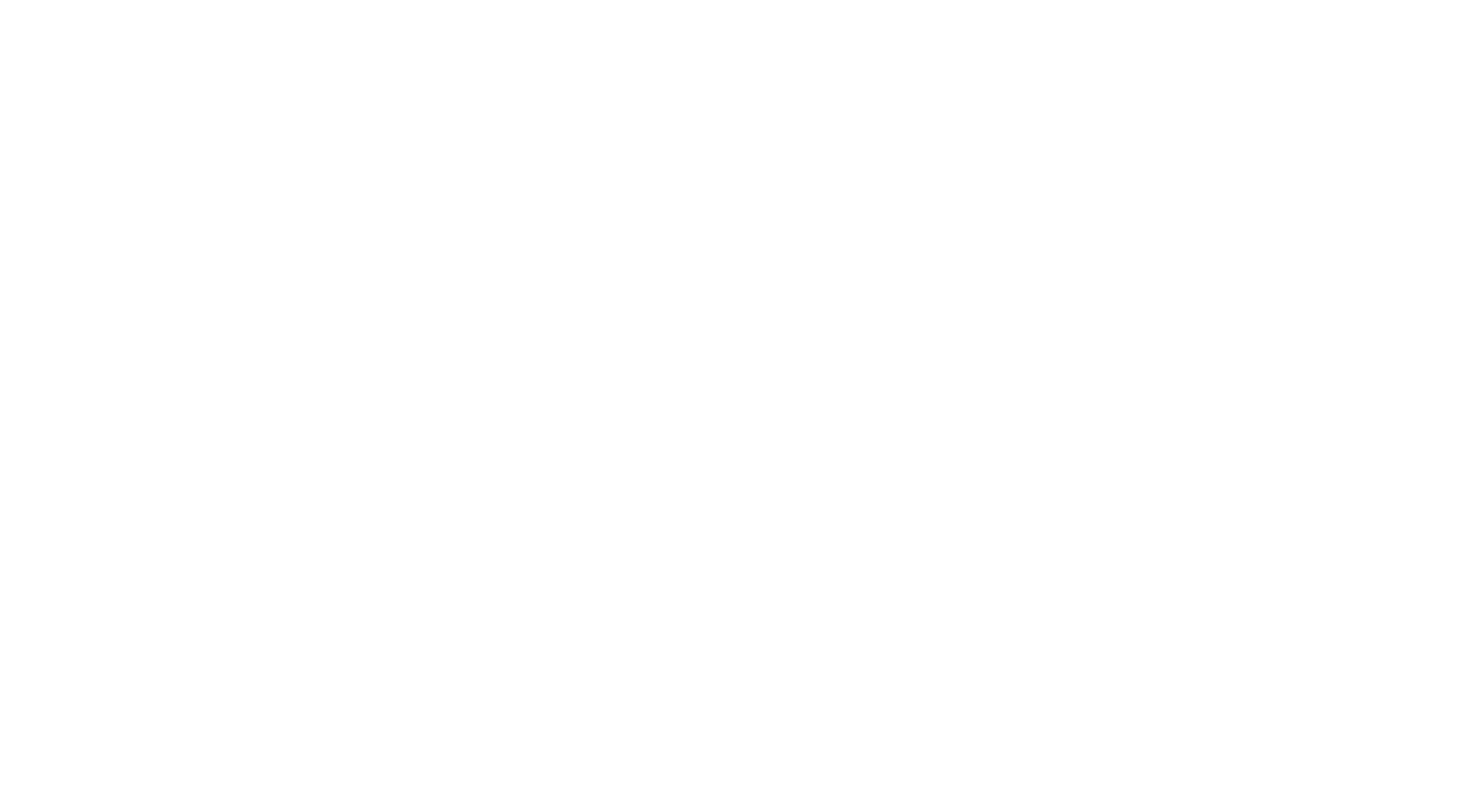 scroll, scrollTop: 0, scrollLeft: 0, axis: both 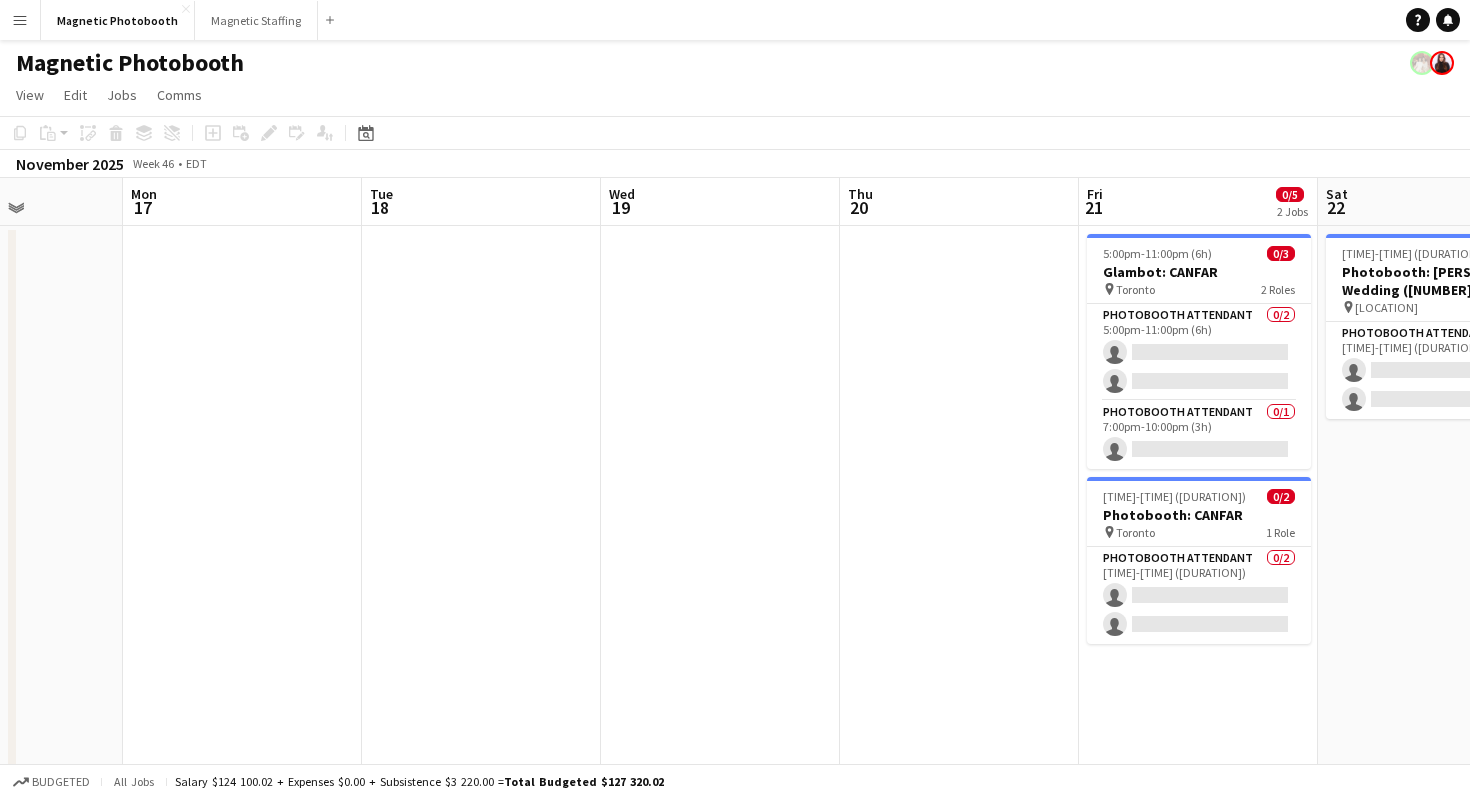 click at bounding box center [959, 606] 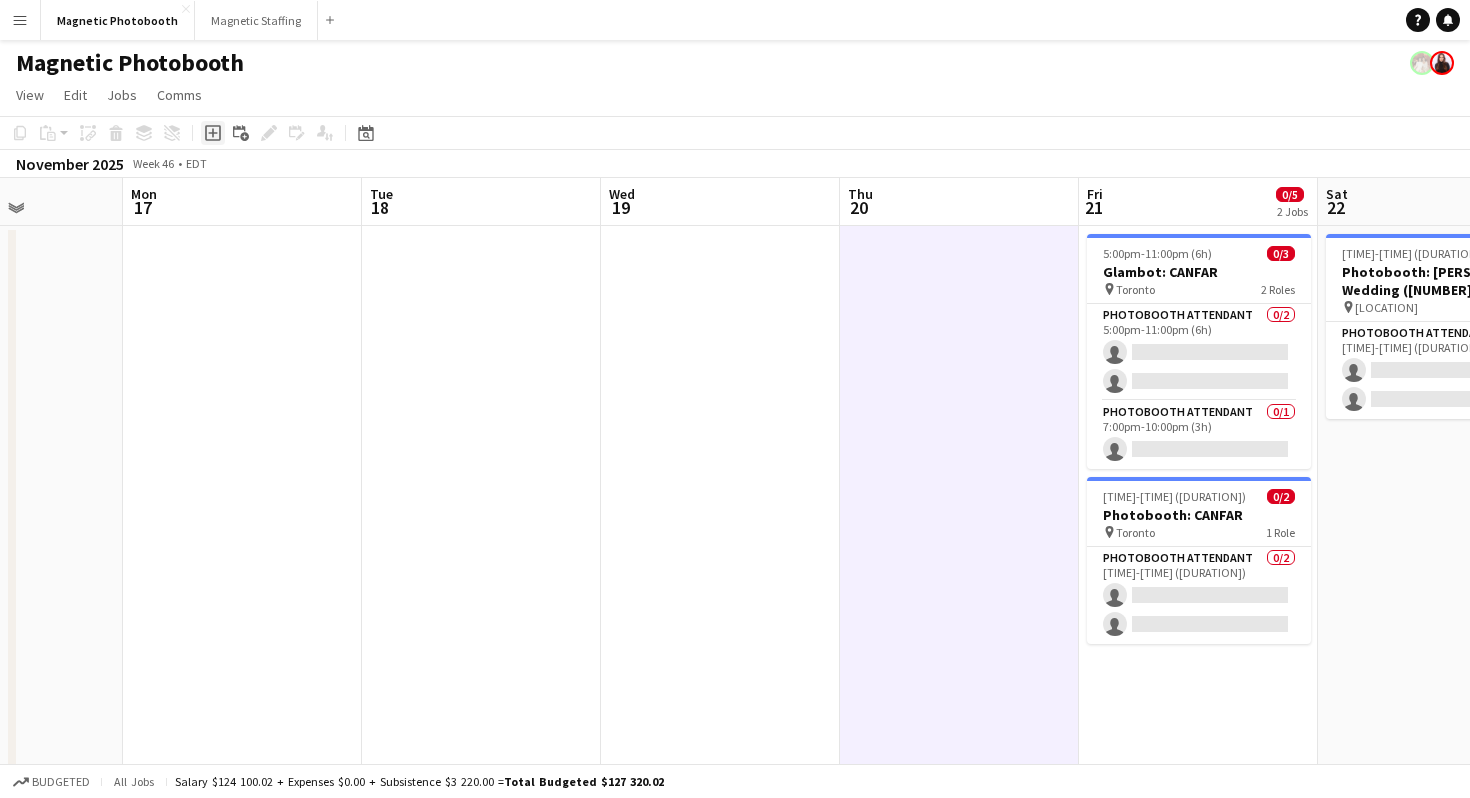 click on "Add job" 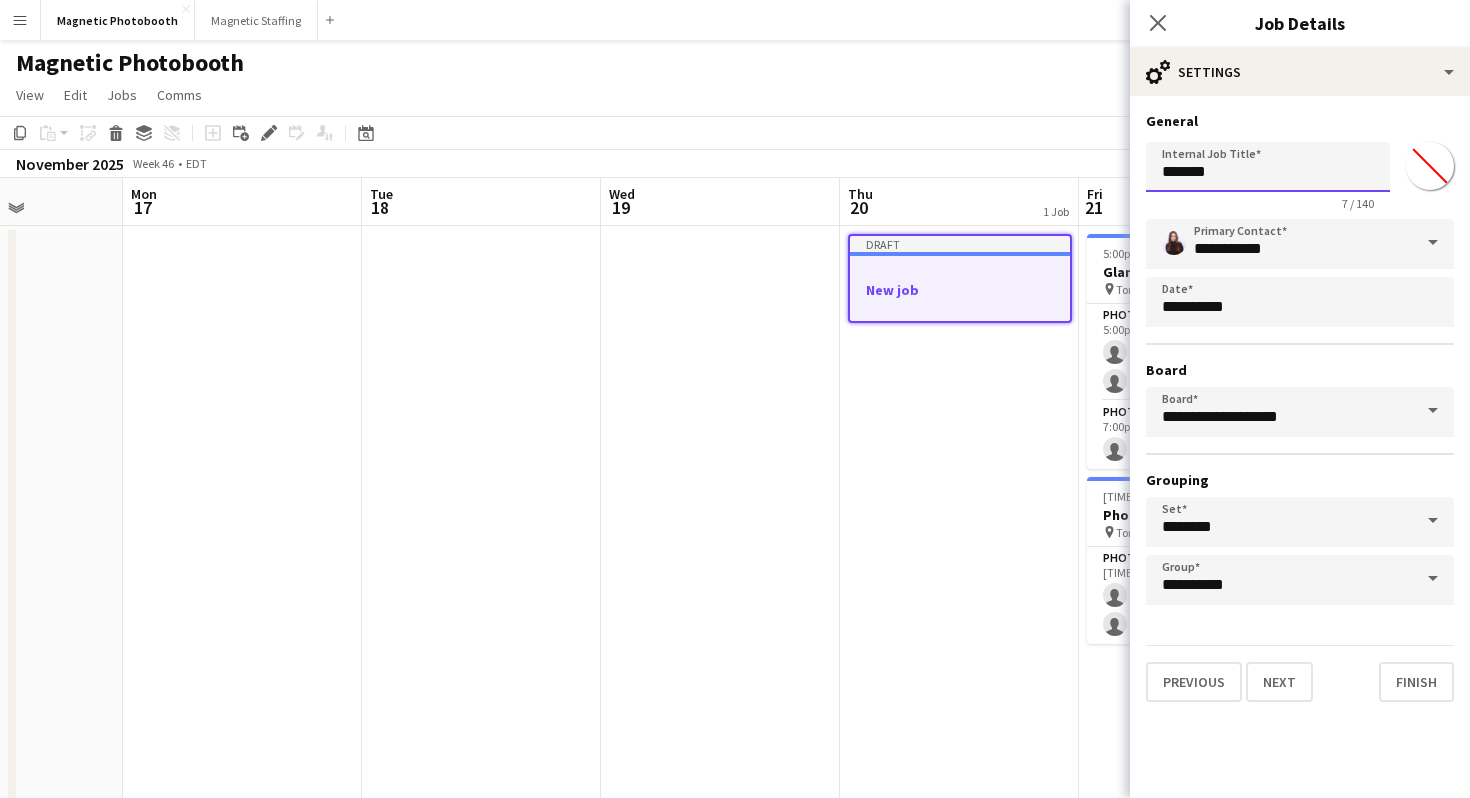 click on "*******" at bounding box center [1268, 167] 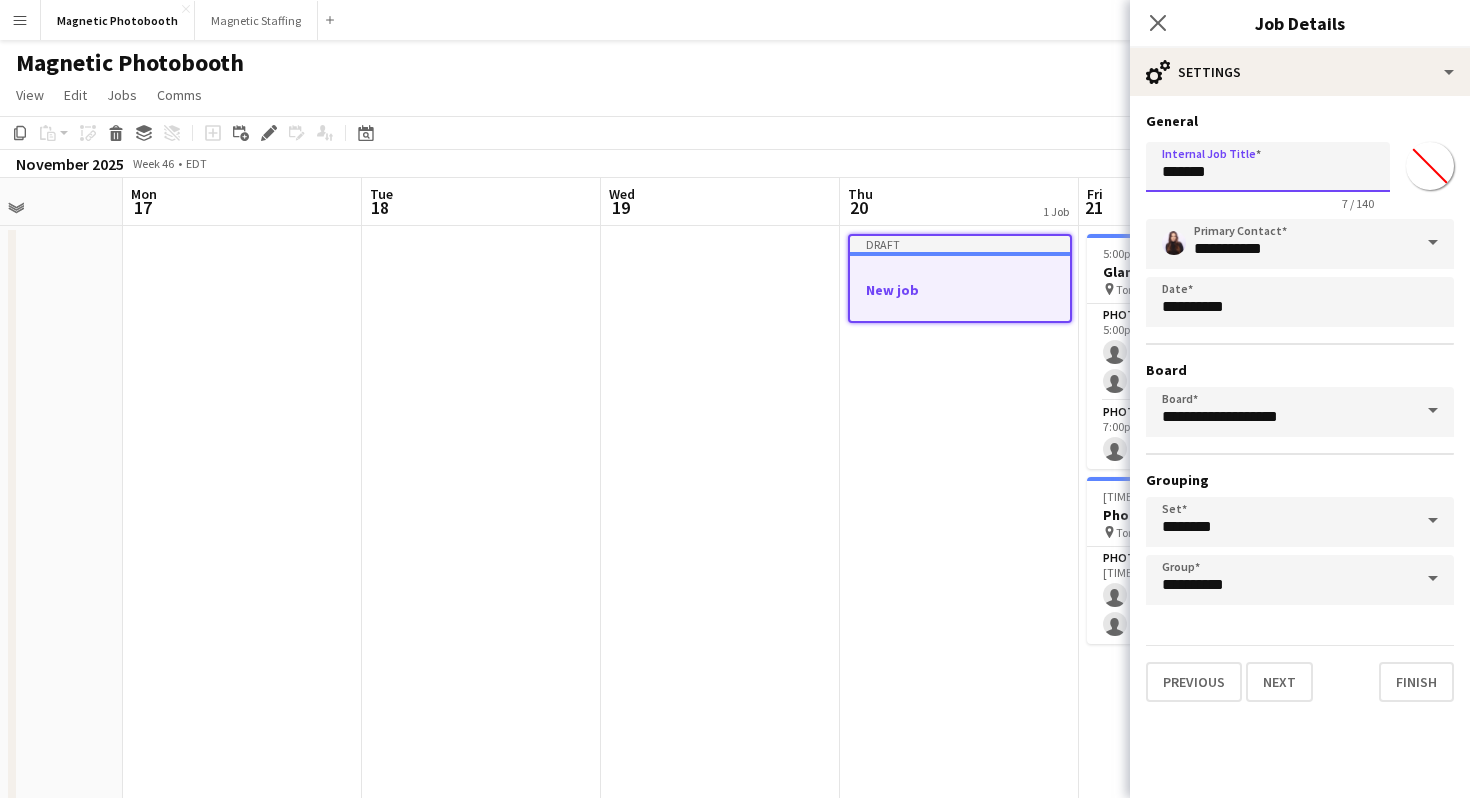 click on "*******" at bounding box center [1268, 167] 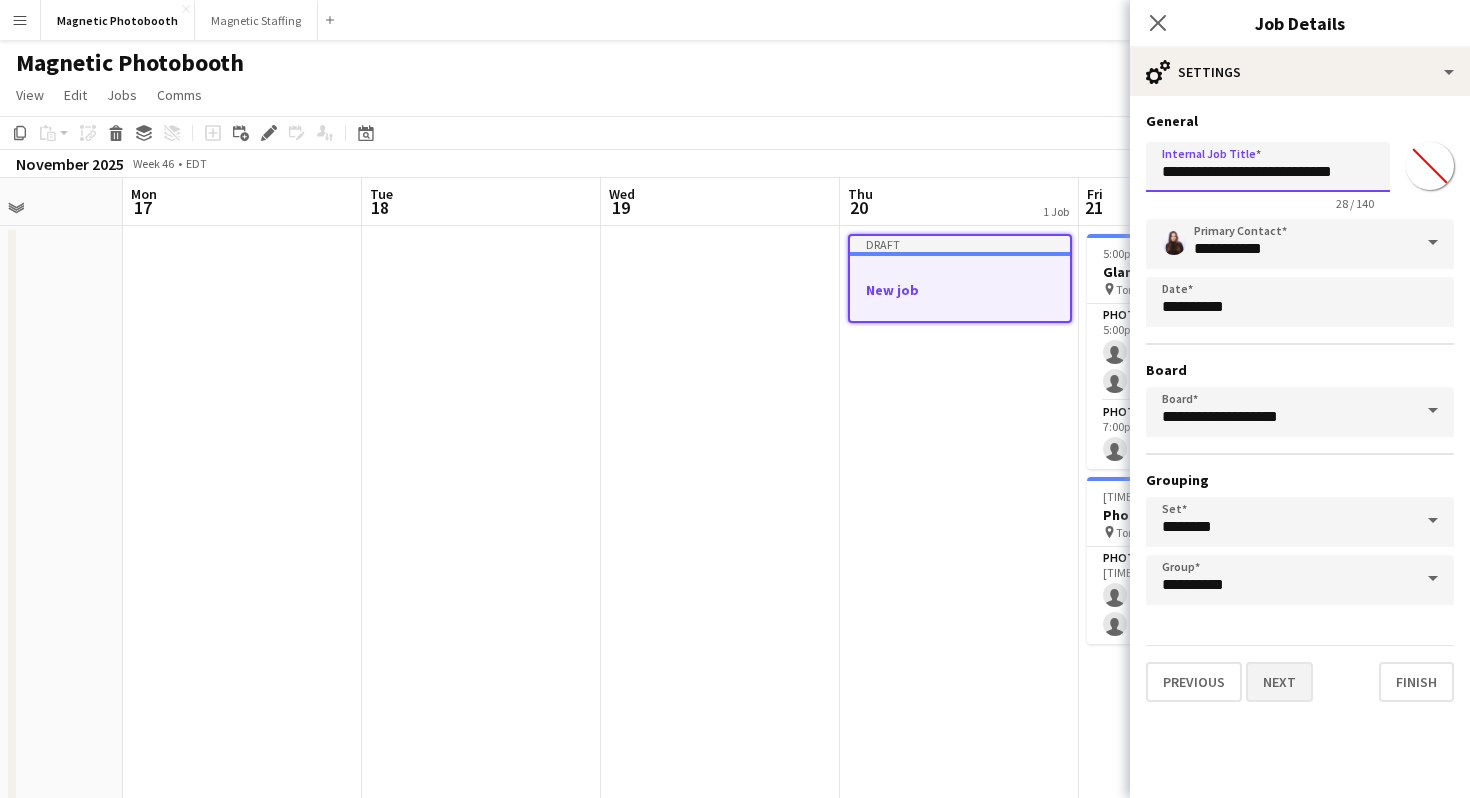 type on "**********" 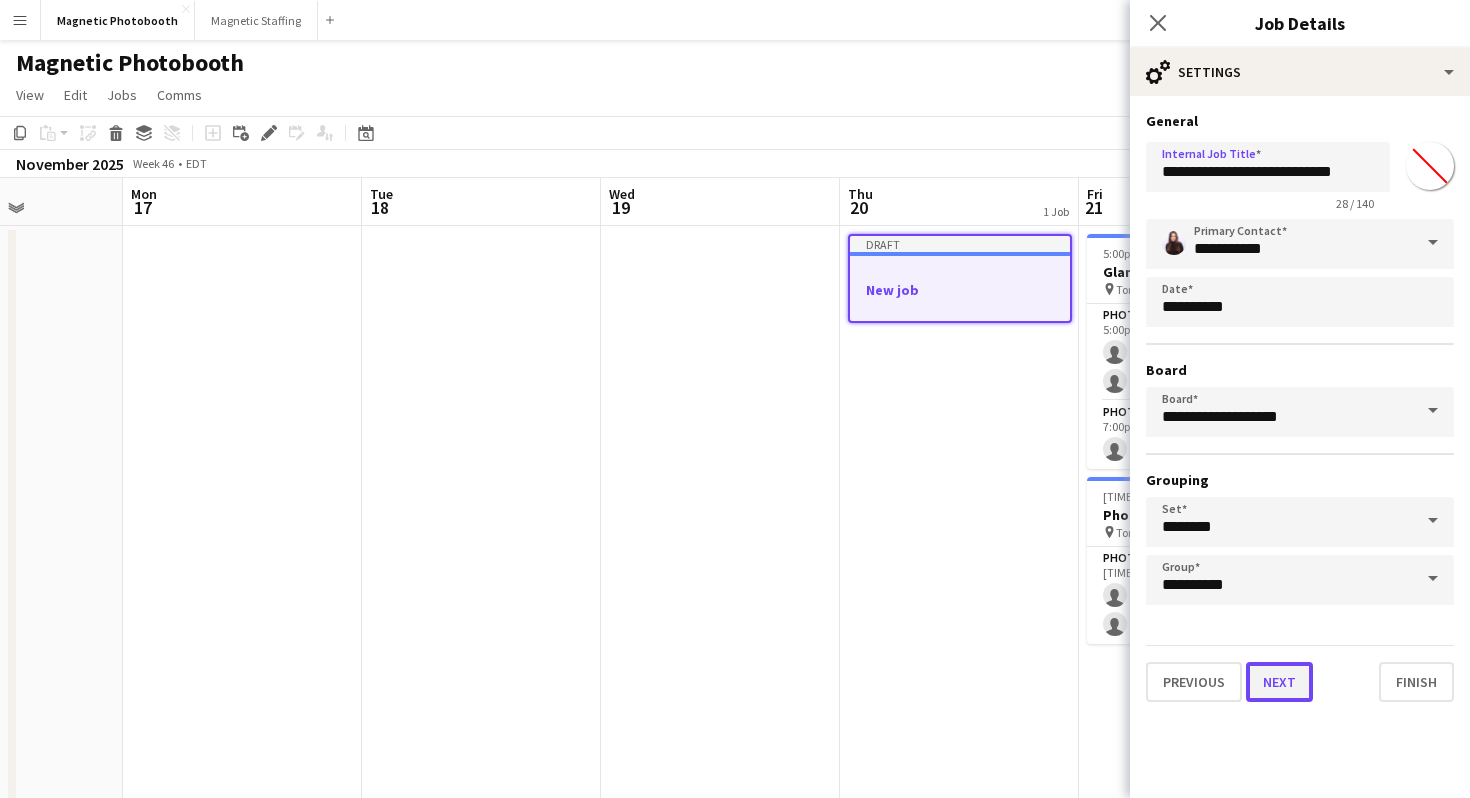 click on "Next" at bounding box center [1279, 682] 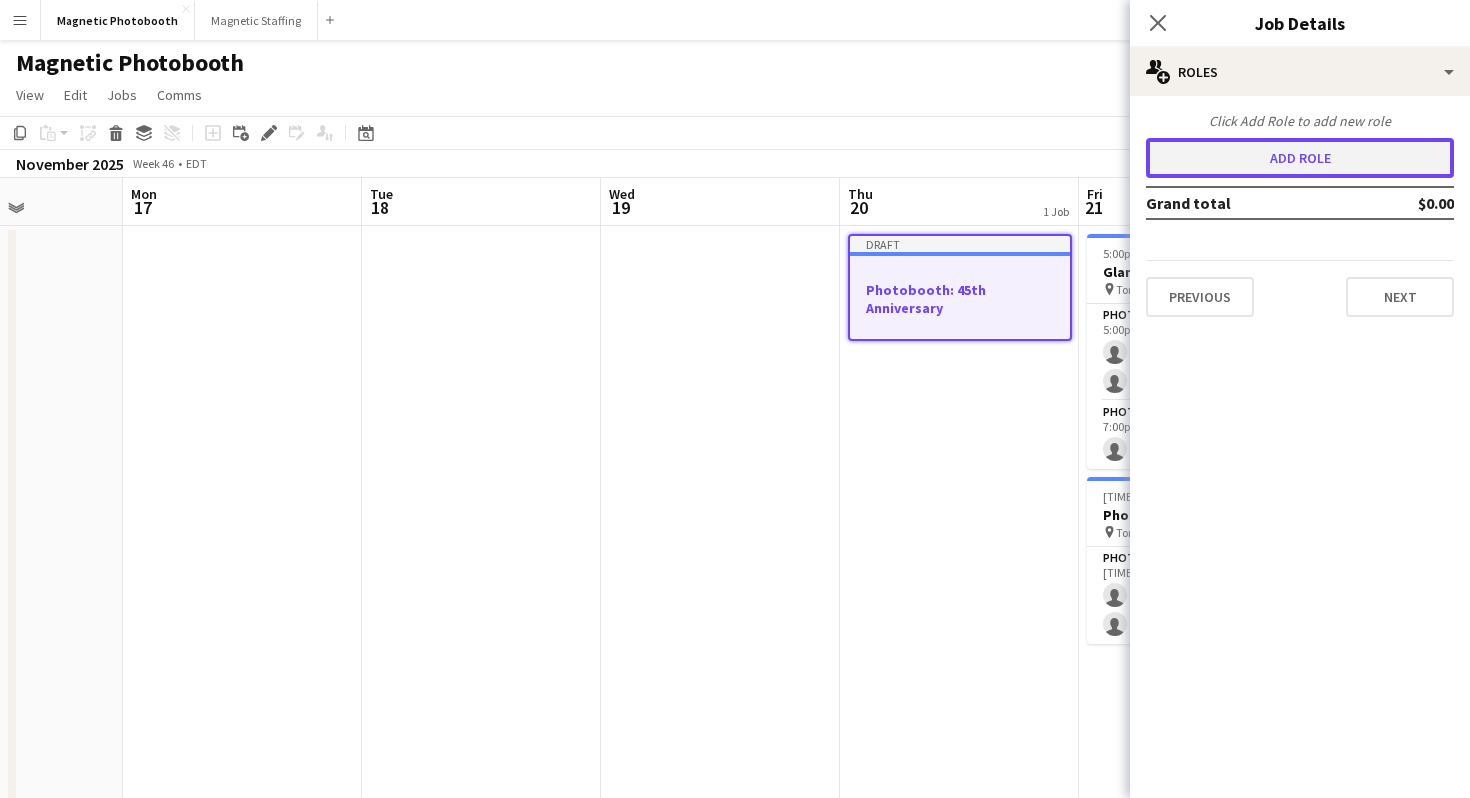 click on "Add role" at bounding box center (1300, 158) 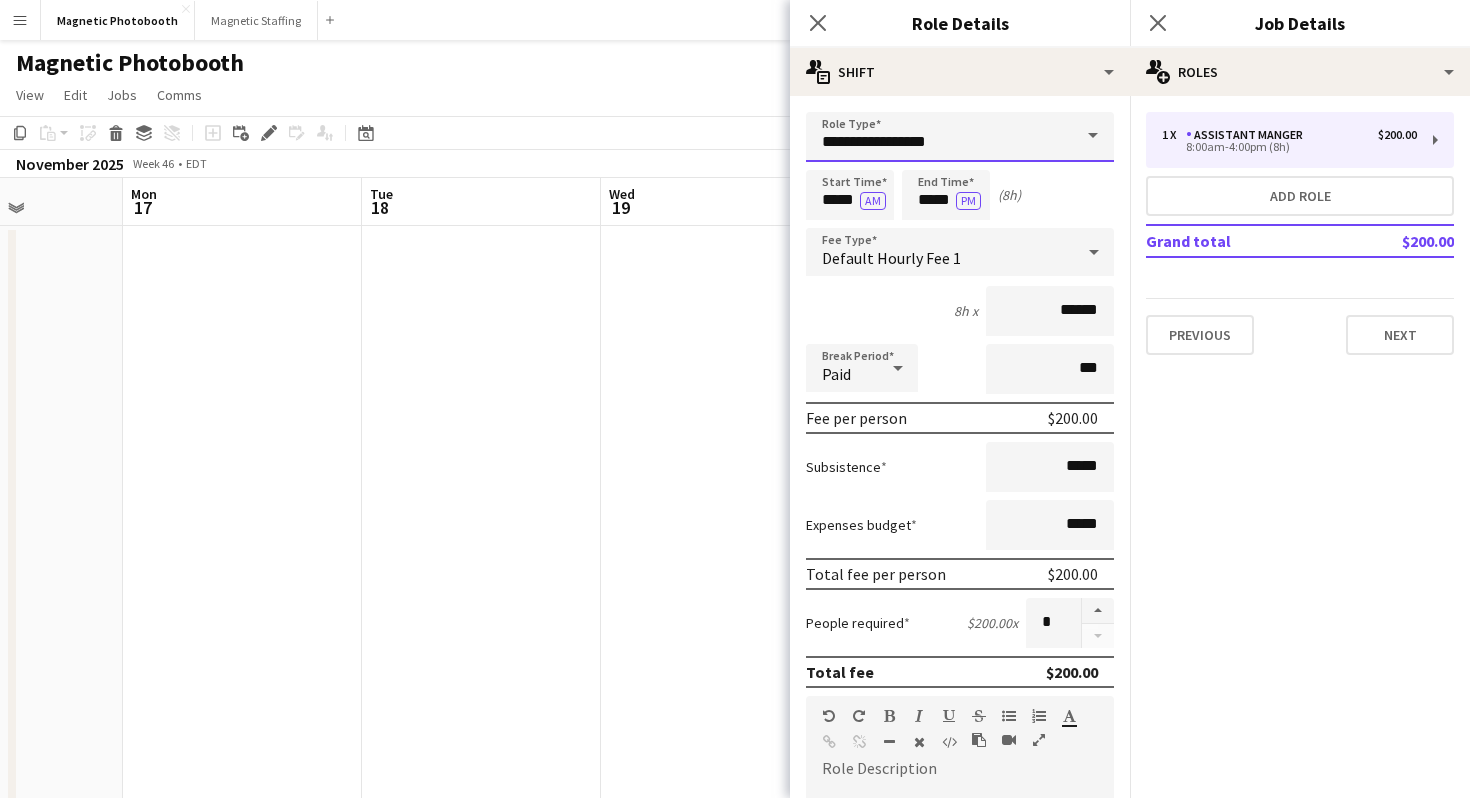 click on "**********" at bounding box center (960, 137) 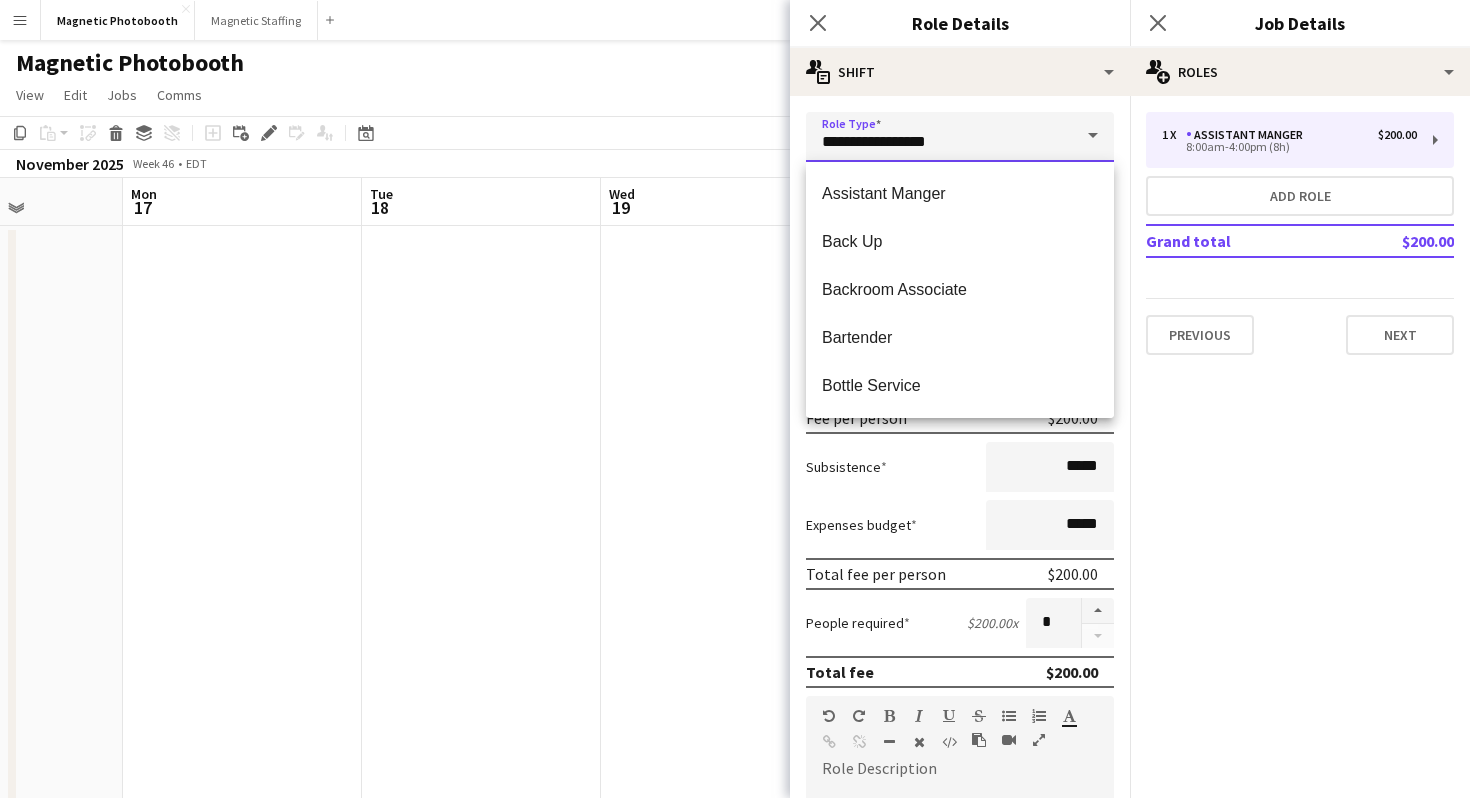 click on "**********" at bounding box center [960, 137] 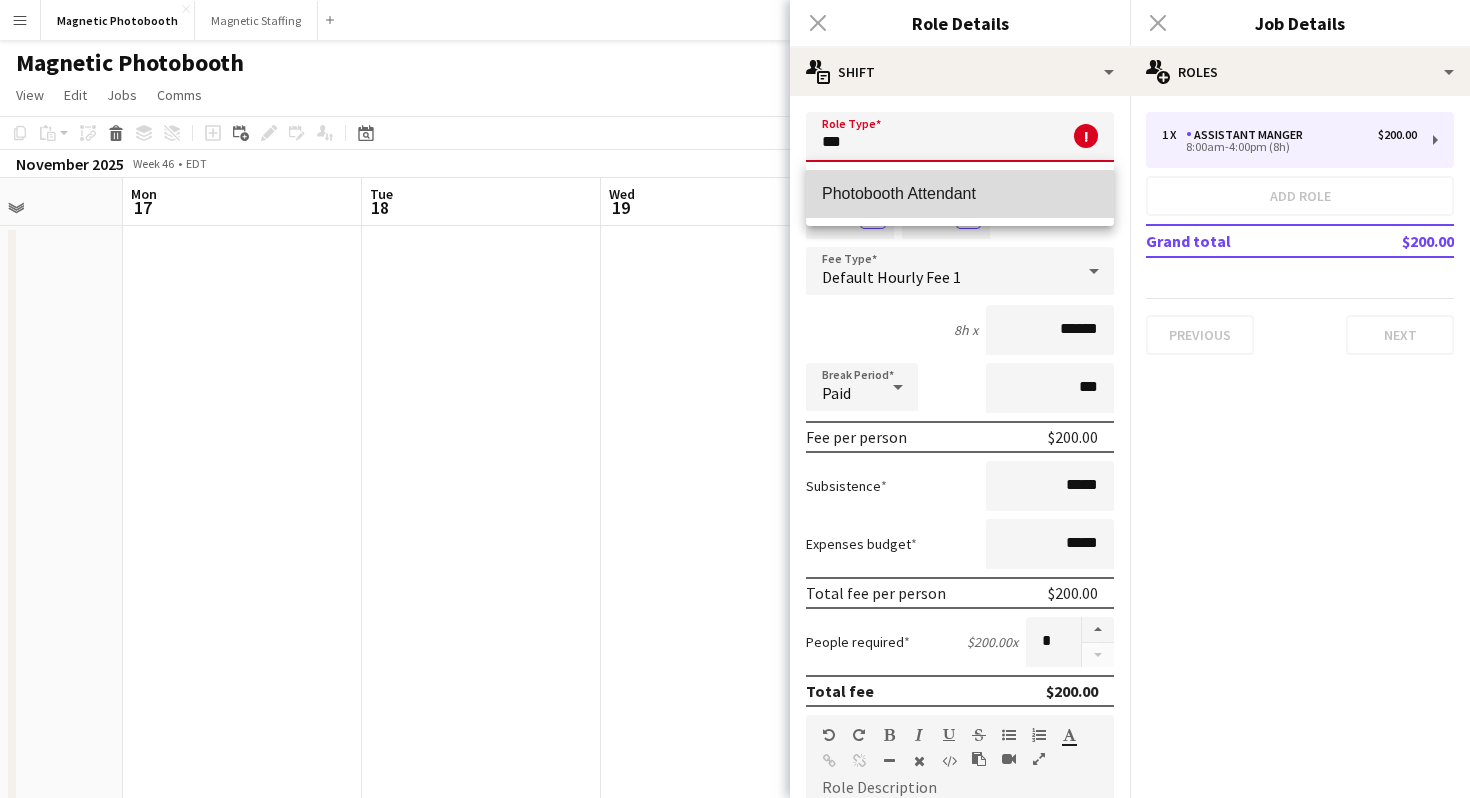 click on "Photobooth Attendant" at bounding box center [960, 193] 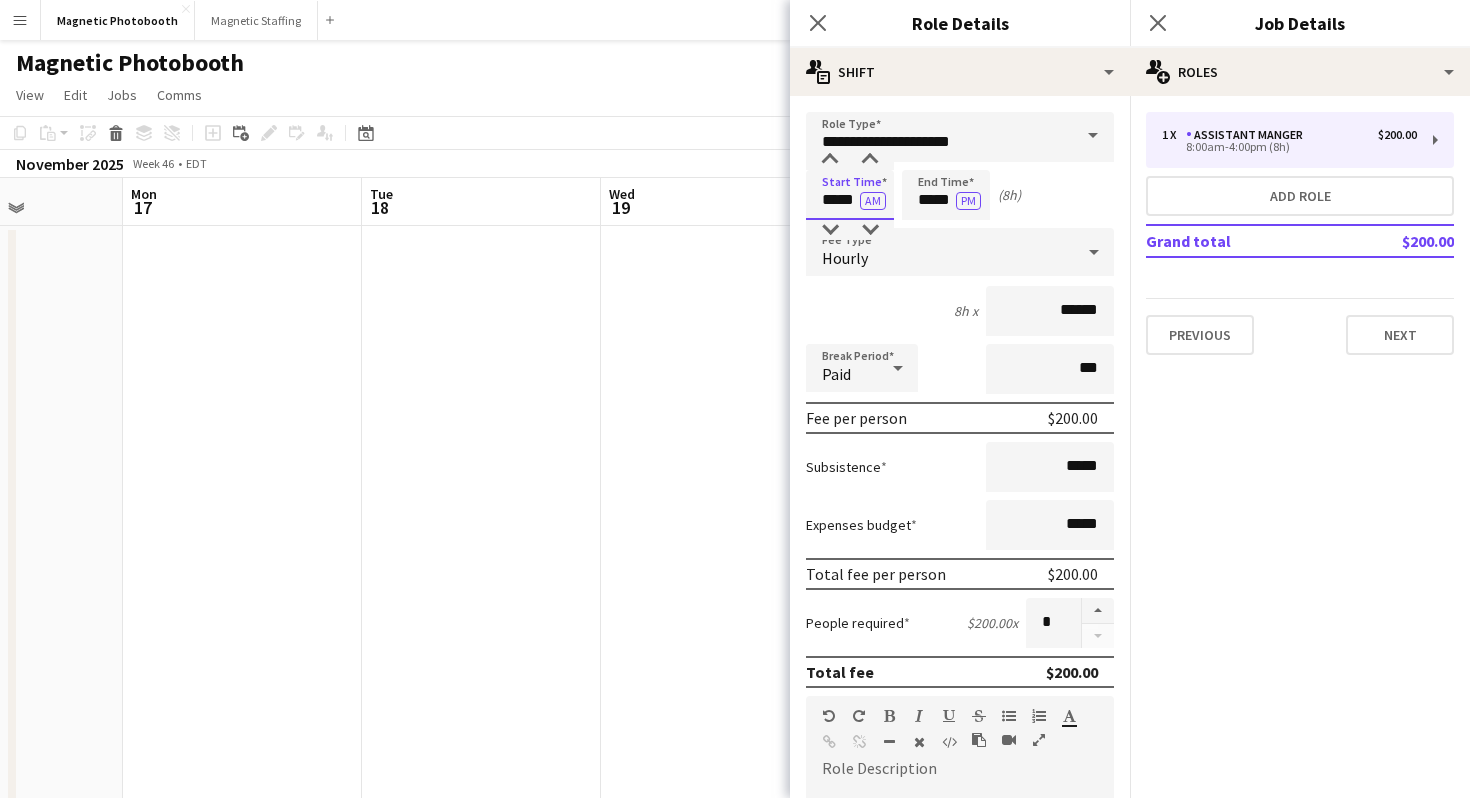 click on "*****" at bounding box center [850, 195] 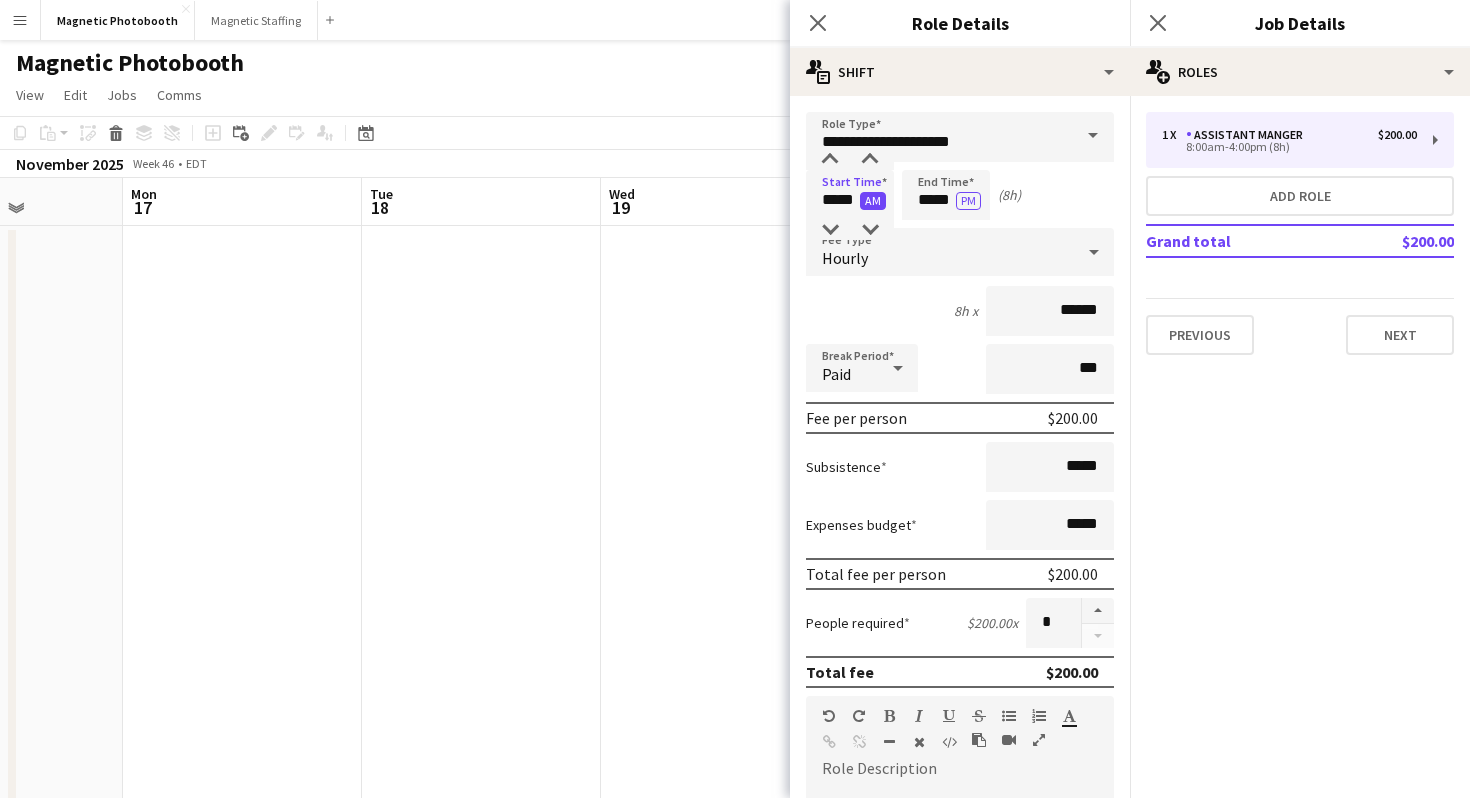click on "AM" at bounding box center (873, 201) 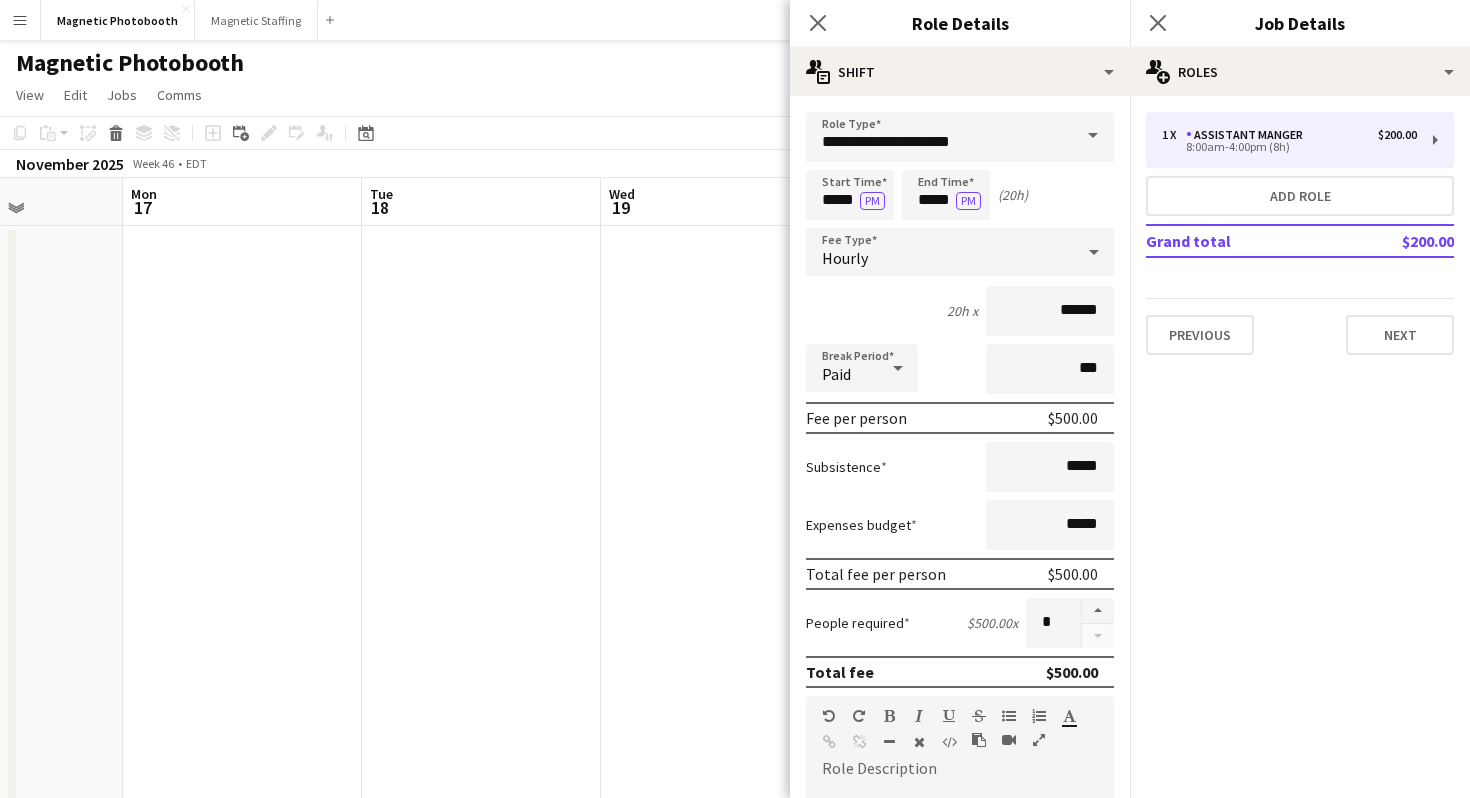 click on "**********" at bounding box center [960, 733] 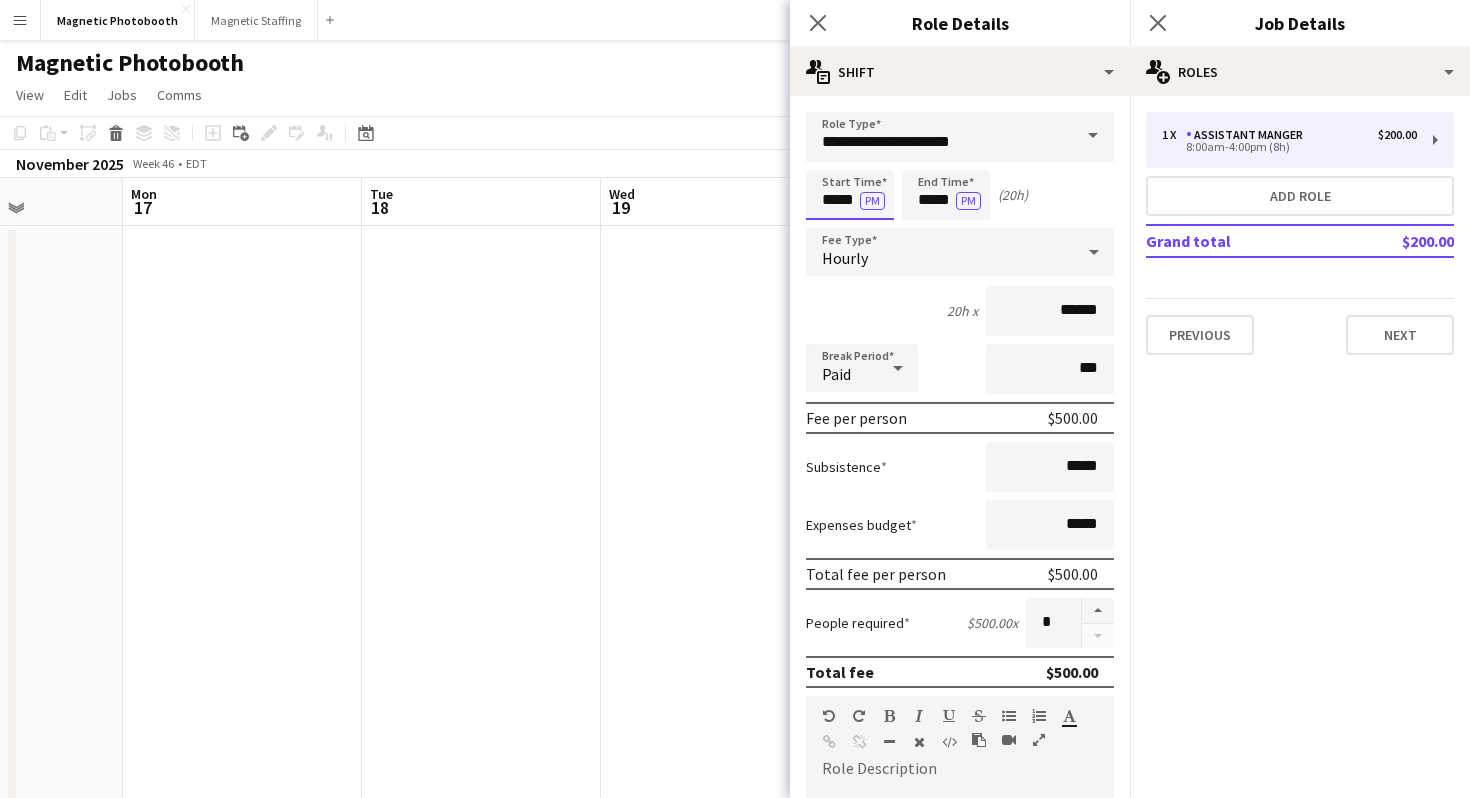 click on "*****" at bounding box center (850, 195) 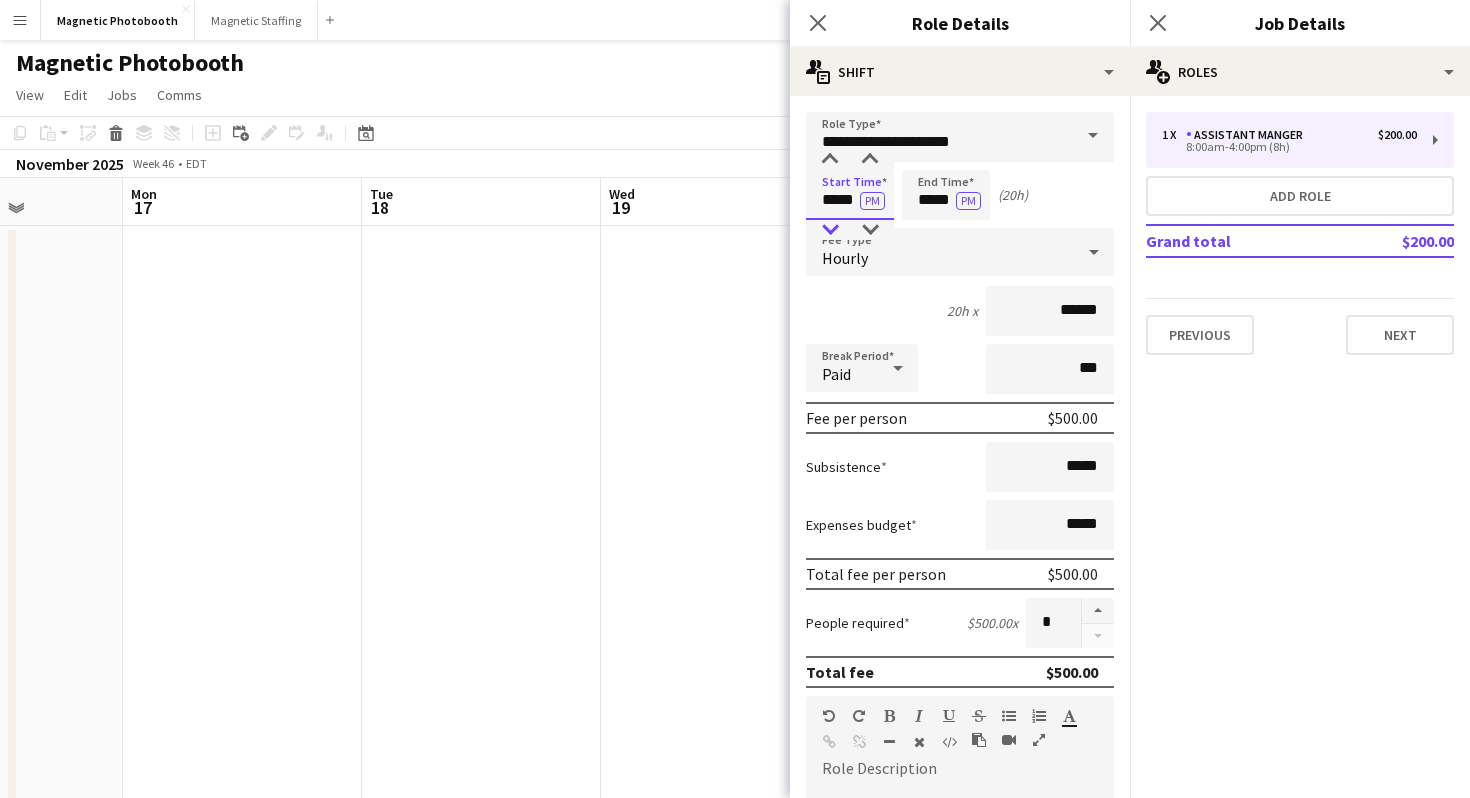 click at bounding box center [830, 230] 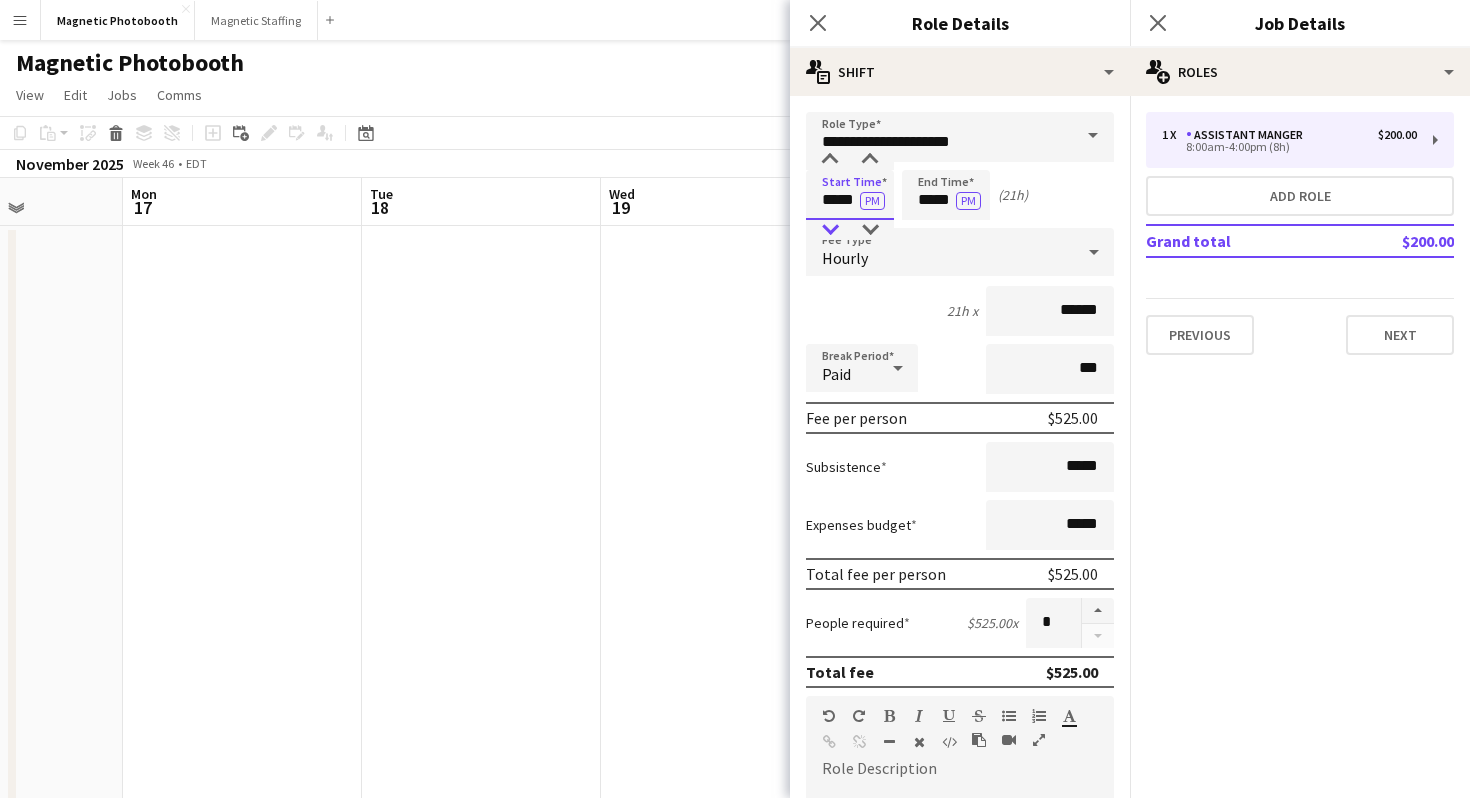 click at bounding box center [830, 230] 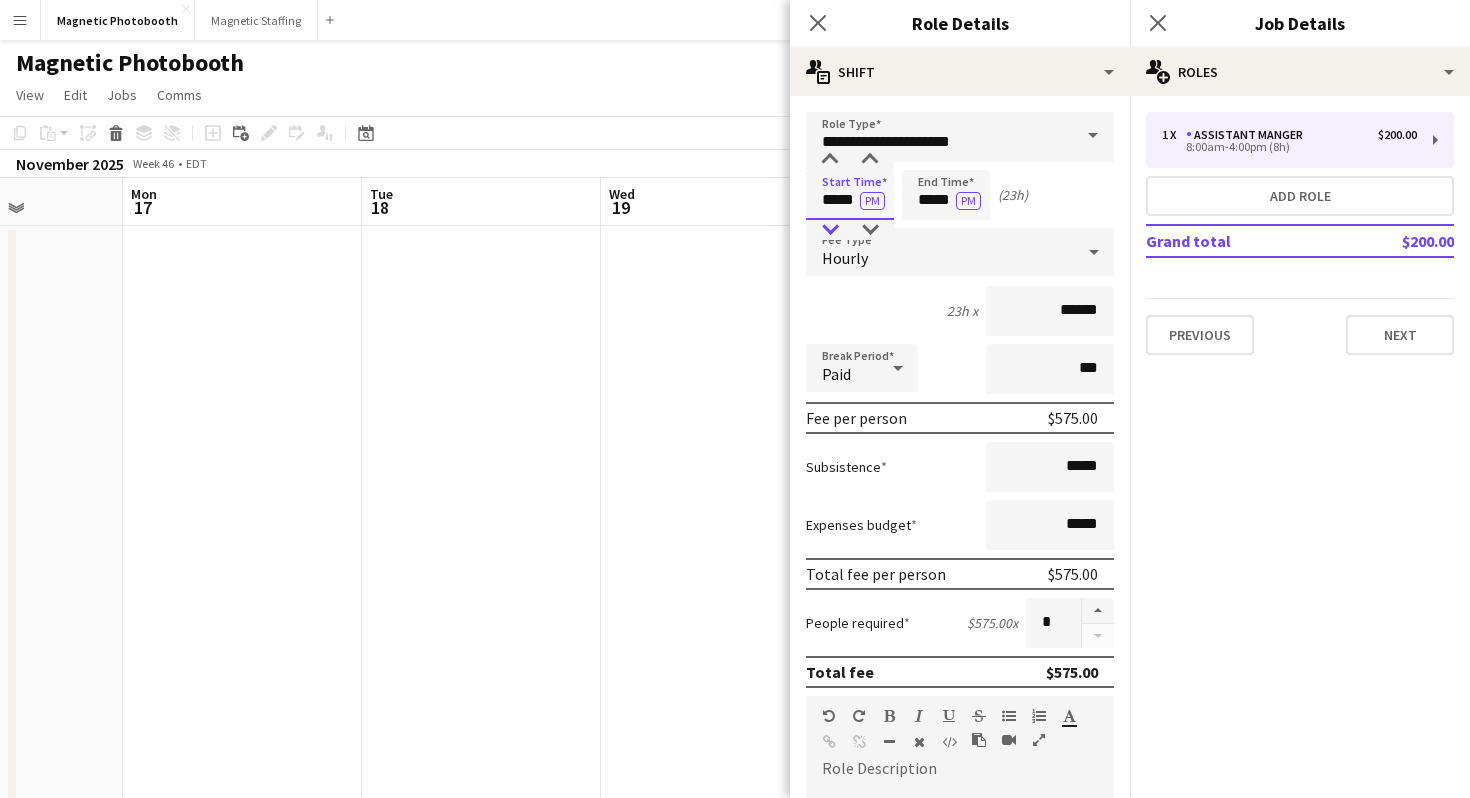 click at bounding box center [830, 230] 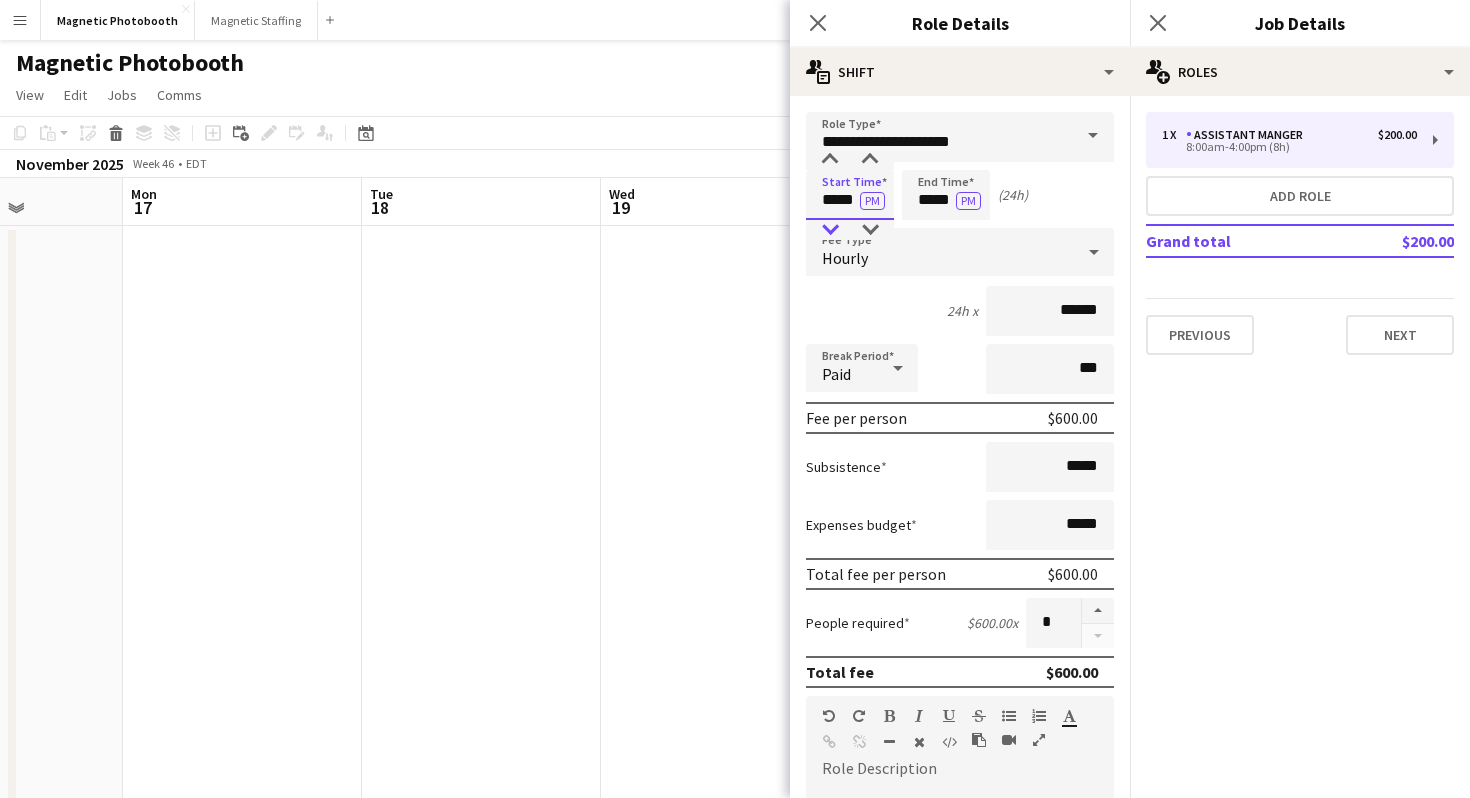 click at bounding box center (830, 230) 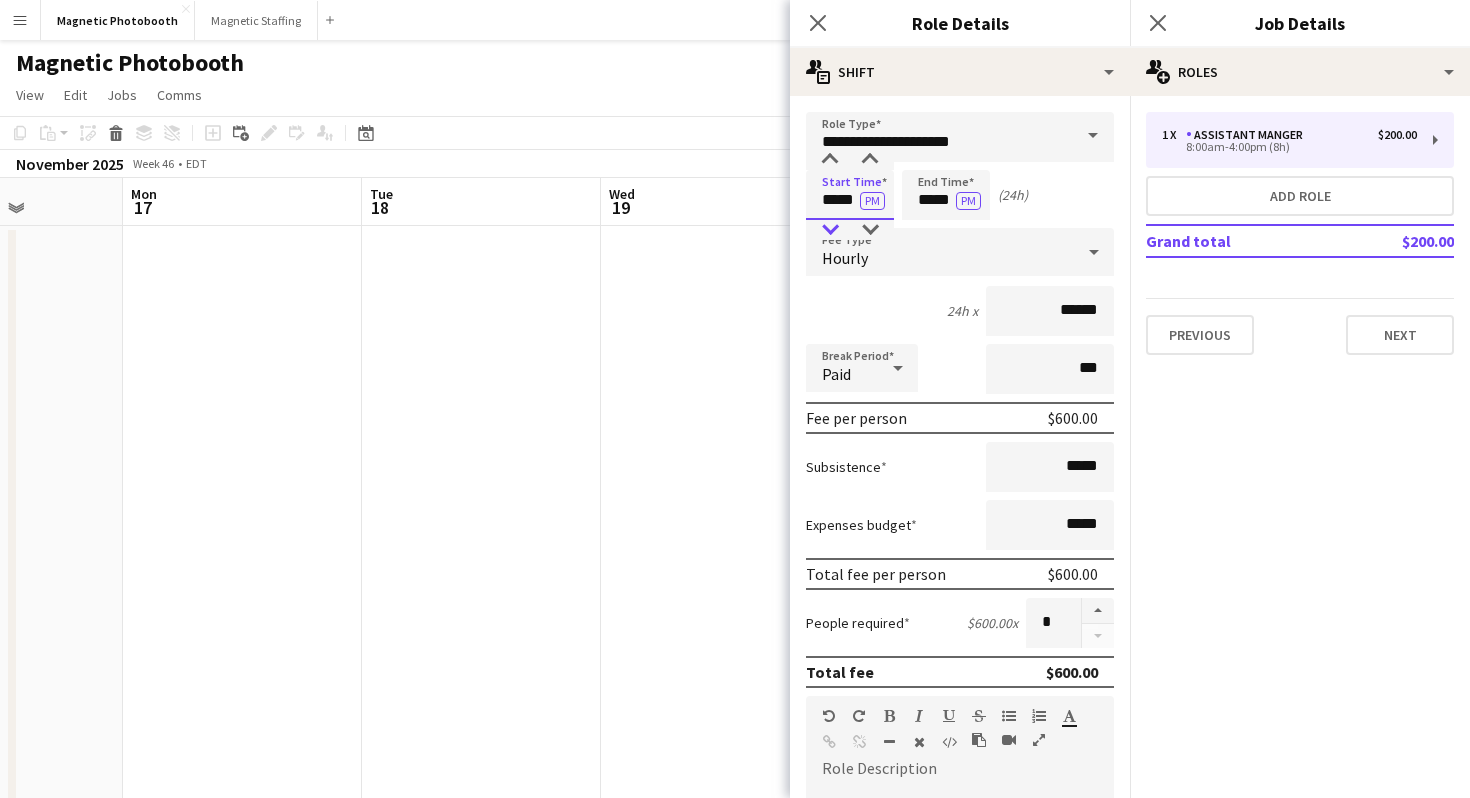 type on "*****" 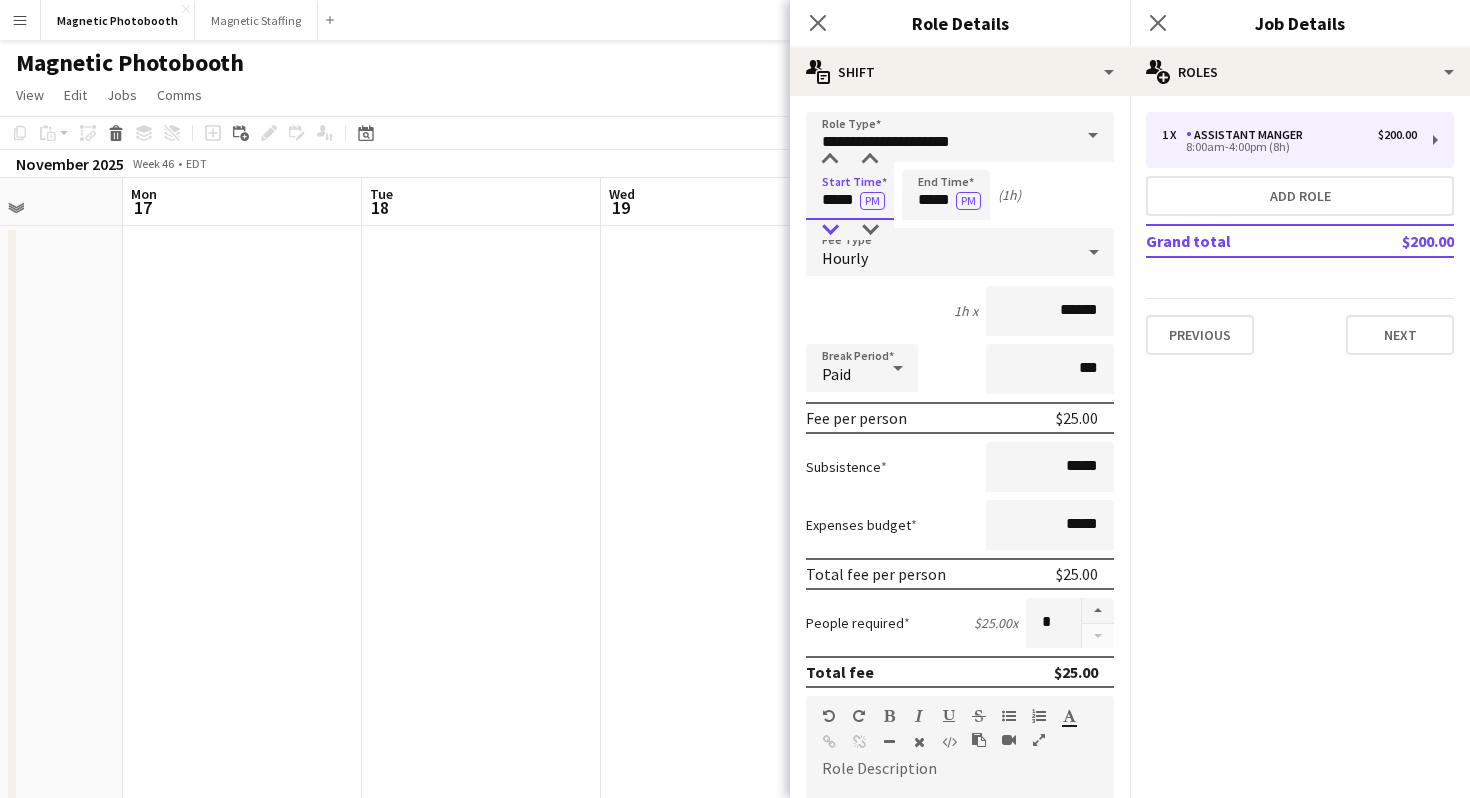 click at bounding box center [830, 230] 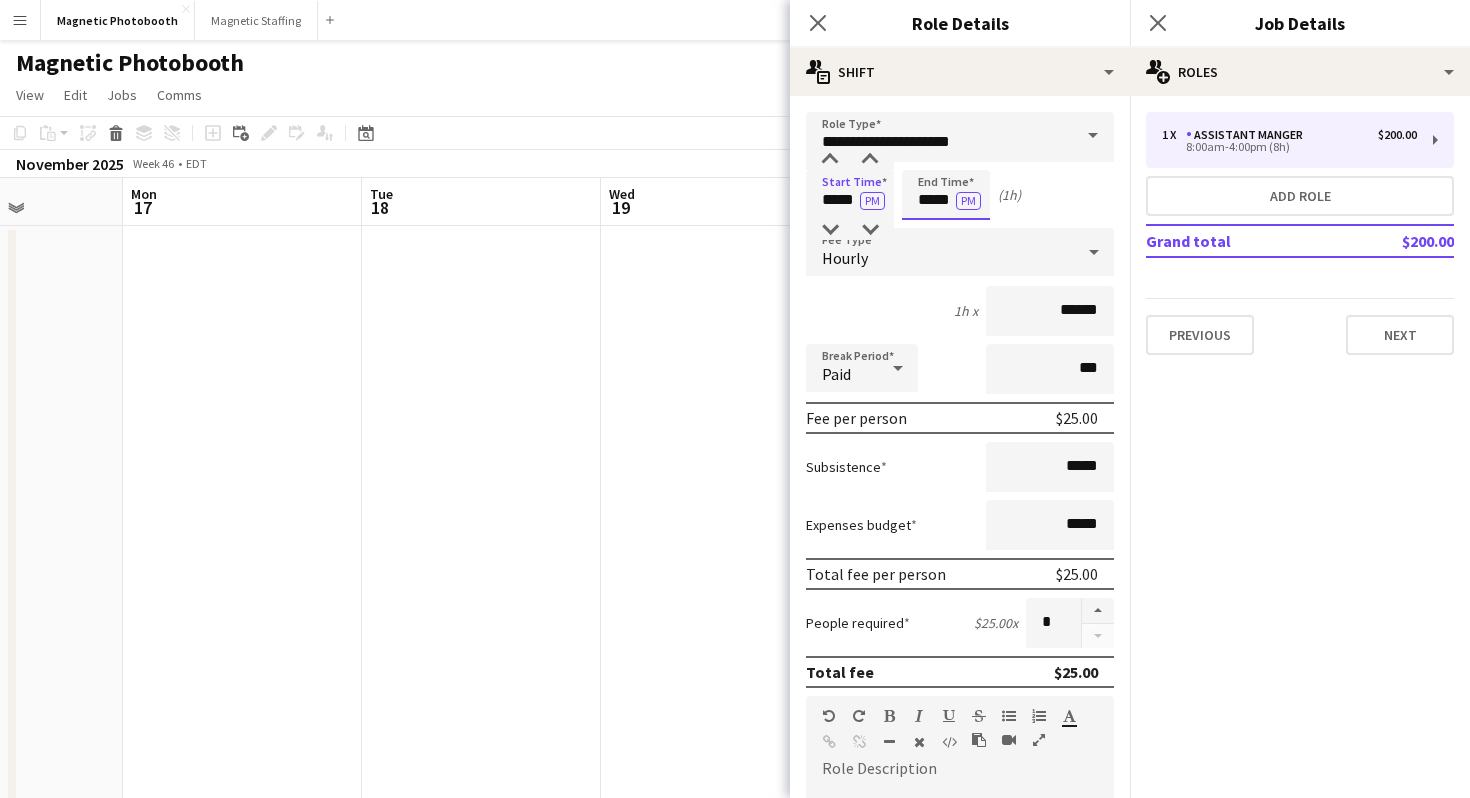click on "*****" at bounding box center (946, 195) 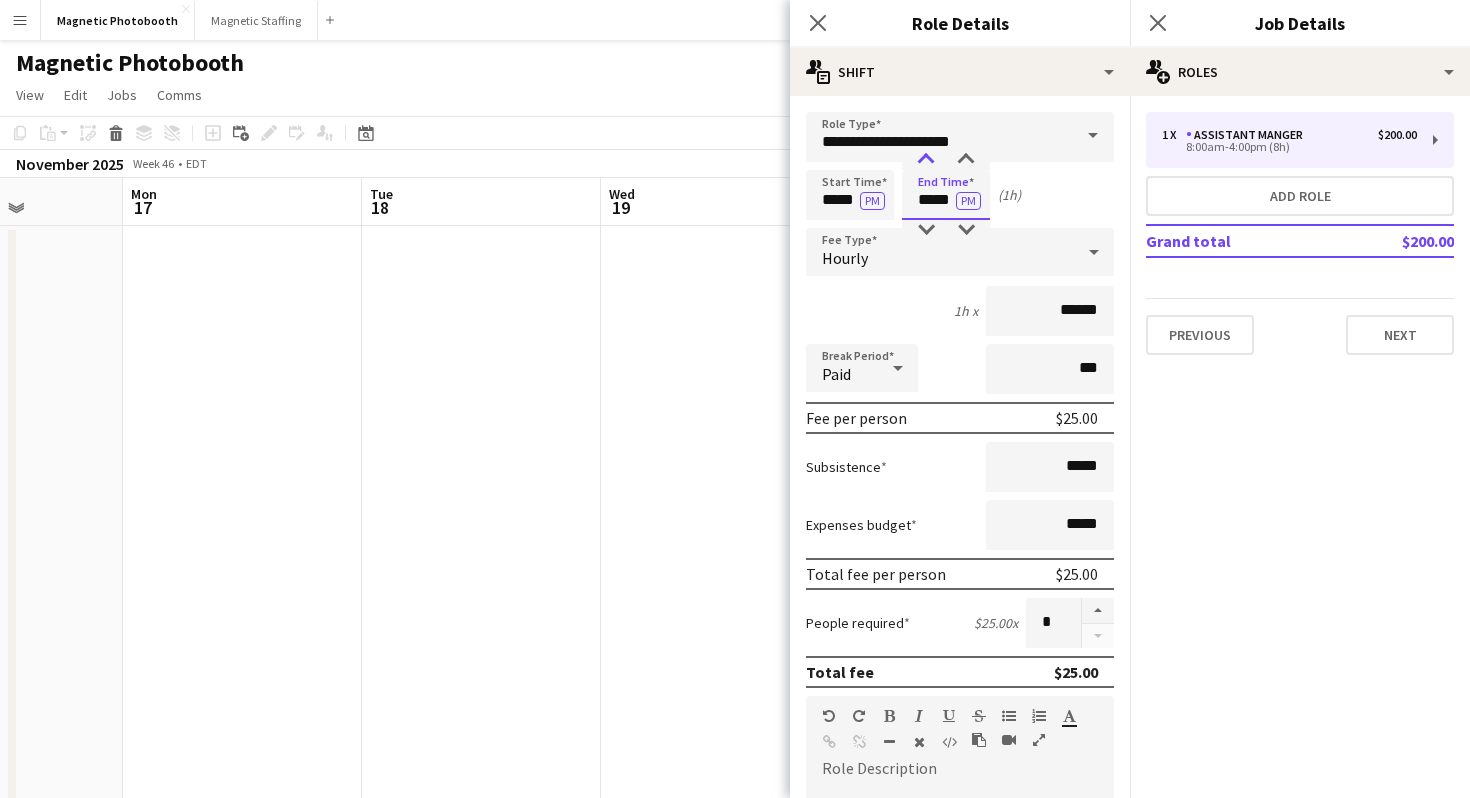 click at bounding box center [926, 160] 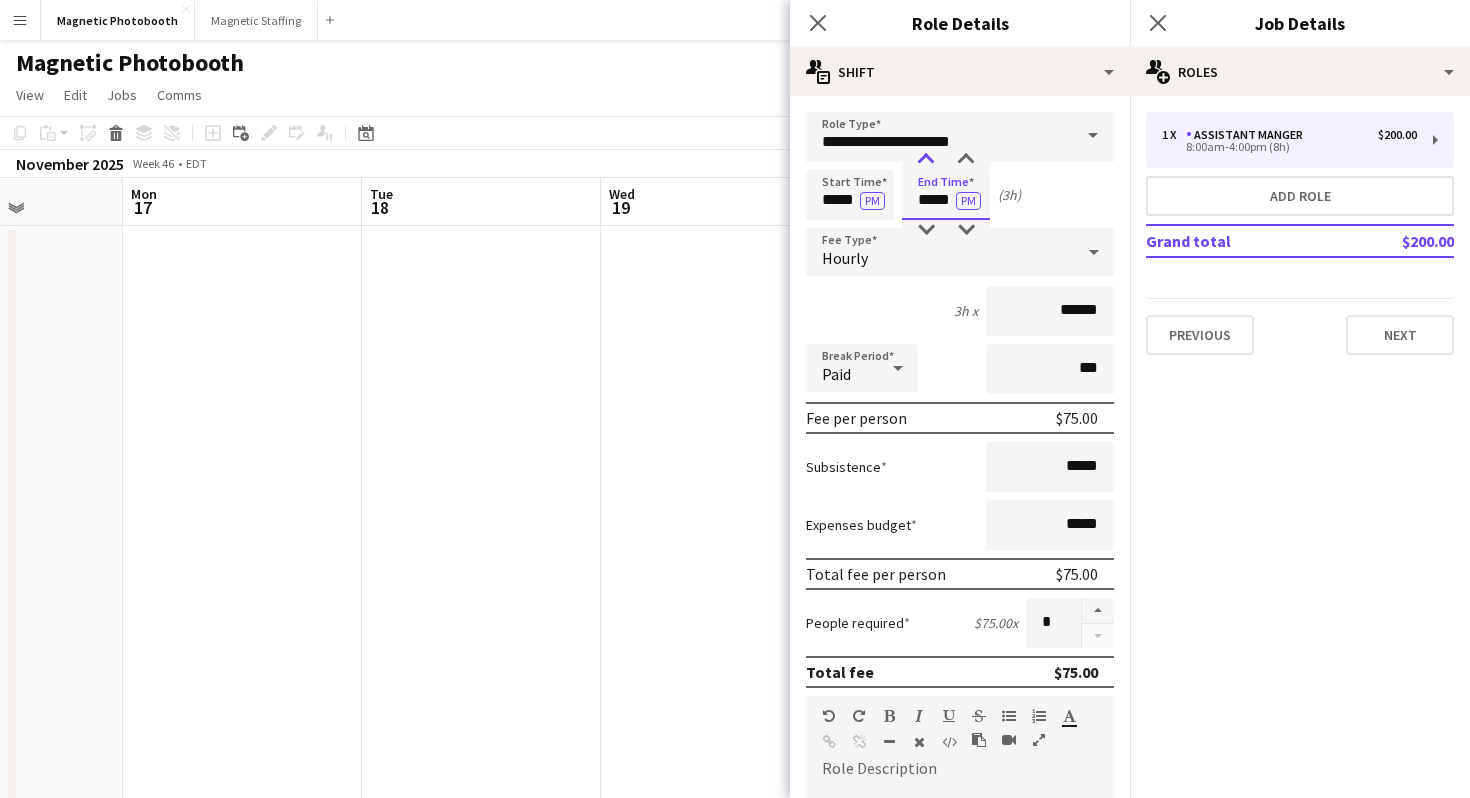 click at bounding box center (926, 160) 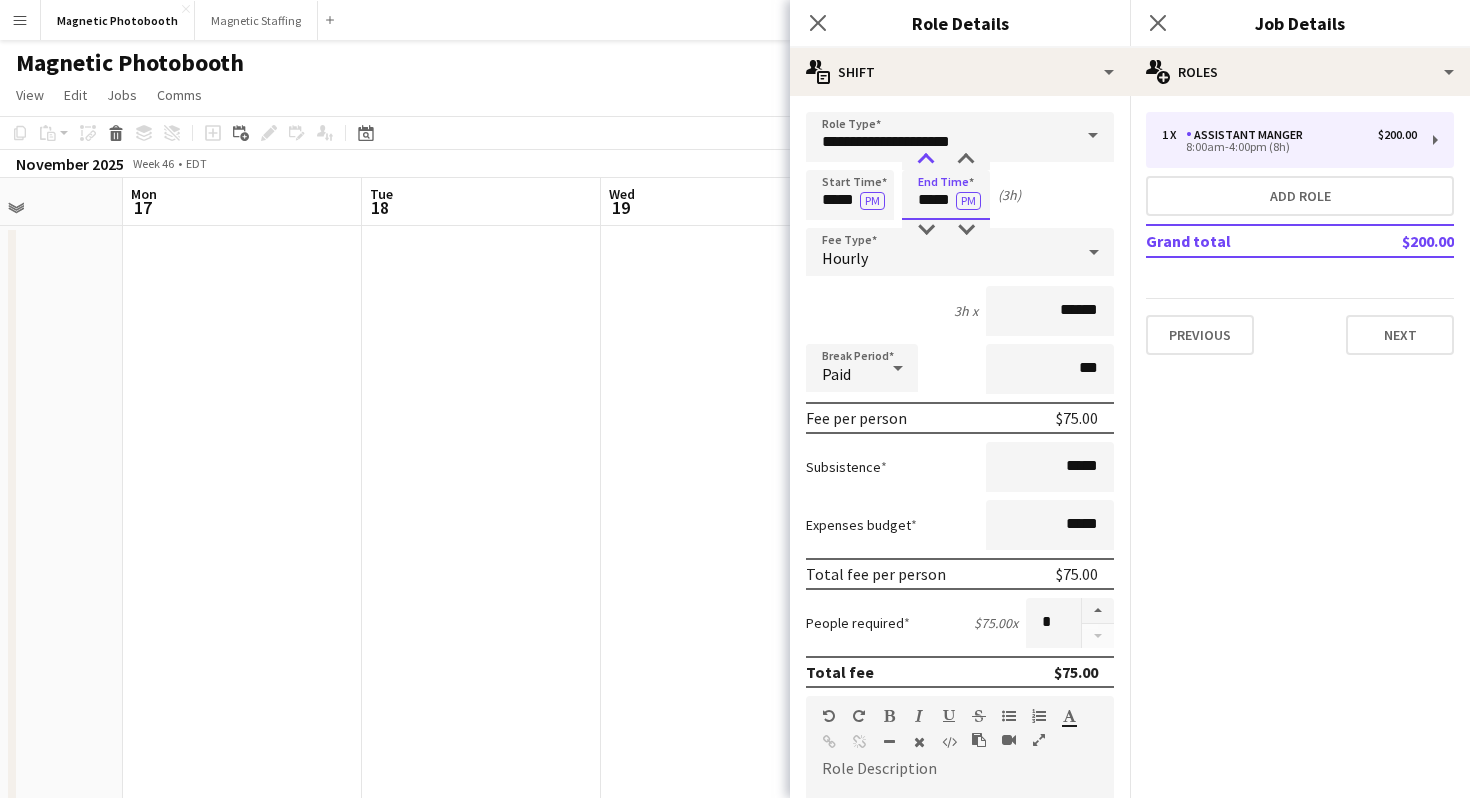 click at bounding box center [926, 160] 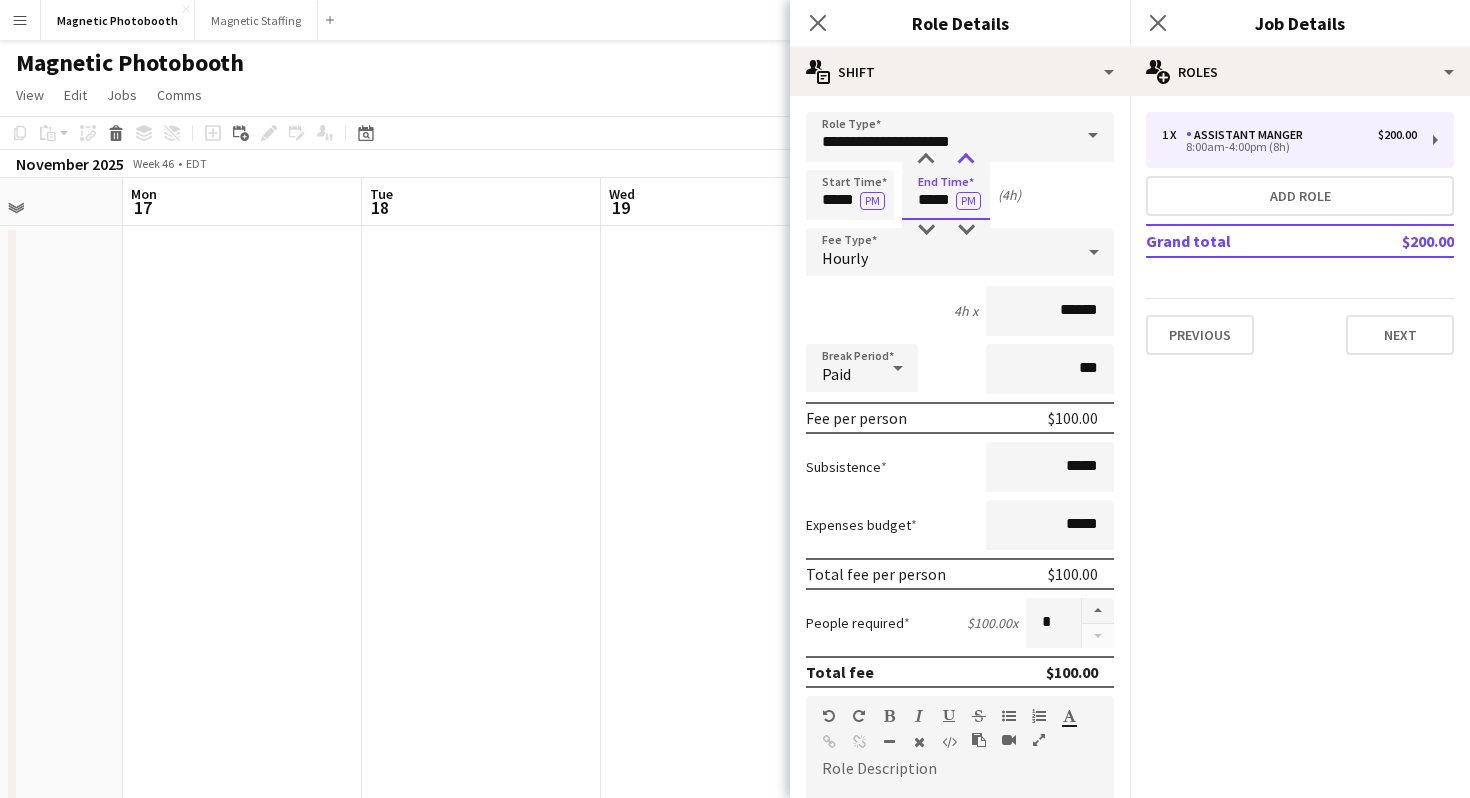 click at bounding box center [966, 160] 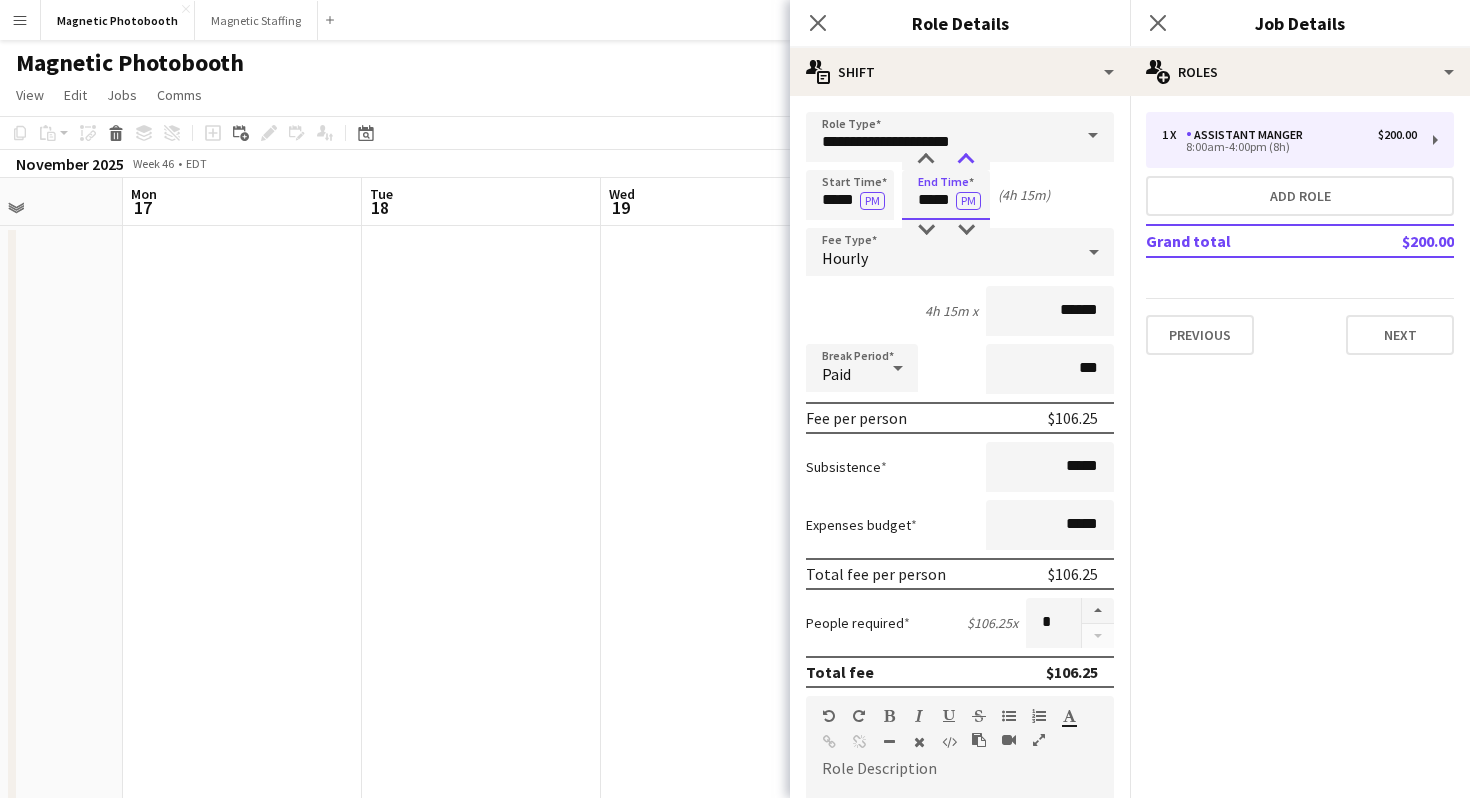 type on "*****" 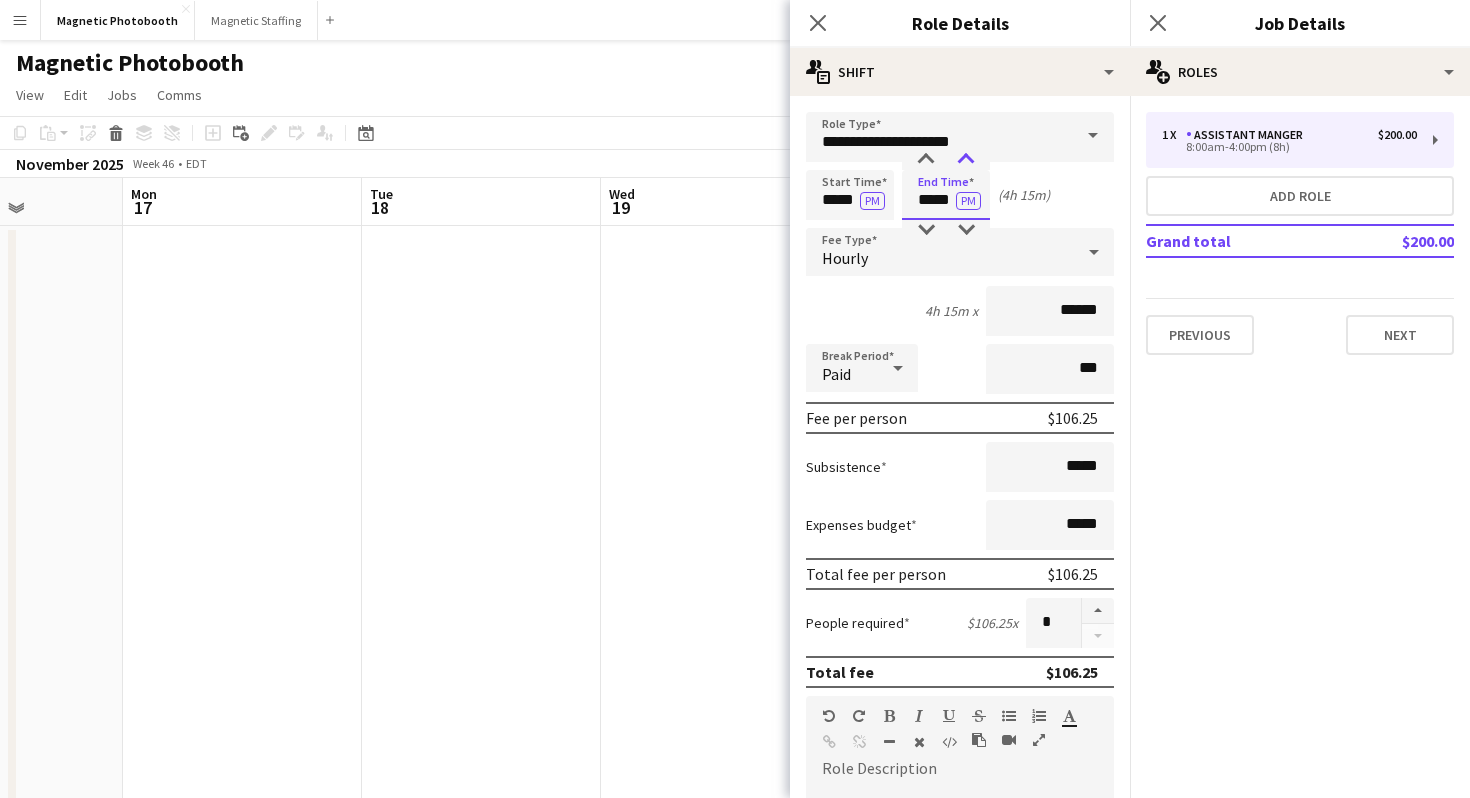 click at bounding box center (966, 160) 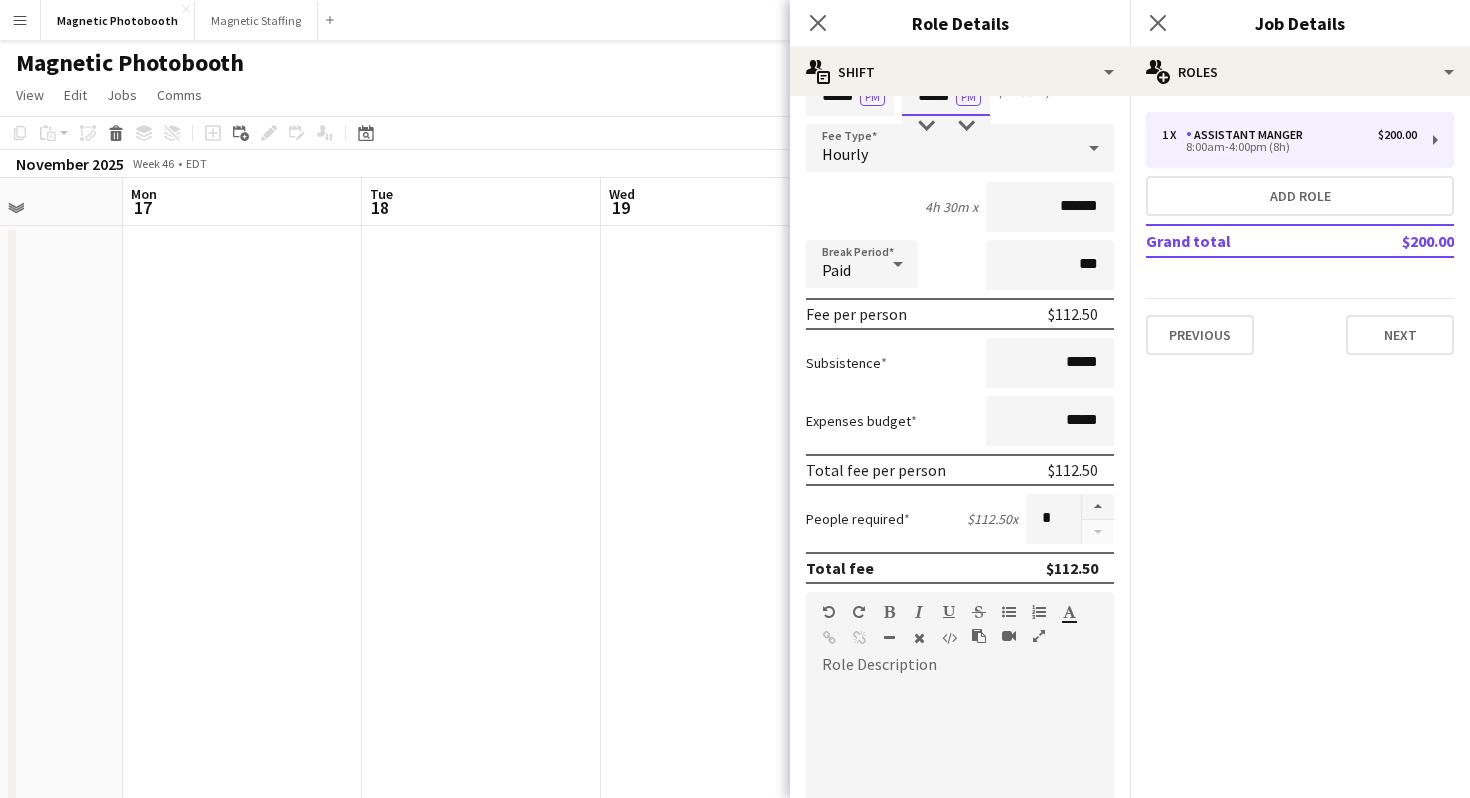 scroll, scrollTop: 116, scrollLeft: 0, axis: vertical 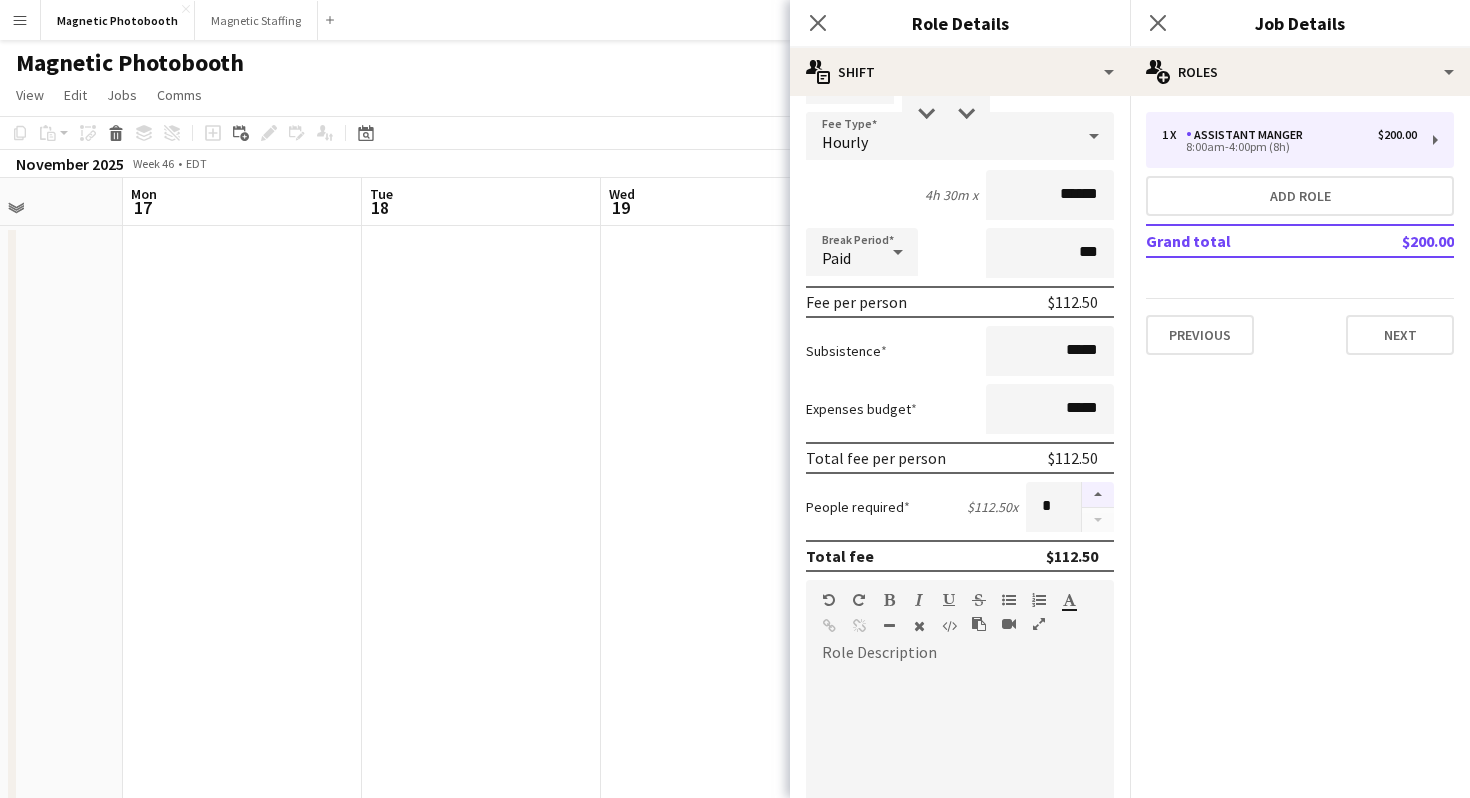 click at bounding box center [1098, 495] 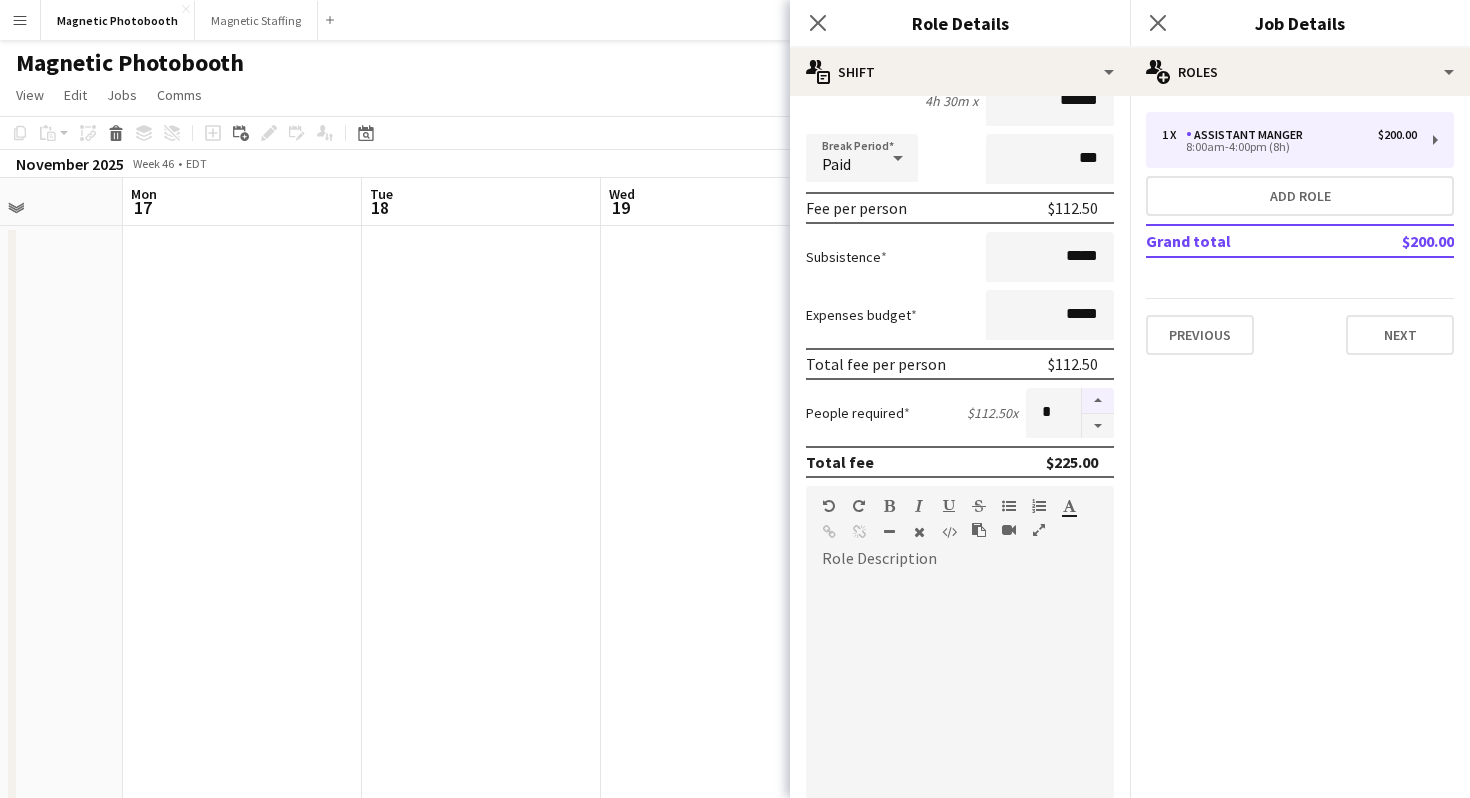 scroll, scrollTop: 225, scrollLeft: 0, axis: vertical 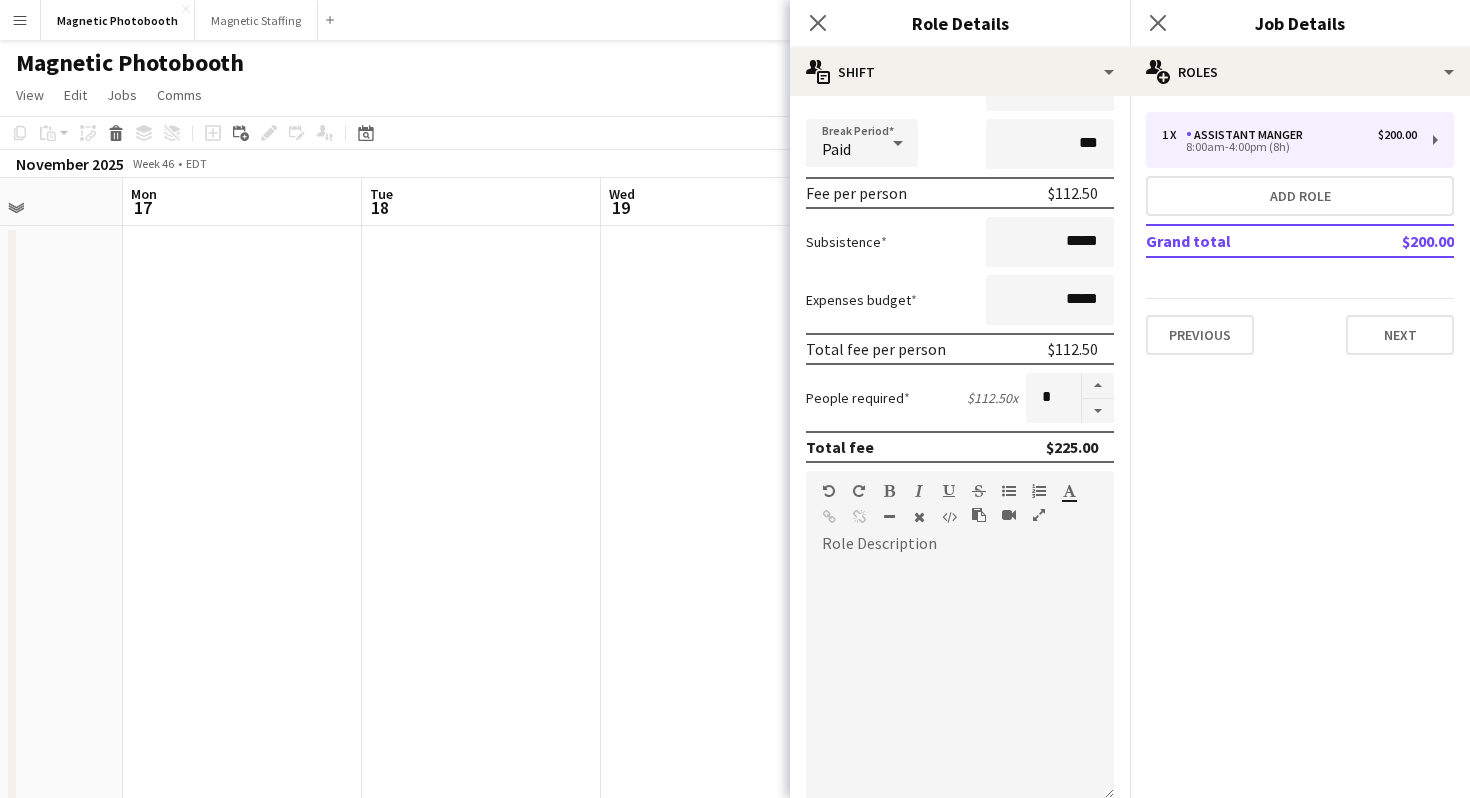 click at bounding box center (960, 673) 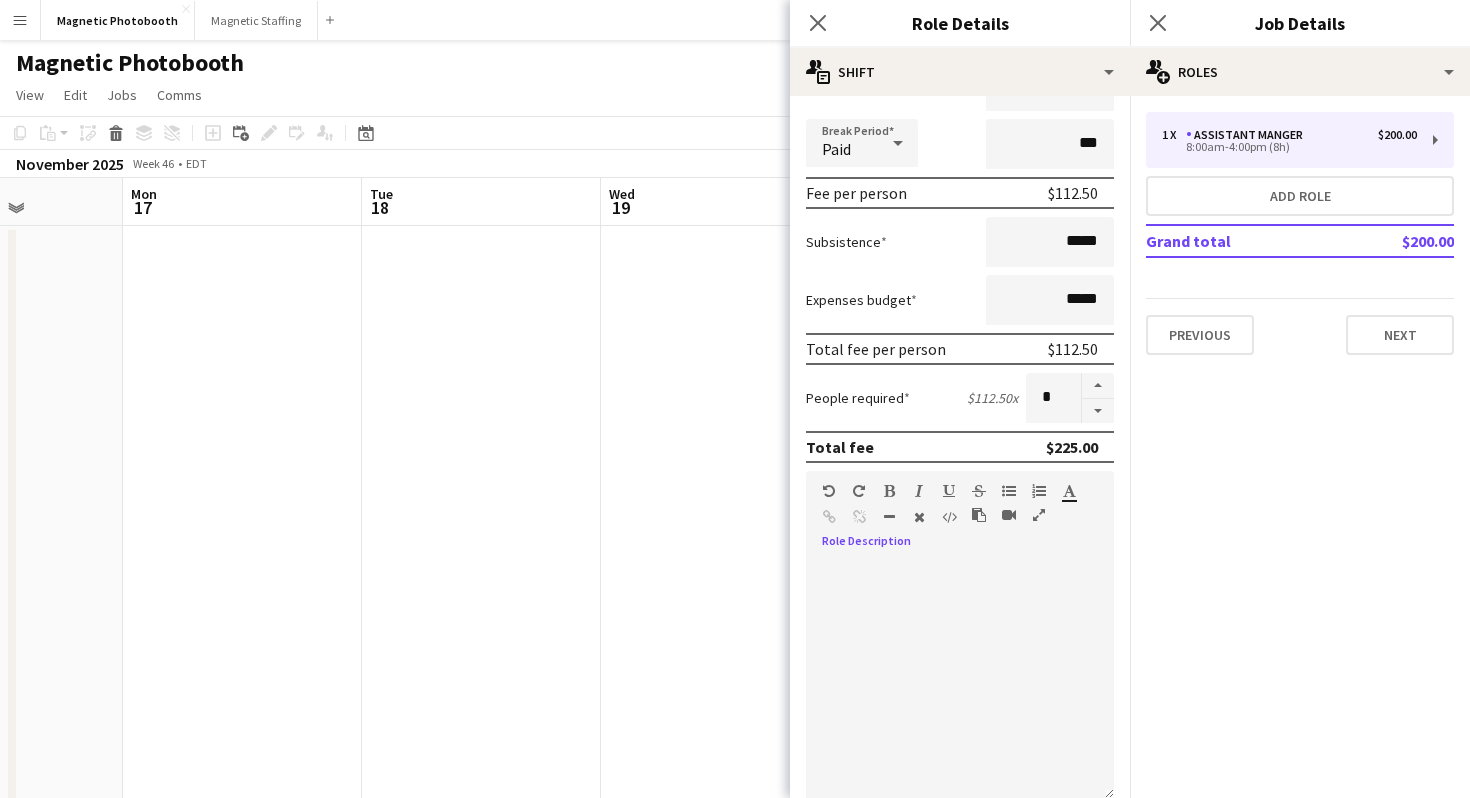type 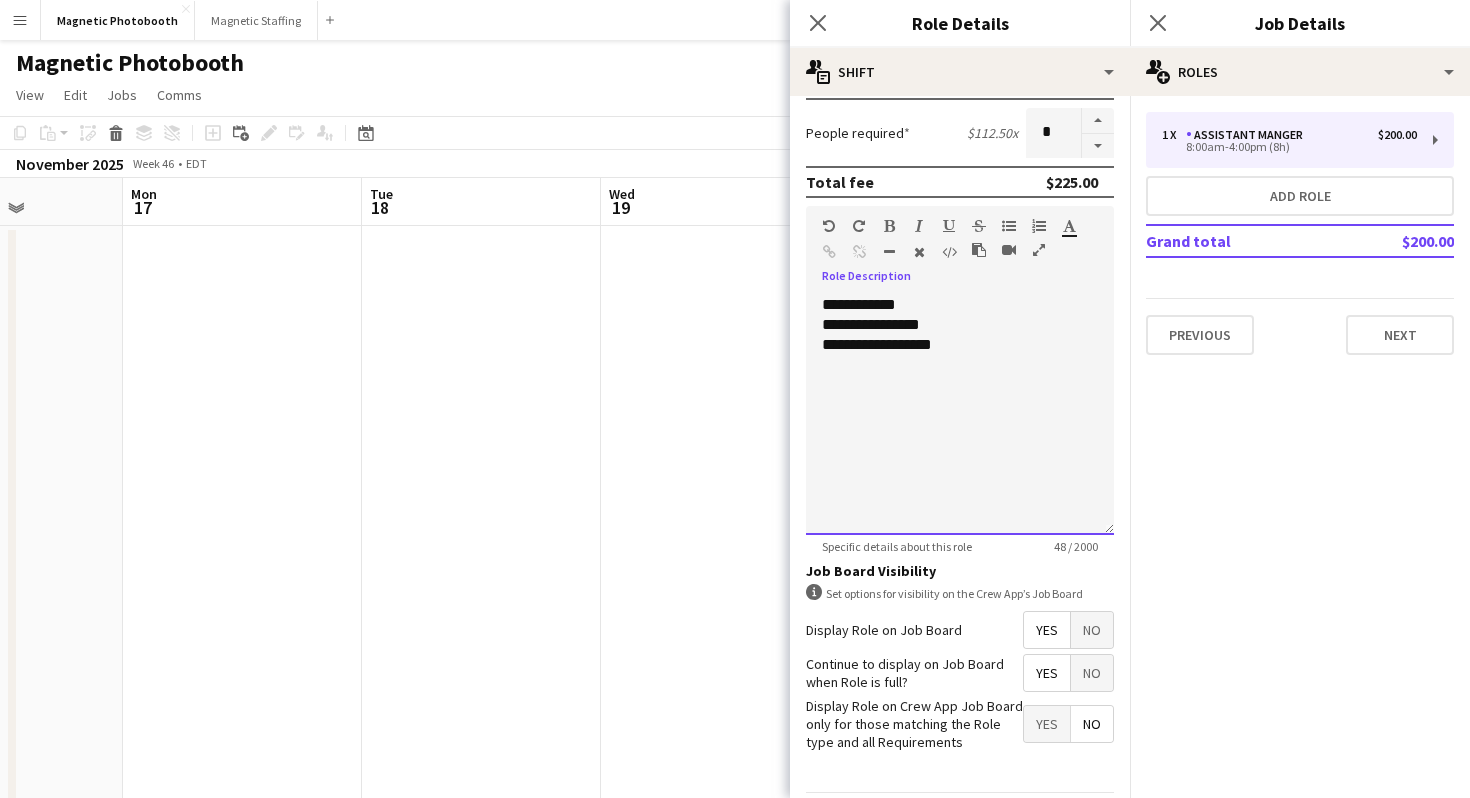 scroll, scrollTop: 556, scrollLeft: 0, axis: vertical 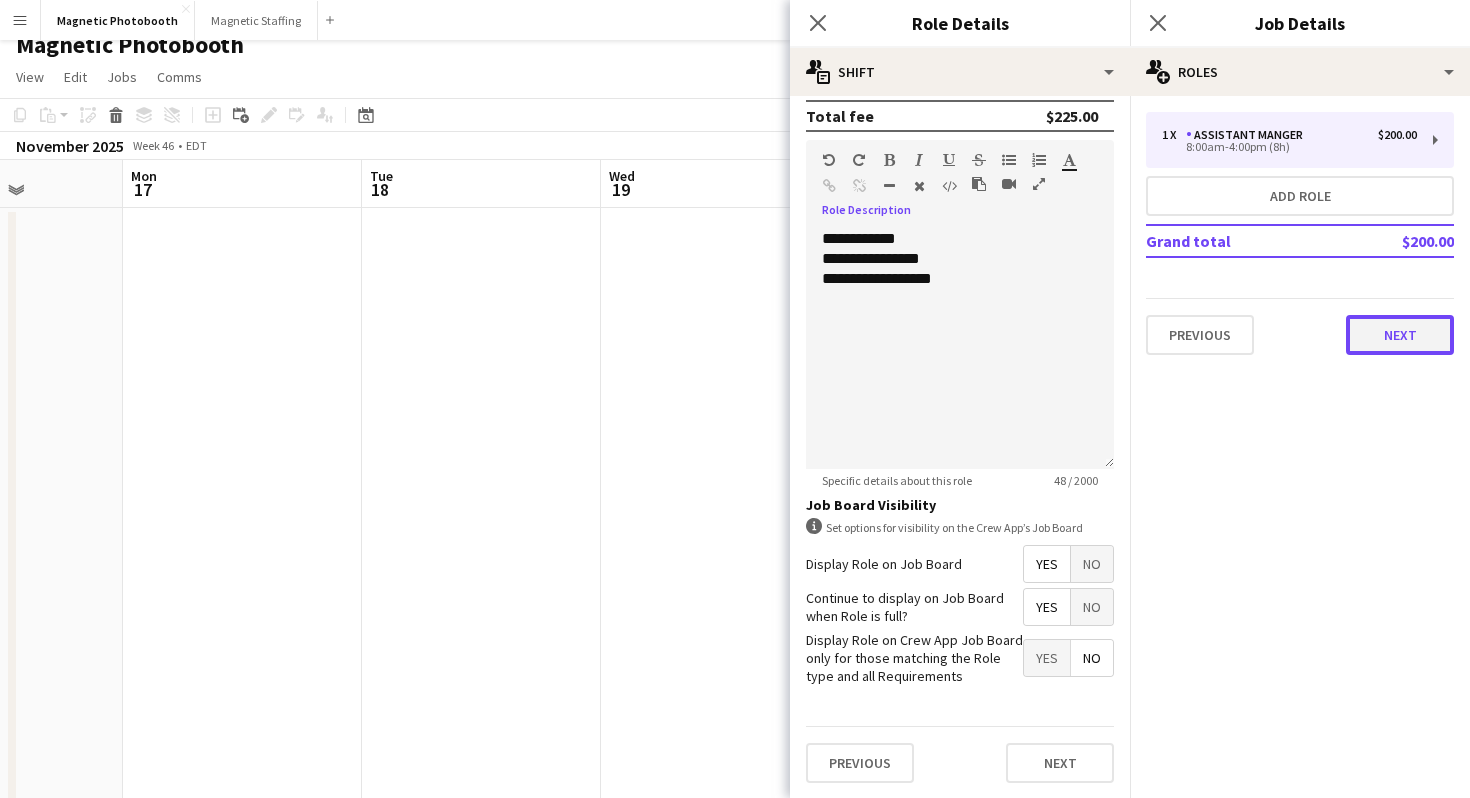 click on "Next" at bounding box center [1400, 335] 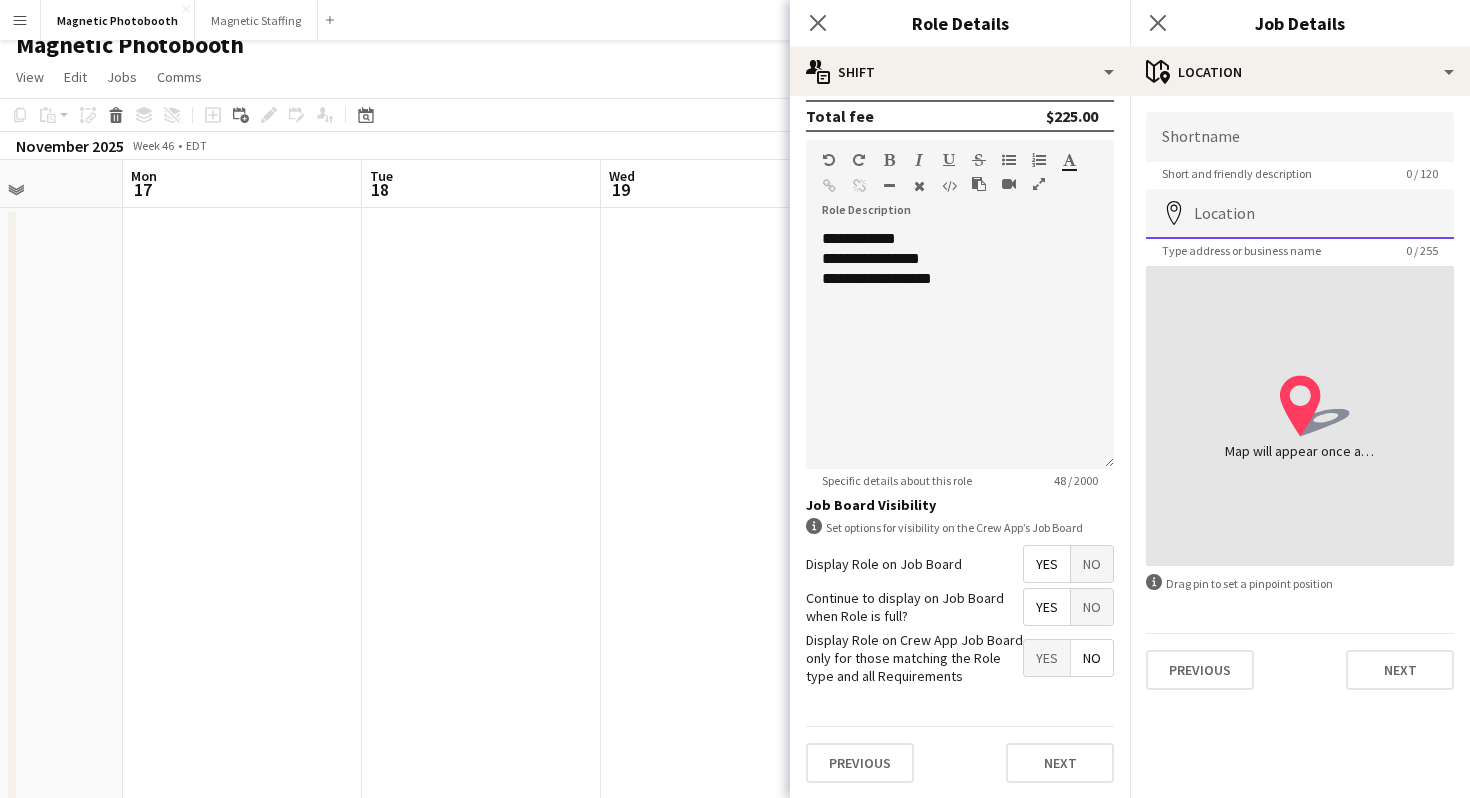 click on "Location" at bounding box center (1300, 214) 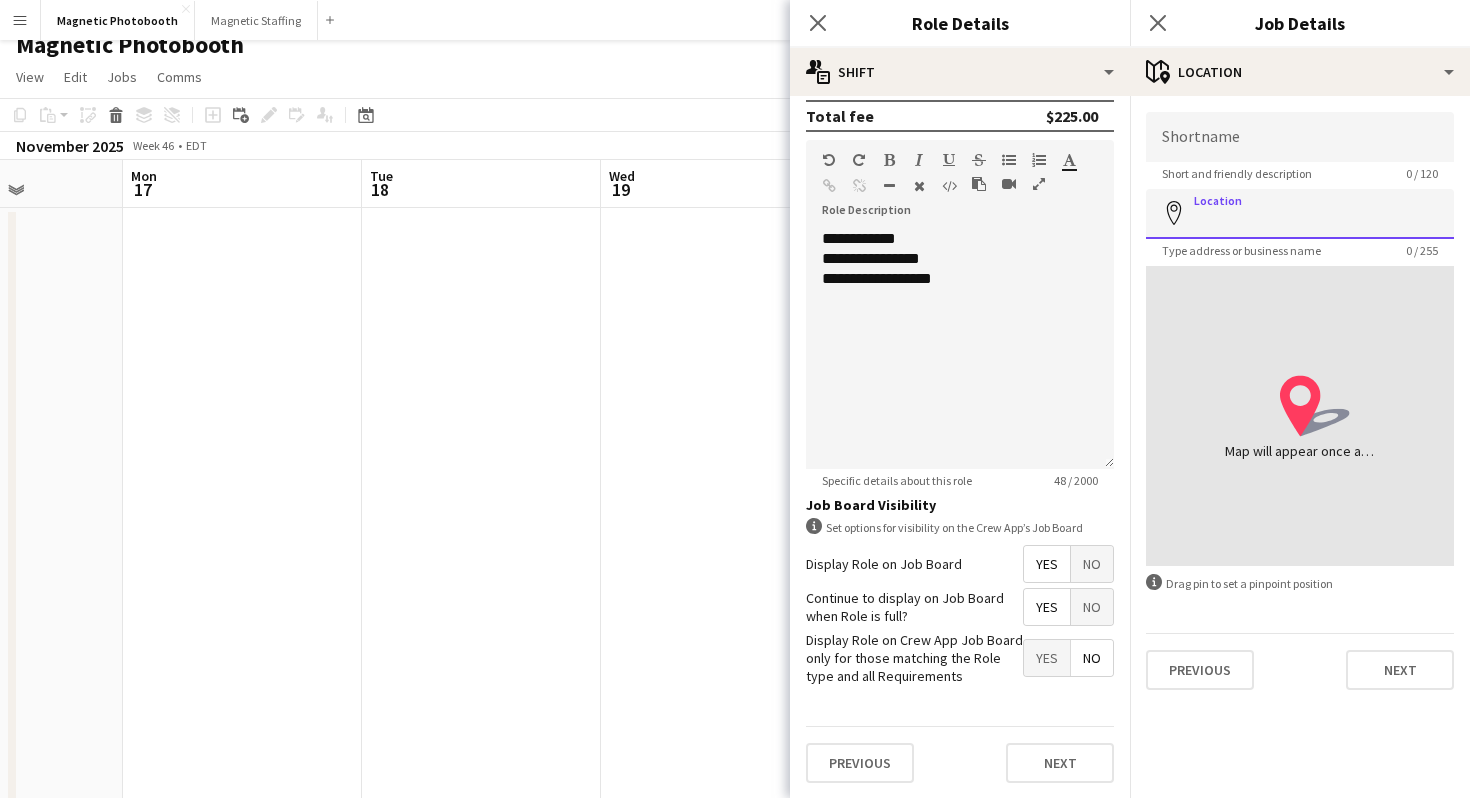 paste on "**********" 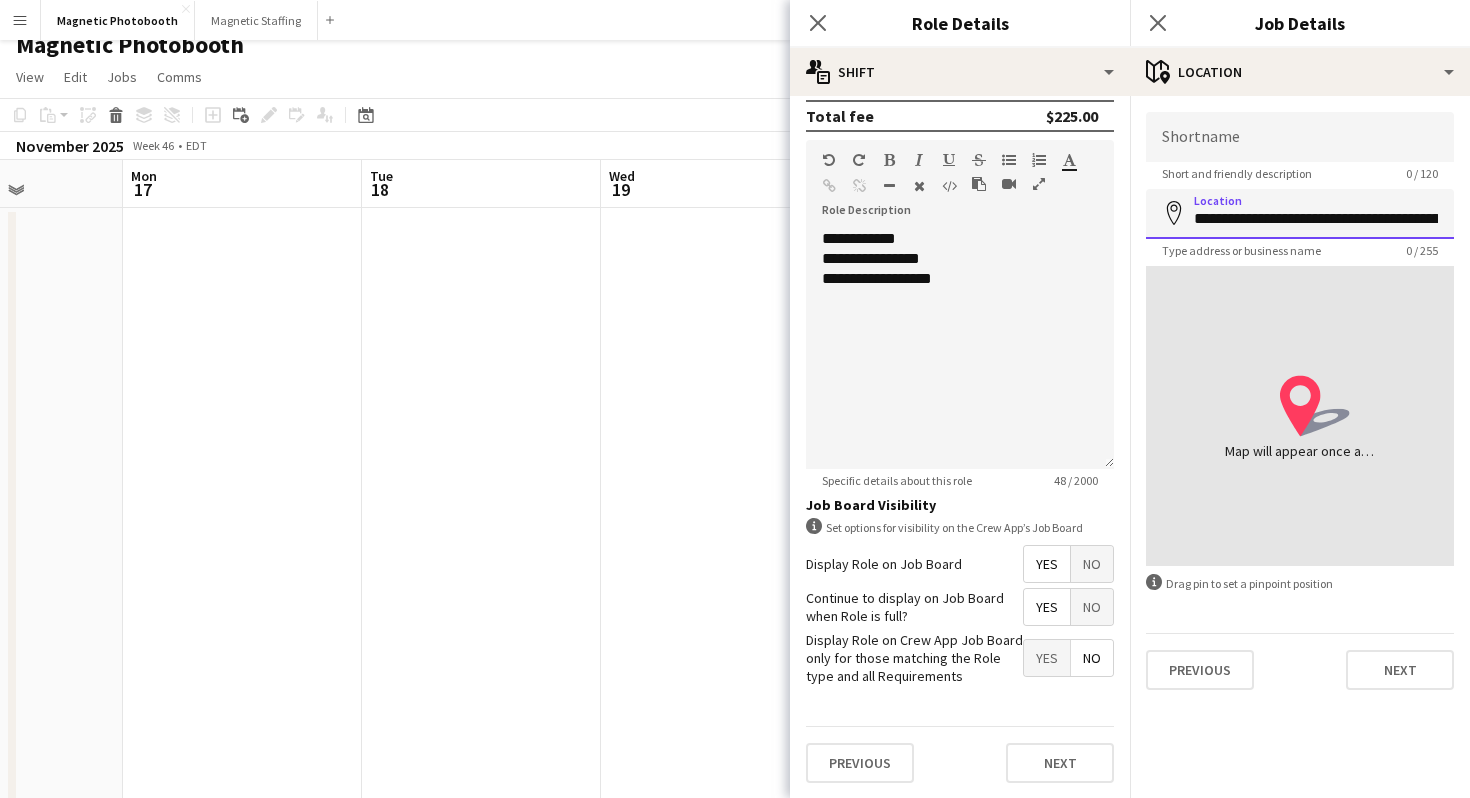 scroll, scrollTop: 0, scrollLeft: 154, axis: horizontal 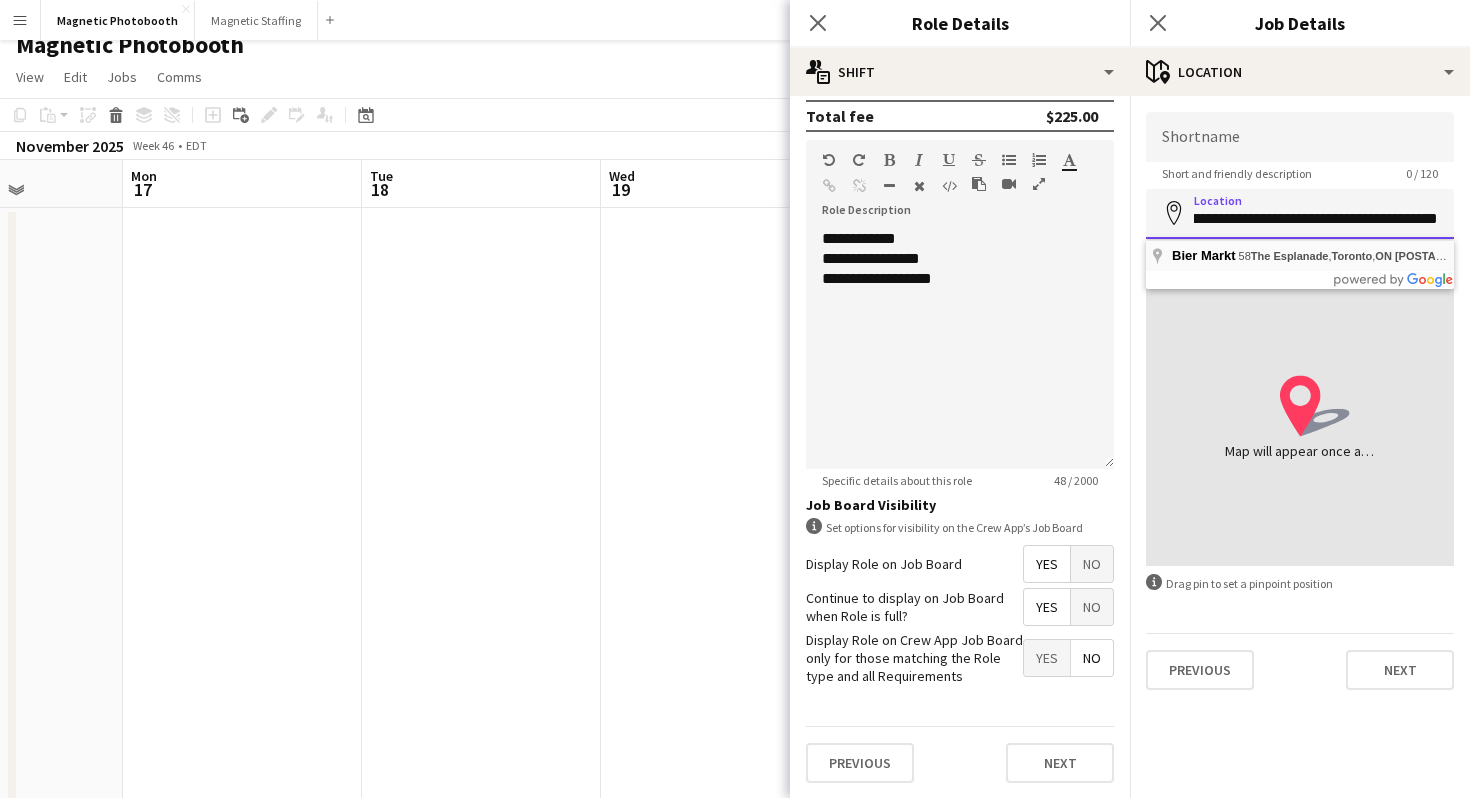 type on "**********" 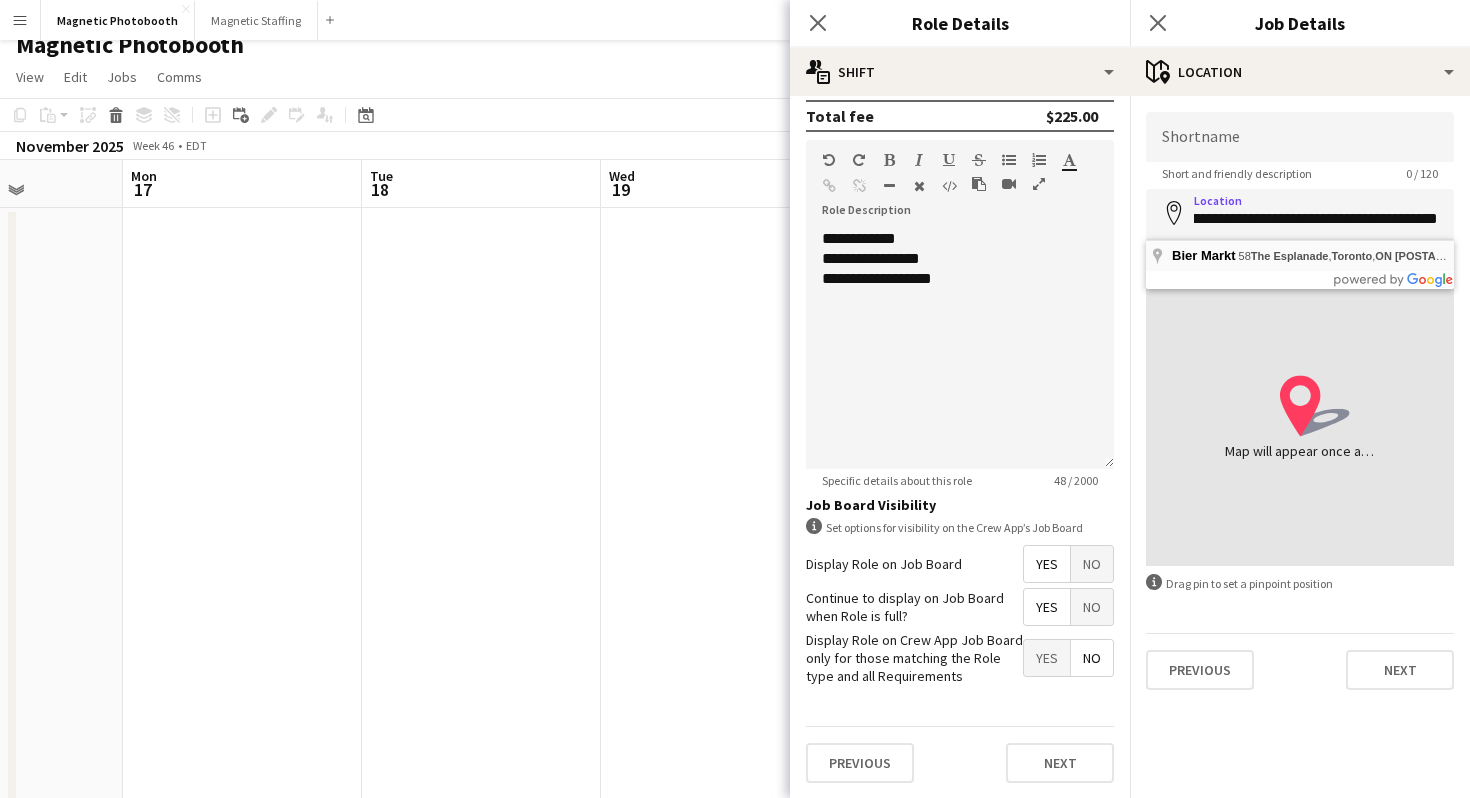 scroll, scrollTop: 0, scrollLeft: 0, axis: both 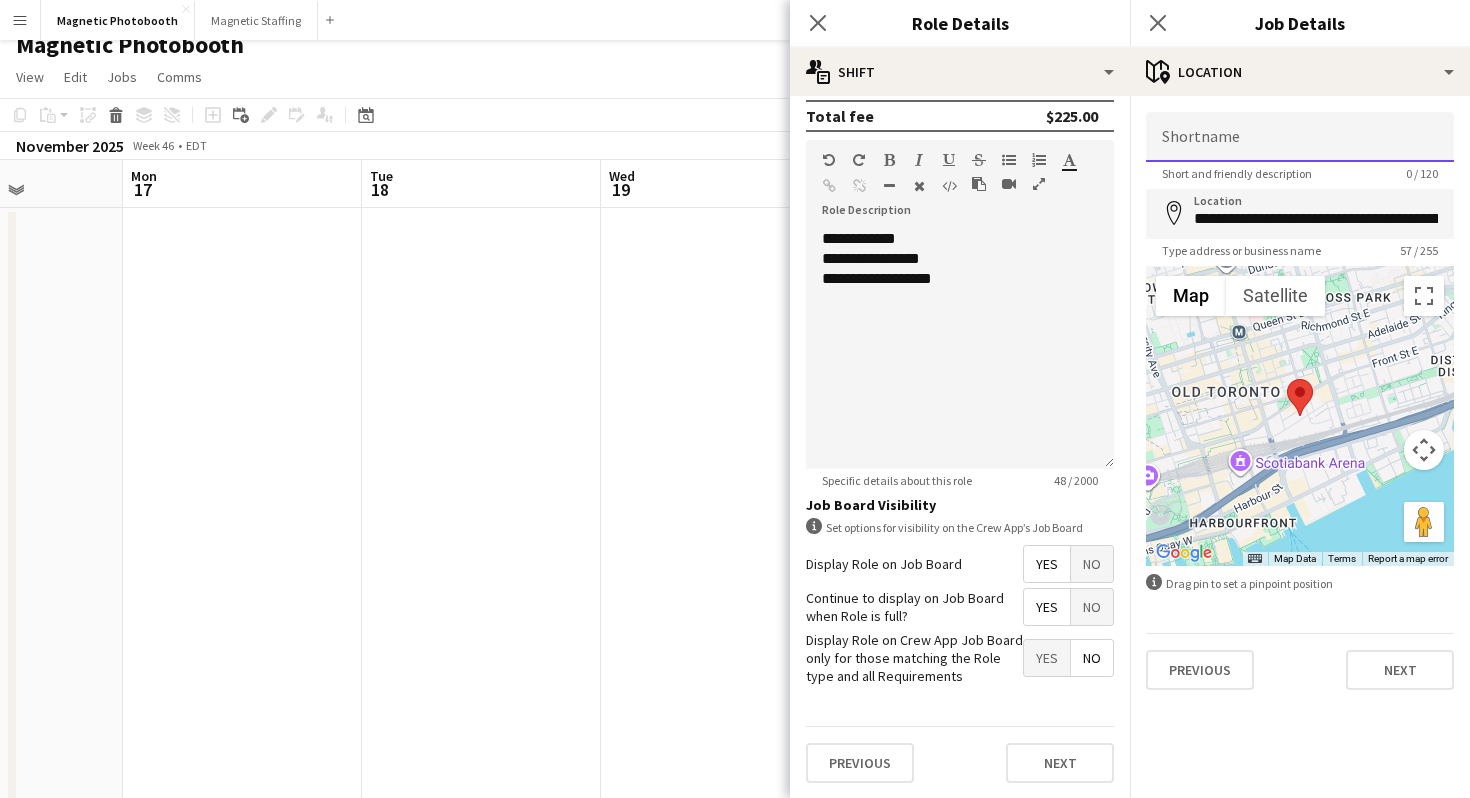 click on "Shortname" at bounding box center (1300, 137) 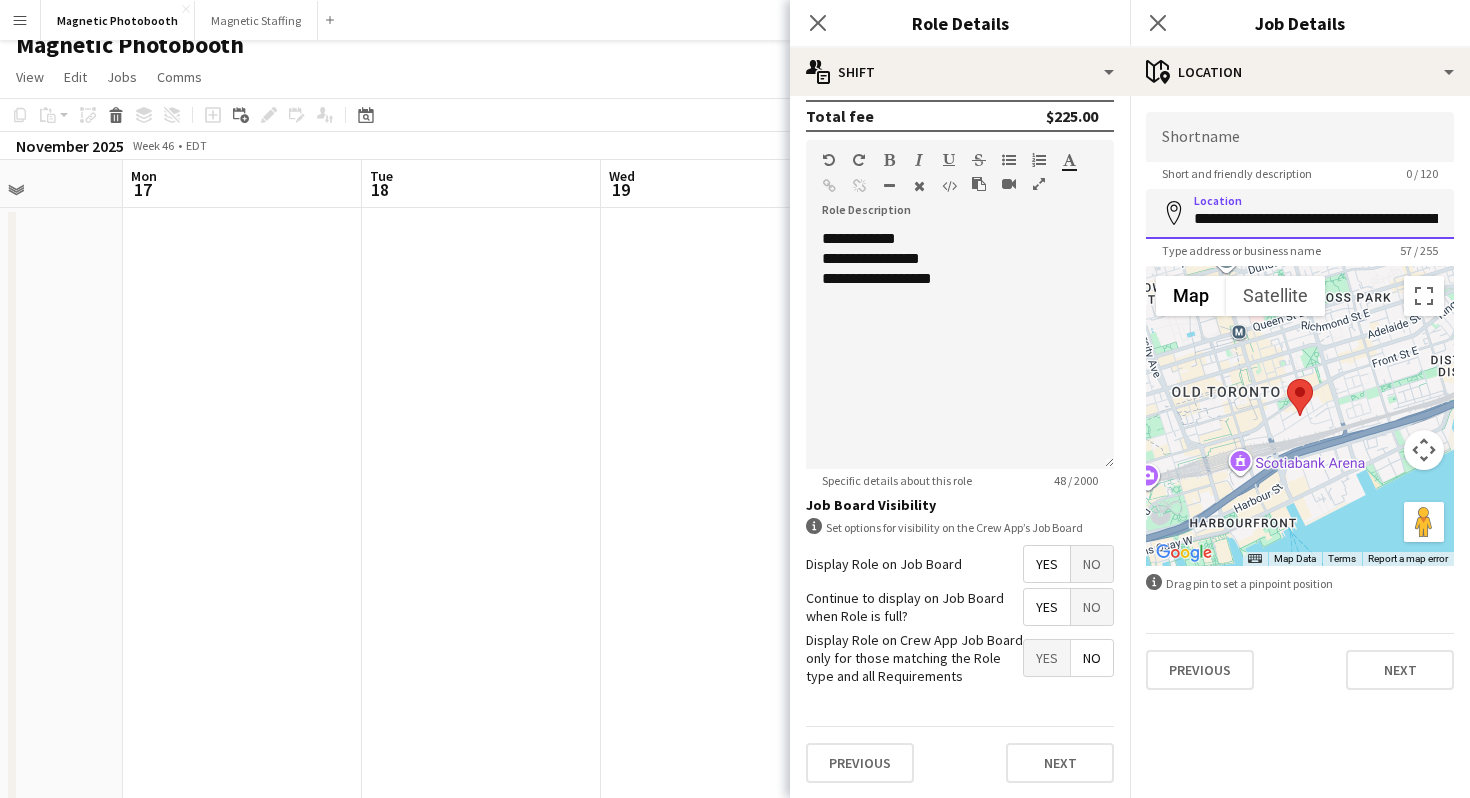 click on "**********" at bounding box center [1300, 214] 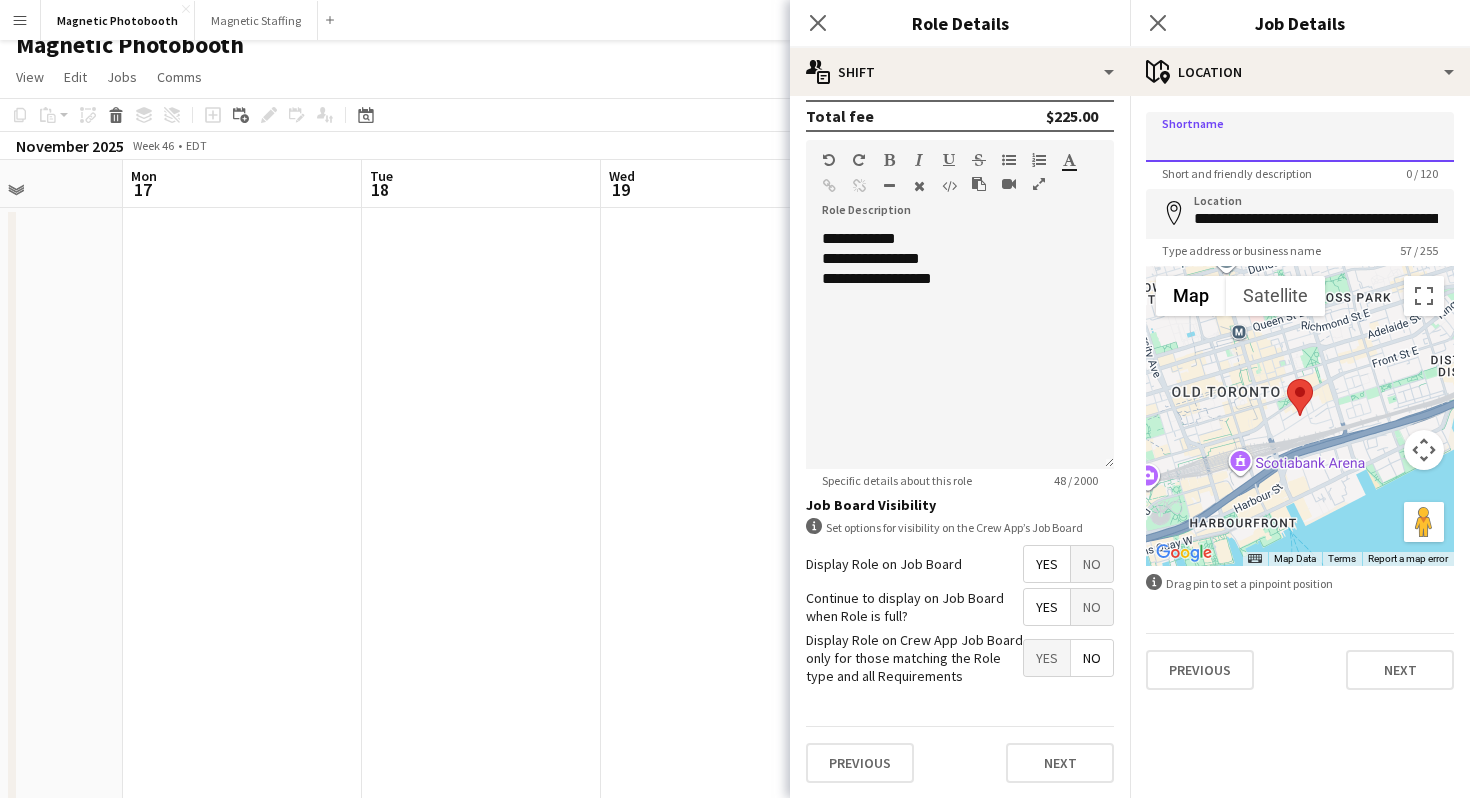 click on "Shortname" at bounding box center (1300, 137) 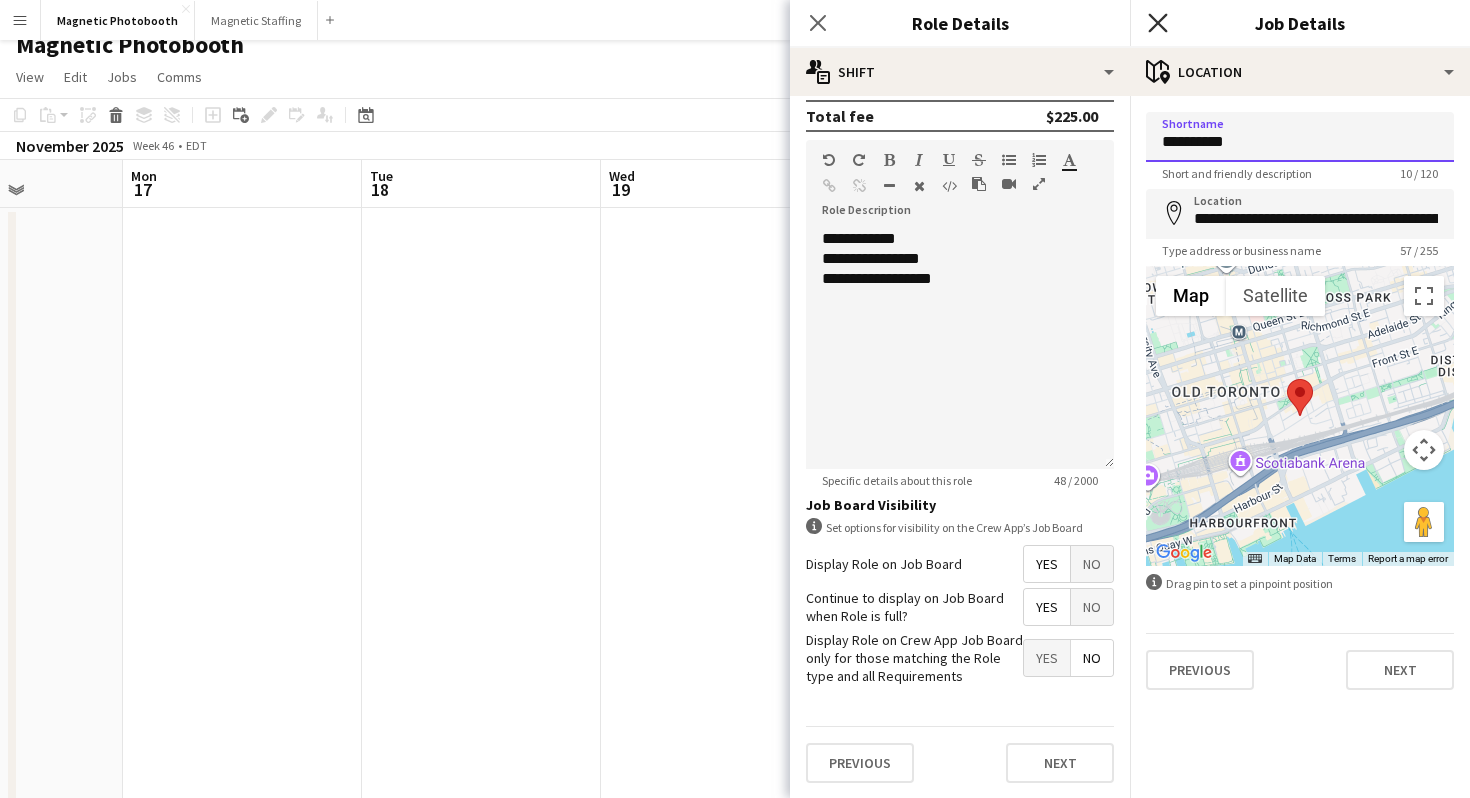 type on "**********" 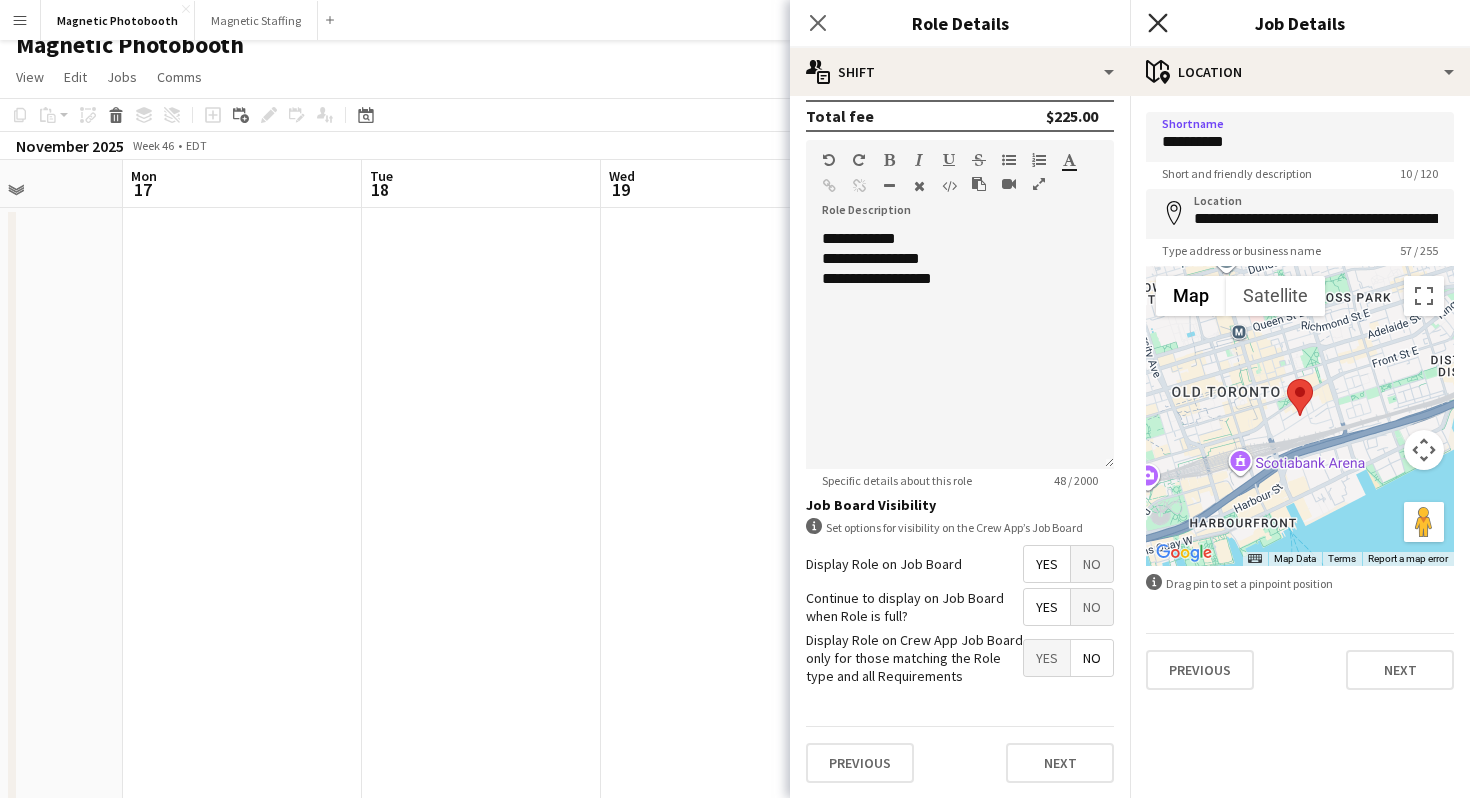click on "Close pop-in" 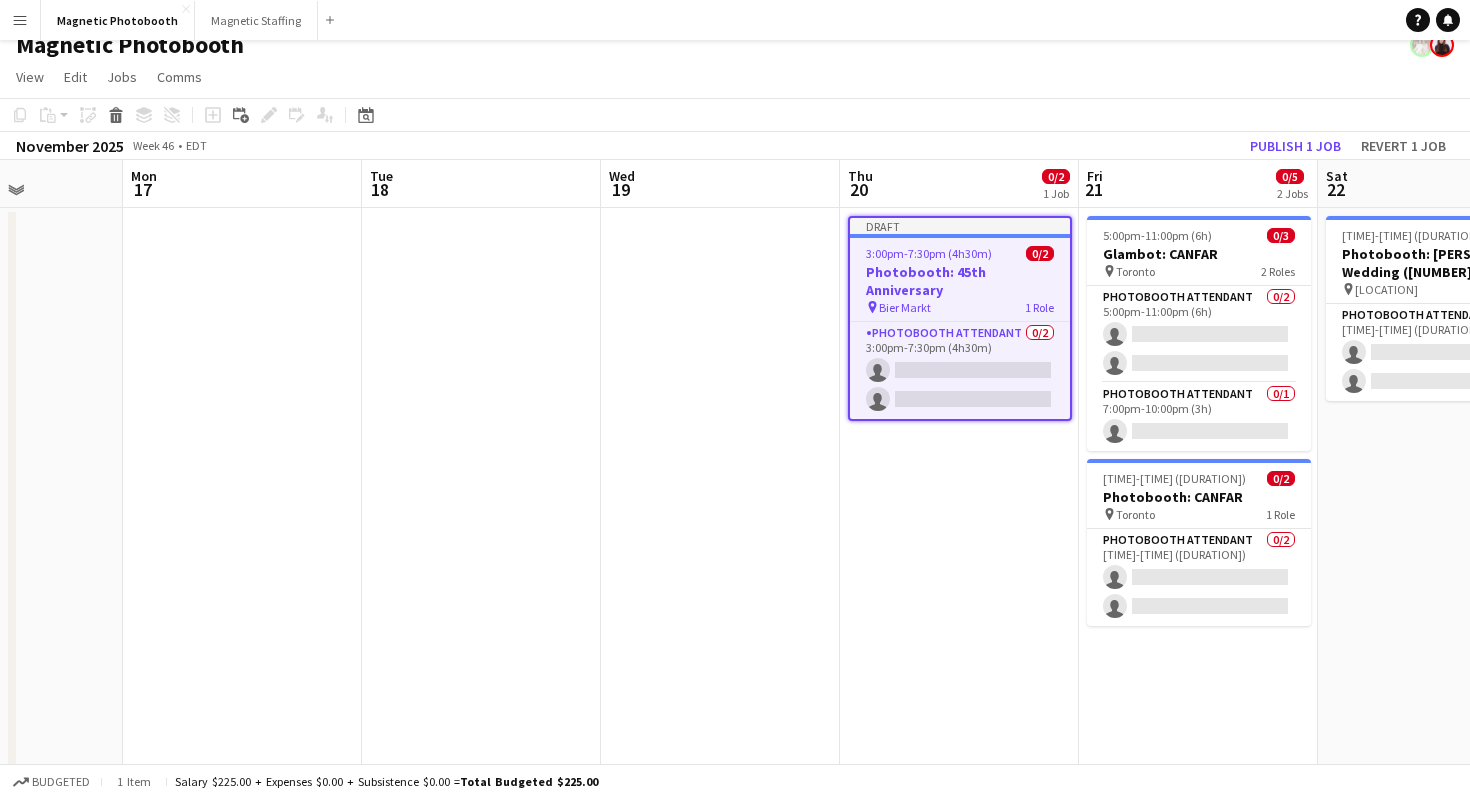 scroll, scrollTop: 0, scrollLeft: 0, axis: both 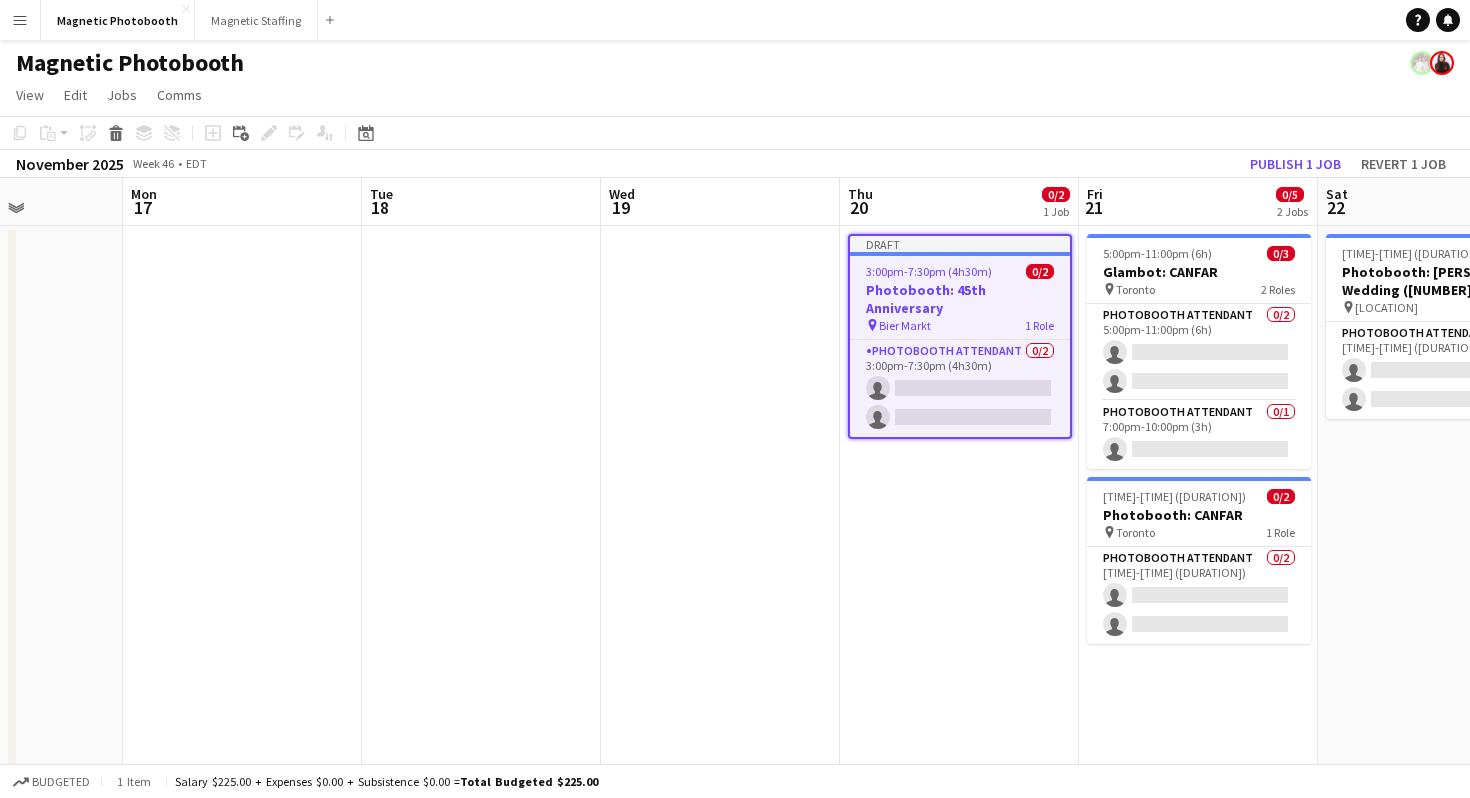 click on "Copy
Paste
Paste
Command
V Paste with crew
Command
Shift
V
Paste linked Job
Delete
Group
Ungroup
Add job
Add linked Job
Edit
Edit linked Job
Applicants
Date picker
AUG 2025 AUG 2025 Monday M Tuesday T Wednesday W Thursday T Friday F Saturday S Sunday S  AUG   1   2   3   4   5   6   7   8   9   10   11   12   13   14   15   16   17   18   19   20   21   22   23   24   25" 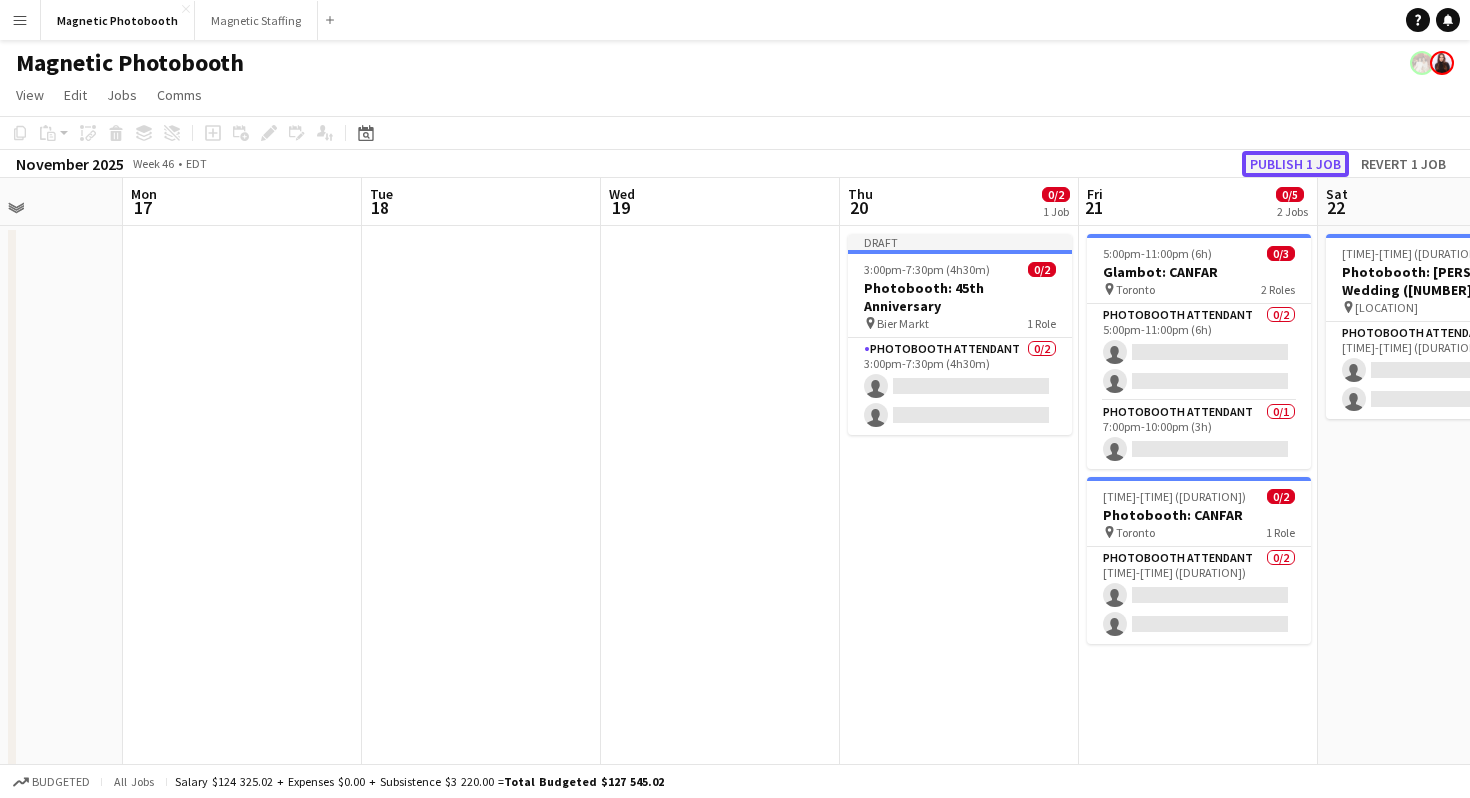 click on "Publish 1 job" 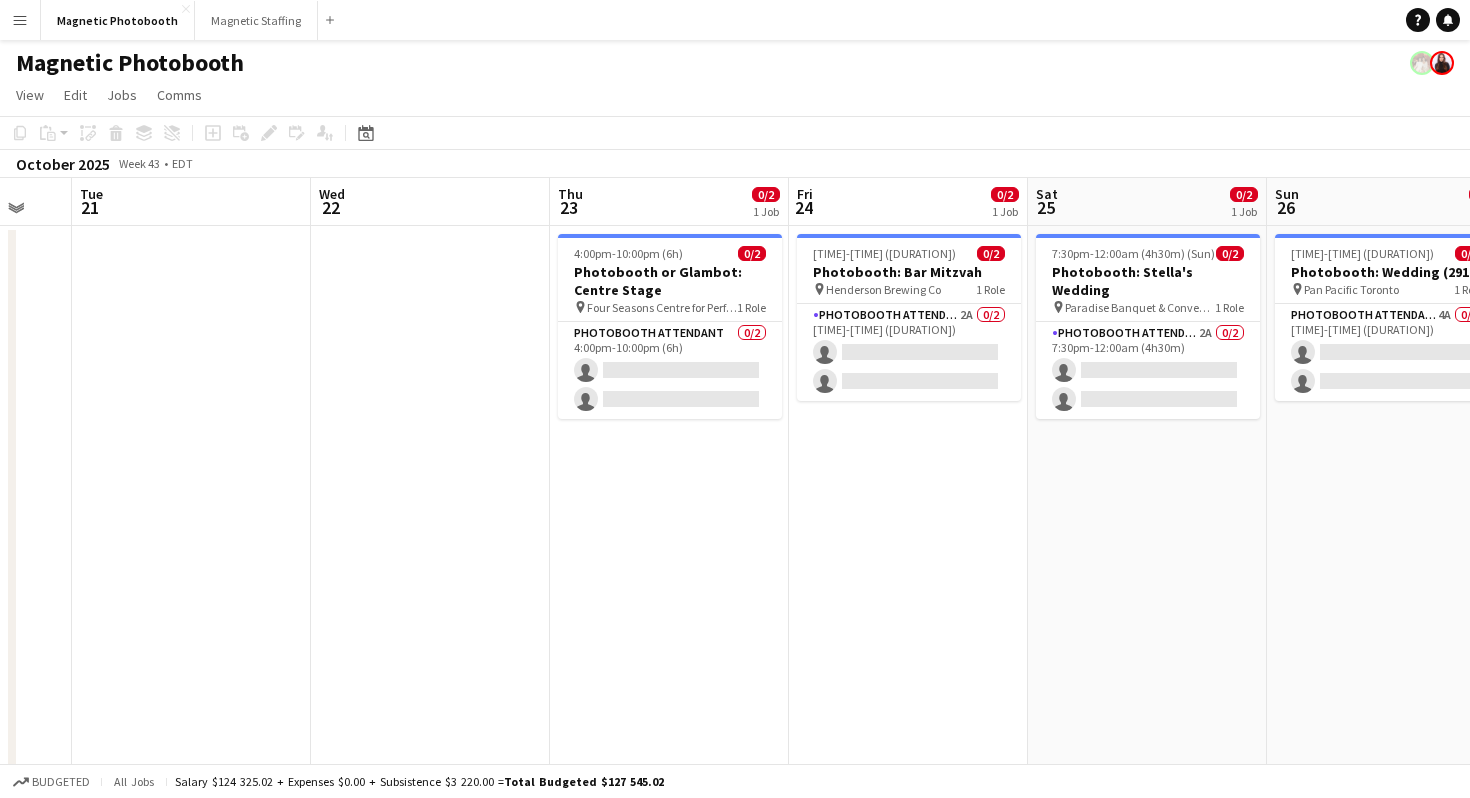 scroll, scrollTop: 0, scrollLeft: 637, axis: horizontal 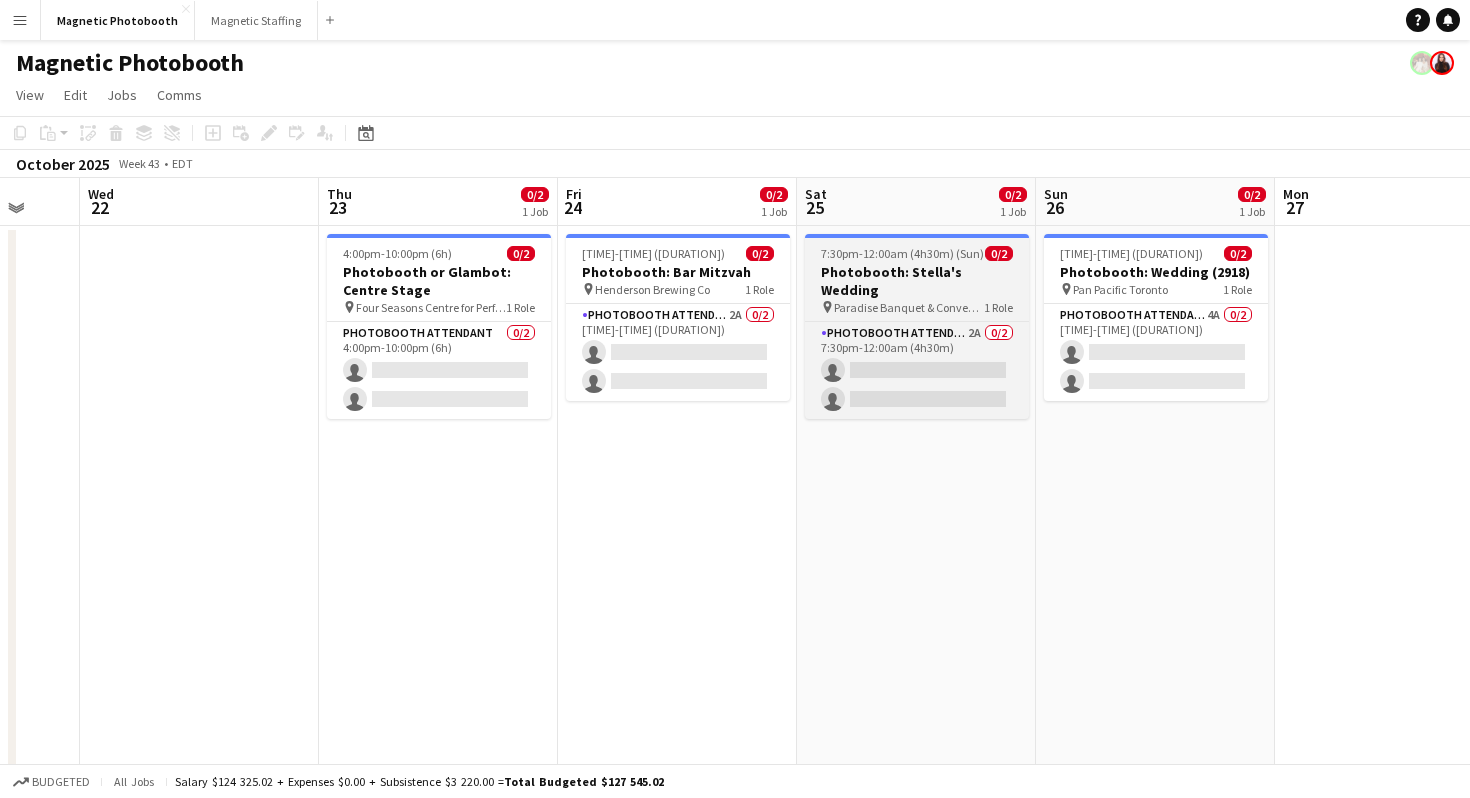 click on "Paradise Banquet & Convention" at bounding box center (909, 307) 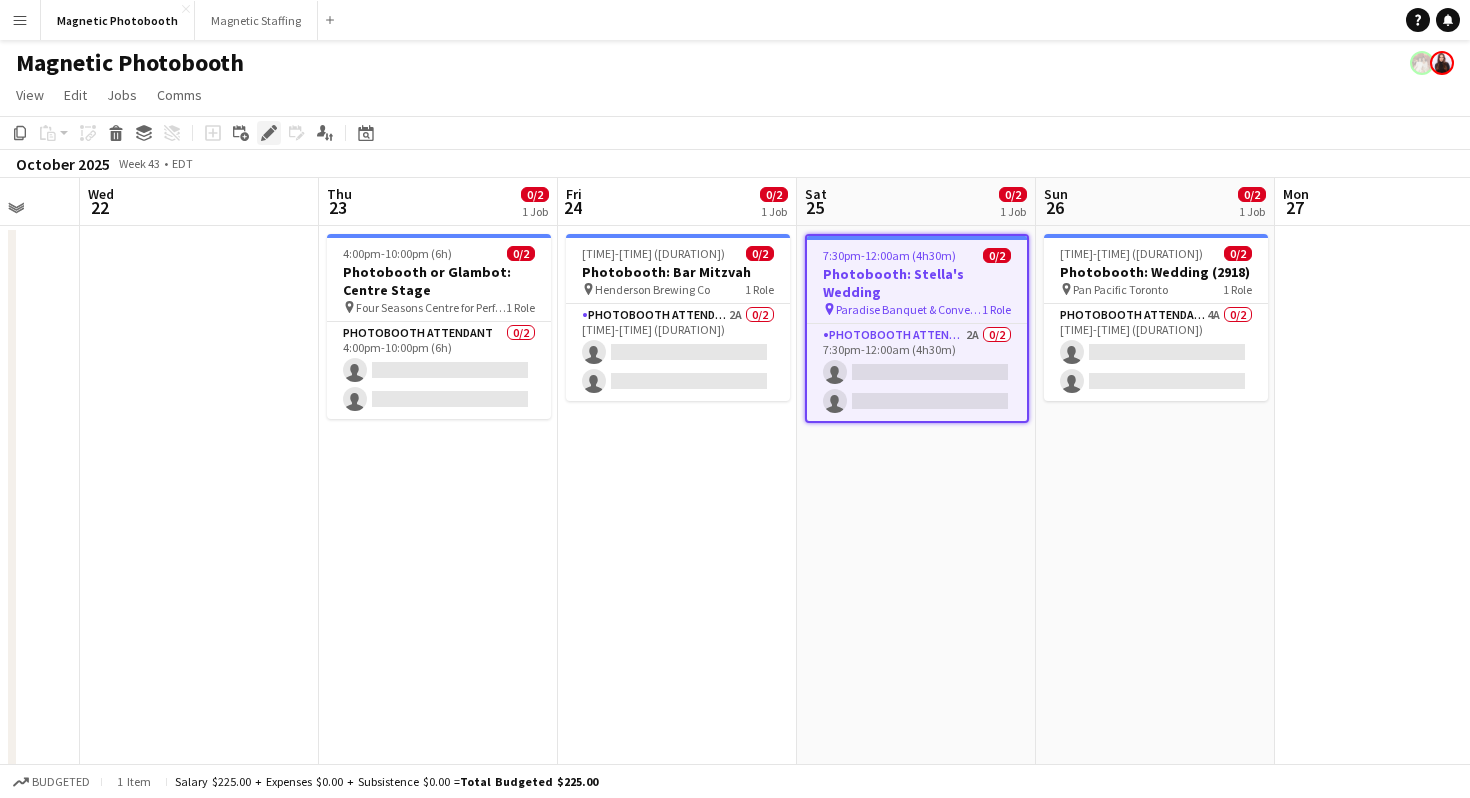 click on "Edit" 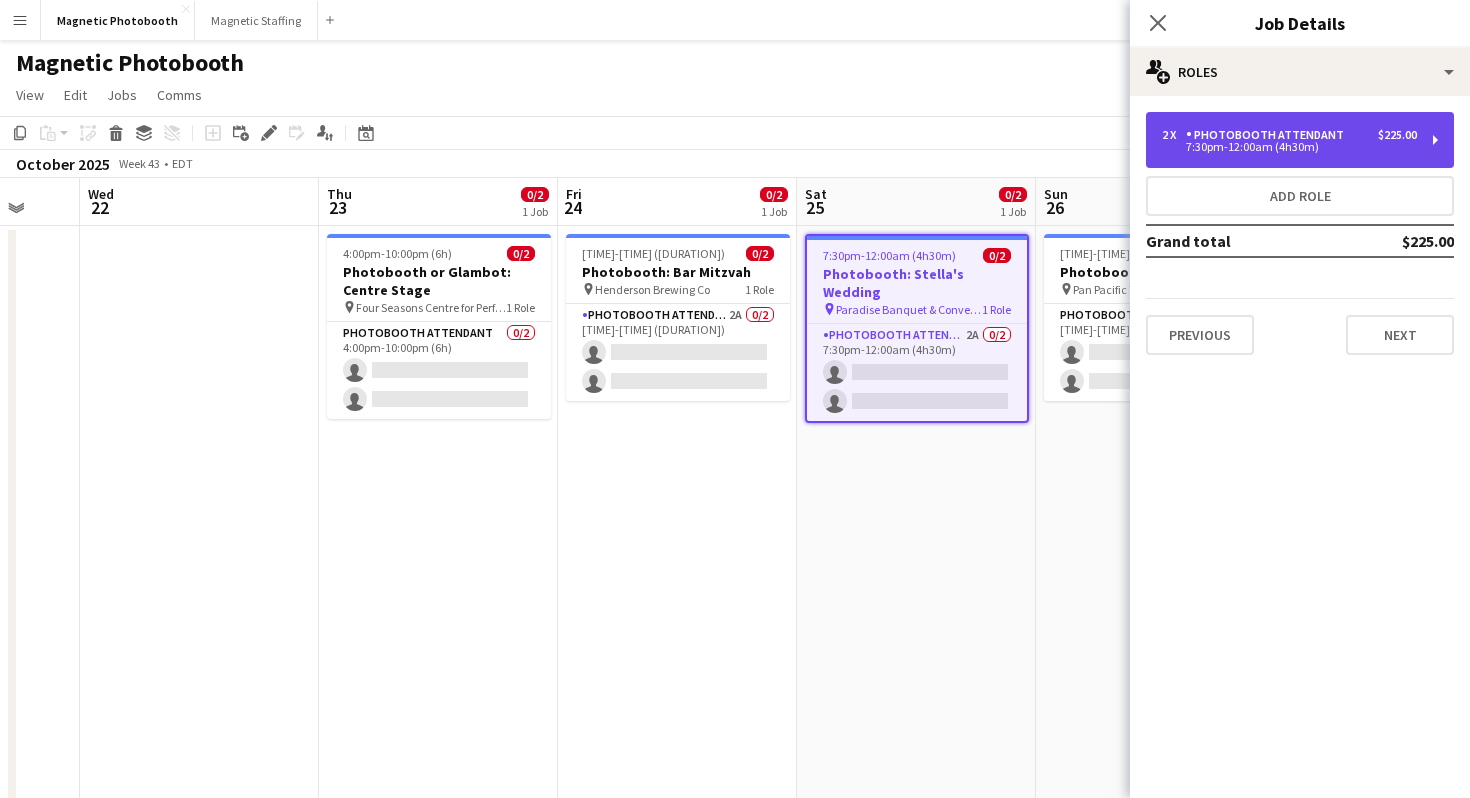 click on "Photobooth Attendant" at bounding box center [1269, 135] 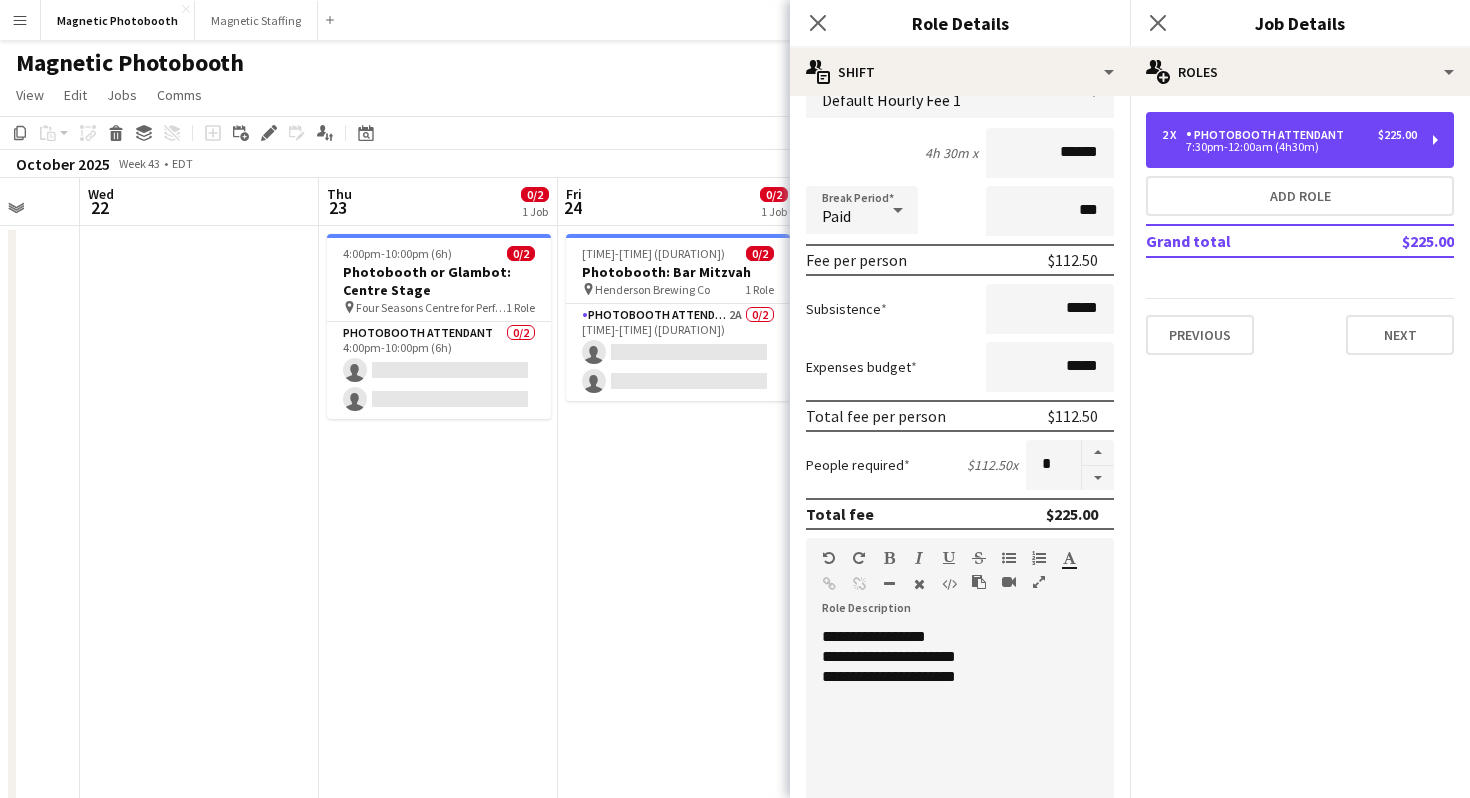 scroll, scrollTop: 170, scrollLeft: 0, axis: vertical 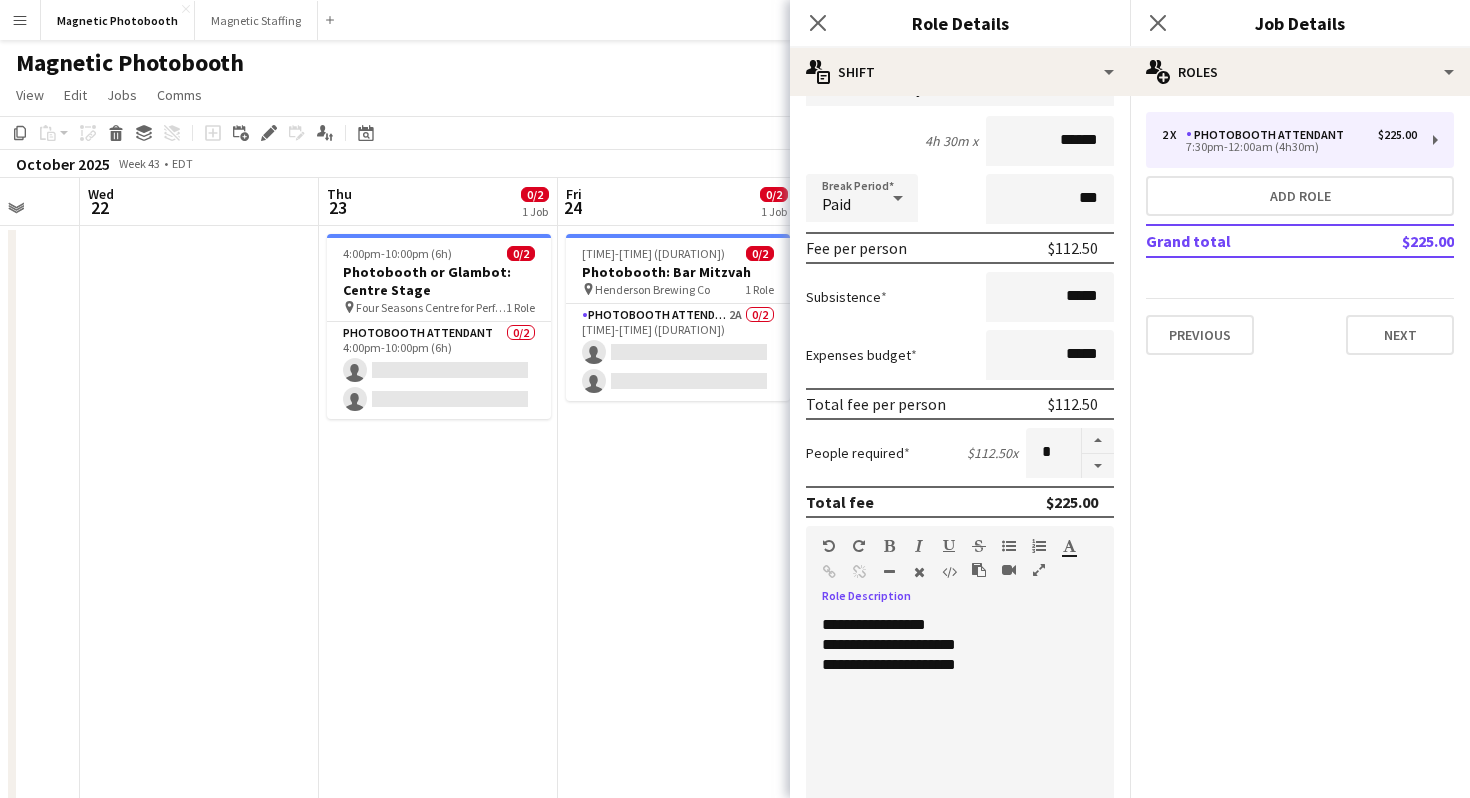 click on "**********" at bounding box center (960, 735) 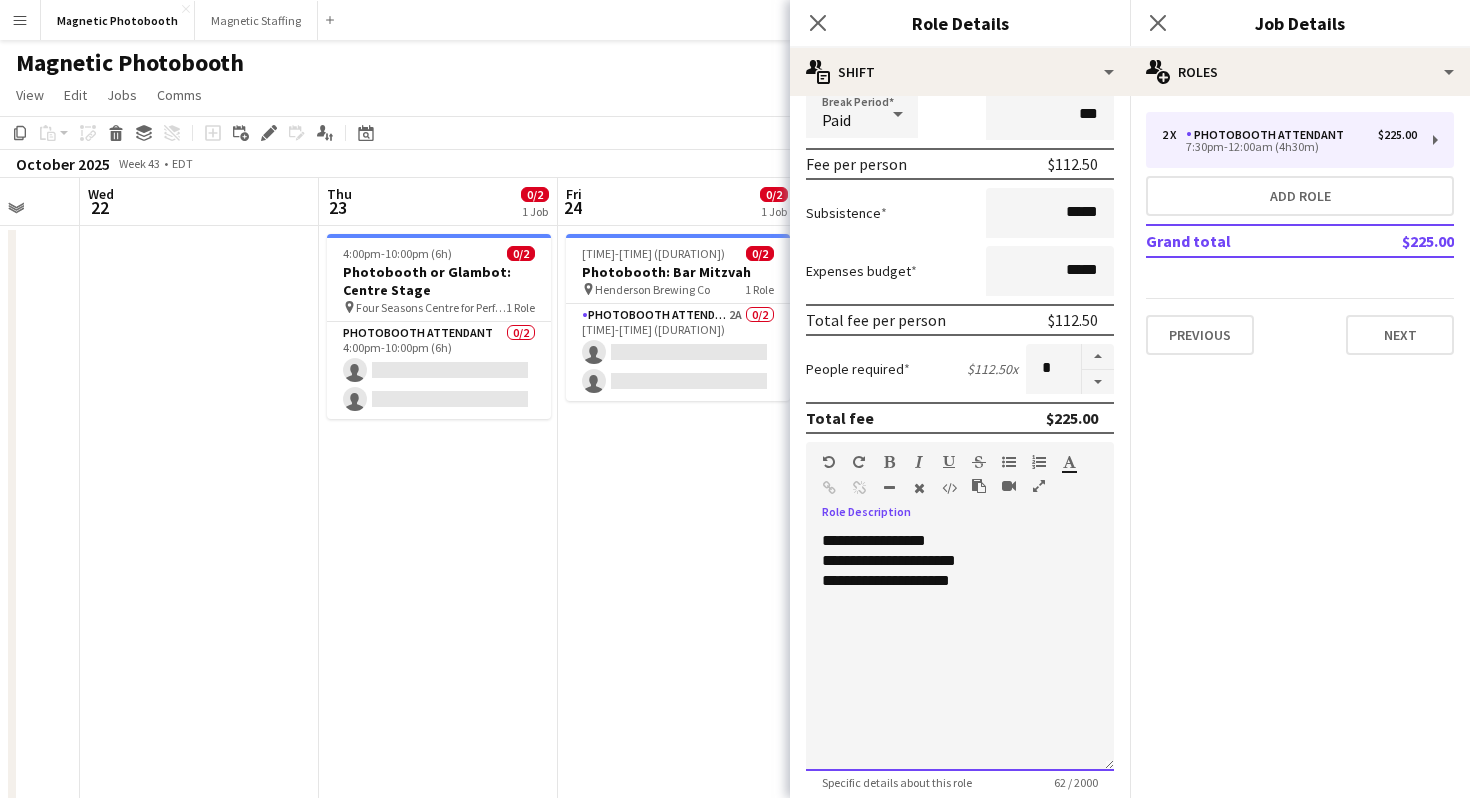 scroll, scrollTop: 0, scrollLeft: 0, axis: both 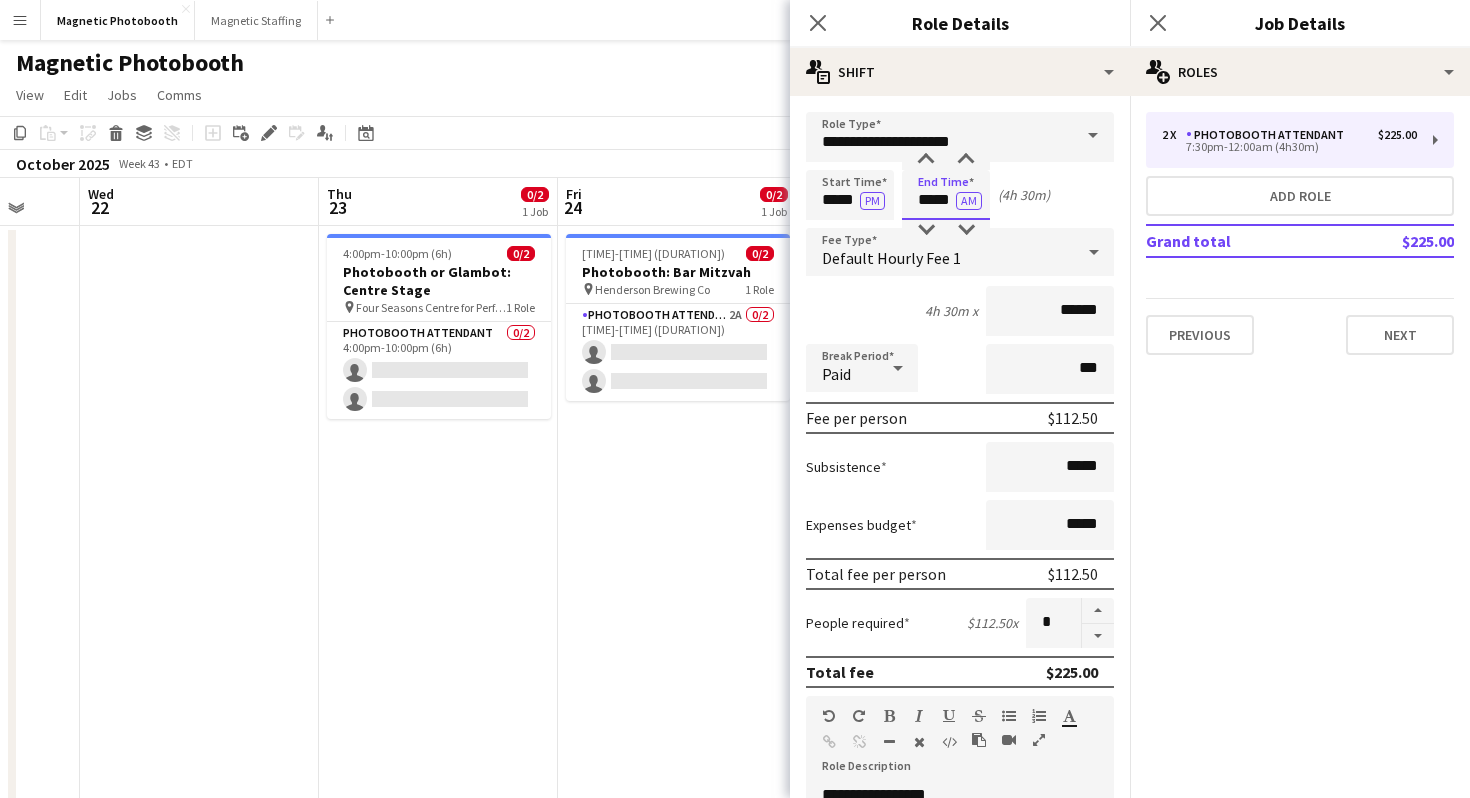click on "*****" at bounding box center (946, 195) 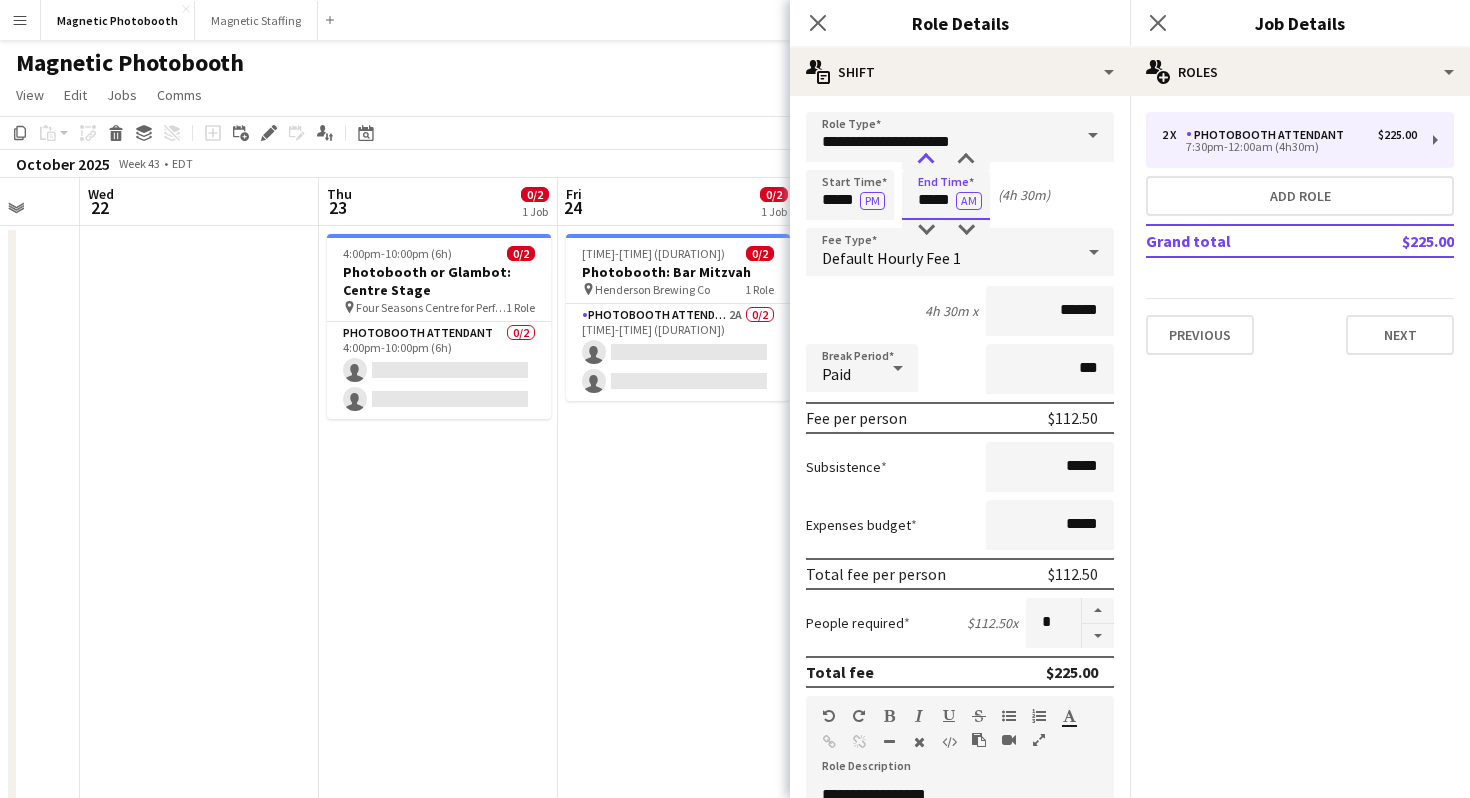 type on "*****" 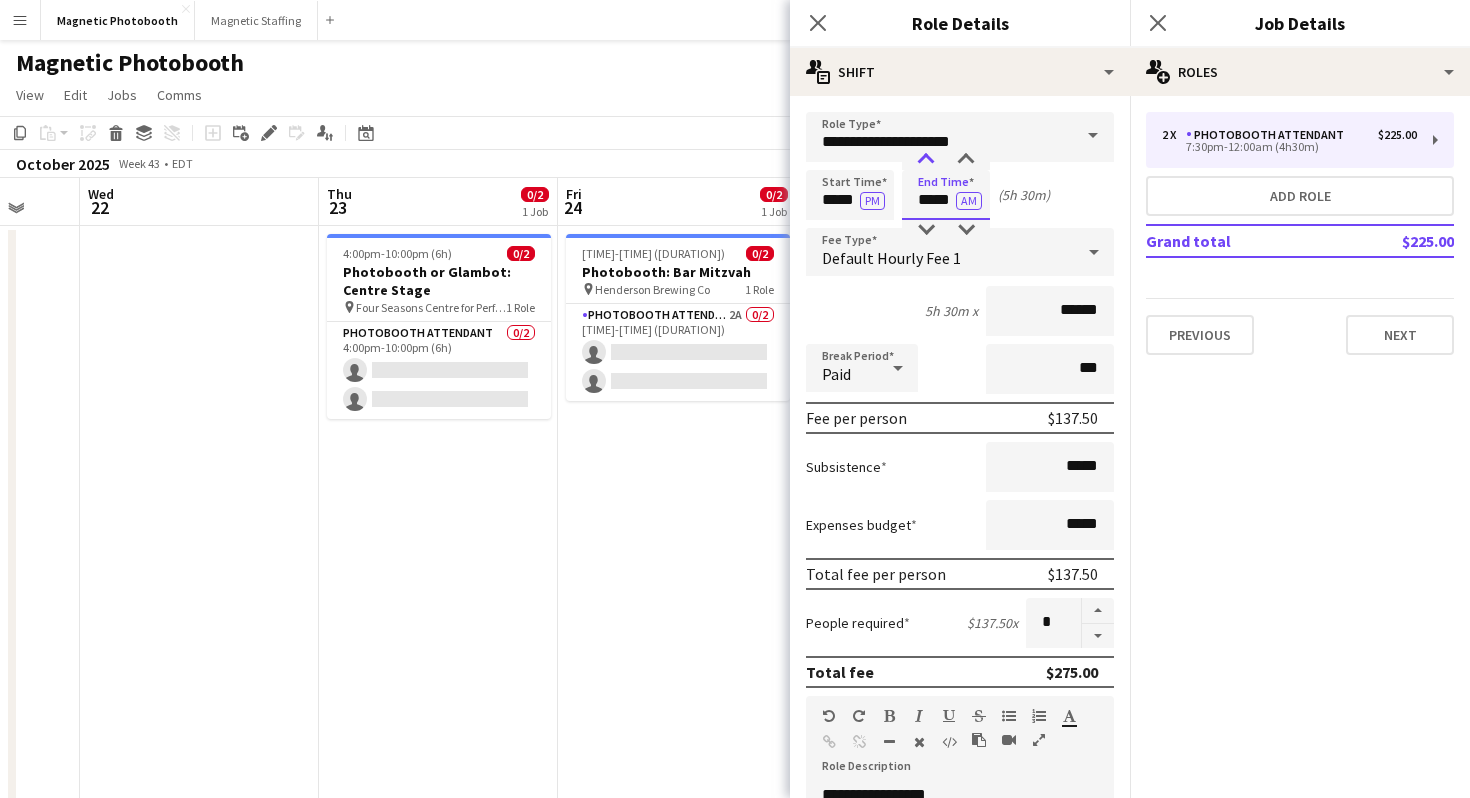 click at bounding box center [926, 160] 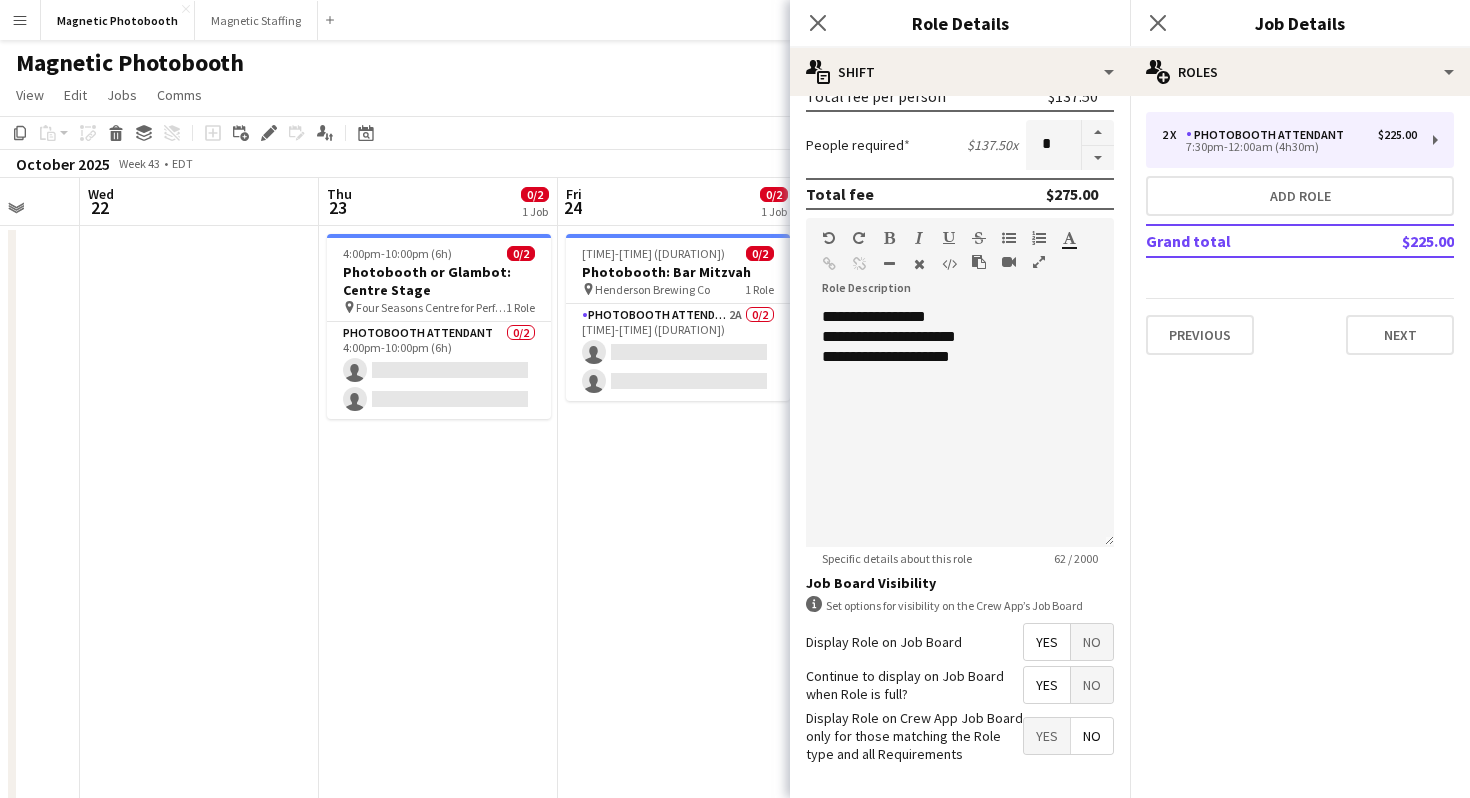 scroll, scrollTop: 556, scrollLeft: 0, axis: vertical 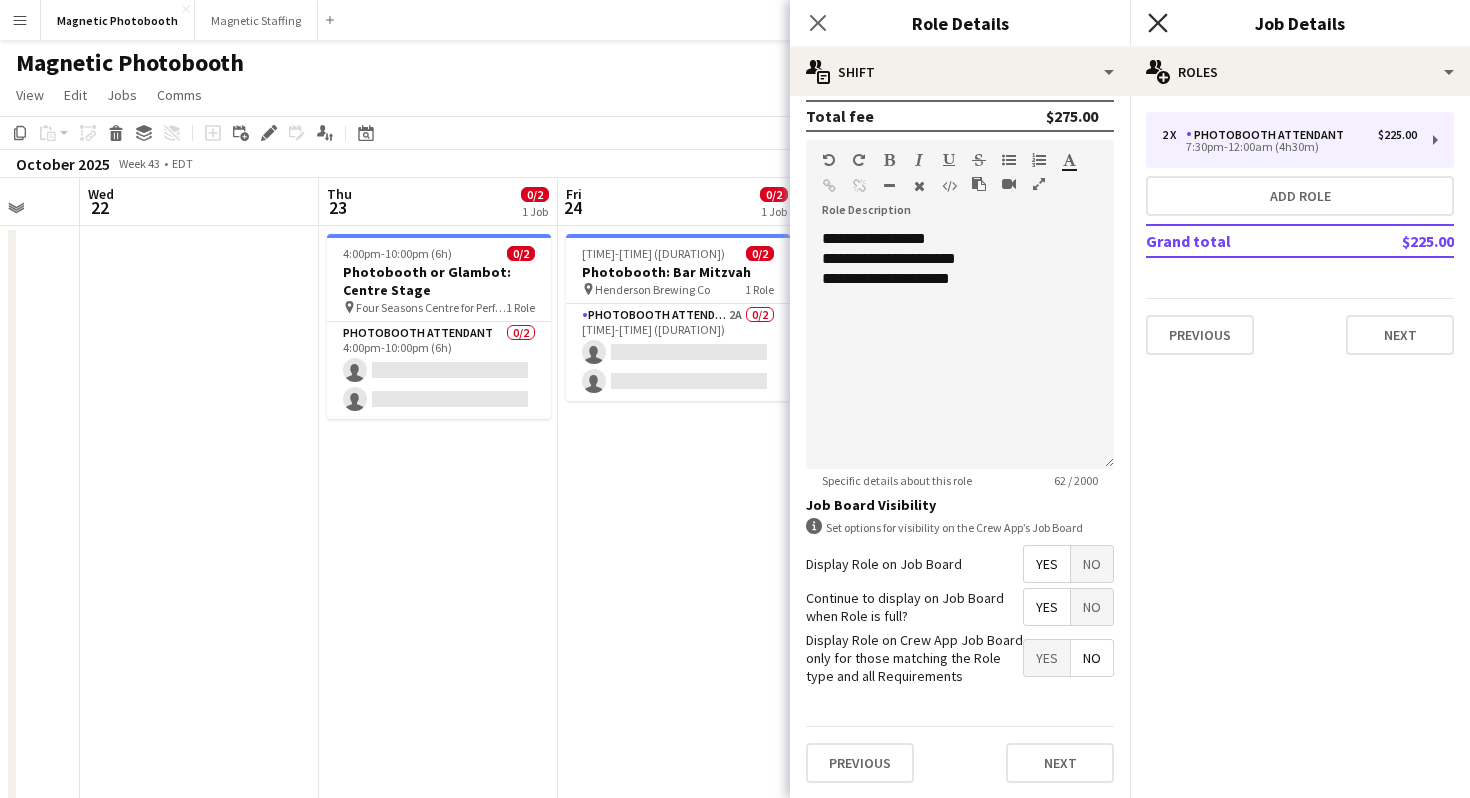click on "Close pop-in" 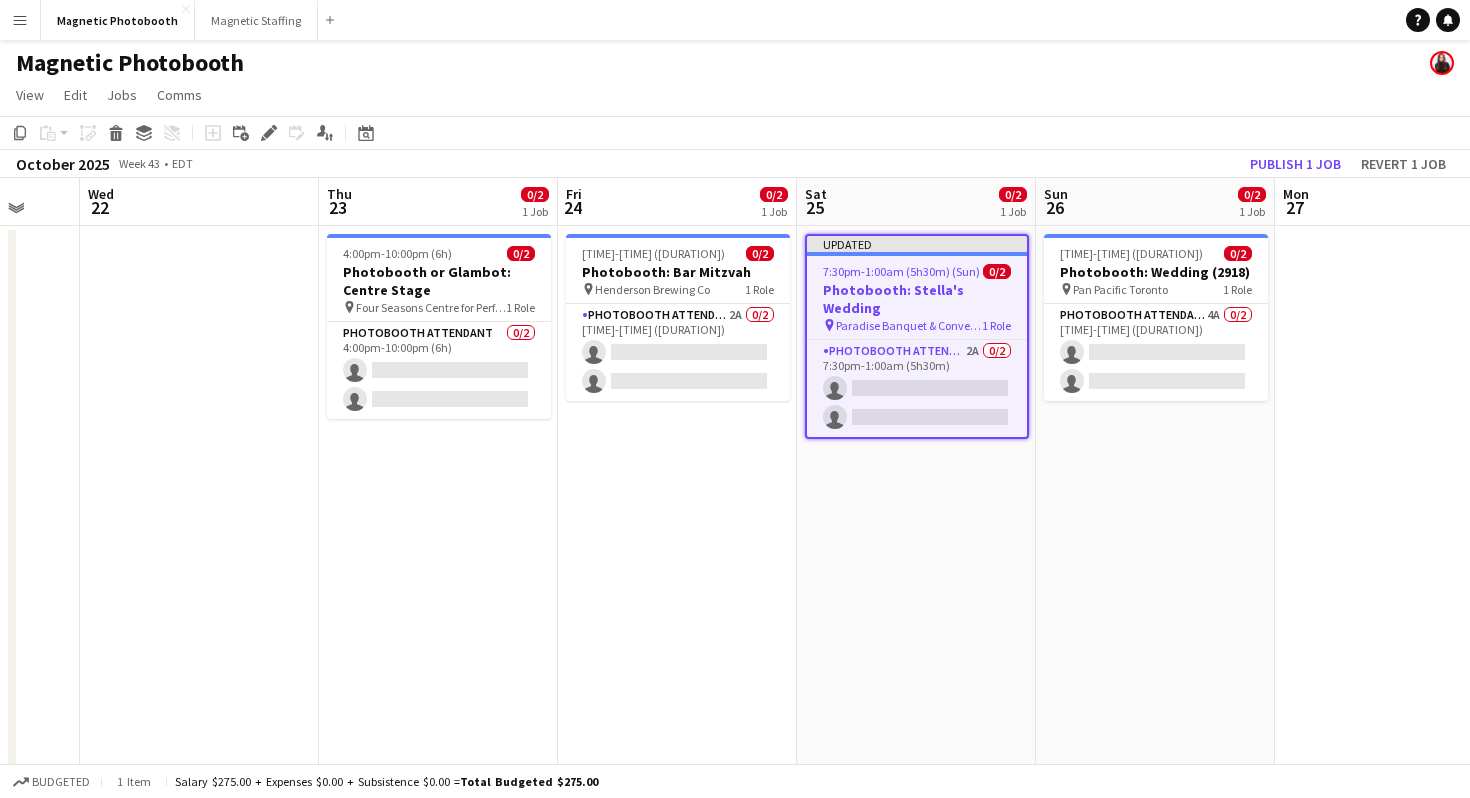 click on "View  Day view expanded Day view collapsed Month view Date picker Jump to today Expand Linked Jobs Collapse Linked Jobs  Edit  Copy
Command
C  Paste  Without Crew
Command
V With Crew
Command
Shift
V Paste as linked job  Group  Group Ungroup  Jobs  New Job Edit Job Delete Job New Linked Job Edit Linked Jobs Job fulfilment Promote Role Copy Role URL  Comms  Notify confirmed crew Create chat" 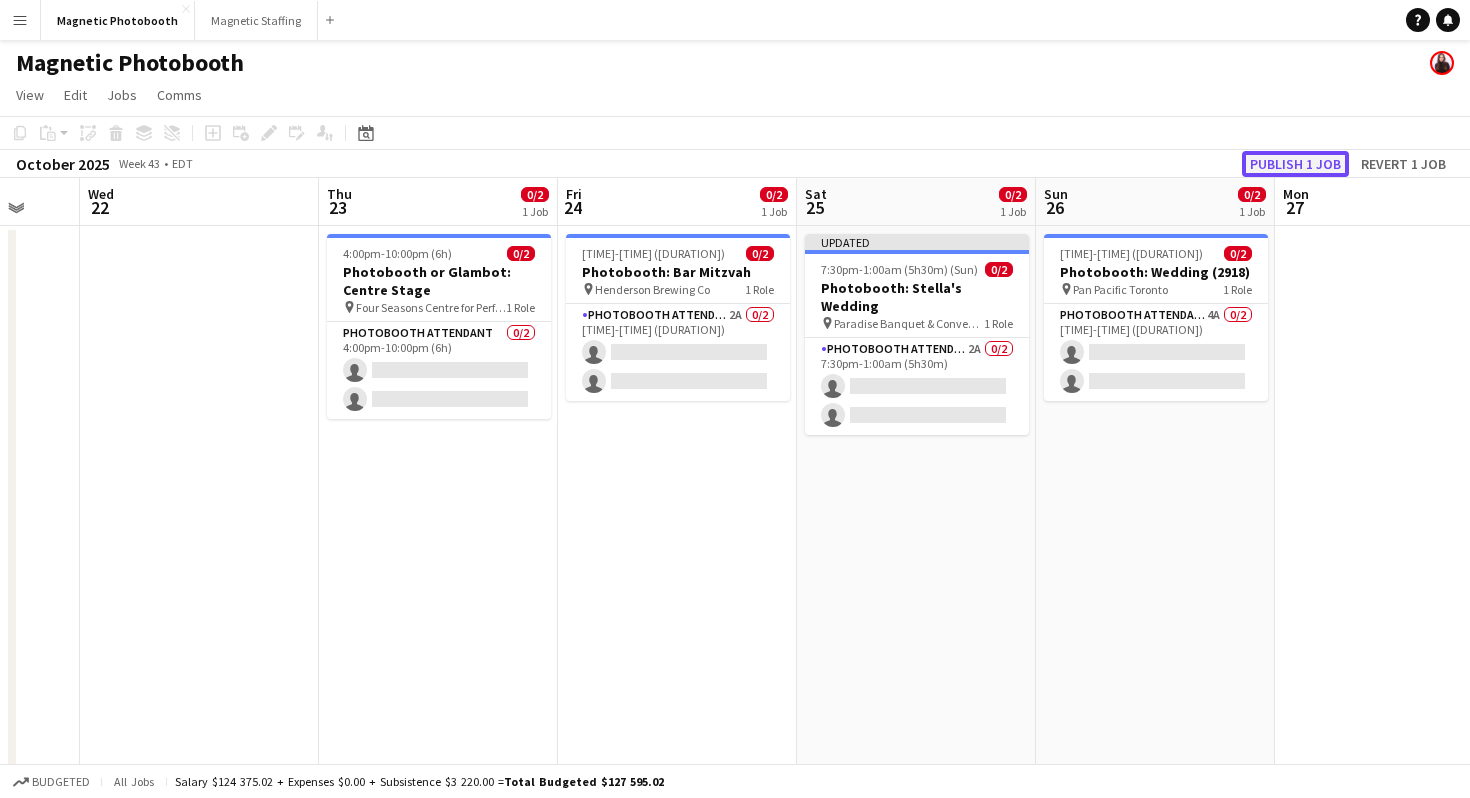 click on "Publish 1 job" 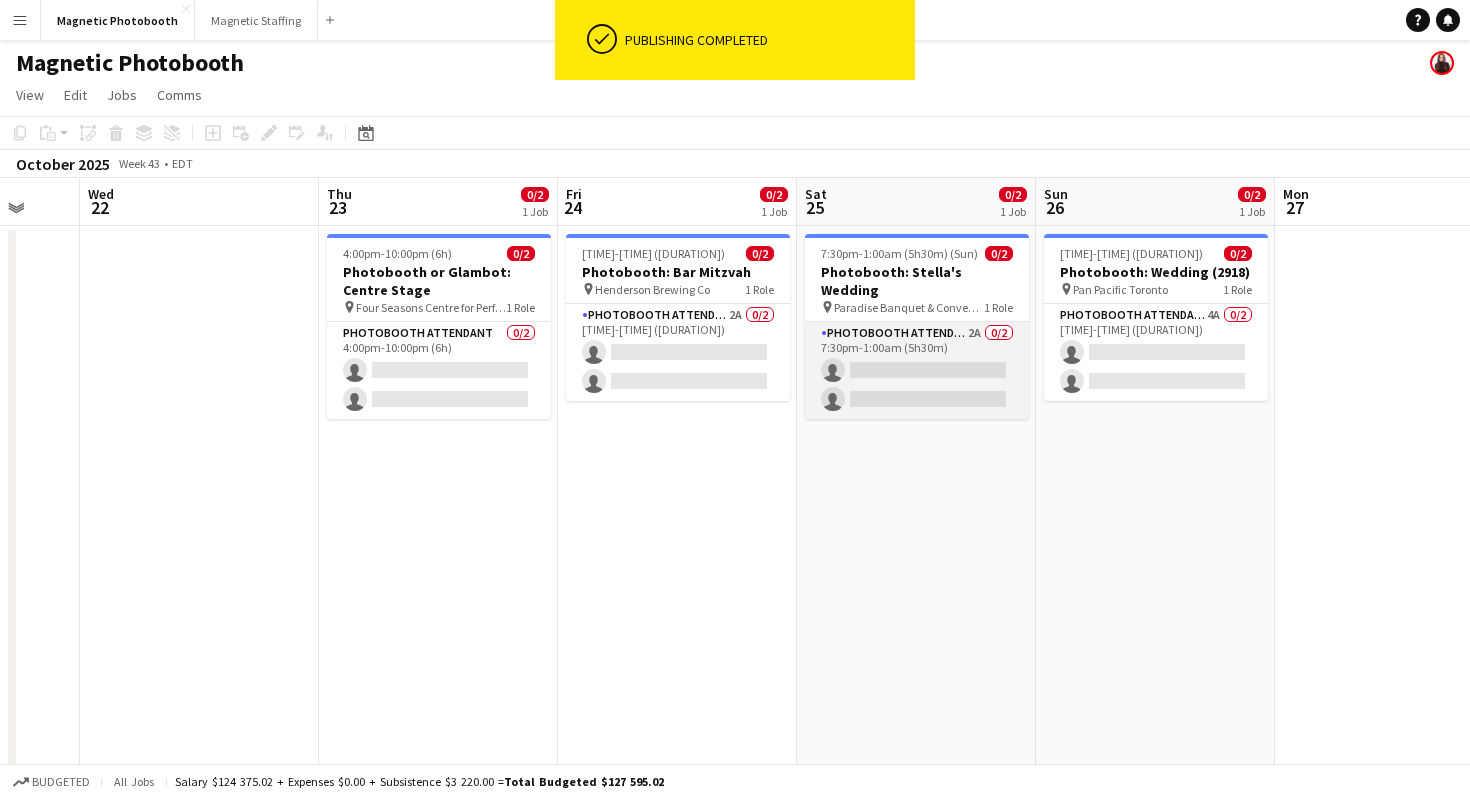 click on "Photobooth Attendant    2A   0/2   7:30pm-1:00am (5h30m)
single-neutral-actions
single-neutral-actions" at bounding box center (917, 370) 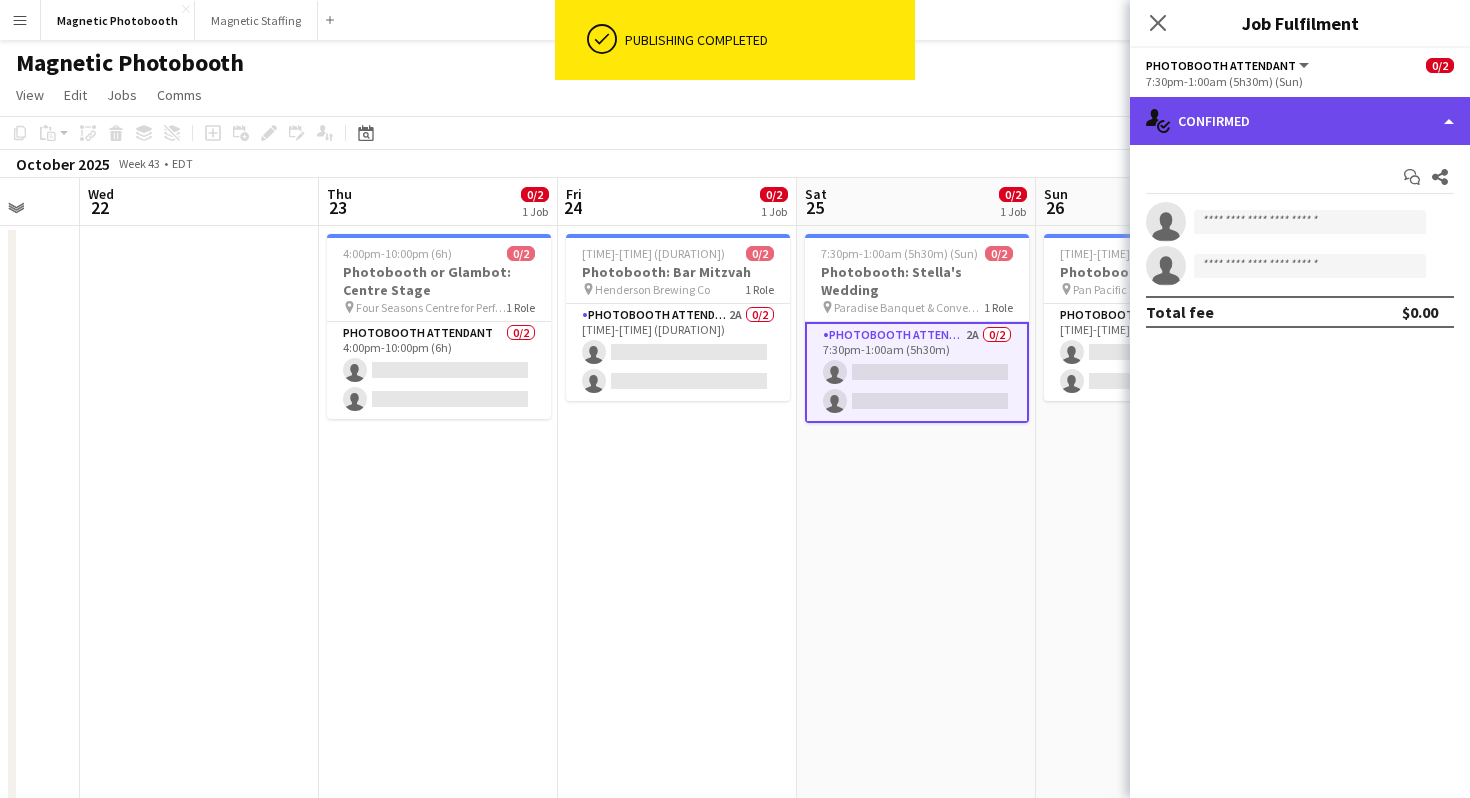 click on "single-neutral-actions-check-2
Confirmed" 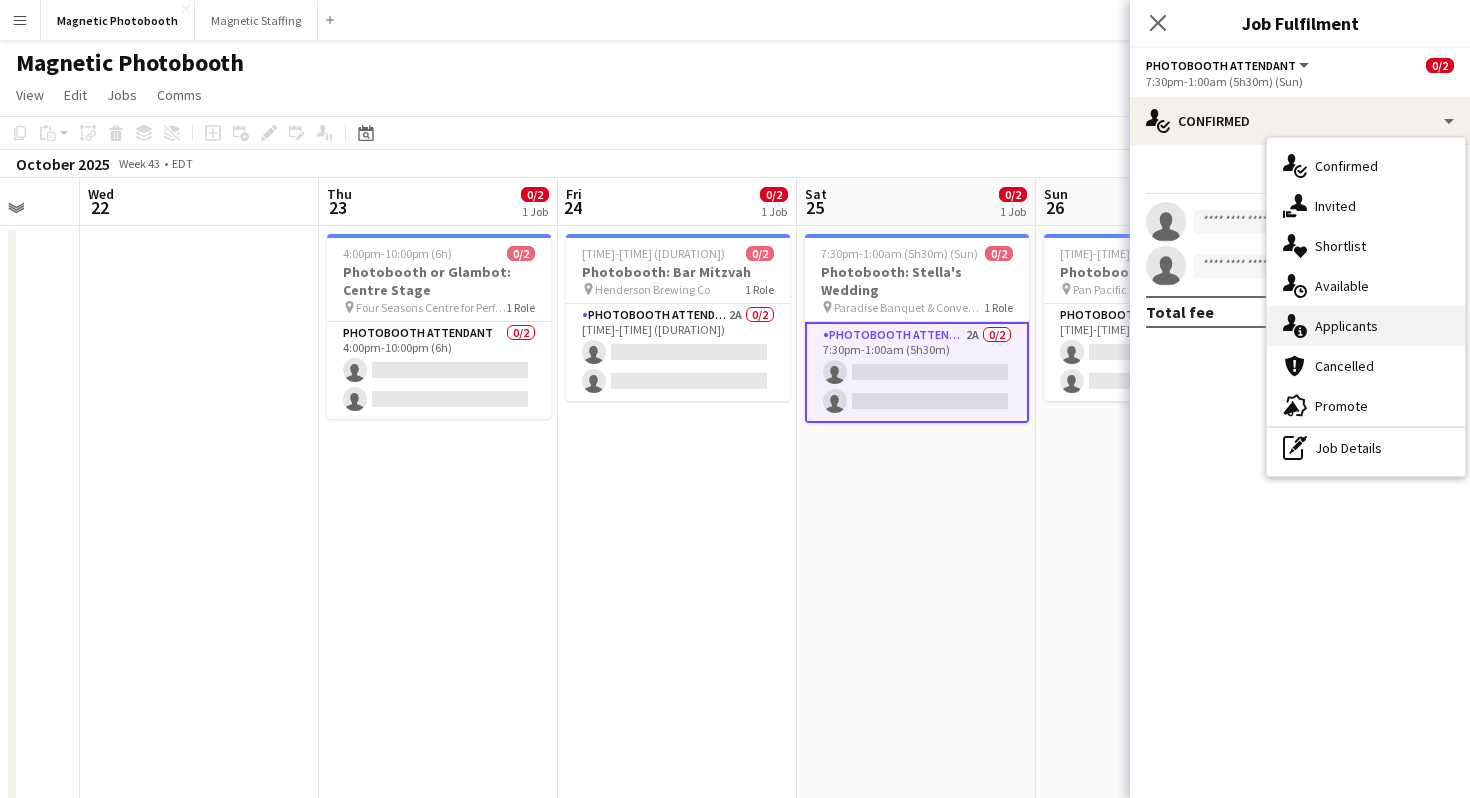 click on "single-neutral-actions-information
Applicants" at bounding box center (1366, 326) 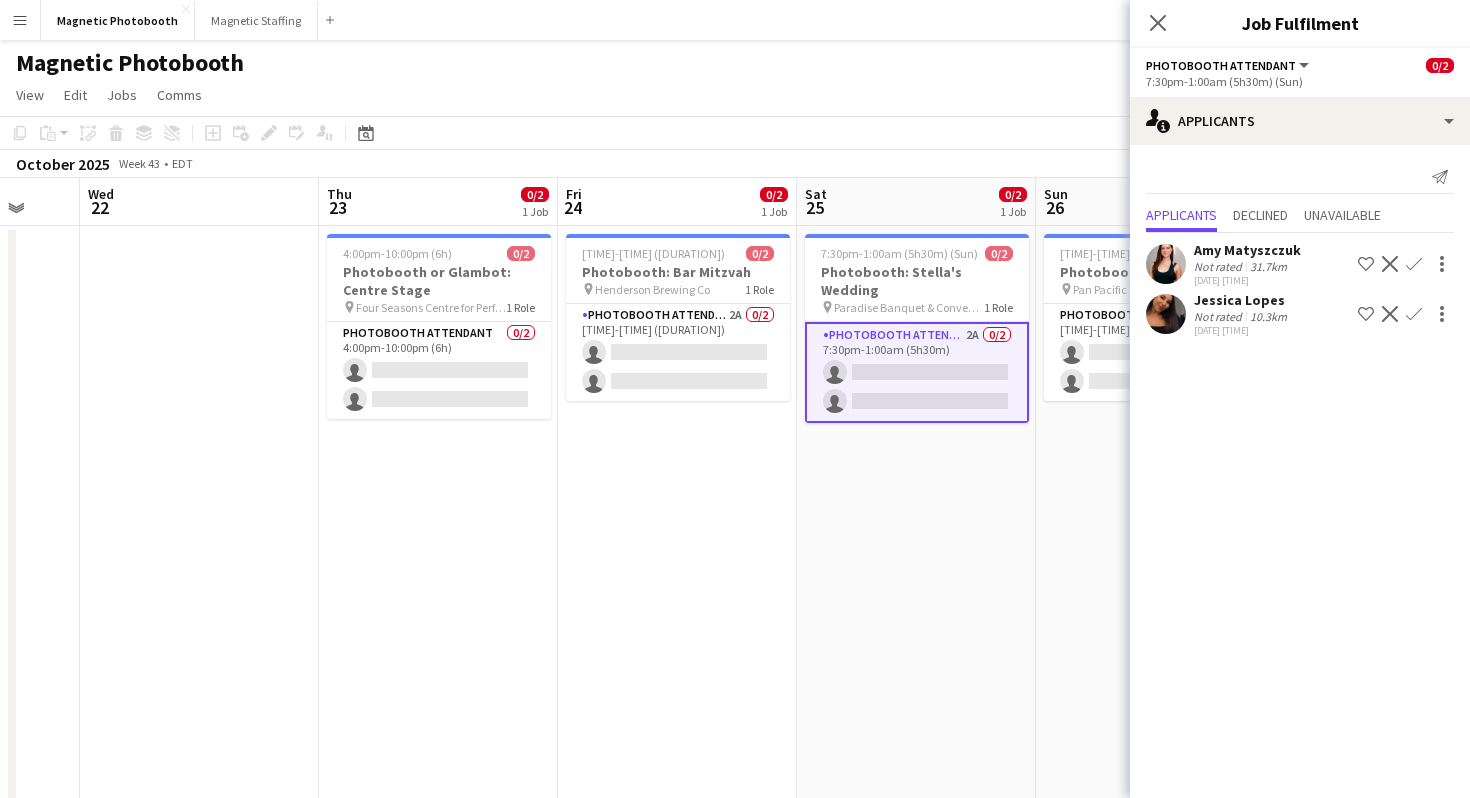 click on "Confirm" 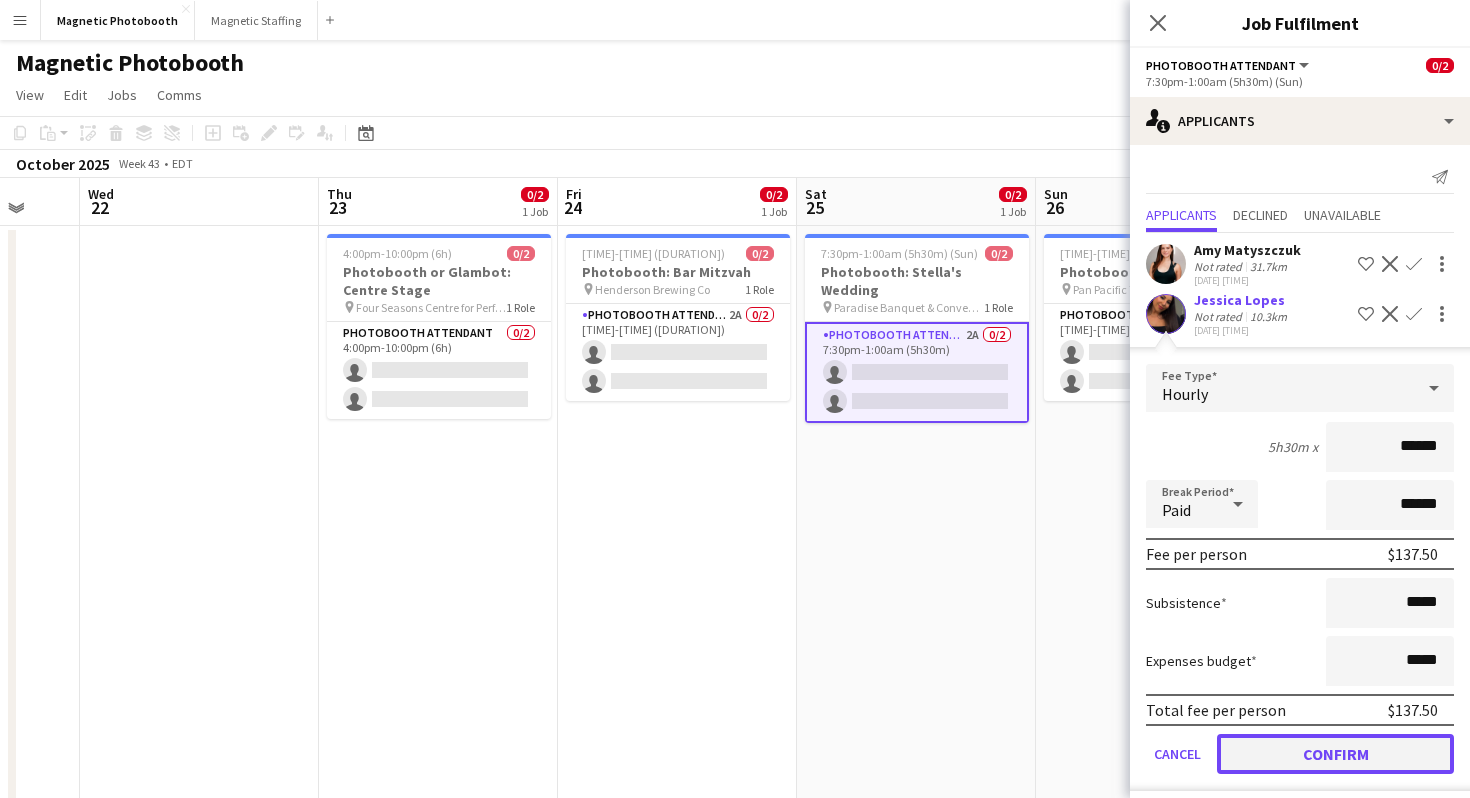 click on "Confirm" 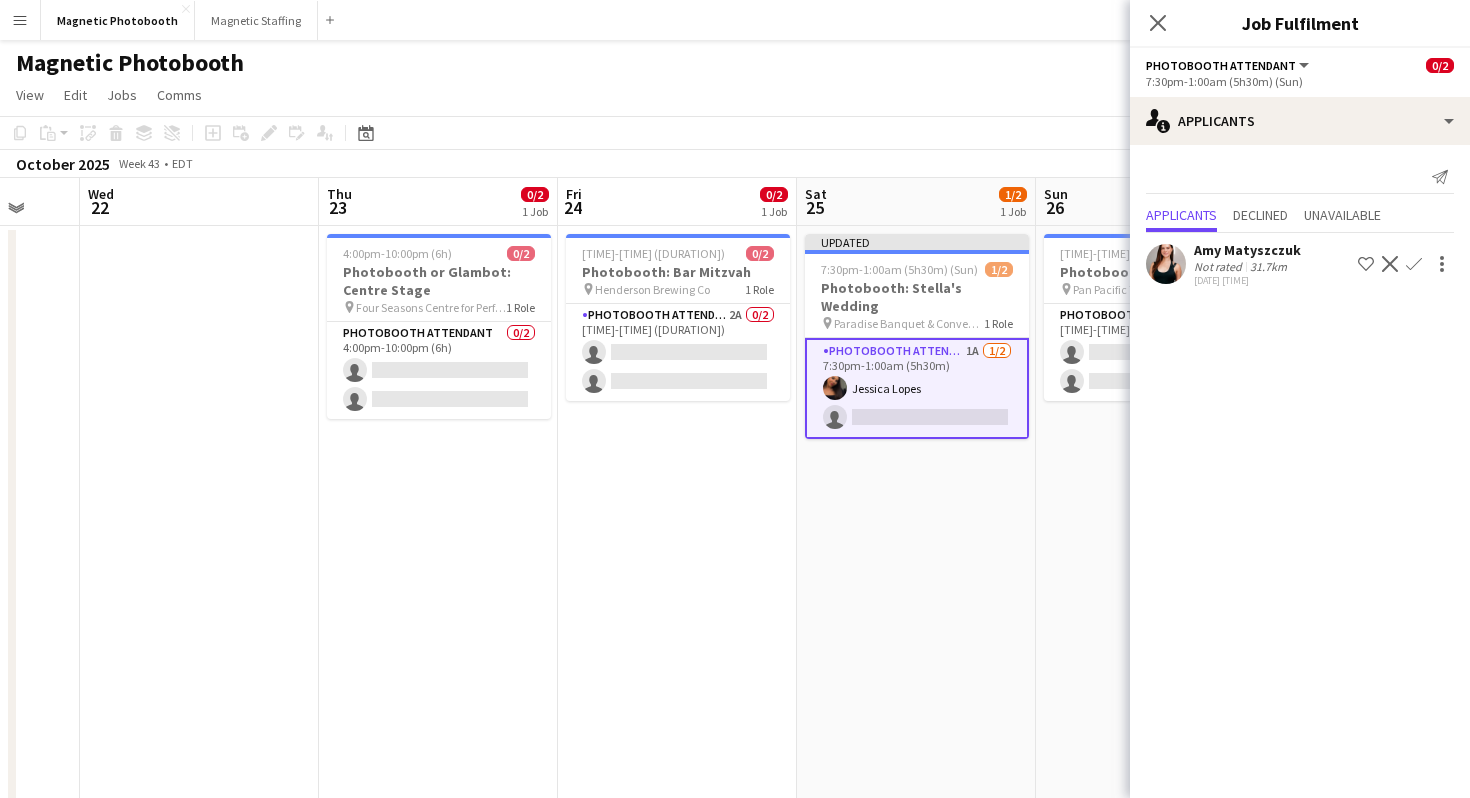 click on "Confirm" 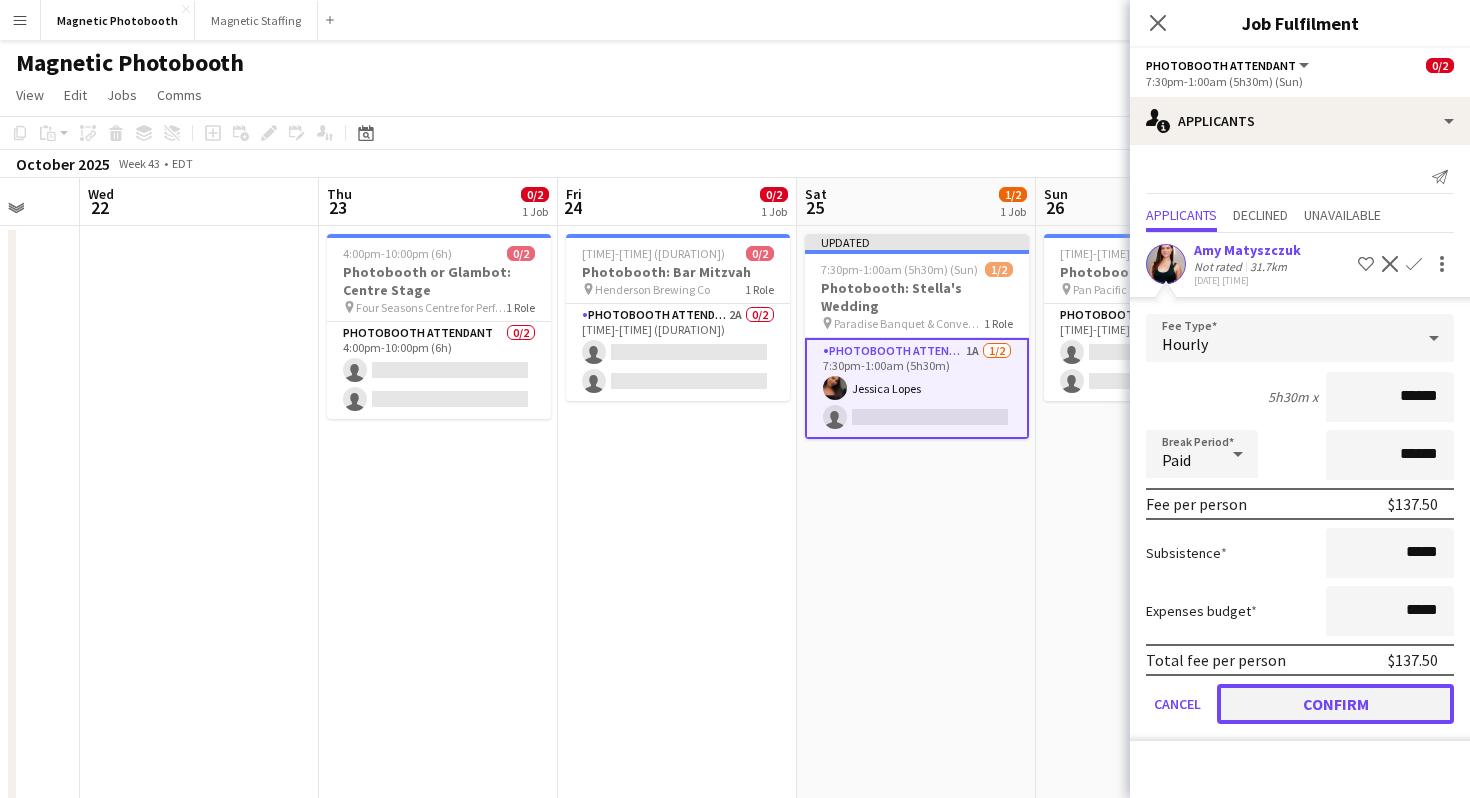 click on "Confirm" 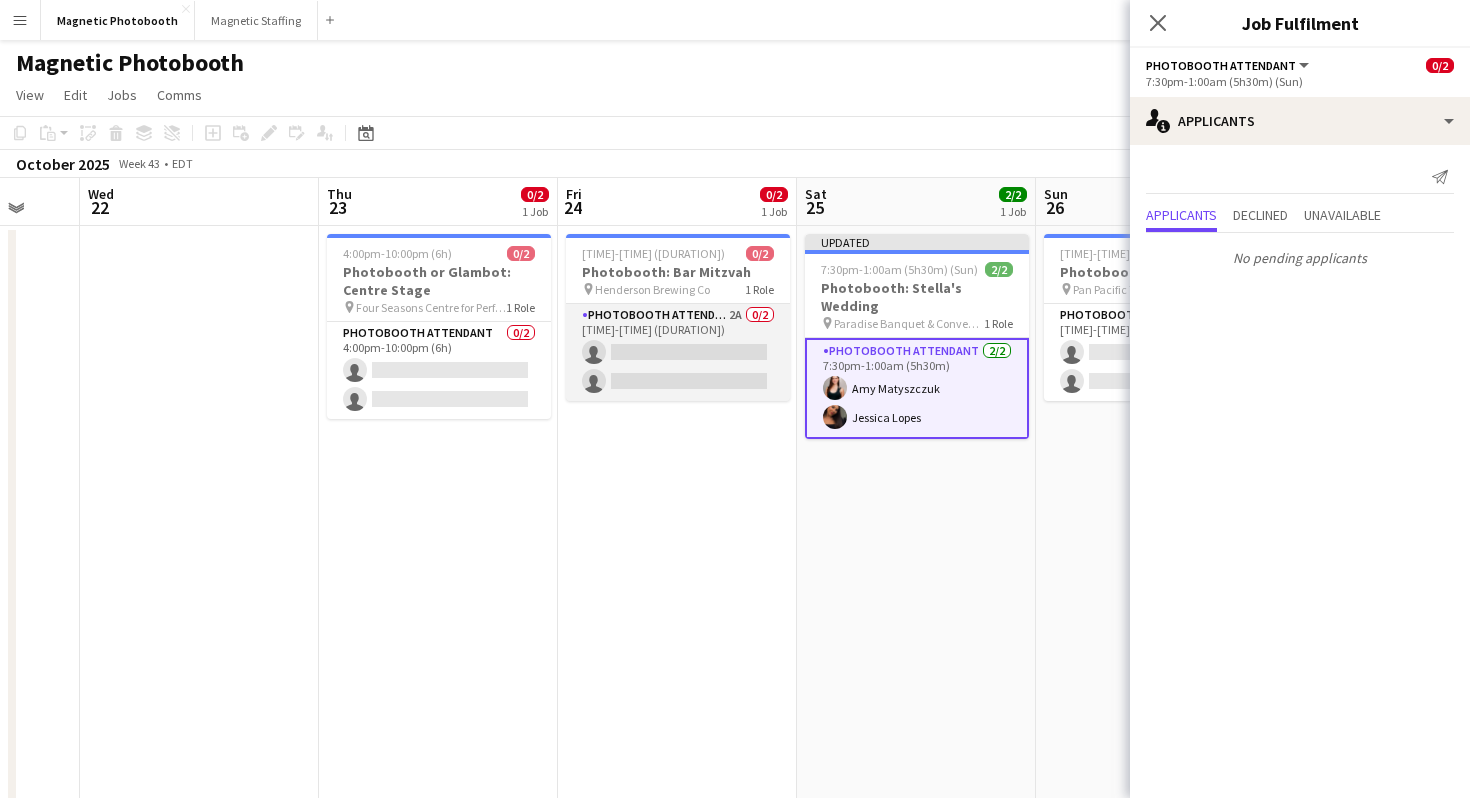 click on "Photobooth Attendant    2A   0/2   6:00pm-10:30pm (4h30m)
single-neutral-actions
single-neutral-actions" at bounding box center [678, 352] 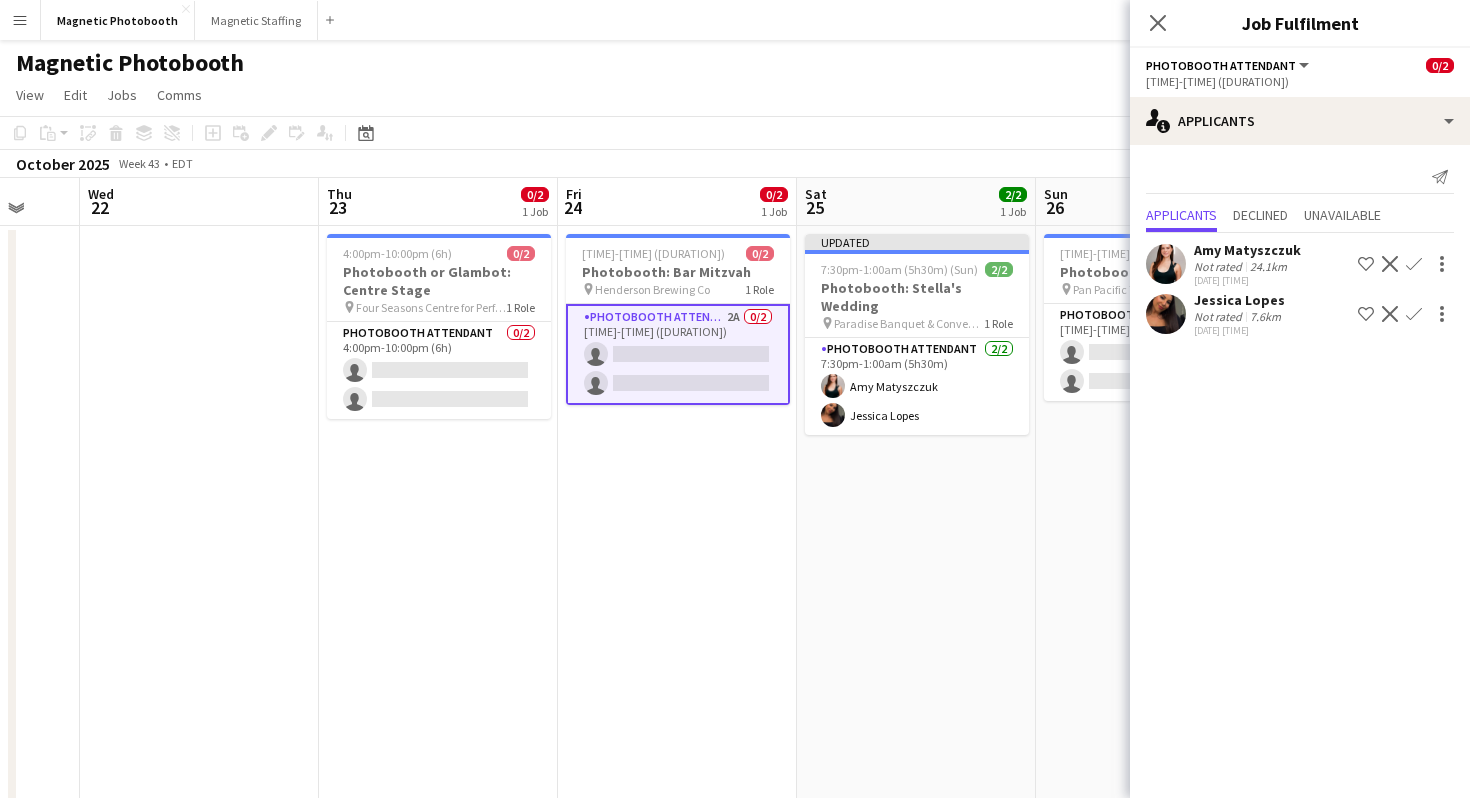 click on "Confirm" 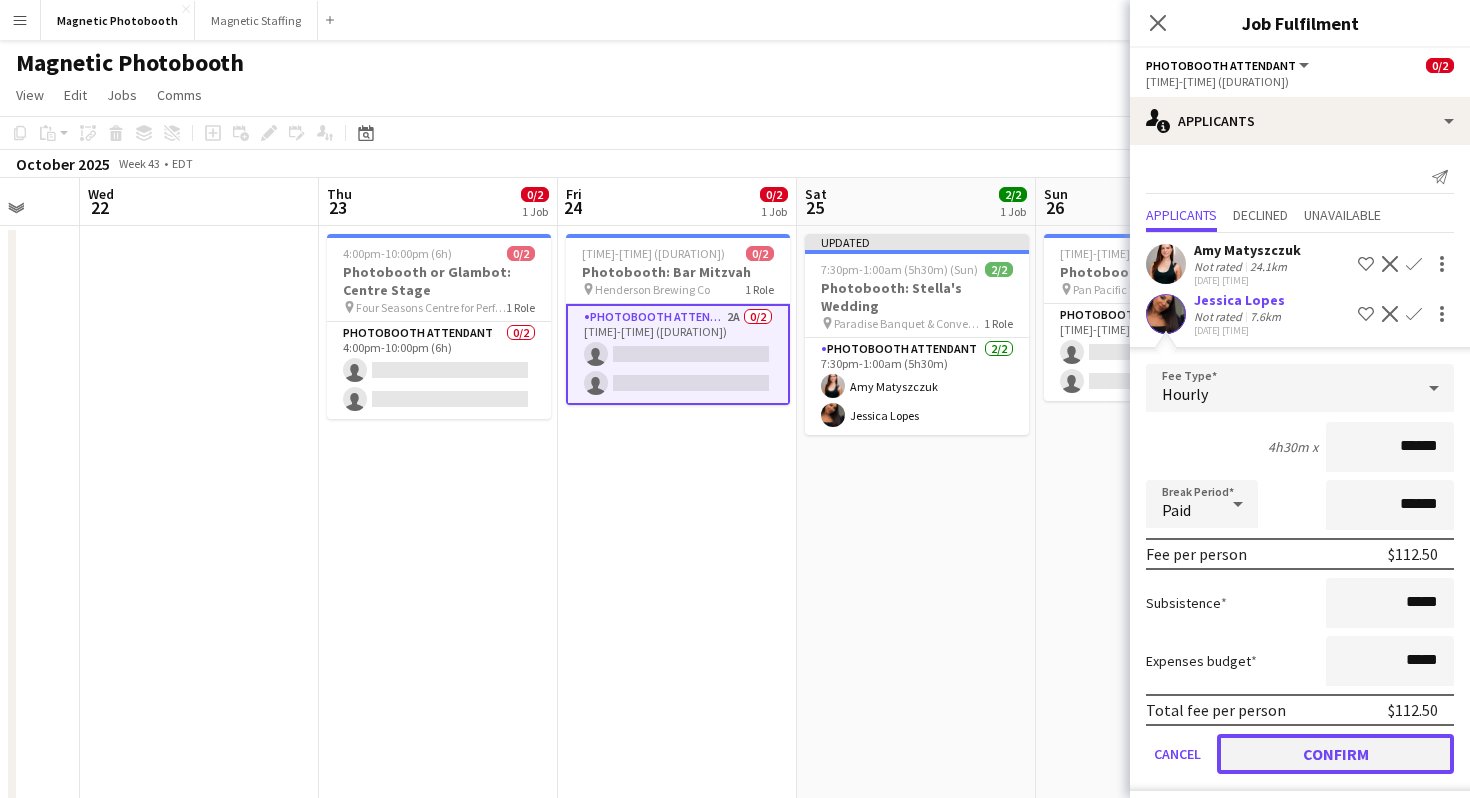 click on "Confirm" 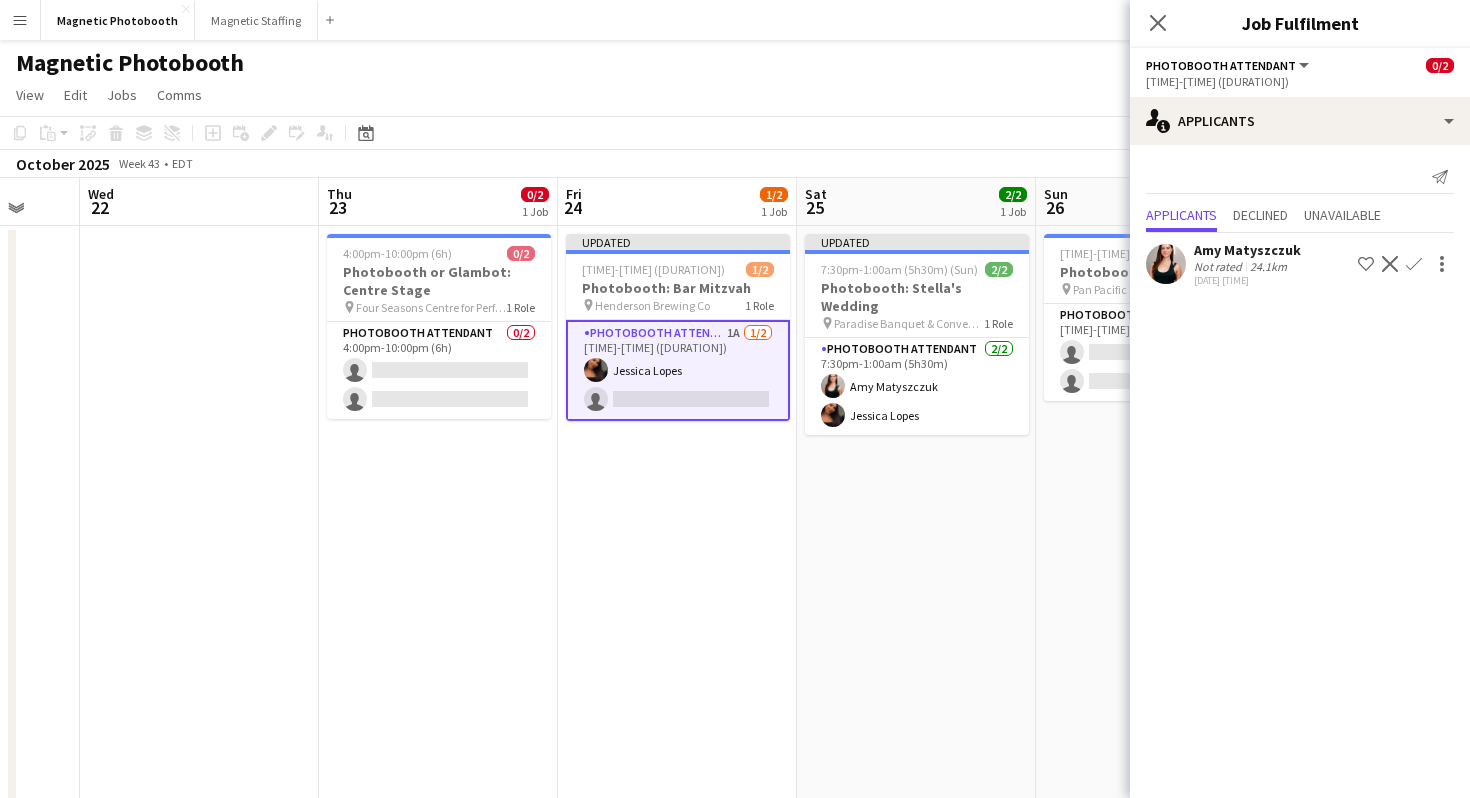 click on "Confirm" 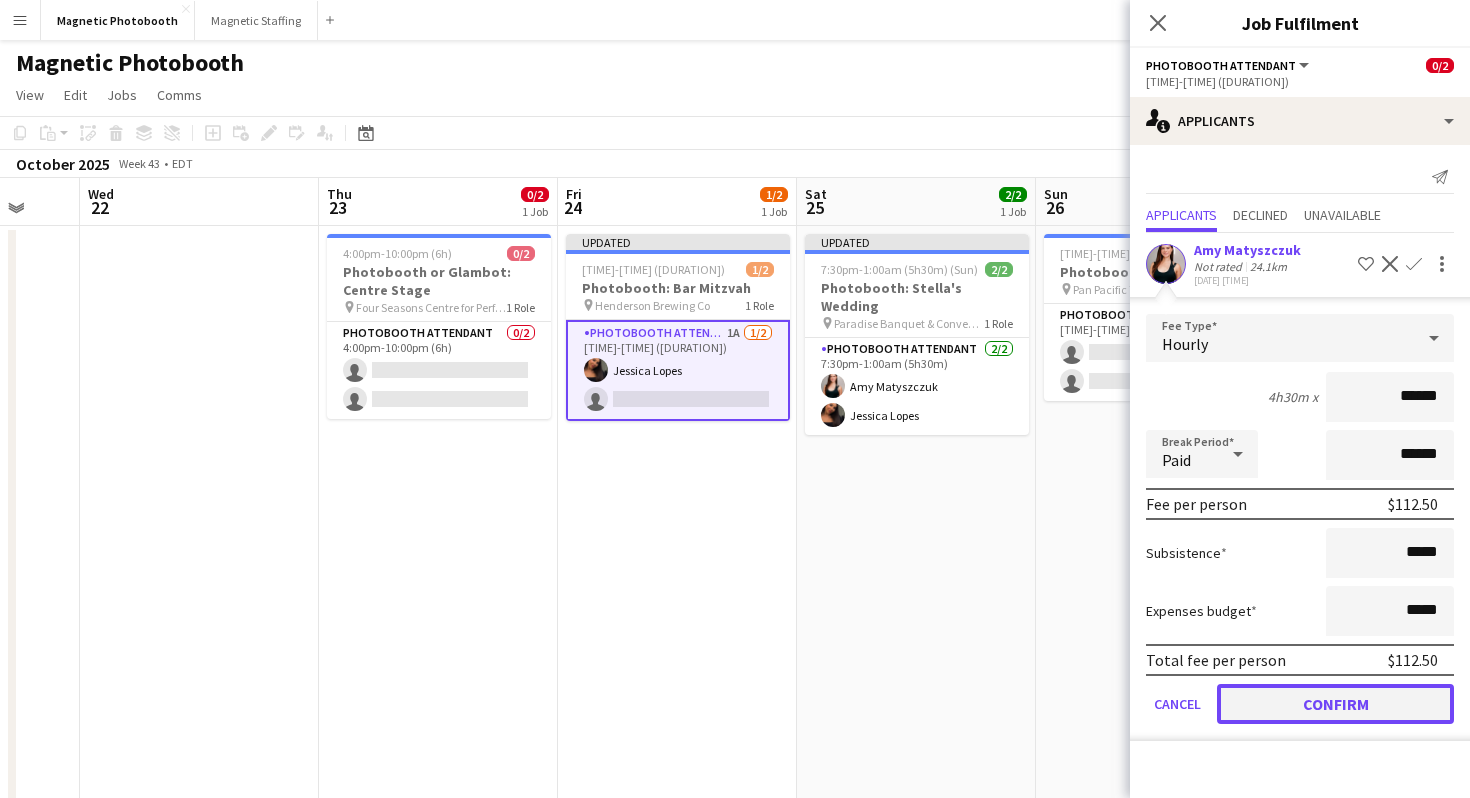 click on "Confirm" 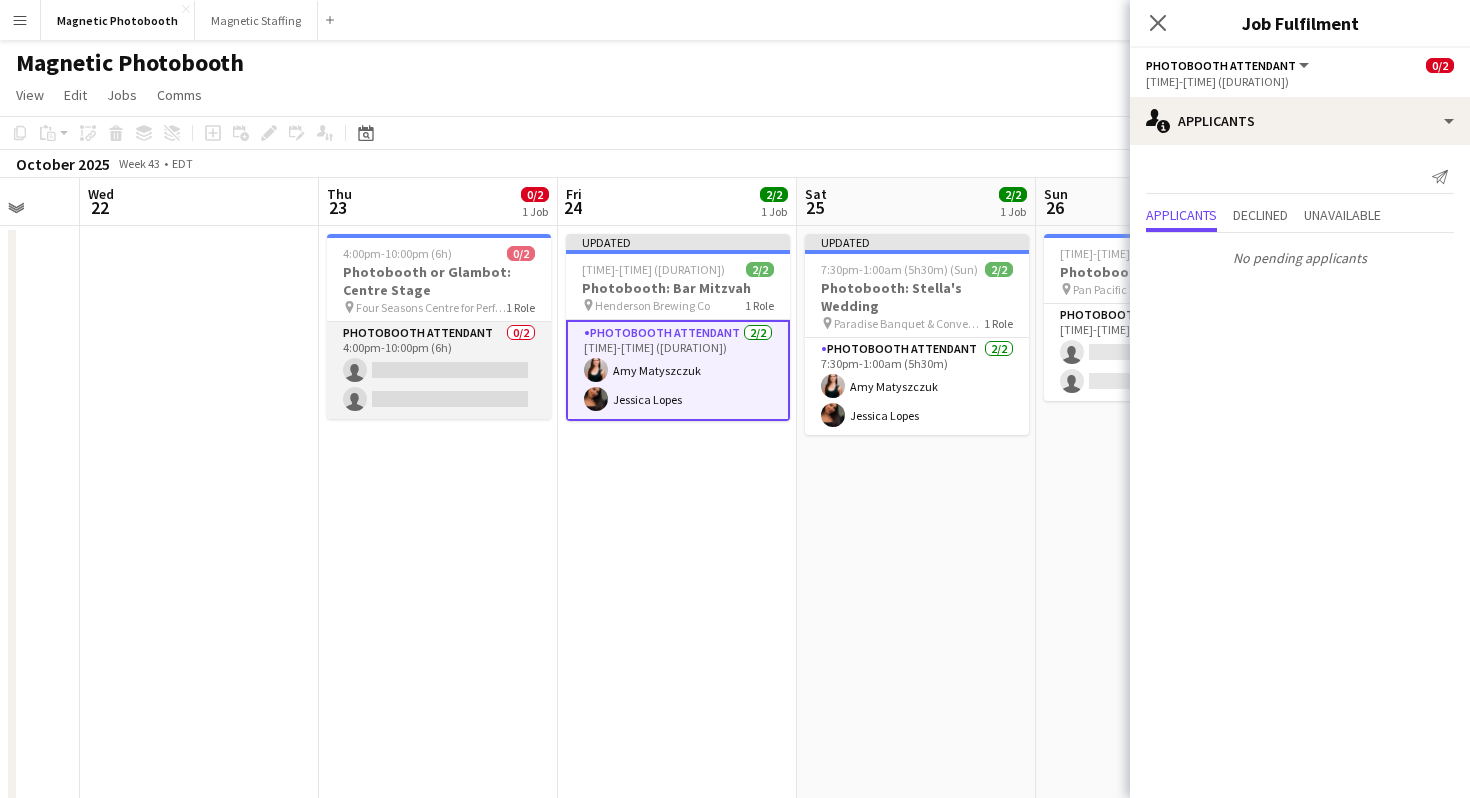 click on "Photobooth Attendant    0/2   4:00pm-10:00pm (6h)
single-neutral-actions
single-neutral-actions" at bounding box center (439, 370) 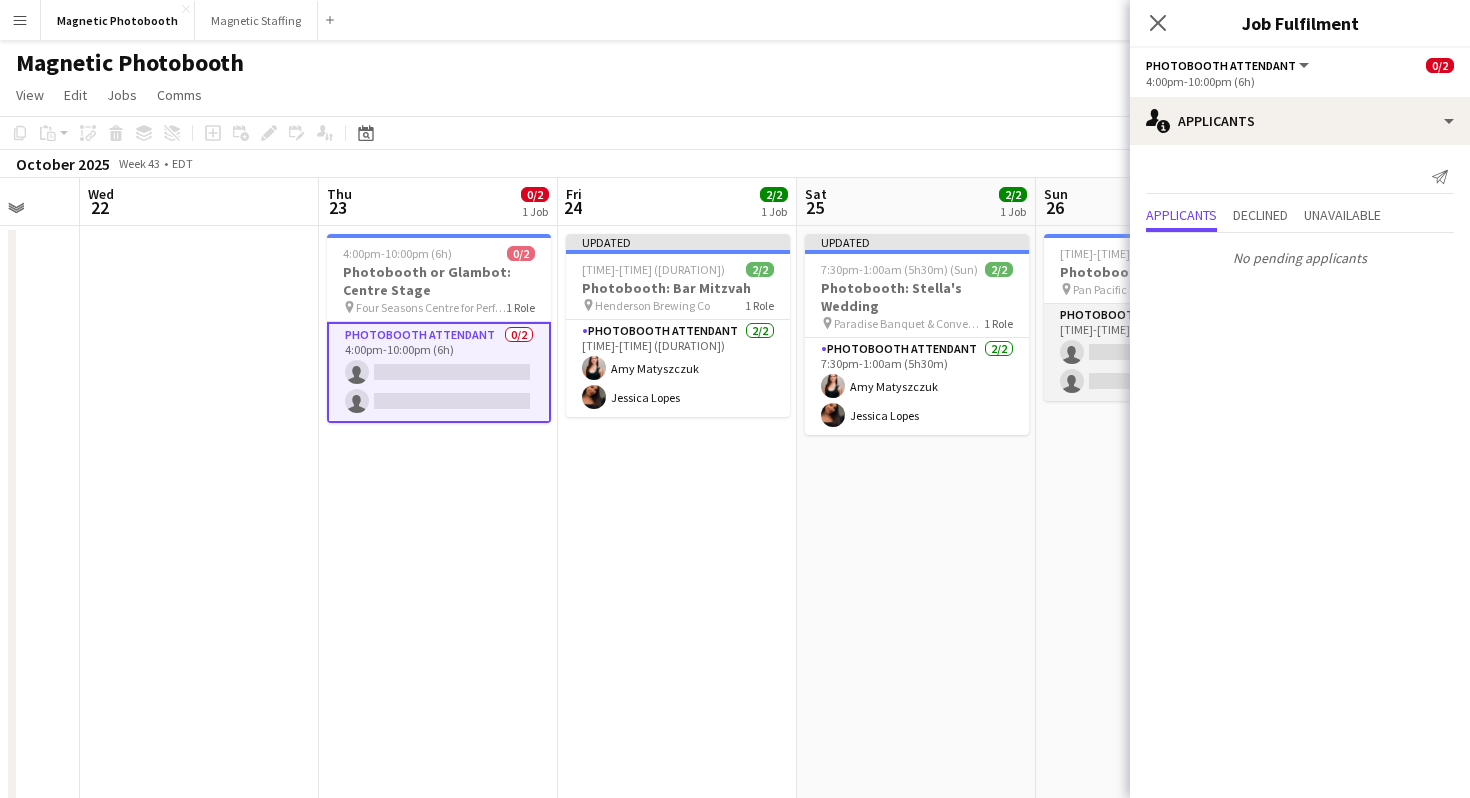 click on "Photobooth Attendant    4A   0/2   6:00pm-10:30pm (4h30m)
single-neutral-actions
single-neutral-actions" at bounding box center [1156, 352] 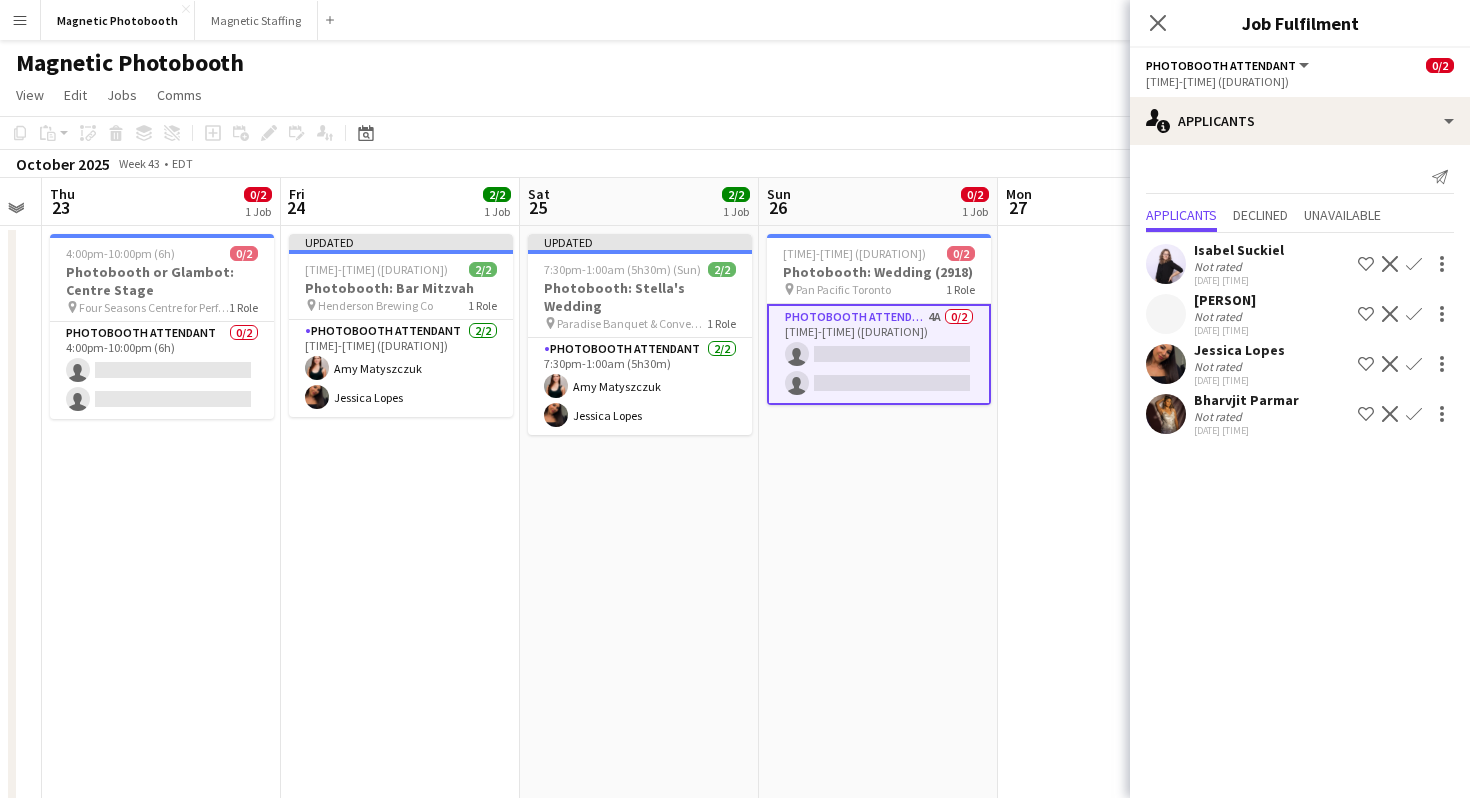 scroll, scrollTop: 0, scrollLeft: 945, axis: horizontal 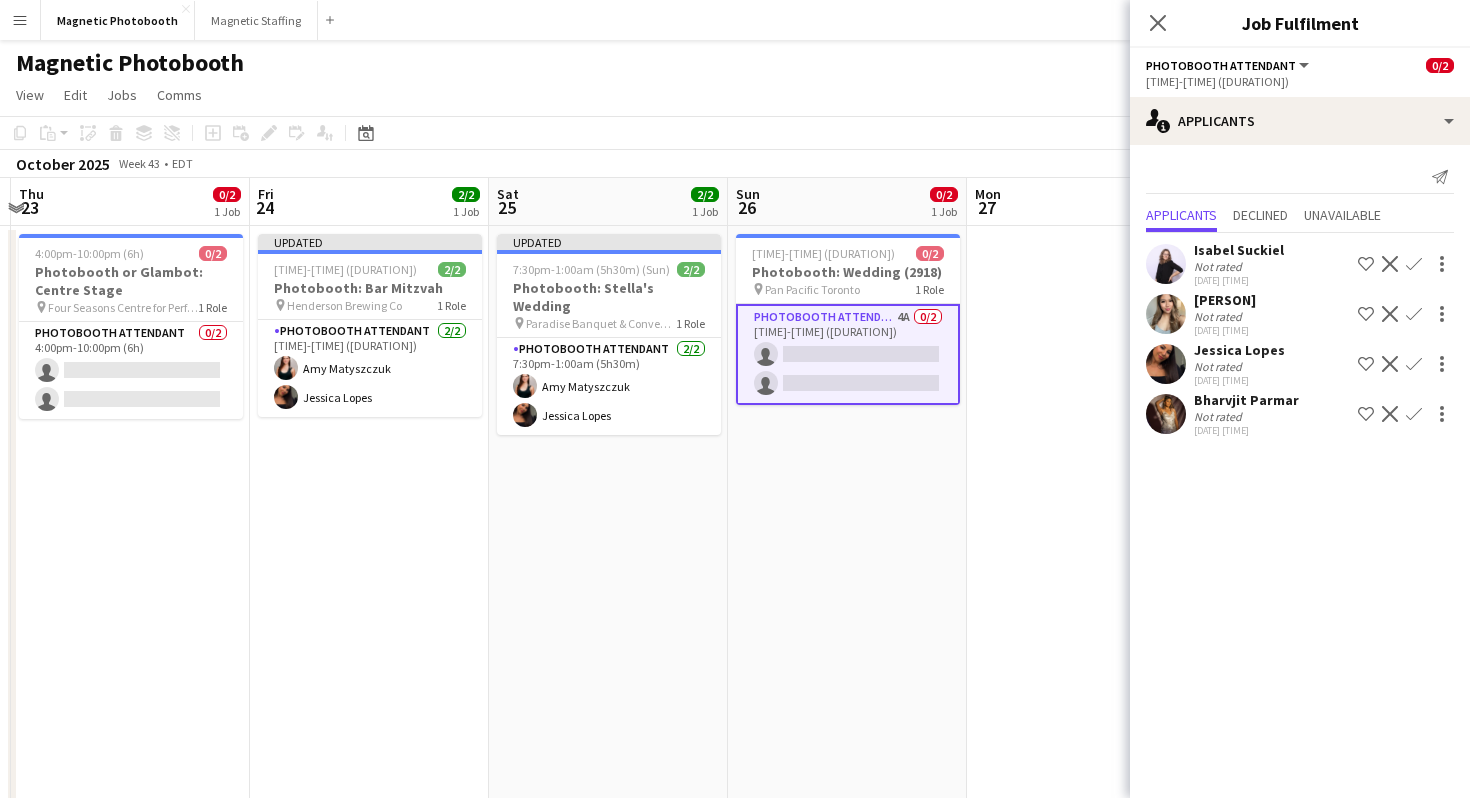 click on "Confirm" at bounding box center (1414, 414) 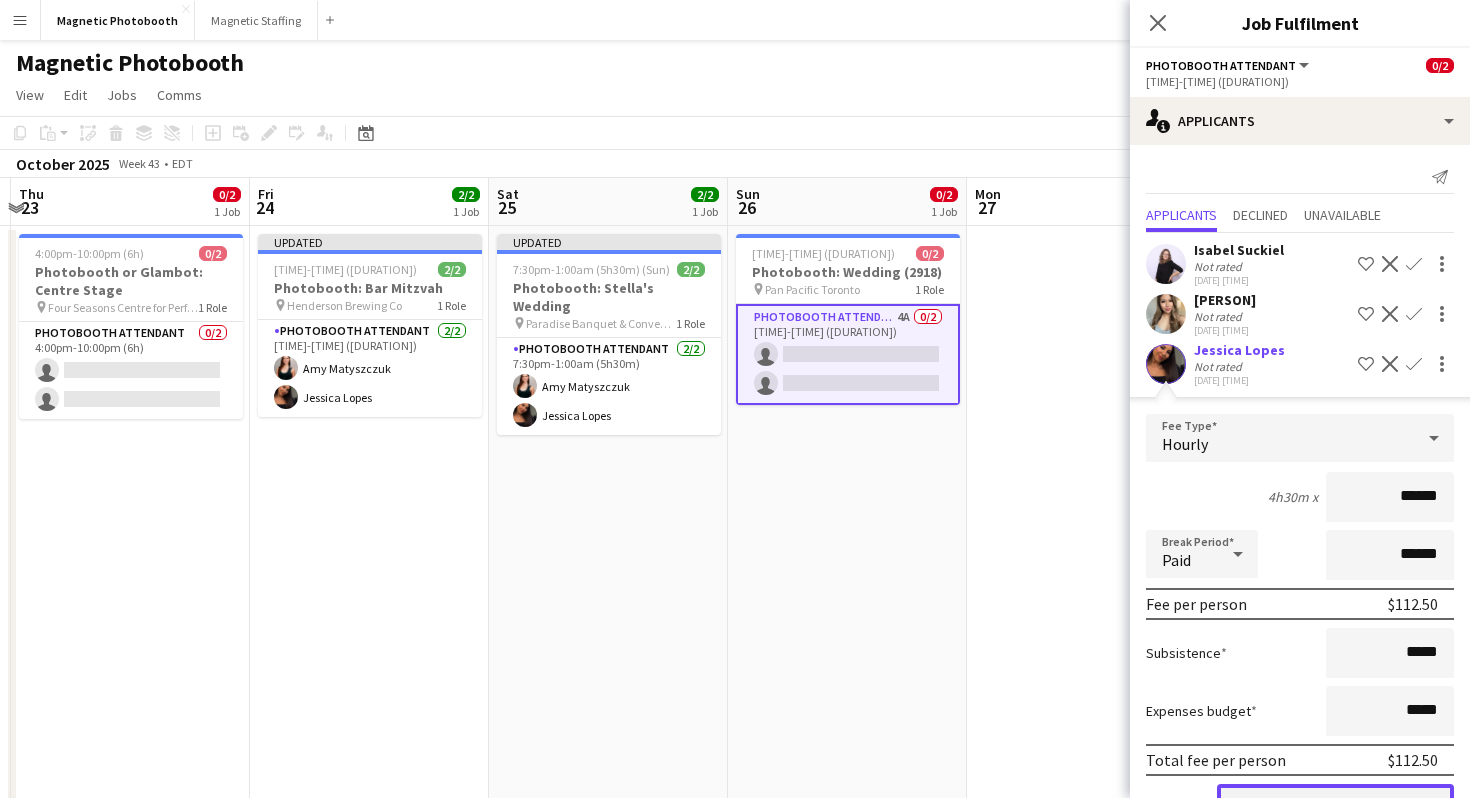 click on "Confirm" 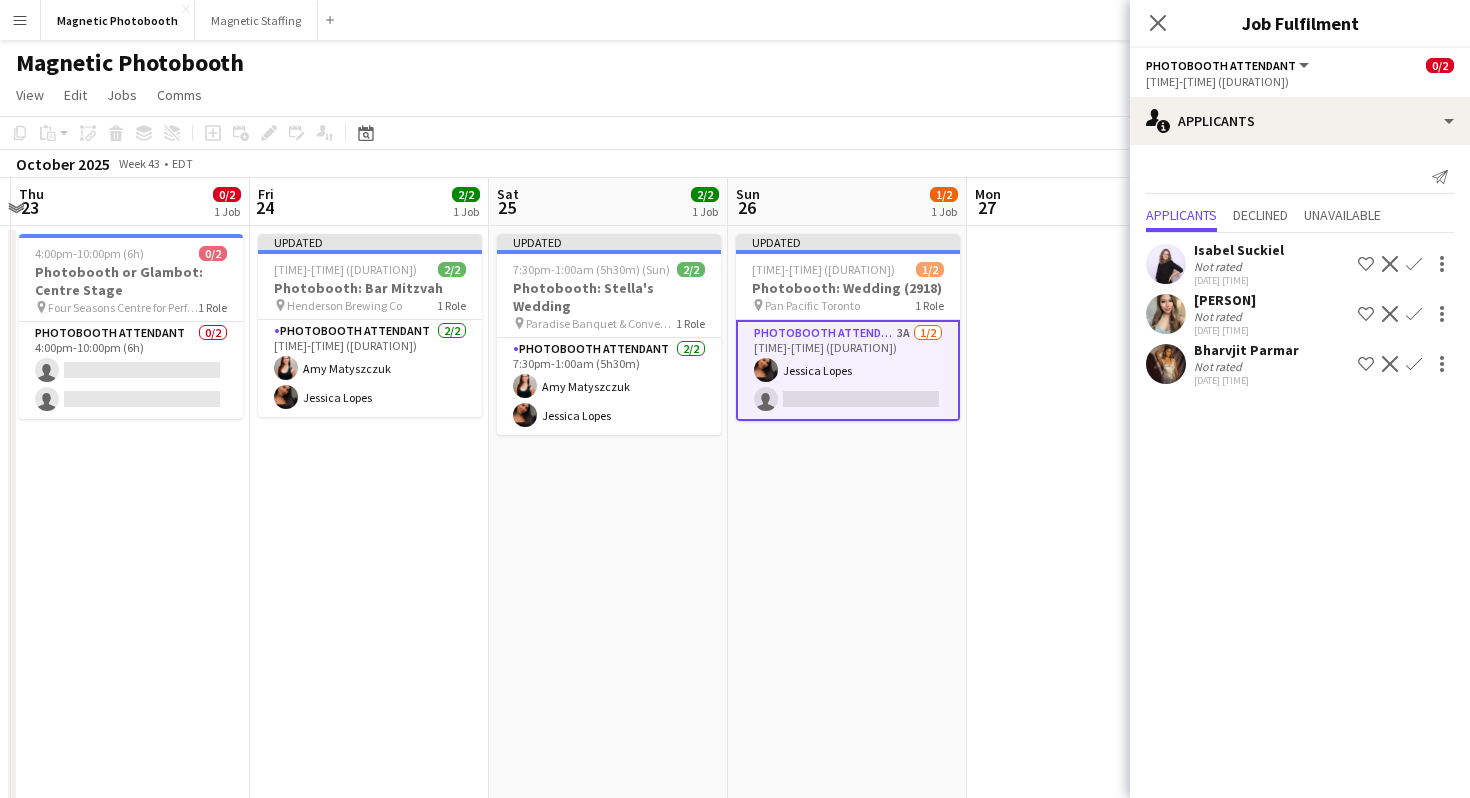 click on "Confirm" at bounding box center (1414, 364) 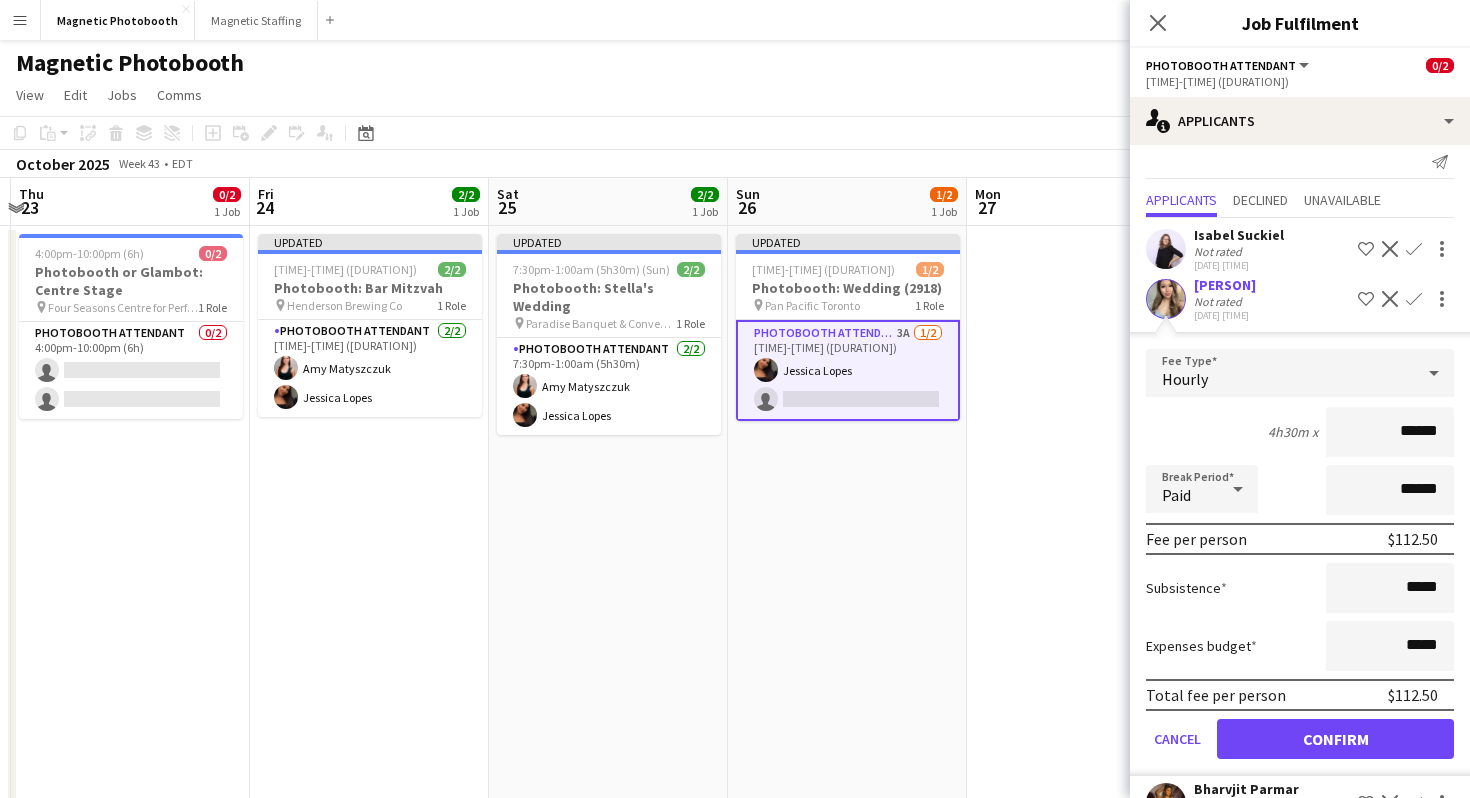 scroll, scrollTop: 0, scrollLeft: 0, axis: both 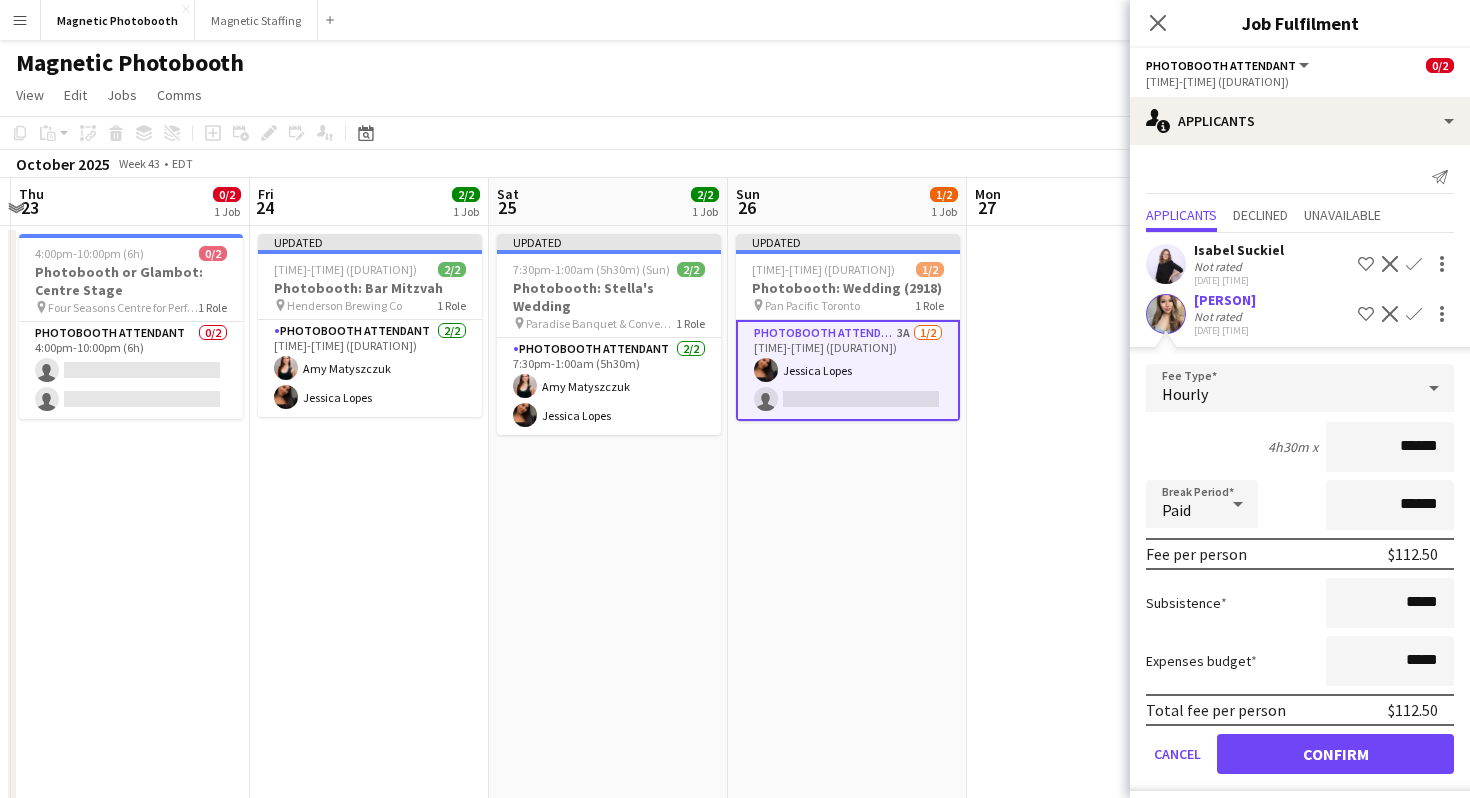 click on "Emily Chow   Not rated   05-26-2025 3:32pm
Shortlist crew
Decline
Confirm" 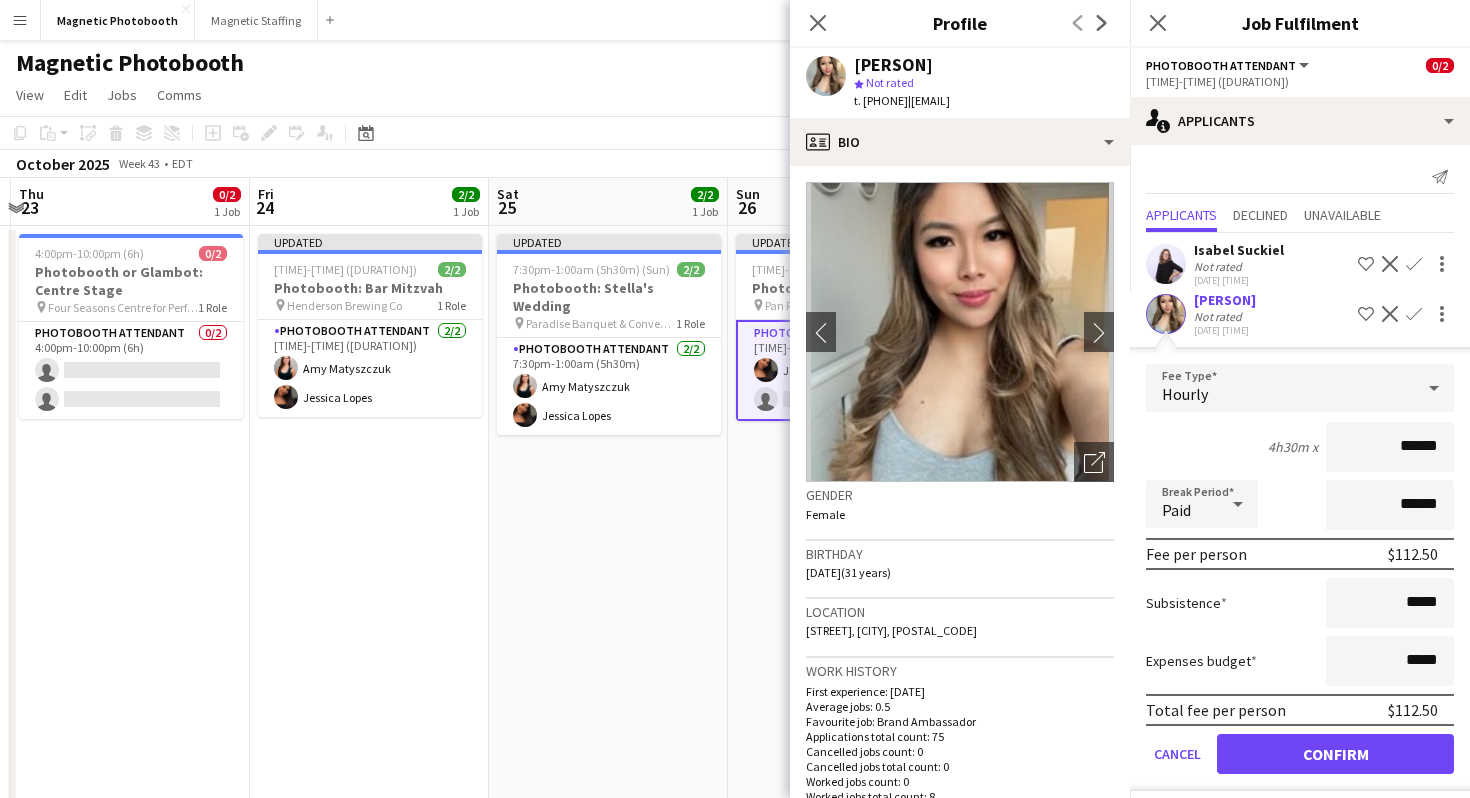 click on "Emily Chow   Not rated   05-26-2025 3:32pm
Shortlist crew
Decline
Confirm" 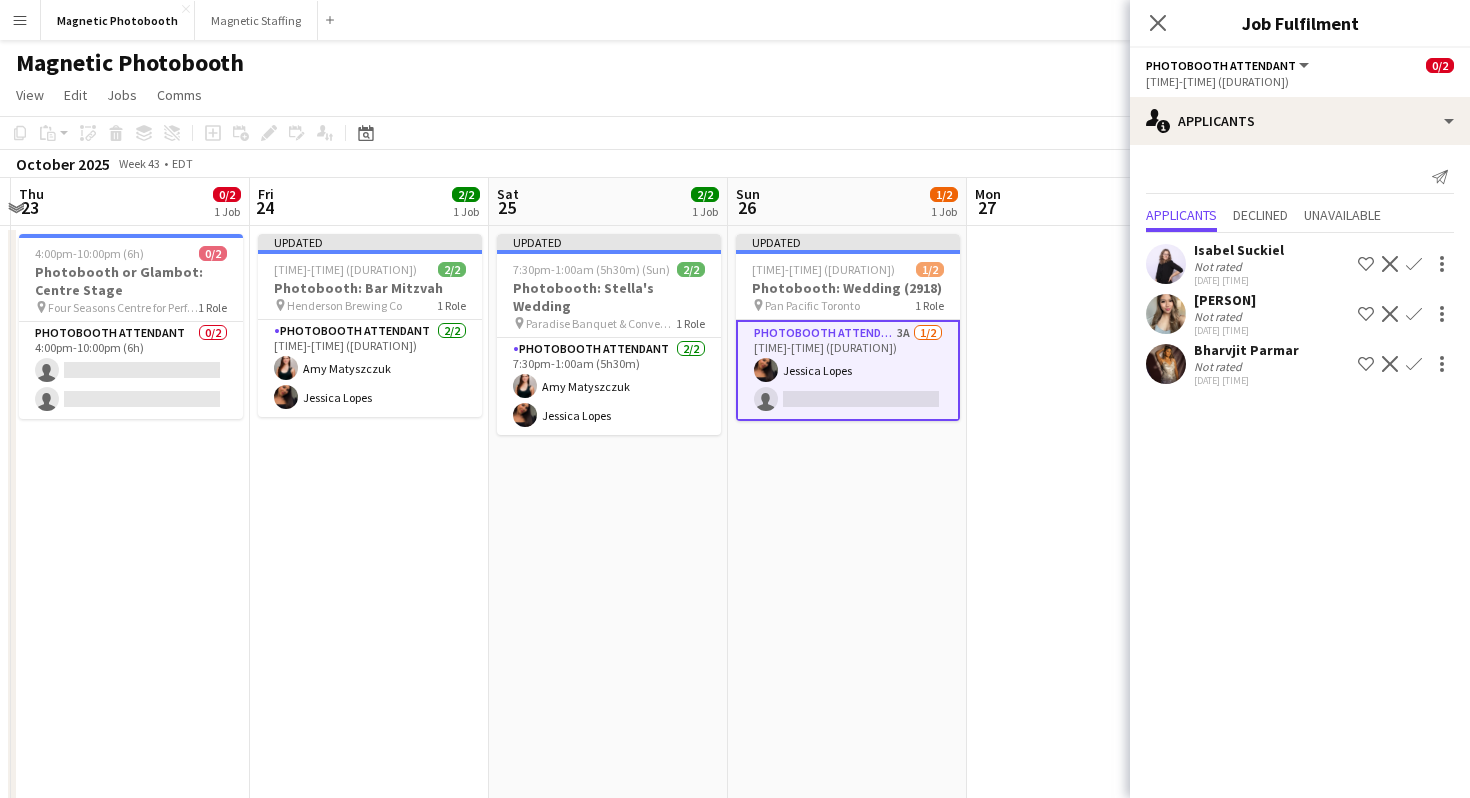 click on "Emily Chow   Not rated   05-26-2025 3:32pm
Shortlist crew
Decline
Confirm" at bounding box center (1300, 364) 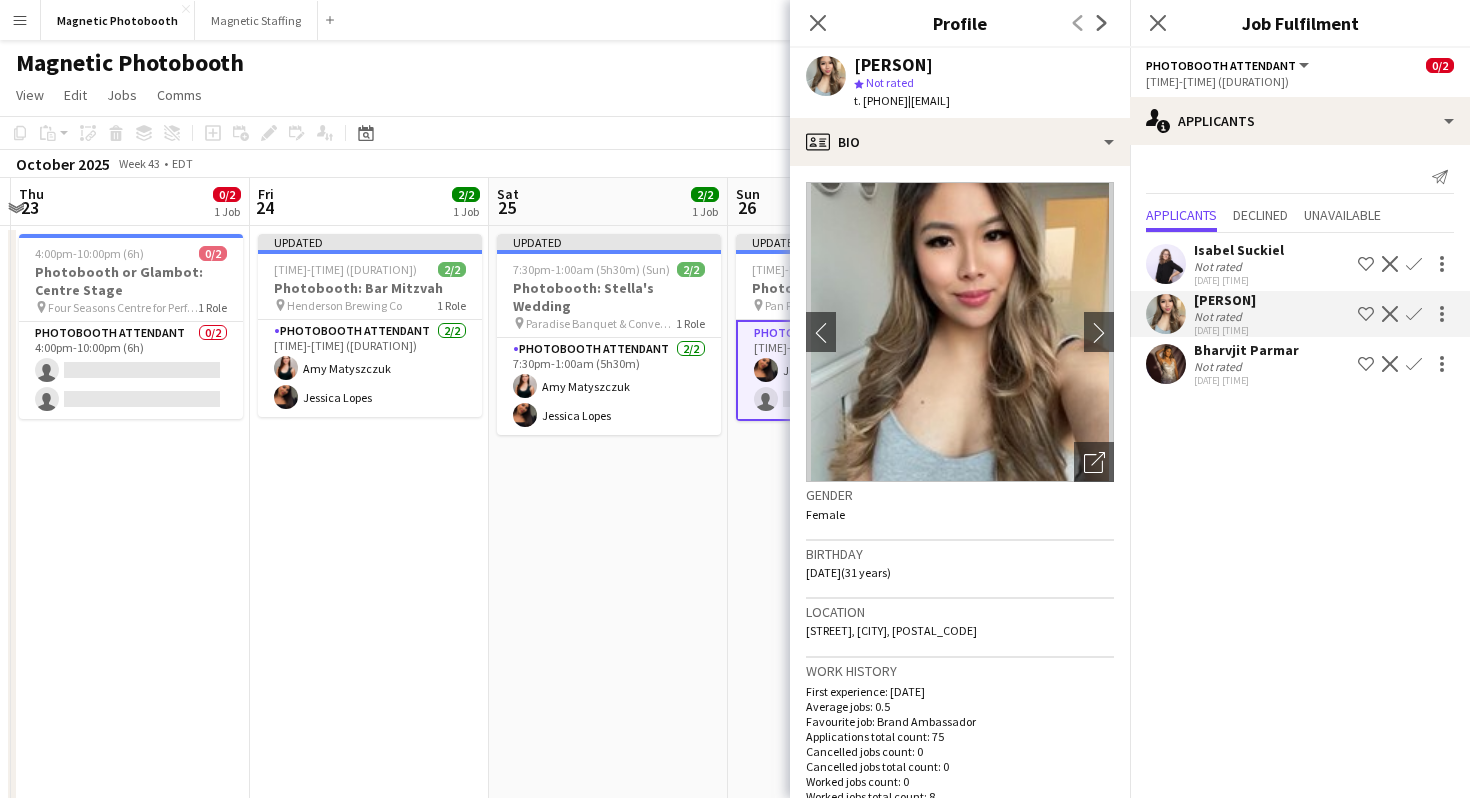 click on "Emily Chow   Not rated   05-26-2025 3:32pm
Shortlist crew
Decline
Confirm" 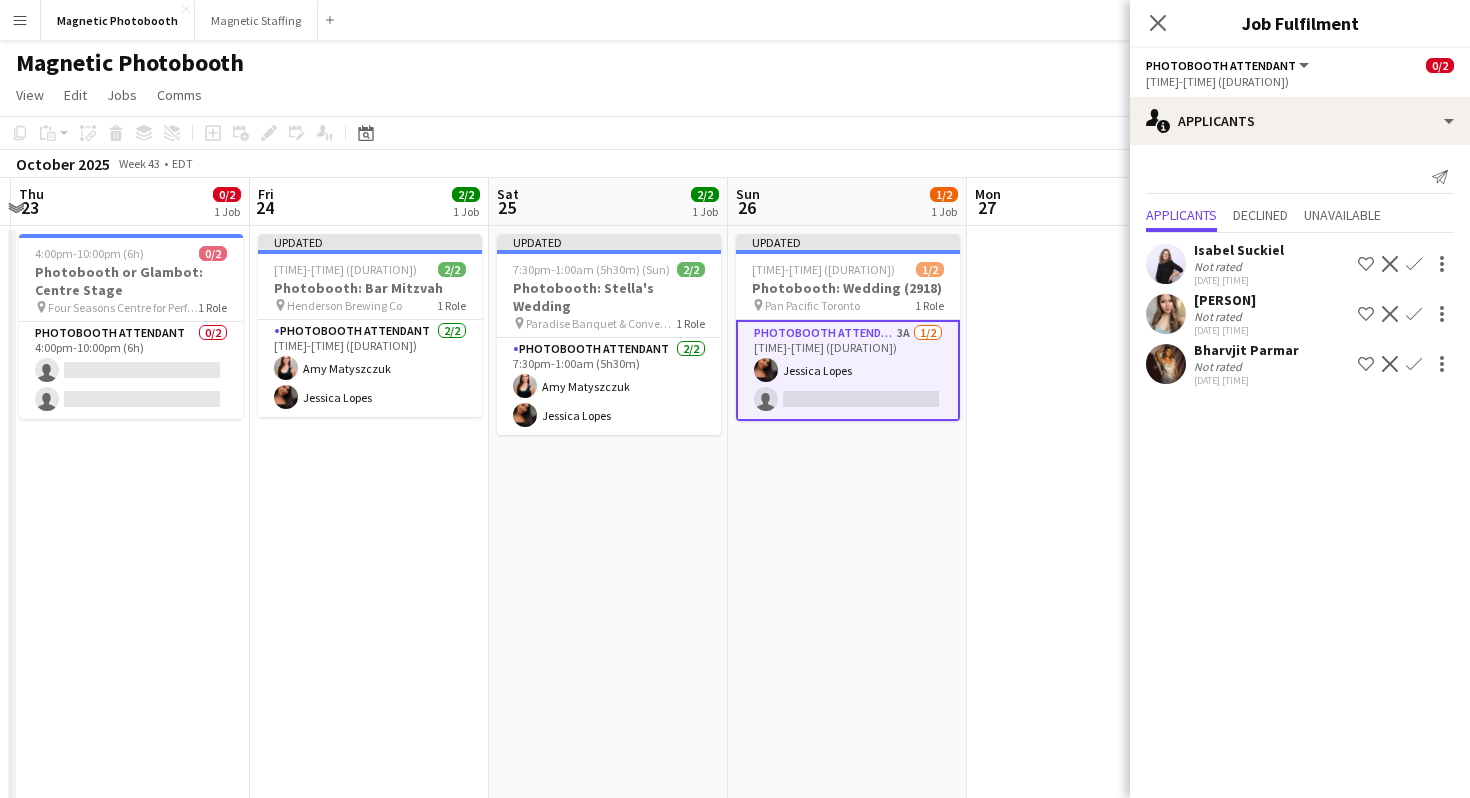 click on "Confirm" at bounding box center (1414, 364) 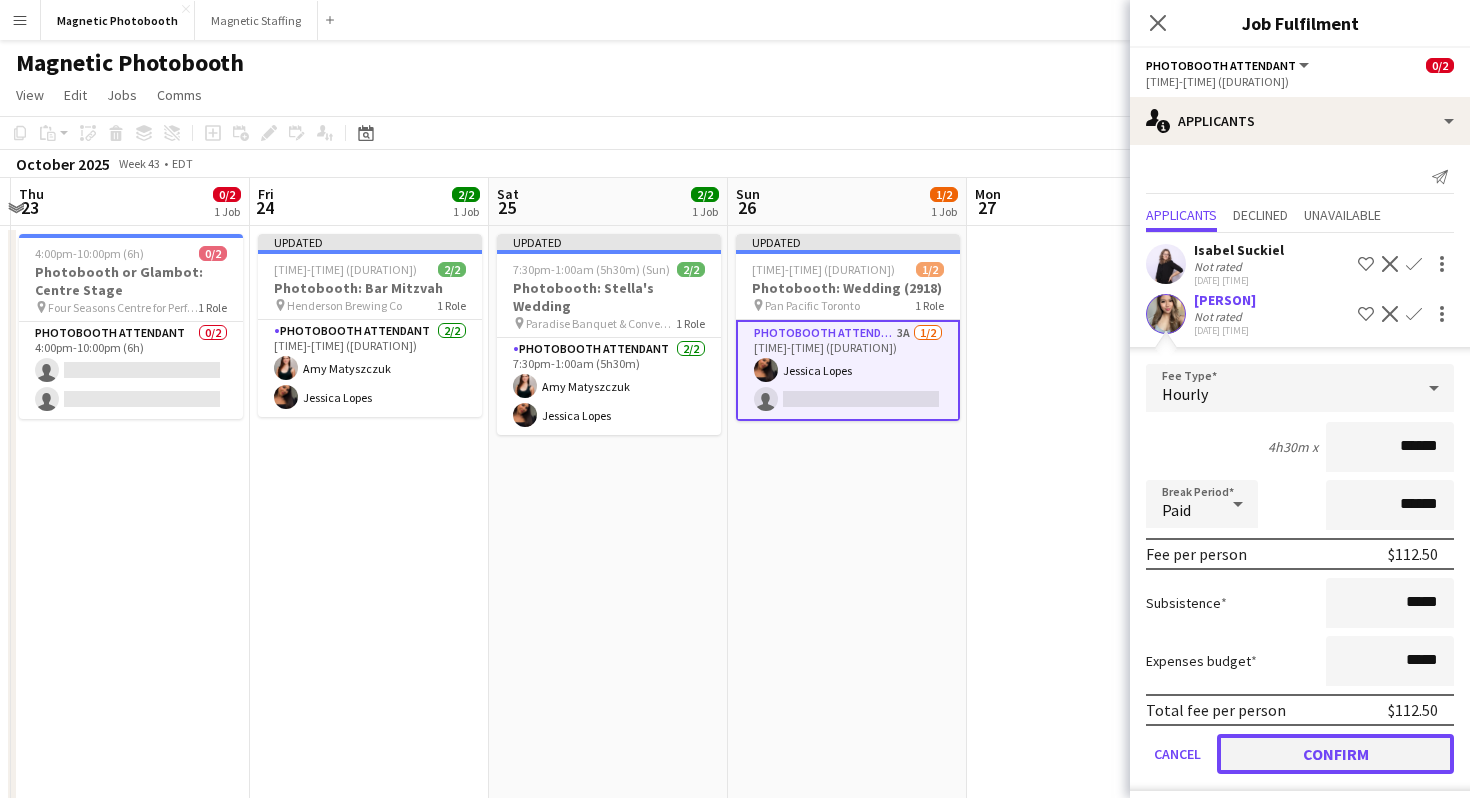 click on "Confirm" 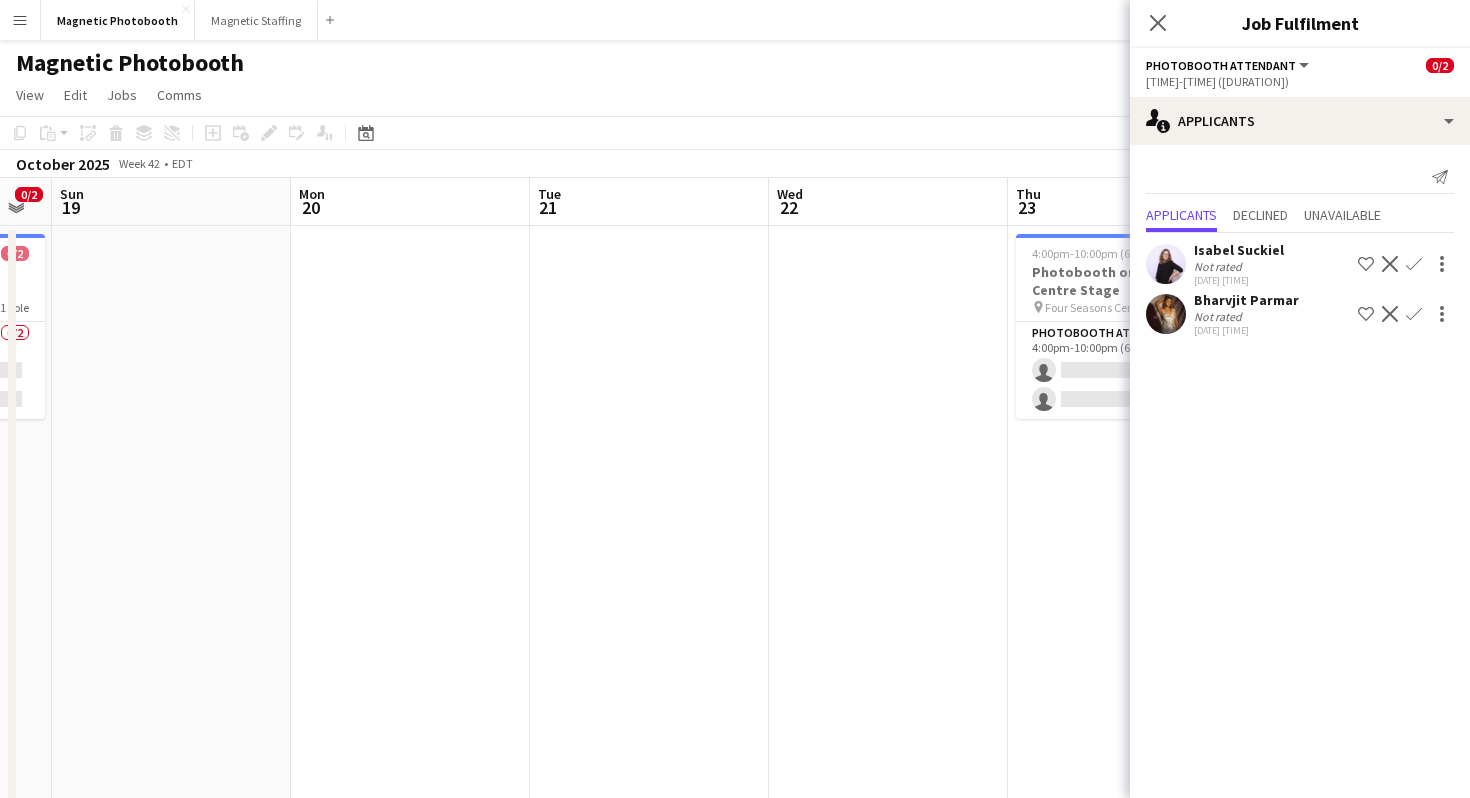 scroll, scrollTop: 0, scrollLeft: 671, axis: horizontal 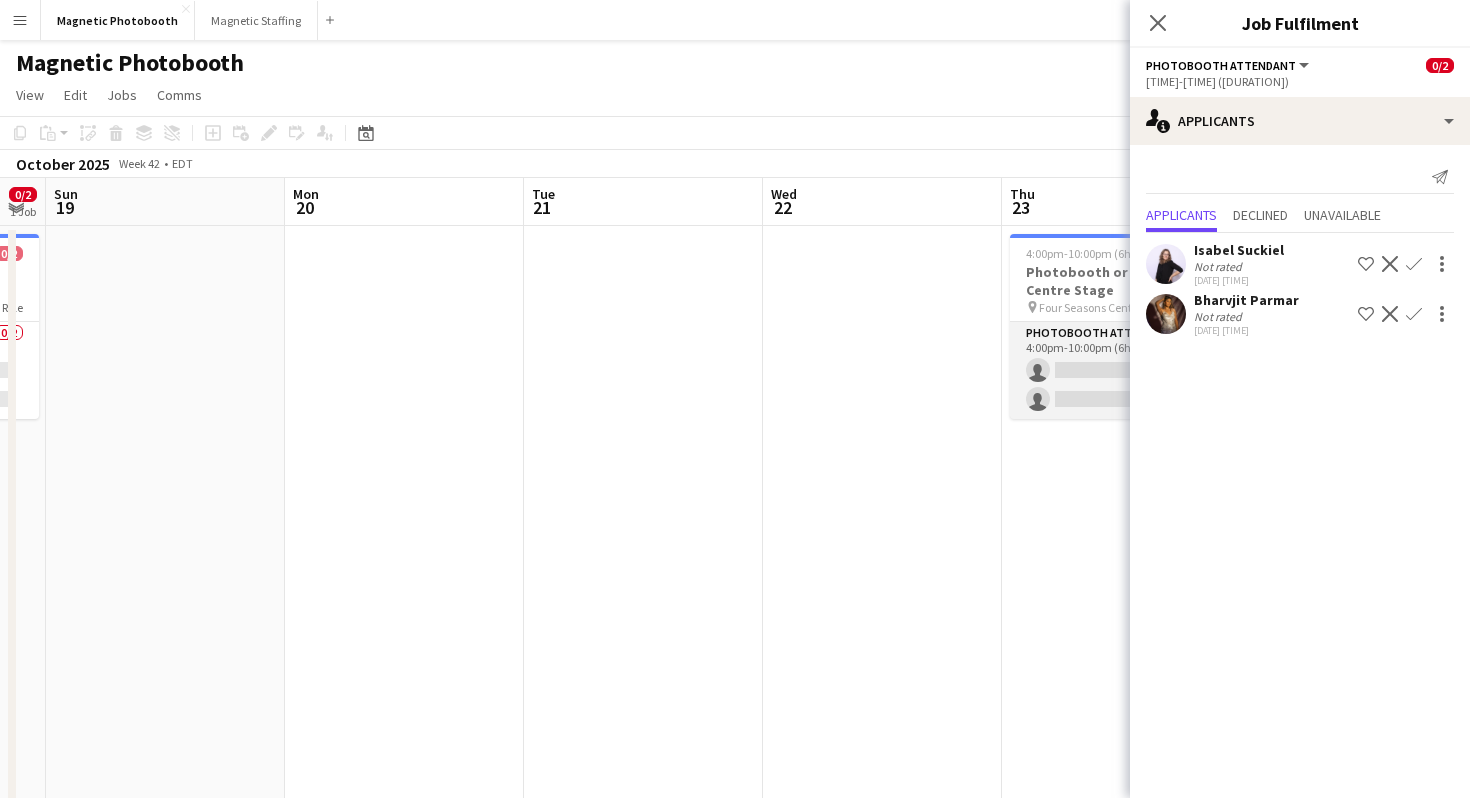 click on "Photobooth Attendant    0/2   4:00pm-10:00pm (6h)
single-neutral-actions
single-neutral-actions" at bounding box center (1122, 370) 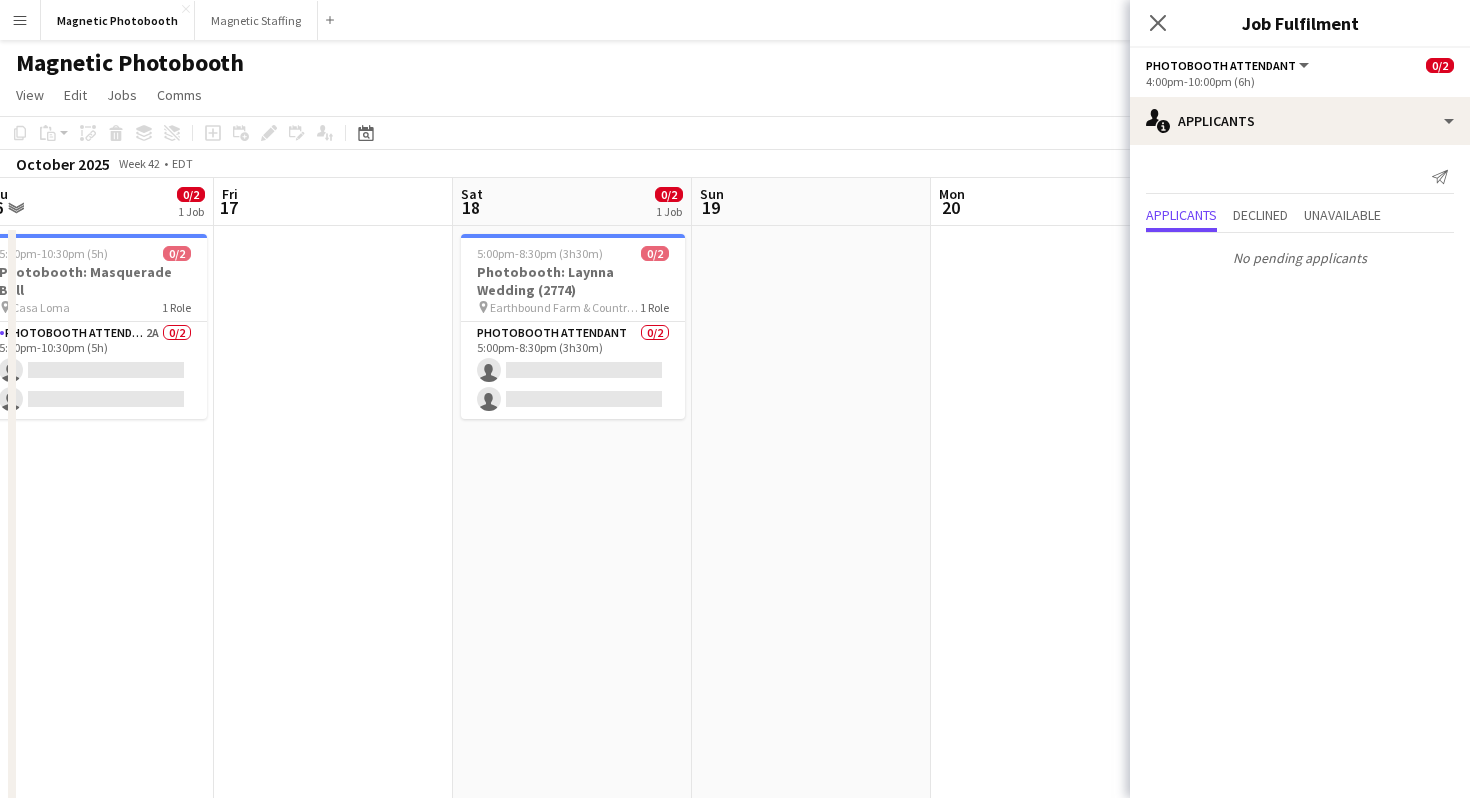 scroll, scrollTop: 0, scrollLeft: 598, axis: horizontal 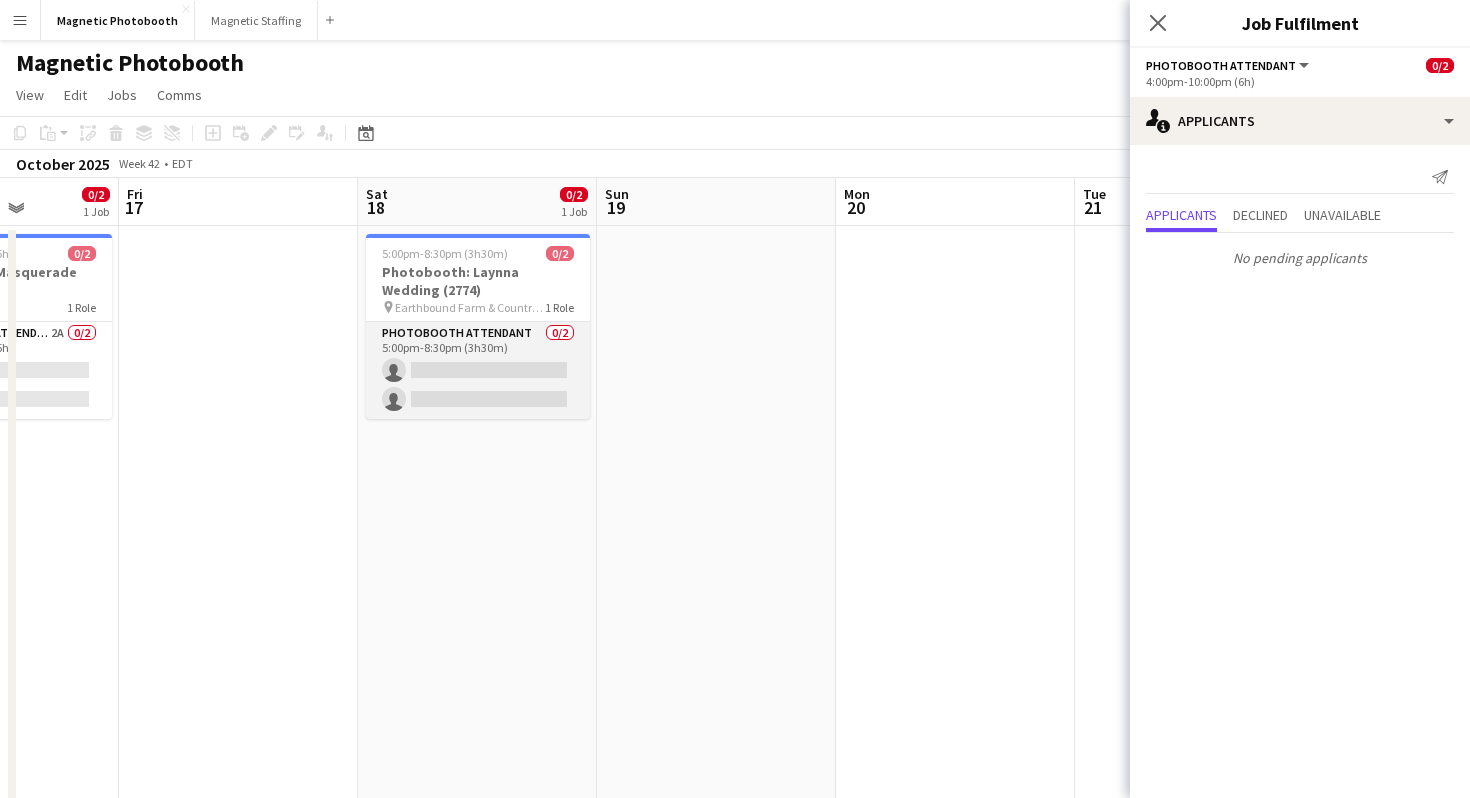 click on "Photobooth Attendant    0/2   5:00pm-8:30pm (3h30m)
single-neutral-actions
single-neutral-actions" at bounding box center (478, 370) 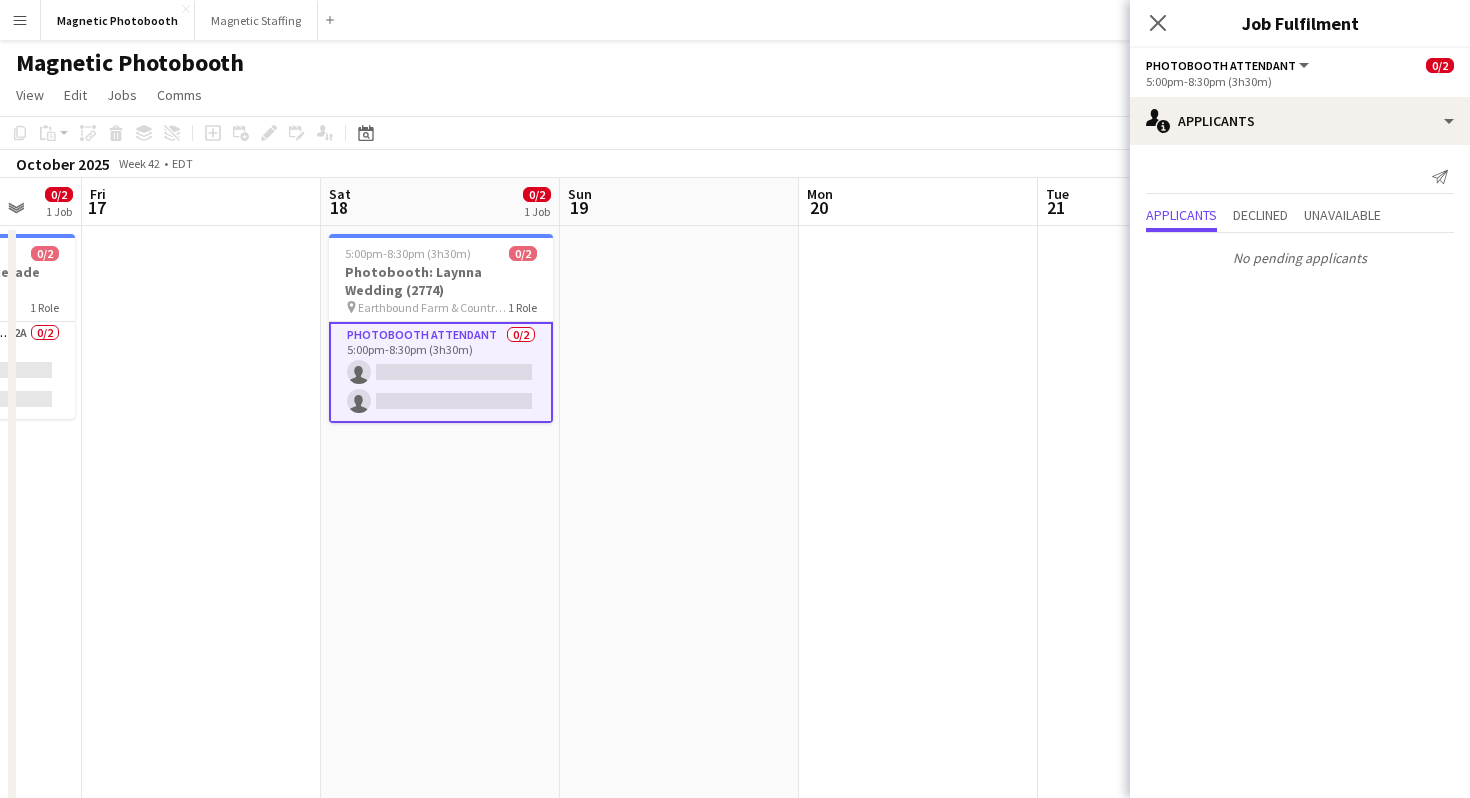scroll, scrollTop: 0, scrollLeft: 484, axis: horizontal 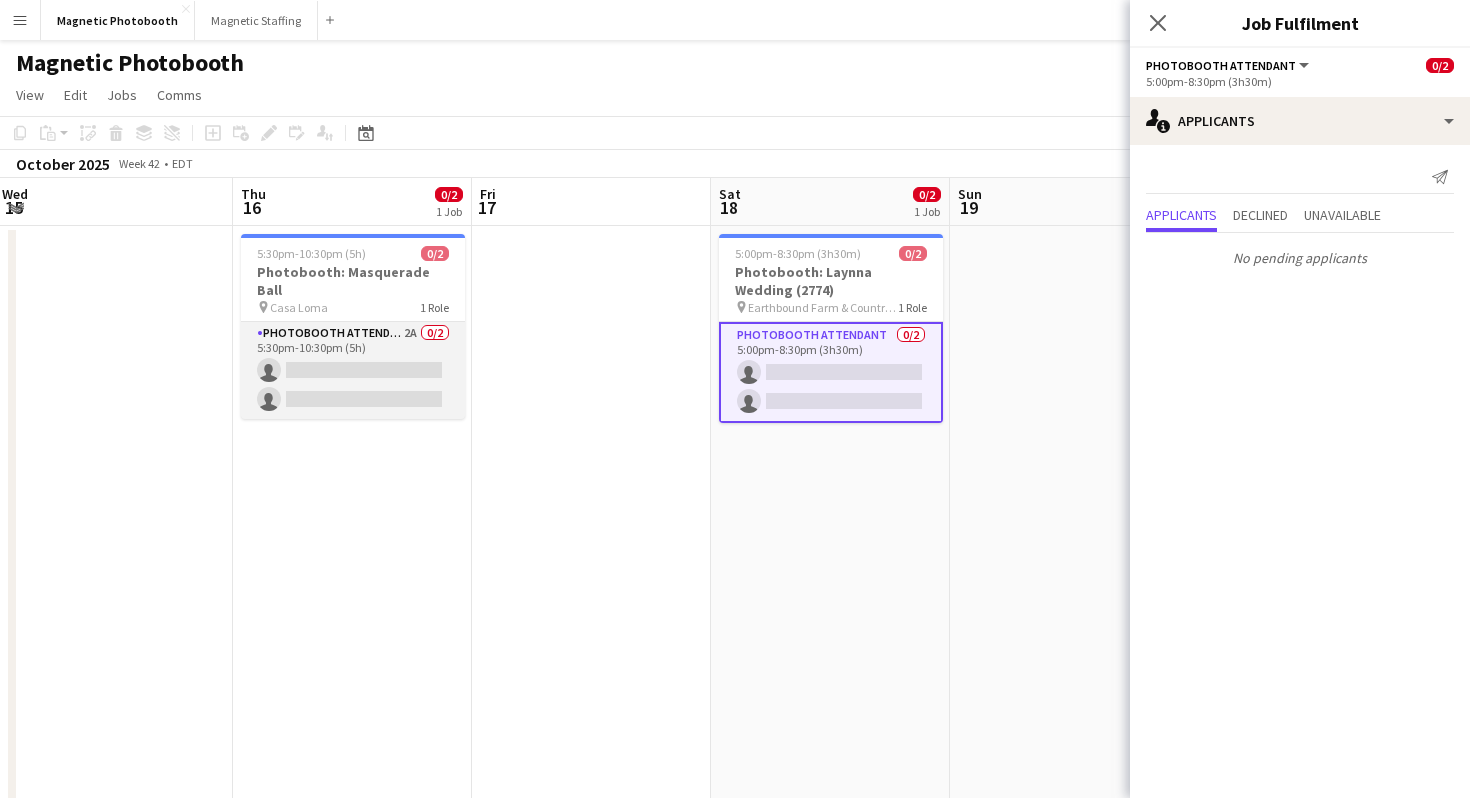 click on "Photobooth Attendant    2A   0/2   5:30pm-10:30pm (5h)
single-neutral-actions
single-neutral-actions" at bounding box center (353, 370) 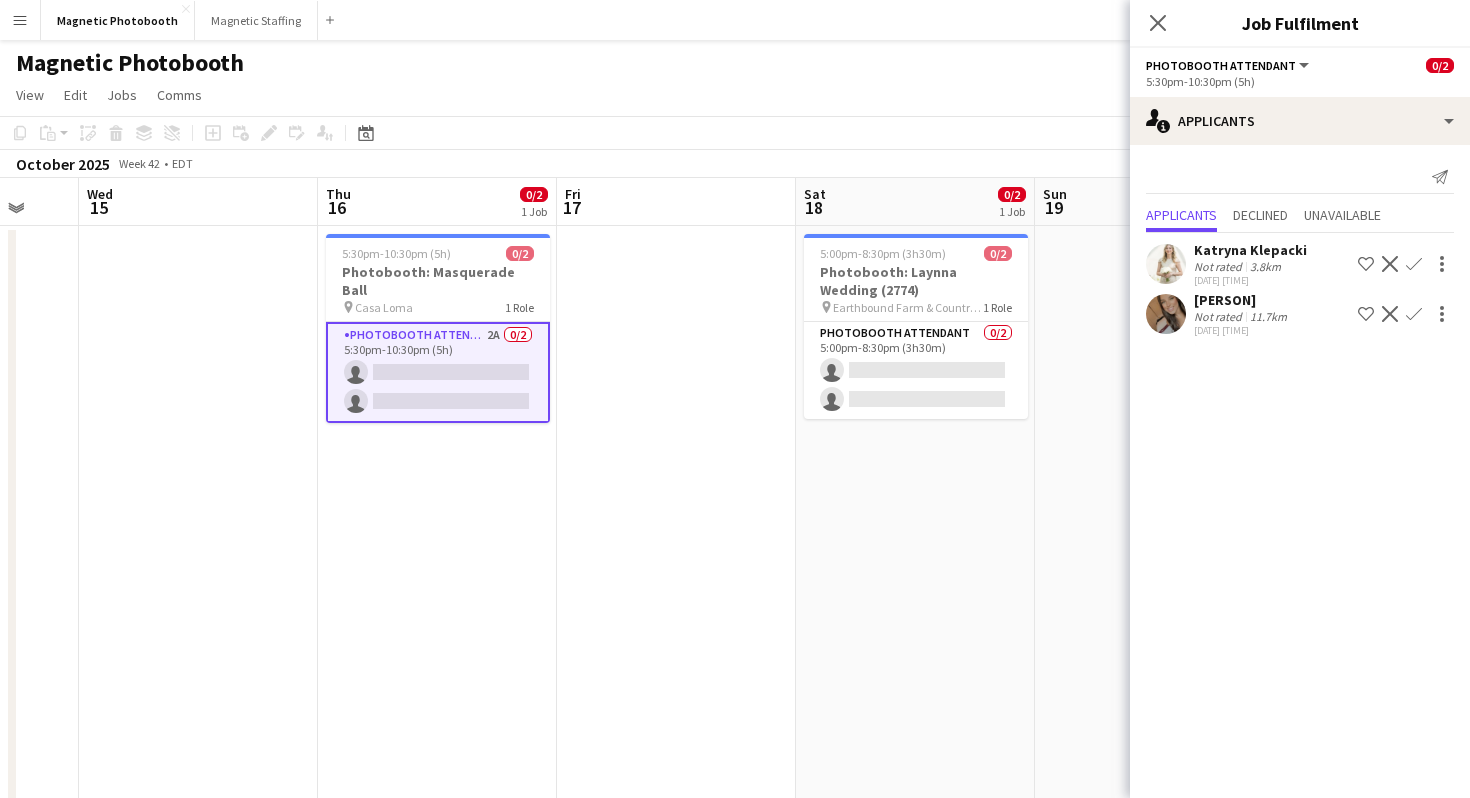 scroll, scrollTop: 0, scrollLeft: 526, axis: horizontal 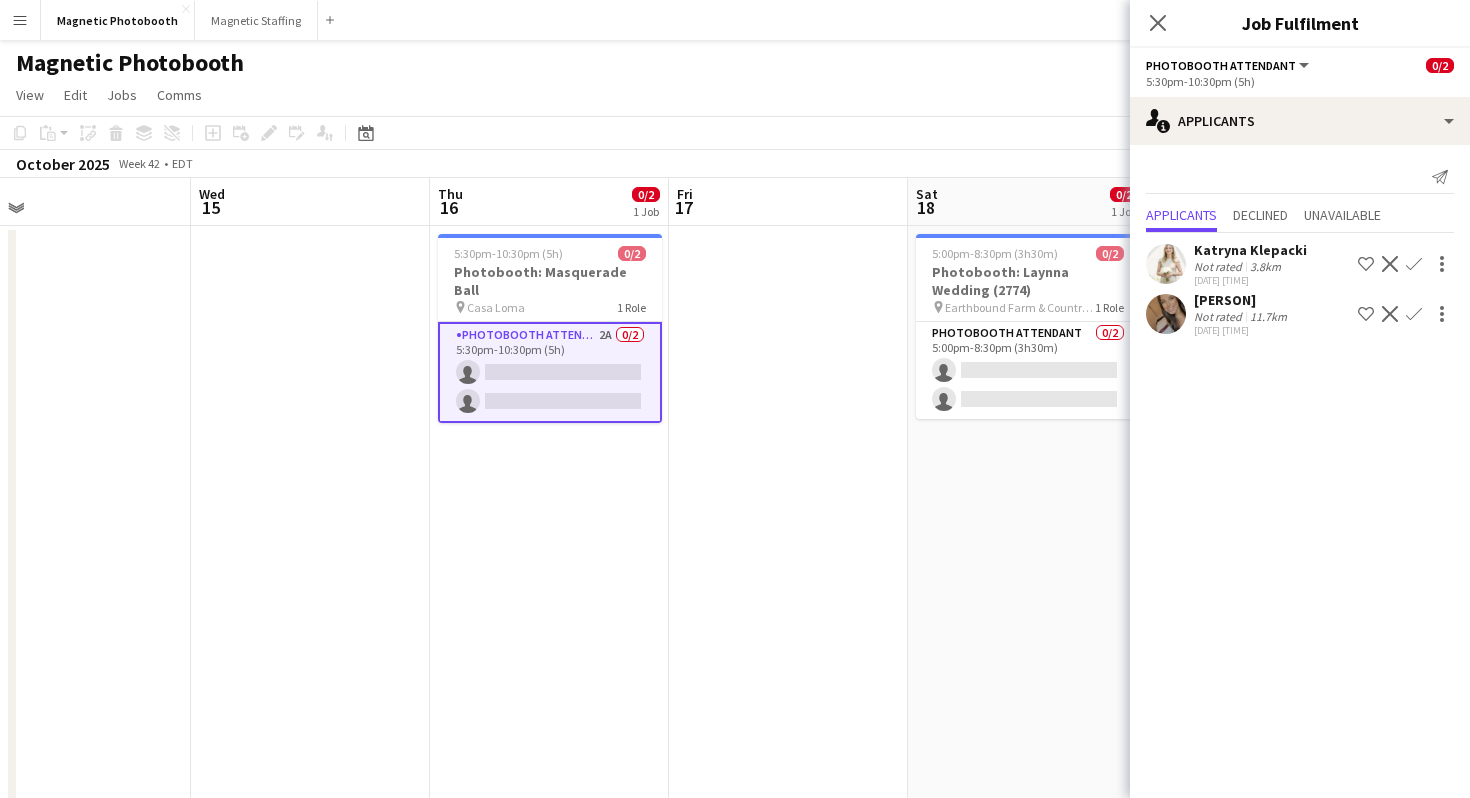 click on "Confirm" 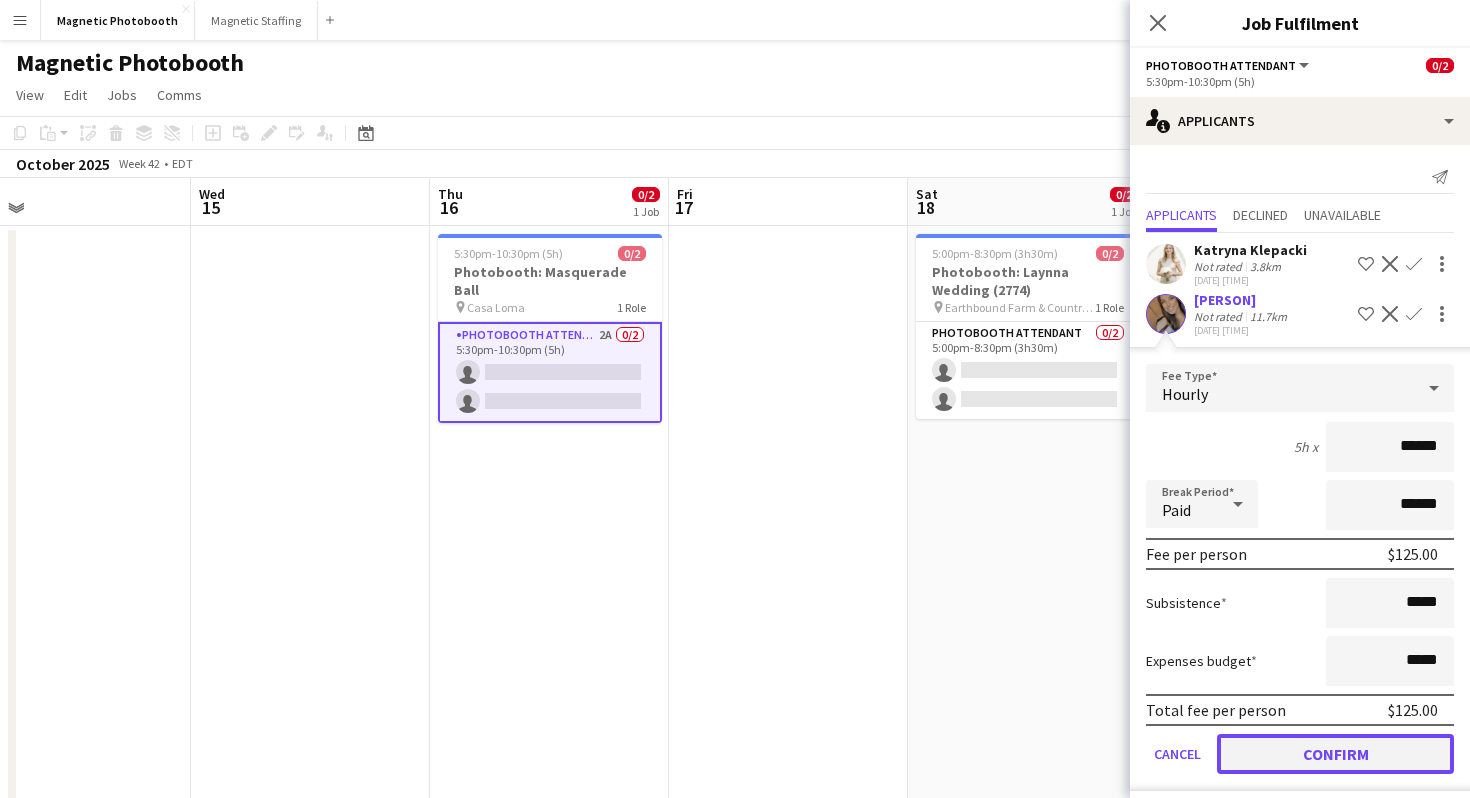 click on "Confirm" 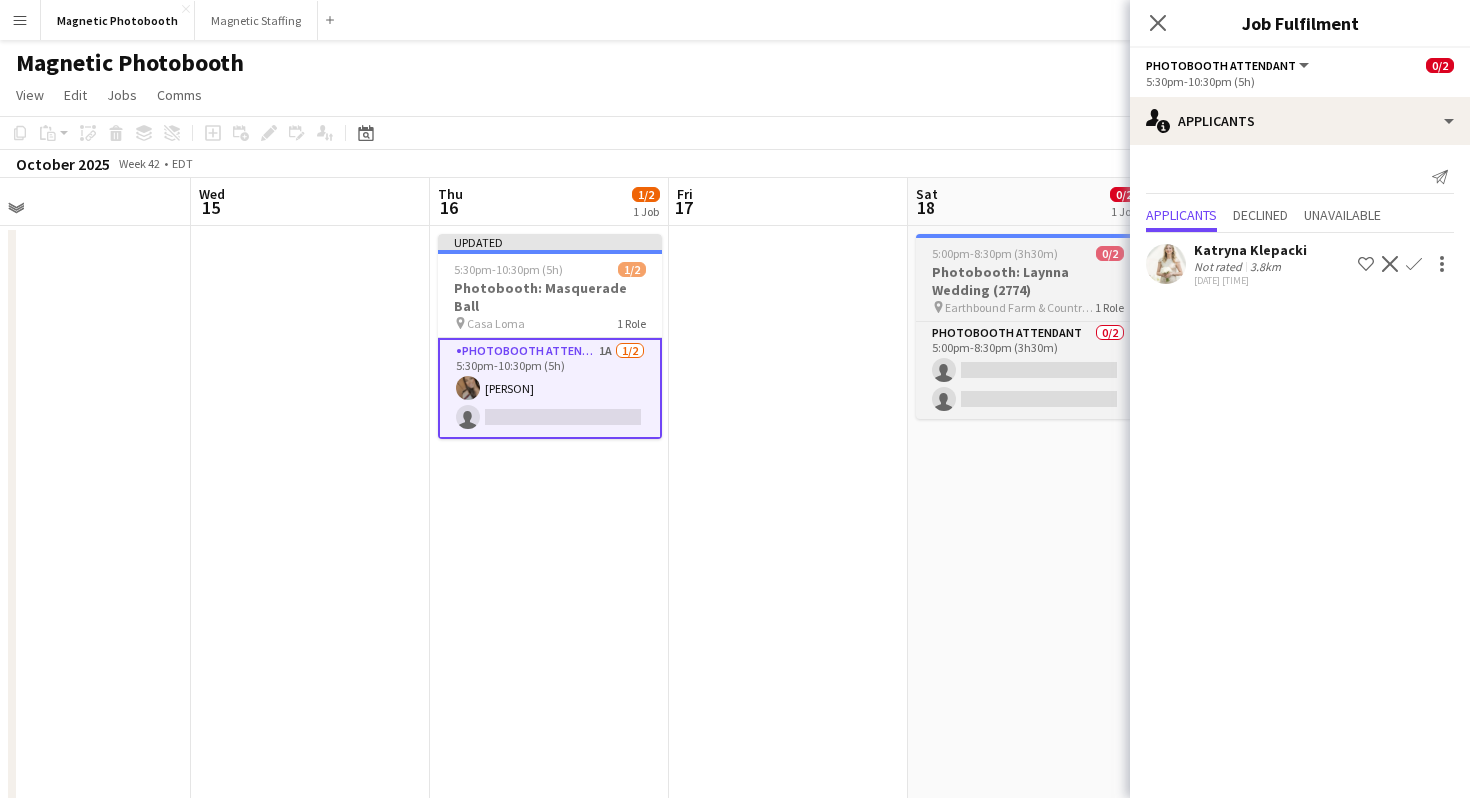 click on "Photobooth: Laynna Wedding (2774)" at bounding box center [1028, 281] 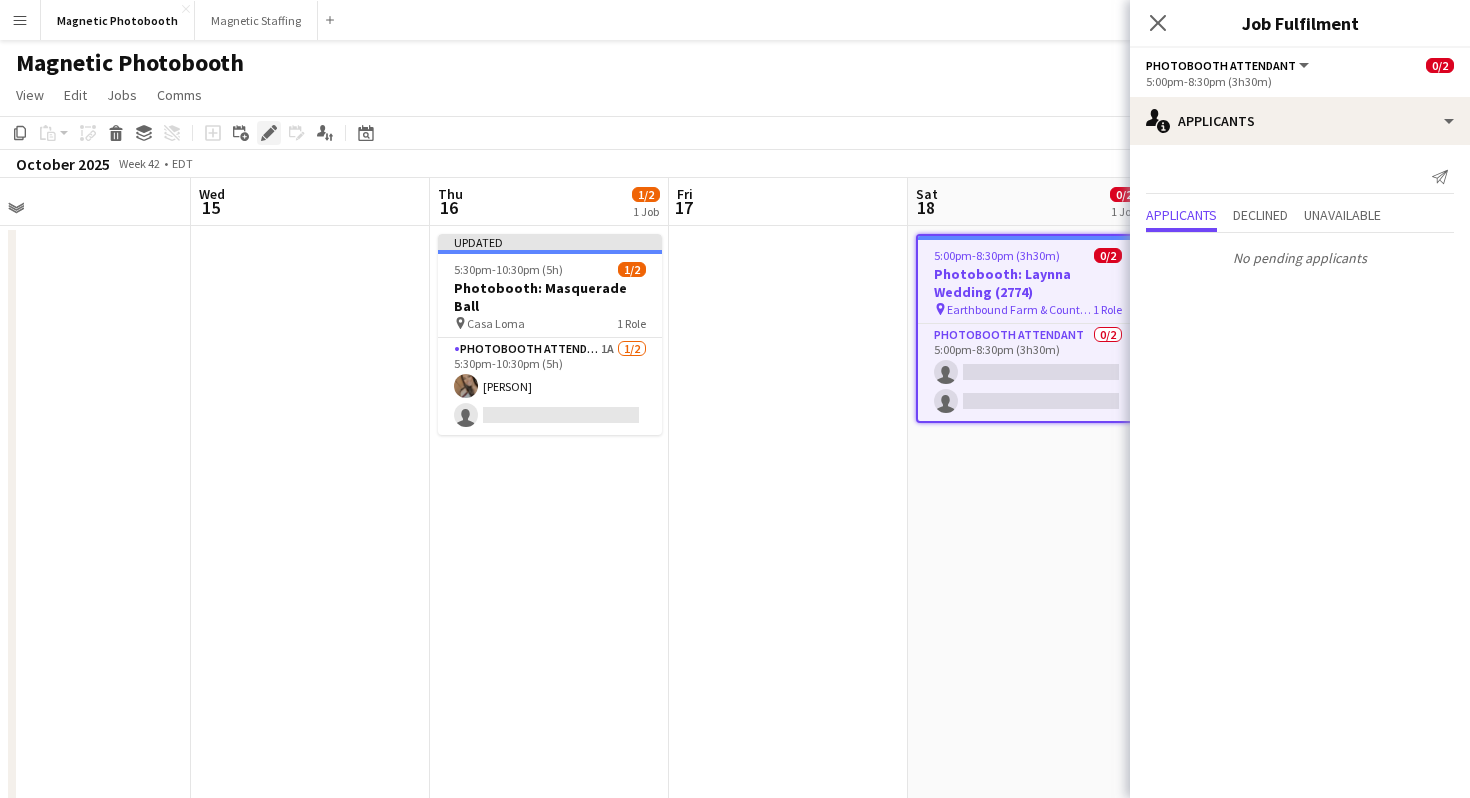 click on "Edit" 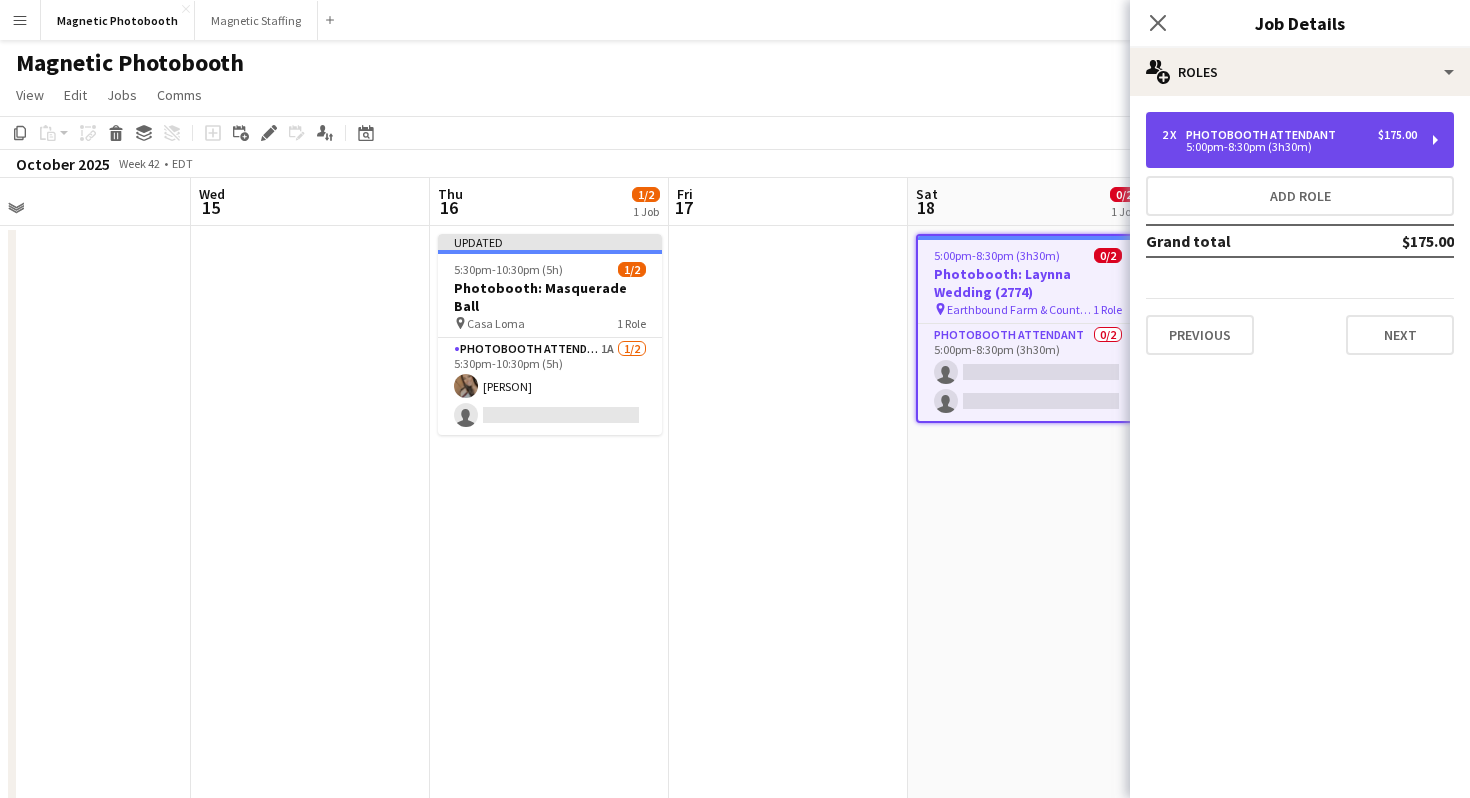 click on "5:00pm-8:30pm (3h30m)" at bounding box center (1289, 147) 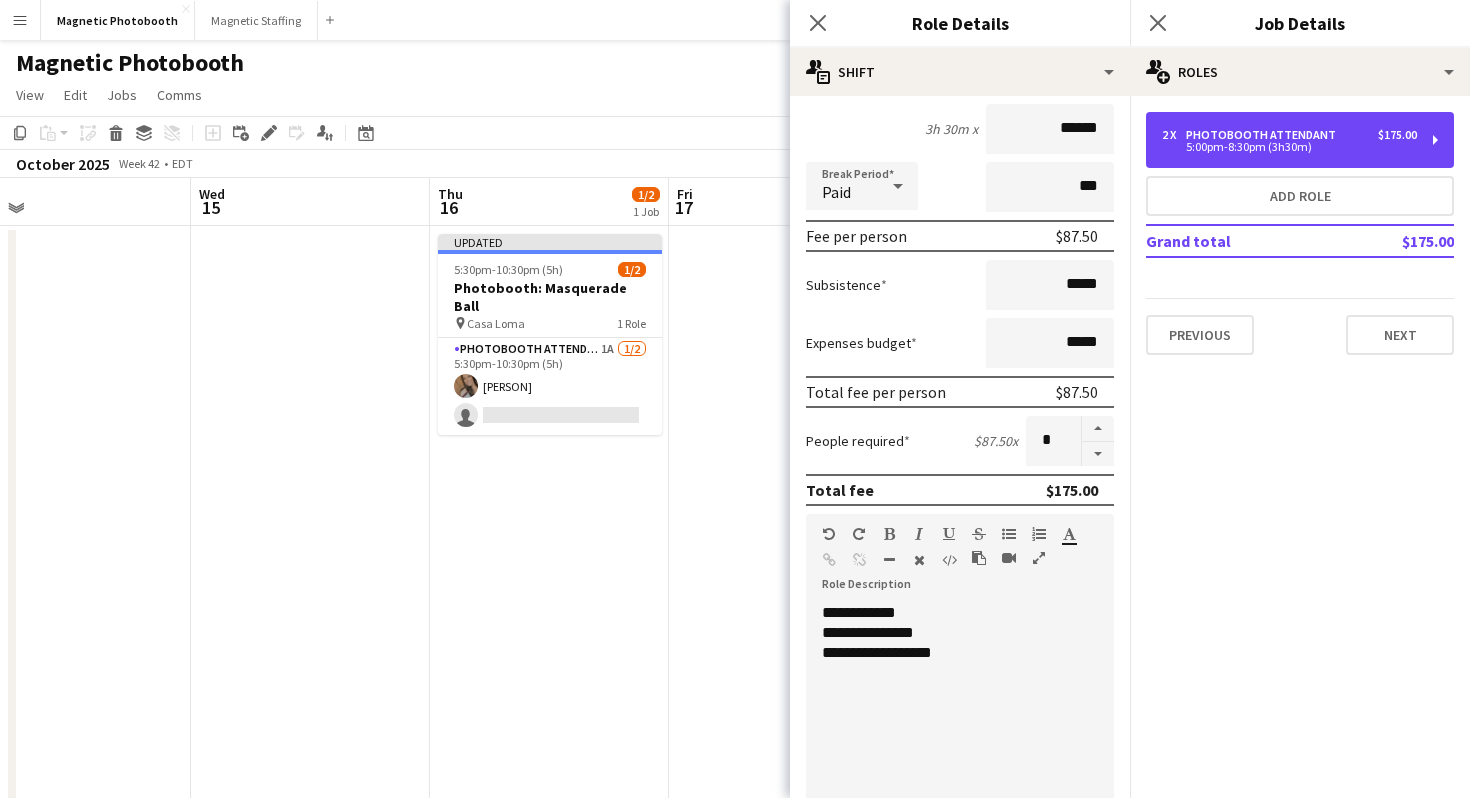 scroll, scrollTop: 454, scrollLeft: 0, axis: vertical 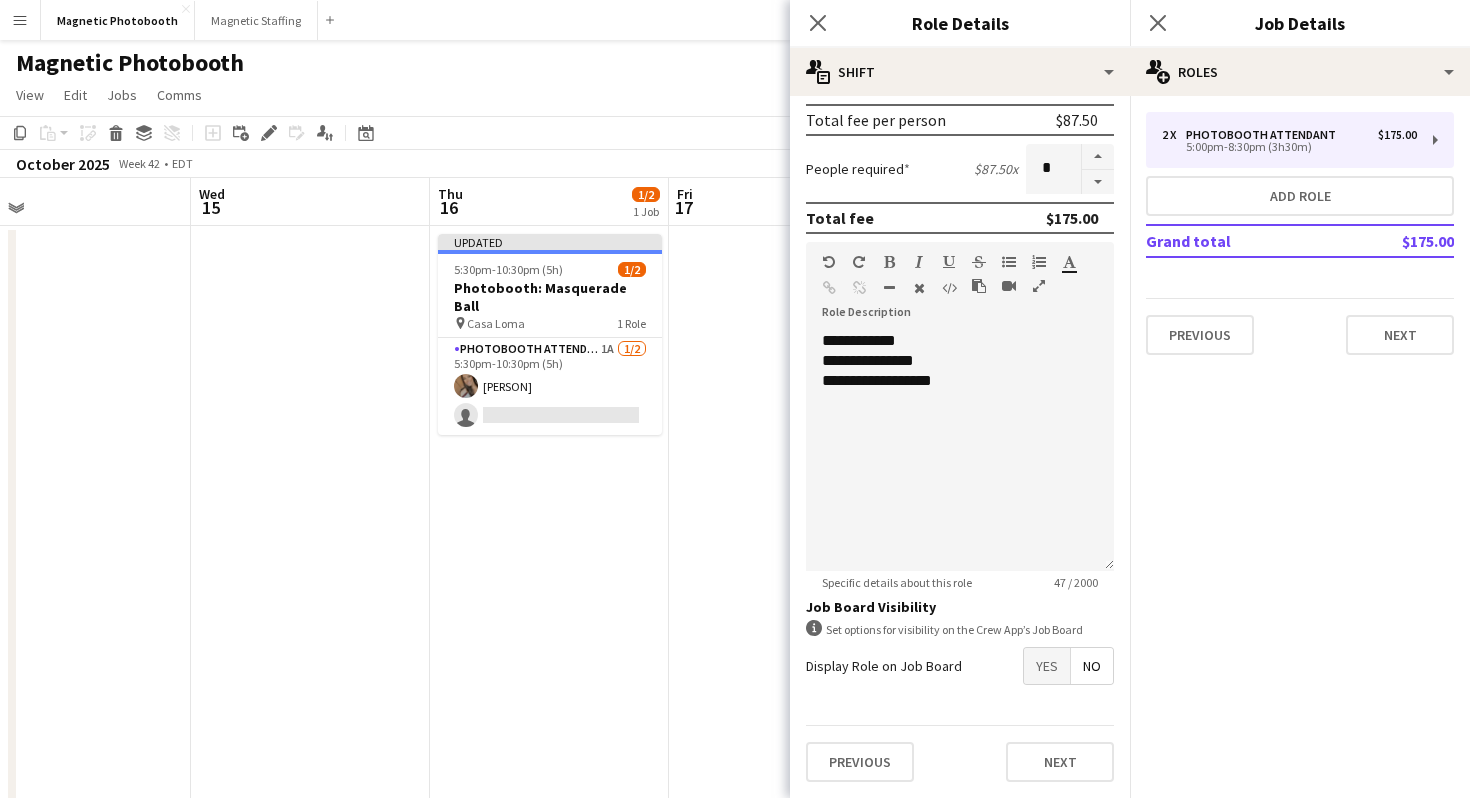 click on "Yes" at bounding box center [1047, 666] 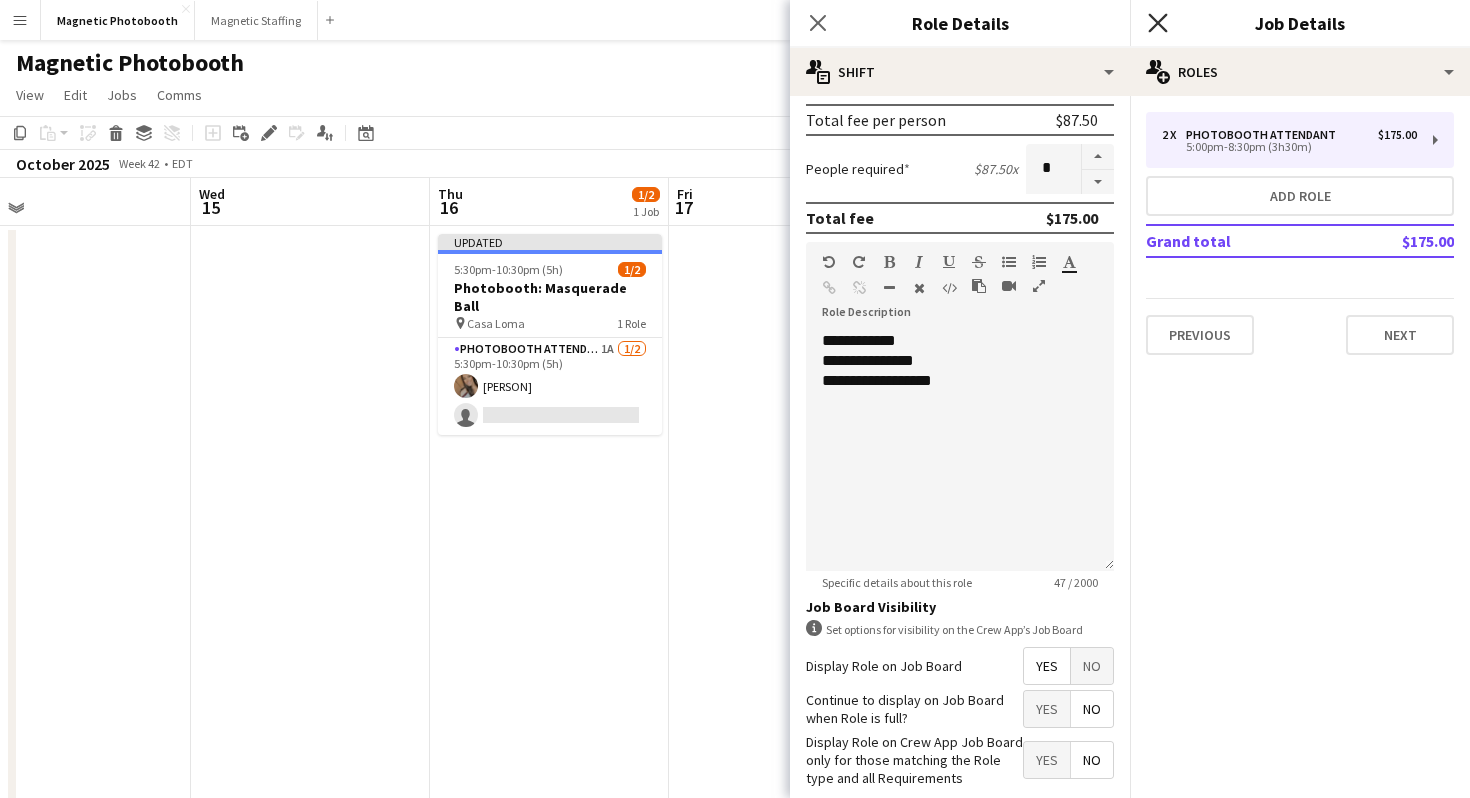 click on "Close pop-in" 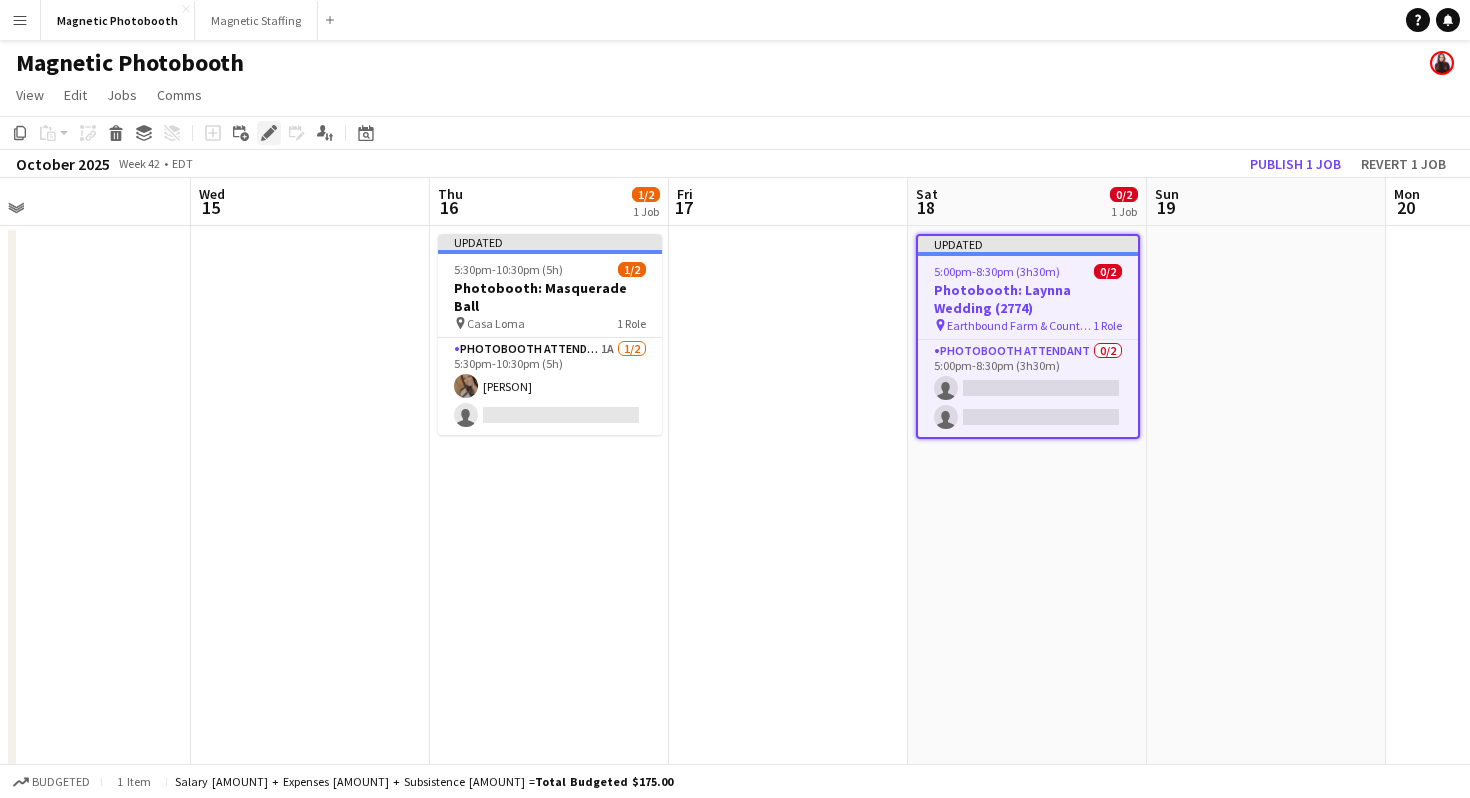 click 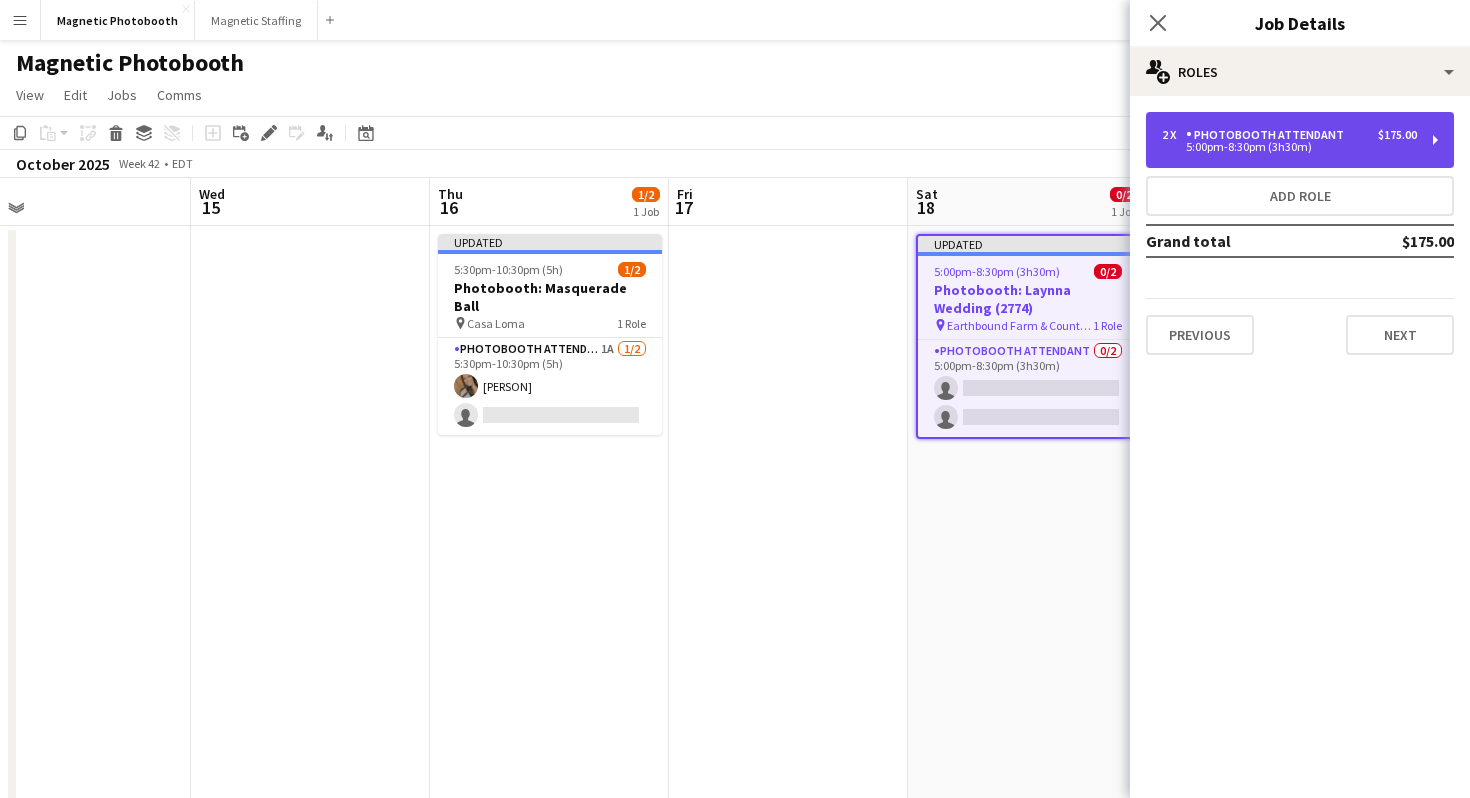click on "Photobooth Attendant" at bounding box center (1269, 135) 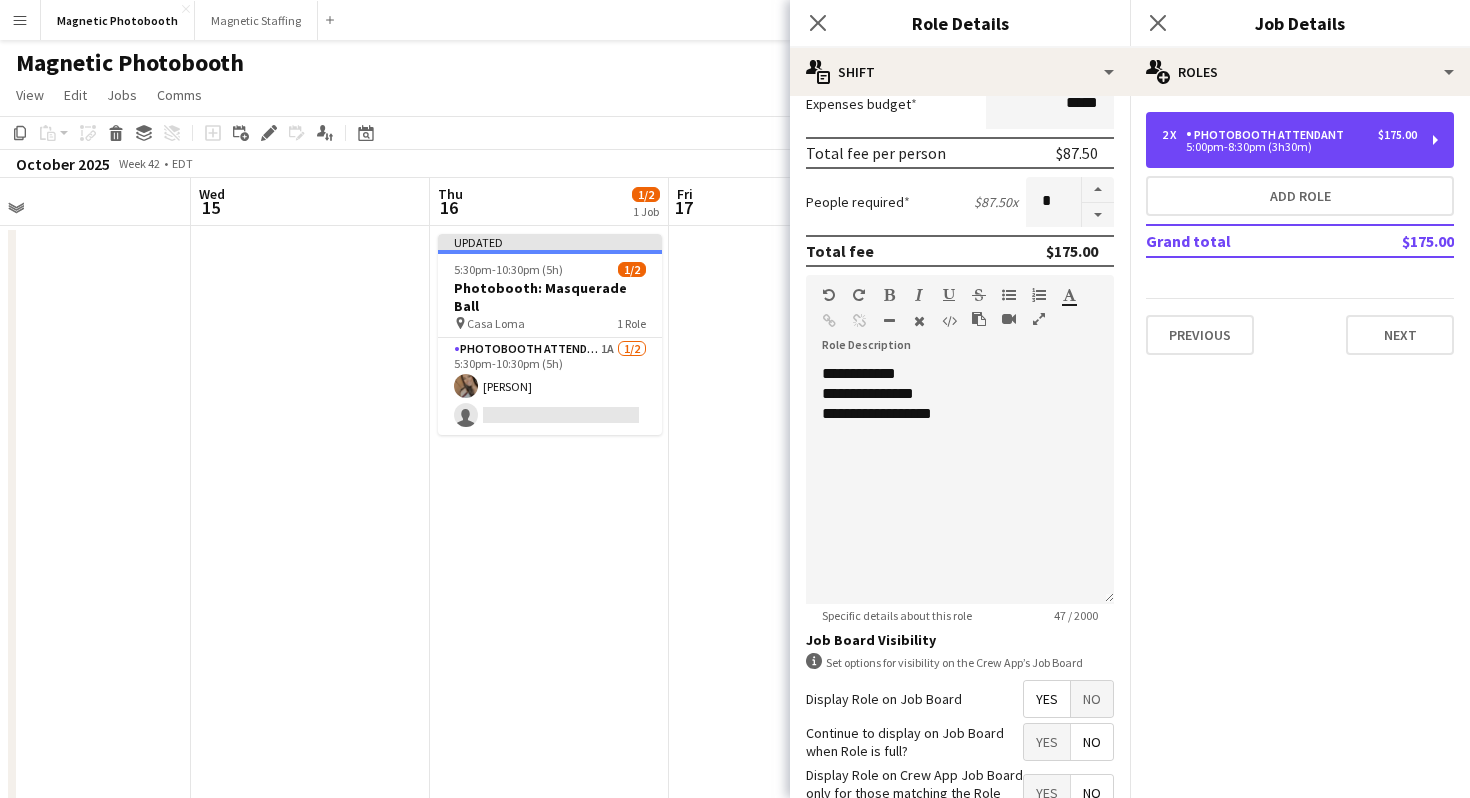 scroll, scrollTop: 492, scrollLeft: 0, axis: vertical 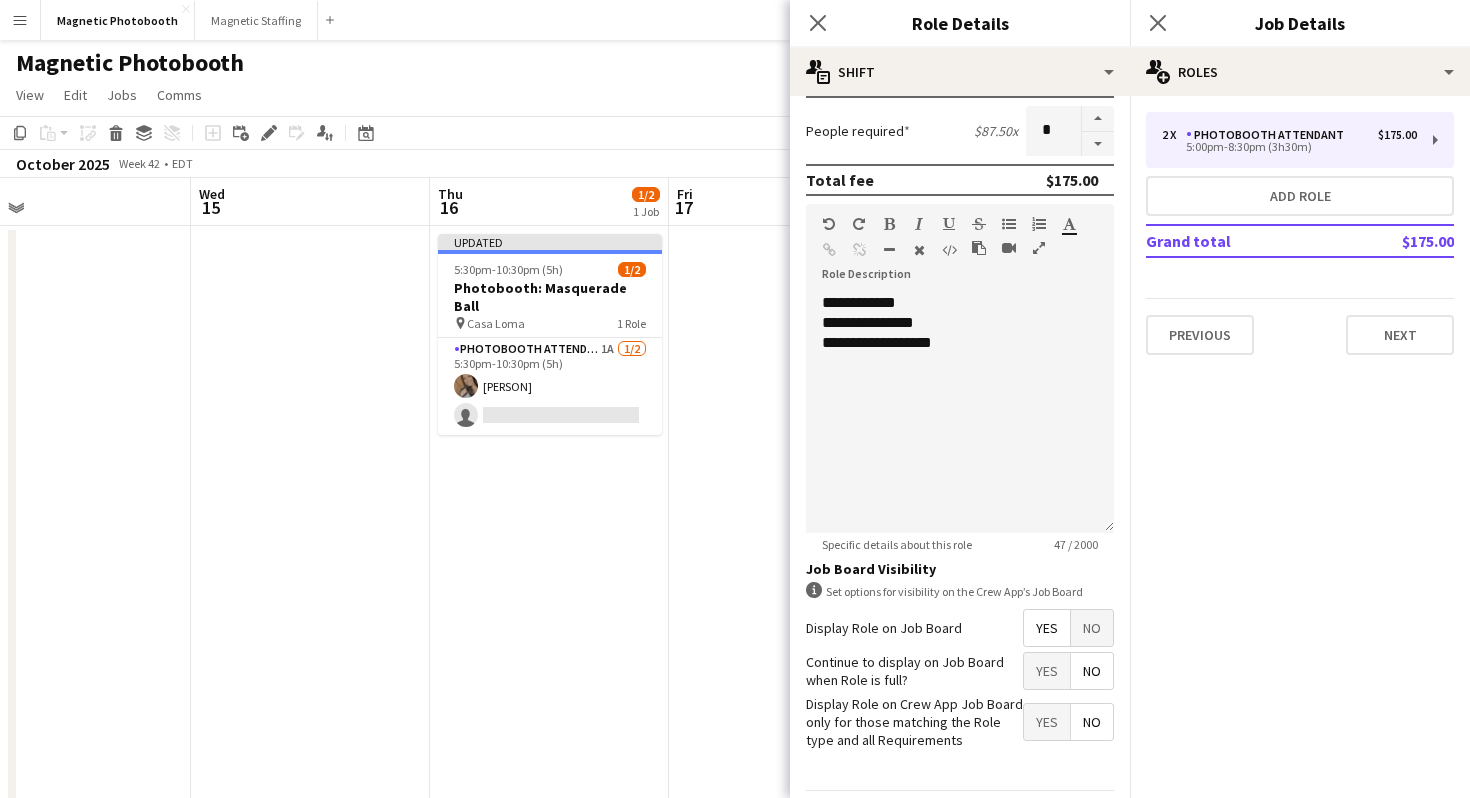 click on "Yes" at bounding box center [1047, 671] 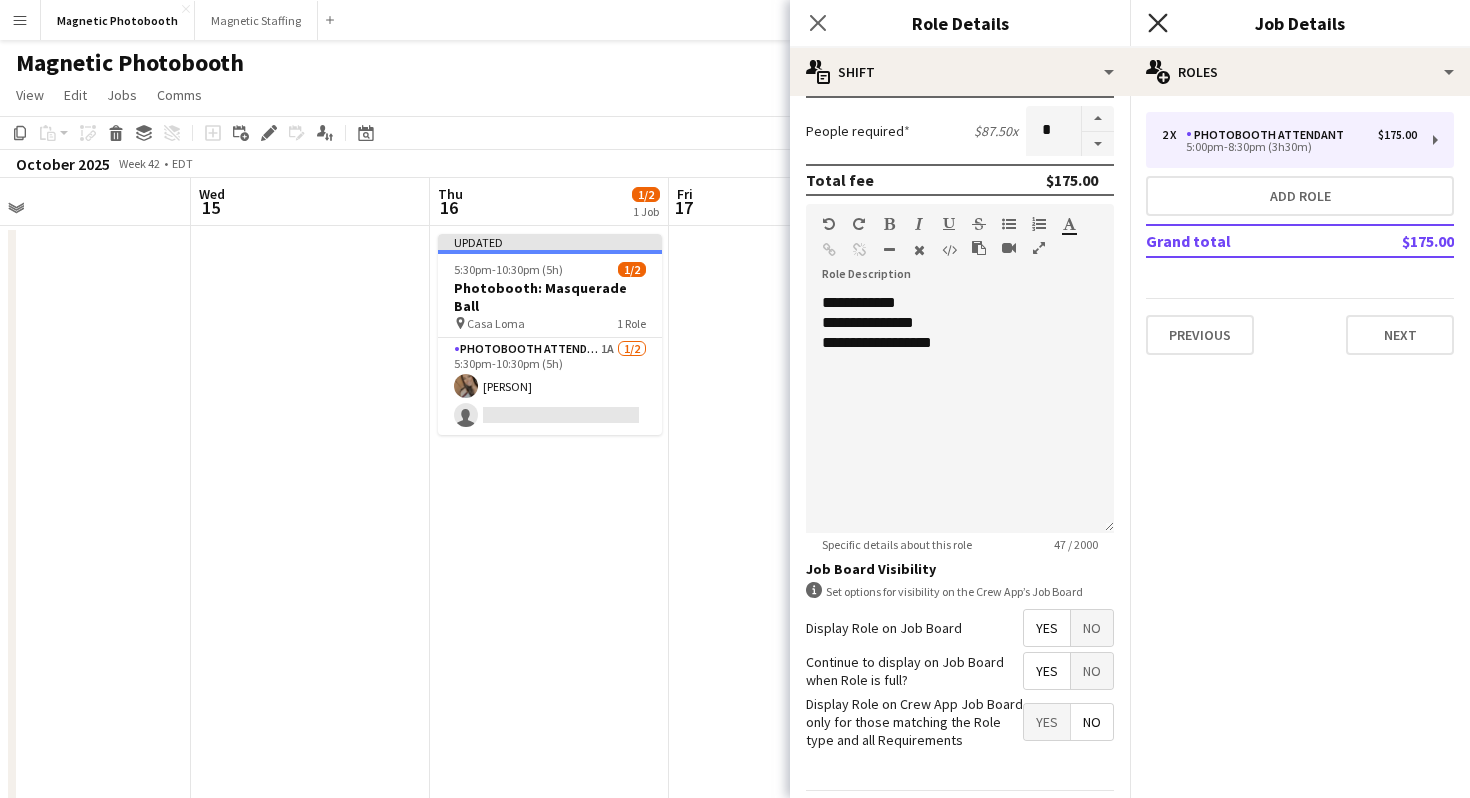 click 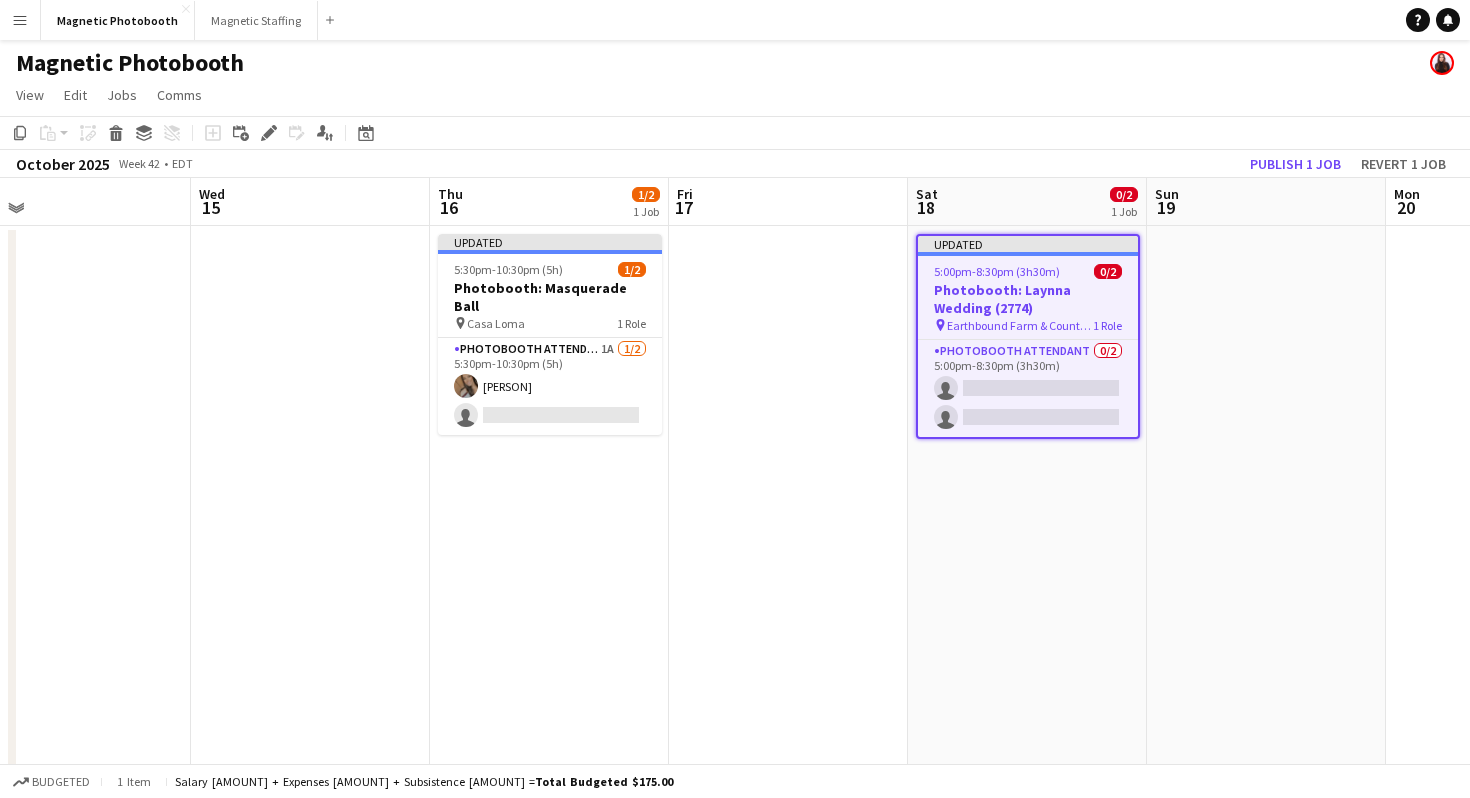 click on "Magnetic Photobooth" 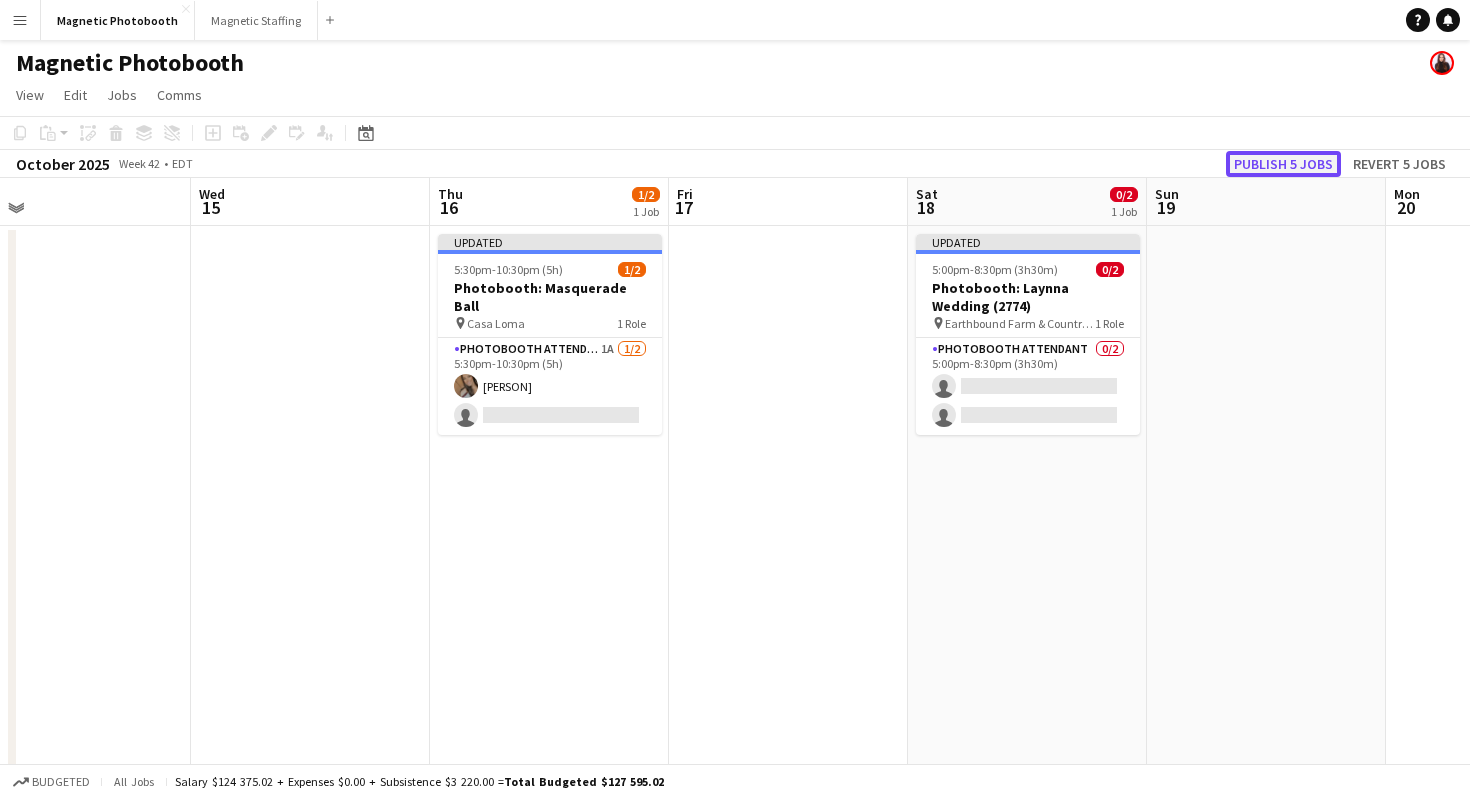 click on "Publish 5 jobs" 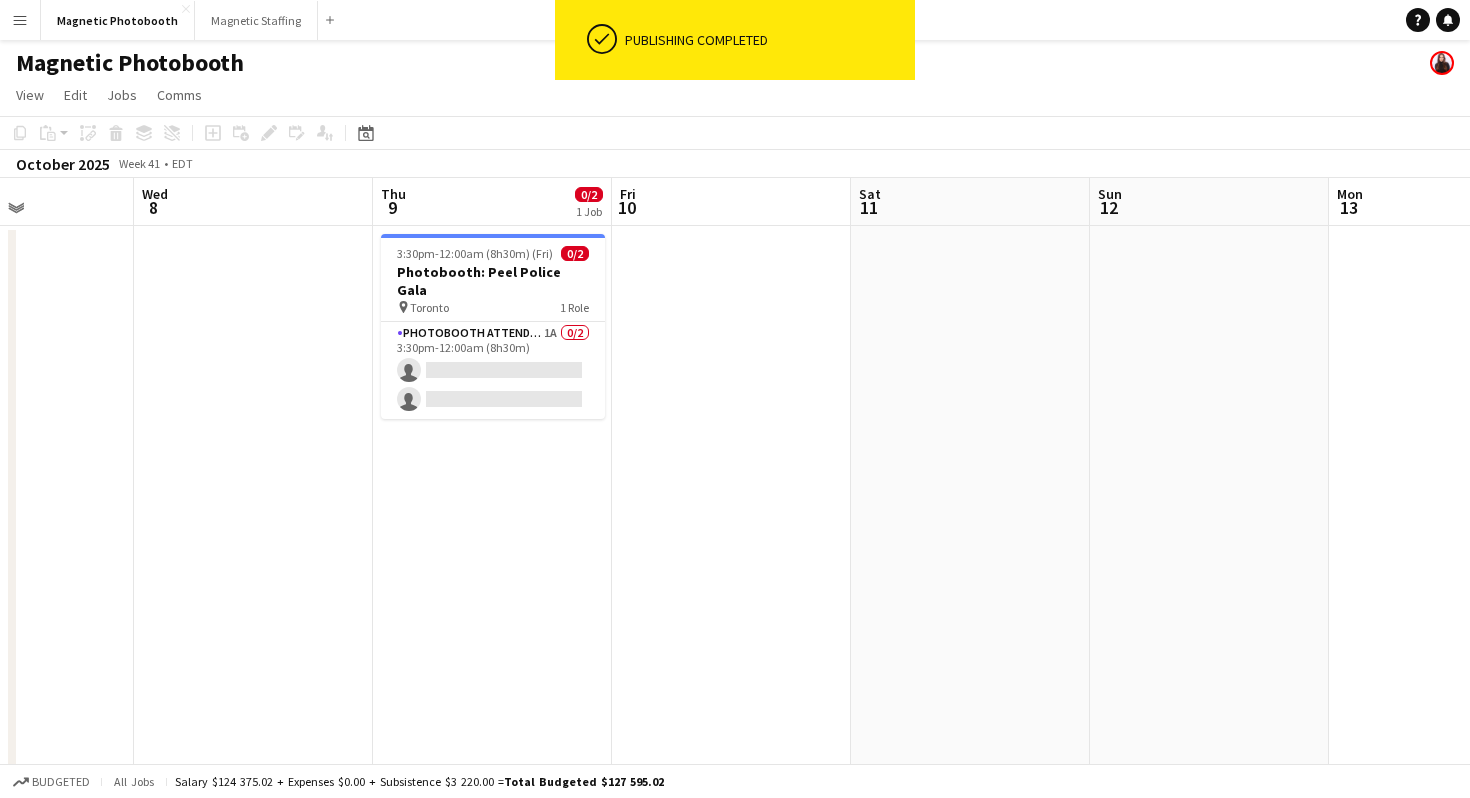 scroll, scrollTop: 0, scrollLeft: 545, axis: horizontal 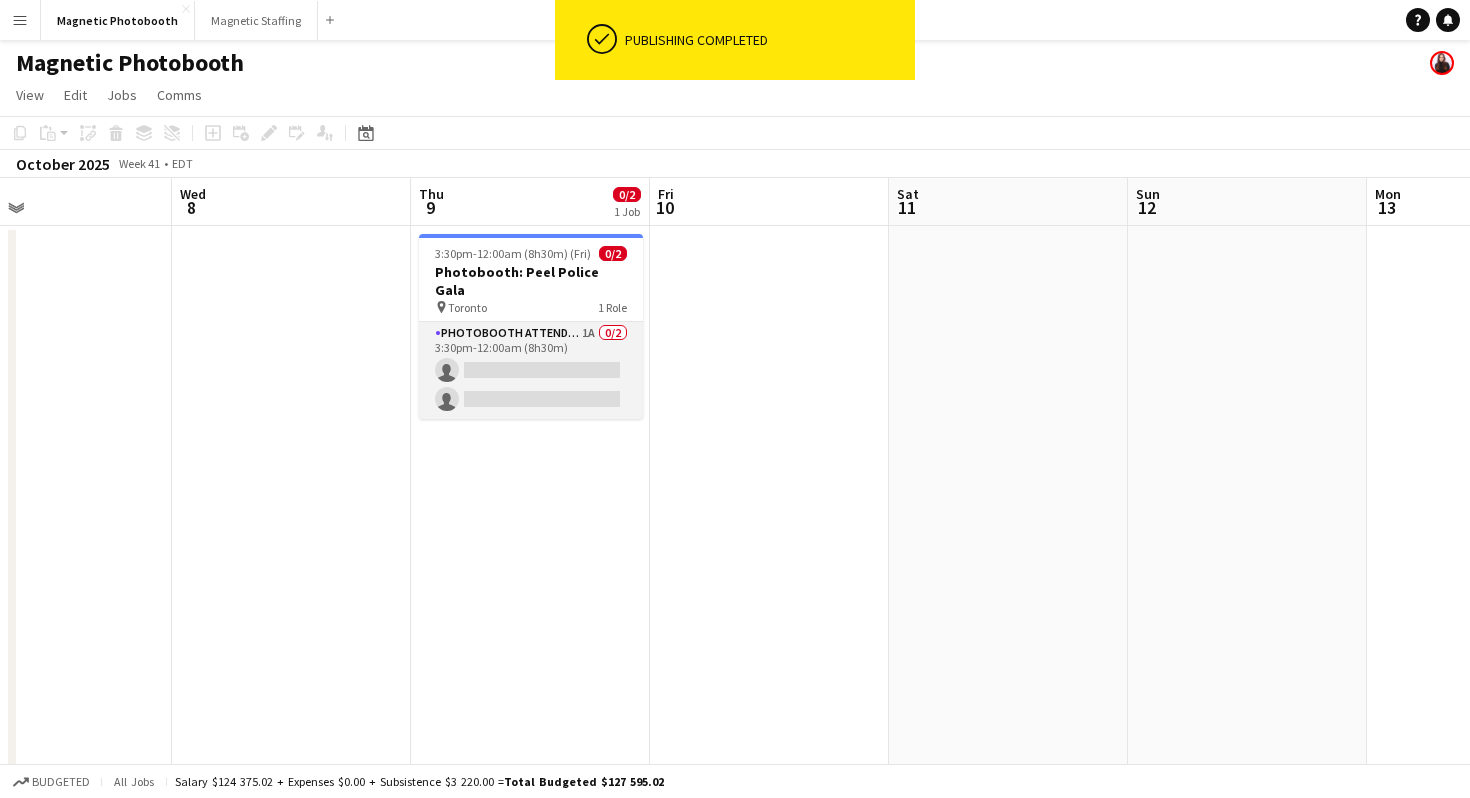 click on "Photobooth Attendant    1A   0/2   3:30pm-12:00am (8h30m)
single-neutral-actions
single-neutral-actions" at bounding box center [531, 370] 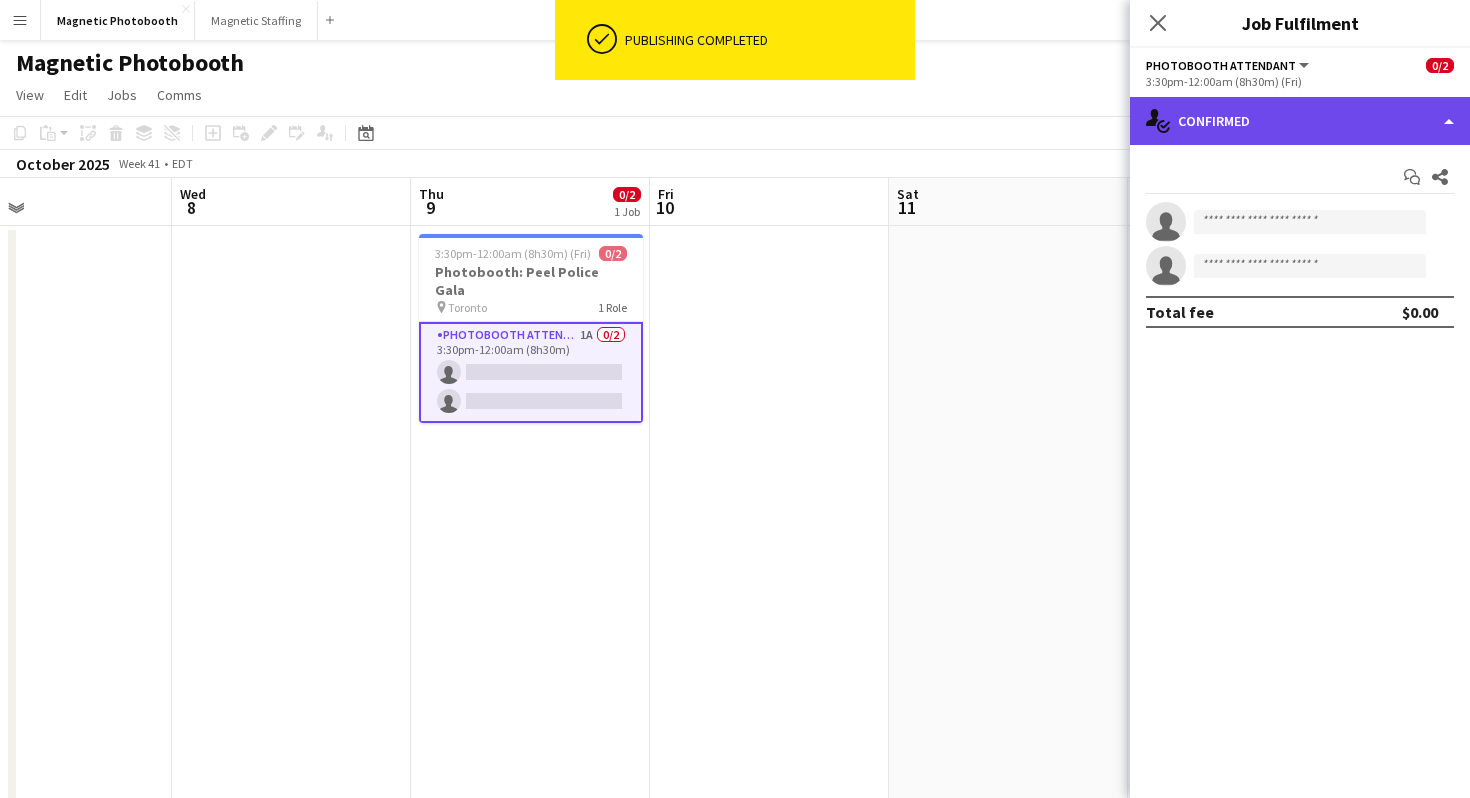 click on "single-neutral-actions-check-2
Confirmed" 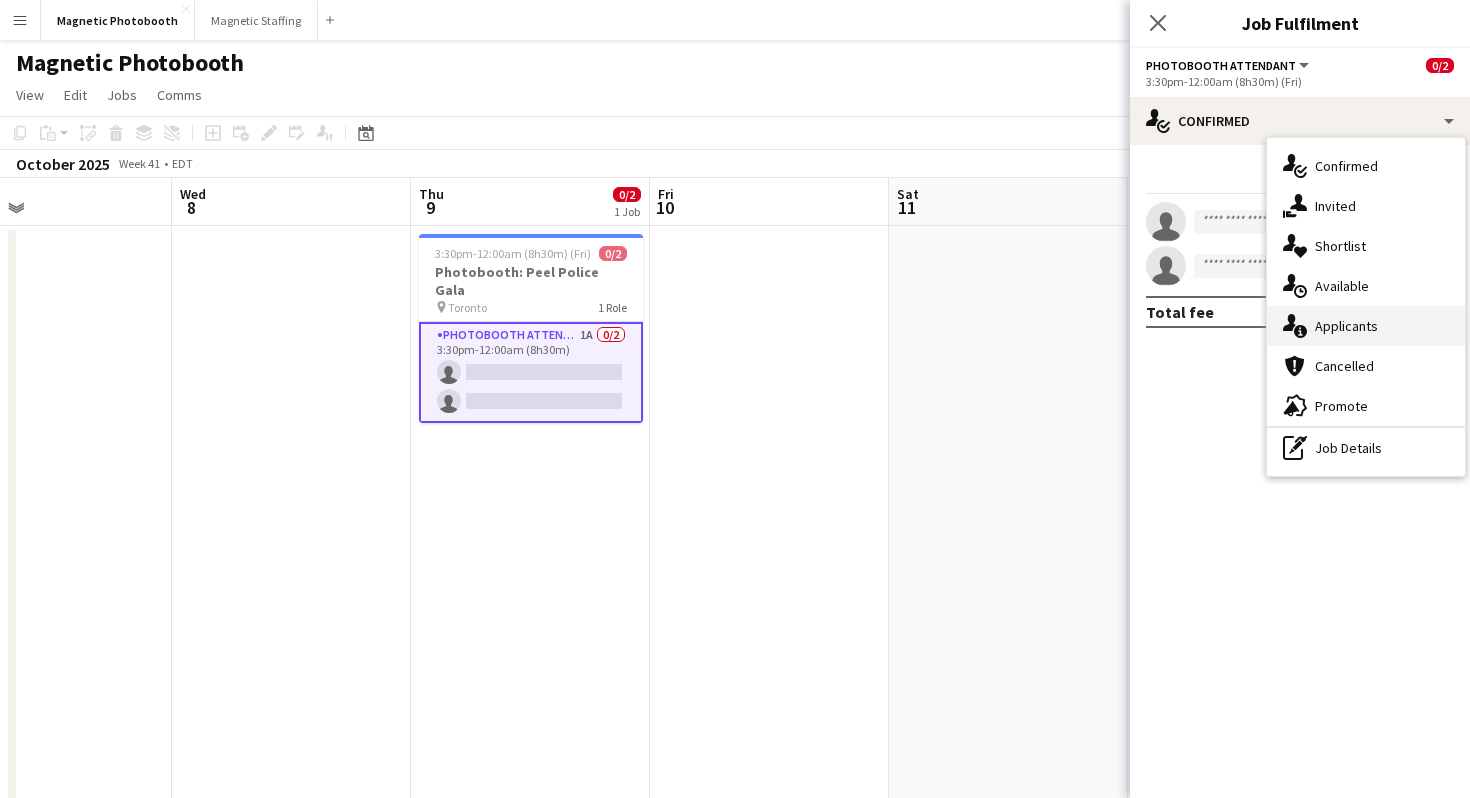 click on "single-neutral-actions-information
Applicants" at bounding box center [1366, 326] 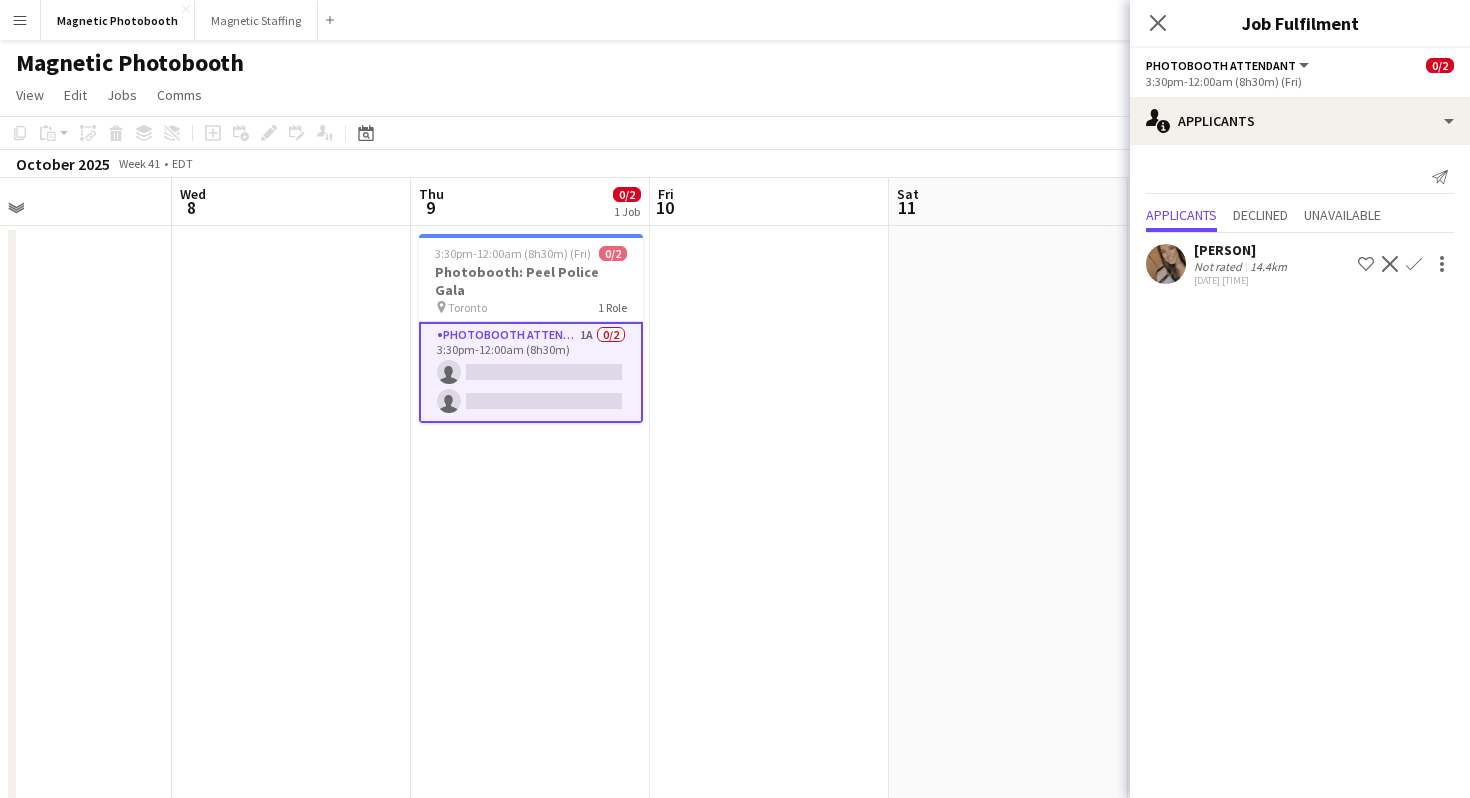 click on "Confirm" 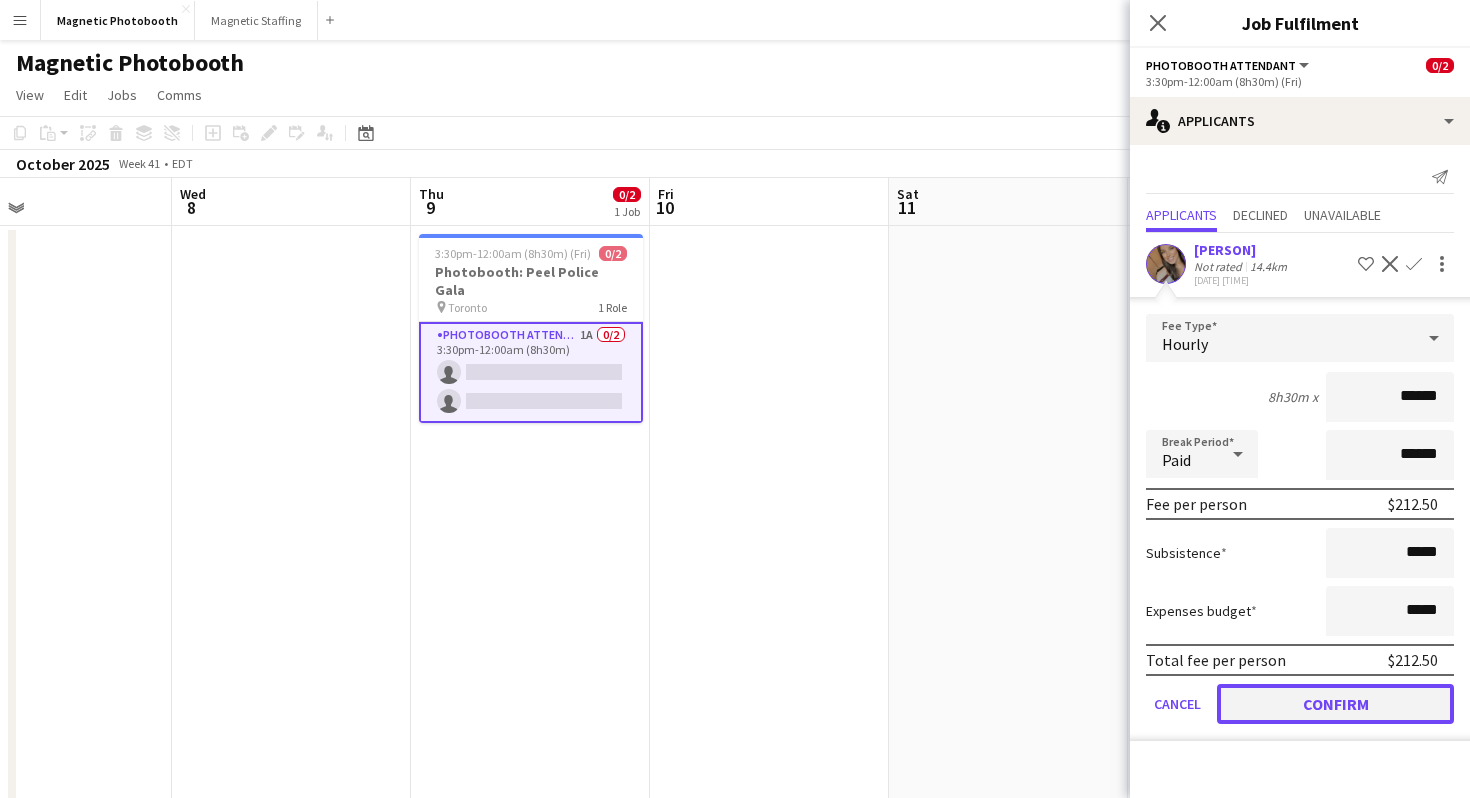 click on "Confirm" 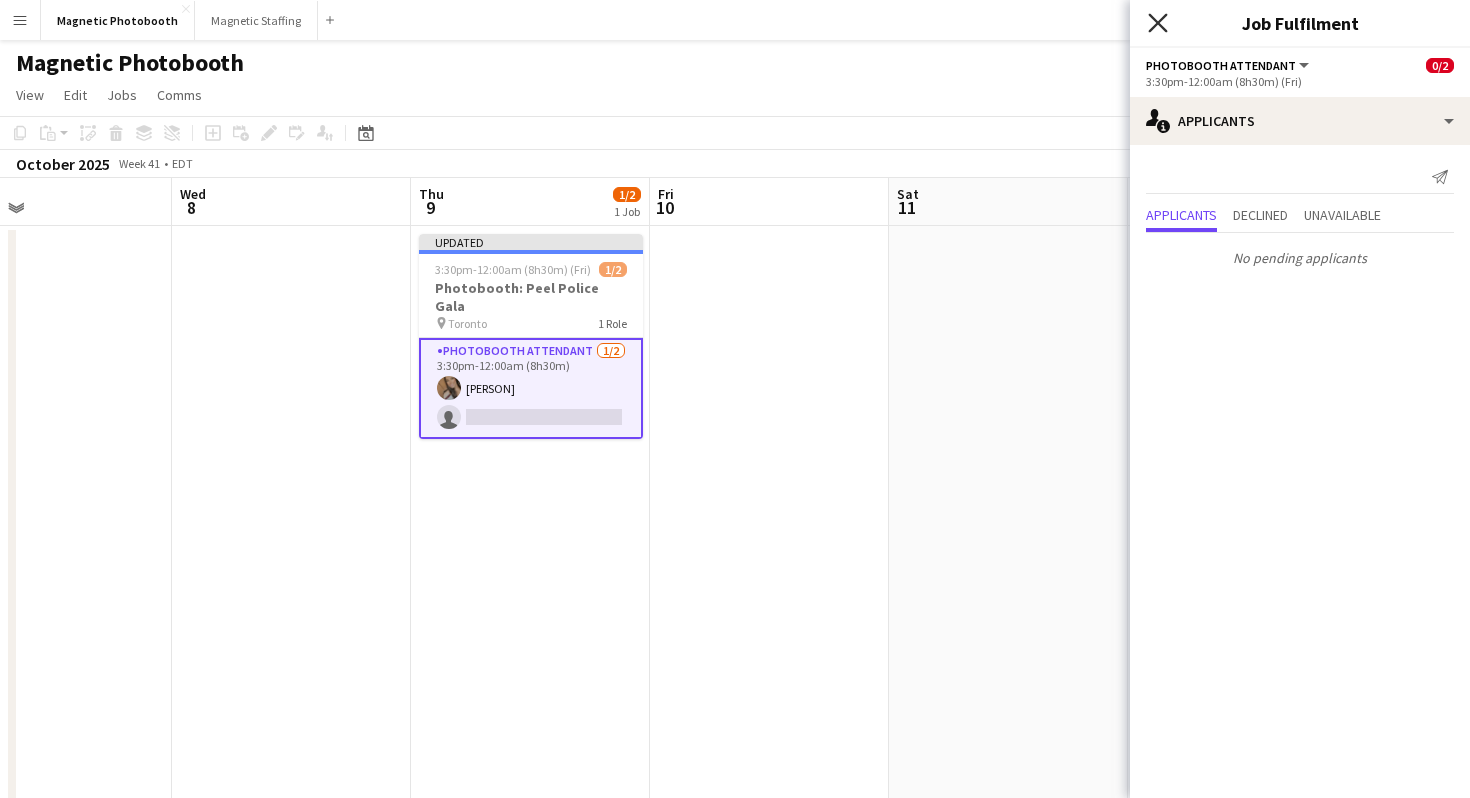 click on "Close pop-in" 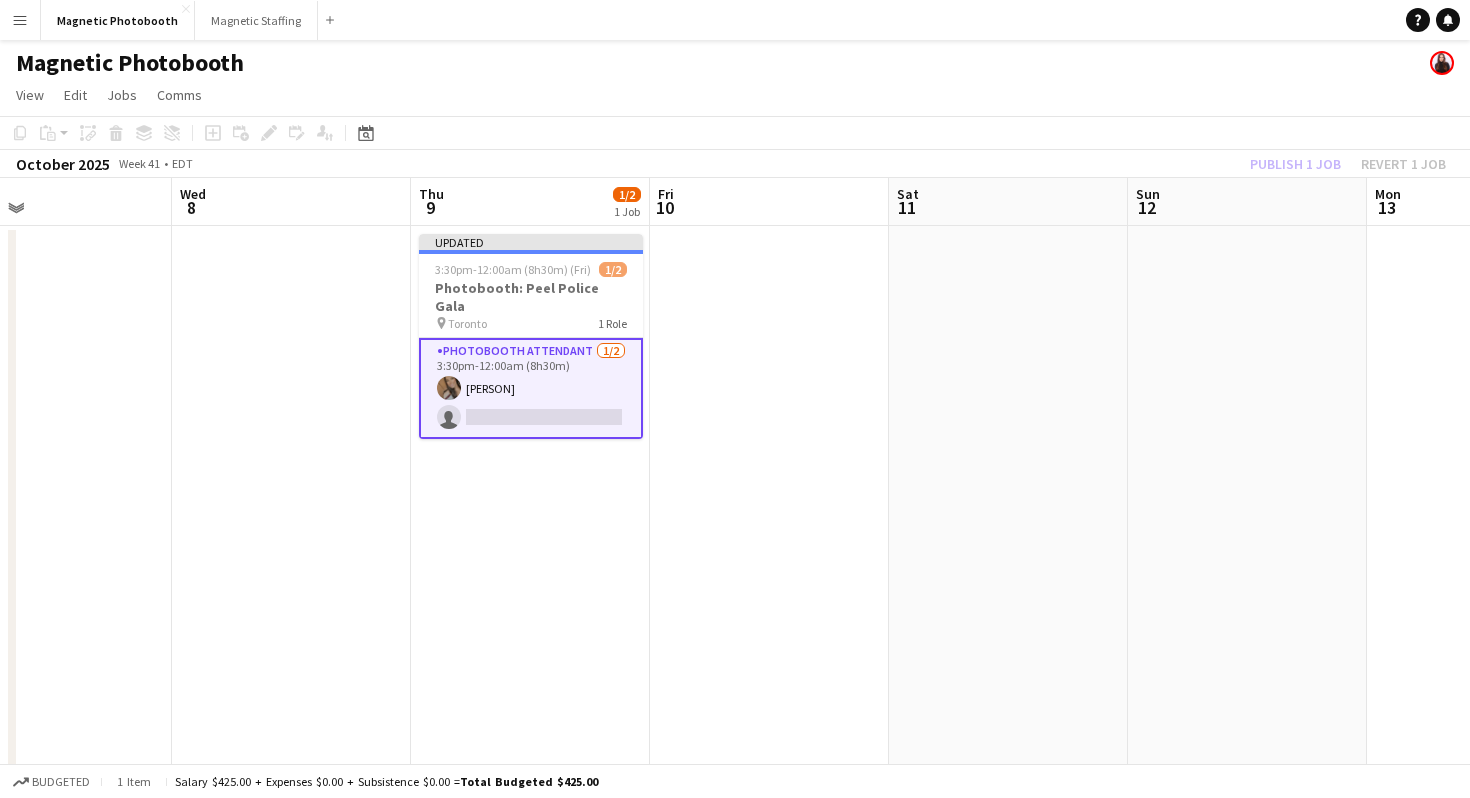 click on "Menu
Boards
Boards   Boards   All jobs   Status
Workforce
Workforce   My Workforce   Recruiting
Comms
Comms
Pay
Pay   Approvals   Payments   Reports
Platform Settings
Platform Settings   Your settings
Training Academy
Training Academy
Knowledge Base
Knowledge Base
Product Updates
Product Updates   Log Out   Privacy   Magnetic Photobooth
Close
Magnetic Staffing
Close
Add
Help
Notifications" at bounding box center (735, 20) 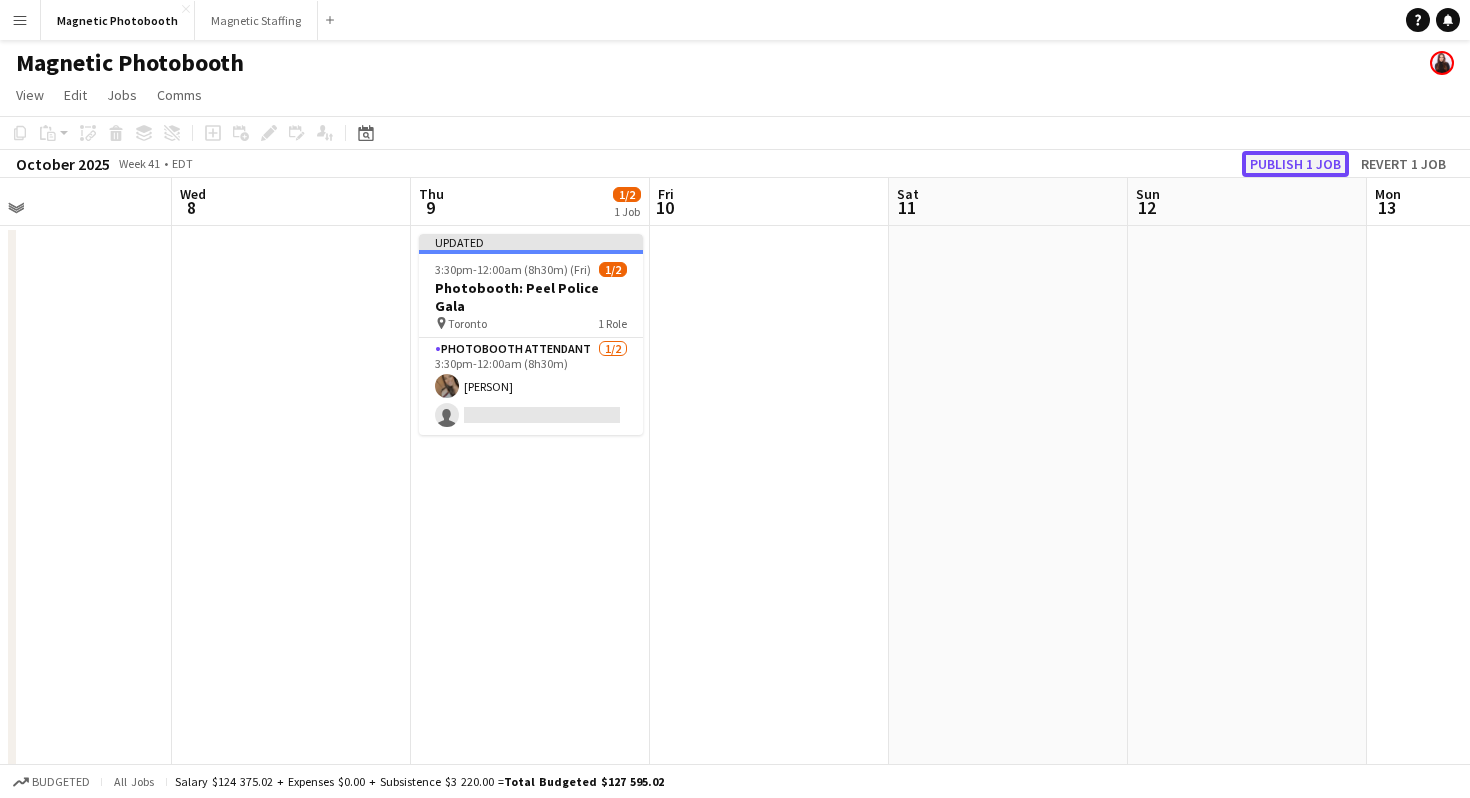 click on "Publish 1 job" 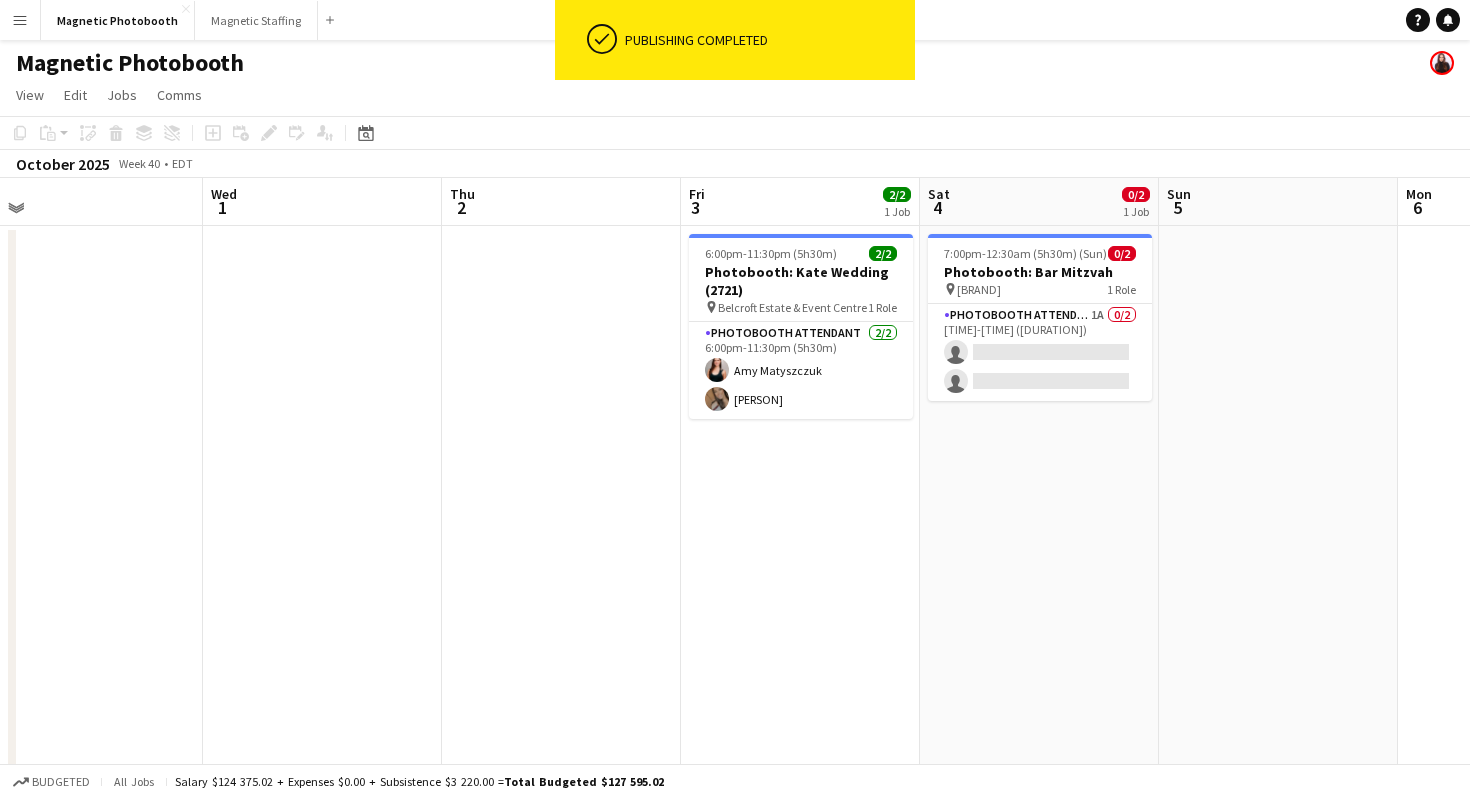 scroll, scrollTop: 0, scrollLeft: 513, axis: horizontal 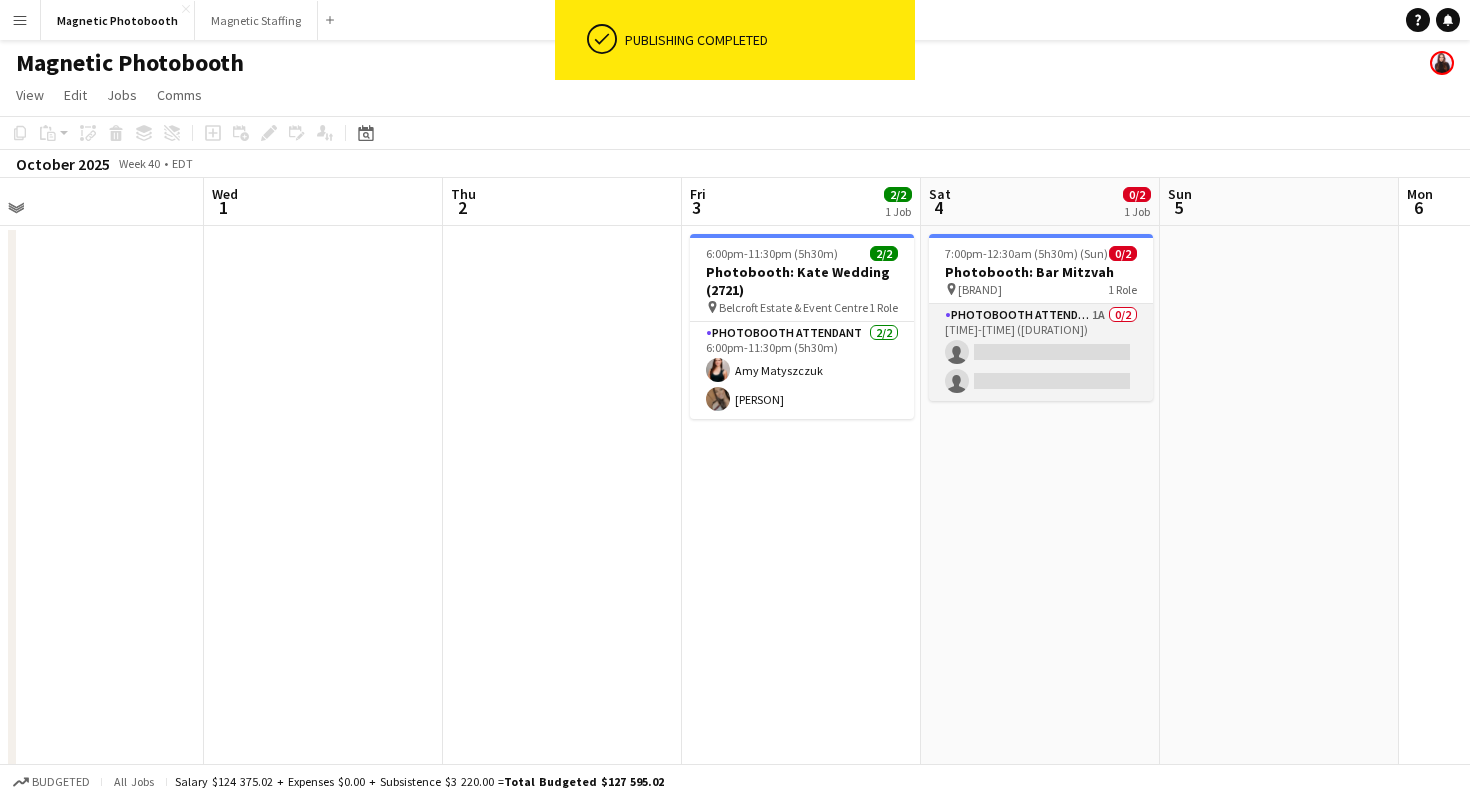 click on "Photobooth Attendant    1A   0/2   7:00pm-12:30am (5h30m)
single-neutral-actions
single-neutral-actions" at bounding box center (1041, 352) 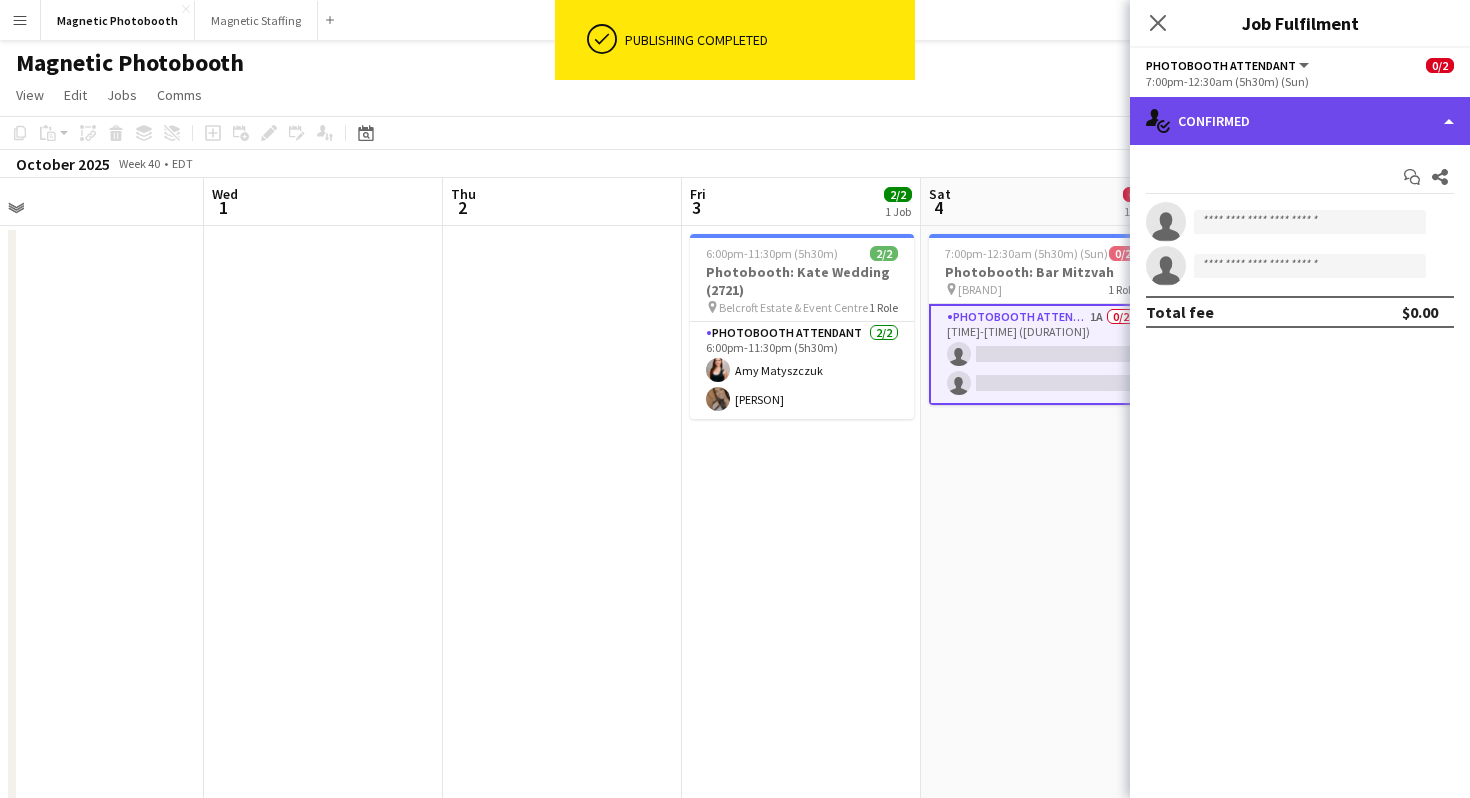 click on "single-neutral-actions-check-2
Confirmed" 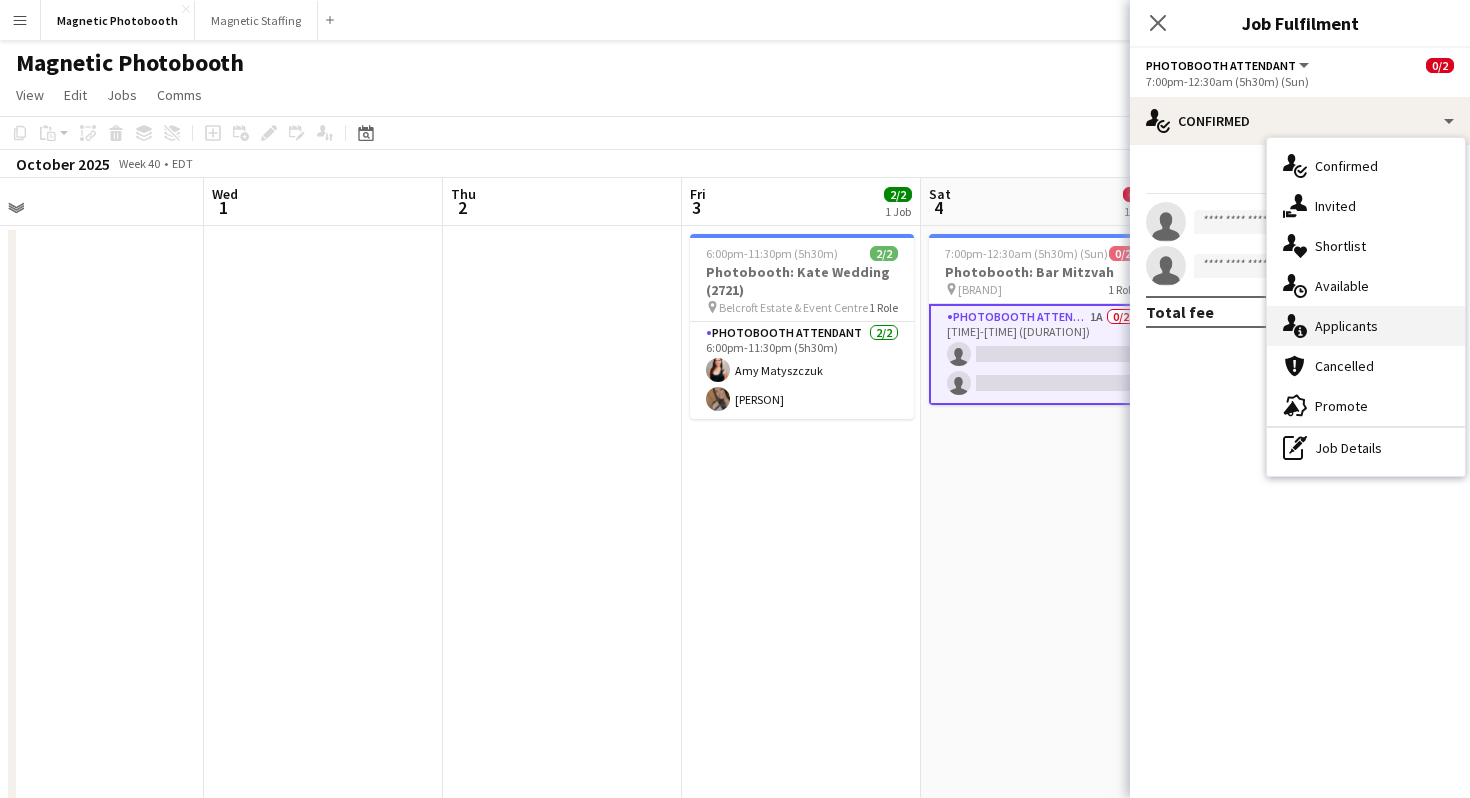 click on "single-neutral-actions-information
Applicants" at bounding box center (1366, 326) 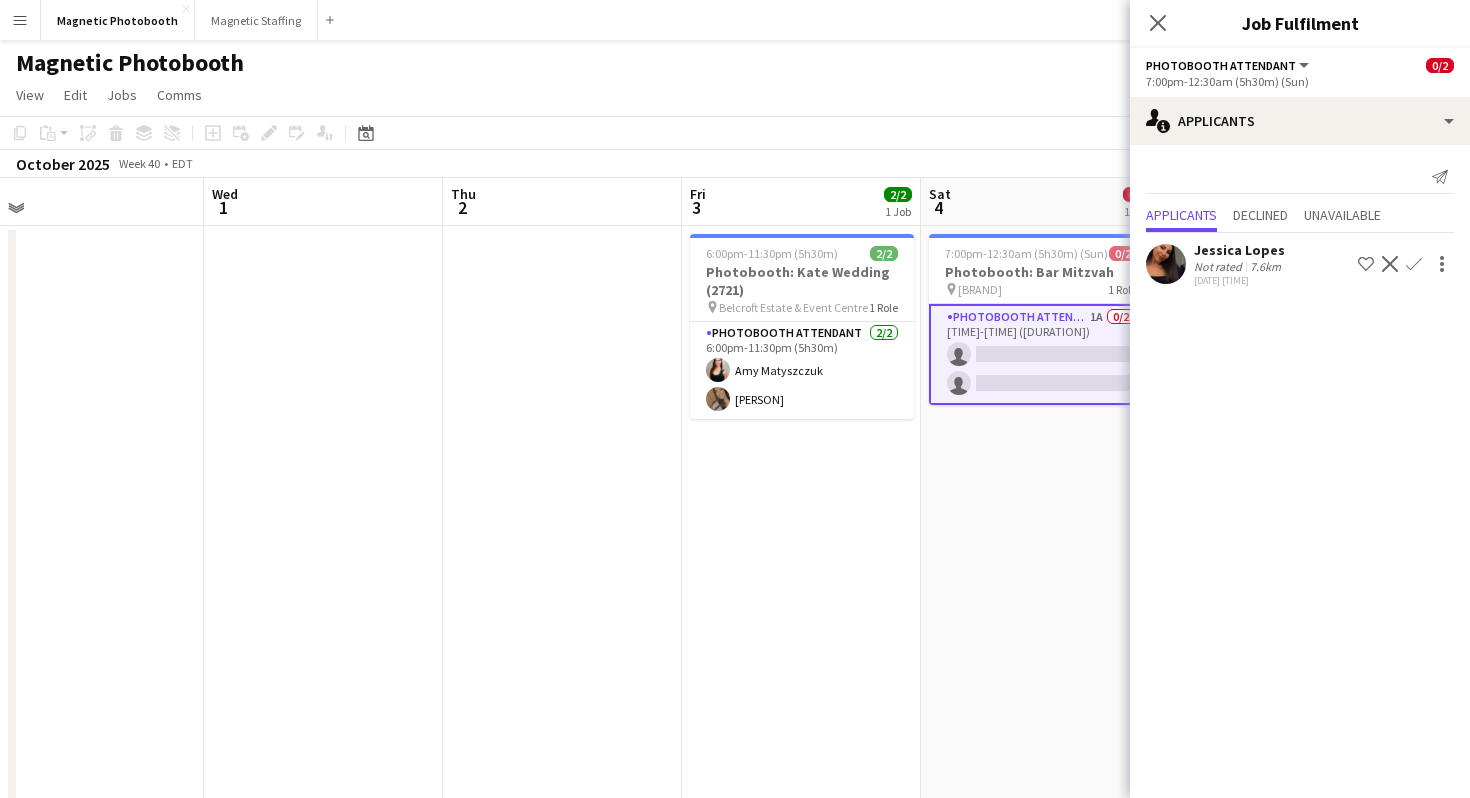 click on "Confirm" 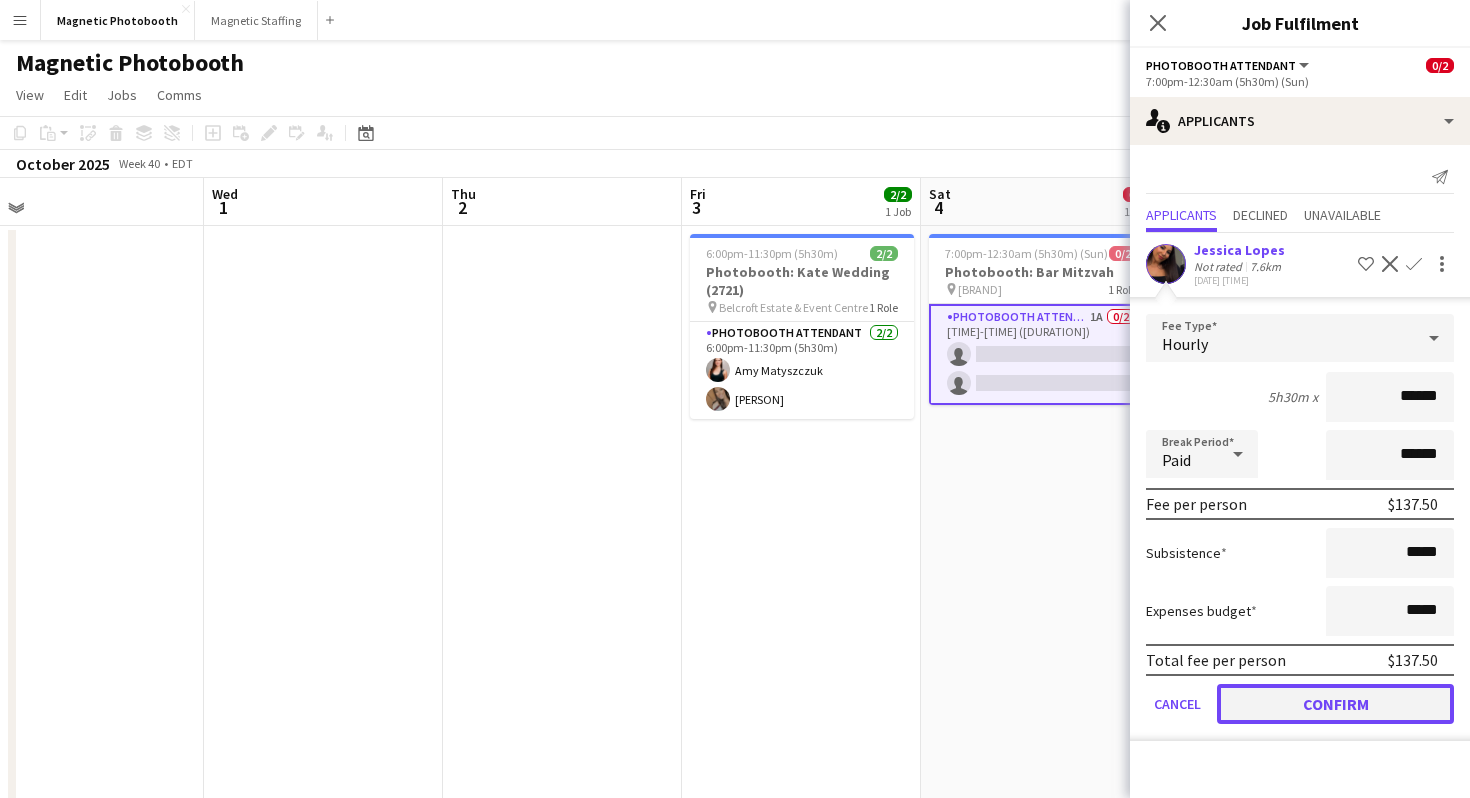 click on "Confirm" 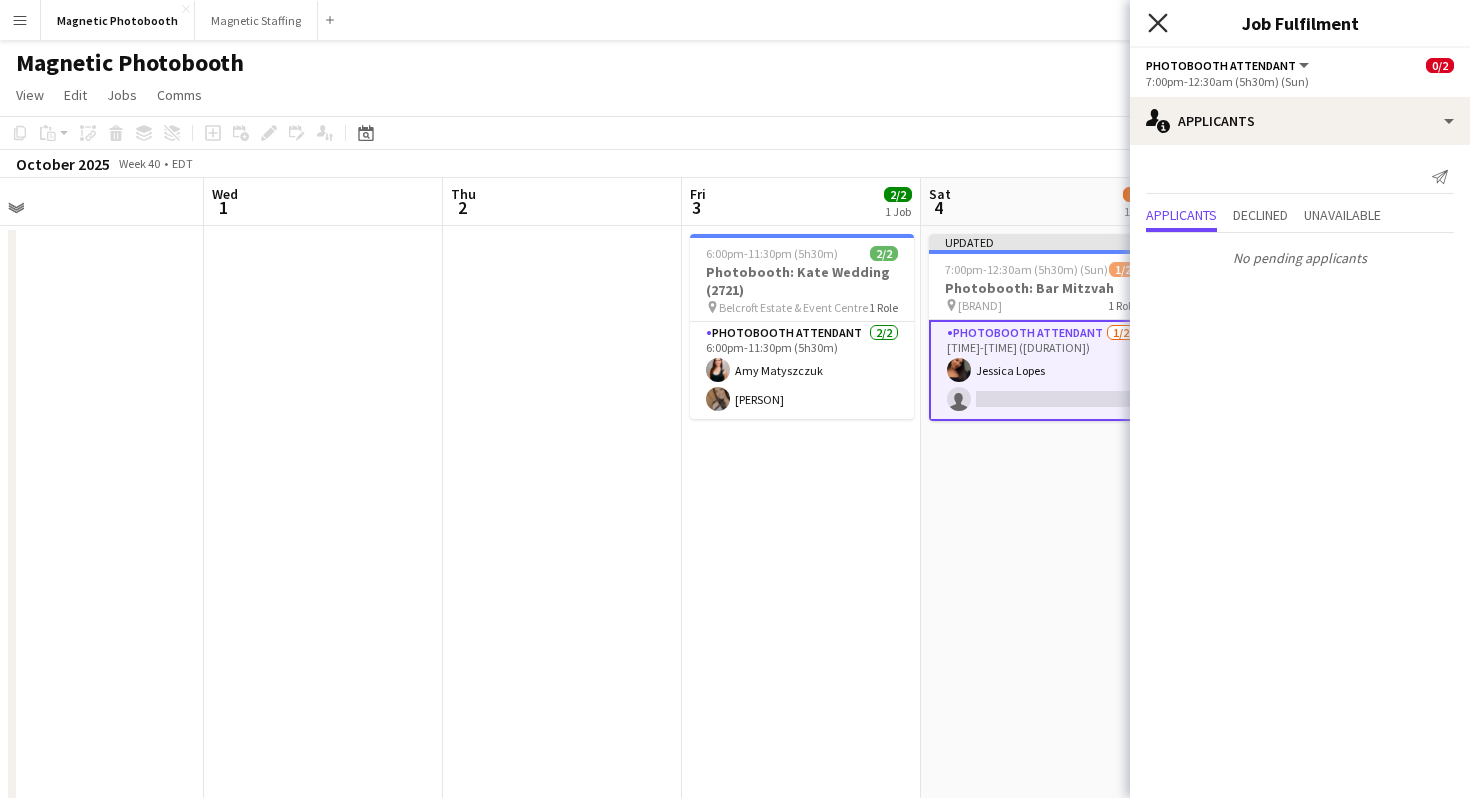 click on "Close pop-in" 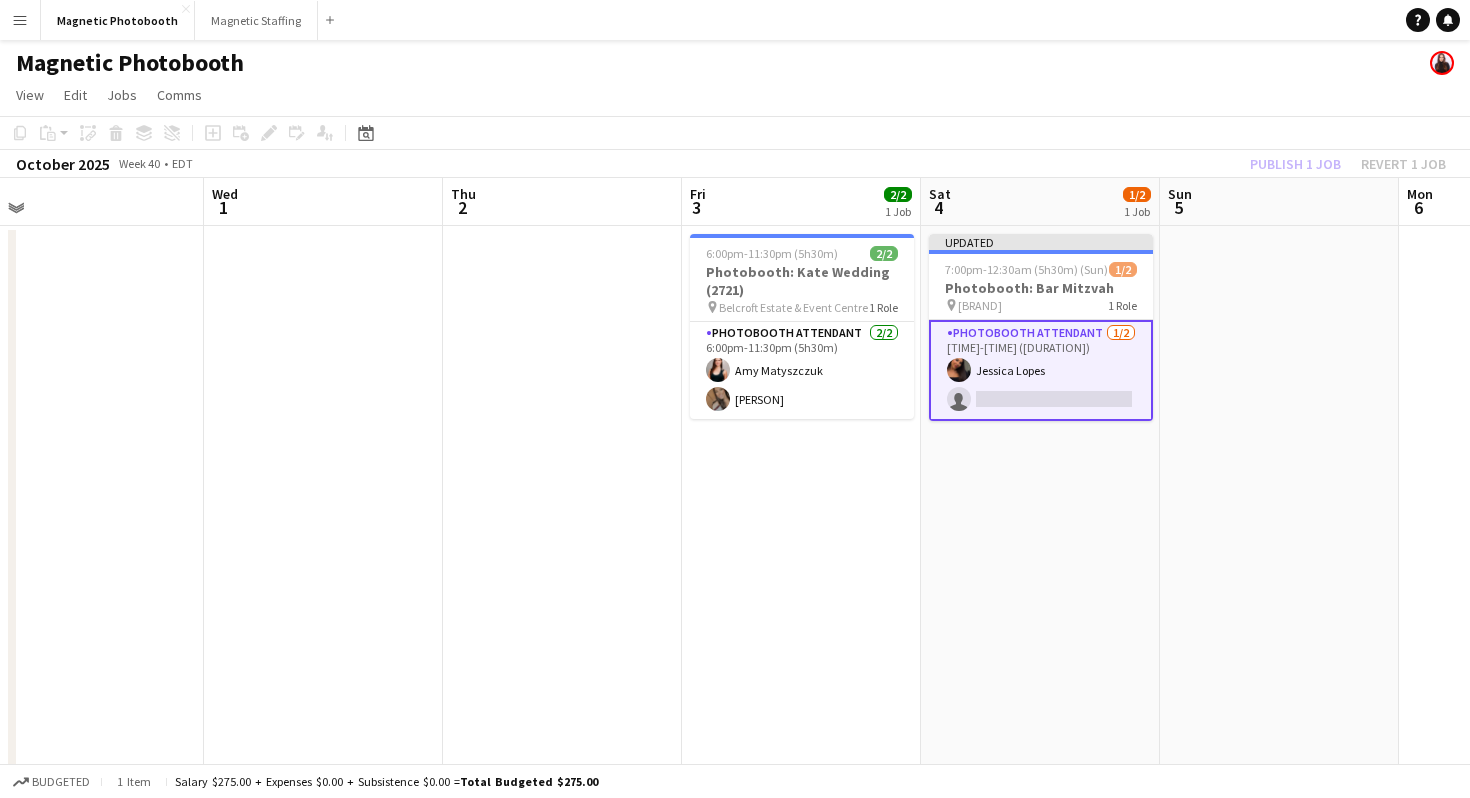 click on "Magnetic Photobooth" 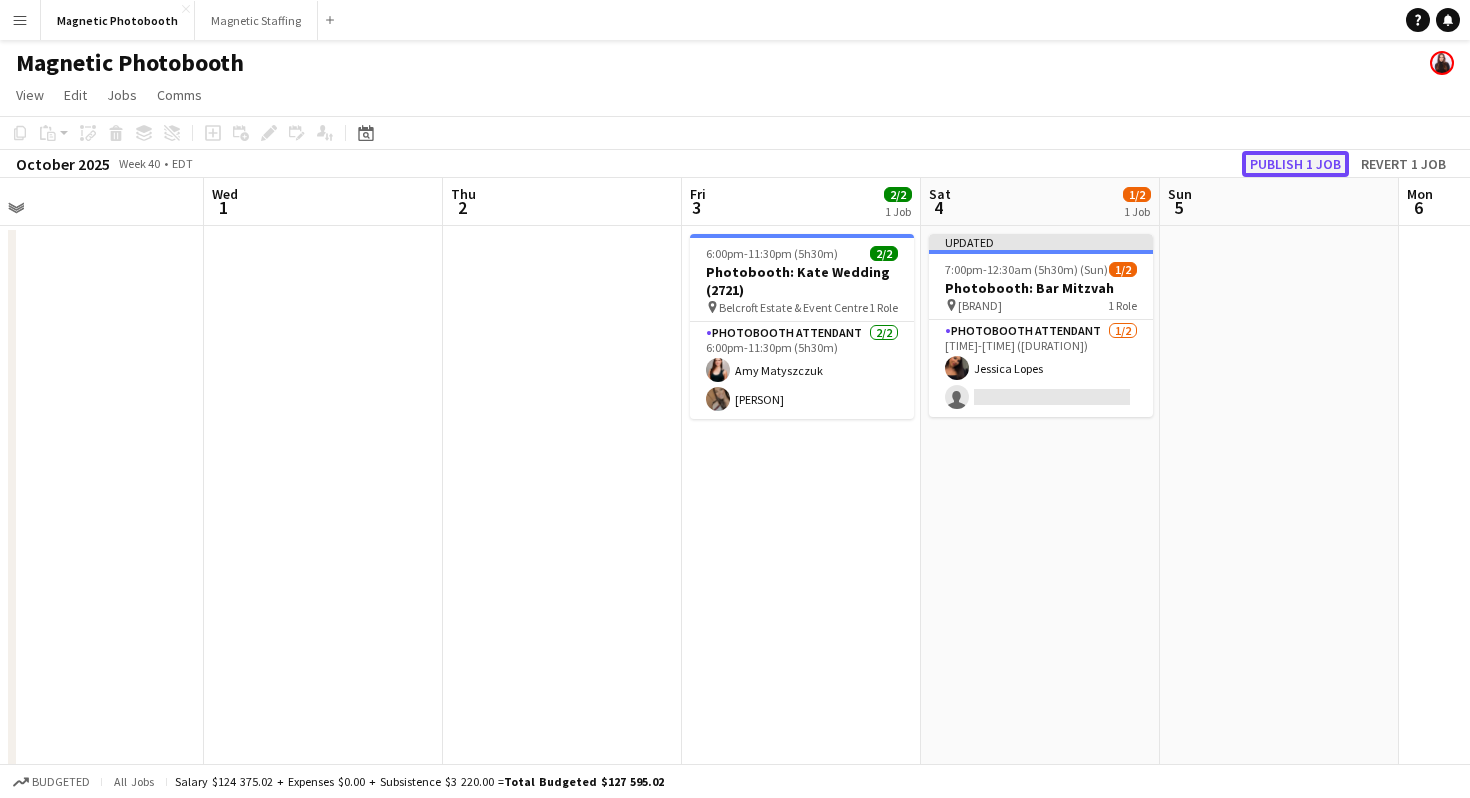 click on "Publish 1 job" 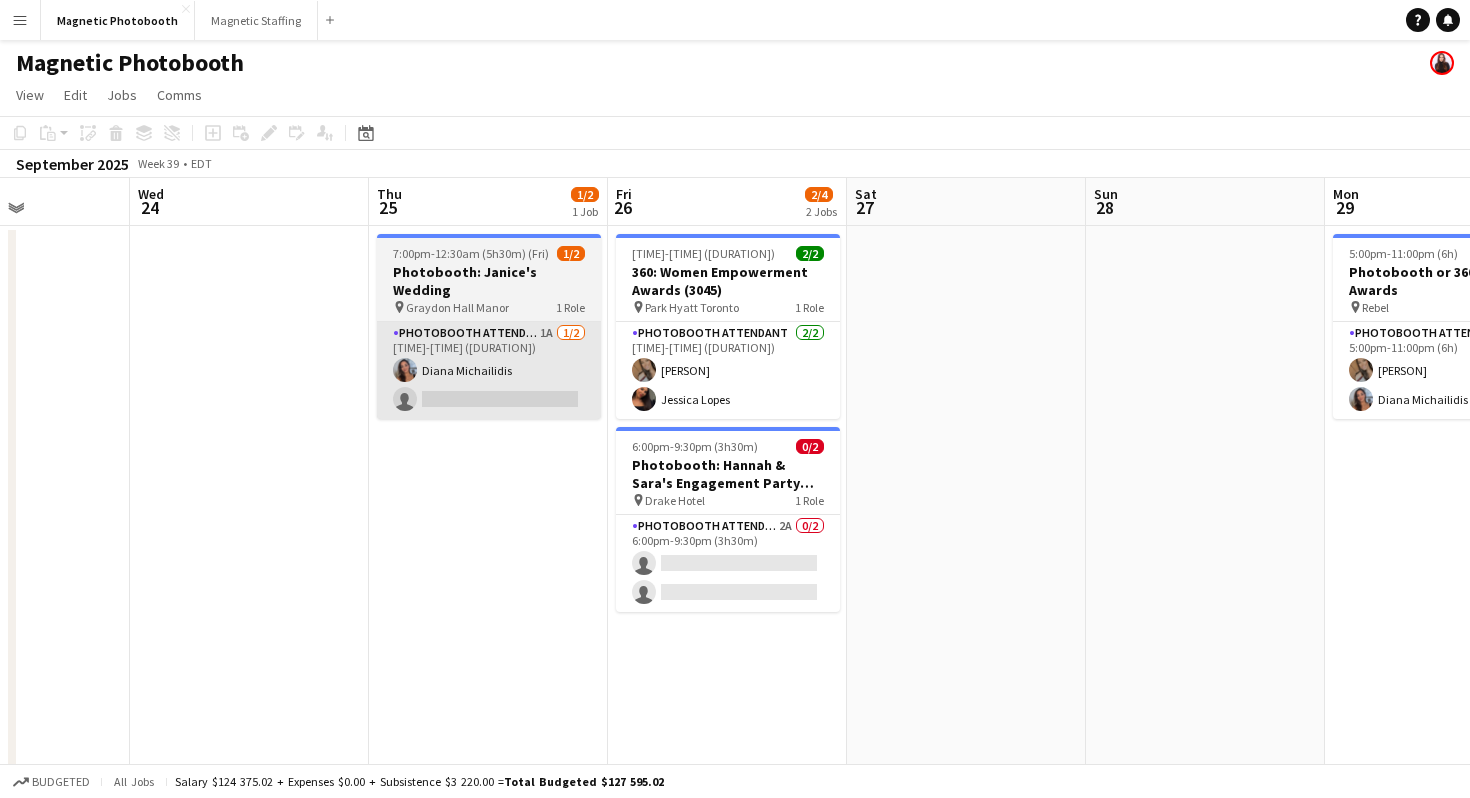 scroll, scrollTop: 0, scrollLeft: 587, axis: horizontal 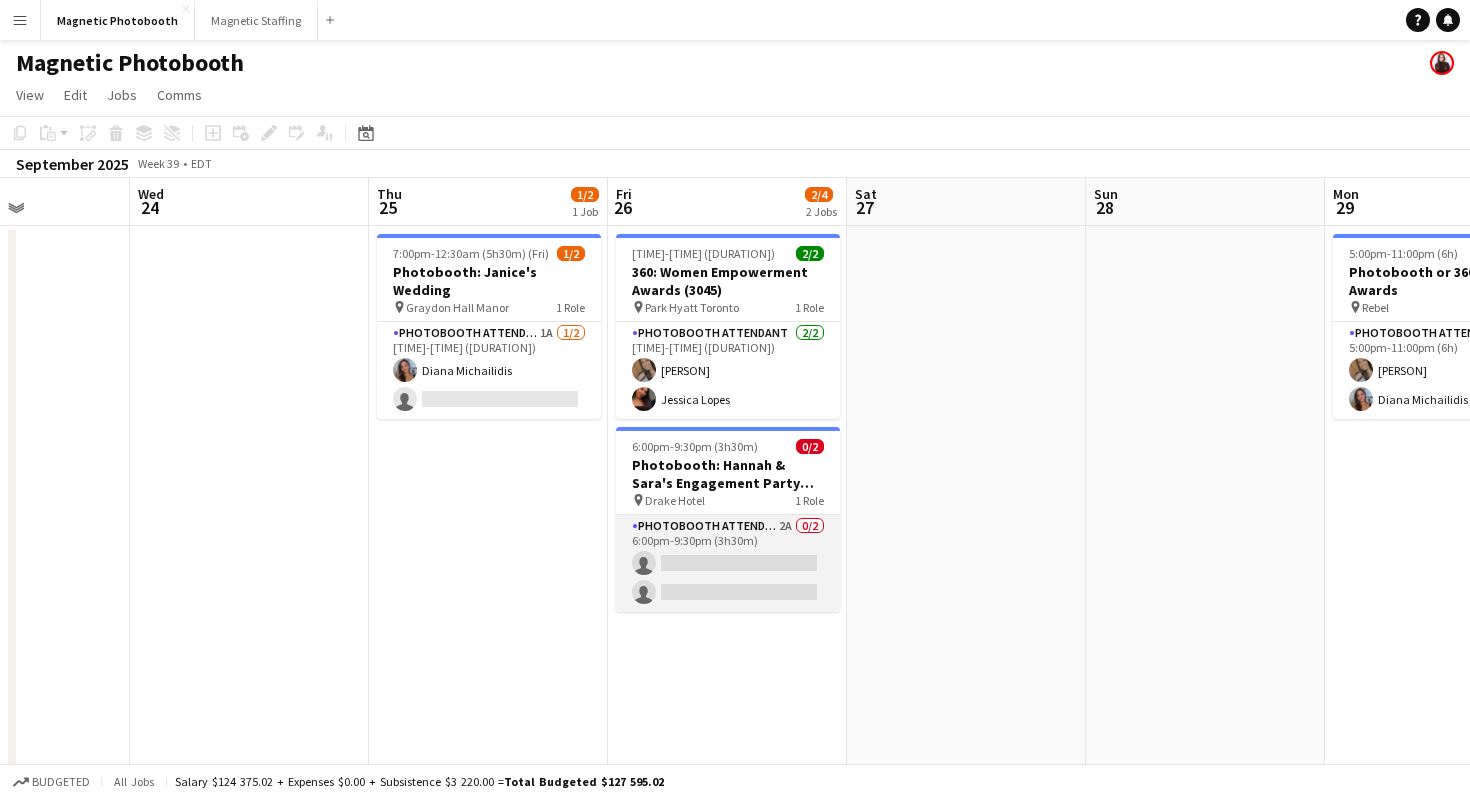 click on "Photobooth Attendant    2A   0/2   6:00pm-9:30pm (3h30m)
single-neutral-actions
single-neutral-actions" at bounding box center [728, 563] 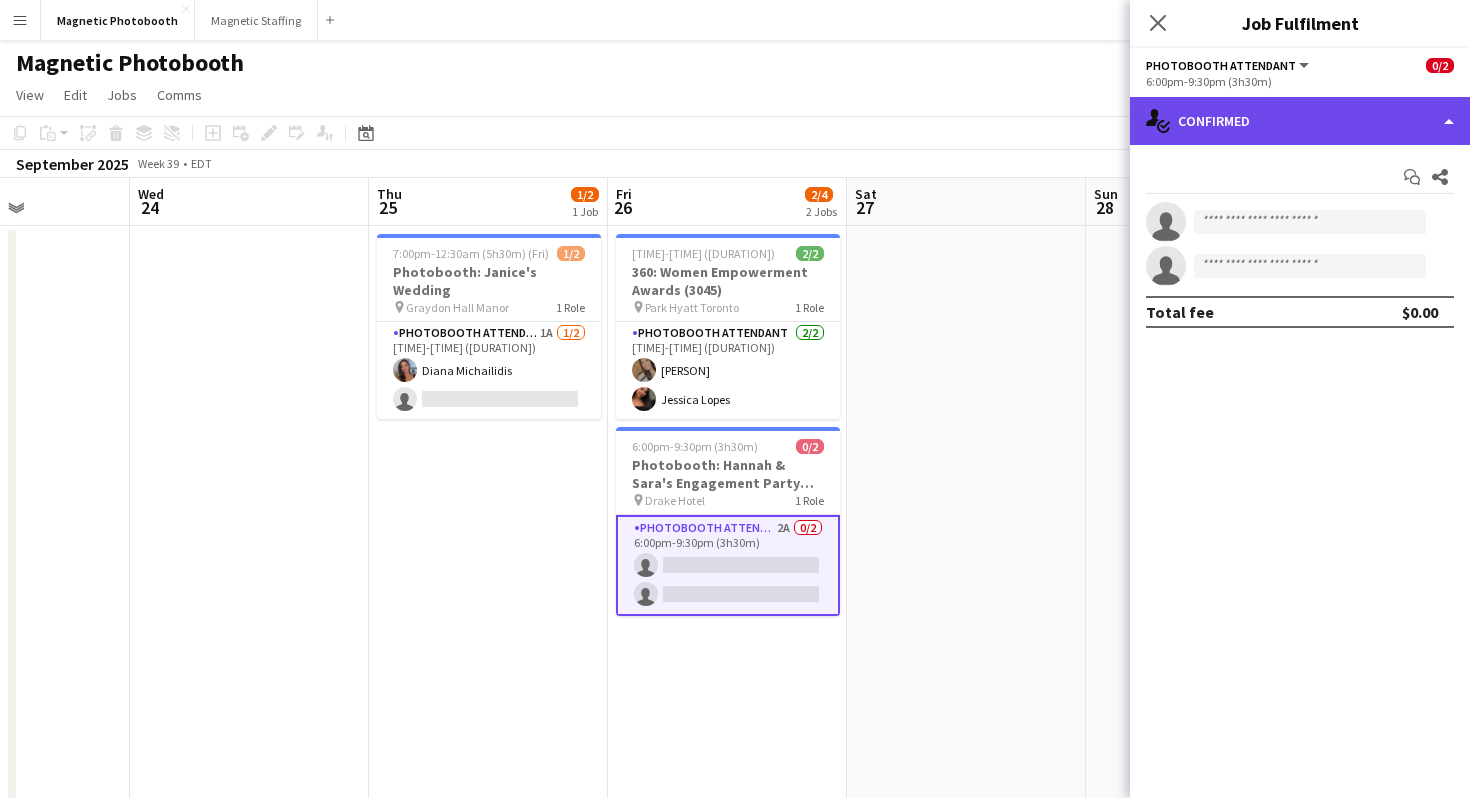 click on "single-neutral-actions-check-2
Confirmed" 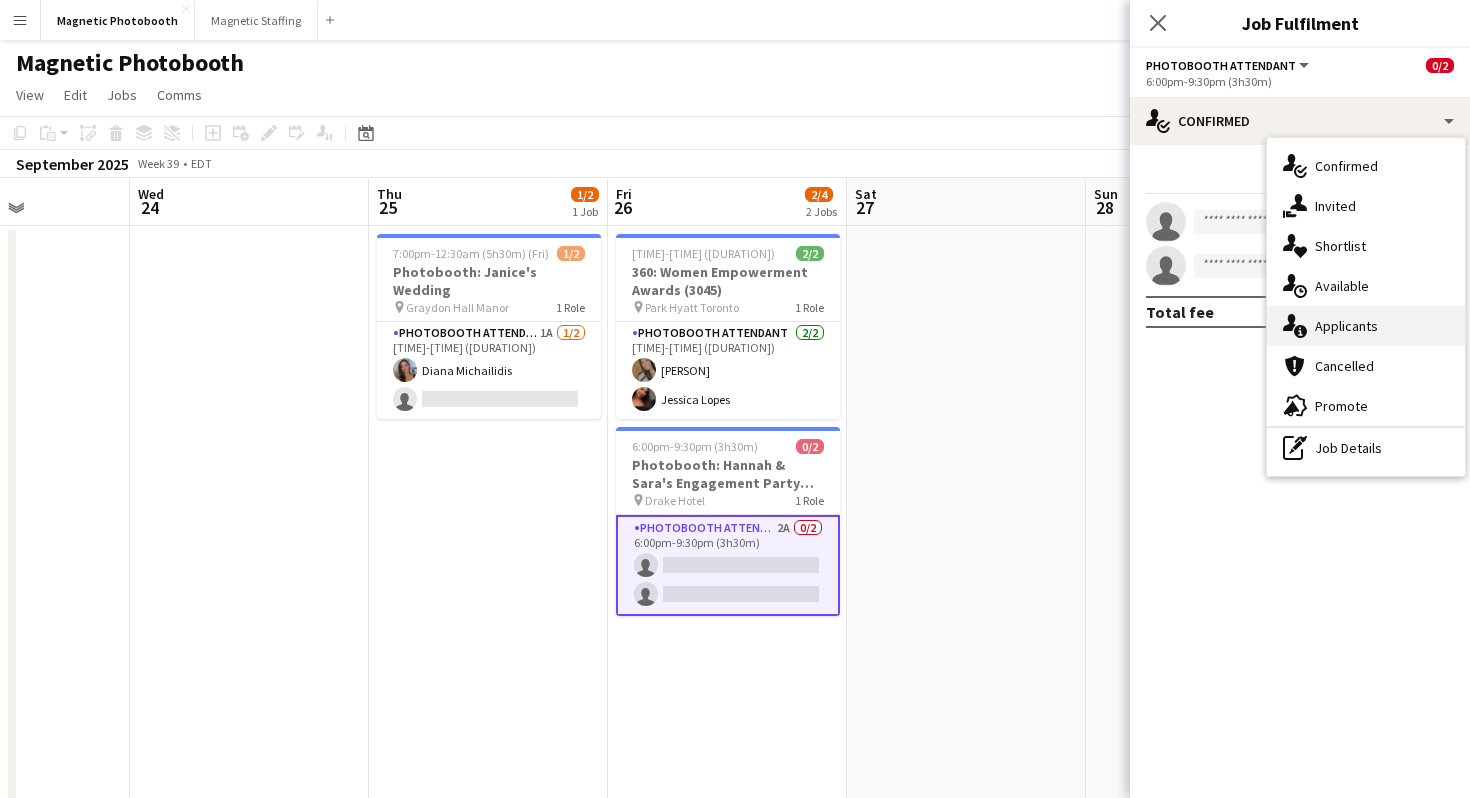 click on "single-neutral-actions-information
Applicants" at bounding box center (1366, 326) 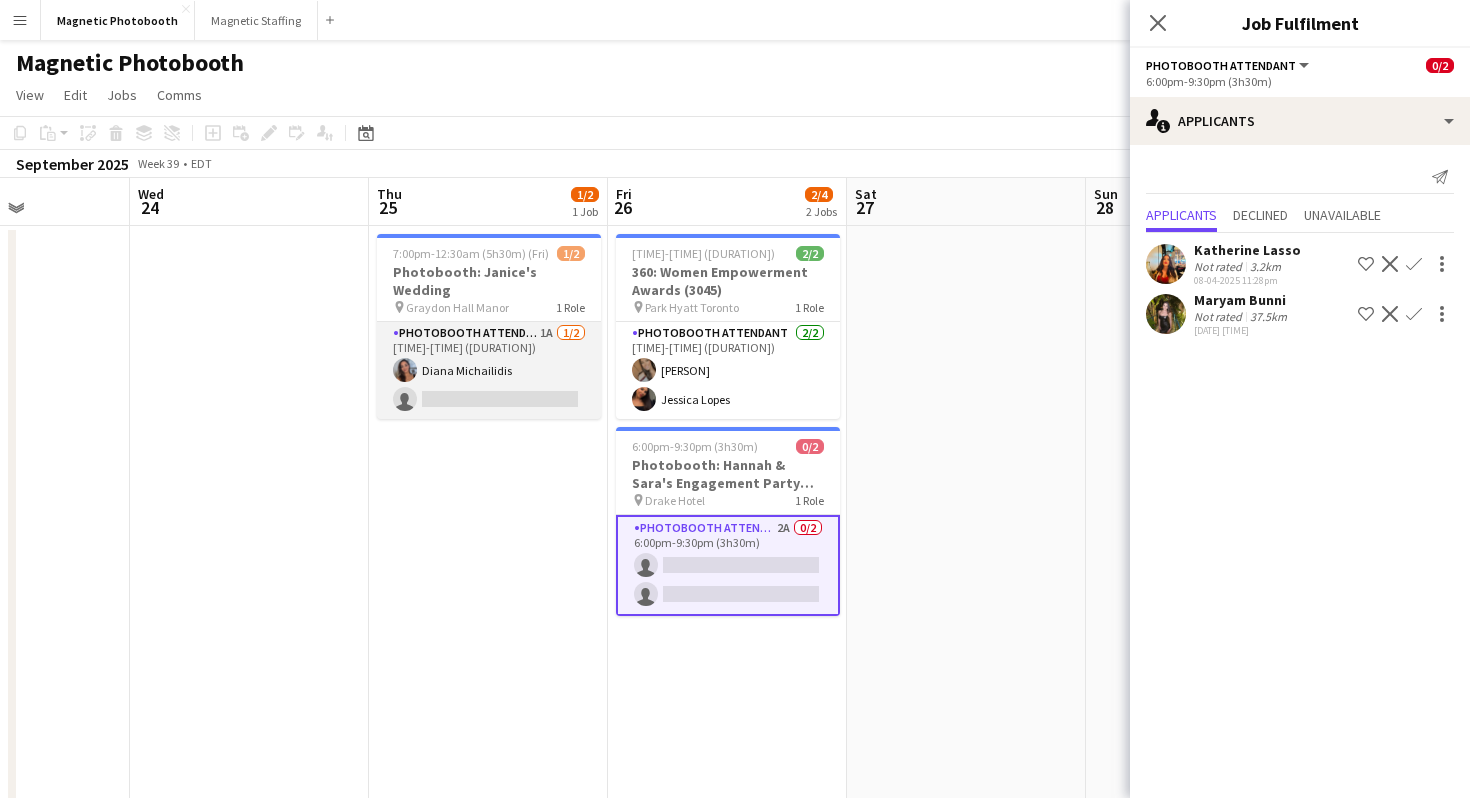 click on "Photobooth Attendant    1A   1/2   7:00pm-12:30am (5h30m)
Diana Michailidis
single-neutral-actions" at bounding box center (489, 370) 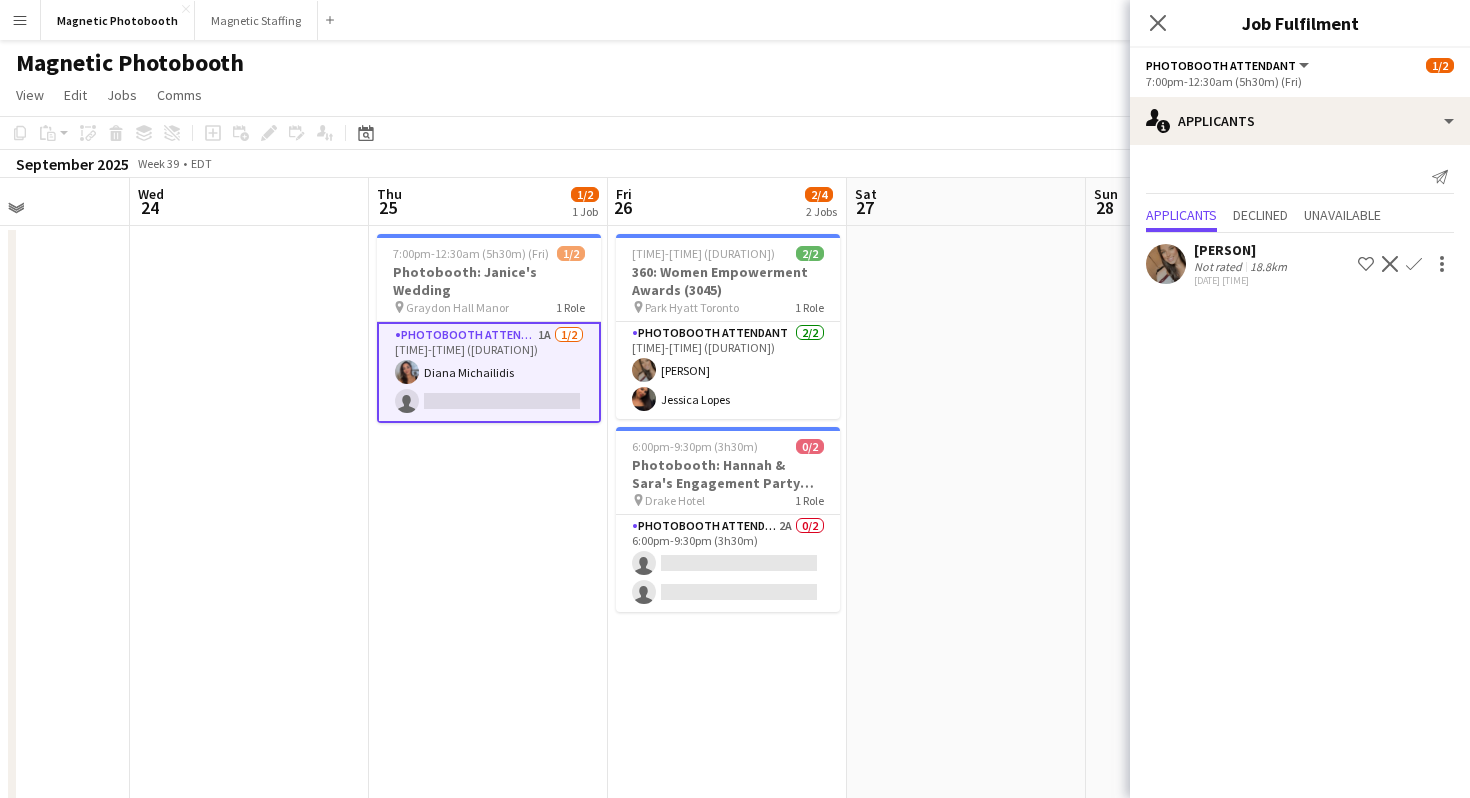 click on "Confirm" 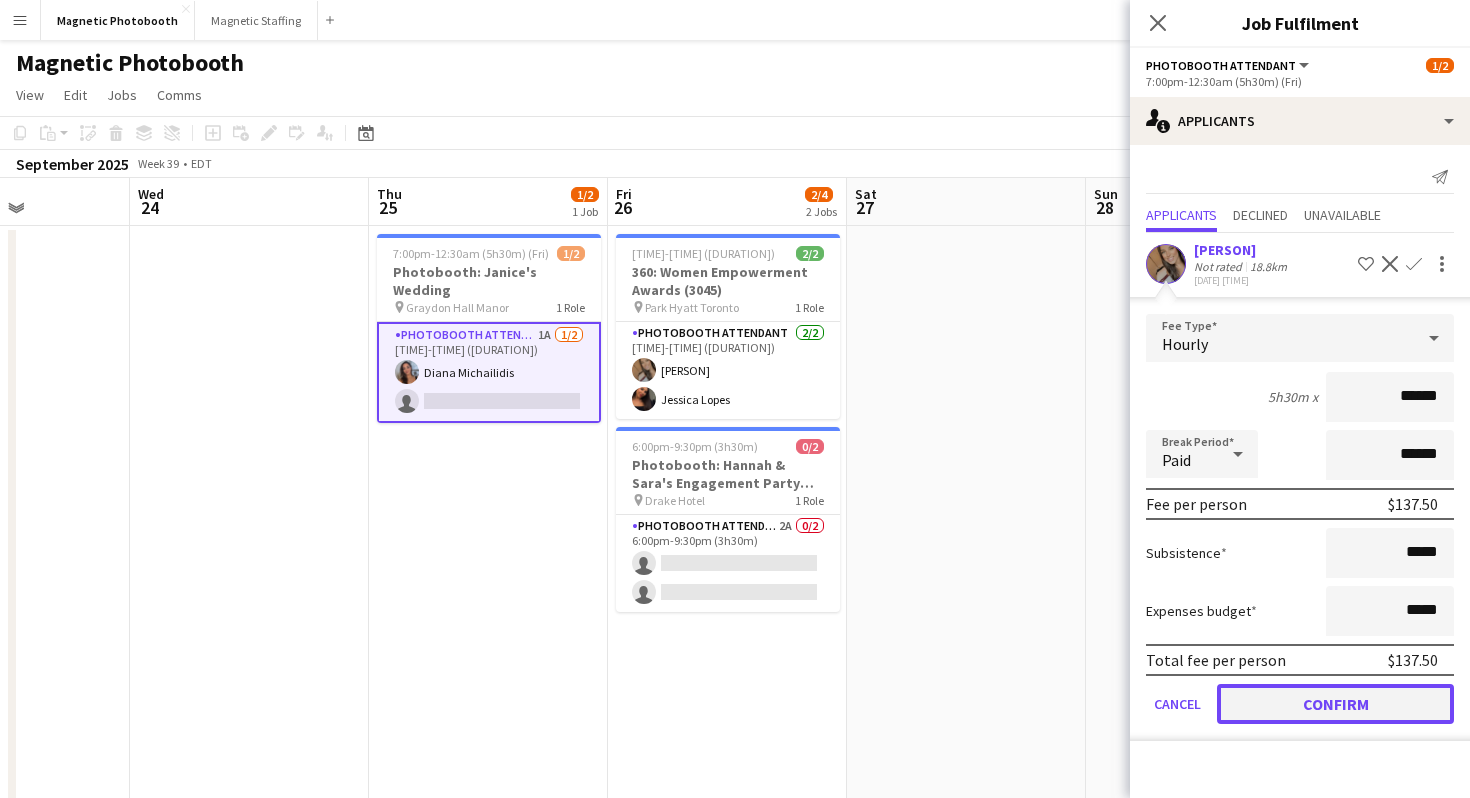 click on "Confirm" 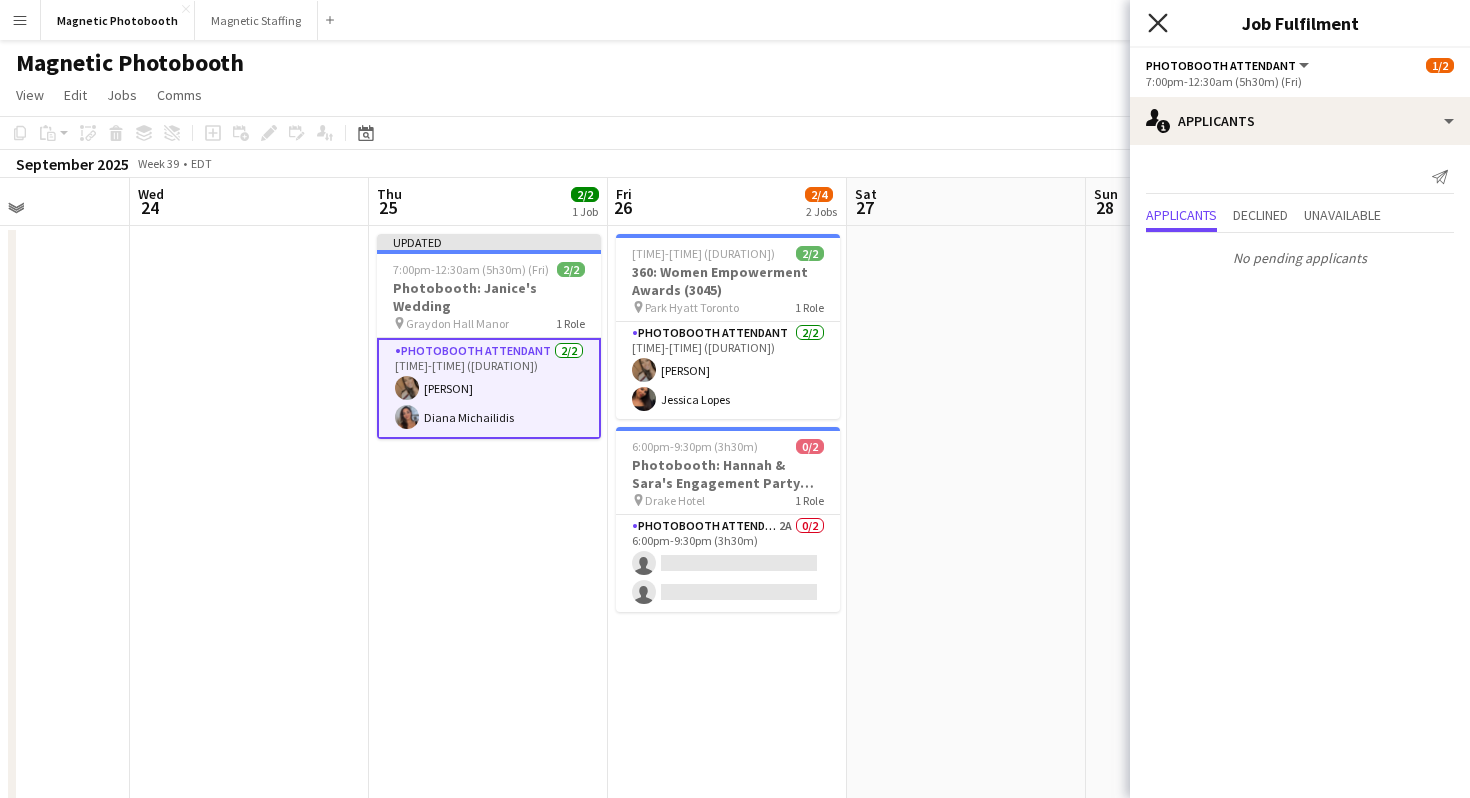 click 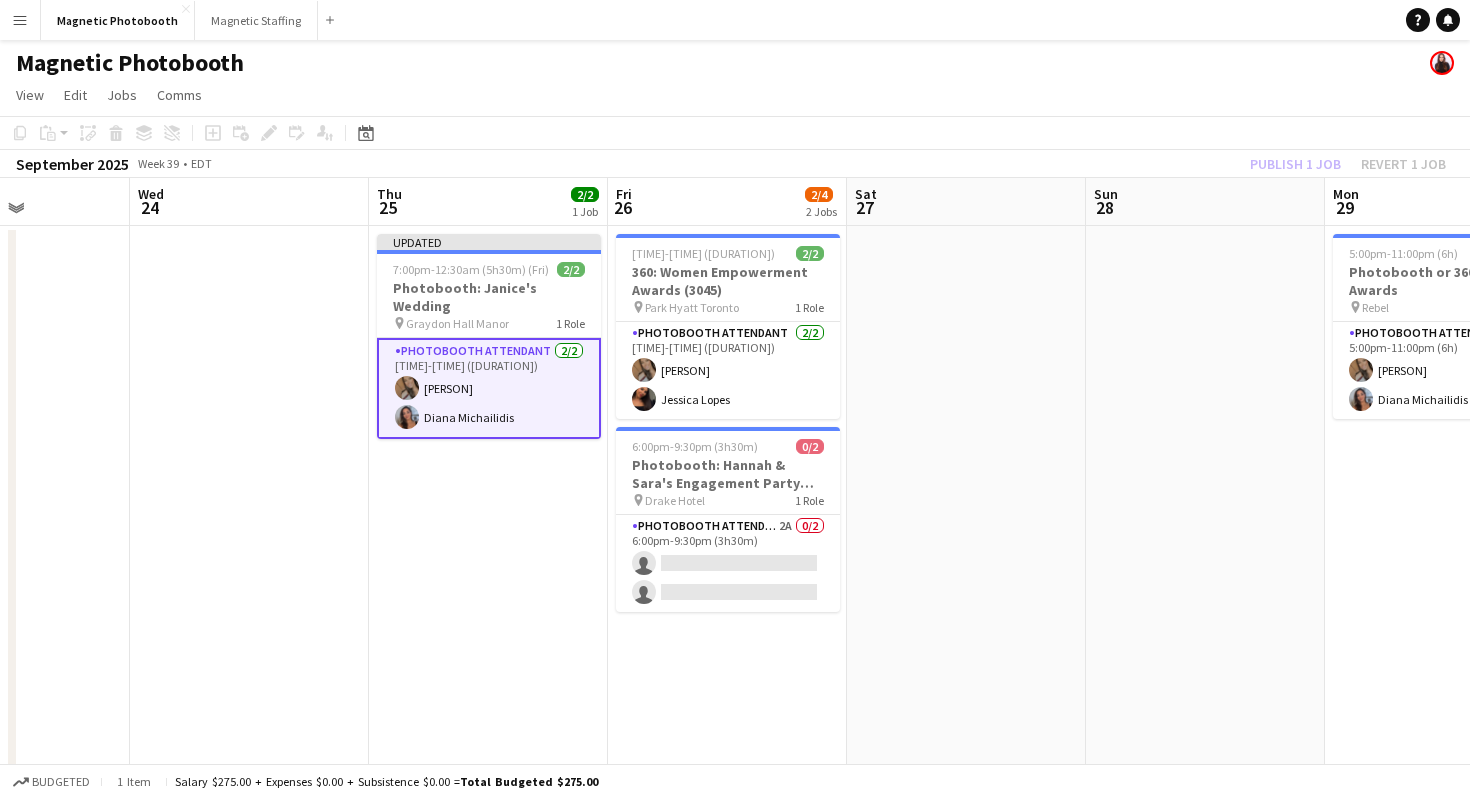 click on "Menu
Boards
Boards   Boards   All jobs   Status
Workforce
Workforce   My Workforce   Recruiting
Comms
Comms
Pay
Pay   Approvals   Payments   Reports
Platform Settings
Platform Settings   Your settings
Training Academy
Training Academy
Knowledge Base
Knowledge Base
Product Updates
Product Updates   Log Out   Privacy   Magnetic Photobooth
Close
Magnetic Staffing
Close
Add
Help
Notifications" at bounding box center (735, 20) 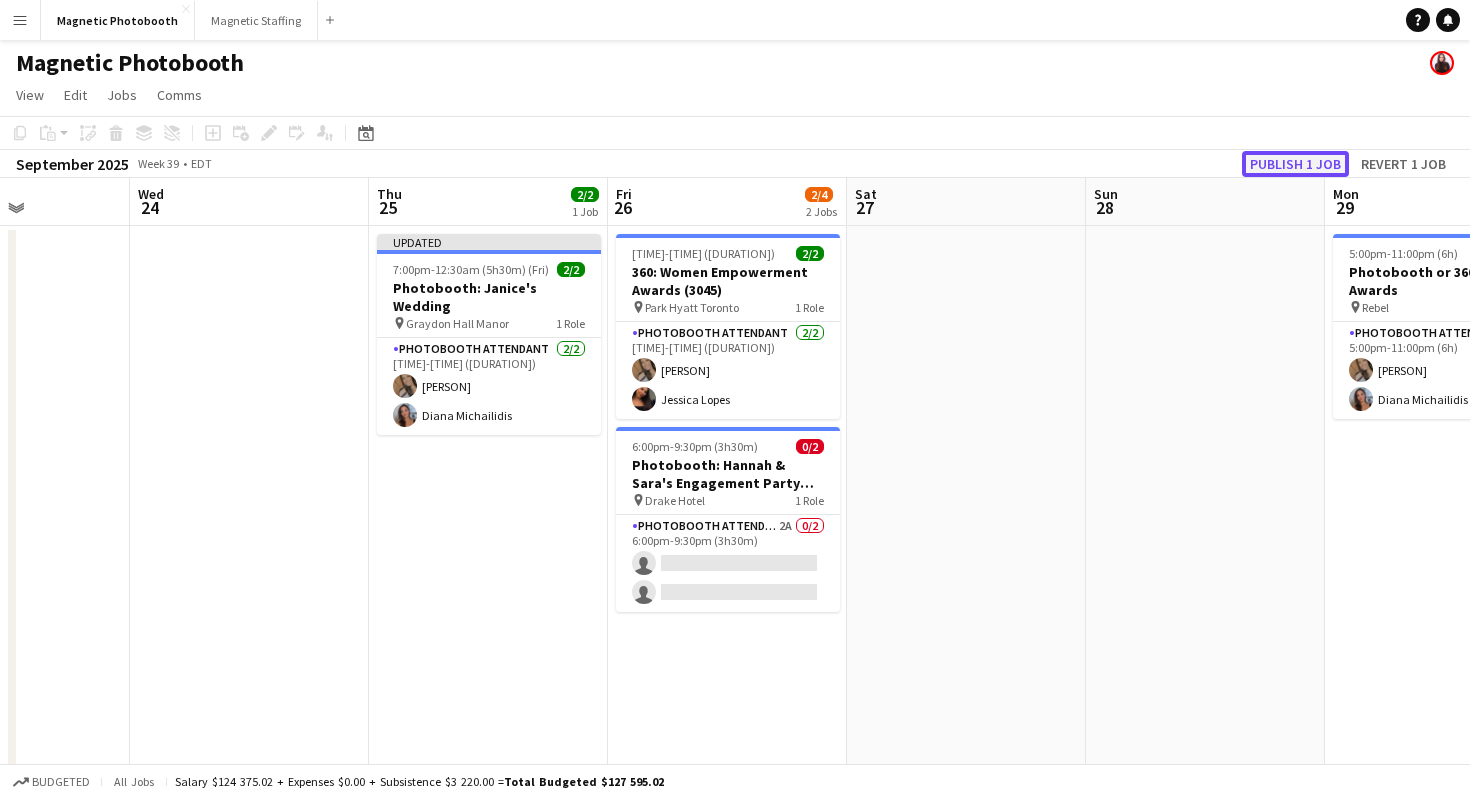 click on "Publish 1 job" 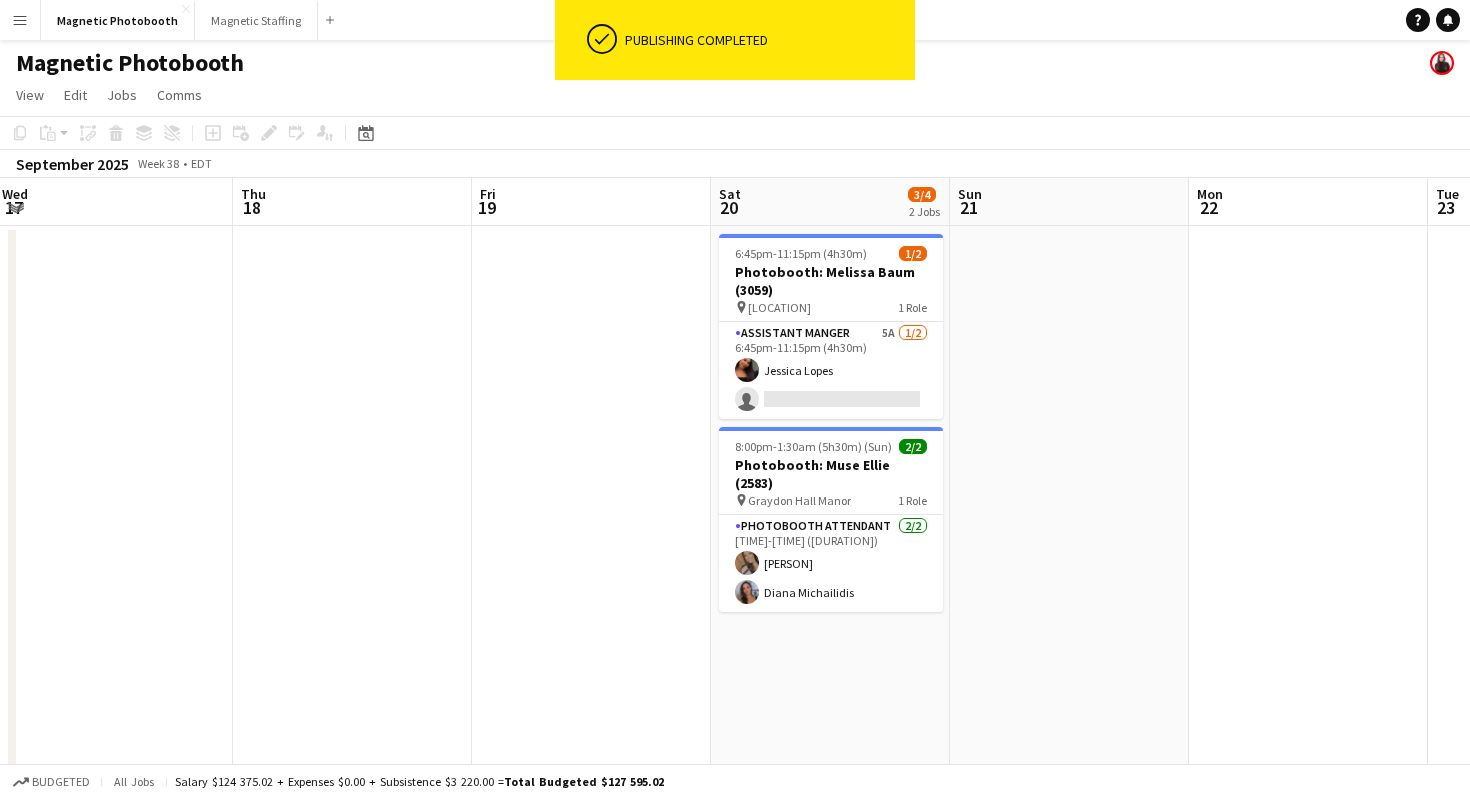 scroll, scrollTop: 0, scrollLeft: 570, axis: horizontal 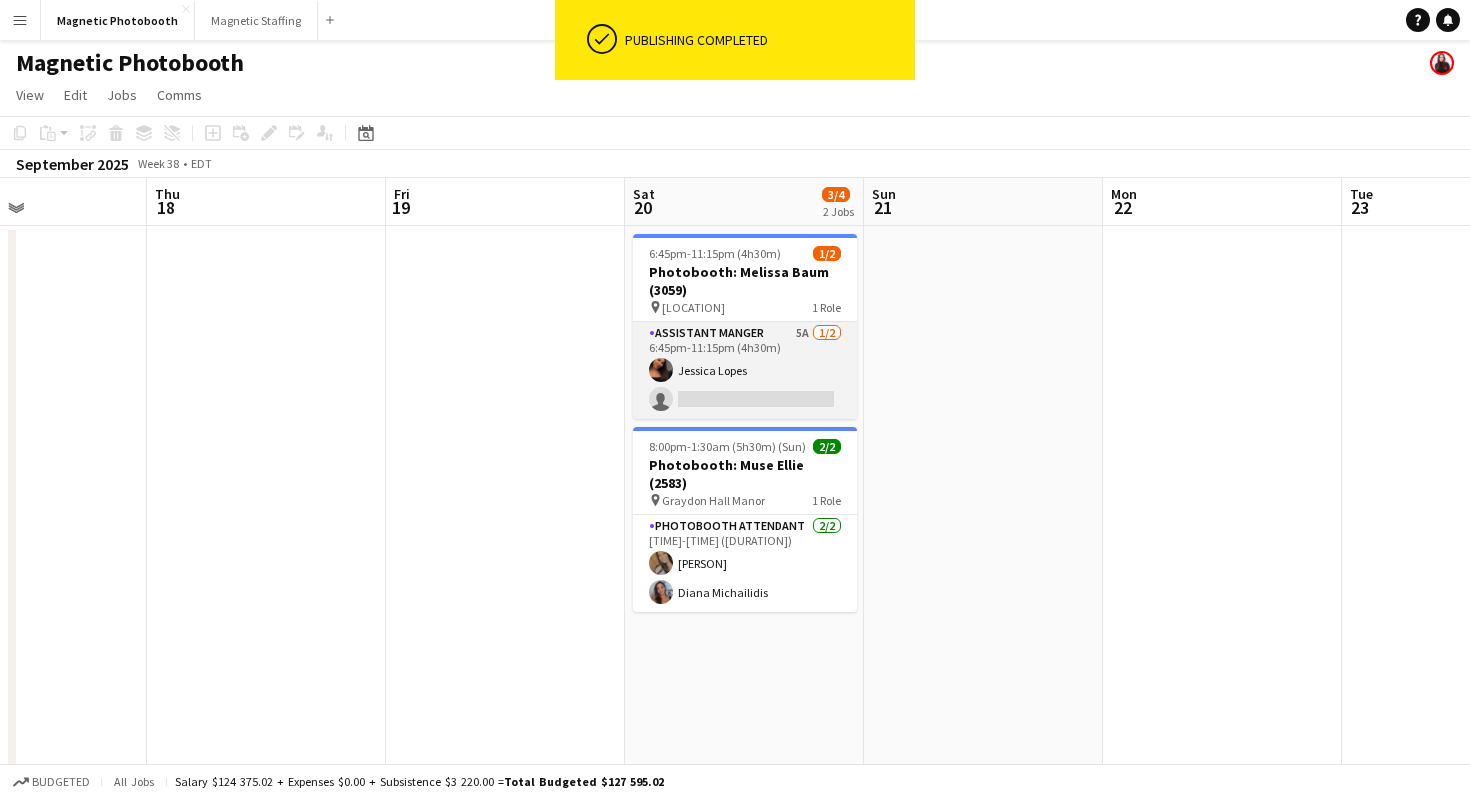 click on "Assistant Manger    5A   1/2   6:45pm-11:15pm (4h30m)
Jessica Lopes
single-neutral-actions" at bounding box center (745, 370) 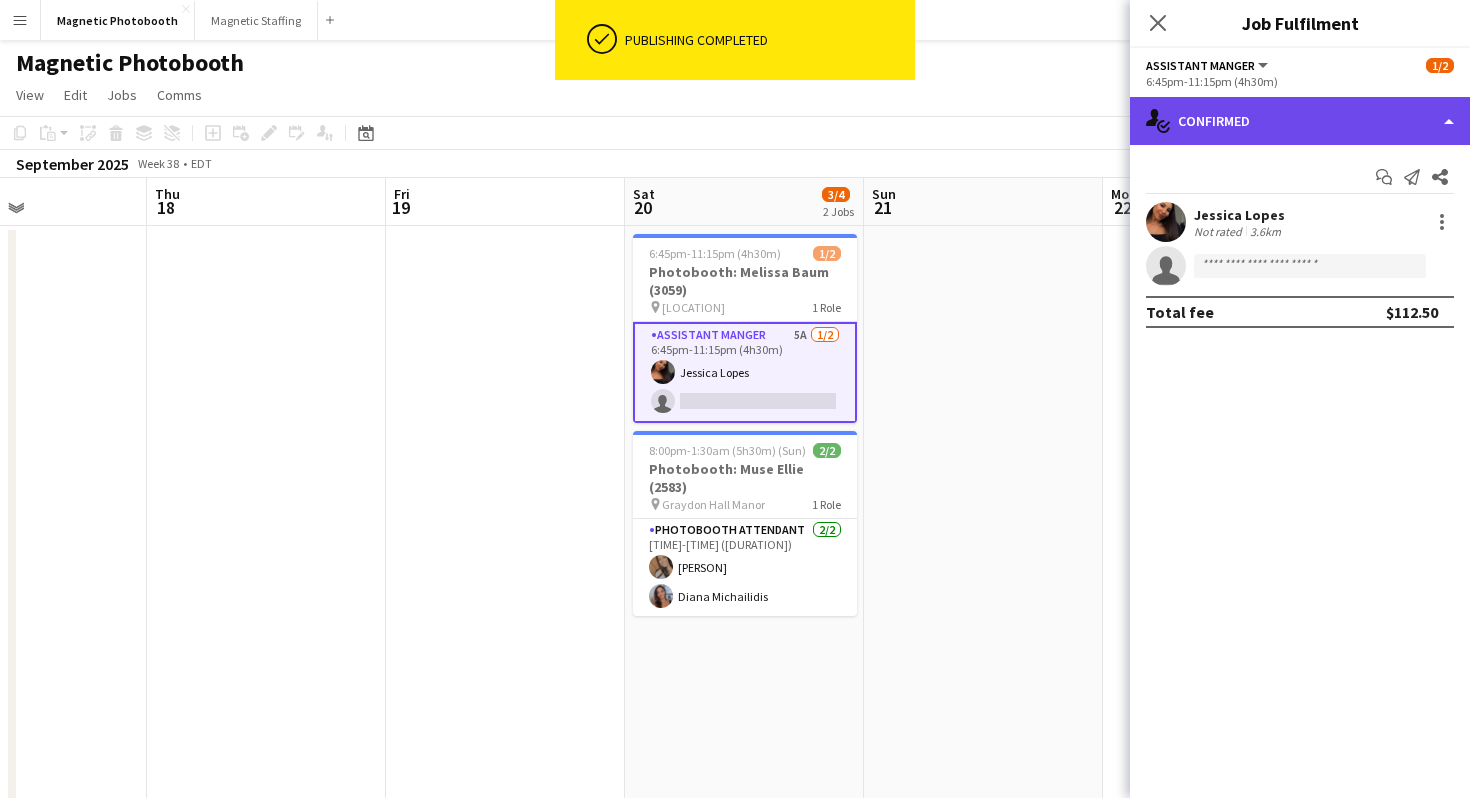 click on "single-neutral-actions-check-2
Confirmed" 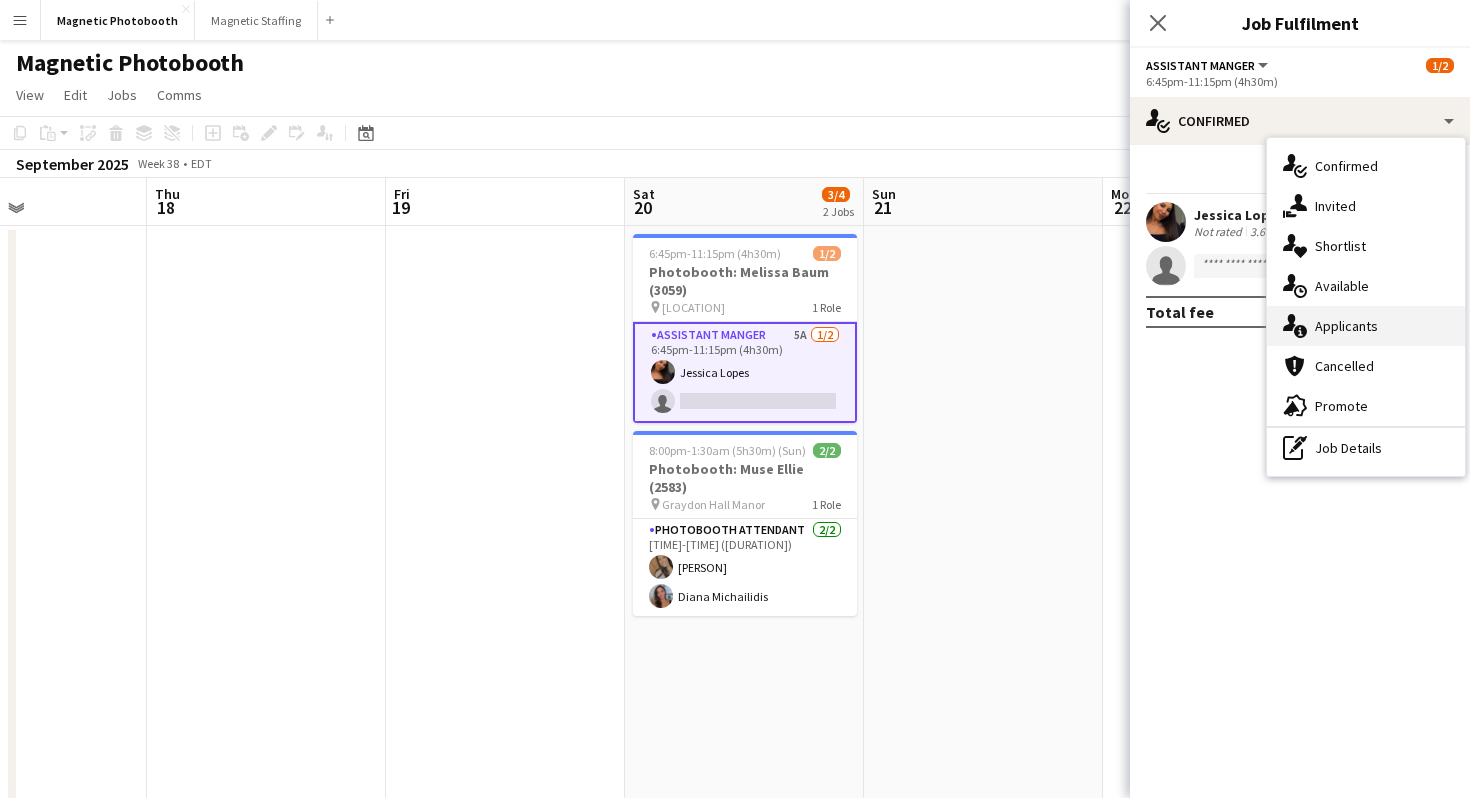 click on "single-neutral-actions-information
Applicants" at bounding box center [1366, 326] 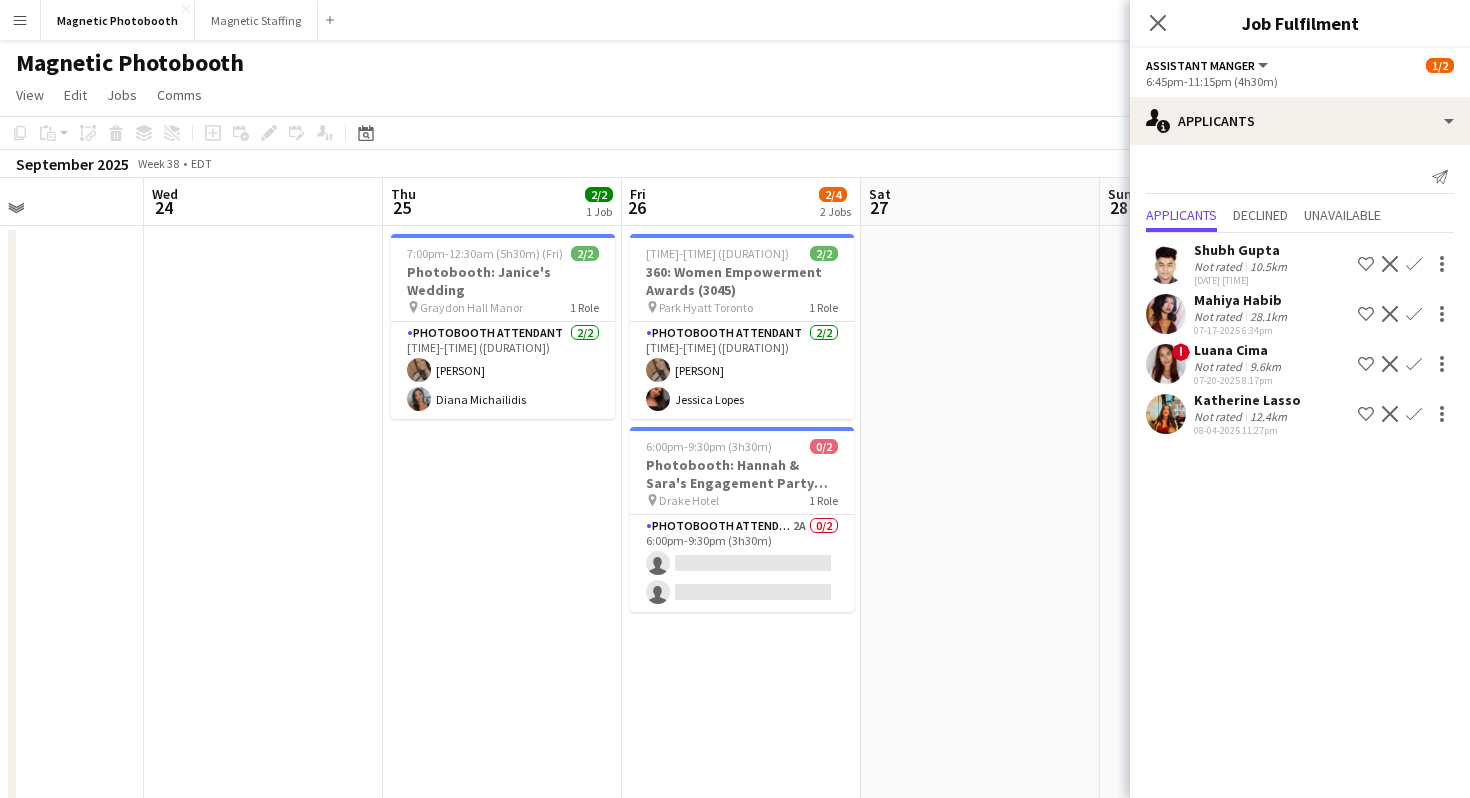 scroll, scrollTop: 0, scrollLeft: 901, axis: horizontal 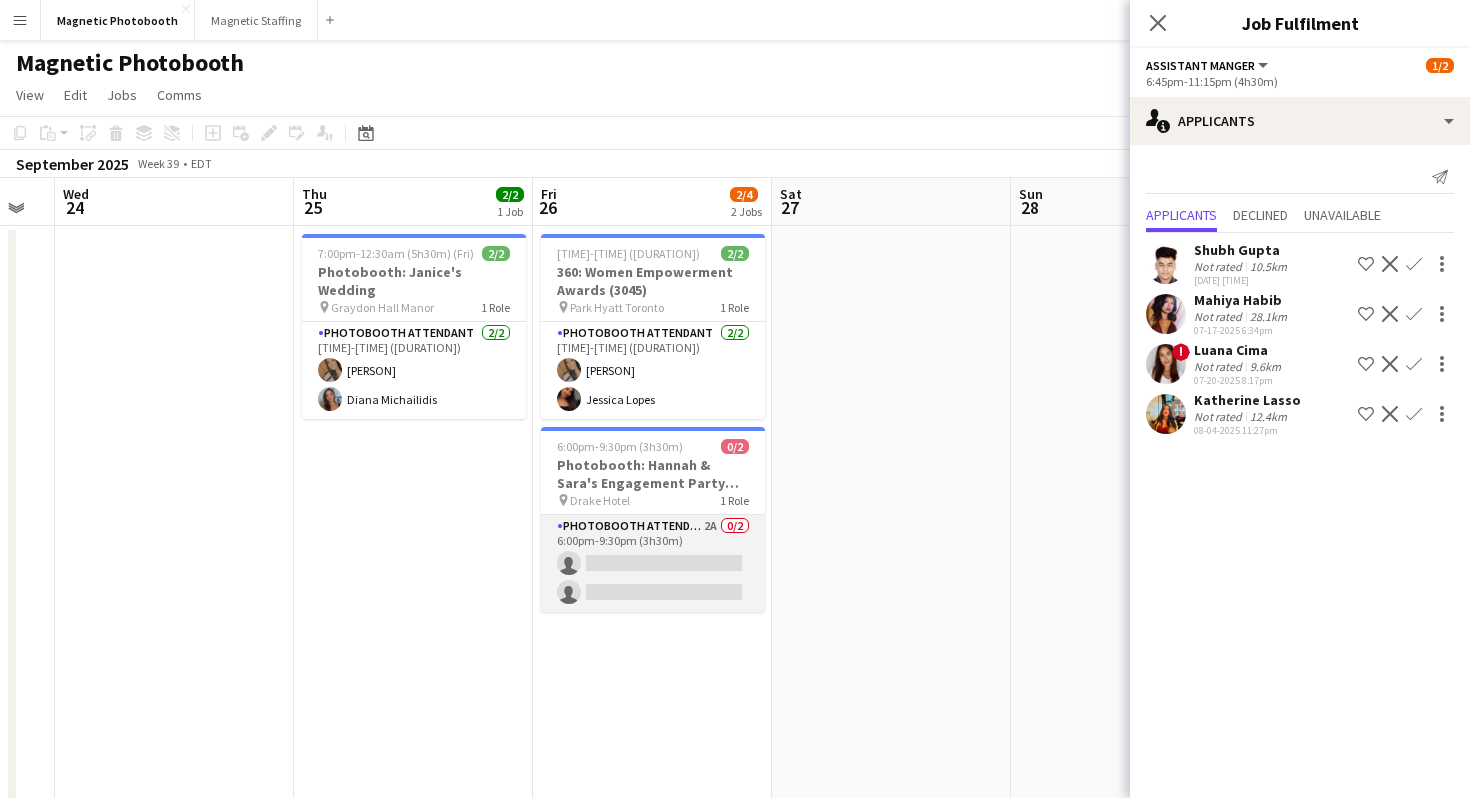 click on "Photobooth Attendant    2A   0/2   6:00pm-9:30pm (3h30m)
single-neutral-actions
single-neutral-actions" at bounding box center (653, 563) 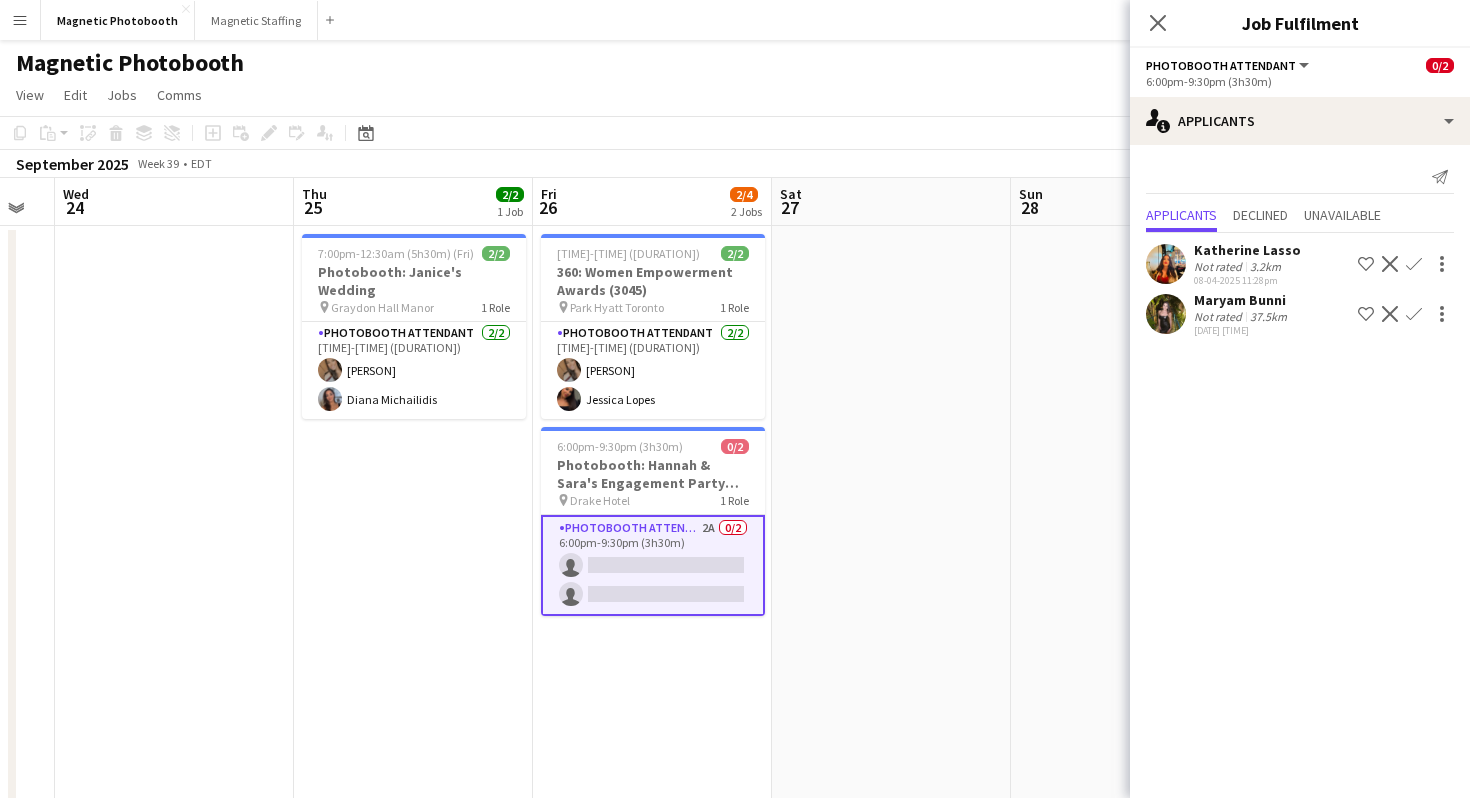 click on "2:00pm-10:30pm (8h30m)    2/2   360: Women Empowerment Awards (3045)
pin
Park Hyatt Toronto   1 Role   Photobooth Attendant    2/2   2:00pm-10:30pm (8h30m)
erica Musso Jessica Lopes     6:00pm-9:30pm (3h30m)    0/2   Photobooth: Hannah & Sara's Engagement Party (3017)
pin
Drake Hotel   1 Role   Photobooth Attendant    2A   0/2   6:00pm-9:30pm (3h30m)
single-neutral-actions
single-neutral-actions" at bounding box center [652, 606] 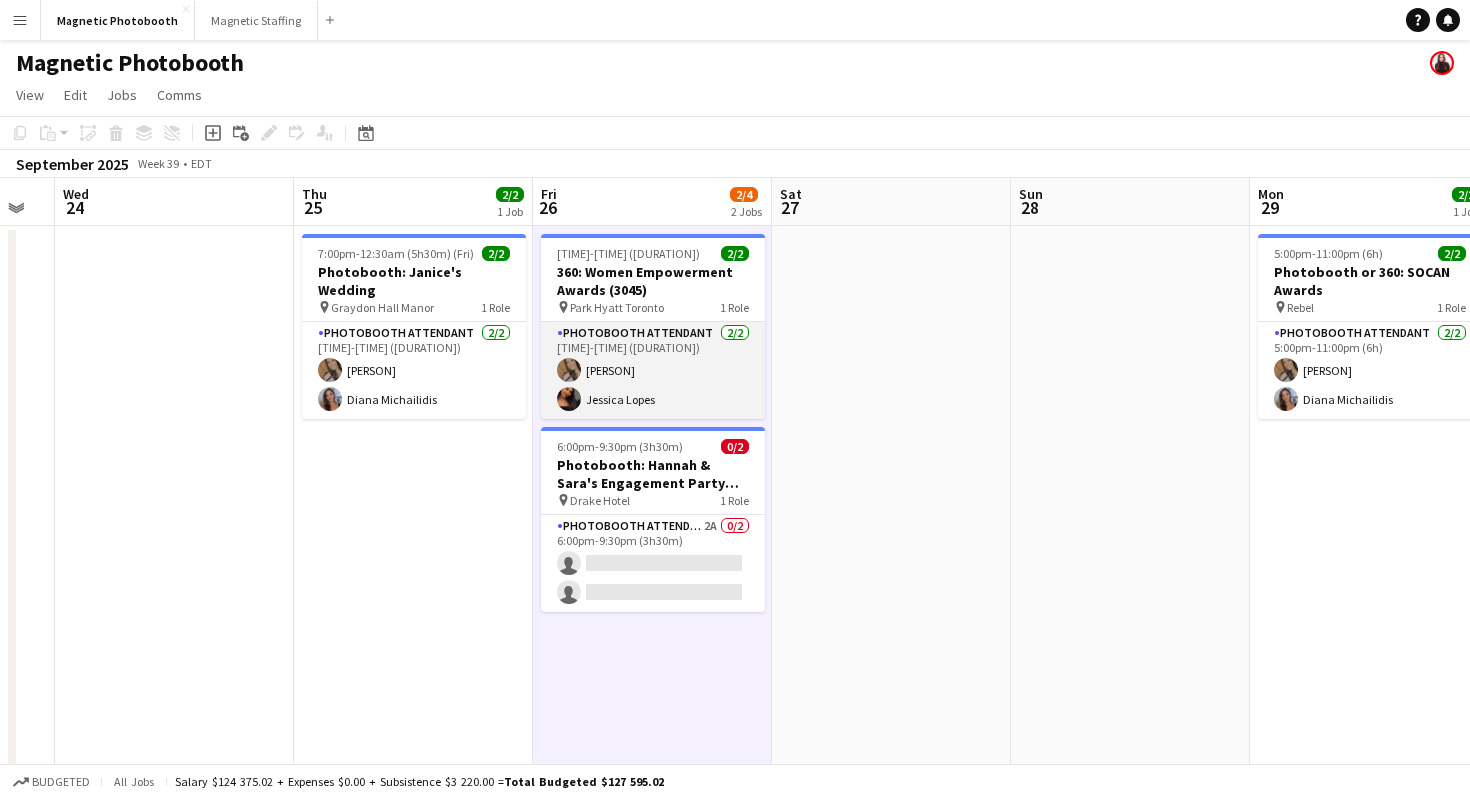 click on "Photobooth Attendant    2/2   2:00pm-10:30pm (8h30m)
erica Musso Jessica Lopes" at bounding box center [653, 370] 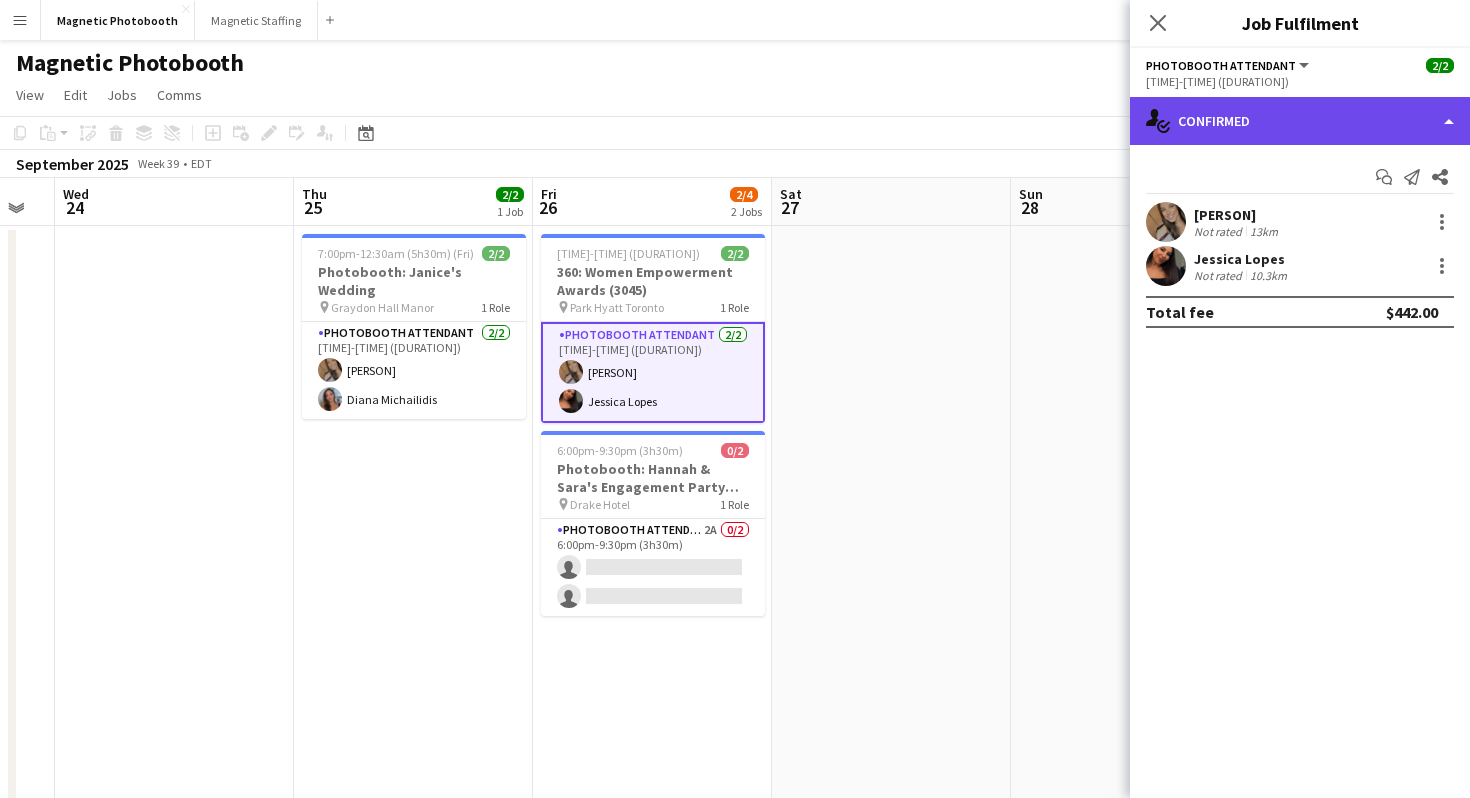 click on "single-neutral-actions-check-2
Confirmed" 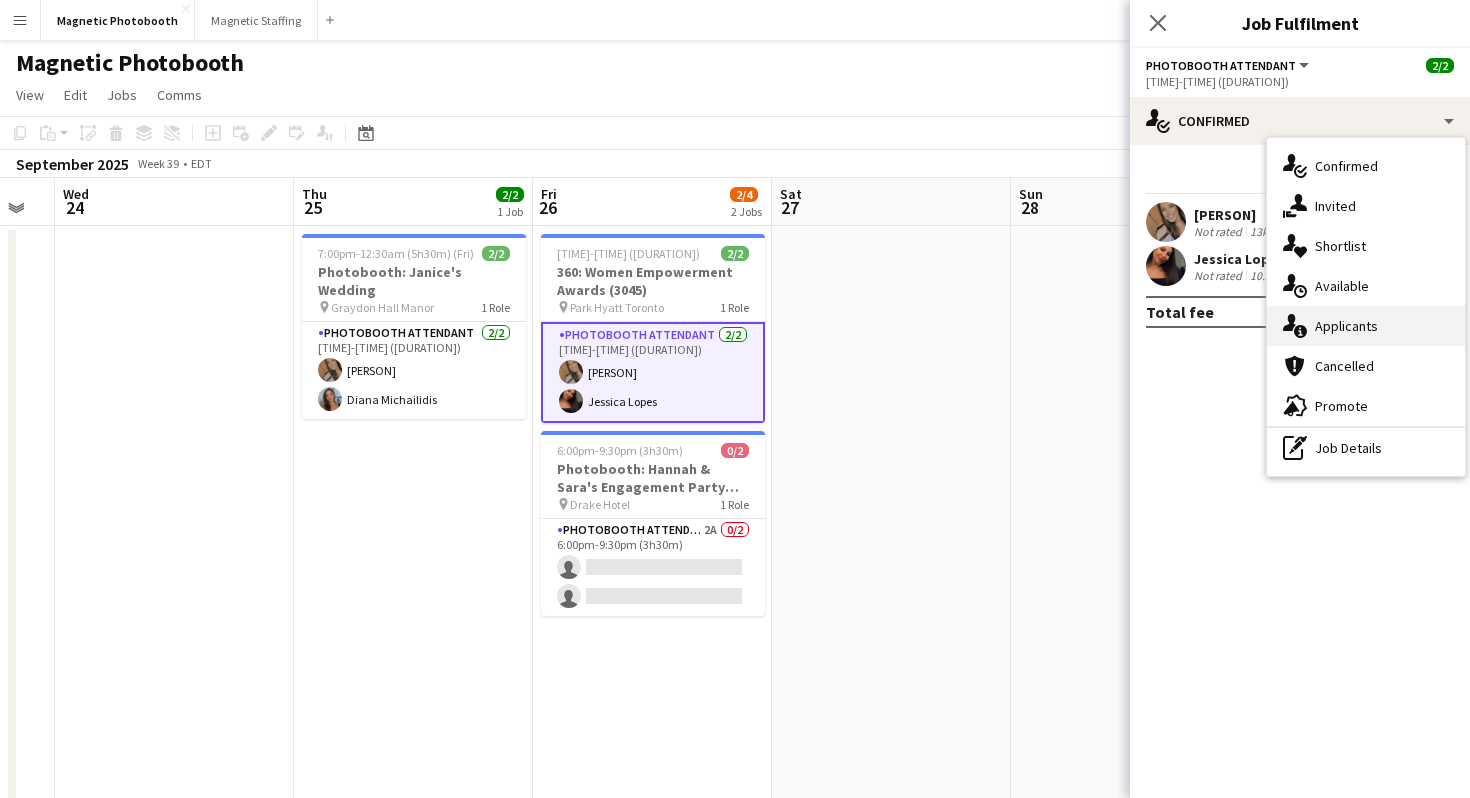 click on "single-neutral-actions-information
Applicants" at bounding box center [1366, 326] 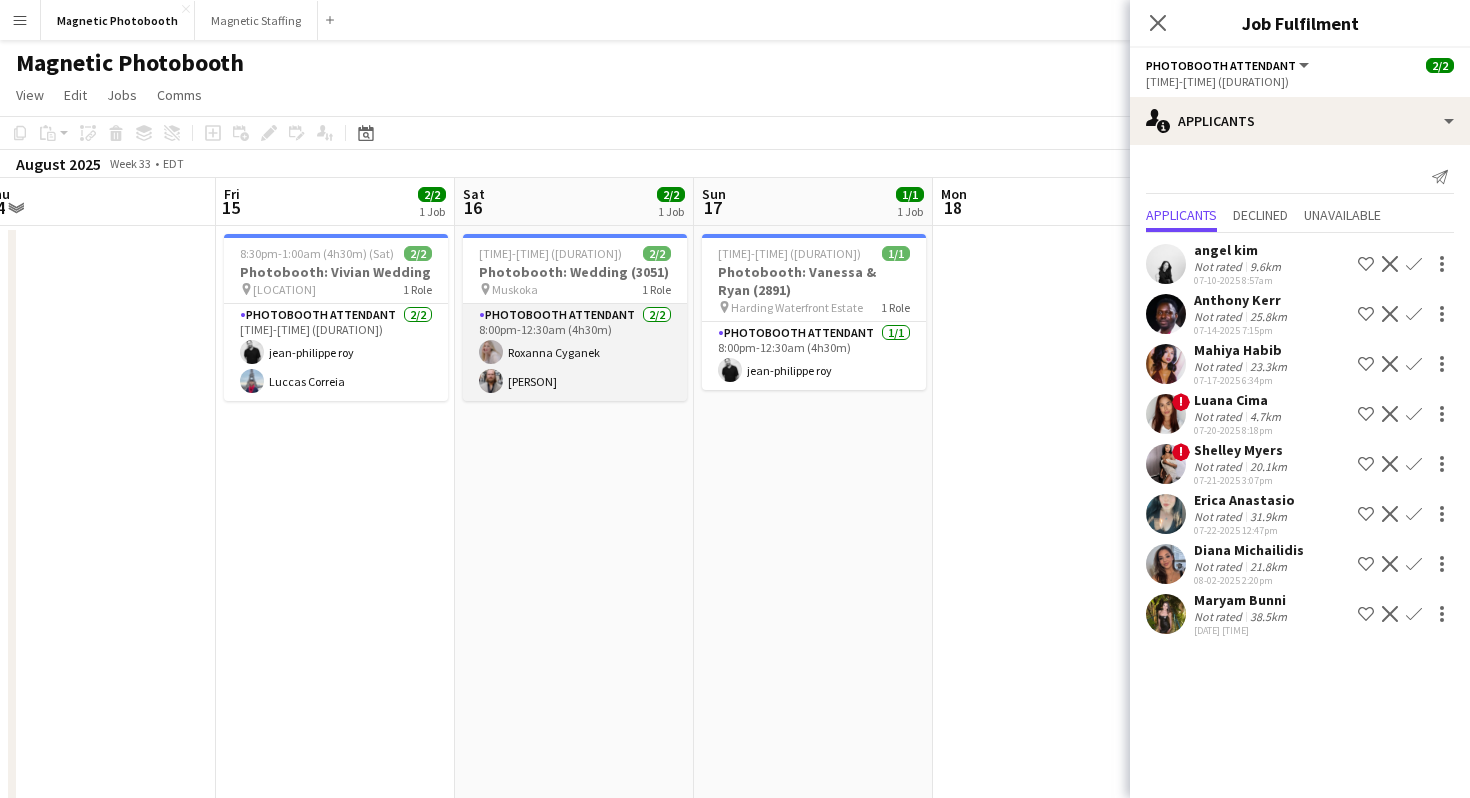 scroll, scrollTop: 0, scrollLeft: 500, axis: horizontal 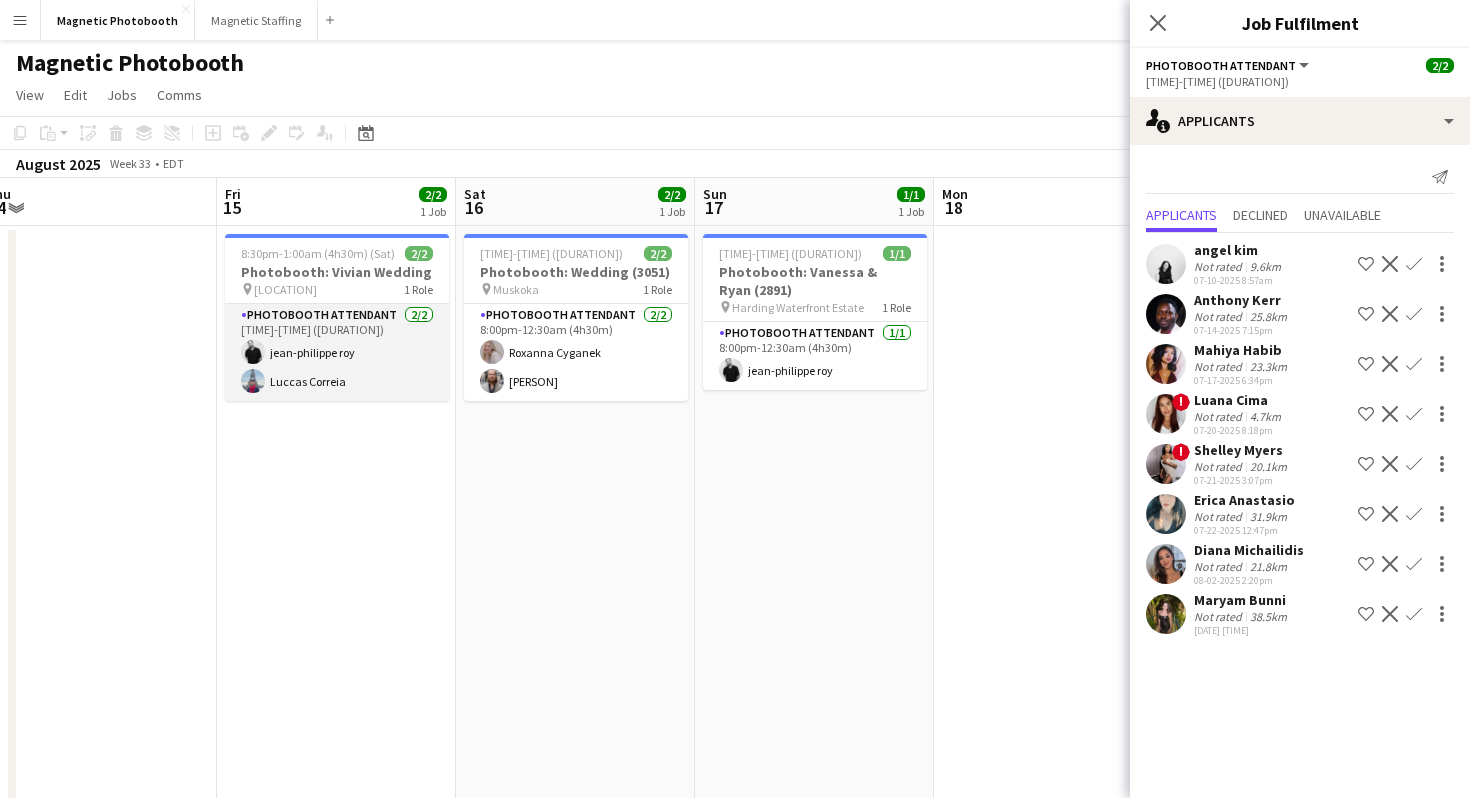 click on "Photobooth Attendant    2/2   8:30pm-1:00am (4h30m)
jean-philippe roy Luccas Correia" at bounding box center [337, 352] 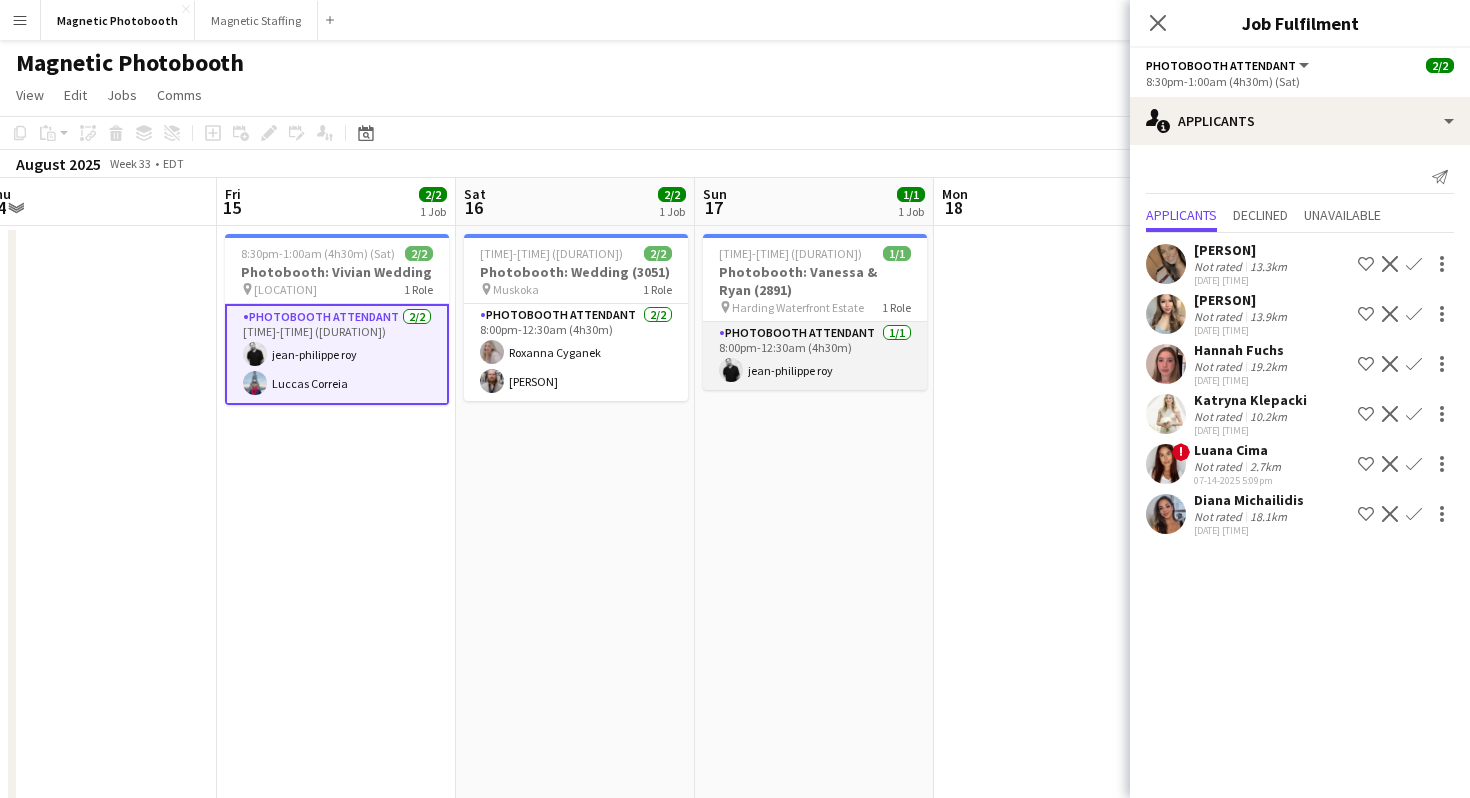 click on "Photobooth Attendant    1/1   8:00pm-12:30am (4h30m)
jean-philippe roy" at bounding box center (815, 356) 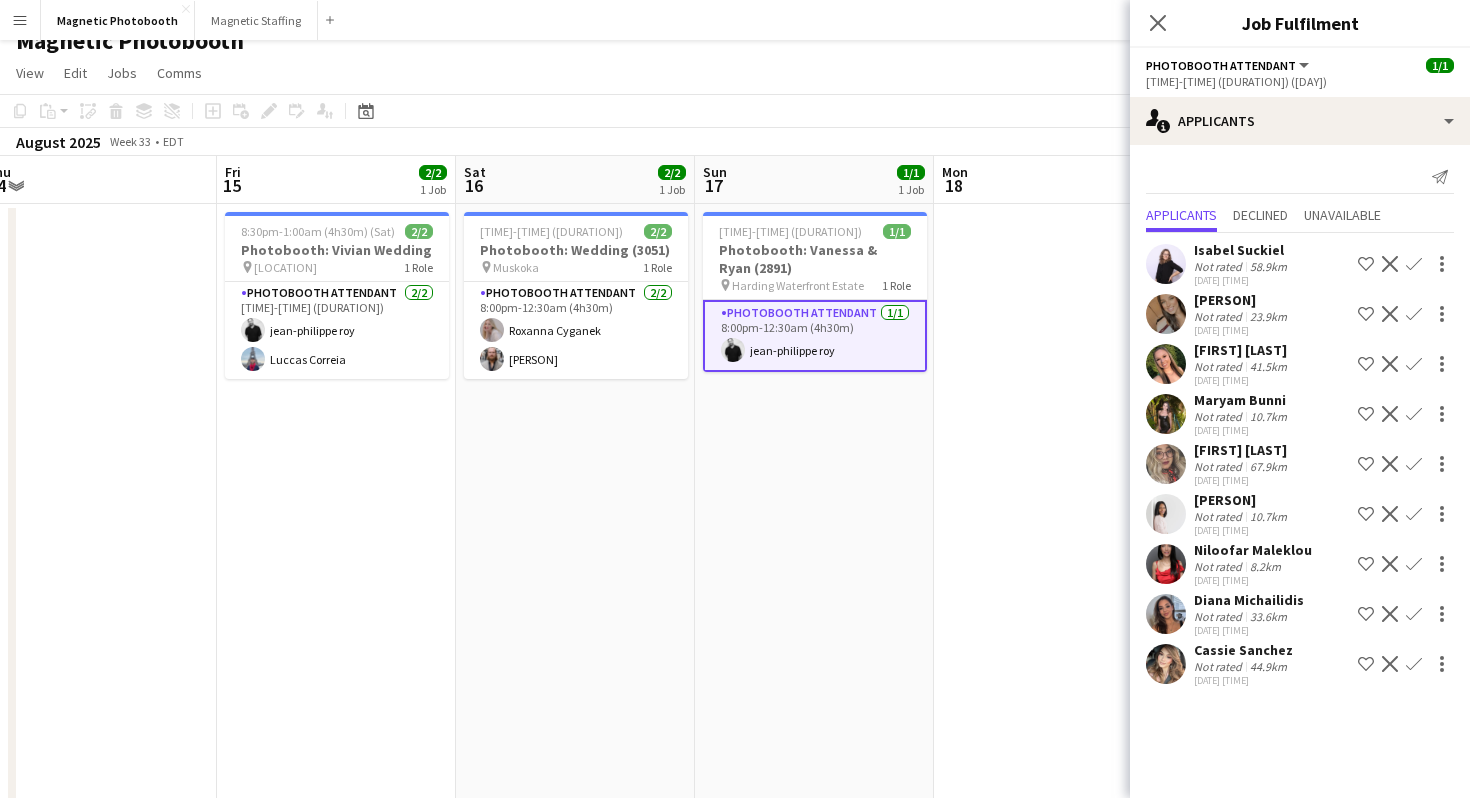scroll, scrollTop: 17, scrollLeft: 0, axis: vertical 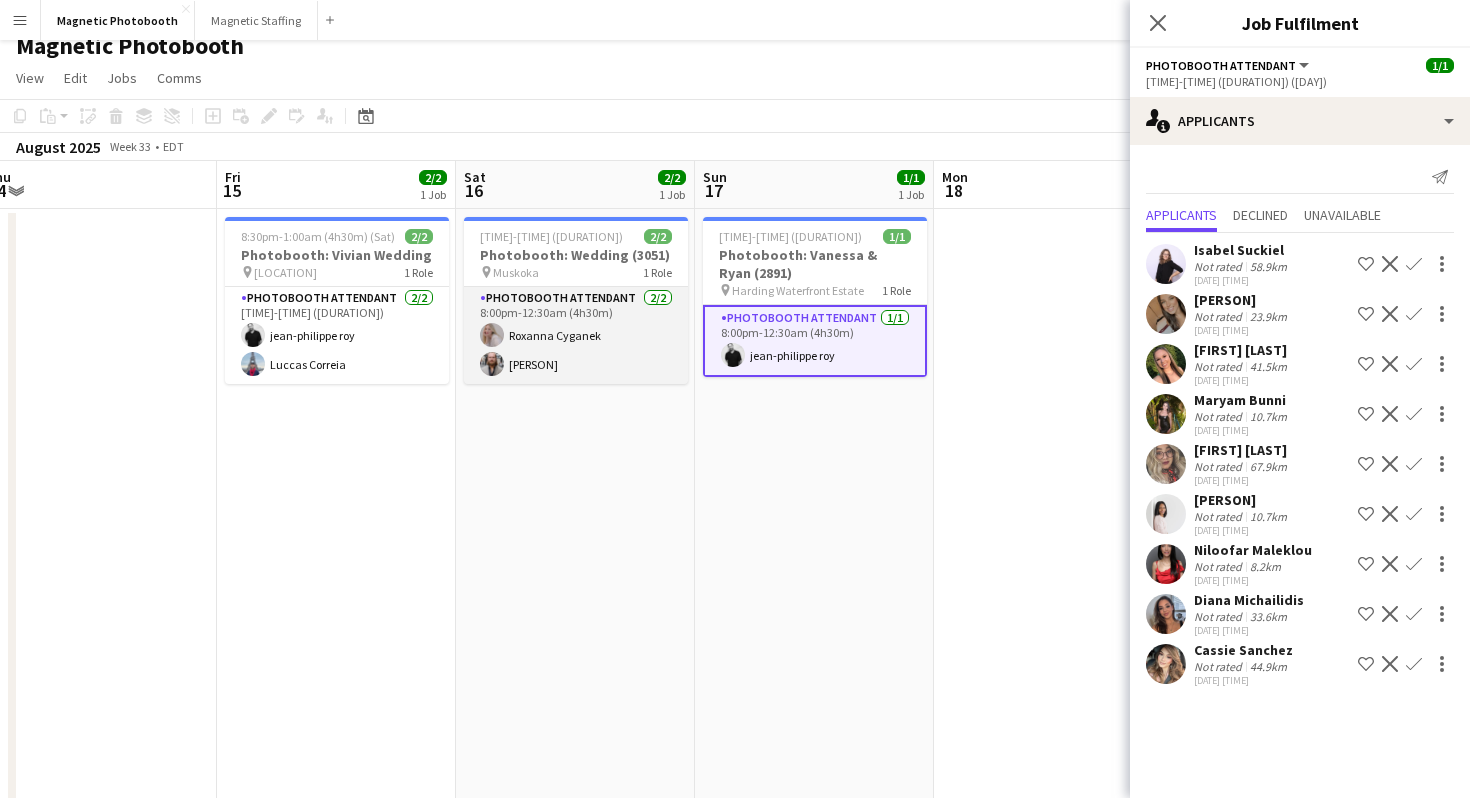 click on "Photobooth Attendant    2/2   8:00pm-12:30am (4h30m)
Roxanna Cyganek Michael Brynkus" at bounding box center (576, 335) 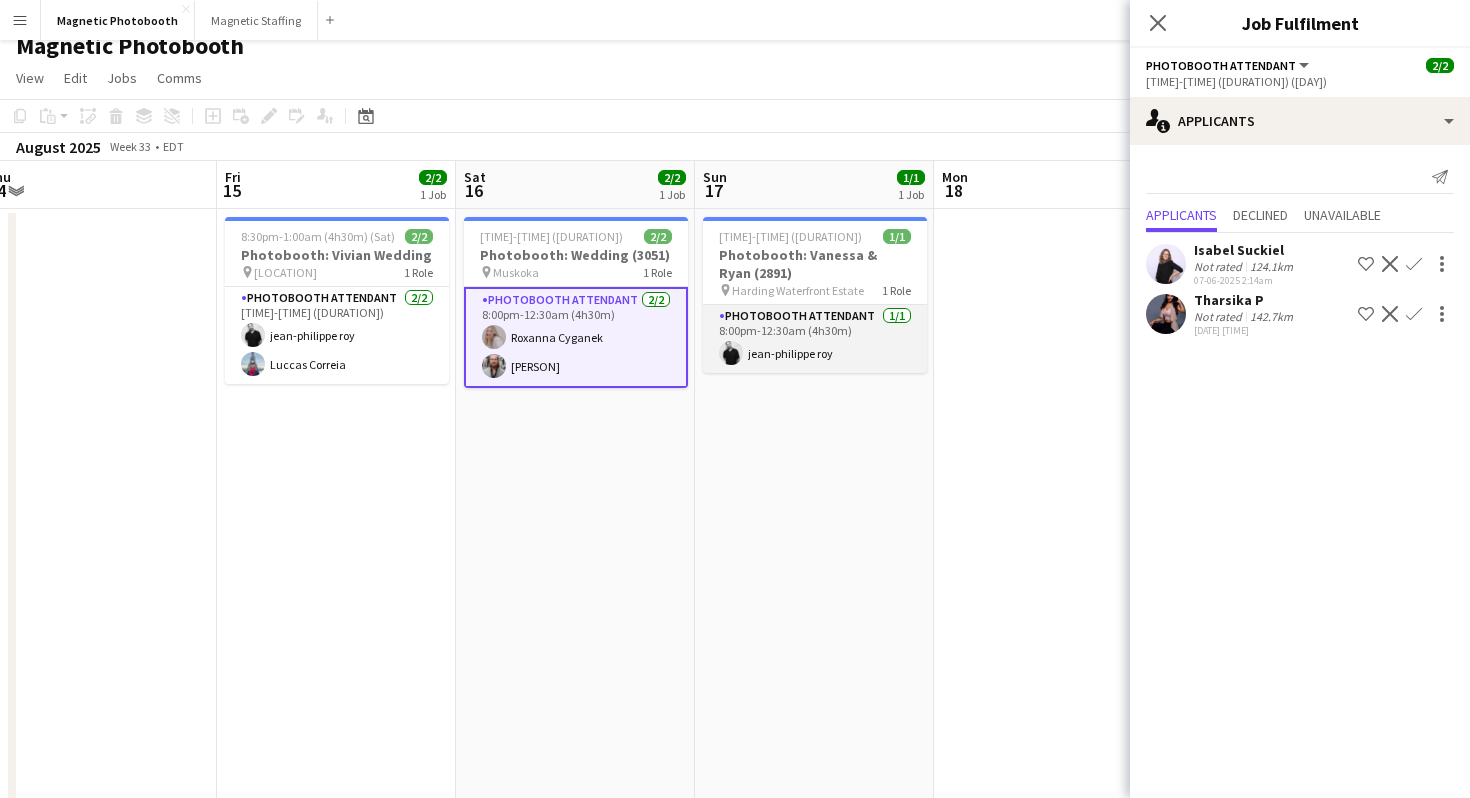 click on "Photobooth Attendant    1/1   8:00pm-12:30am (4h30m)
jean-philippe roy" at bounding box center [815, 339] 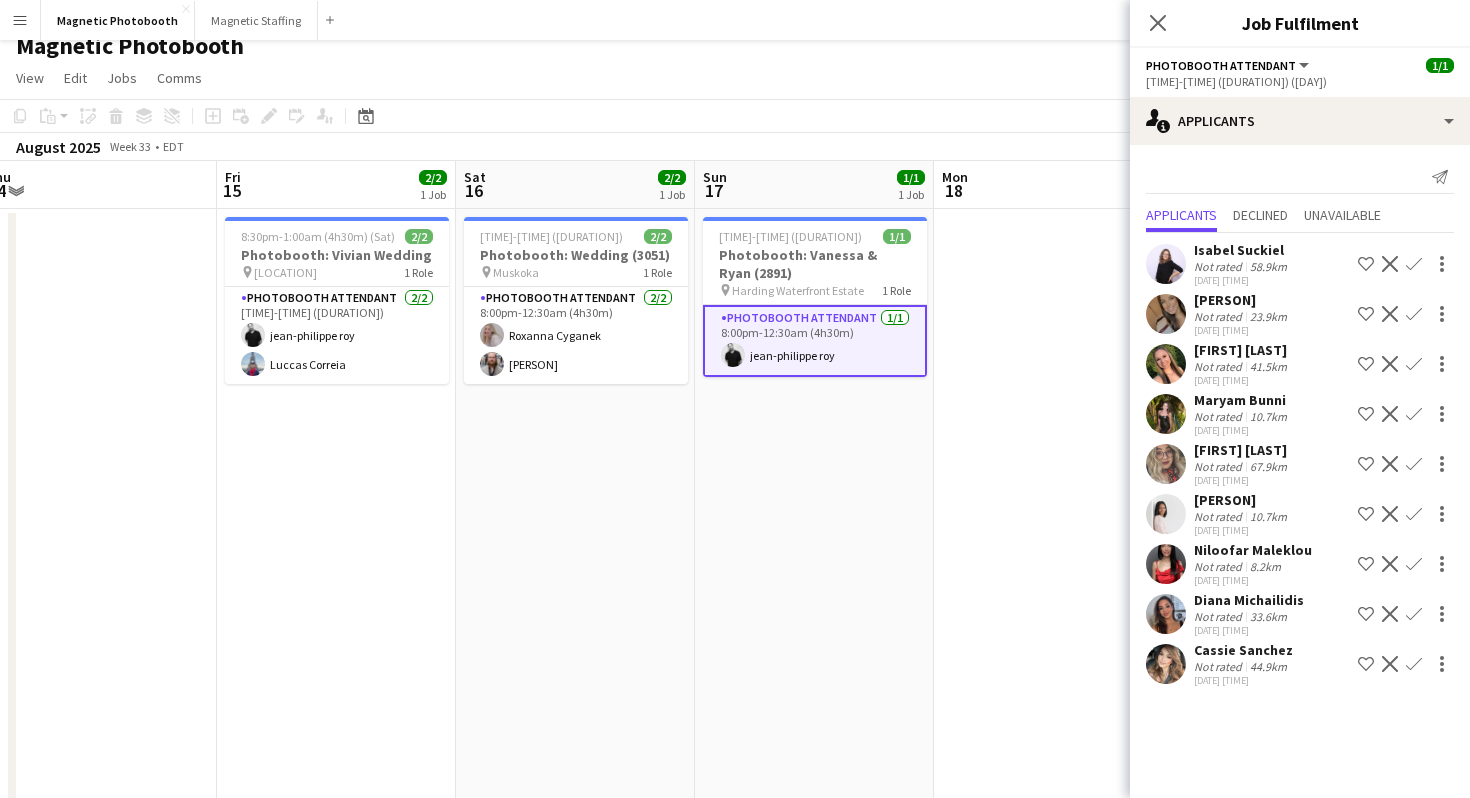 scroll, scrollTop: 0, scrollLeft: 0, axis: both 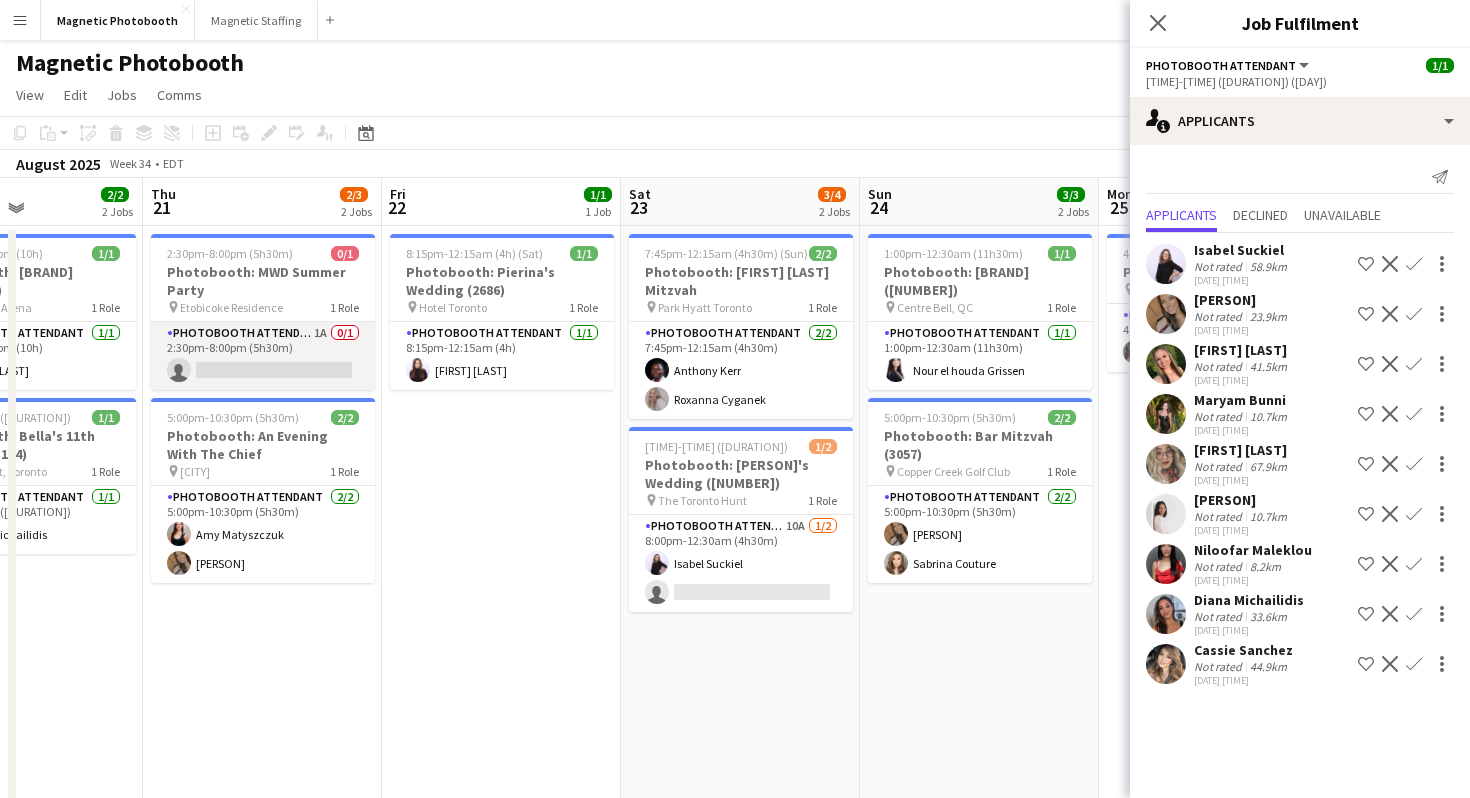 click on "Photobooth Attendant    1A   0/1   2:30pm-8:00pm (5h30m)
single-neutral-actions" at bounding box center [263, 356] 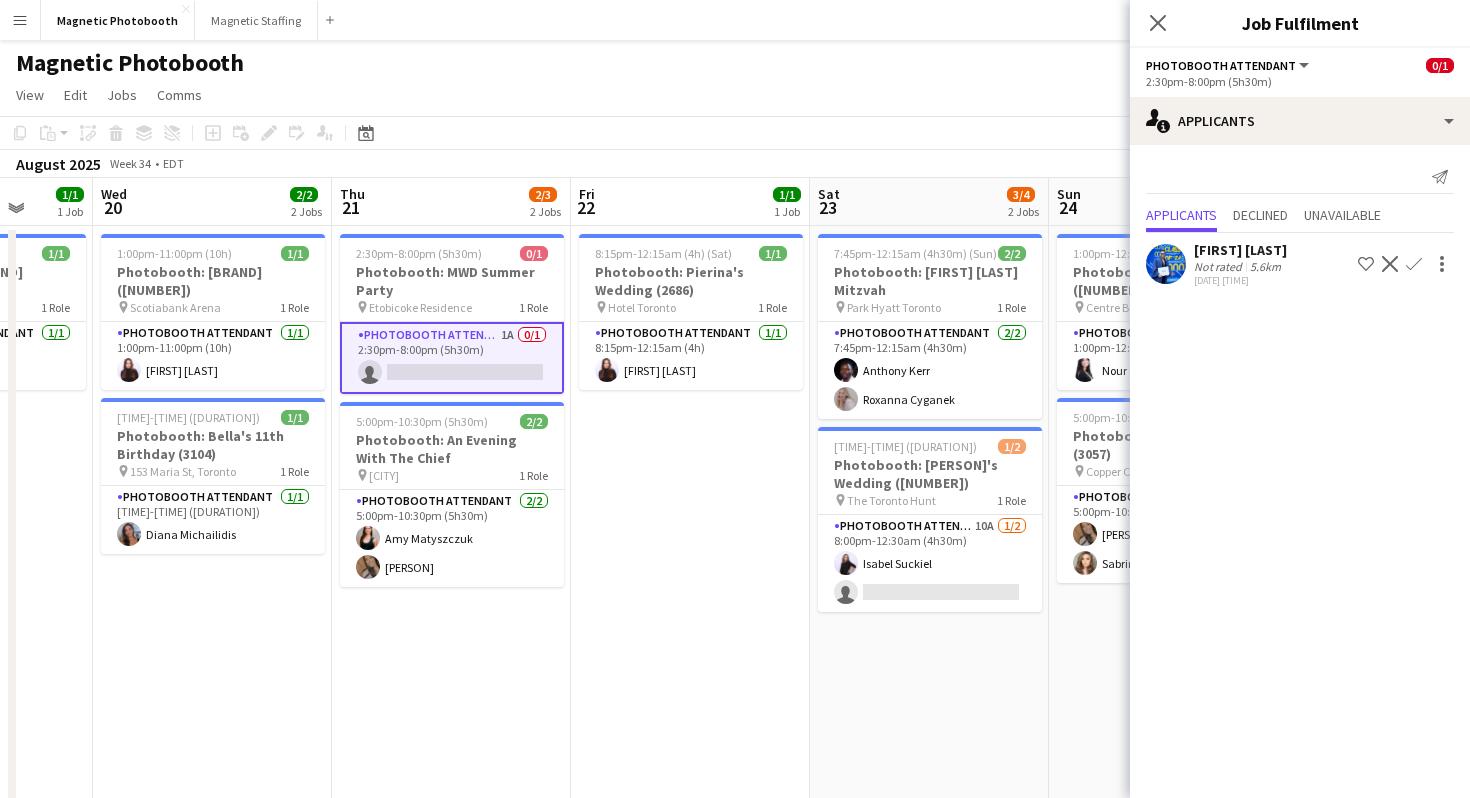 scroll, scrollTop: 0, scrollLeft: 618, axis: horizontal 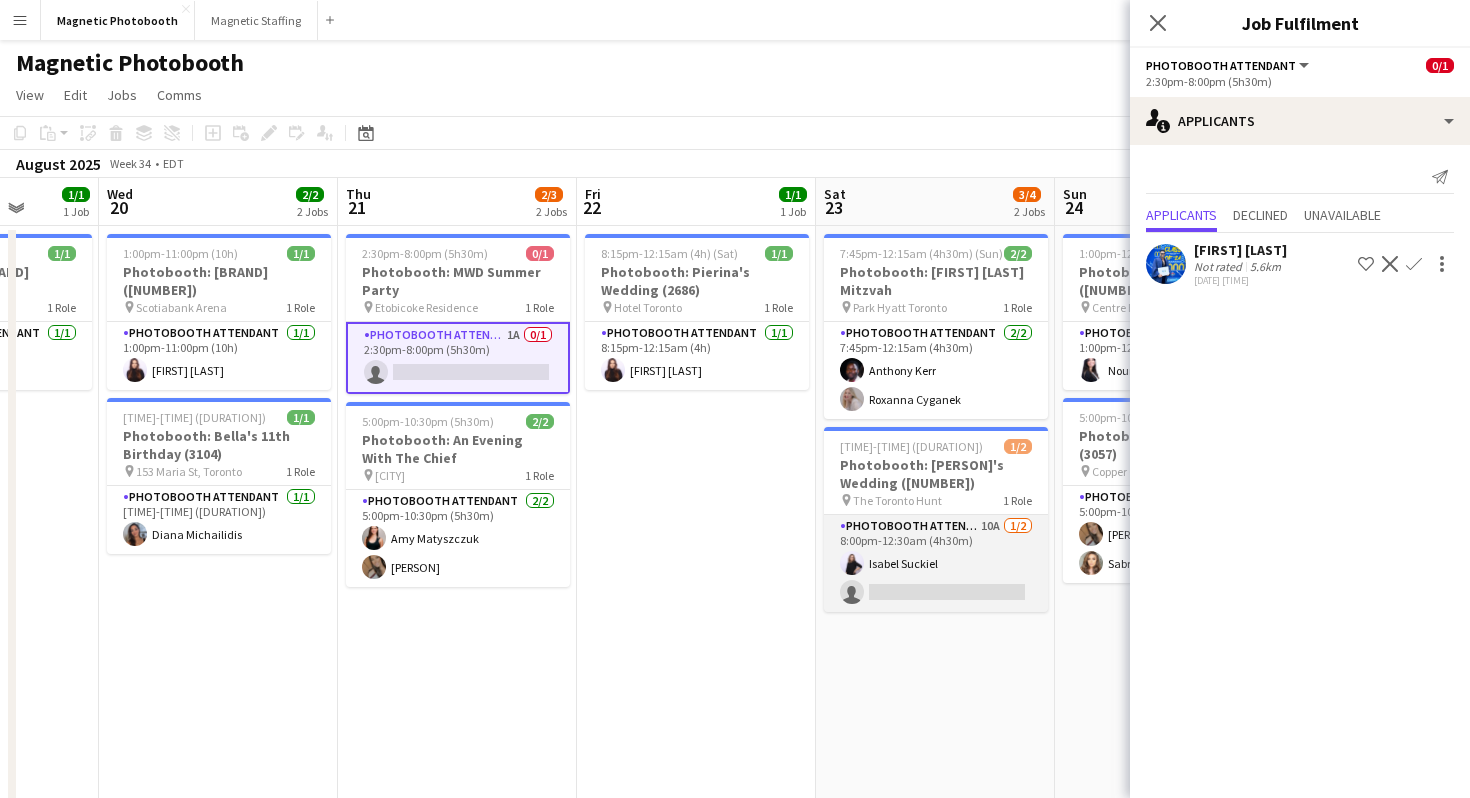 click on "Photobooth Attendant    10A   1/2   8:00pm-12:30am (4h30m)
Isabel Suckiel
single-neutral-actions" at bounding box center [936, 563] 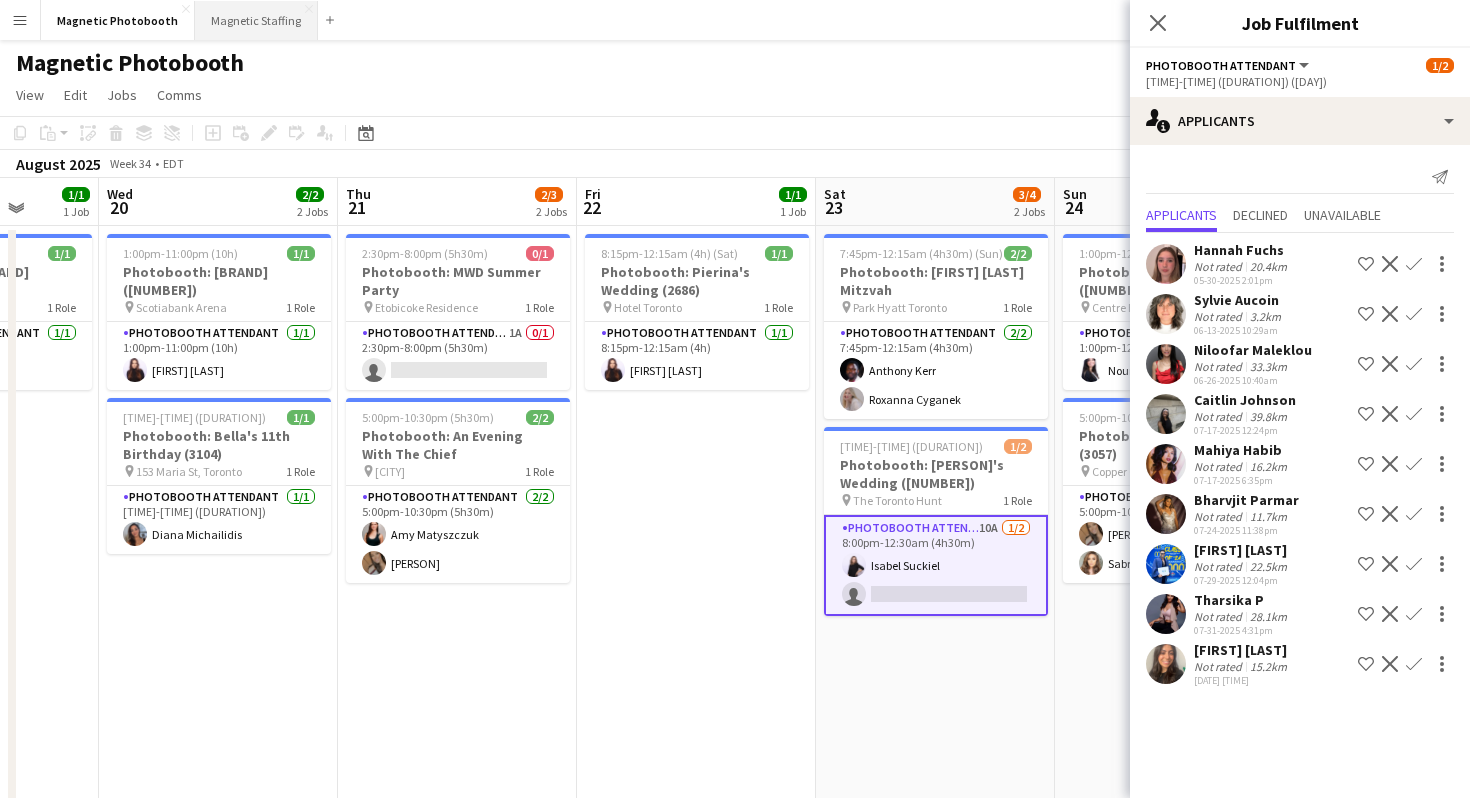 click on "Magnetic Staffing
Close" at bounding box center [256, 20] 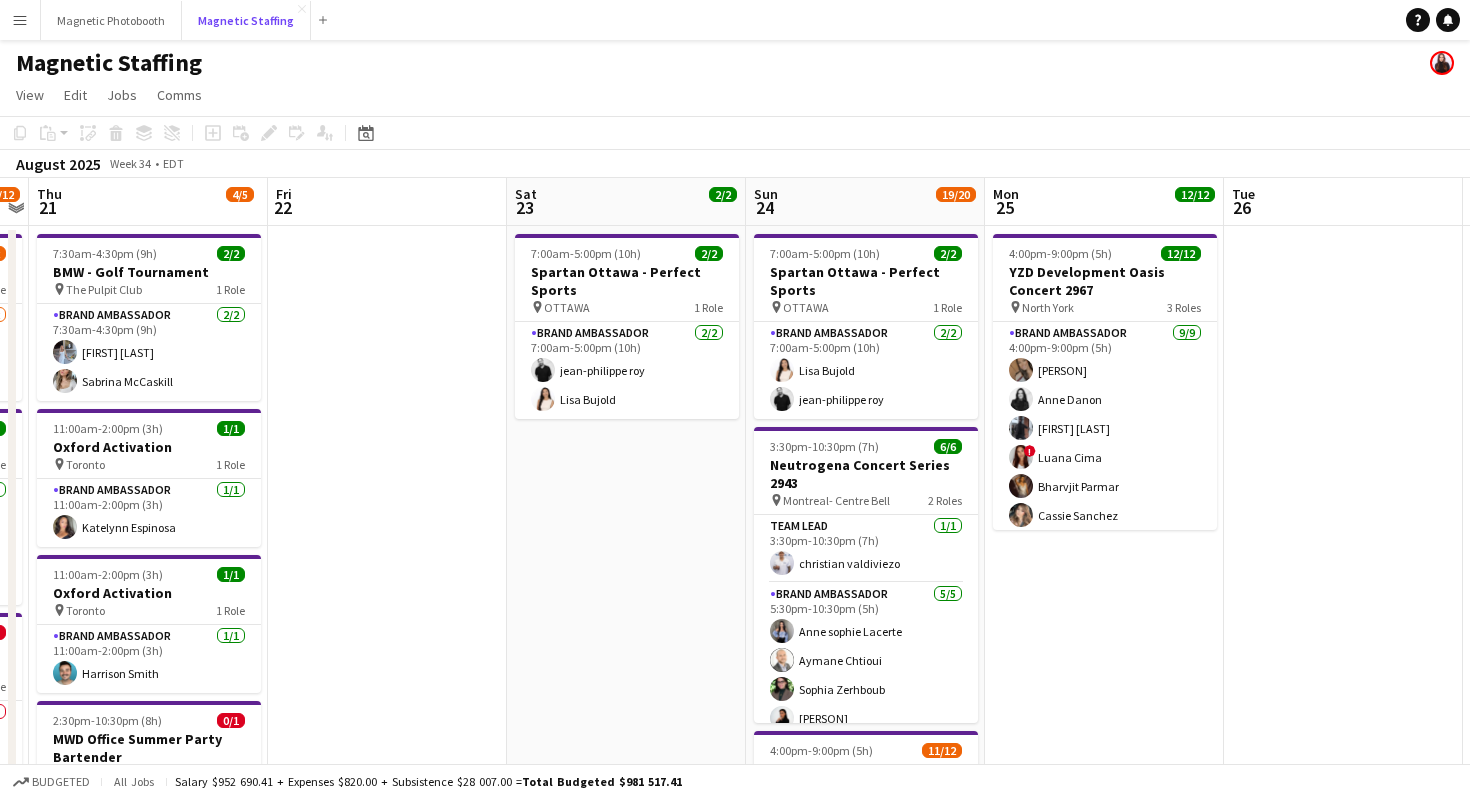 scroll, scrollTop: 0, scrollLeft: 963, axis: horizontal 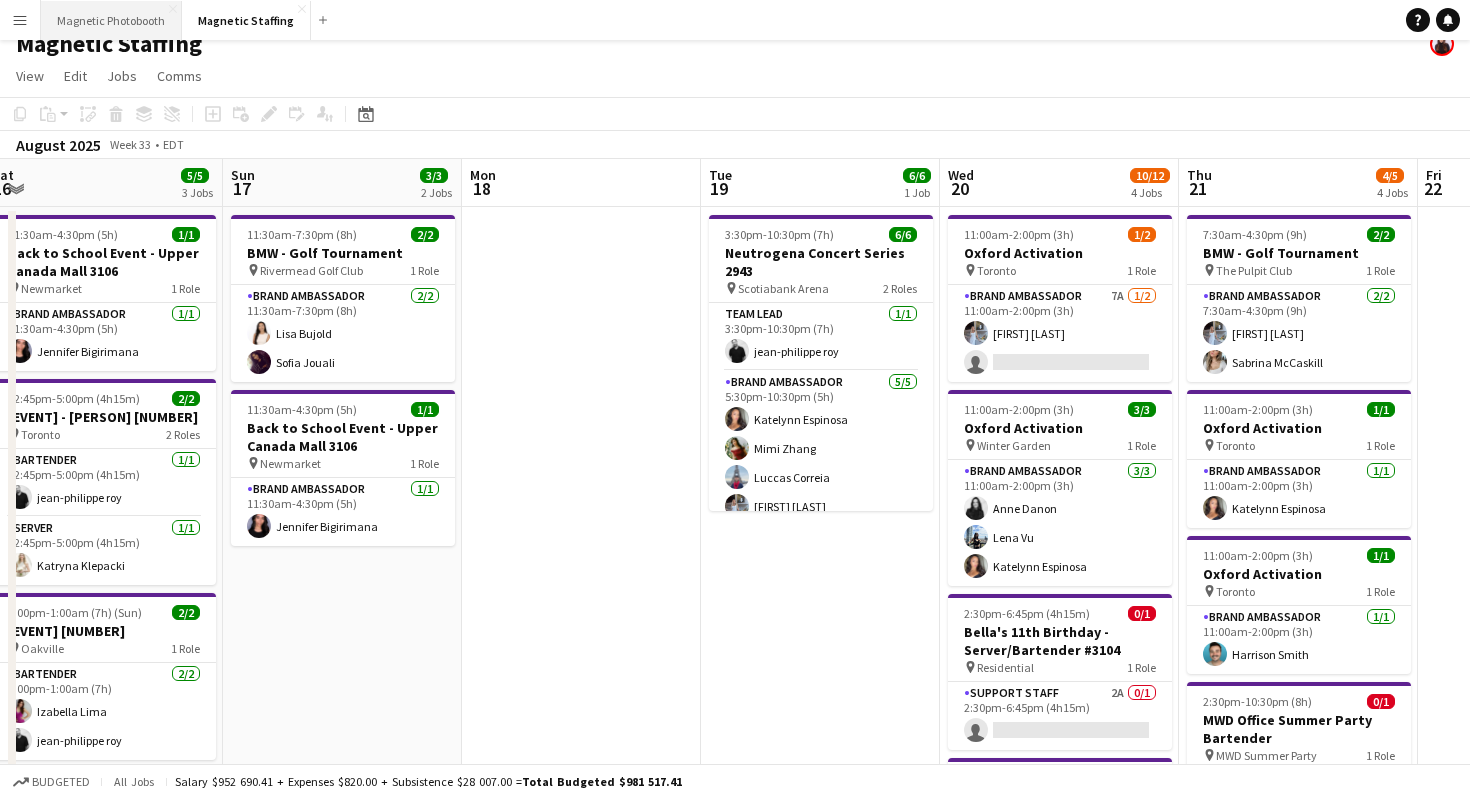 click on "Magnetic Photobooth
Close" at bounding box center (111, 20) 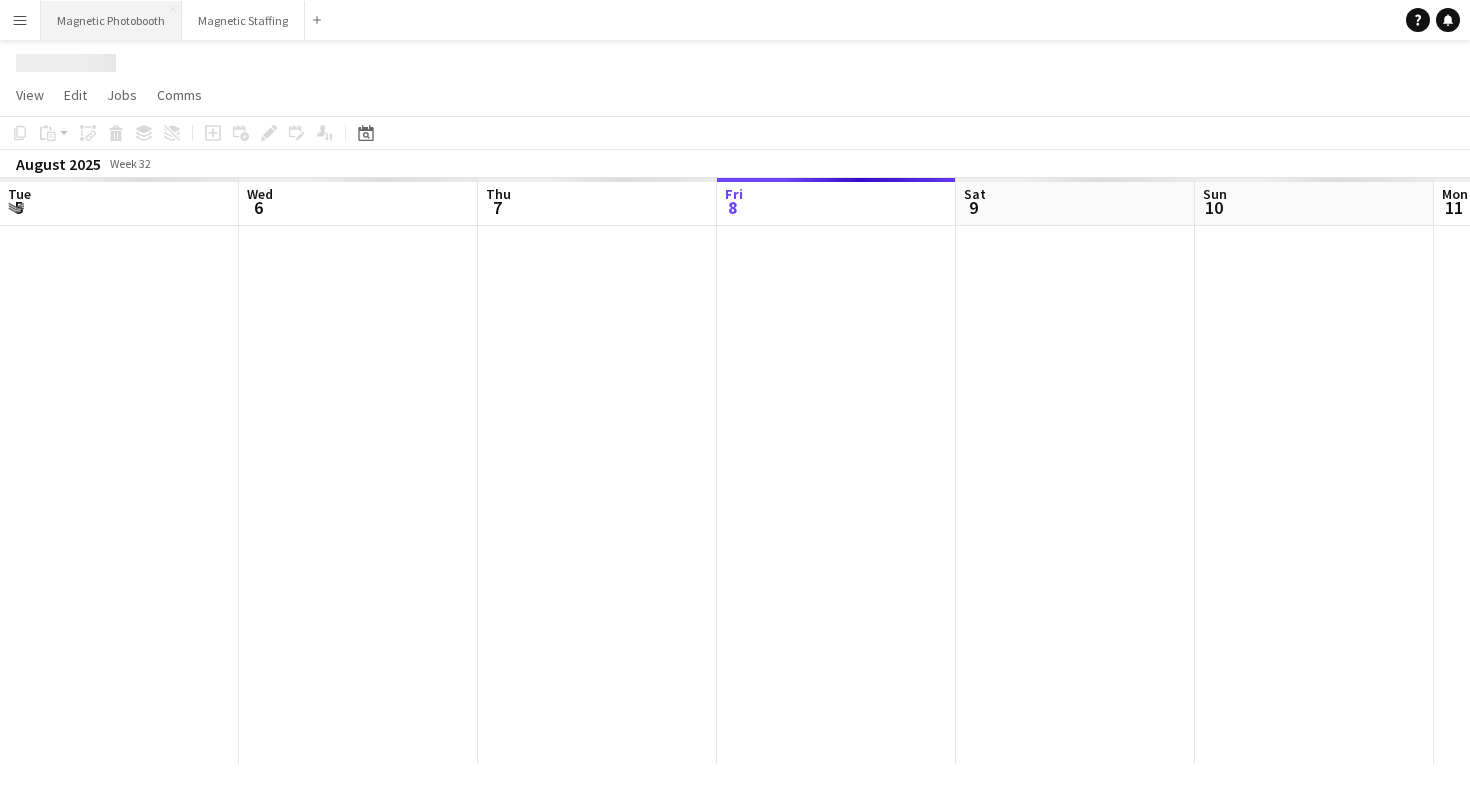 scroll, scrollTop: 0, scrollLeft: 0, axis: both 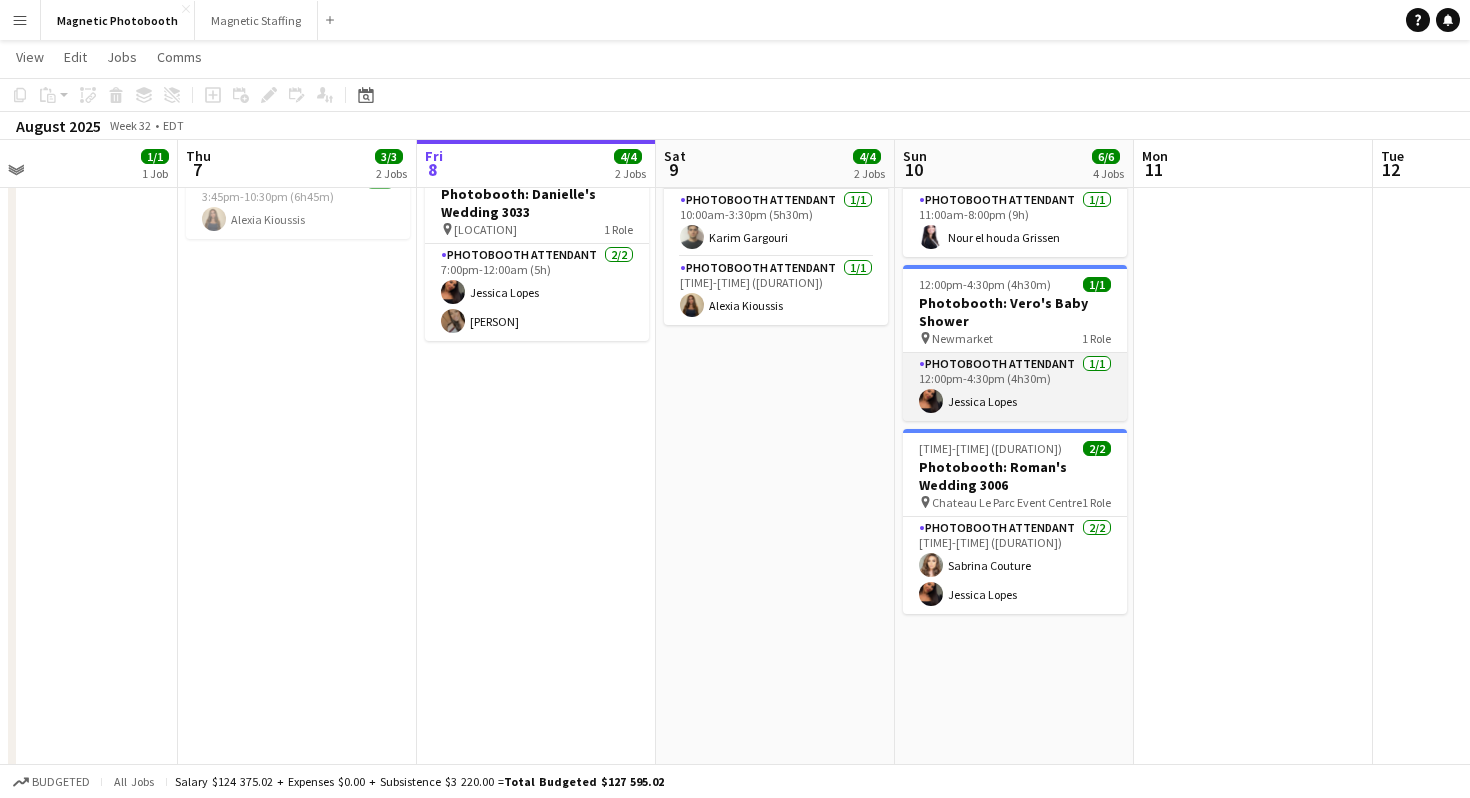click on "Photobooth Attendant    1/1   12:00pm-4:30pm (4h30m)
Jessica Lopes" at bounding box center [1015, 387] 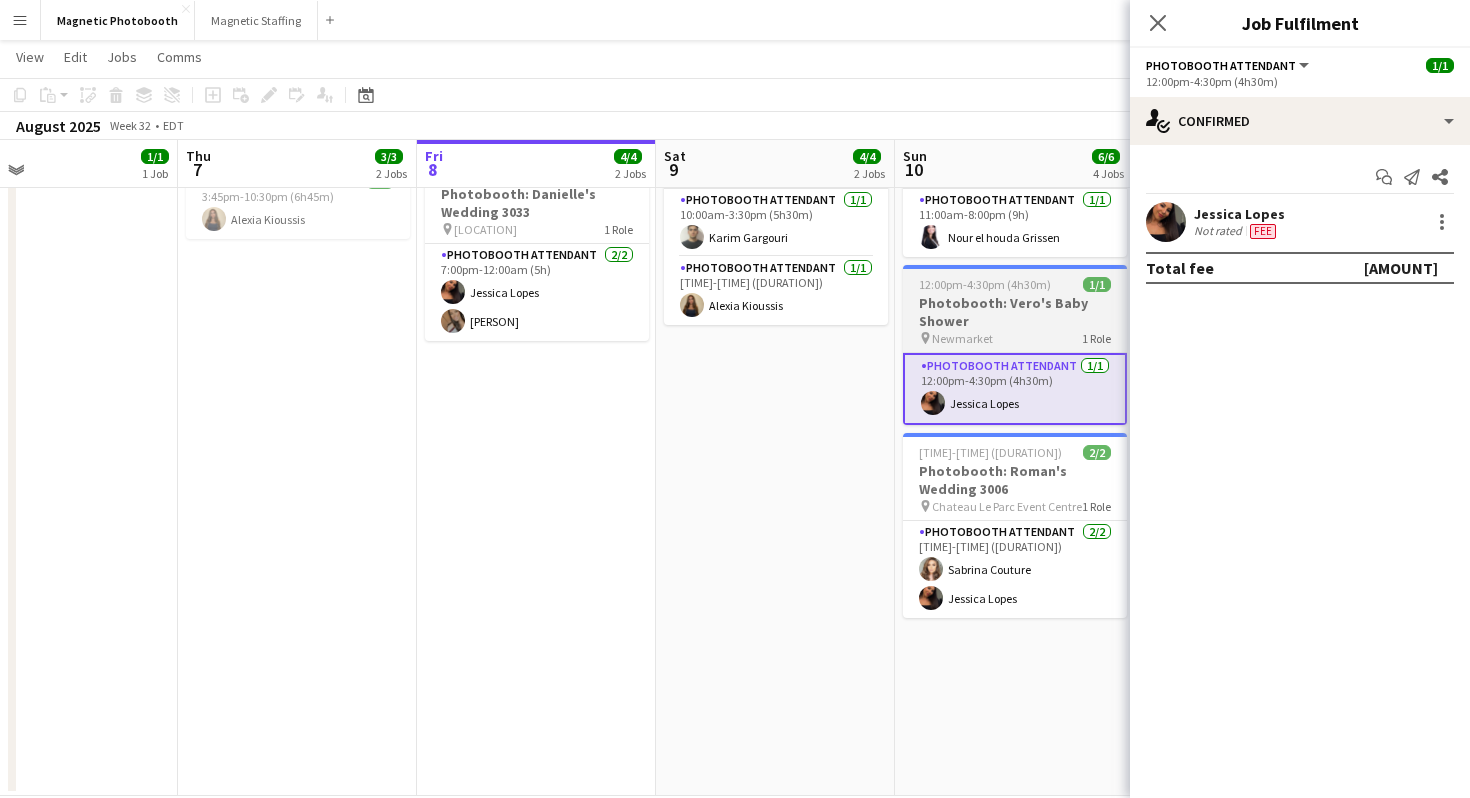 click on "pin
Newmarket   1 Role" at bounding box center [1015, 338] 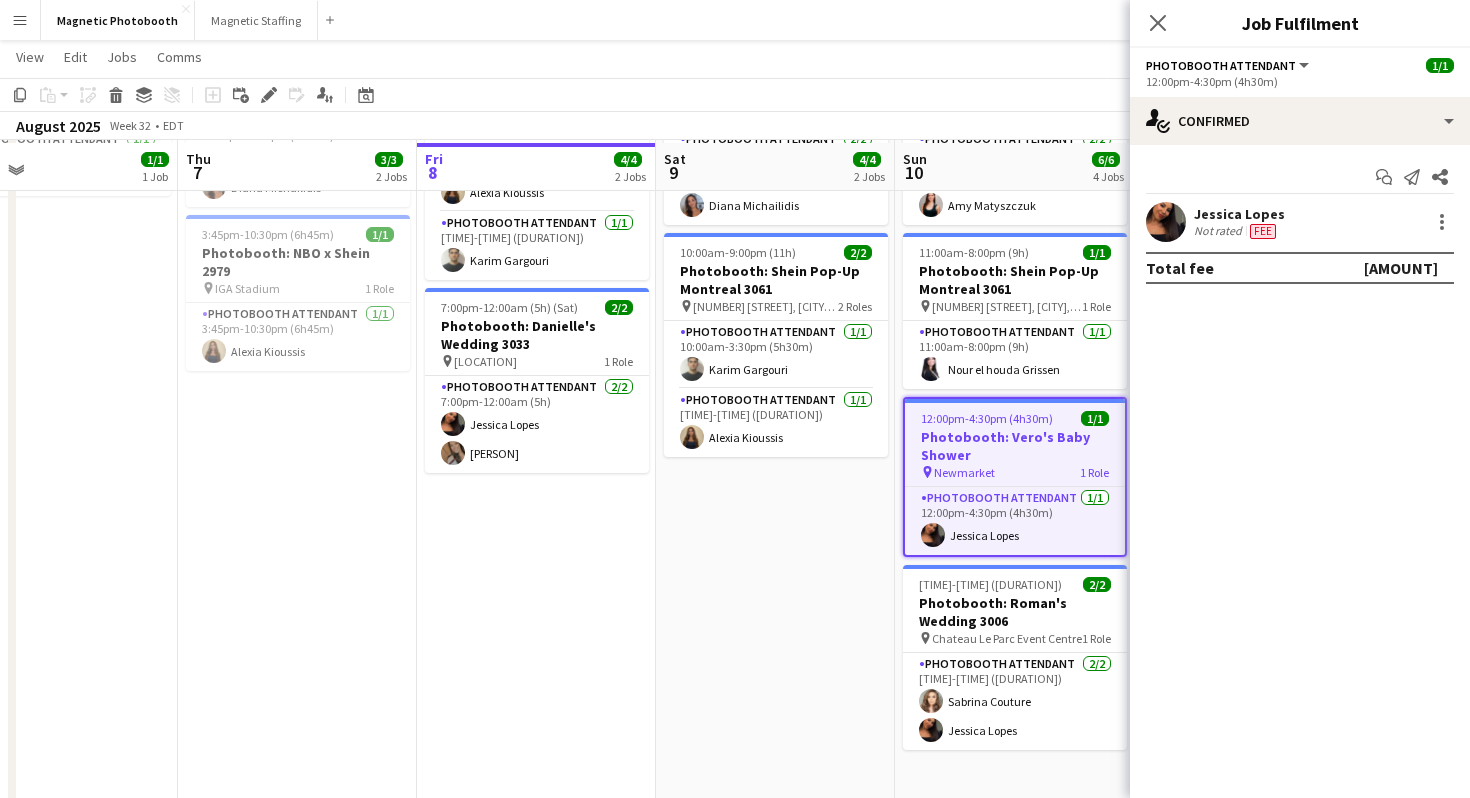 scroll, scrollTop: 216, scrollLeft: 0, axis: vertical 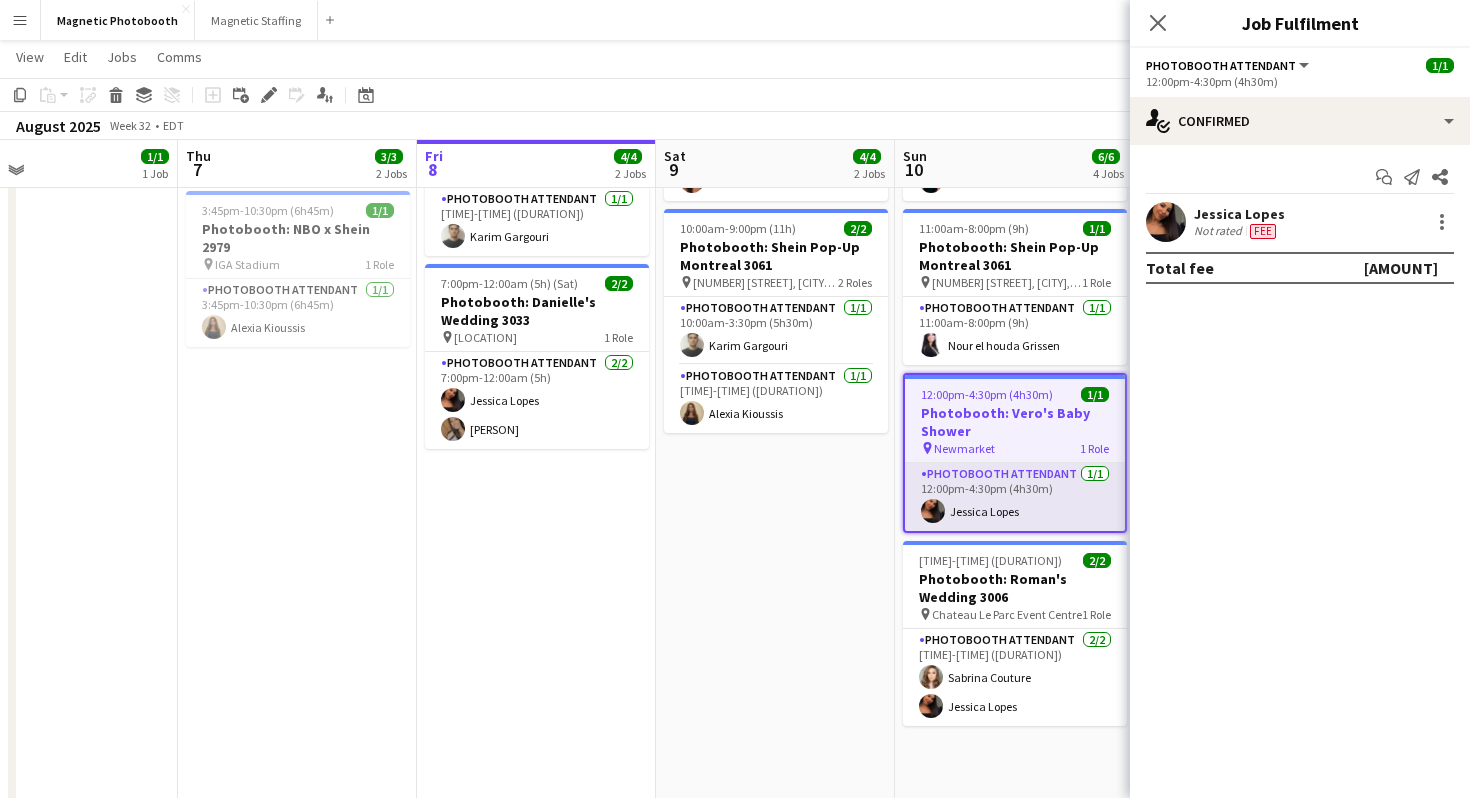 click on "Photobooth Attendant    1/1   12:00pm-4:30pm (4h30m)
Jessica Lopes" at bounding box center (1015, 497) 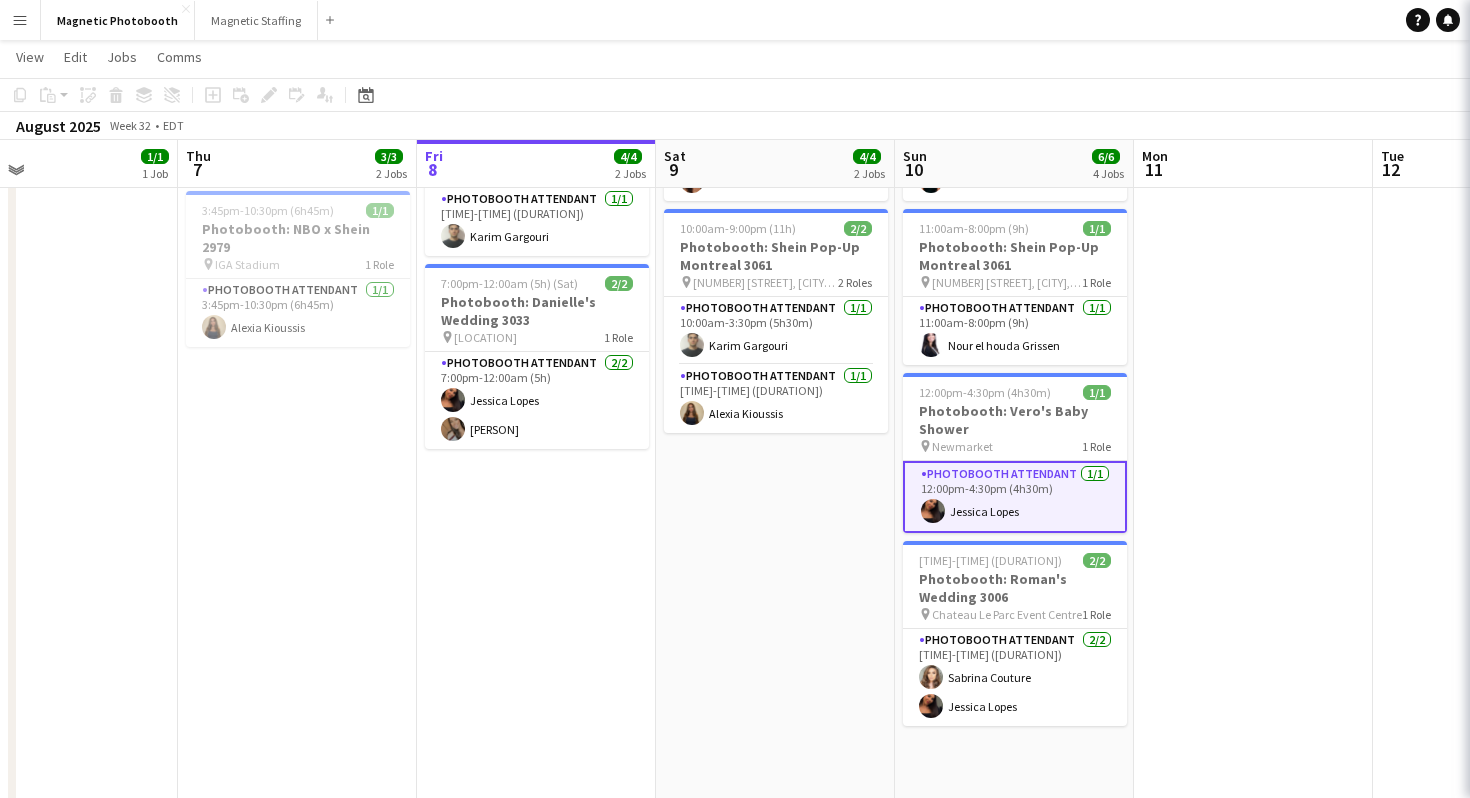 click on "Photobooth Attendant    1/1   12:00pm-4:30pm (4h30m)
Jessica Lopes" at bounding box center (1015, 497) 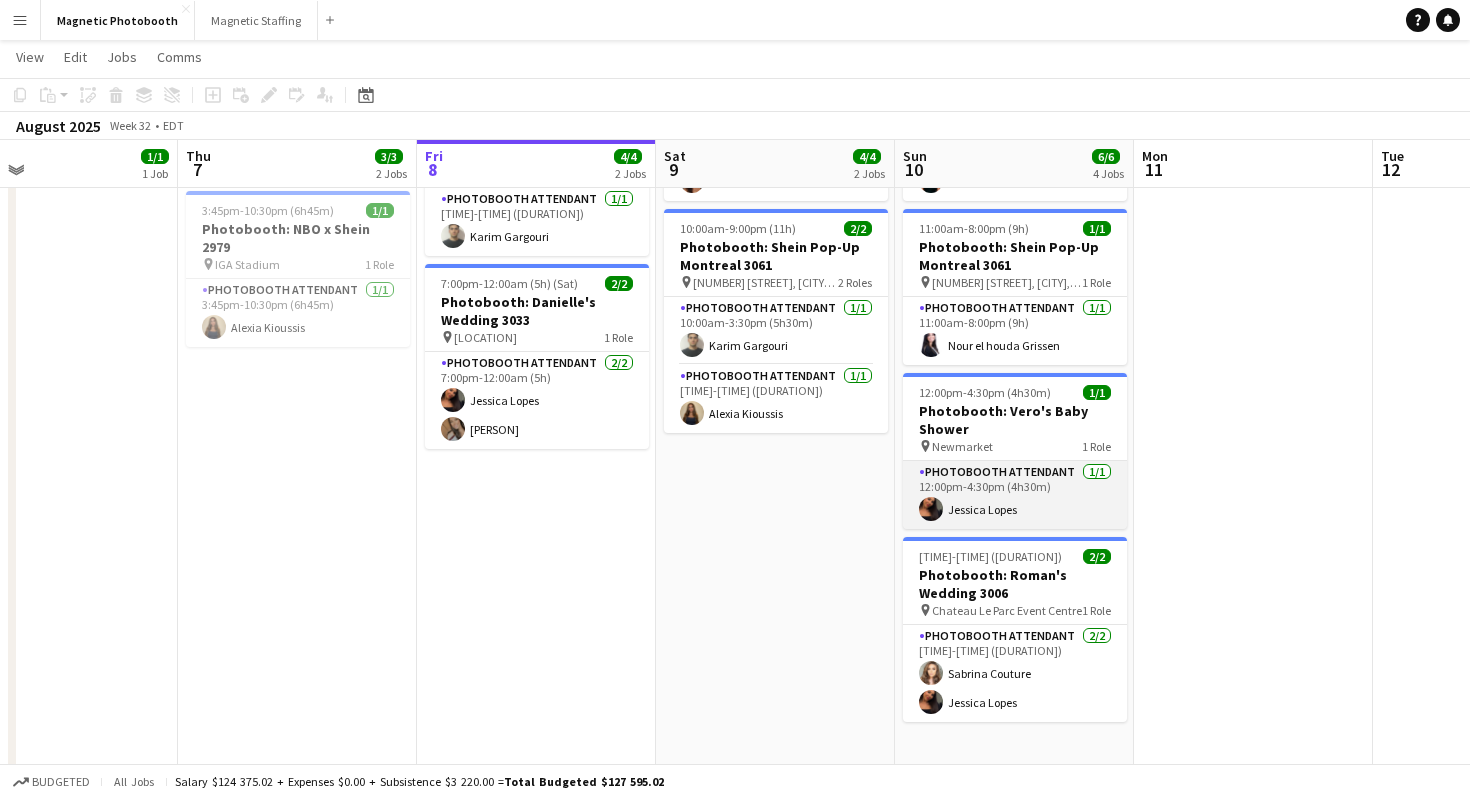 click on "Photobooth Attendant    1/1   12:00pm-4:30pm (4h30m)
Jessica Lopes" at bounding box center (1015, 495) 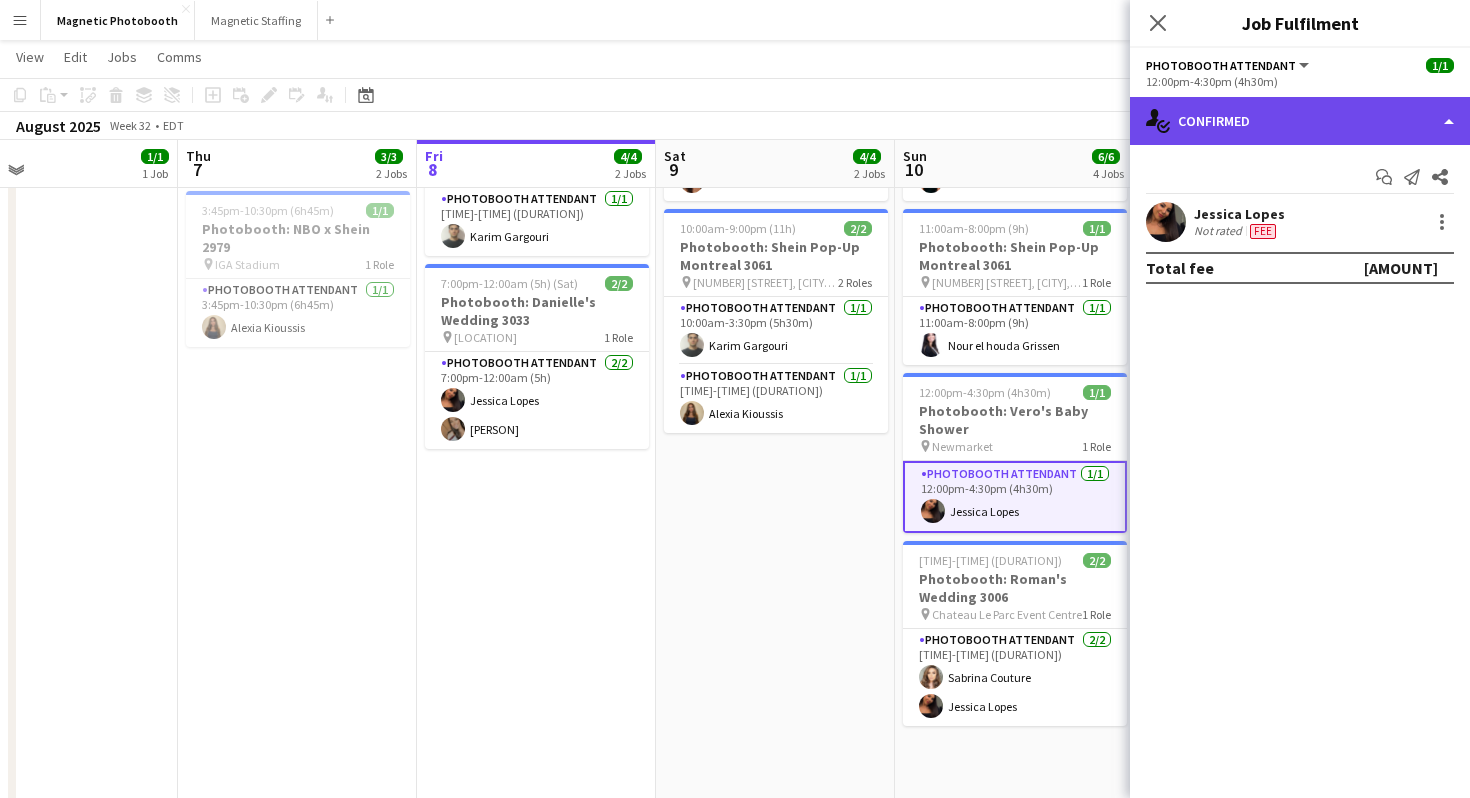 click on "single-neutral-actions-check-2
Confirmed" 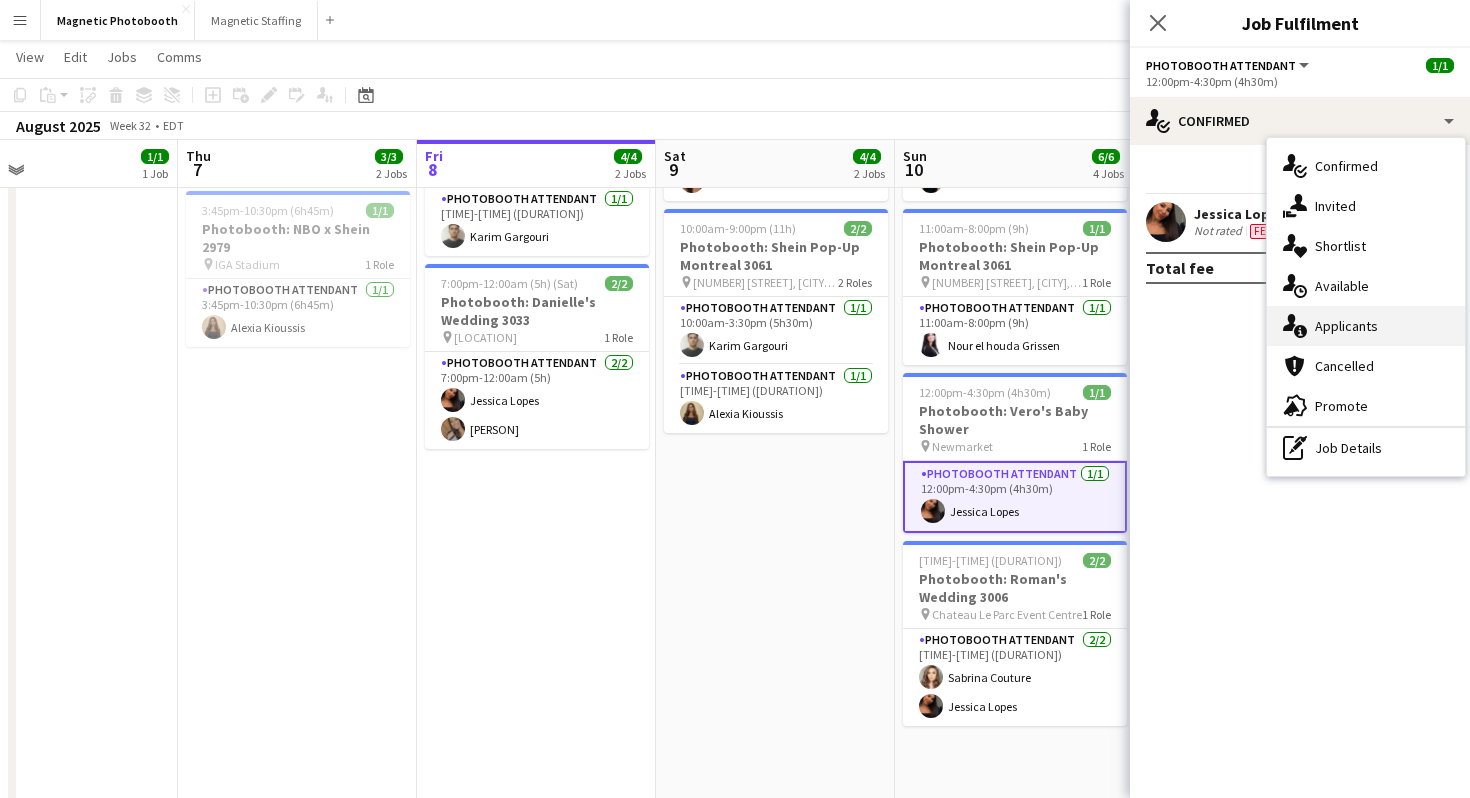 click 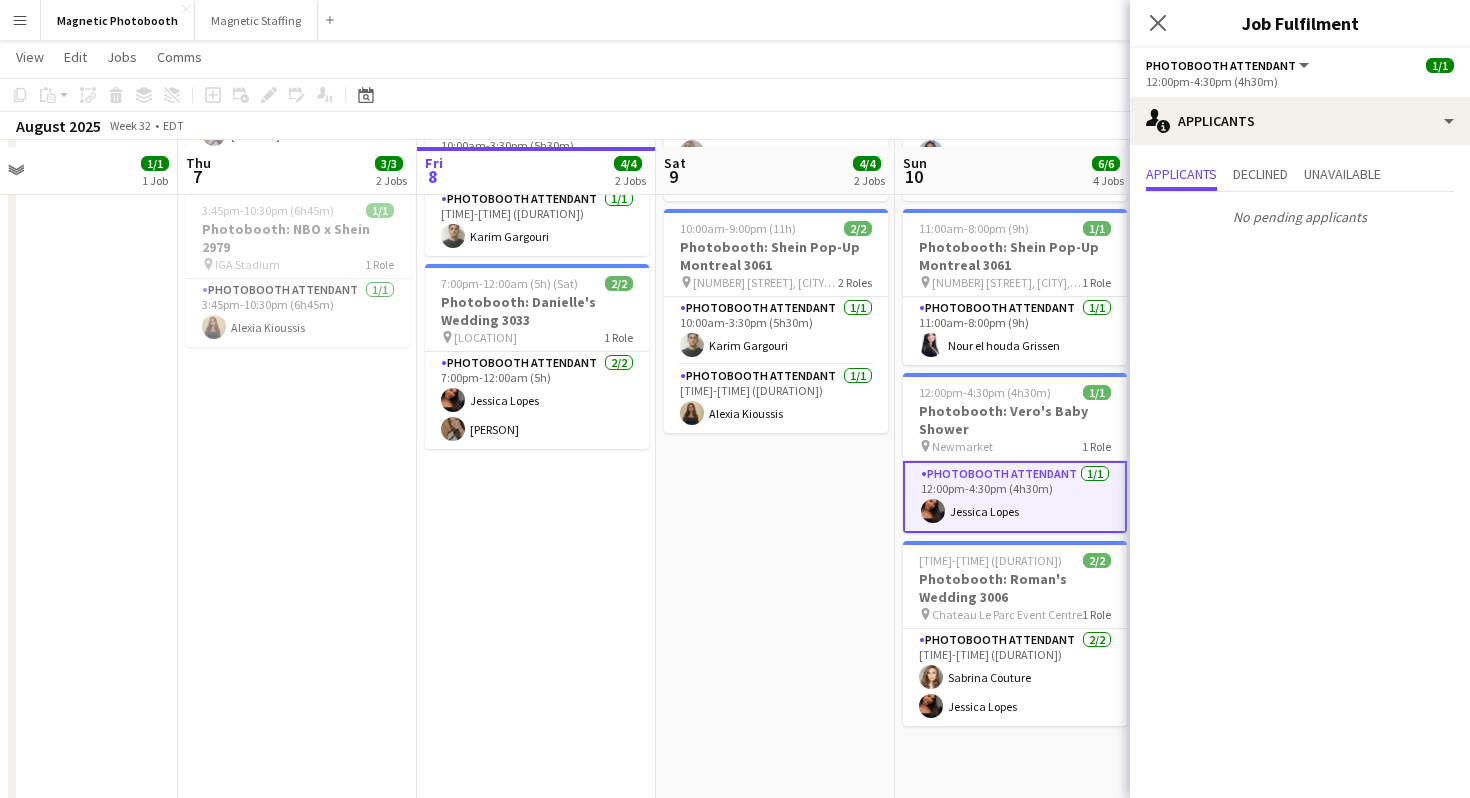 scroll, scrollTop: 223, scrollLeft: 0, axis: vertical 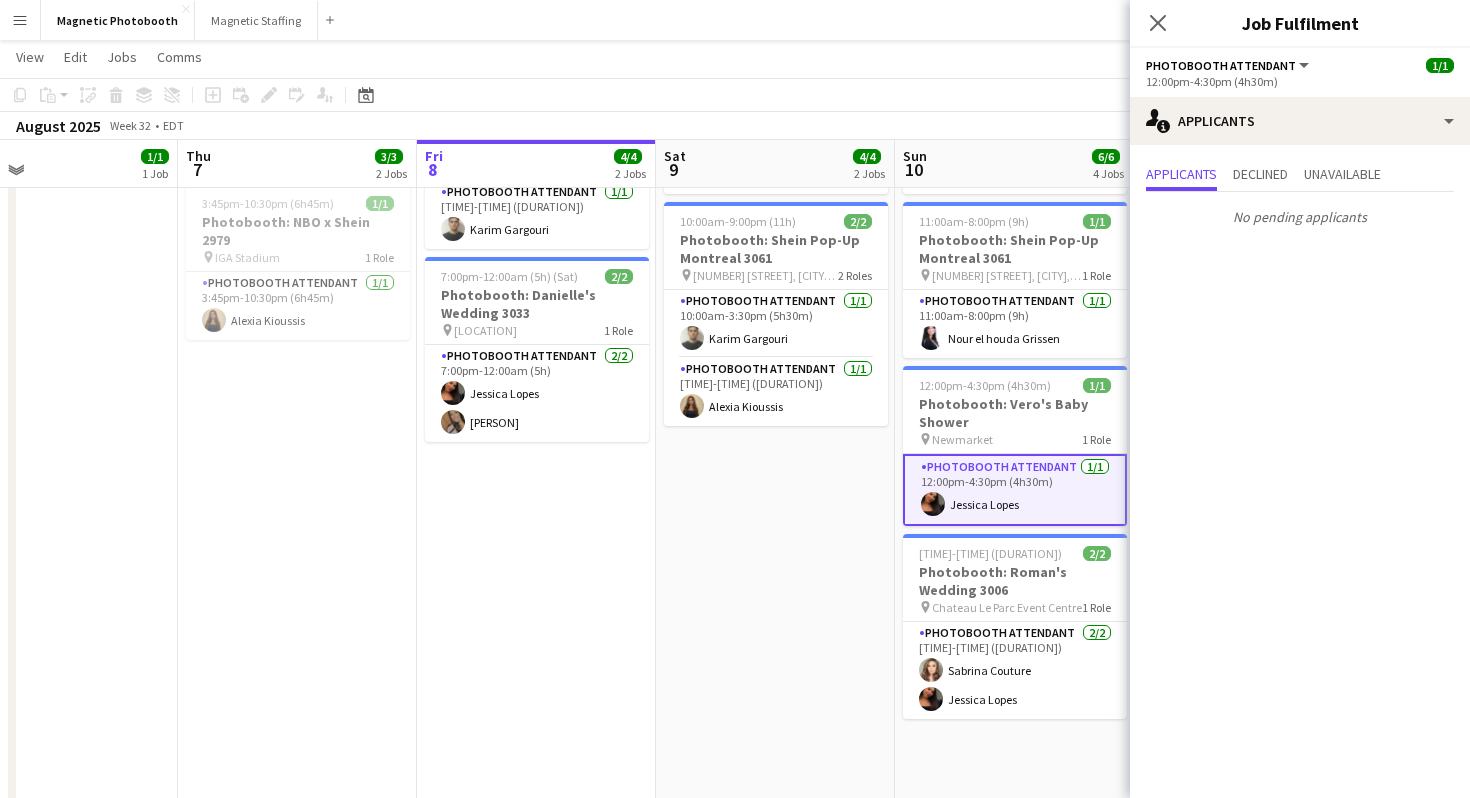 click on "9:30am-4:30pm (7h)    2/2   Photobooth: Celsius Turf Wars Toronto #1 - 2956
pin
Canoe Landing Park   1 Role   Photobooth Attendant    2/2   9:30am-4:30pm (7h)
Roxanna Cyganek Diana Michailidis     10:00am-9:00pm (11h)    2/2    Photobooth: Shein Pop-Up Montreal 3061
pin
1420 Rue Stanley, Montréal, QC   2 Roles   Photobooth Attendant    1/1   10:00am-3:30pm (5h30m)
Karim Gargouri  Photobooth Attendant    1/1   3:30pm-9:00pm (5h30m)
Alexia Kioussis" at bounding box center [775, 449] 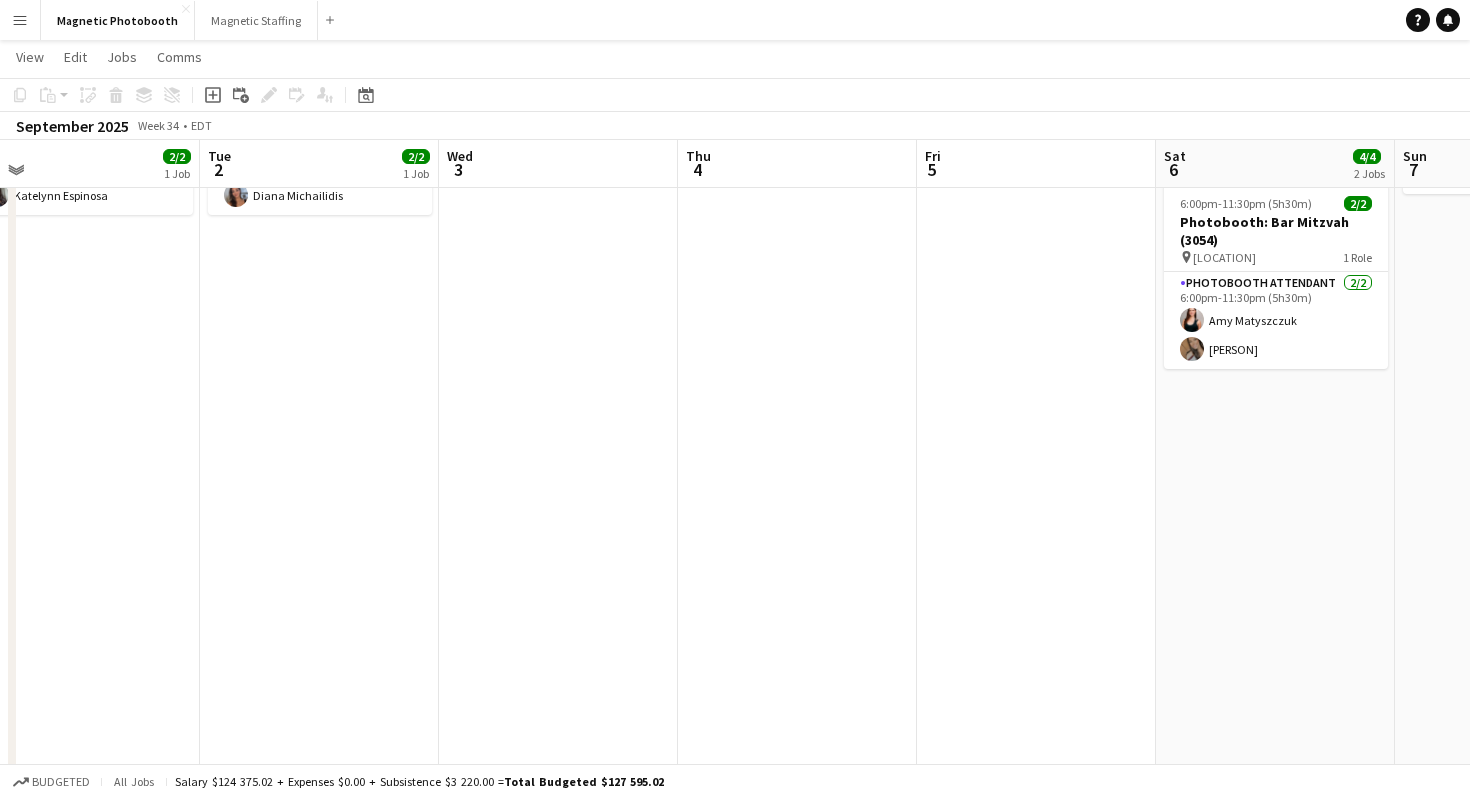 scroll, scrollTop: 0, scrollLeft: 517, axis: horizontal 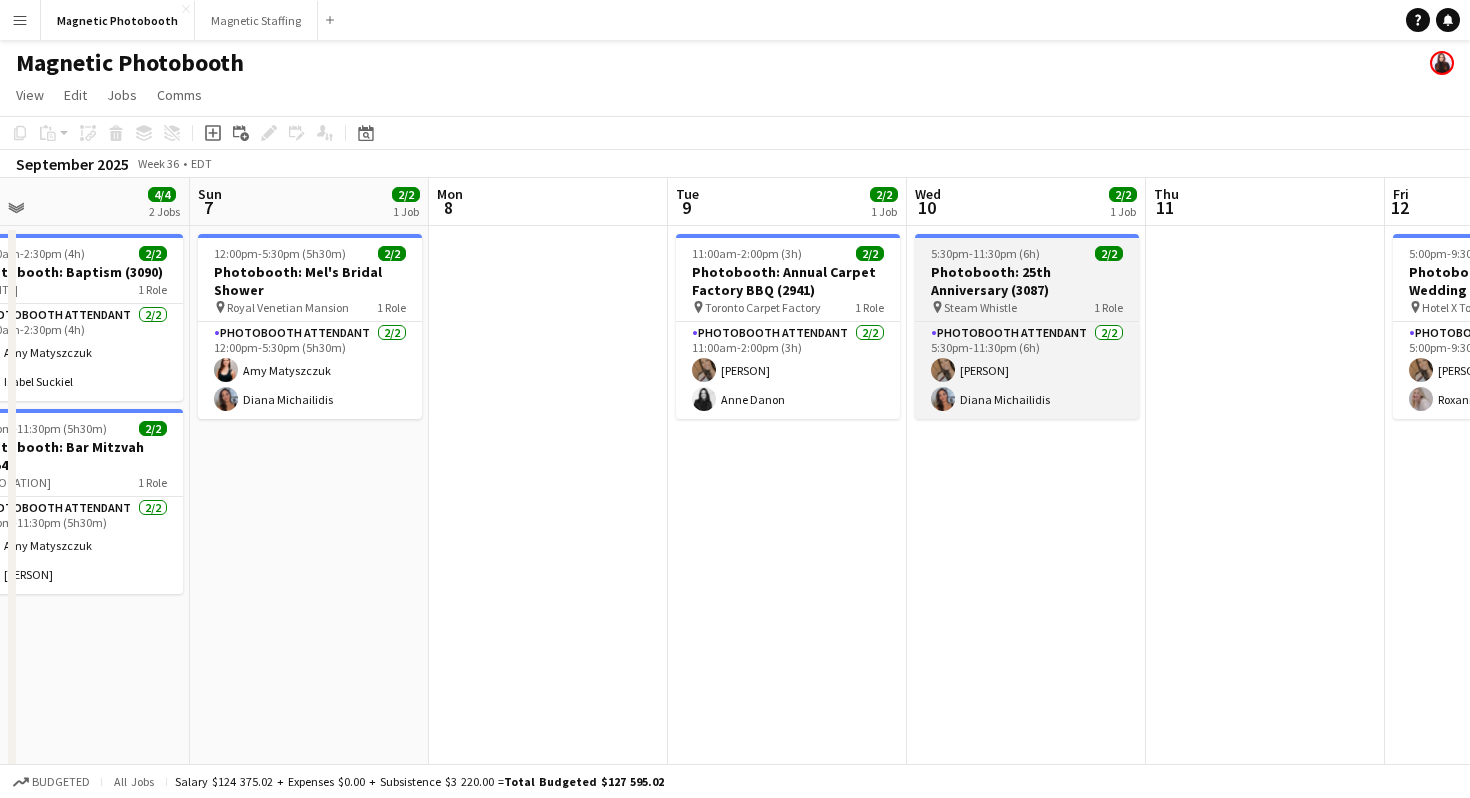 click on "Steam Whistle" at bounding box center [980, 307] 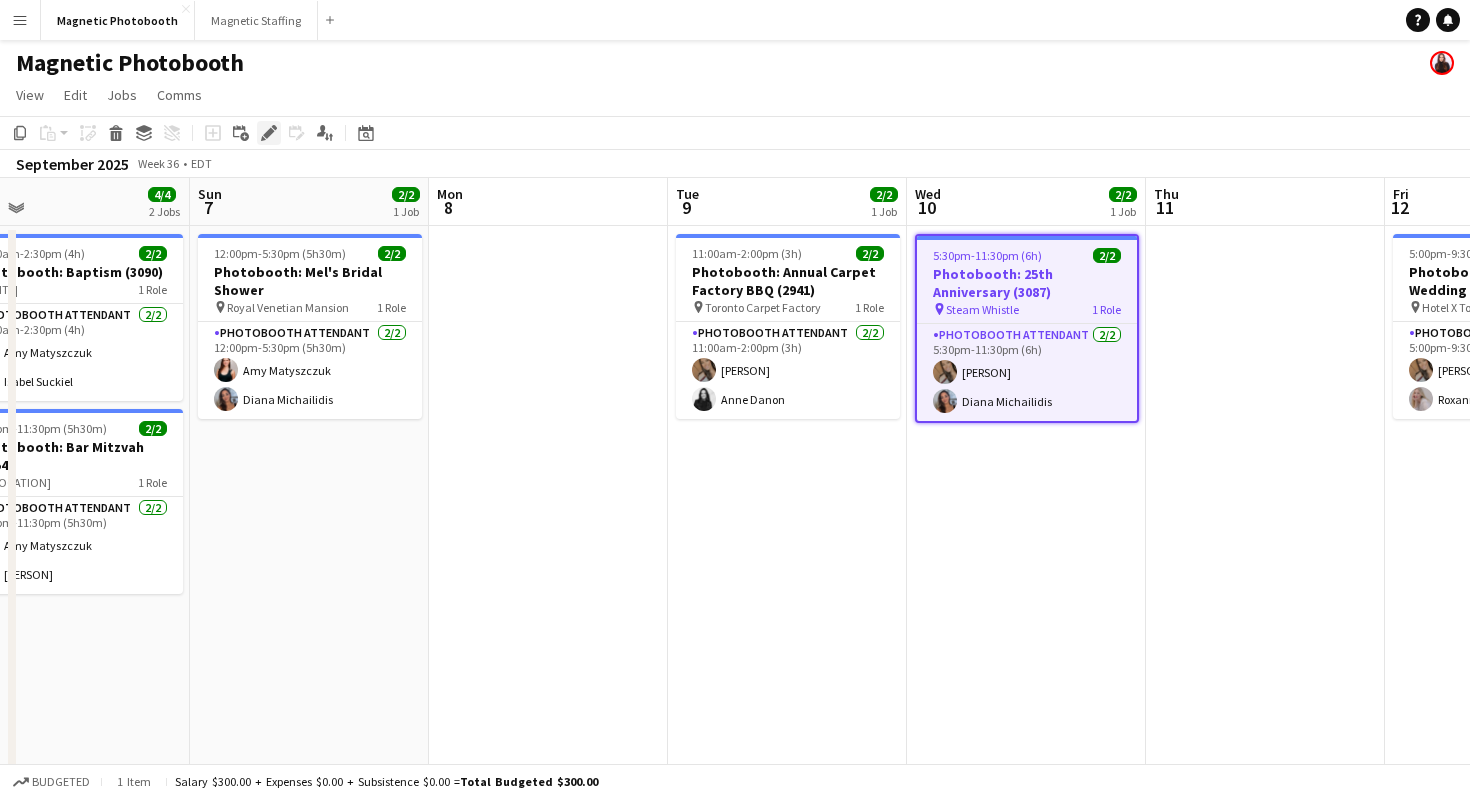 click on "Edit" 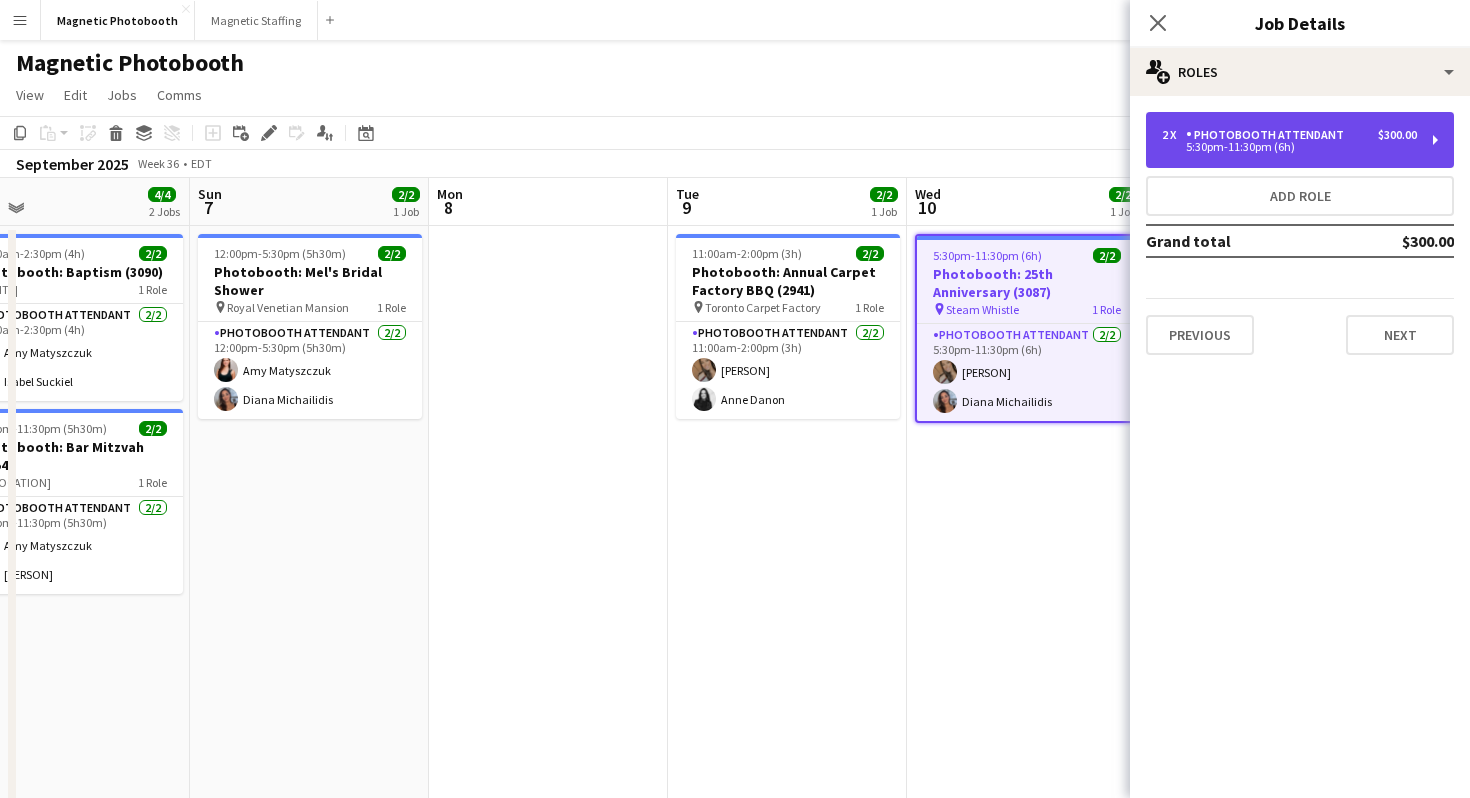 click on "5:30pm-11:30pm (6h)" at bounding box center [1289, 147] 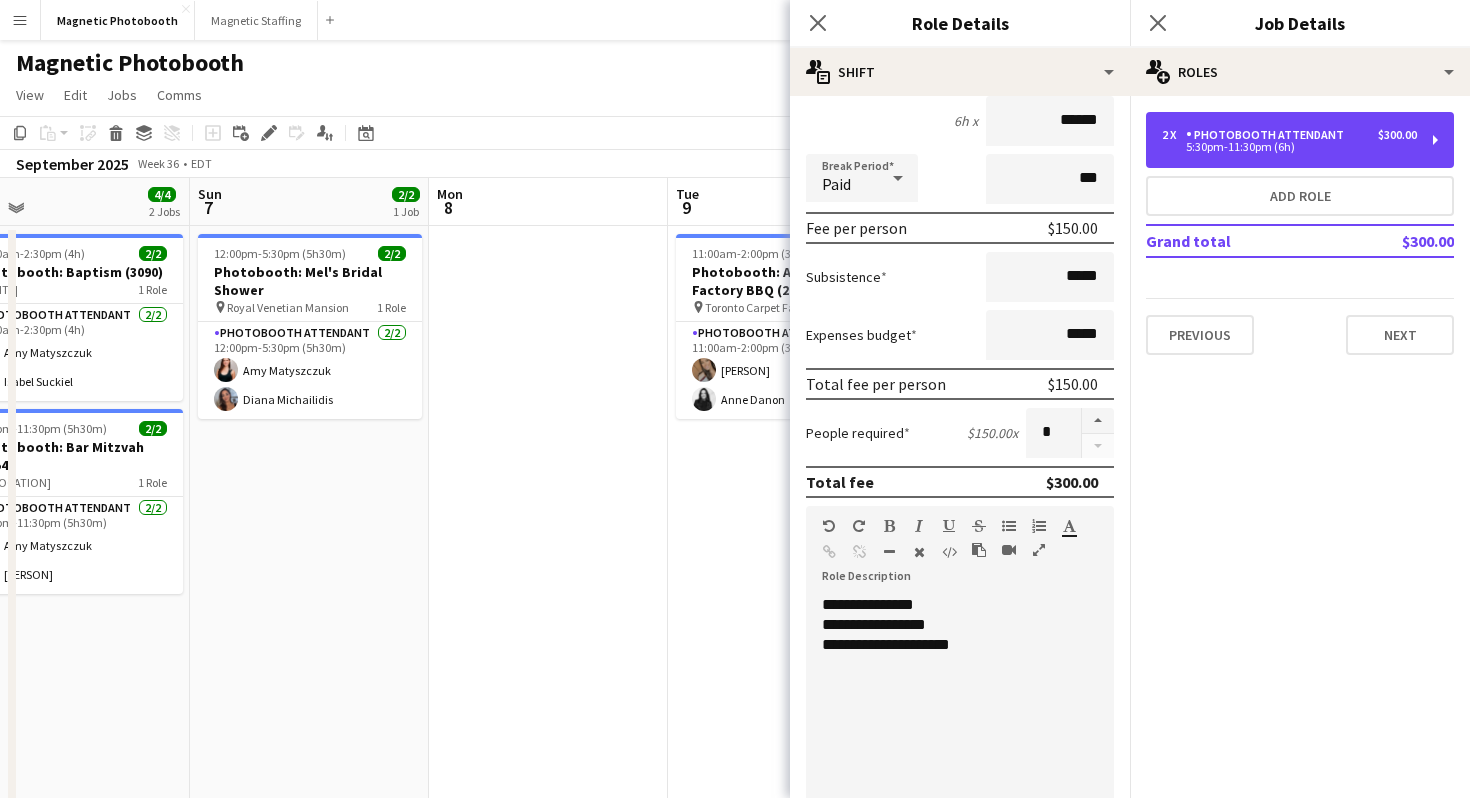 scroll, scrollTop: 256, scrollLeft: 0, axis: vertical 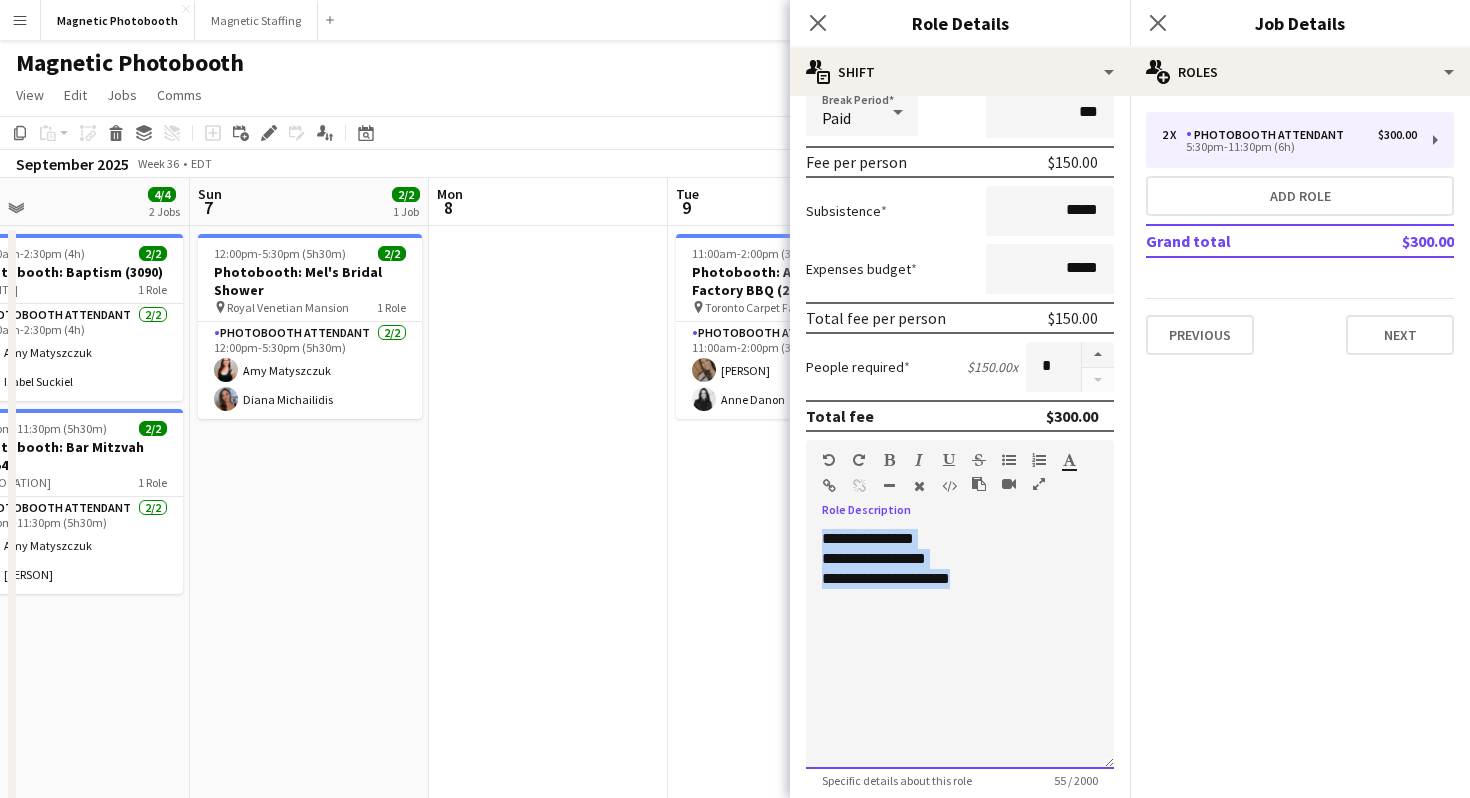 drag, startPoint x: 1006, startPoint y: 587, endPoint x: 780, endPoint y: 539, distance: 231.04112 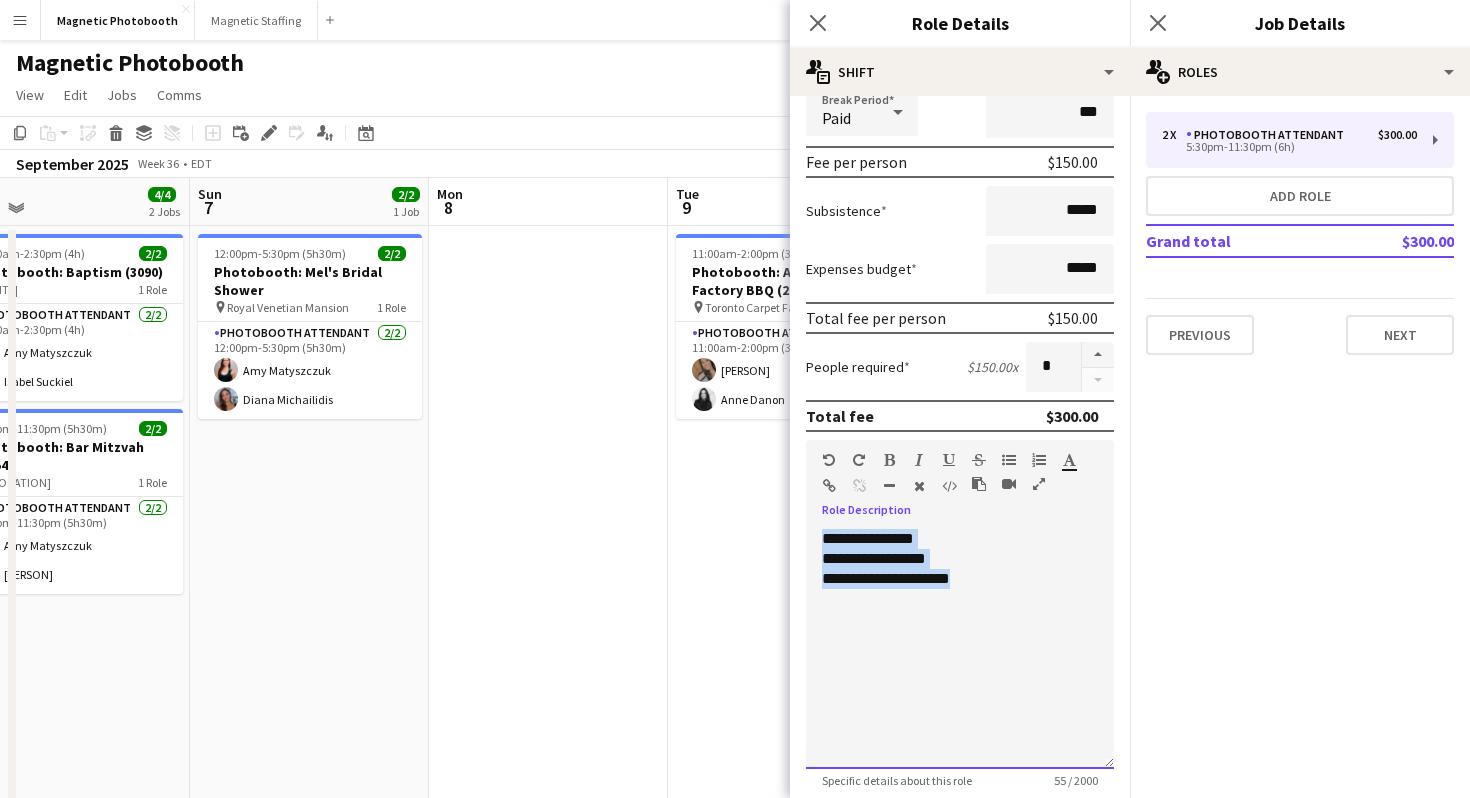 click on "Menu
Boards
Boards   Boards   All jobs   Status
Workforce
Workforce   My Workforce   Recruiting
Comms
Comms
Pay
Pay   Approvals   Payments   Reports
Platform Settings
Platform Settings   Your settings
Training Academy
Training Academy
Knowledge Base
Knowledge Base
Product Updates
Product Updates   Log Out   Privacy   Magnetic Photobooth
Close
Magnetic Staffing
Close
Add
Help
Notifications
Magnetic Photobooth   View  Day view expanded Day view collapsed Month view Date picker Jump to today Expand Linked Jobs  Edit
C" at bounding box center [735, 578] 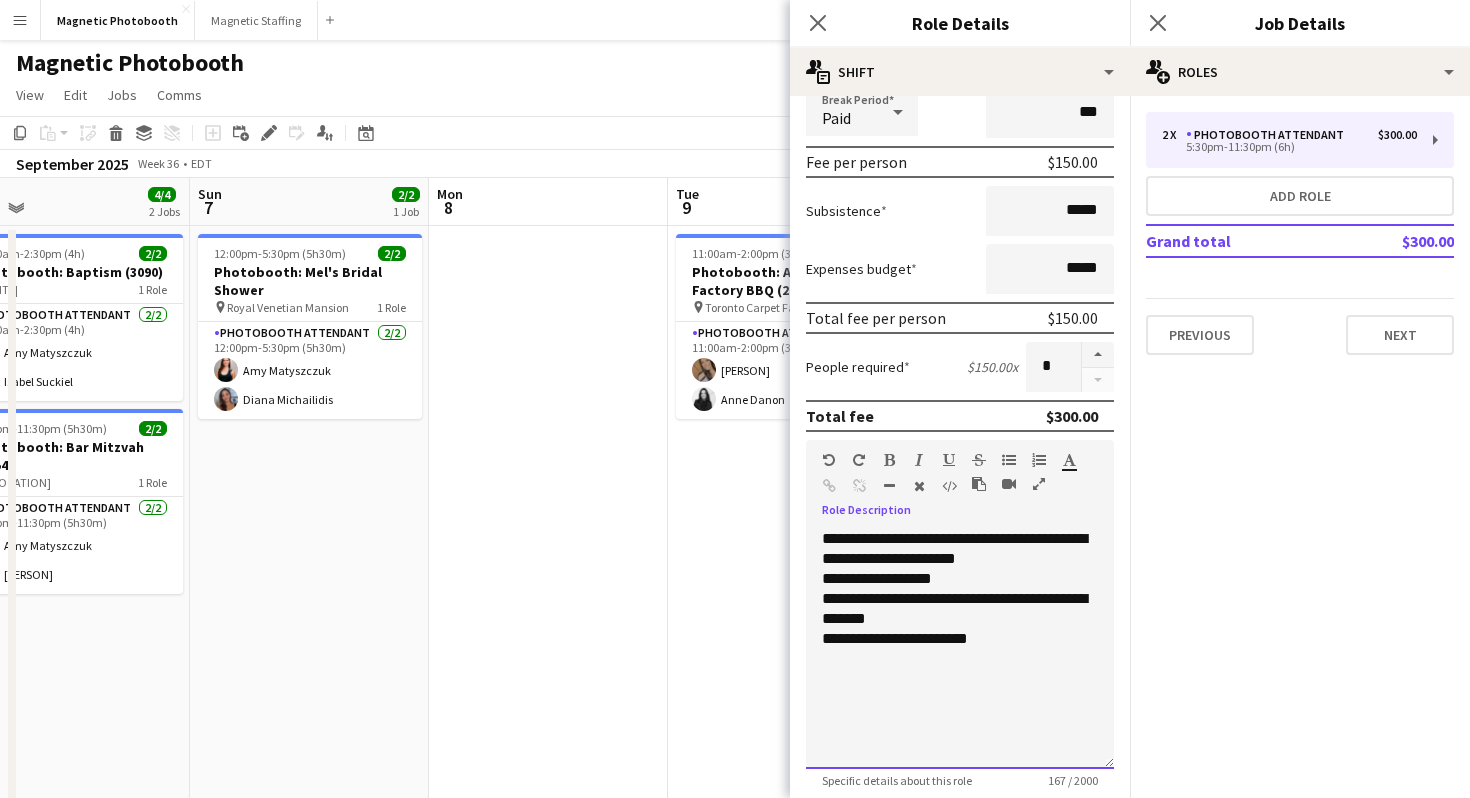click on "**********" at bounding box center [960, 549] 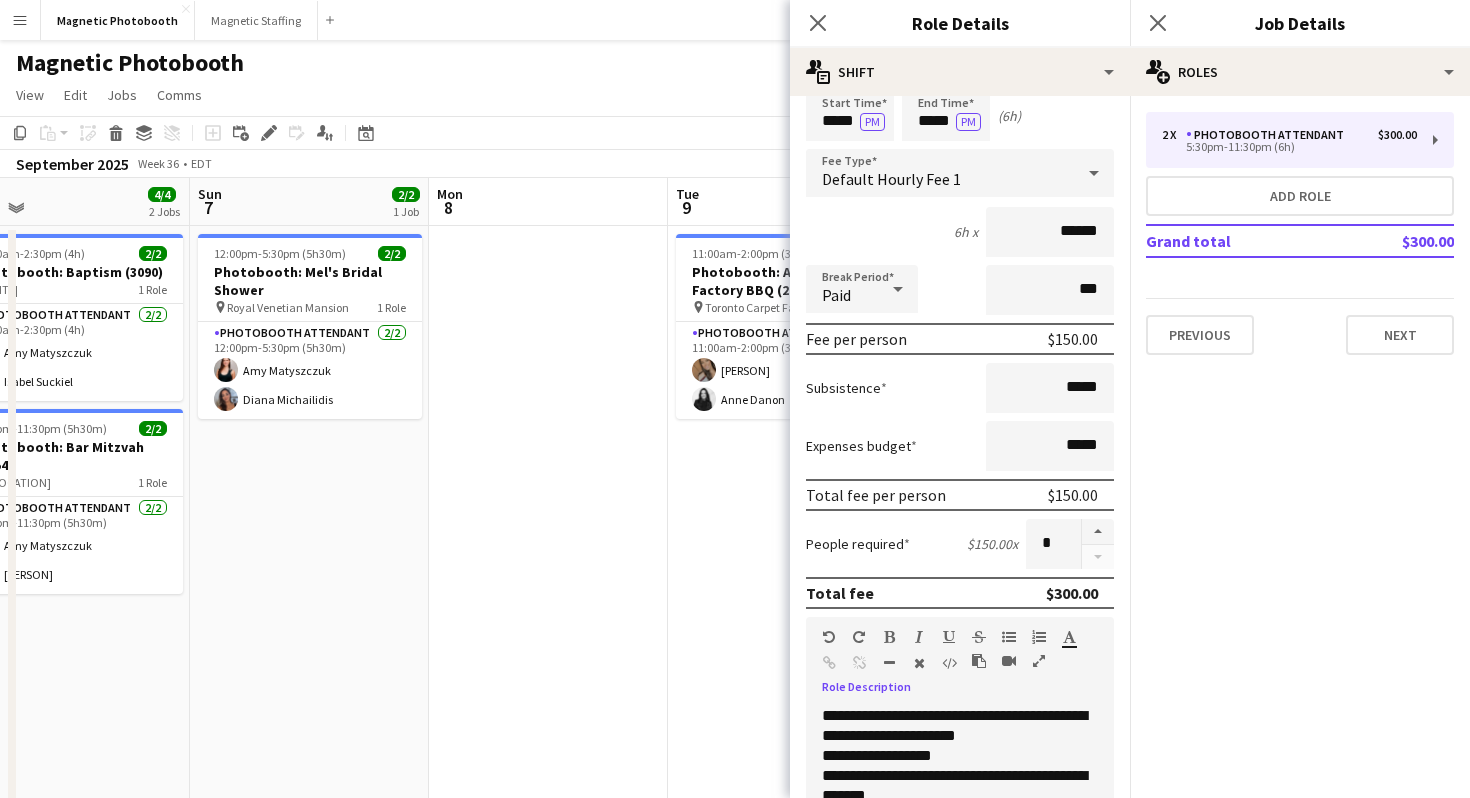scroll, scrollTop: 0, scrollLeft: 0, axis: both 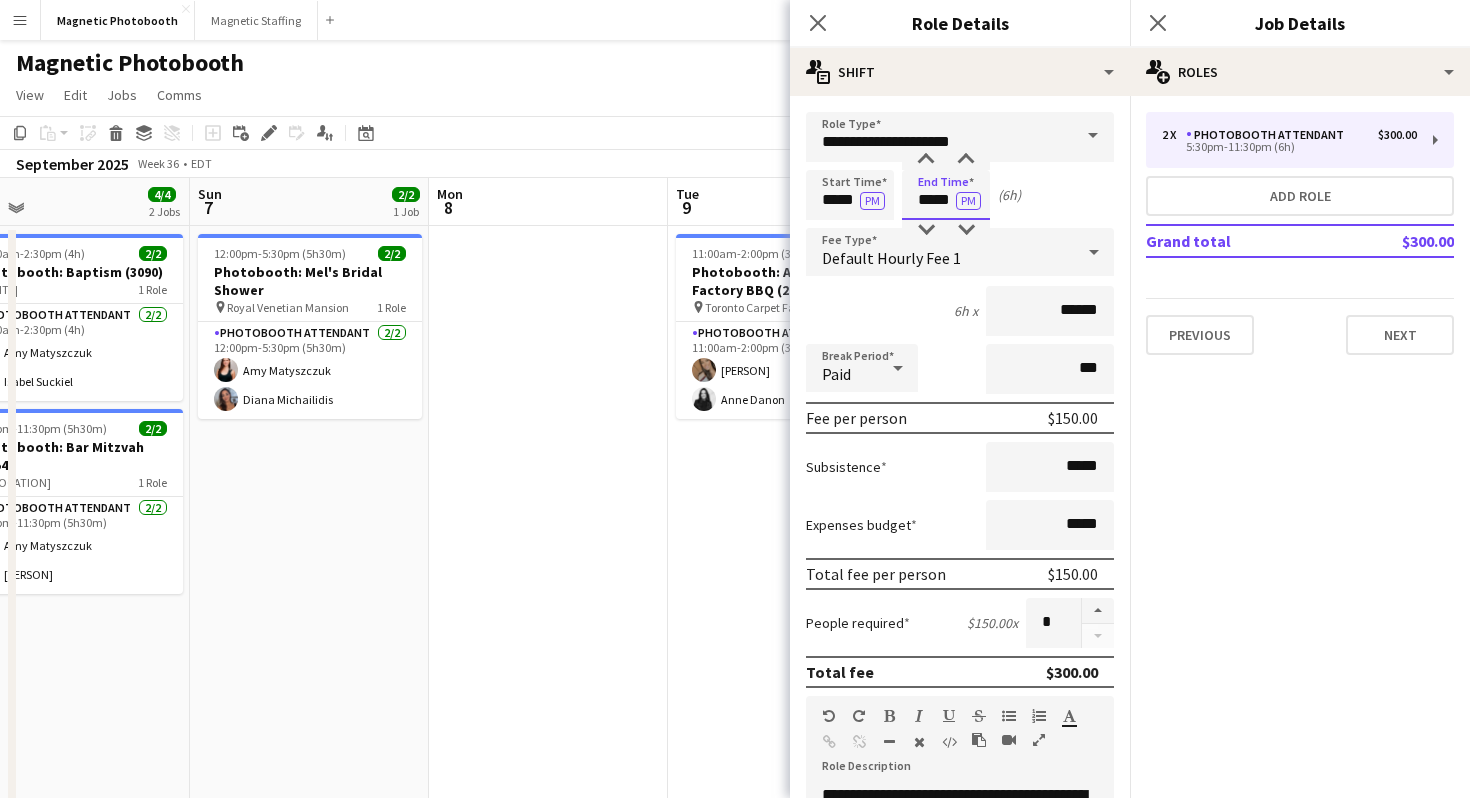 click on "*****" at bounding box center [946, 195] 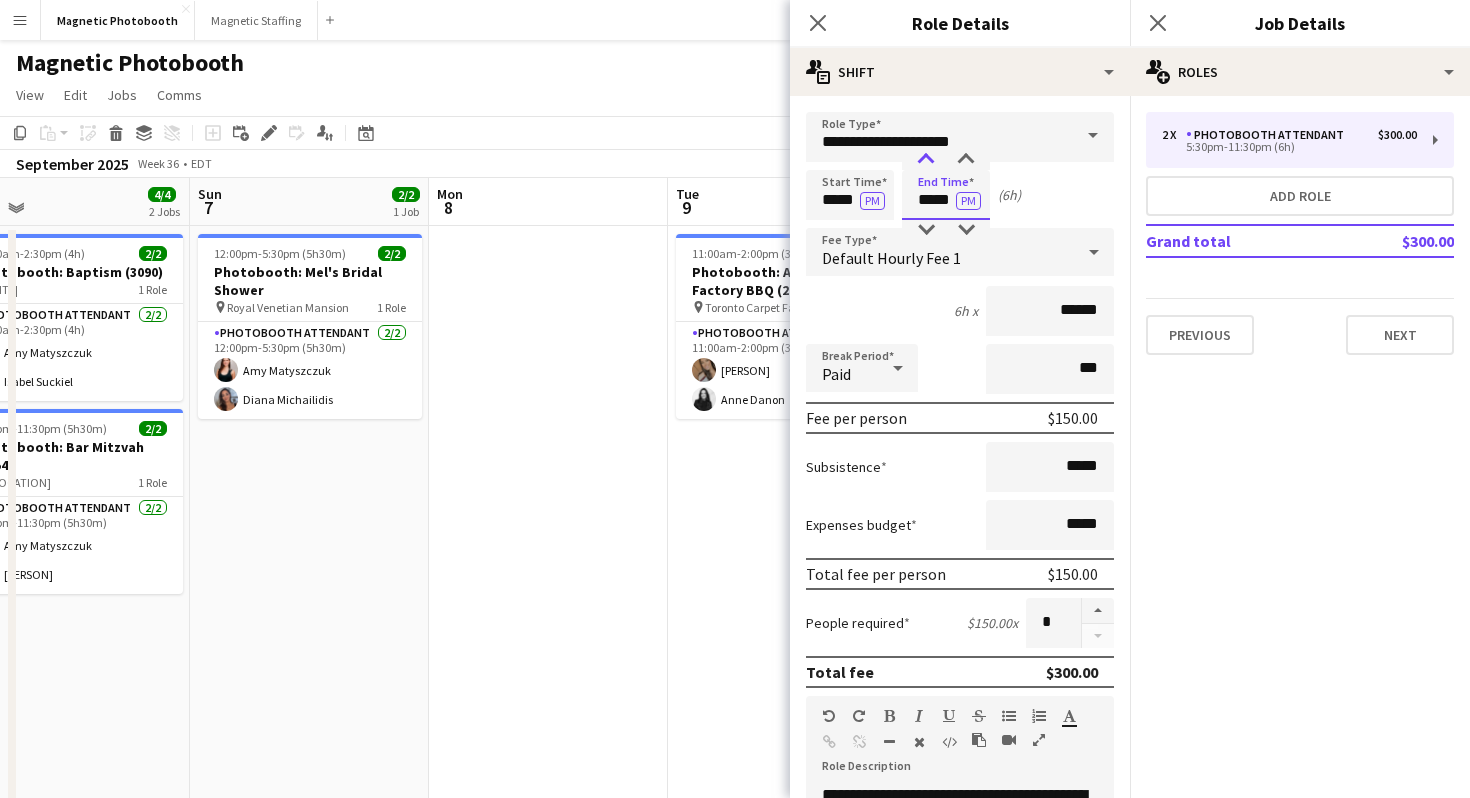 click at bounding box center [926, 160] 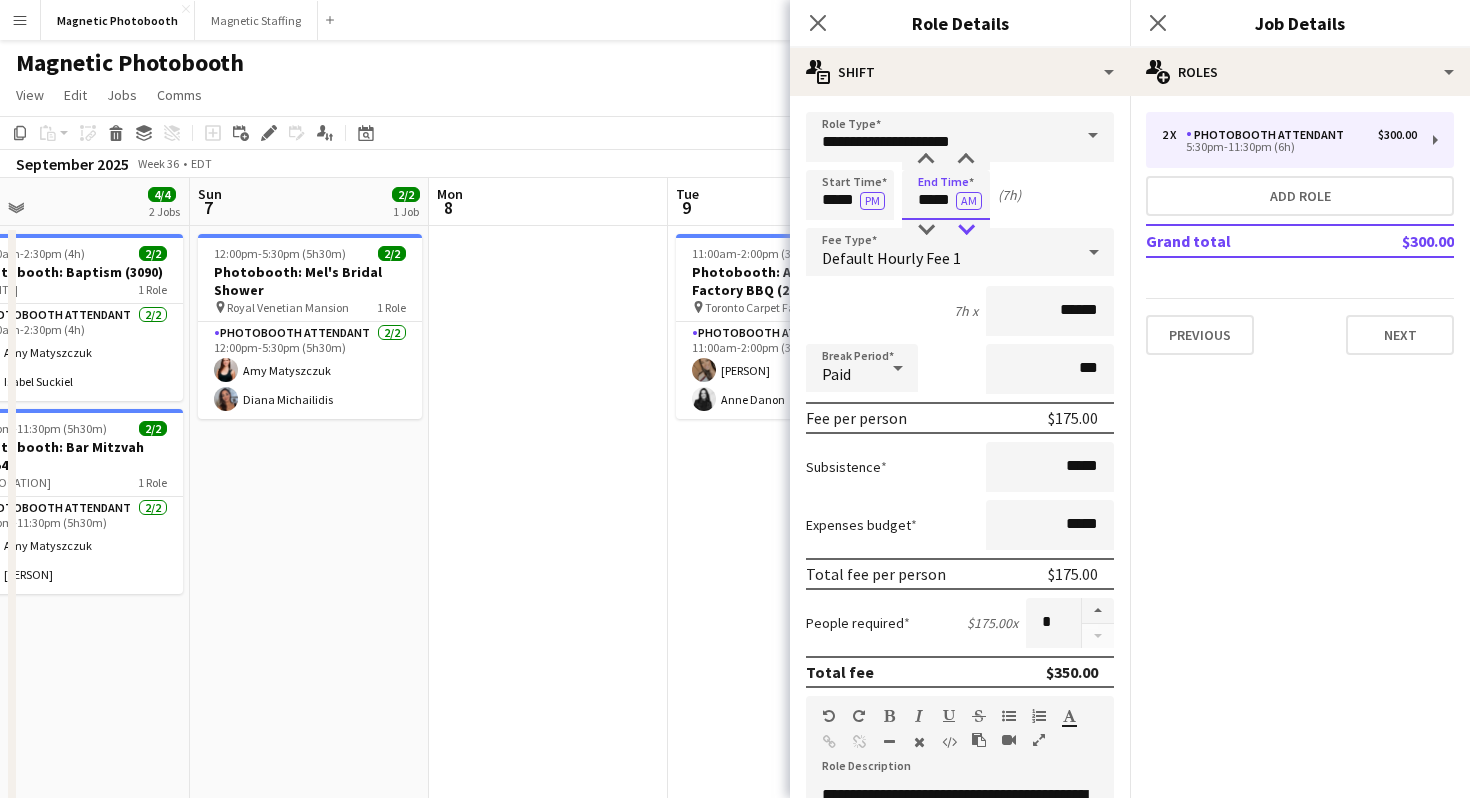 click at bounding box center [966, 230] 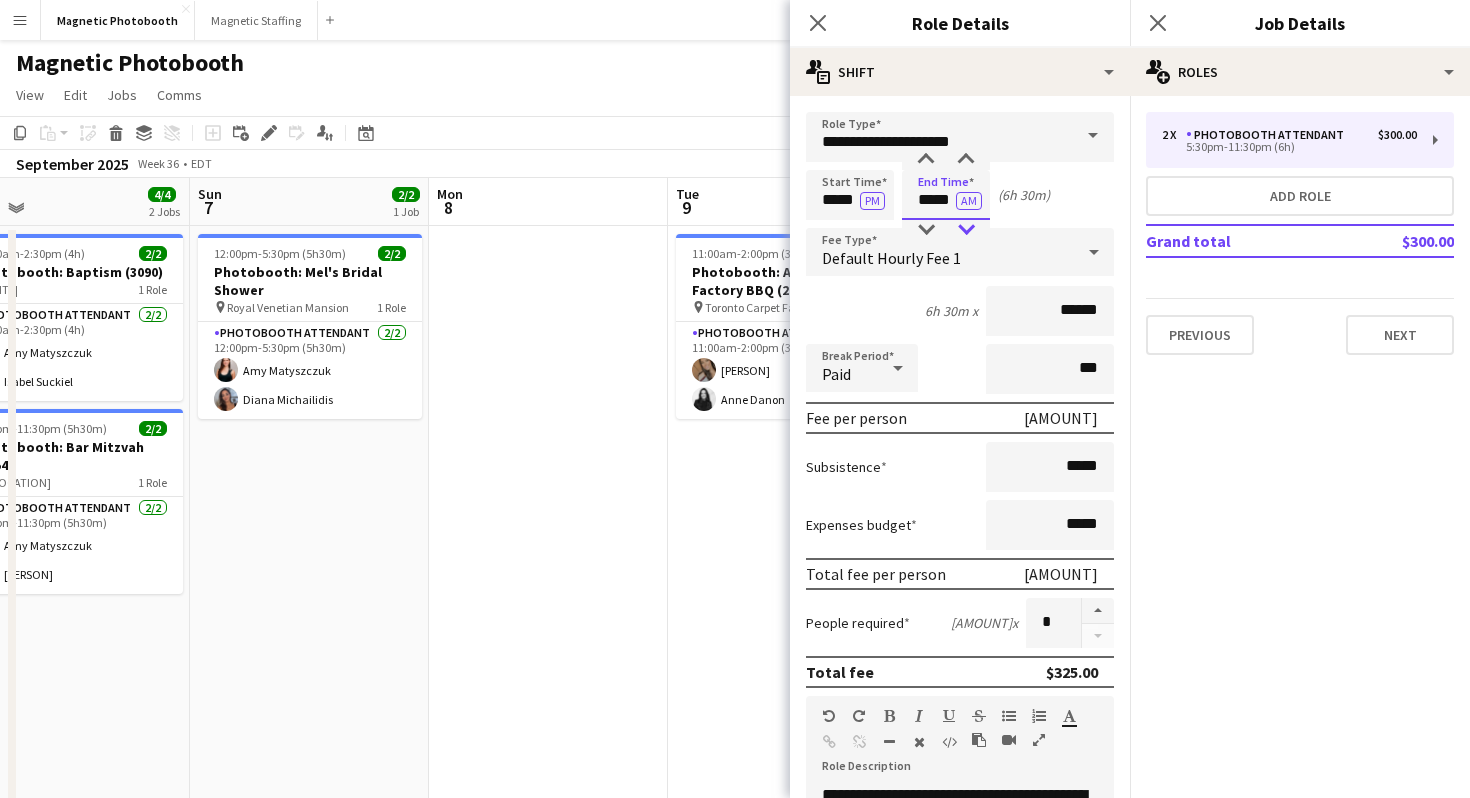 click at bounding box center [966, 230] 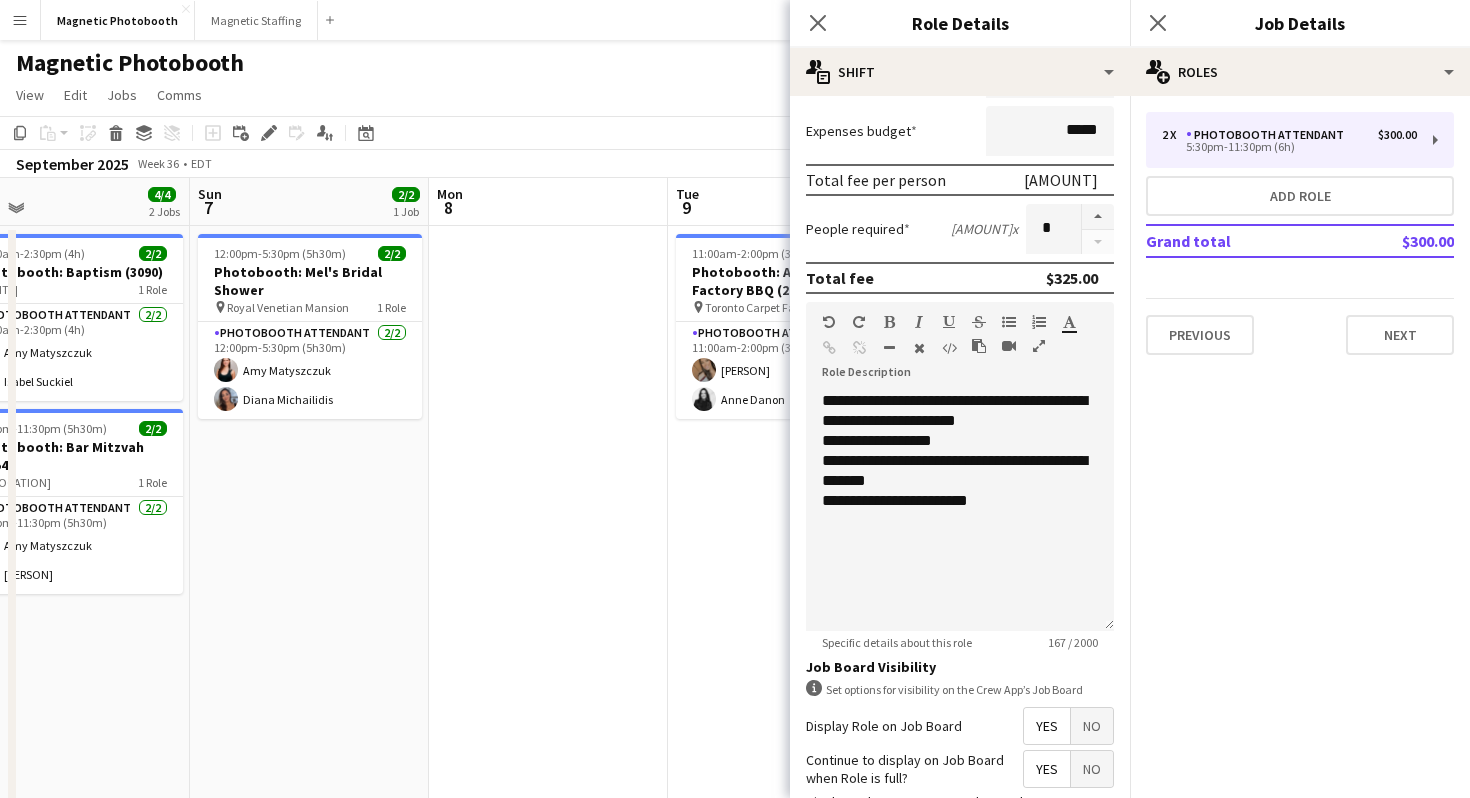 scroll, scrollTop: 396, scrollLeft: 0, axis: vertical 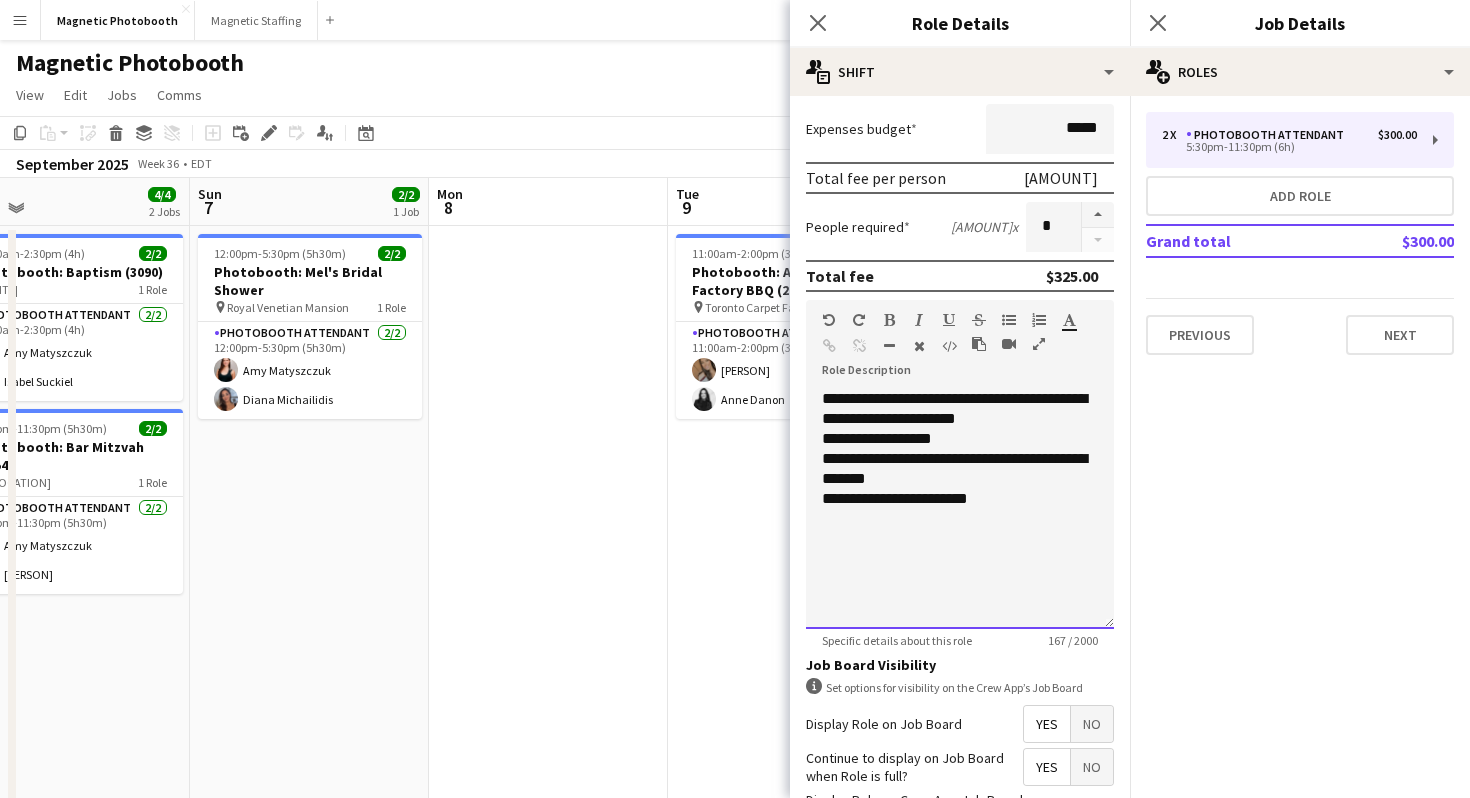 click on "**********" at bounding box center [960, 469] 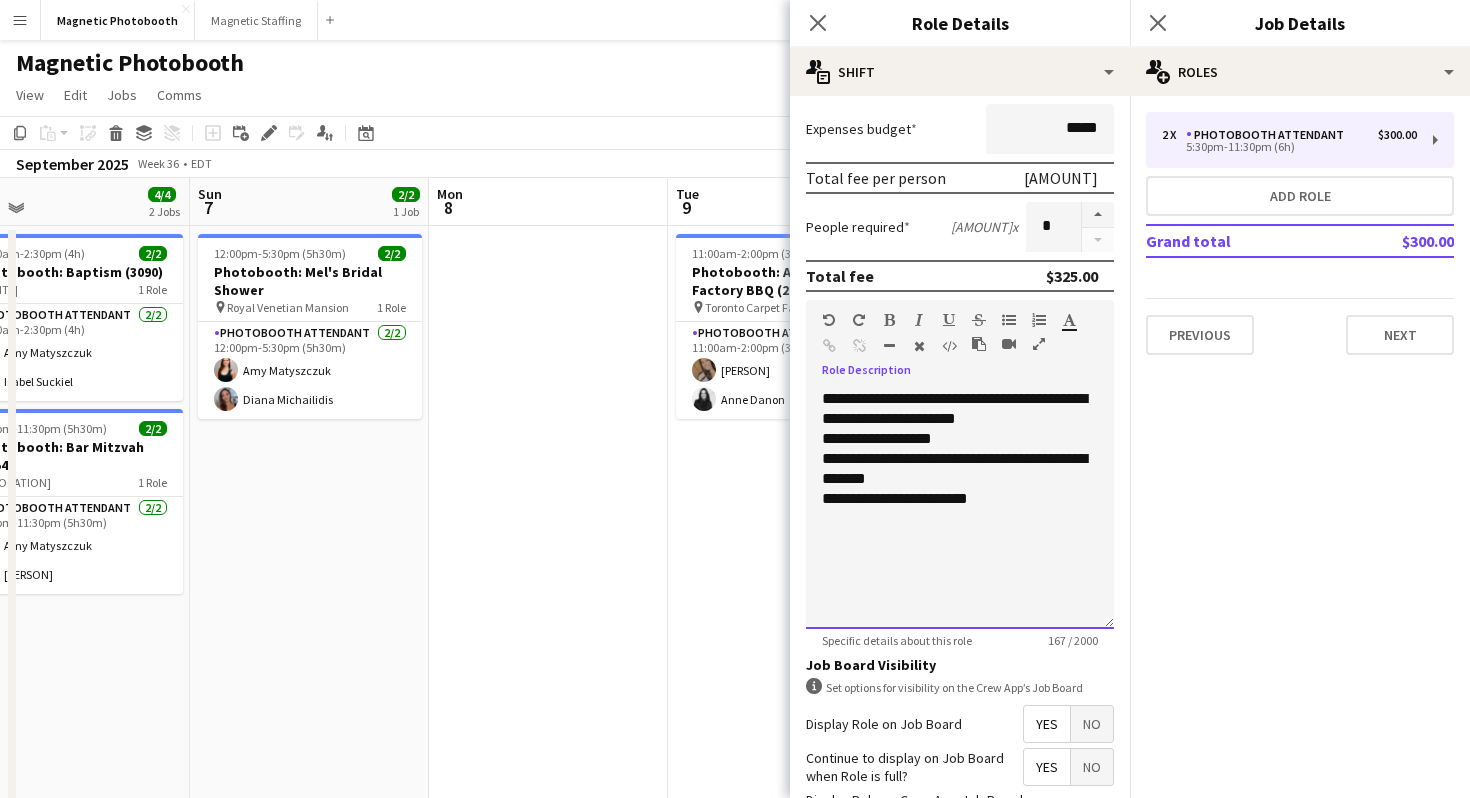 click on "**********" at bounding box center (960, 469) 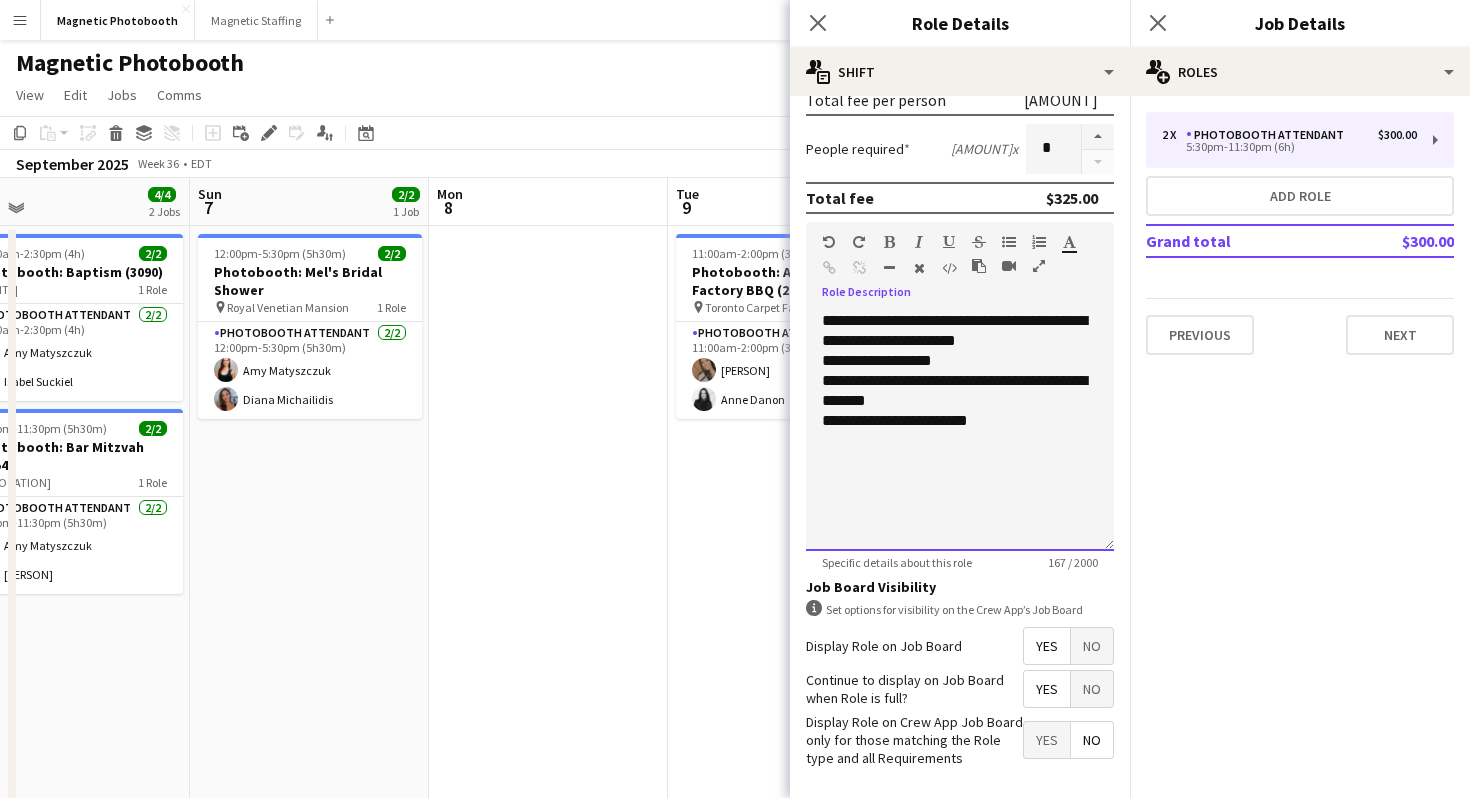 scroll, scrollTop: 491, scrollLeft: 0, axis: vertical 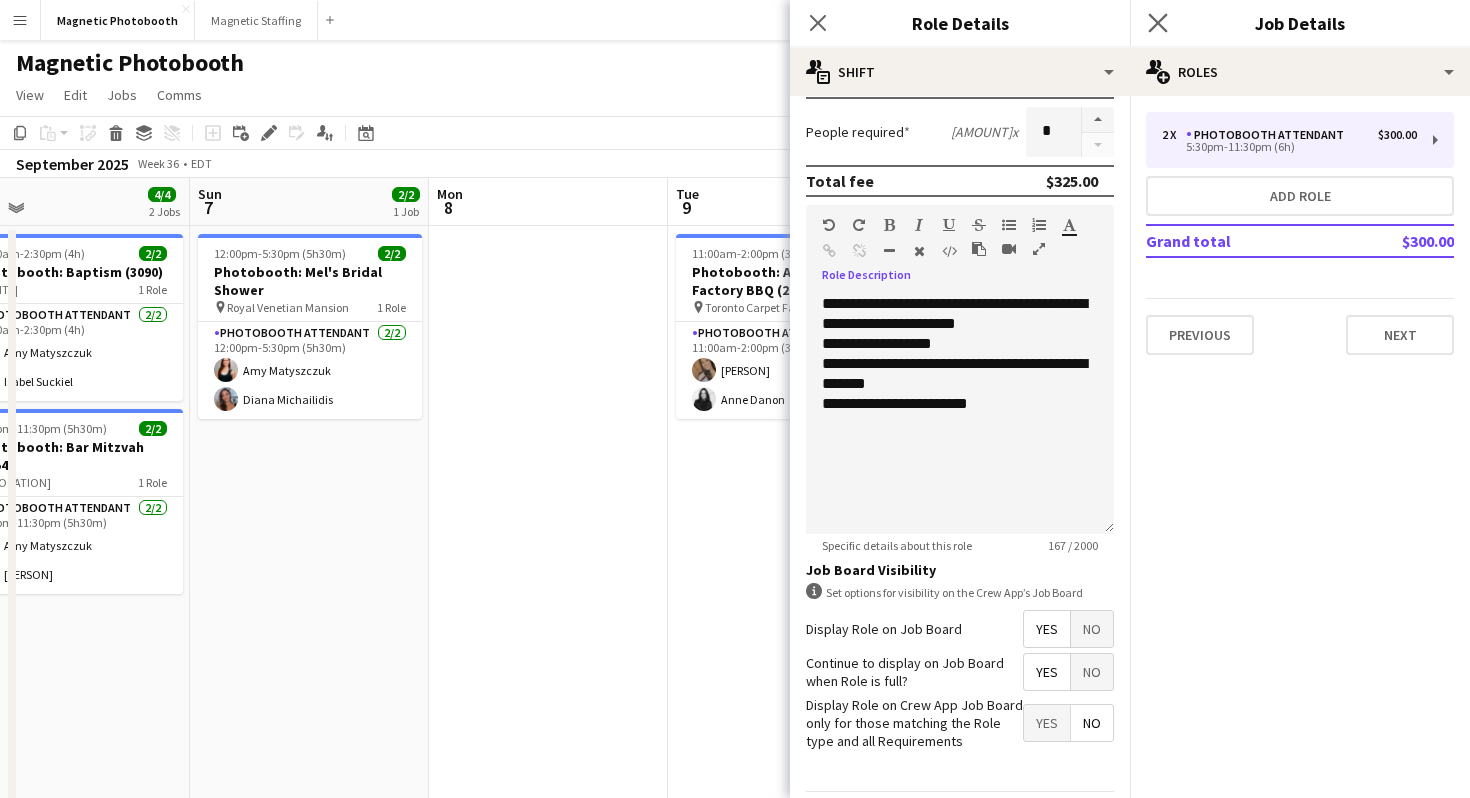 click on "Close pop-in" 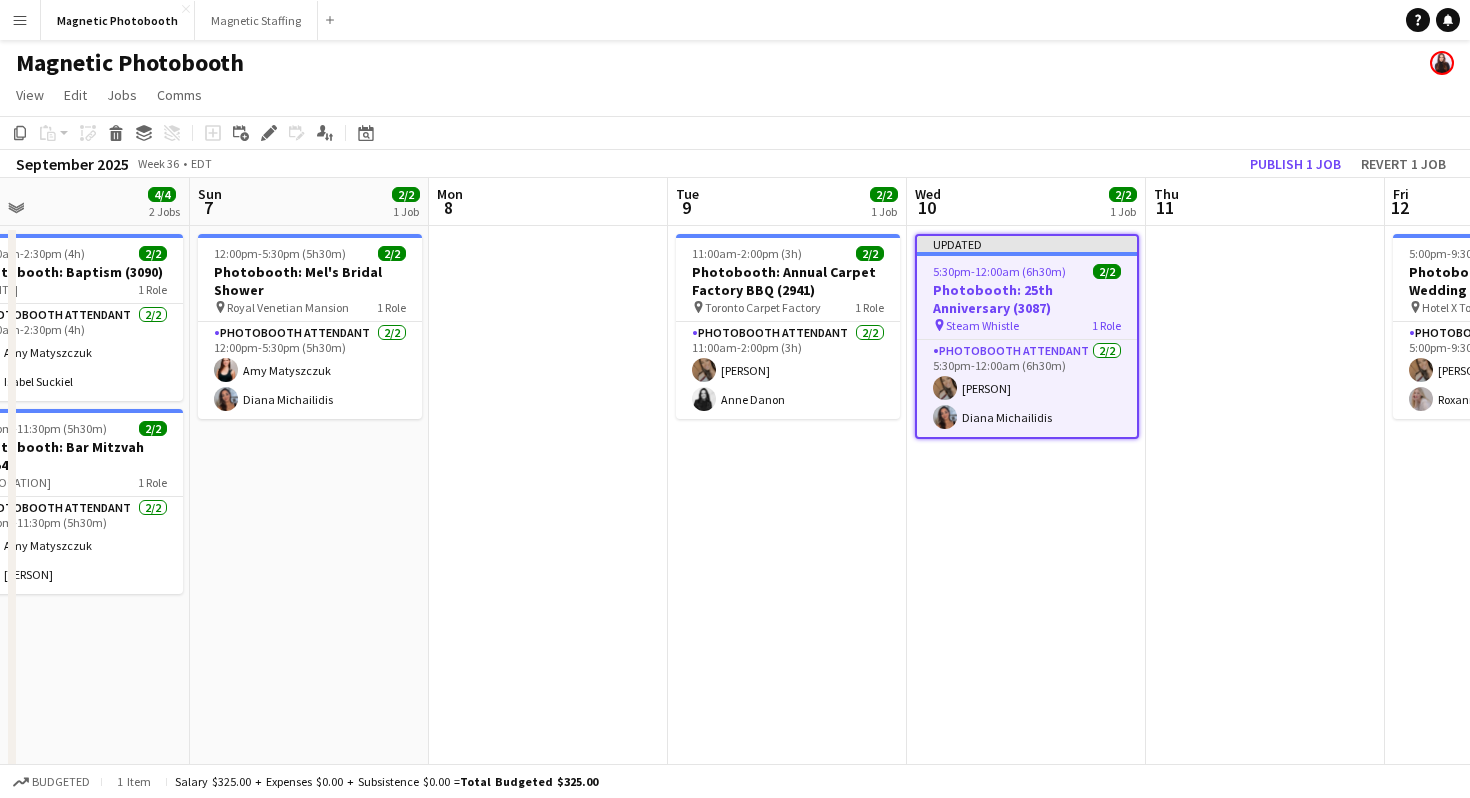 click on "Magnetic Photobooth" 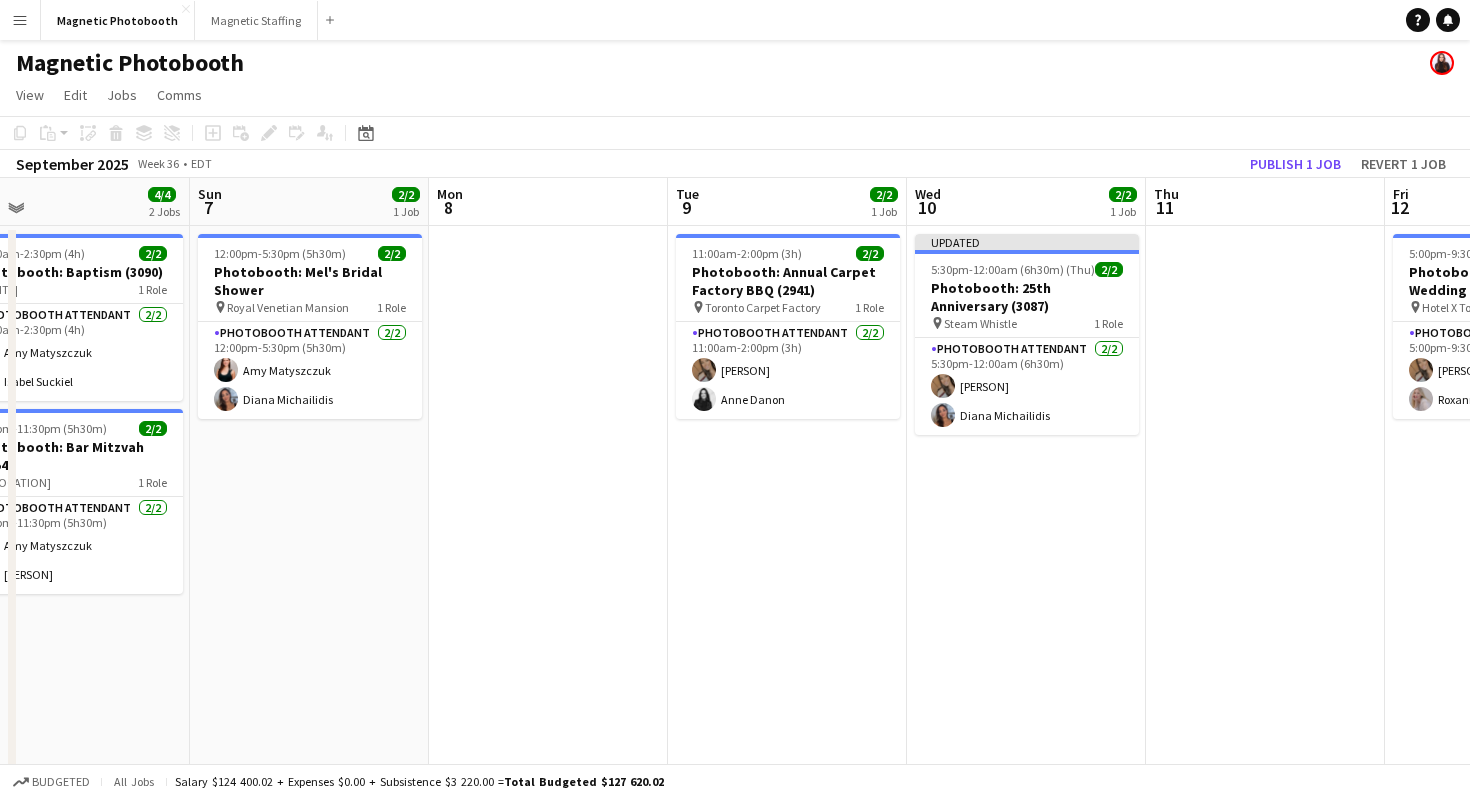 click on "Publish 1 job   Revert 1 job" 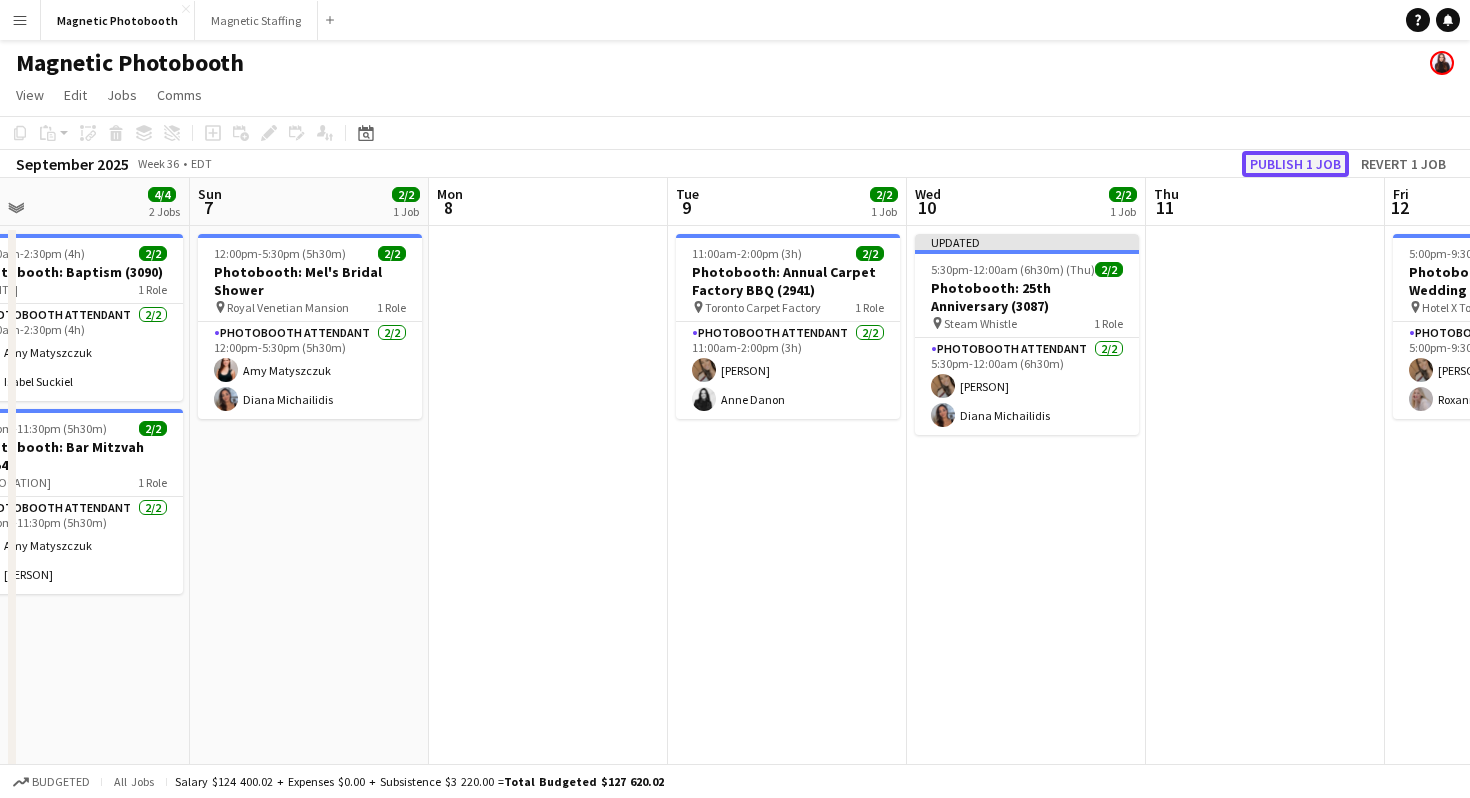 click on "Publish 1 job" 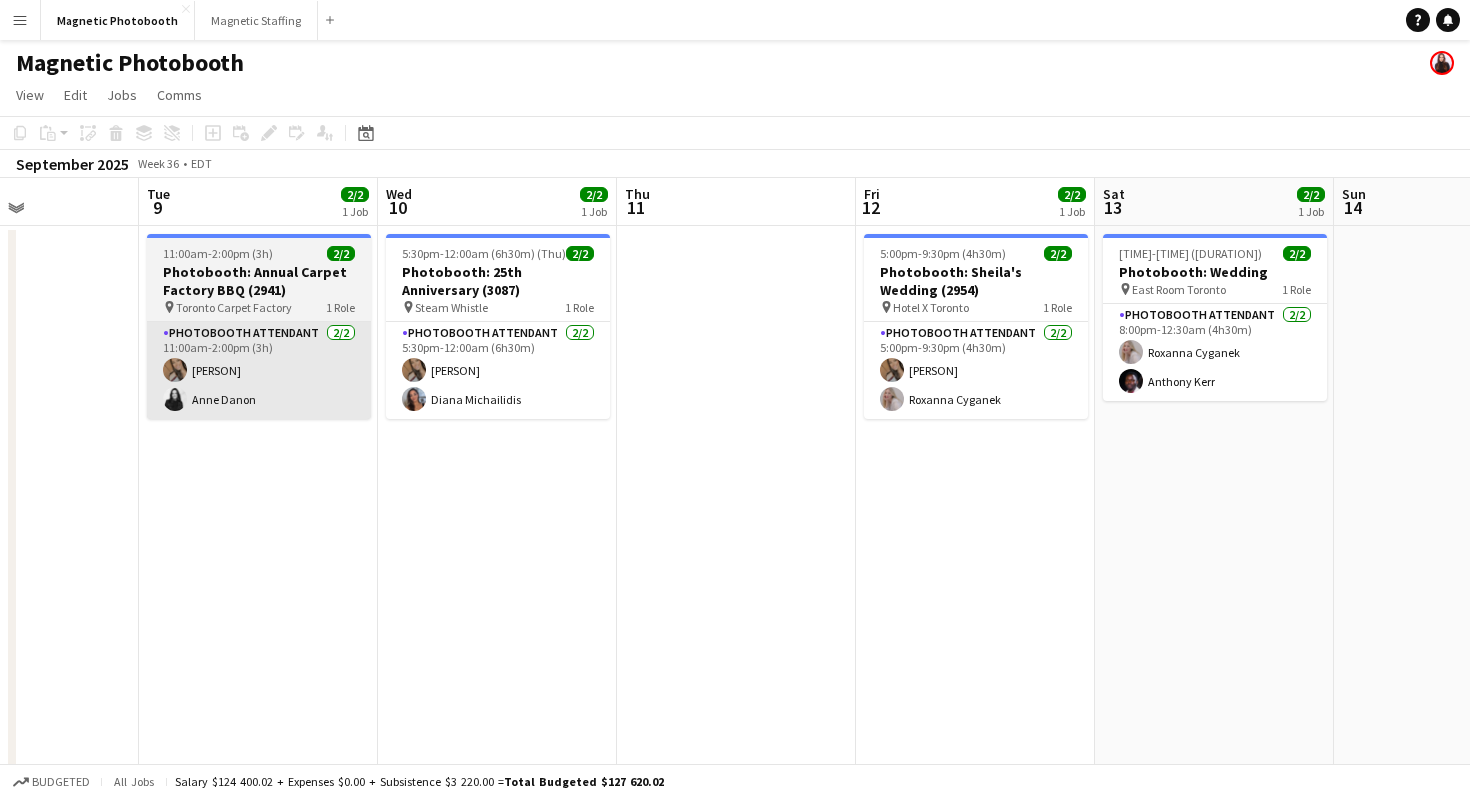 scroll, scrollTop: 0, scrollLeft: 826, axis: horizontal 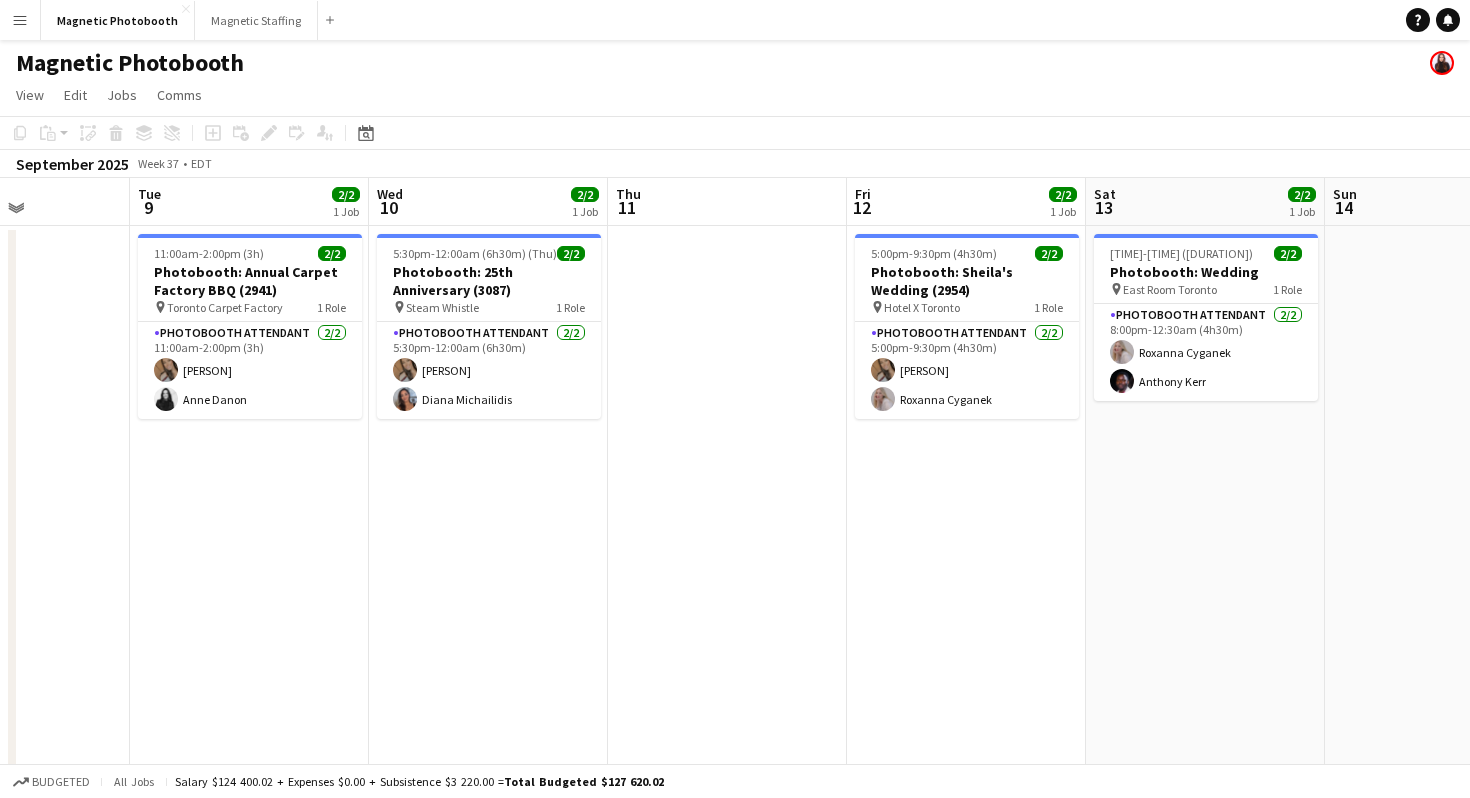 click on "5:00pm-9:30pm (4h30m)    2/2    Photobooth: Sheila's Wedding (2954)
pin
Hotel X Toronto   1 Role   Photobooth Attendant    2/2   5:00pm-9:30pm (4h30m)
erica Musso Roxanna Cyganek" at bounding box center (966, 674) 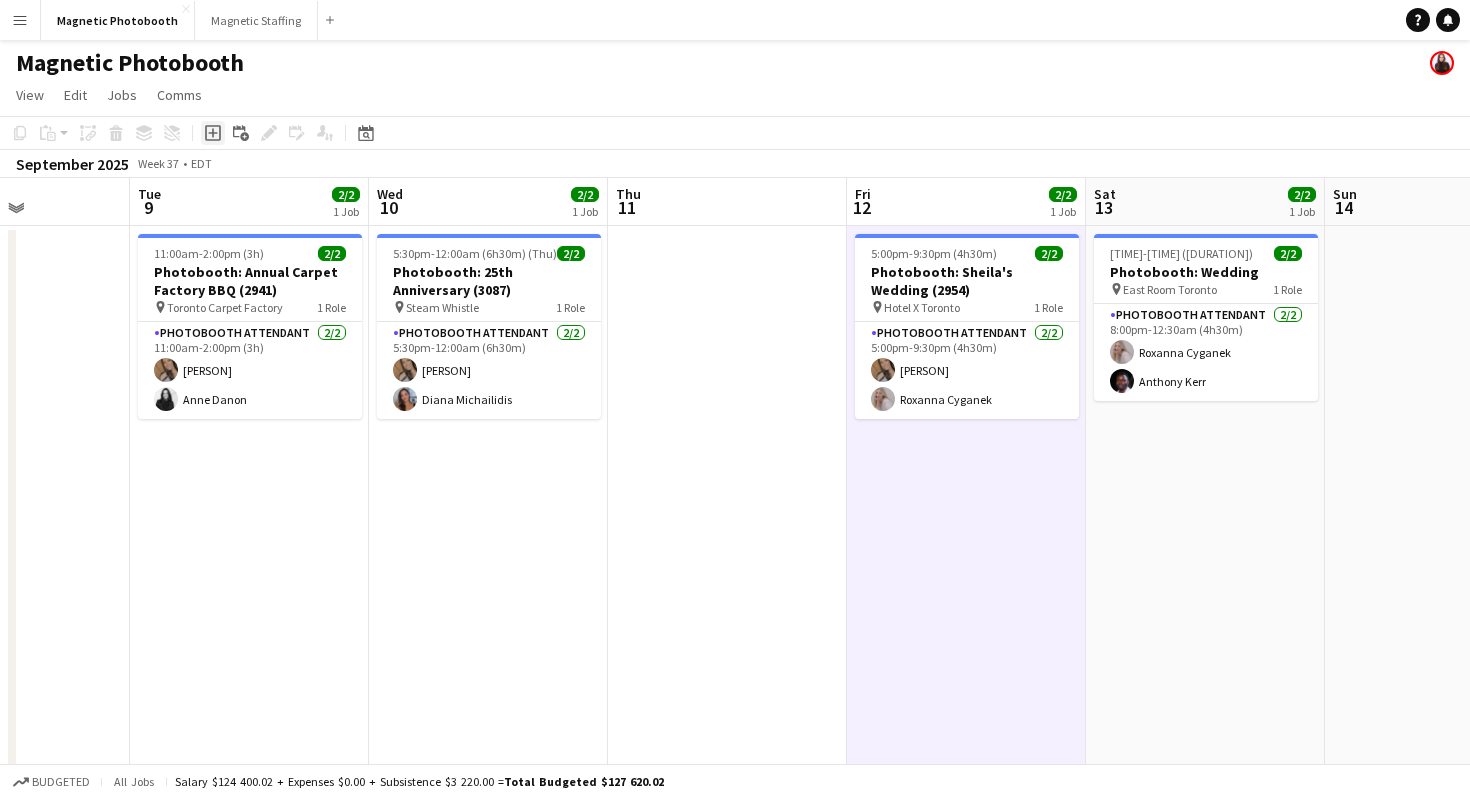 click on "Add job" 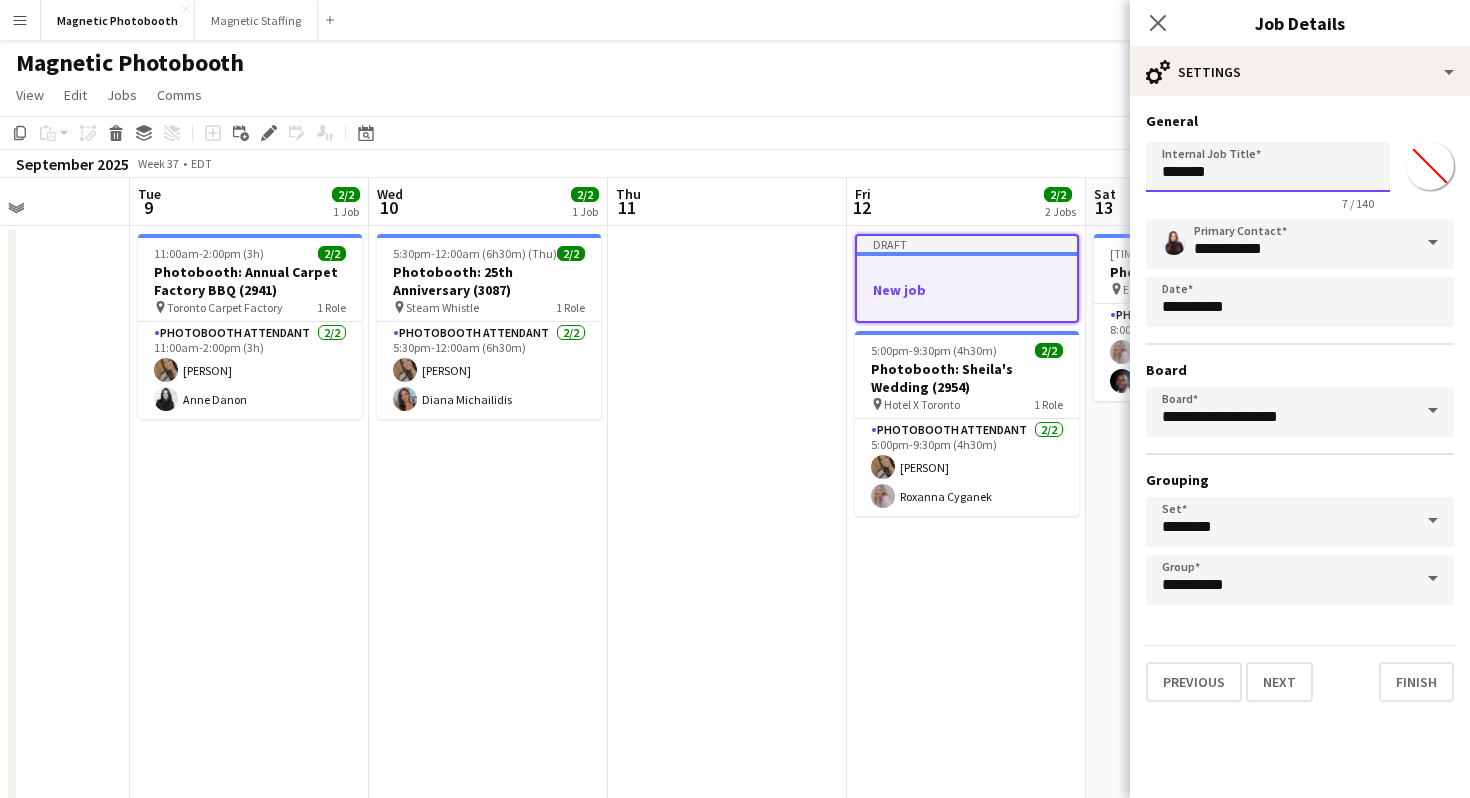 click on "*******" at bounding box center [1268, 167] 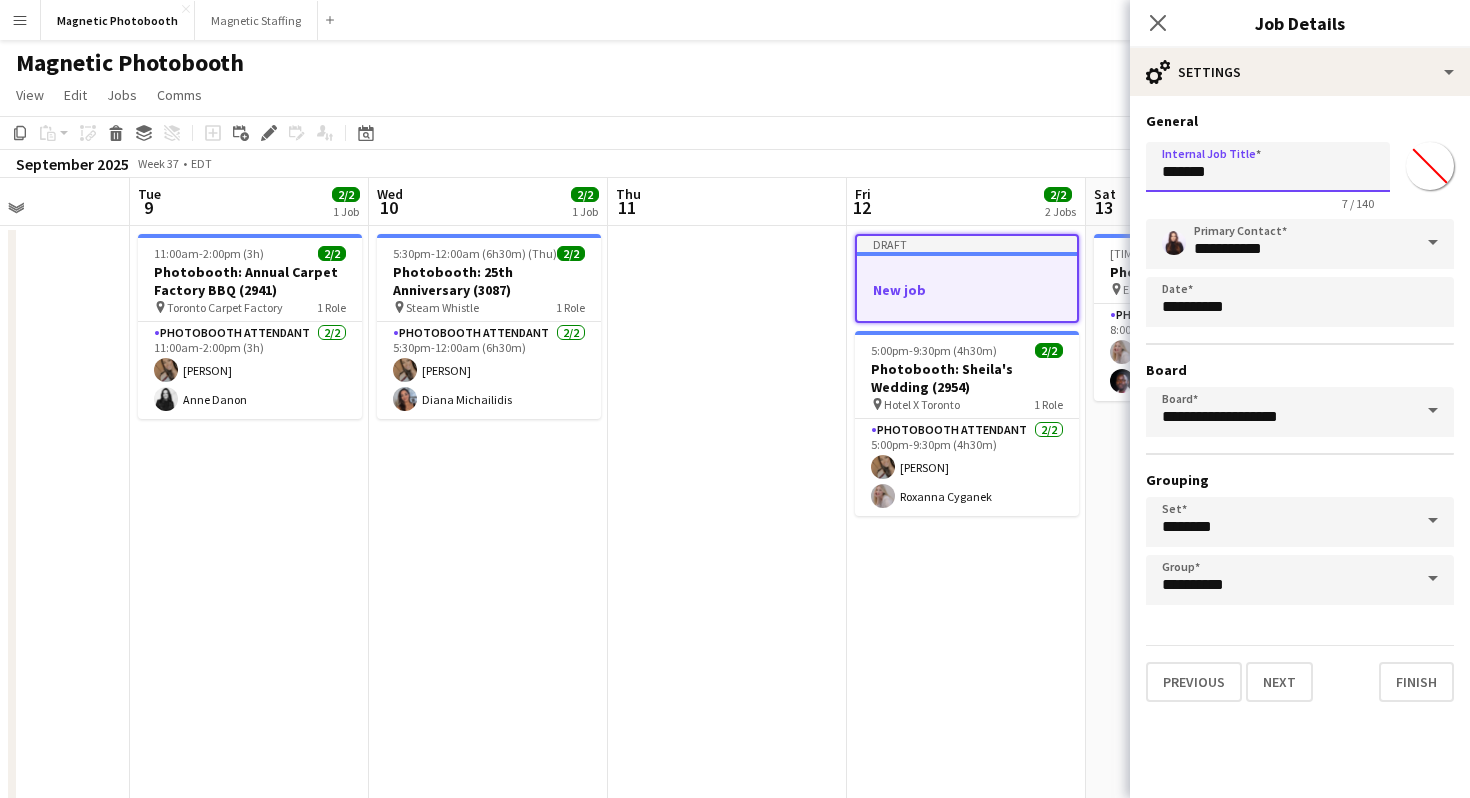 click on "*******" at bounding box center [1268, 167] 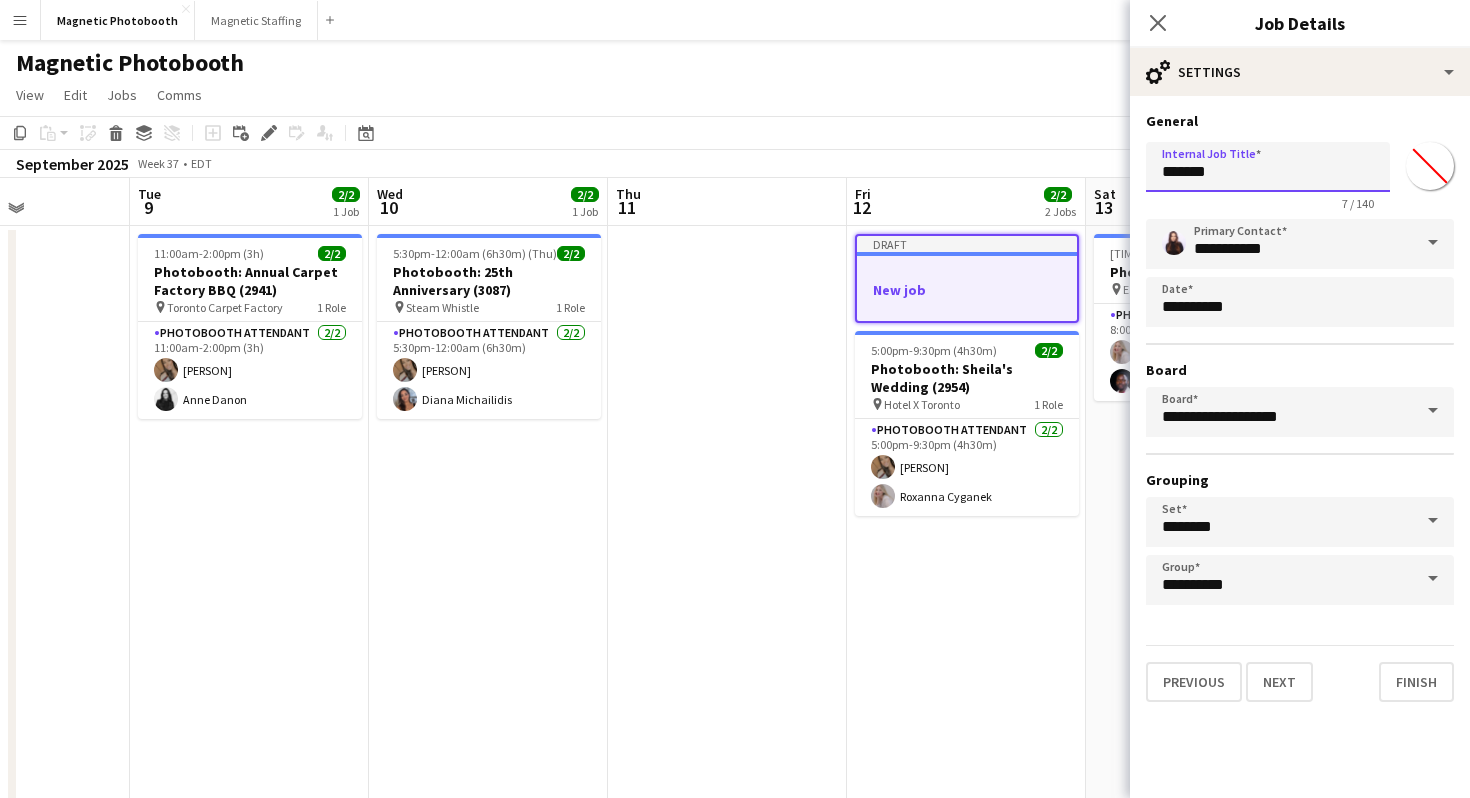 paste on "**********" 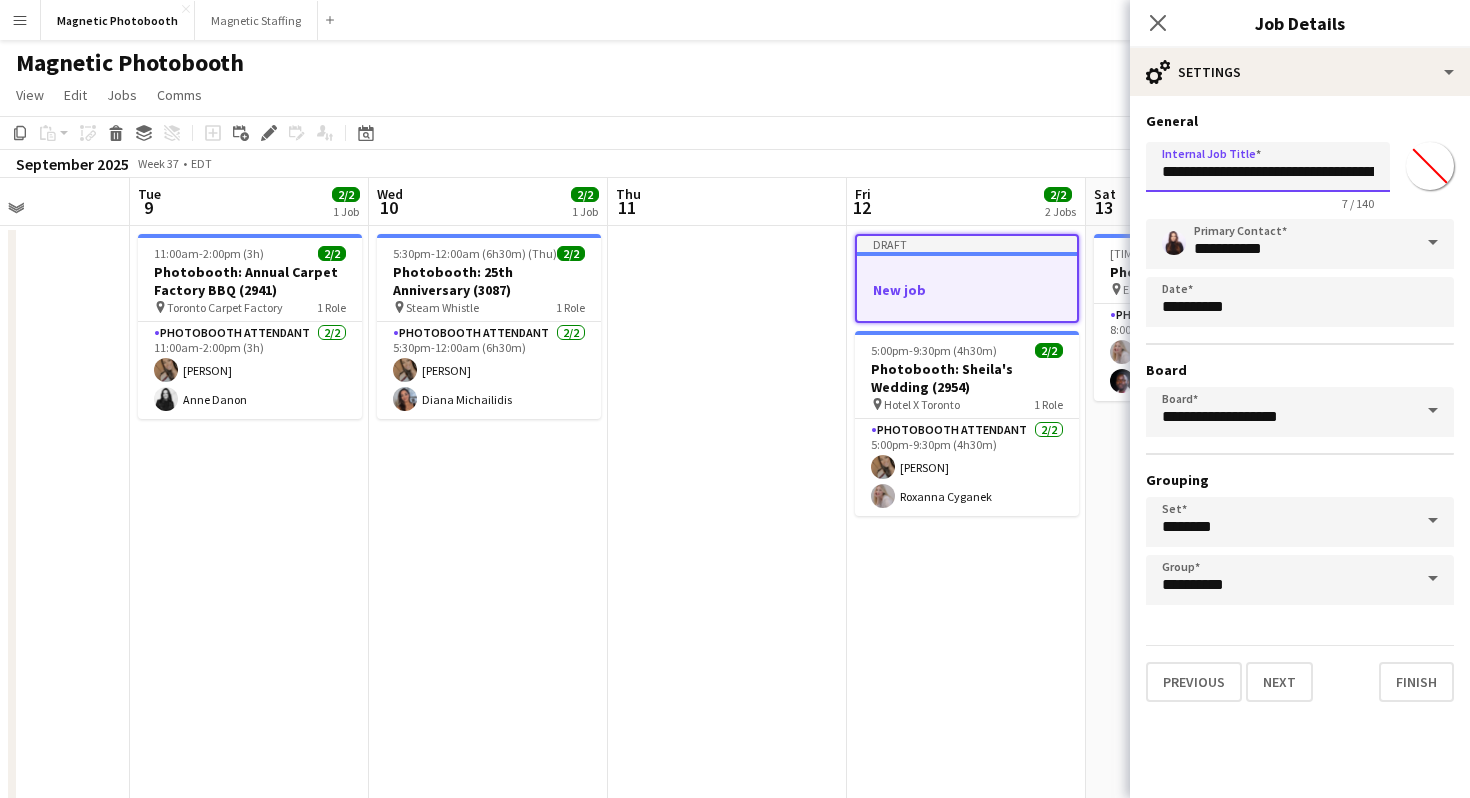 scroll, scrollTop: 0, scrollLeft: 78, axis: horizontal 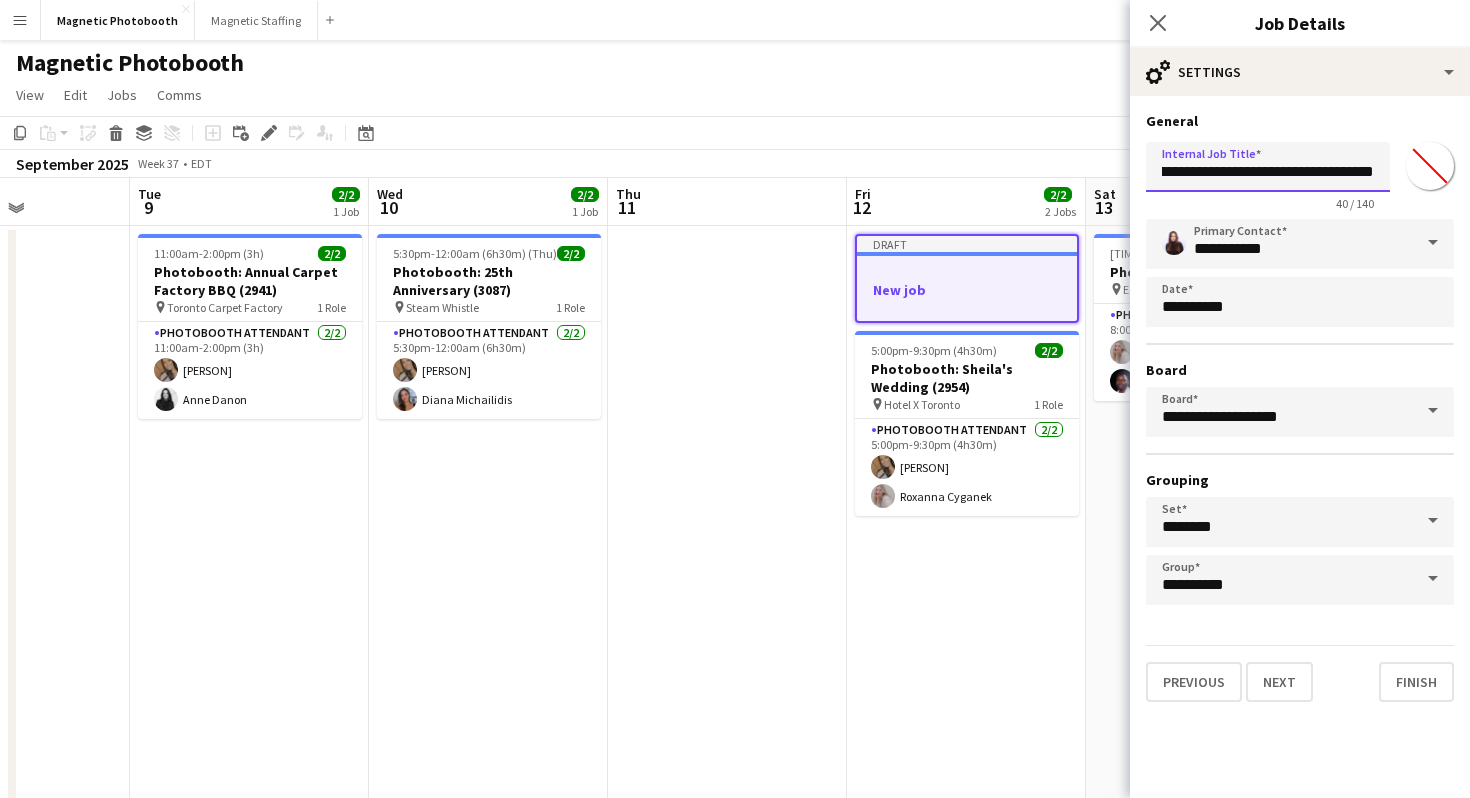 drag, startPoint x: 1329, startPoint y: 178, endPoint x: 1433, endPoint y: 182, distance: 104.0769 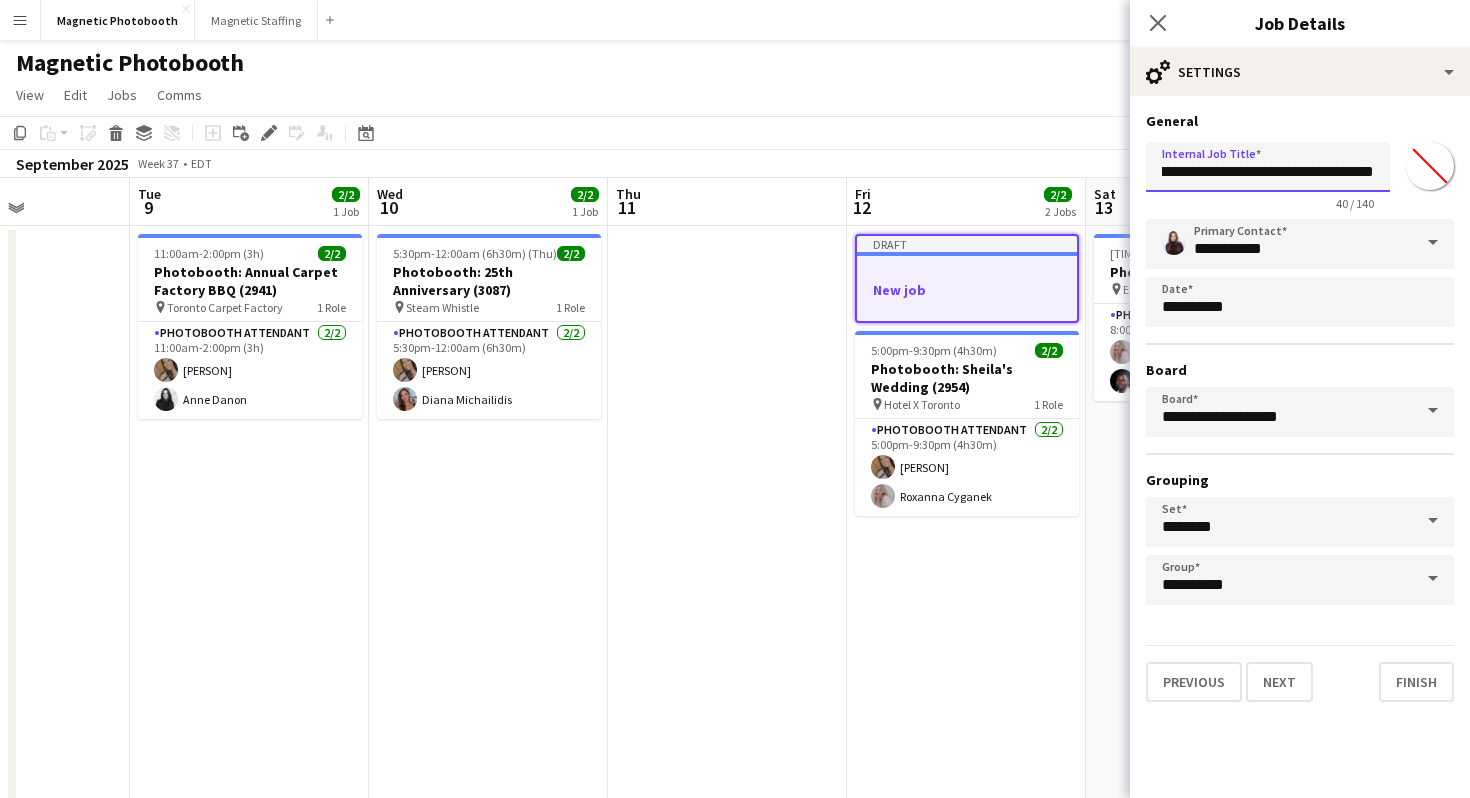 paste on "*******" 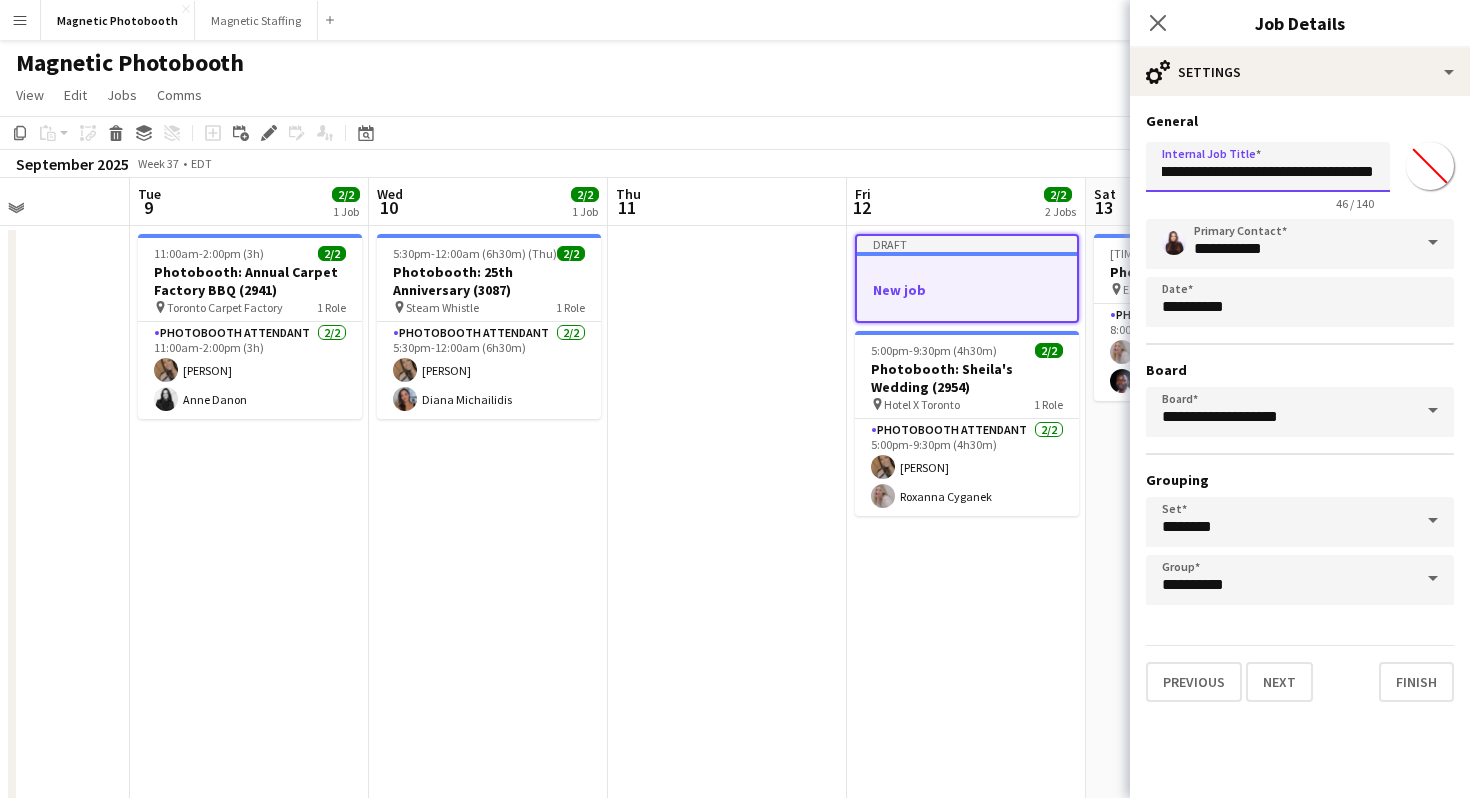 scroll, scrollTop: 0, scrollLeft: 119, axis: horizontal 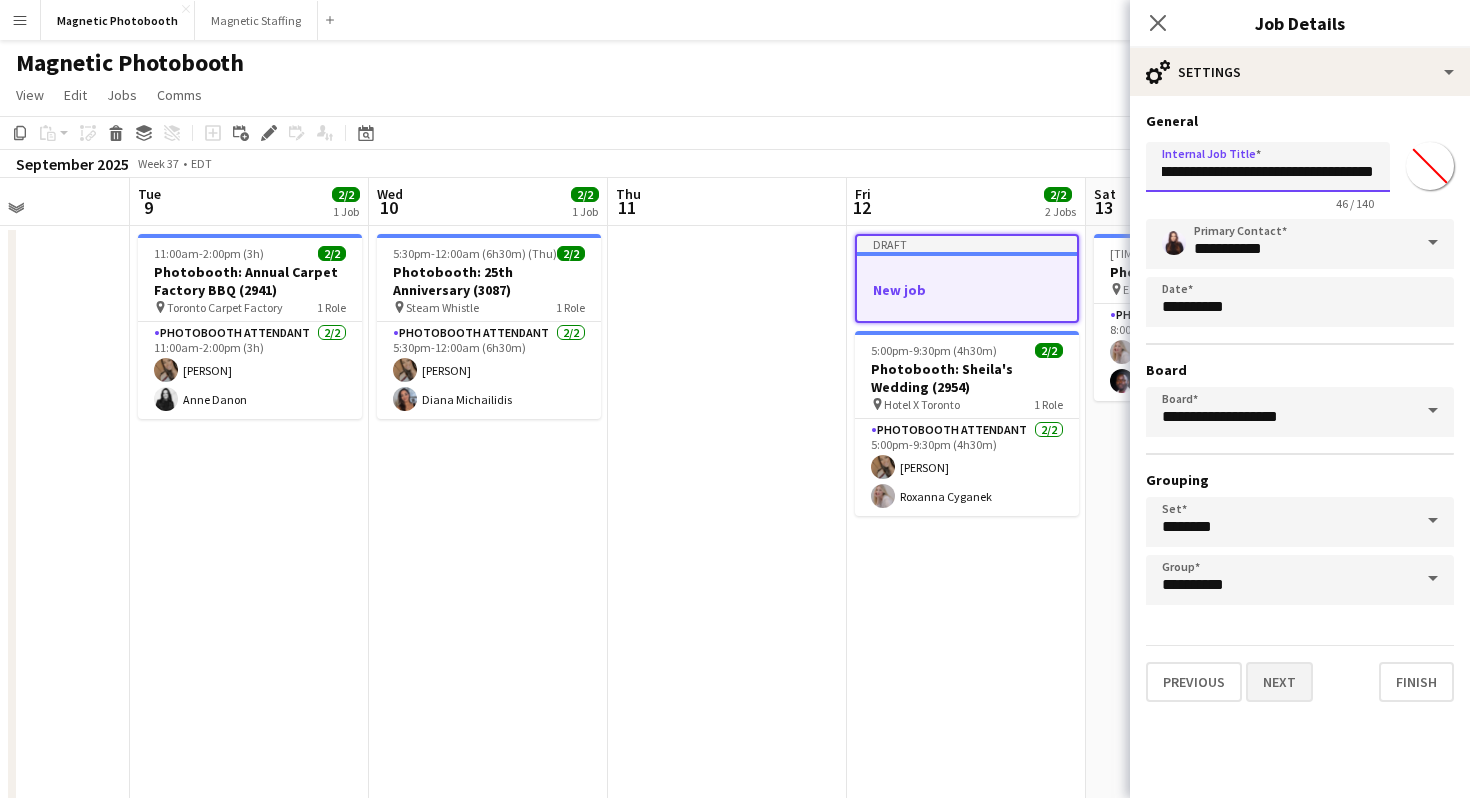type on "**********" 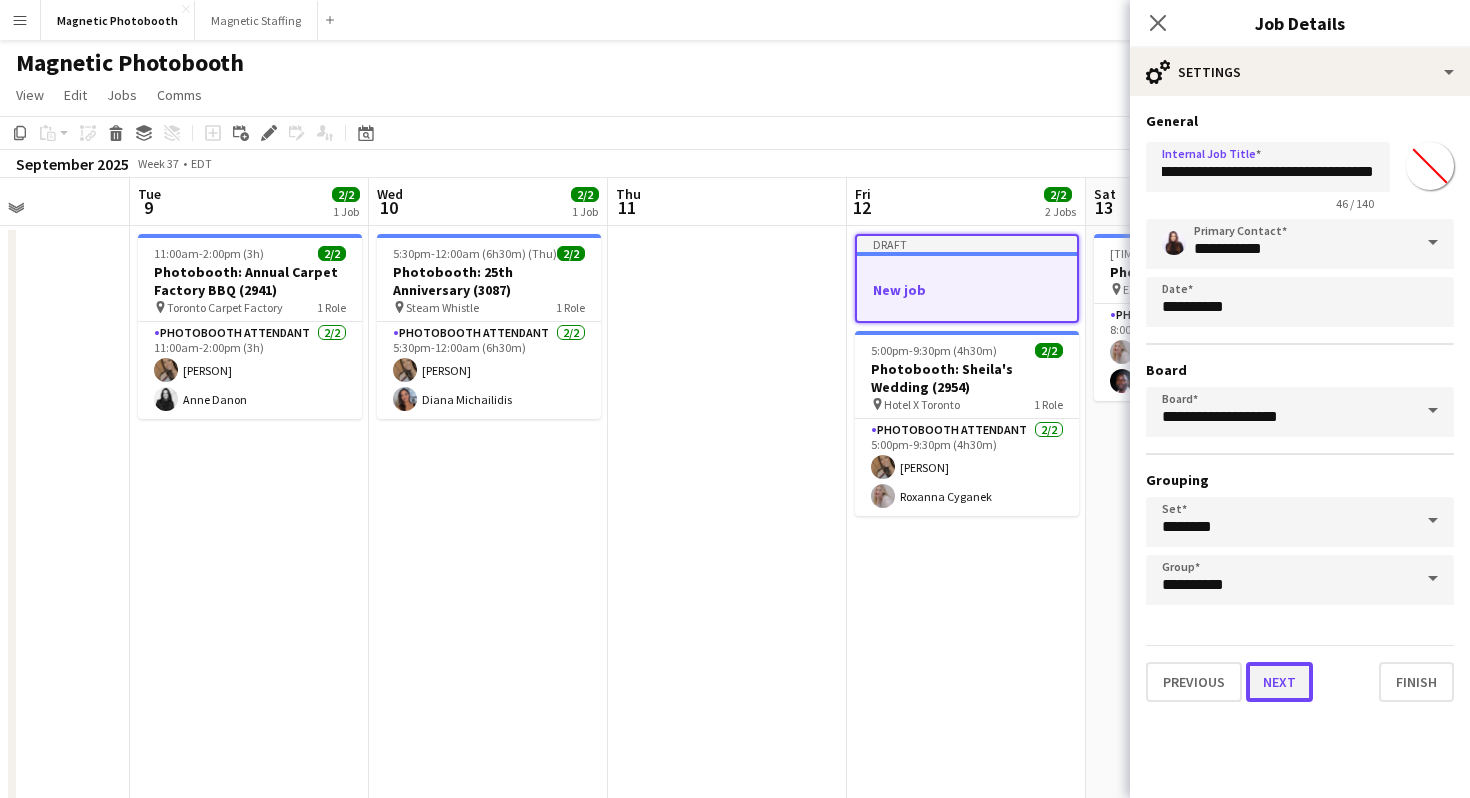 scroll, scrollTop: 0, scrollLeft: 0, axis: both 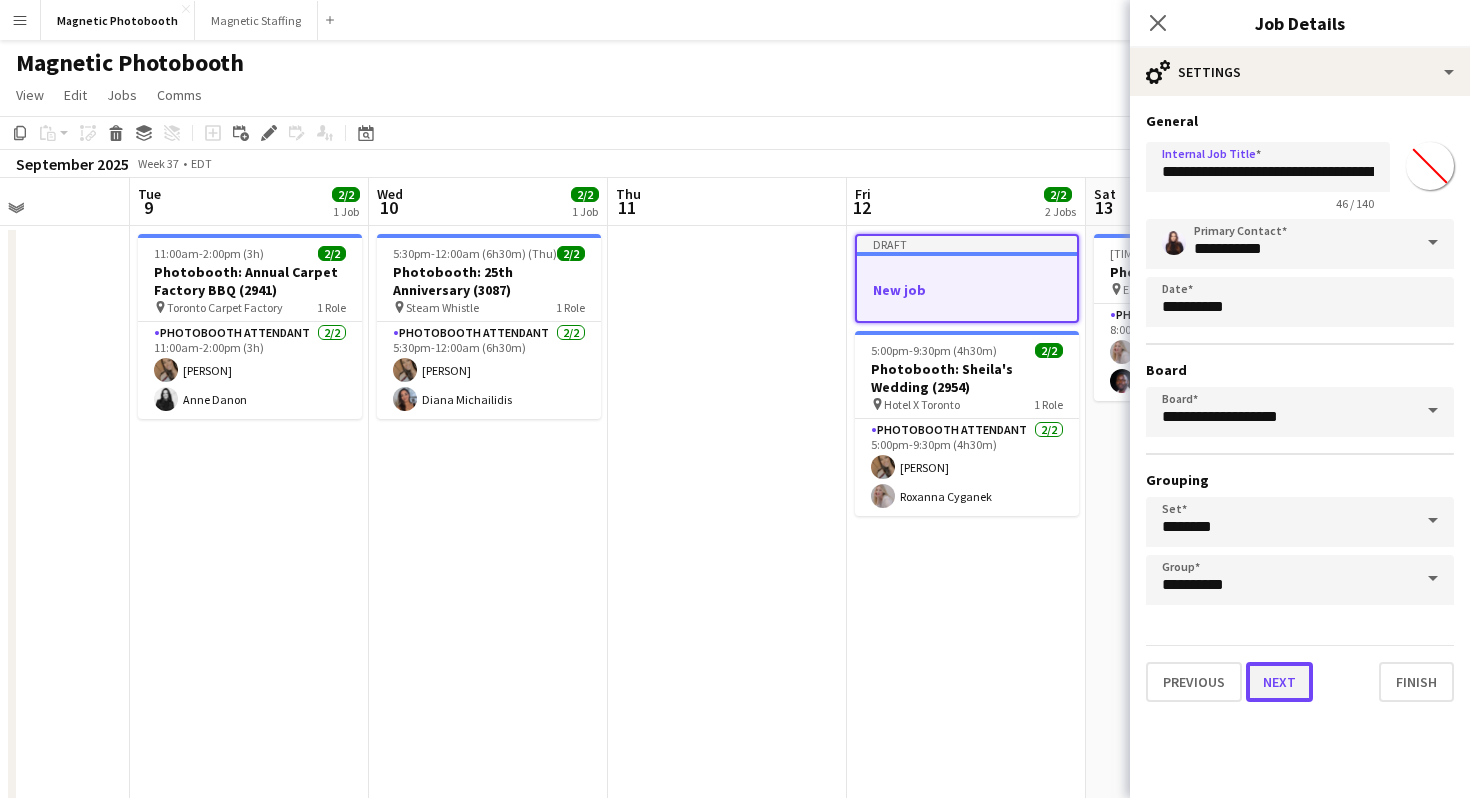click on "Next" at bounding box center (1279, 682) 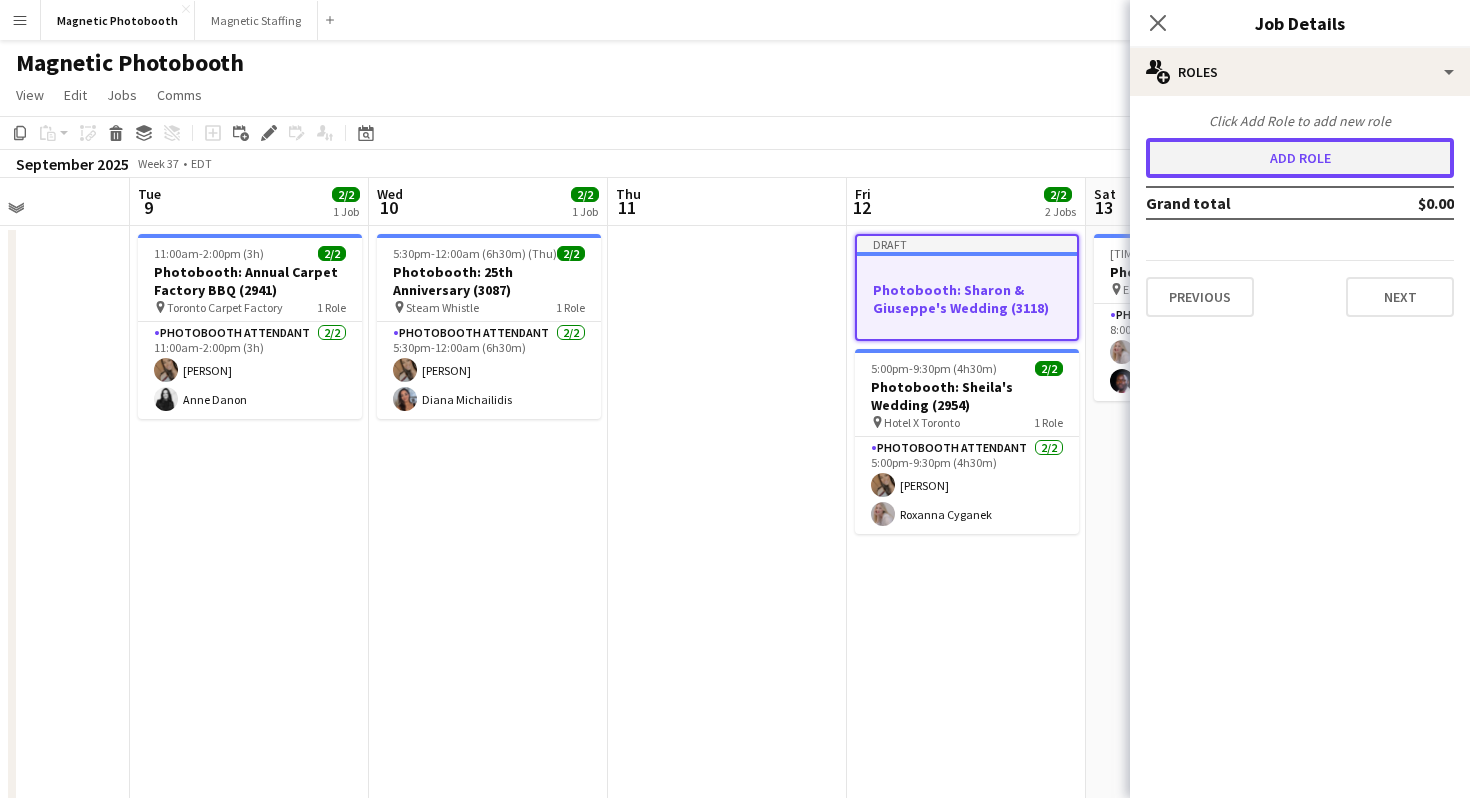 click on "Add role" at bounding box center (1300, 158) 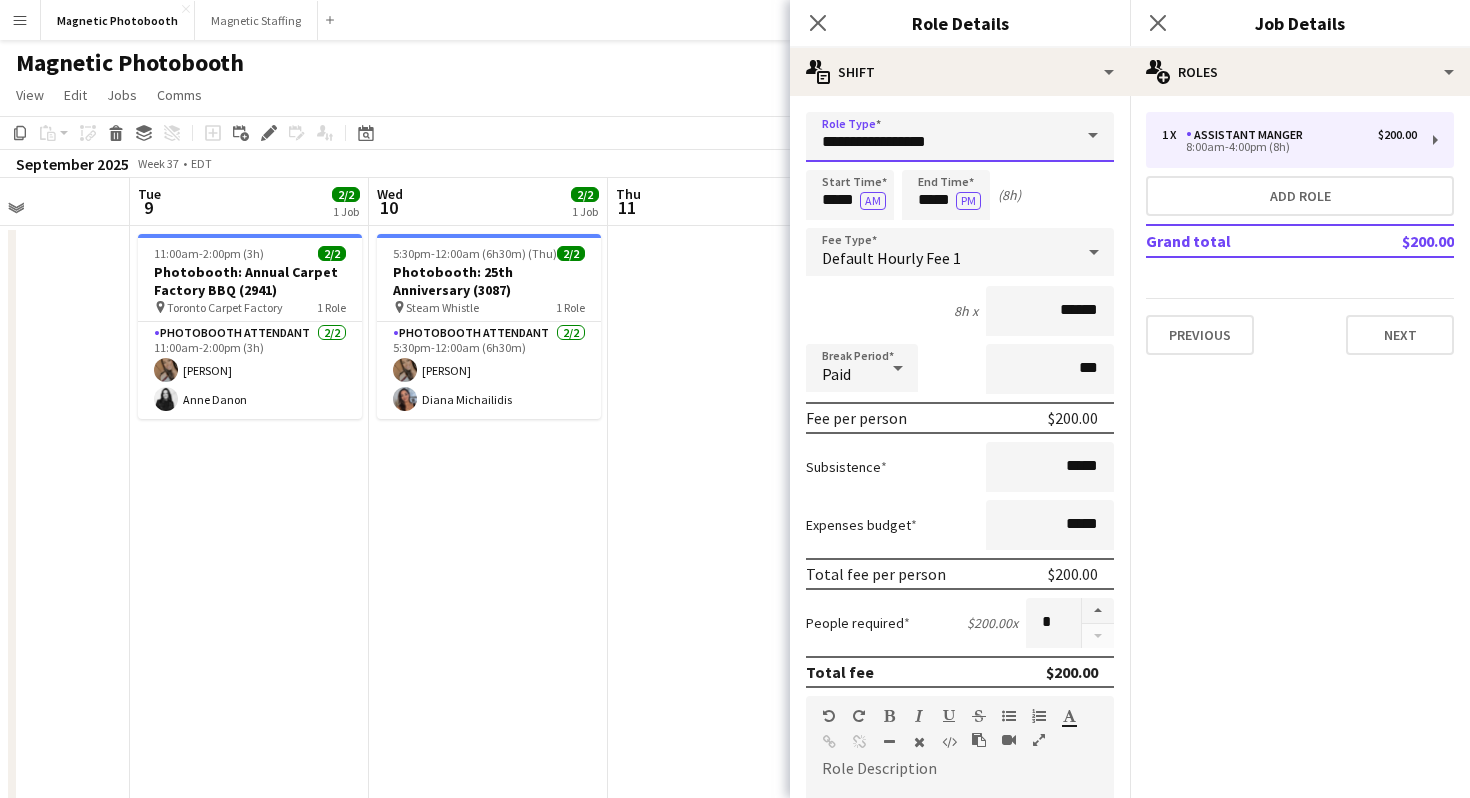 click on "**********" at bounding box center [960, 137] 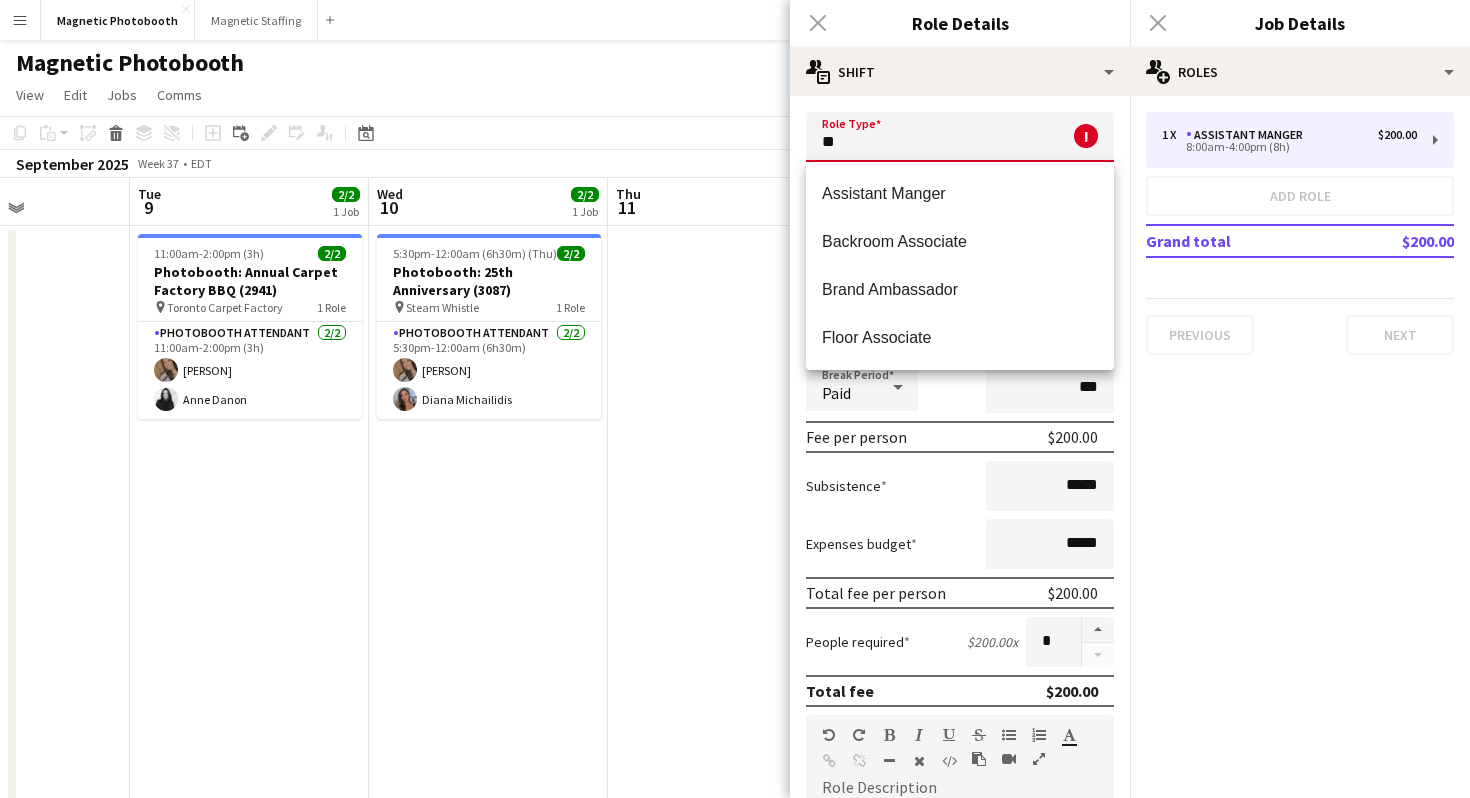 type on "*" 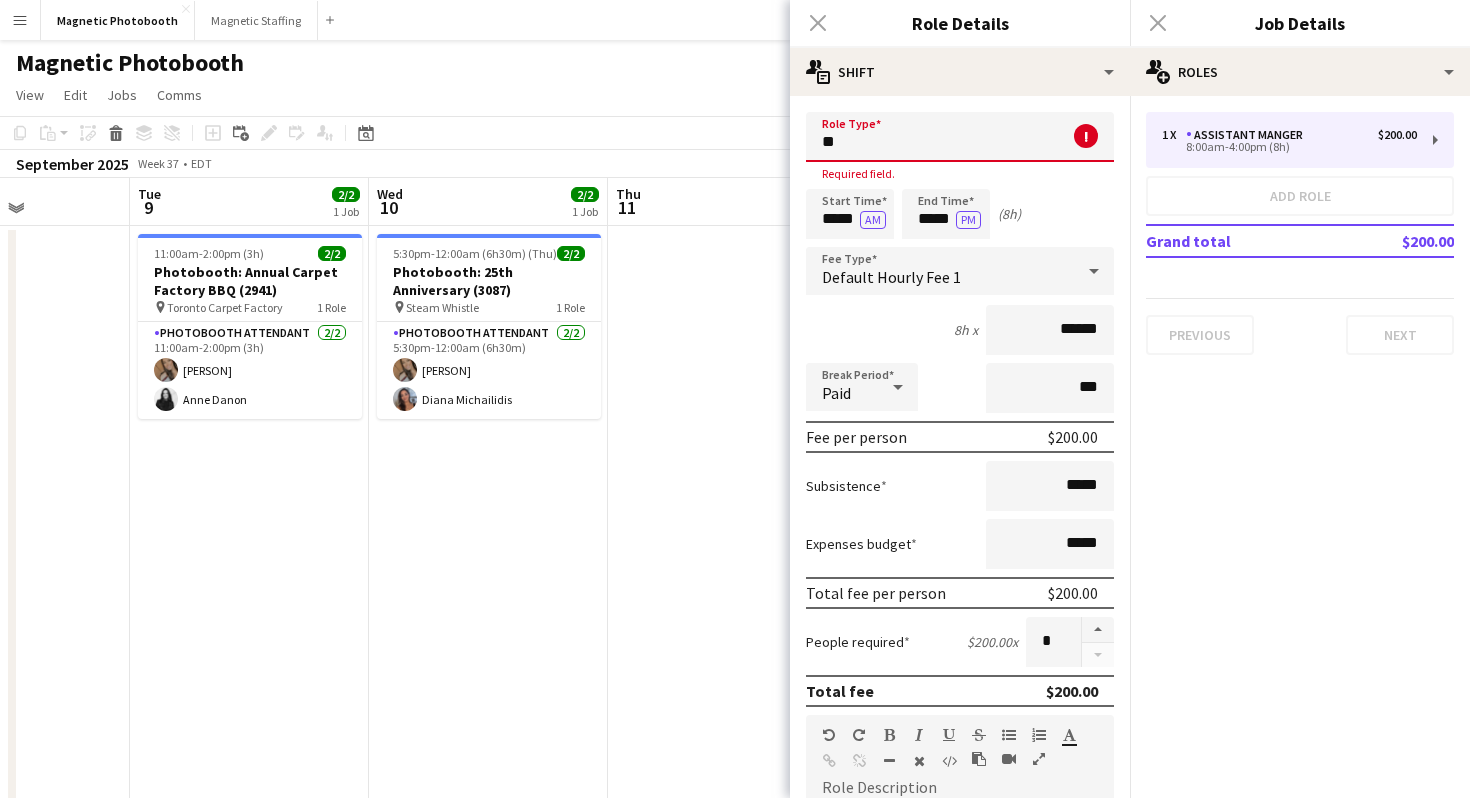 type on "*" 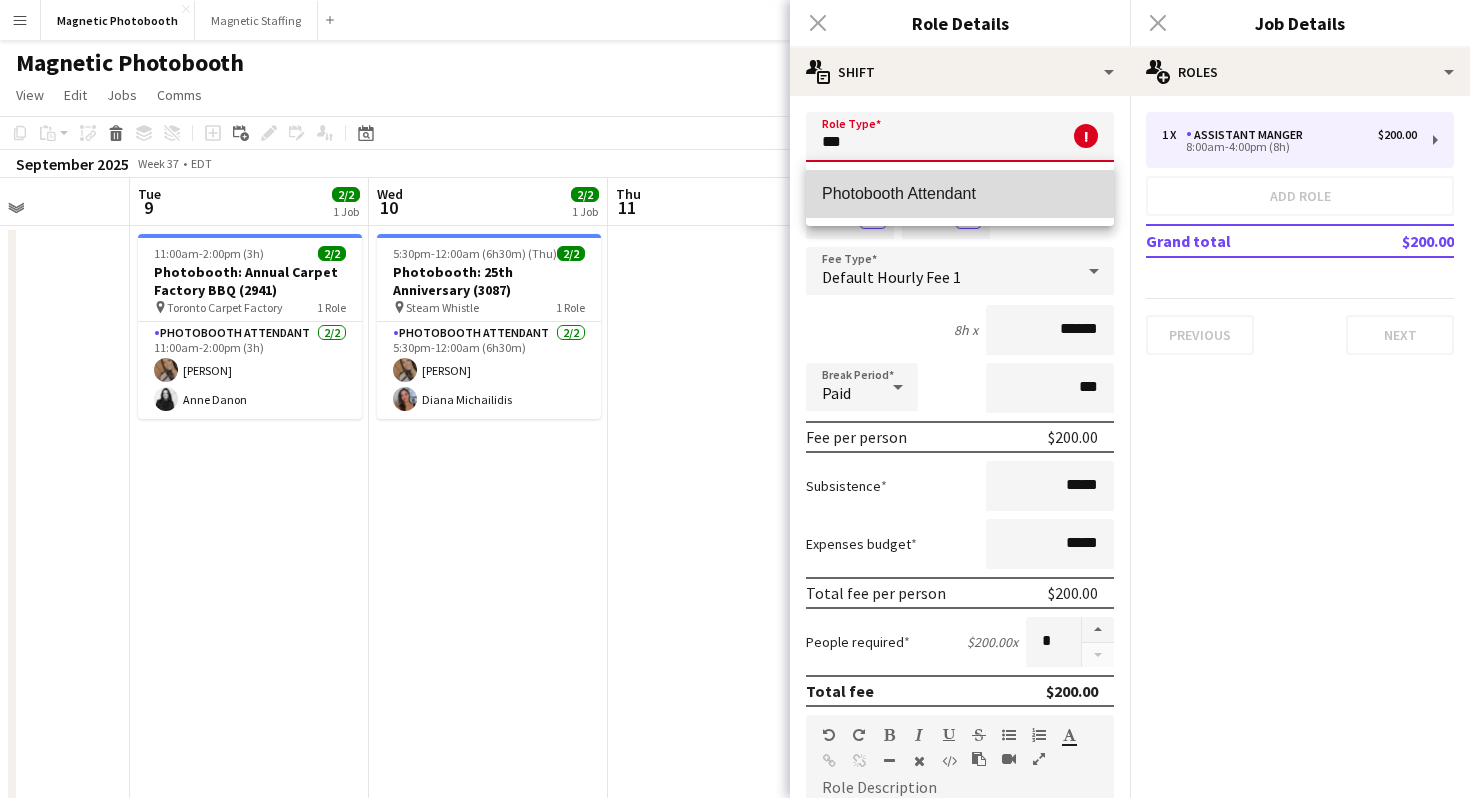 click on "Photobooth Attendant" at bounding box center [960, 193] 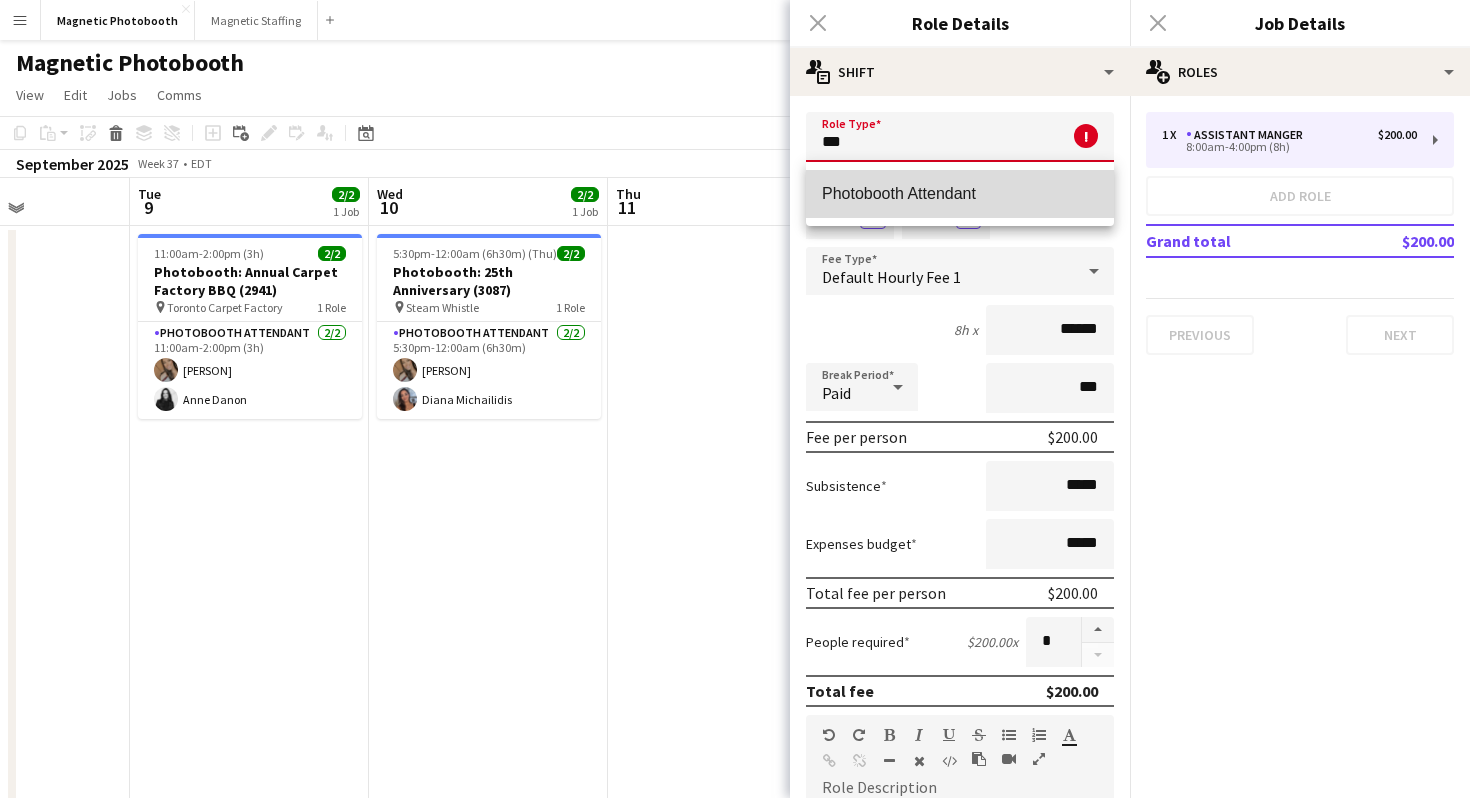 type on "**********" 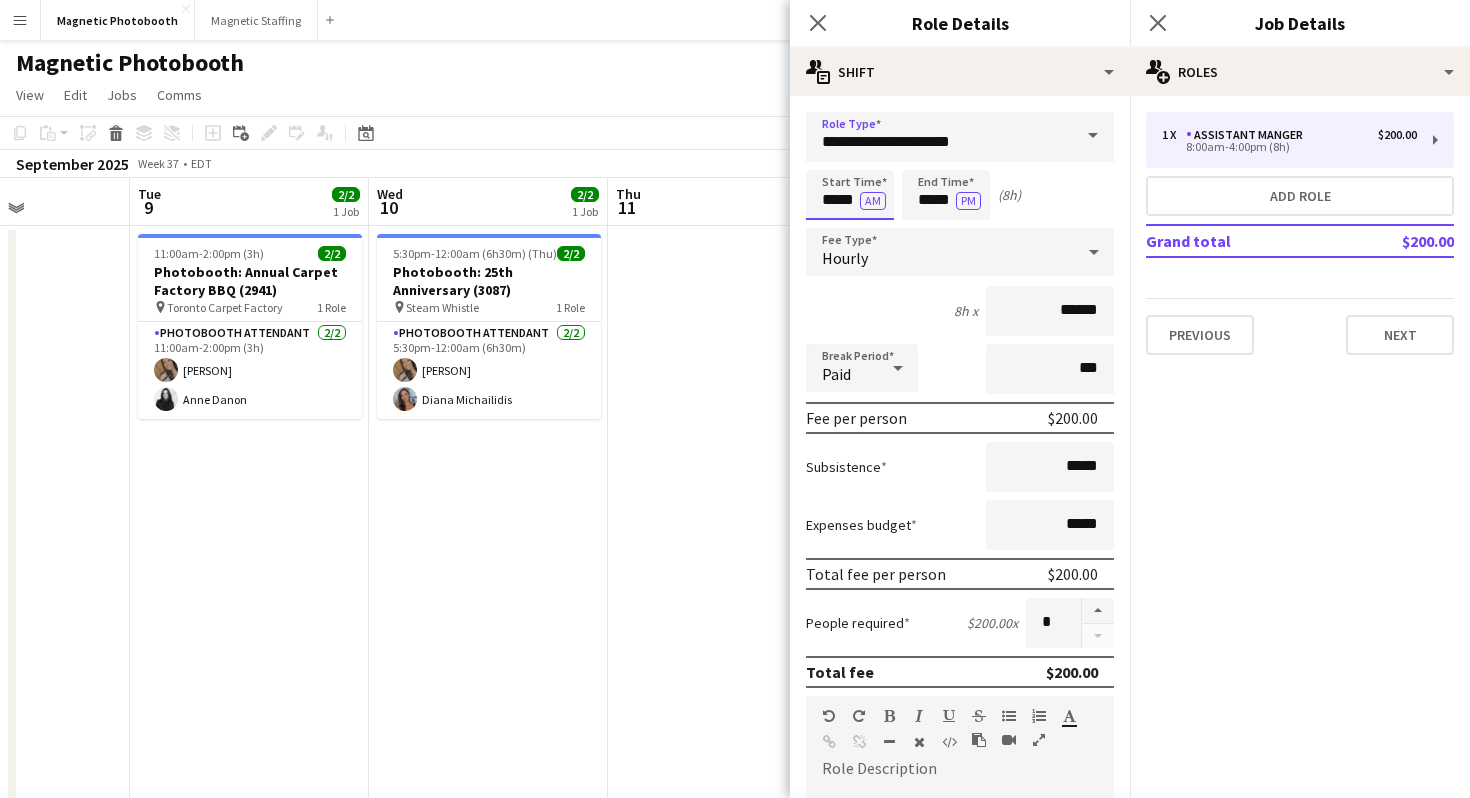 click on "*****" at bounding box center (850, 195) 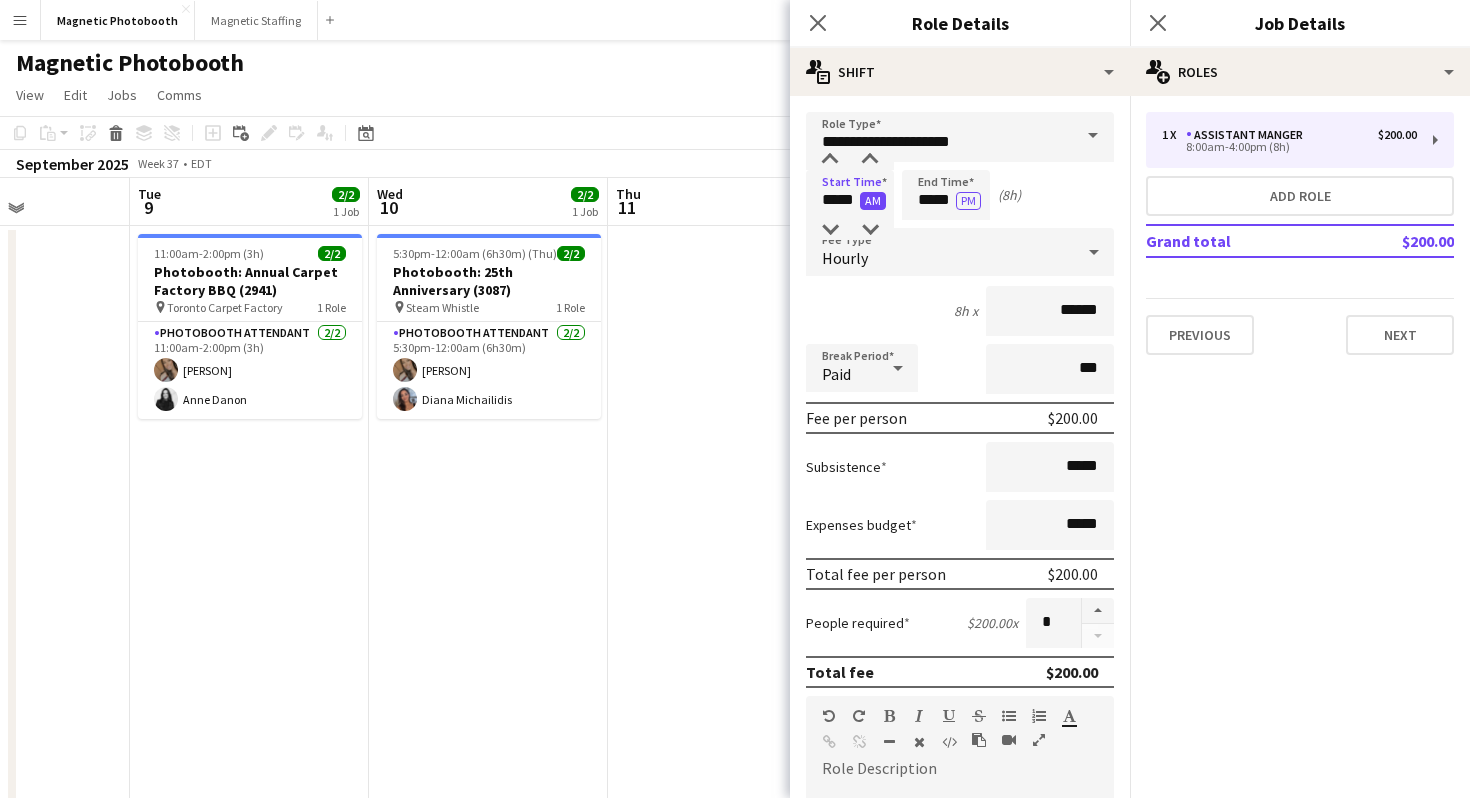 click on "AM" at bounding box center [873, 201] 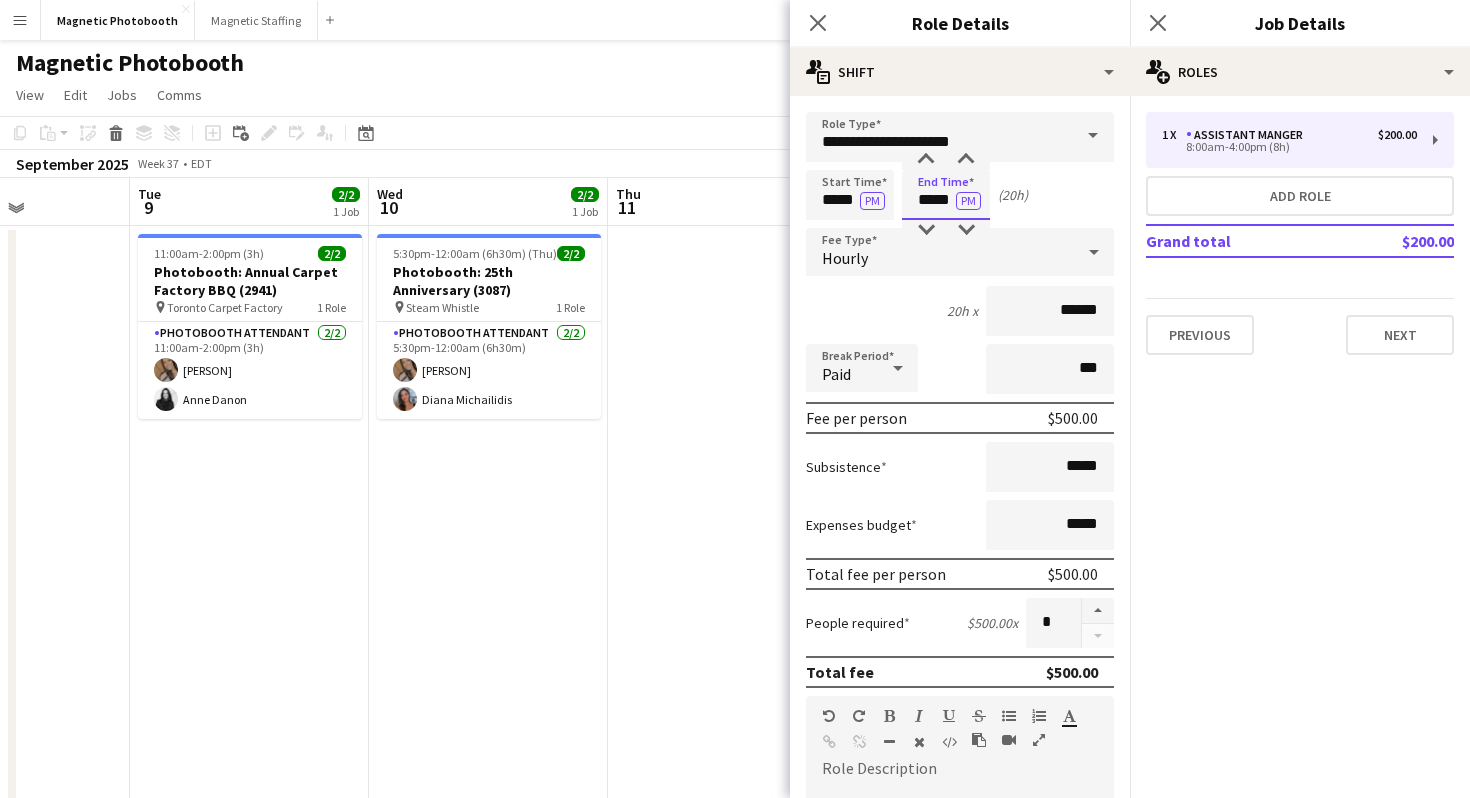 click on "*****" at bounding box center [946, 195] 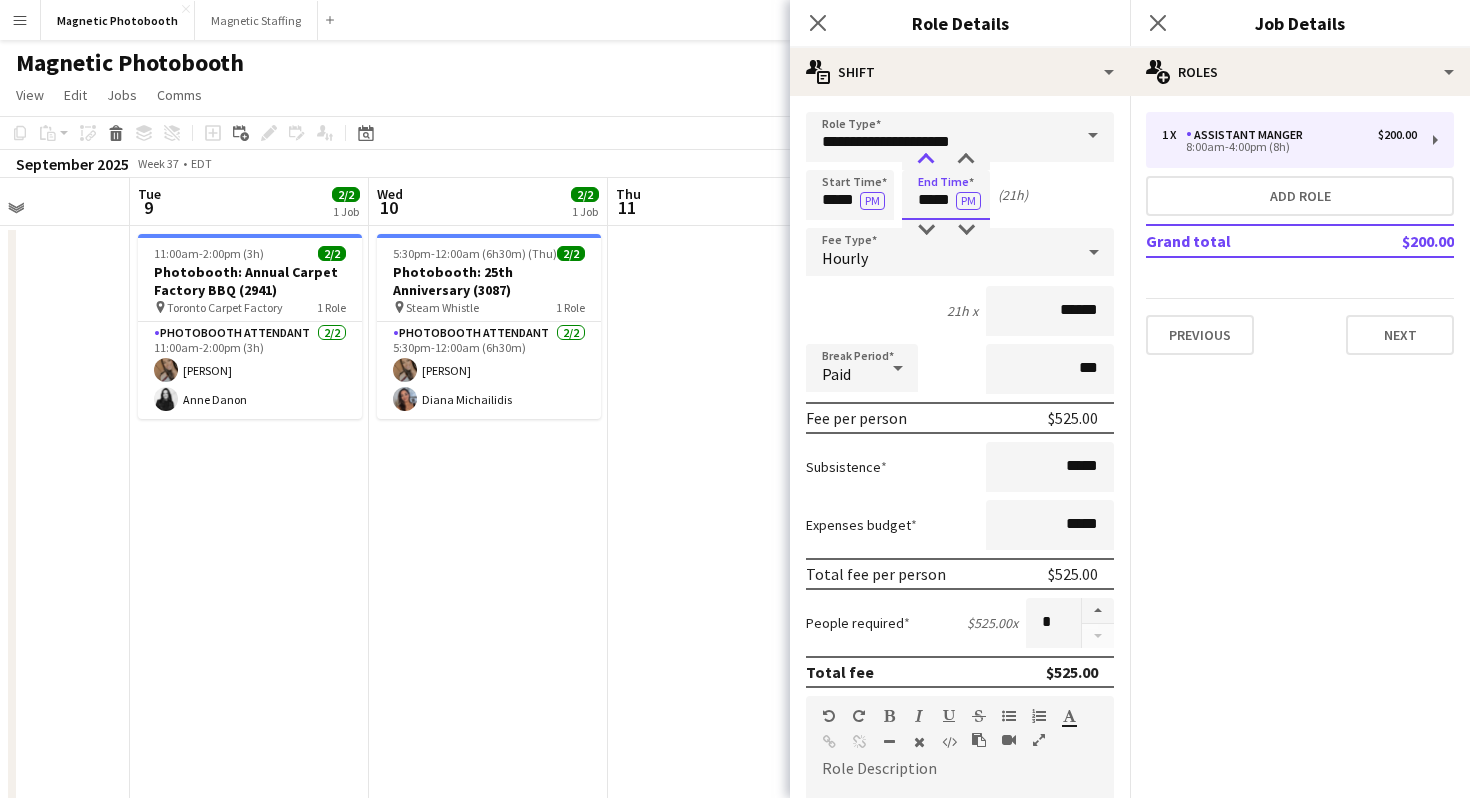 click at bounding box center [926, 160] 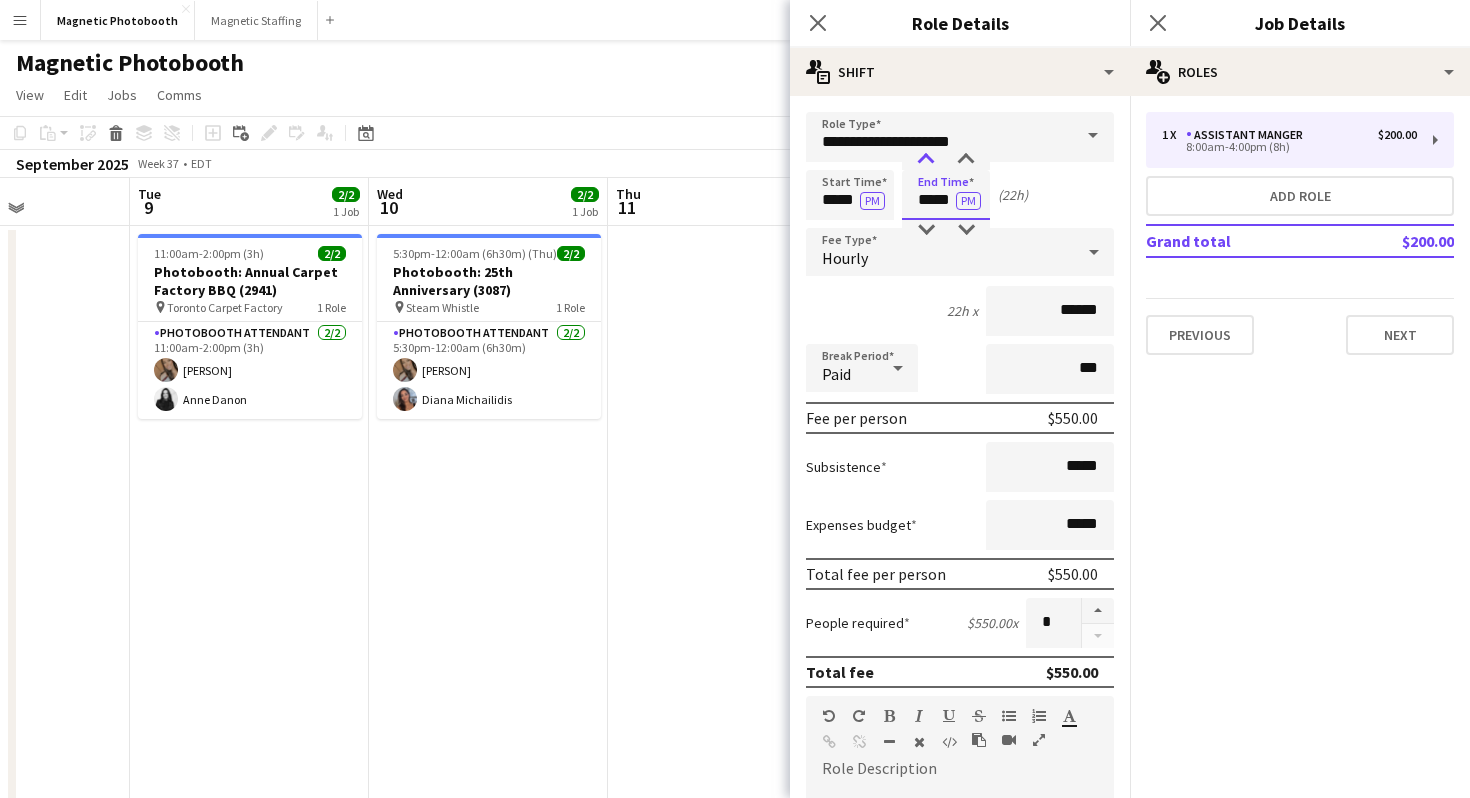 click at bounding box center [926, 160] 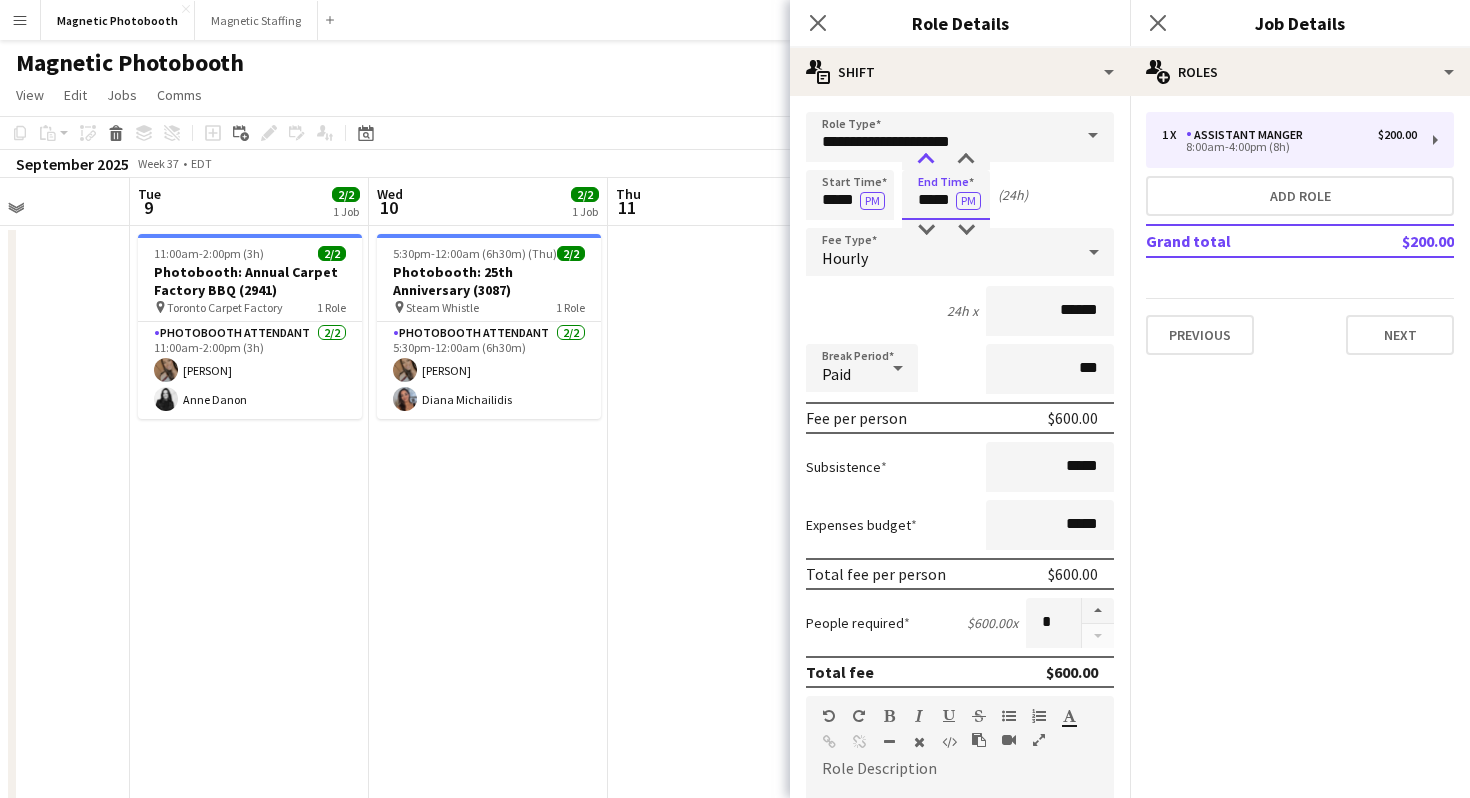 click at bounding box center (926, 160) 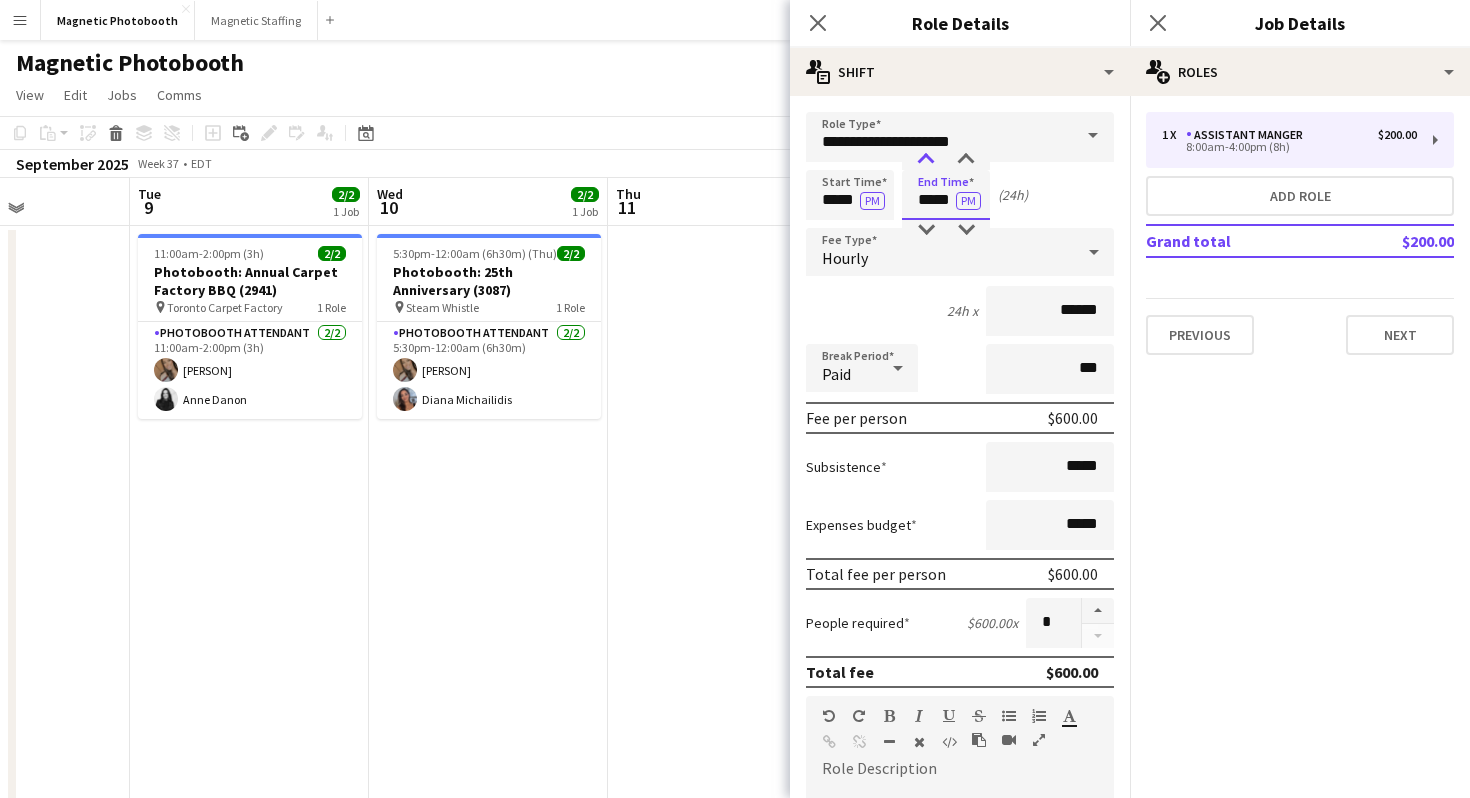 click at bounding box center (926, 160) 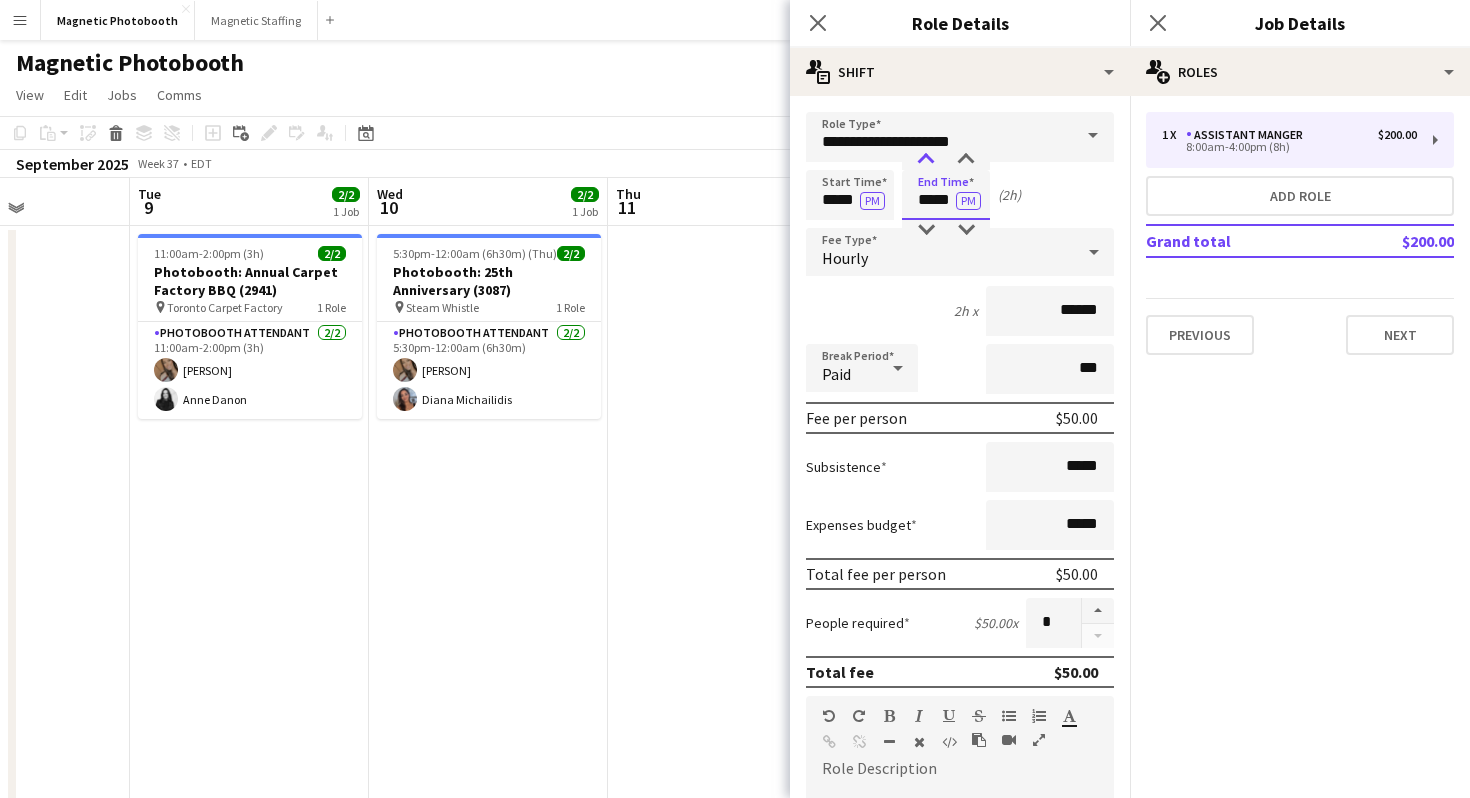 click at bounding box center [926, 160] 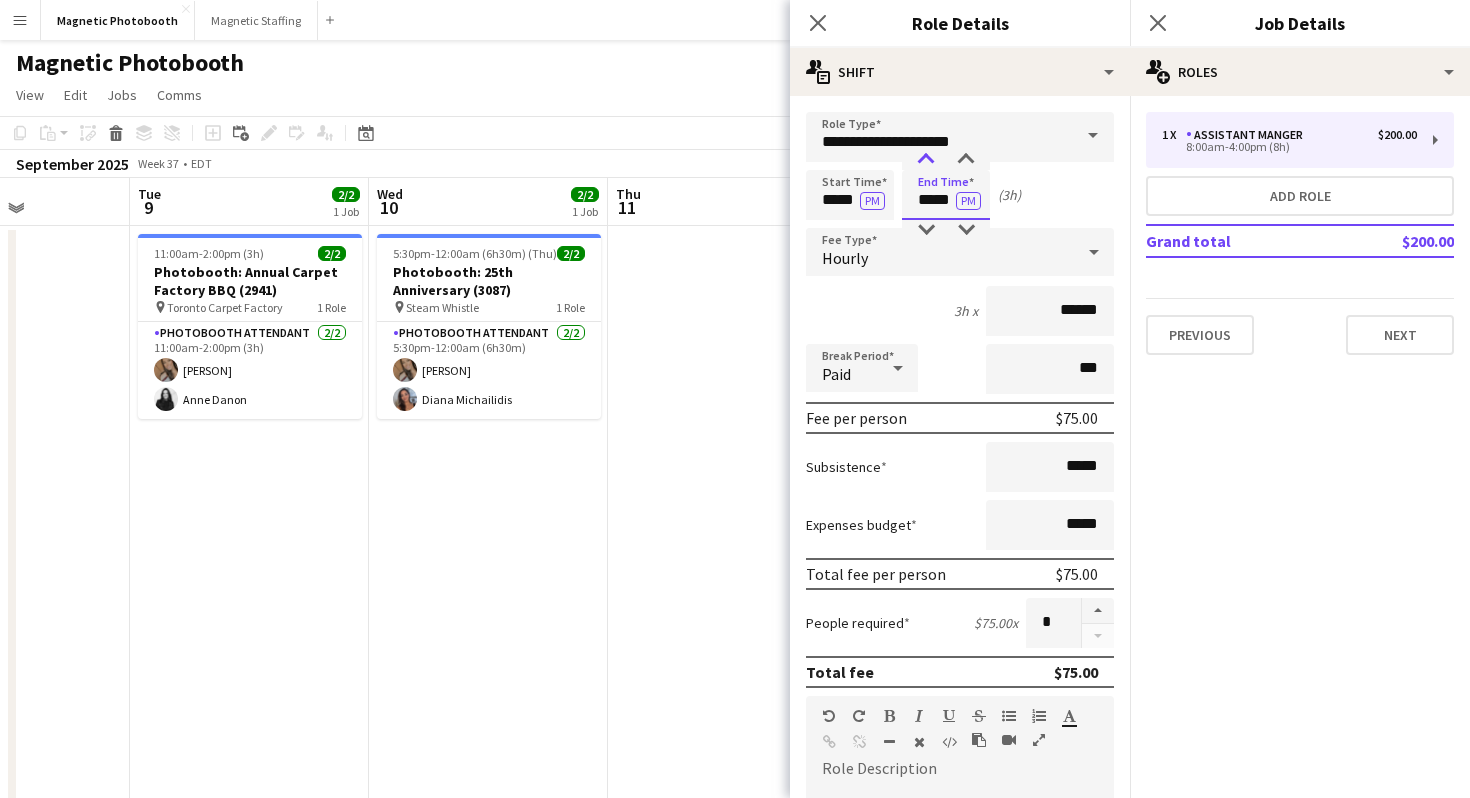 click at bounding box center (926, 160) 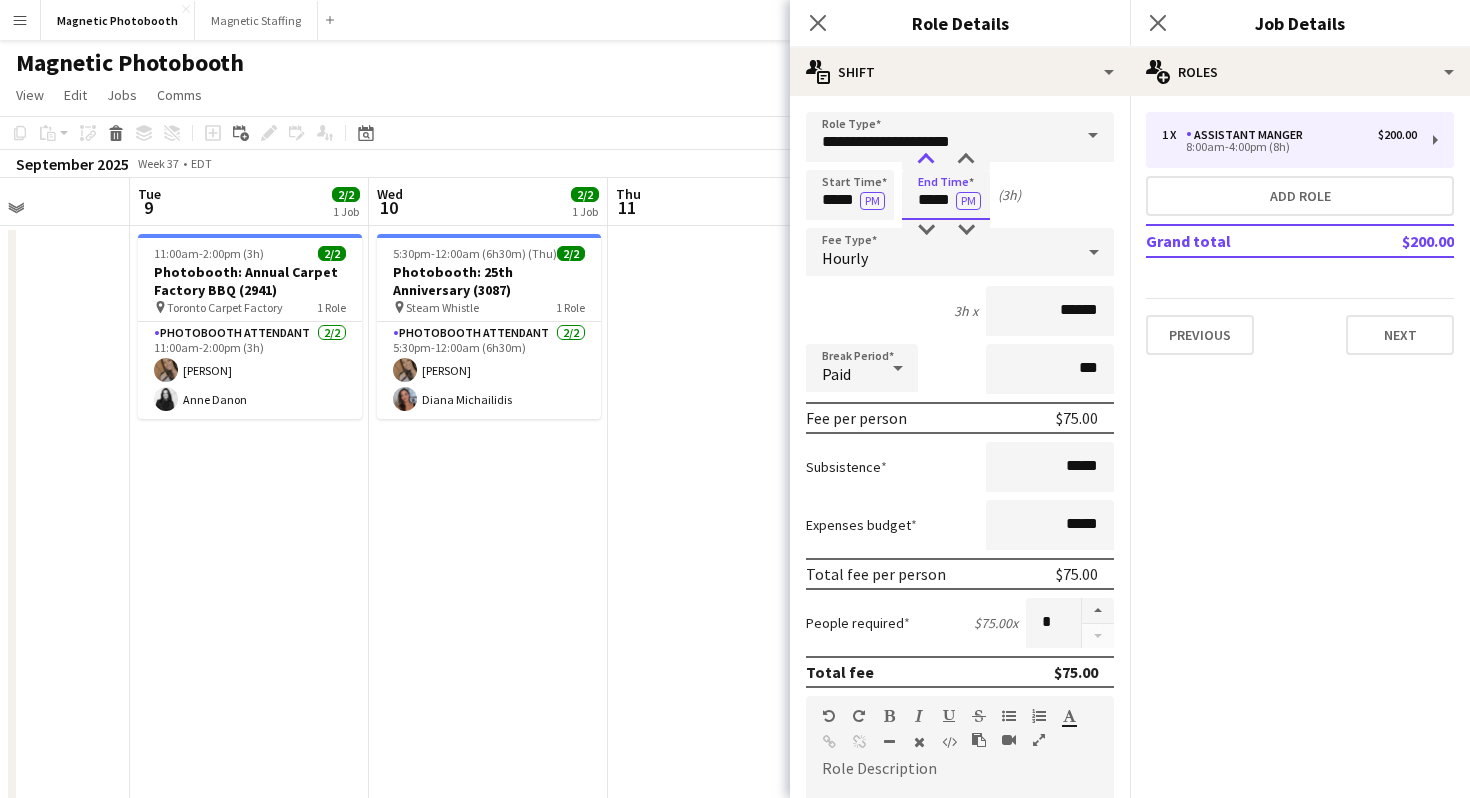 click at bounding box center [926, 160] 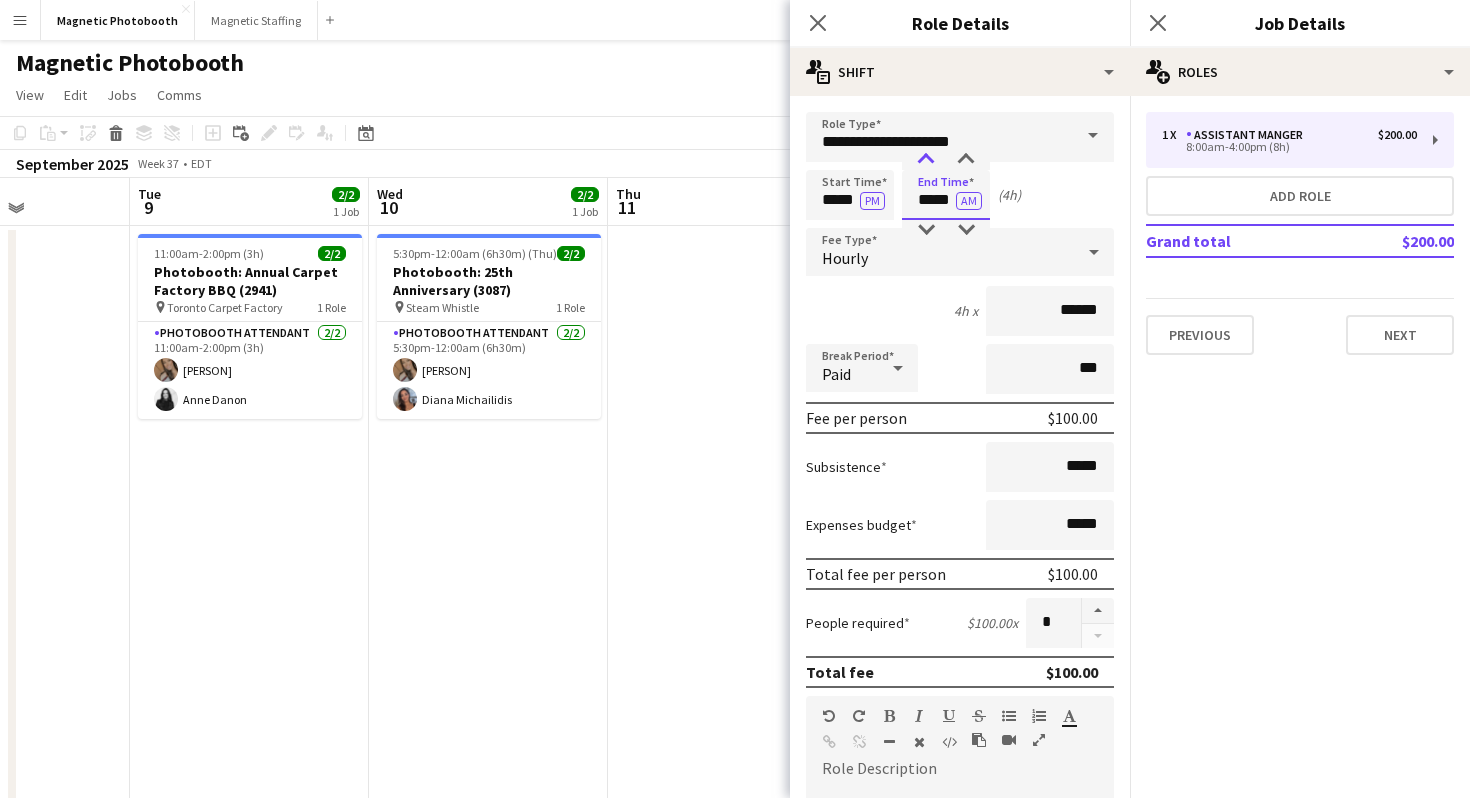 click at bounding box center (926, 160) 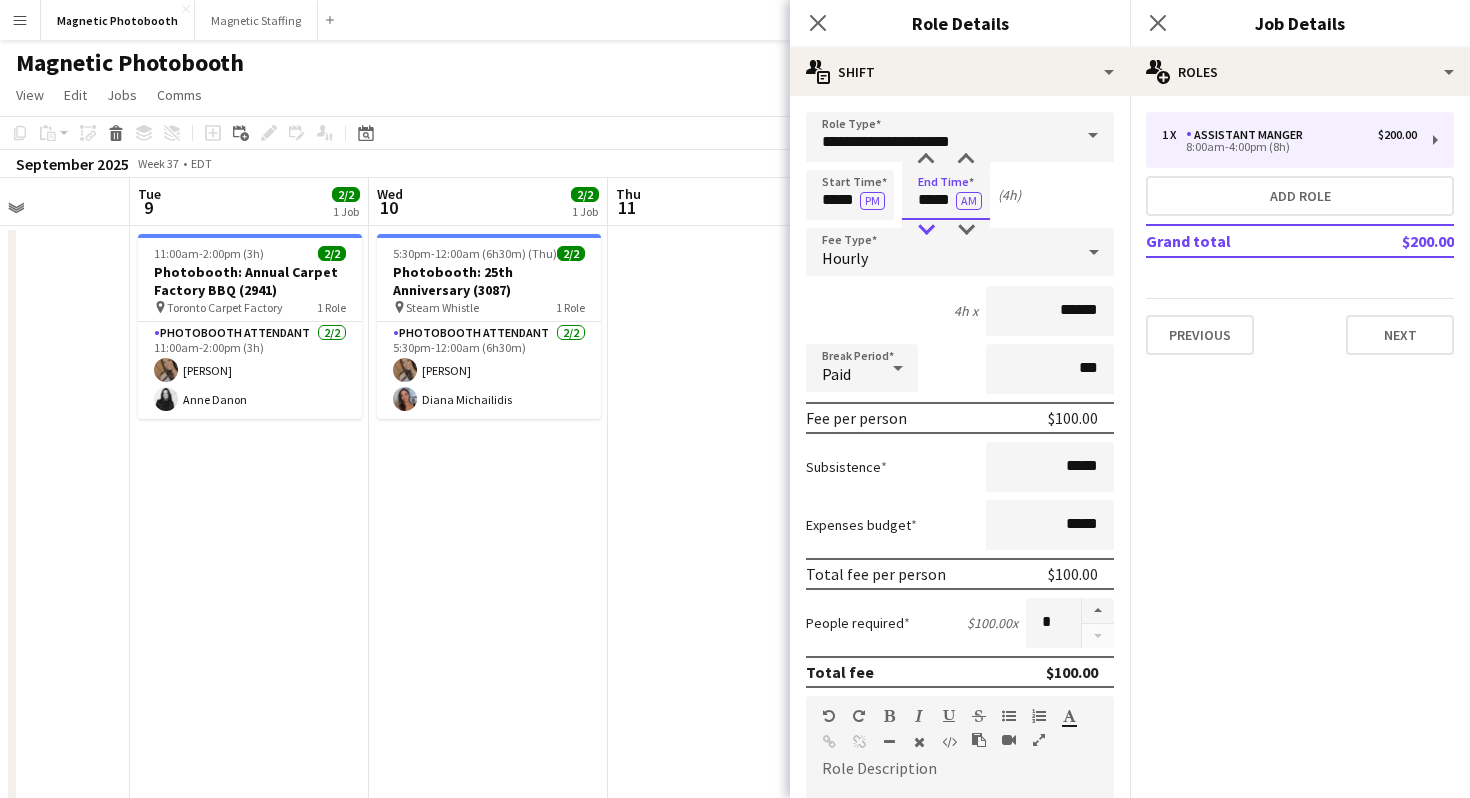 click at bounding box center [926, 230] 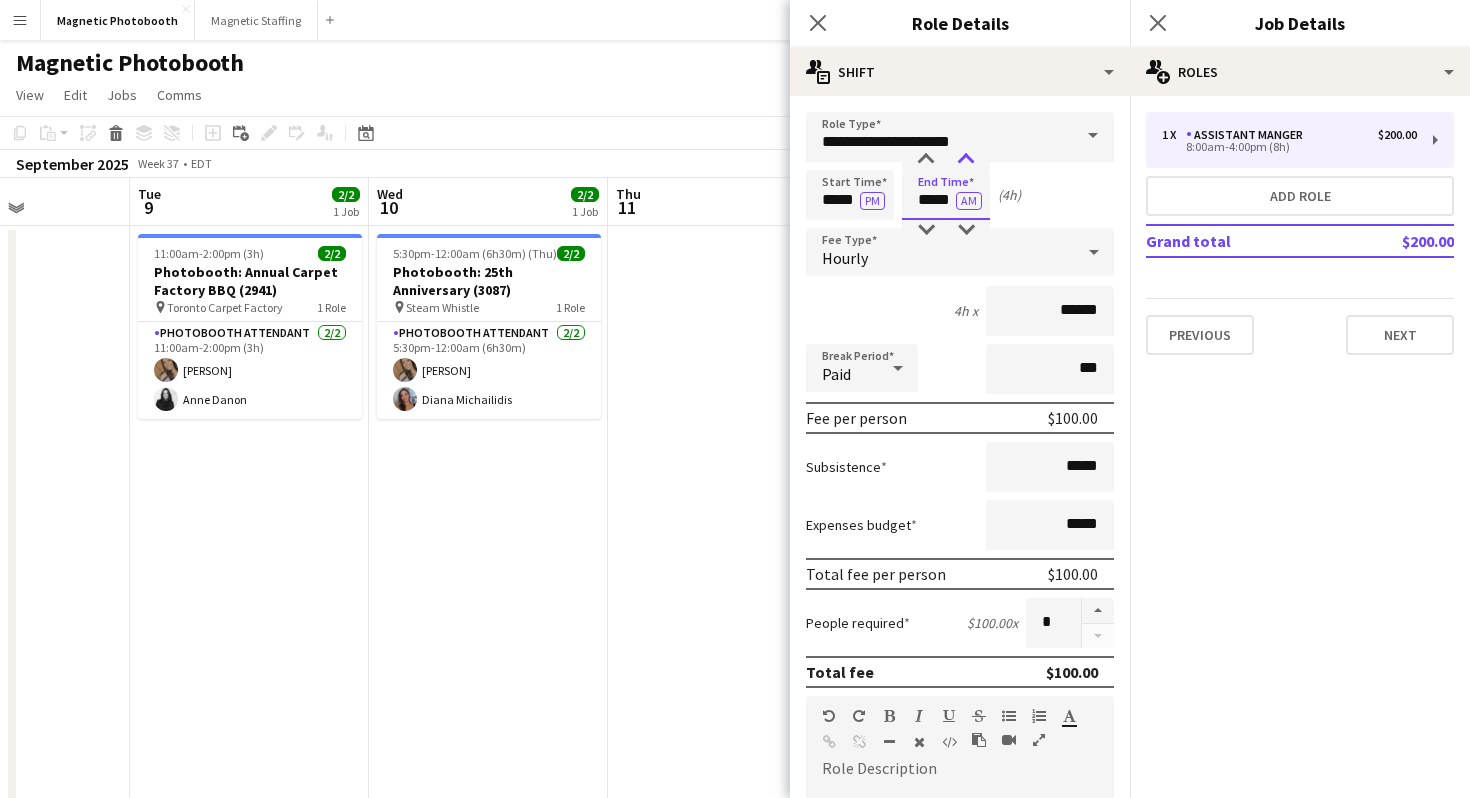 click at bounding box center [966, 160] 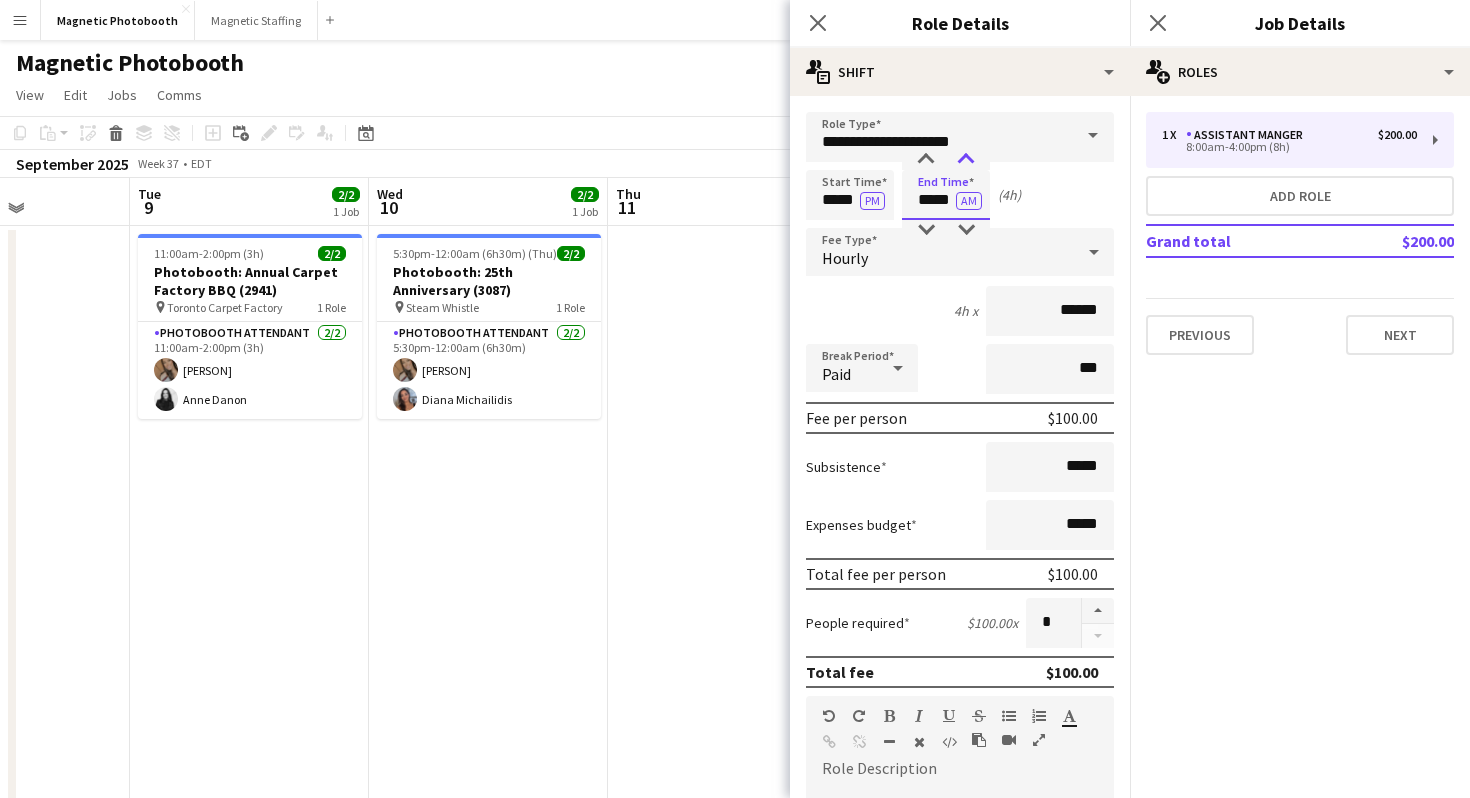 type on "*****" 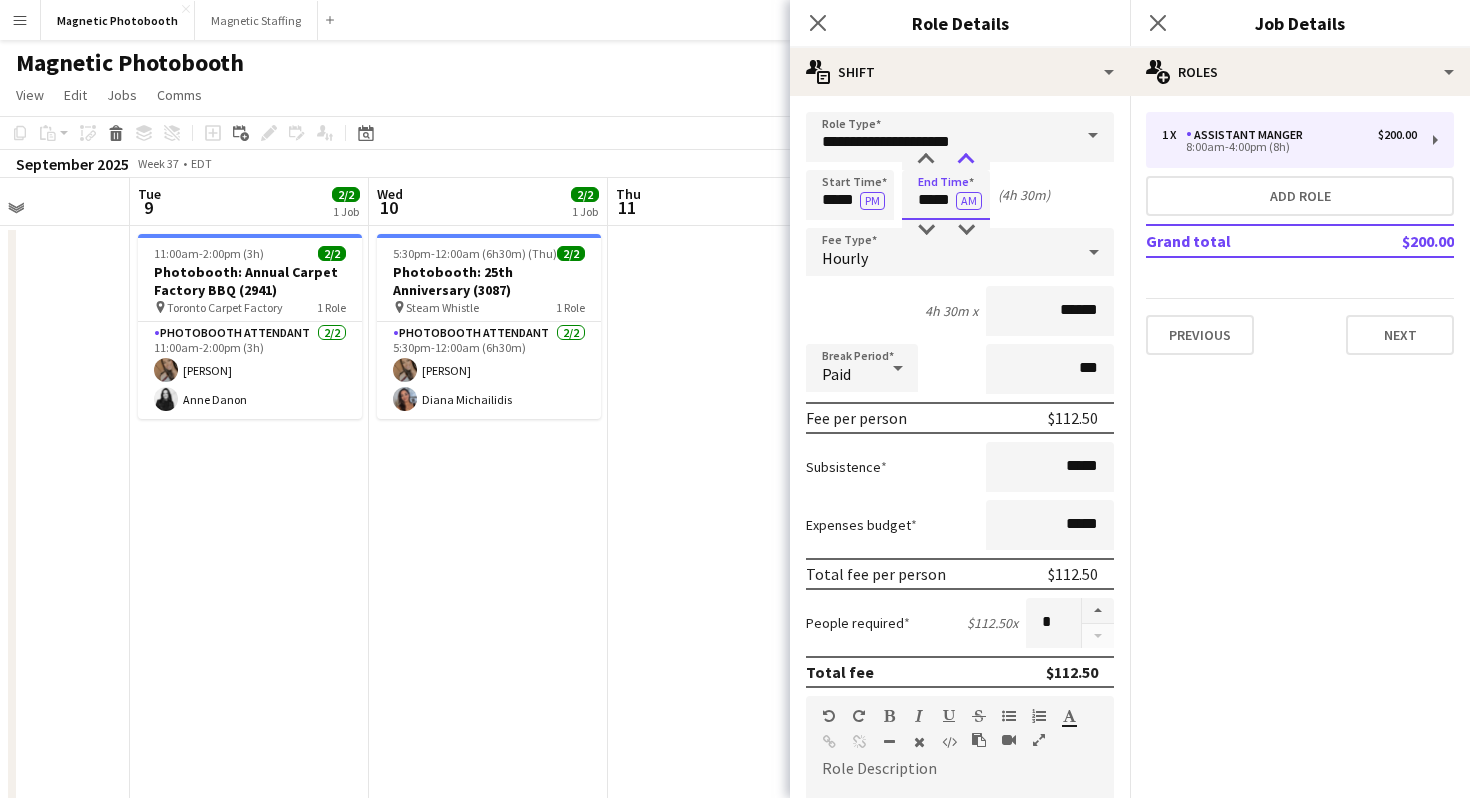 click at bounding box center [966, 160] 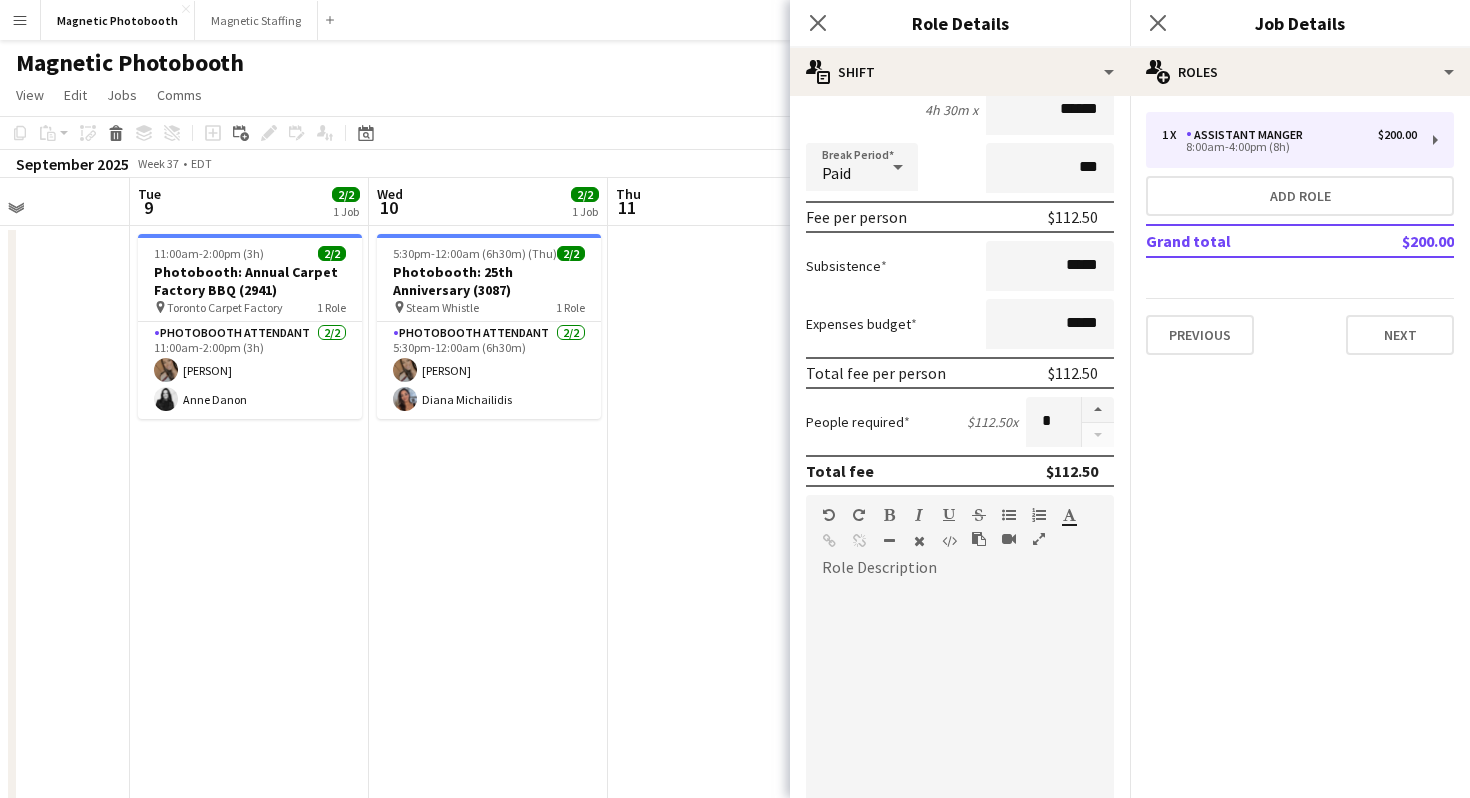 scroll, scrollTop: 262, scrollLeft: 0, axis: vertical 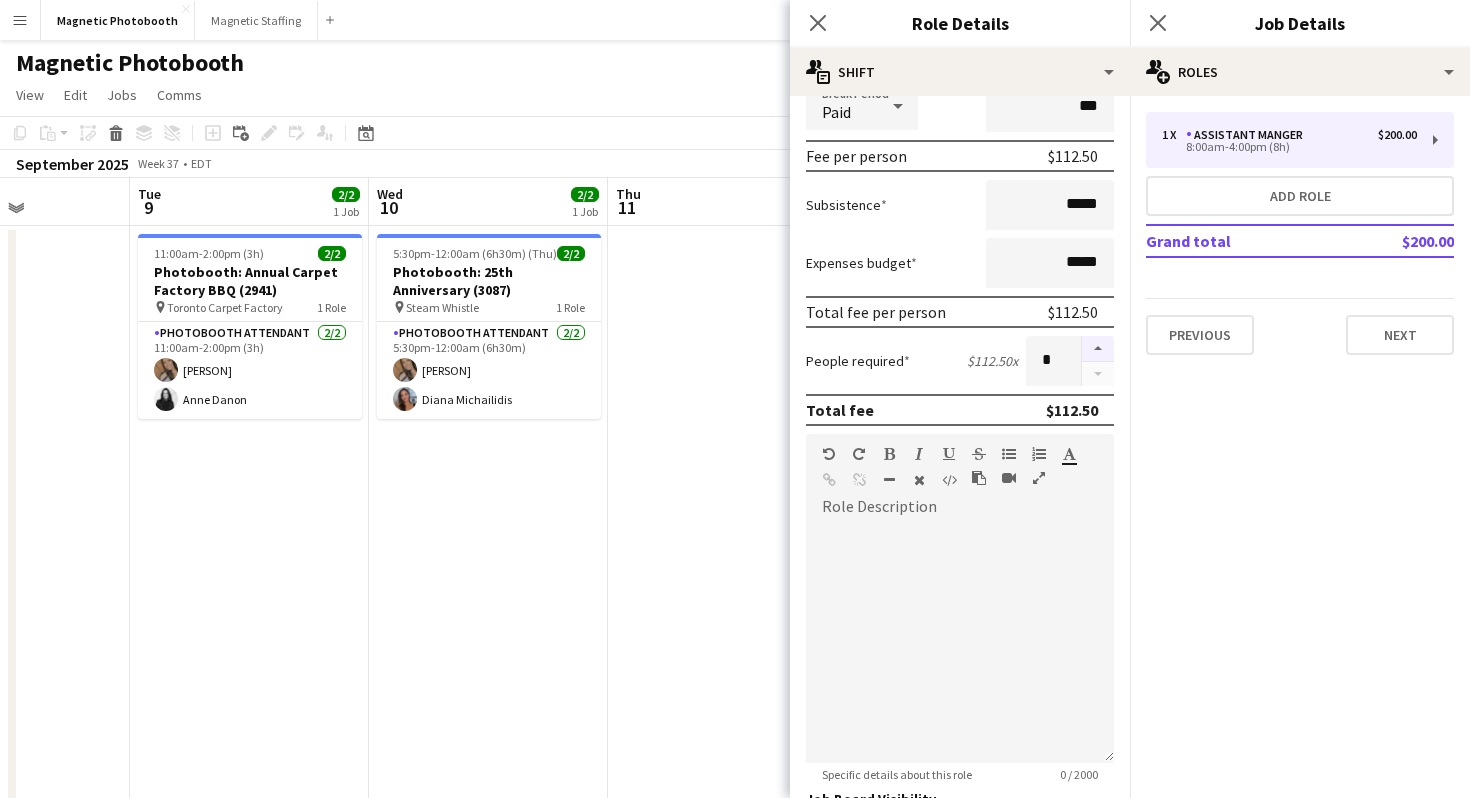 click at bounding box center [1098, 349] 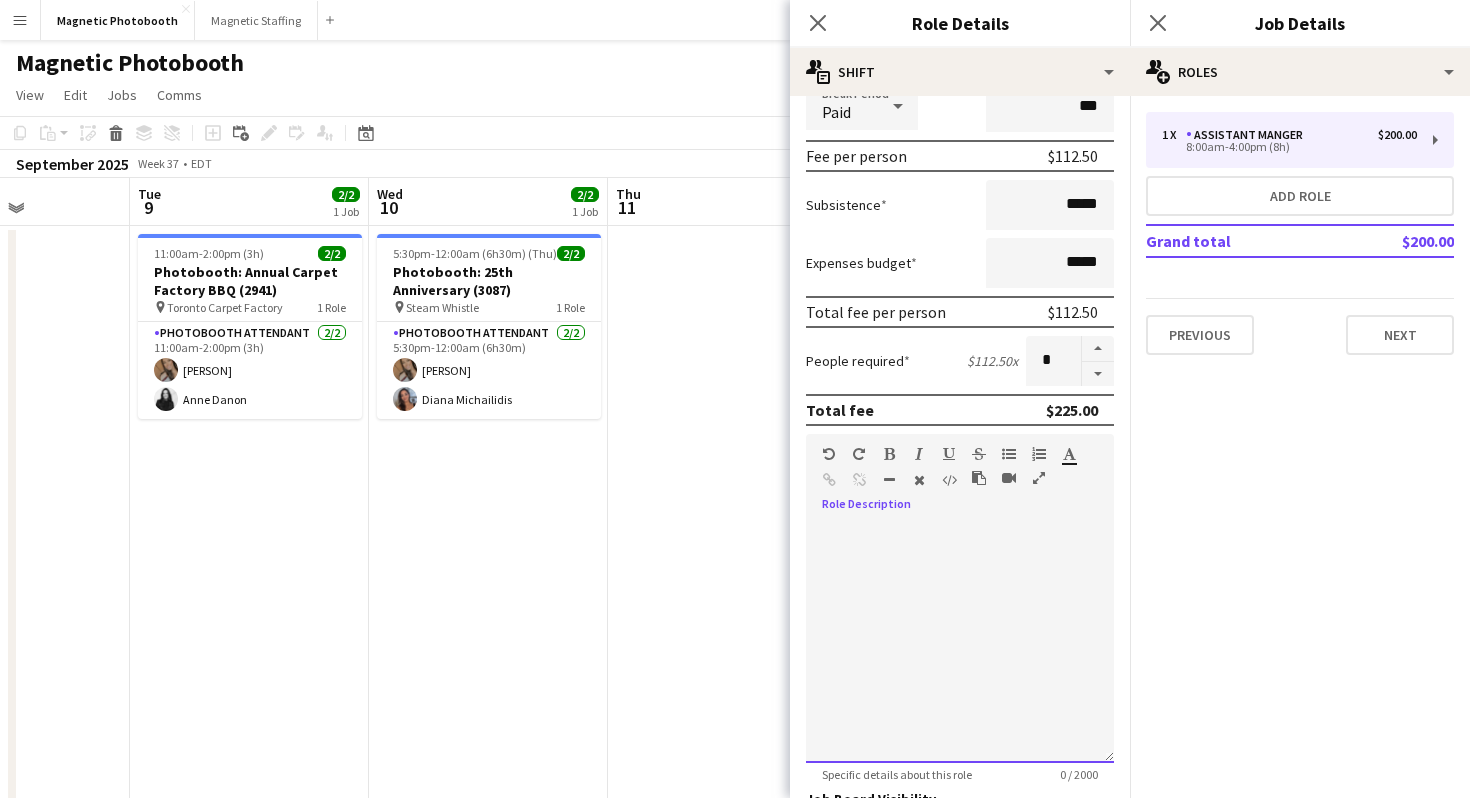 click at bounding box center [960, 643] 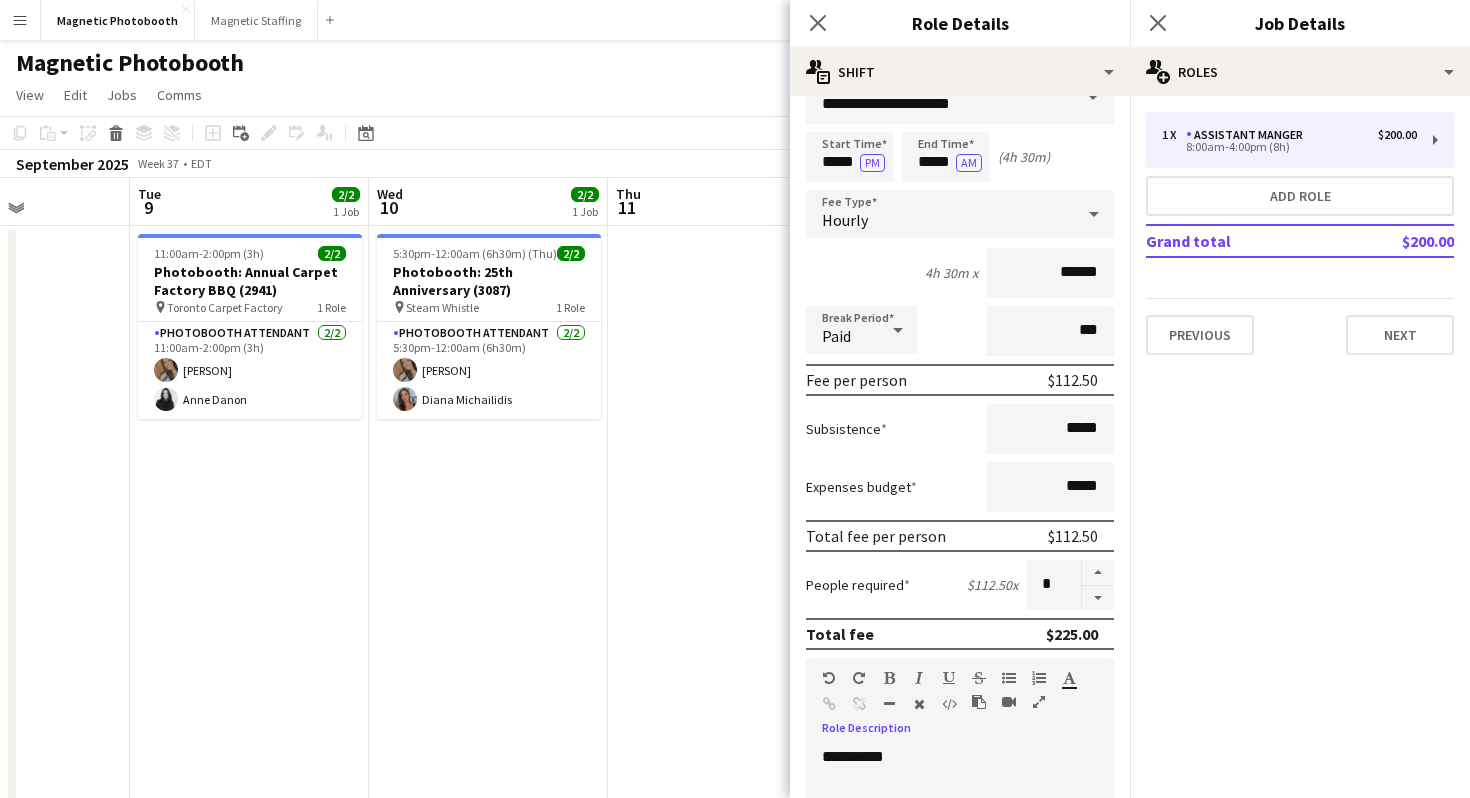 scroll, scrollTop: 24, scrollLeft: 0, axis: vertical 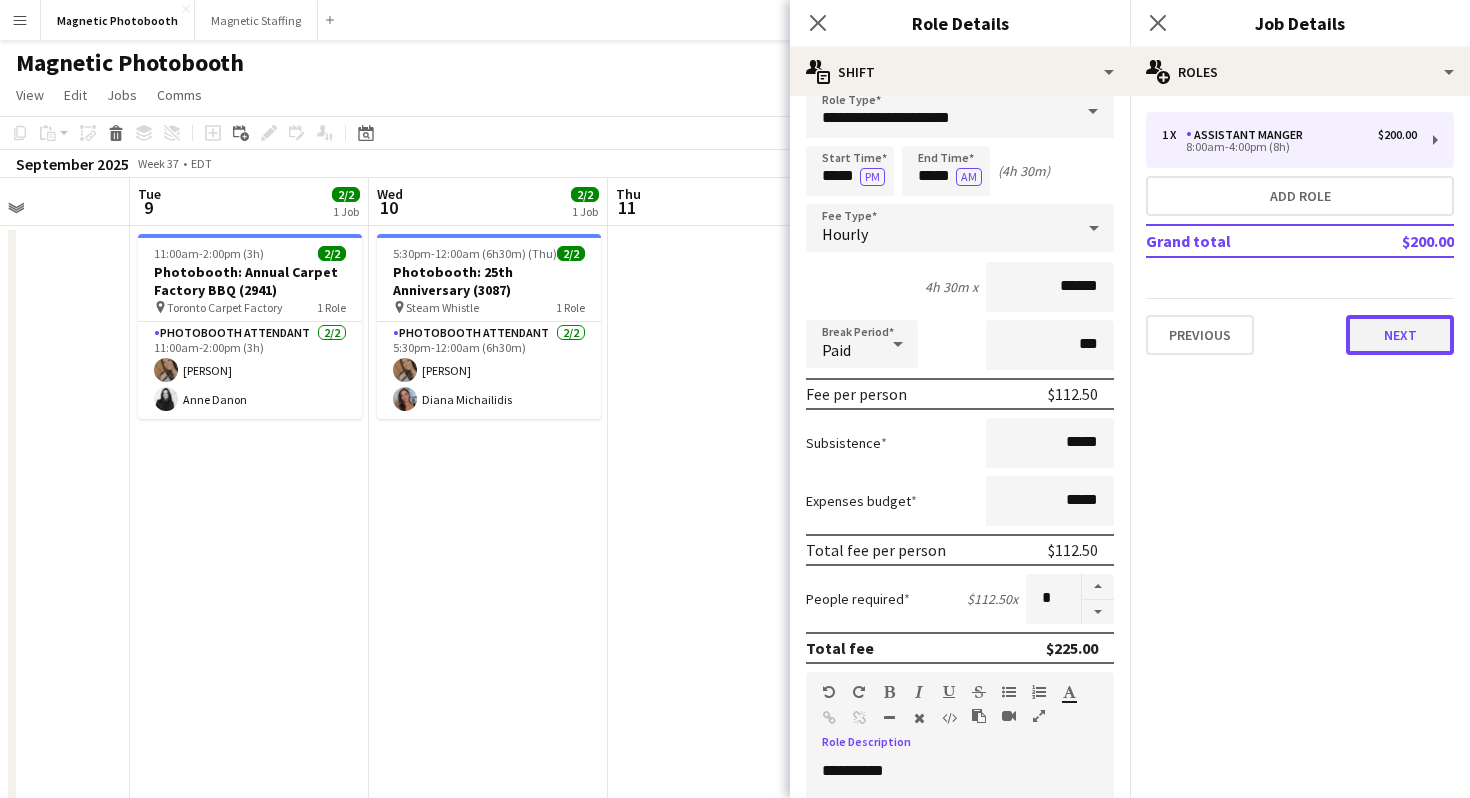 click on "Next" at bounding box center [1400, 335] 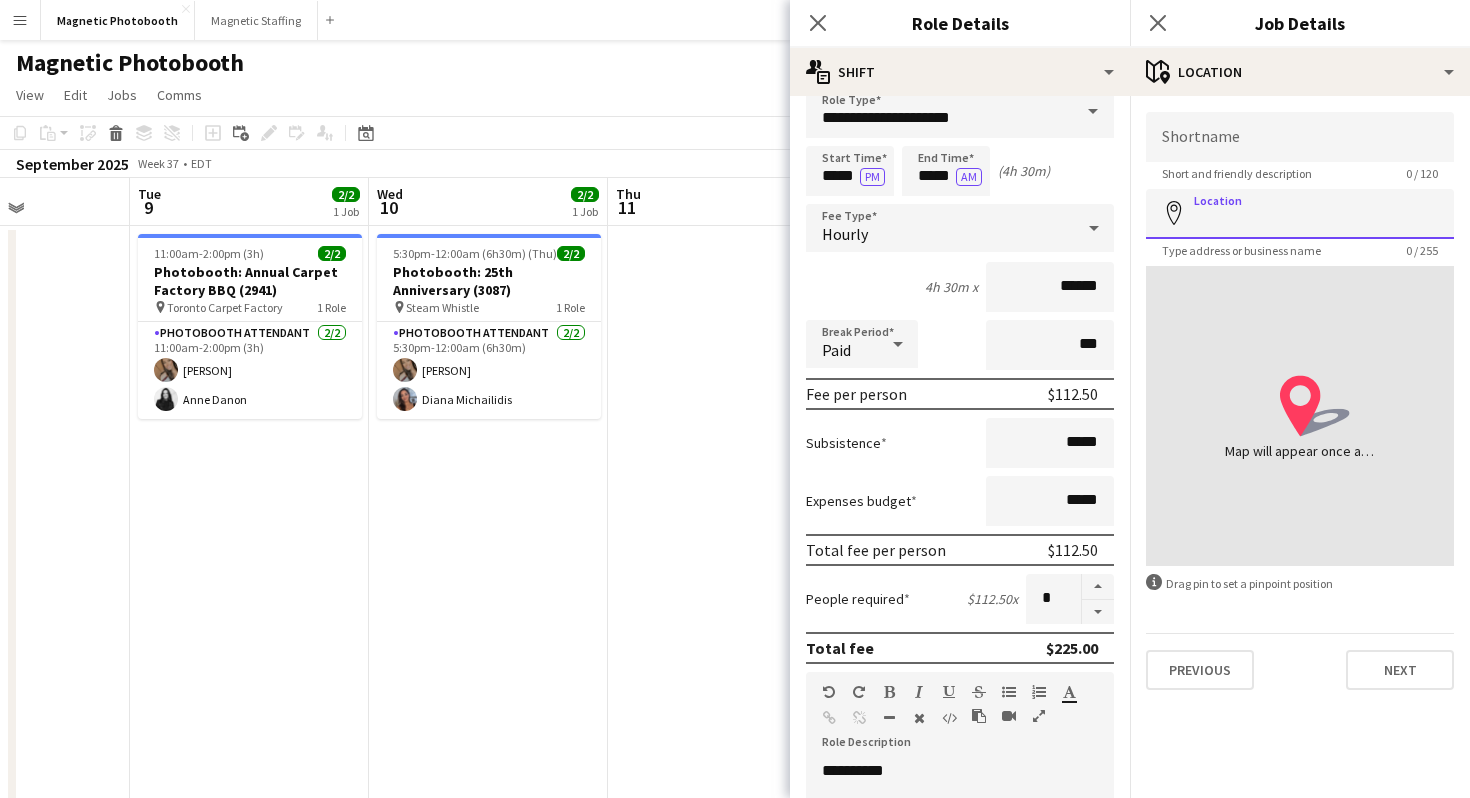 click on "Location" at bounding box center [1300, 214] 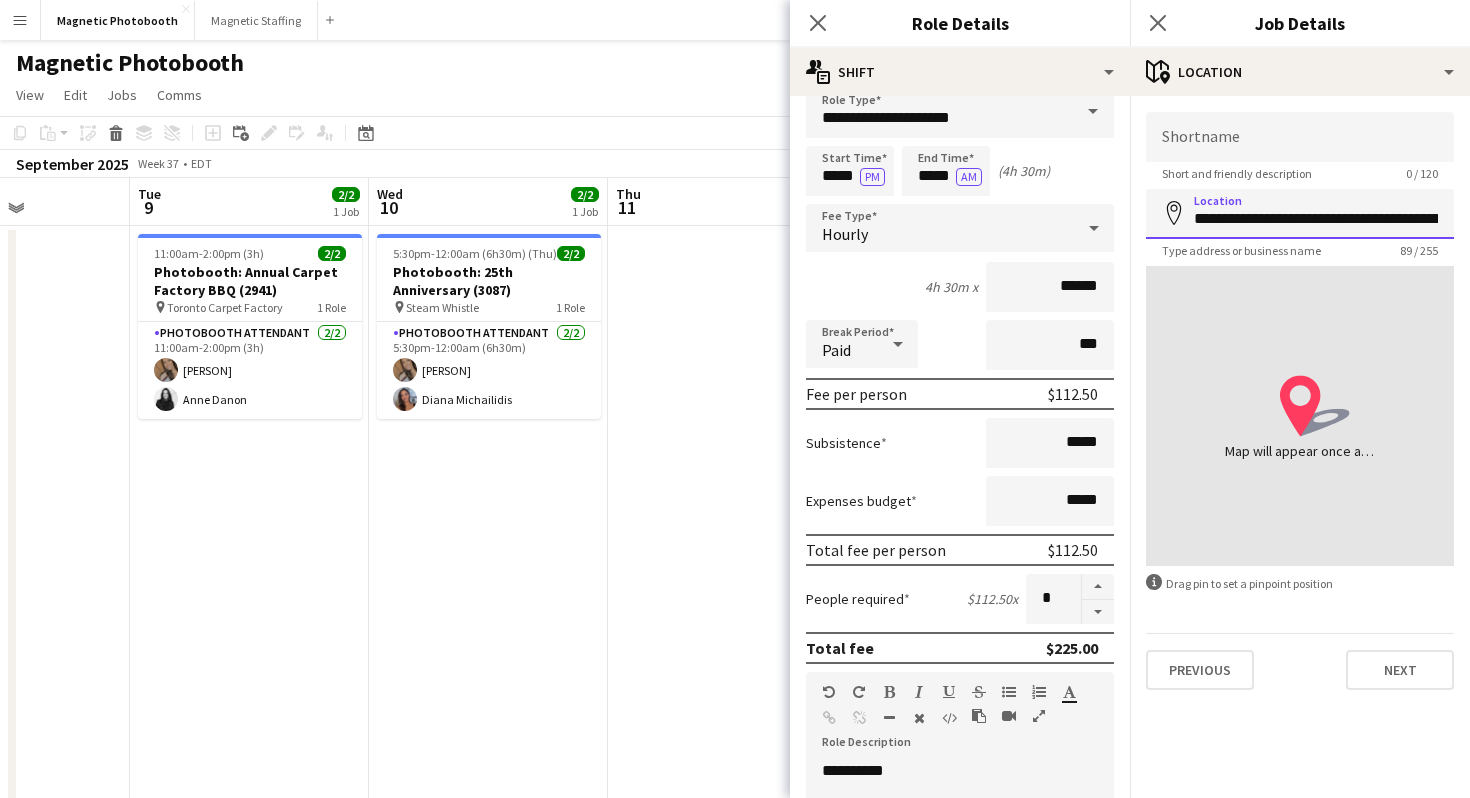scroll, scrollTop: 0, scrollLeft: 391, axis: horizontal 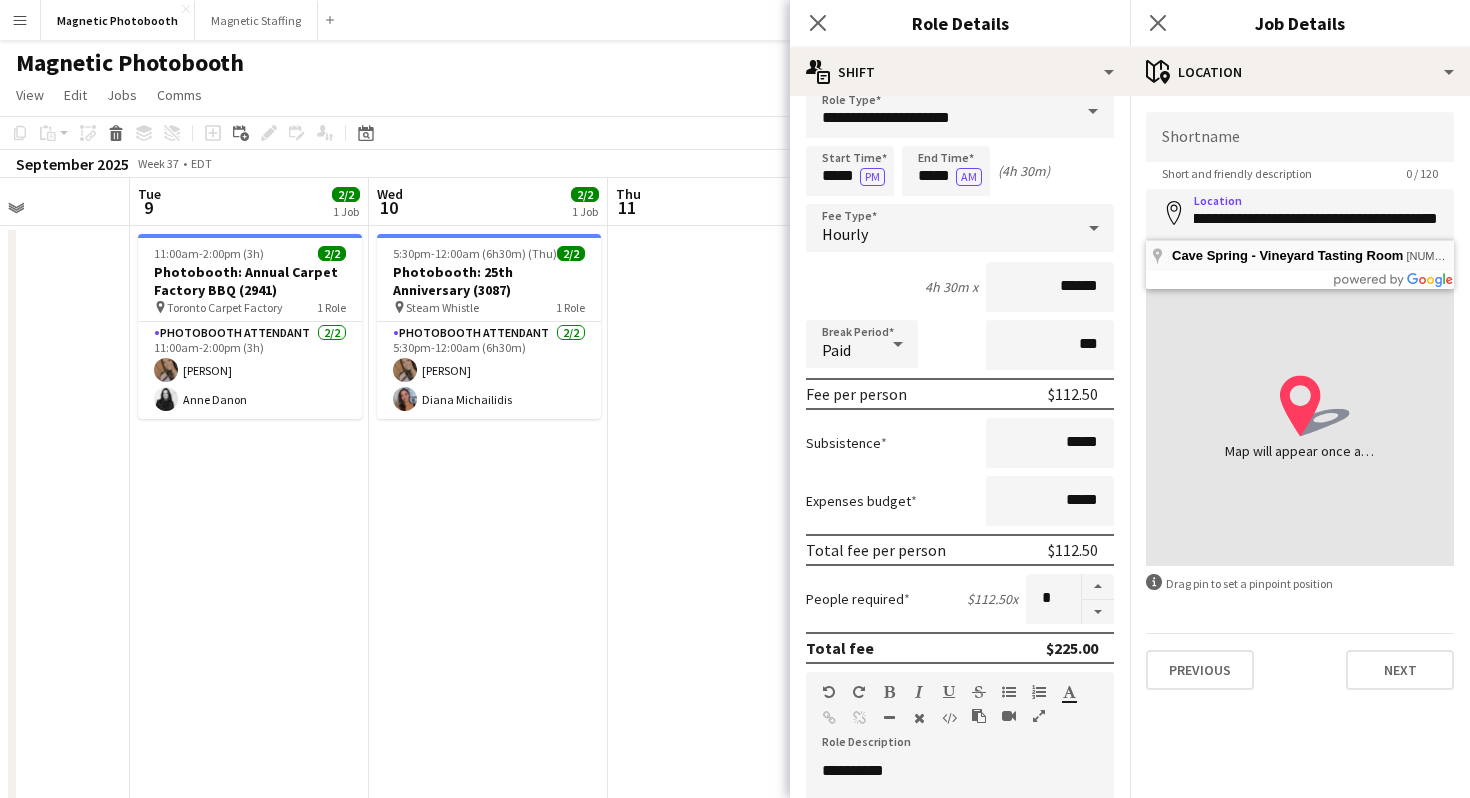 type on "**********" 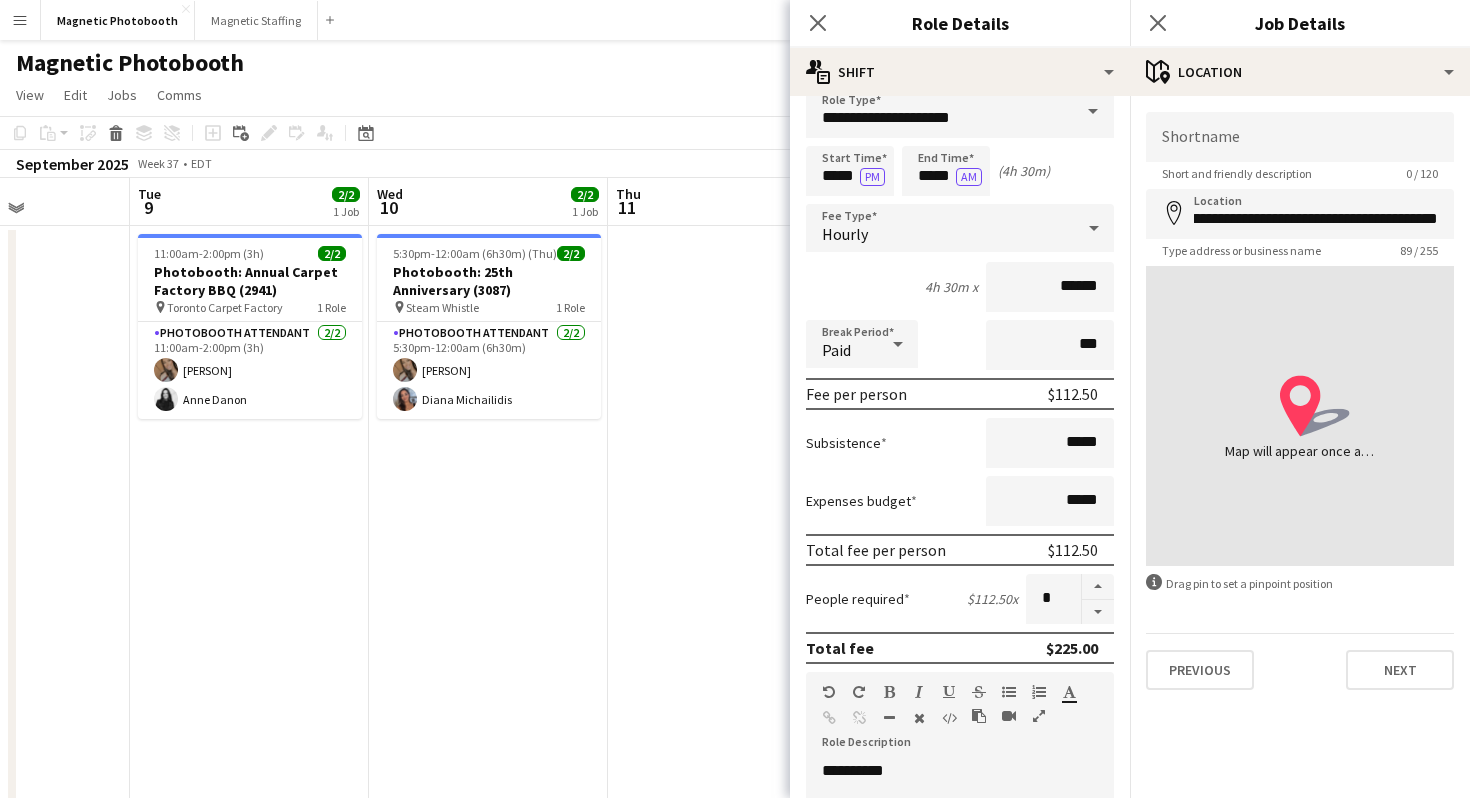 scroll, scrollTop: 0, scrollLeft: 0, axis: both 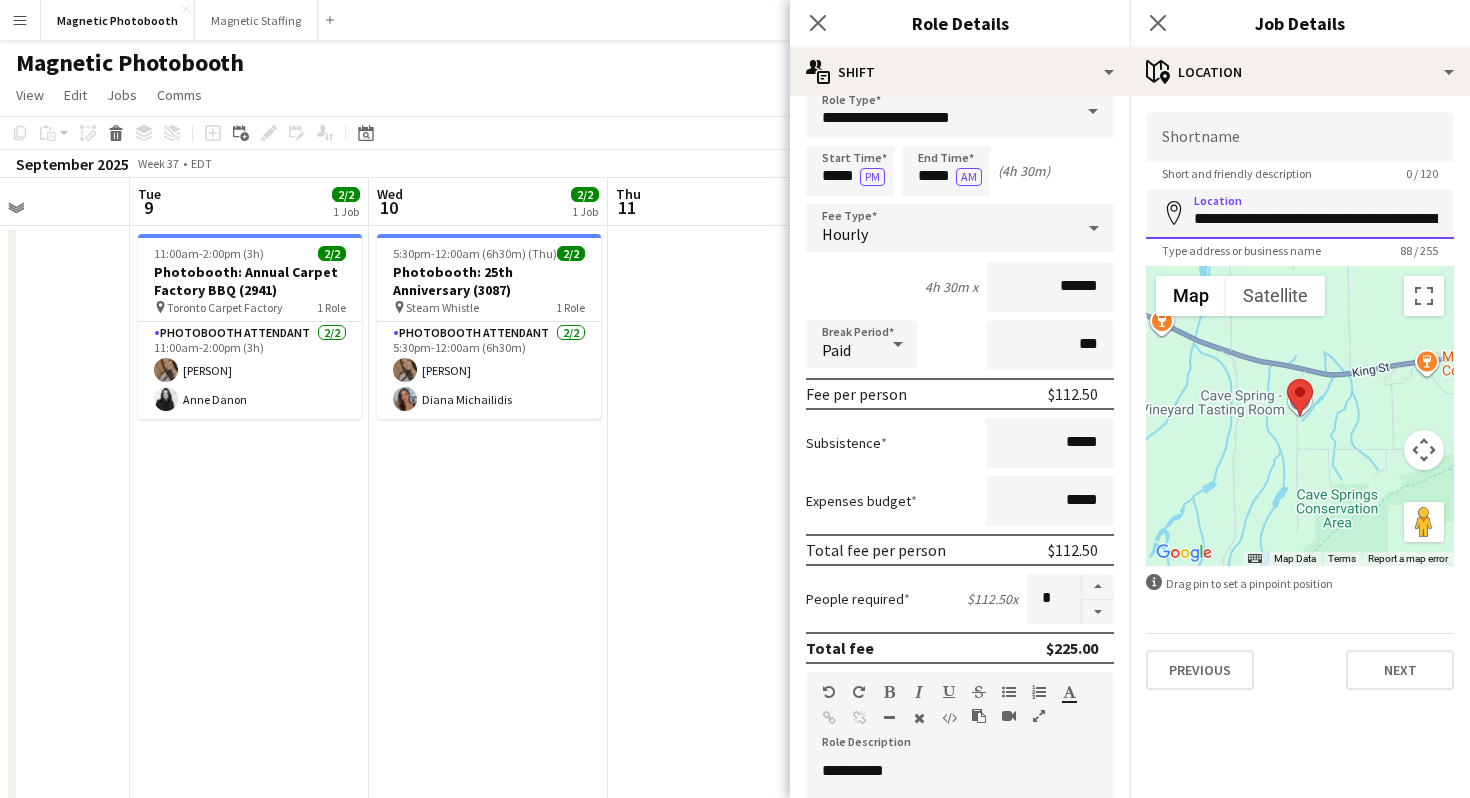 drag, startPoint x: 1273, startPoint y: 221, endPoint x: 1193, endPoint y: 219, distance: 80.024994 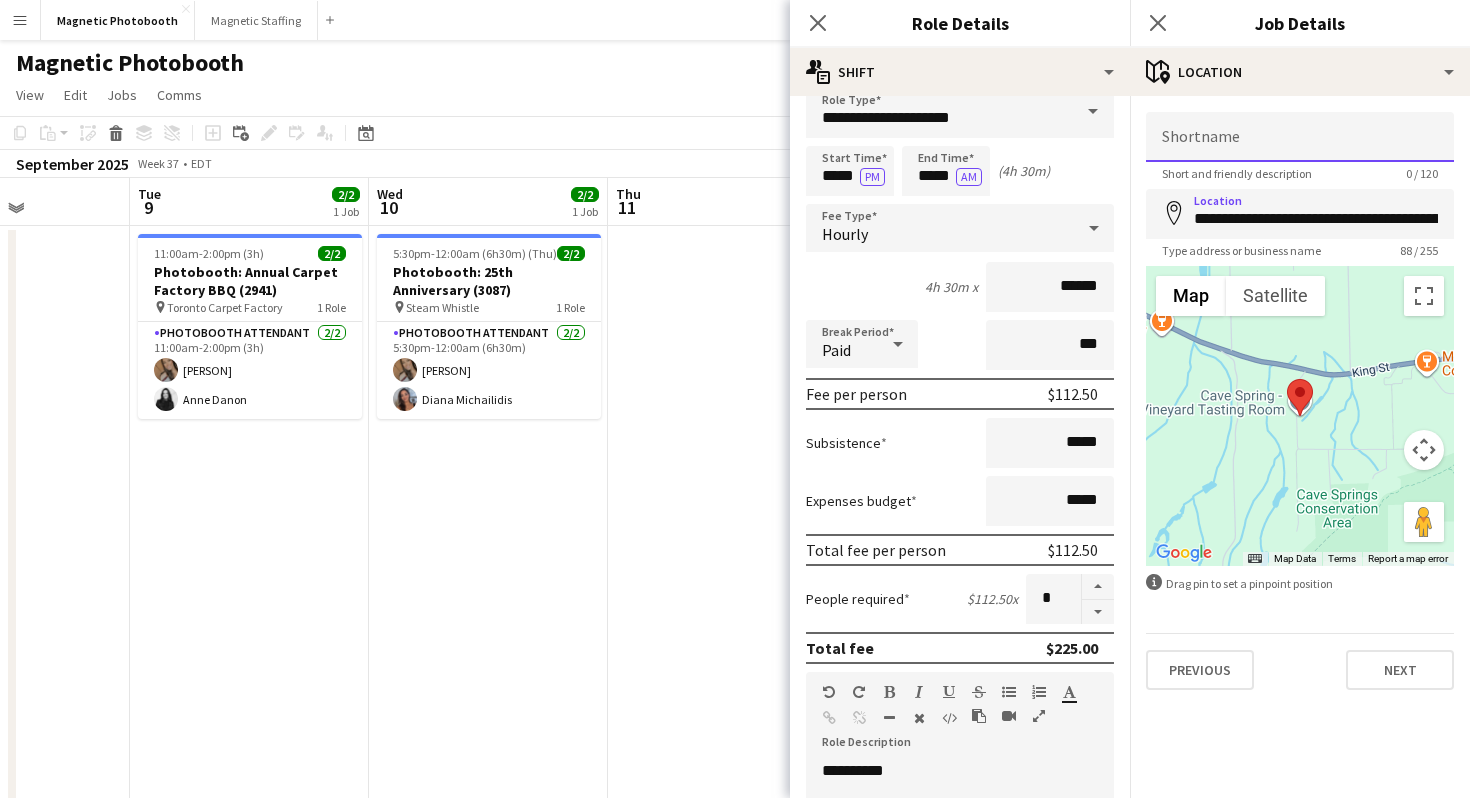 click on "Shortname" at bounding box center (1300, 137) 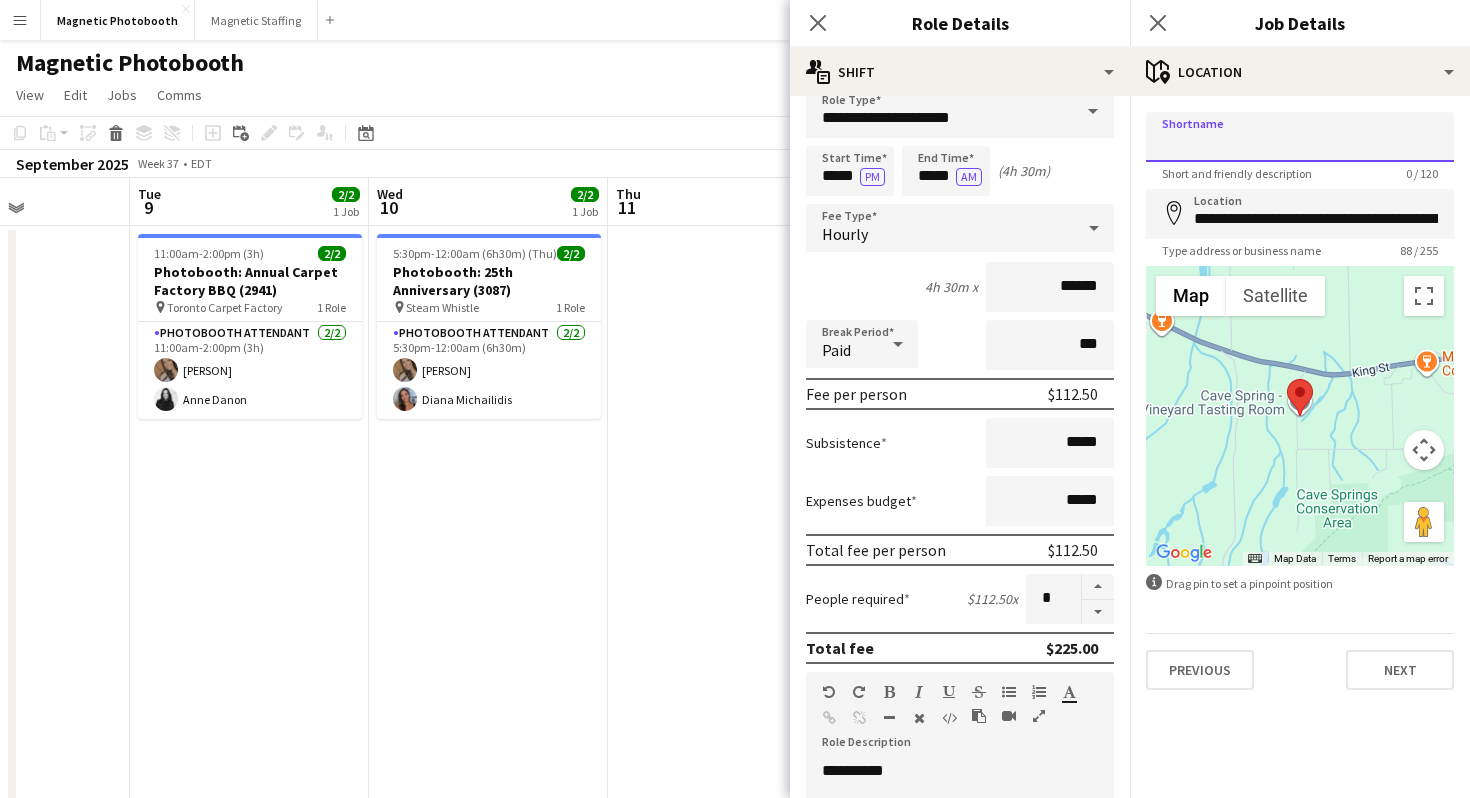 paste on "**********" 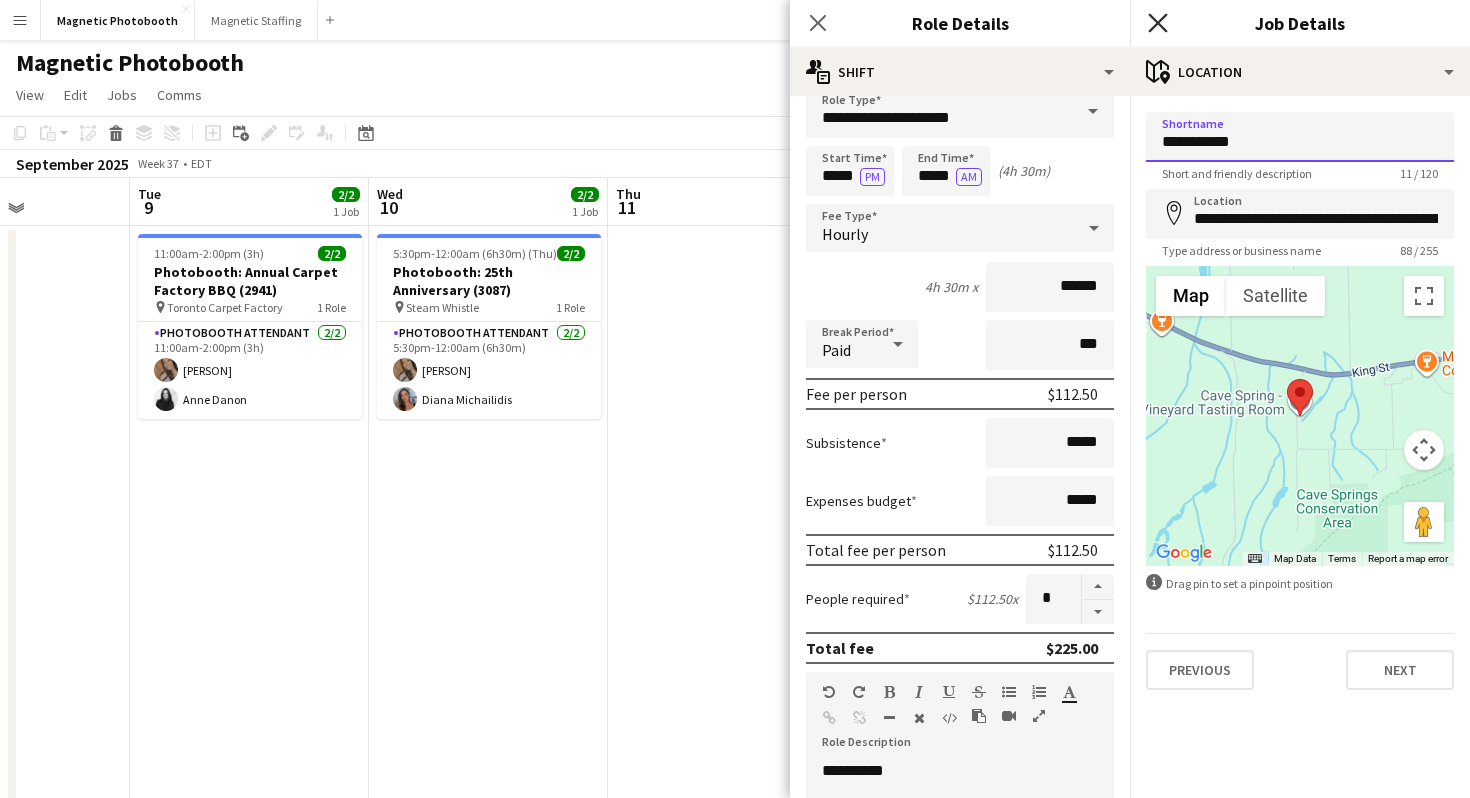 type on "**********" 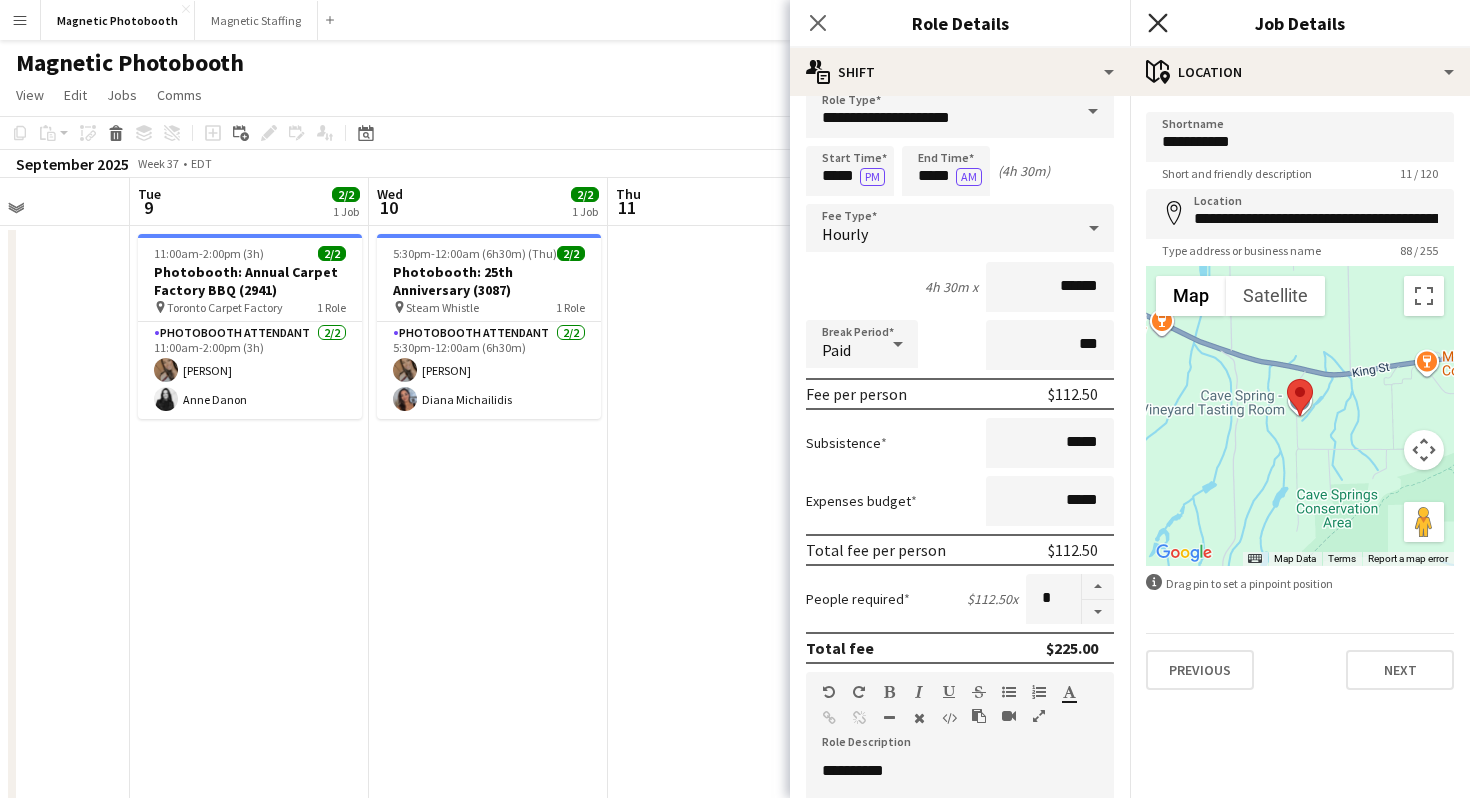 click 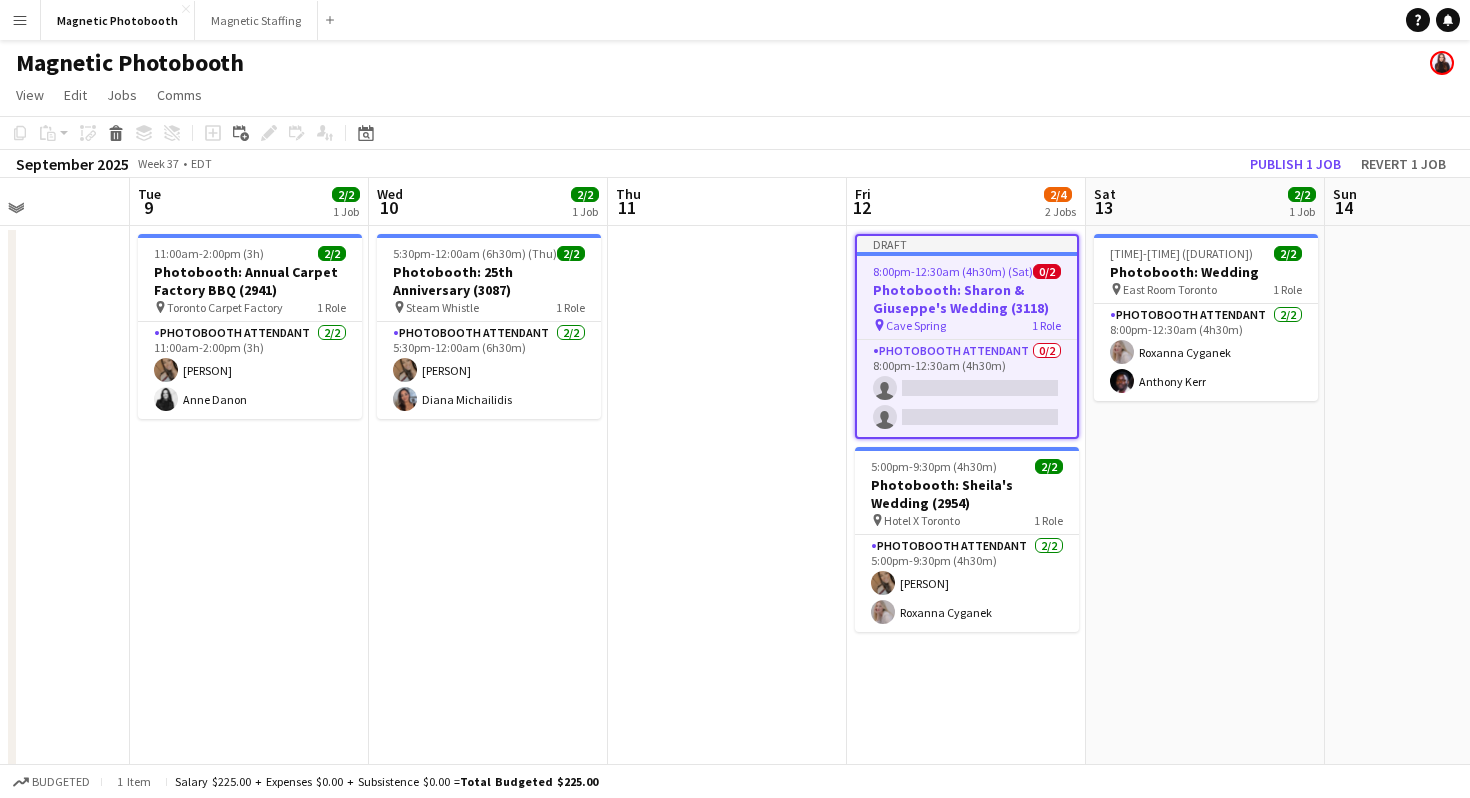 click on "Photobooth: Sharon & Giuseppe's Wedding (3118)" at bounding box center [967, 299] 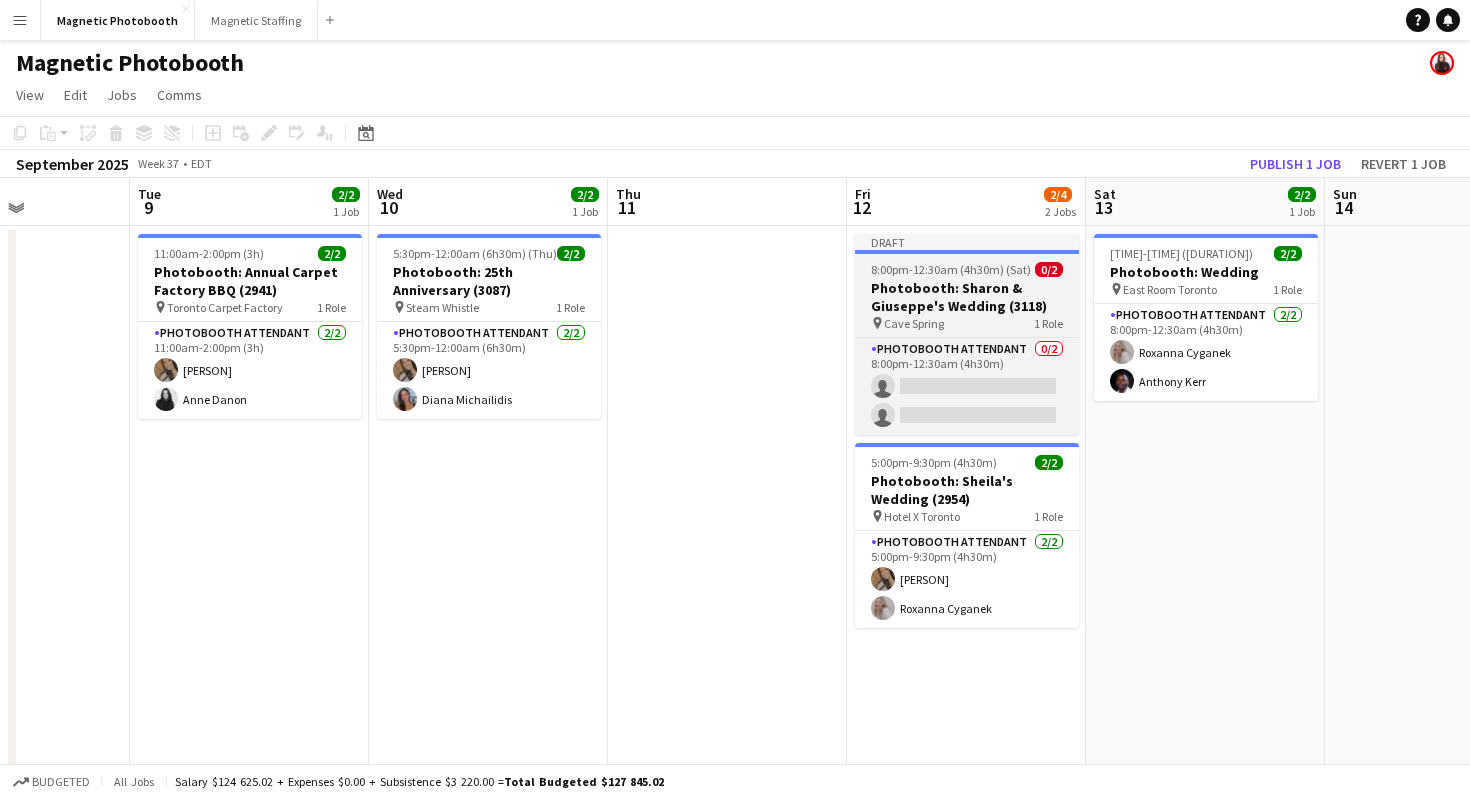 click on "Photobooth: Sharon & Giuseppe's Wedding (3118)" at bounding box center (967, 297) 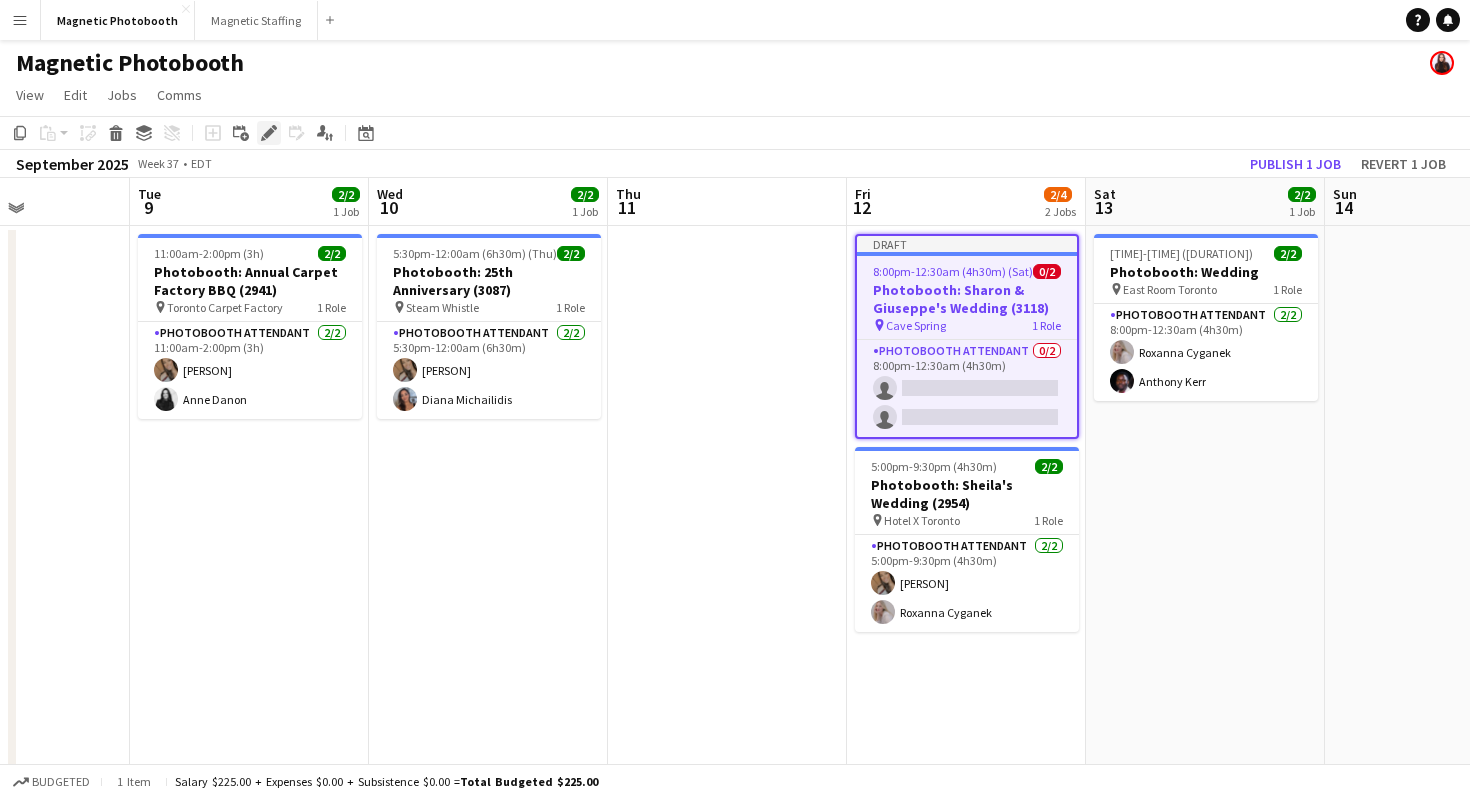 click on "Edit" 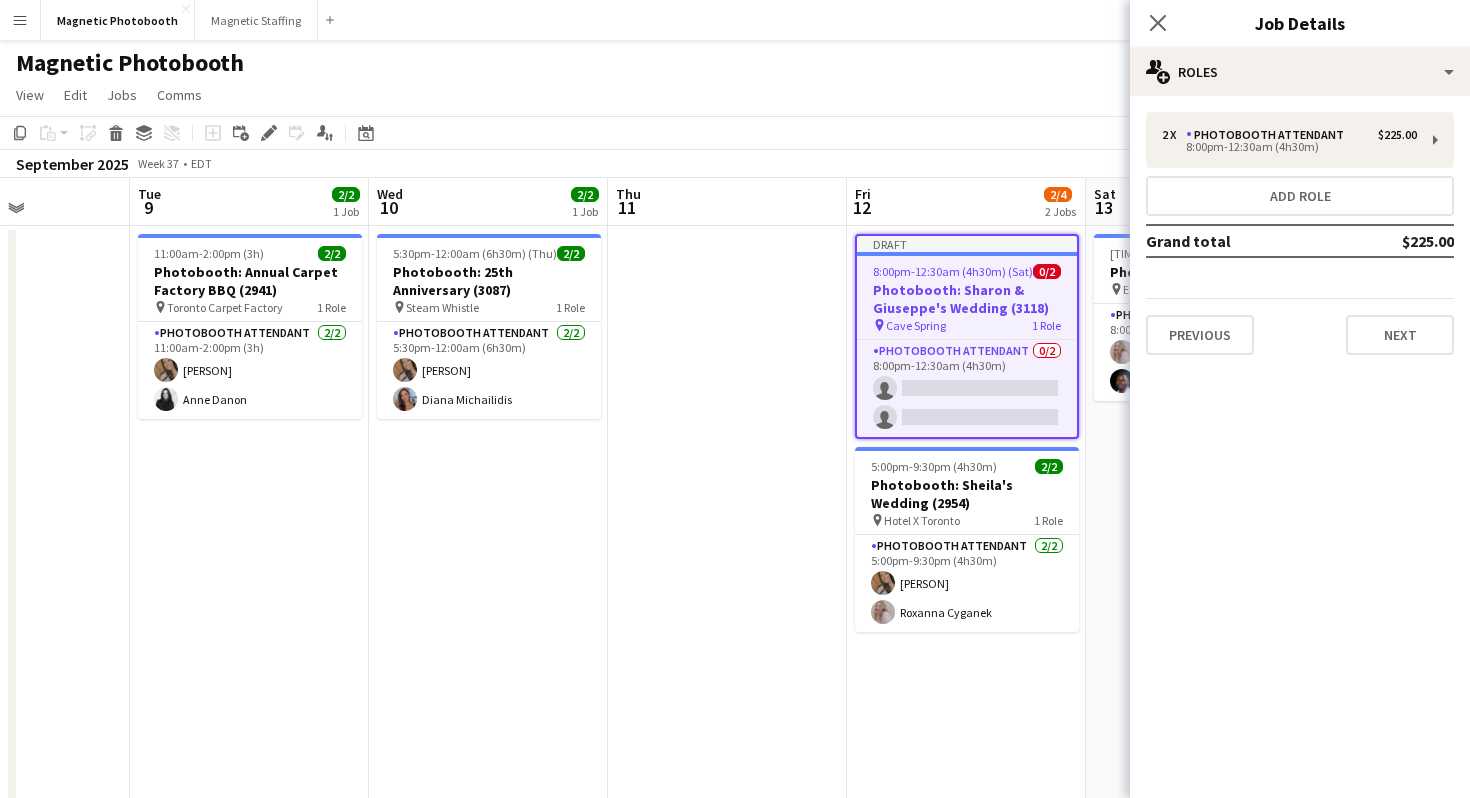 click on "Previous   Next" at bounding box center [1300, 326] 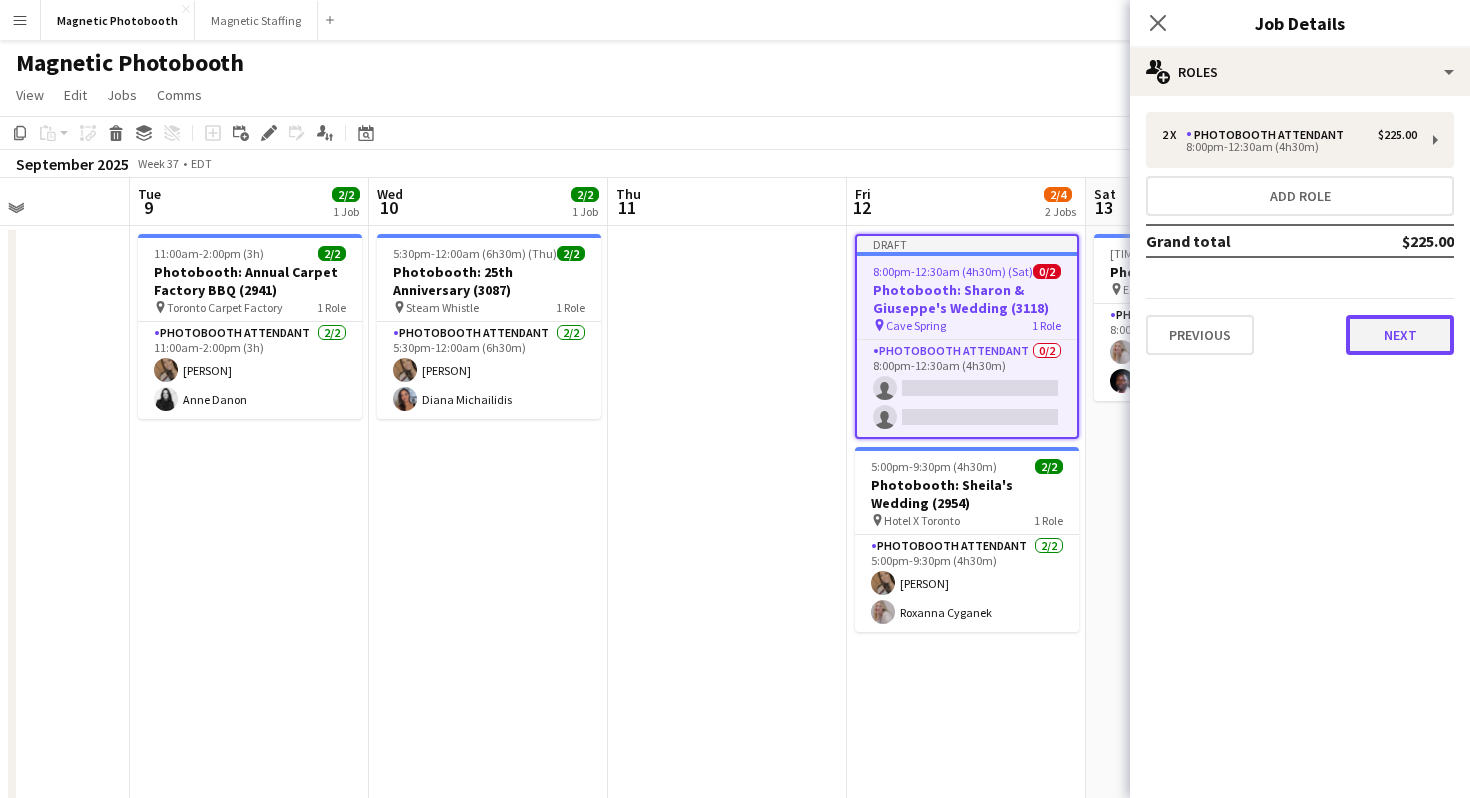 click on "Next" at bounding box center [1400, 335] 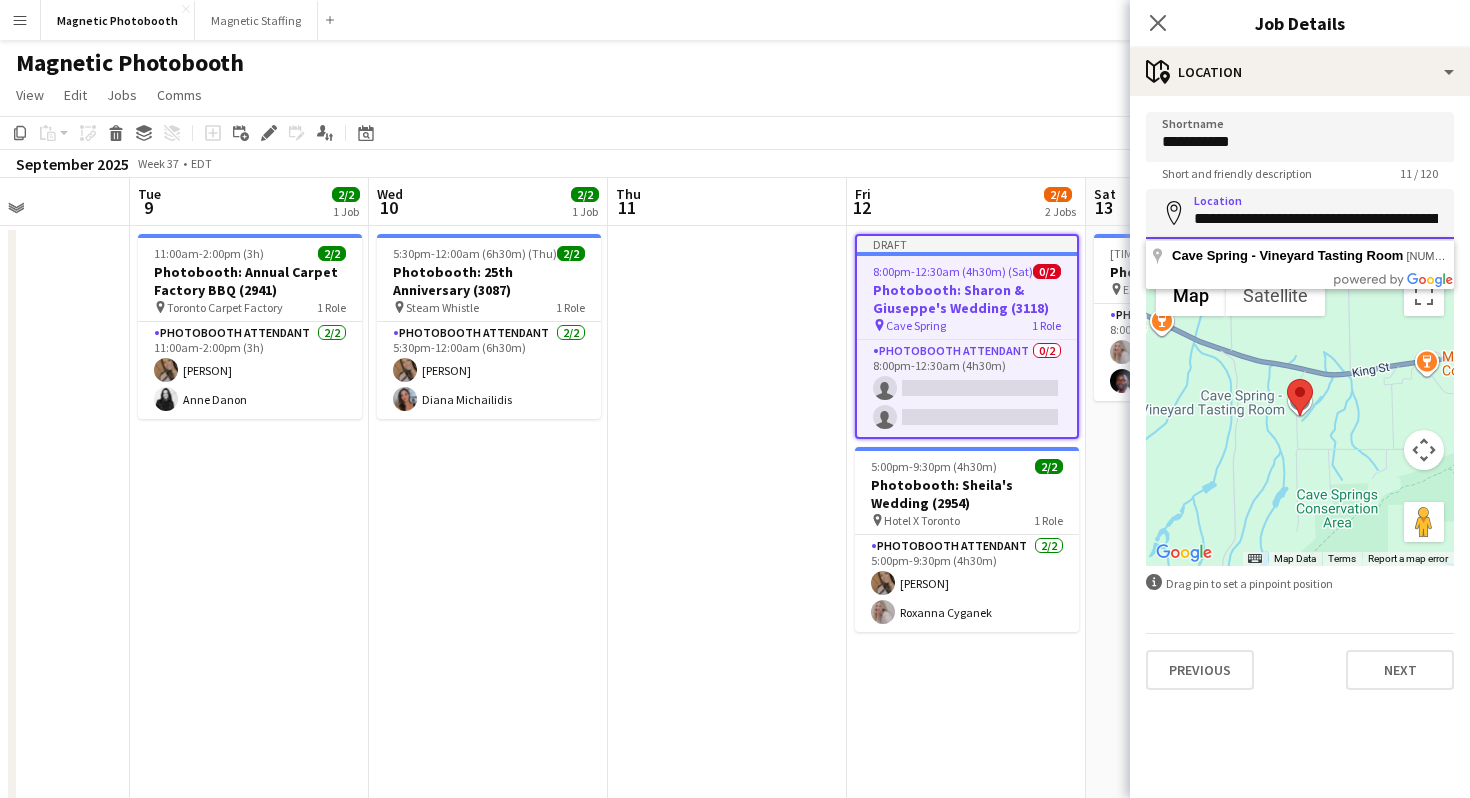 drag, startPoint x: 1338, startPoint y: 224, endPoint x: 1466, endPoint y: 210, distance: 128.76335 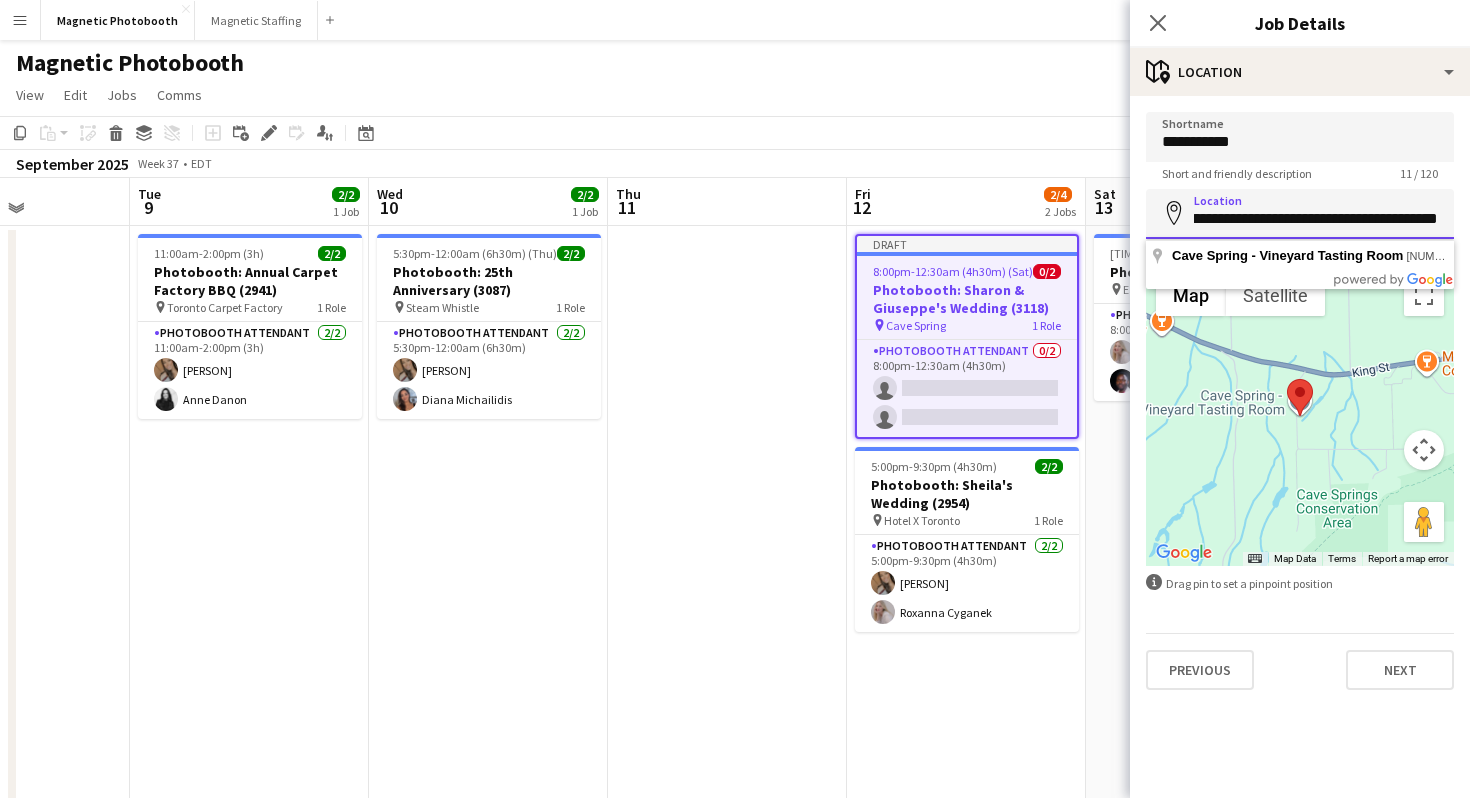 drag, startPoint x: 1413, startPoint y: 219, endPoint x: 1467, endPoint y: 206, distance: 55.542778 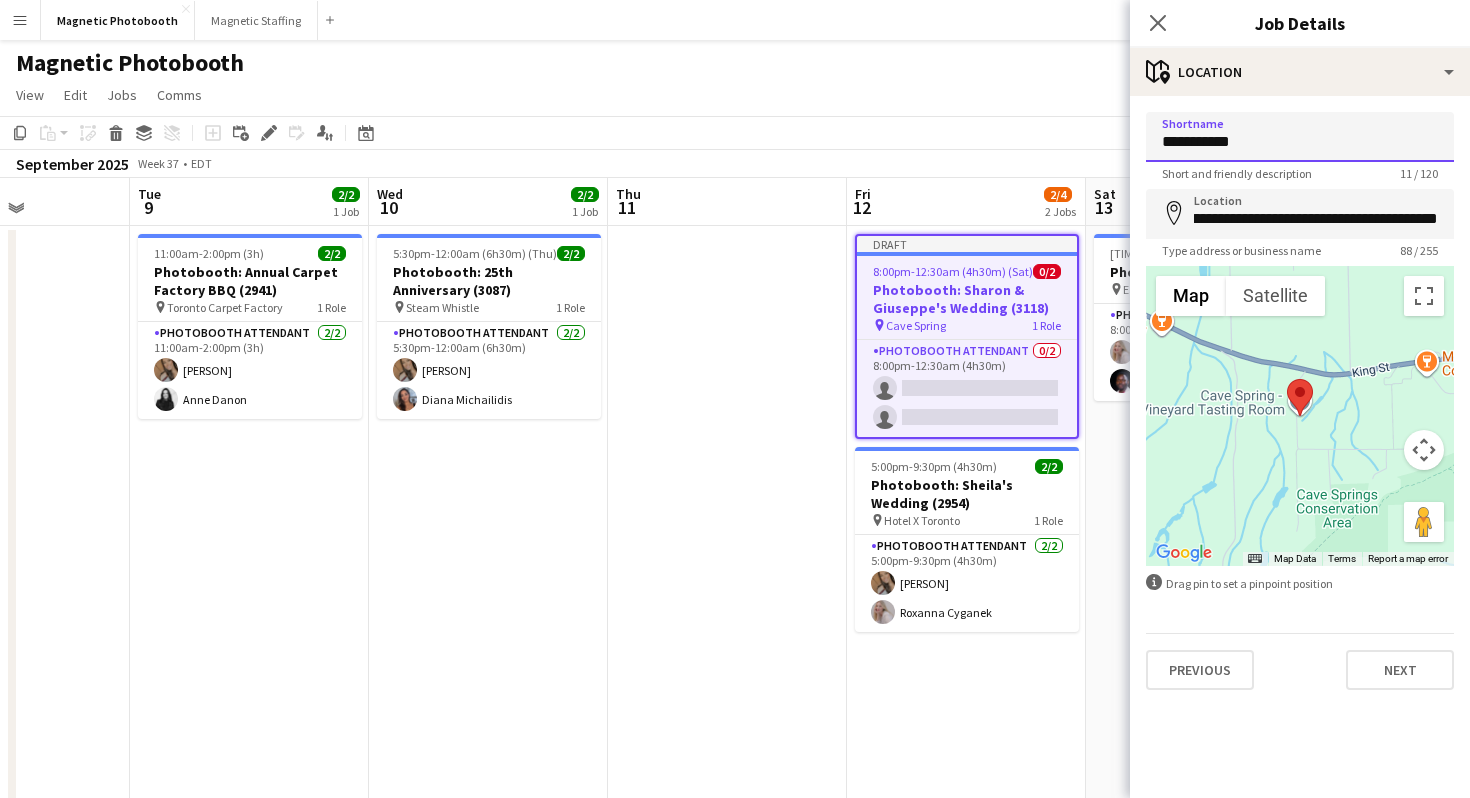scroll, scrollTop: 0, scrollLeft: 0, axis: both 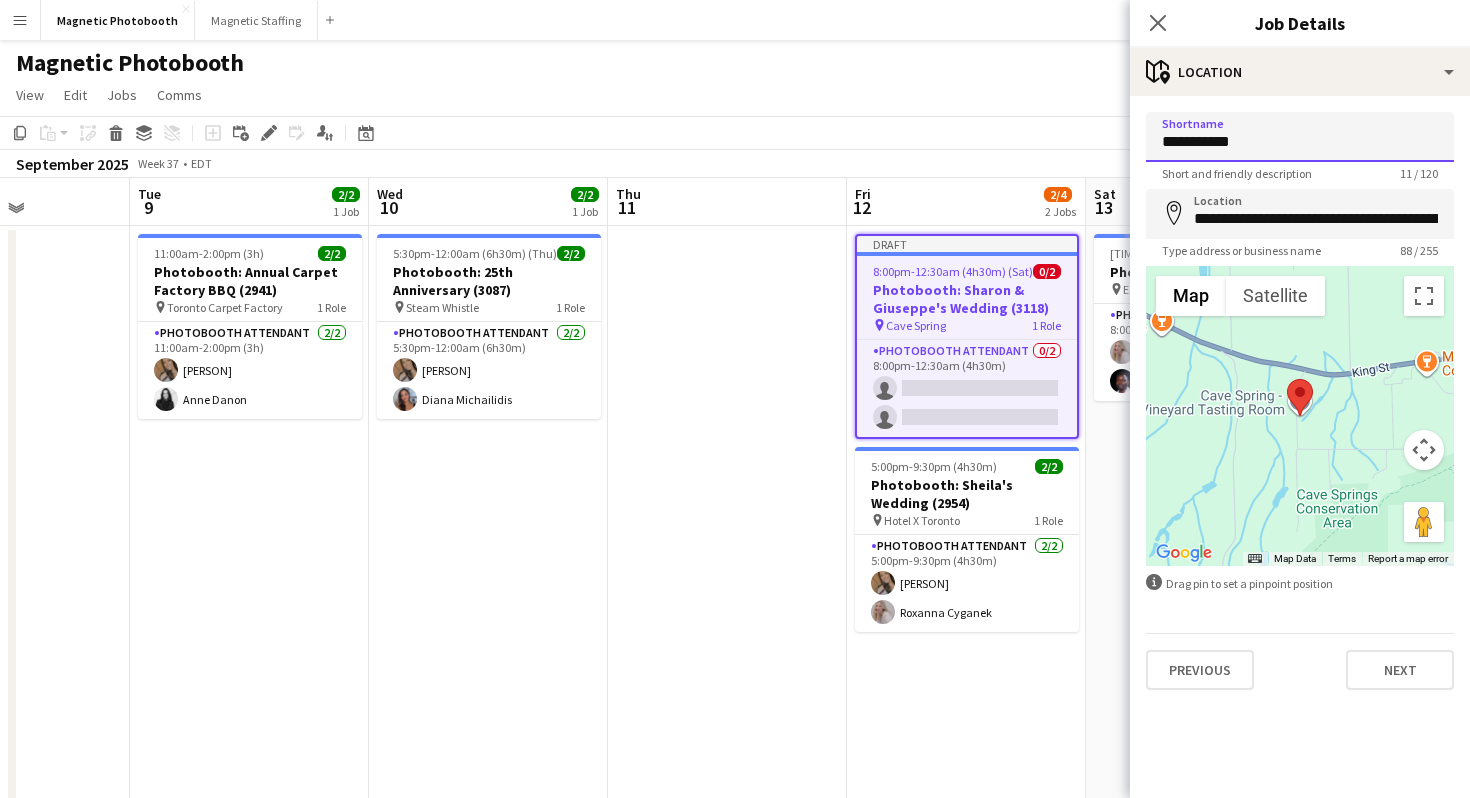 click on "**********" at bounding box center [1300, 137] 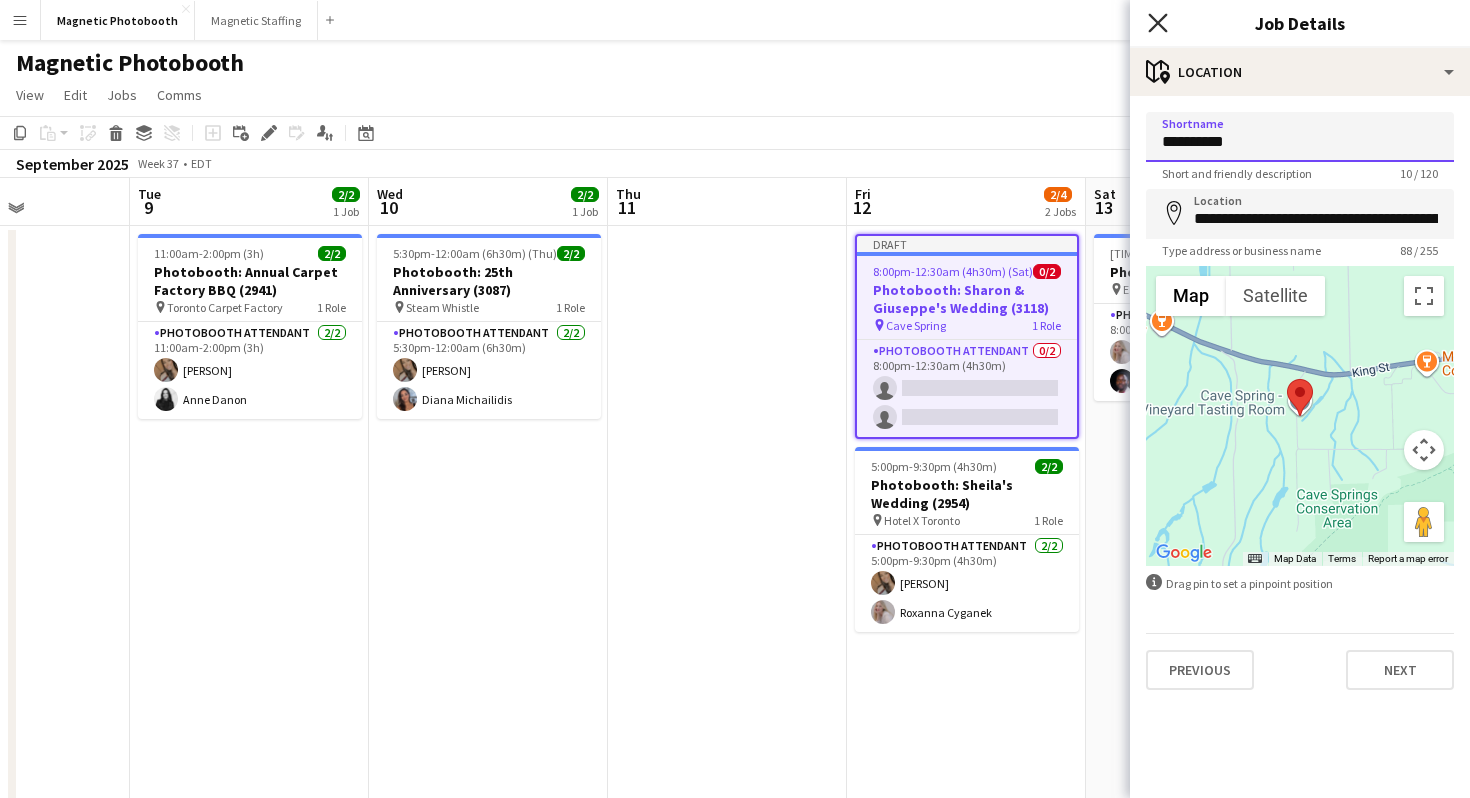type on "**********" 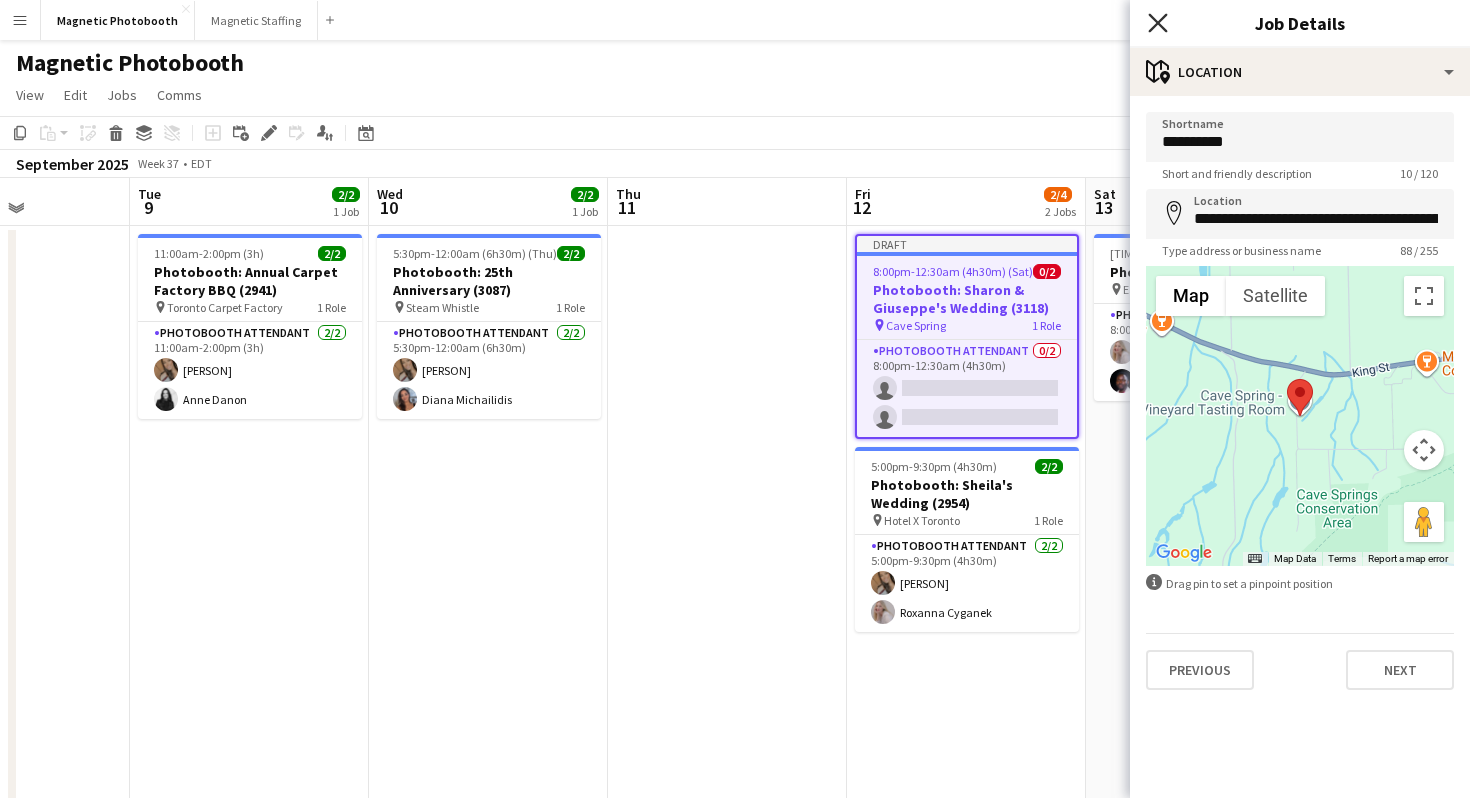 click 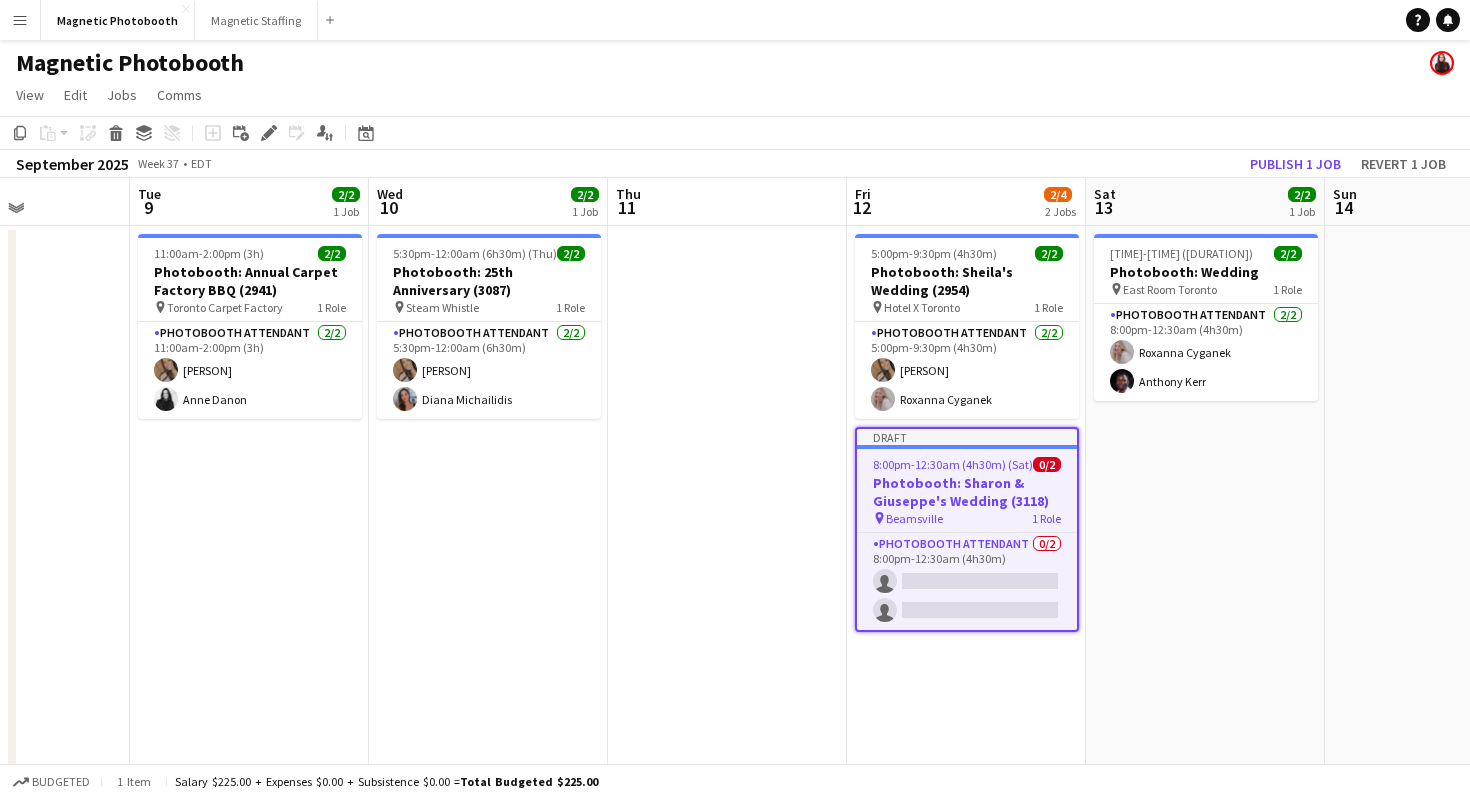 click on "Menu
Boards
Boards   Boards   All jobs   Status
Workforce
Workforce   My Workforce   Recruiting
Comms
Comms
Pay
Pay   Approvals   Payments   Reports
Platform Settings
Platform Settings   Your settings
Training Academy
Training Academy
Knowledge Base
Knowledge Base
Product Updates
Product Updates   Log Out   Privacy   Magnetic Photobooth
Close
Magnetic Staffing
Close
Add
Help
Notifications" at bounding box center (735, 20) 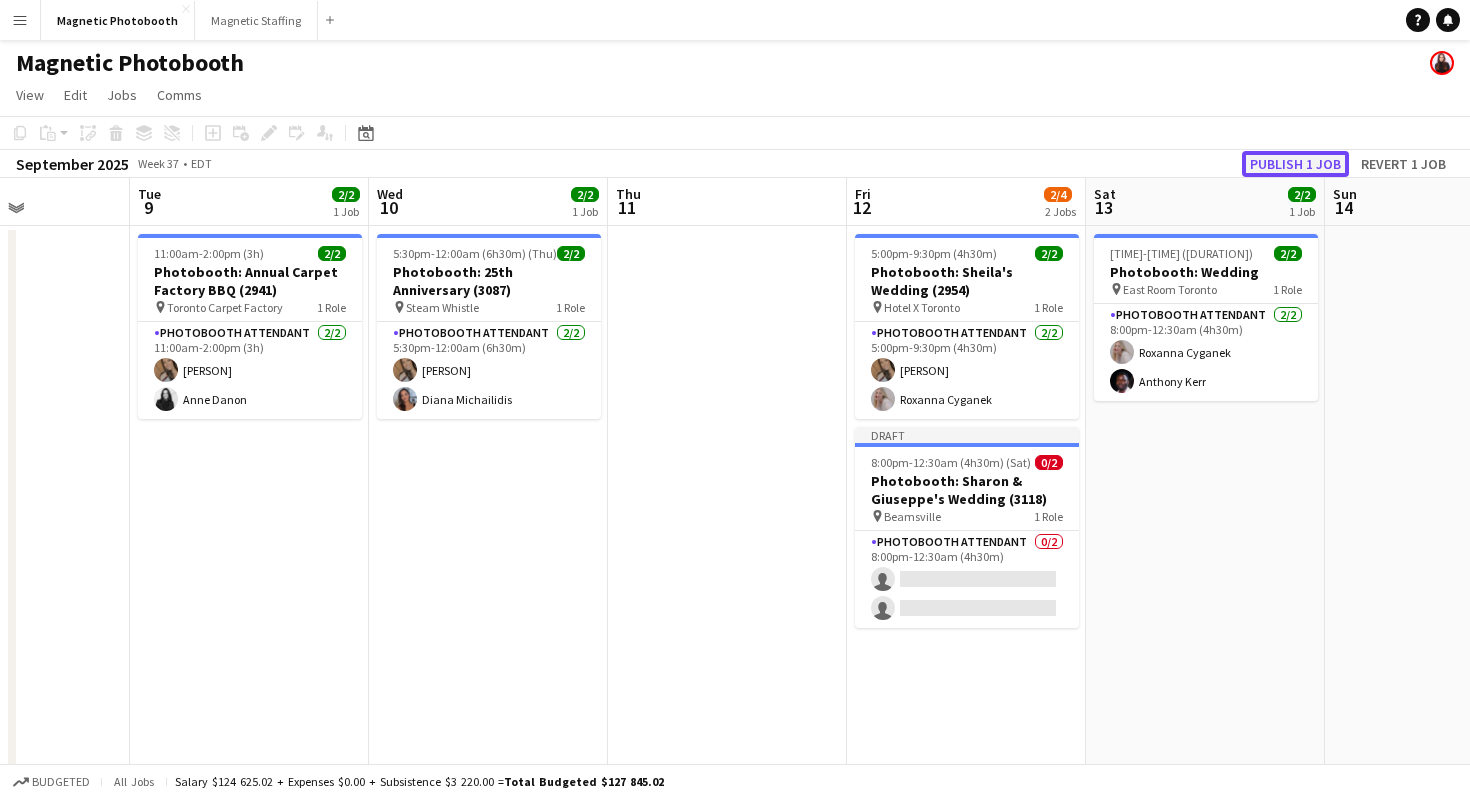 click on "Publish 1 job" 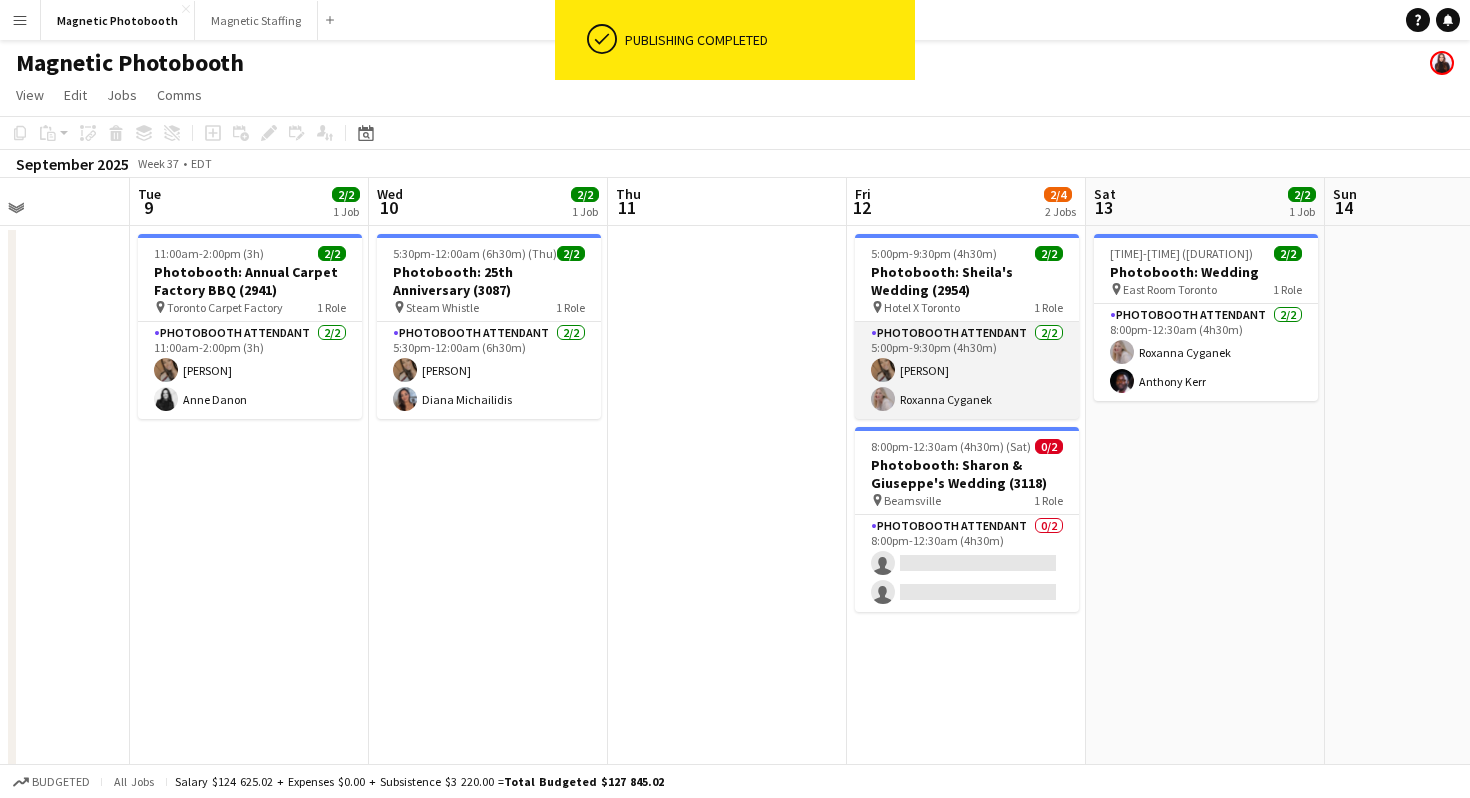click on "Photobooth Attendant    2/2   5:00pm-9:30pm (4h30m)
erica Musso Roxanna Cyganek" at bounding box center [967, 370] 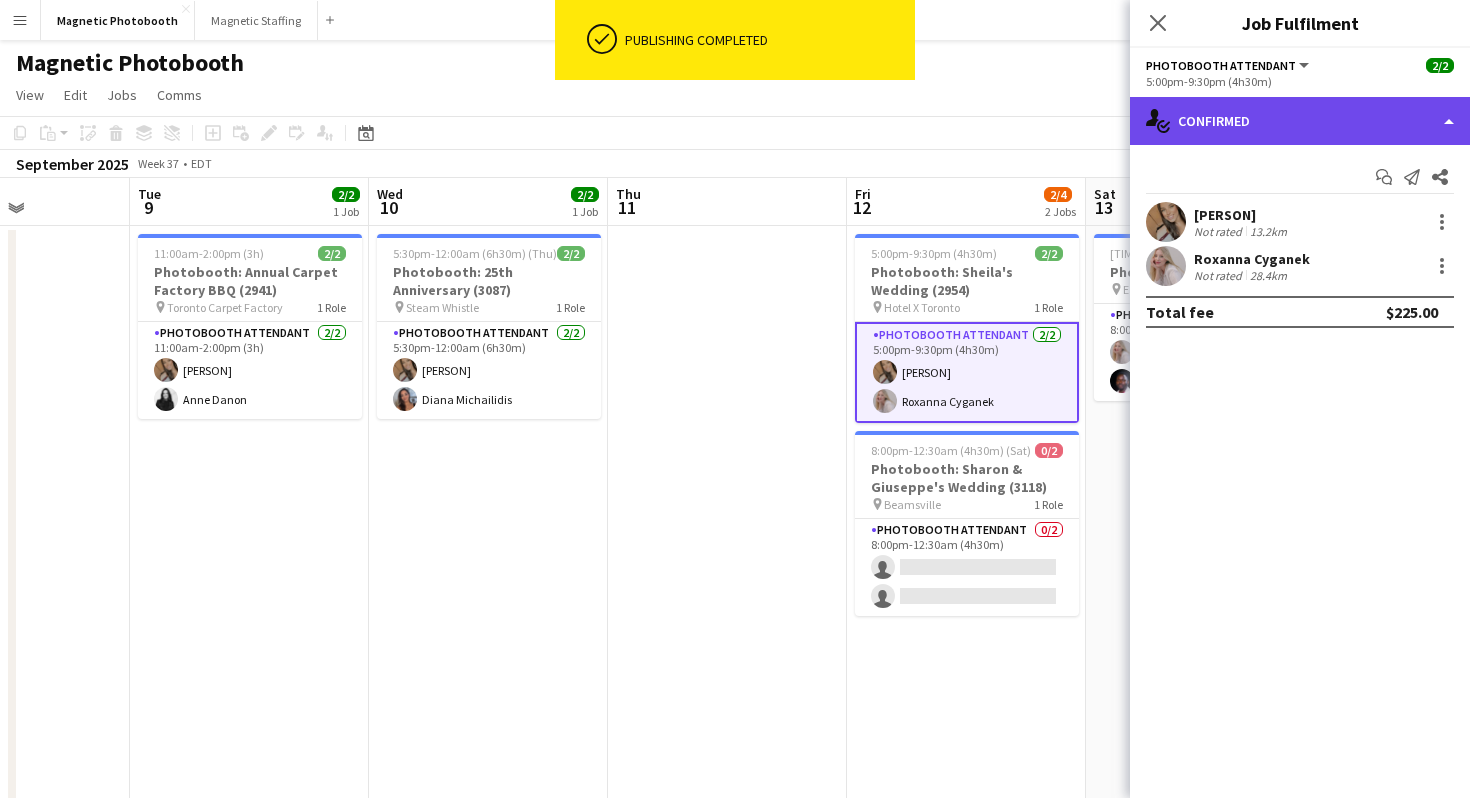 click on "single-neutral-actions-check-2
Confirmed" 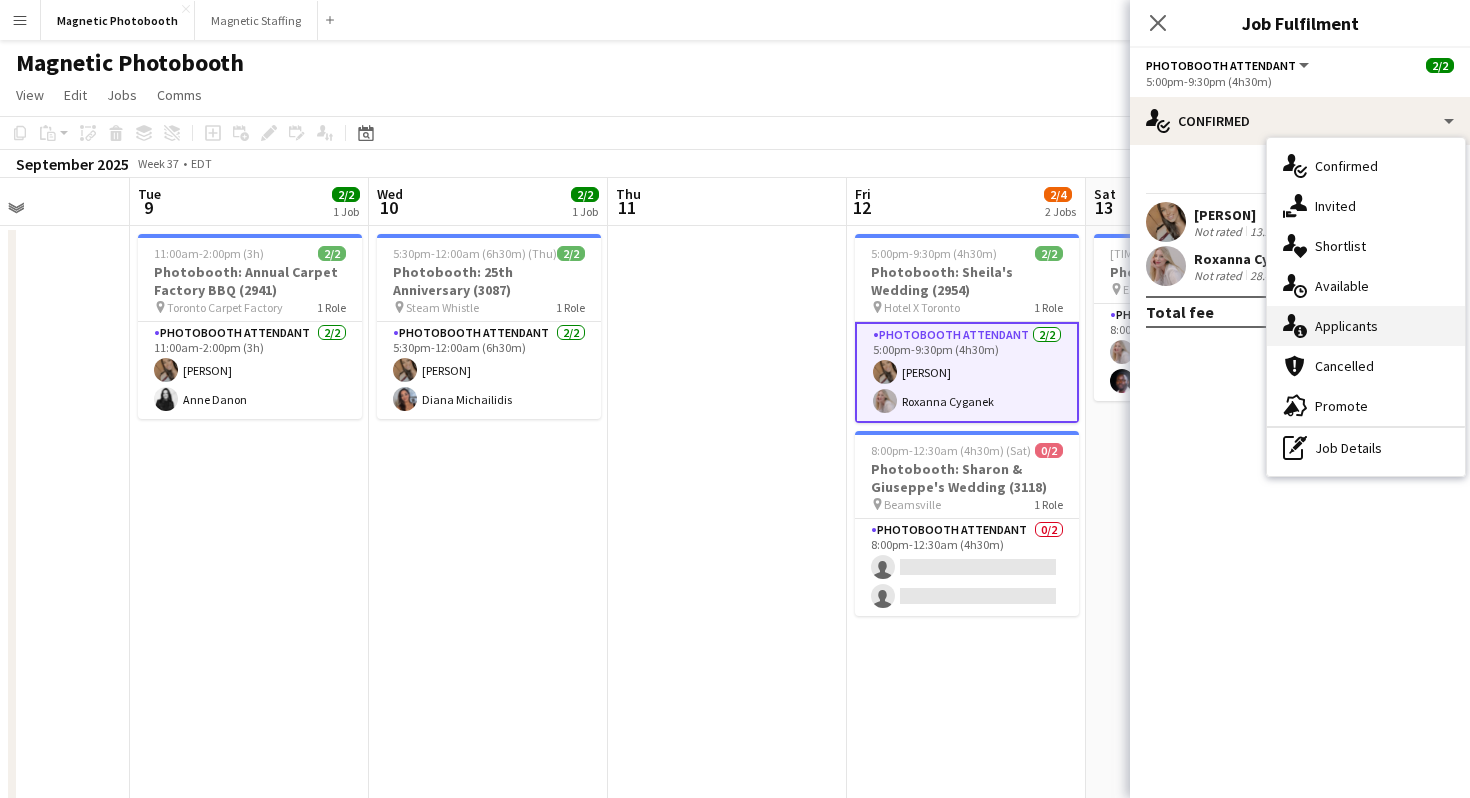click on "single-neutral-actions-information
Applicants" at bounding box center [1366, 326] 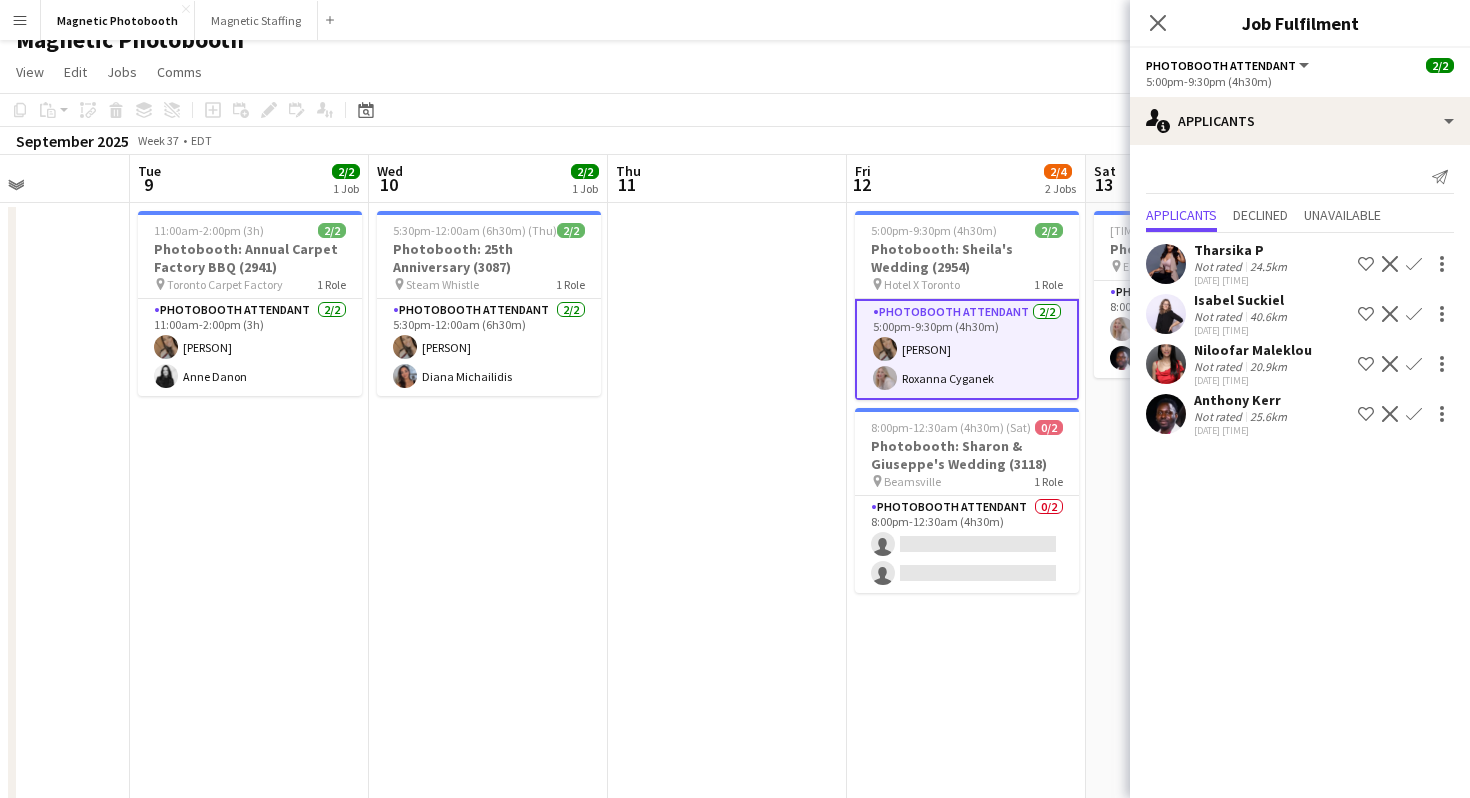 scroll, scrollTop: 24, scrollLeft: 0, axis: vertical 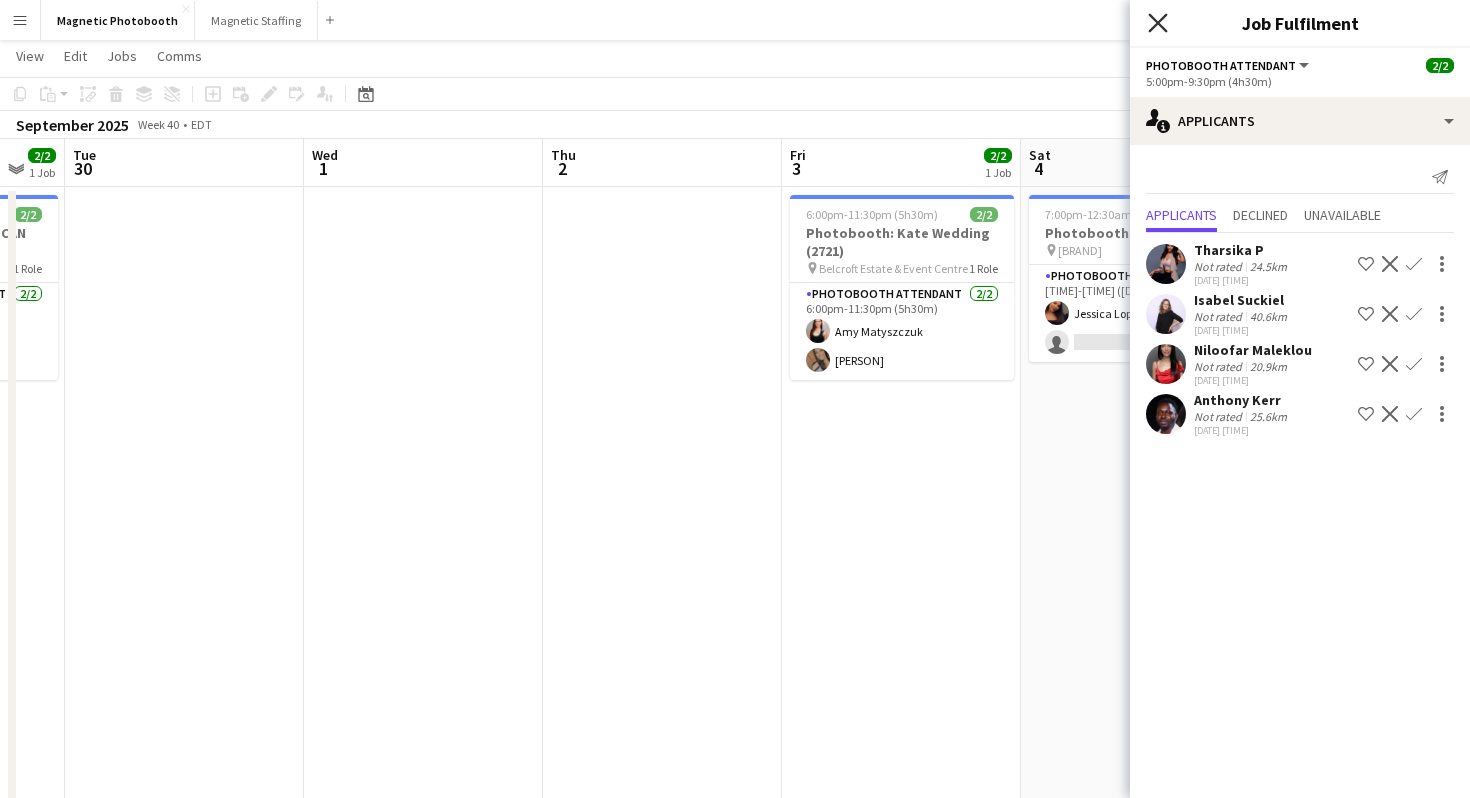 click on "Close pop-in" 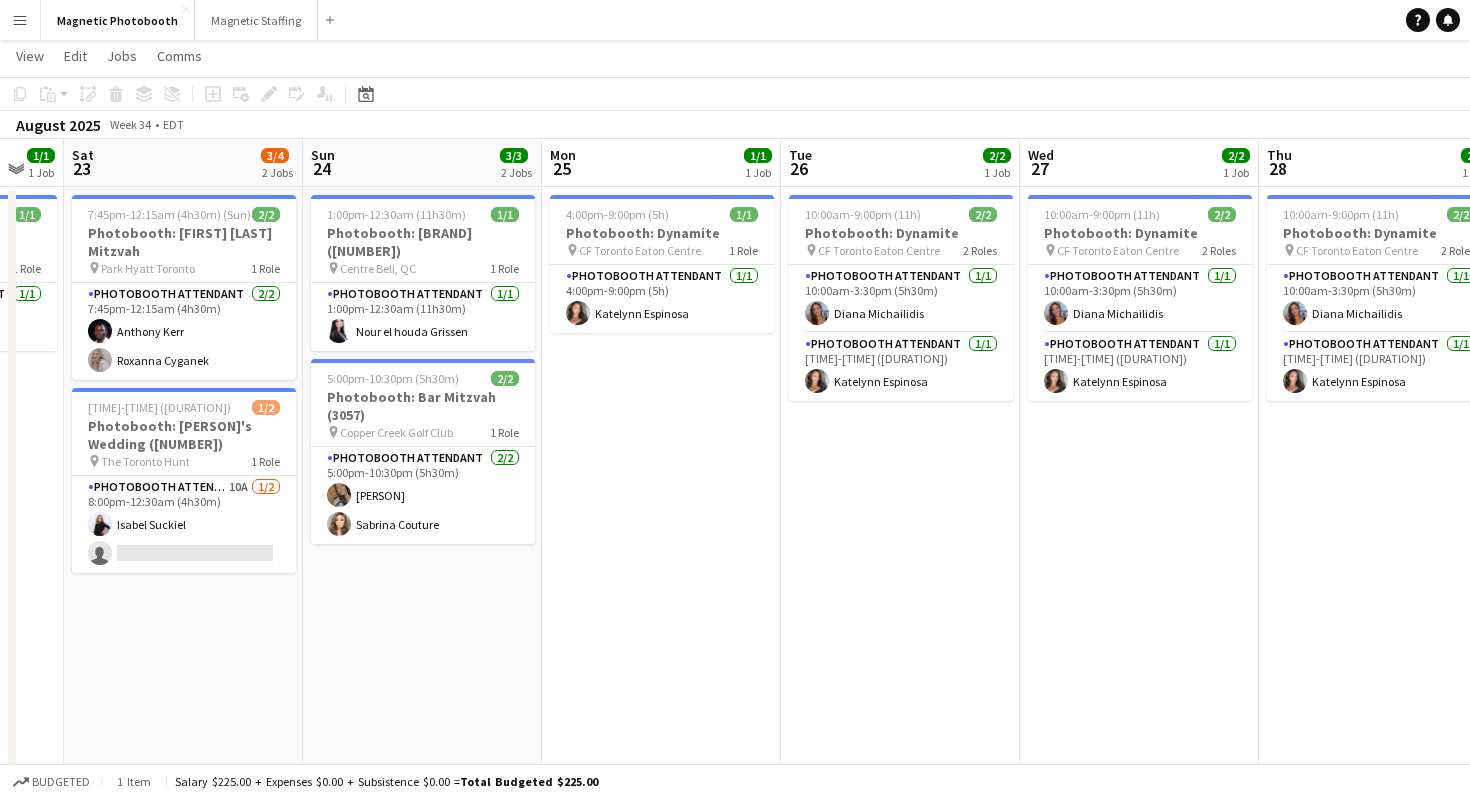 scroll, scrollTop: 0, scrollLeft: 412, axis: horizontal 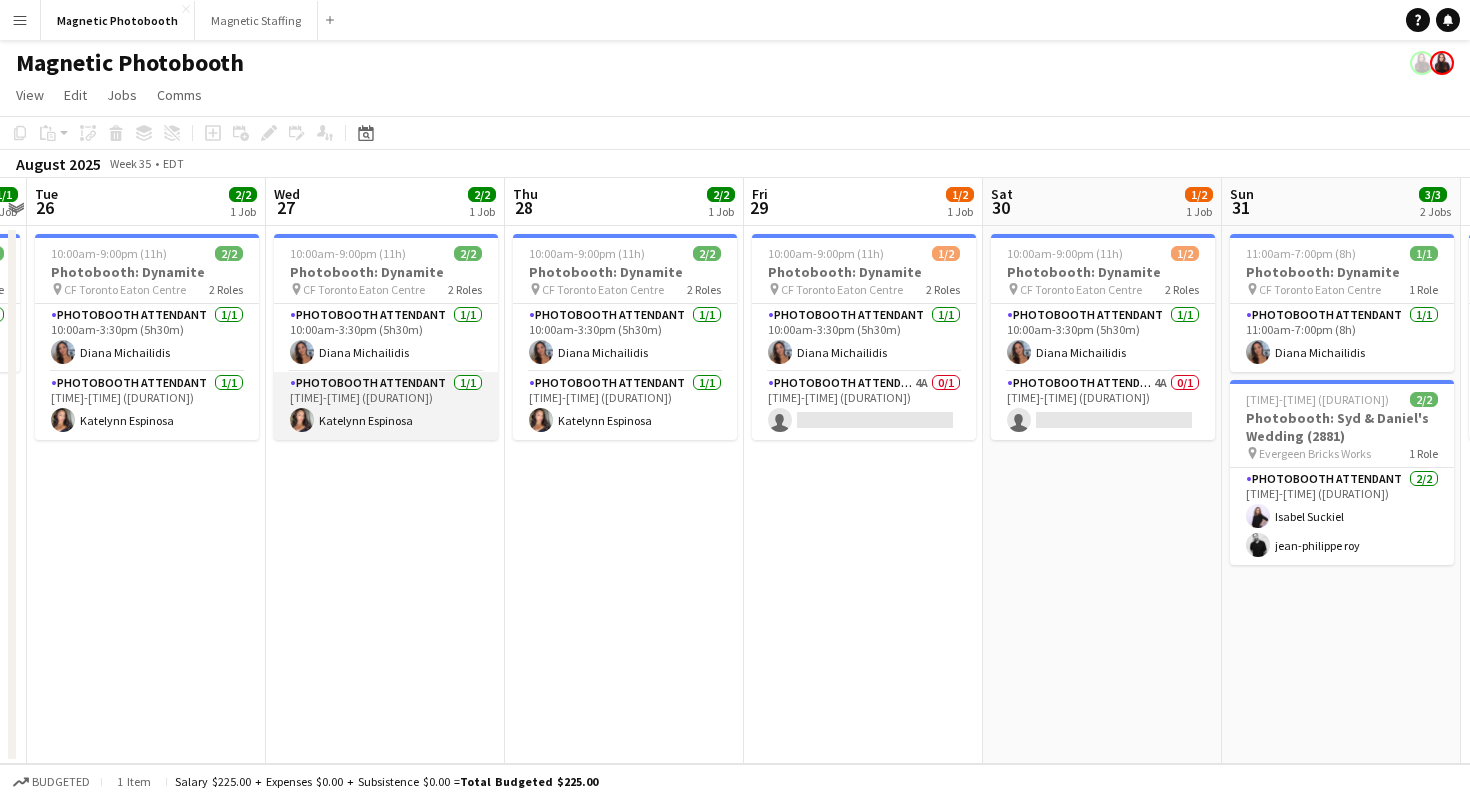 click on "Photobooth Attendant    1/1   [TIME]
Katelynn Espinosa" at bounding box center (386, 406) 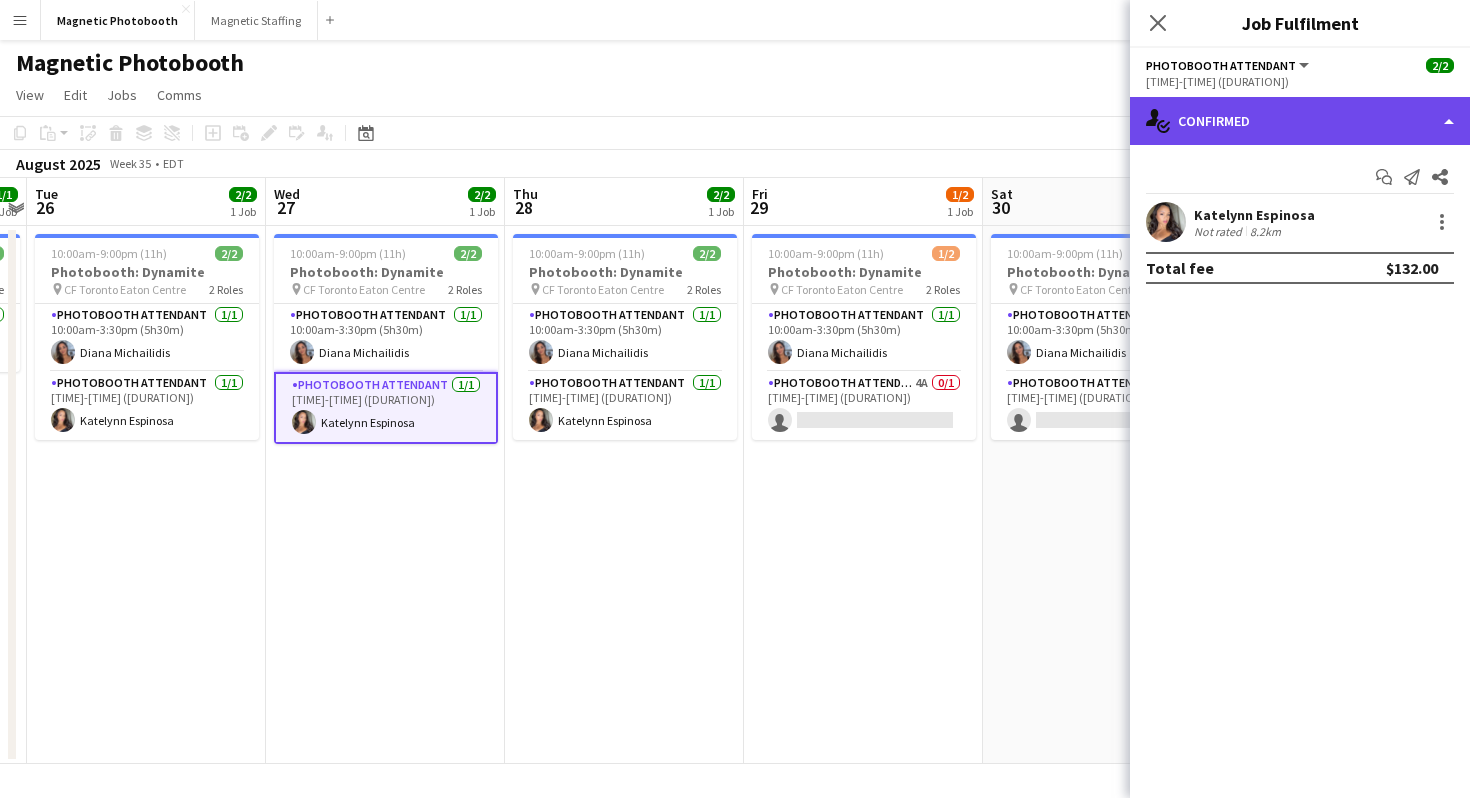 click on "single-neutral-actions-check-2
Confirmed" 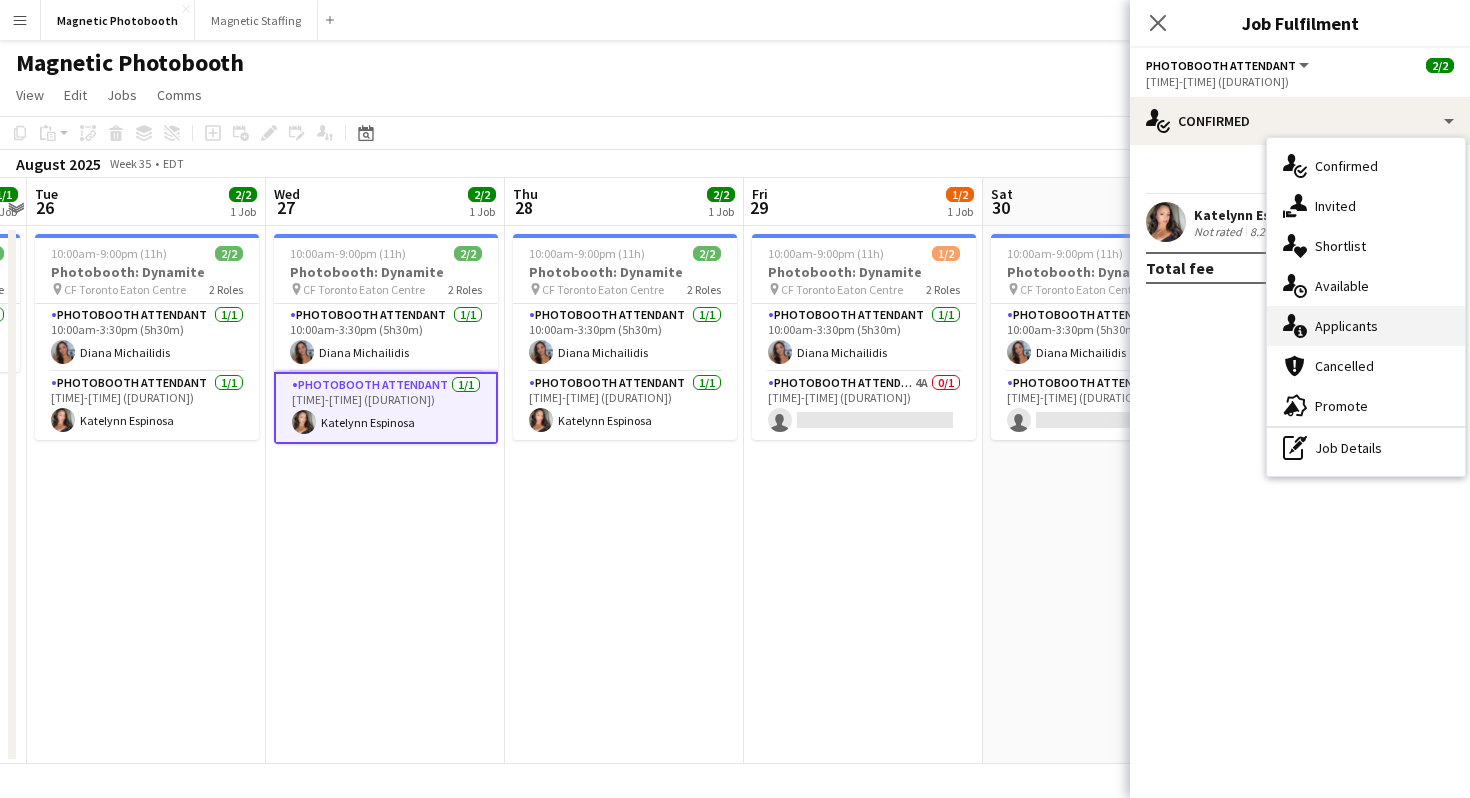 click on "single-neutral-actions-information
Applicants" at bounding box center (1366, 326) 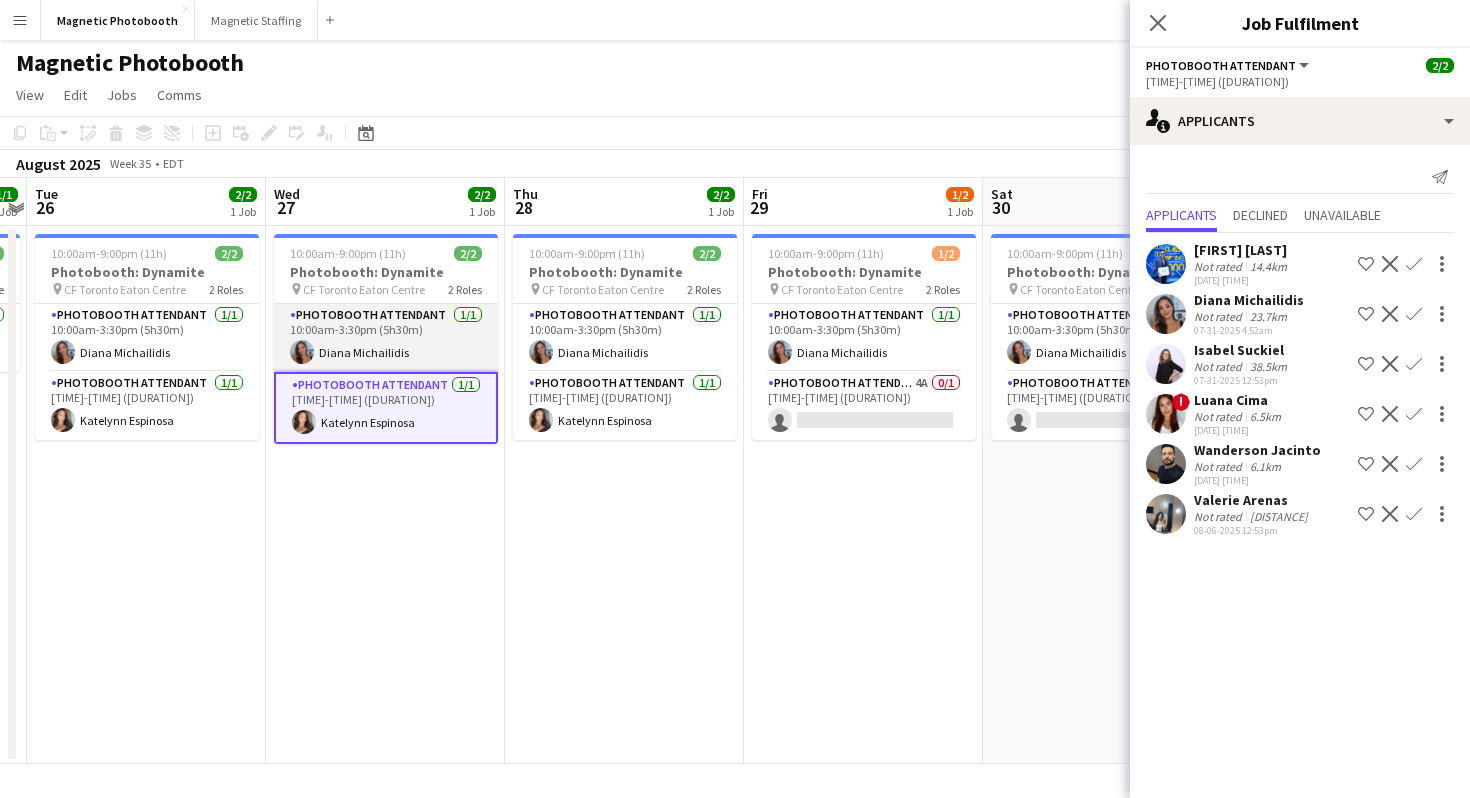 click on "Photobooth Attendant    1/1   [TIME]
Diana Michailidis" at bounding box center [386, 338] 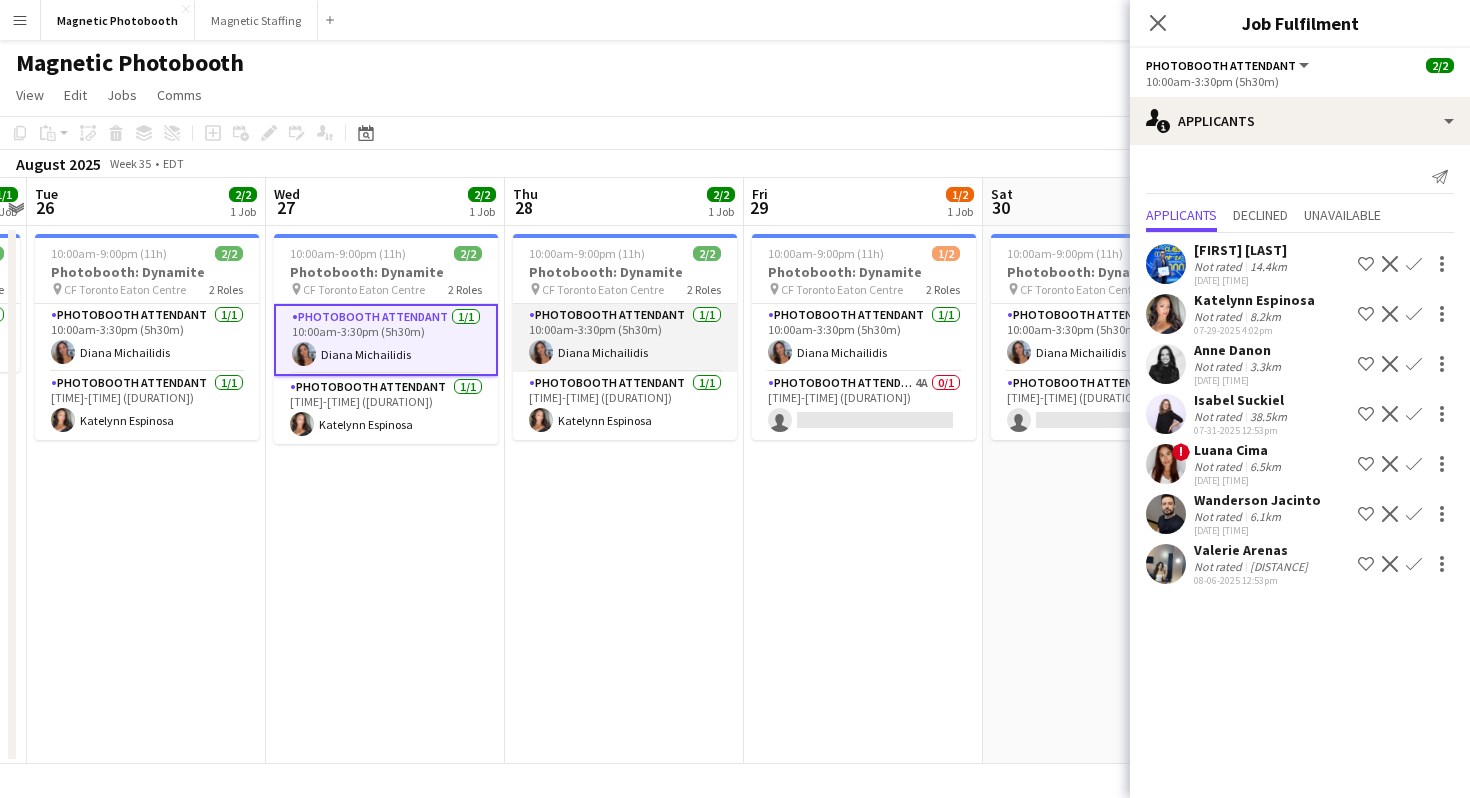 click on "Photobooth Attendant    1/1   [TIME]
Diana Michailidis" at bounding box center [625, 338] 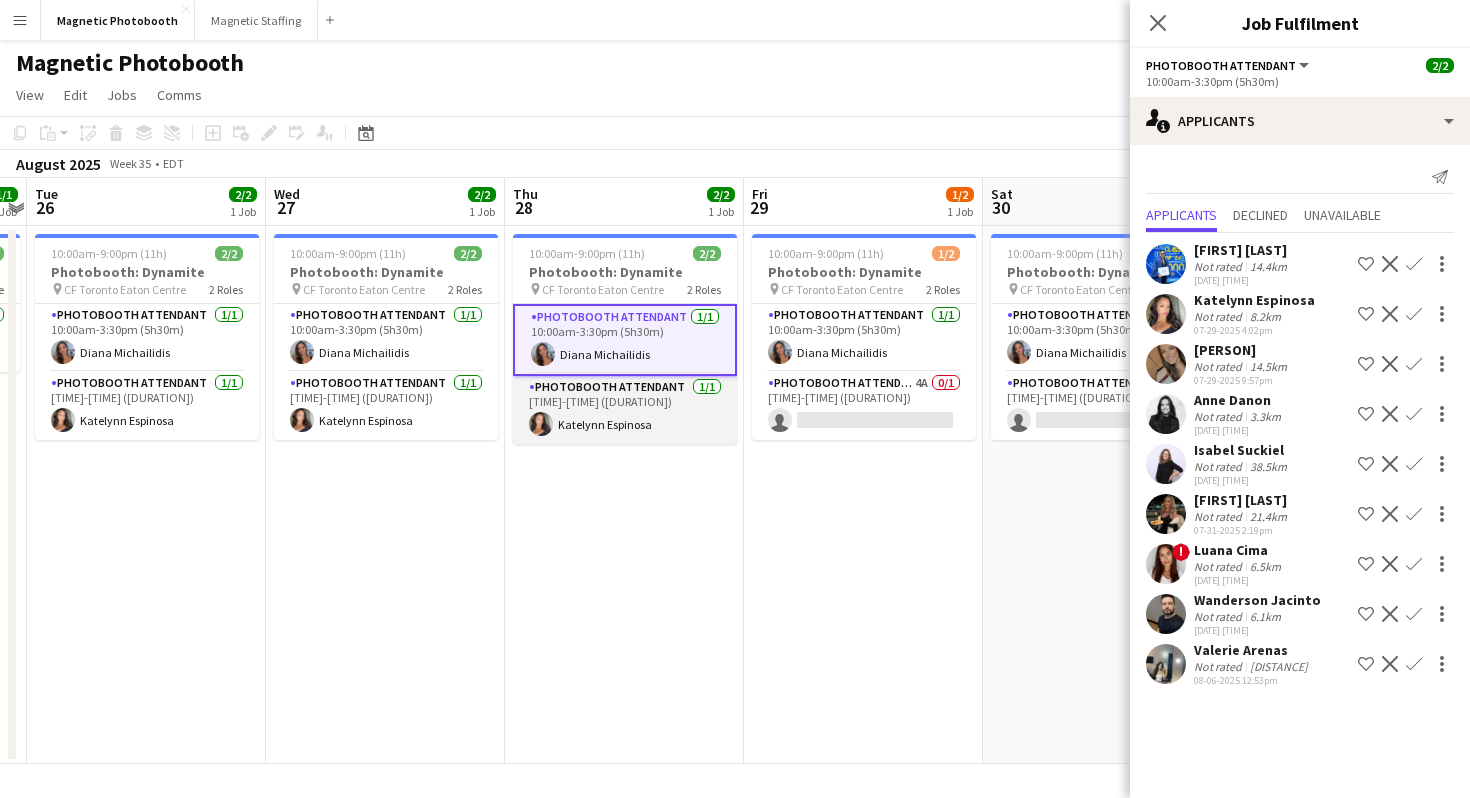 click on "Photobooth Attendant    1/1   [TIME]
Katelynn Espinosa" at bounding box center [625, 410] 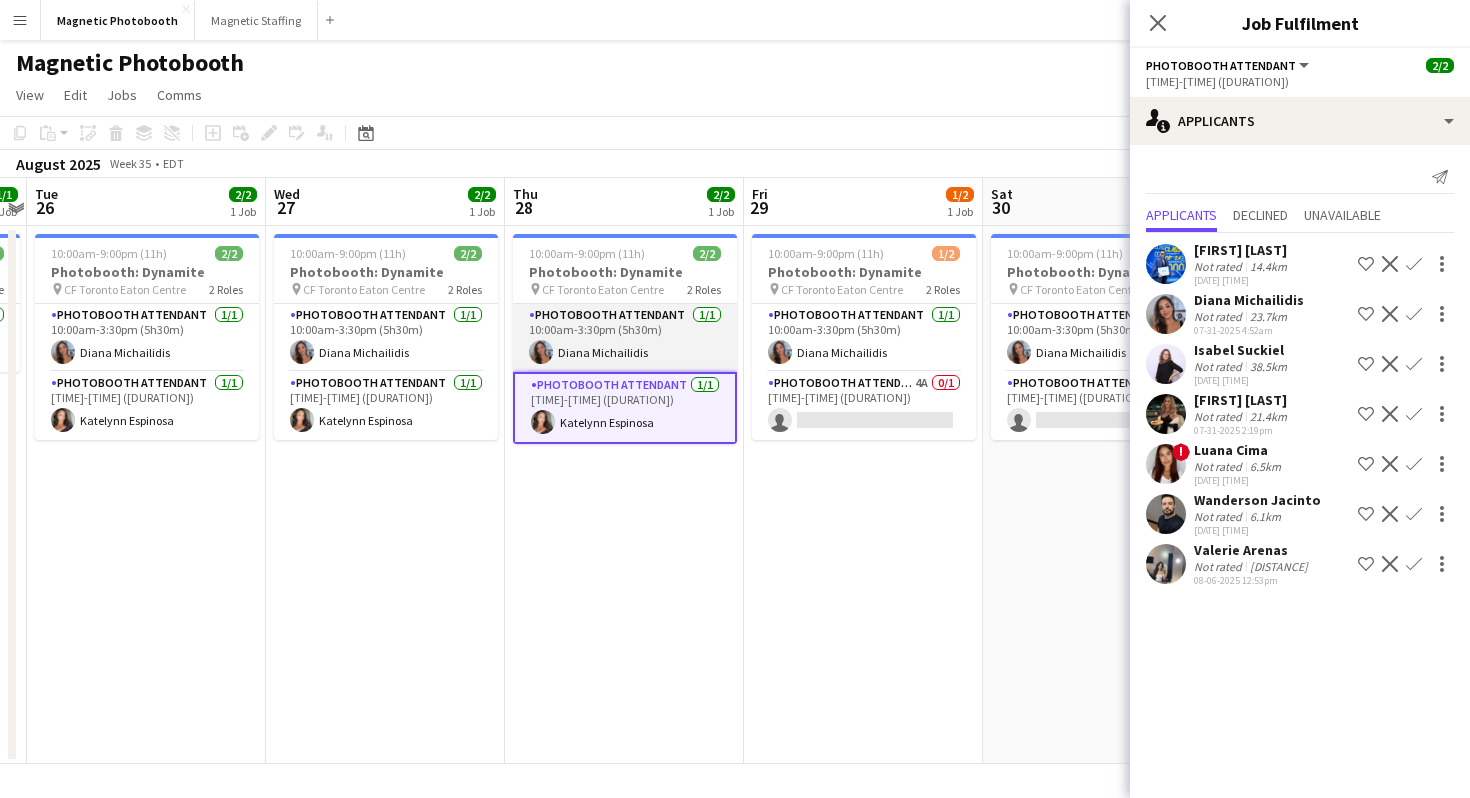 click on "Photobooth Attendant    1/1   [TIME]
Diana Michailidis" at bounding box center [625, 338] 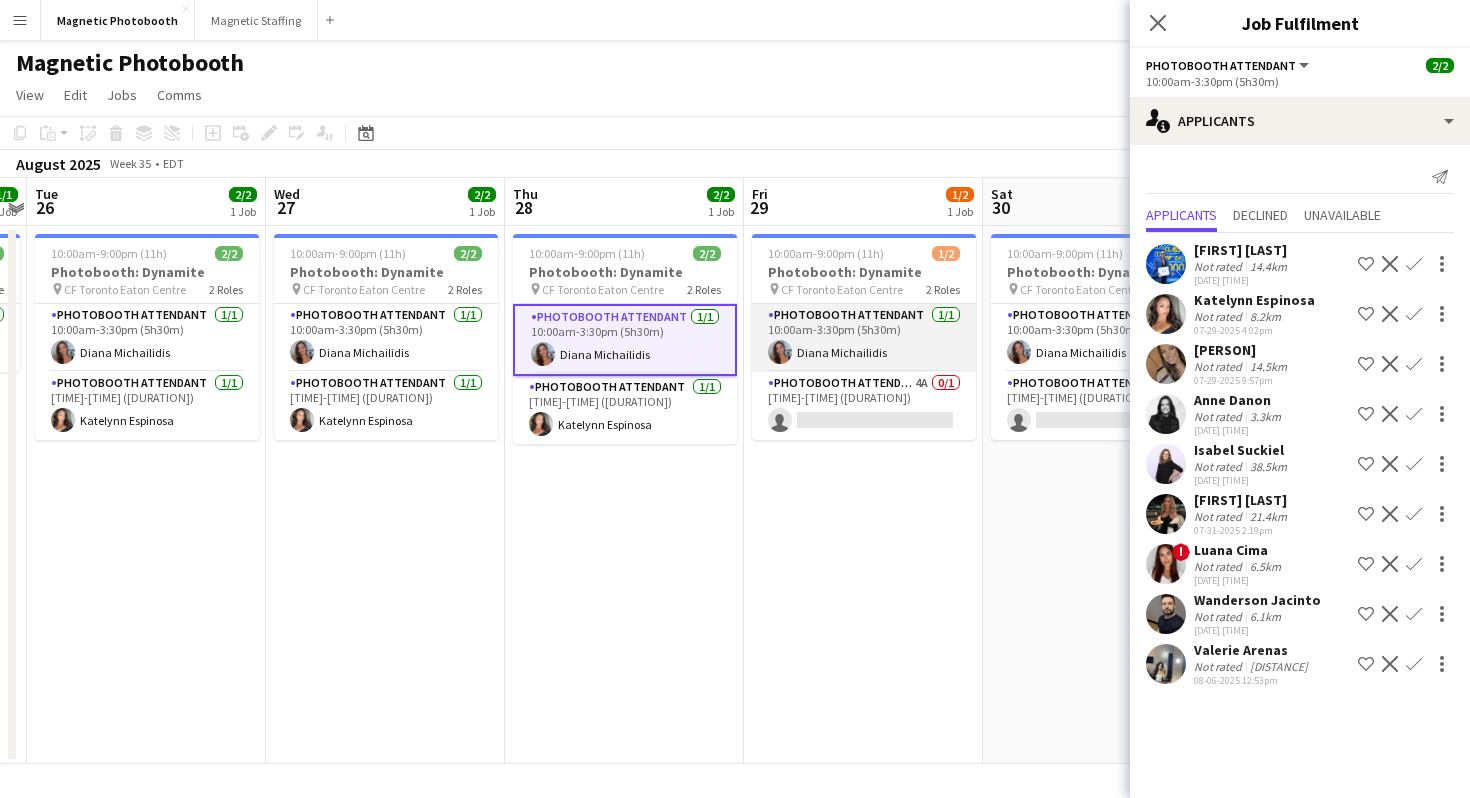 click on "Photobooth Attendant    1/1   [TIME]
Diana Michailidis" at bounding box center [864, 338] 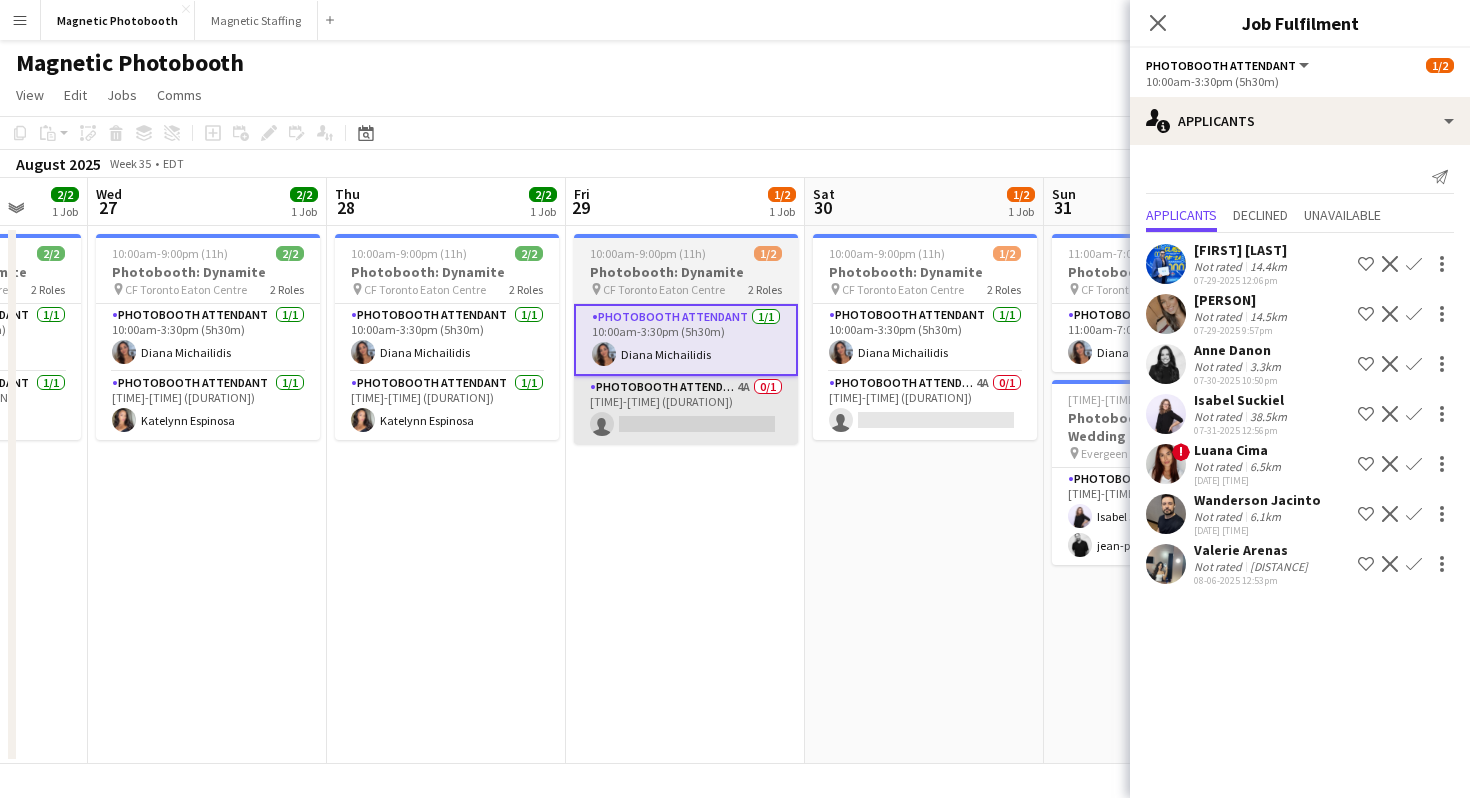 scroll, scrollTop: 0, scrollLeft: 657, axis: horizontal 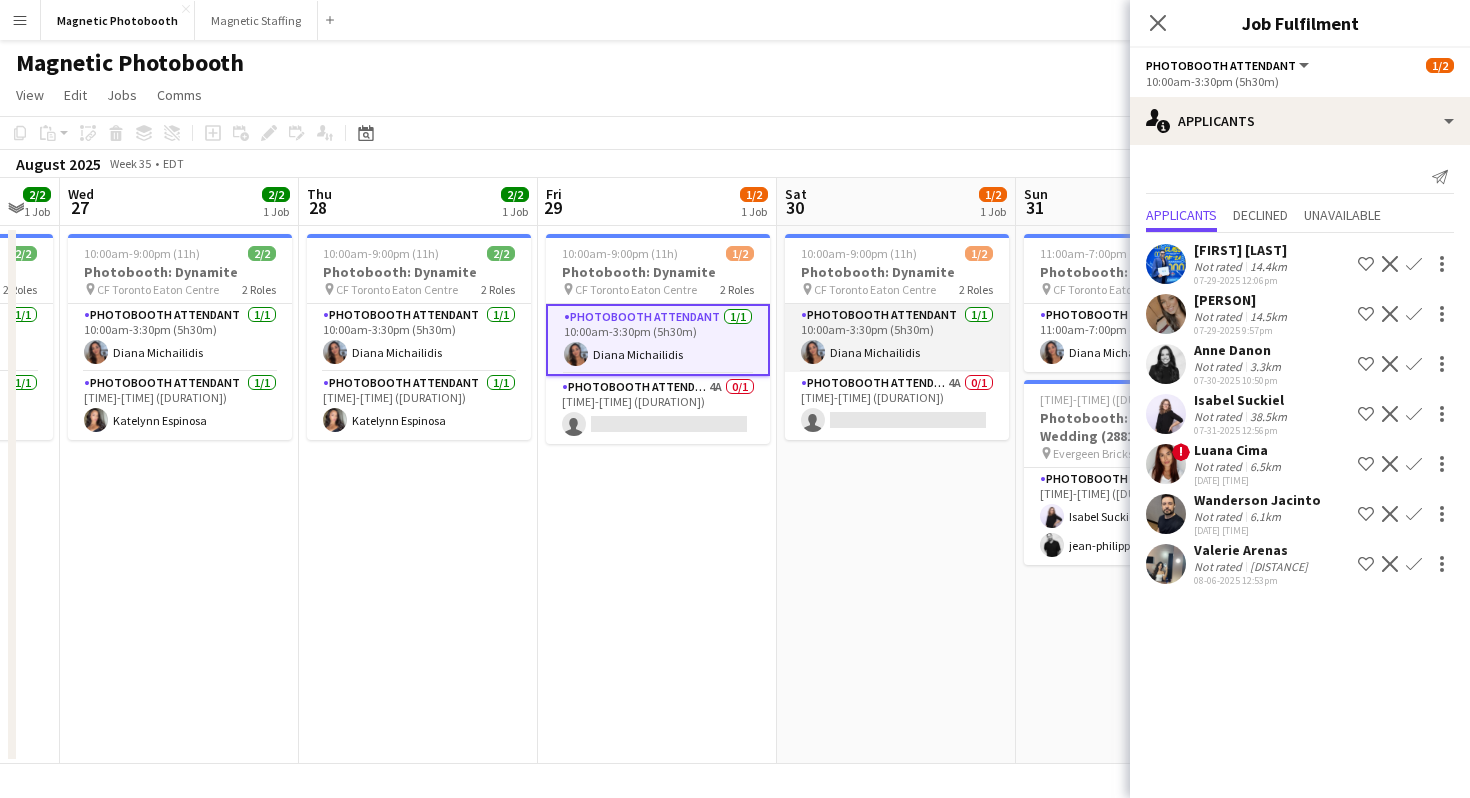 click on "Photobooth Attendant    1/1   [TIME]
Diana Michailidis" at bounding box center (897, 338) 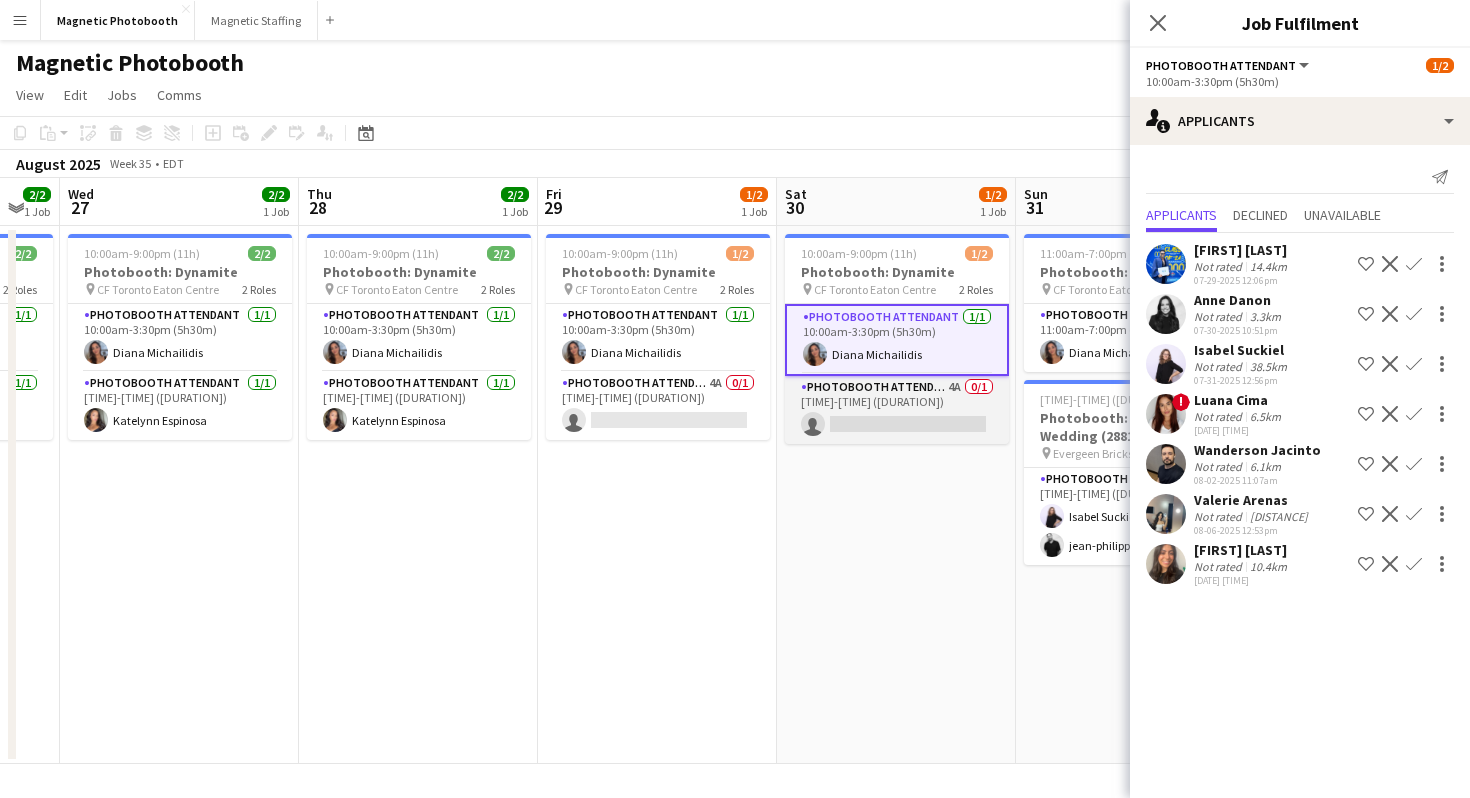 click on "Photobooth Attendant    4A   0/1   3:30pm-9:00pm (5h30m)
single-neutral-actions" at bounding box center (897, 410) 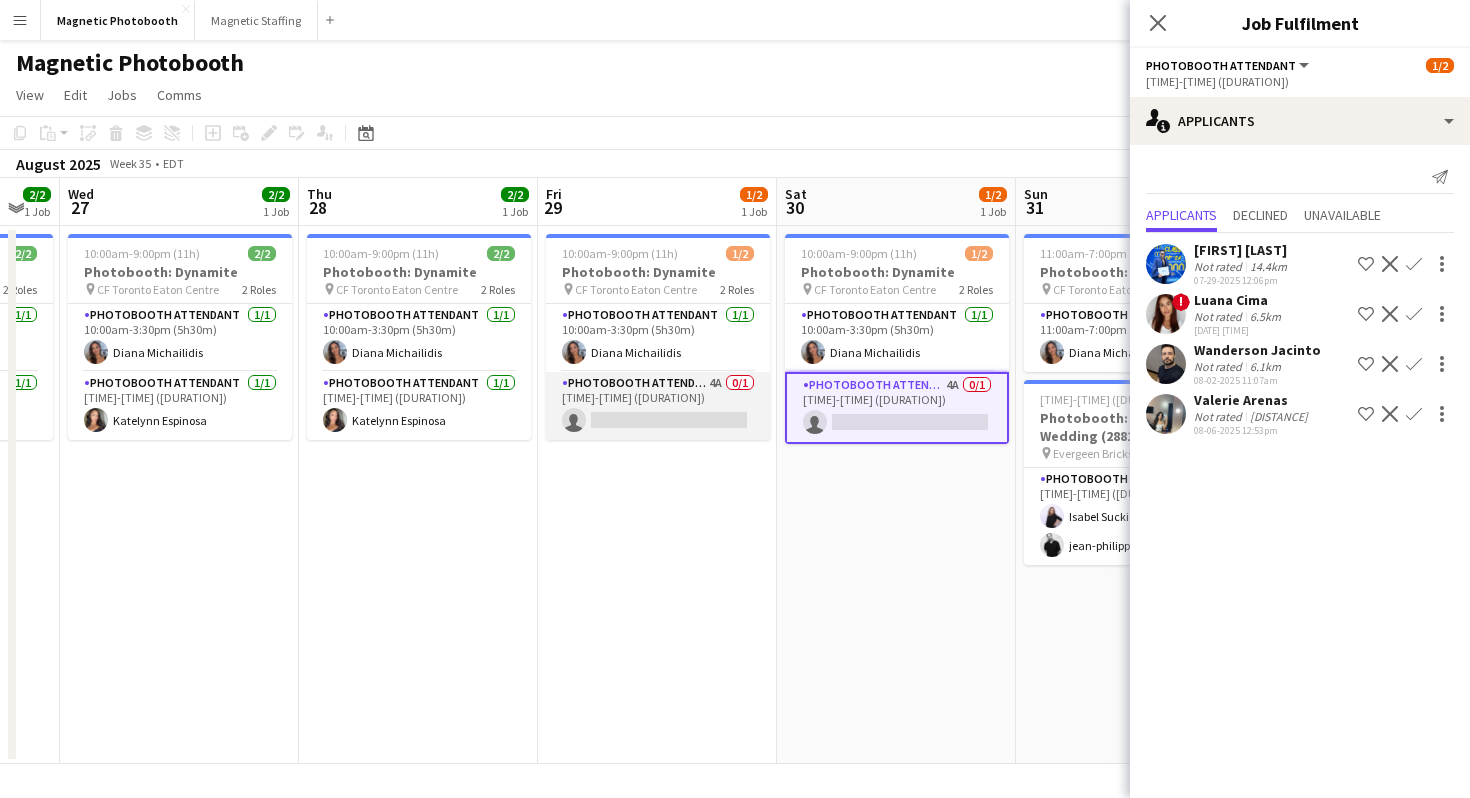click on "Photobooth Attendant    4A   0/1   3:30pm-9:00pm (5h30m)
single-neutral-actions" at bounding box center (658, 406) 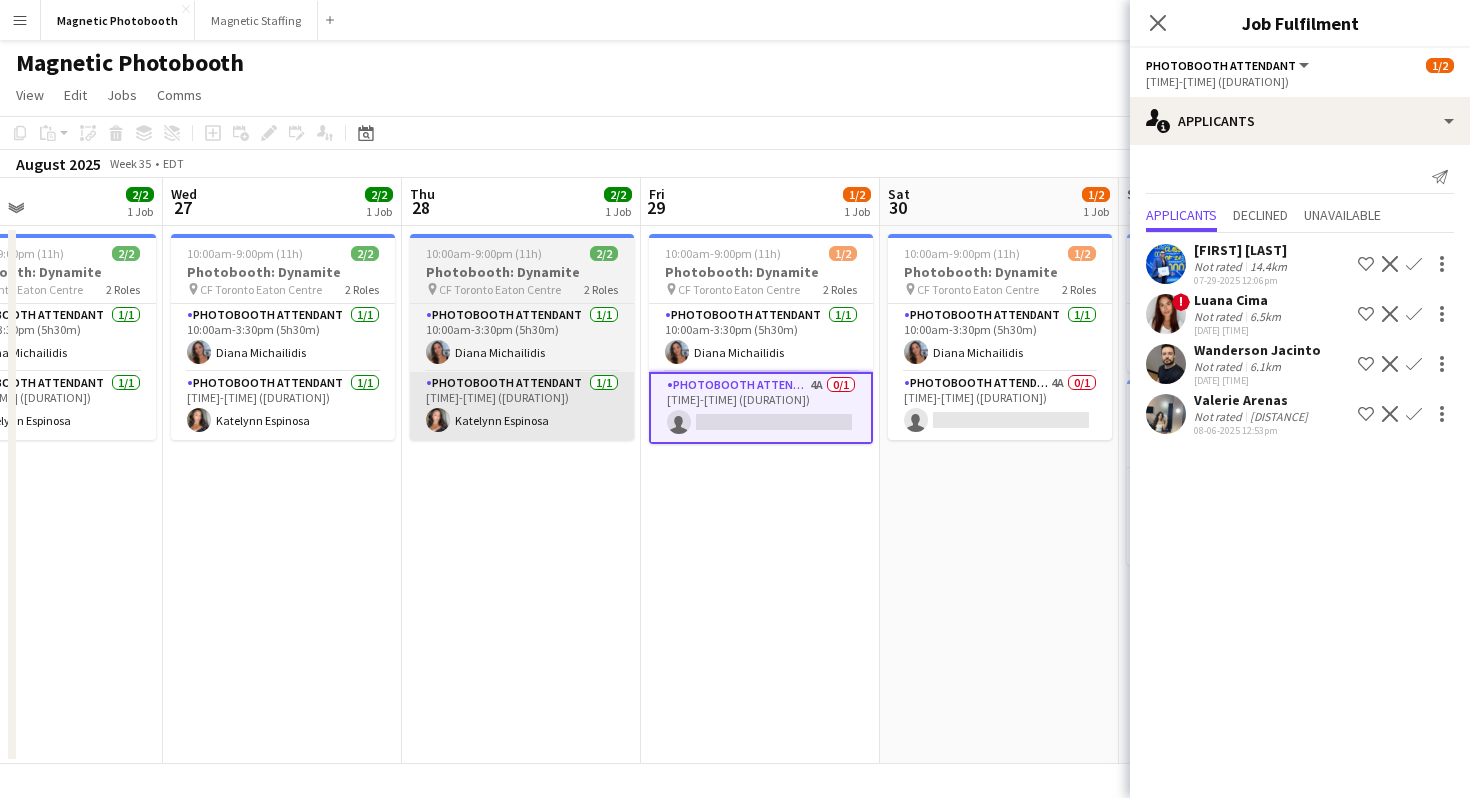 scroll, scrollTop: 0, scrollLeft: 564, axis: horizontal 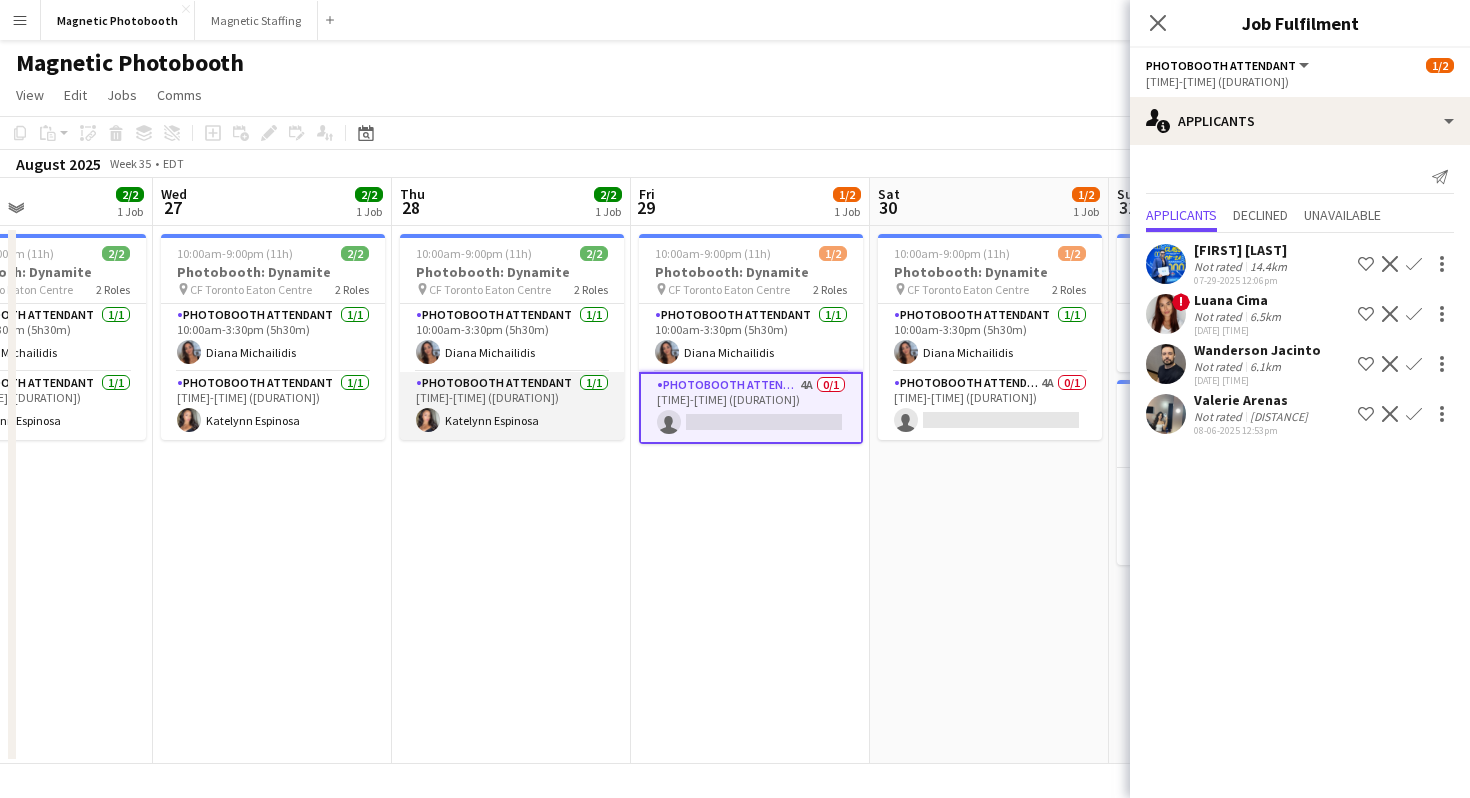 click on "Photobooth Attendant    1/1   [TIME]
Katelynn Espinosa" at bounding box center [512, 406] 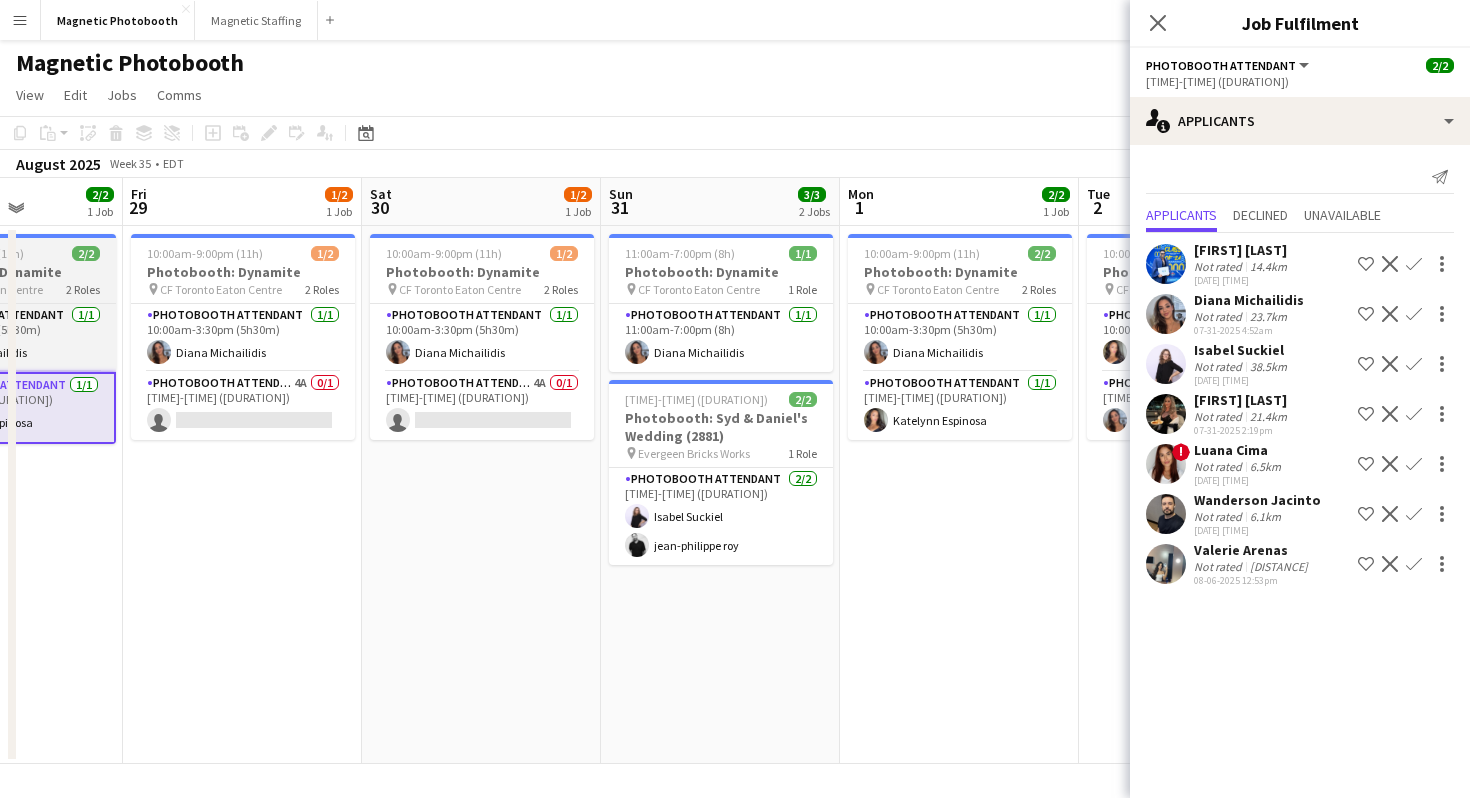 scroll, scrollTop: 0, scrollLeft: 600, axis: horizontal 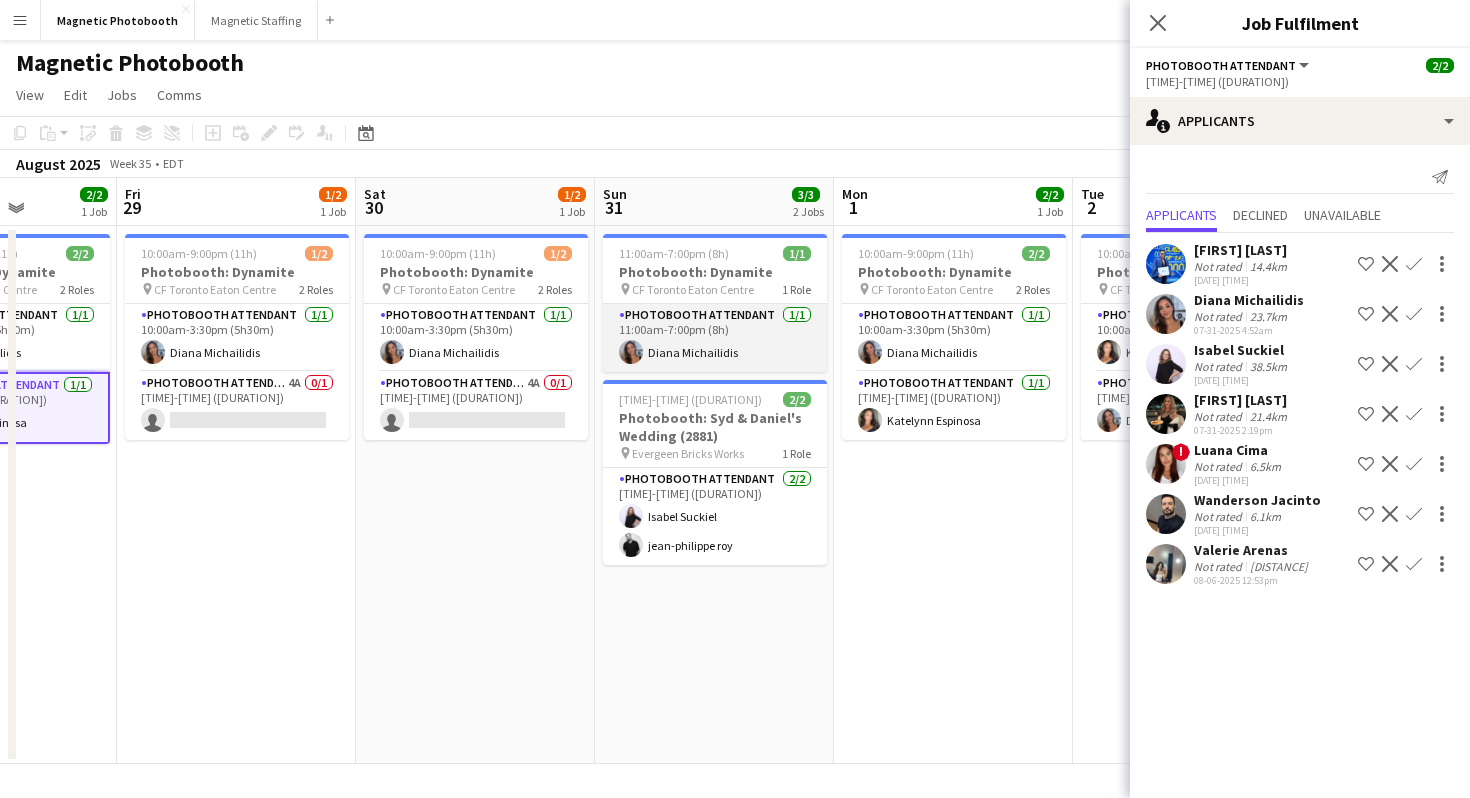 click on "Photobooth Attendant    1/1   11:00am-7:00pm (8h)
Diana Michailidis" at bounding box center [715, 338] 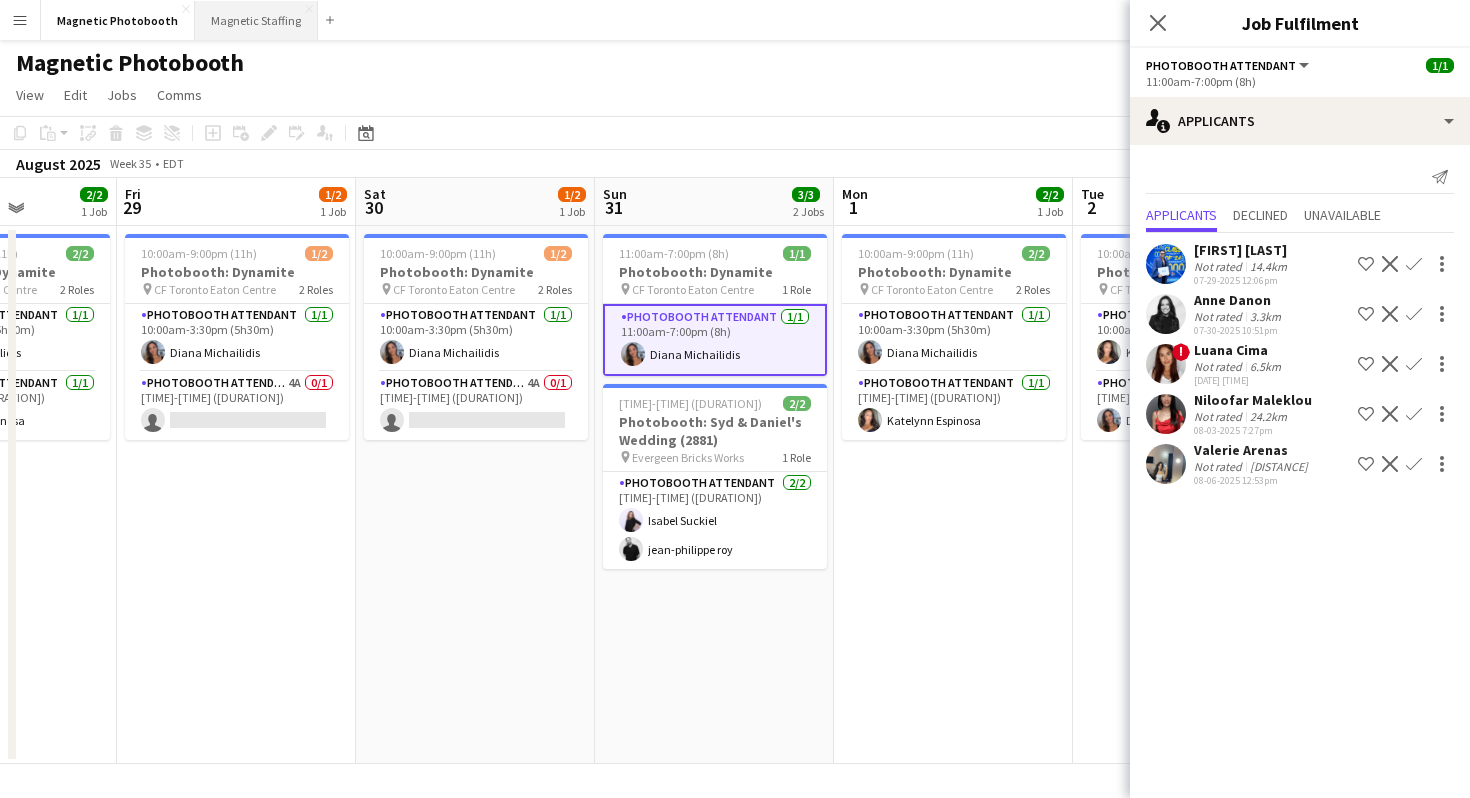 click on "Magnetic Staffing
Close" at bounding box center [256, 20] 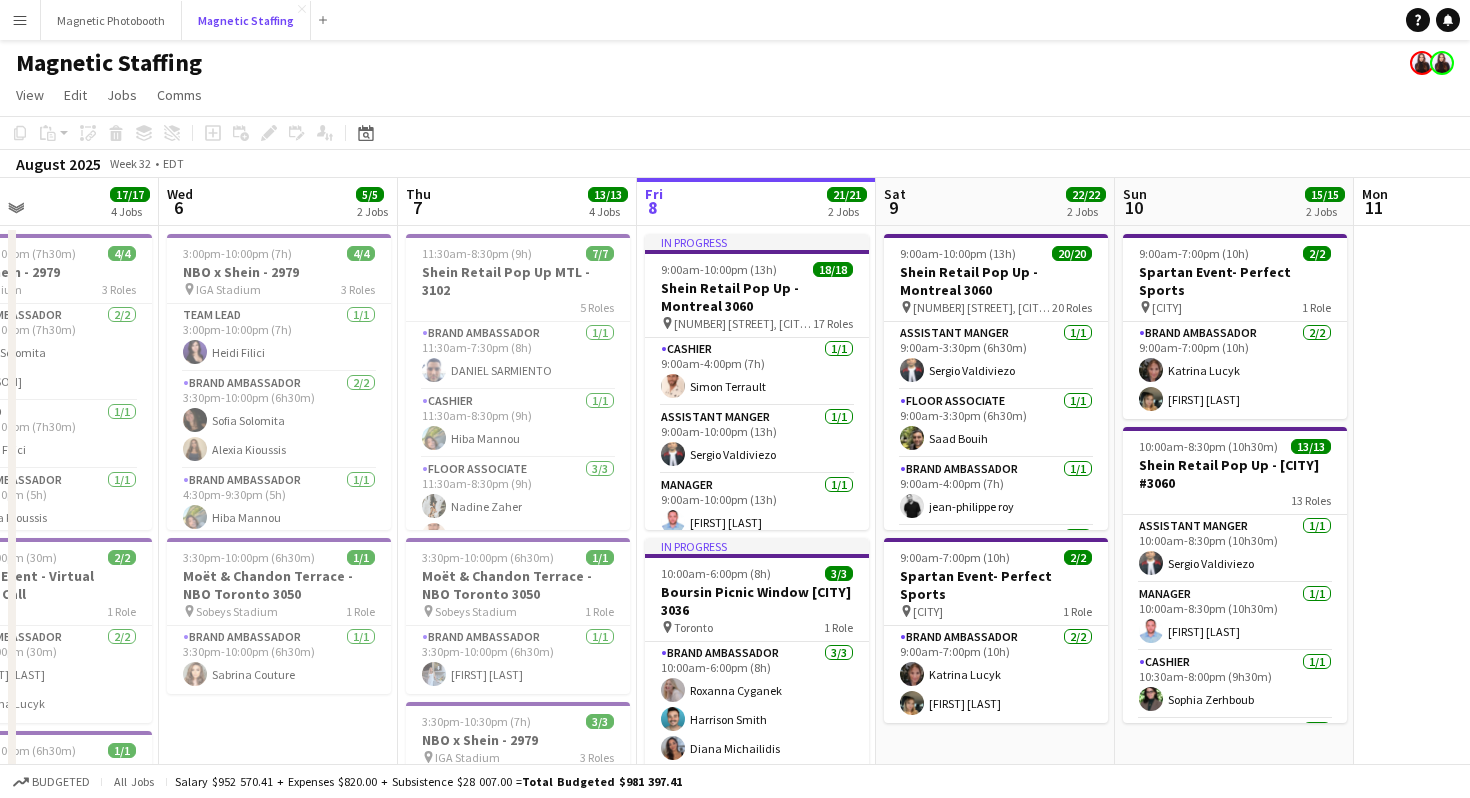 scroll, scrollTop: 0, scrollLeft: 570, axis: horizontal 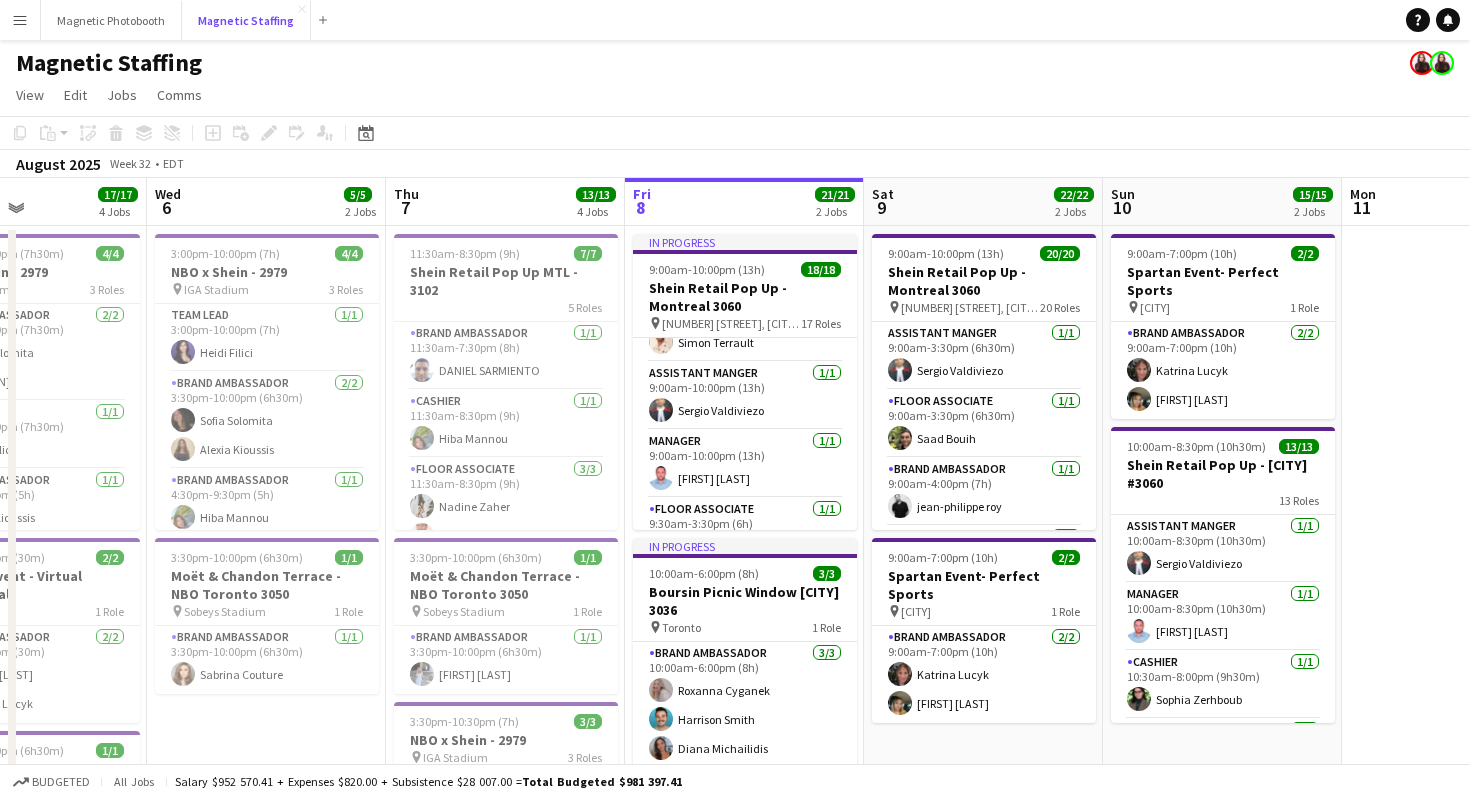type 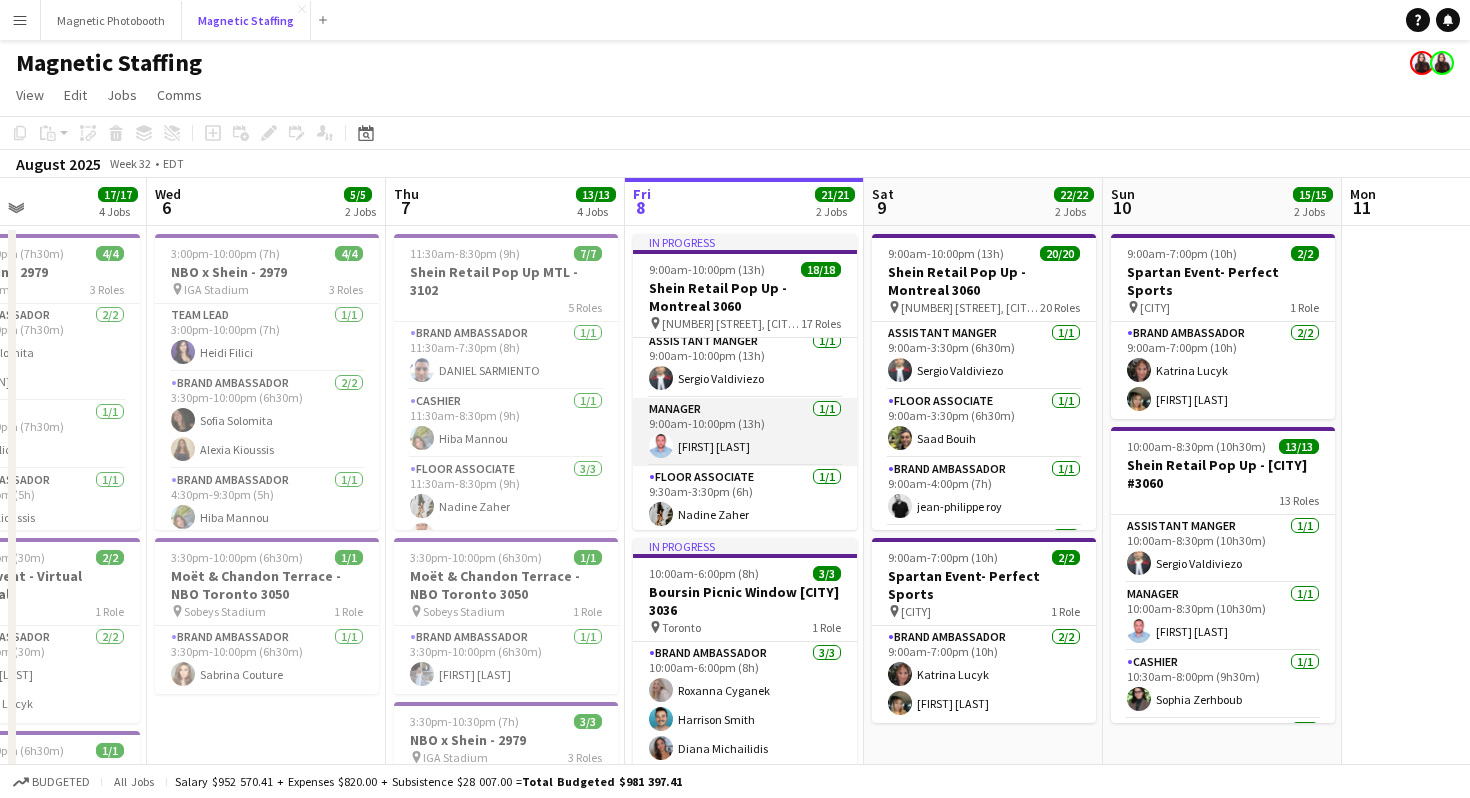 scroll, scrollTop: 79, scrollLeft: 0, axis: vertical 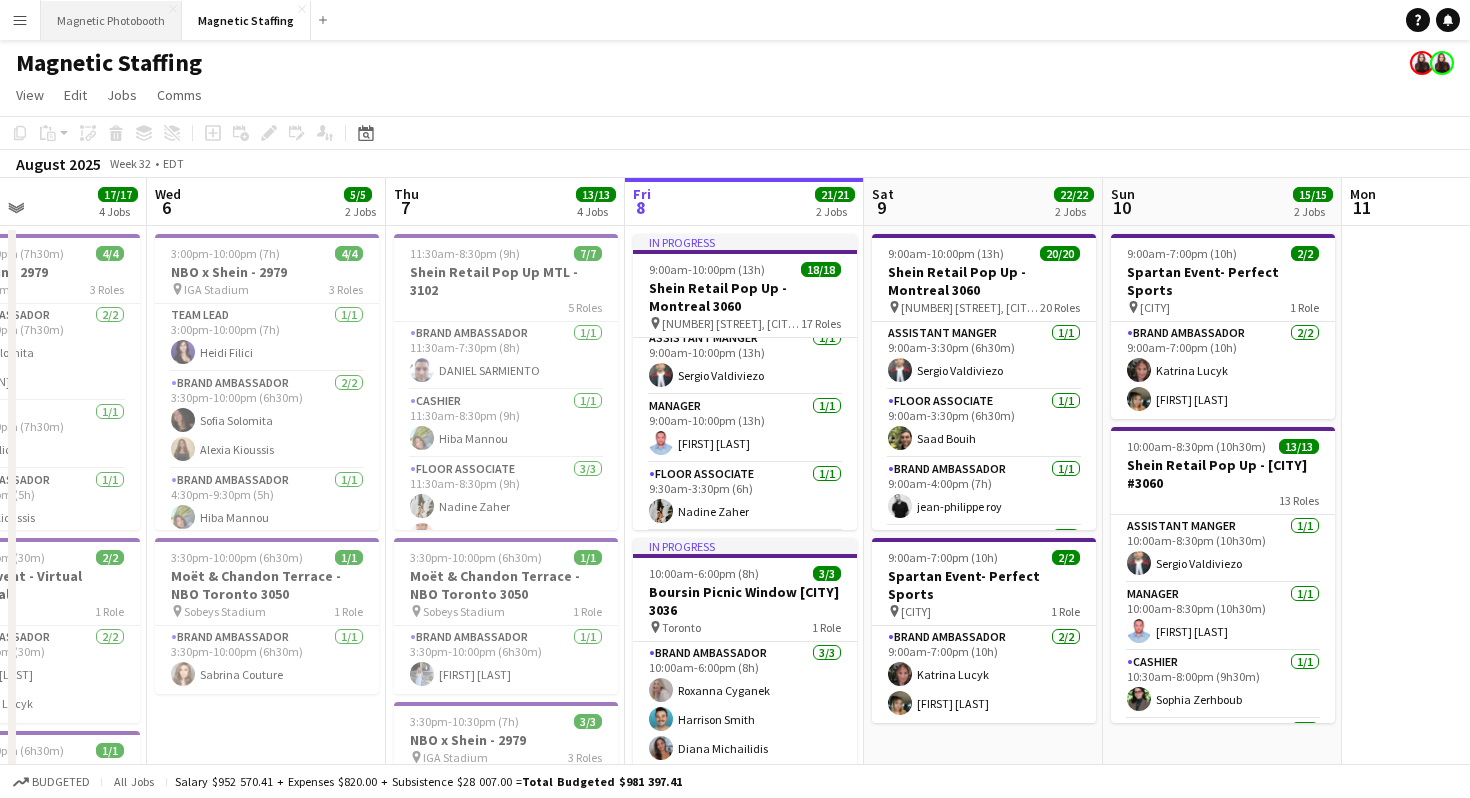 click on "Magnetic Photobooth
Close" at bounding box center (111, 20) 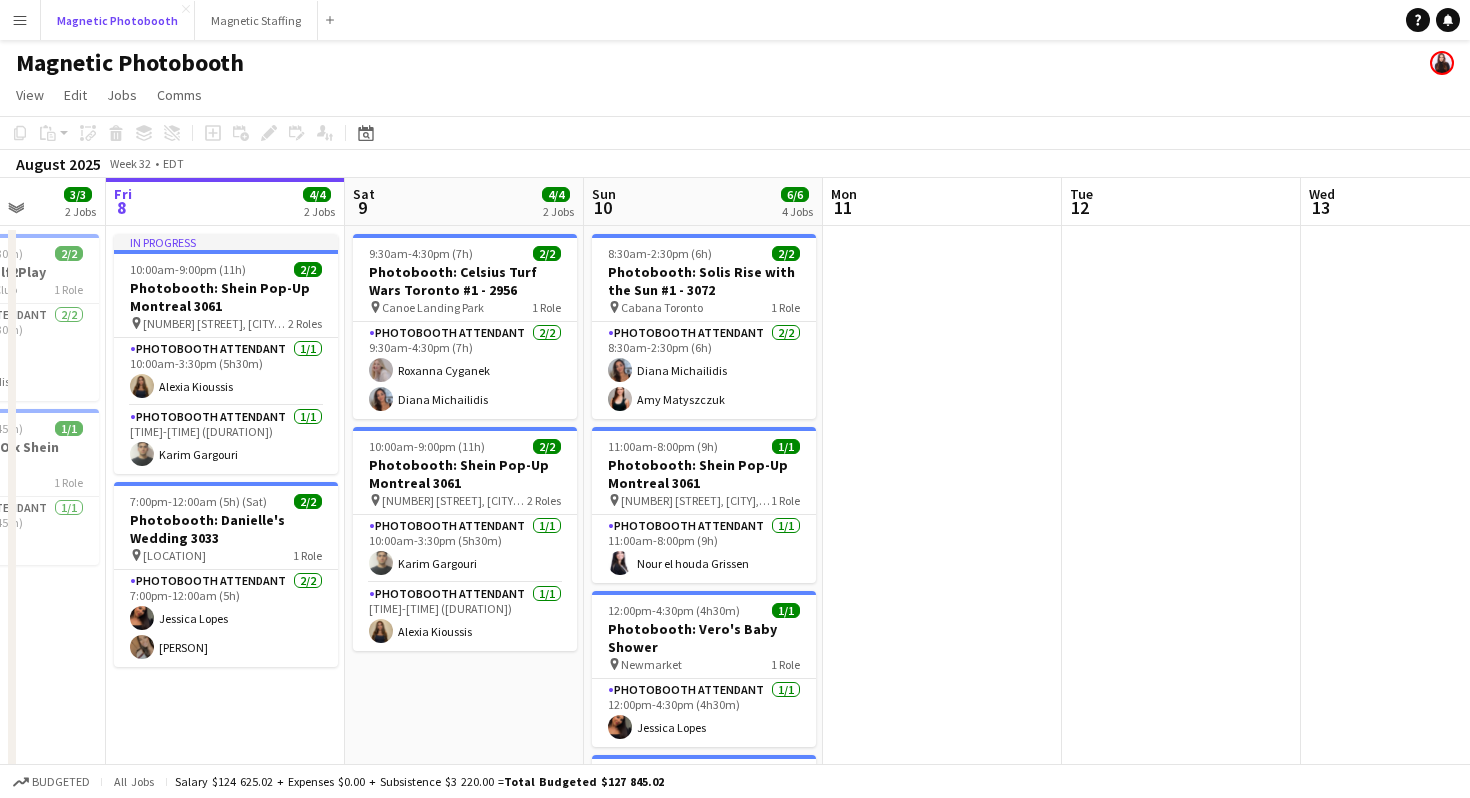 scroll, scrollTop: 0, scrollLeft: 676, axis: horizontal 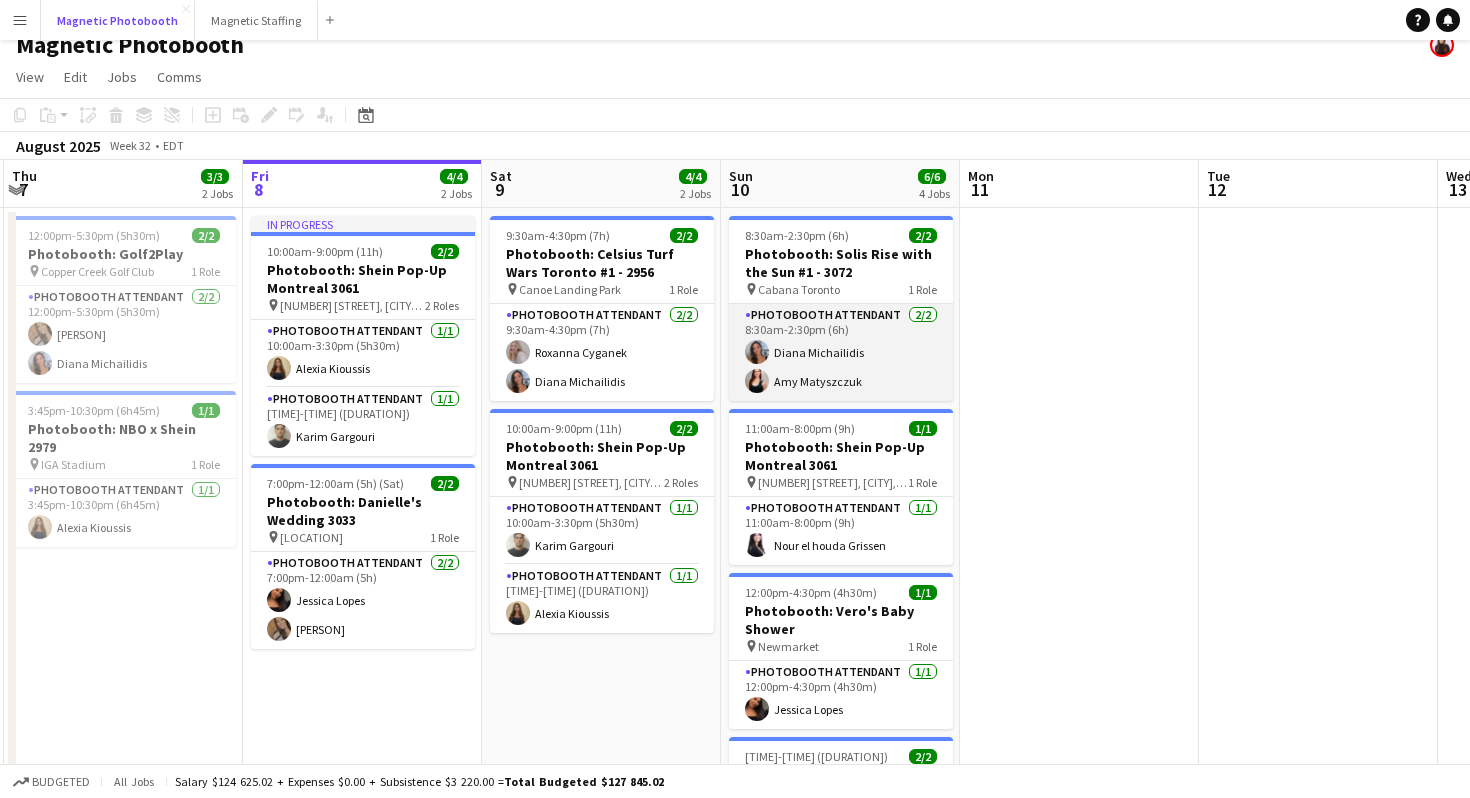 type 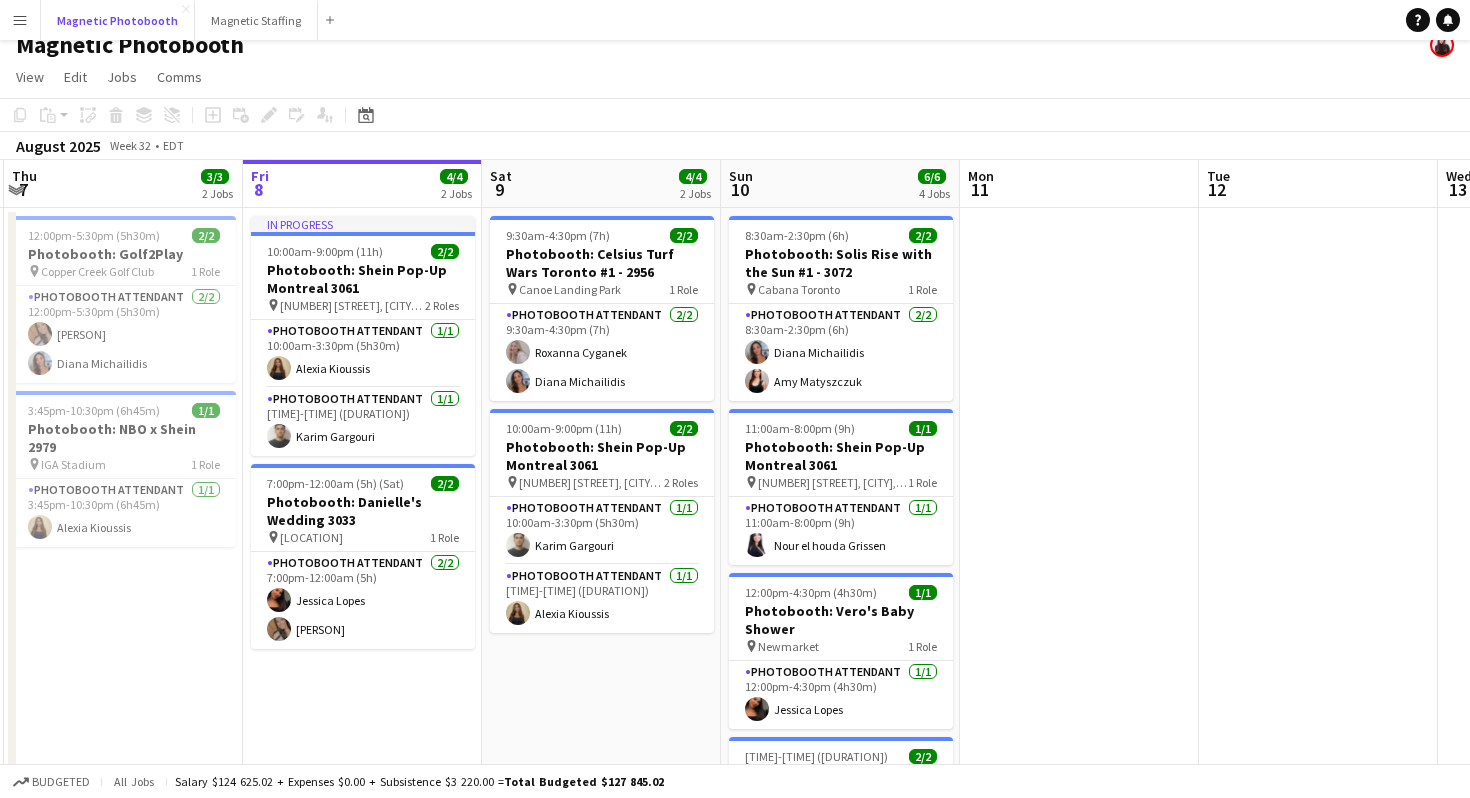 scroll, scrollTop: 0, scrollLeft: 0, axis: both 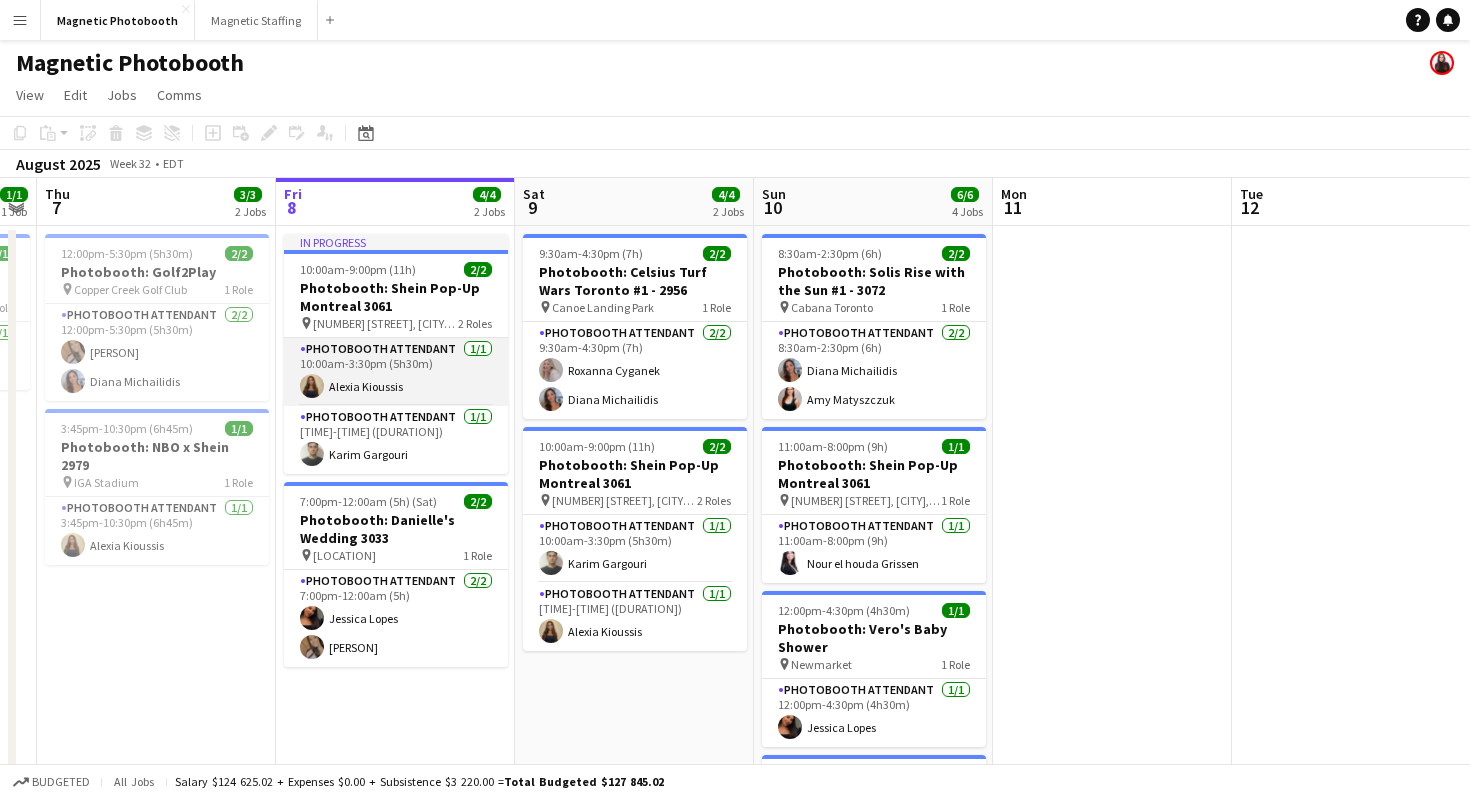 click on "Photobooth Attendant    1/1   10:00am-3:30pm (5h30m)
Alexia Kioussis" at bounding box center (396, 372) 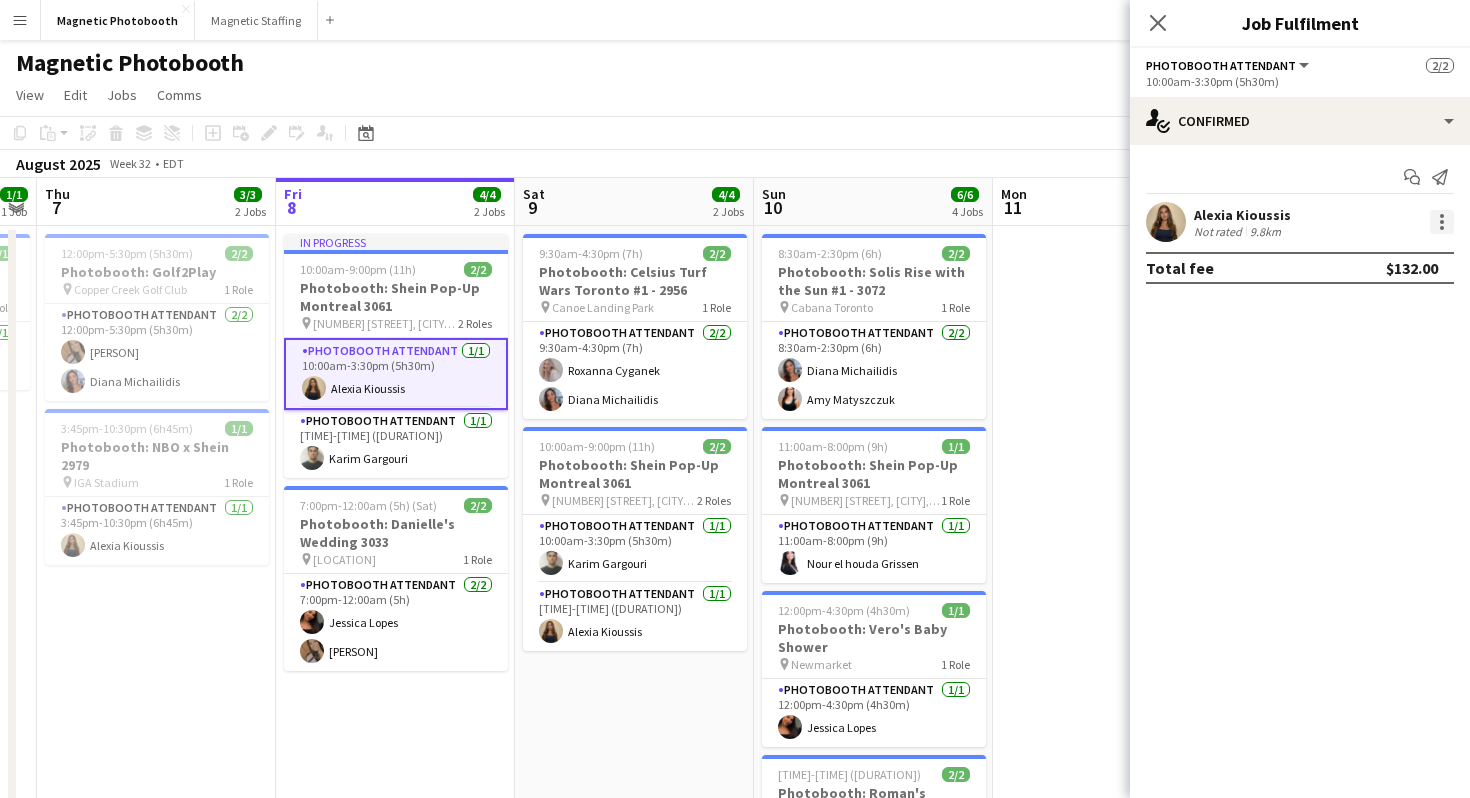 click at bounding box center [1442, 216] 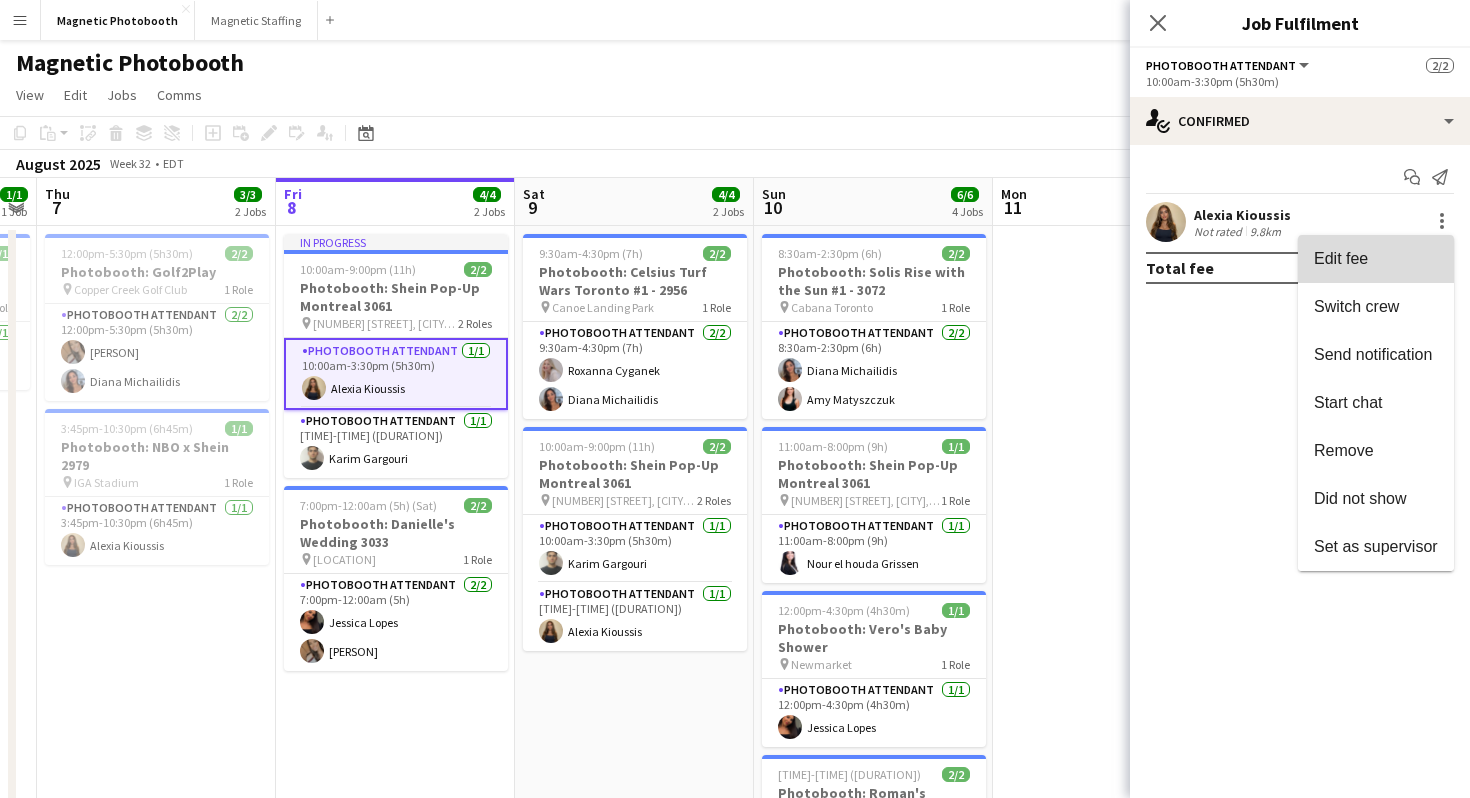 click on "Edit fee" at bounding box center (1376, 259) 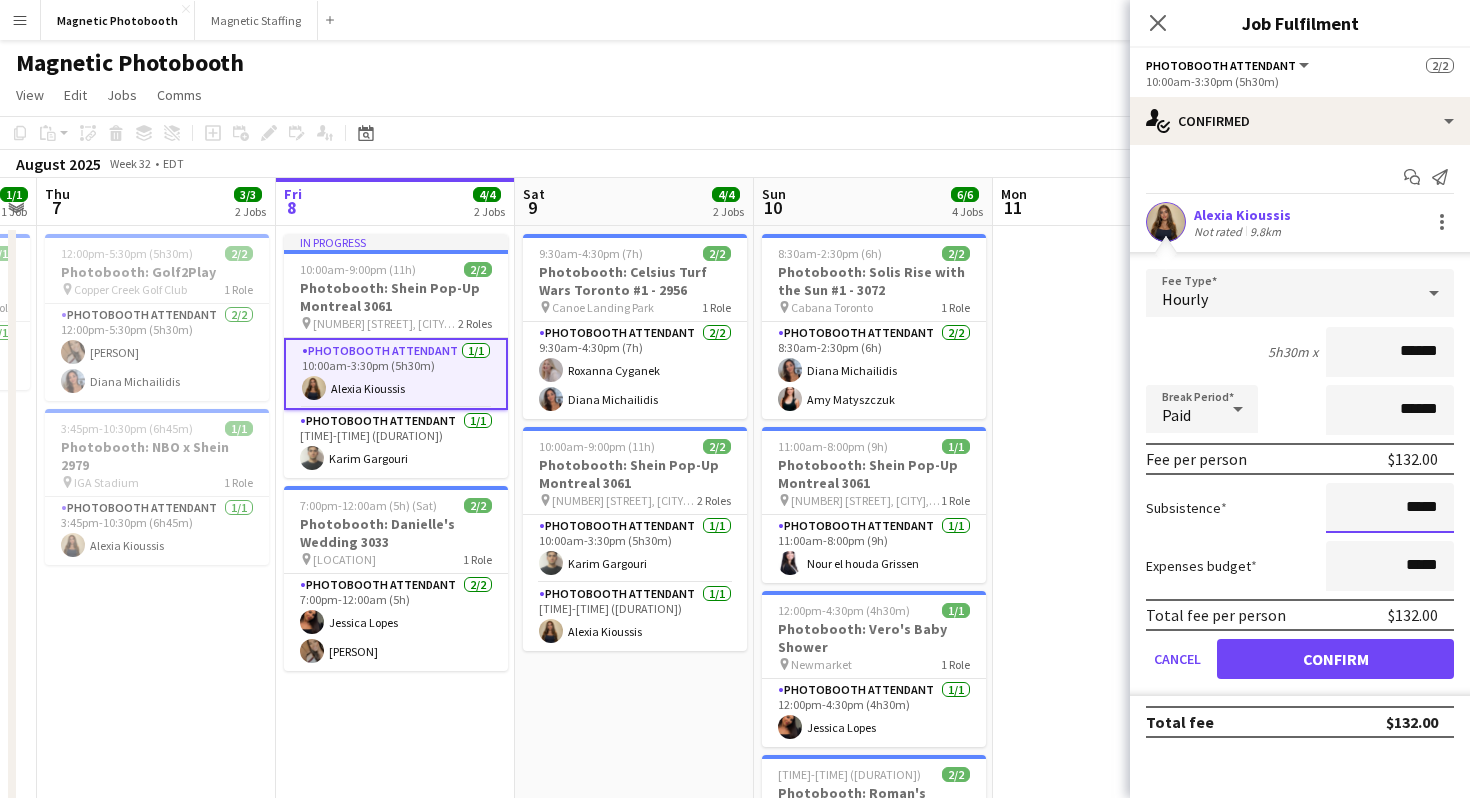 click on "*****" at bounding box center (1390, 508) 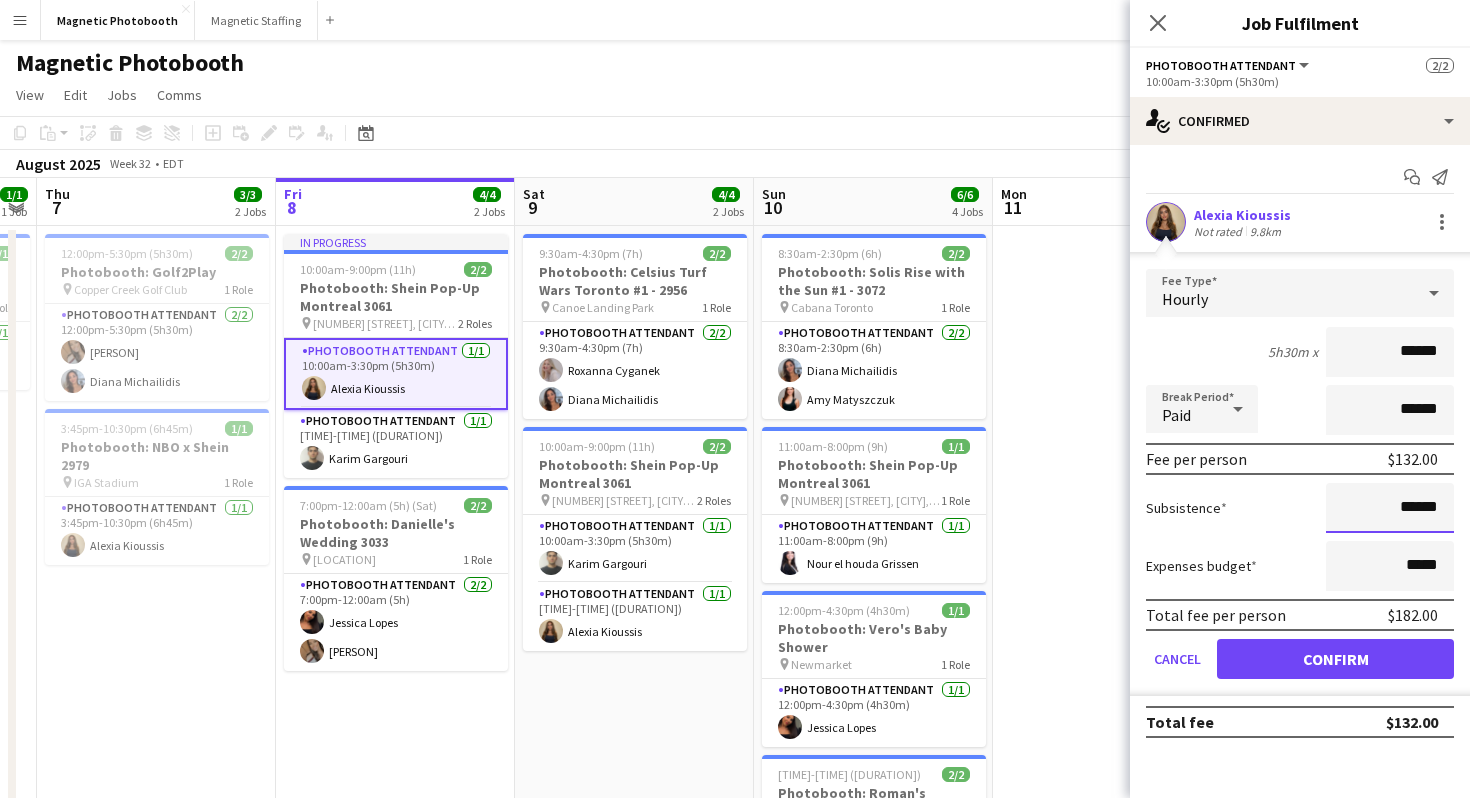 type on "******" 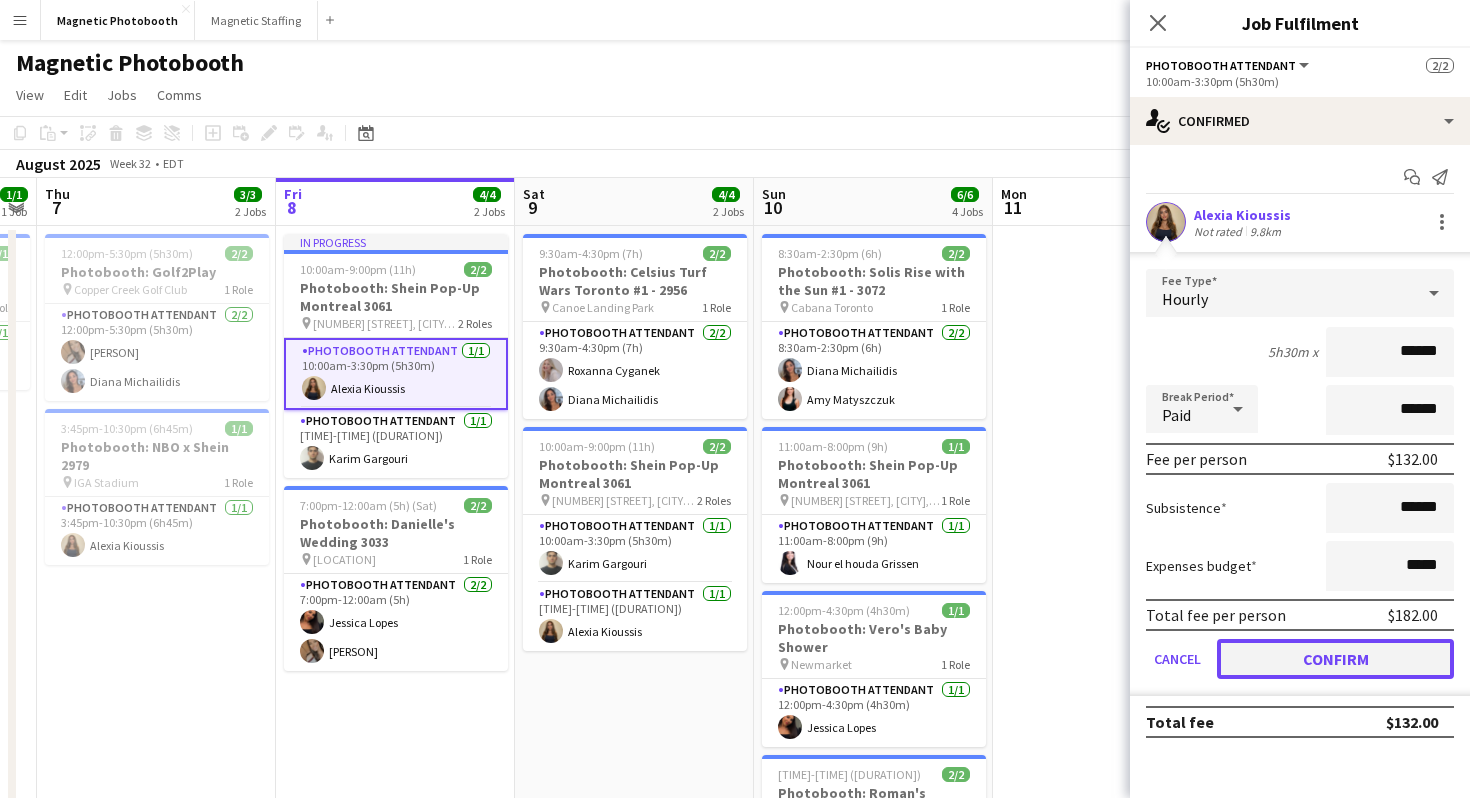 click on "Confirm" at bounding box center (1335, 659) 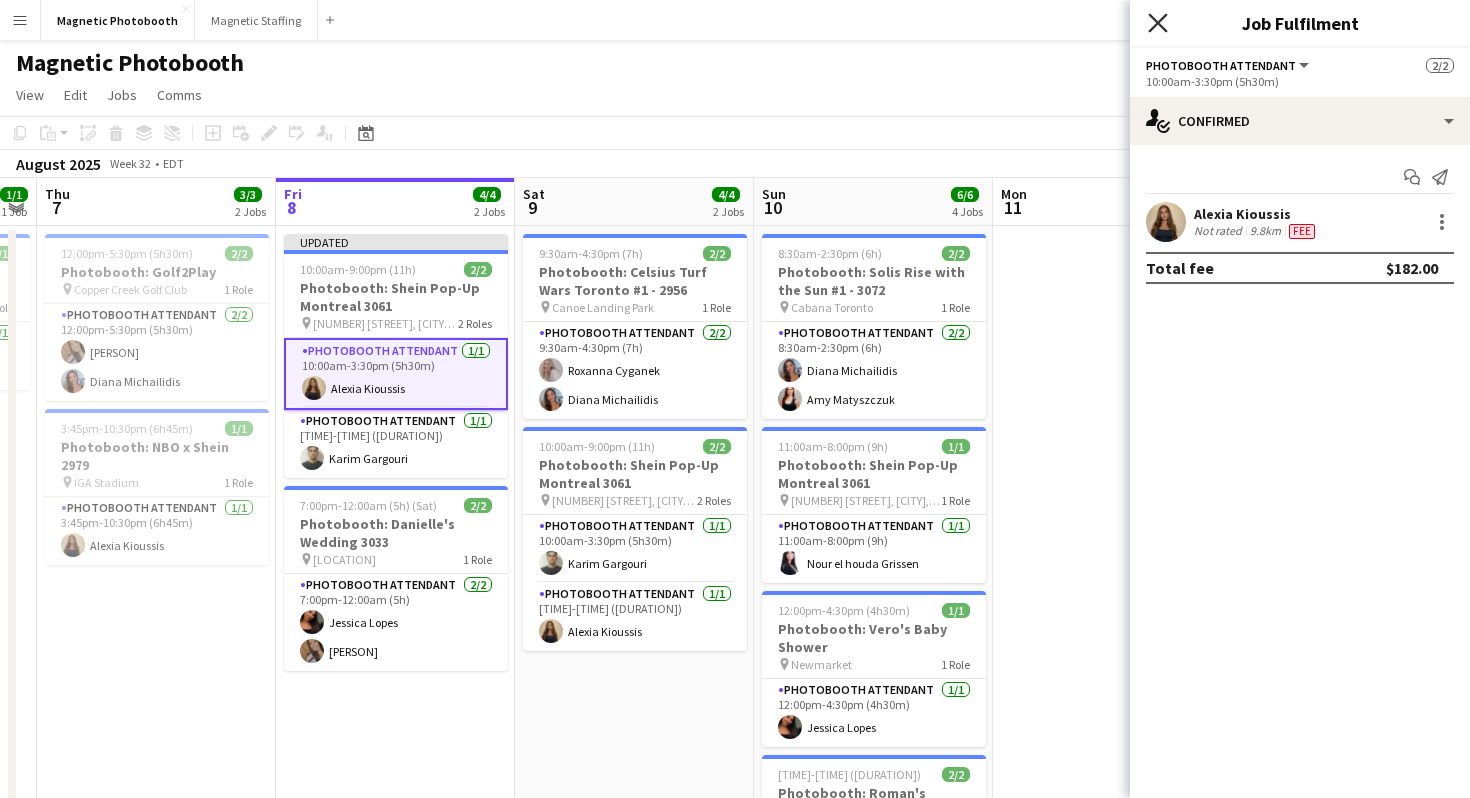 click on "Close pop-in" 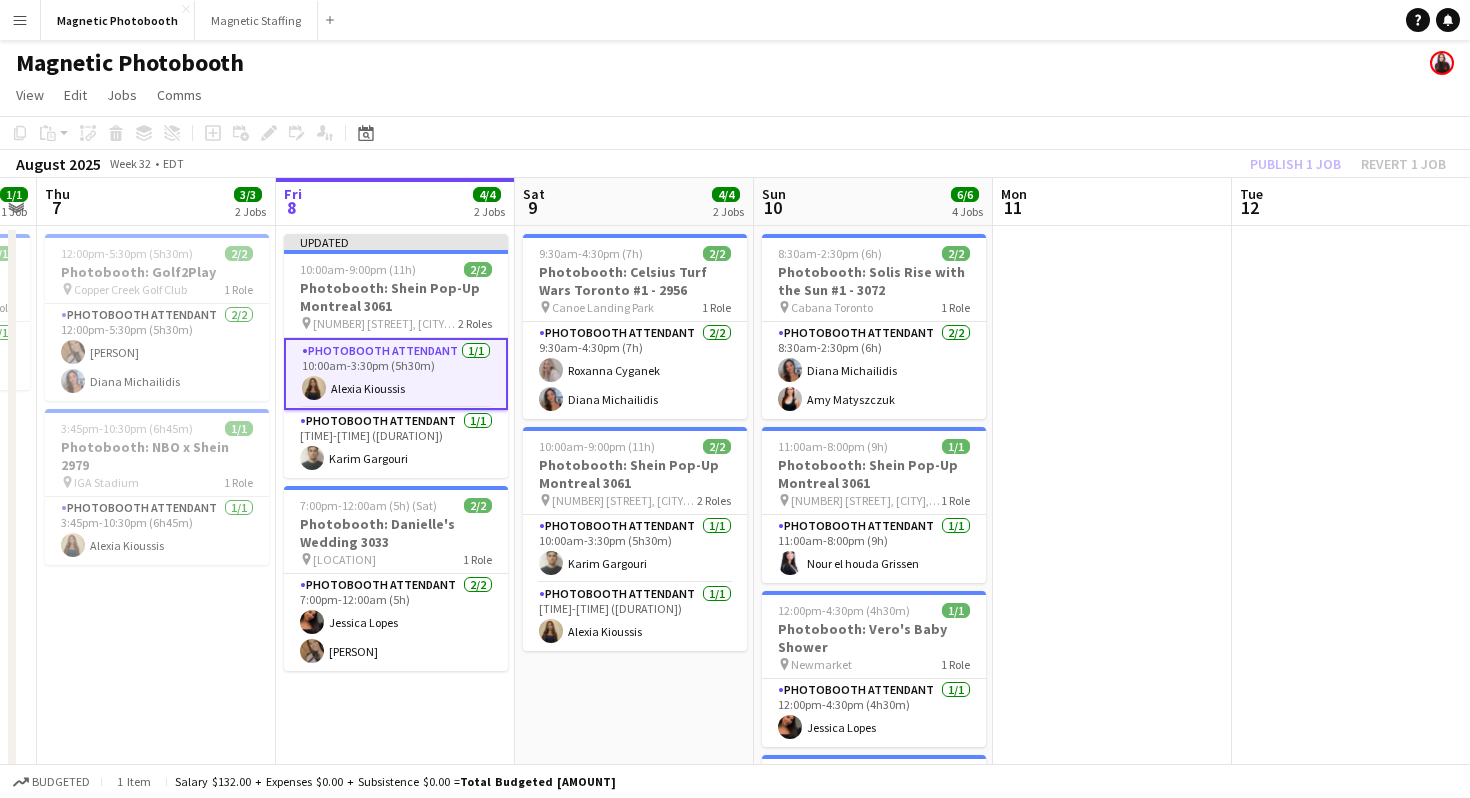 click on "Magnetic Photobooth" 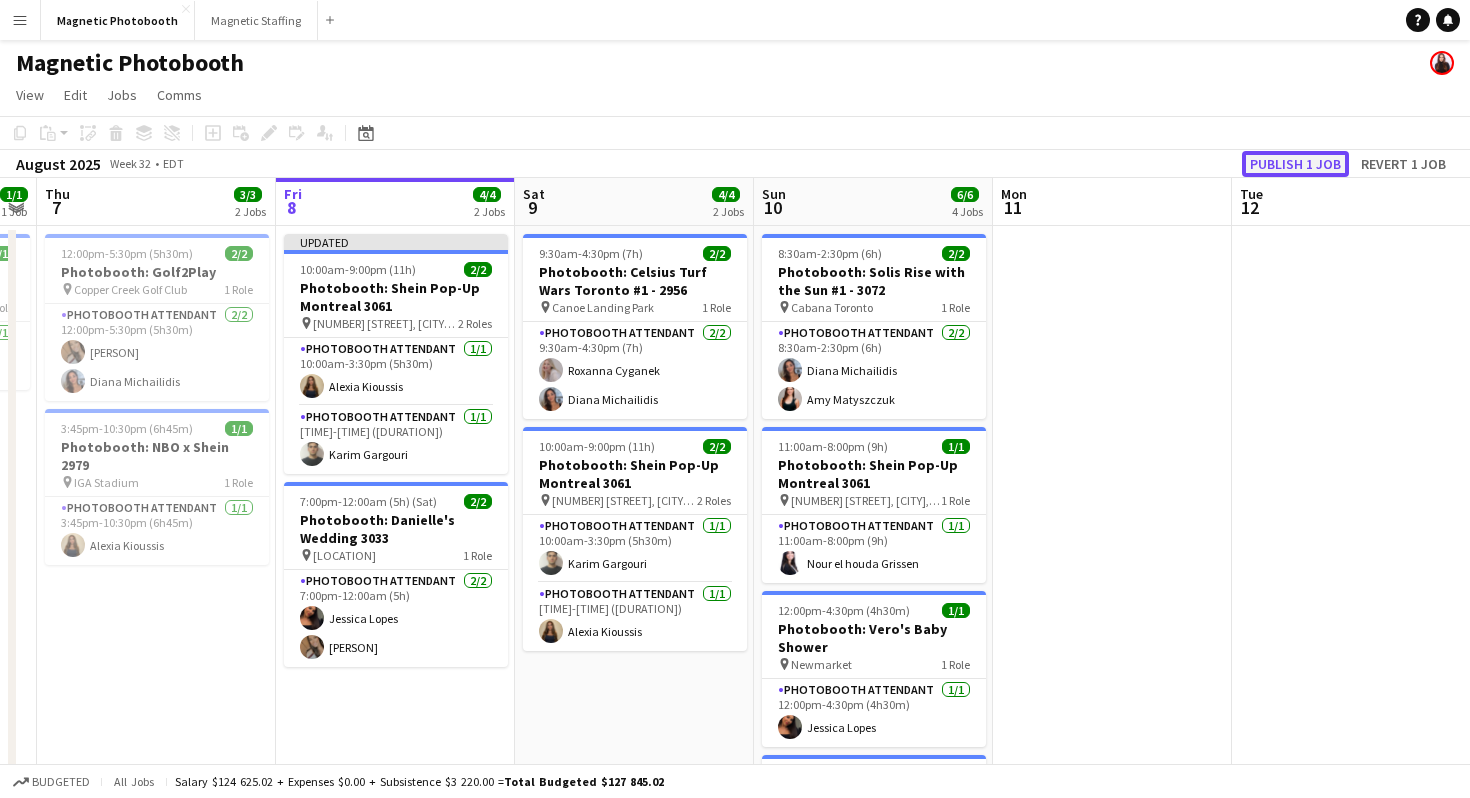 click on "Publish 1 job" 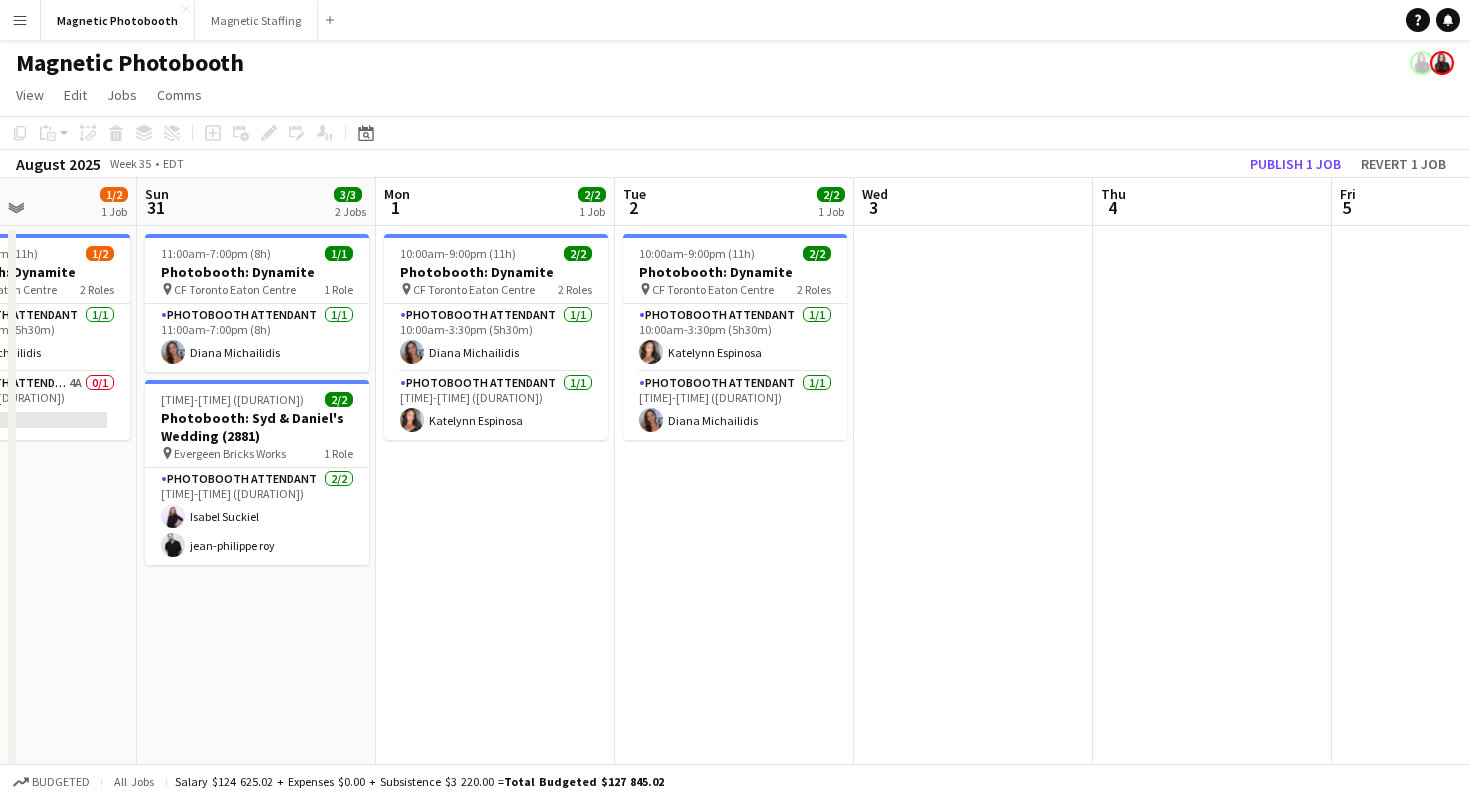 scroll, scrollTop: 0, scrollLeft: 497, axis: horizontal 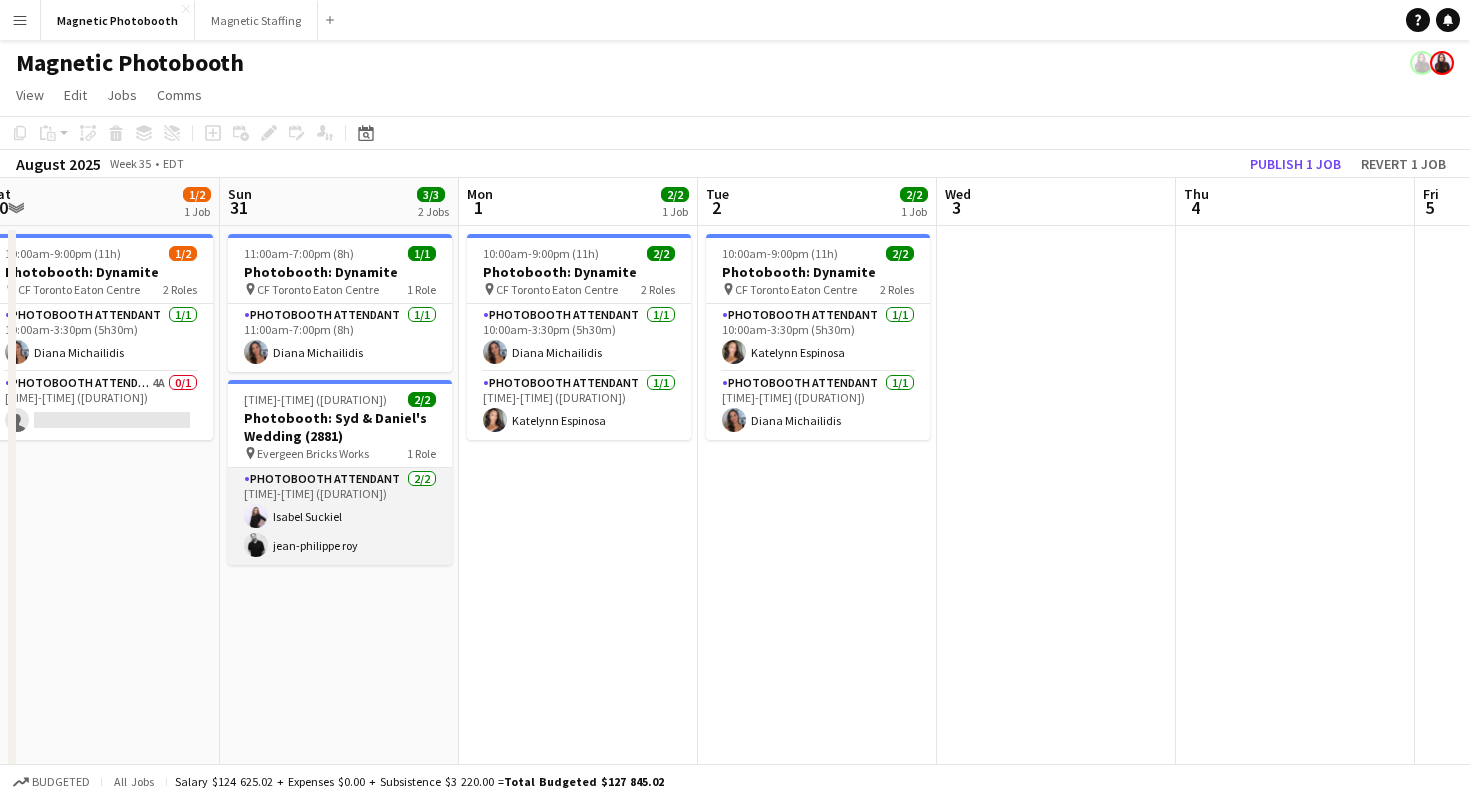 click on "Photobooth Attendant    2/2   7:00pm-11:30pm (4h30m)
Isabel Suckiel jean-philippe roy" at bounding box center (340, 516) 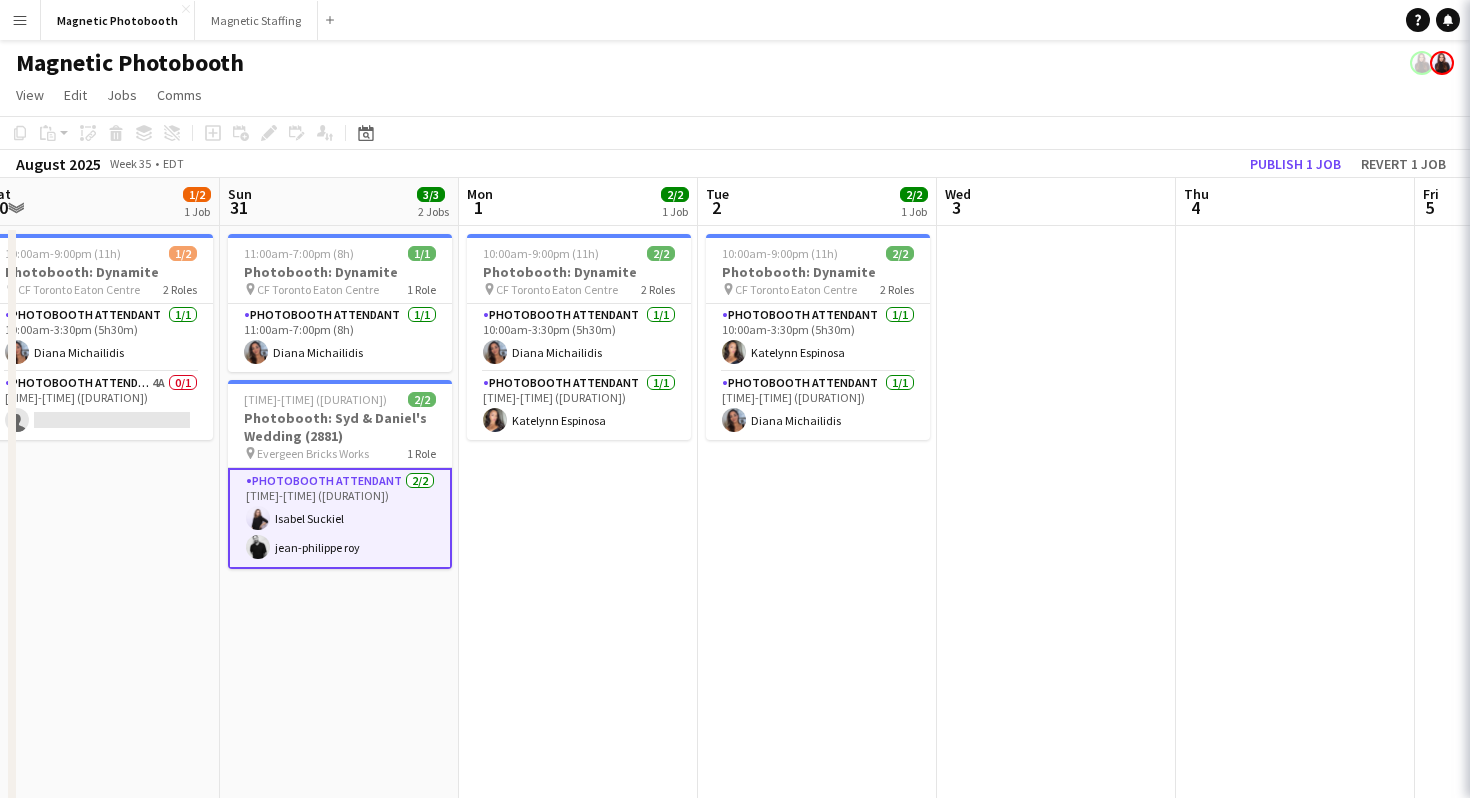 click on "Photobooth: Syd & Daniel's Wedding (2881)" at bounding box center (340, 427) 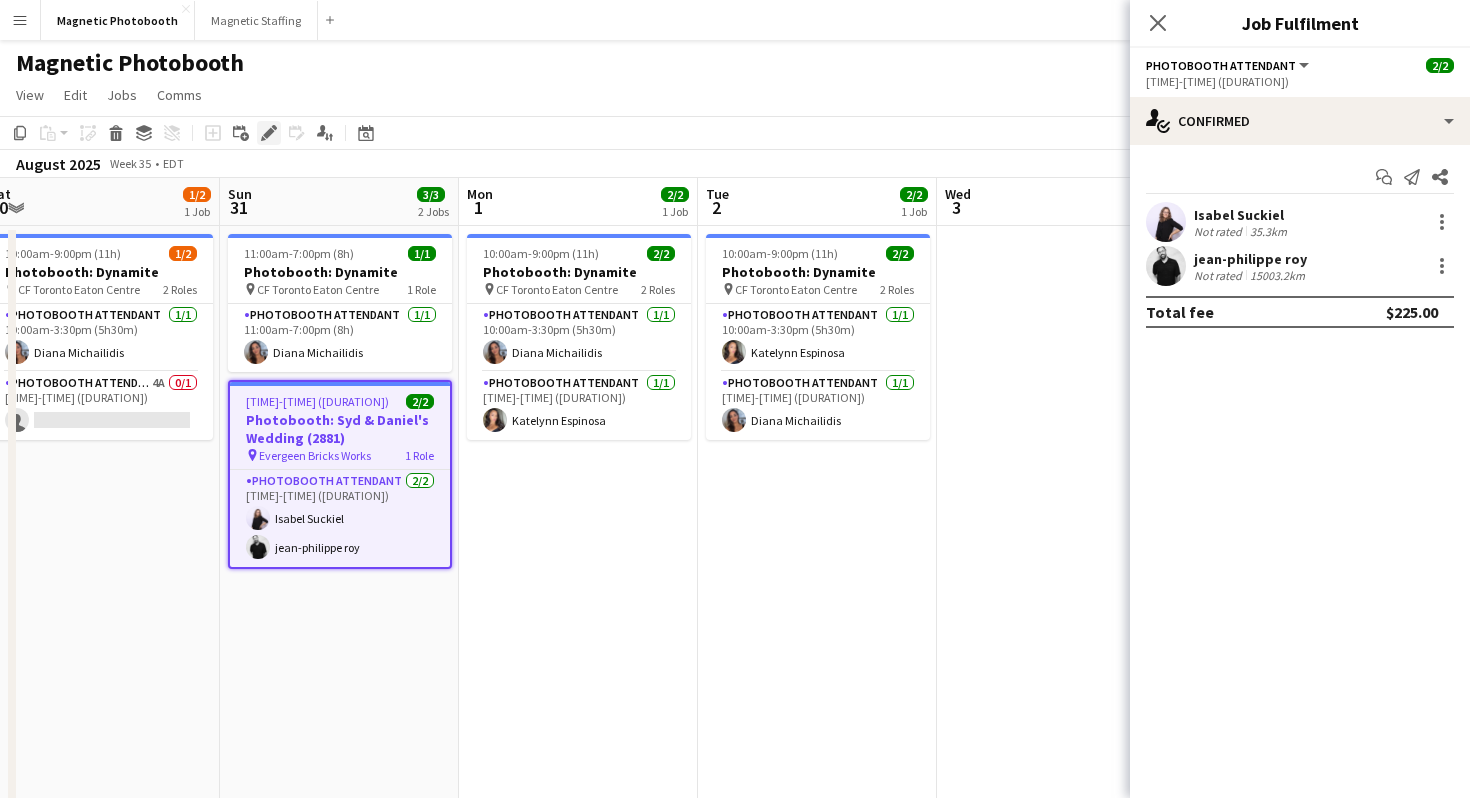click on "Edit" at bounding box center [269, 133] 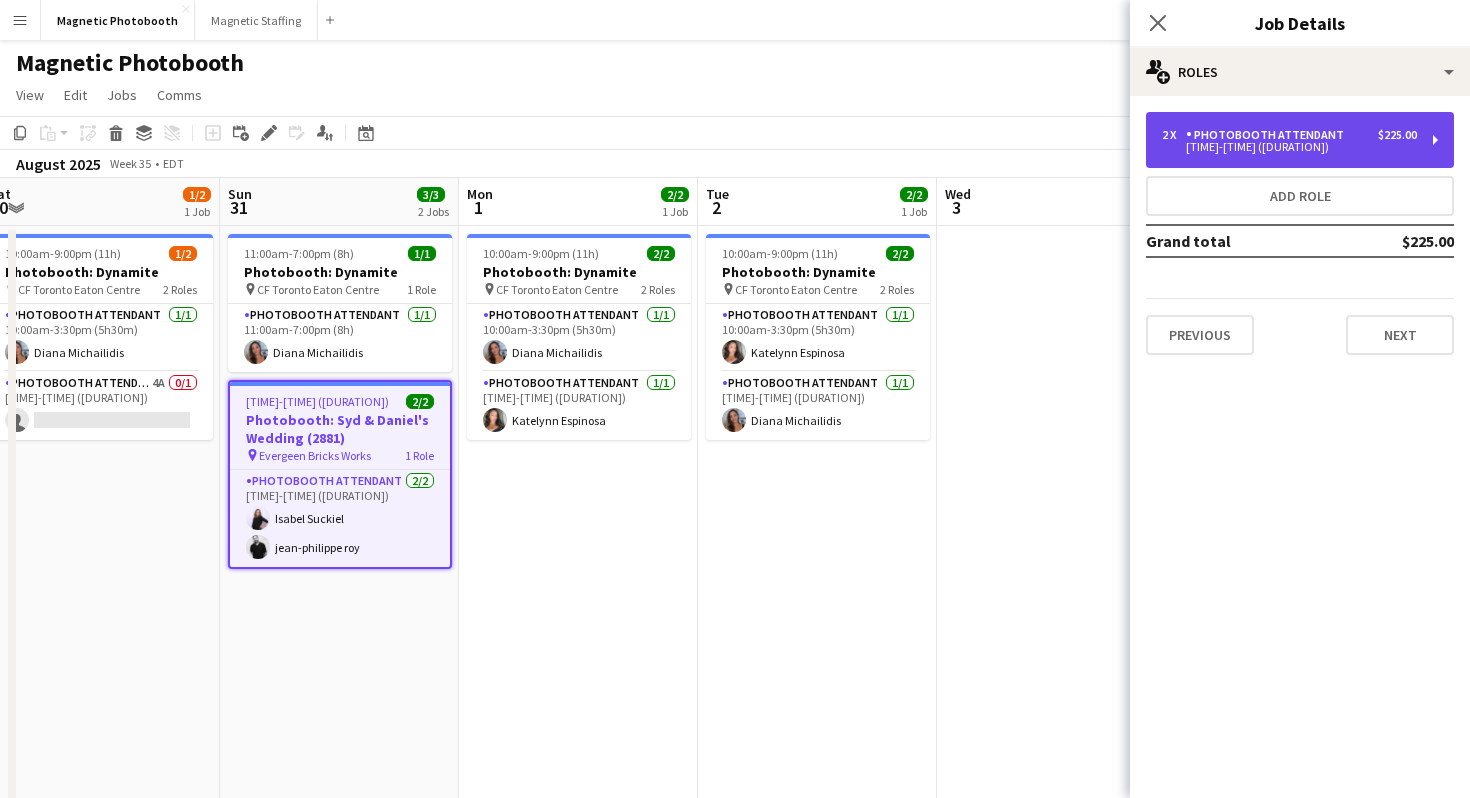 click on "Photobooth Attendant" at bounding box center [1269, 135] 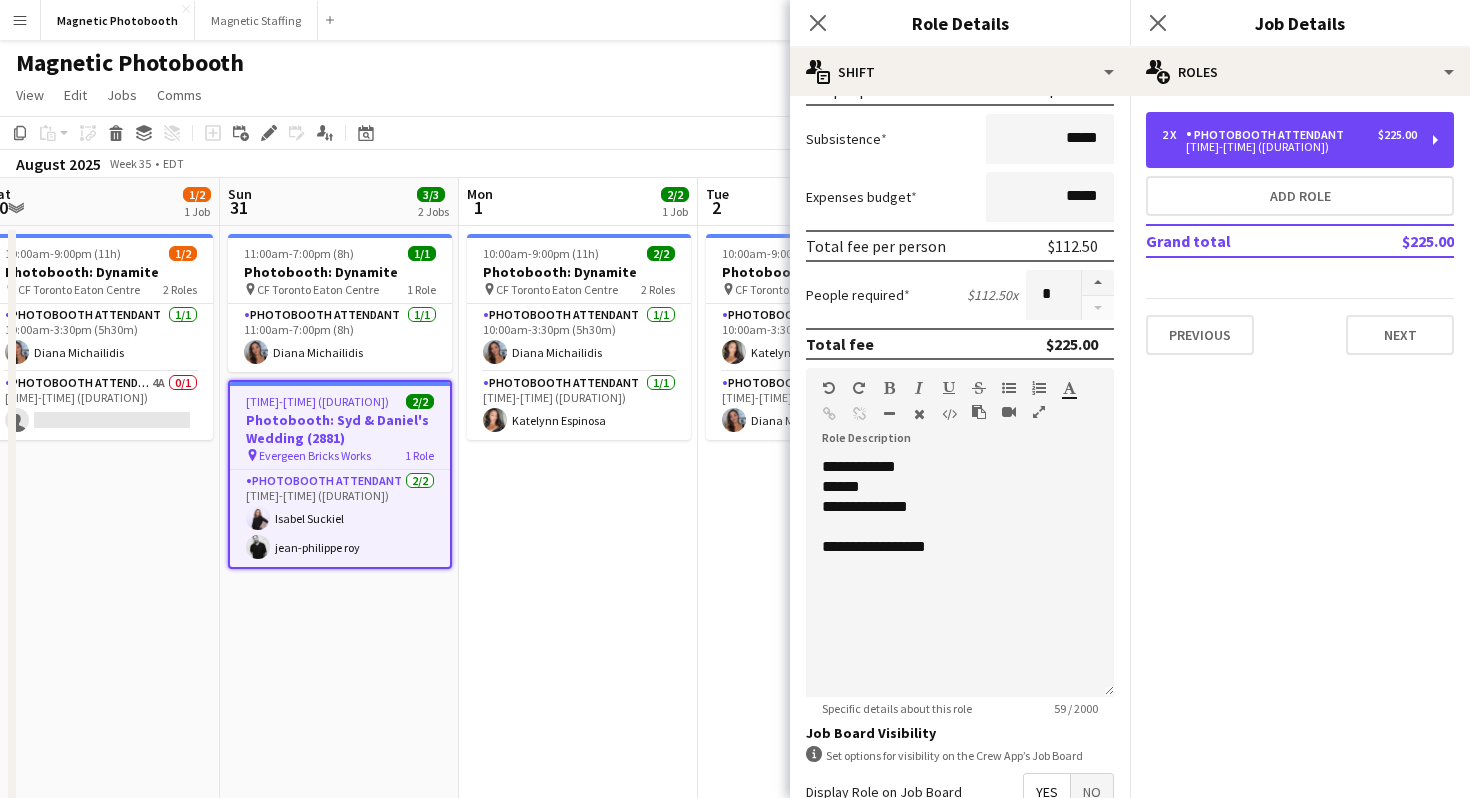scroll, scrollTop: 337, scrollLeft: 0, axis: vertical 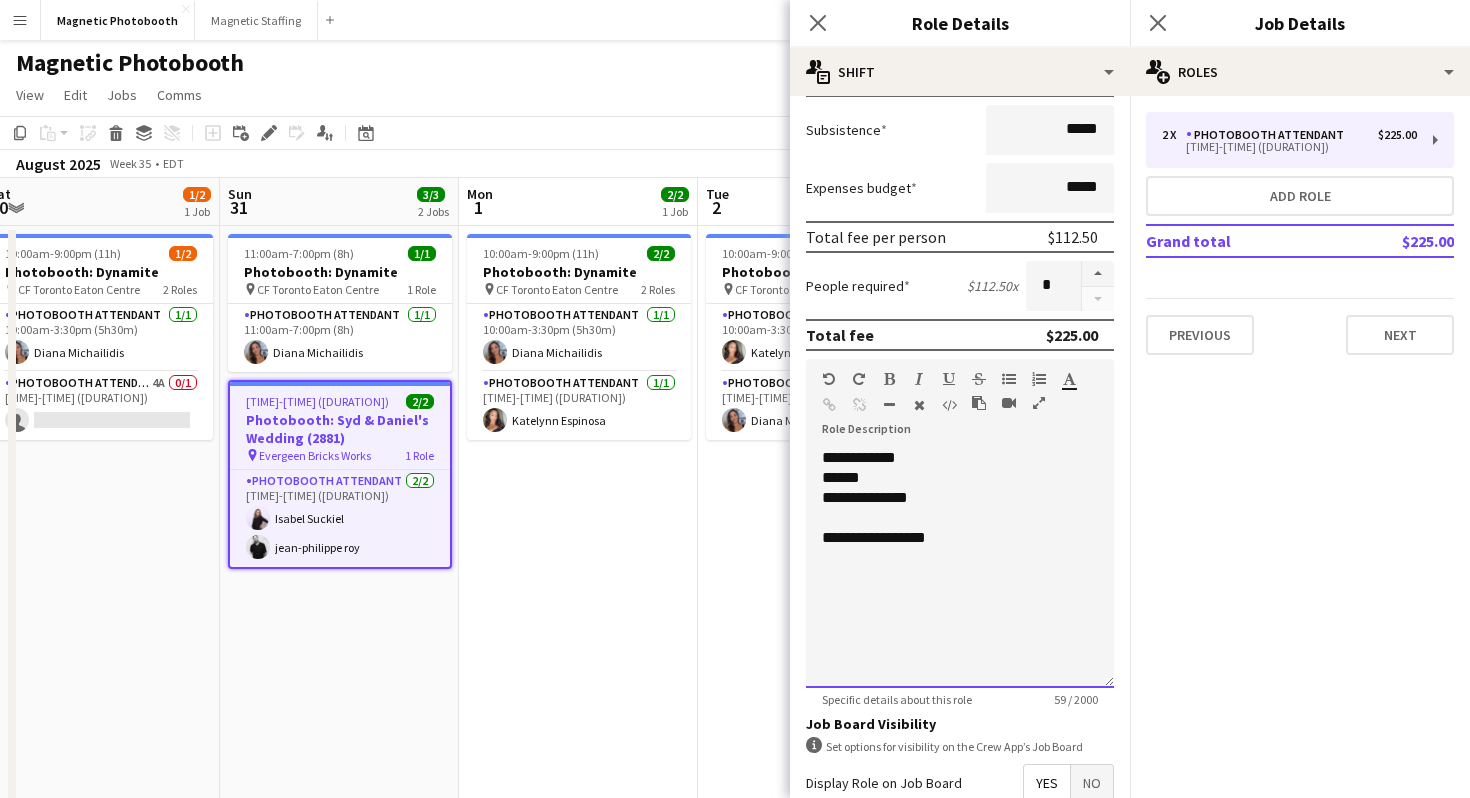 click at bounding box center [960, 518] 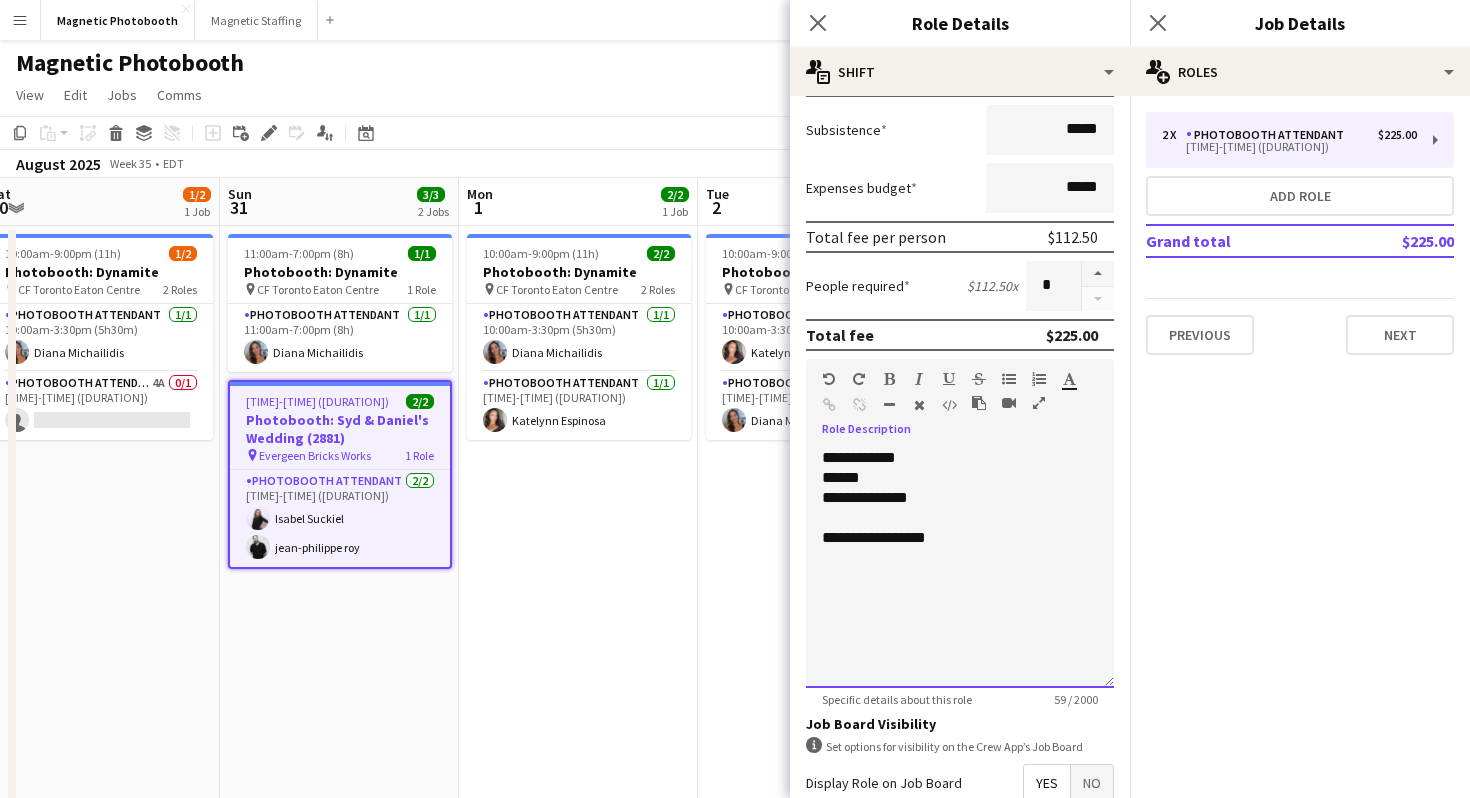 click on "**********" at bounding box center [960, 538] 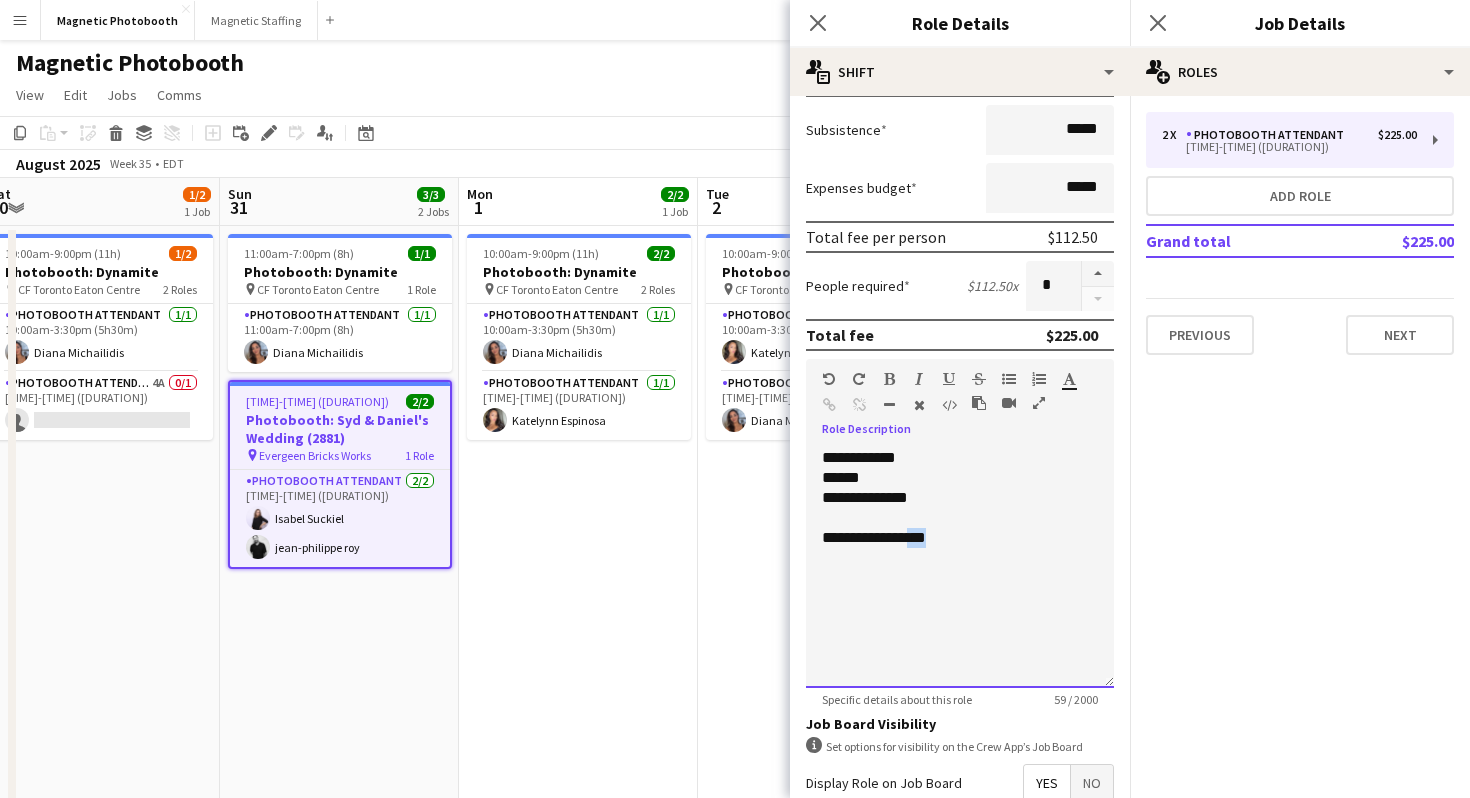click on "**********" at bounding box center (960, 538) 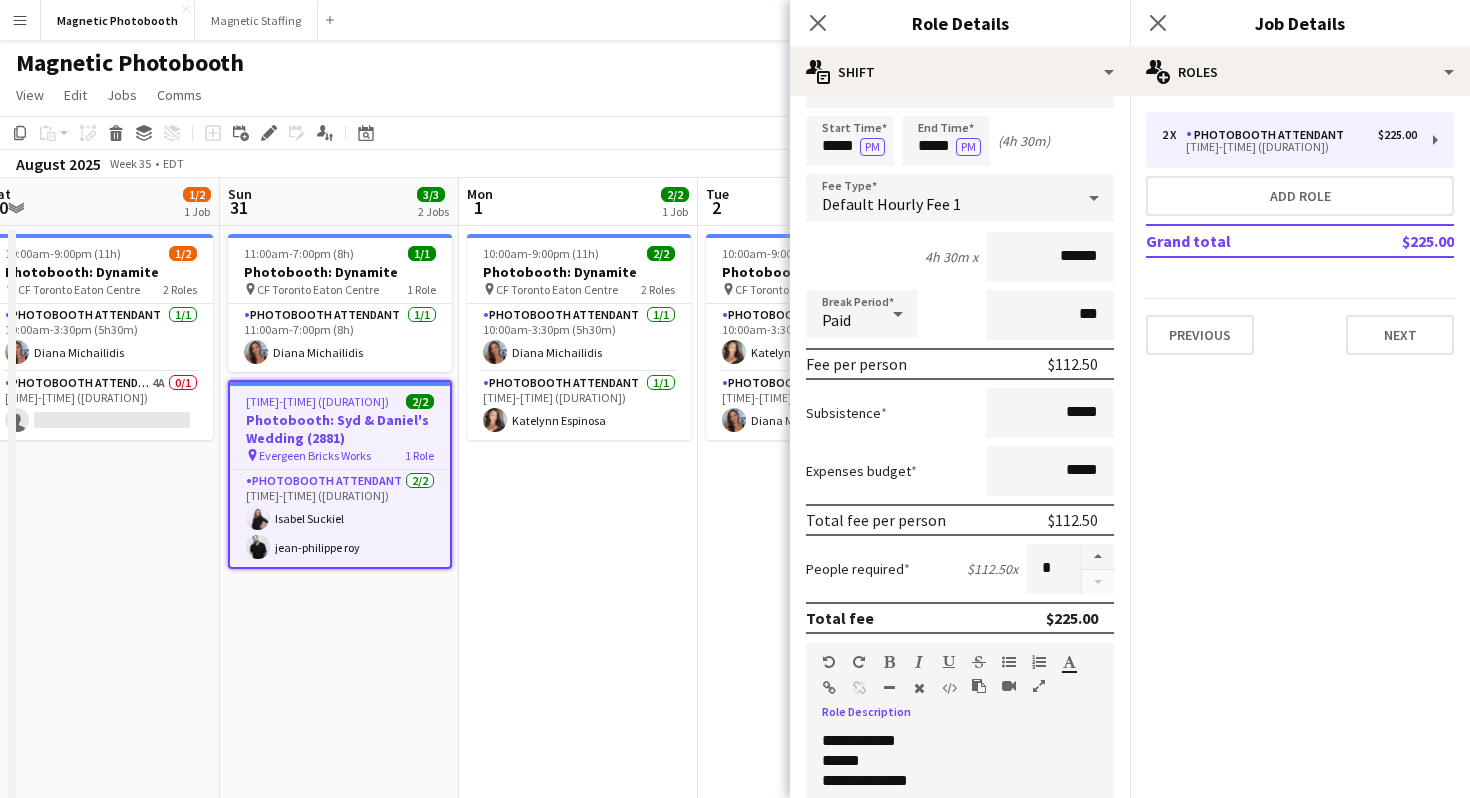 scroll, scrollTop: 0, scrollLeft: 0, axis: both 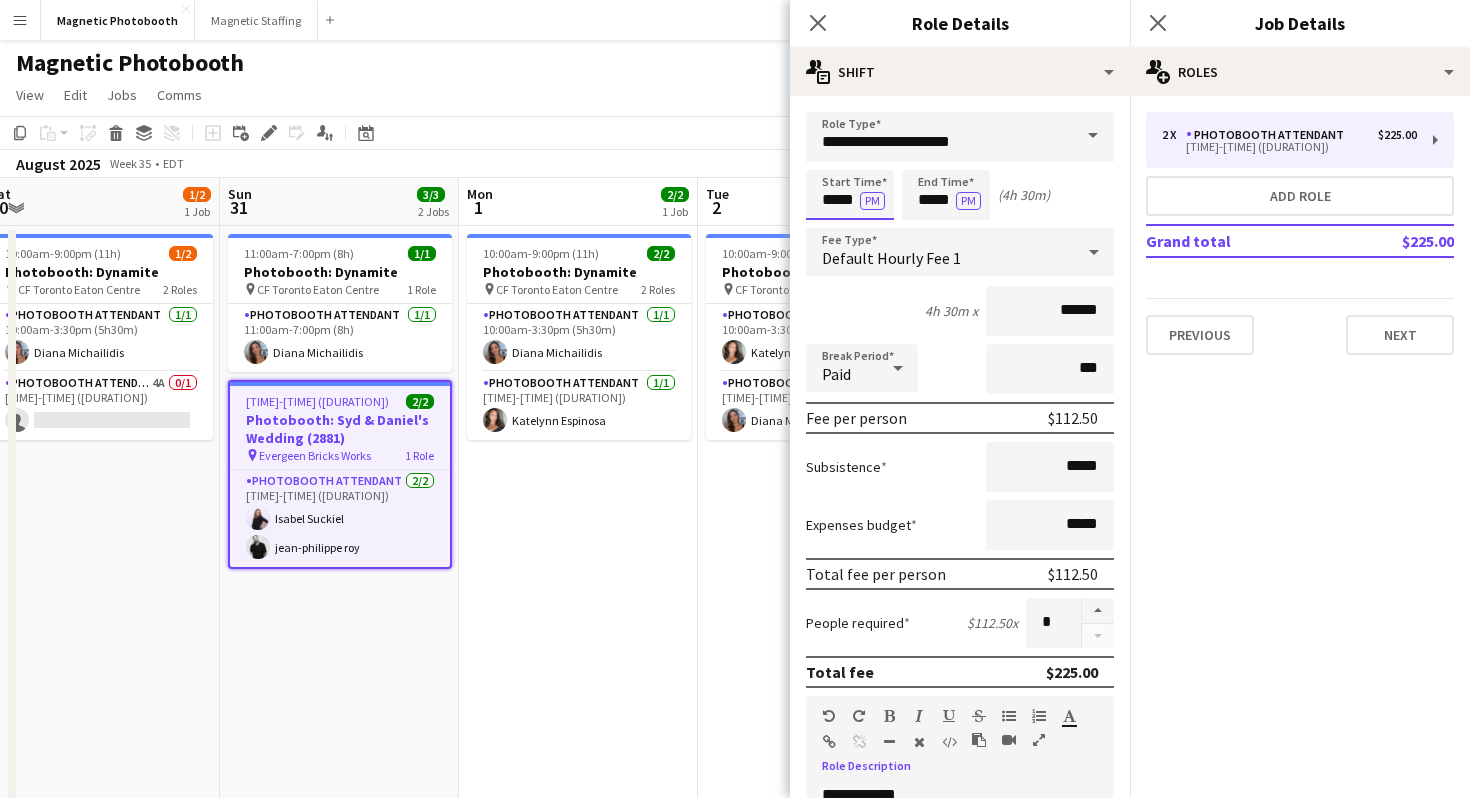 click on "*****" at bounding box center (850, 195) 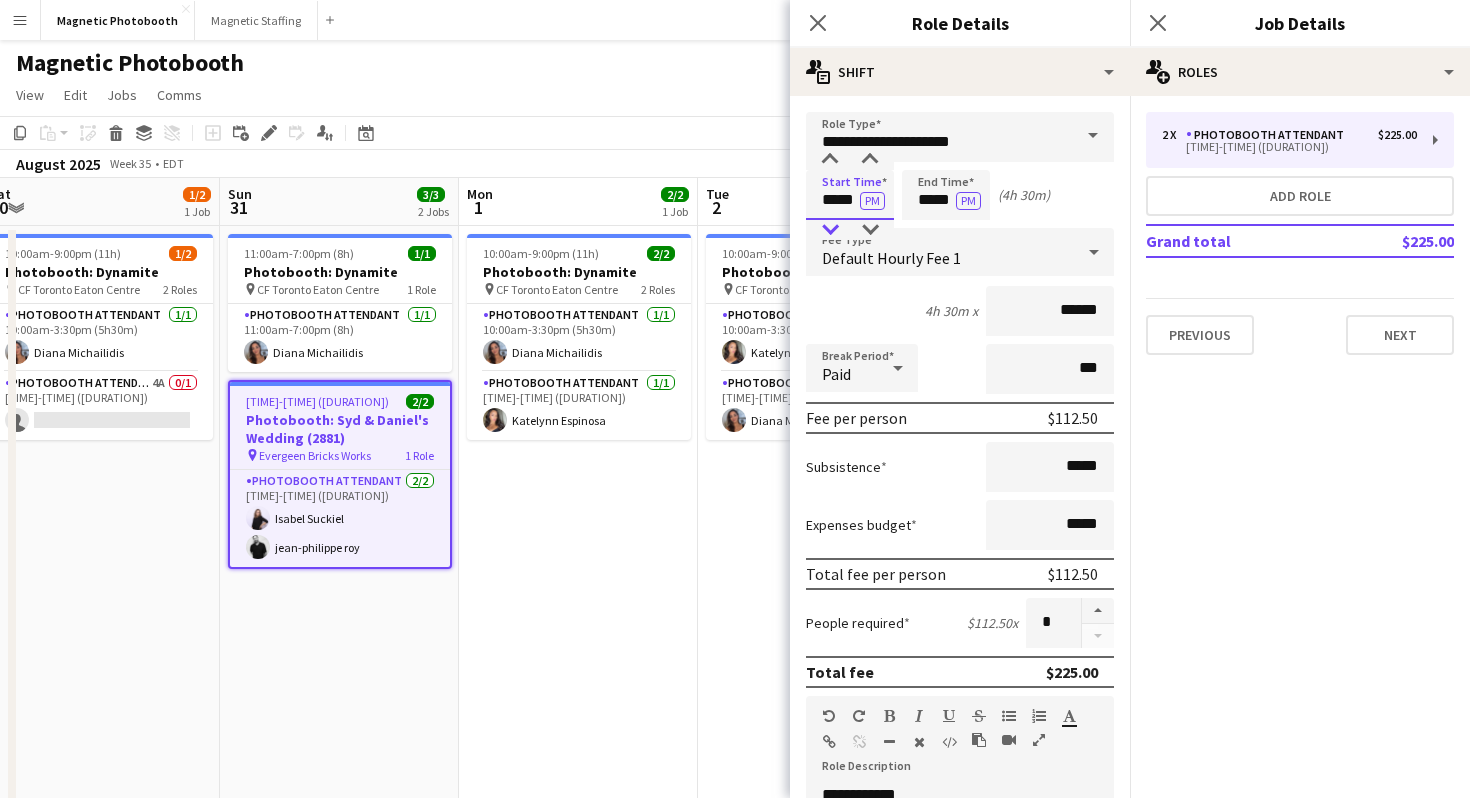click at bounding box center [830, 230] 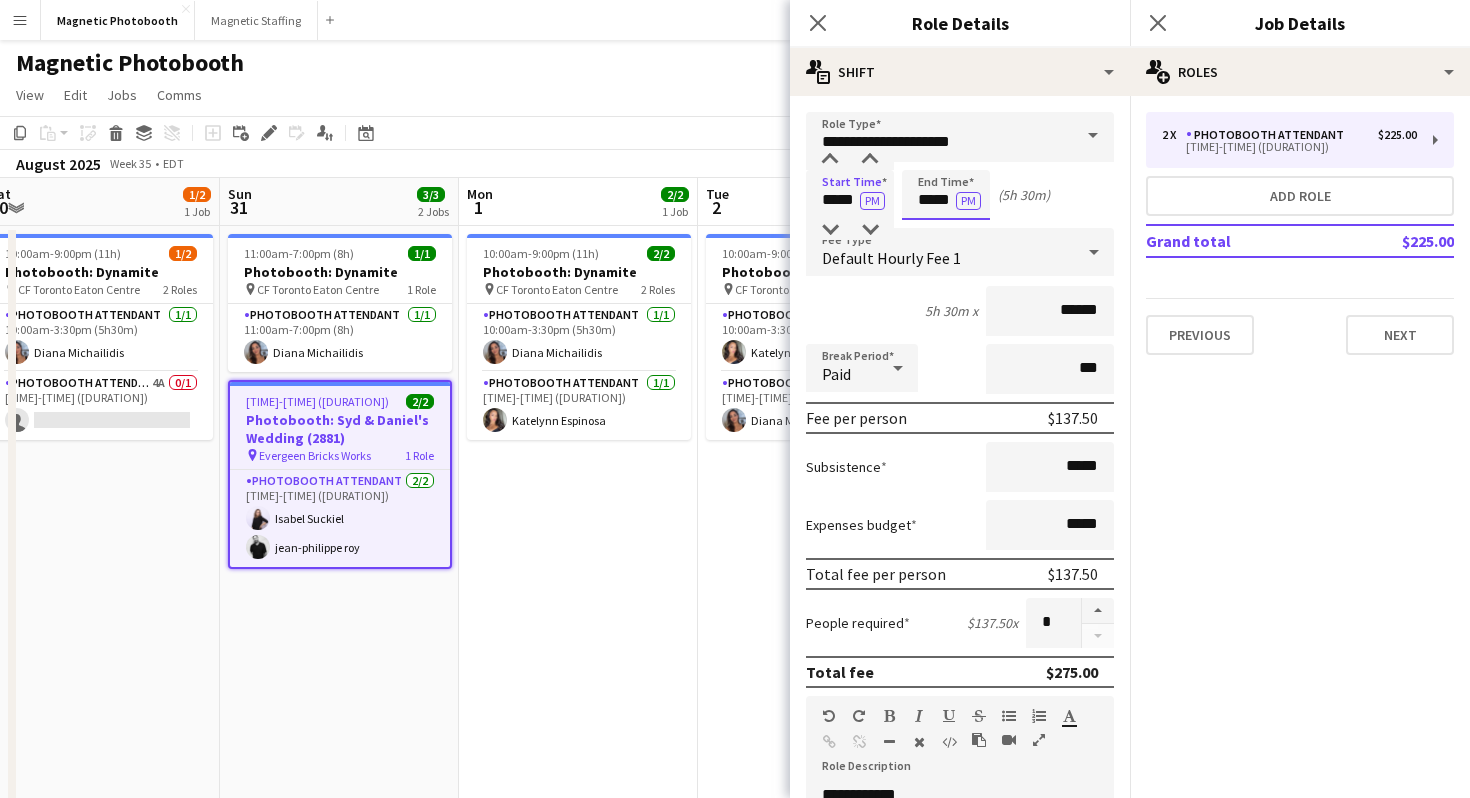 click on "*****" at bounding box center [946, 195] 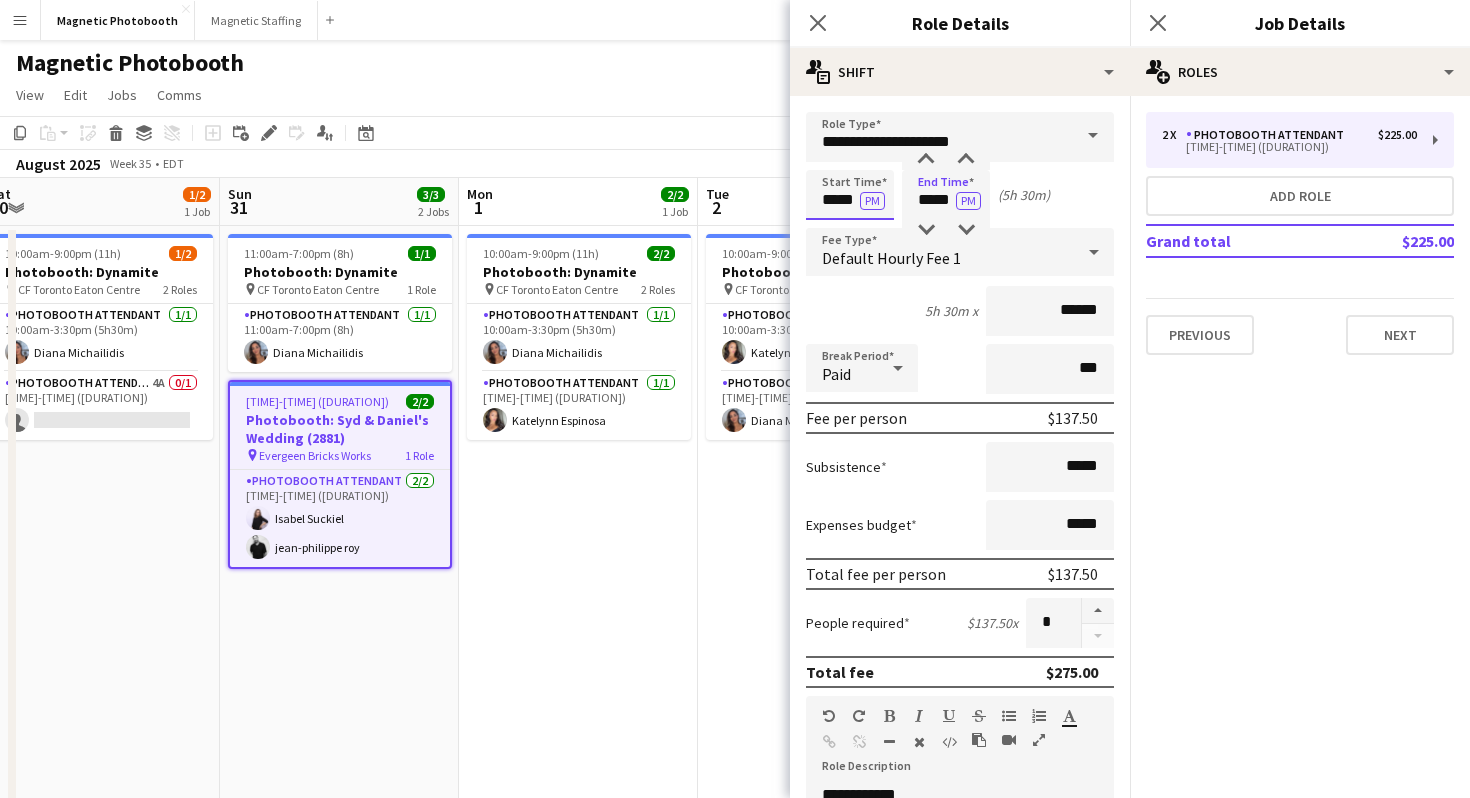 click on "*****" at bounding box center (850, 195) 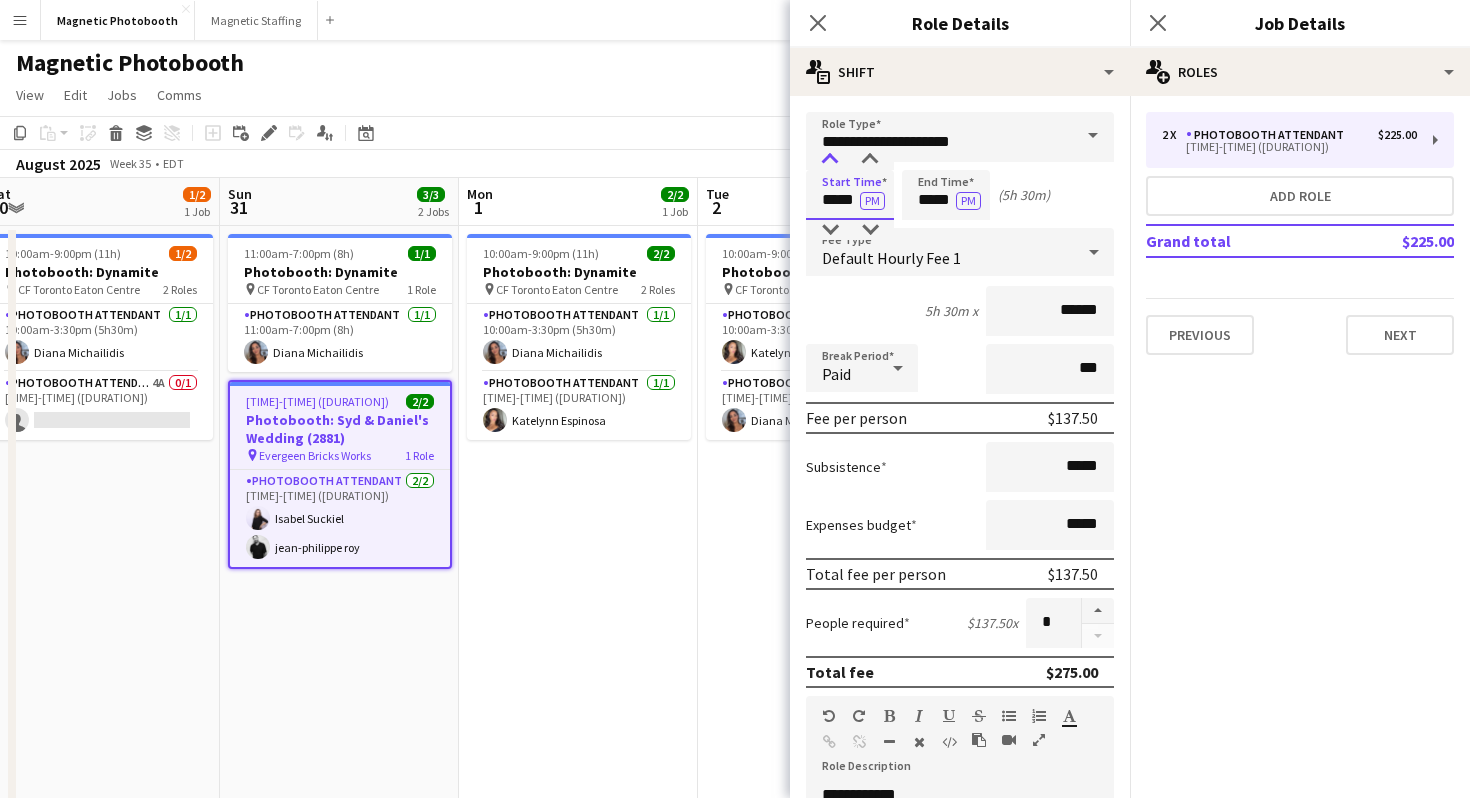 click at bounding box center [830, 160] 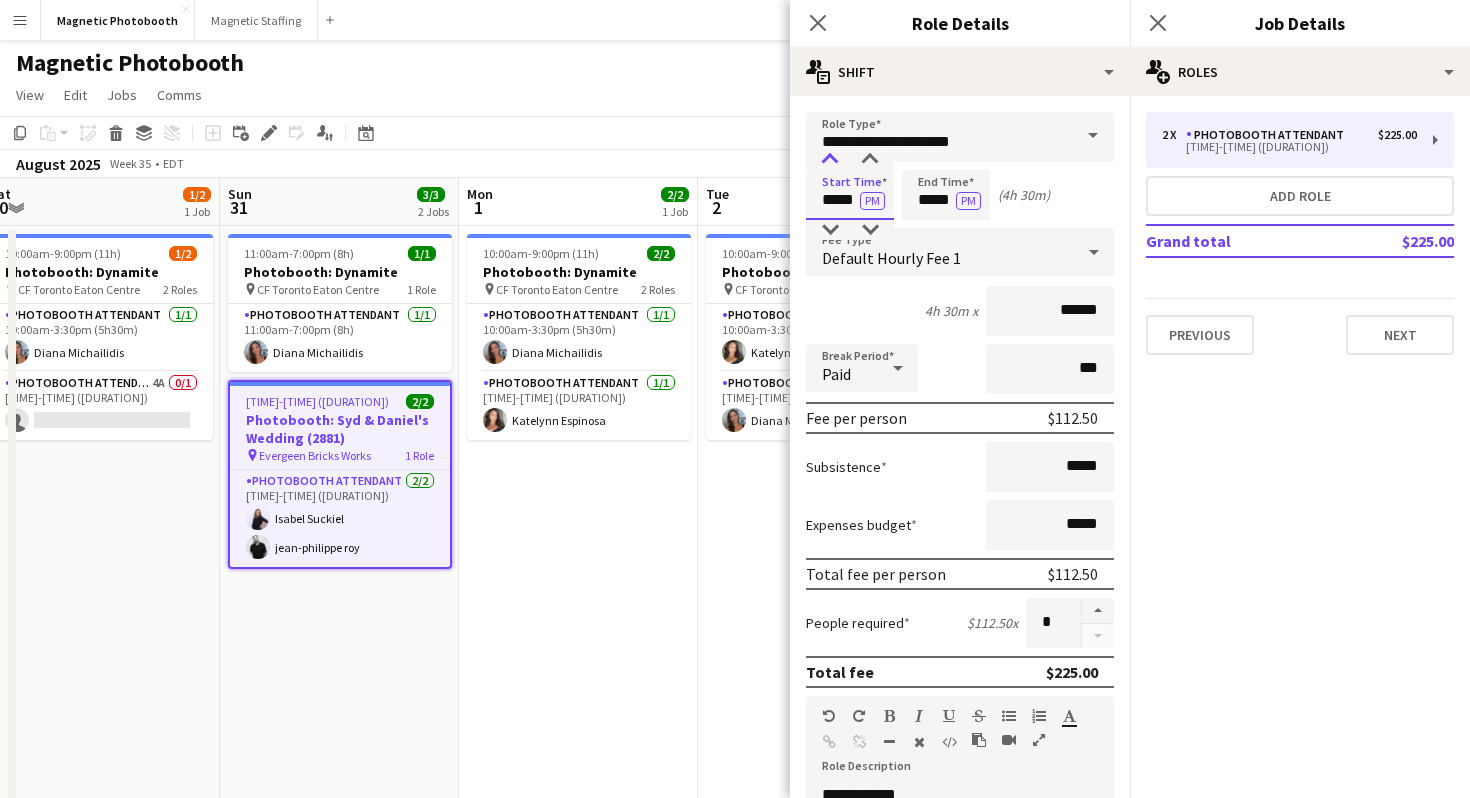type on "*****" 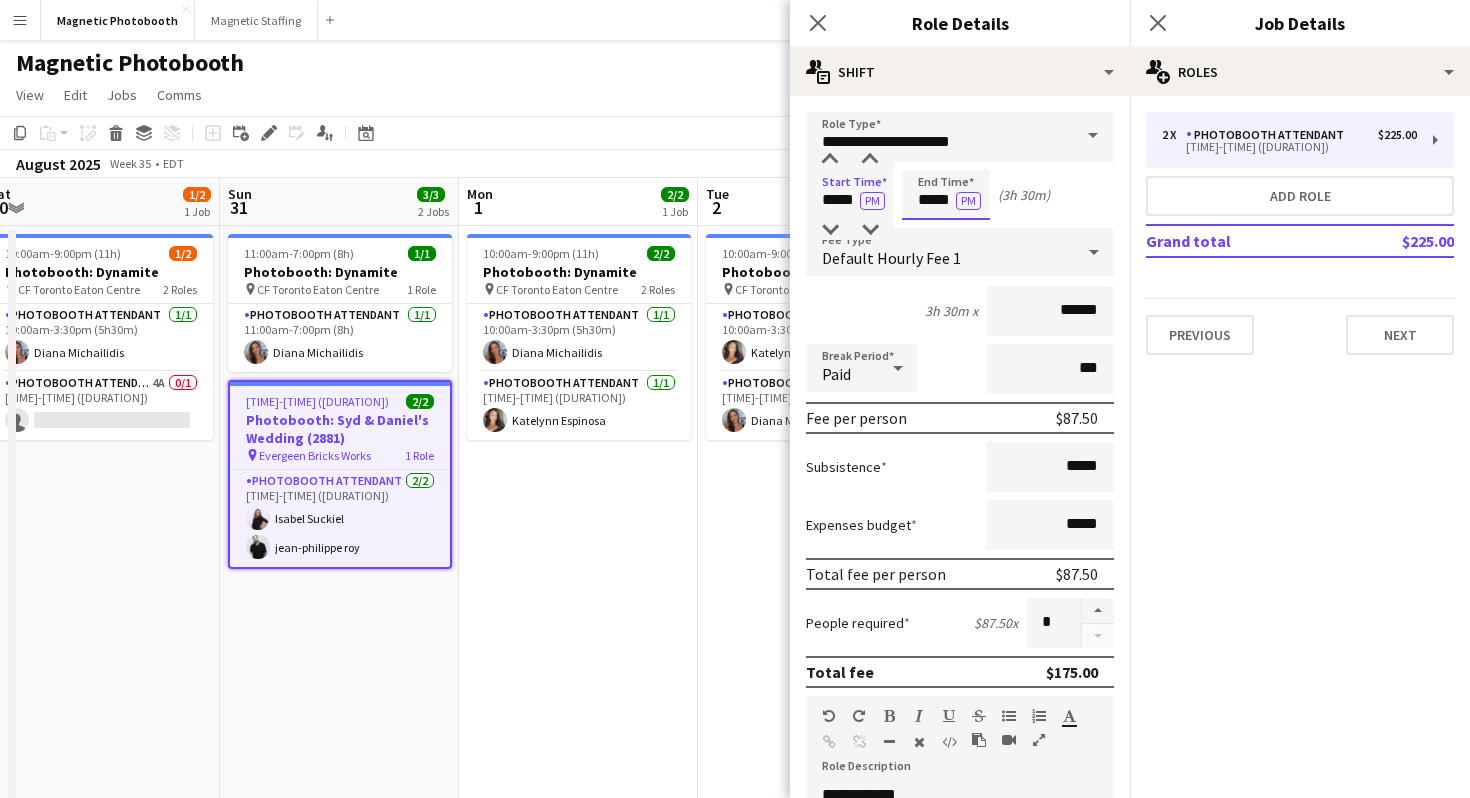 click on "*****" at bounding box center (946, 195) 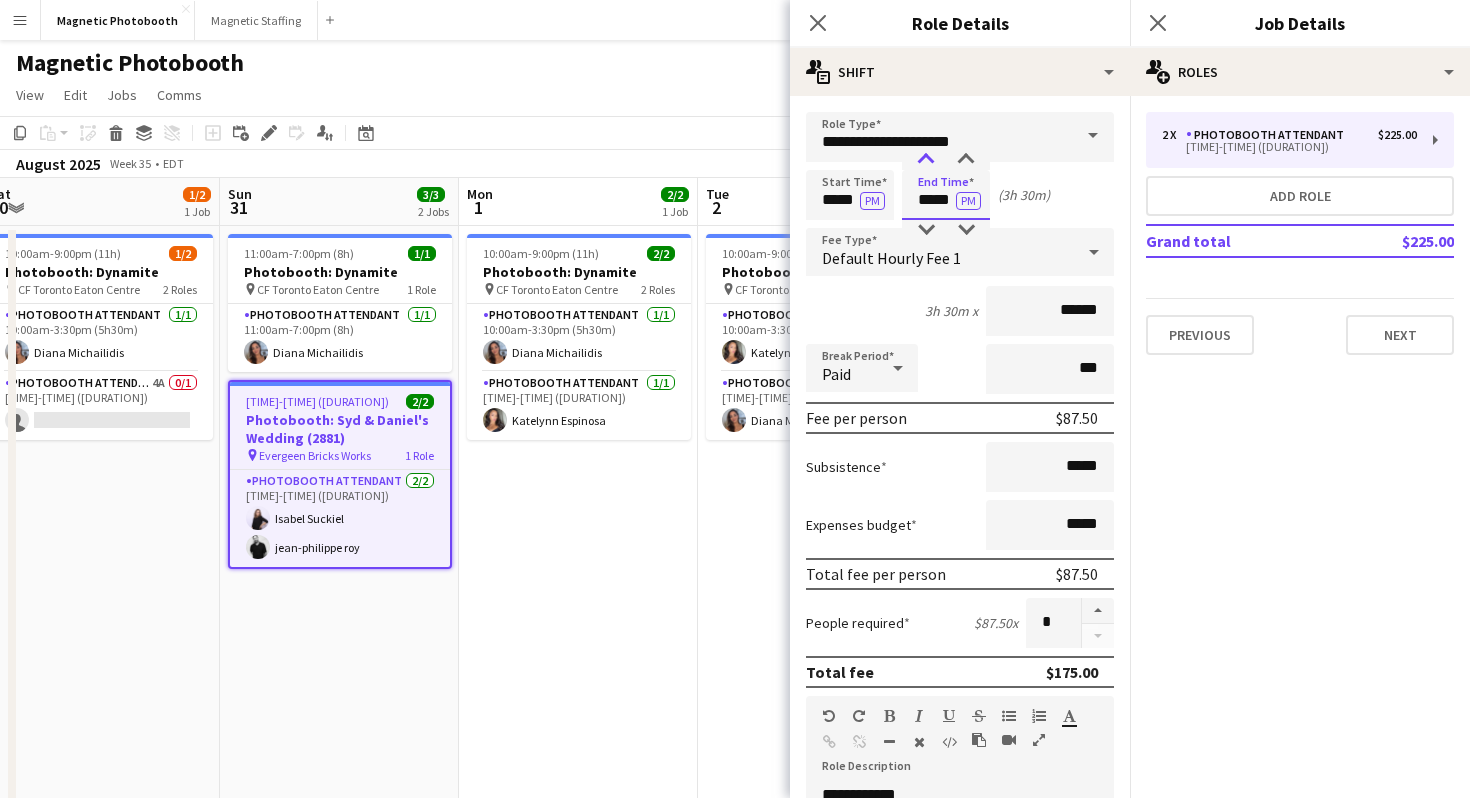 type on "*****" 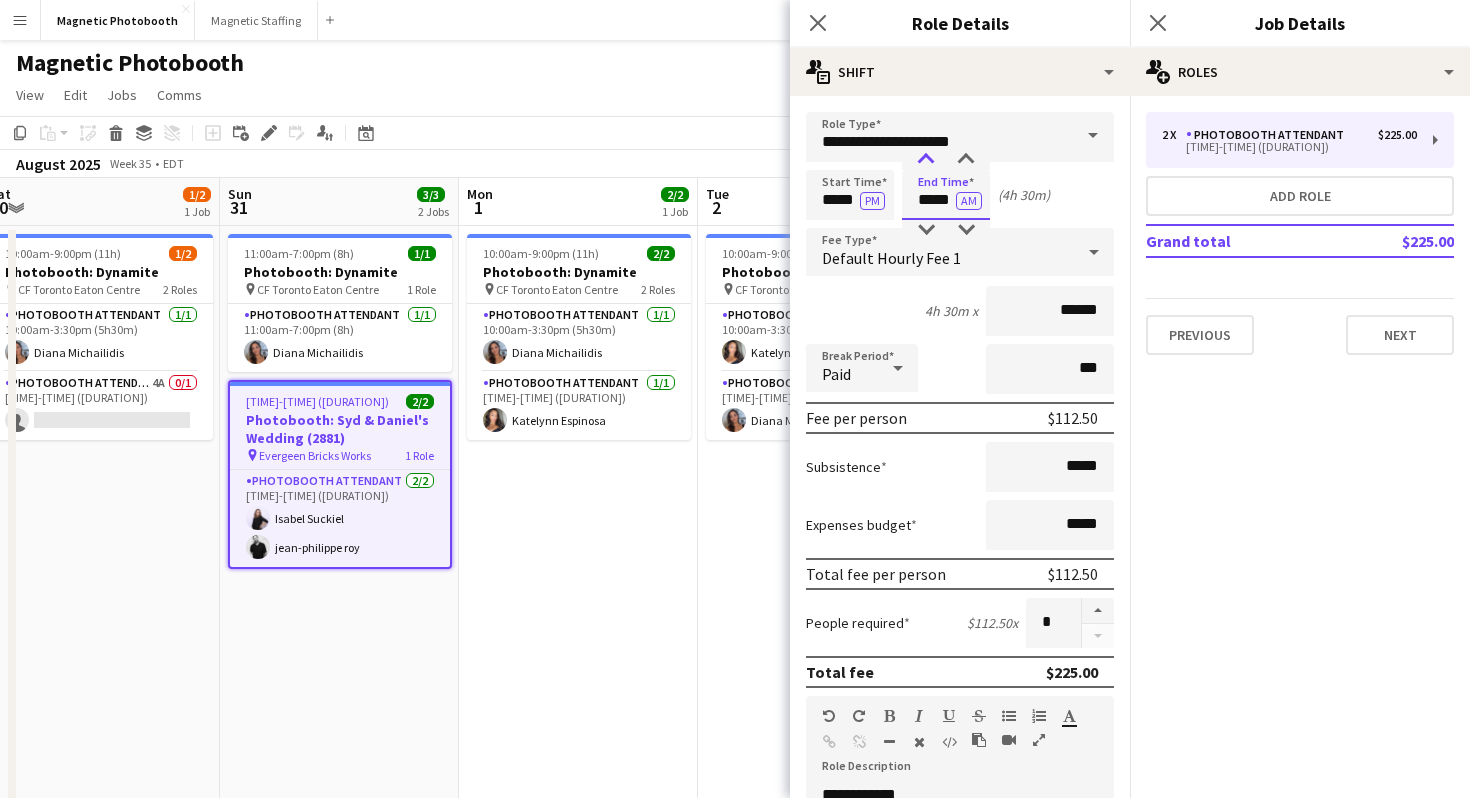 click at bounding box center [926, 160] 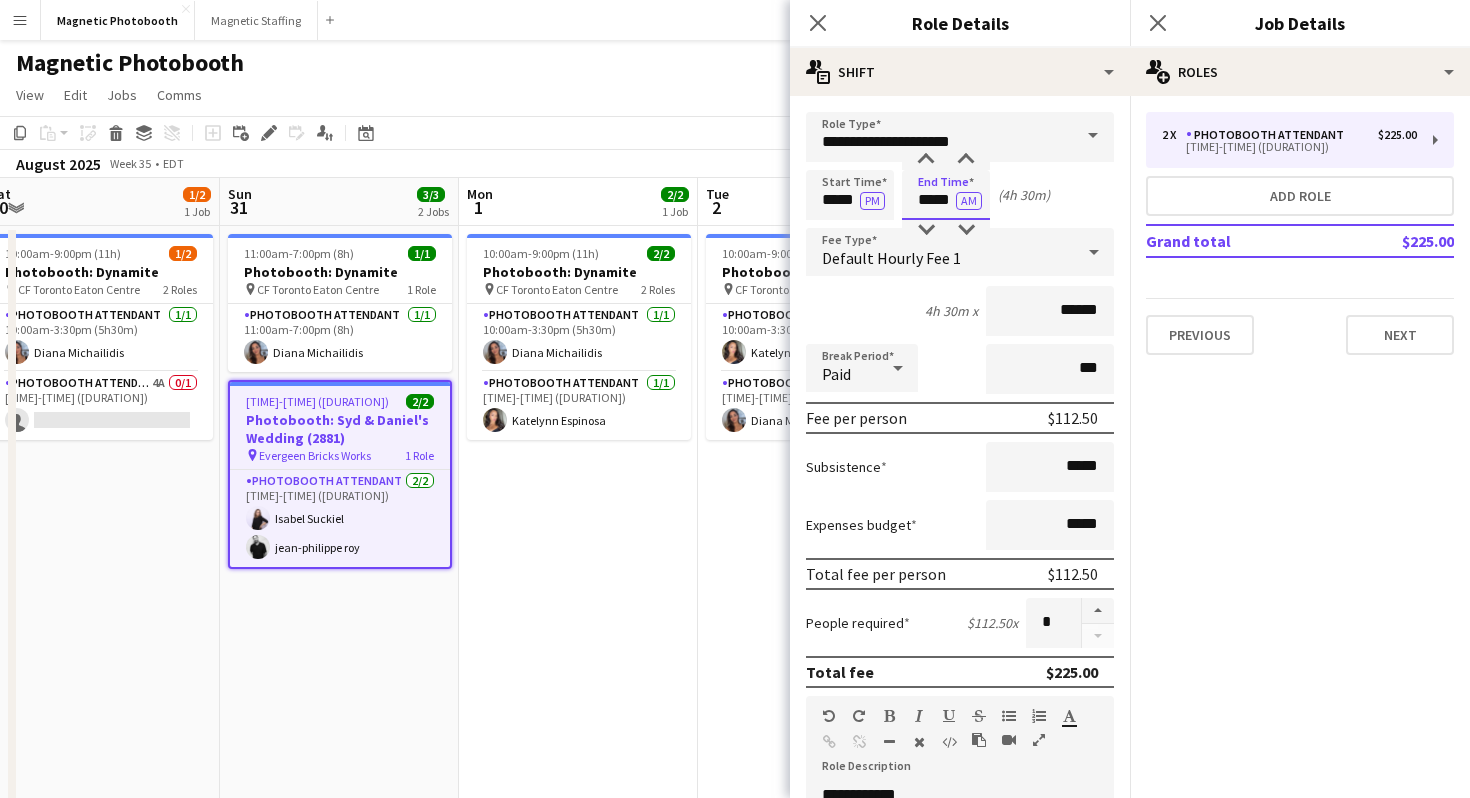 scroll, scrollTop: 556, scrollLeft: 0, axis: vertical 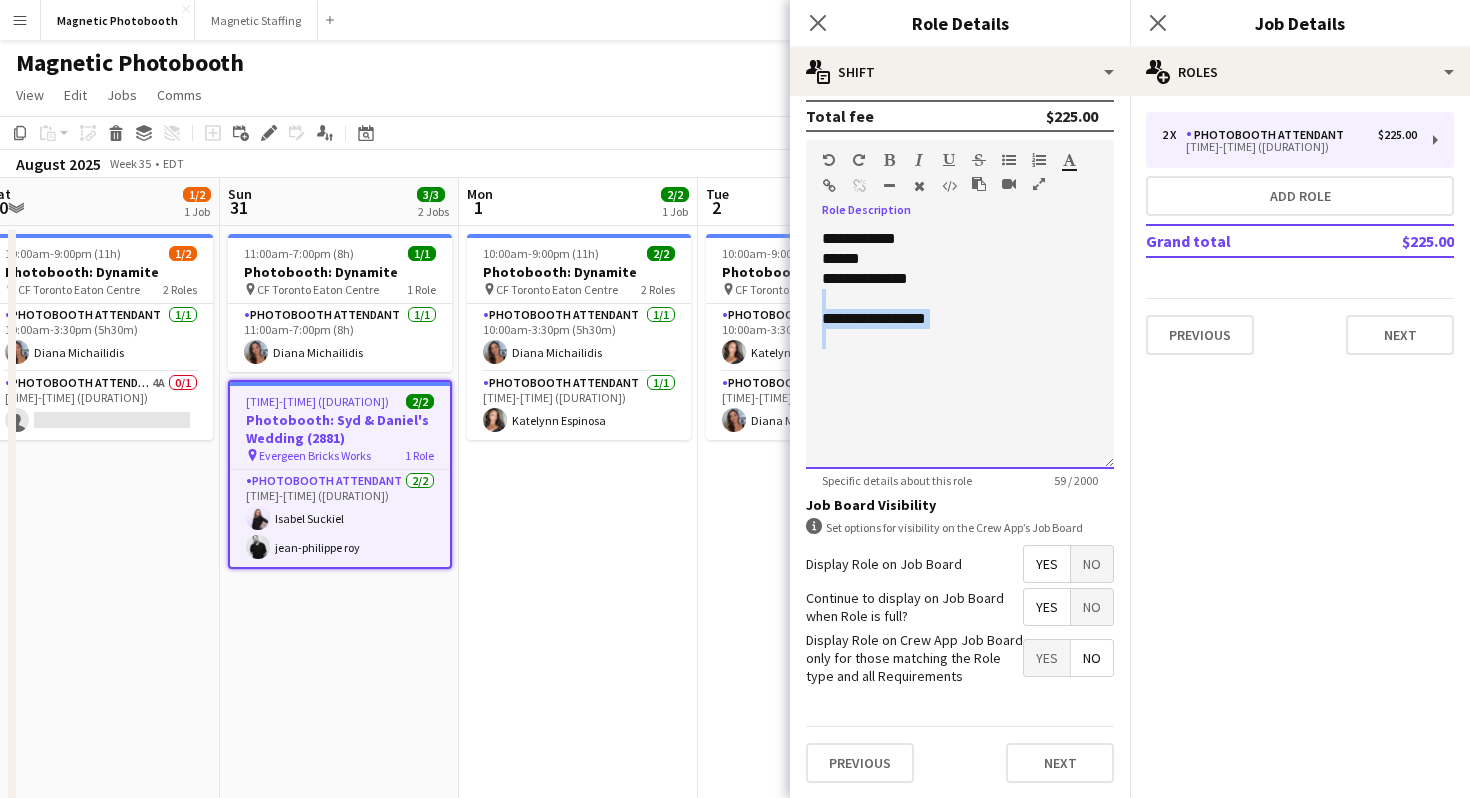 drag, startPoint x: 952, startPoint y: 331, endPoint x: 805, endPoint y: 303, distance: 149.64291 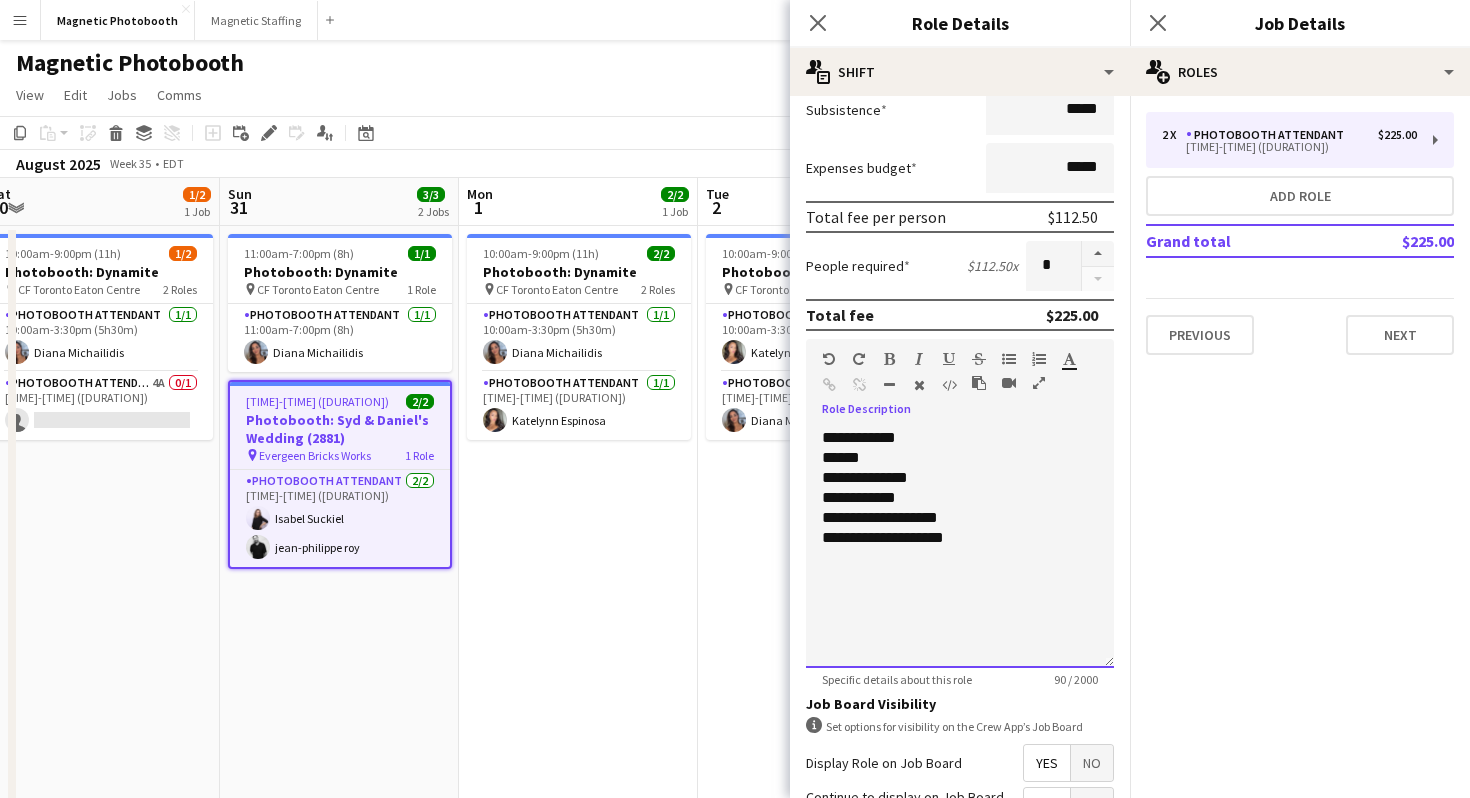 scroll, scrollTop: 556, scrollLeft: 0, axis: vertical 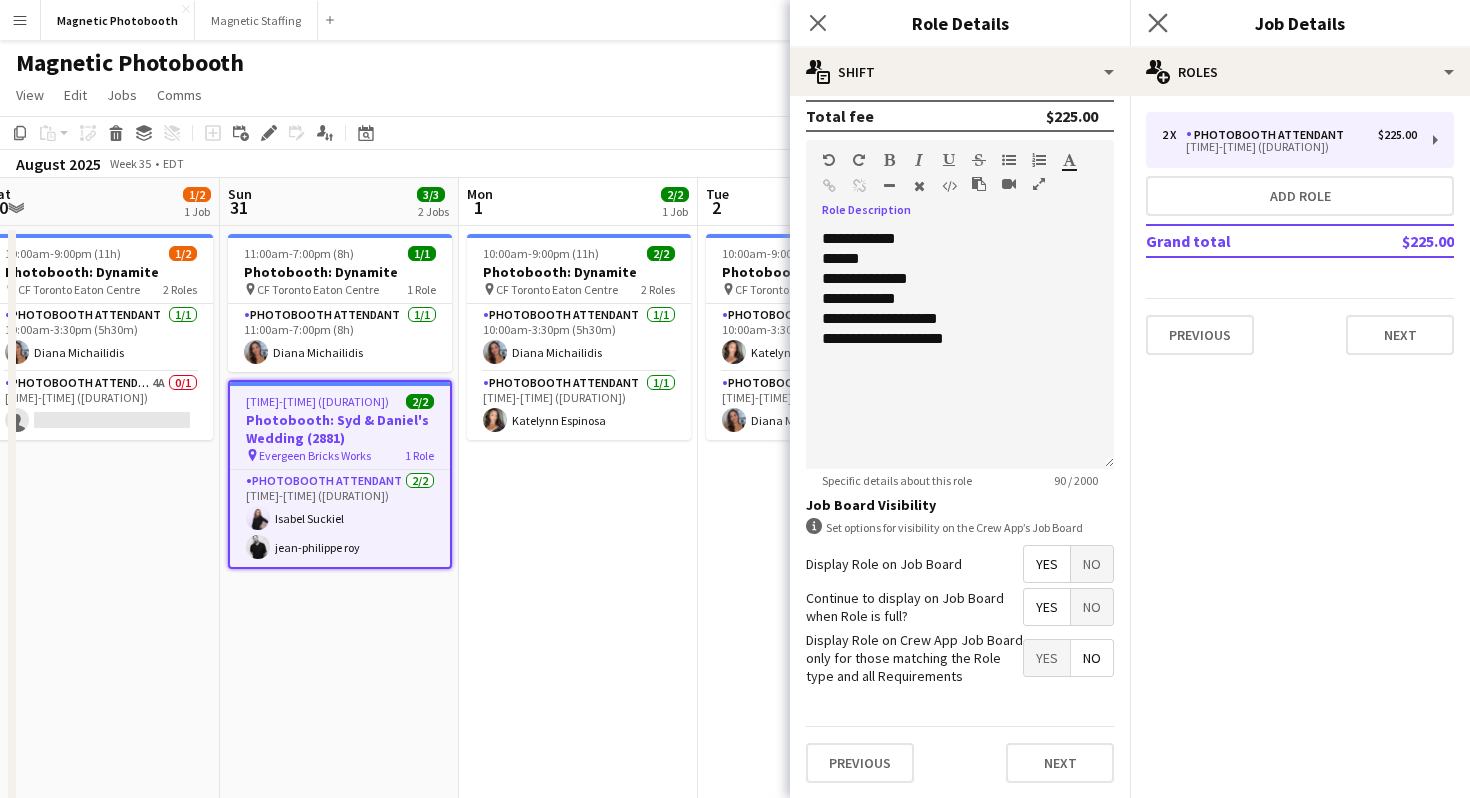 click on "Close pop-in" 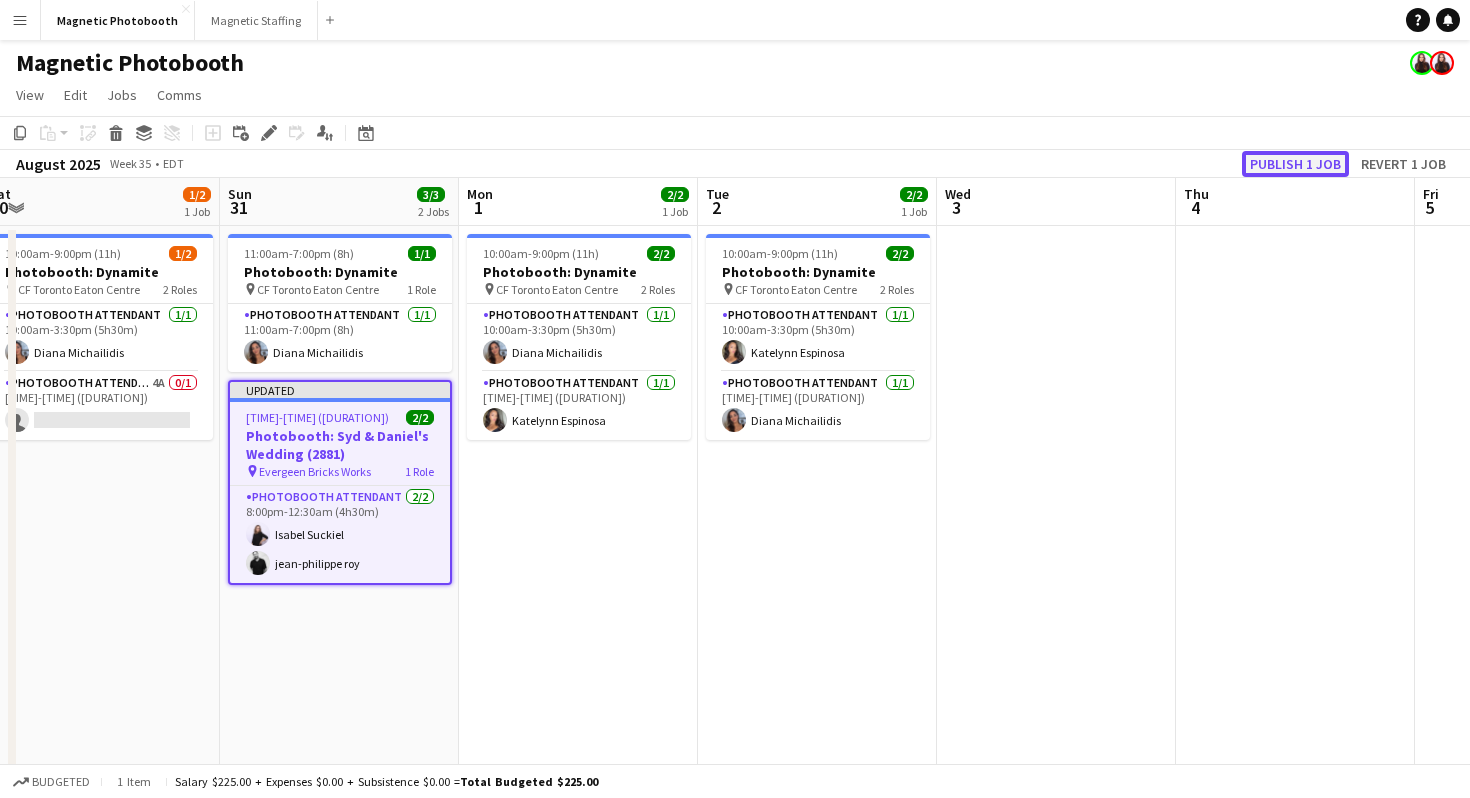 click on "Publish 1 job" 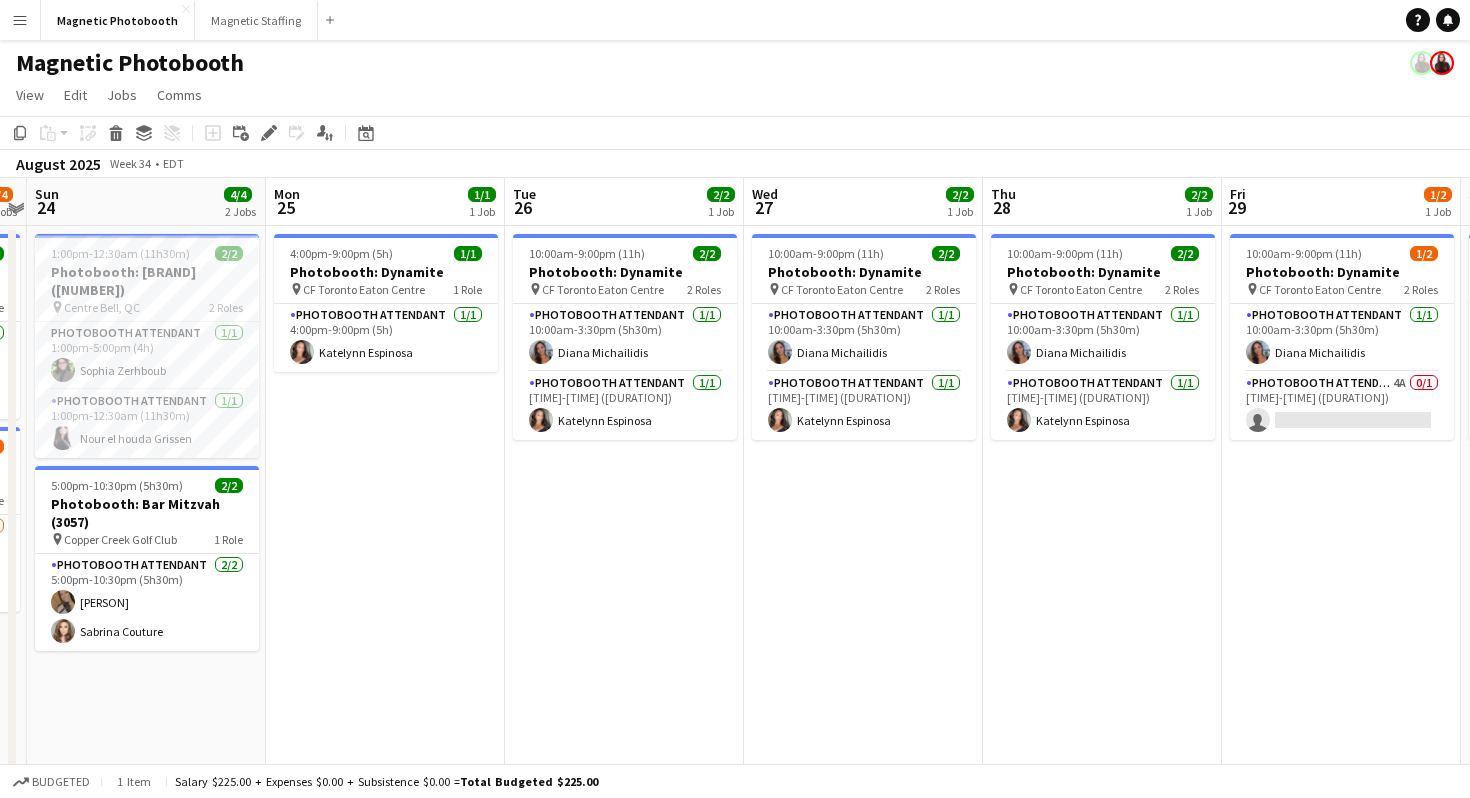 scroll, scrollTop: 0, scrollLeft: 488, axis: horizontal 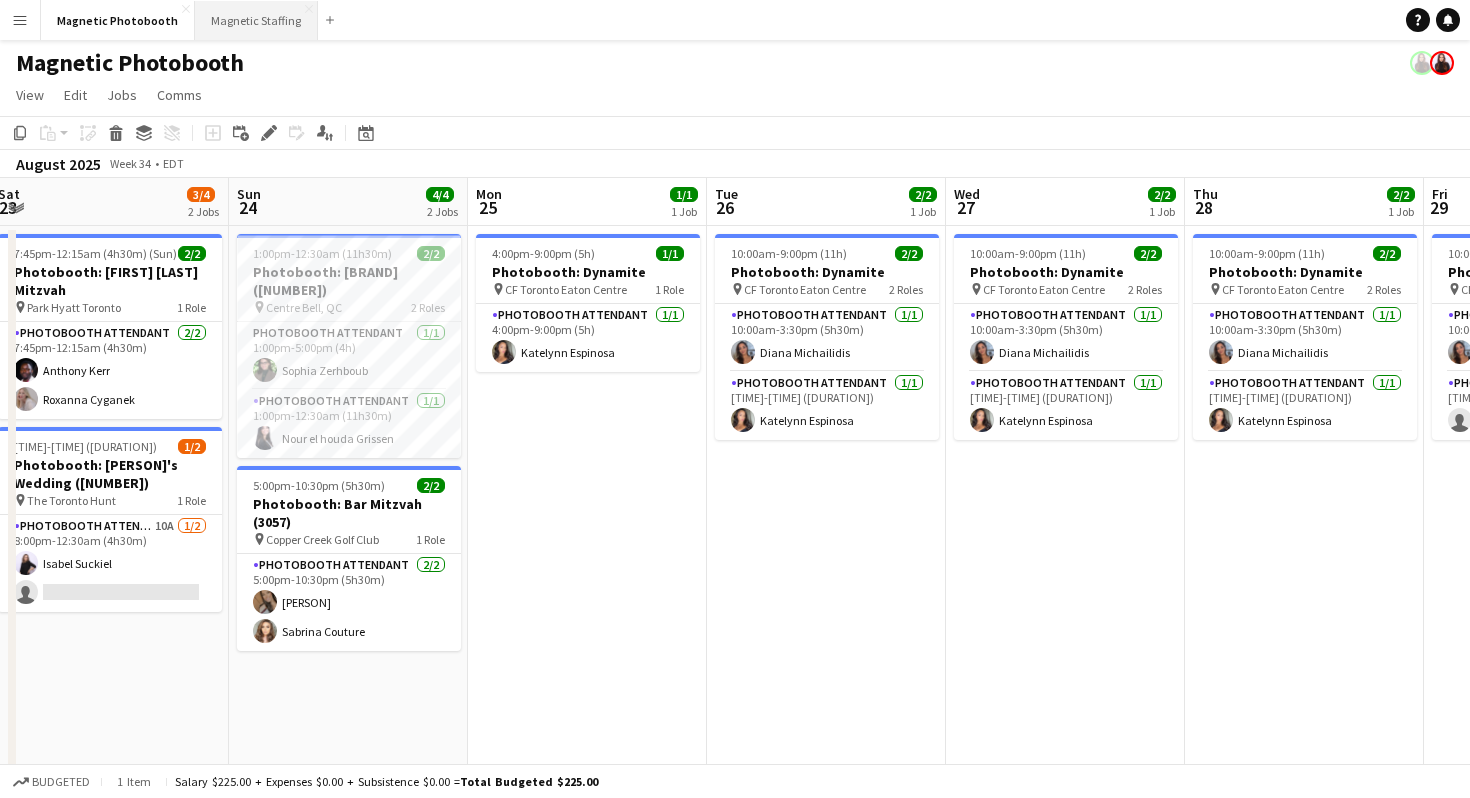 click on "Magnetic Staffing
Close" at bounding box center (256, 20) 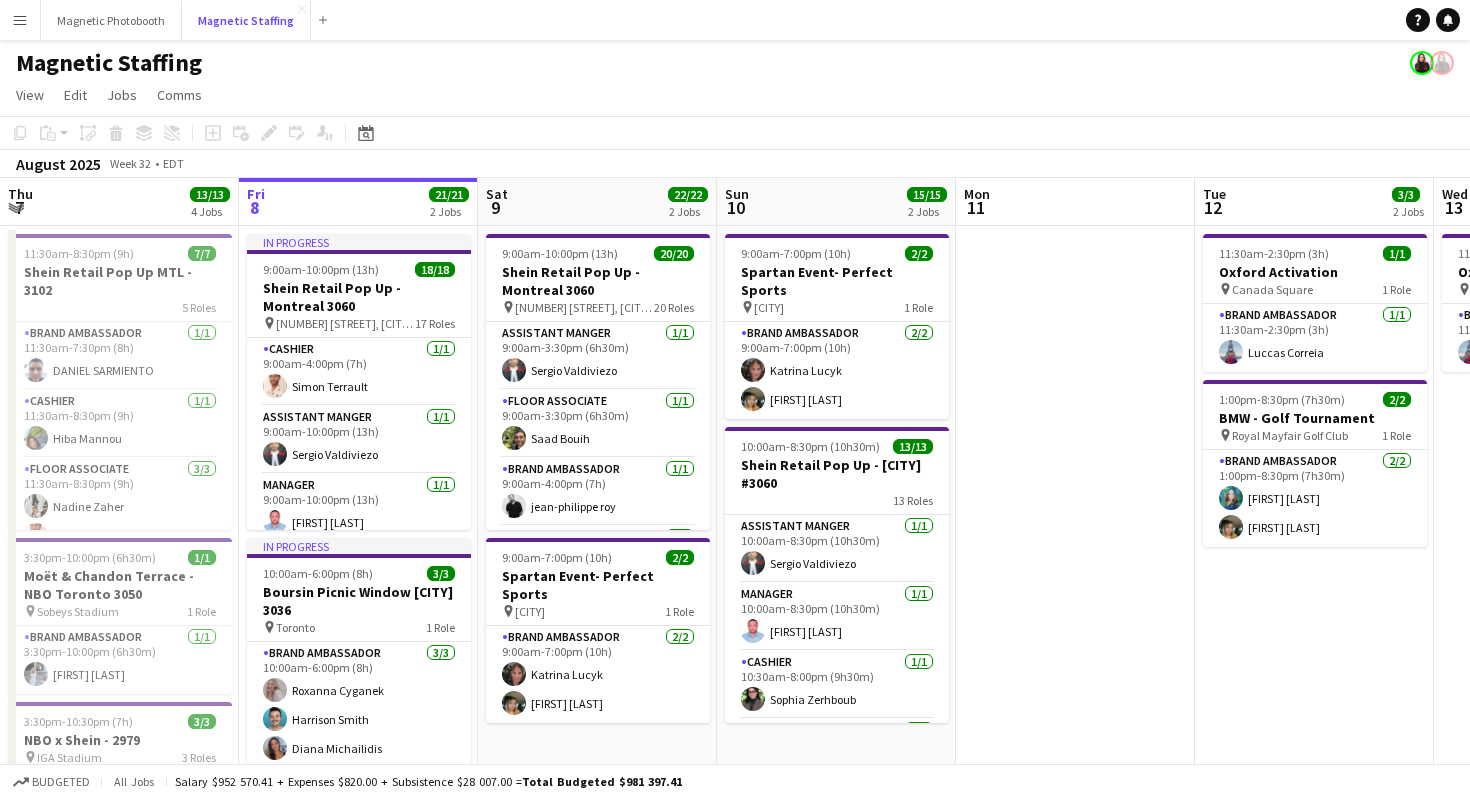 scroll, scrollTop: 0, scrollLeft: 488, axis: horizontal 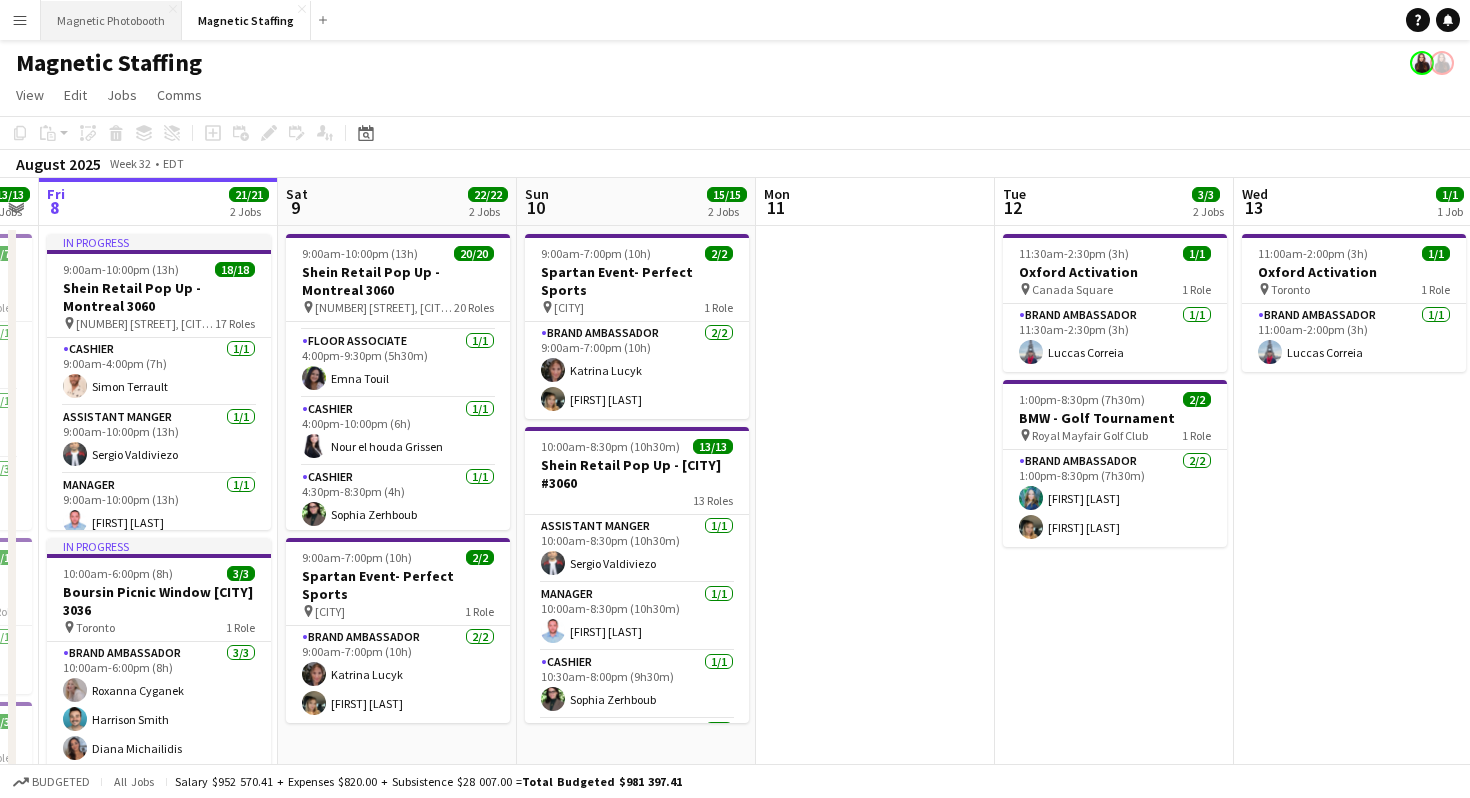 click on "Magnetic Photobooth
Close" at bounding box center [111, 20] 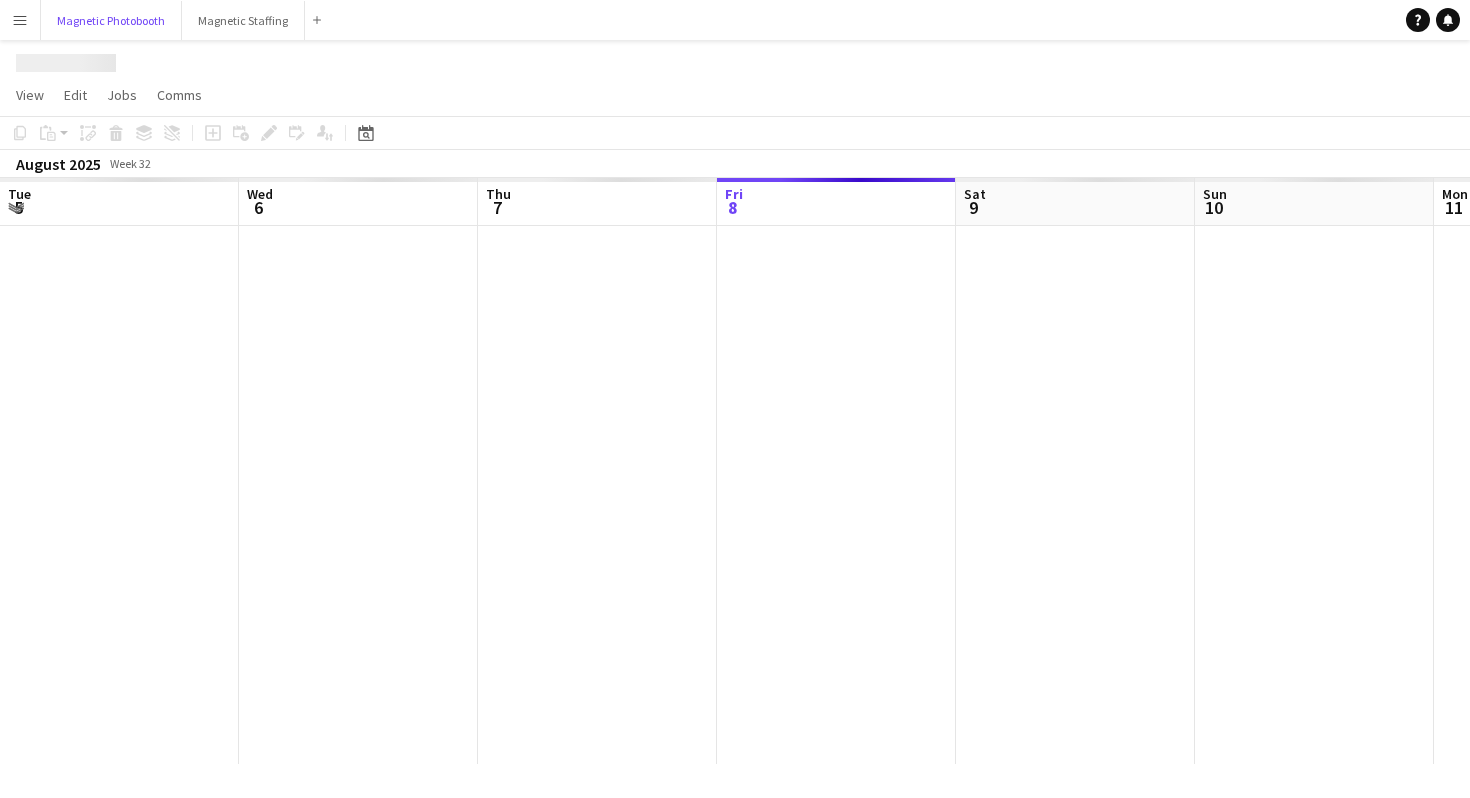 scroll, scrollTop: 0, scrollLeft: 478, axis: horizontal 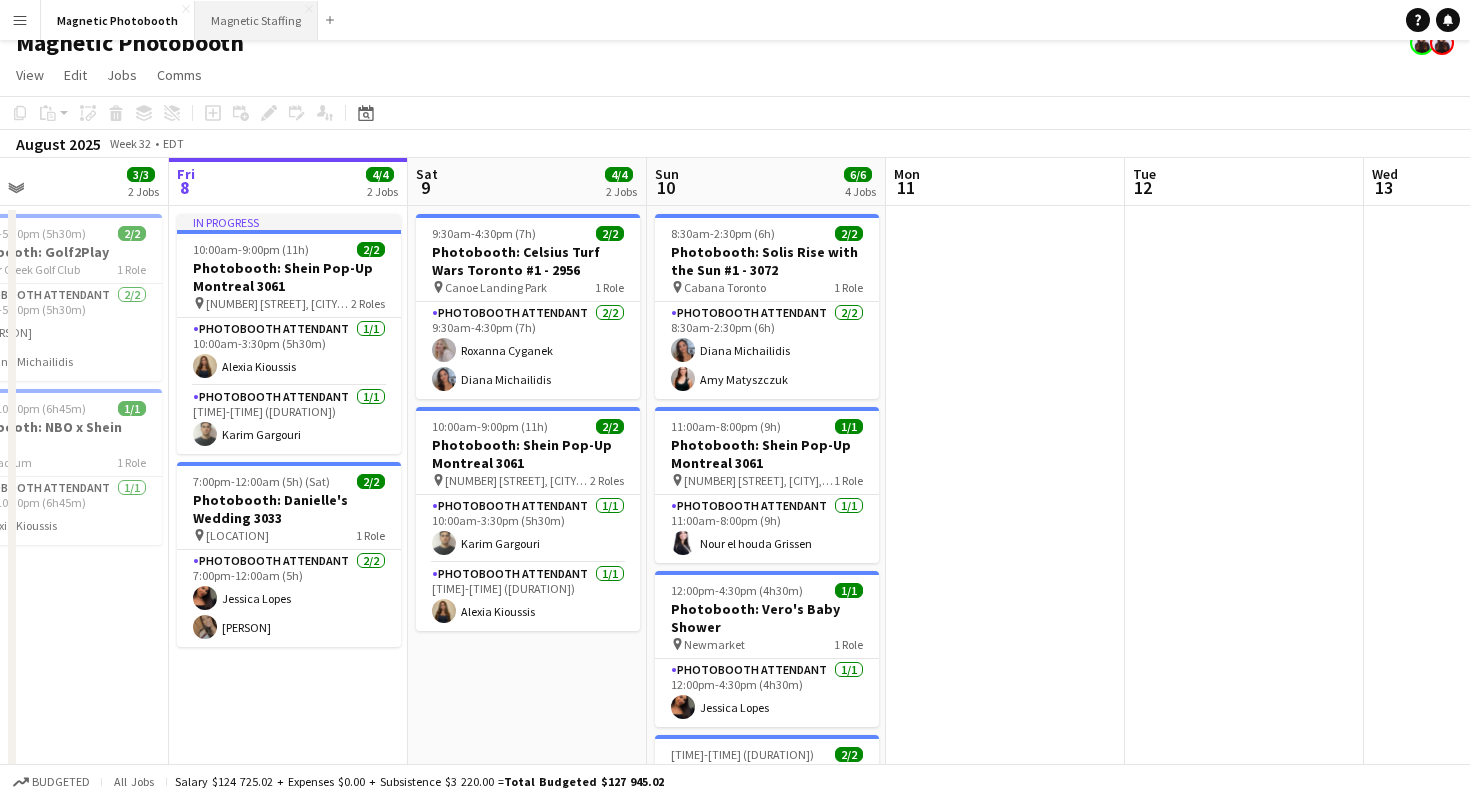 click on "Magnetic Staffing
Close" at bounding box center [256, 20] 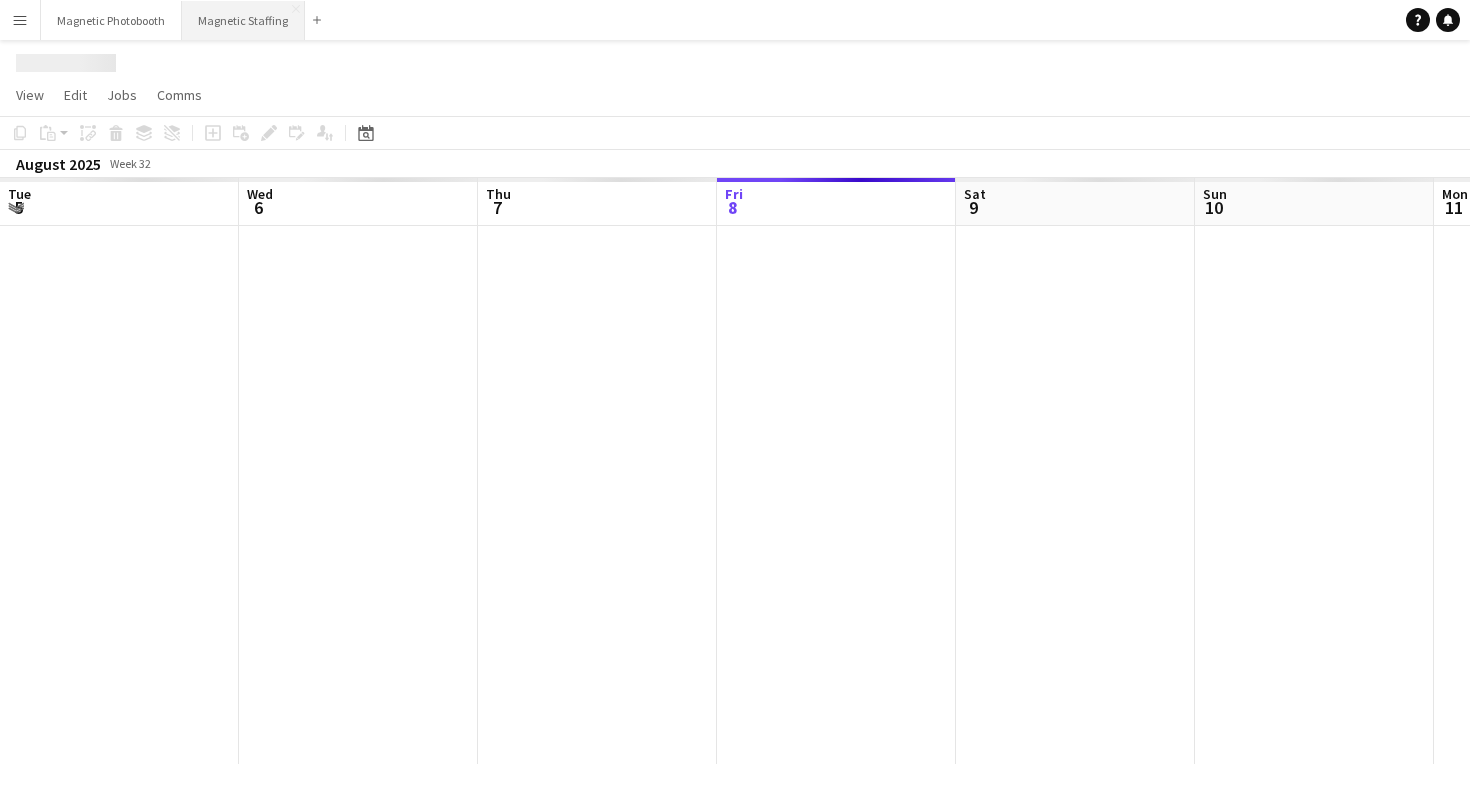 scroll, scrollTop: 0, scrollLeft: 0, axis: both 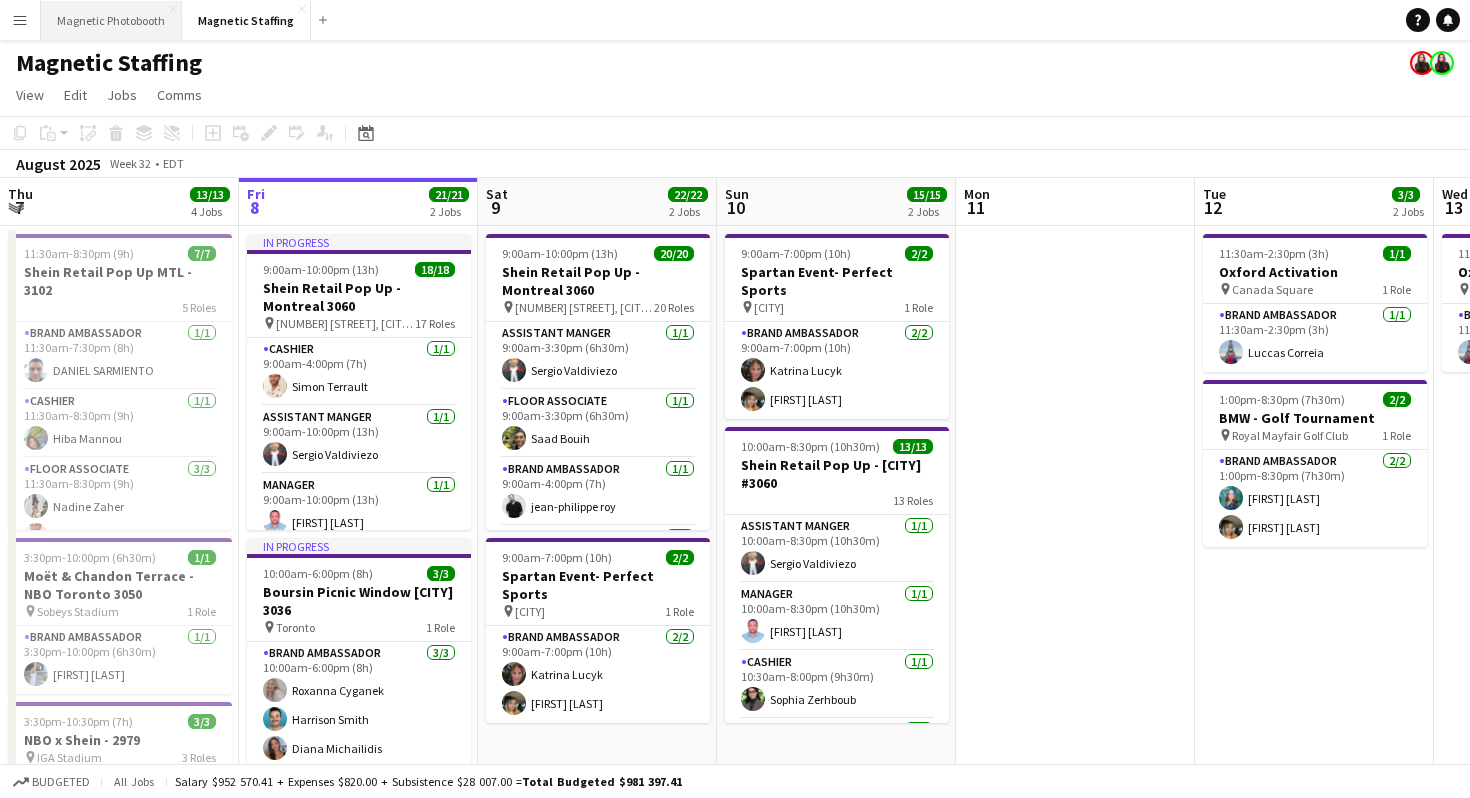 click on "Magnetic Photobooth
Close" at bounding box center [111, 20] 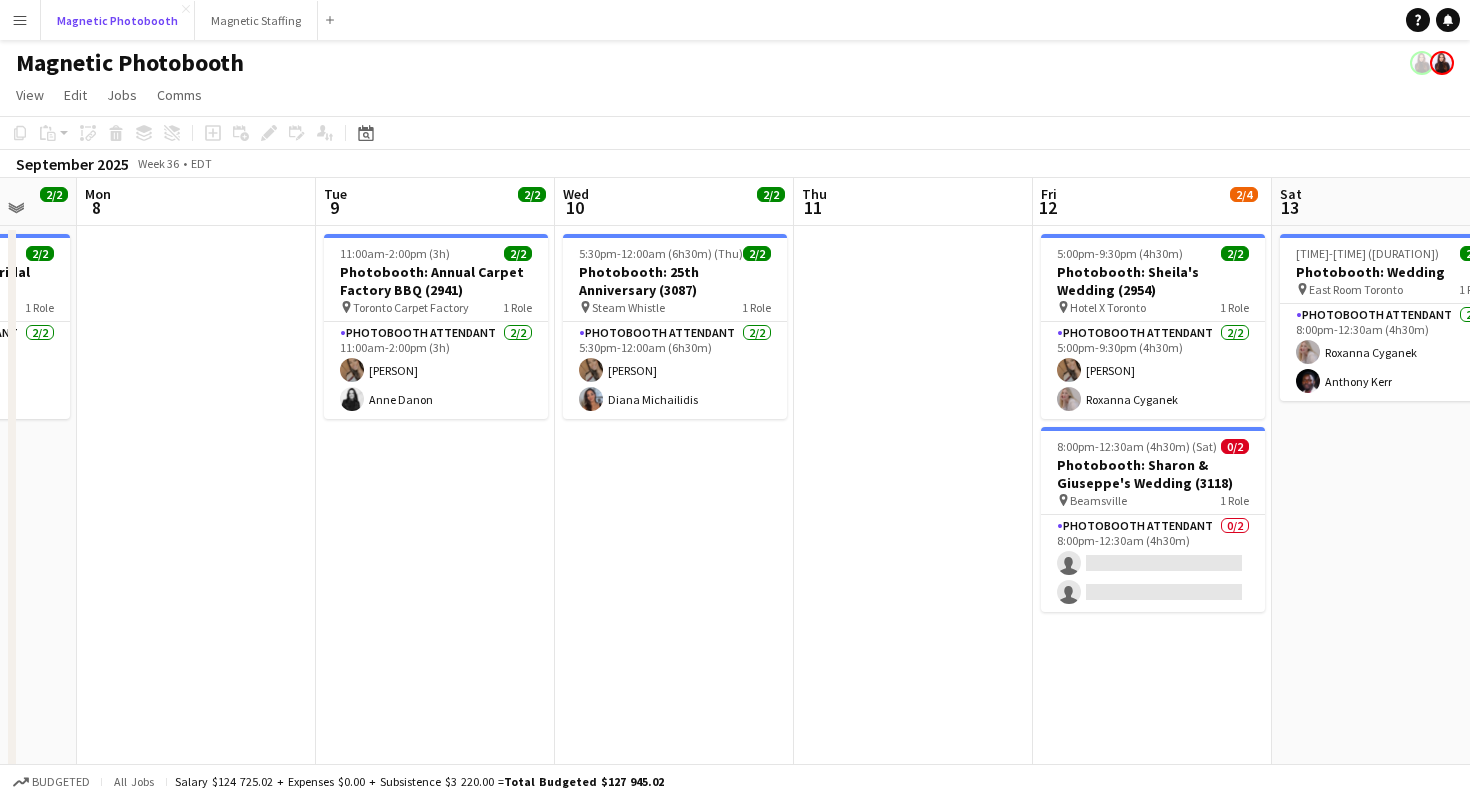 scroll, scrollTop: 0, scrollLeft: 560, axis: horizontal 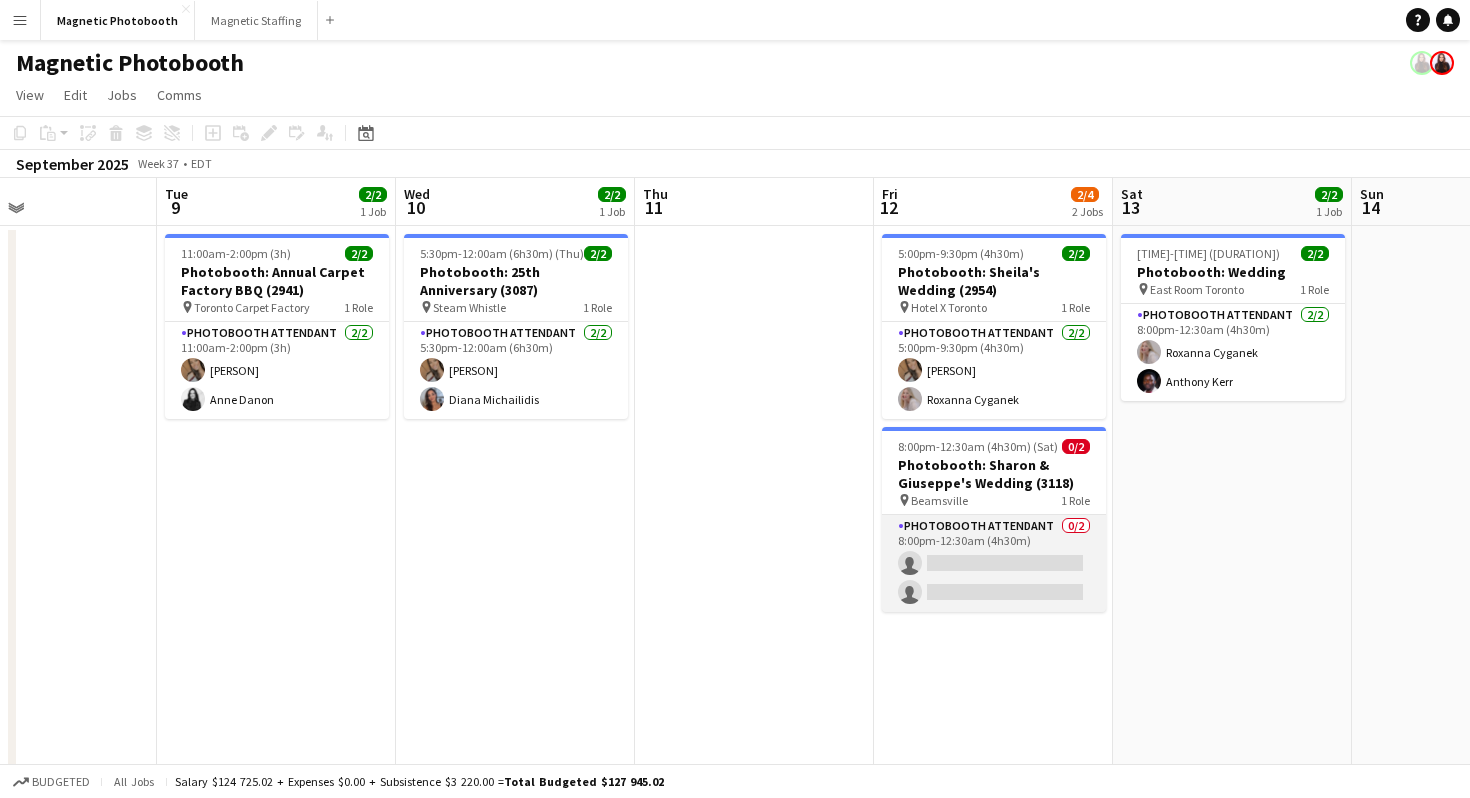click on "Photobooth Attendant    0/2   8:00pm-12:30am (4h30m)
single-neutral-actions
single-neutral-actions" at bounding box center [994, 563] 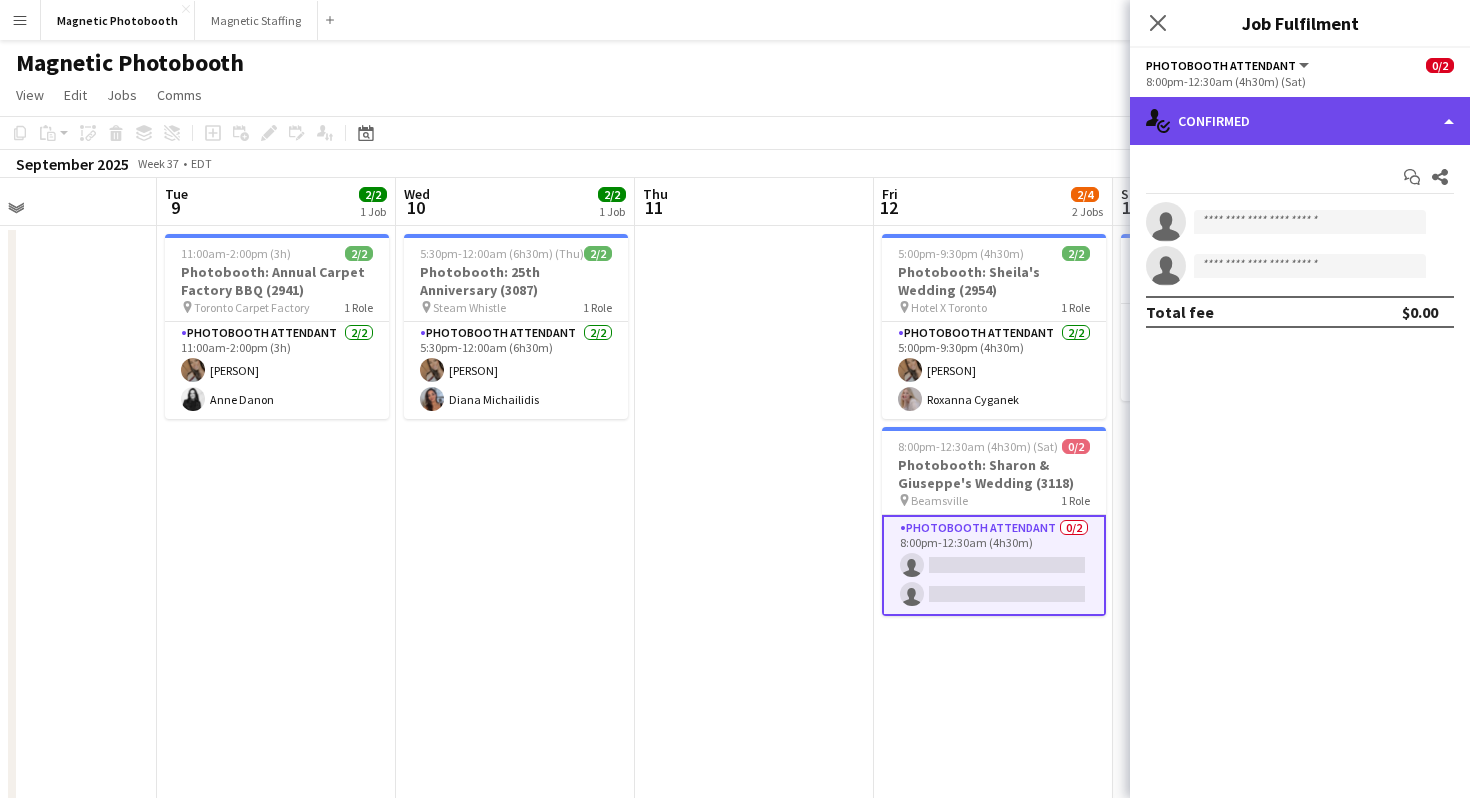 click on "single-neutral-actions-check-2
Confirmed" 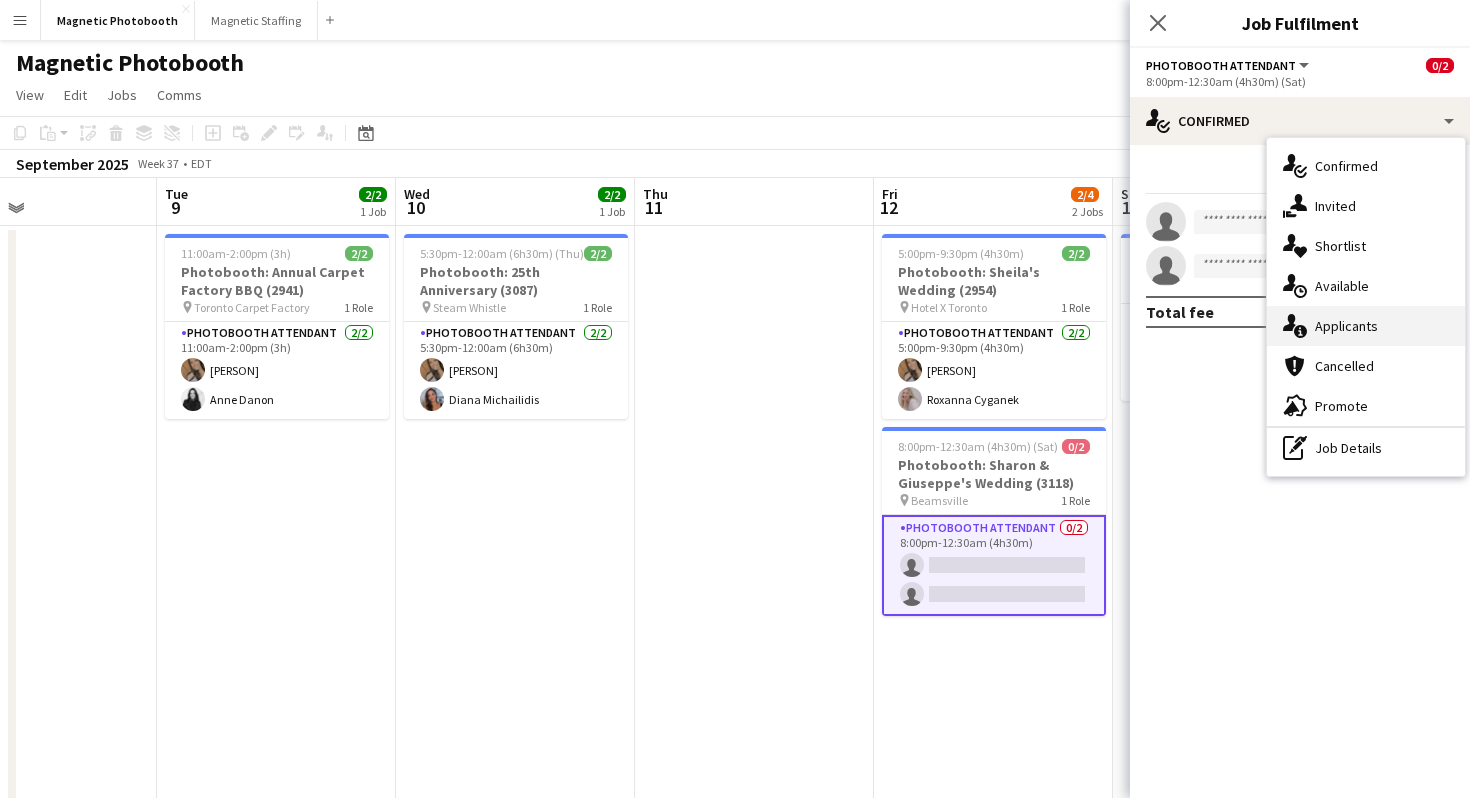 click on "single-neutral-actions-information
Applicants" at bounding box center (1366, 326) 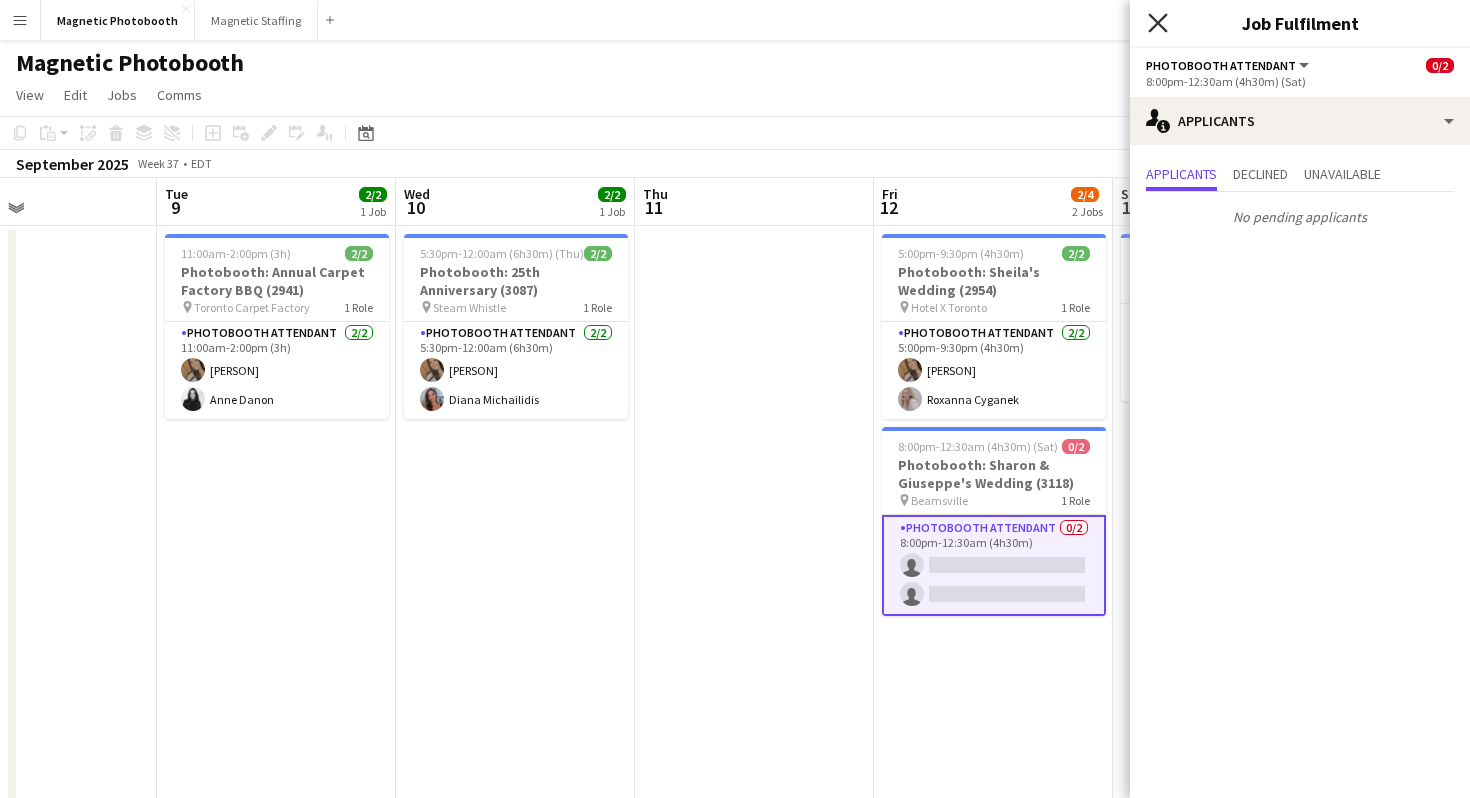 click on "Close pop-in" 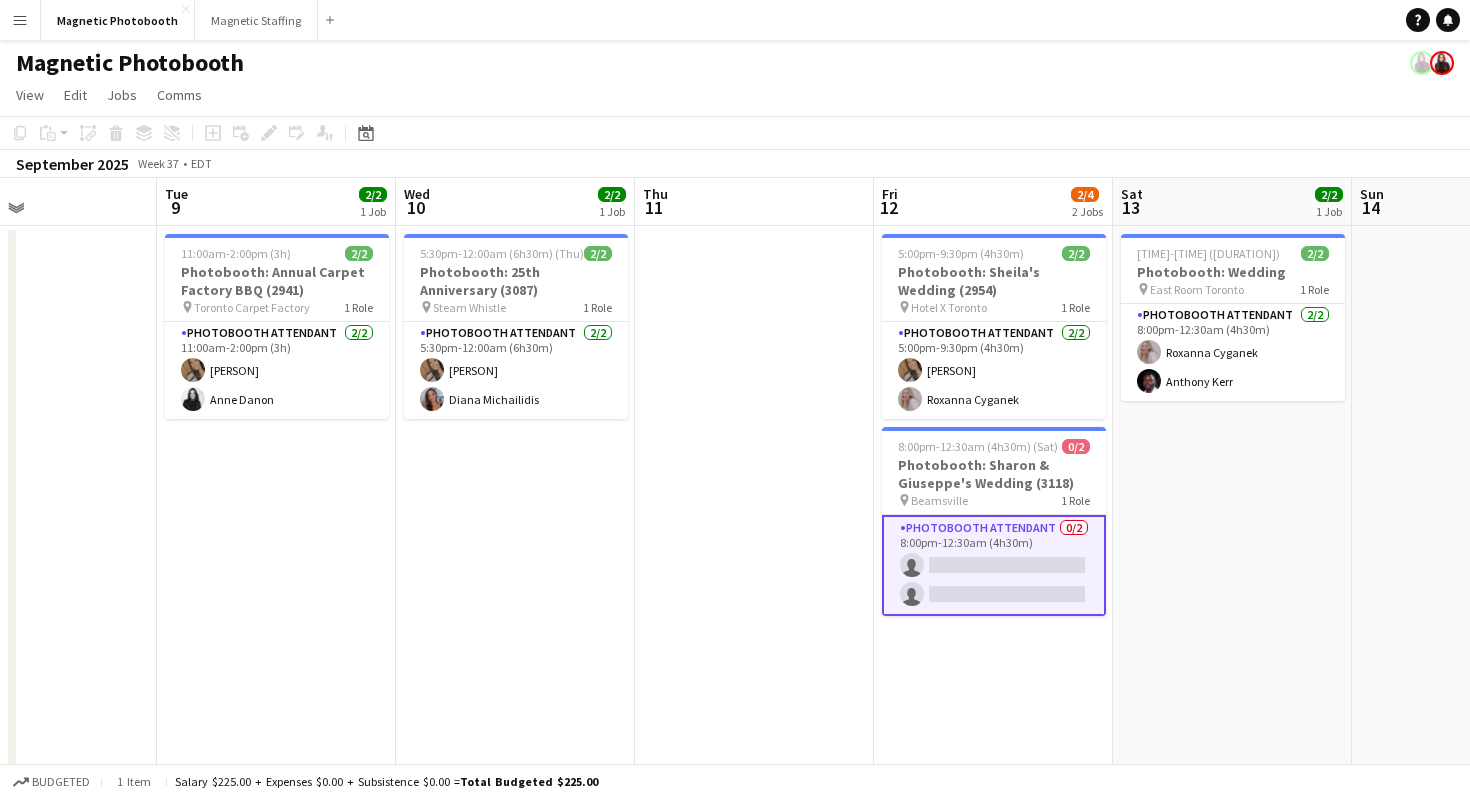 click on "Photobooth Attendant    0/2   8:00pm-12:30am (4h30m)
single-neutral-actions
single-neutral-actions" at bounding box center [994, 565] 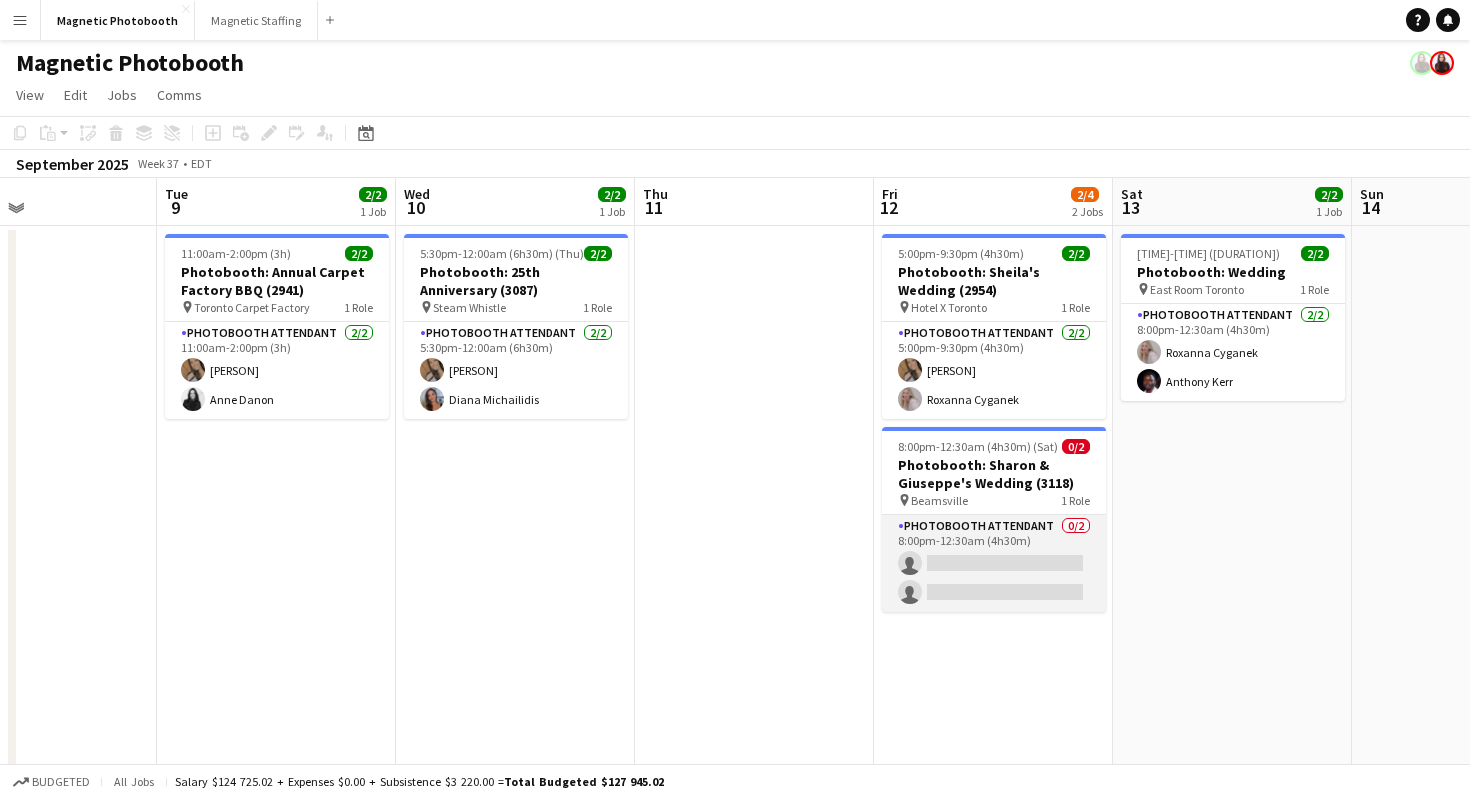 click on "Photobooth Attendant    0/2   8:00pm-12:30am (4h30m)
single-neutral-actions
single-neutral-actions" at bounding box center (994, 563) 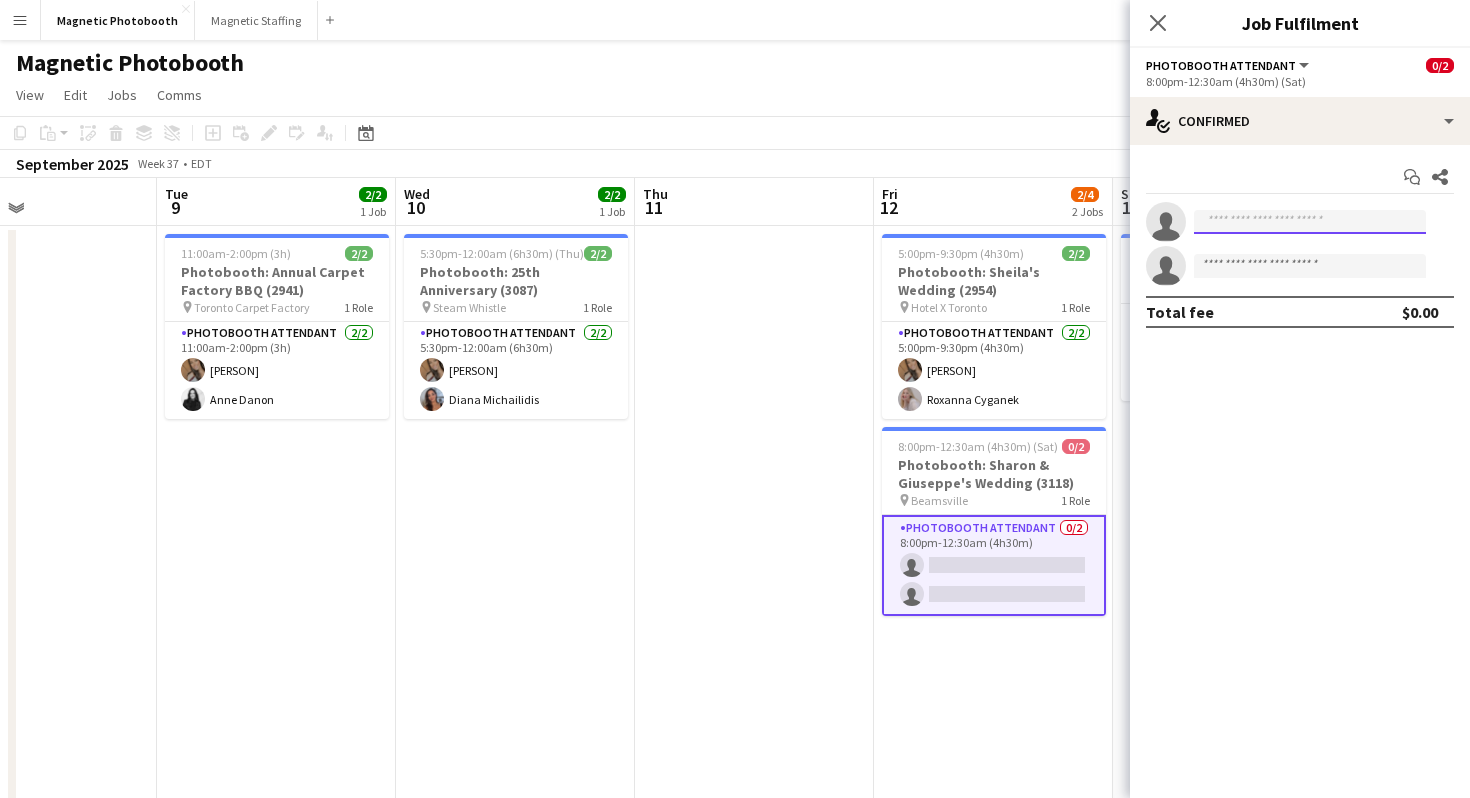 click at bounding box center [1310, 222] 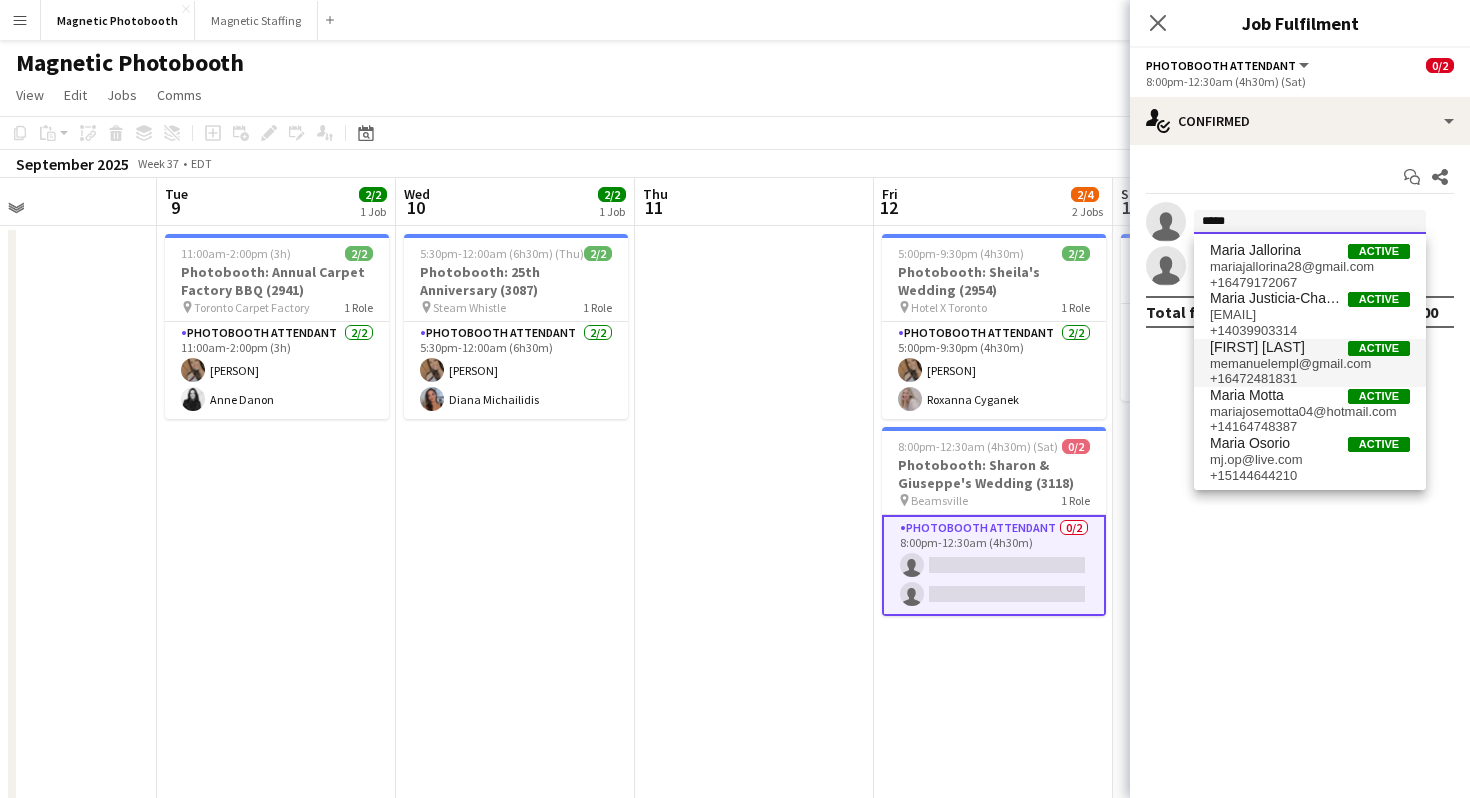 type on "*****" 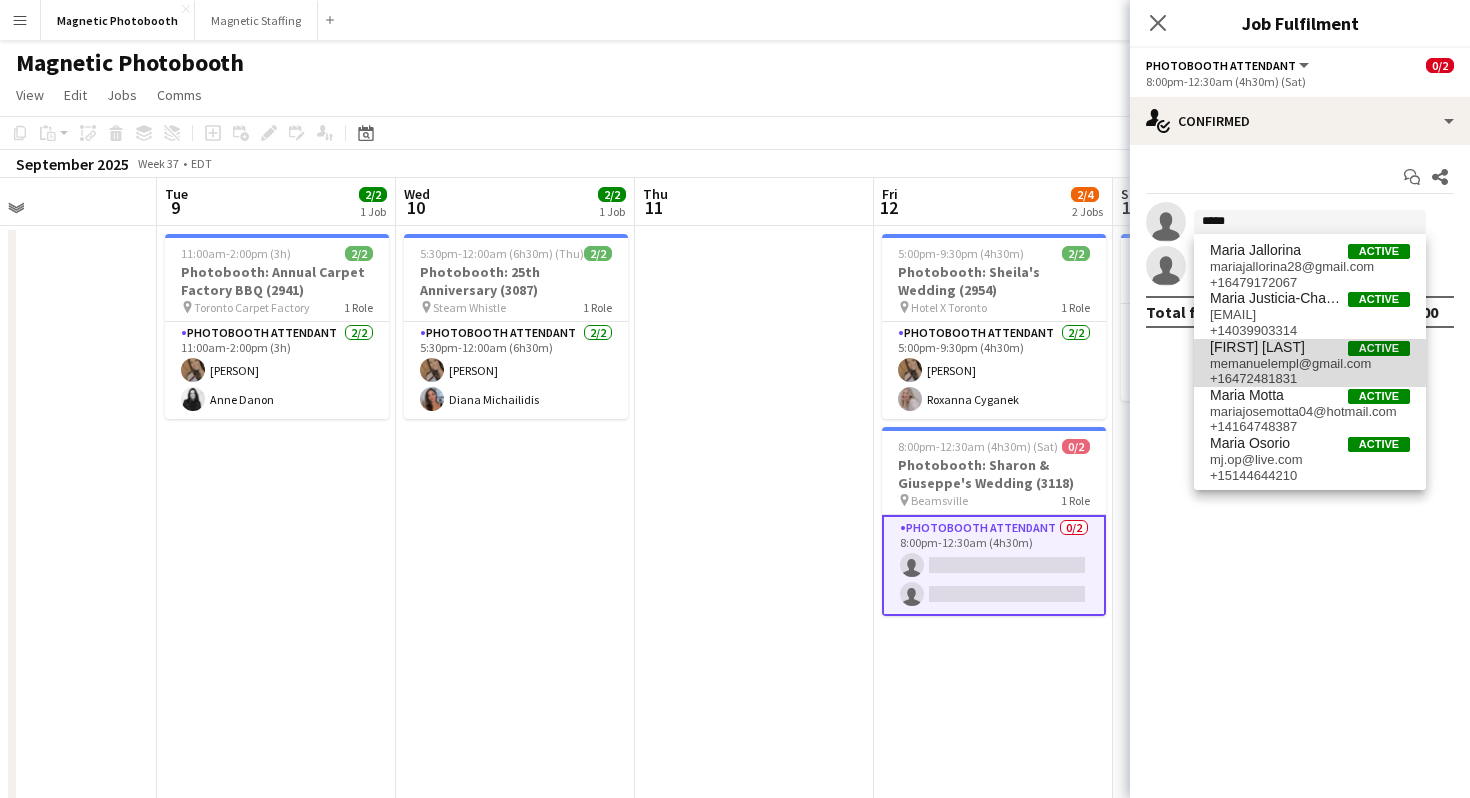 click on "Maria Lopes" at bounding box center (1257, 347) 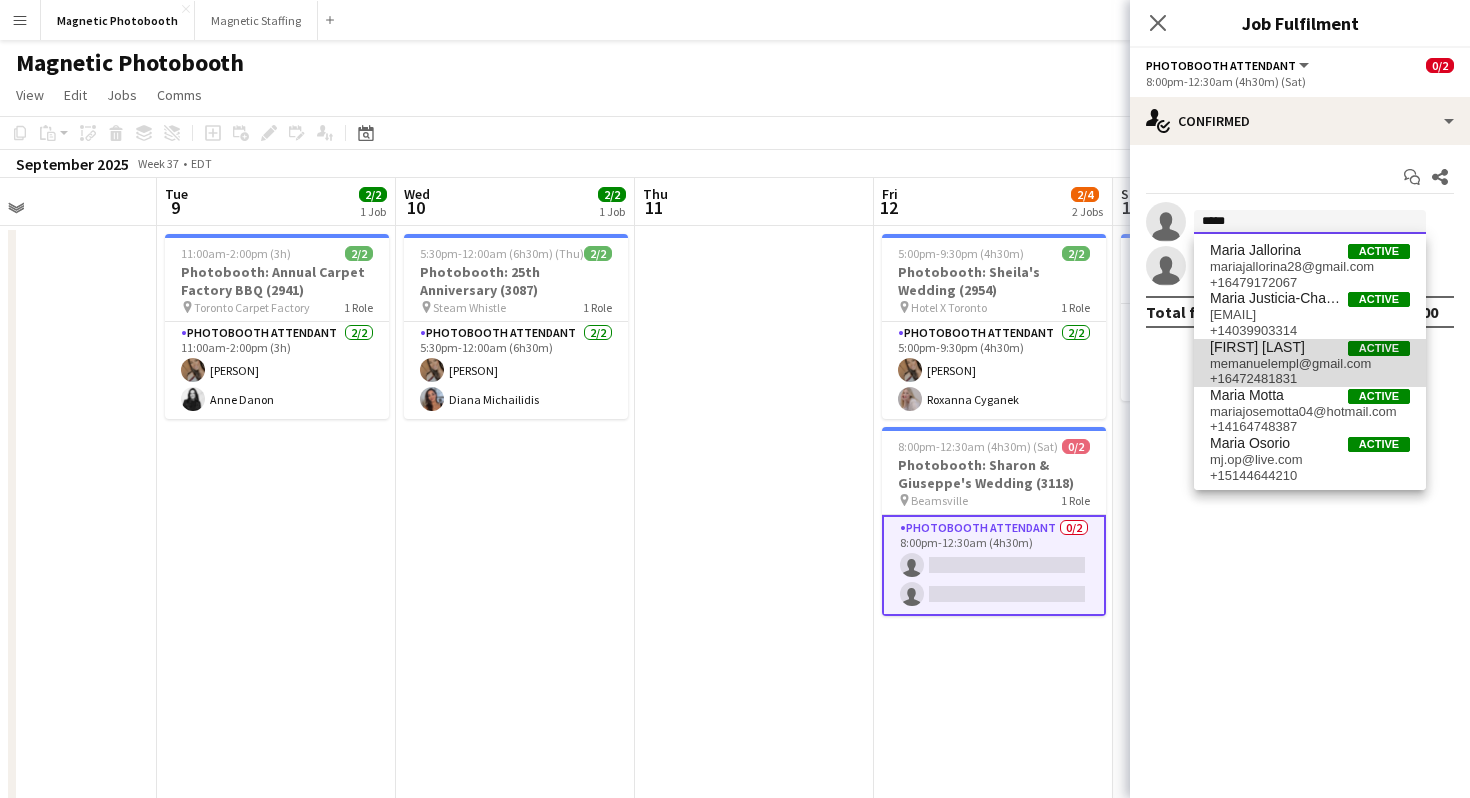 type 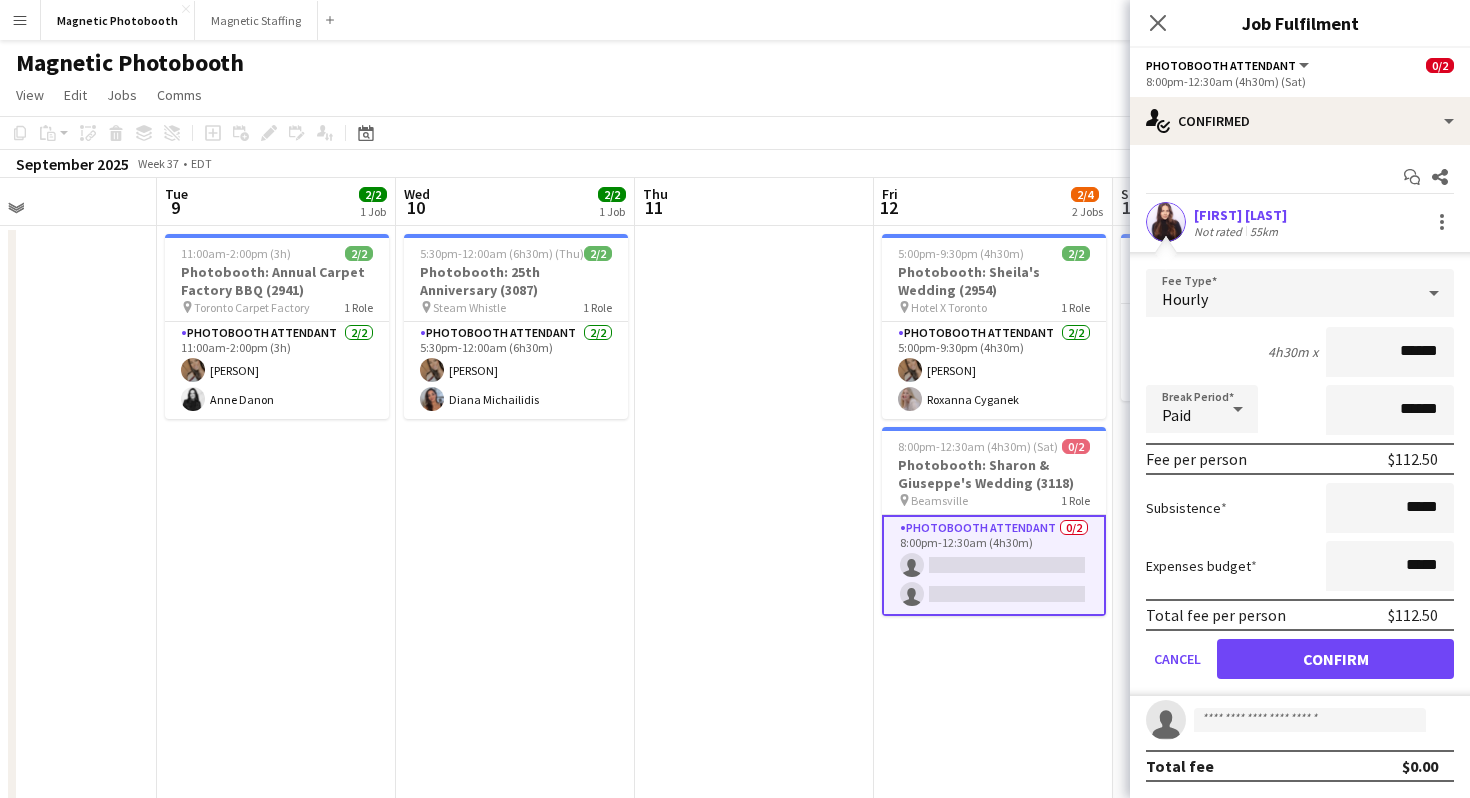 click on "******" at bounding box center [1390, 352] 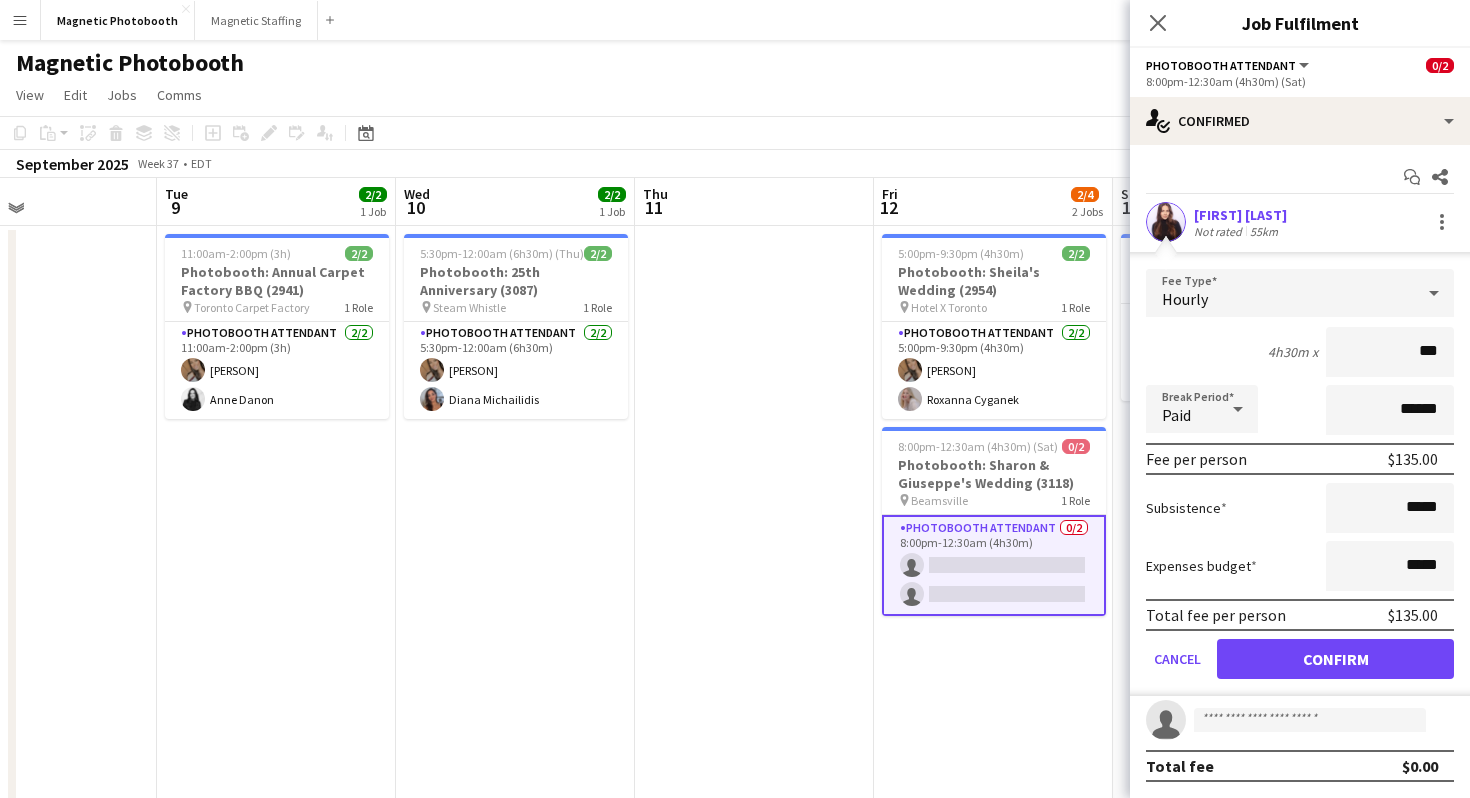 type on "***" 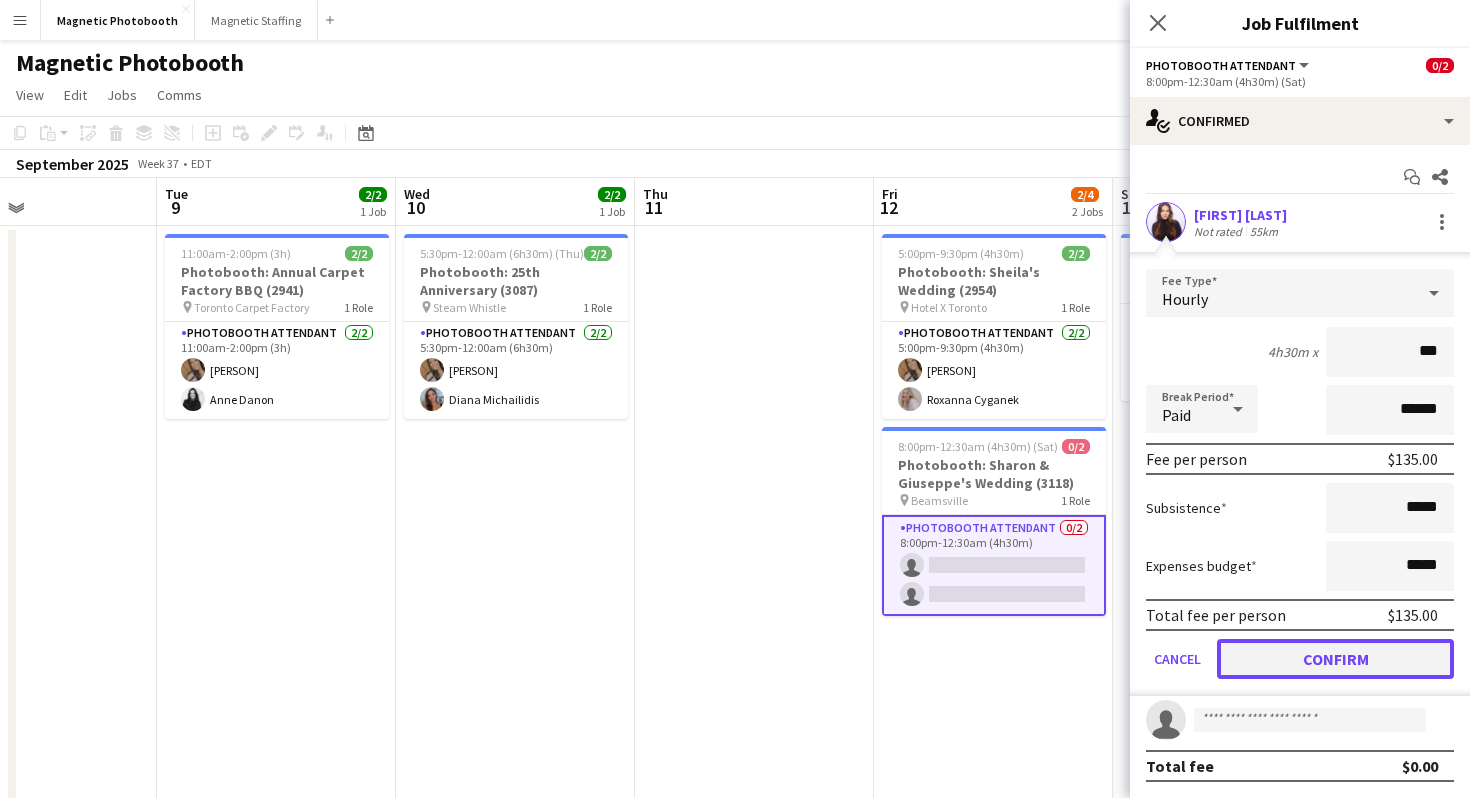 click on "Confirm" at bounding box center [1335, 659] 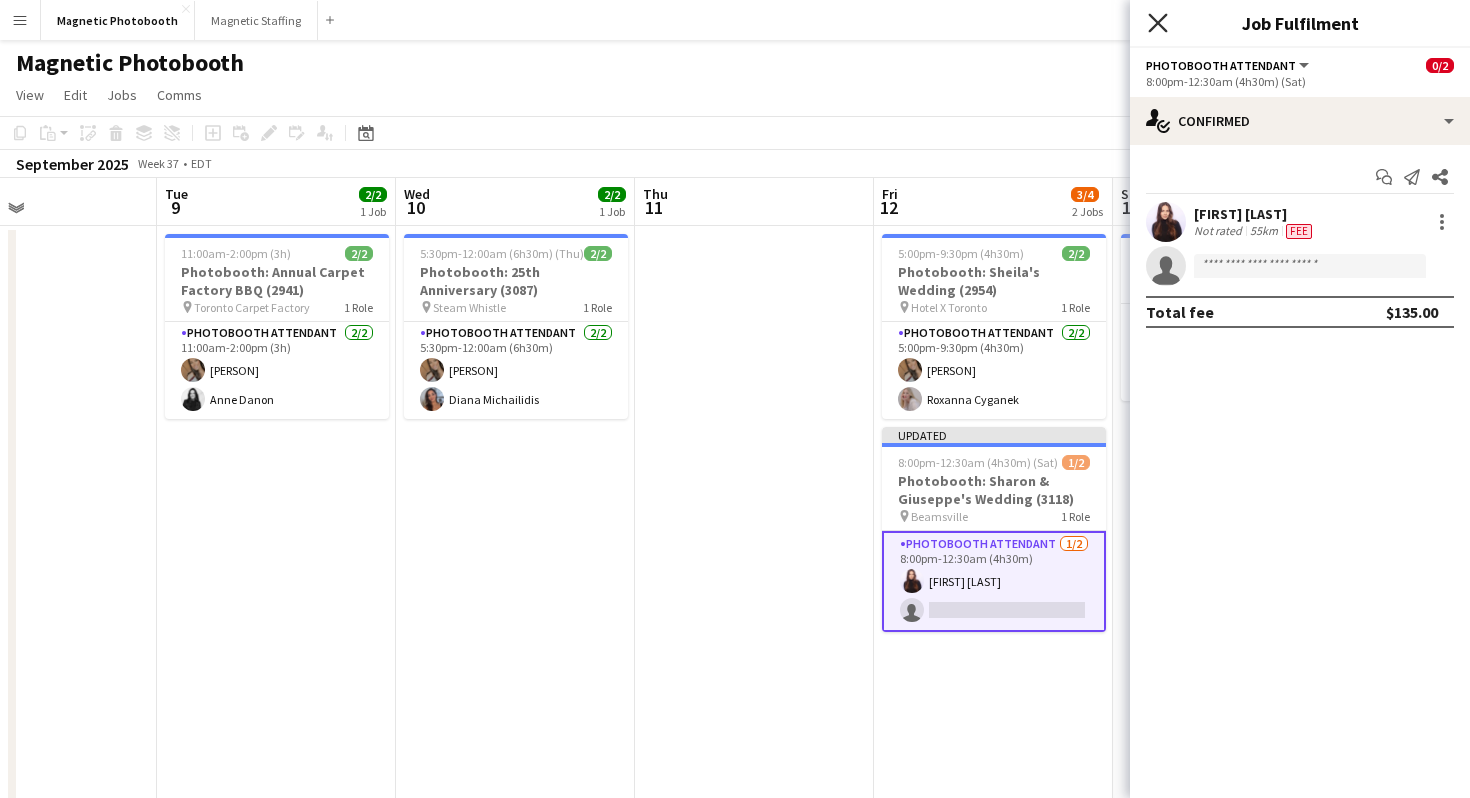 click on "Close pop-in" 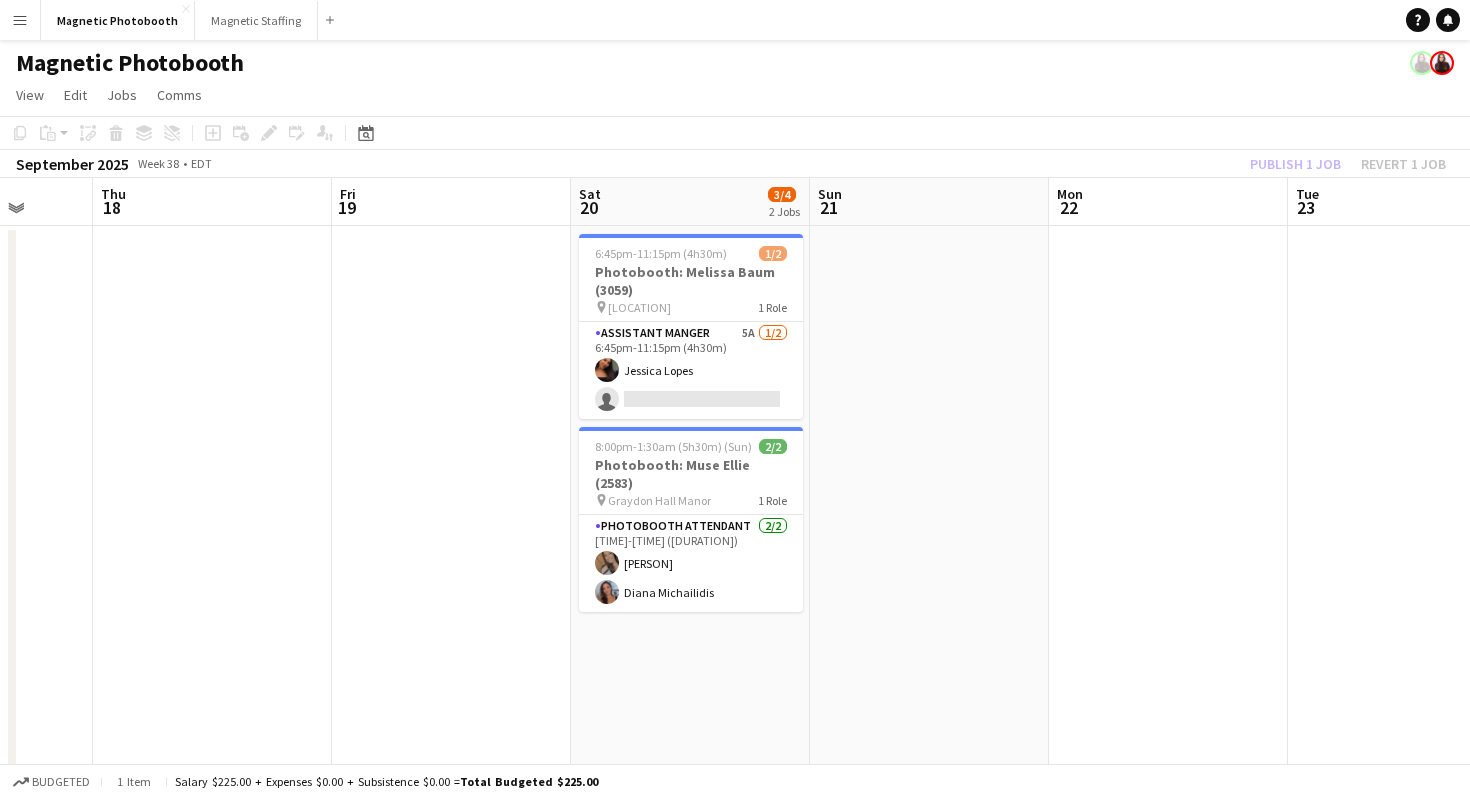 scroll, scrollTop: 0, scrollLeft: 851, axis: horizontal 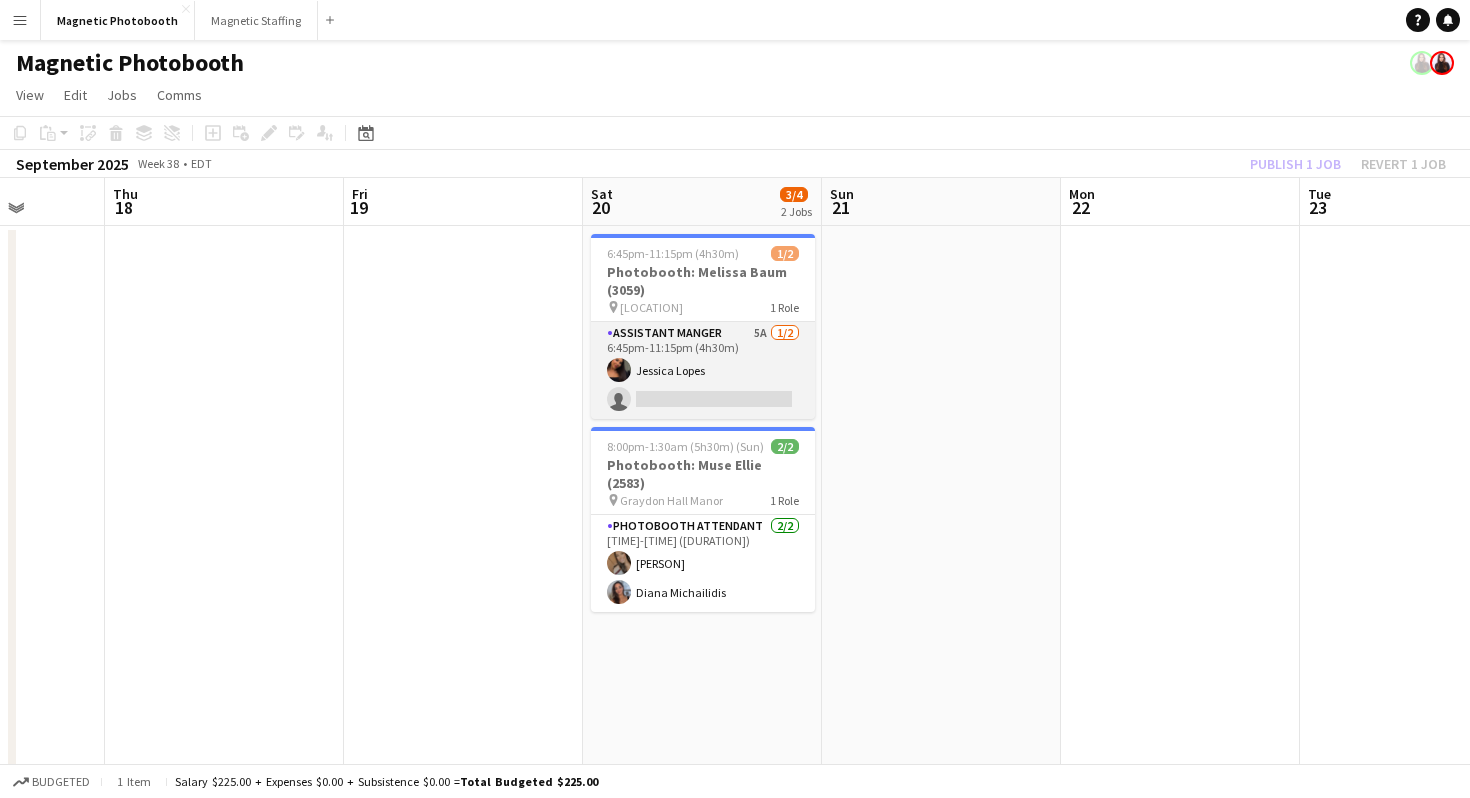 click on "Assistant Manger    5A   1/2   6:45pm-11:15pm (4h30m)
Jessica Lopes
single-neutral-actions" at bounding box center [703, 370] 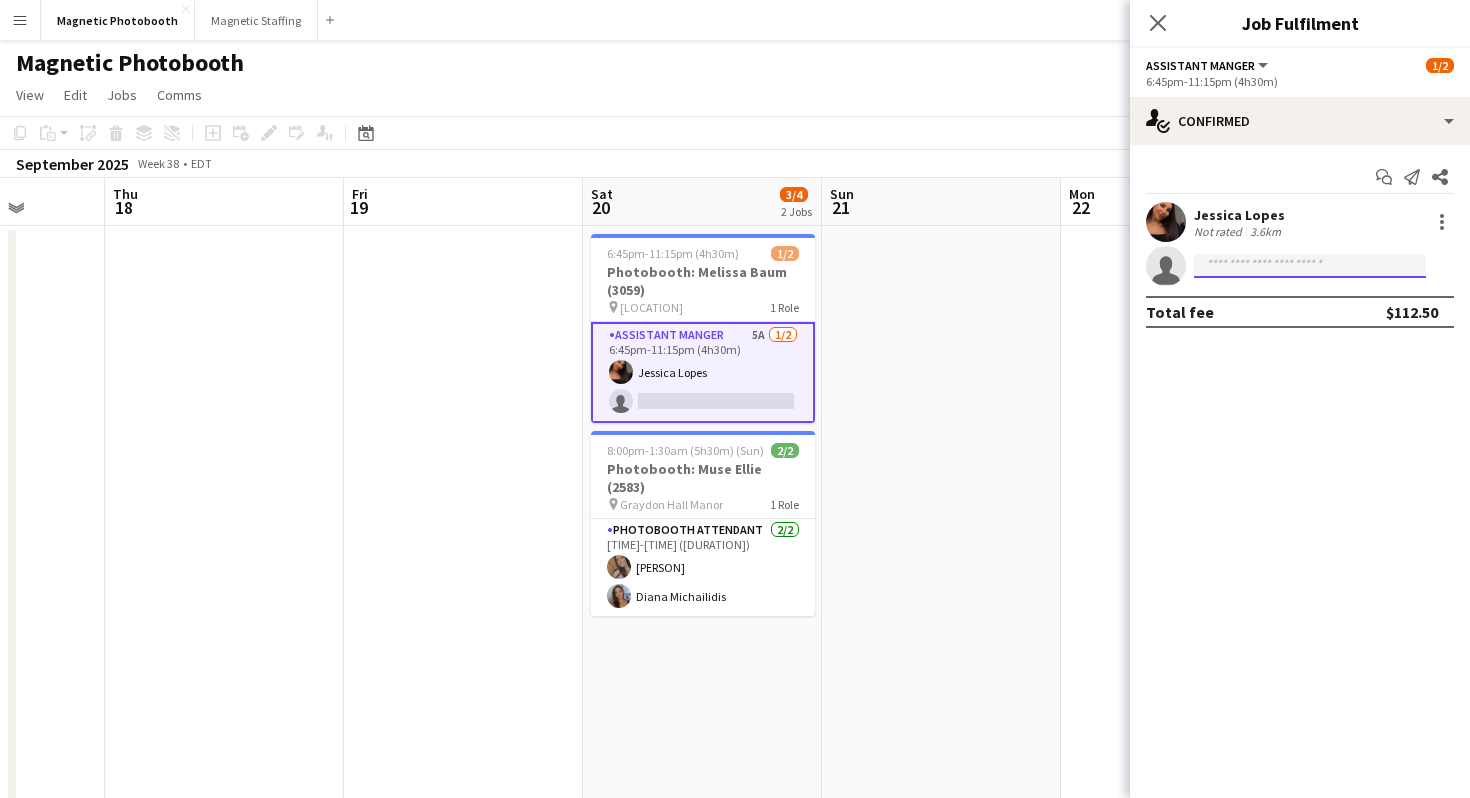 click 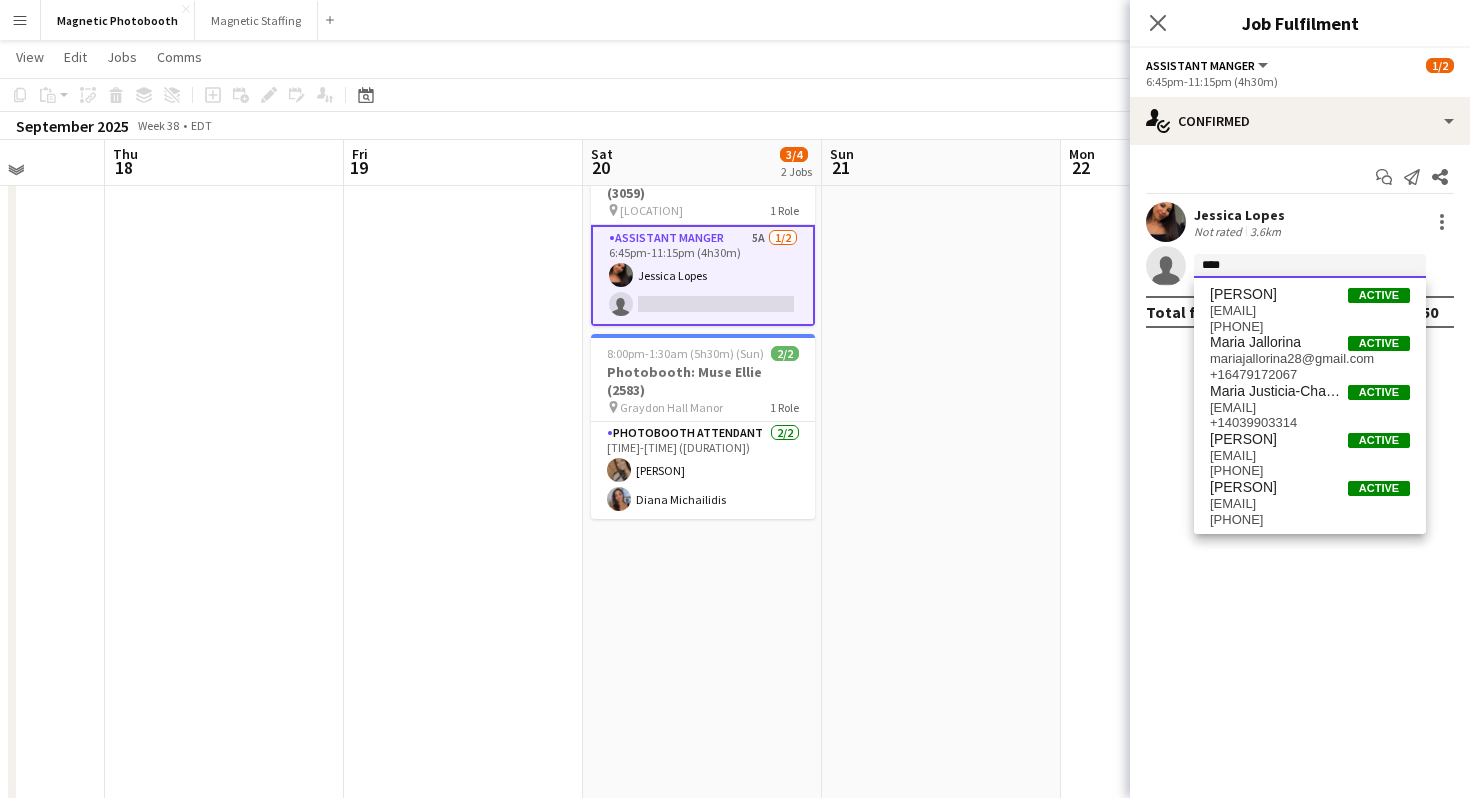 scroll, scrollTop: 93, scrollLeft: 0, axis: vertical 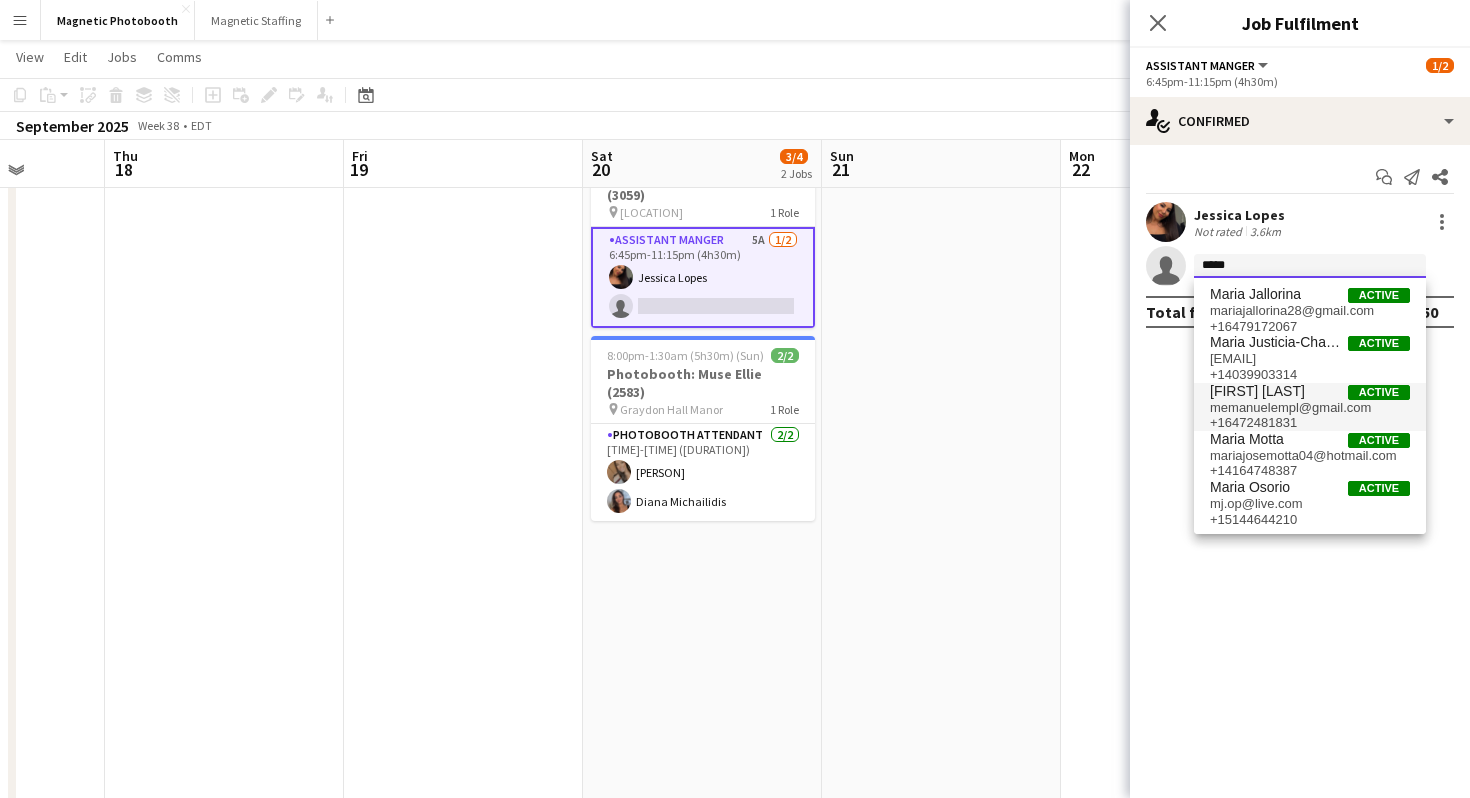 type on "*****" 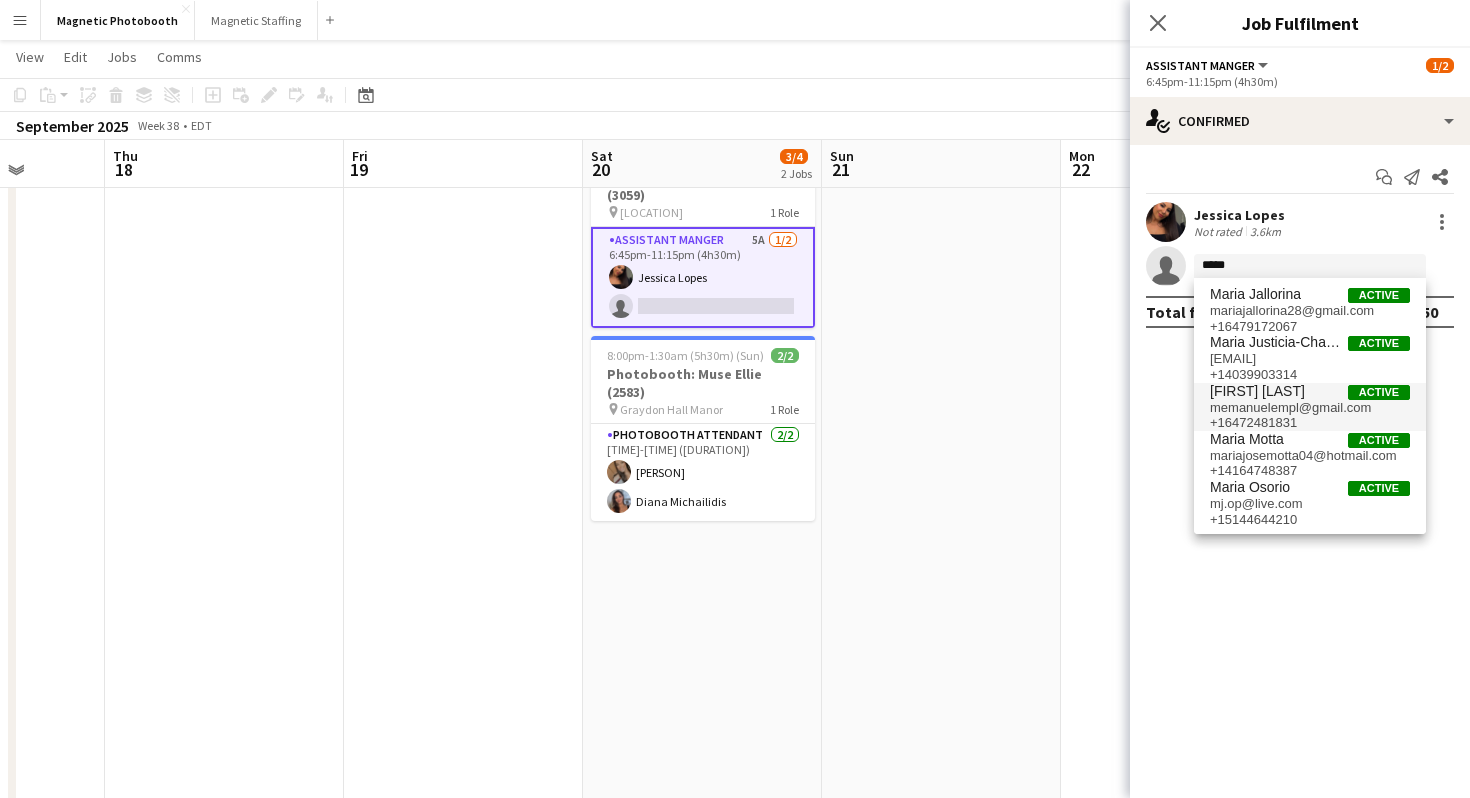 click on "memanuelempl@gmail.com" at bounding box center [1310, 408] 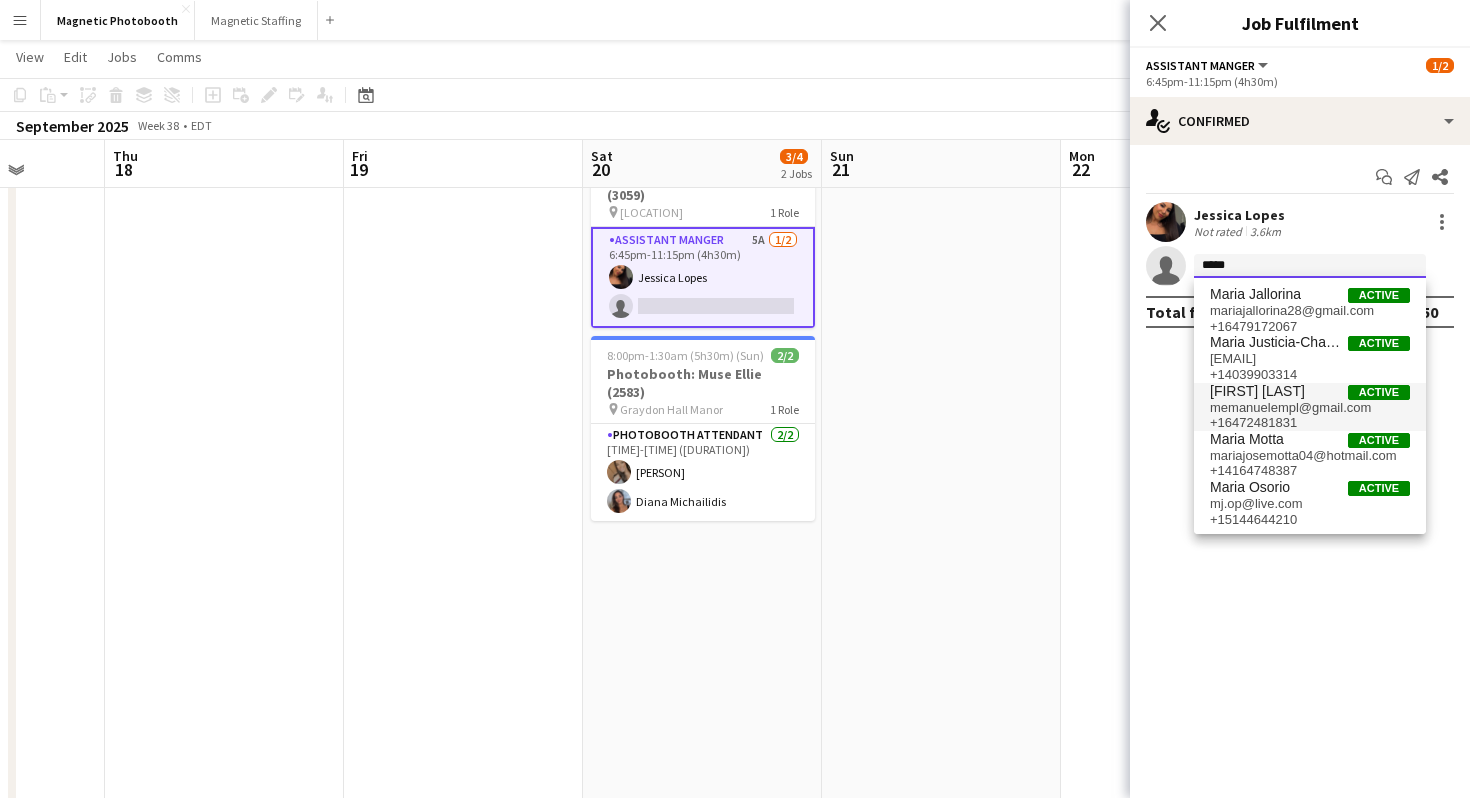 type 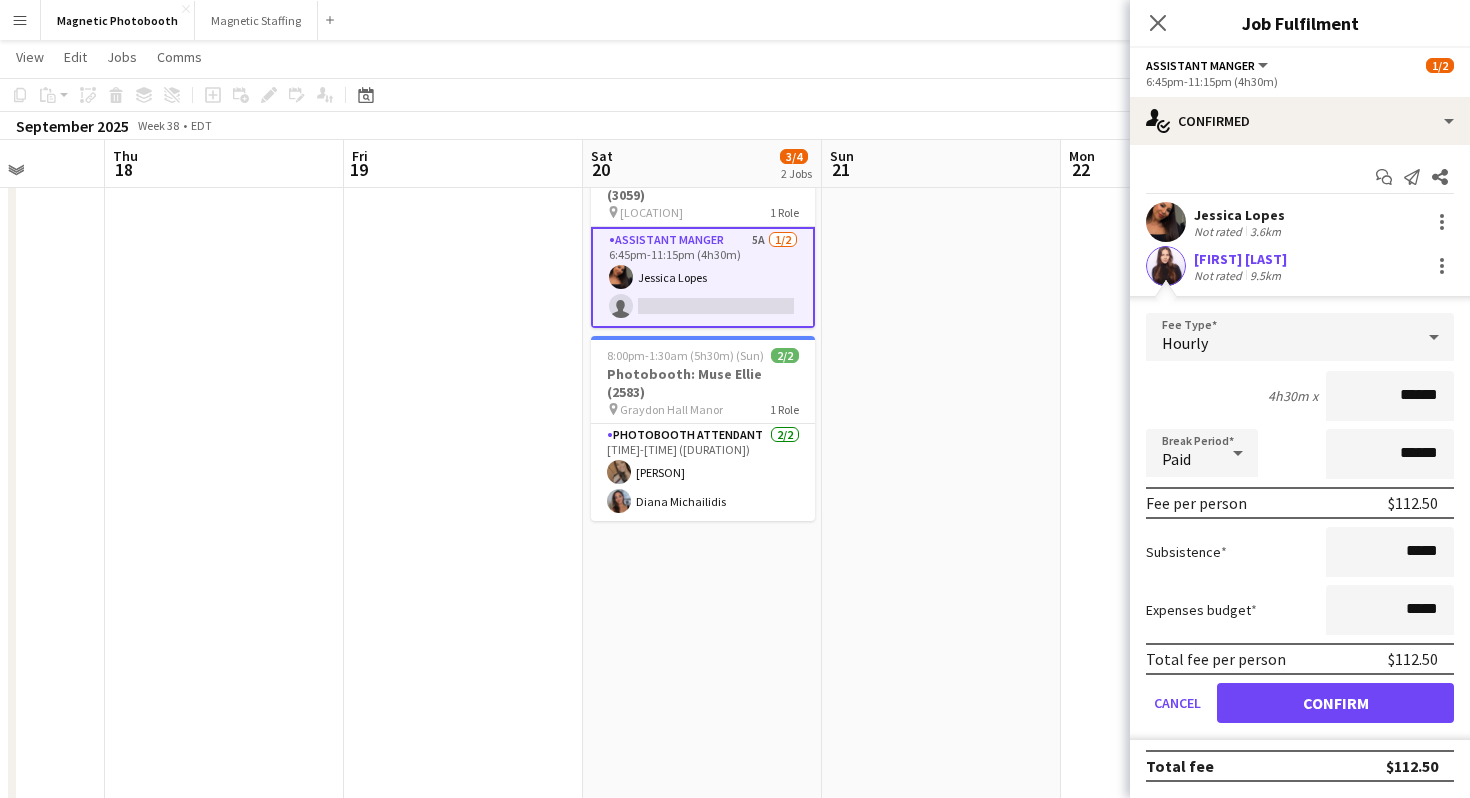 click on "******" at bounding box center (1390, 396) 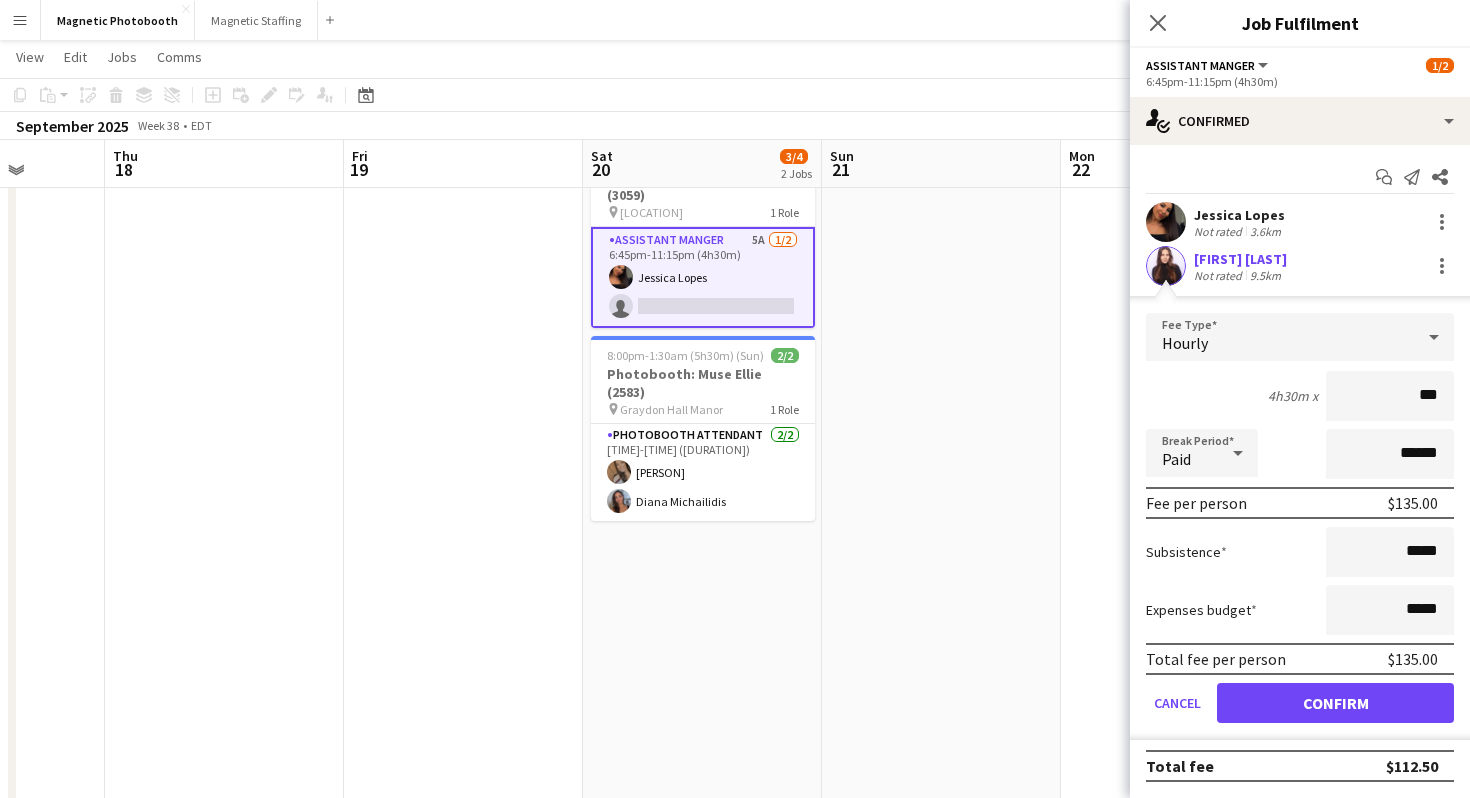 type on "***" 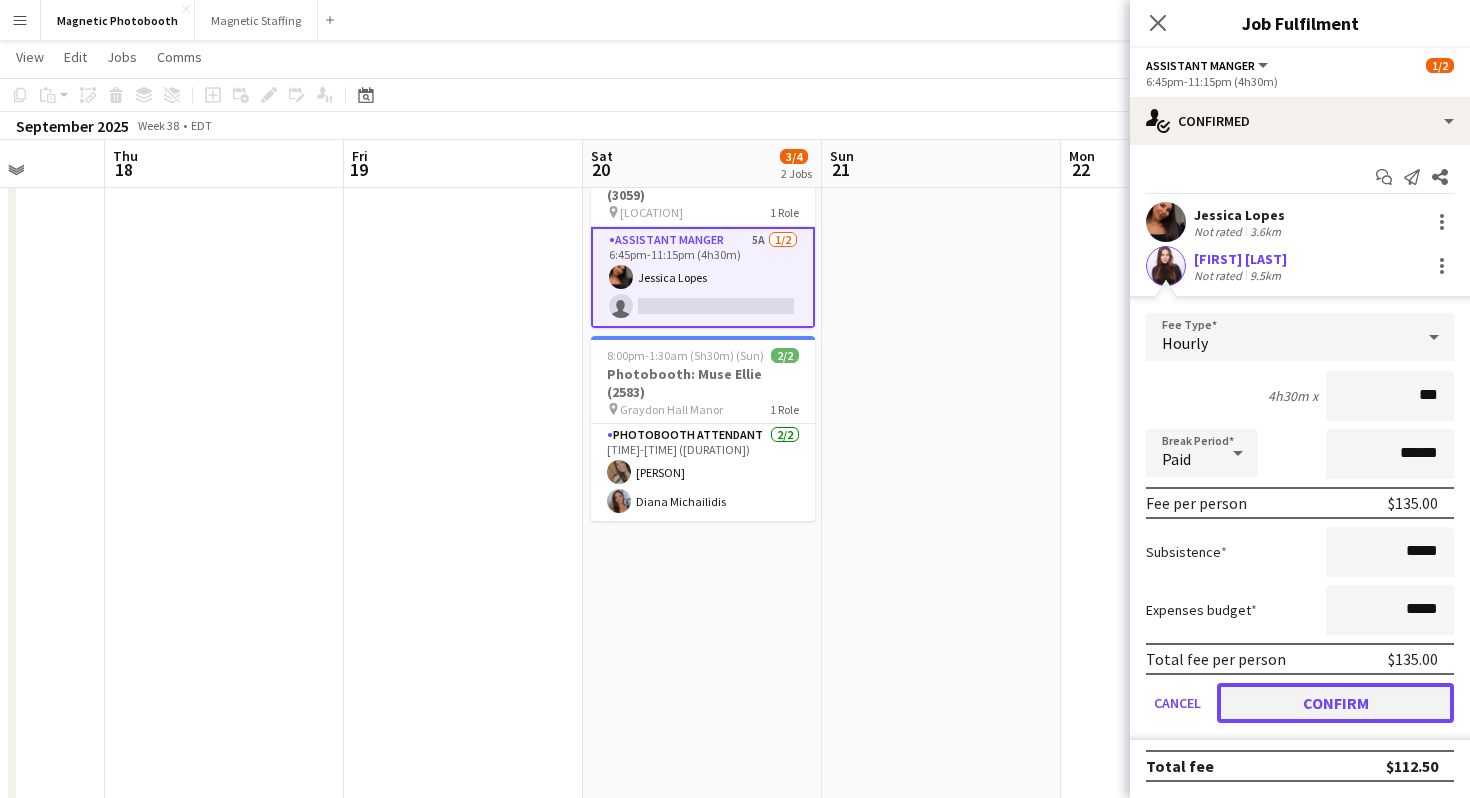 click on "Confirm" at bounding box center (1335, 703) 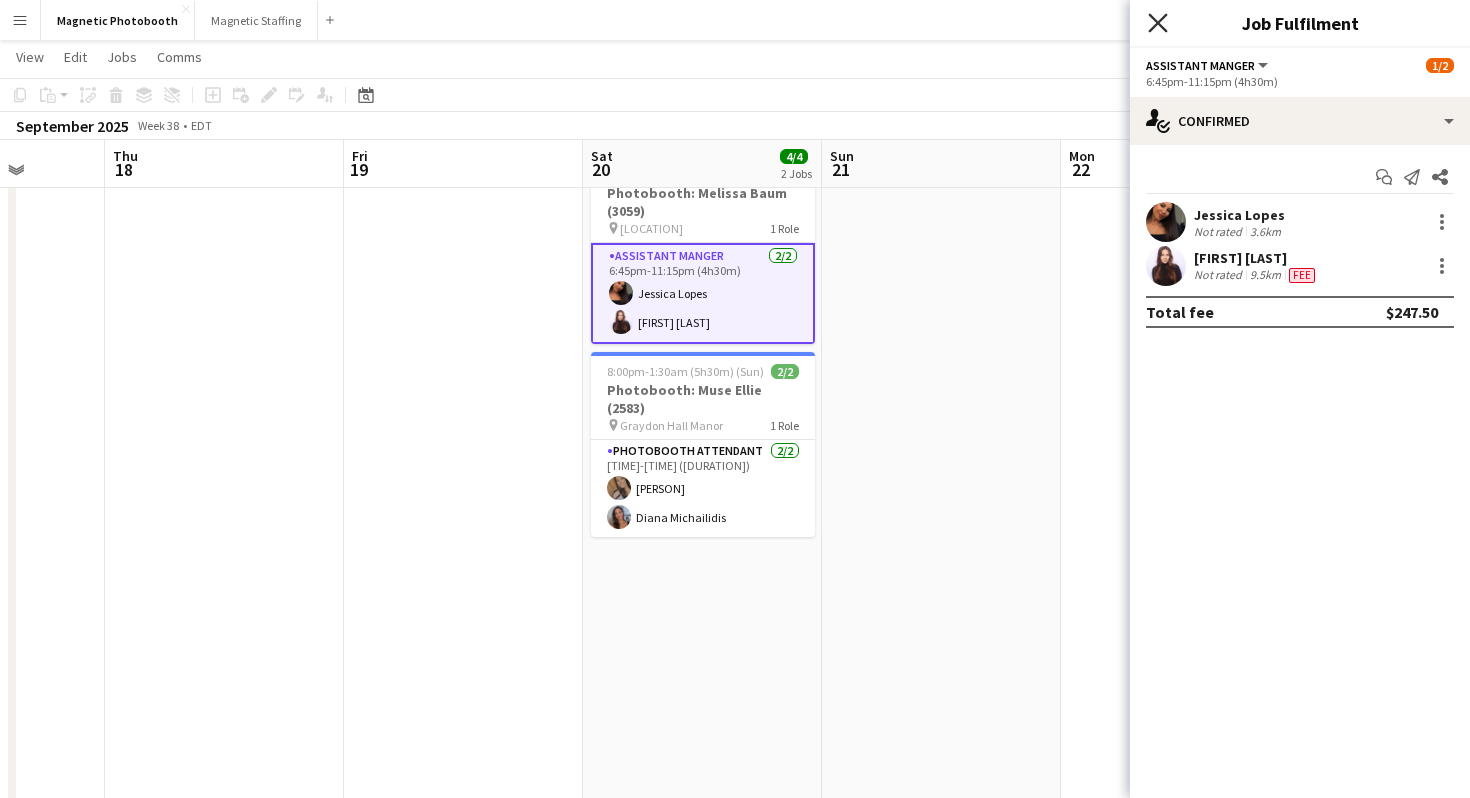 click 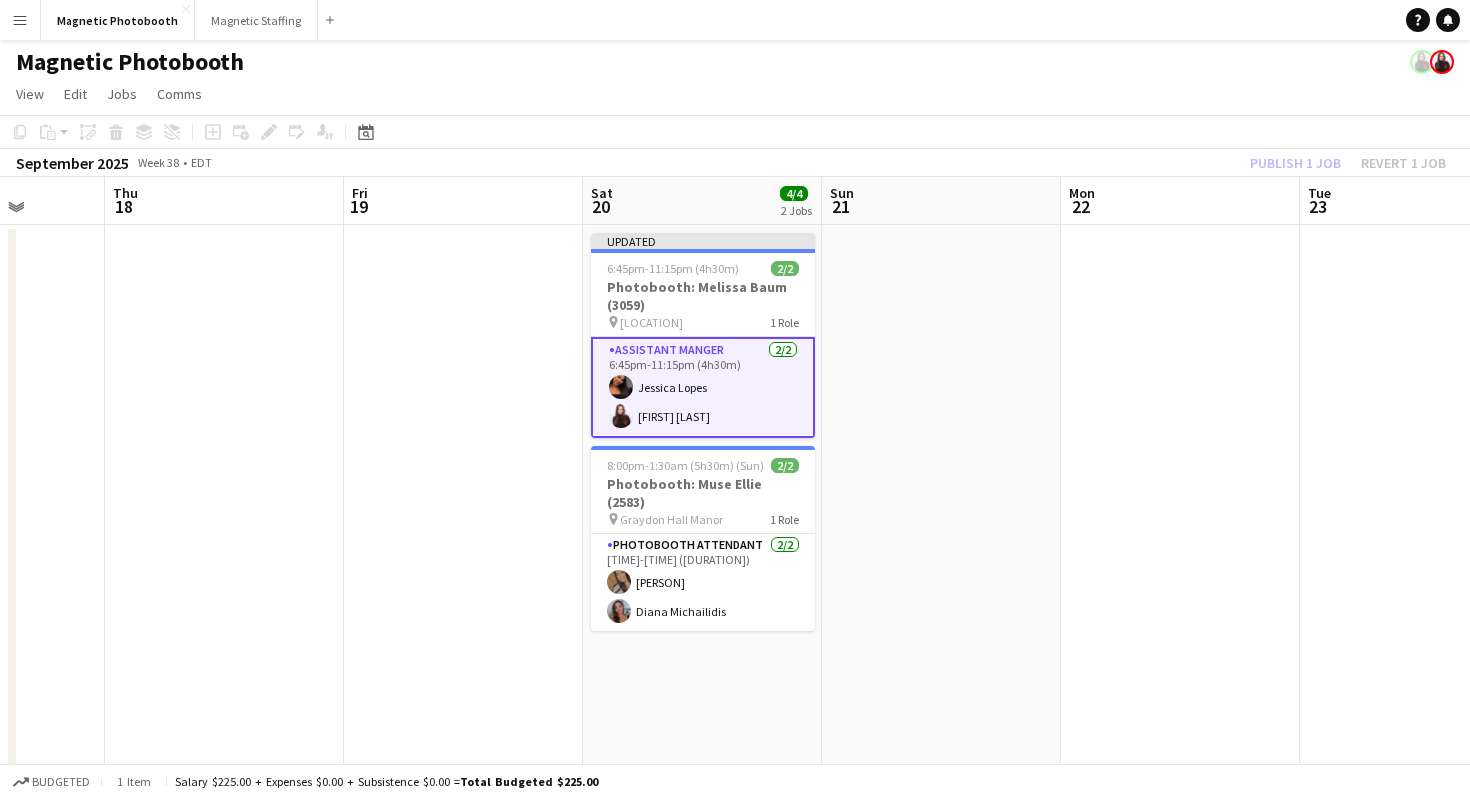scroll, scrollTop: 0, scrollLeft: 0, axis: both 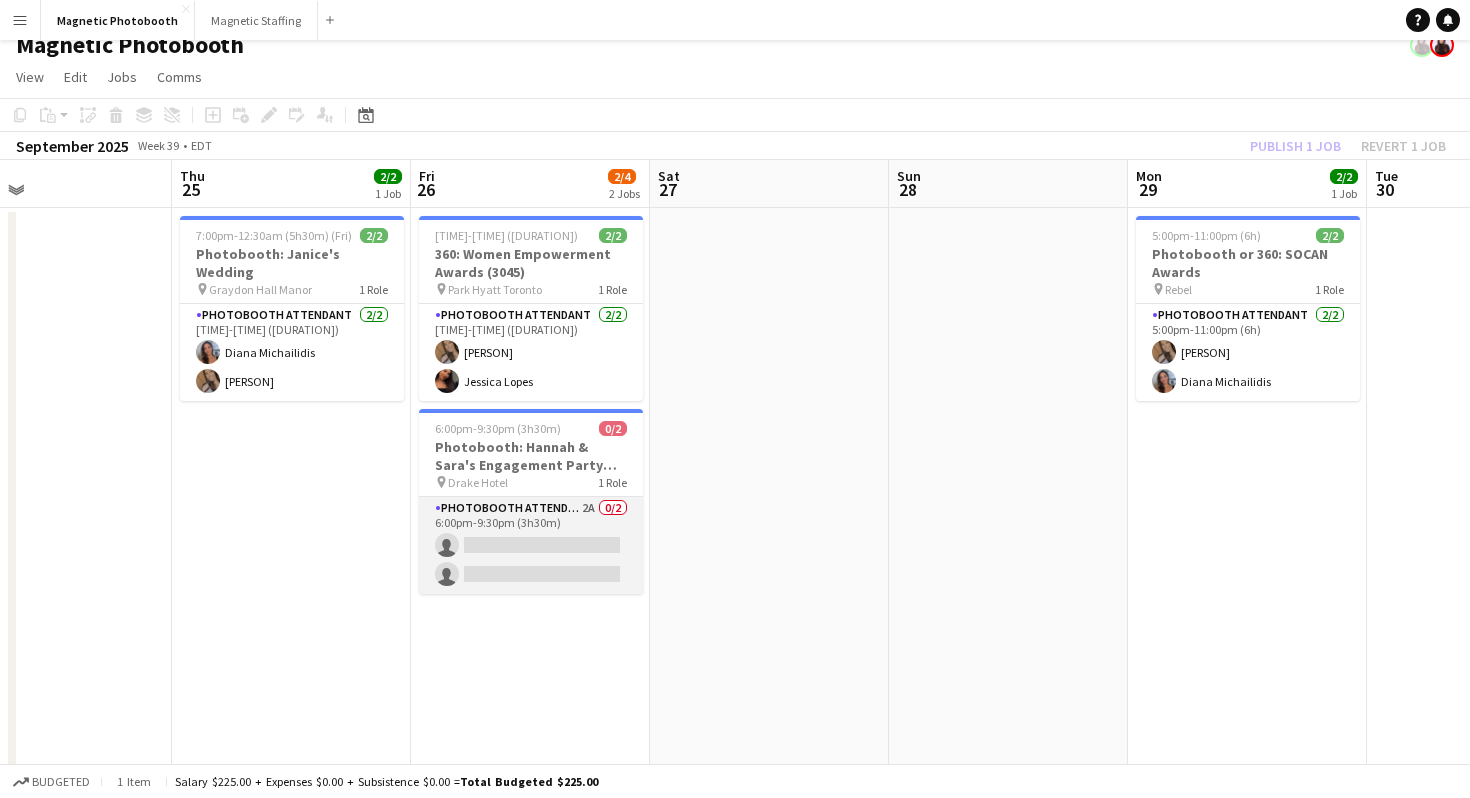 click on "Photobooth Attendant    2A   0/2   6:00pm-9:30pm (3h30m)
single-neutral-actions
single-neutral-actions" at bounding box center [531, 545] 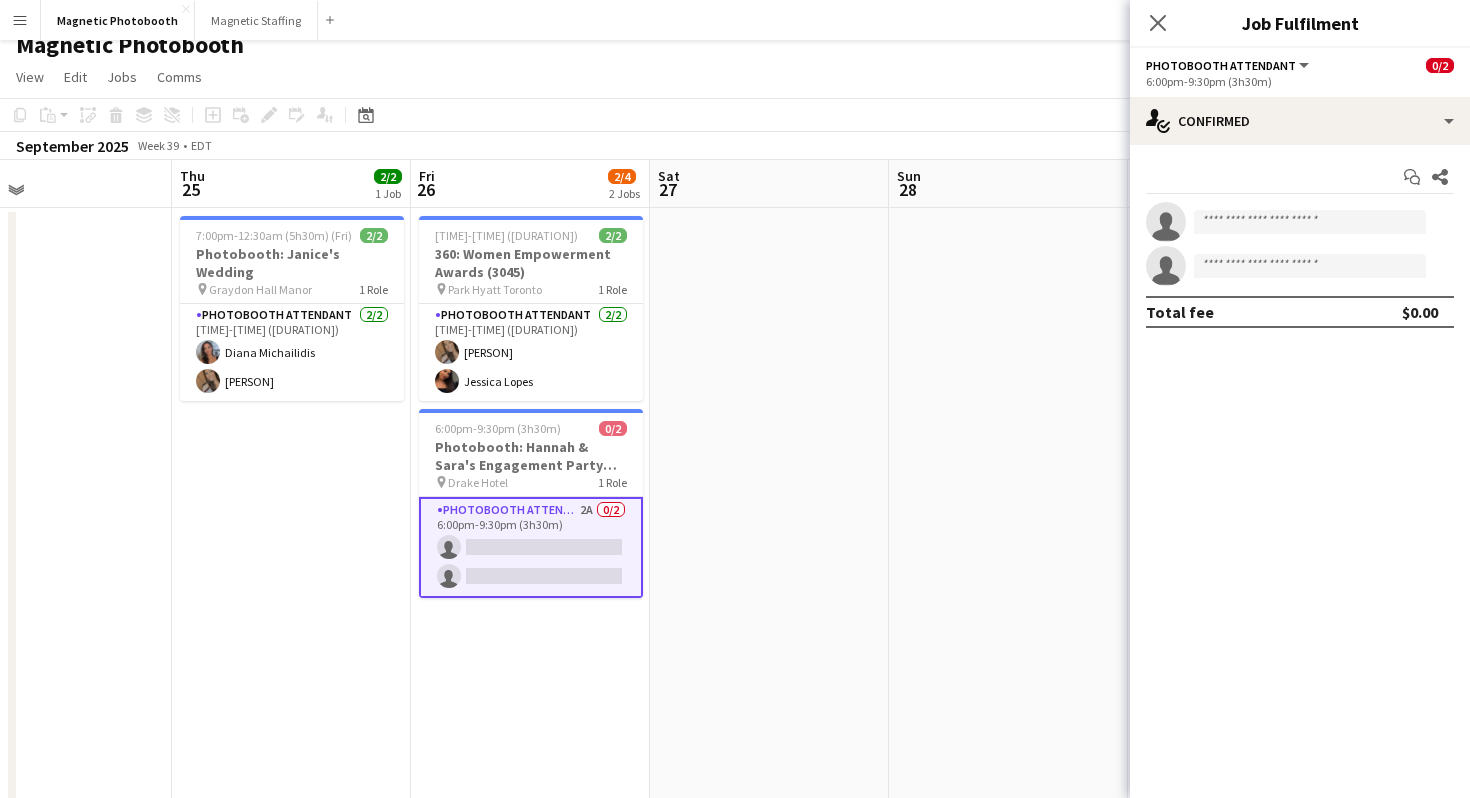 click on "single-neutral-actions" at bounding box center [1300, 222] 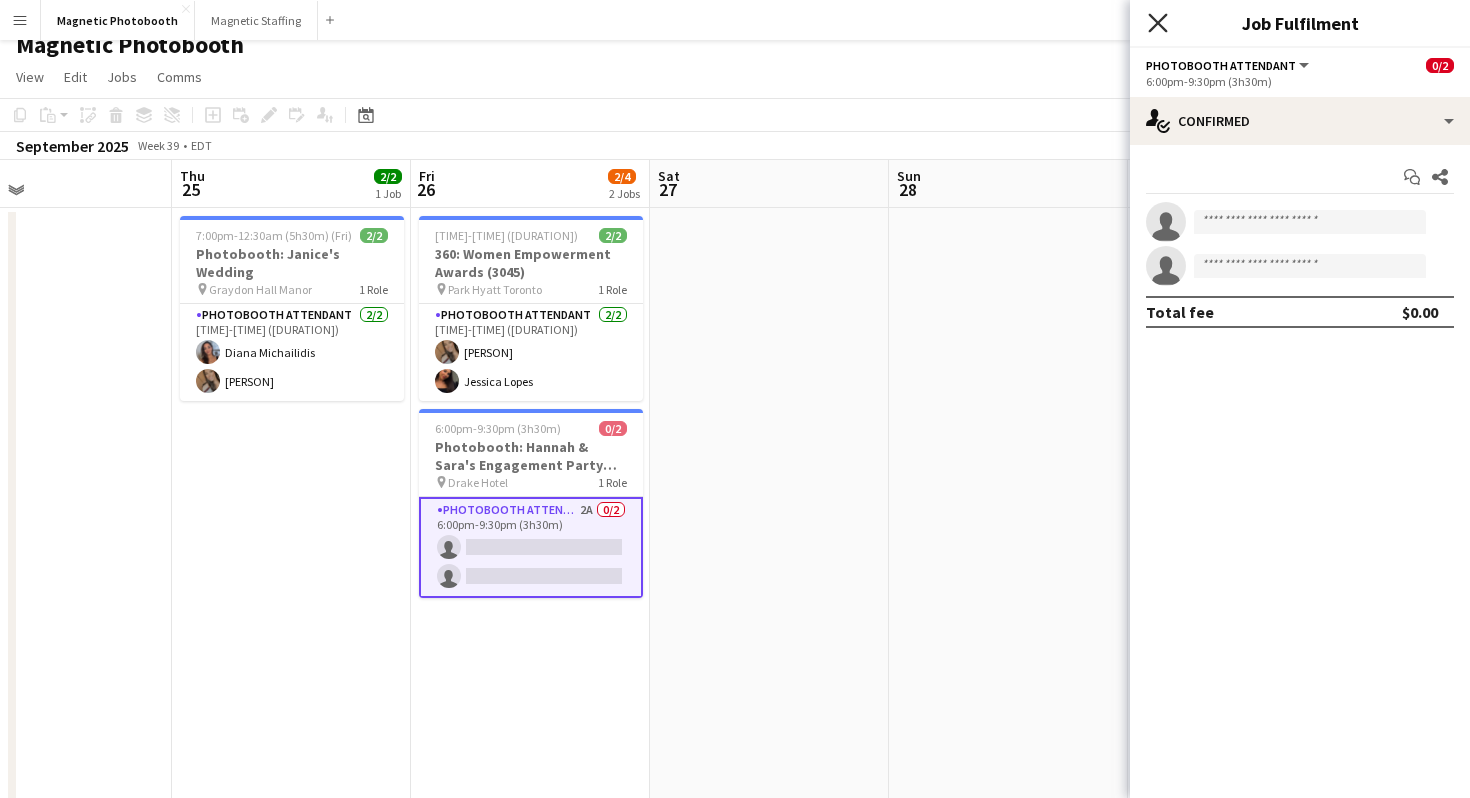 click on "Close pop-in" 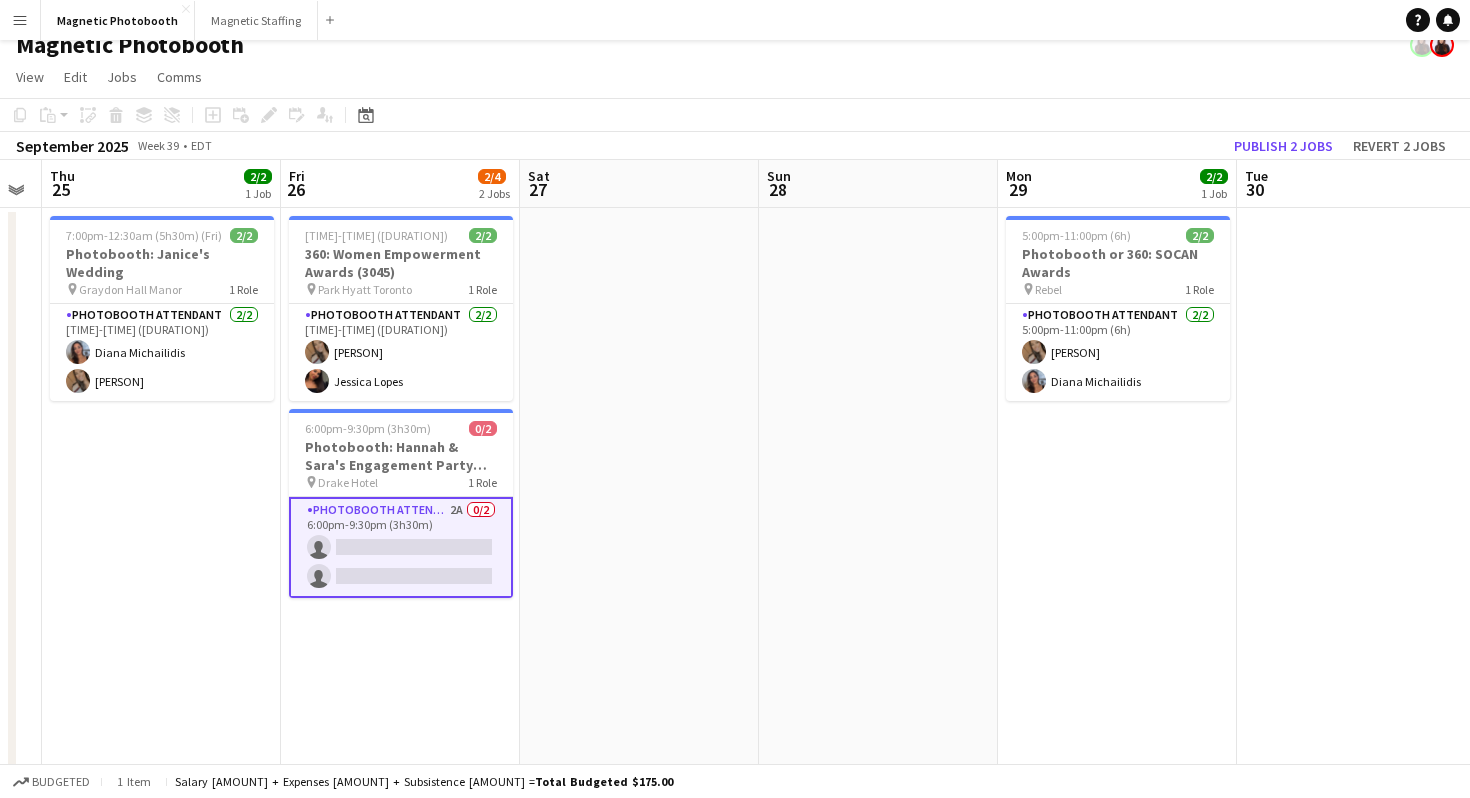 scroll, scrollTop: 0, scrollLeft: 969, axis: horizontal 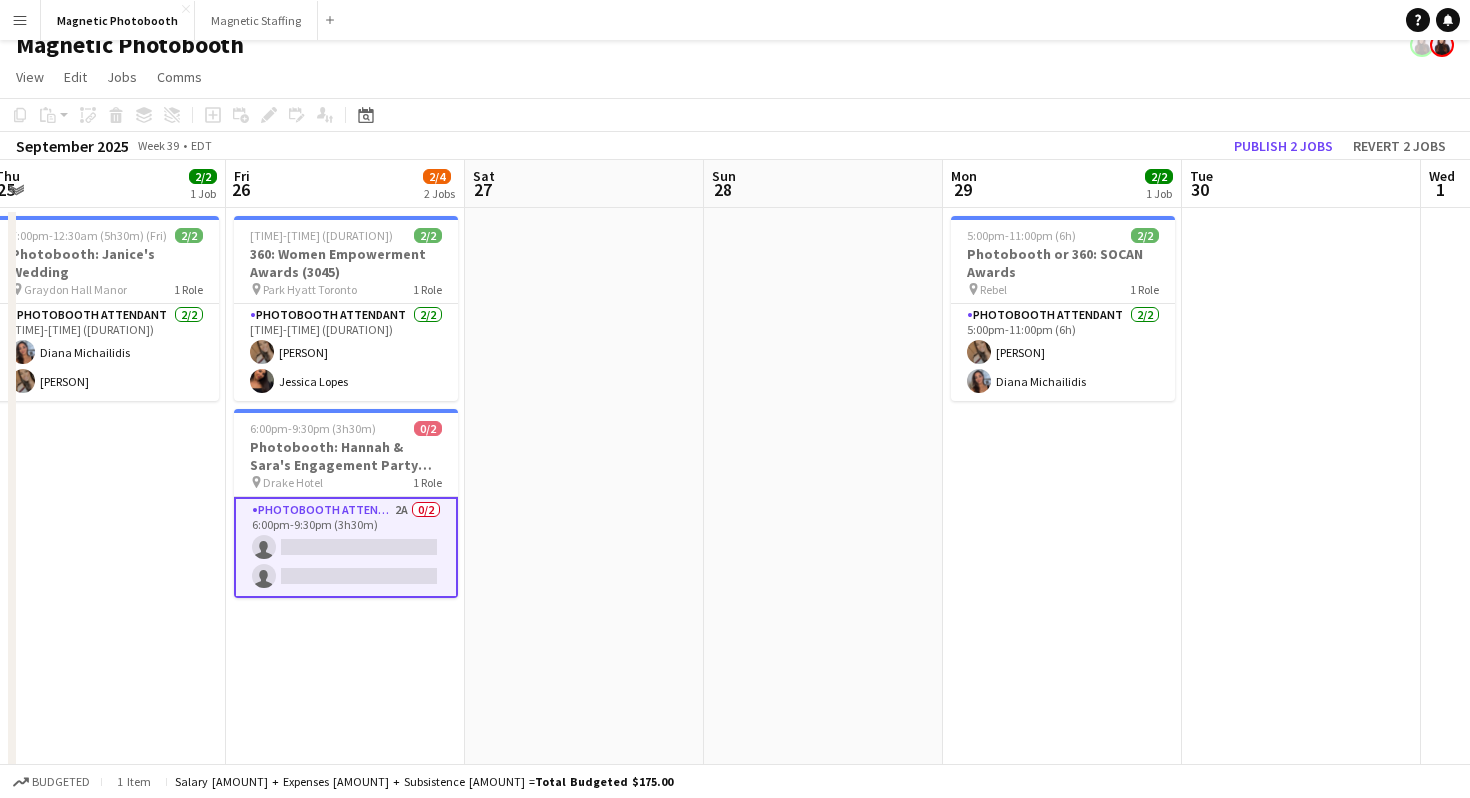 click on "Photobooth Attendant    2A   0/2   6:00pm-9:30pm (3h30m)
single-neutral-actions
single-neutral-actions" at bounding box center [346, 547] 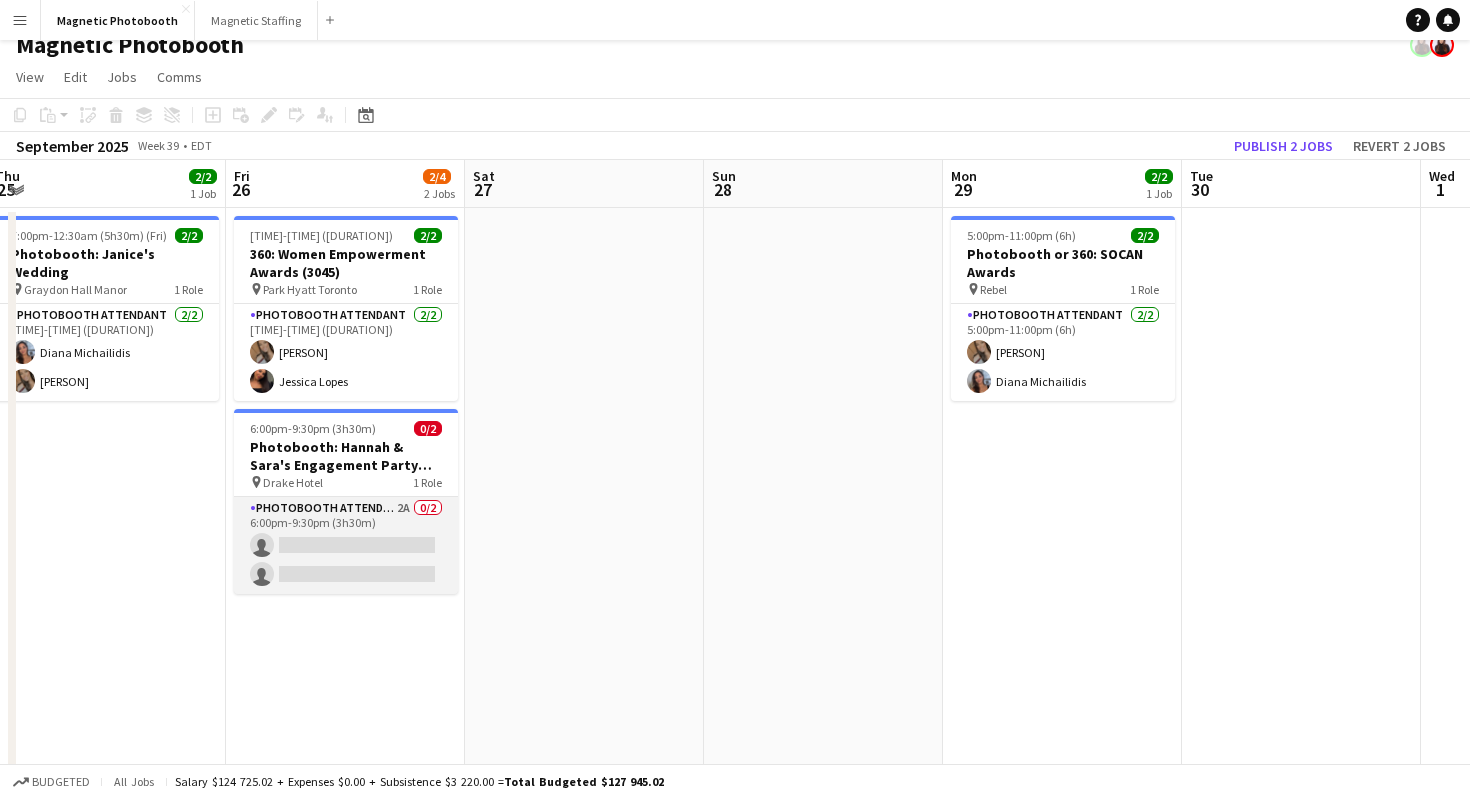 click on "Photobooth Attendant    2A   0/2   6:00pm-9:30pm (3h30m)
single-neutral-actions
single-neutral-actions" at bounding box center [346, 545] 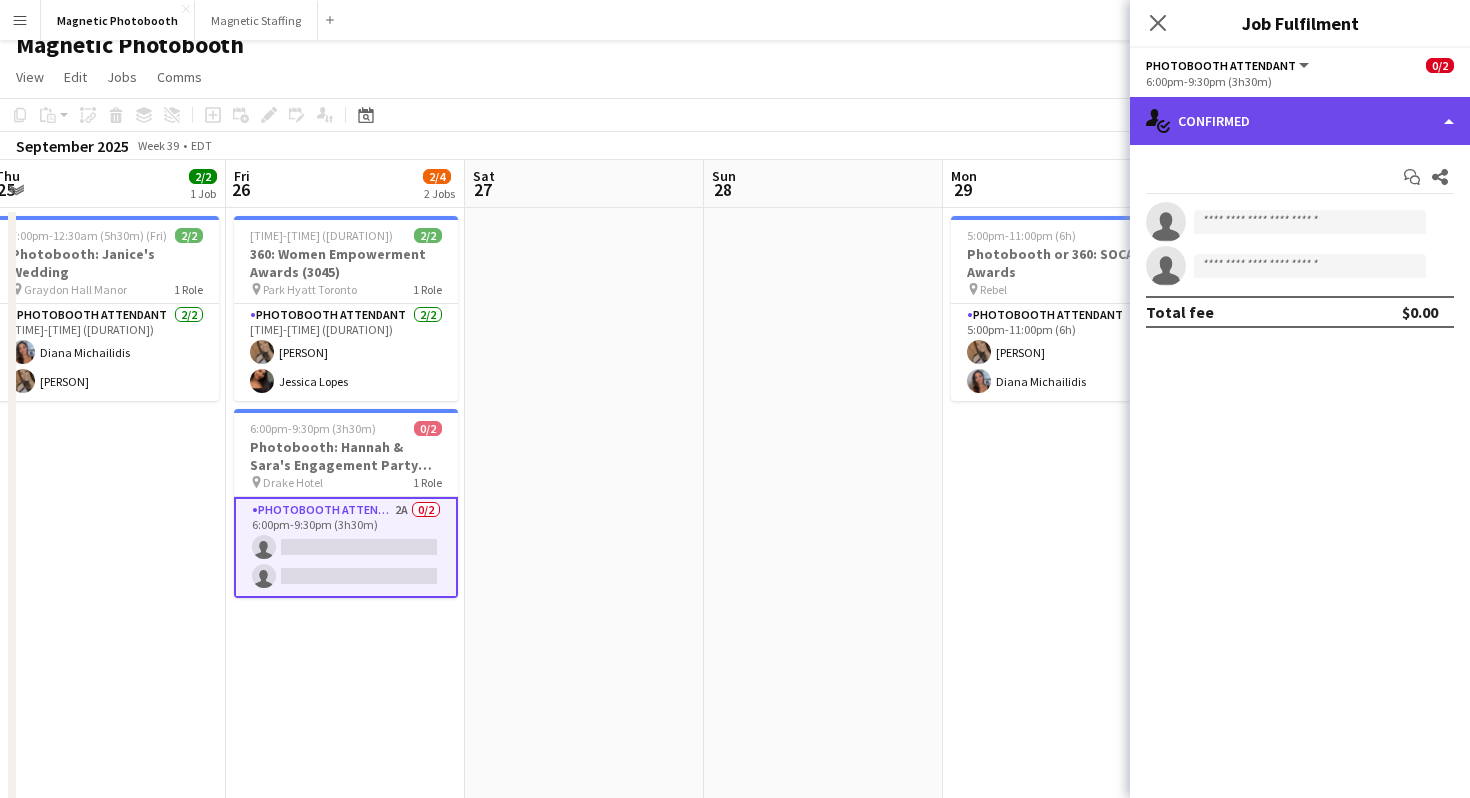 click on "single-neutral-actions-check-2
Confirmed" 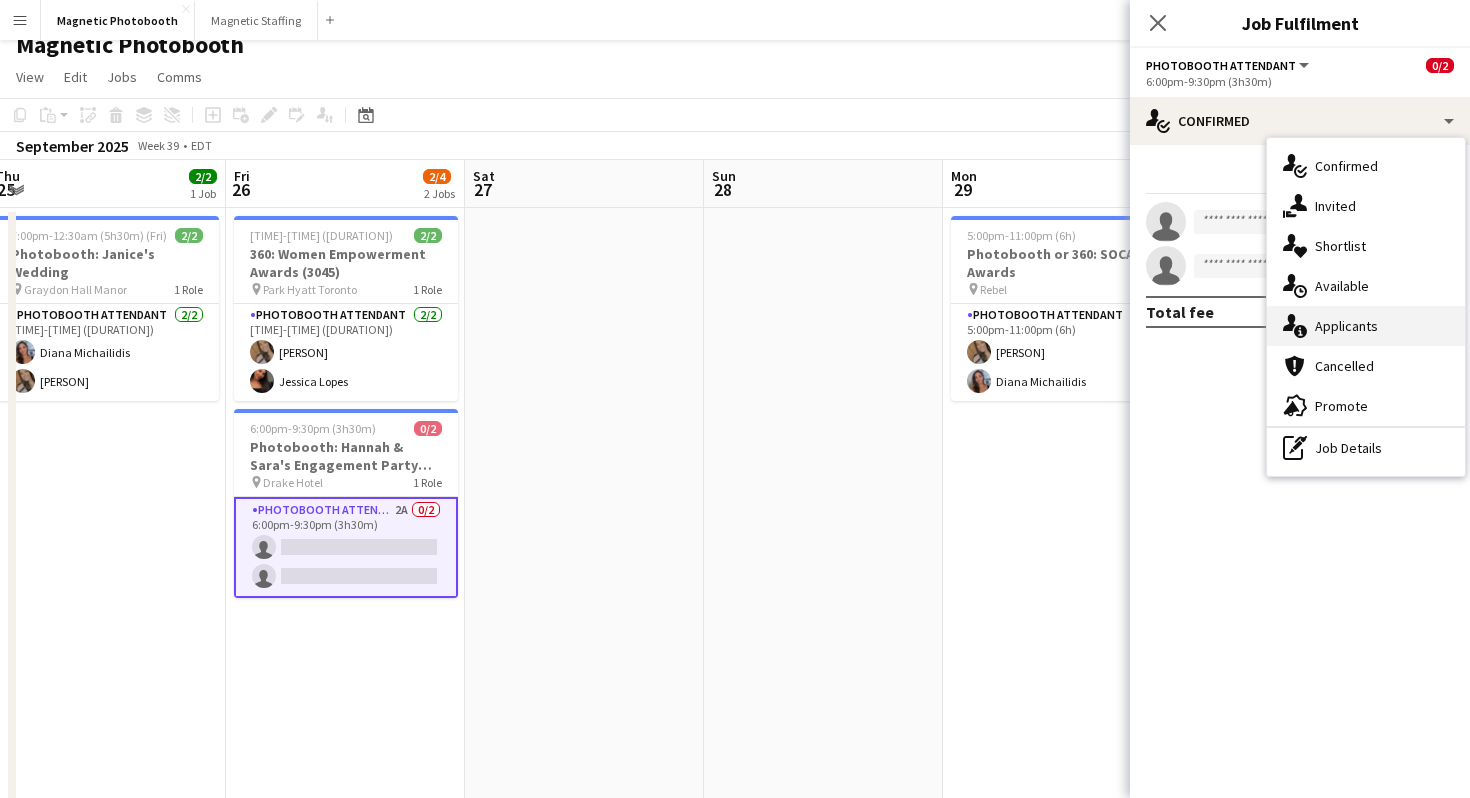 click on "single-neutral-actions-information
Applicants" at bounding box center [1366, 326] 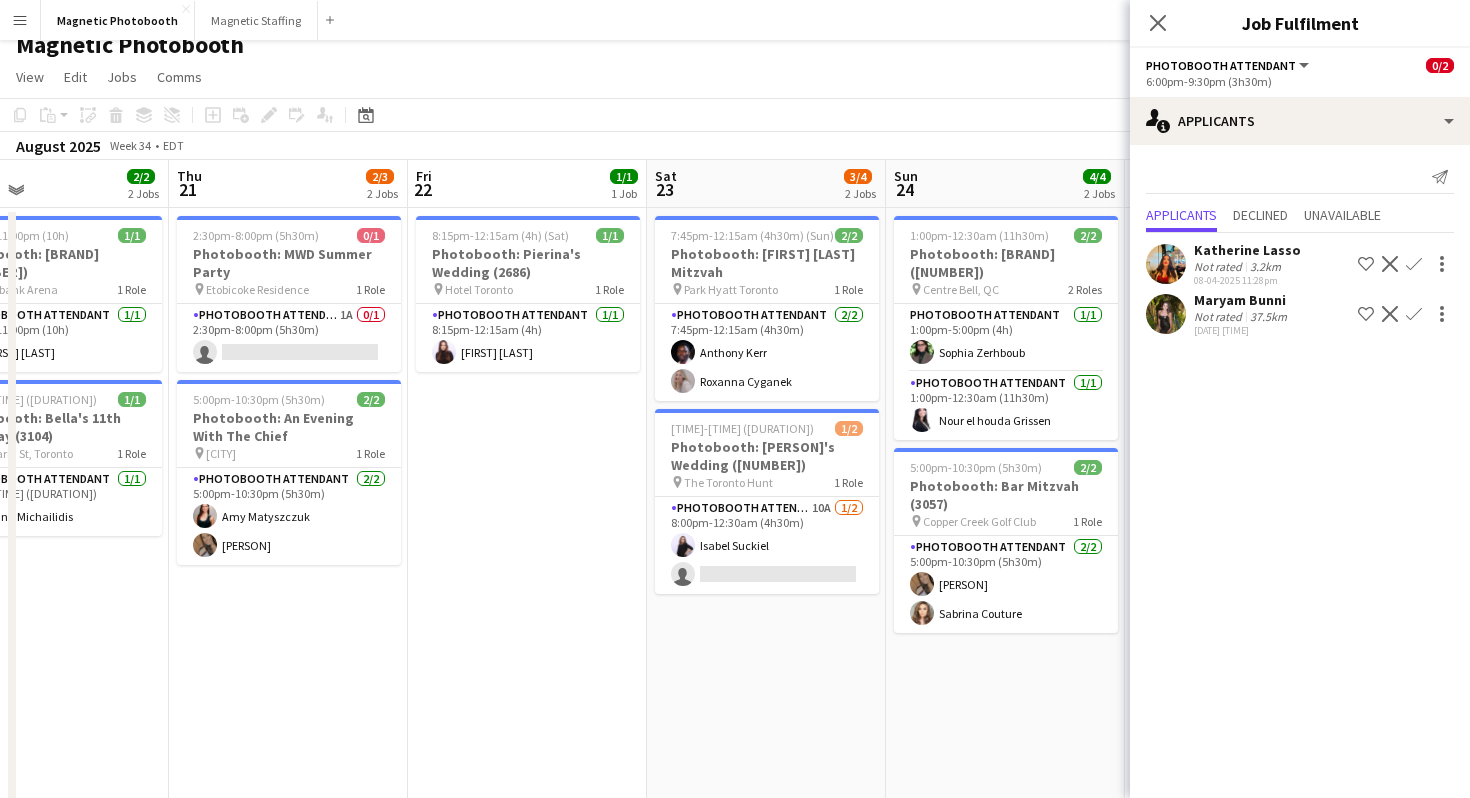 scroll, scrollTop: 0, scrollLeft: 549, axis: horizontal 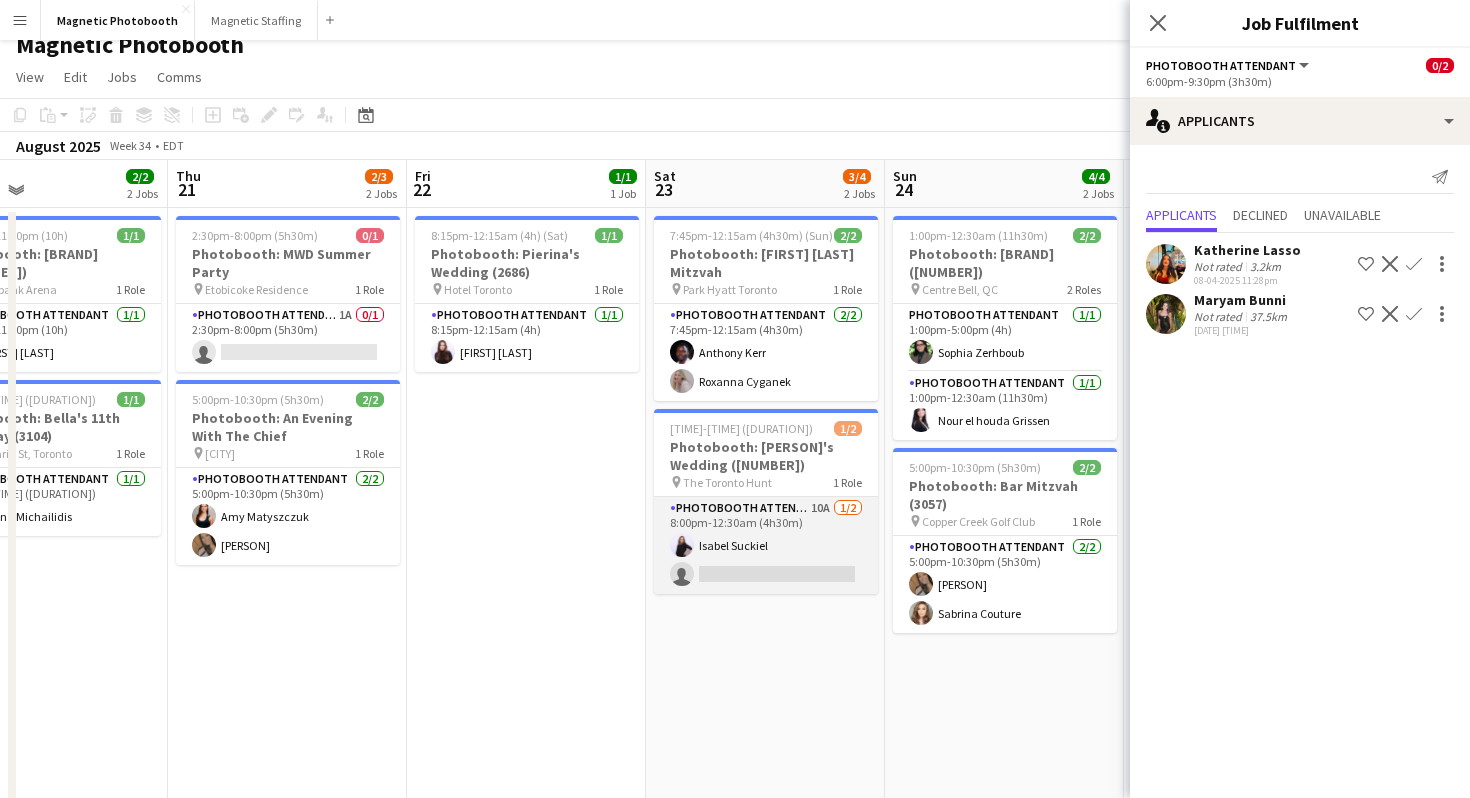 click on "Photobooth Attendant    10A   1/2   8:00pm-12:30am (4h30m)
Isabel Suckiel
single-neutral-actions" at bounding box center [766, 545] 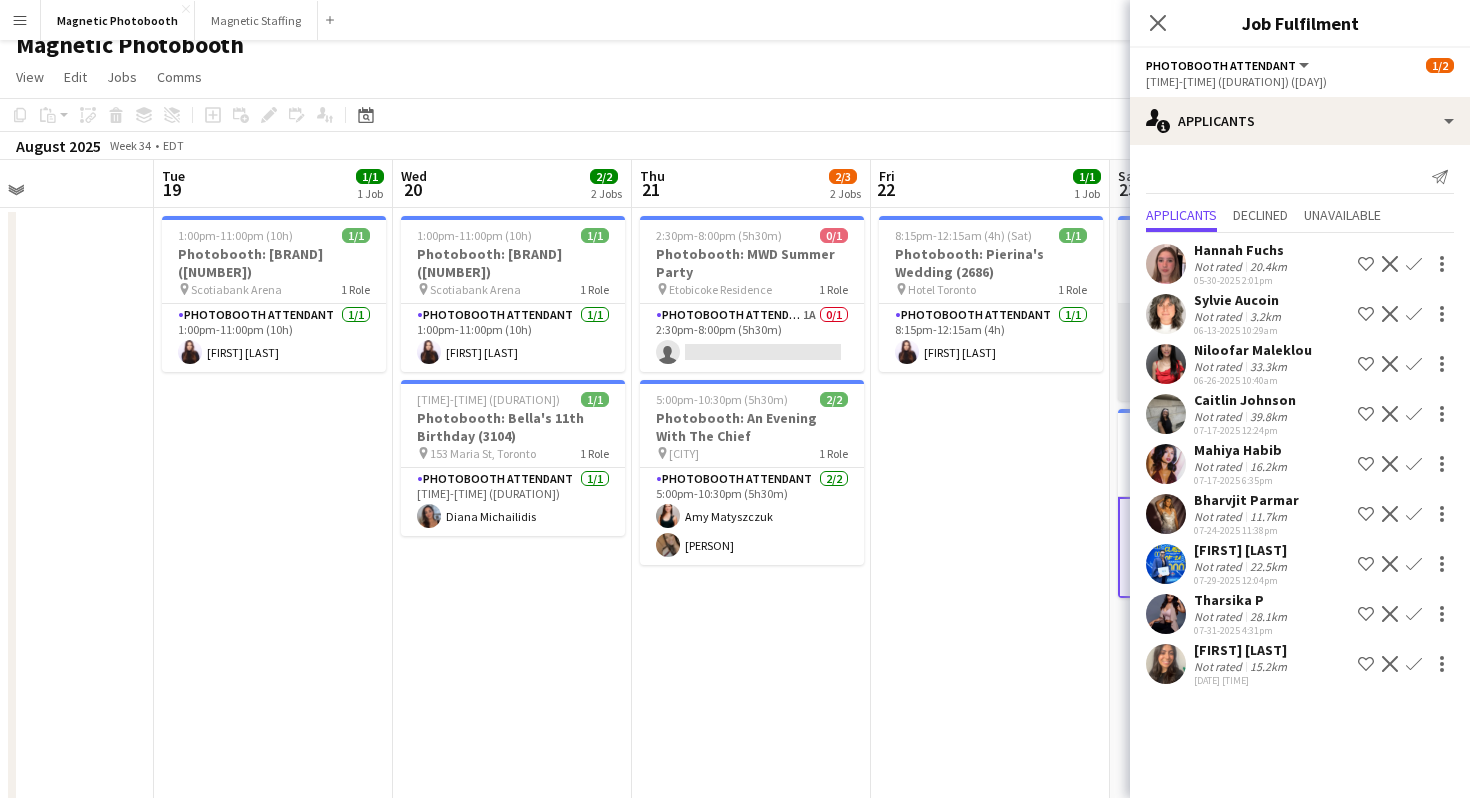 scroll, scrollTop: 0, scrollLeft: 564, axis: horizontal 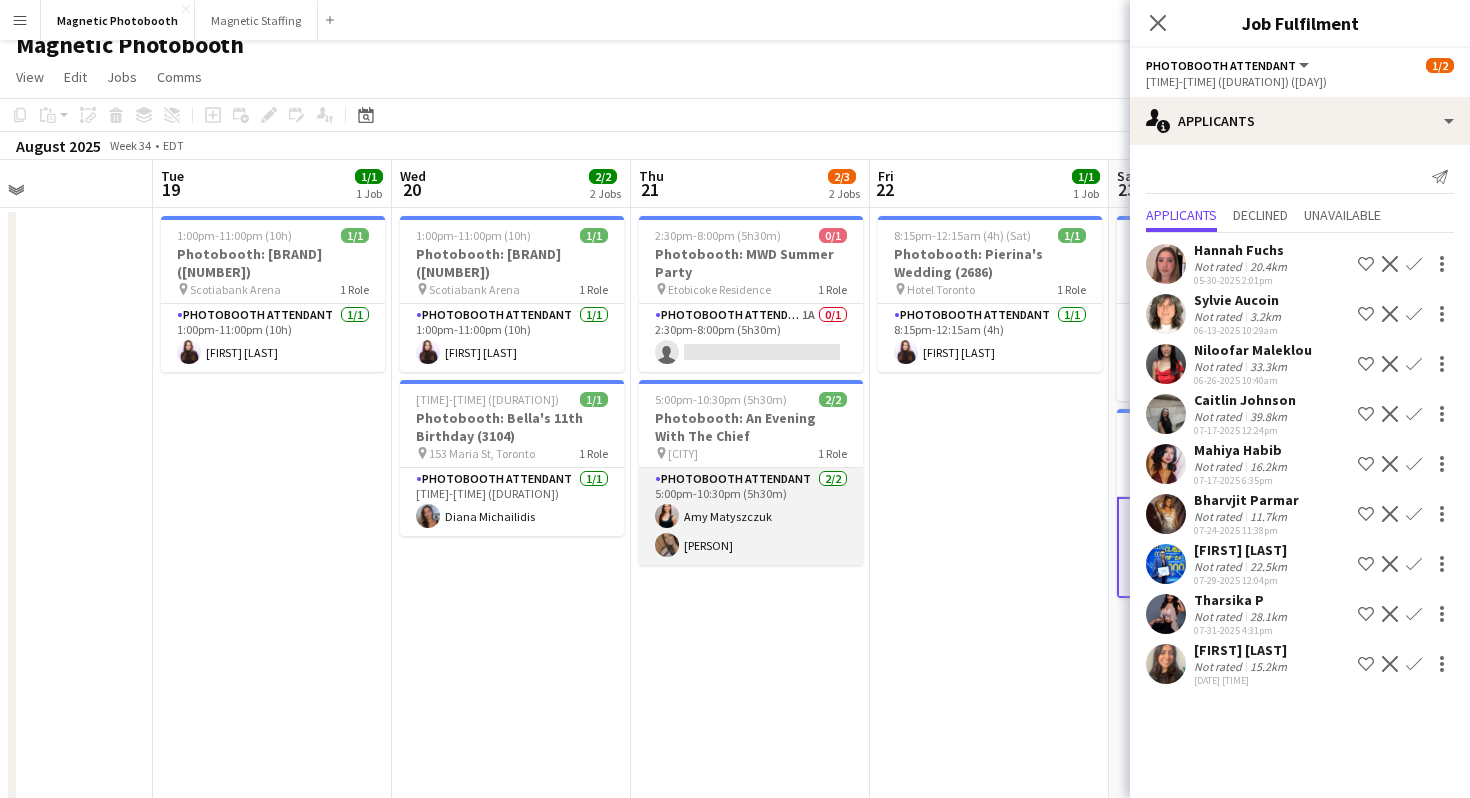 click on "Photobooth Attendant    2/2   5:00pm-10:30pm (5h30m)
Amy Matyszczuk erica Musso" at bounding box center [751, 516] 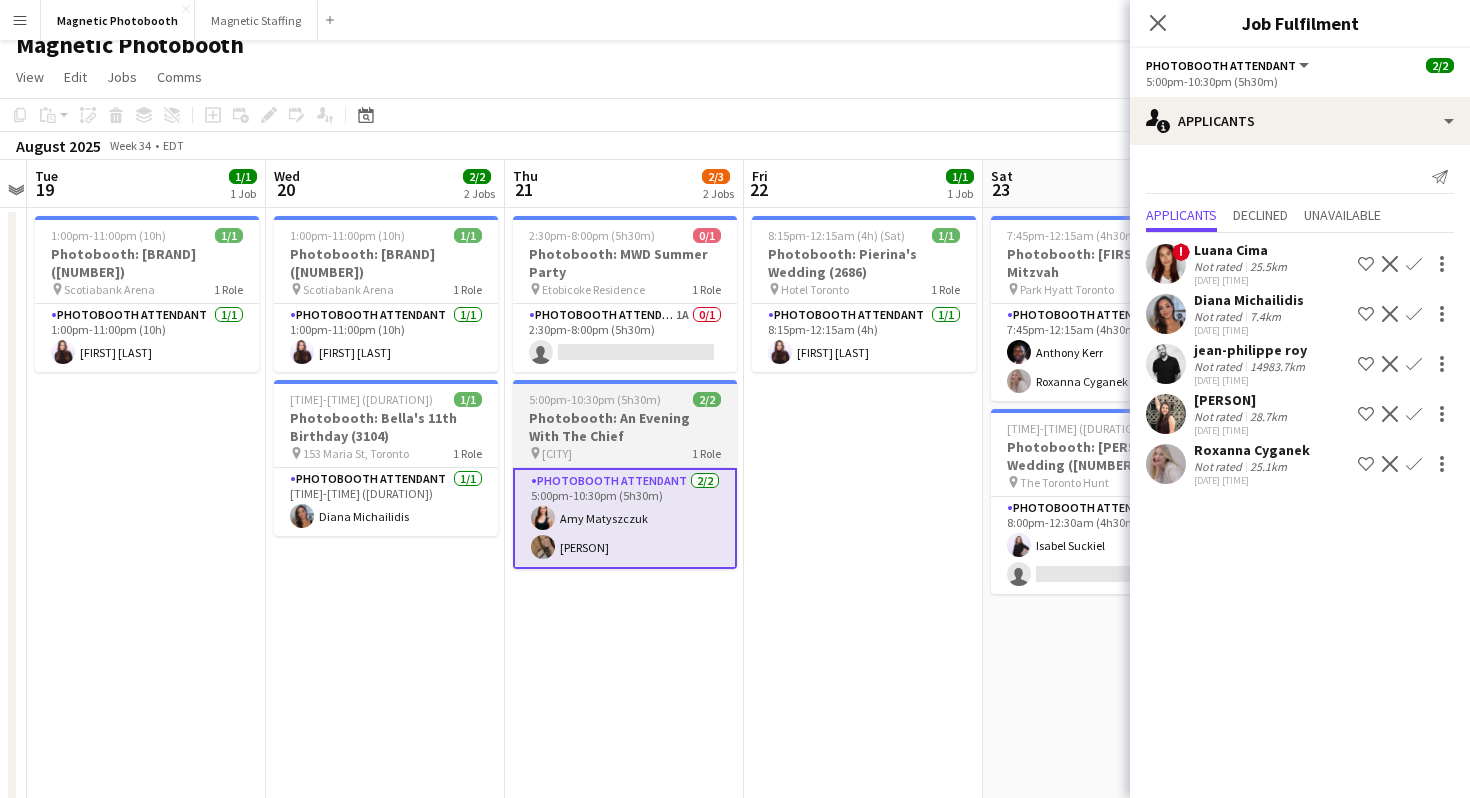 scroll, scrollTop: 0, scrollLeft: 691, axis: horizontal 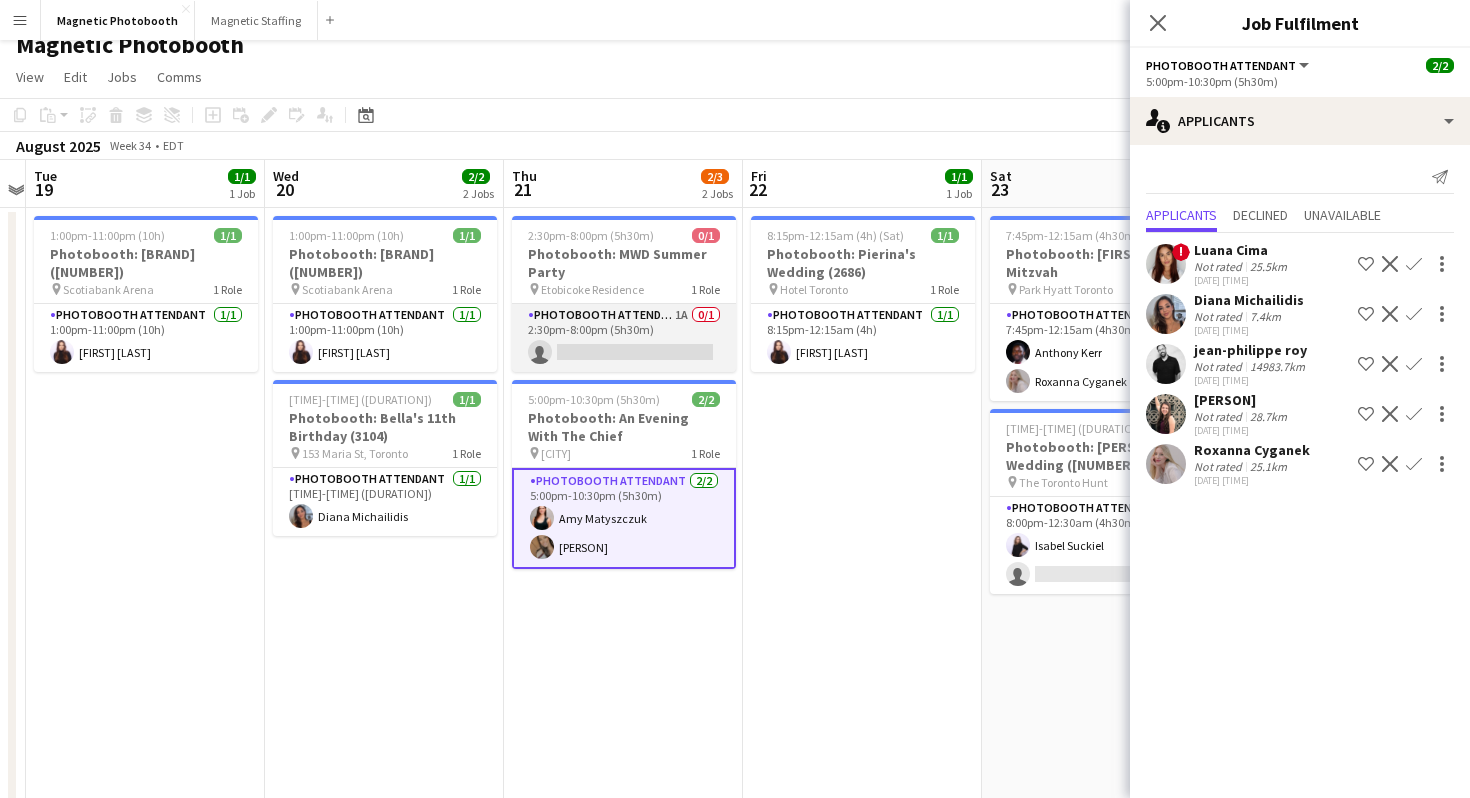 click on "Photobooth Attendant    1A   0/1   2:30pm-8:00pm (5h30m)
single-neutral-actions" at bounding box center (624, 338) 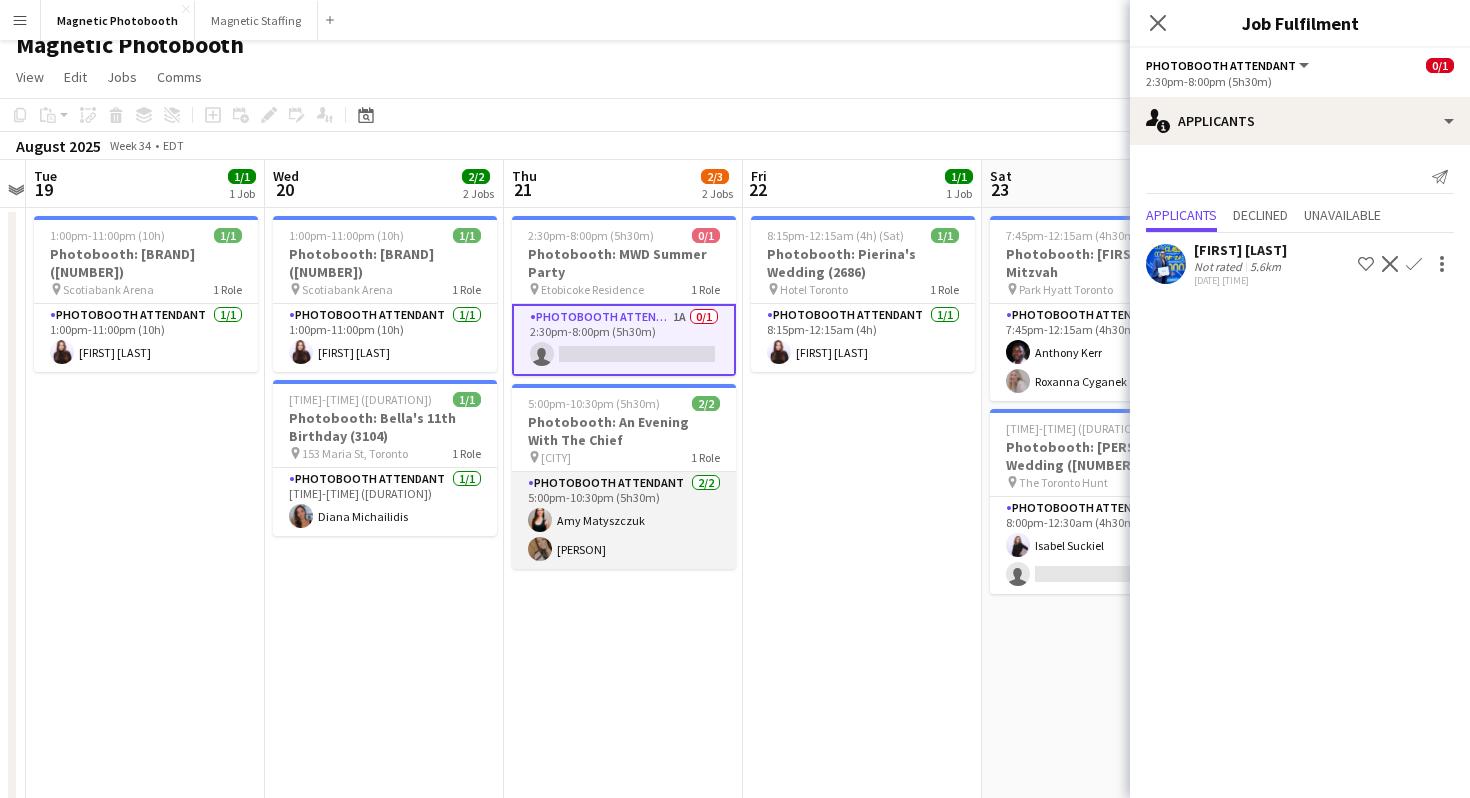 click on "Photobooth Attendant    2/2   5:00pm-10:30pm (5h30m)
Amy Matyszczuk erica Musso" at bounding box center (624, 520) 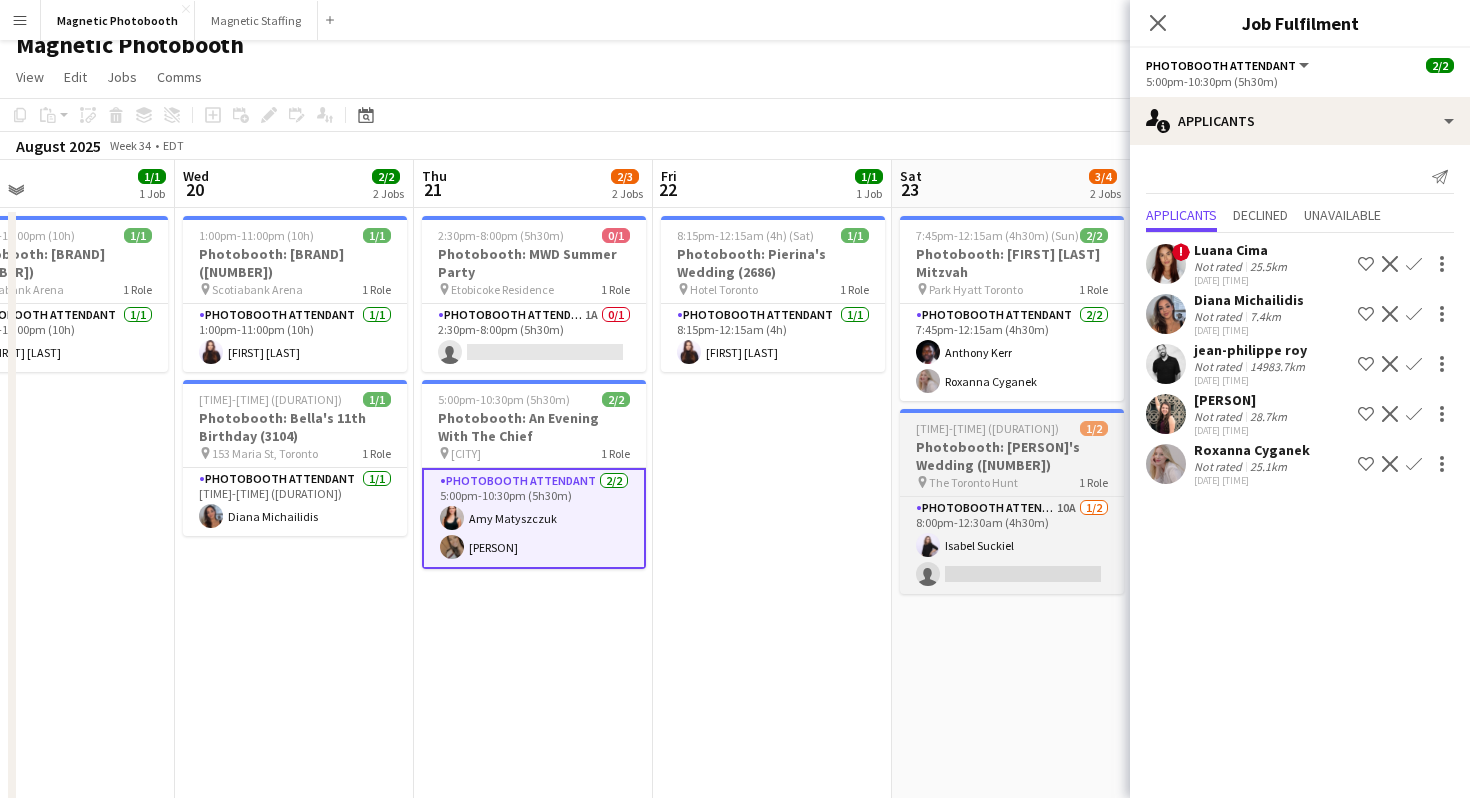 scroll, scrollTop: 0, scrollLeft: 805, axis: horizontal 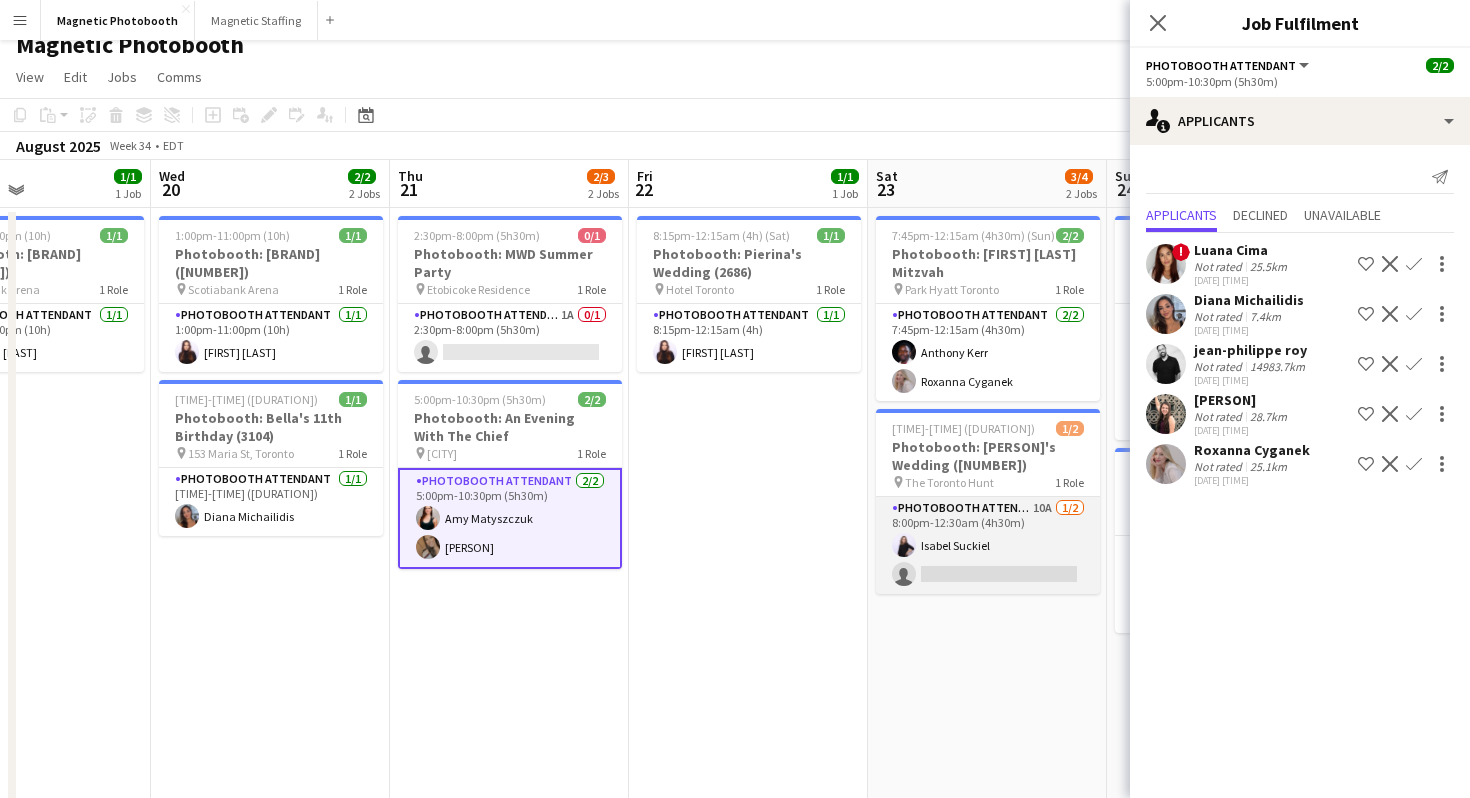 click on "Photobooth Attendant    10A   1/2   8:00pm-12:30am (4h30m)
Isabel Suckiel
single-neutral-actions" at bounding box center (988, 545) 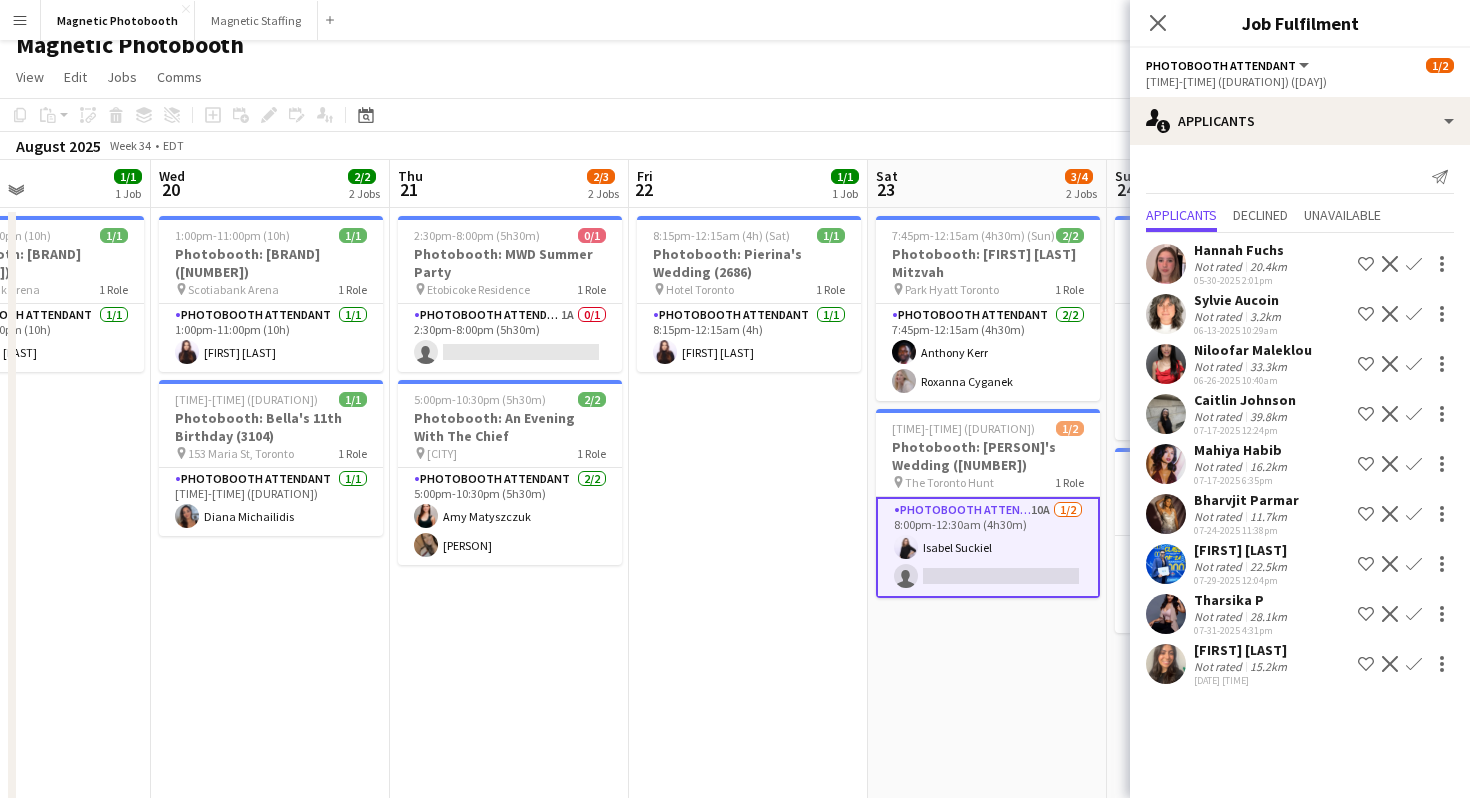 click on "Photobooth Attendant    10A   1/2   8:00pm-12:30am (4h30m)
Isabel Suckiel
single-neutral-actions" at bounding box center [988, 547] 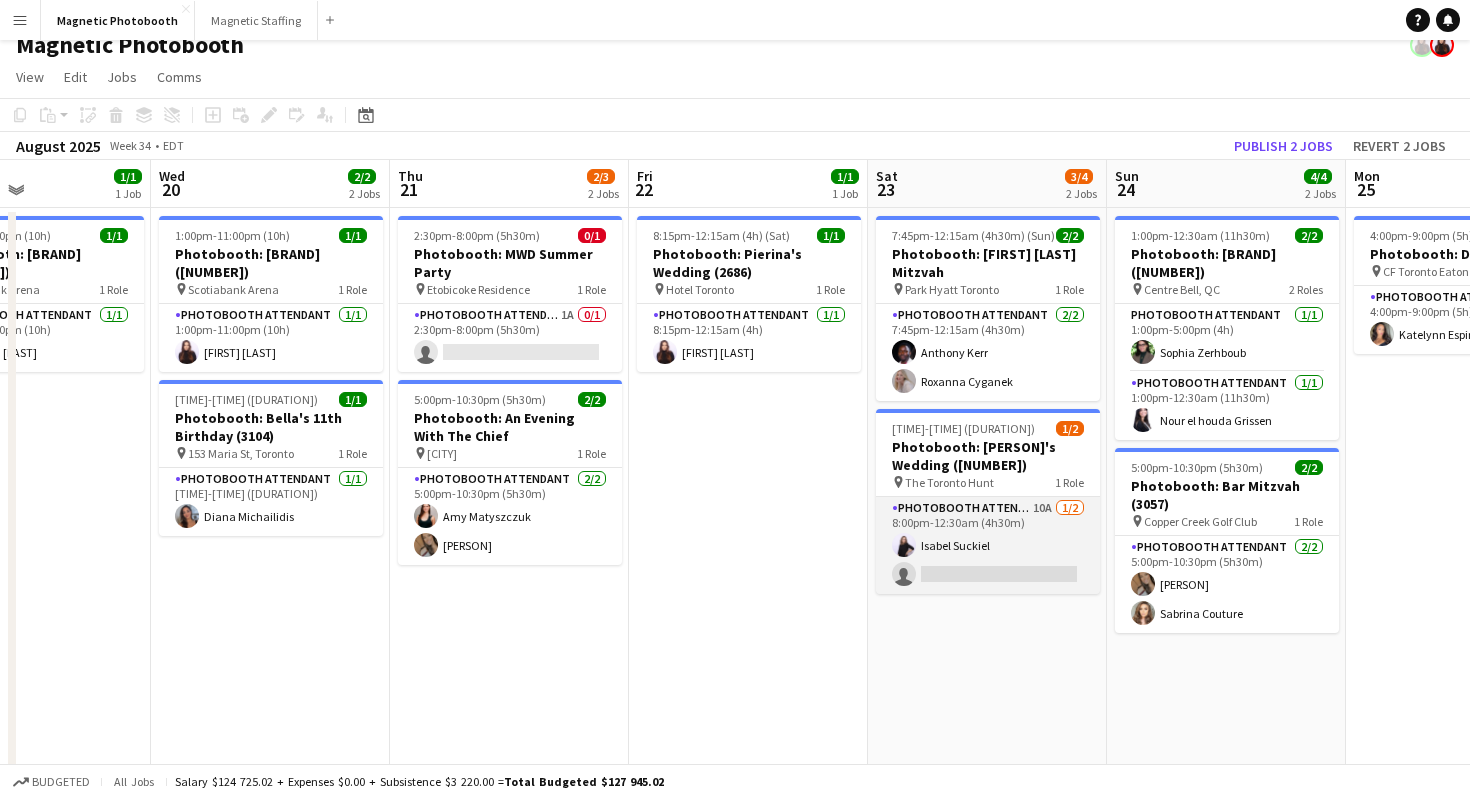 click on "Photobooth Attendant    10A   1/2   8:00pm-12:30am (4h30m)
Isabel Suckiel
single-neutral-actions" at bounding box center (988, 545) 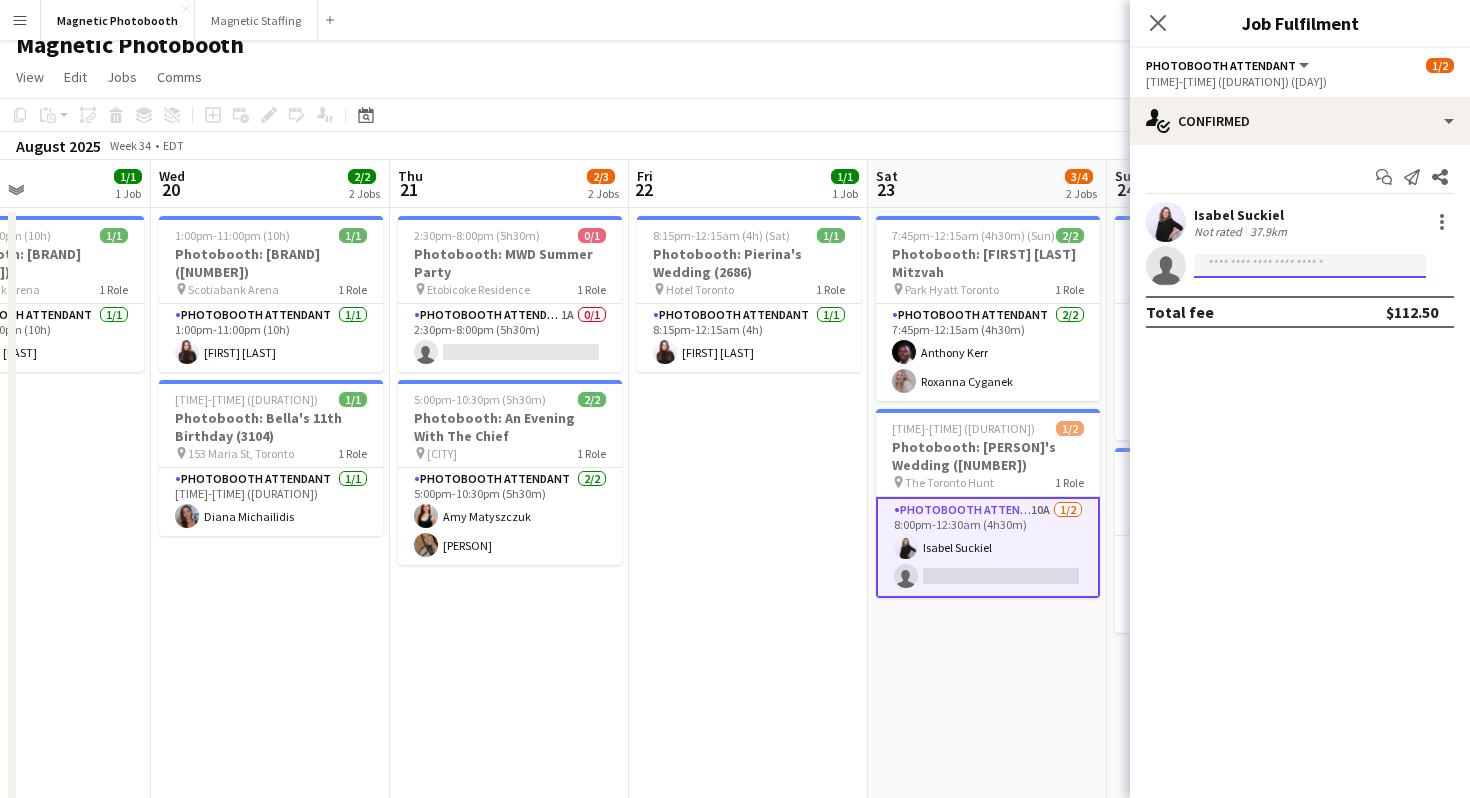 click 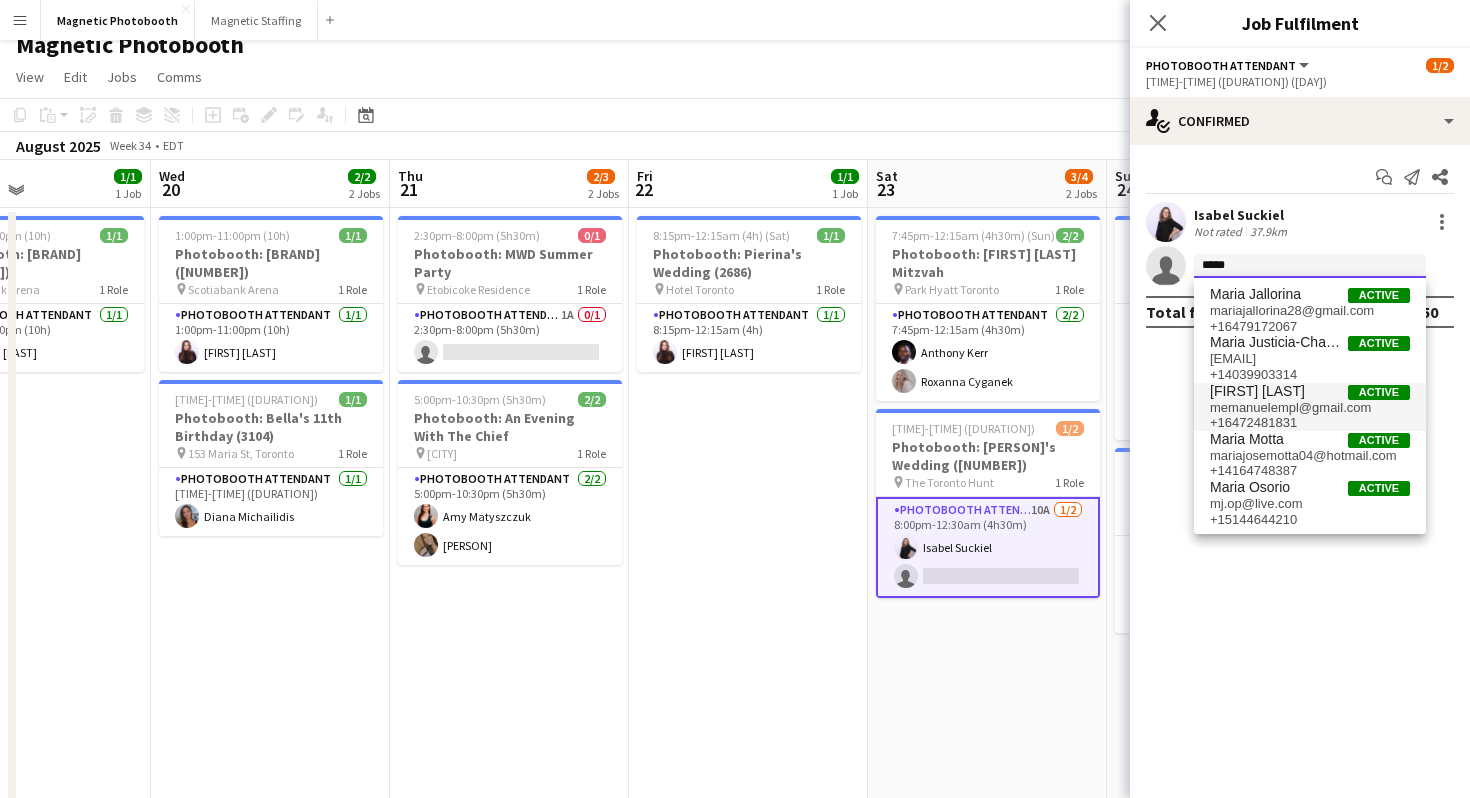 type on "*****" 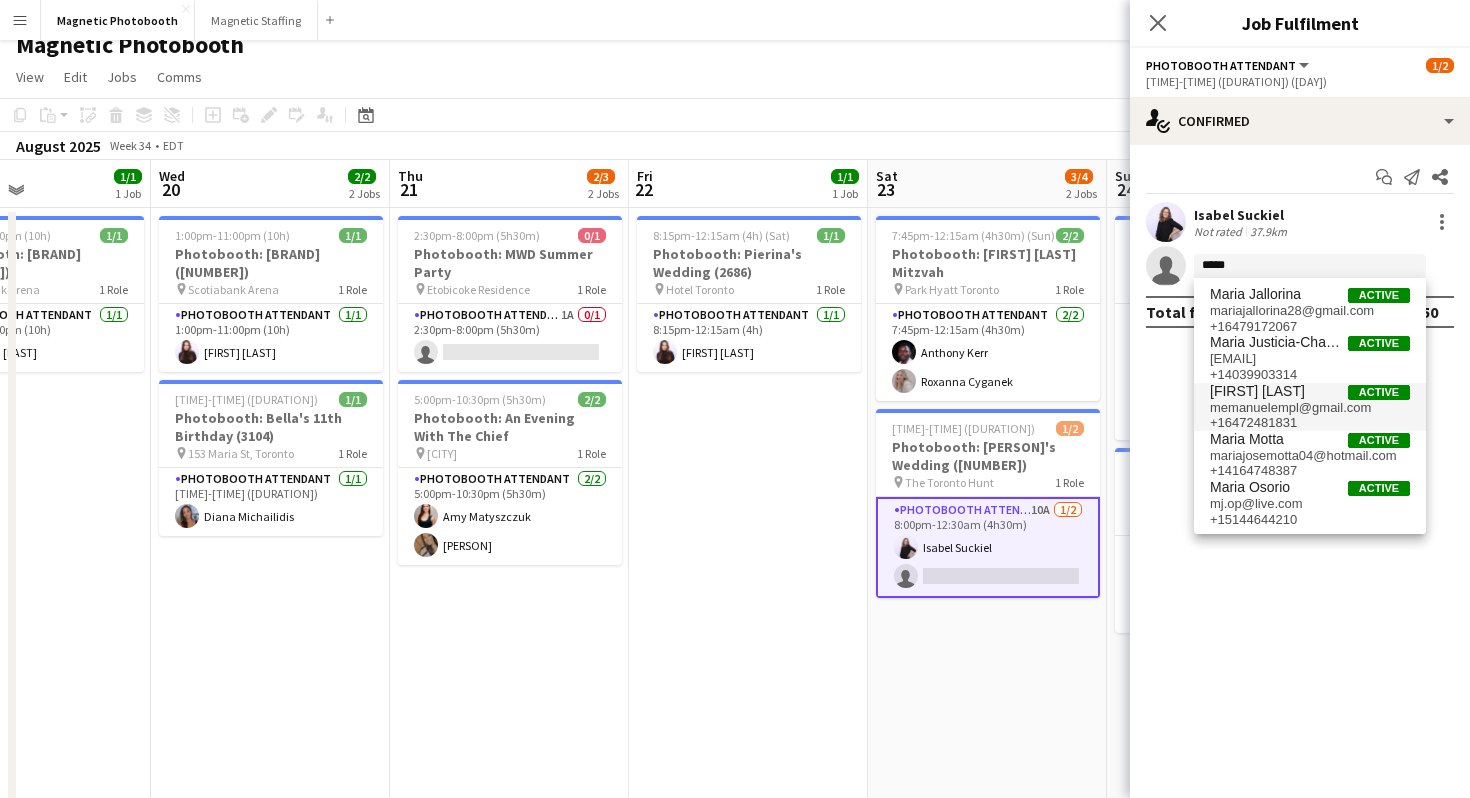 click on "memanuelempl@gmail.com" at bounding box center [1310, 408] 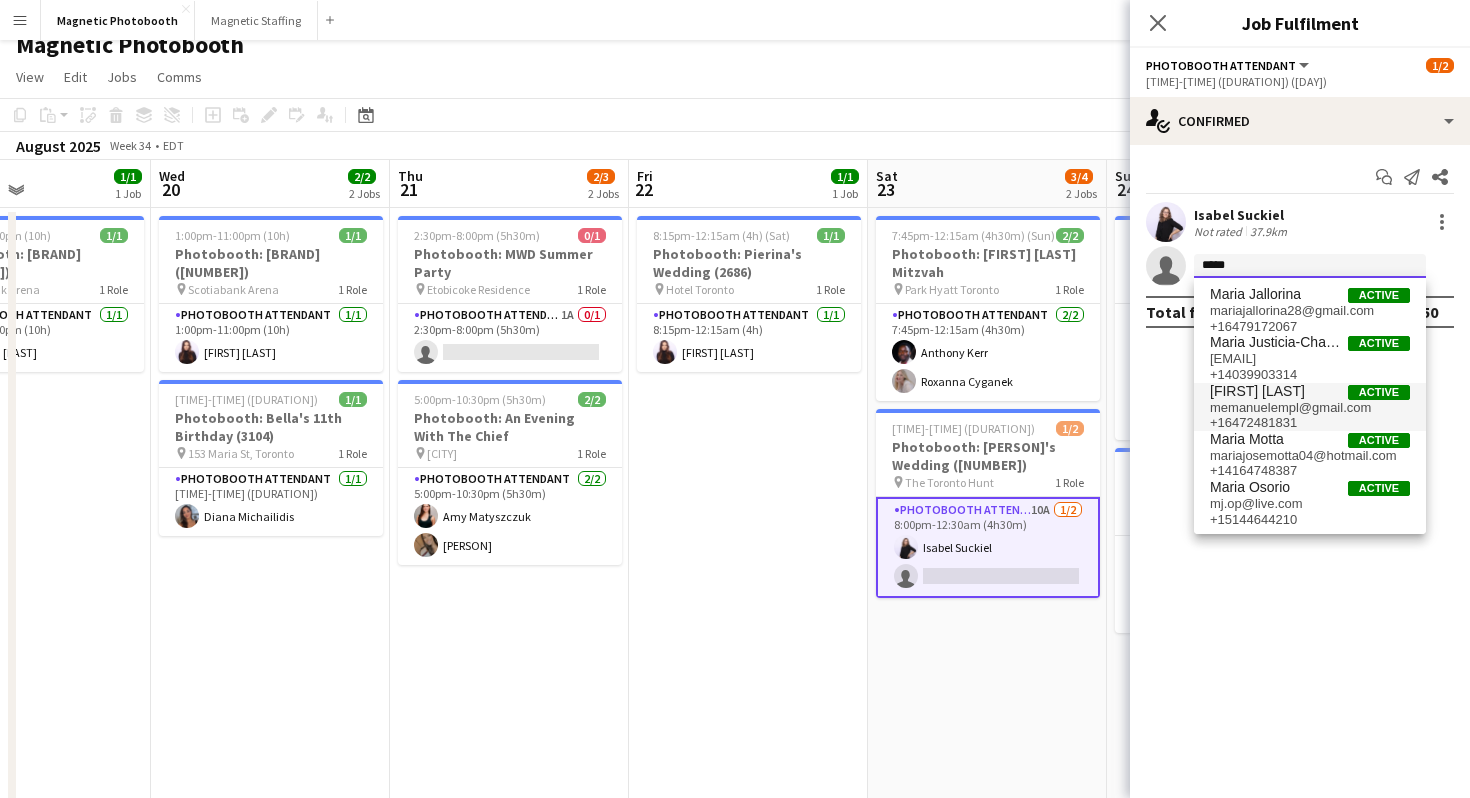 type 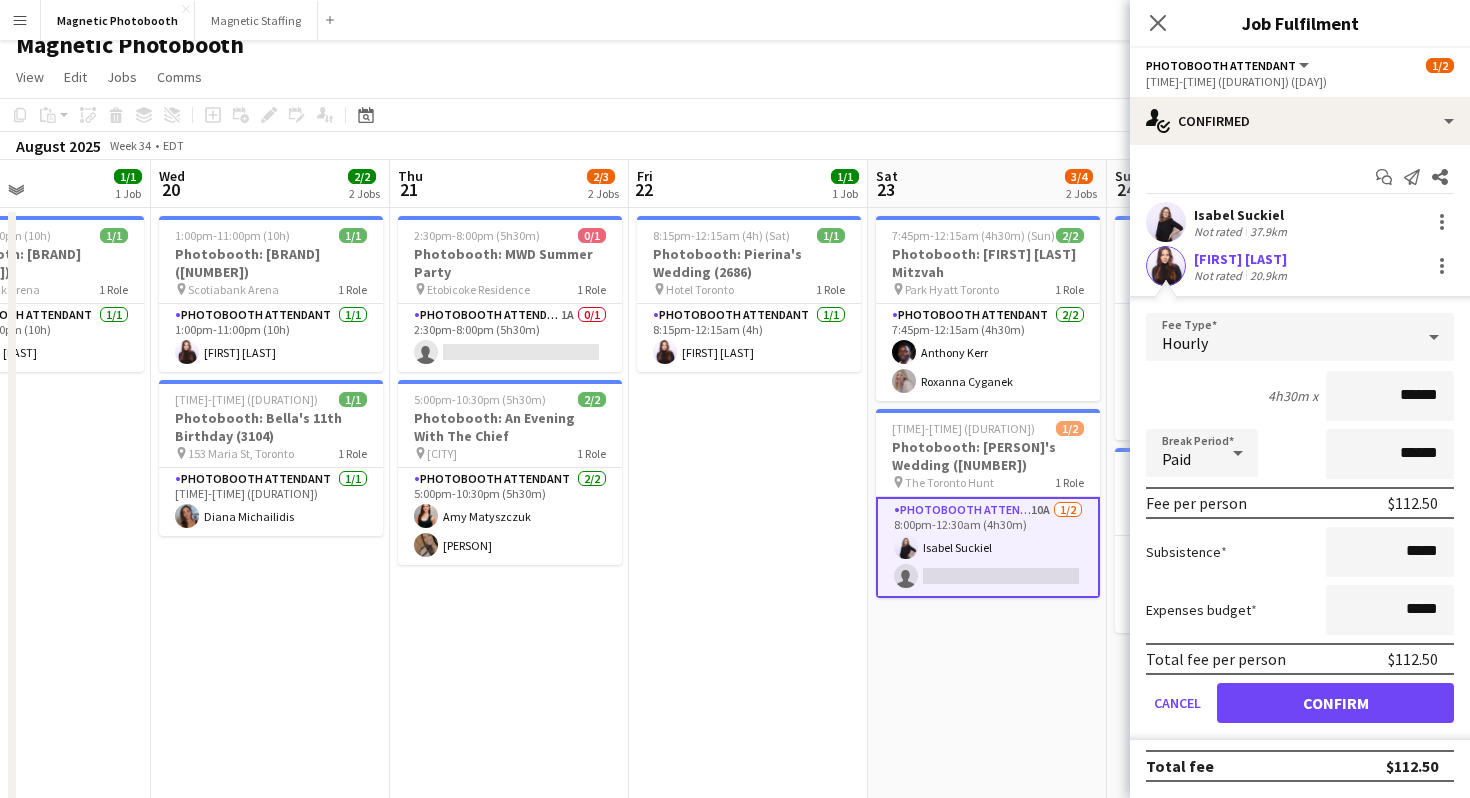 click on "******" at bounding box center (1390, 396) 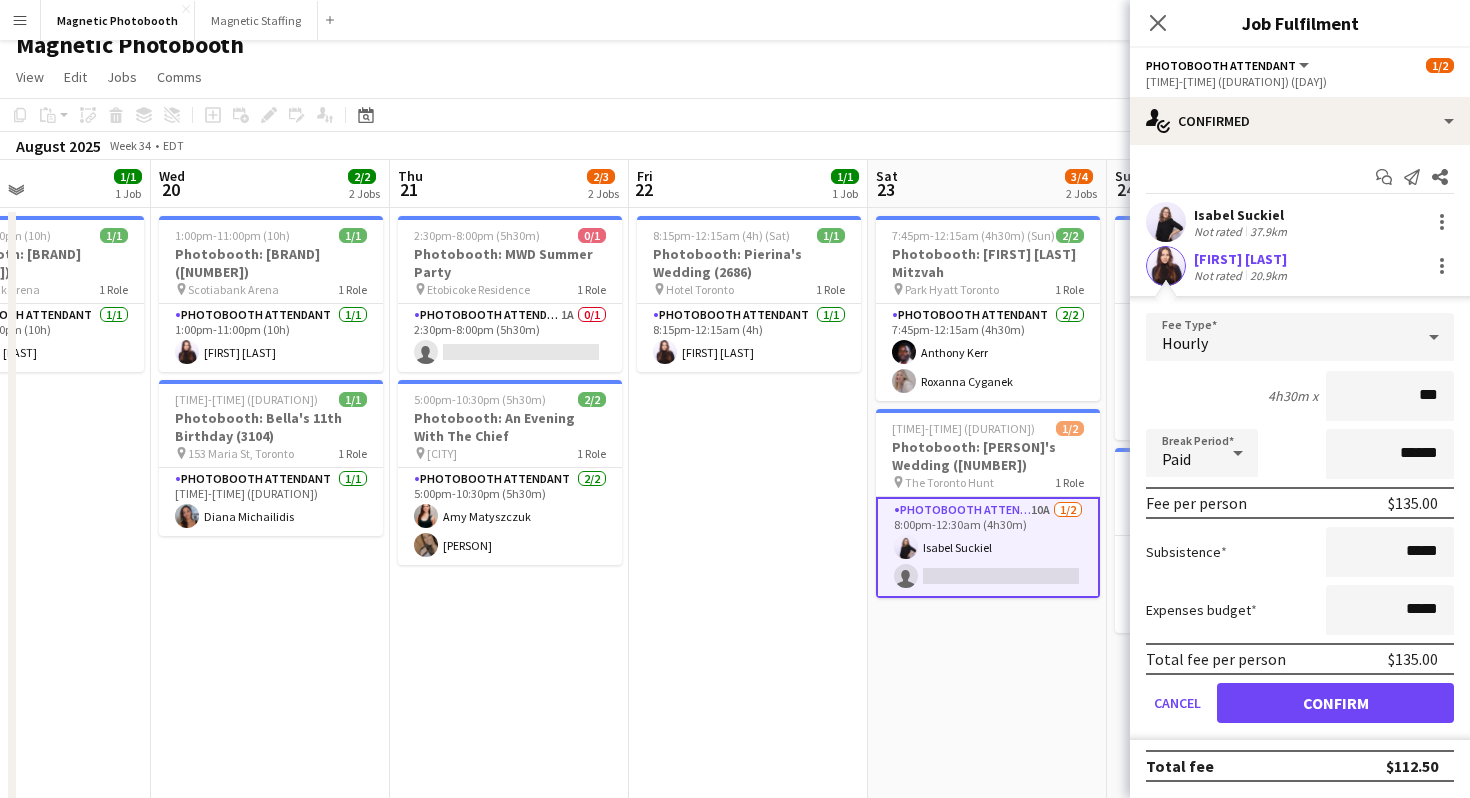 type on "***" 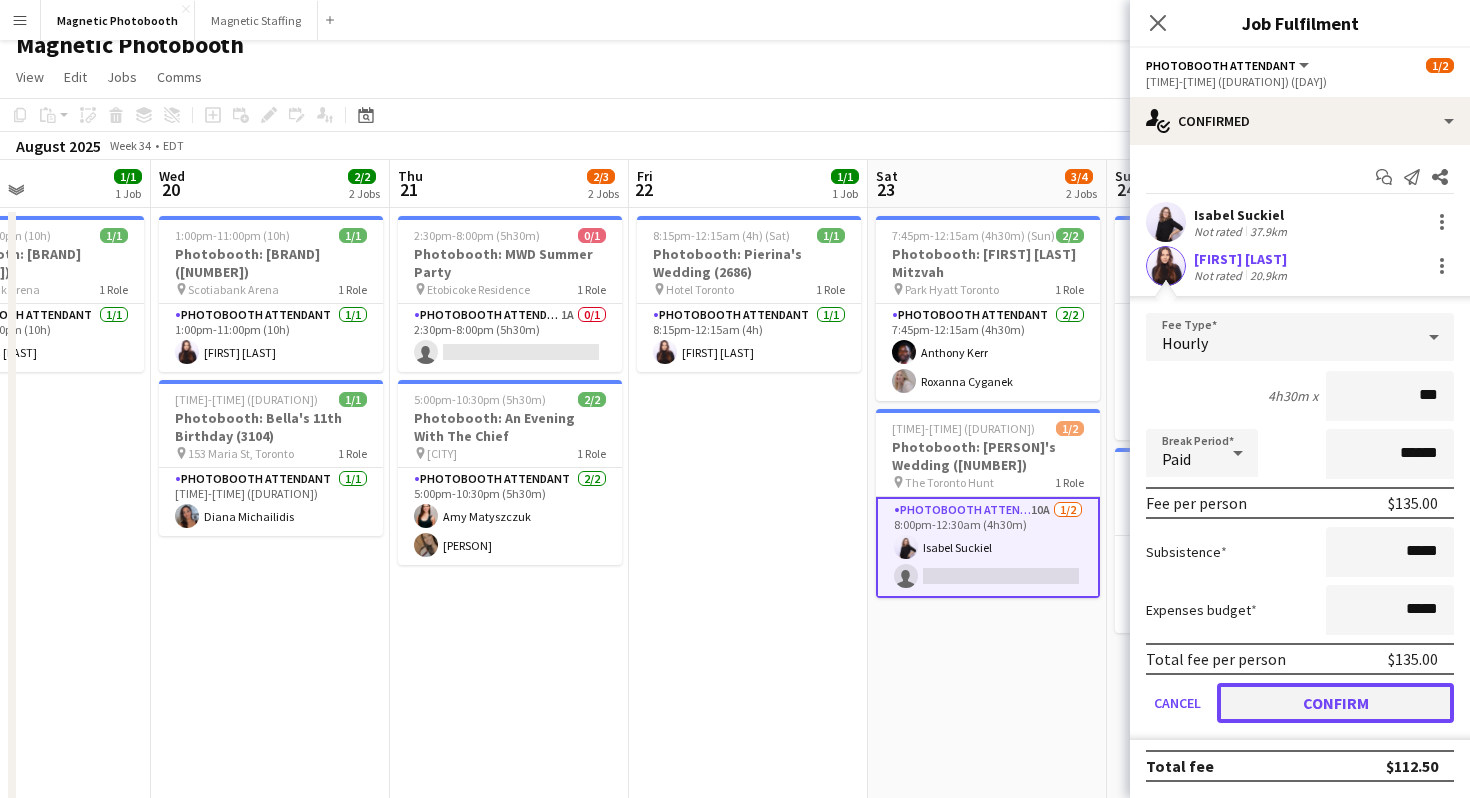 click on "Confirm" at bounding box center [1335, 703] 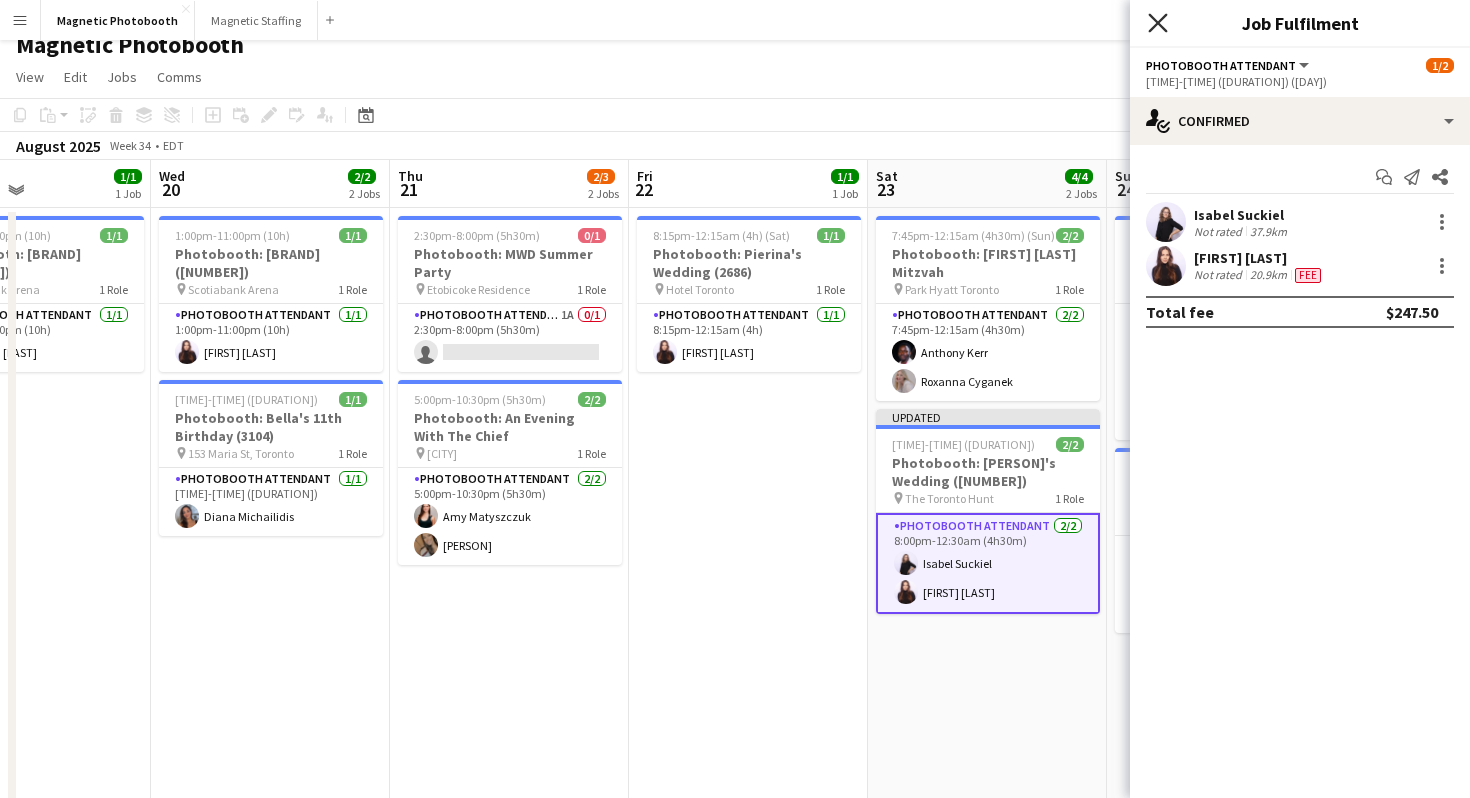 click on "Close pop-in" 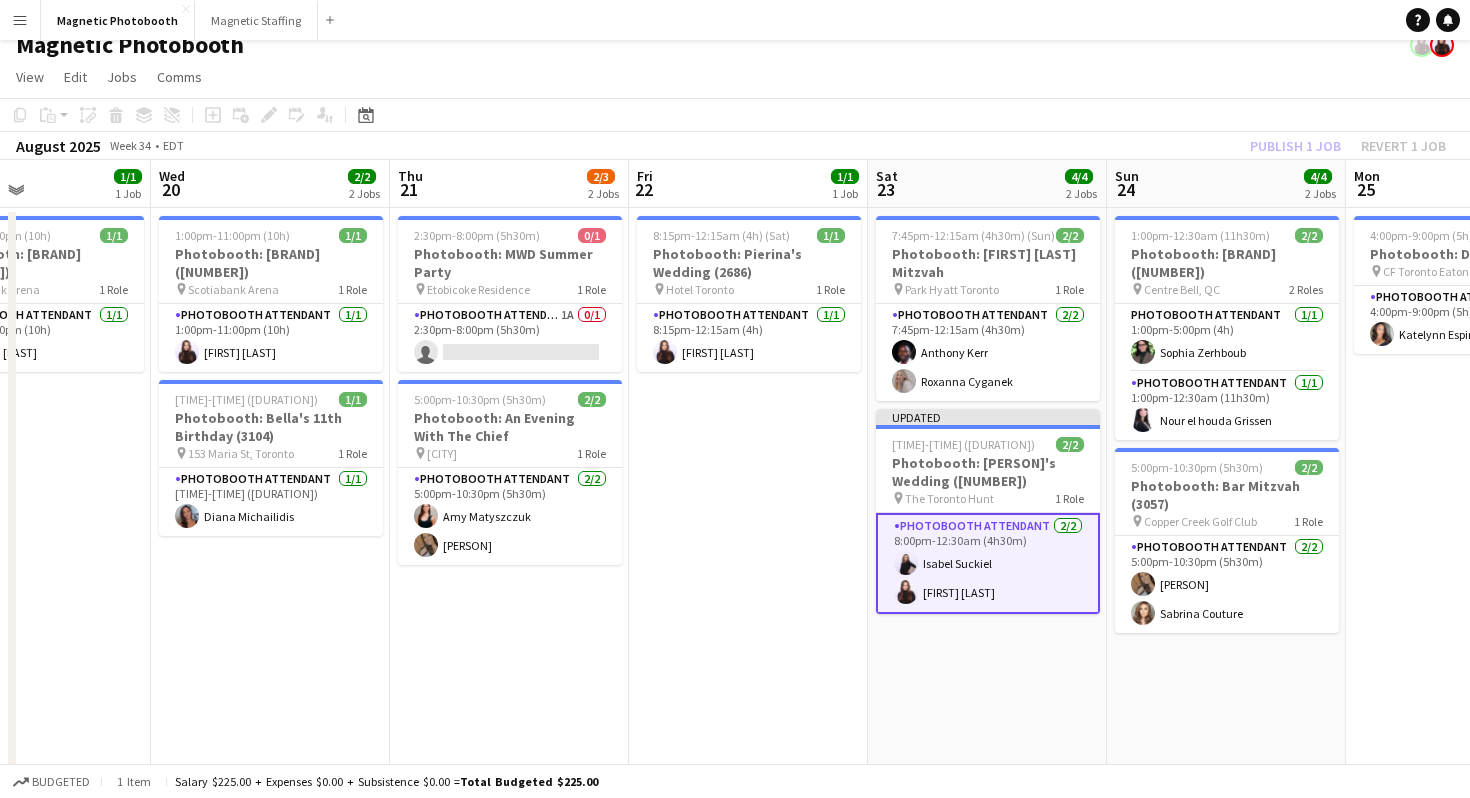 click on "View  Day view expanded Day view collapsed Month view Date picker Jump to today Expand Linked Jobs Collapse Linked Jobs  Edit  Copy
Command
C  Paste  Without Crew
Command
V With Crew
Command
Shift
V Paste as linked job  Group  Group Ungroup  Jobs  New Job Edit Job Delete Job New Linked Job Edit Linked Jobs Job fulfilment Promote Role Copy Role URL  Comms  Notify confirmed crew Create chat" 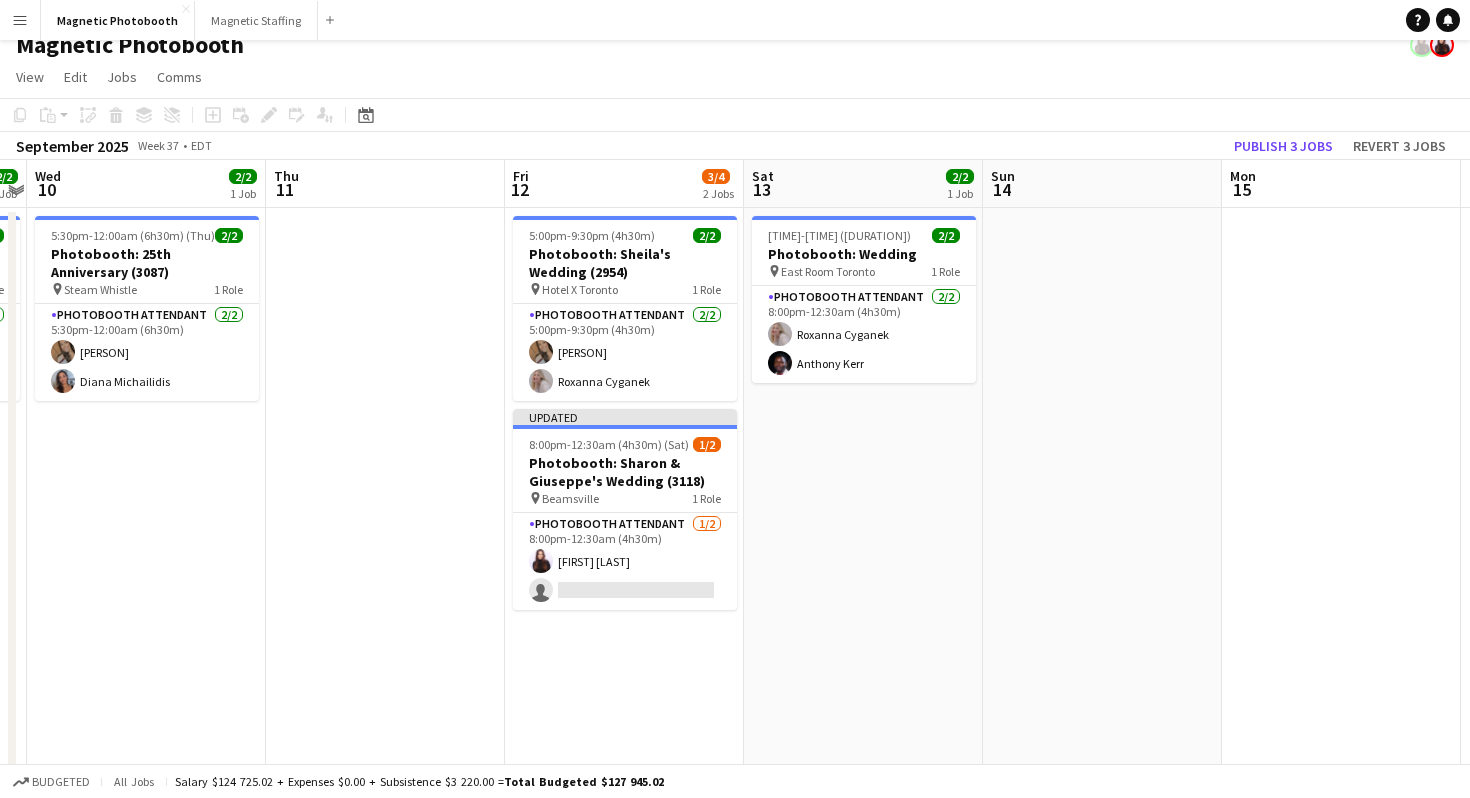 scroll, scrollTop: 0, scrollLeft: 695, axis: horizontal 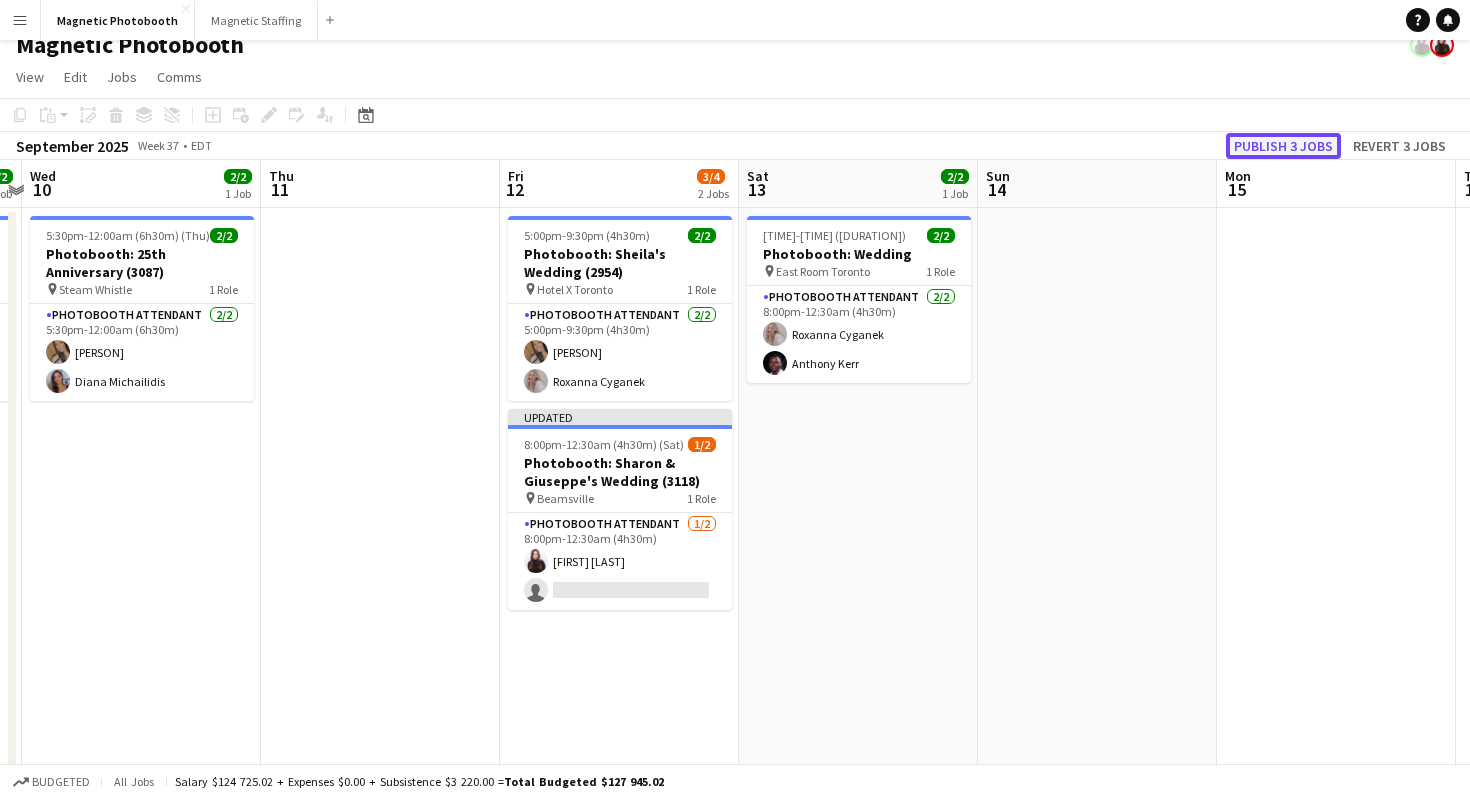 click on "Publish 3 jobs" 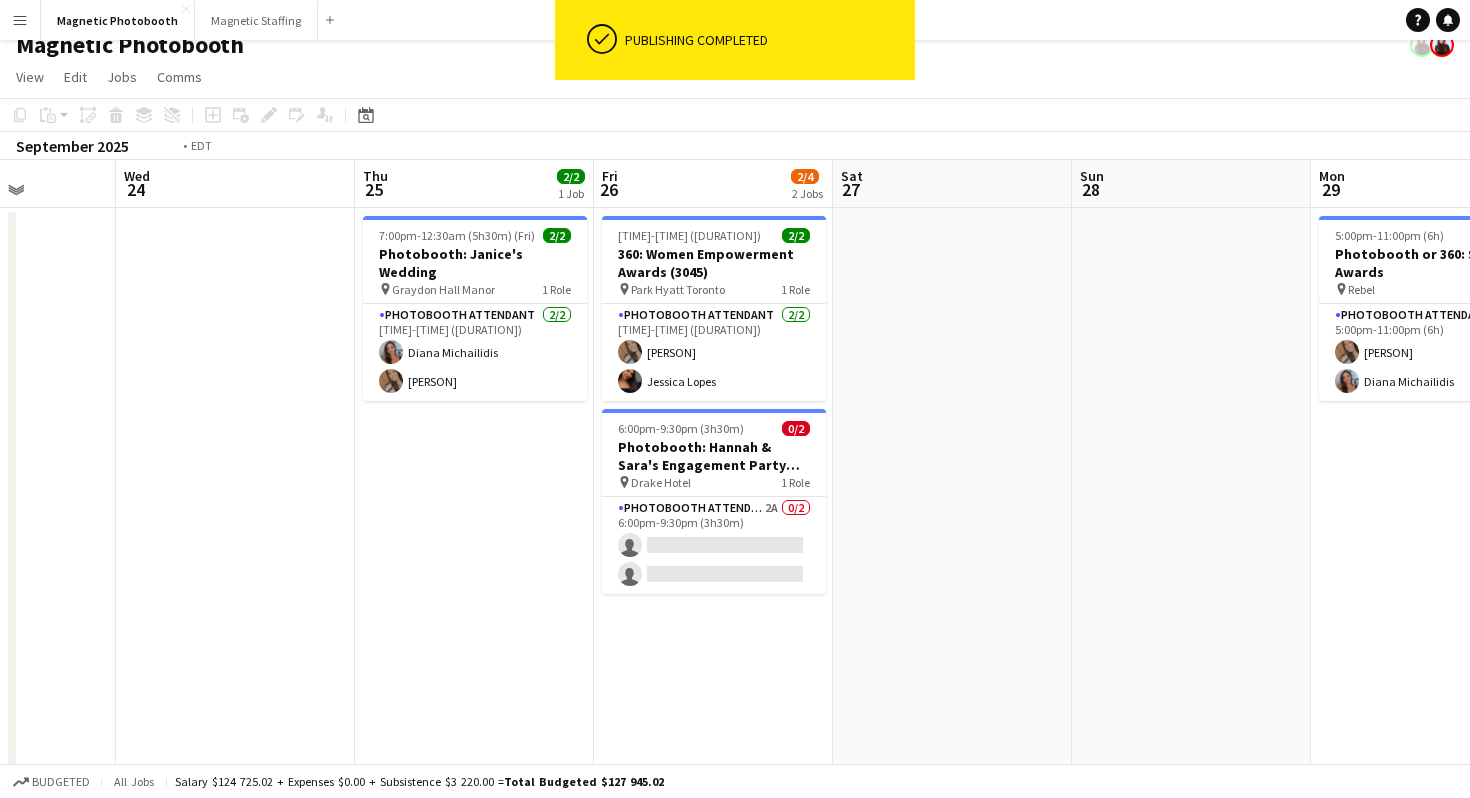 scroll, scrollTop: 0, scrollLeft: 442, axis: horizontal 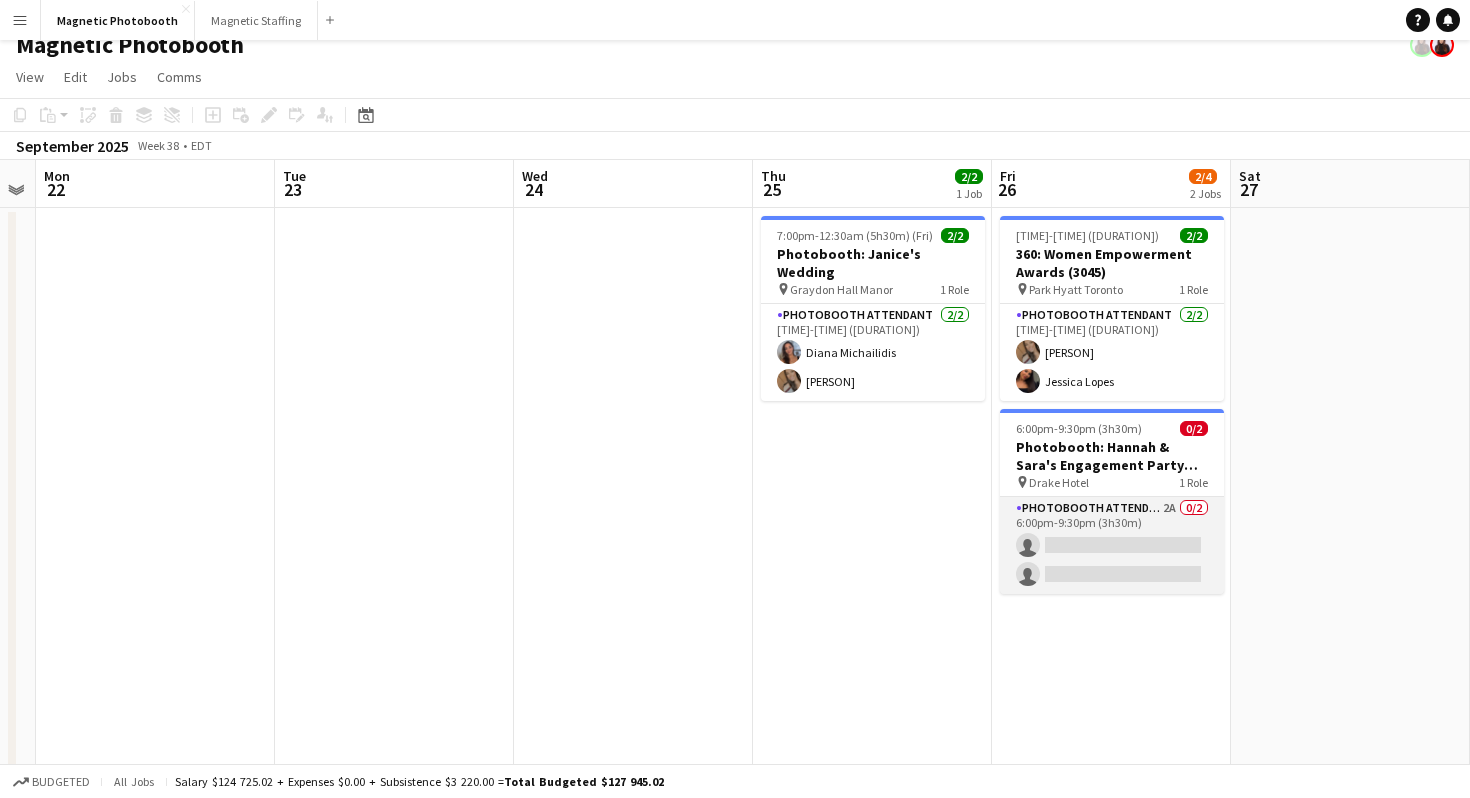 click on "Photobooth Attendant    2A   0/2   6:00pm-9:30pm (3h30m)
single-neutral-actions
single-neutral-actions" at bounding box center (1112, 545) 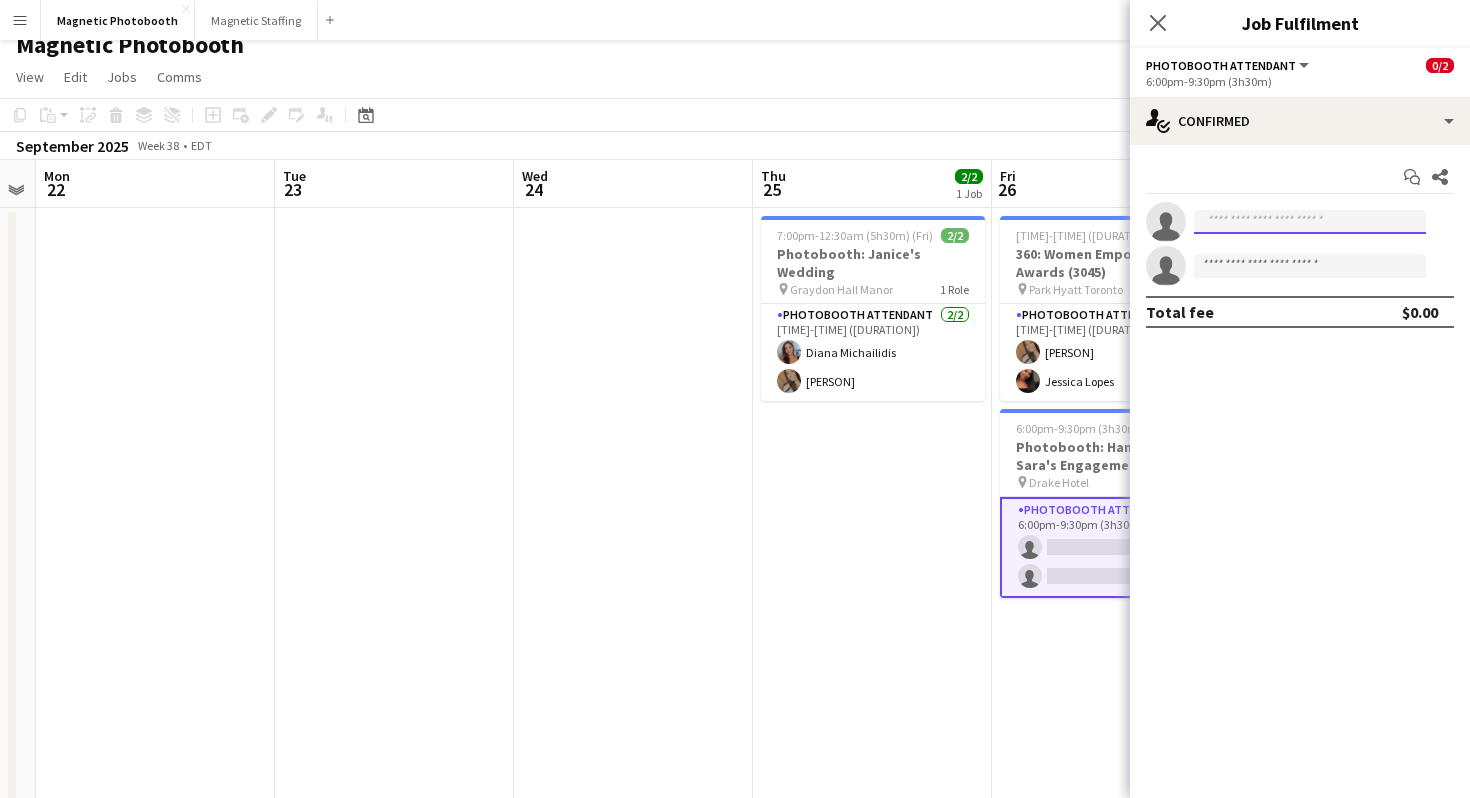 click at bounding box center [1310, 222] 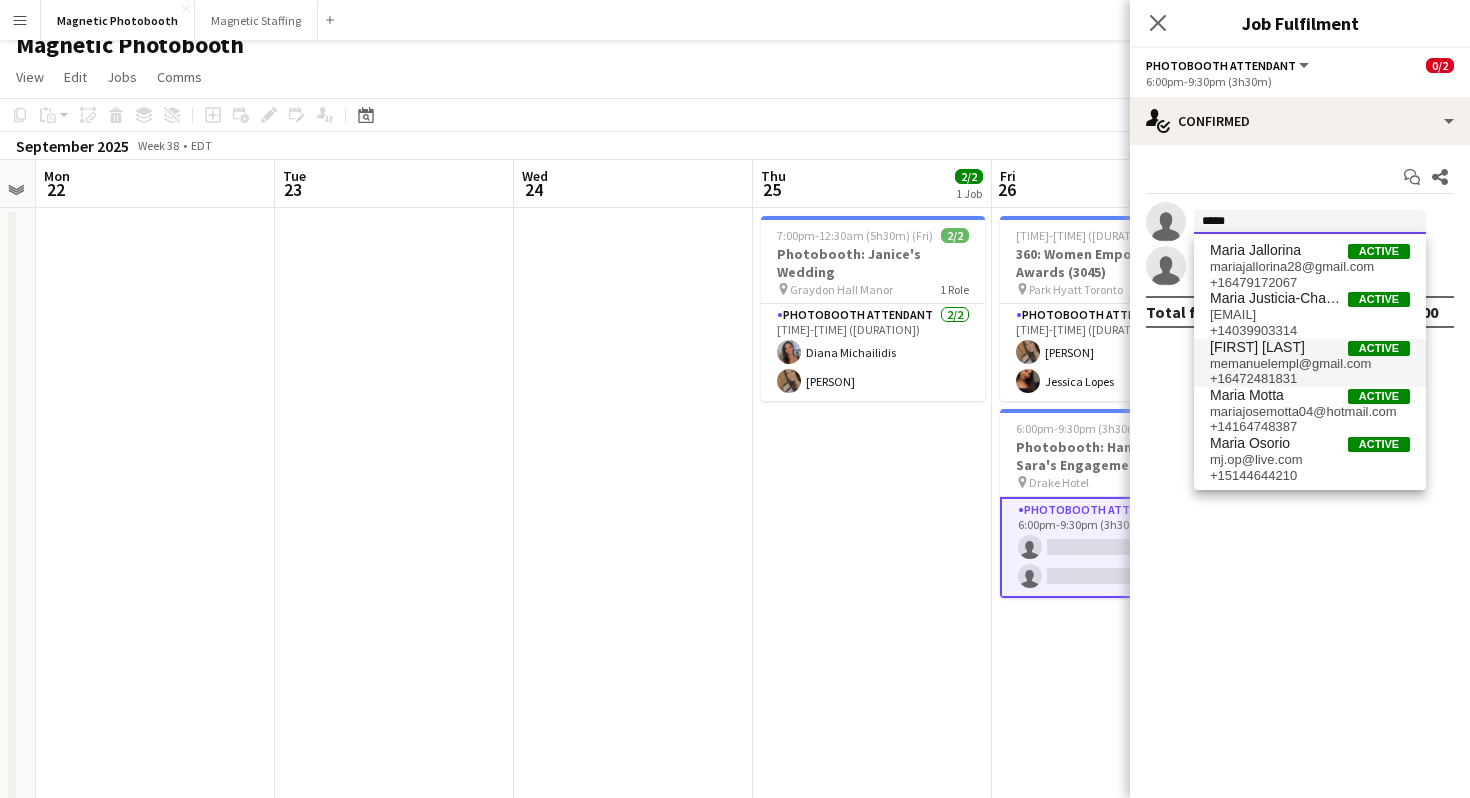 type on "*****" 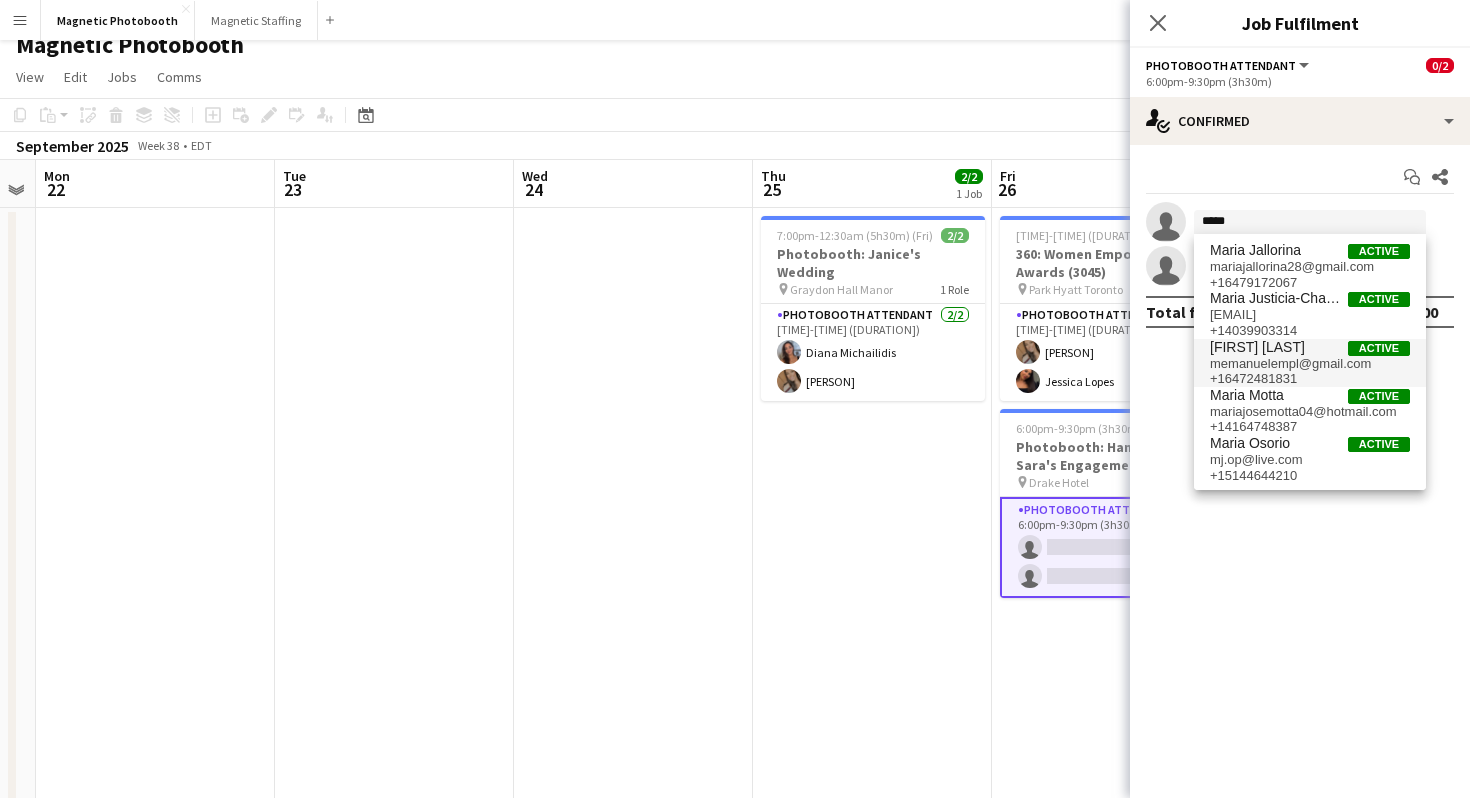 click on "memanuelempl@gmail.com" at bounding box center [1310, 364] 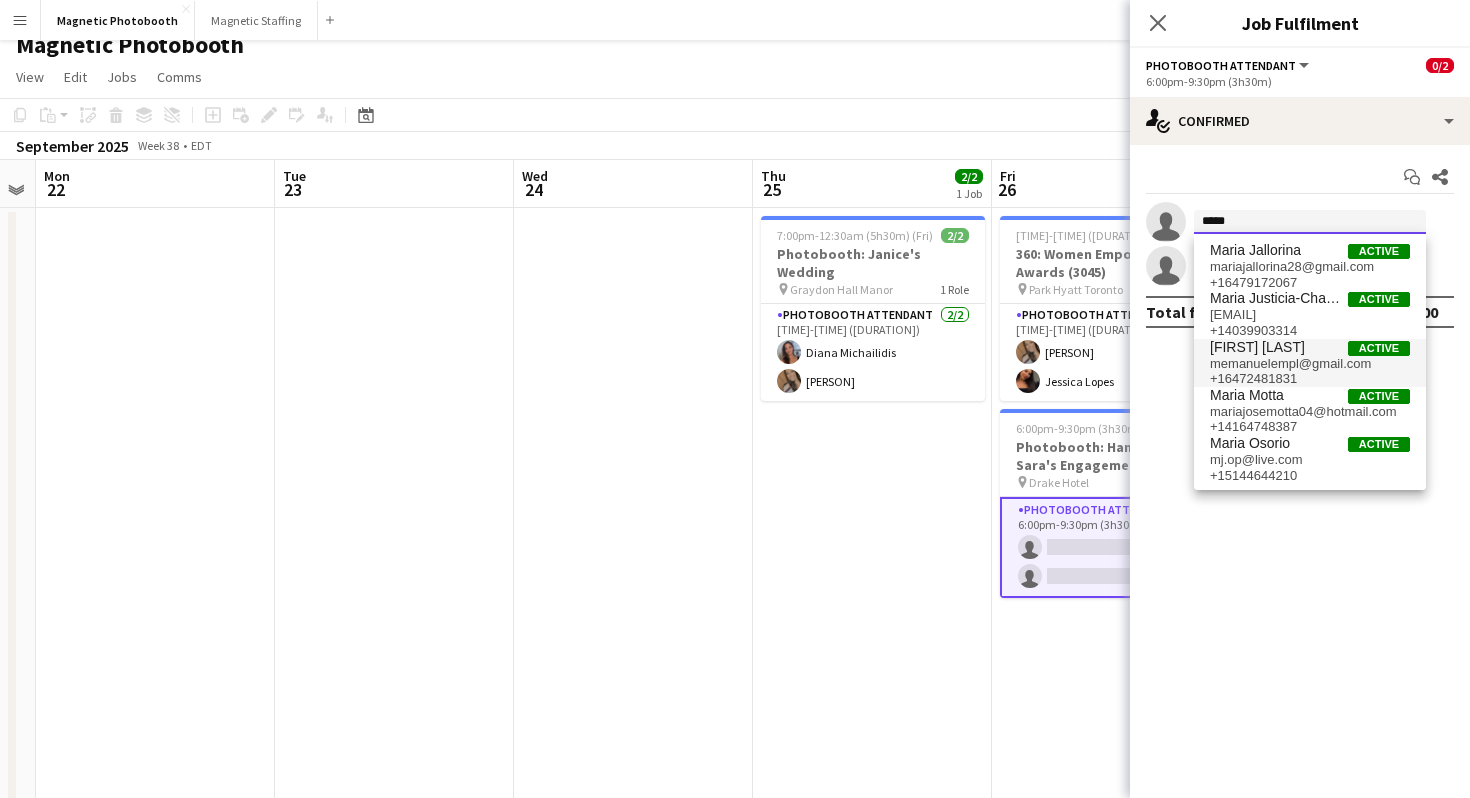 type 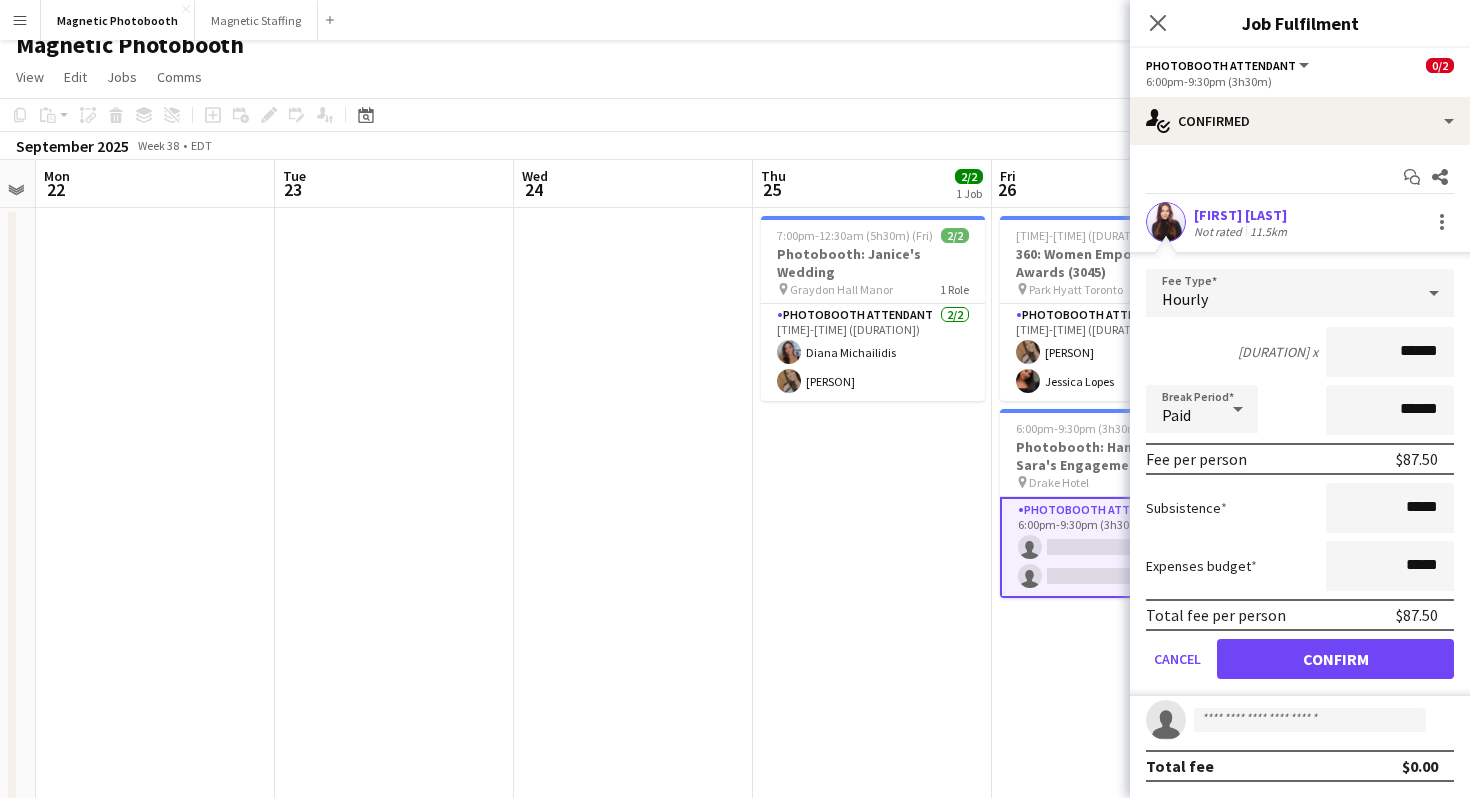 click on "******" at bounding box center (1390, 352) 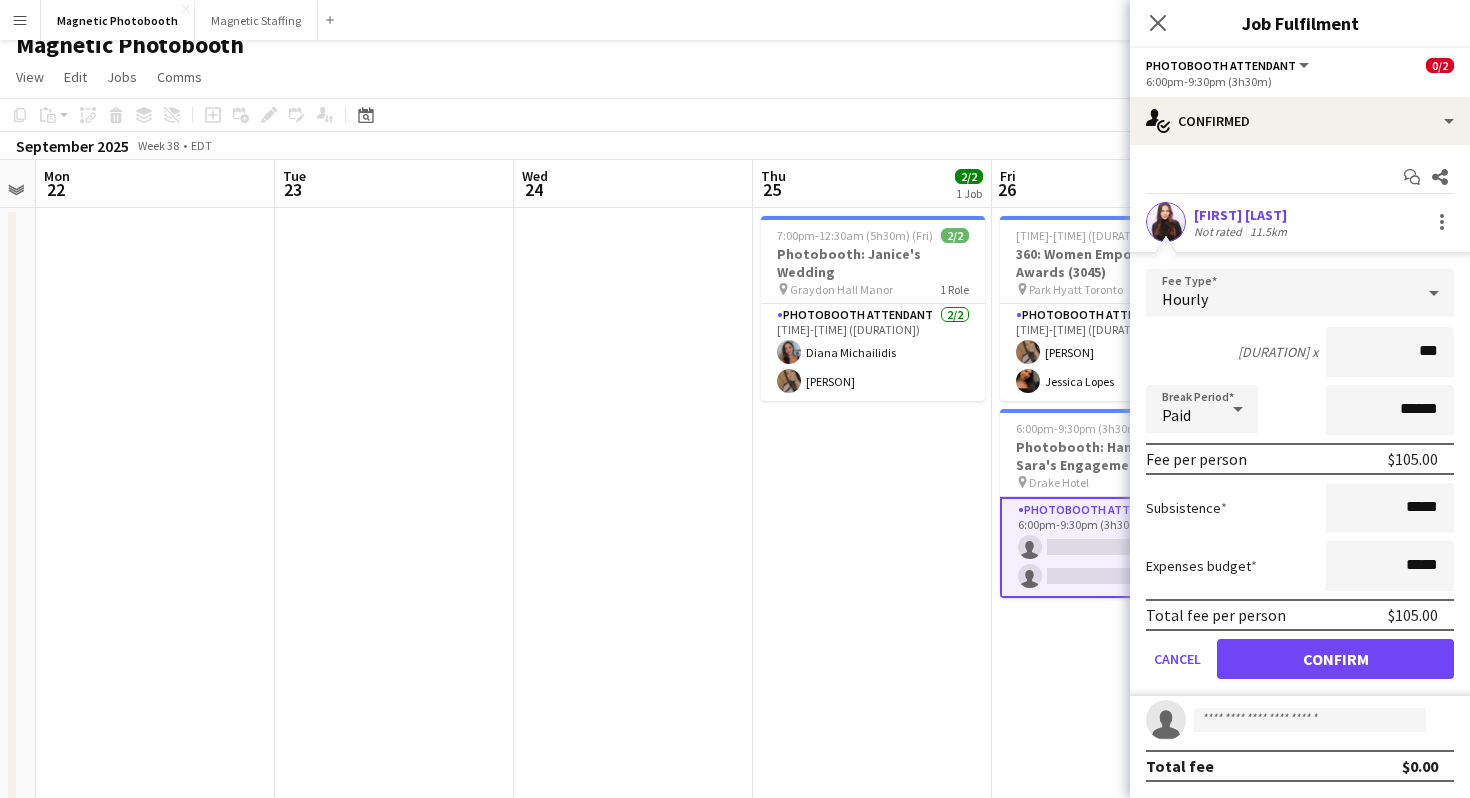type on "***" 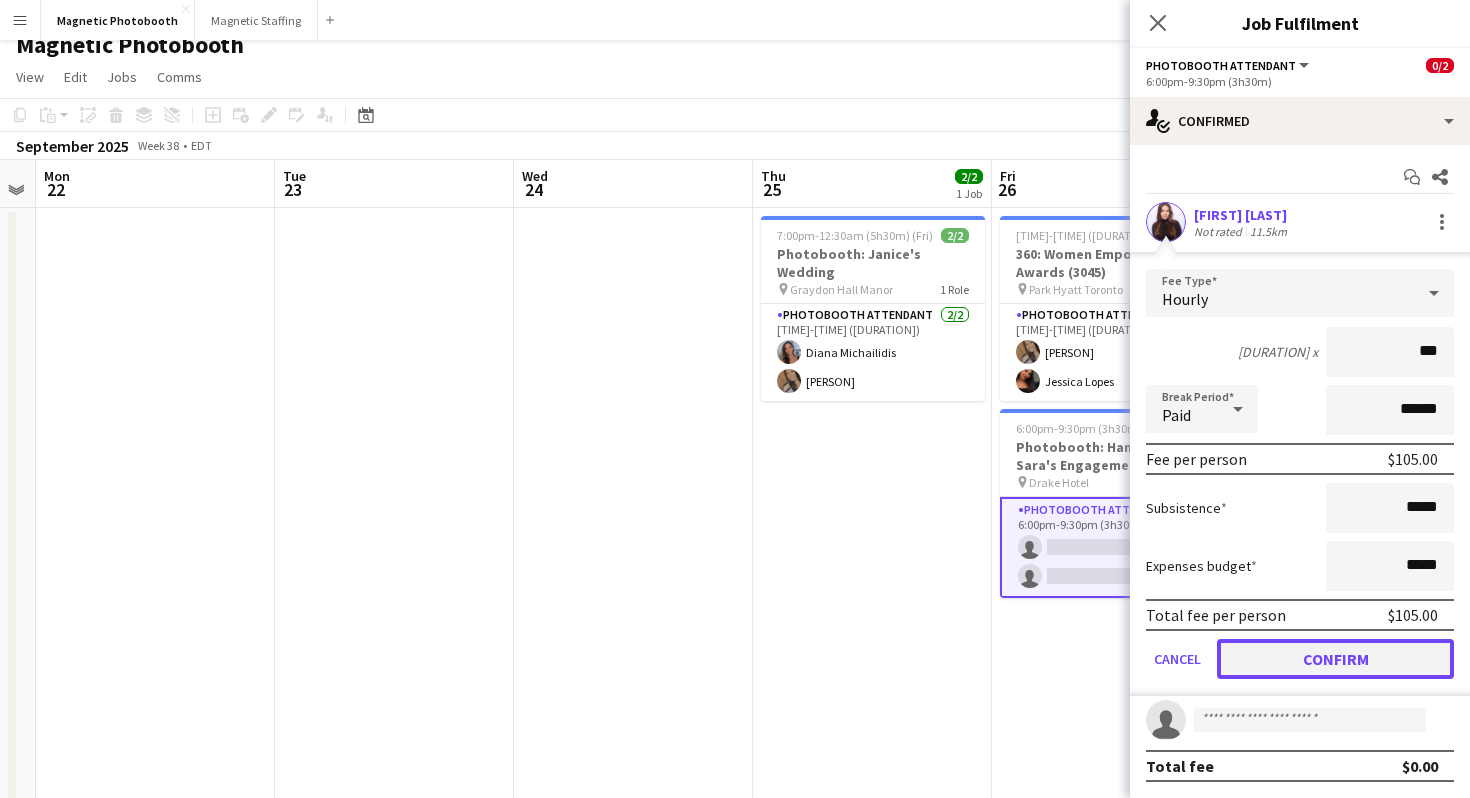 click on "Confirm" at bounding box center [1335, 659] 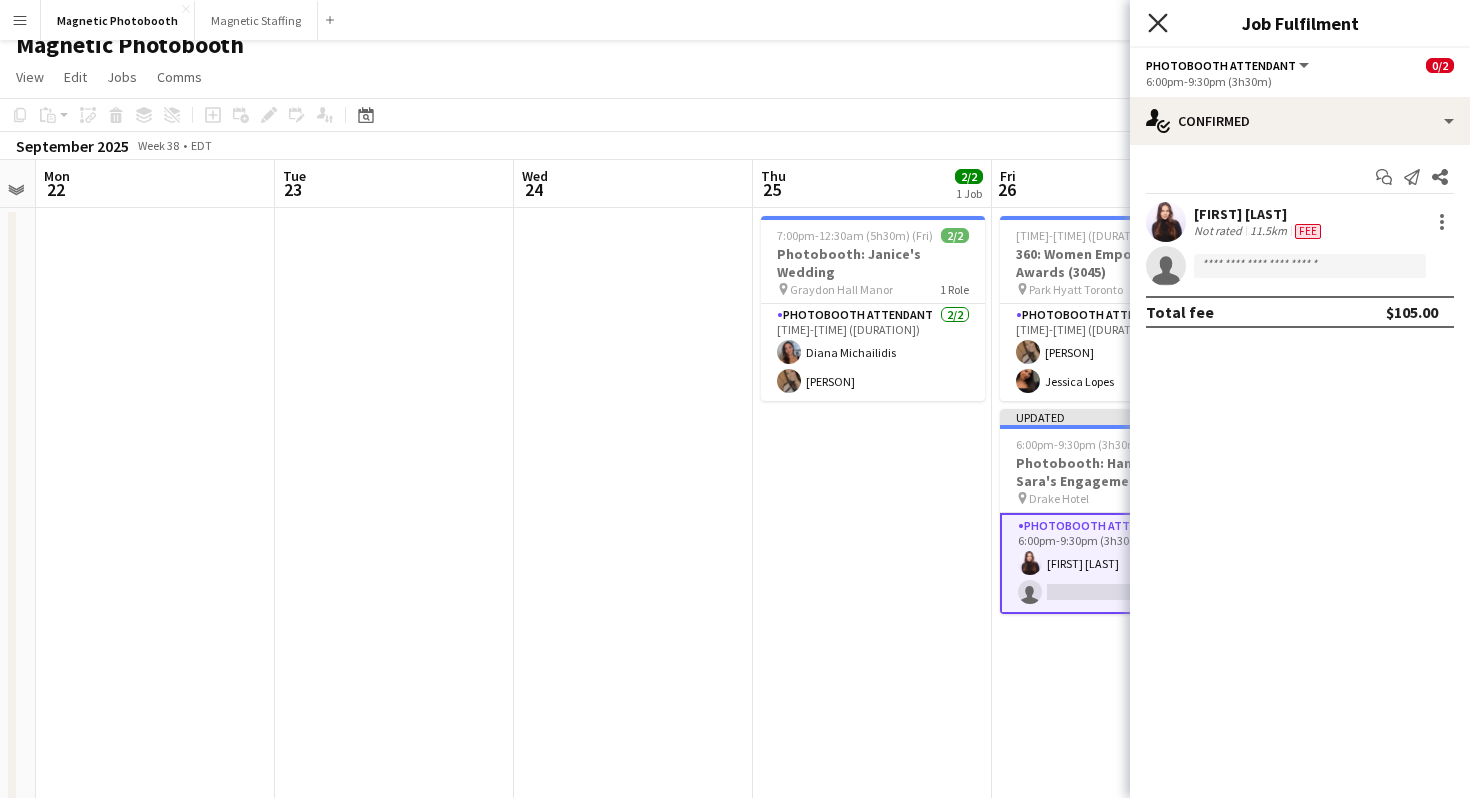 click on "Close pop-in" 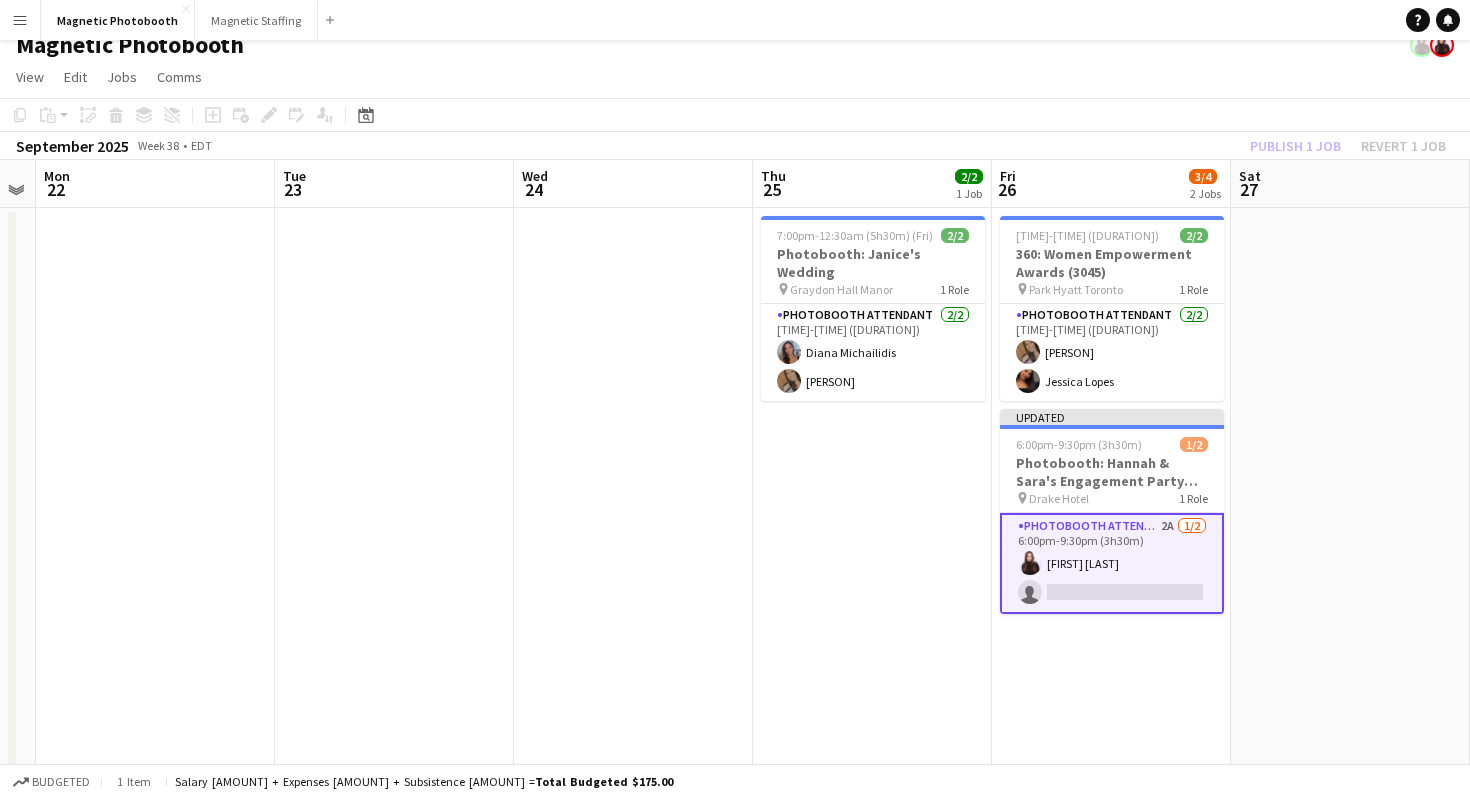 click on "Menu
Boards
Boards   Boards   All jobs   Status
Workforce
Workforce   My Workforce   Recruiting
Comms
Comms
Pay
Pay   Approvals   Payments   Reports
Platform Settings
Platform Settings   Your settings
Training Academy
Training Academy
Knowledge Base
Knowledge Base
Product Updates
Product Updates   Log Out   Privacy   Magnetic Photobooth
Close
Magnetic Staffing
Close
Add
Help
Notifications" at bounding box center [735, 20] 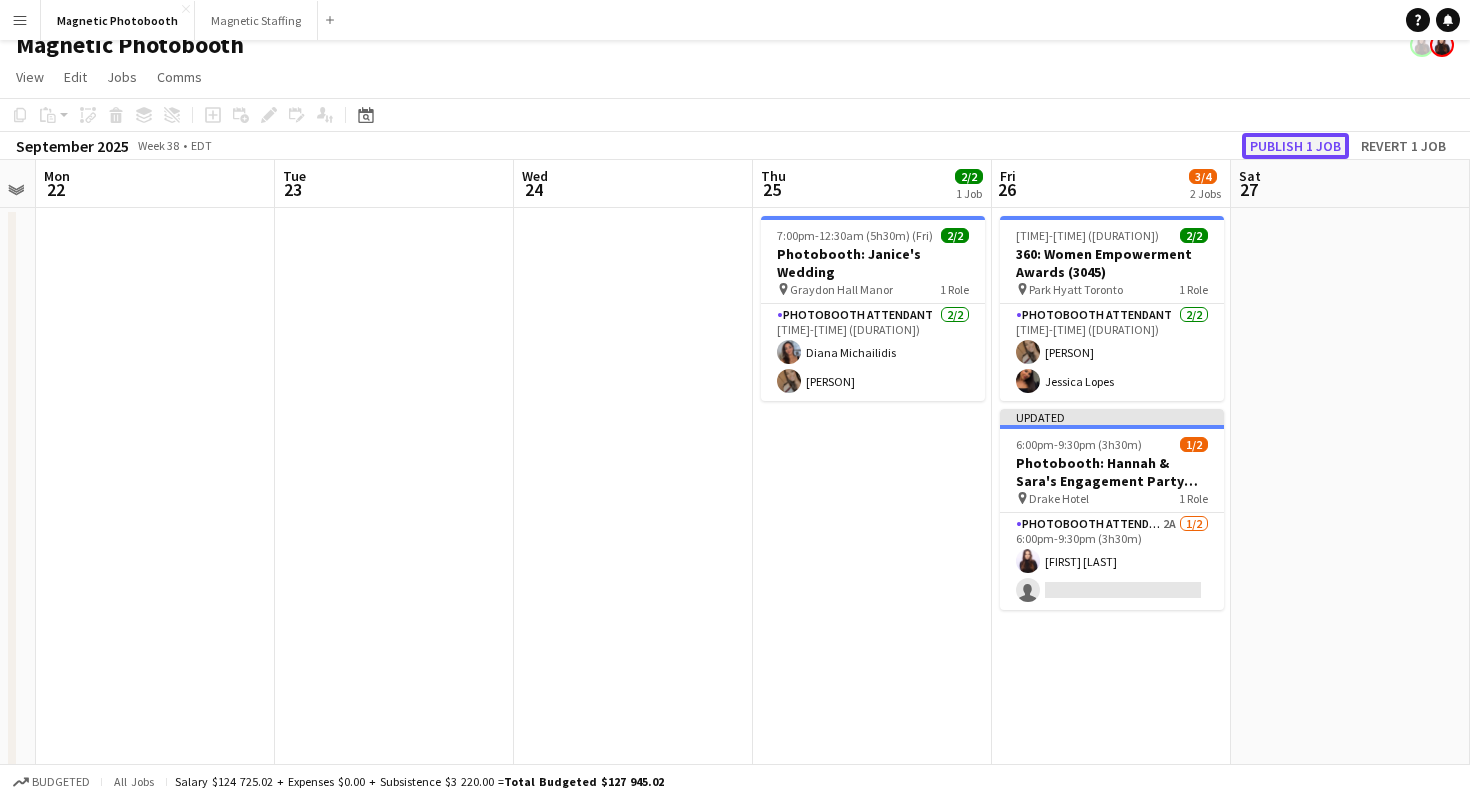 click on "Publish 1 job" 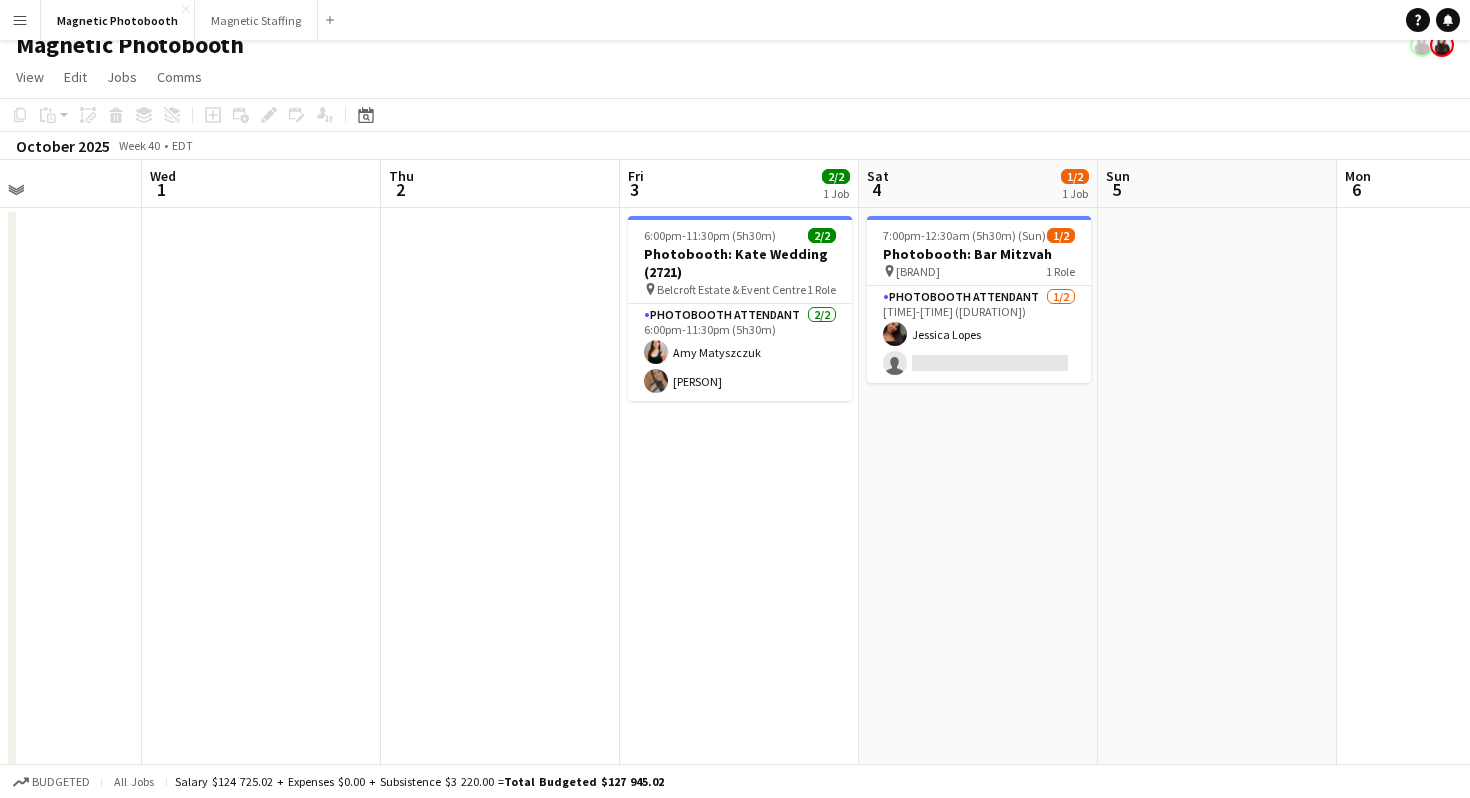 scroll, scrollTop: 0, scrollLeft: 854, axis: horizontal 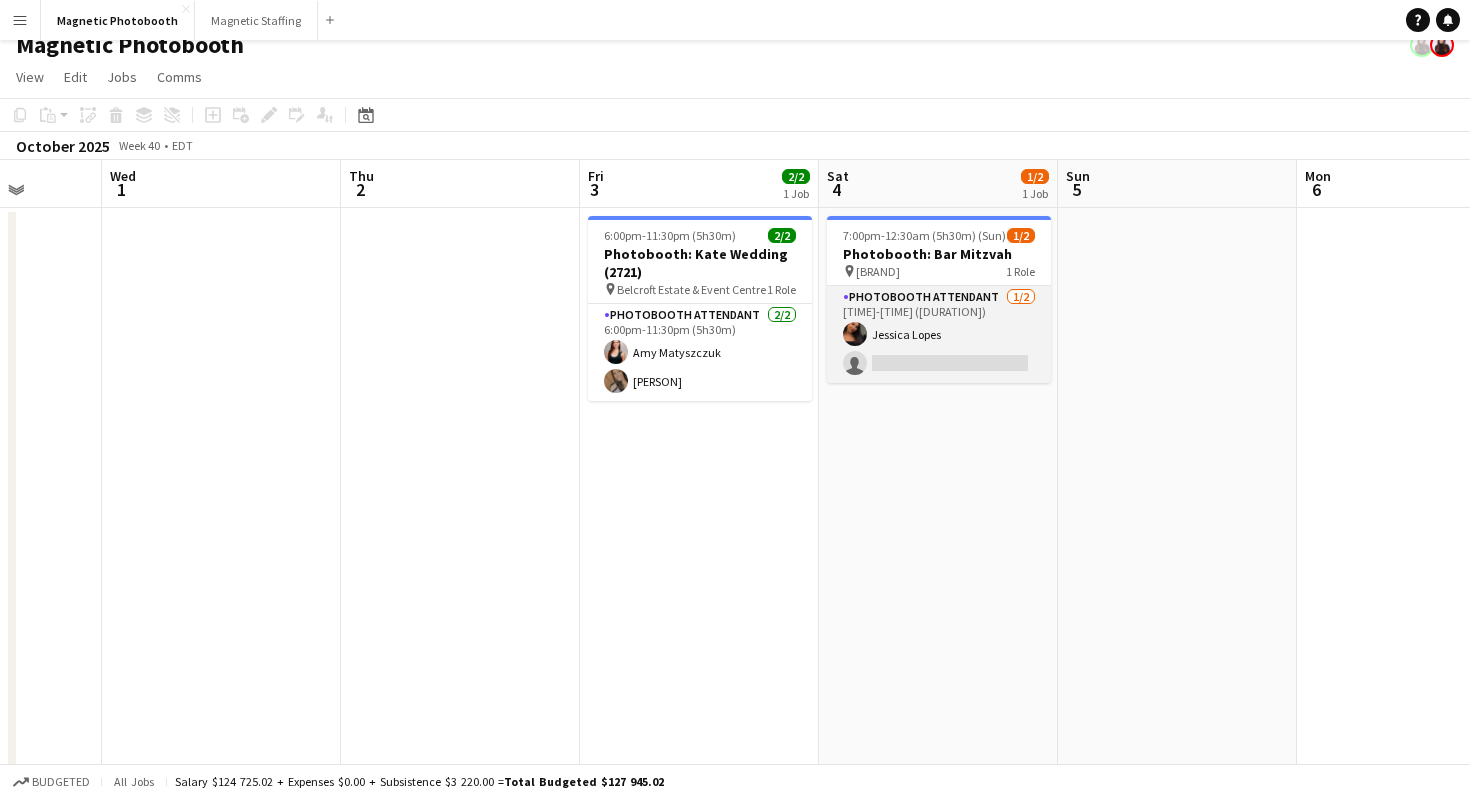 click on "Photobooth Attendant    1/2   7:00pm-12:30am (5h30m)
Jessica Lopes
single-neutral-actions" at bounding box center [939, 334] 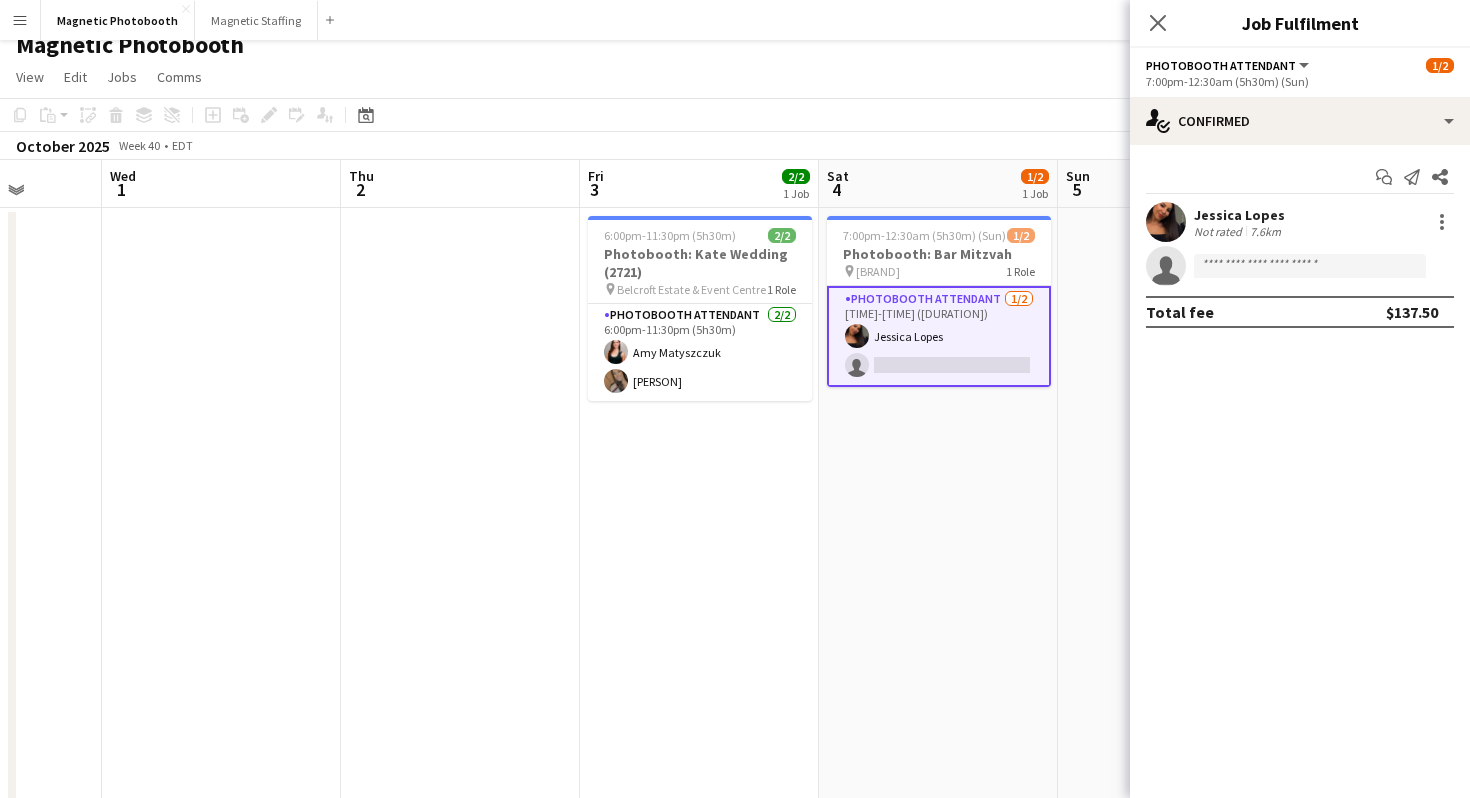 click on "Photobooth Attendant    All roles   Photobooth Attendant    1/2   7:00pm-12:30am (5h30m) (Sun)" 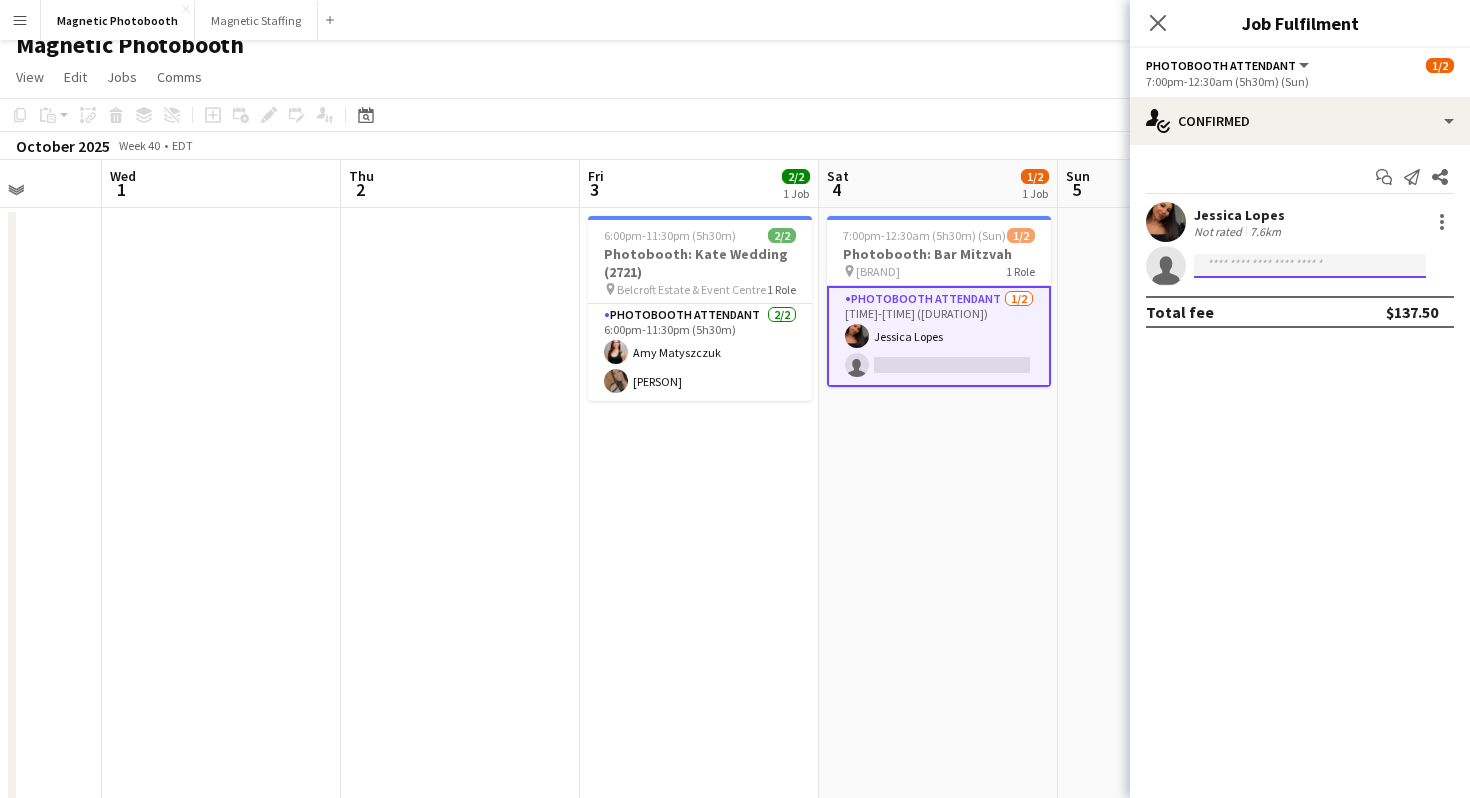 click 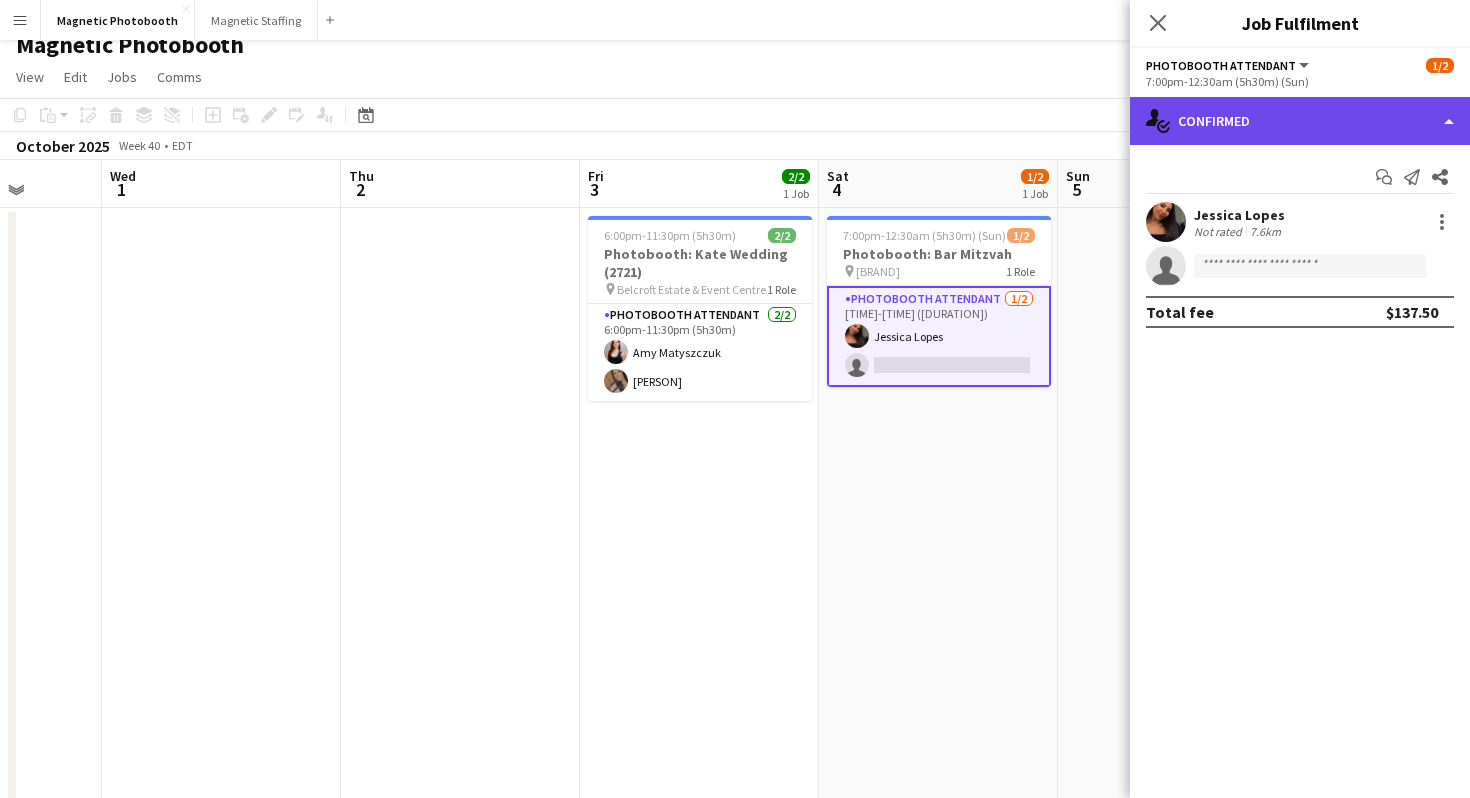 click on "single-neutral-actions-check-2
Confirmed" 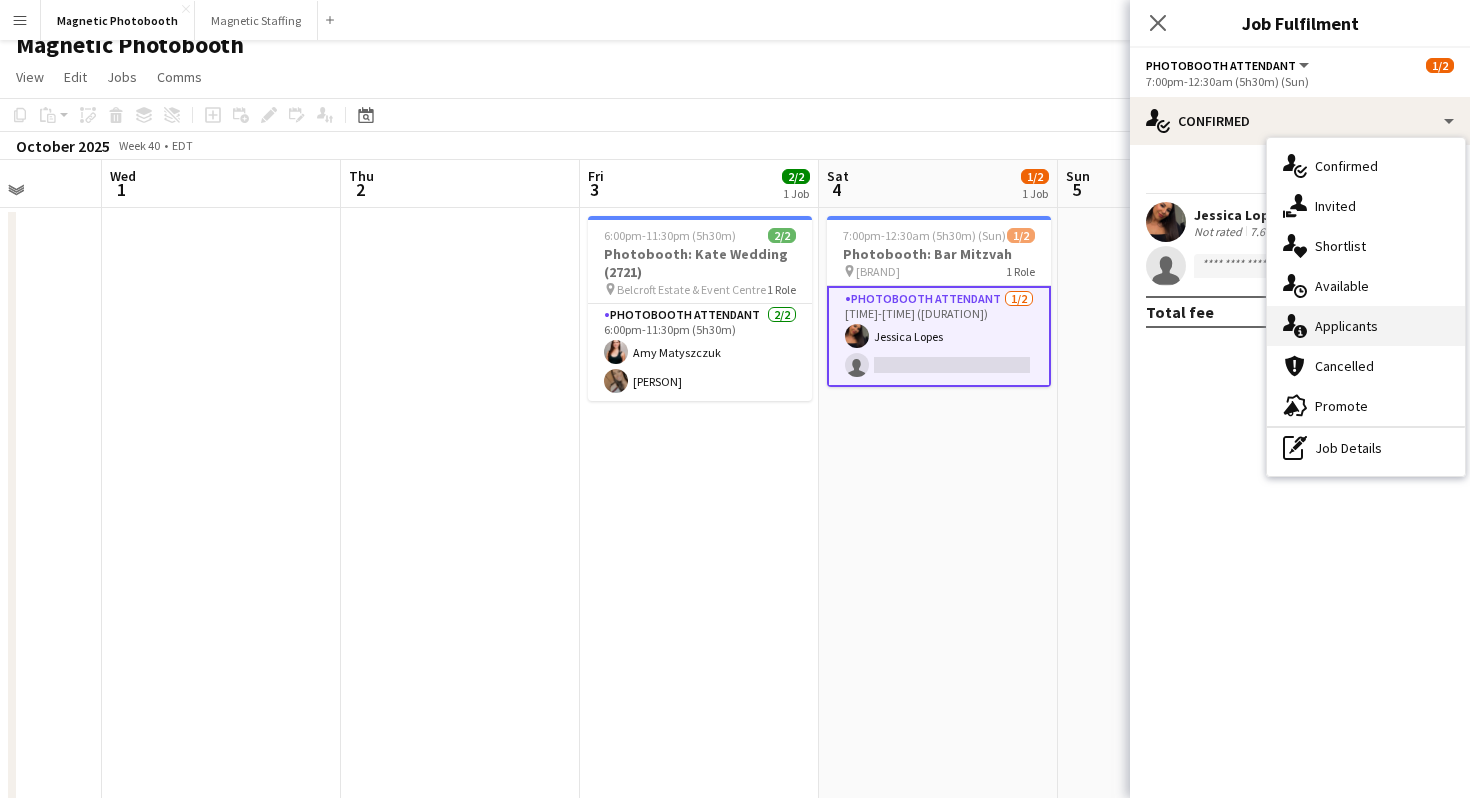 click on "single-neutral-actions-information
Applicants" at bounding box center (1366, 326) 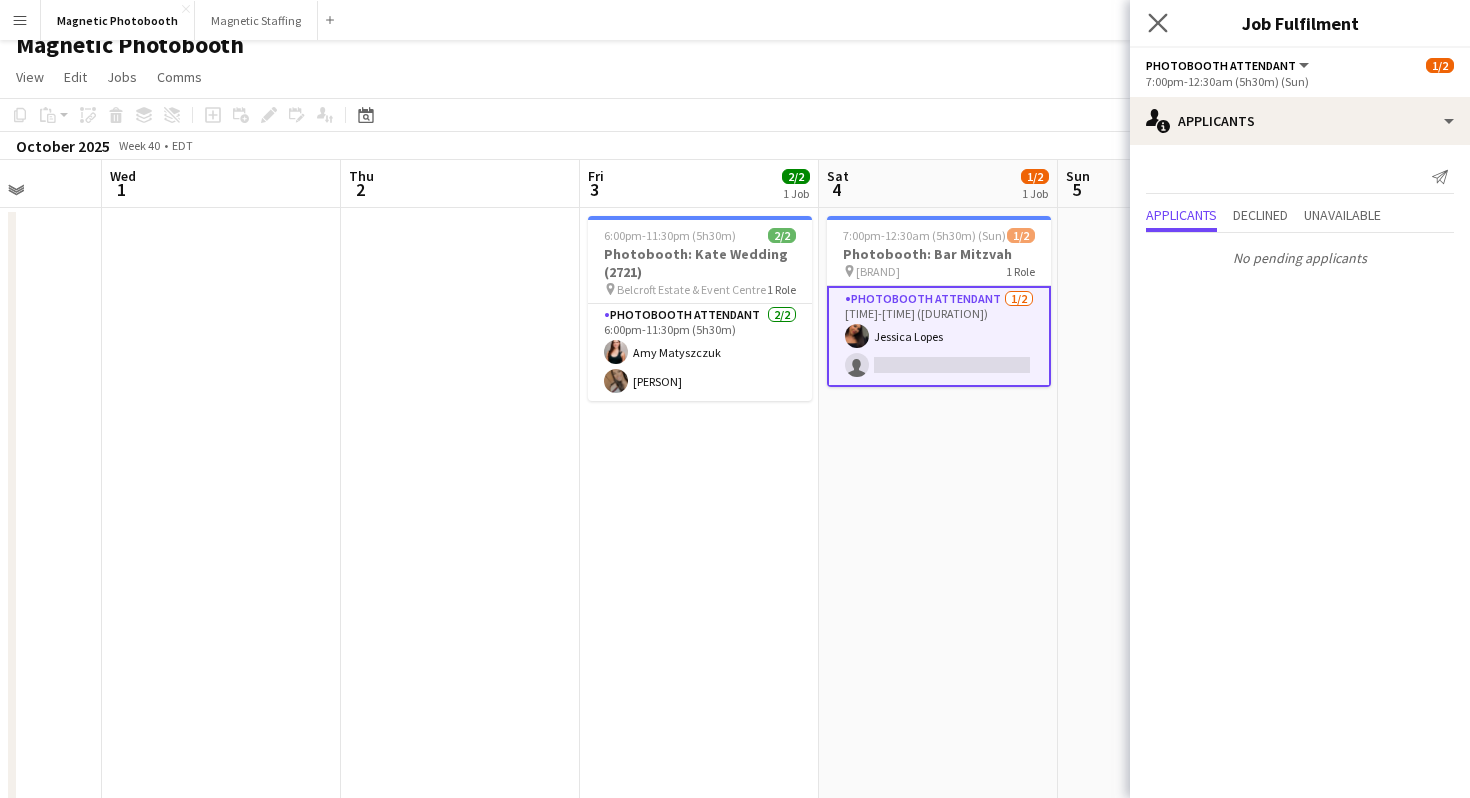 click on "Close pop-in" 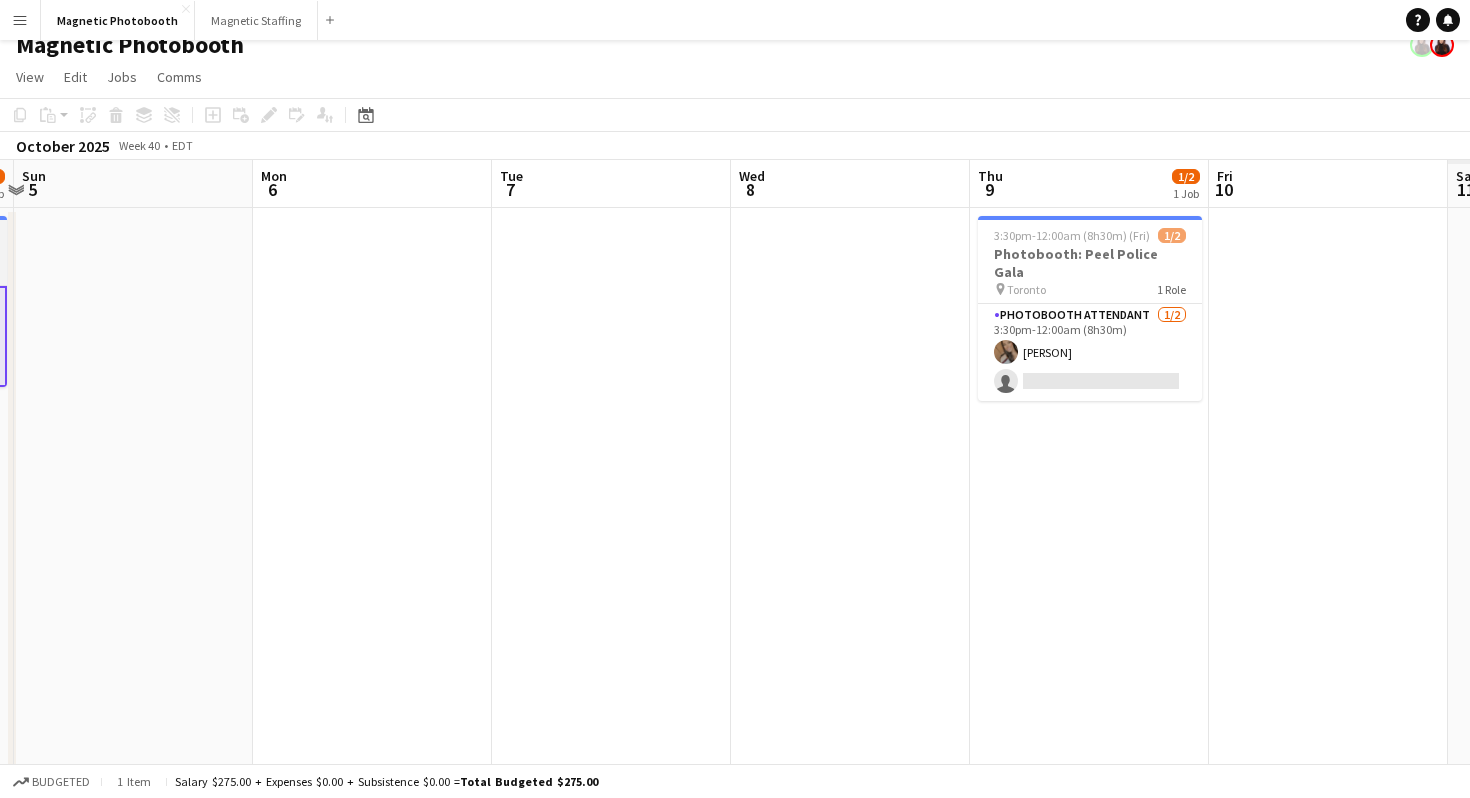 scroll, scrollTop: 0, scrollLeft: 870, axis: horizontal 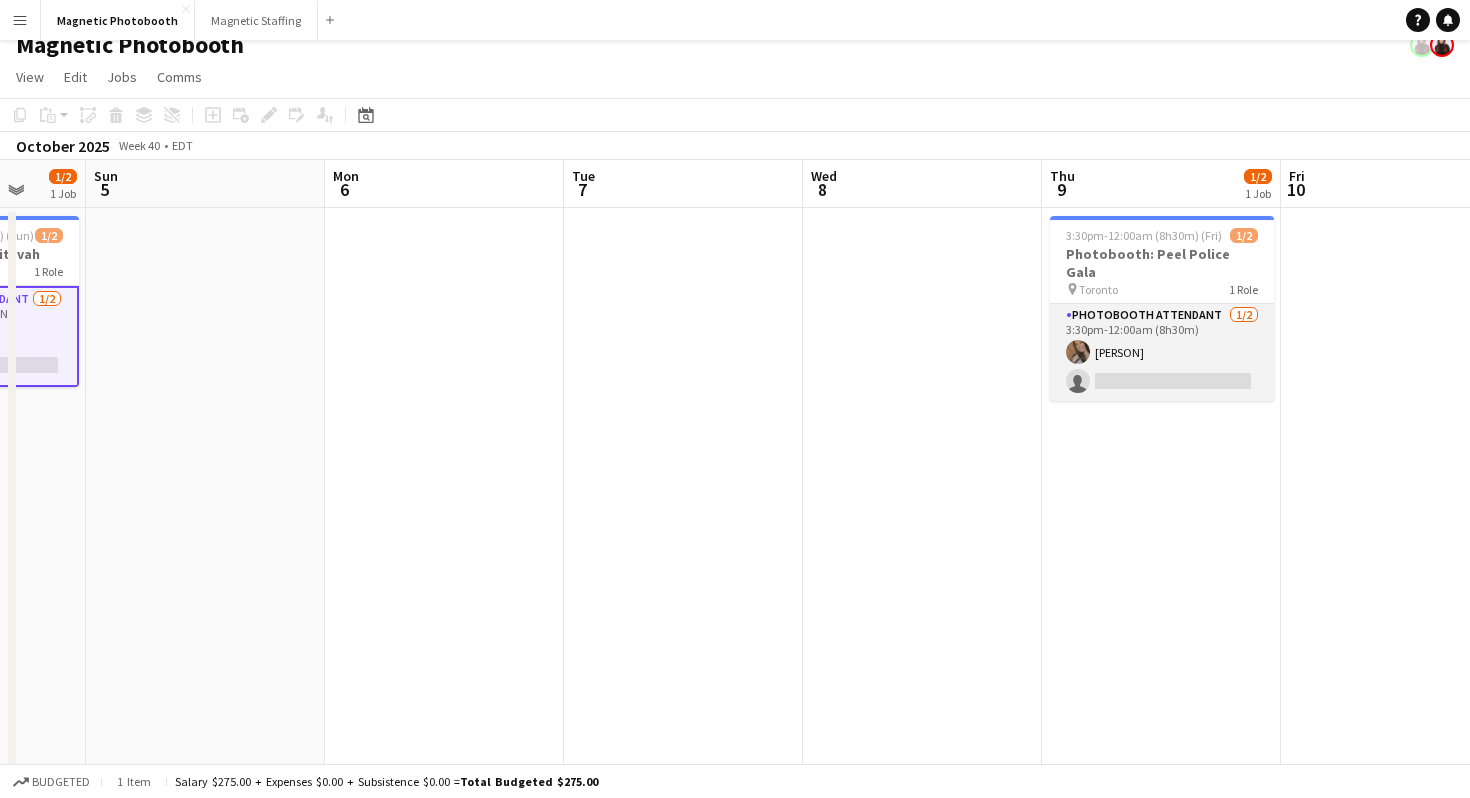 click on "Photobooth Attendant    1/2   [TIME]
erica Musso
single-neutral-actions" at bounding box center [1162, 352] 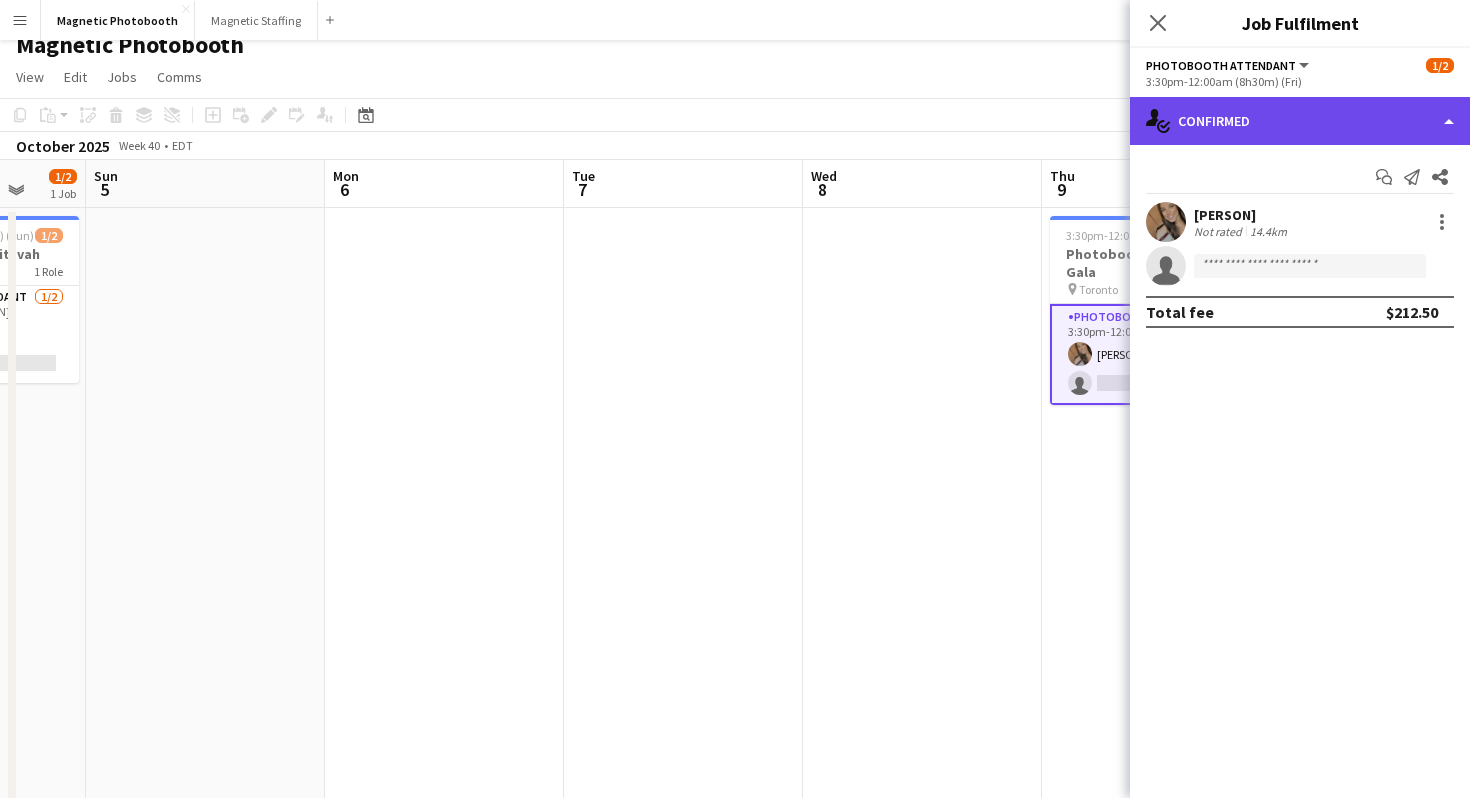 click on "single-neutral-actions-check-2
Confirmed" 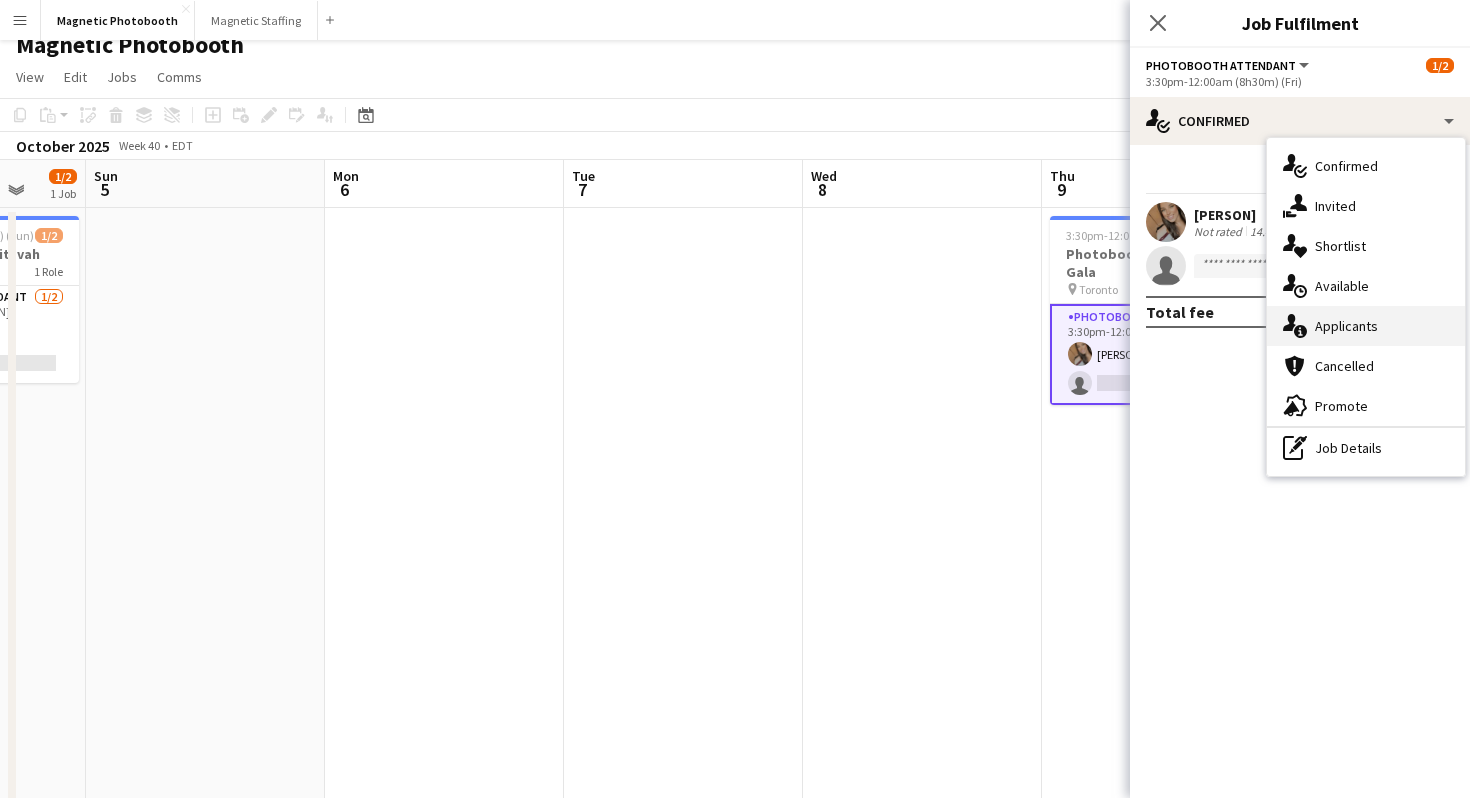 click on "single-neutral-actions-information
Applicants" at bounding box center [1366, 326] 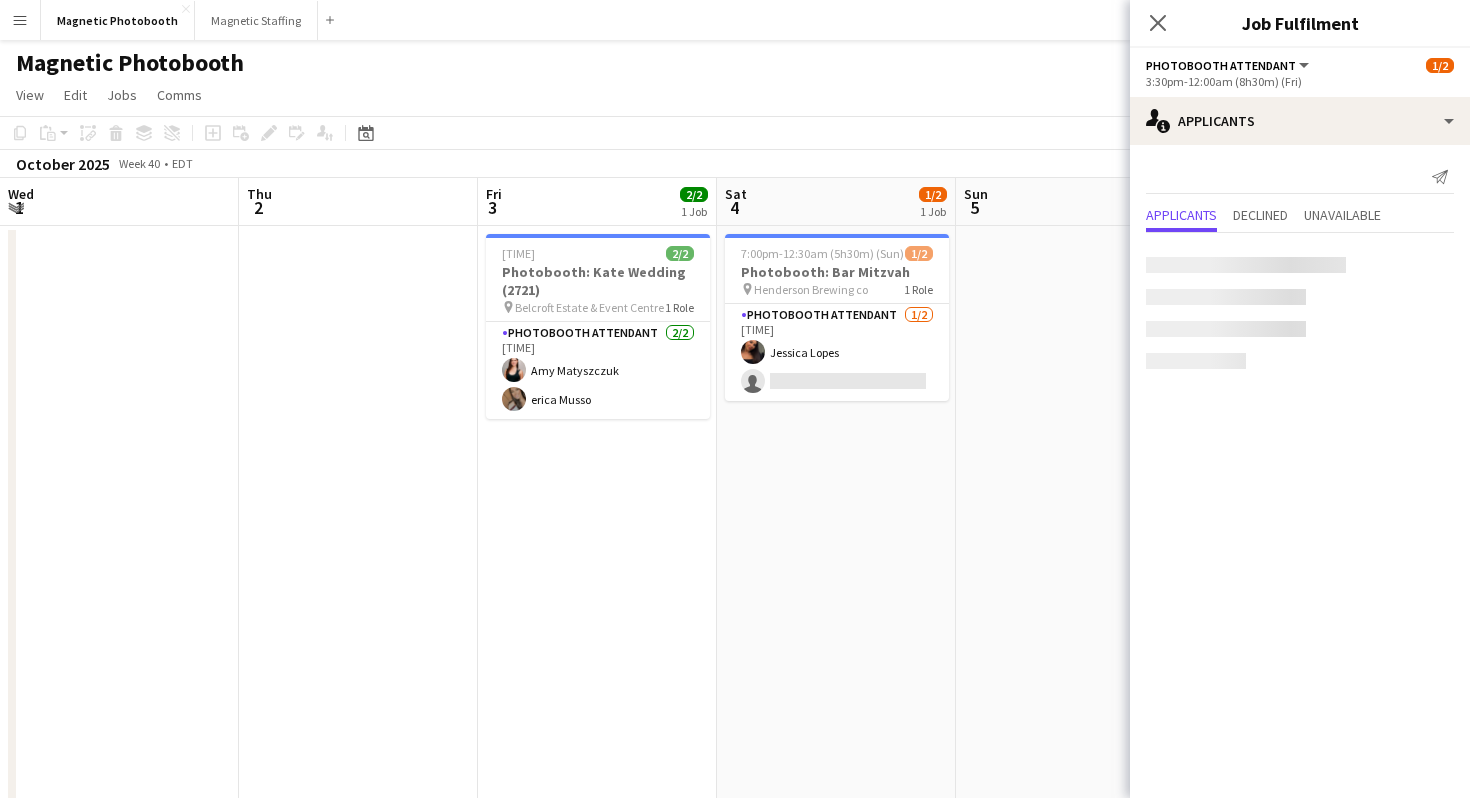 scroll, scrollTop: 18, scrollLeft: 0, axis: vertical 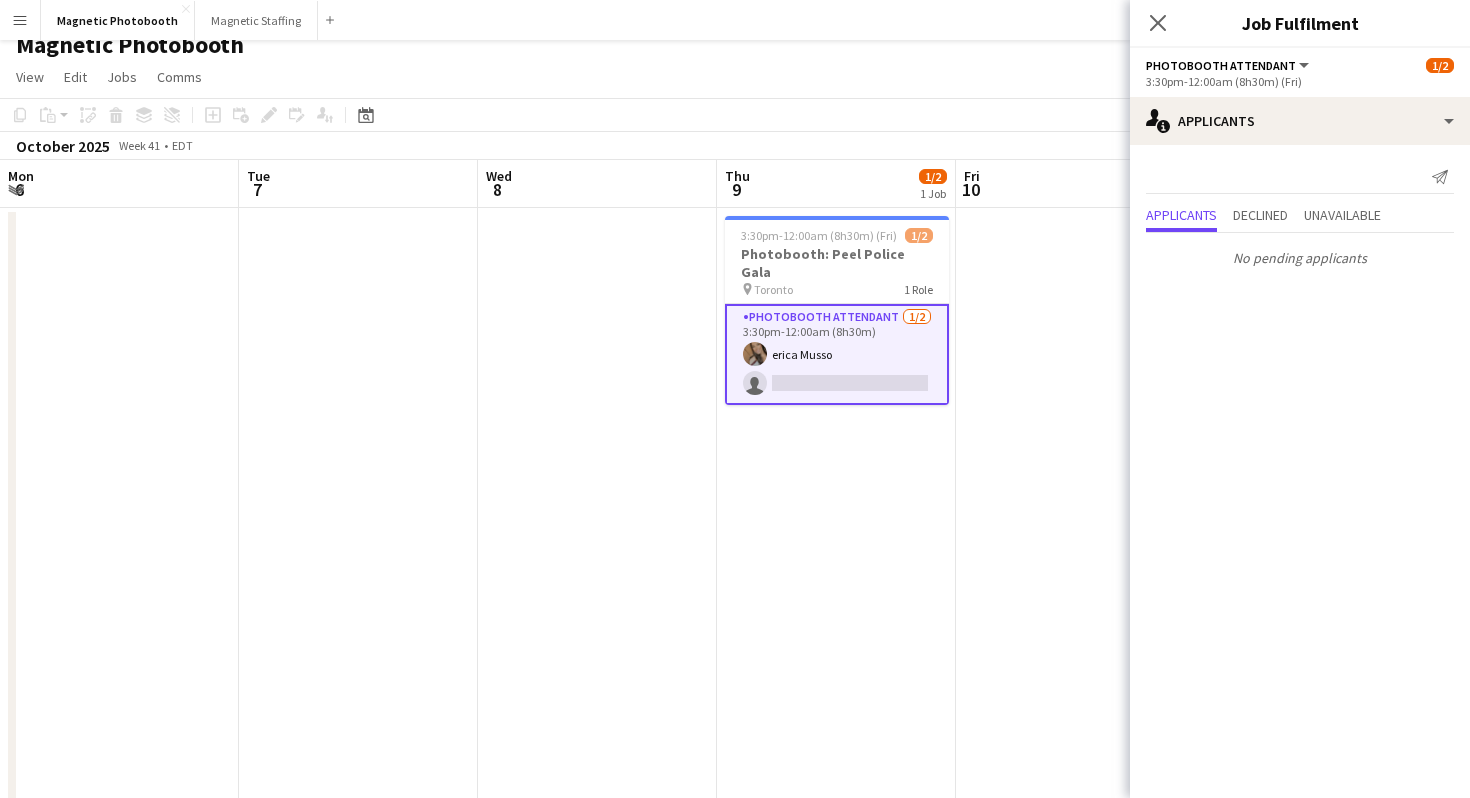 click on "Photobooth Attendant    1/2   [TIME]
erica Musso
single-neutral-actions" at bounding box center (837, 354) 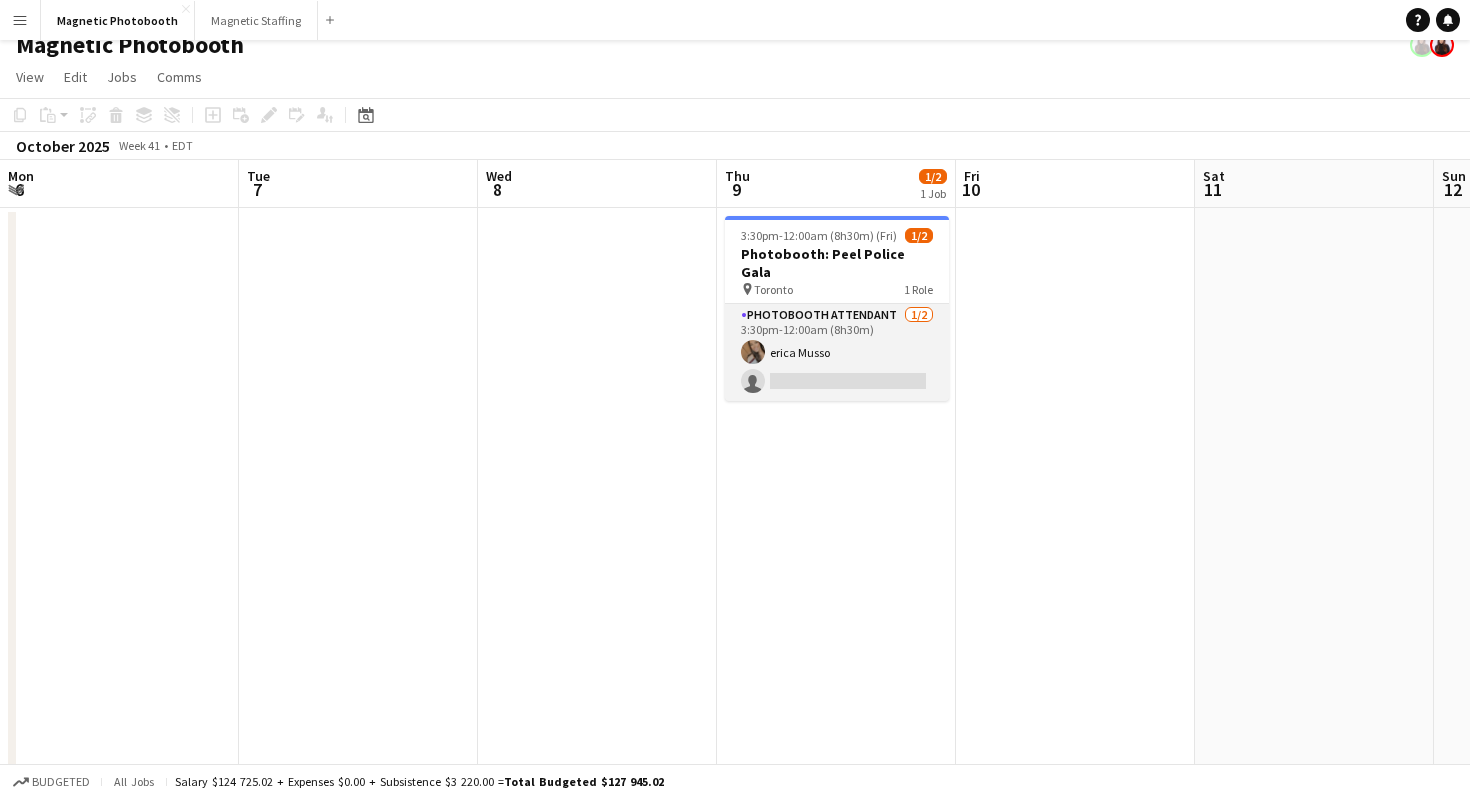 click on "Photobooth Attendant    1/2   [TIME]
erica Musso
single-neutral-actions" at bounding box center (837, 352) 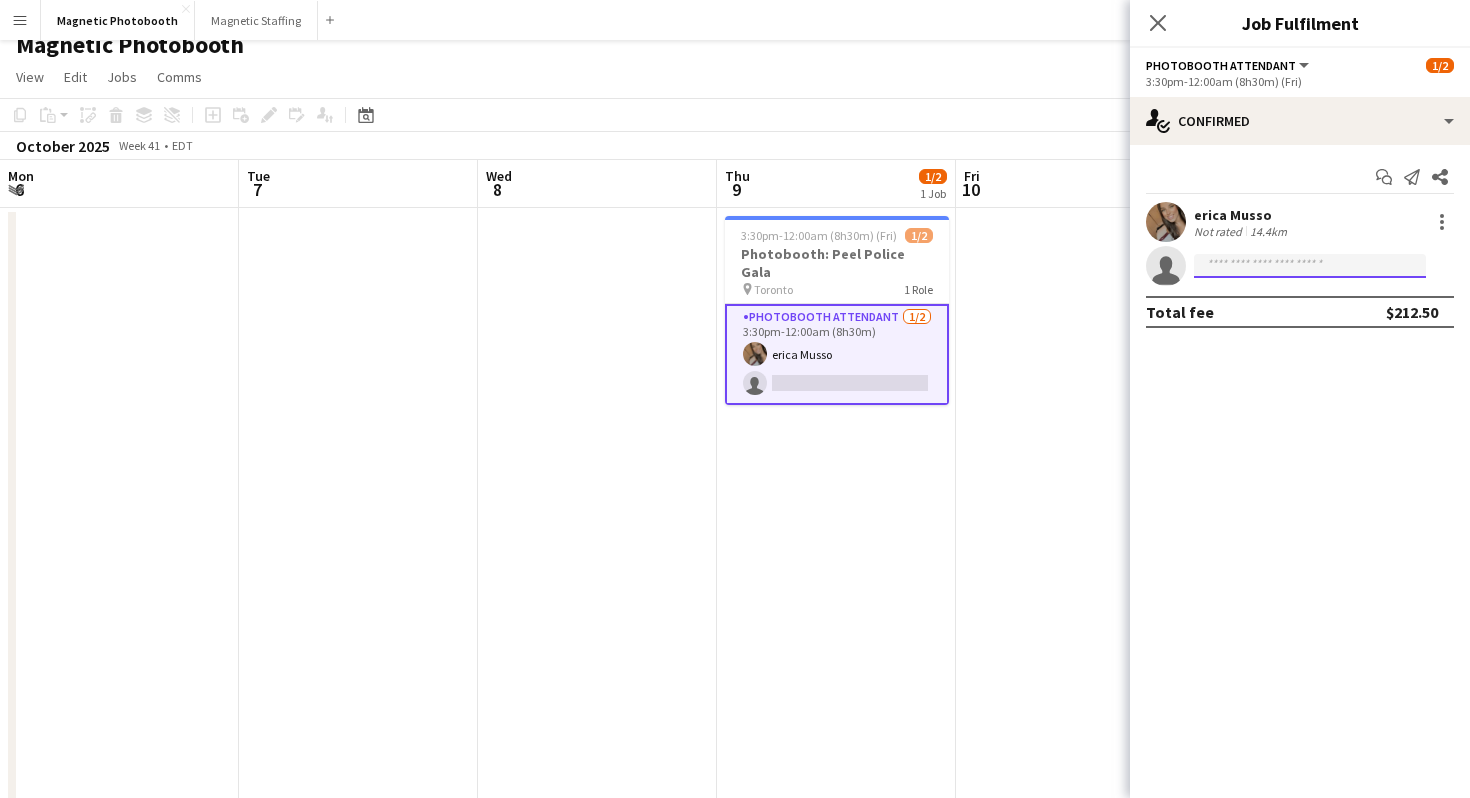 click 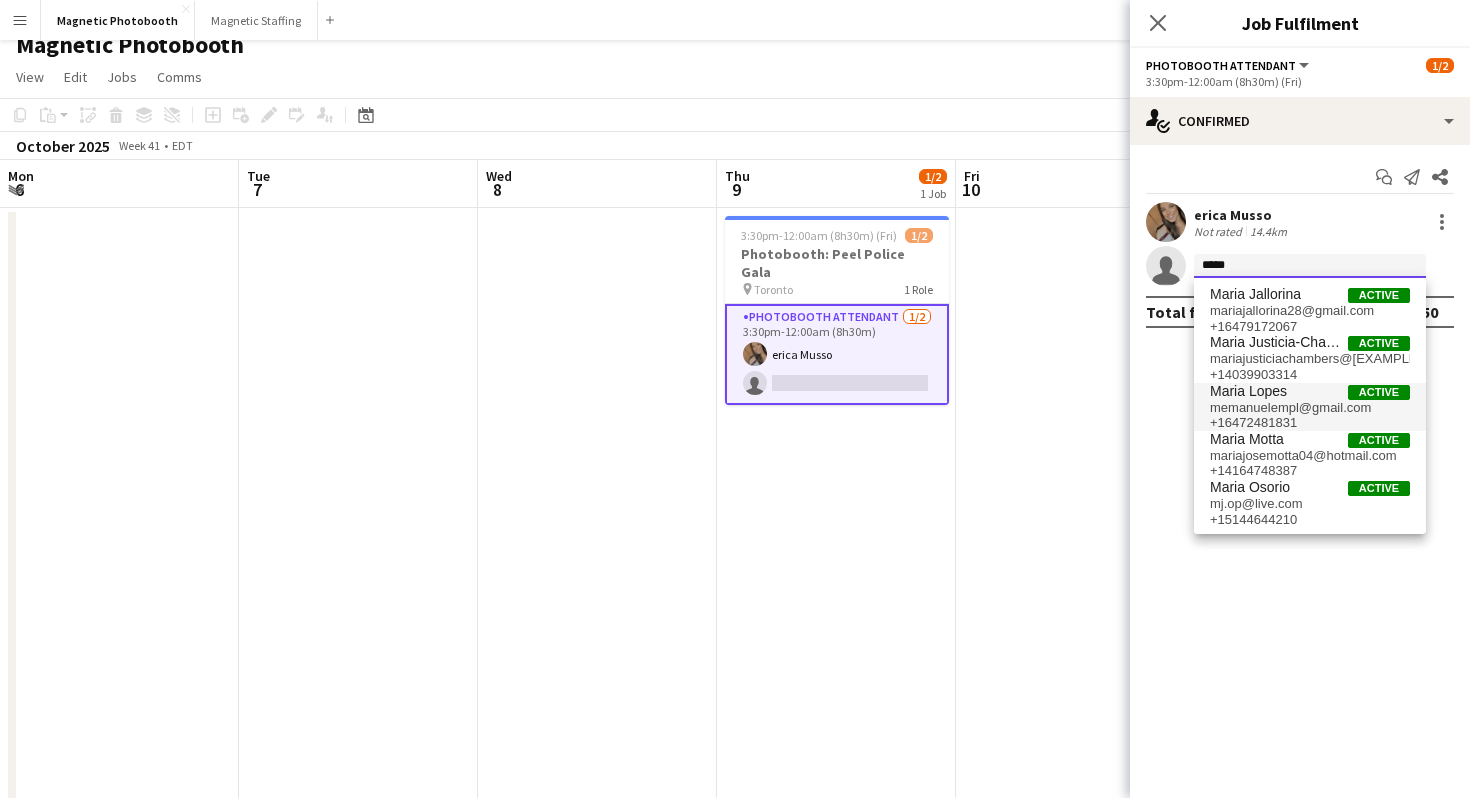 type on "*****" 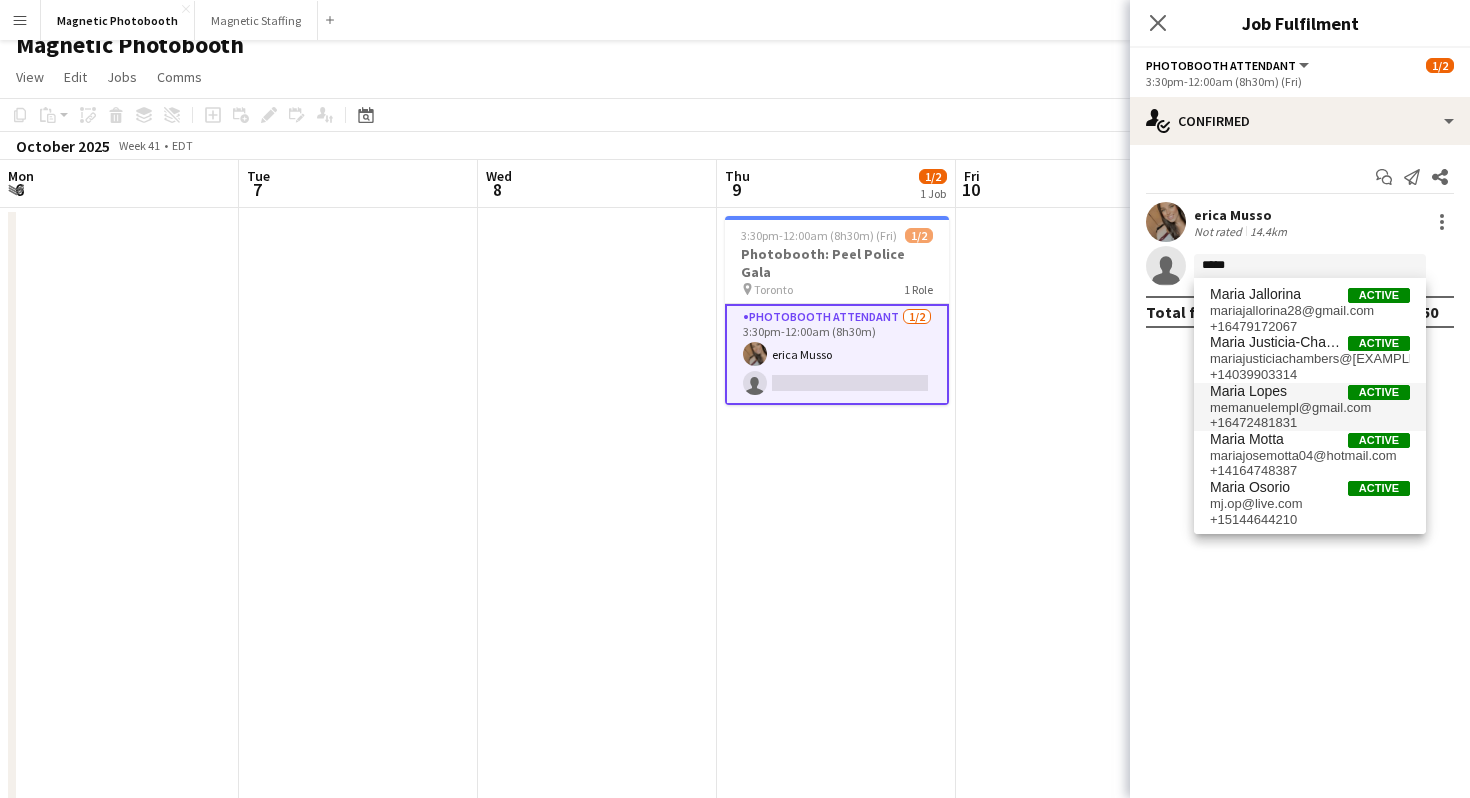 click on "Maria Lopes   Active" at bounding box center (1310, 391) 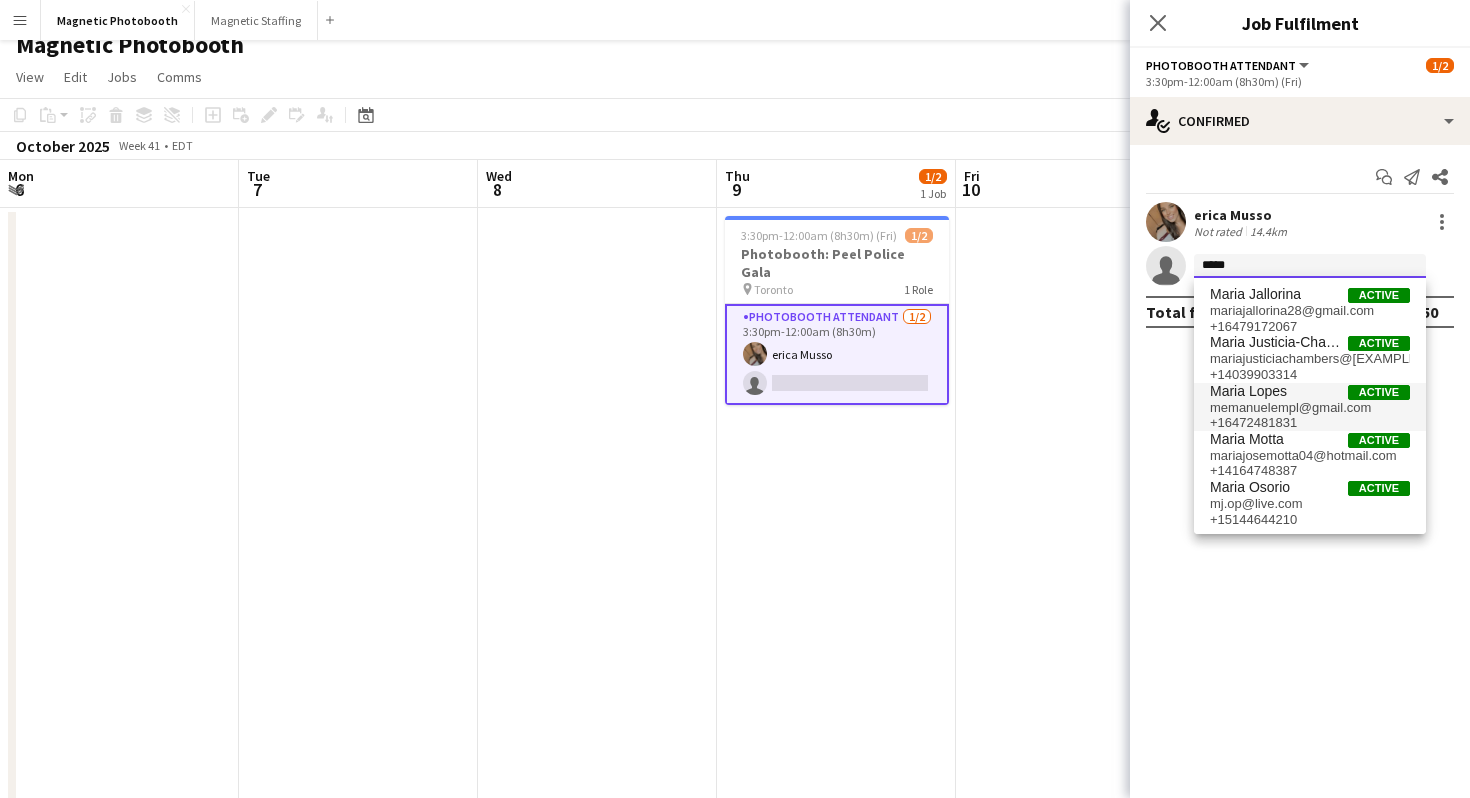 type 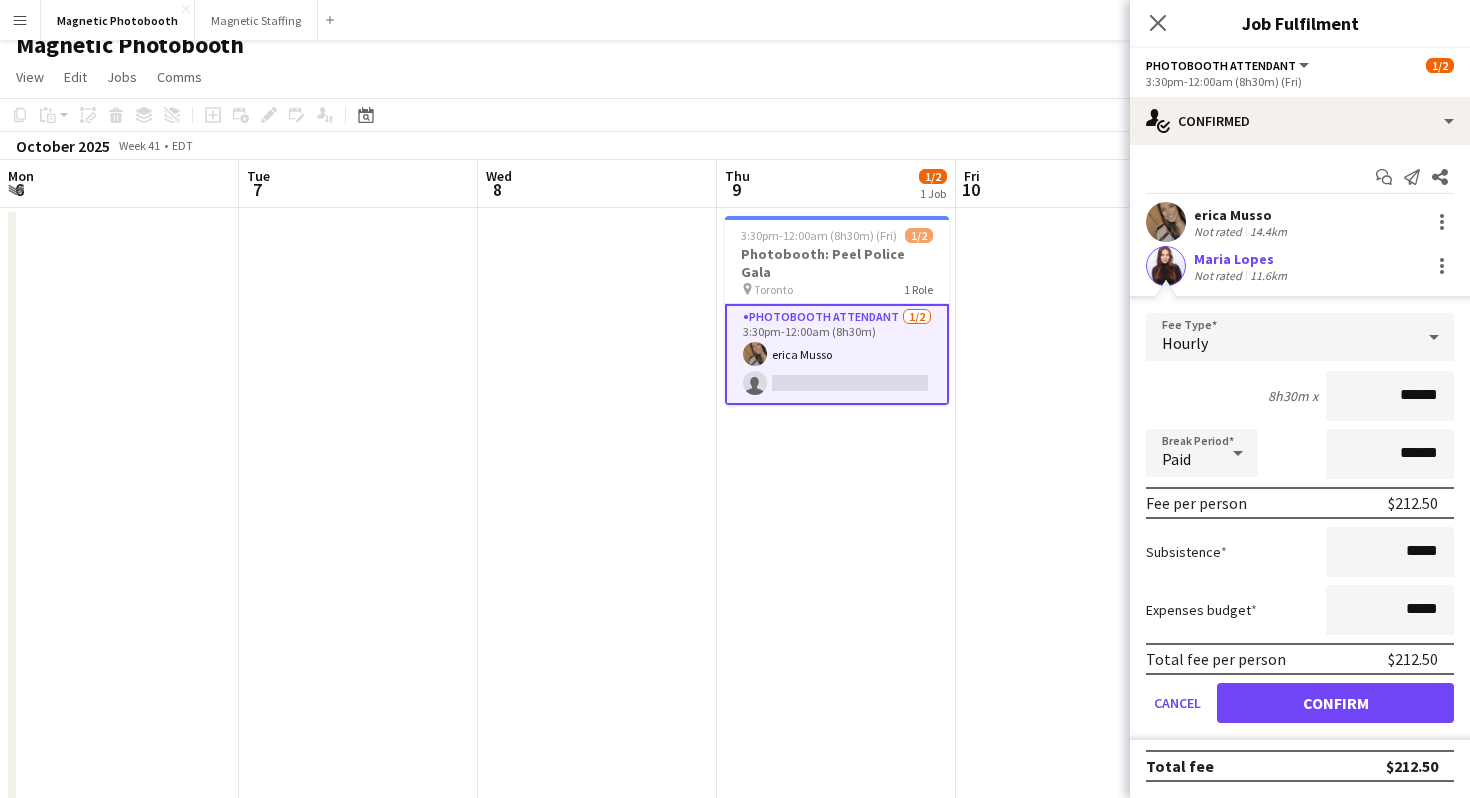 click on "******" at bounding box center [1390, 396] 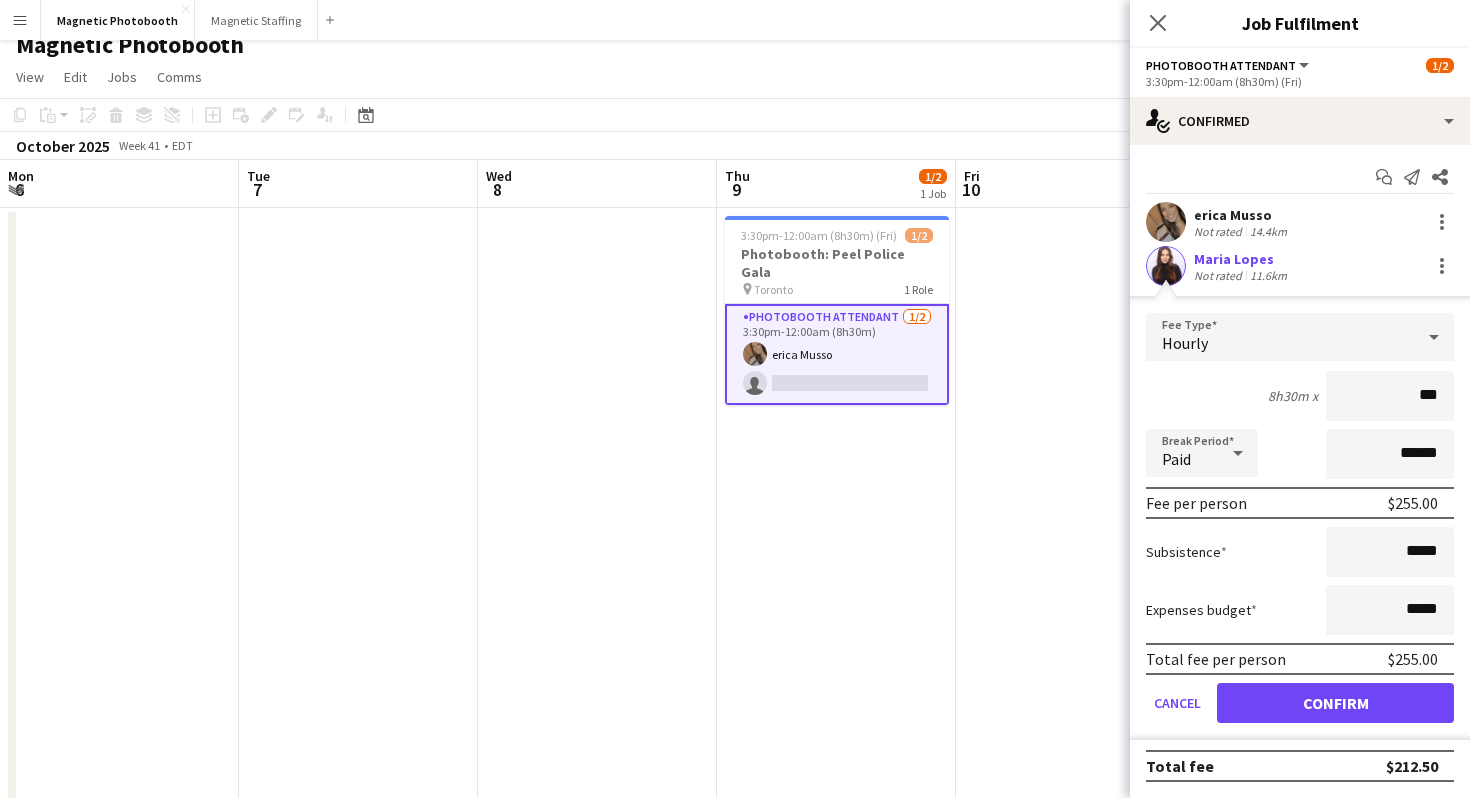 type on "***" 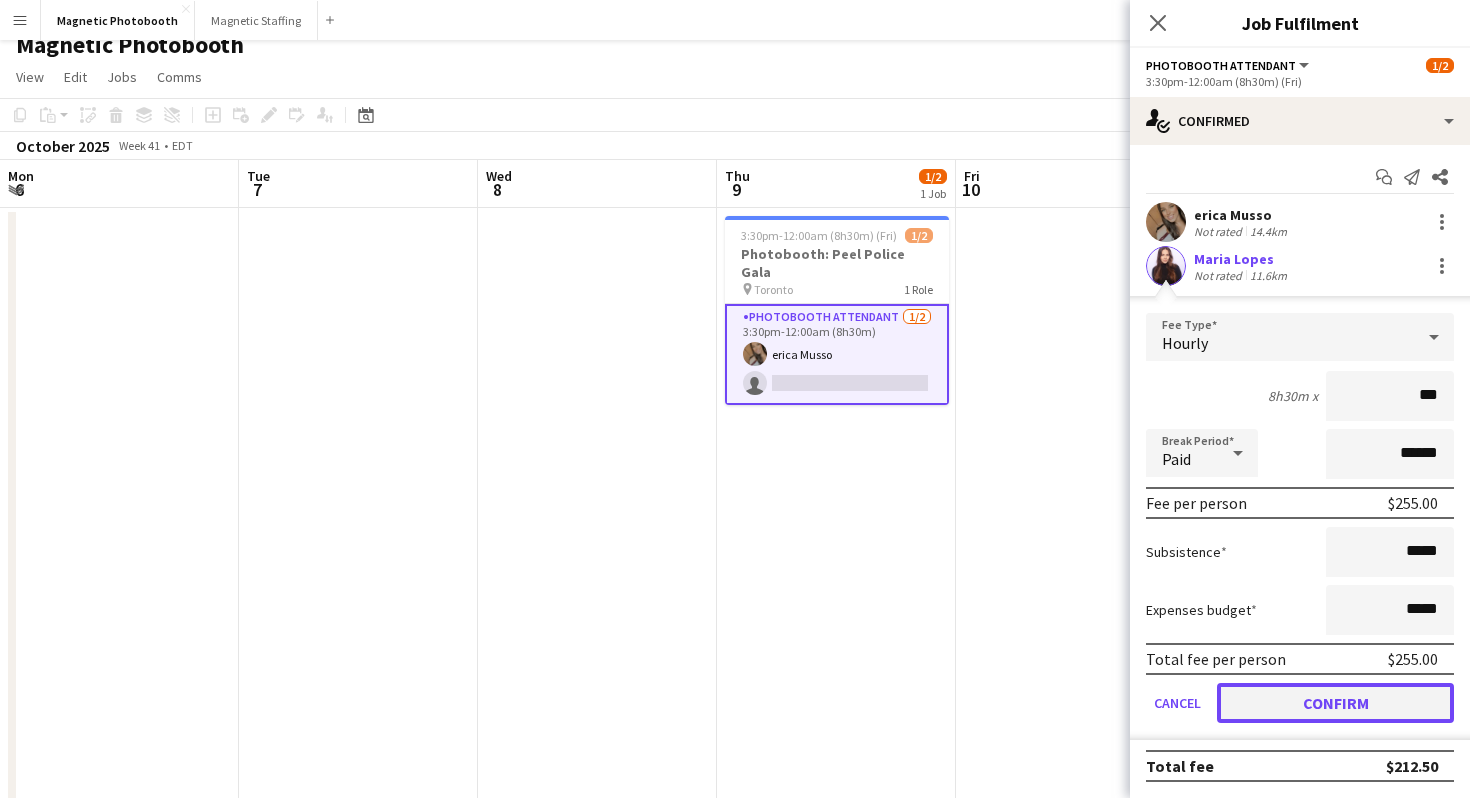 click on "Confirm" at bounding box center (1335, 703) 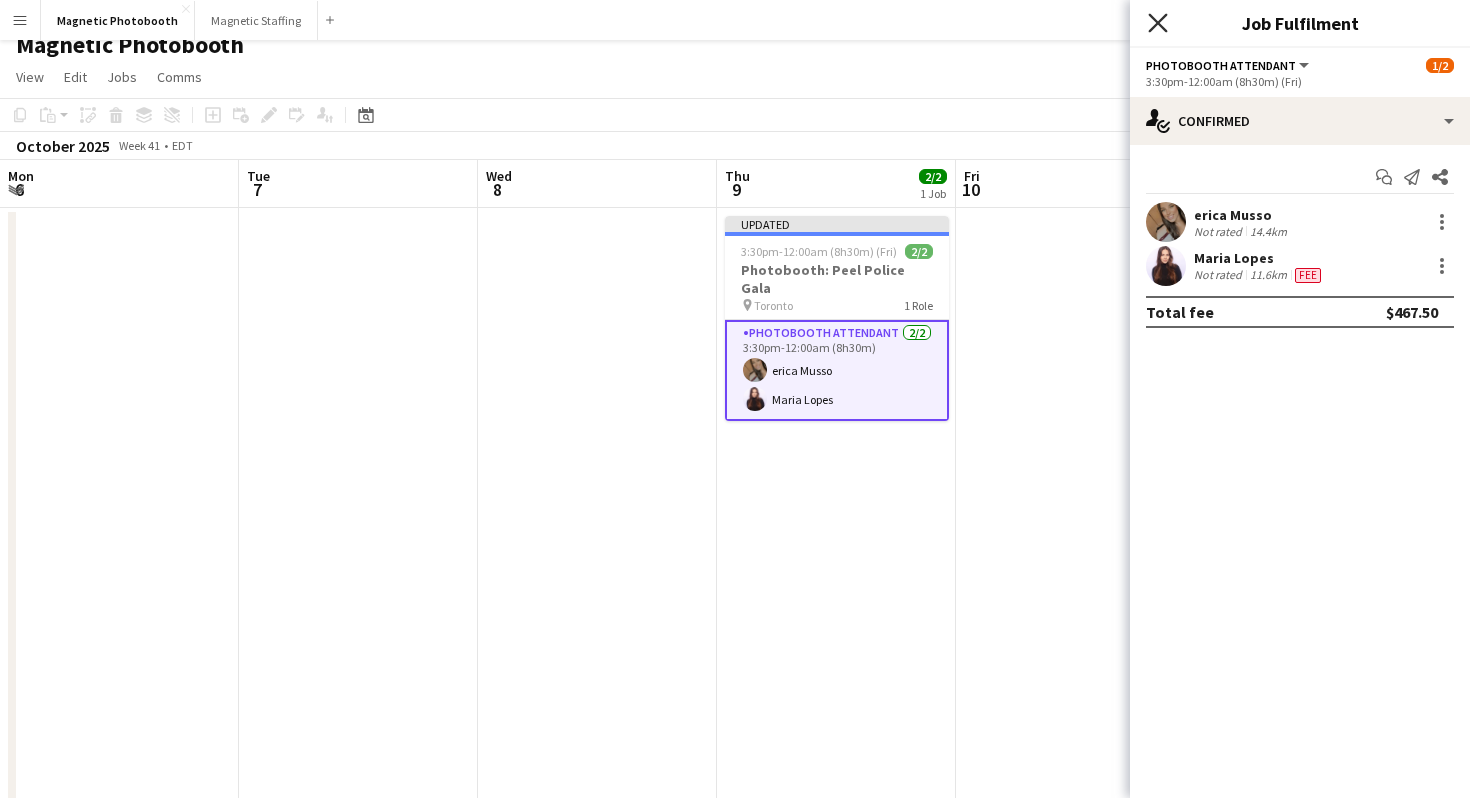 click 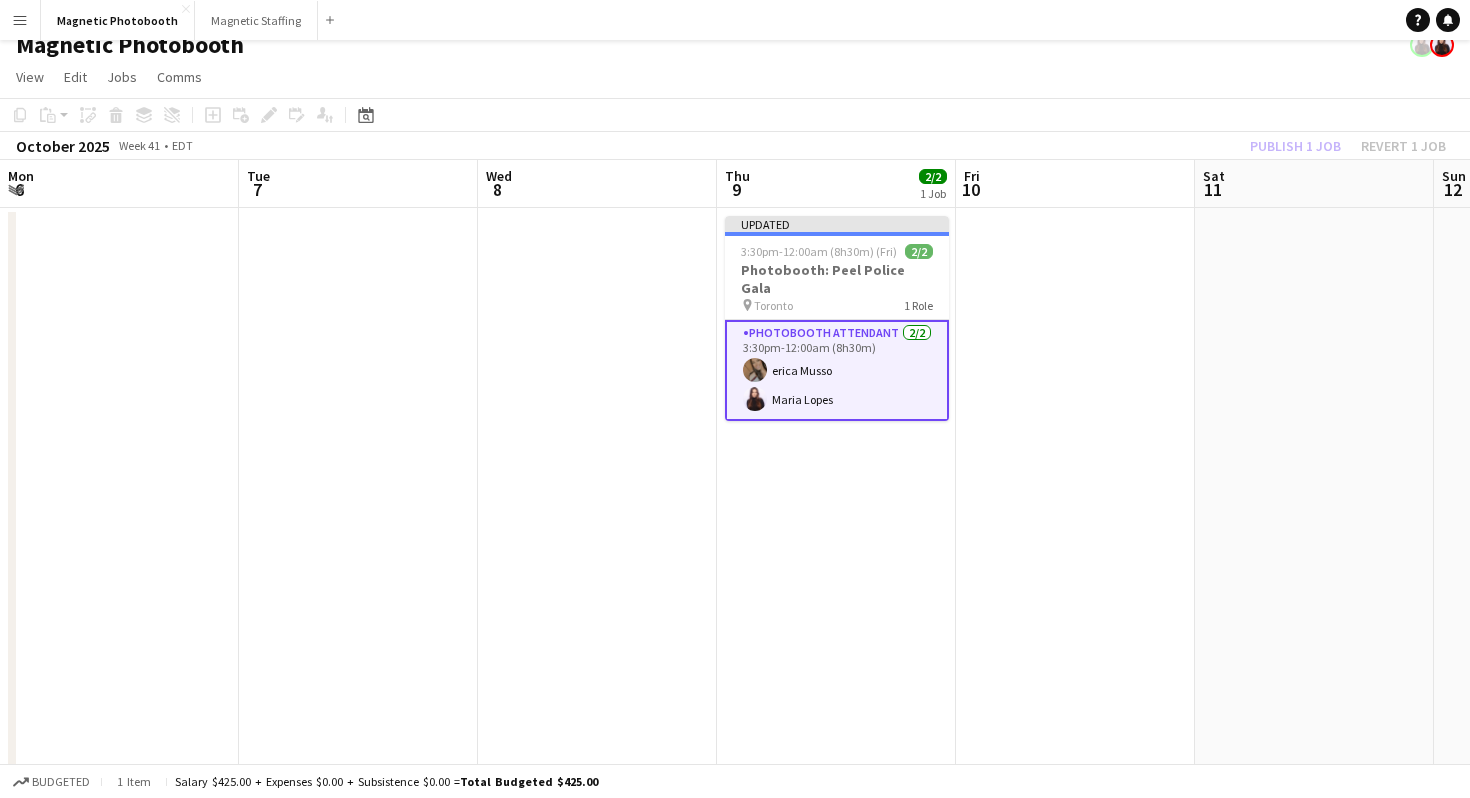 click on "View  Day view expanded Day view collapsed Month view Date picker Jump to today Expand Linked Jobs Collapse Linked Jobs  Edit  Copy
Command
C  Paste  Without Crew
Command
V With Crew
Command
Shift
V Paste as linked job  Group  Group Ungroup  Jobs  New Job Edit Job Delete Job New Linked Job Edit Linked Jobs Job fulfilment Promote Role Copy Role URL  Comms  Notify confirmed crew Create chat" 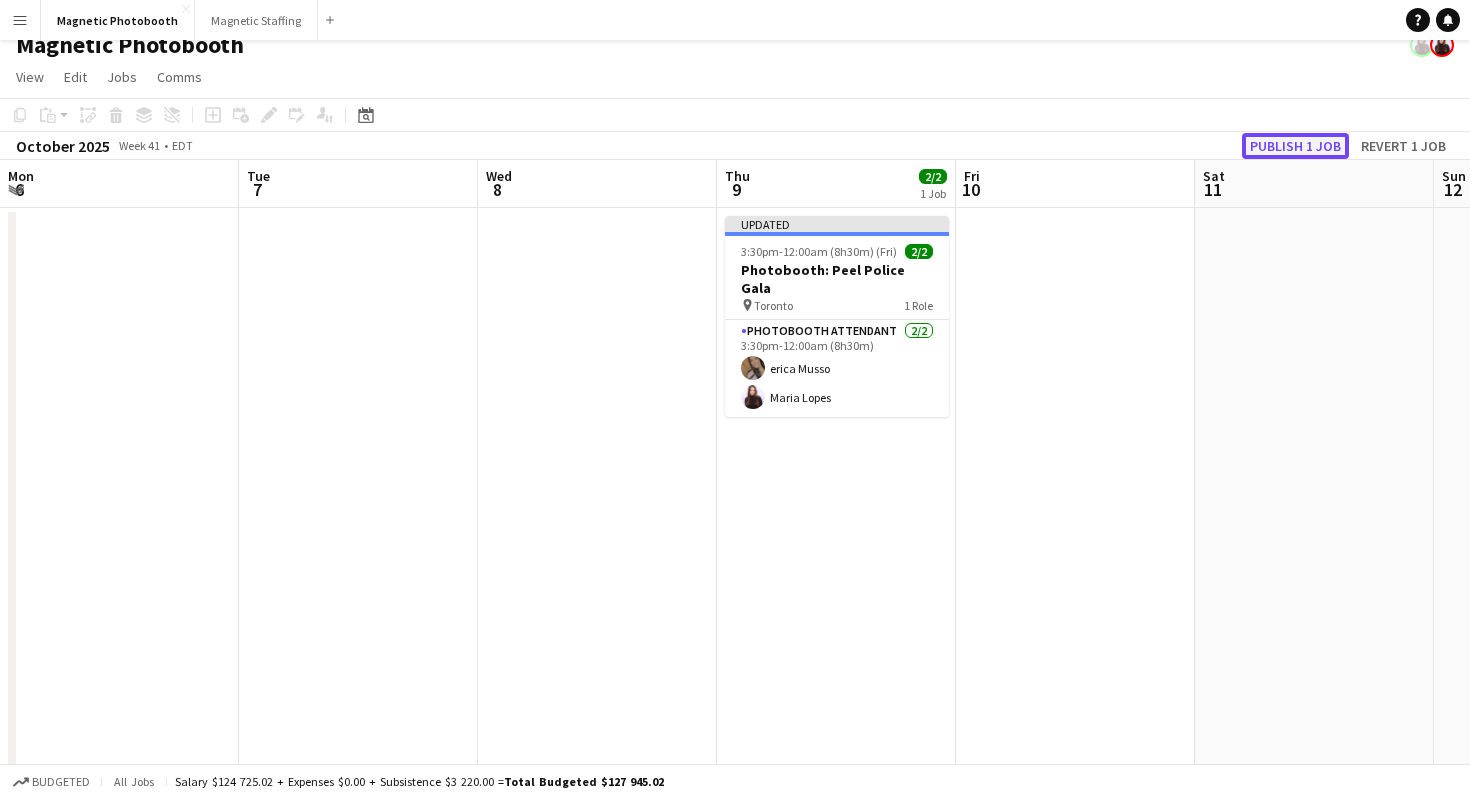 click on "Publish 1 job" 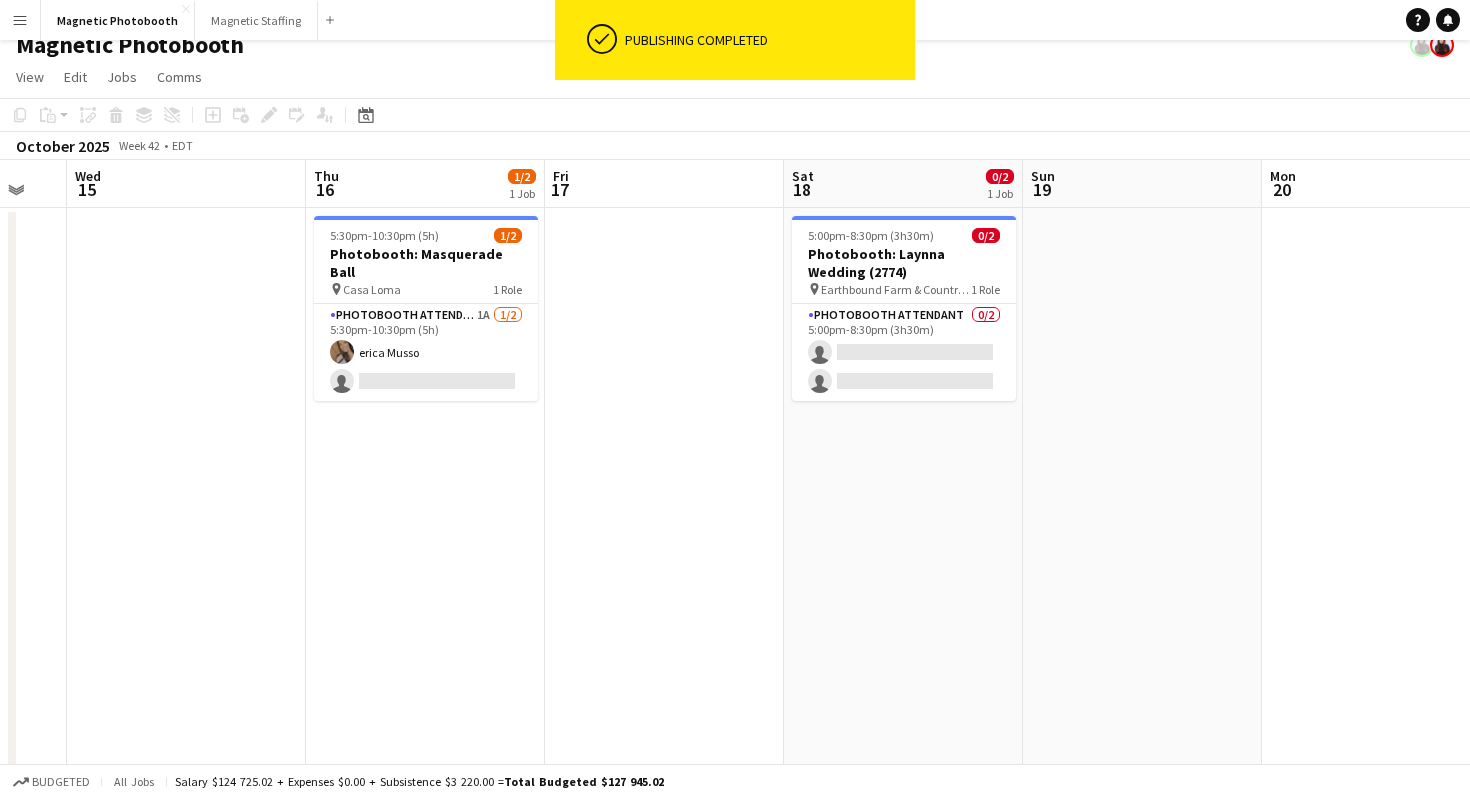 scroll, scrollTop: 0, scrollLeft: 891, axis: horizontal 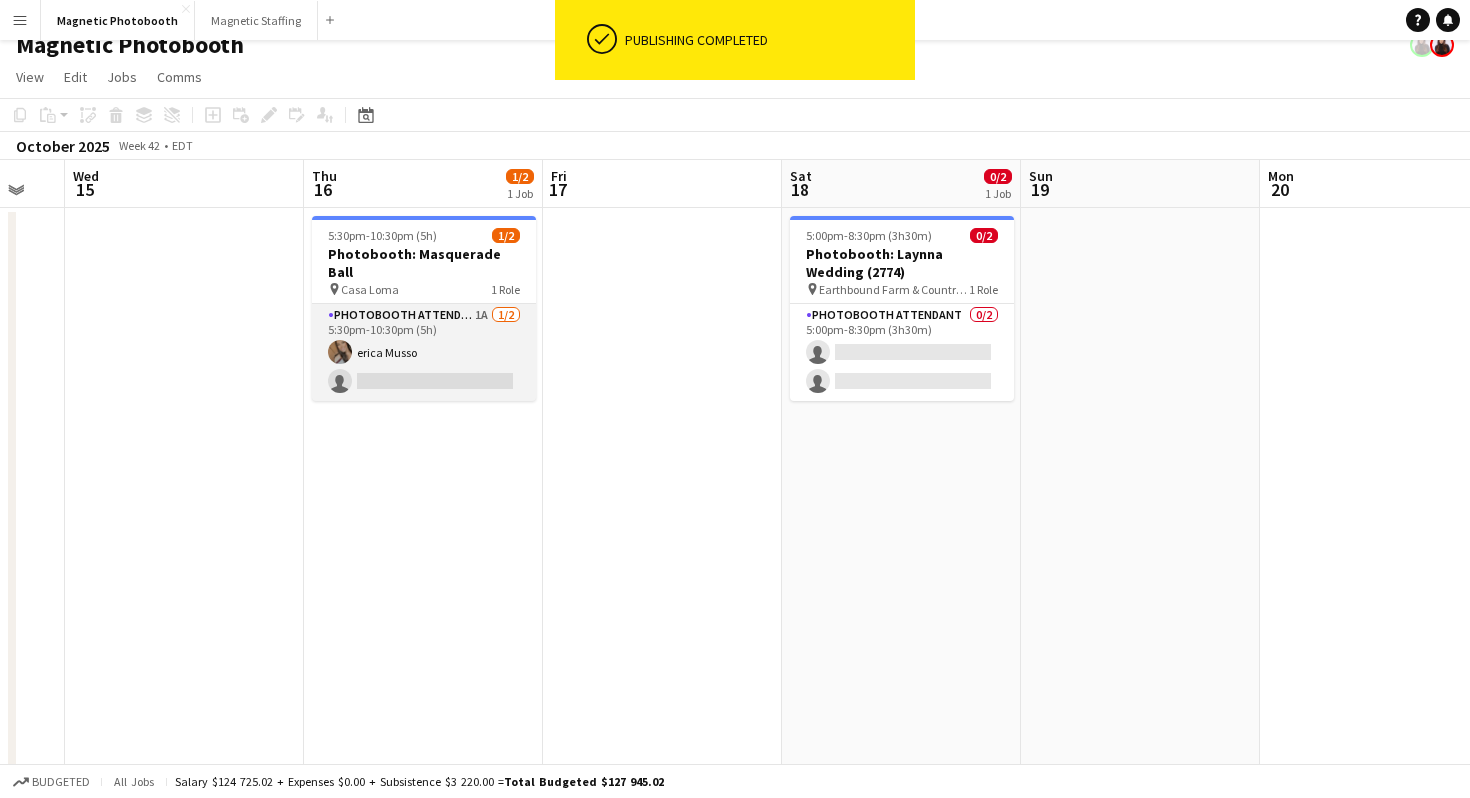 click on "Photobooth Attendant    1A   1/2   [TIME]
erica Musso
single-neutral-actions" at bounding box center [424, 352] 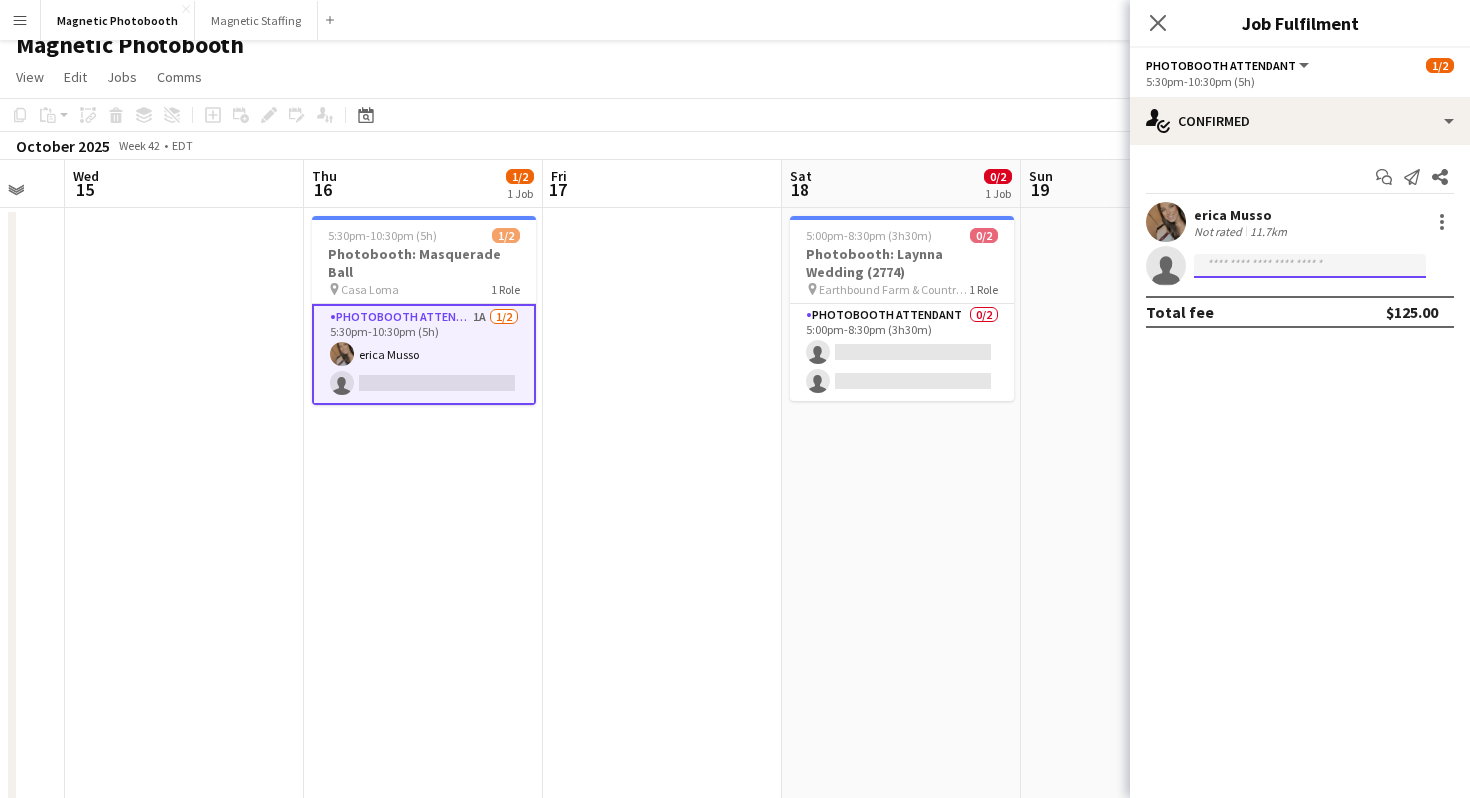 click 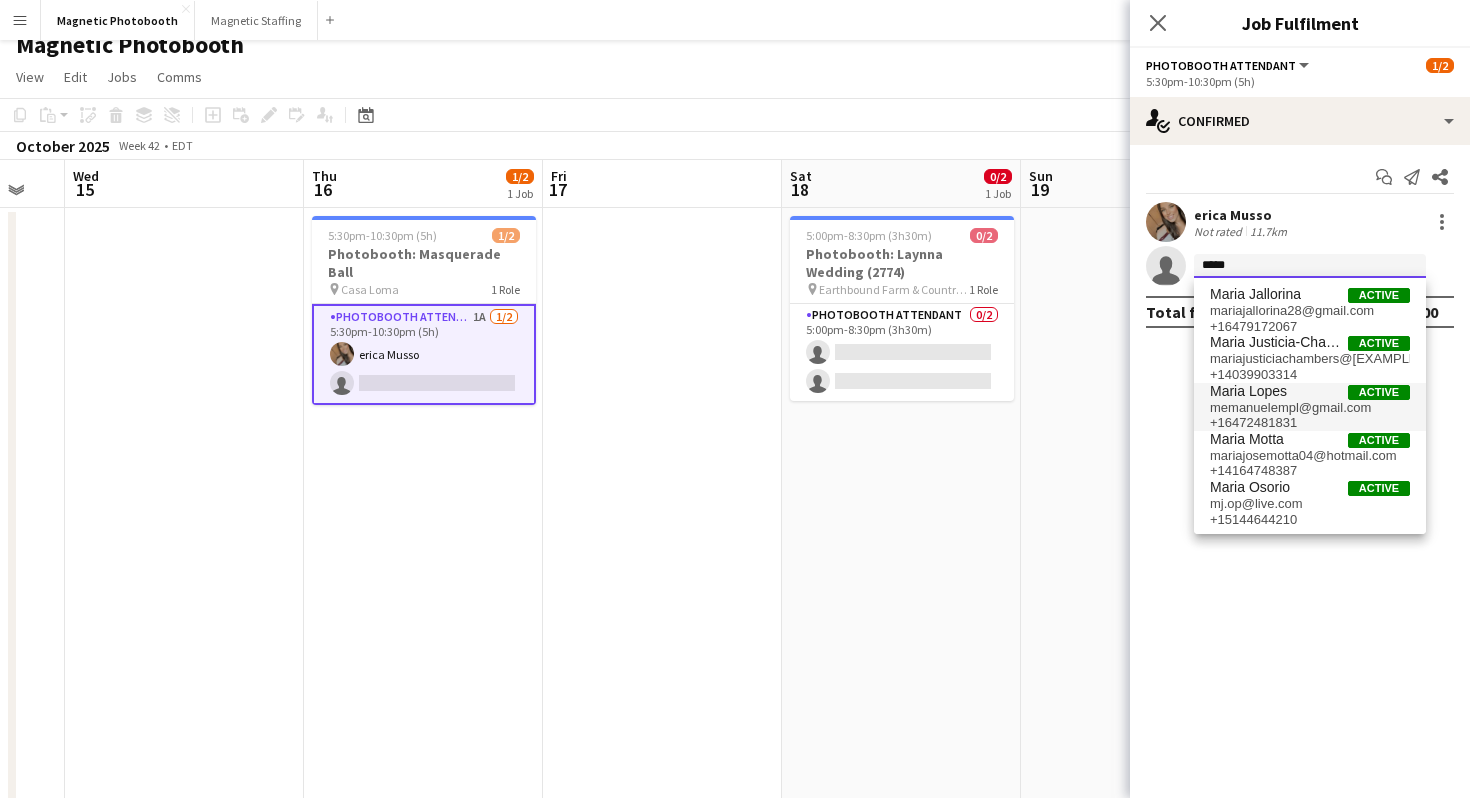 type on "*****" 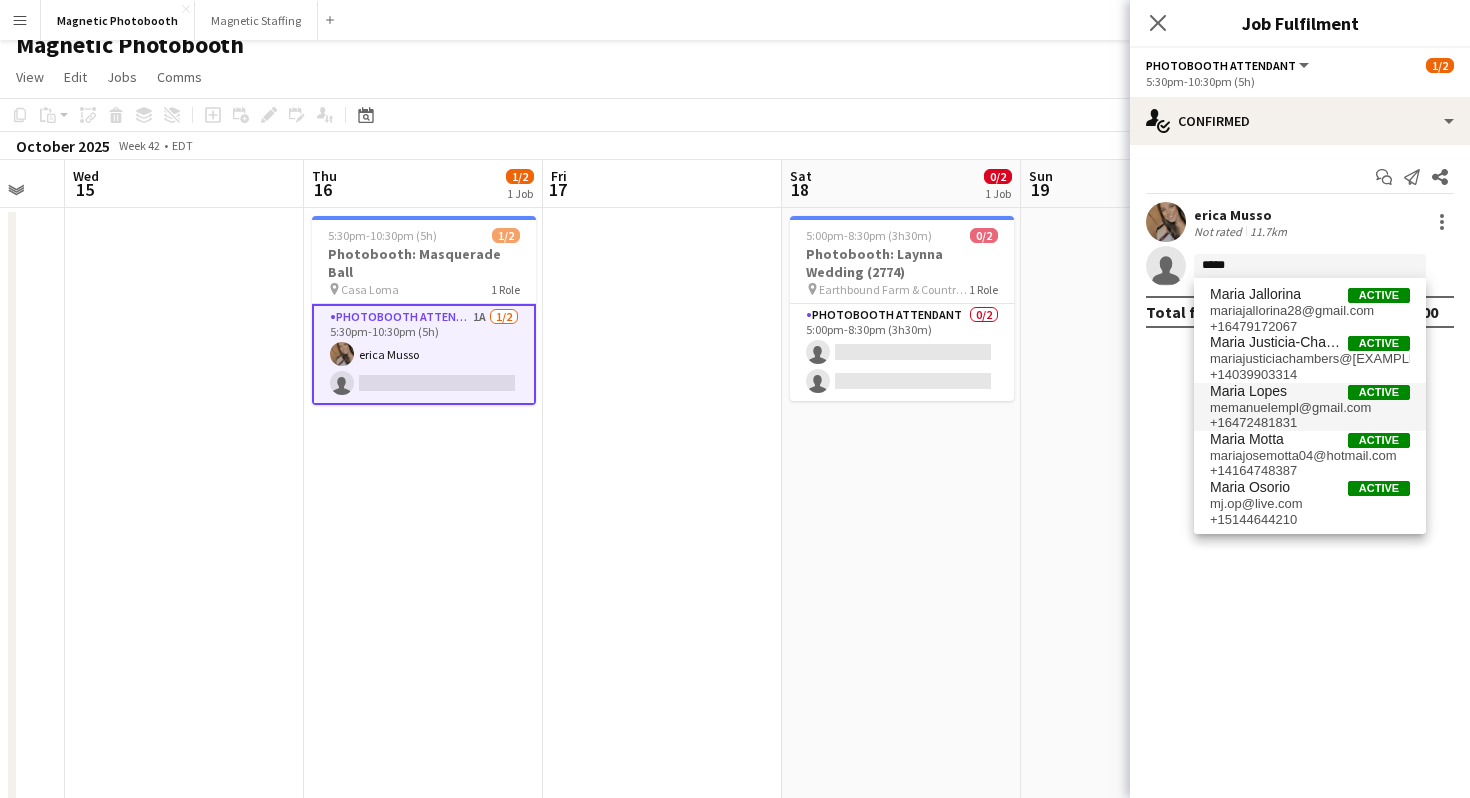 click on "memanuelempl@gmail.com" at bounding box center (1310, 408) 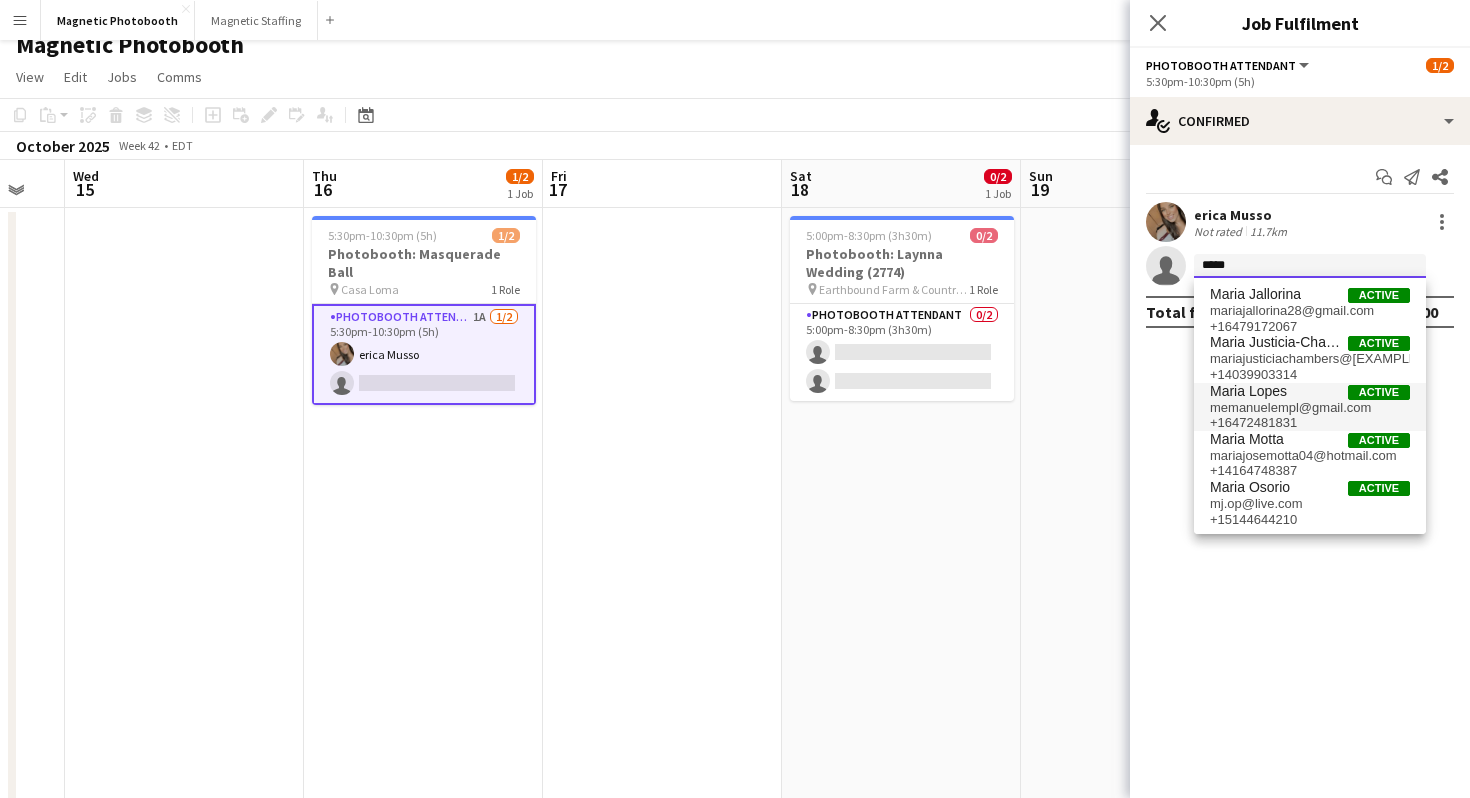 type 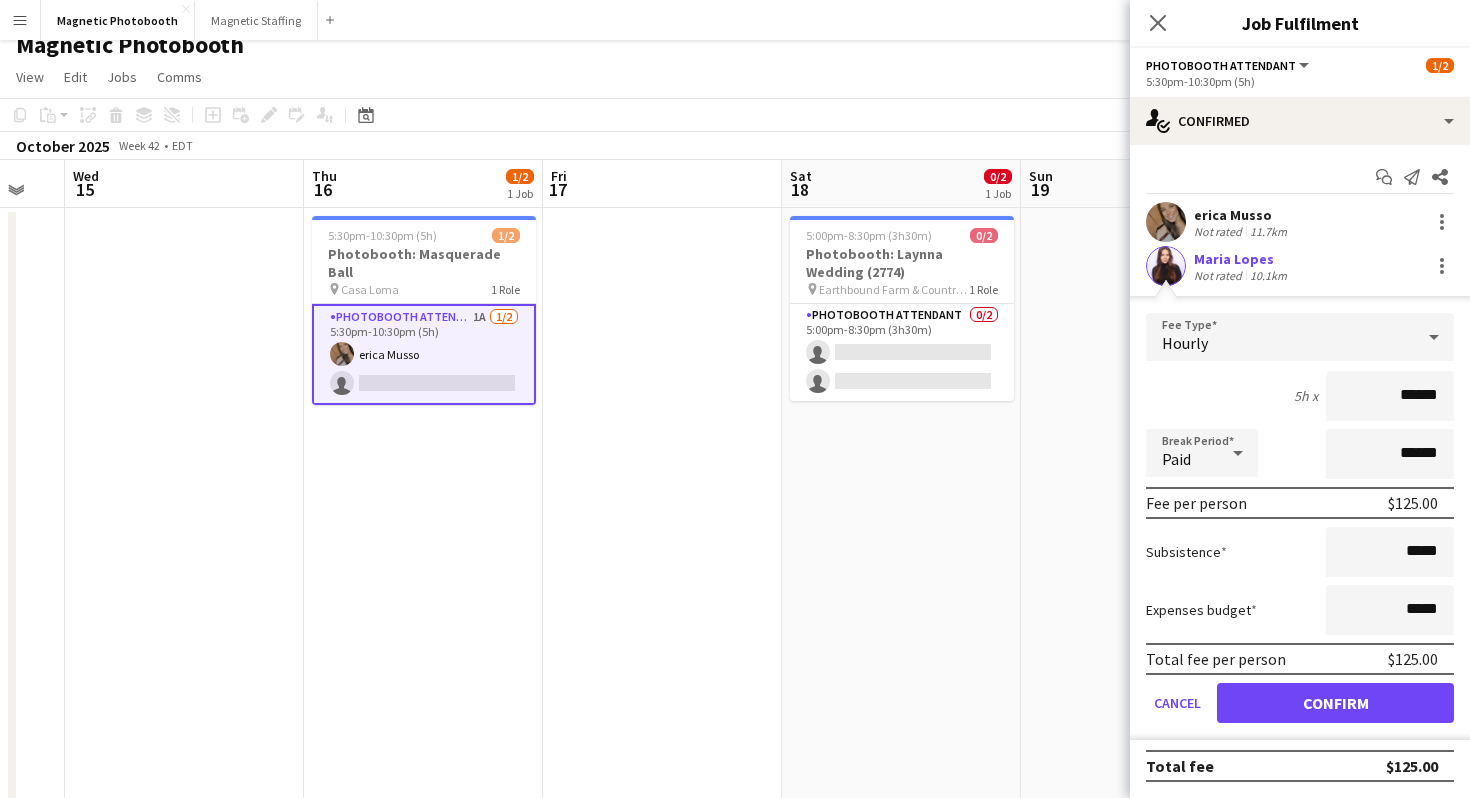 click on "******" at bounding box center [1390, 396] 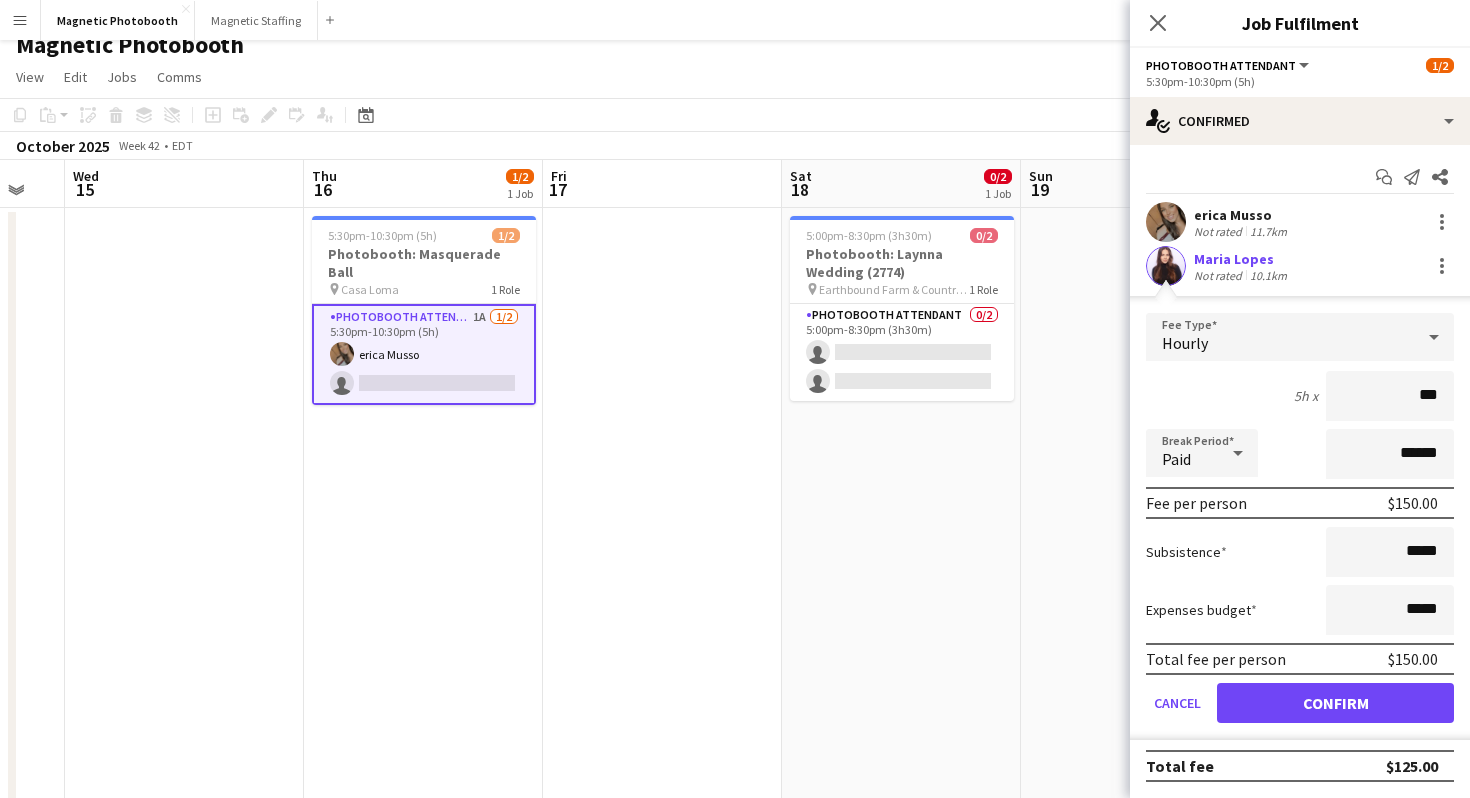 type on "***" 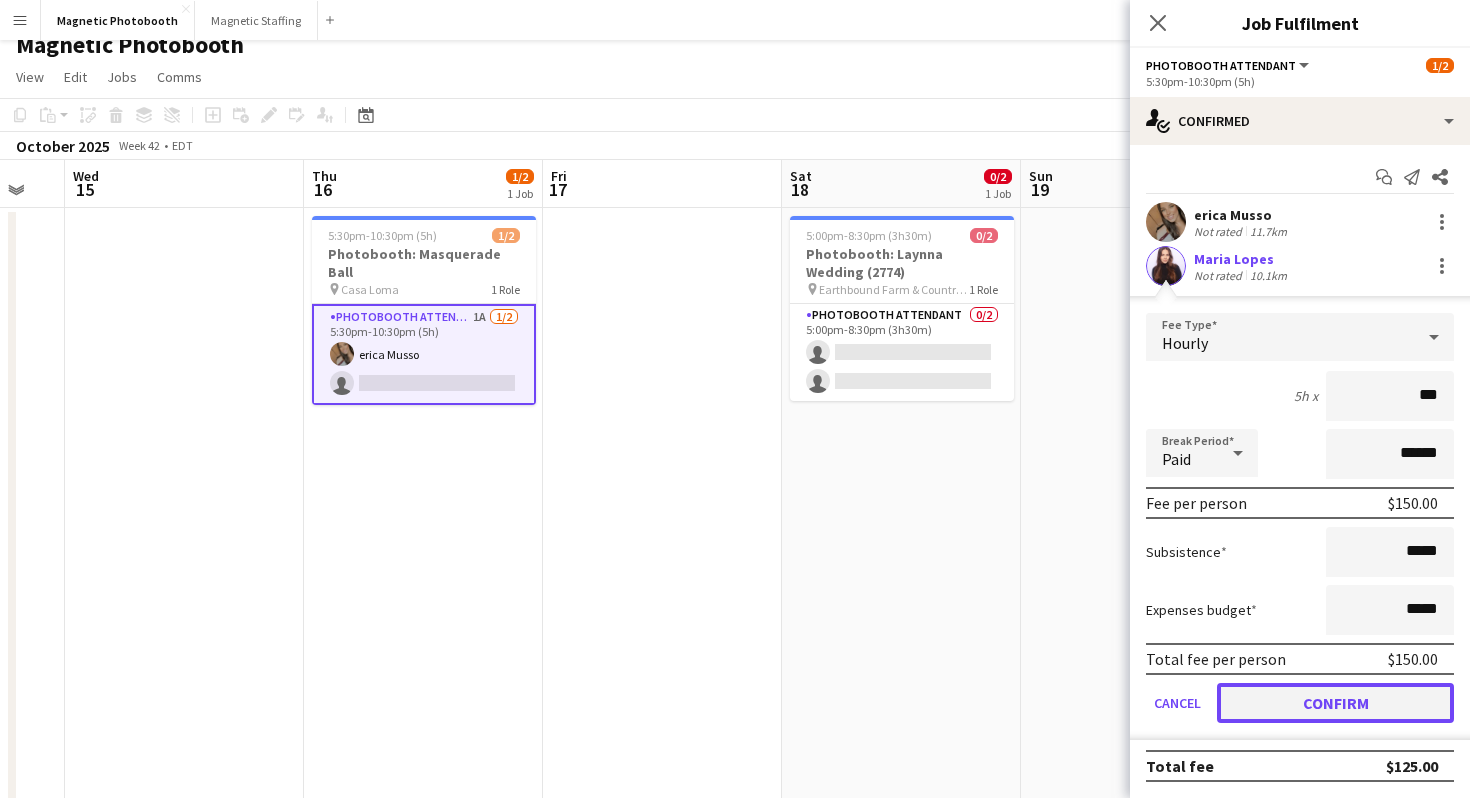click on "Confirm" at bounding box center [1335, 703] 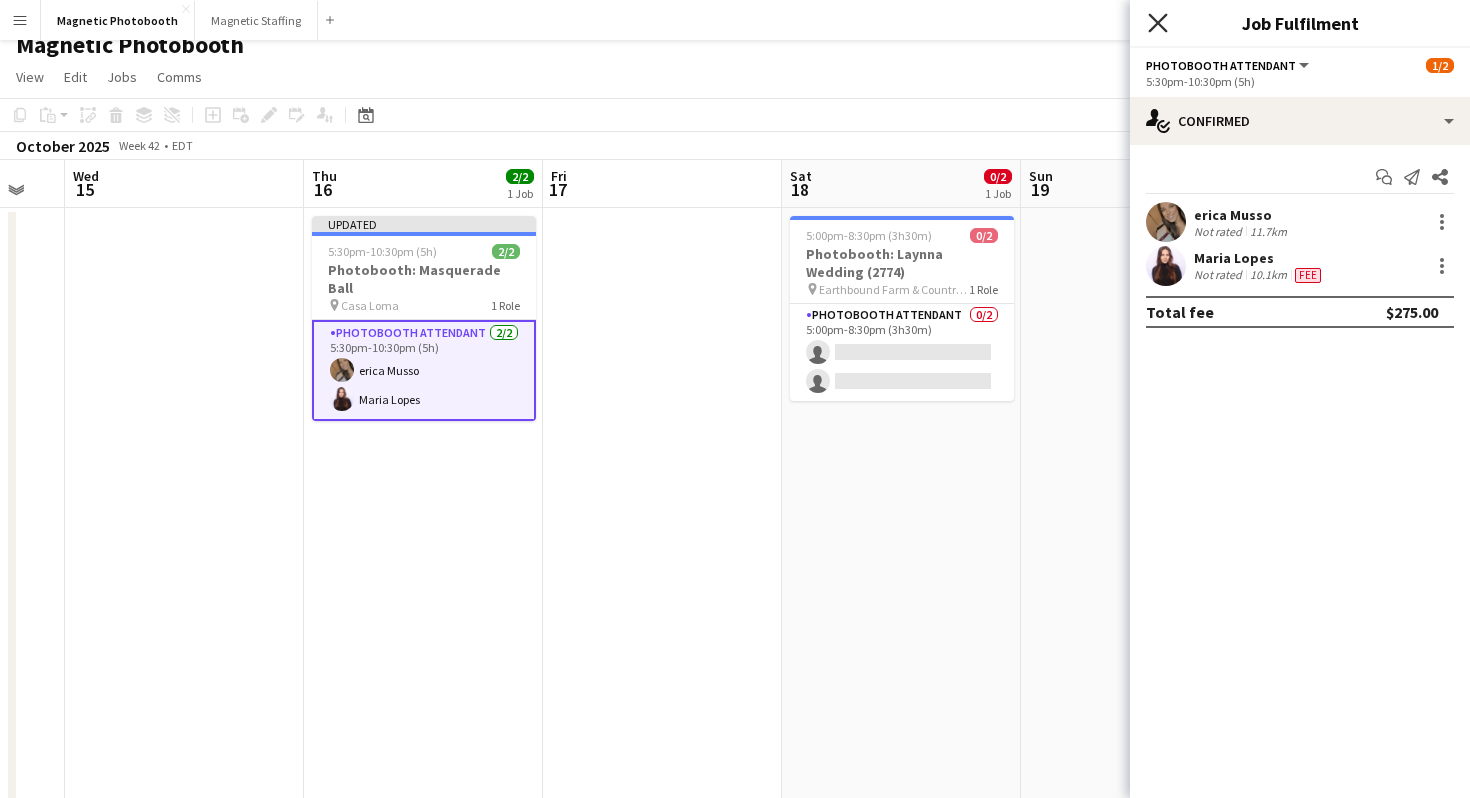 click on "Close pop-in" 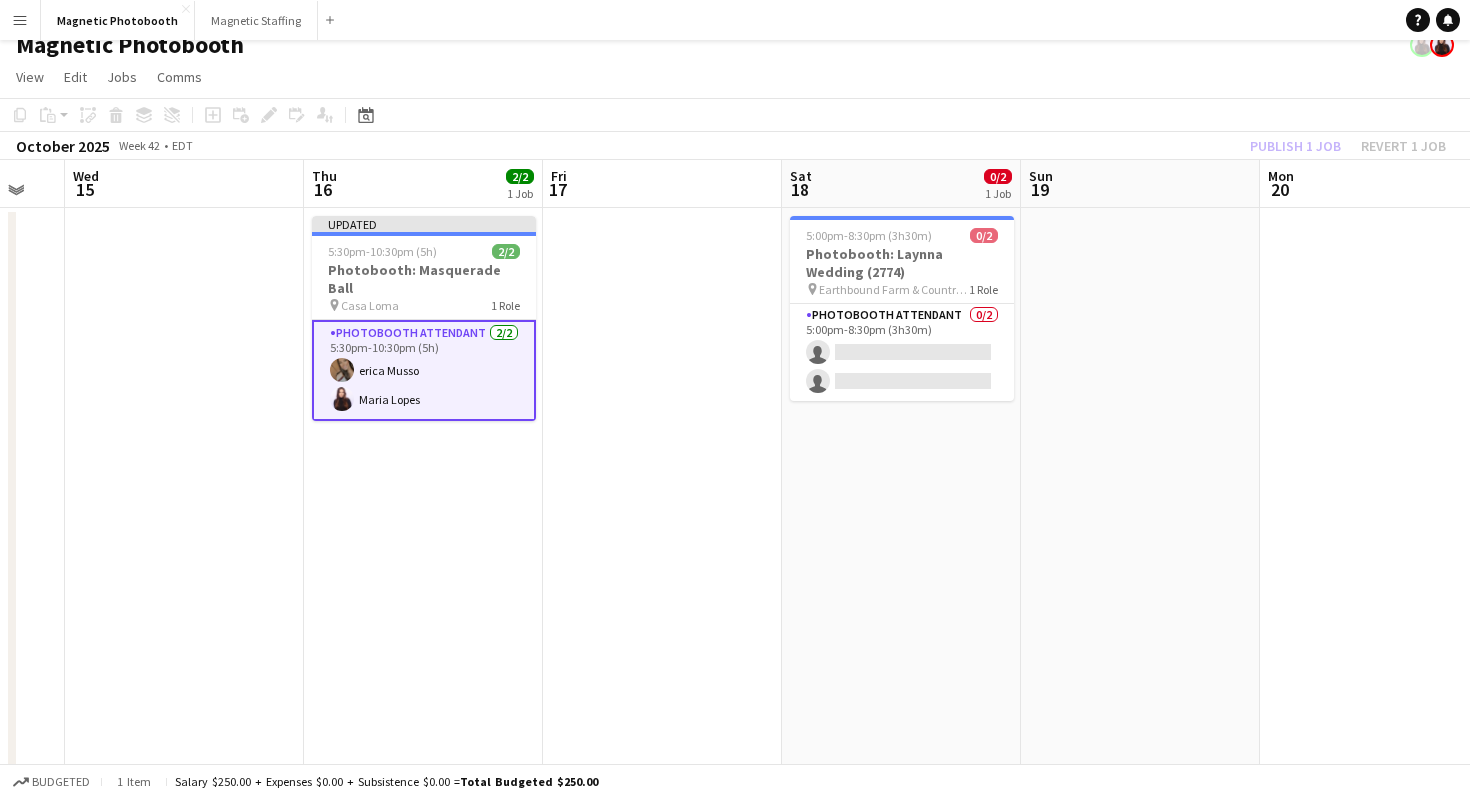 click on "Menu
Boards
Boards   Boards   All jobs   Status
Workforce
Workforce   My Workforce   Recruiting
Comms
Comms
Pay
Pay   Approvals   Payments   Reports
Platform Settings
Platform Settings   Your settings
Training Academy
Training Academy
Knowledge Base
Knowledge Base
Product Updates
Product Updates   Log Out   Privacy   Magnetic Photobooth
Close
Magnetic Staffing
Close
Add
Help
Notifications" at bounding box center (735, 20) 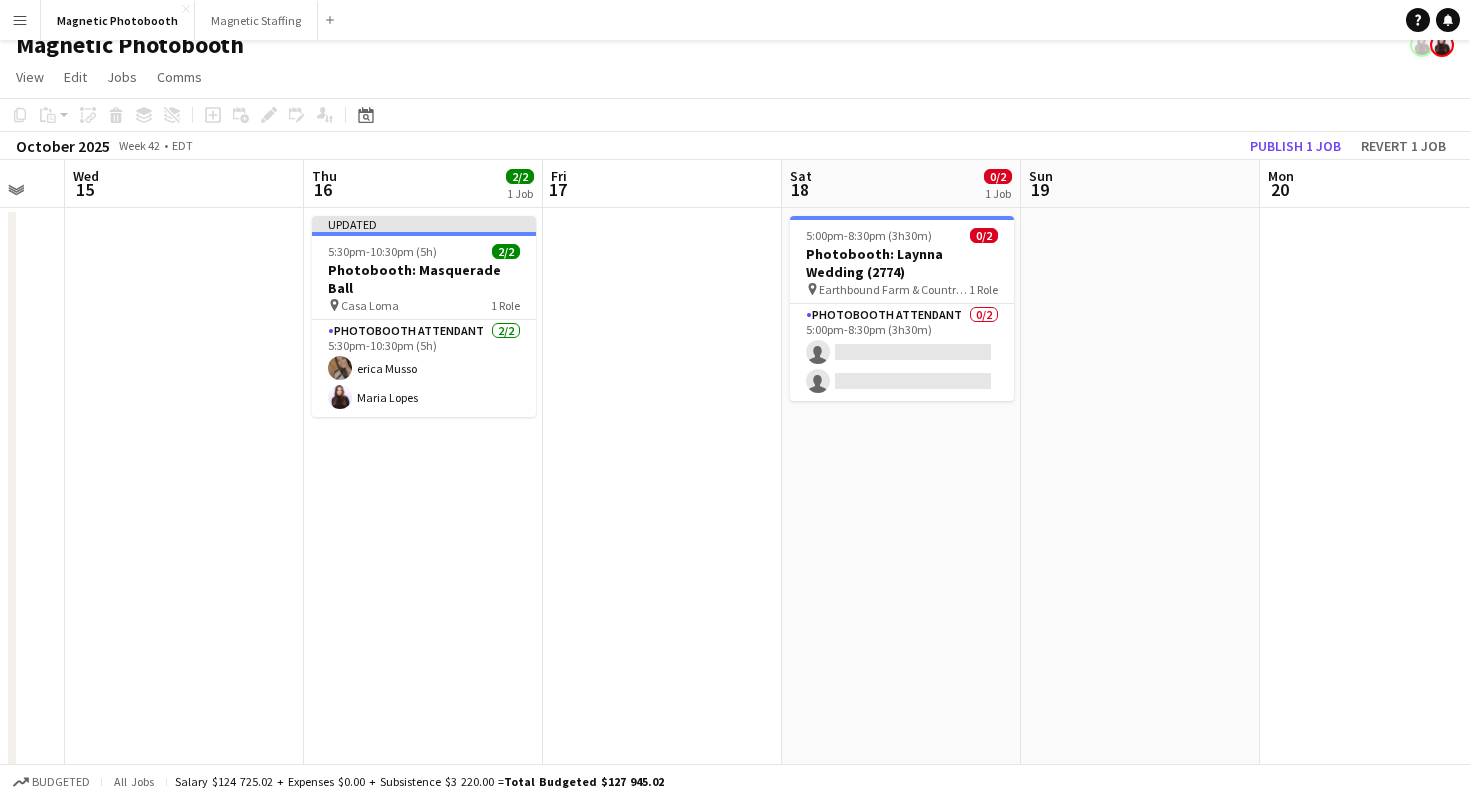 click on "Copy
Paste
Paste
Command
V Paste with crew
Command
Shift
V
Paste linked Job
Delete
Group
Ungroup
Add job
Add linked Job
Edit
Edit linked Job
Applicants
Date picker
AUG 2025 AUG 2025 Monday M Tuesday T Wednesday W Thursday T Friday F Saturday S Sunday S  AUG   1   2   3   4   5   6   7   8   9   10   11   12   13   14   15   16   17   18   19   20   21   22   23   24   25" 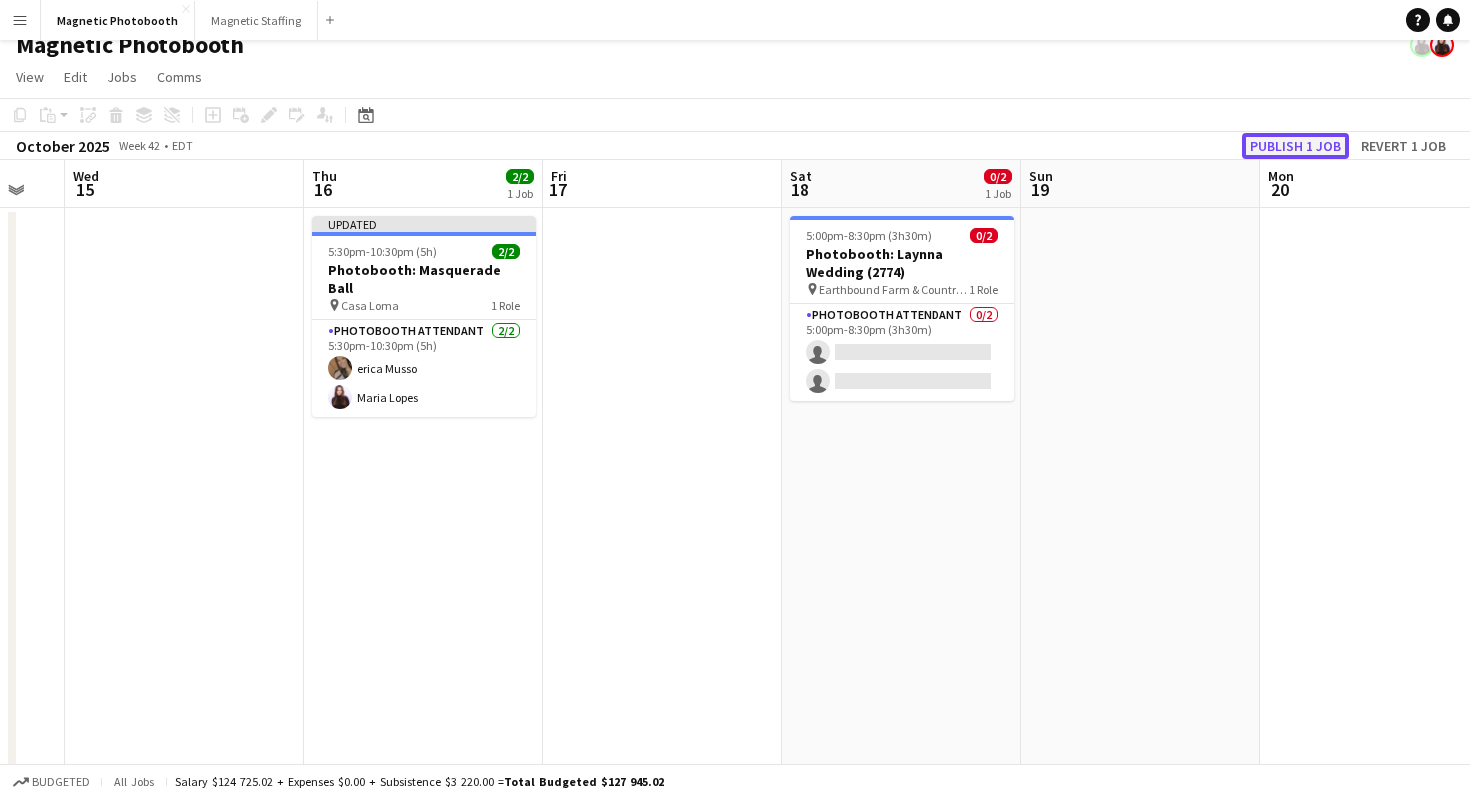 click on "Publish 1 job" 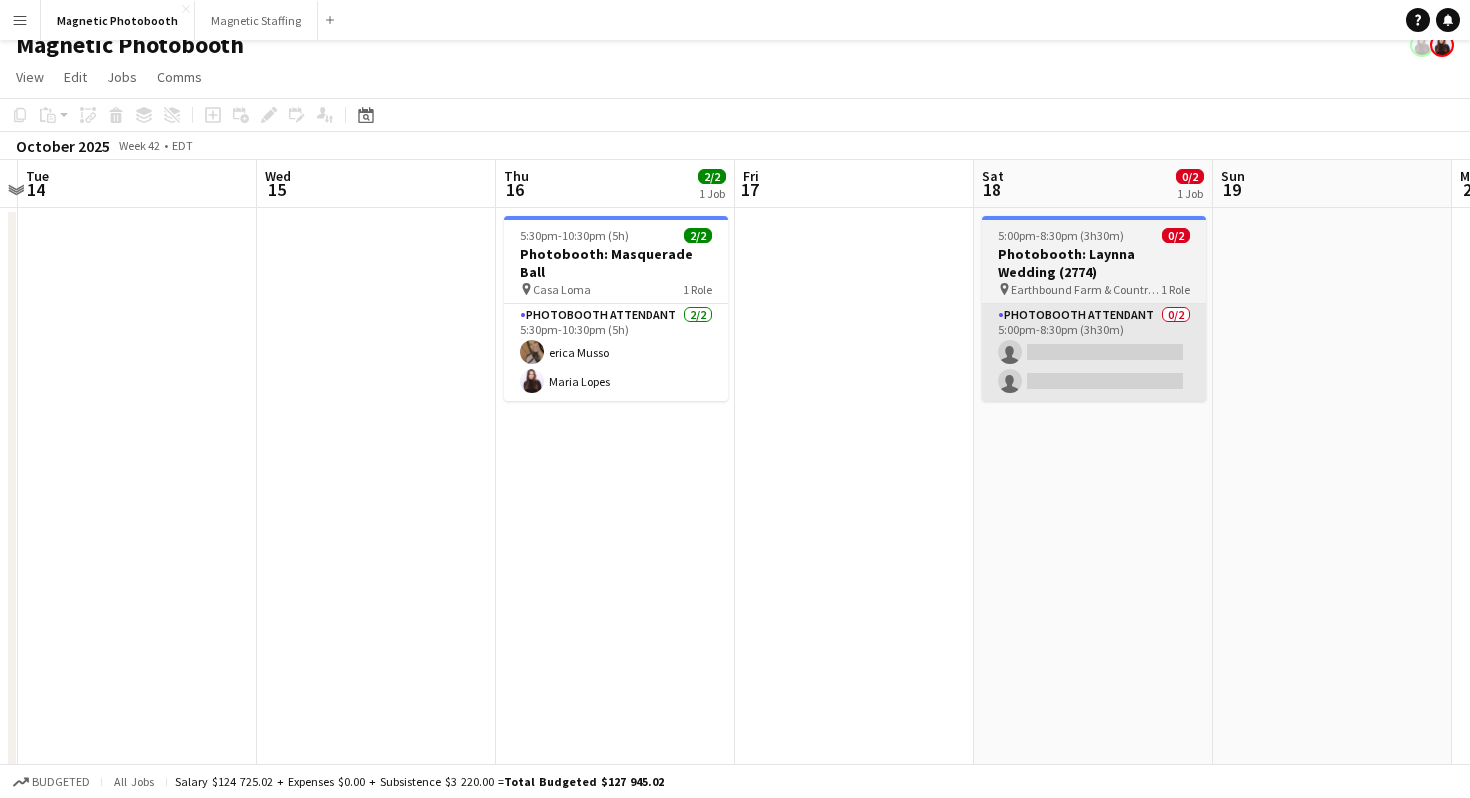 scroll, scrollTop: 0, scrollLeft: 945, axis: horizontal 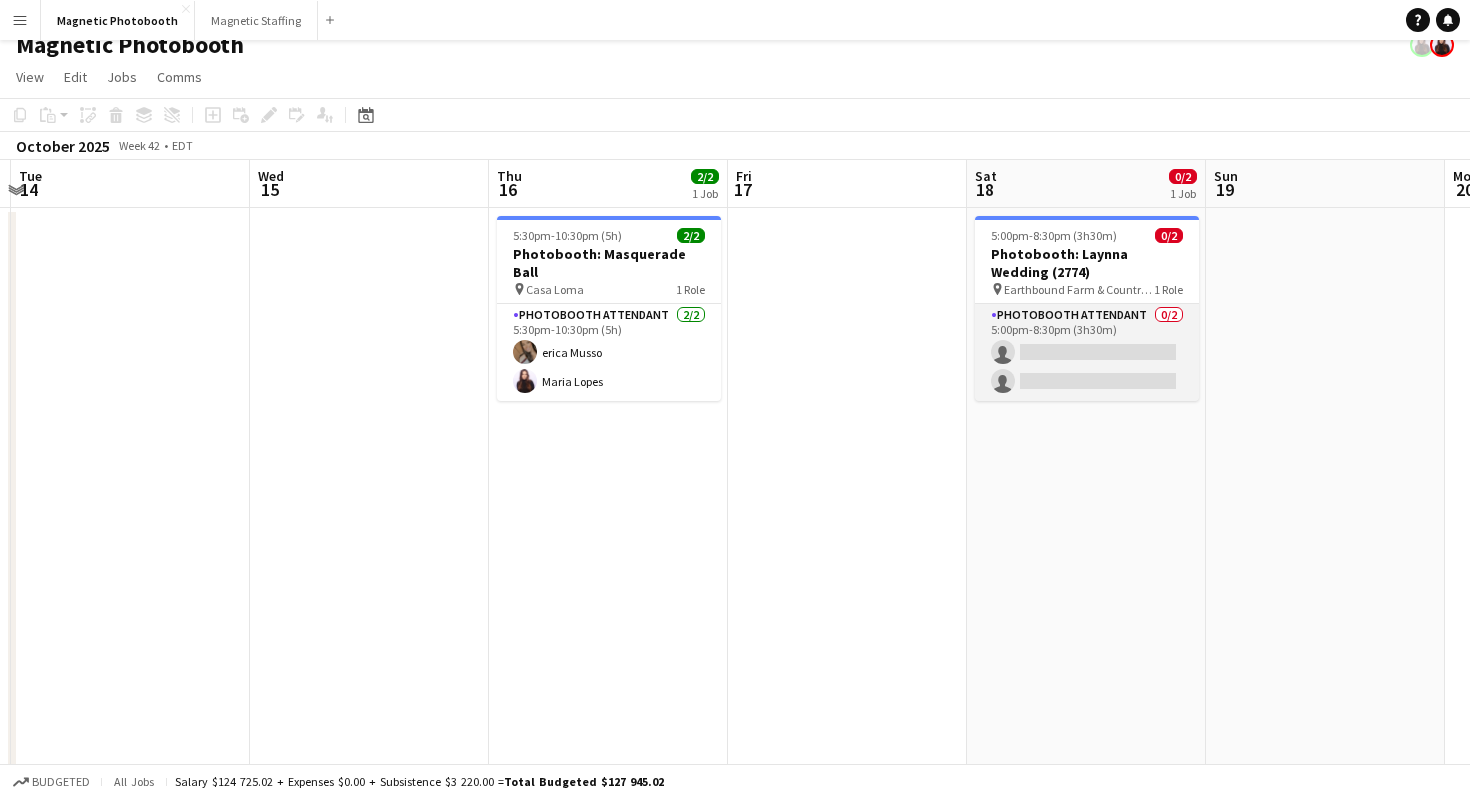 click on "Photobooth Attendant    0/2   5:00pm-8:30pm (3h30m)
single-neutral-actions
single-neutral-actions" at bounding box center (1087, 352) 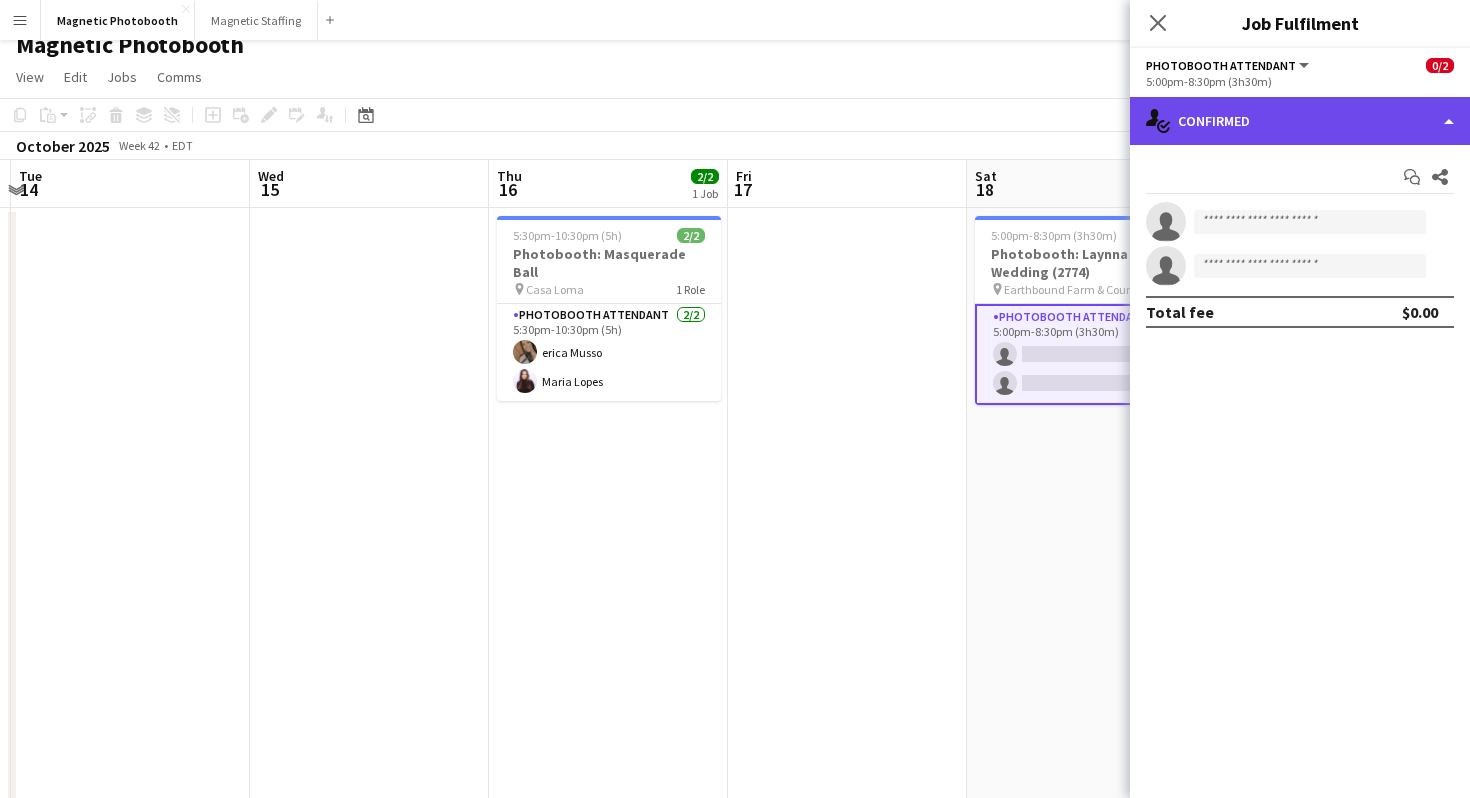 click on "single-neutral-actions-check-2
Confirmed" 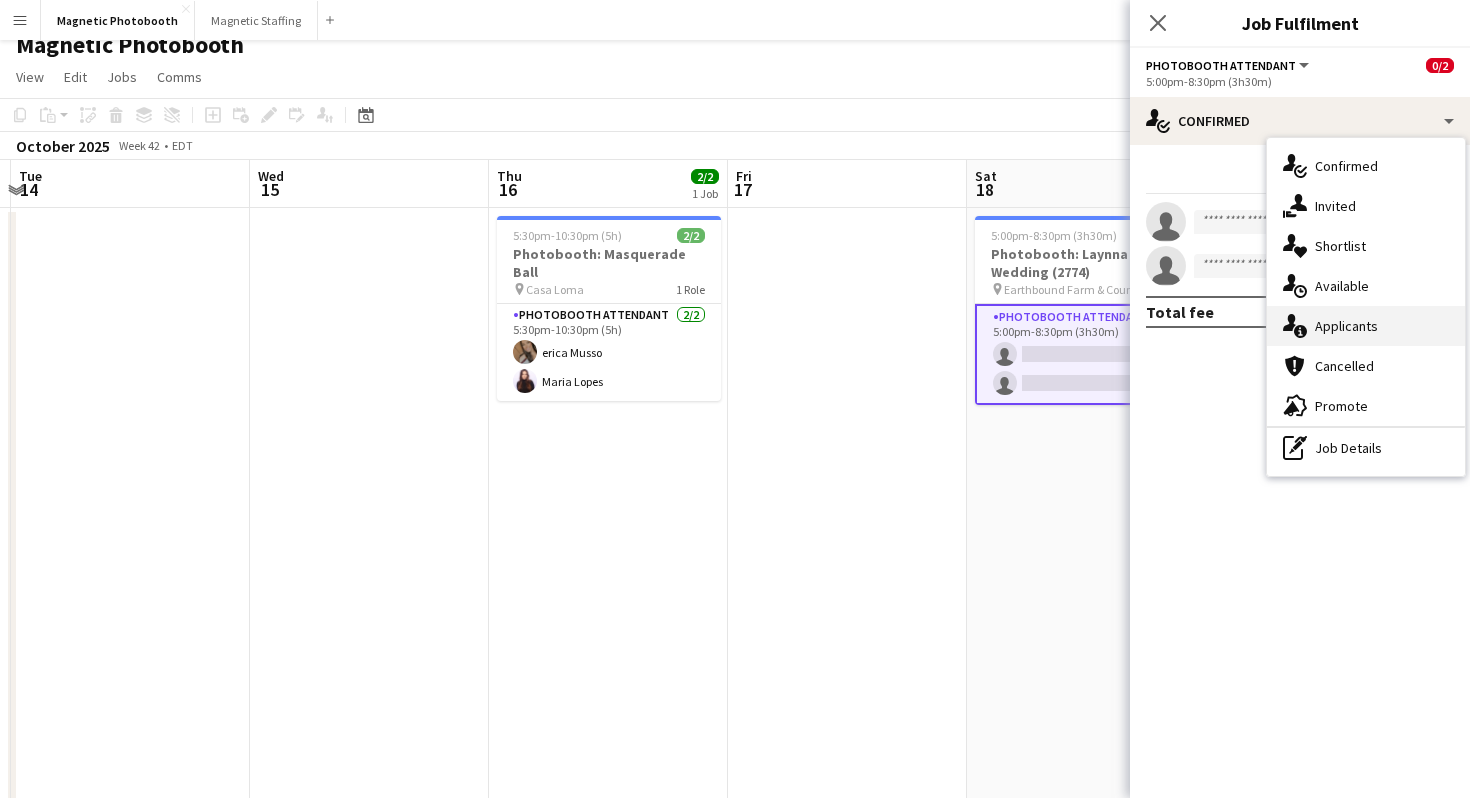 click on "single-neutral-actions-information
Applicants" at bounding box center [1366, 326] 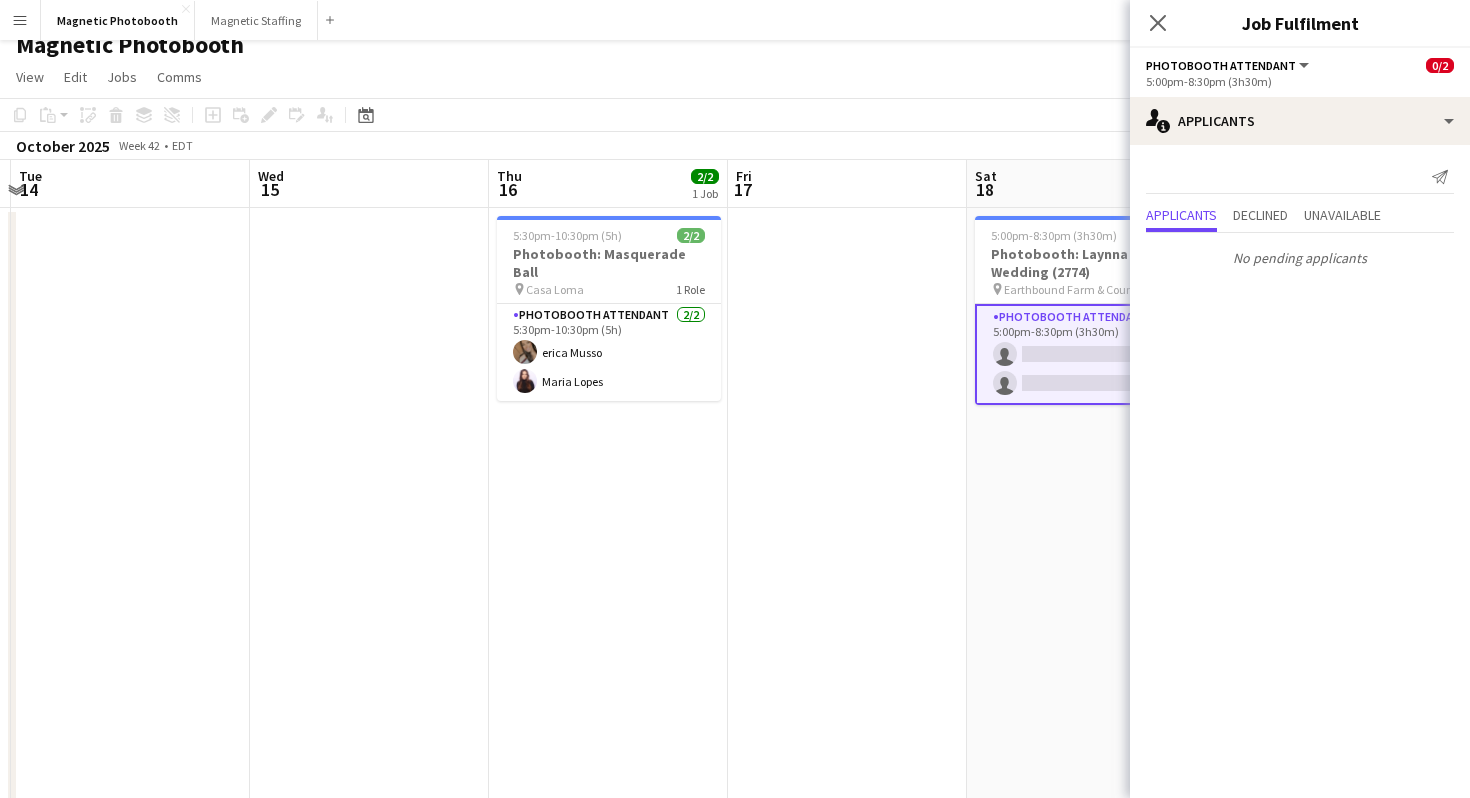 scroll, scrollTop: 19, scrollLeft: 0, axis: vertical 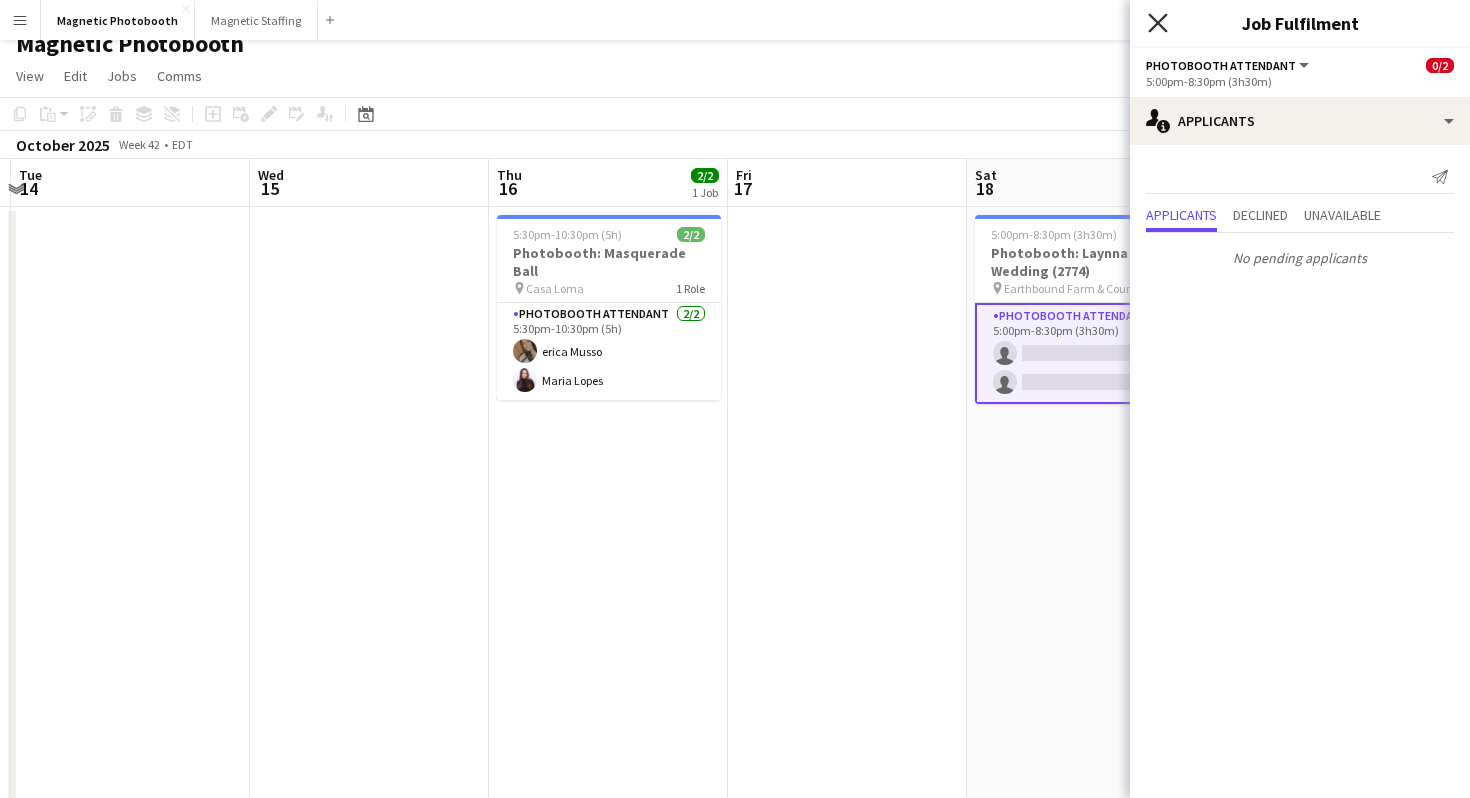 click on "Close pop-in" 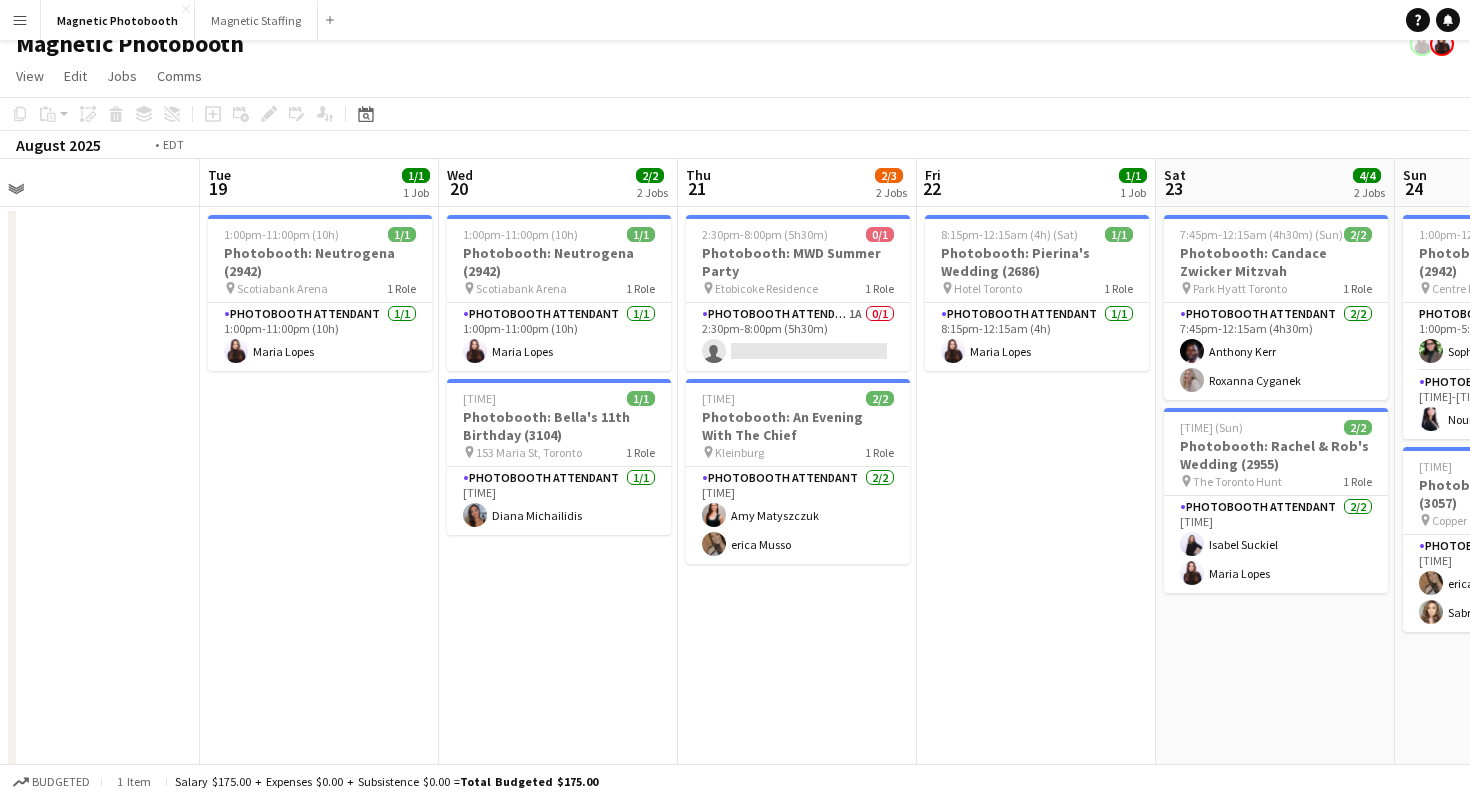 scroll, scrollTop: 0, scrollLeft: 438, axis: horizontal 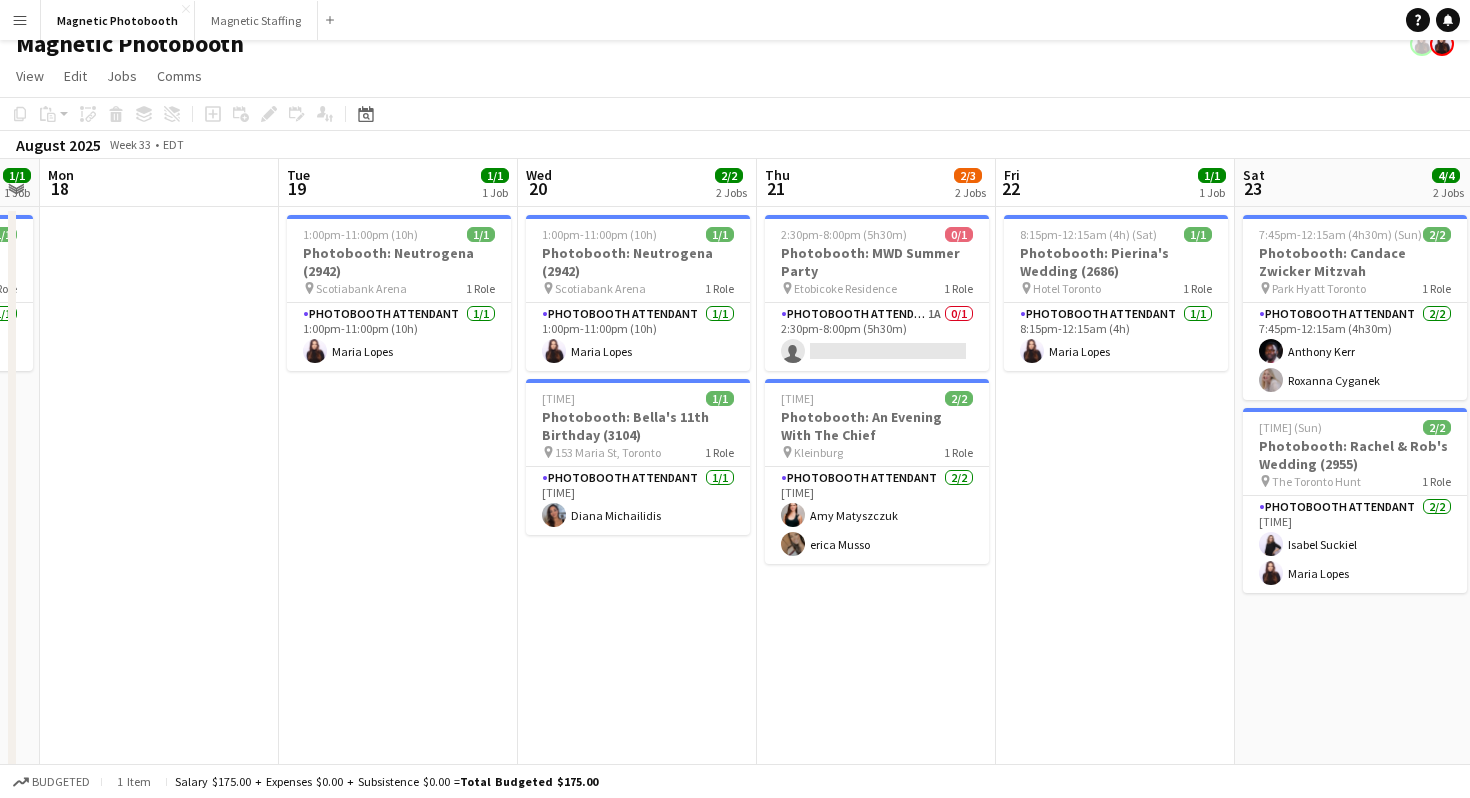 click on "Photobooth Attendant    1A   0/1   2:30pm-8:00pm (5h30m)
single-neutral-actions" at bounding box center (877, 337) 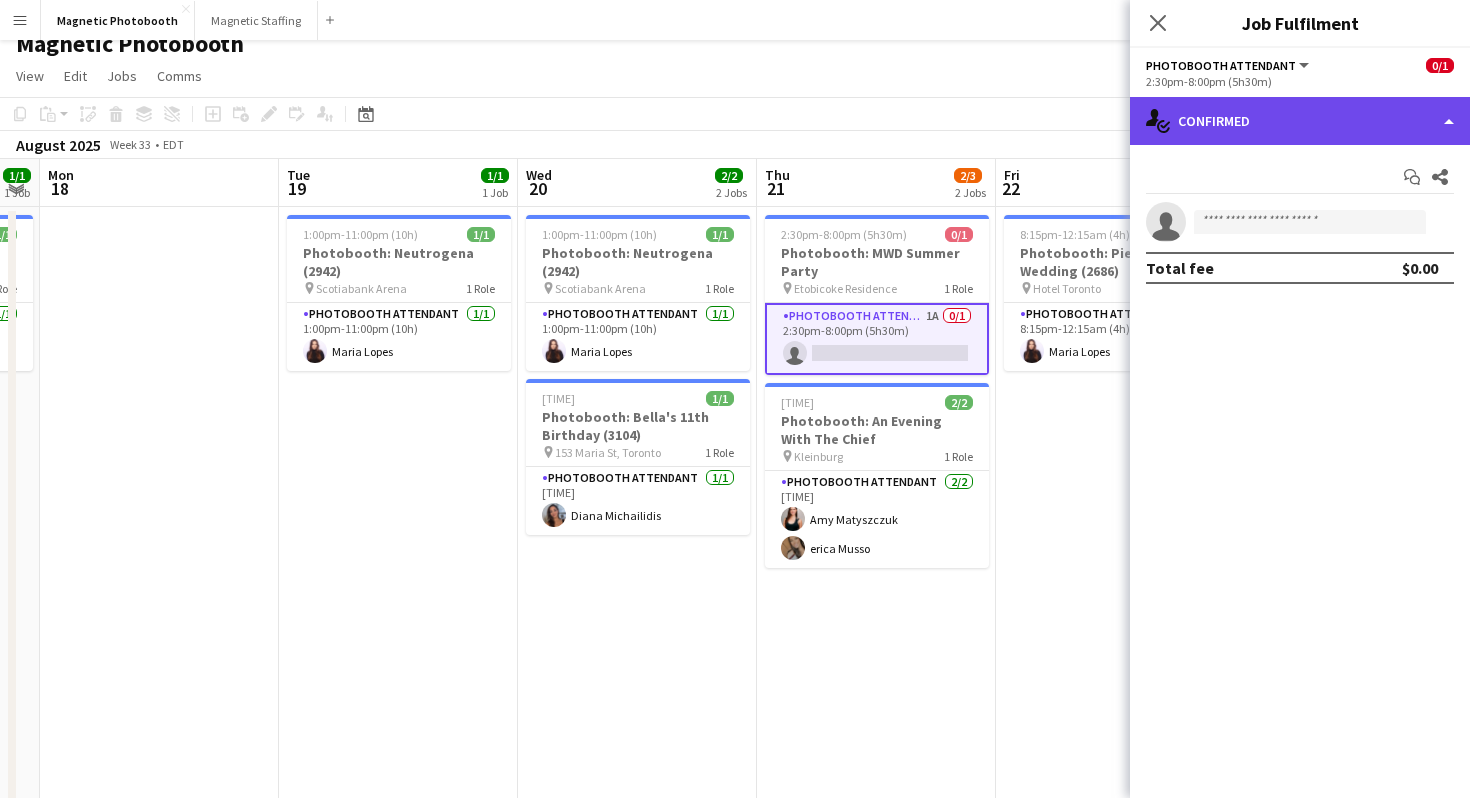 click on "single-neutral-actions-check-2
Confirmed" 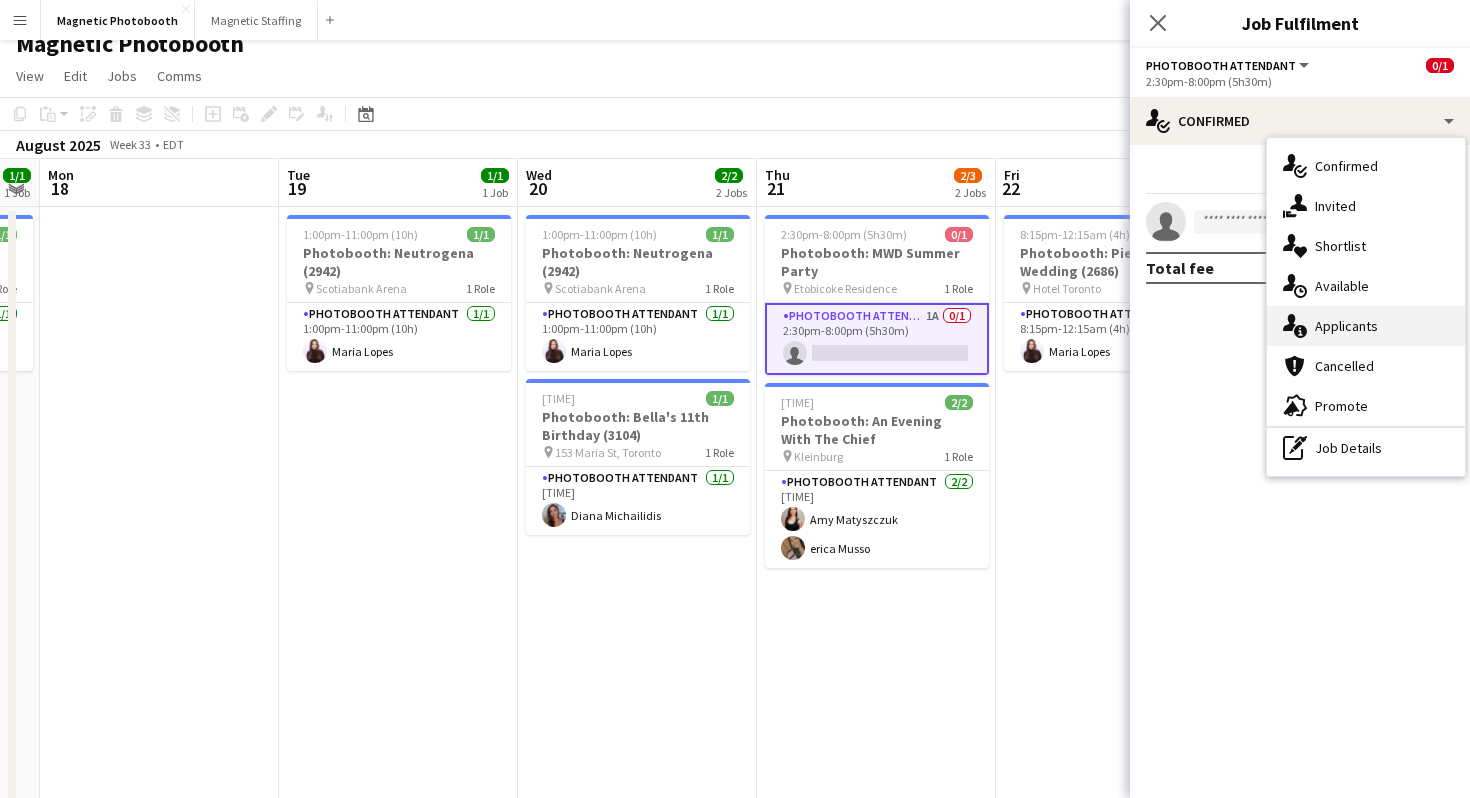 click on "single-neutral-actions-information
Applicants" at bounding box center [1366, 326] 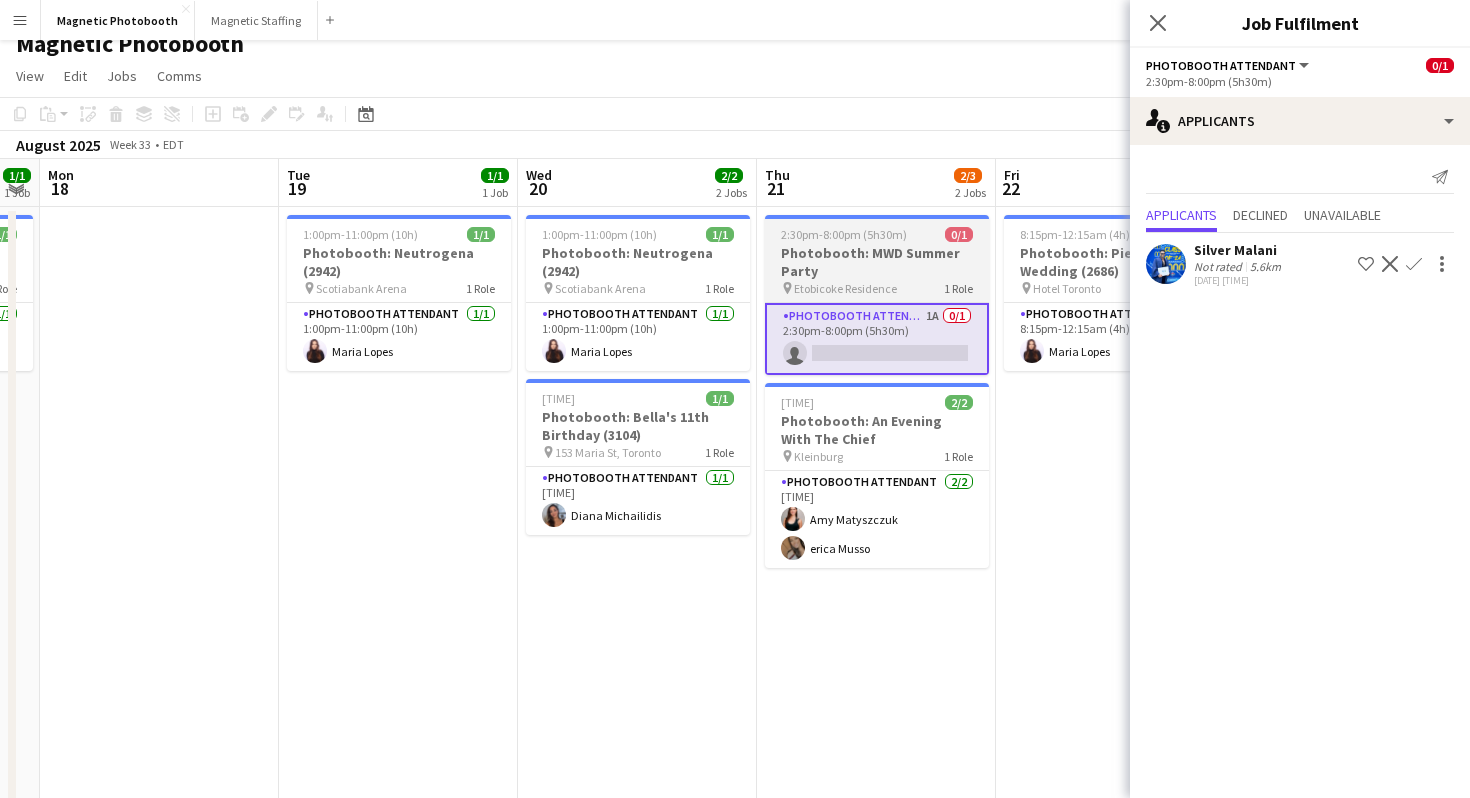 click on "Photobooth: MWD Summer Party" at bounding box center [877, 262] 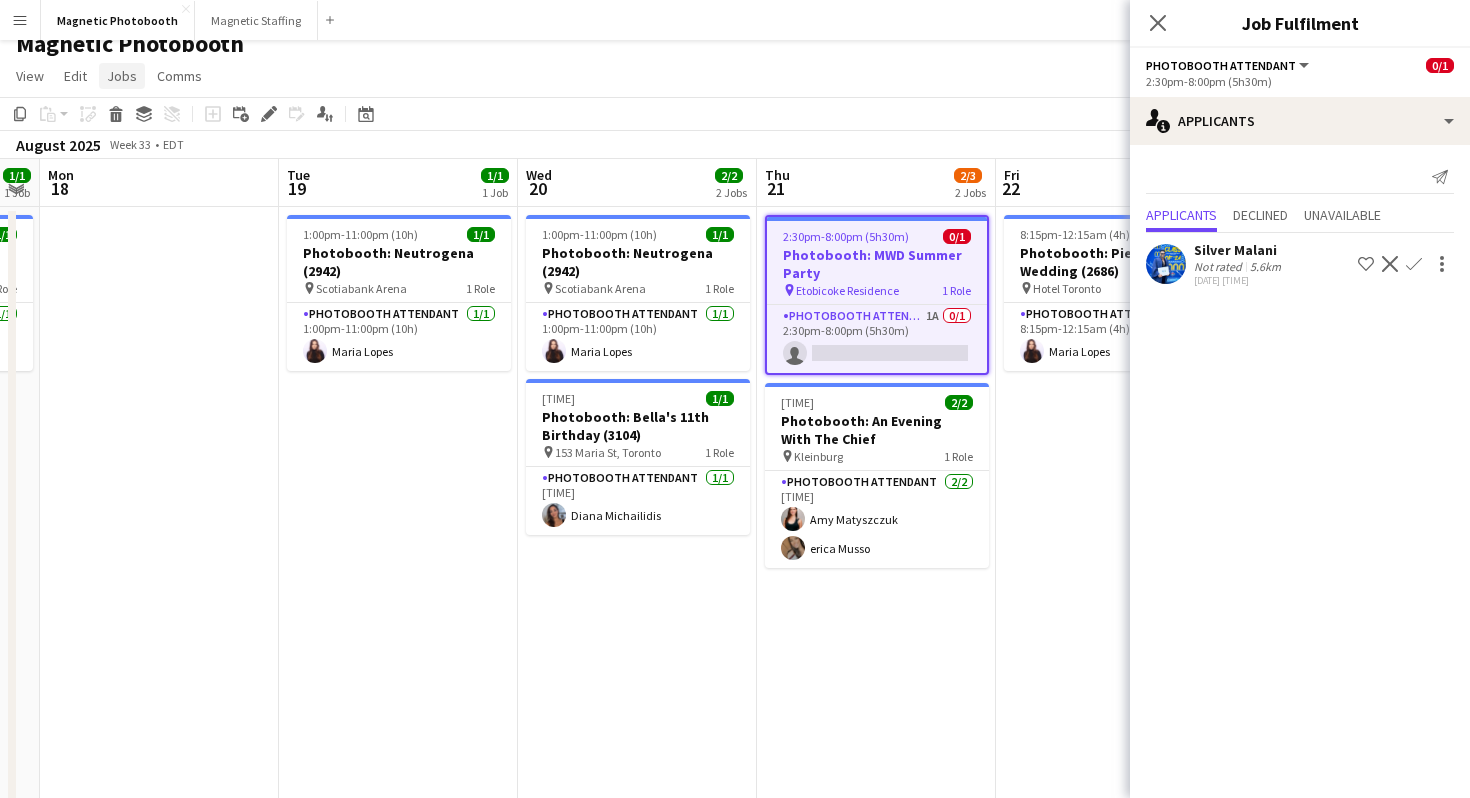 click on "Jobs" 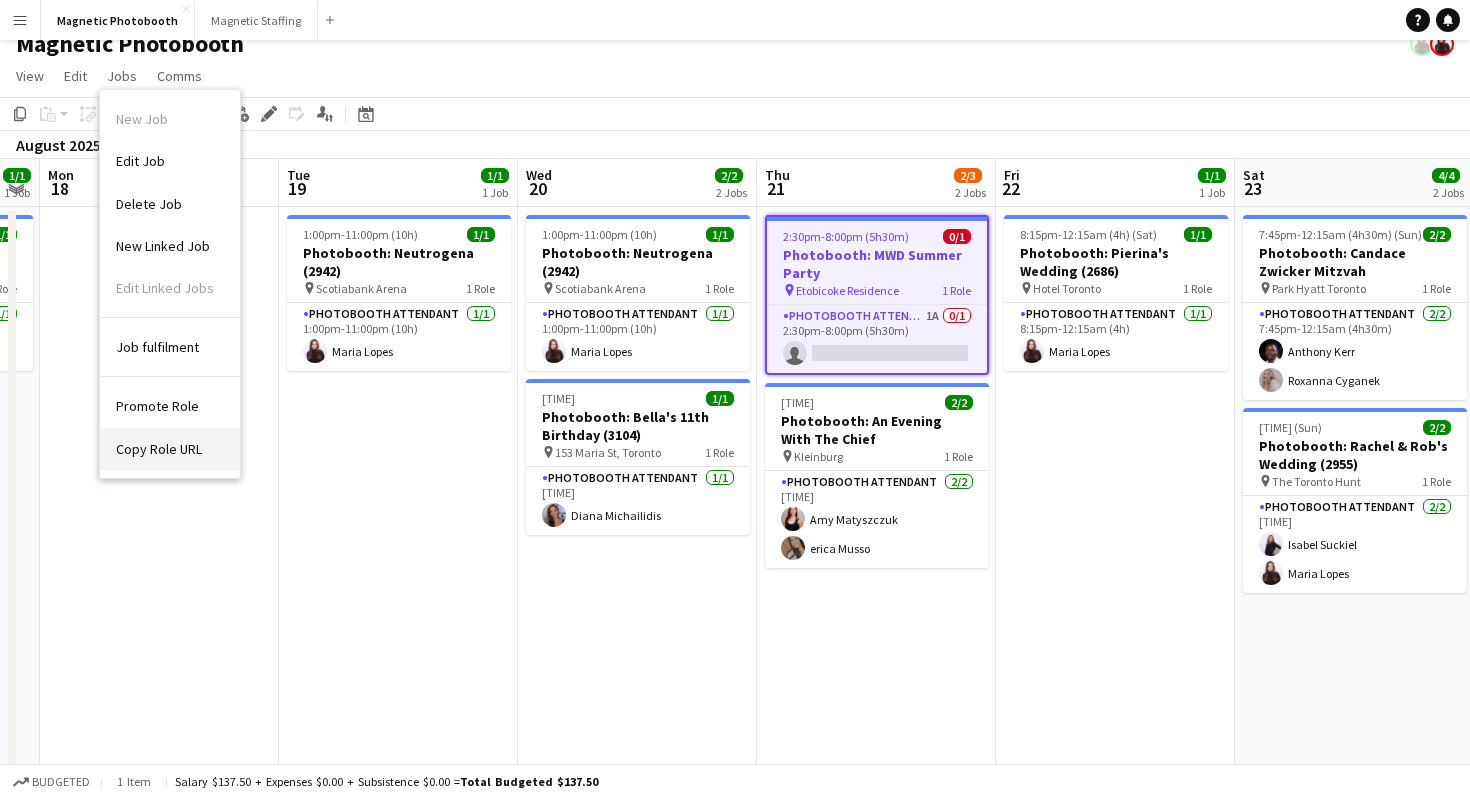 click on "Copy Role URL" at bounding box center [170, 449] 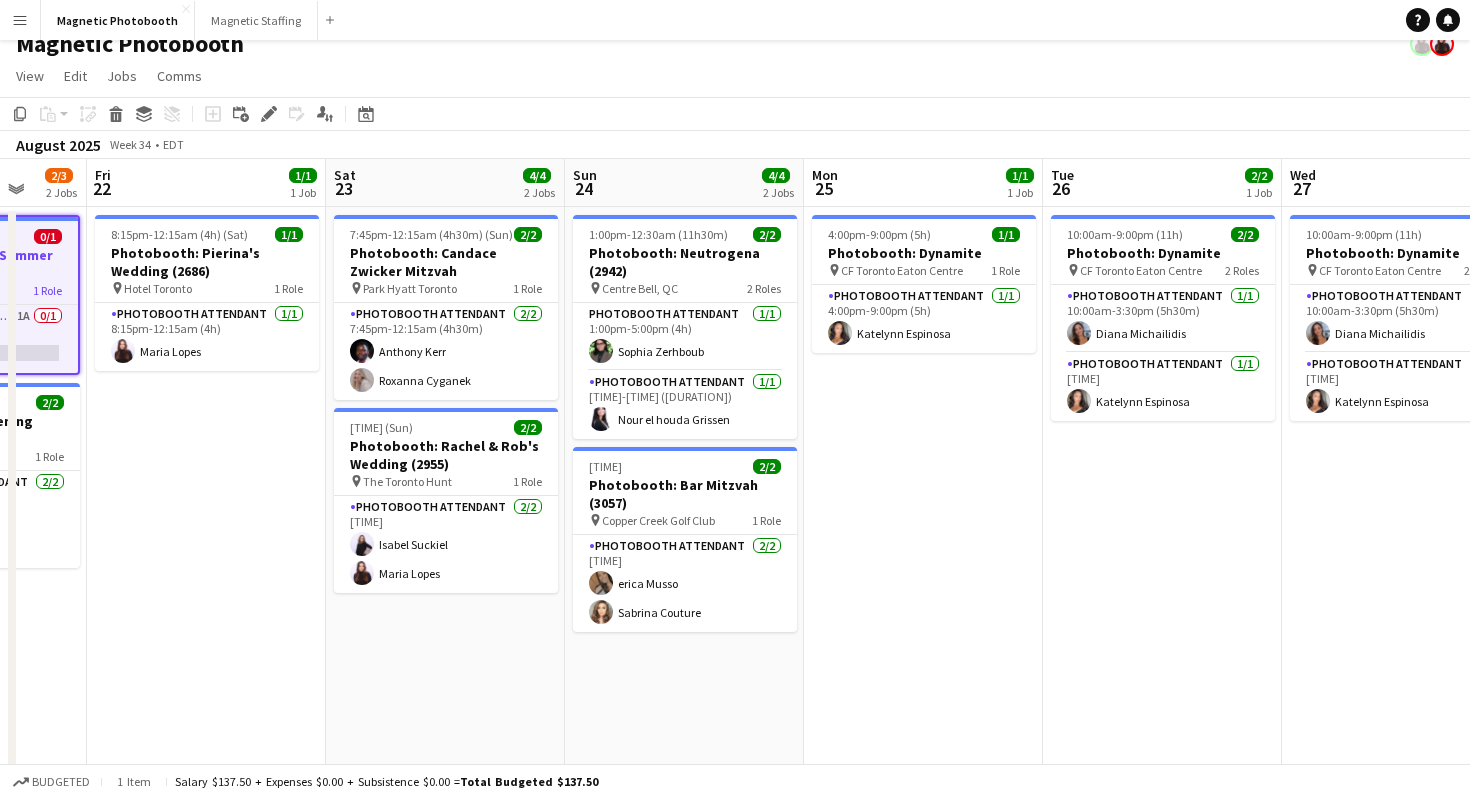 scroll, scrollTop: 0, scrollLeft: 568, axis: horizontal 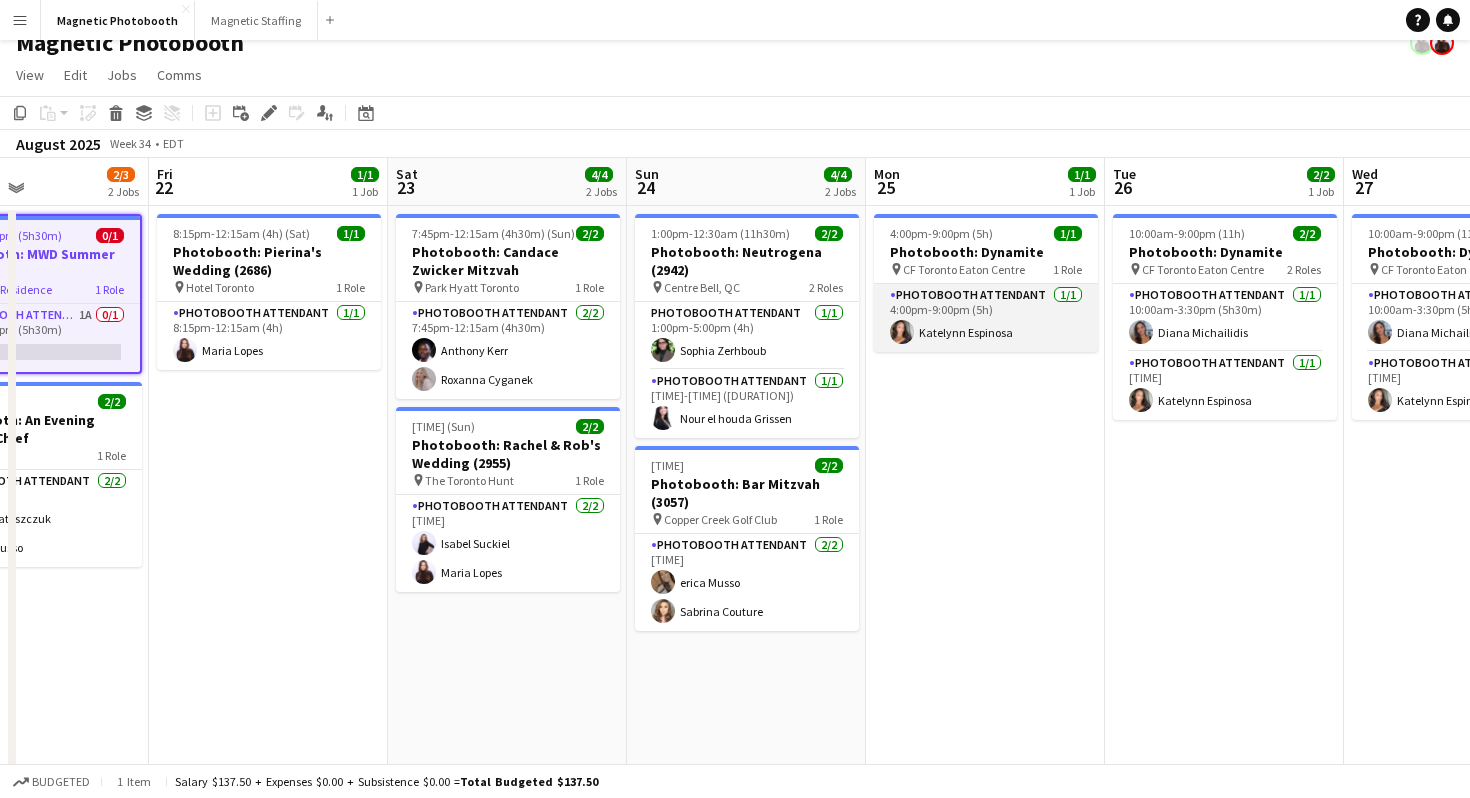 click on "Photobooth Attendant    1/1   [TIME]
Katelynn Espinosa" at bounding box center (986, 318) 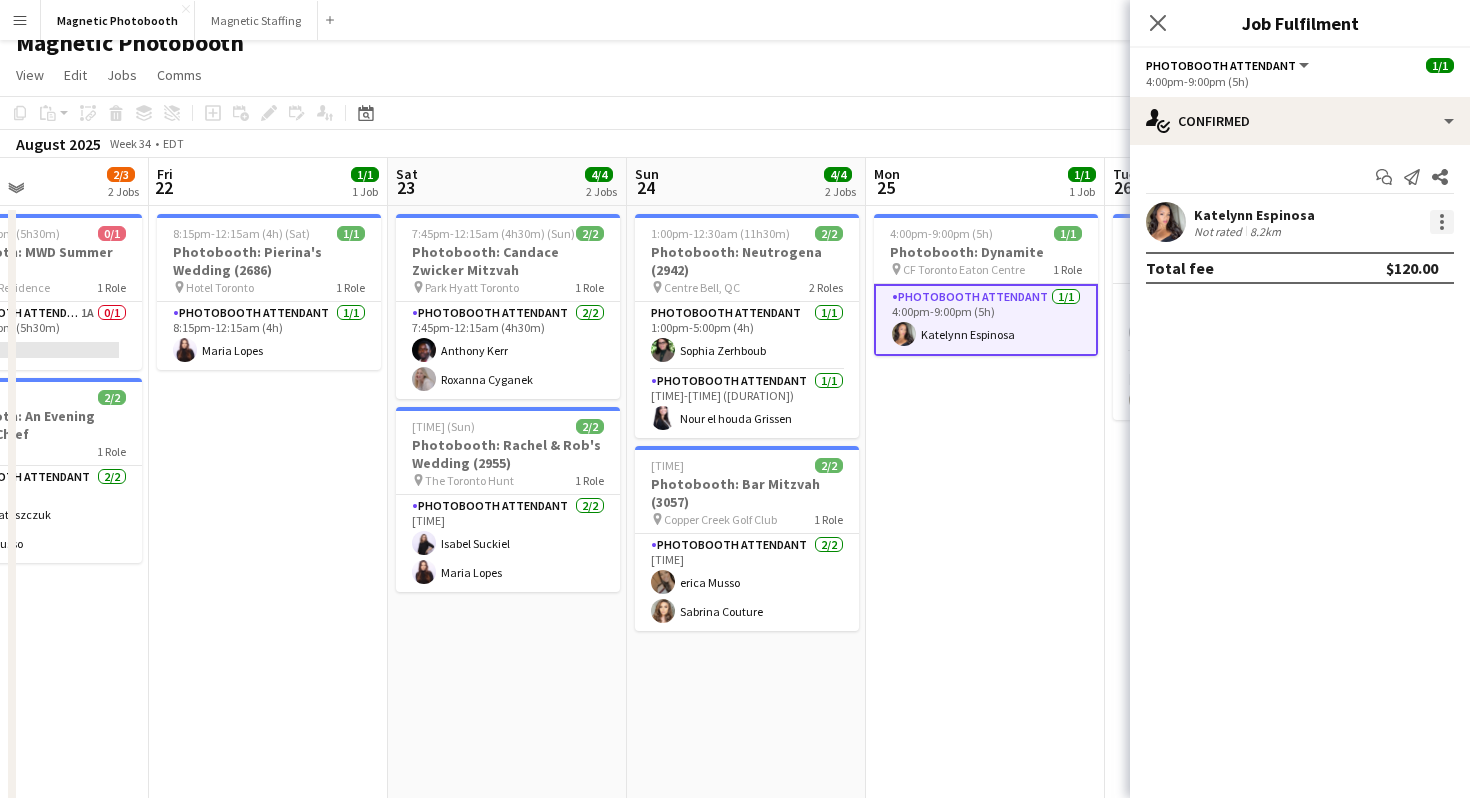 click at bounding box center [1442, 222] 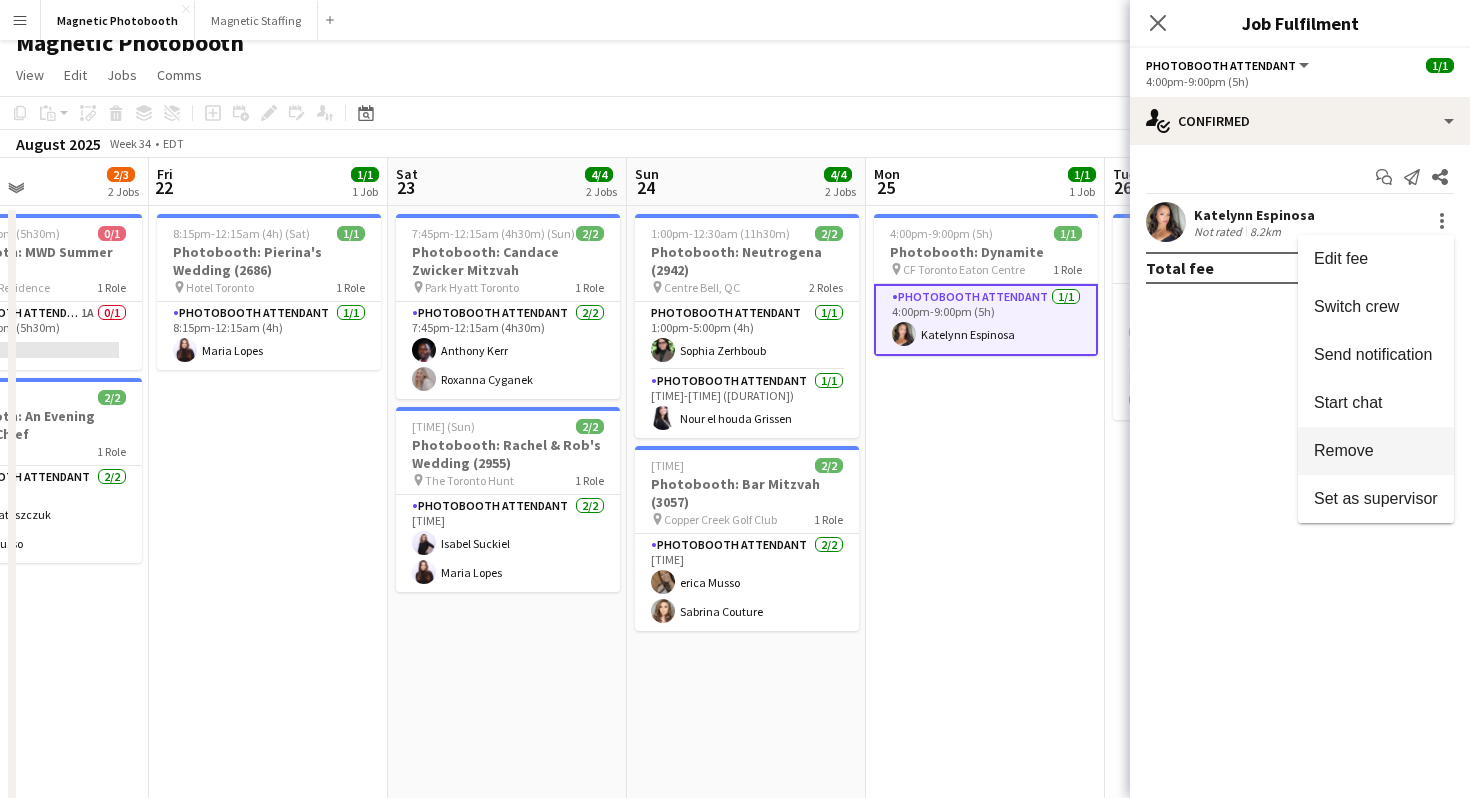 click on "Remove" at bounding box center (1376, 451) 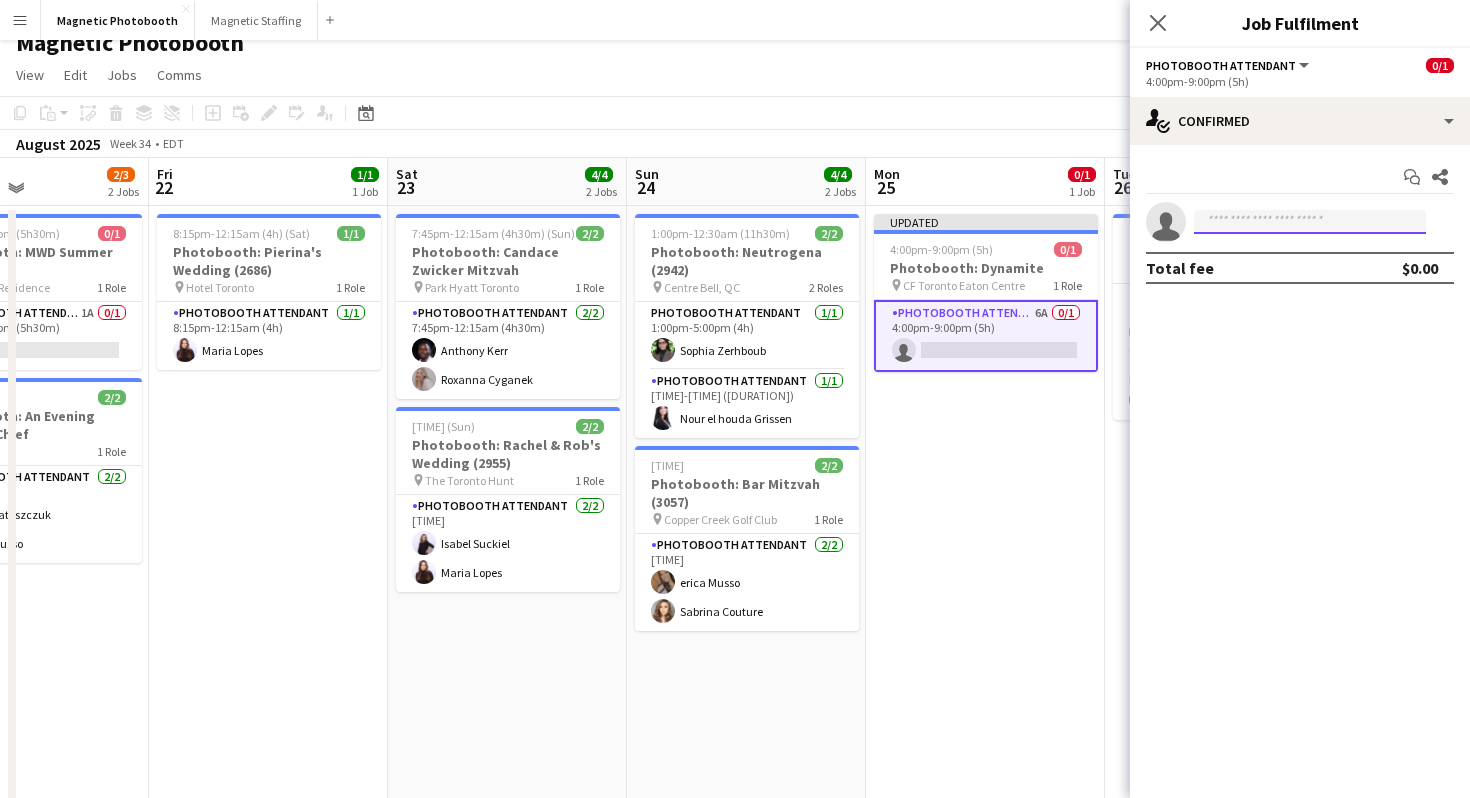 click at bounding box center (1310, 222) 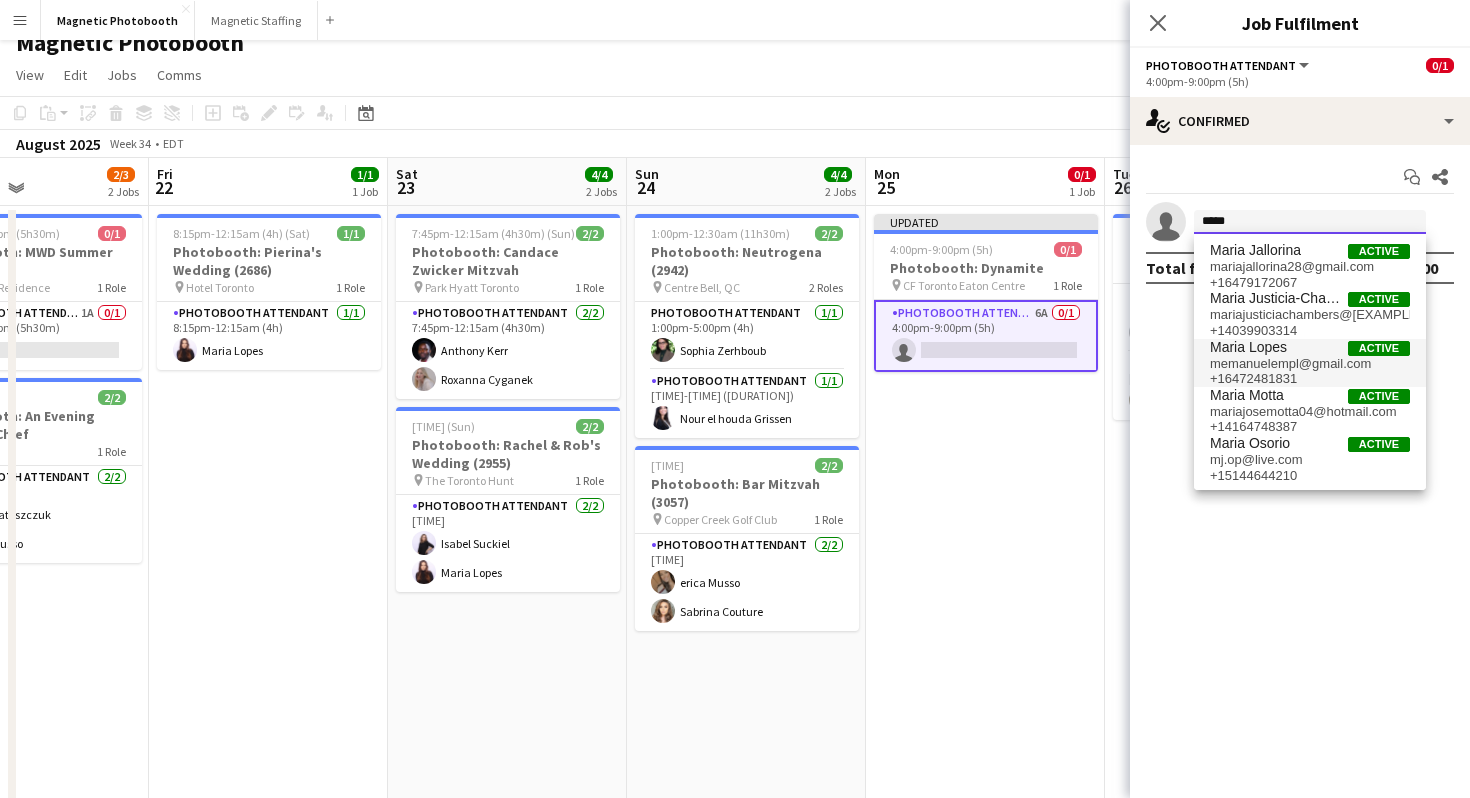 type on "*****" 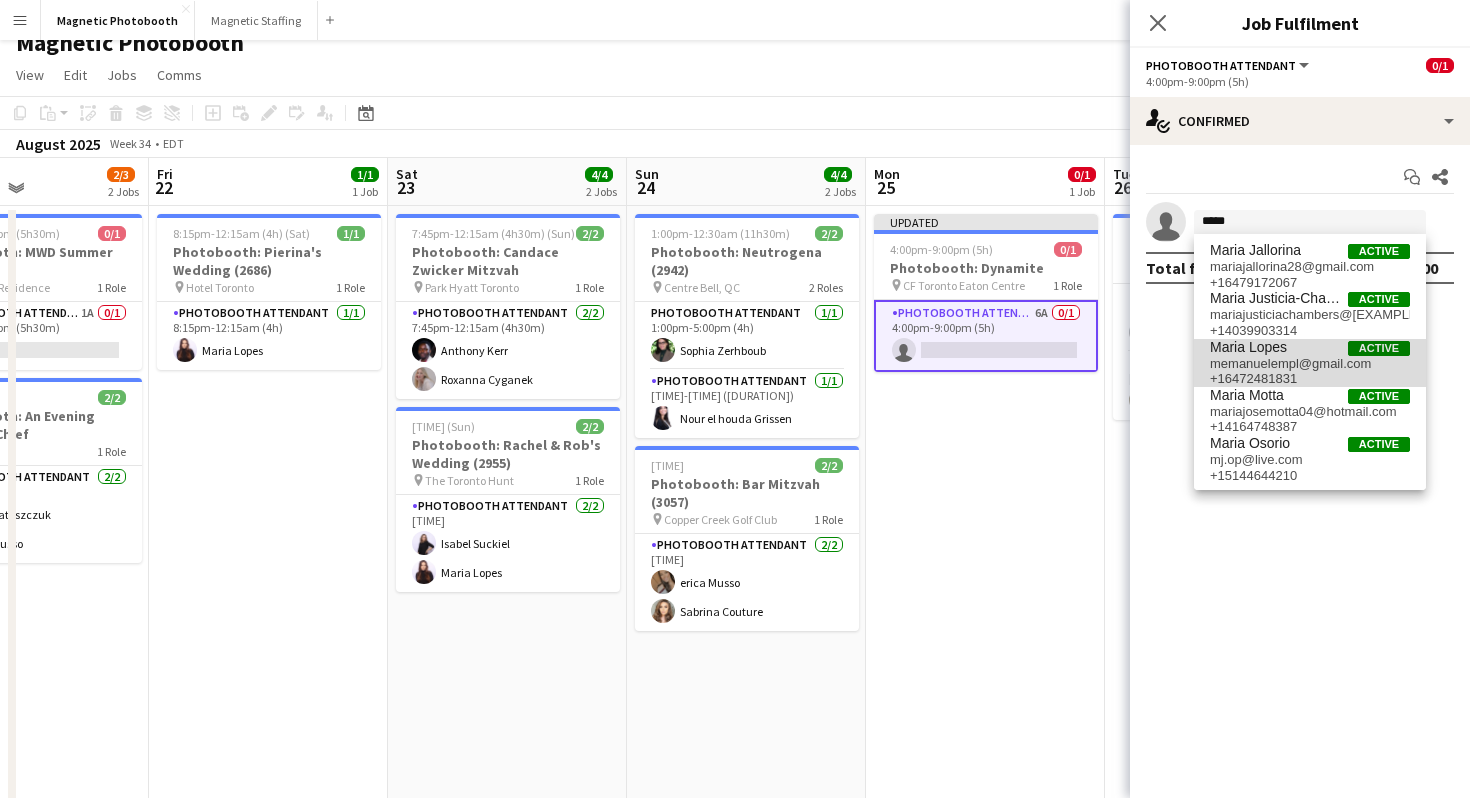 click on "memanuelempl@gmail.com" at bounding box center [1310, 364] 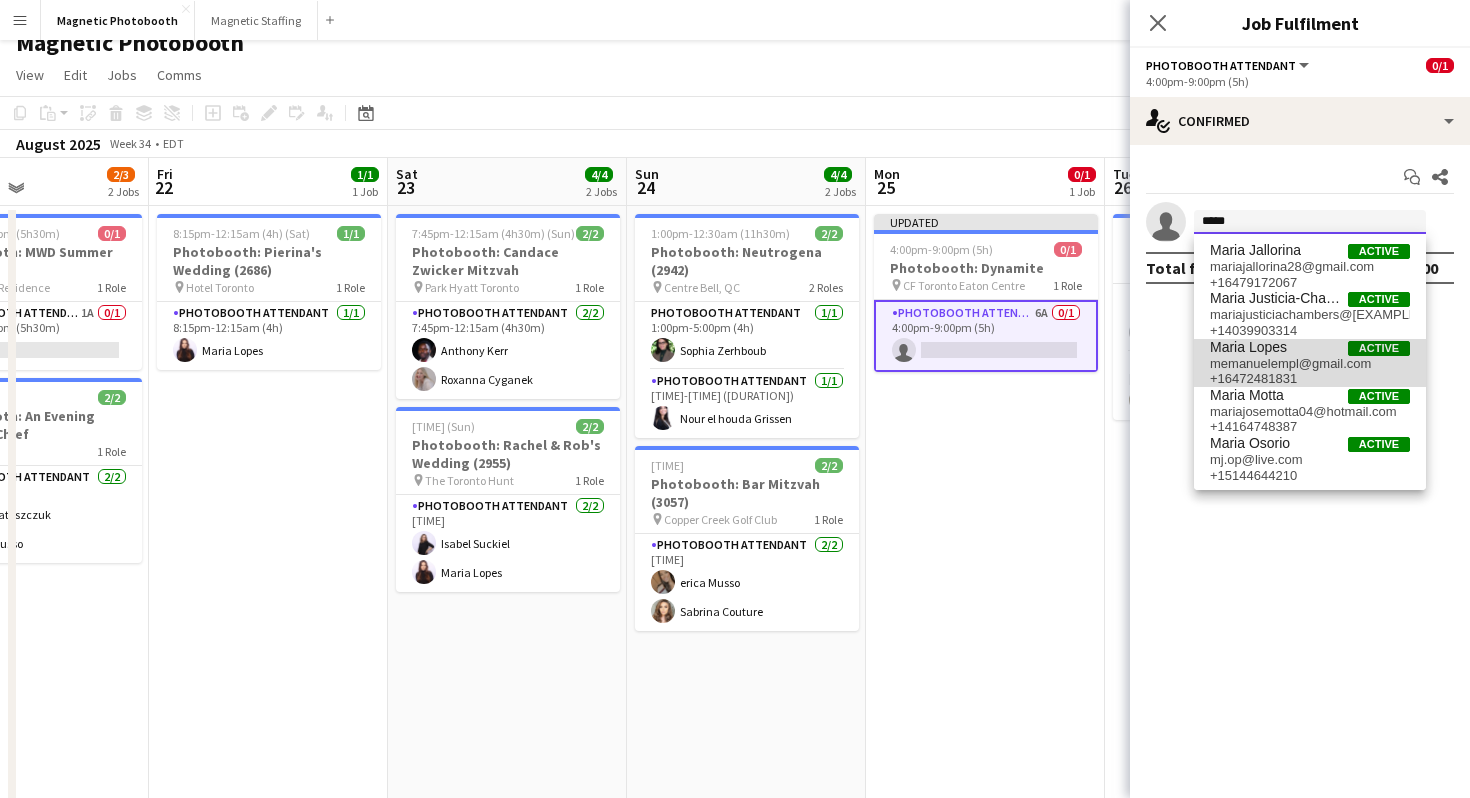 type 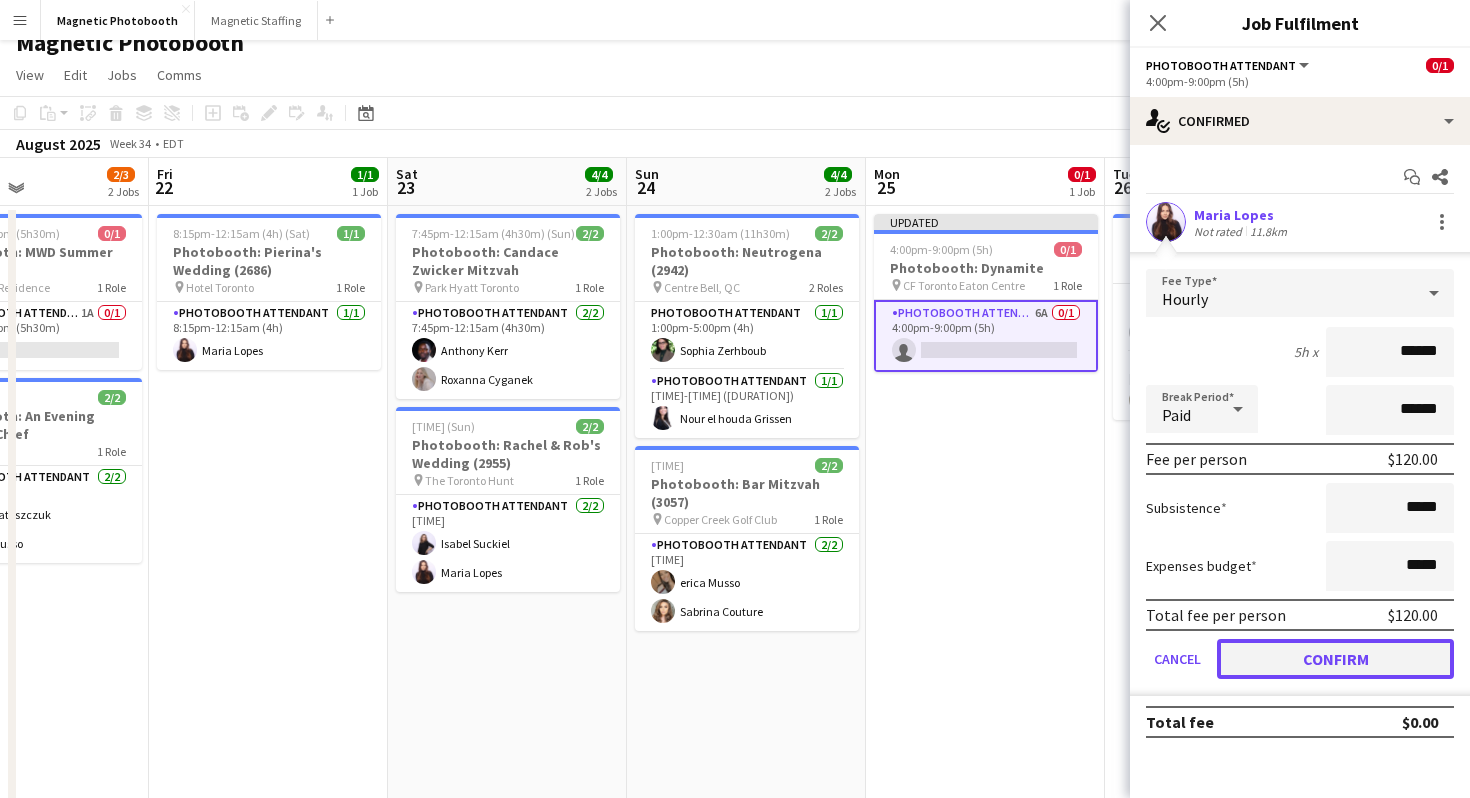 click on "Confirm" at bounding box center [1335, 659] 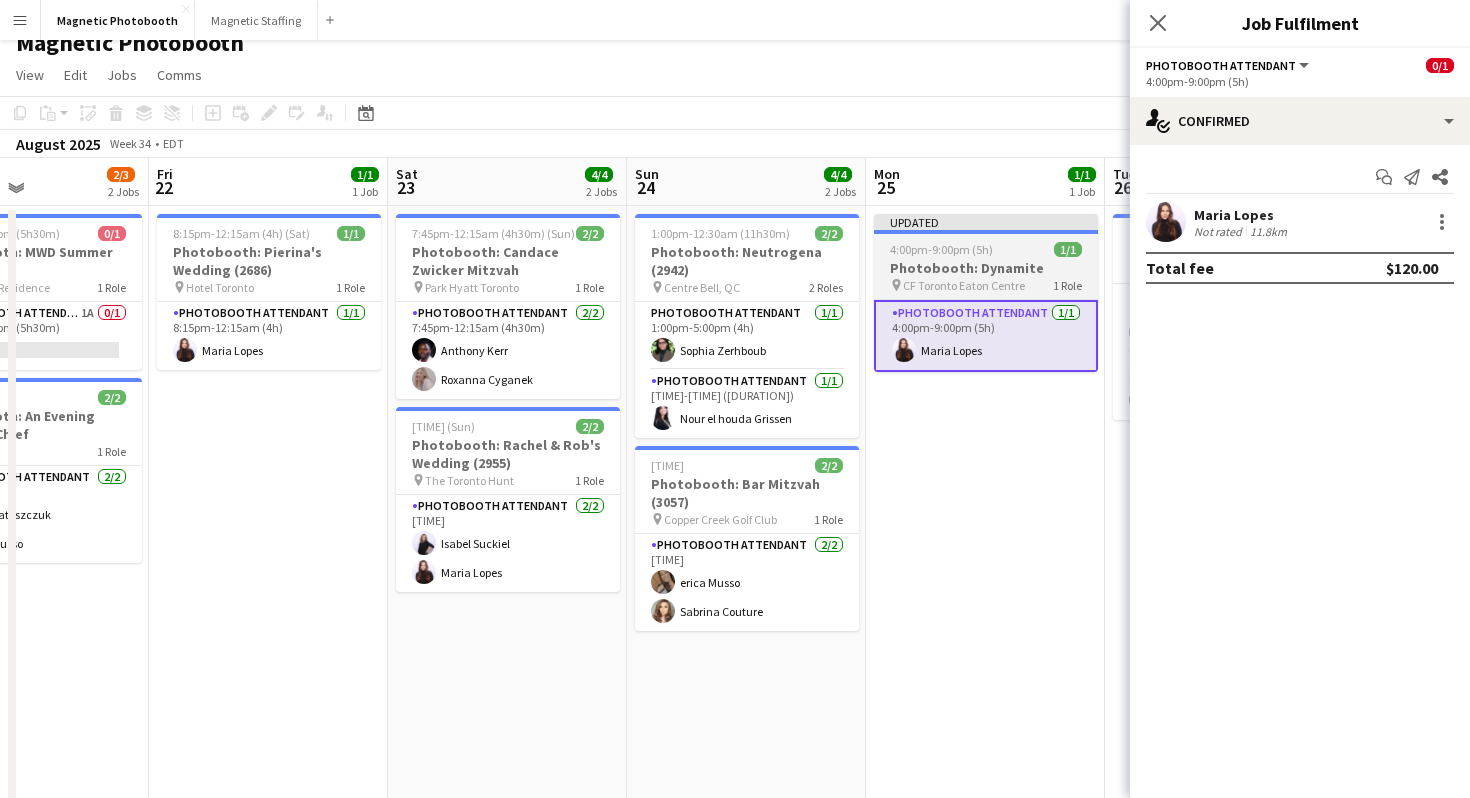 scroll, scrollTop: 21, scrollLeft: 0, axis: vertical 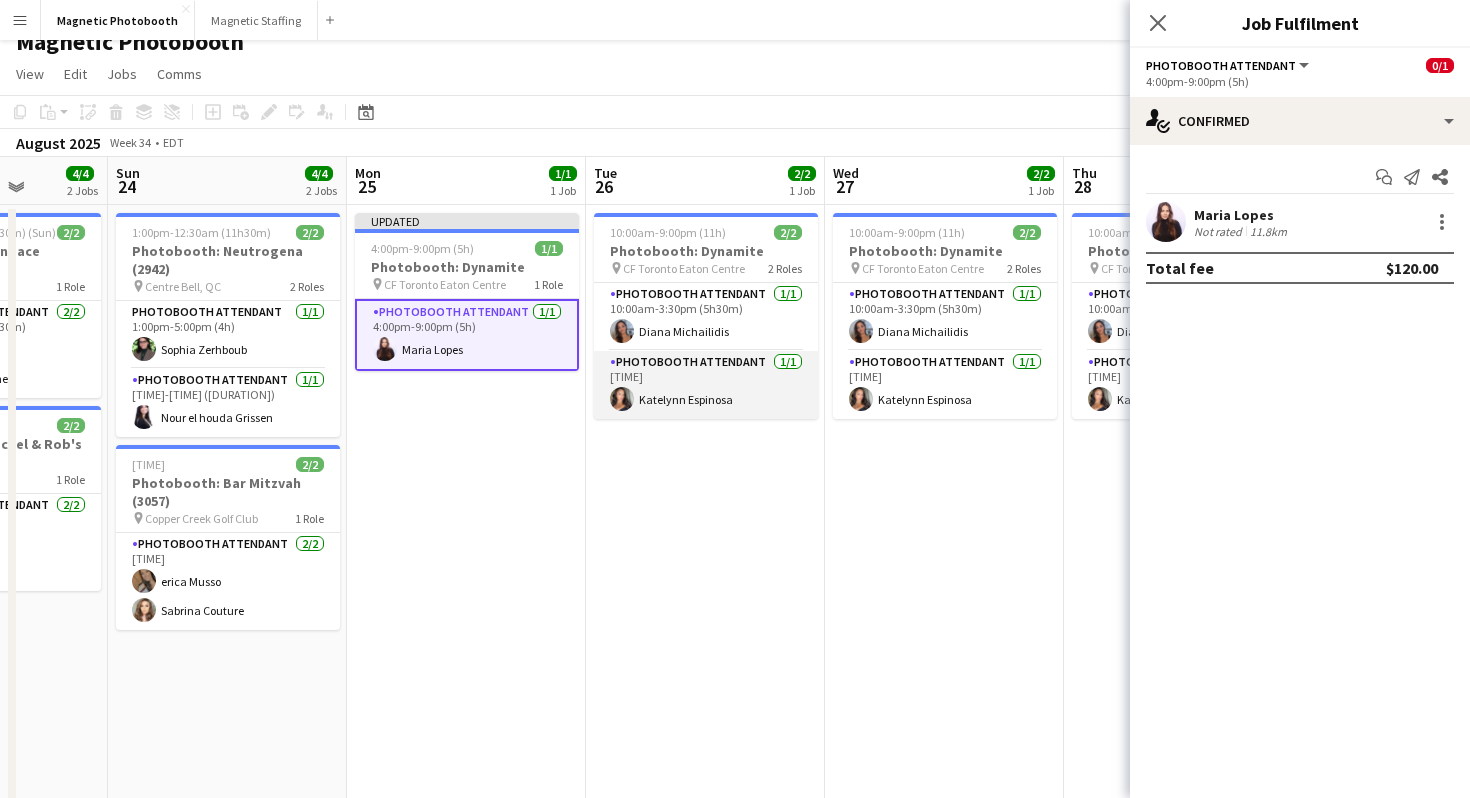 click on "Photobooth Attendant    1/1   [TIME]
Katelynn Espinosa" at bounding box center [706, 385] 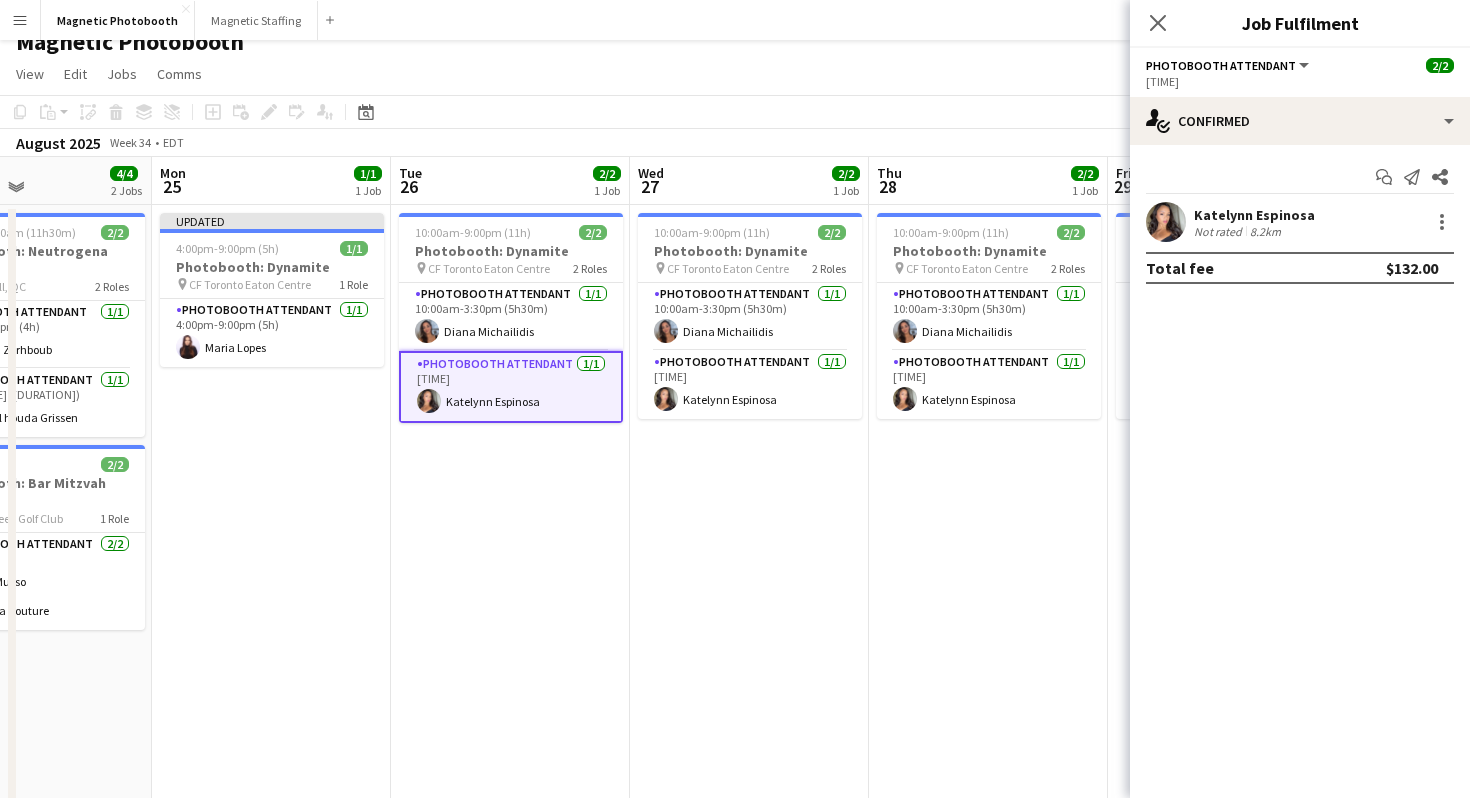 scroll, scrollTop: 0, scrollLeft: 805, axis: horizontal 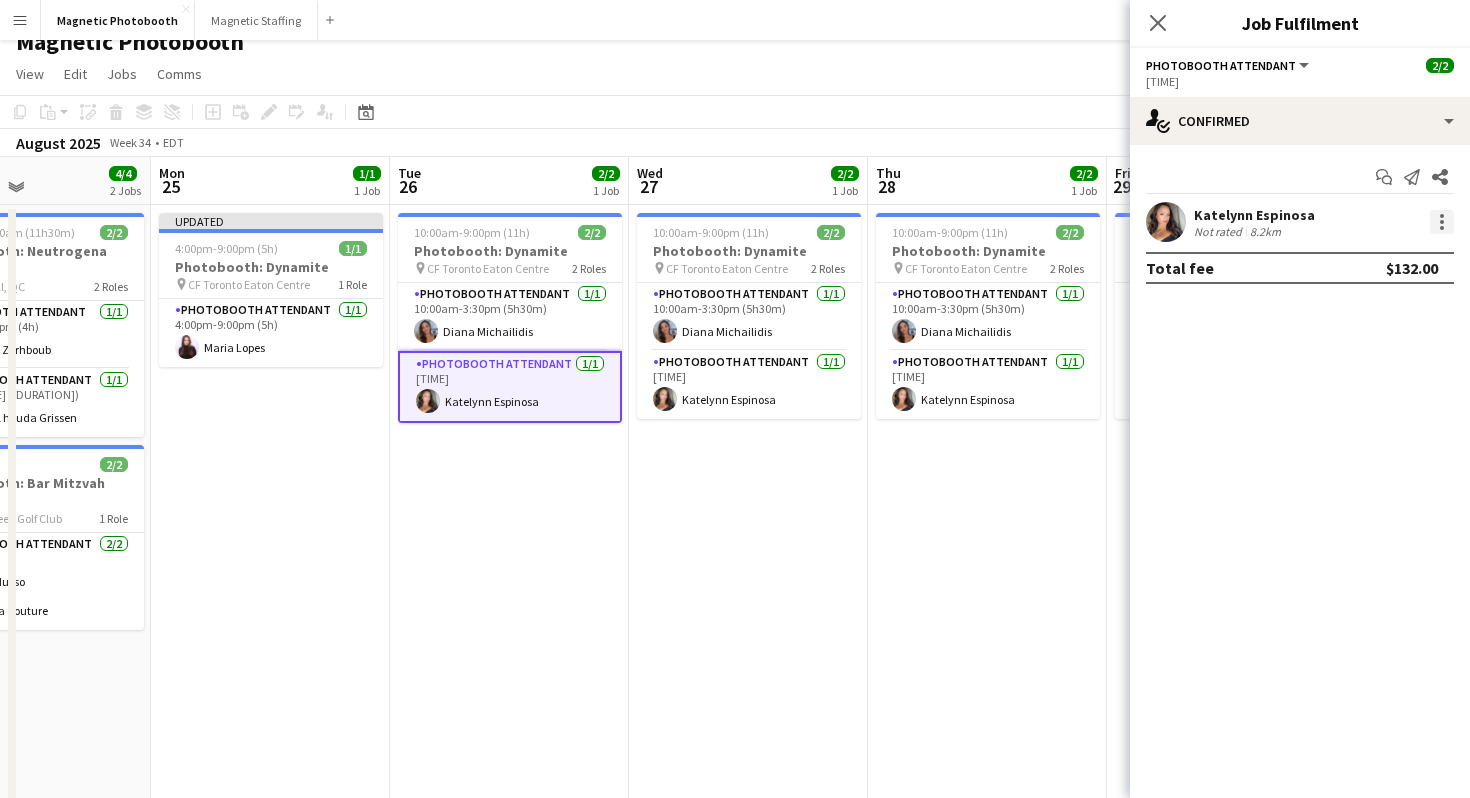 click at bounding box center [1442, 222] 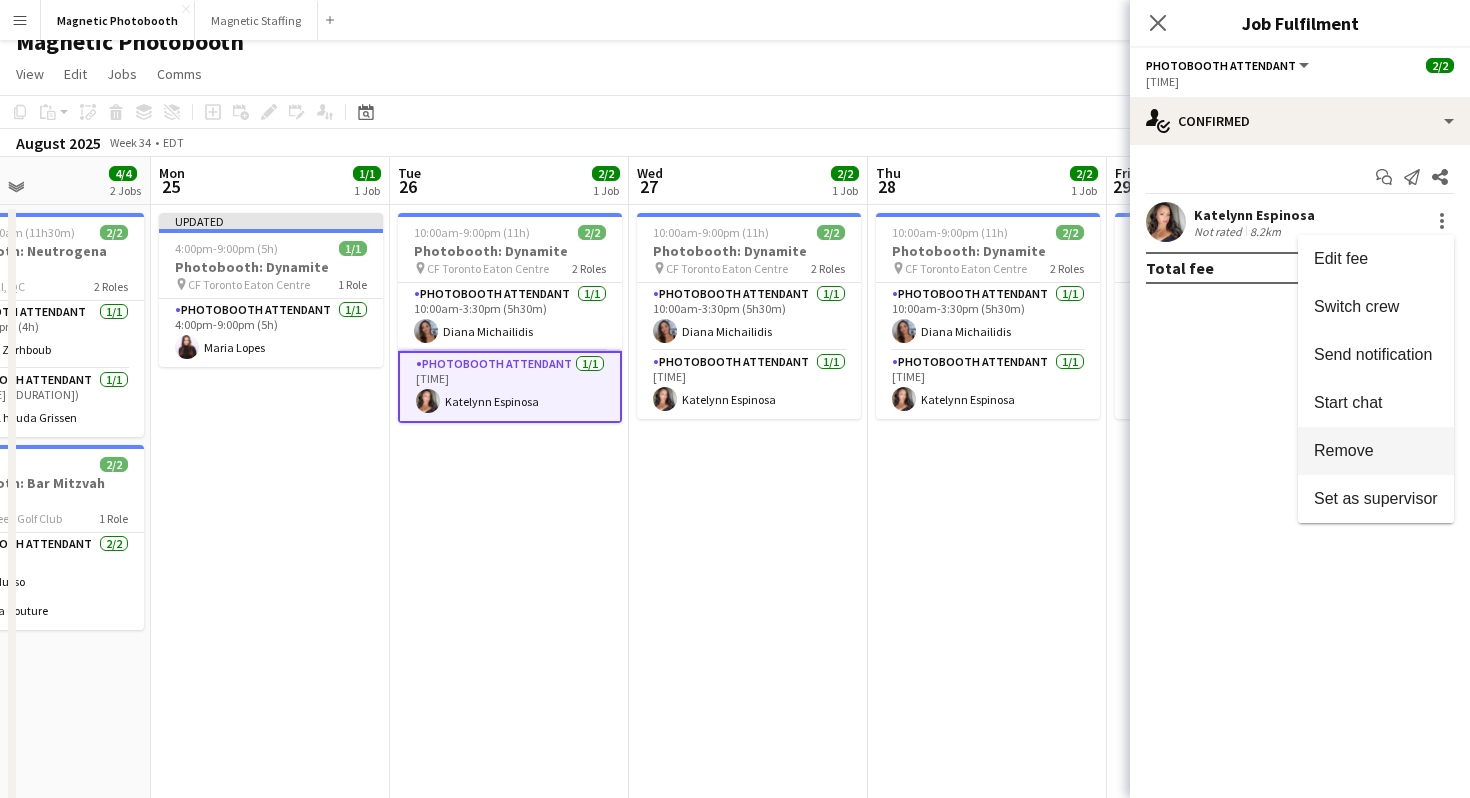 click on "Remove" at bounding box center (1344, 450) 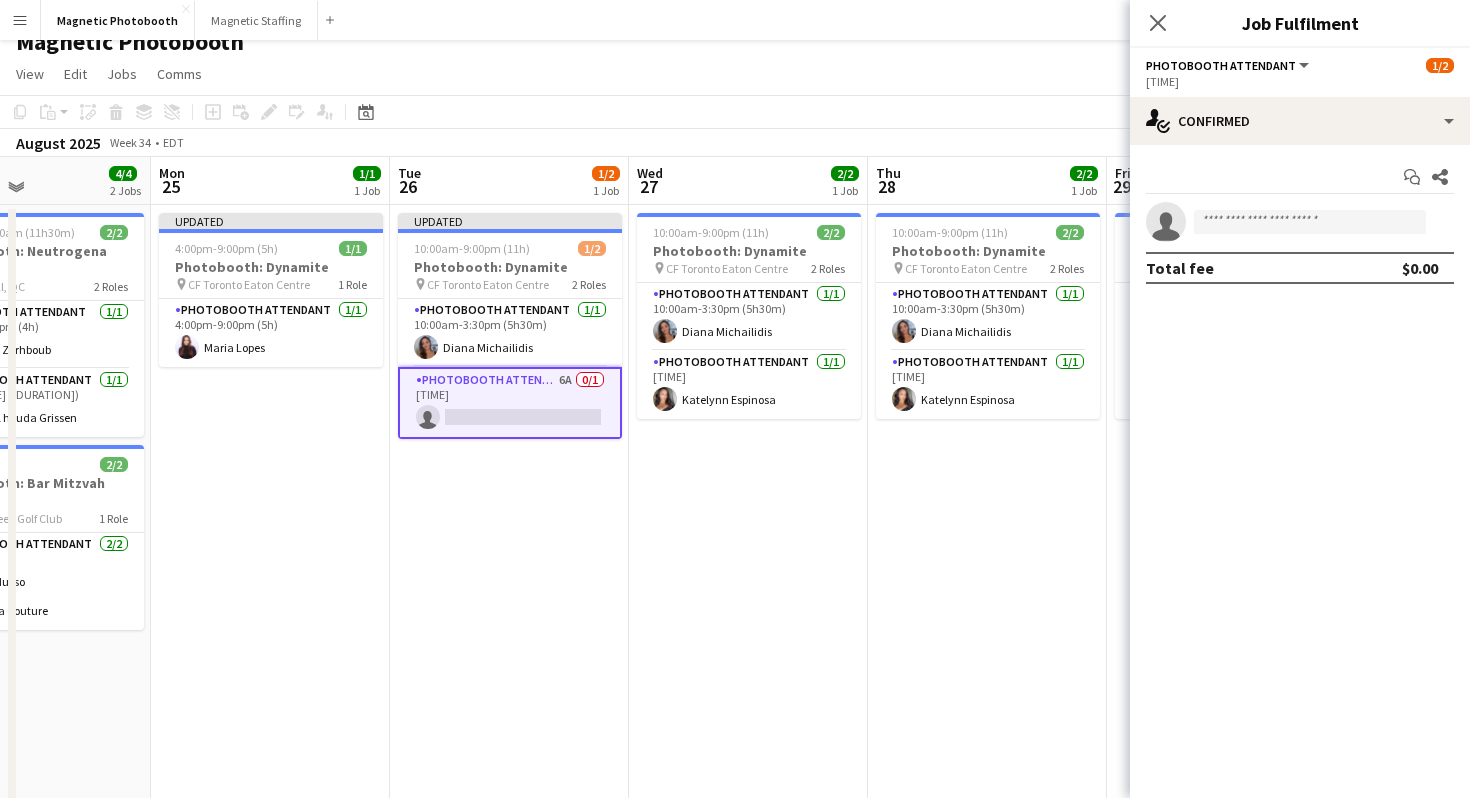 click on "Photobooth Attendant    6A   0/1   3:30pm-9:00pm (5h30m)
single-neutral-actions" at bounding box center (510, 403) 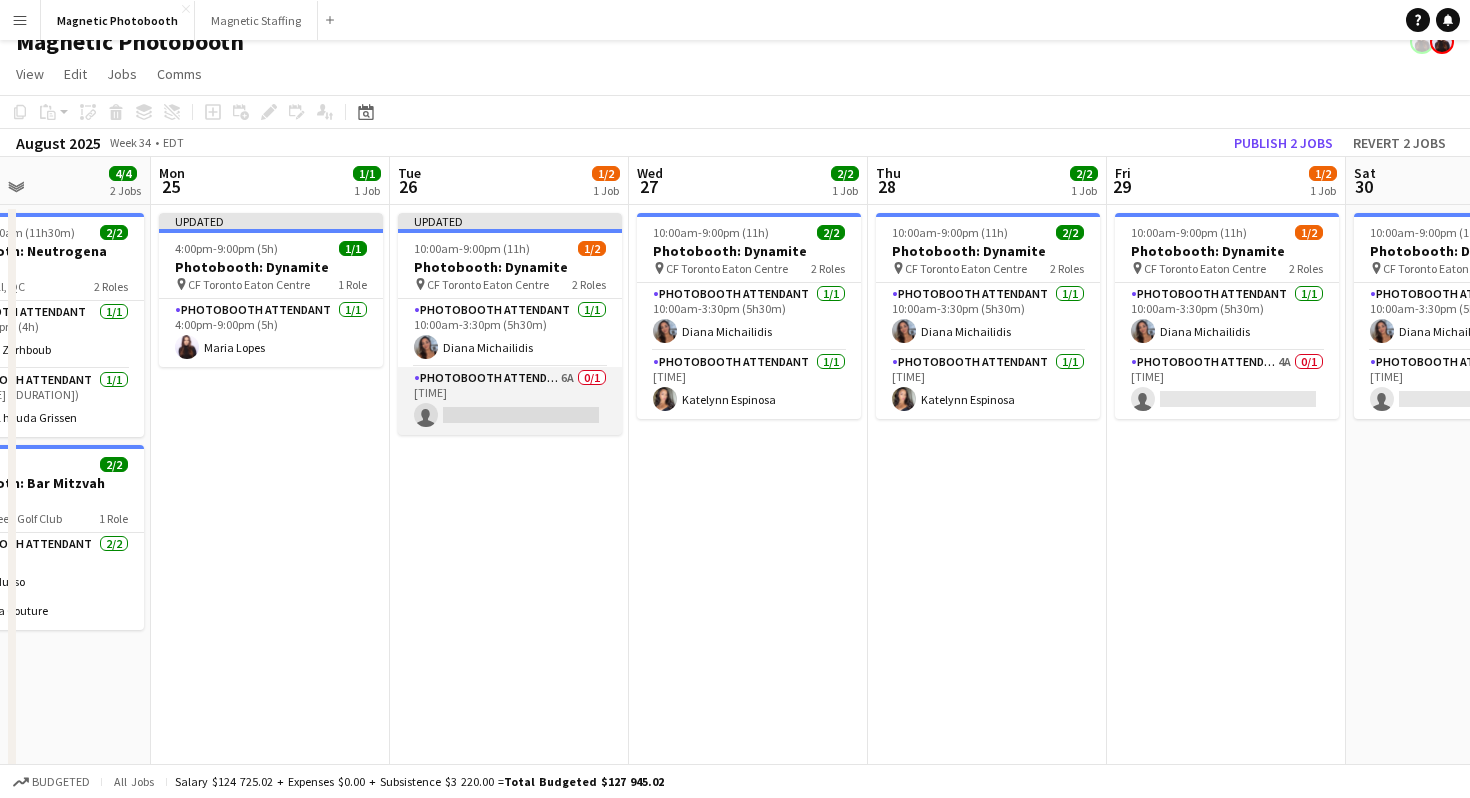 click on "Photobooth Attendant    6A   0/1   3:30pm-9:00pm (5h30m)
single-neutral-actions" at bounding box center (510, 401) 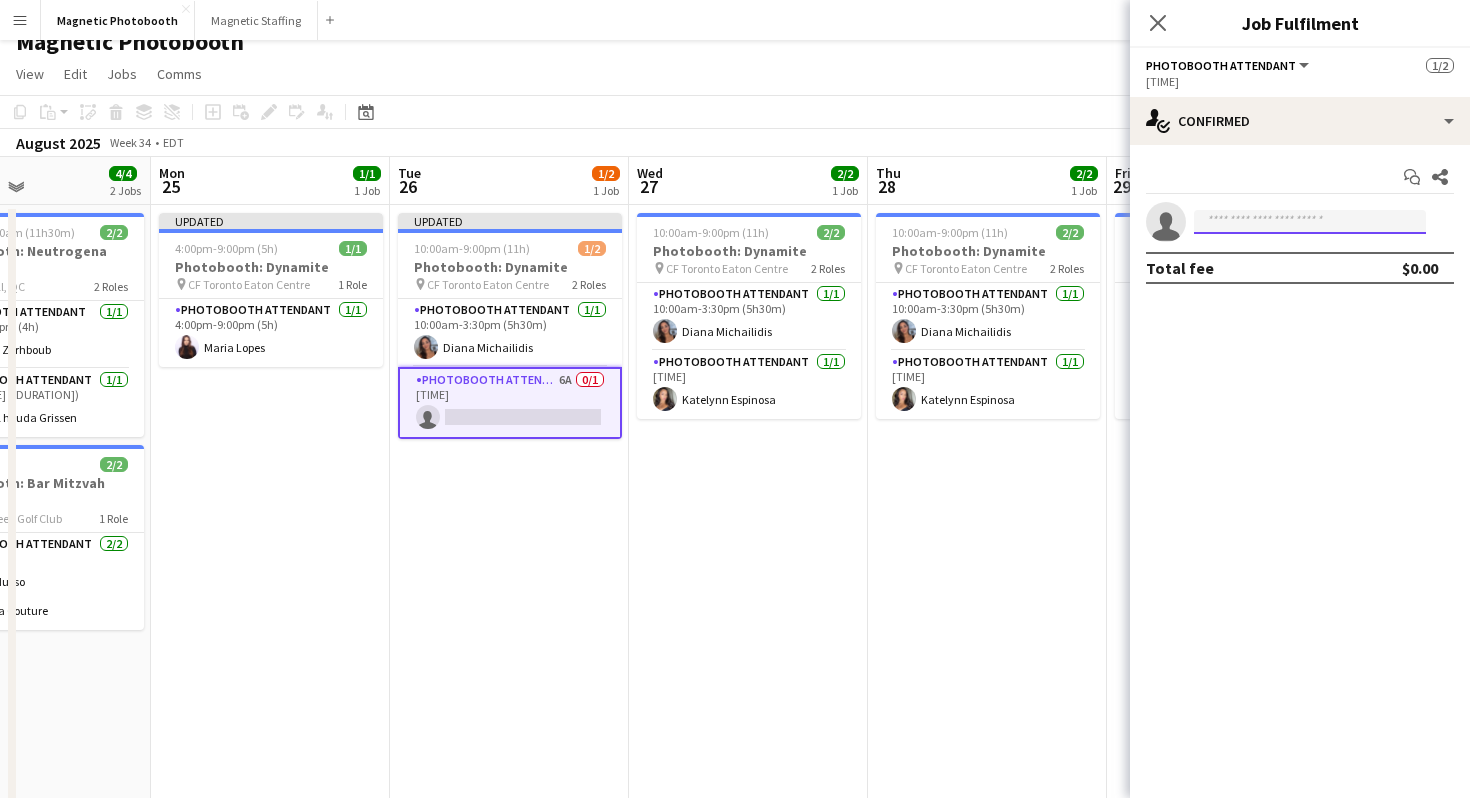 click at bounding box center [1310, 222] 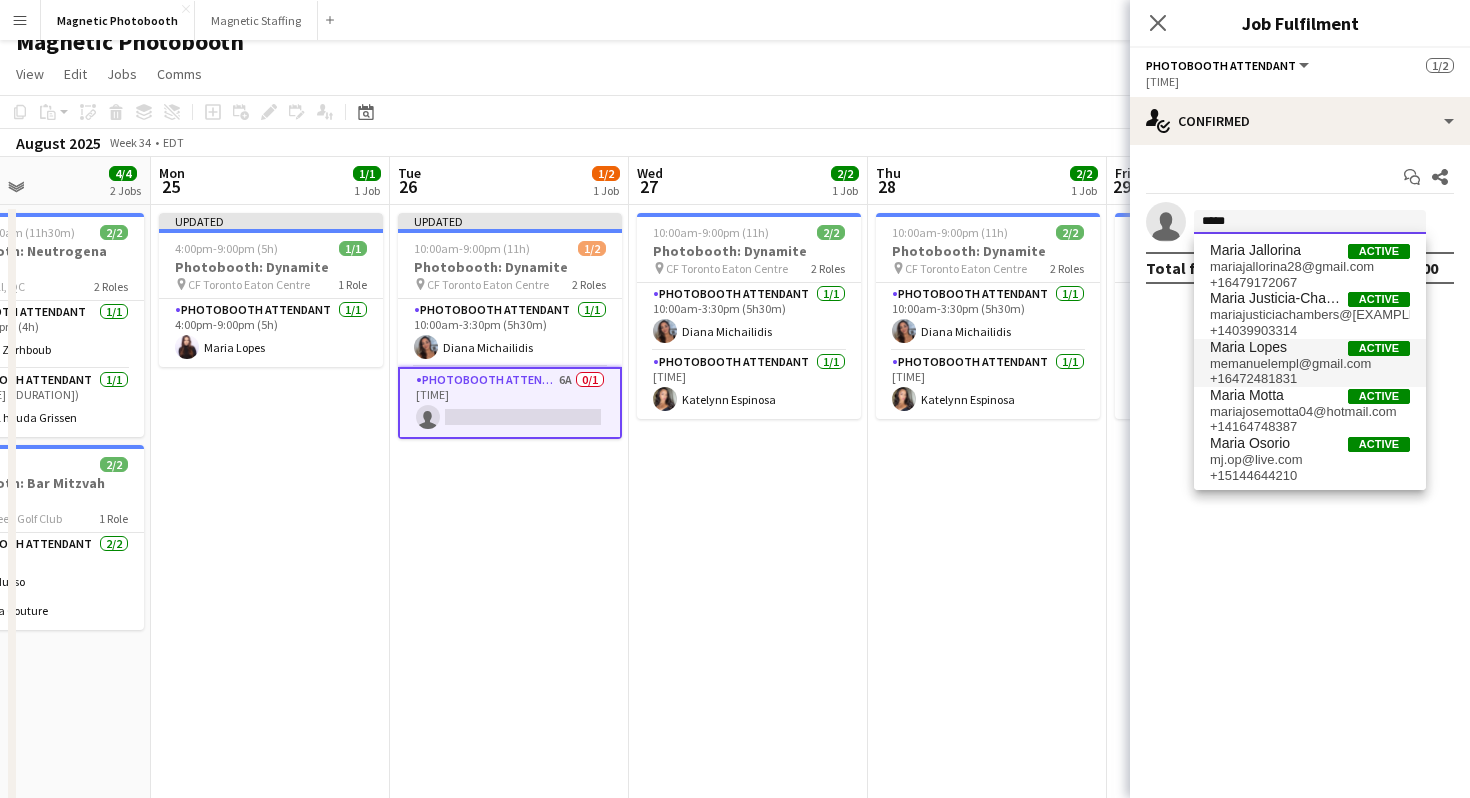 type on "*****" 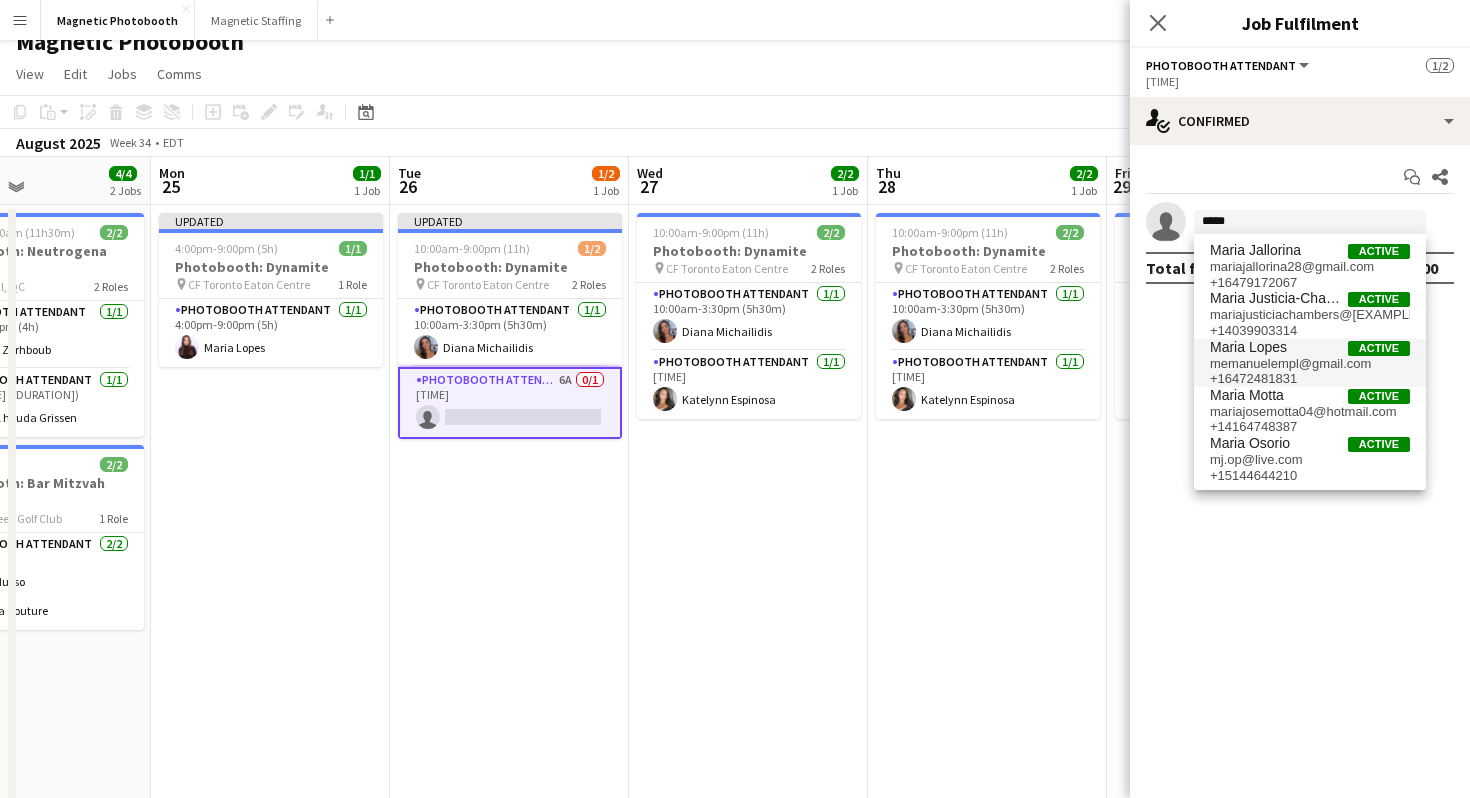 click on "Maria Lopes   Active" at bounding box center [1310, 347] 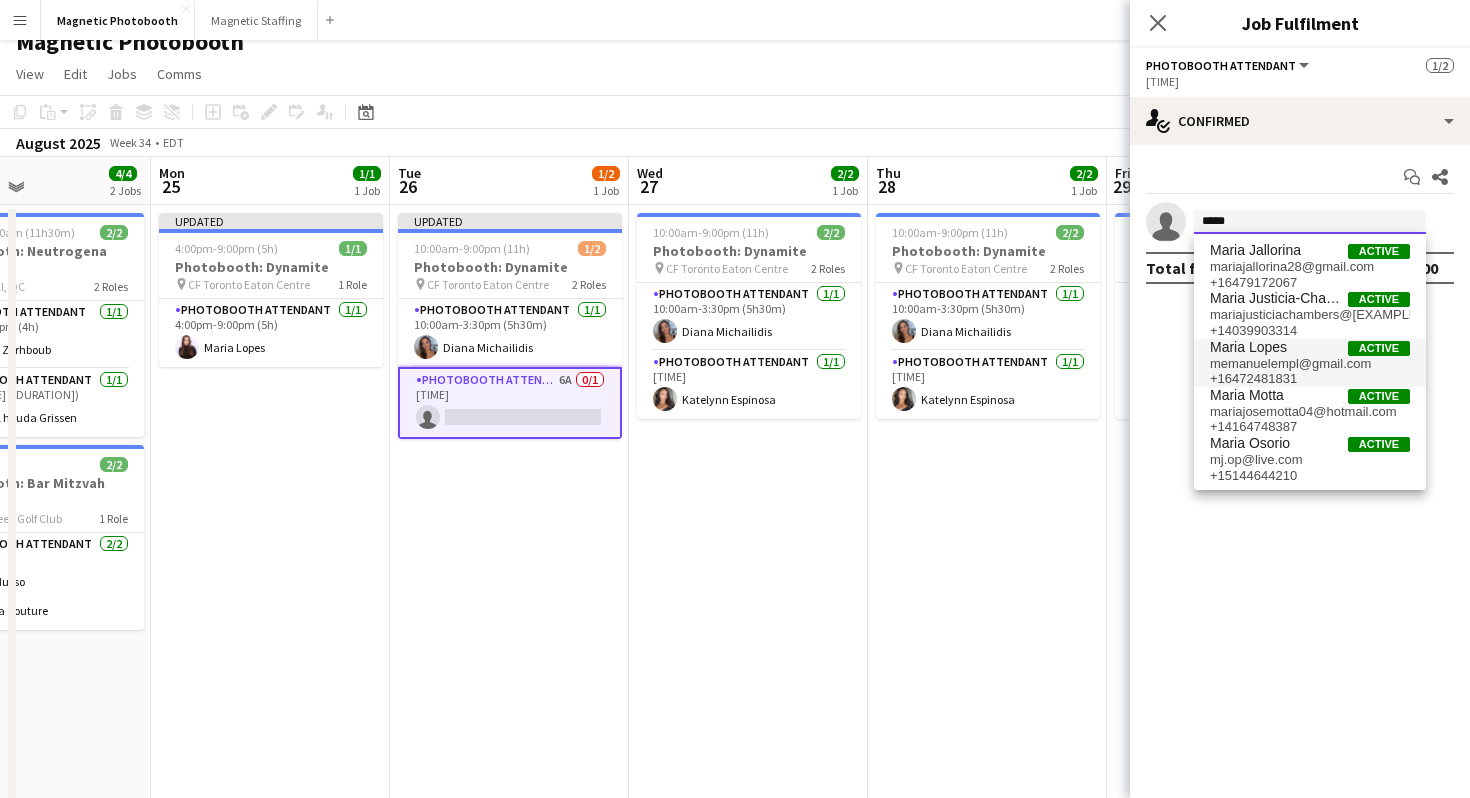 type 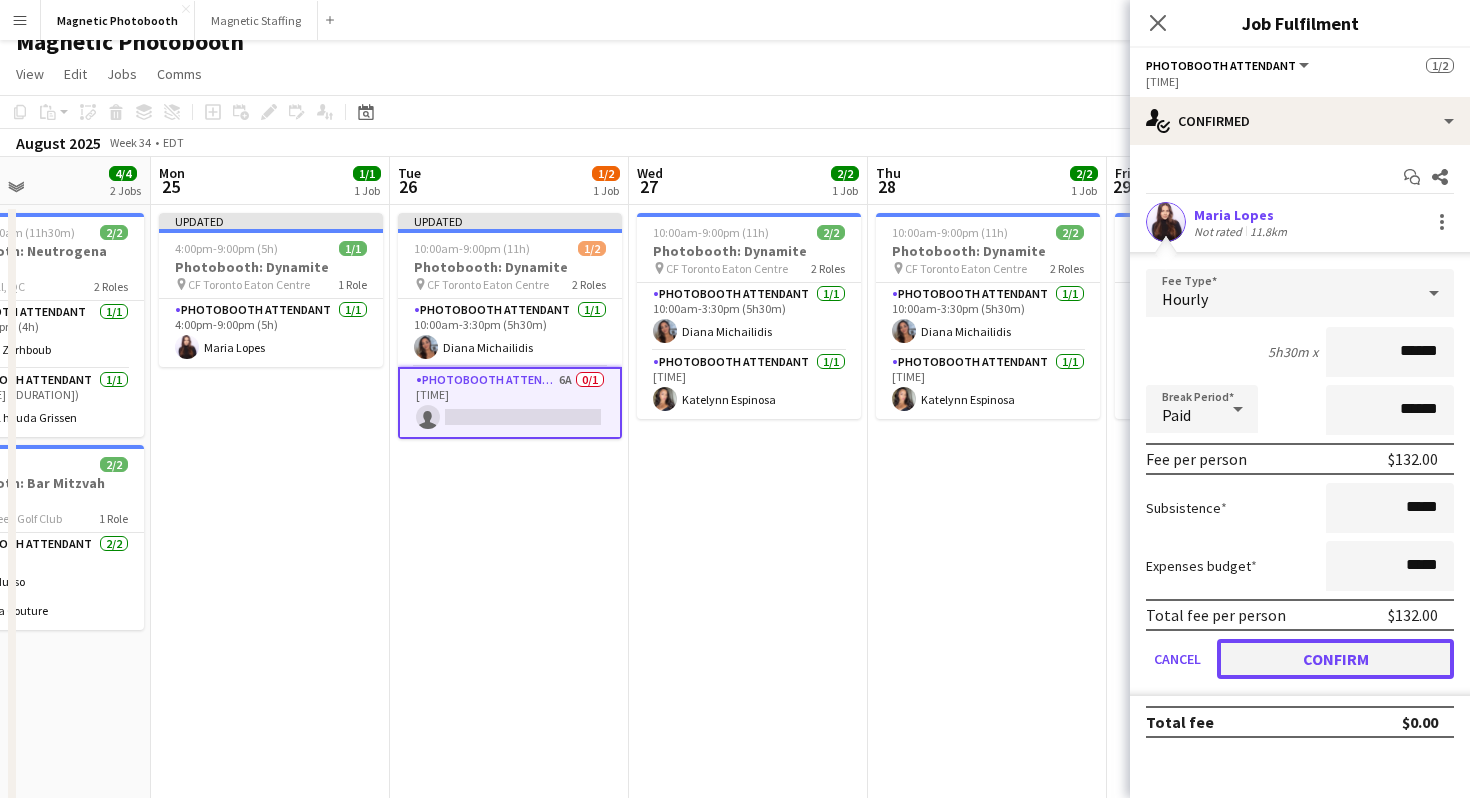 click on "Confirm" at bounding box center (1335, 659) 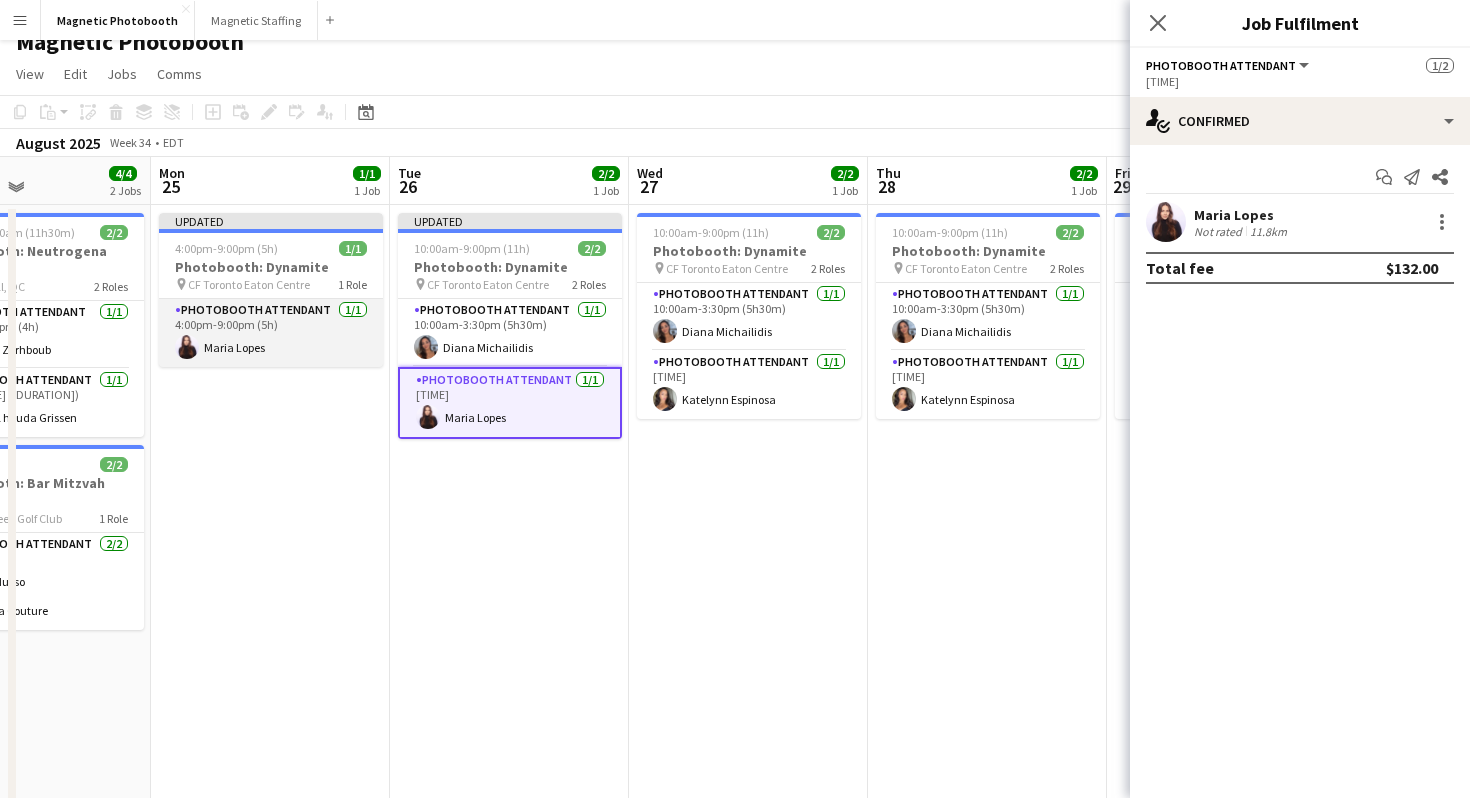 click on "Photobooth Attendant    1/1   [TIME]
Maria Lopes" at bounding box center [271, 333] 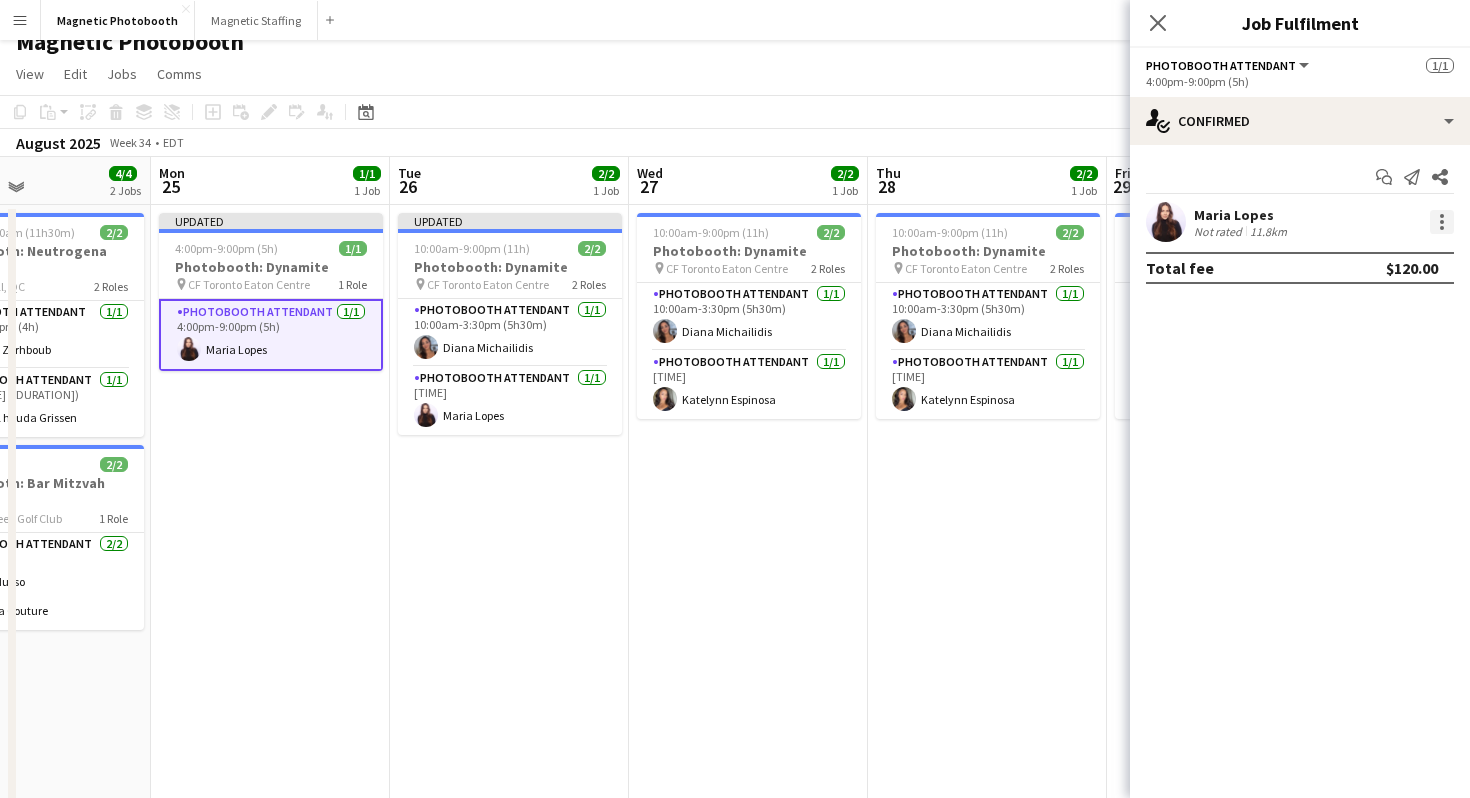 click at bounding box center (1442, 222) 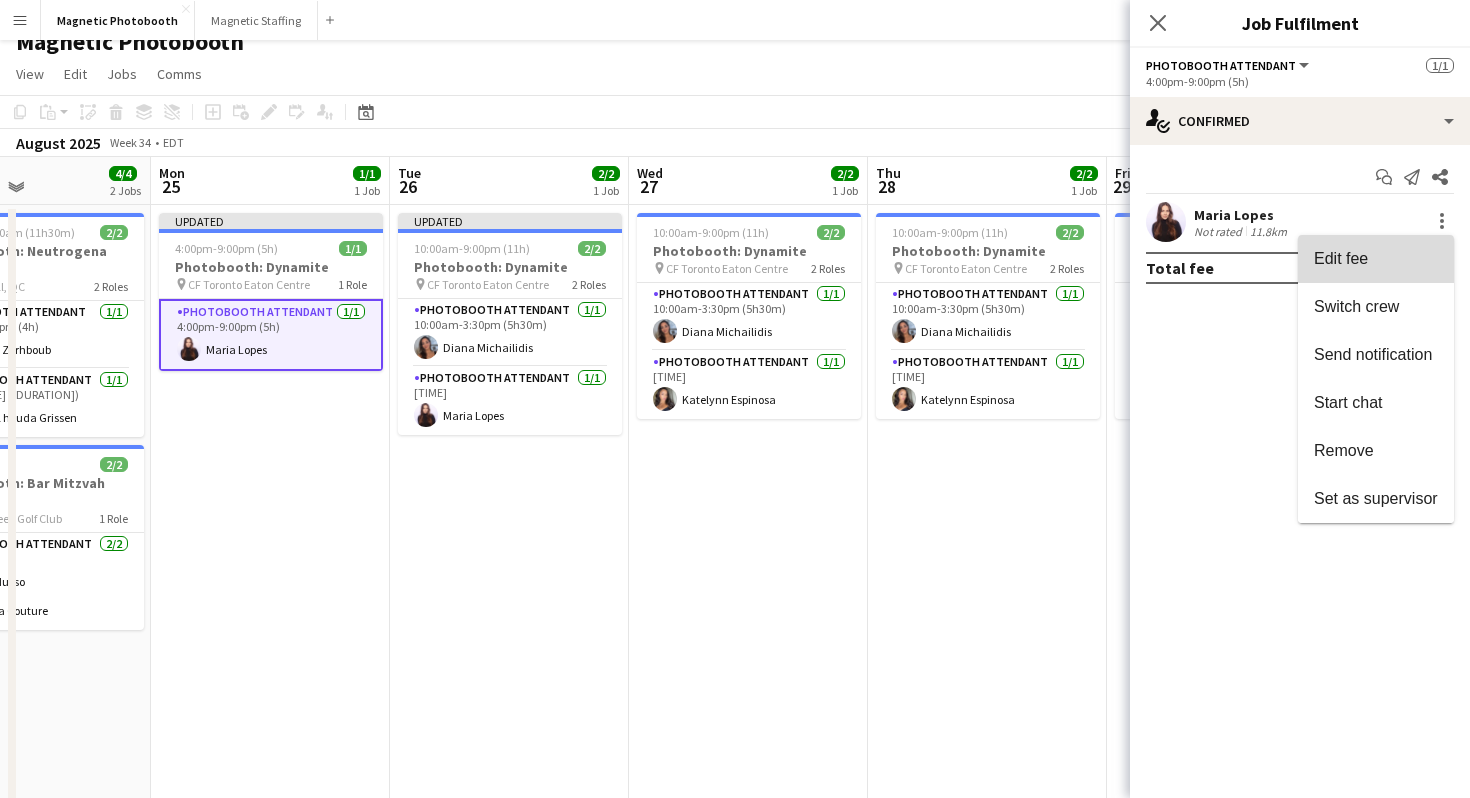 click on "Edit fee" at bounding box center [1376, 259] 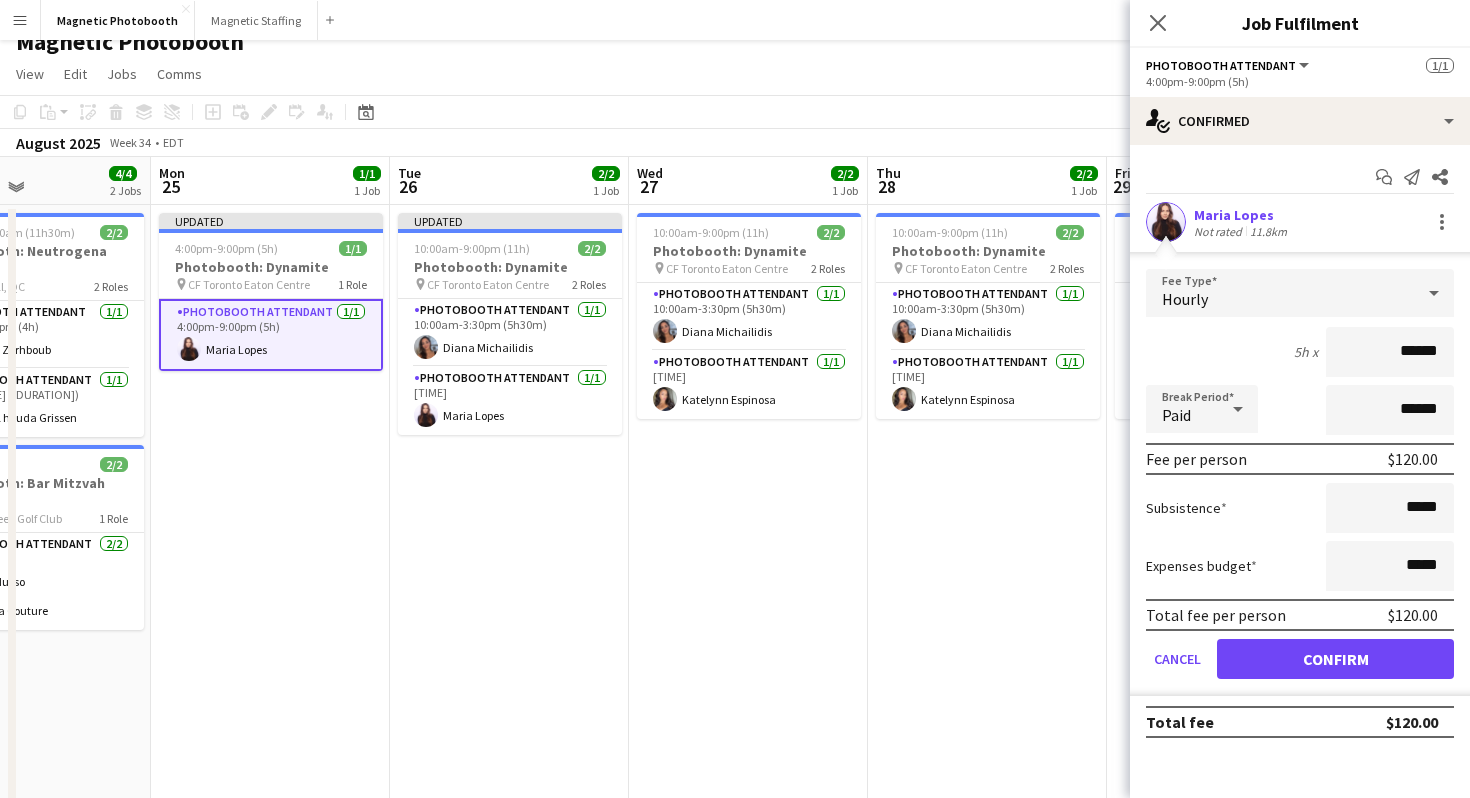 click on "******" at bounding box center (1390, 352) 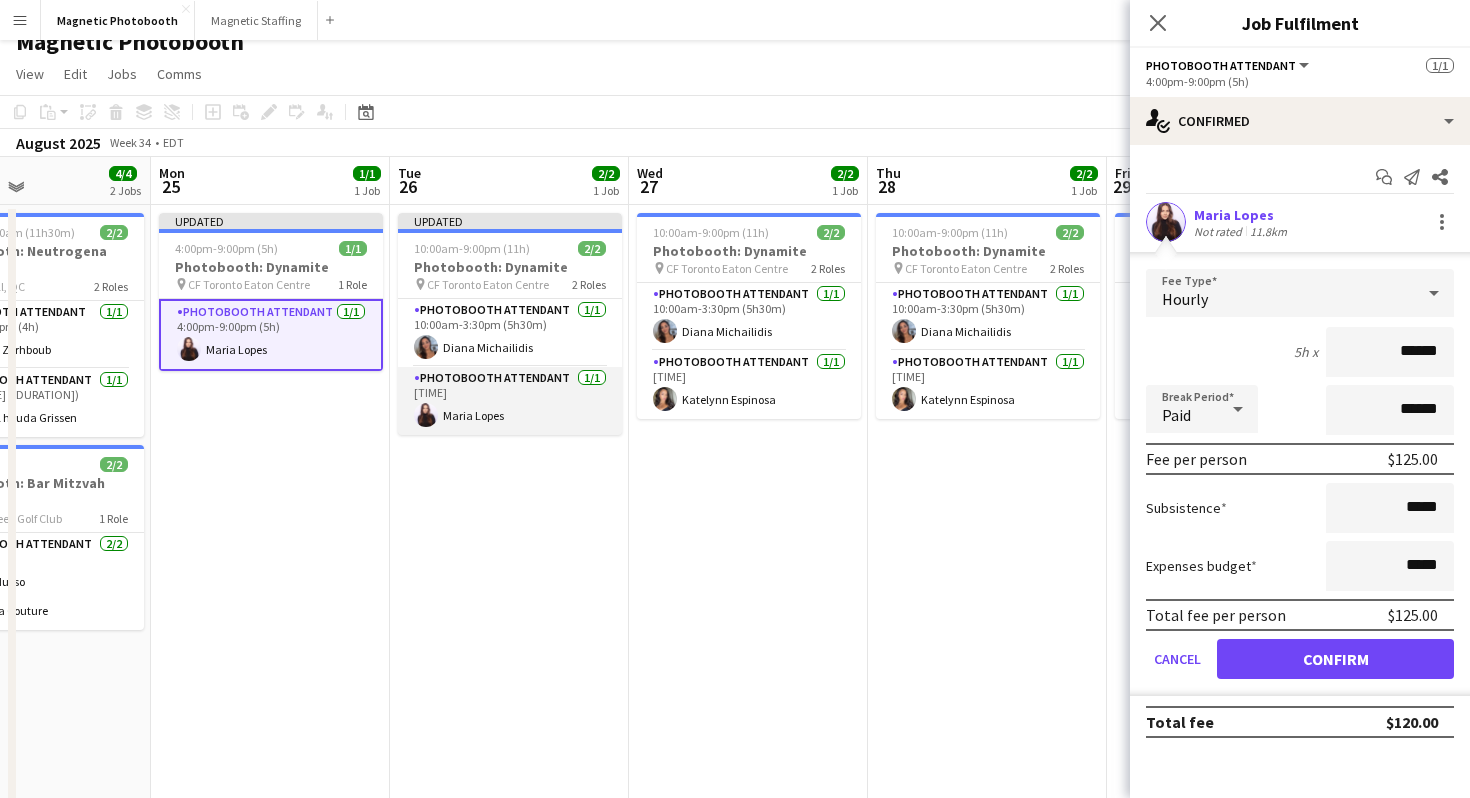 type on "******" 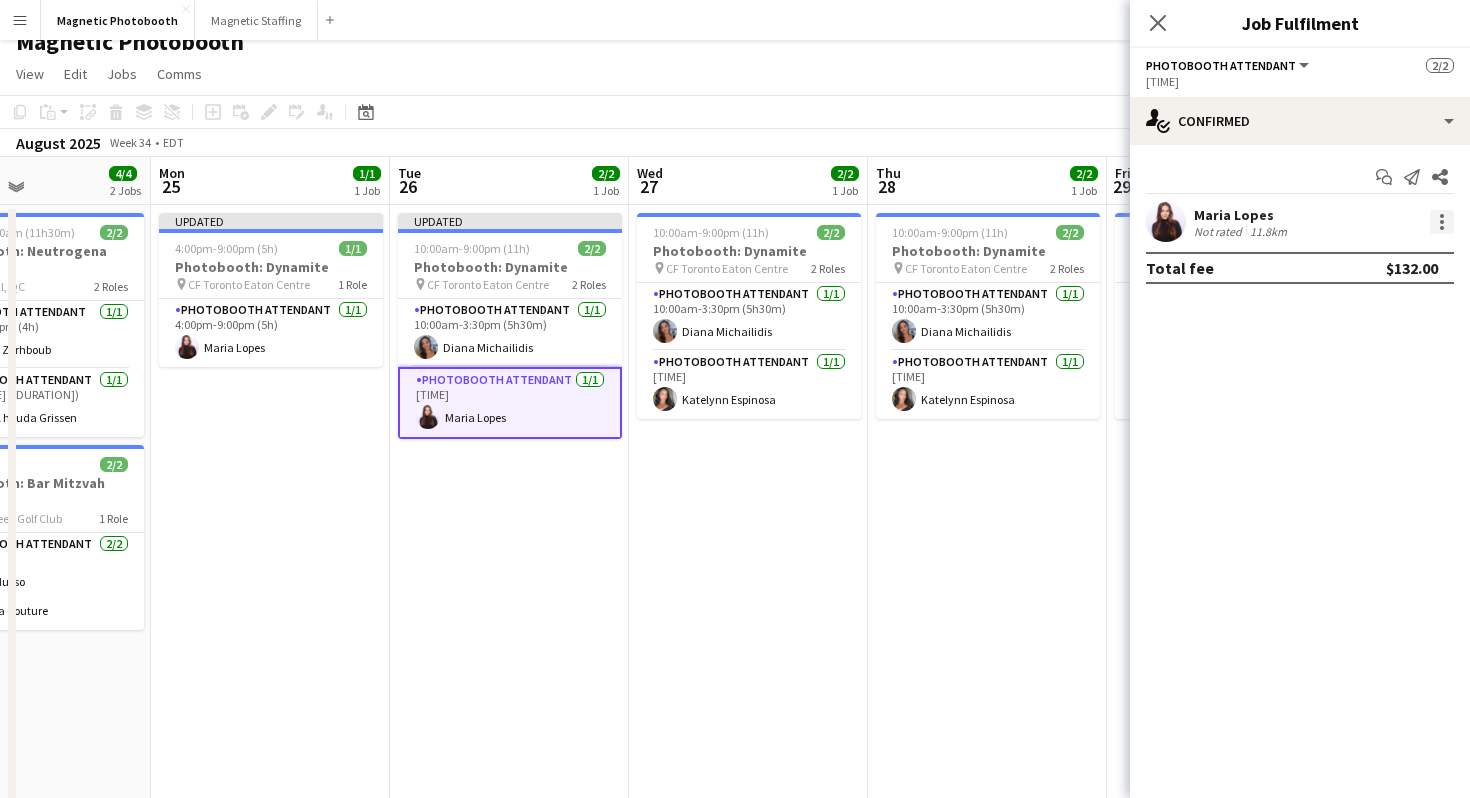 click at bounding box center [1442, 222] 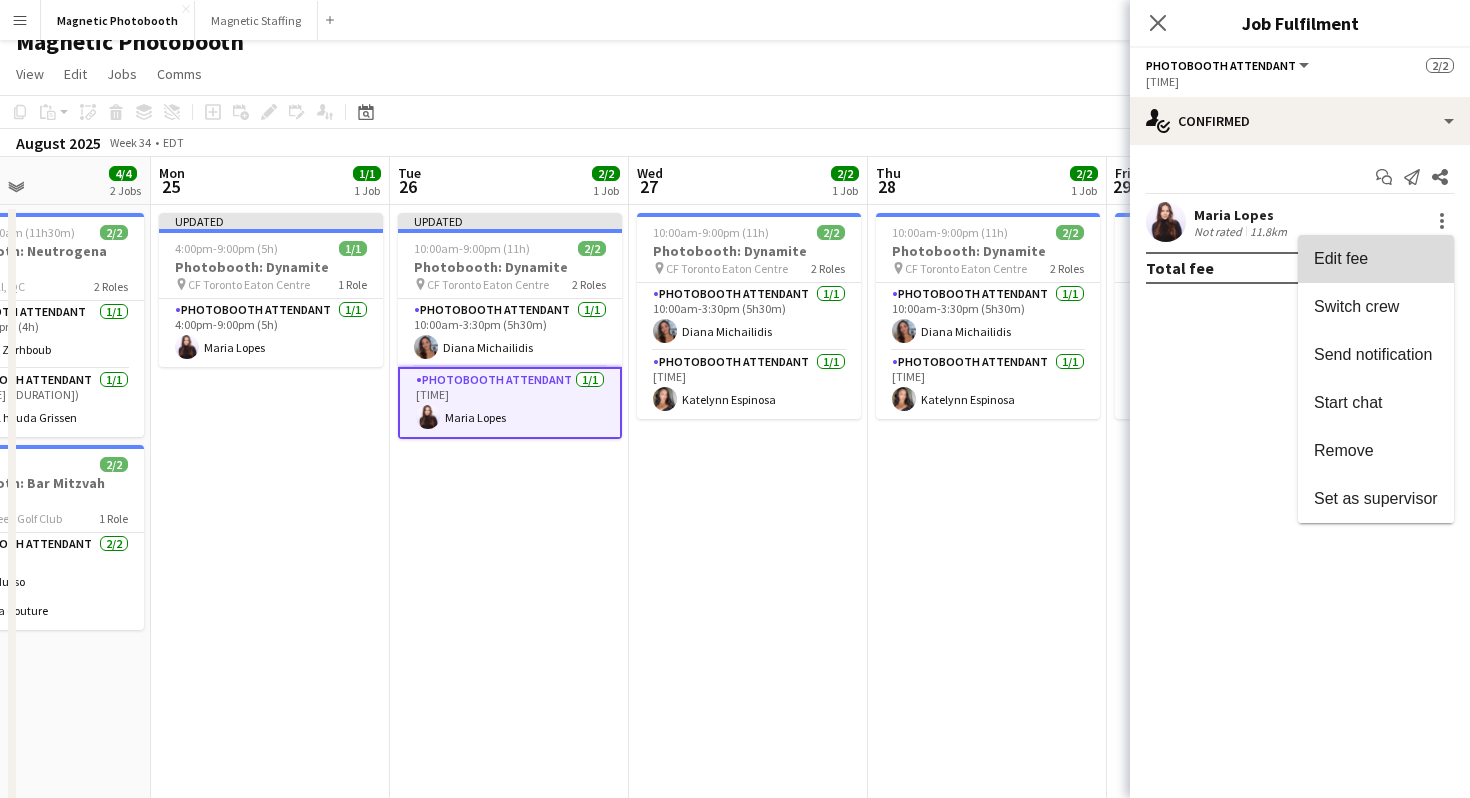click on "Edit fee" at bounding box center (1376, 259) 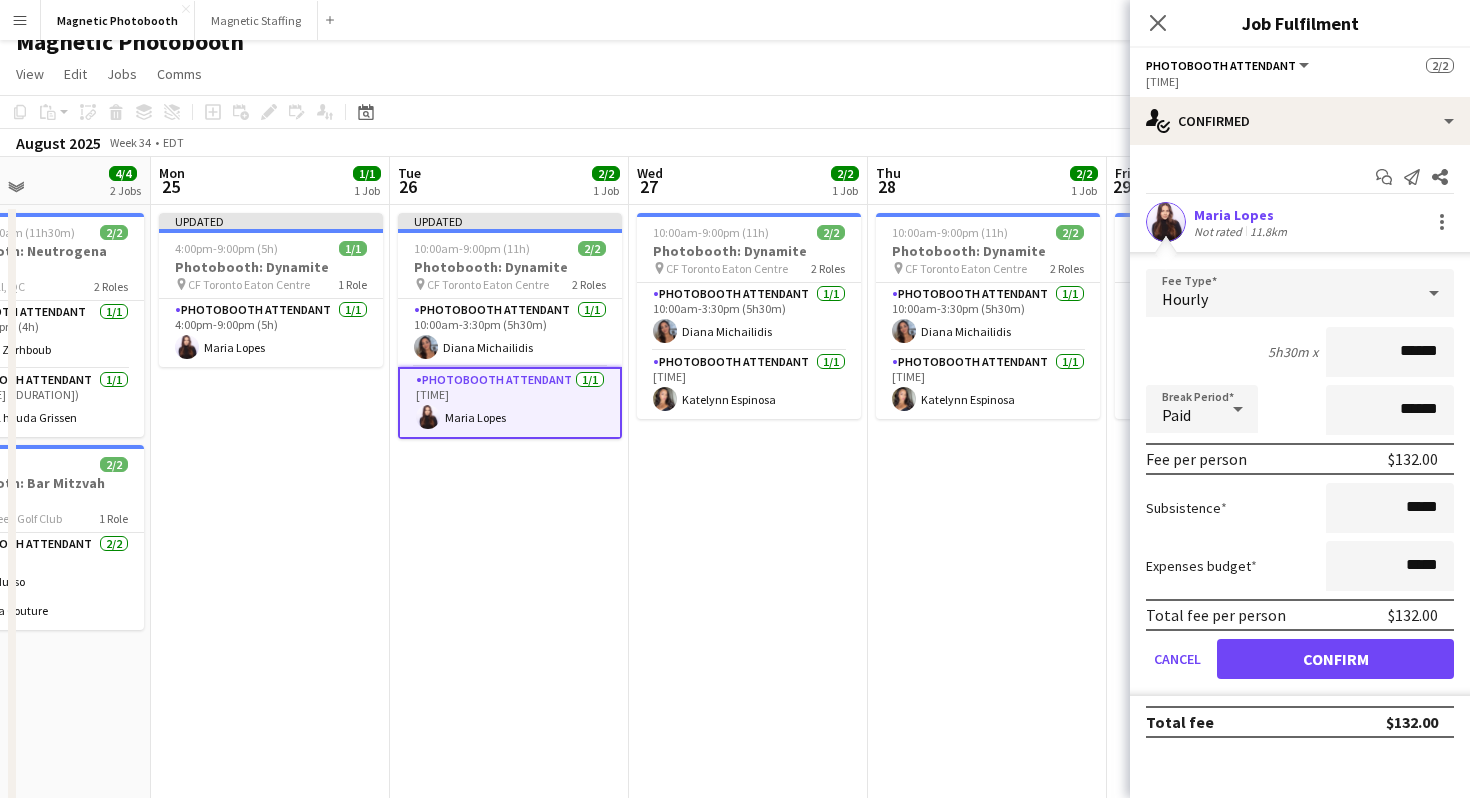 click on "******" at bounding box center [1390, 352] 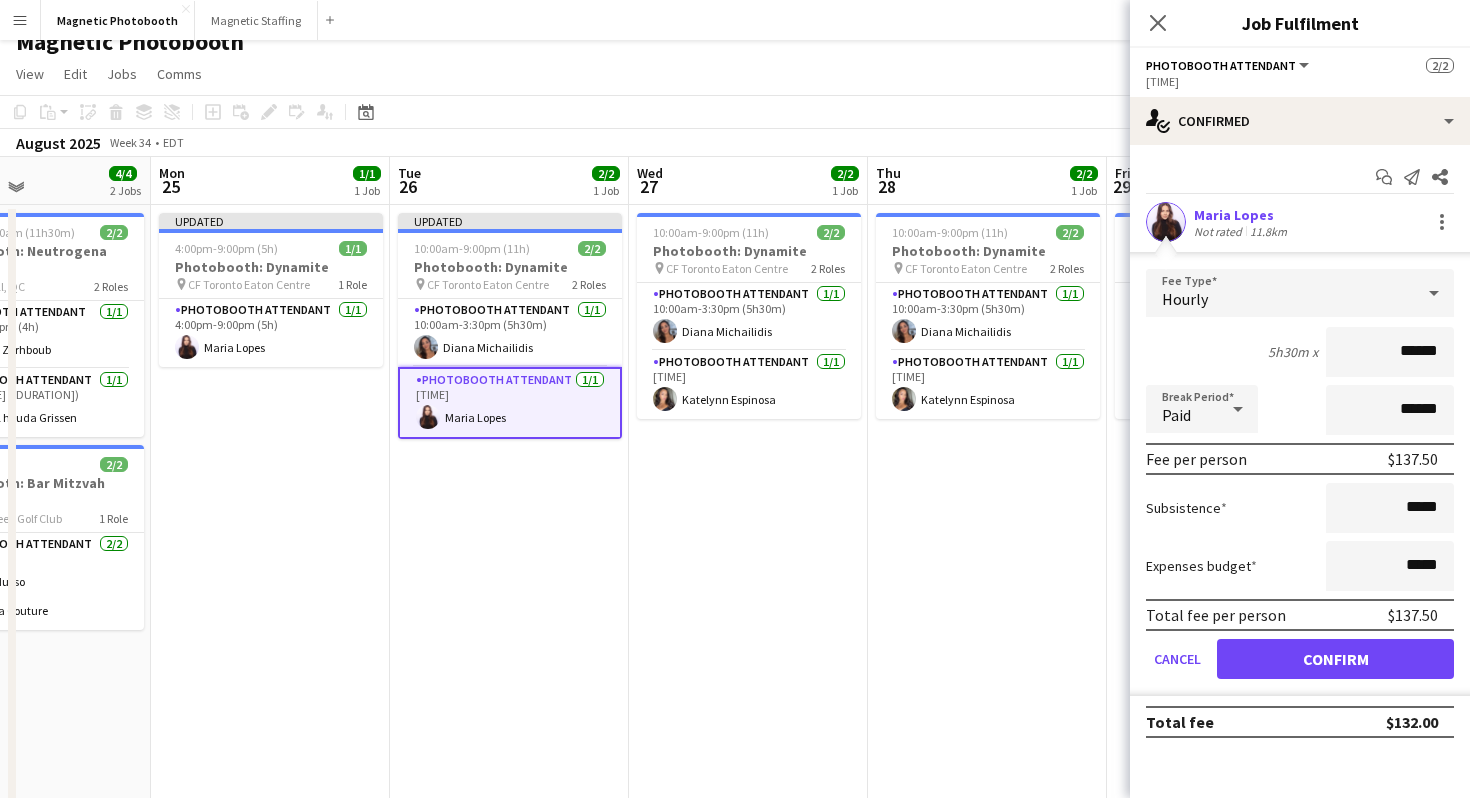 type on "******" 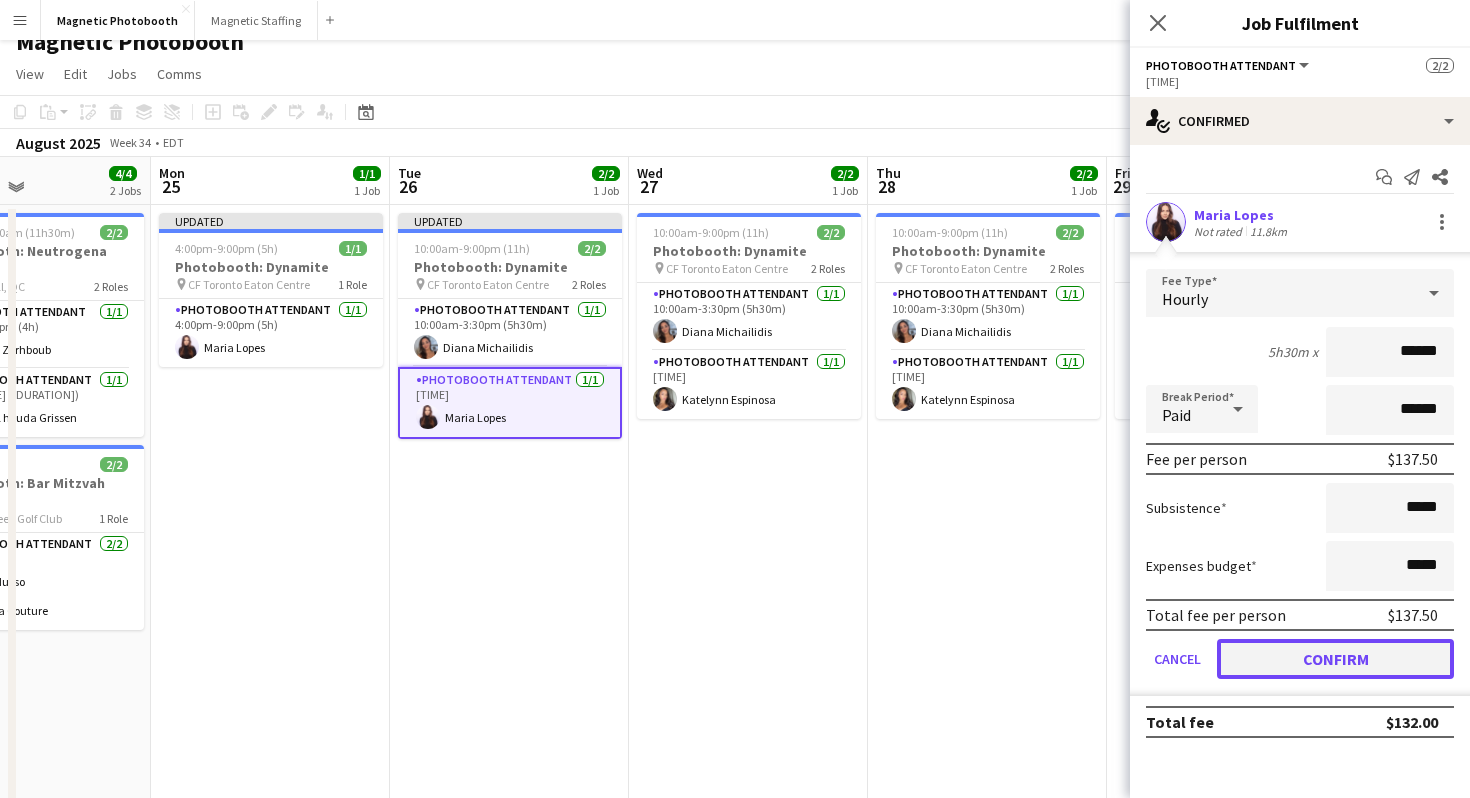 click on "Confirm" at bounding box center (1335, 659) 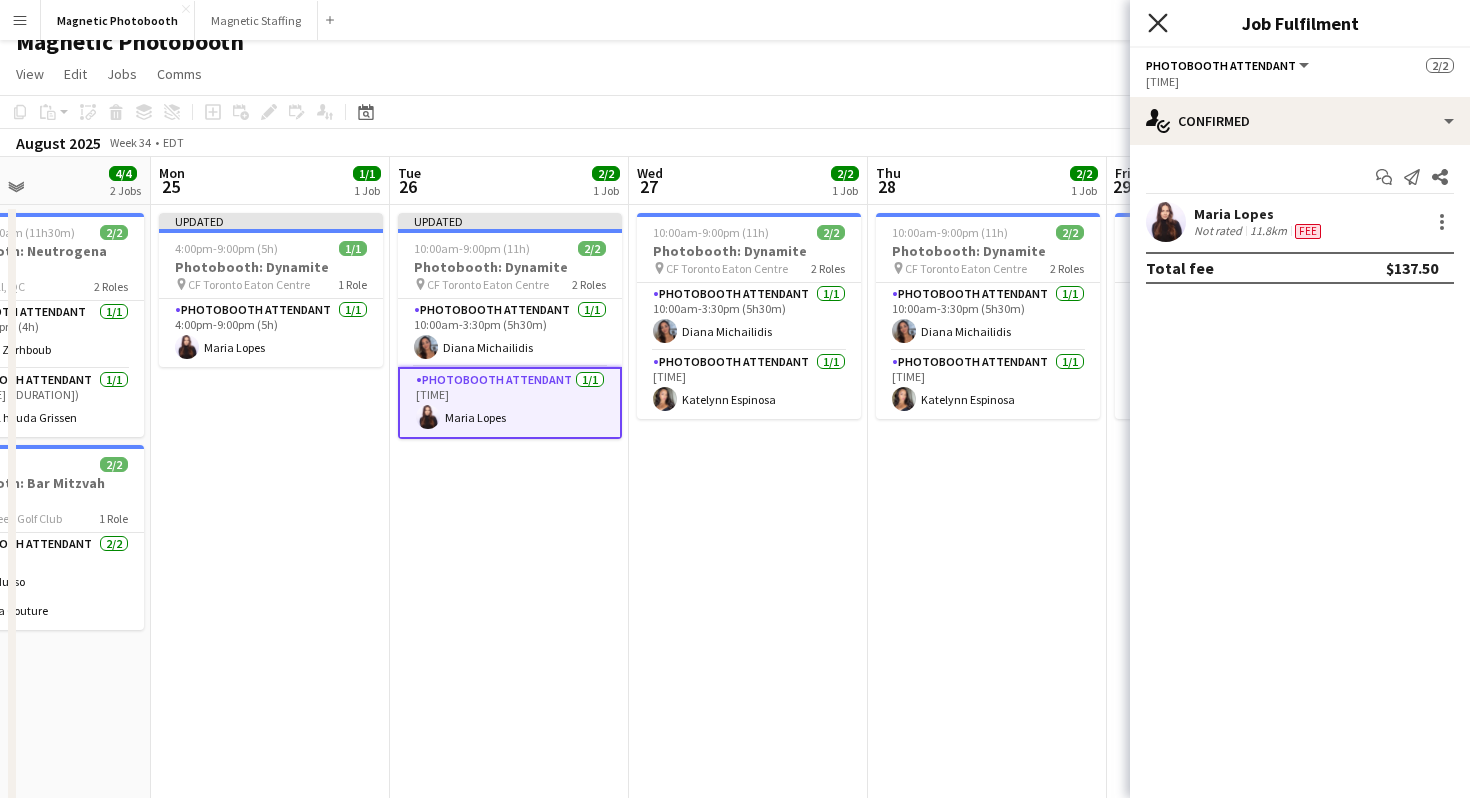 click on "Close pop-in" 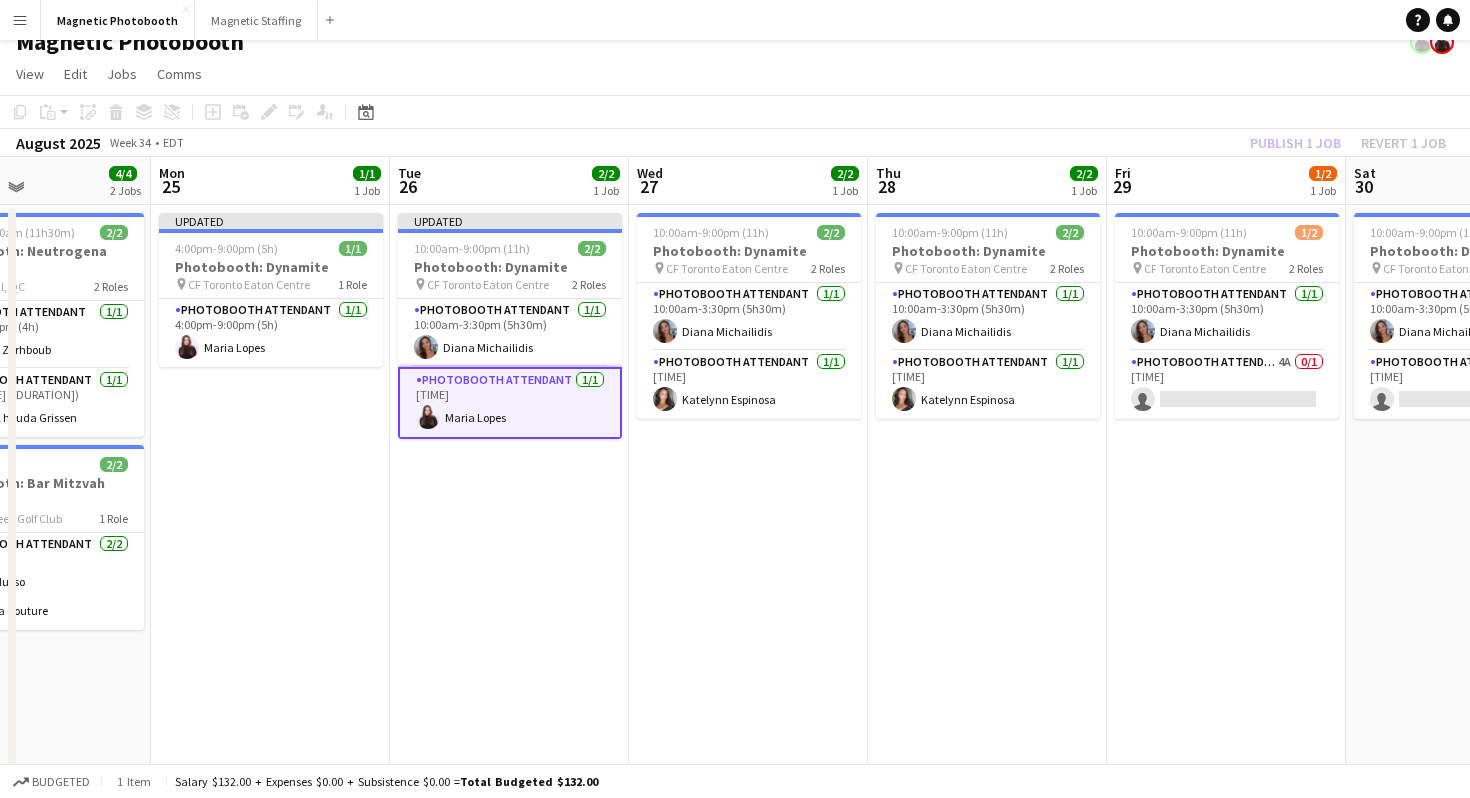 click on "Menu
Boards
Boards   Boards   All jobs   Status
Workforce
Workforce   My Workforce   Recruiting
Comms
Comms
Pay
Pay   Approvals   Payments   Reports
Platform Settings
Platform Settings   Your settings
Training Academy
Training Academy
Knowledge Base
Knowledge Base
Product Updates
Product Updates   Log Out   Privacy   Magnetic Photobooth
Close
Magnetic Staffing
Close
Add
Help
Notifications" at bounding box center [735, 20] 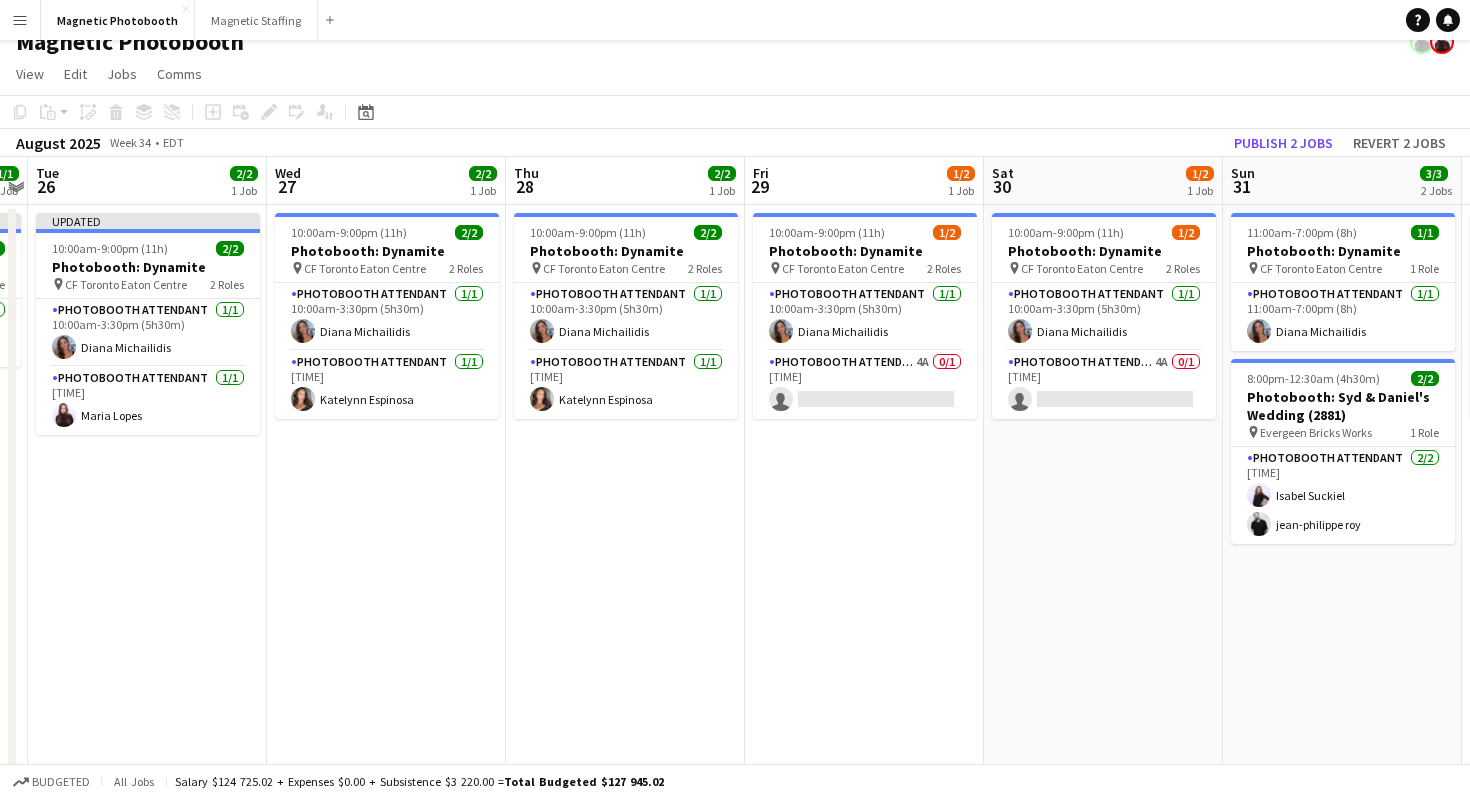 scroll, scrollTop: 0, scrollLeft: 690, axis: horizontal 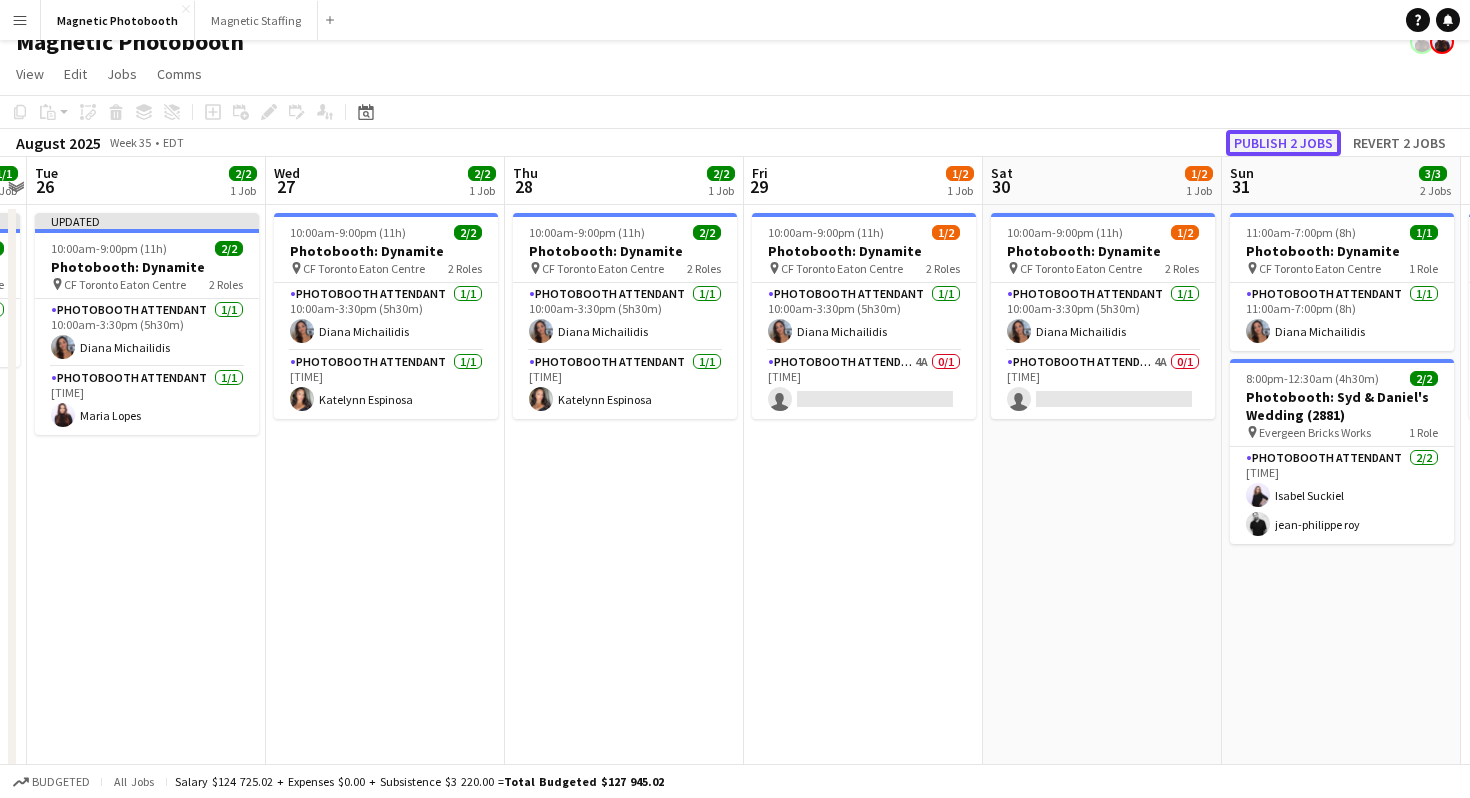 click on "Publish 2 jobs" 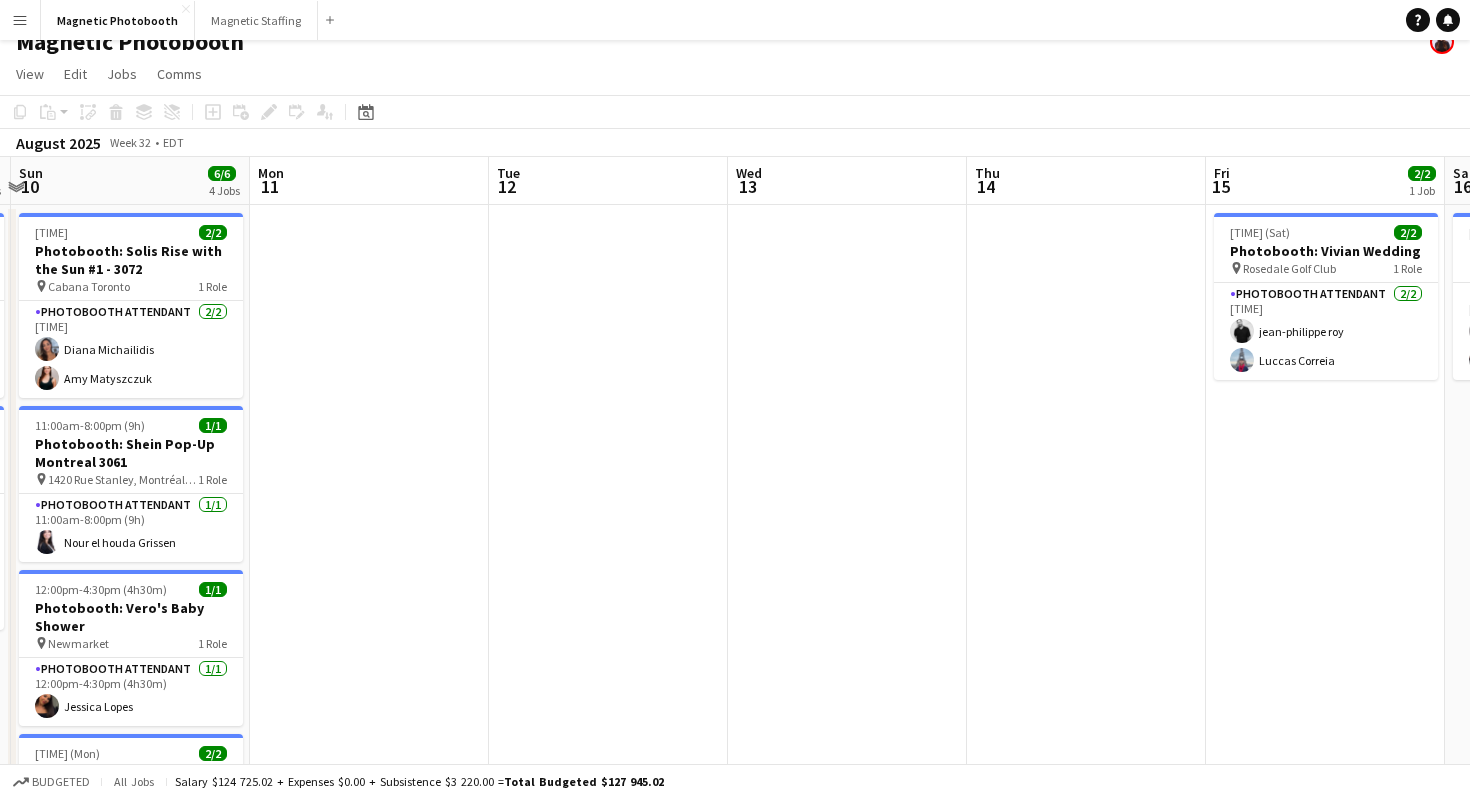 scroll, scrollTop: 0, scrollLeft: 631, axis: horizontal 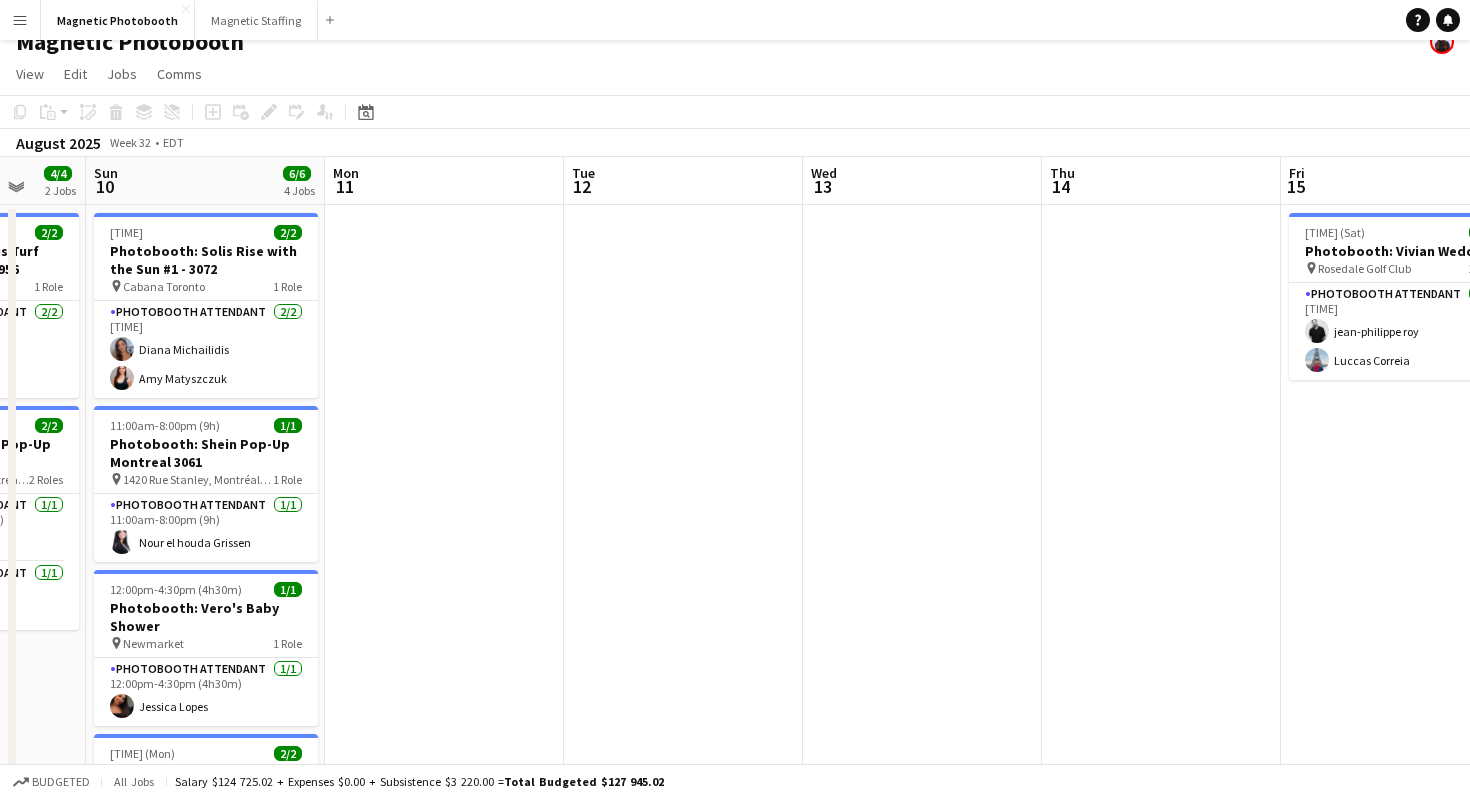 click at bounding box center [922, 585] 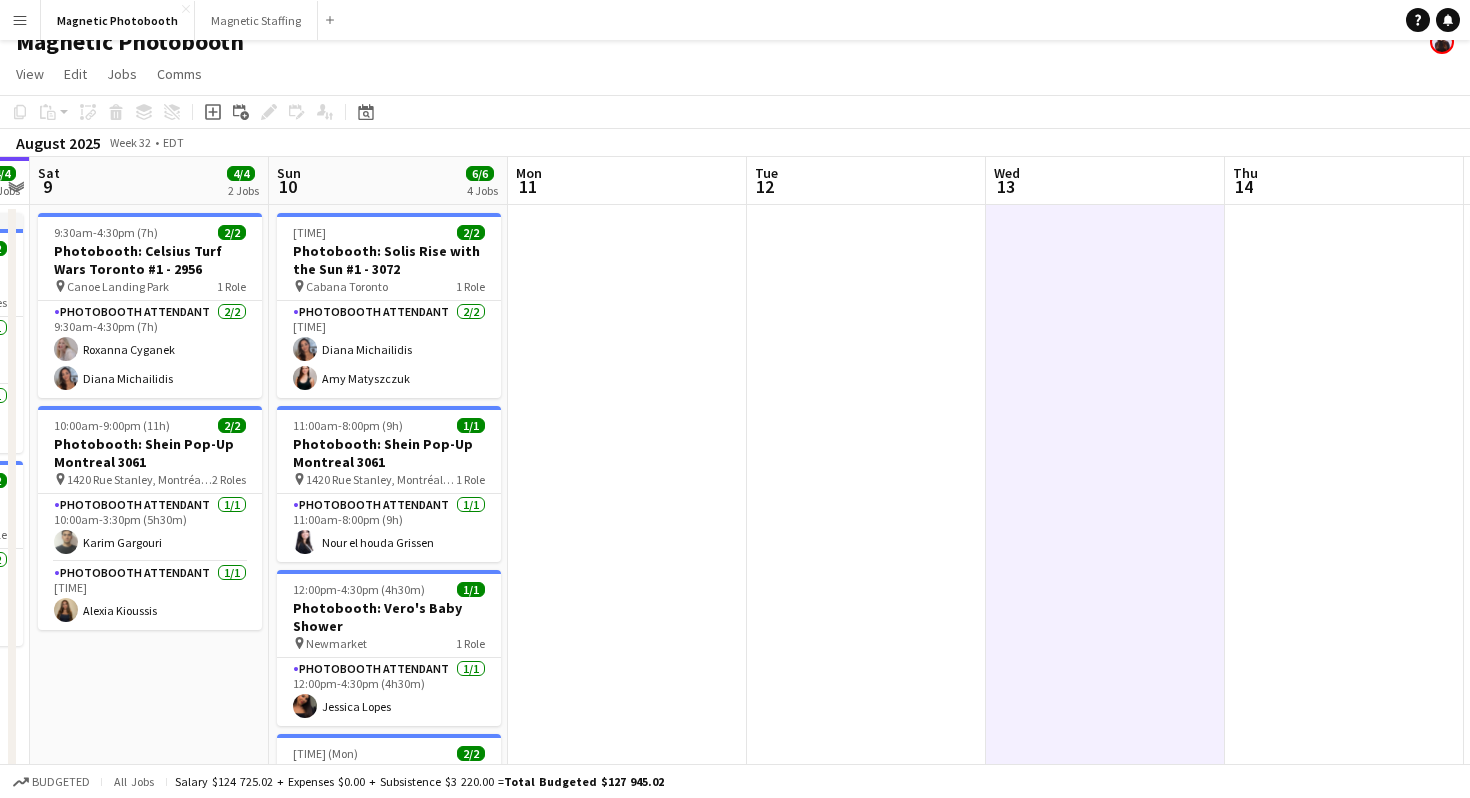 scroll, scrollTop: 0, scrollLeft: 971, axis: horizontal 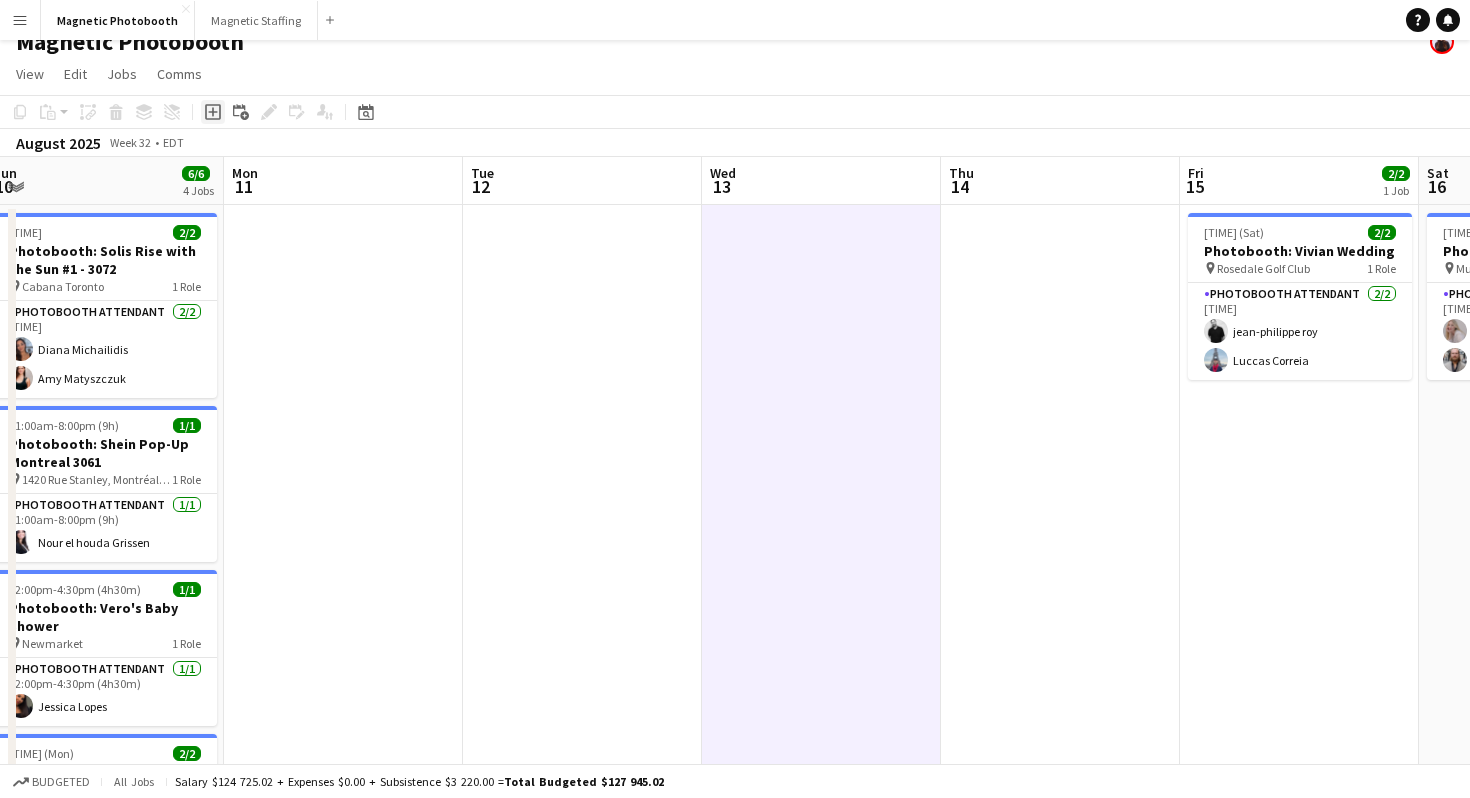 click 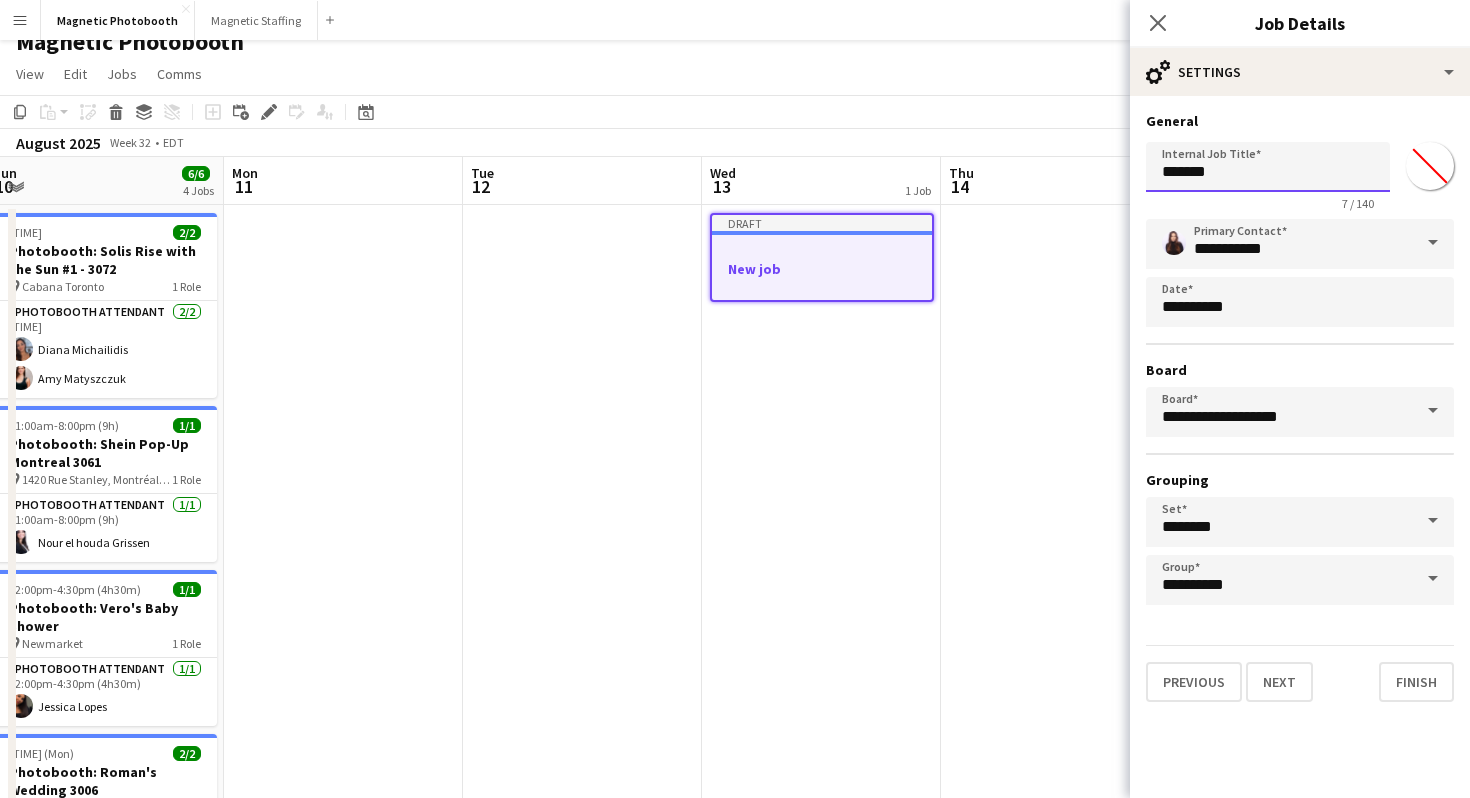 click on "*******" at bounding box center [1268, 167] 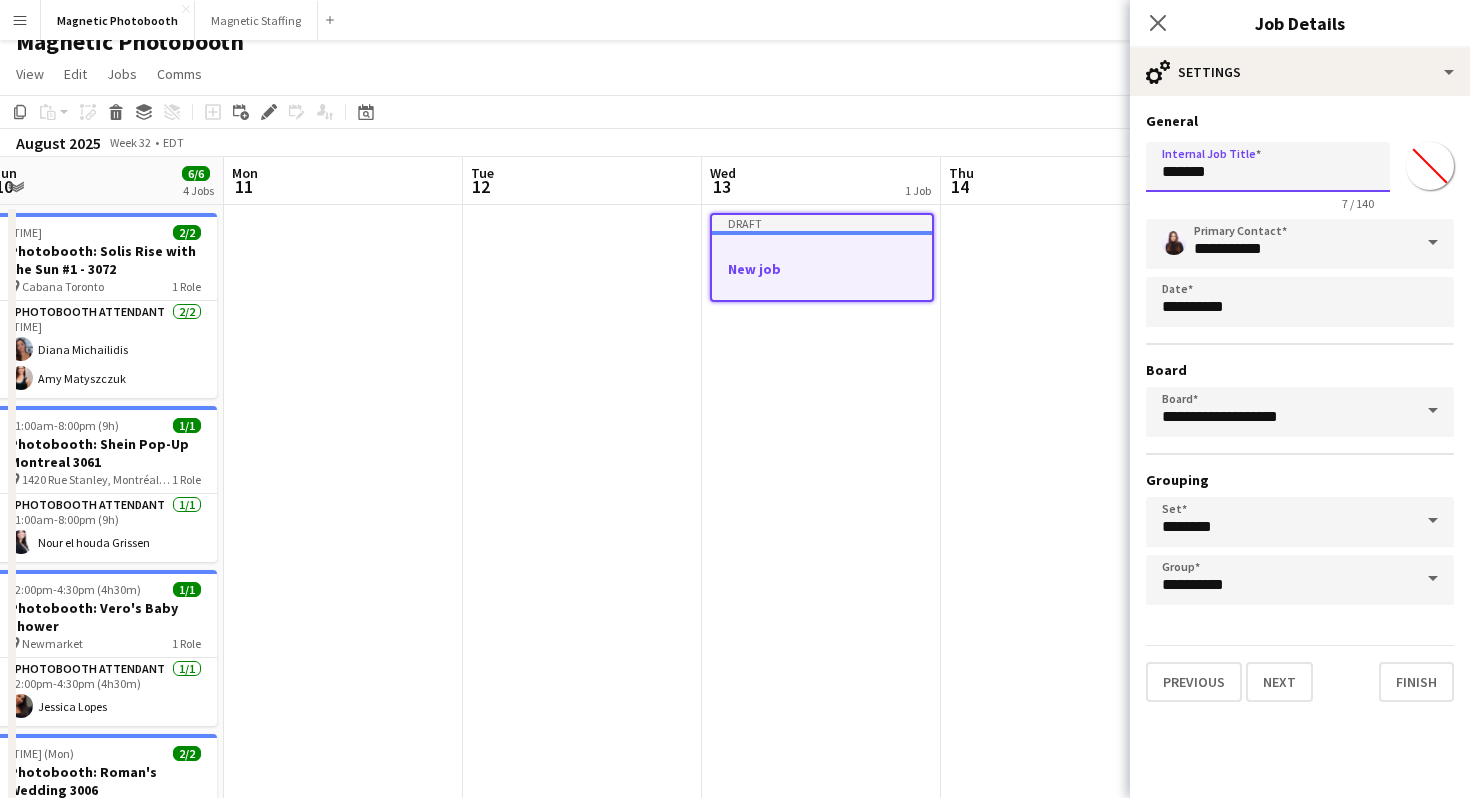 click on "*******" at bounding box center [1268, 167] 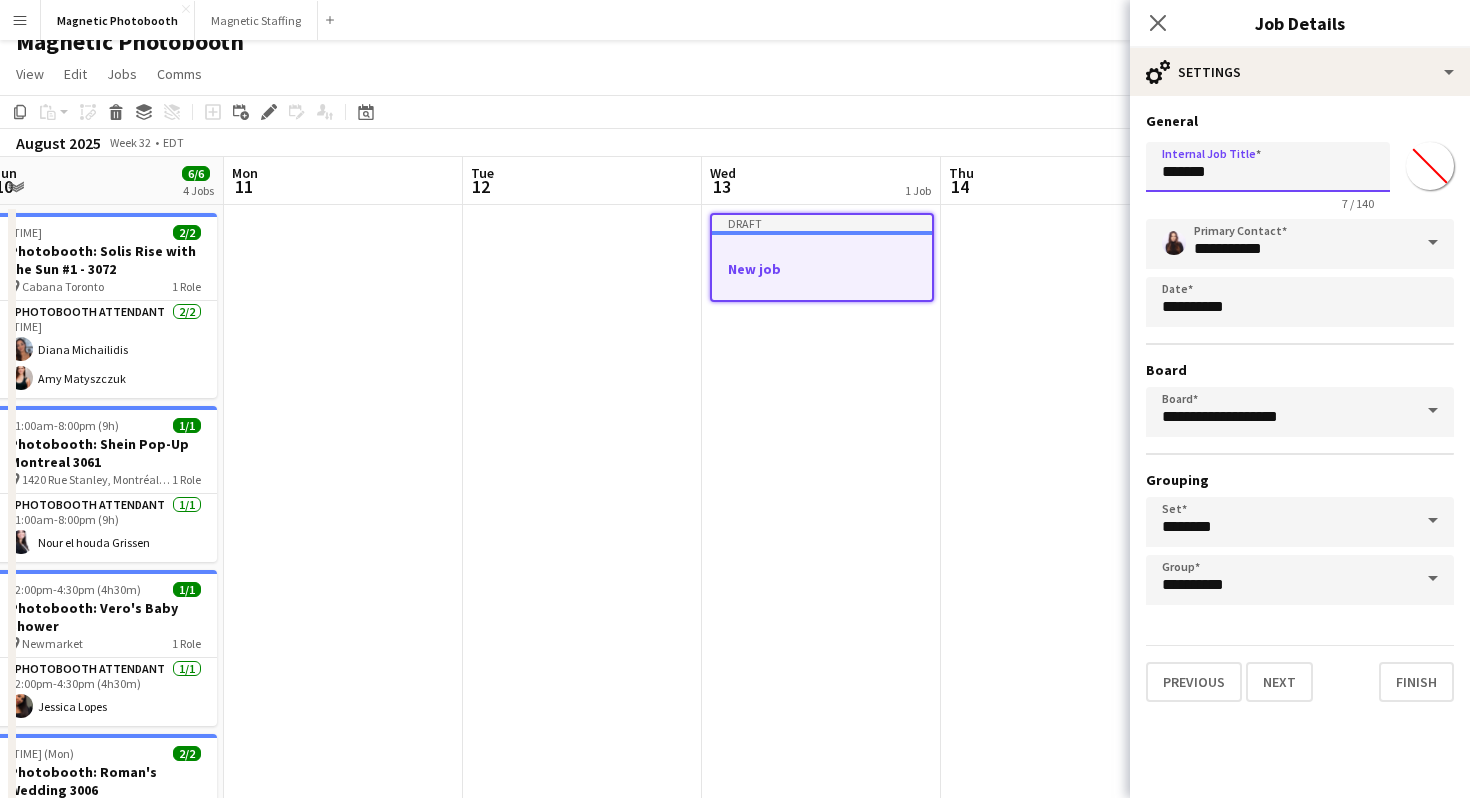 paste on "**********" 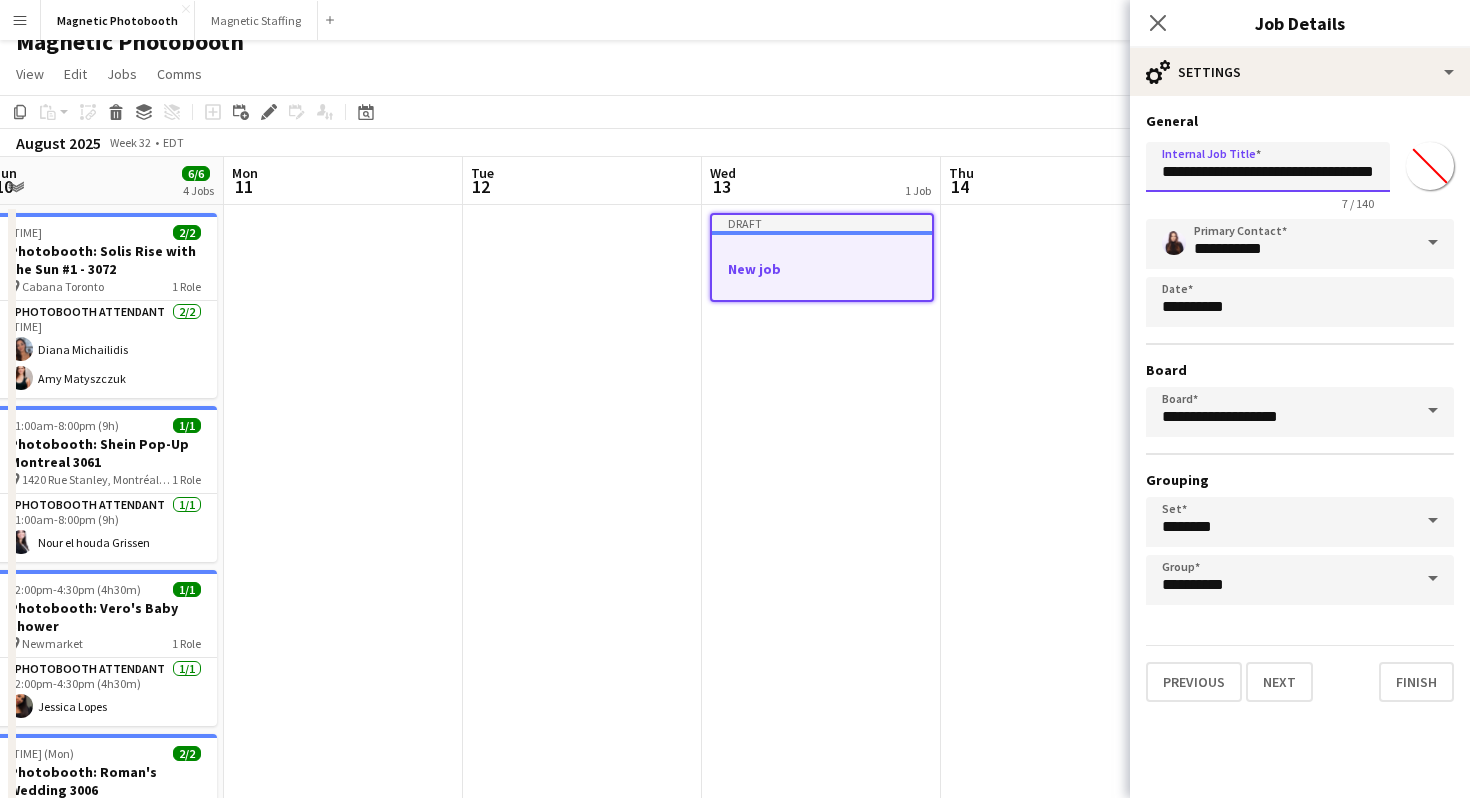scroll, scrollTop: 0, scrollLeft: 46, axis: horizontal 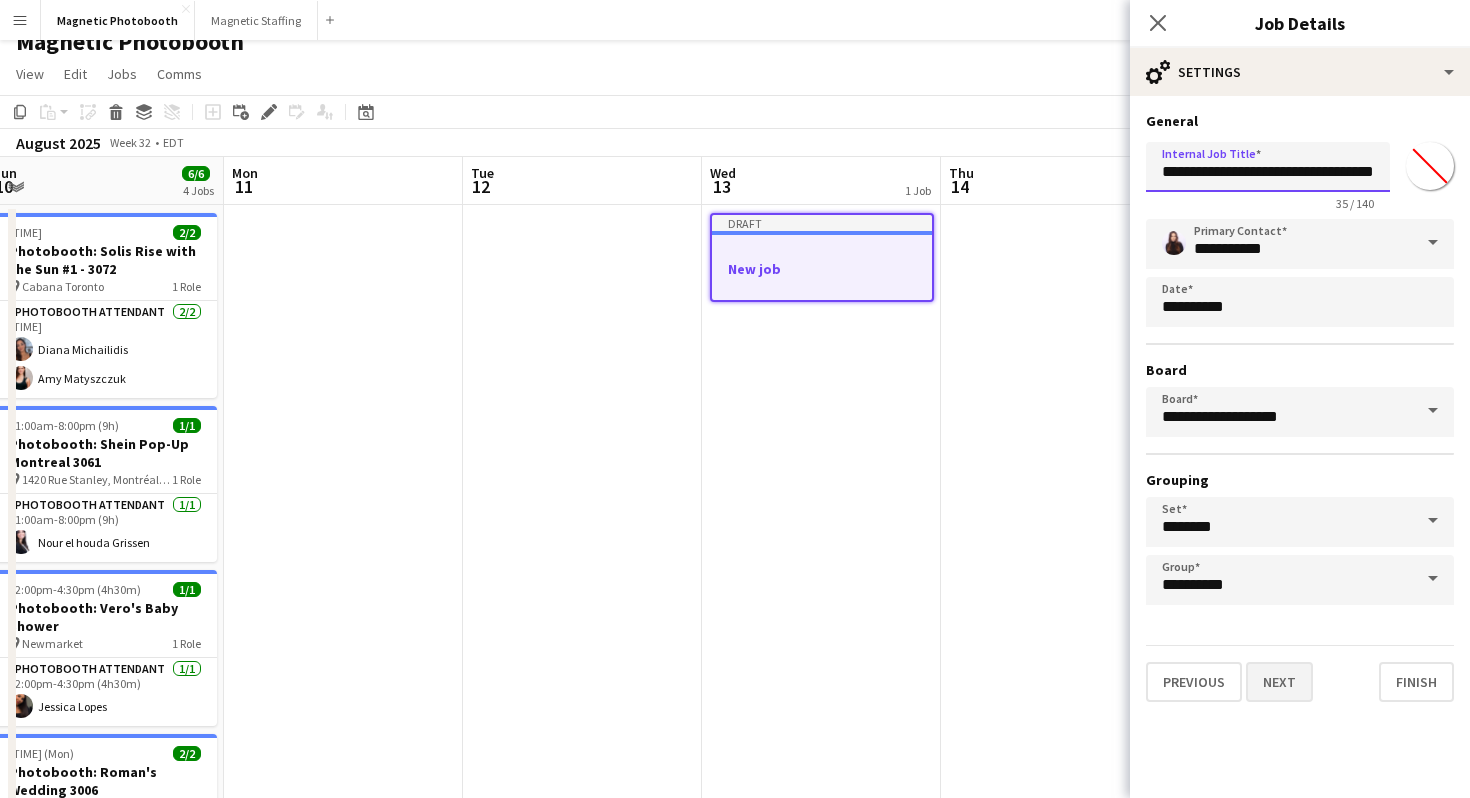 type on "**********" 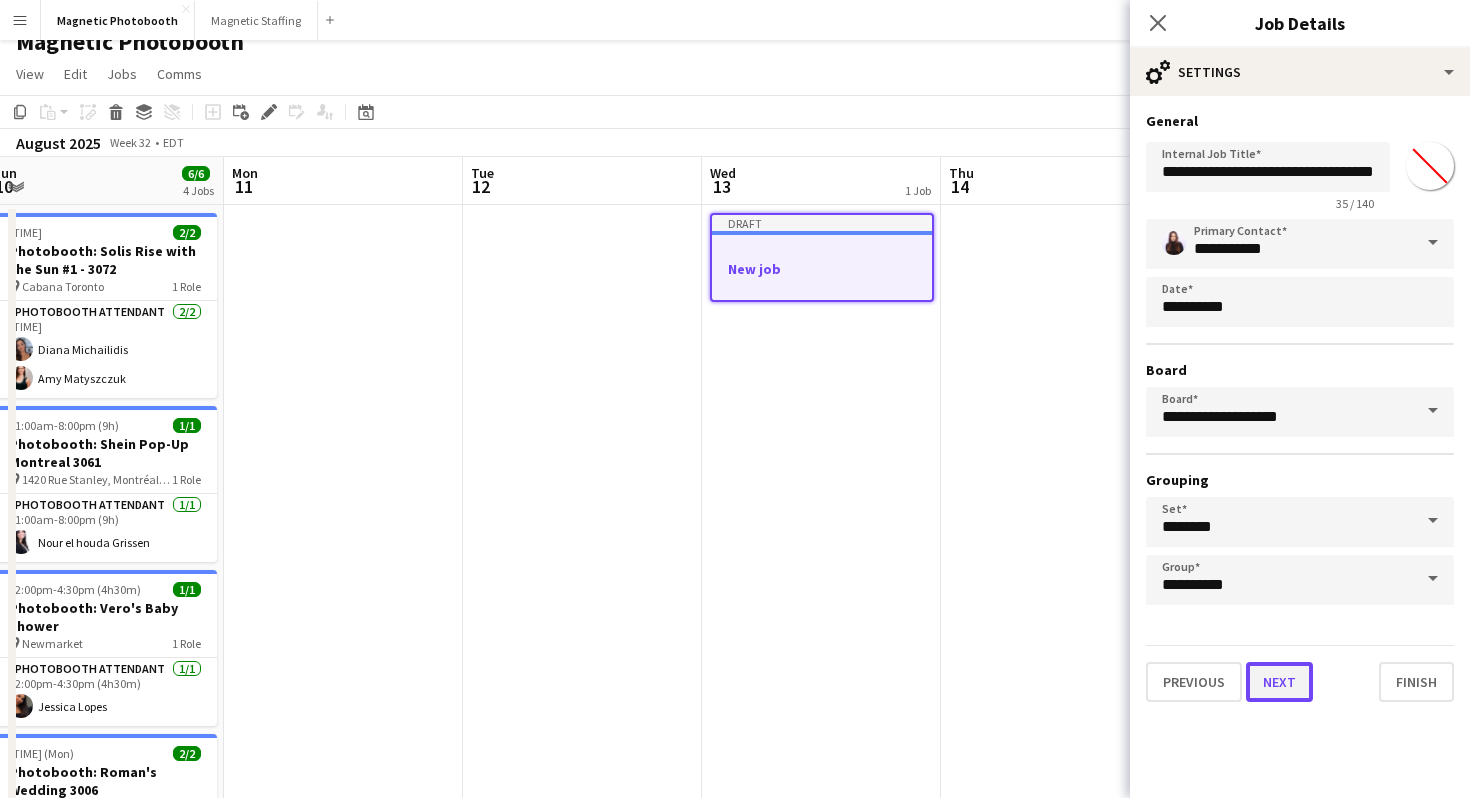 click on "Next" at bounding box center [1279, 682] 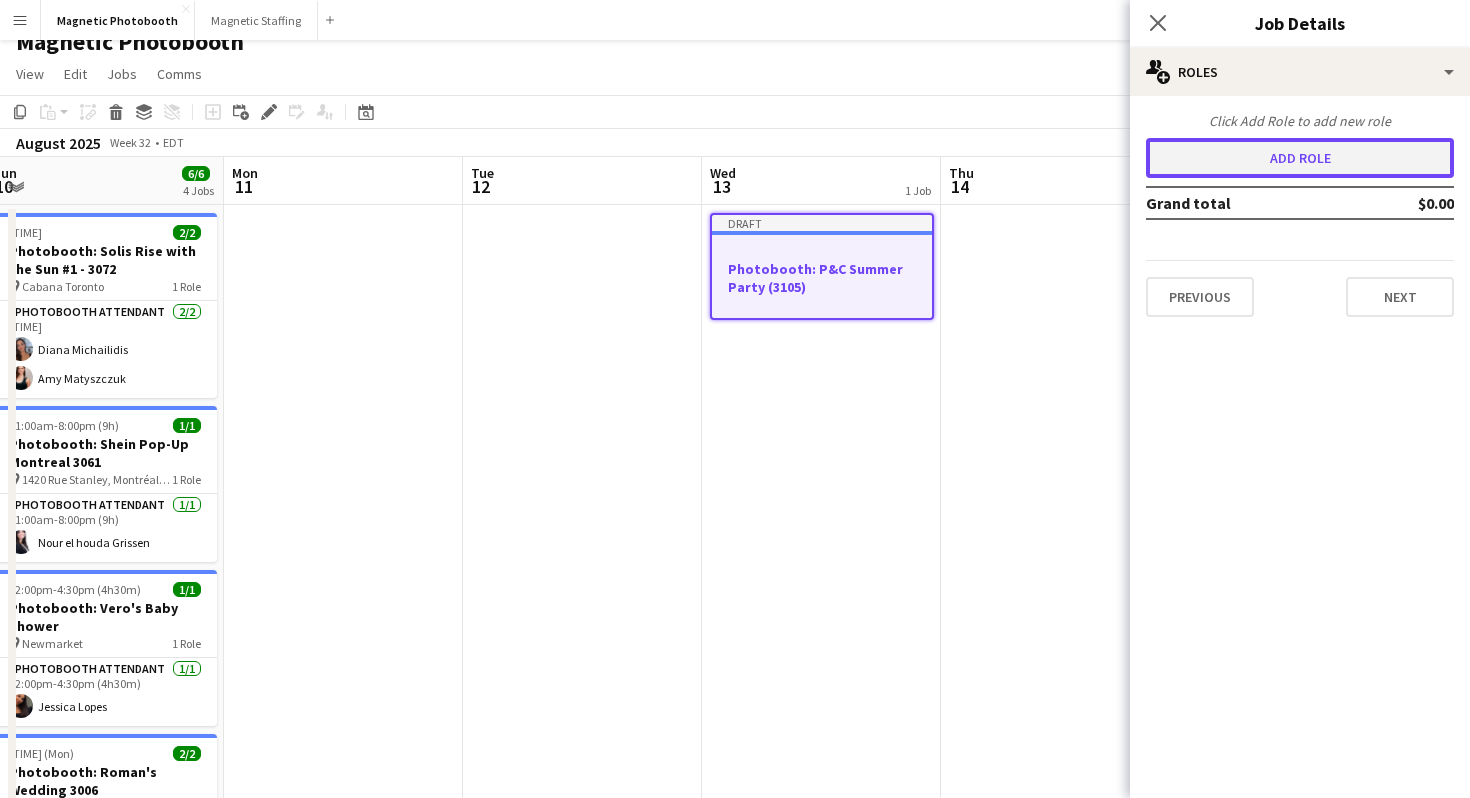 click on "Add role" at bounding box center (1300, 158) 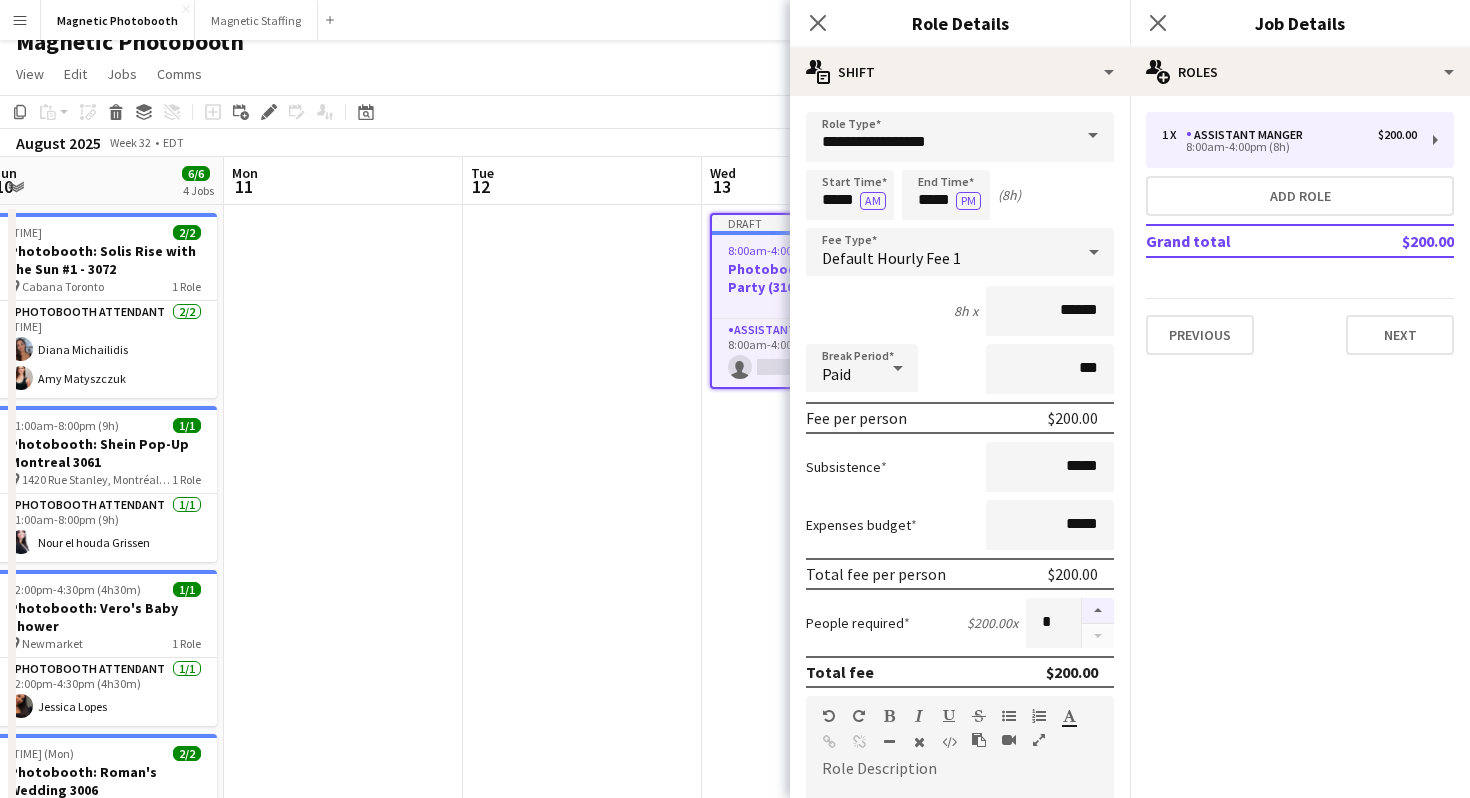 click at bounding box center (1098, 611) 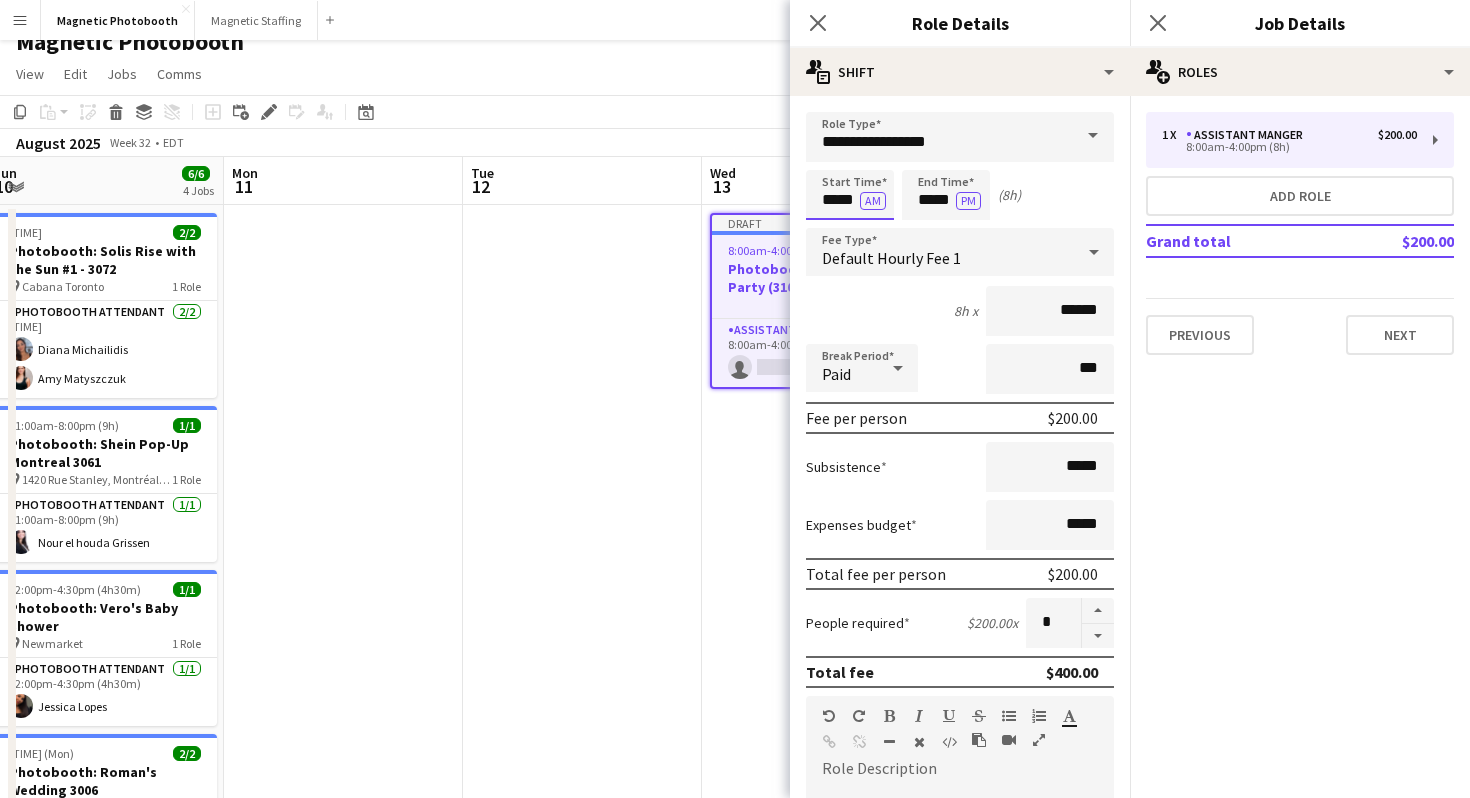 click on "*****" at bounding box center [850, 195] 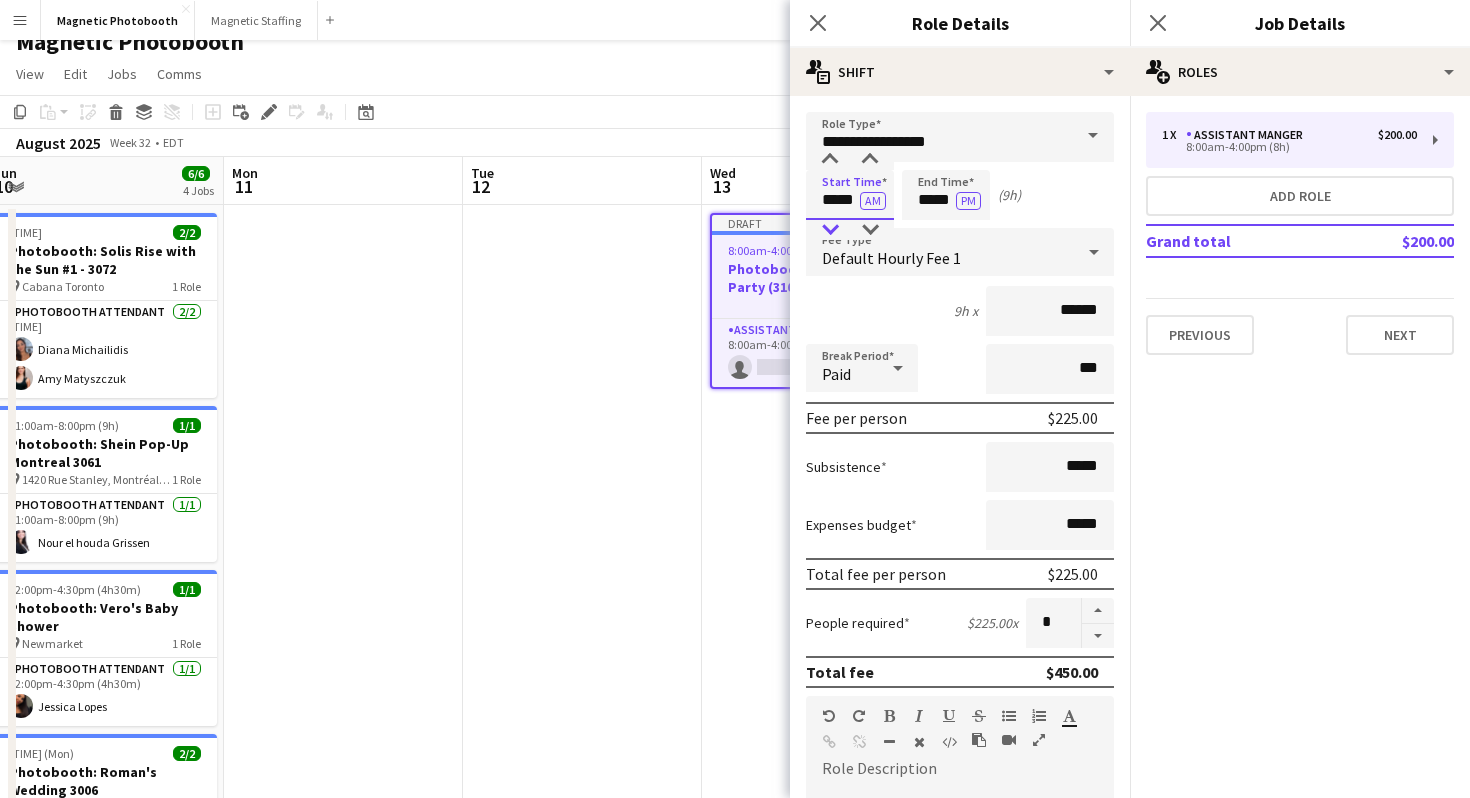 click at bounding box center (830, 230) 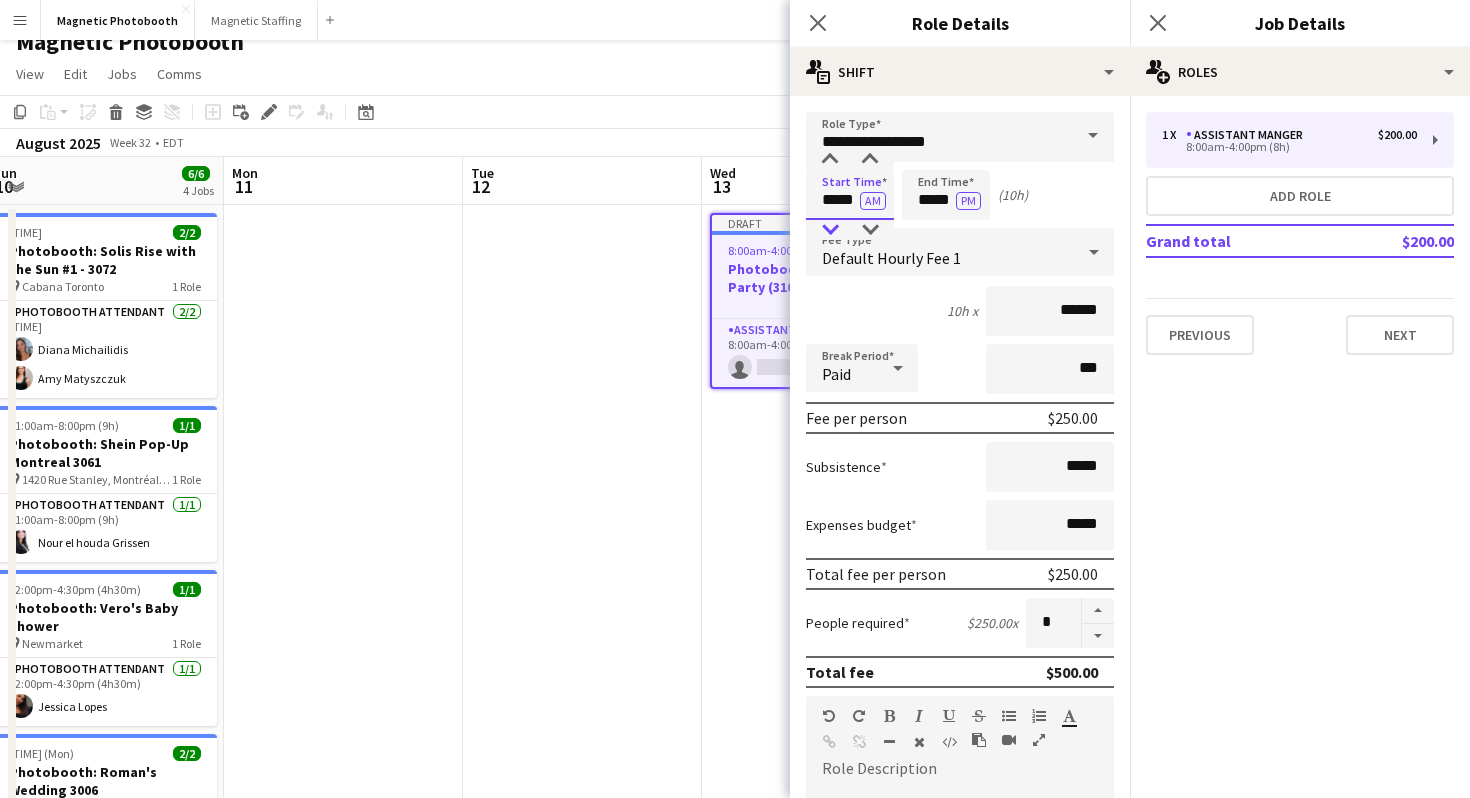 click at bounding box center (830, 230) 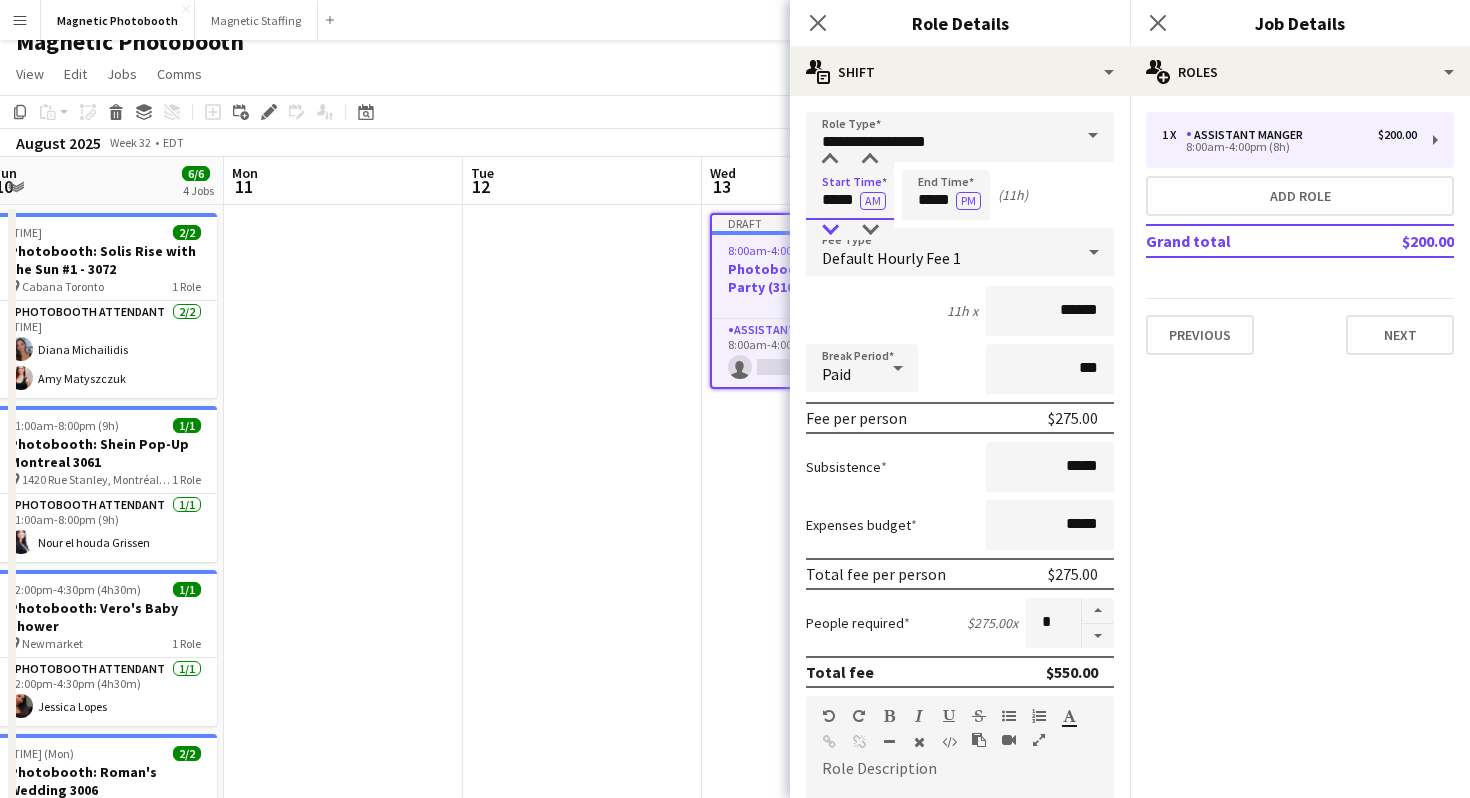 click at bounding box center (830, 230) 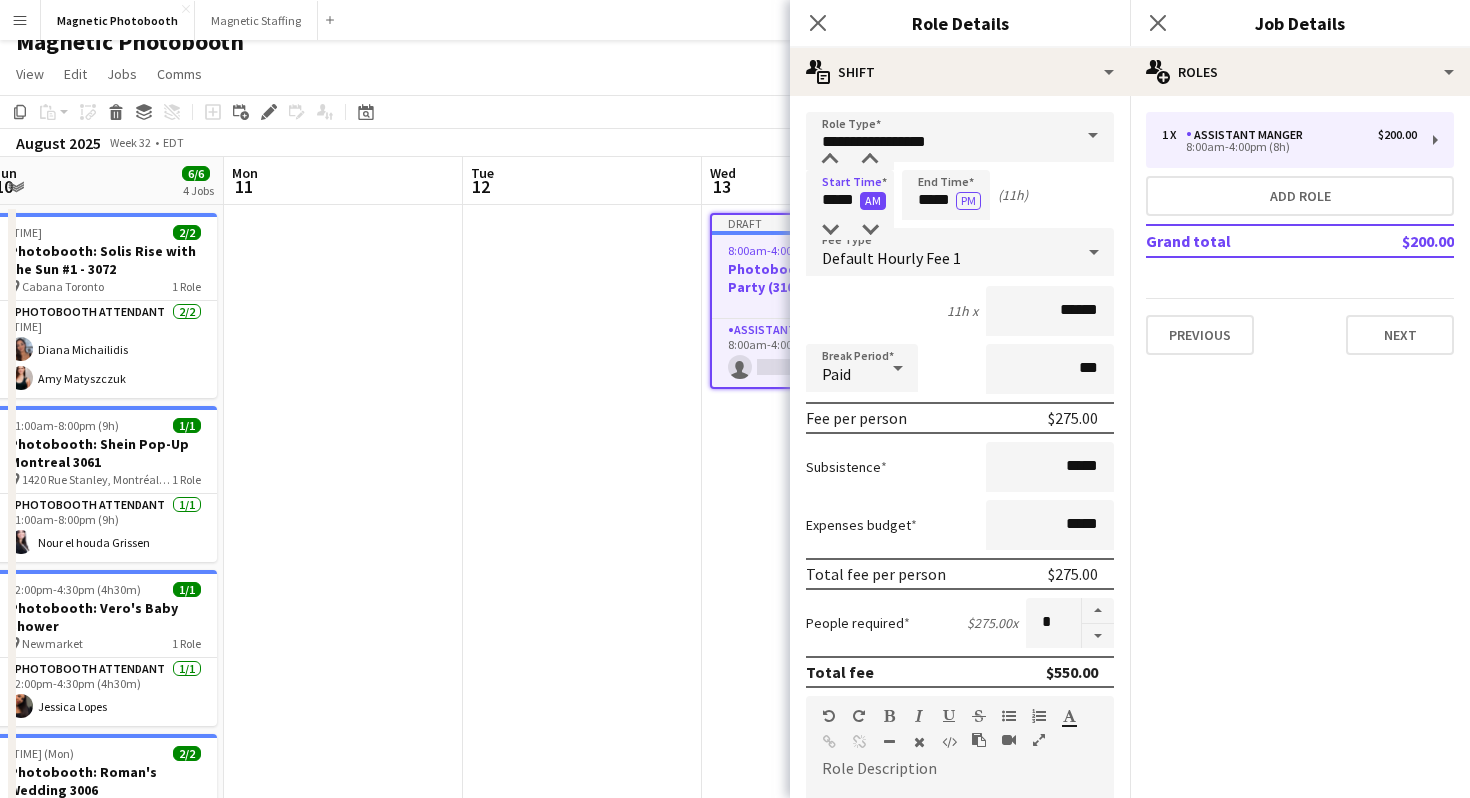click on "AM" at bounding box center [873, 201] 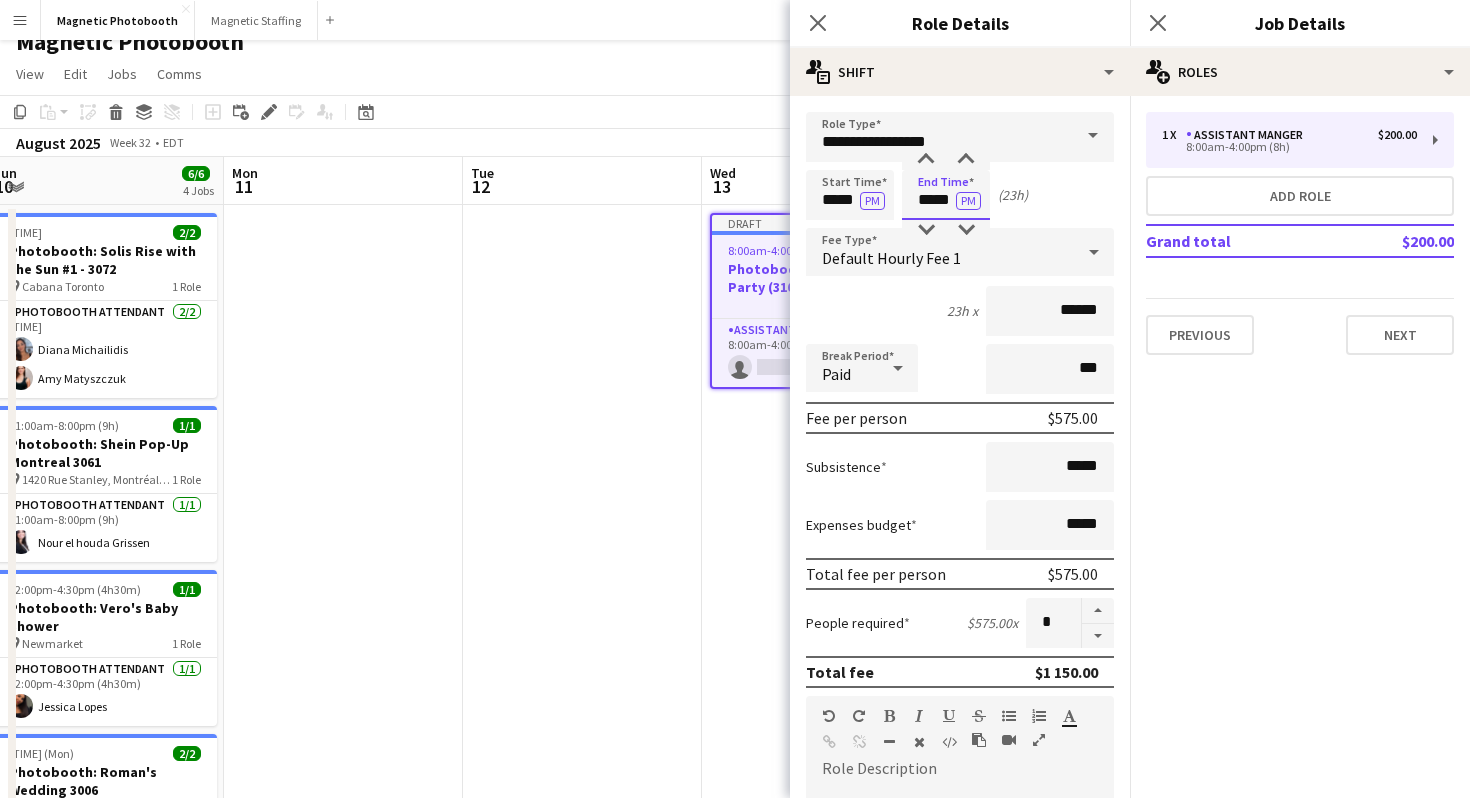 click on "*****" at bounding box center [946, 195] 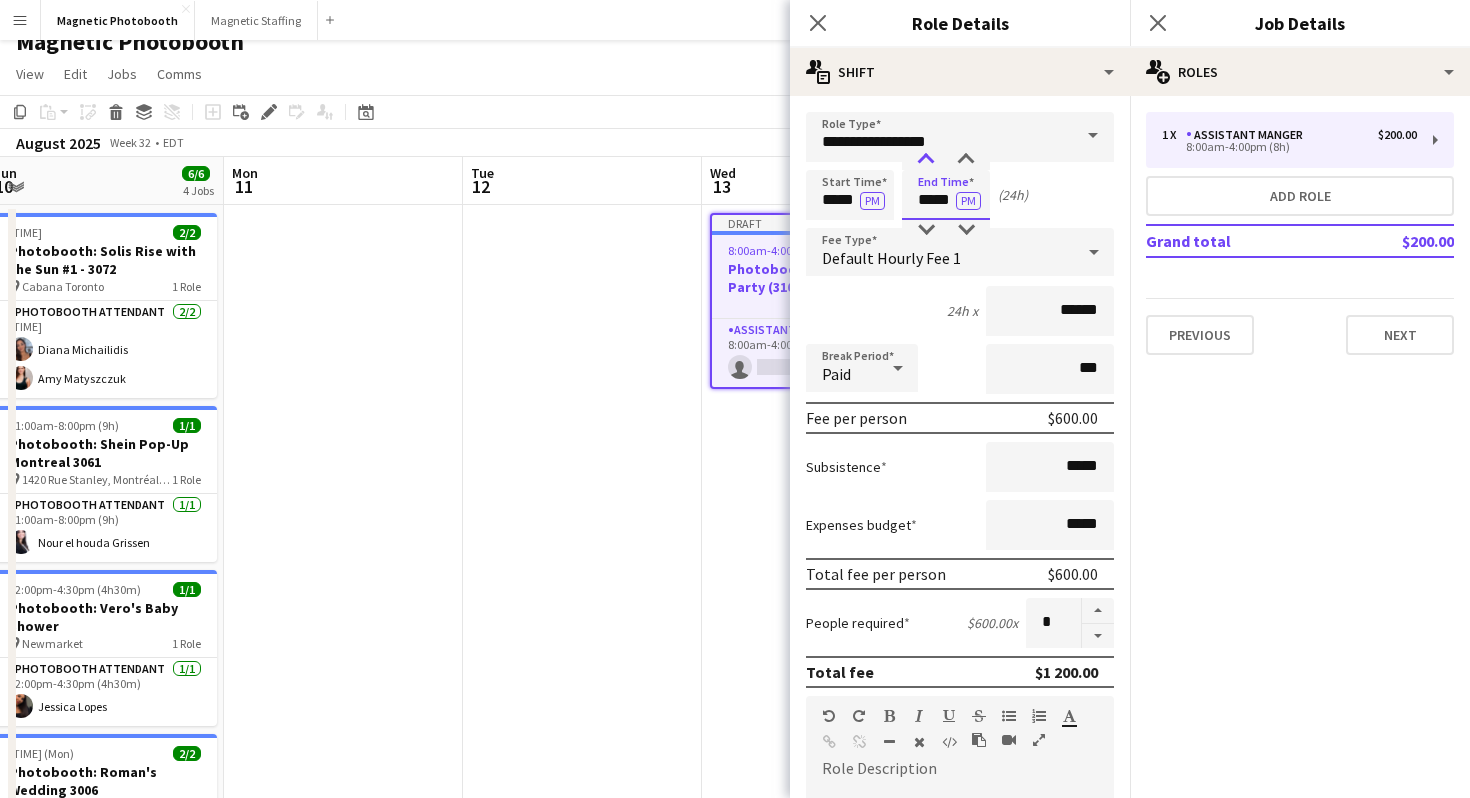 click at bounding box center [926, 160] 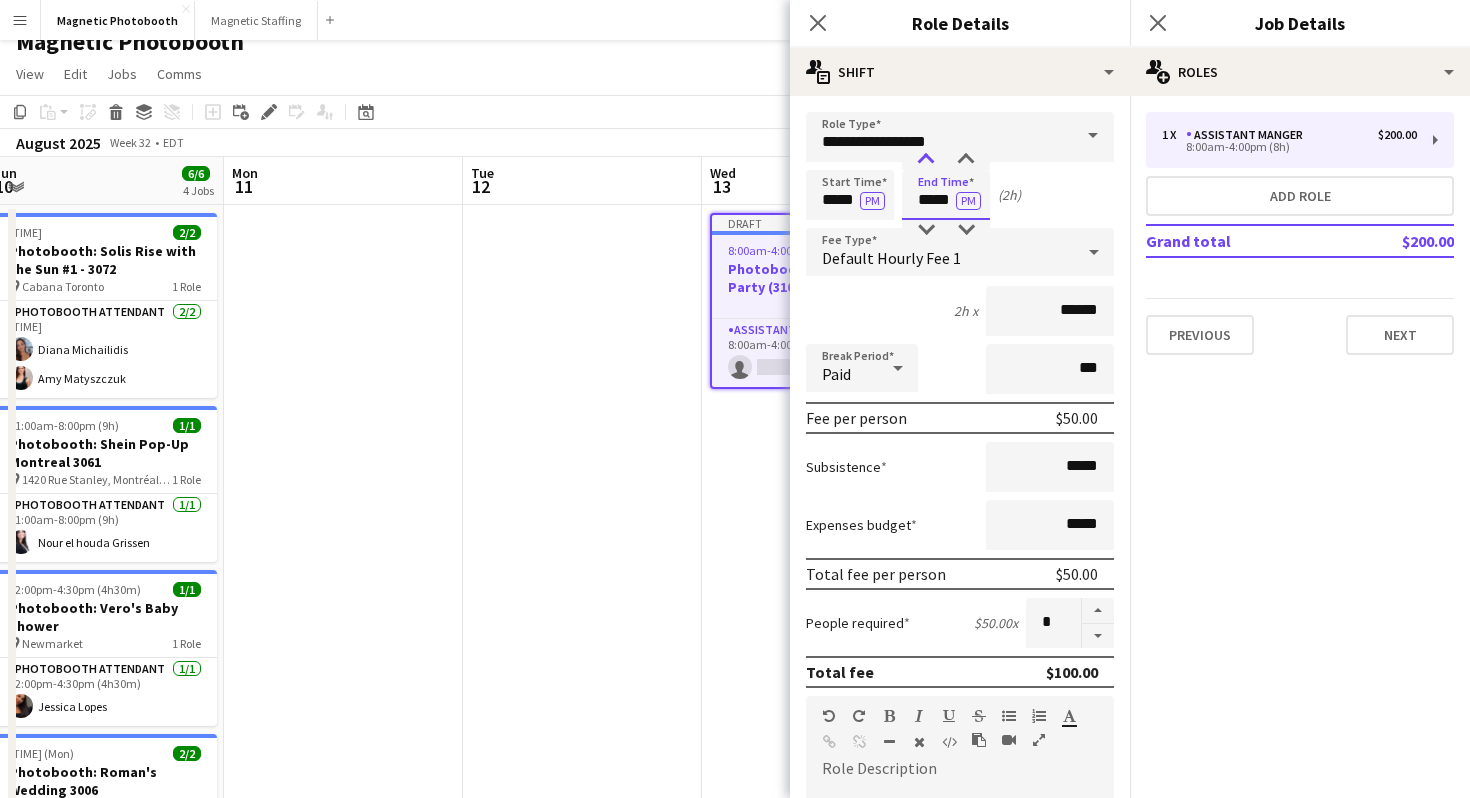 click at bounding box center (926, 160) 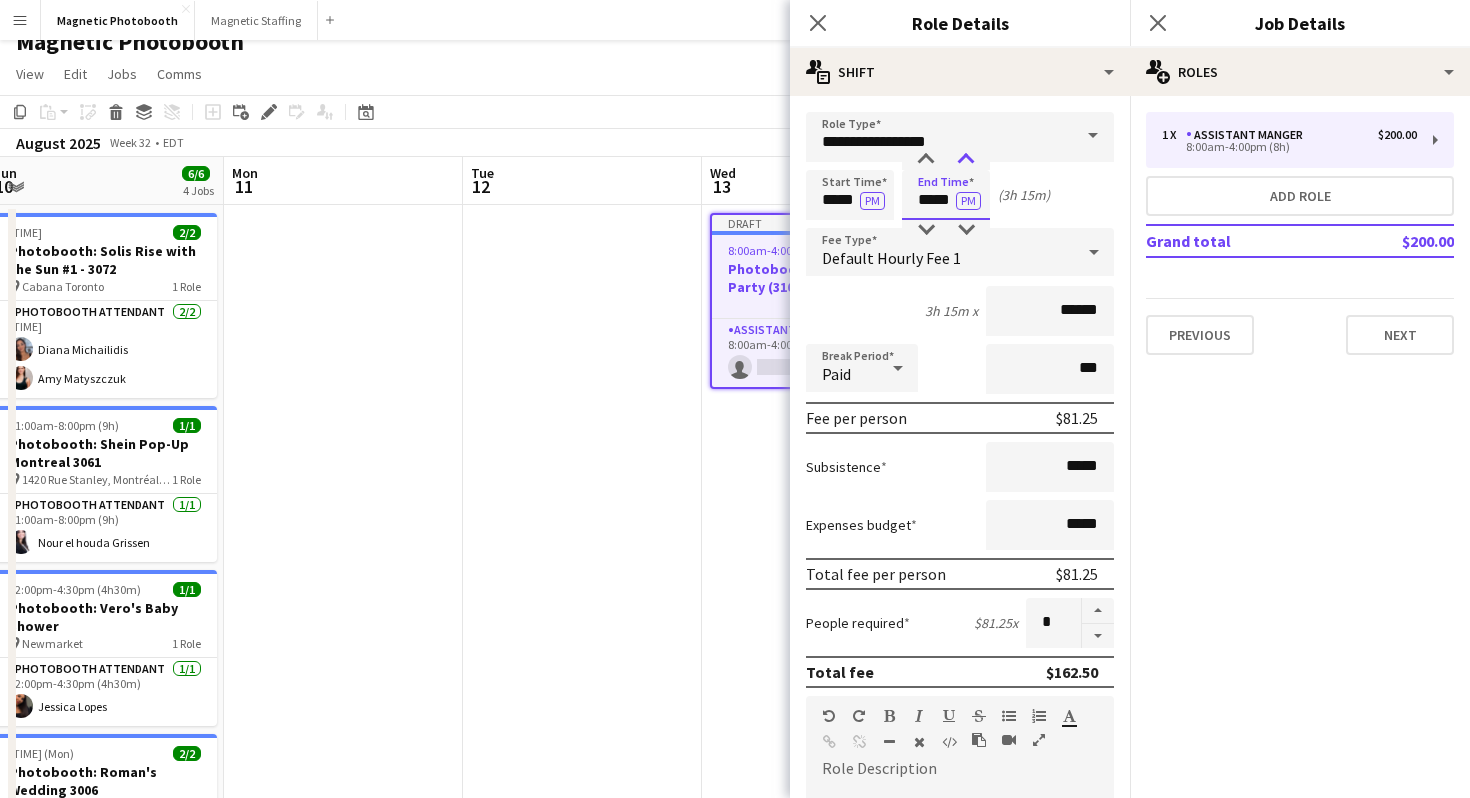 click at bounding box center (966, 160) 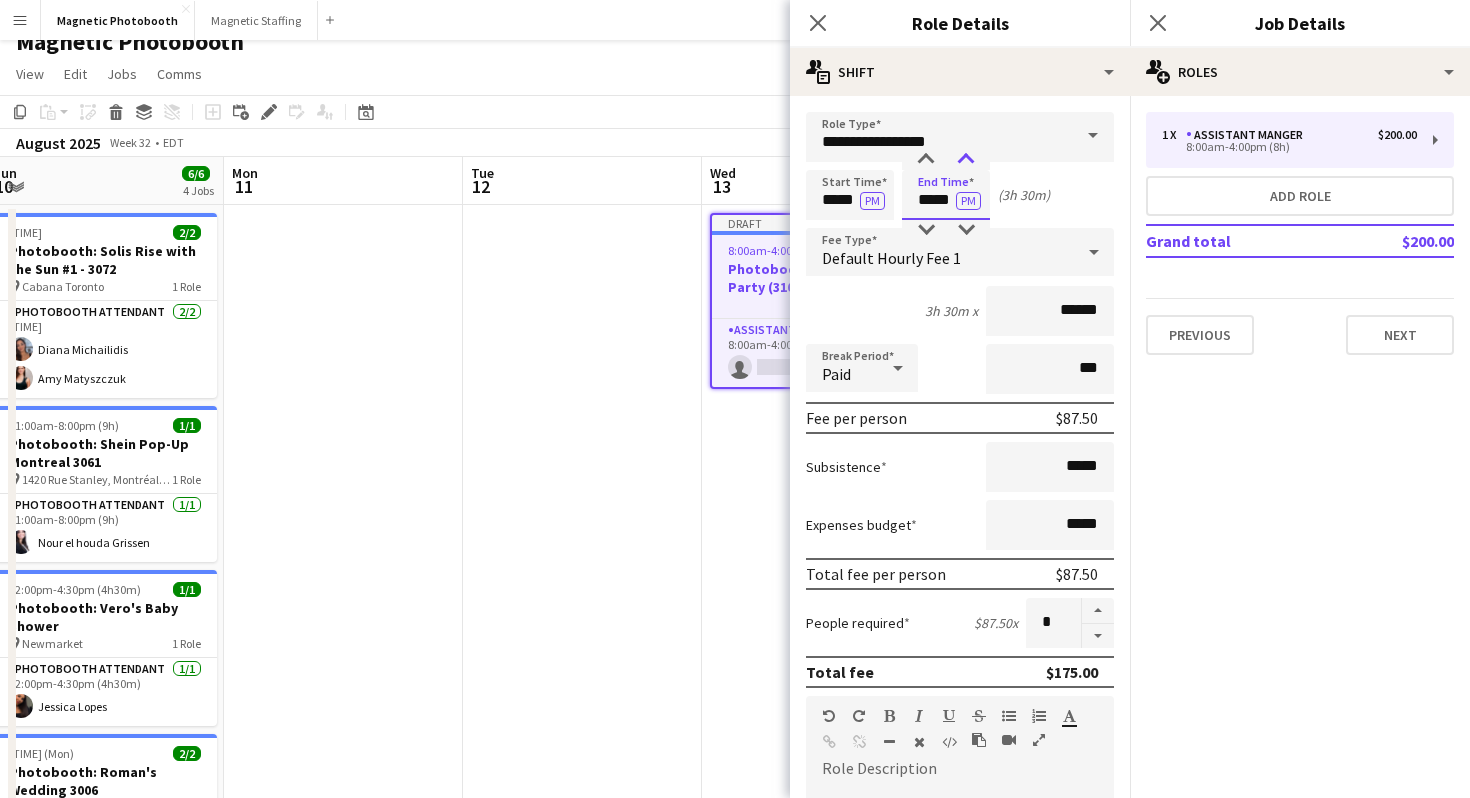 click at bounding box center (966, 160) 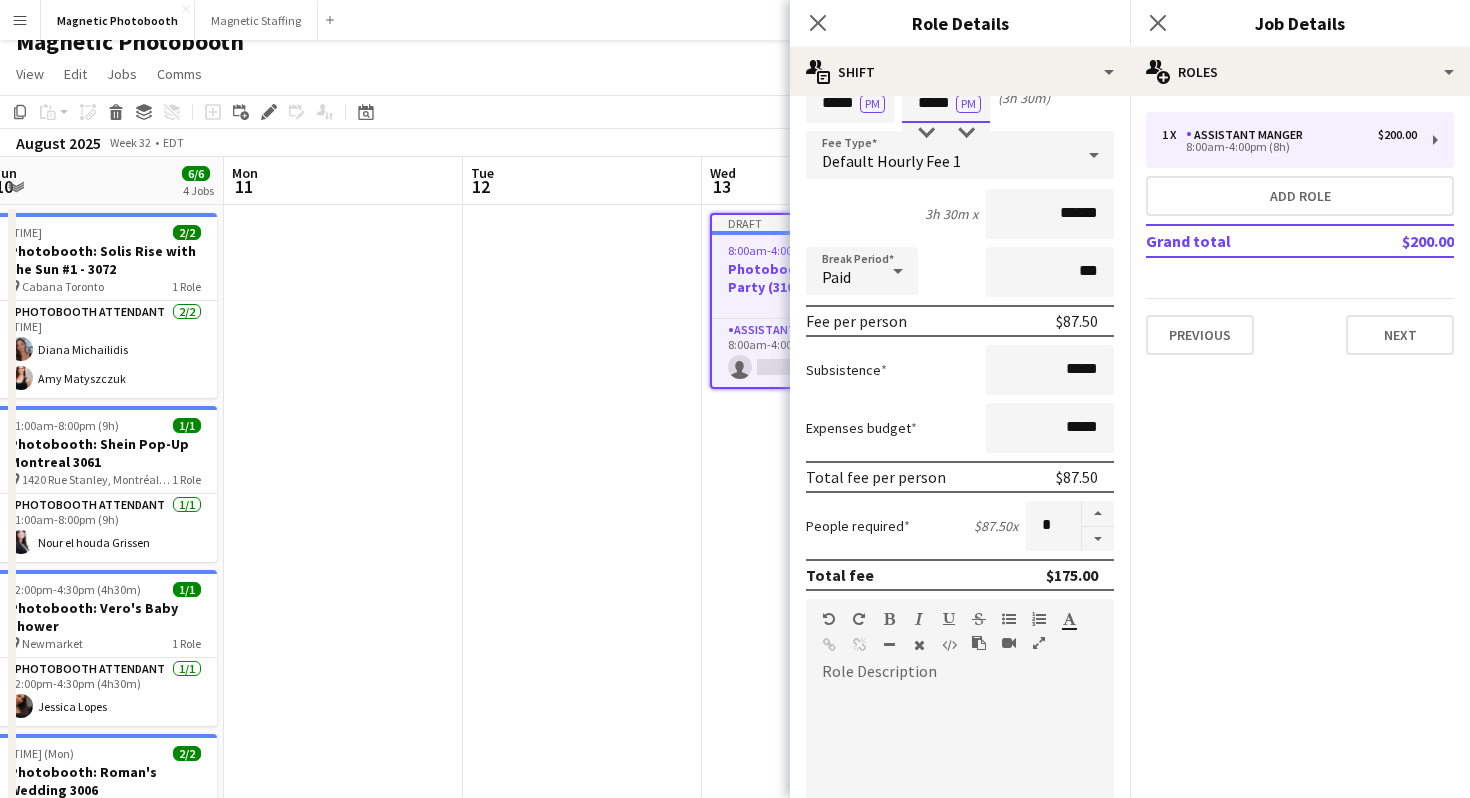 scroll, scrollTop: 129, scrollLeft: 0, axis: vertical 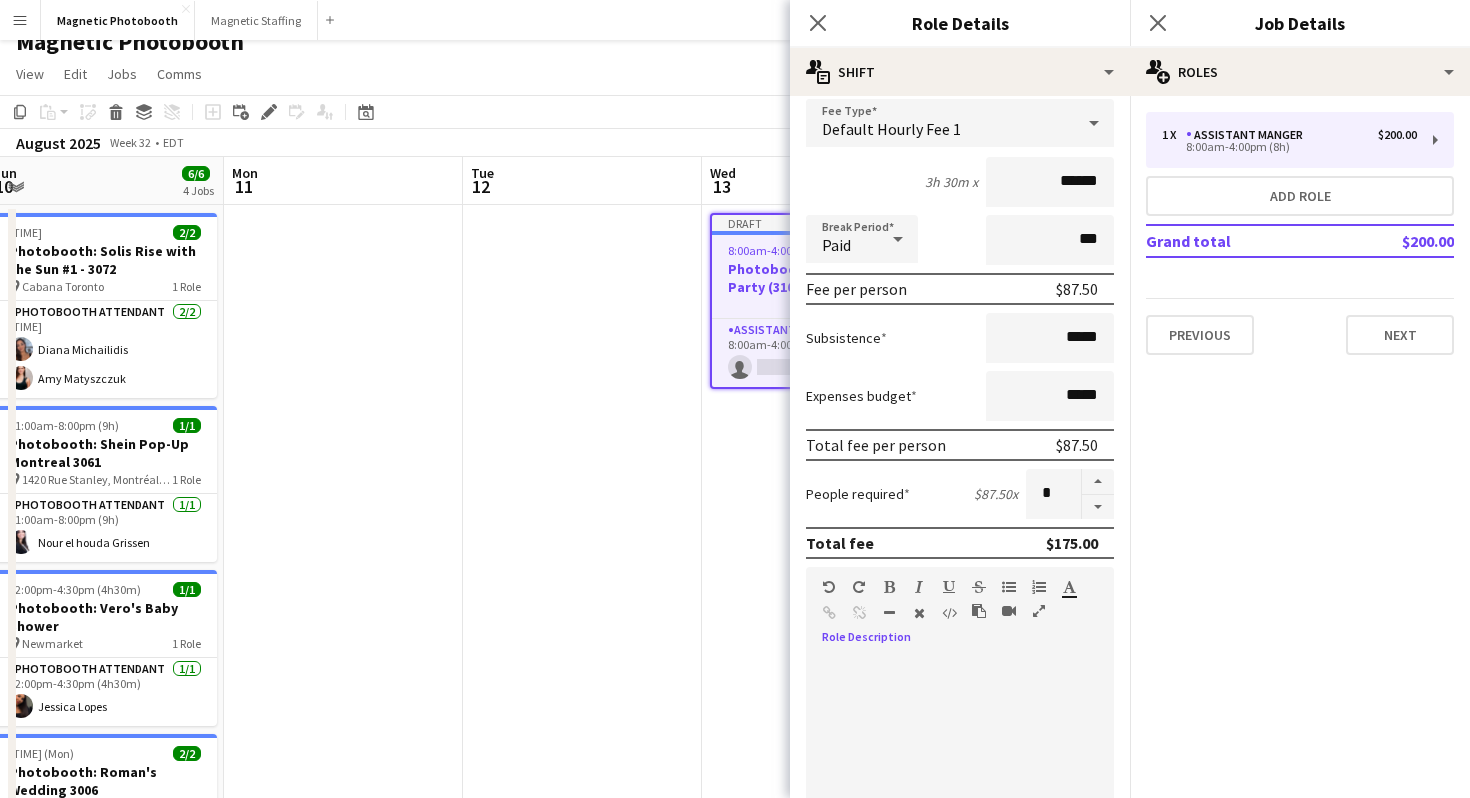 click at bounding box center [960, 769] 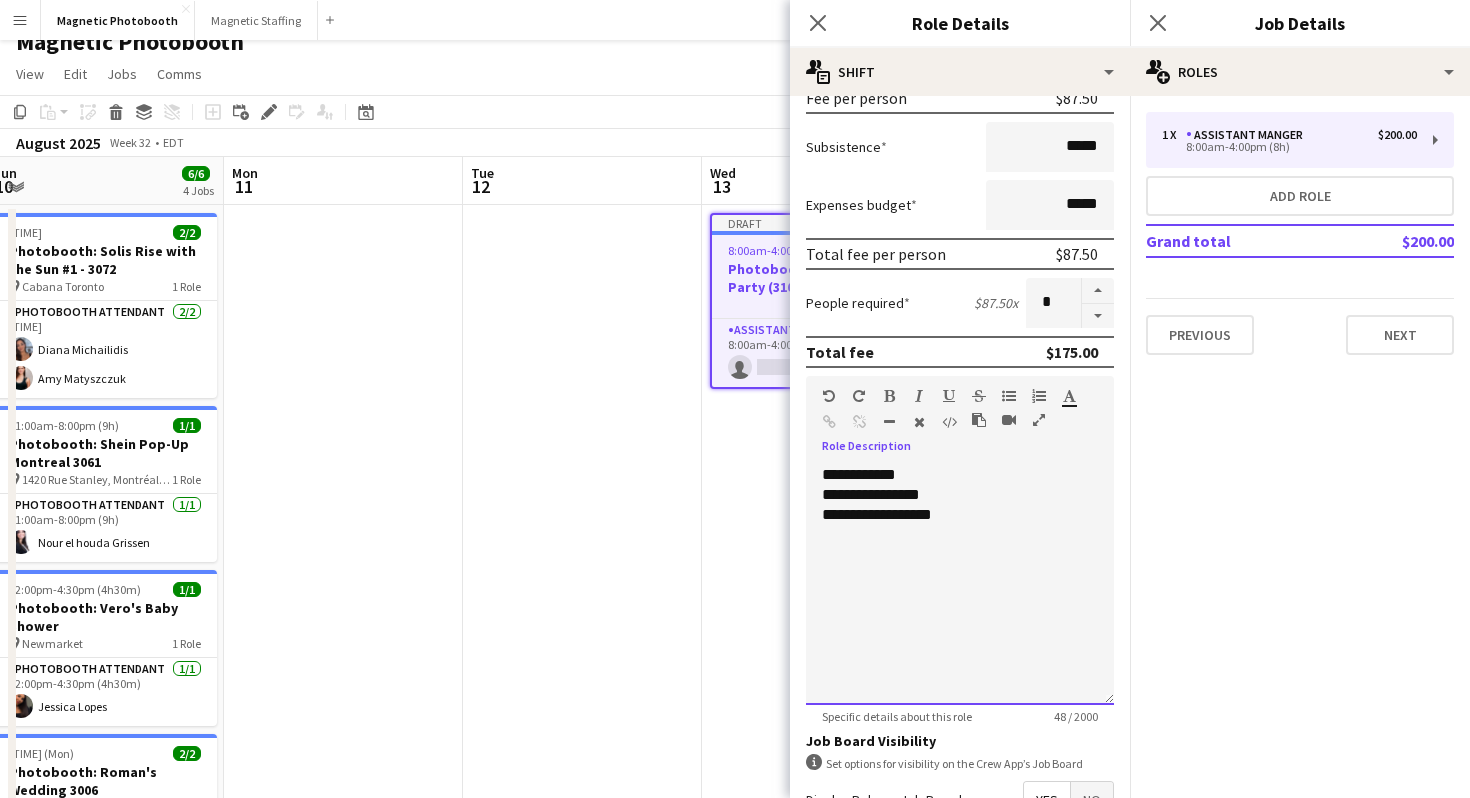 scroll, scrollTop: 451, scrollLeft: 0, axis: vertical 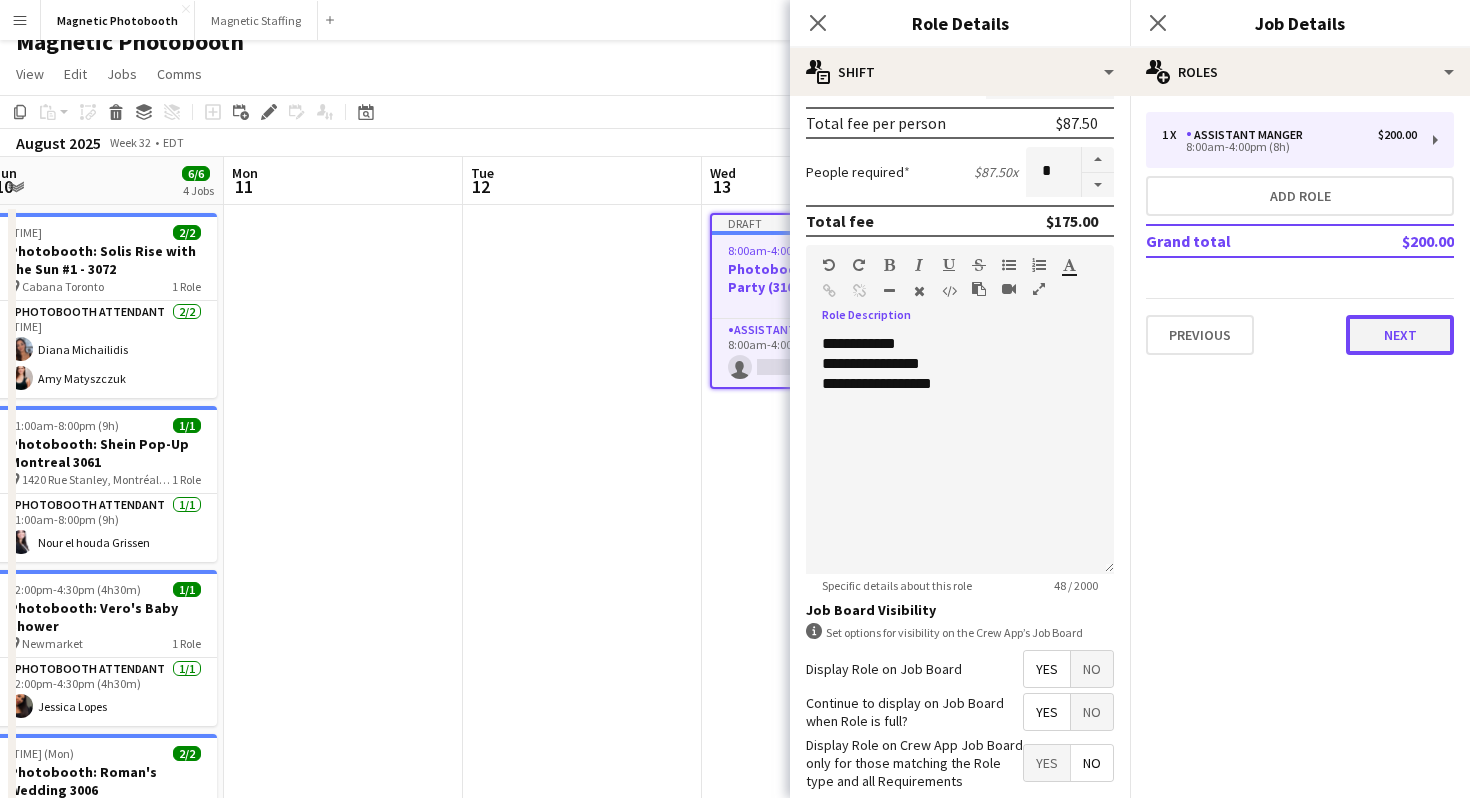 click on "Next" at bounding box center (1400, 335) 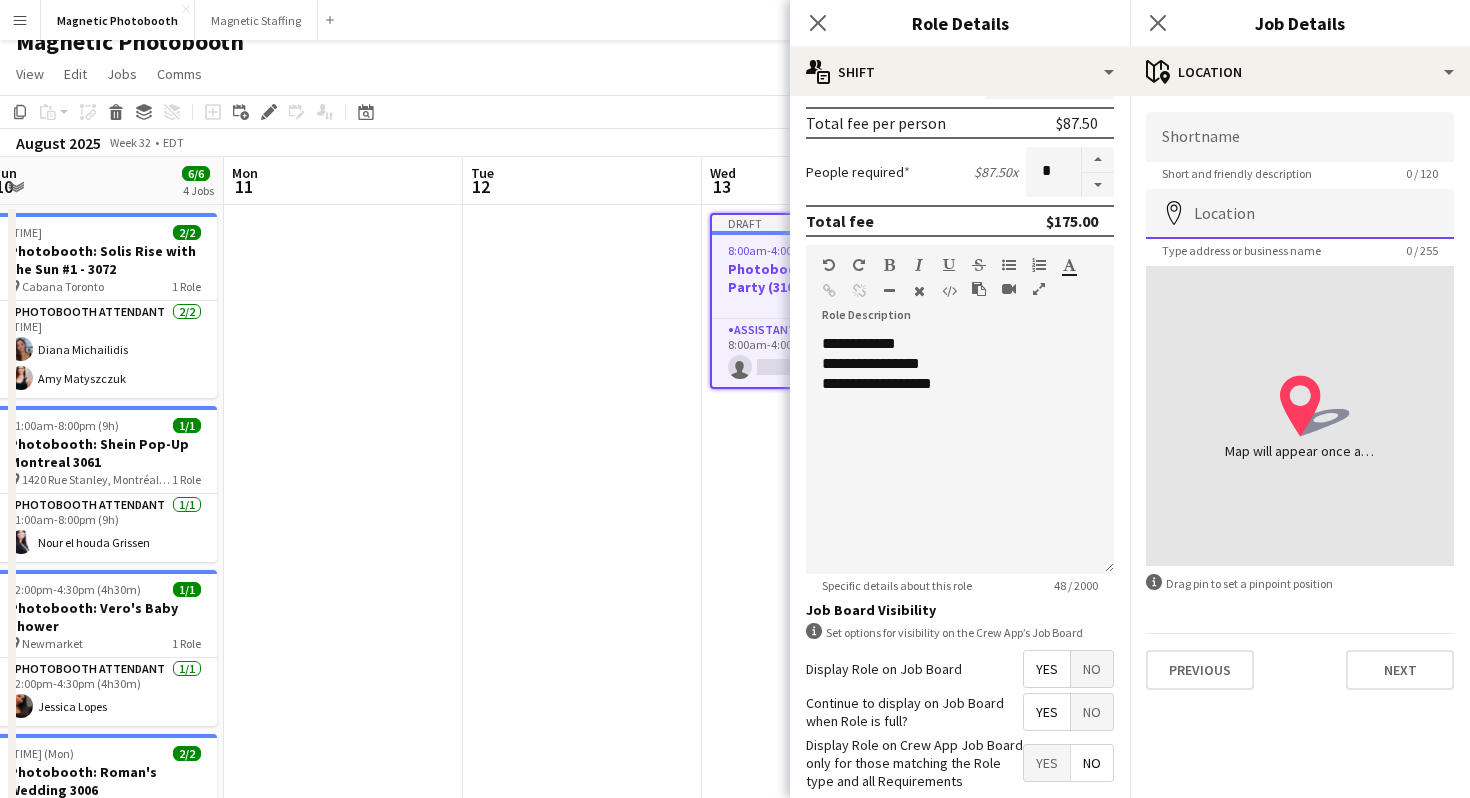 click on "Location" at bounding box center (1300, 214) 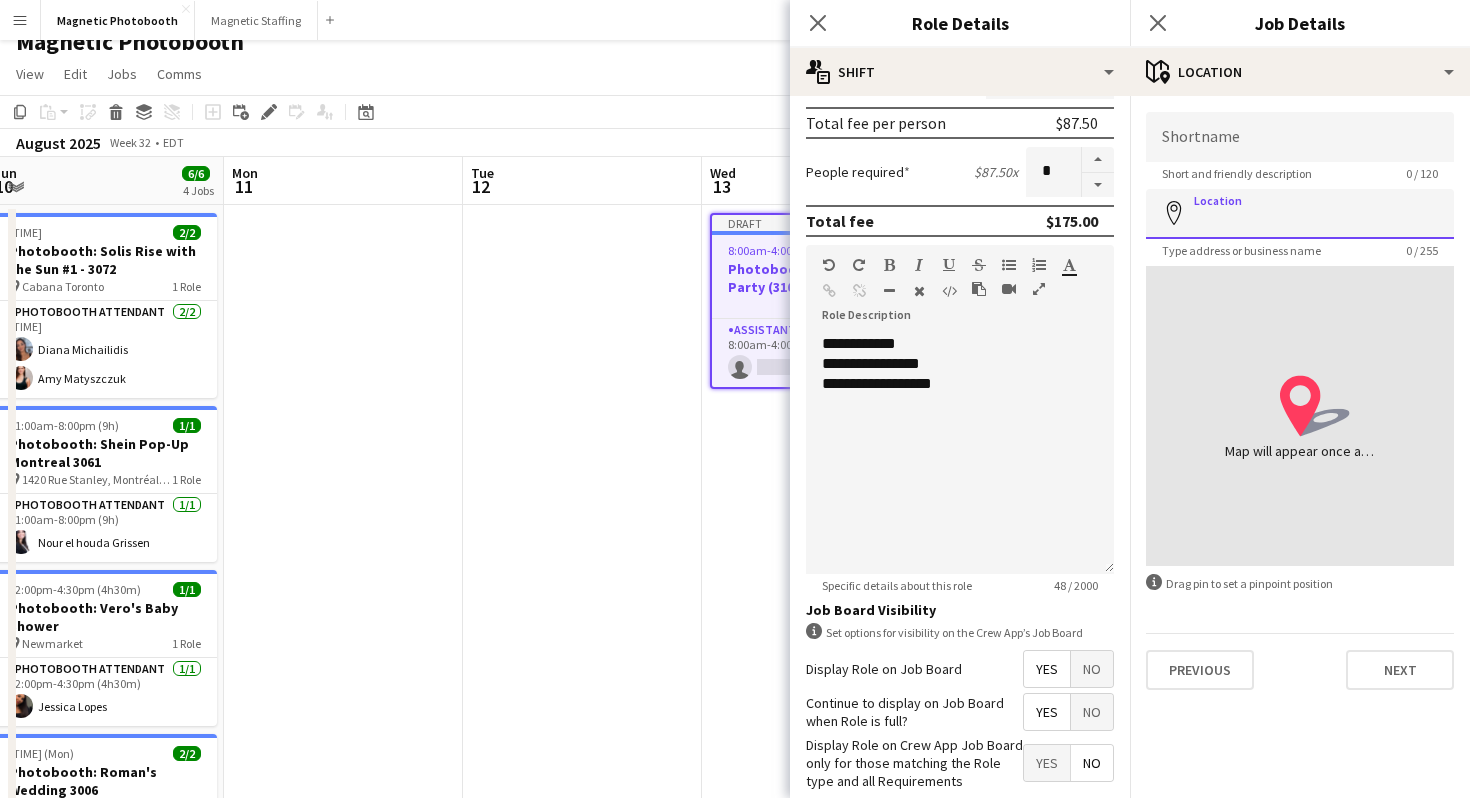 paste on "**********" 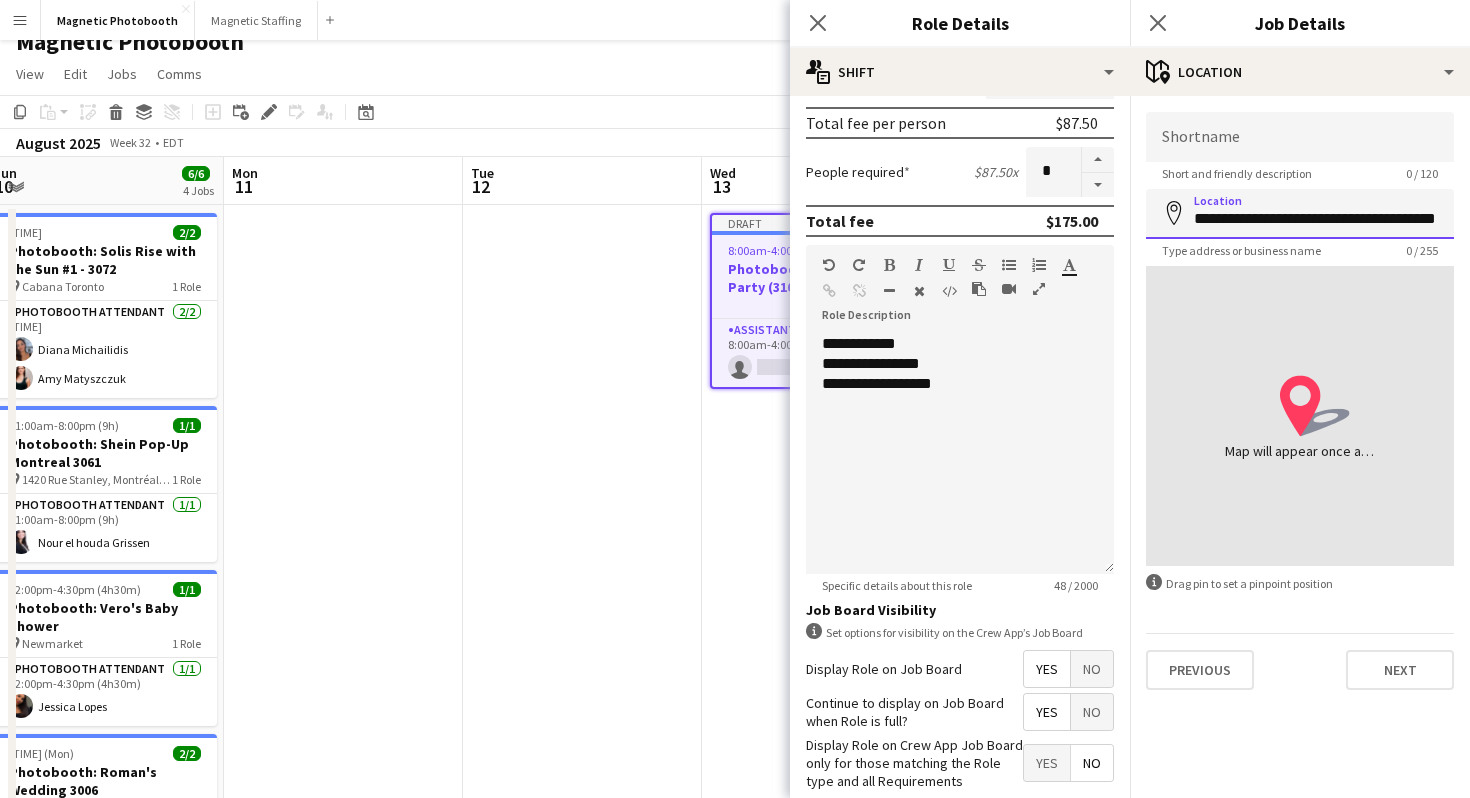 scroll, scrollTop: 0, scrollLeft: 48, axis: horizontal 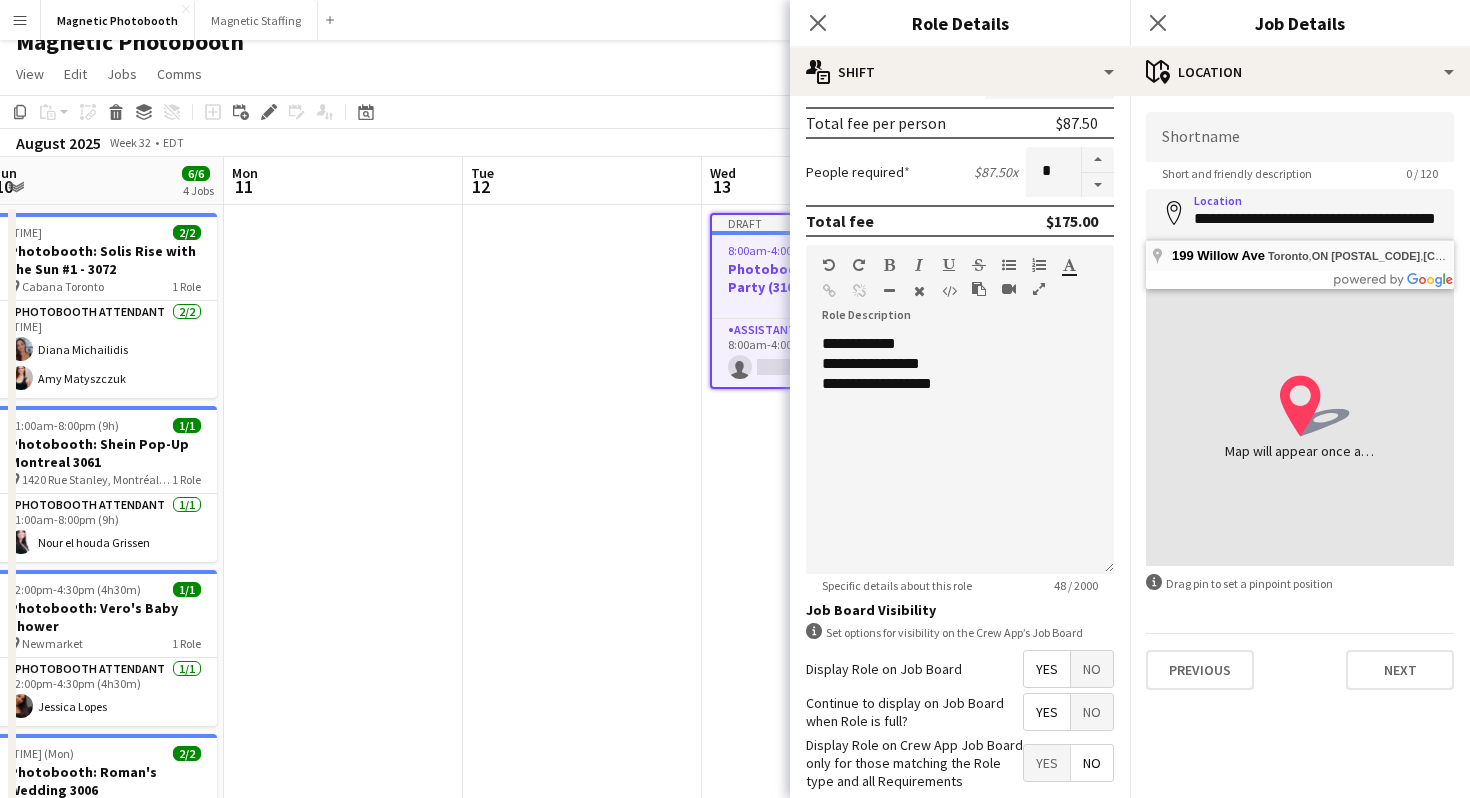 type on "**********" 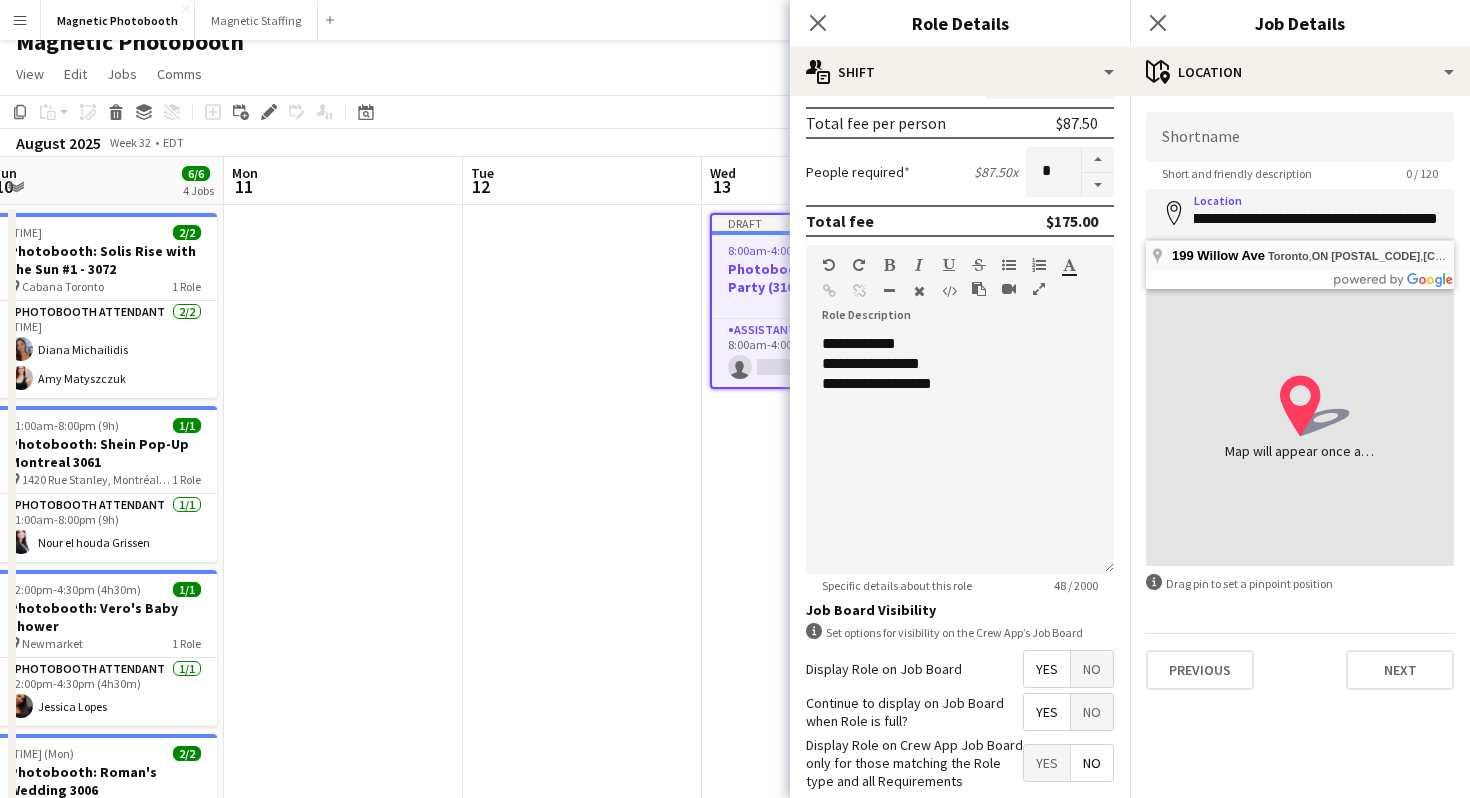 scroll, scrollTop: 0, scrollLeft: 0, axis: both 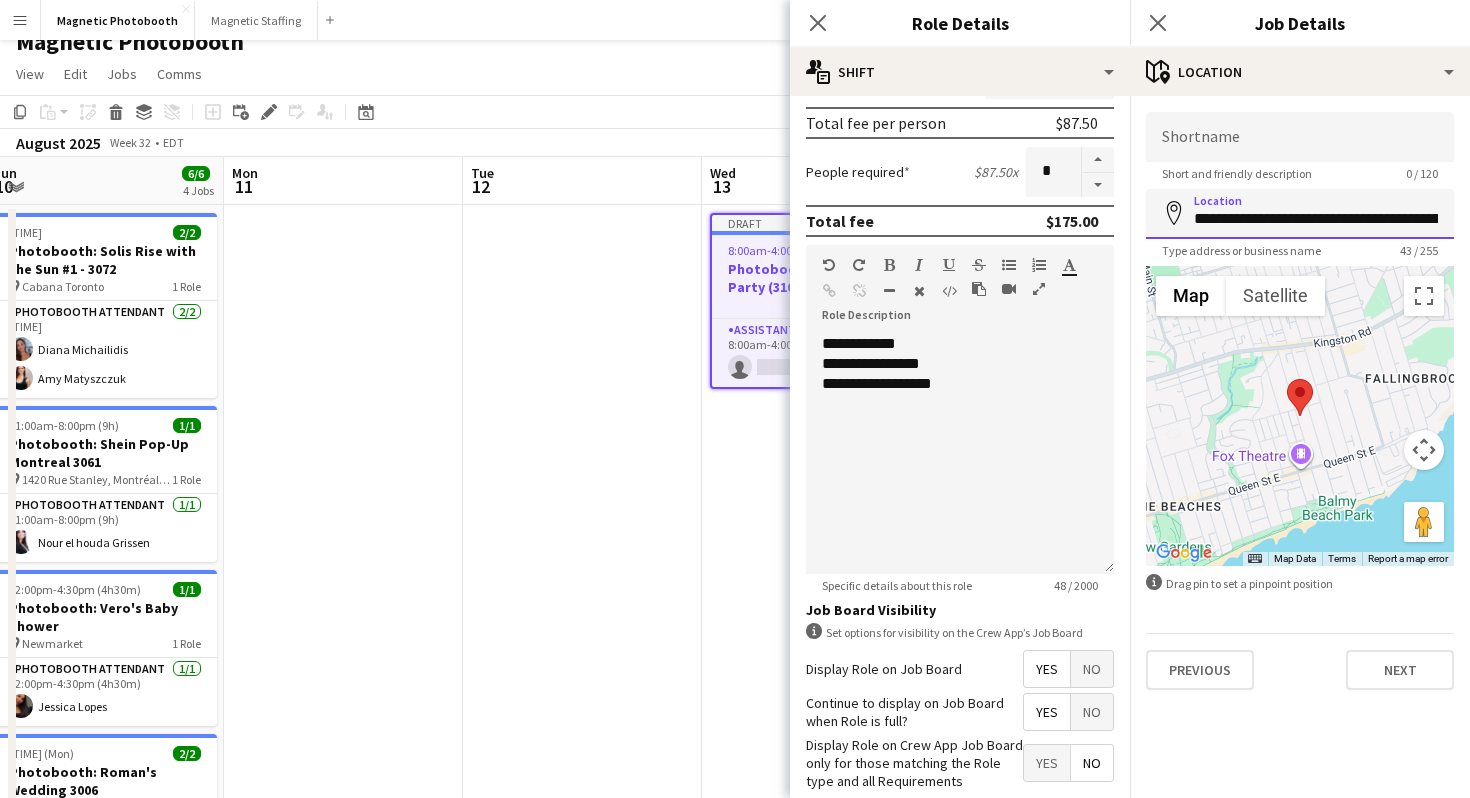 drag, startPoint x: 1293, startPoint y: 220, endPoint x: 1163, endPoint y: 220, distance: 130 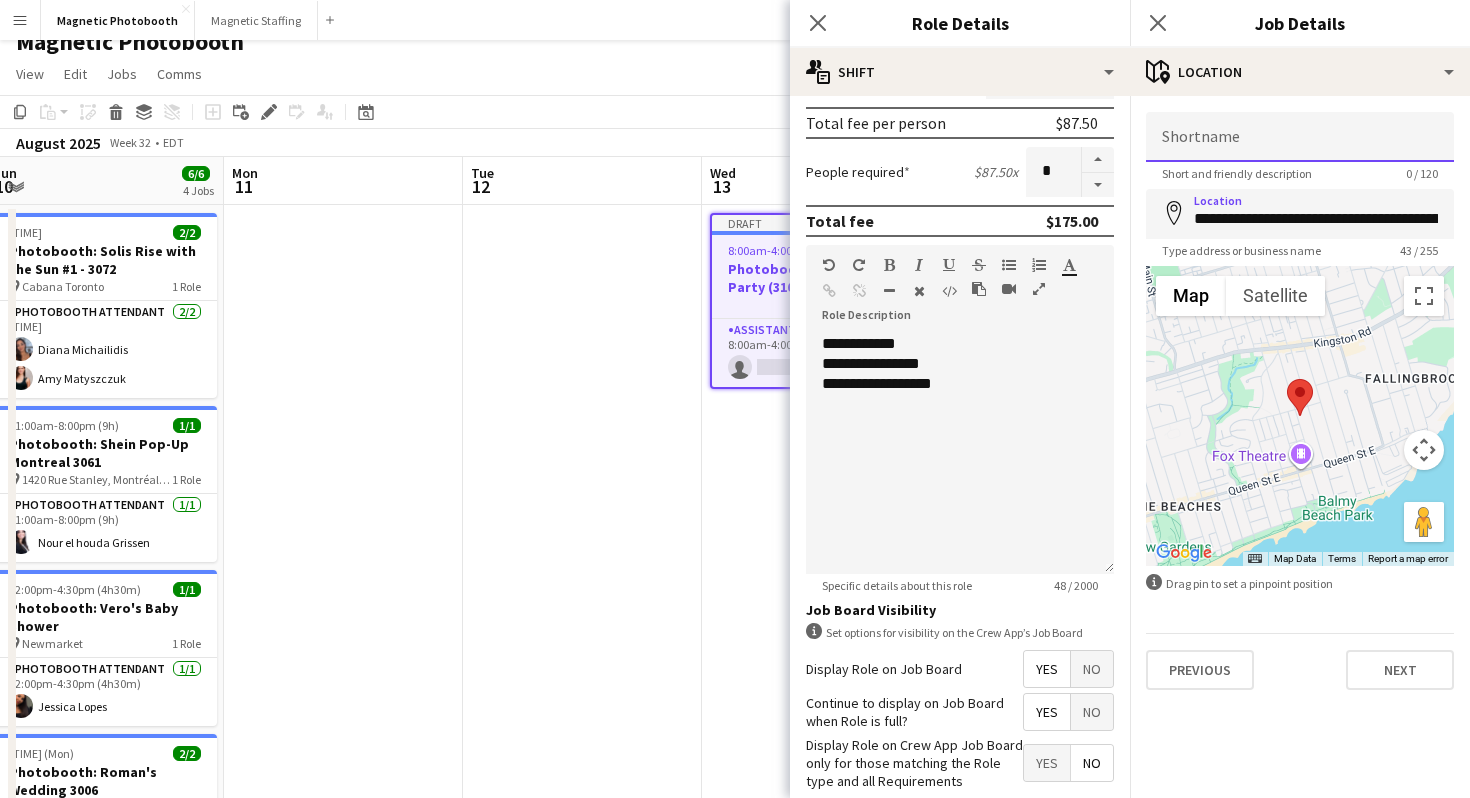 click on "Shortname" at bounding box center [1300, 137] 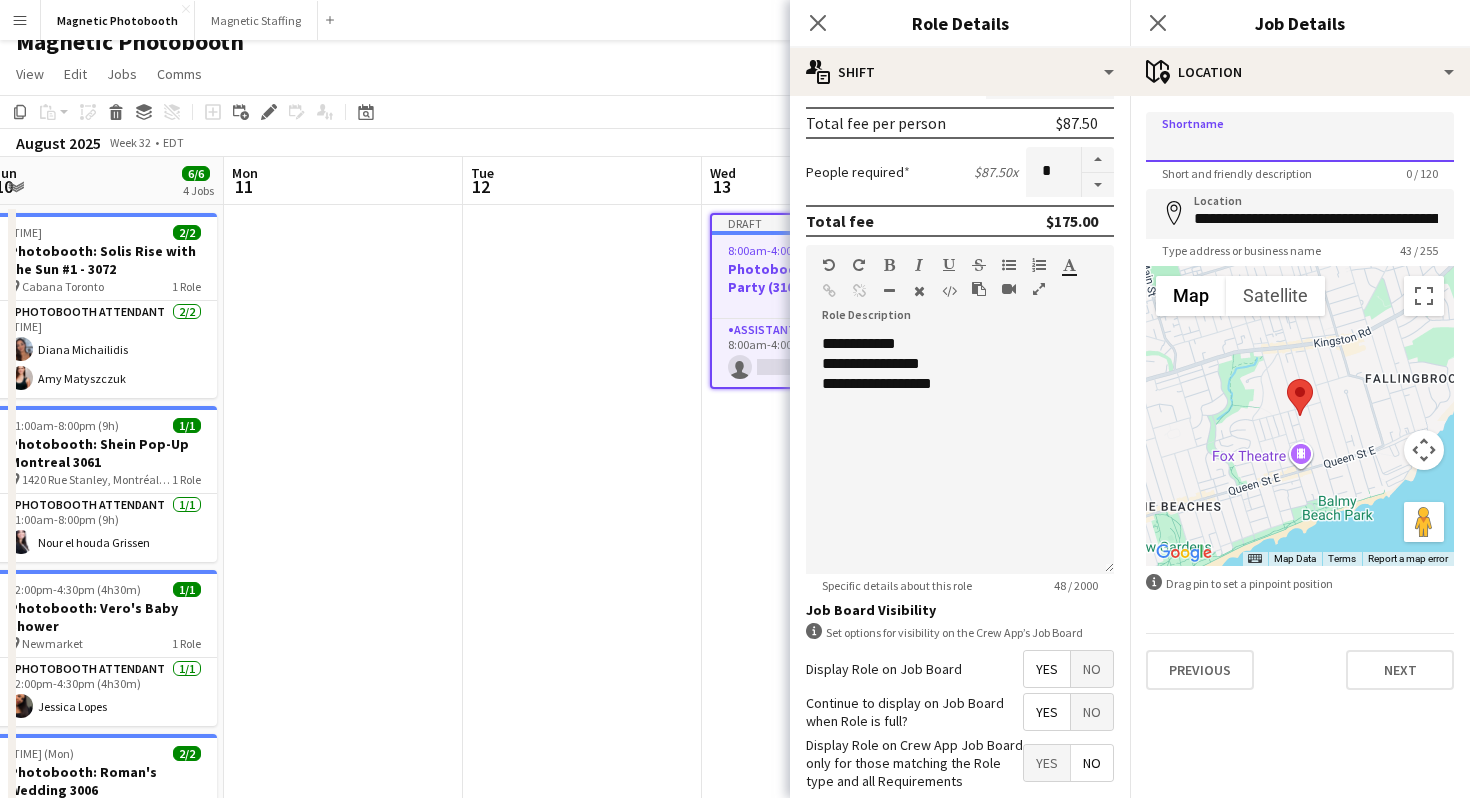 paste on "**********" 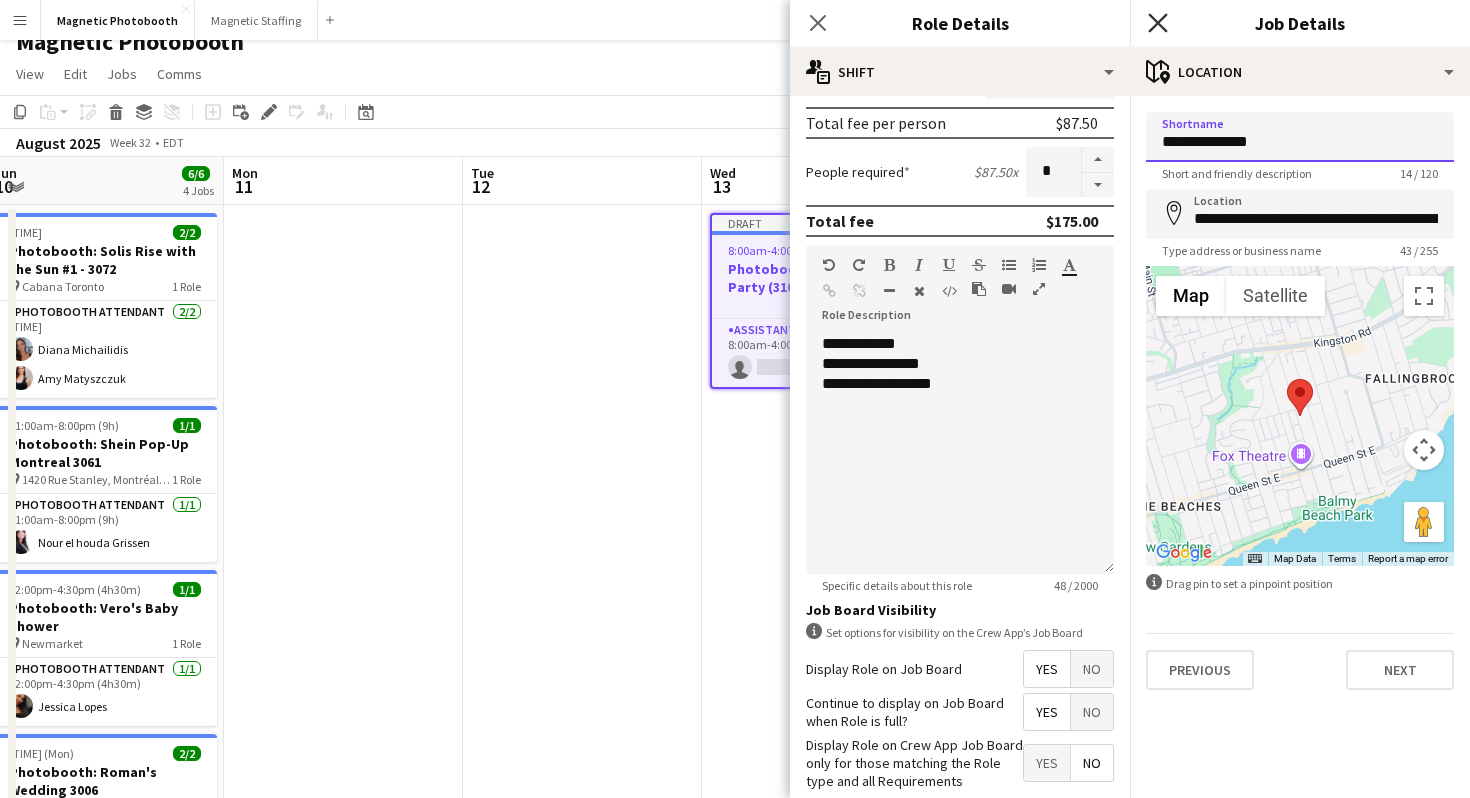 type on "**********" 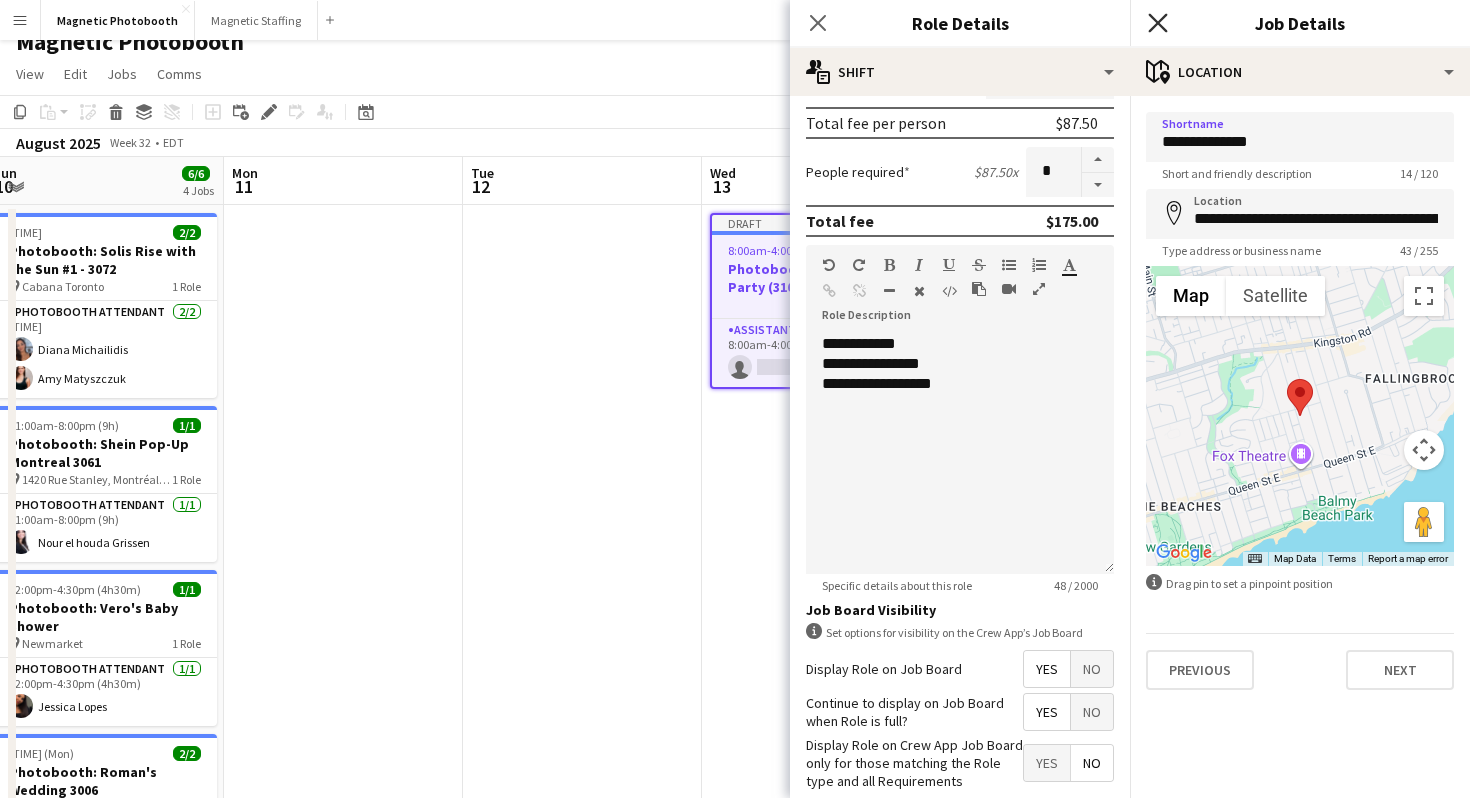 click 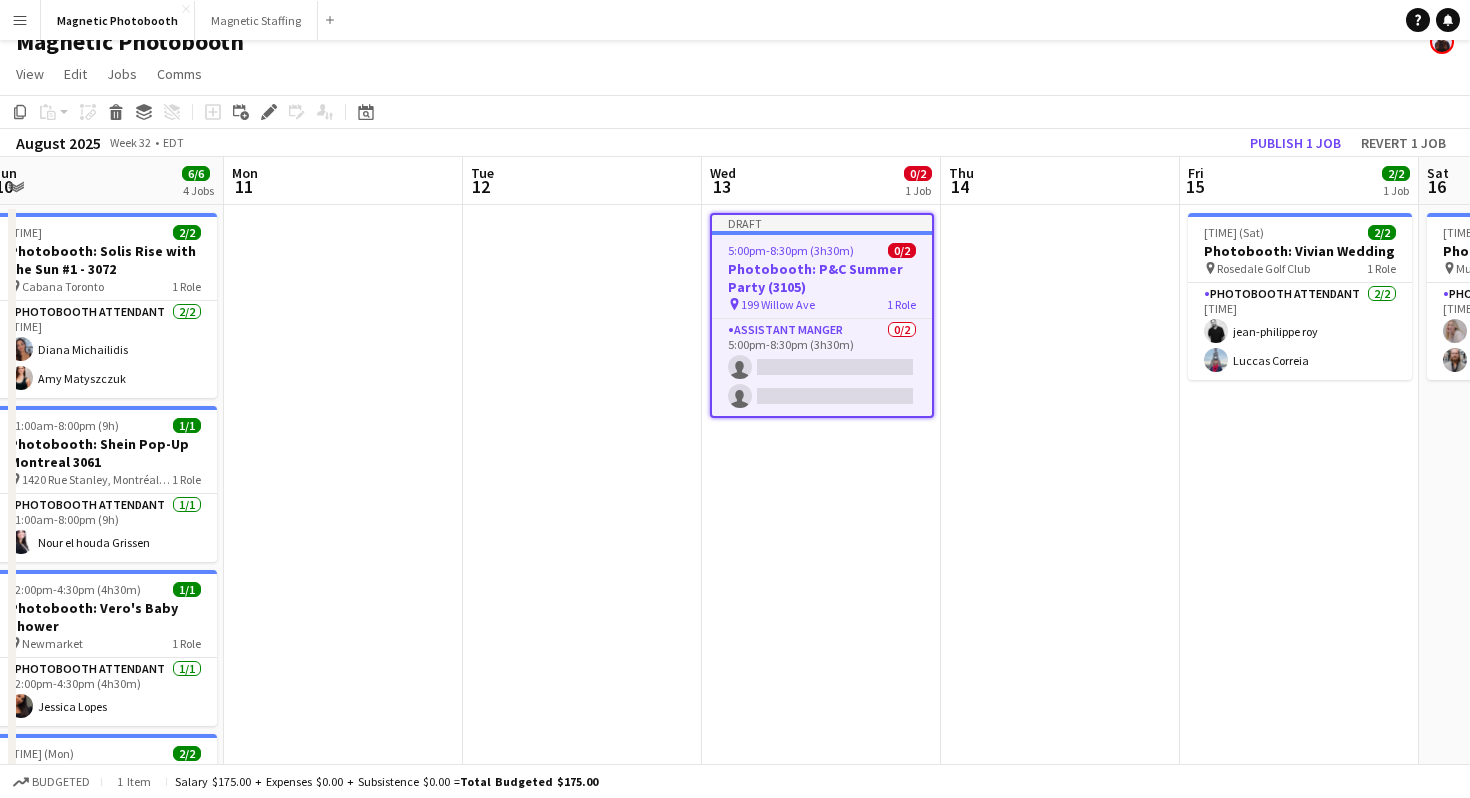 click on "Copy
Paste
Paste
Command
V Paste with crew
Command
Shift
V
Paste linked Job
Delete
Group
Ungroup
Add job
Add linked Job
Edit
Edit linked Job
Applicants
Date picker
AUG 2025 AUG 2025 Monday M Tuesday T Wednesday W Thursday T Friday F Saturday S Sunday S  AUG   1   2   3   4   5   6   7   8   9   10   11   12   13   14   15   16   17   18   19   20   21   22   23   24   25" 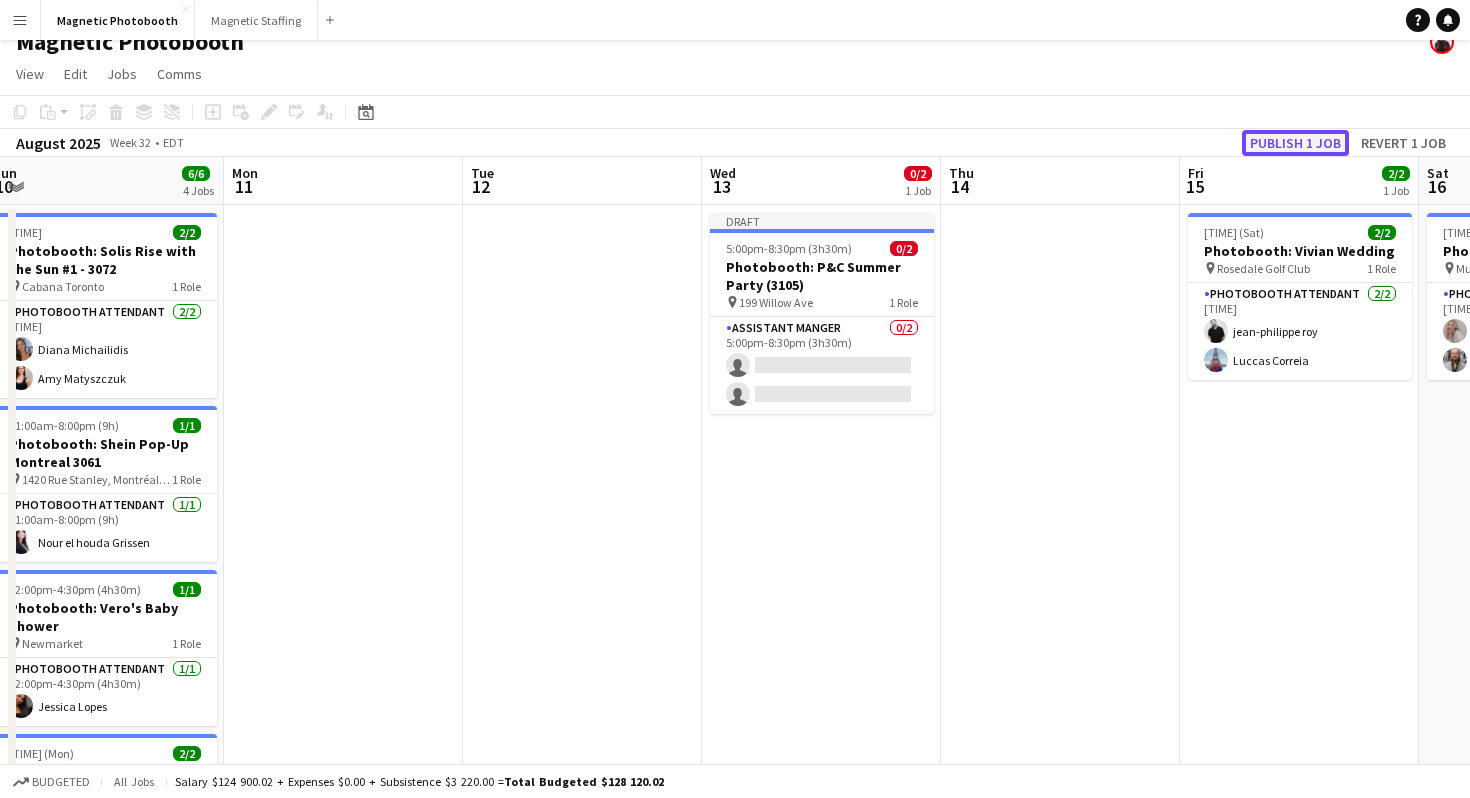 click on "Publish 1 job" 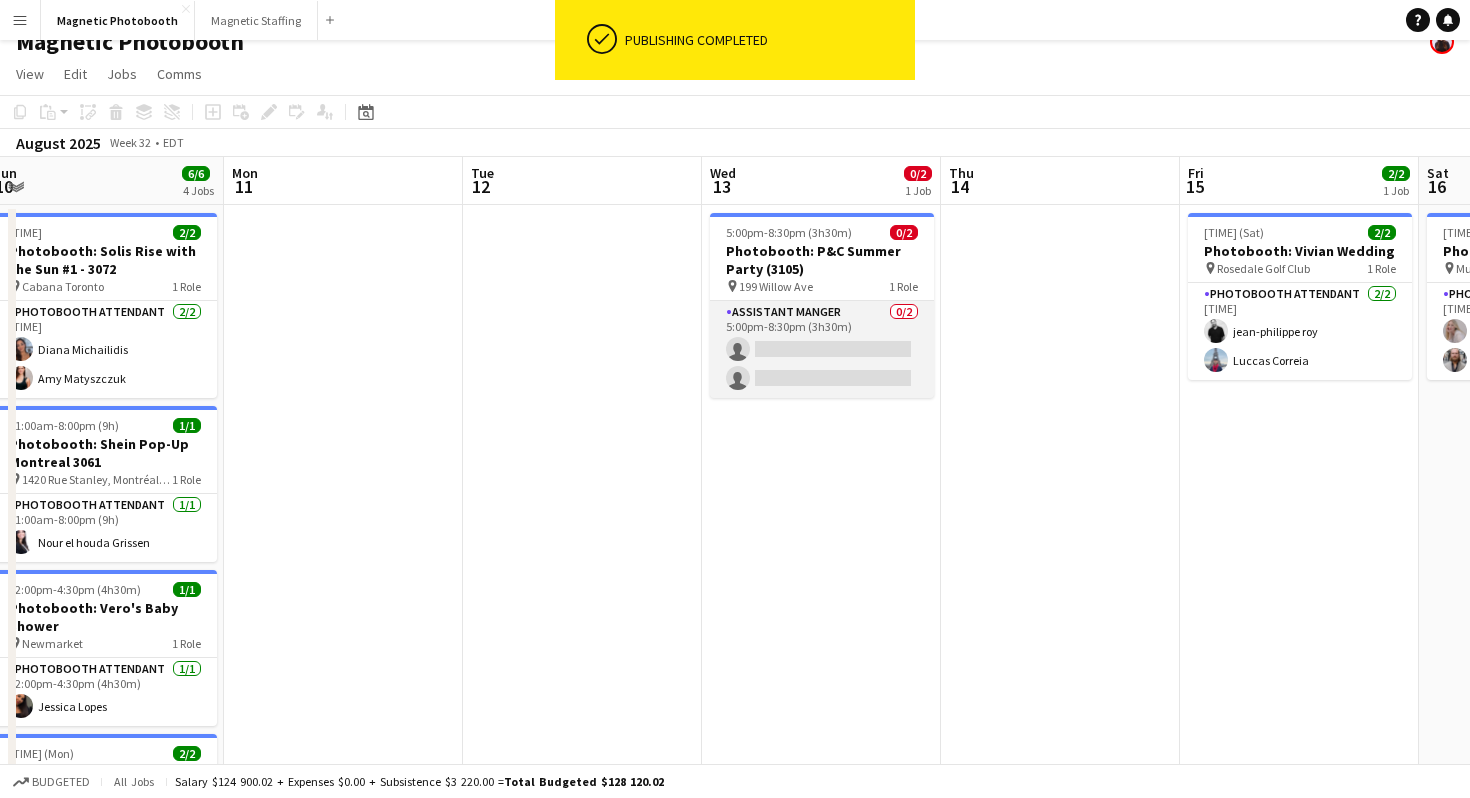 click on "Assistant Manger    0/2   5:00pm-8:30pm (3h30m)
single-neutral-actions
single-neutral-actions" at bounding box center [822, 349] 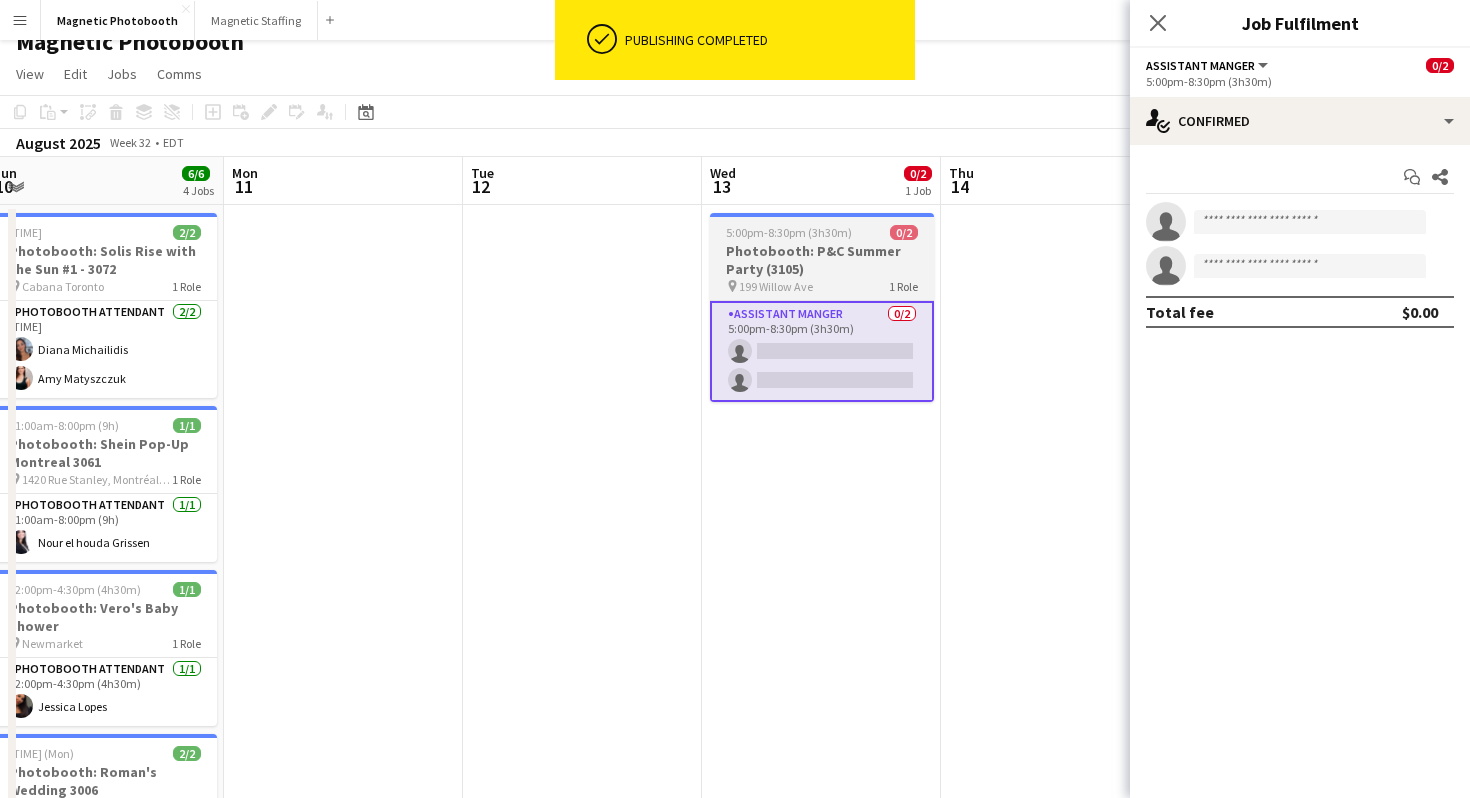 click on "199 Willow Ave" at bounding box center (776, 286) 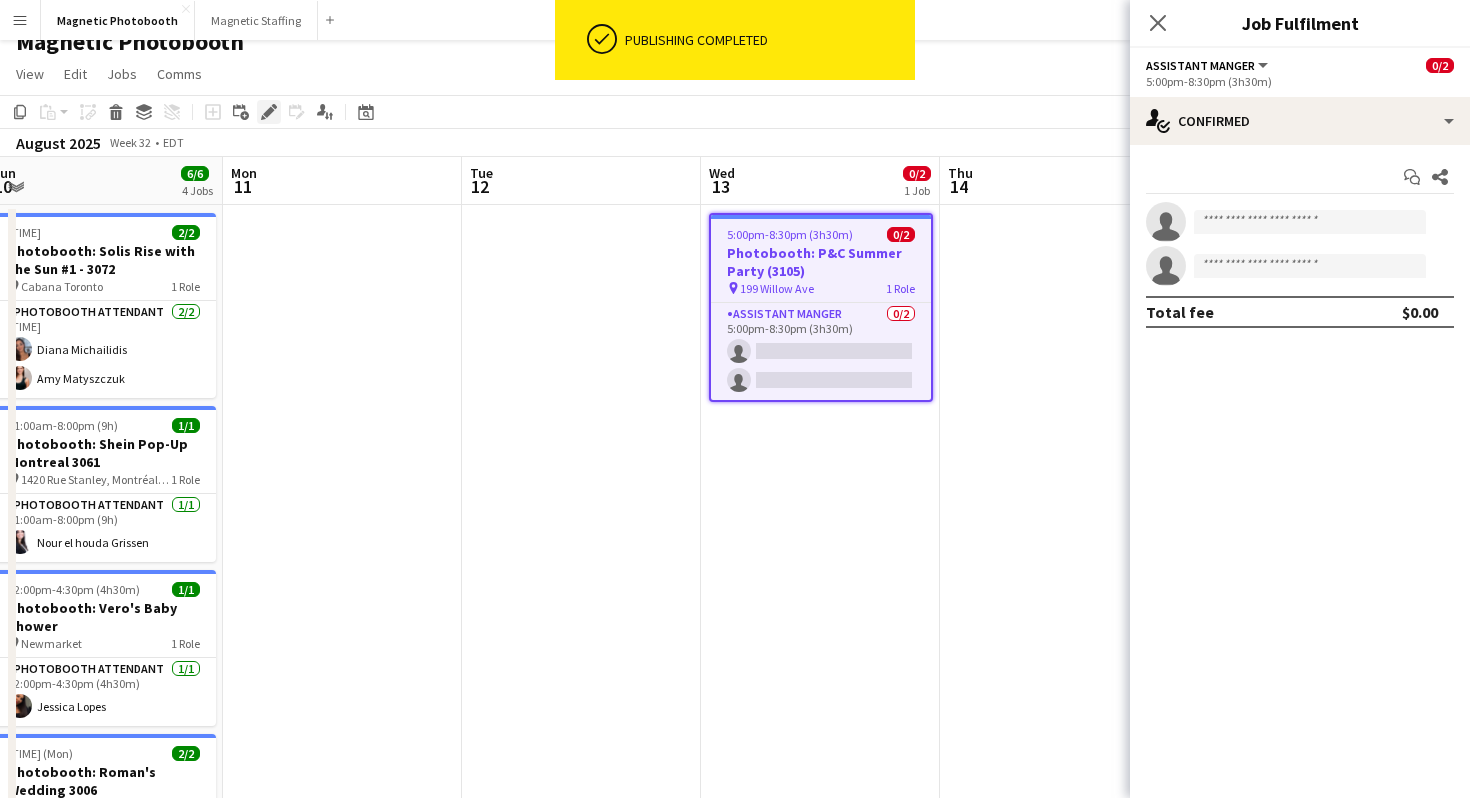 click on "Edit" 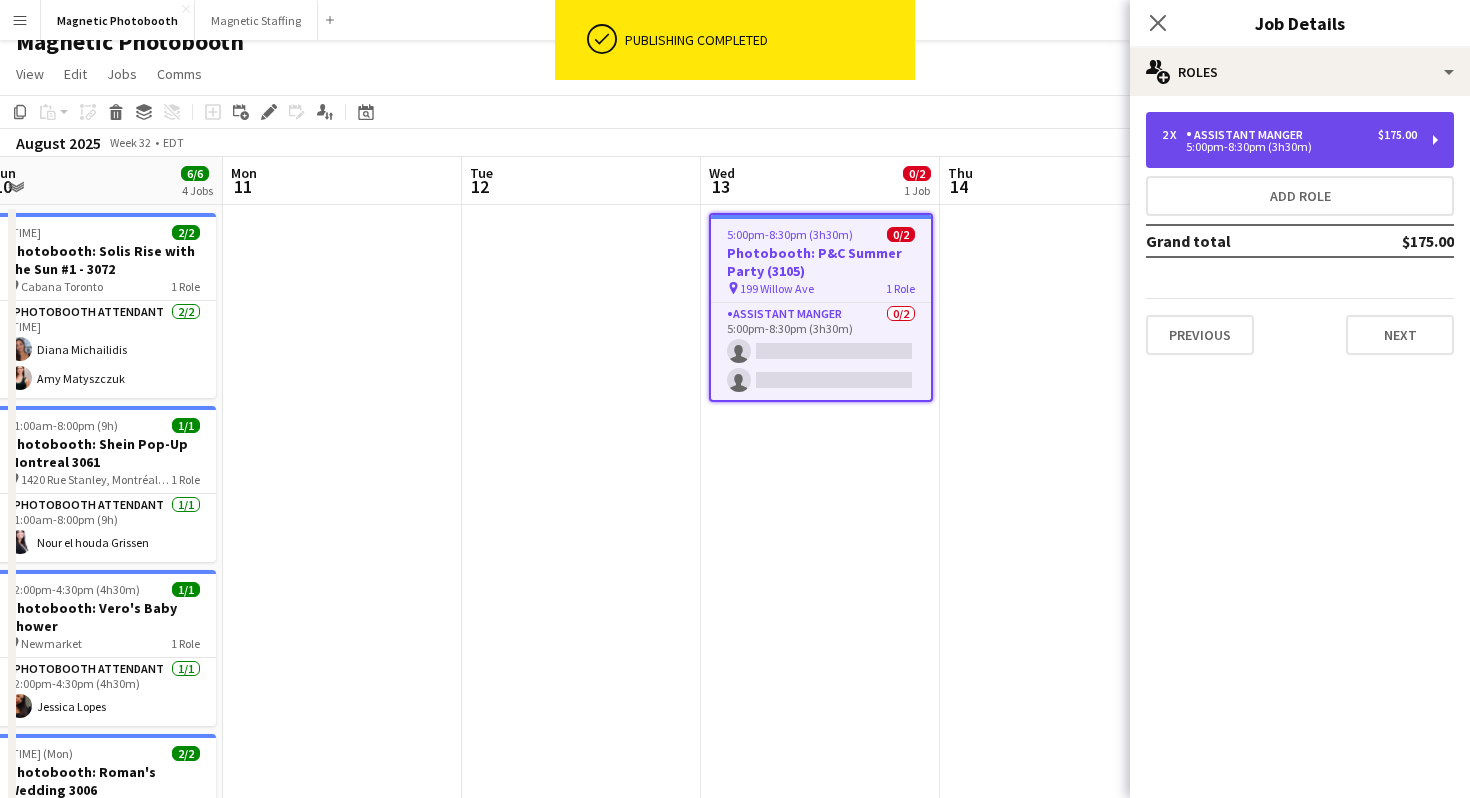 click on "Assistant Manger" at bounding box center (1248, 135) 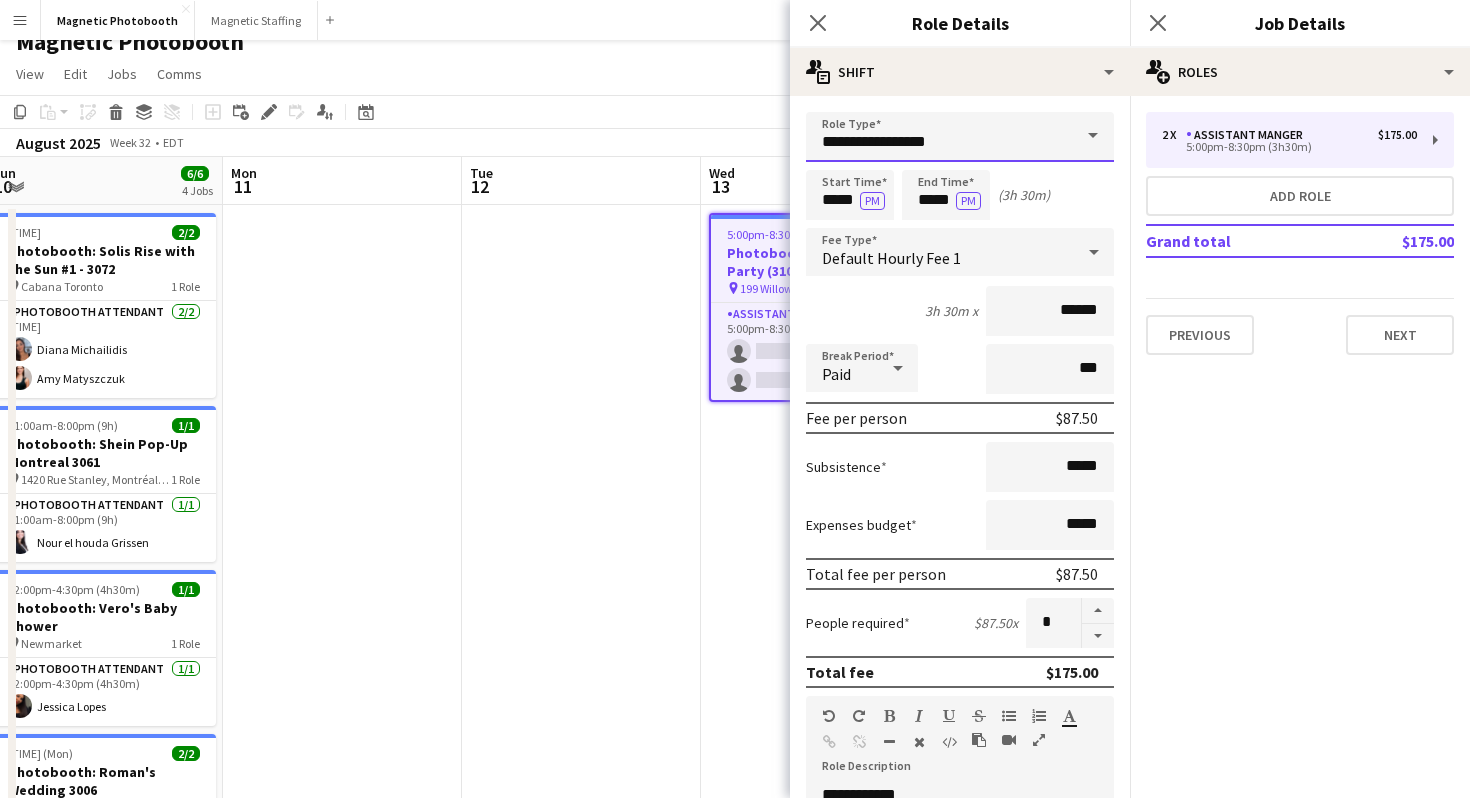 click on "**********" at bounding box center [960, 137] 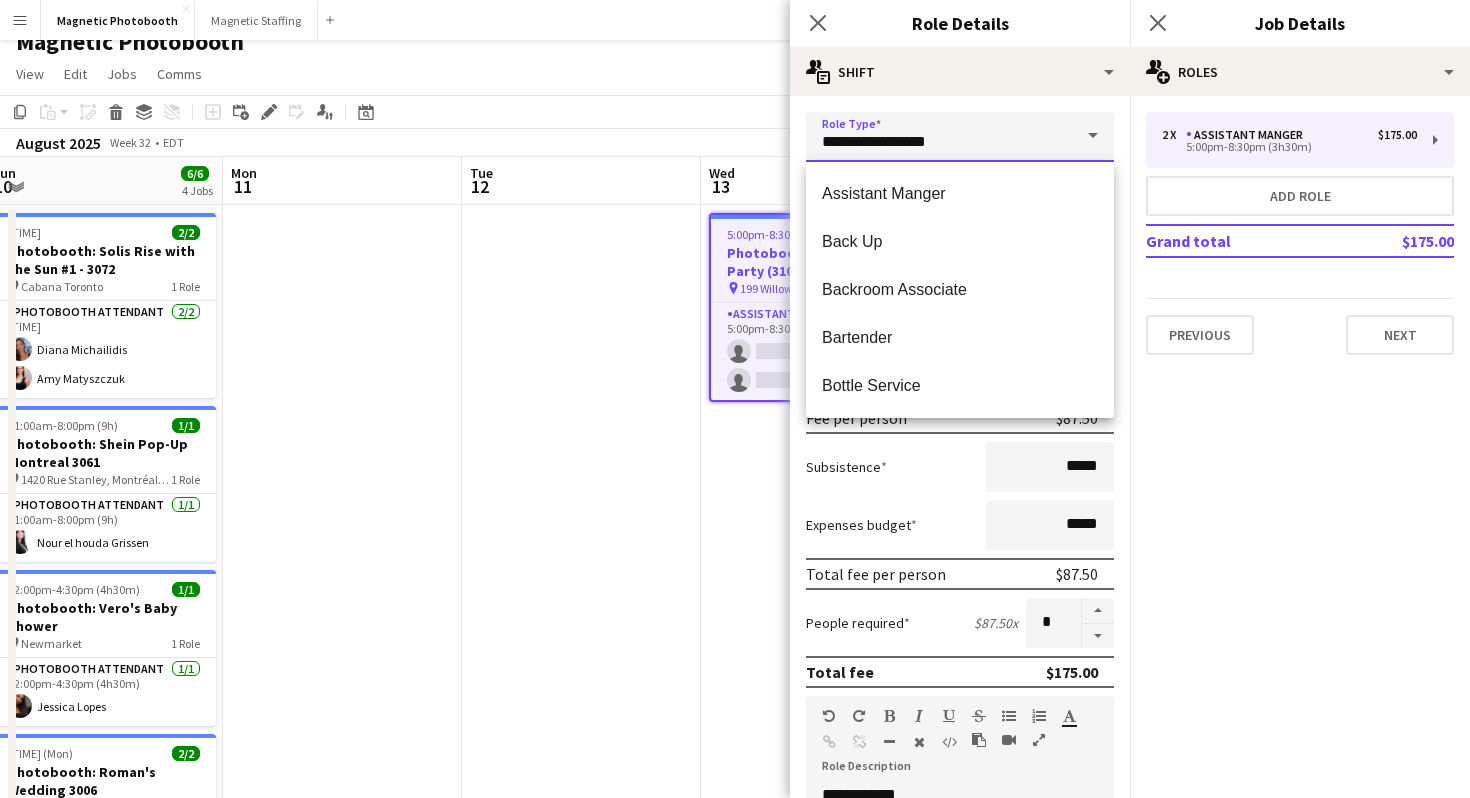 click on "**********" at bounding box center [960, 137] 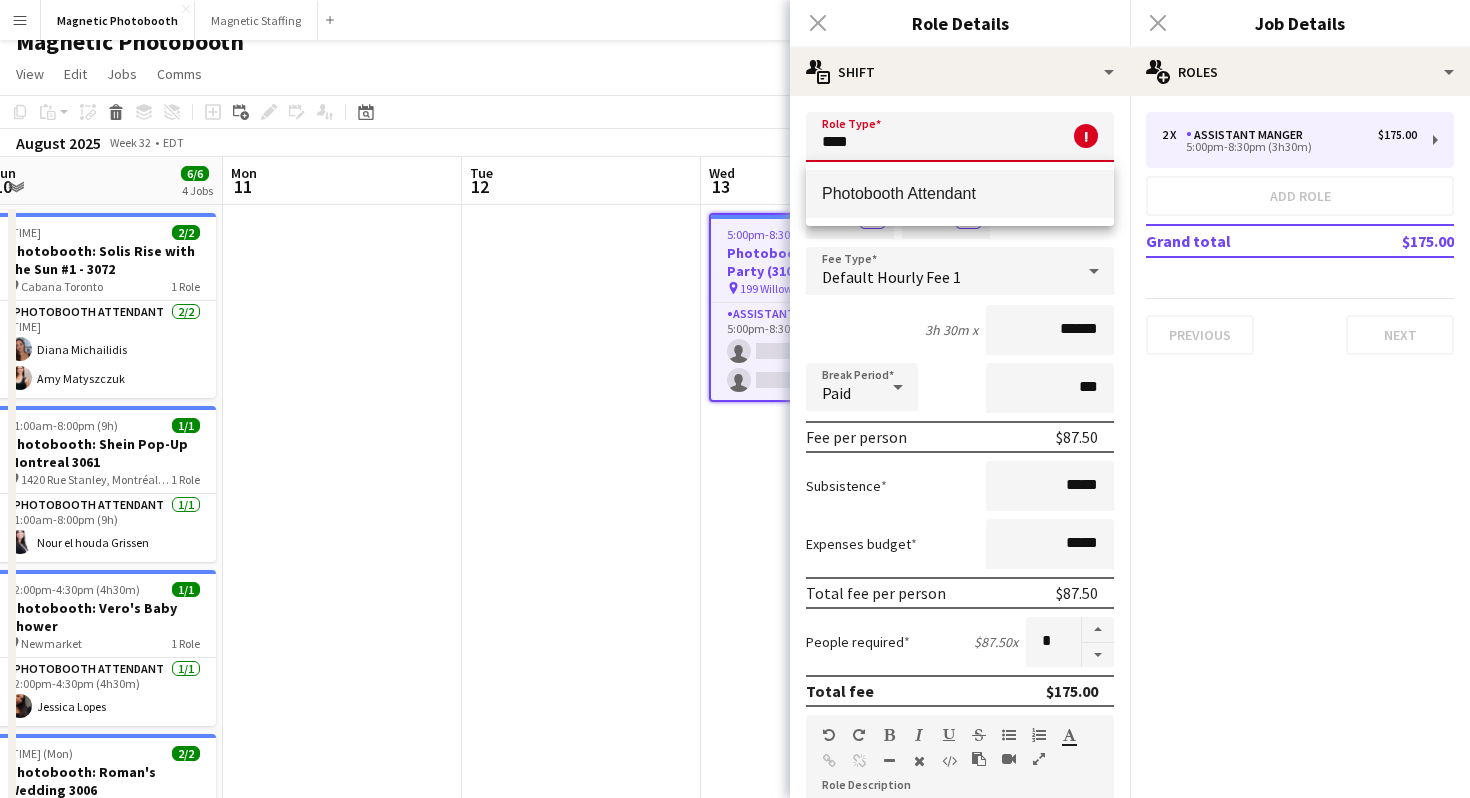 click on "Photobooth Attendant" at bounding box center [960, 194] 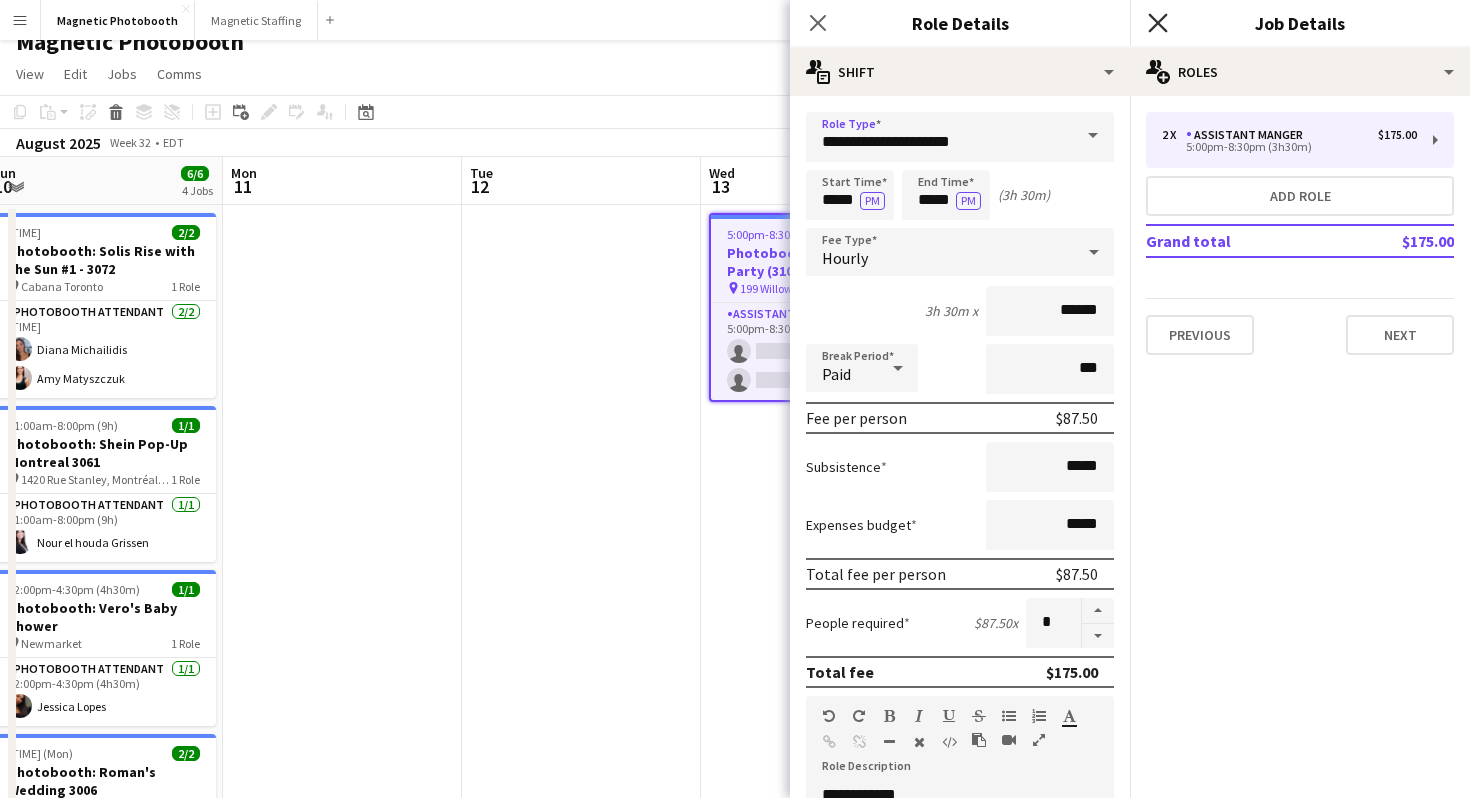 click on "Close pop-in" 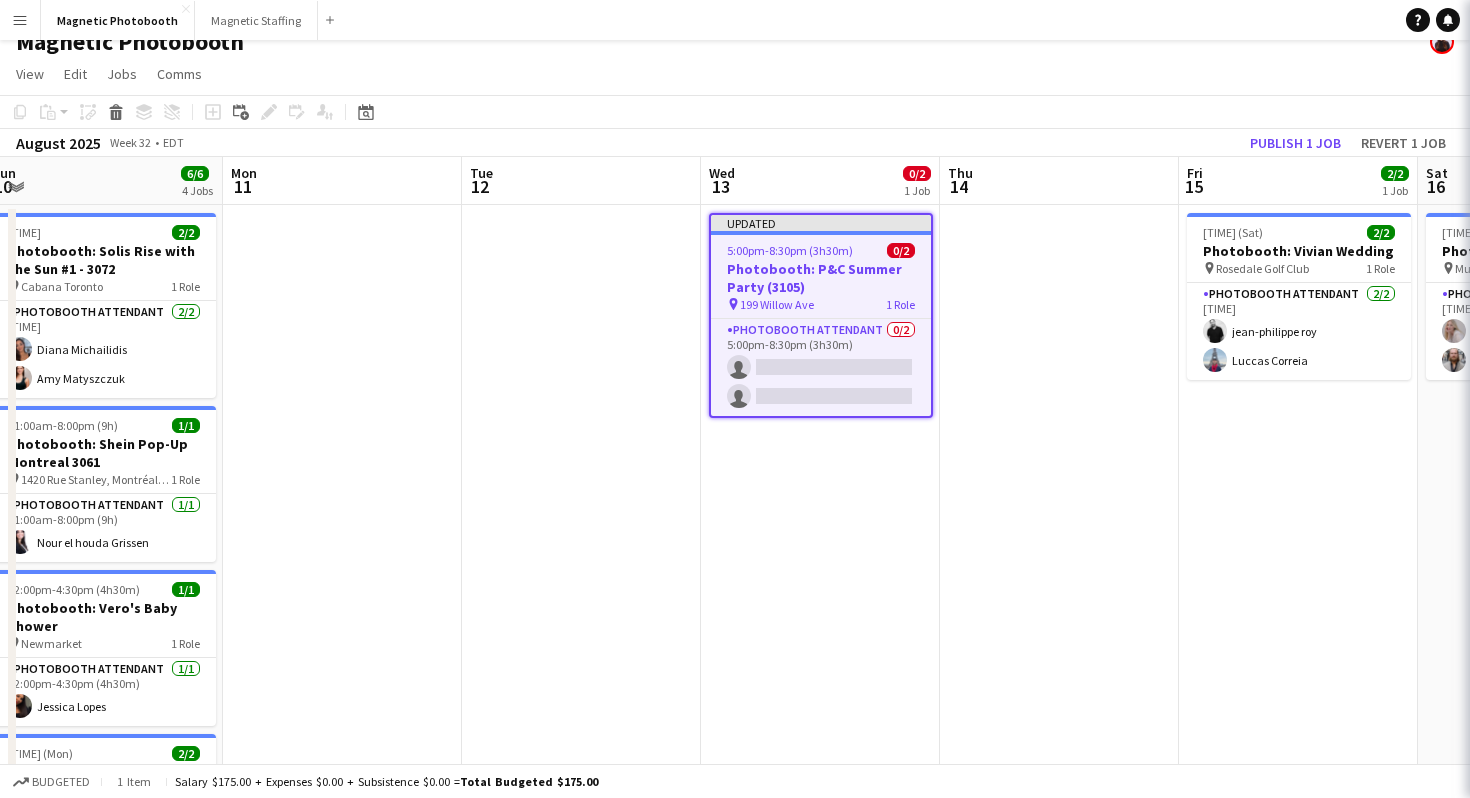 click on "Menu
Boards
Boards   Boards   All jobs   Status
Workforce
Workforce   My Workforce   Recruiting
Comms
Comms
Pay
Pay   Approvals   Payments   Reports
Platform Settings
Platform Settings   Your settings
Training Academy
Training Academy
Knowledge Base
Knowledge Base
Product Updates
Product Updates   Log Out   Privacy   Magnetic Photobooth
Close
Magnetic Staffing
Close
Add
Help
Notifications" at bounding box center [735, 20] 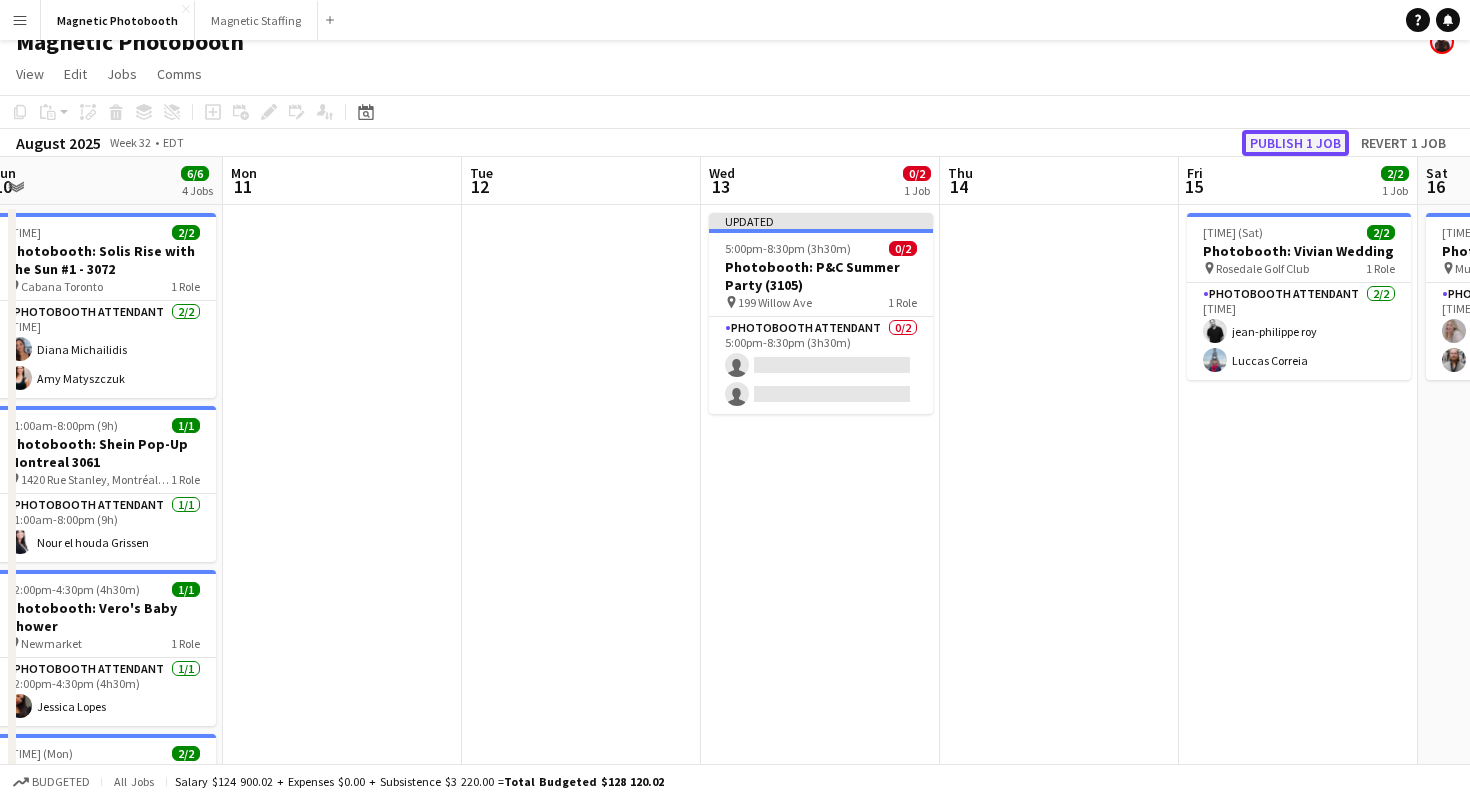 click on "Publish 1 job" 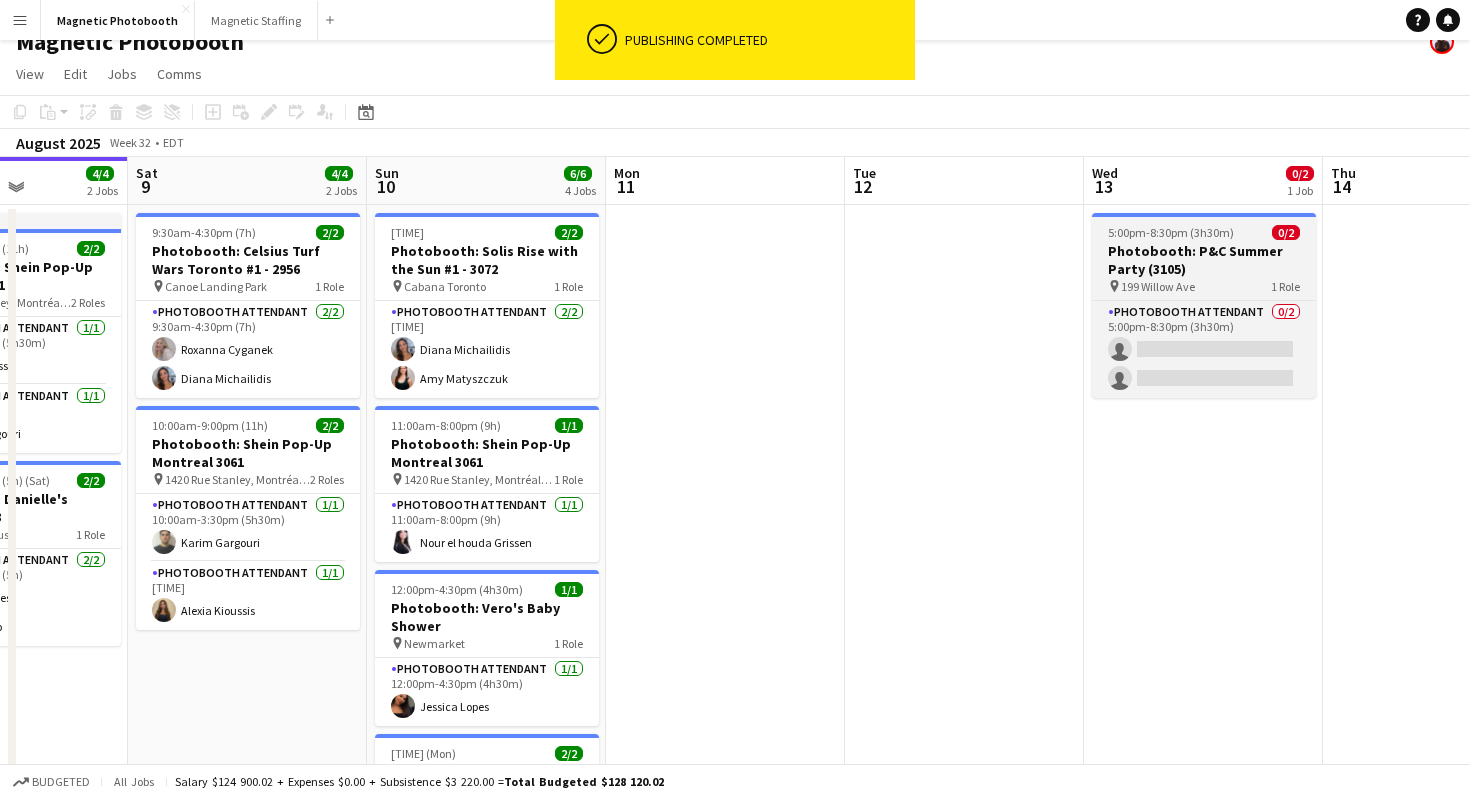 scroll, scrollTop: 0, scrollLeft: 578, axis: horizontal 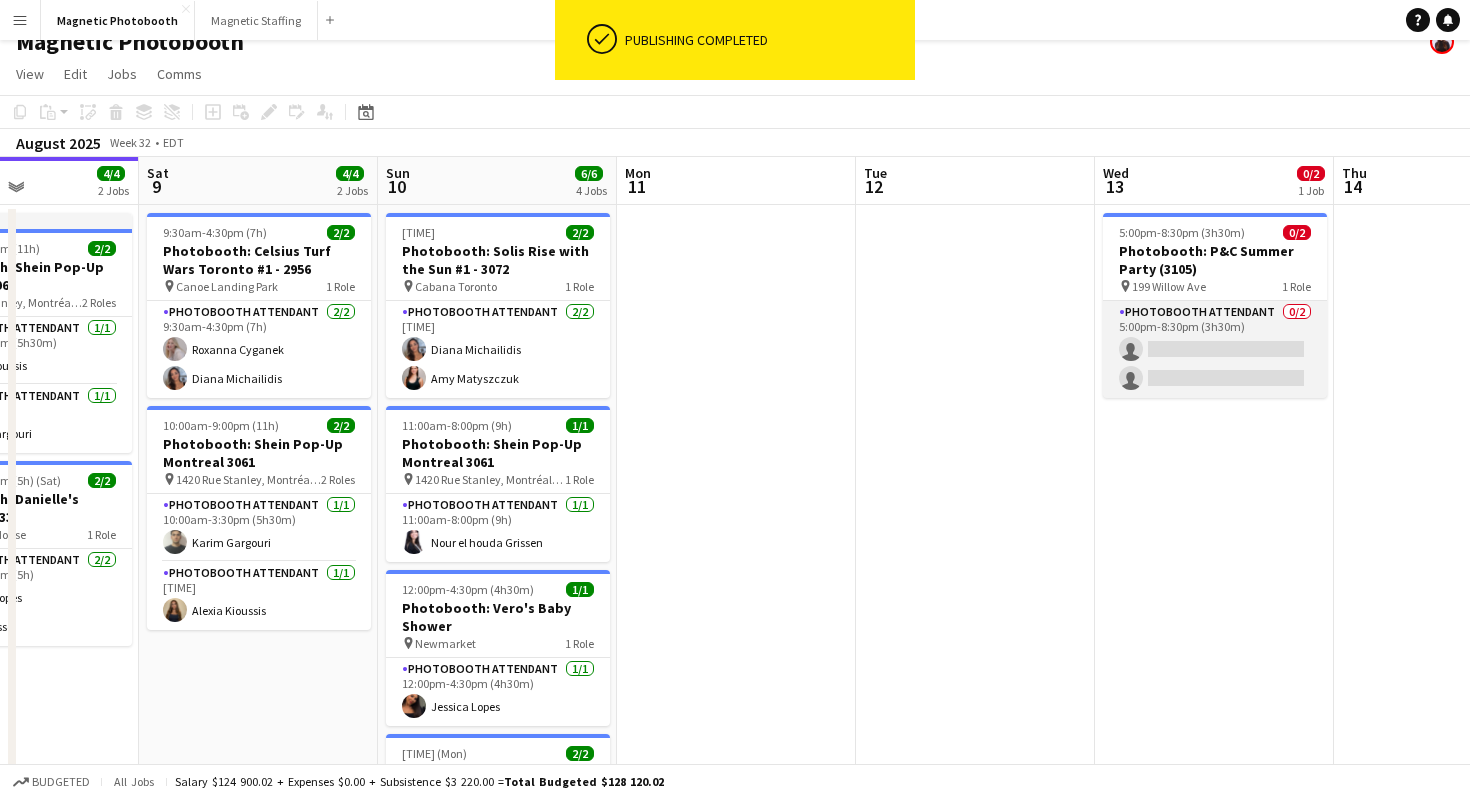 click on "Photobooth Attendant    0/2   5:00pm-8:30pm (3h30m)
single-neutral-actions
single-neutral-actions" at bounding box center [1215, 349] 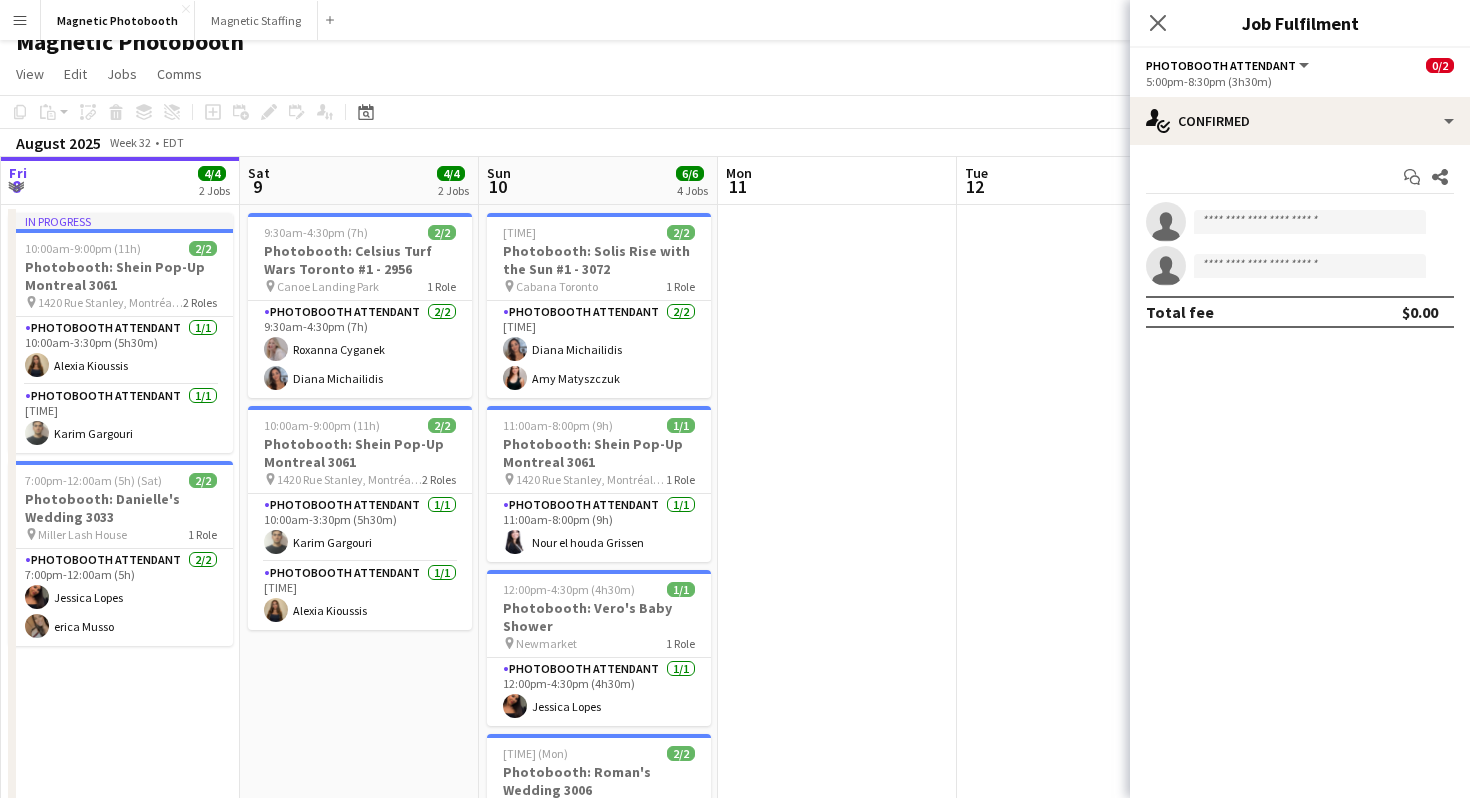 scroll, scrollTop: 0, scrollLeft: 406, axis: horizontal 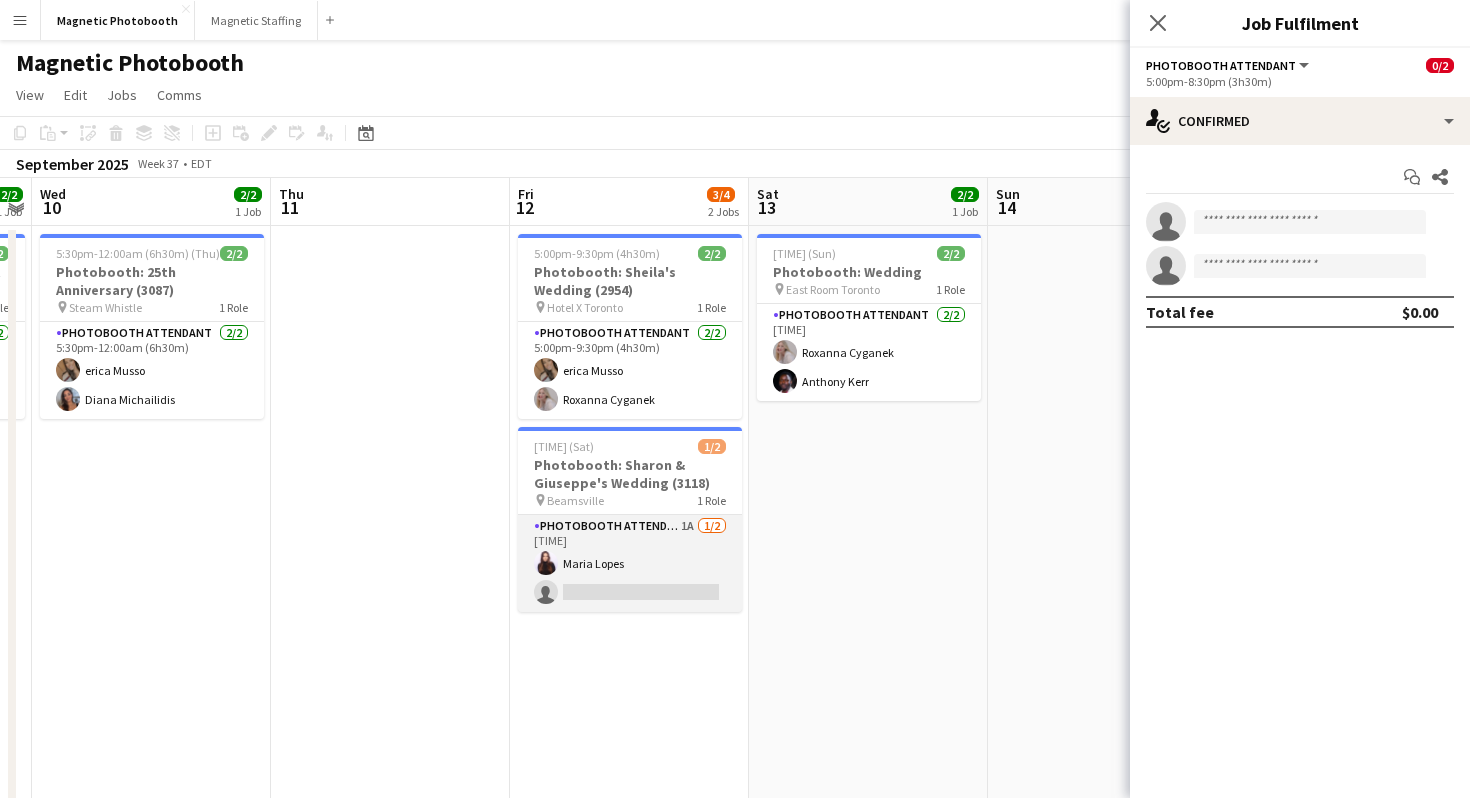 click on "Photobooth Attendant    1A   1/2   [TIME]
Maria Lopes
single-neutral-actions" at bounding box center (630, 563) 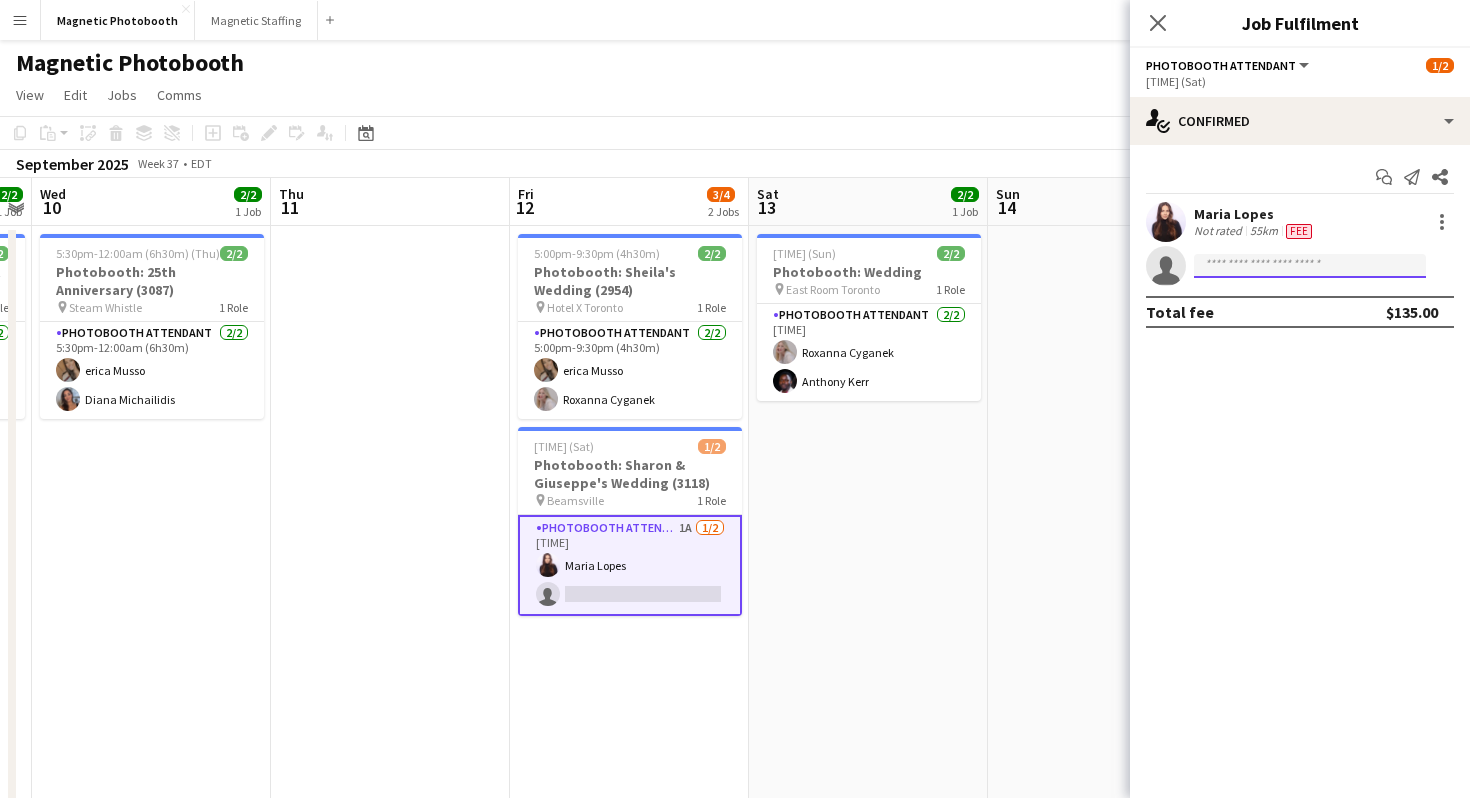 click 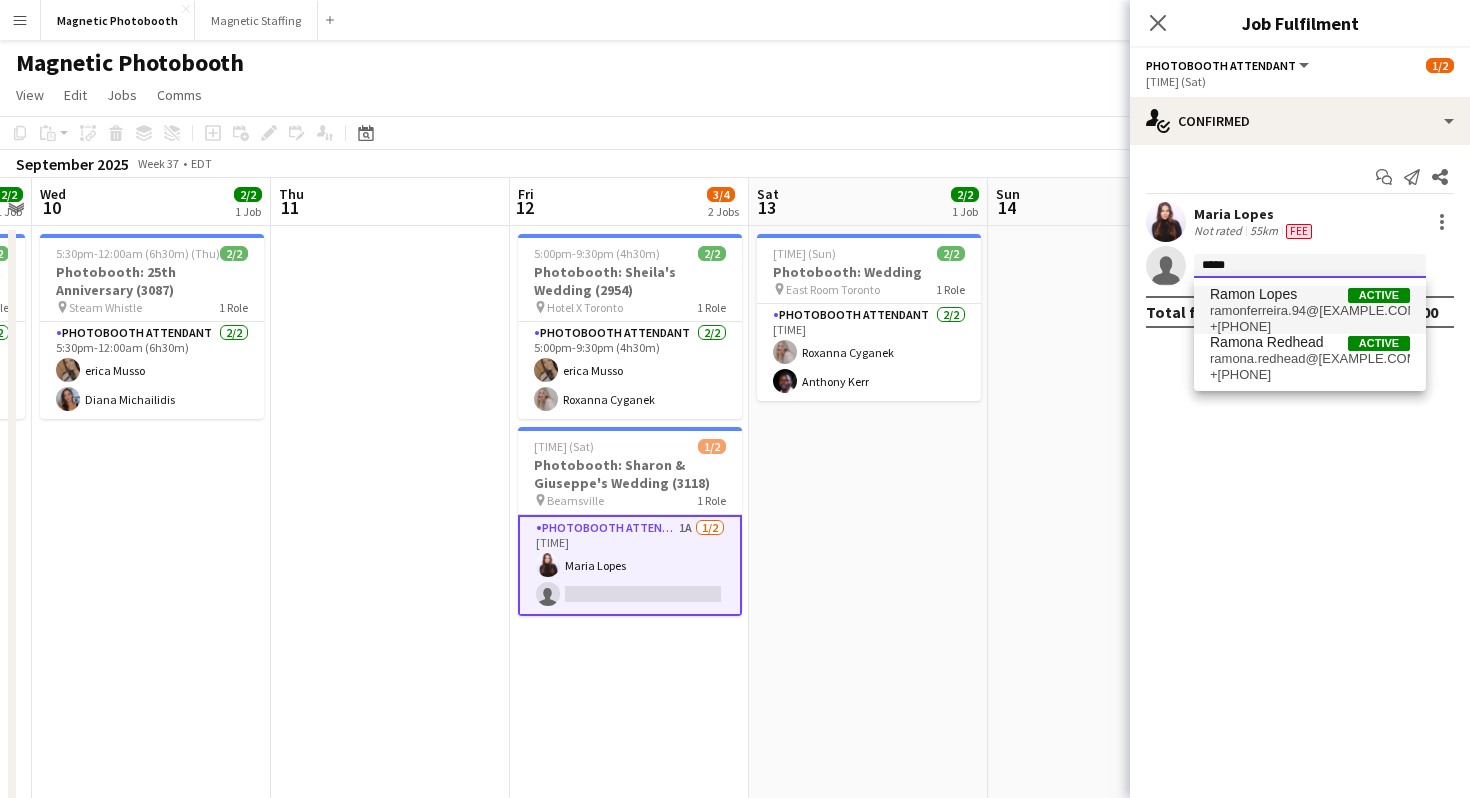 type on "*****" 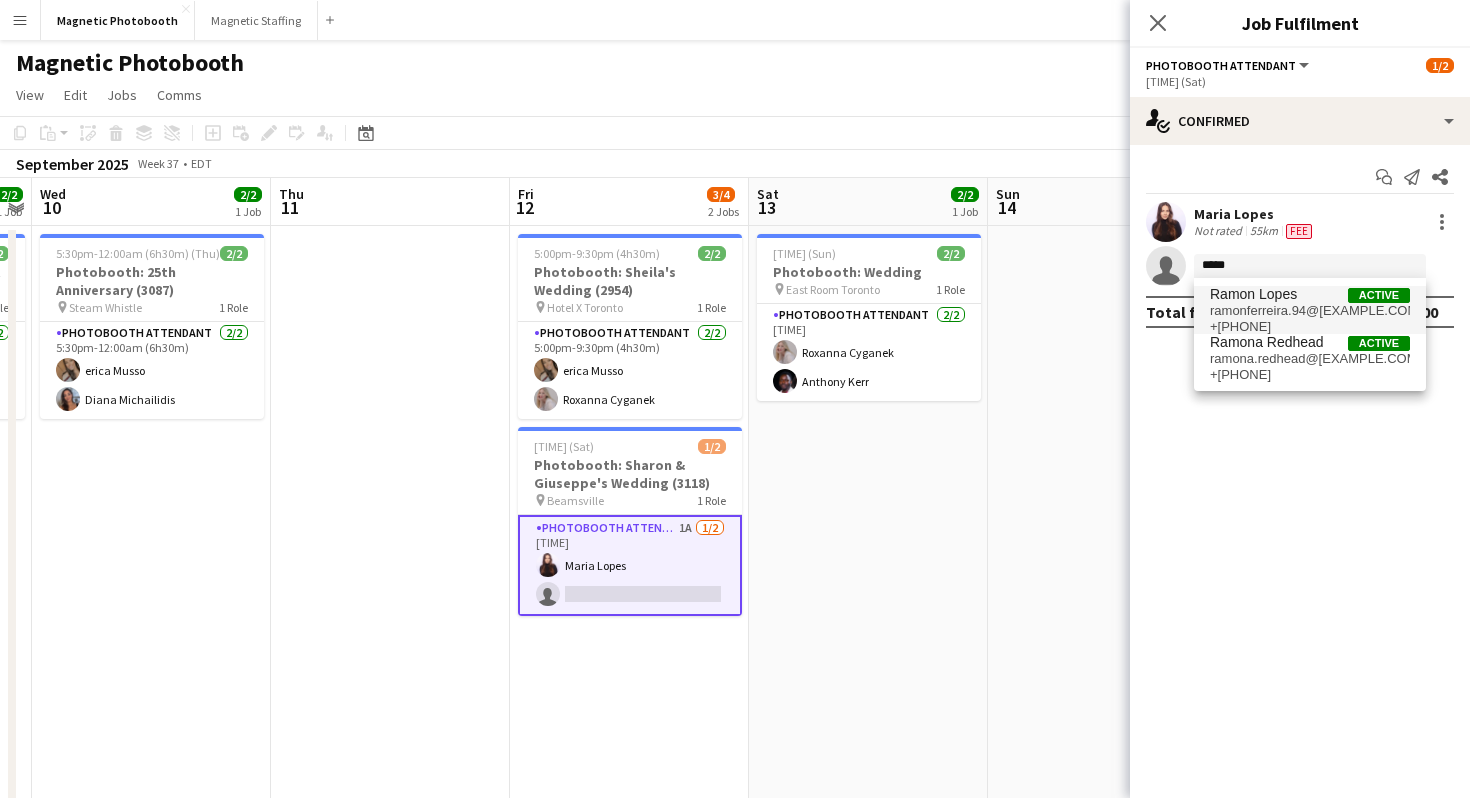 click on "+[PHONE]" at bounding box center (1310, 327) 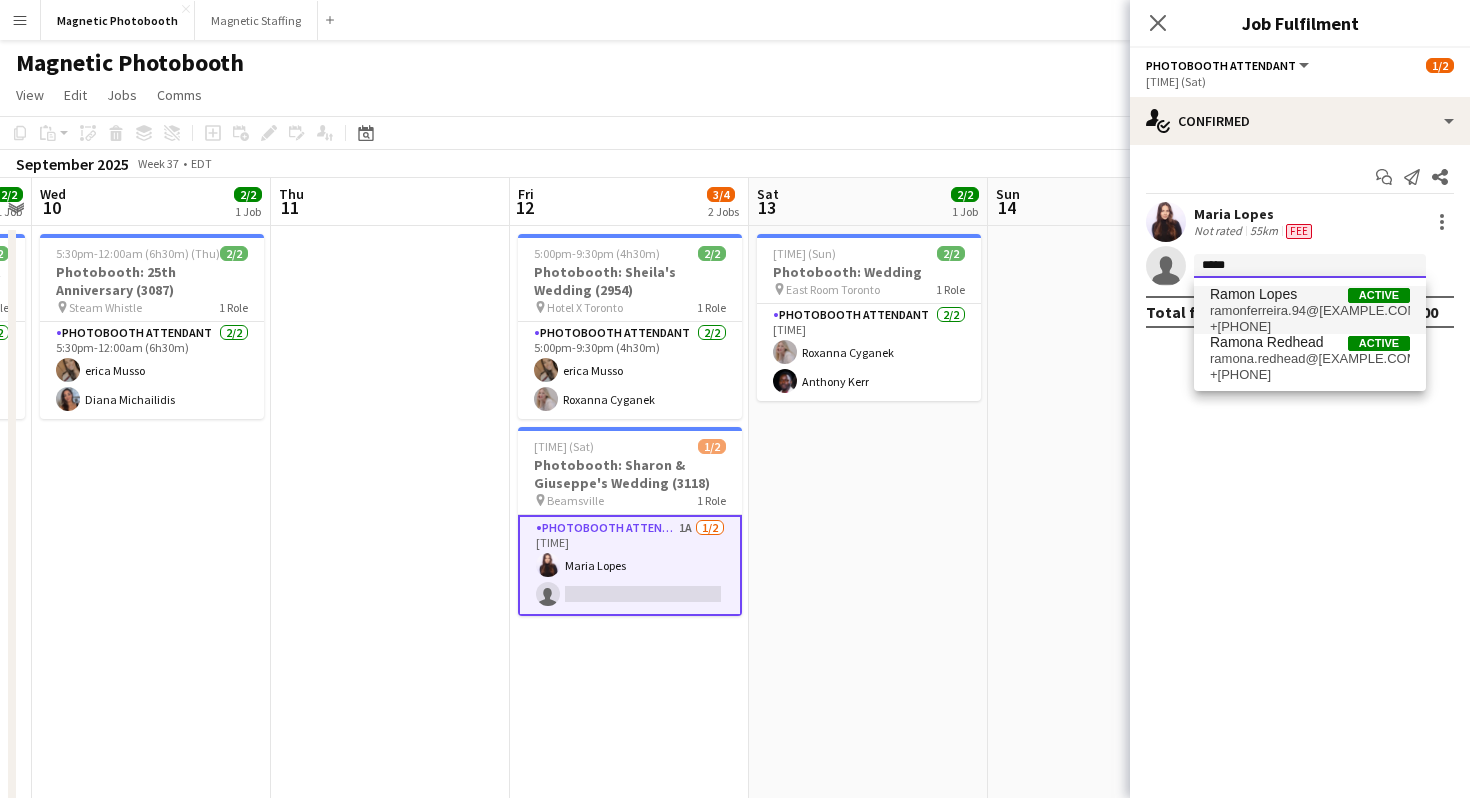 type 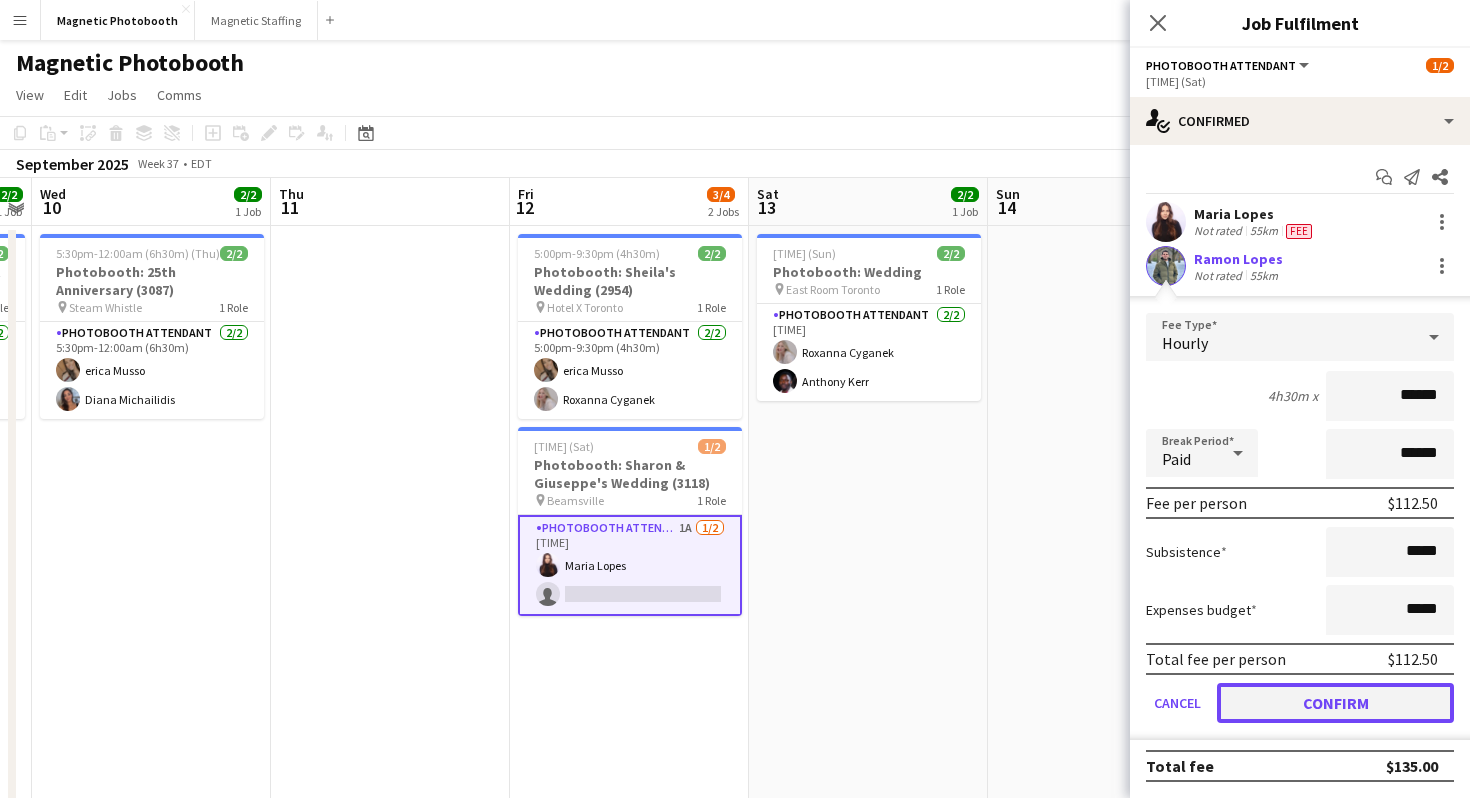 click on "Confirm" at bounding box center (1335, 703) 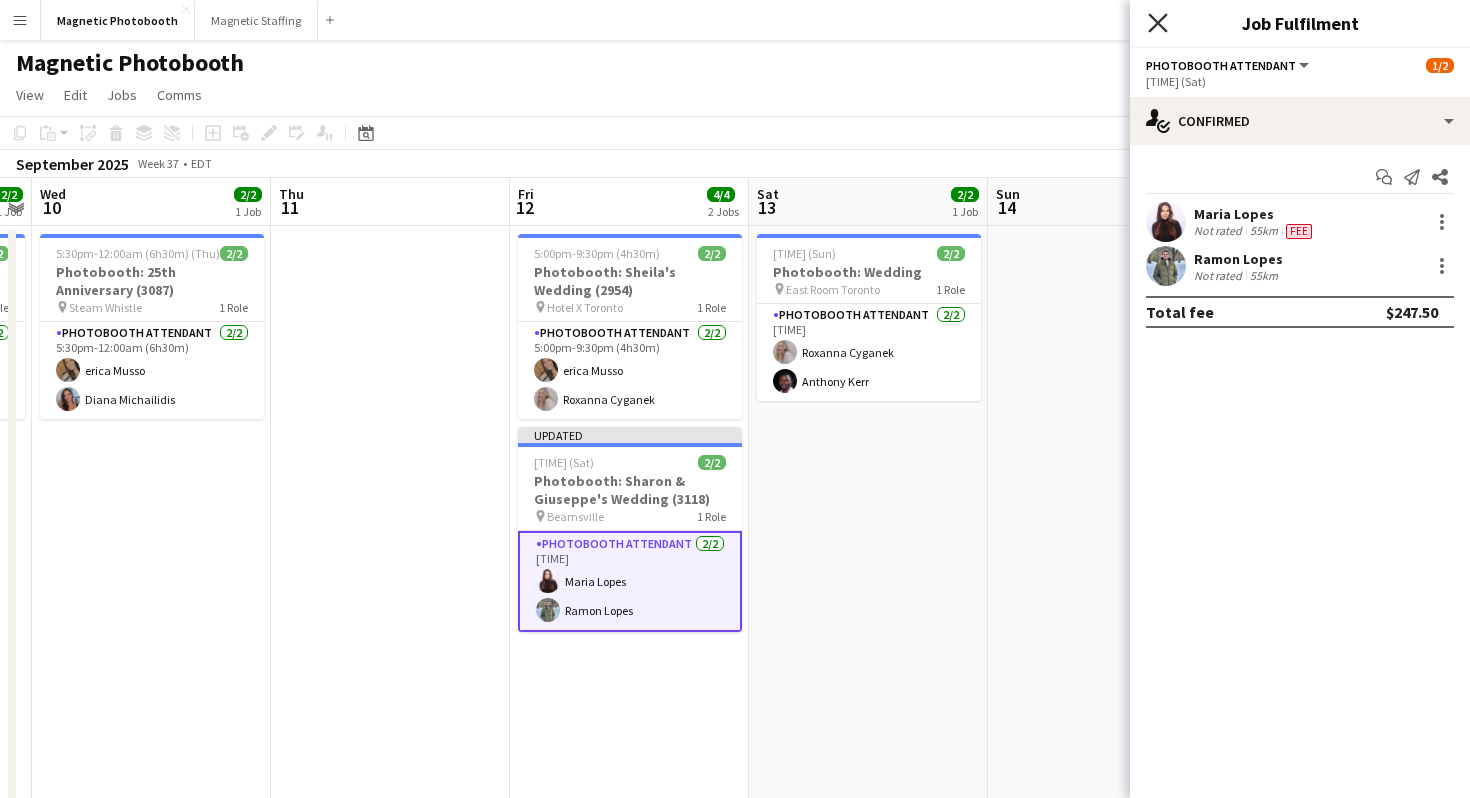 click on "Close pop-in" 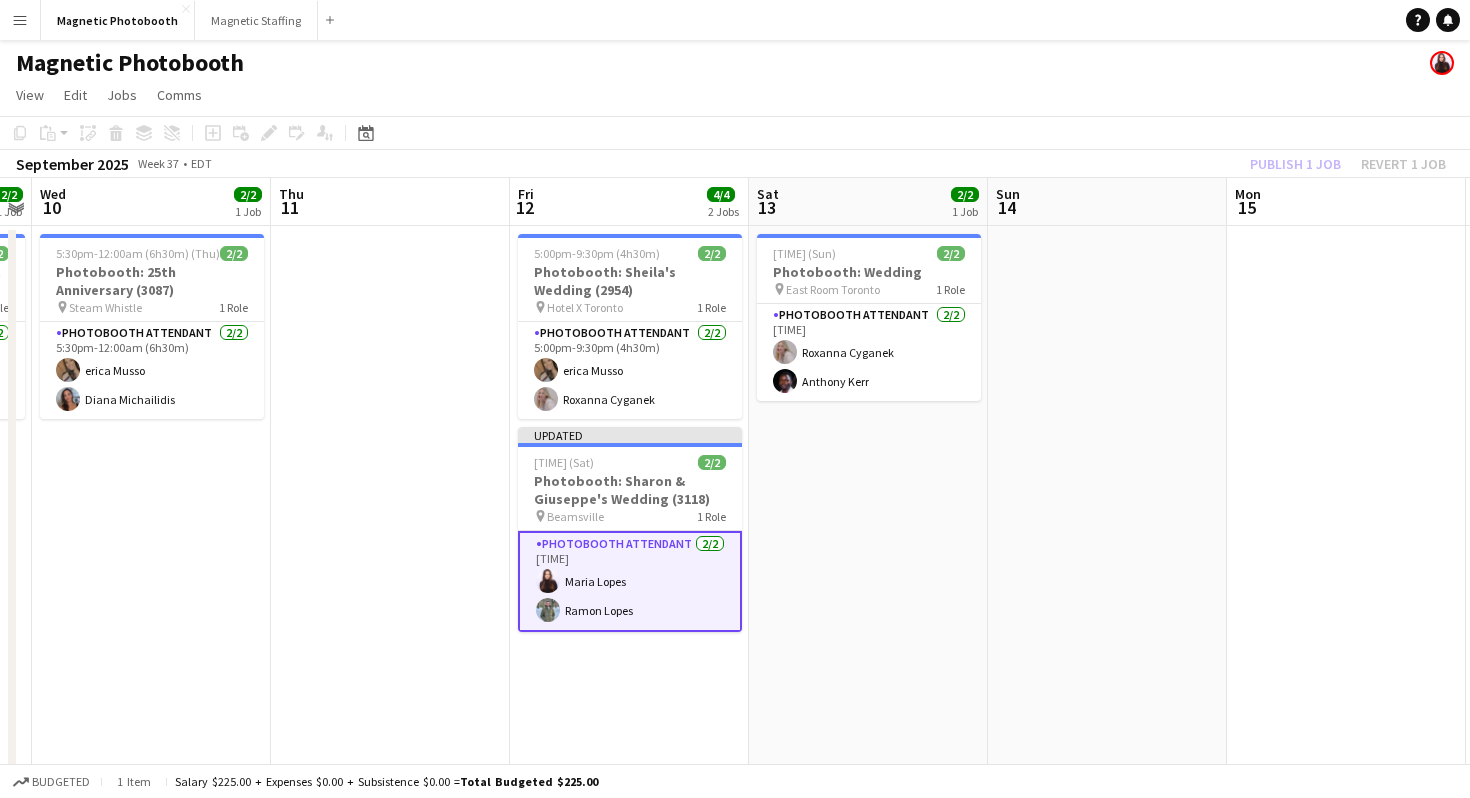 click on "Menu
Boards
Boards   Boards   All jobs   Status
Workforce
Workforce   My Workforce   Recruiting
Comms
Comms
Pay
Pay   Approvals   Payments   Reports
Platform Settings
Platform Settings   Your settings
Training Academy
Training Academy
Knowledge Base
Knowledge Base
Product Updates
Product Updates   Log Out   Privacy   Magnetic Photobooth
Close
Magnetic Staffing
Close
Add
Help
Notifications" at bounding box center [735, 20] 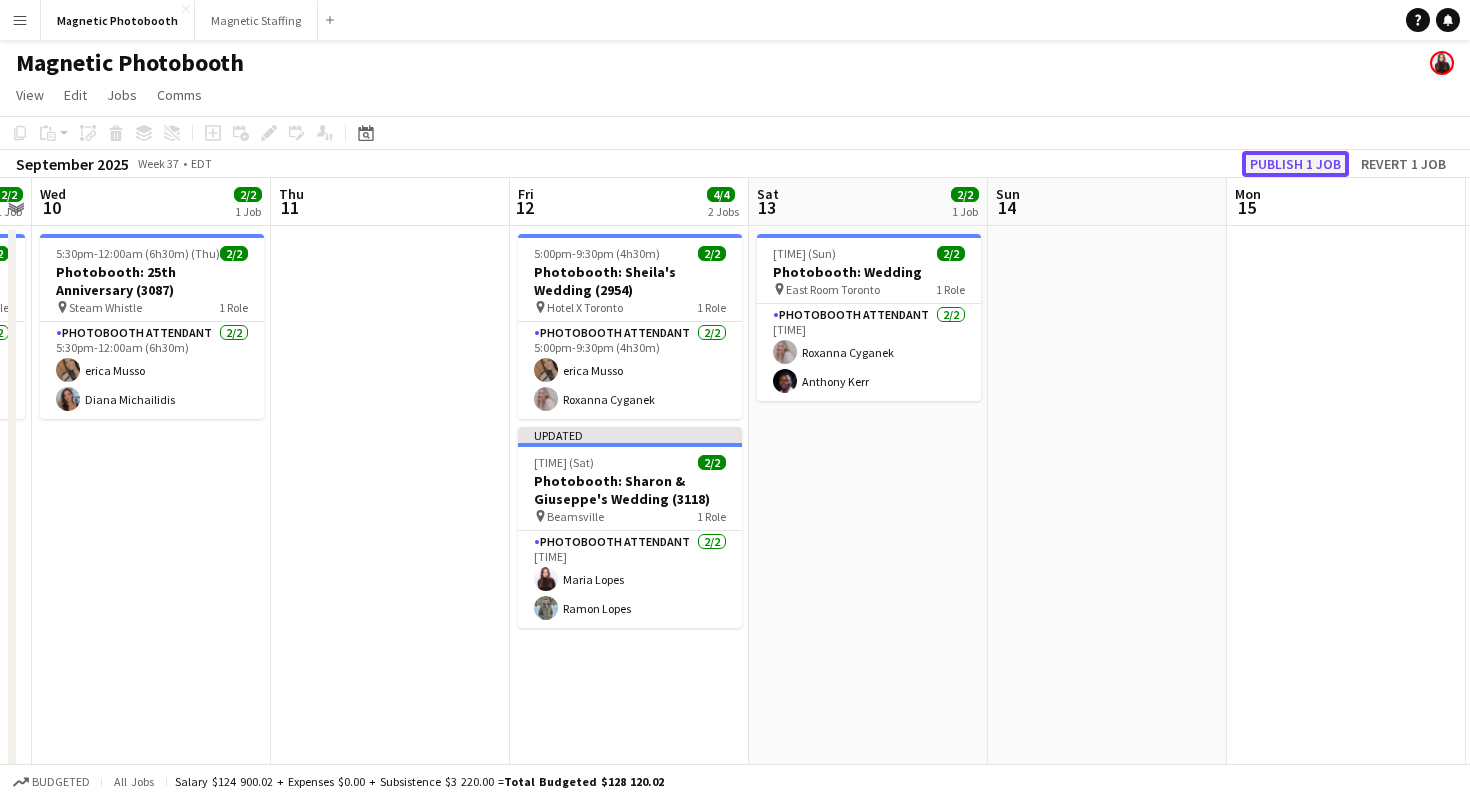 click on "Publish 1 job" 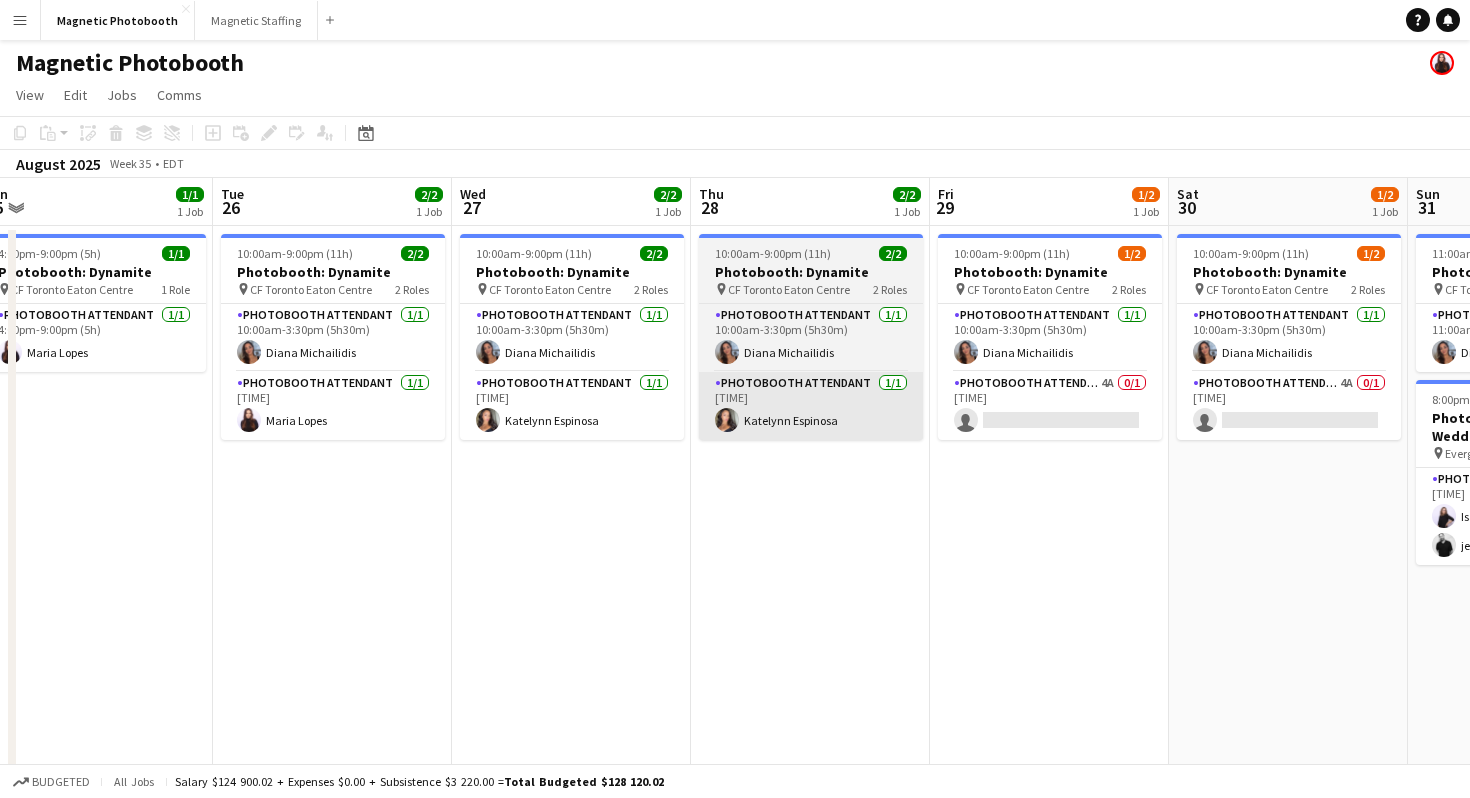 scroll, scrollTop: 0, scrollLeft: 788, axis: horizontal 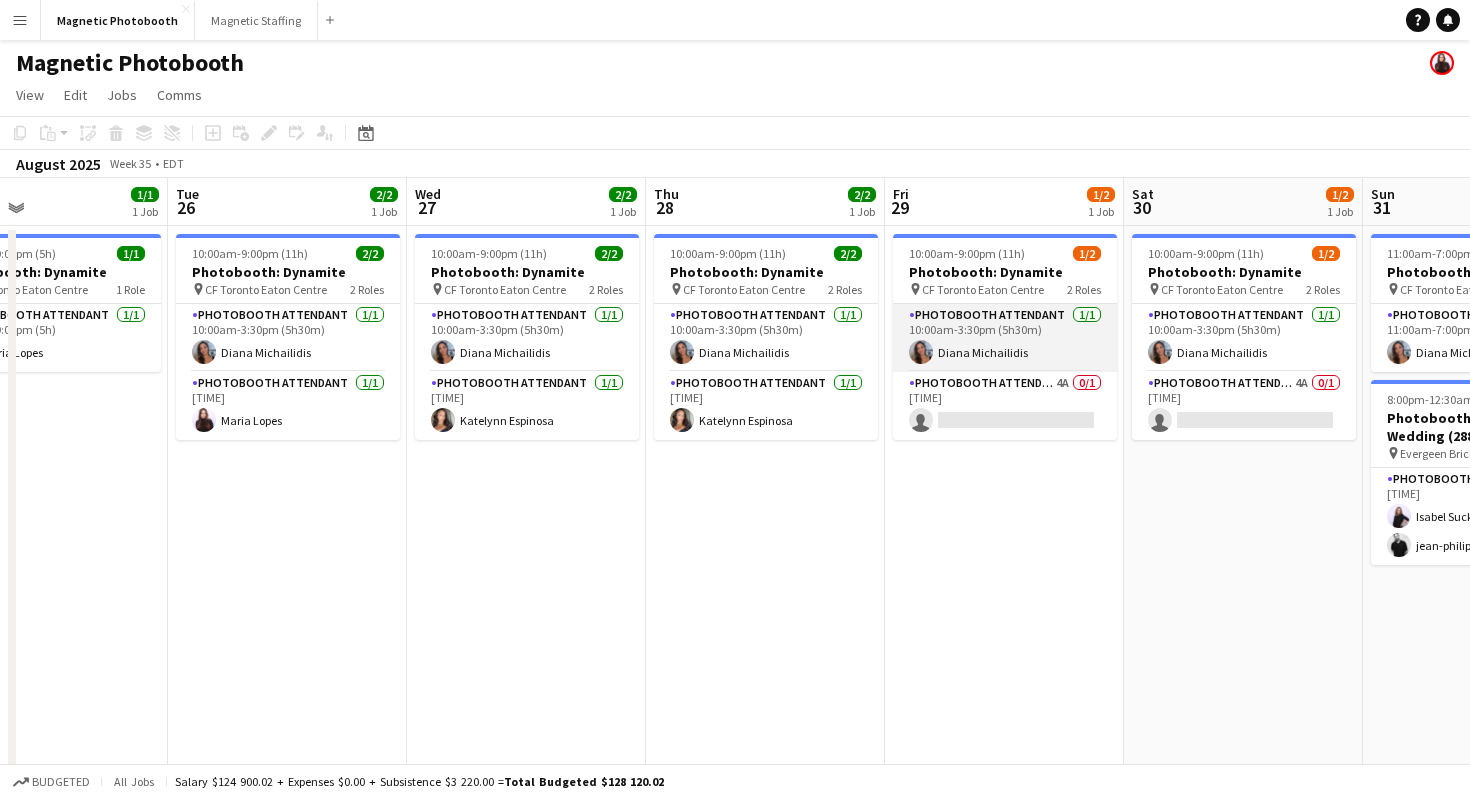click on "Photobooth Attendant    1/1   [TIME]
Diana Michailidis" at bounding box center (1005, 338) 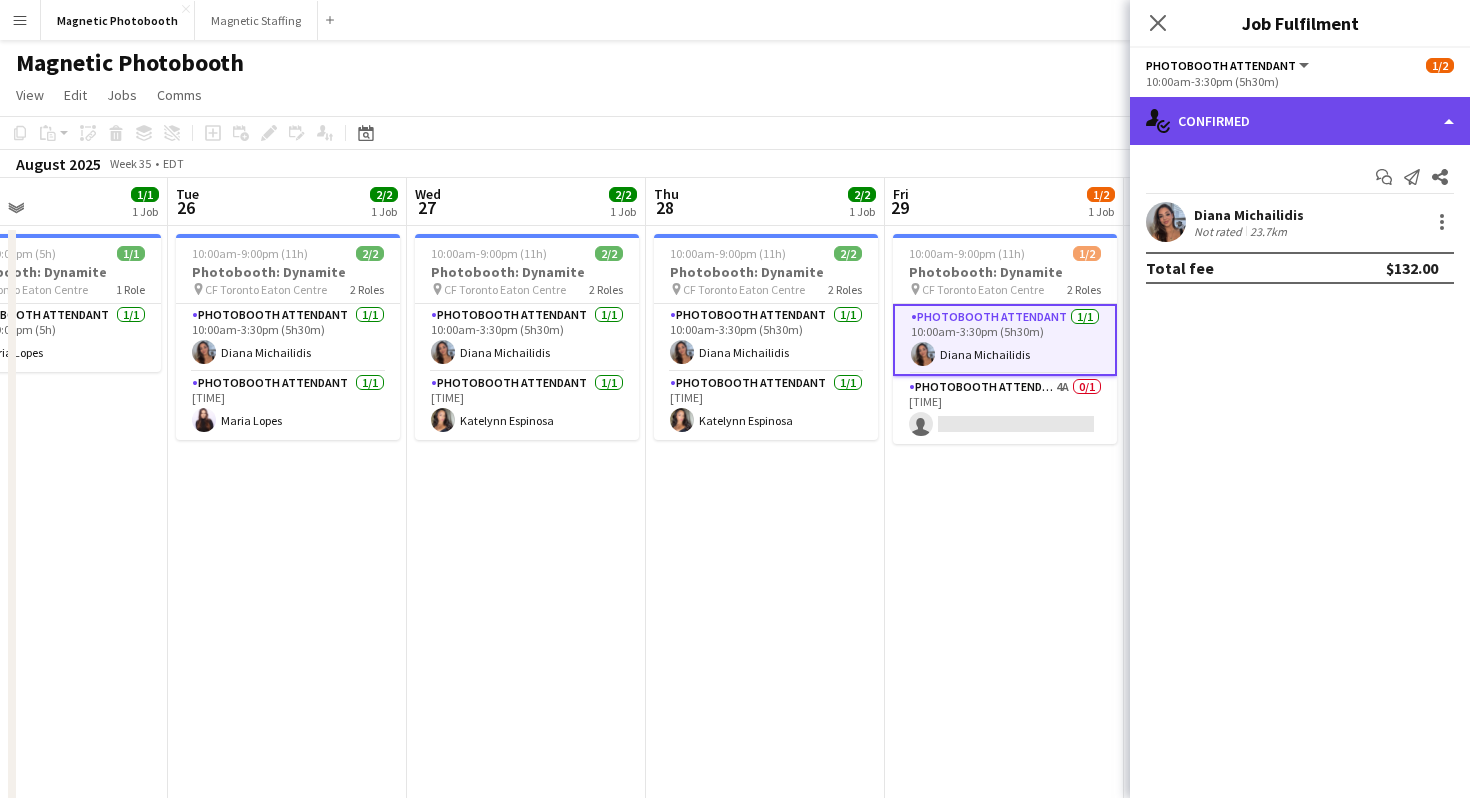 click on "single-neutral-actions-check-2
Confirmed" 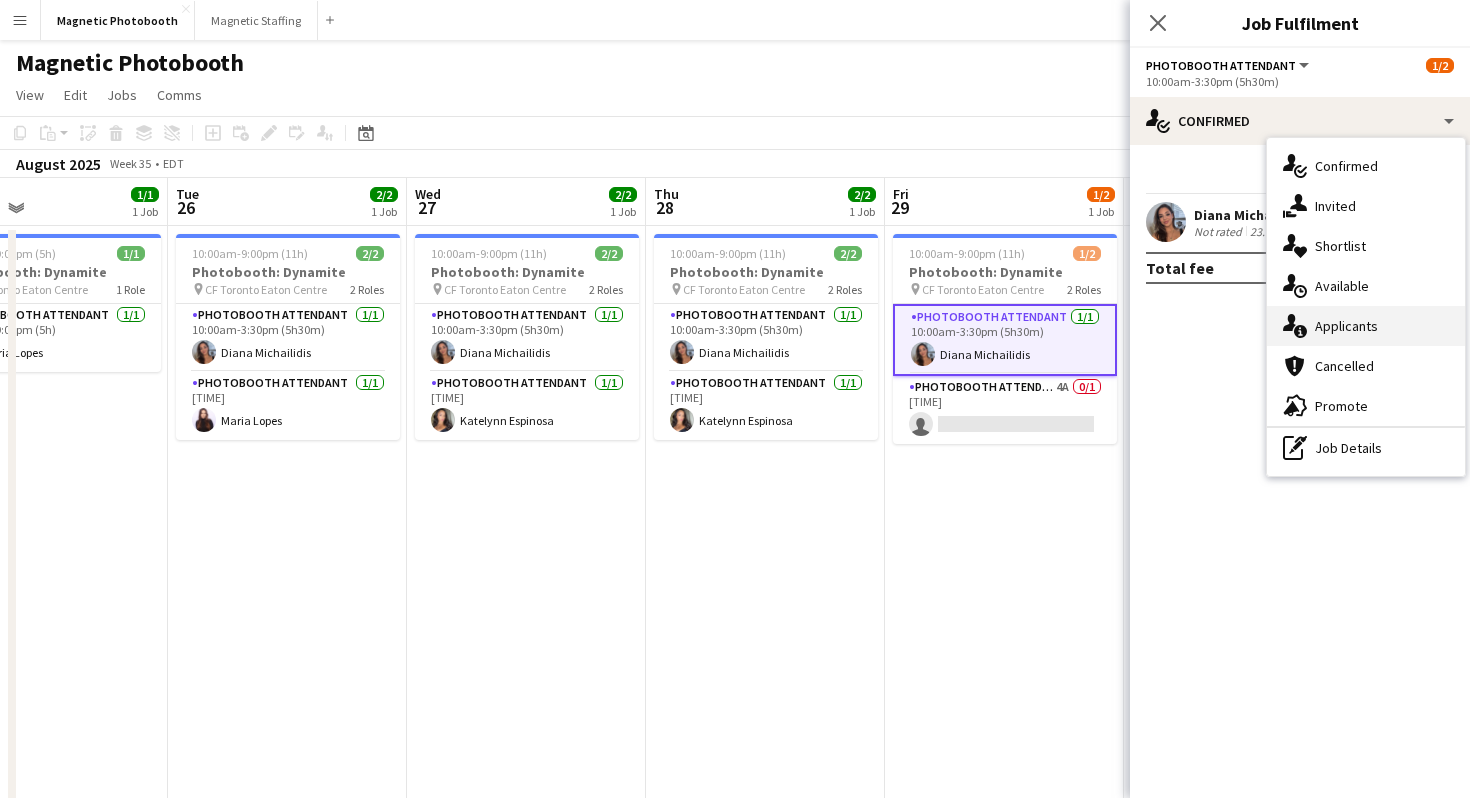 click on "single-neutral-actions-information
Applicants" at bounding box center (1366, 326) 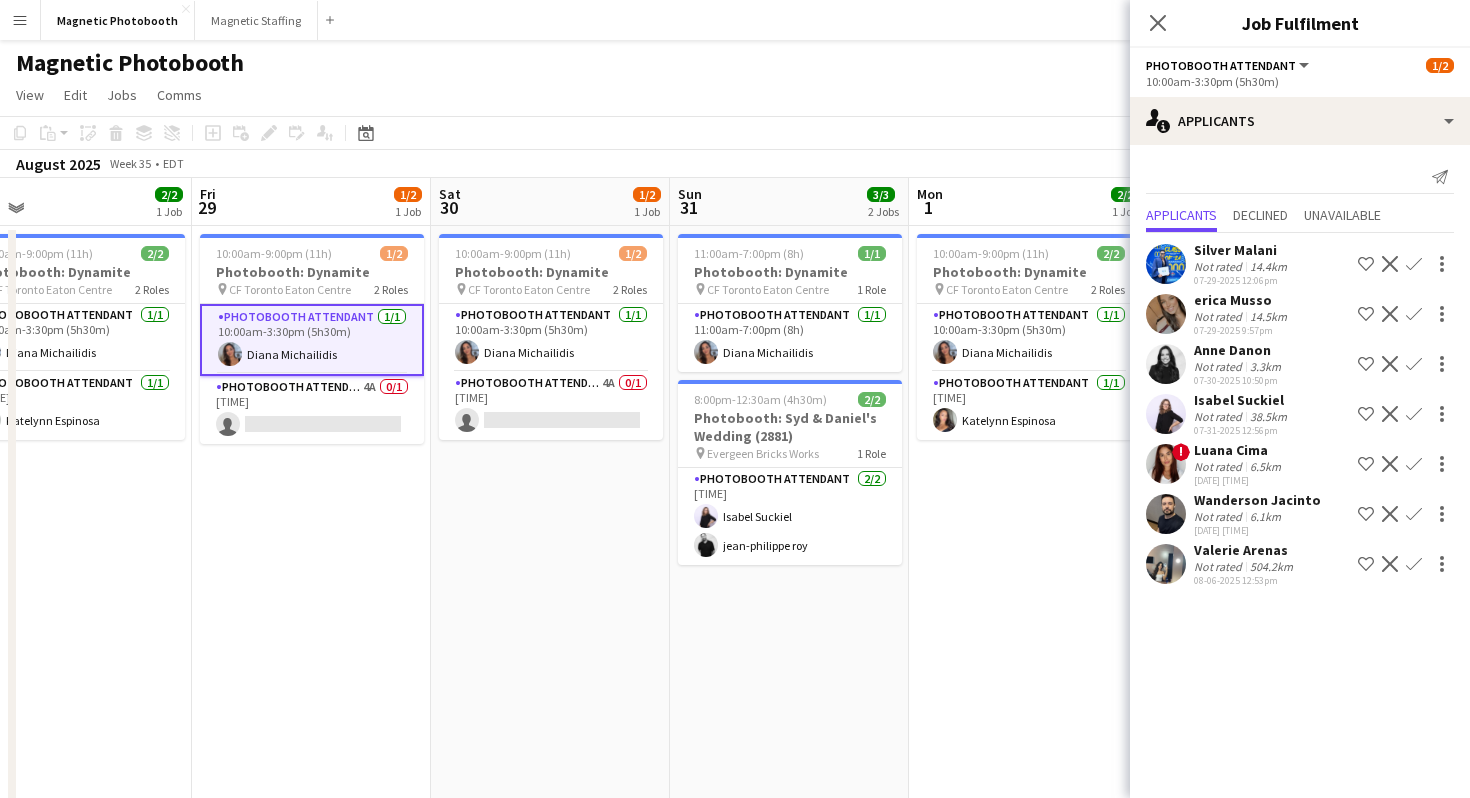 scroll, scrollTop: 0, scrollLeft: 597, axis: horizontal 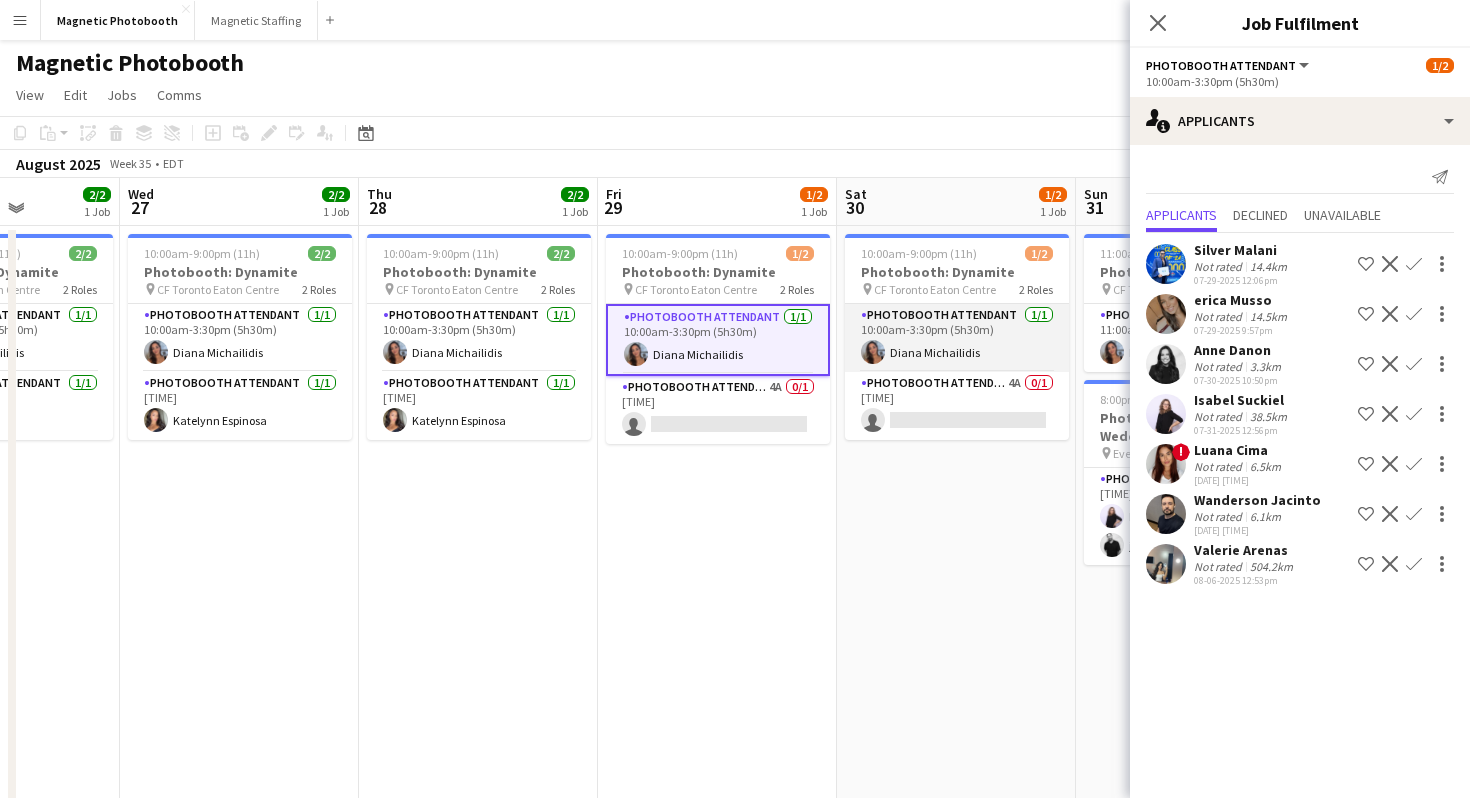 click on "Photobooth Attendant    1/1   [TIME]
Diana Michailidis" at bounding box center [957, 338] 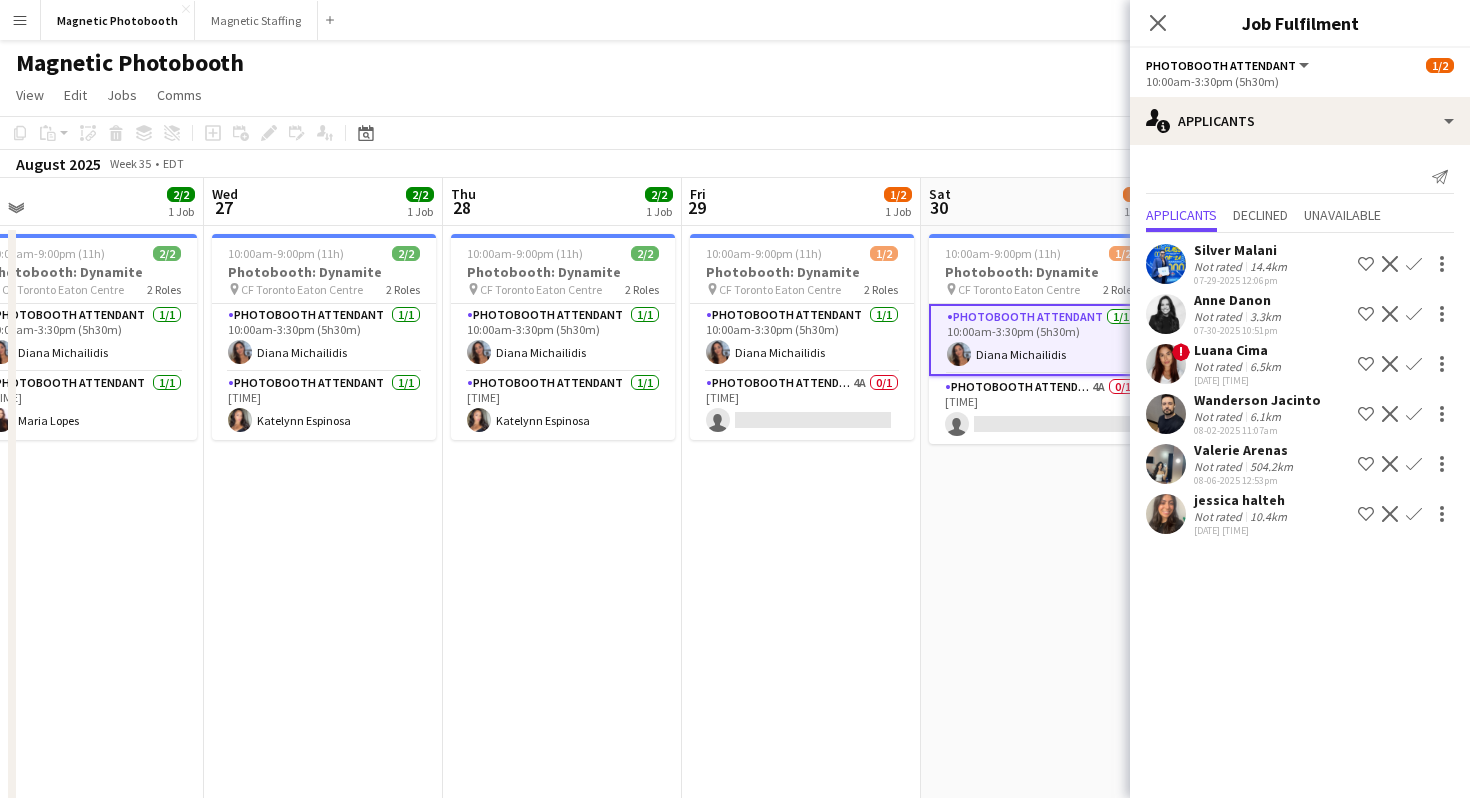 scroll, scrollTop: 0, scrollLeft: 427, axis: horizontal 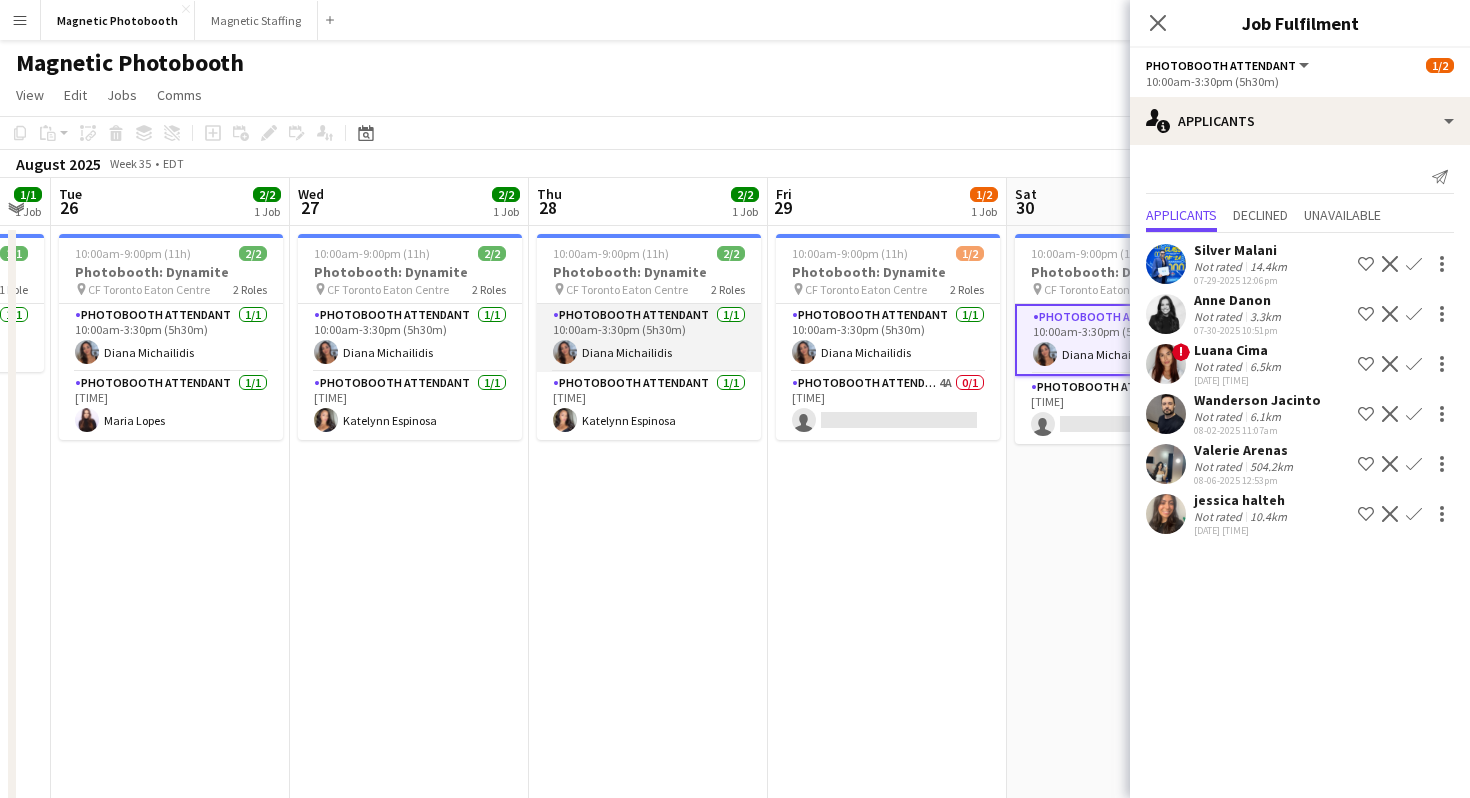 click on "Photobooth Attendant    1/1   [TIME]
Diana Michailidis" at bounding box center [649, 338] 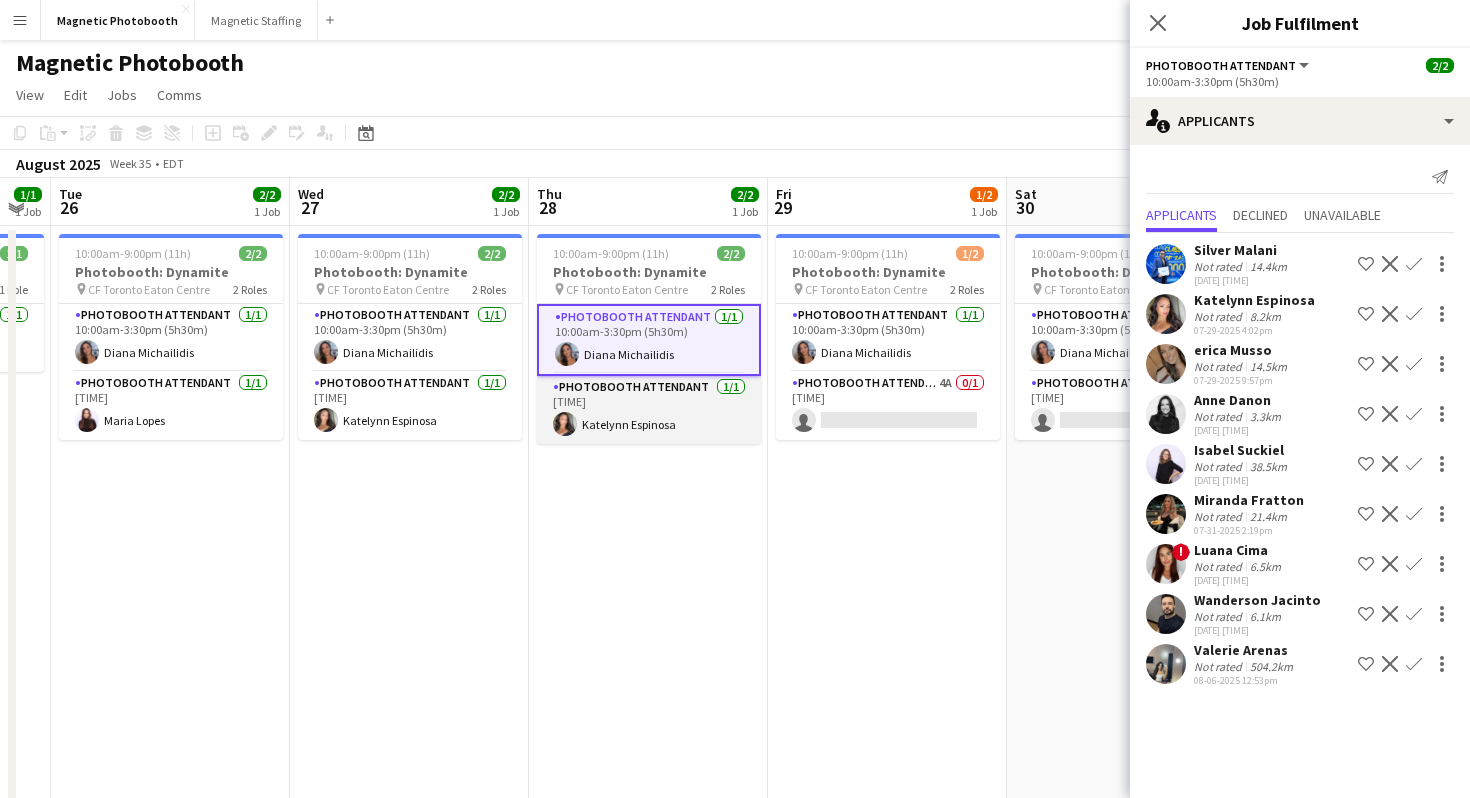 click on "Photobooth Attendant    1/1   [TIME]
Katelynn Espinosa" at bounding box center (649, 410) 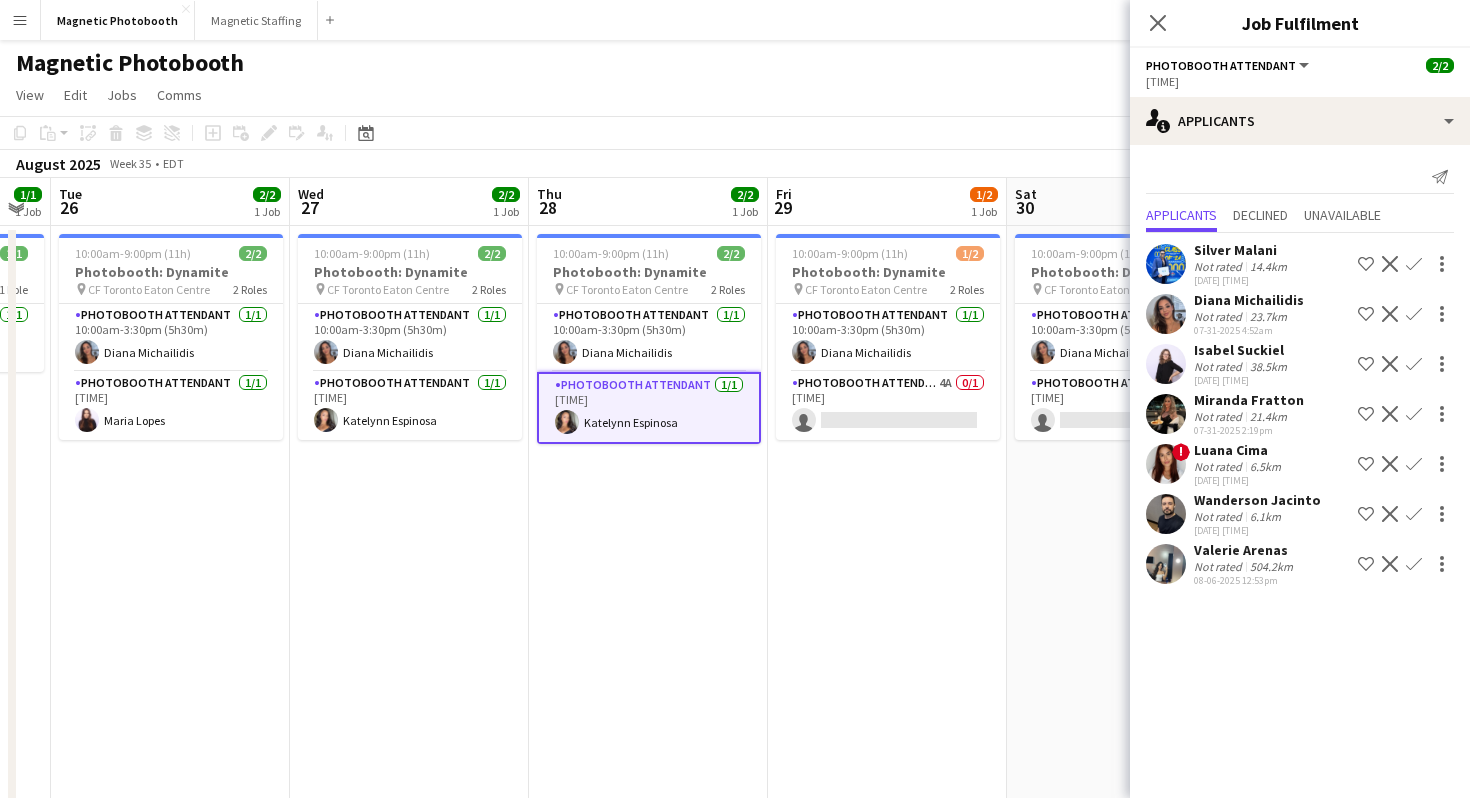 scroll, scrollTop: 0, scrollLeft: 571, axis: horizontal 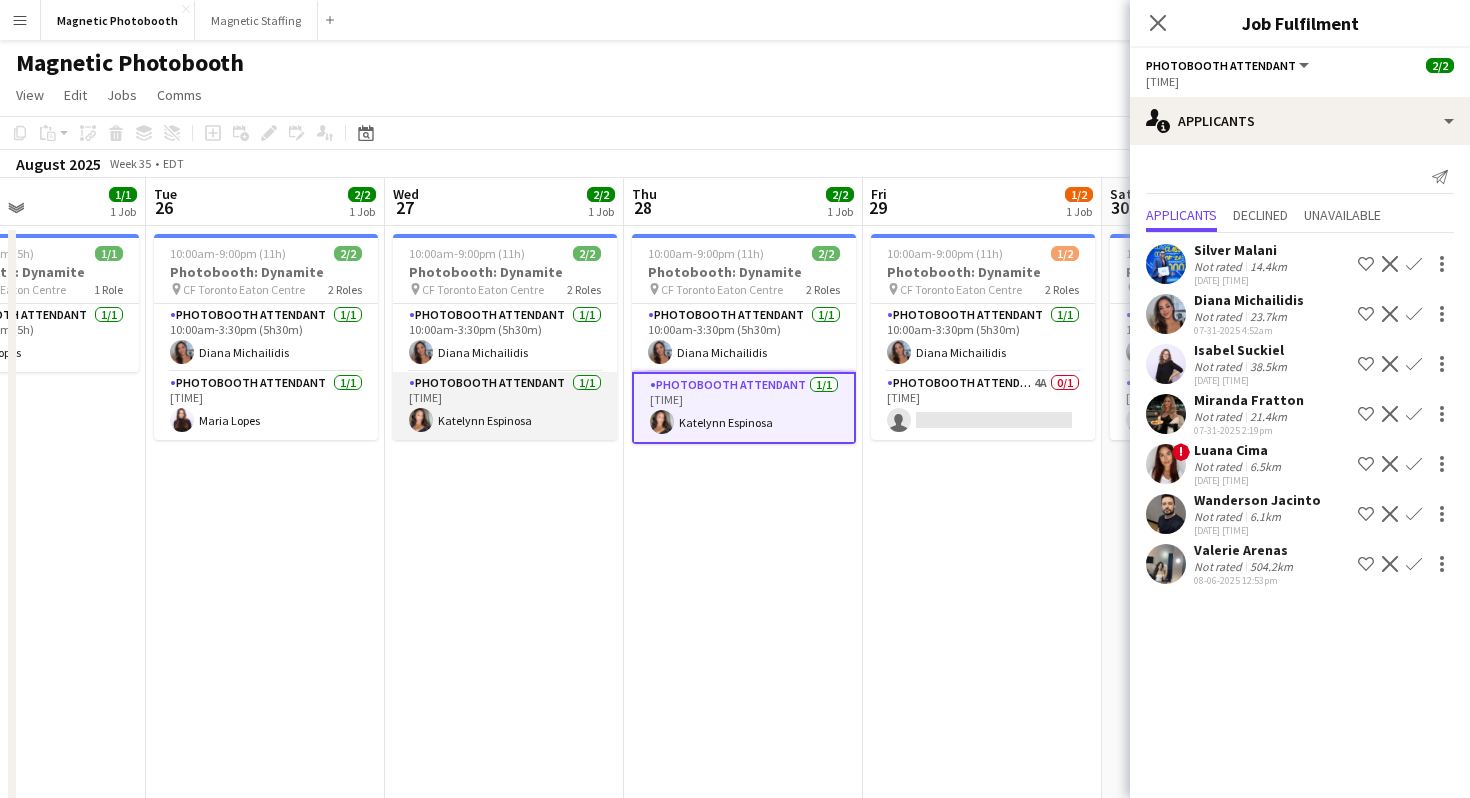 click on "Photobooth Attendant    1/1   [TIME]
Katelynn Espinosa" at bounding box center [505, 406] 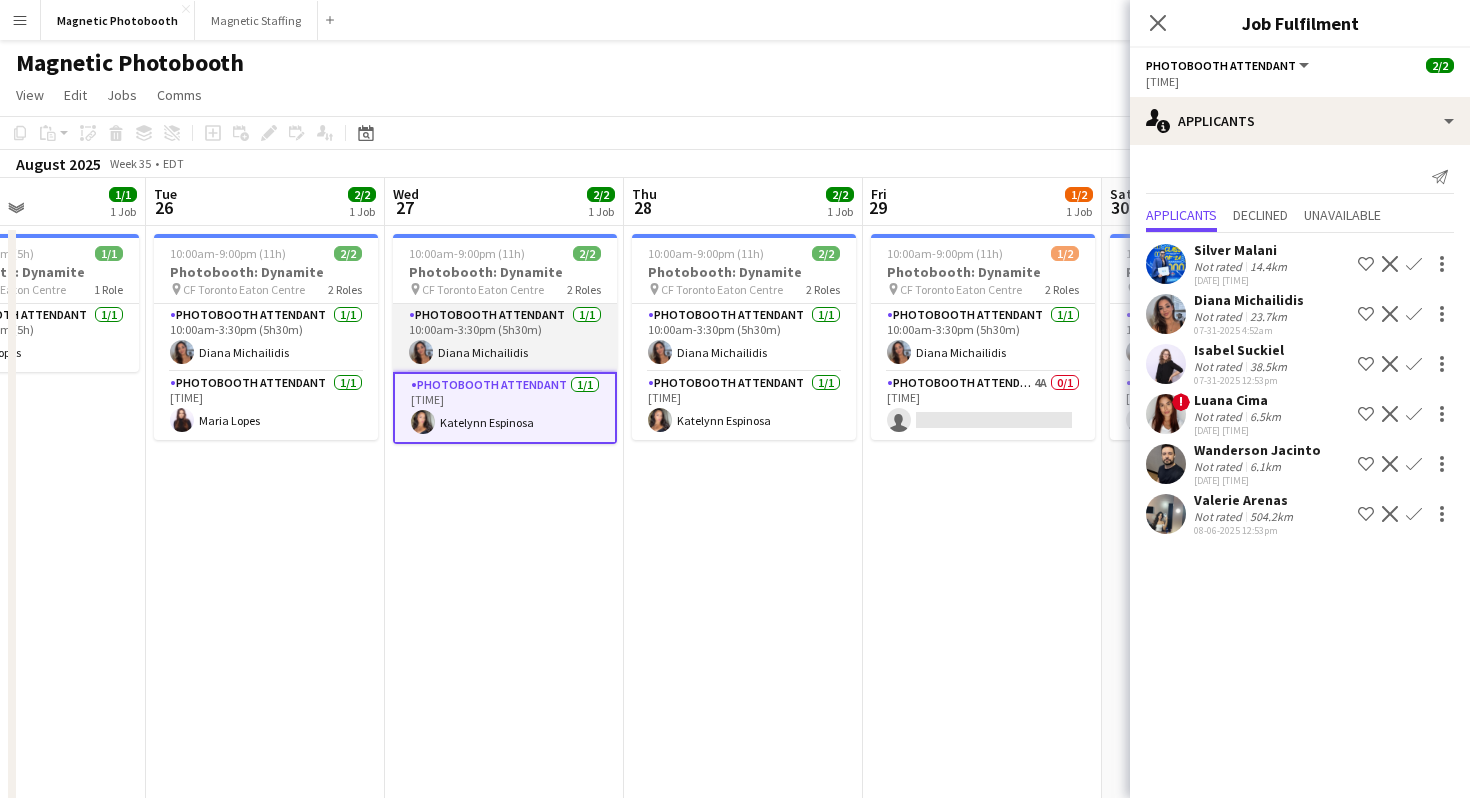 click on "Photobooth Attendant    1/1   [TIME]
Diana Michailidis" at bounding box center (505, 338) 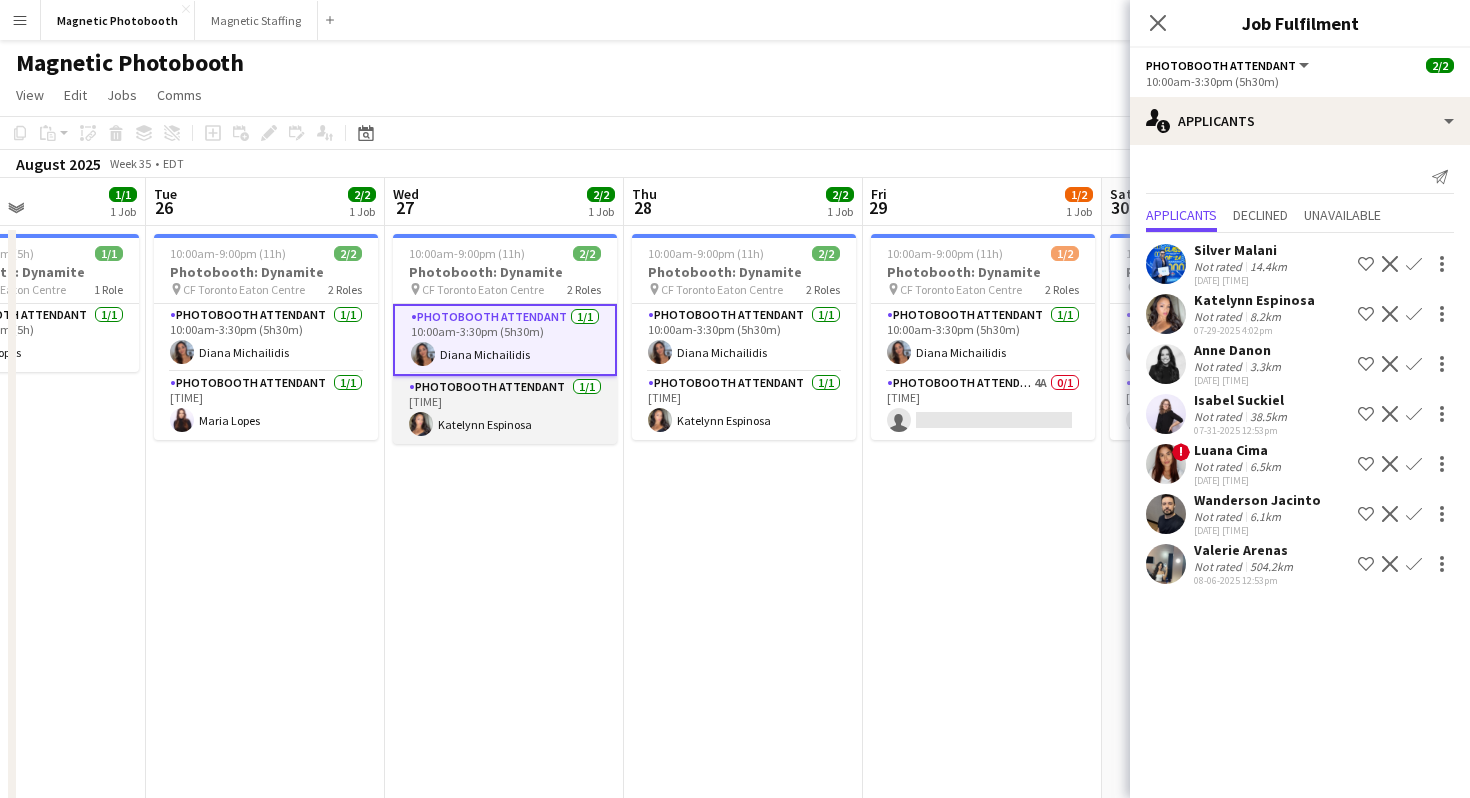click on "Photobooth Attendant    1/1   [TIME]
Katelynn Espinosa" at bounding box center [505, 410] 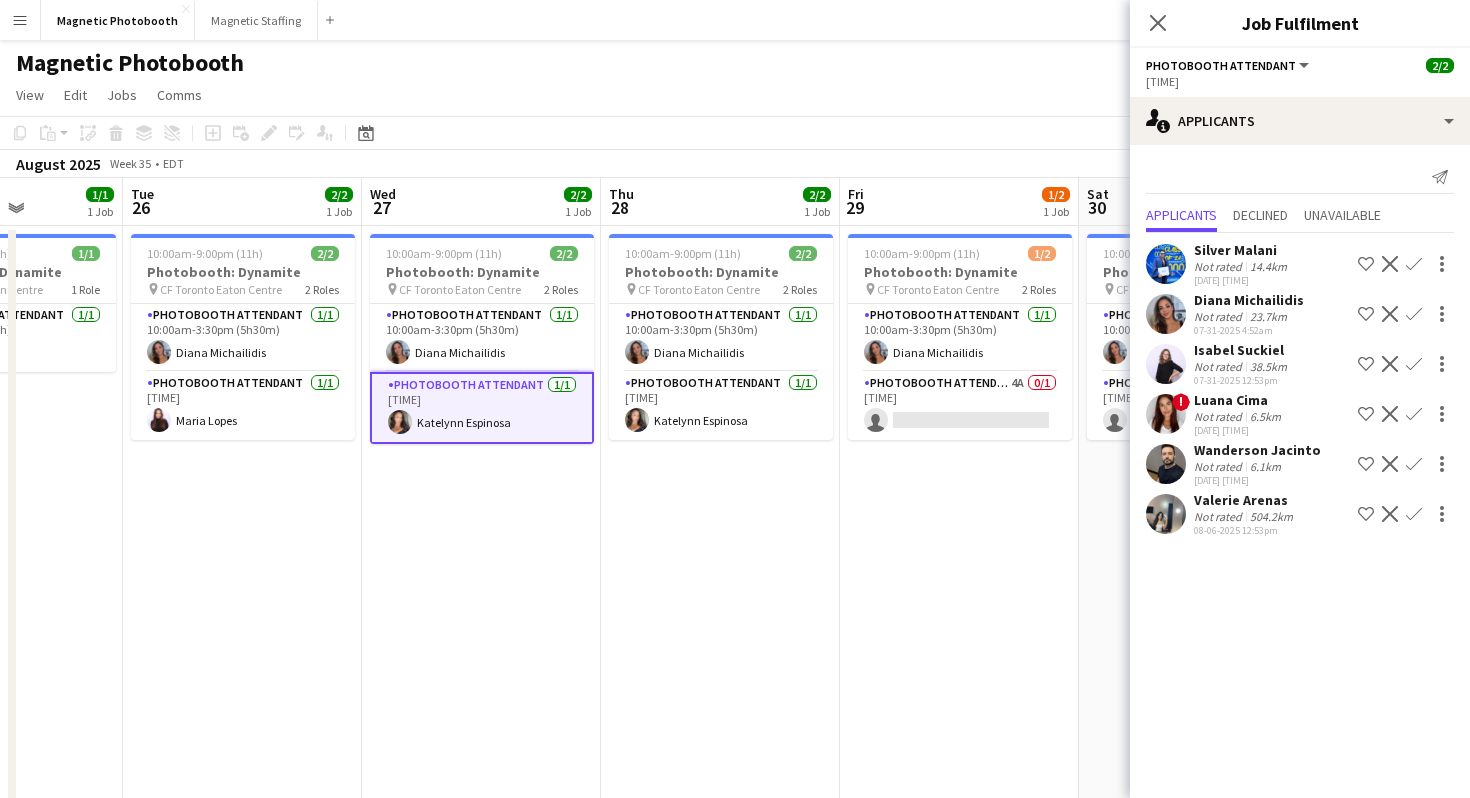 scroll, scrollTop: 0, scrollLeft: 631, axis: horizontal 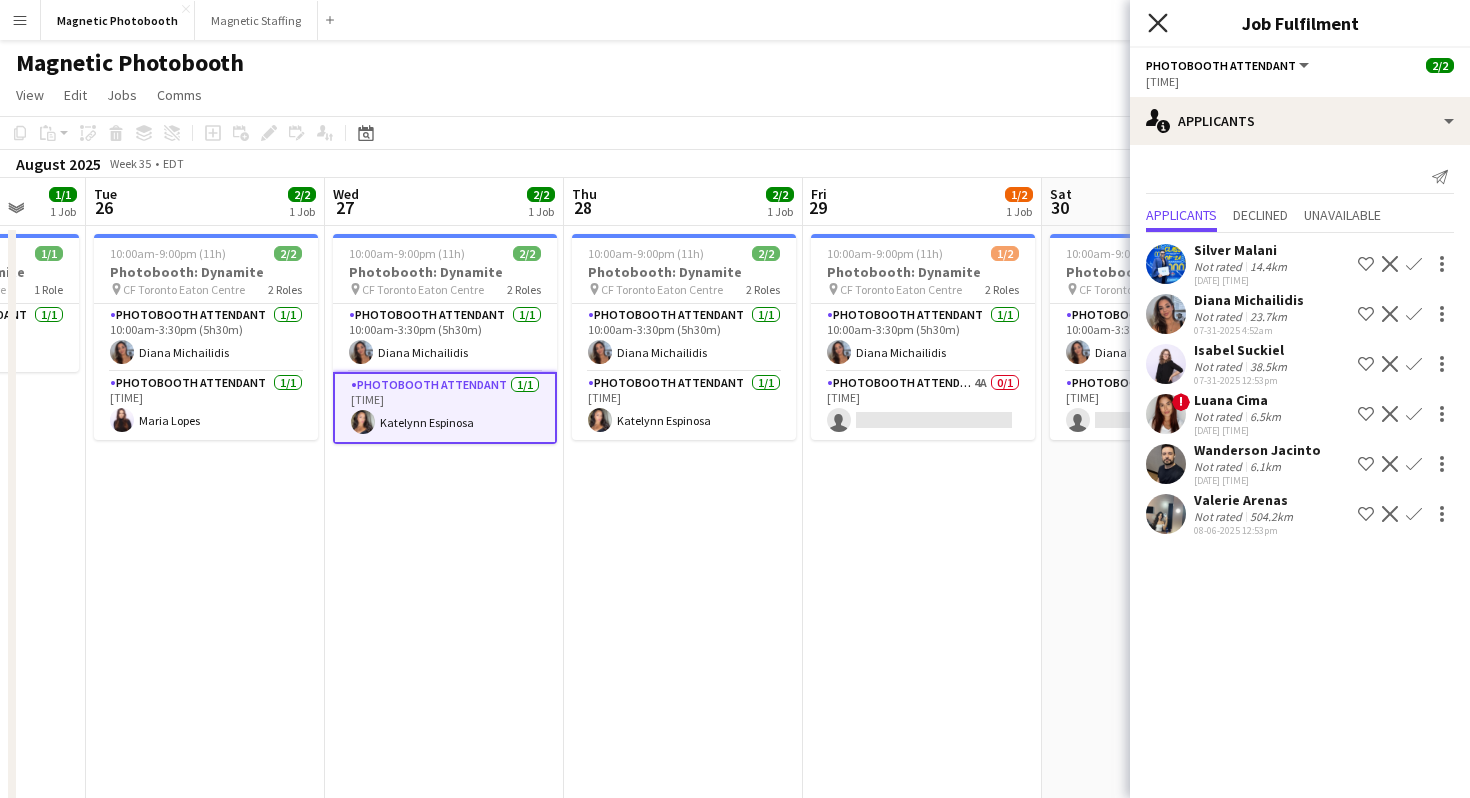 click on "Close pop-in" 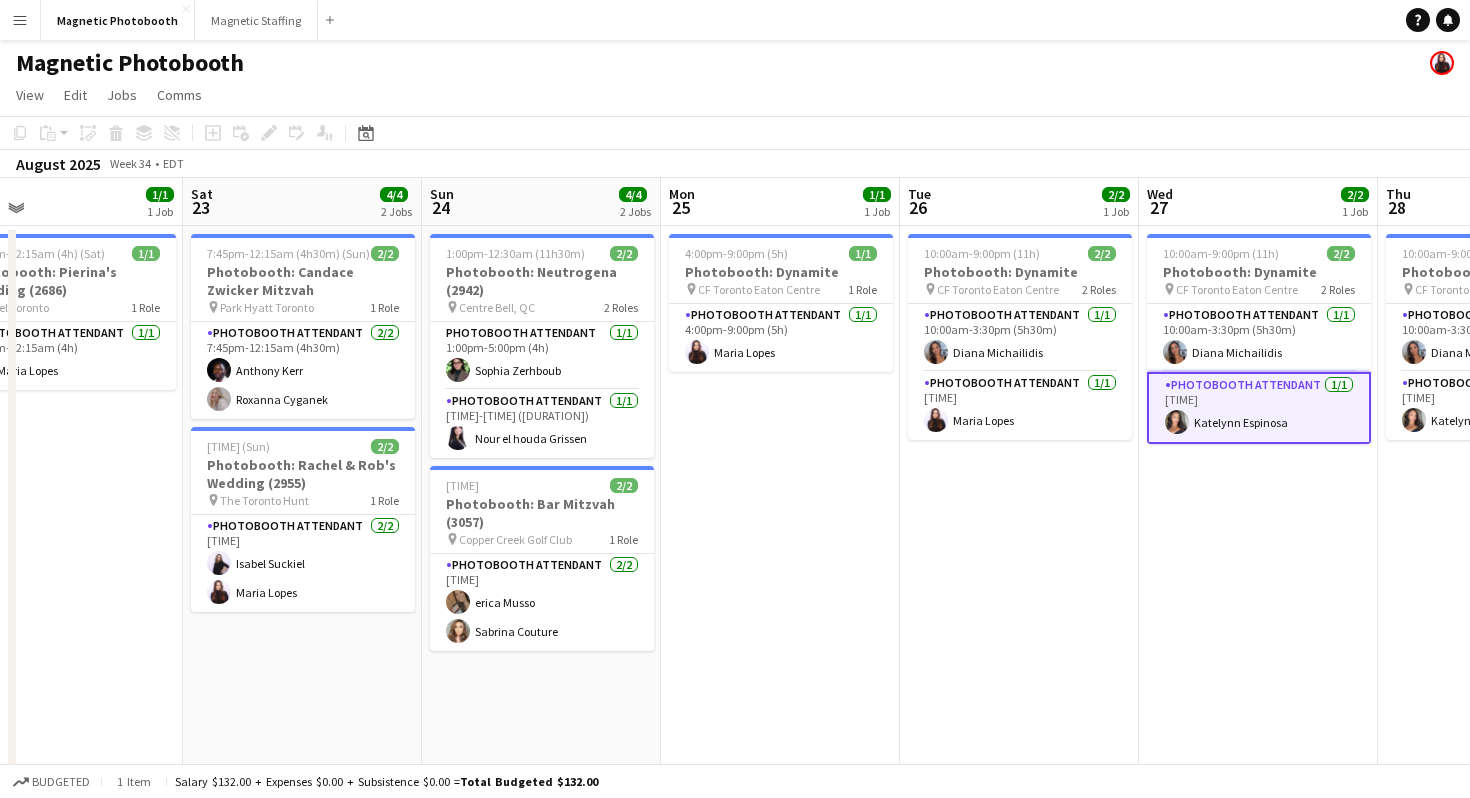 scroll, scrollTop: 0, scrollLeft: 506, axis: horizontal 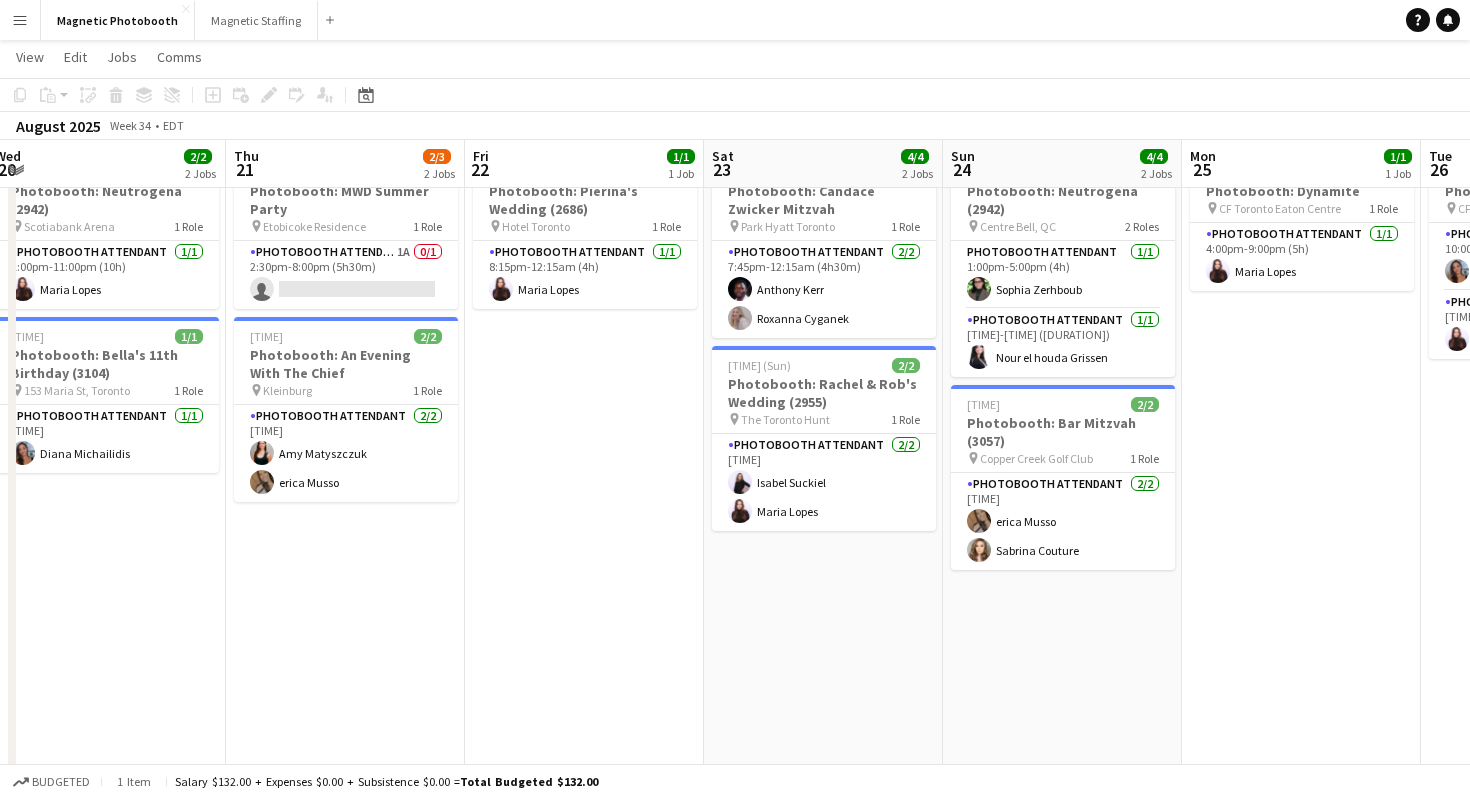 click on "[TIME]    0/1   Photobooth: MWD Summer Party
pin
Etobicoke Residence    1 Role   Photobooth Attendant    1A   [TIME]
single-neutral-actions
[TIME]    2/2   Photobooth: An Evening With The Chief
pin
Kleinburg   1 Role   Photobooth Attendant    2/2   [TIME]
Amy Matyszczuk erica Musso" at bounding box center [345, 525] 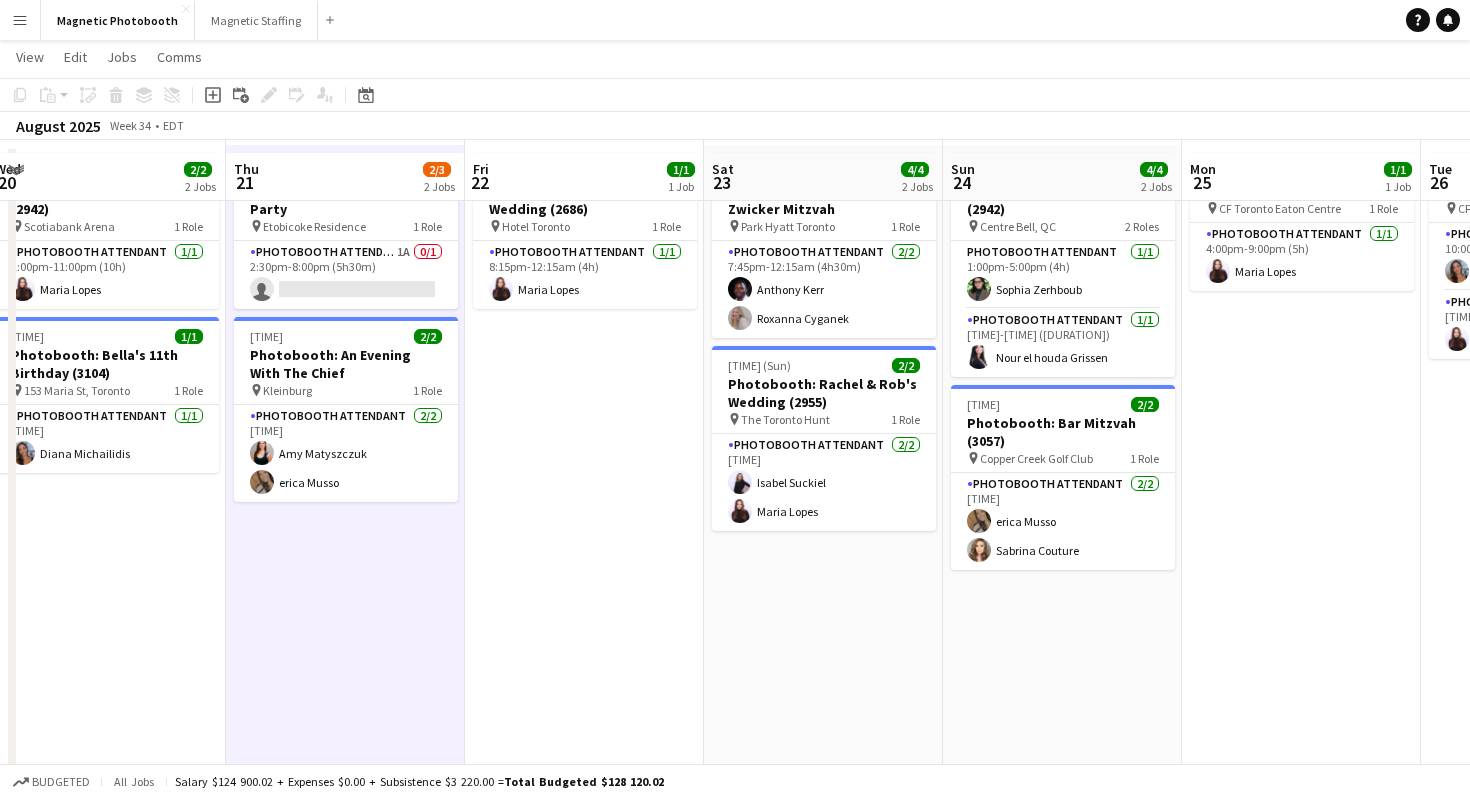 scroll, scrollTop: 118, scrollLeft: 0, axis: vertical 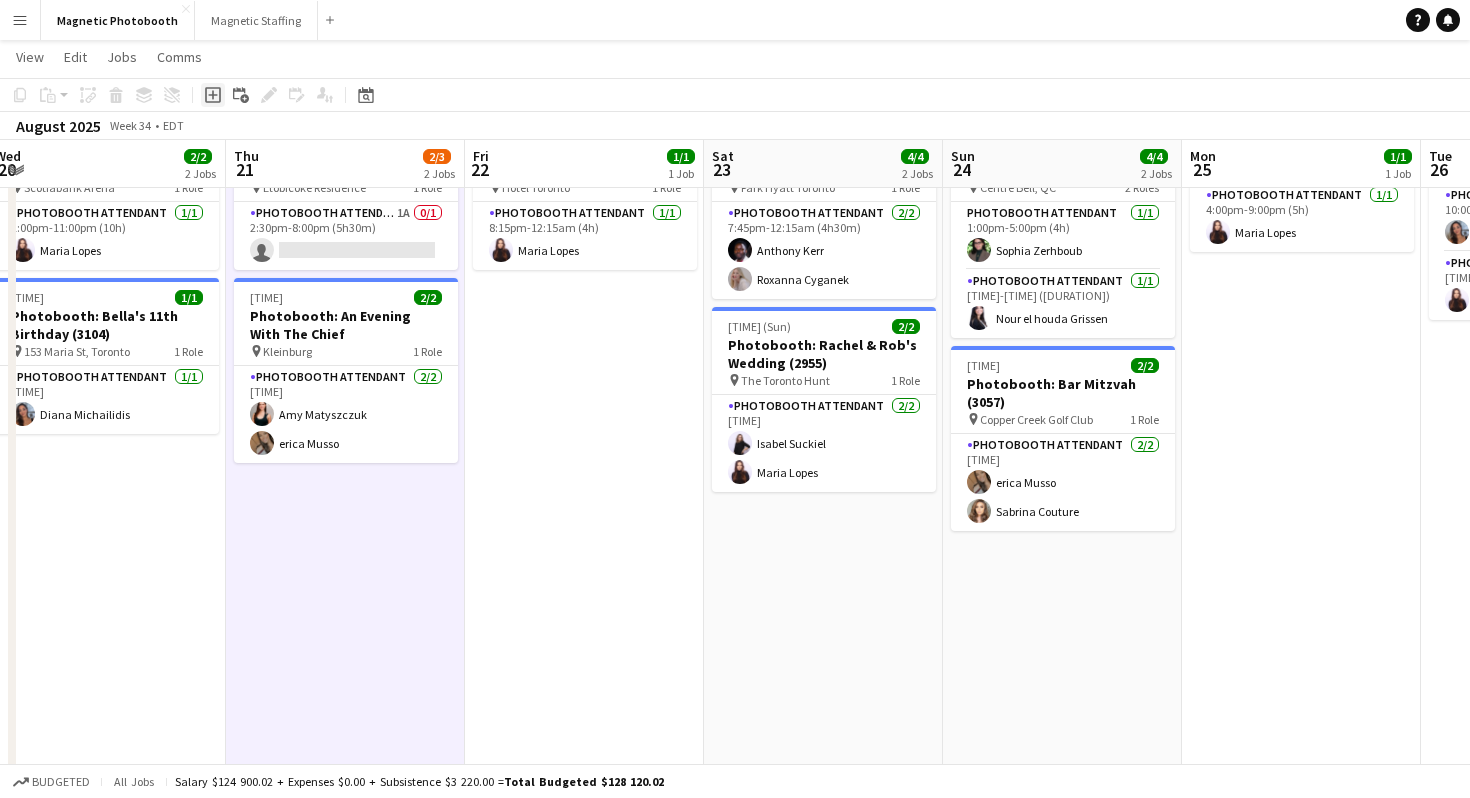 click on "Add job" 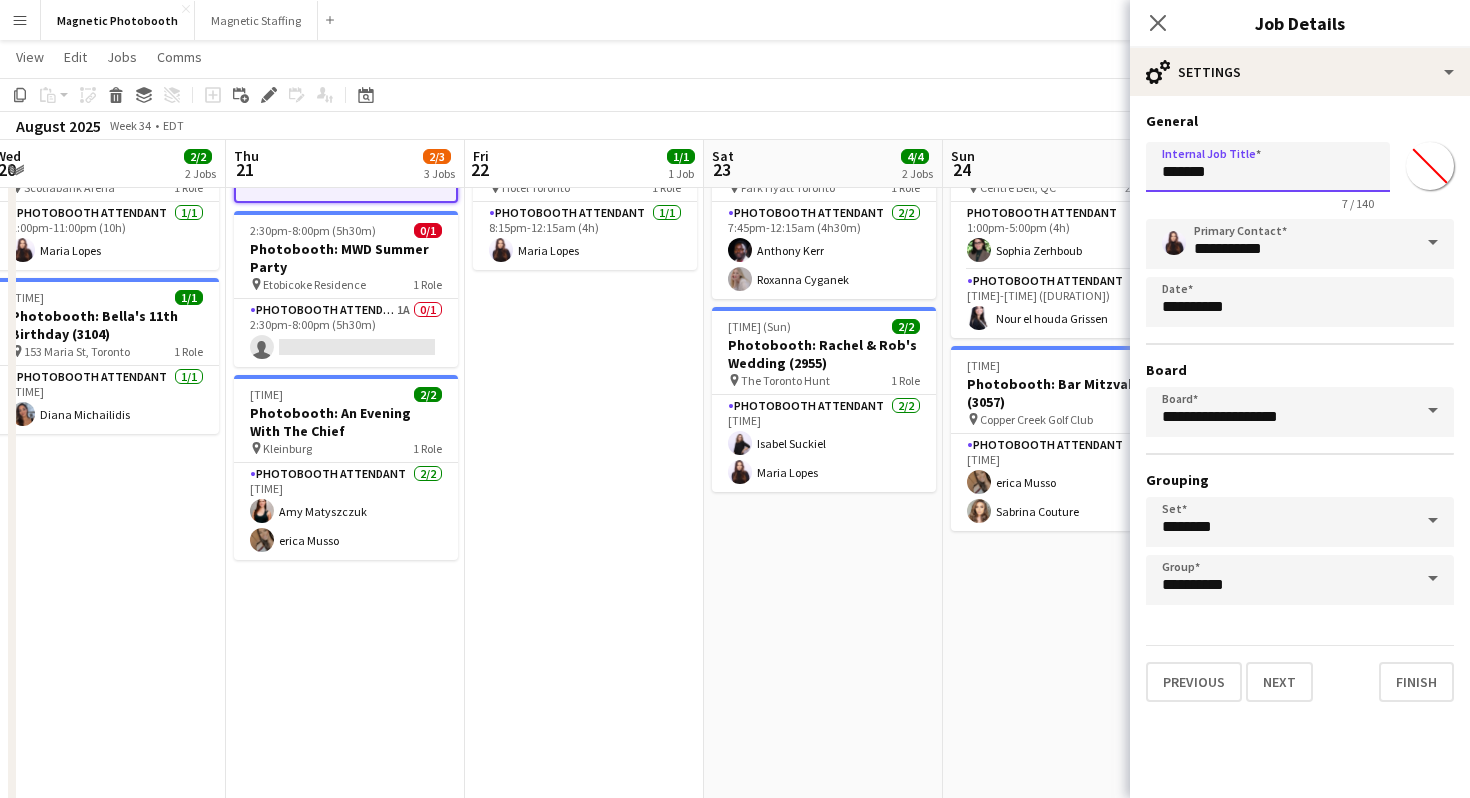 click on "*******" at bounding box center (1268, 167) 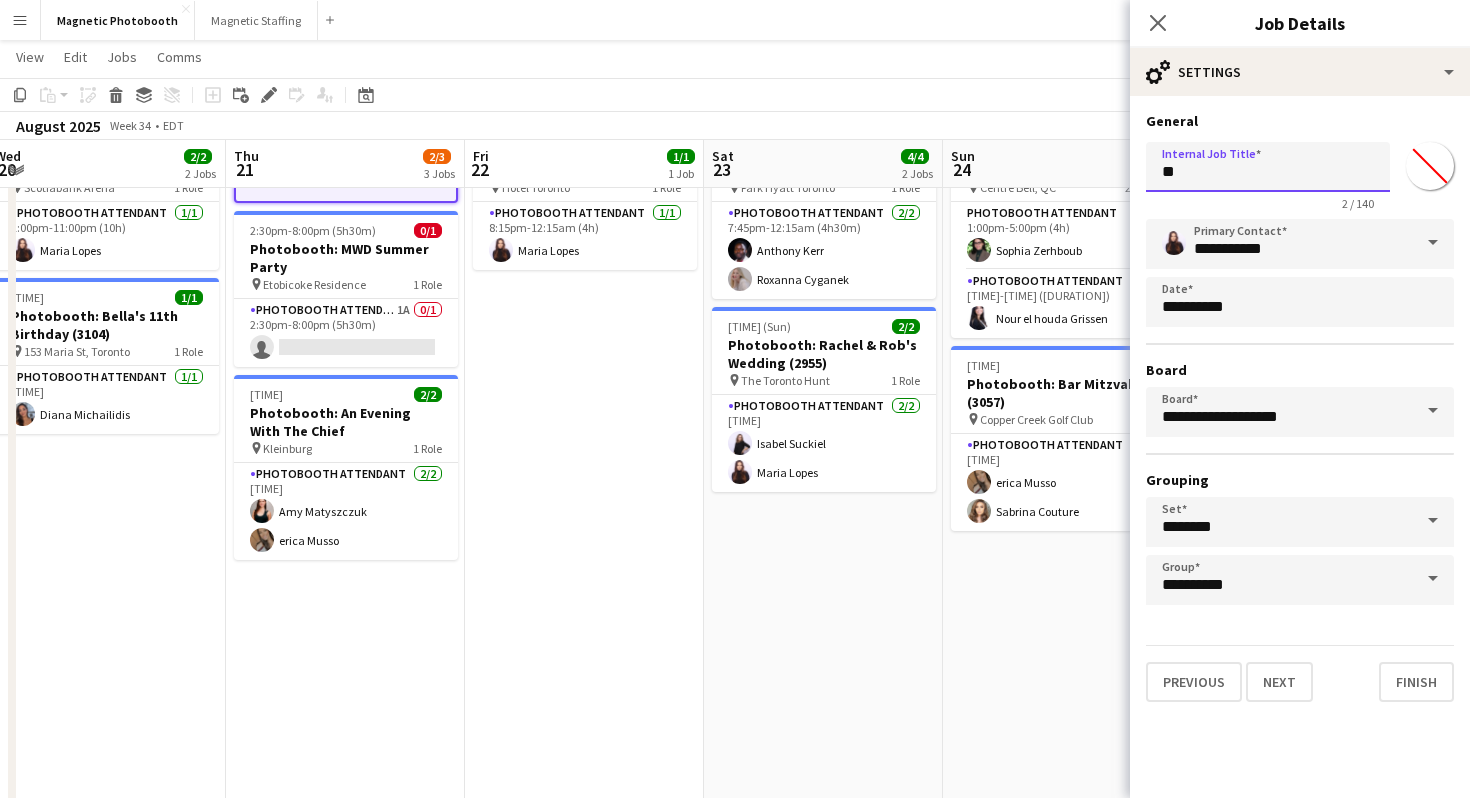 type on "*" 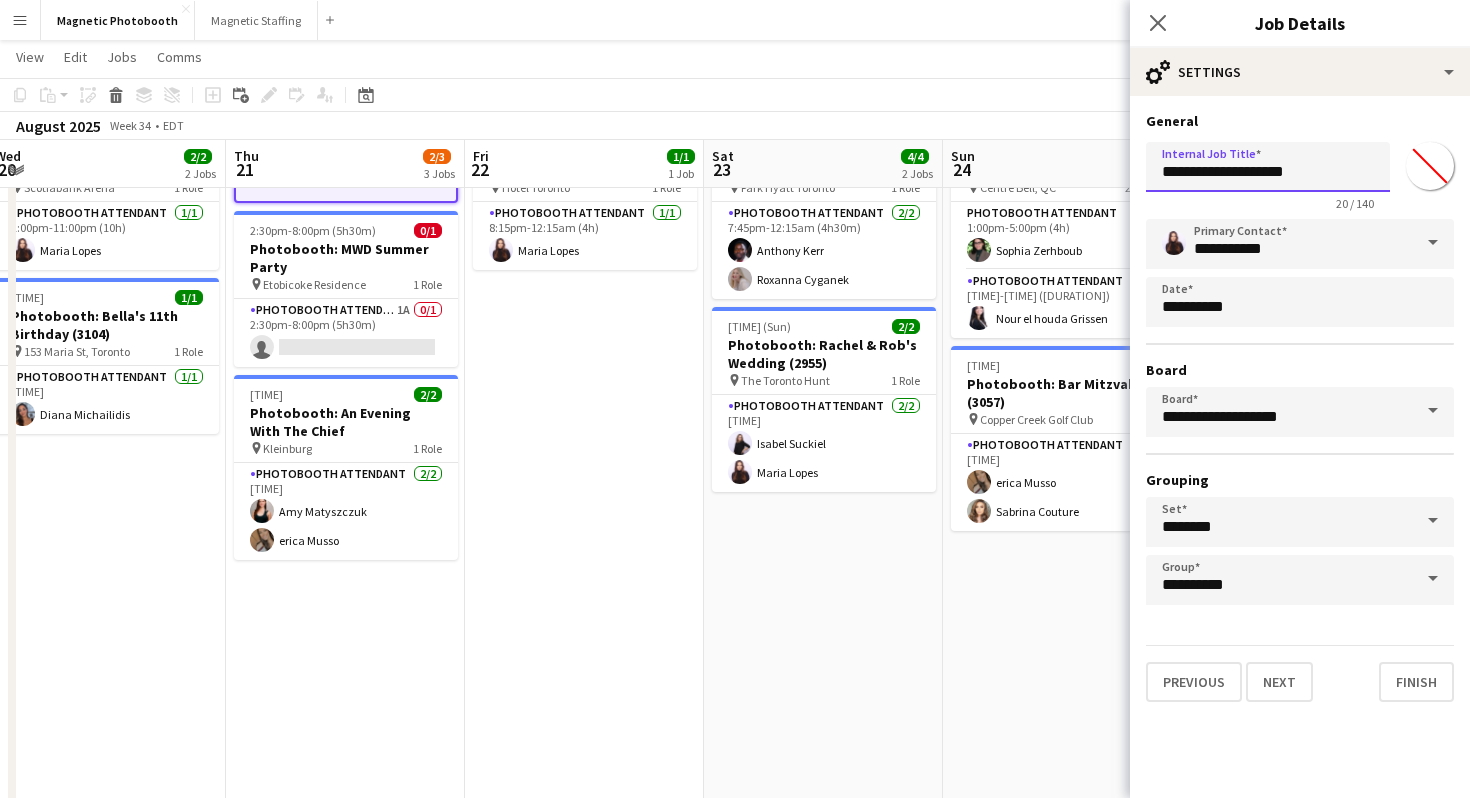 paste on "*****" 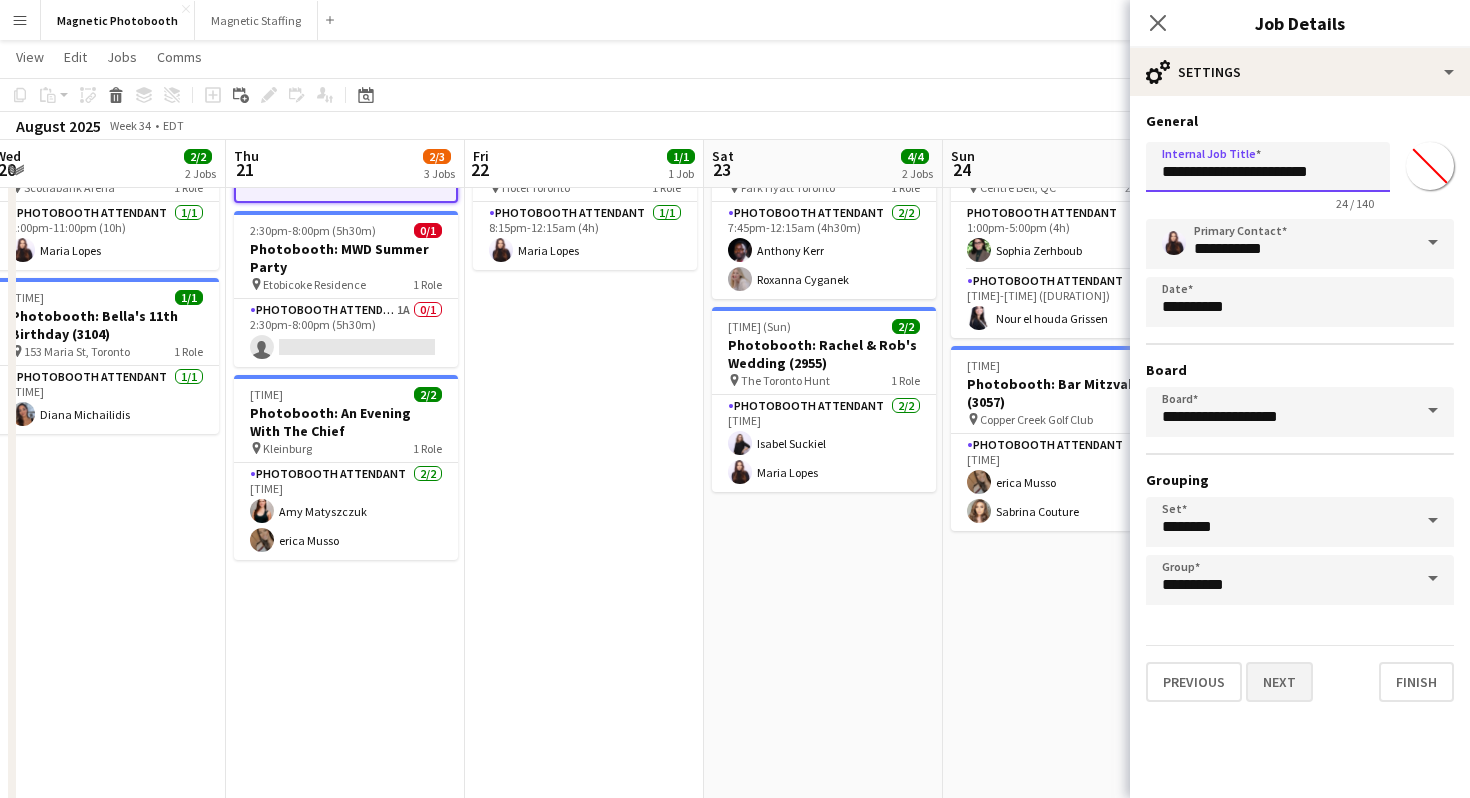 type on "**********" 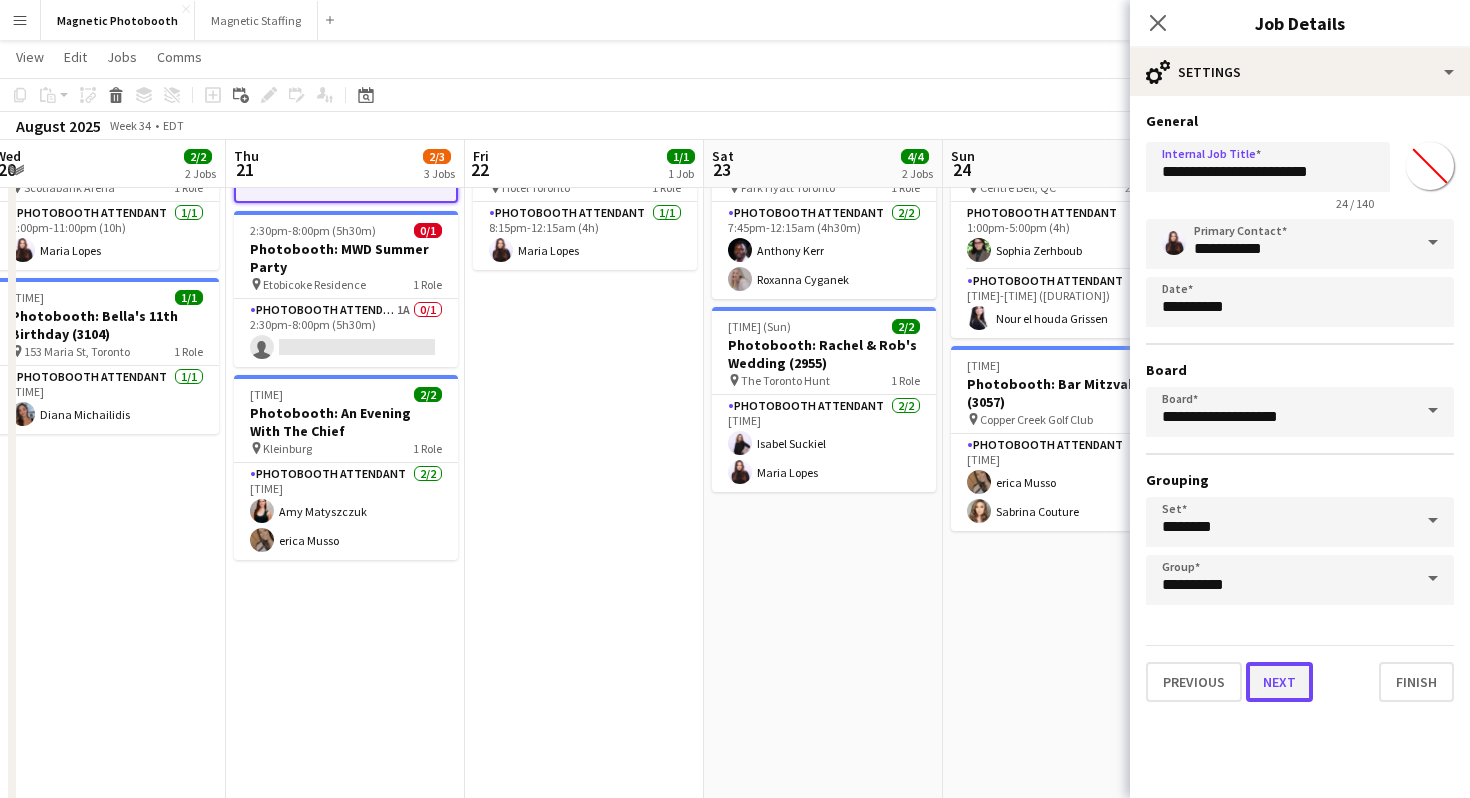 click on "Next" at bounding box center (1279, 682) 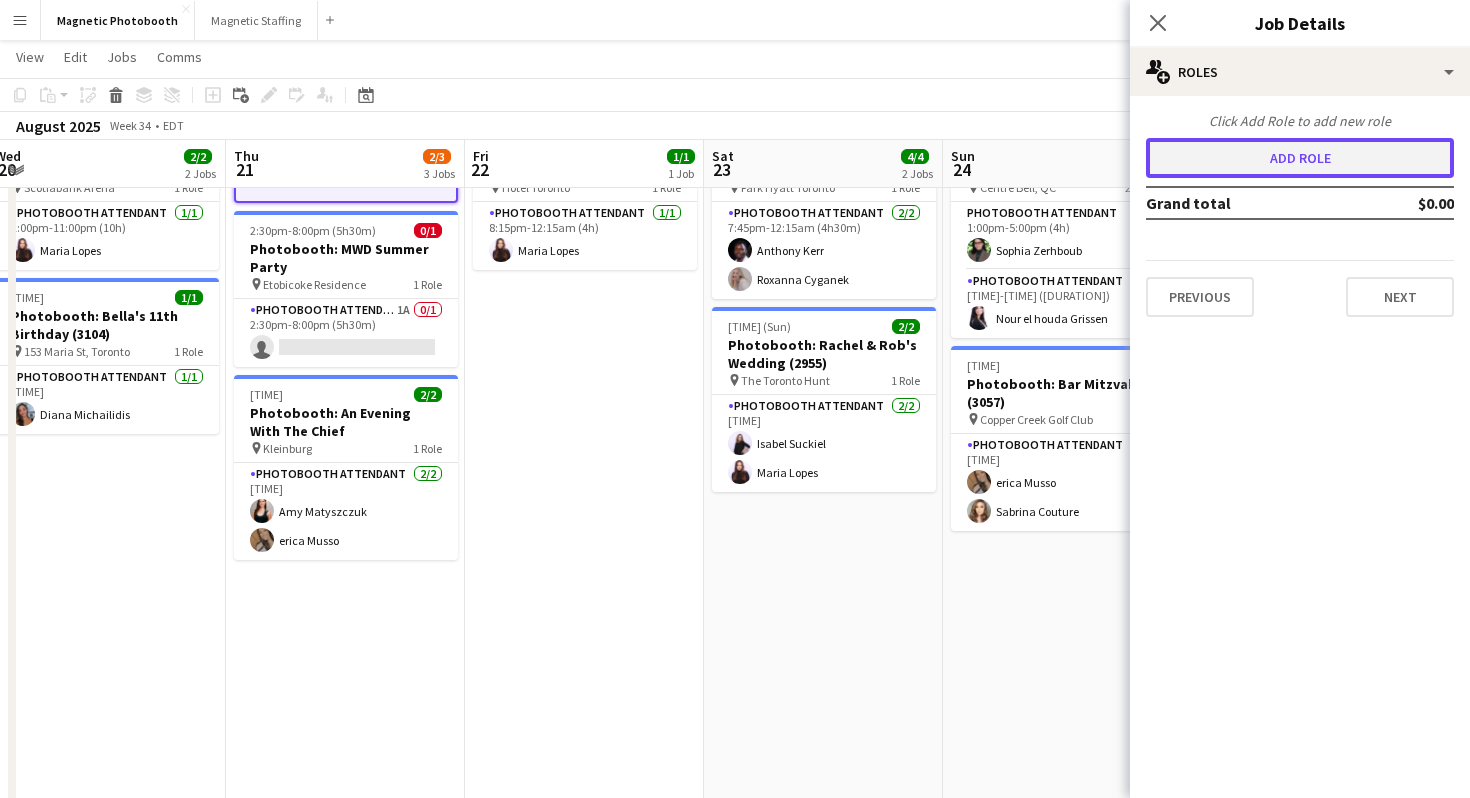 click on "Add role" at bounding box center [1300, 158] 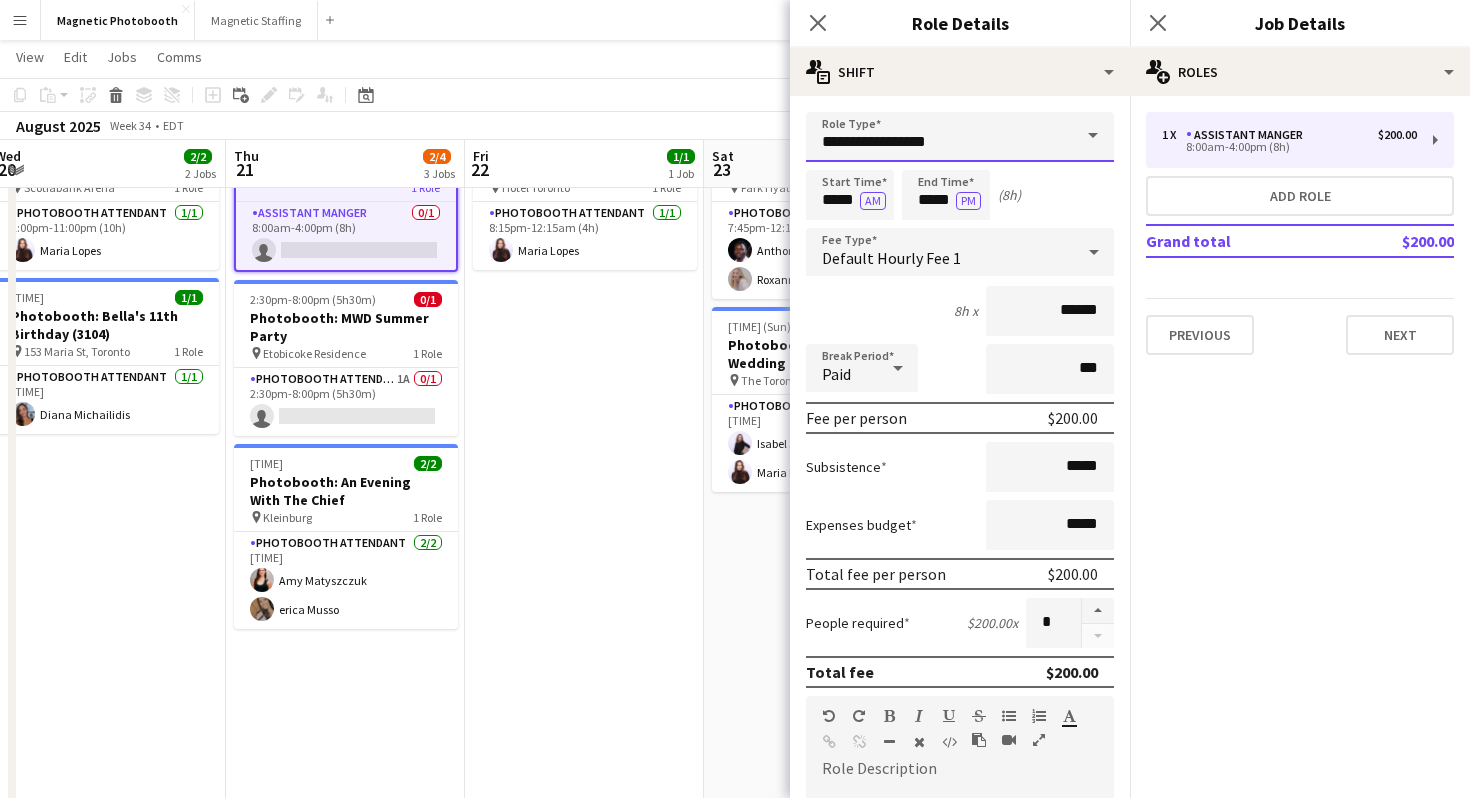 click on "**********" at bounding box center [960, 137] 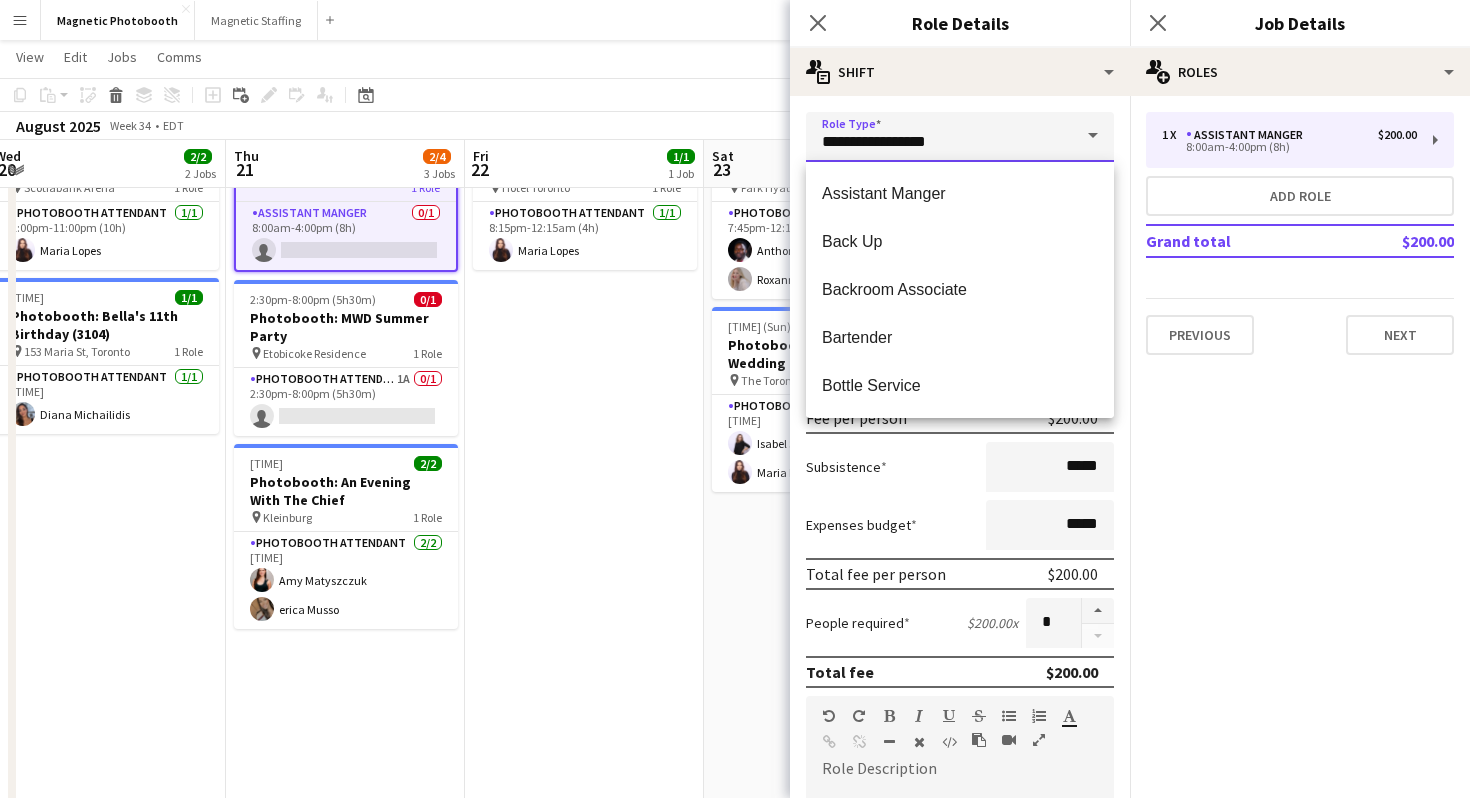click on "**********" at bounding box center [960, 137] 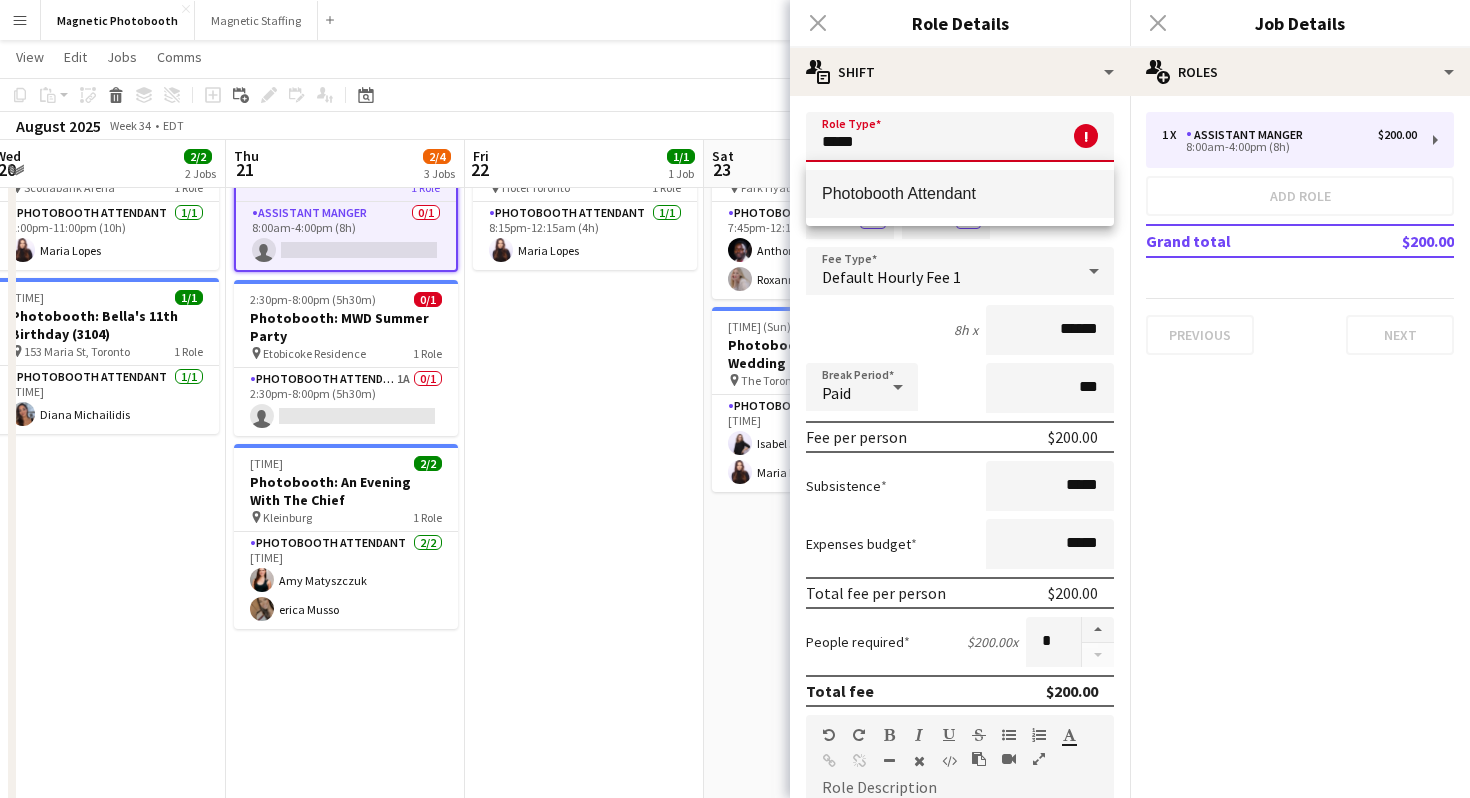 click on "Photobooth Attendant" at bounding box center [960, 193] 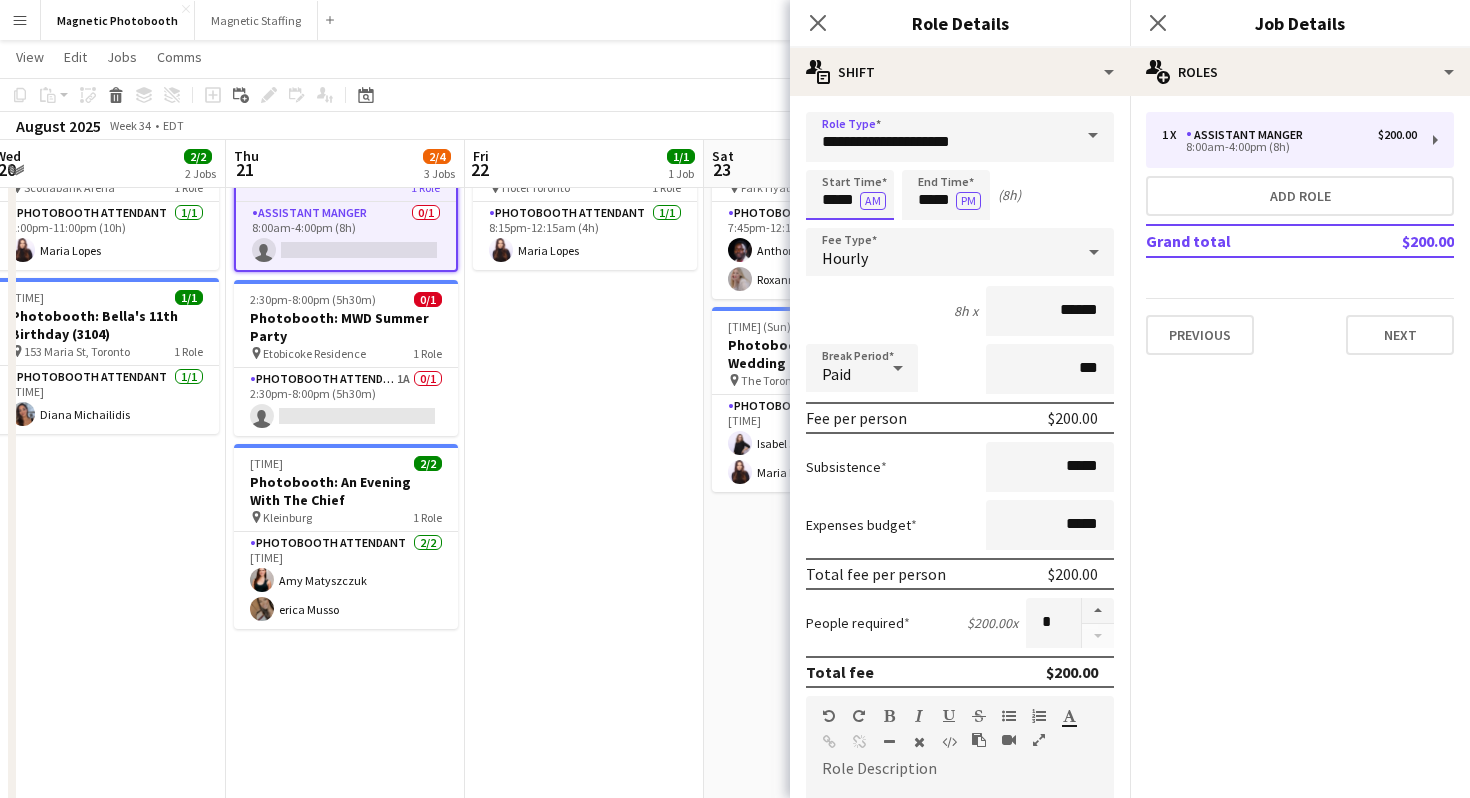 click on "*****" at bounding box center [850, 195] 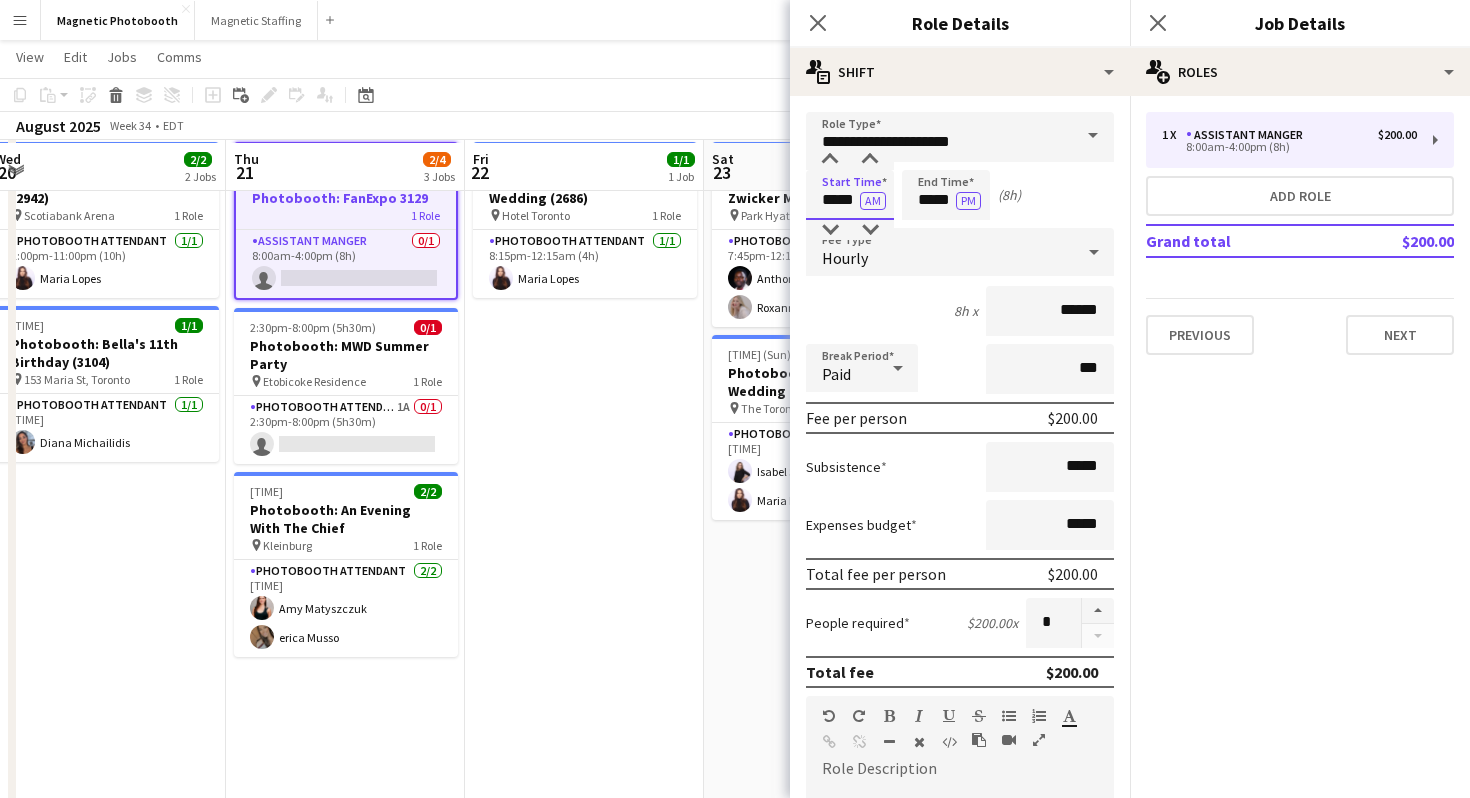 scroll, scrollTop: 88, scrollLeft: 0, axis: vertical 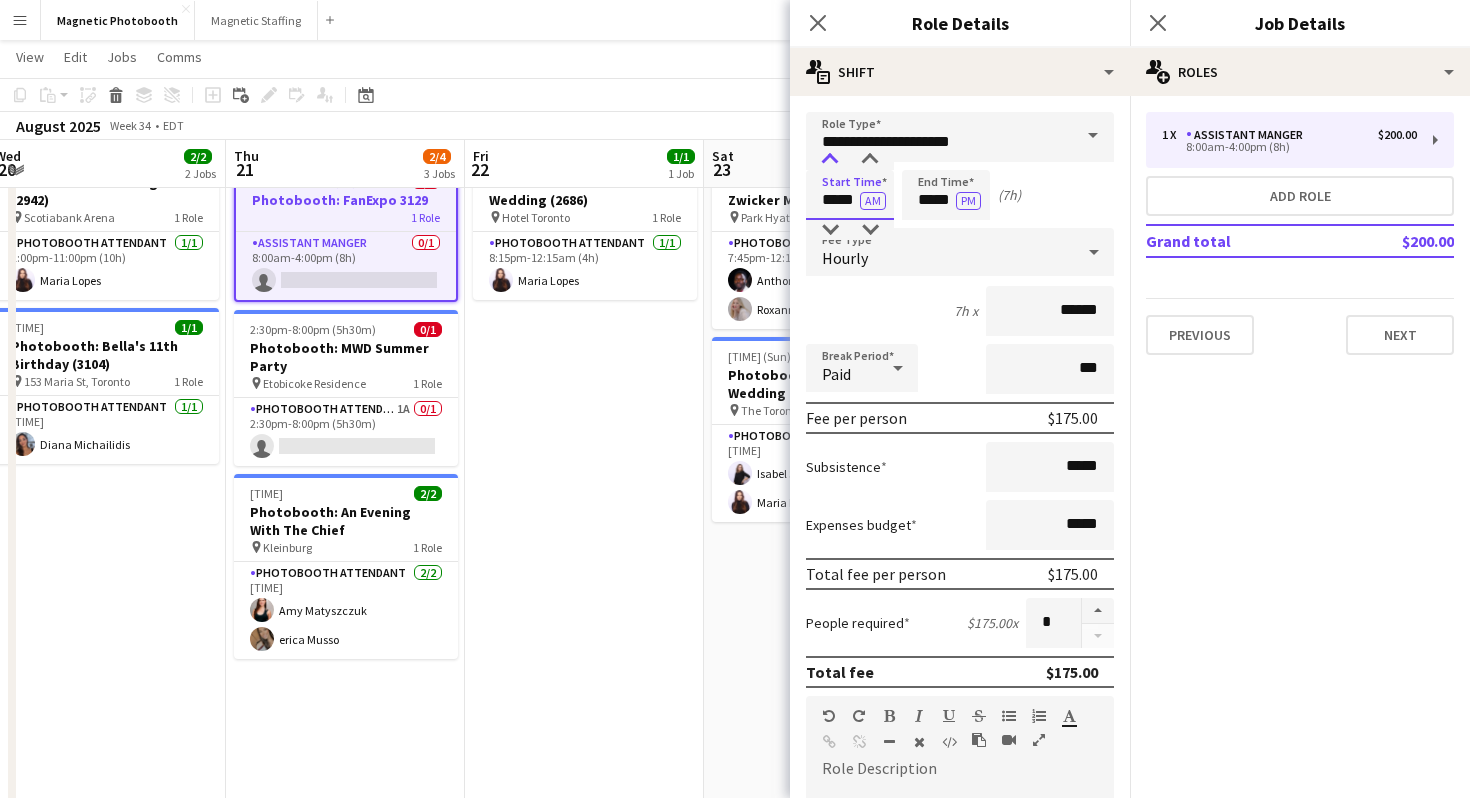 click at bounding box center (830, 160) 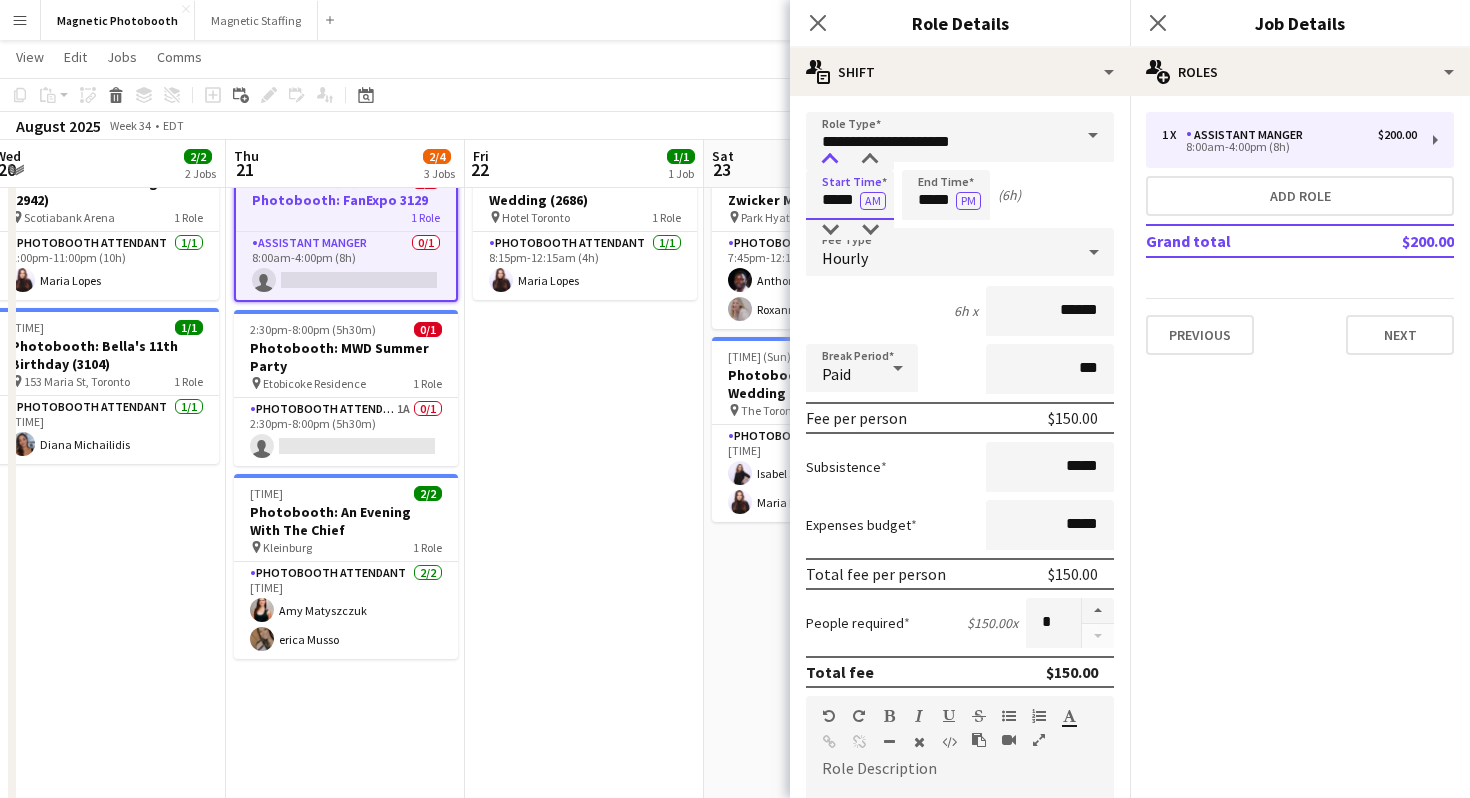 click at bounding box center (830, 160) 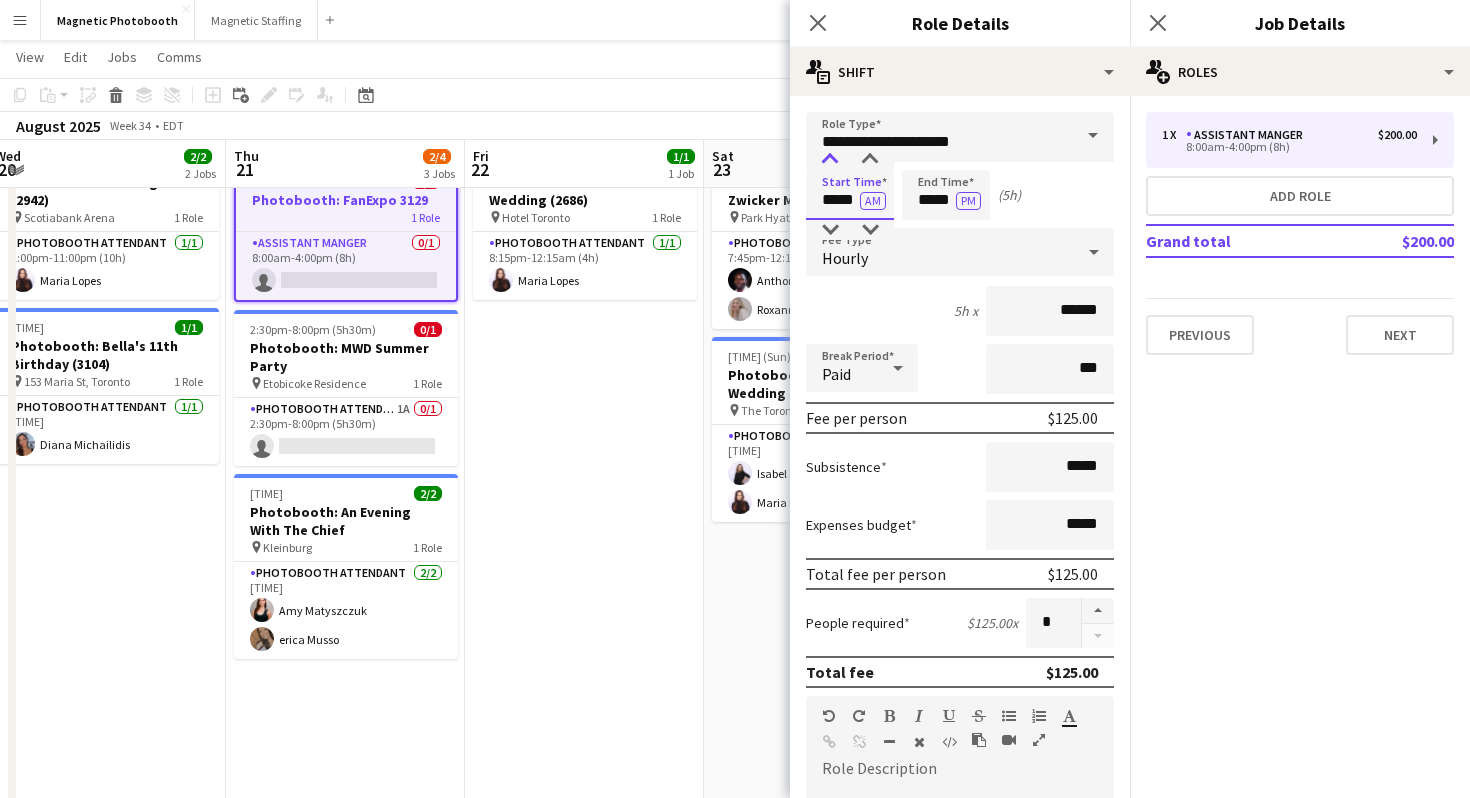 click at bounding box center (830, 160) 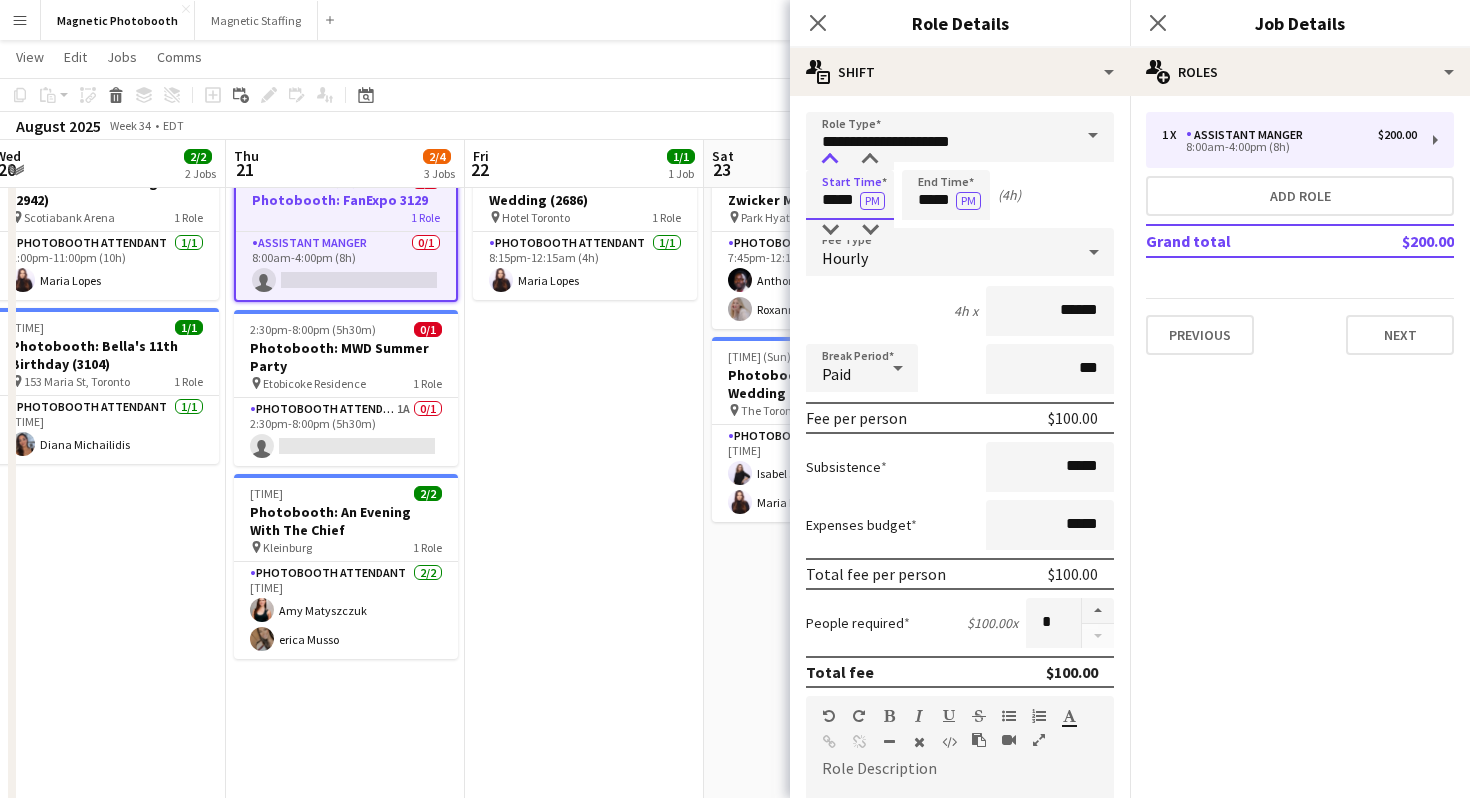 click at bounding box center (830, 160) 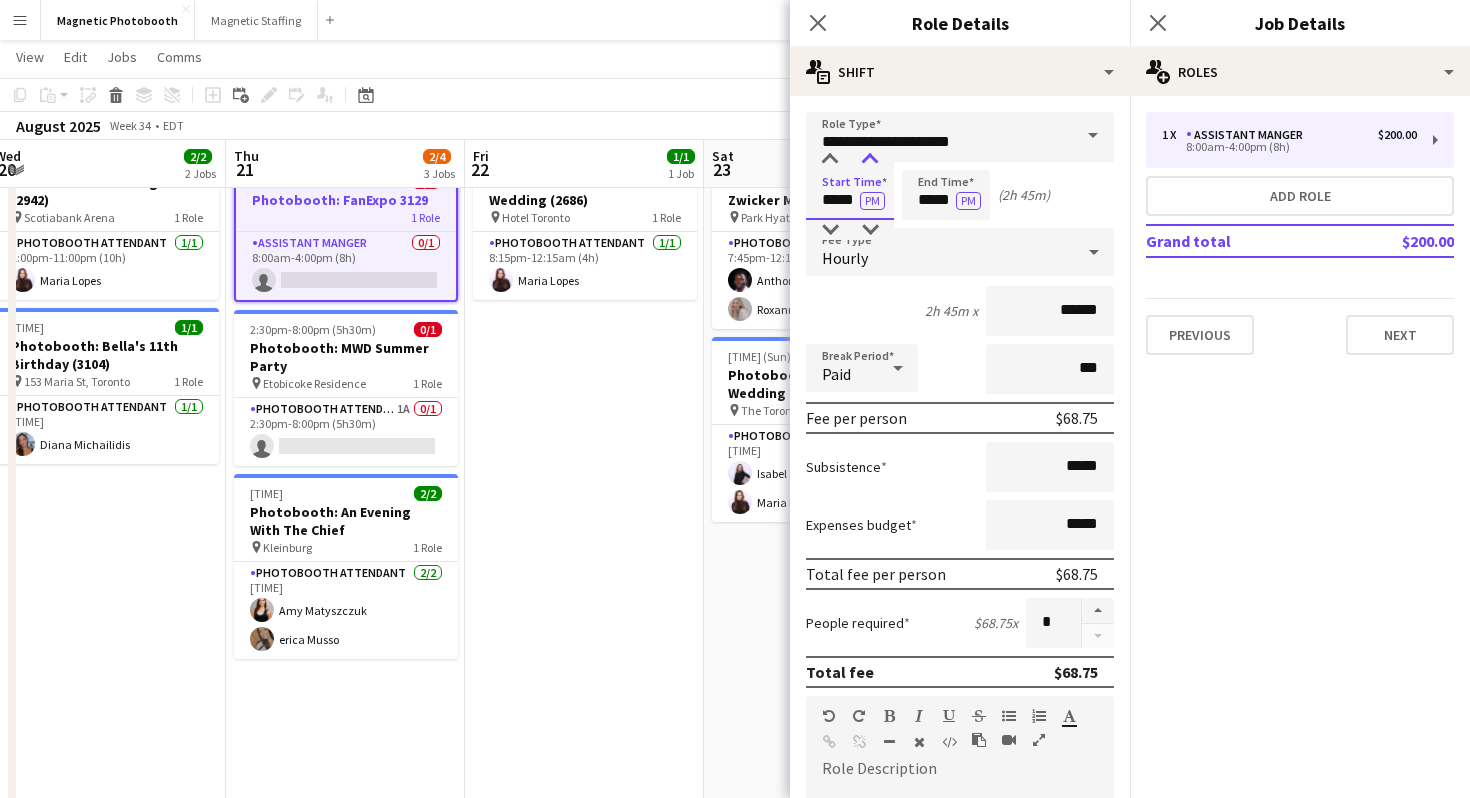 click at bounding box center (870, 160) 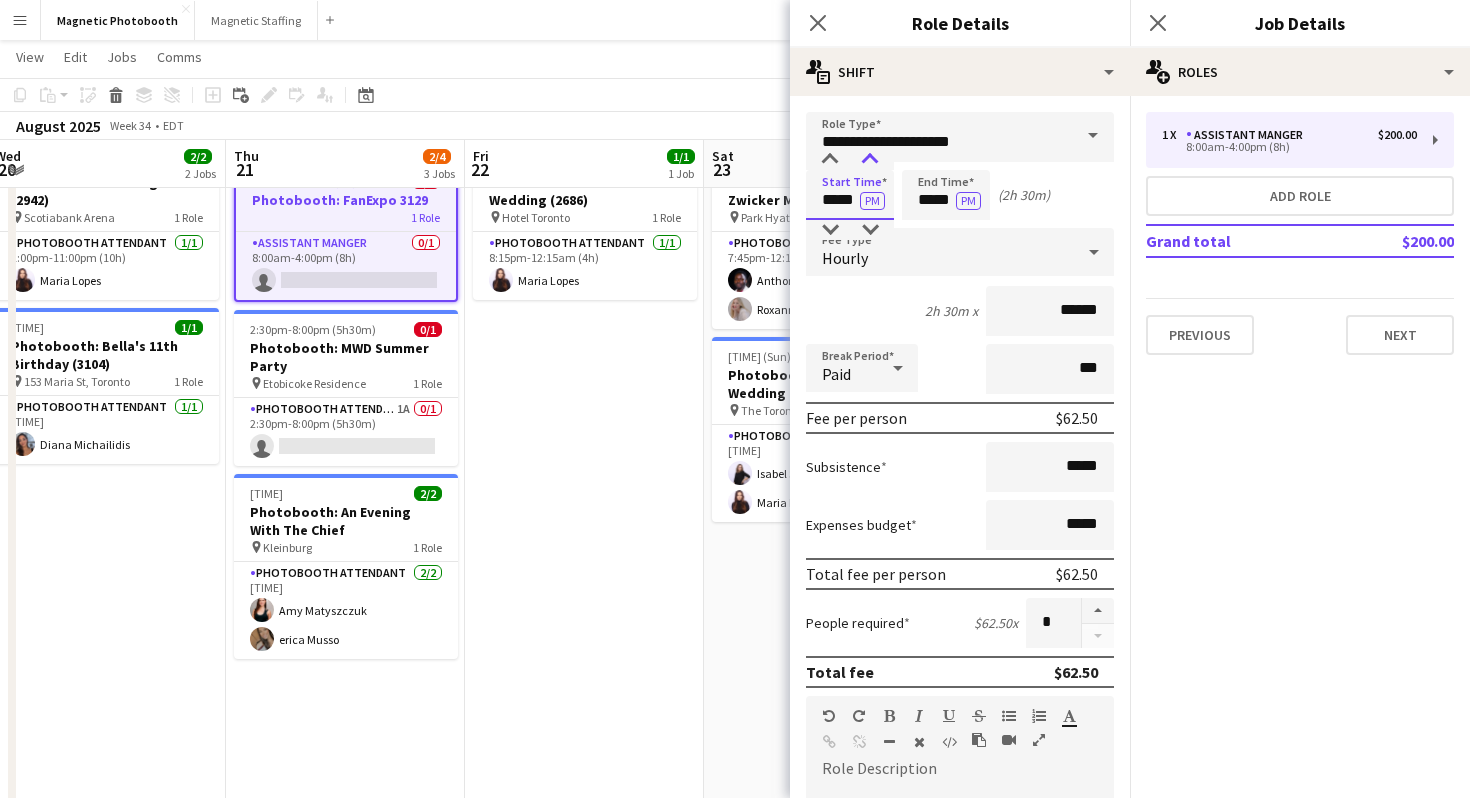 click at bounding box center [870, 160] 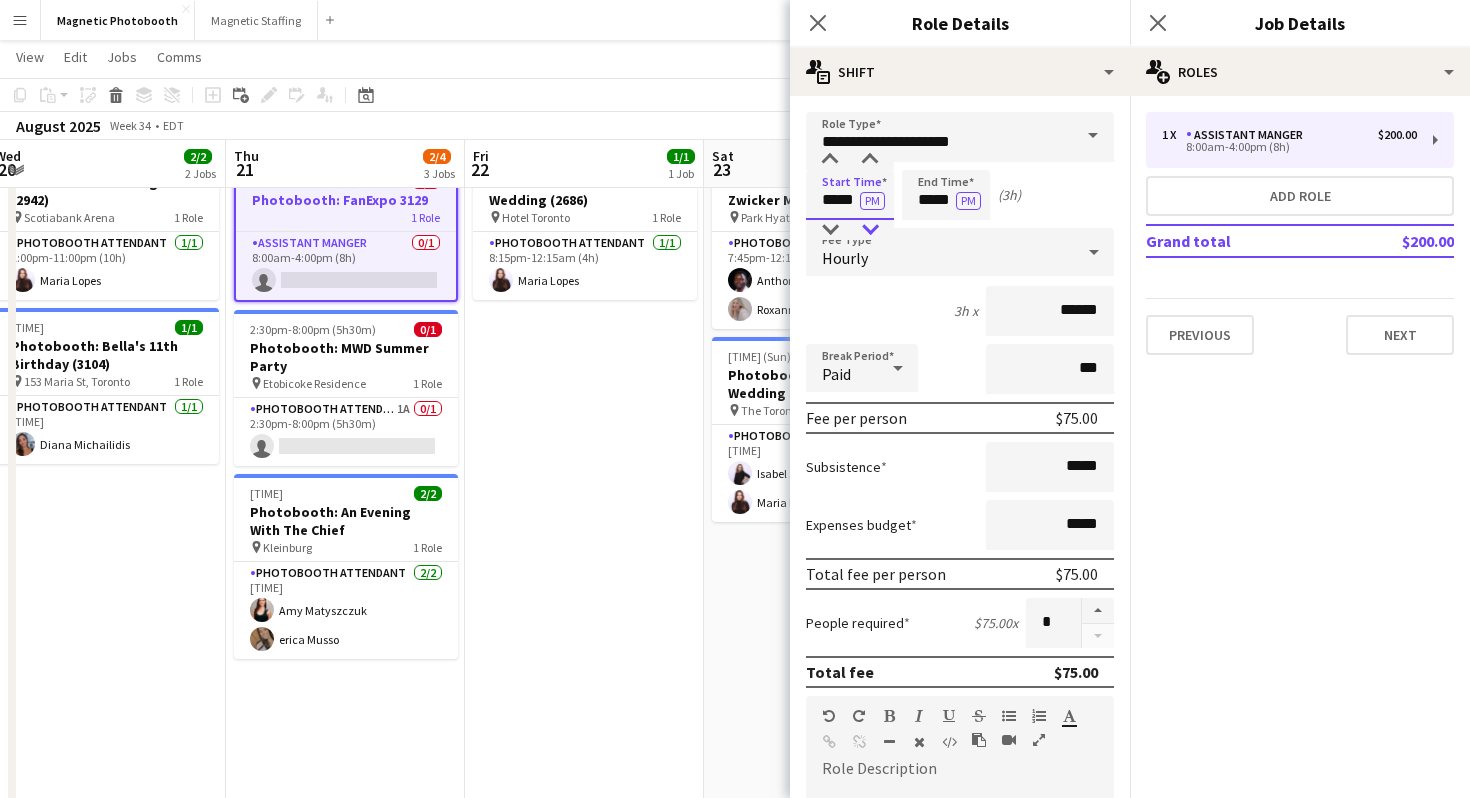 type on "*****" 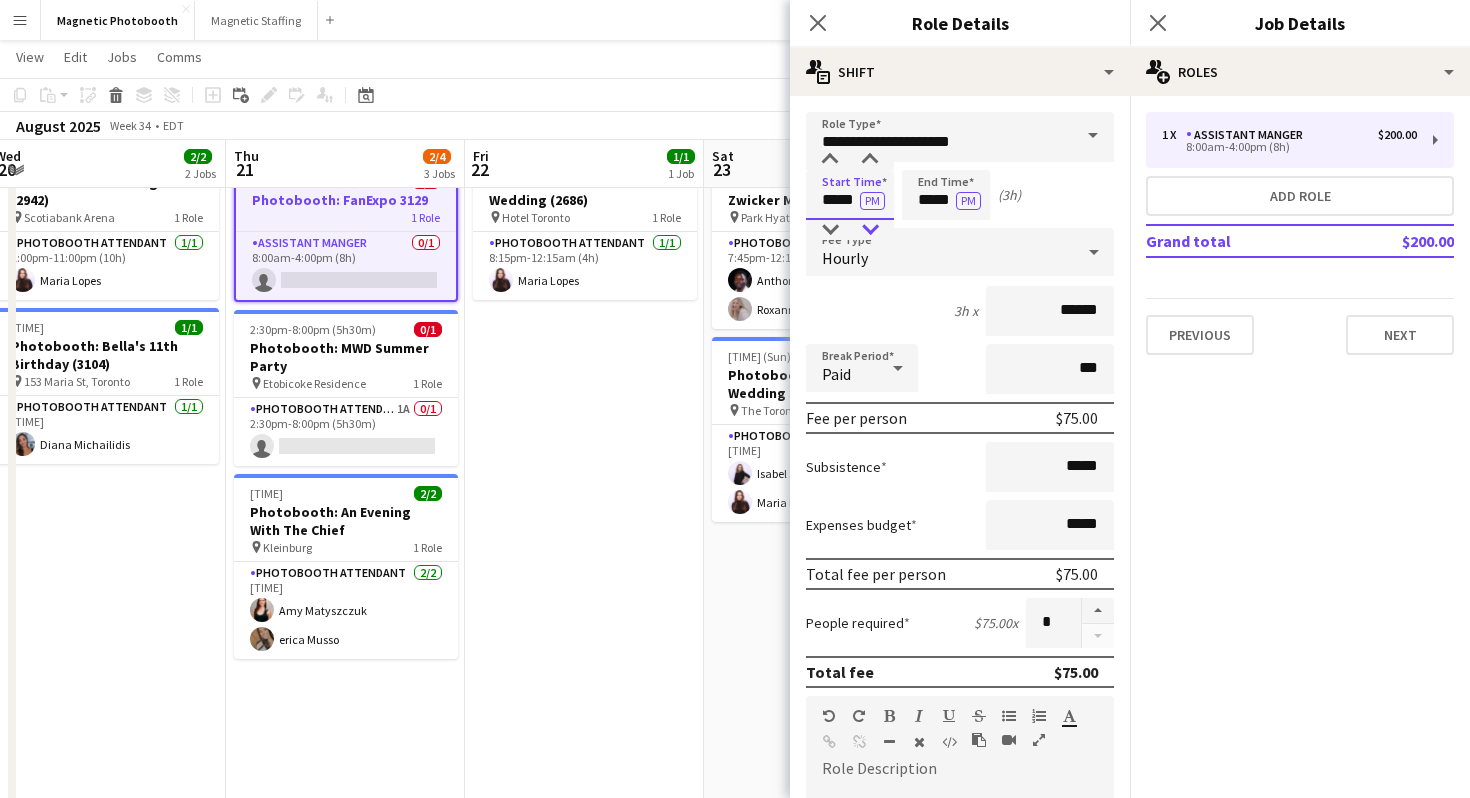 click at bounding box center [870, 230] 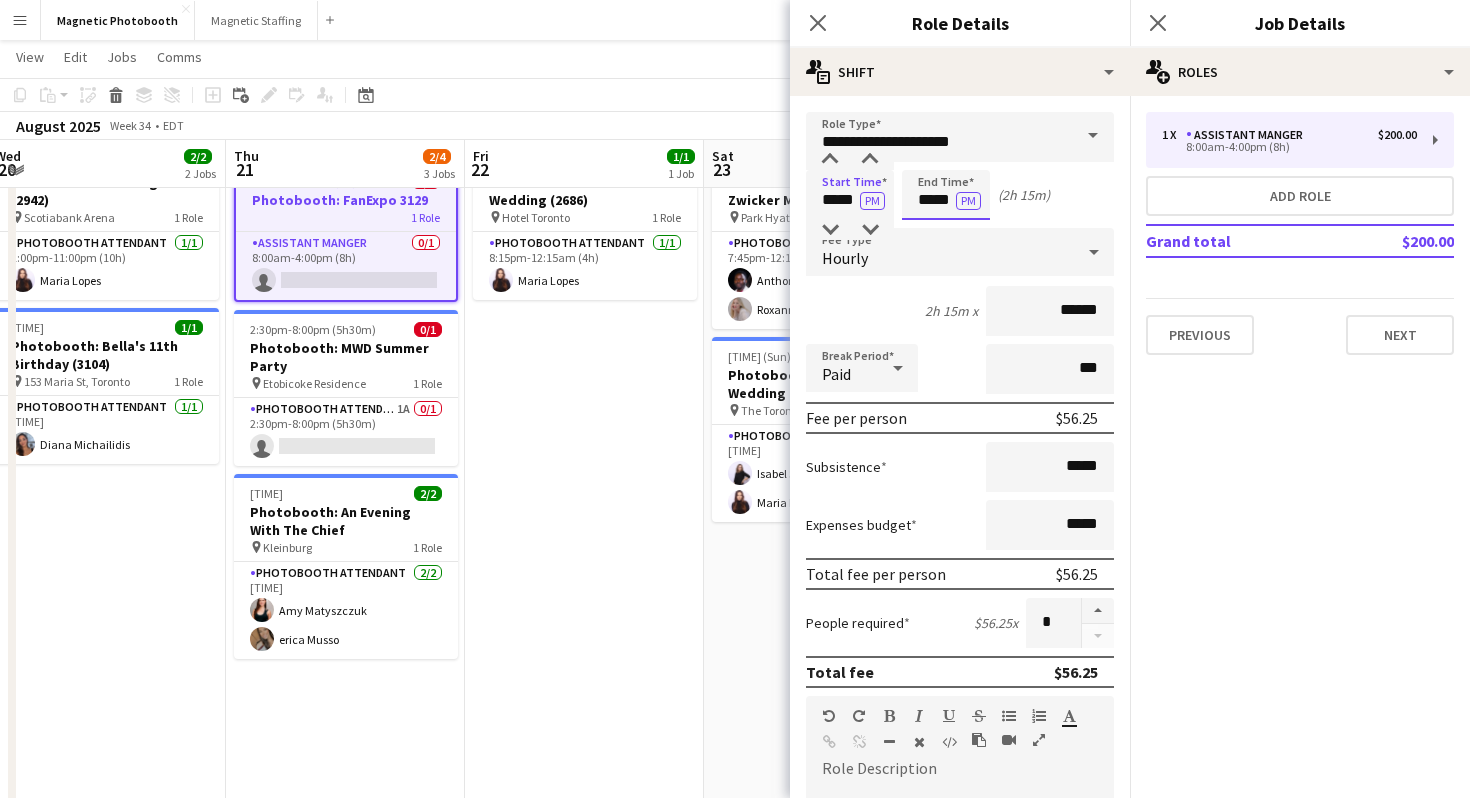 click on "*****" at bounding box center (946, 195) 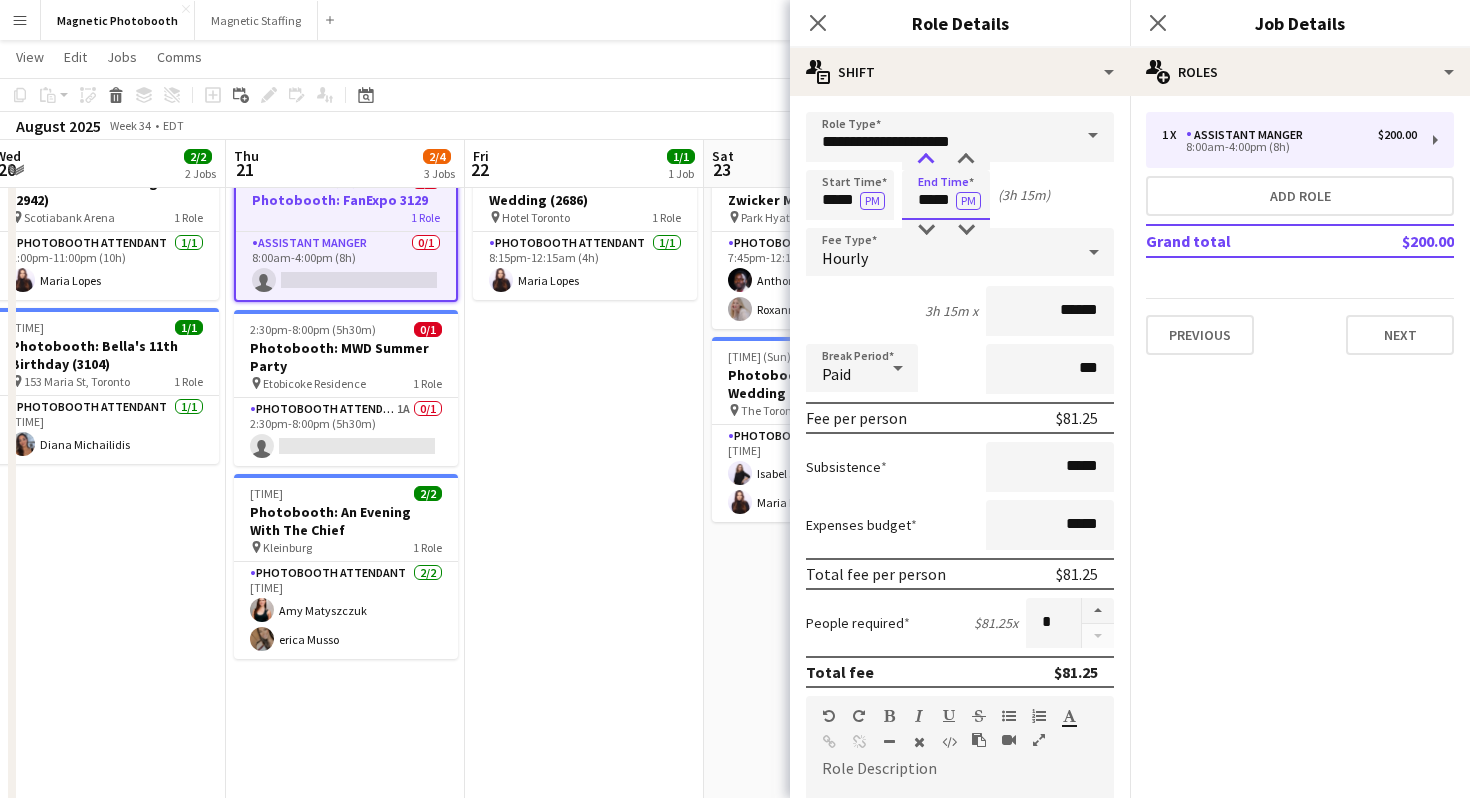 click at bounding box center (926, 160) 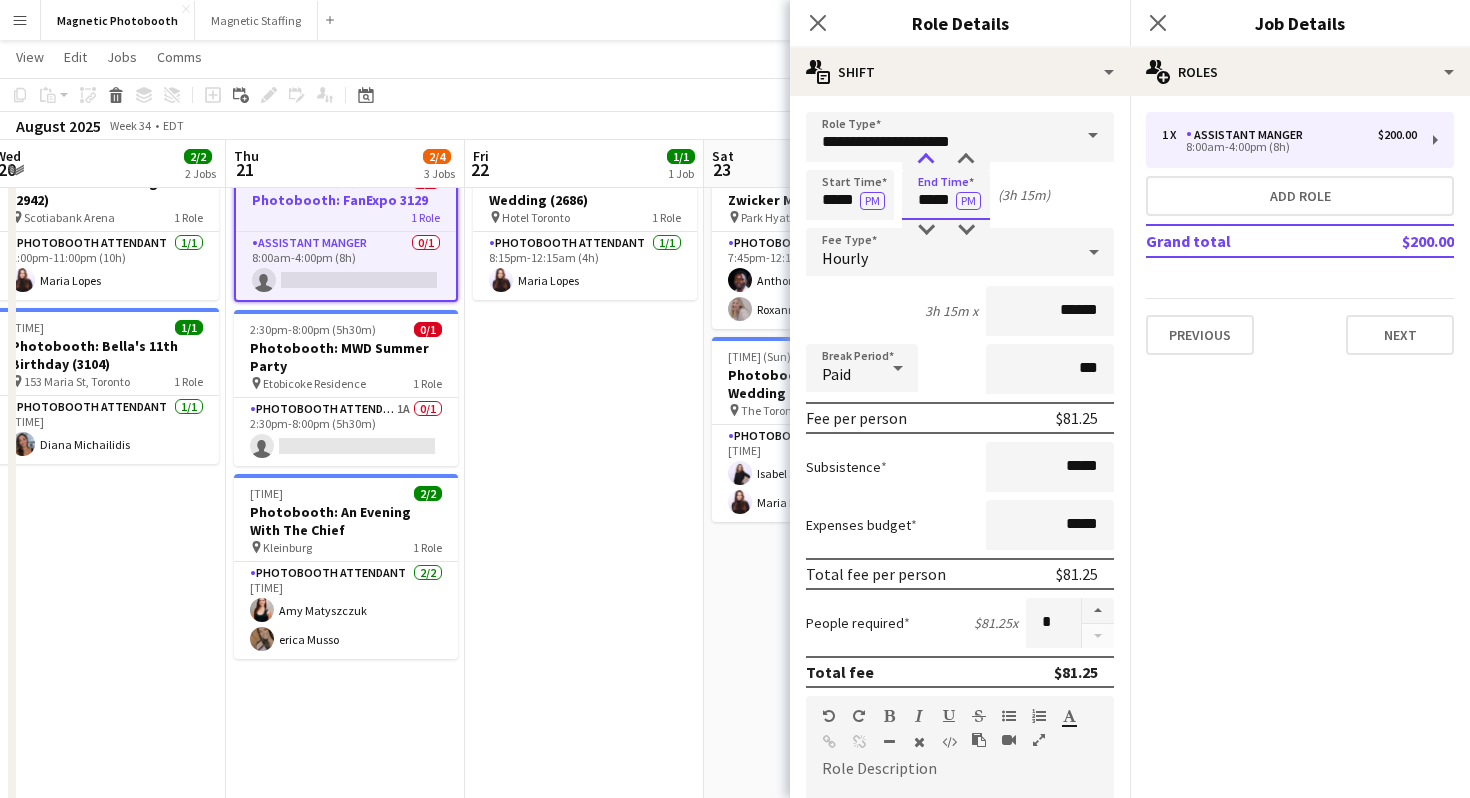 click at bounding box center (926, 160) 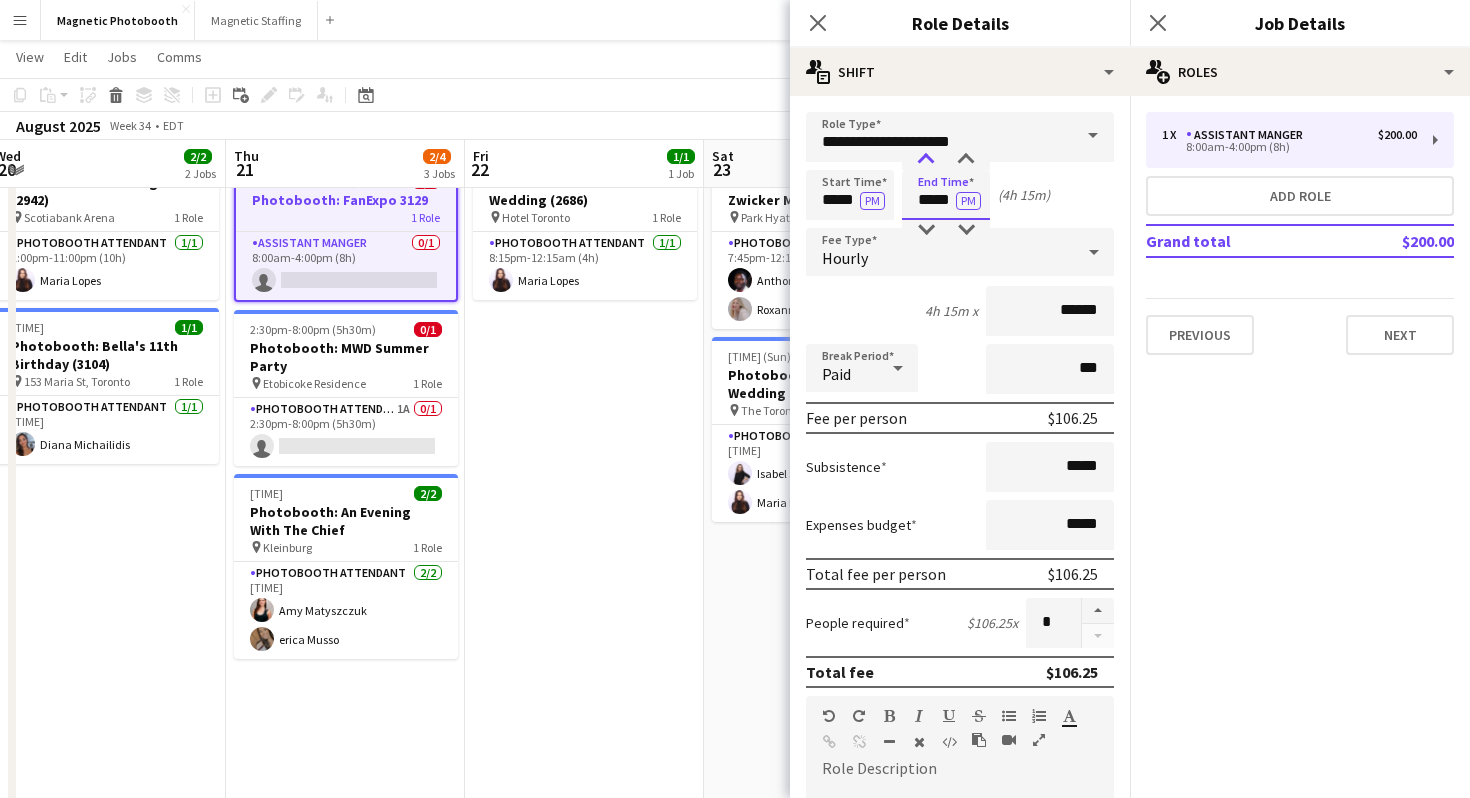 click at bounding box center [926, 160] 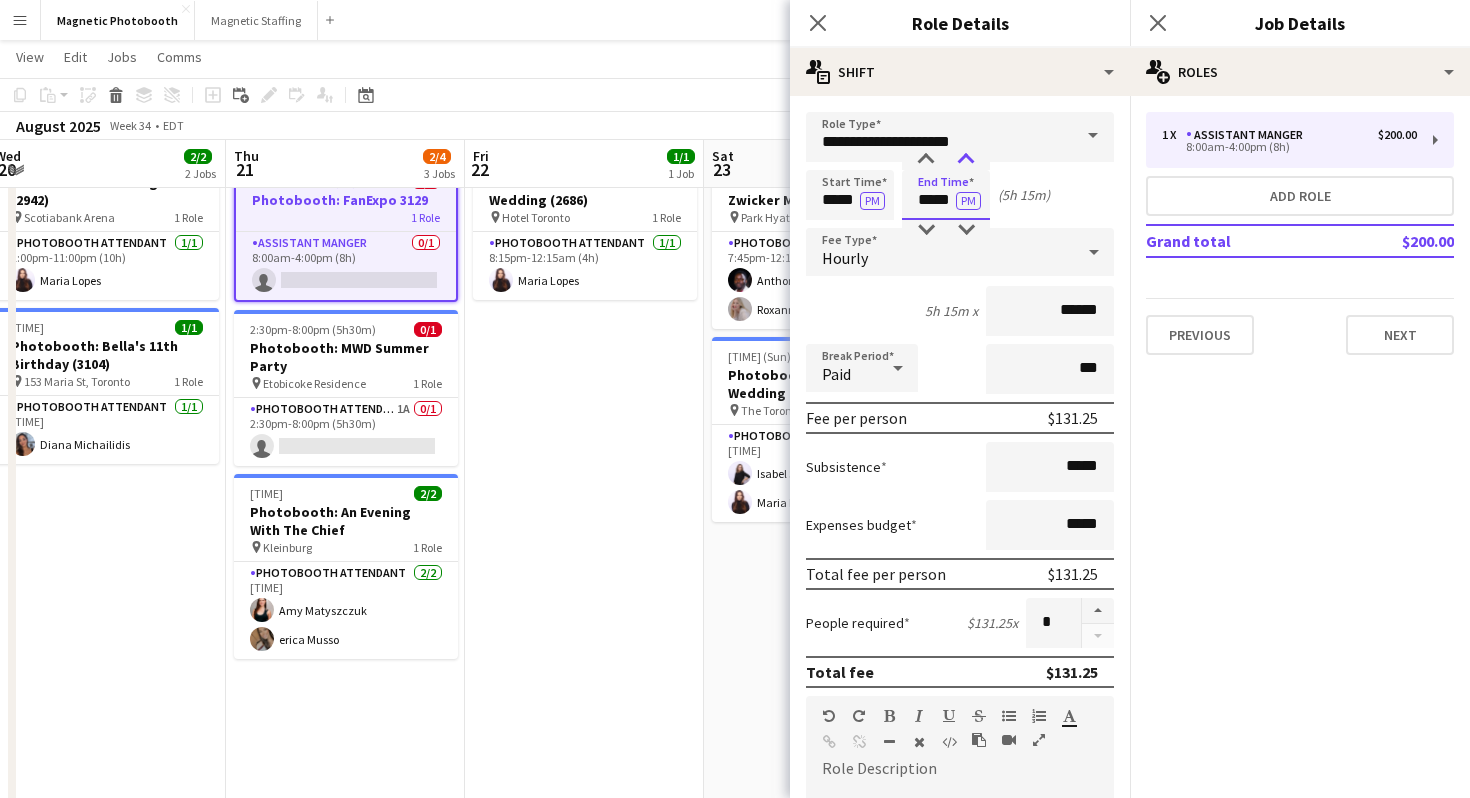 type on "*****" 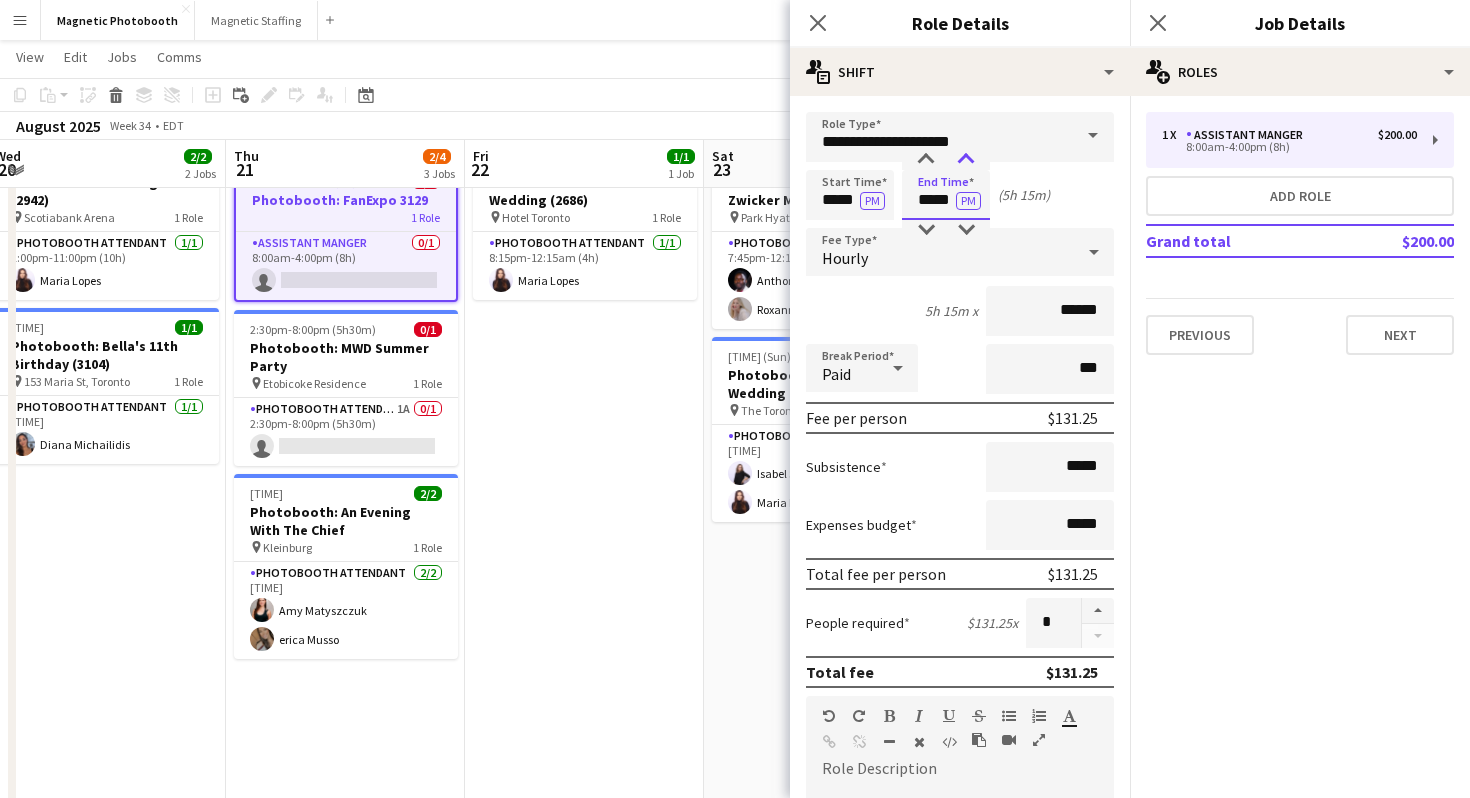 click at bounding box center [966, 160] 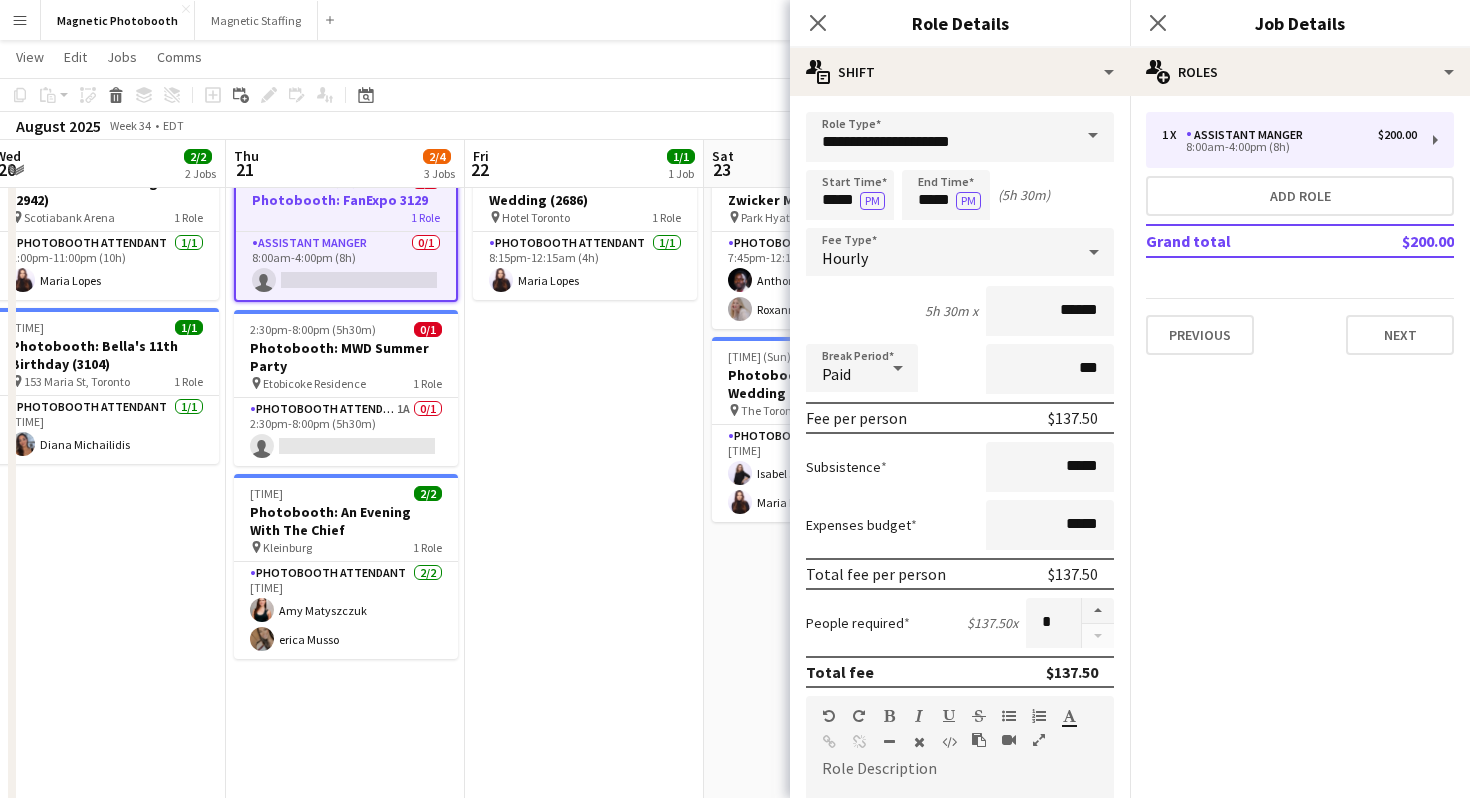 click on "Start Time  *****  PM
End Time  *****  PM
(5h 30m)" at bounding box center [960, 195] 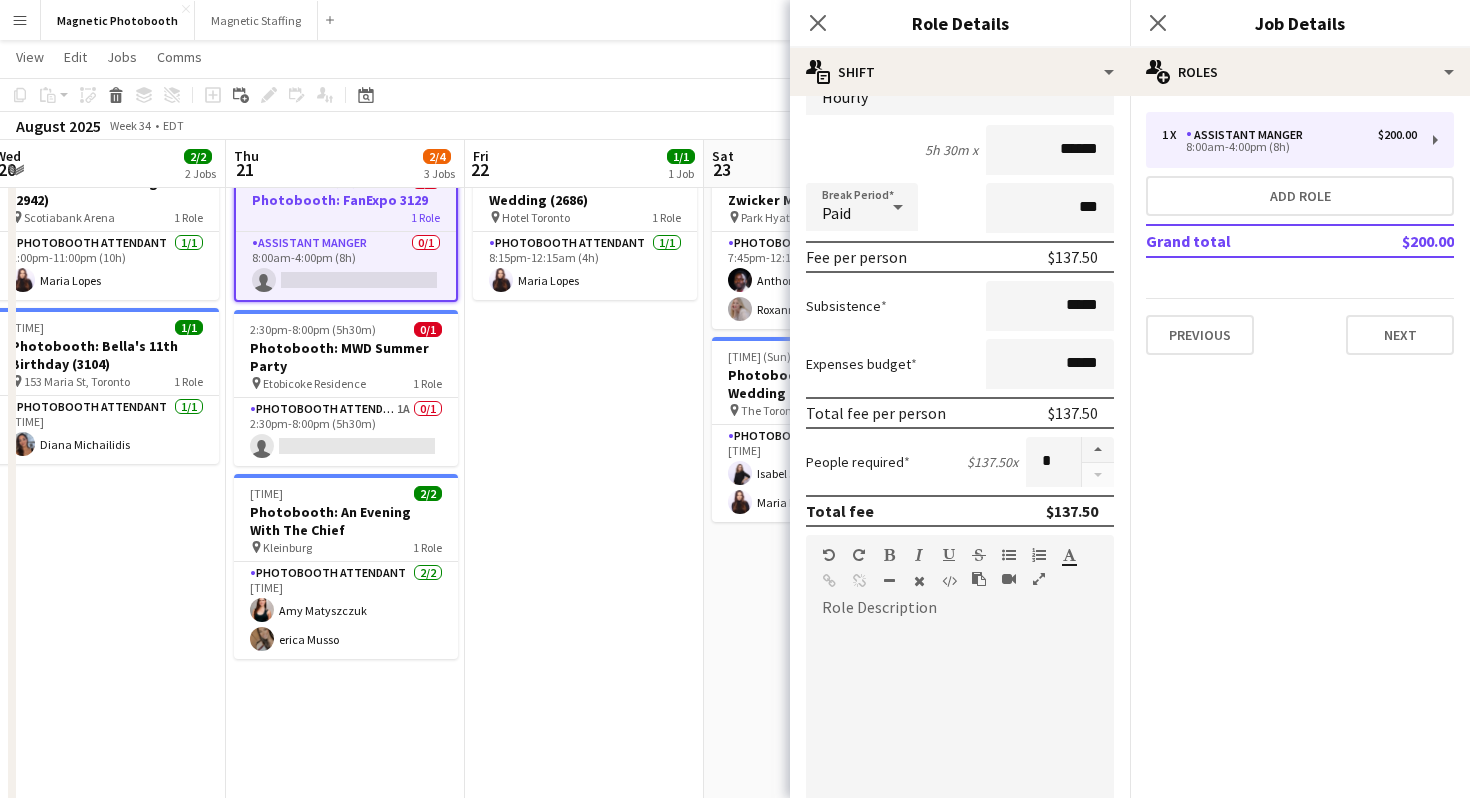 scroll, scrollTop: 193, scrollLeft: 0, axis: vertical 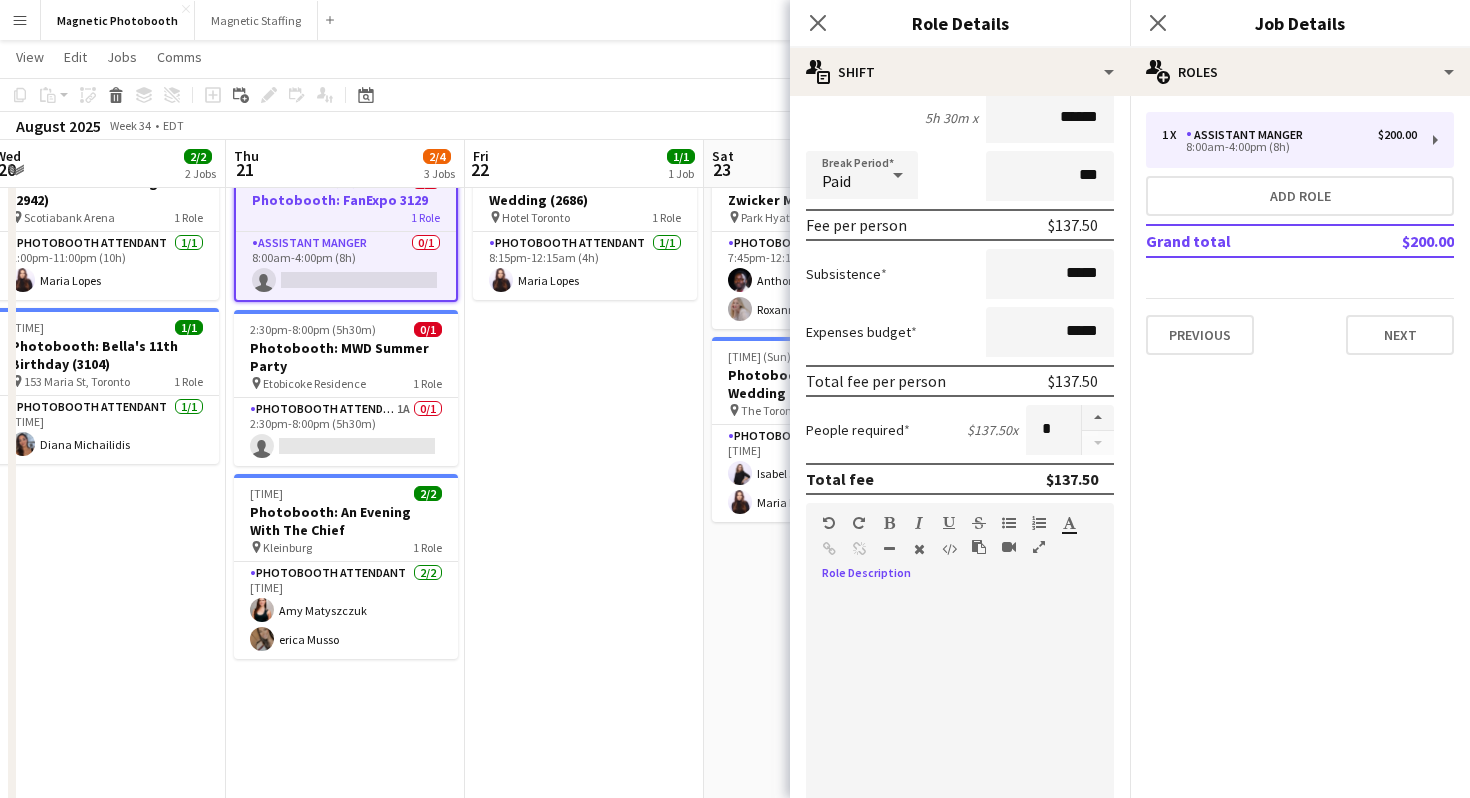 click at bounding box center (960, 712) 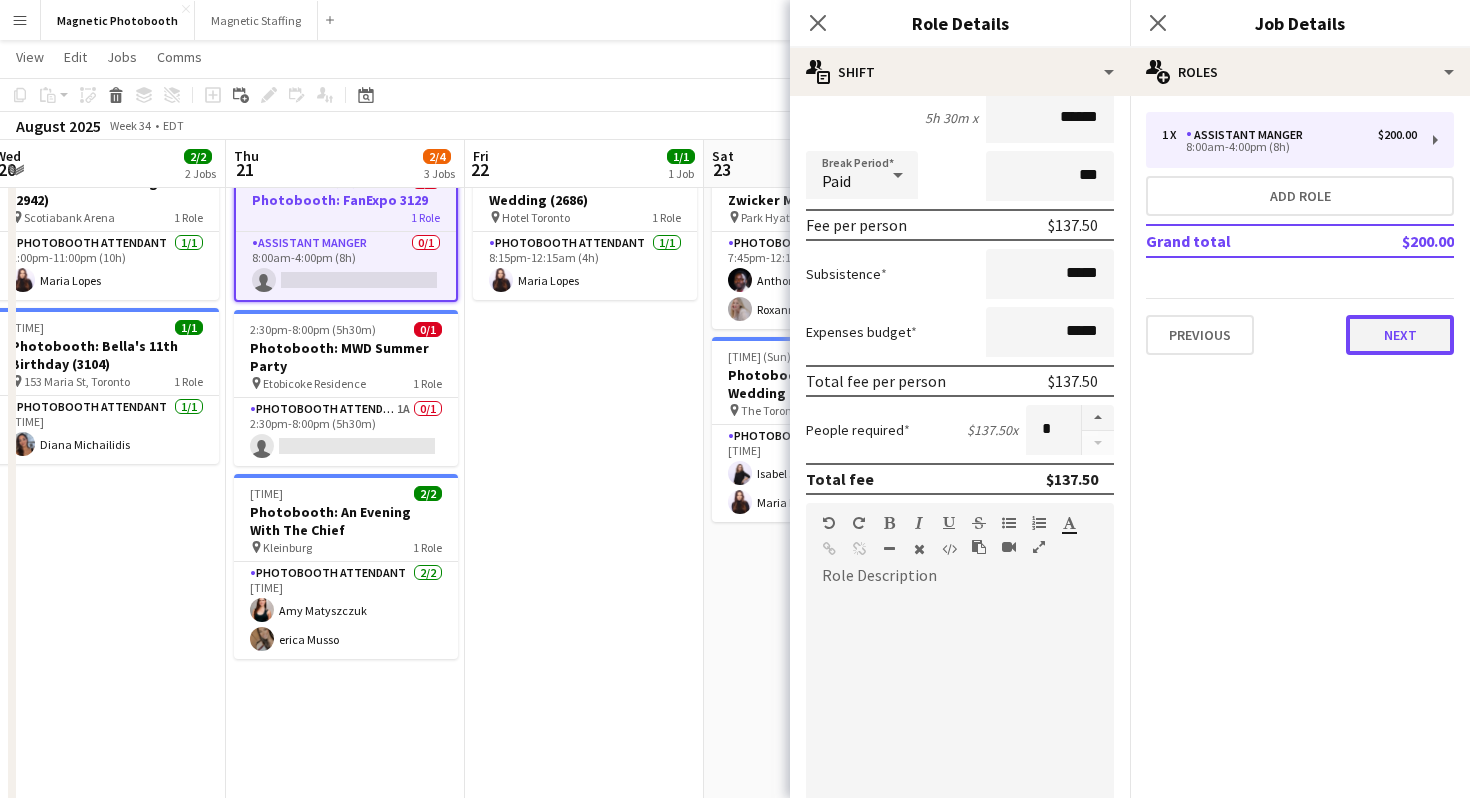 click on "Next" at bounding box center [1400, 335] 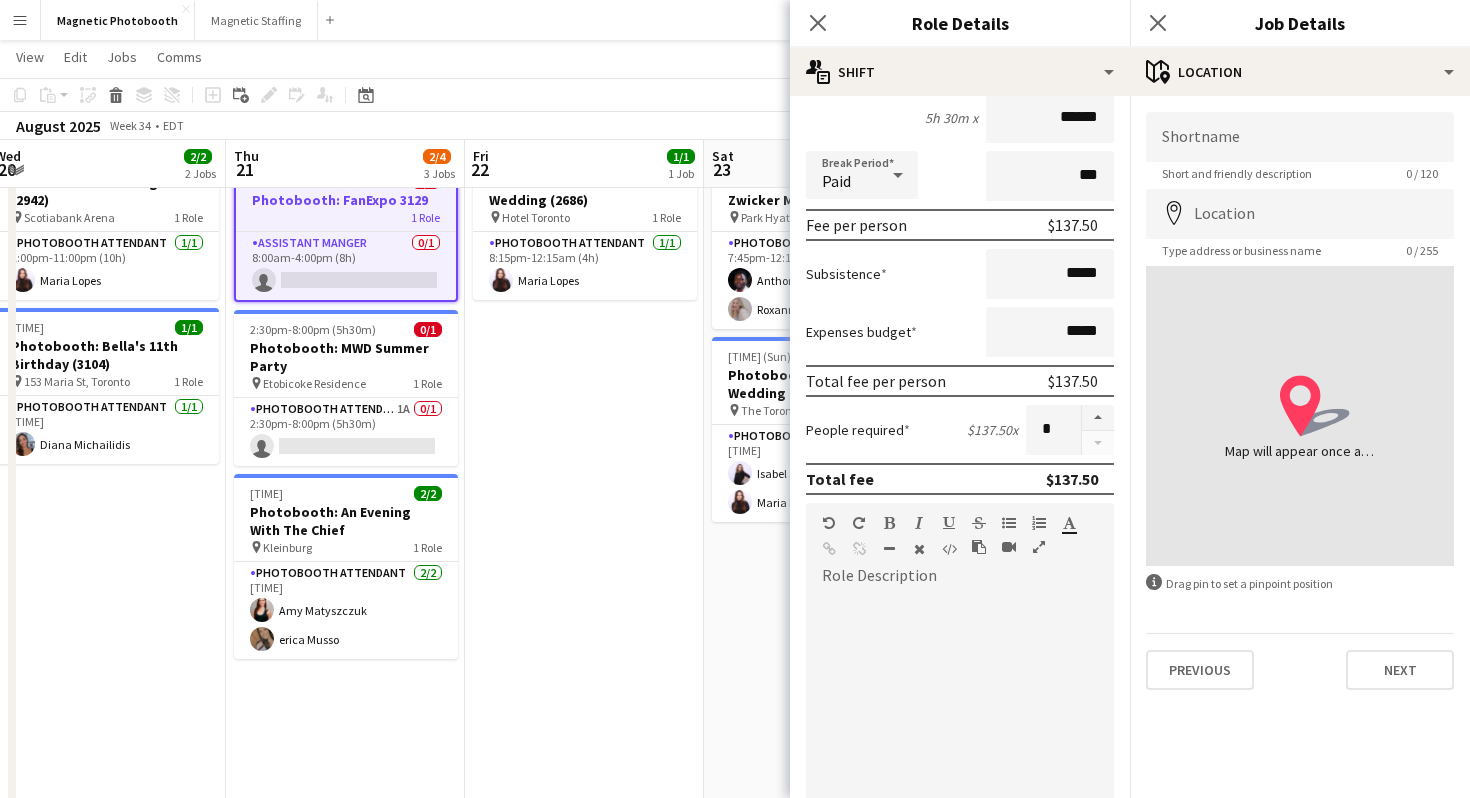 scroll, scrollTop: 0, scrollLeft: 0, axis: both 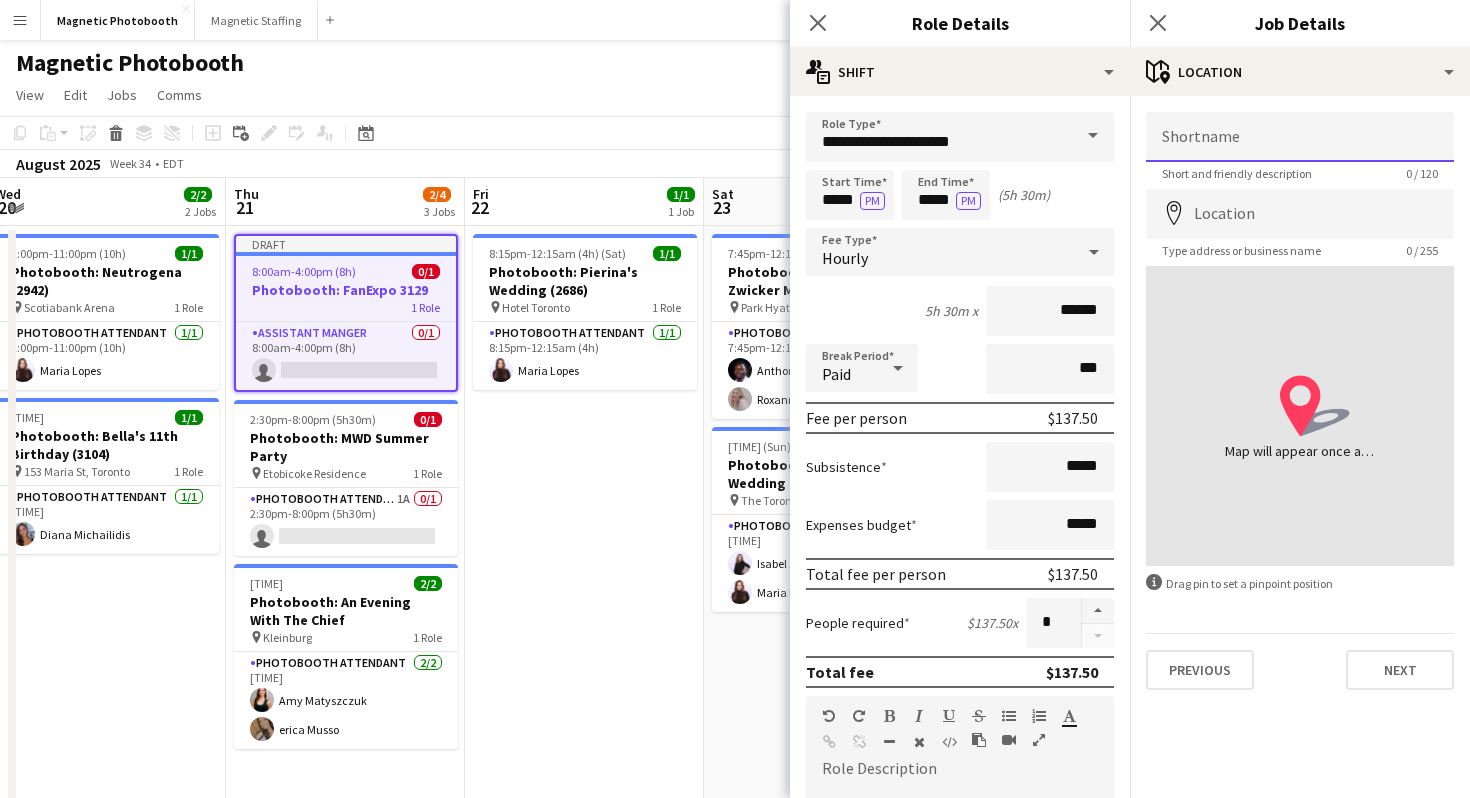 click on "Shortname" at bounding box center (1300, 137) 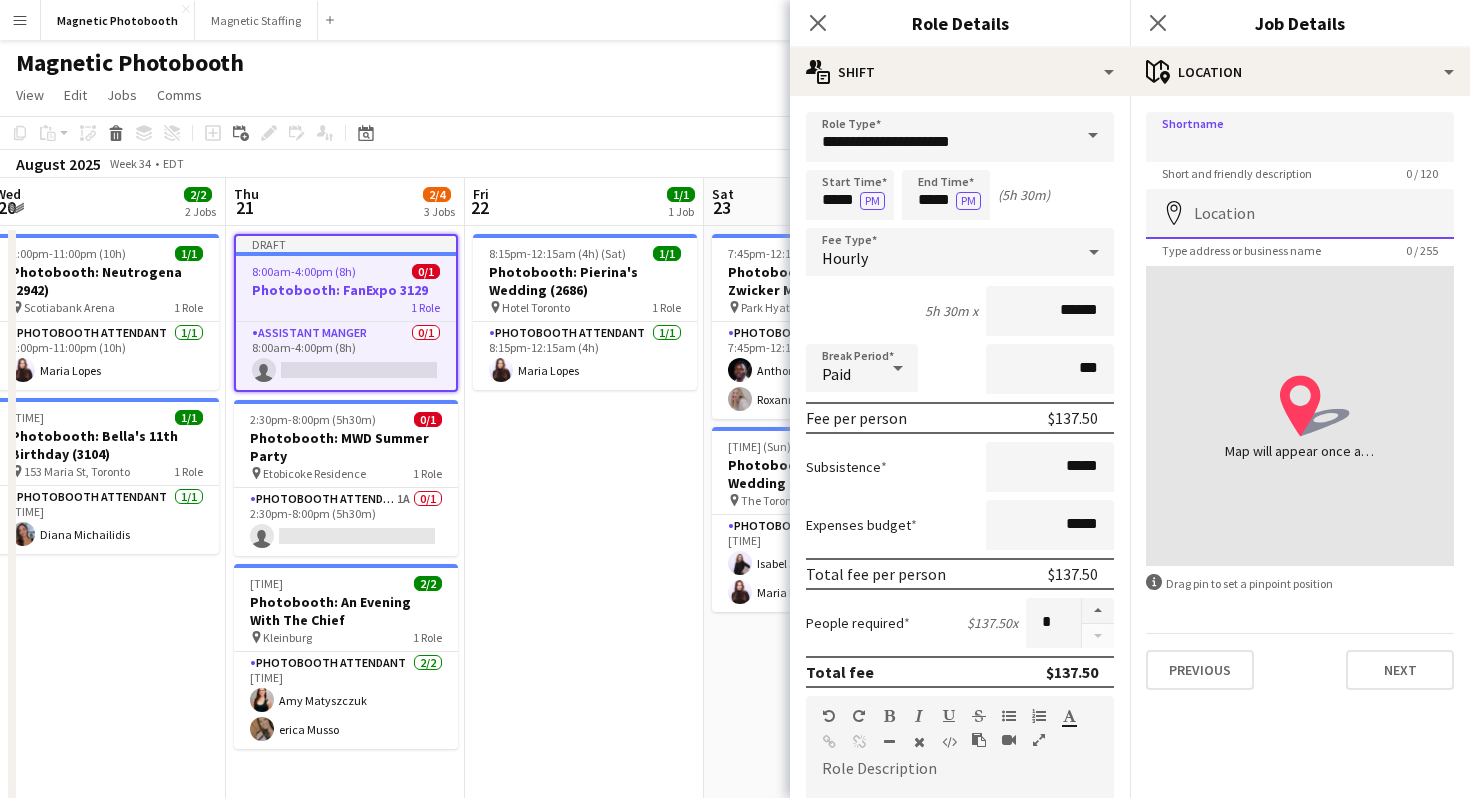 click on "Location" at bounding box center [1300, 214] 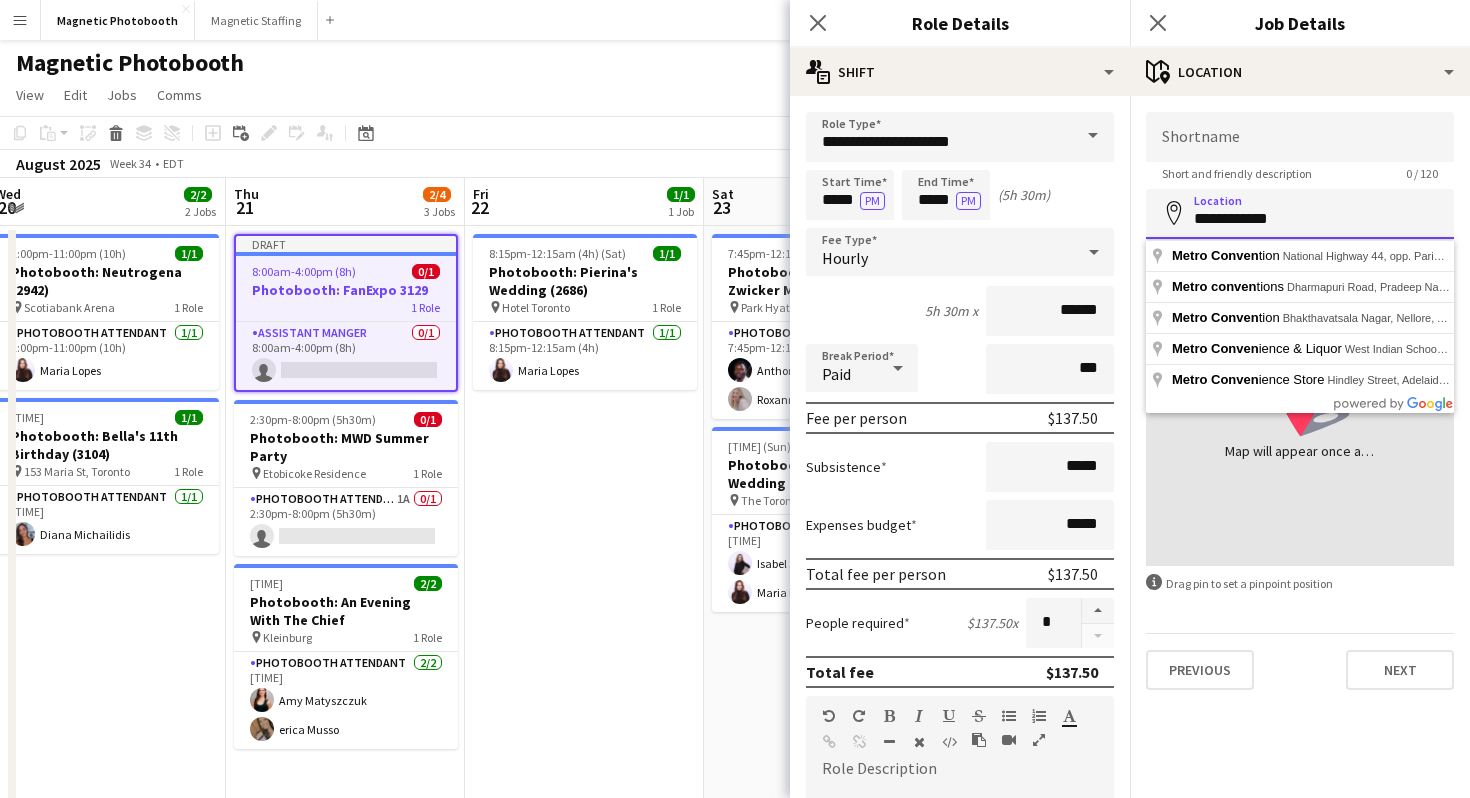 click on "**********" at bounding box center [1300, 214] 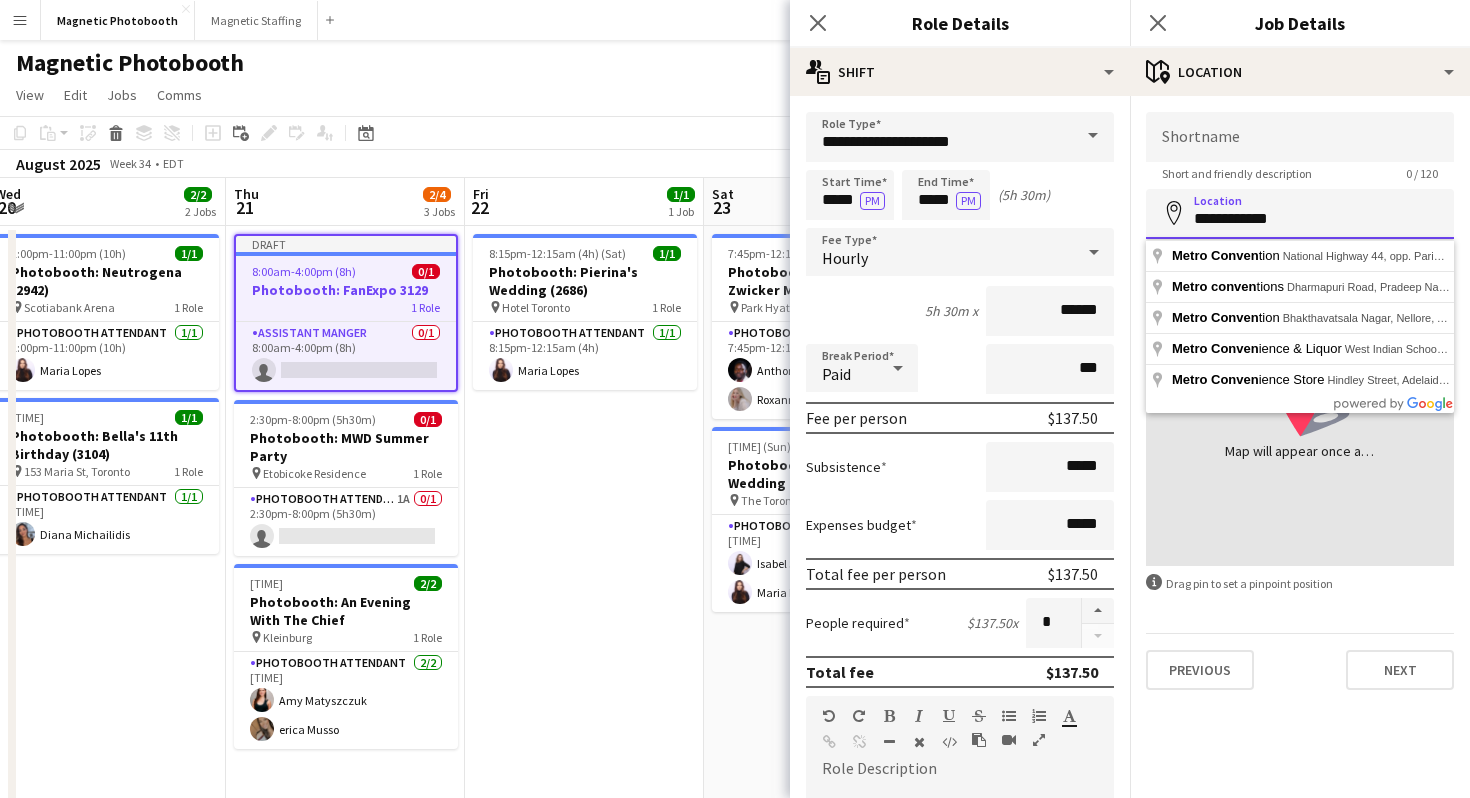 click on "**********" at bounding box center [1300, 214] 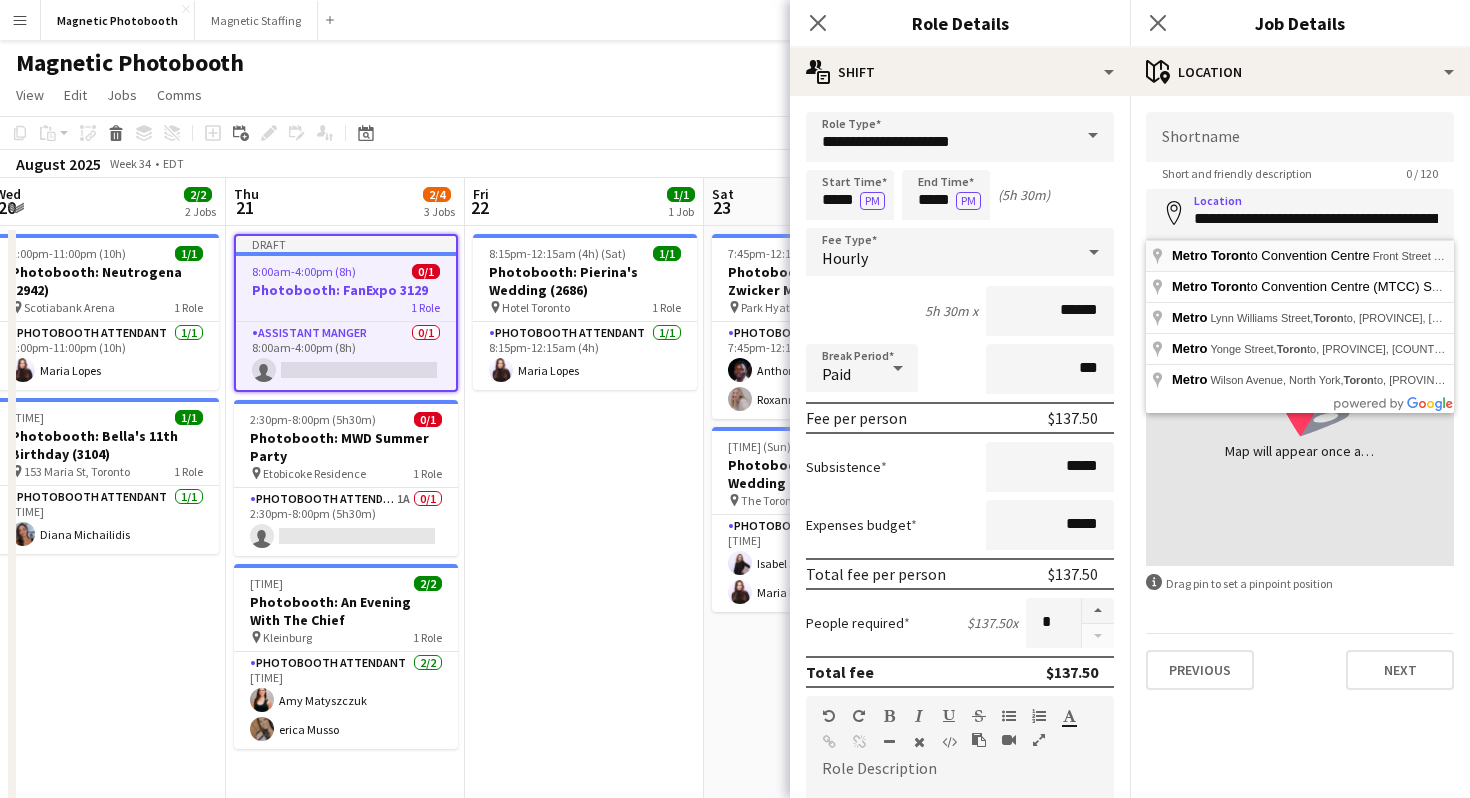 type on "**********" 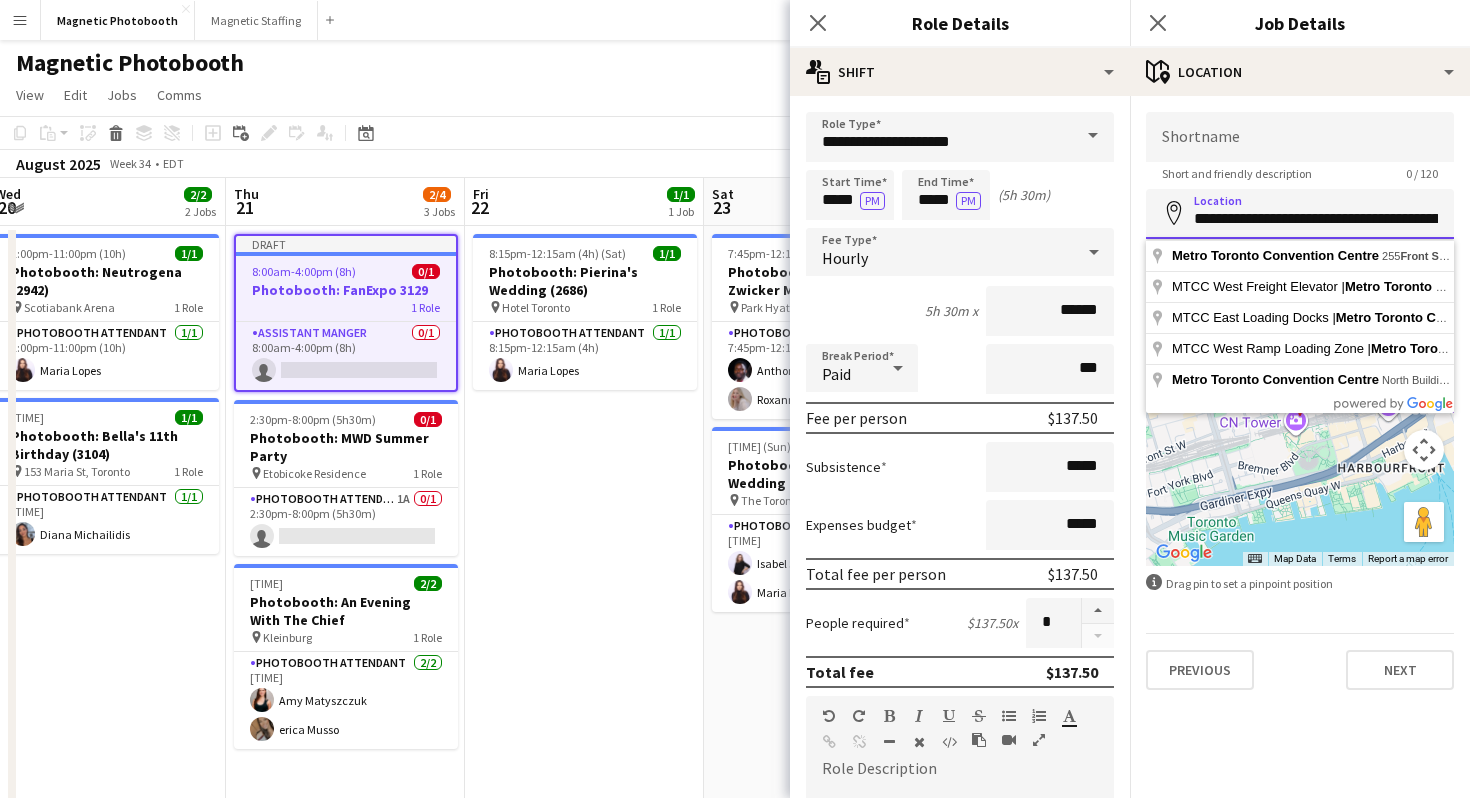 drag, startPoint x: 1196, startPoint y: 223, endPoint x: 1411, endPoint y: 218, distance: 215.05814 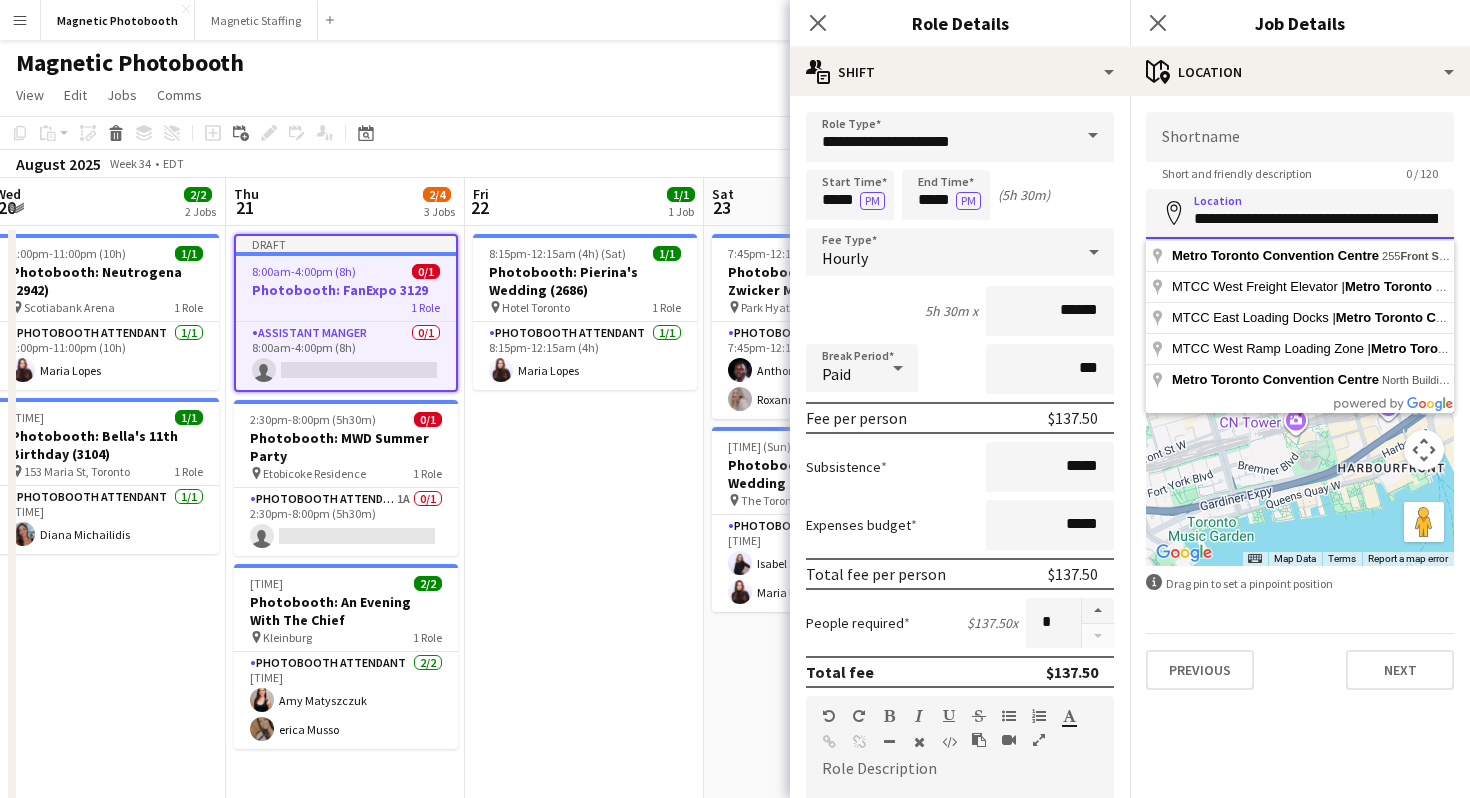 click on "**********" at bounding box center [1300, 214] 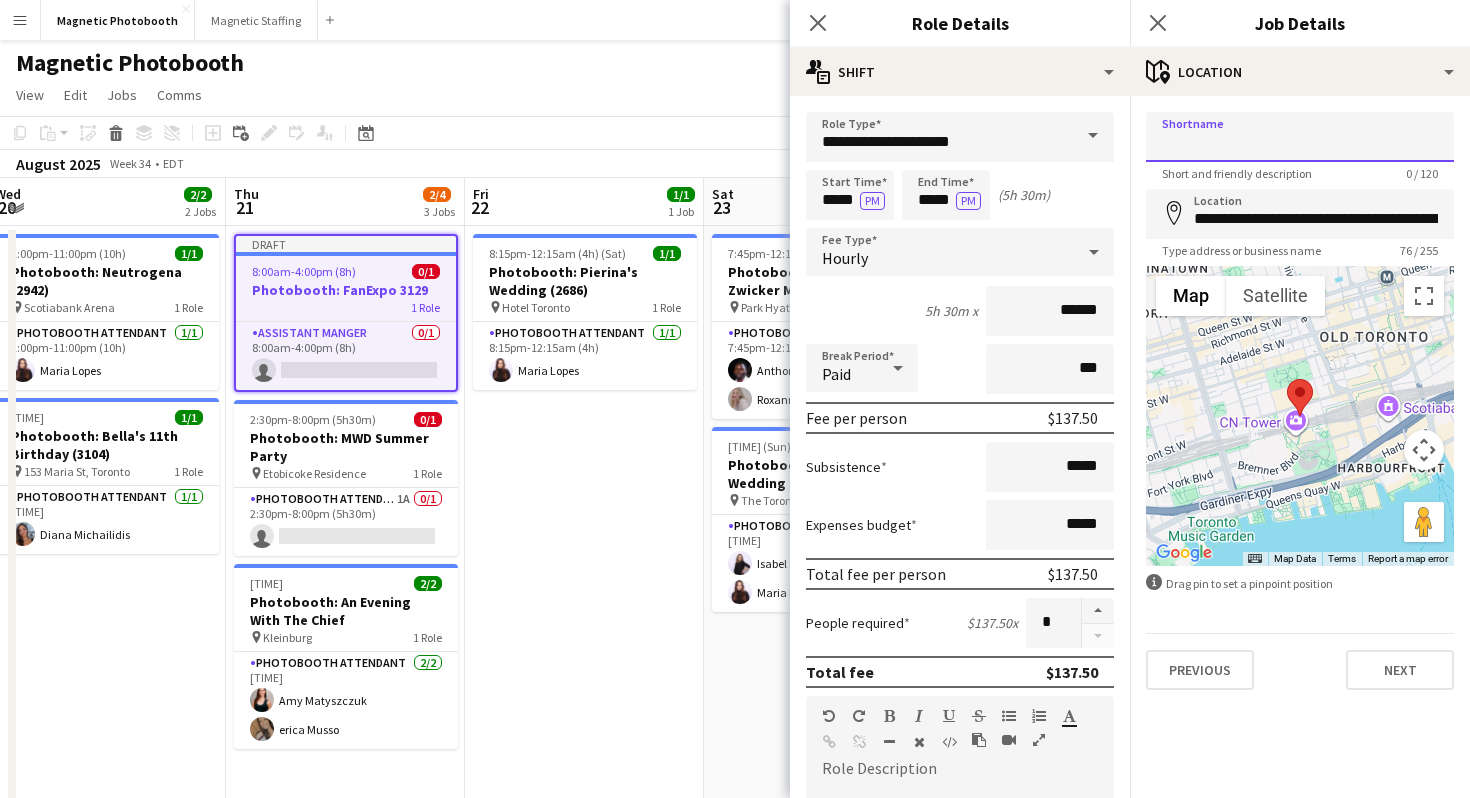 click on "Shortname" at bounding box center [1300, 137] 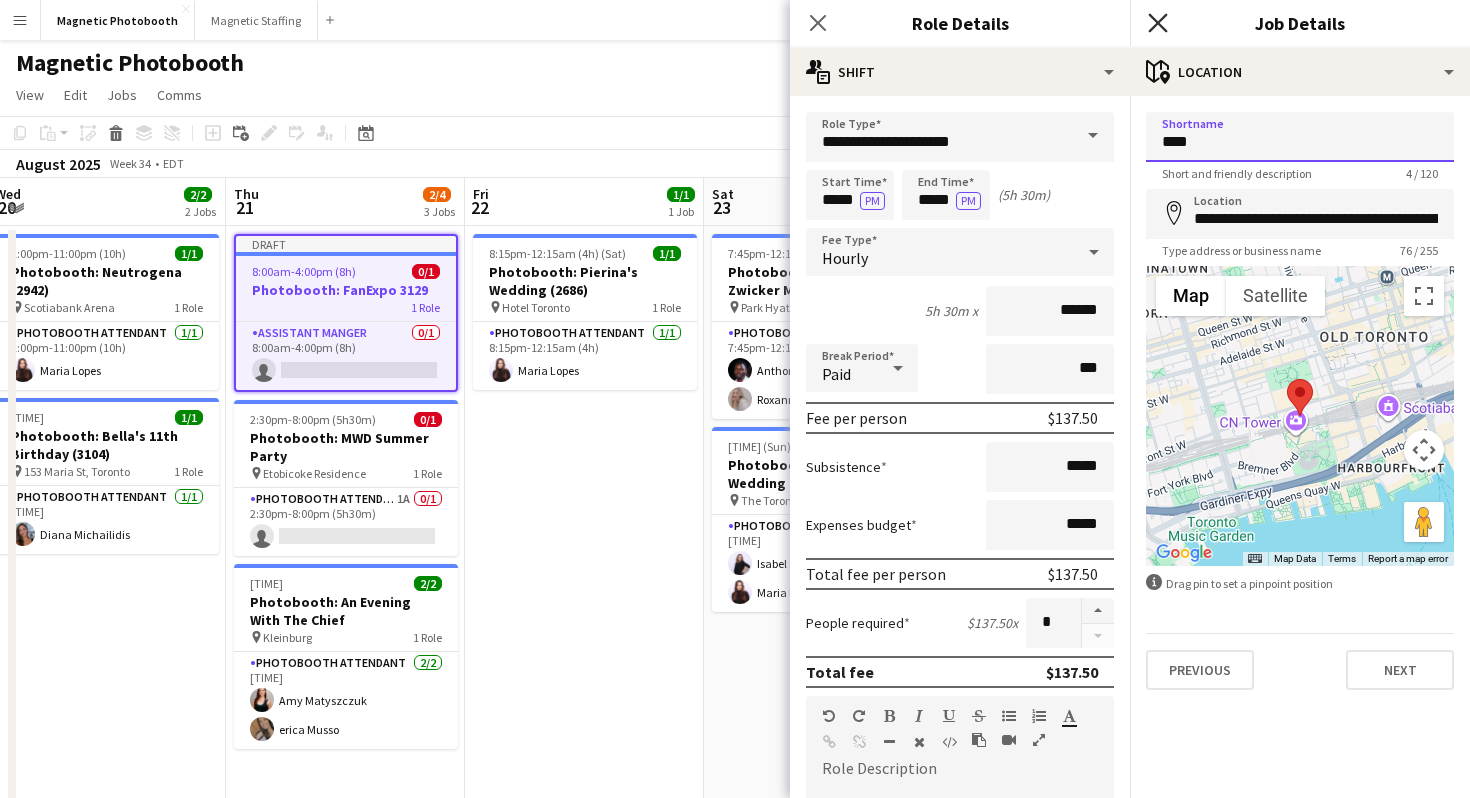 type on "****" 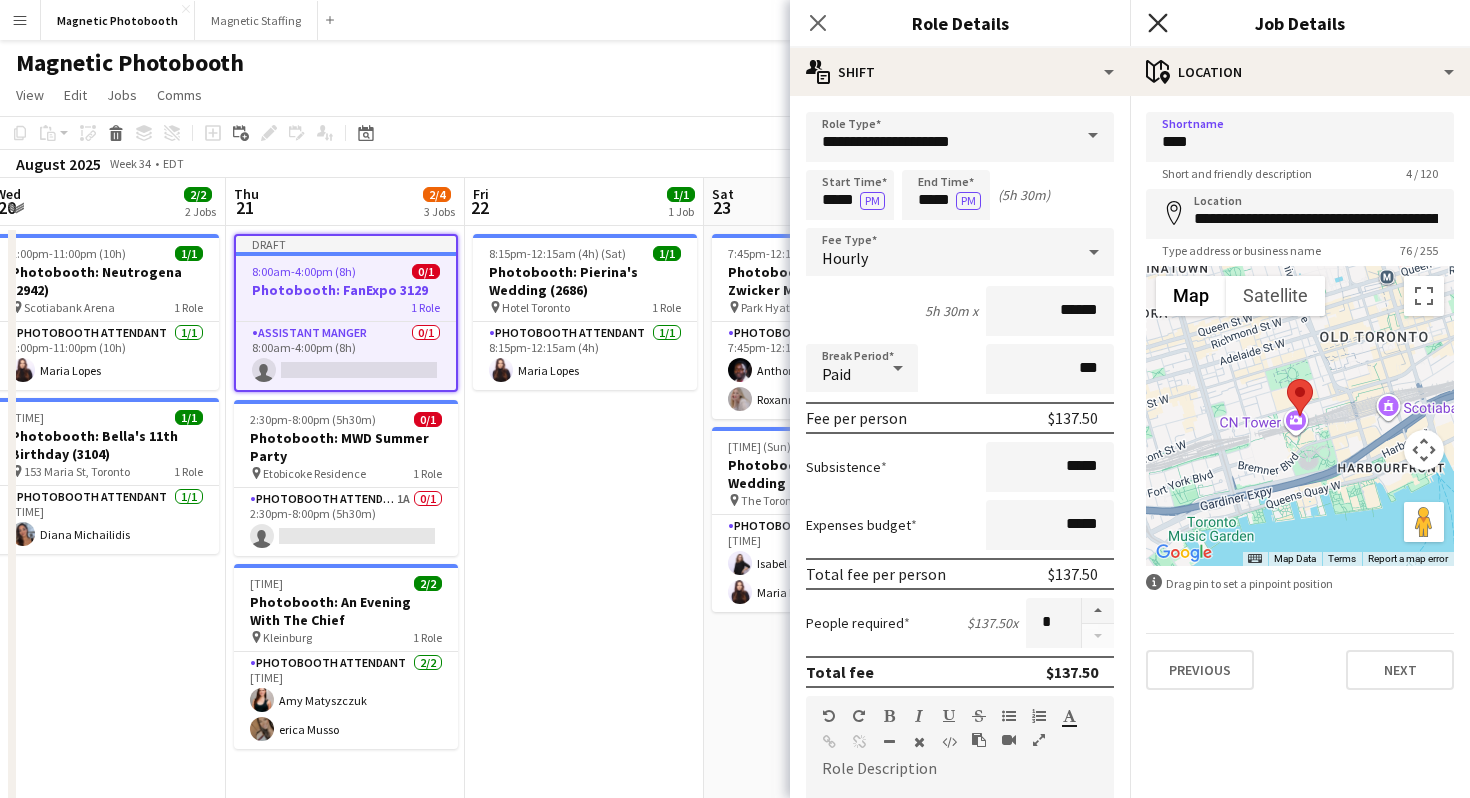 click 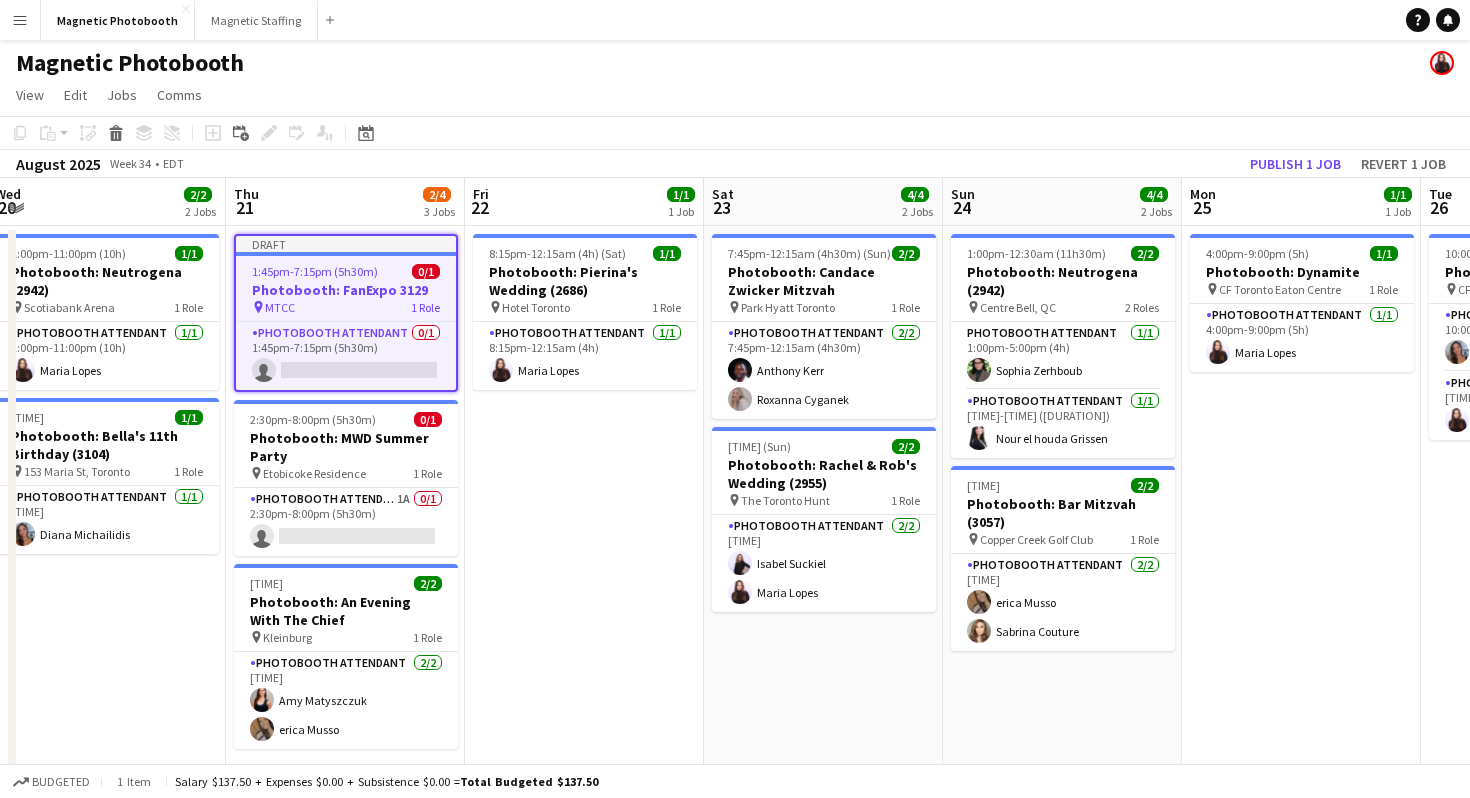 click on "[TIME] (Sat)   1/1    Photobooth: Pierina's Wedding (2686)
pin
Hotel Toronto   1 Role   Photobooth Attendant    1/1   [TIME]
Maria Lopes" at bounding box center (584, 606) 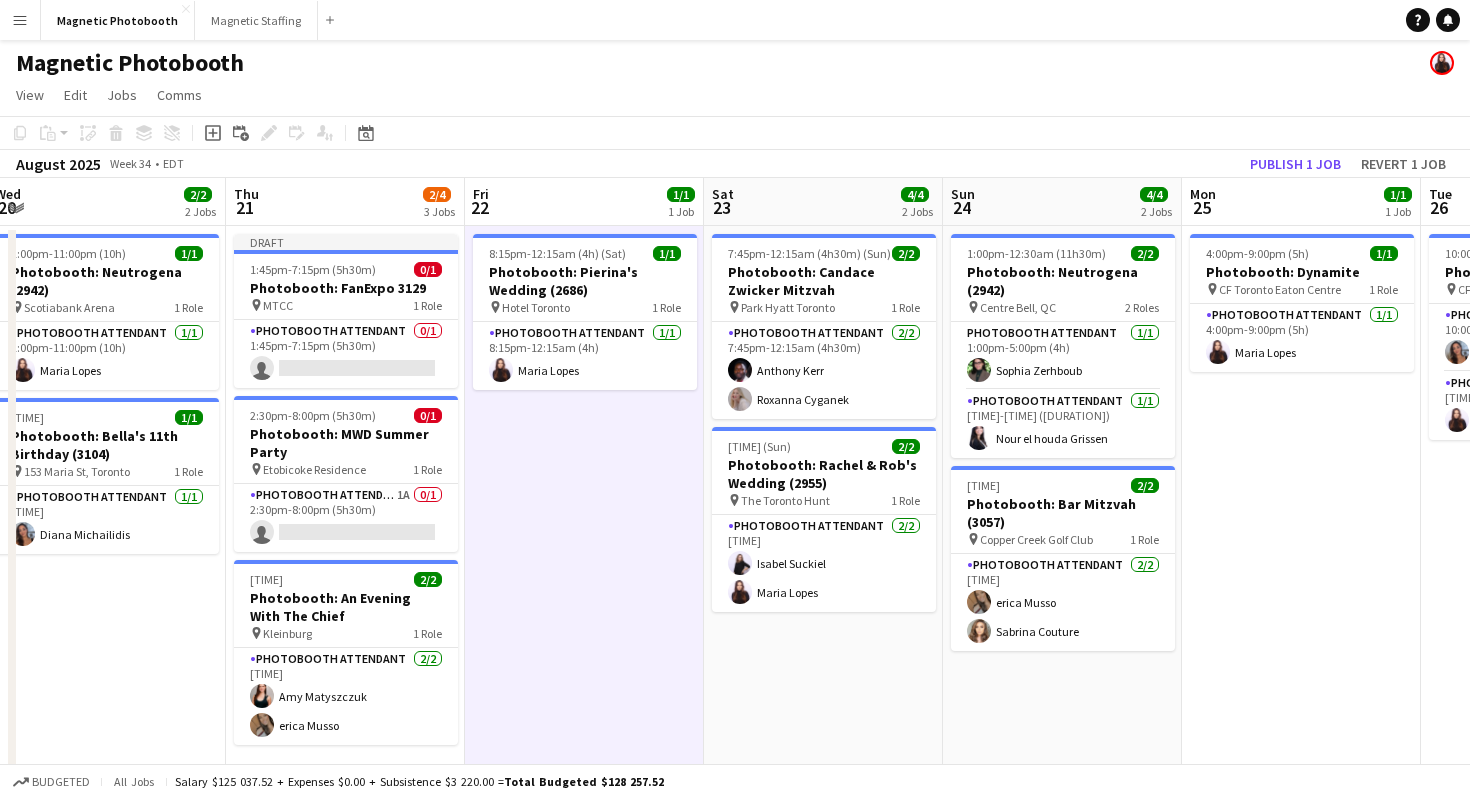 click on "[TIME] (Sat)   1/1    Photobooth: Pierina's Wedding (2686)
pin
Hotel Toronto   1 Role   Photobooth Attendant    1/1   [TIME]
Maria Lopes" at bounding box center [584, 606] 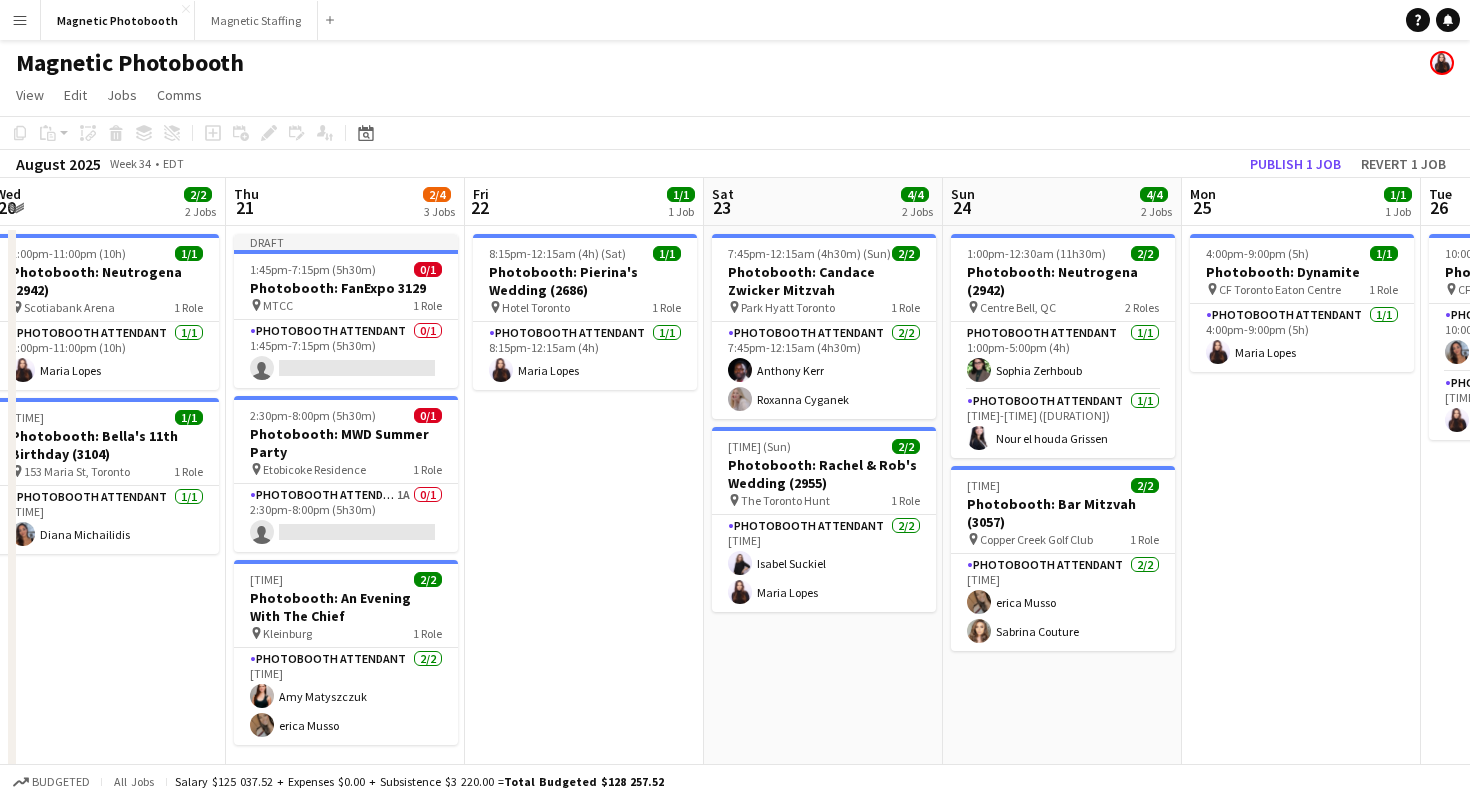click on "[TIME] (Sat)   1/1    Photobooth: Pierina's Wedding (2686)
pin
Hotel Toronto   1 Role   Photobooth Attendant    1/1   [TIME]
Maria Lopes" at bounding box center [584, 606] 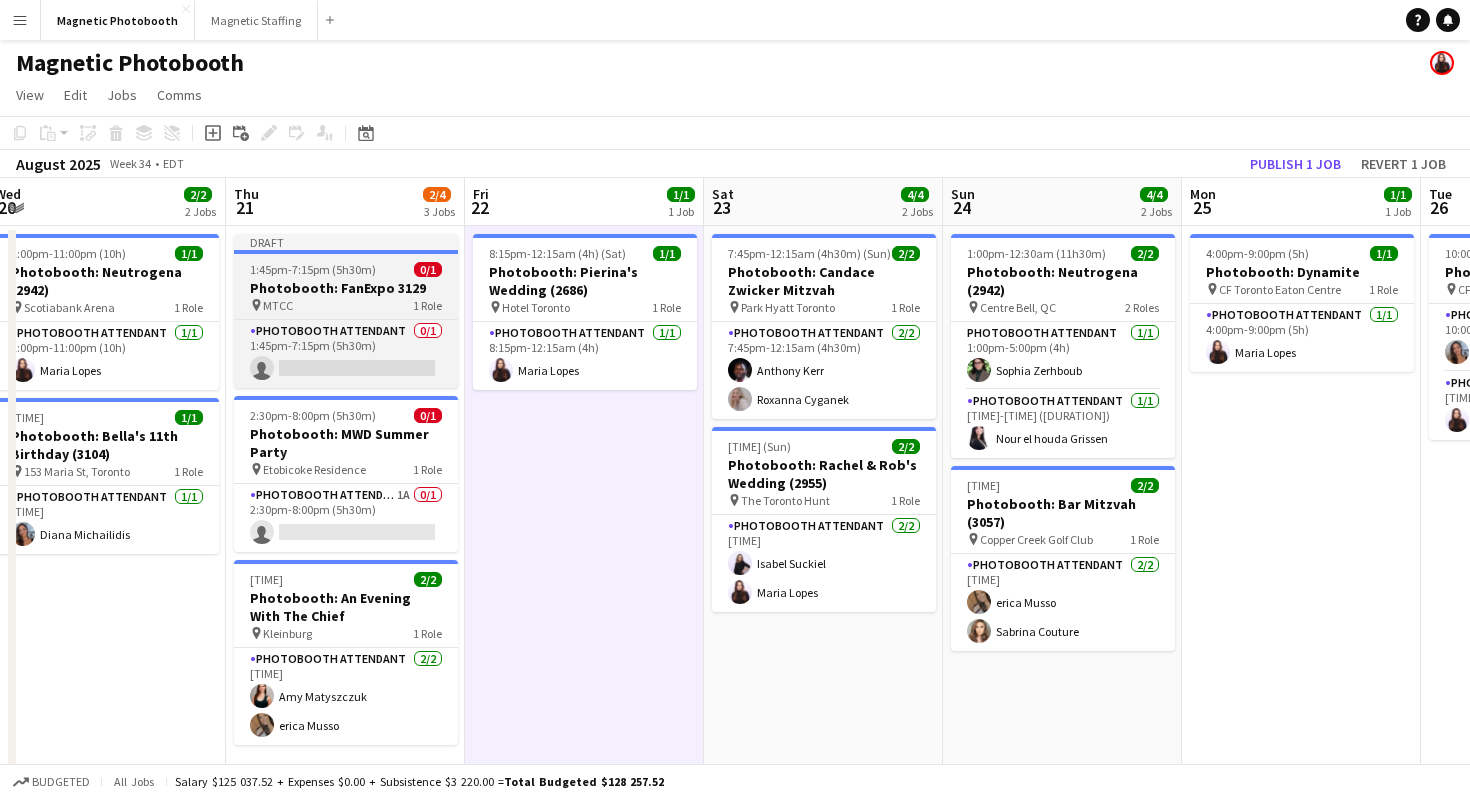 click on "Photobooth: FanExpo 3129" at bounding box center (346, 288) 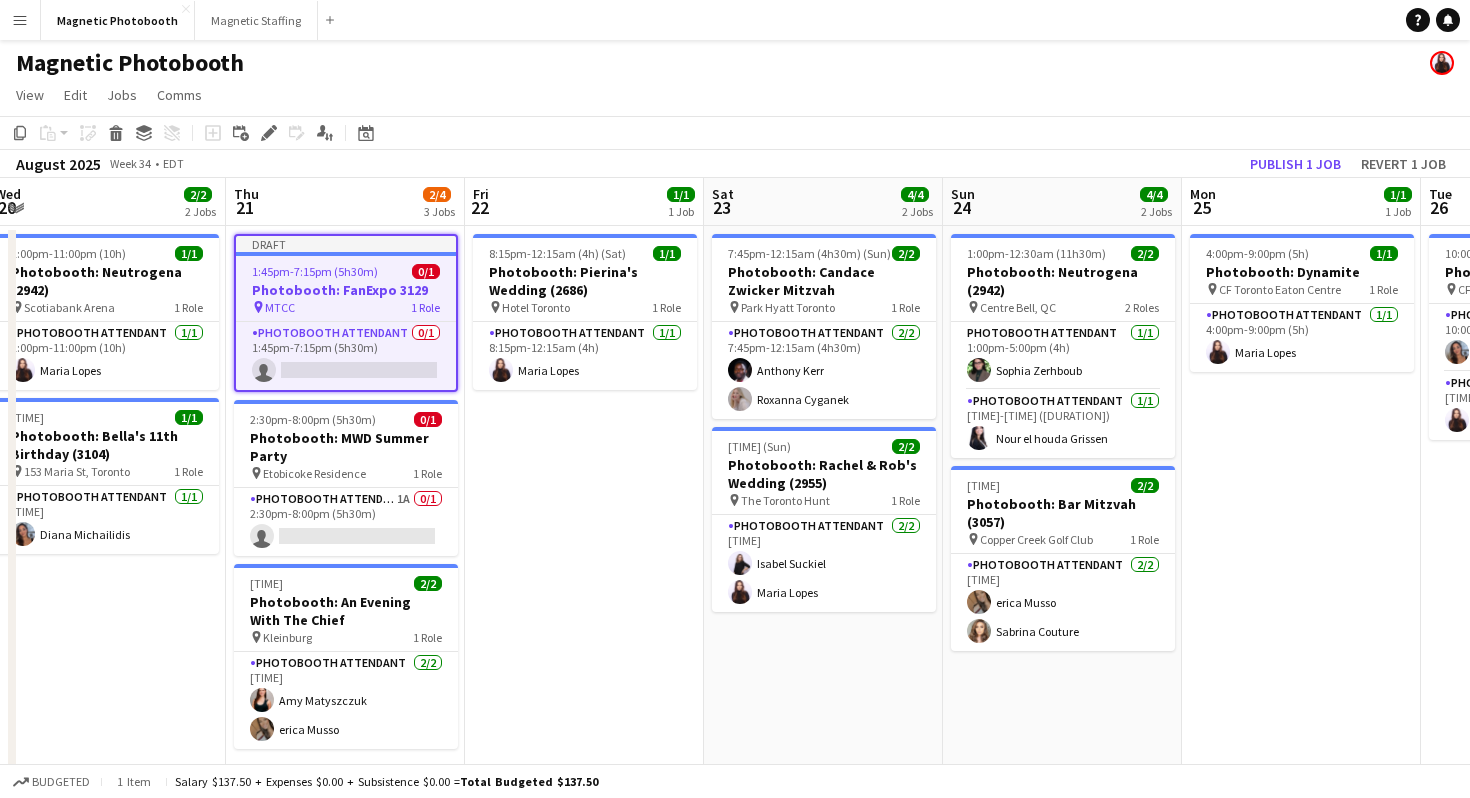 click on "[TIME] (Sat)   1/1    Photobooth: Pierina's Wedding (2686)
pin
Hotel Toronto   1 Role   Photobooth Attendant    1/1   [TIME]
Maria Lopes" at bounding box center (584, 606) 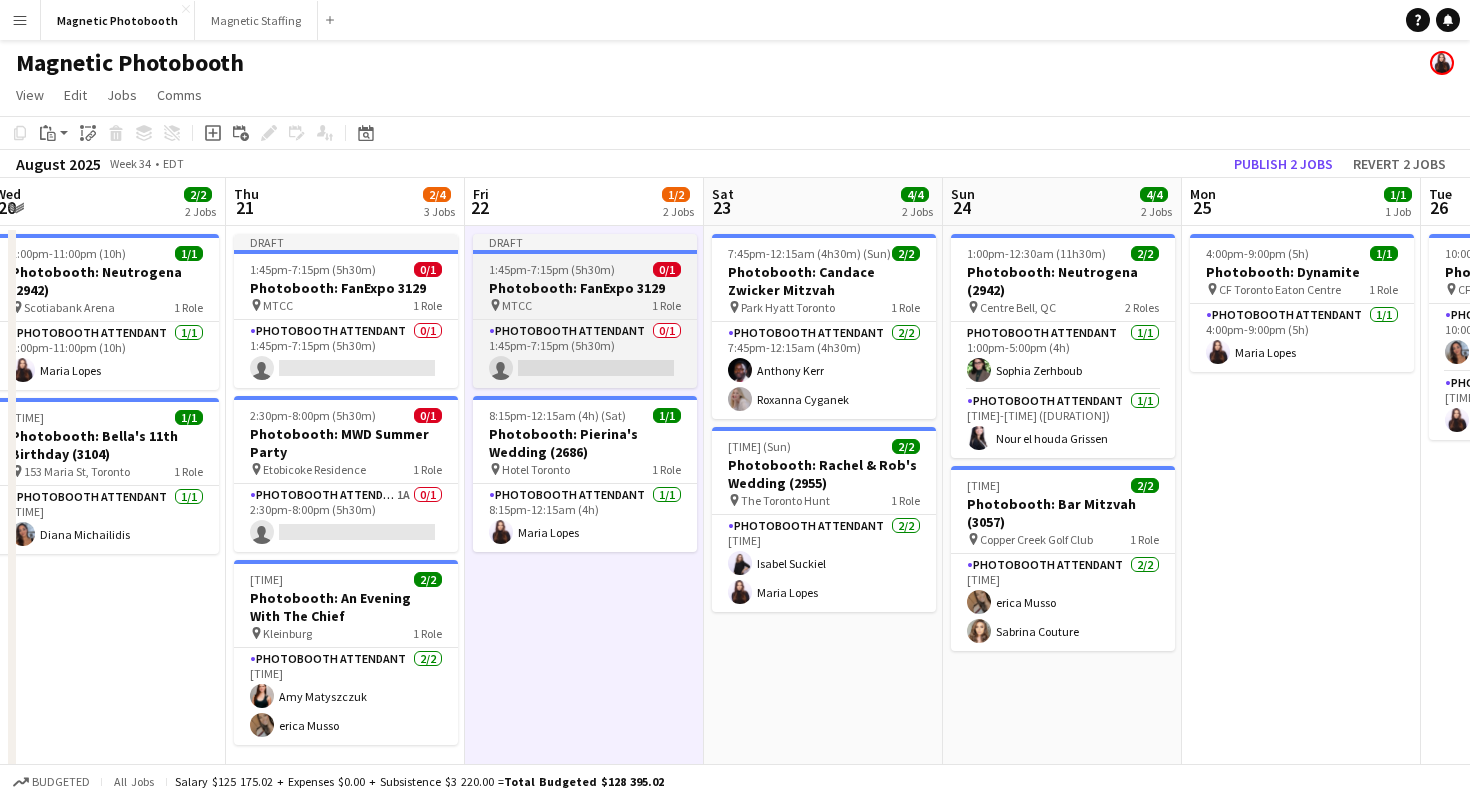 click on "Photobooth: FanExpo 3129" at bounding box center [585, 288] 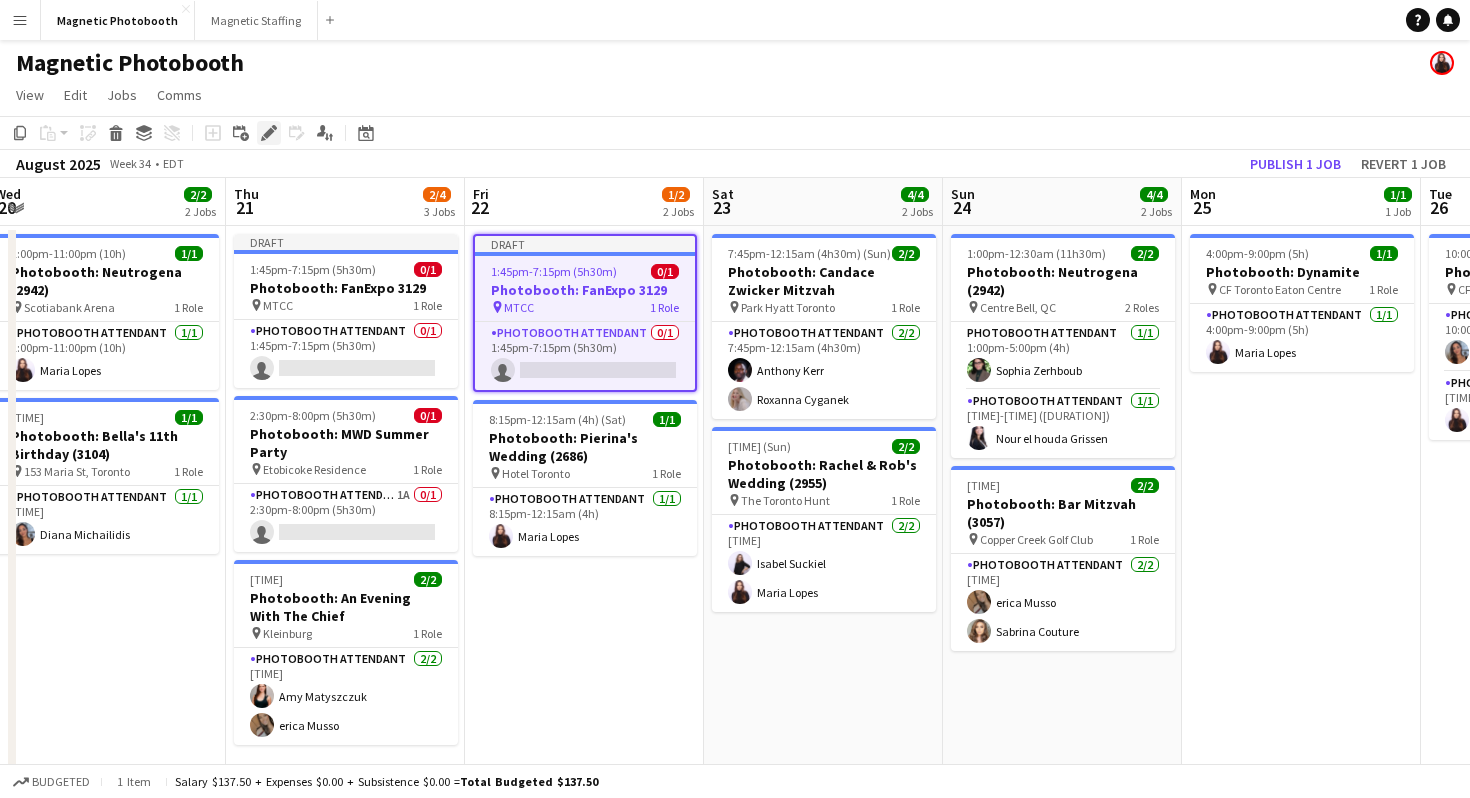 click on "Edit" at bounding box center [269, 133] 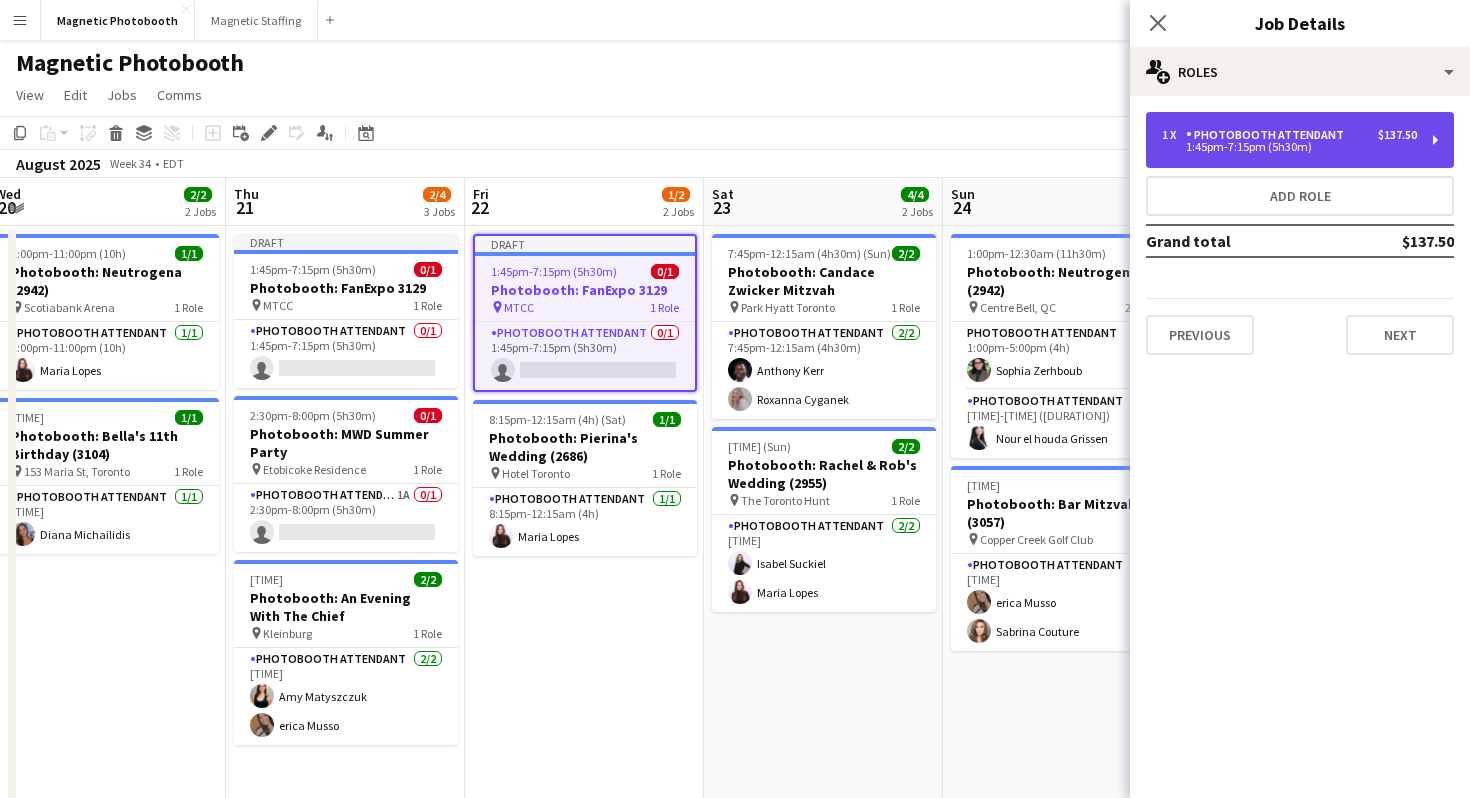 click on "1 x   Photobooth Attendant    $137.50   [TIME]" at bounding box center [1300, 140] 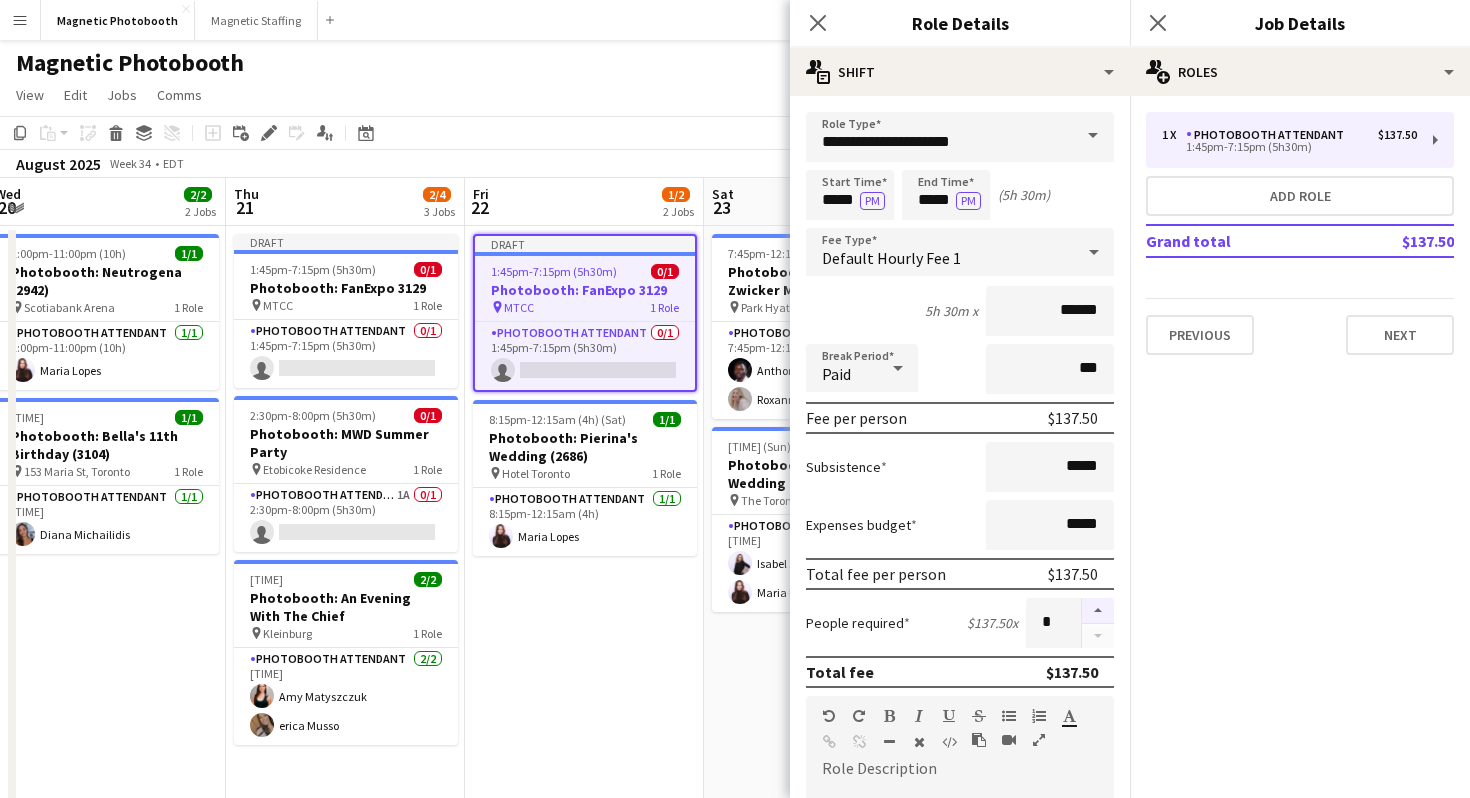 click at bounding box center (1098, 611) 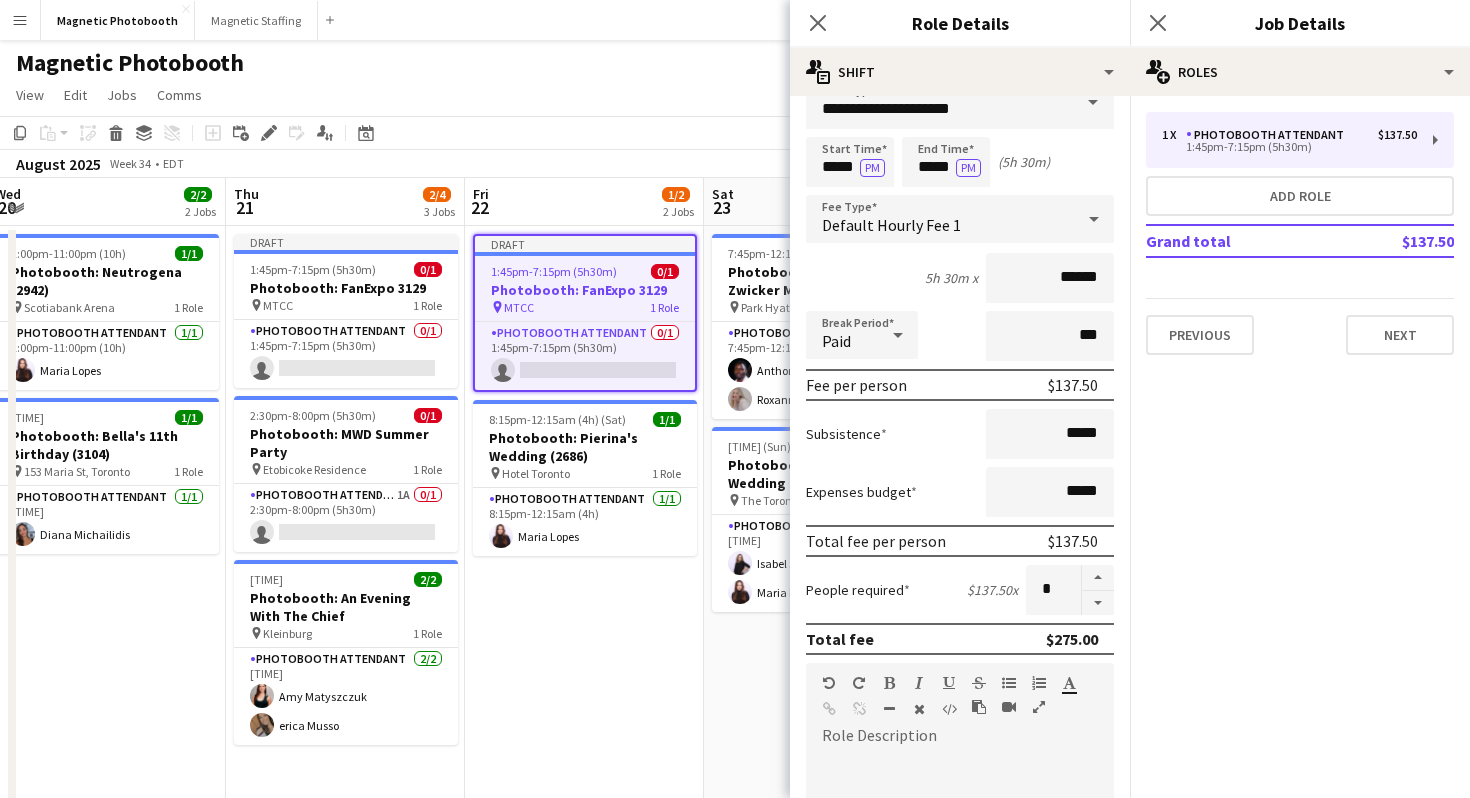 scroll, scrollTop: 23, scrollLeft: 0, axis: vertical 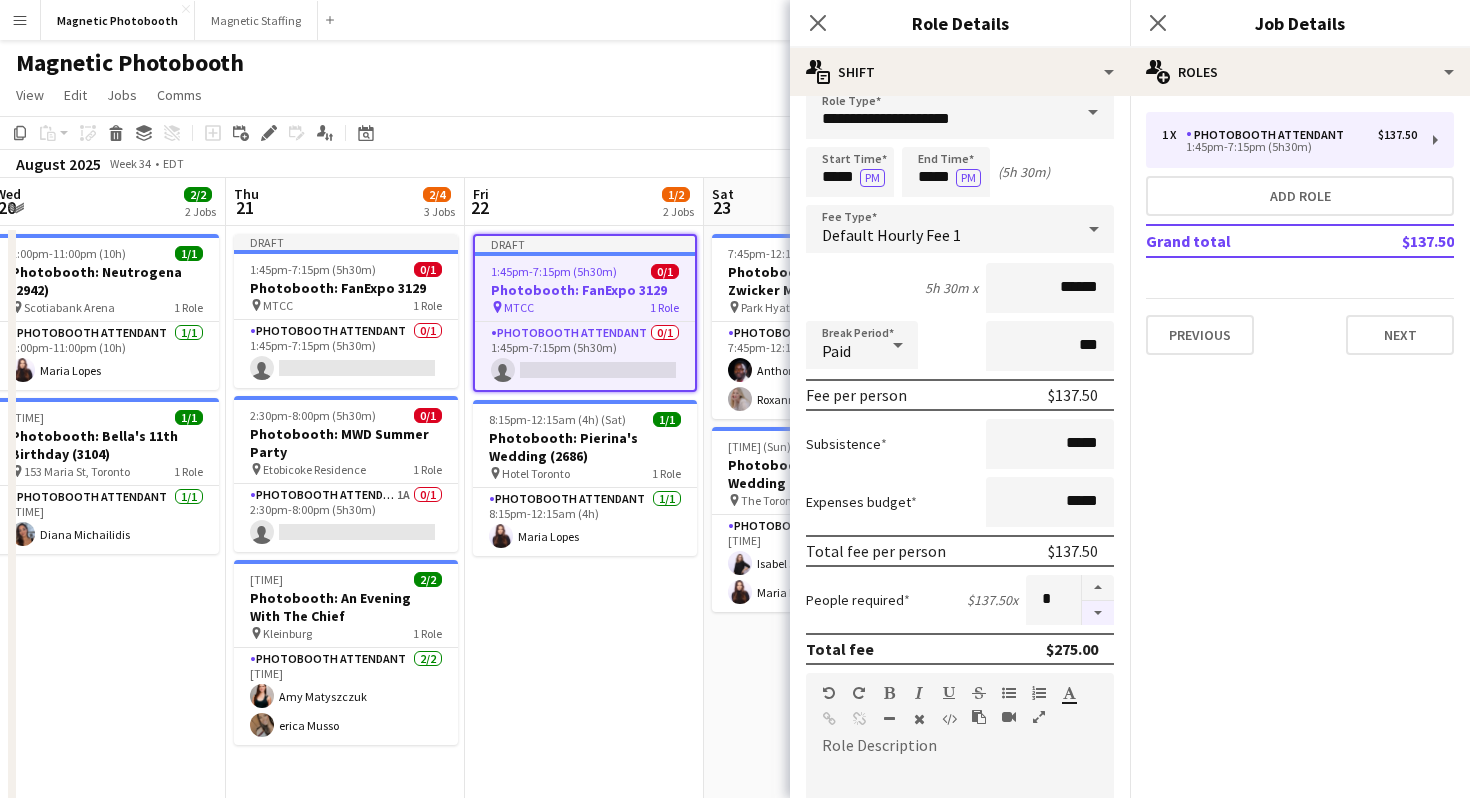 click at bounding box center [1098, 613] 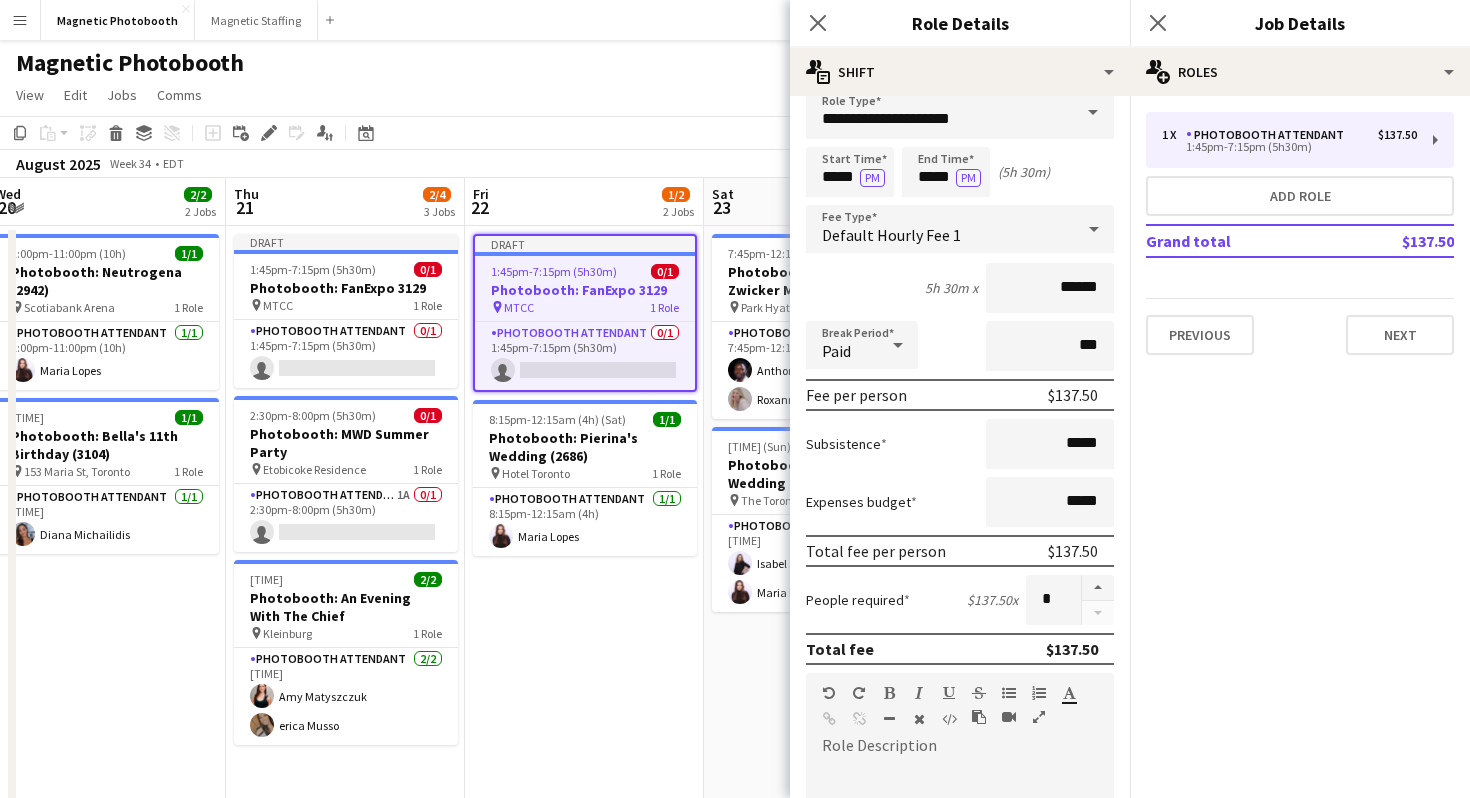 scroll, scrollTop: 0, scrollLeft: 0, axis: both 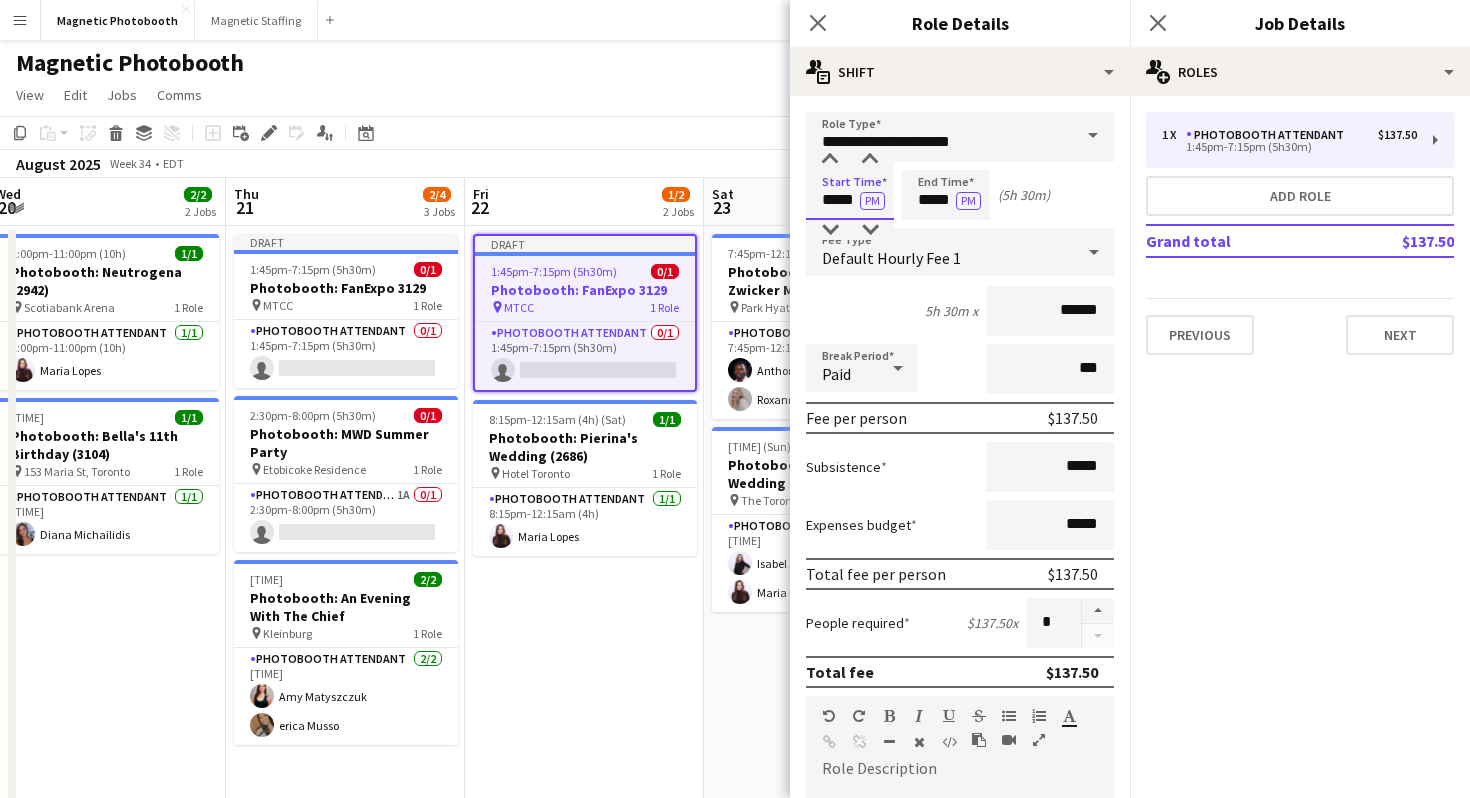 click on "*****" at bounding box center (850, 195) 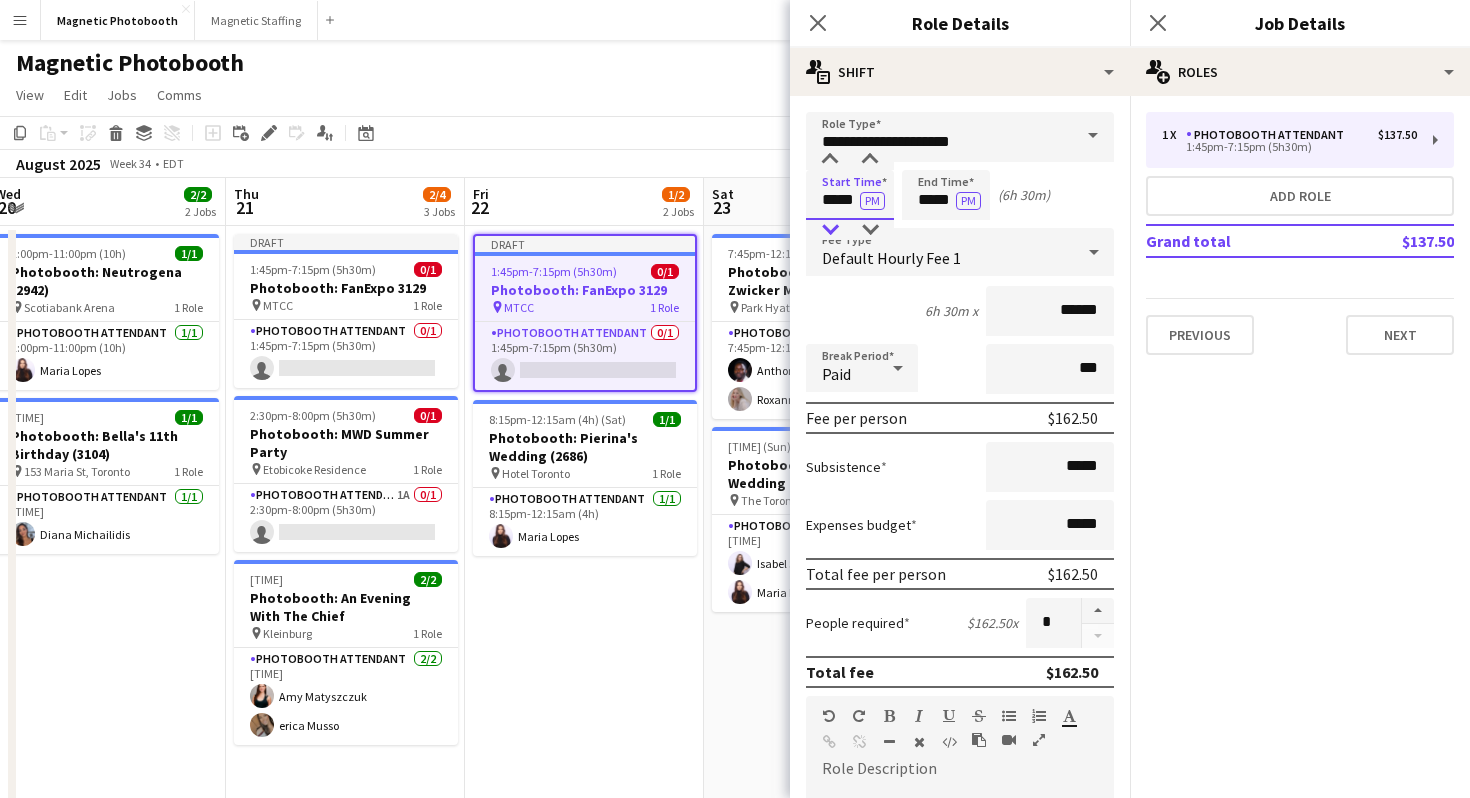 click at bounding box center [830, 230] 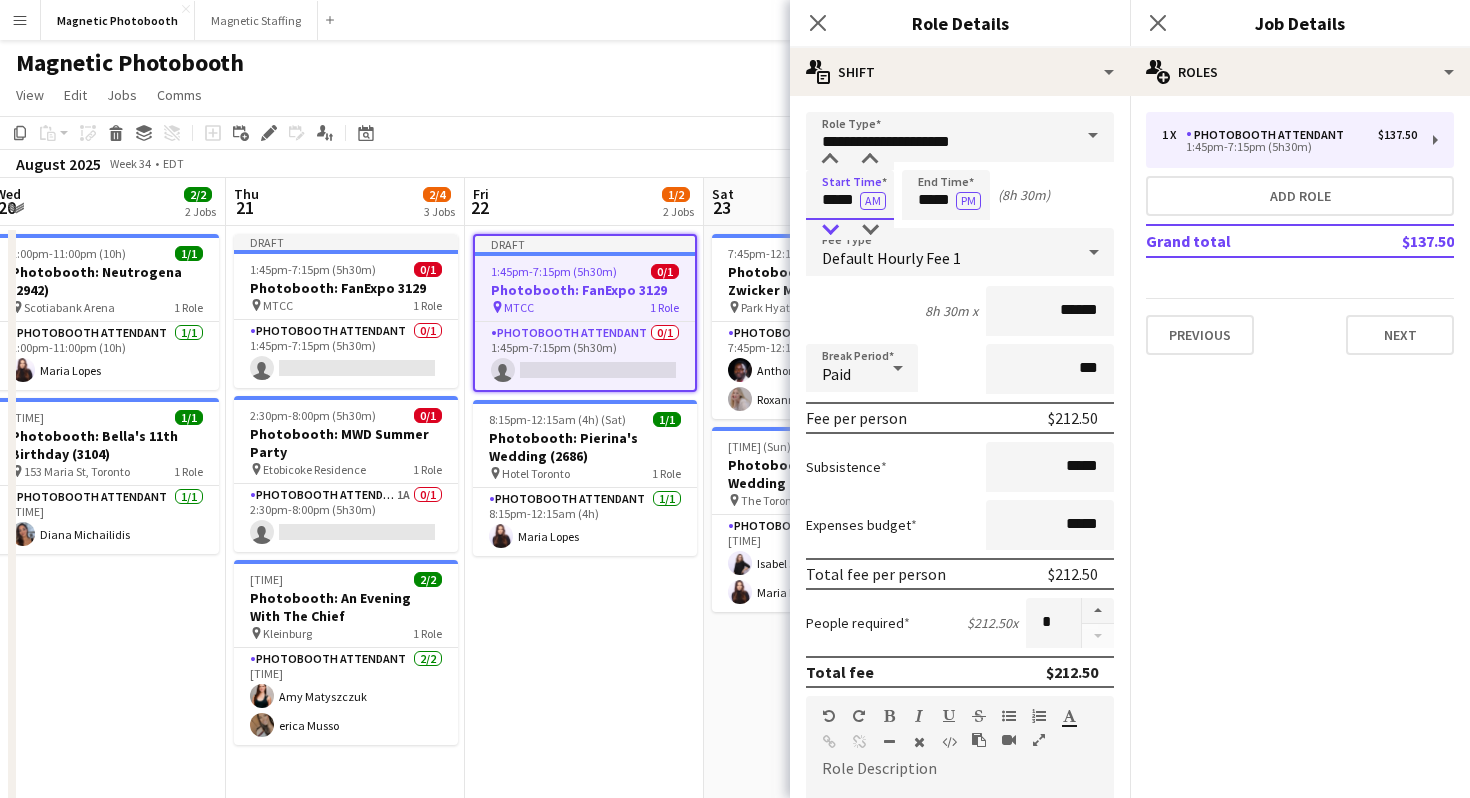 click at bounding box center [830, 230] 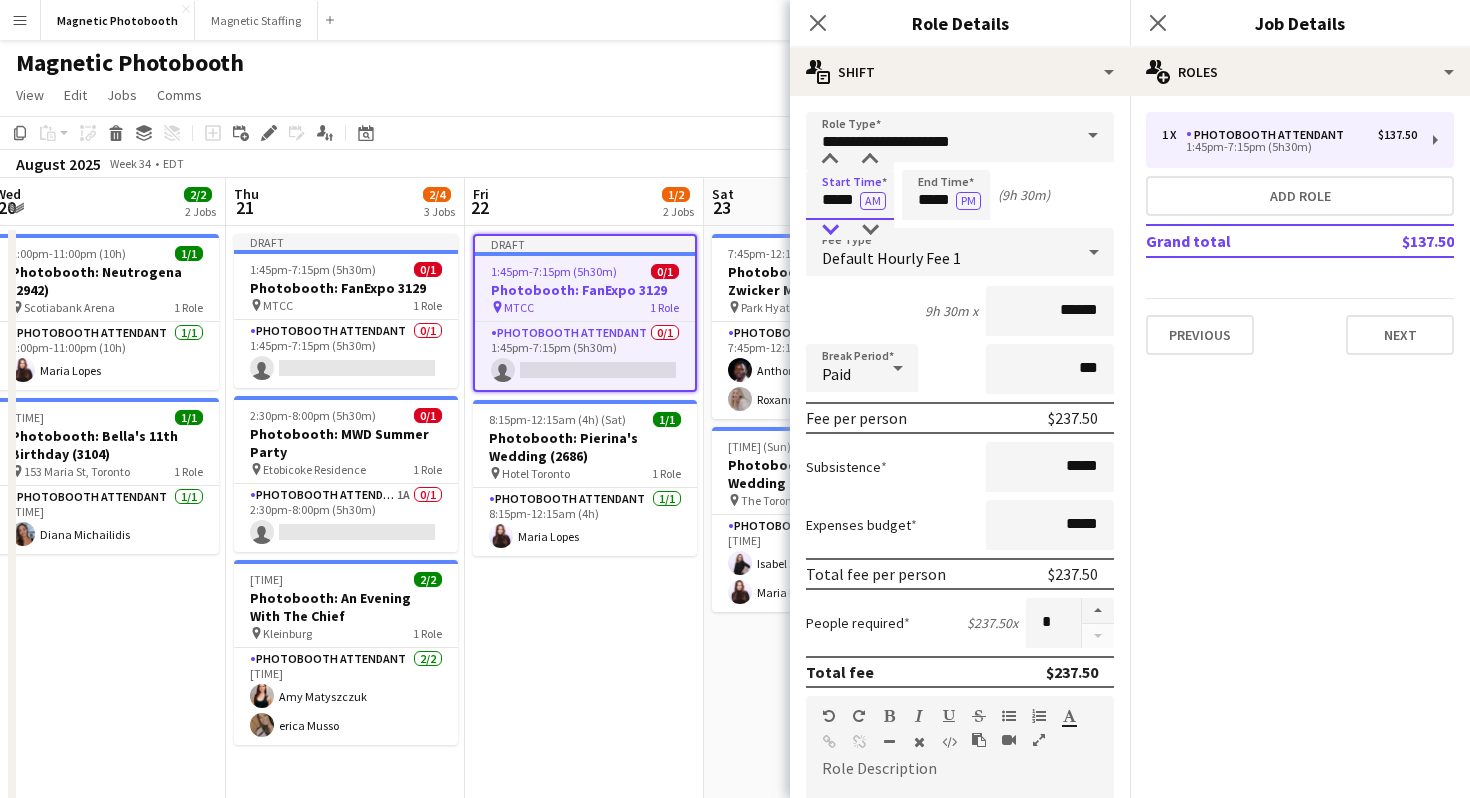 click at bounding box center [830, 230] 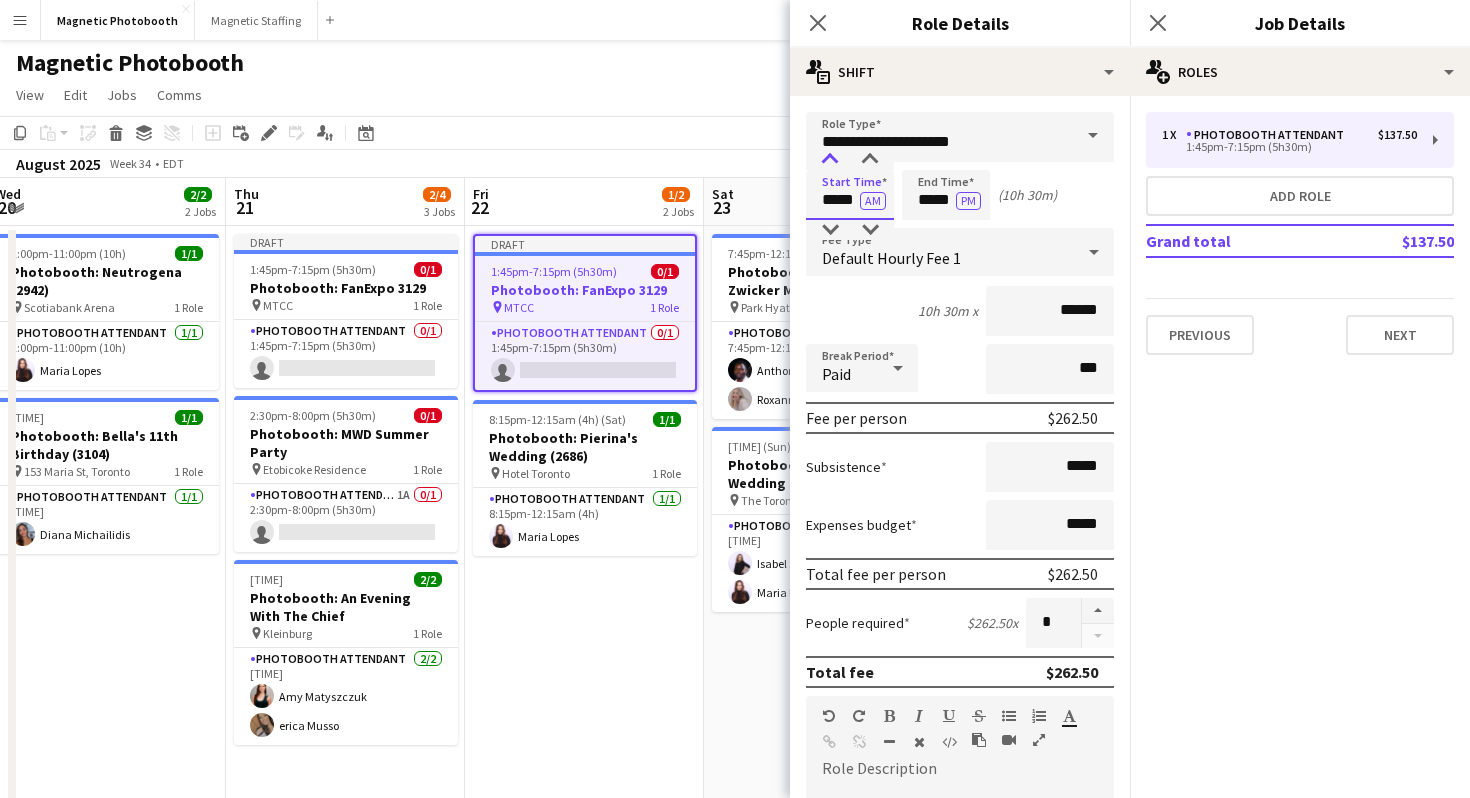 click at bounding box center [830, 160] 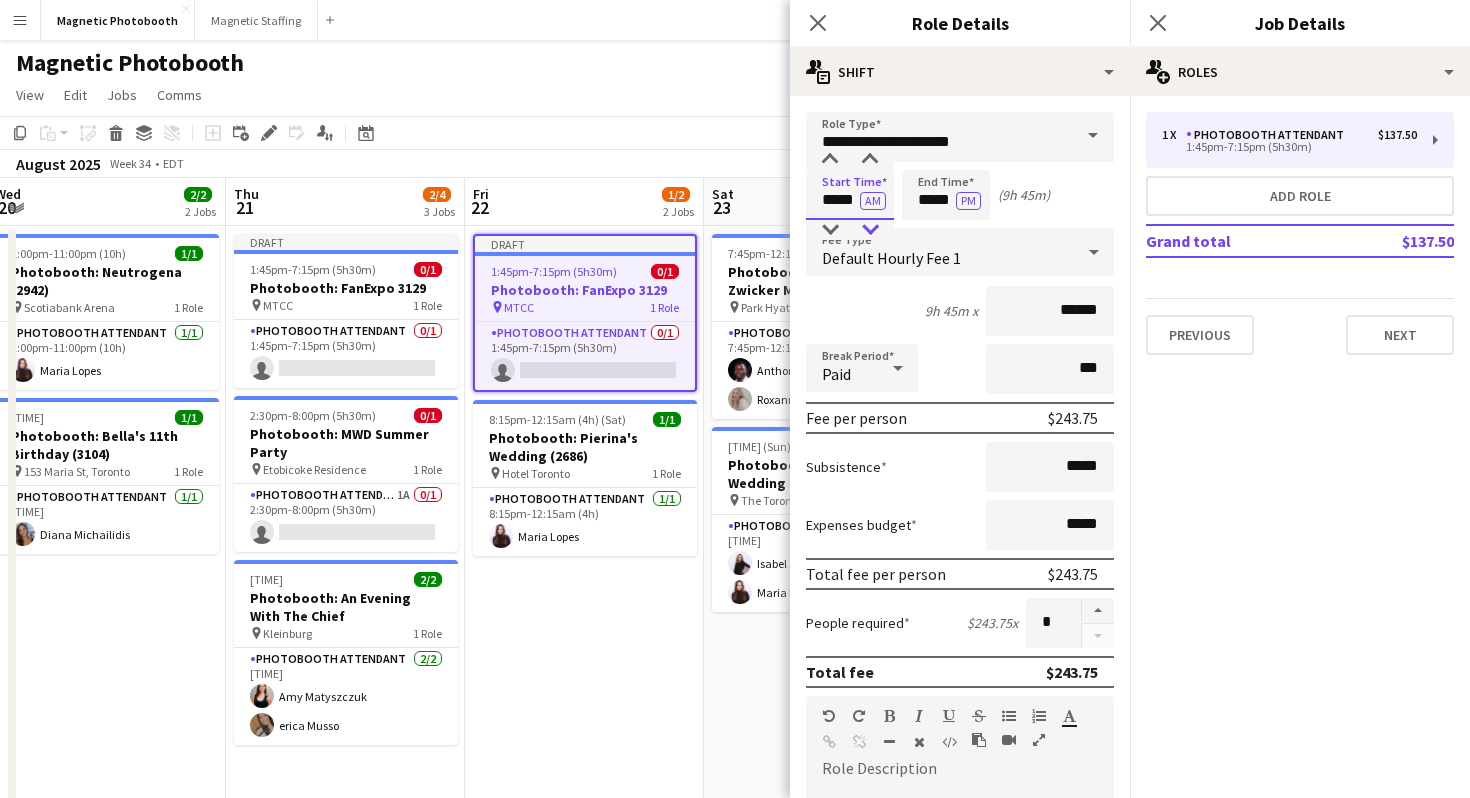 click at bounding box center [870, 230] 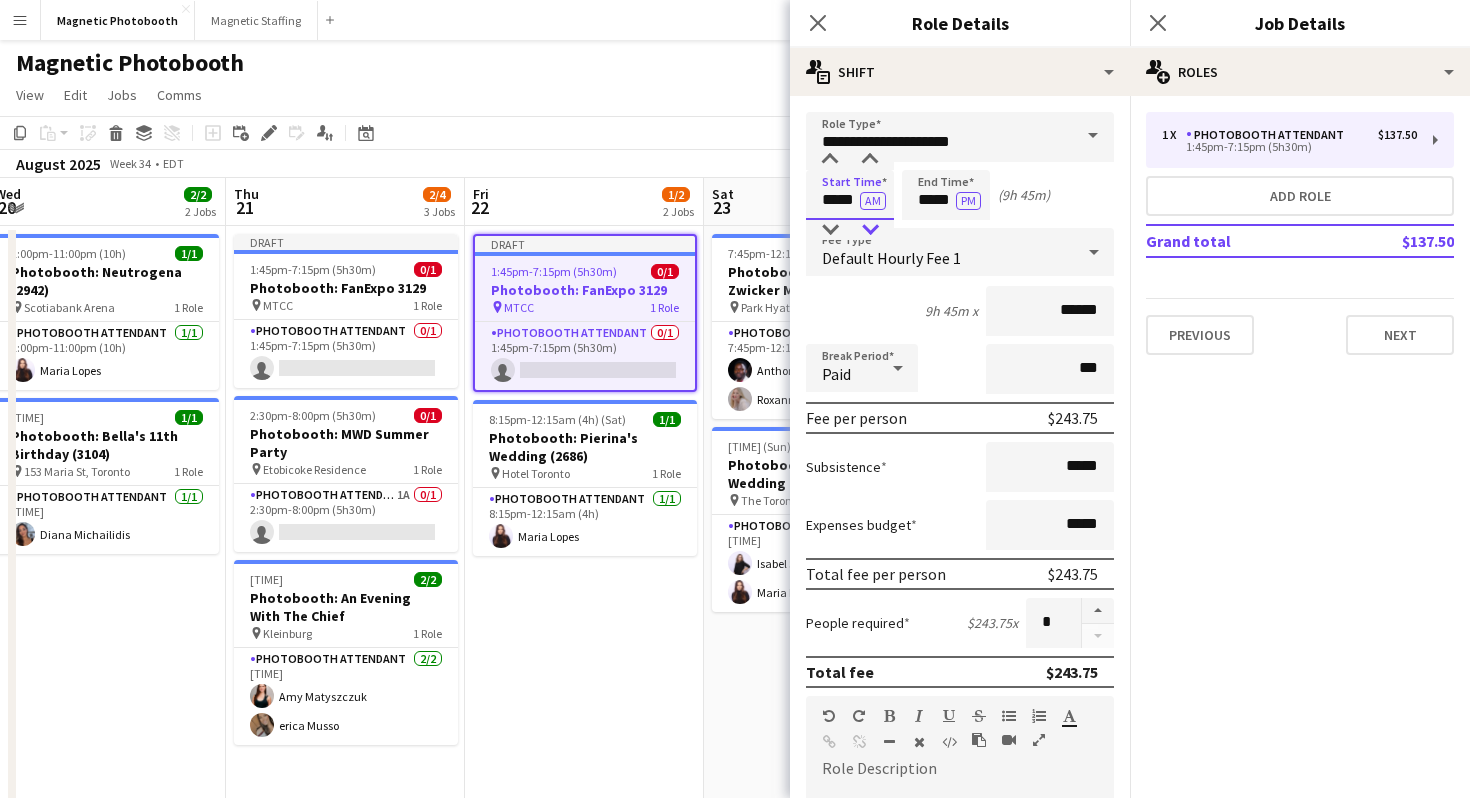 click at bounding box center (870, 230) 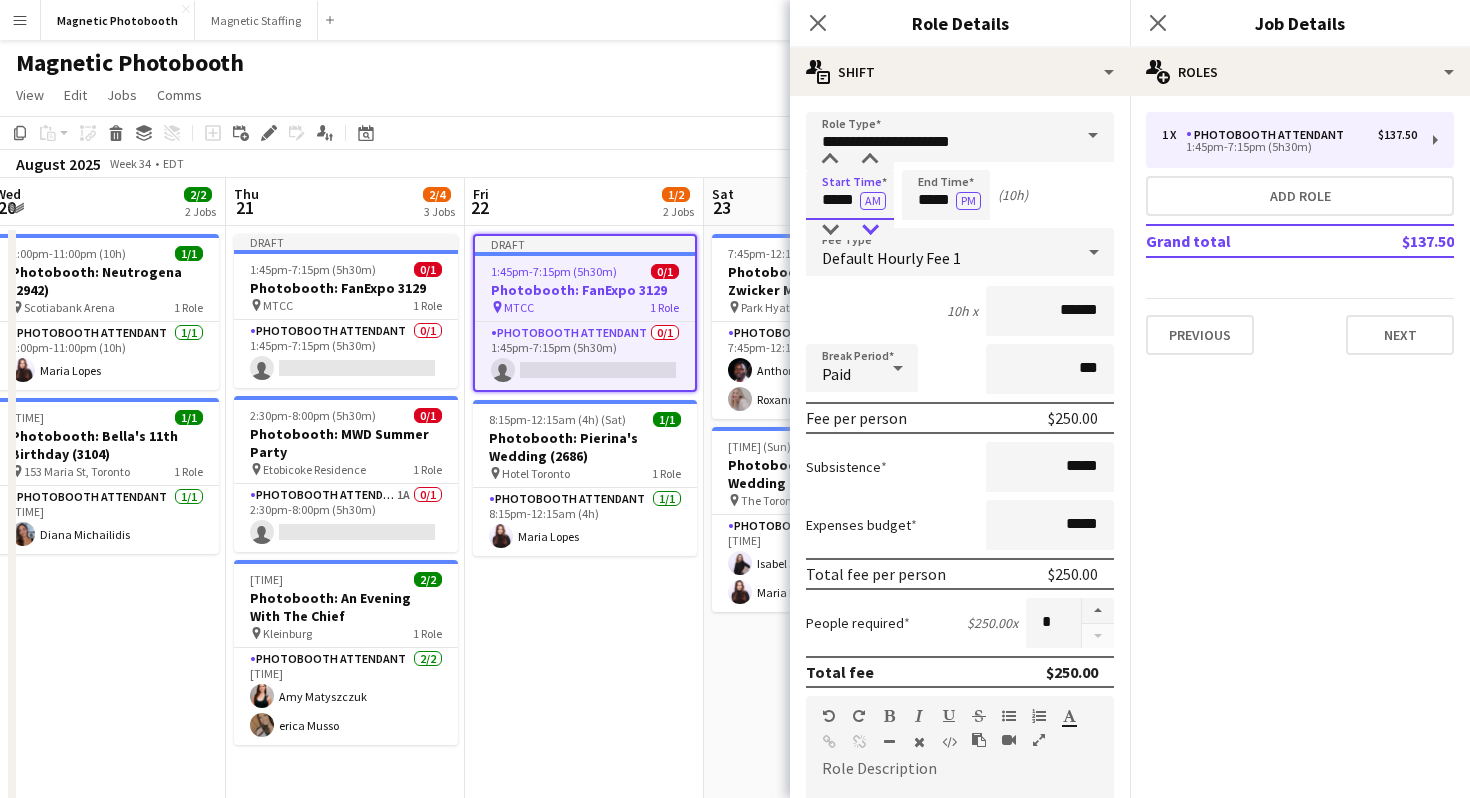 click at bounding box center [870, 230] 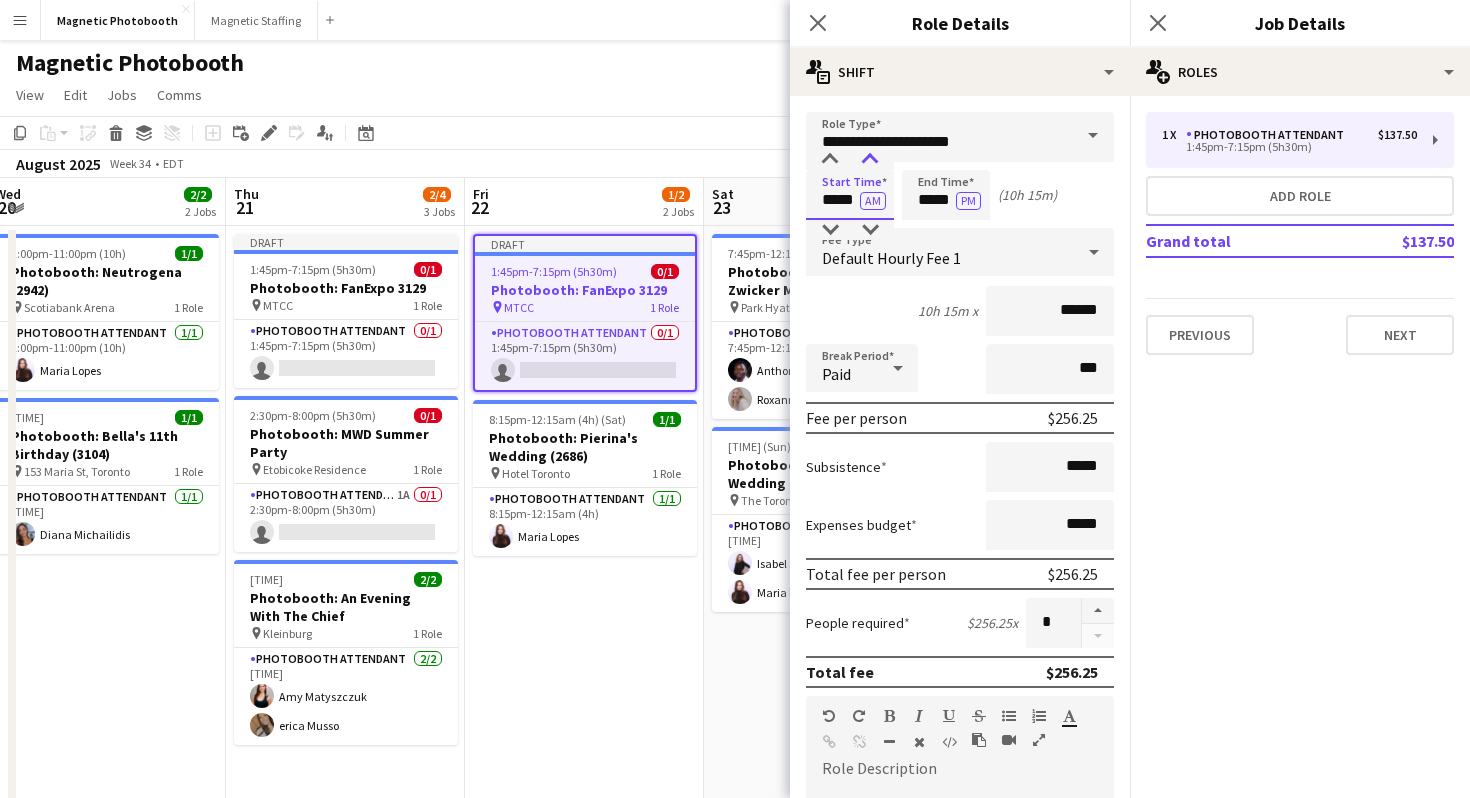 type on "*****" 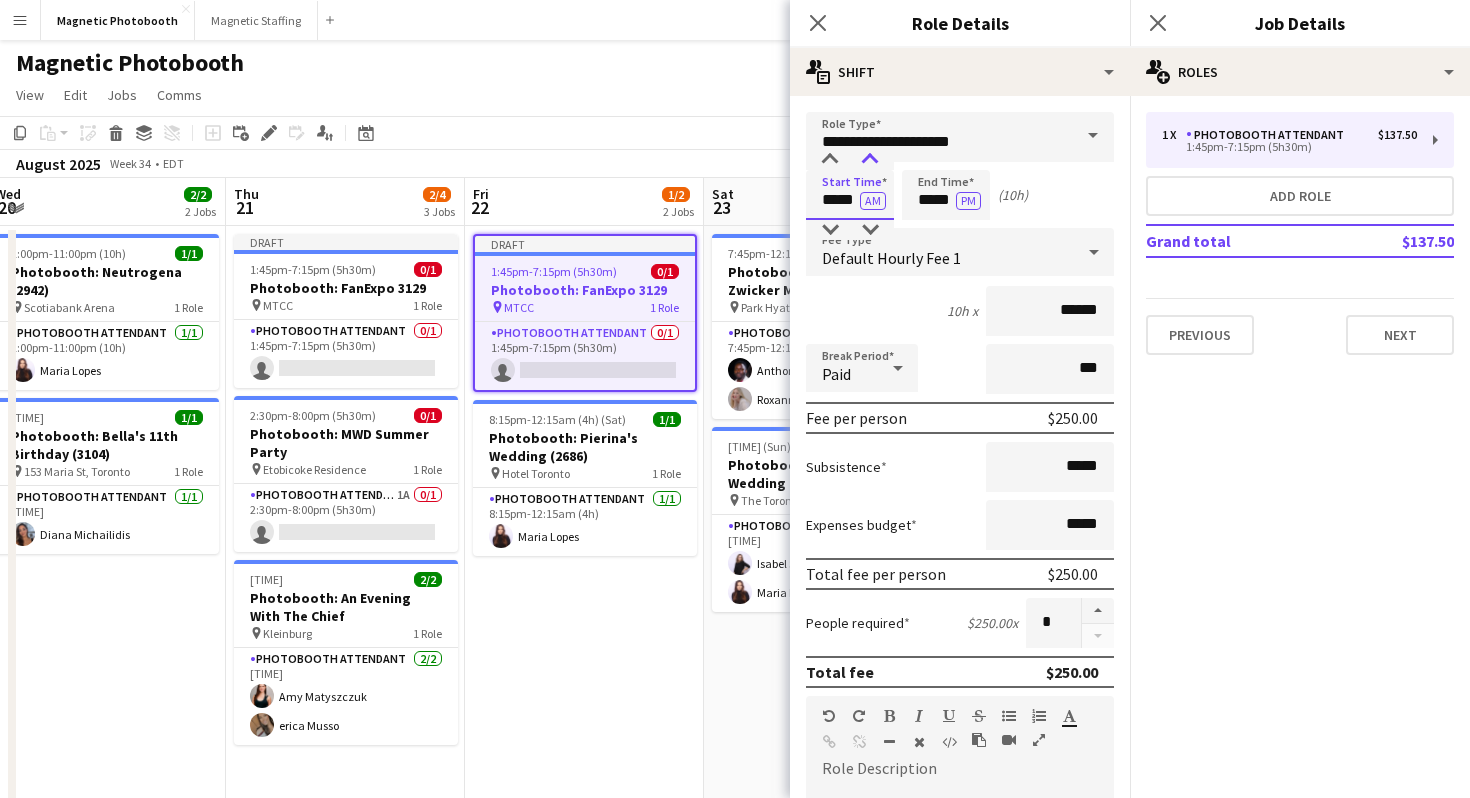click at bounding box center [870, 160] 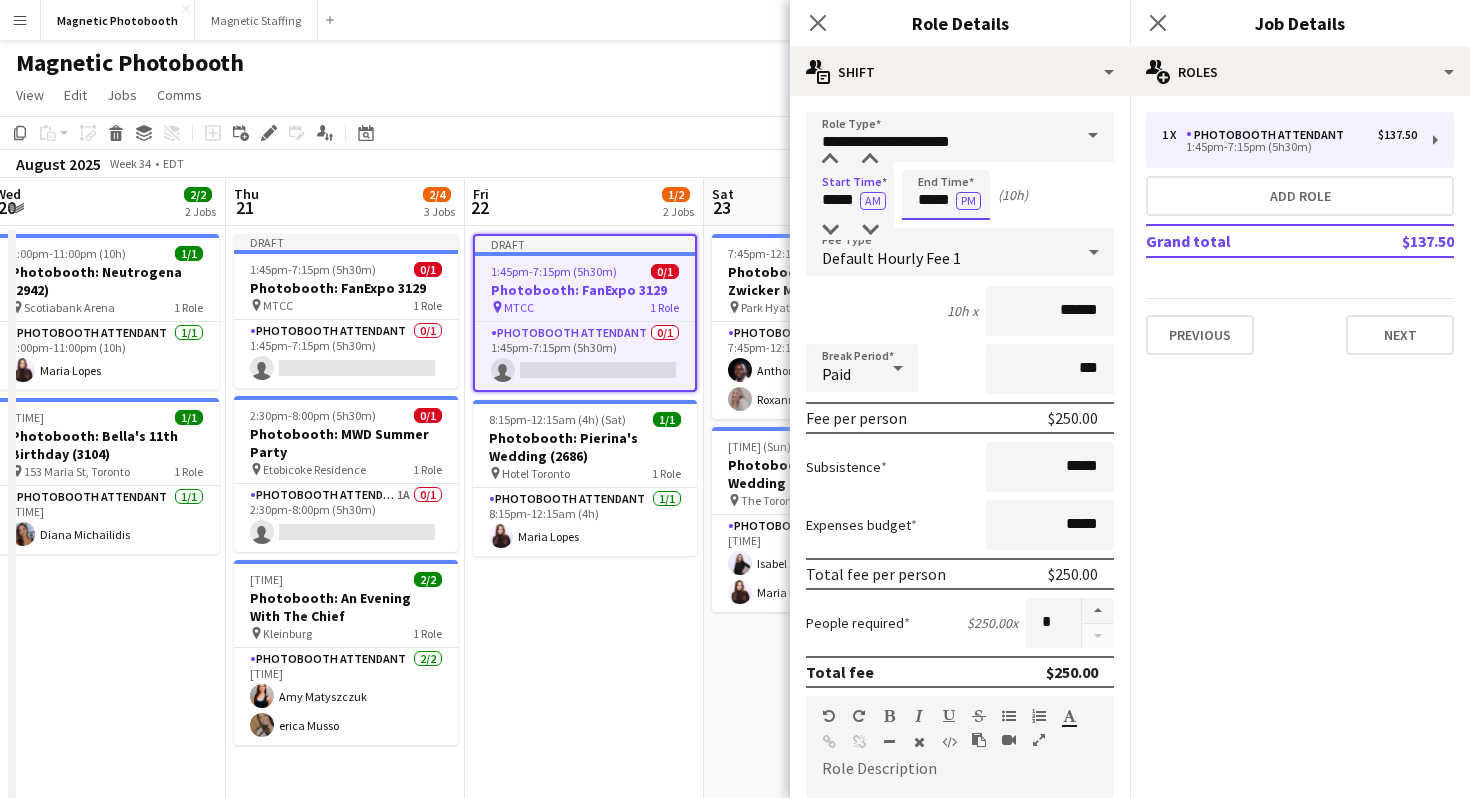 click on "*****" at bounding box center (946, 195) 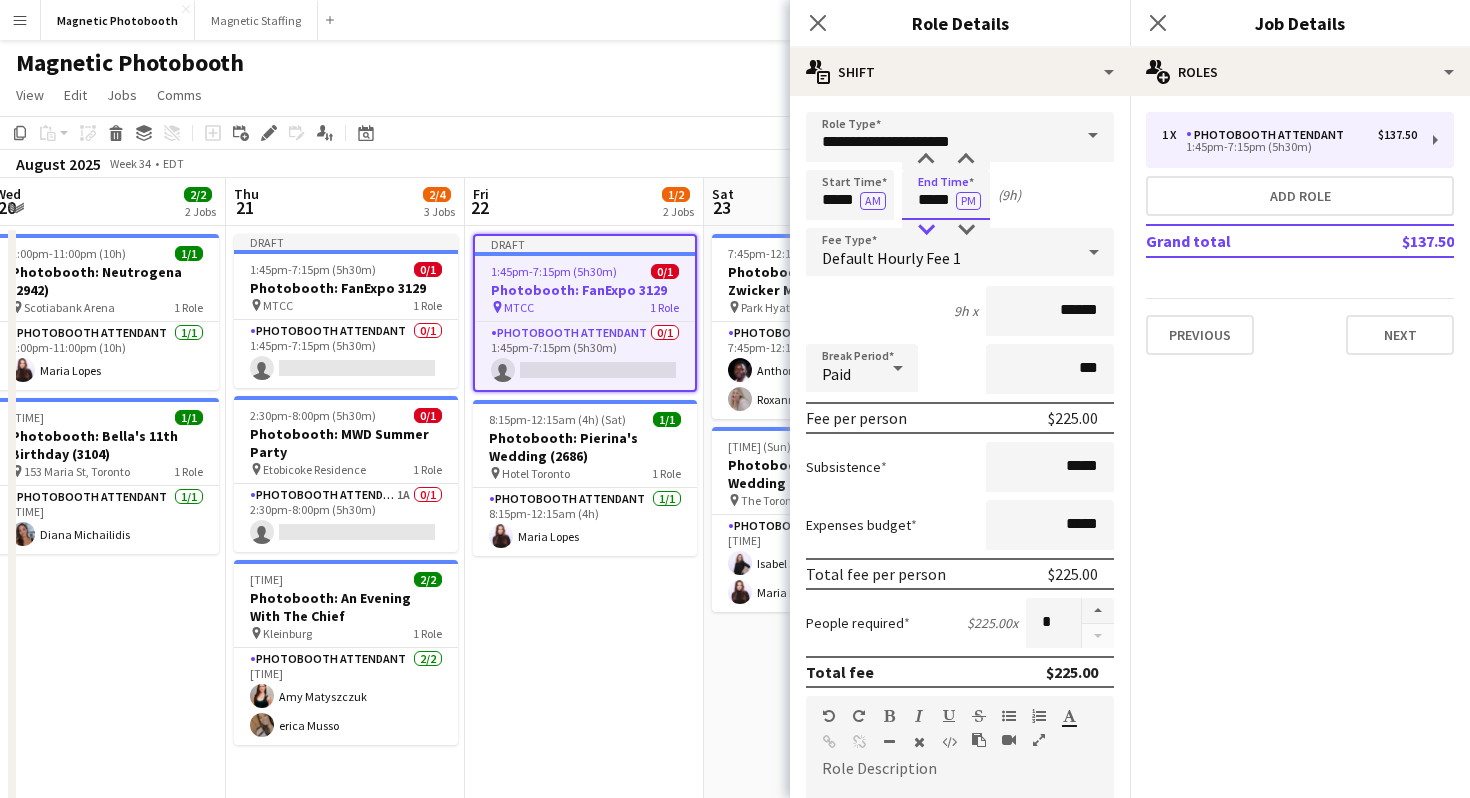 click at bounding box center [926, 230] 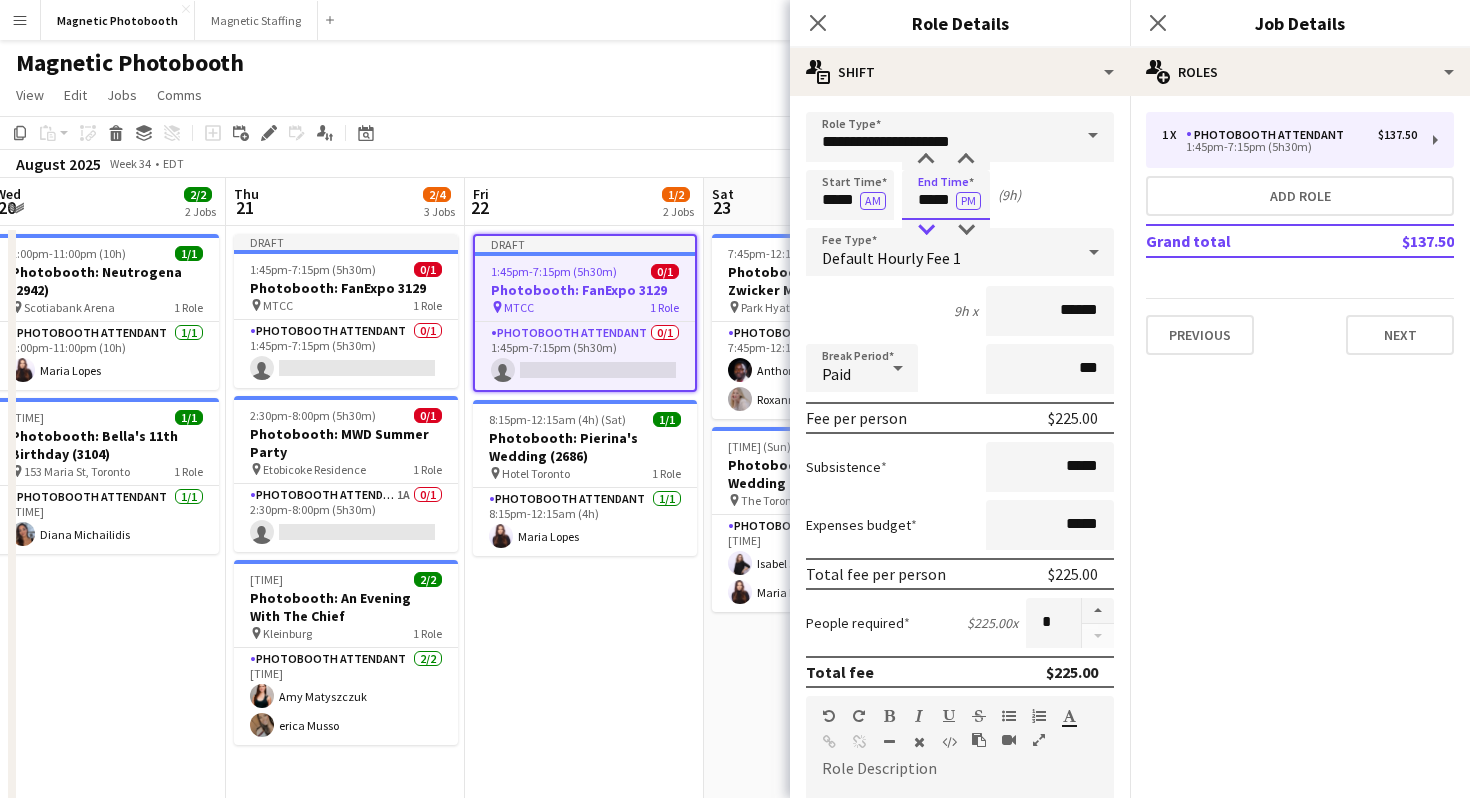 click at bounding box center (926, 230) 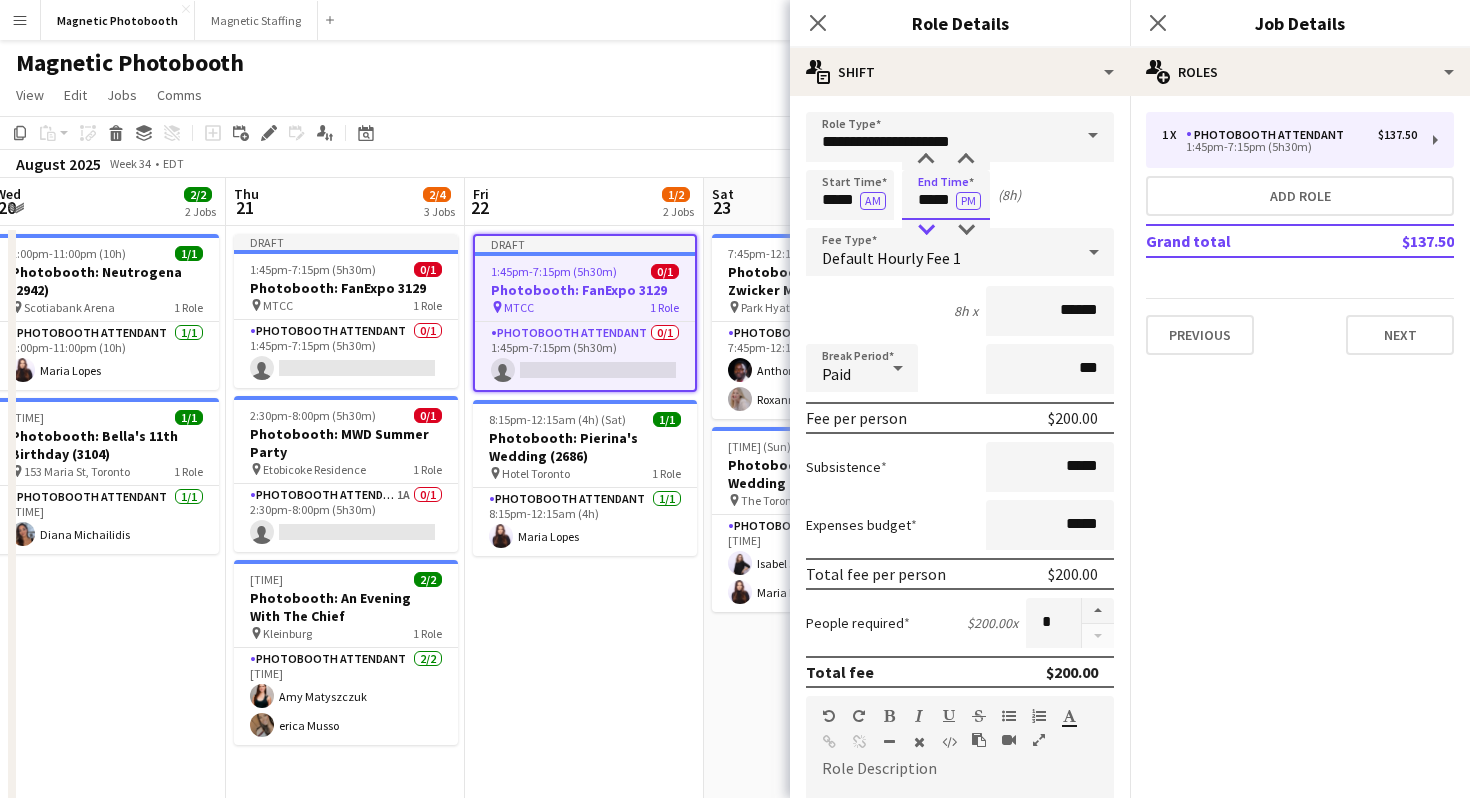 click at bounding box center (926, 230) 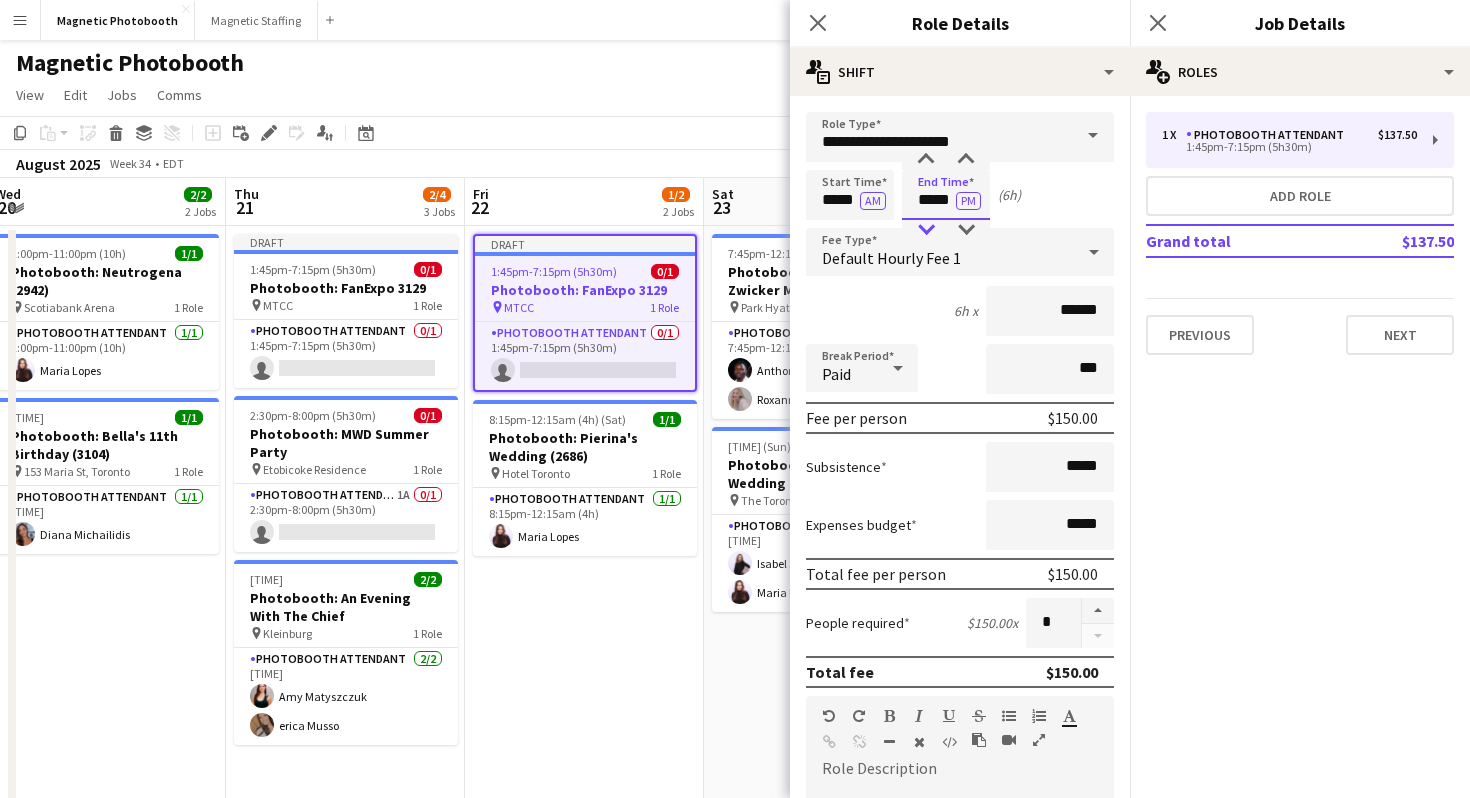 click at bounding box center [926, 230] 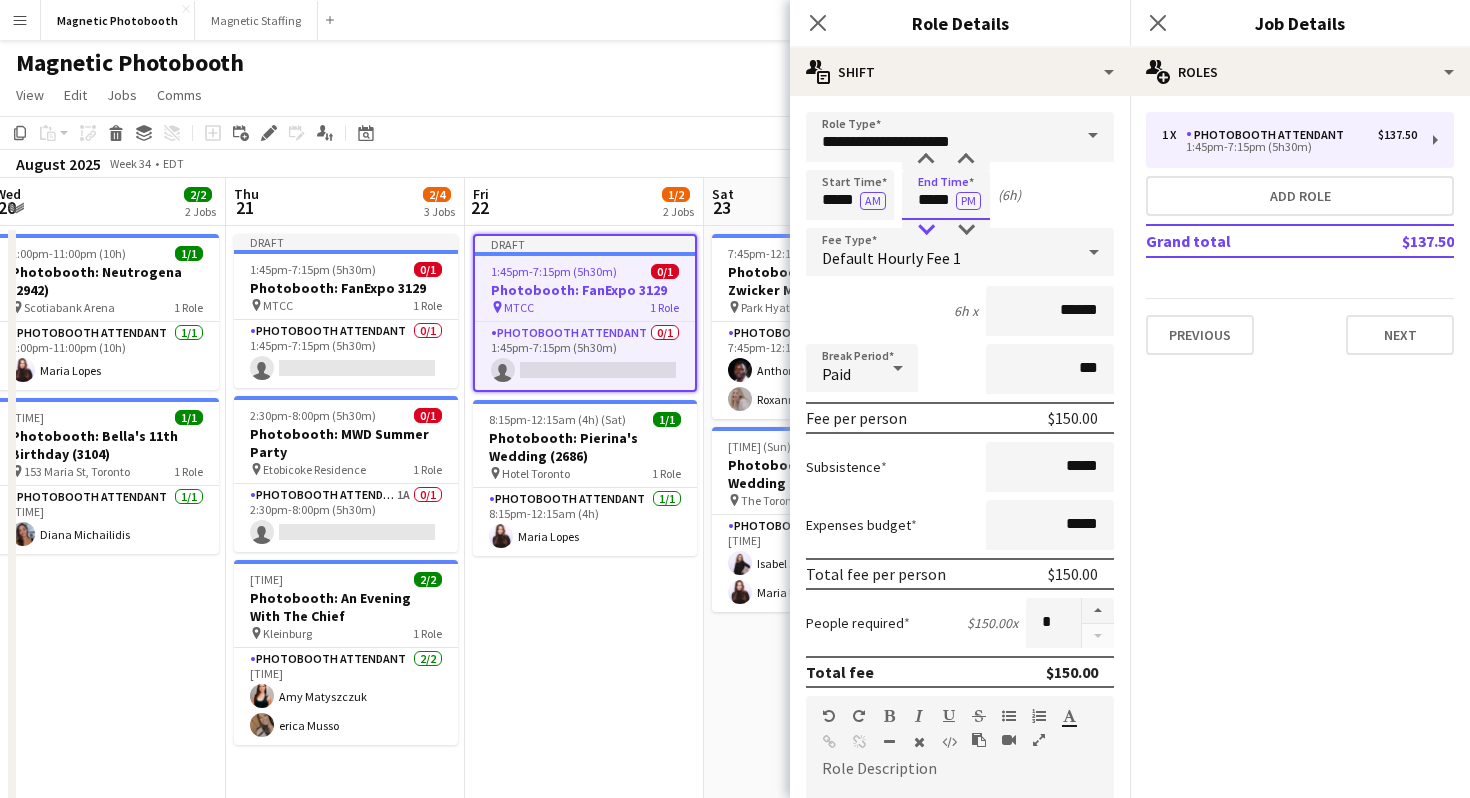 click at bounding box center (926, 230) 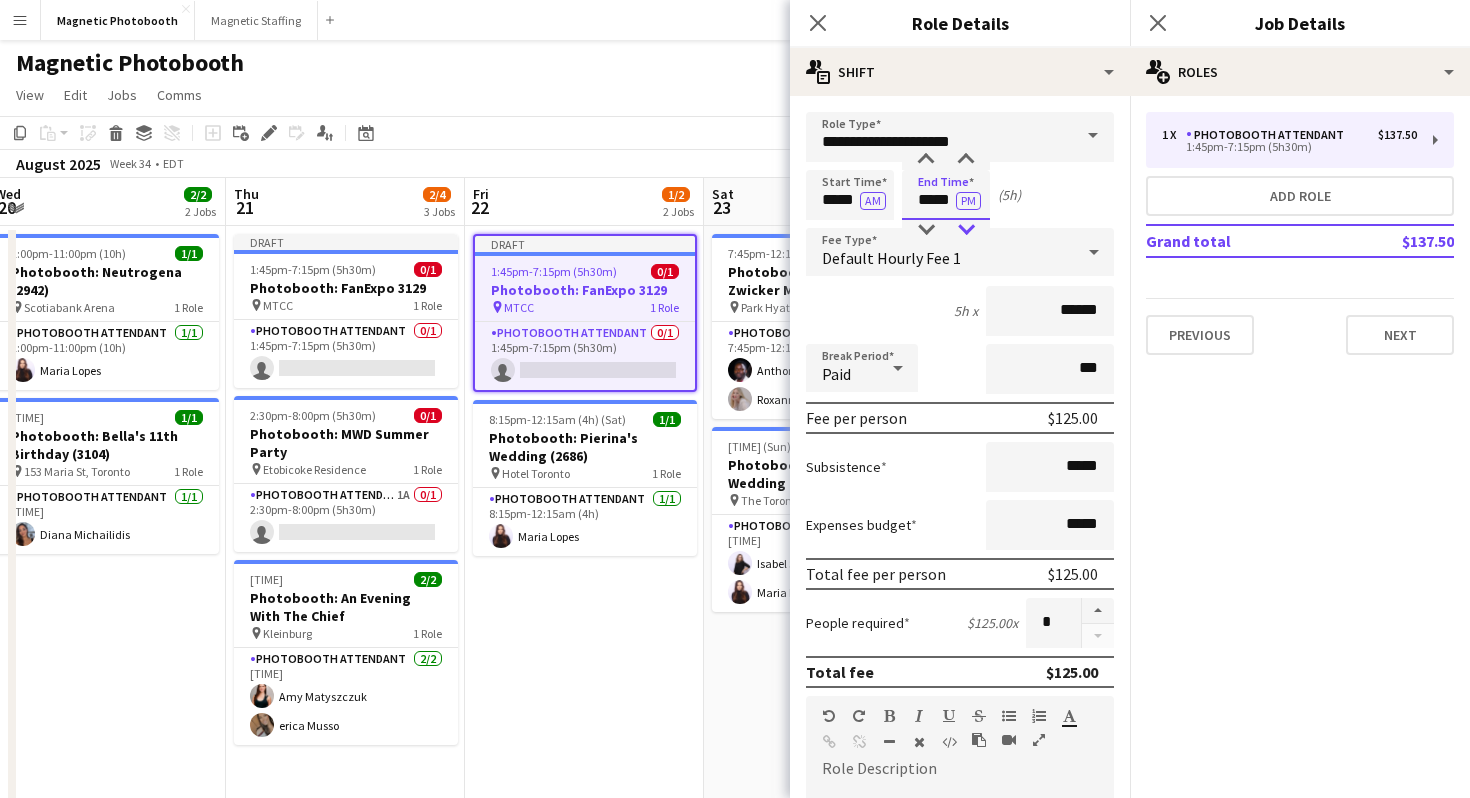 click at bounding box center [966, 230] 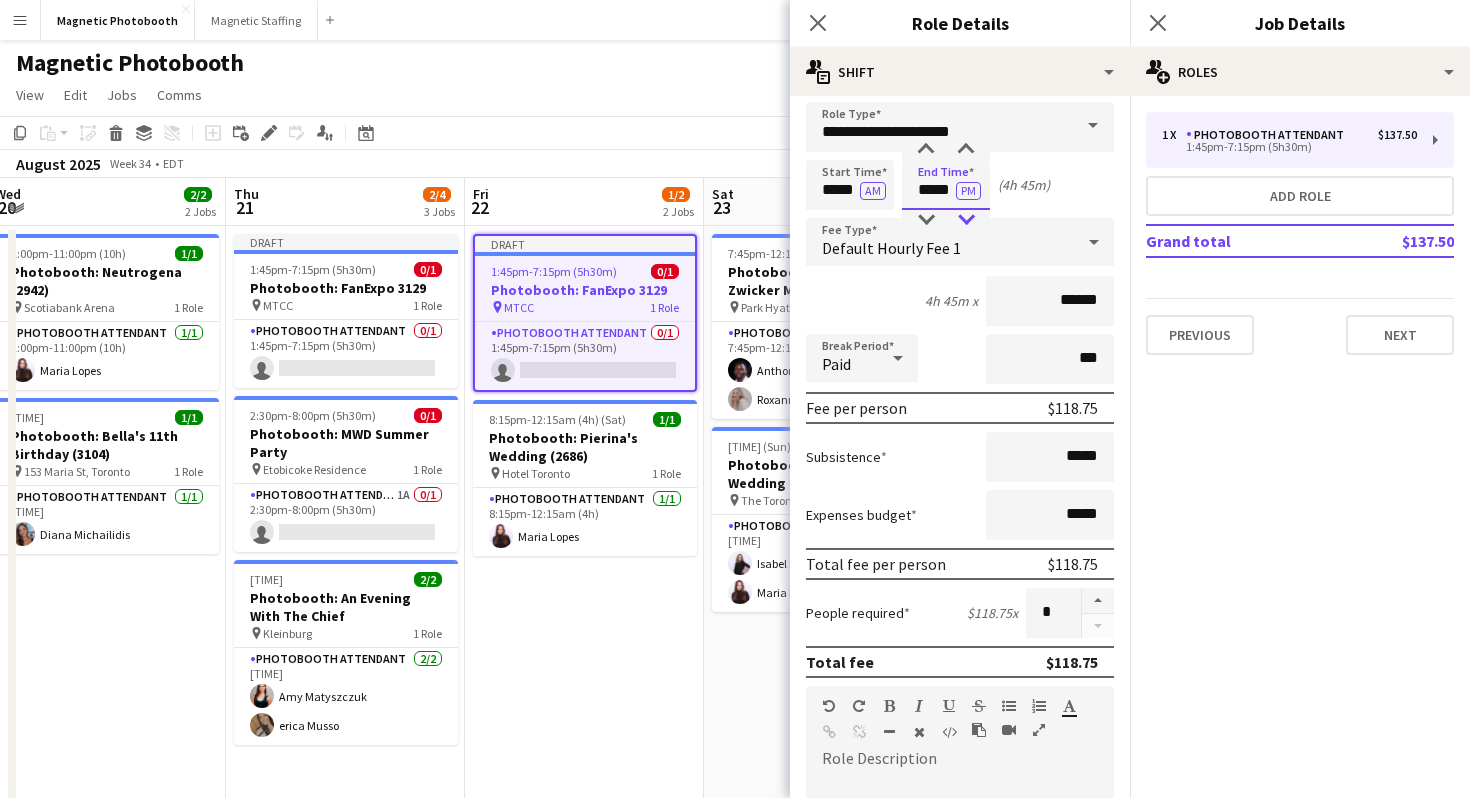 scroll, scrollTop: 3, scrollLeft: 0, axis: vertical 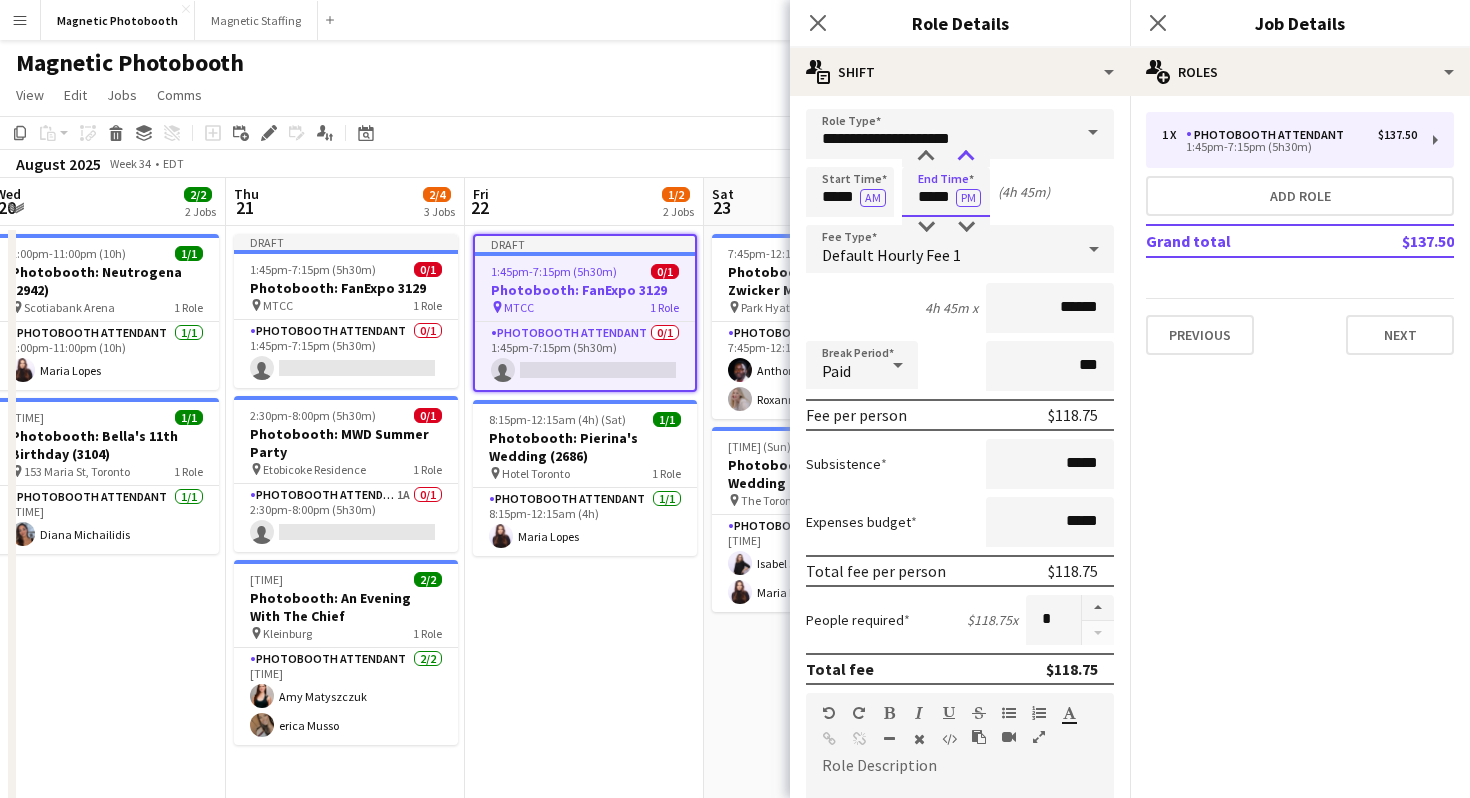 type on "*****" 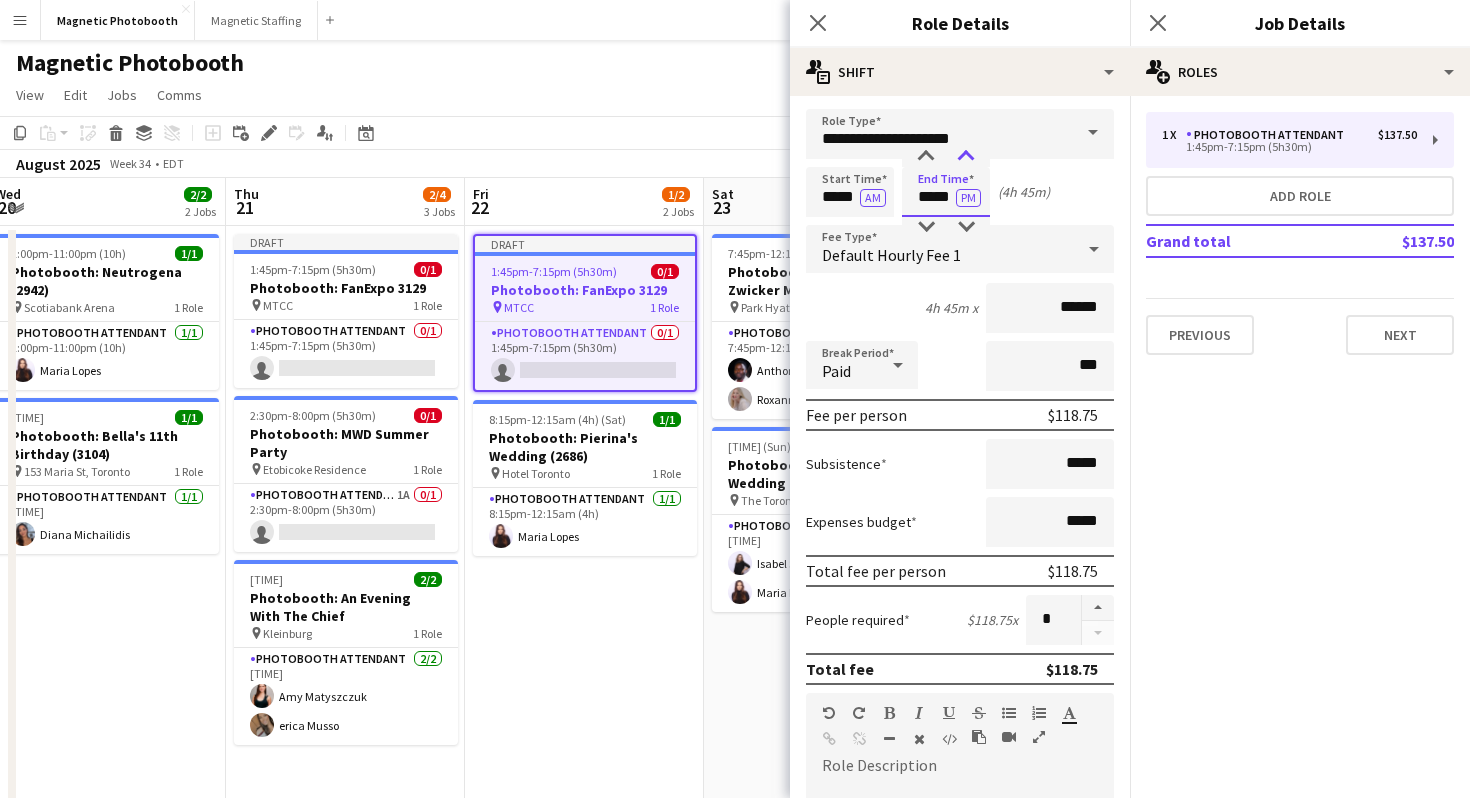 click at bounding box center [966, 157] 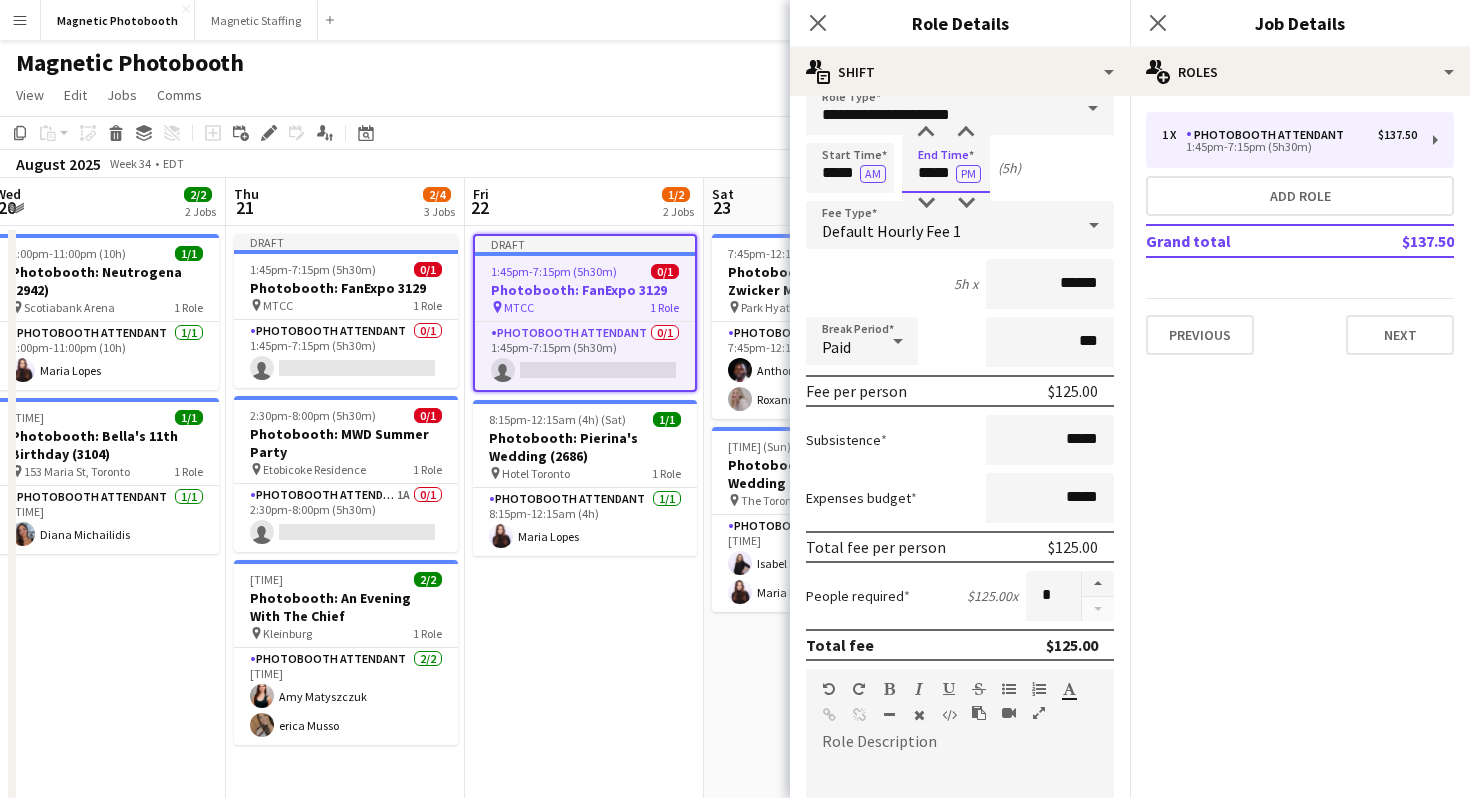 scroll, scrollTop: 28, scrollLeft: 0, axis: vertical 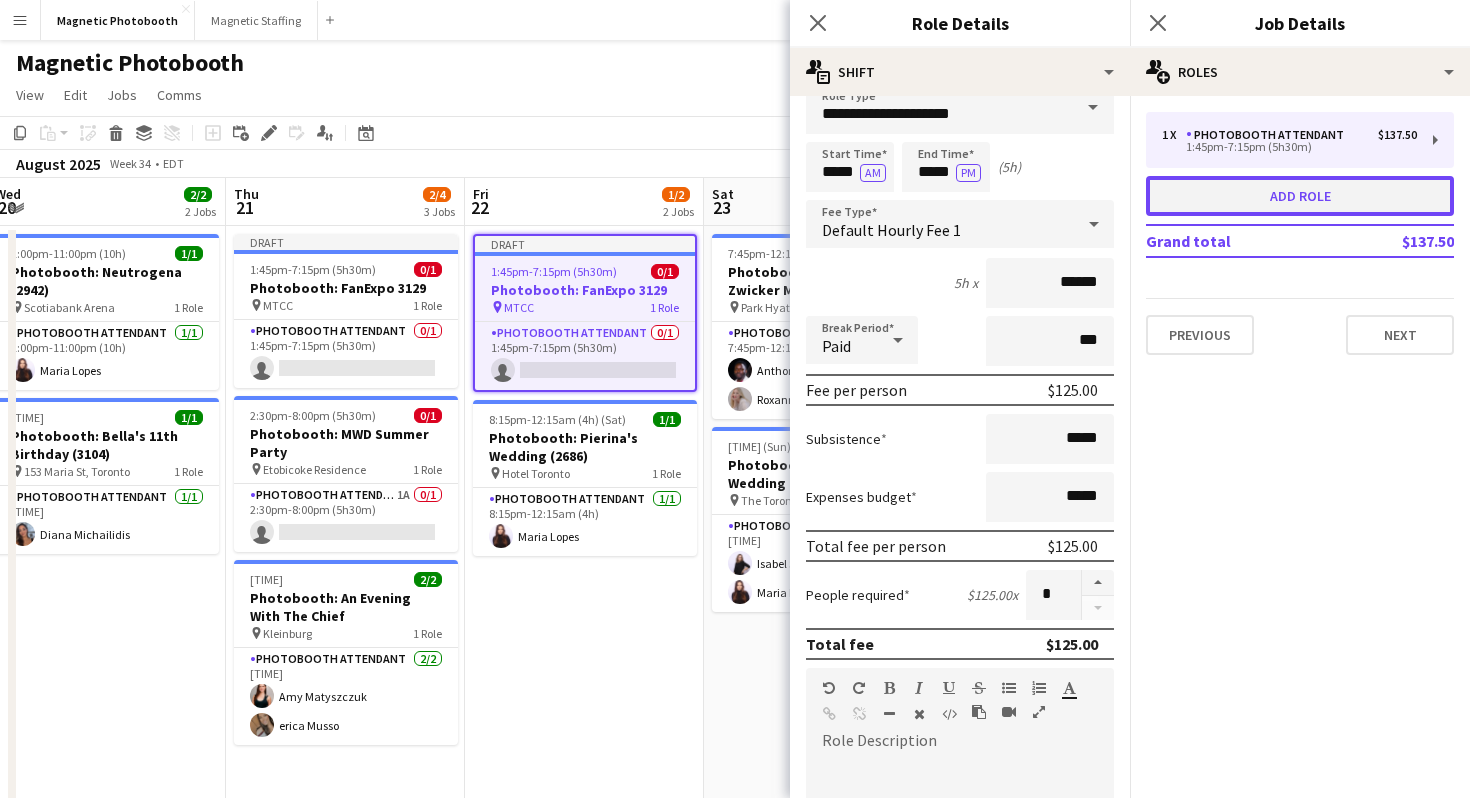 click on "Add role" at bounding box center [1300, 196] 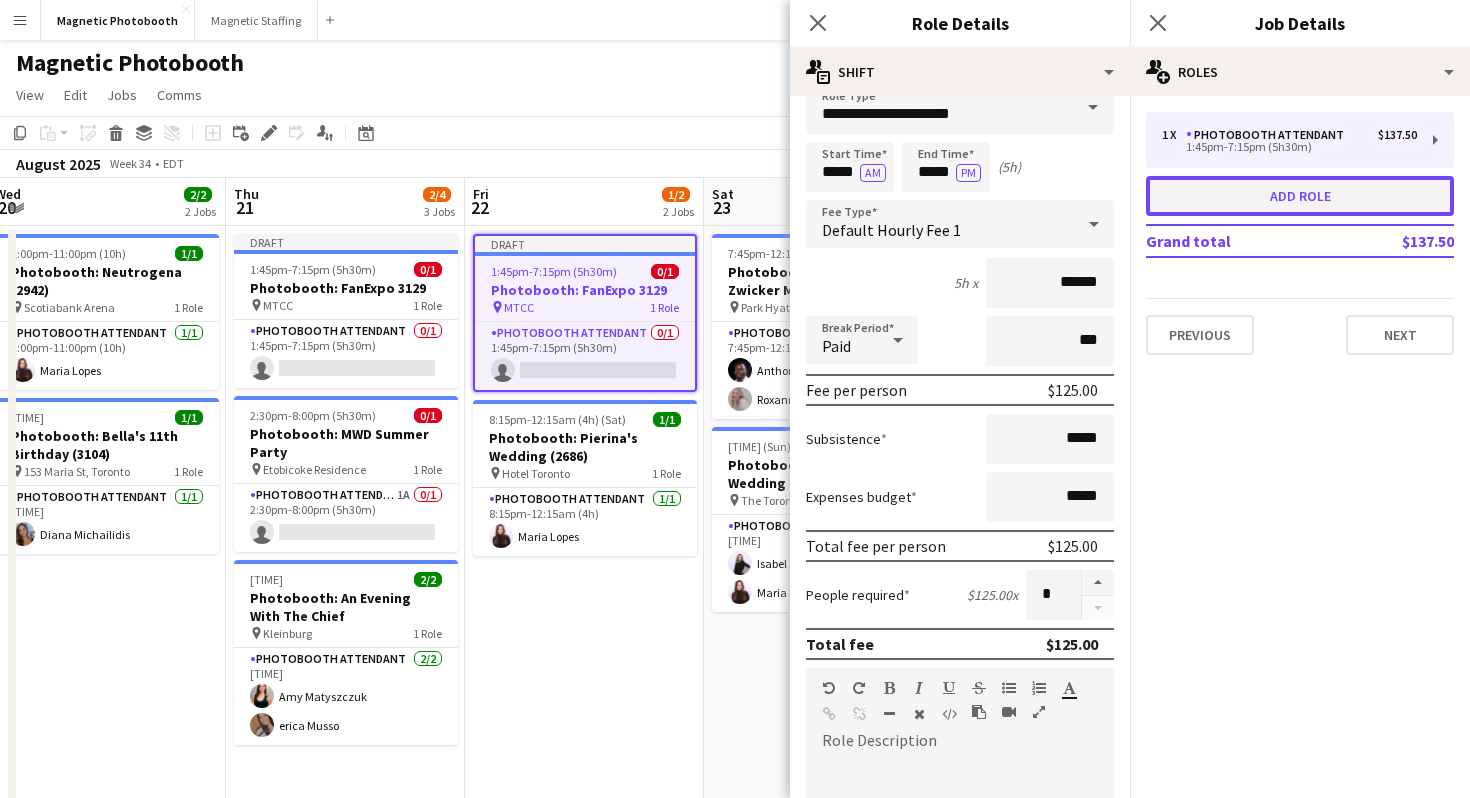 type on "**********" 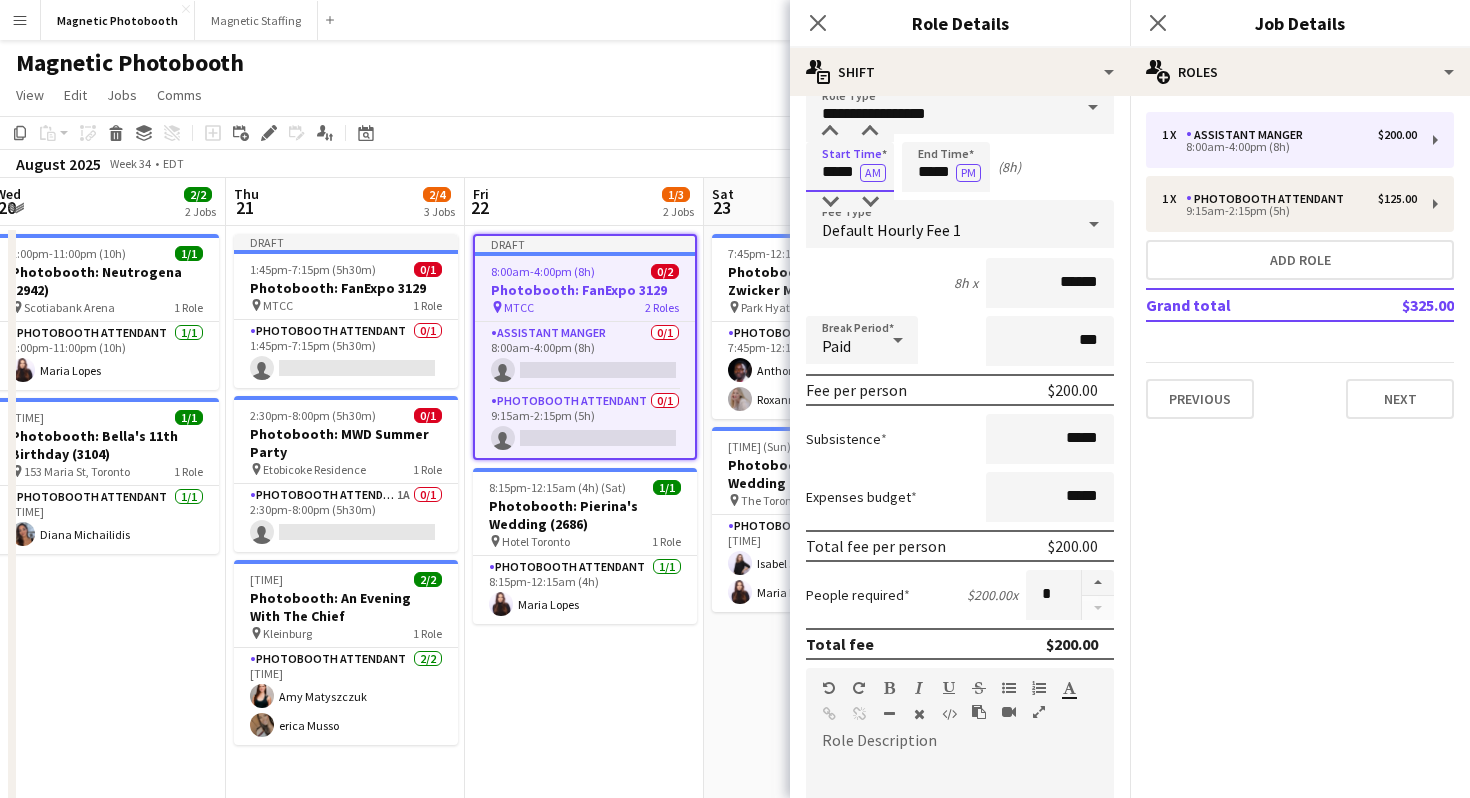 click on "*****" at bounding box center (850, 167) 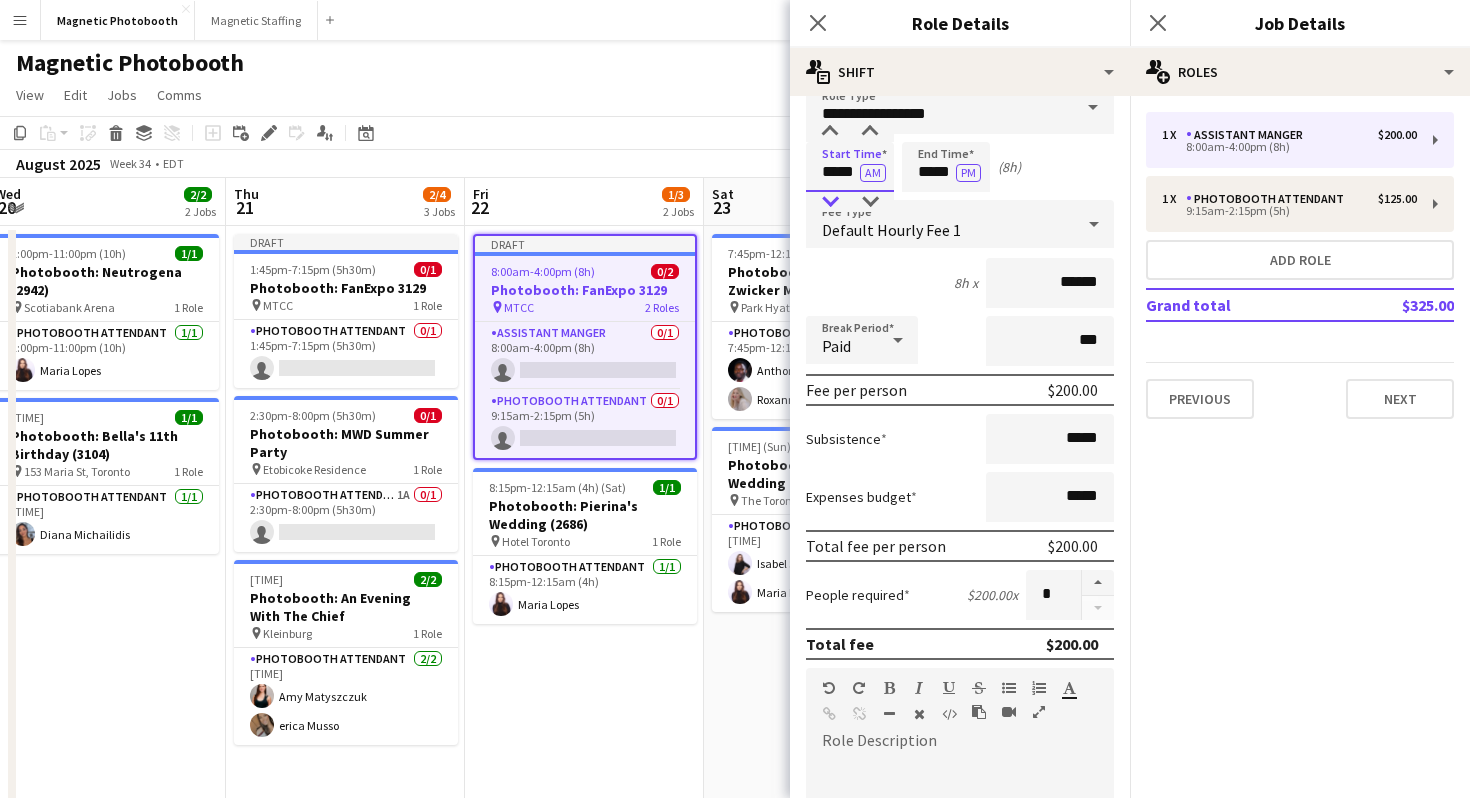 click at bounding box center (830, 202) 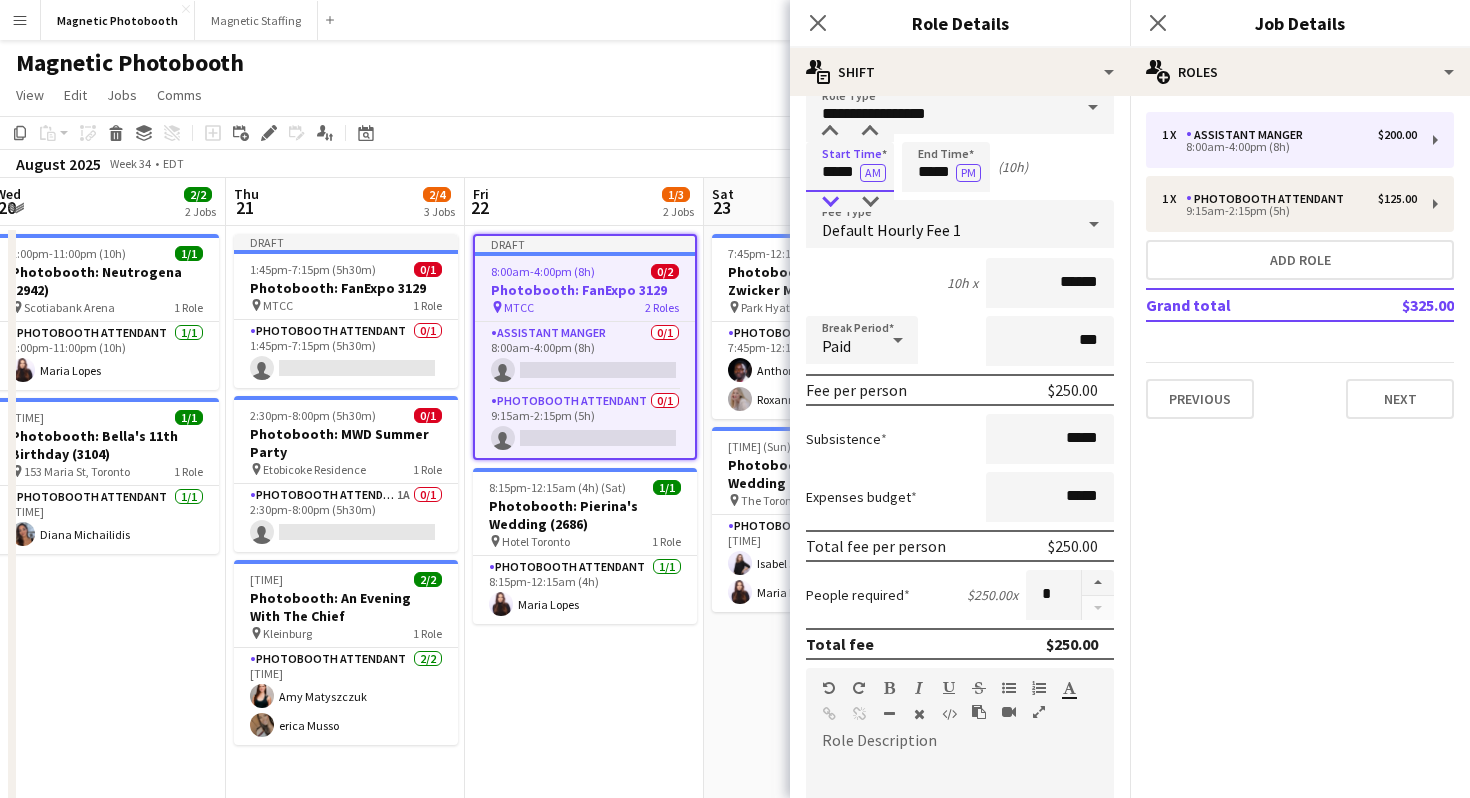 click at bounding box center (830, 202) 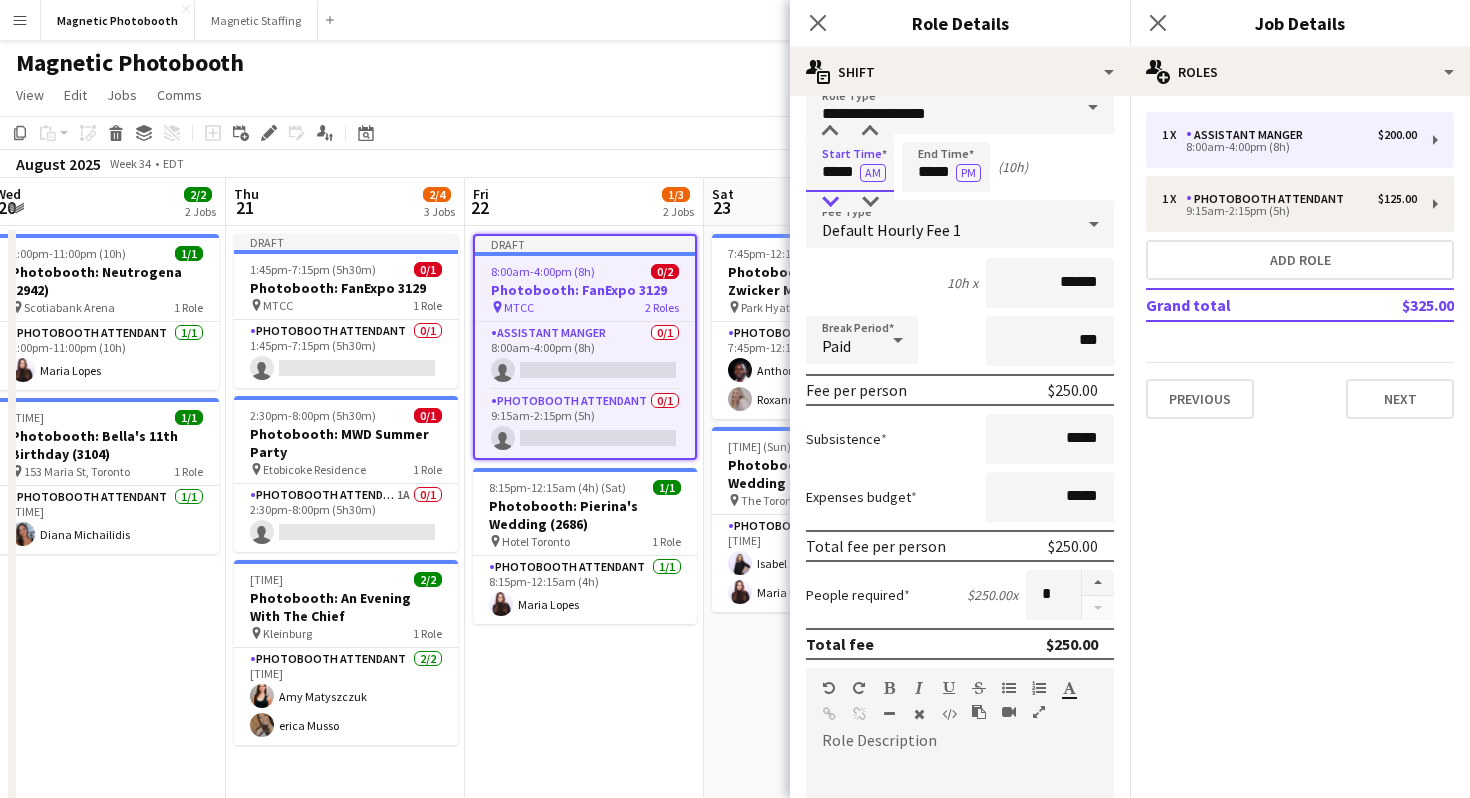 click at bounding box center [830, 202] 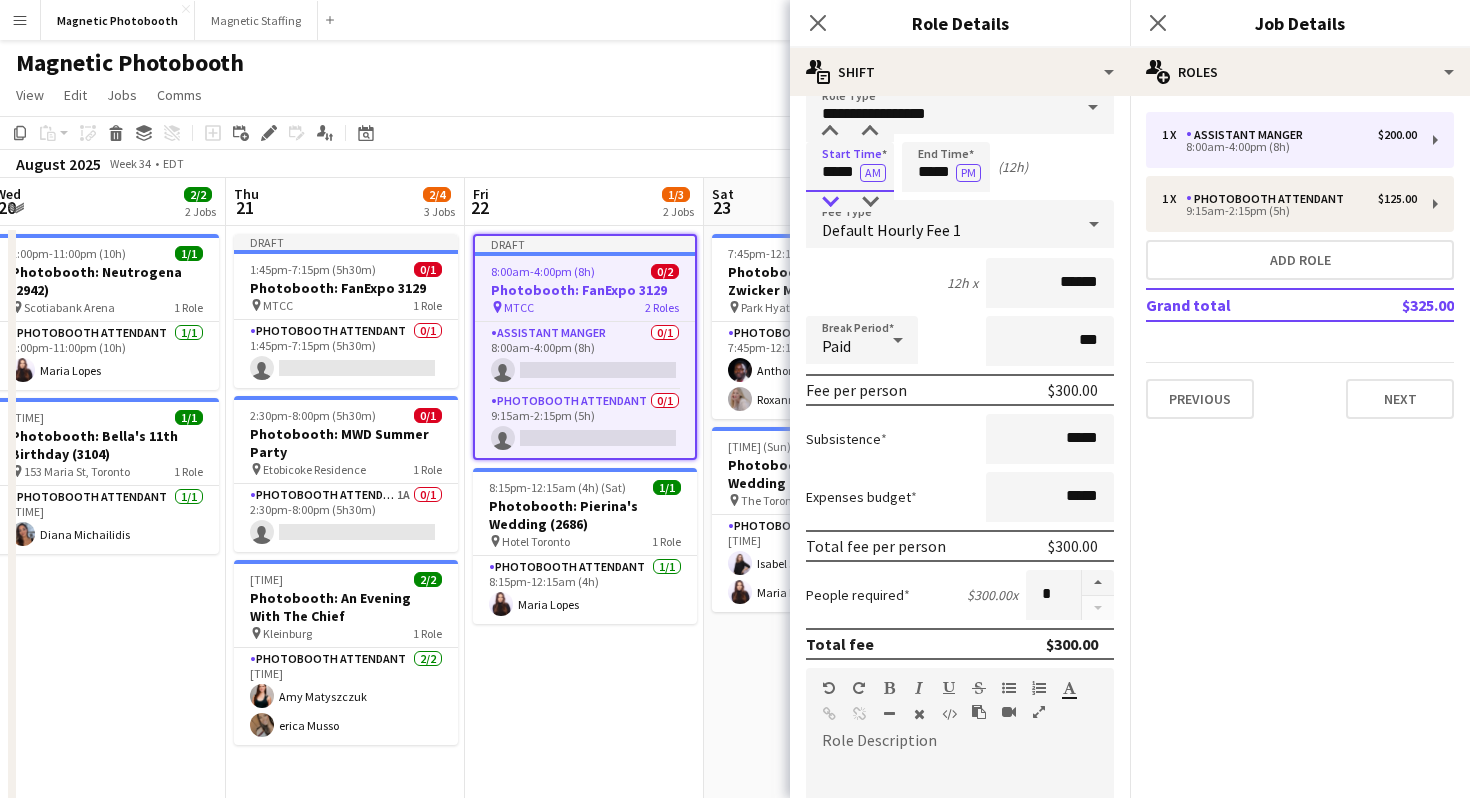 click at bounding box center (830, 202) 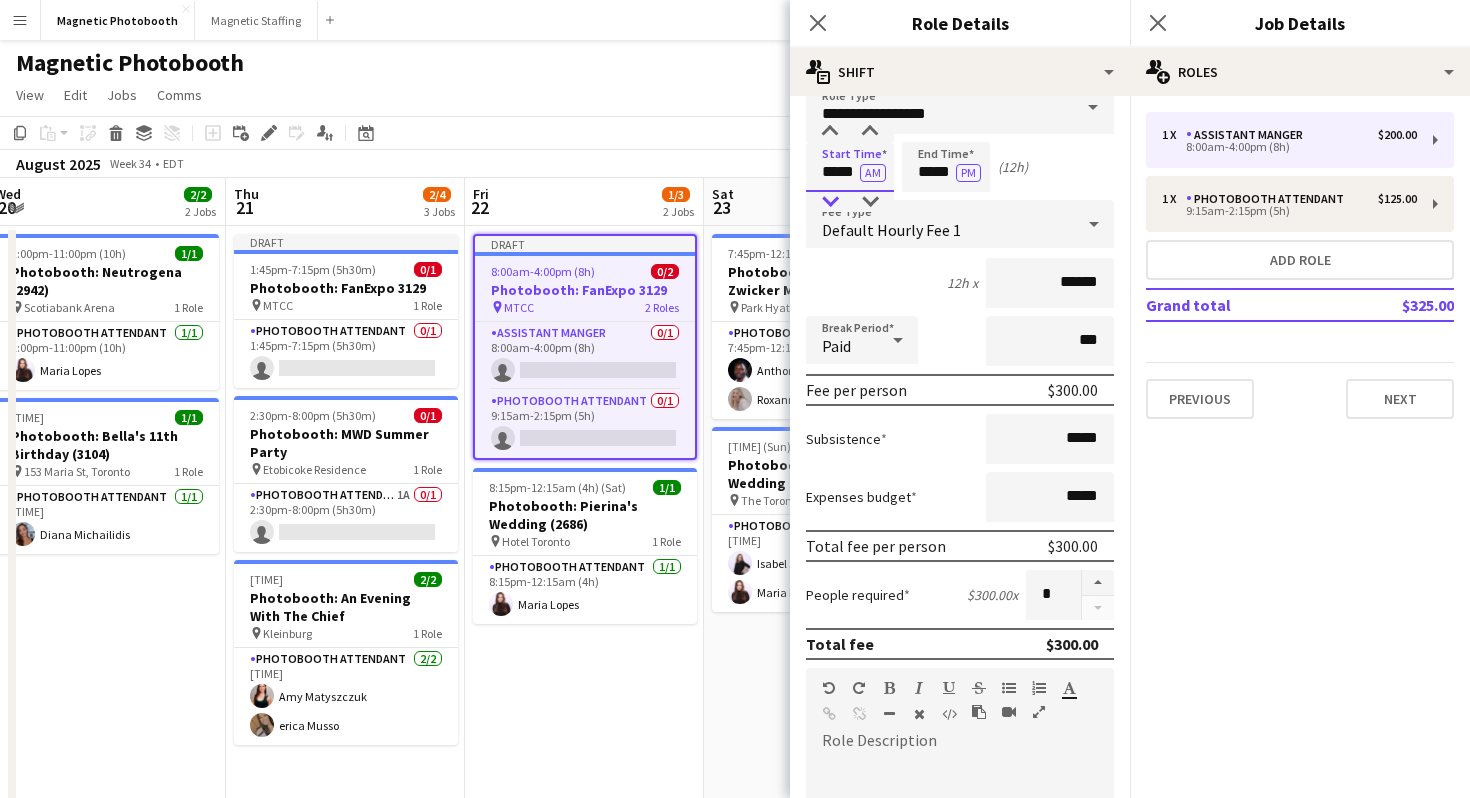 click at bounding box center (830, 202) 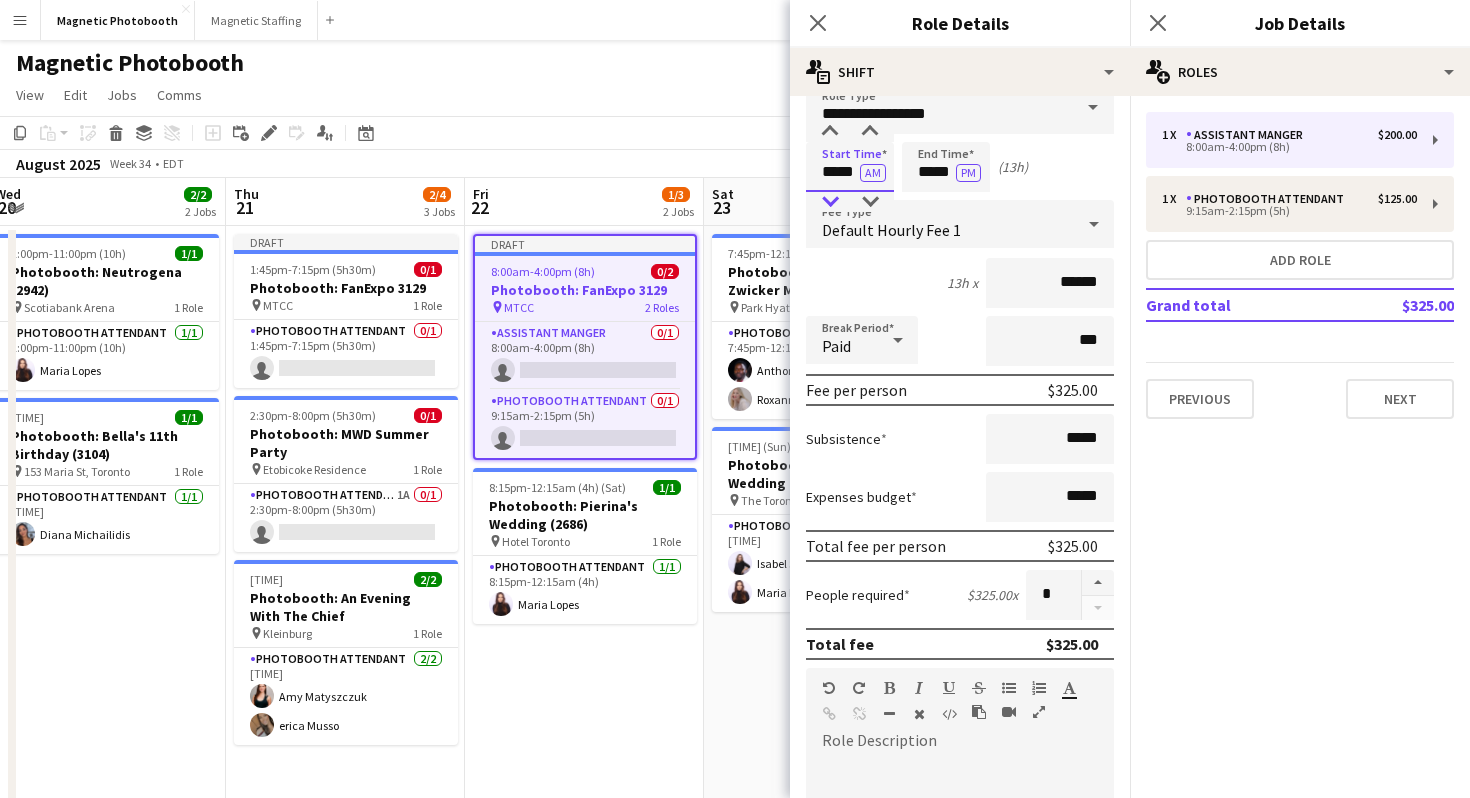 type on "*****" 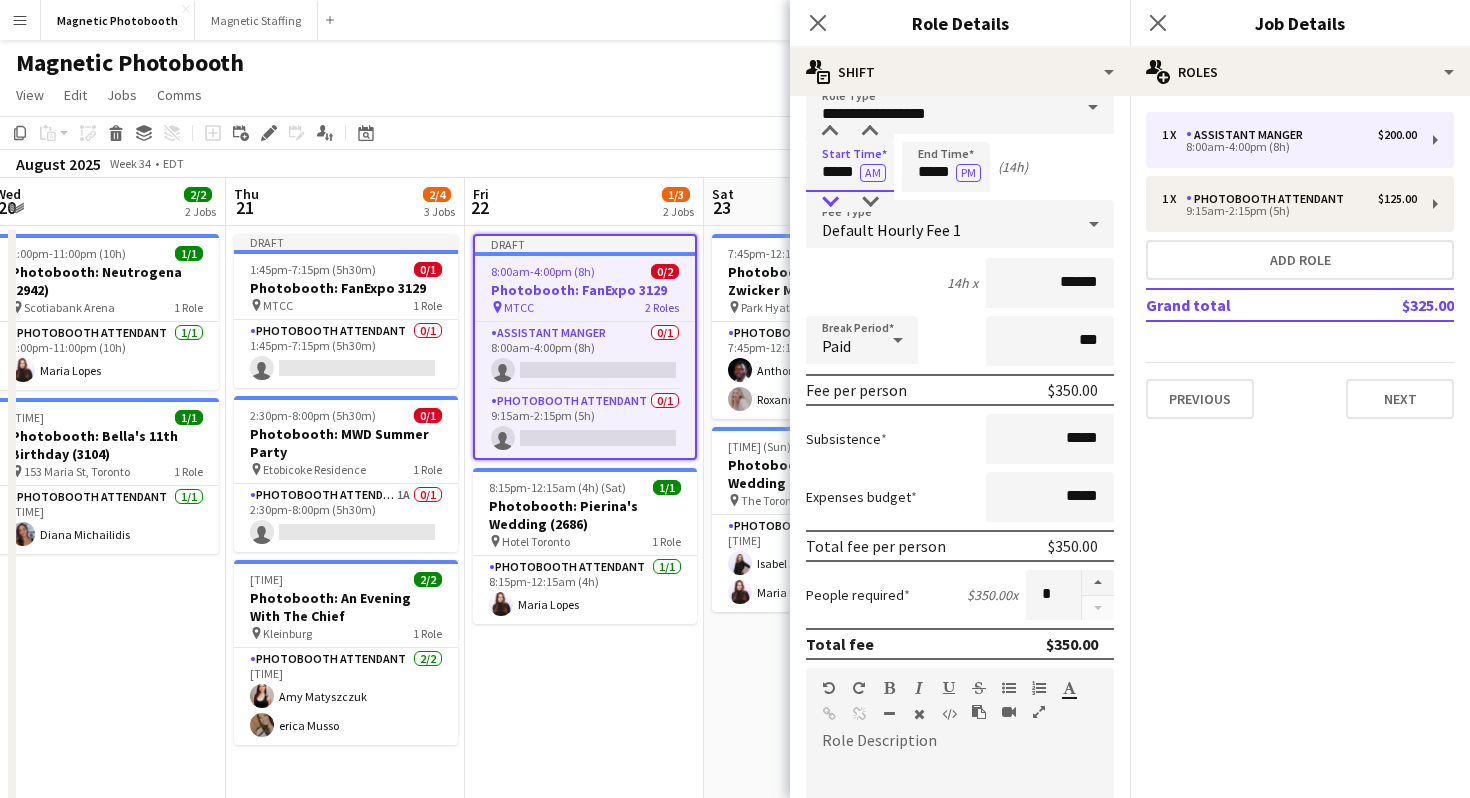click at bounding box center [830, 202] 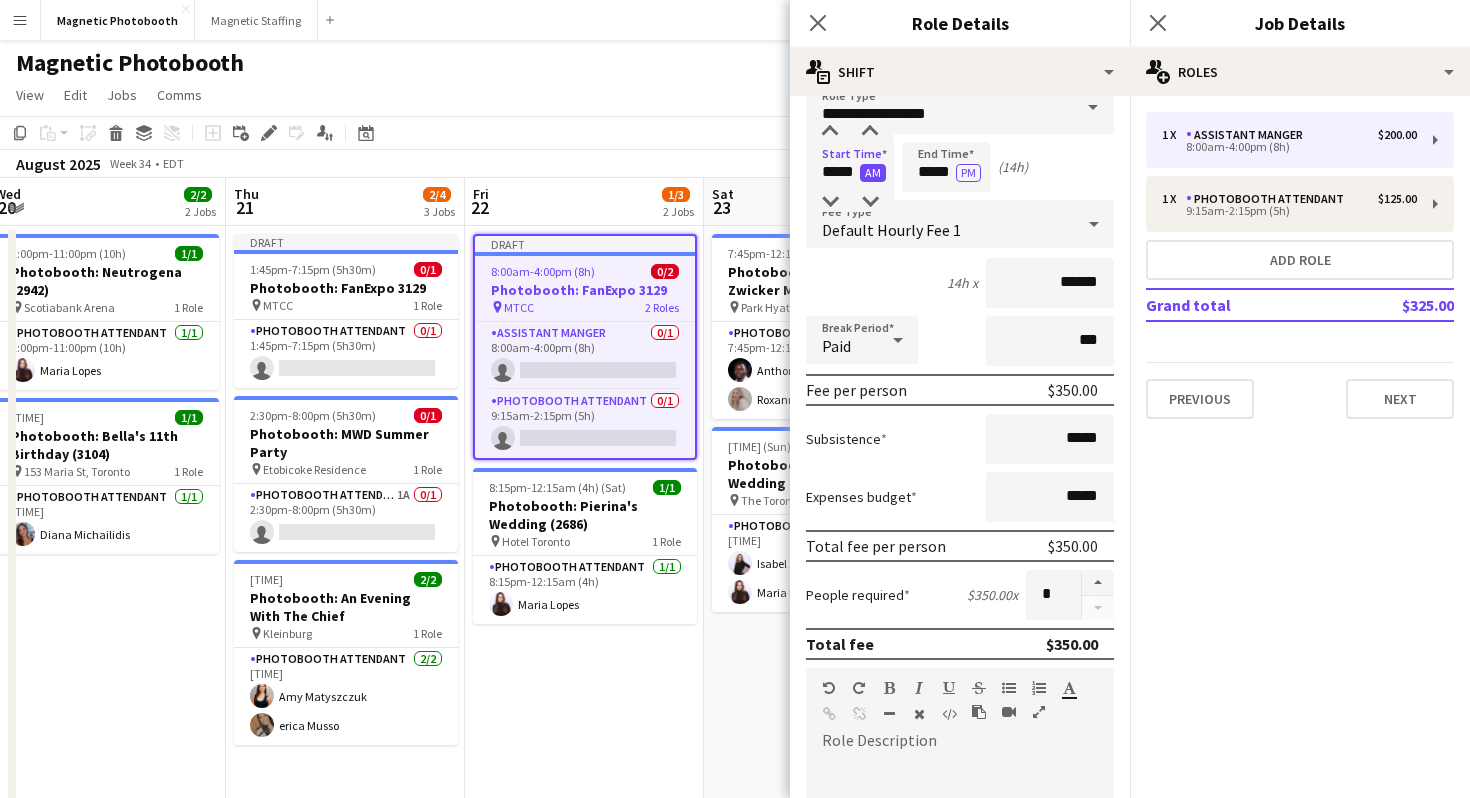 click on "AM" at bounding box center [873, 173] 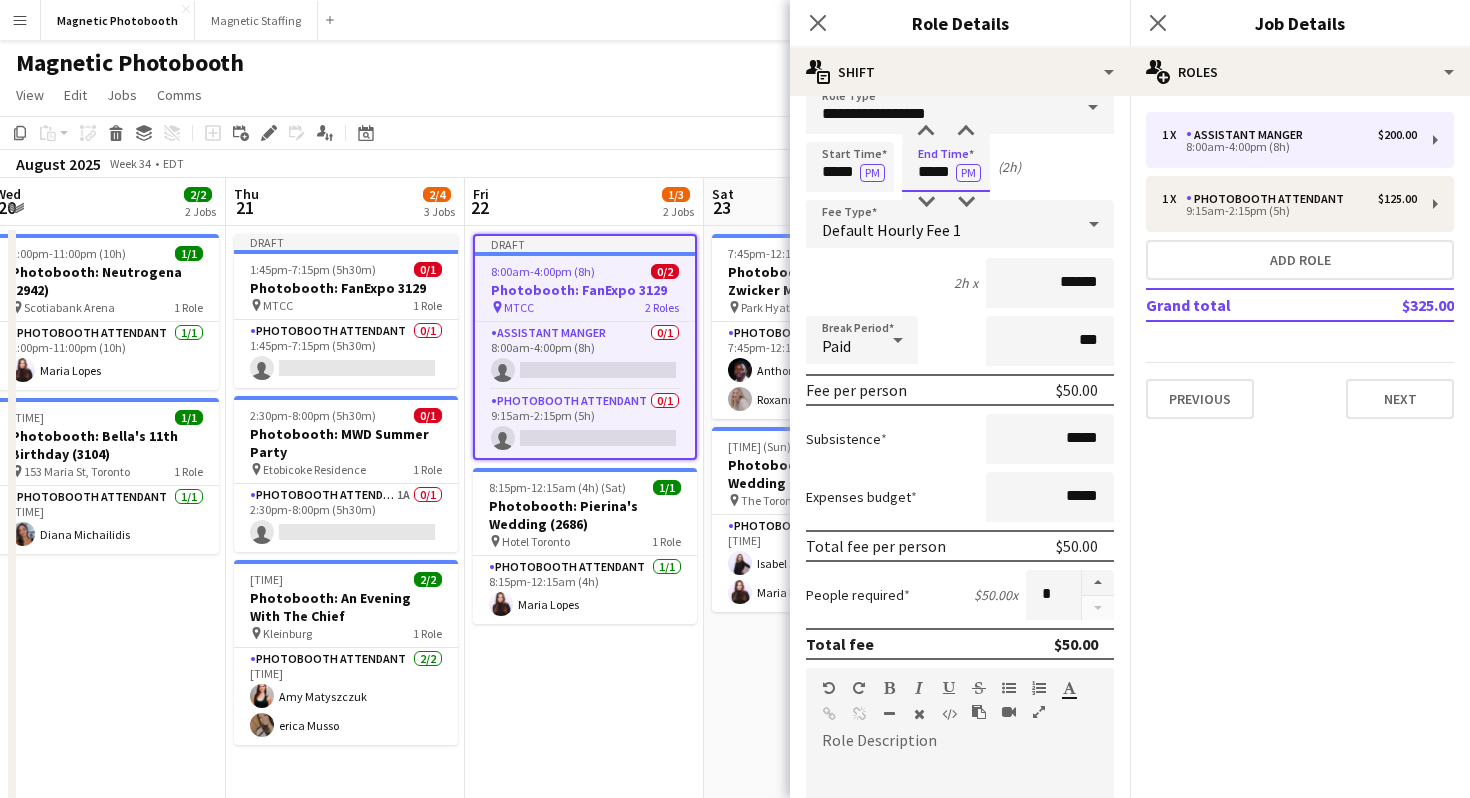 click on "*****" at bounding box center (946, 167) 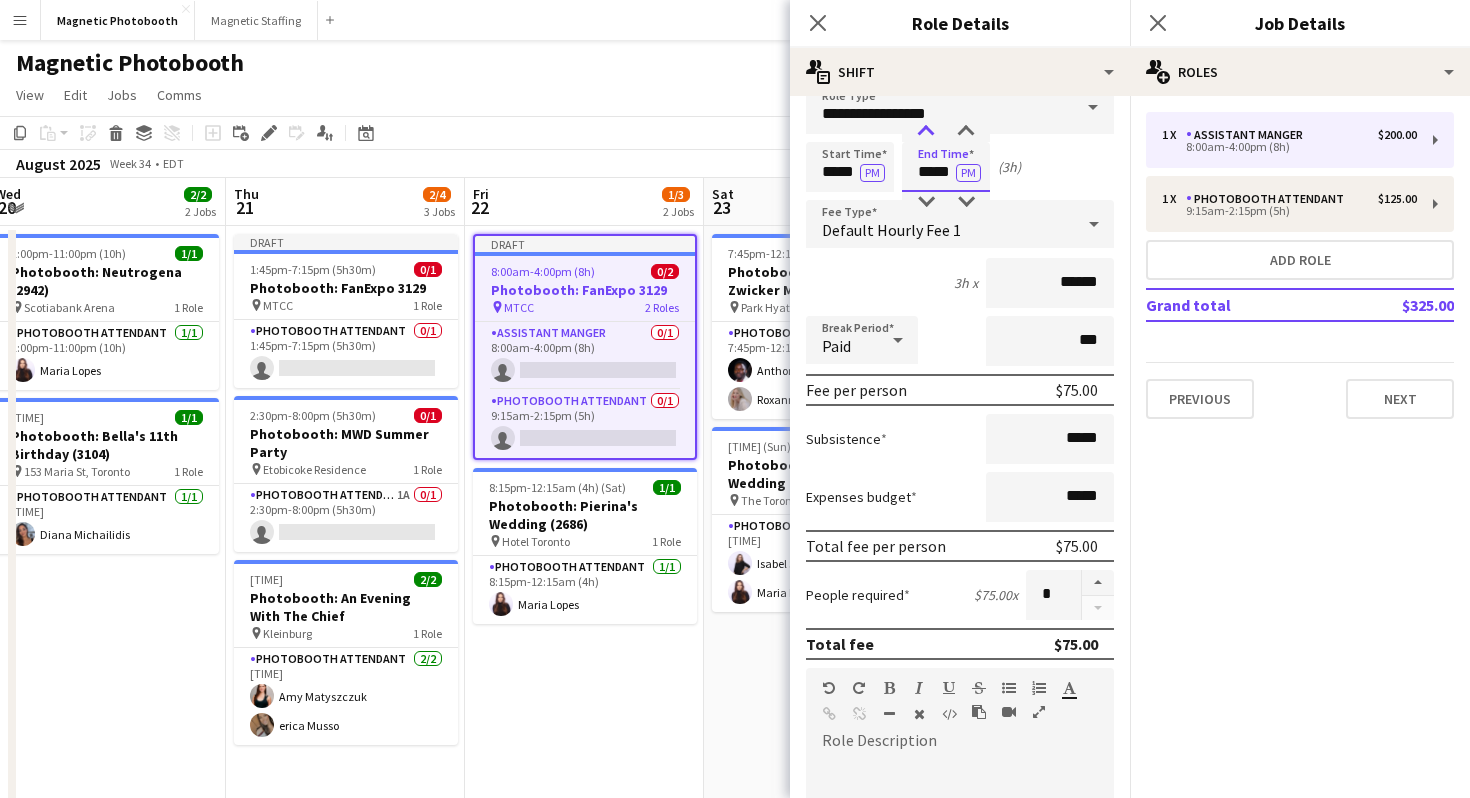 click at bounding box center (926, 132) 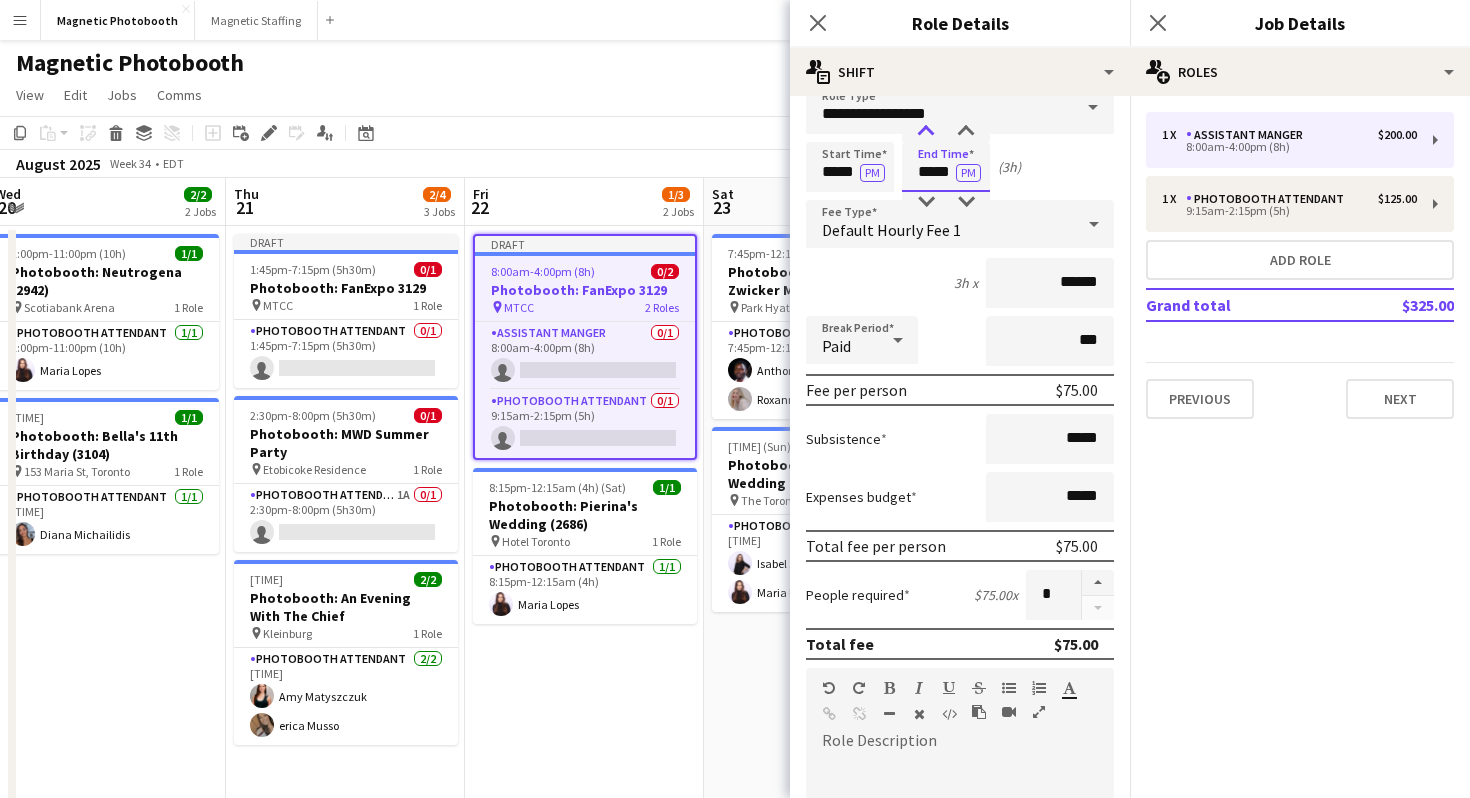 click at bounding box center (926, 132) 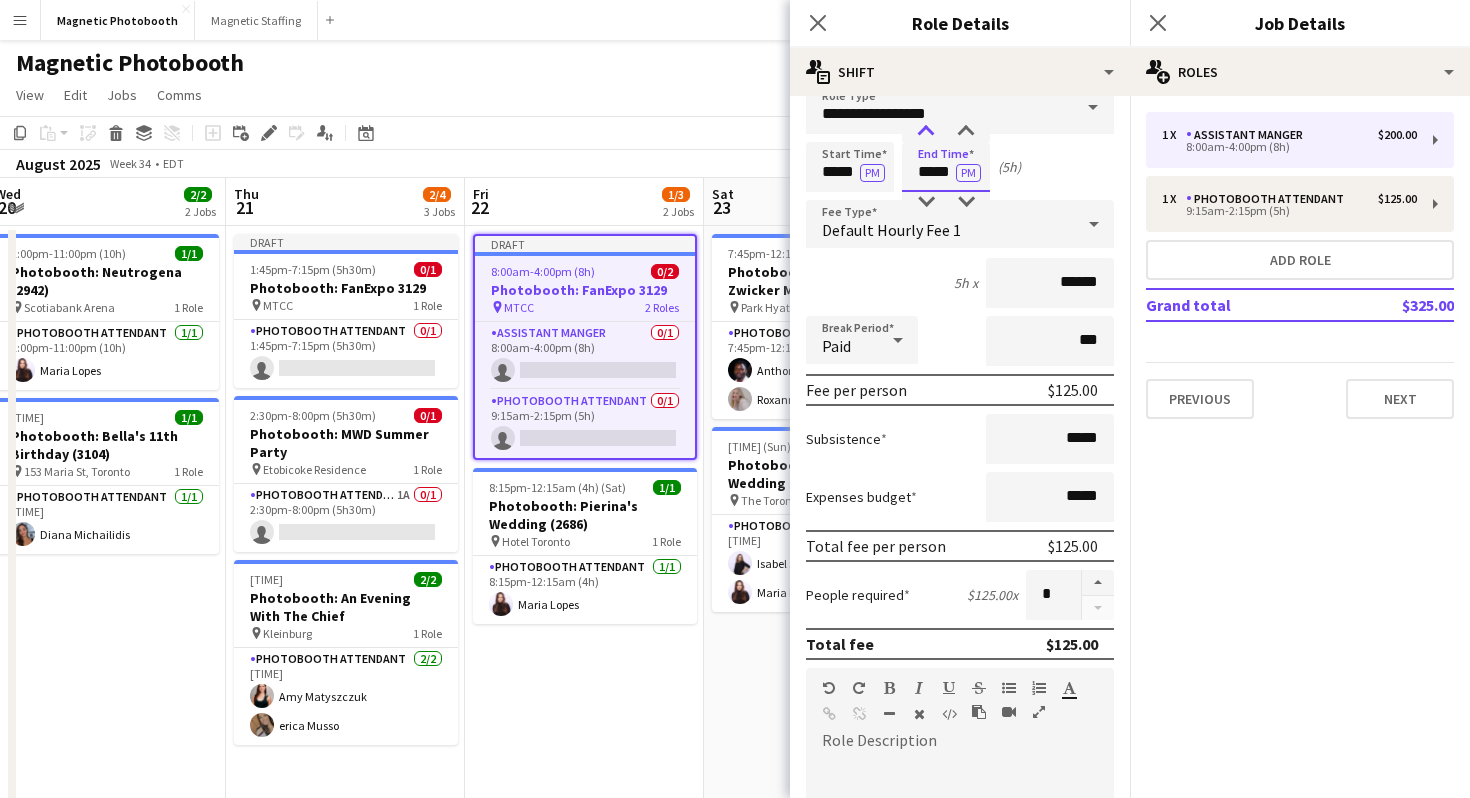 click at bounding box center (926, 132) 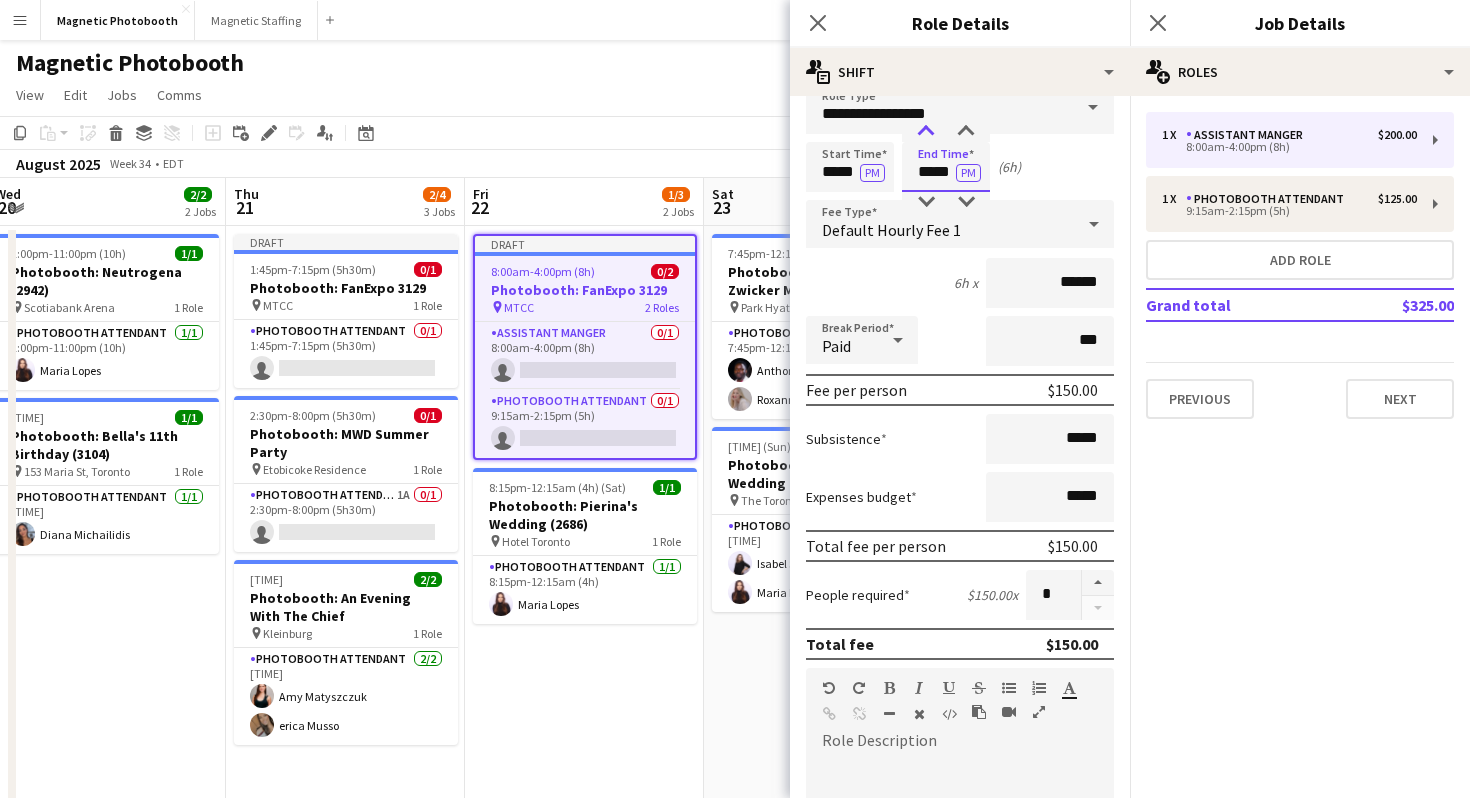click at bounding box center (926, 132) 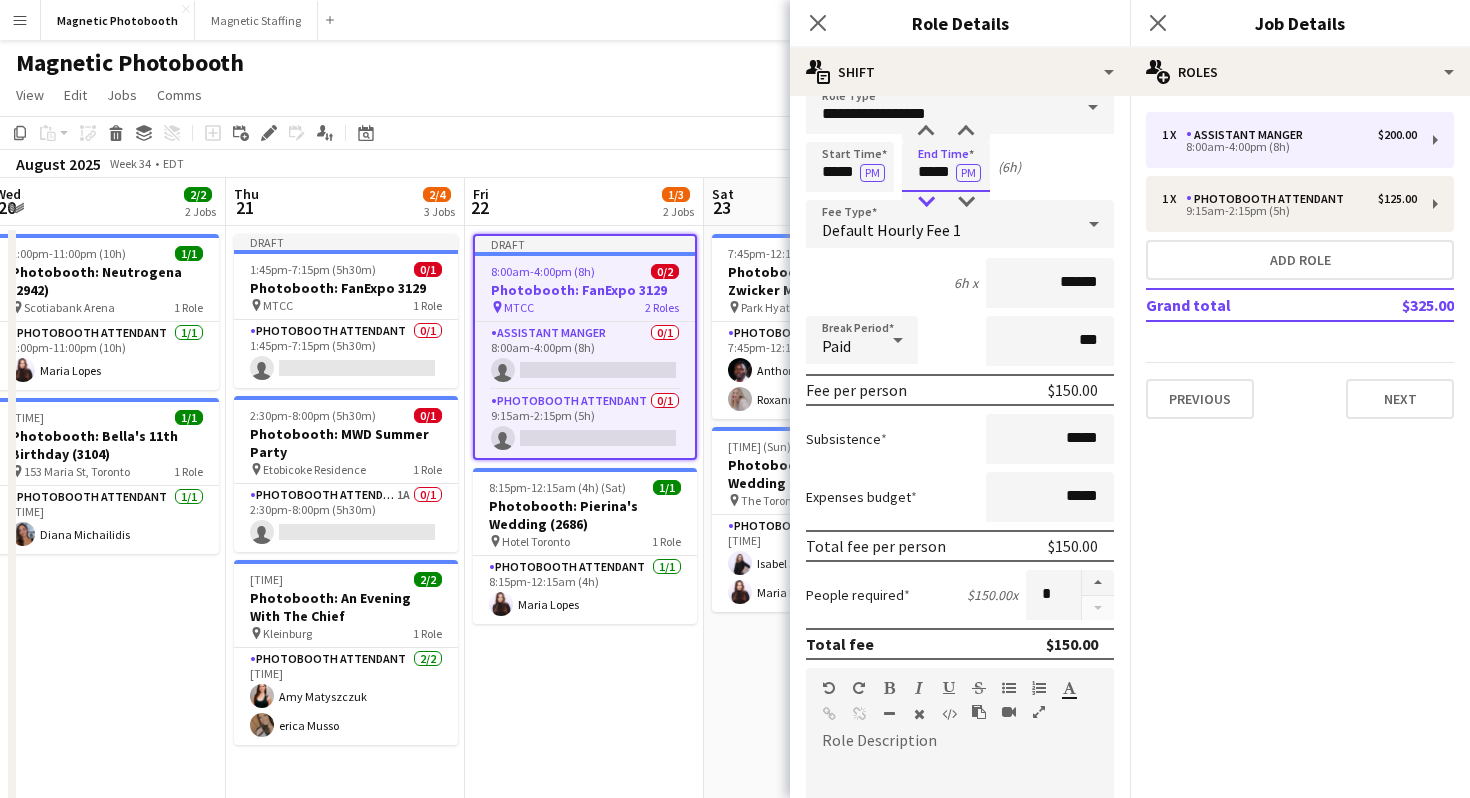 click at bounding box center (926, 202) 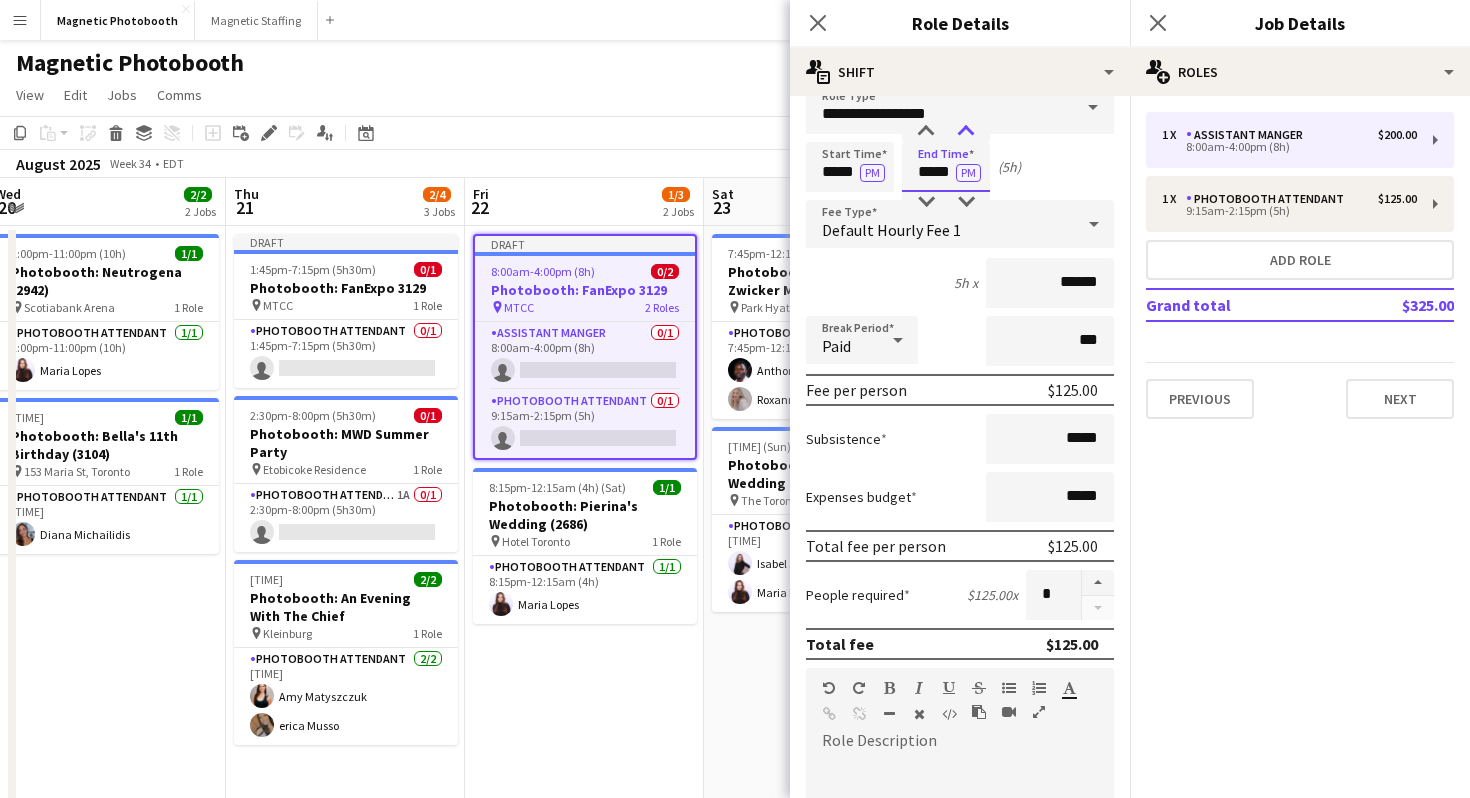 type on "*****" 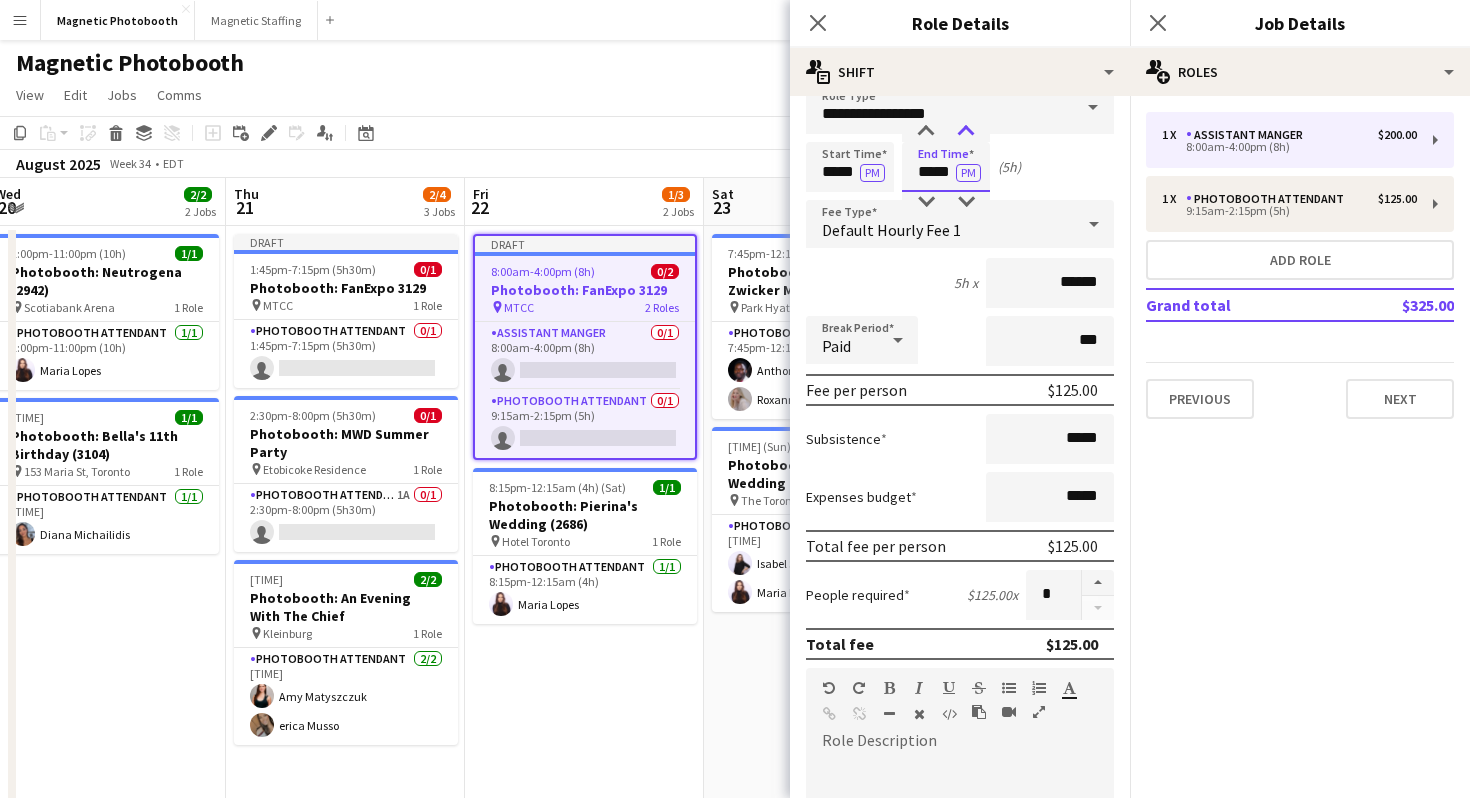 click at bounding box center [966, 132] 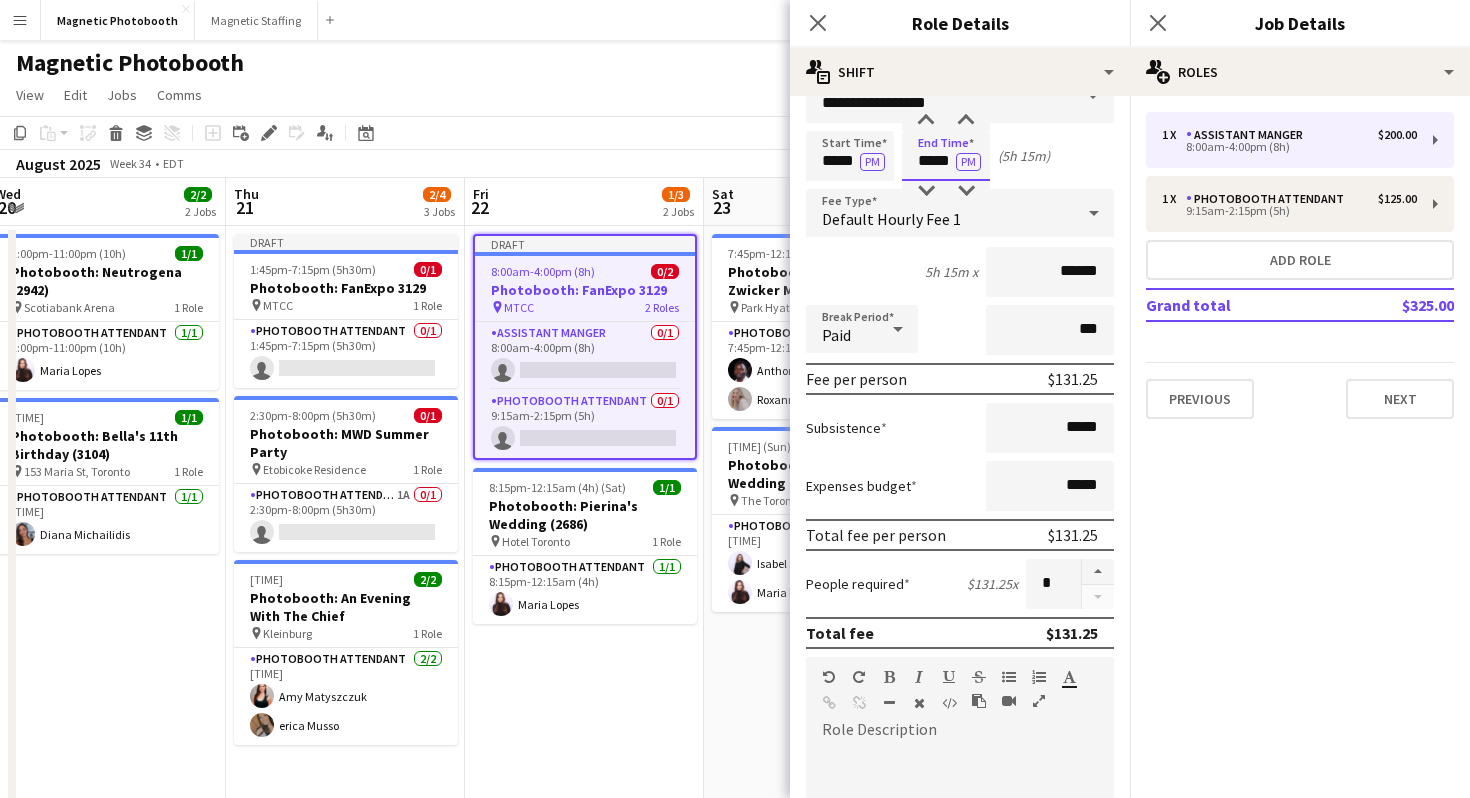scroll, scrollTop: 42, scrollLeft: 0, axis: vertical 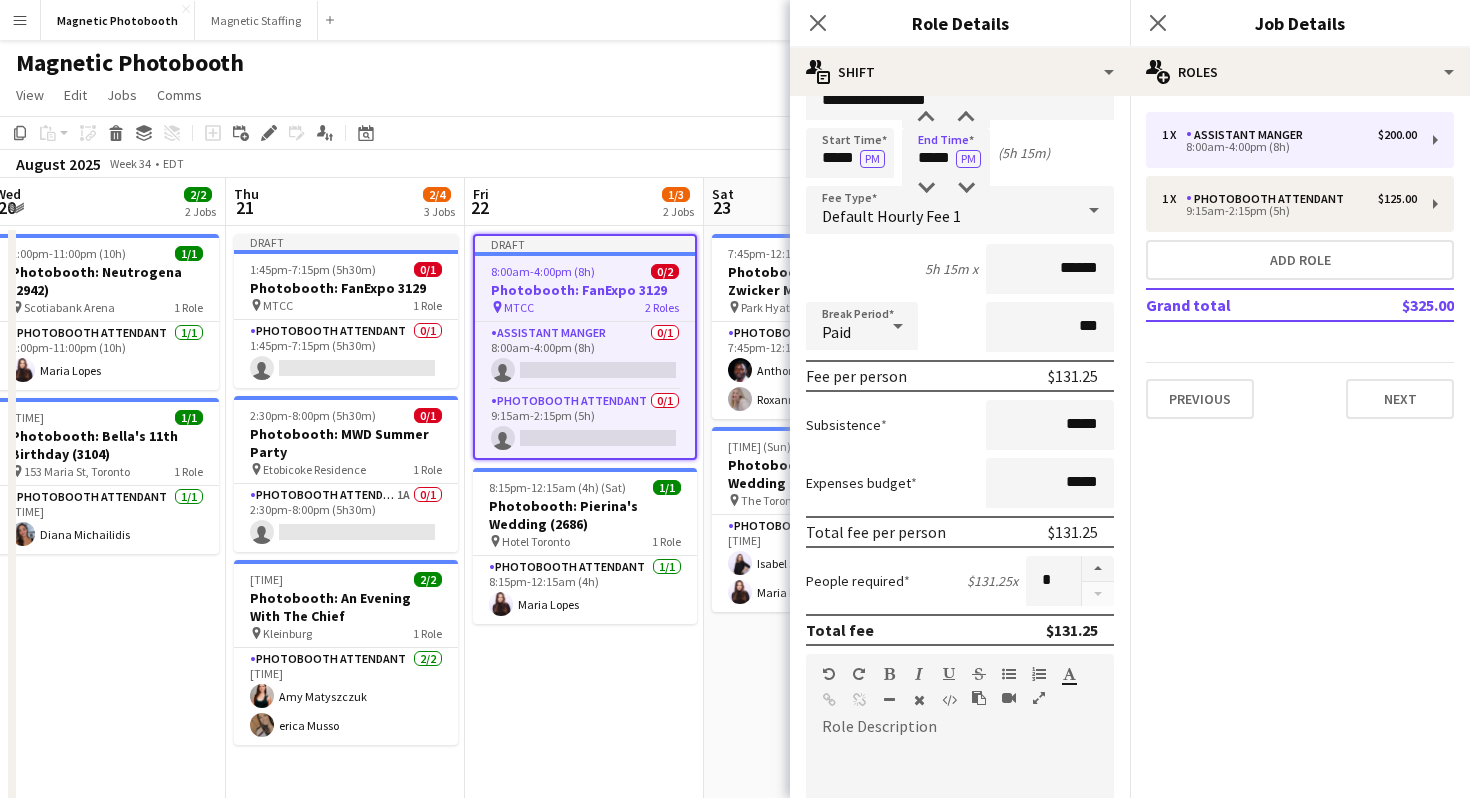 click on "Start Time  *****  PM
End Time  *****  PM
(5h 15m)" at bounding box center (960, 153) 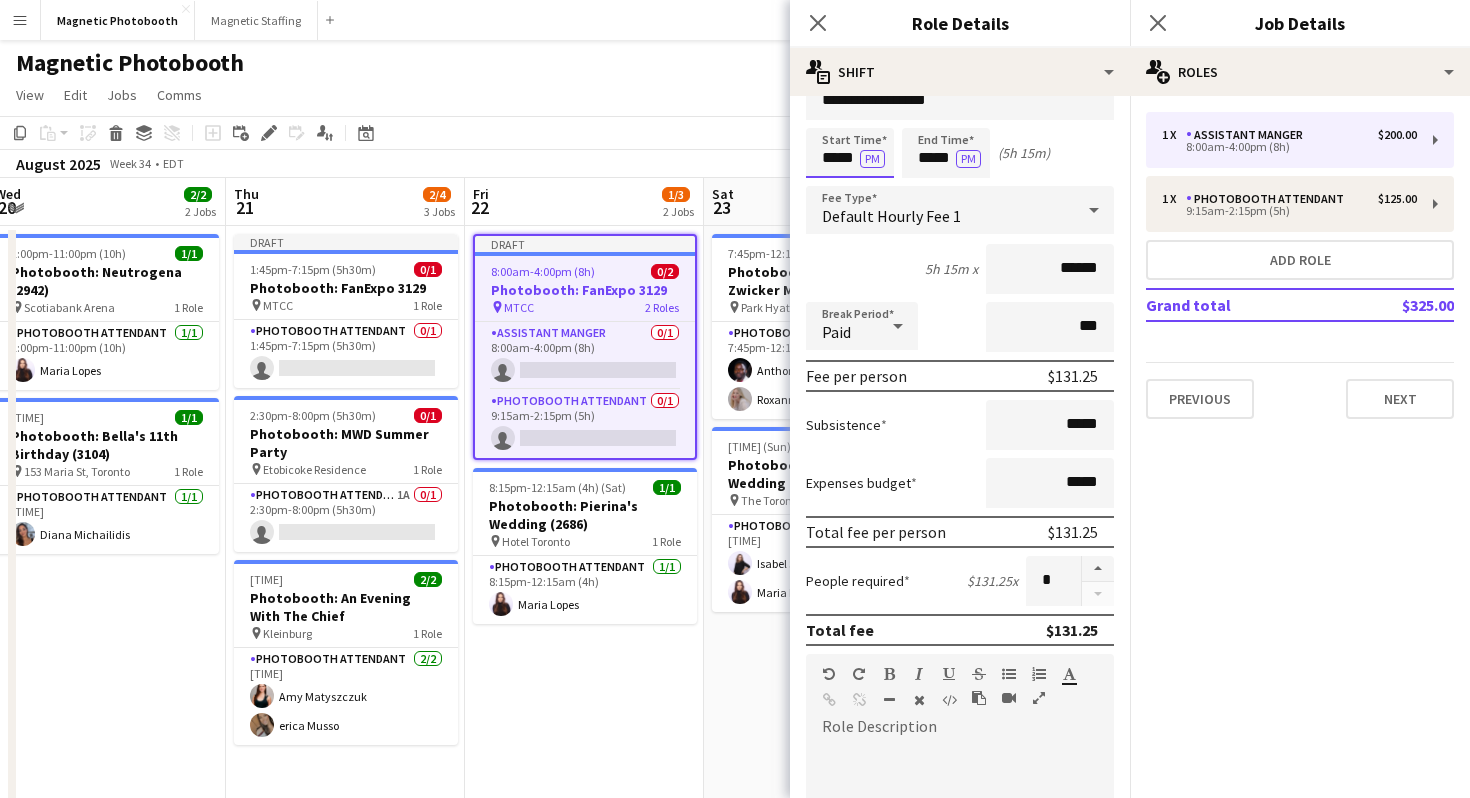 click on "*****" at bounding box center (850, 153) 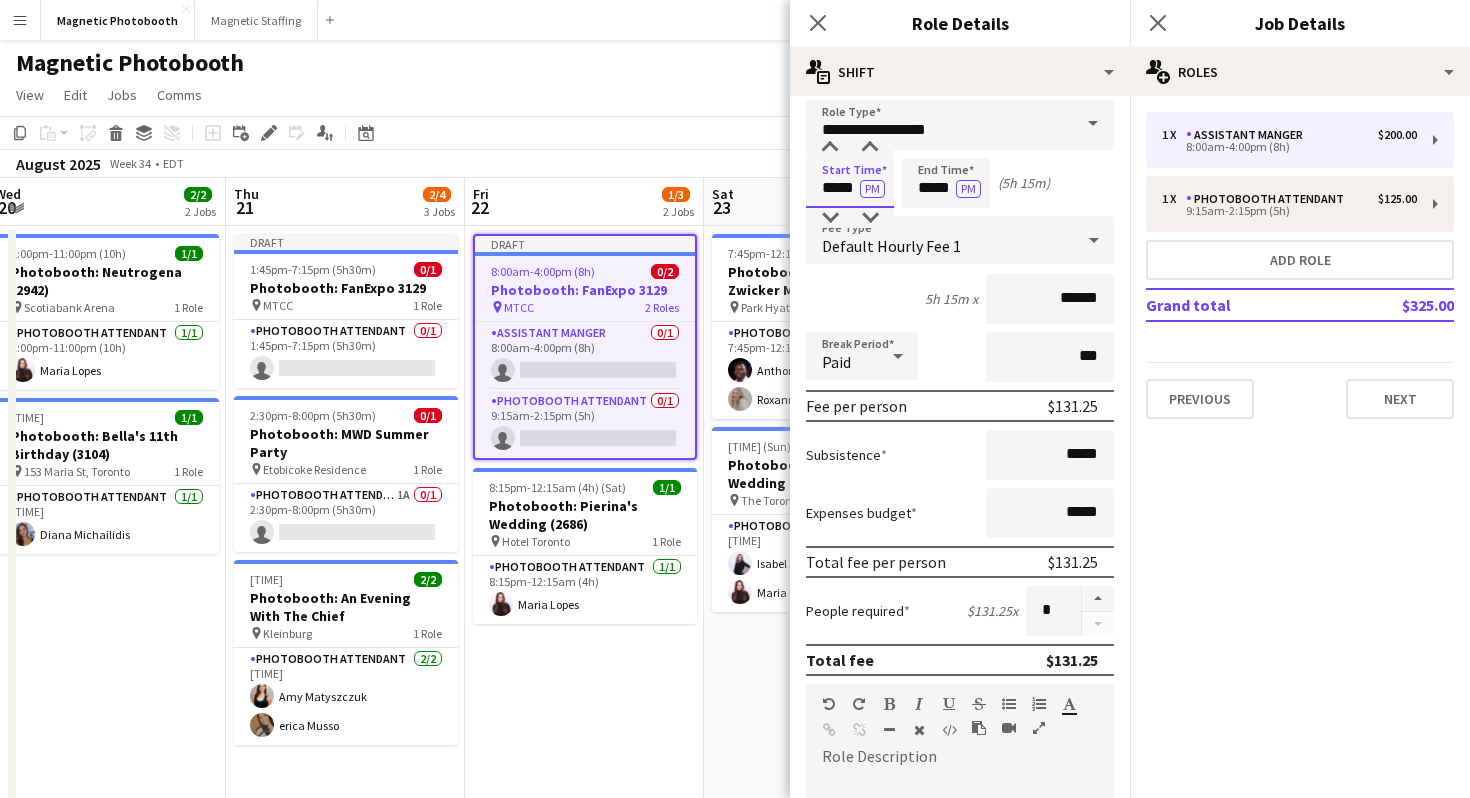 scroll, scrollTop: 11, scrollLeft: 0, axis: vertical 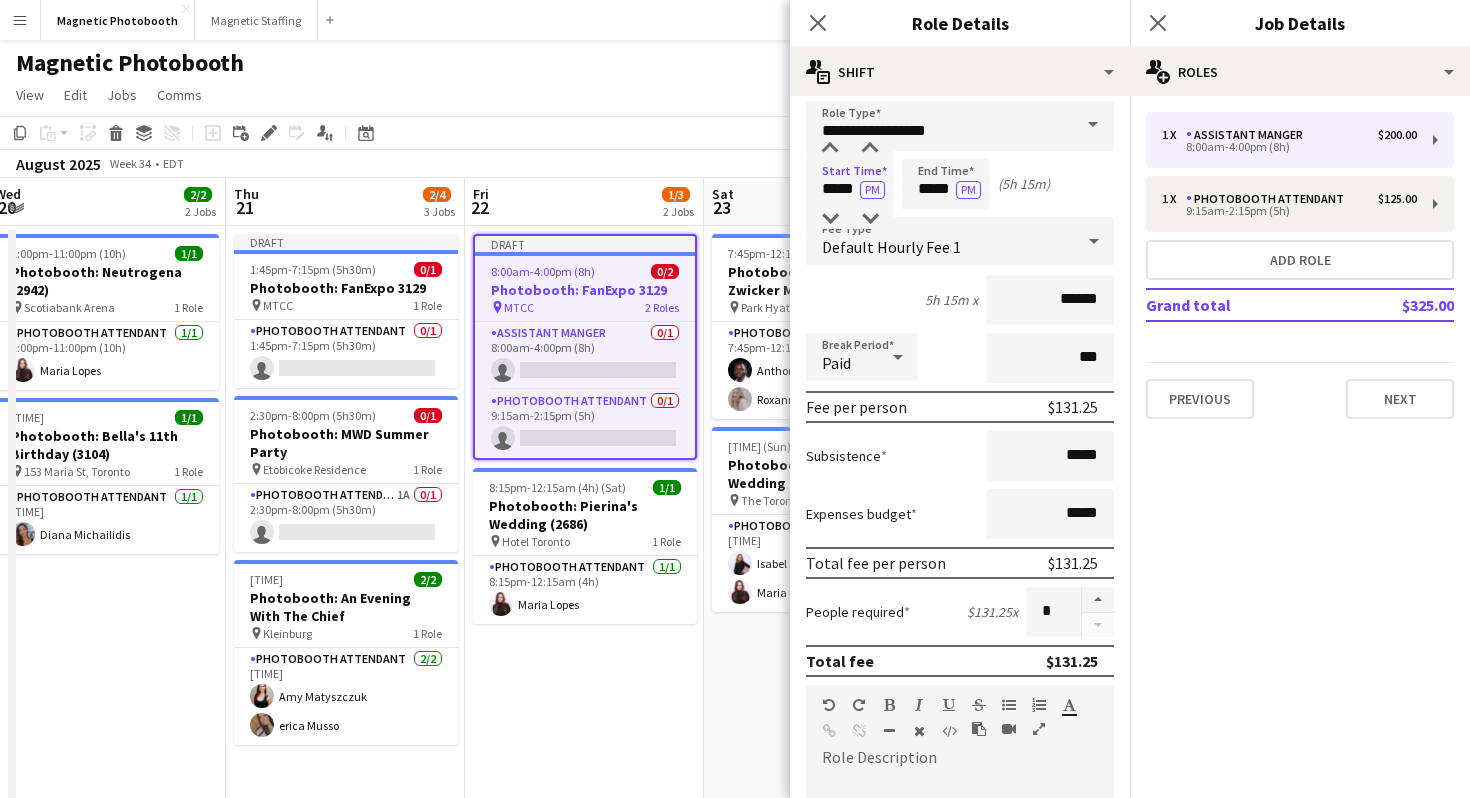 click on "Start Time  *****  PM
End Time  *****  PM
(5h 15m)" at bounding box center (960, 184) 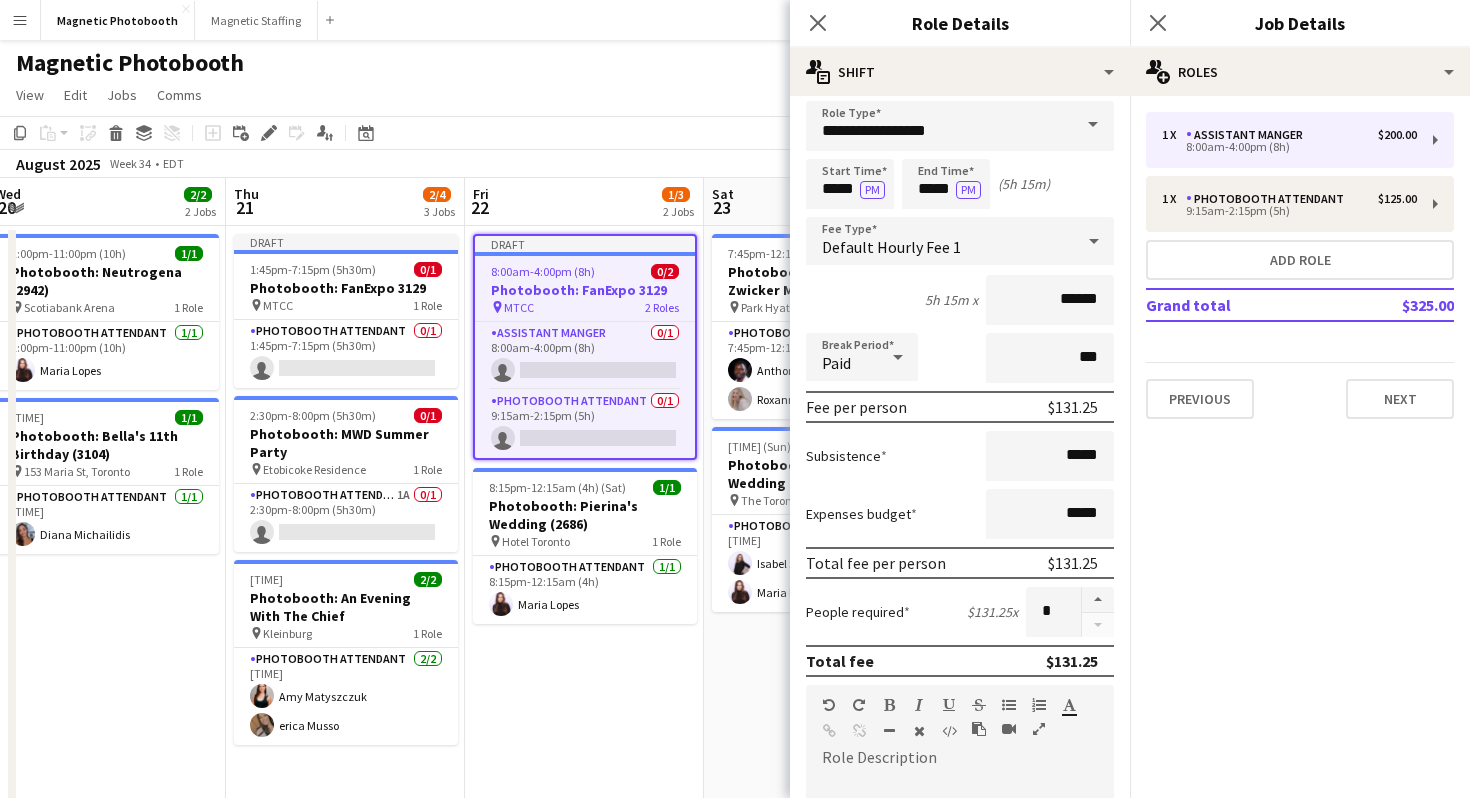 click on "Start Time  *****  PM
End Time  *****  PM
(5h 15m)" at bounding box center (960, 184) 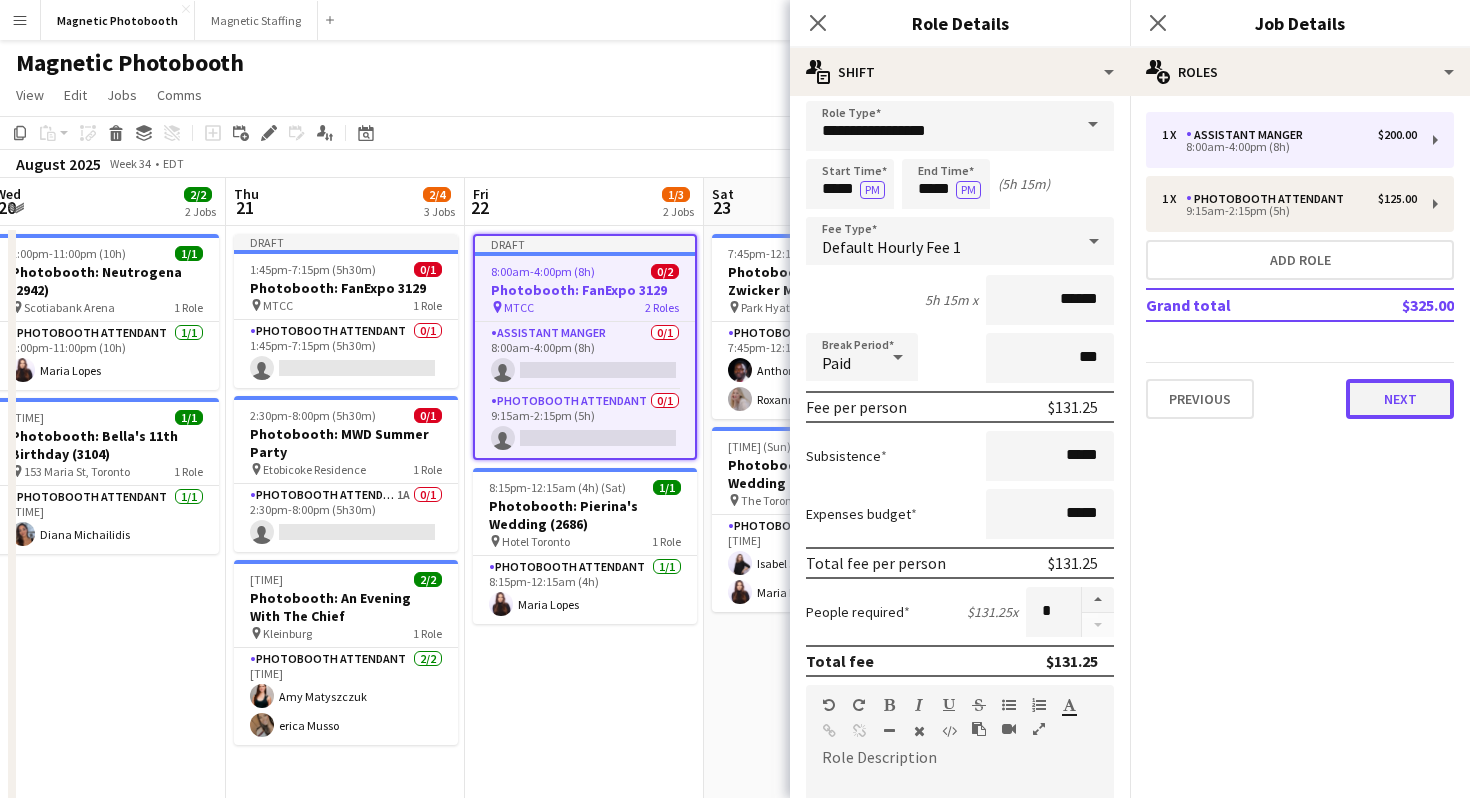 click on "Next" at bounding box center [1400, 399] 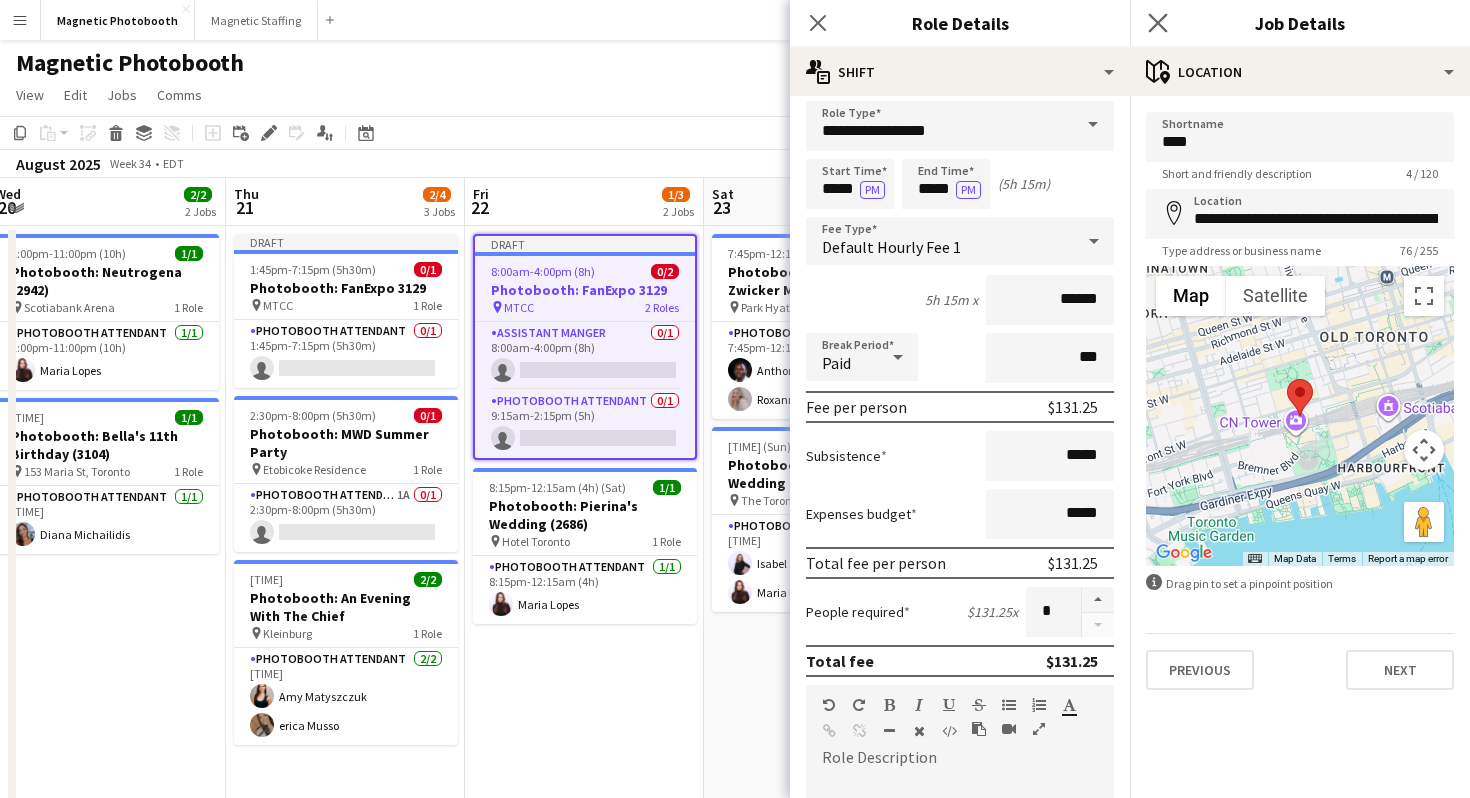 click on "Close pop-in" 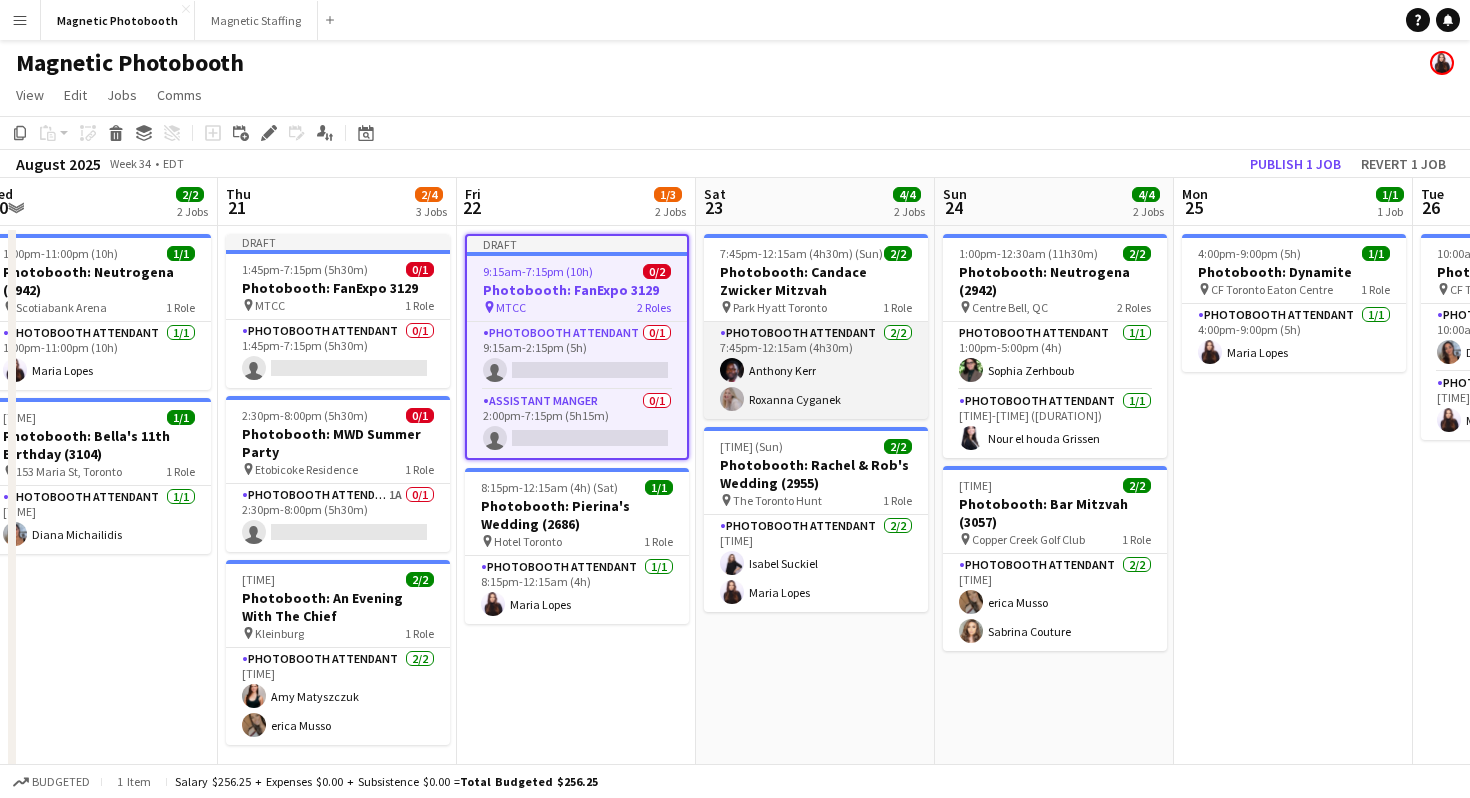 scroll, scrollTop: 0, scrollLeft: 497, axis: horizontal 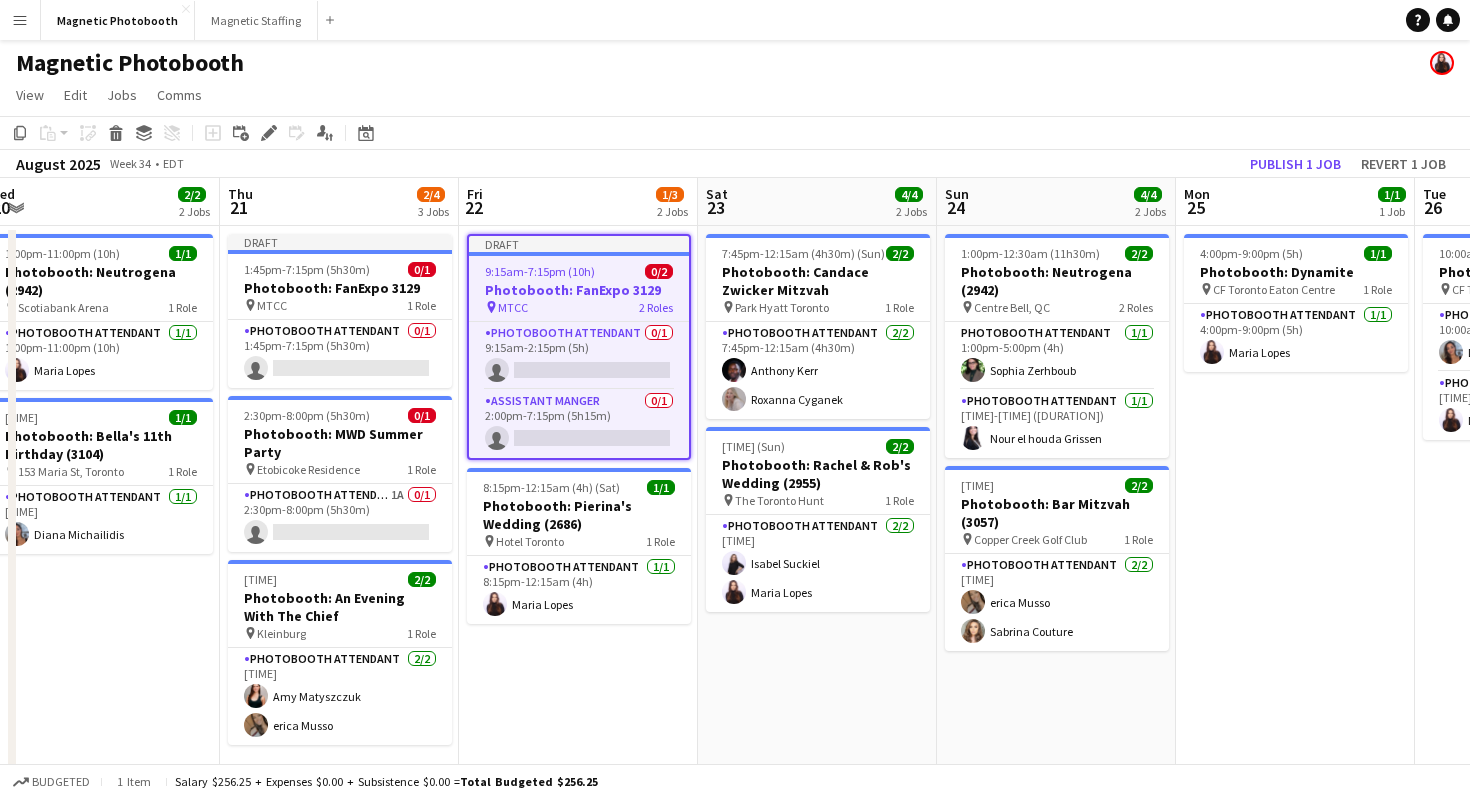 click on "Photobooth: FanExpo 3129" at bounding box center (579, 290) 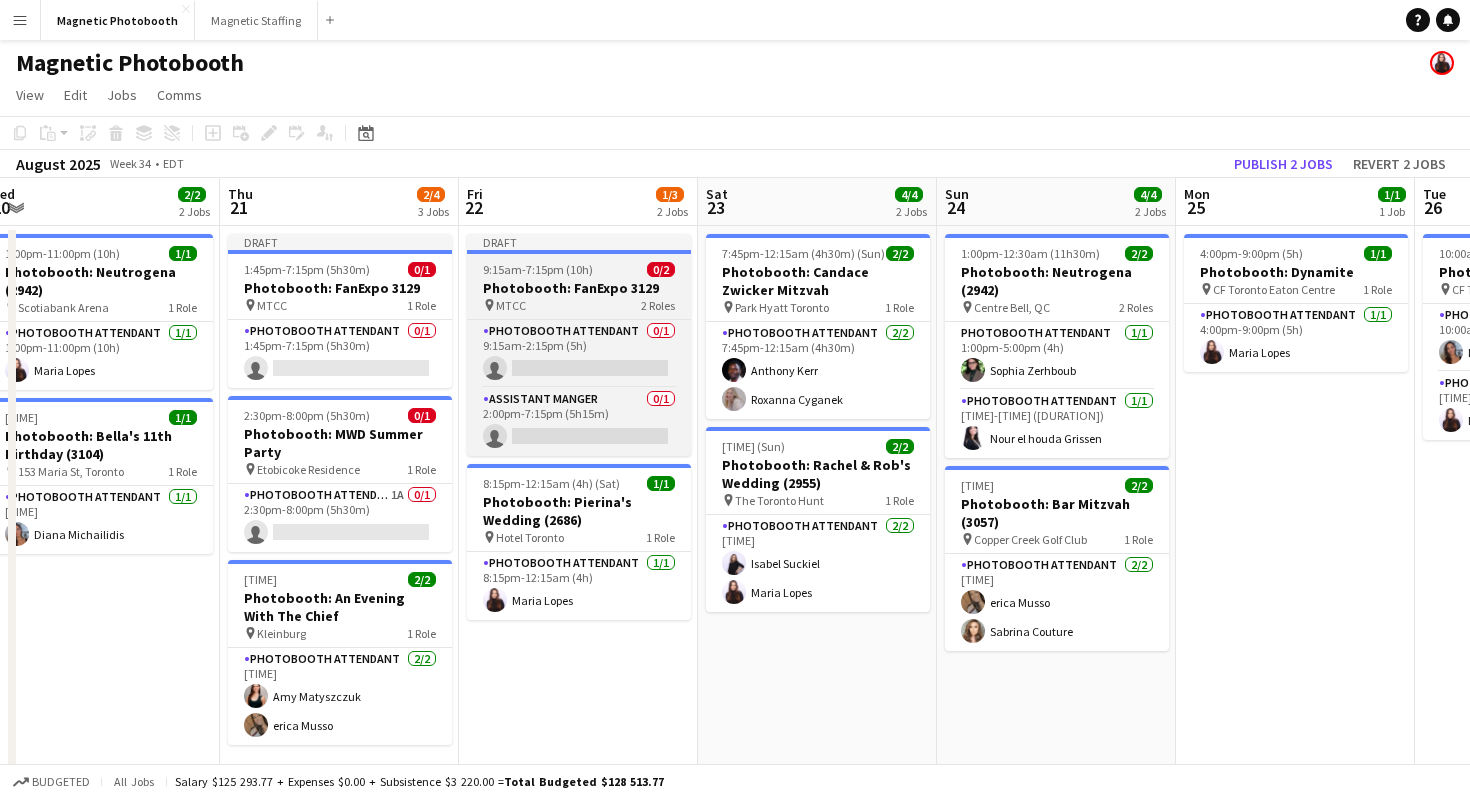 click on "Photobooth: FanExpo 3129" at bounding box center [579, 288] 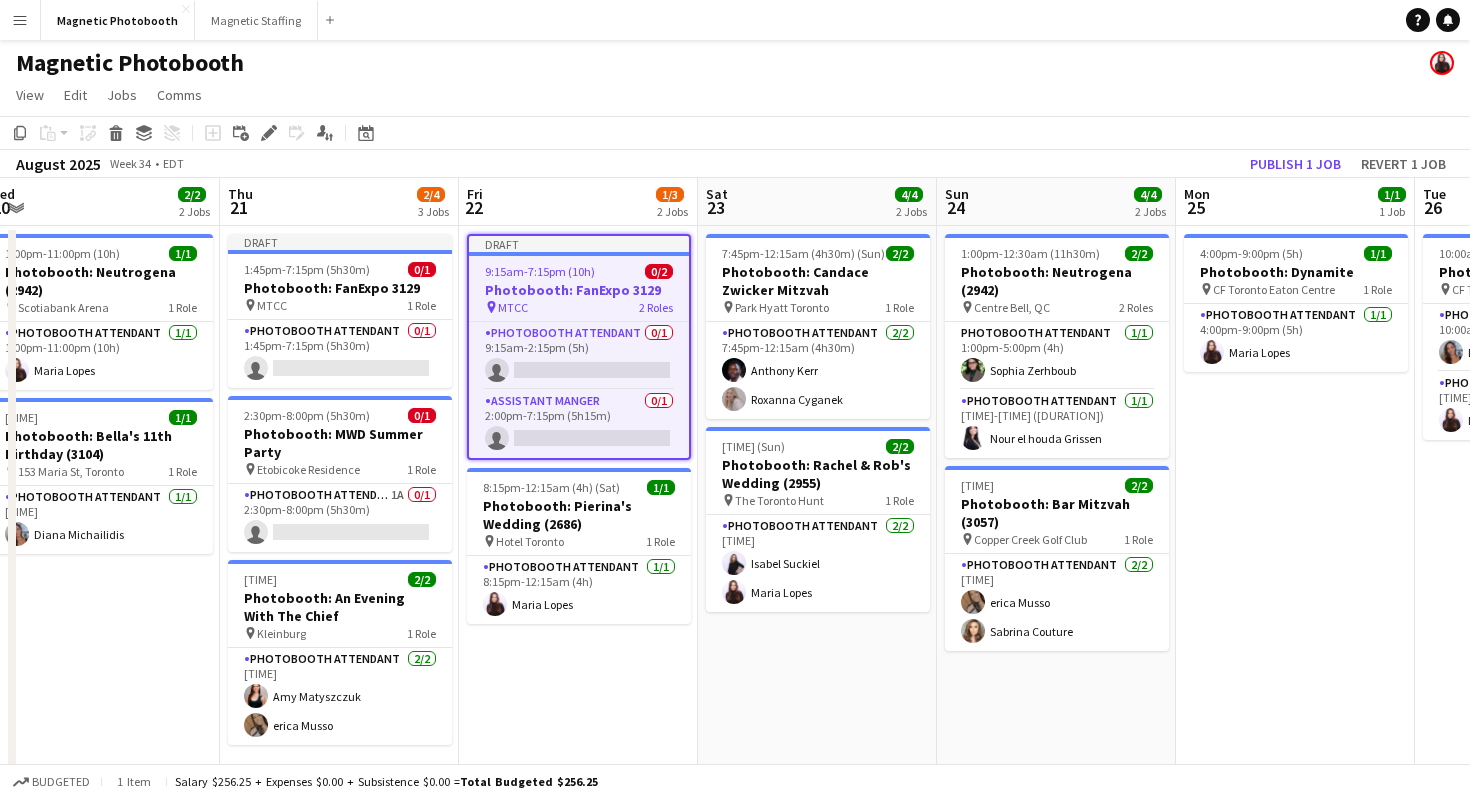click on "[TIME] (Sun)   2/2   Photobooth: Candace Zwicker Mitzvah
pin
Park Hyatt Toronto   1 Role   Photobooth Attendant    2/2   [TIME]
Anthony Kerr Roxanna Cyganek     [TIME] (Sun)   2/2   Photobooth: Rachel & Rob's Wedding (2955)
pin
The Toronto Hunt   1 Role   Photobooth Attendant    2/2   [TIME]
Isabel Suckiel Maria Lopes" at bounding box center (817, 606) 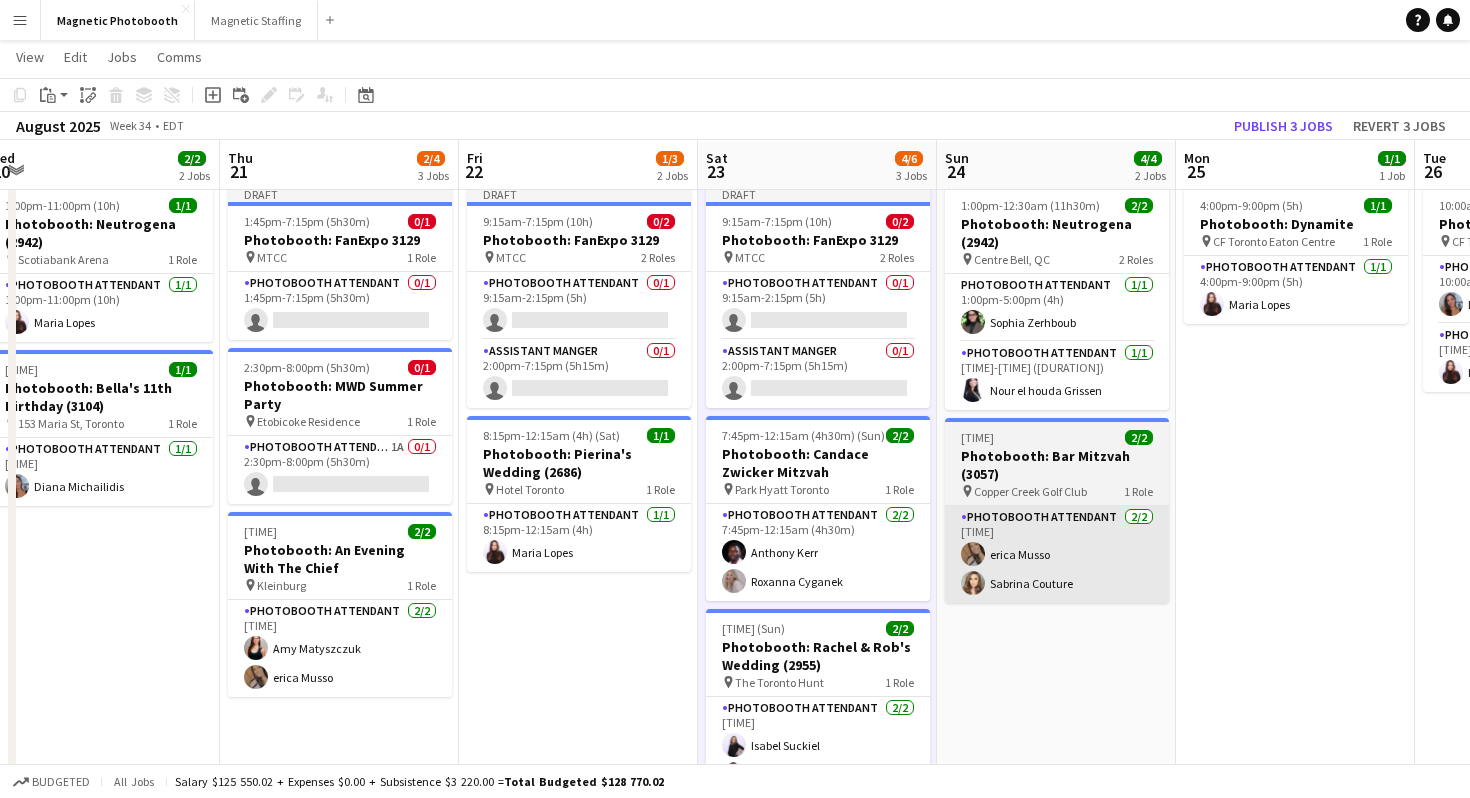scroll, scrollTop: 48, scrollLeft: 0, axis: vertical 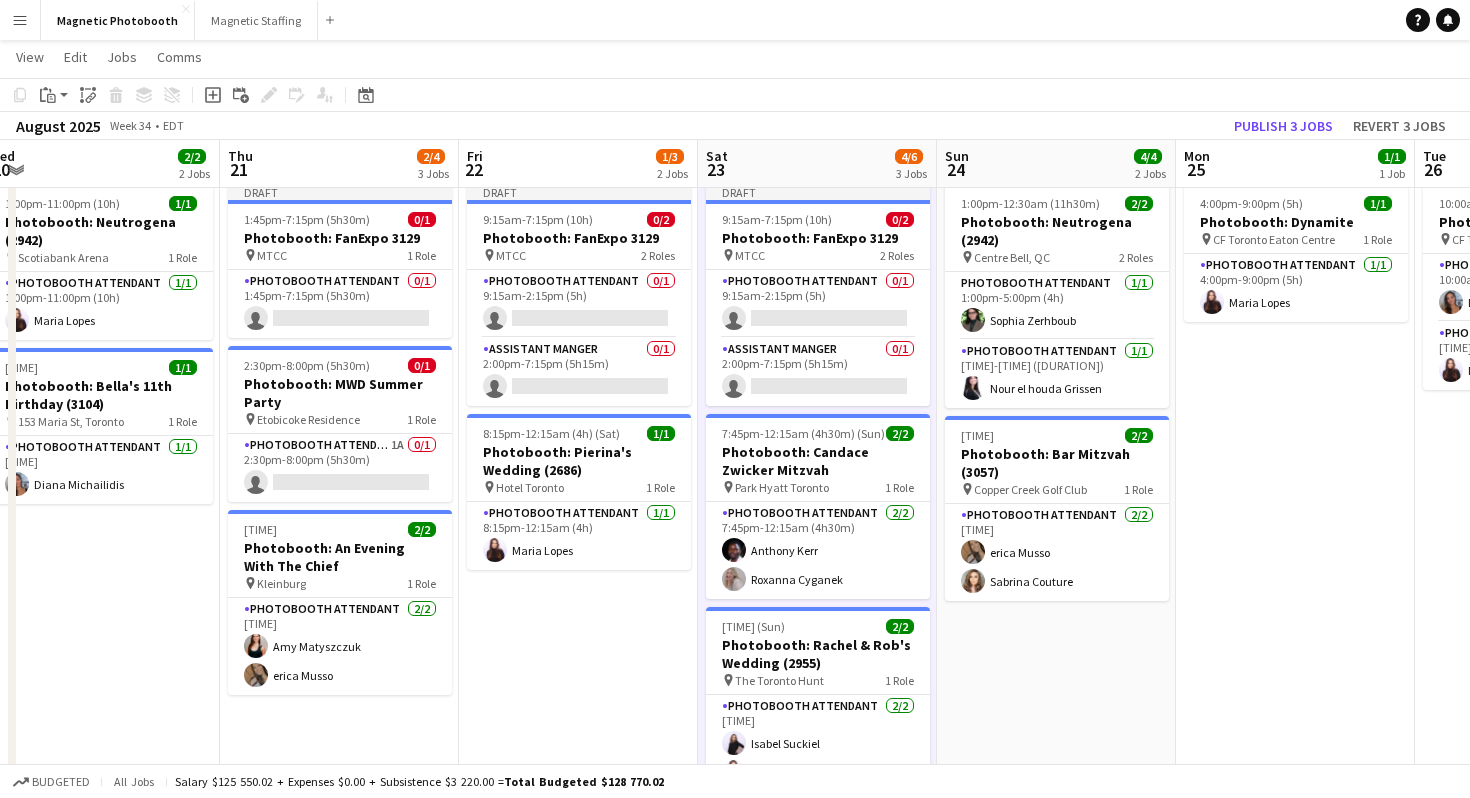 click on "[TIME] (Mon)   2/2   Photobooth: Neutrogena (2942)
pin
Centre Bell, [PROVINCE]   2 Roles   Photobooth Attendant    1/1   [TIME]
Sophia Zerhboub  Photobooth Attendant    1/1   [TIME]
Nour el houda Grissen     [TIME]    2/2   Photobooth: Bar Mitzvah (3057)
pin
Copper Creek Golf Club   1 Role   Photobooth Attendant    2/2   [TIME]
erica Musso Sabrina Couture" at bounding box center (1056, 556) 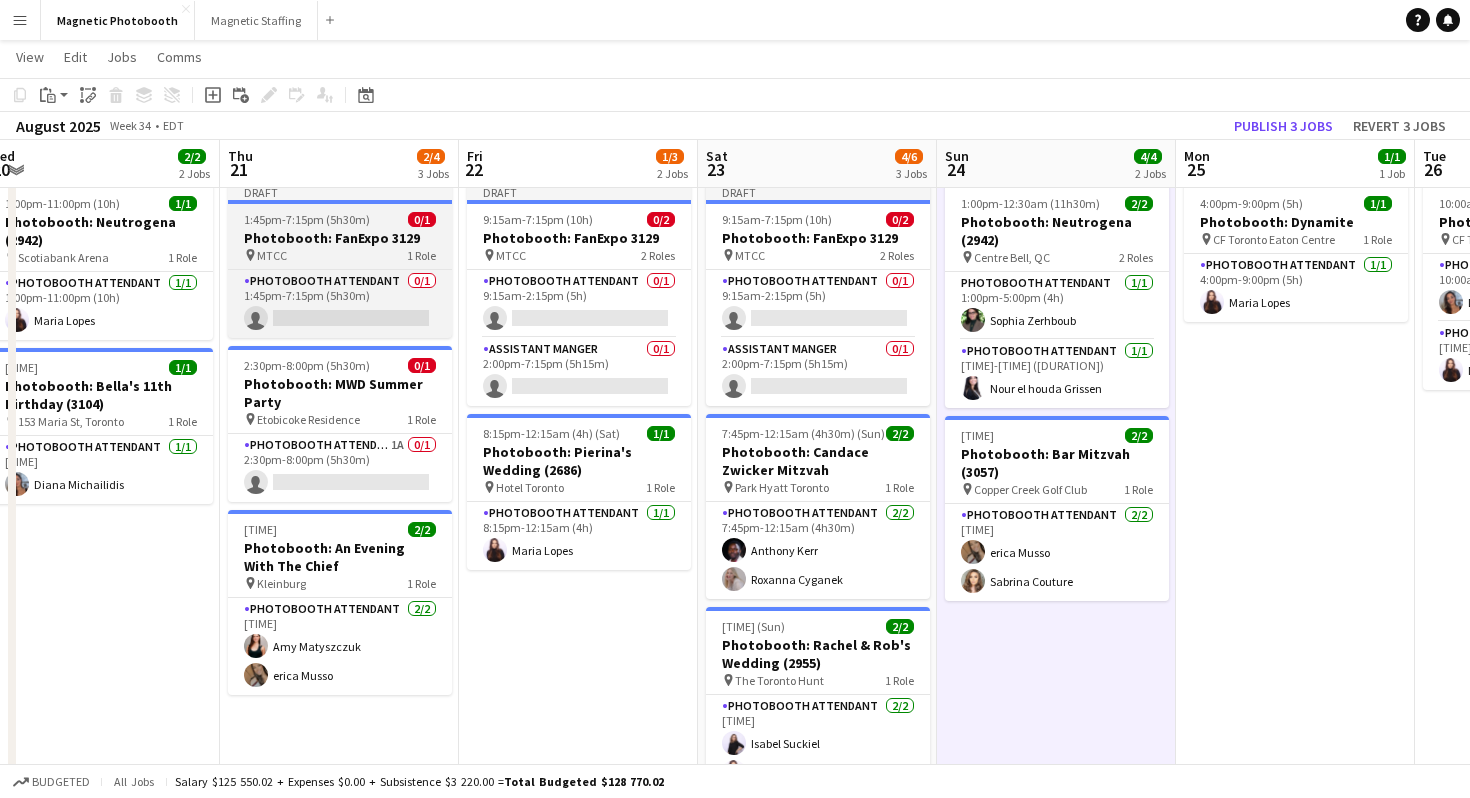 click on "Photobooth: FanExpo 3129" at bounding box center (340, 238) 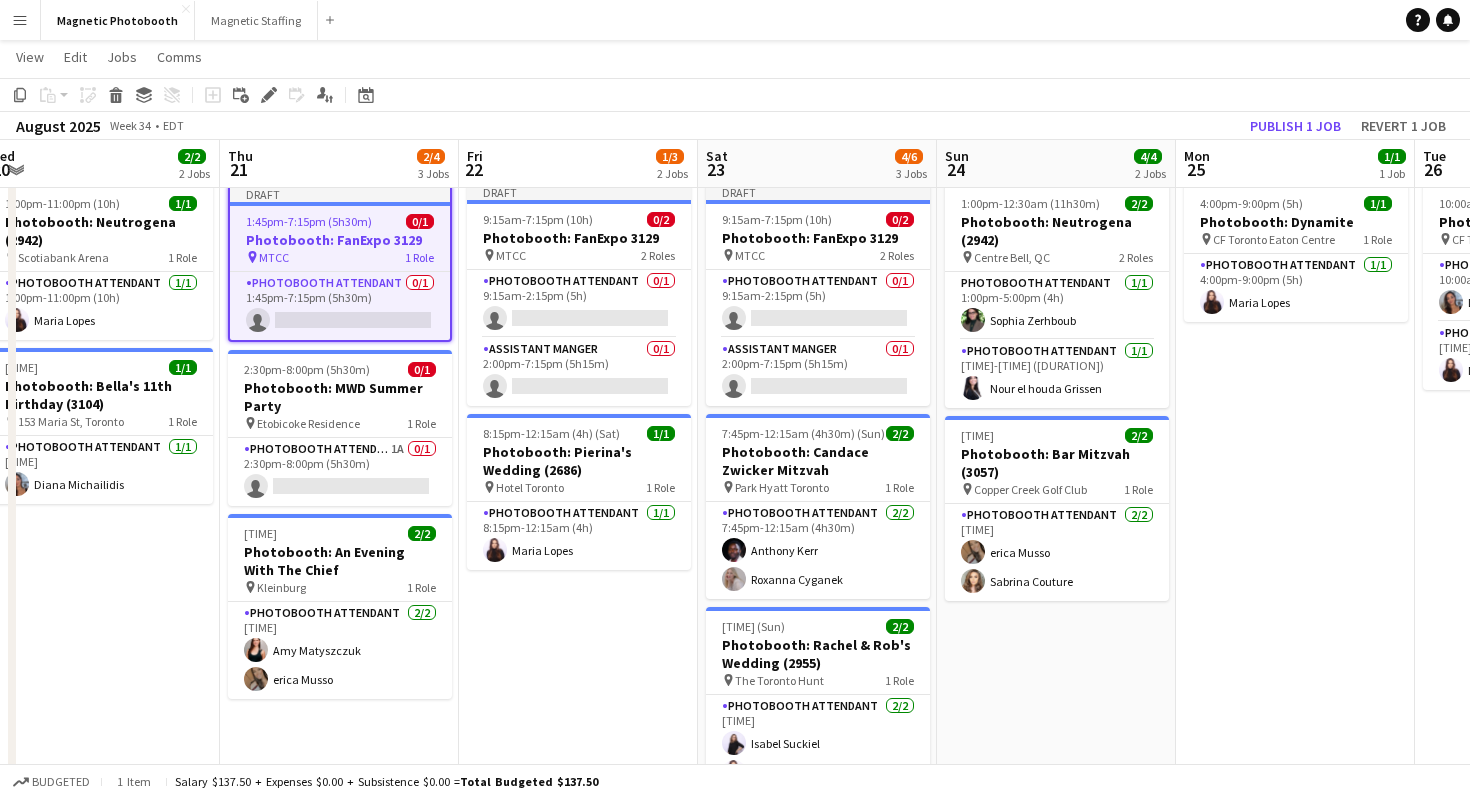 click on "[TIME] (Mon)   2/2   Photobooth: Neutrogena (2942)
pin
Centre Bell, [PROVINCE]   2 Roles   Photobooth Attendant    1/1   [TIME]
Sophia Zerhboub  Photobooth Attendant    1/1   [TIME]
Nour el houda Grissen     [TIME]    2/2   Photobooth: Bar Mitzvah (3057)
pin
Copper Creek Golf Club   1 Role   Photobooth Attendant    2/2   [TIME]
erica Musso Sabrina Couture" at bounding box center [1056, 556] 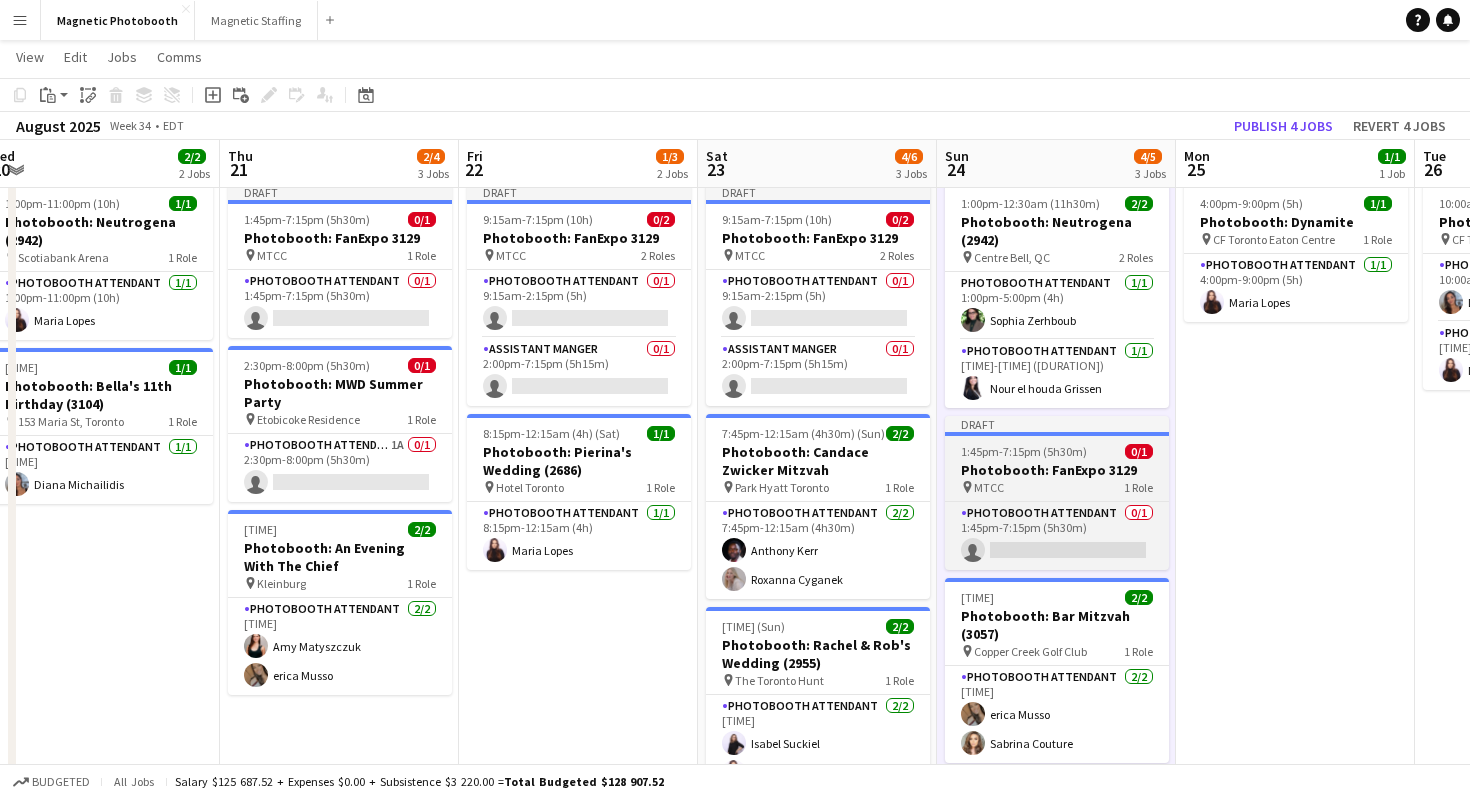 click on "1:45pm-7:15pm (5h30m)" at bounding box center (1024, 451) 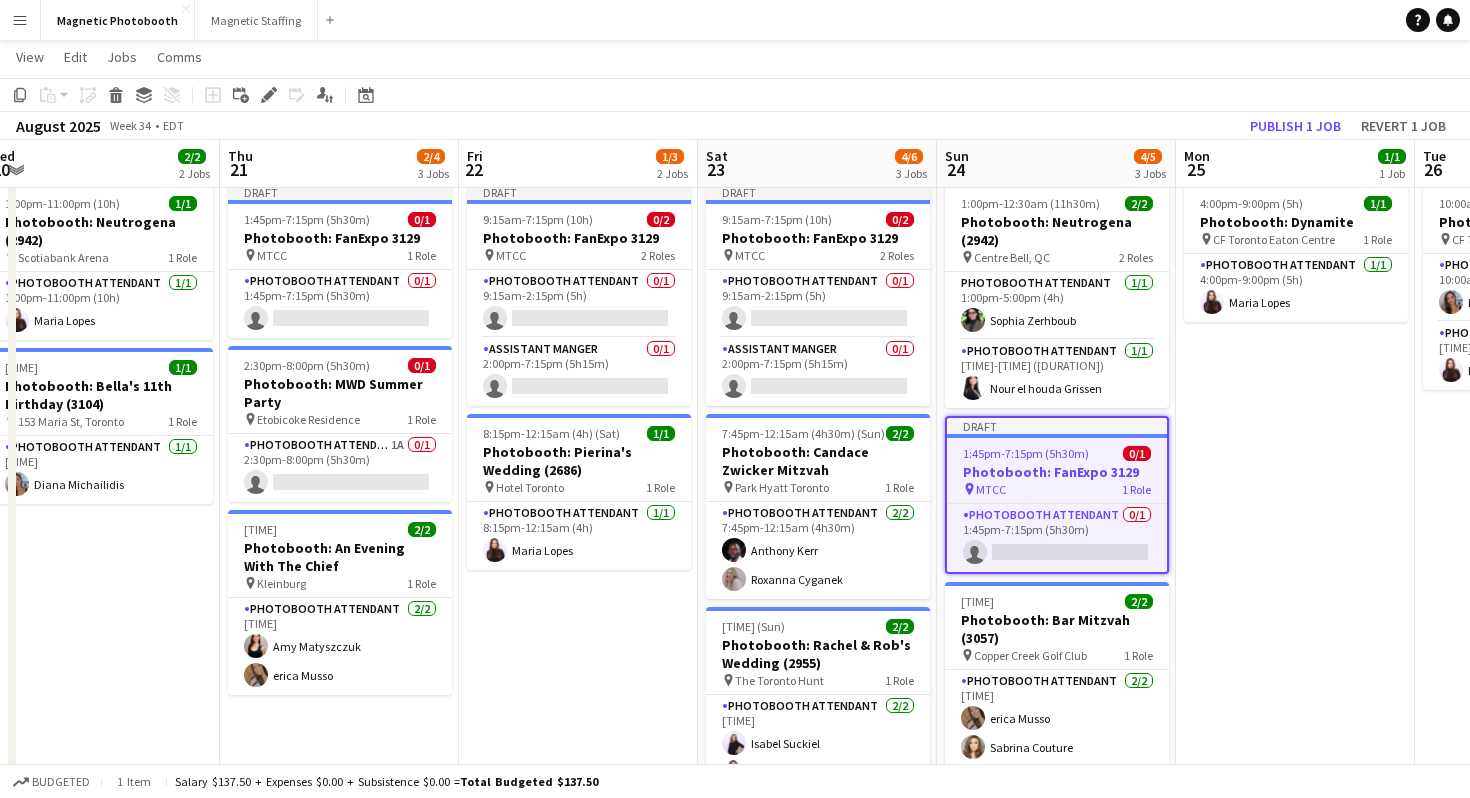 click on "Add job
Add linked Job
Edit
Edit linked Job
Applicants" 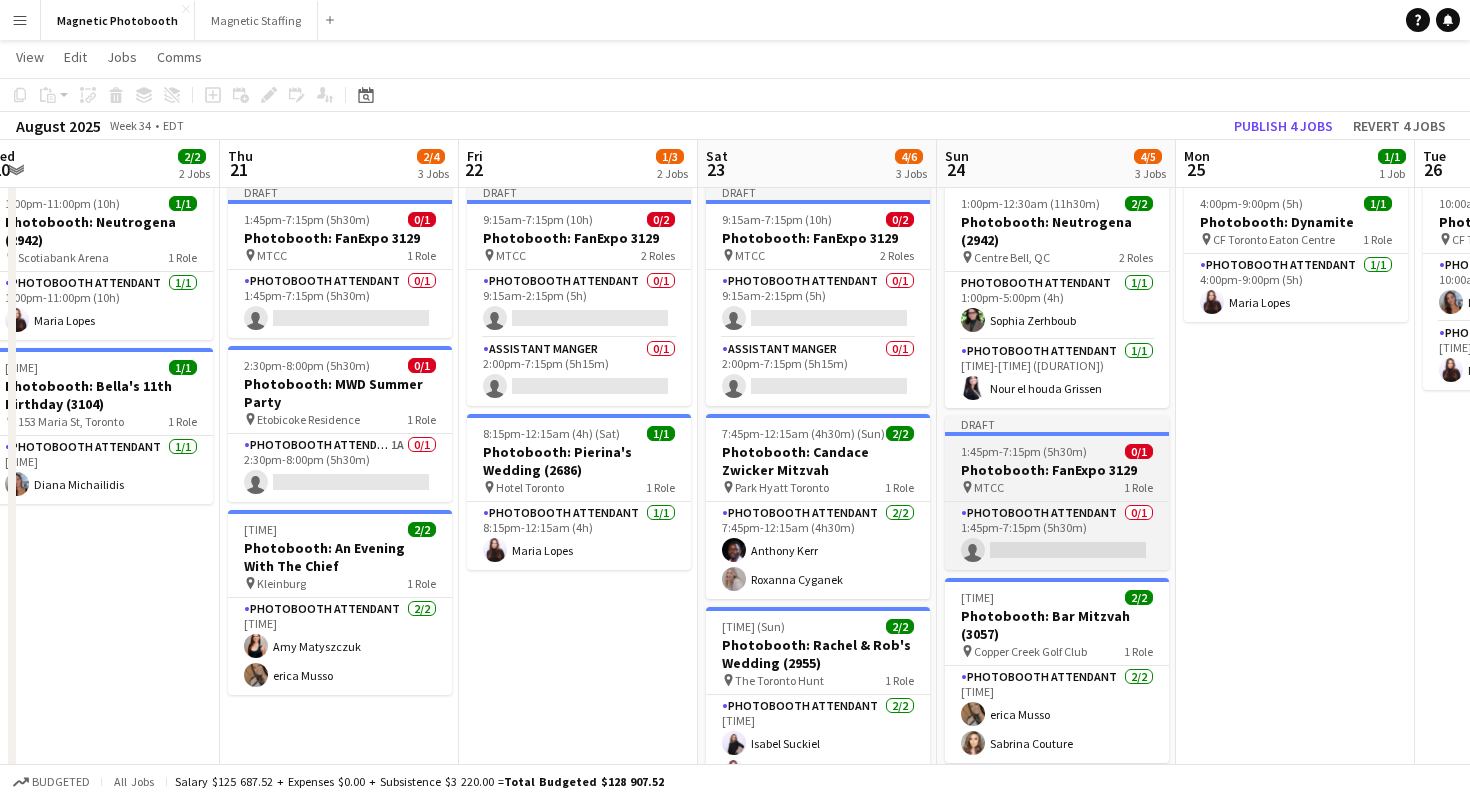 click on "1:45pm-7:15pm (5h30m)" at bounding box center [1024, 451] 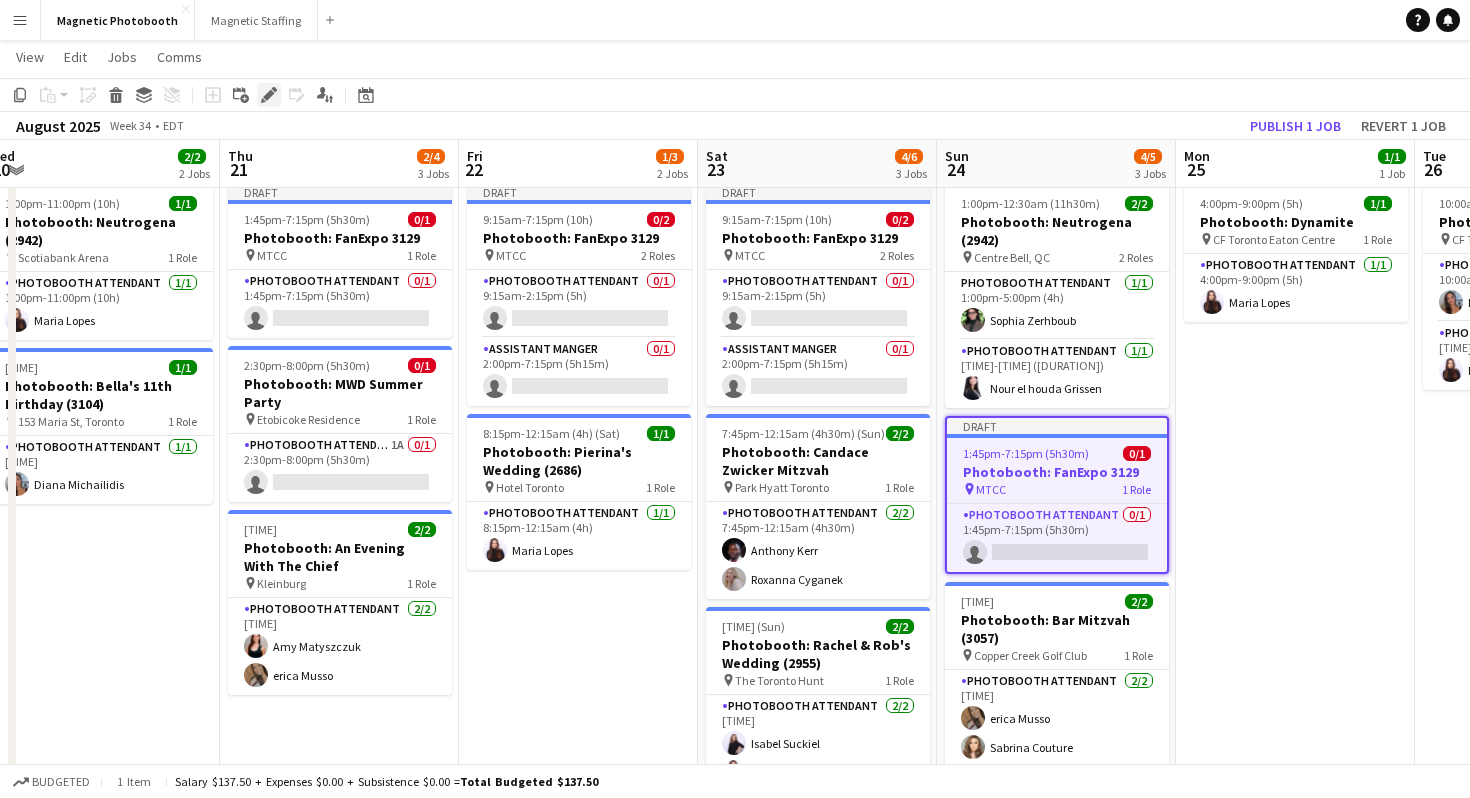 click on "Edit" 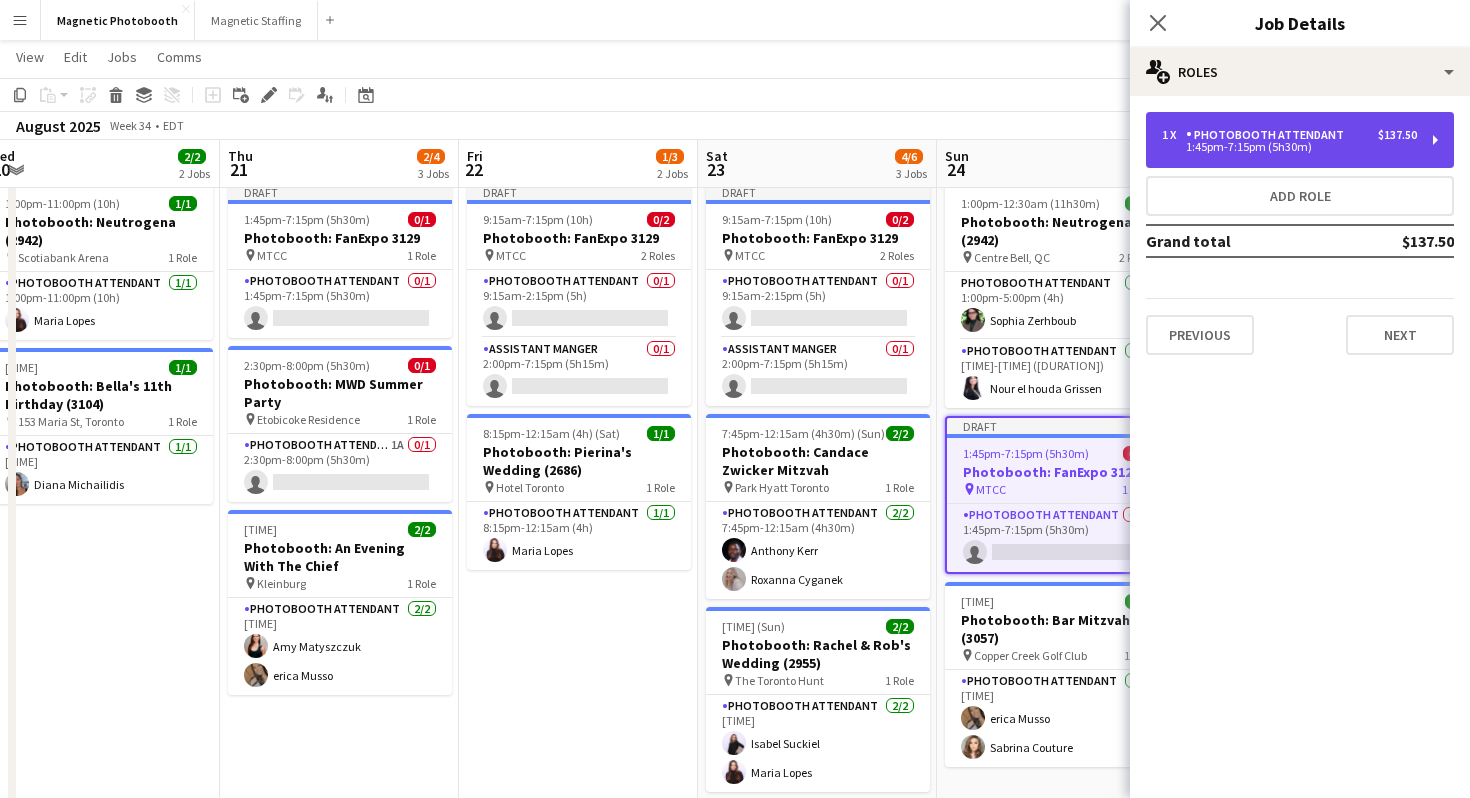 click on "1:45pm-7:15pm (5h30m)" at bounding box center (1289, 147) 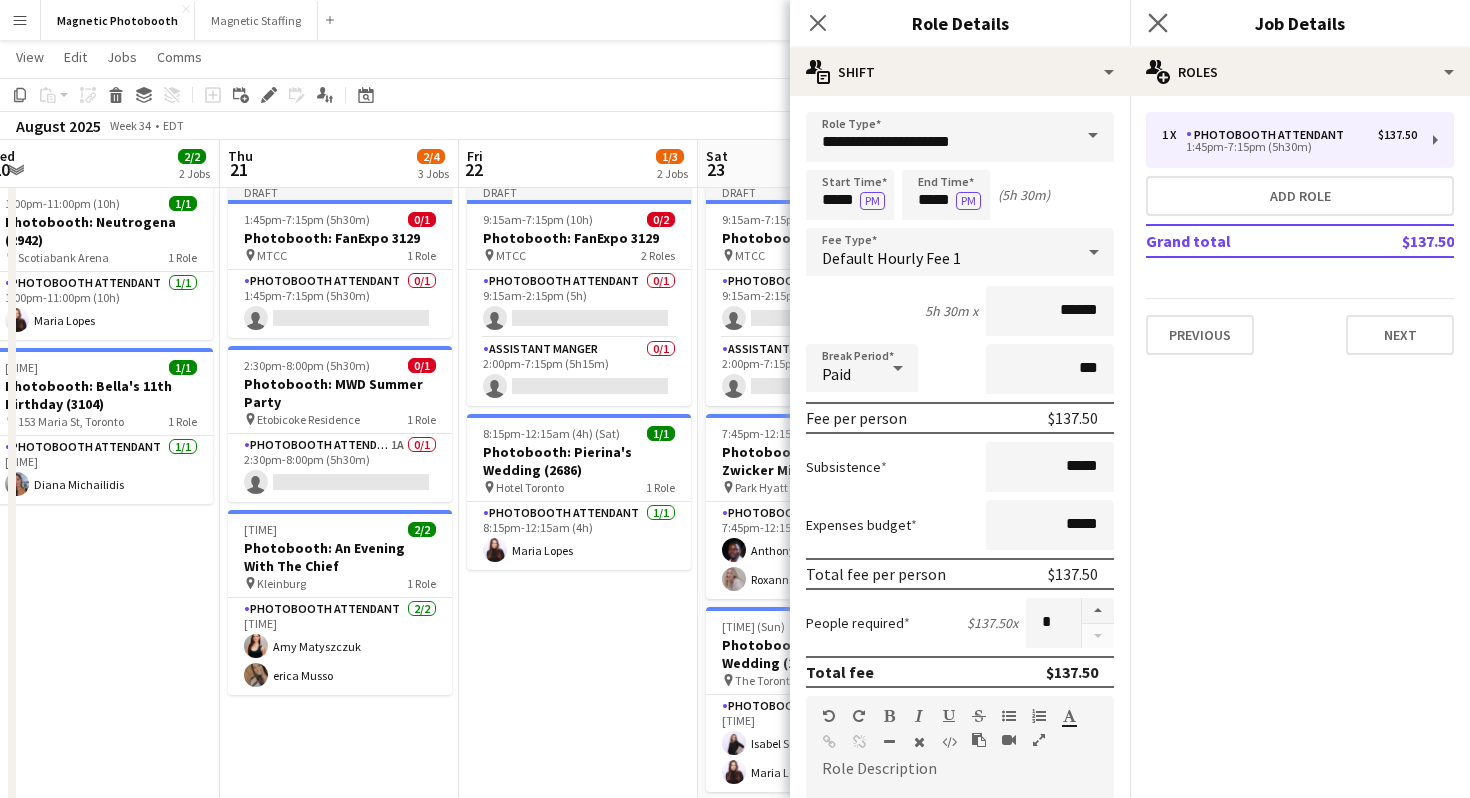 click on "Close pop-in" 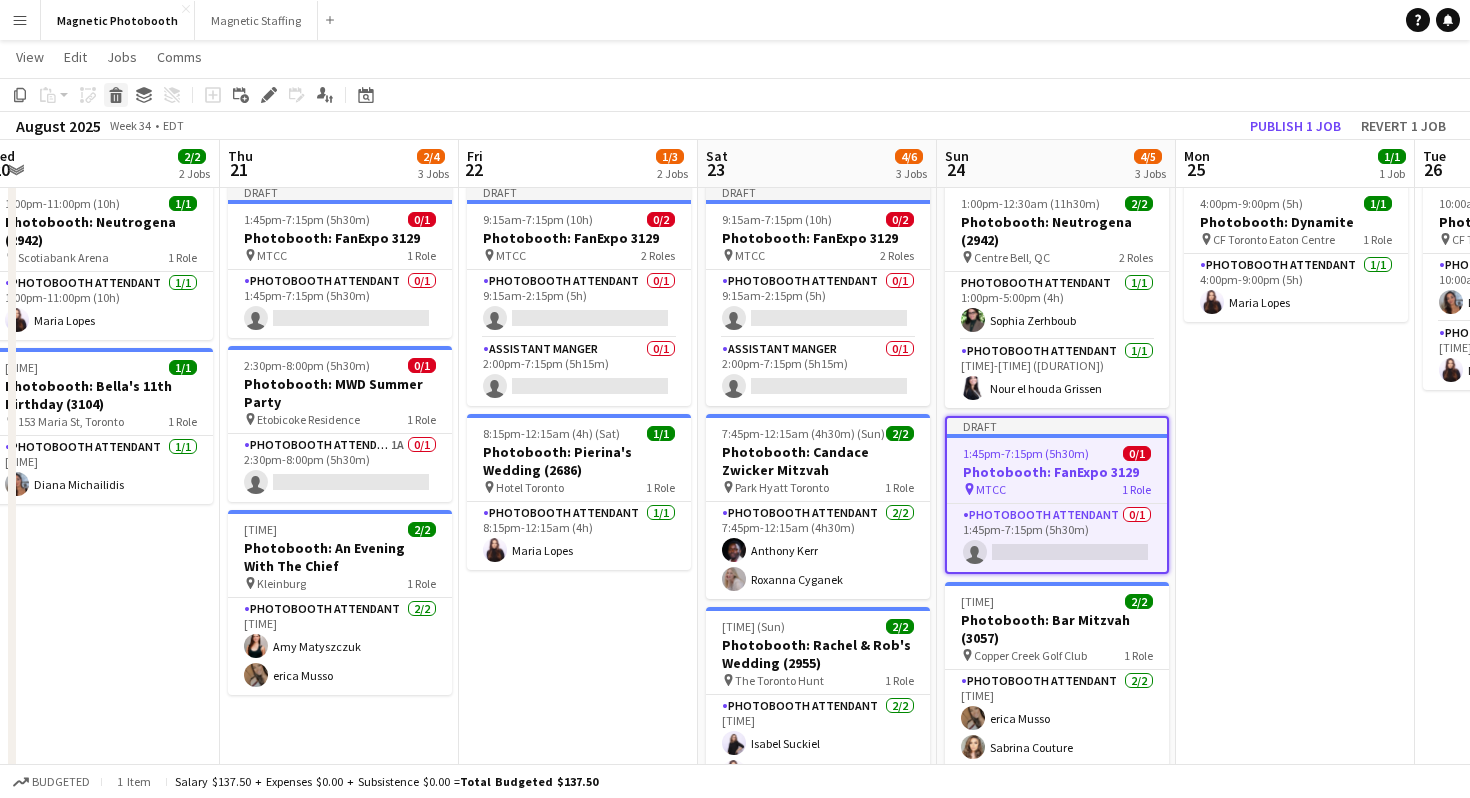 click on "Delete" 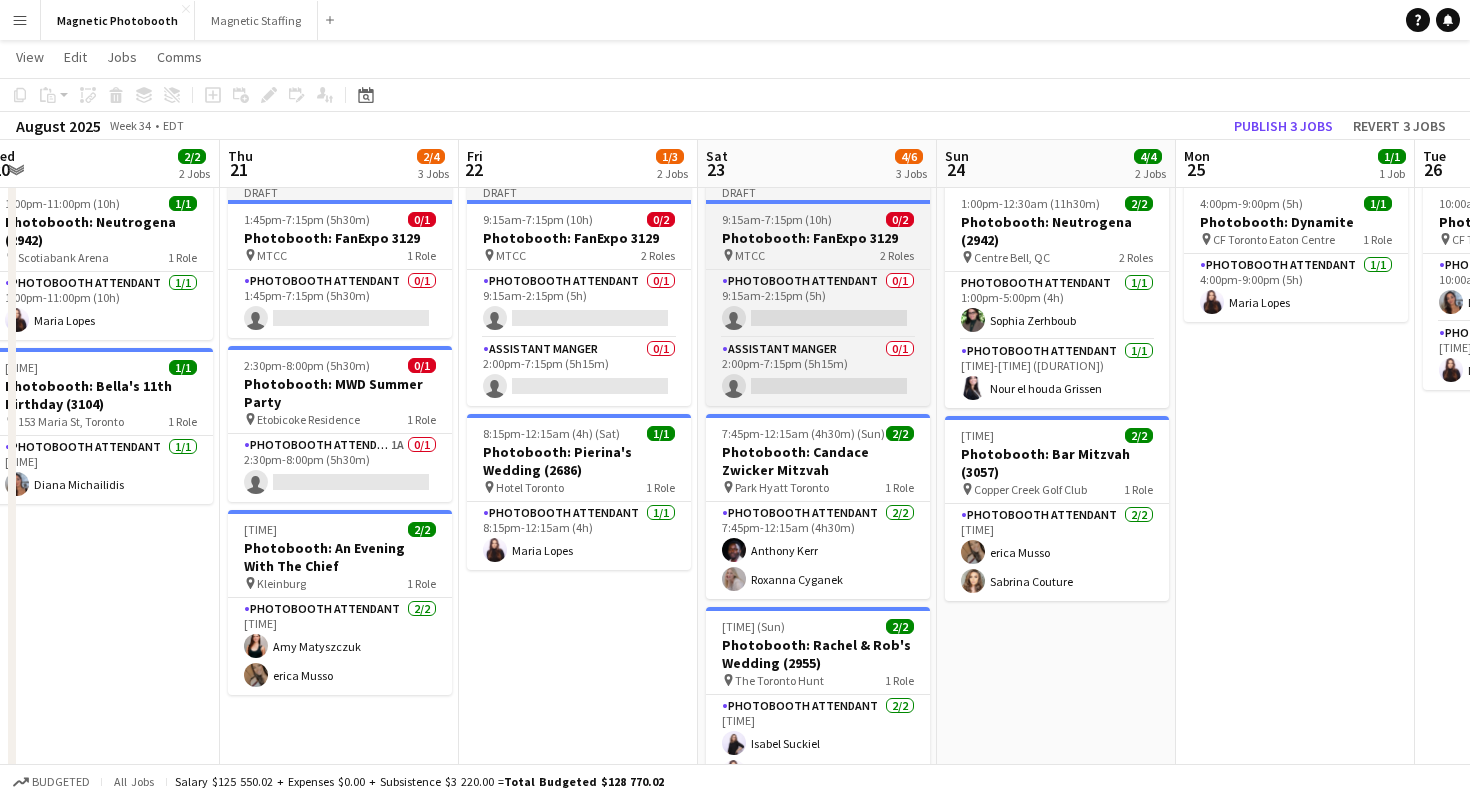 click on "9:15am-7:15pm (10h)" at bounding box center [777, 219] 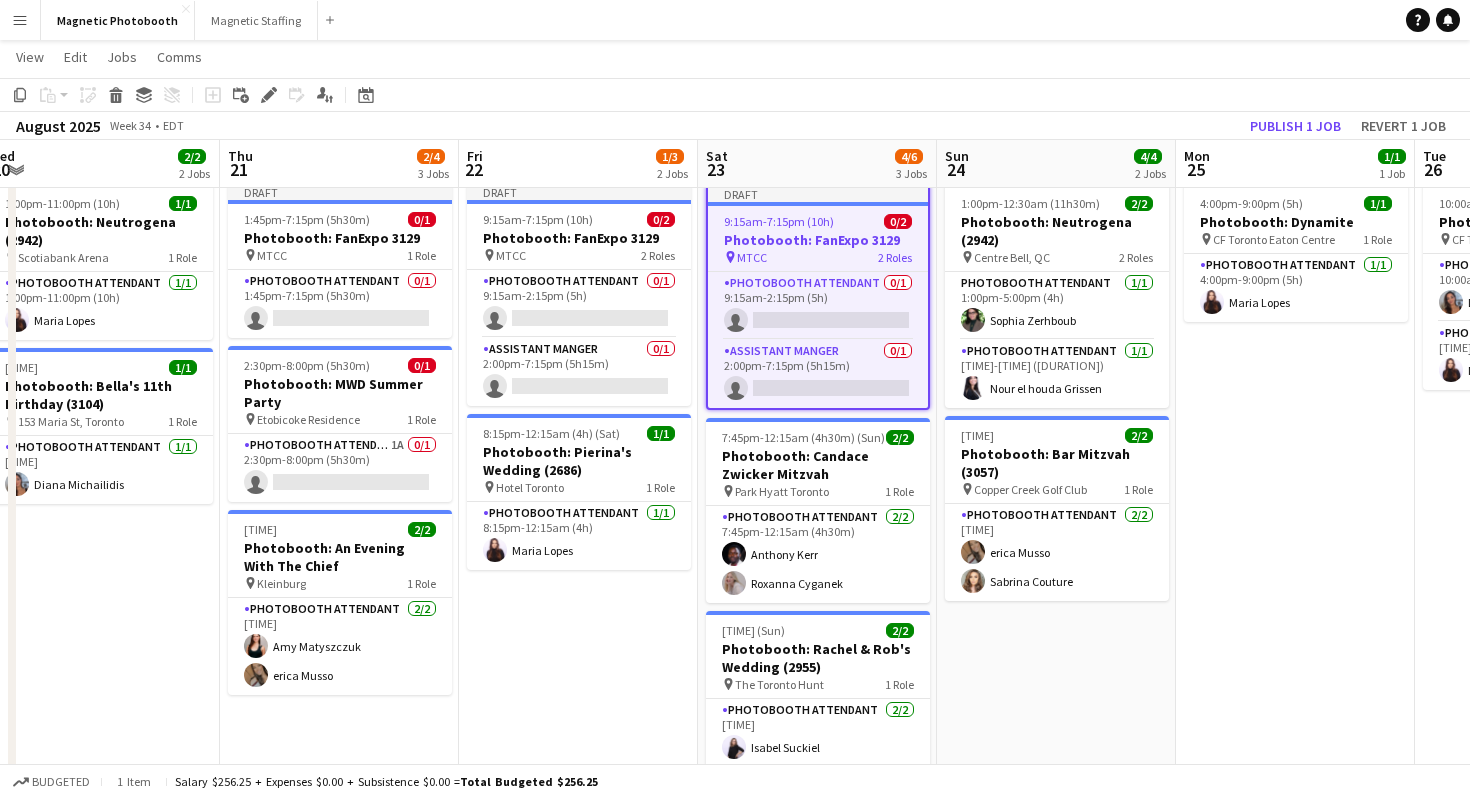 click on "[TIME] (Mon)   2/2   Photobooth: Neutrogena (2942)
pin
Centre Bell, [PROVINCE]   2 Roles   Photobooth Attendant    1/1   [TIME]
Sophia Zerhboub  Photobooth Attendant    1/1   [TIME]
Nour el houda Grissen     [TIME]    2/2   Photobooth: Bar Mitzvah (3057)
pin
Copper Creek Golf Club   1 Role   Photobooth Attendant    2/2   [TIME]
erica Musso Sabrina Couture" at bounding box center [1056, 556] 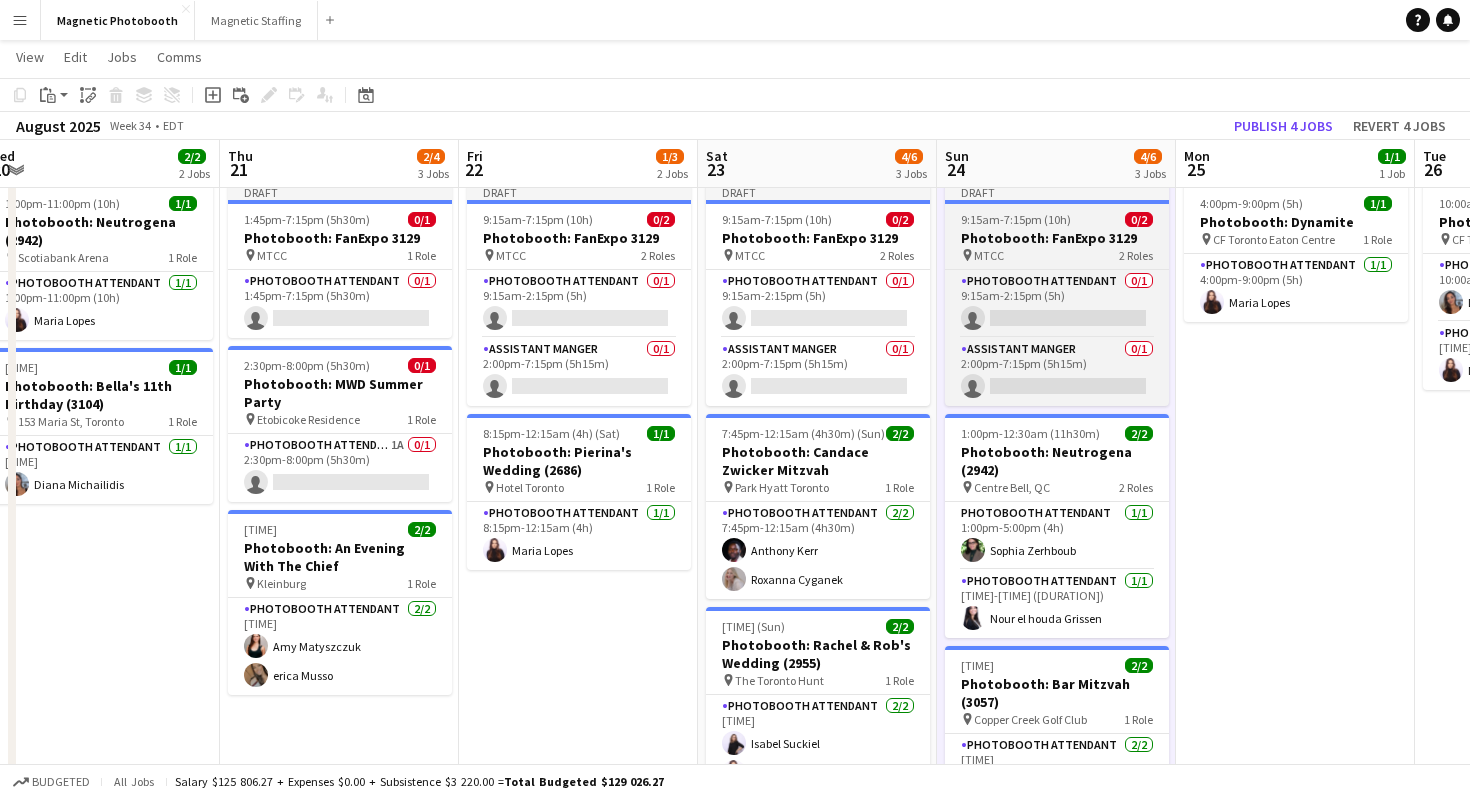 click on "pin
MTCC   2 Roles" at bounding box center (1057, 255) 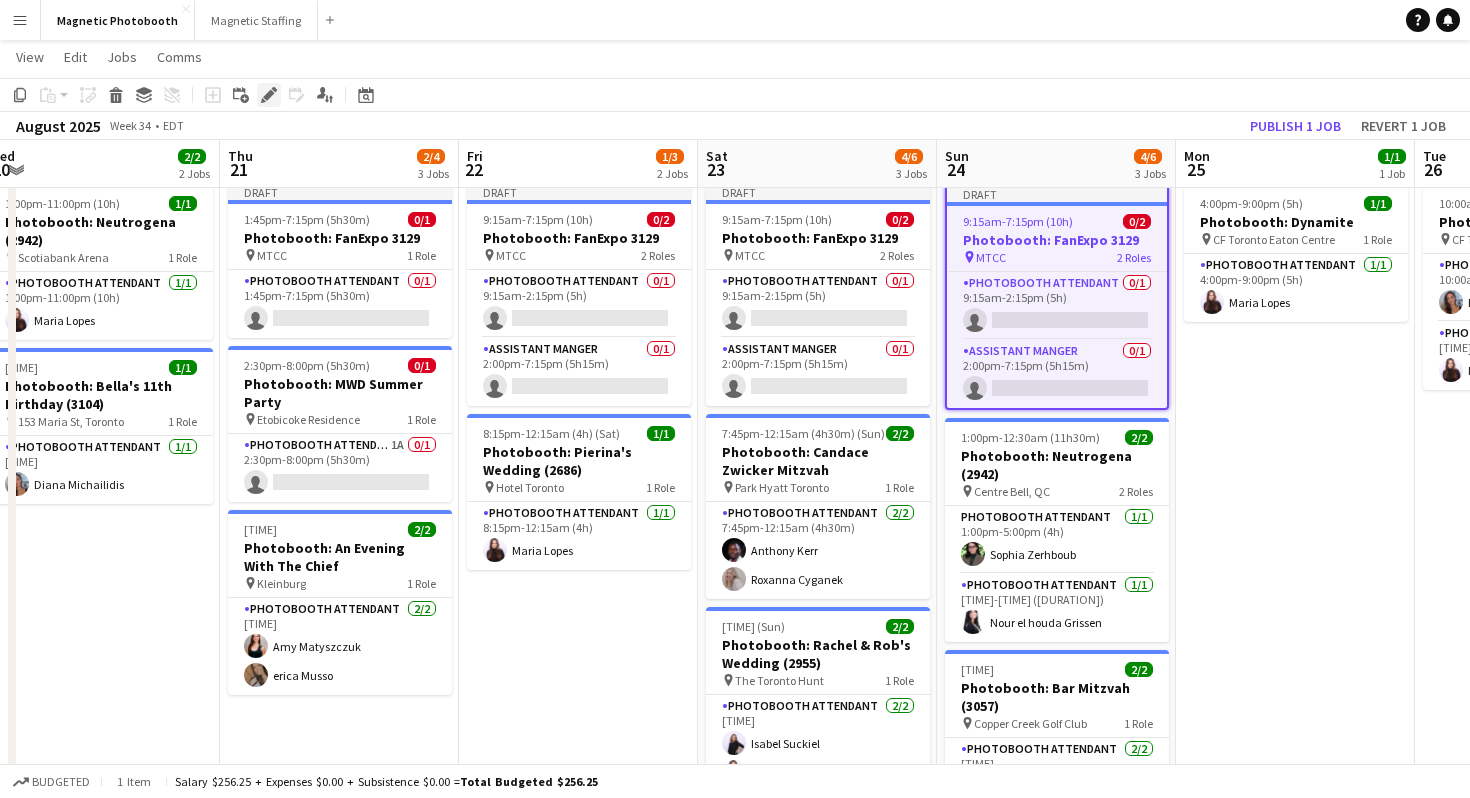 click on "Edit" 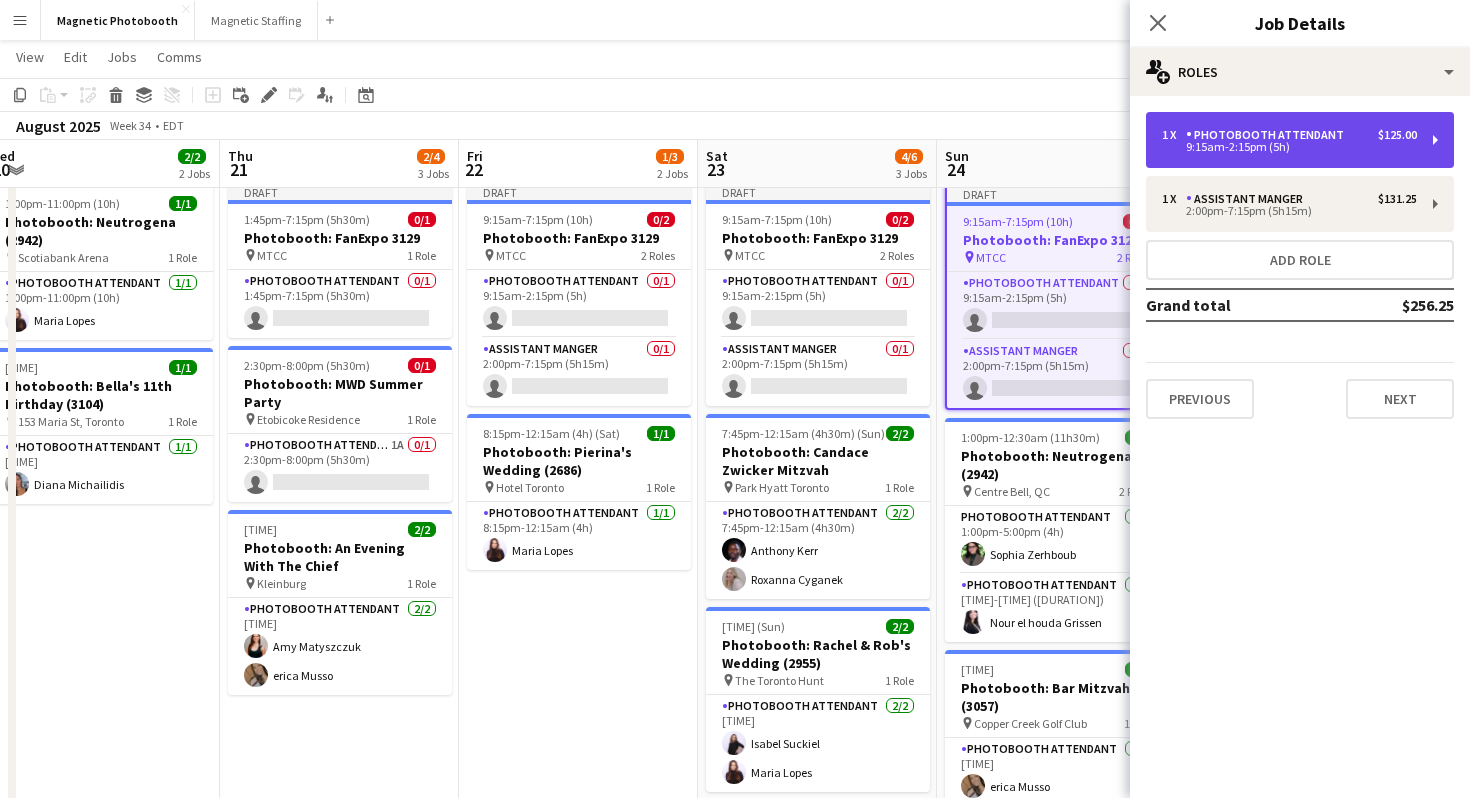 click on "9:15am-2:15pm (5h)" at bounding box center [1289, 147] 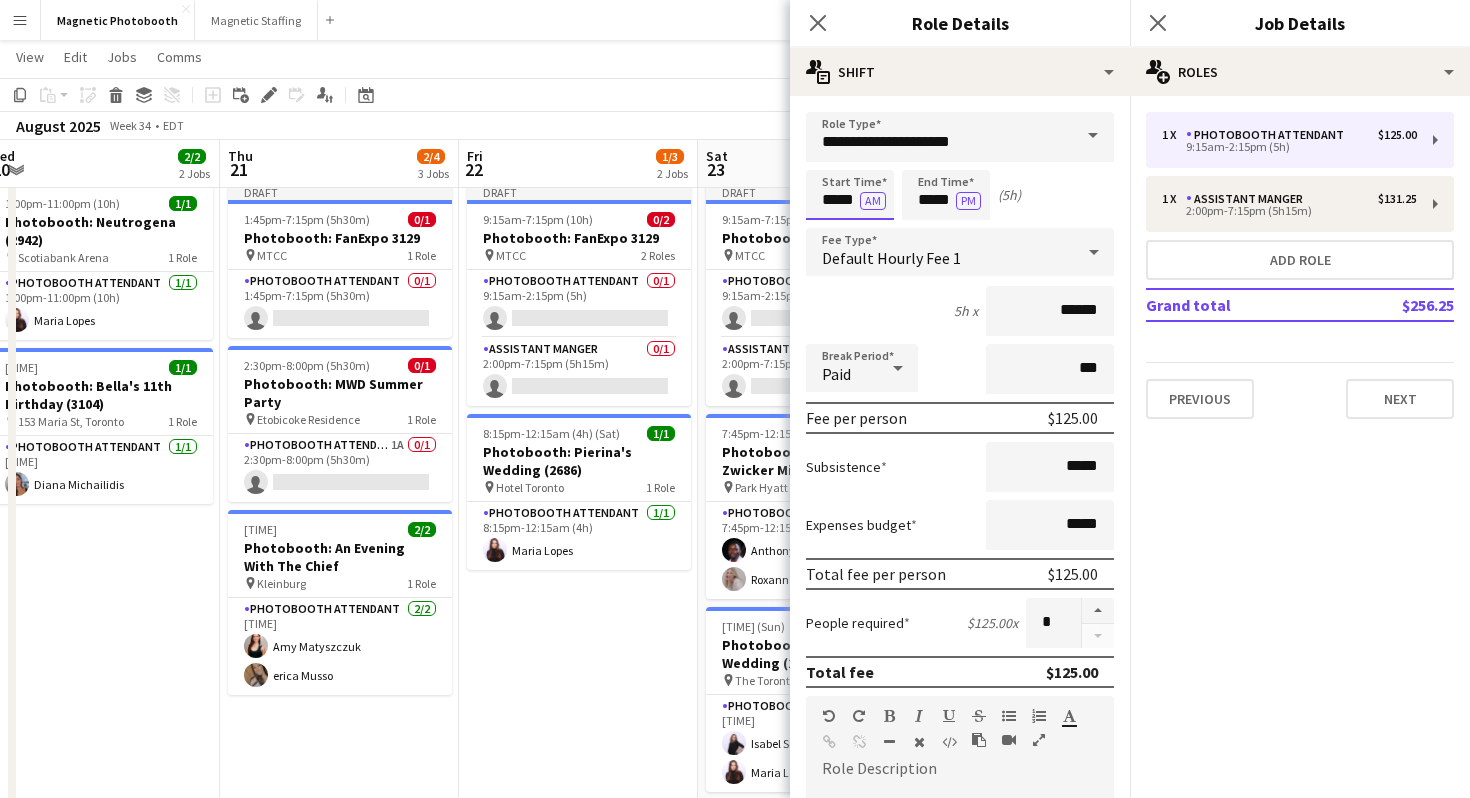 click on "*****" at bounding box center [850, 195] 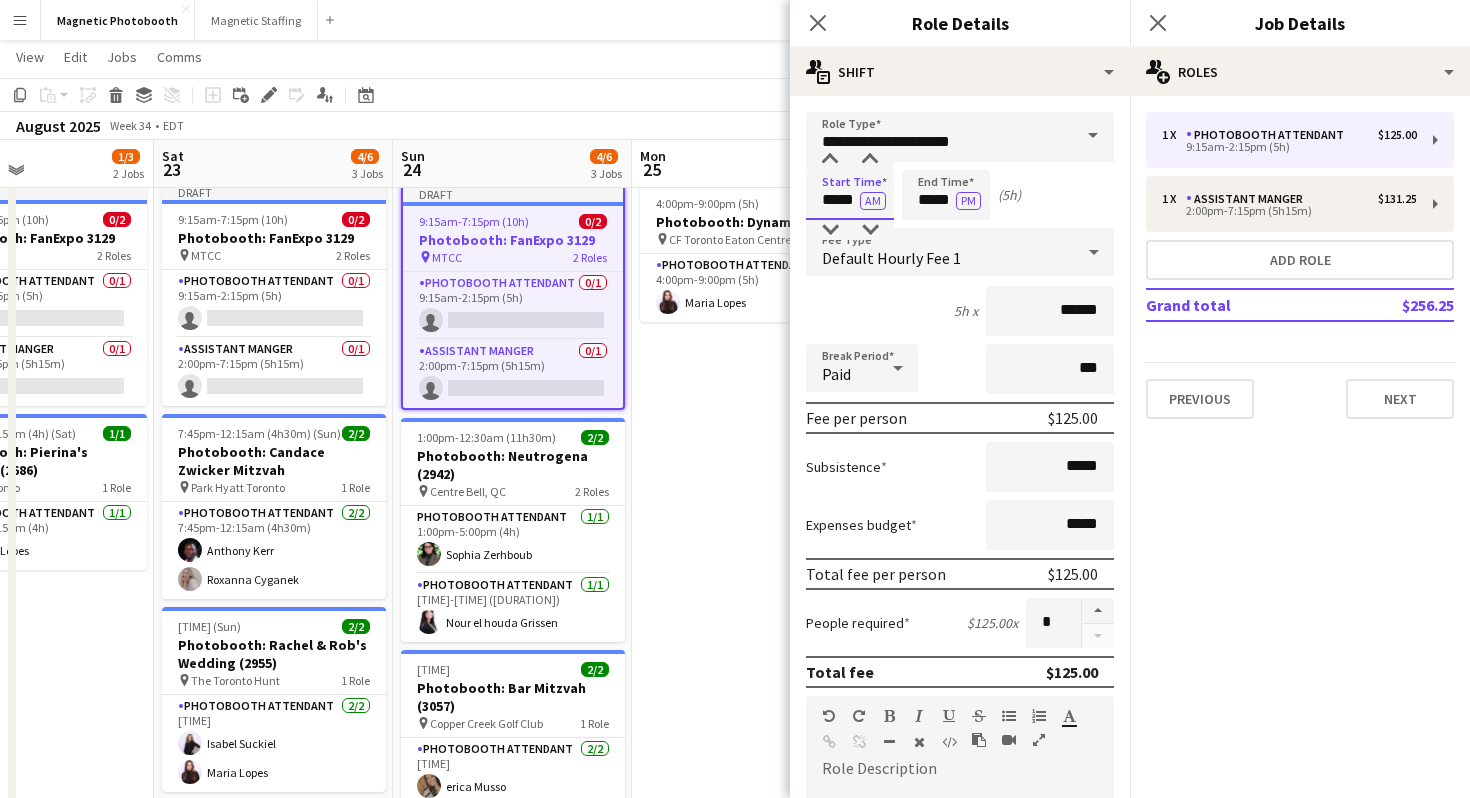 scroll, scrollTop: 0, scrollLeft: 569, axis: horizontal 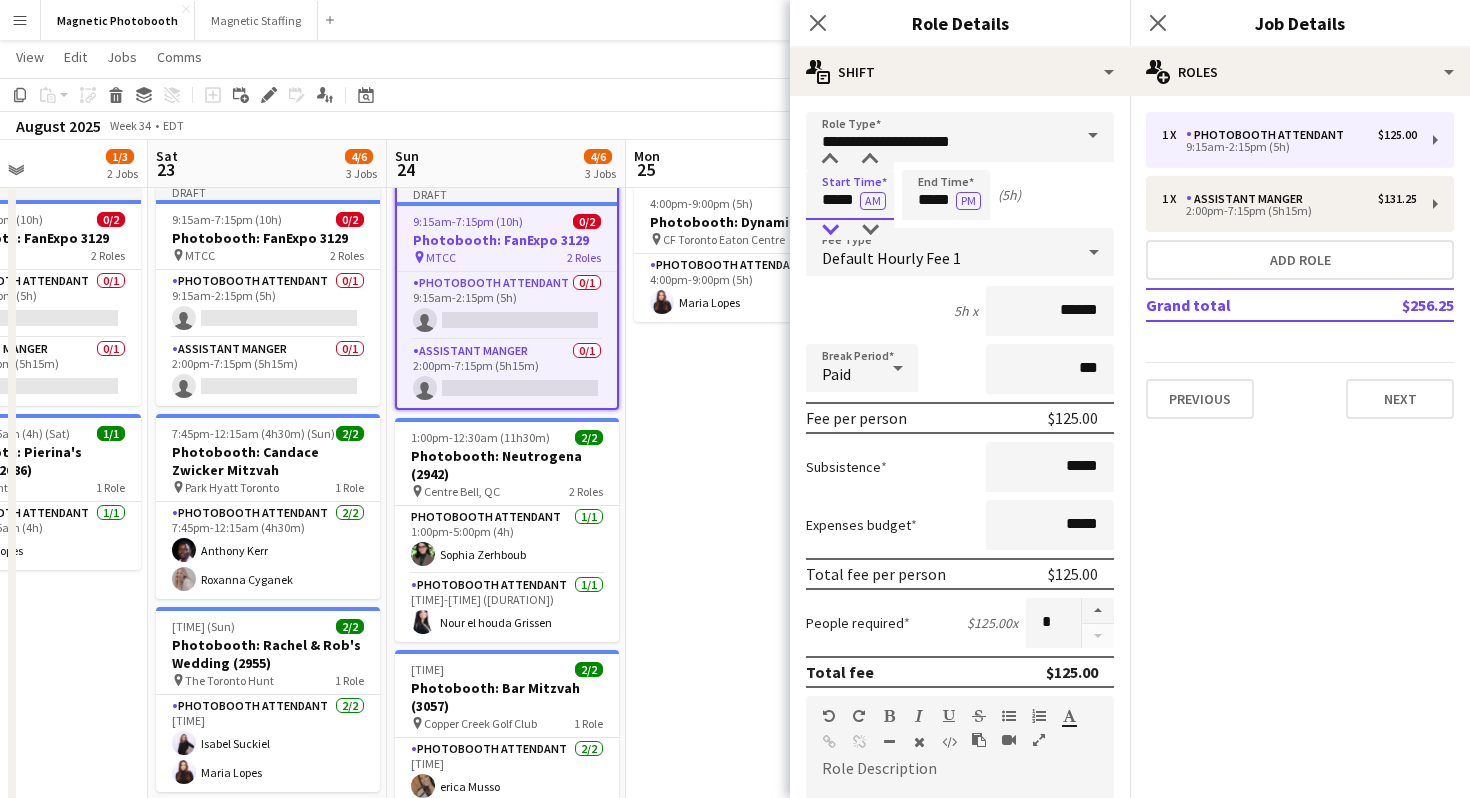 click at bounding box center (830, 230) 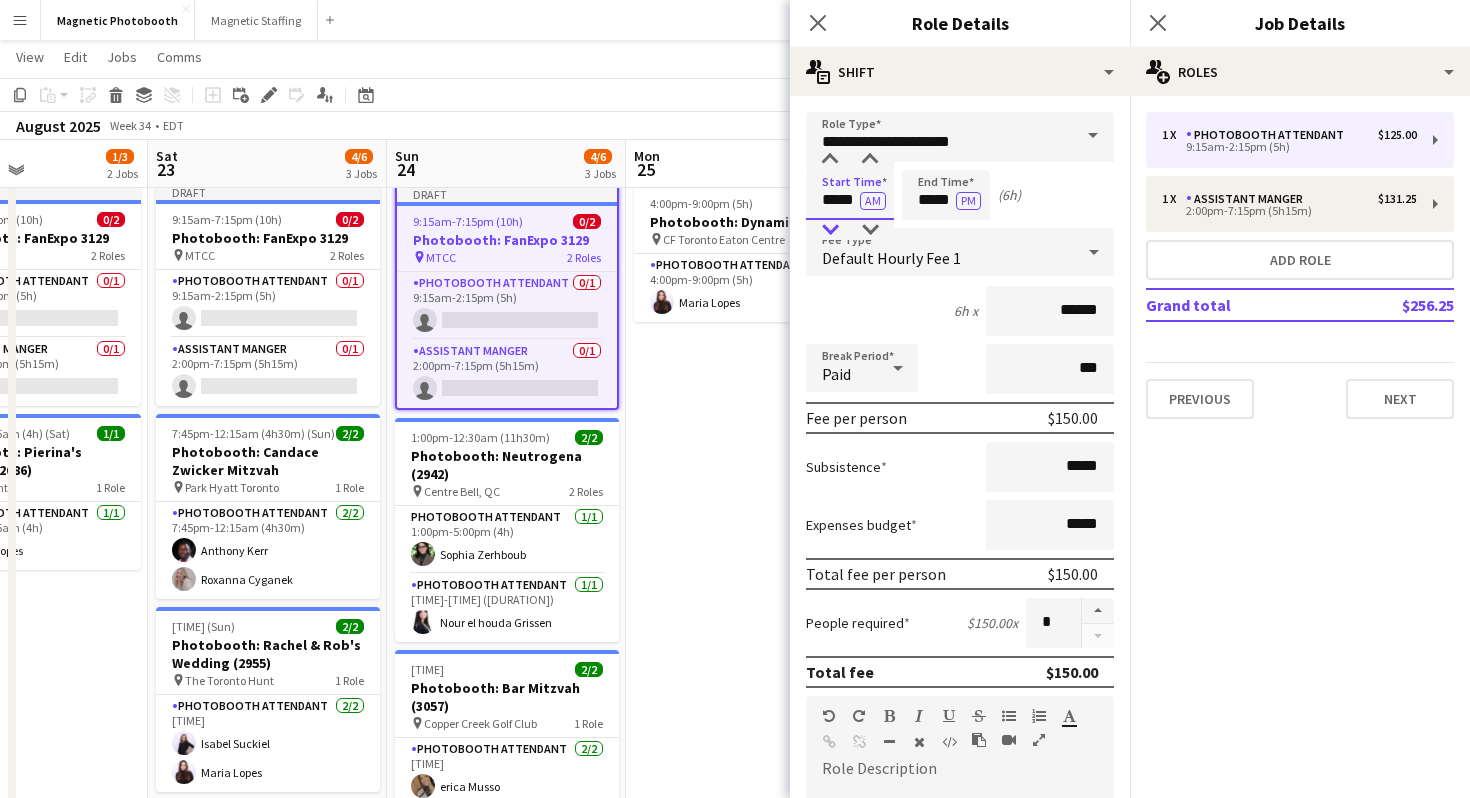 click at bounding box center (830, 230) 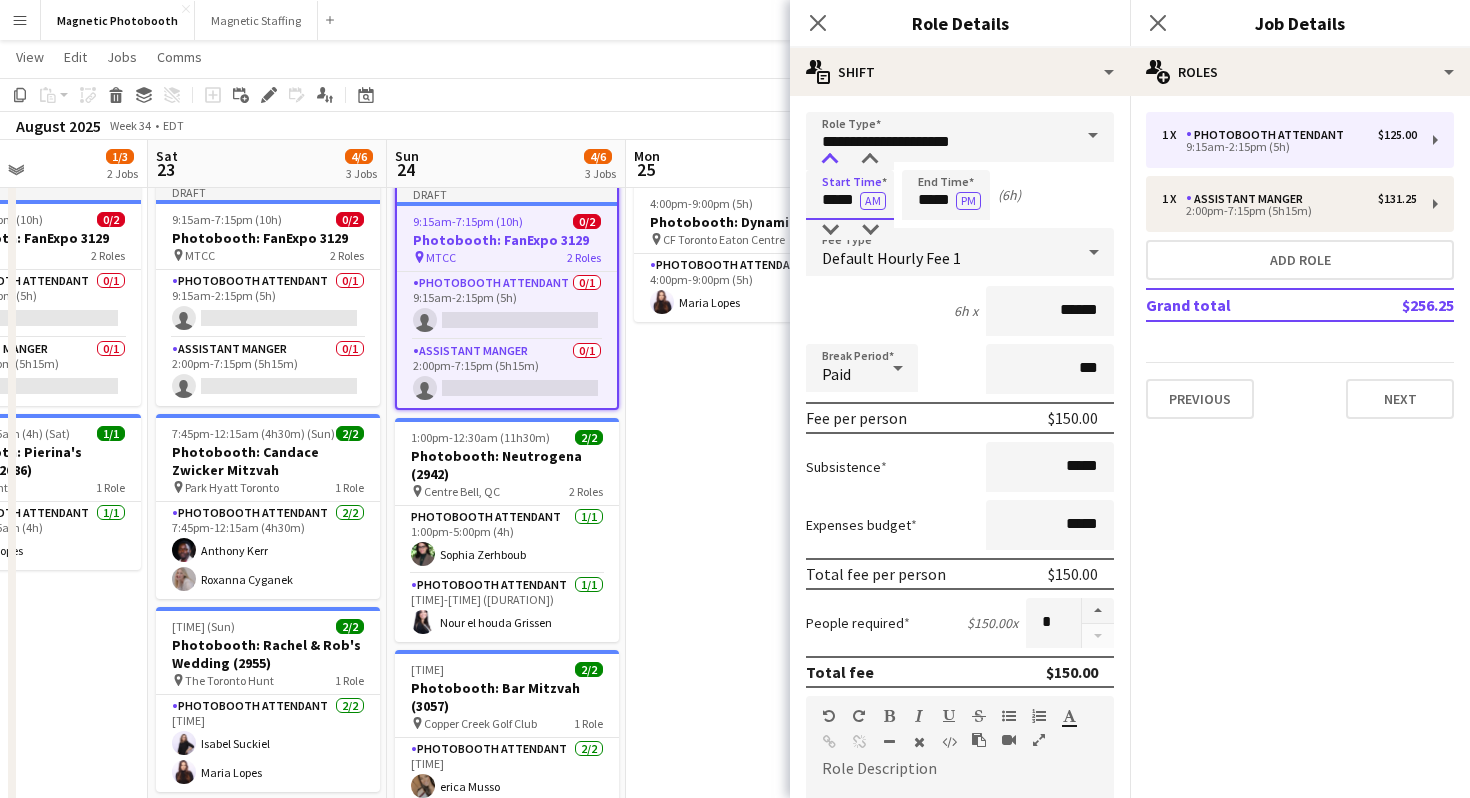 click at bounding box center (830, 160) 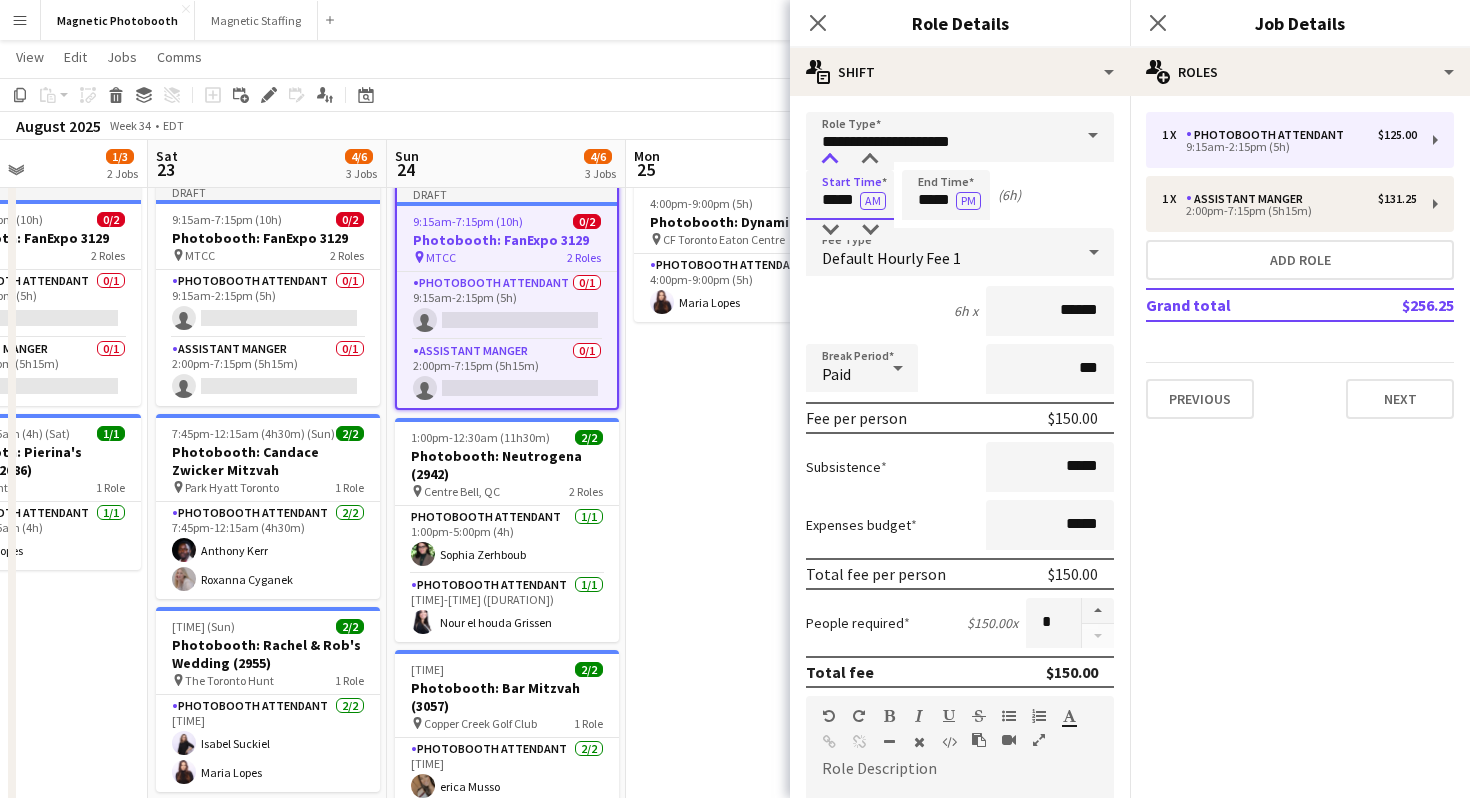 type on "*****" 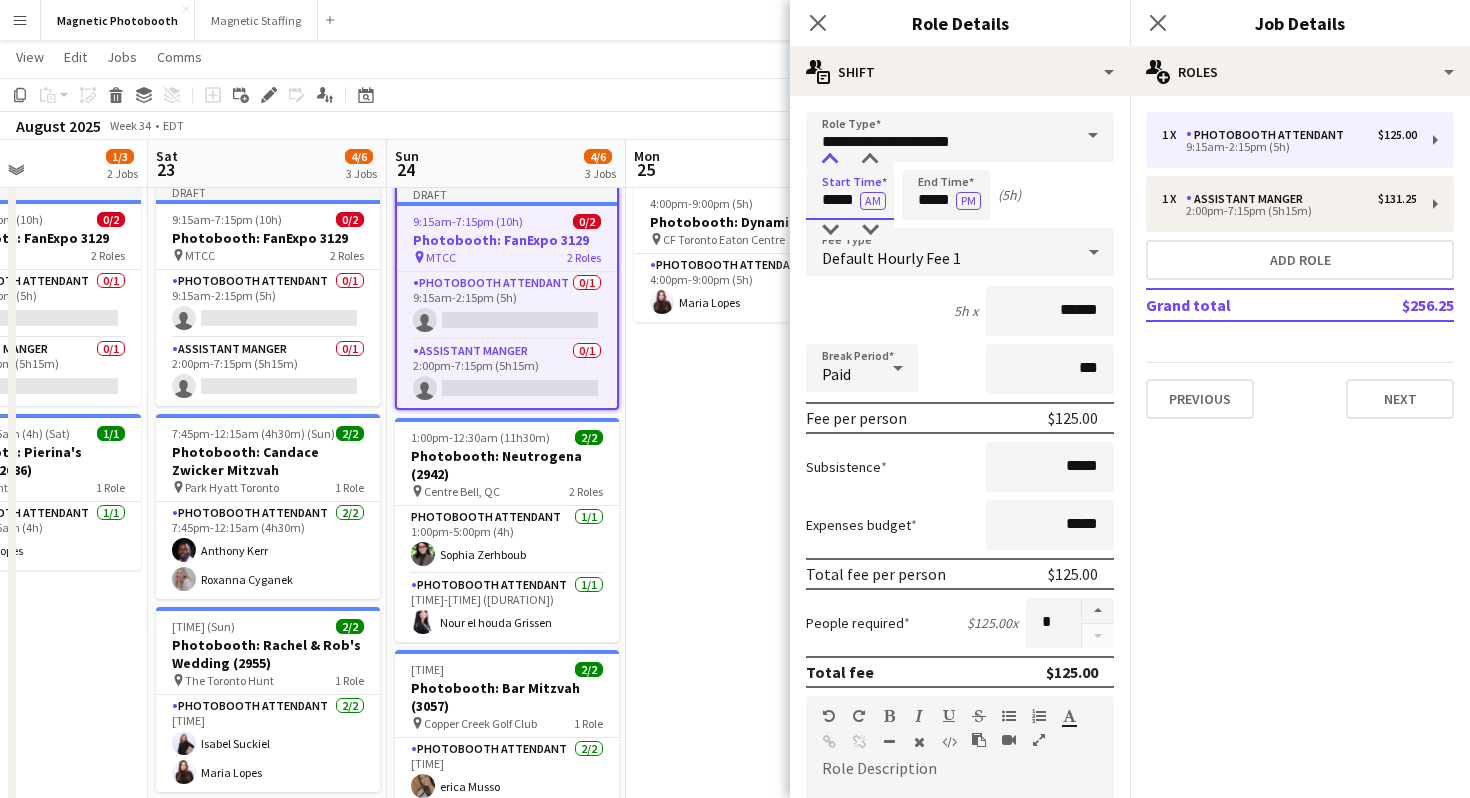 click at bounding box center [830, 160] 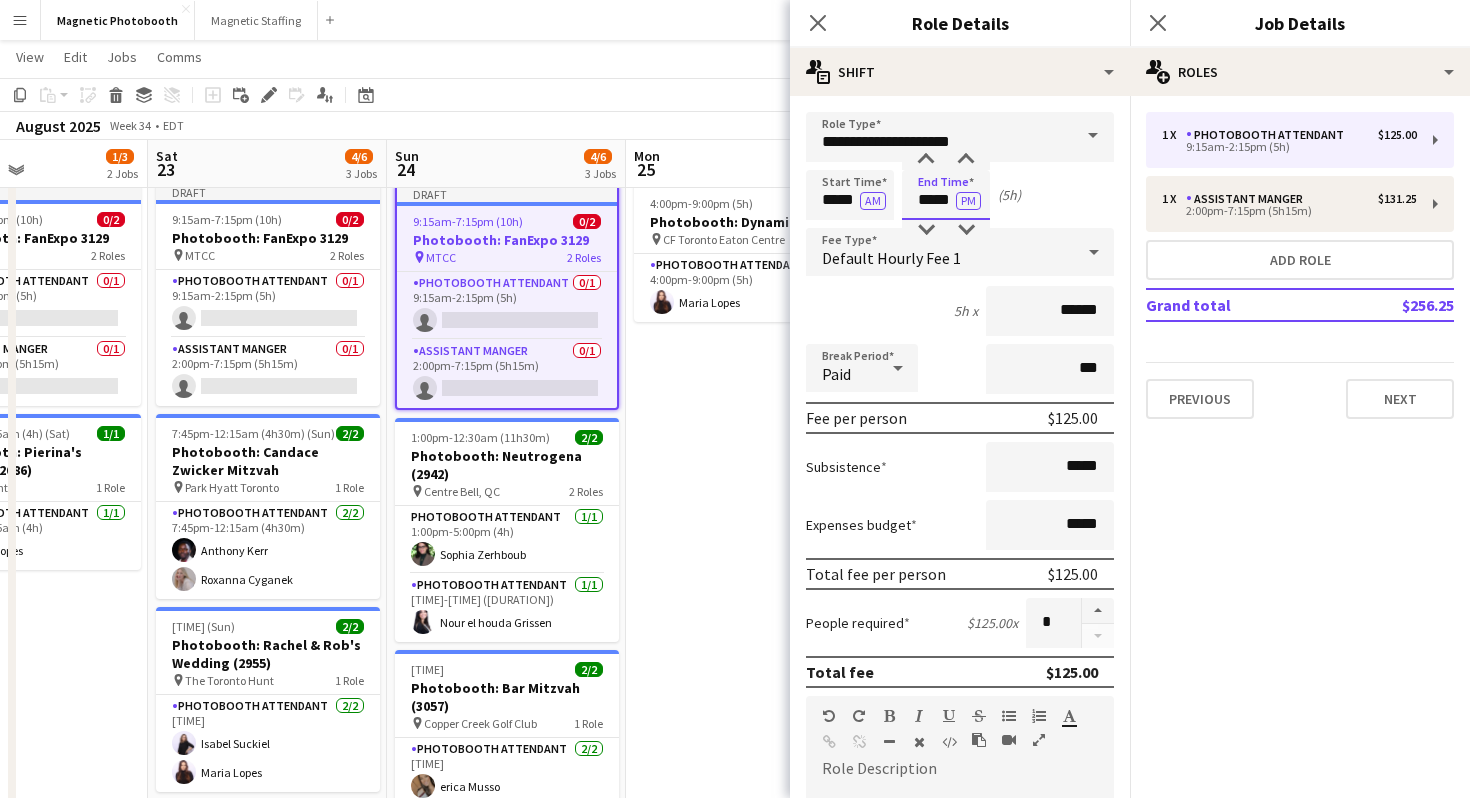 click on "*****" at bounding box center (946, 195) 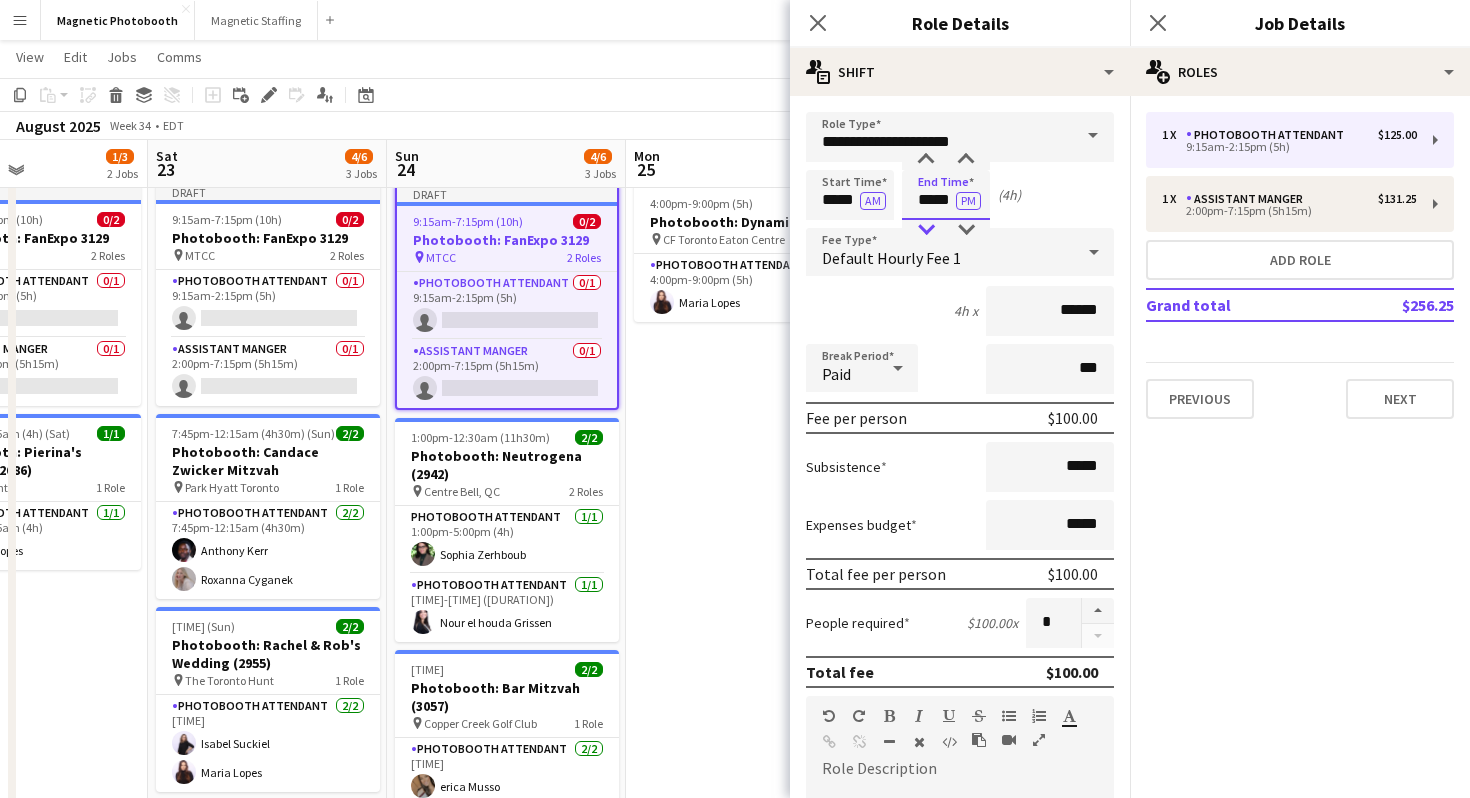 type on "*****" 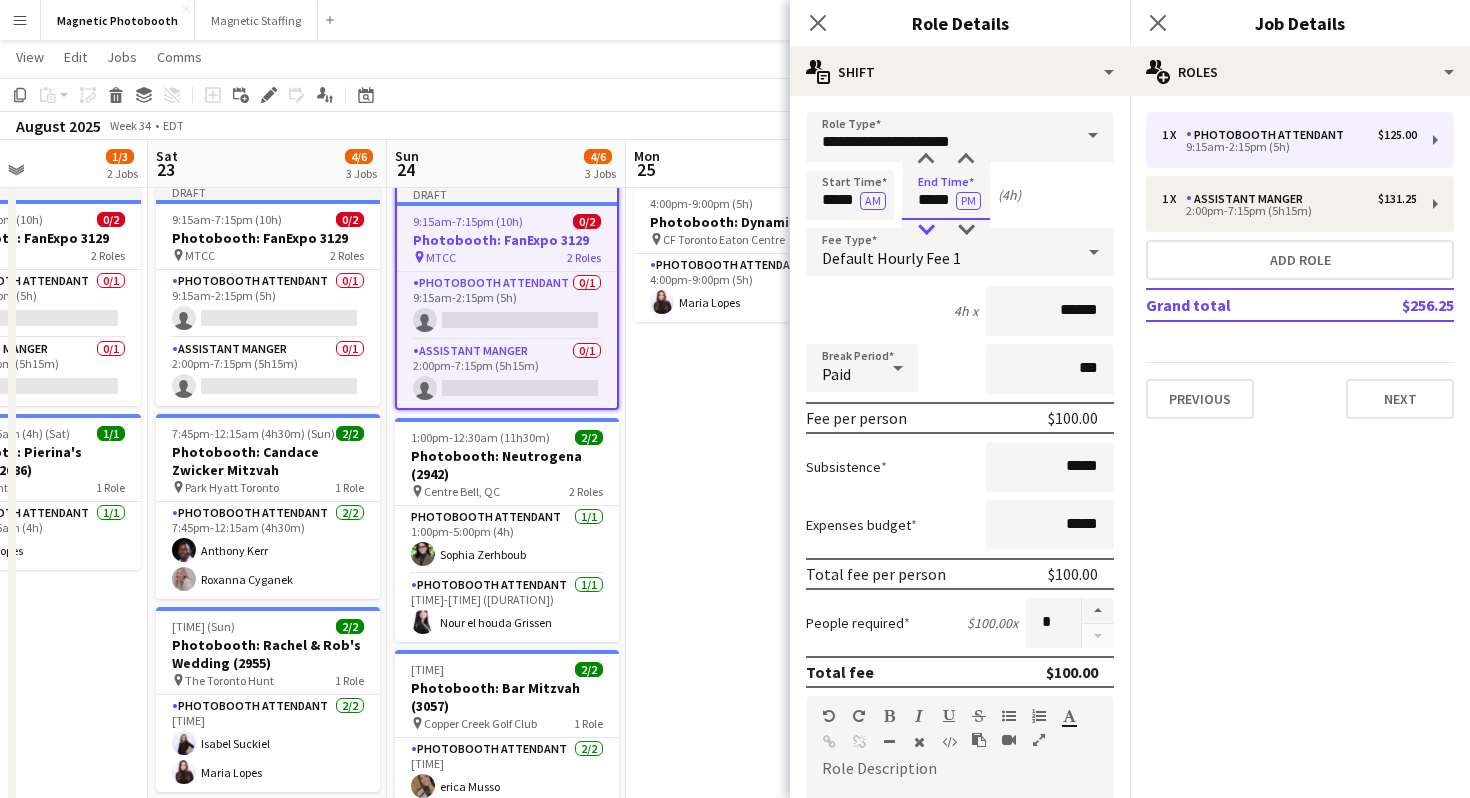click at bounding box center [926, 230] 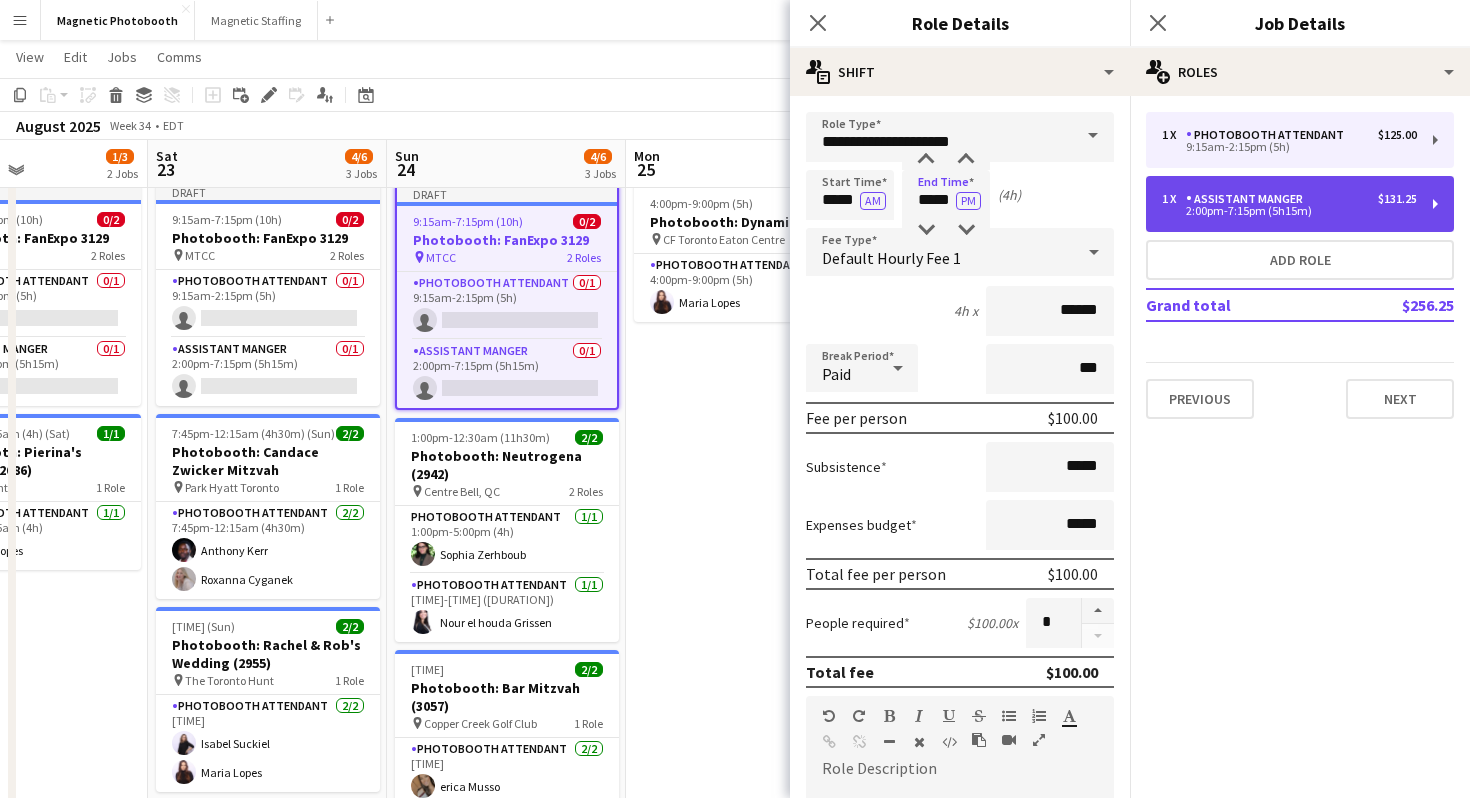 click on "2:00pm-7:15pm (5h15m)" at bounding box center [1289, 211] 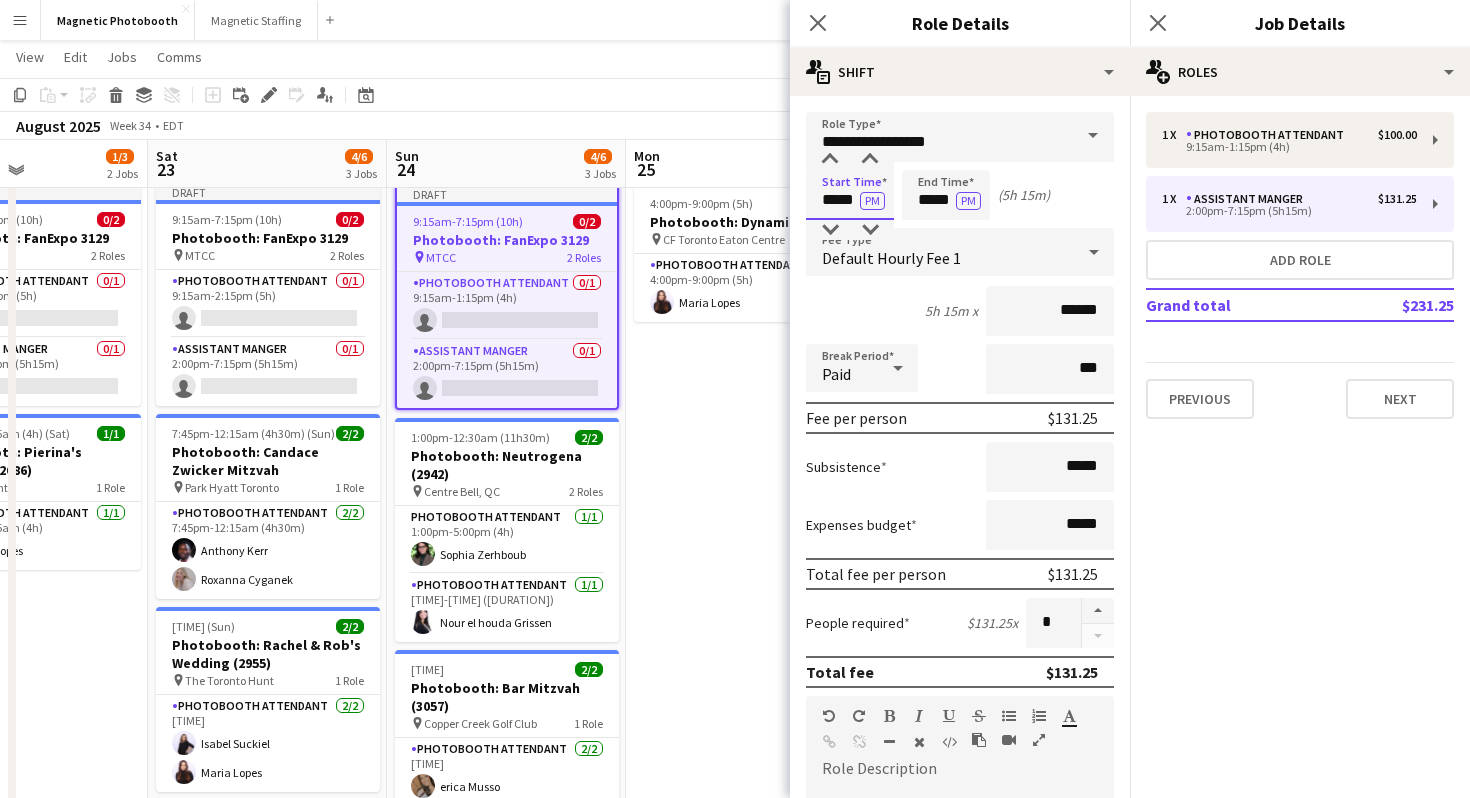 click on "*****" at bounding box center (850, 195) 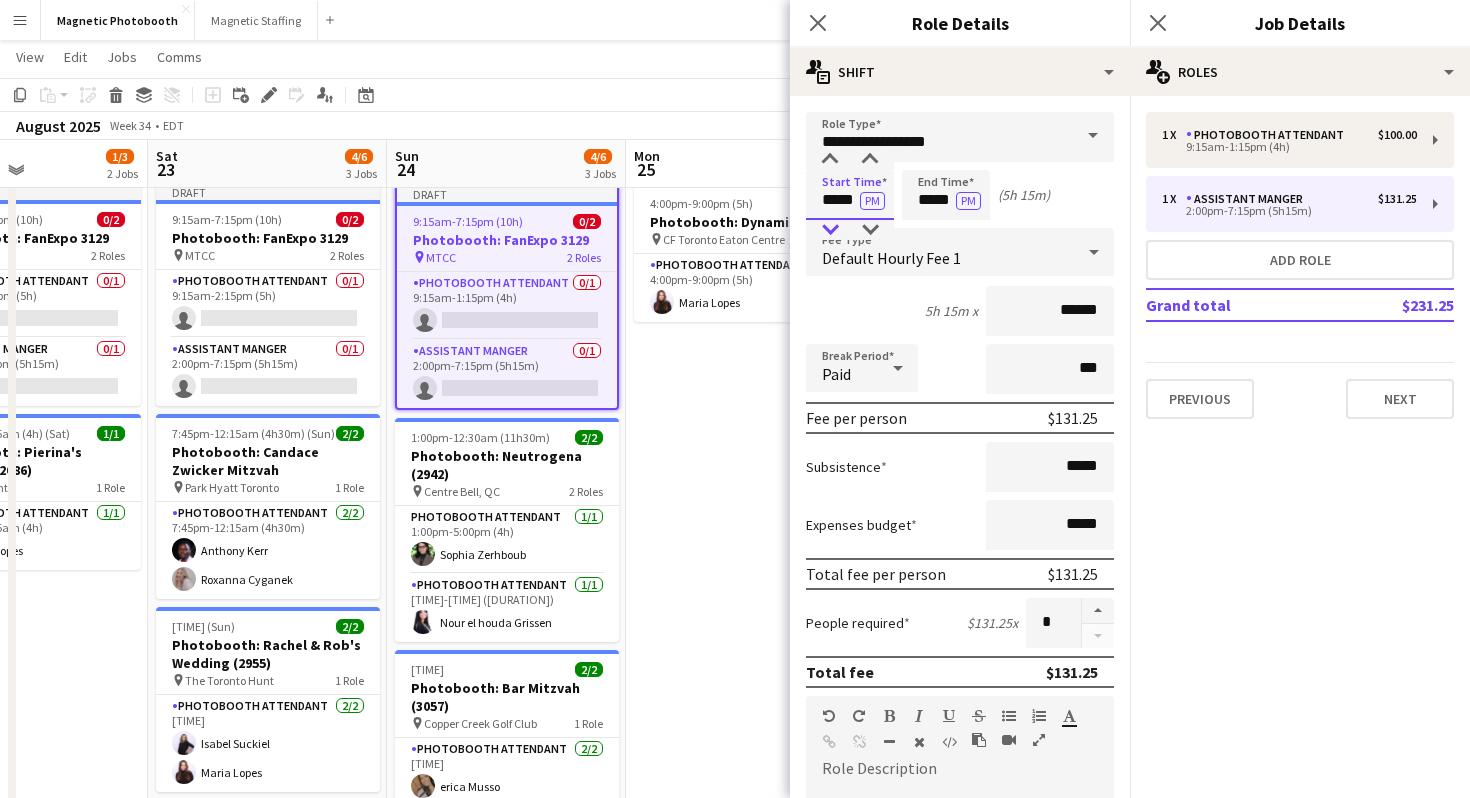type on "*****" 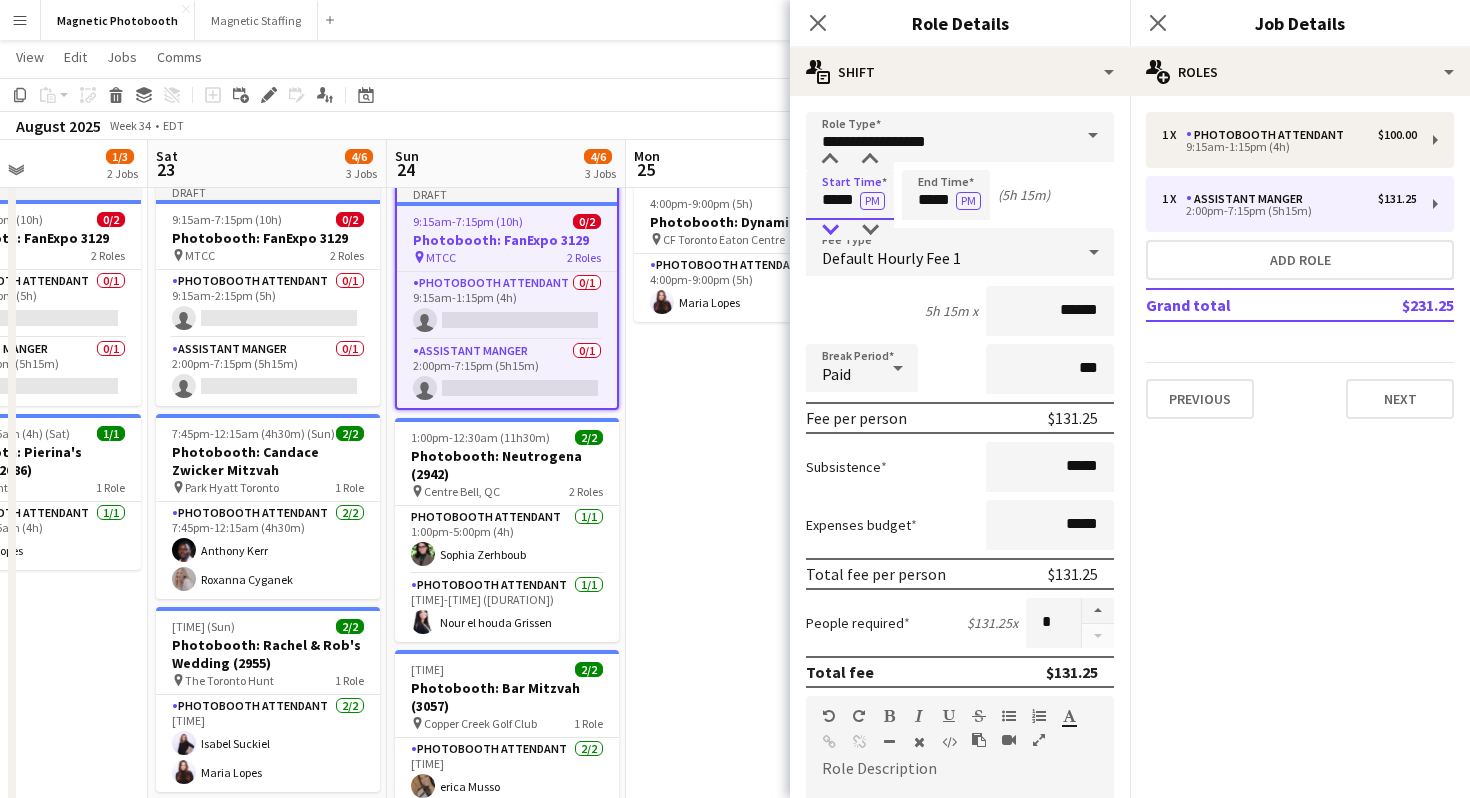 click at bounding box center (830, 230) 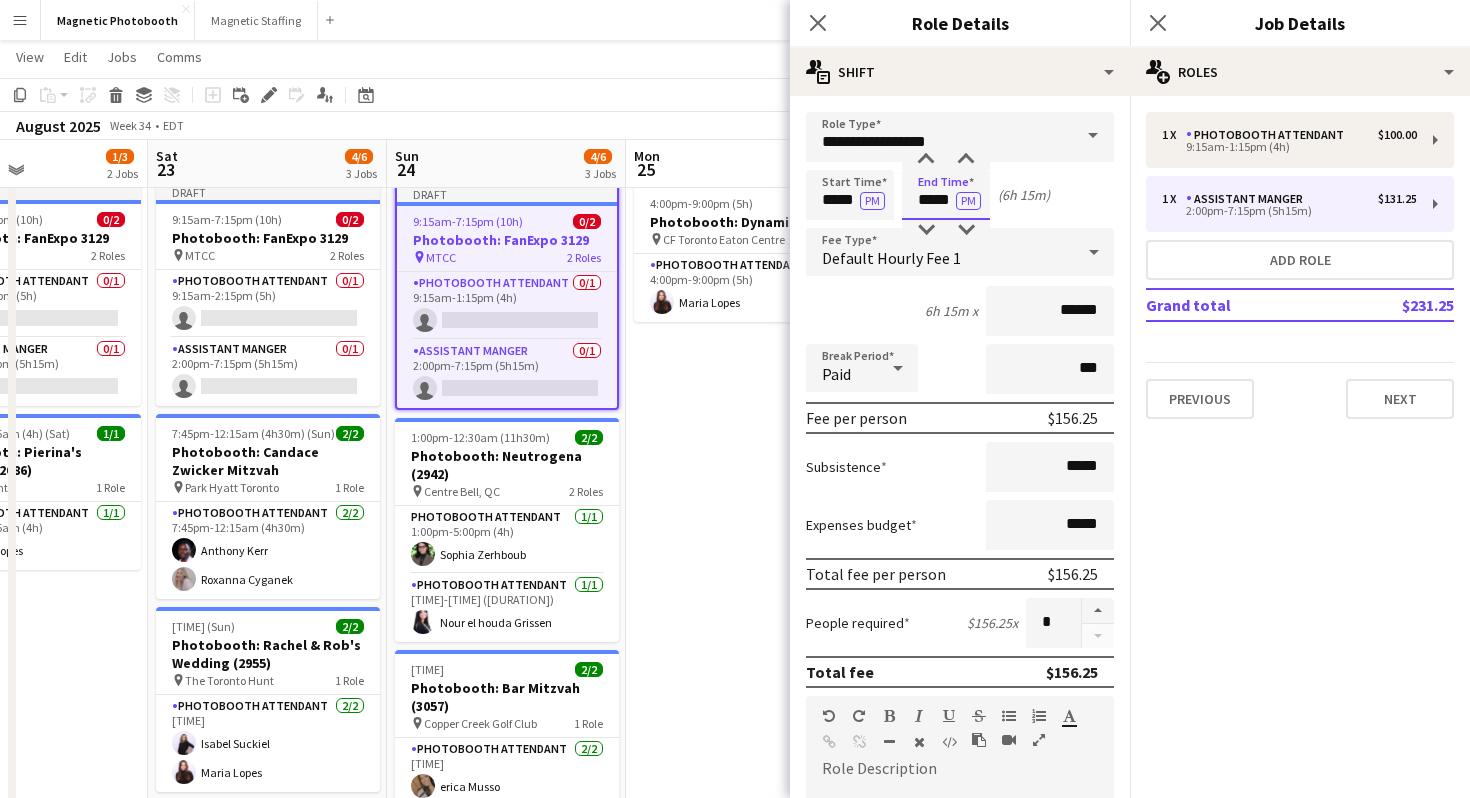 click on "*****" at bounding box center (946, 195) 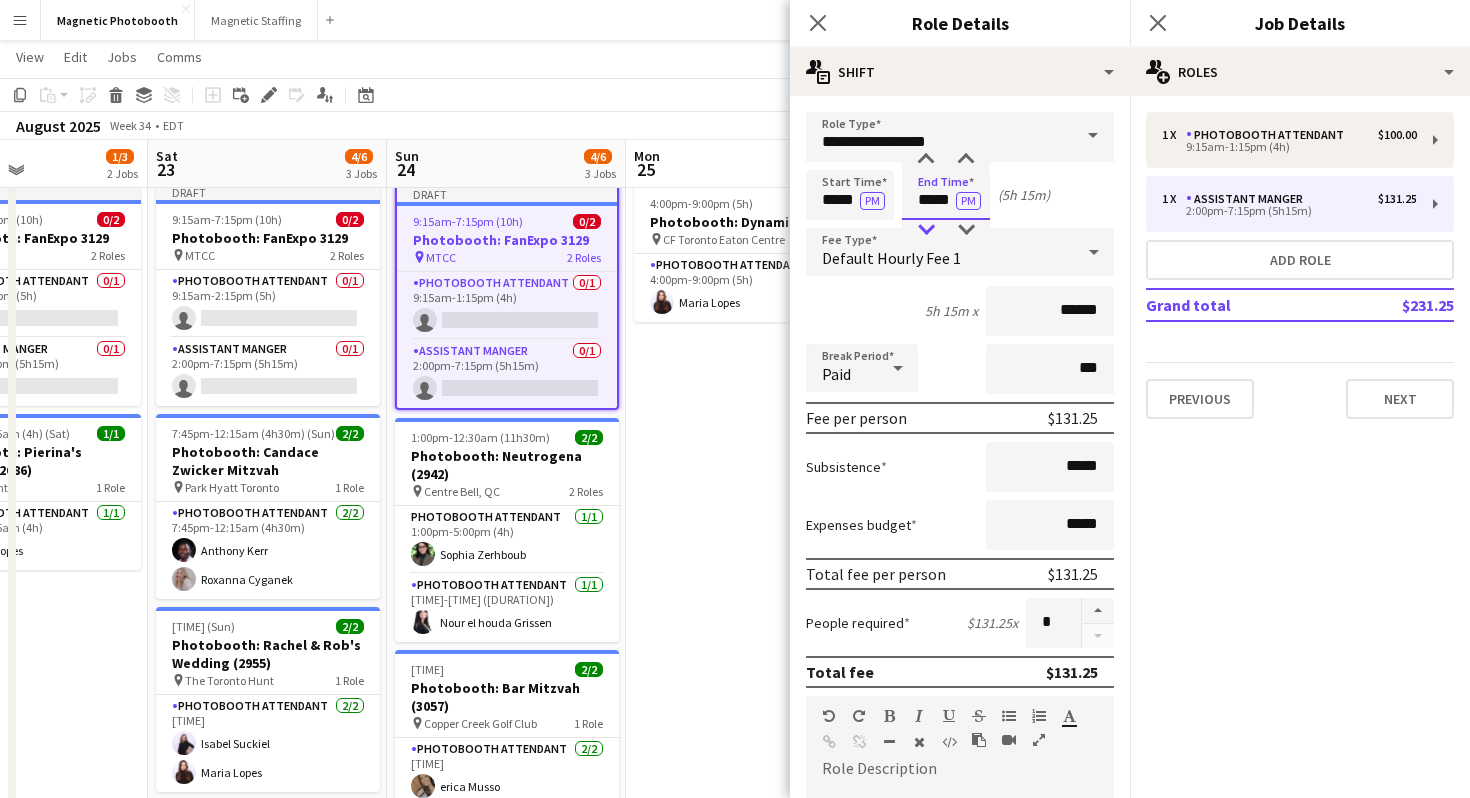 click at bounding box center (926, 230) 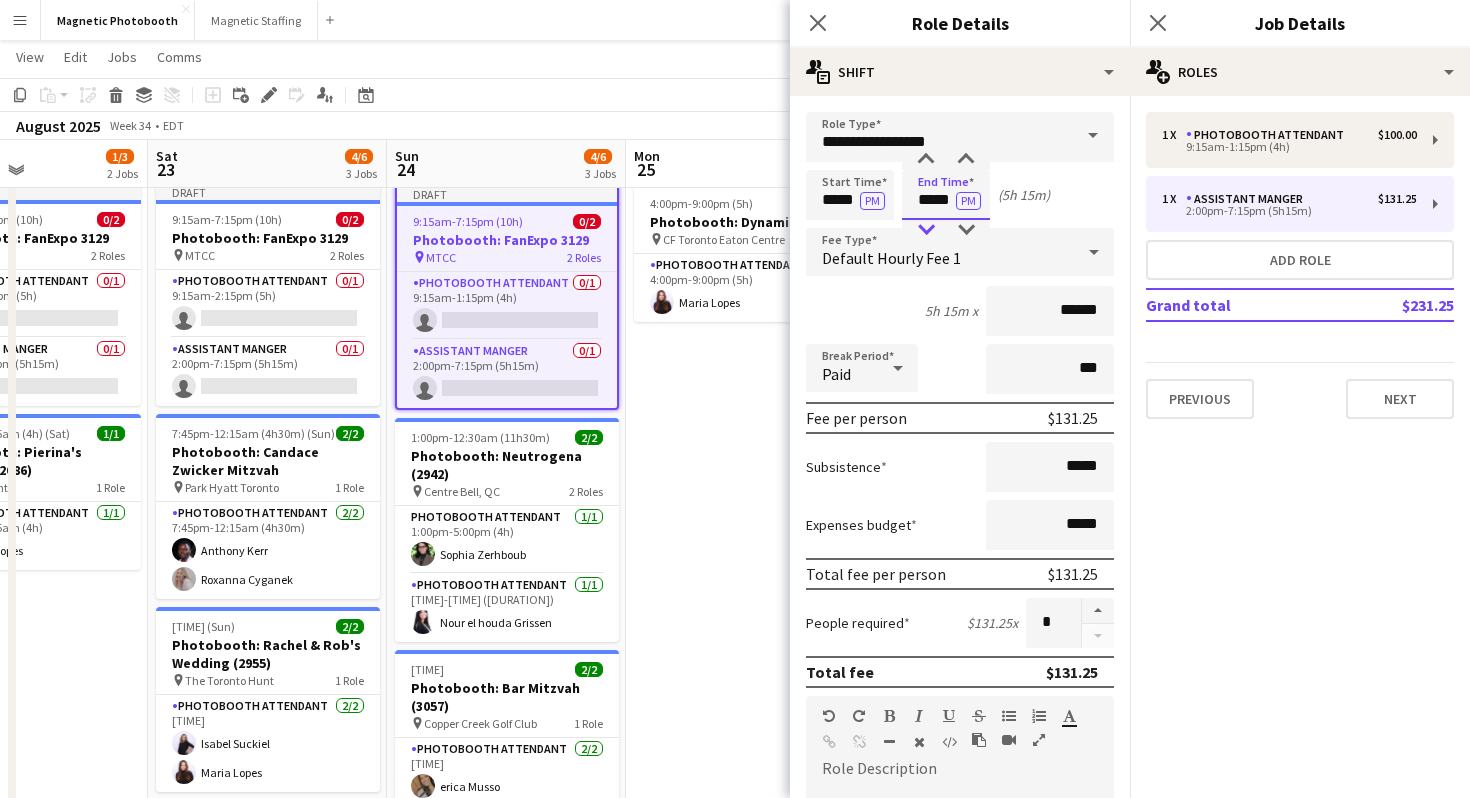 click at bounding box center (926, 230) 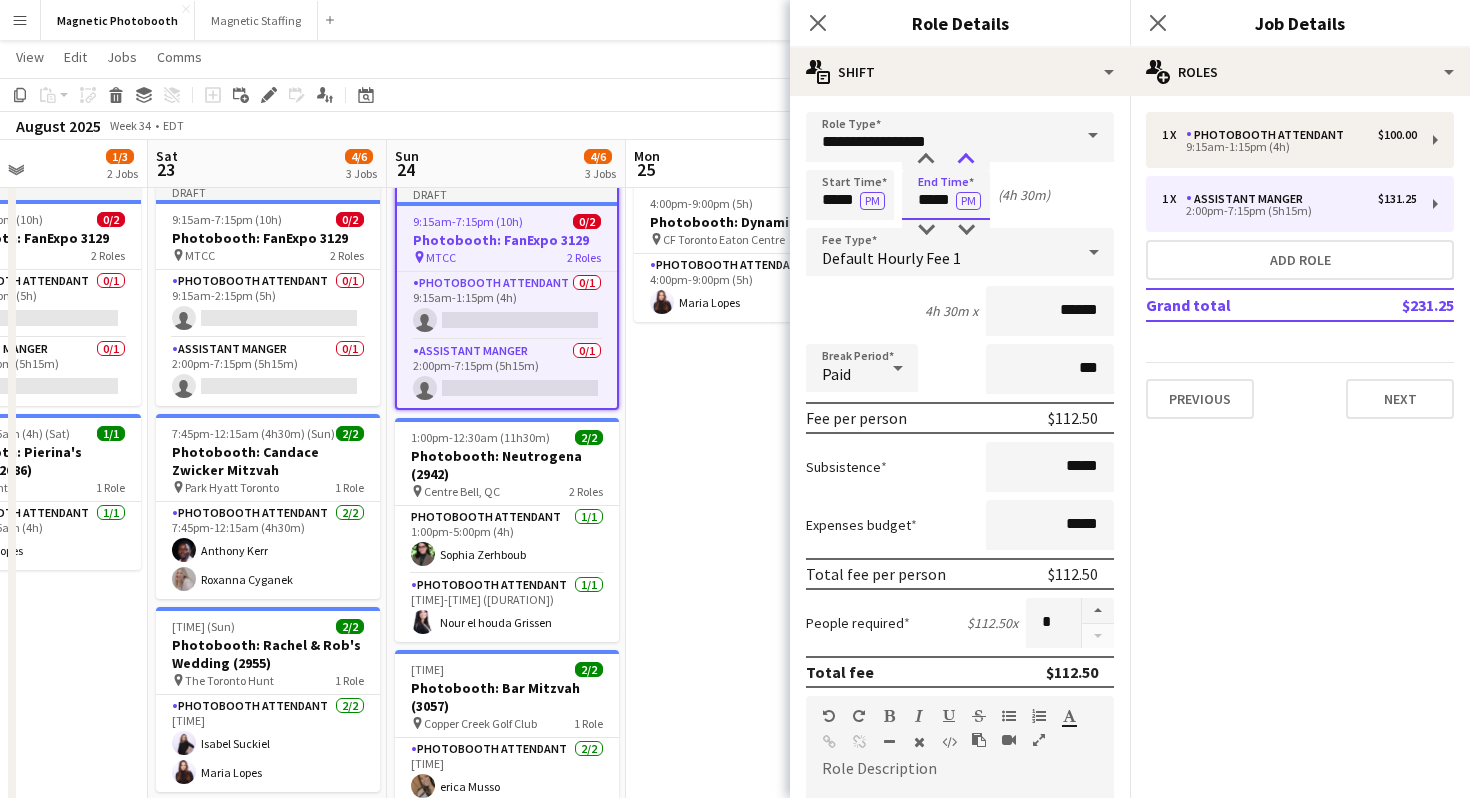 click at bounding box center [966, 160] 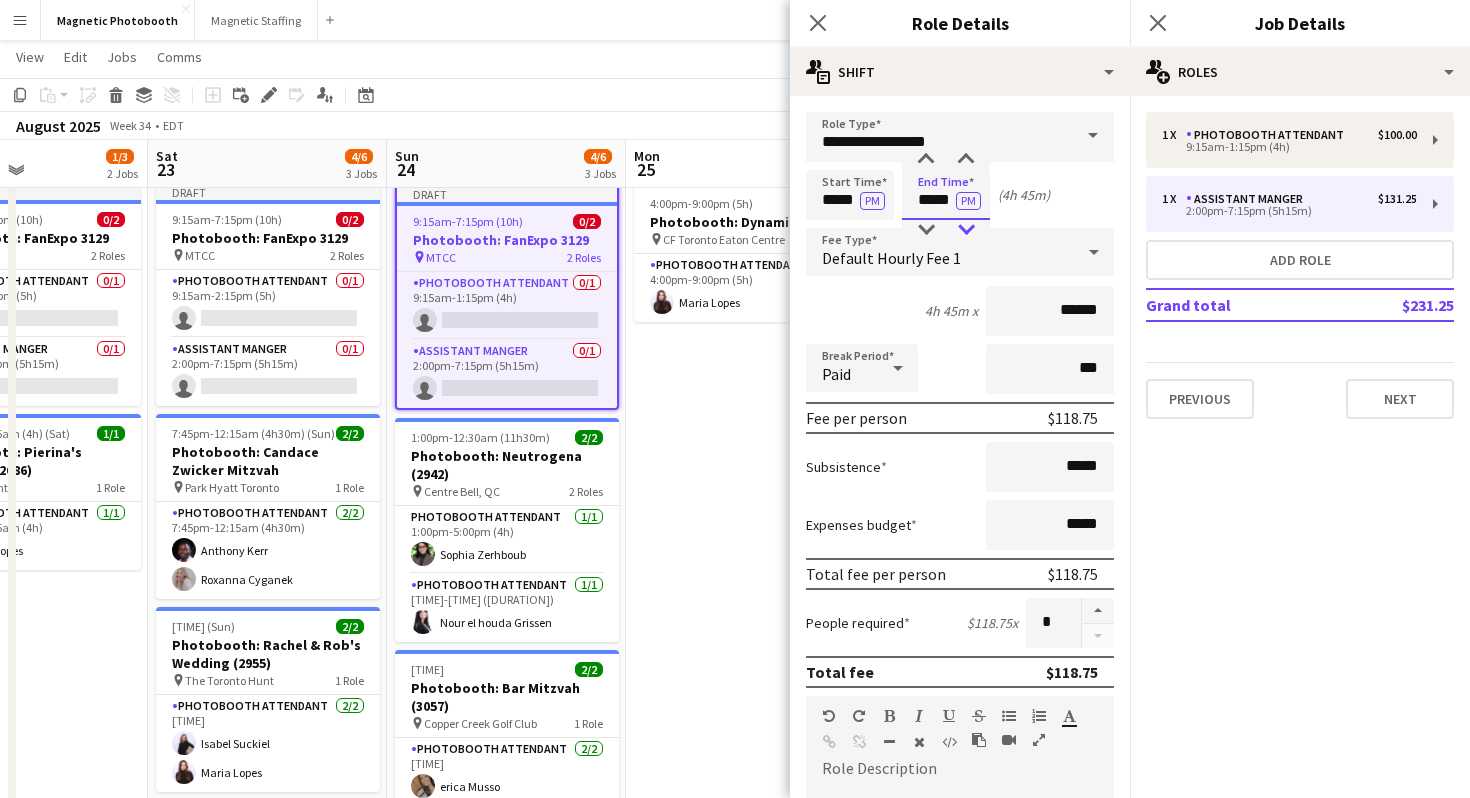 type on "*****" 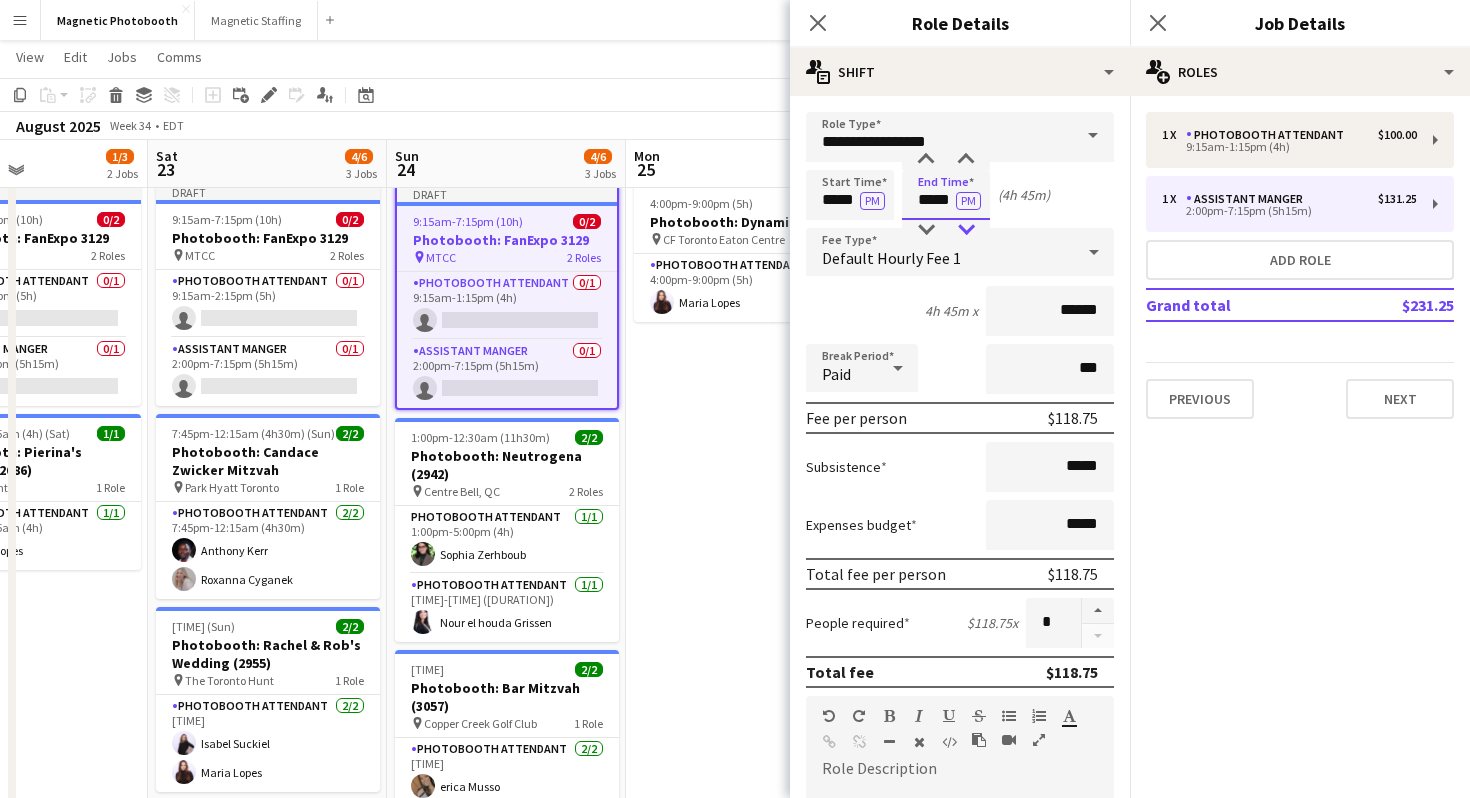 click at bounding box center (966, 230) 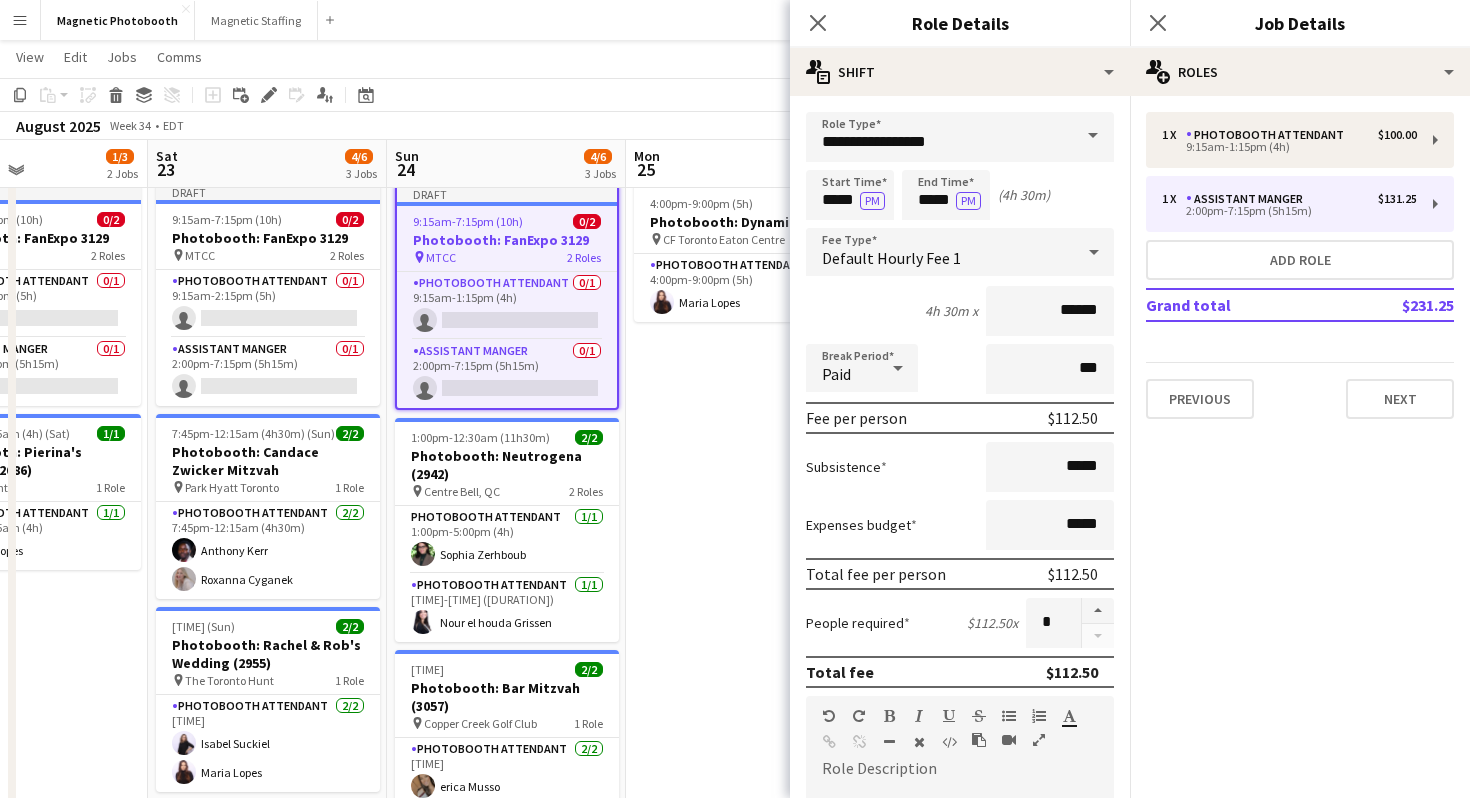 click on "Start Time  *****  PM
End Time  *****  PM
(4h 30m)" at bounding box center (960, 195) 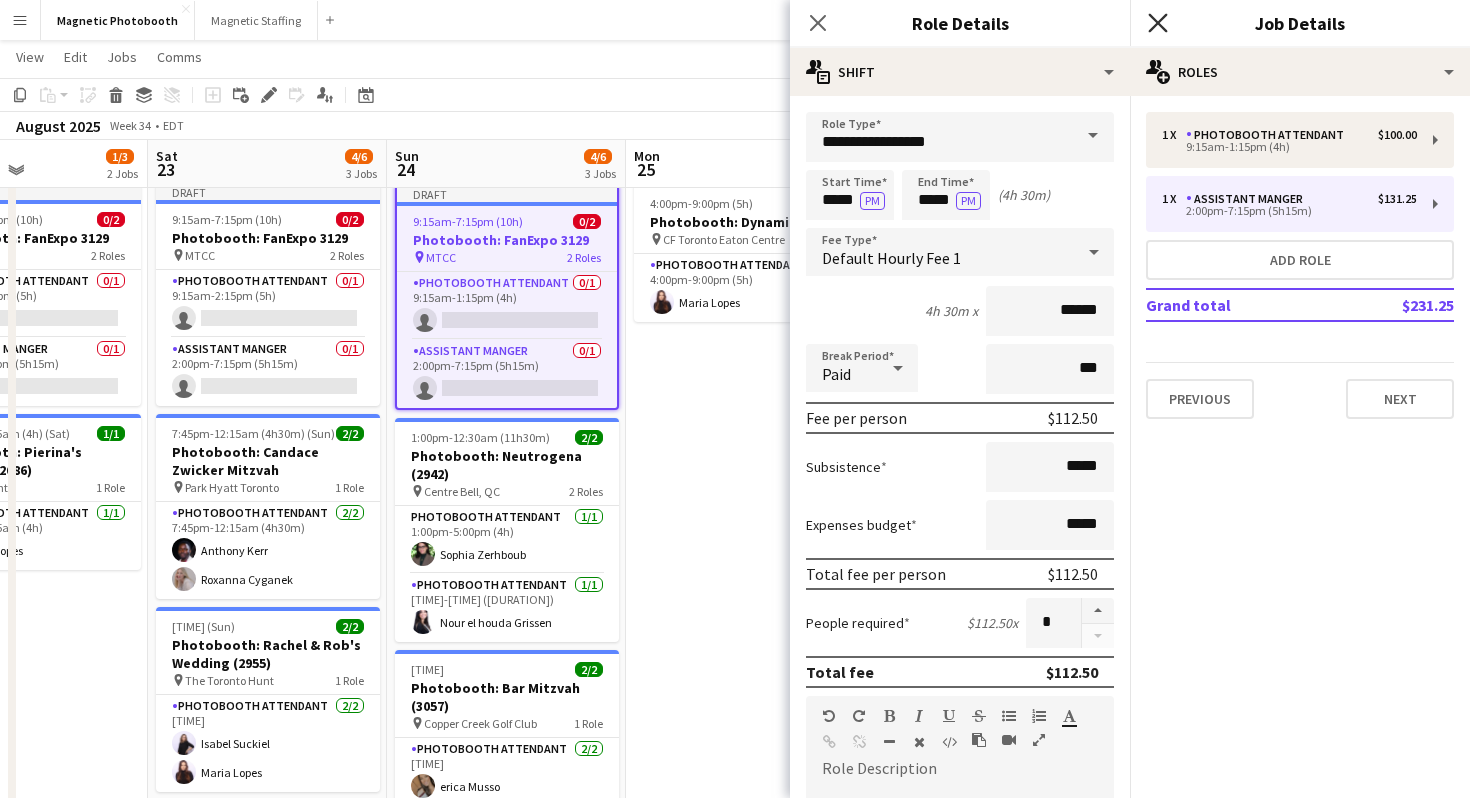 click 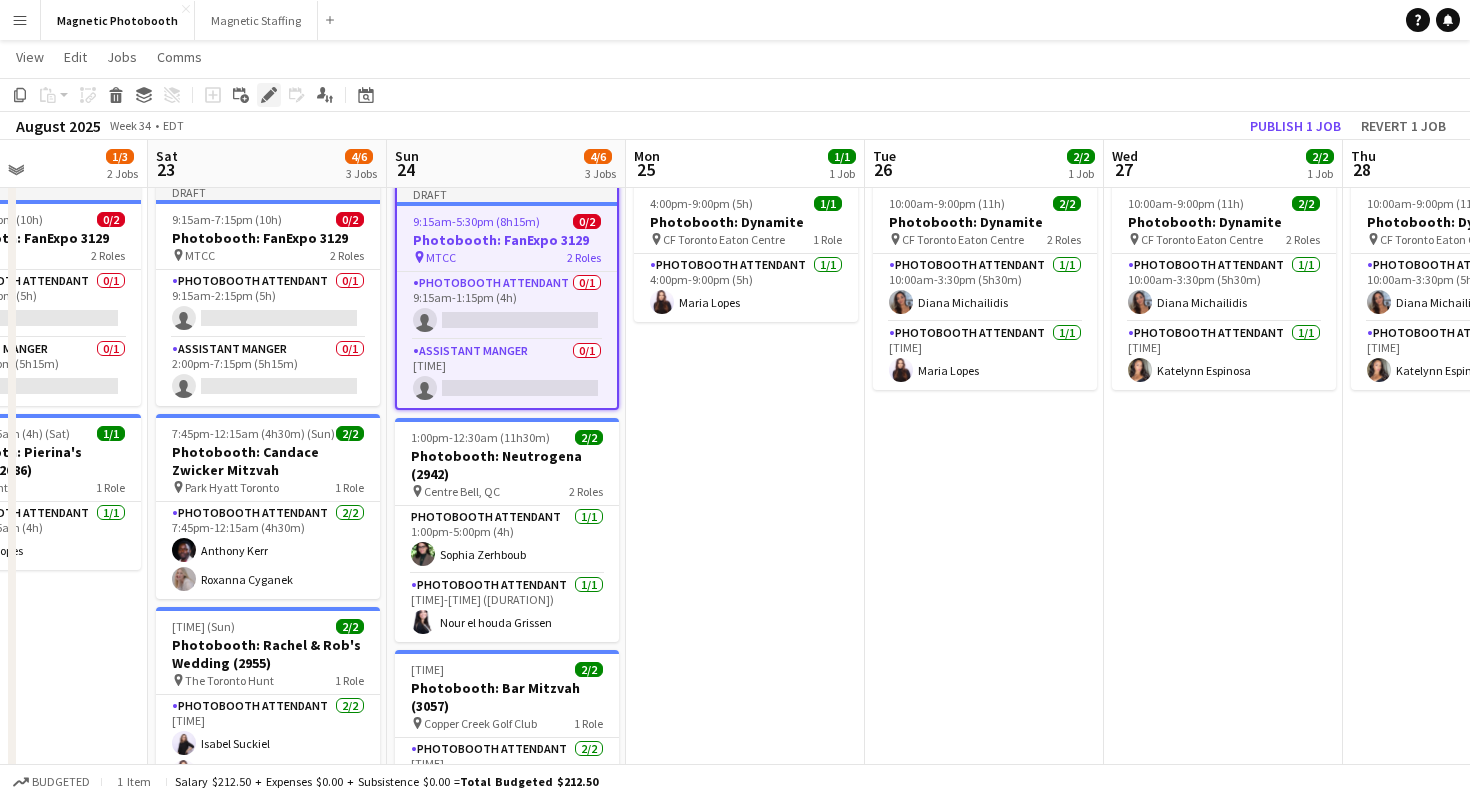 click on "Edit" at bounding box center [269, 95] 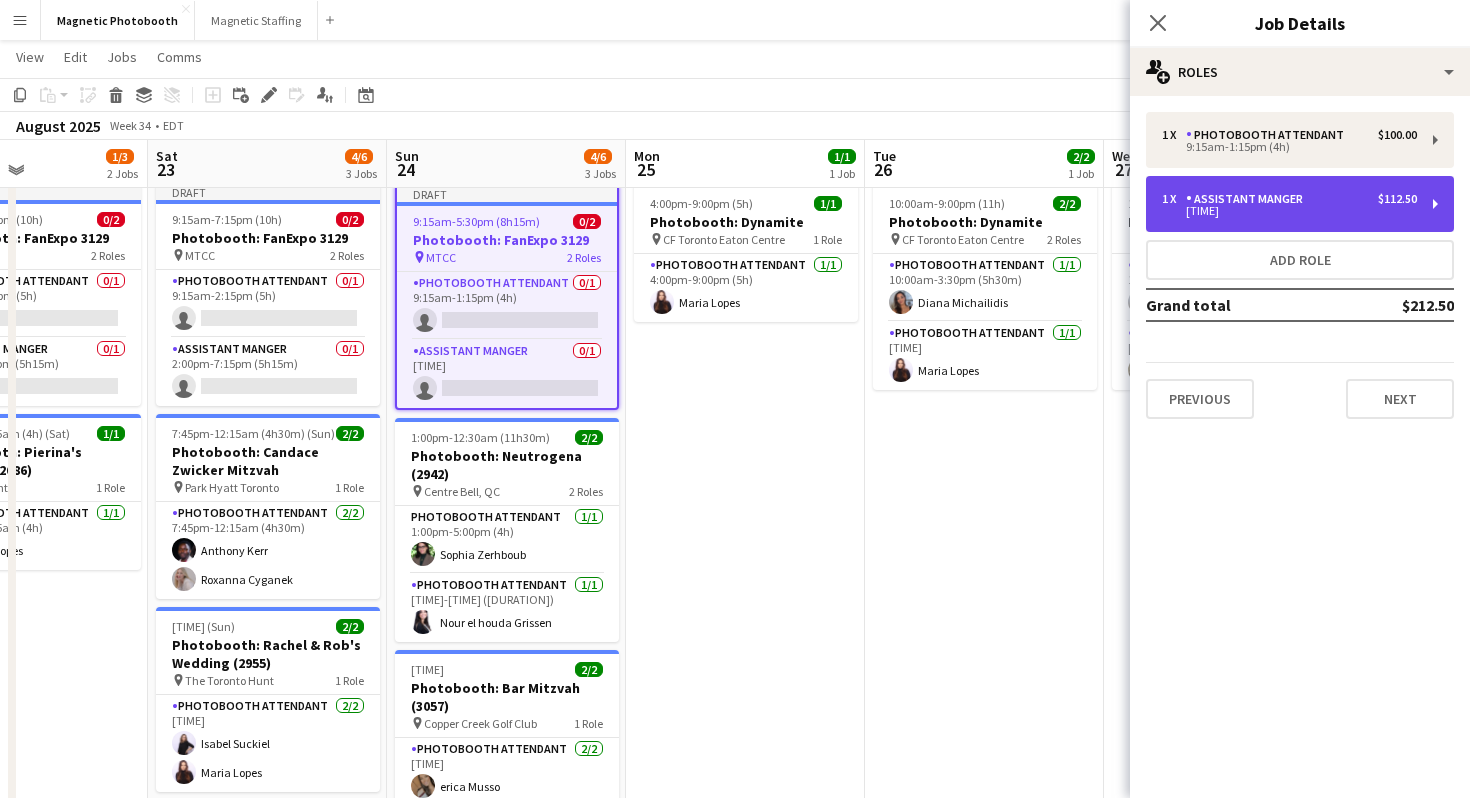 click on "1 x   Assistant Manger    $112.50   1:00pm-5:30pm (4h30m)" at bounding box center (1300, 204) 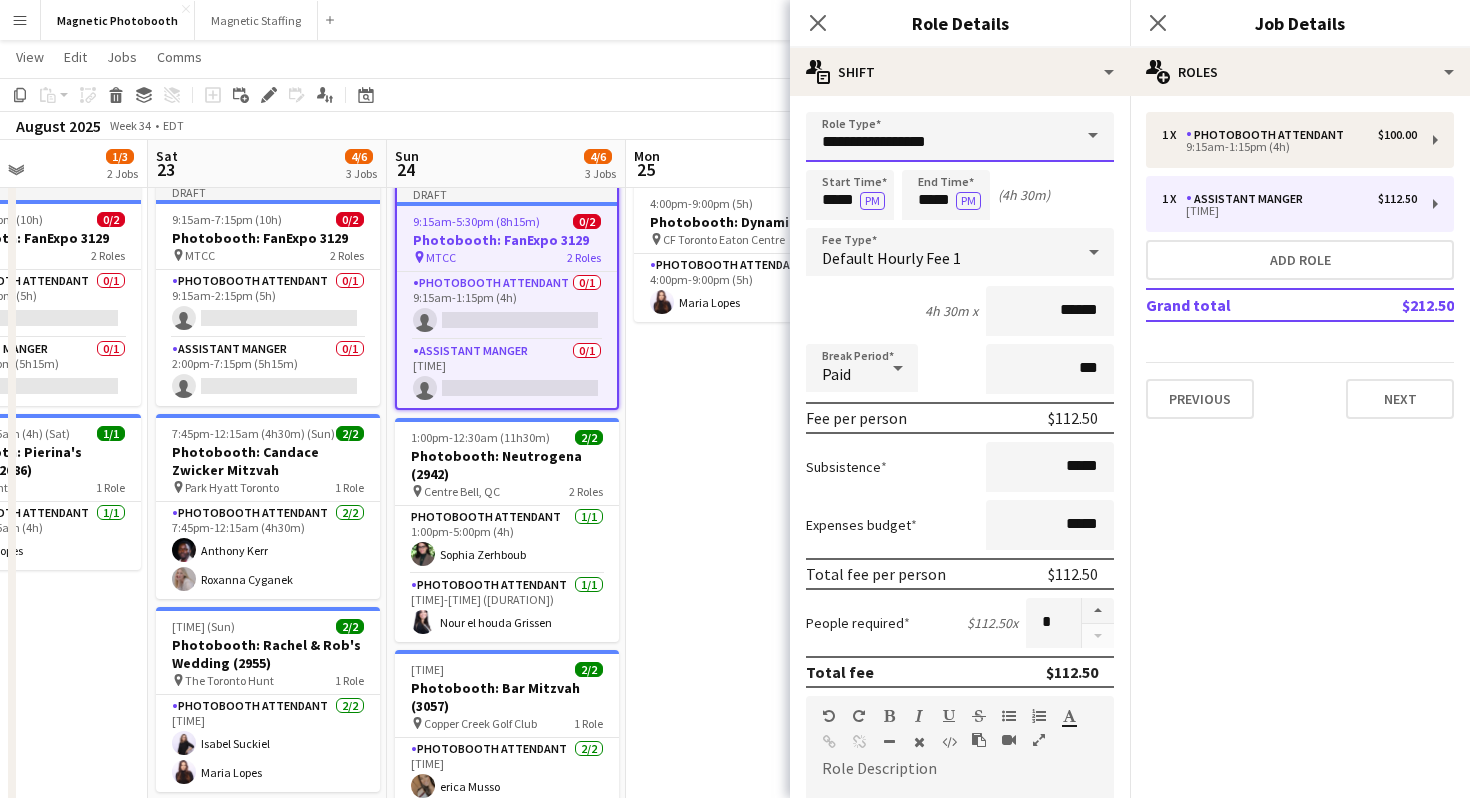 click on "**********" at bounding box center [960, 137] 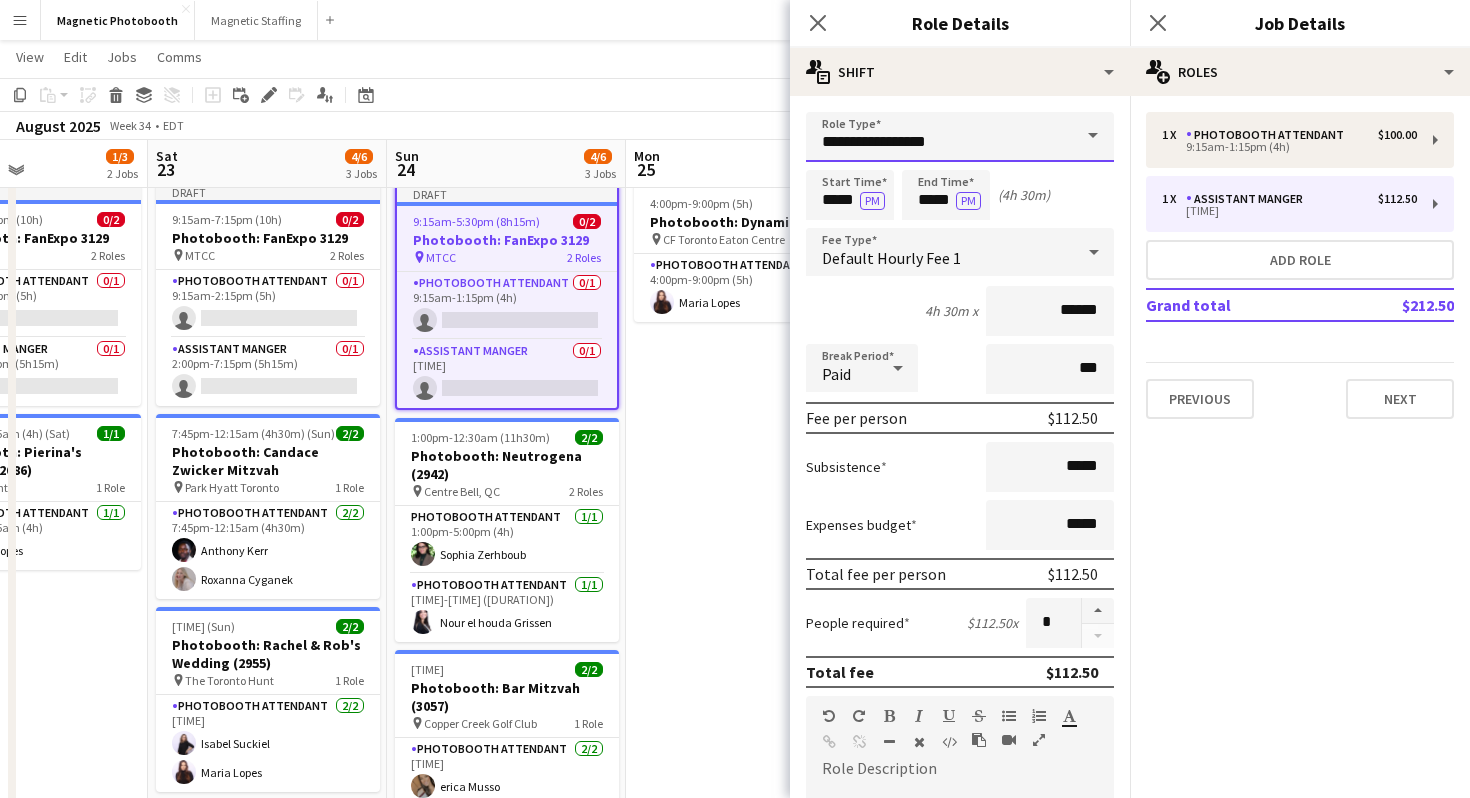 click on "**********" at bounding box center [960, 137] 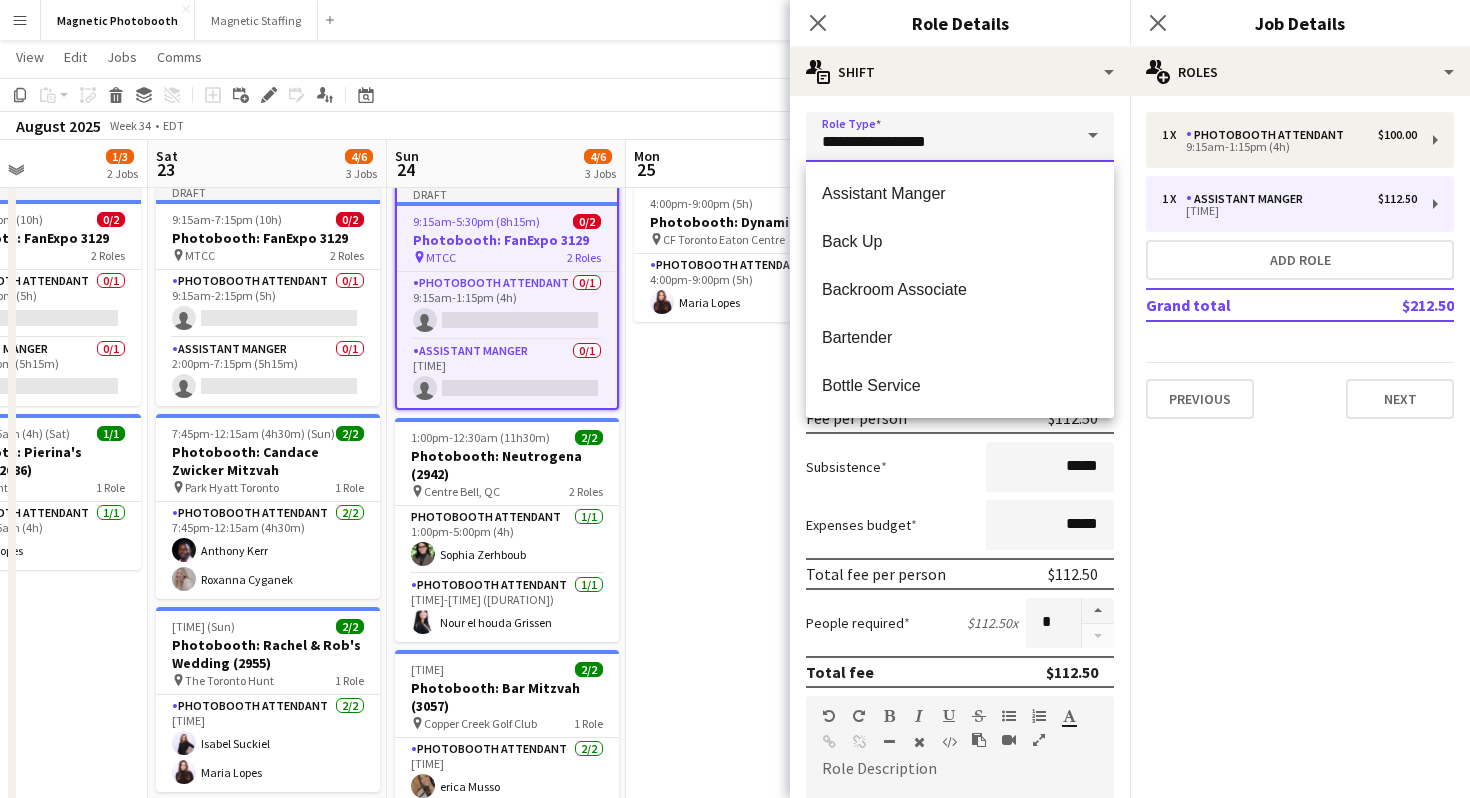 click on "**********" at bounding box center [960, 137] 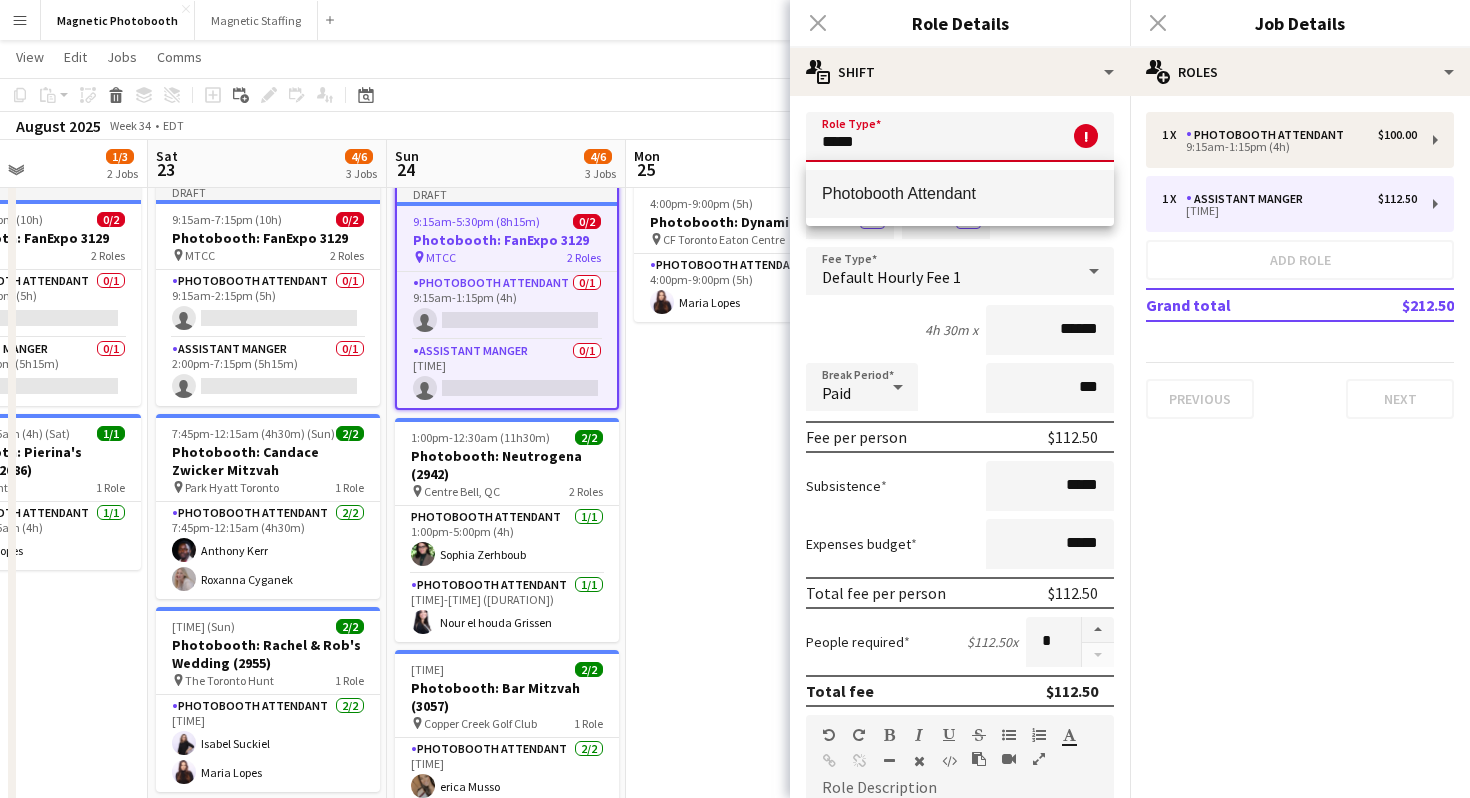 click on "Photobooth Attendant" at bounding box center [960, 194] 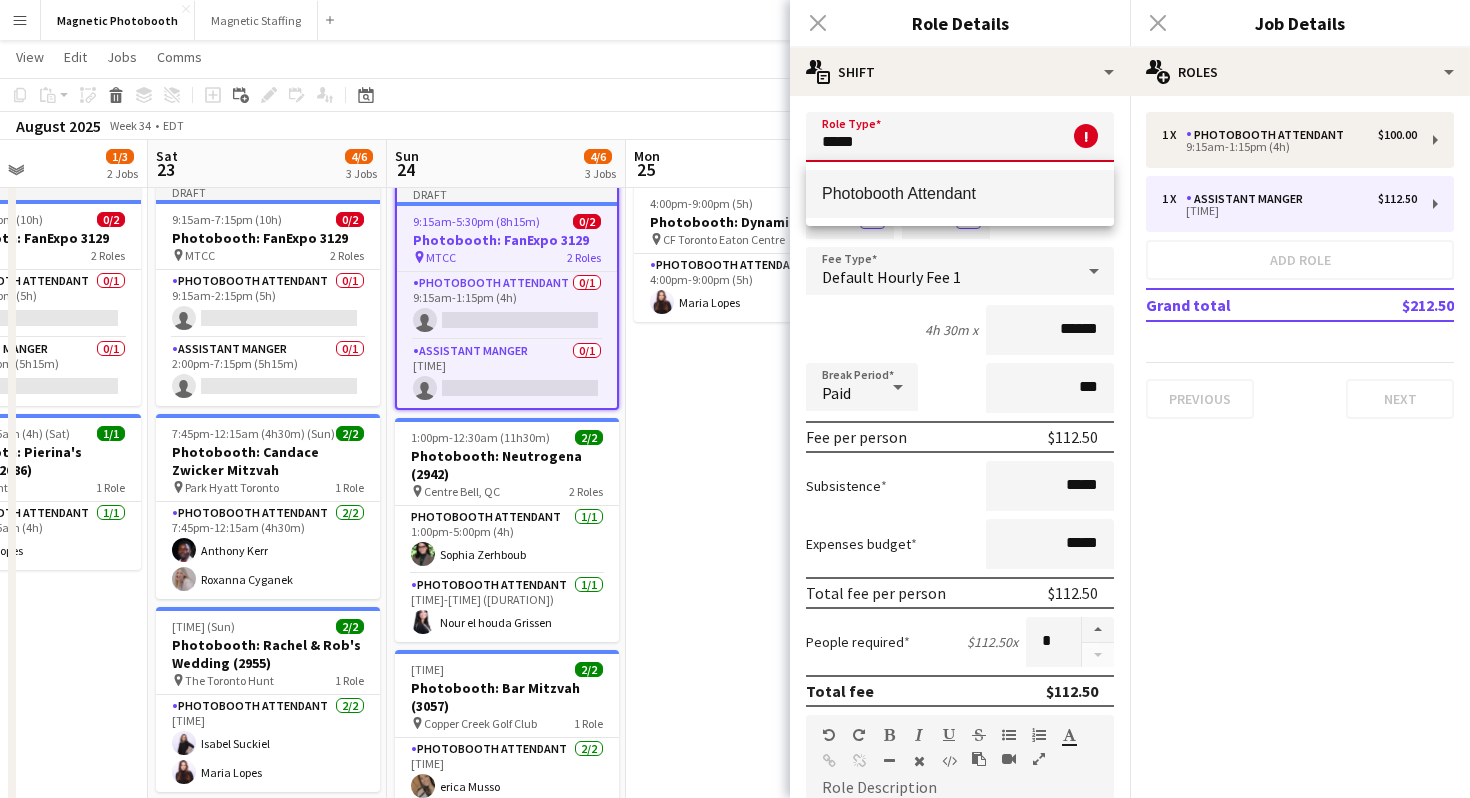 type on "**********" 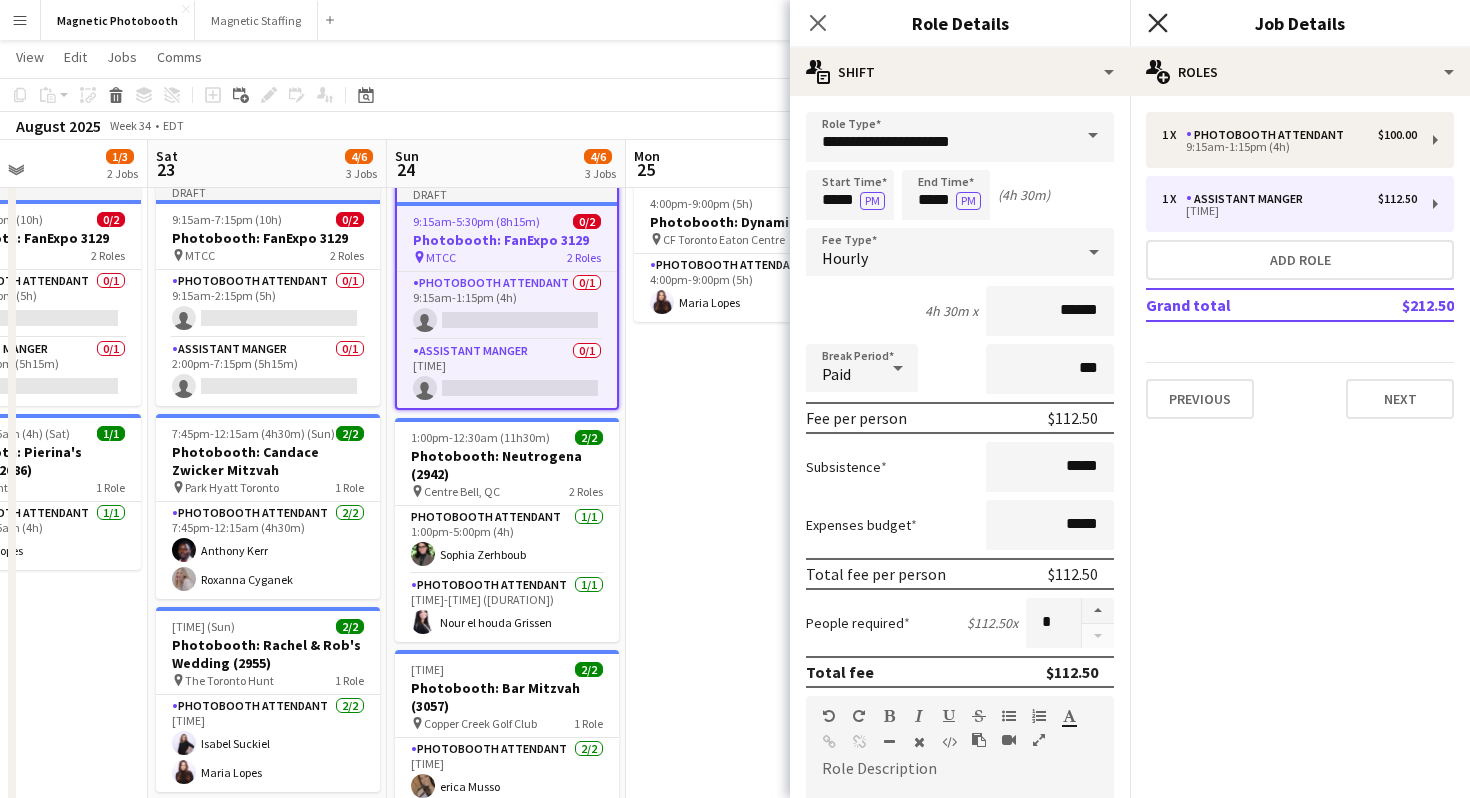 click on "Close pop-in" 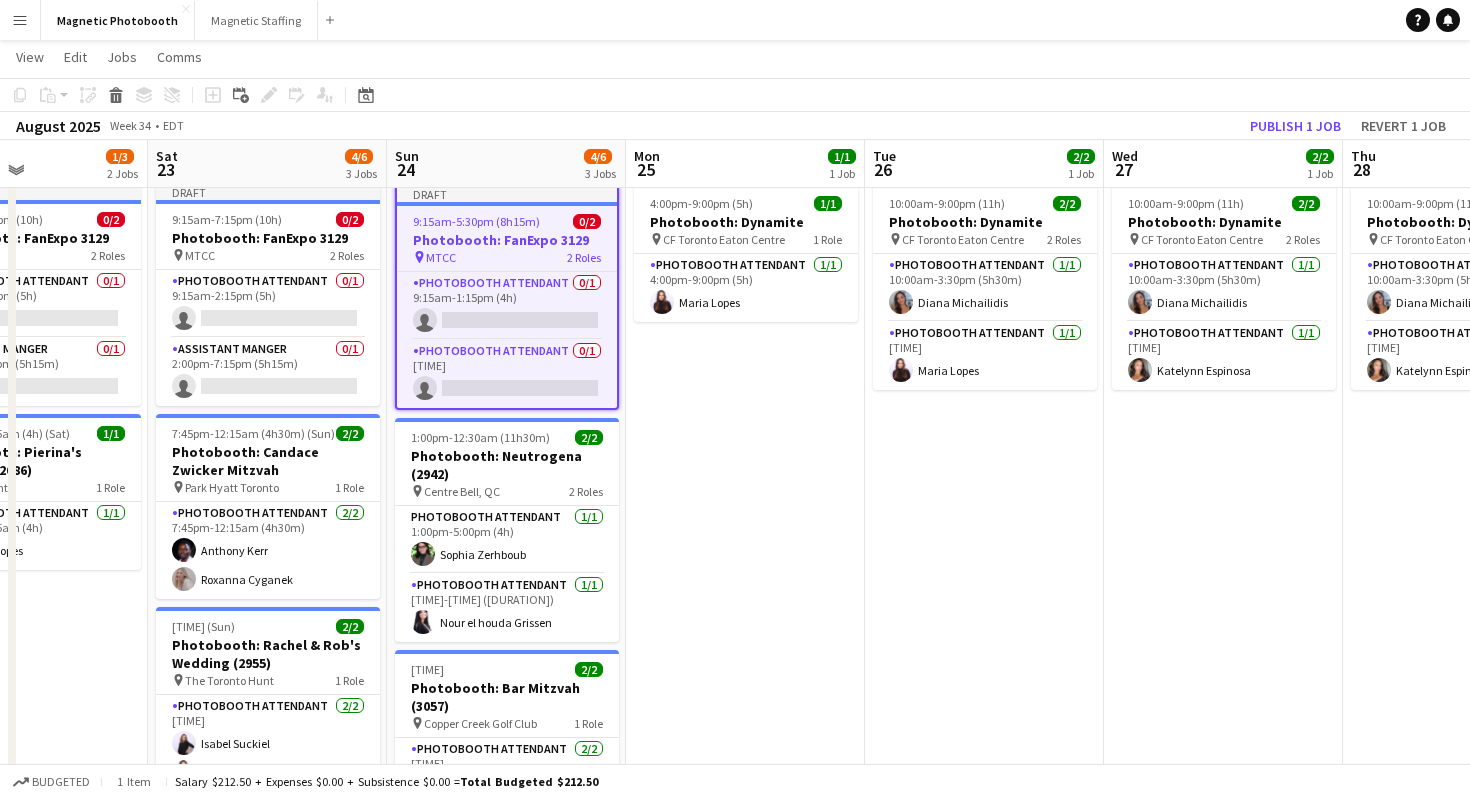 click on "View  Day view expanded Day view collapsed Month view Date picker Jump to today Expand Linked Jobs Collapse Linked Jobs  Edit  Copy
Command
C  Paste  Without Crew
Command
V With Crew
Command
Shift
V Paste as linked job  Group  Group Ungroup  Jobs  New Job Edit Job Delete Job New Linked Job Edit Linked Jobs Job fulfilment Promote Role Copy Role URL  Comms  Notify confirmed crew Create chat" 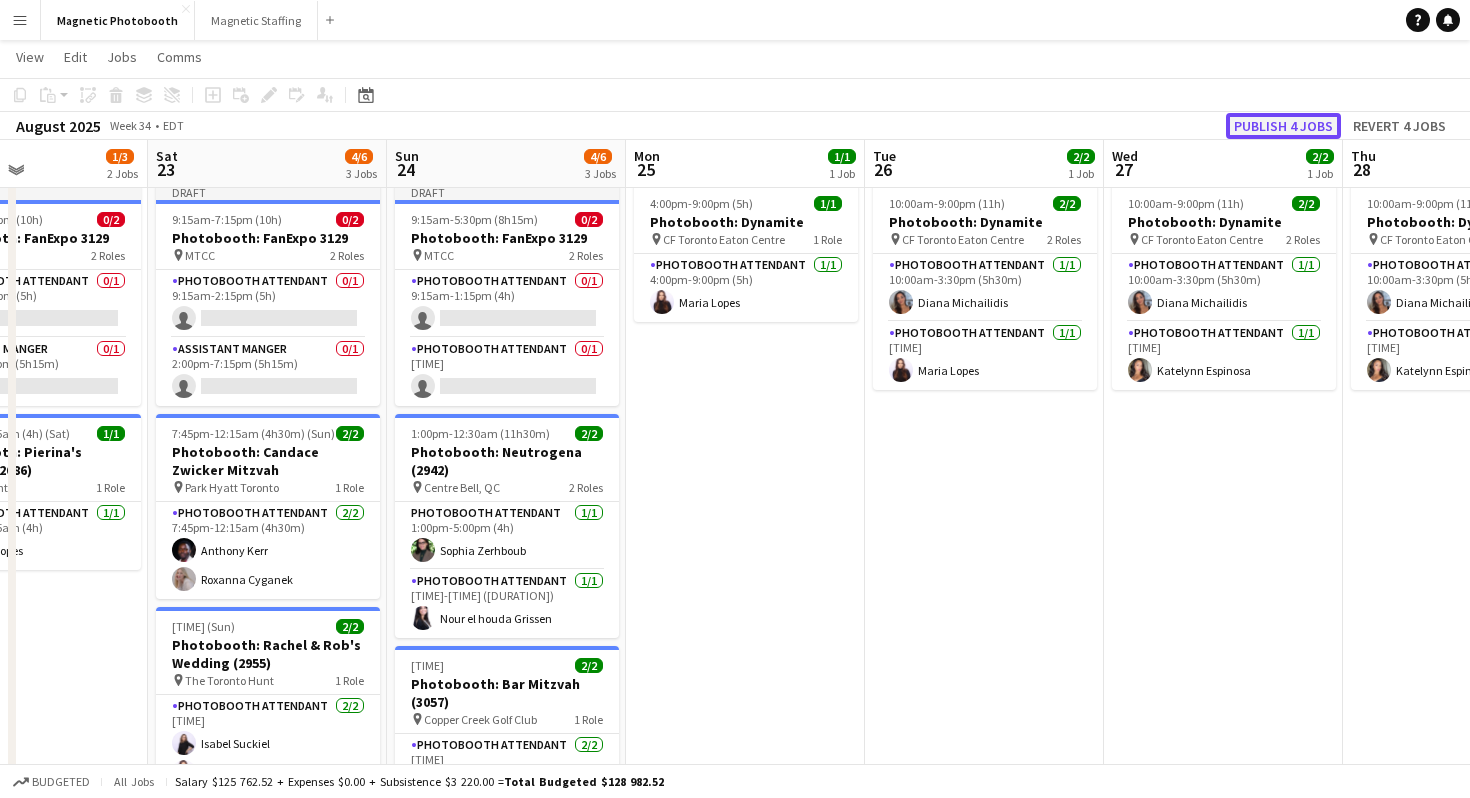 click on "Publish 4 jobs" 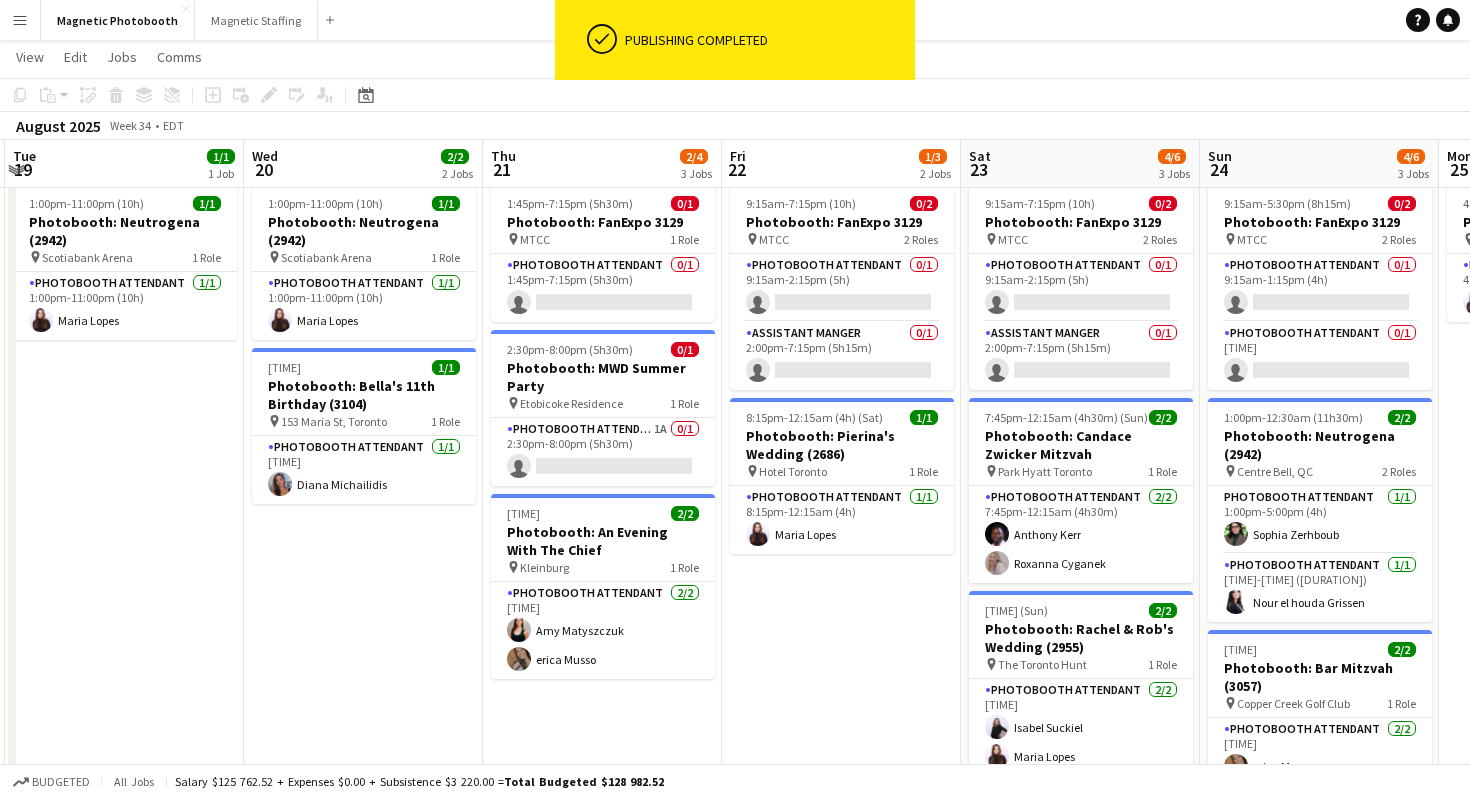 scroll, scrollTop: 0, scrollLeft: 478, axis: horizontal 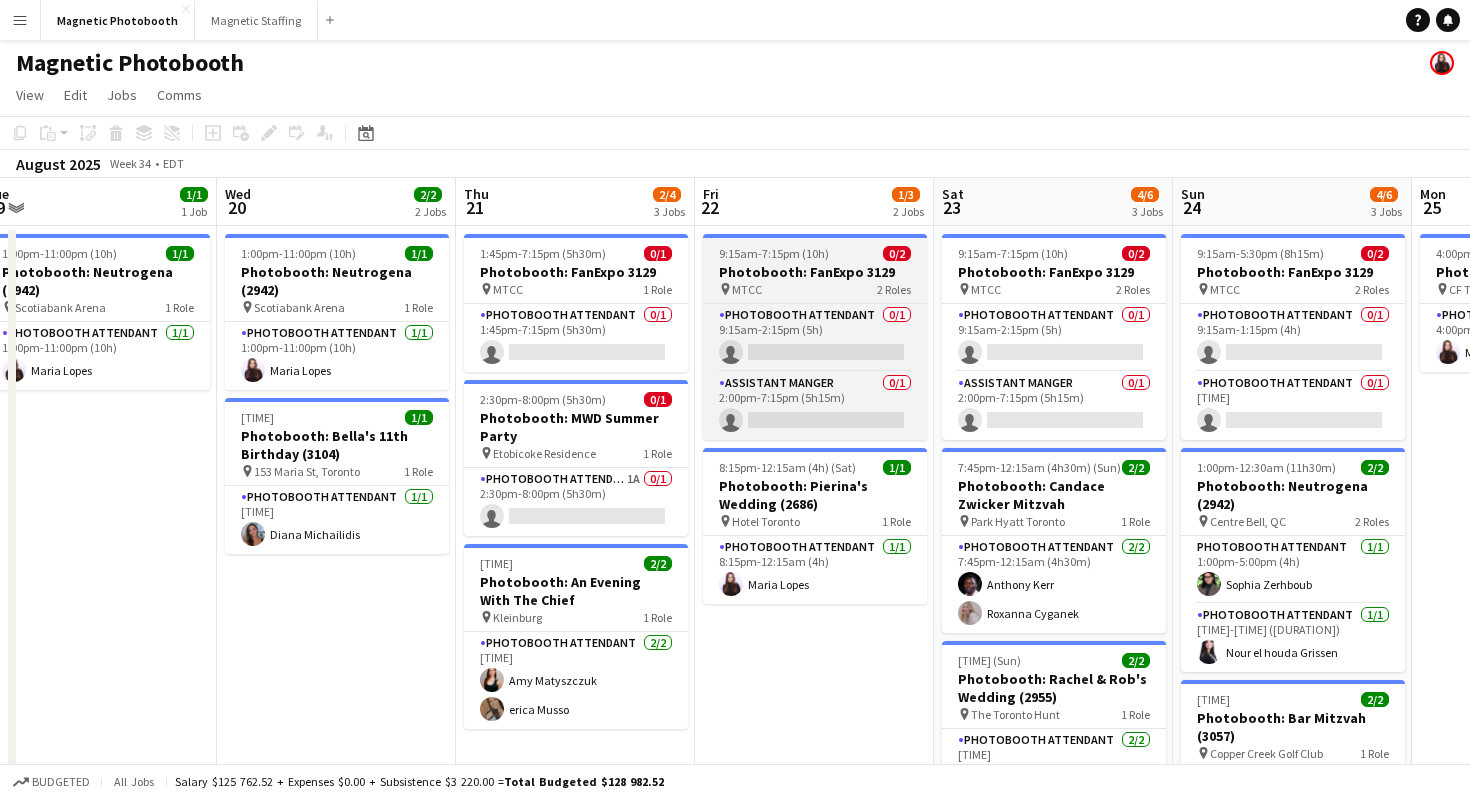 click on "Photobooth: FanExpo 3129" at bounding box center (815, 272) 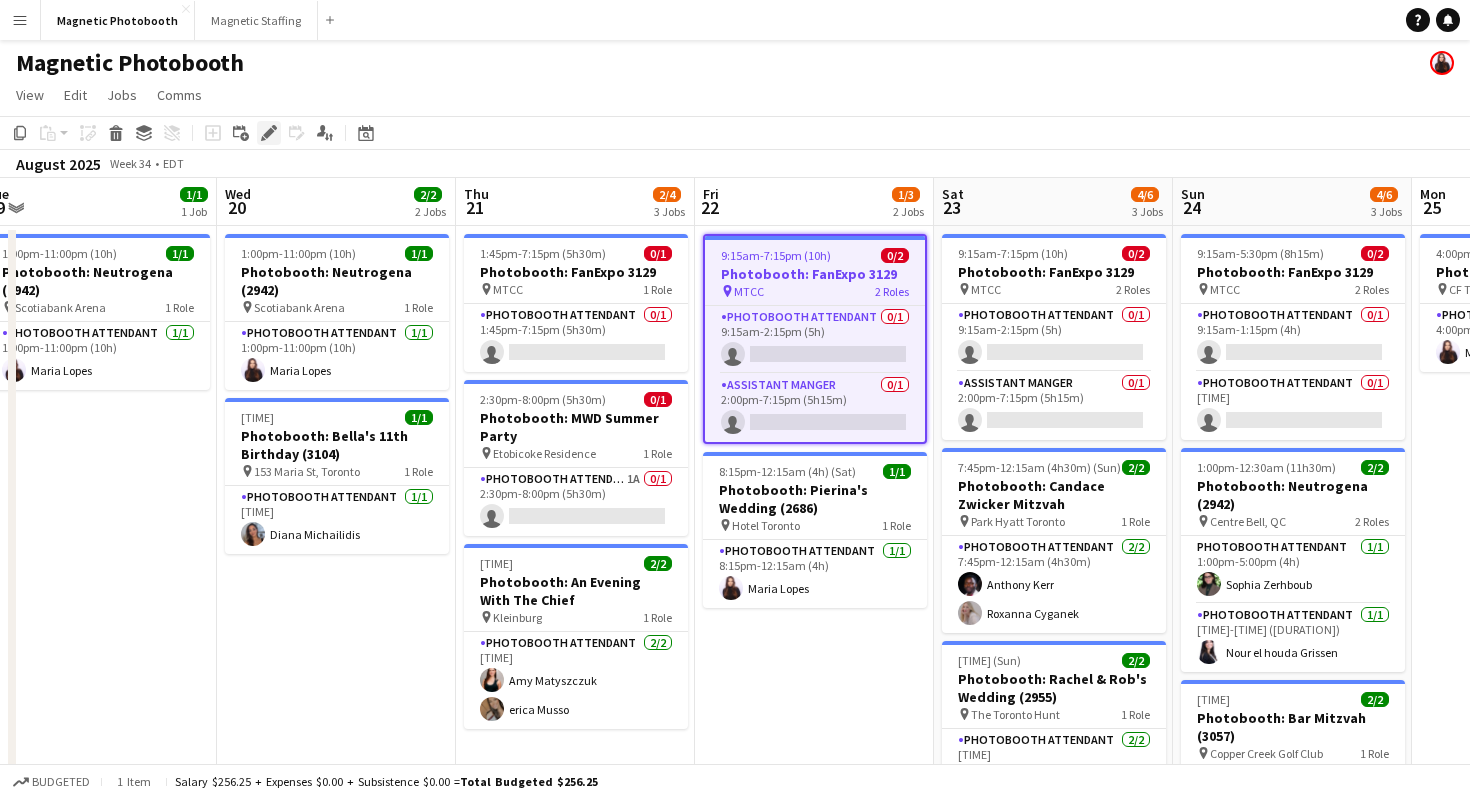 click on "Edit" at bounding box center (269, 133) 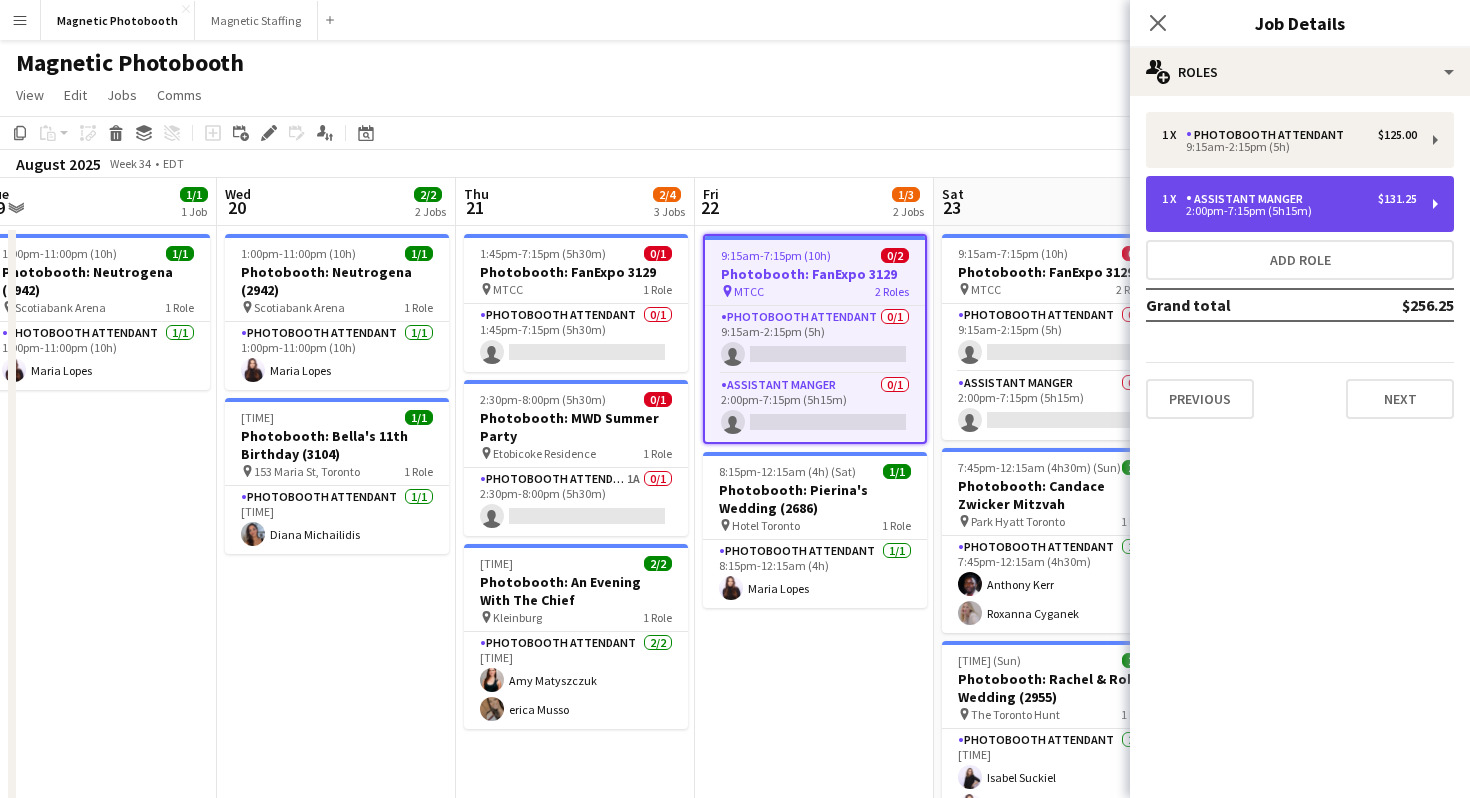 click on "2:00pm-7:15pm (5h15m)" at bounding box center (1289, 211) 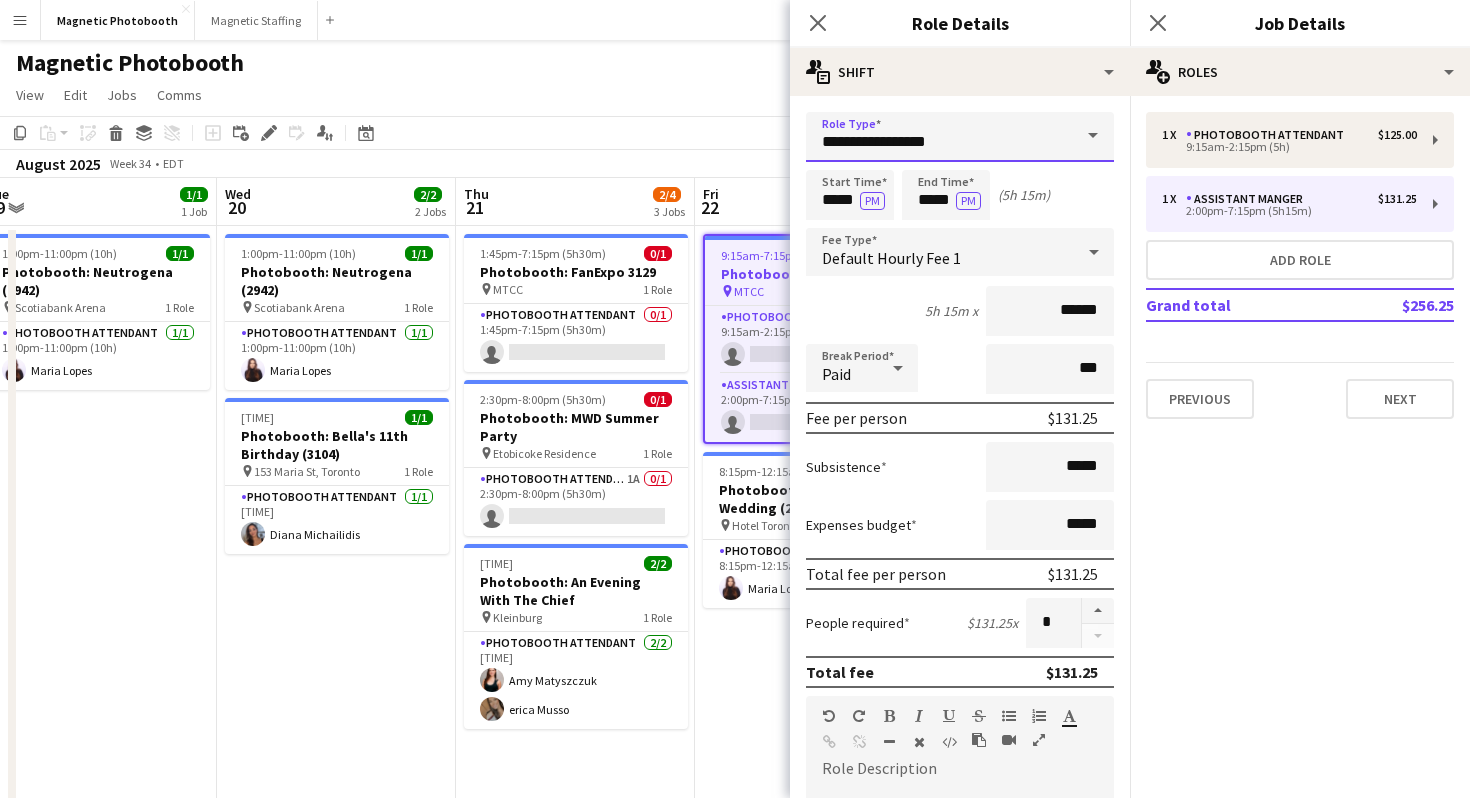 click on "**********" at bounding box center (960, 137) 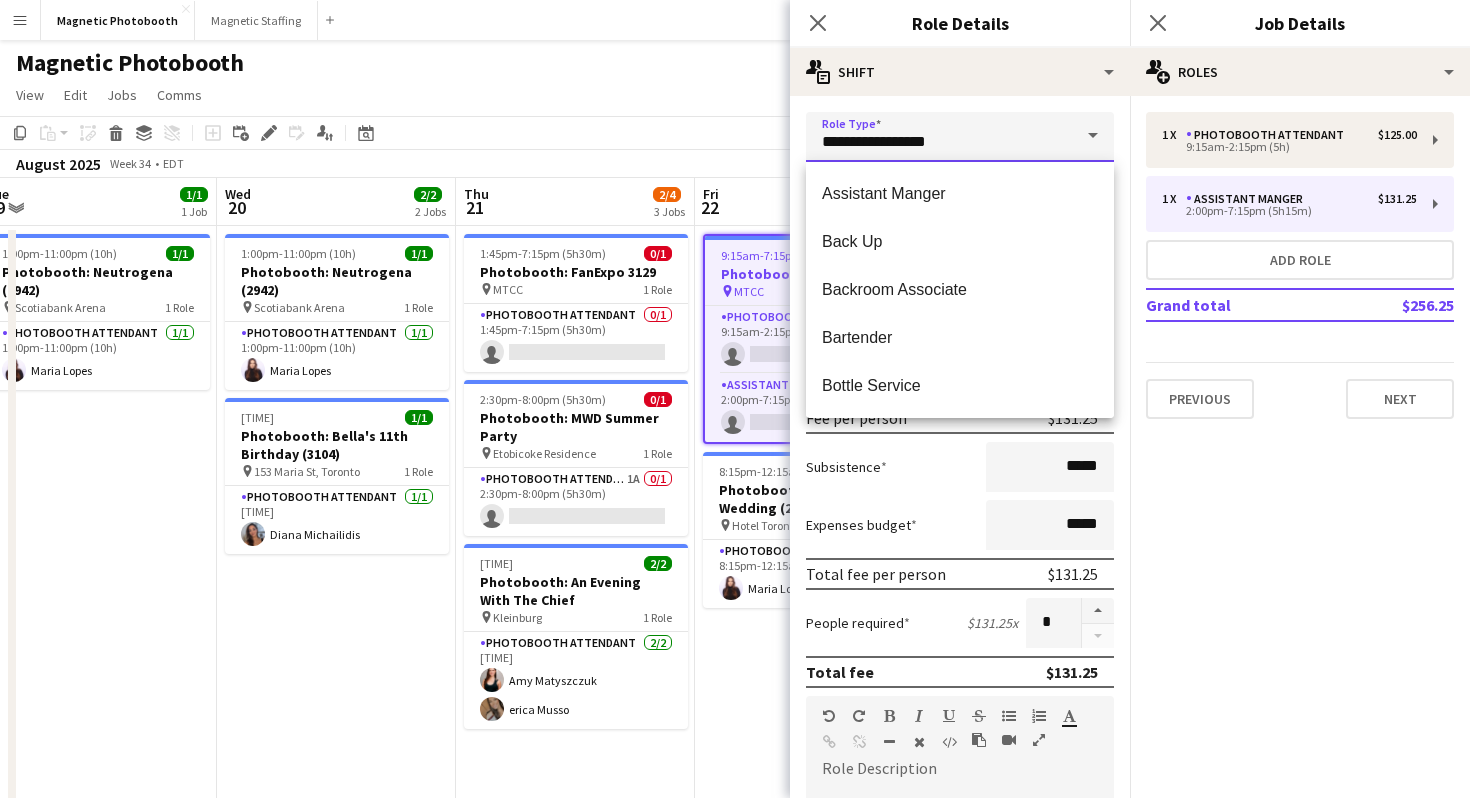 click on "**********" at bounding box center [960, 137] 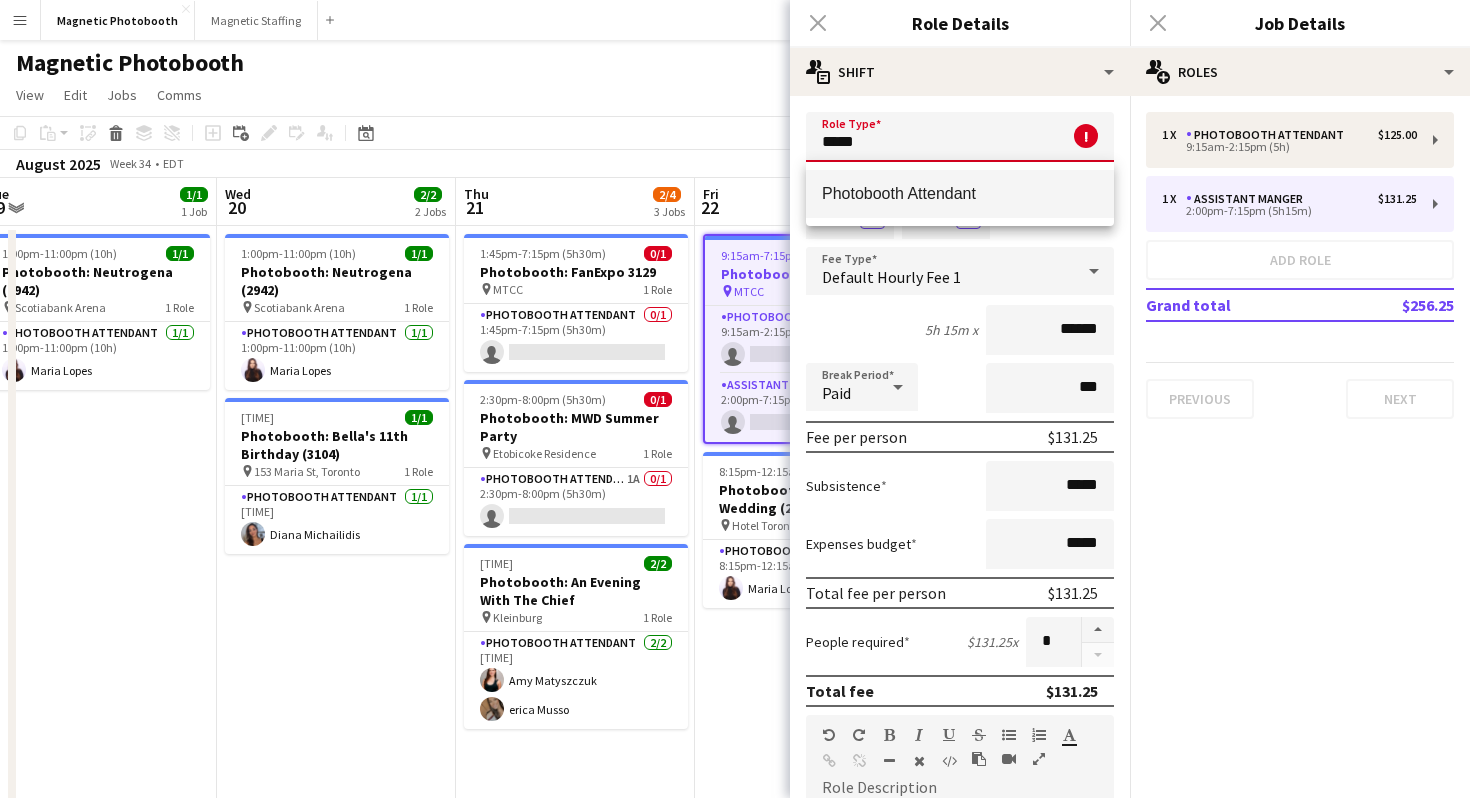 click on "Photobooth Attendant" at bounding box center [960, 193] 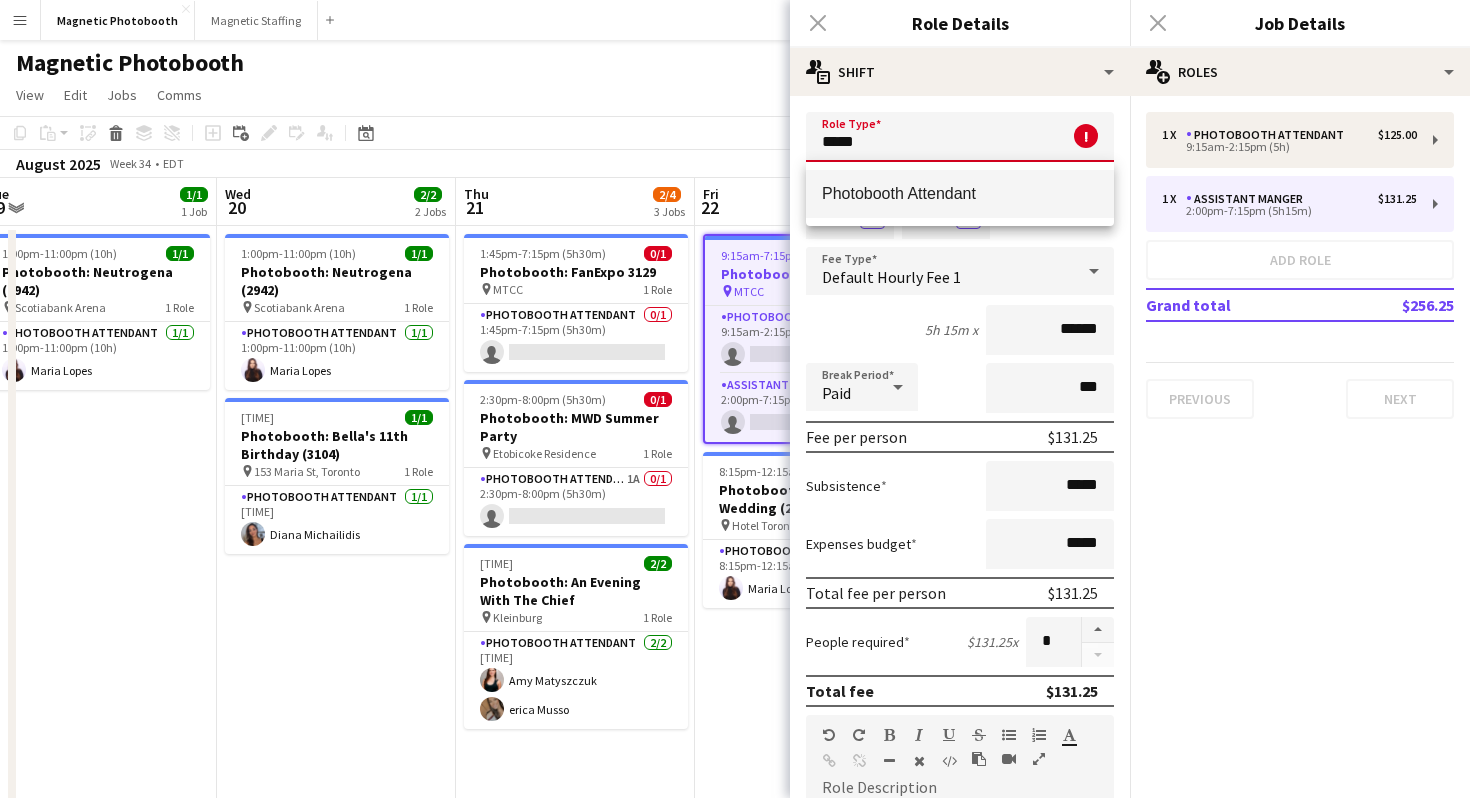 type on "**********" 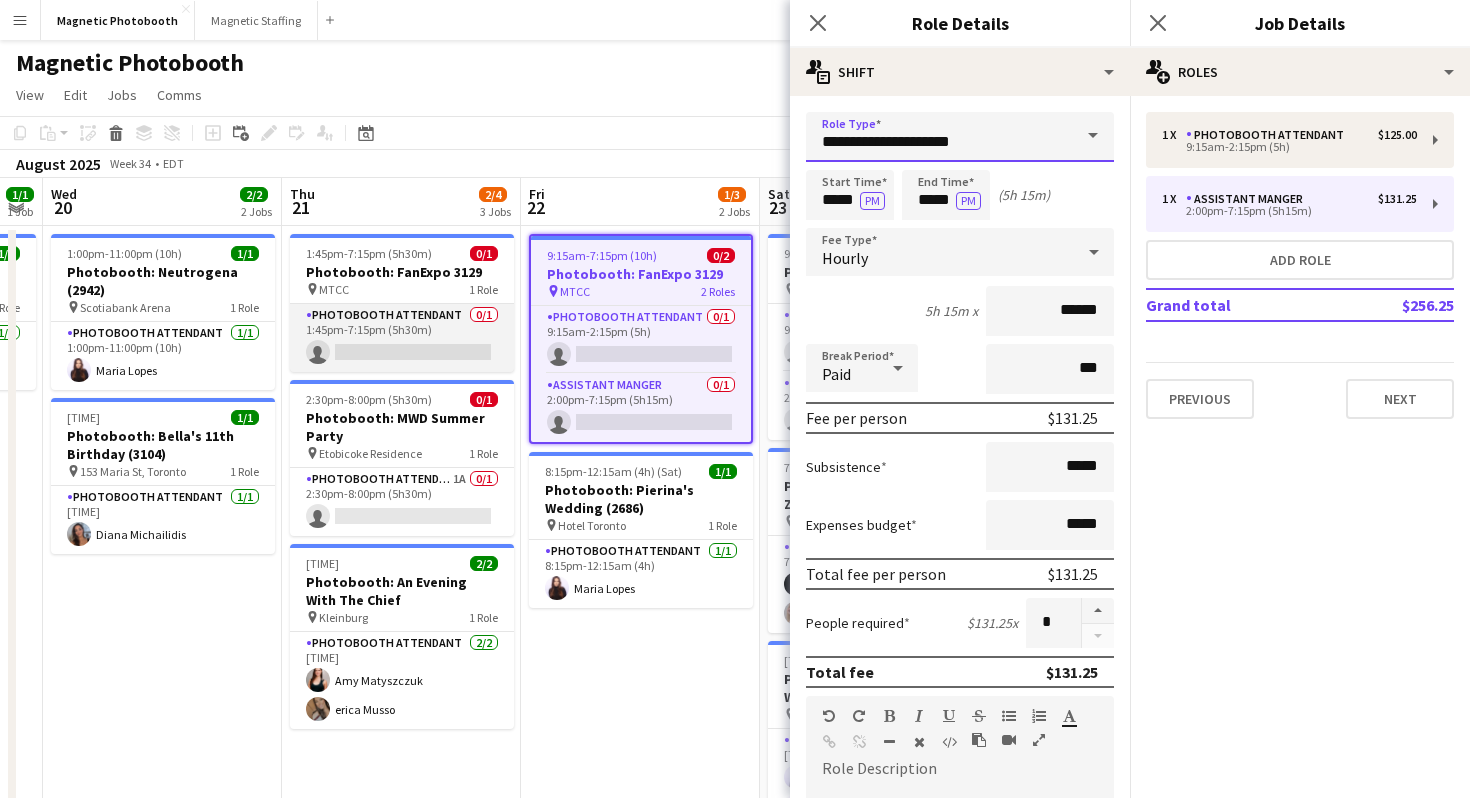 scroll, scrollTop: 0, scrollLeft: 762, axis: horizontal 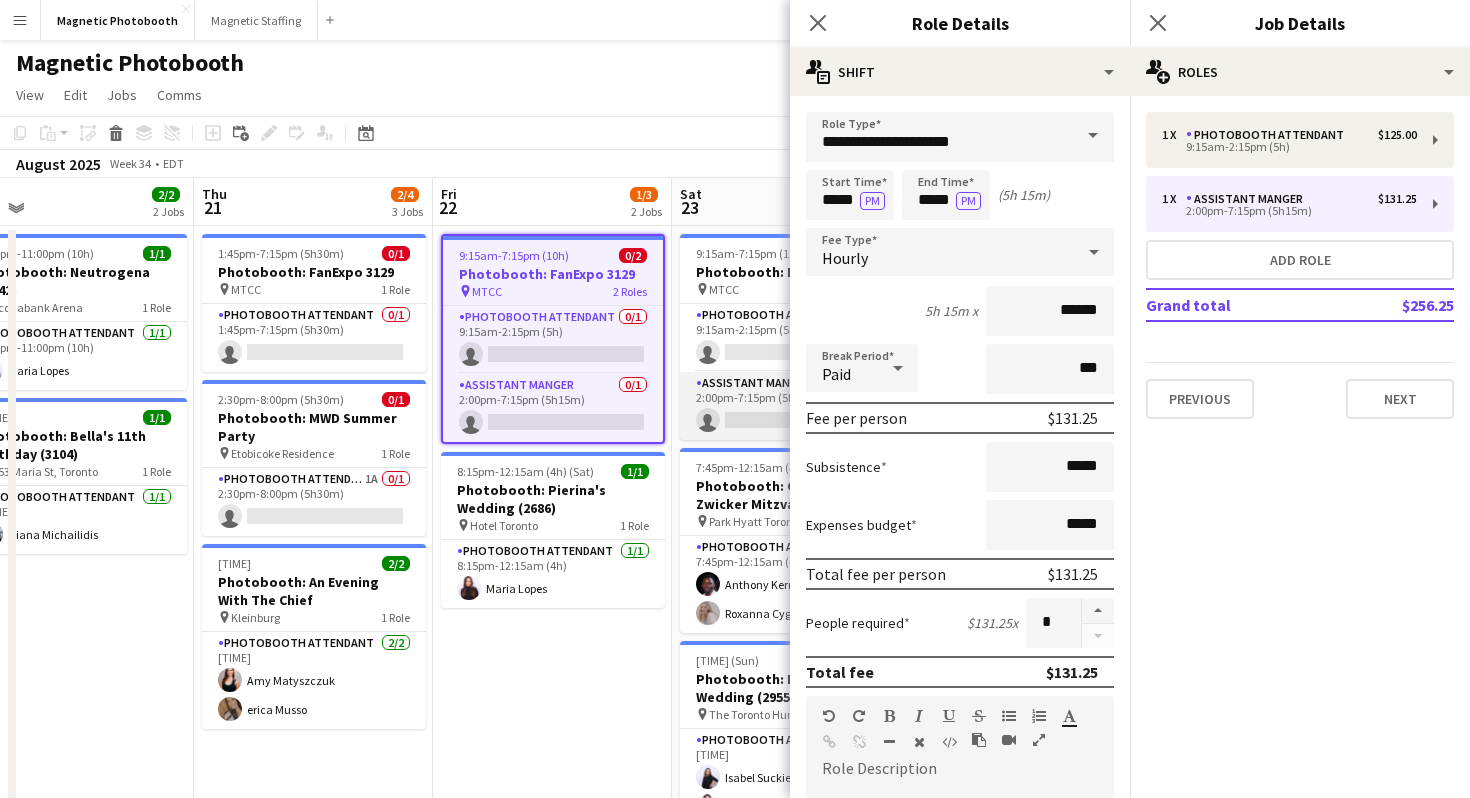 click on "Assistant Manger    0/1   2:00pm-7:15pm (5h15m)
single-neutral-actions" at bounding box center (792, 406) 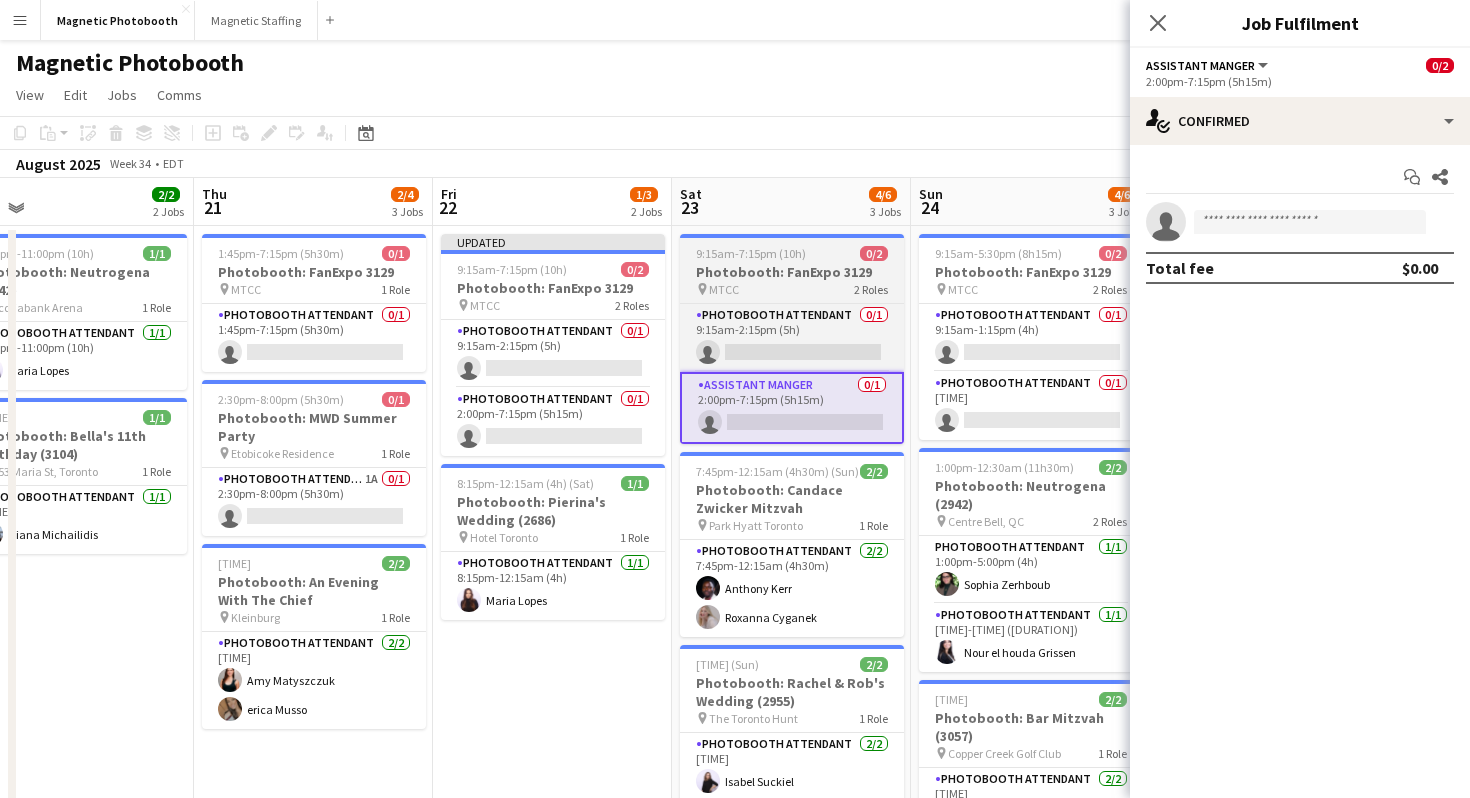 click on "9:15am-7:15pm (10h)    0/2   Photobooth: FanExpo 3129
pin
MTCC   2 Roles   Photobooth Attendant    0/1   9:15am-2:15pm (5h)
single-neutral-actions
Assistant Manger    0/1   2:00pm-7:15pm (5h15m)
single-neutral-actions" at bounding box center [792, 339] 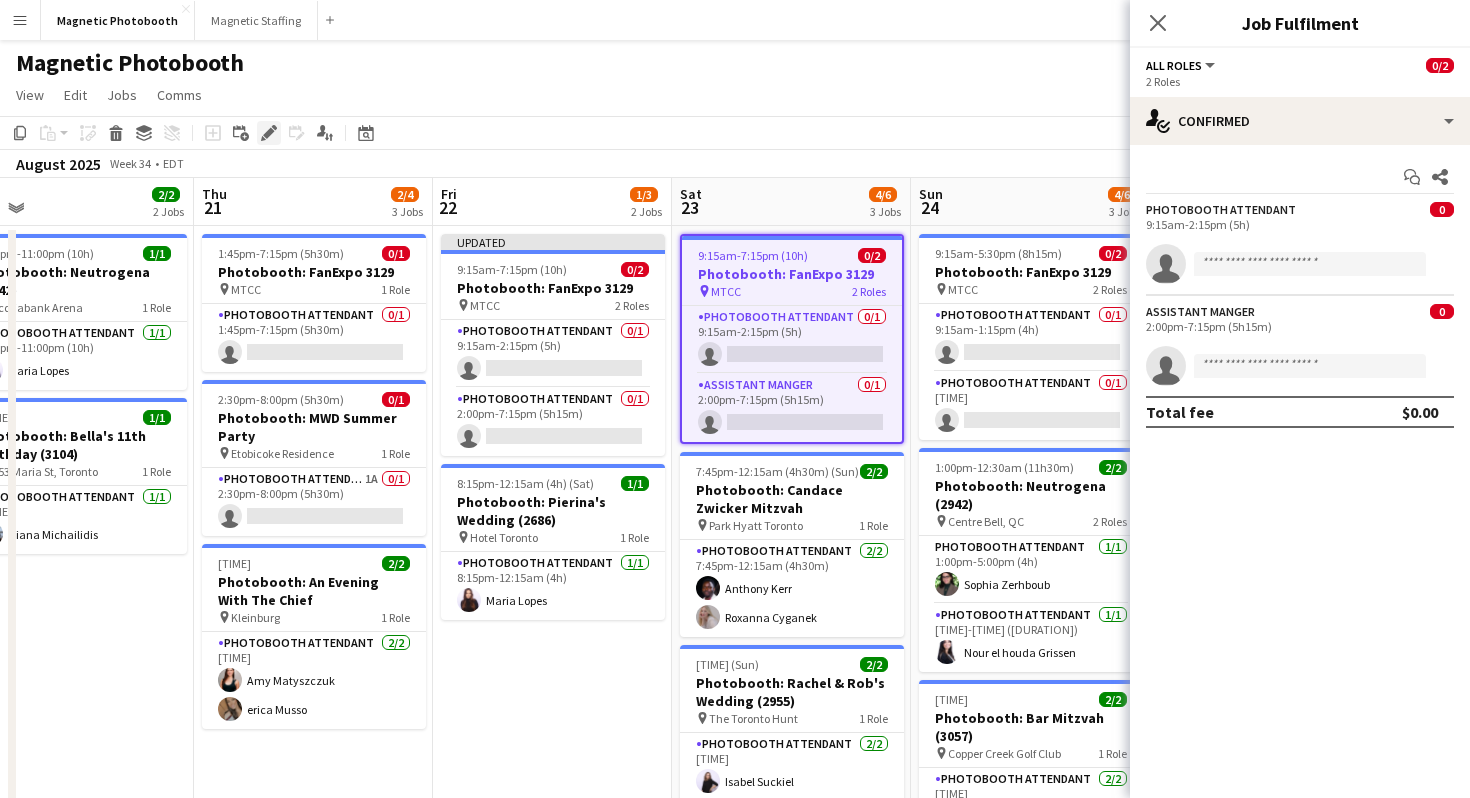 click 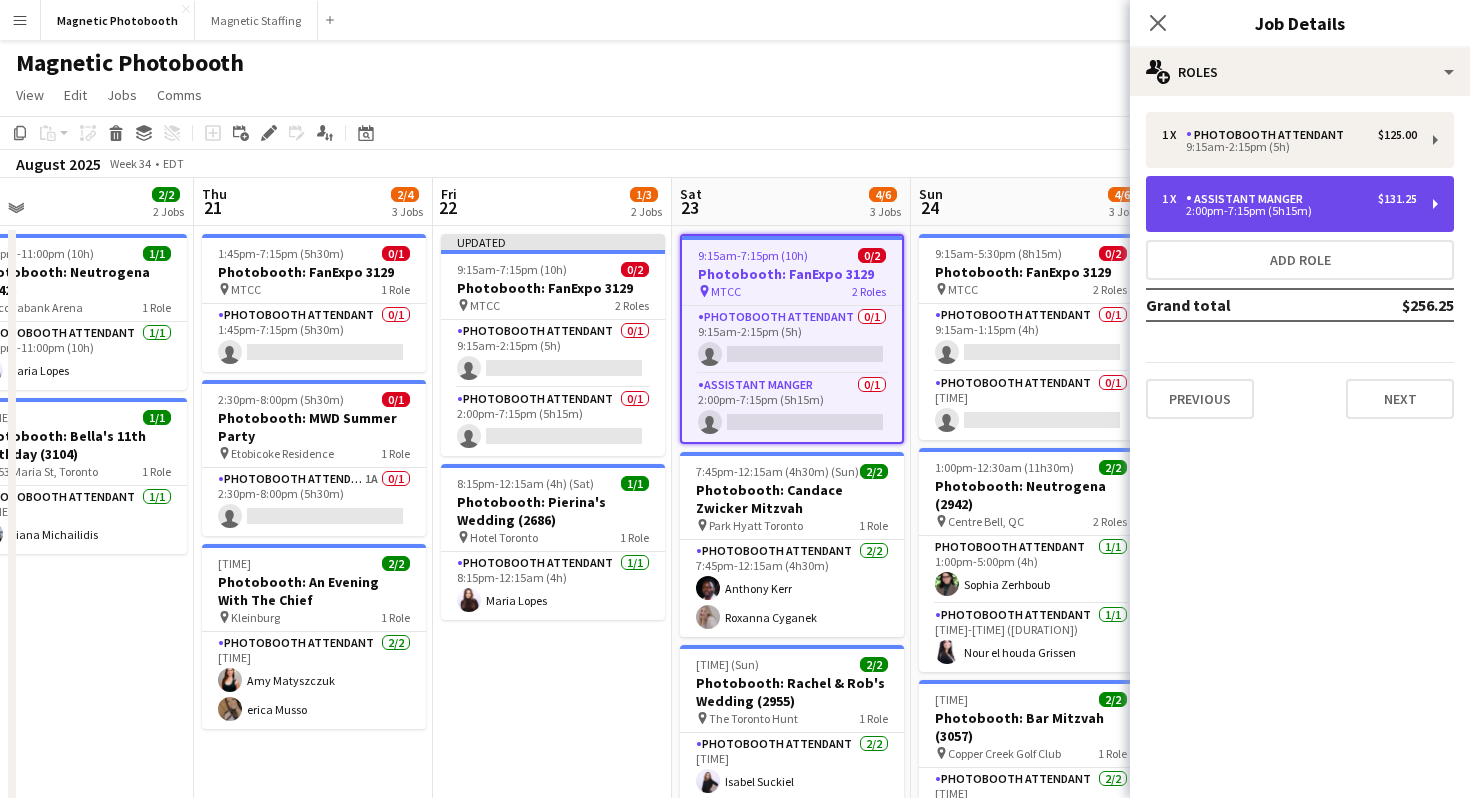 click on "1 x   Assistant Manger    $131.25" at bounding box center [1289, 199] 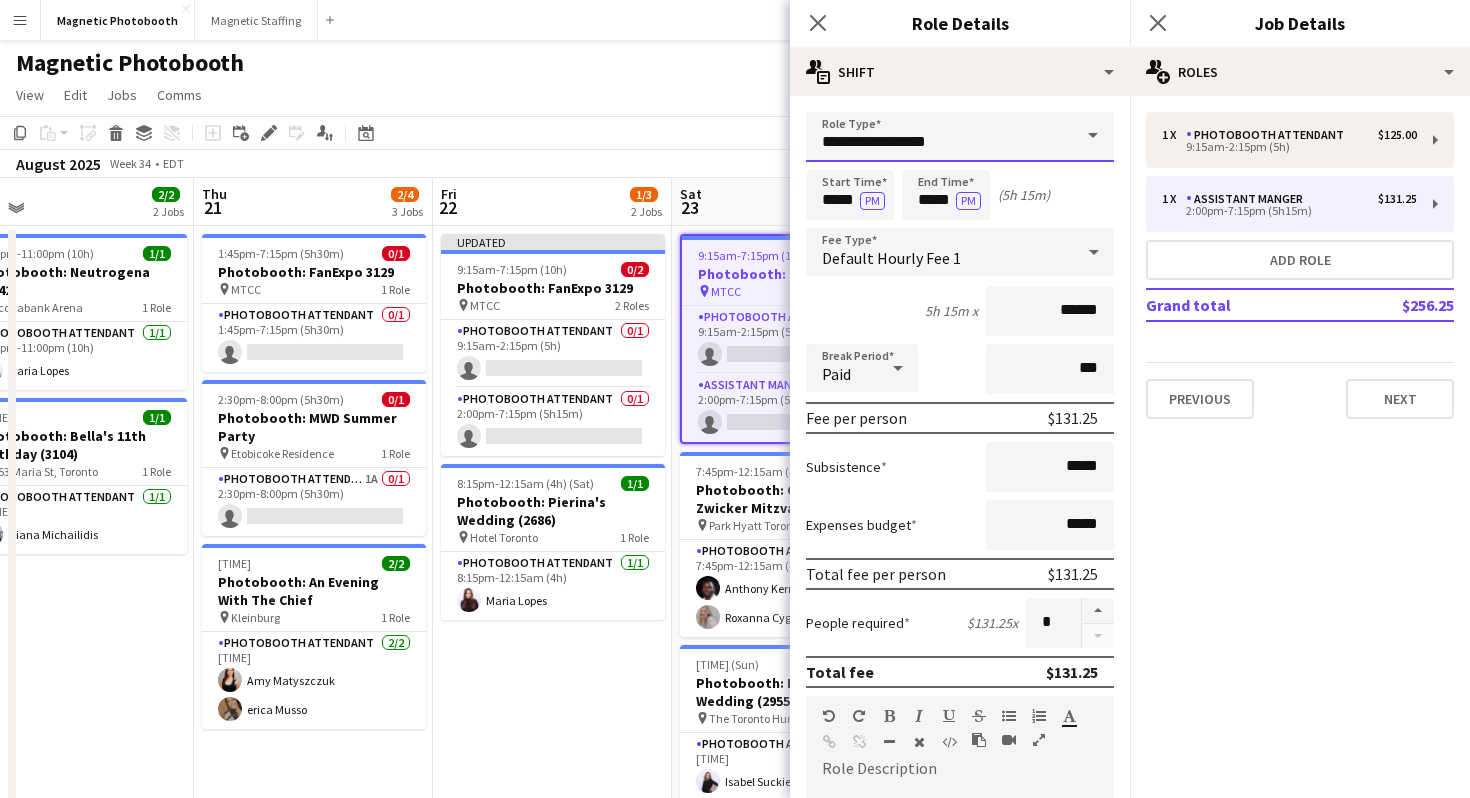 click on "**********" at bounding box center (960, 137) 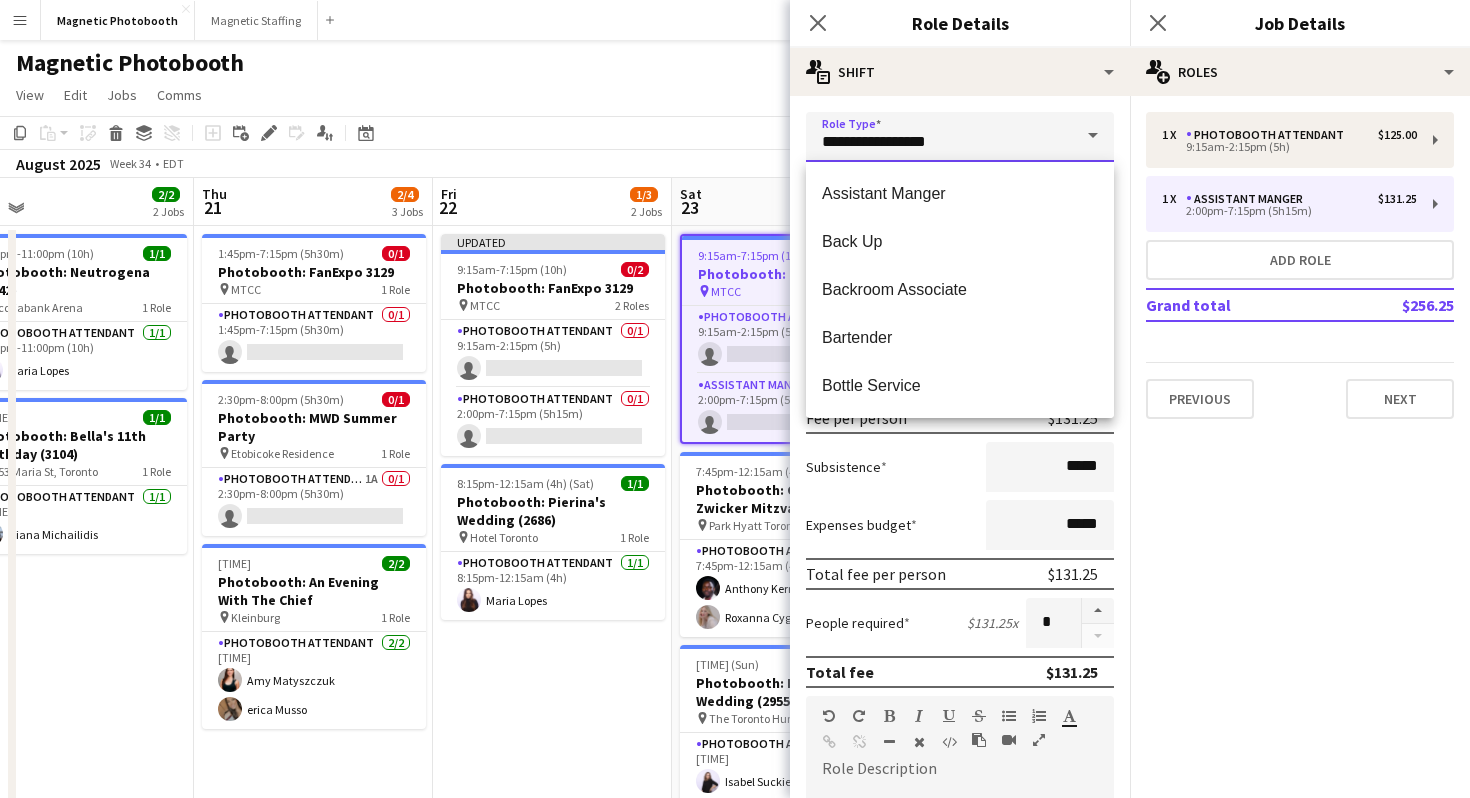 click on "**********" at bounding box center (960, 137) 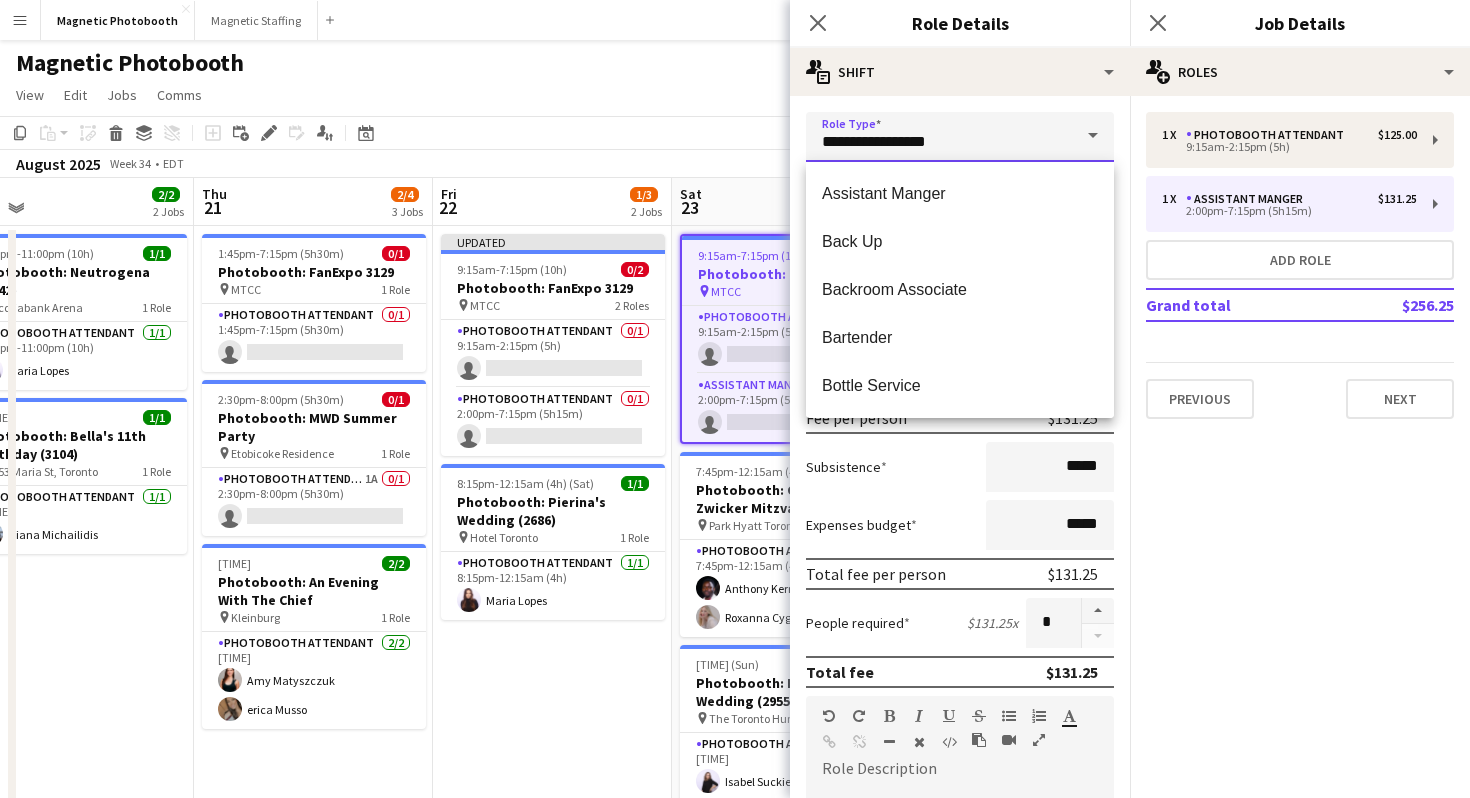 click on "**********" at bounding box center [960, 137] 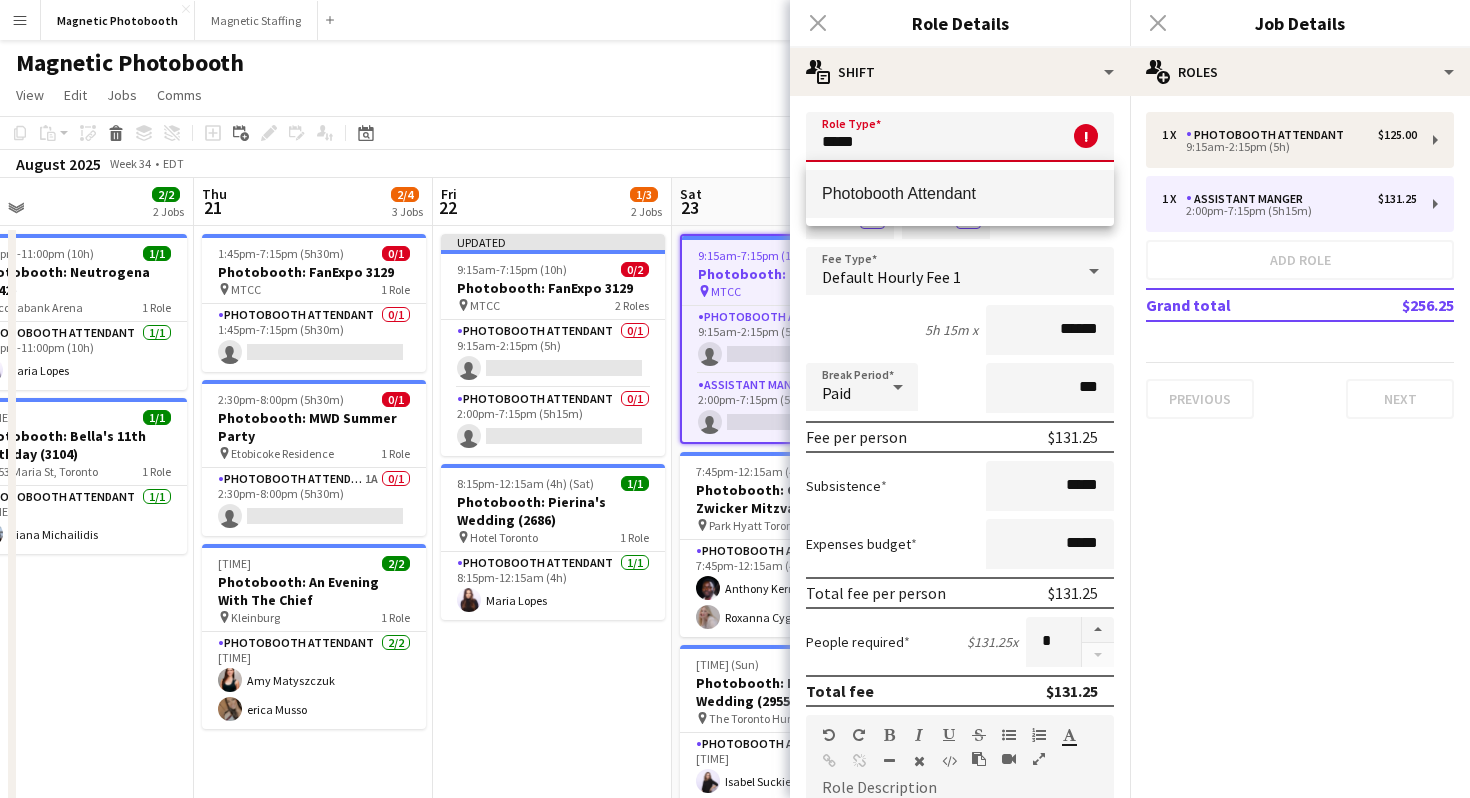 click on "Photobooth Attendant" at bounding box center (960, 193) 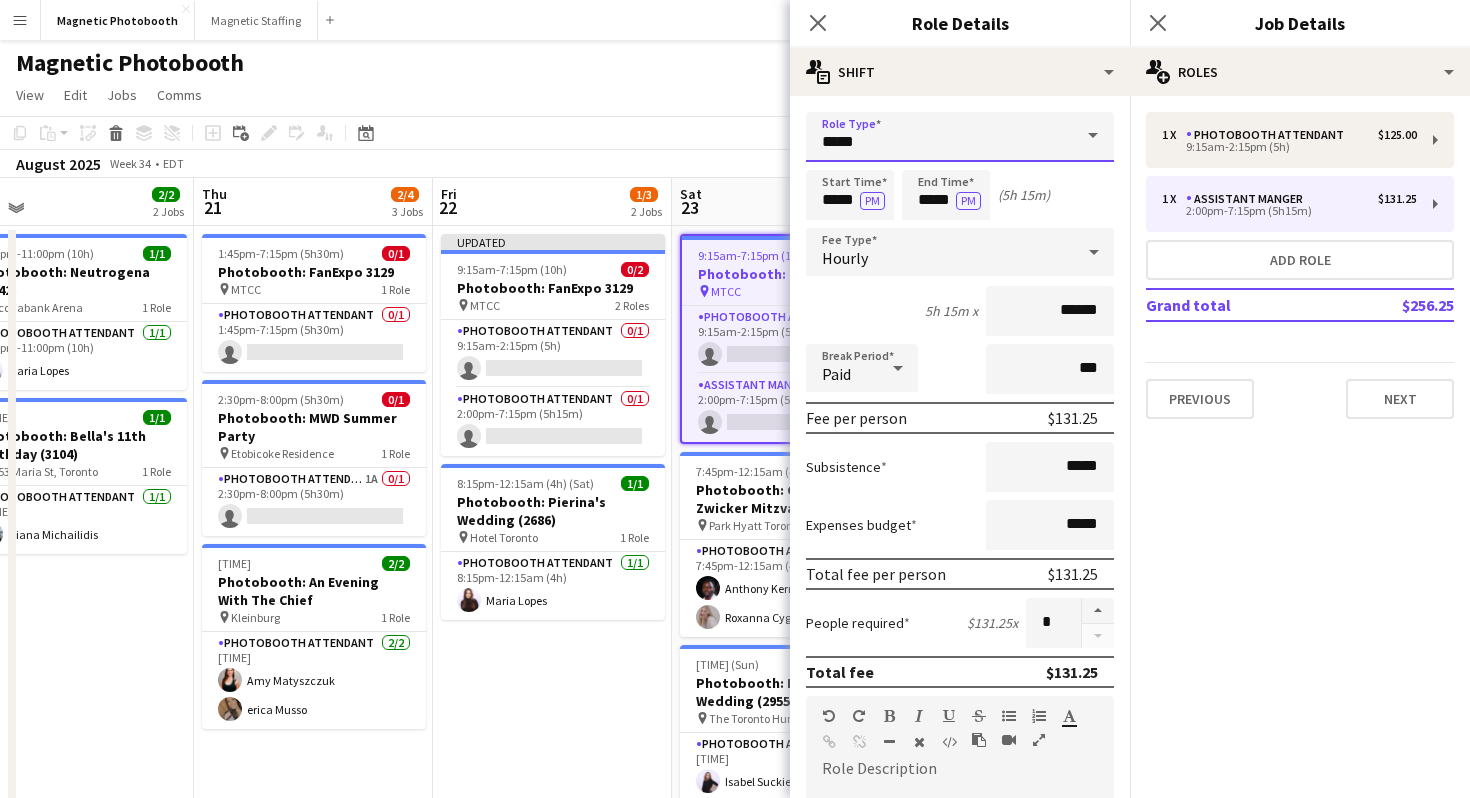 type on "**********" 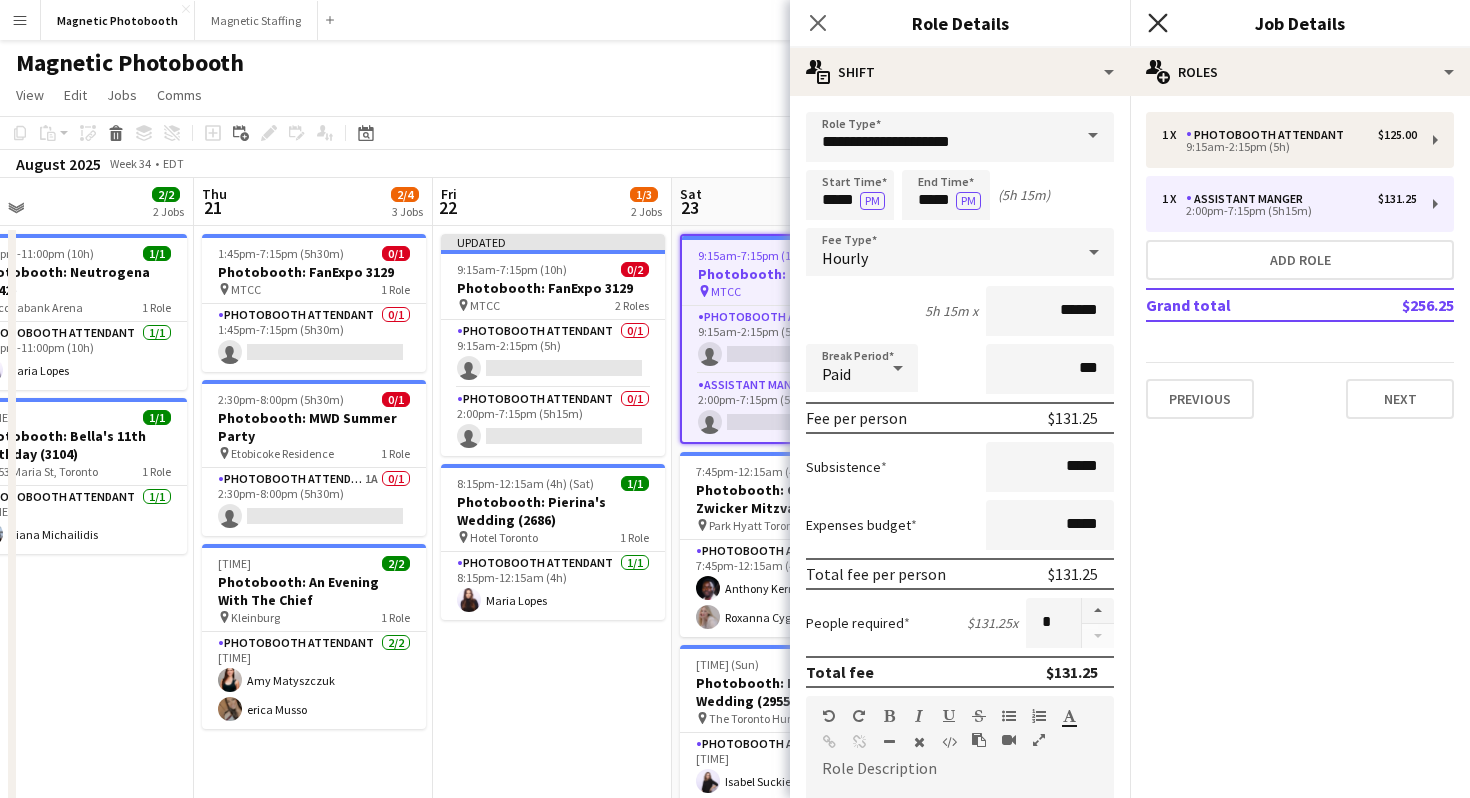 click 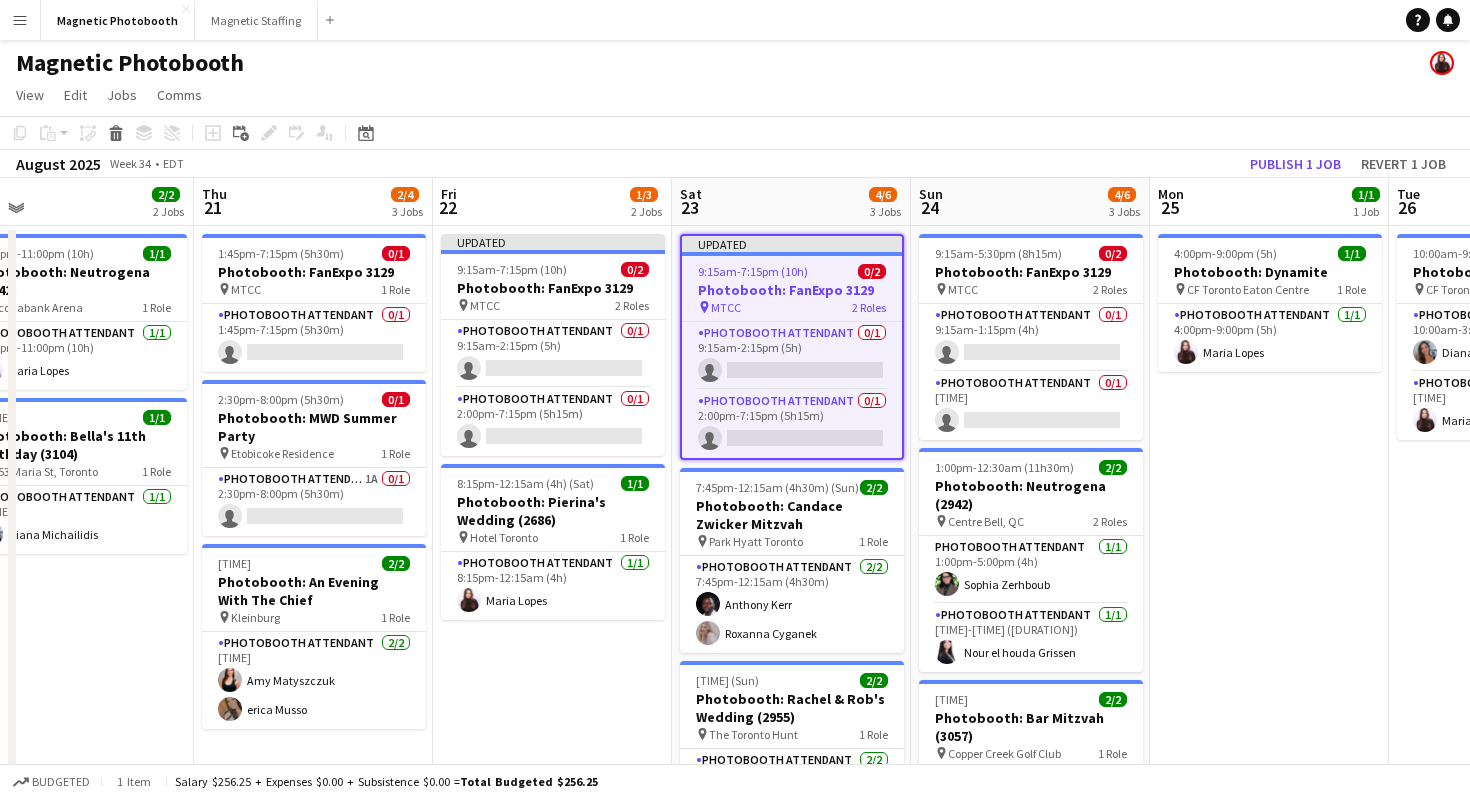 click on "Magnetic Photobooth" 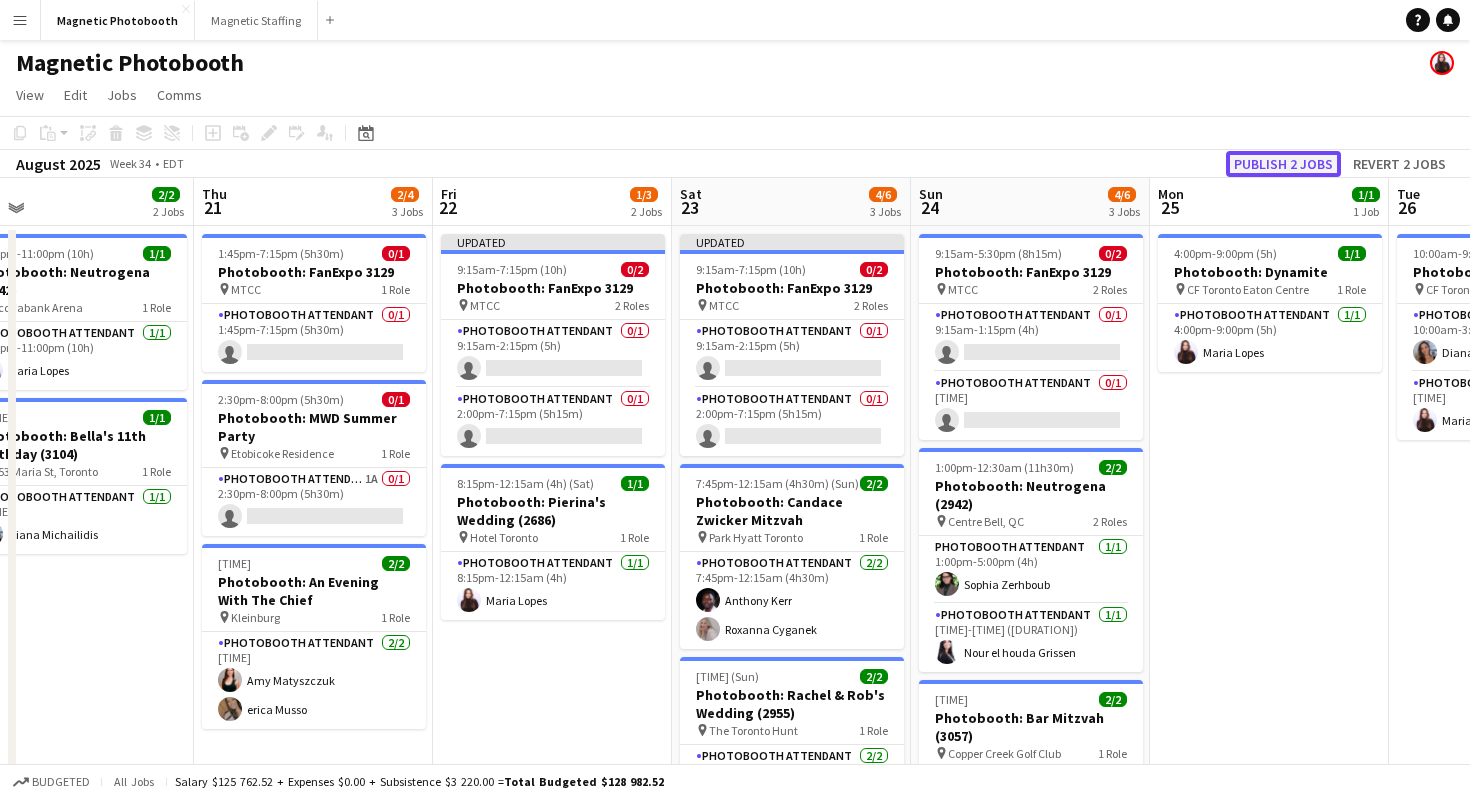 click on "Publish 2 jobs" 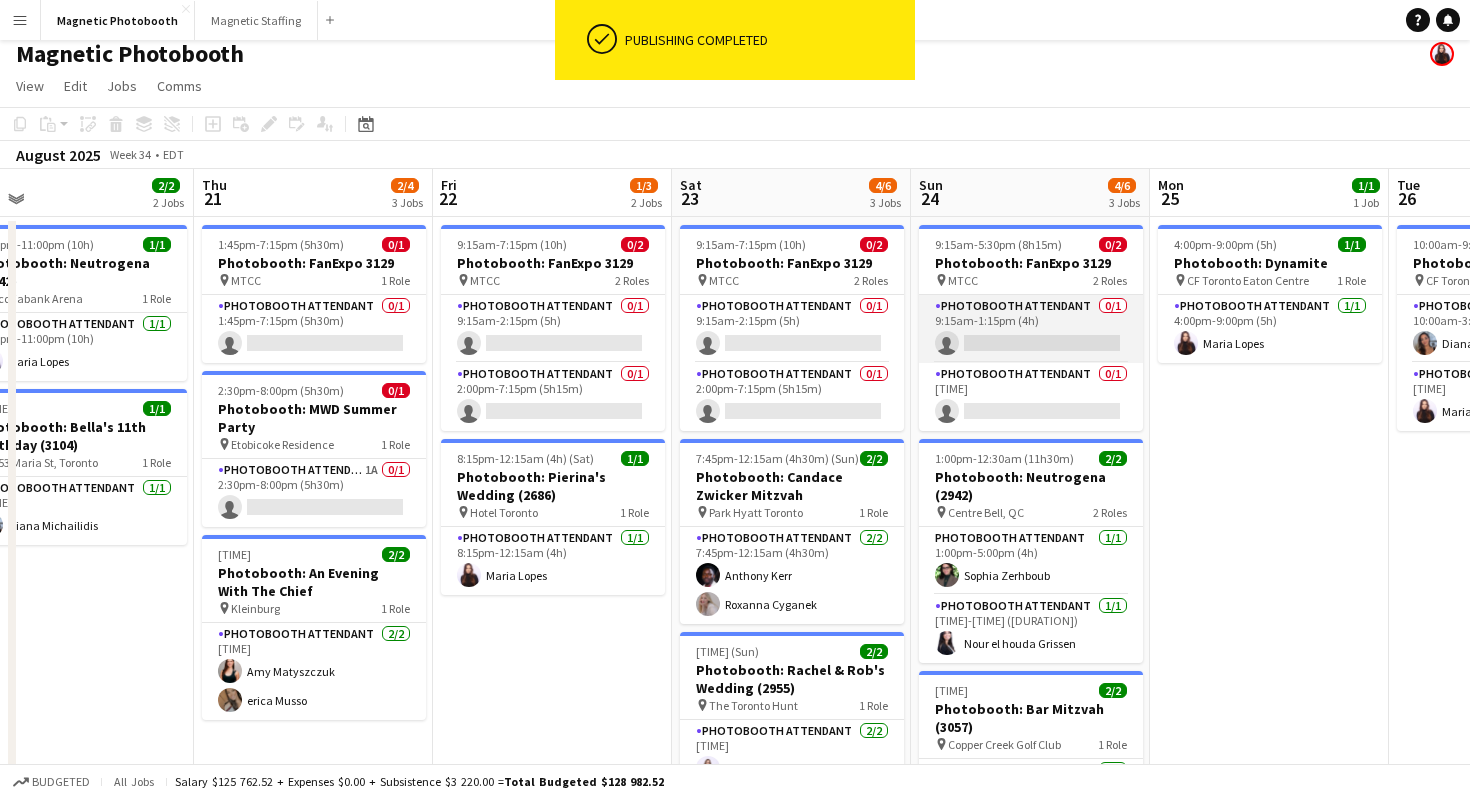 scroll, scrollTop: 11, scrollLeft: 0, axis: vertical 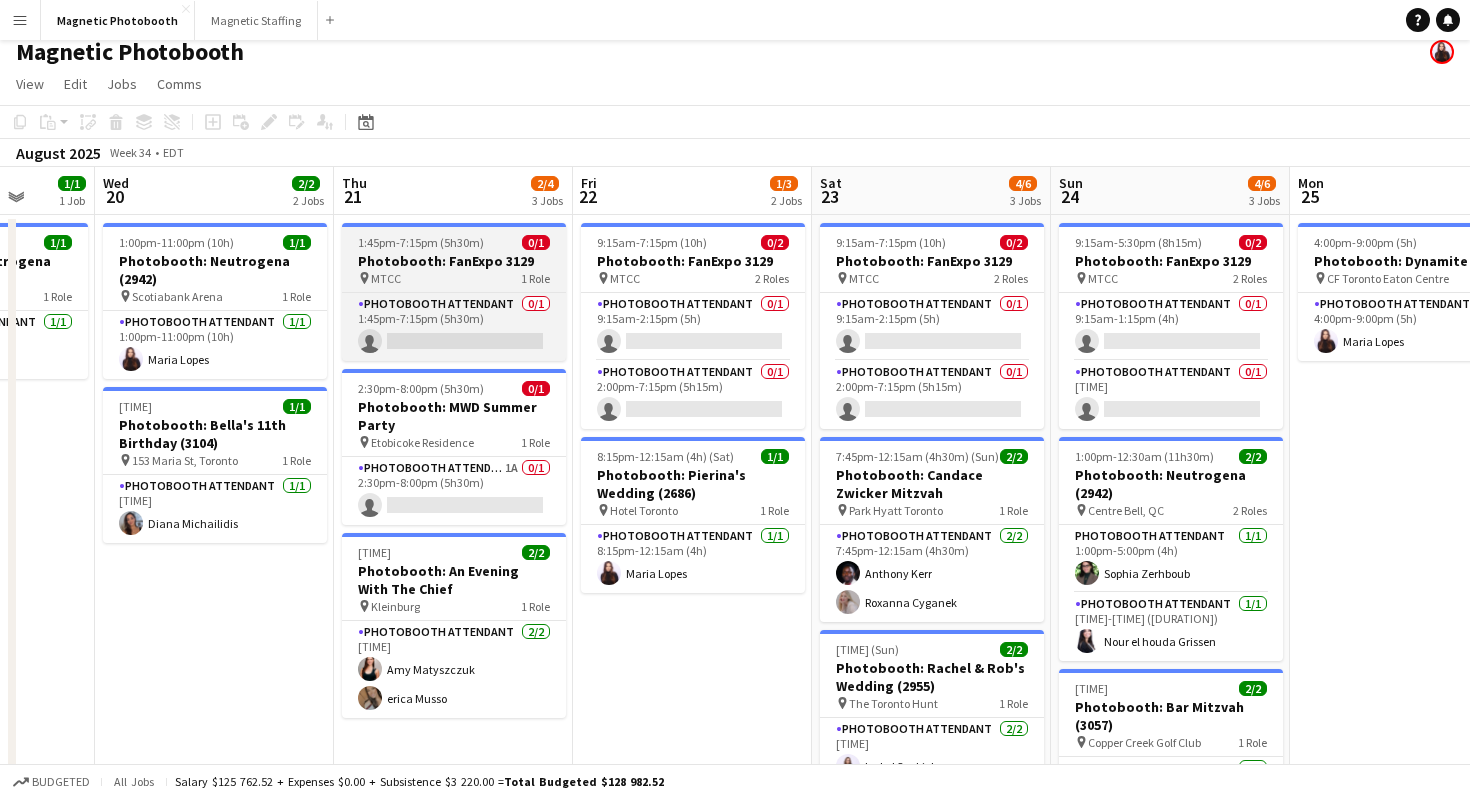 click on "pin
MTCC   1 Role" at bounding box center [454, 278] 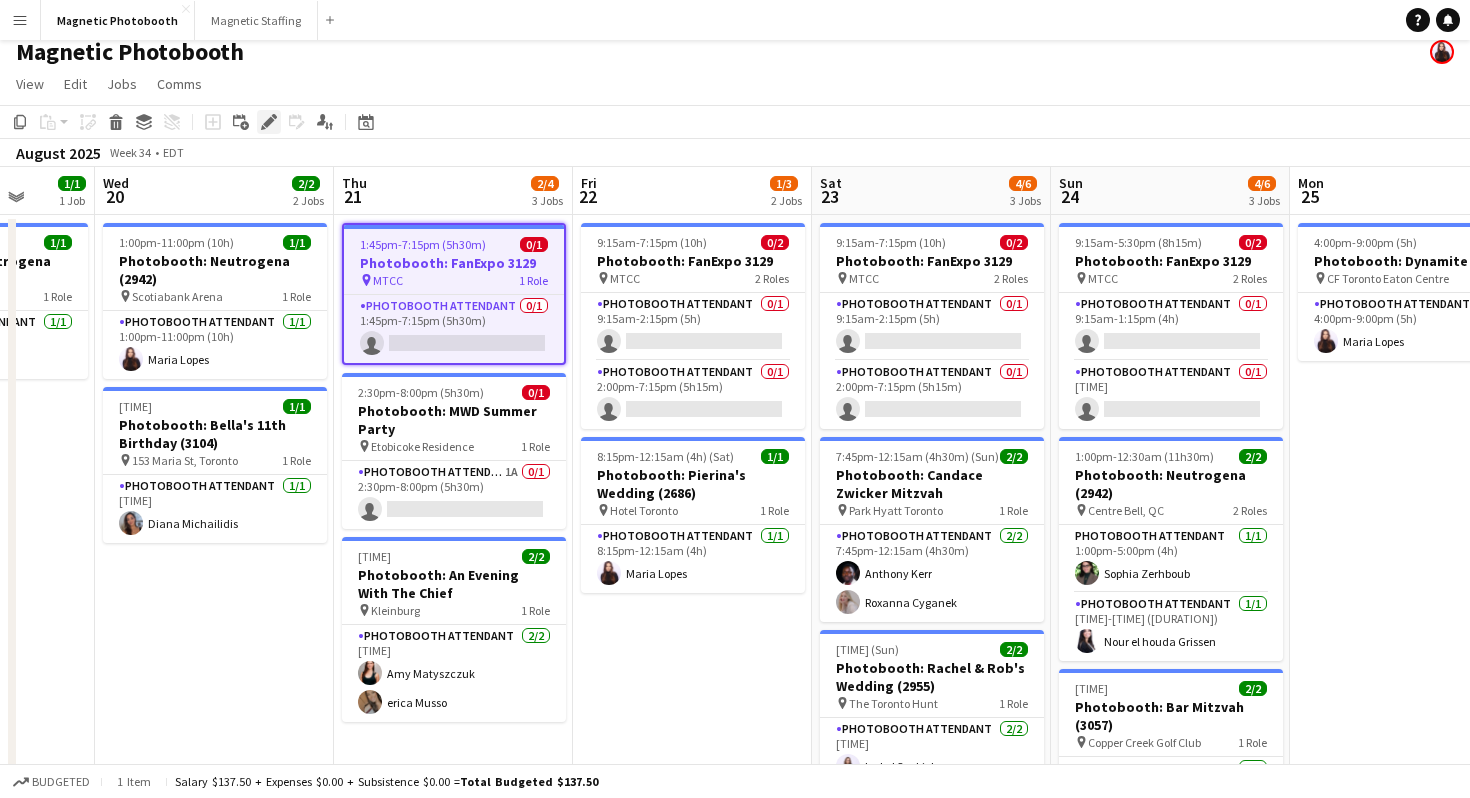 click on "Edit" at bounding box center (269, 122) 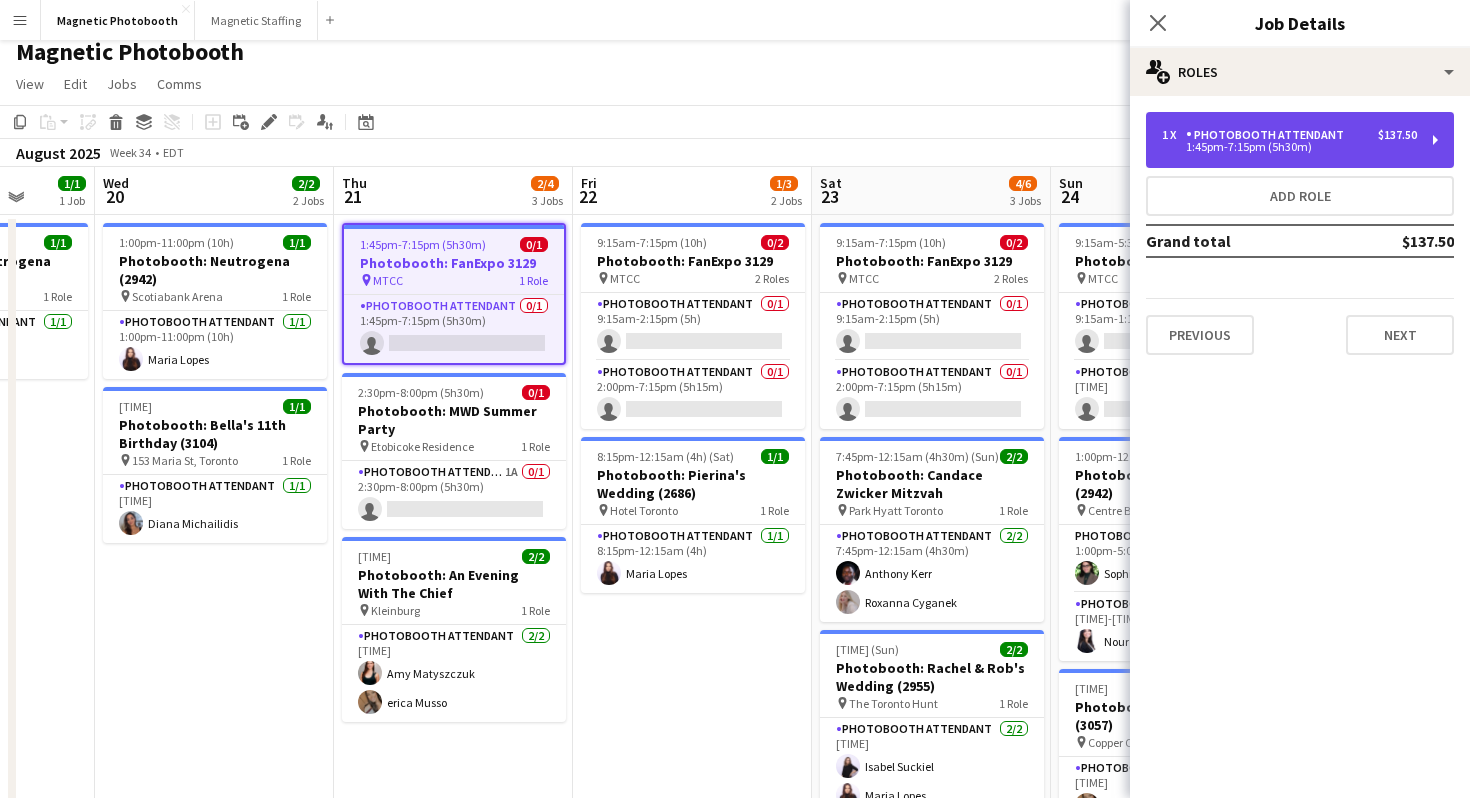 click on "1 x   Photobooth Attendant    $137.50   [TIME]" at bounding box center [1300, 140] 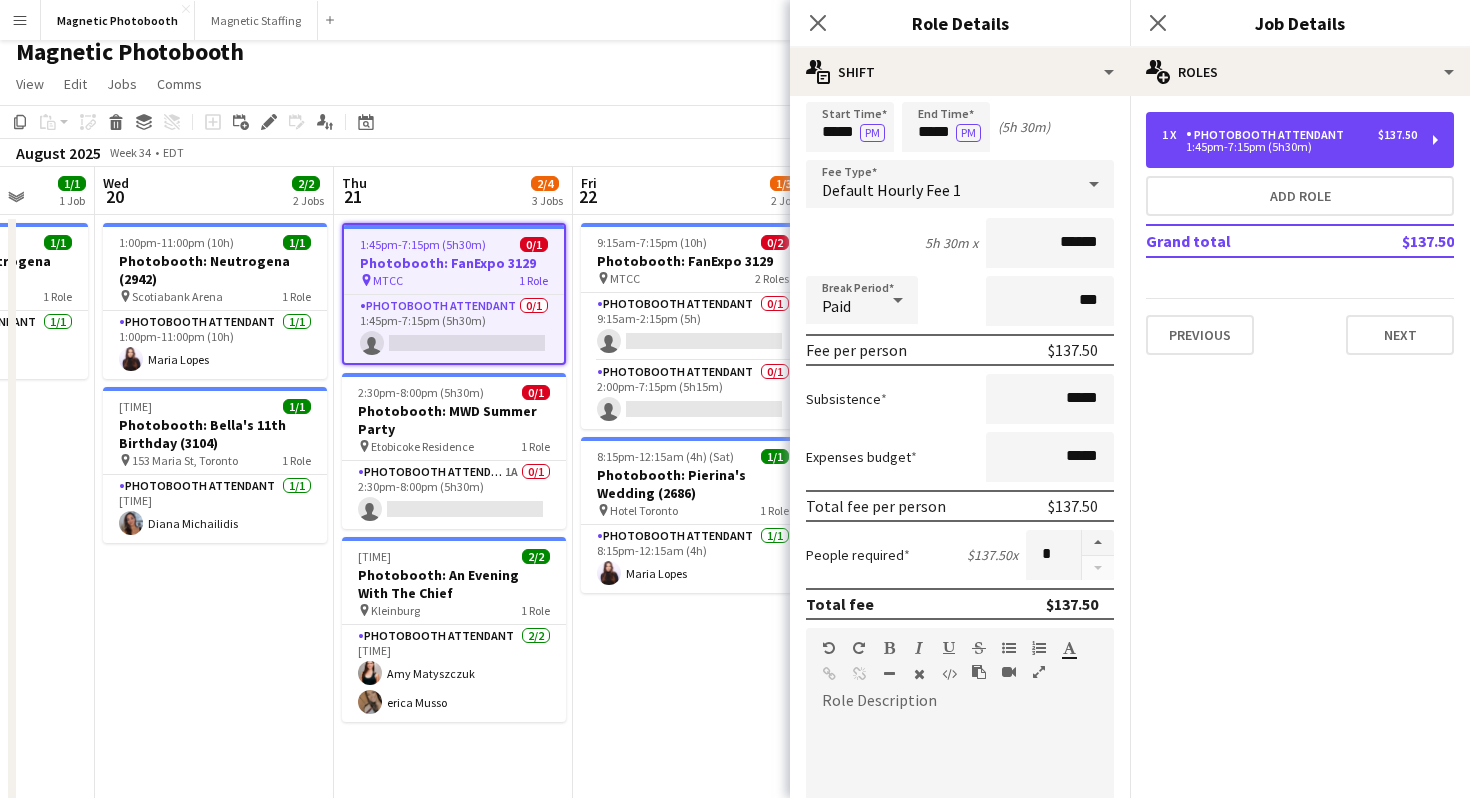scroll, scrollTop: 71, scrollLeft: 0, axis: vertical 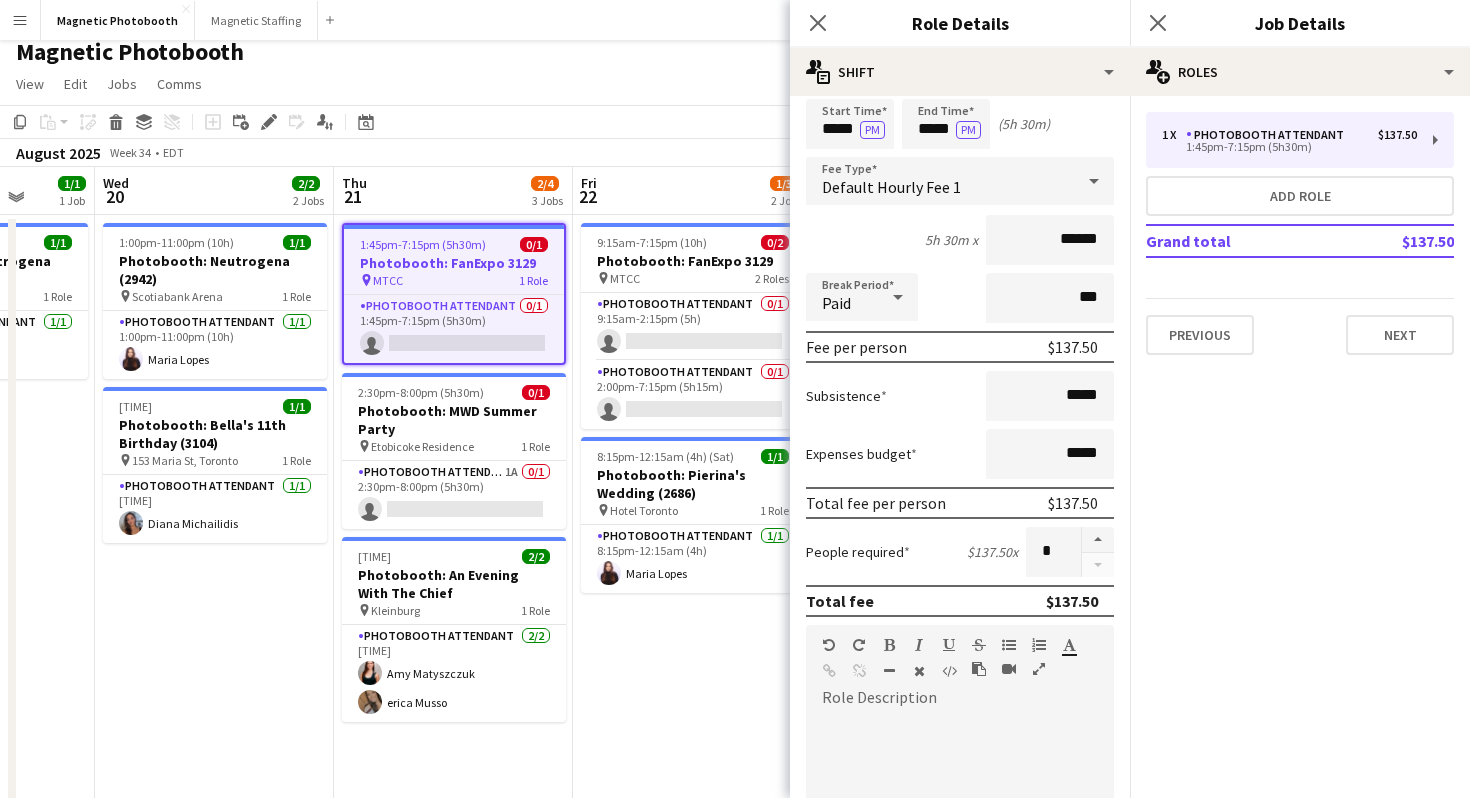 click at bounding box center [960, 834] 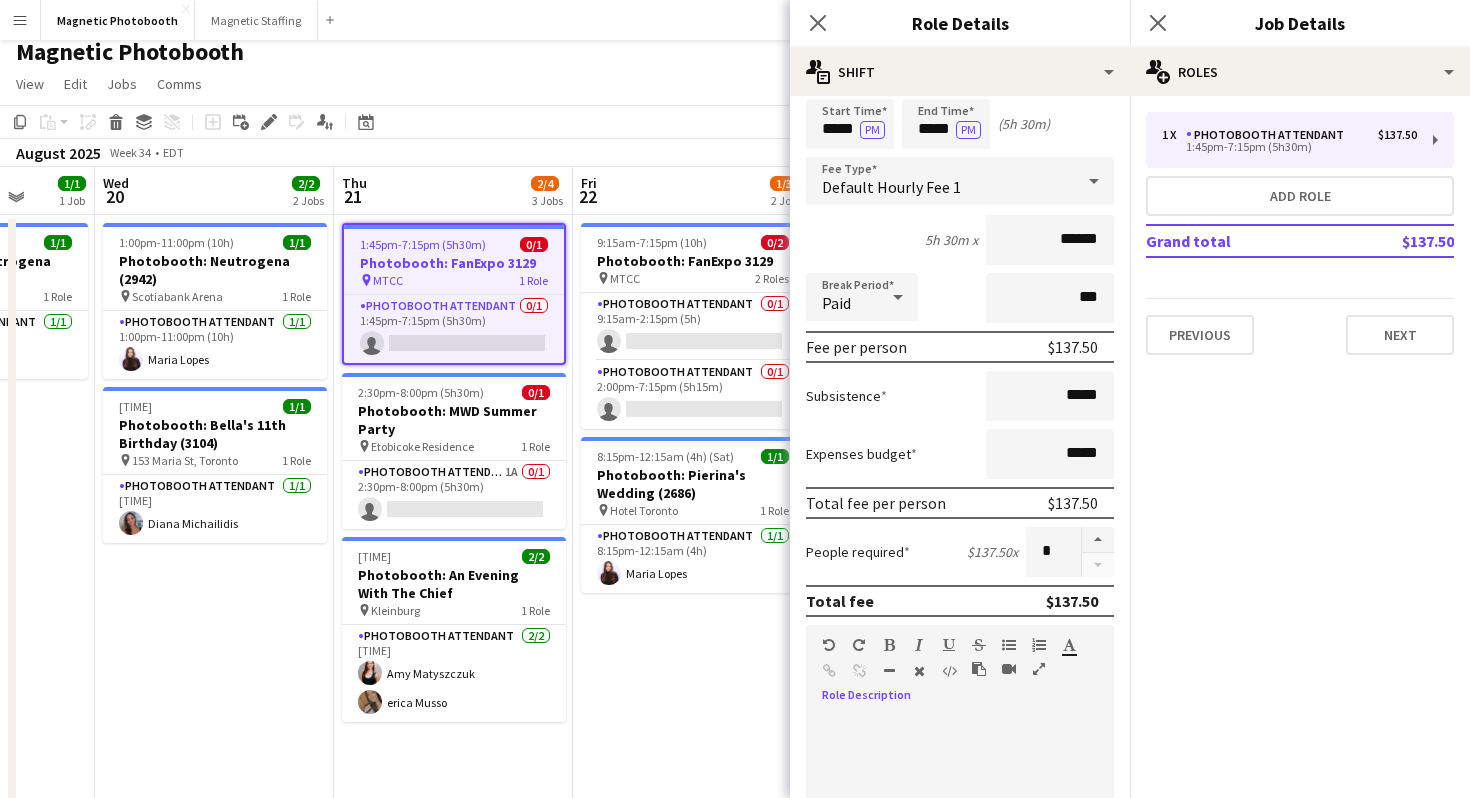 type 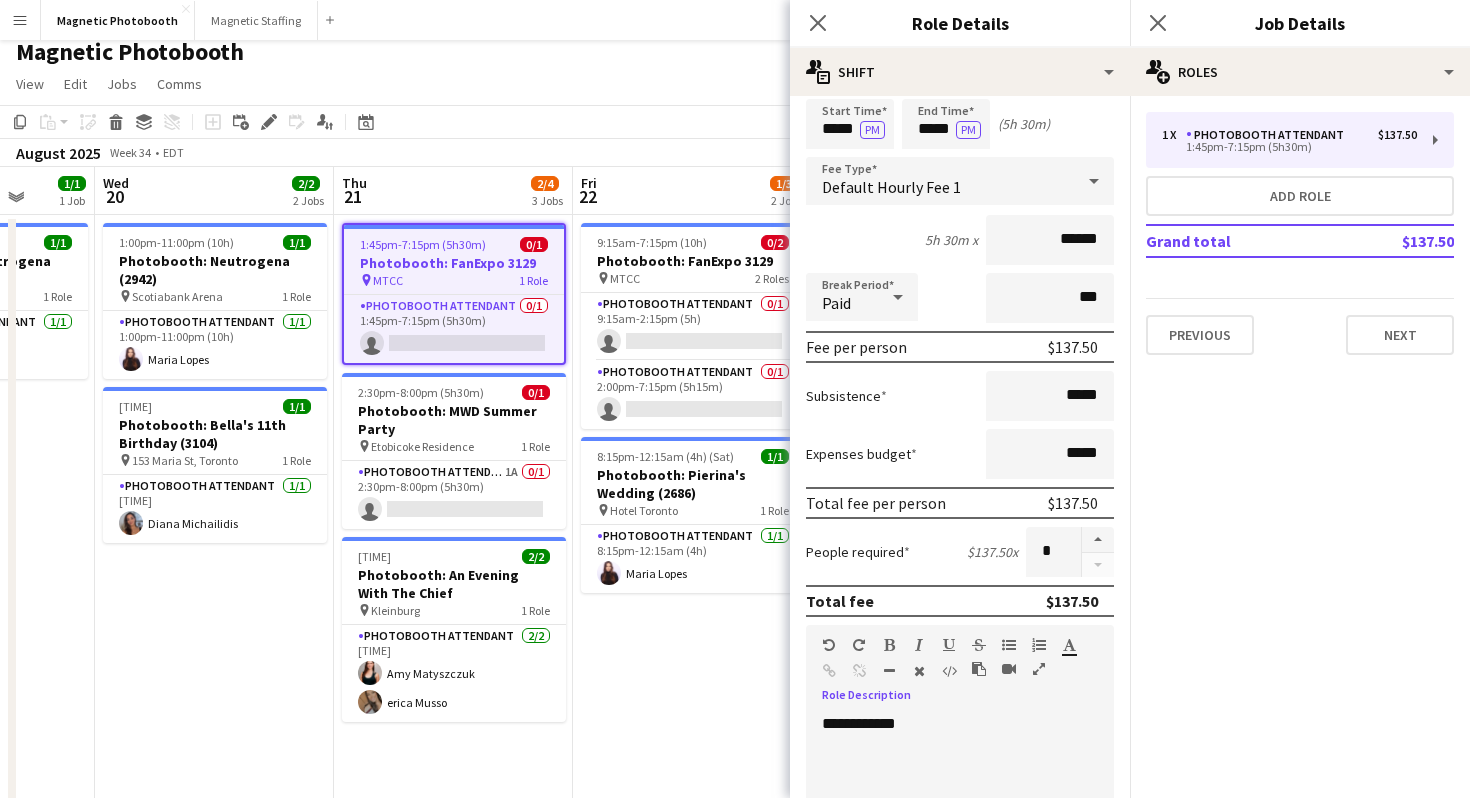 click on "**********" at bounding box center [960, 834] 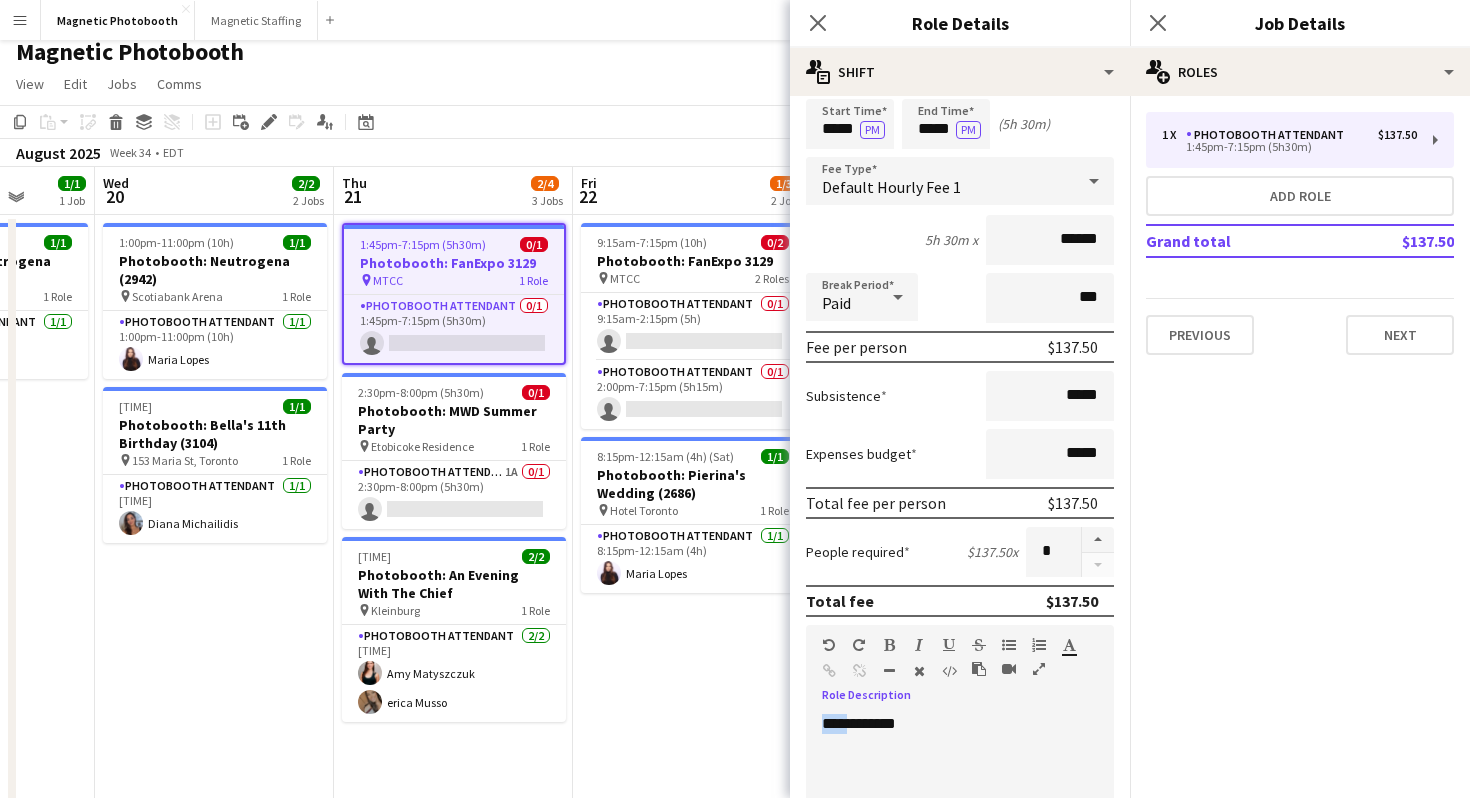 click on "**********" at bounding box center [960, 834] 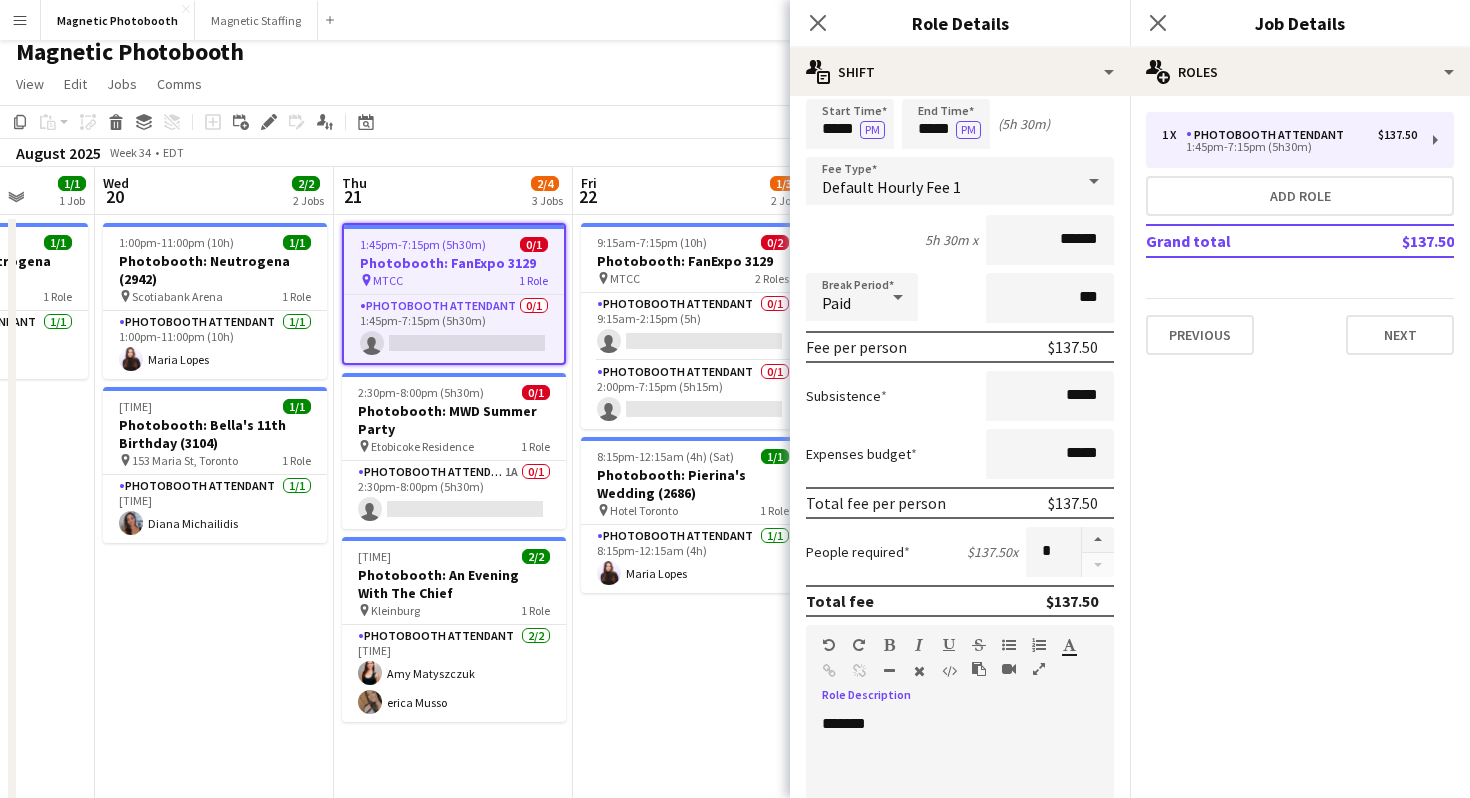 click on "*******" at bounding box center (960, 834) 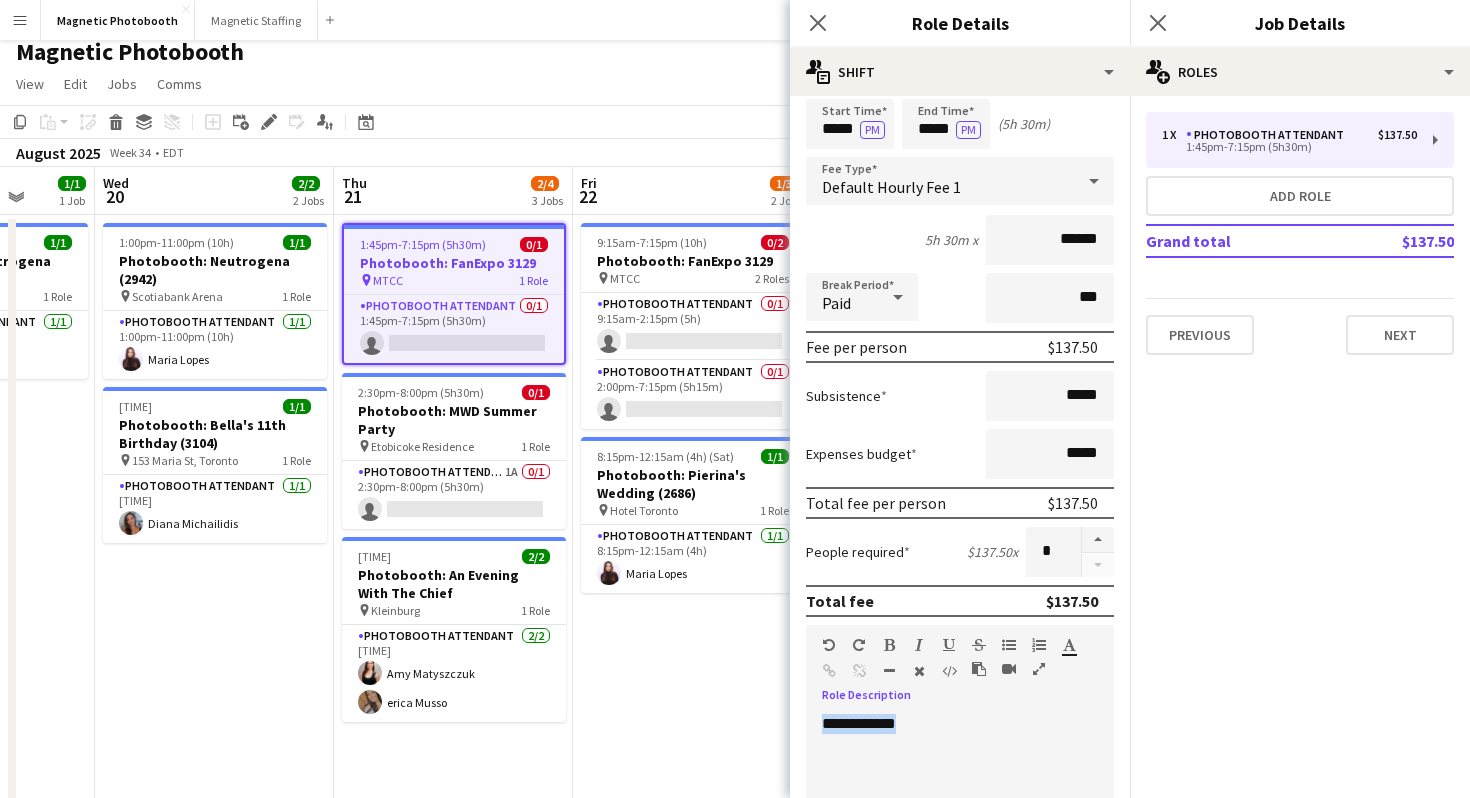 drag, startPoint x: 913, startPoint y: 727, endPoint x: 806, endPoint y: 720, distance: 107.22873 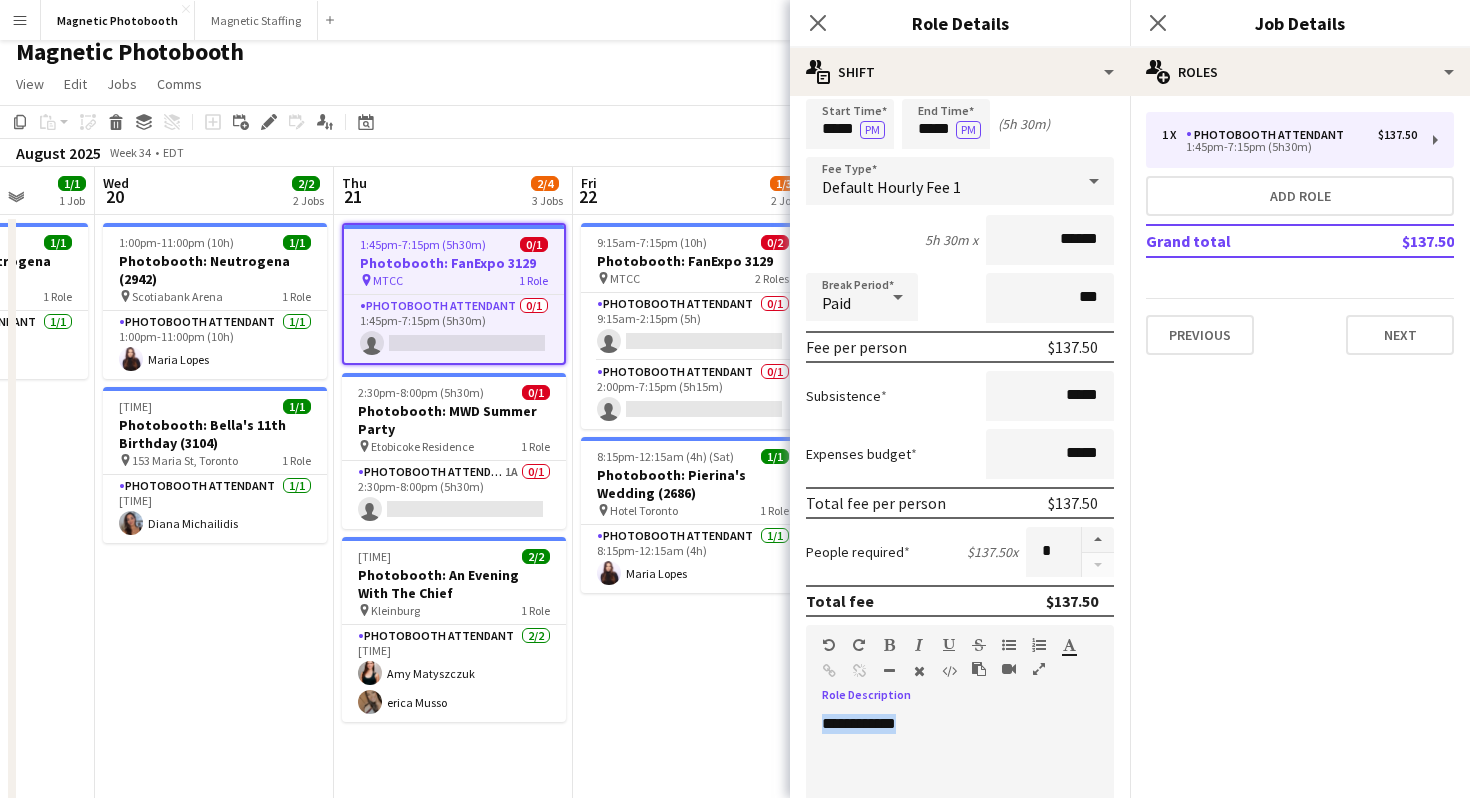 click on "**********" at bounding box center (960, 834) 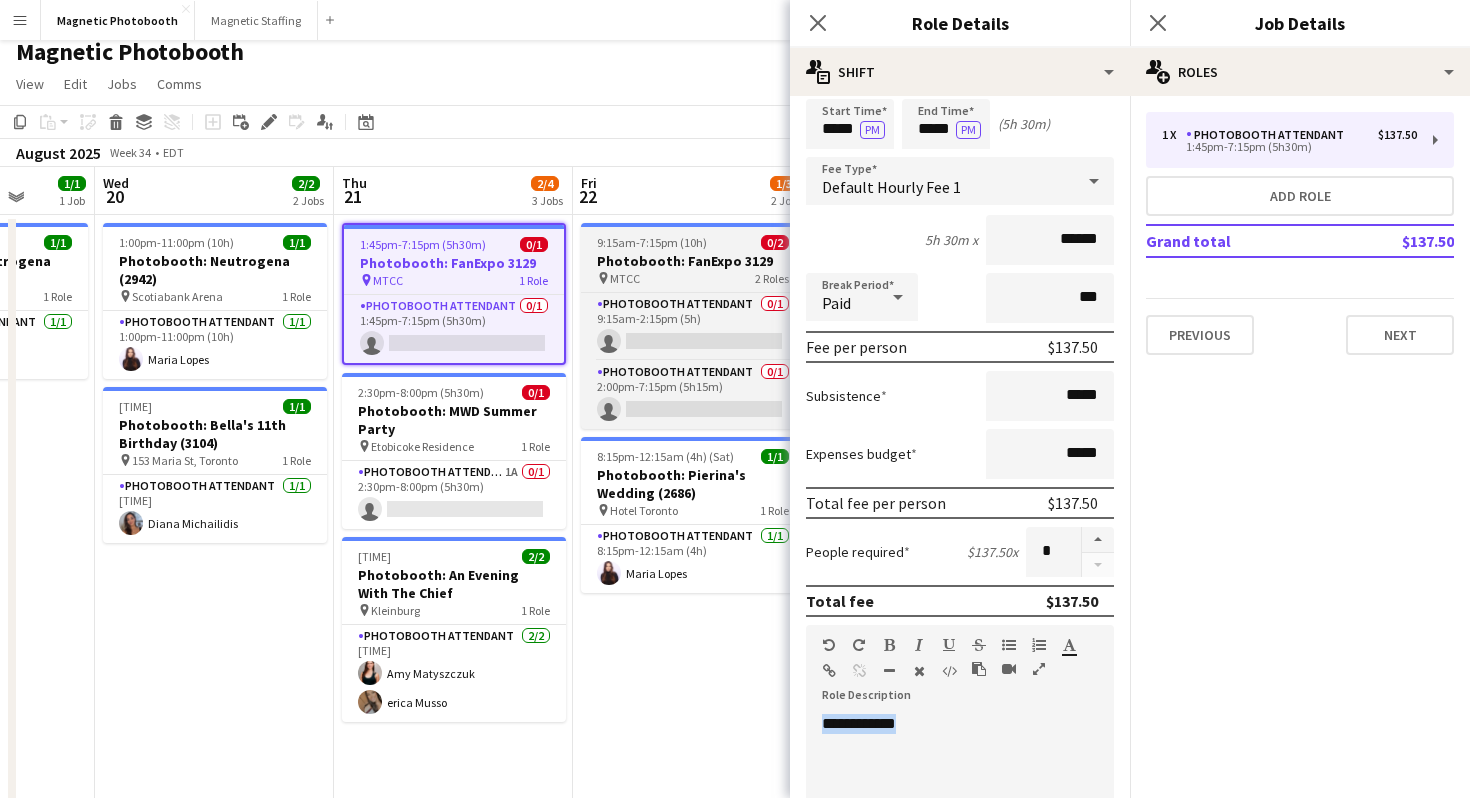 click on "Photobooth: FanExpo 3129" at bounding box center (693, 261) 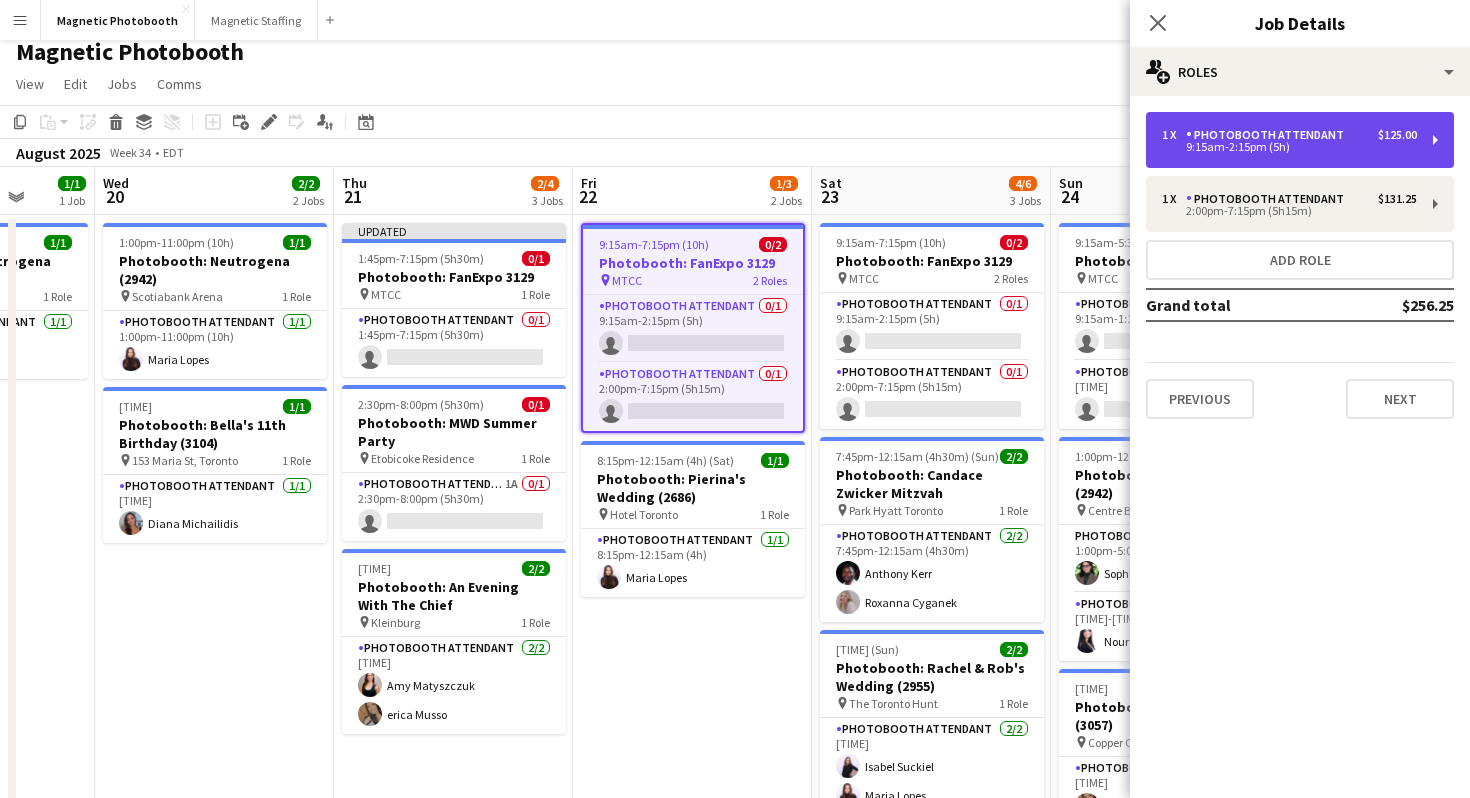 click on "Photobooth Attendant" at bounding box center (1269, 135) 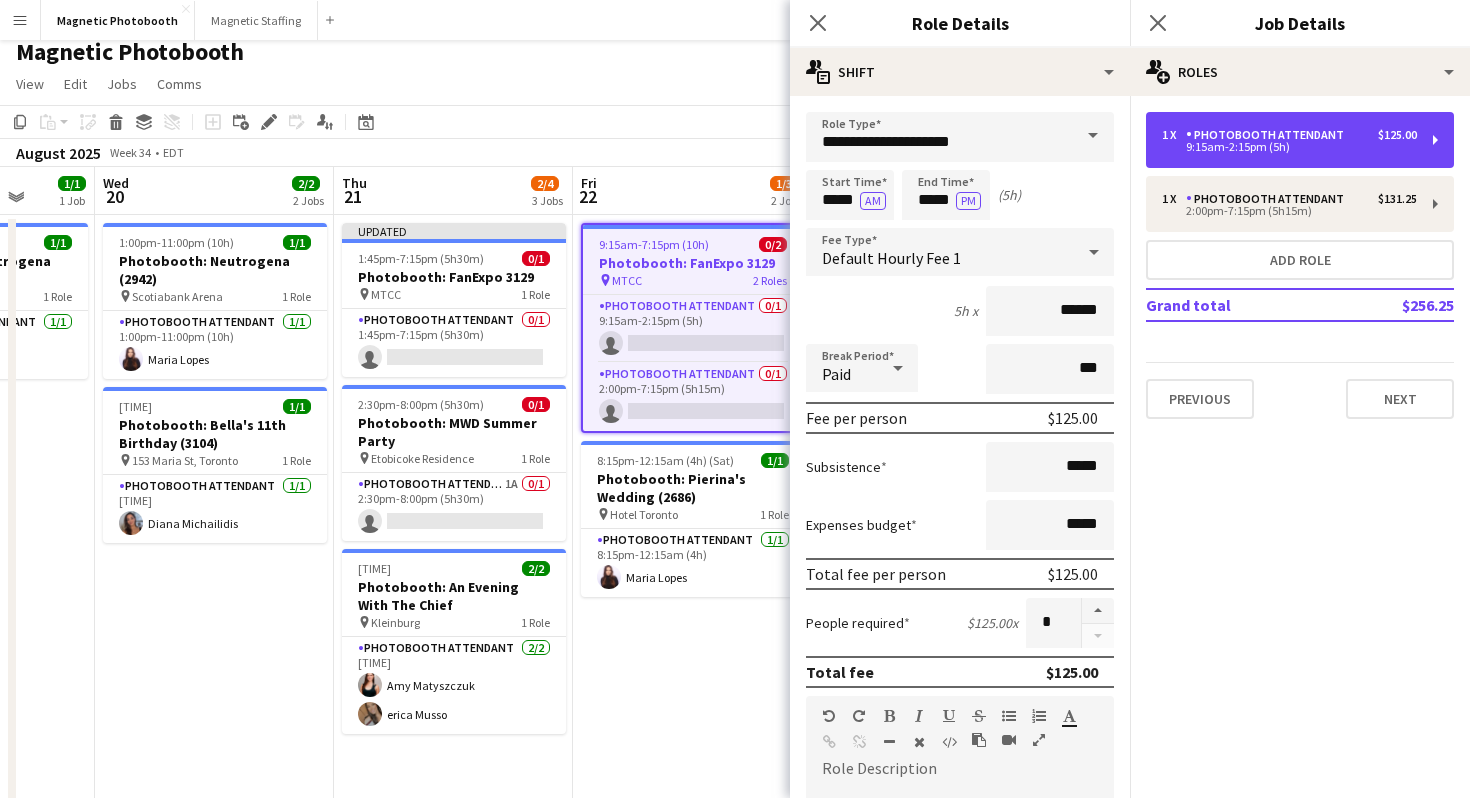 scroll, scrollTop: 75, scrollLeft: 0, axis: vertical 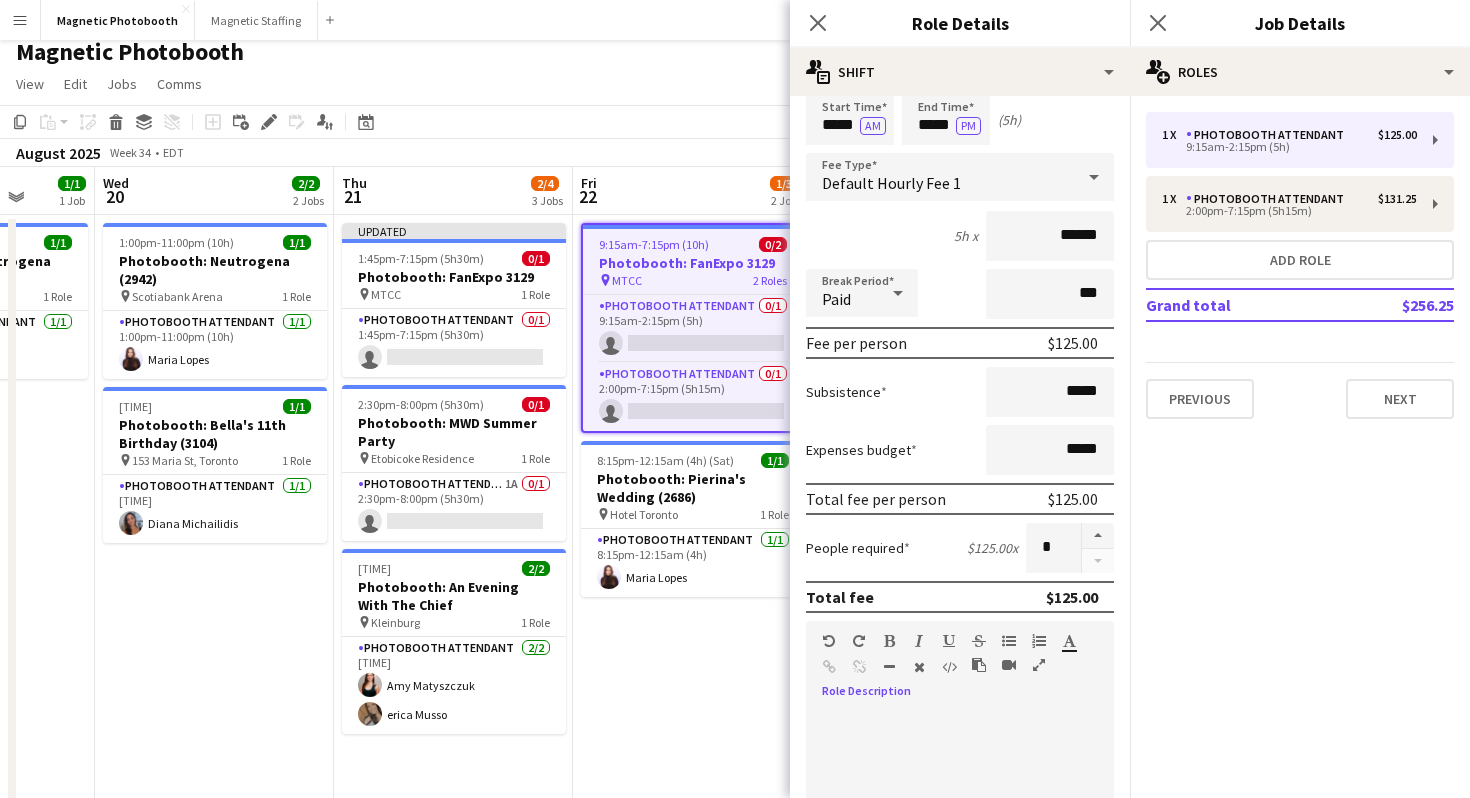 click on "default   Heading 1   Heading 2   Heading 3   Heading 4   Heading 5   Heading 6   Heading 7   Paragraph   Predefined   Standard   default  Times New Roman   Arial   Times New Roman   Calibri   Comic Sans MS  3   1   2   3   4   5   6   7  ******* *******" at bounding box center (960, 658) 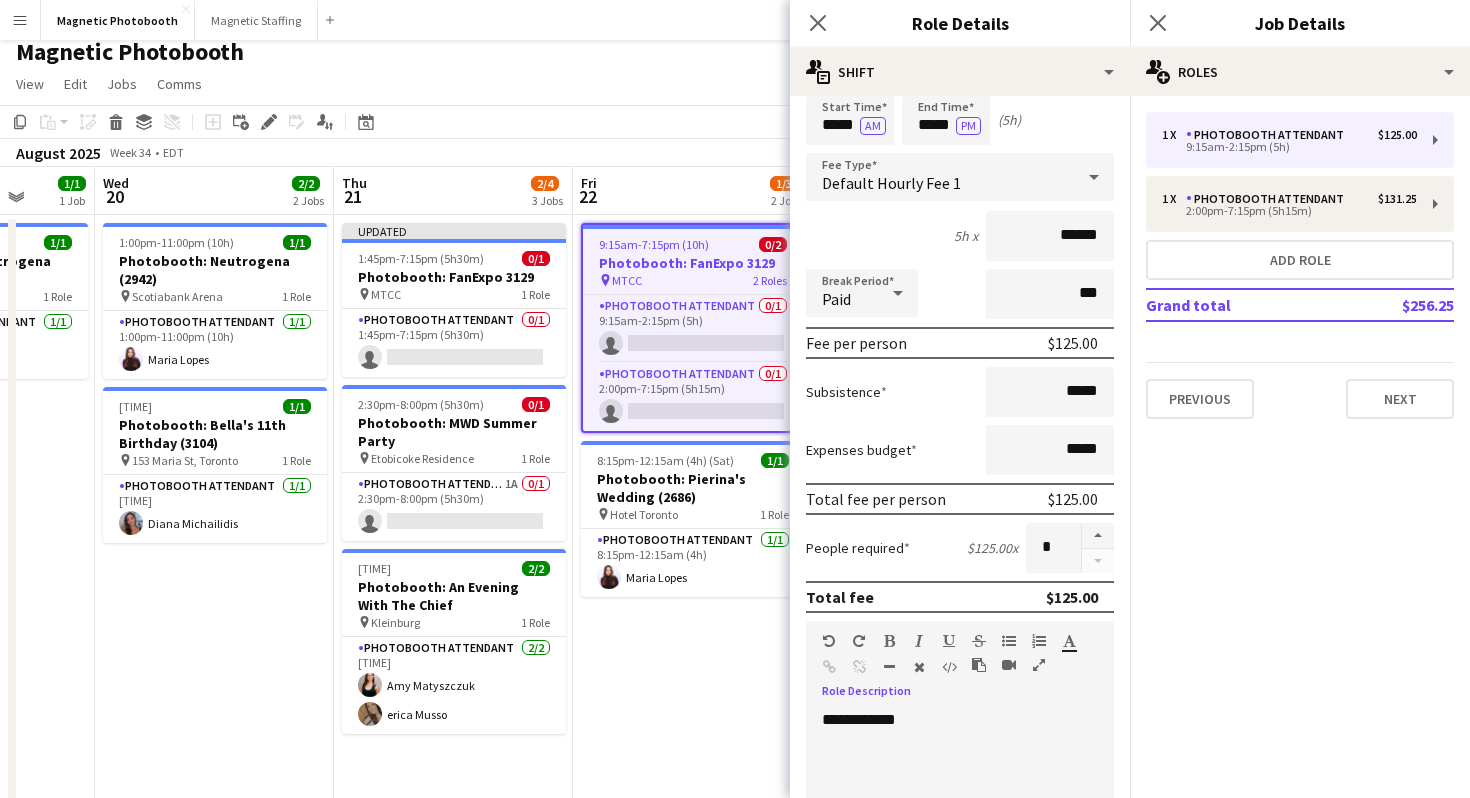 click on "1 x   Photobooth Attendant    $125.00   9:15am-2:15pm (5h)   1 x   Photobooth Attendant    $131.25   2:00pm-7:15pm (5h15m)   Add role   Grand total   $256.25   Previous   Next" at bounding box center (1300, 265) 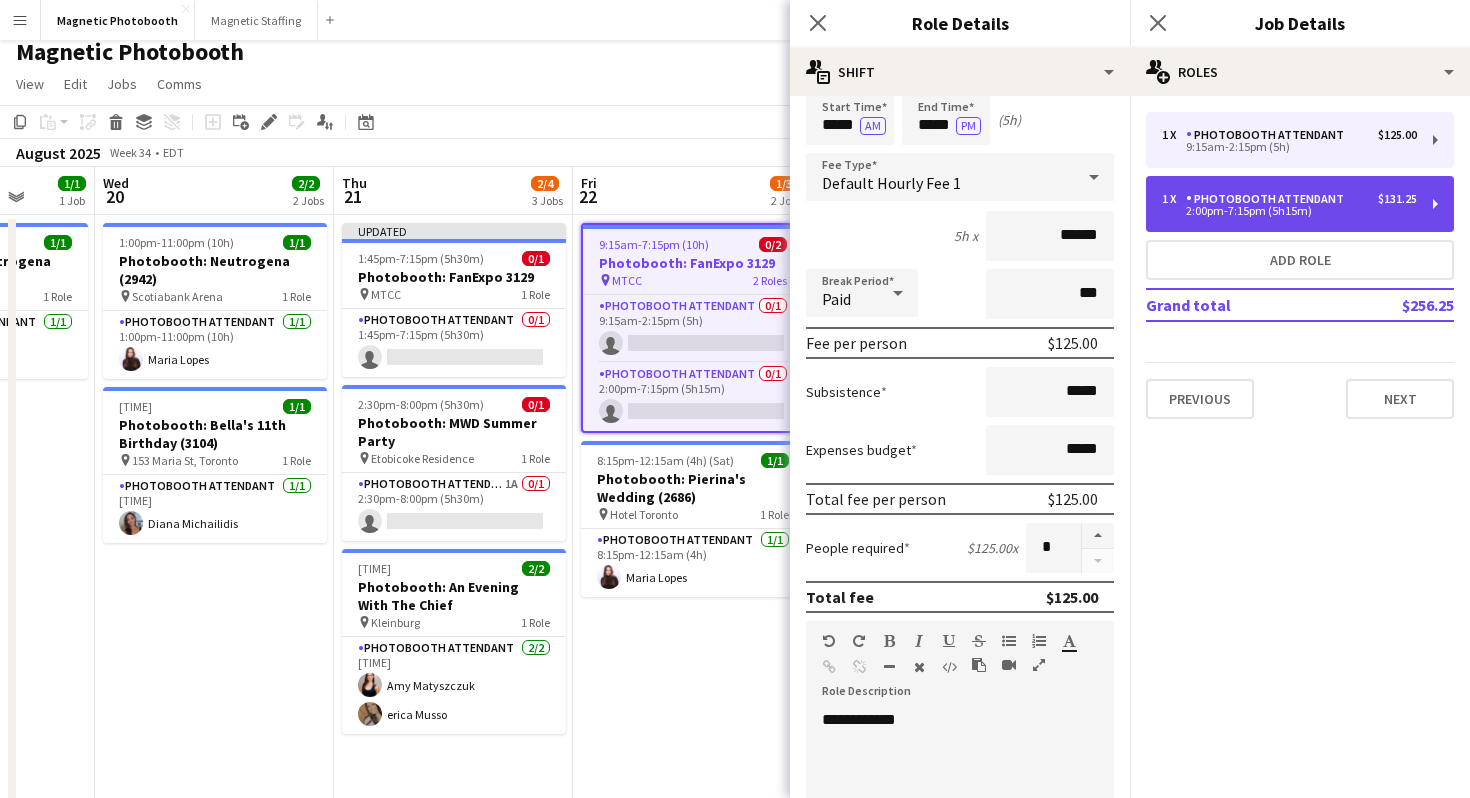 click on "1 x   Photobooth Attendant    $131.25   2:00pm-7:15pm (5h15m)" at bounding box center [1300, 204] 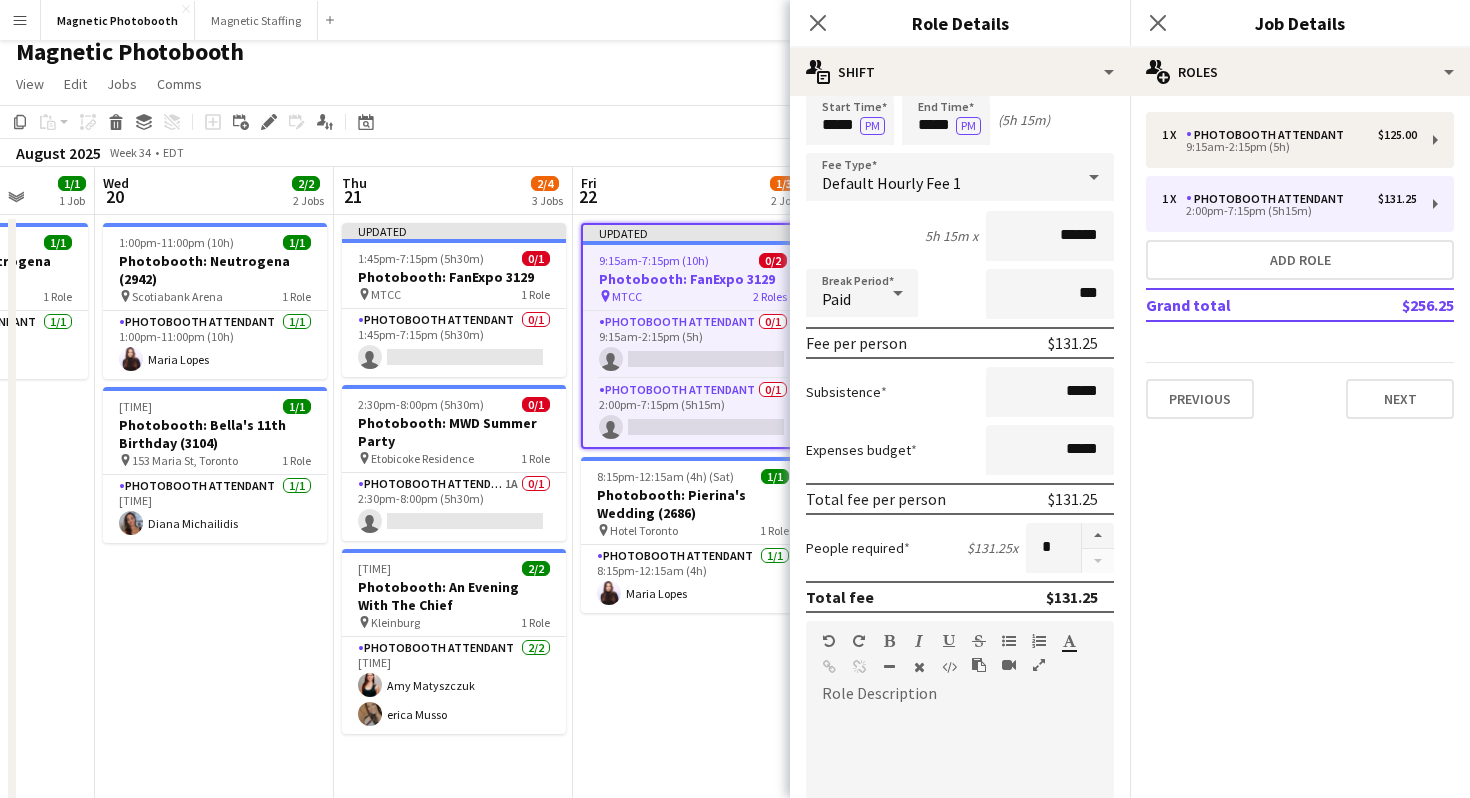 click at bounding box center [960, 830] 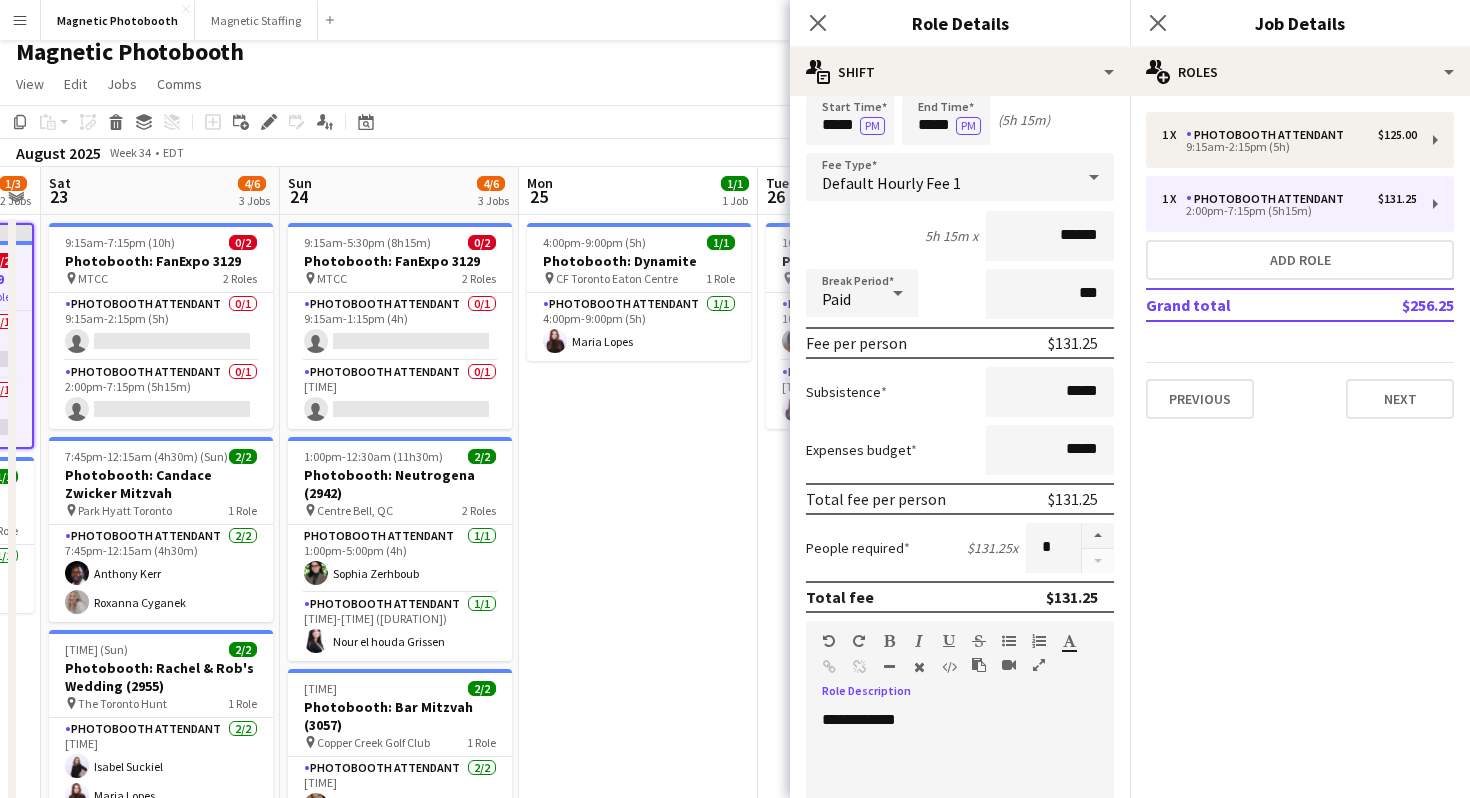 scroll, scrollTop: 0, scrollLeft: 658, axis: horizontal 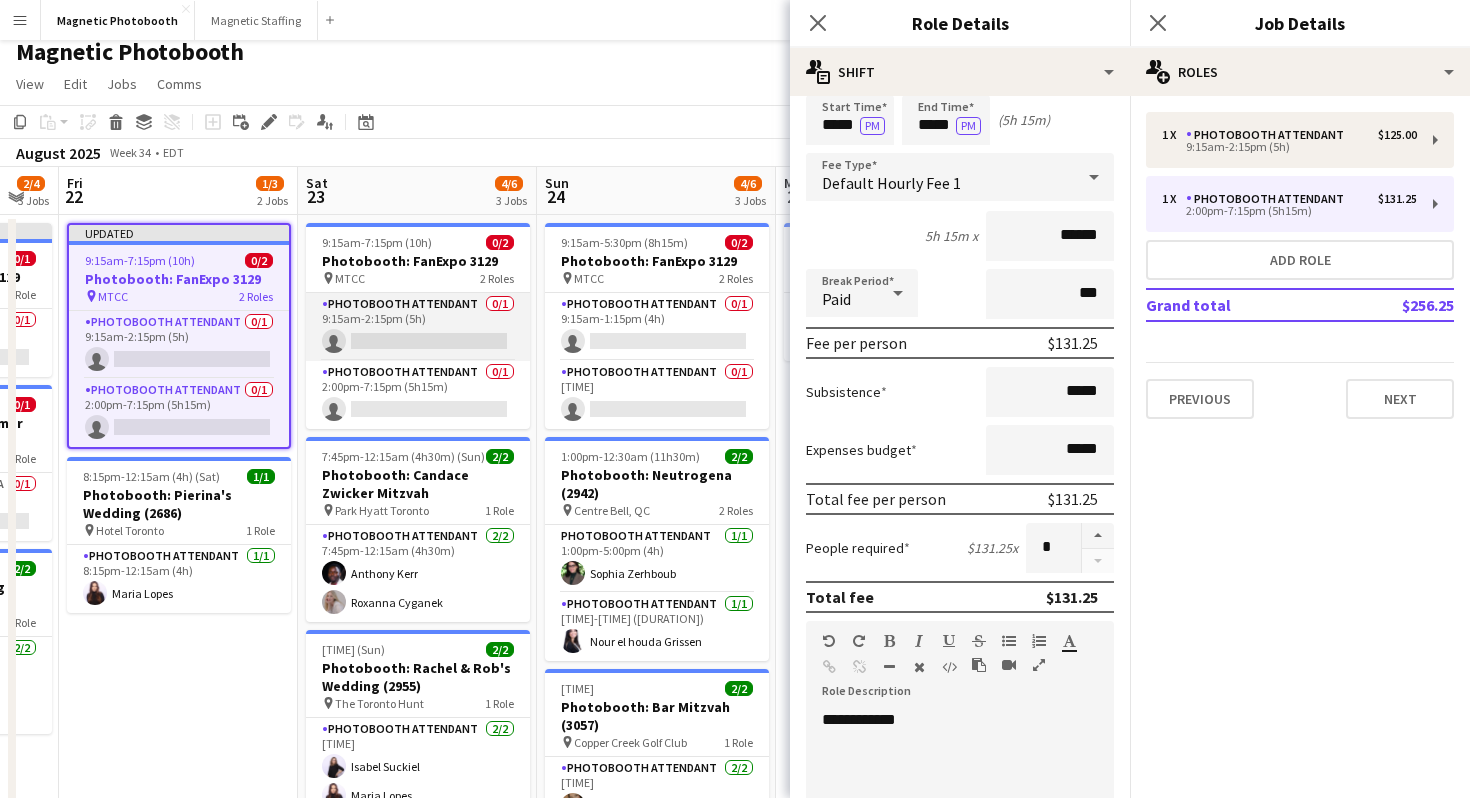 click on "Photobooth Attendant    0/1   9:15am-2:15pm (5h)
single-neutral-actions" at bounding box center (418, 327) 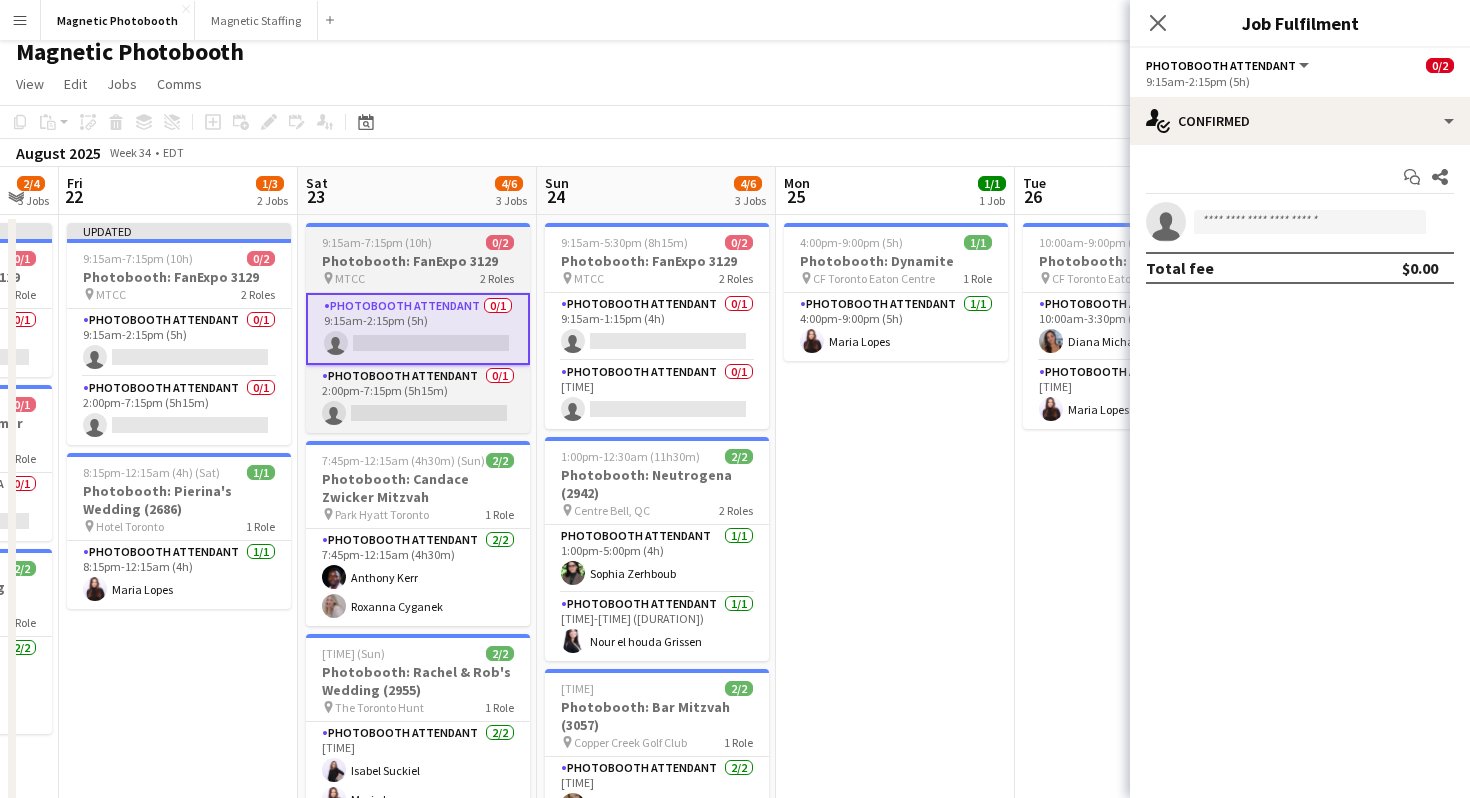 click on "Photobooth: FanExpo 3129" at bounding box center (418, 261) 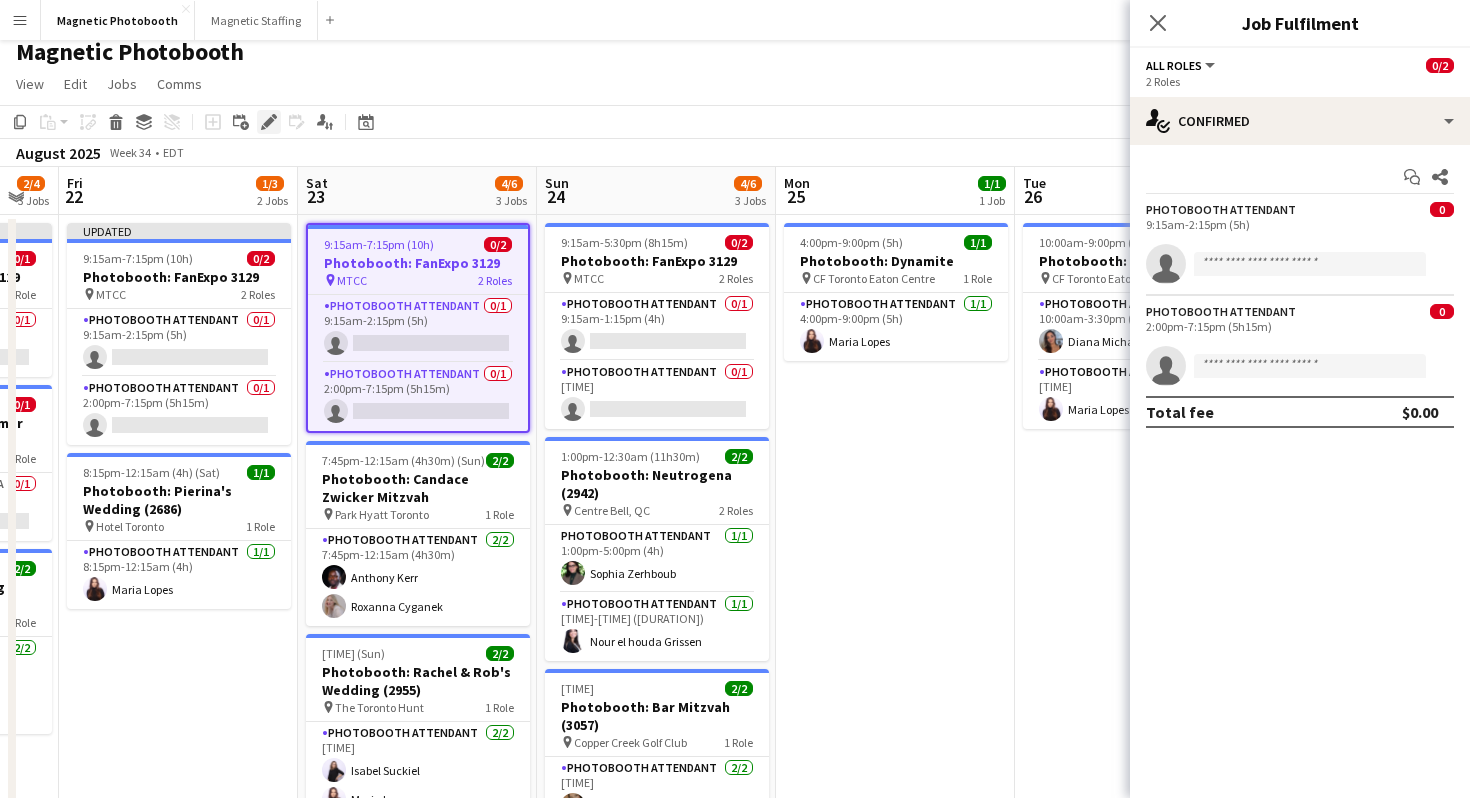 click 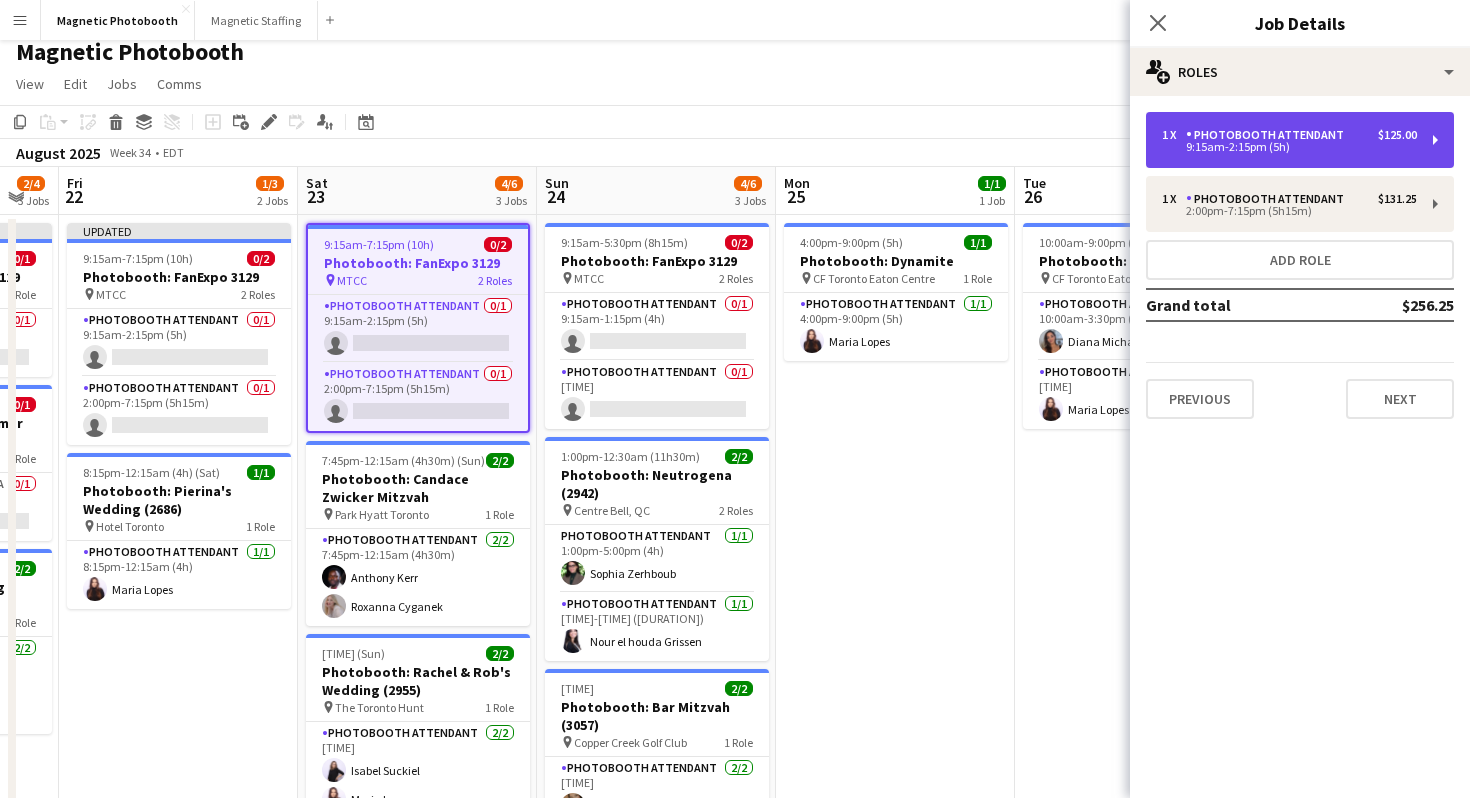 click on "1 x   Photobooth Attendant    $125.00   9:15am-2:15pm (5h)" at bounding box center (1300, 140) 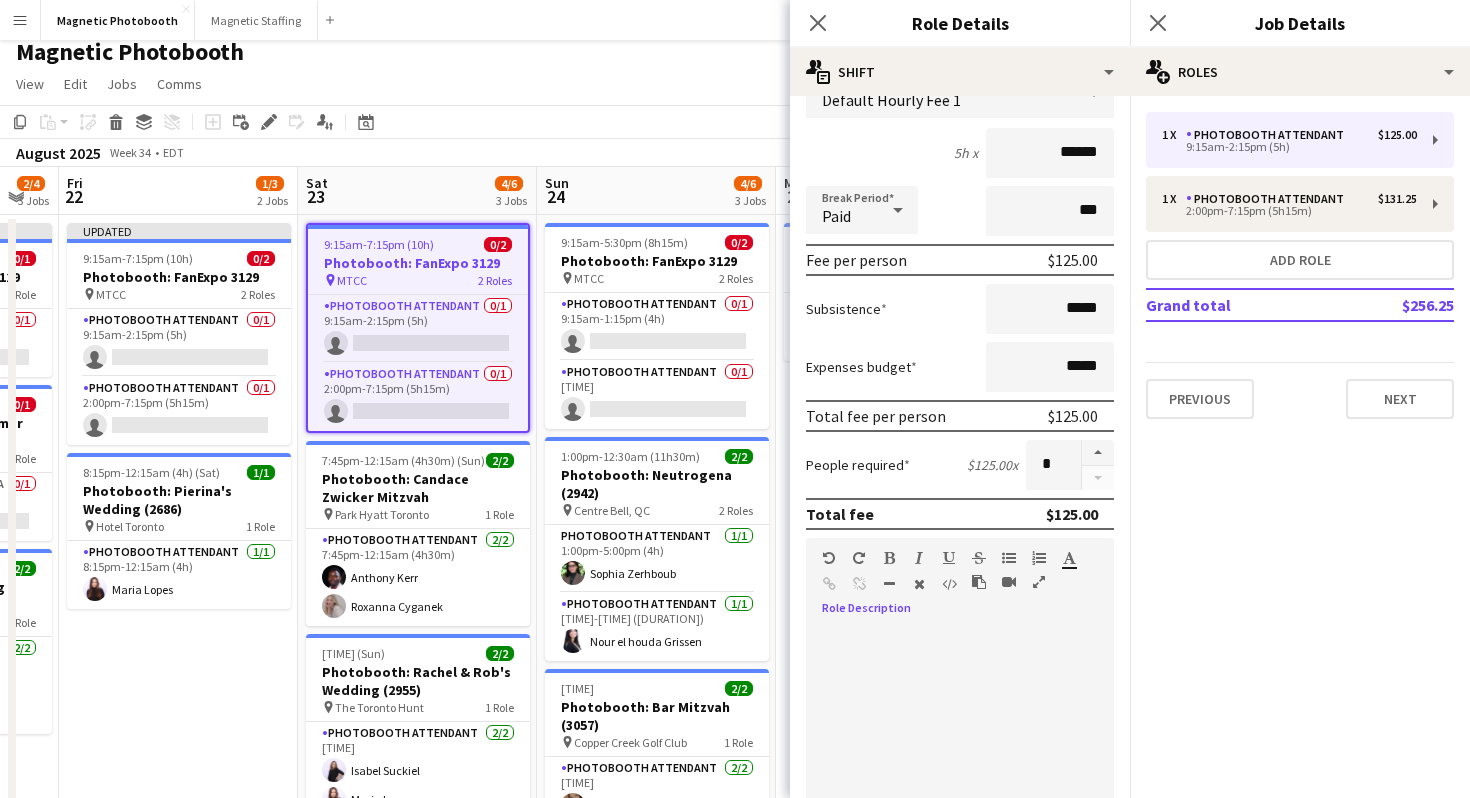 scroll, scrollTop: 166, scrollLeft: 0, axis: vertical 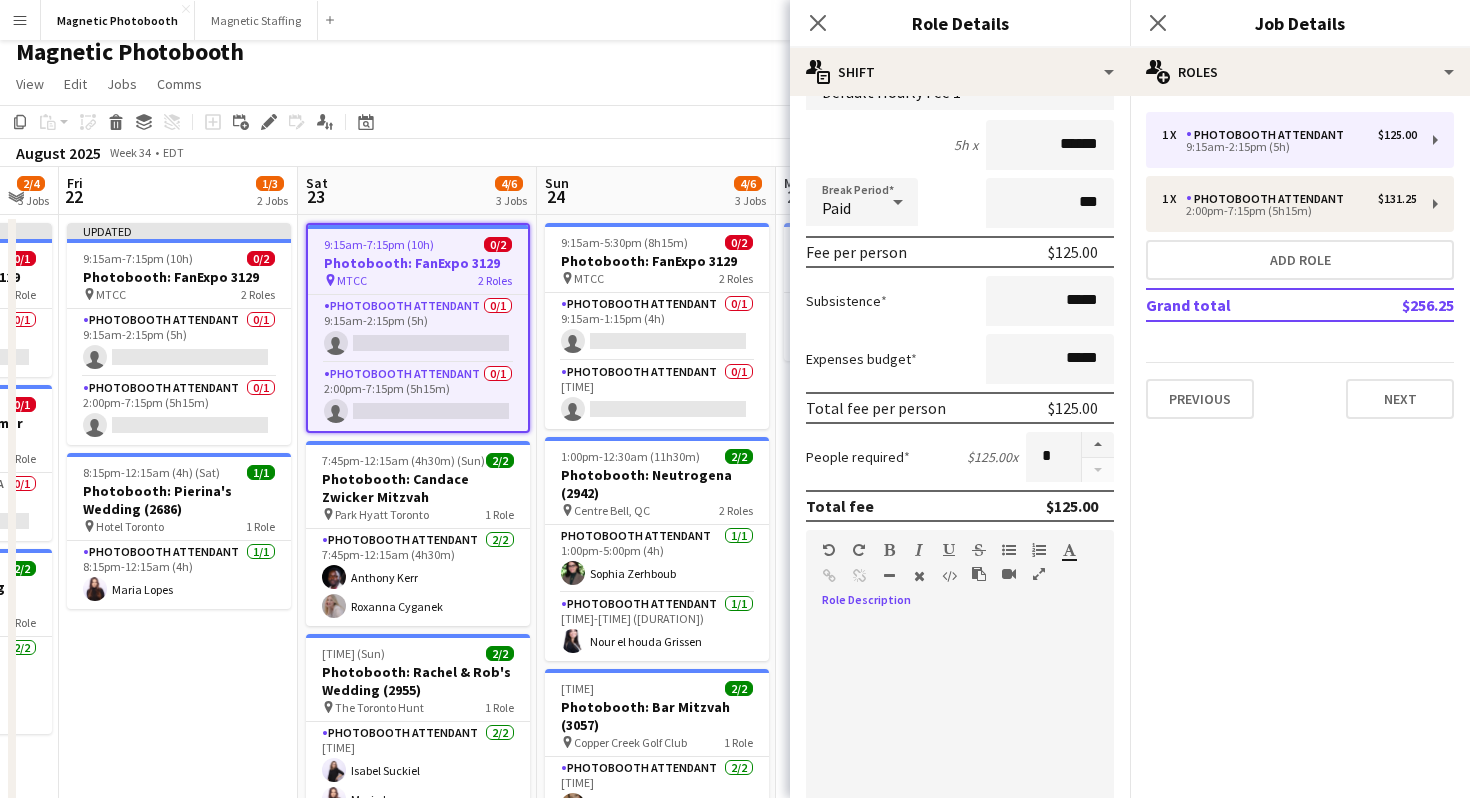 paste 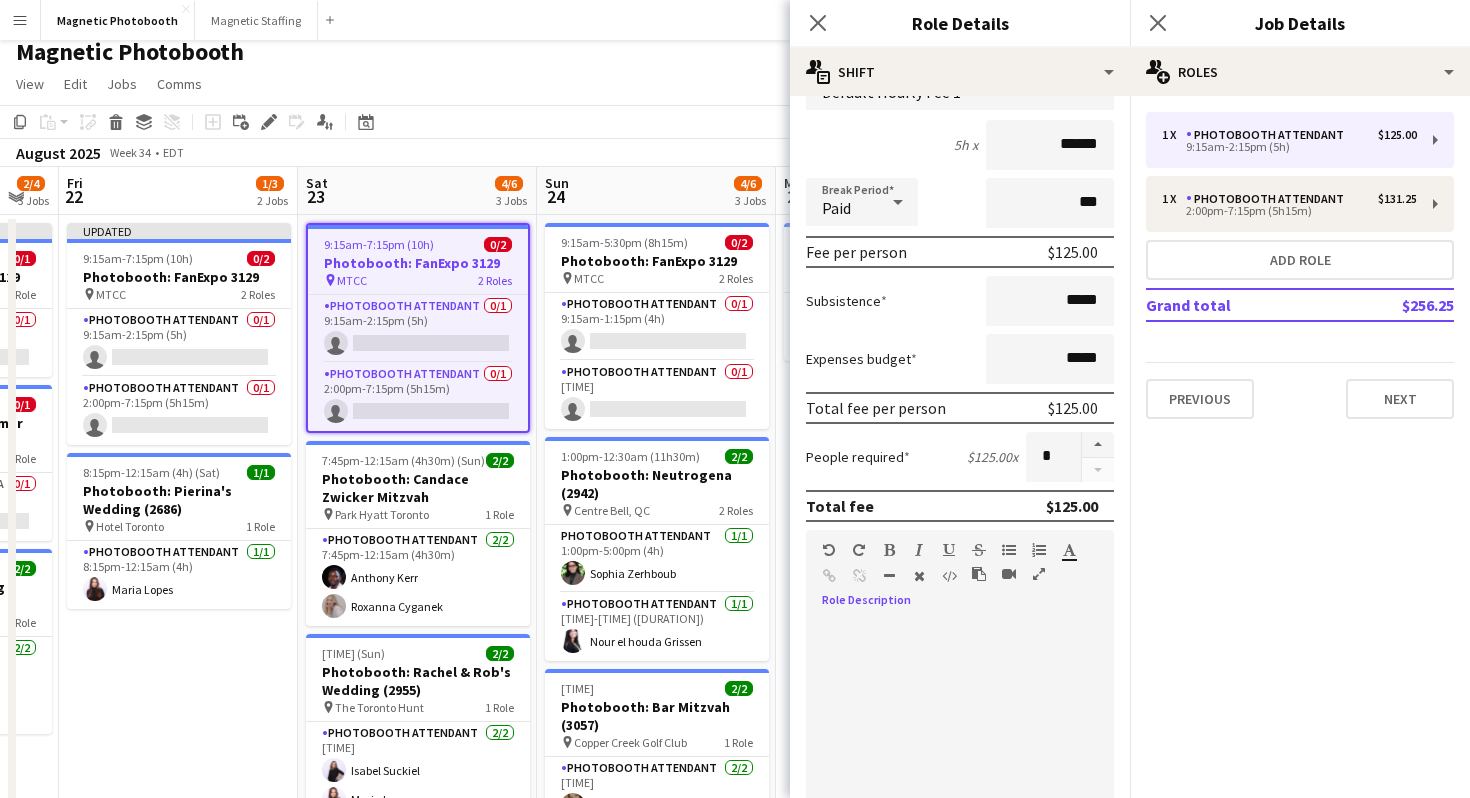 type 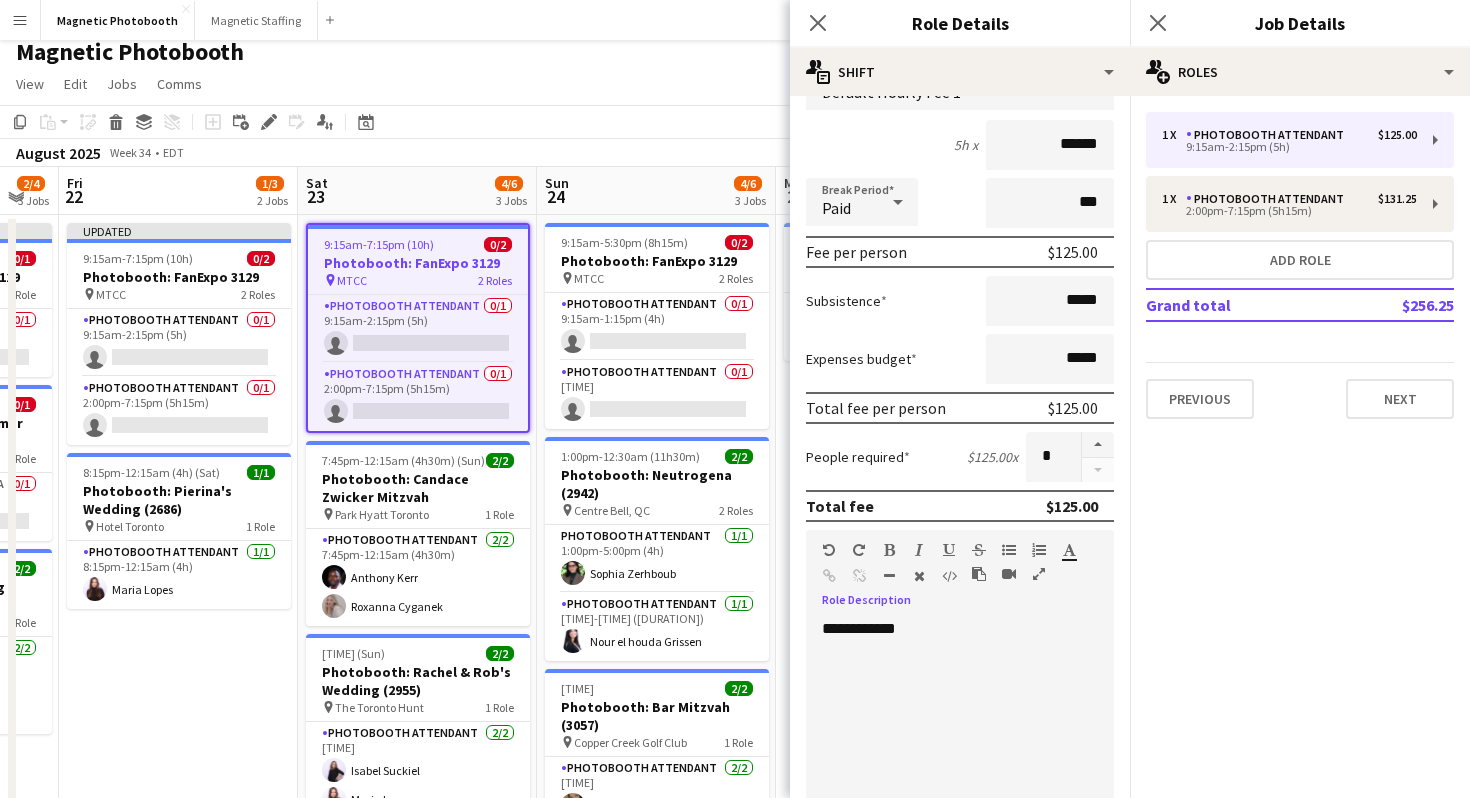 click on "**********" at bounding box center (960, 739) 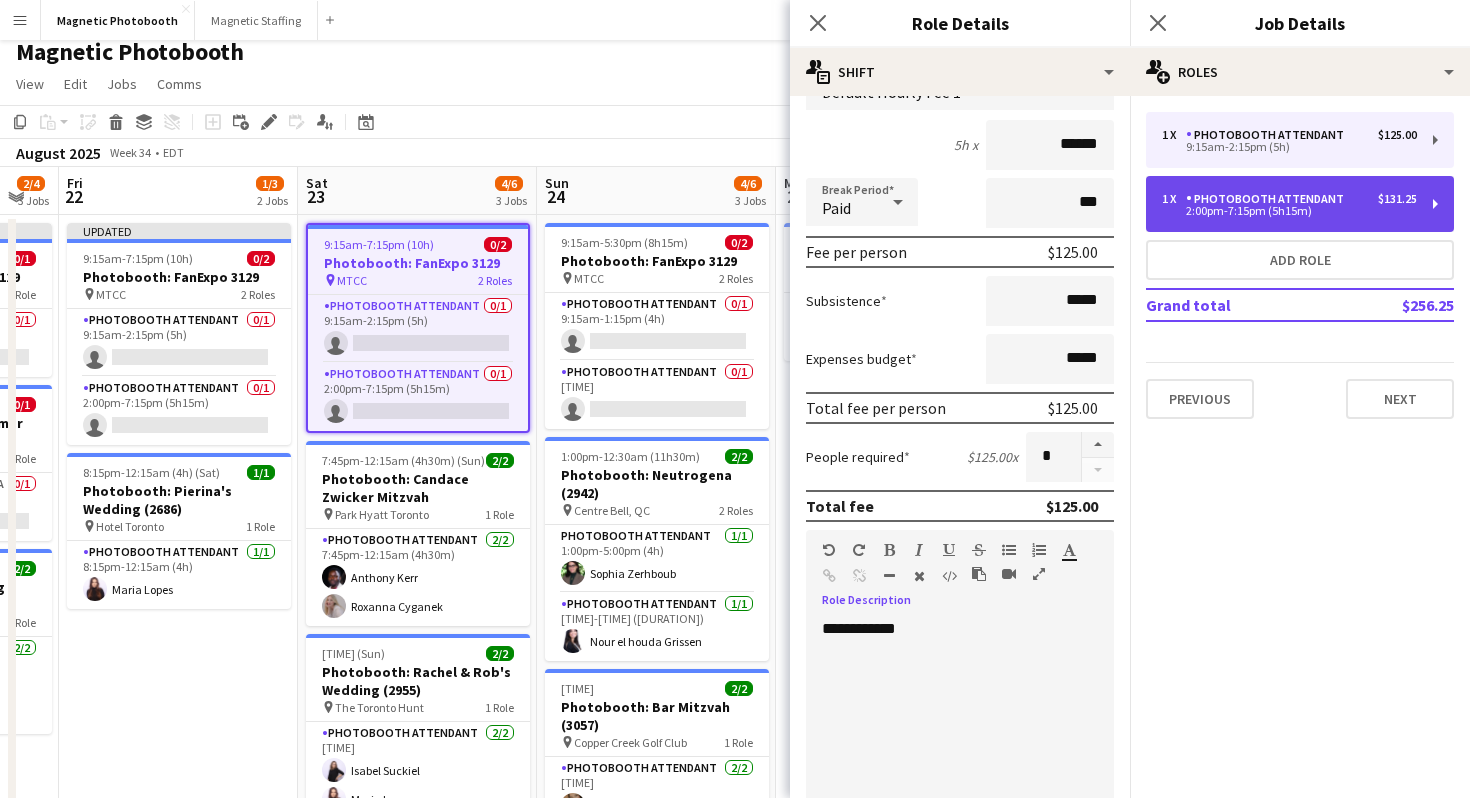 click on "Photobooth Attendant" at bounding box center (1269, 199) 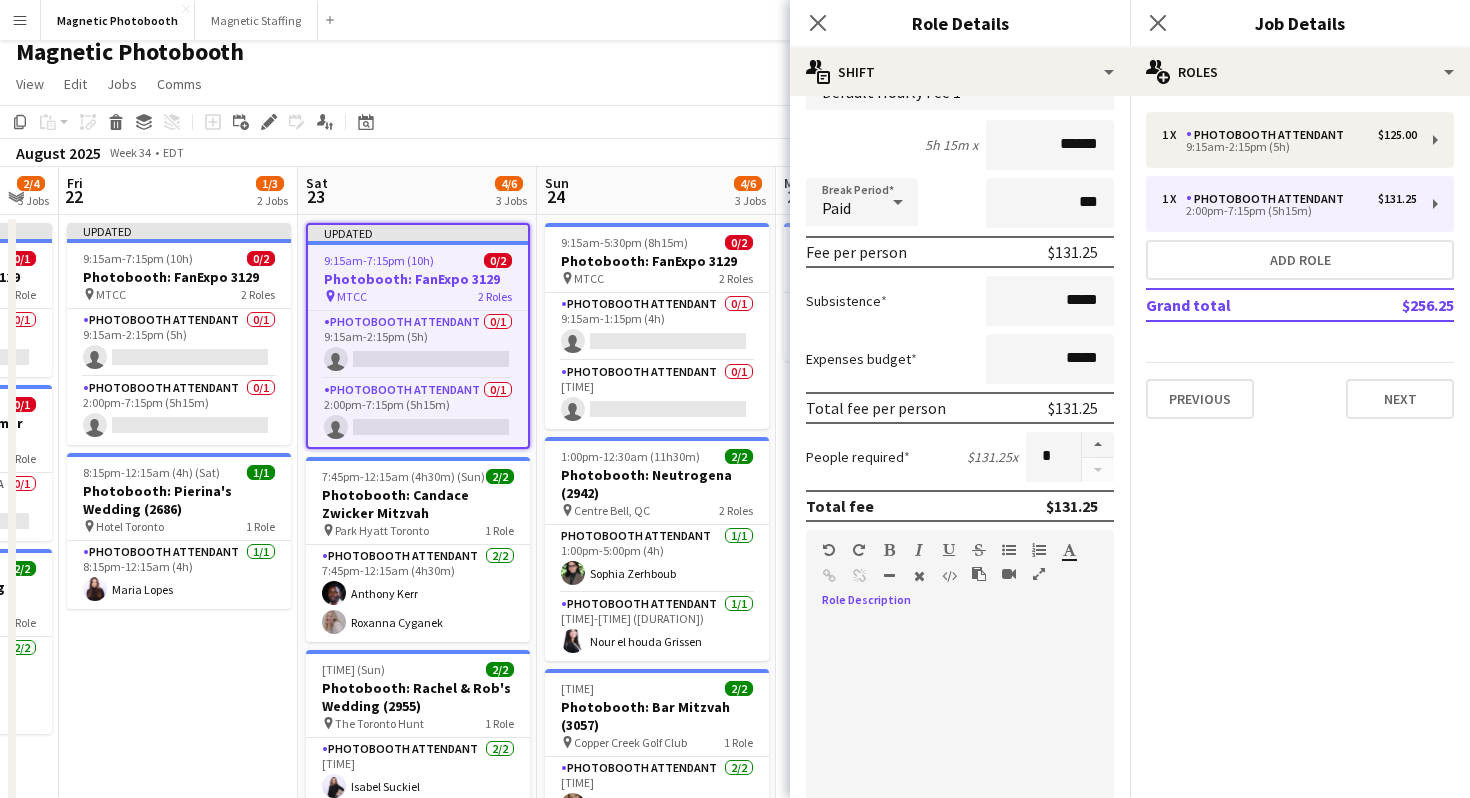click at bounding box center (960, 739) 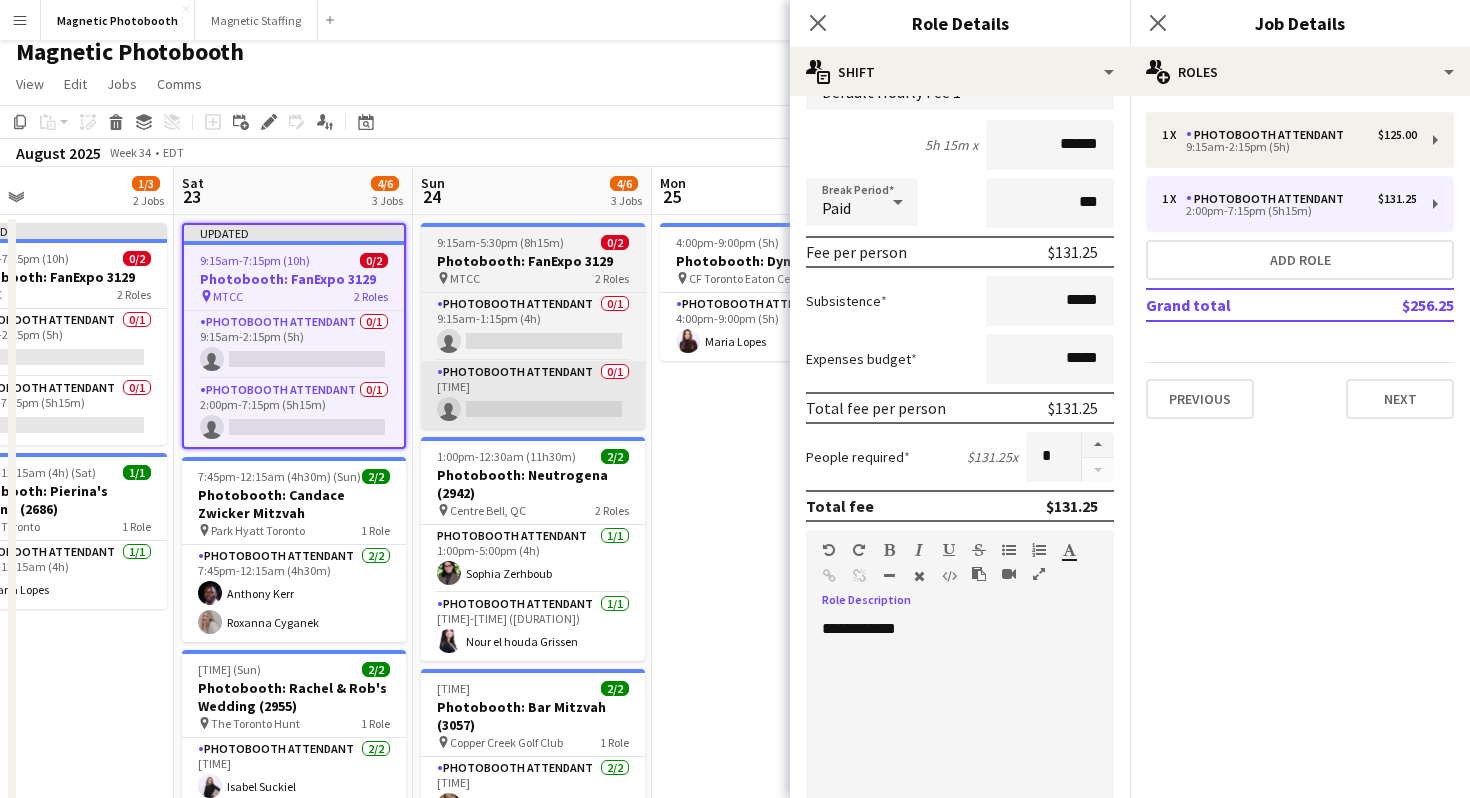 scroll, scrollTop: 0, scrollLeft: 786, axis: horizontal 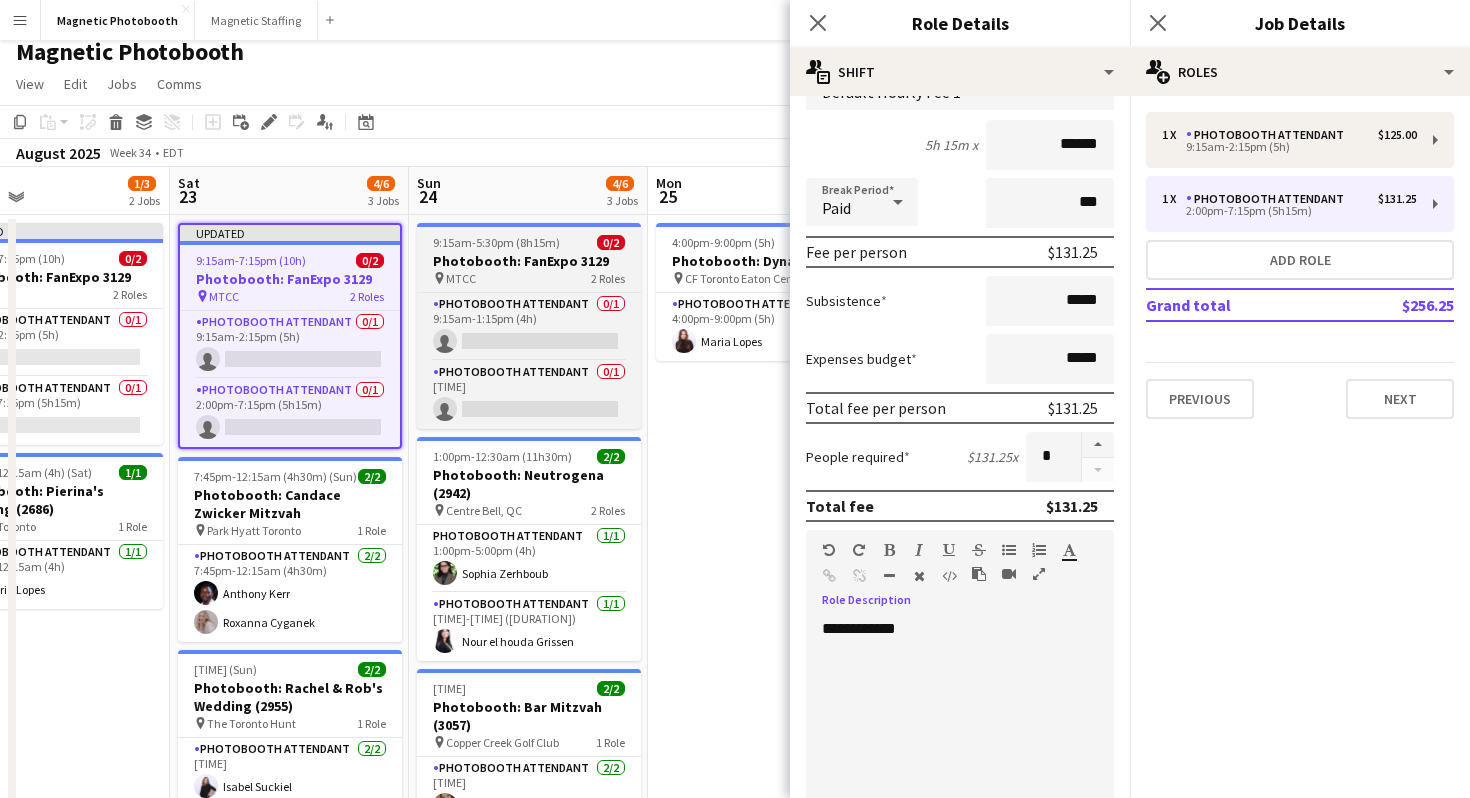 click on "Photobooth: FanExpo 3129" at bounding box center (529, 261) 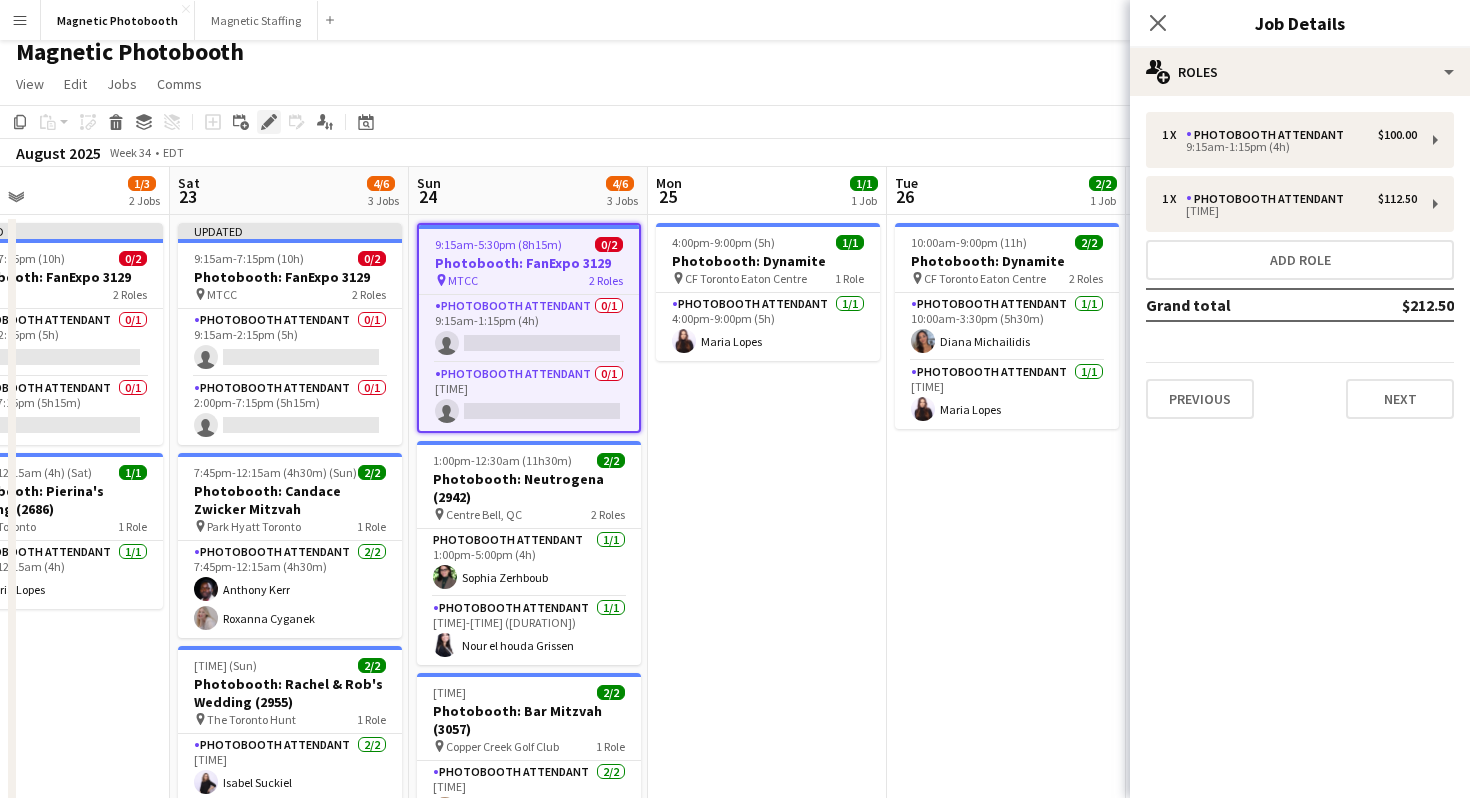 click 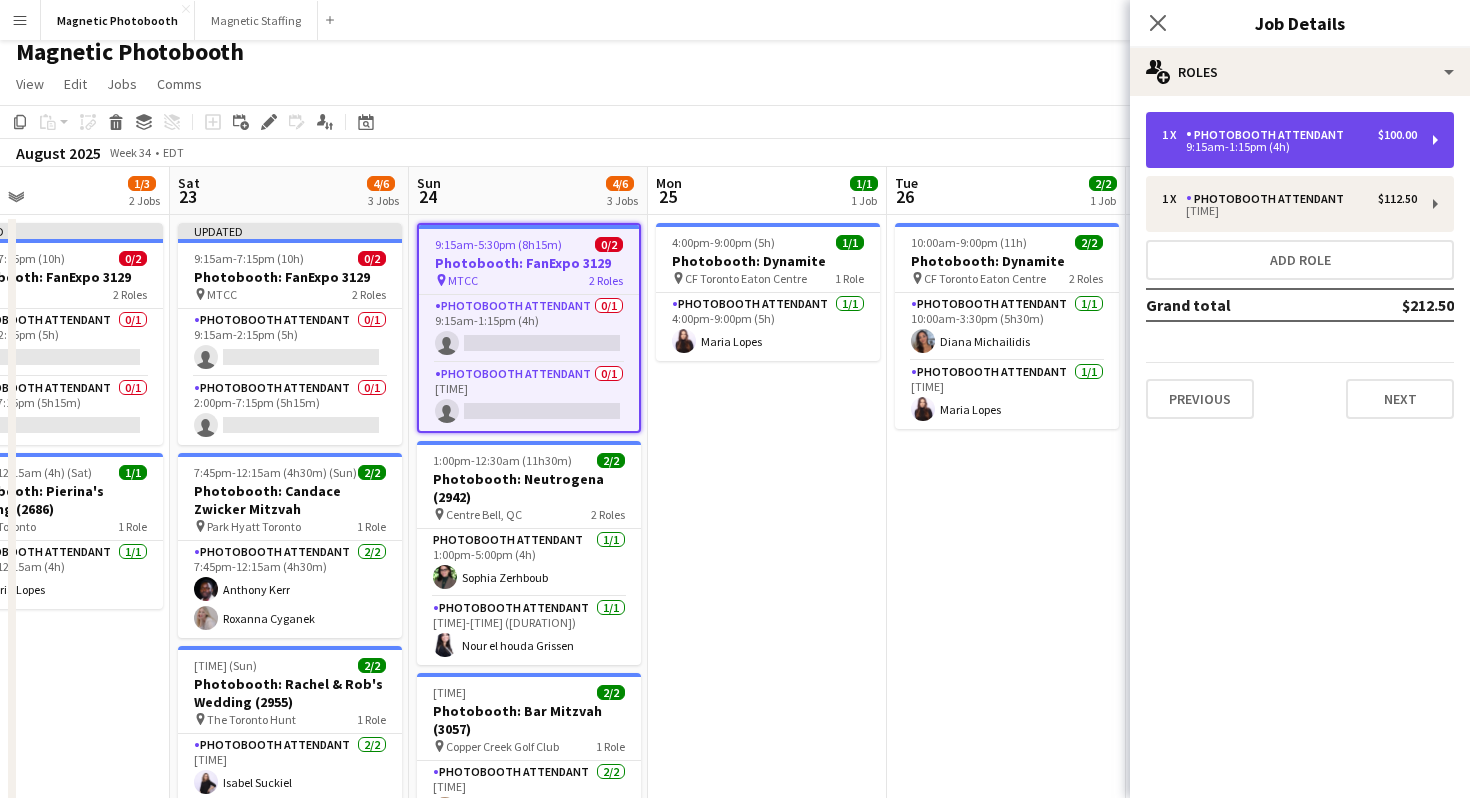 click on "Photobooth Attendant" at bounding box center [1269, 135] 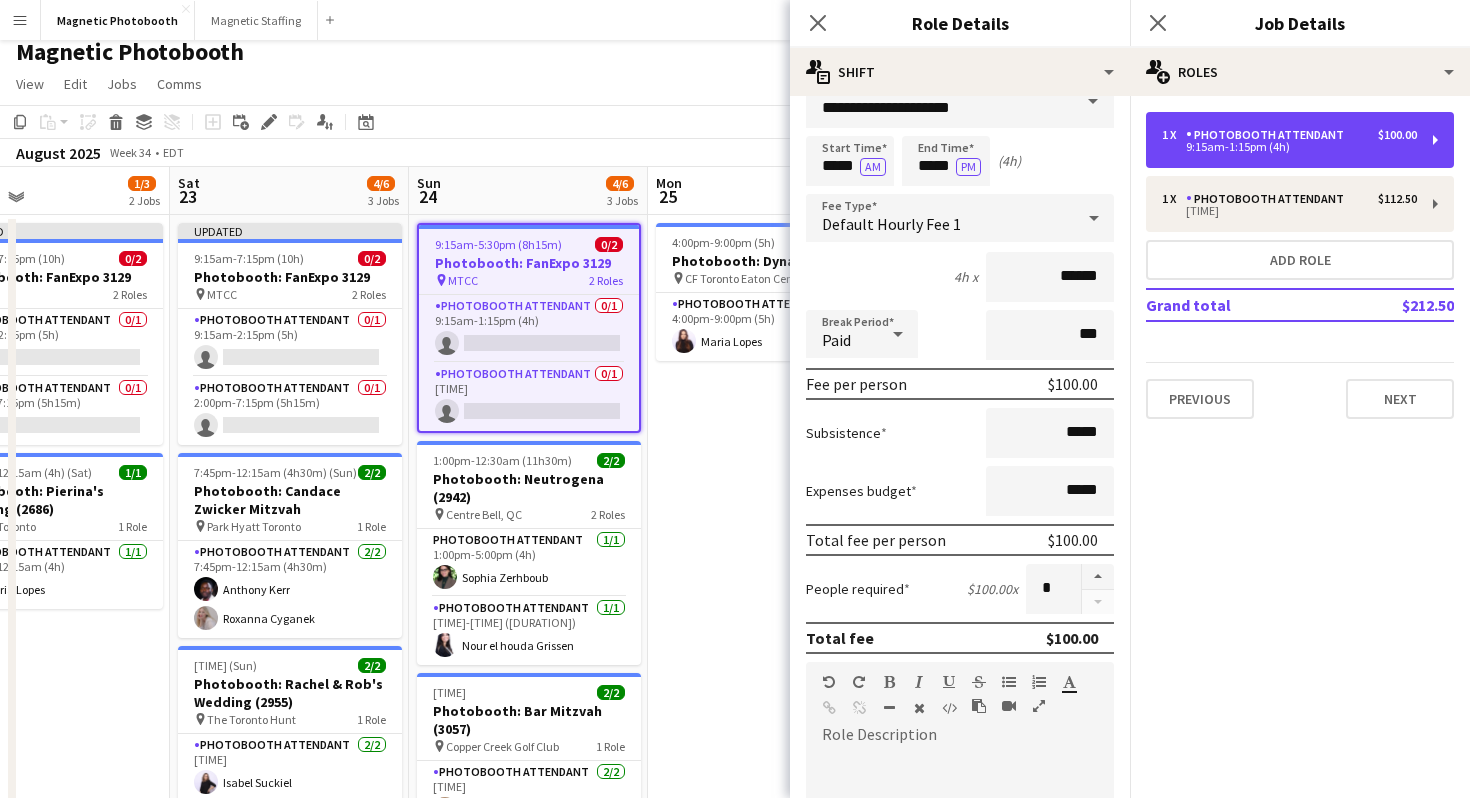 scroll, scrollTop: 48, scrollLeft: 0, axis: vertical 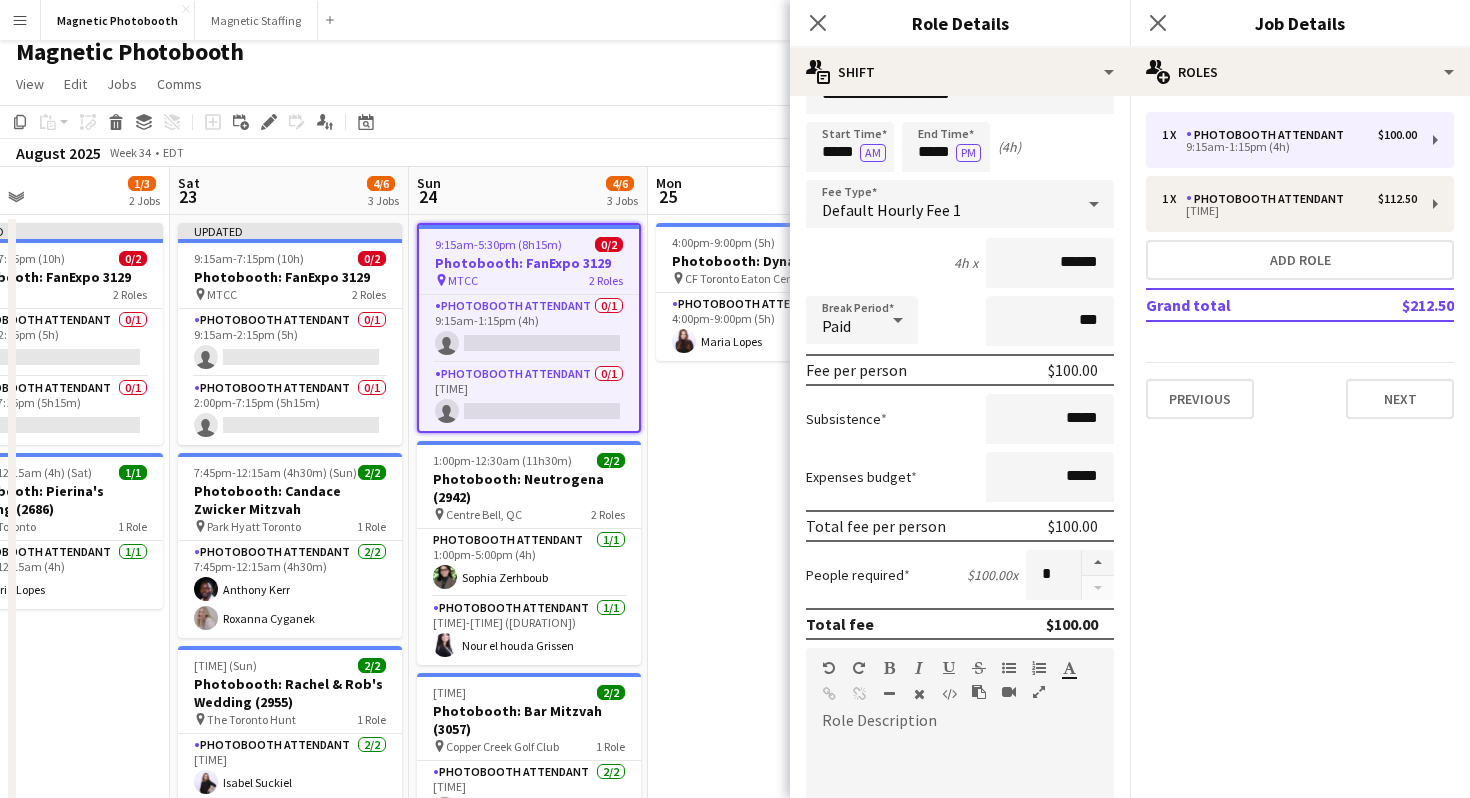 click at bounding box center (960, 850) 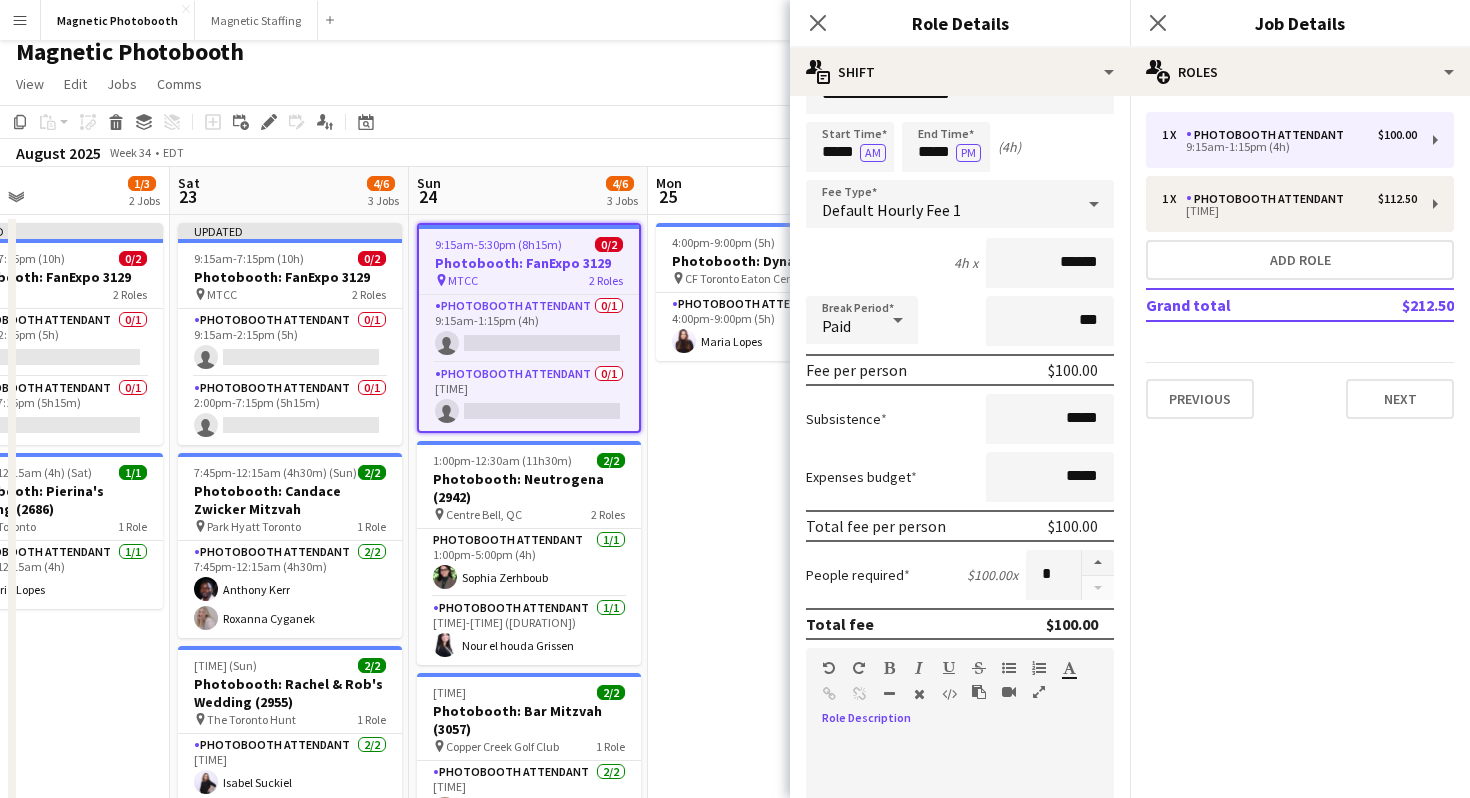 paste 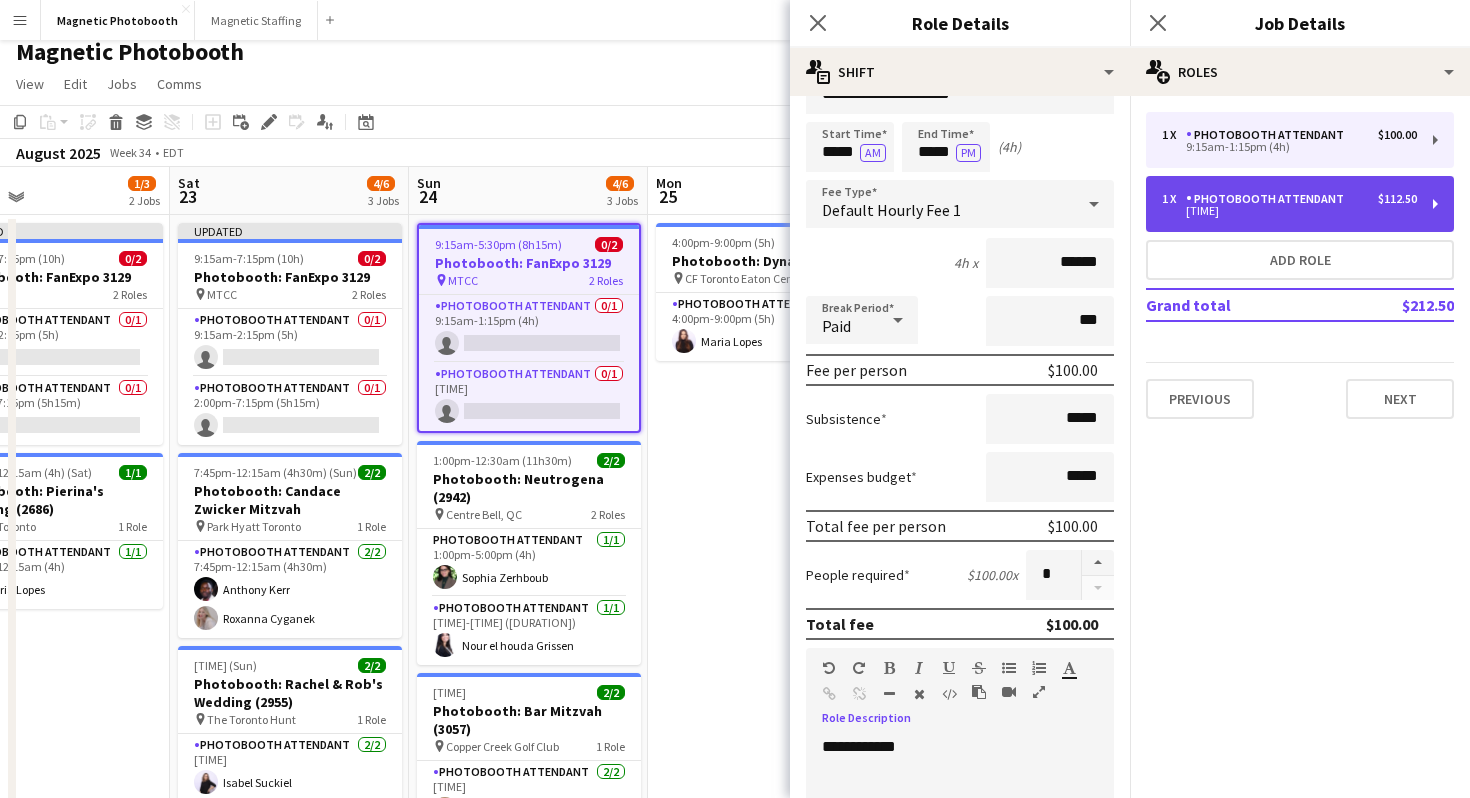 click on "1 x   Photobooth Attendant    $112.50   1:00pm-5:30pm (4h30m)" at bounding box center (1300, 204) 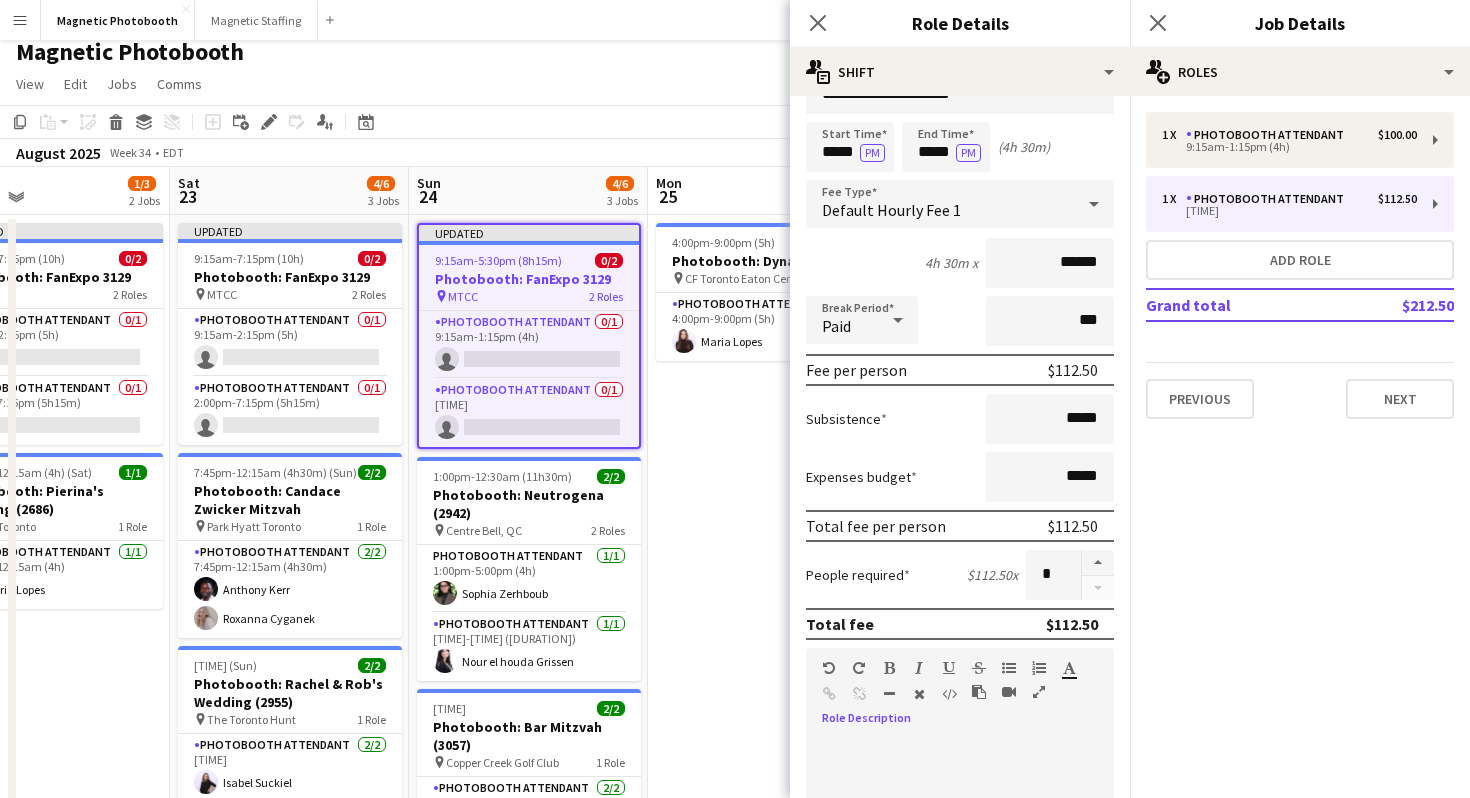 click at bounding box center [960, 857] 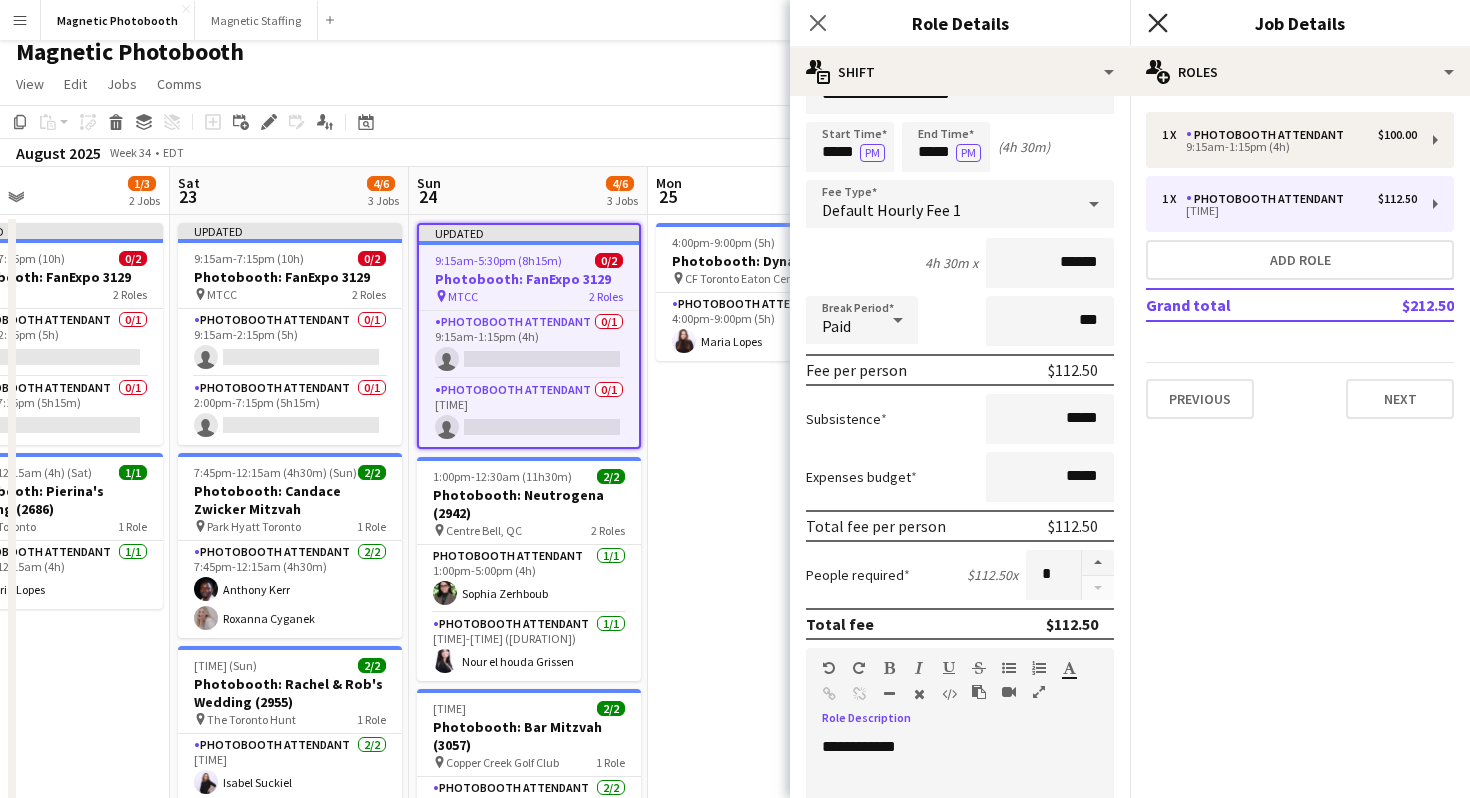 click on "Close pop-in" 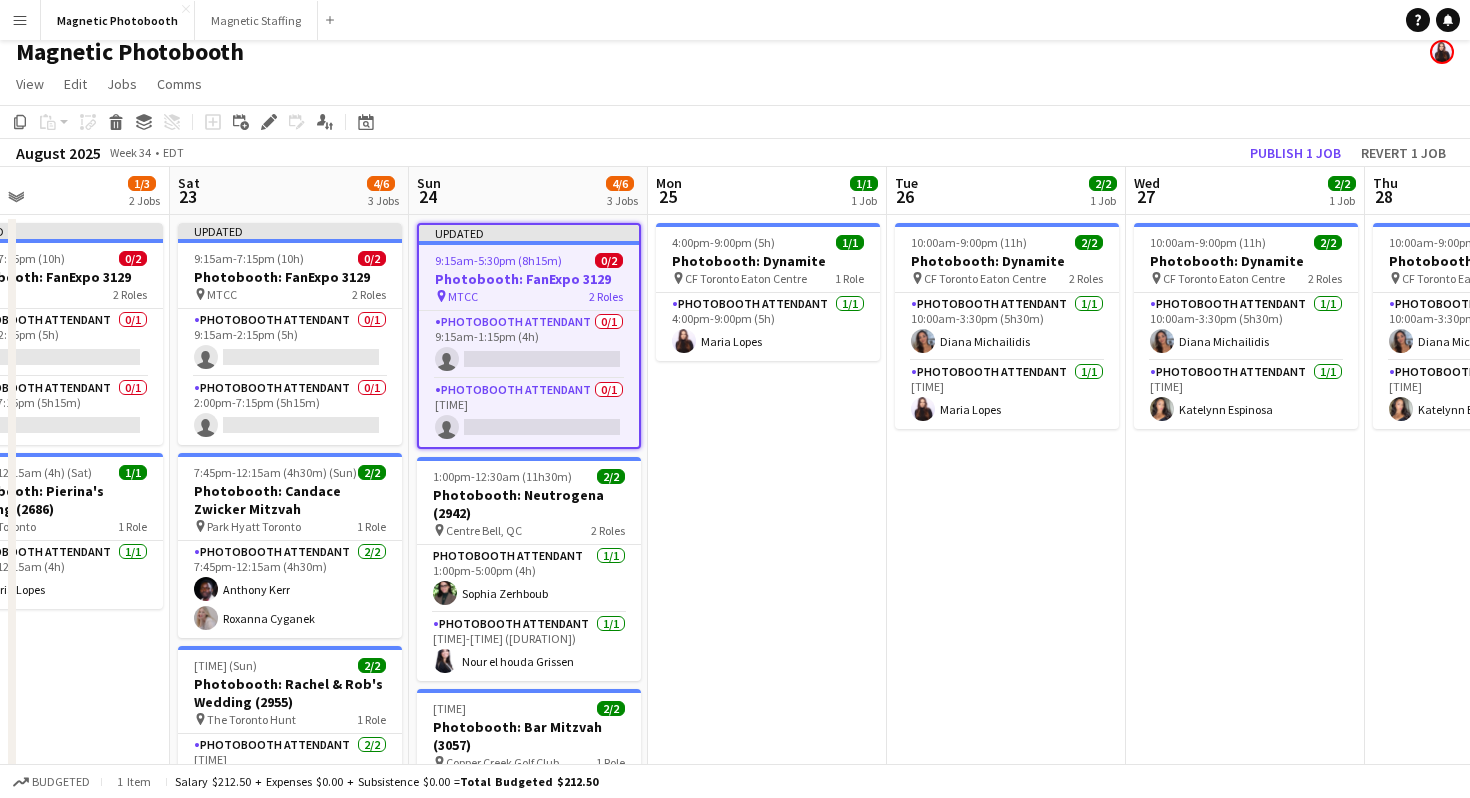 click on "Magnetic Photobooth" 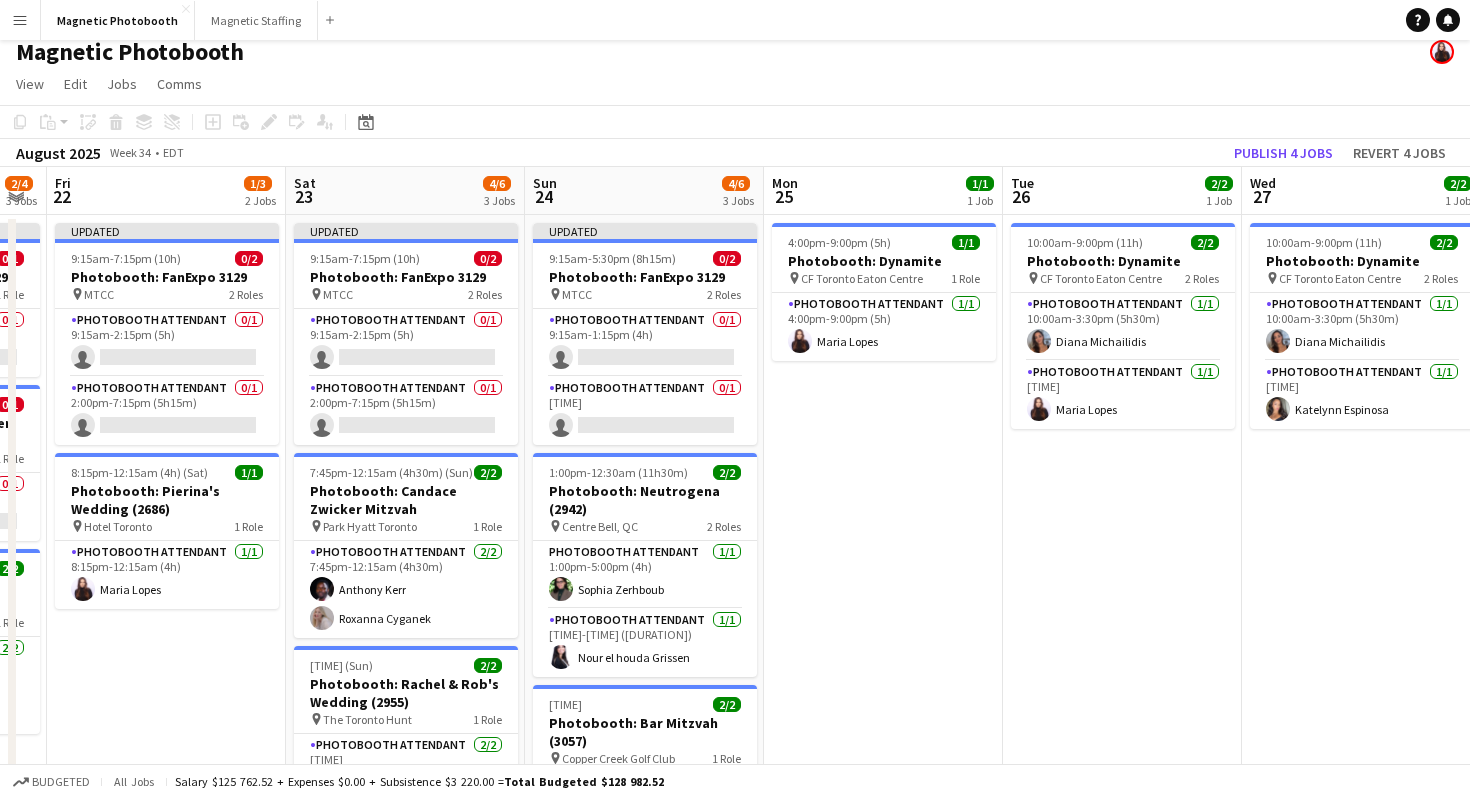 scroll, scrollTop: 0, scrollLeft: 664, axis: horizontal 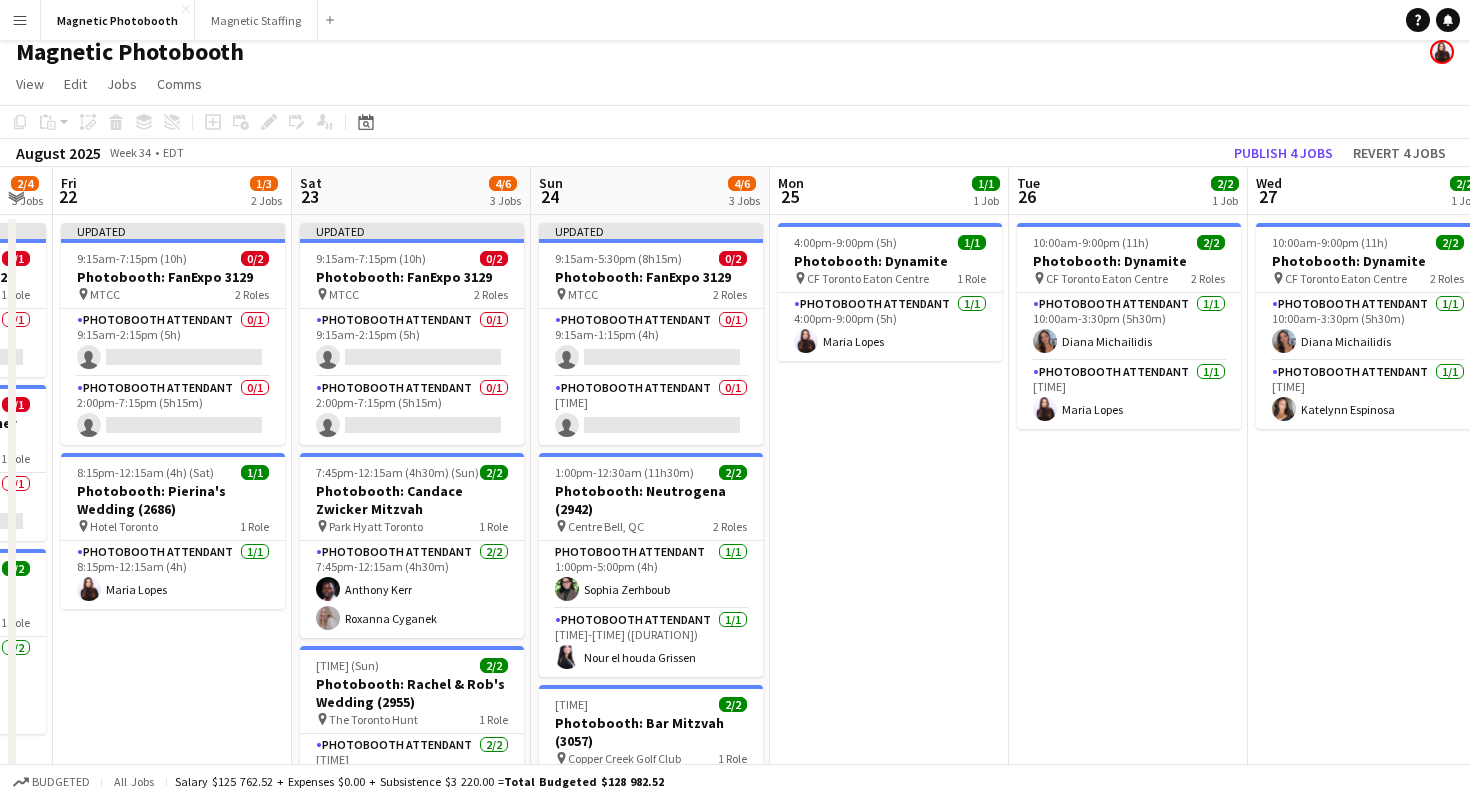 click on "Copy
Paste
Paste
Command
V Paste with crew
Command
Shift
V
Paste linked Job
Delete
Group
Ungroup
Add job
Add linked Job
Edit
Edit linked Job
Applicants
Date picker
AUG 2025 AUG 2025 Monday M Tuesday T Wednesday W Thursday T Friday F Saturday S Sunday S  AUG   1   2   3   4   5   6   7   8   9   10   11   12   13   14   15   16   17   18   19   20   21   22   23   24   25" 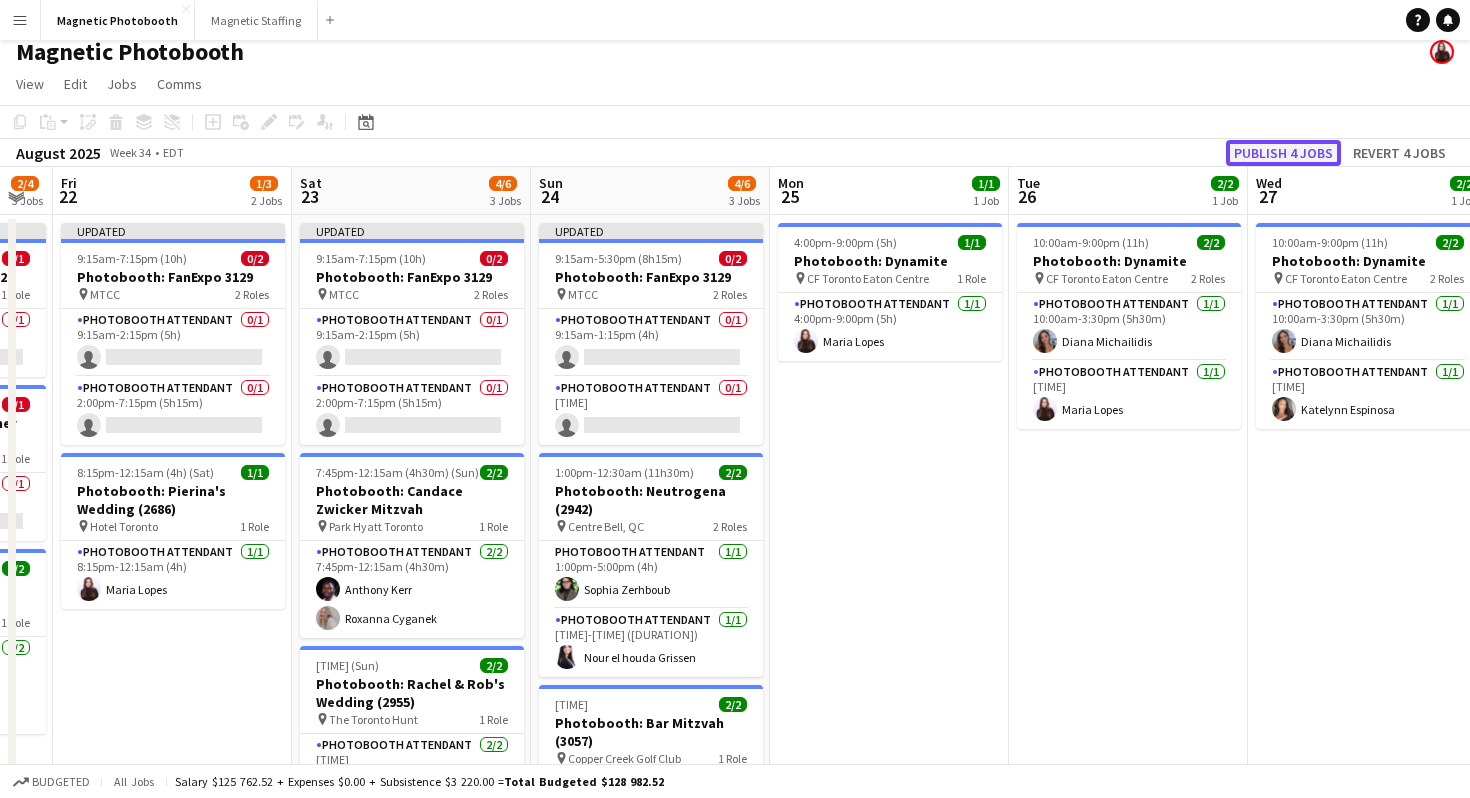 click on "Publish 4 jobs" 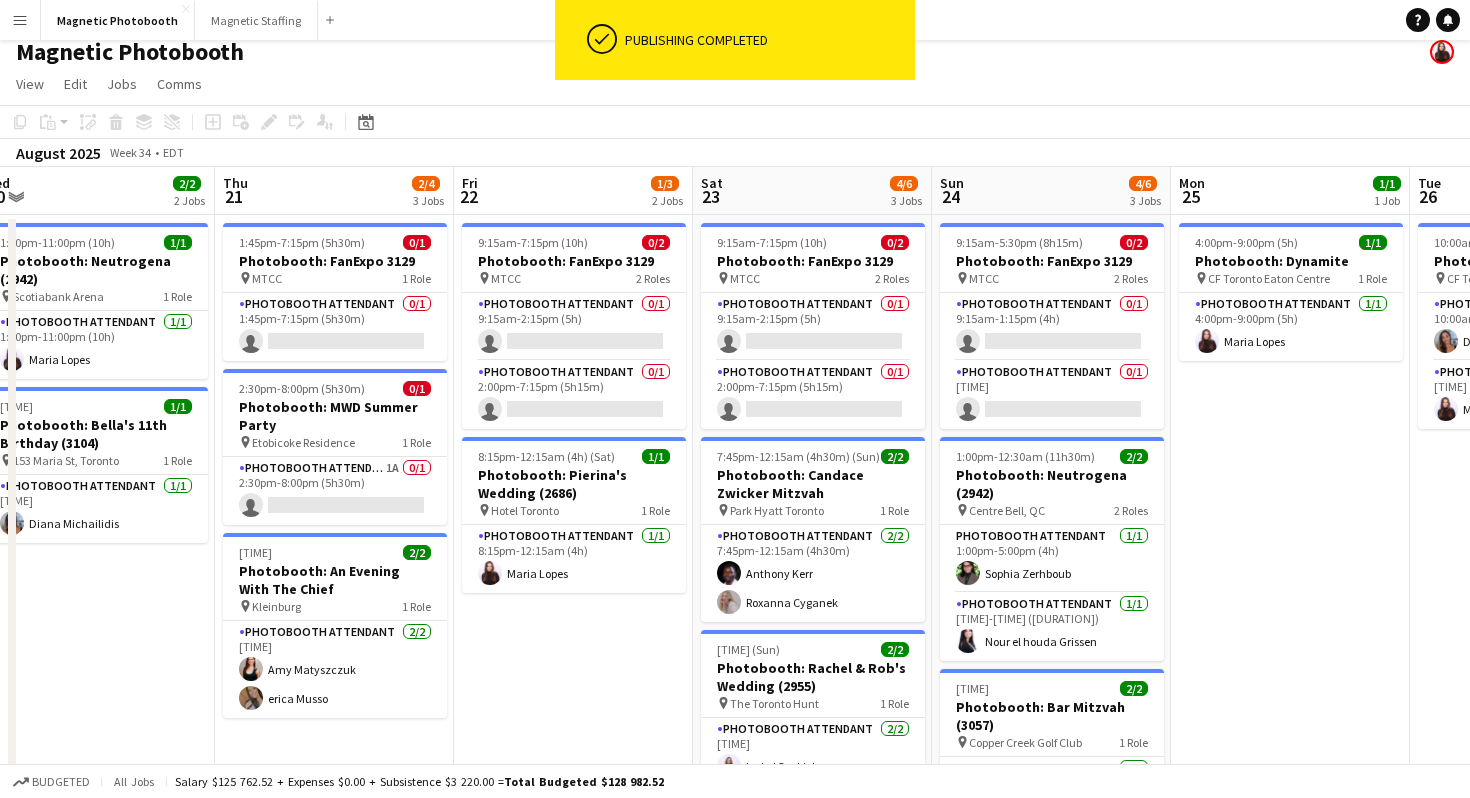 scroll, scrollTop: 0, scrollLeft: 500, axis: horizontal 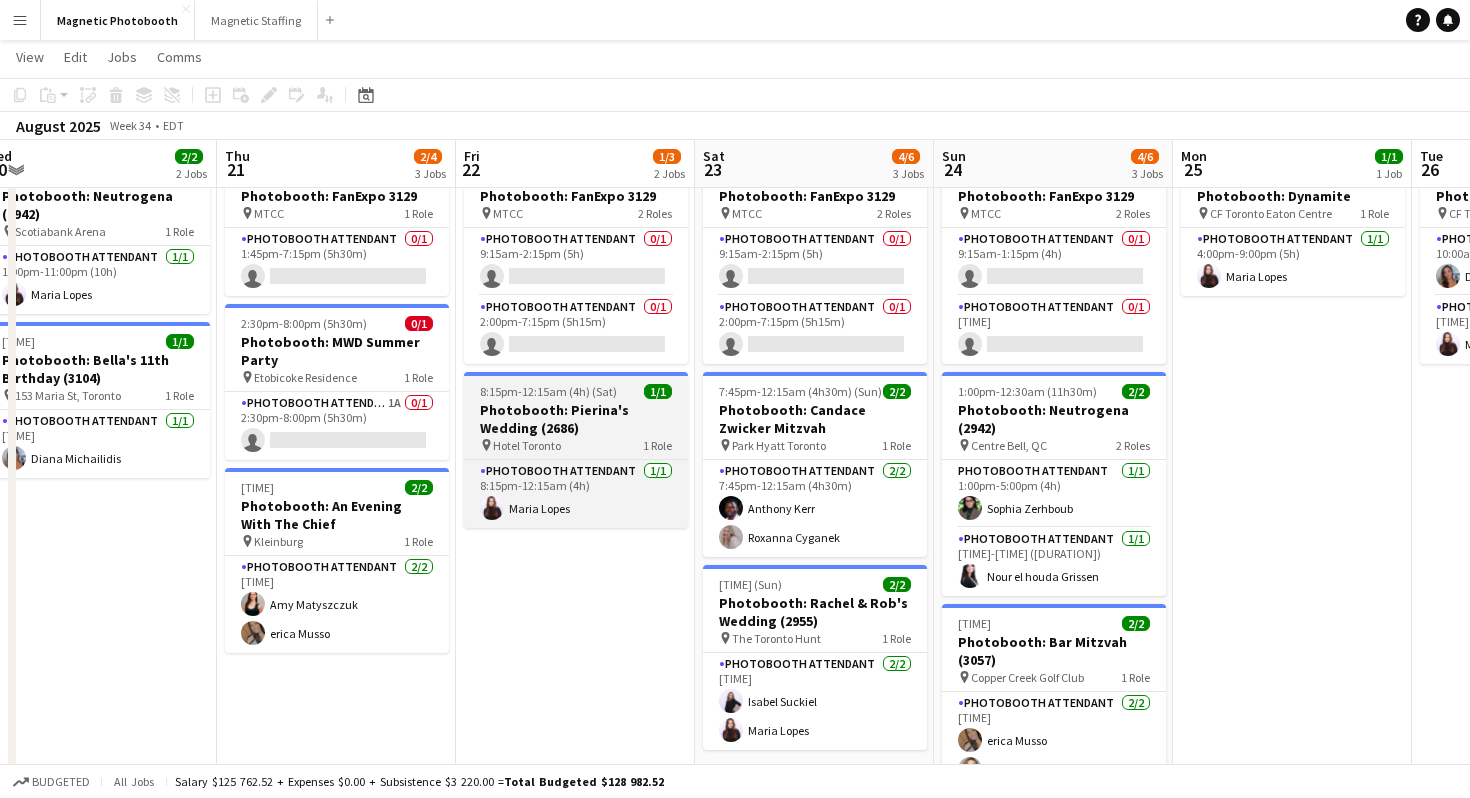 click on "Photobooth: Pierina's Wedding (2686)" at bounding box center (576, 419) 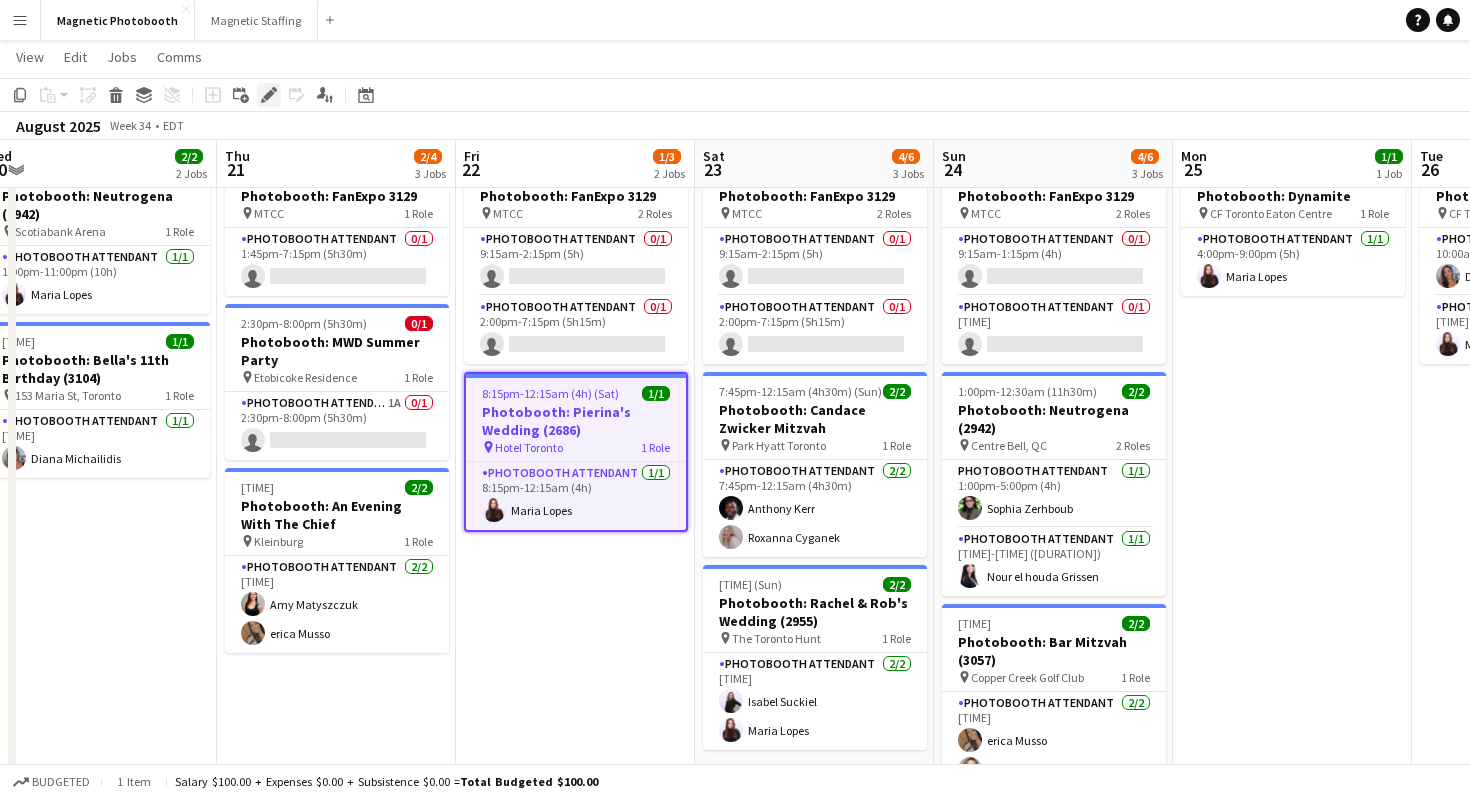 click on "Edit" 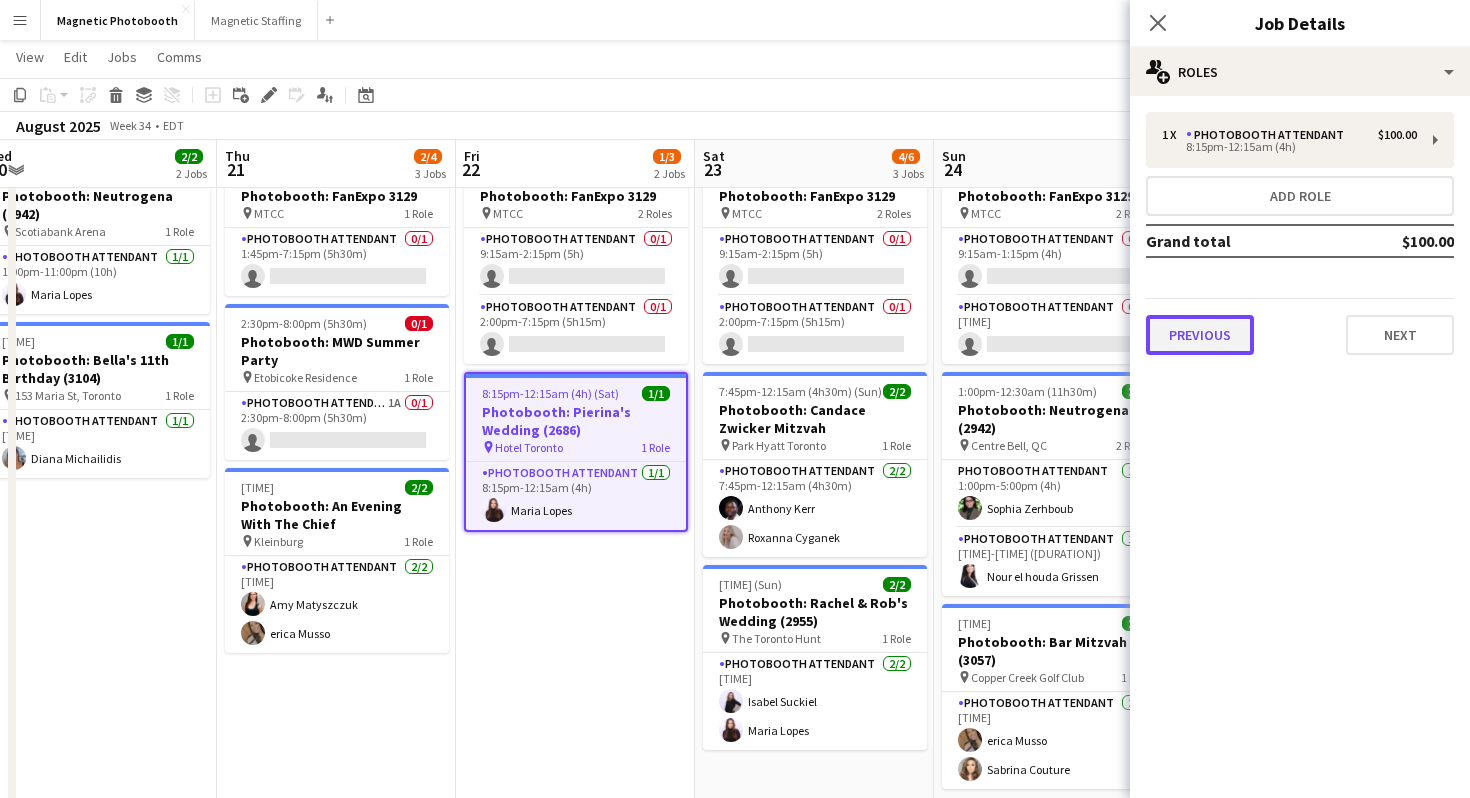 click on "Previous" at bounding box center [1200, 335] 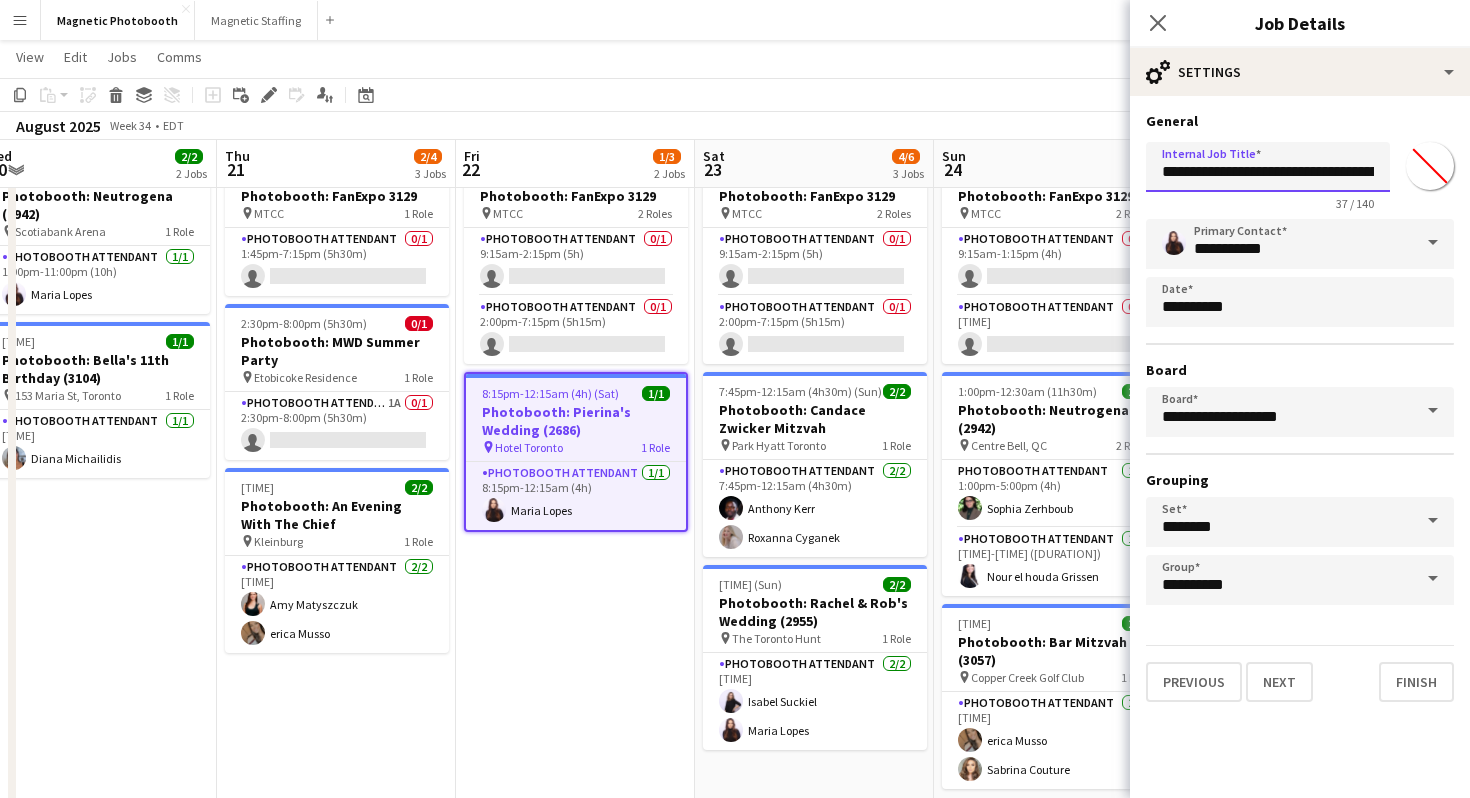 scroll, scrollTop: 0, scrollLeft: 43, axis: horizontal 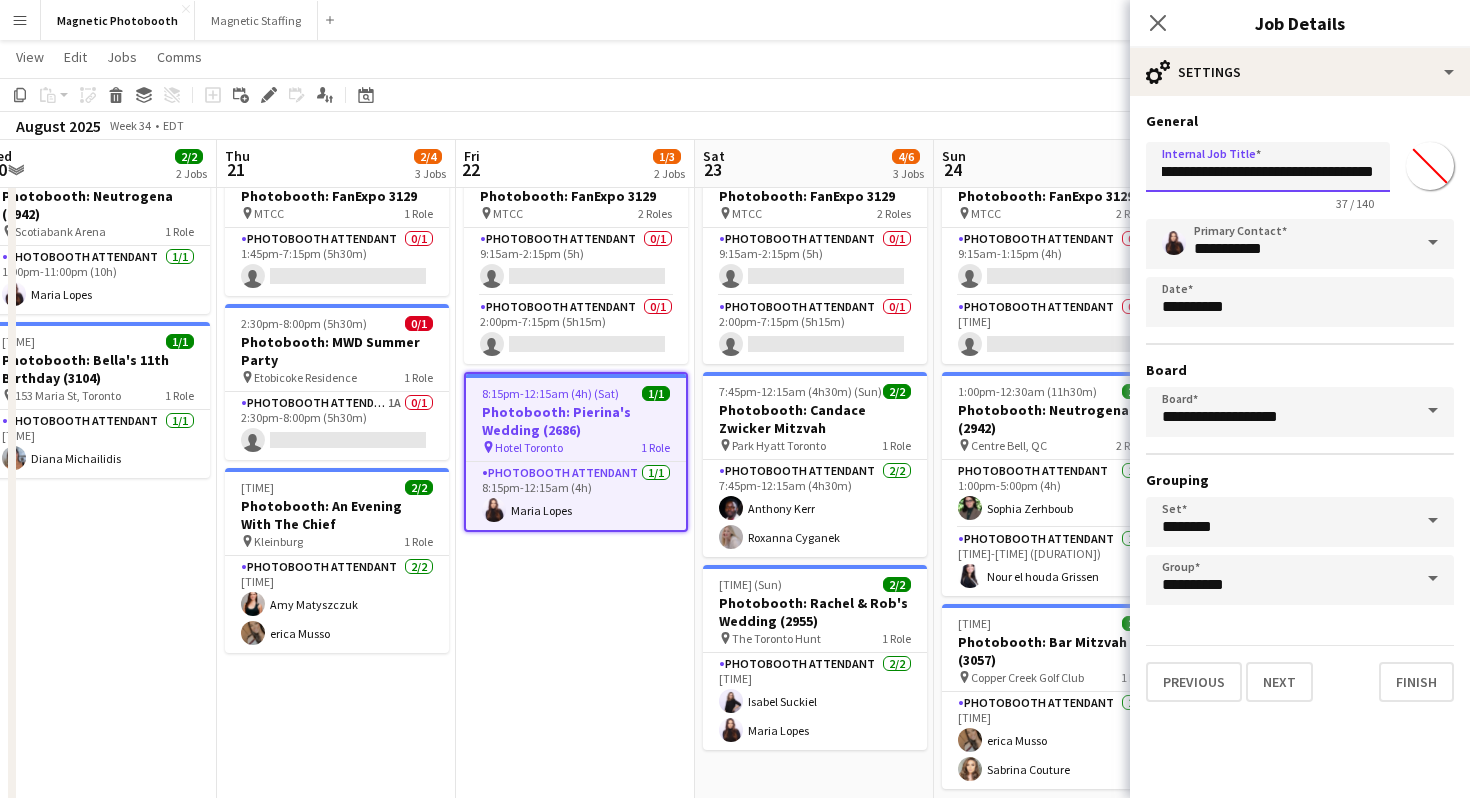 drag, startPoint x: 1307, startPoint y: 167, endPoint x: 1407, endPoint y: 167, distance: 100 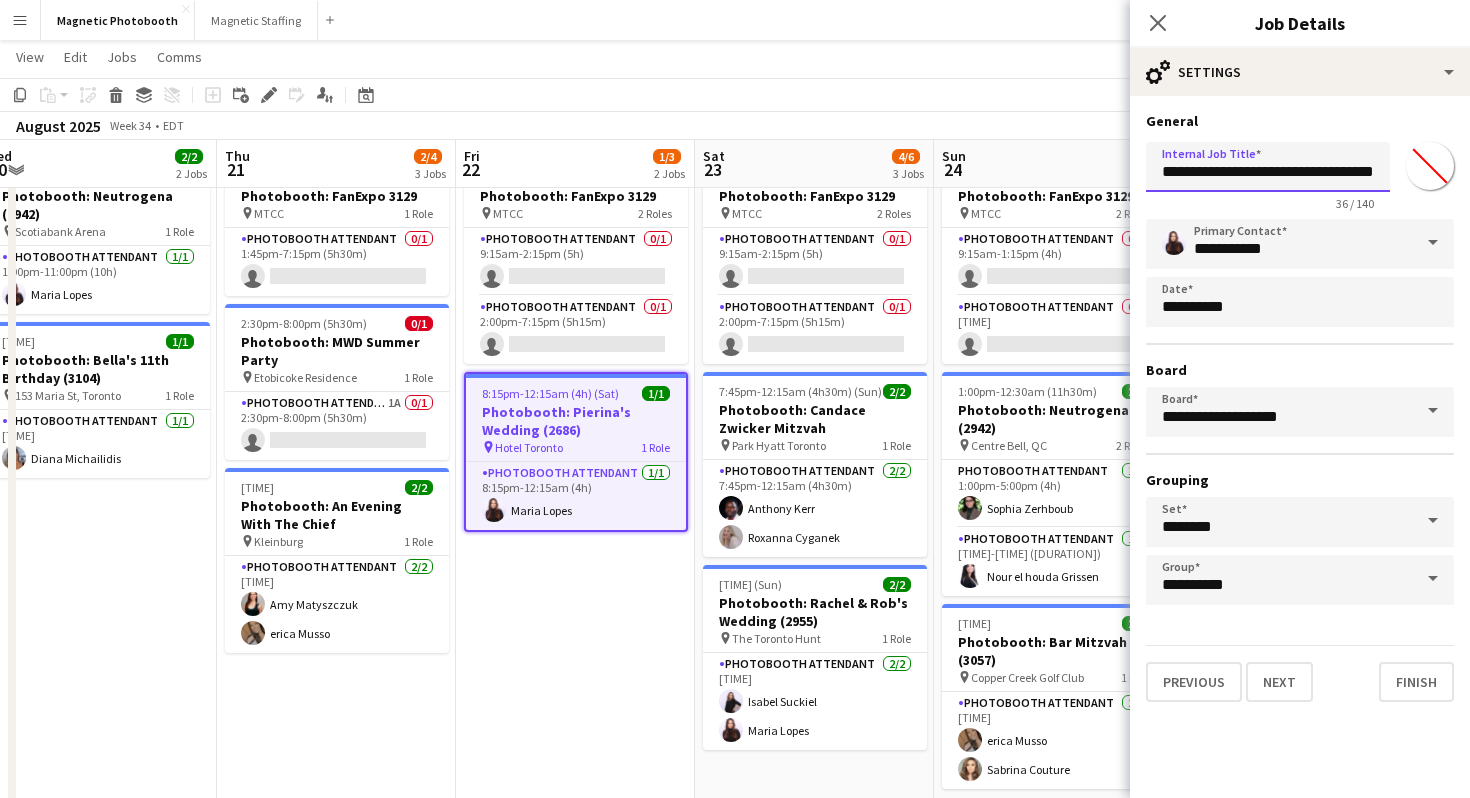 scroll, scrollTop: 0, scrollLeft: 33, axis: horizontal 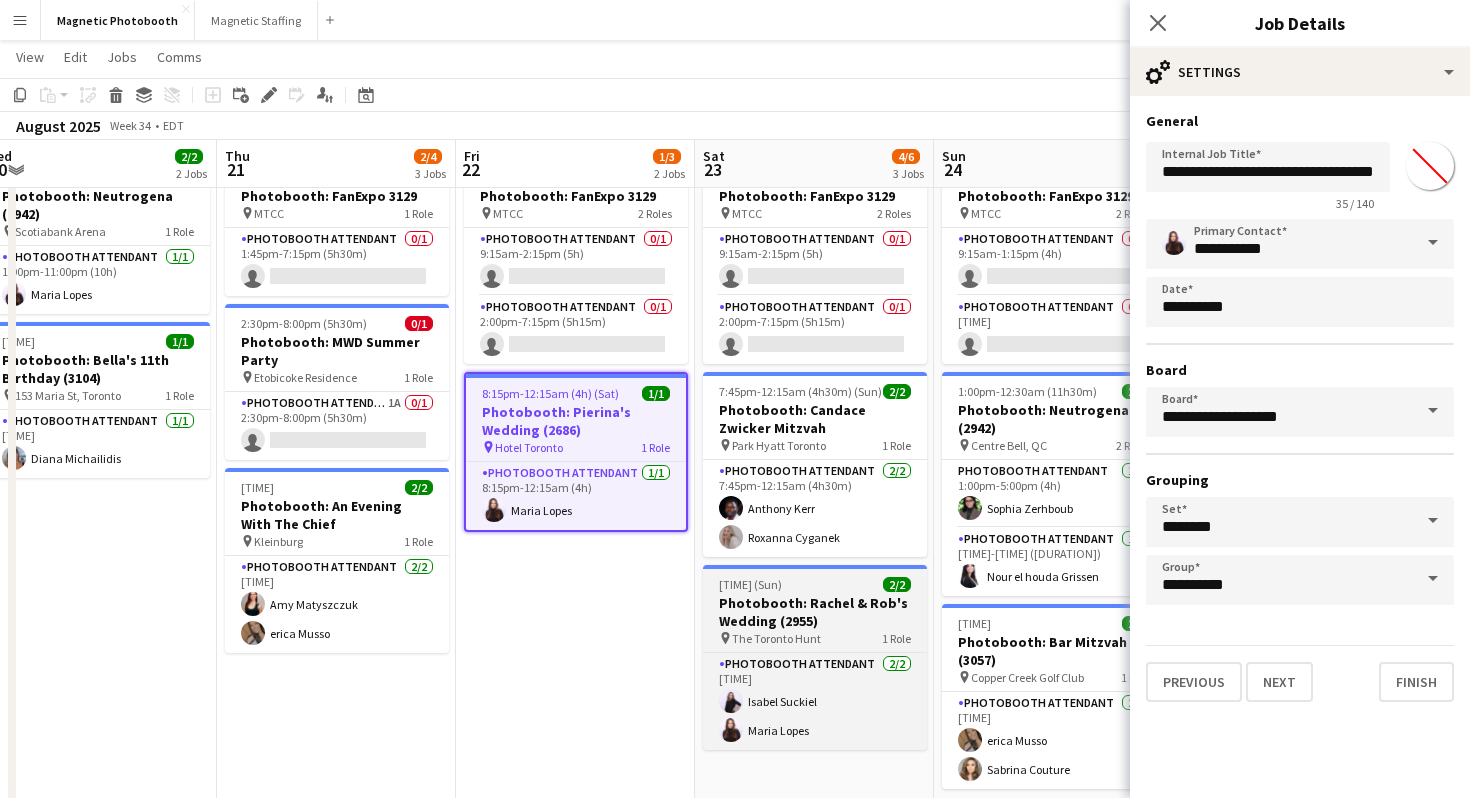 click on "Photobooth: Rachel & Rob's Wedding (2955)" at bounding box center (815, 612) 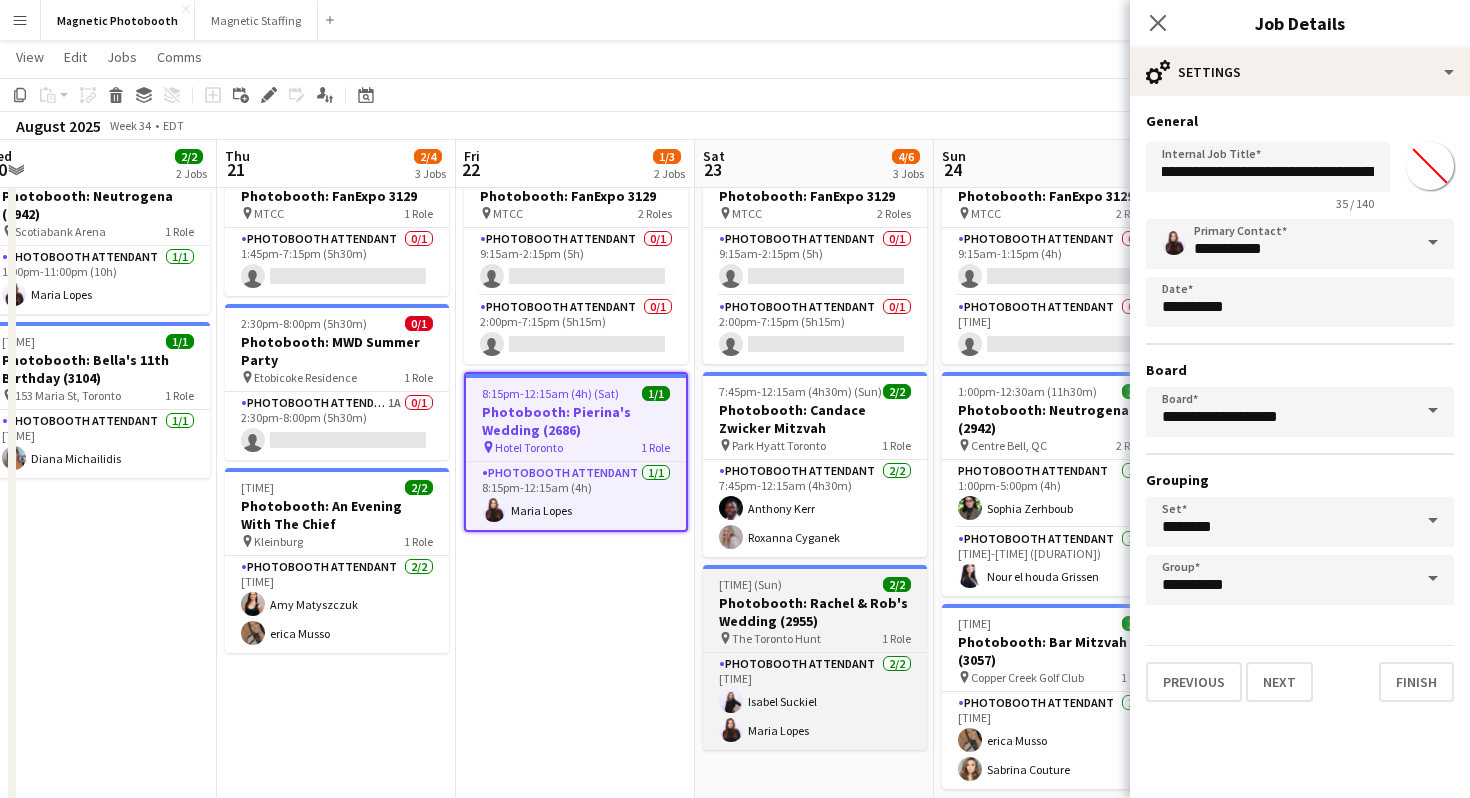scroll, scrollTop: 0, scrollLeft: 0, axis: both 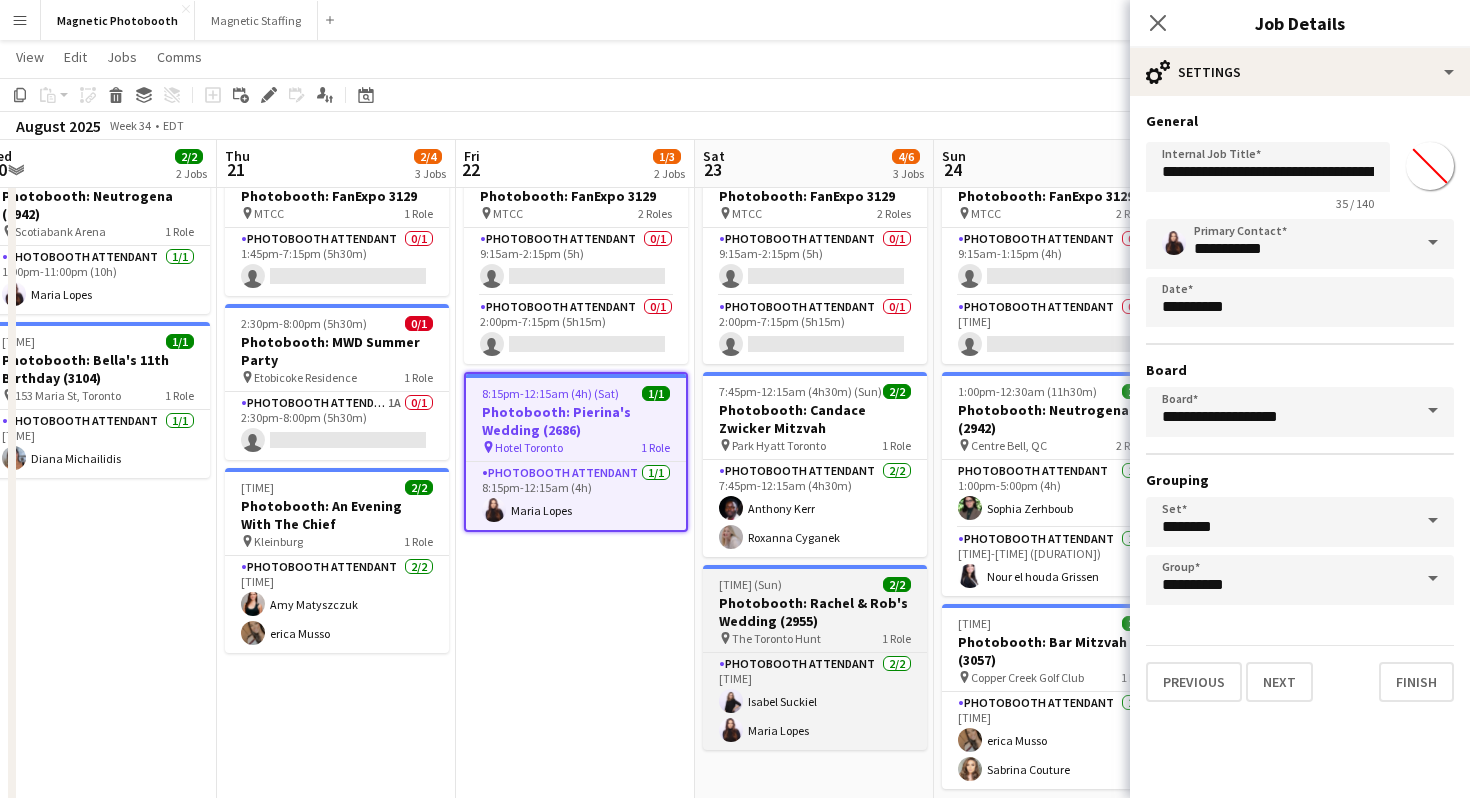 type on "*******" 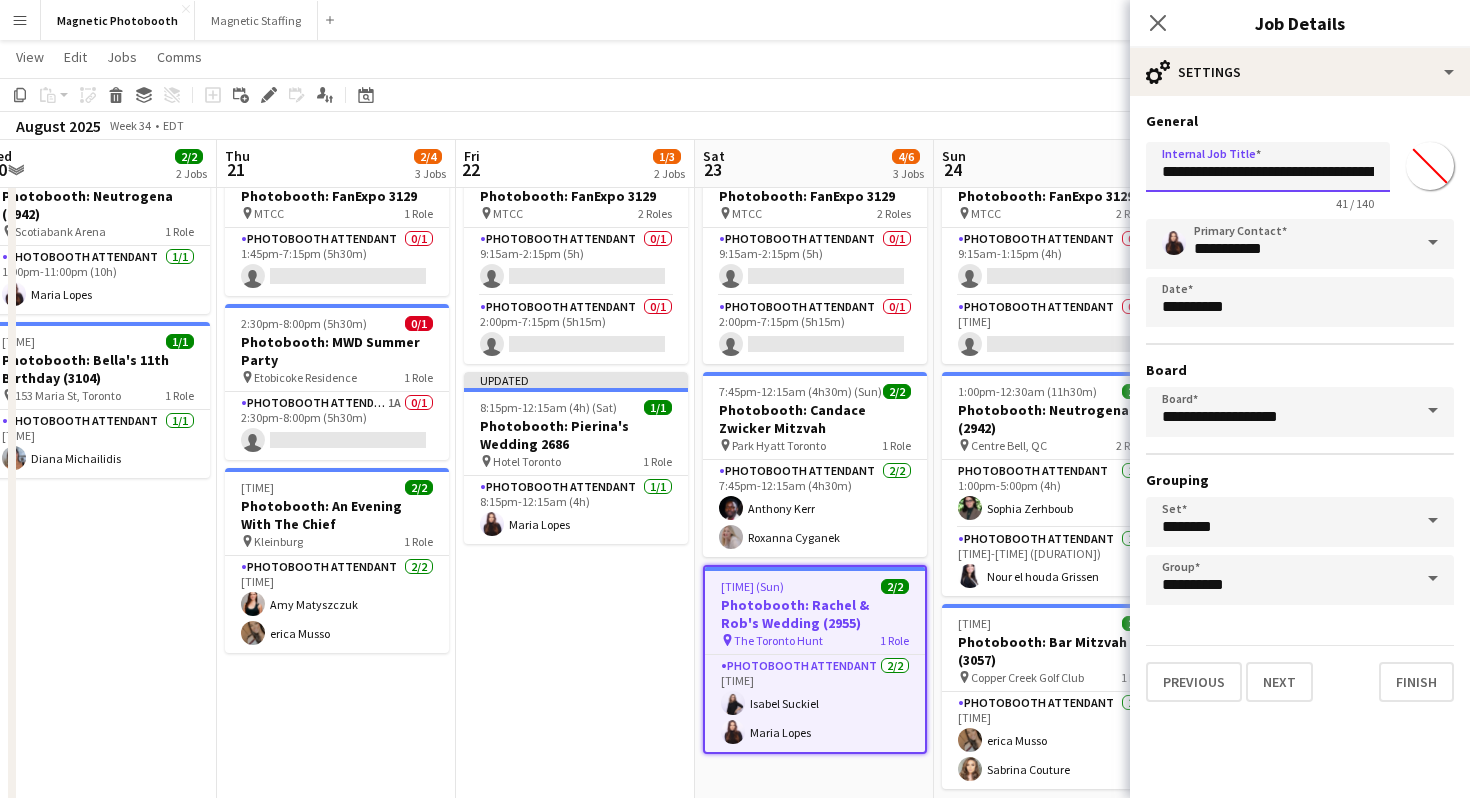 drag, startPoint x: 1300, startPoint y: 167, endPoint x: 1336, endPoint y: 162, distance: 36.345562 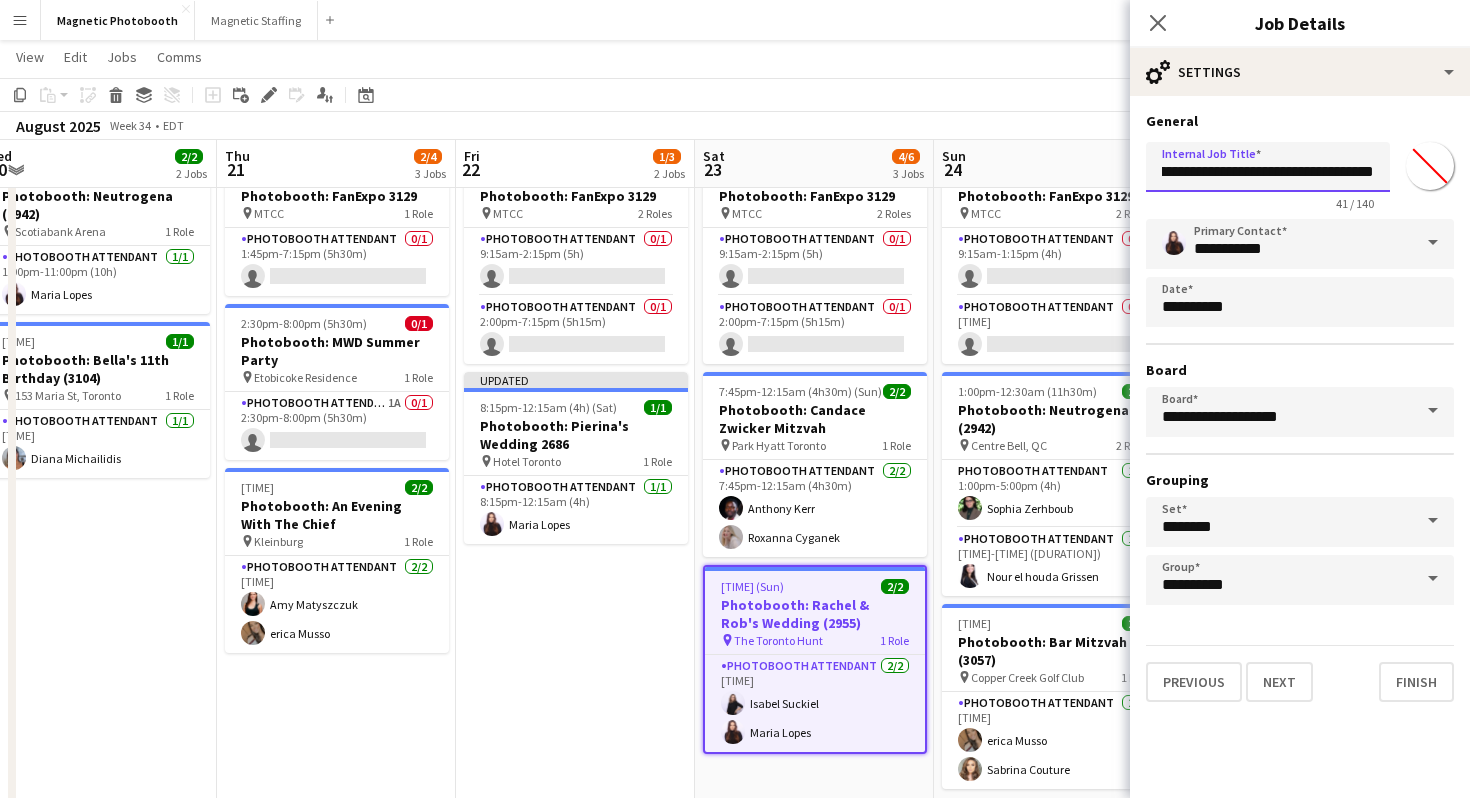 drag, startPoint x: 1336, startPoint y: 162, endPoint x: 1469, endPoint y: 162, distance: 133 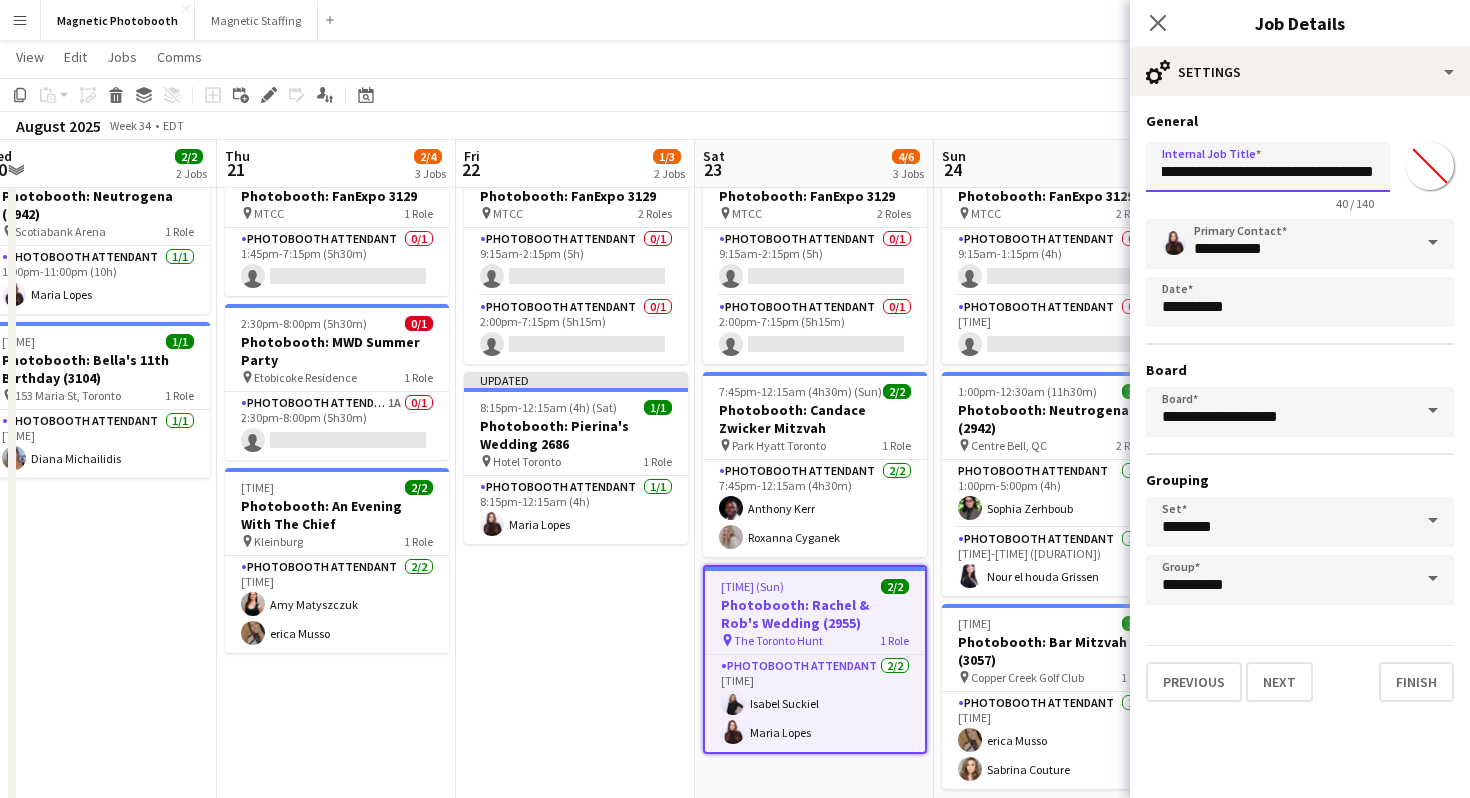 scroll, scrollTop: 0, scrollLeft: 70, axis: horizontal 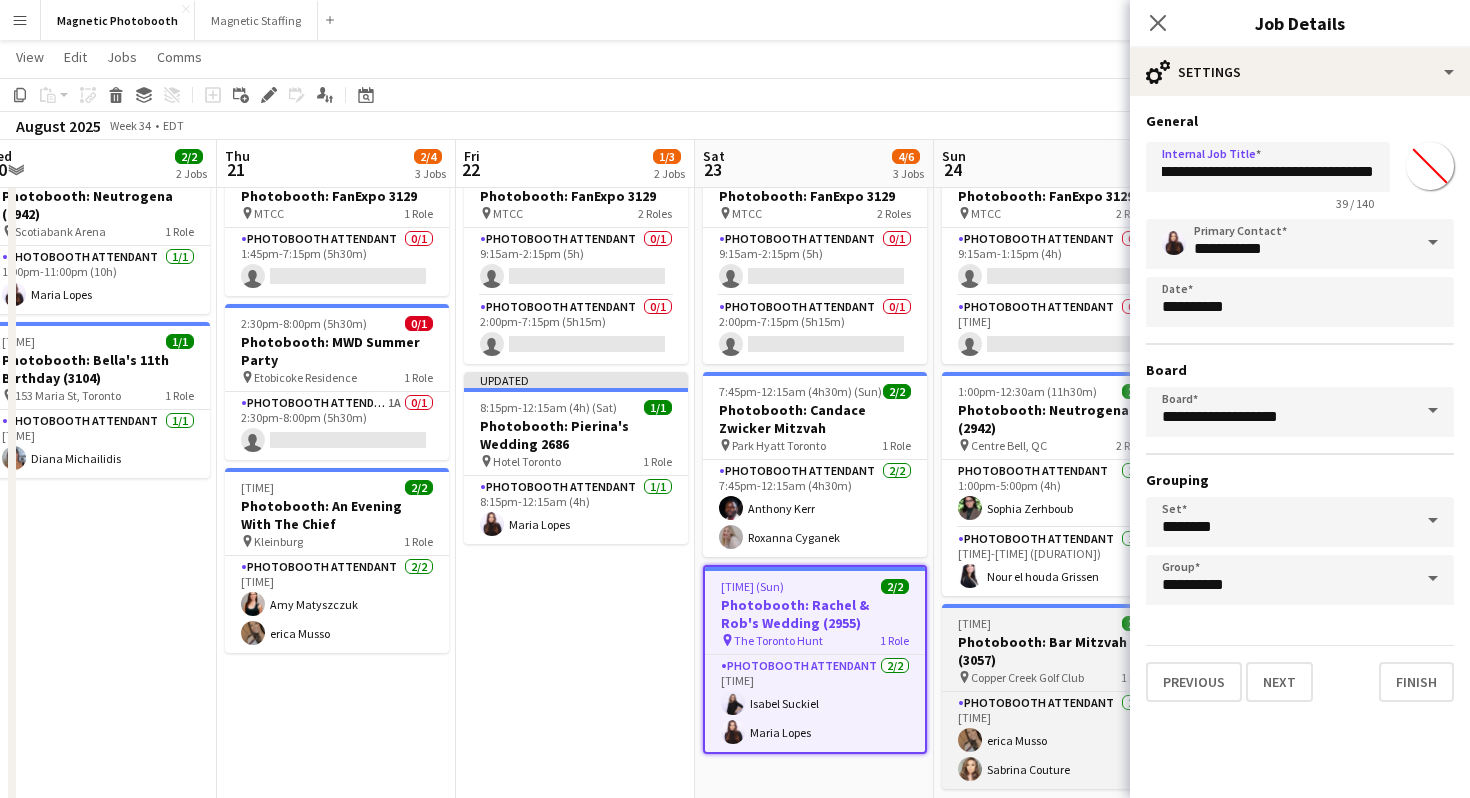 click on "[TIME]    2/2   Photobooth: Bar Mitzvah (3057)
pin
Copper Creek Golf Club   1 Role   Photobooth Attendant    2/2   [TIME]
erica Musso Sabrina Couture" at bounding box center [1054, 696] 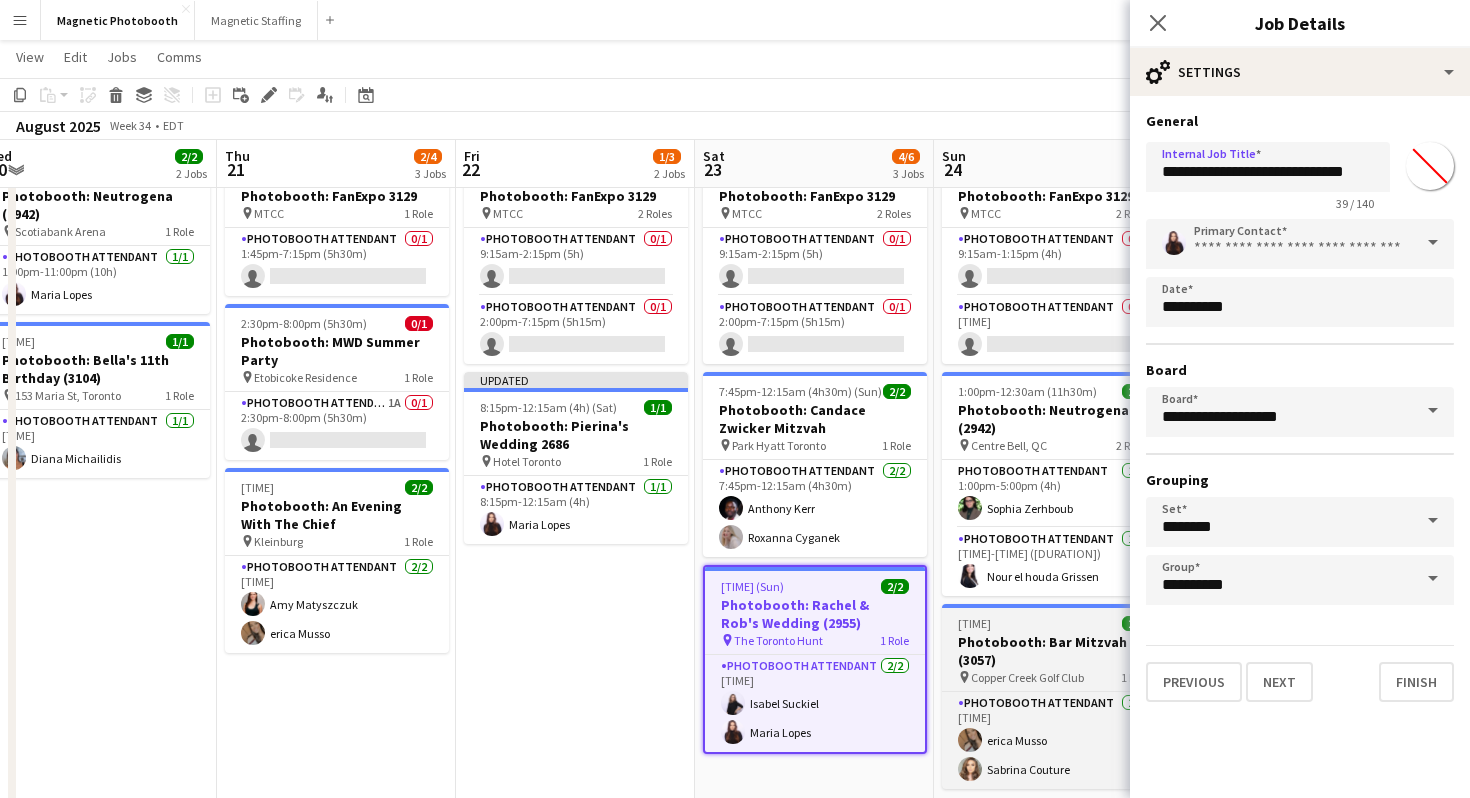 scroll, scrollTop: 0, scrollLeft: 0, axis: both 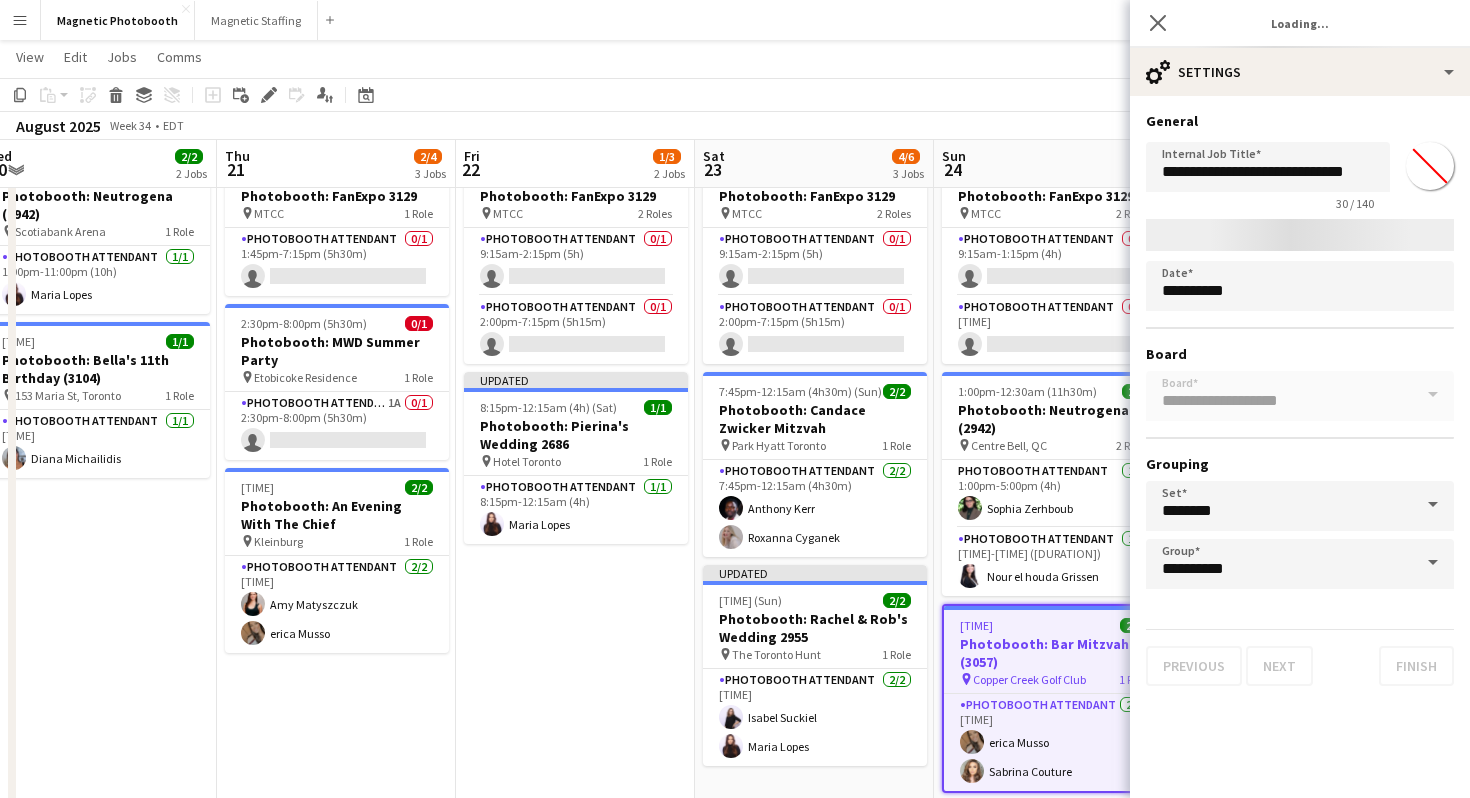 type on "*******" 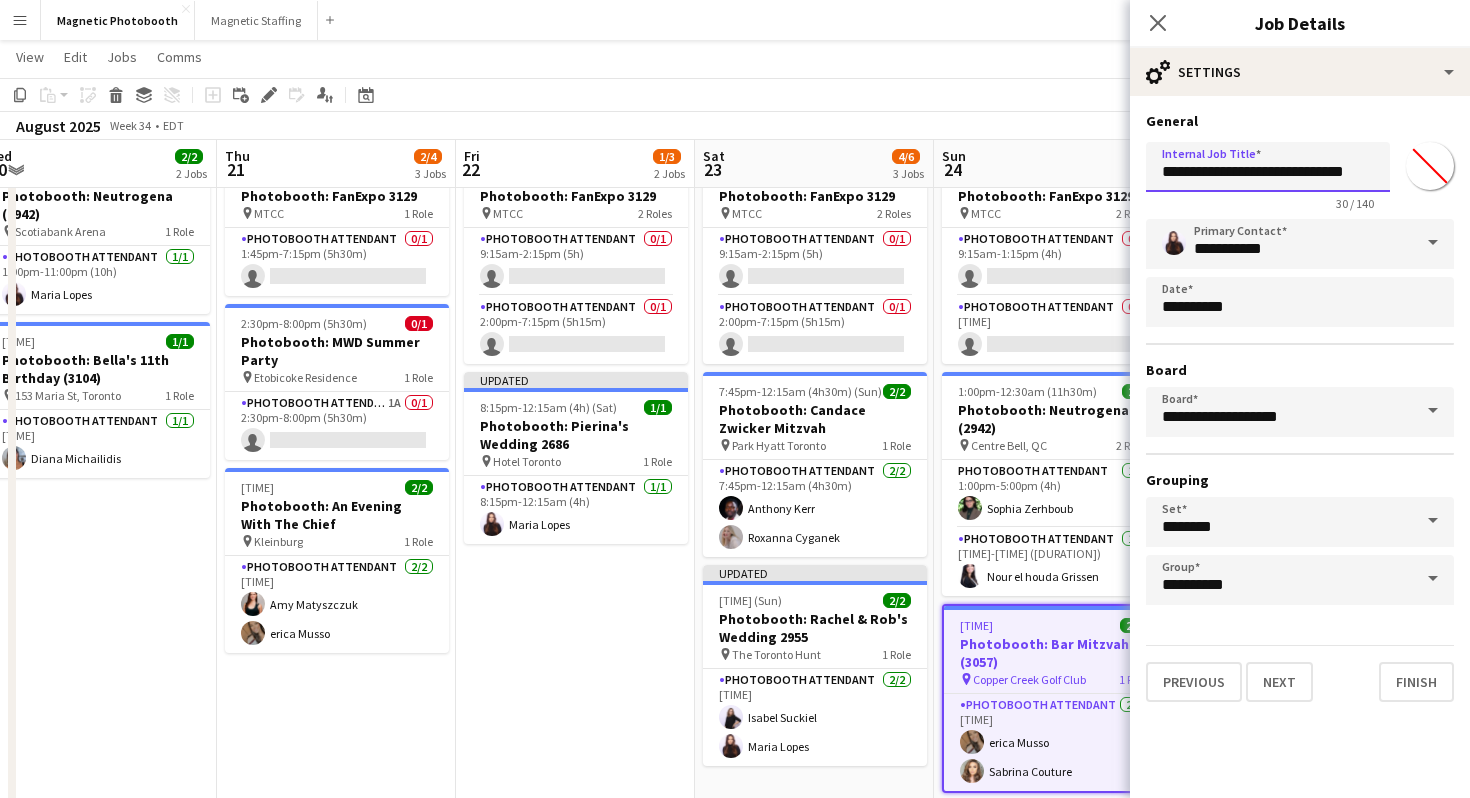 click on "**********" at bounding box center [1268, 167] 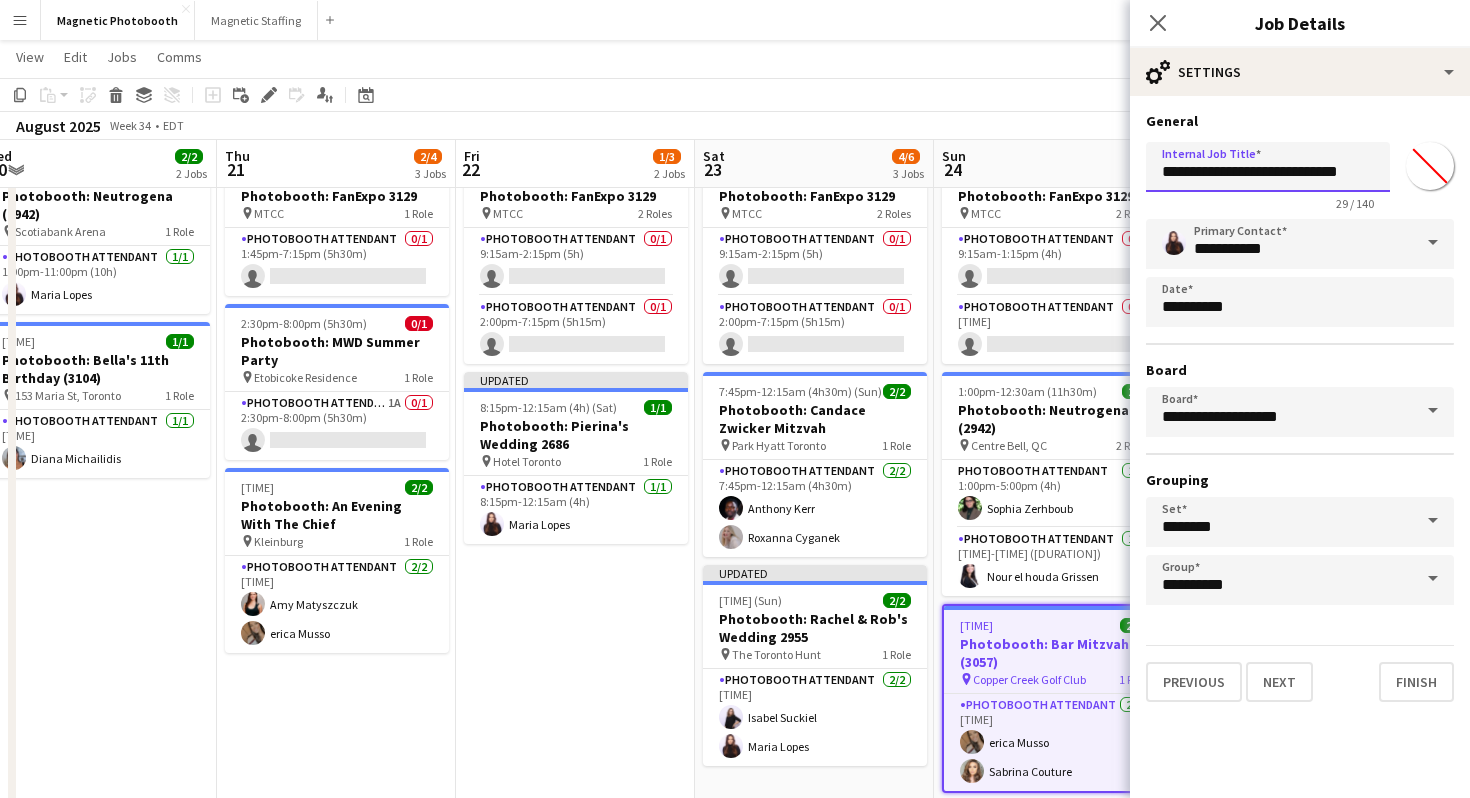 click on "**********" at bounding box center [1268, 167] 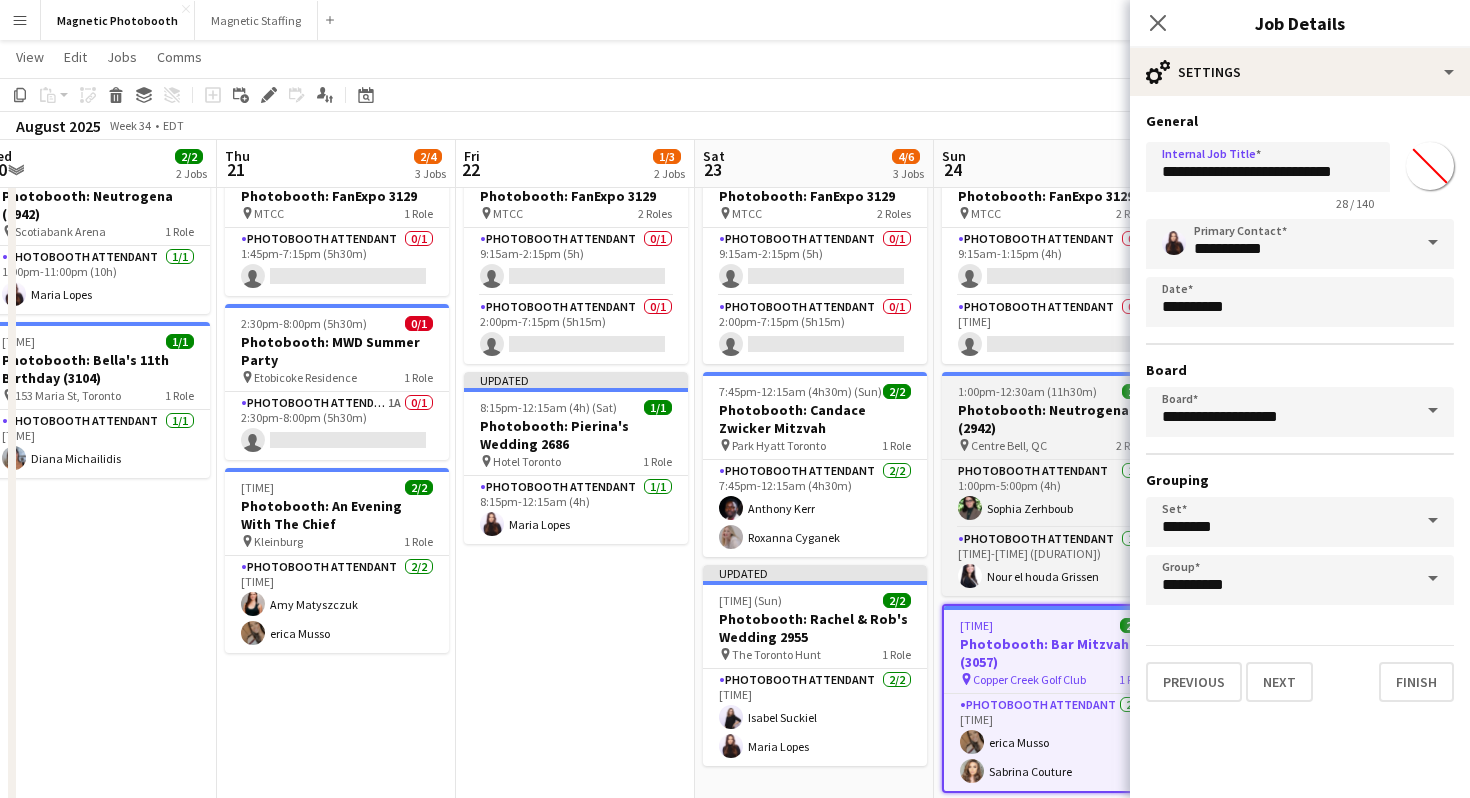 click on "Photobooth: Neutrogena (2942)" at bounding box center (1054, 419) 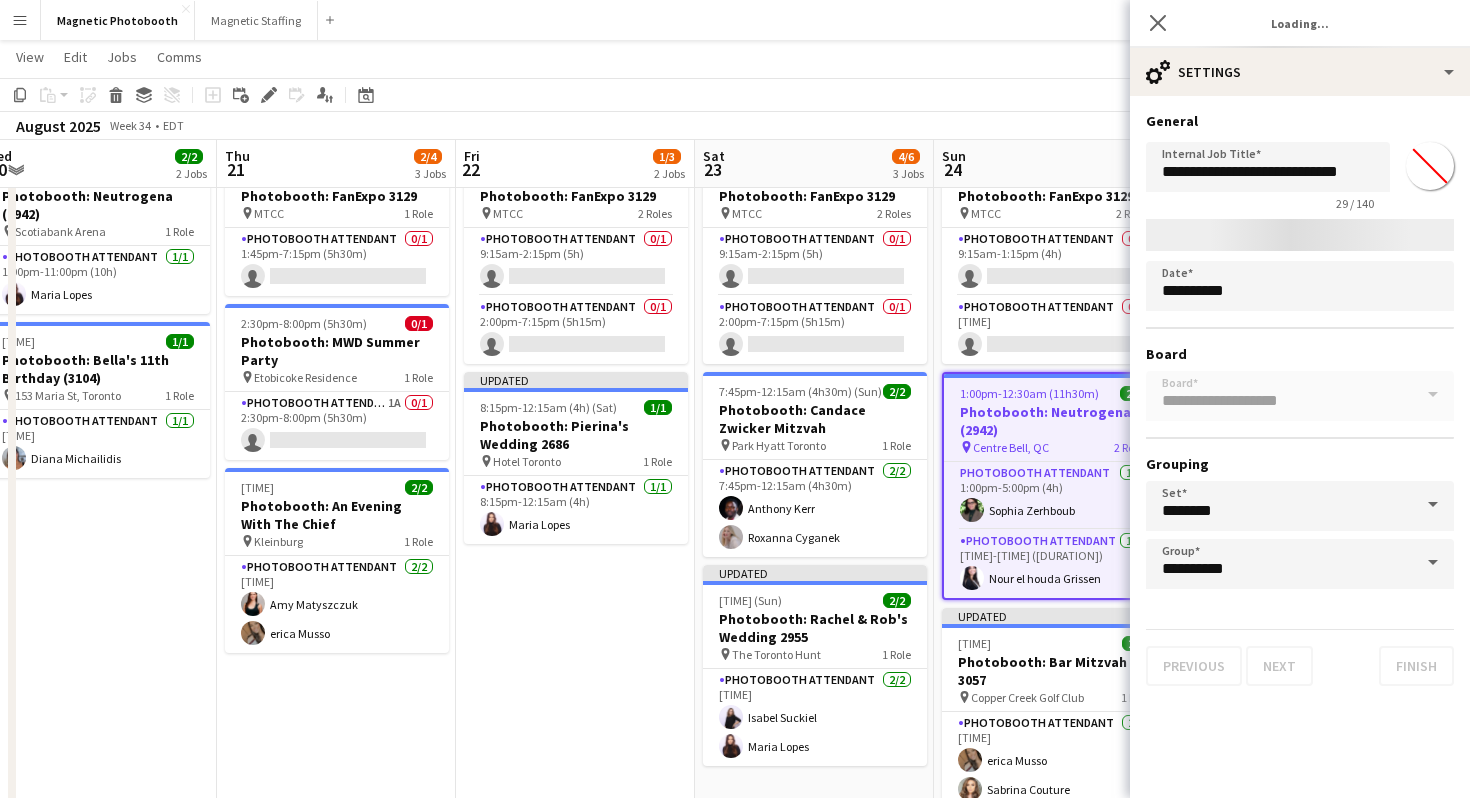 type on "*******" 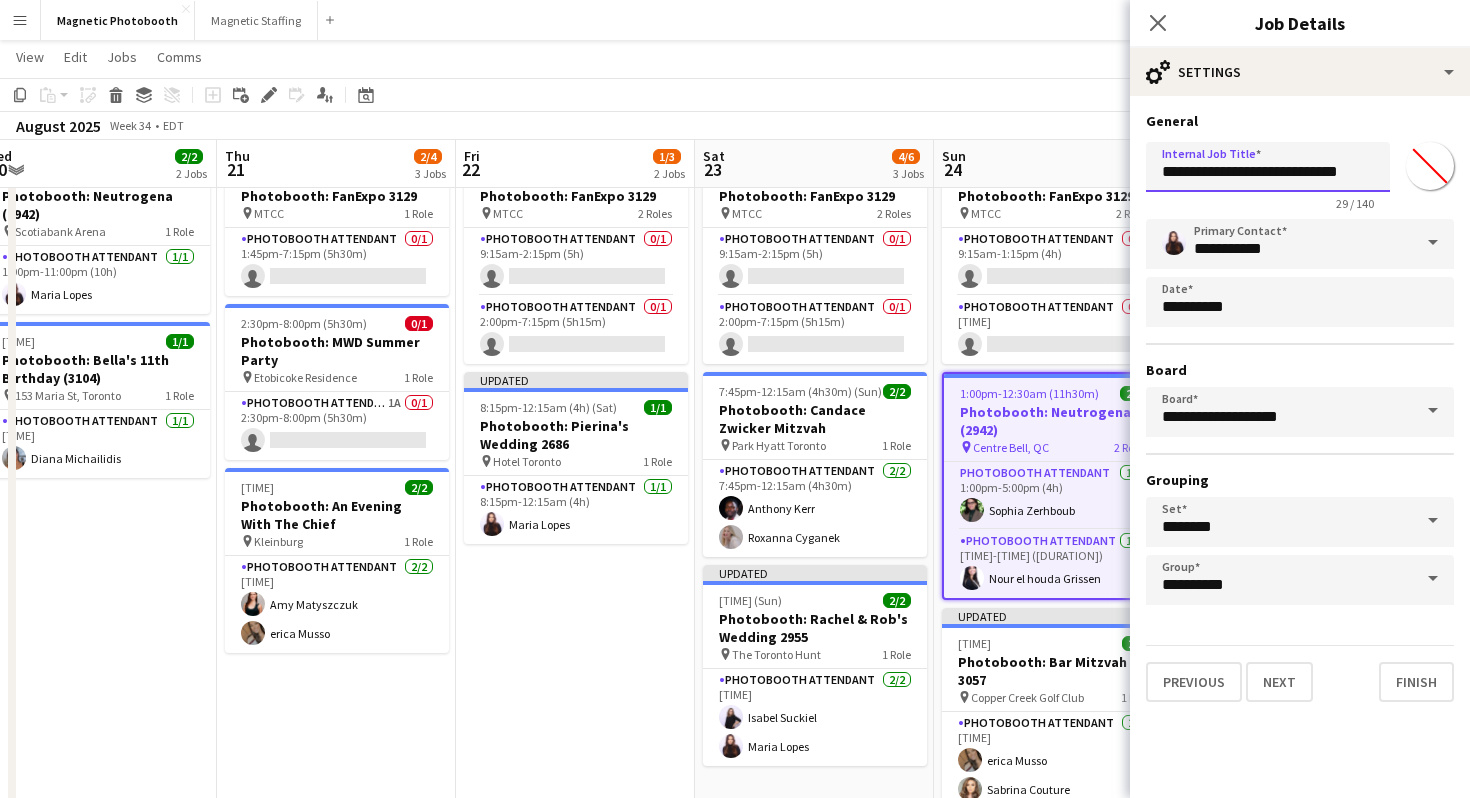 click on "**********" at bounding box center (1268, 167) 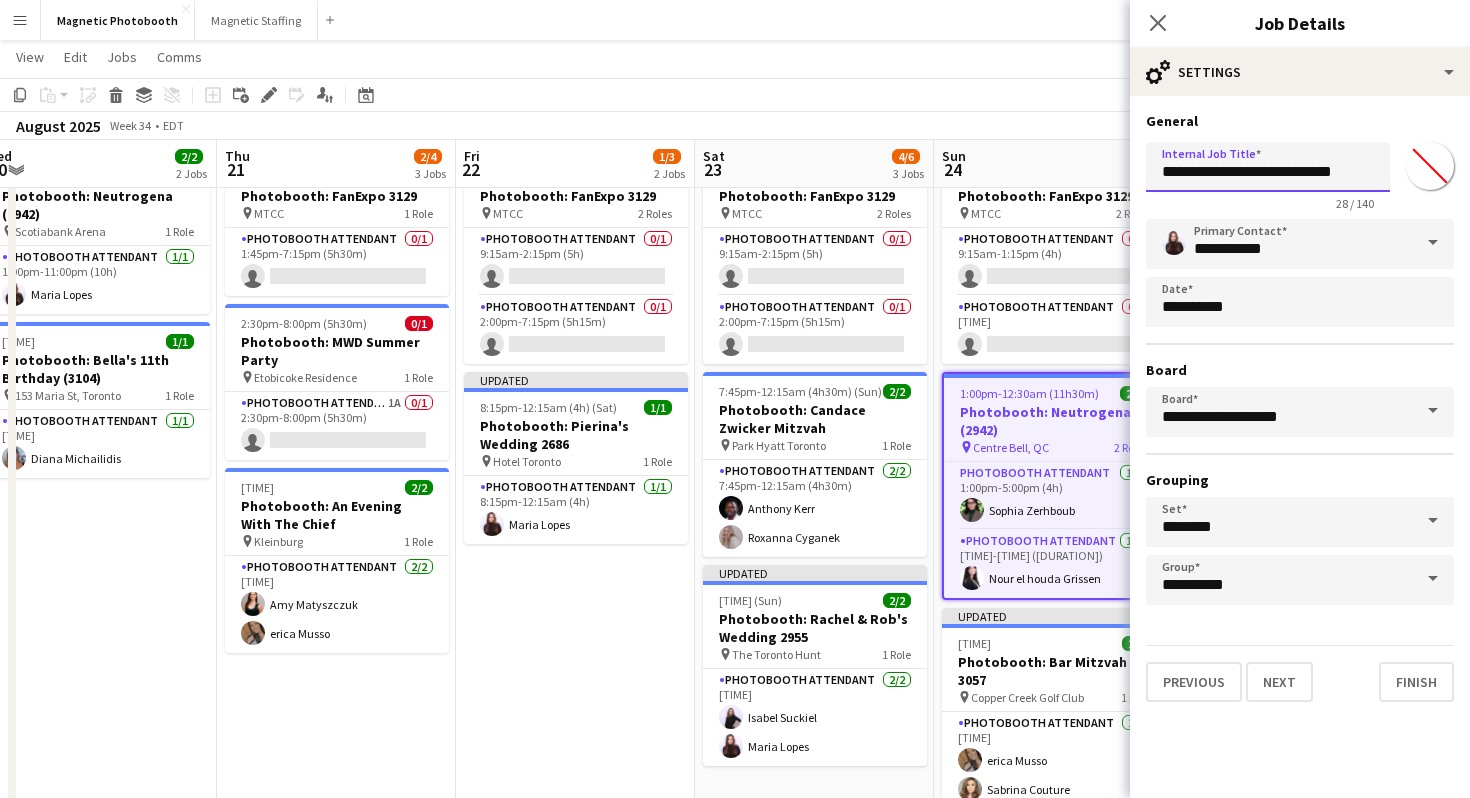 click on "**********" at bounding box center [1268, 167] 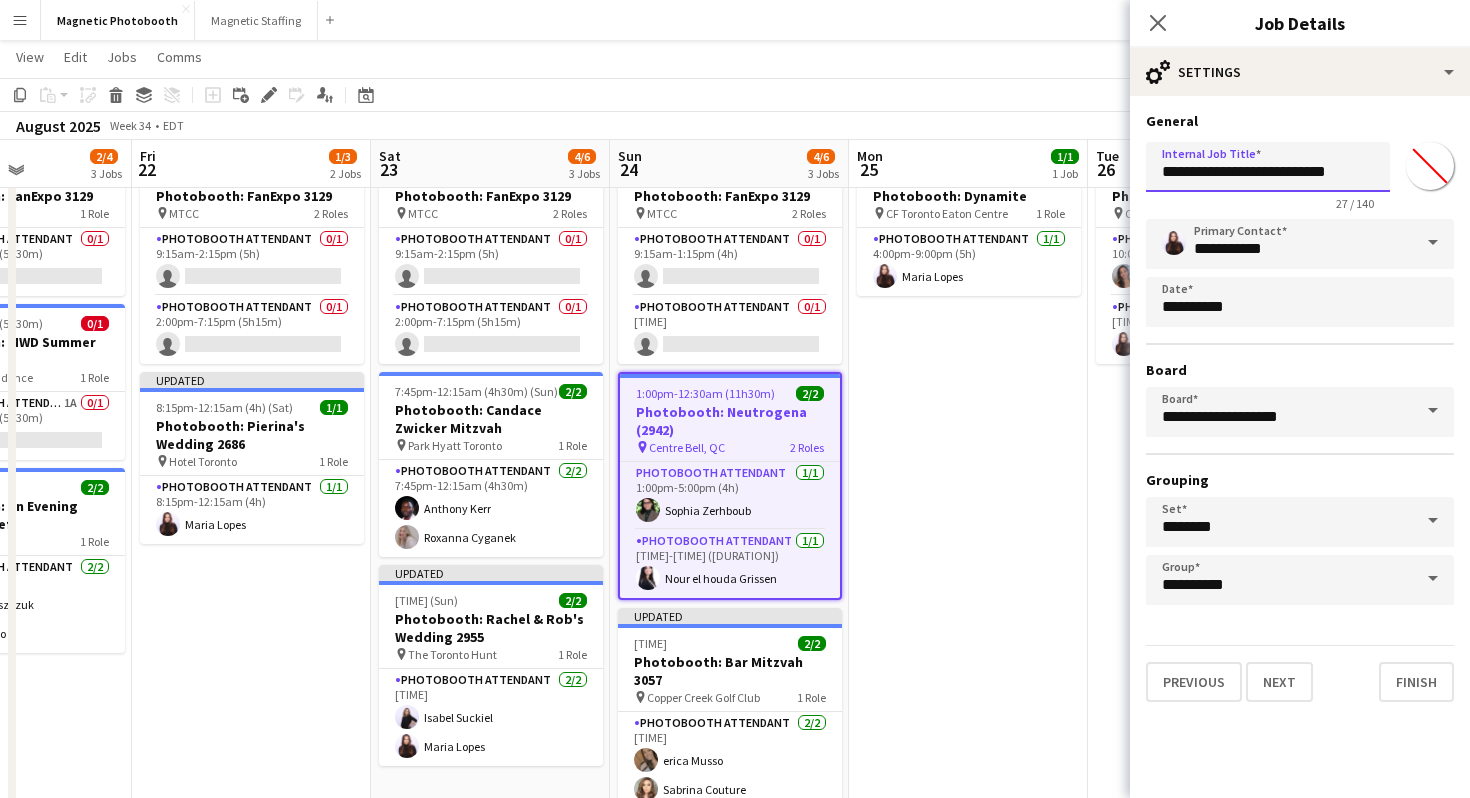 scroll, scrollTop: 0, scrollLeft: 842, axis: horizontal 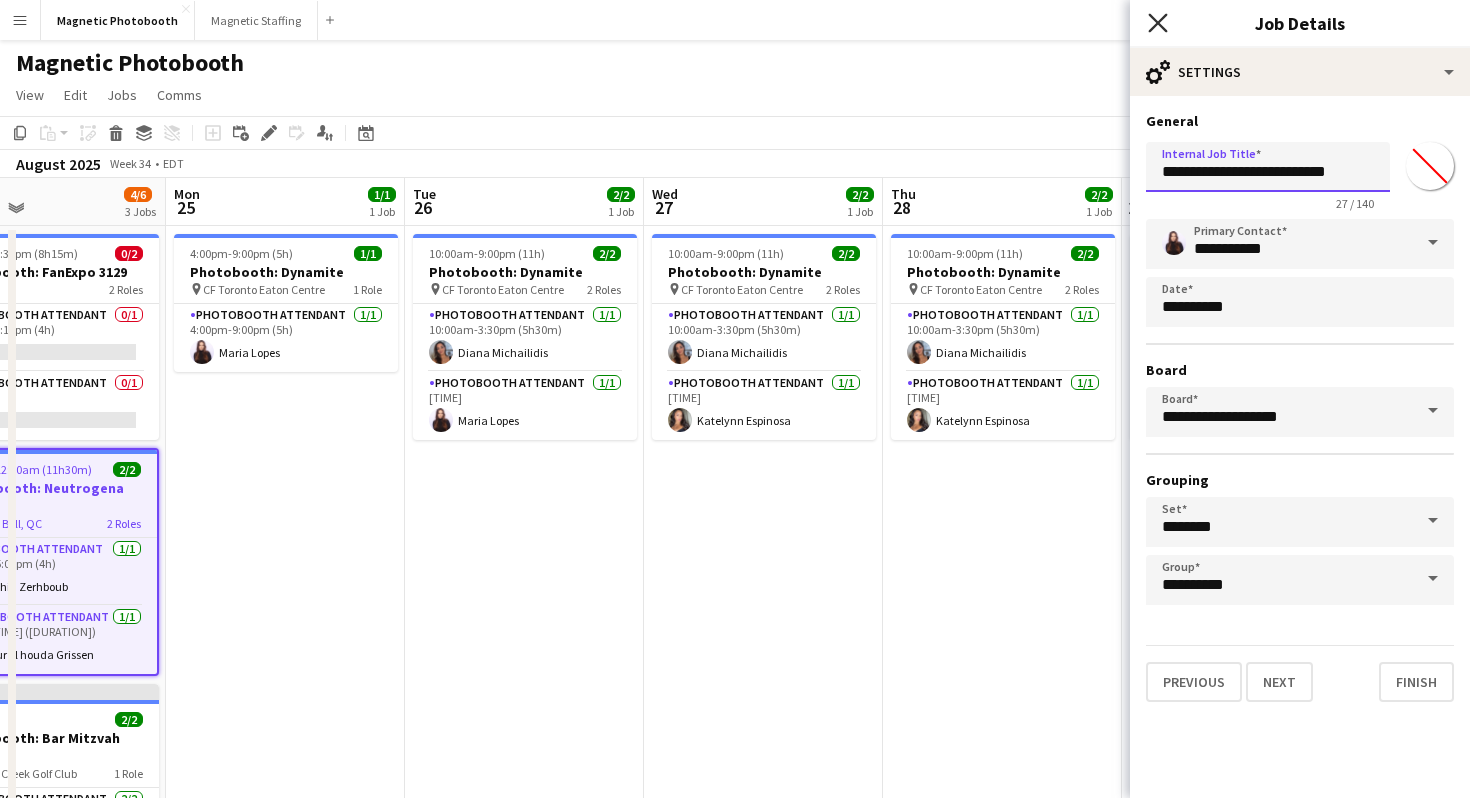 type on "**********" 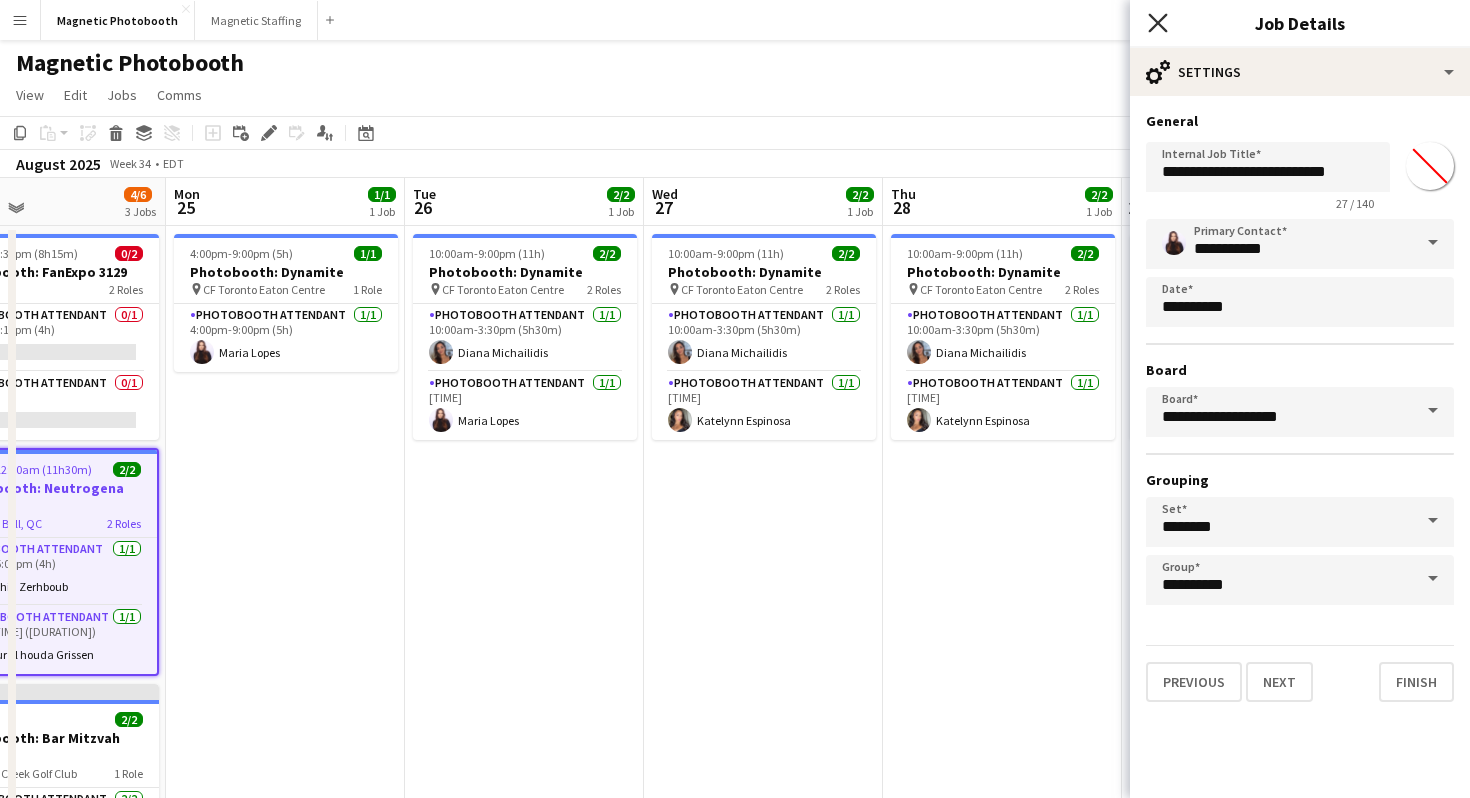 click on "Close pop-in" 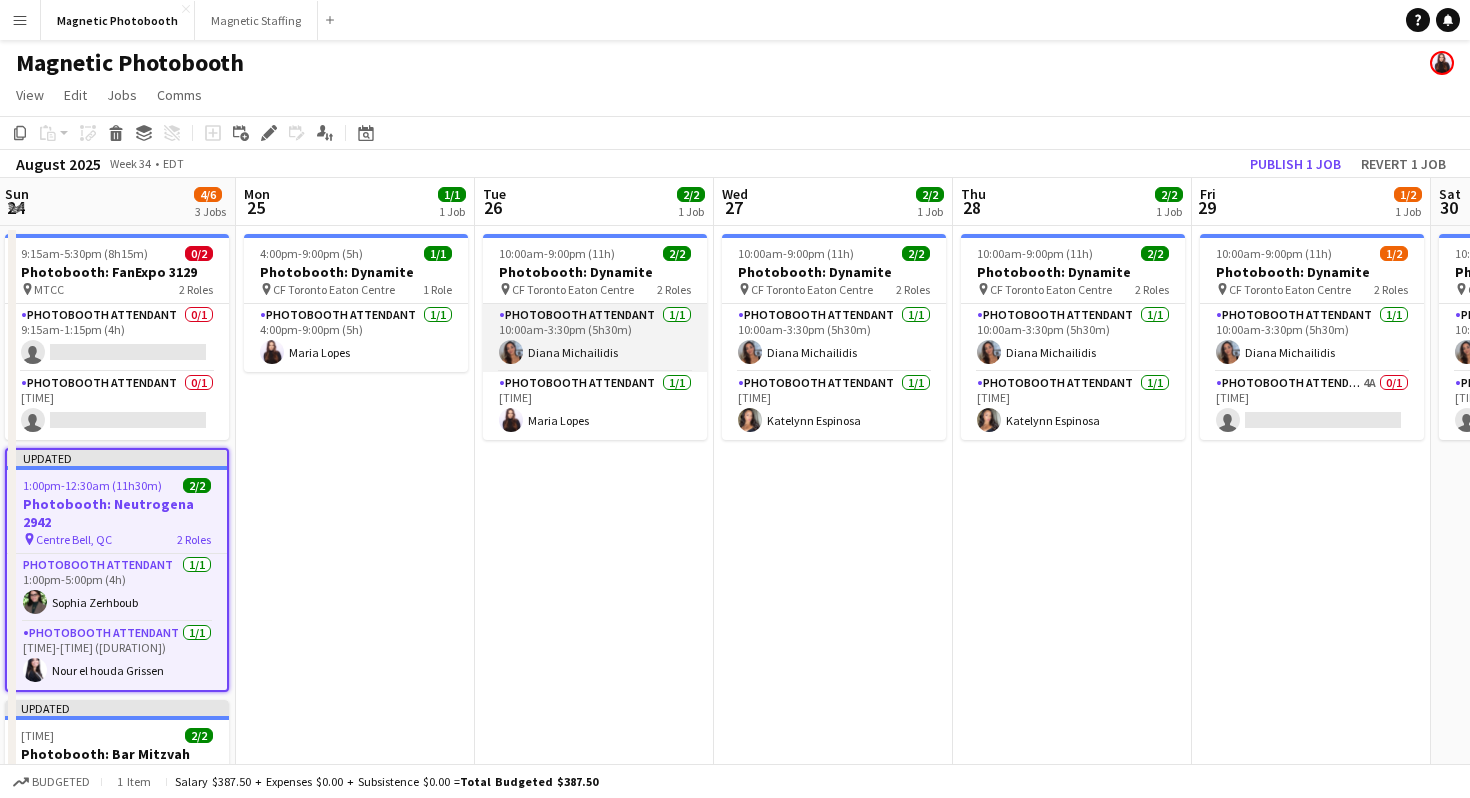 scroll, scrollTop: 0, scrollLeft: 464, axis: horizontal 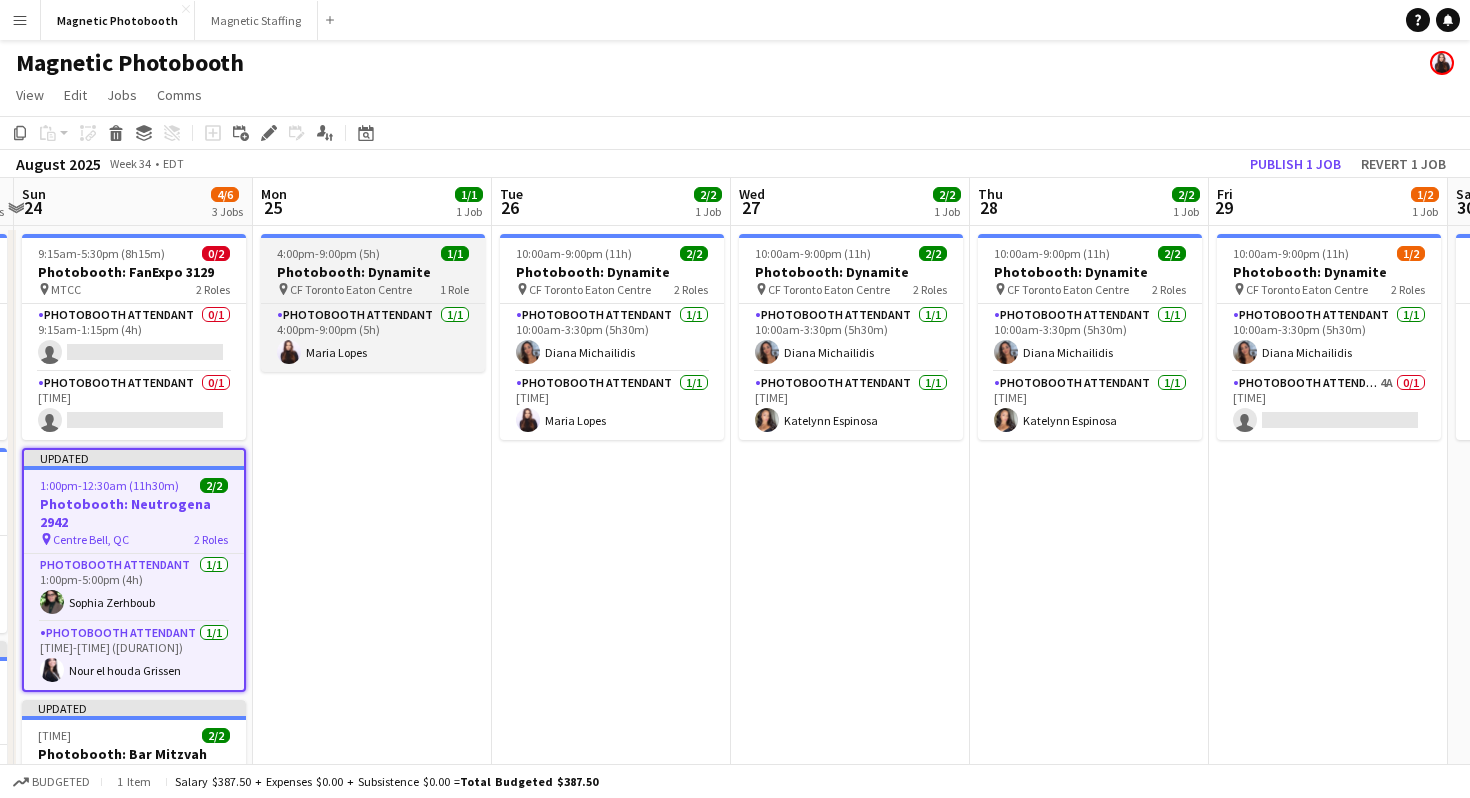 click on "Photobooth: Dynamite" at bounding box center [373, 272] 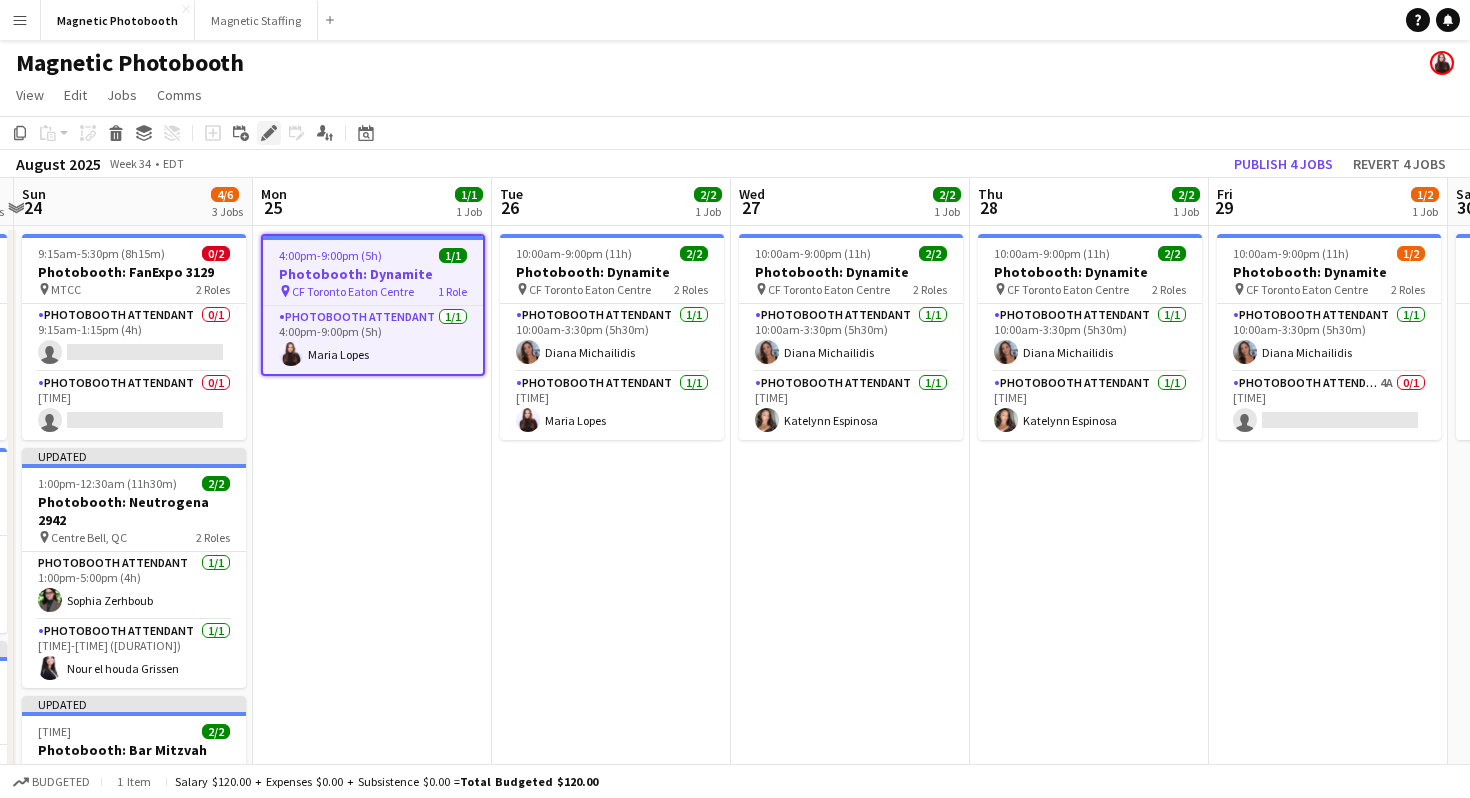 click 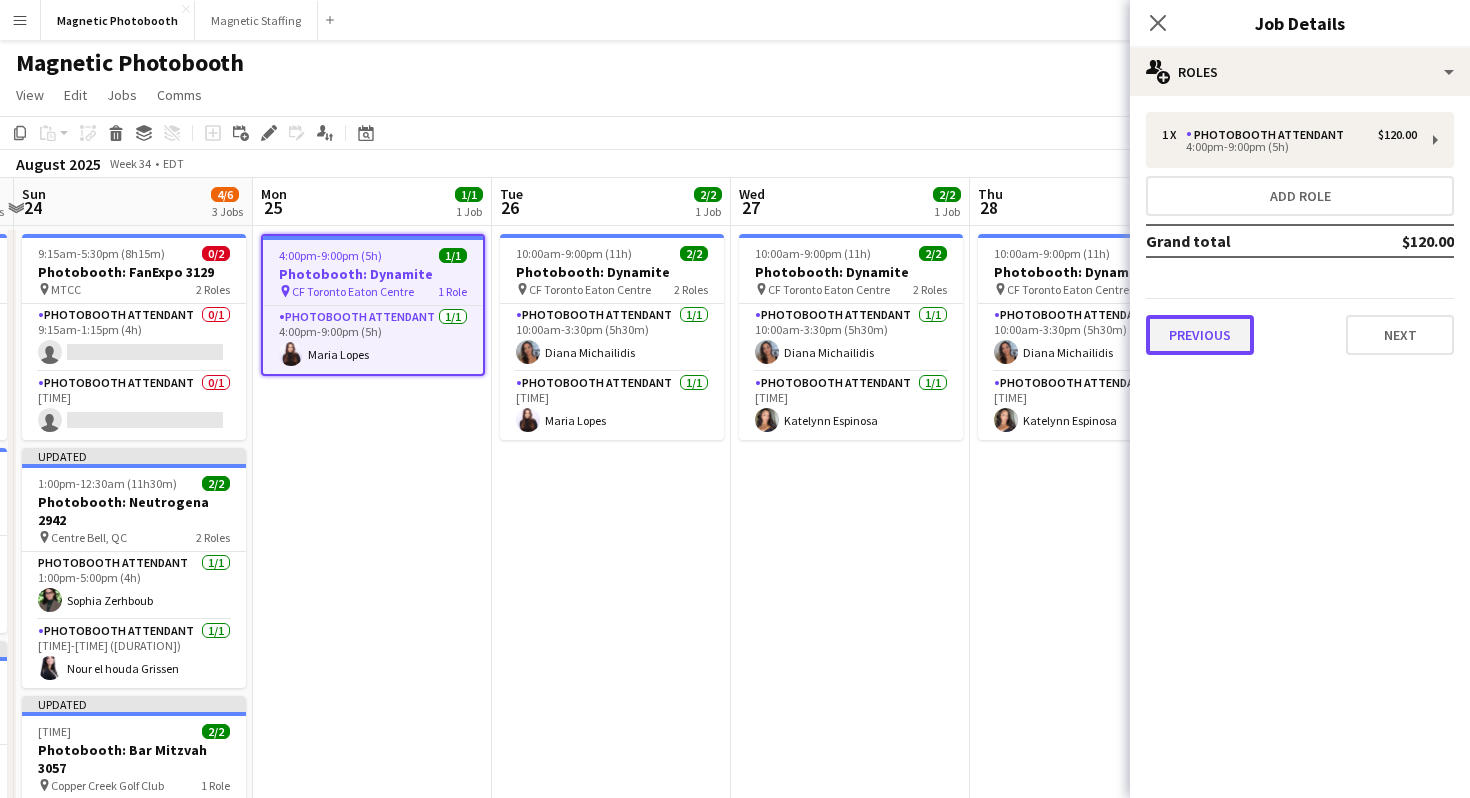 click on "Previous" at bounding box center (1200, 335) 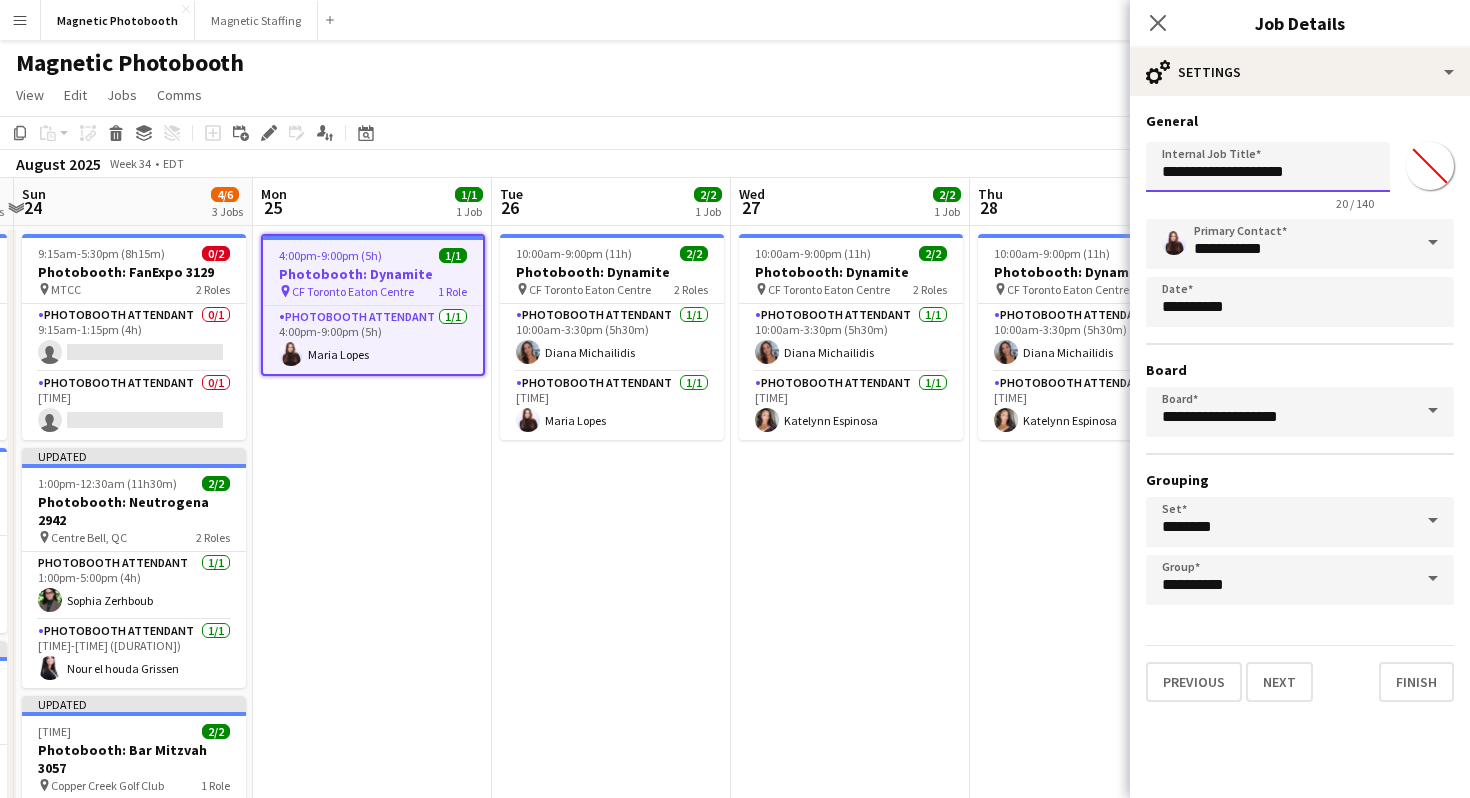 click on "**********" at bounding box center (1268, 167) 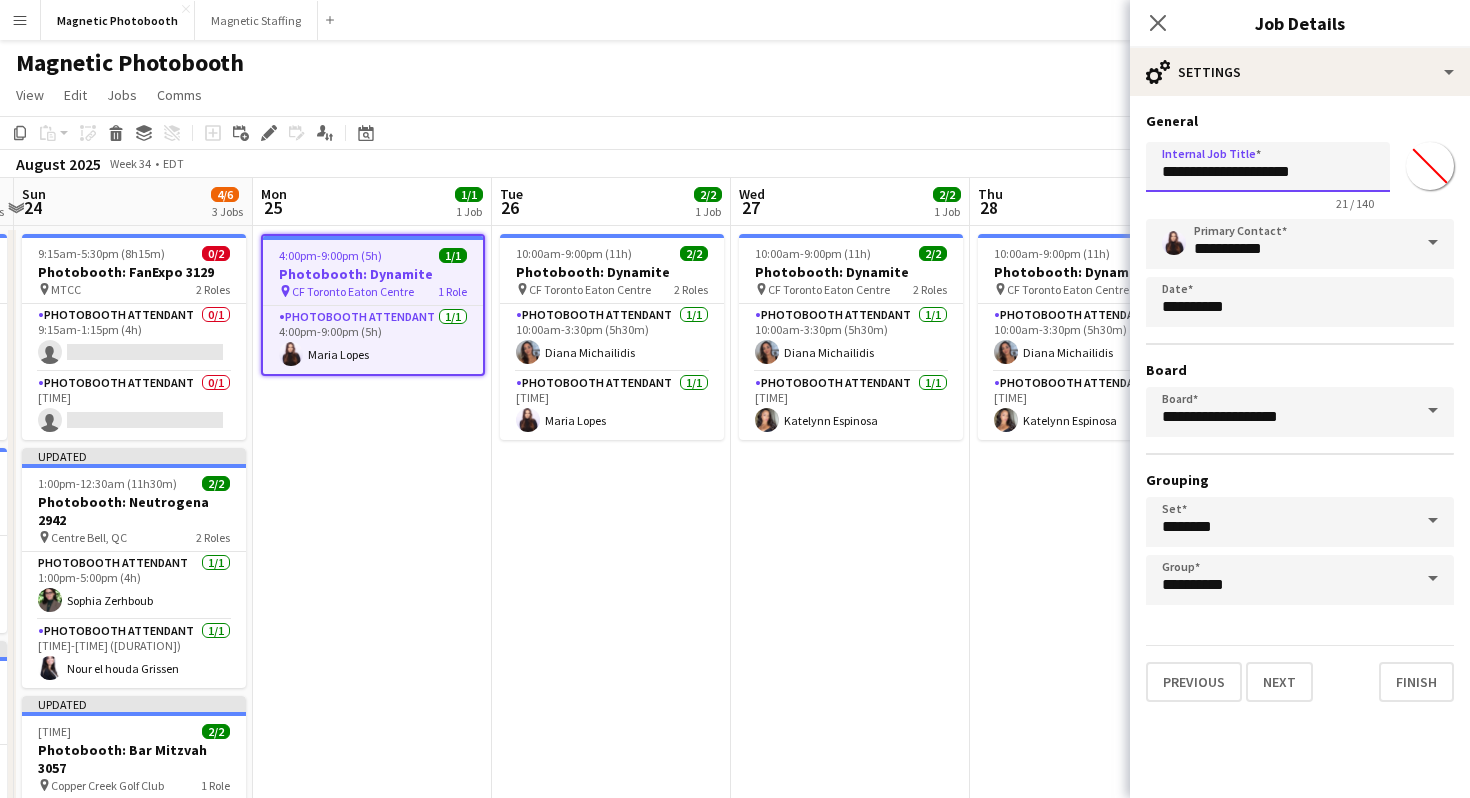 paste on "*****" 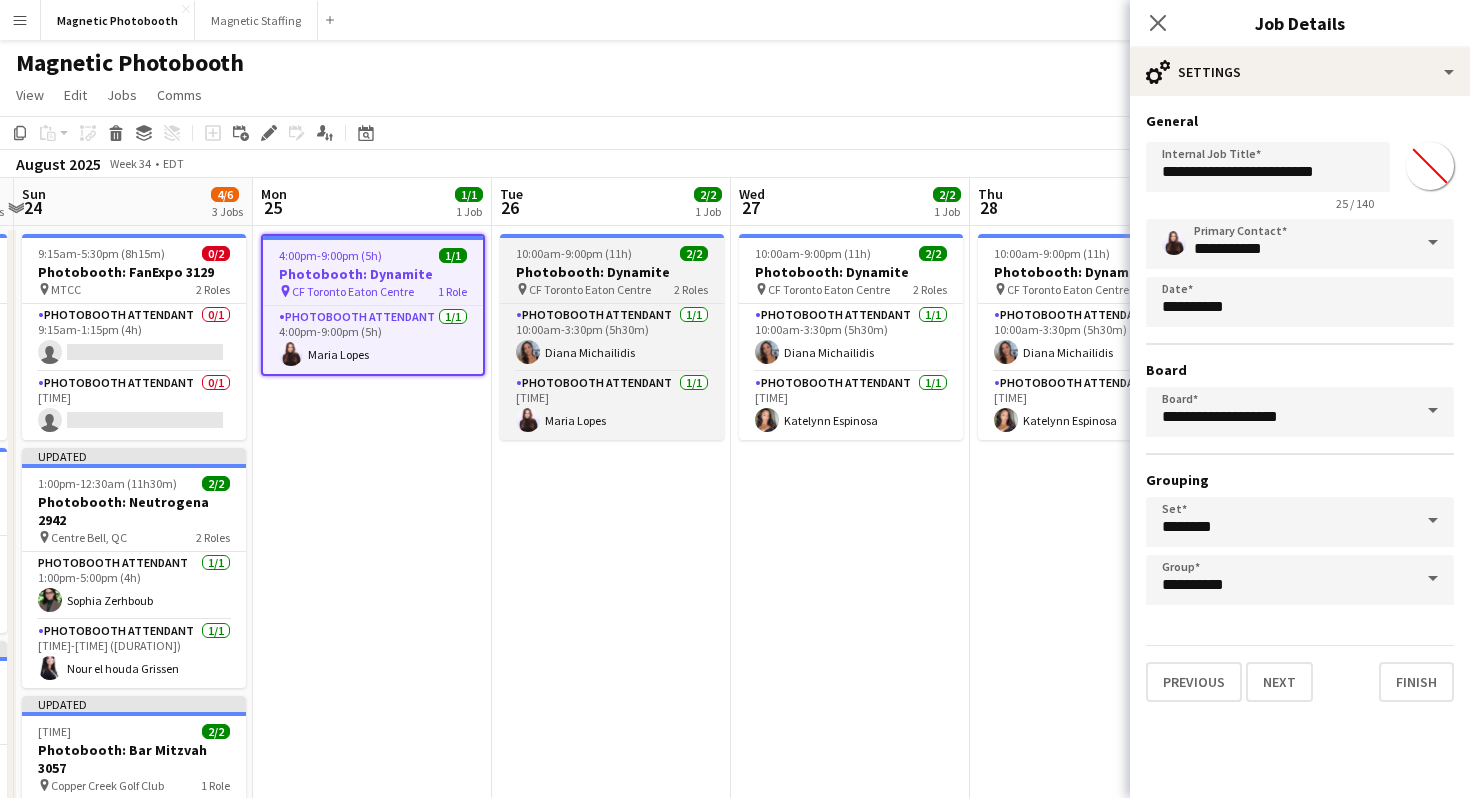 click on "Photobooth: Dynamite" at bounding box center (612, 272) 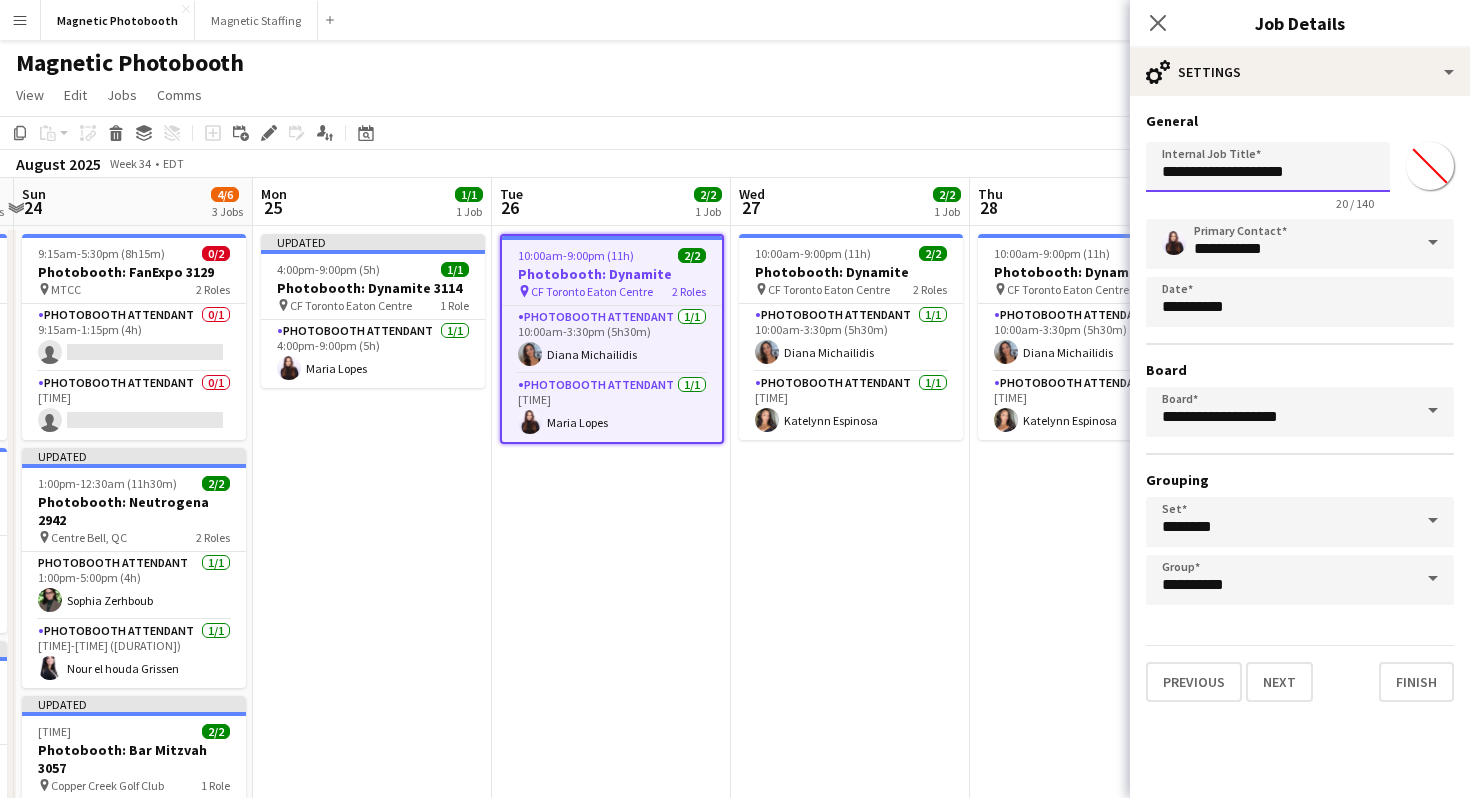click on "**********" at bounding box center [1268, 167] 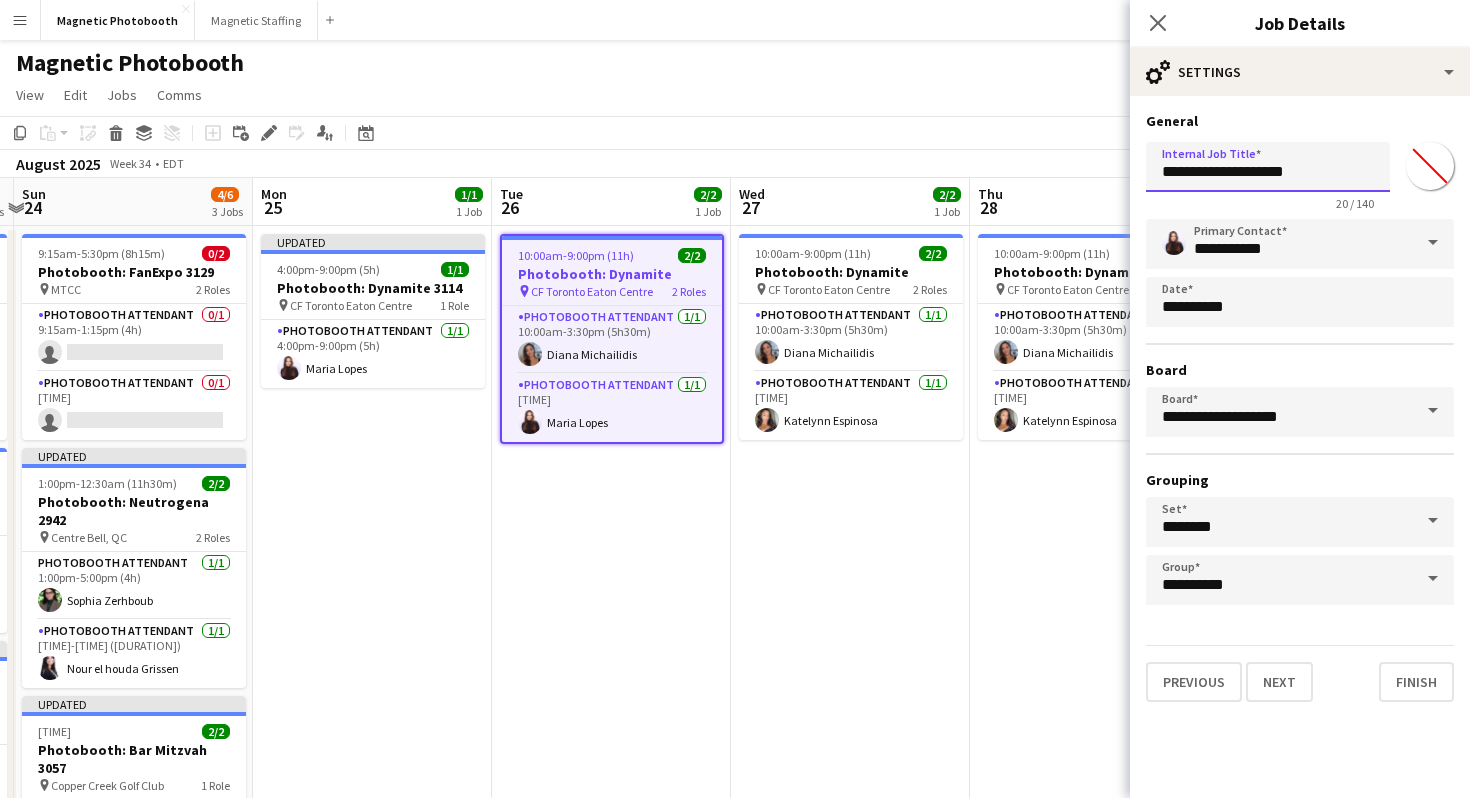 paste on "*****" 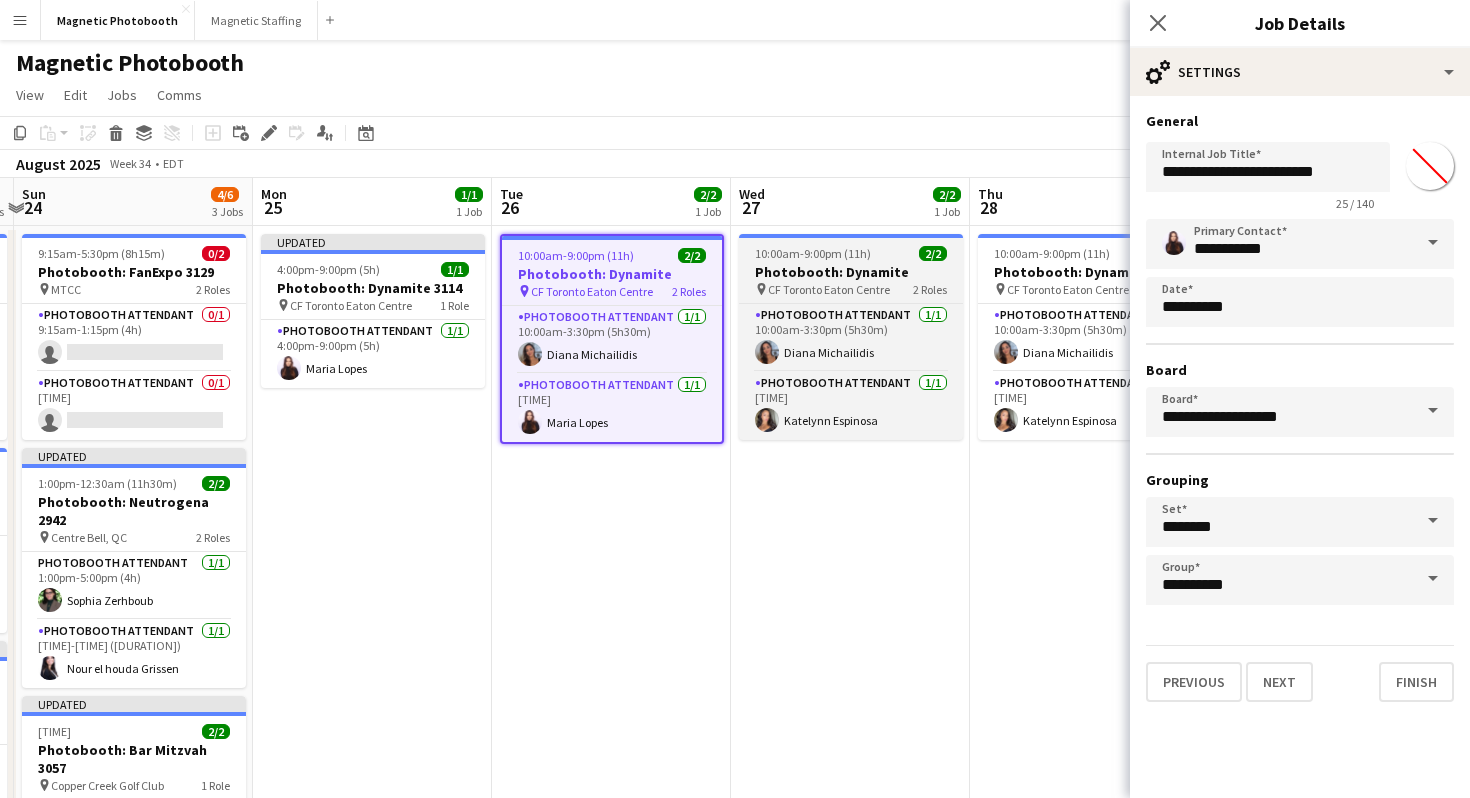 click on "Photobooth: Dynamite" at bounding box center [851, 272] 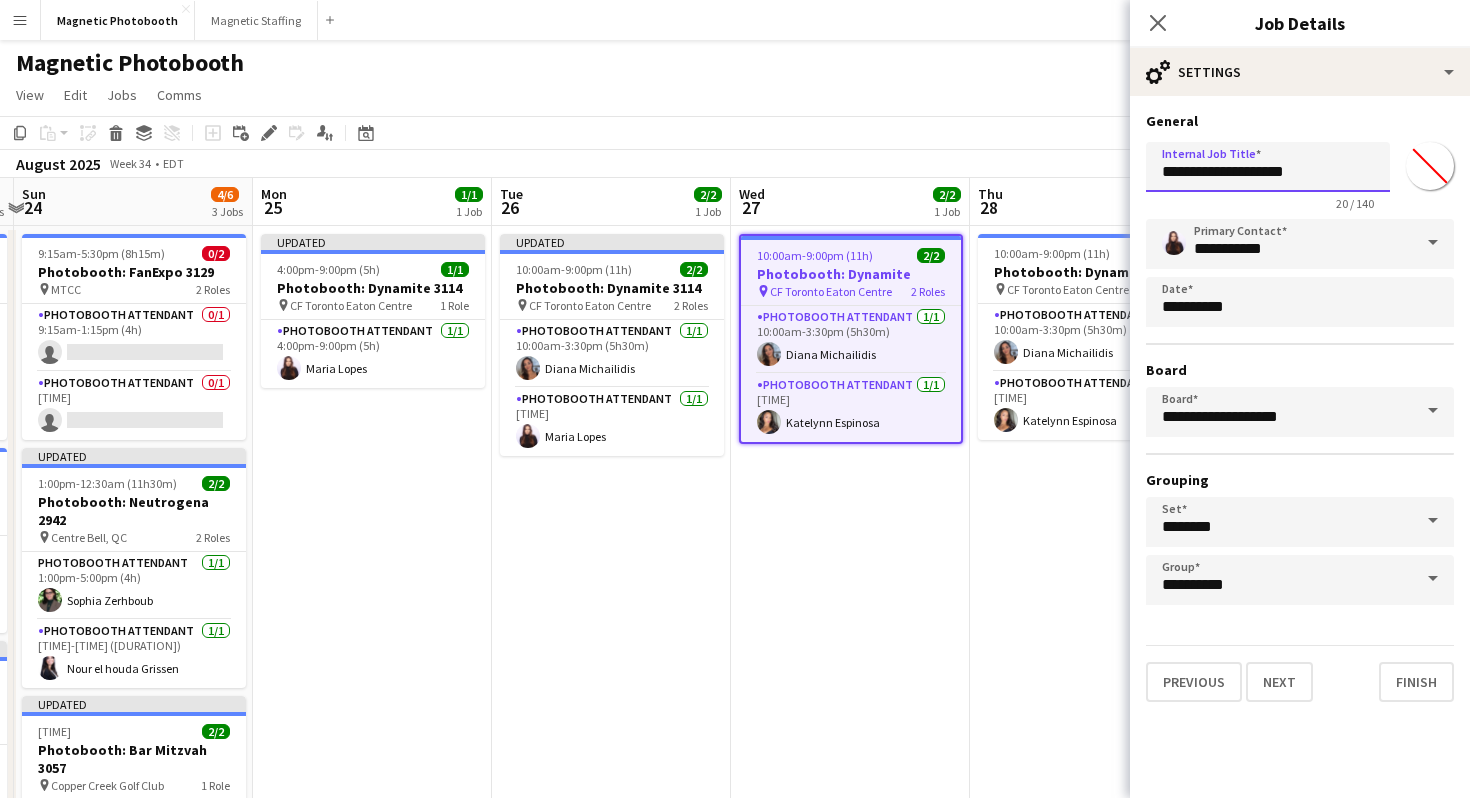 click on "**********" at bounding box center (1268, 167) 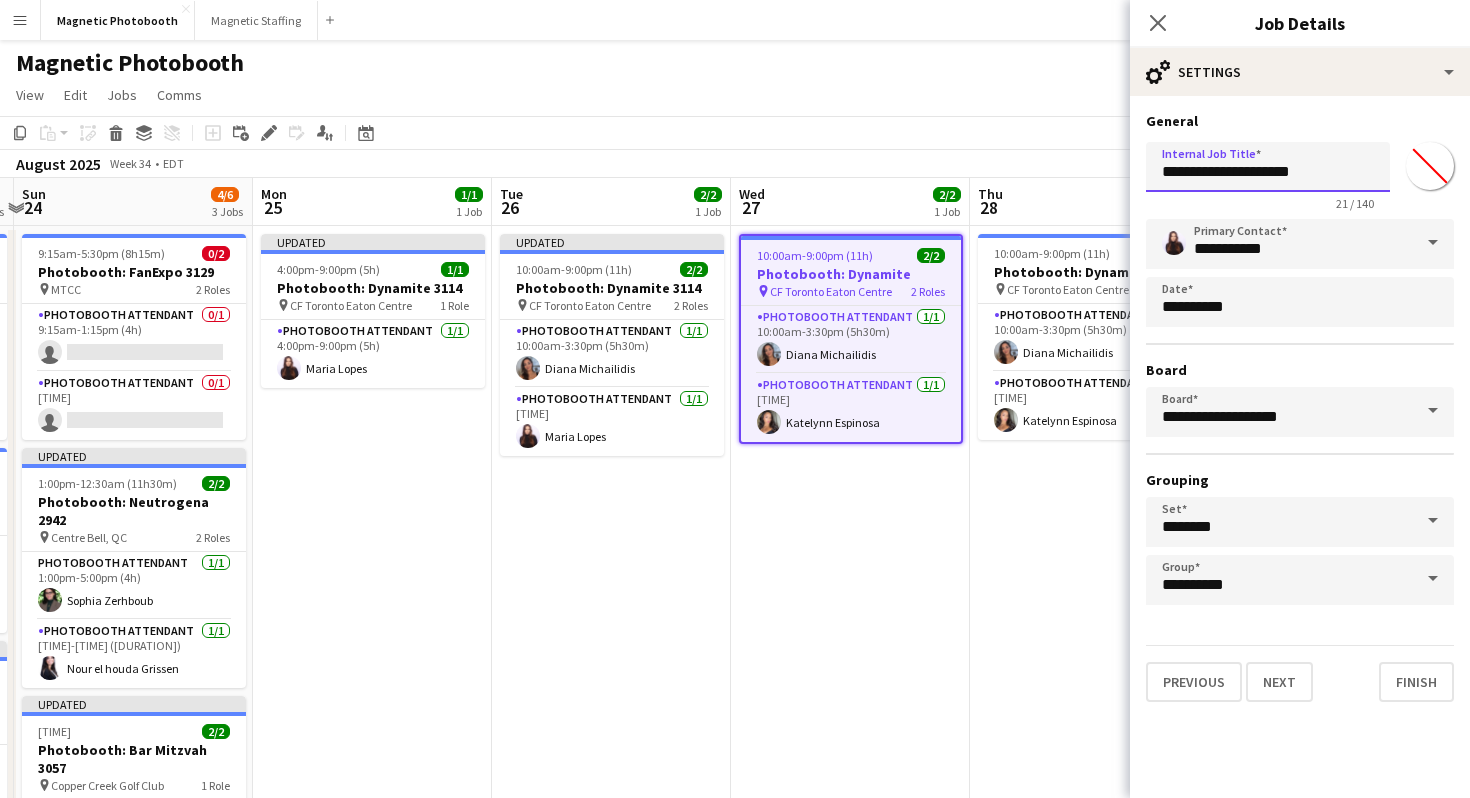 paste on "*****" 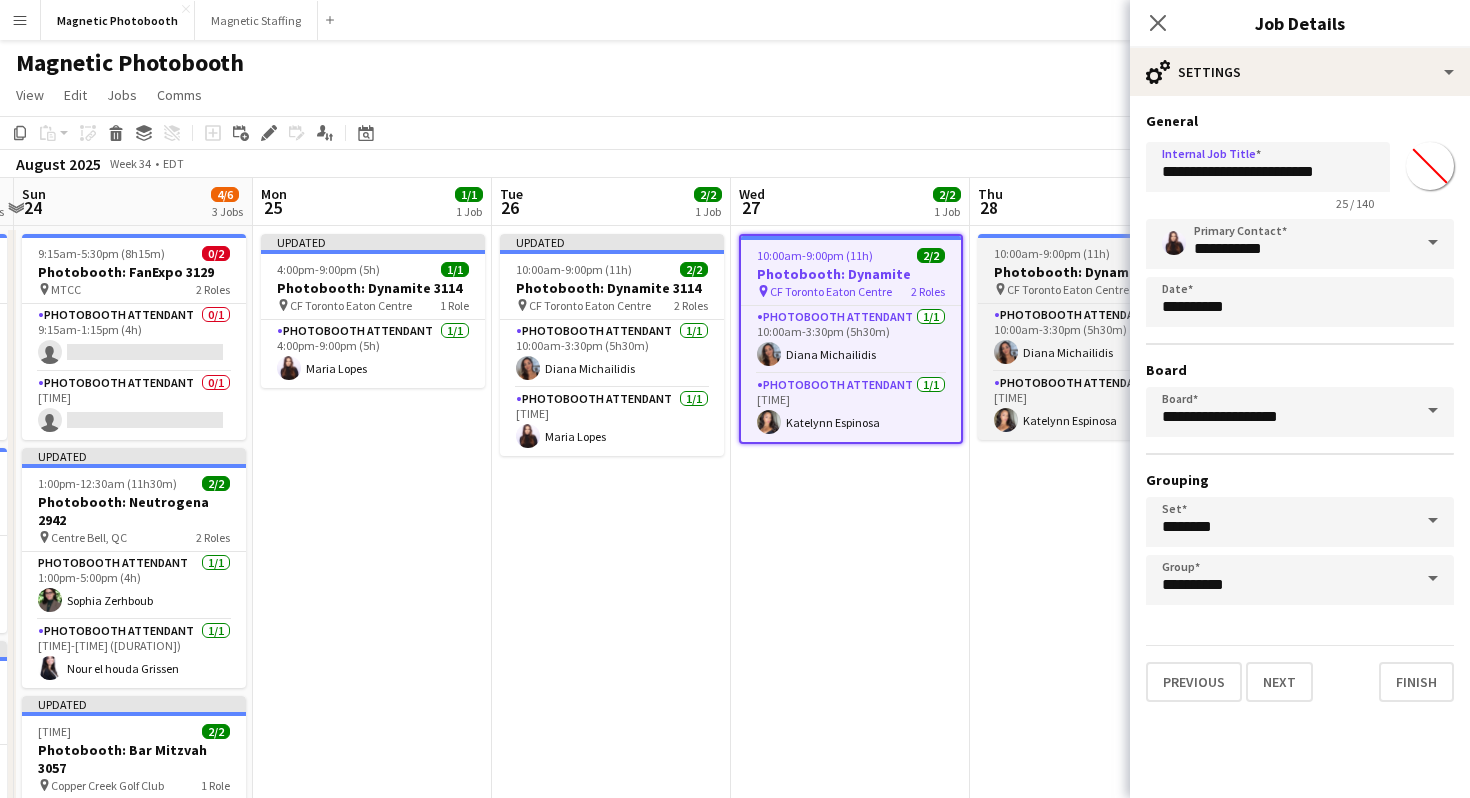 click on "Photobooth: Dynamite" at bounding box center (1090, 272) 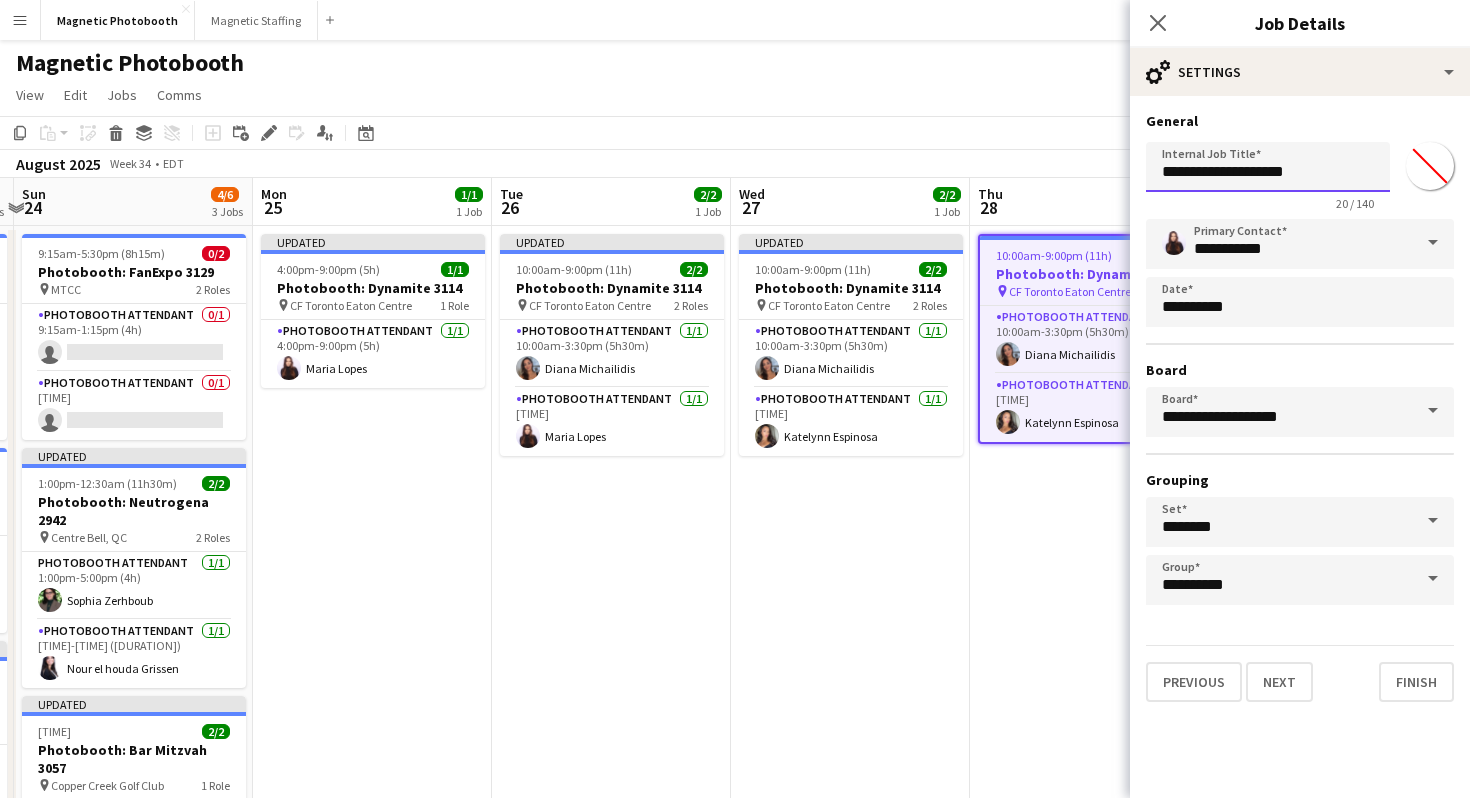 click on "**********" at bounding box center (1268, 167) 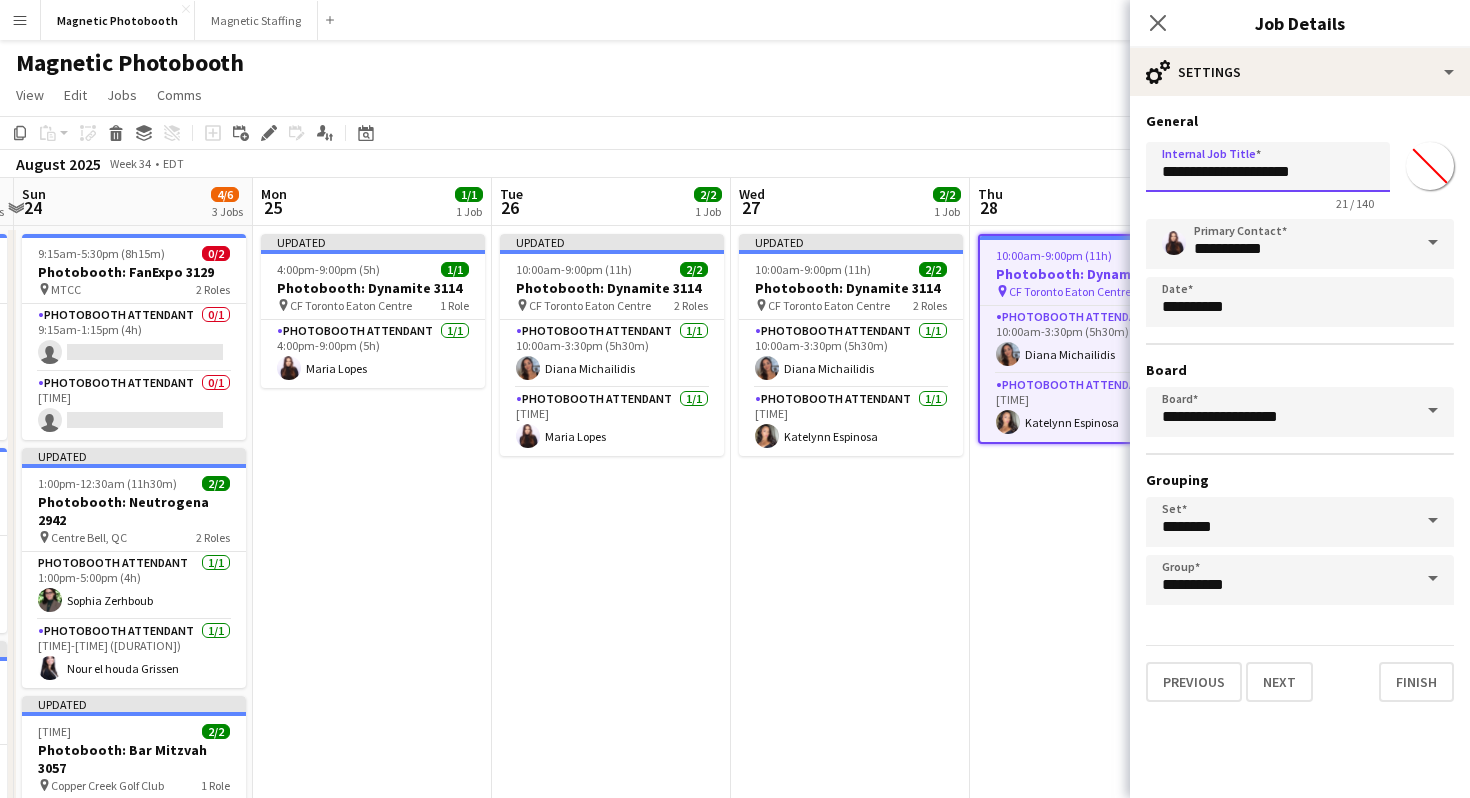 paste on "*****" 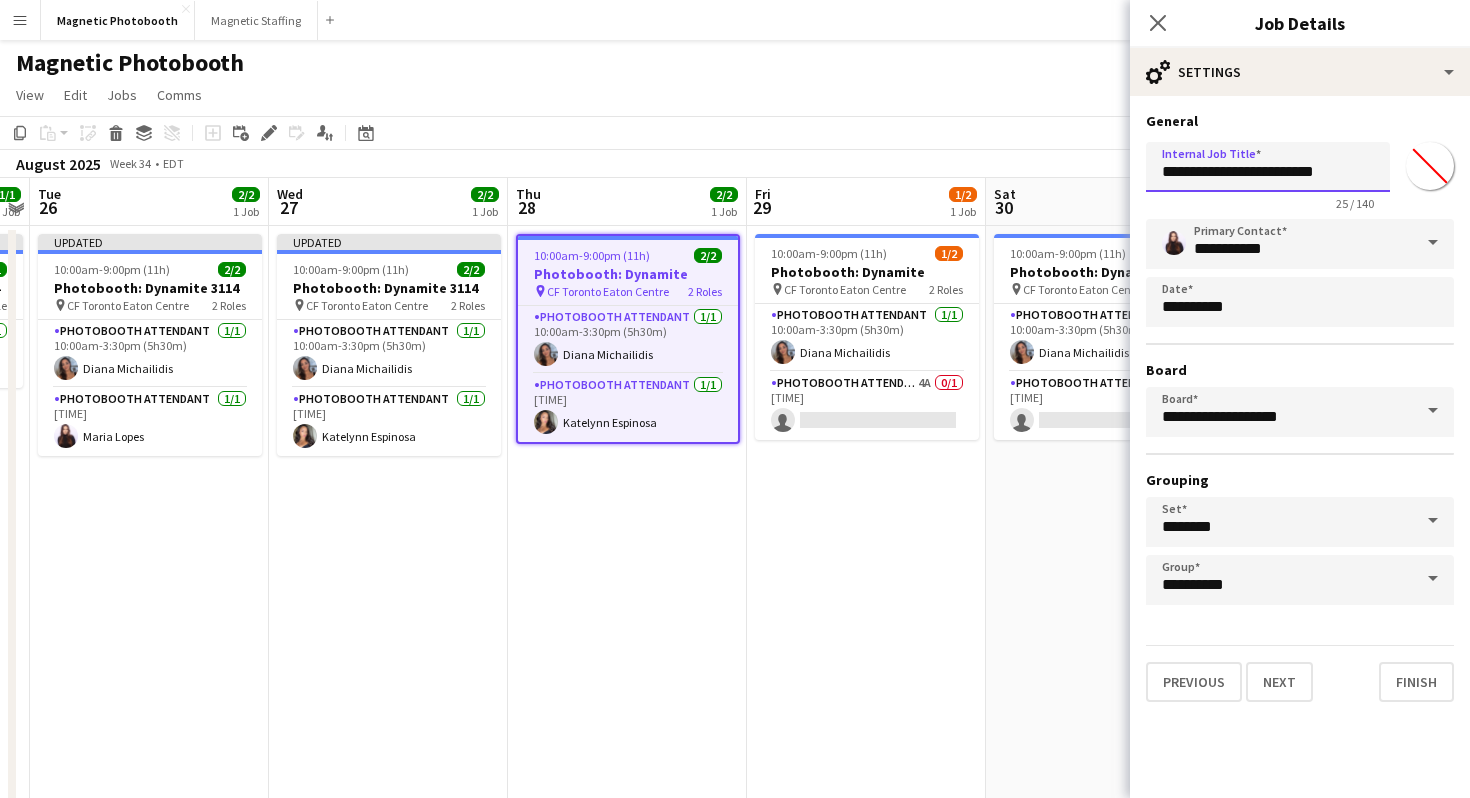 scroll, scrollTop: 0, scrollLeft: 929, axis: horizontal 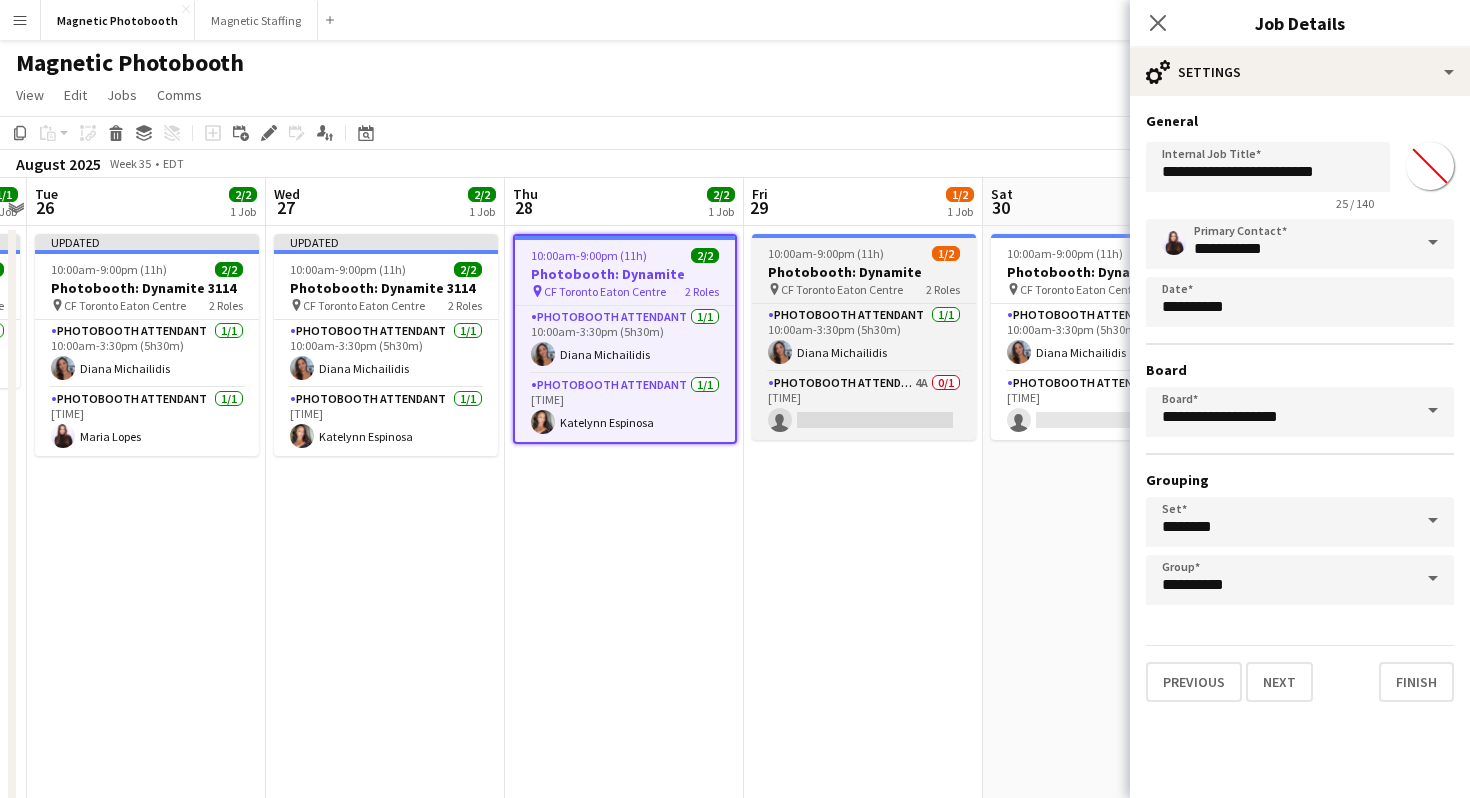click on "Photobooth: Dynamite" at bounding box center (864, 272) 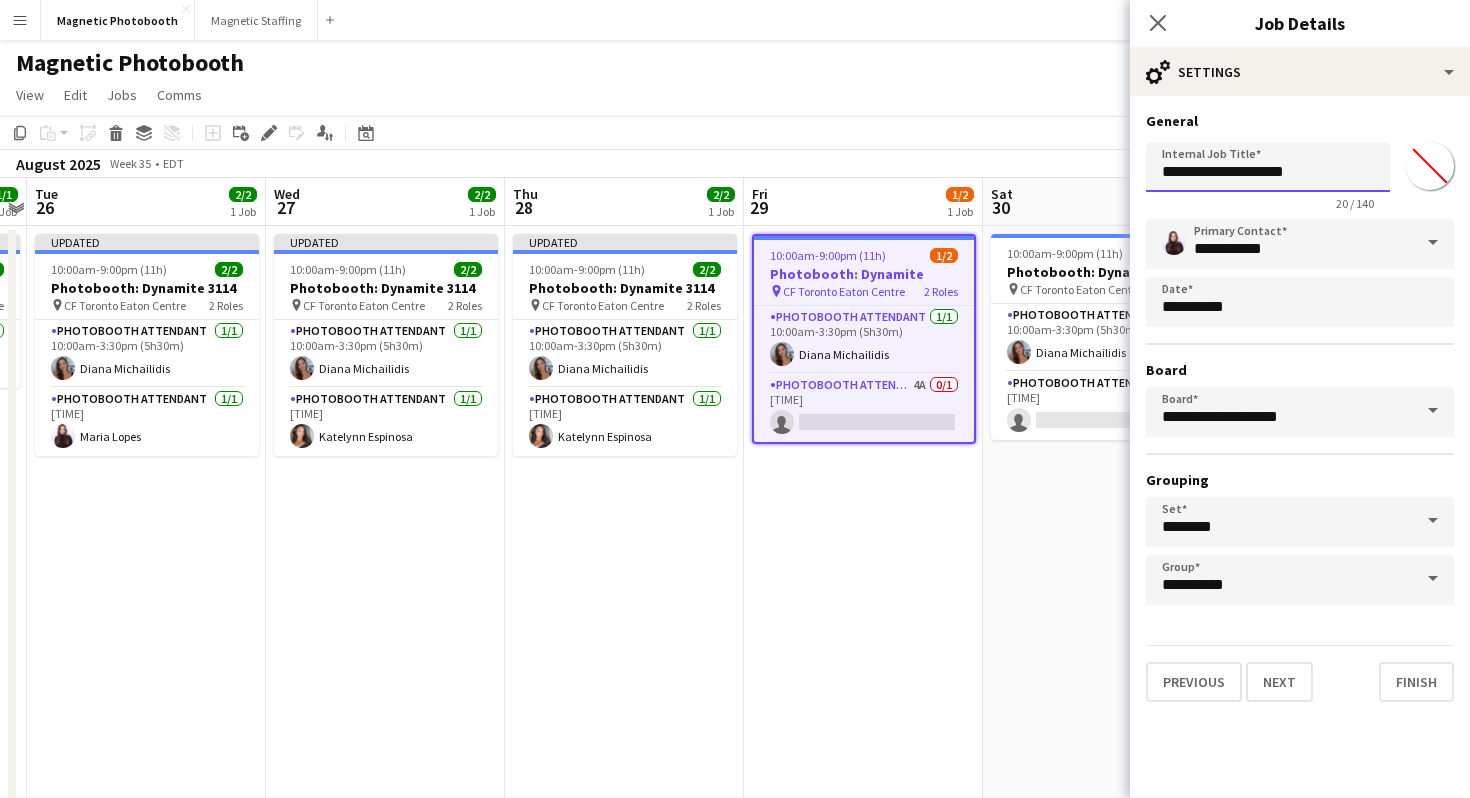 click on "**********" at bounding box center [1268, 167] 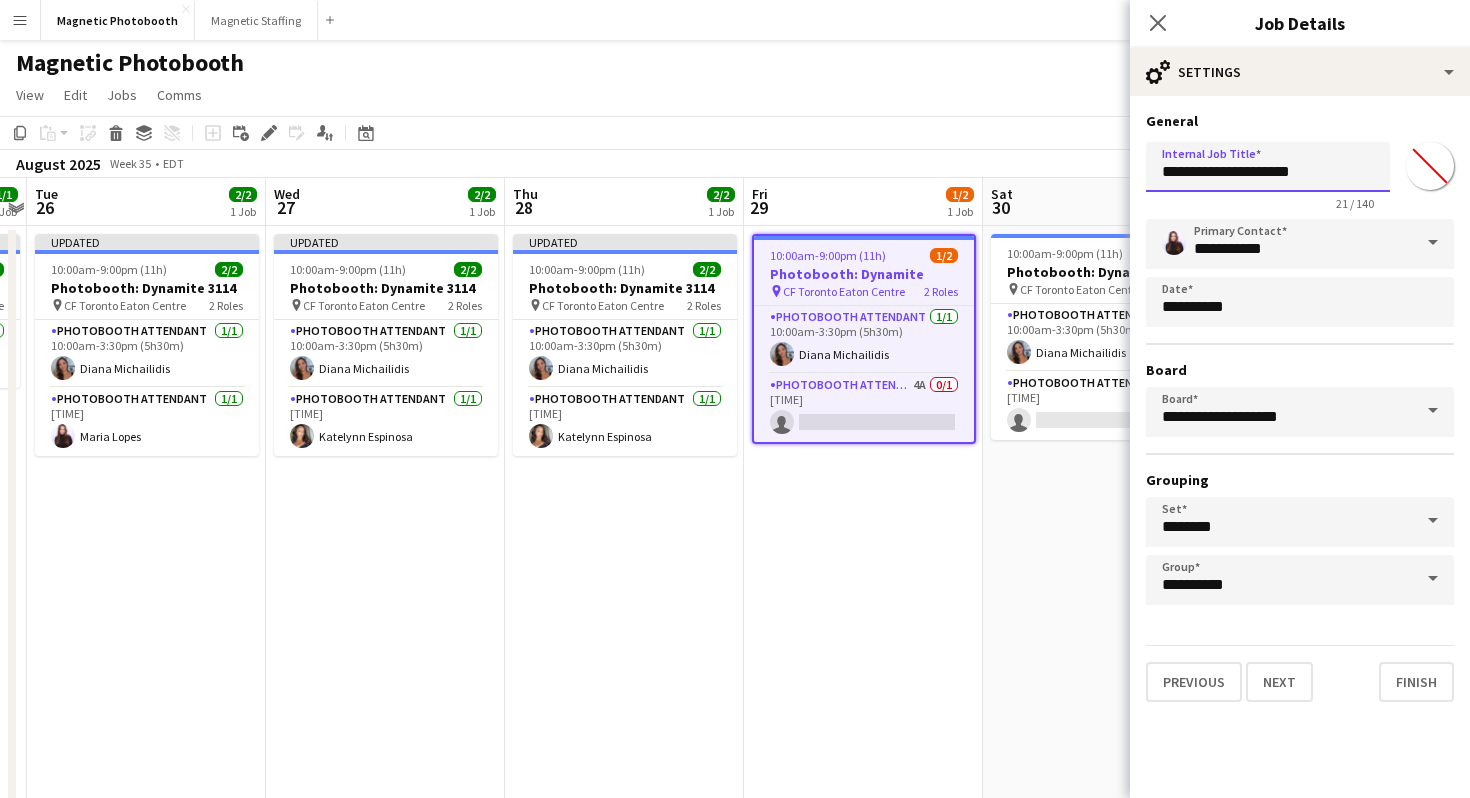 paste on "*****" 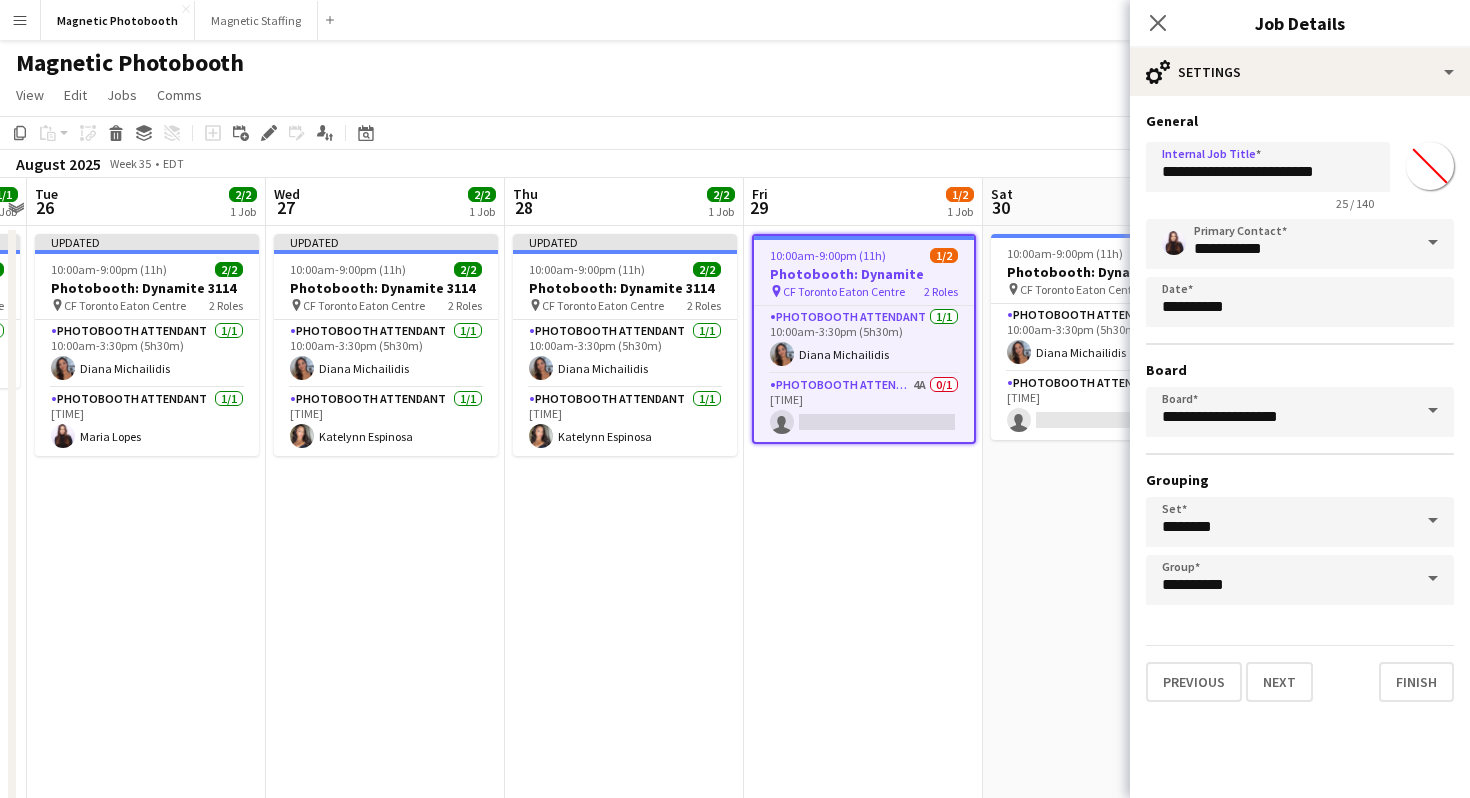 click on "[TIME]    1/2   Photobooth: Dynamite
pin
CF Toronto Eaton Centre   2 Roles   Photobooth Attendant    1/1   [TIME]
Diana Michailidis  Photobooth Attendant    4A   [TIME]
single-neutral-actions" at bounding box center [1103, 337] 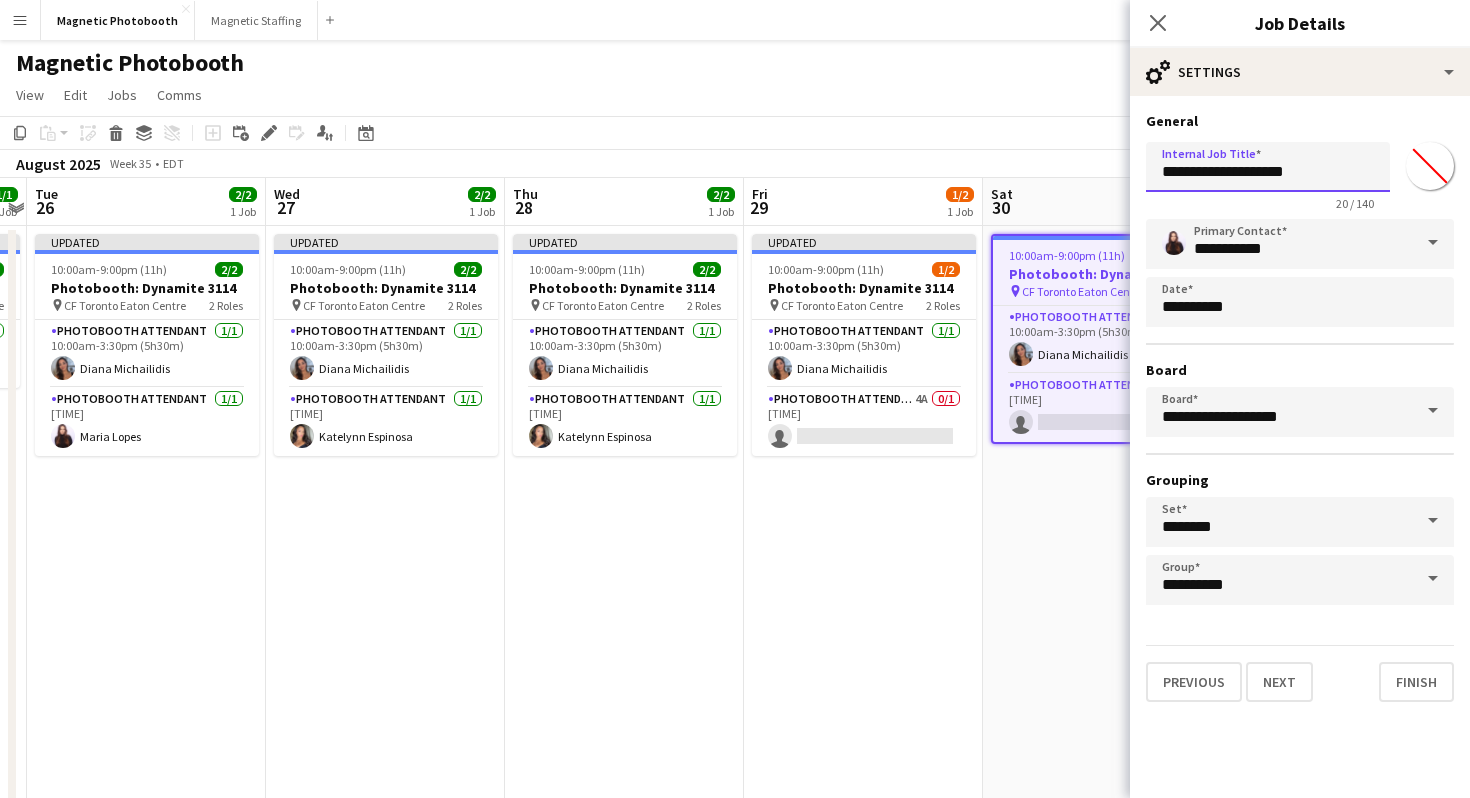 click on "**********" at bounding box center [1268, 167] 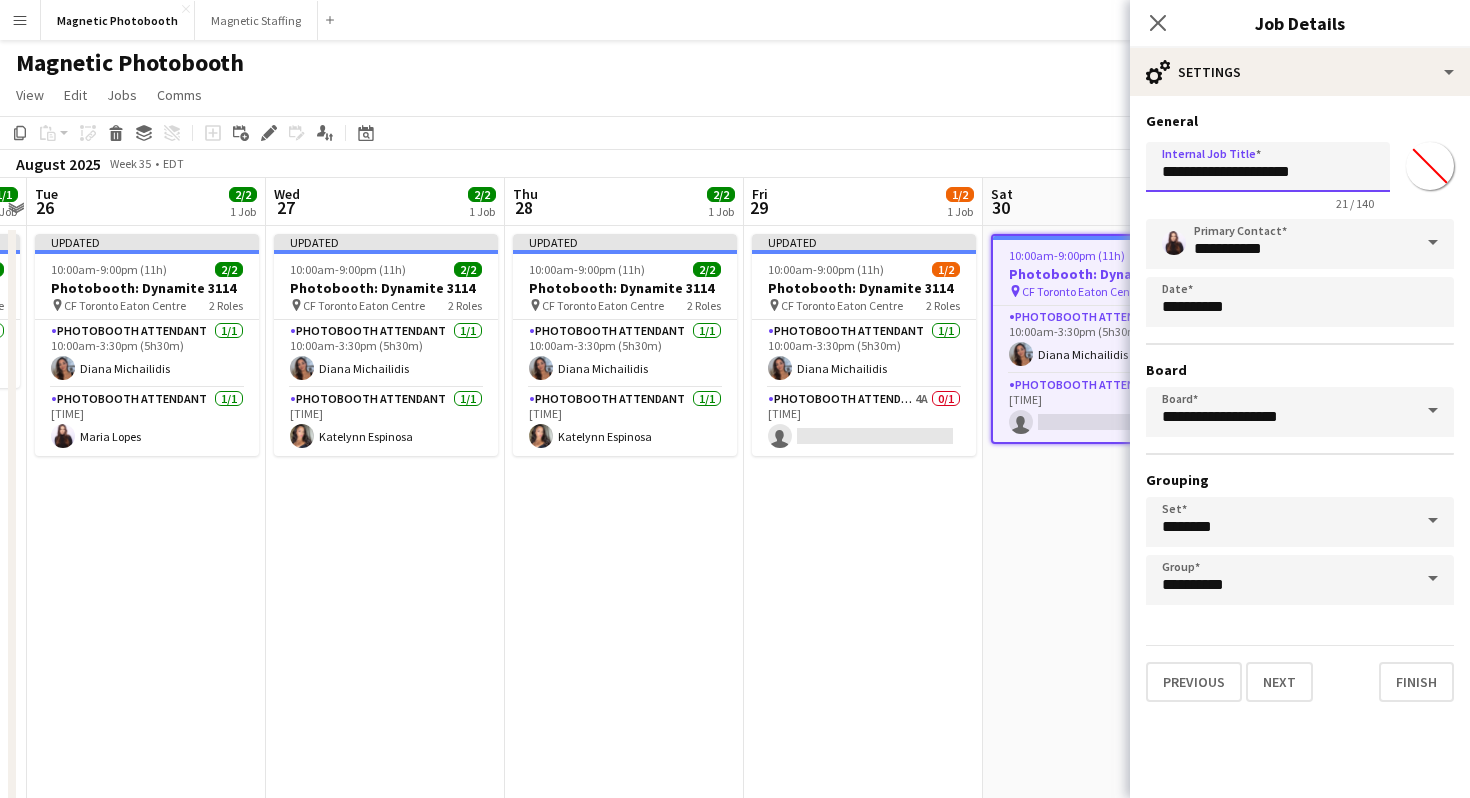paste on "*****" 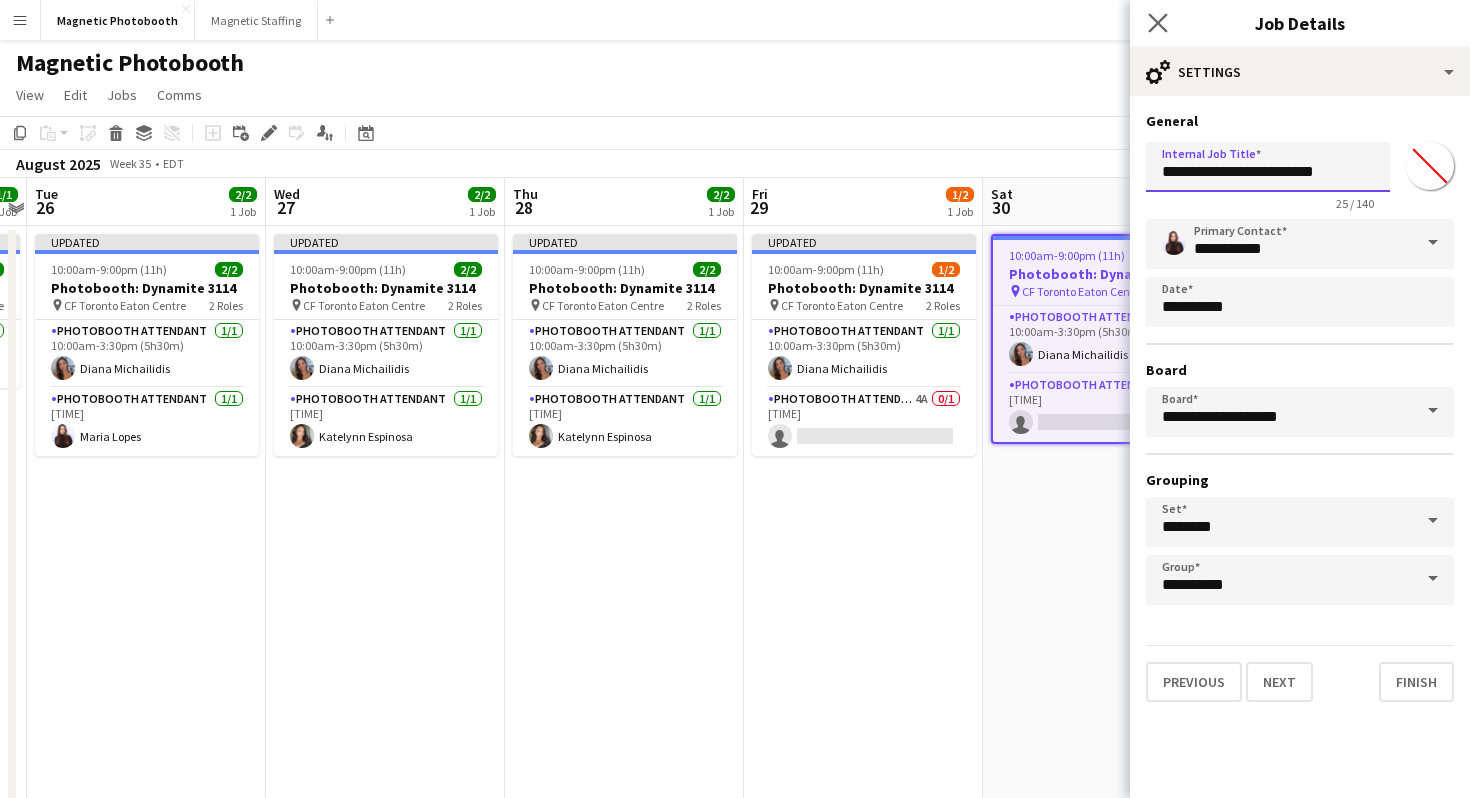 type on "**********" 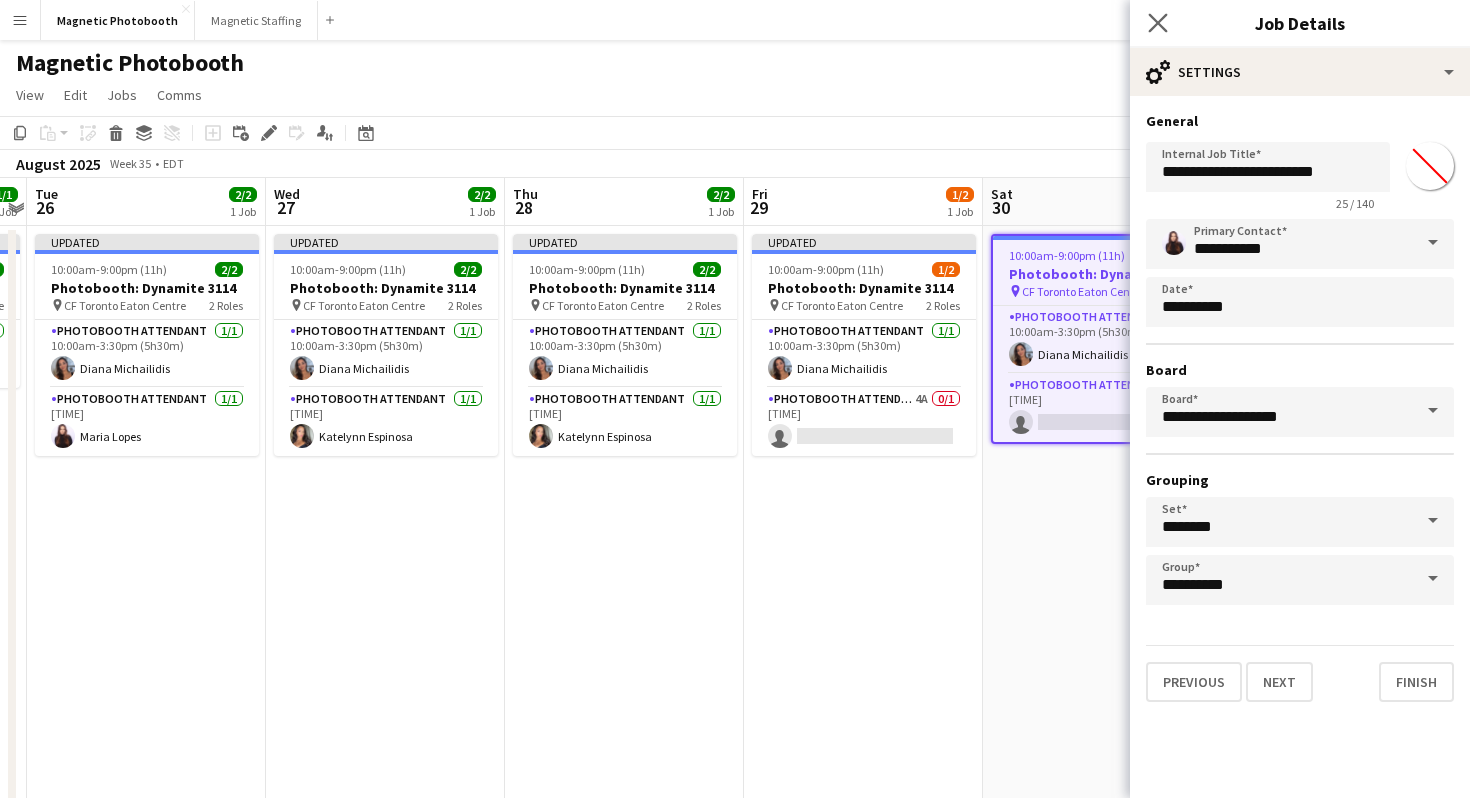 click on "Close pop-in" 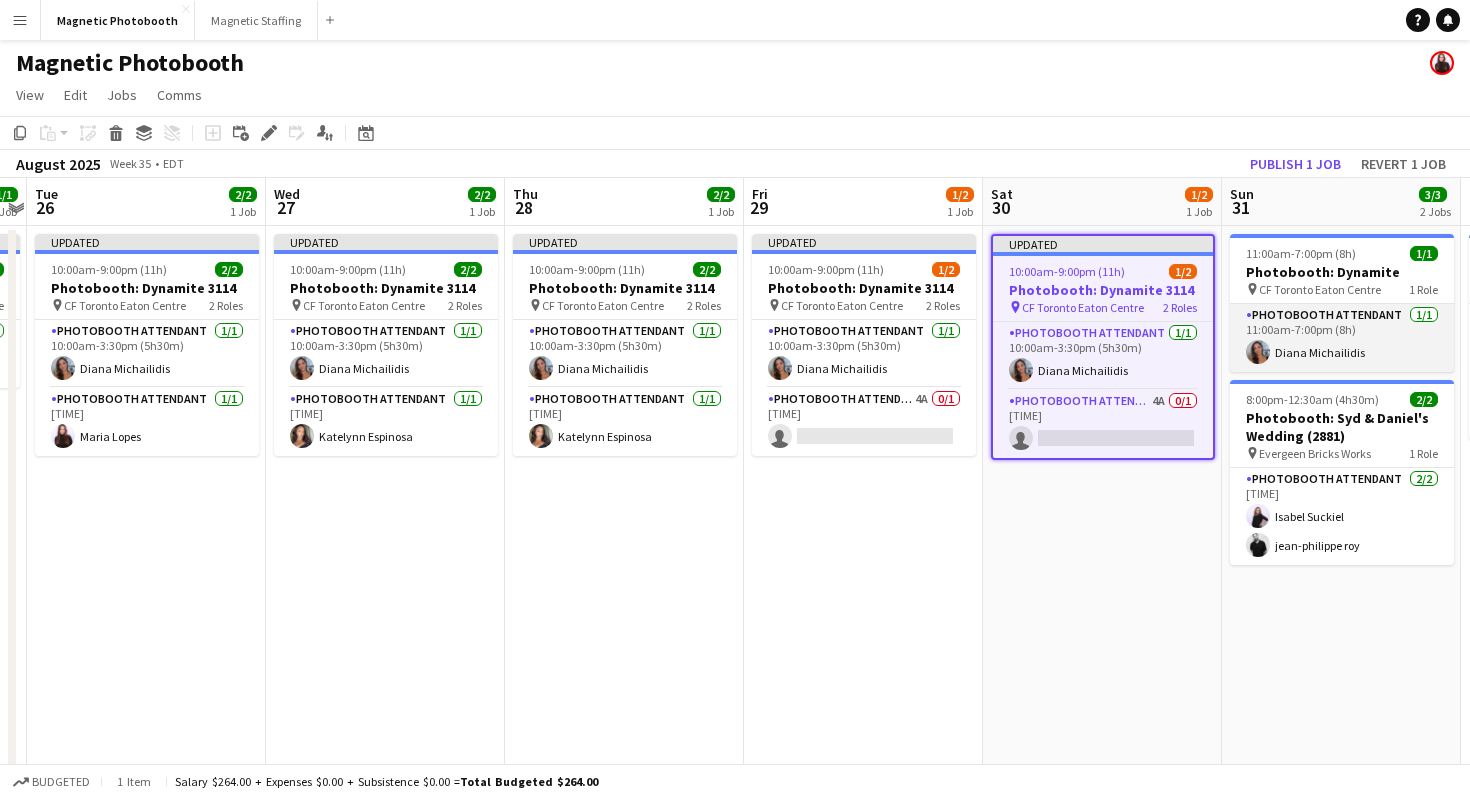 scroll, scrollTop: 0, scrollLeft: 534, axis: horizontal 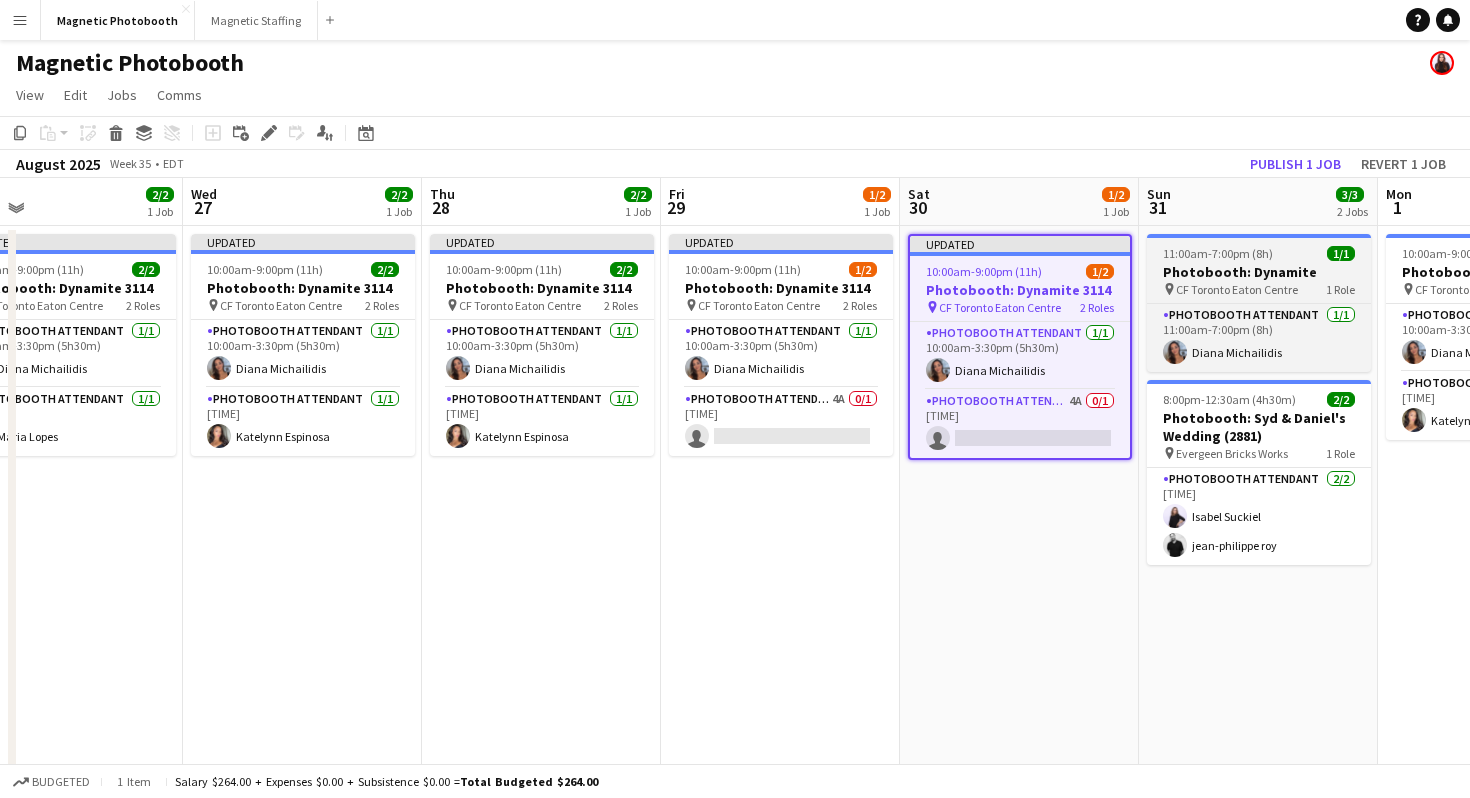 click at bounding box center [1259, 236] 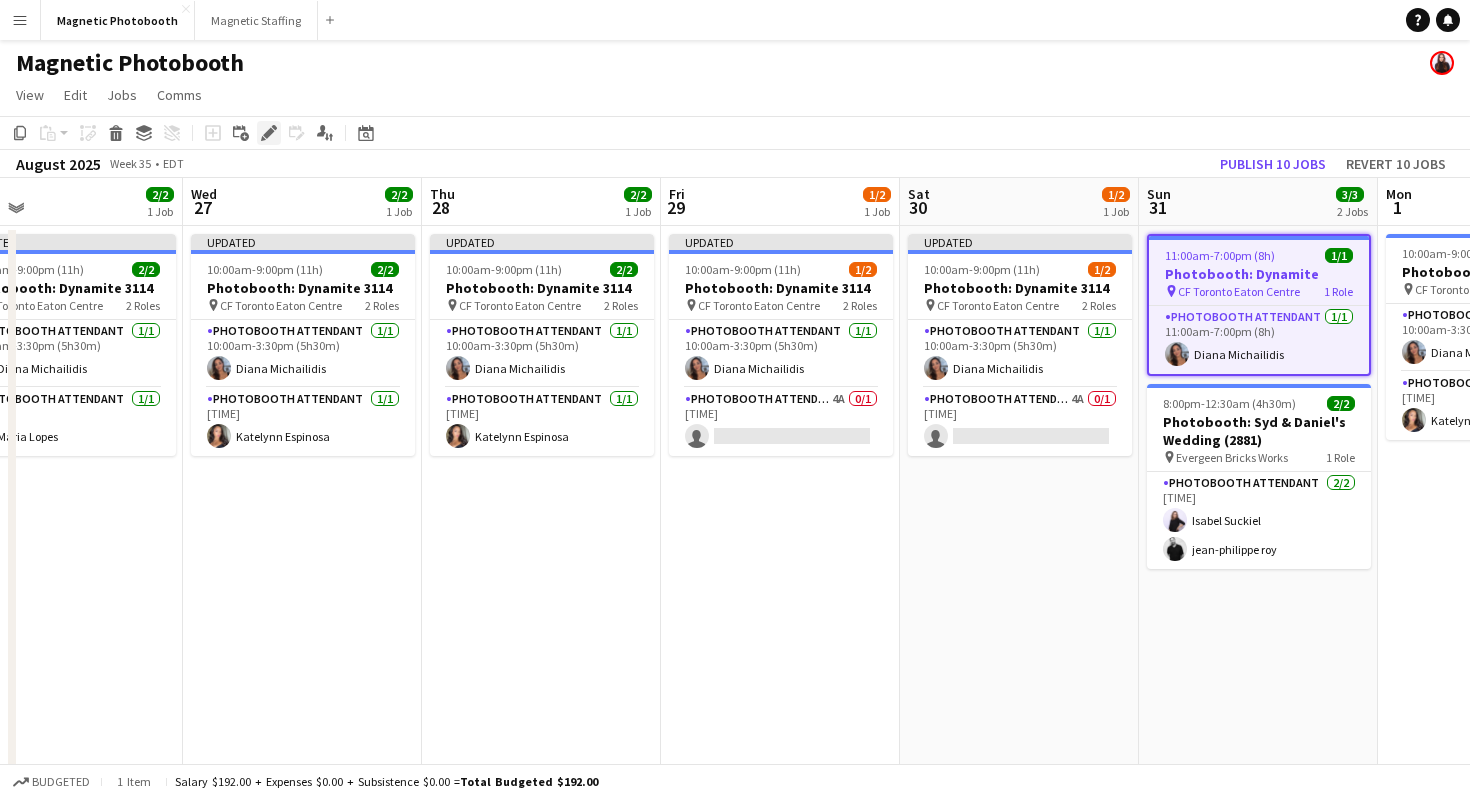 click on "Edit" 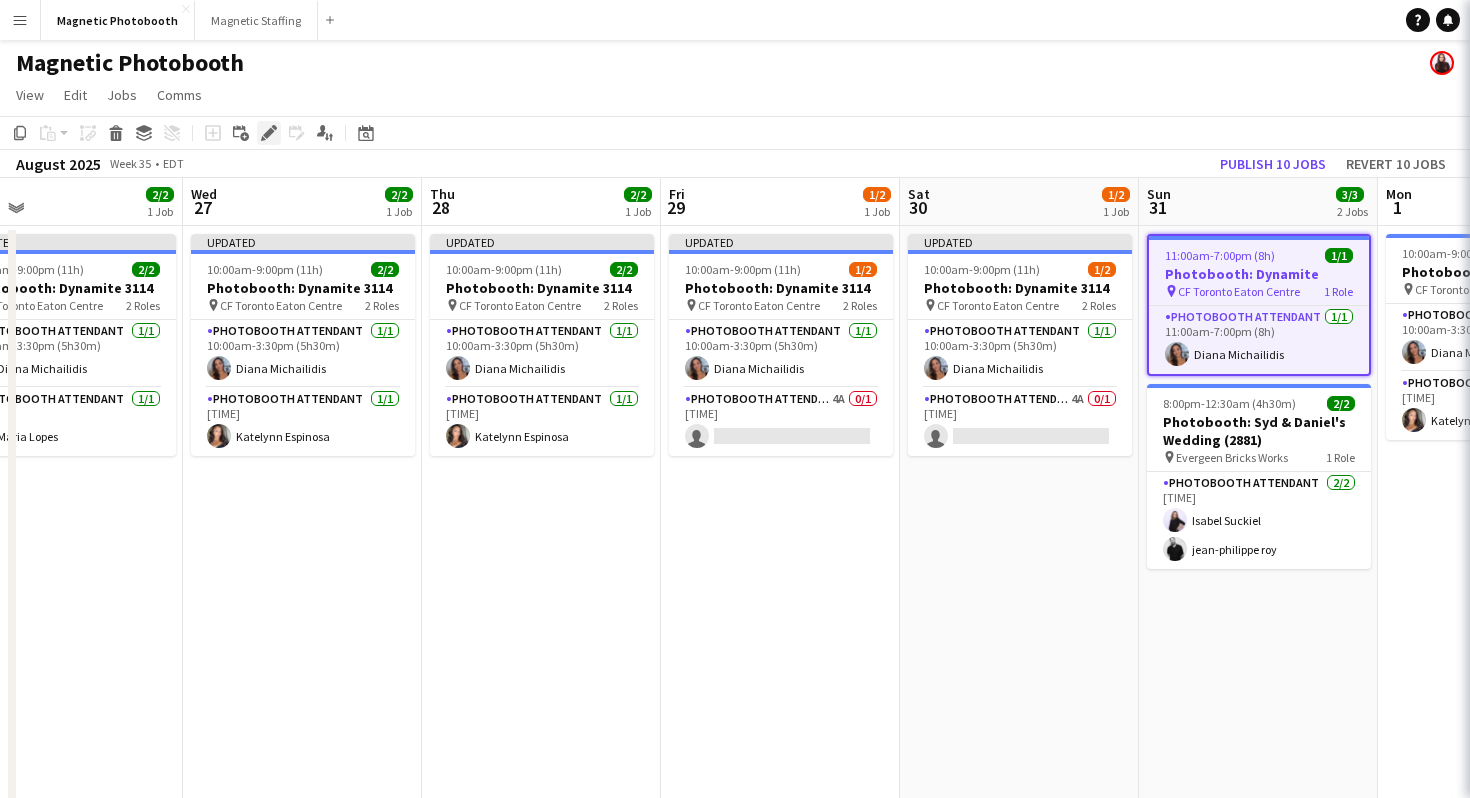 type on "*******" 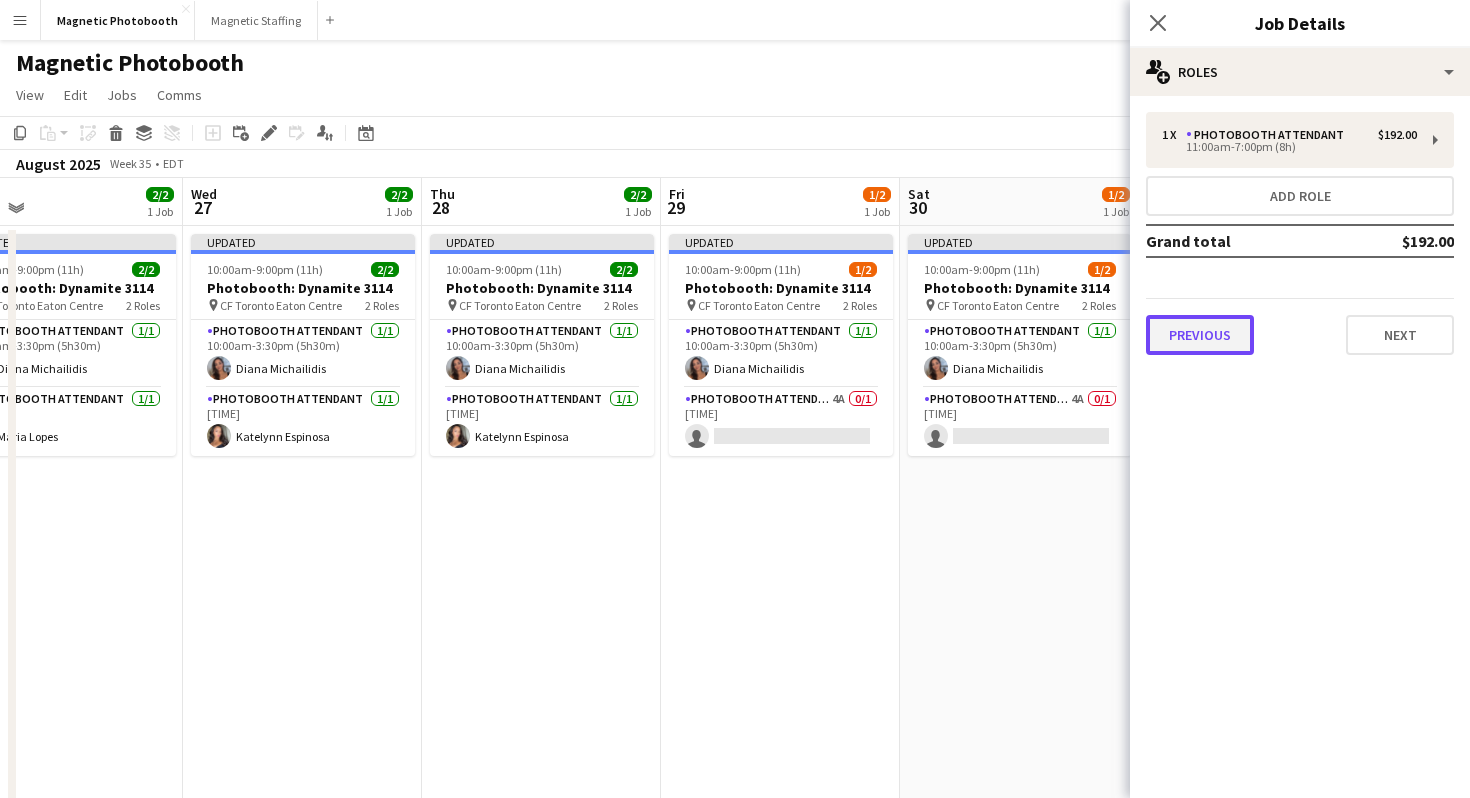 click on "Previous" at bounding box center (1200, 335) 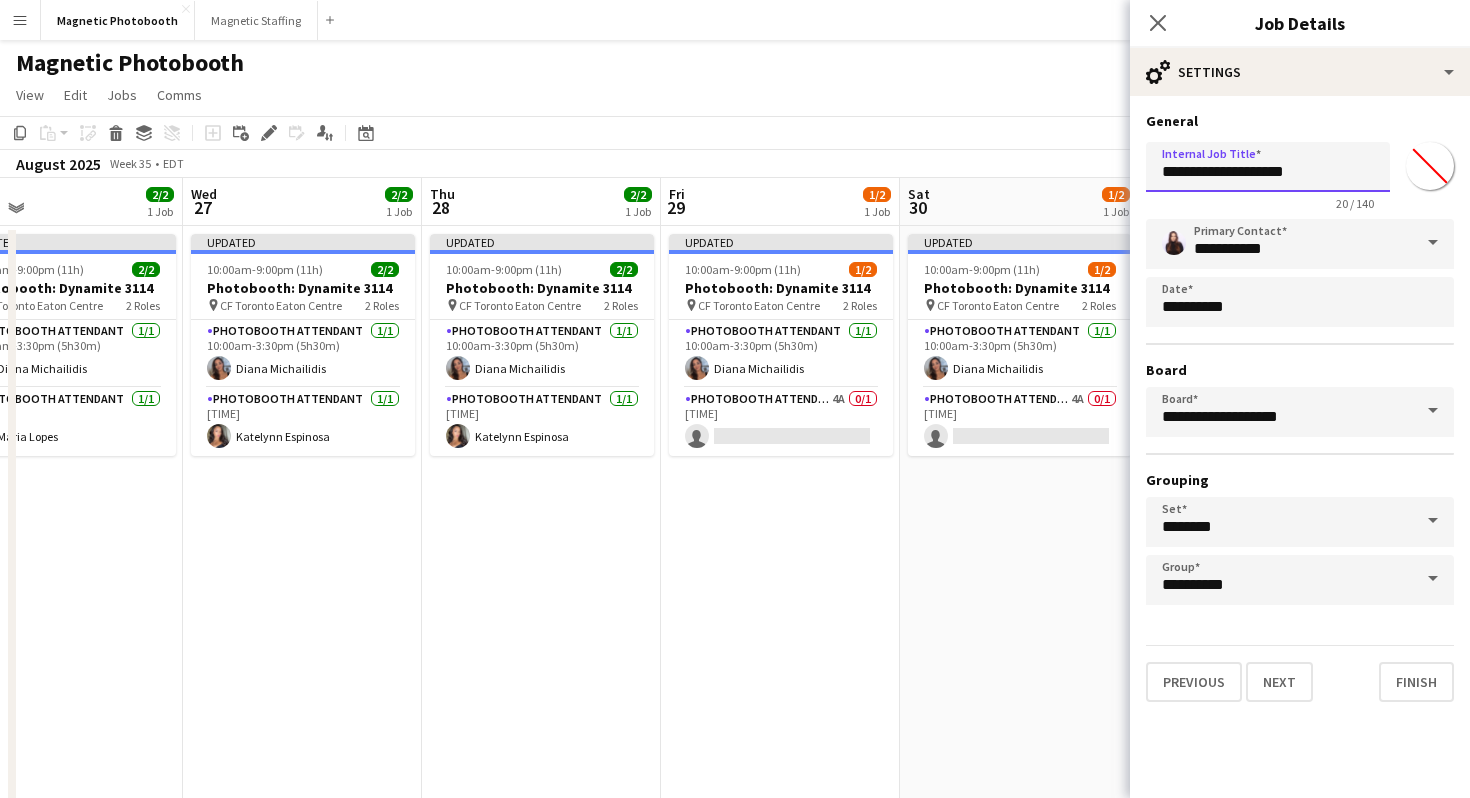 click on "**********" at bounding box center (1268, 167) 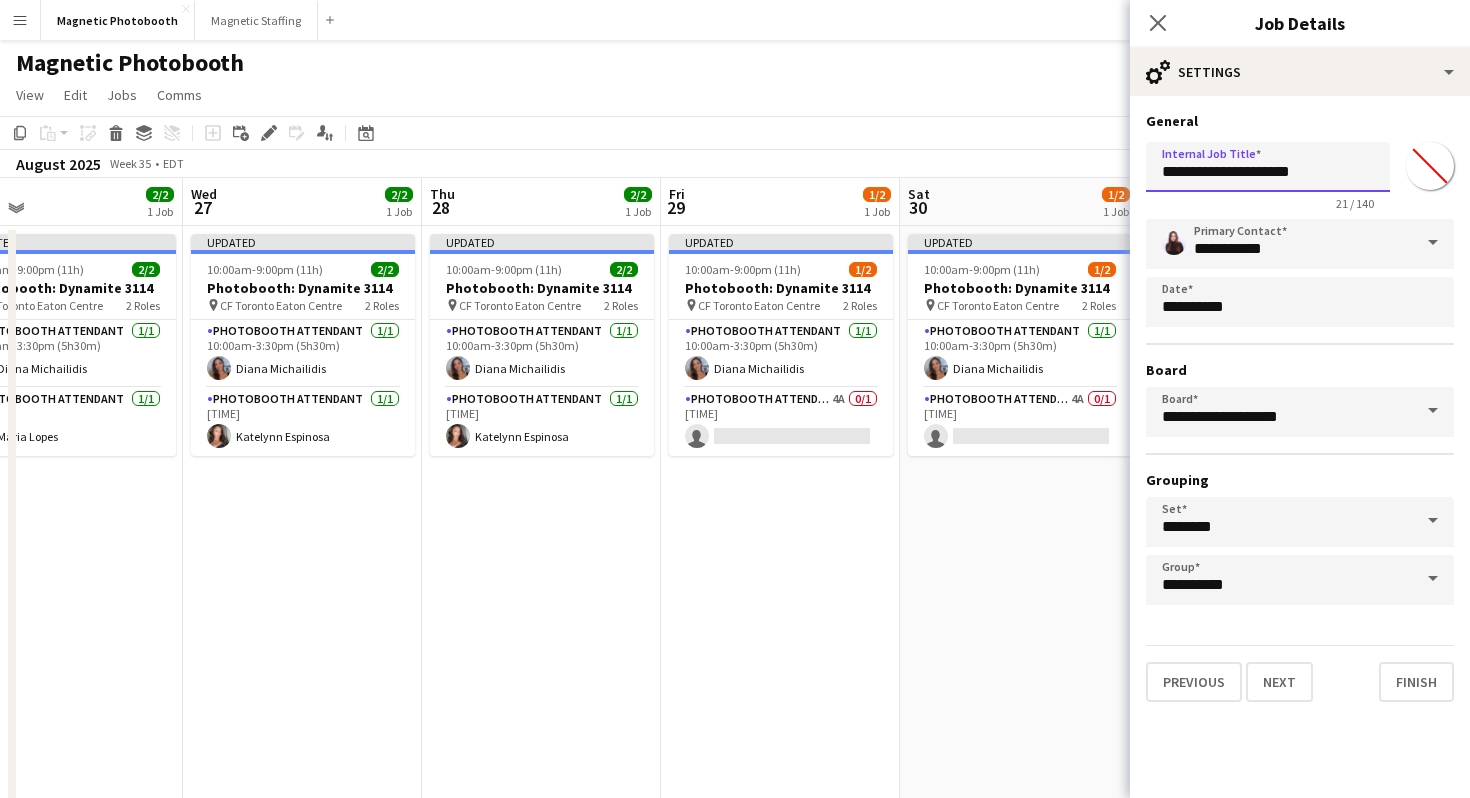 paste on "*****" 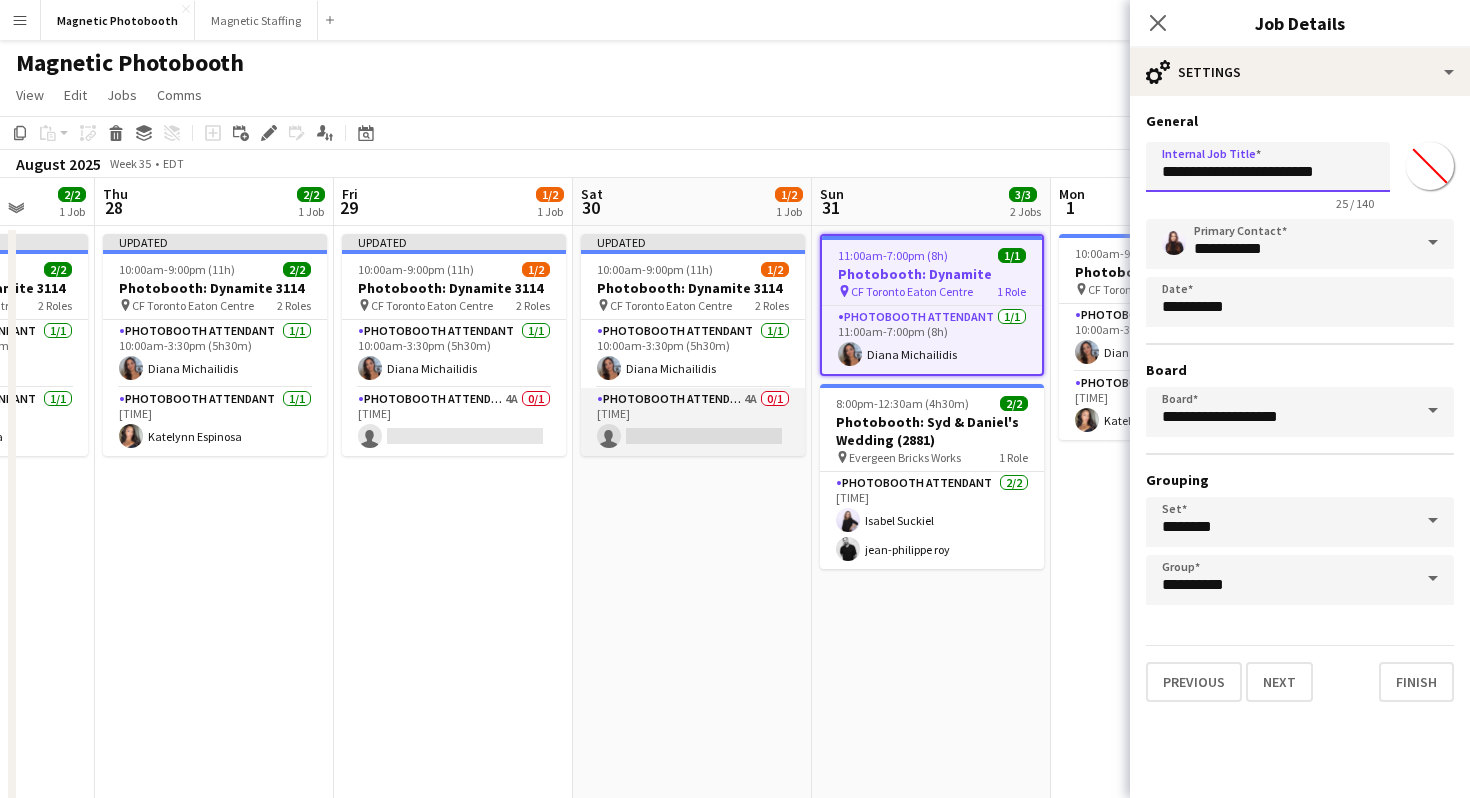scroll, scrollTop: 0, scrollLeft: 927, axis: horizontal 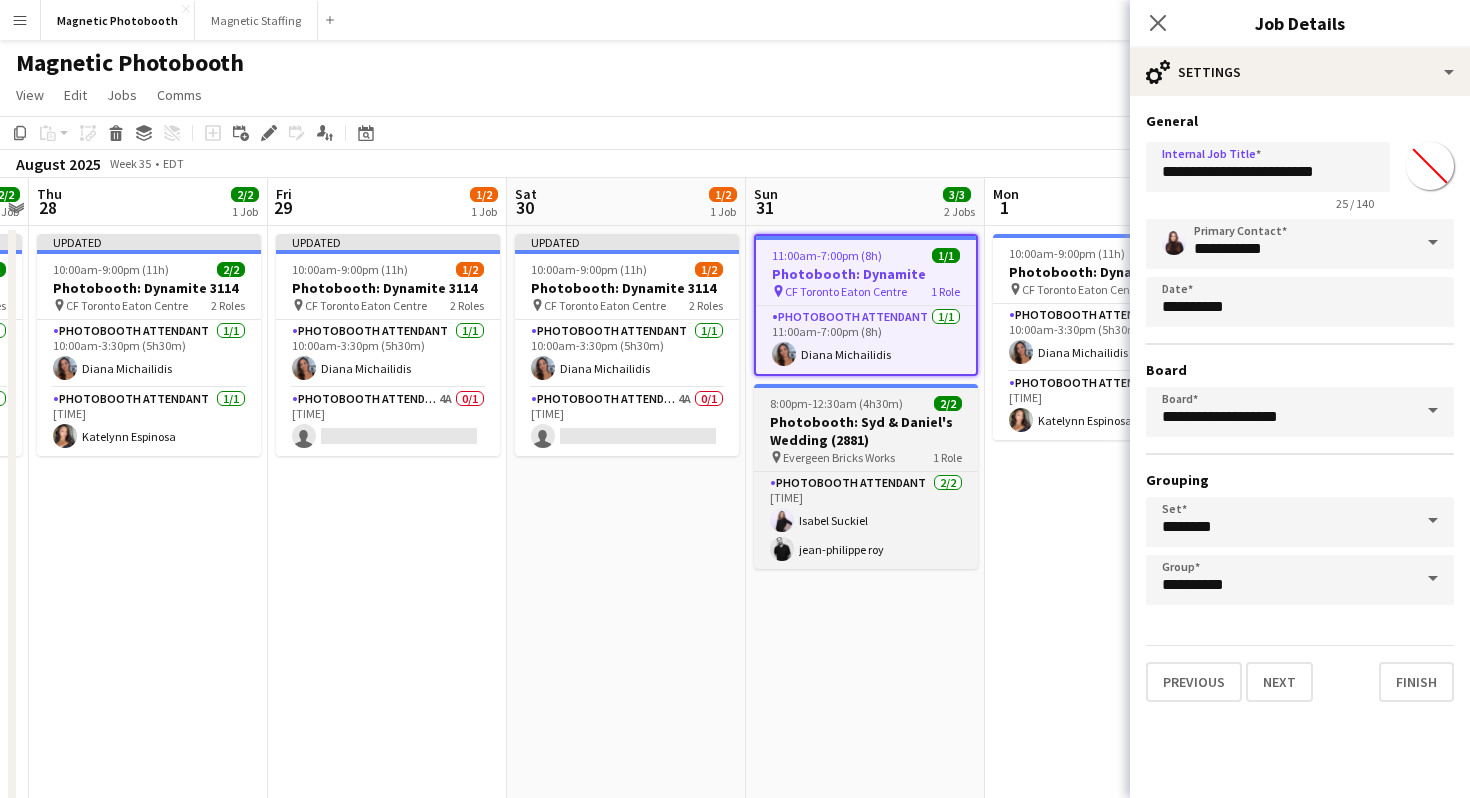 click on "Photobooth: Syd & Daniel's Wedding (2881)" at bounding box center (866, 431) 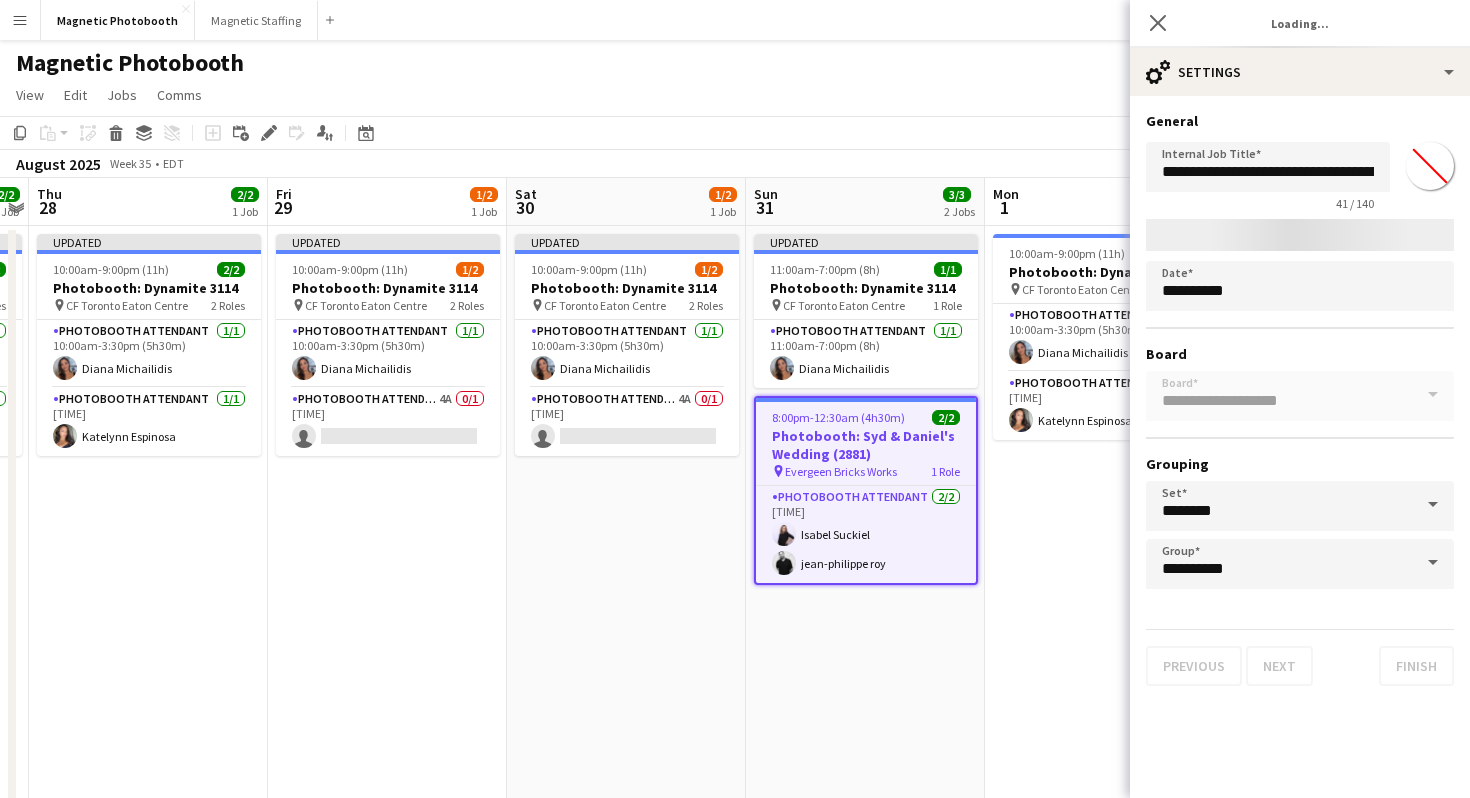 type on "*******" 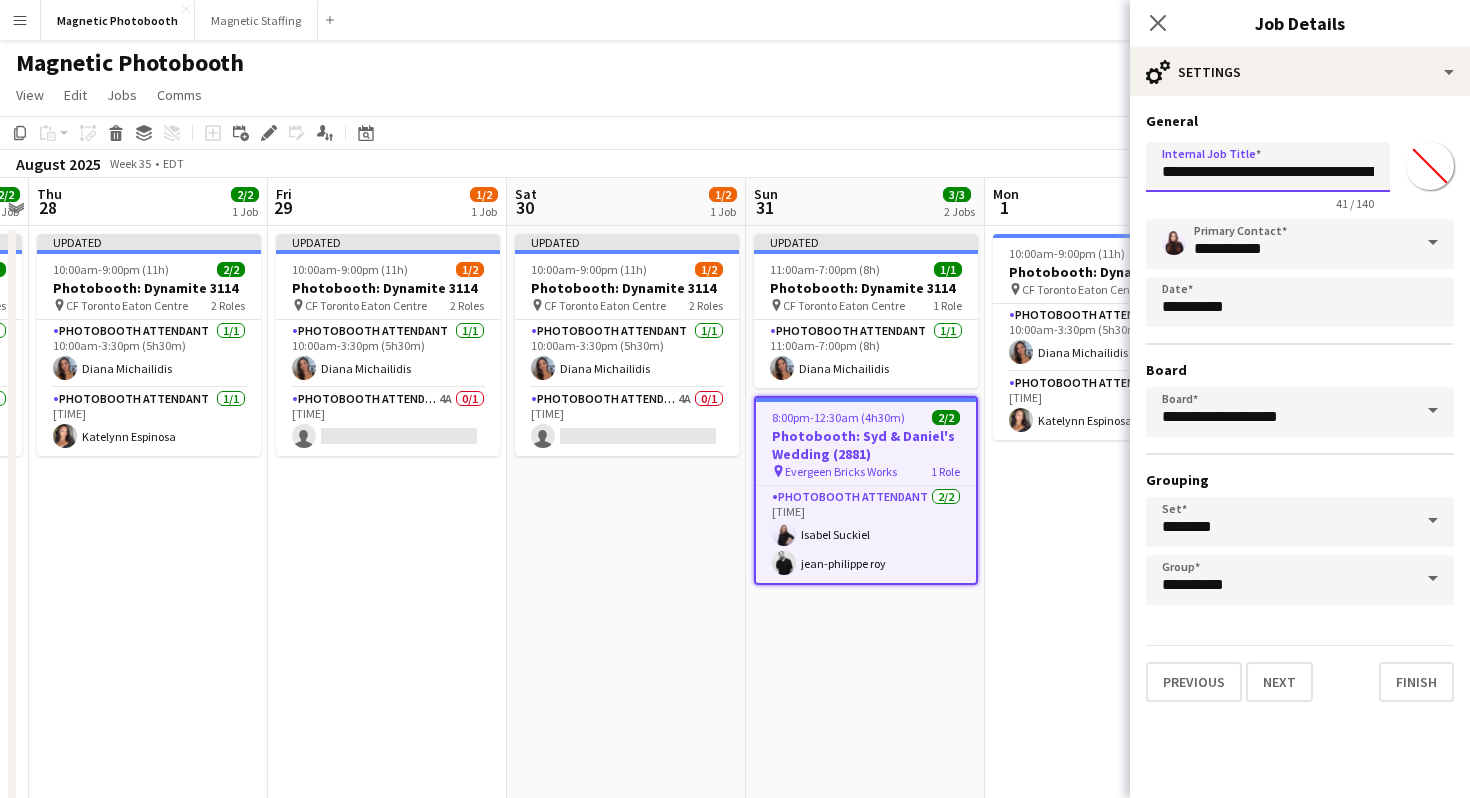 scroll, scrollTop: 0, scrollLeft: 76, axis: horizontal 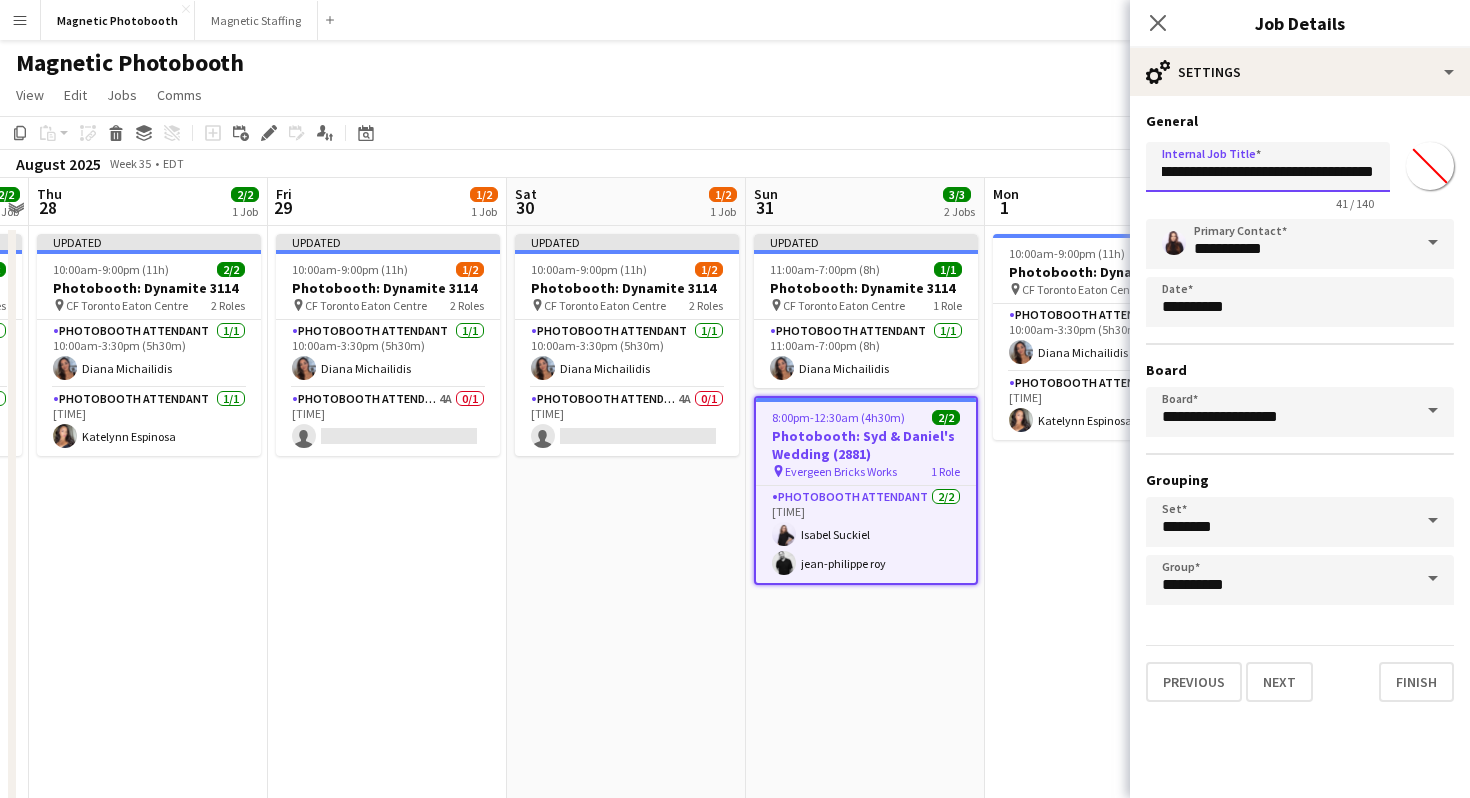 drag, startPoint x: 1274, startPoint y: 172, endPoint x: 1396, endPoint y: 172, distance: 122 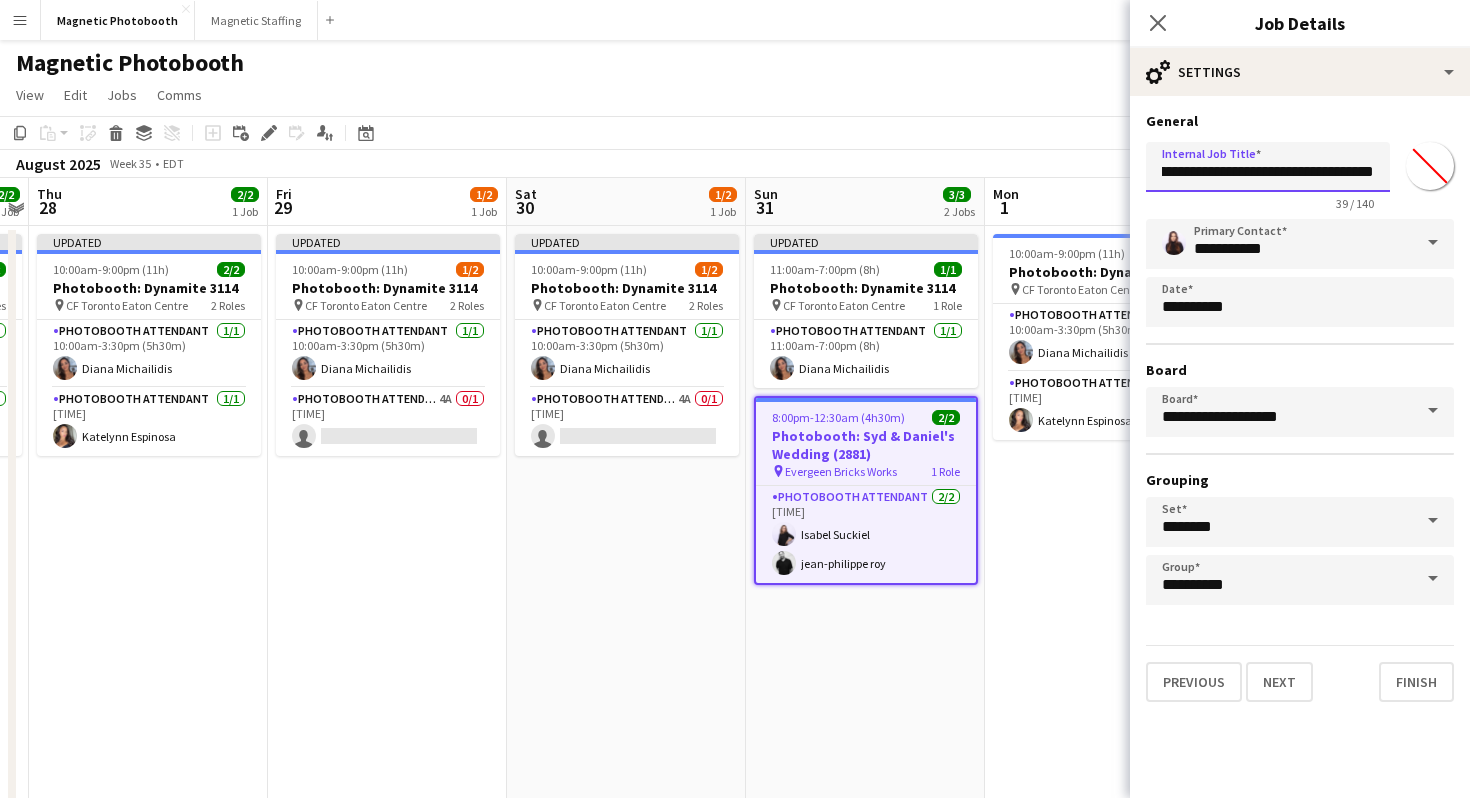 scroll, scrollTop: 0, scrollLeft: 66, axis: horizontal 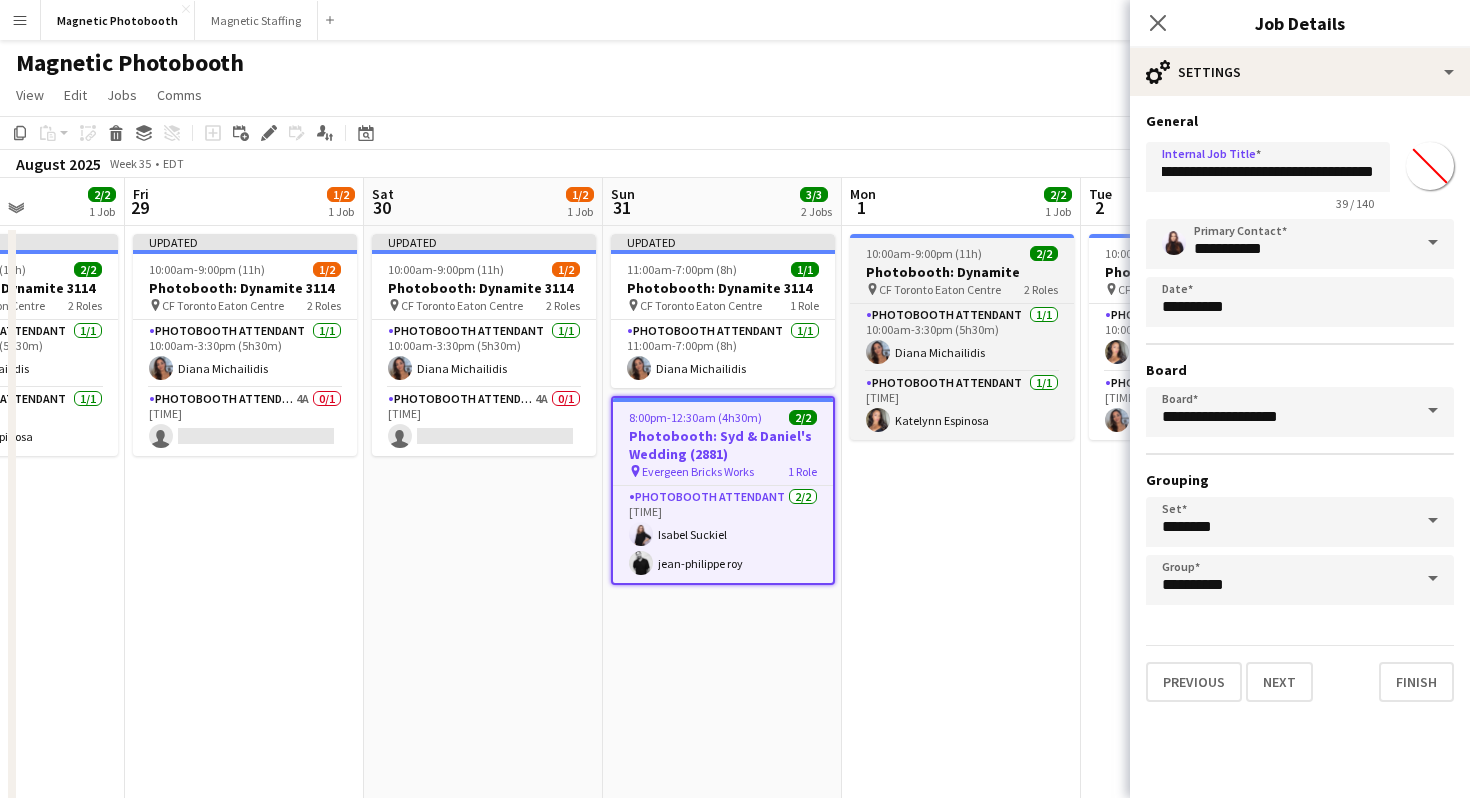 click on "Photobooth: Dynamite" at bounding box center [962, 272] 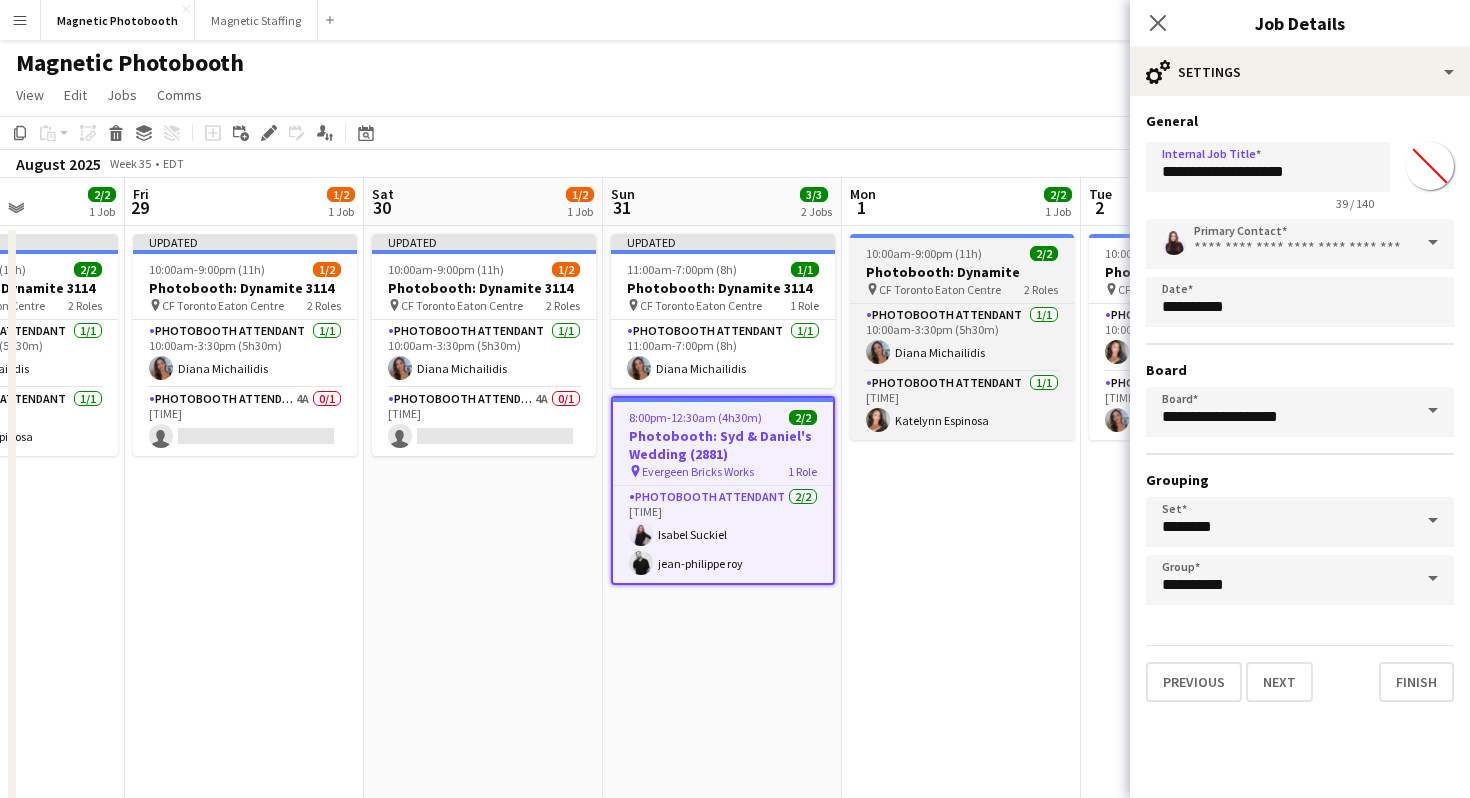 scroll, scrollTop: 0, scrollLeft: 0, axis: both 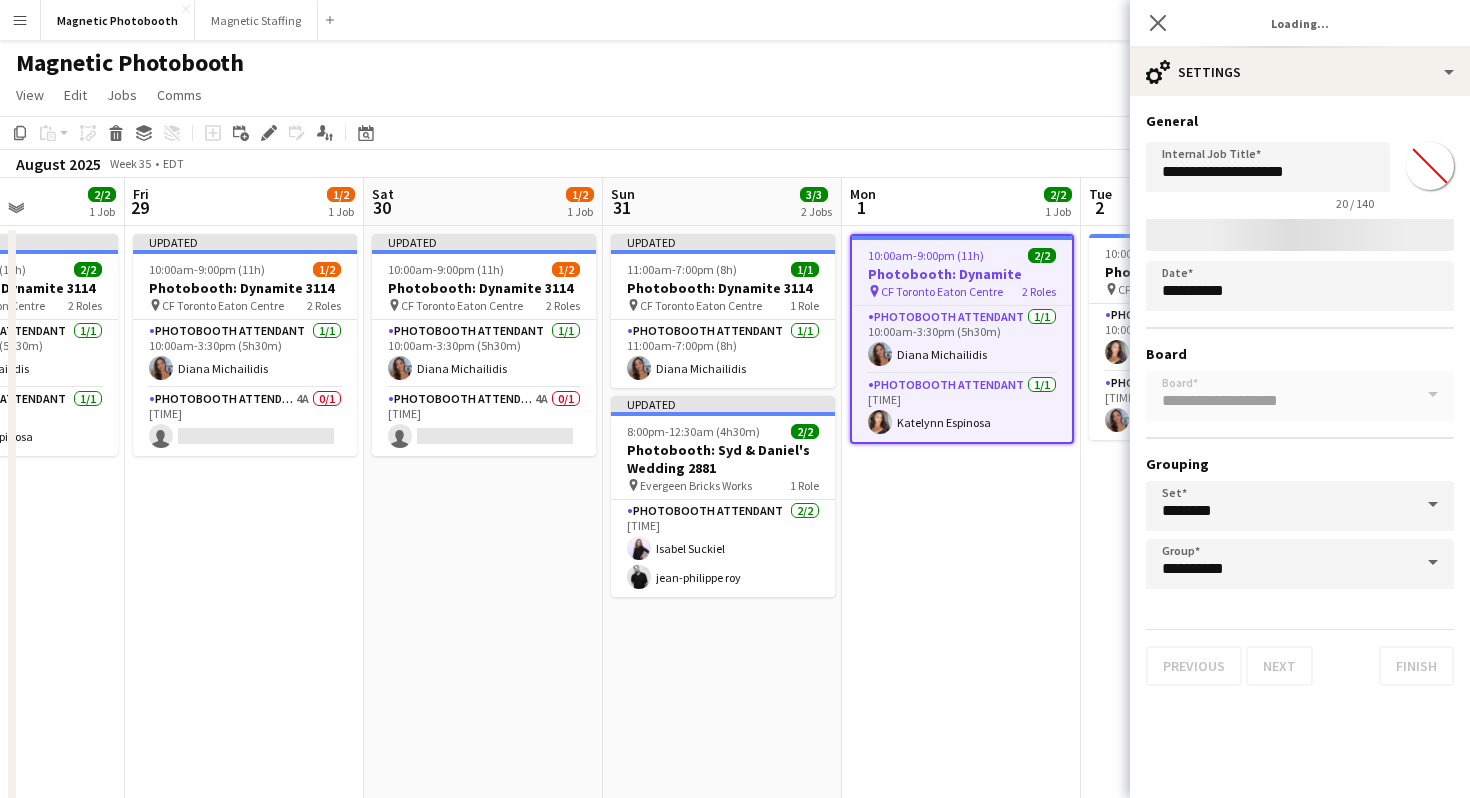 type on "*******" 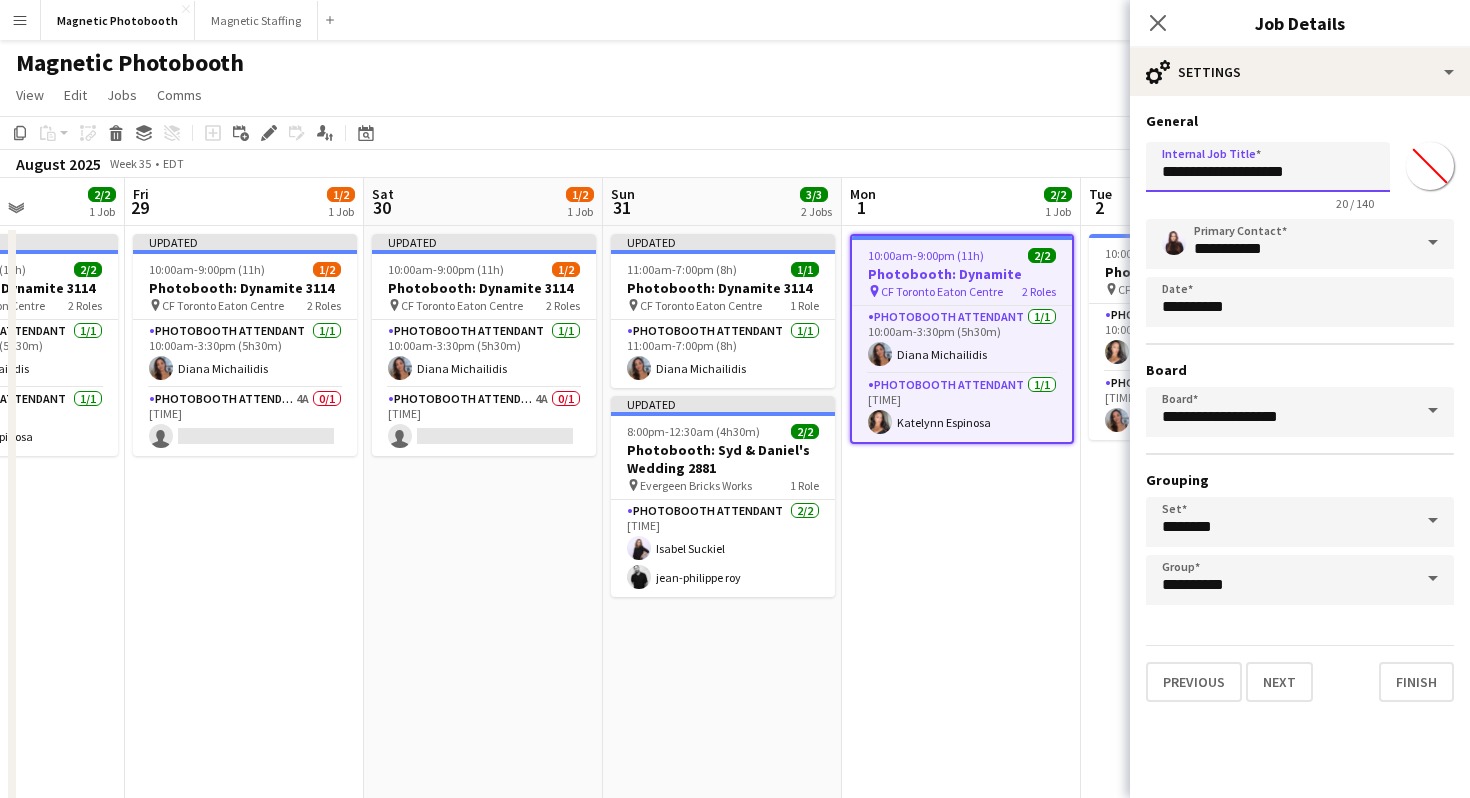 click on "**********" at bounding box center (1268, 167) 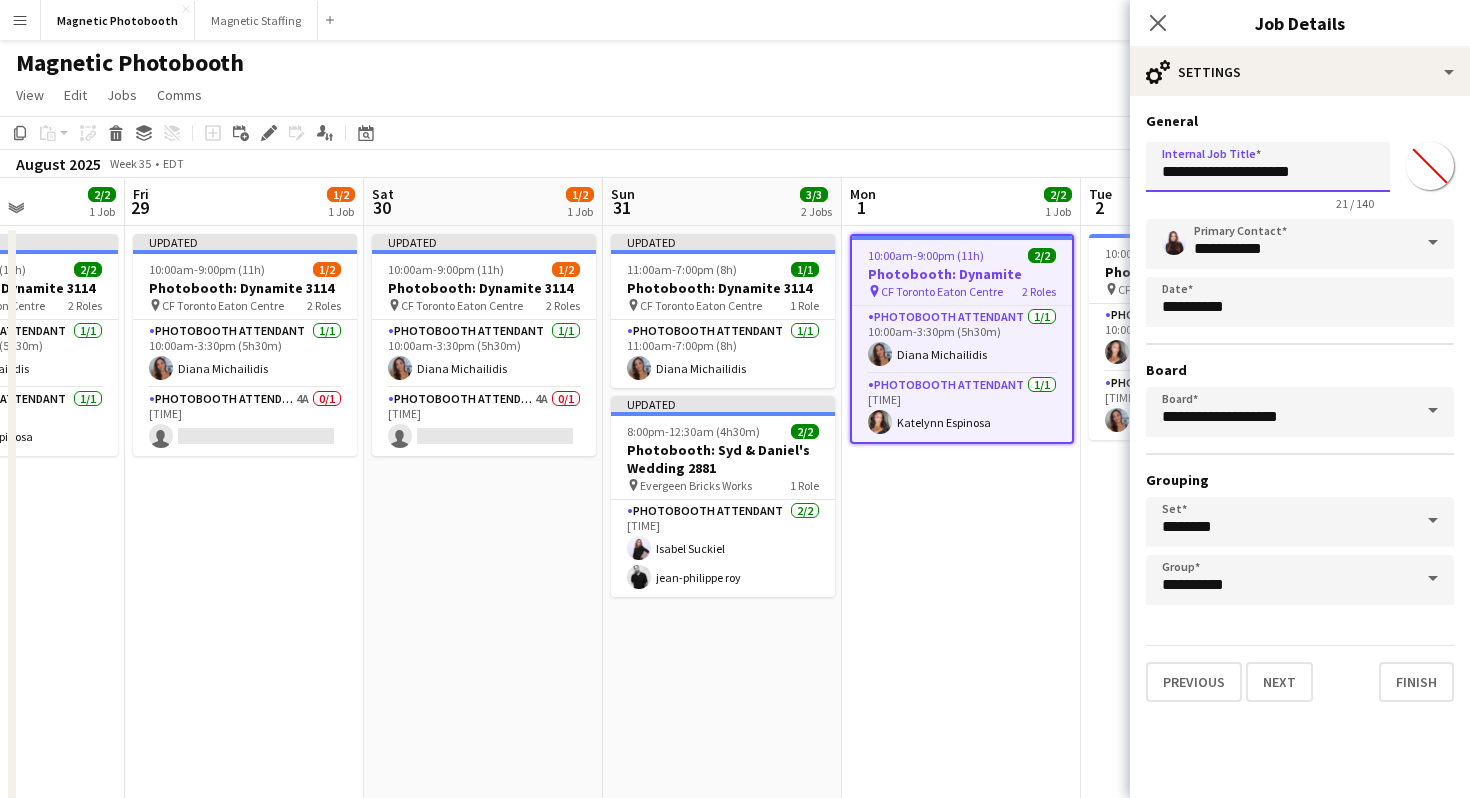 paste on "*****" 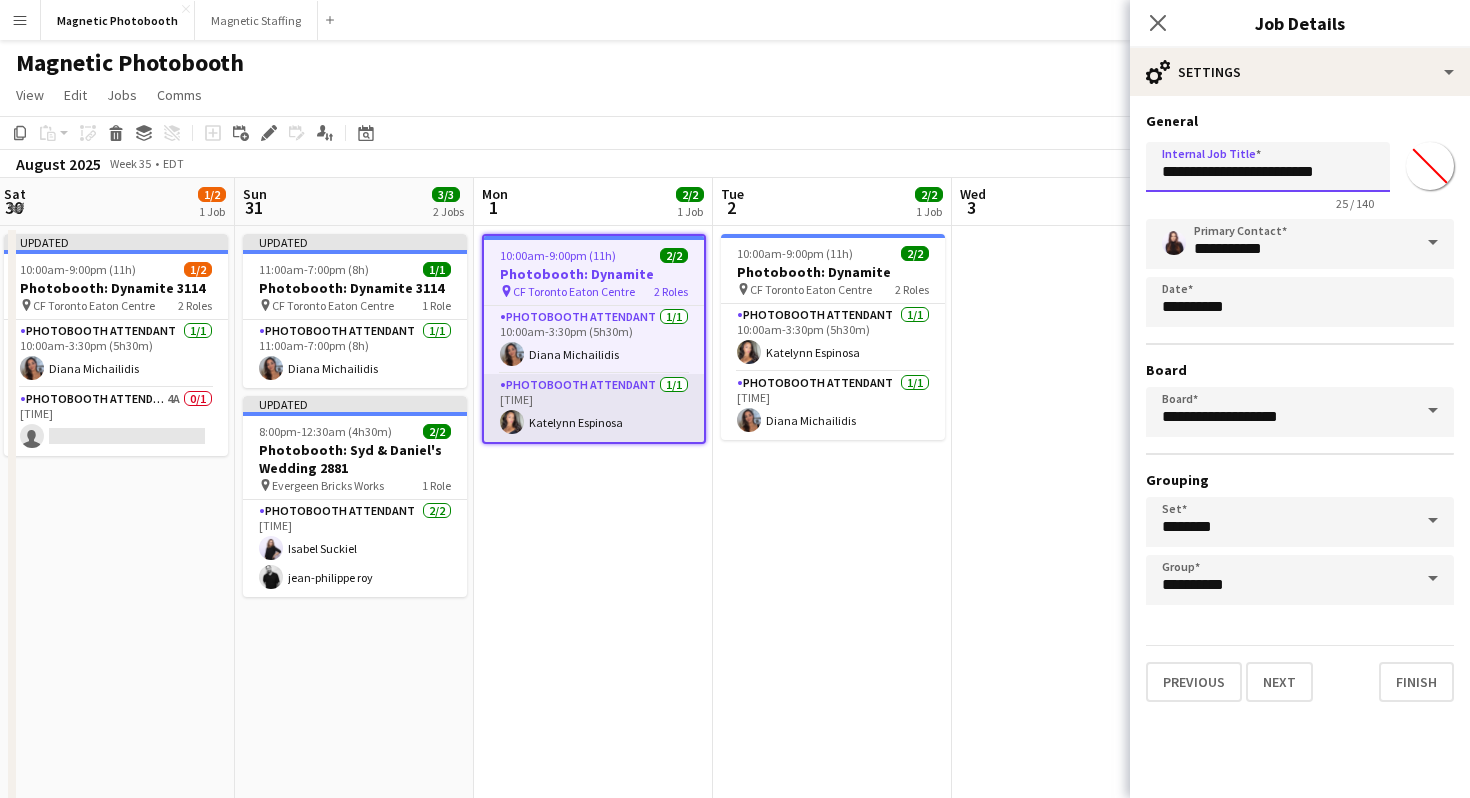 scroll, scrollTop: 0, scrollLeft: 961, axis: horizontal 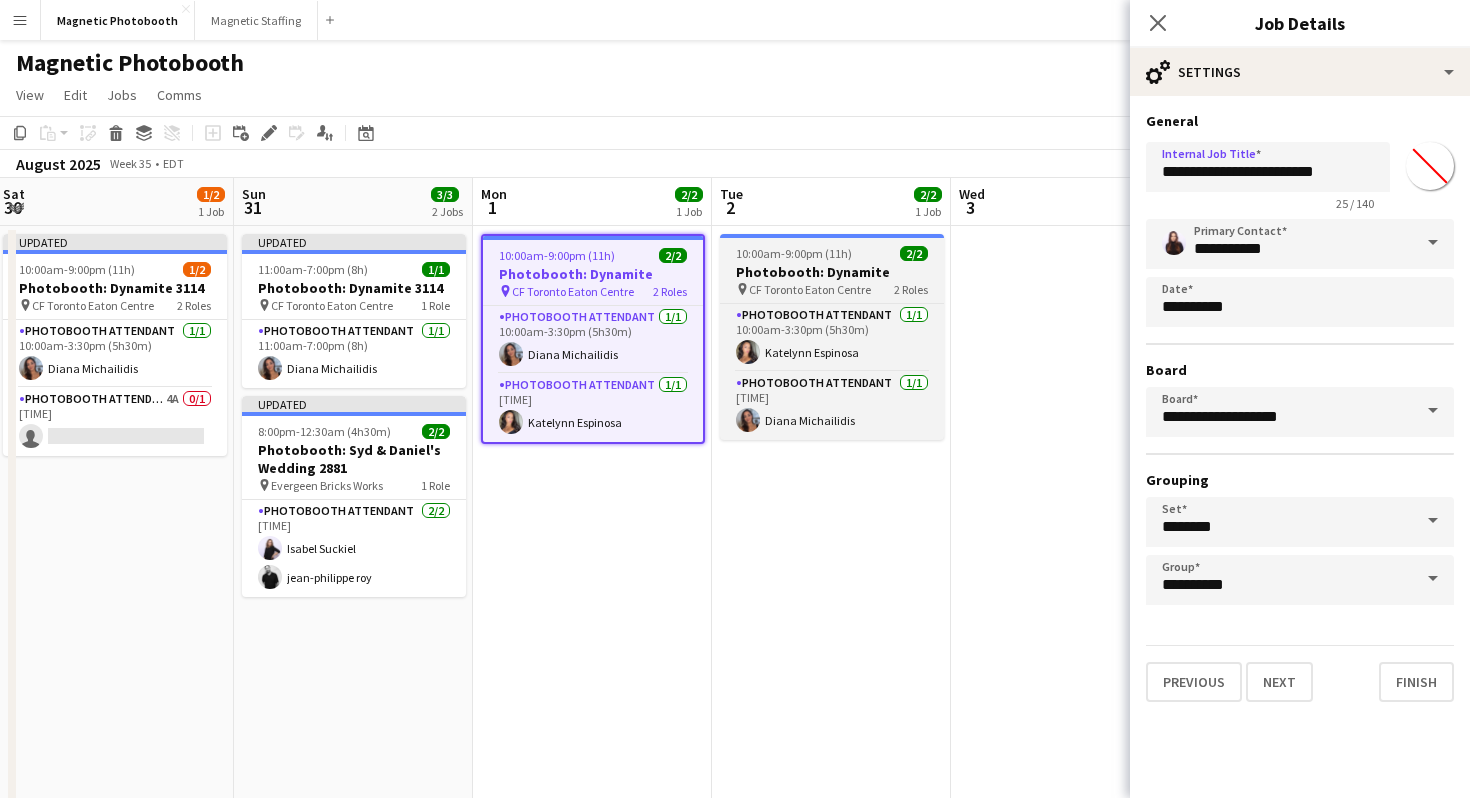 click on "Photobooth: Dynamite" at bounding box center (832, 272) 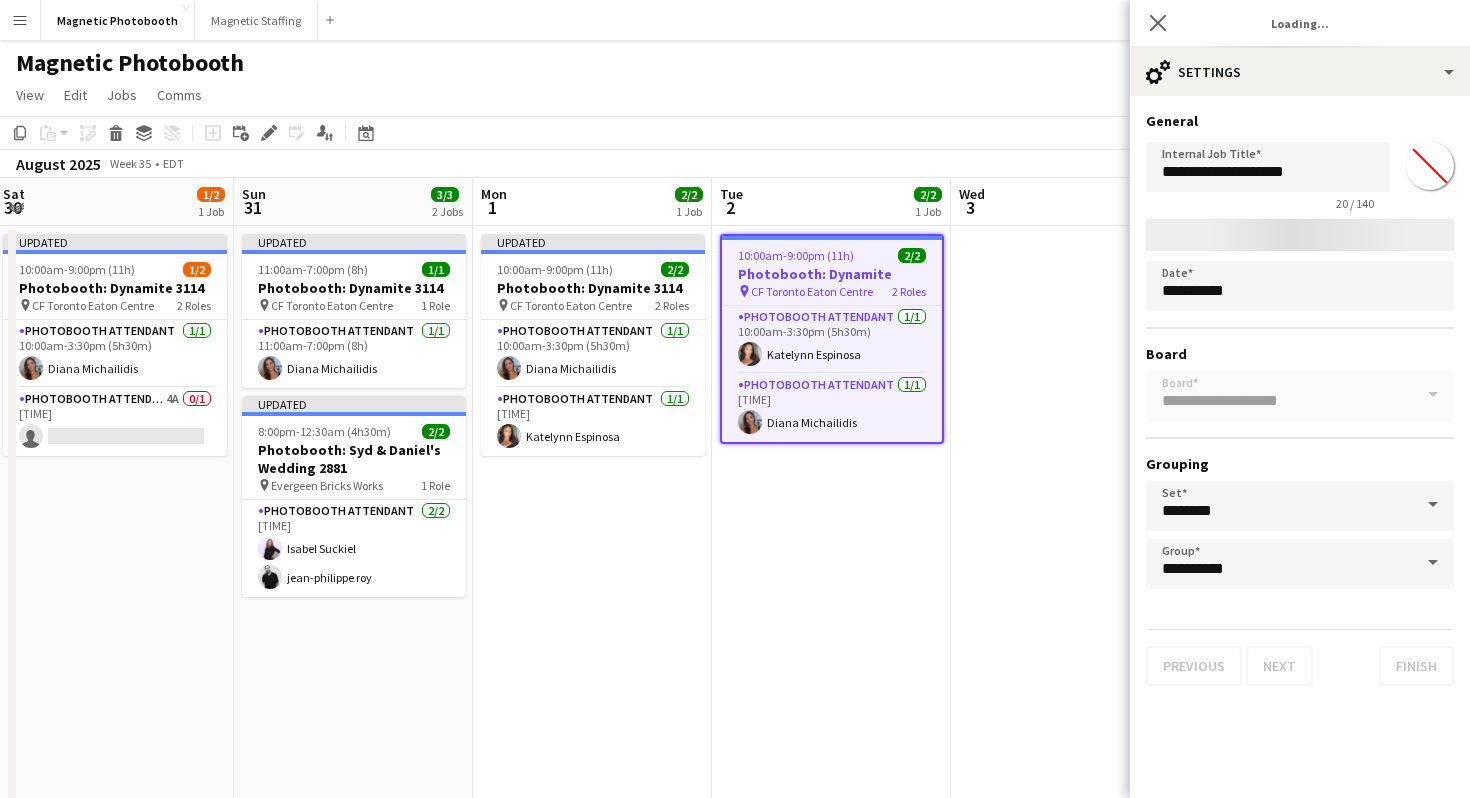 type on "*******" 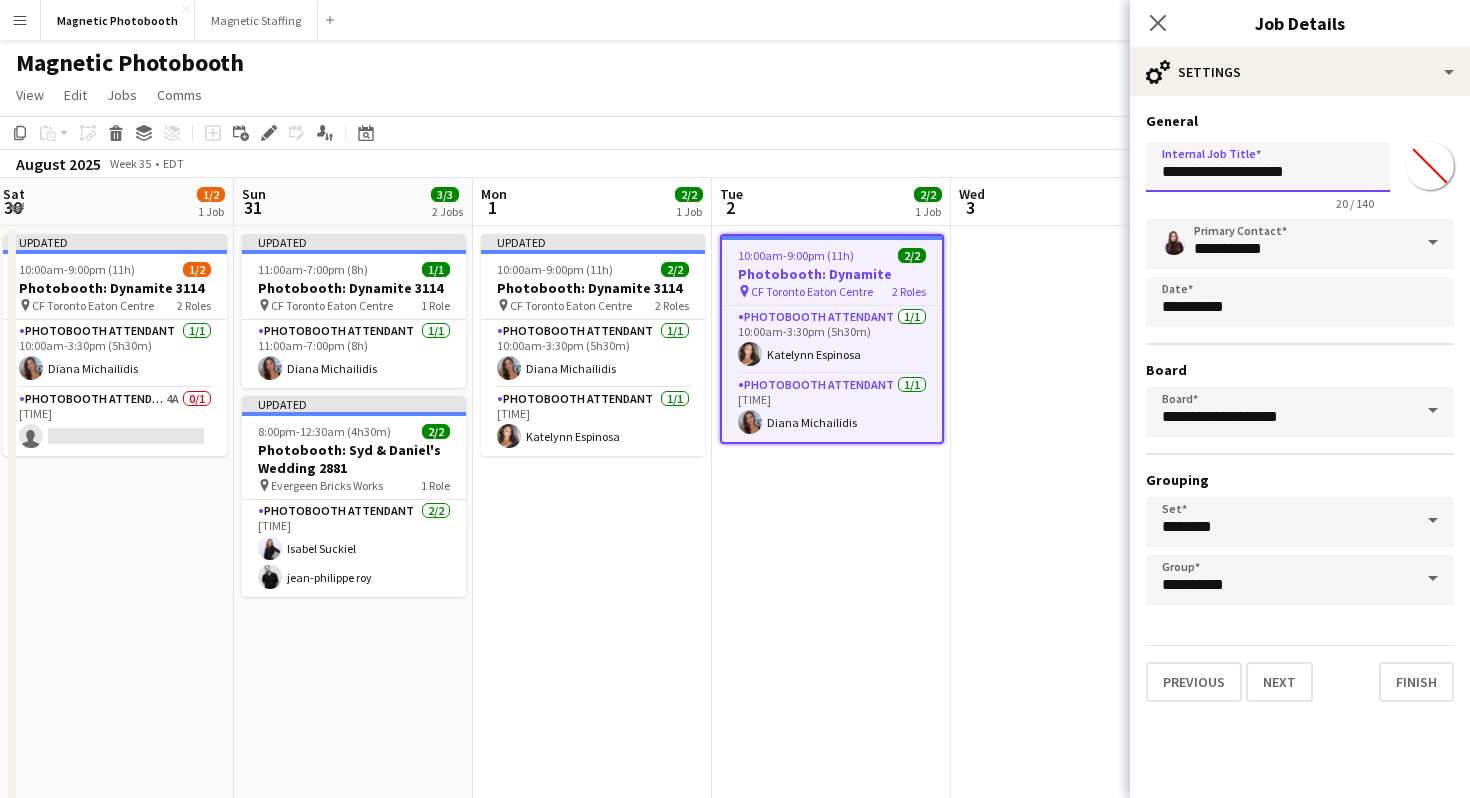 click on "**********" at bounding box center (1268, 167) 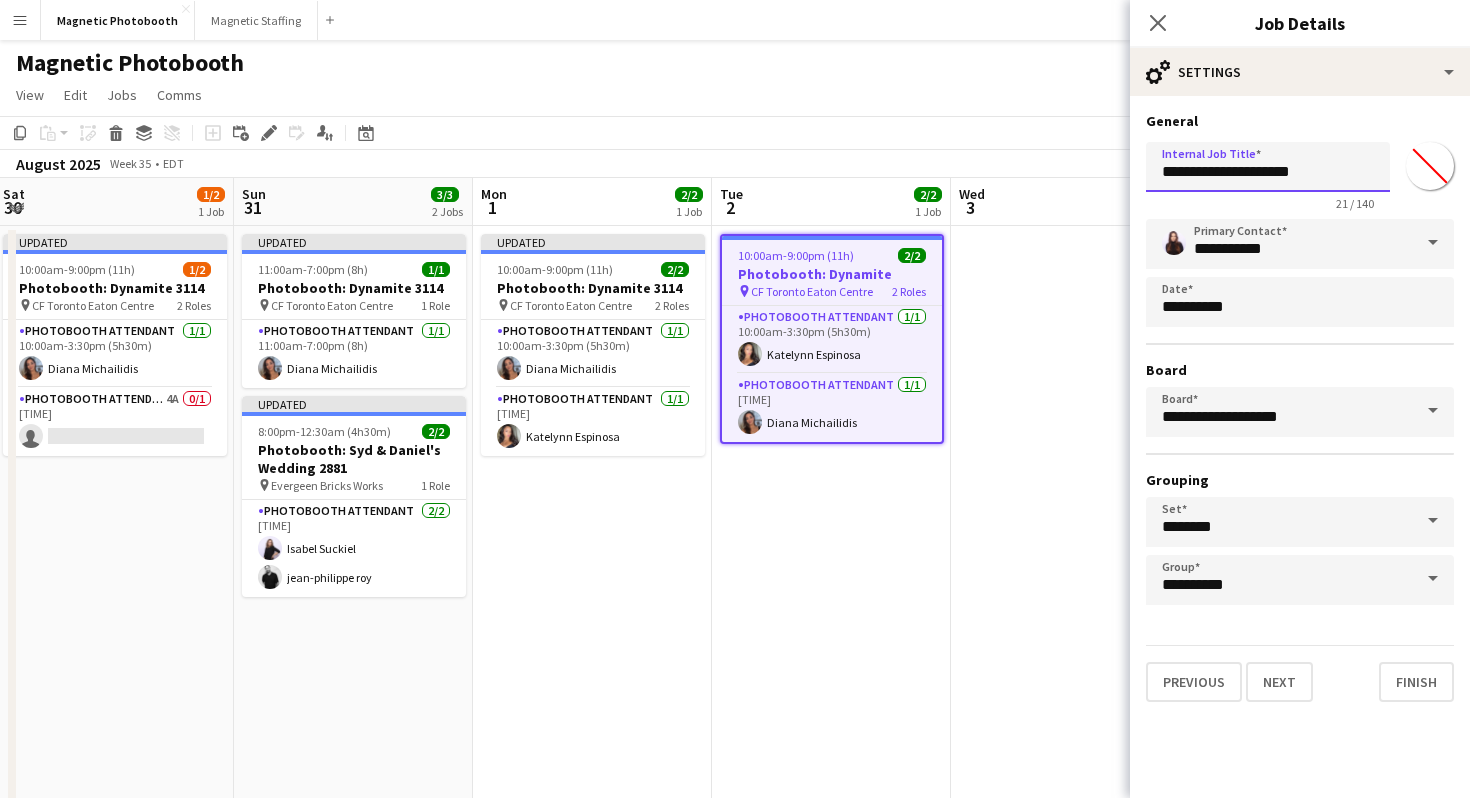 paste on "*****" 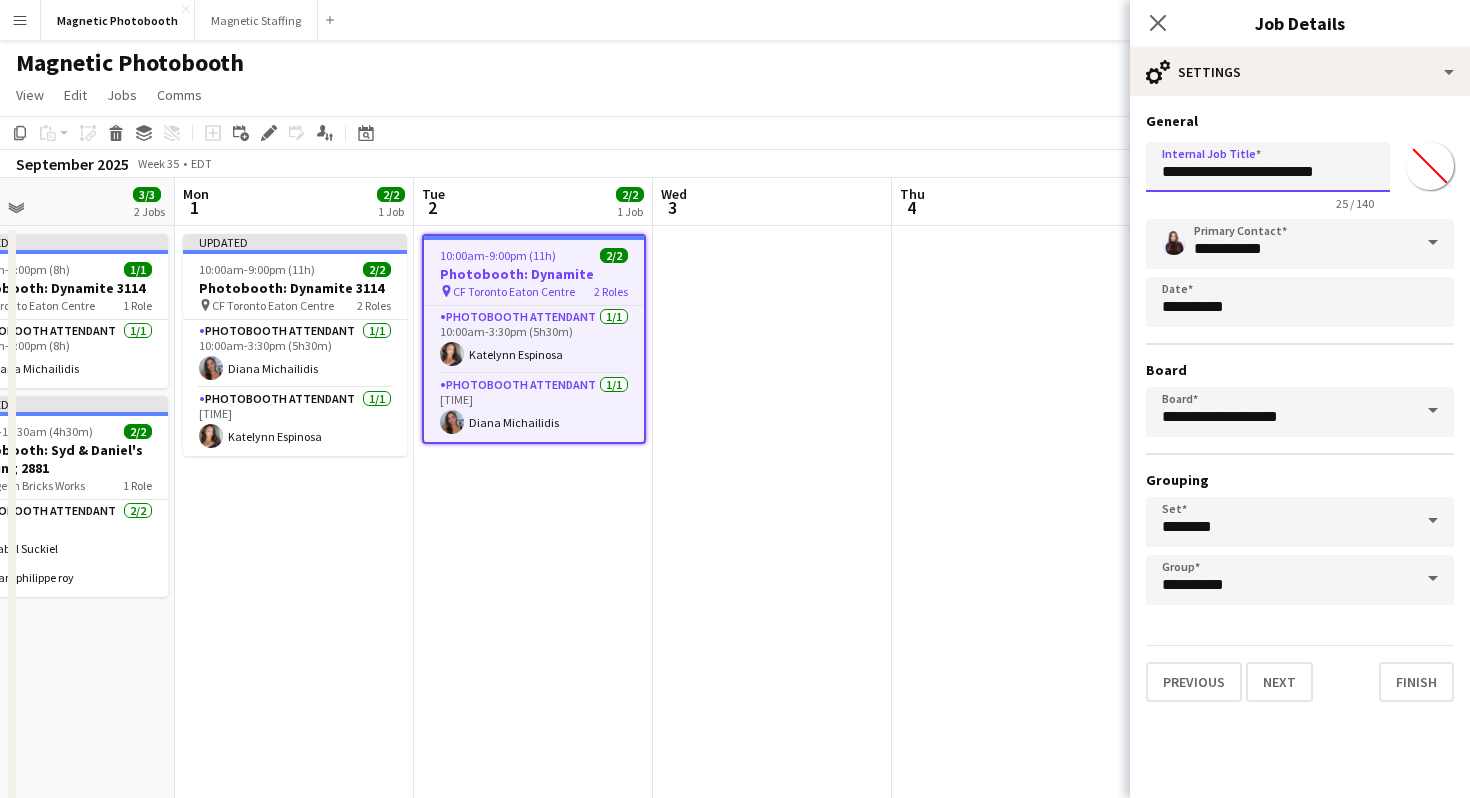 scroll, scrollTop: 0, scrollLeft: 786, axis: horizontal 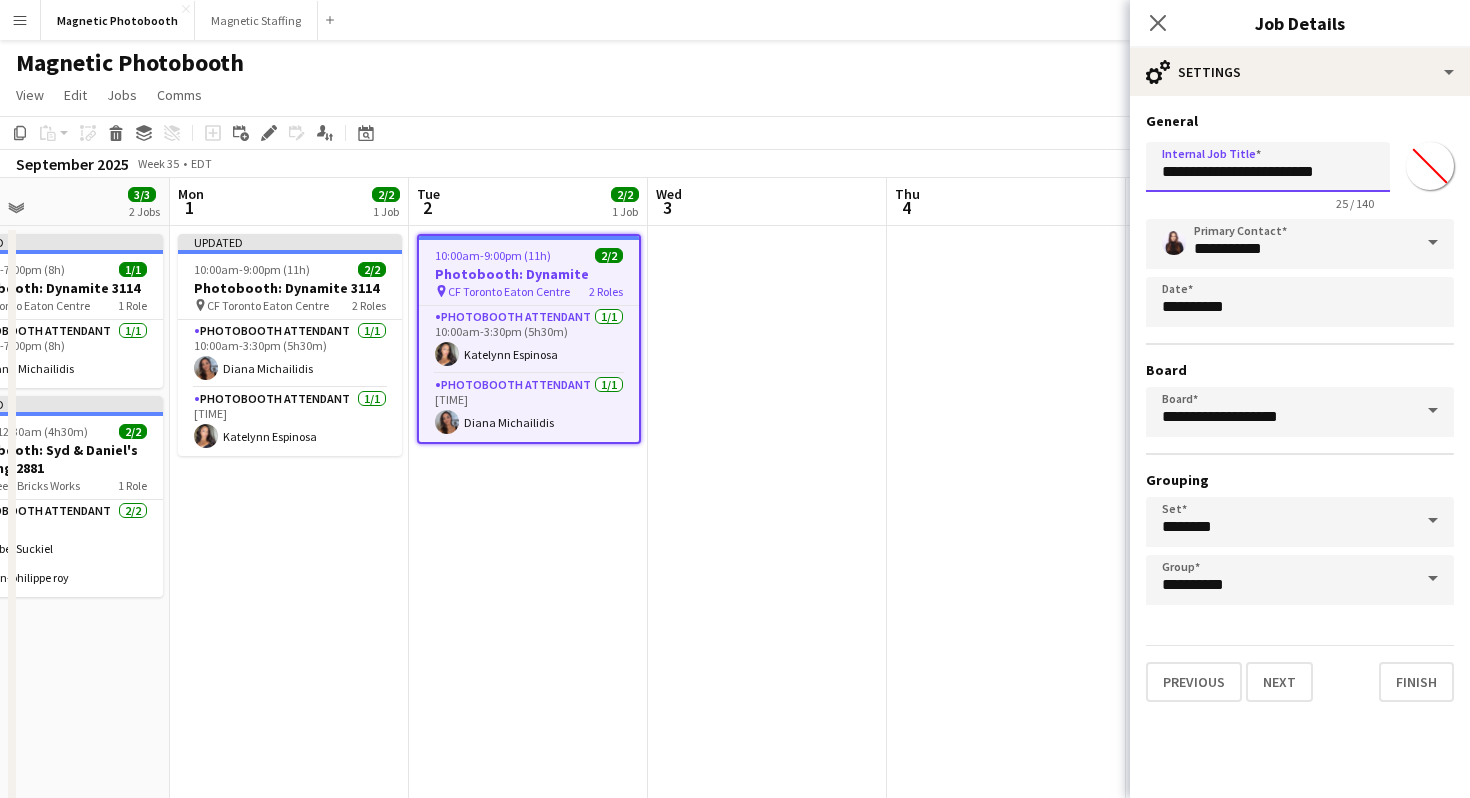 type on "**********" 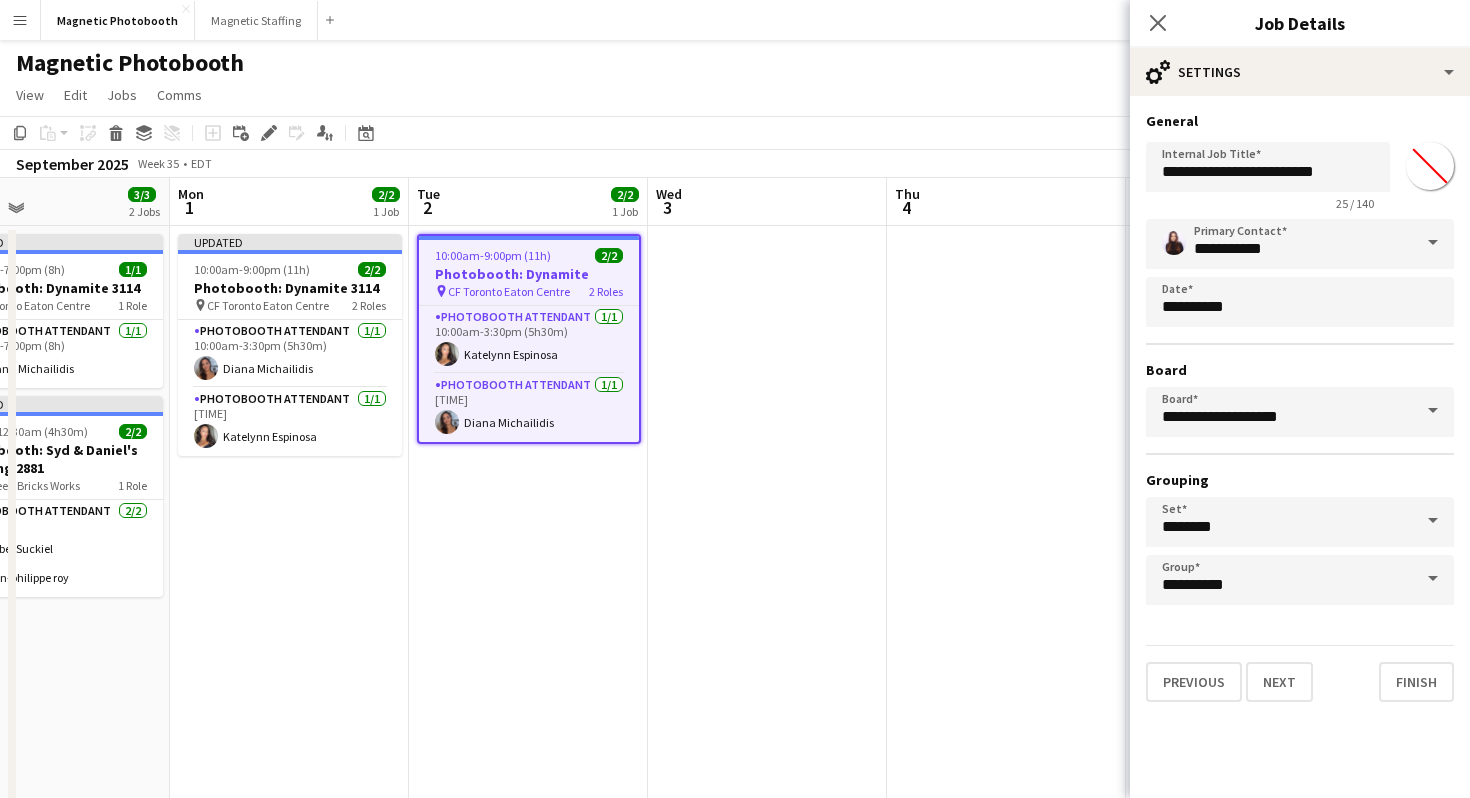 click on "View  Day view expanded Day view collapsed Month view Date picker Jump to today Expand Linked Jobs Collapse Linked Jobs  Edit  Copy
Command
C  Paste  Without Crew
Command
V With Crew
Command
Shift
V Paste as linked job  Group  Group Ungroup  Jobs  New Job Edit Job Delete Job New Linked Job Edit Linked Jobs Job fulfilment Promote Role Copy Role URL  Comms  Notify confirmed crew Create chat" 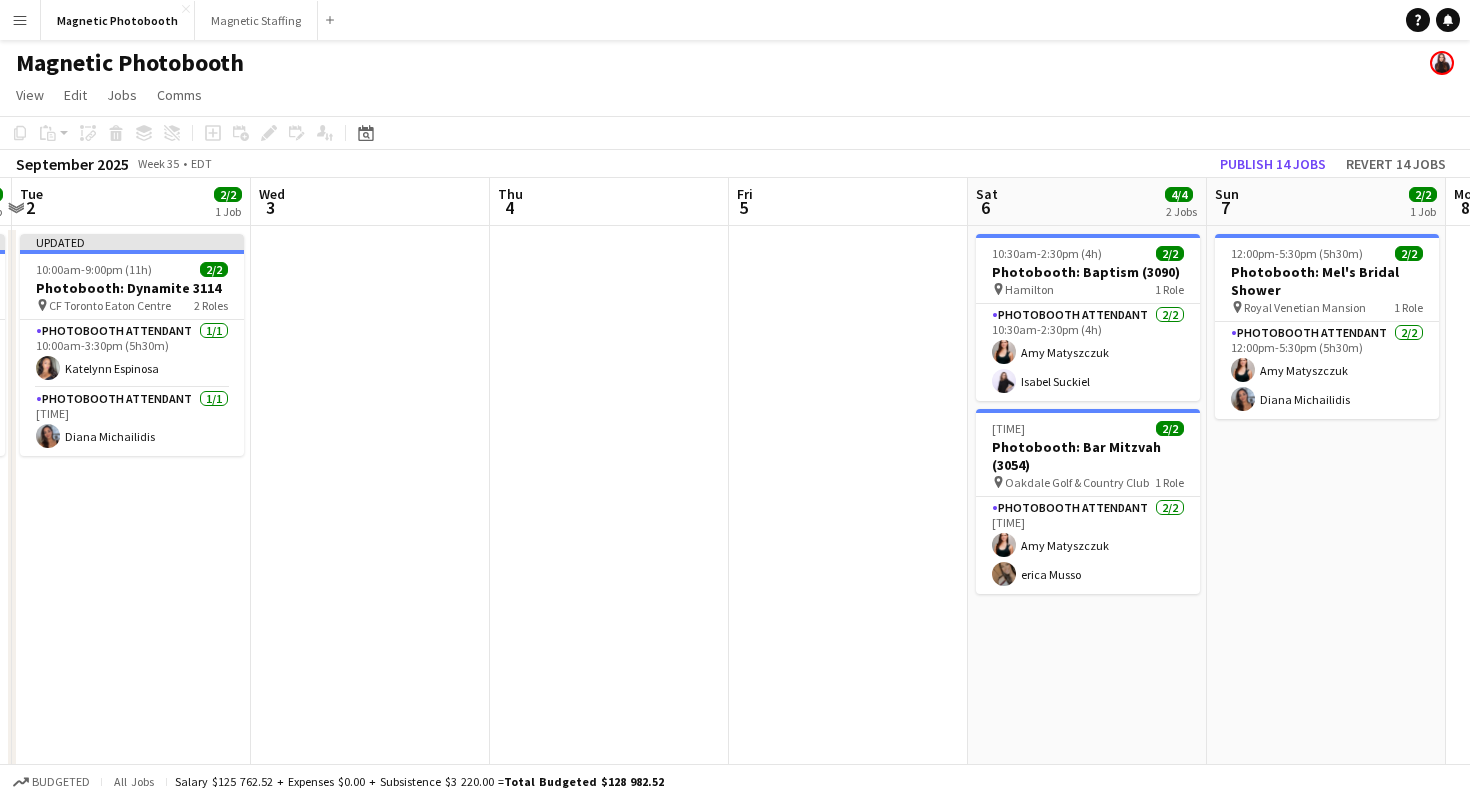 scroll, scrollTop: 0, scrollLeft: 711, axis: horizontal 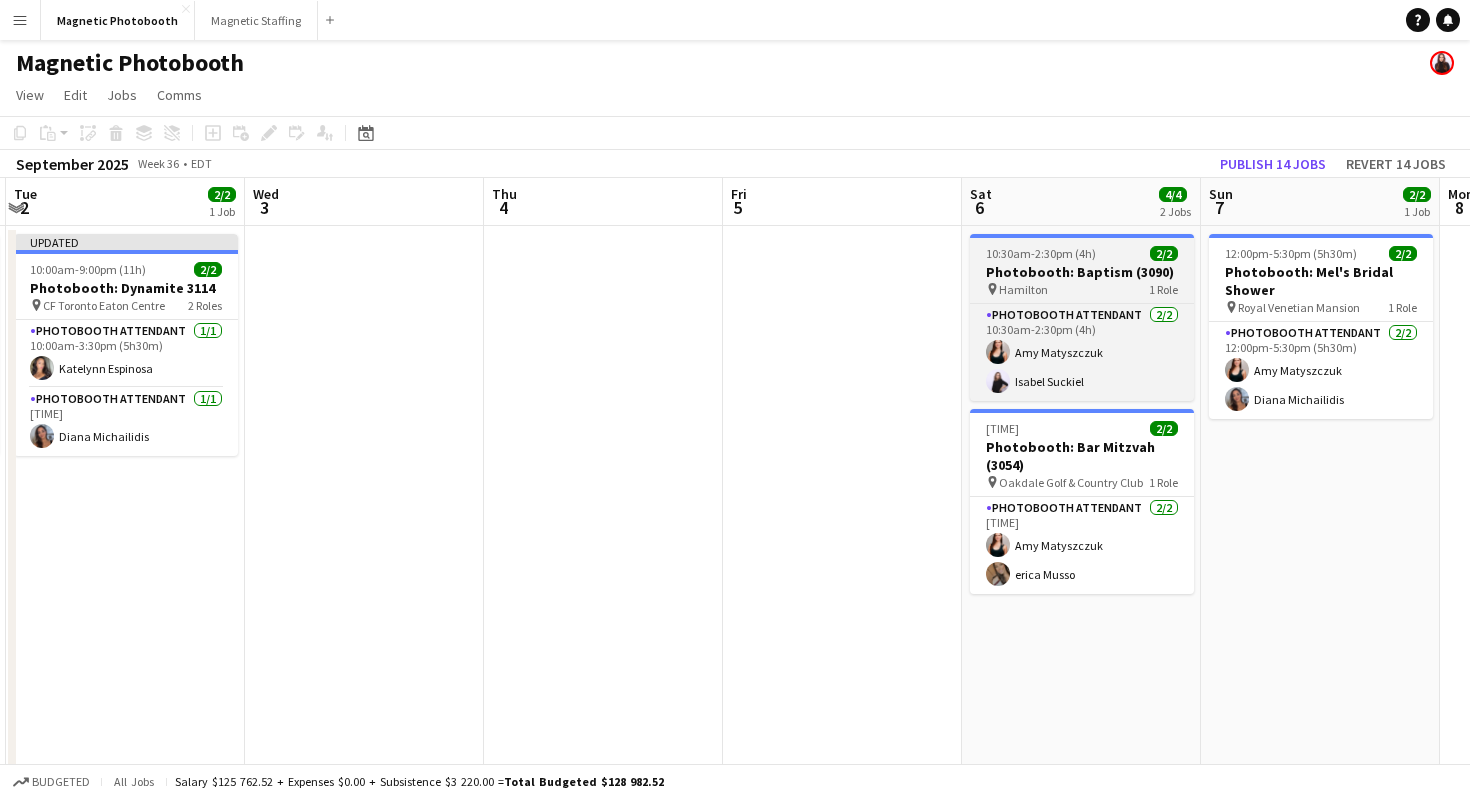 click on "Photobooth: Baptism (3090)" at bounding box center [1082, 272] 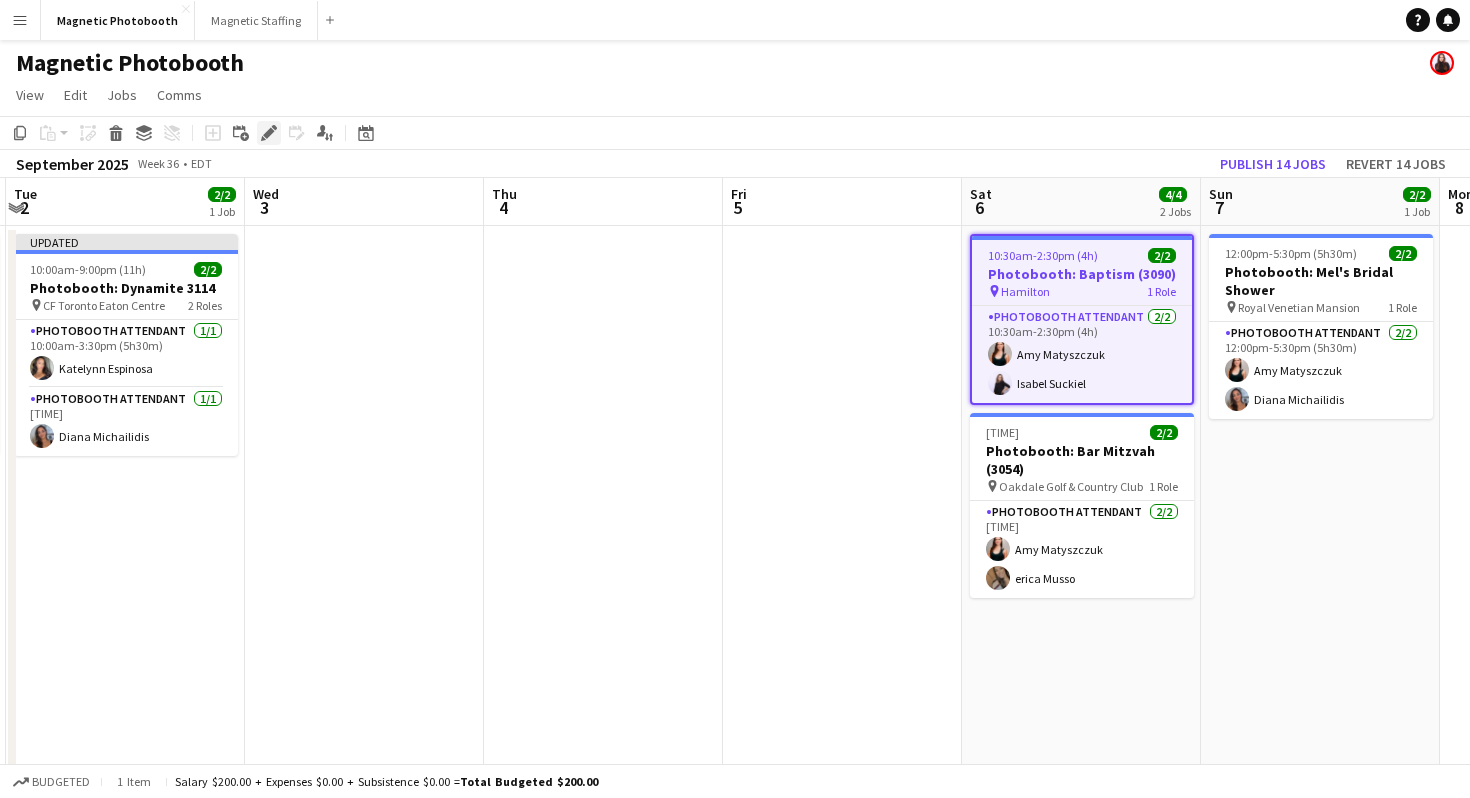 click on "Edit" 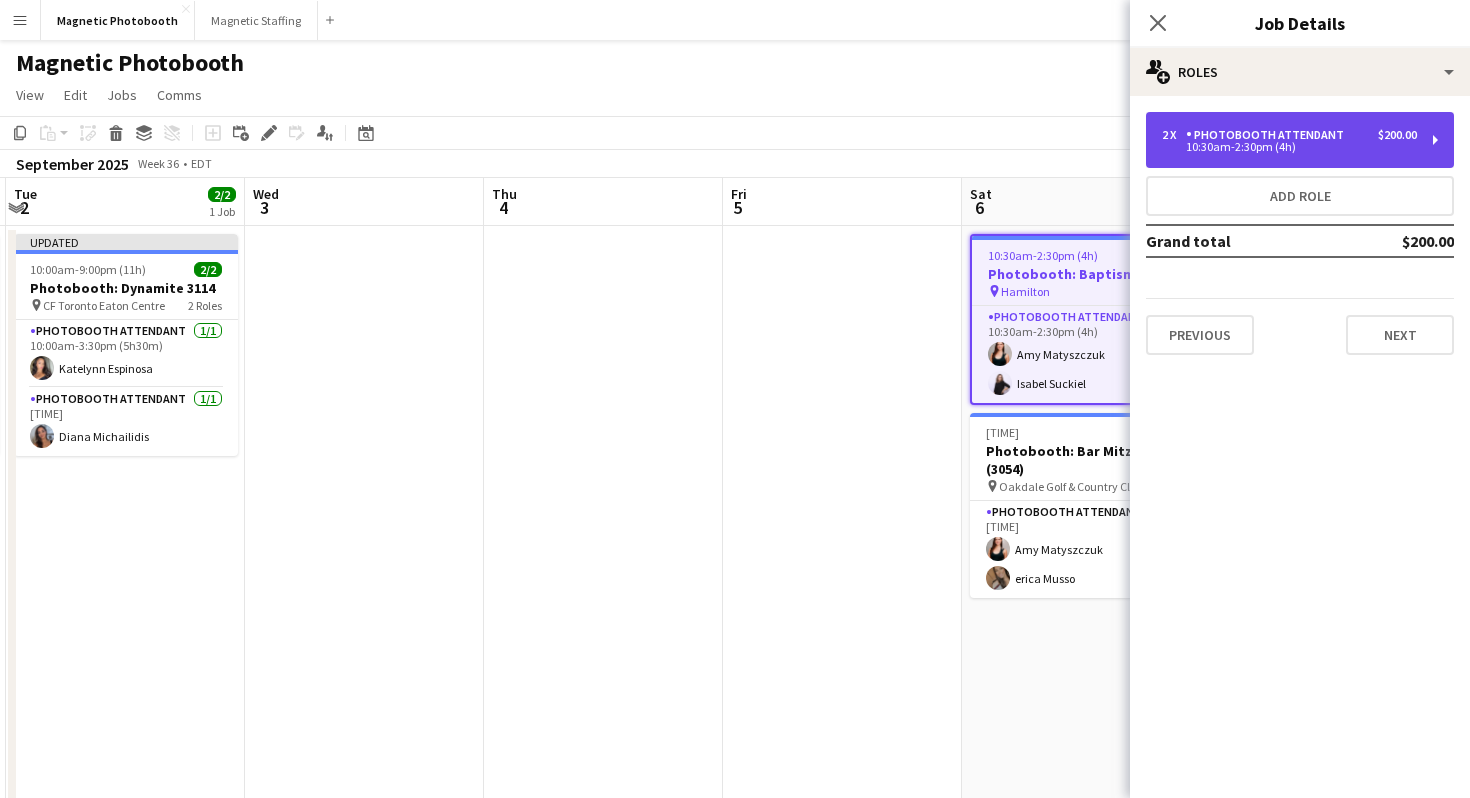 click on "10:30am-2:30pm (4h)" at bounding box center [1289, 147] 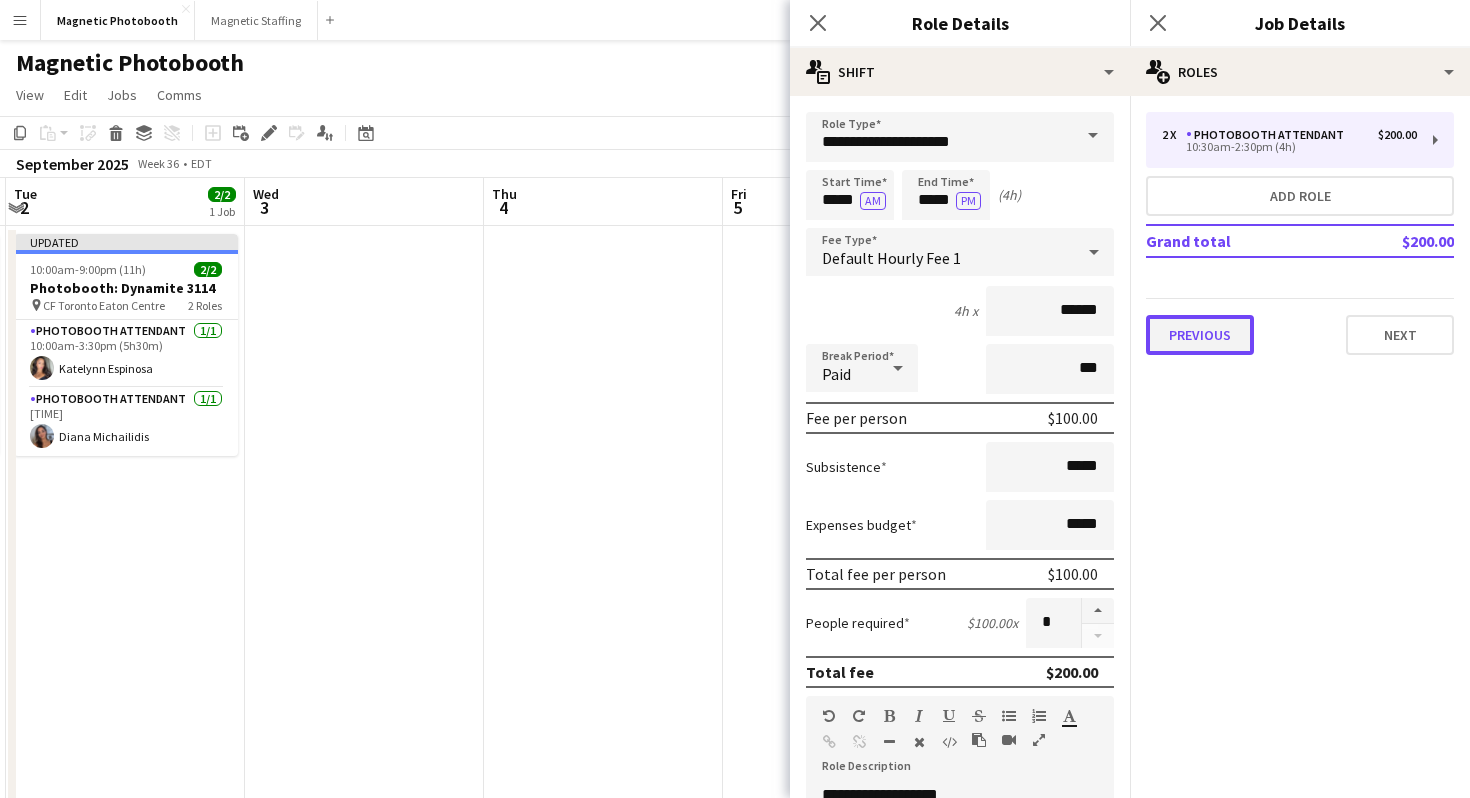 click on "Previous" at bounding box center (1200, 335) 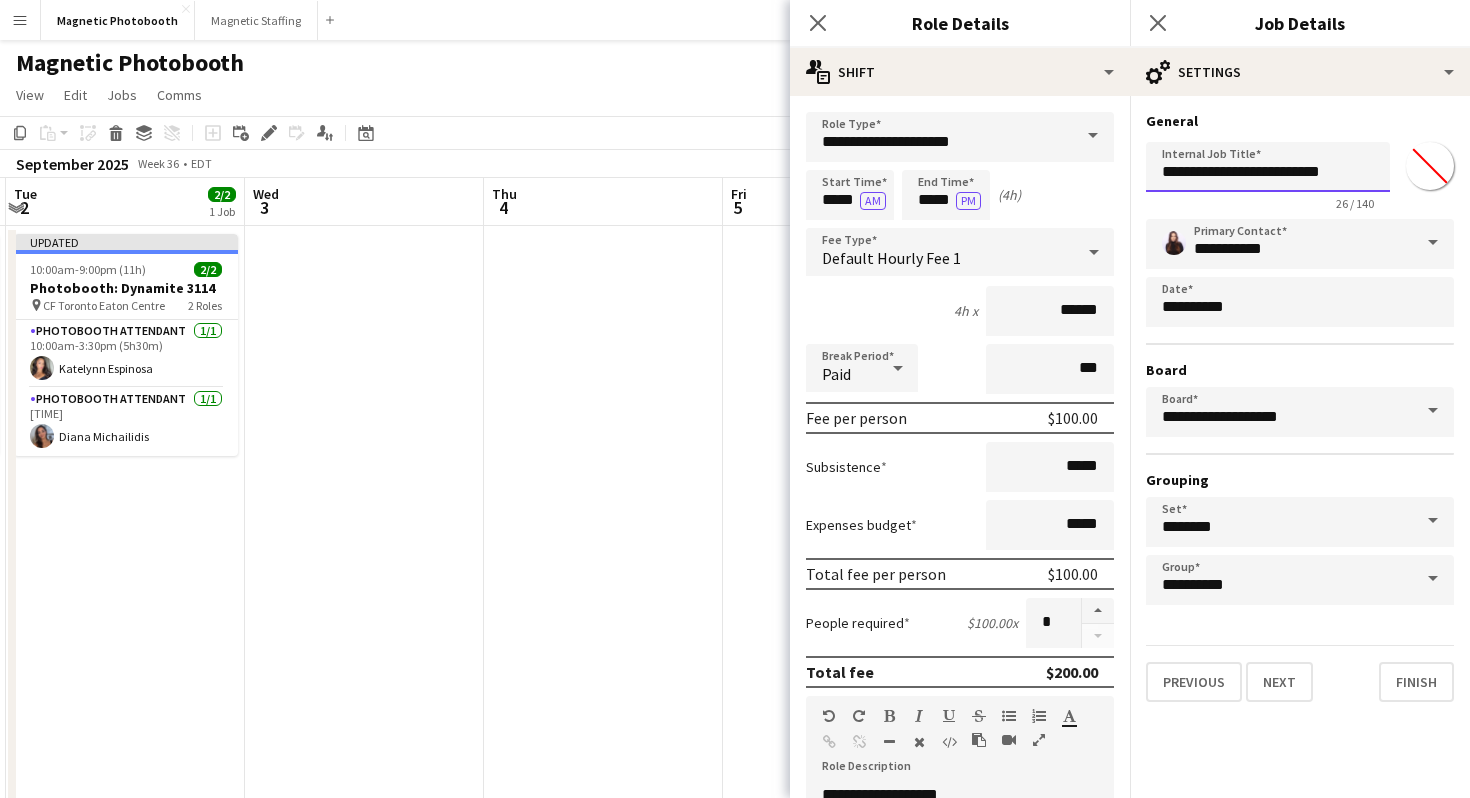 click on "**********" at bounding box center [1268, 167] 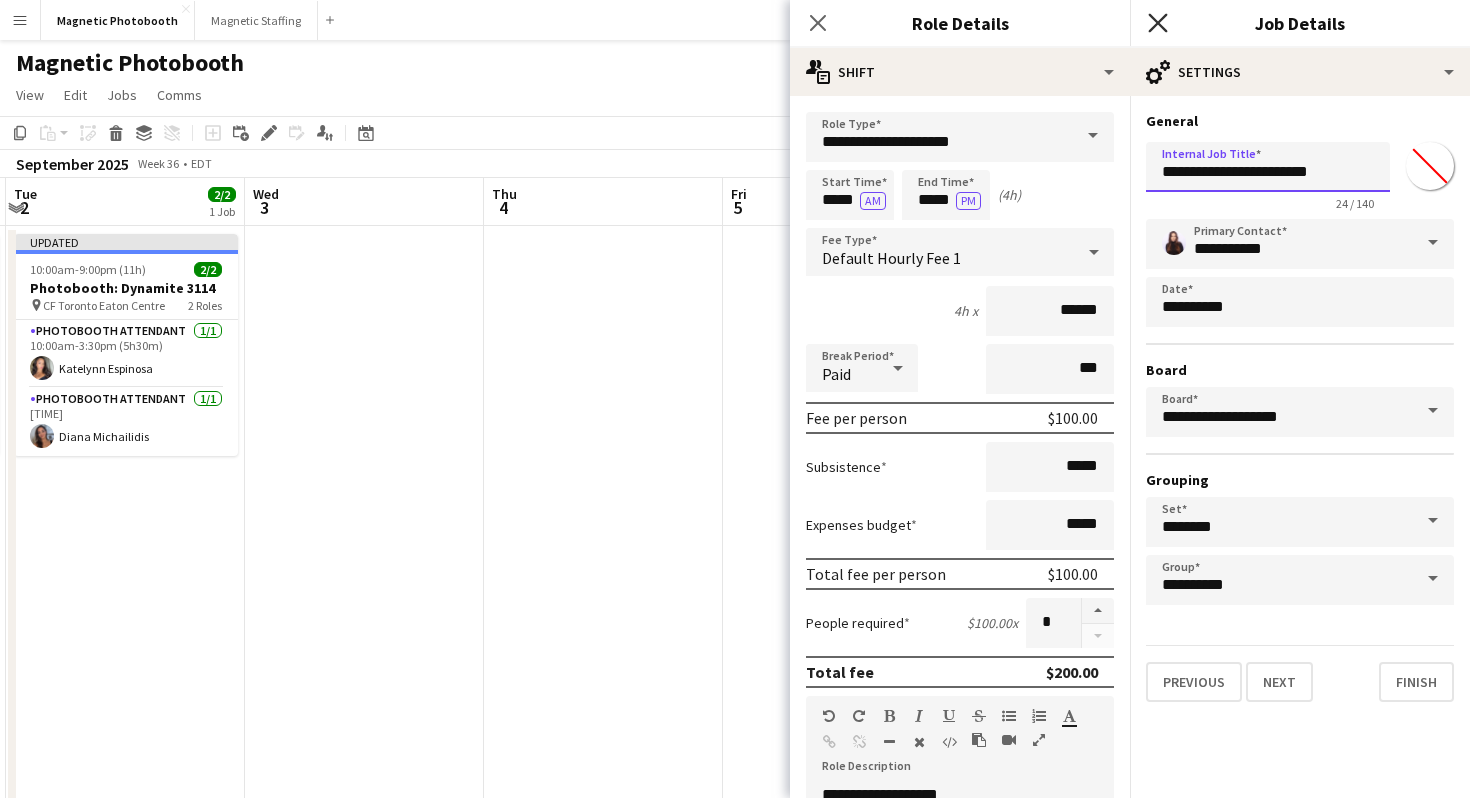 type on "**********" 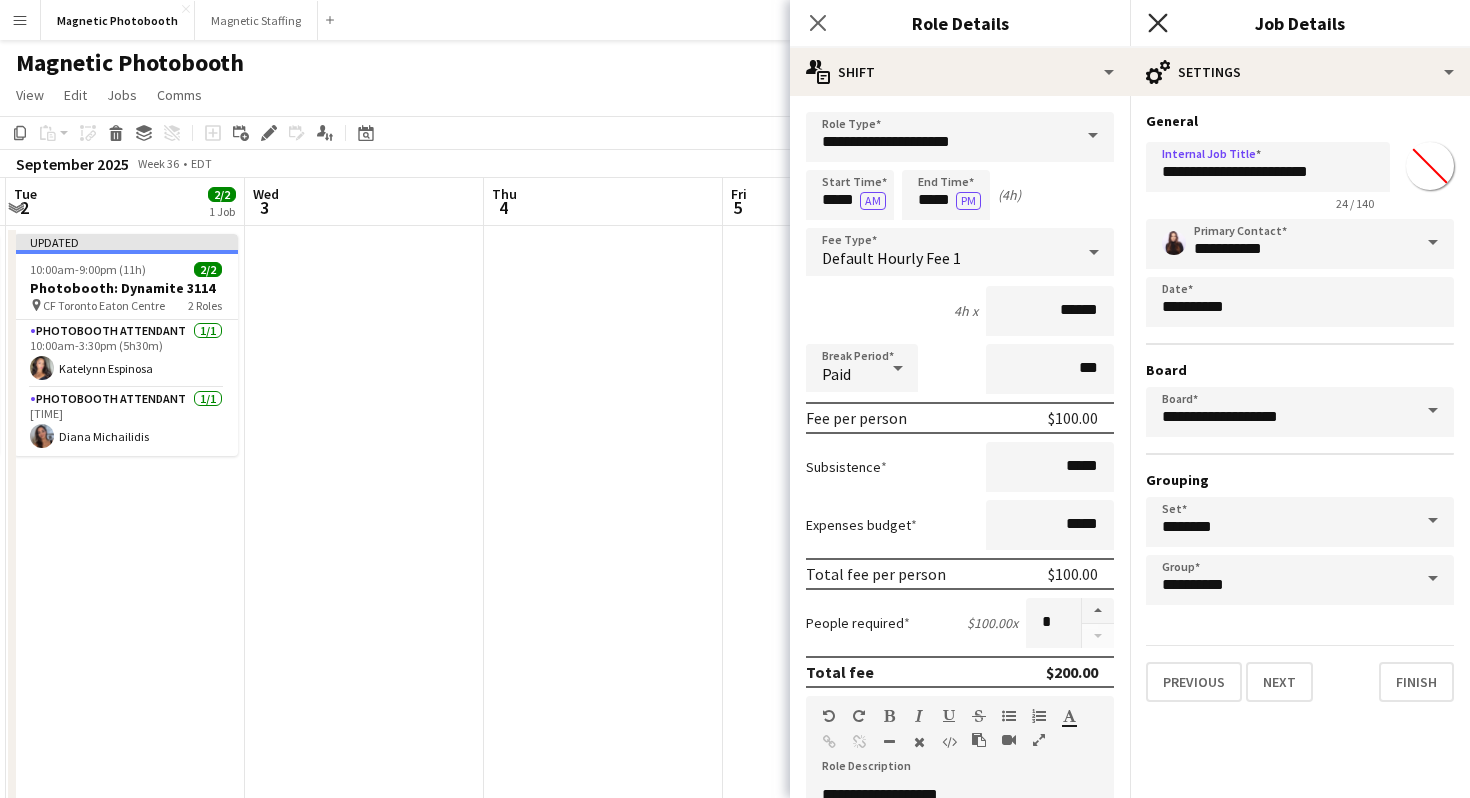 click 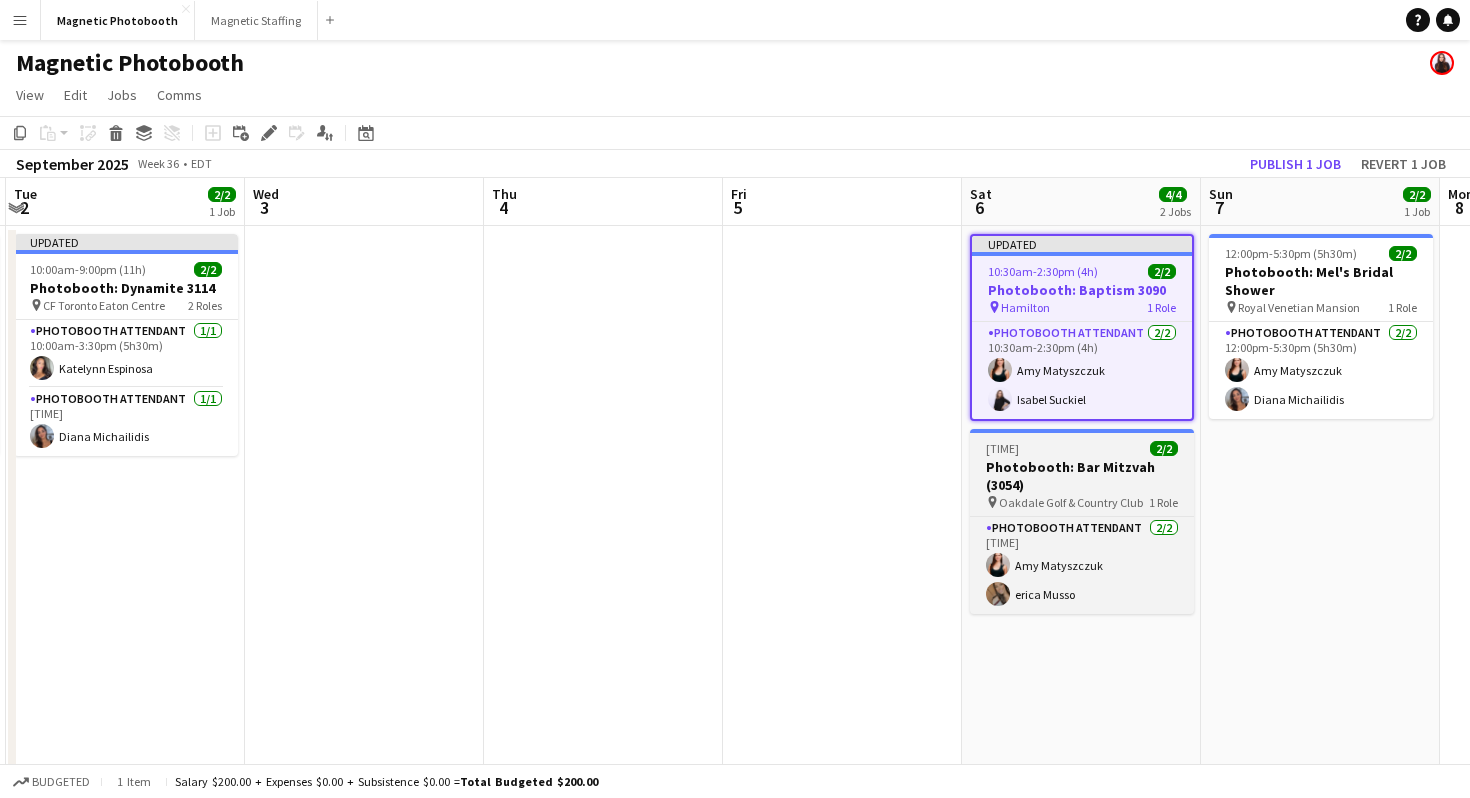 scroll, scrollTop: 0, scrollLeft: 712, axis: horizontal 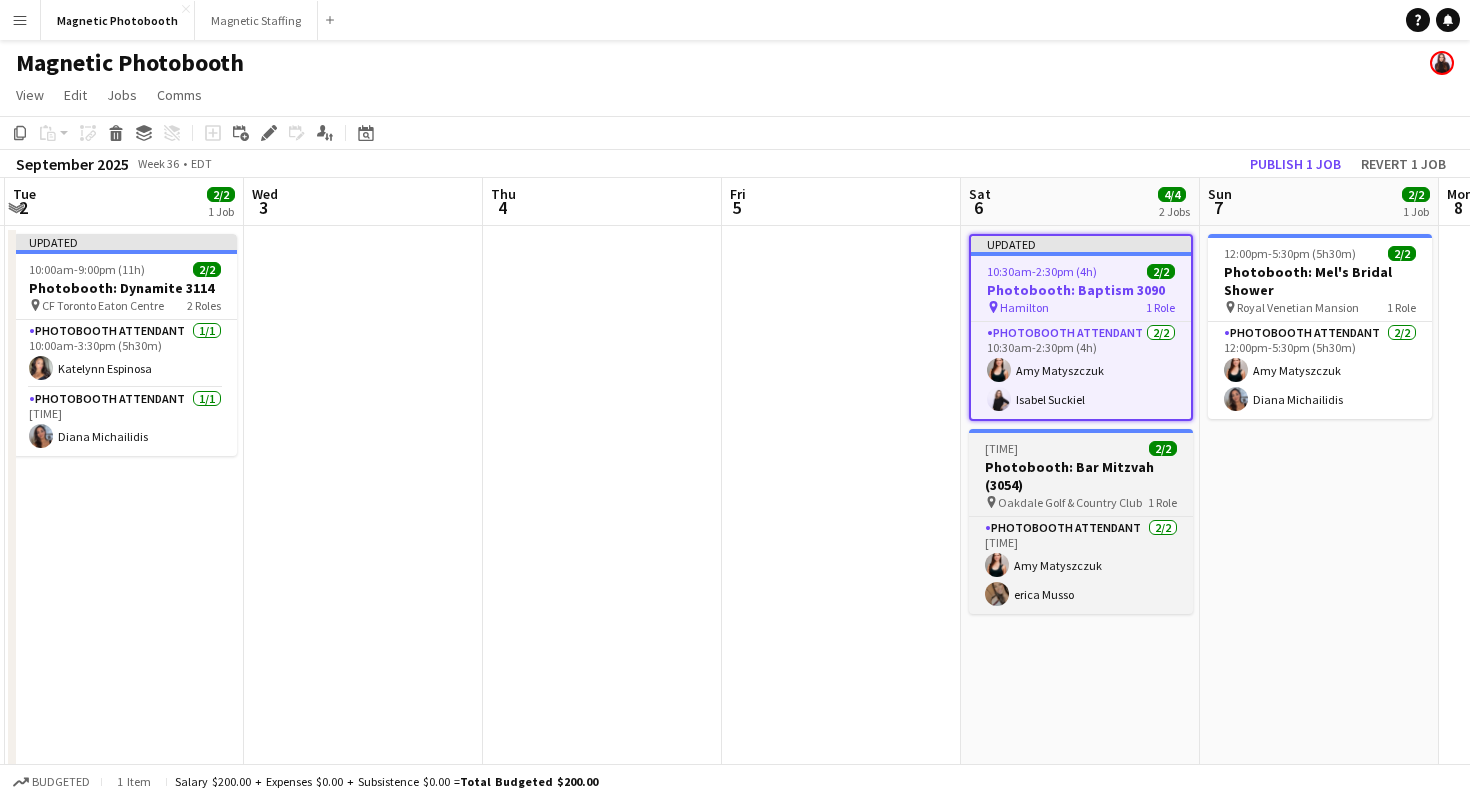 click on "Photobooth: Bar Mitzvah (3054)" at bounding box center (1081, 476) 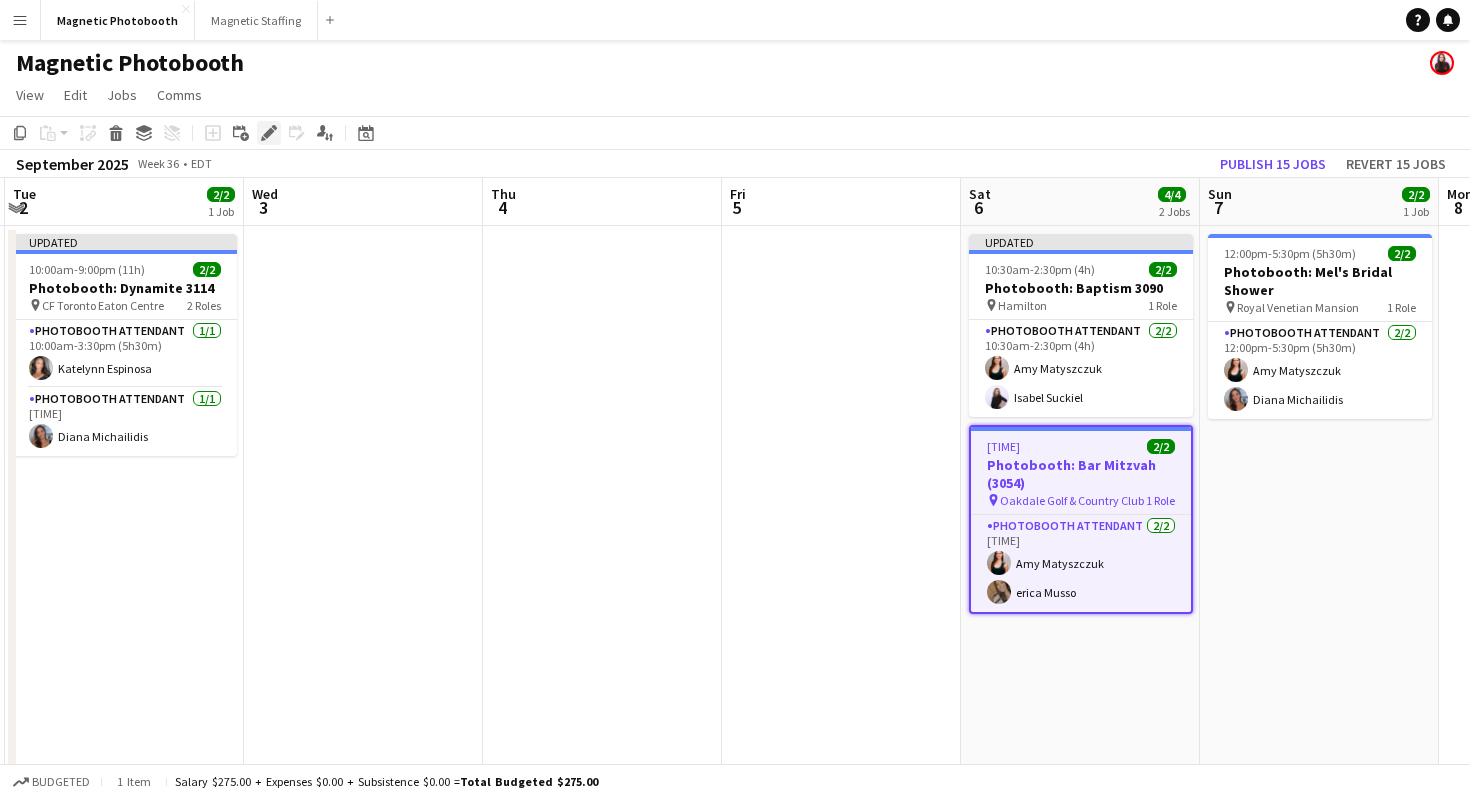 click on "Edit" 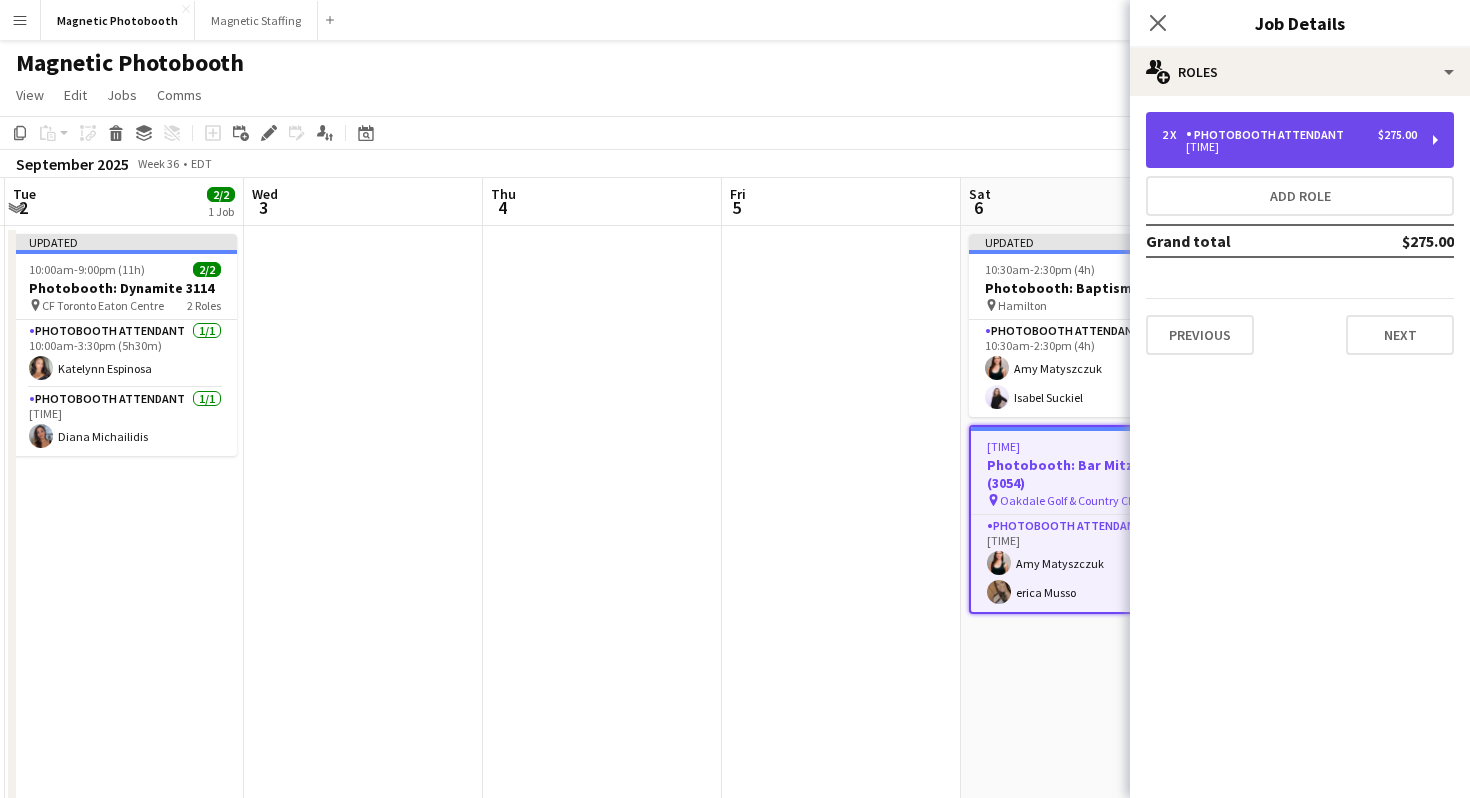 click on "2 x   Photobooth Attendant    $275.00   6:00pm-11:30pm (5h30m)" at bounding box center (1300, 140) 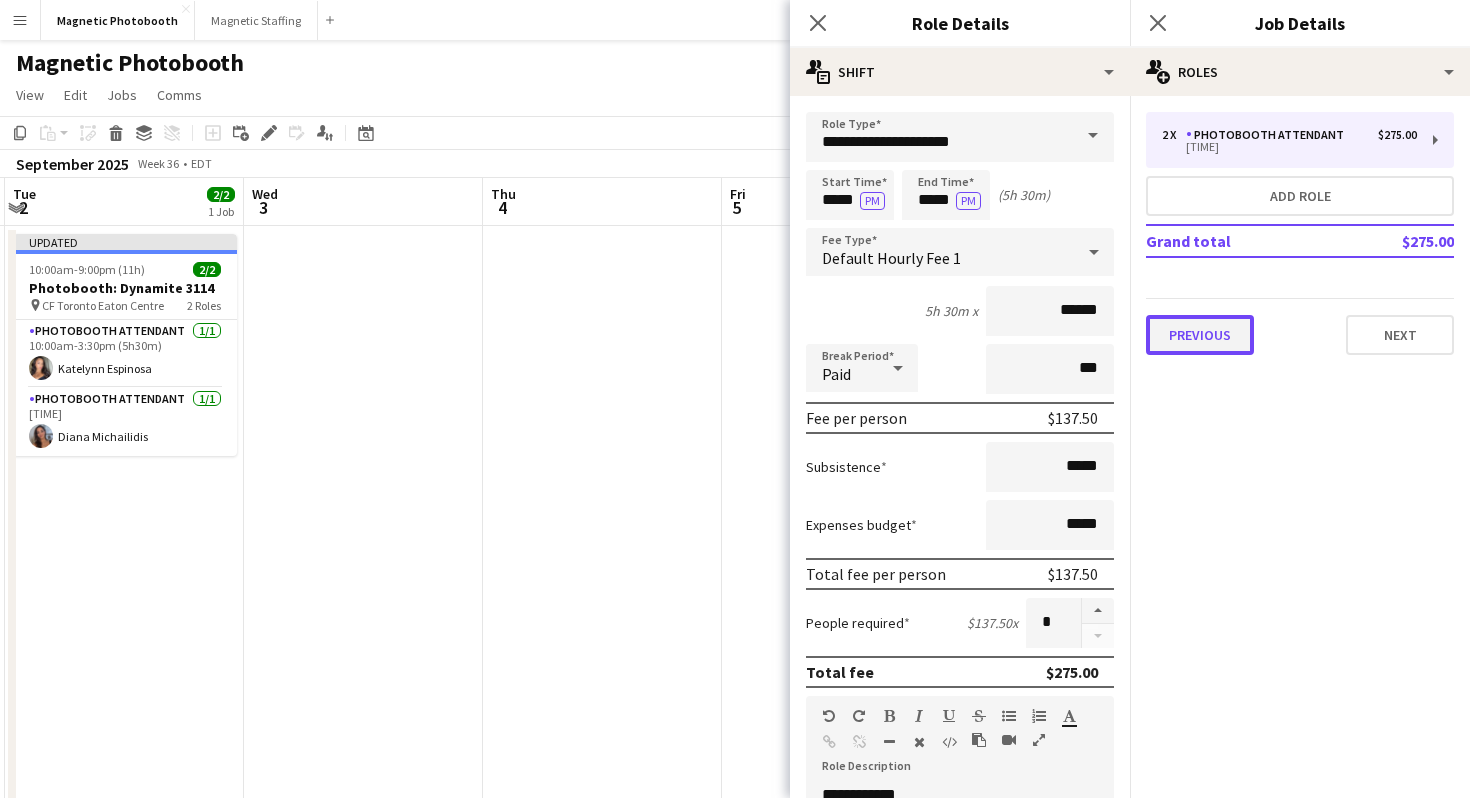 click on "Previous" at bounding box center (1200, 335) 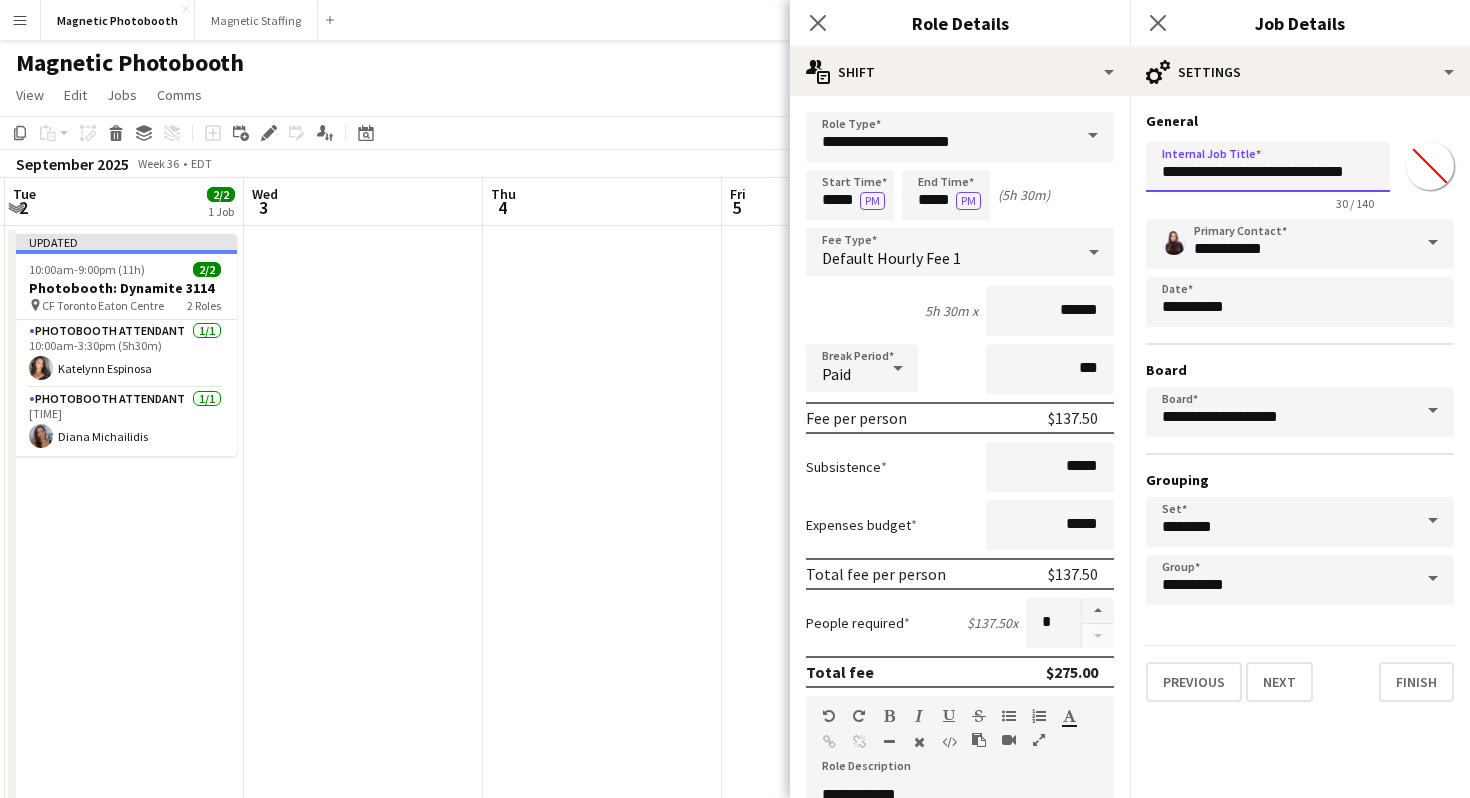 click on "**********" at bounding box center (1268, 167) 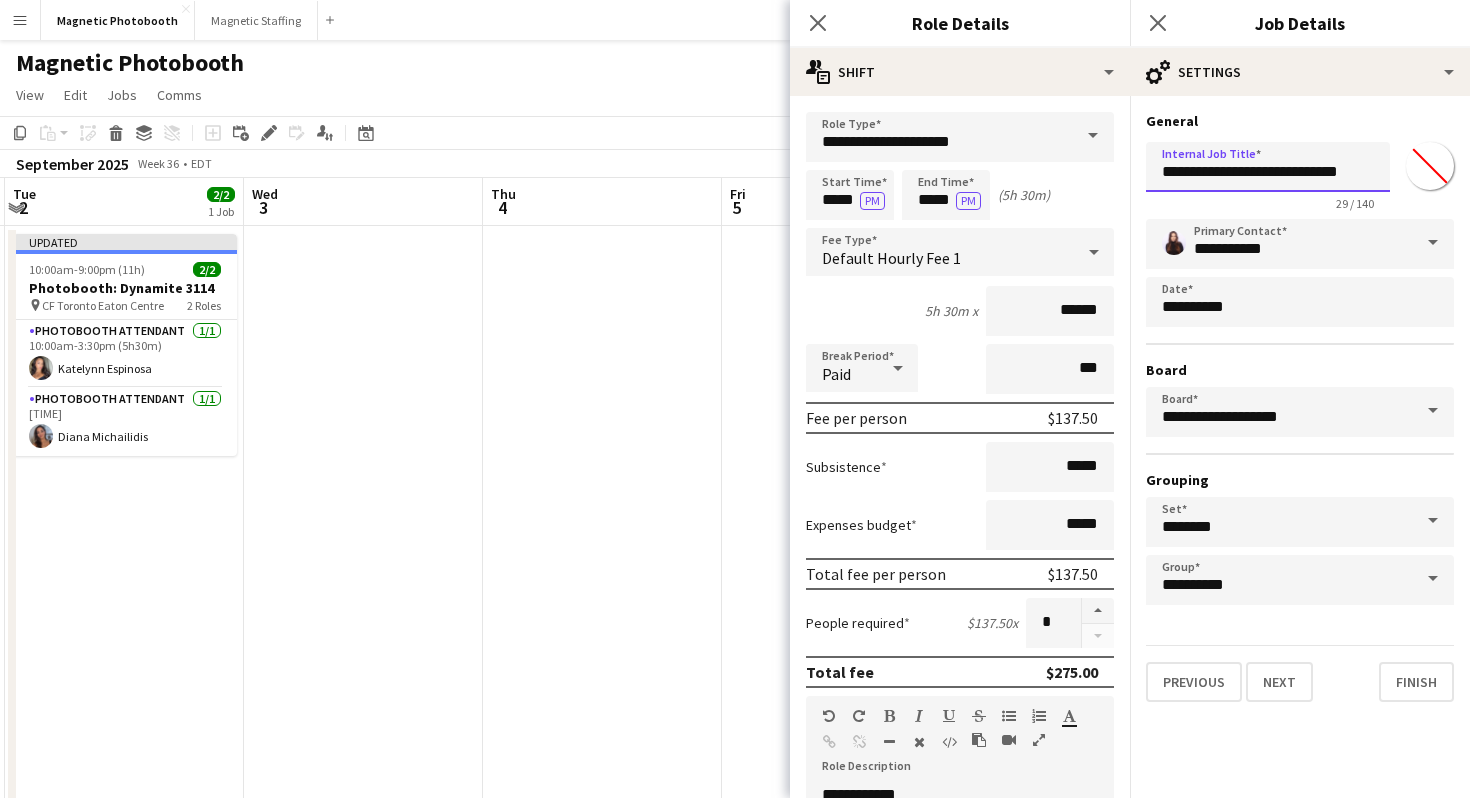 click on "**********" at bounding box center [1268, 167] 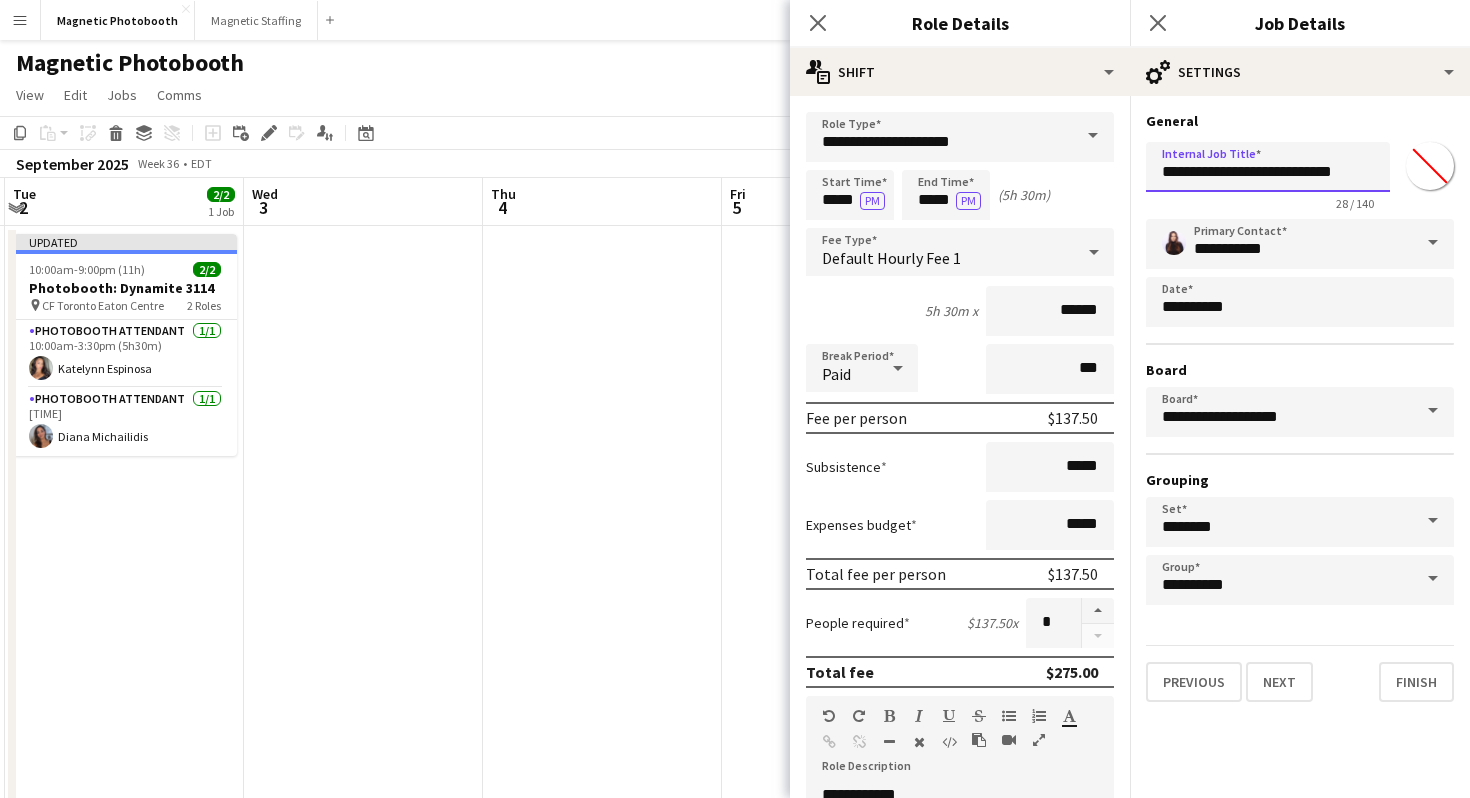 type on "**********" 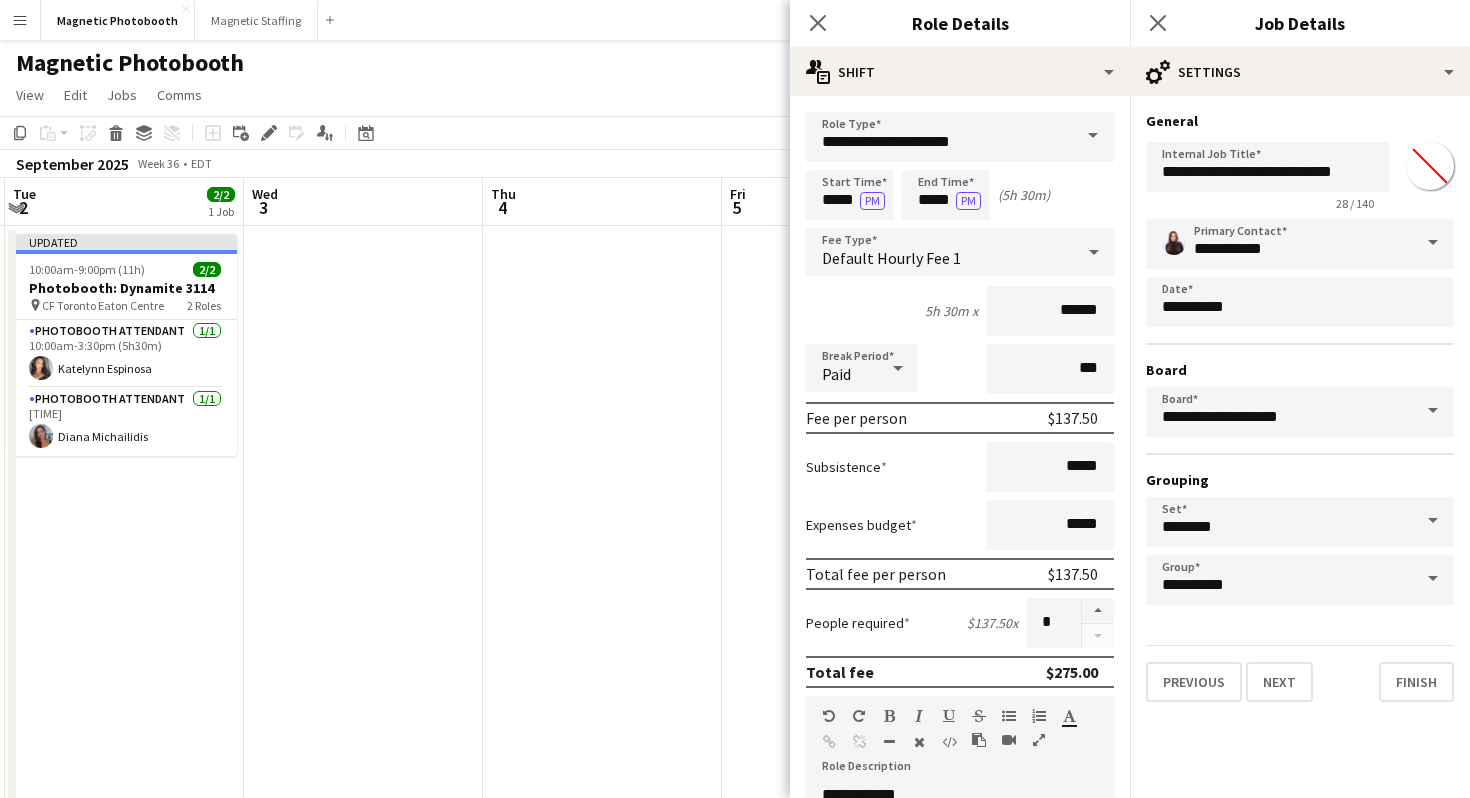 click on "Close pop-in" 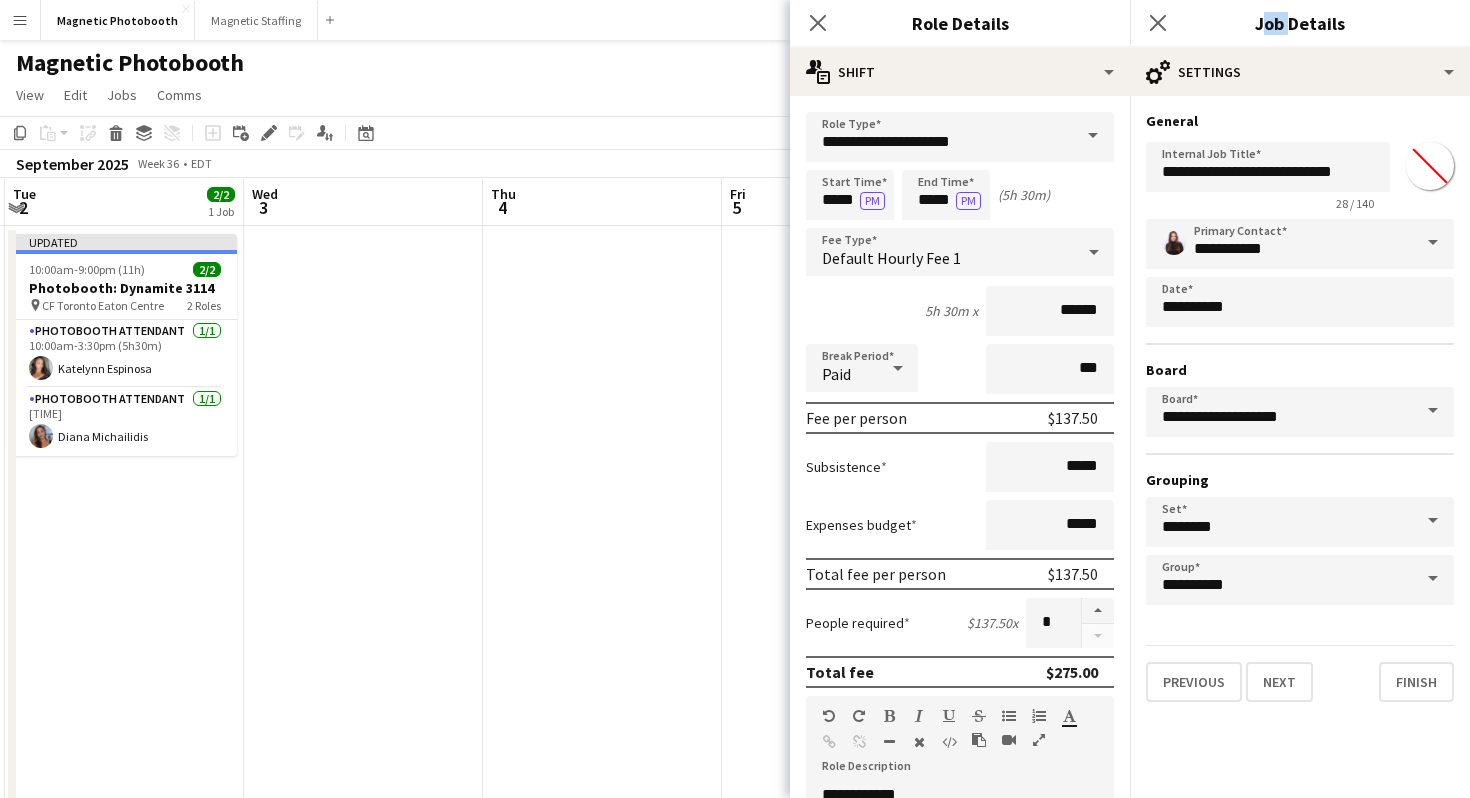 click on "Close pop-in" 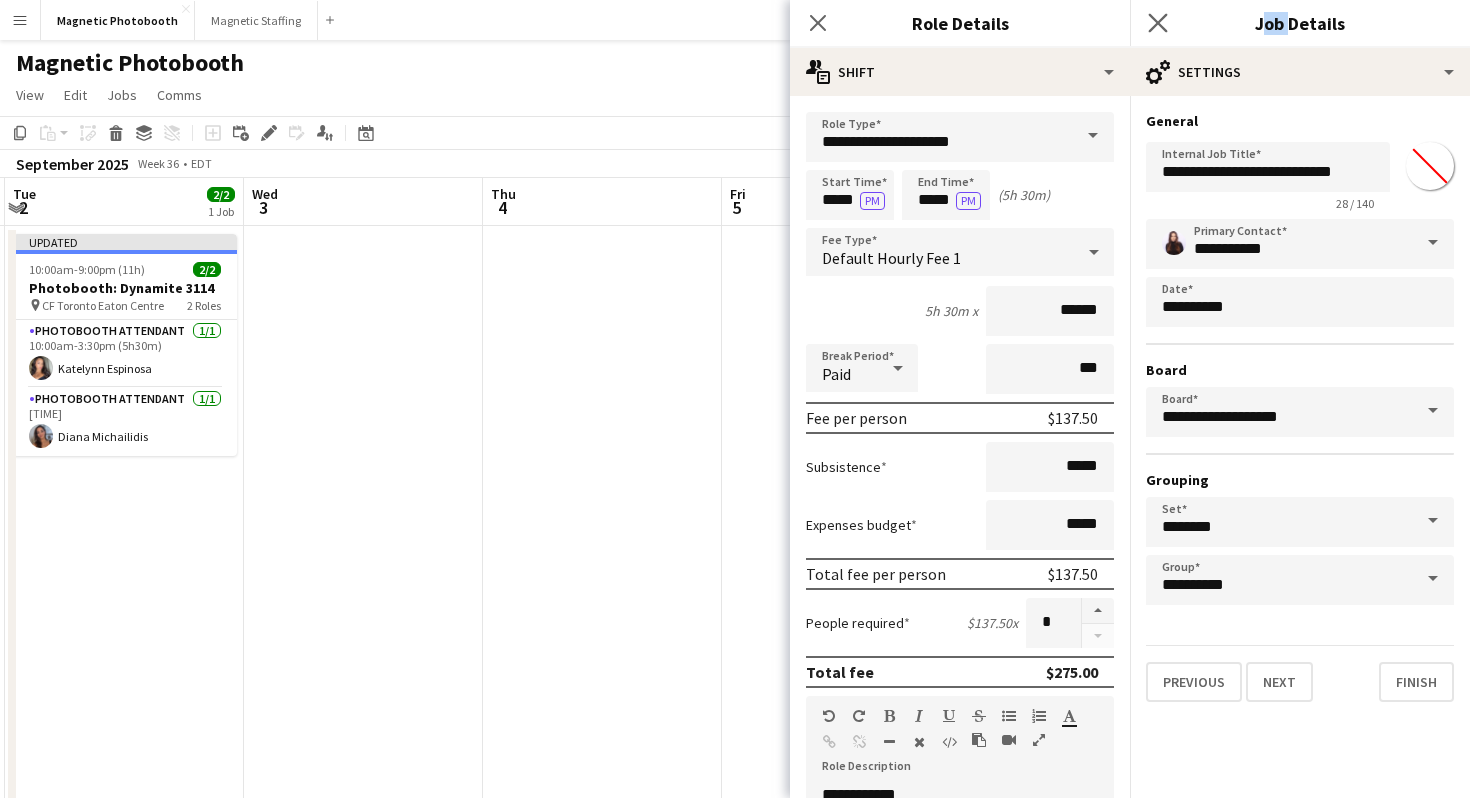 click on "Close pop-in" 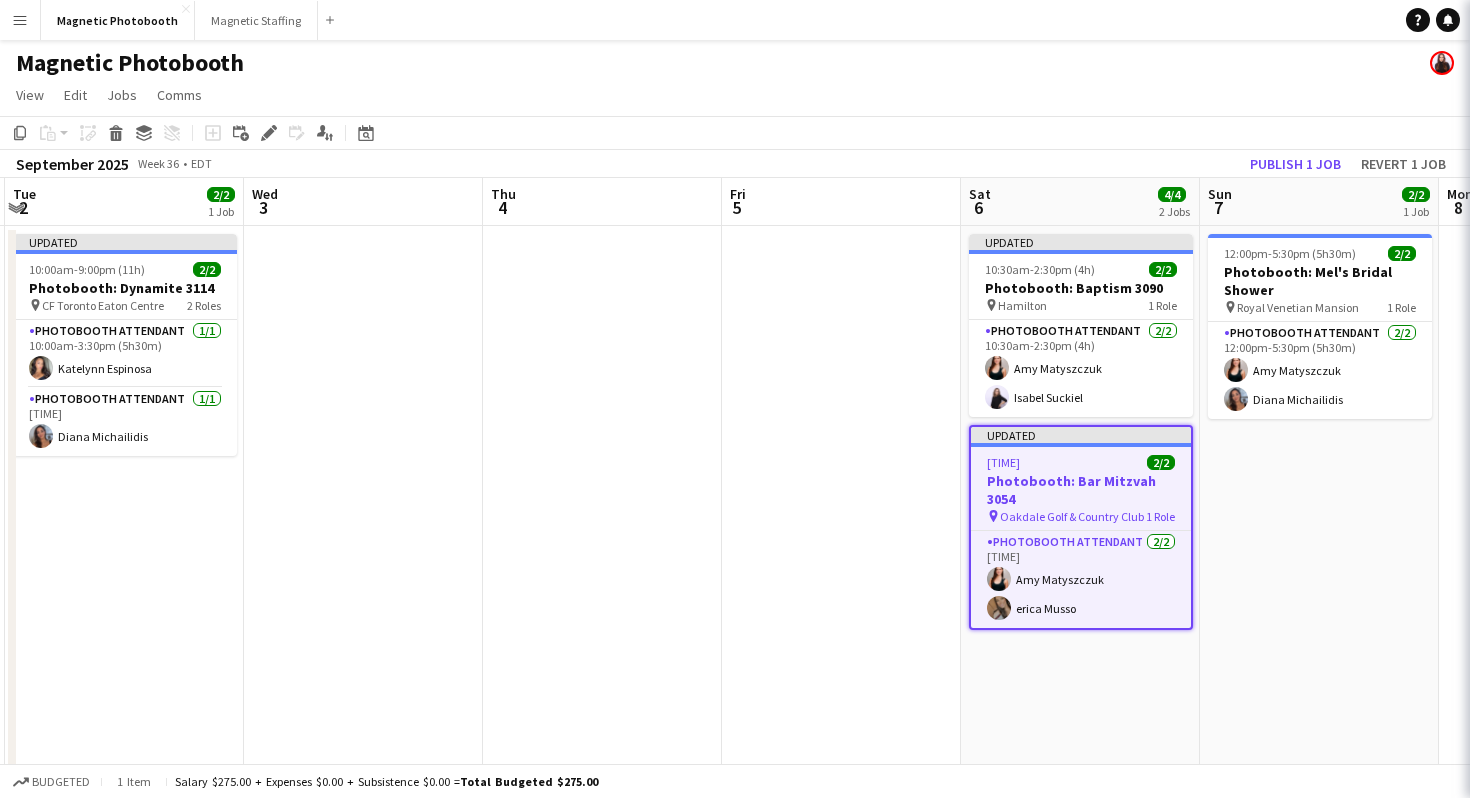 click on "Menu
Boards
Boards   Boards   All jobs   Status
Workforce
Workforce   My Workforce   Recruiting
Comms
Comms
Pay
Pay   Approvals   Payments   Reports
Platform Settings
Platform Settings   Your settings
Training Academy
Training Academy
Knowledge Base
Knowledge Base
Product Updates
Product Updates   Log Out   Privacy   Magnetic Photobooth
Close
Magnetic Staffing
Close
Add
Help
Notifications" at bounding box center [735, 20] 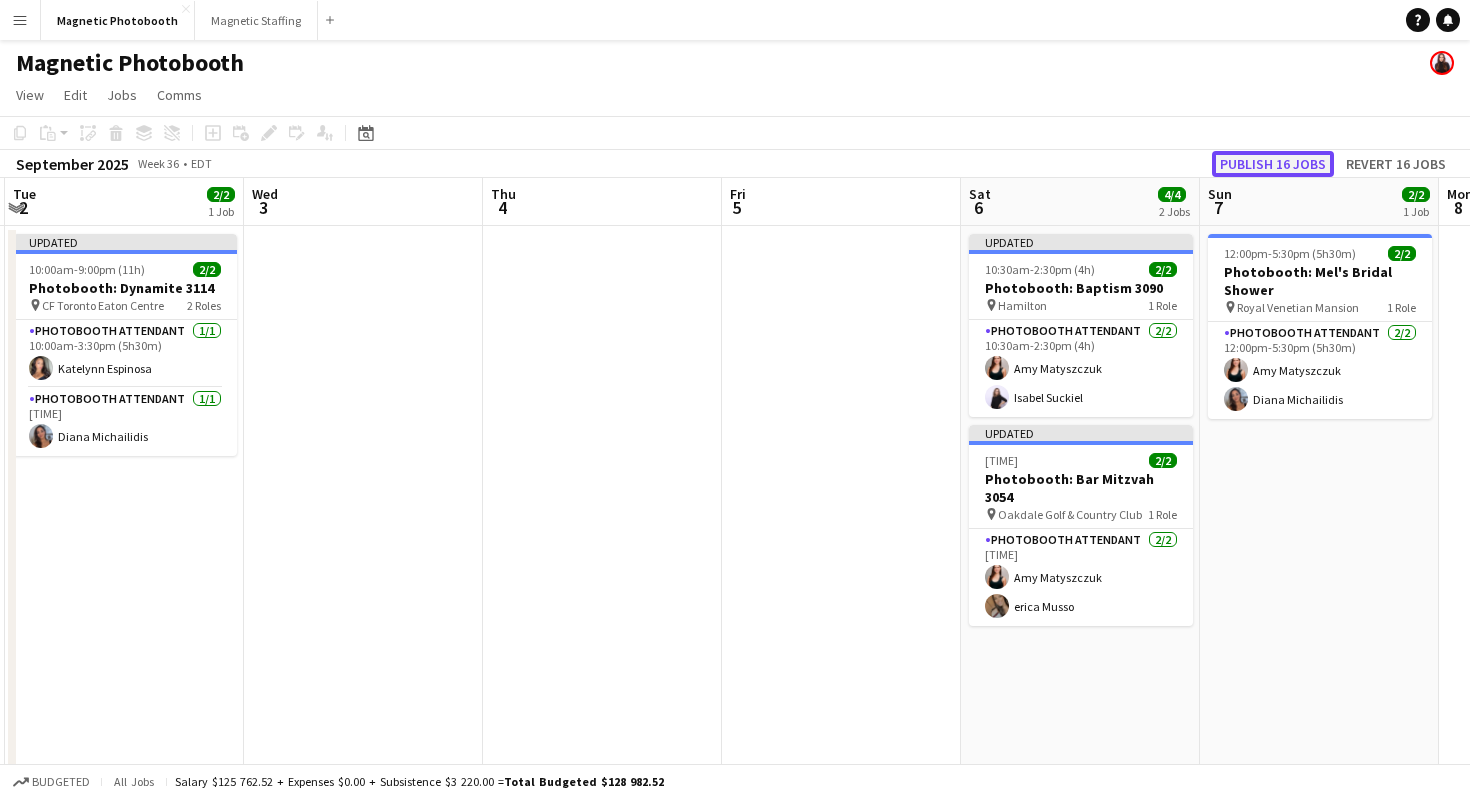 click on "Publish 16 jobs" 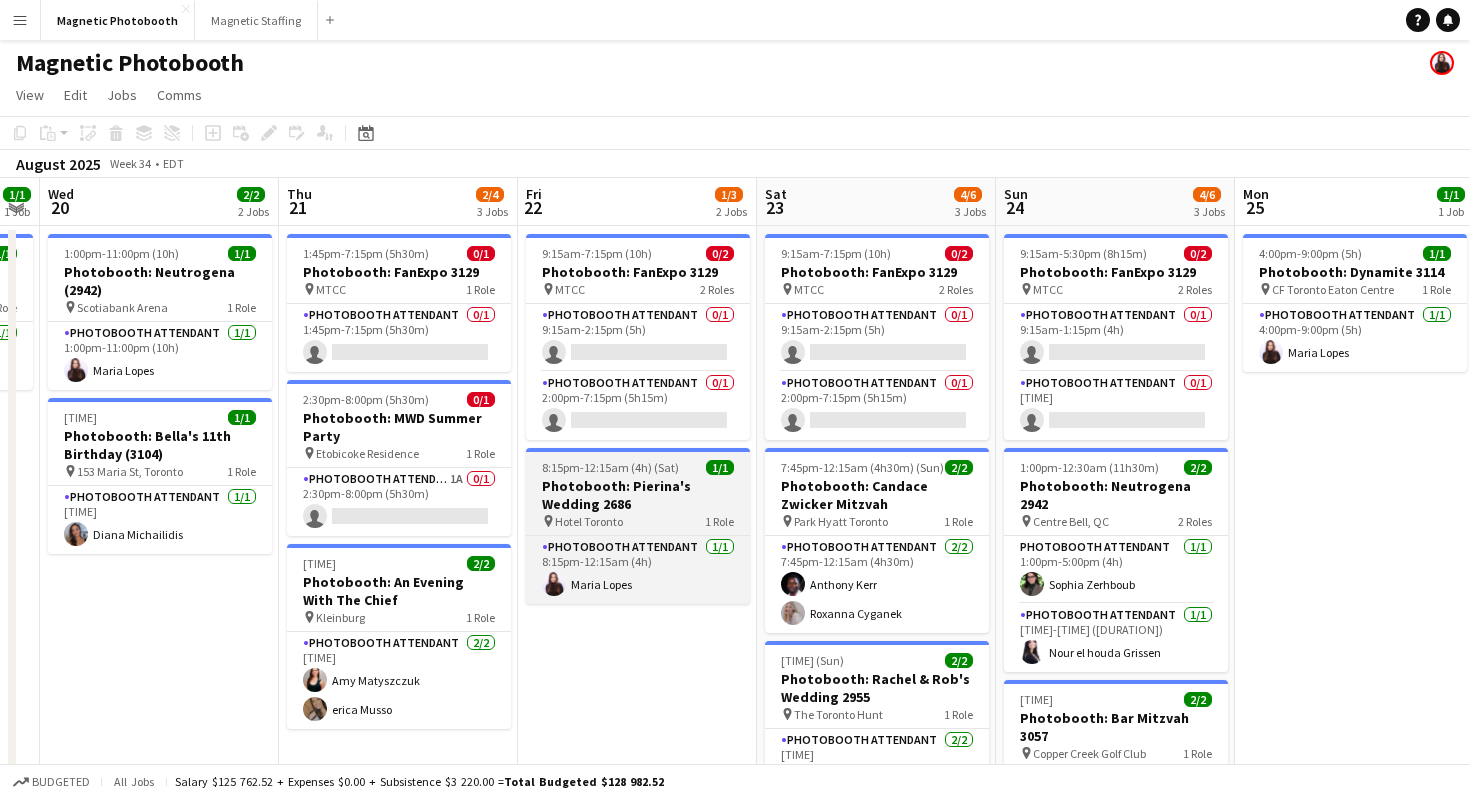 scroll, scrollTop: 0, scrollLeft: 681, axis: horizontal 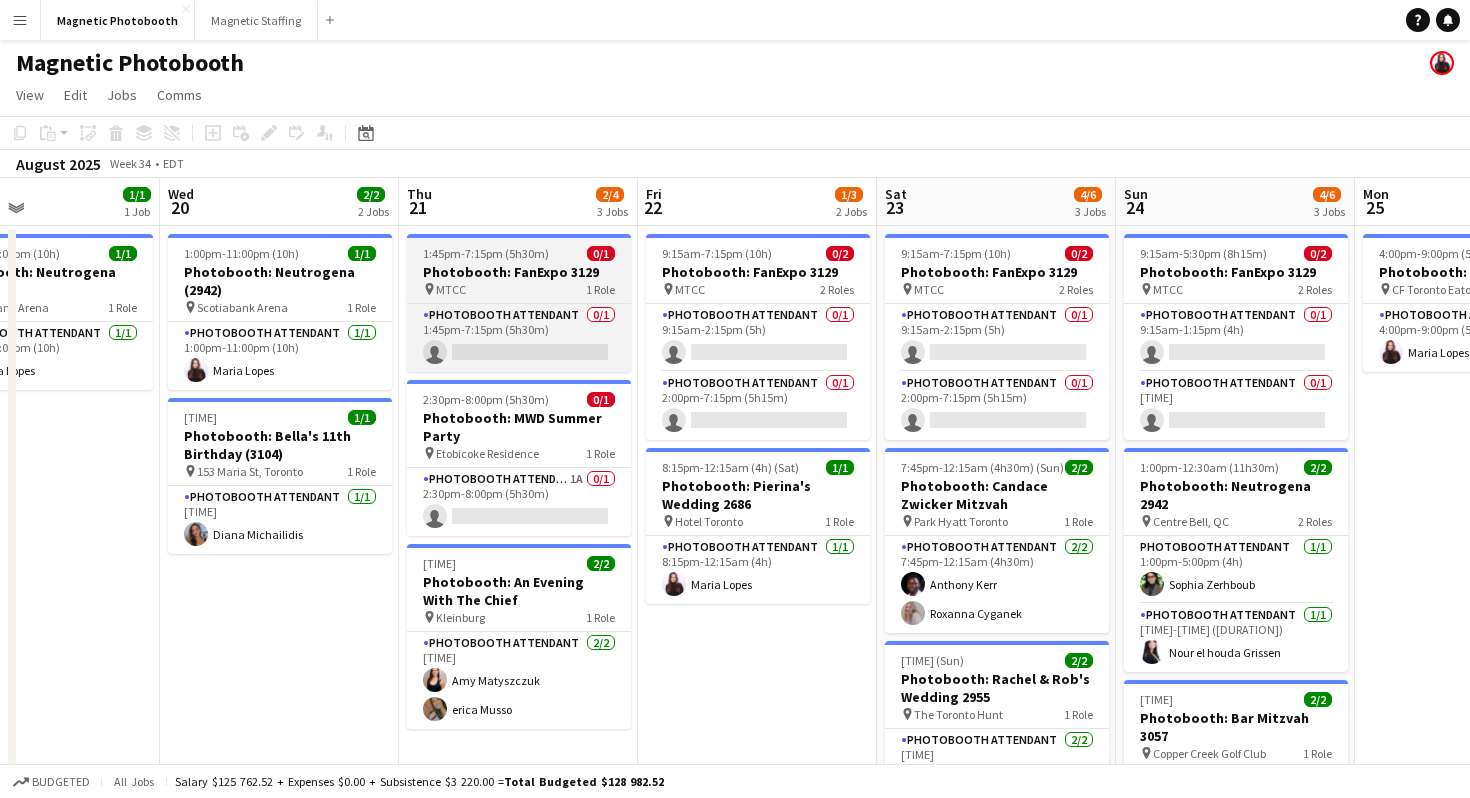 click on "Photobooth: FanExpo 3129" at bounding box center (519, 272) 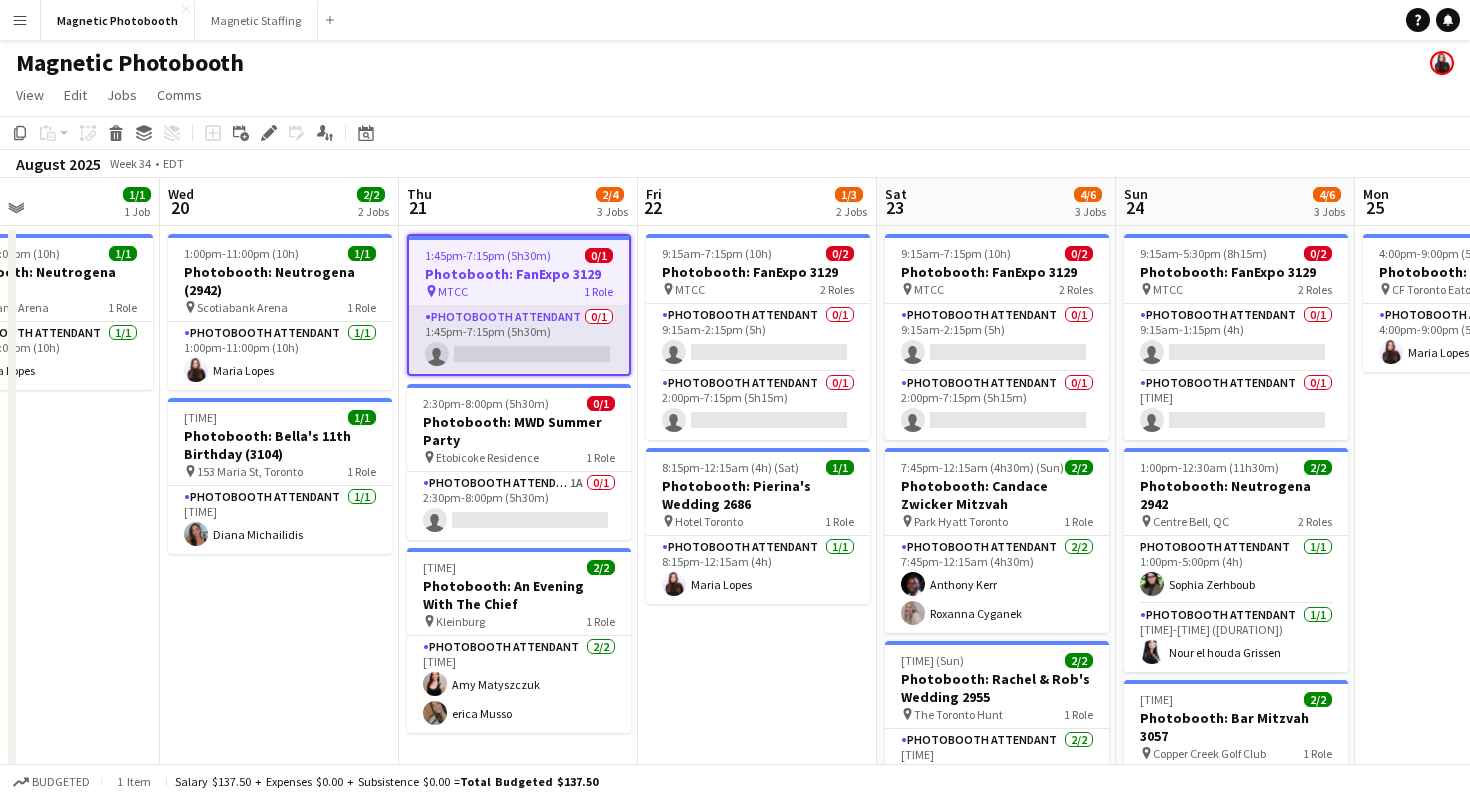 click on "Photobooth Attendant    0/1   1:45pm-7:15pm (5h30m)
single-neutral-actions" at bounding box center [519, 340] 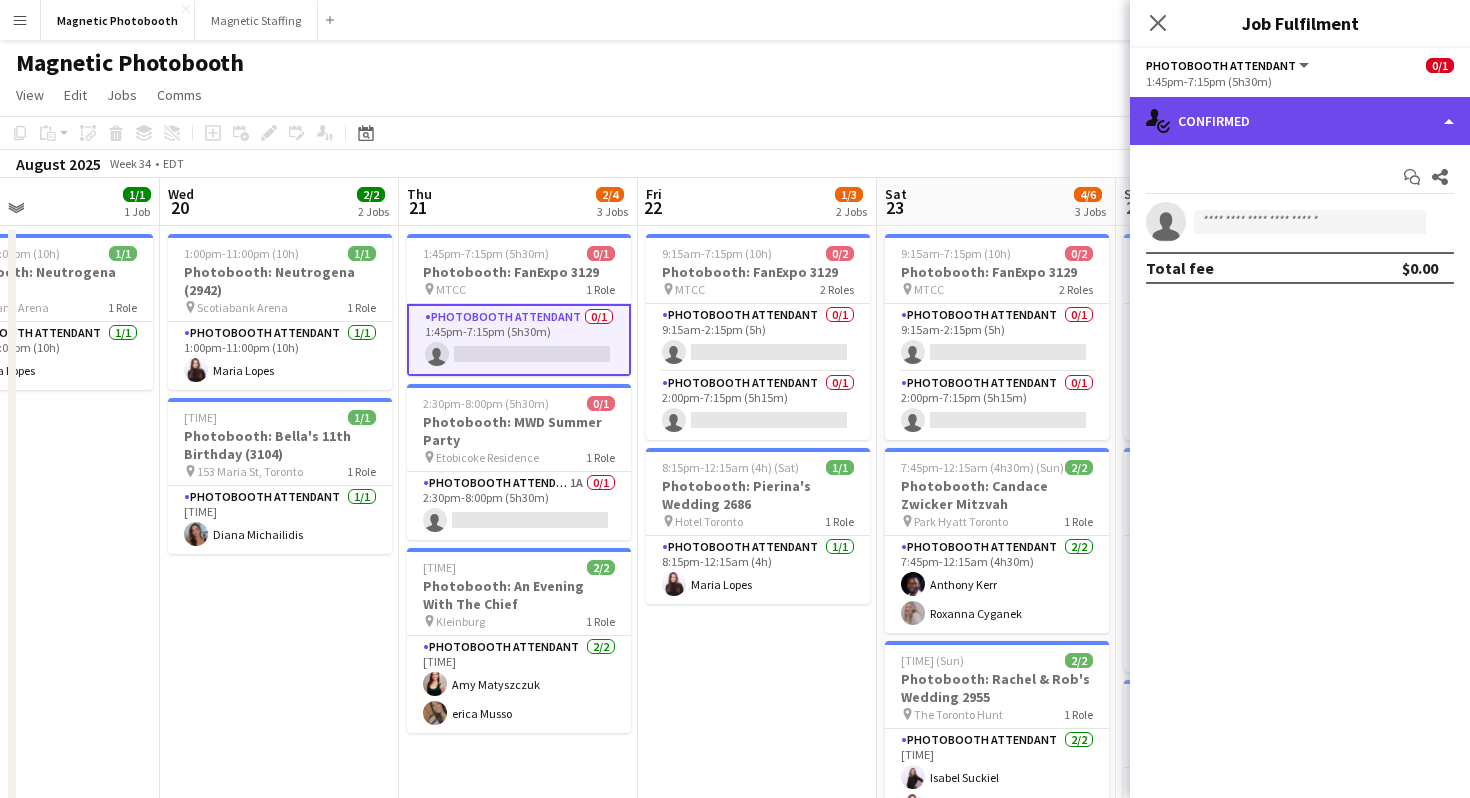 click on "single-neutral-actions-check-2
Confirmed" 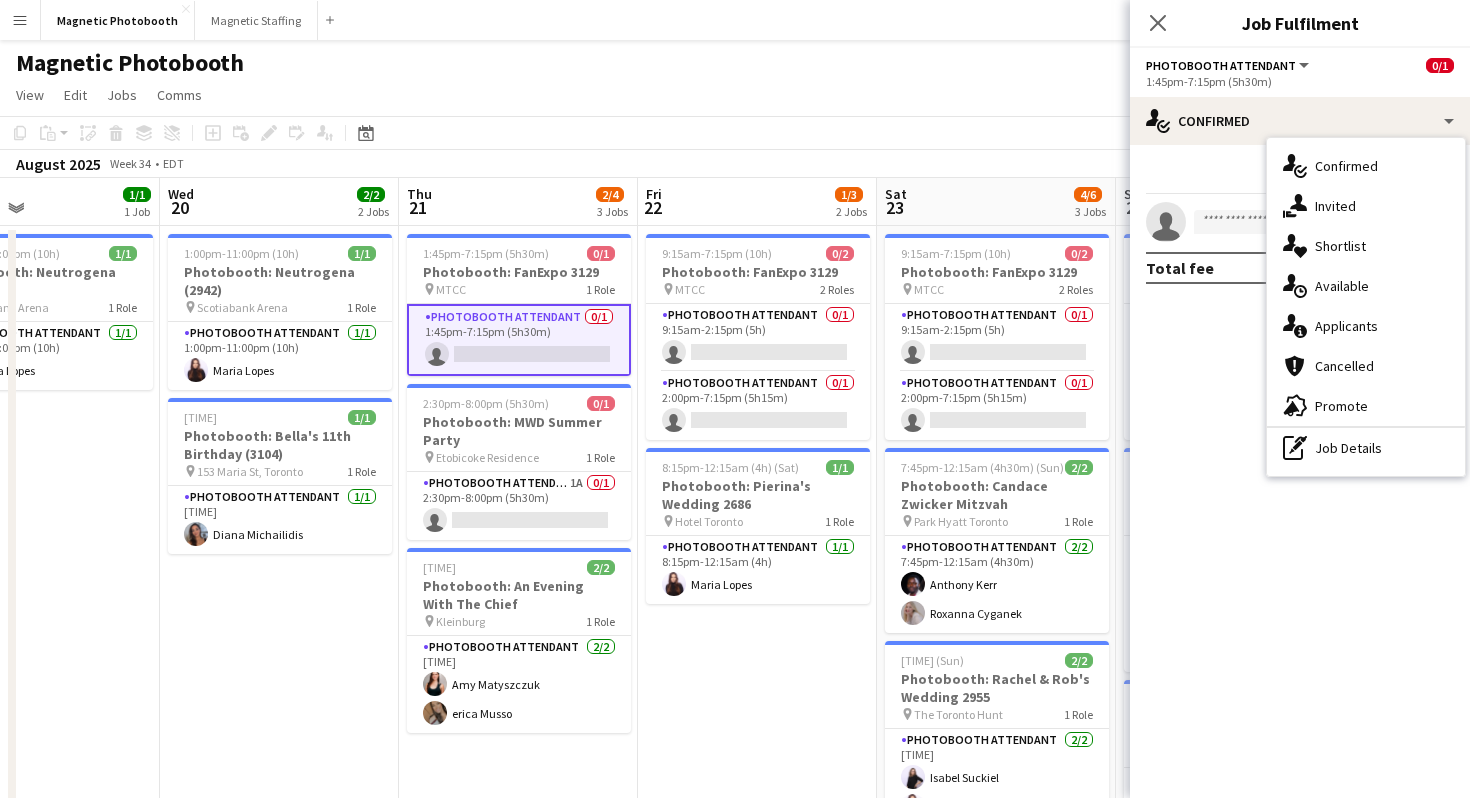 click on "Start chat
Share" at bounding box center (1300, 177) 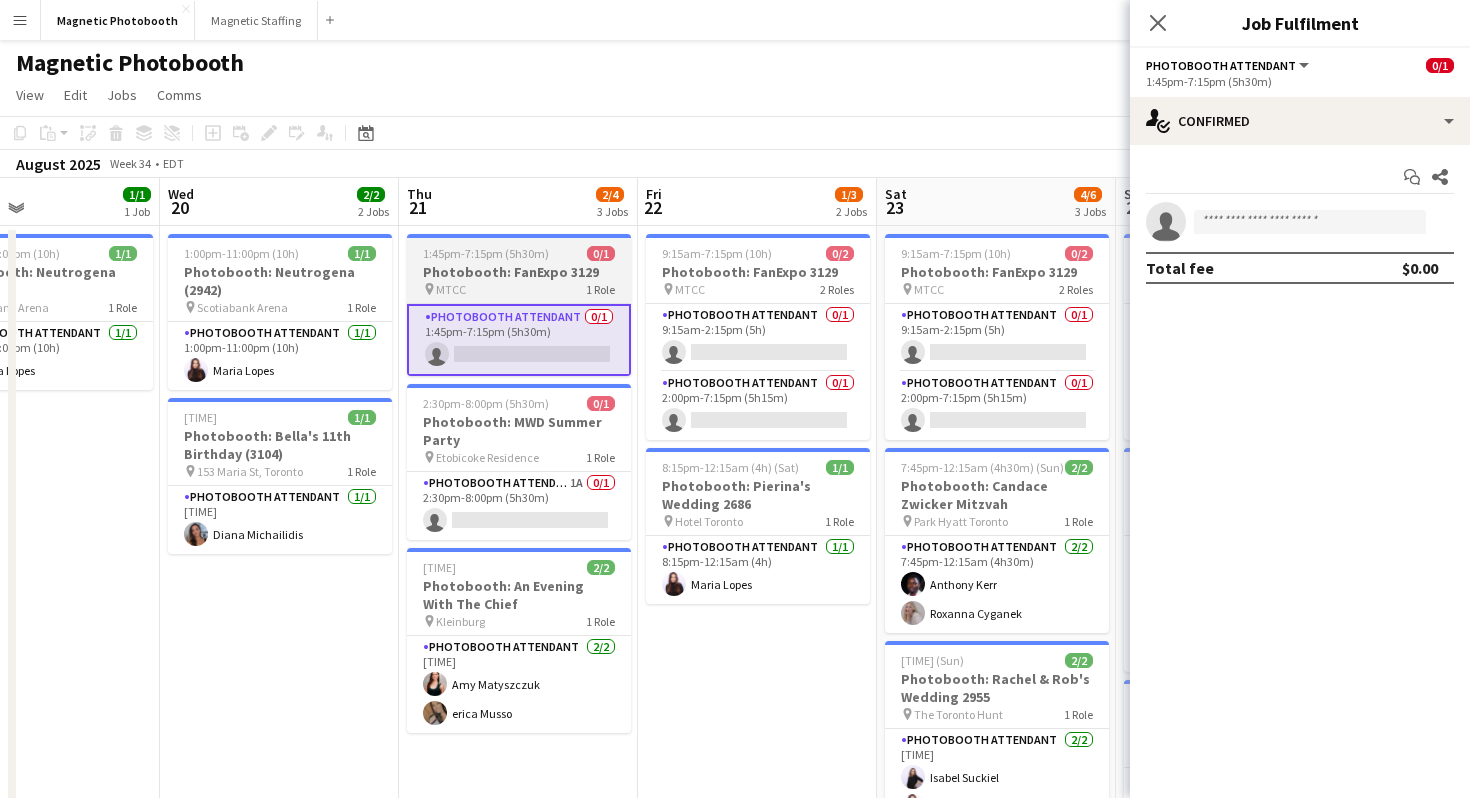 click on "Photobooth: FanExpo 3129" at bounding box center (519, 272) 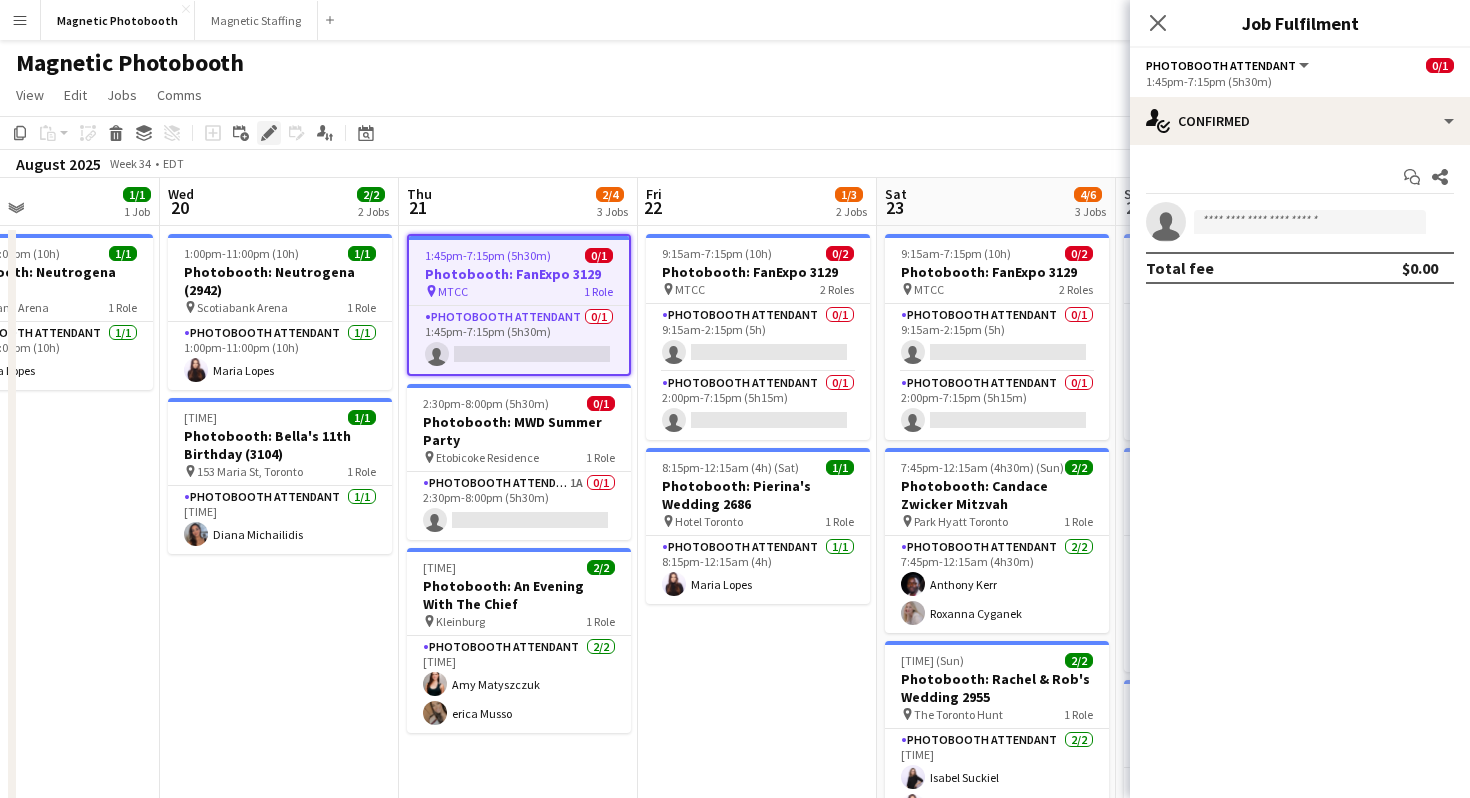 click on "Edit" at bounding box center (269, 133) 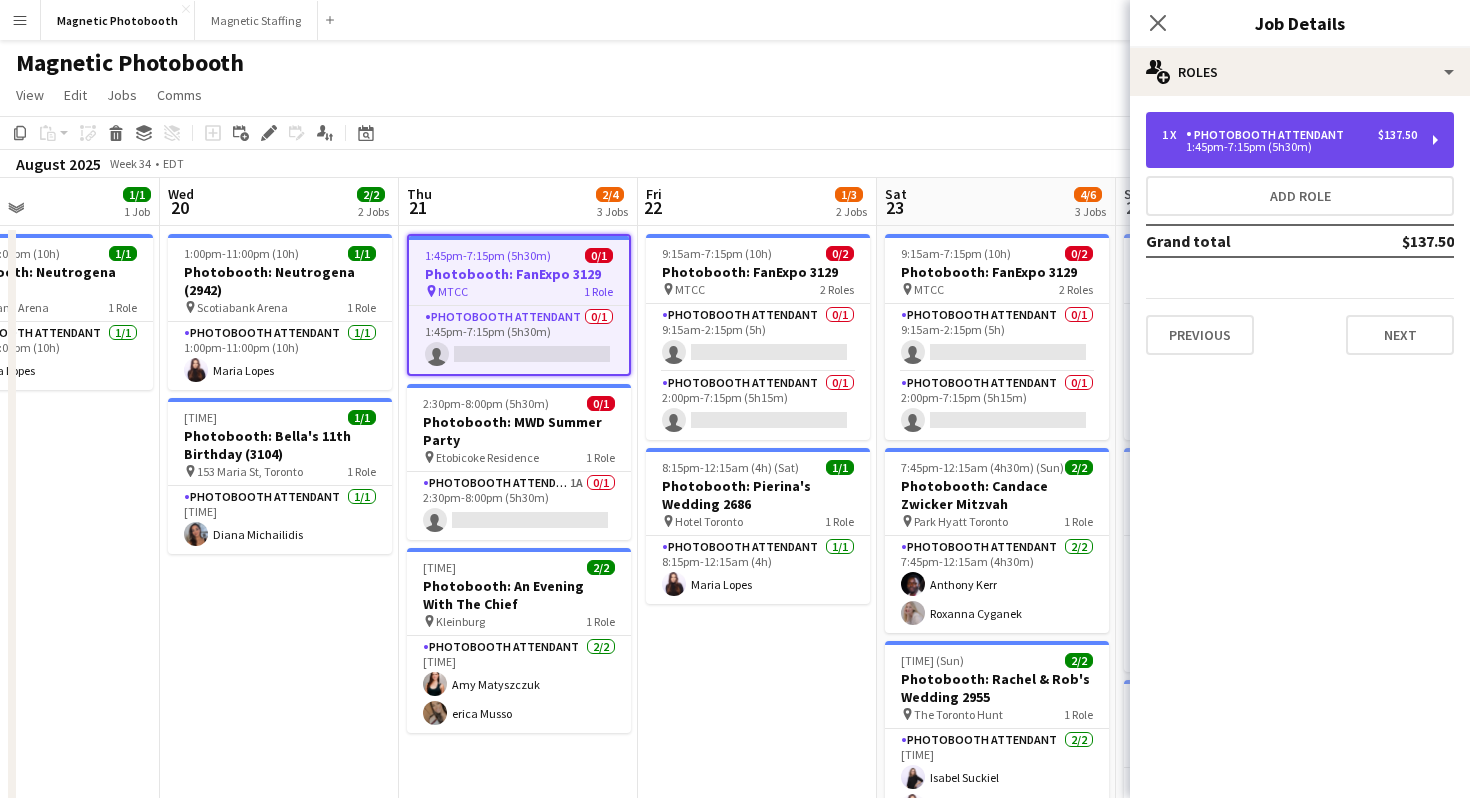 click on "1 x   Photobooth Attendant    $137.50   [TIME]" at bounding box center [1300, 140] 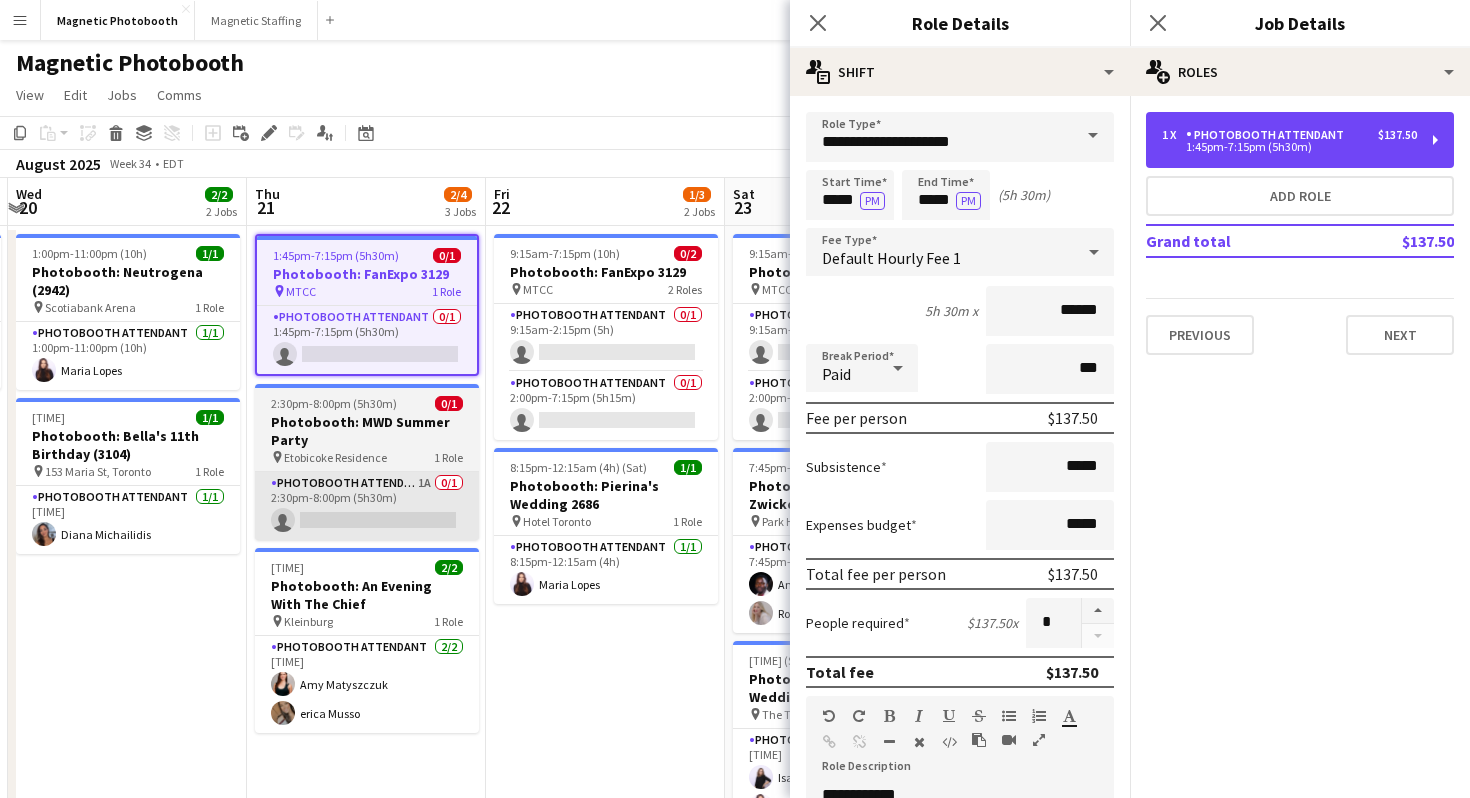 scroll, scrollTop: 0, scrollLeft: 758, axis: horizontal 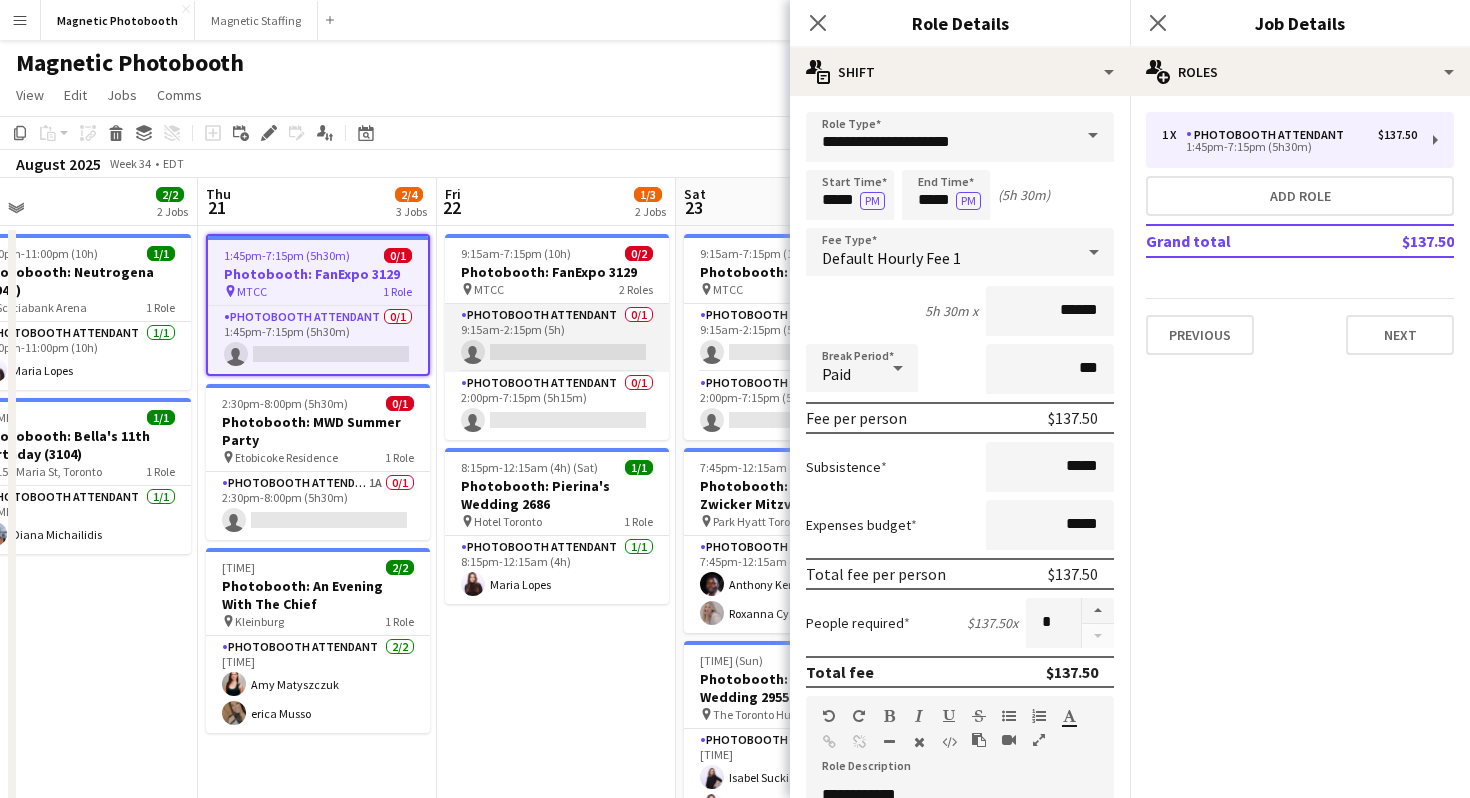 click on "Photobooth Attendant    0/1   9:15am-2:15pm (5h)
single-neutral-actions" at bounding box center (557, 338) 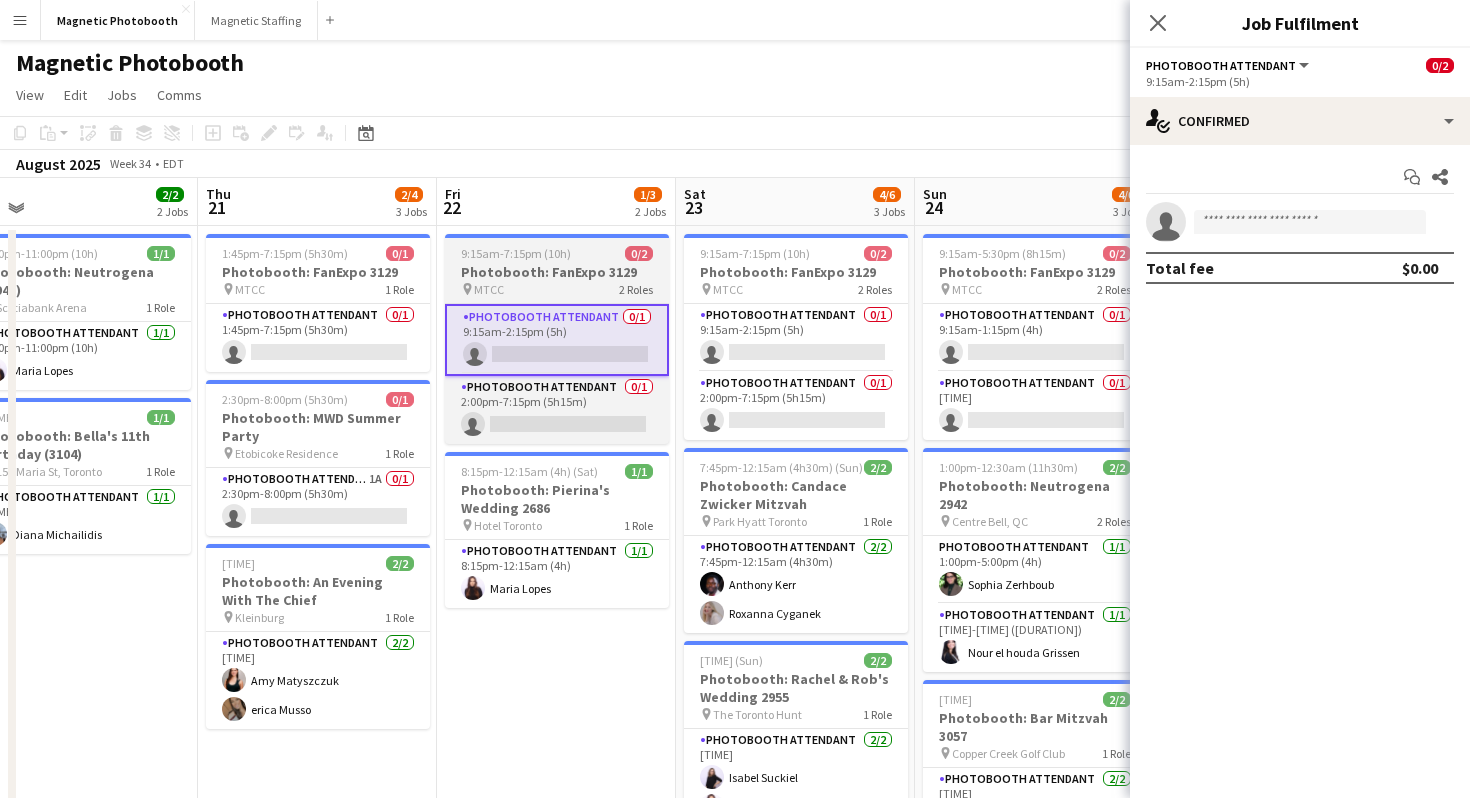click on "Photobooth: FanExpo 3129" at bounding box center (557, 272) 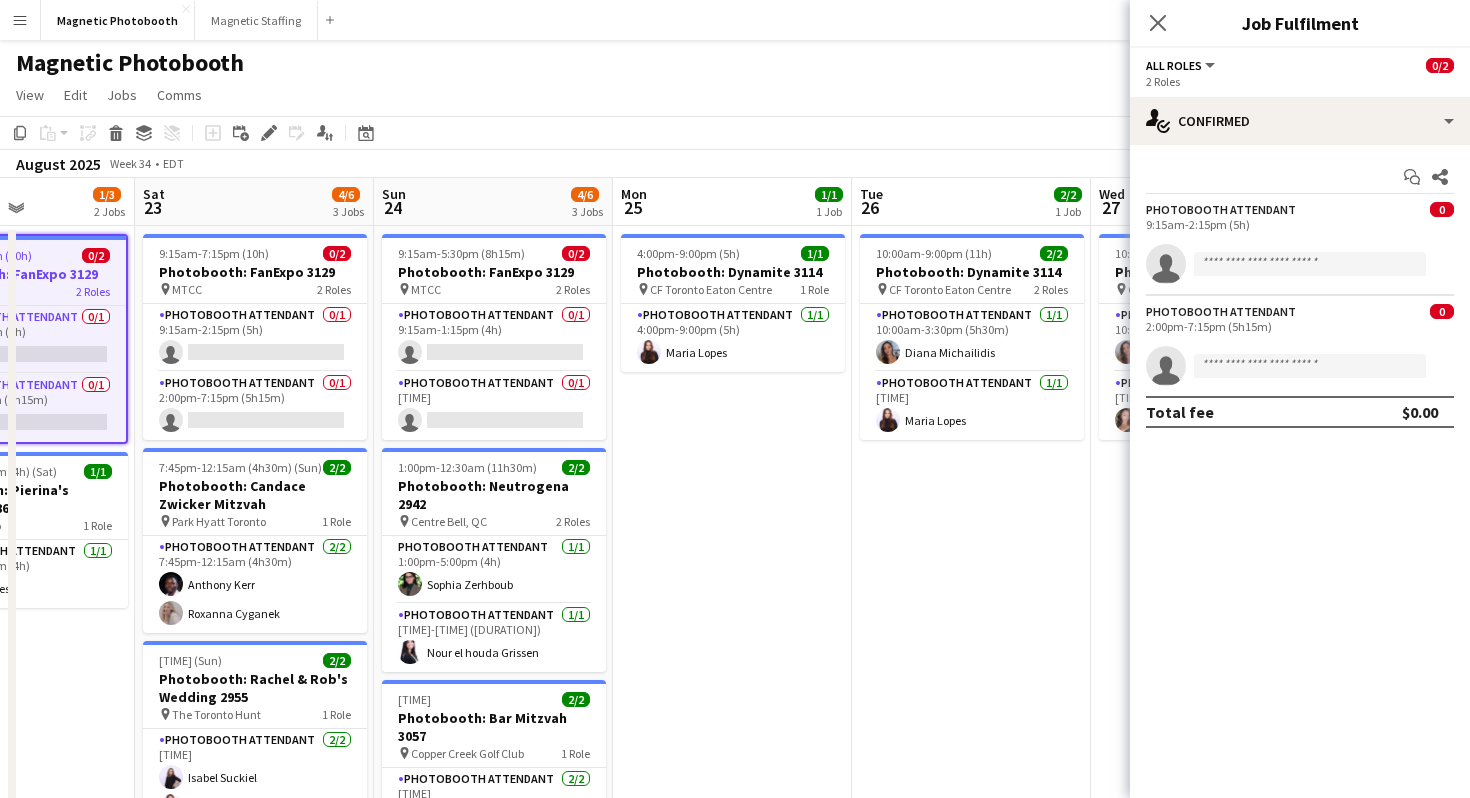 scroll, scrollTop: 0, scrollLeft: 823, axis: horizontal 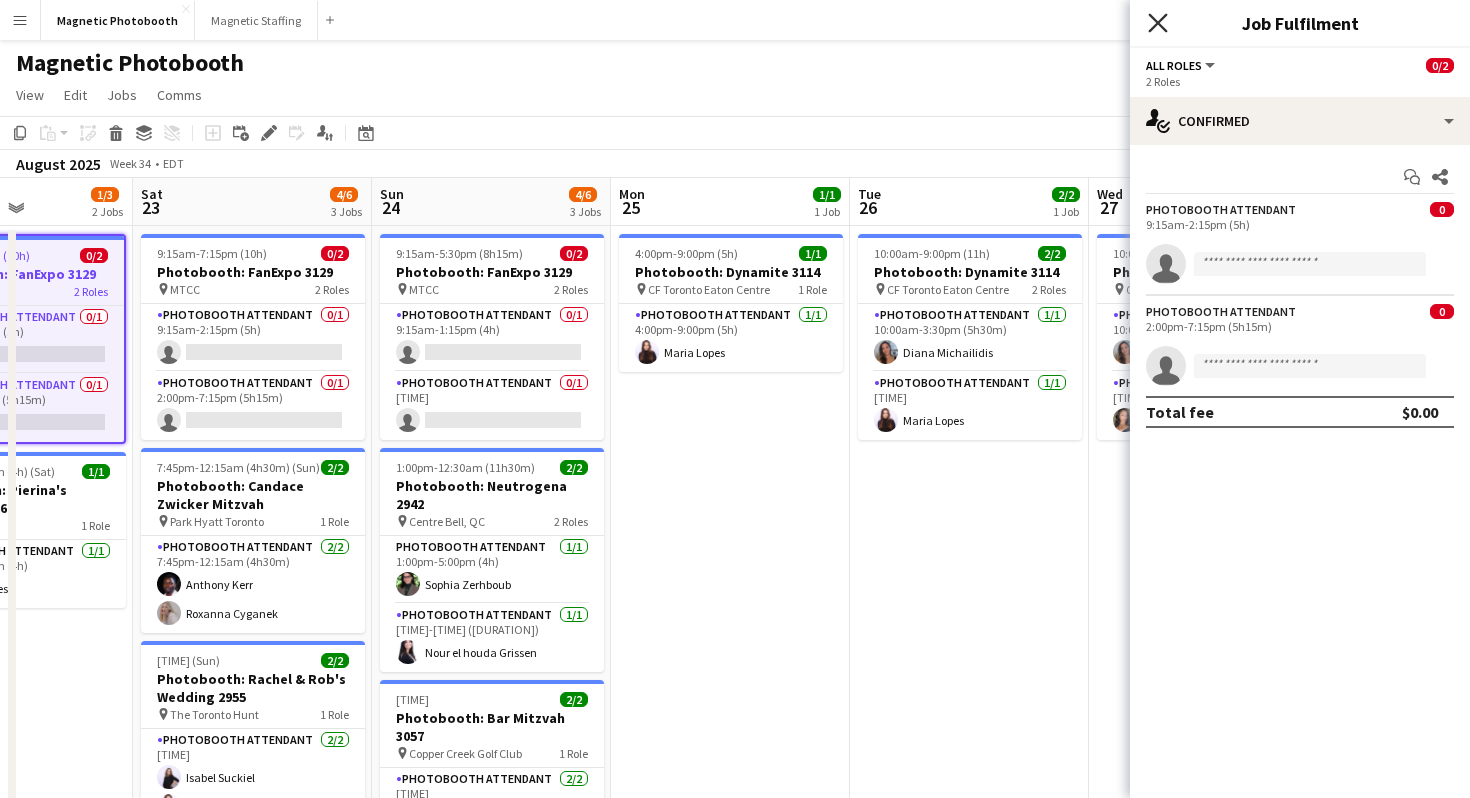 click 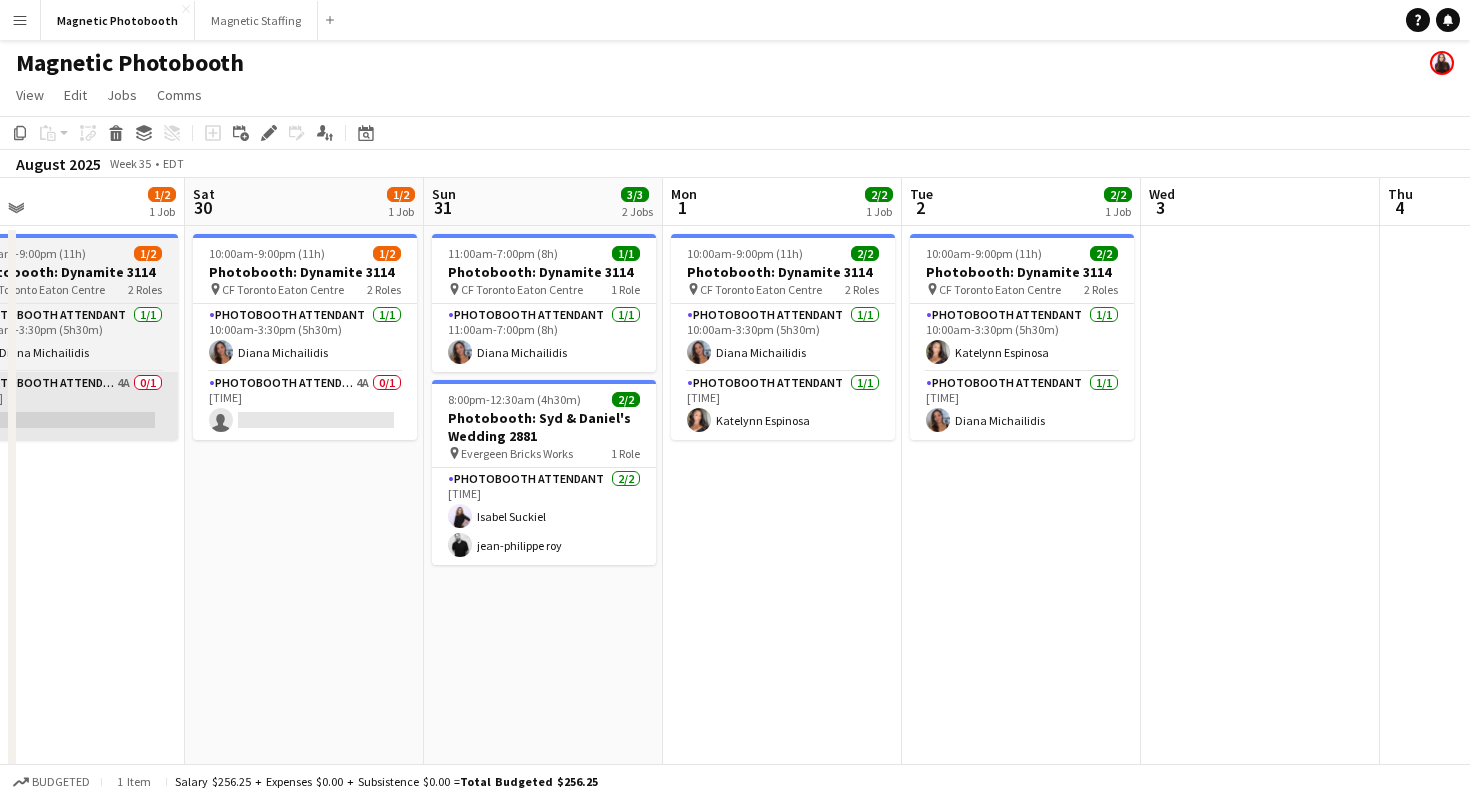 scroll, scrollTop: 0, scrollLeft: 812, axis: horizontal 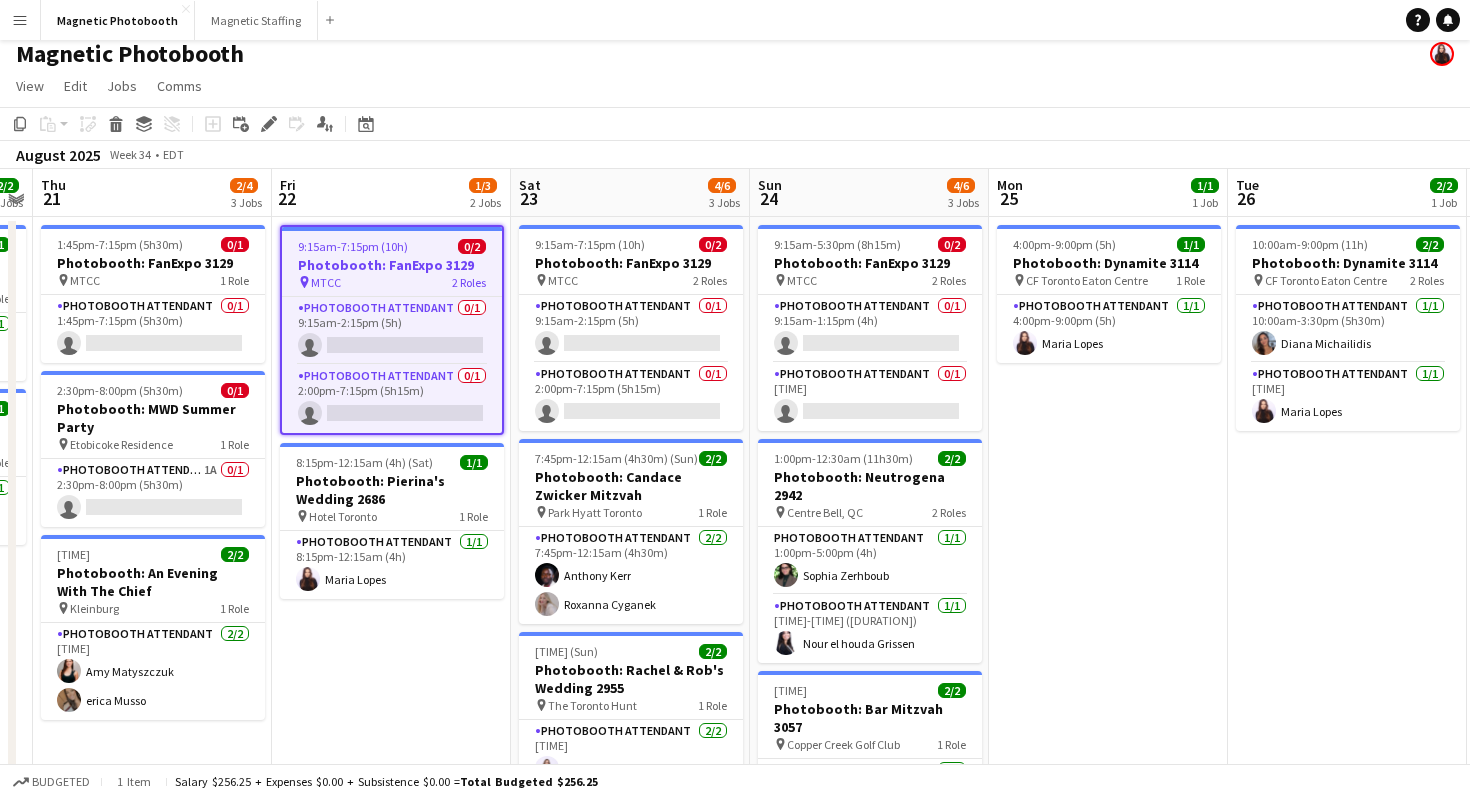 click on "Menu
Boards
Boards   Boards   All jobs   Status
Workforce
Workforce   My Workforce   Recruiting
Comms
Comms
Pay
Pay   Approvals   Payments   Reports
Platform Settings
Platform Settings   Your settings
Training Academy
Training Academy
Knowledge Base
Knowledge Base
Product Updates
Product Updates   Log Out   Privacy   Magnetic Photobooth
Close
Magnetic Staffing
Close
Add
Help
Notifications" at bounding box center (735, 20) 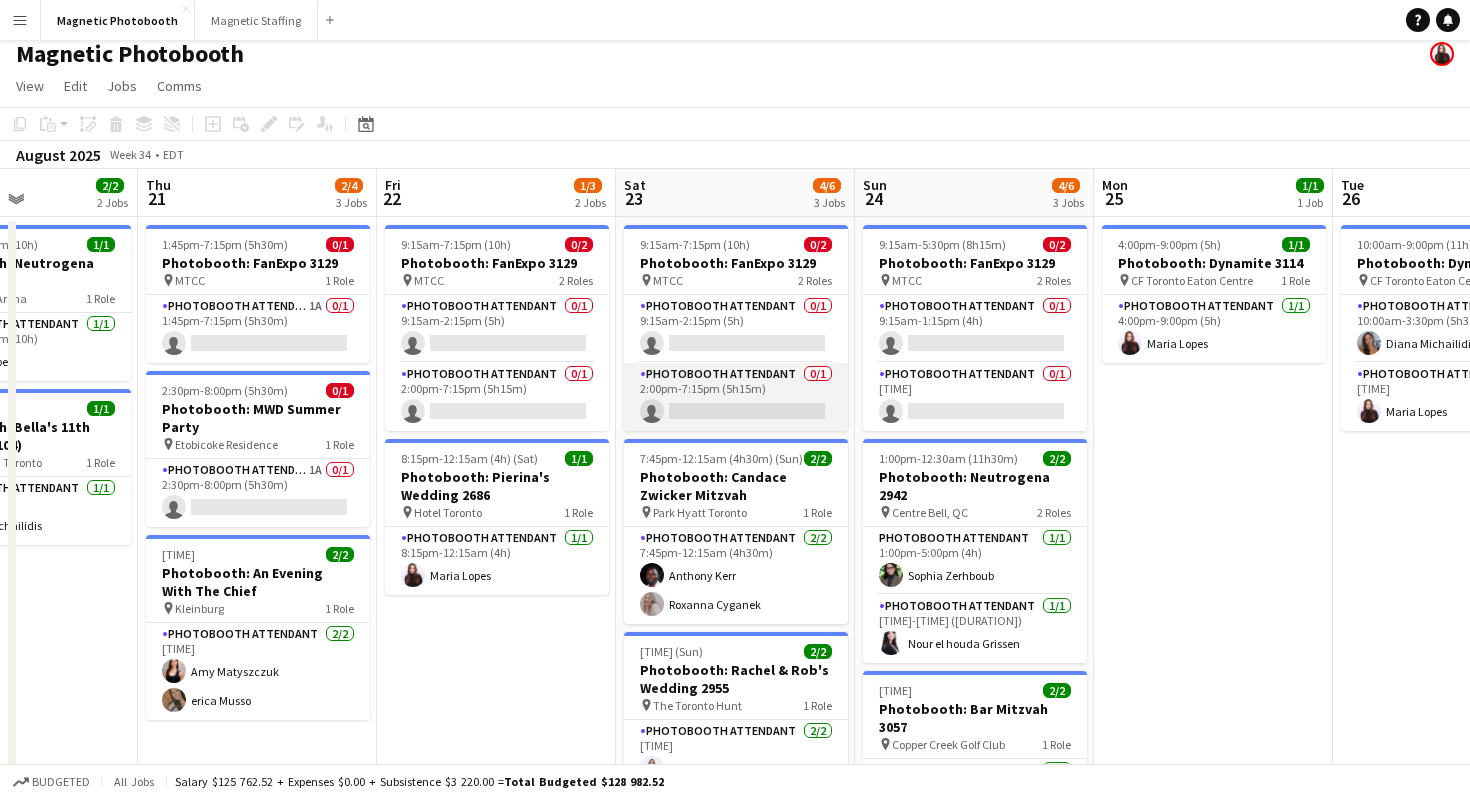 scroll, scrollTop: 0, scrollLeft: 608, axis: horizontal 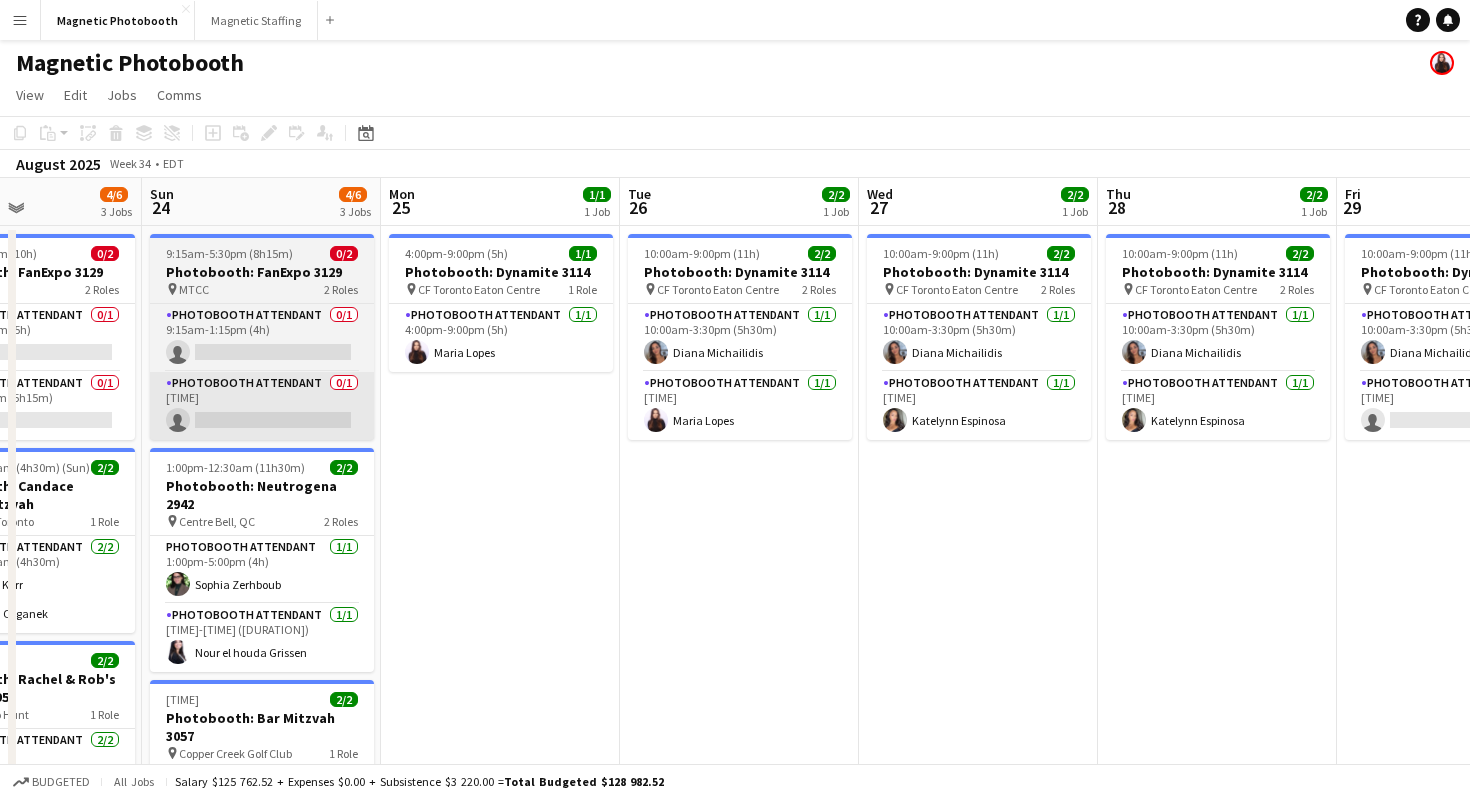 click on "Photobooth Attendant    1/1   [TIME]
Maria Lopes" at bounding box center [740, 406] 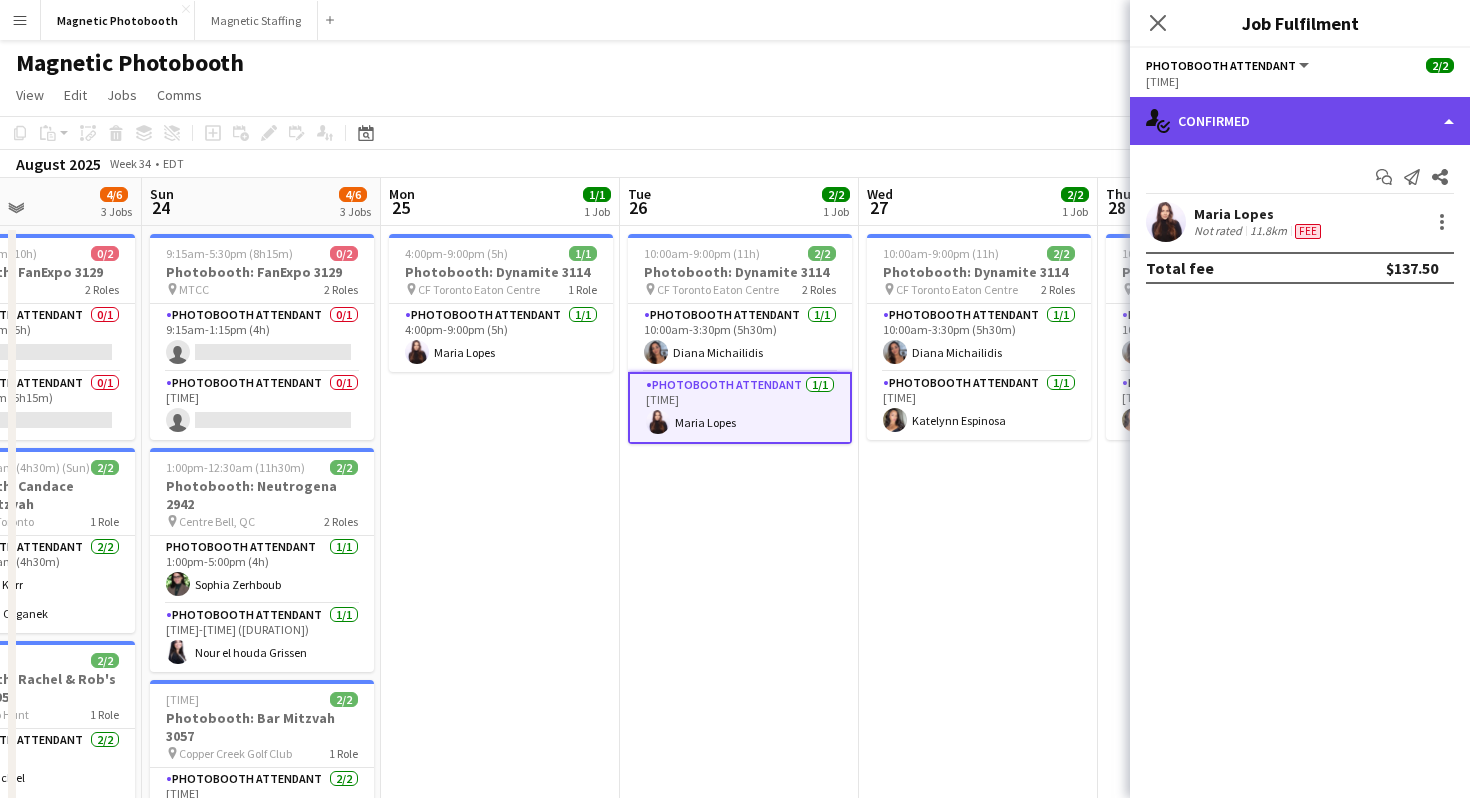 click on "single-neutral-actions-check-2
Confirmed" 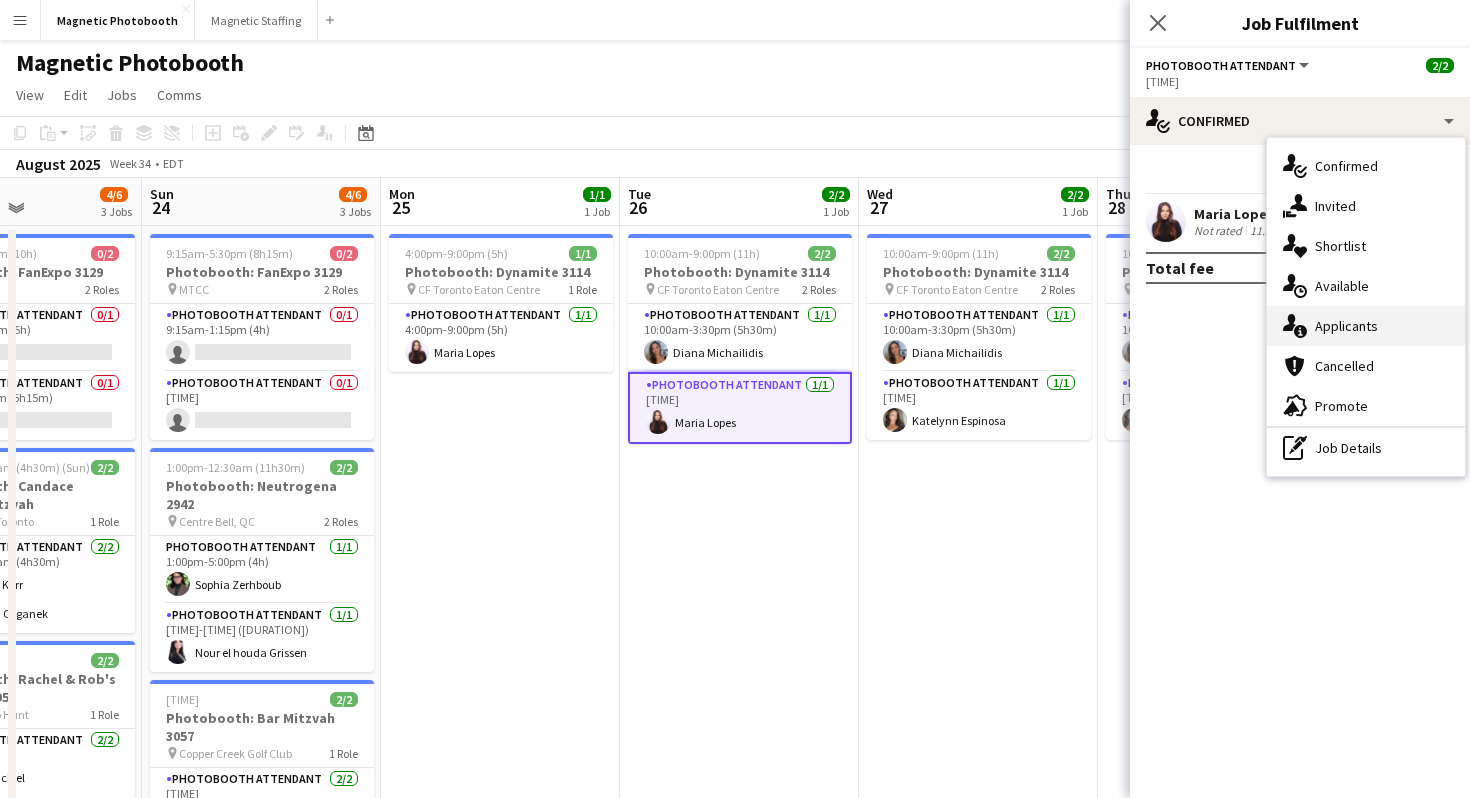 click on "single-neutral-actions-information" 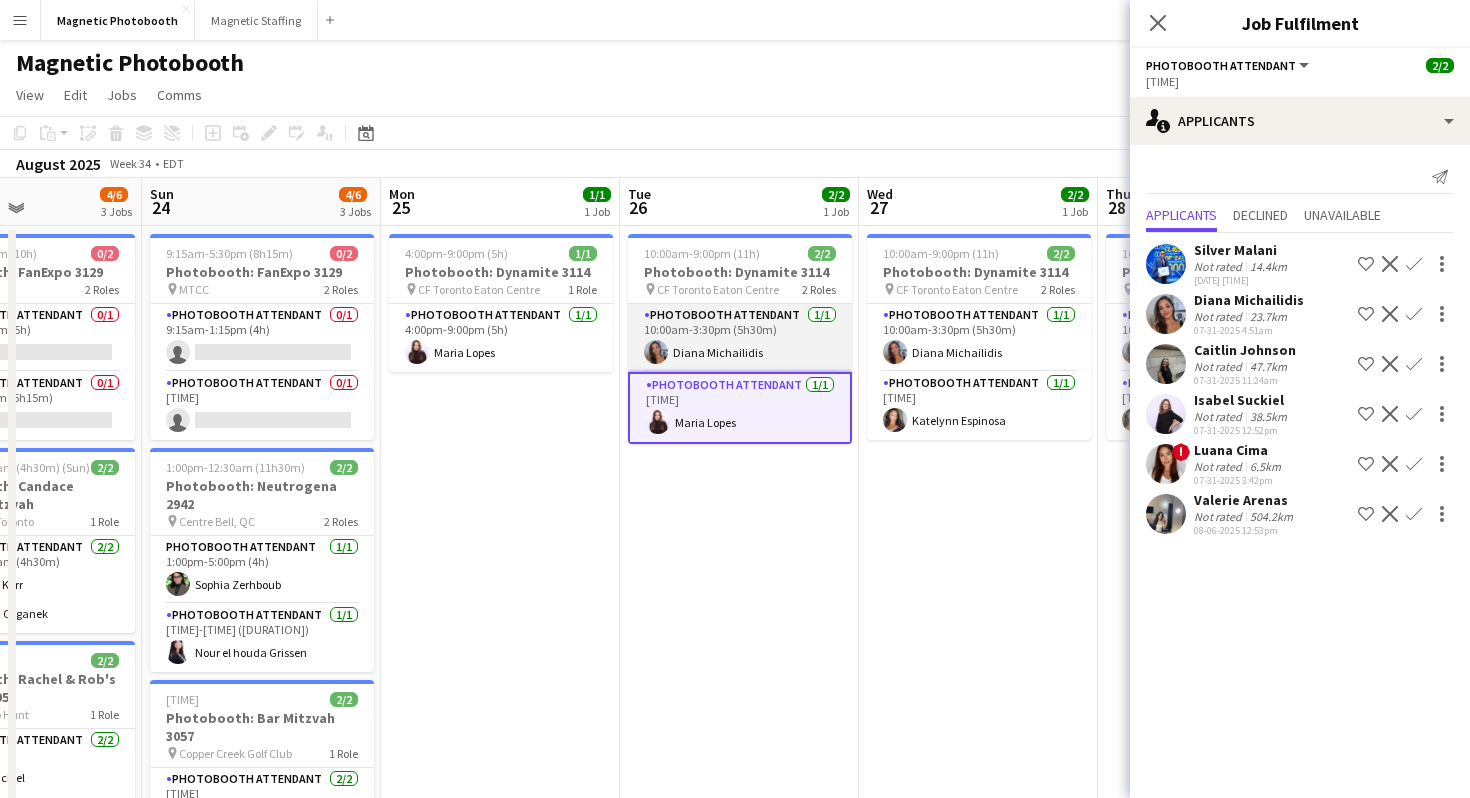 click on "Photobooth Attendant    1/1   [TIME]
Diana Michailidis" at bounding box center [740, 338] 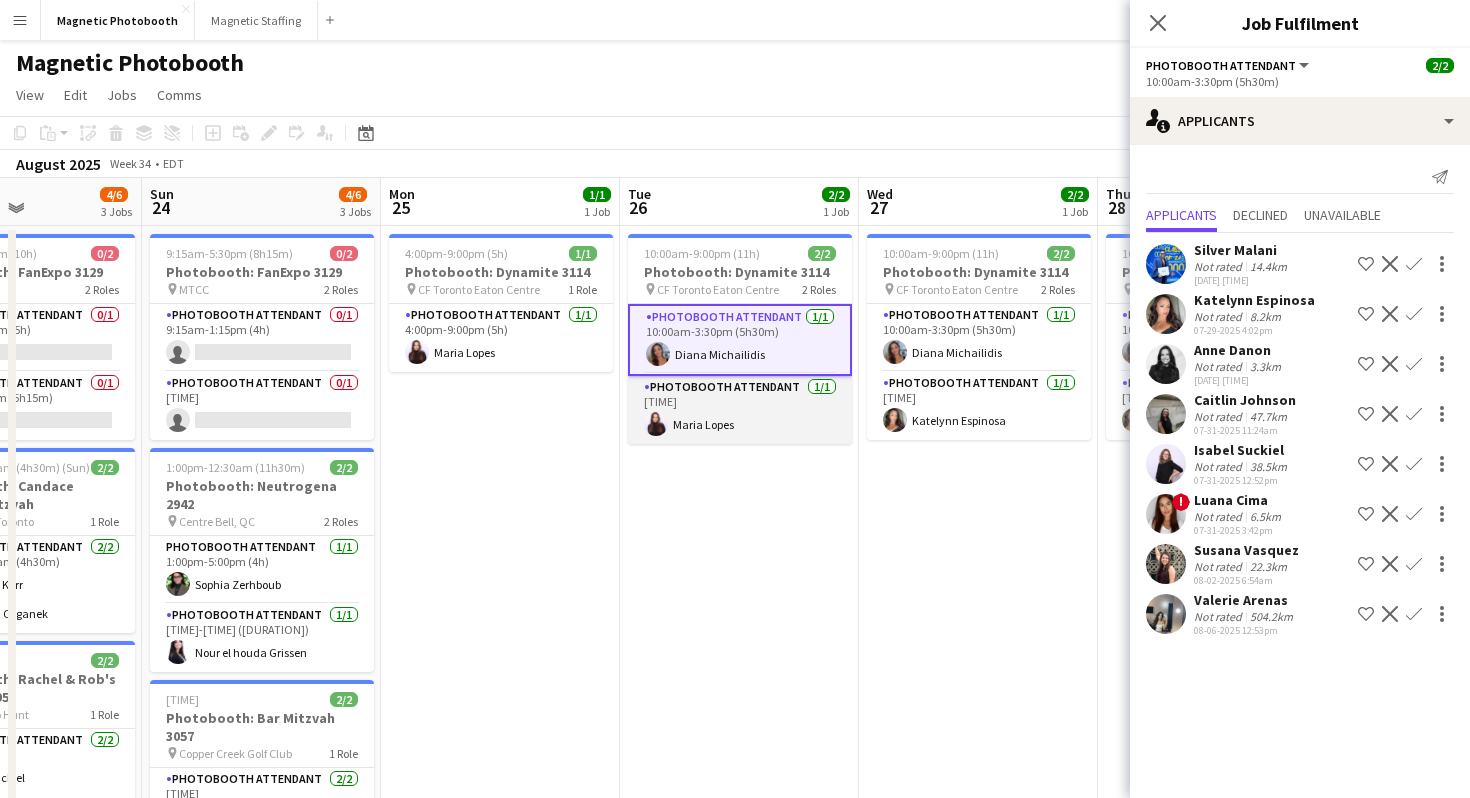 click on "Photobooth Attendant    1/1   [TIME]
Maria Lopes" at bounding box center [740, 410] 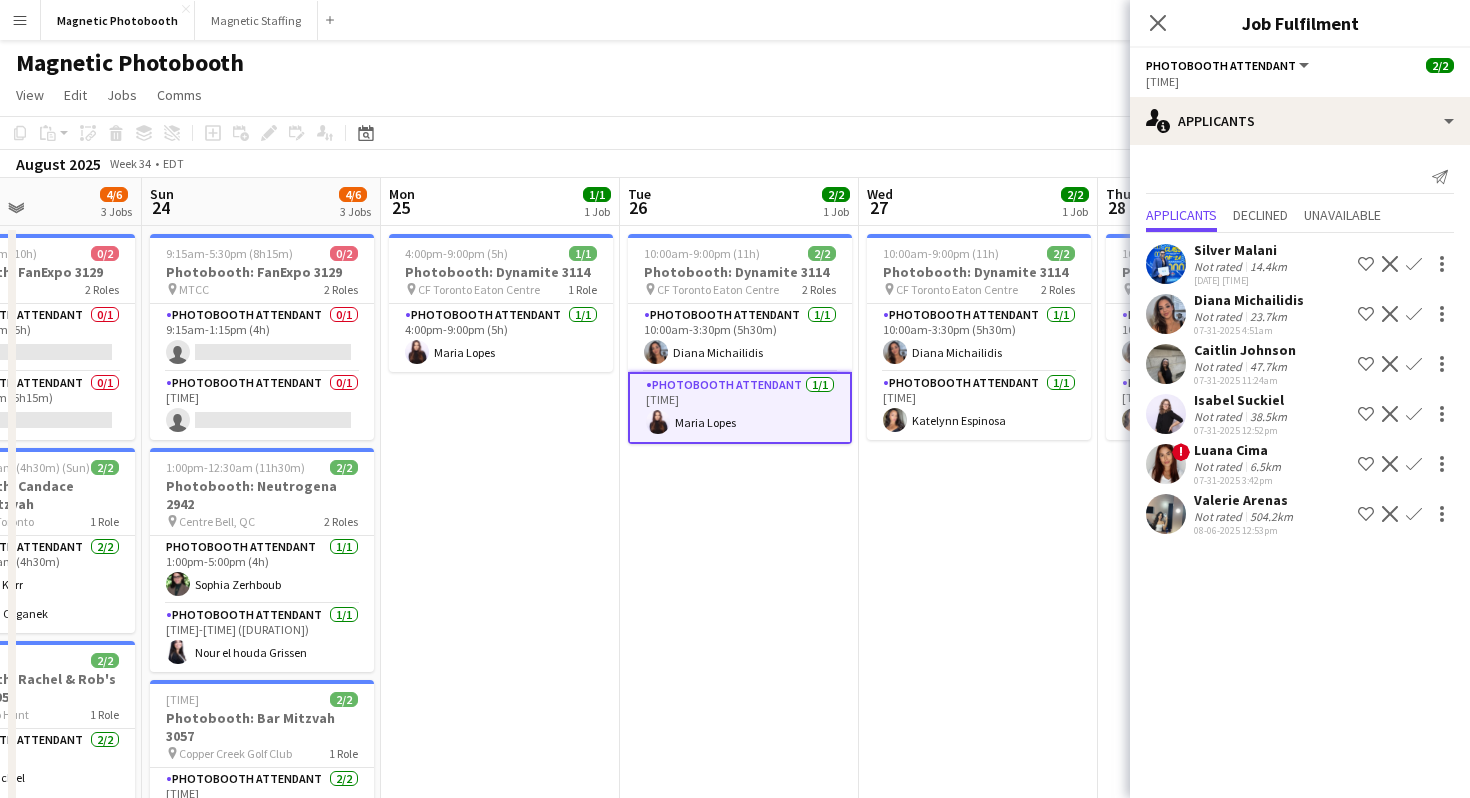 click on "[NUMBER] [STREET] - [CITY] - [COUNTRY]    [NUMBER]/[NUMBER]   Photobooth: [BRAND] [NUMBER]
pin
[LOCATION]   [NUMBER] Roles   Photobooth Attendant    [NUMBER]/[NUMBER]   [TIME]-[TIME] ([DURATION])
[FIRST] [LAST]  Photobooth Attendant    [NUMBER]/[NUMBER]   [TIME]-[TIME] ([DURATION])
[FIRST] [LAST]" at bounding box center [739, 606] 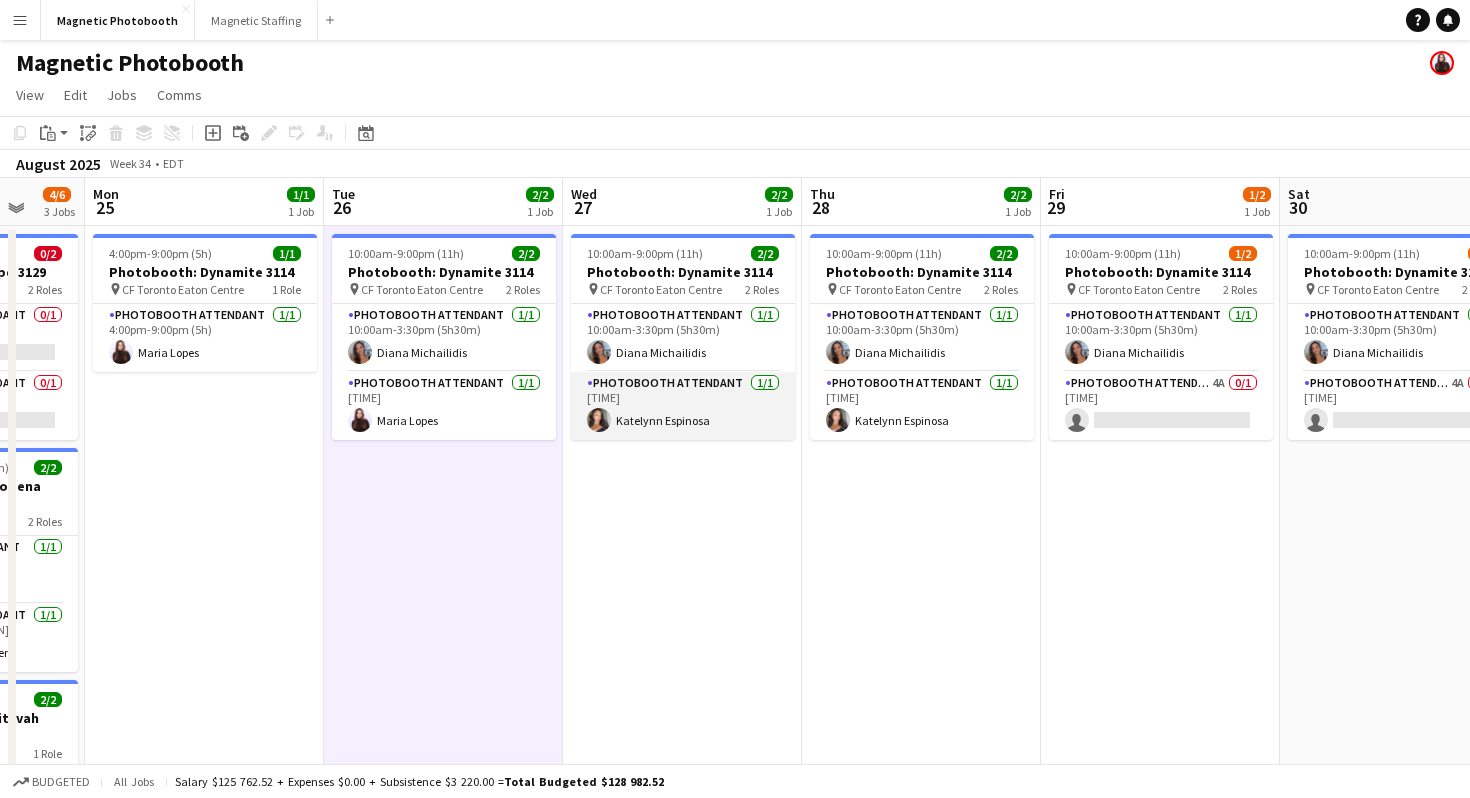scroll, scrollTop: 0, scrollLeft: 544, axis: horizontal 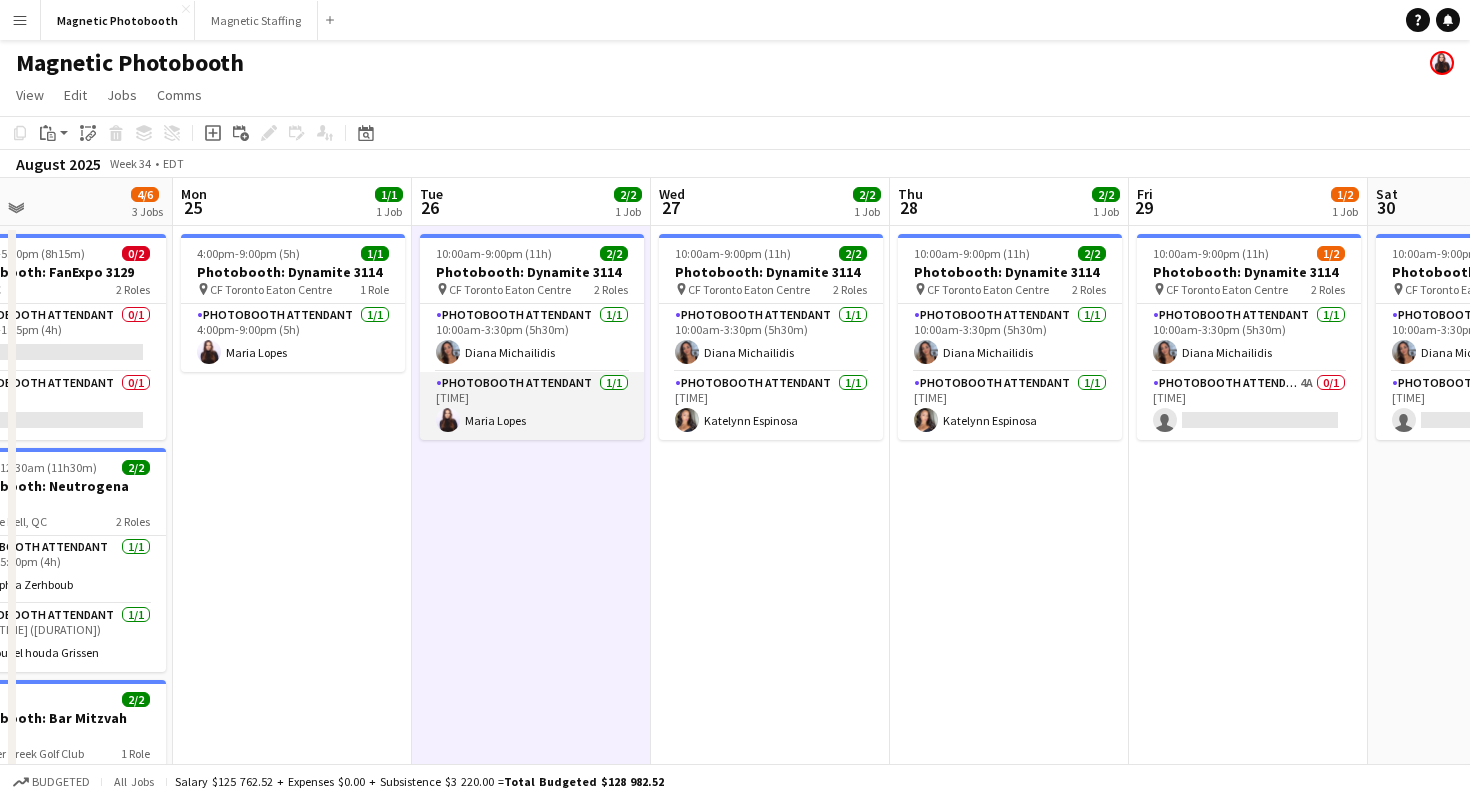 click on "Photobooth Attendant    1/1   [TIME]
Maria Lopes" at bounding box center [532, 406] 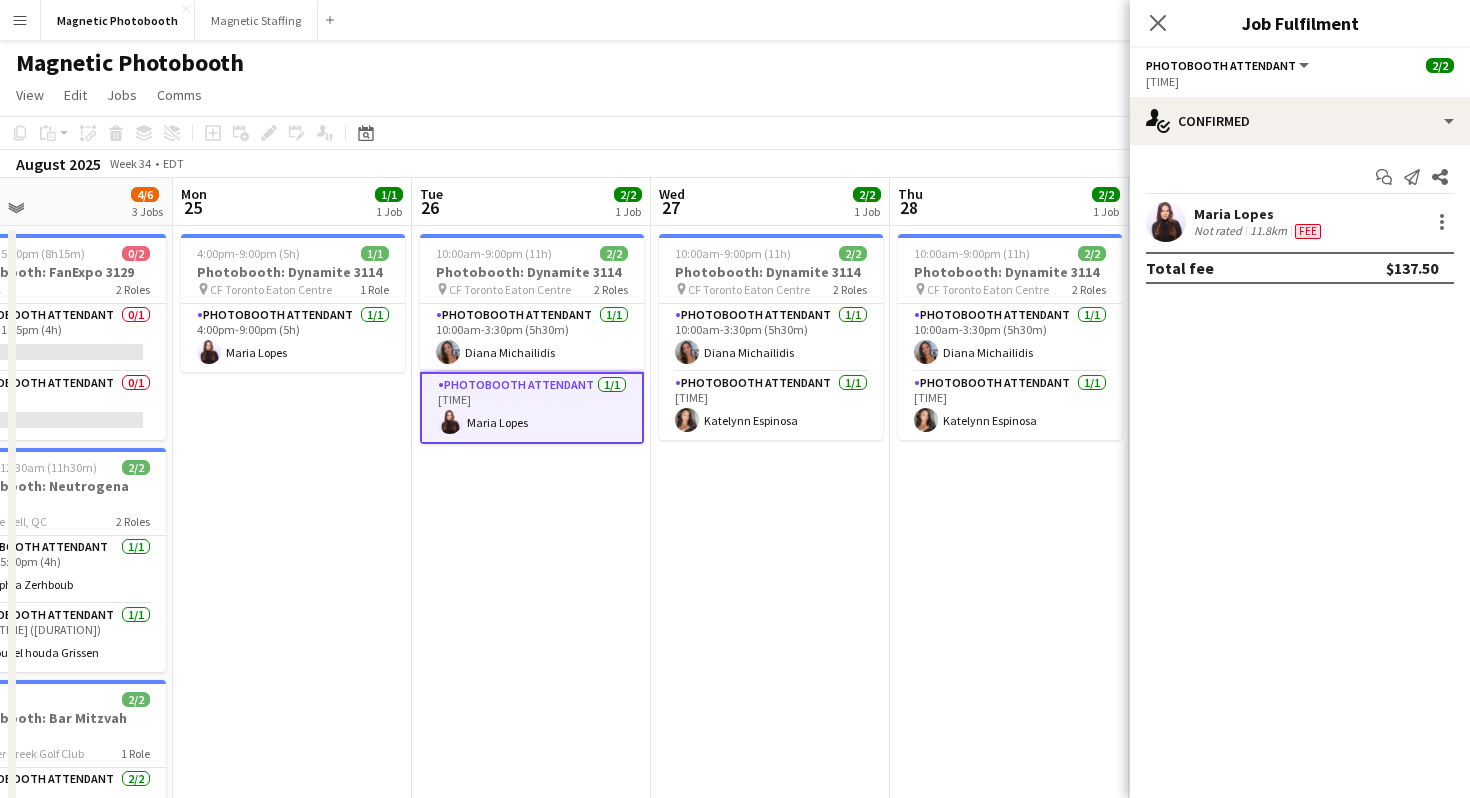 click on "Maria Lopes   Not rated   11.8km   Fee" at bounding box center [1300, 222] 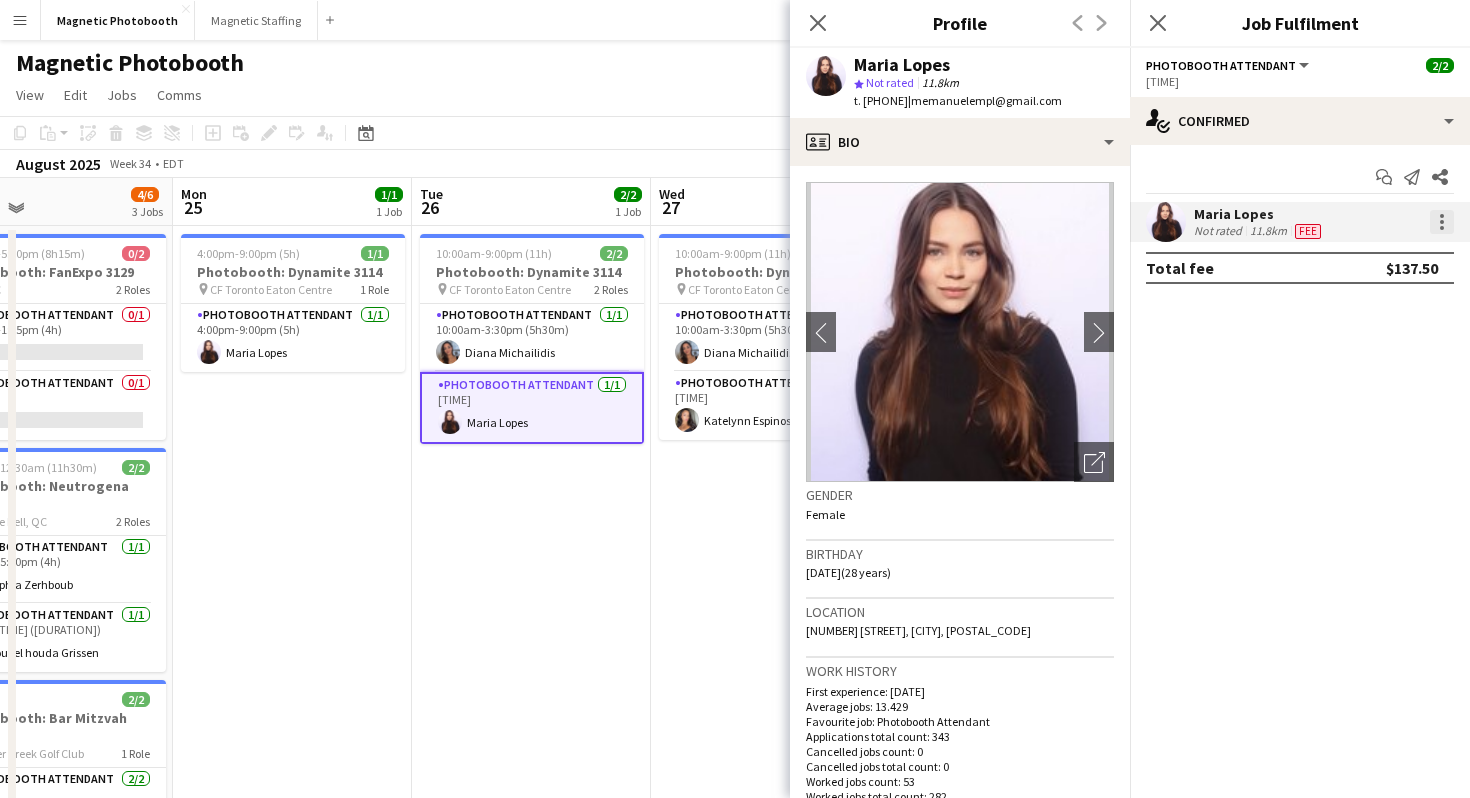 click at bounding box center (1442, 222) 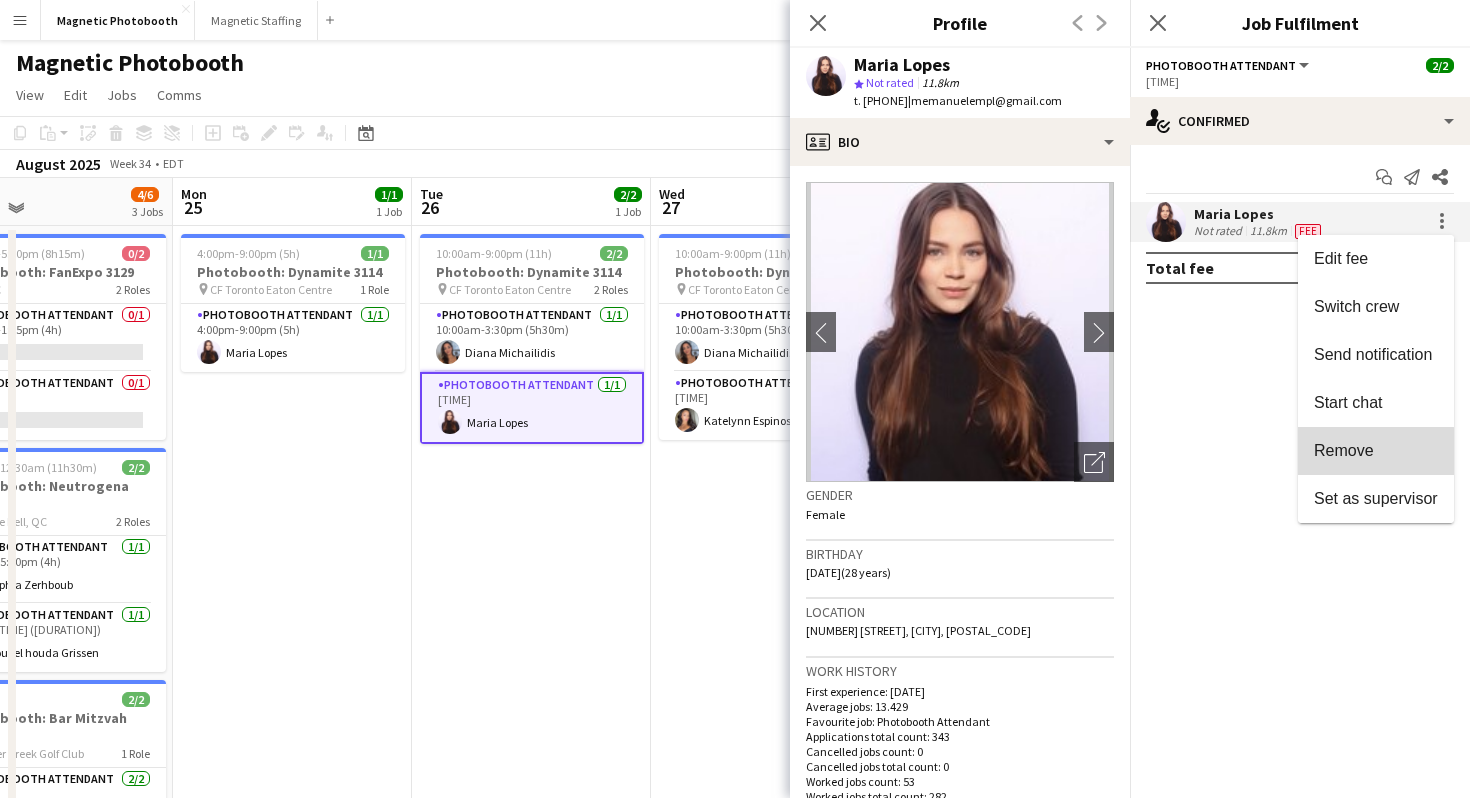 click on "Remove" at bounding box center (1344, 450) 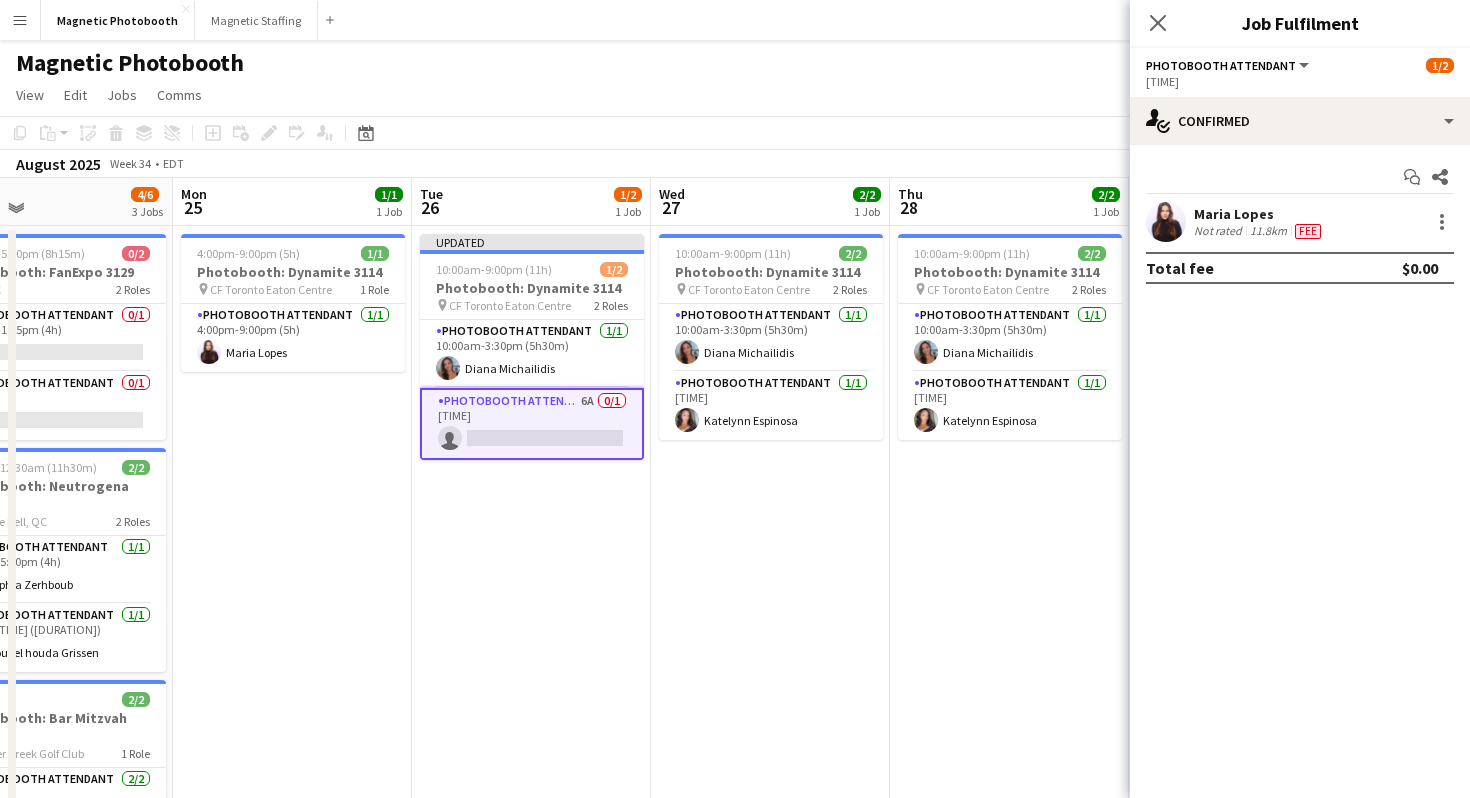 click on "[TIME]    1/1   Photobooth: Dynamite 3114
pin
CF Toronto Eaton Centre   1 Role   Photobooth Attendant    1/1   [TIME]
Maria Lopes" at bounding box center (292, 606) 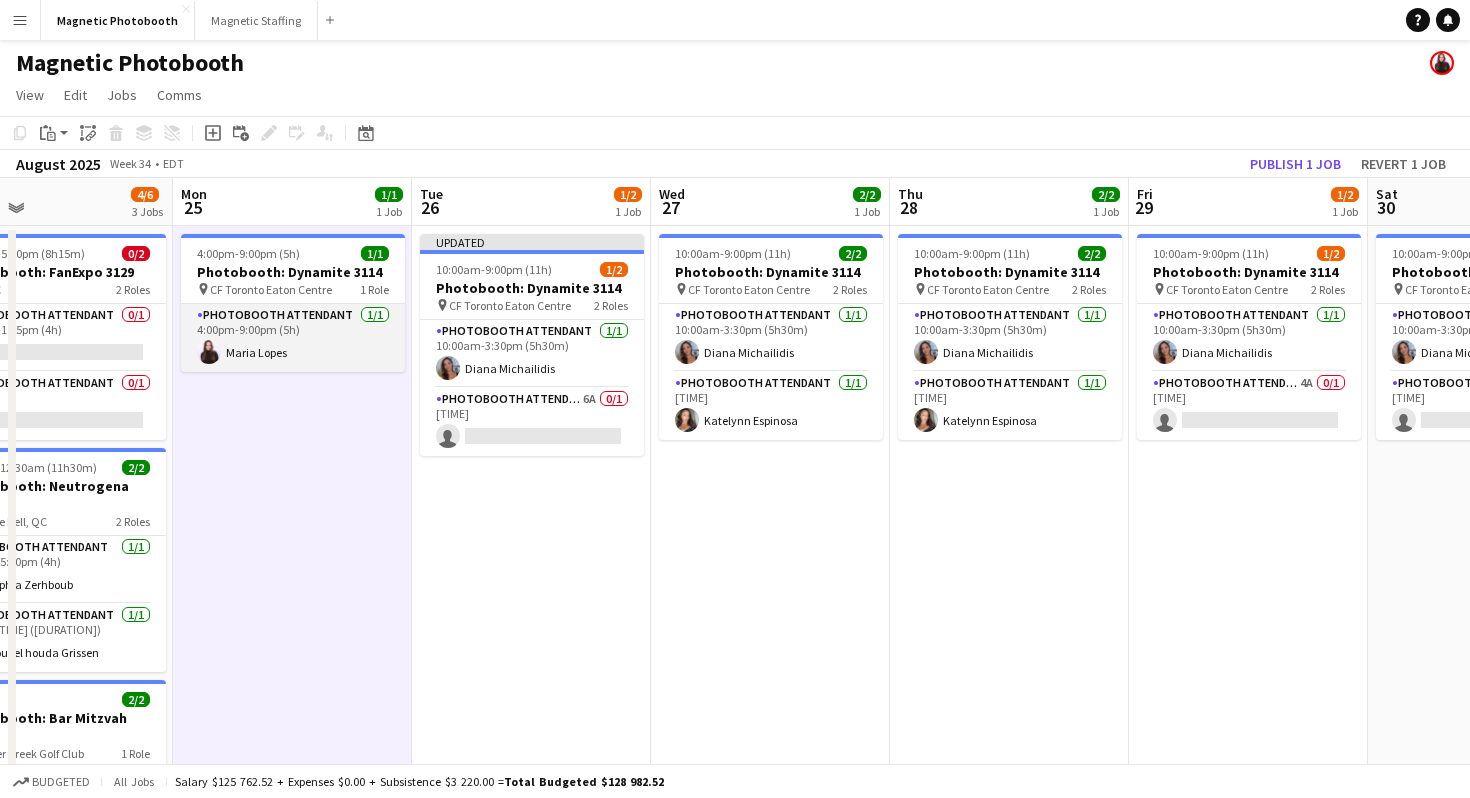 click on "Photobooth Attendant    1/1   [TIME]
Maria Lopes" at bounding box center [293, 338] 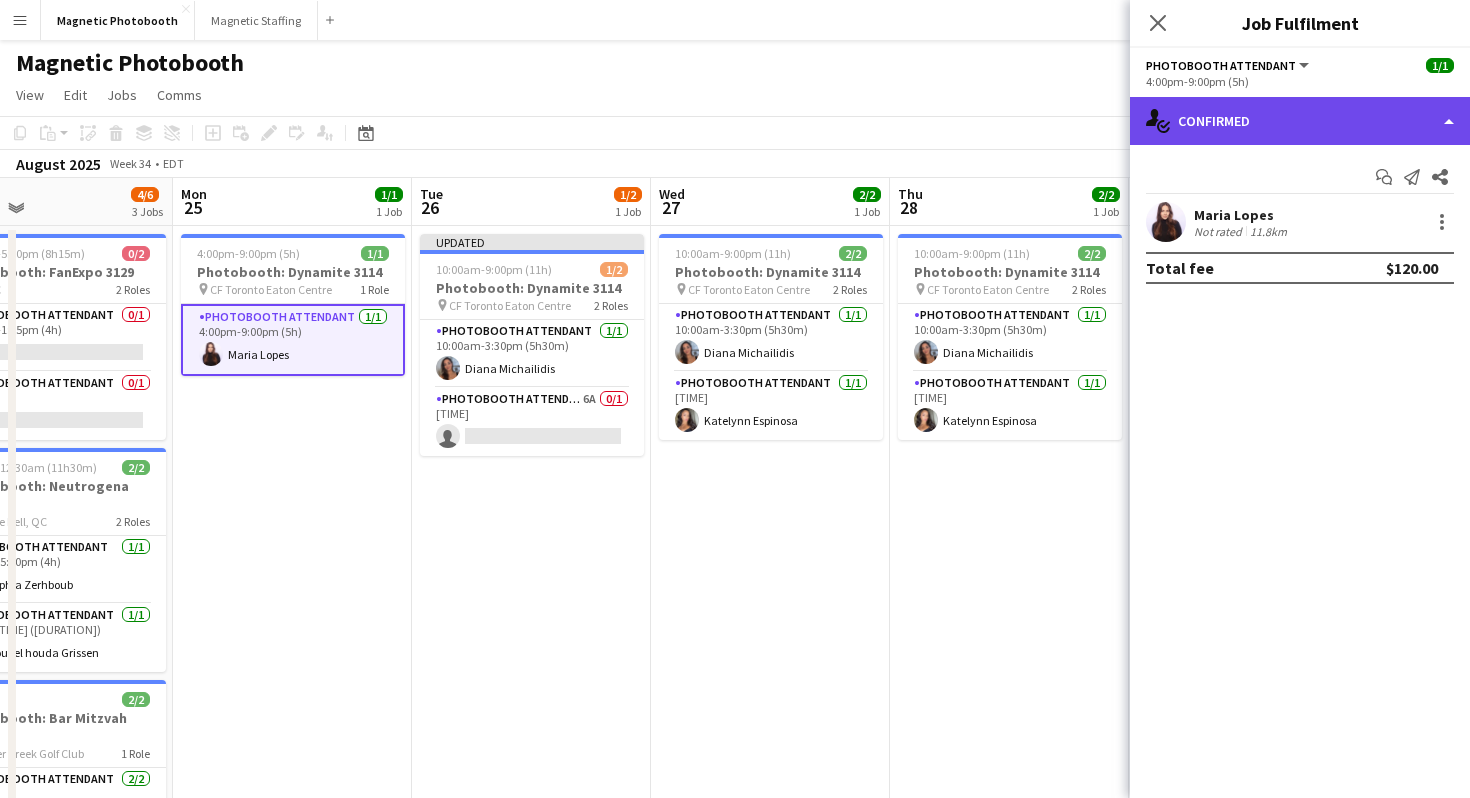 click on "single-neutral-actions-check-2
Confirmed" 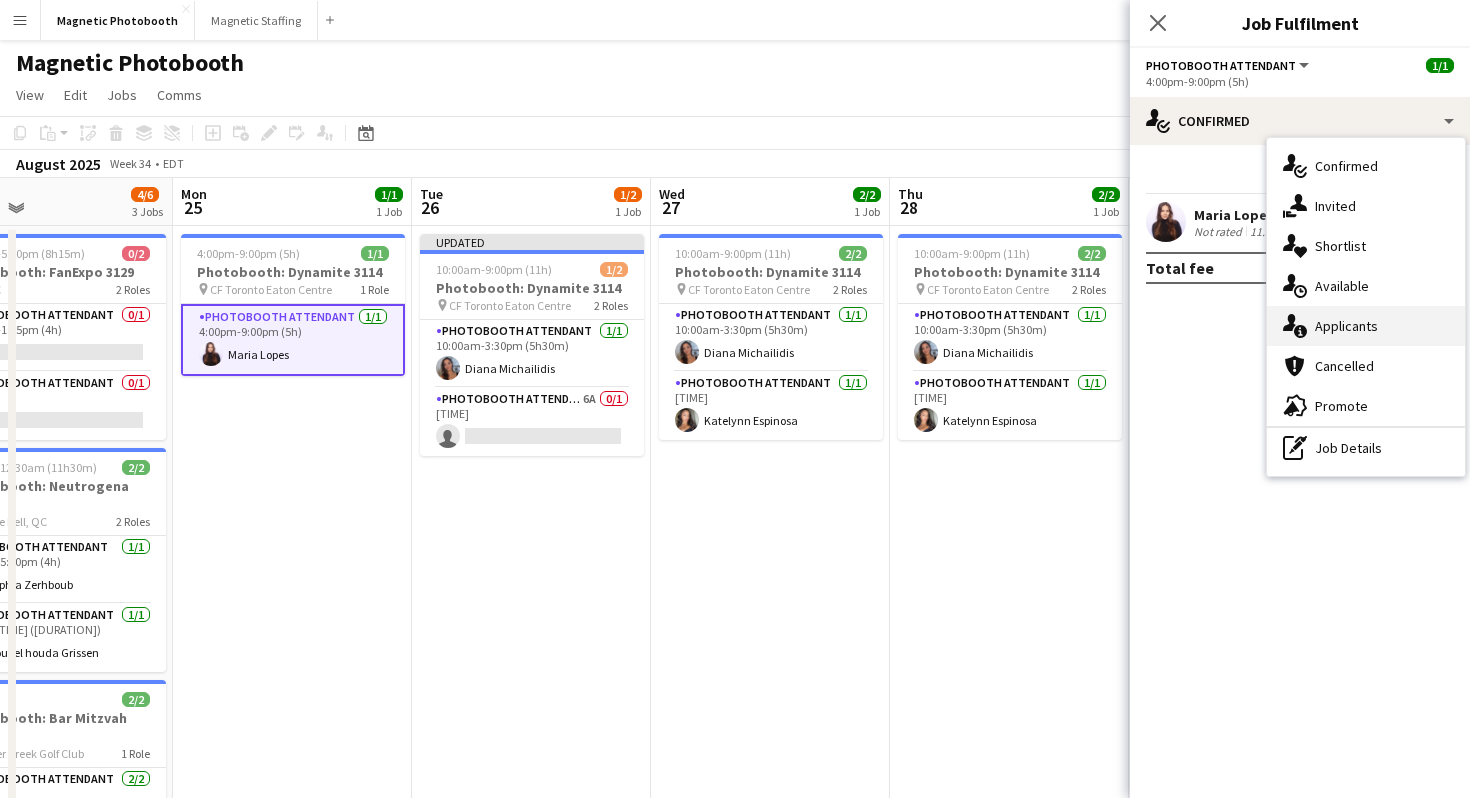 click on "single-neutral-actions-information
Applicants" at bounding box center (1366, 326) 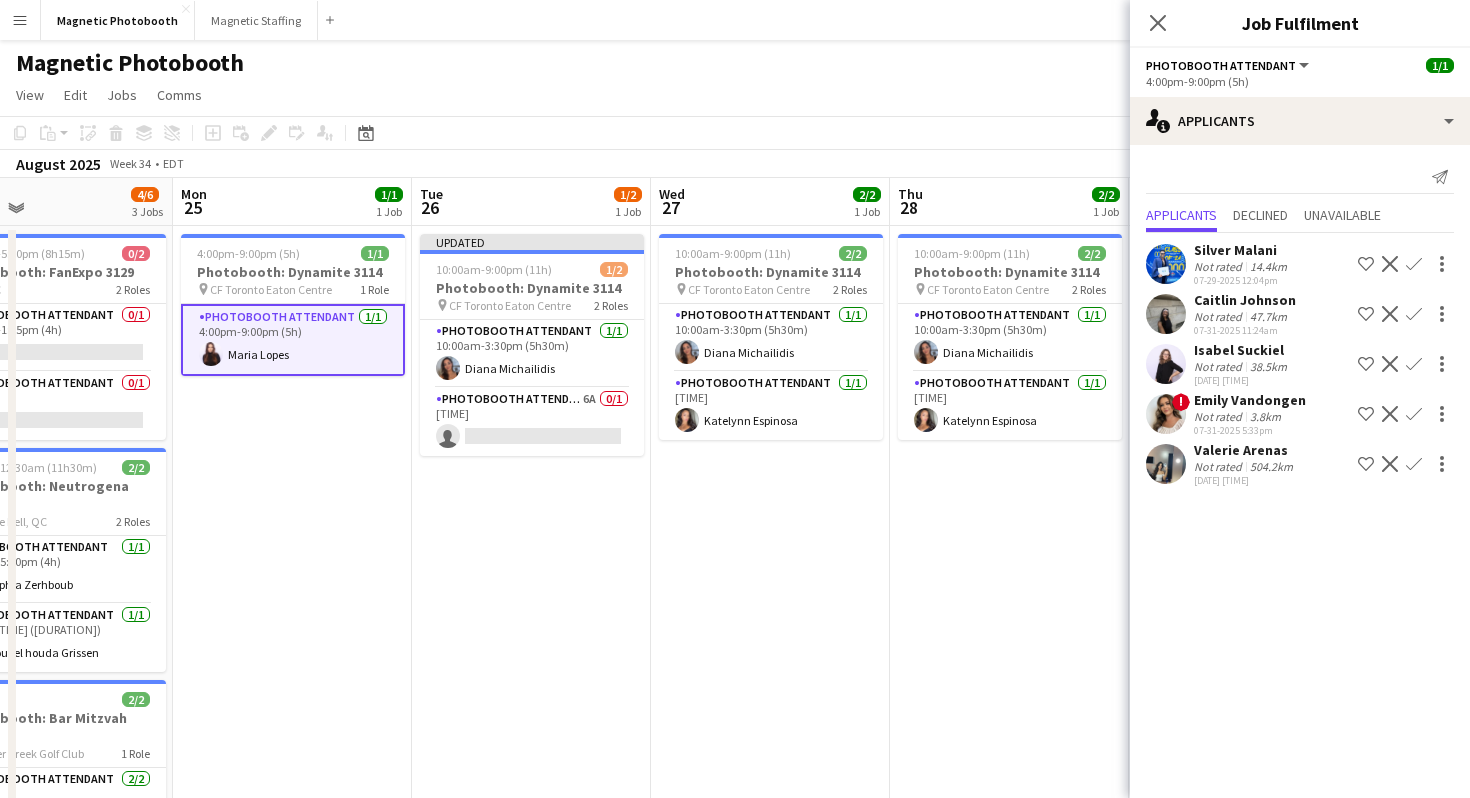click on "Photobooth Attendant    1/1   [TIME]
Maria Lopes" at bounding box center [293, 340] 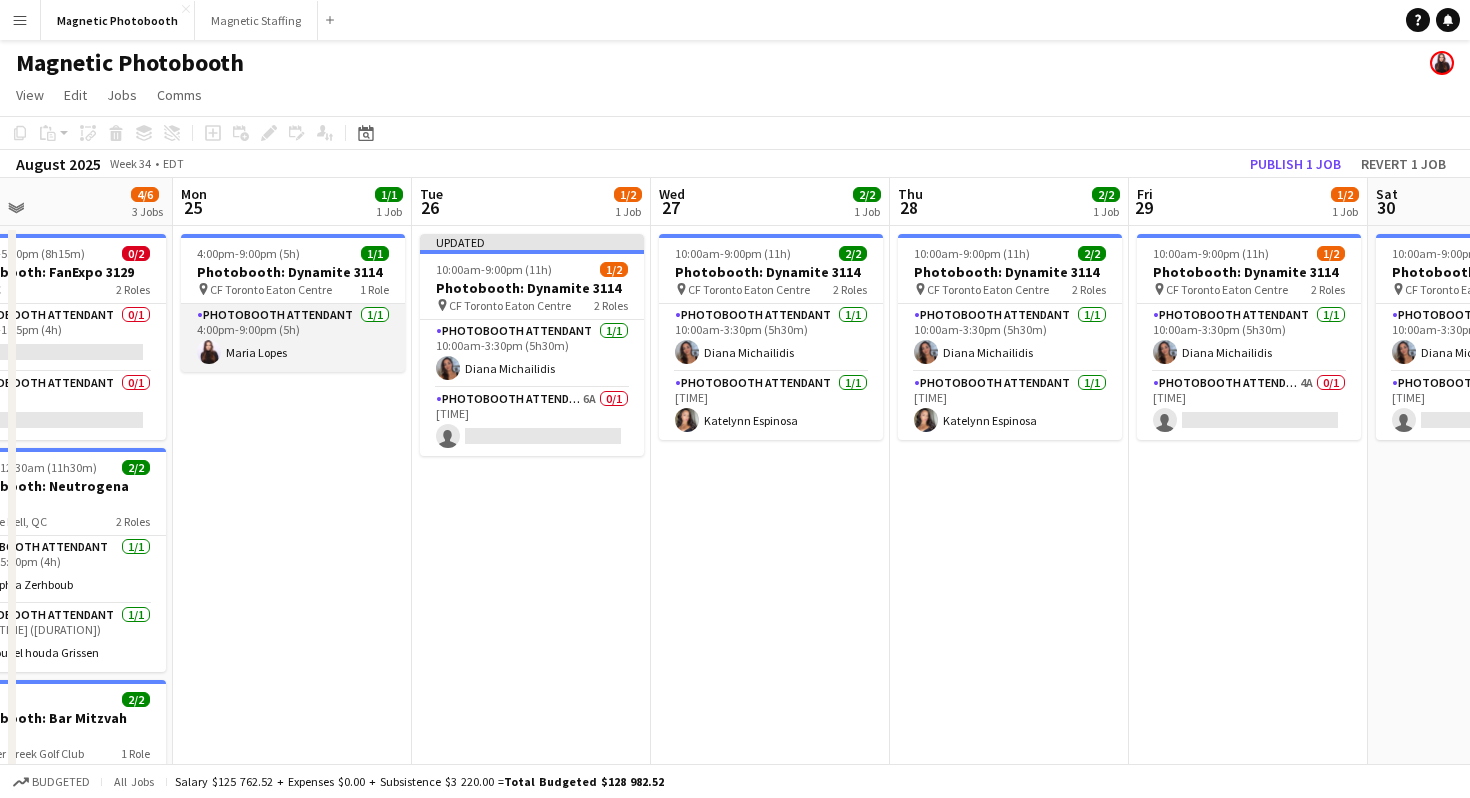 click on "Photobooth Attendant    1/1   [TIME]
Maria Lopes" at bounding box center [293, 338] 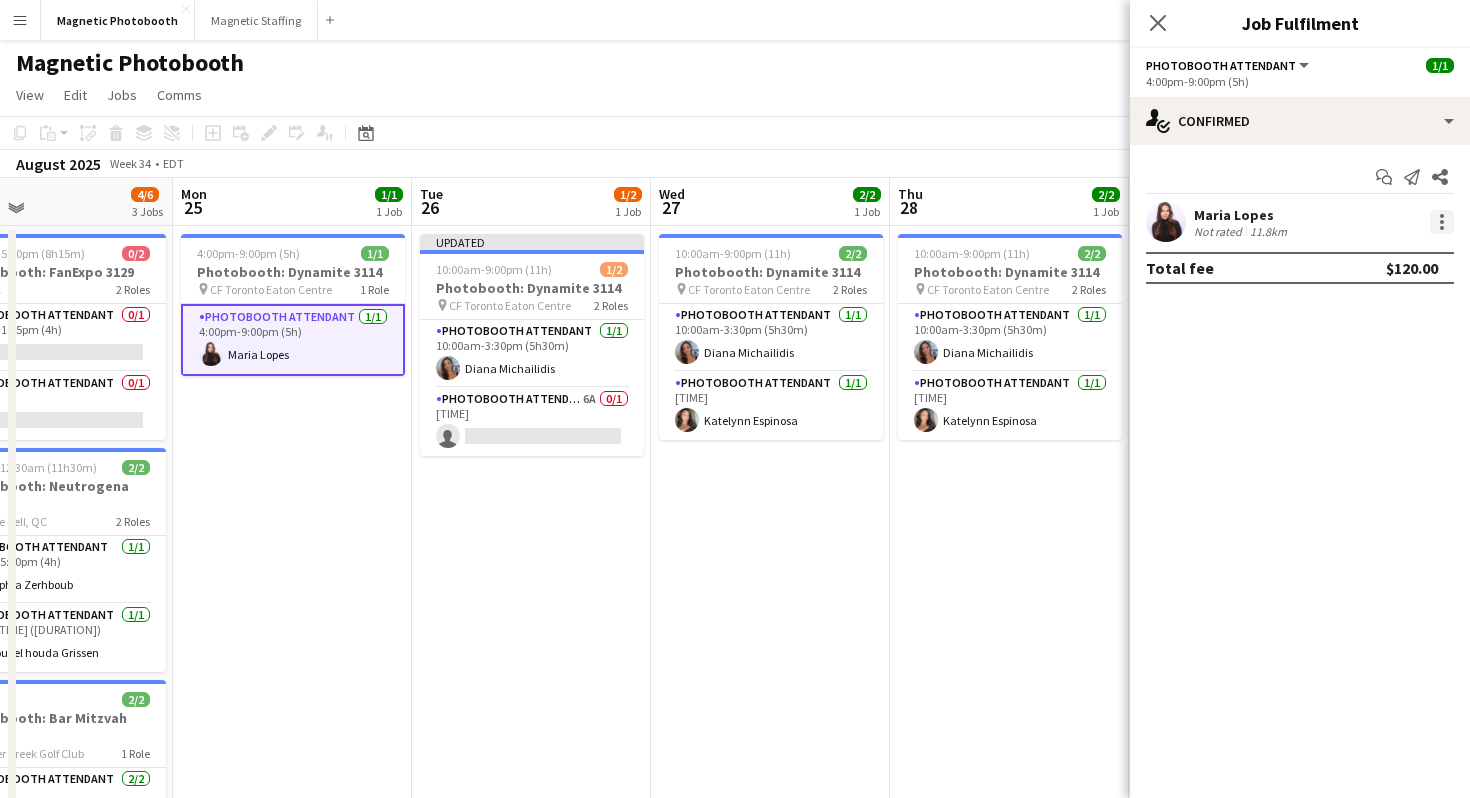 click at bounding box center [1442, 216] 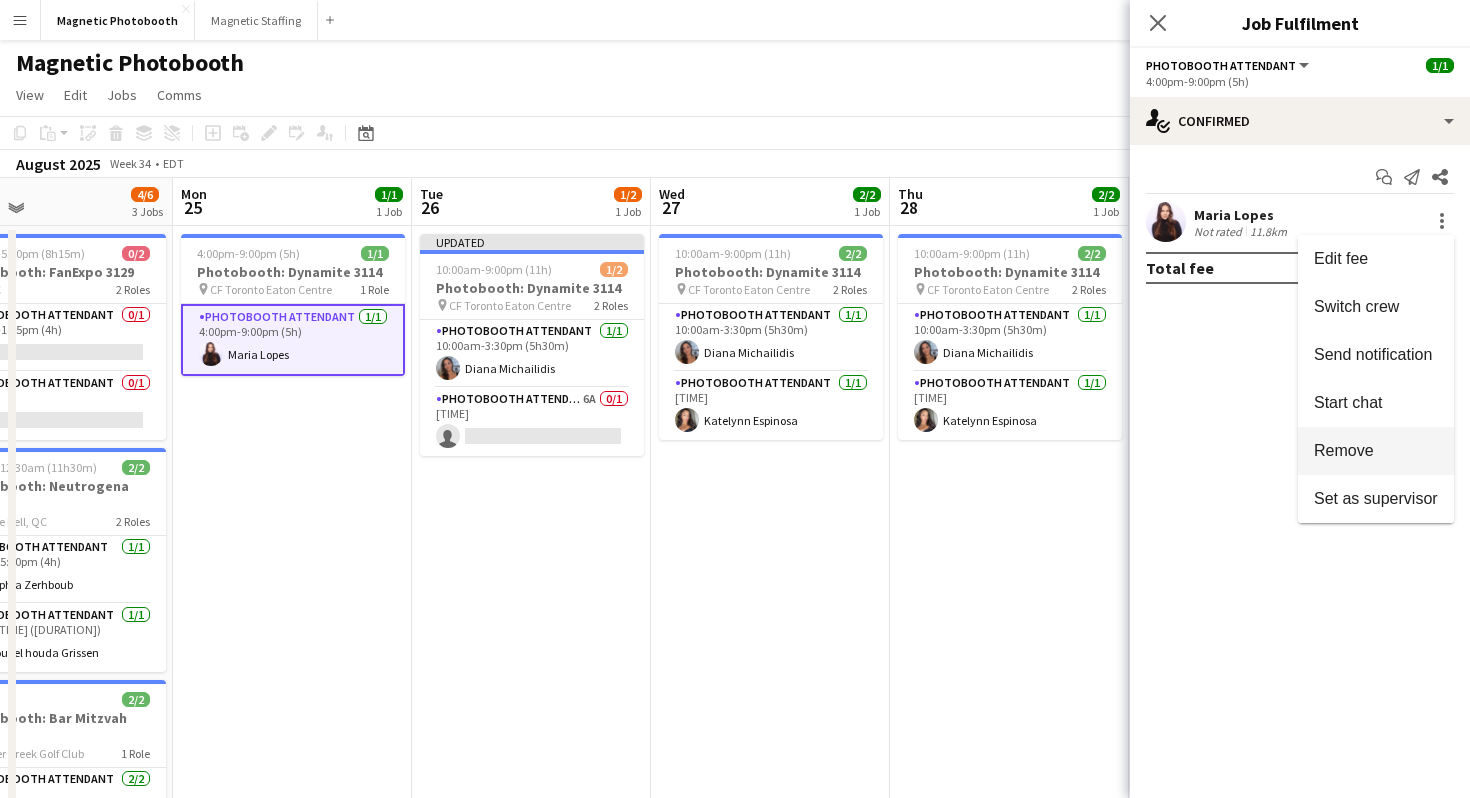 click on "Remove" at bounding box center (1344, 450) 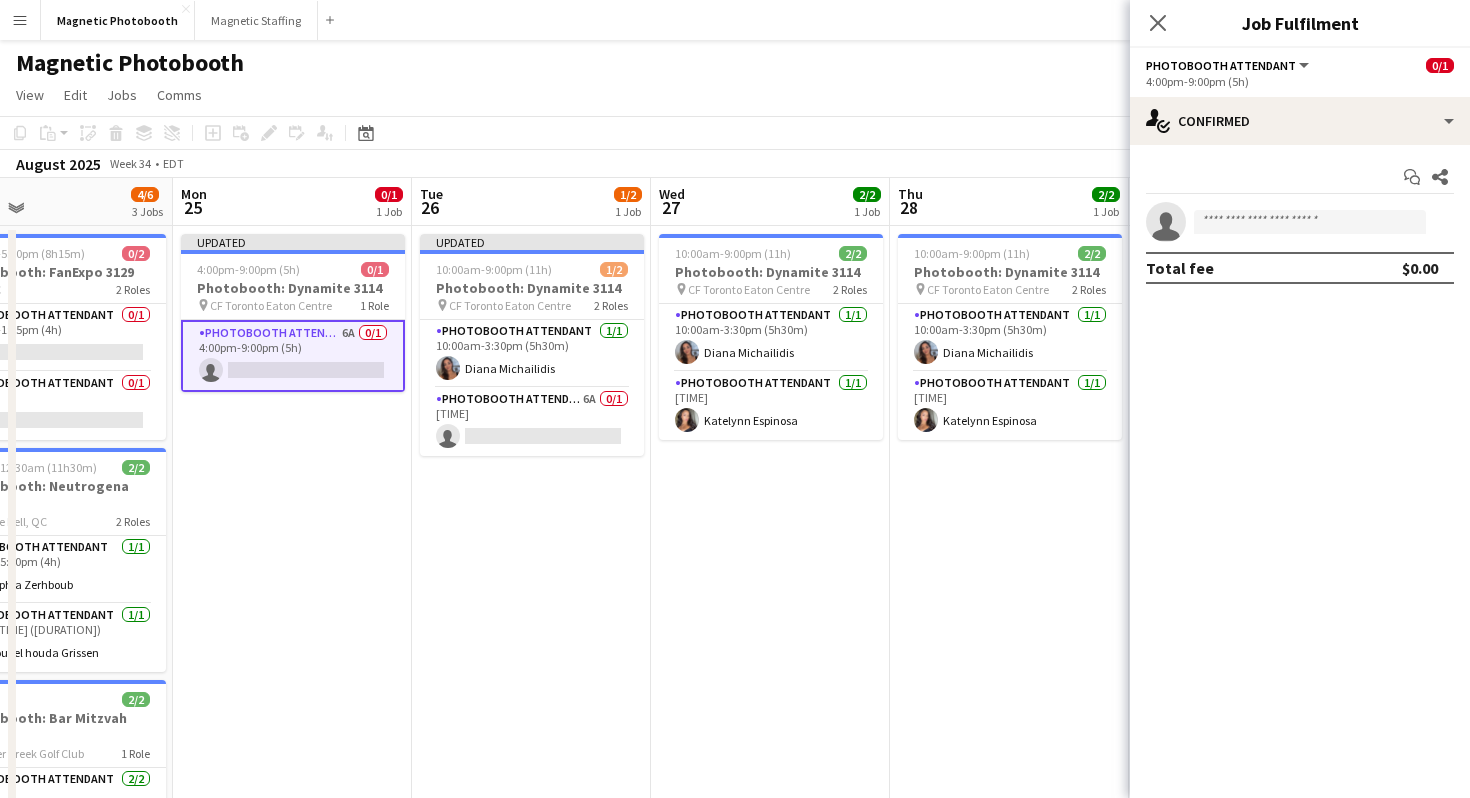 click on "Photobooth Attendant    6A   0/1   4:00pm-9:00pm (5h)
single-neutral-actions" at bounding box center [293, 356] 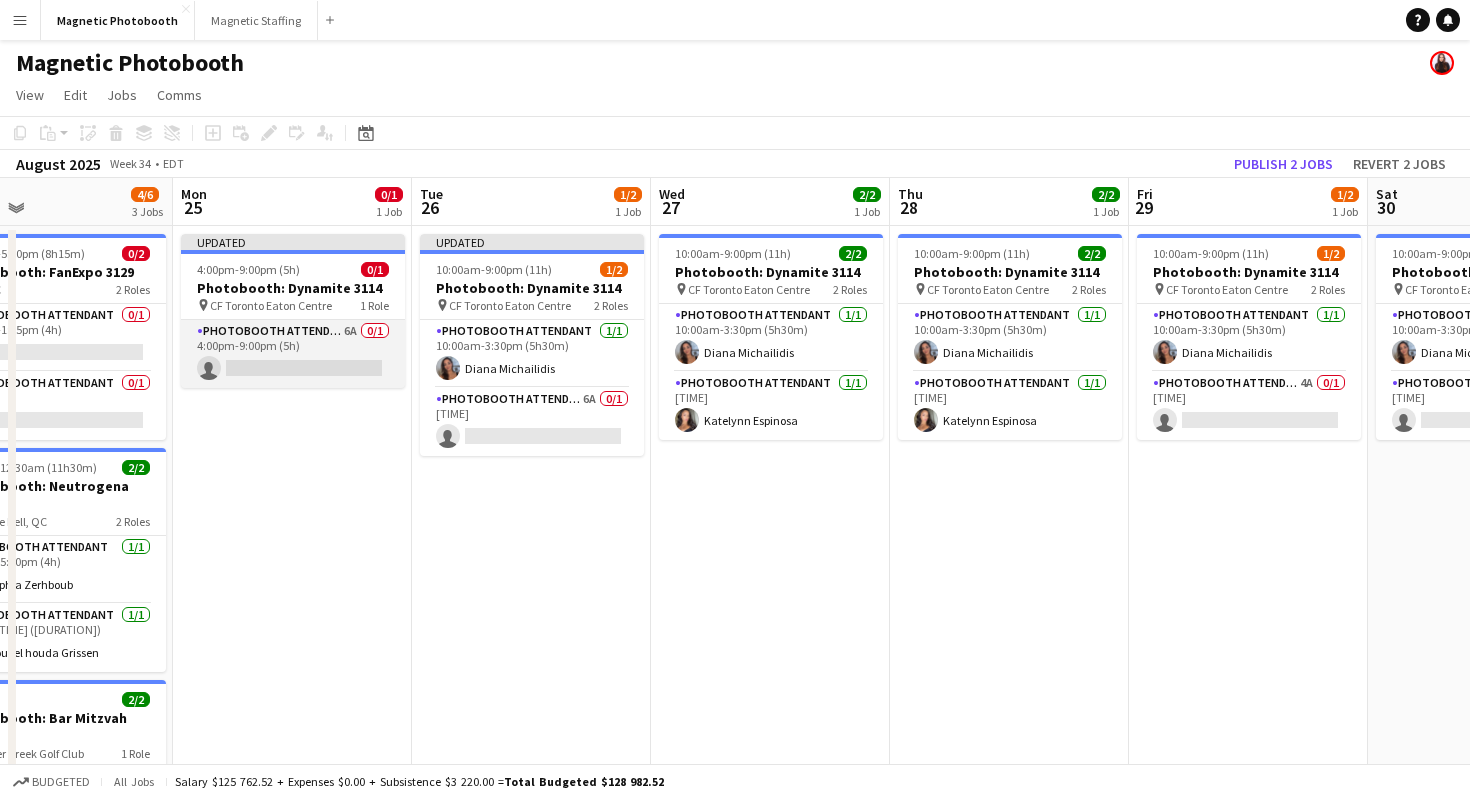 click on "Photobooth Attendant    6A   0/1   4:00pm-9:00pm (5h)
single-neutral-actions" at bounding box center [293, 354] 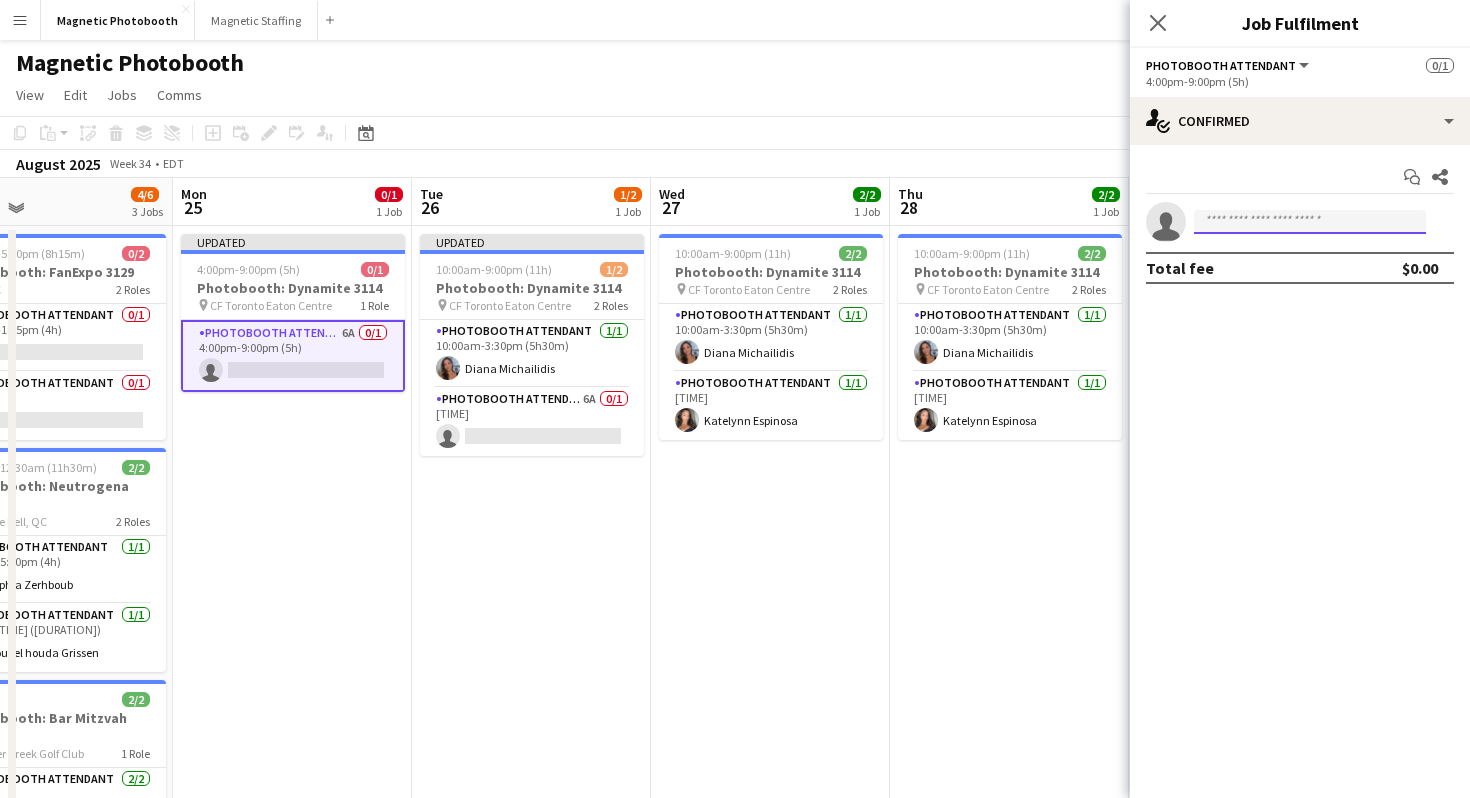 click at bounding box center (1310, 222) 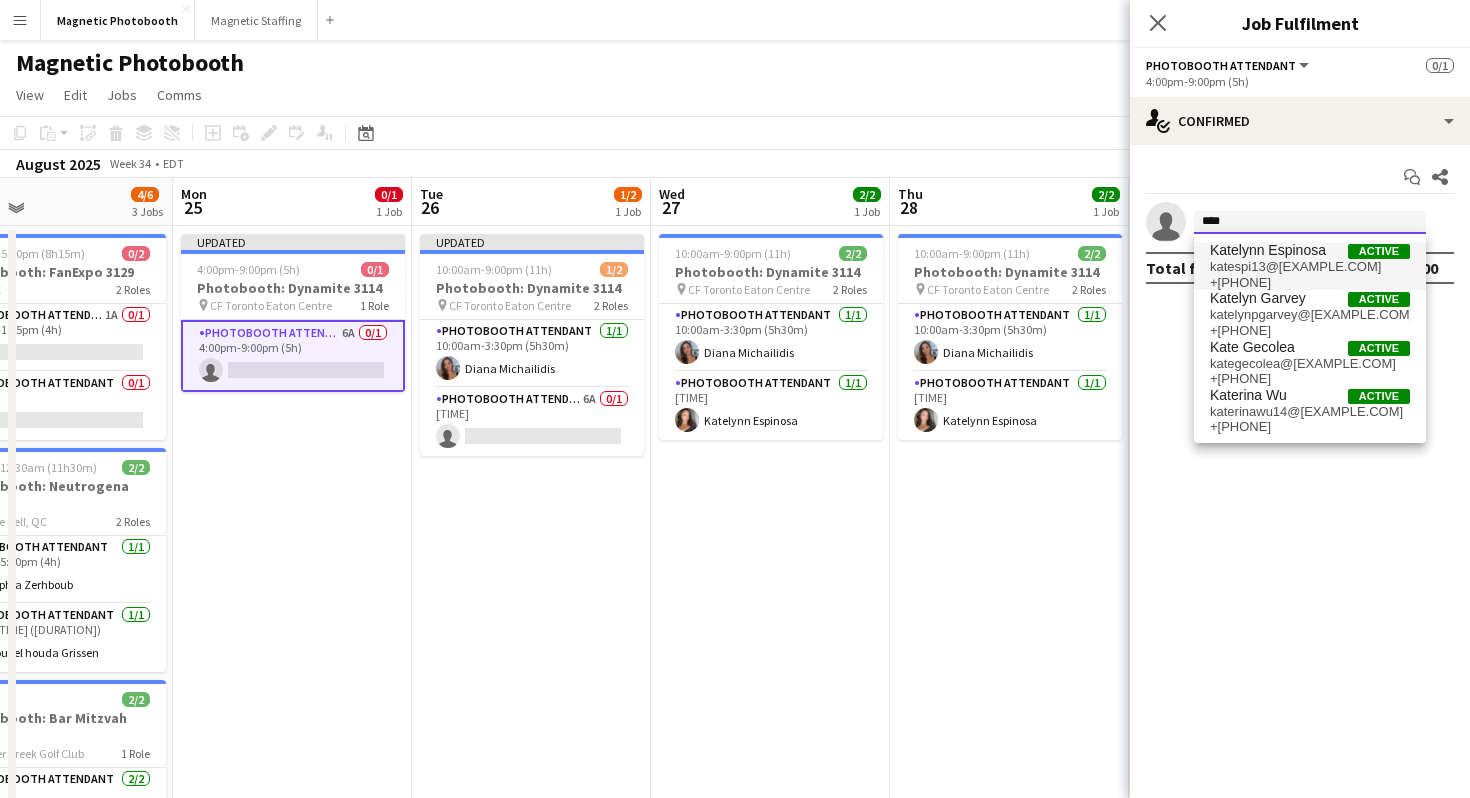 type on "****" 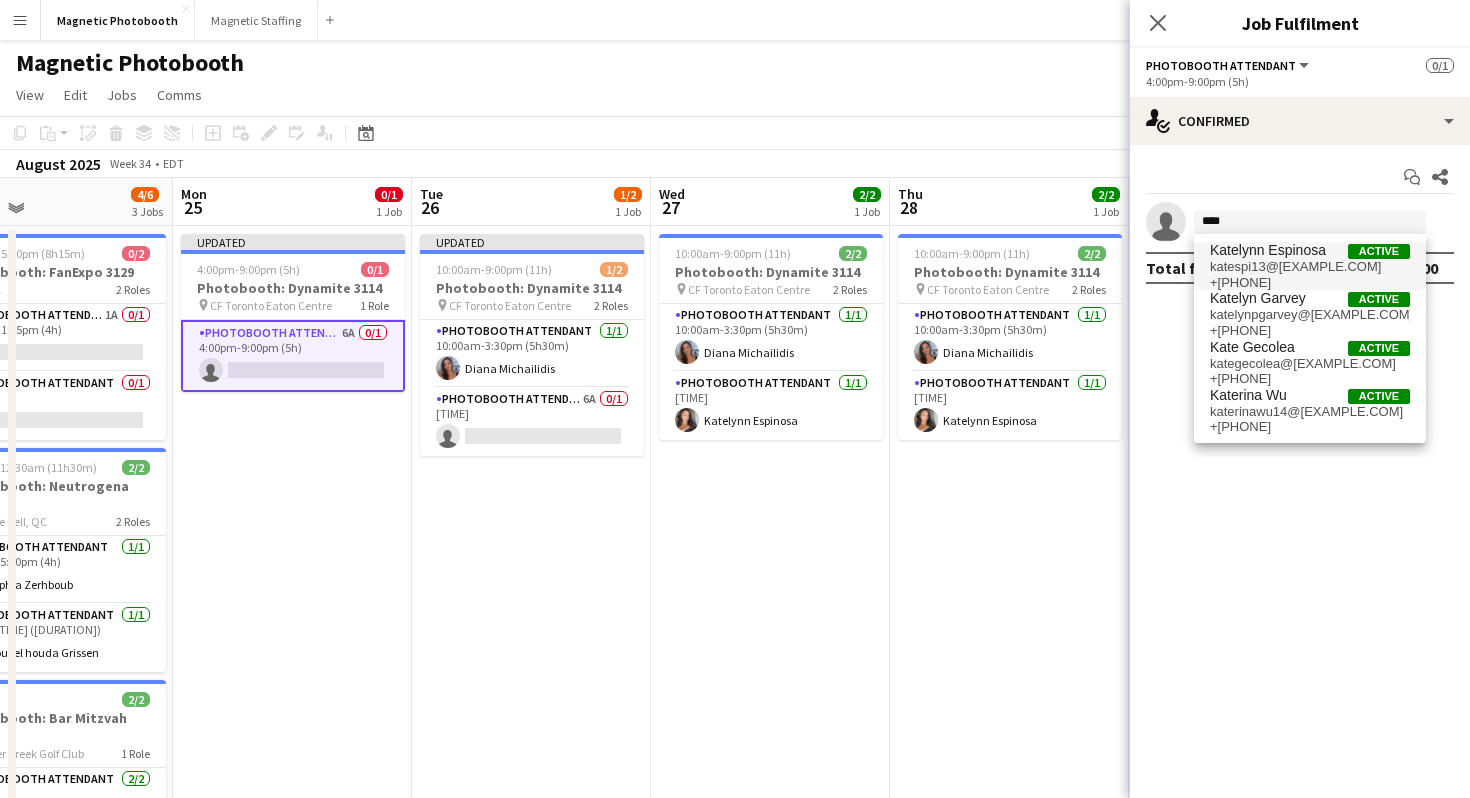 click on "katespi13@[EXAMPLE.COM]" at bounding box center (1310, 267) 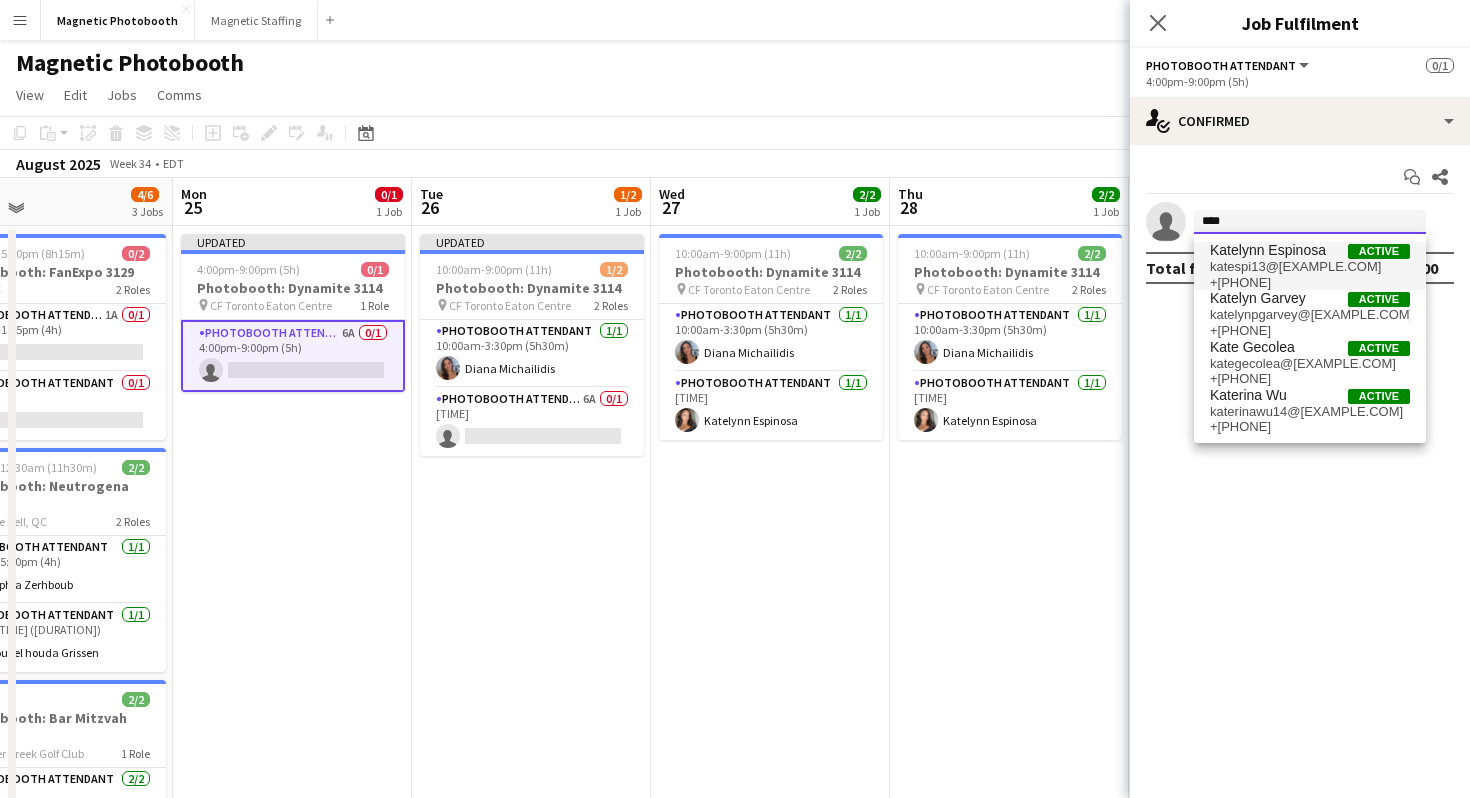 type 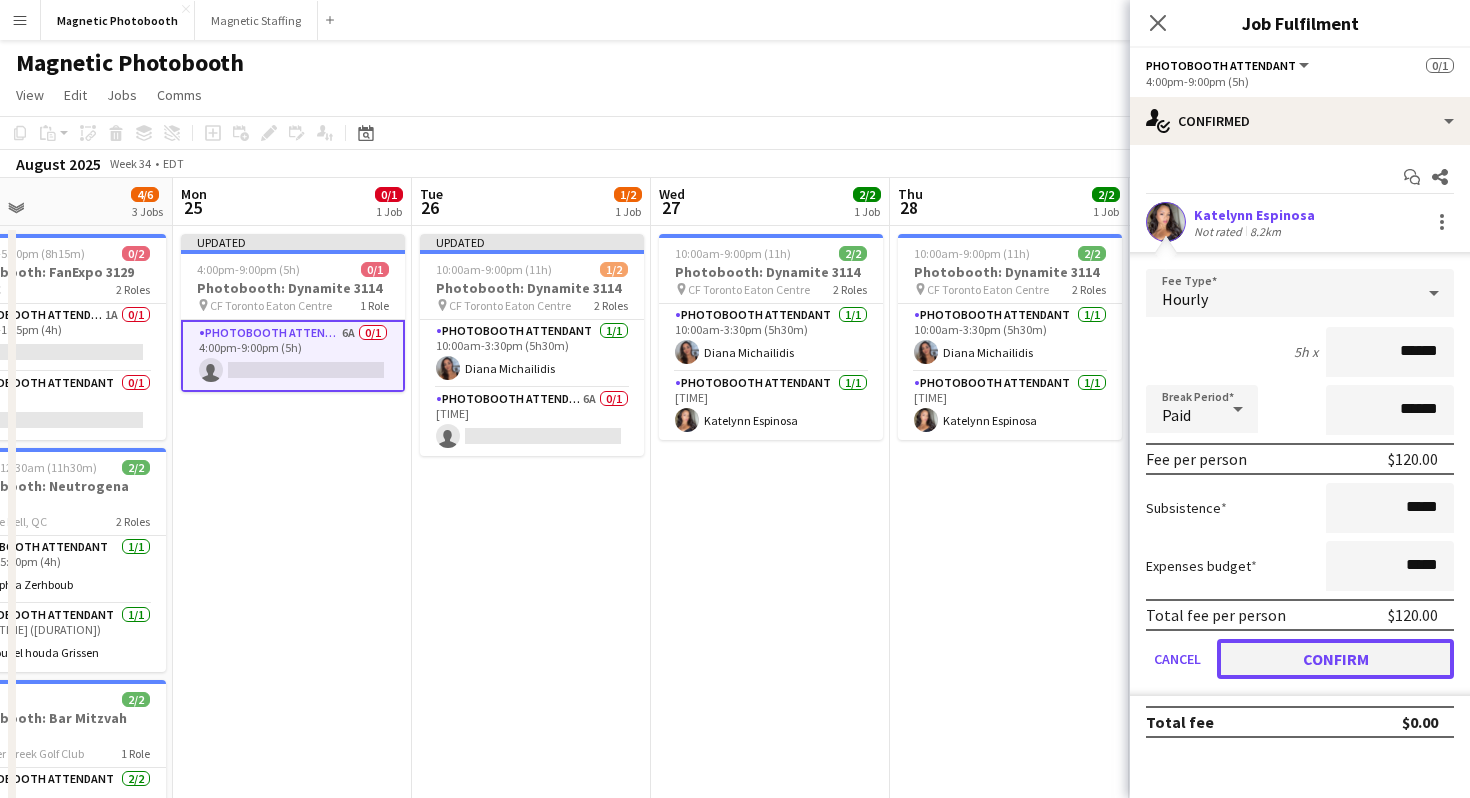 click on "Confirm" at bounding box center [1335, 659] 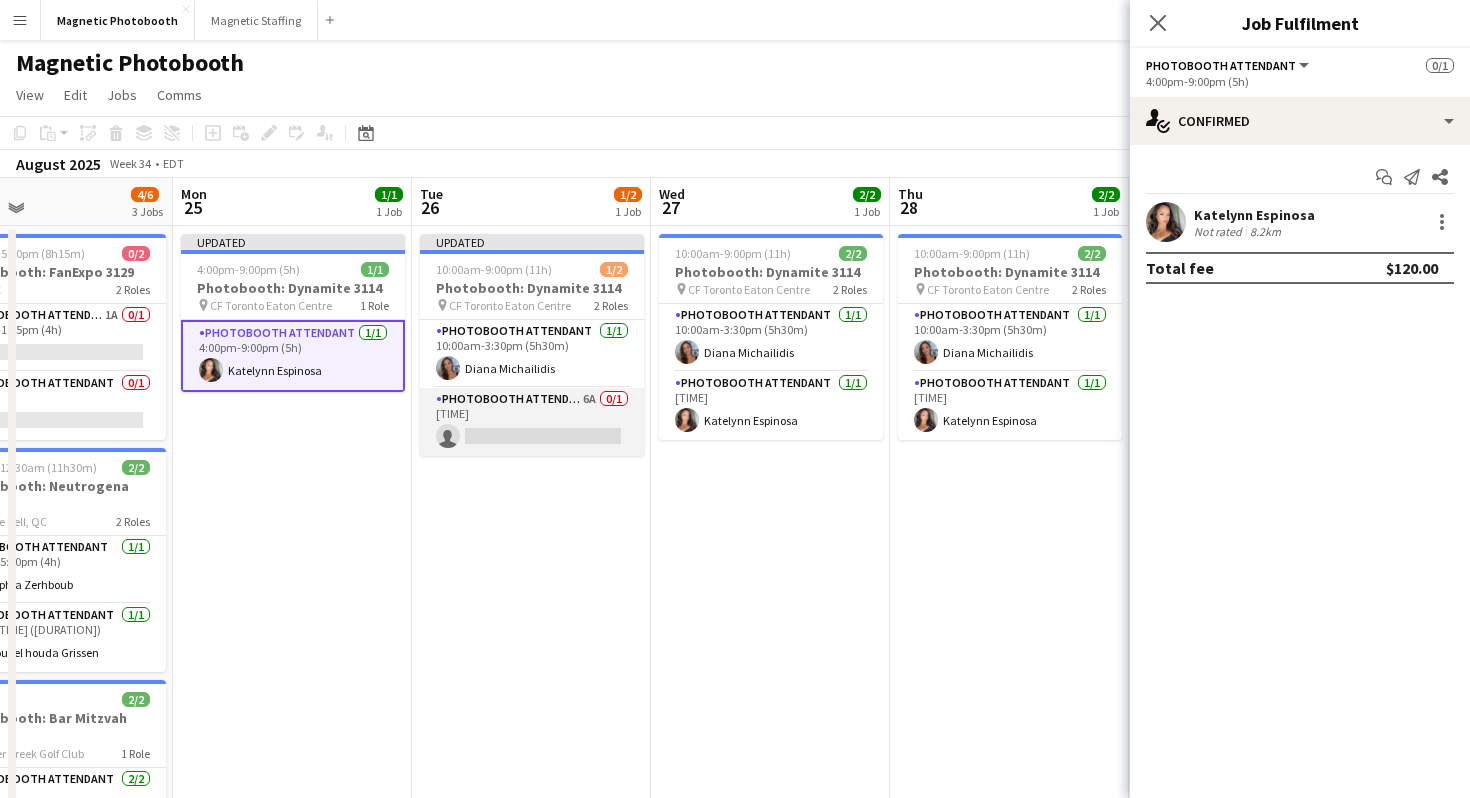 click on "Photobooth Attendant    6A   0/1   3:30pm-9:00pm (5h30m)
single-neutral-actions" at bounding box center (532, 422) 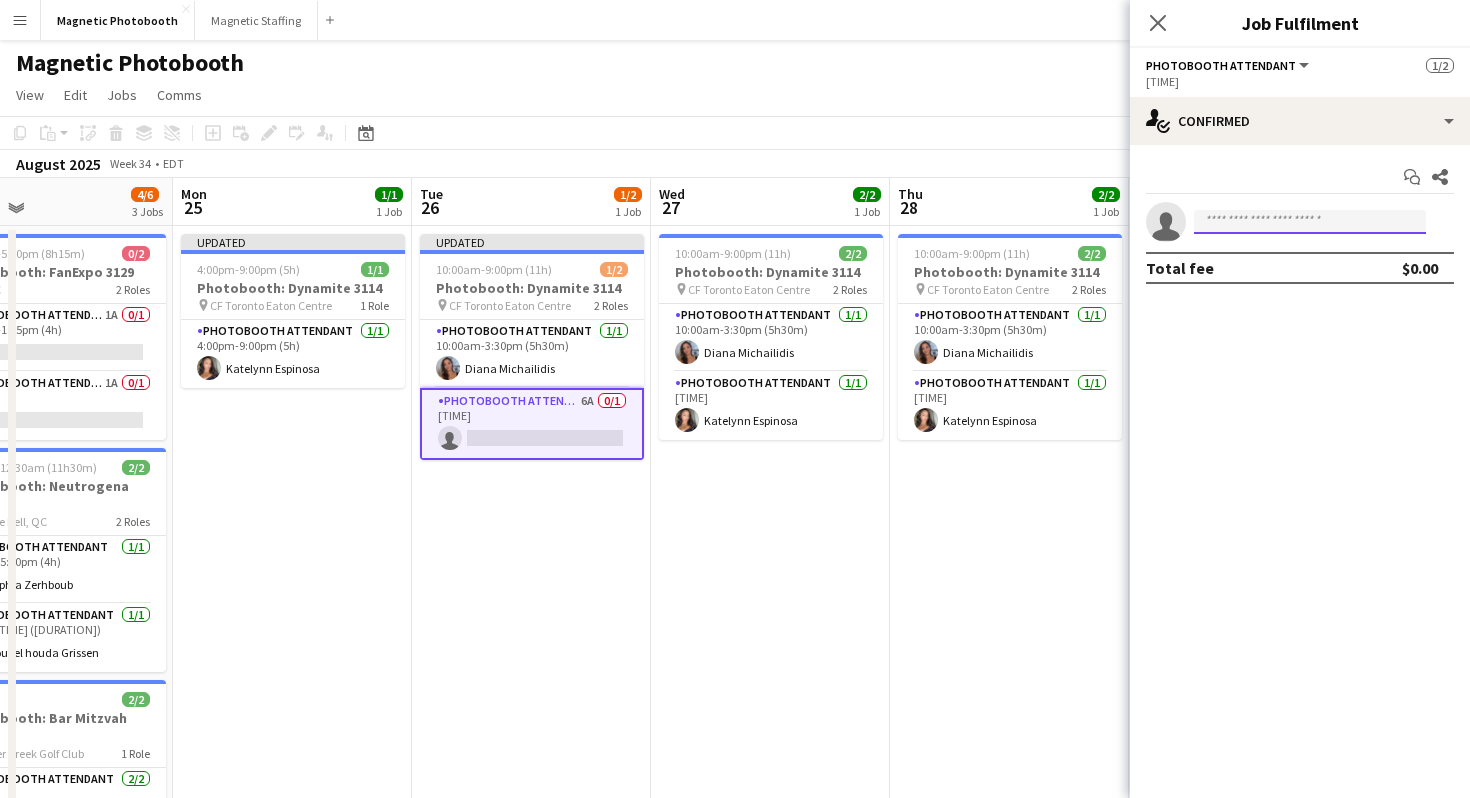 click at bounding box center (1310, 222) 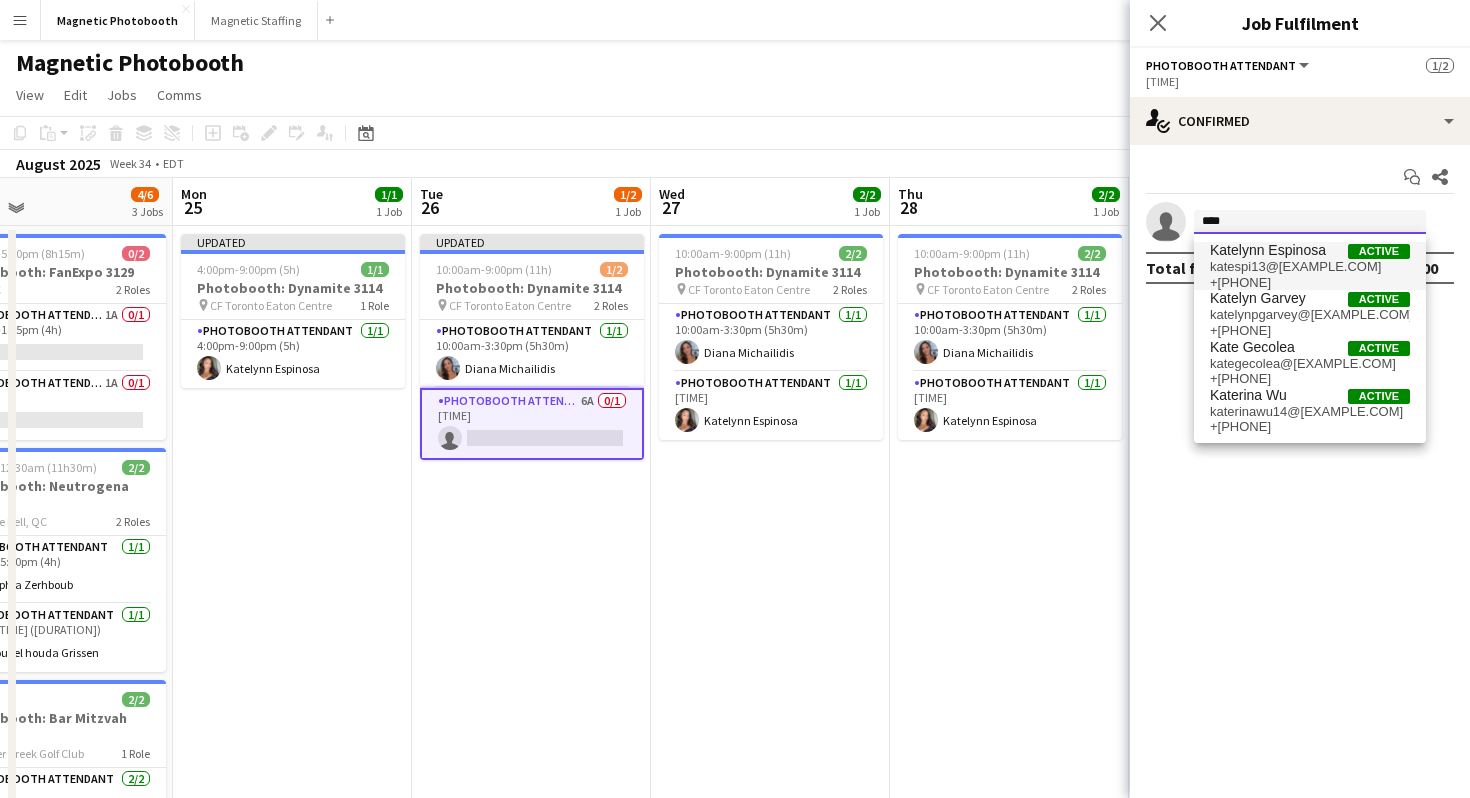 type on "****" 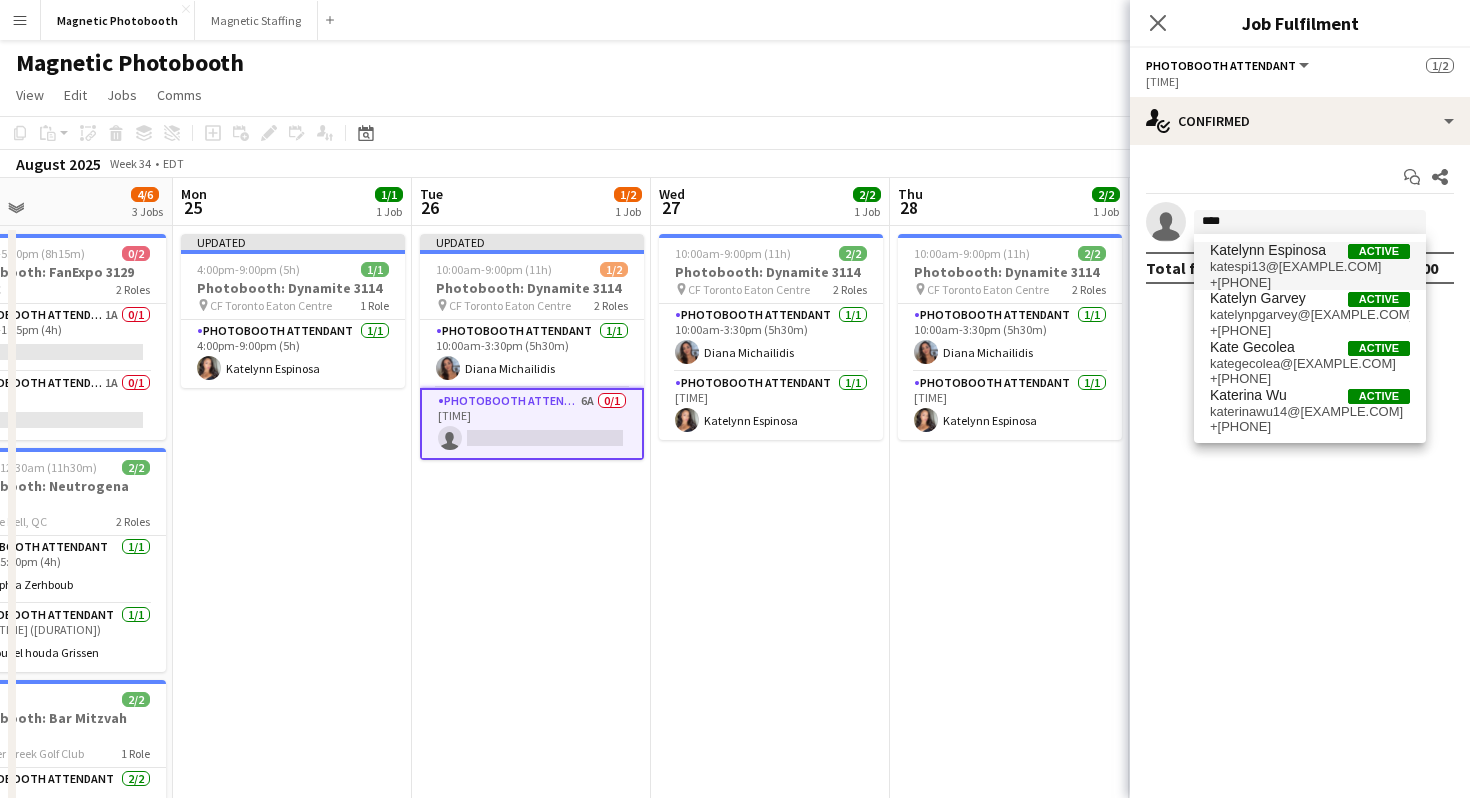 click on "katespi13@[EXAMPLE.COM]" at bounding box center (1310, 267) 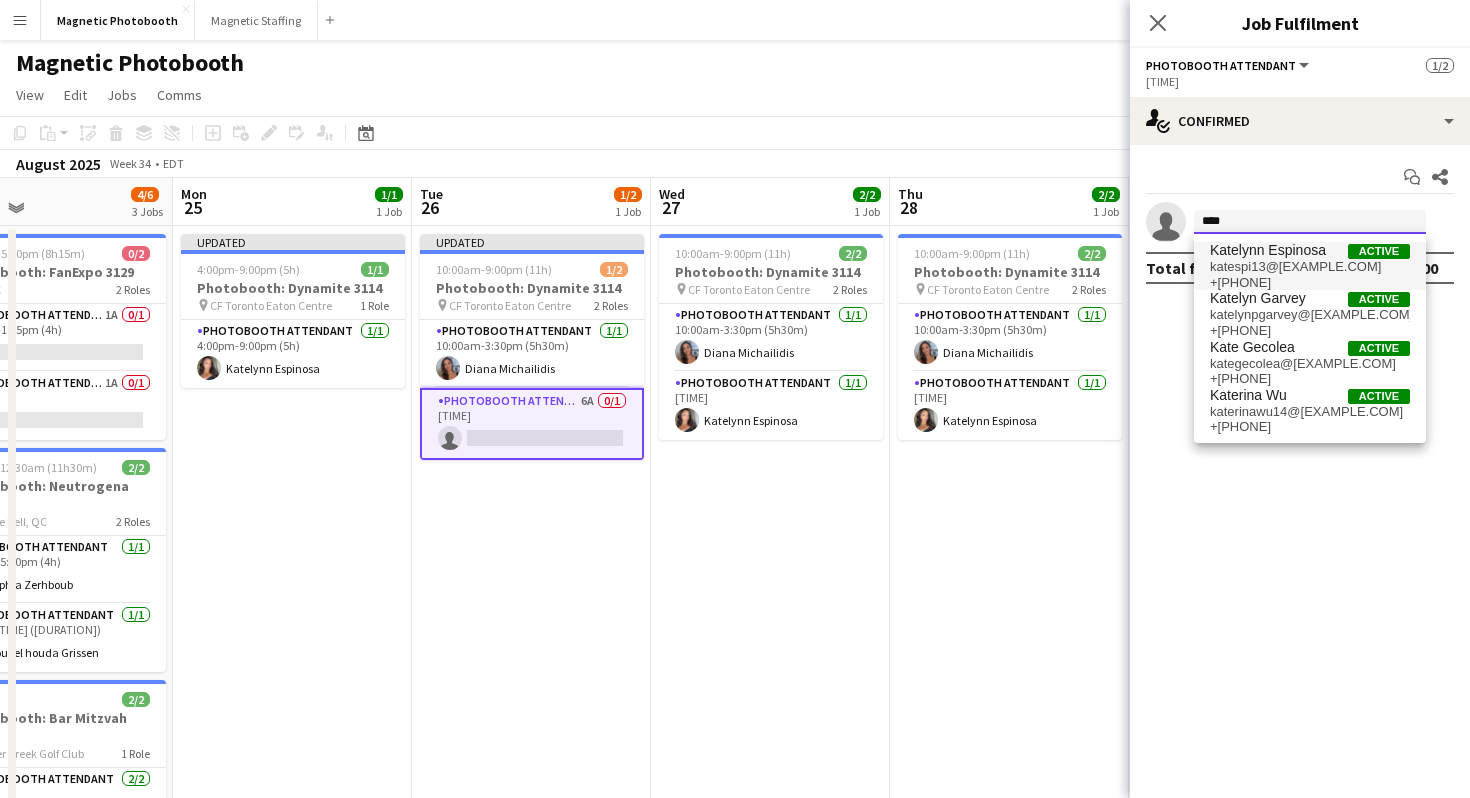 type 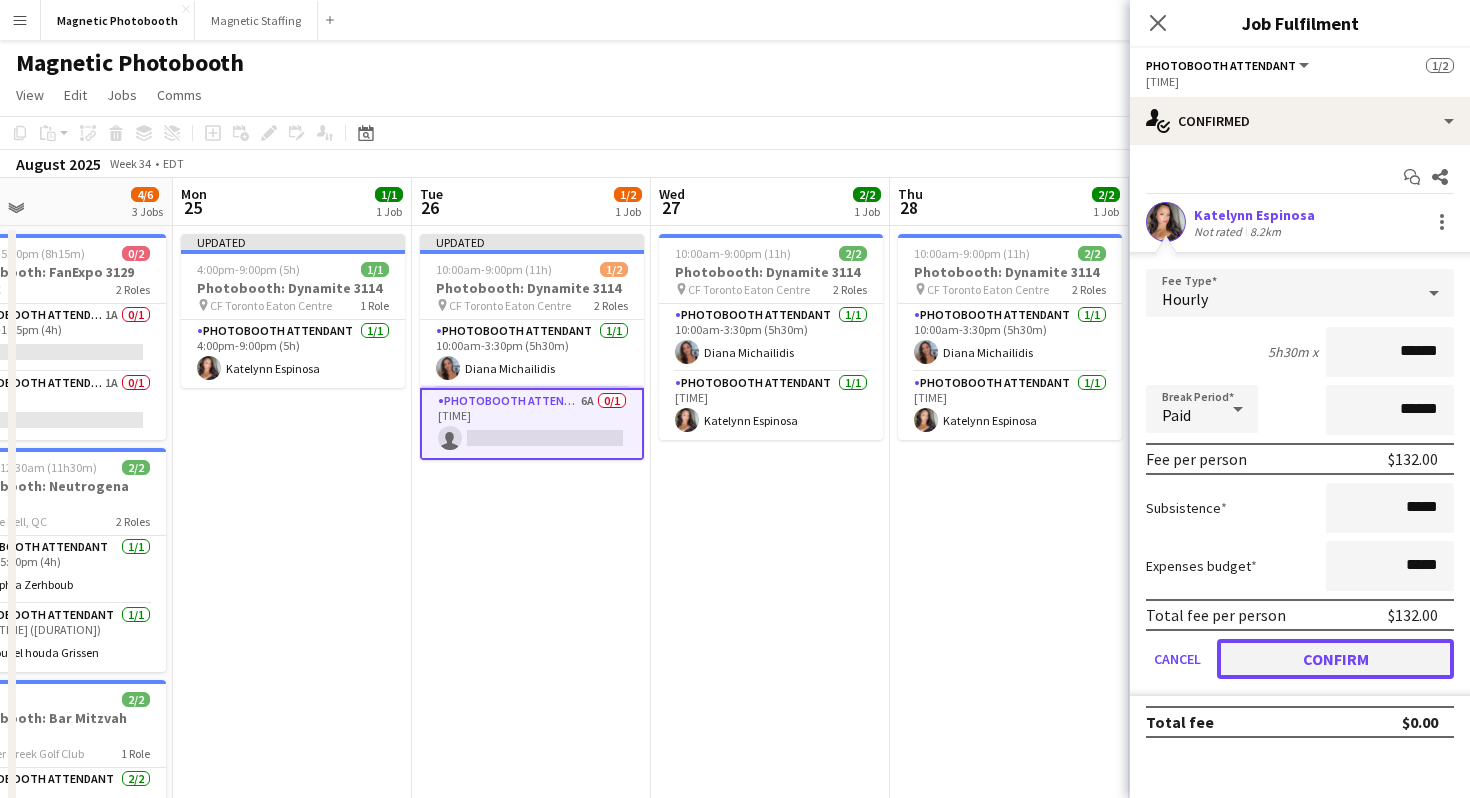 click on "Confirm" at bounding box center [1335, 659] 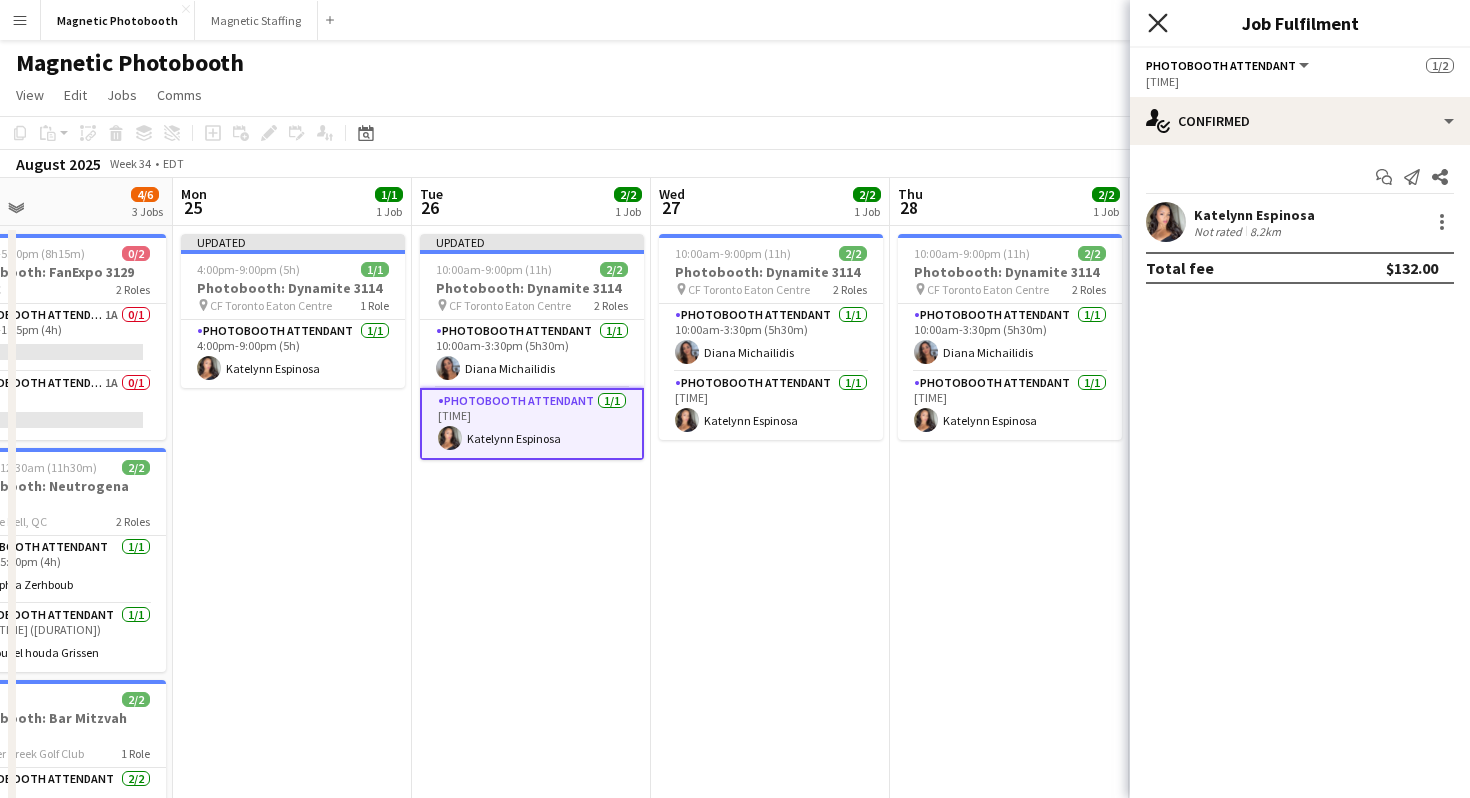 click on "Close pop-in" 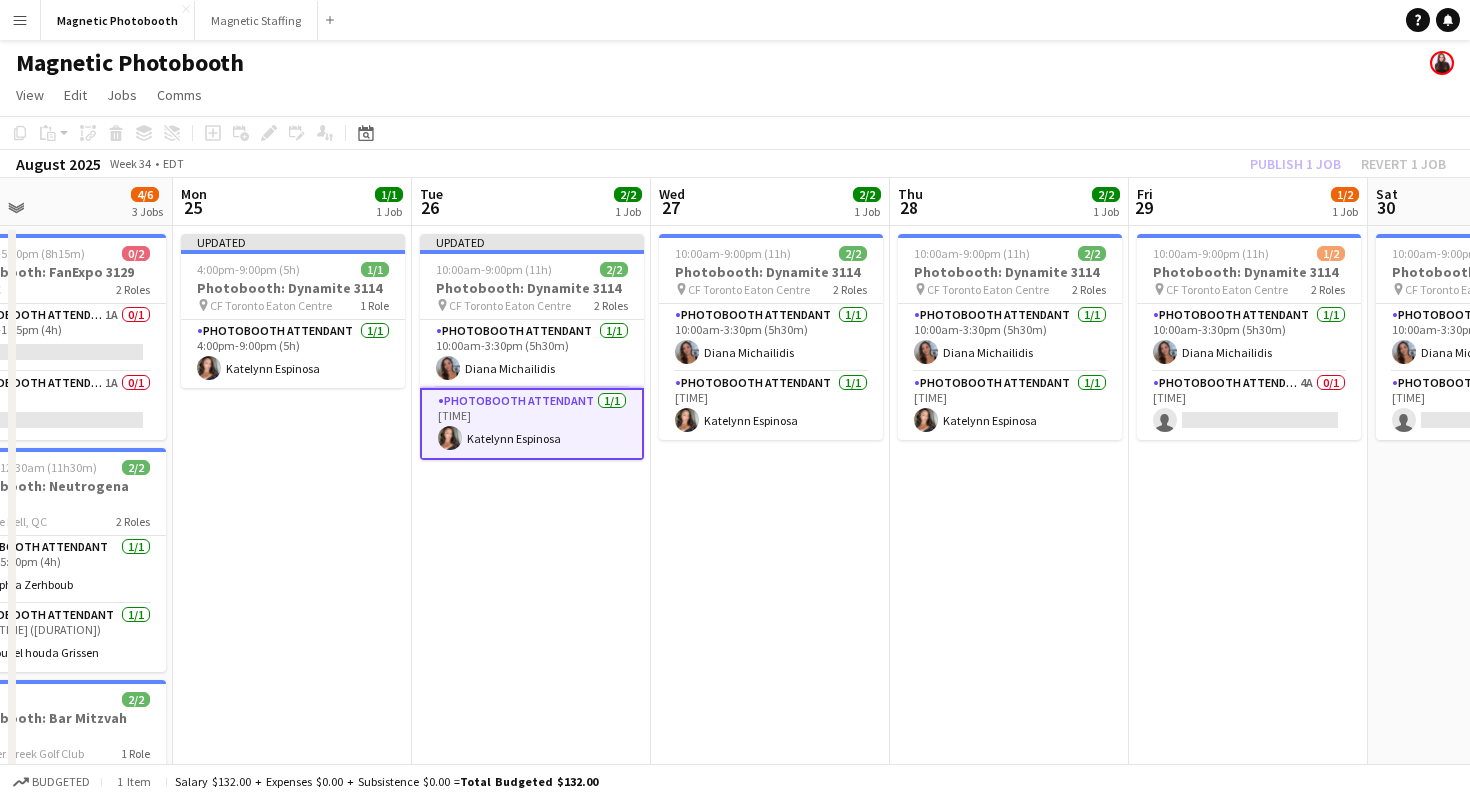click on "Magnetic Photobooth" 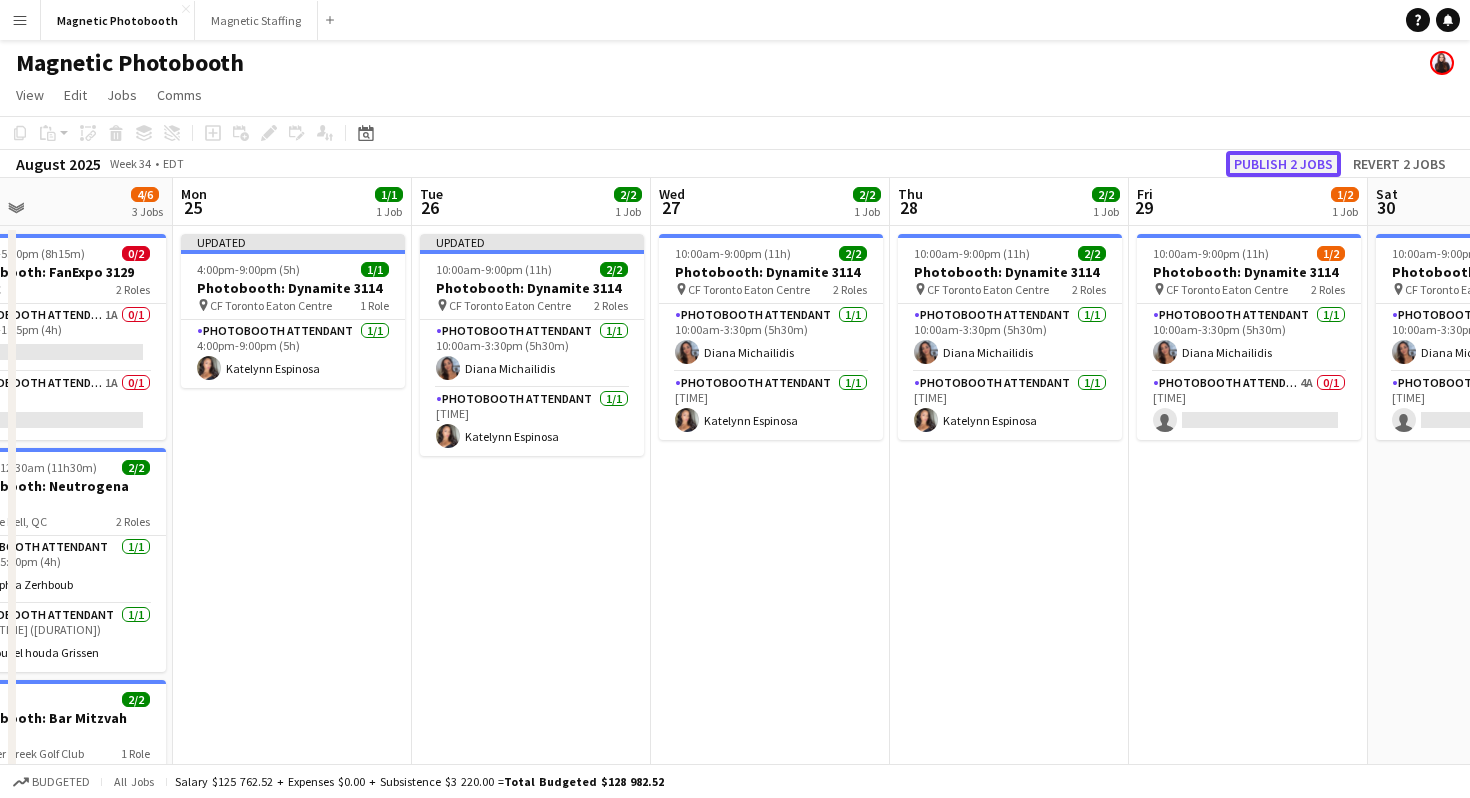 click on "Publish 2 jobs" 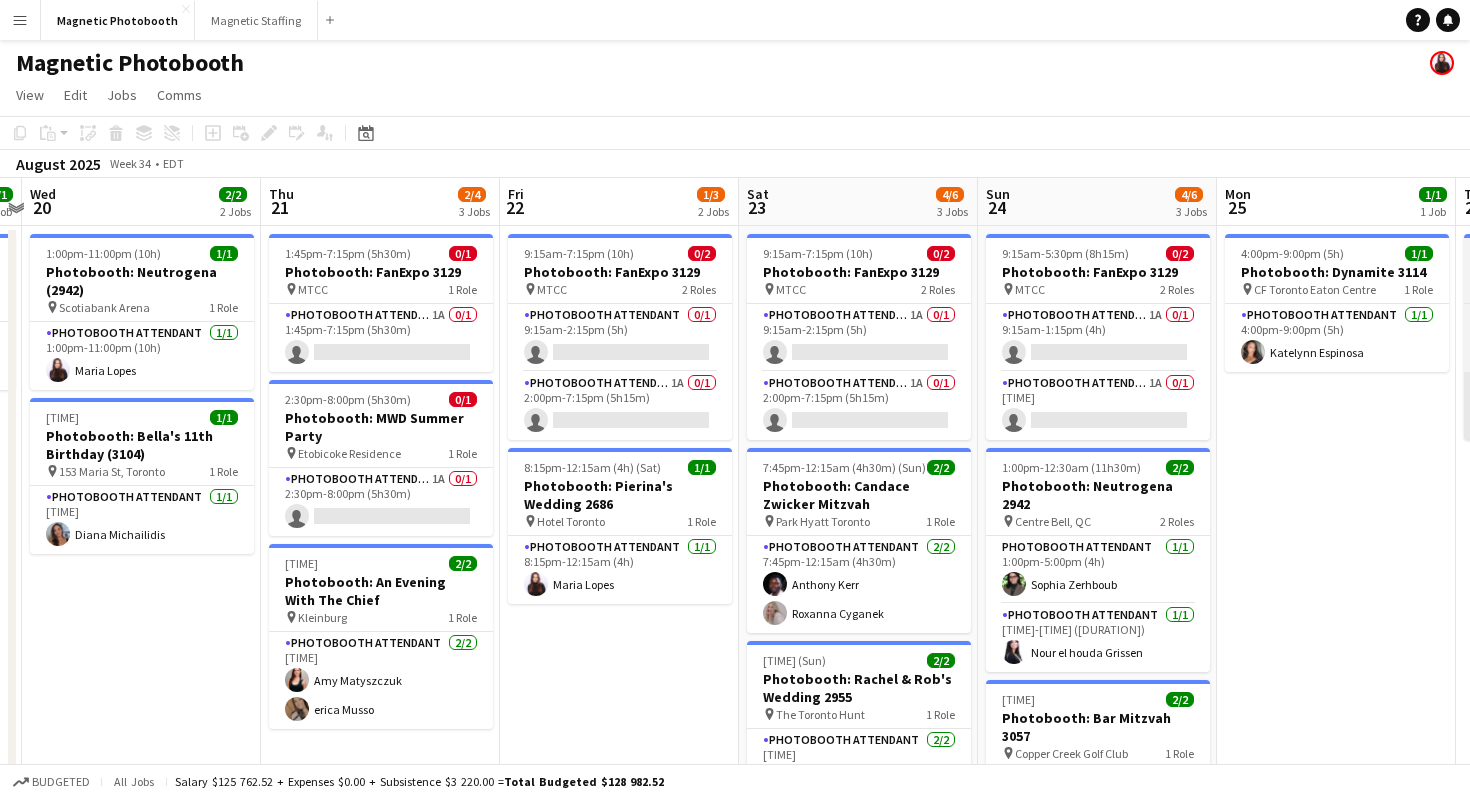 scroll, scrollTop: 0, scrollLeft: 481, axis: horizontal 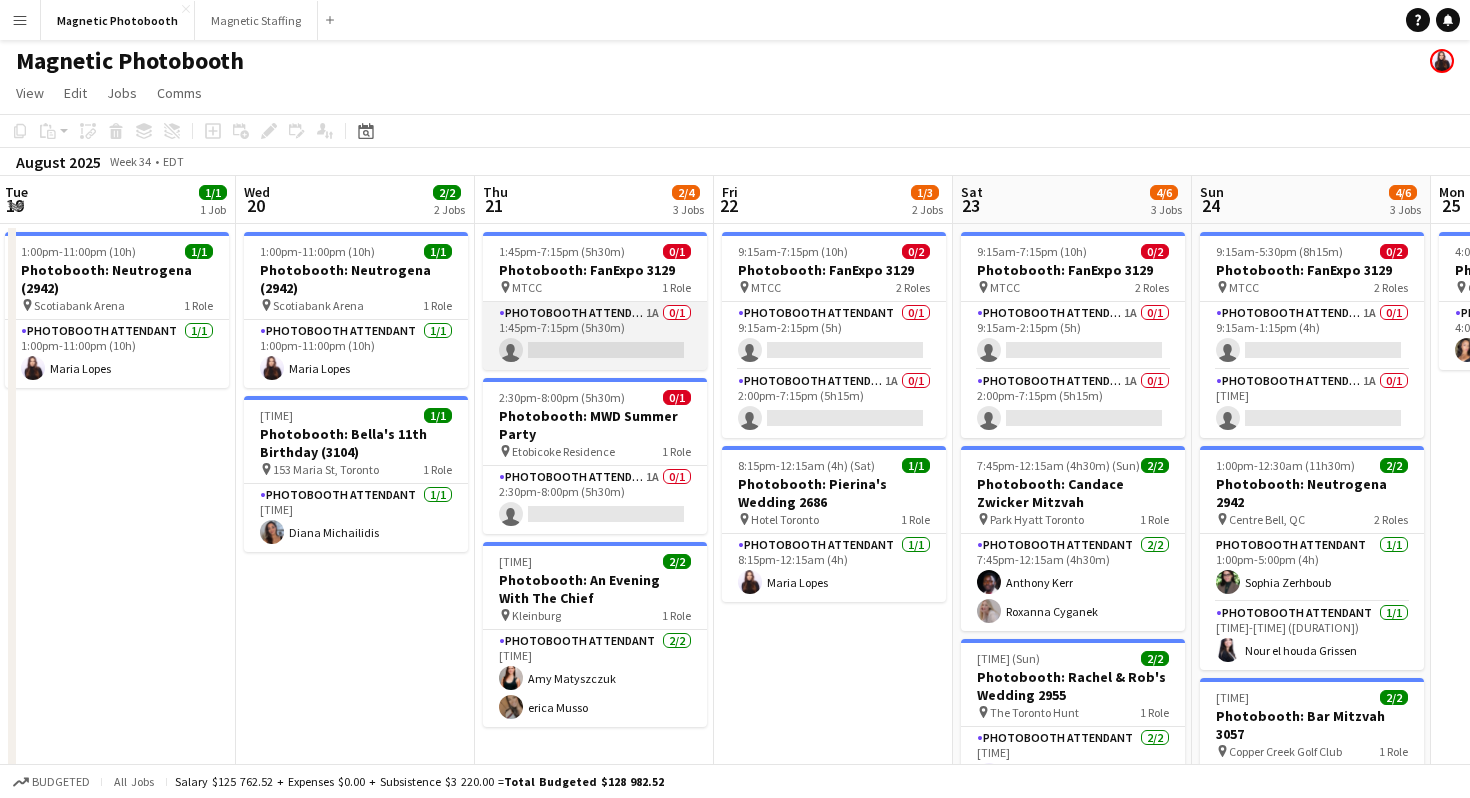 click on "Photobooth Attendant    1A   0/1   1:45pm-7:15pm (5h30m)
single-neutral-actions" at bounding box center [595, 336] 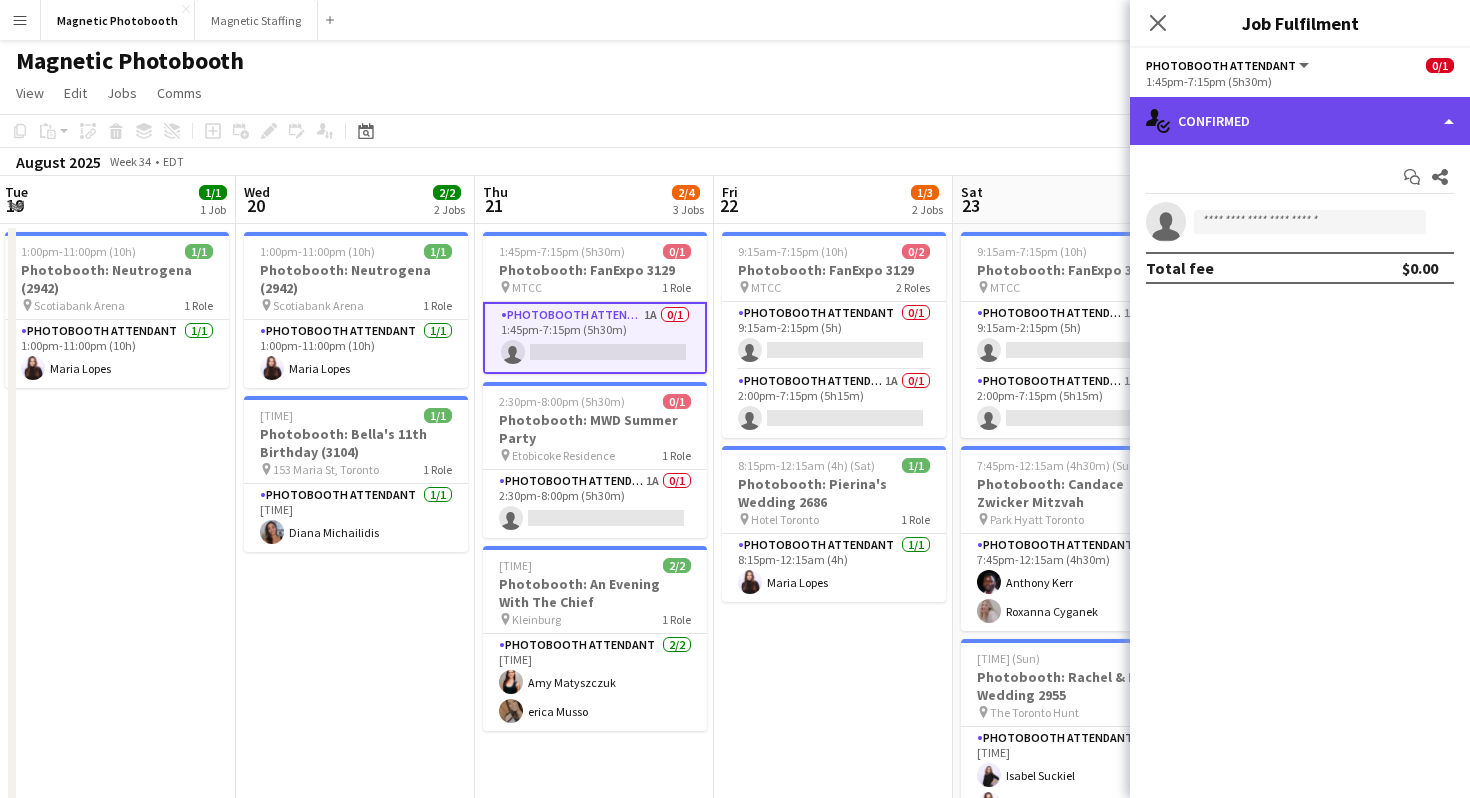click on "single-neutral-actions-check-2
Confirmed" 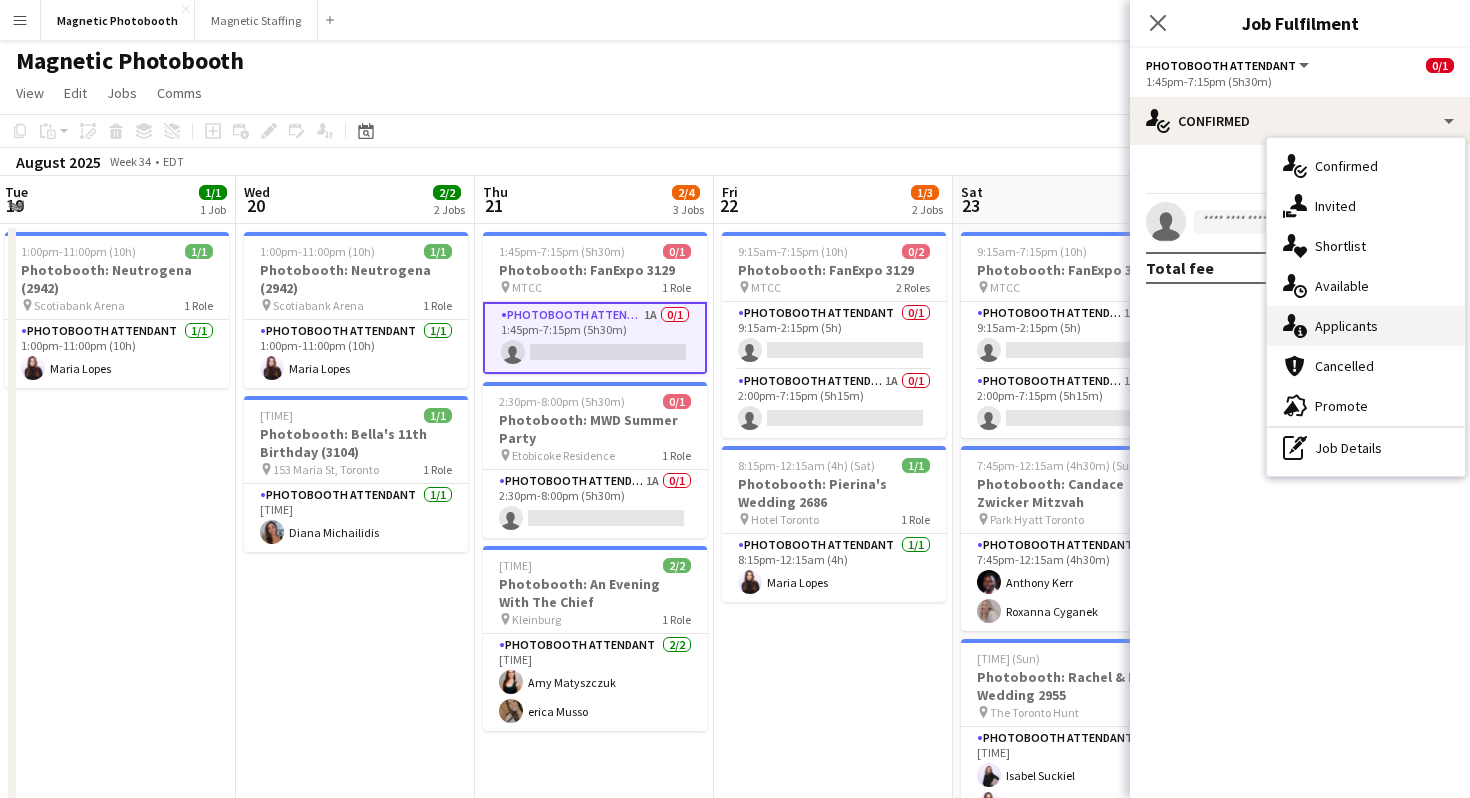 click on "single-neutral-actions-information
Applicants" at bounding box center [1366, 326] 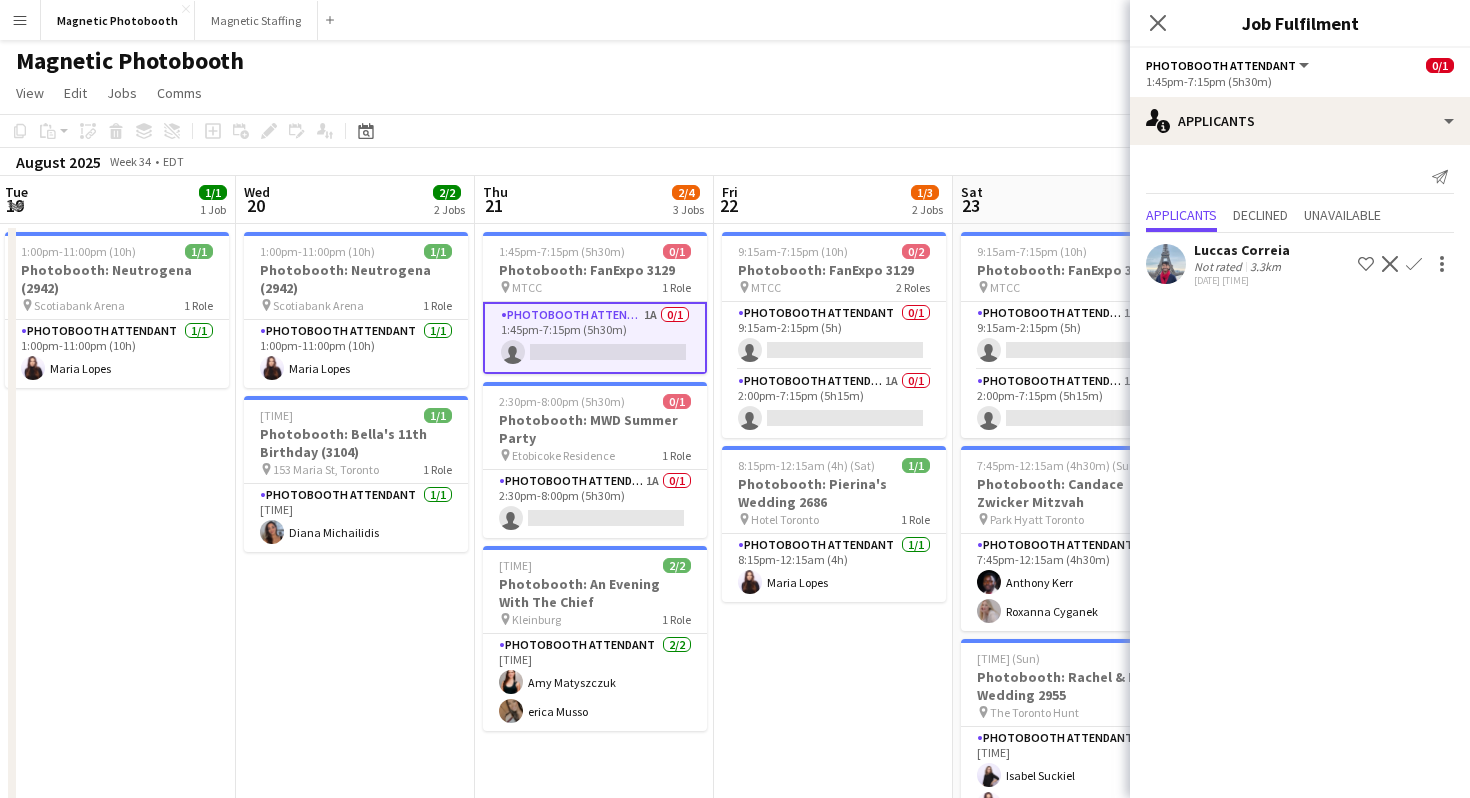 click on "Confirm" 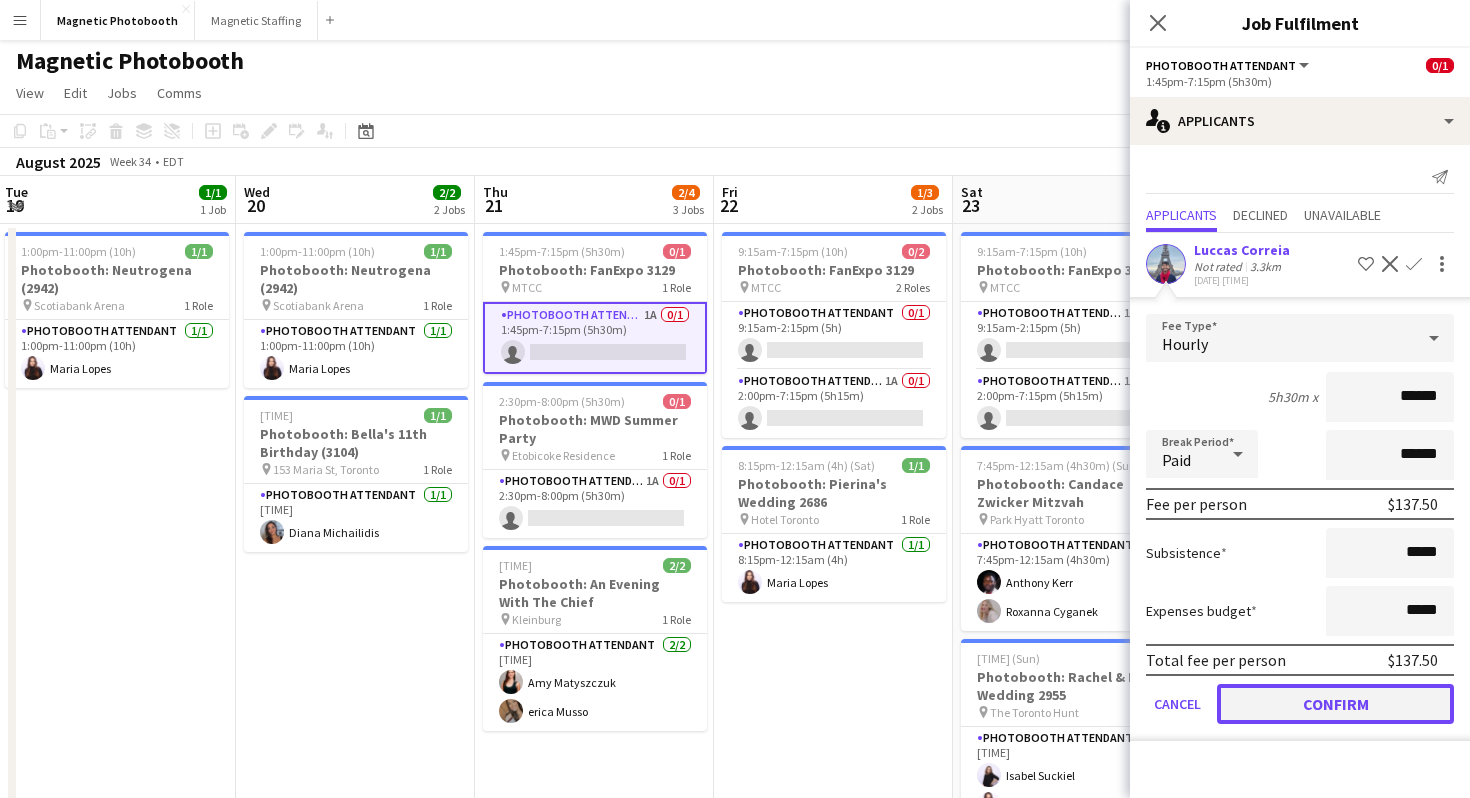 click on "Confirm" 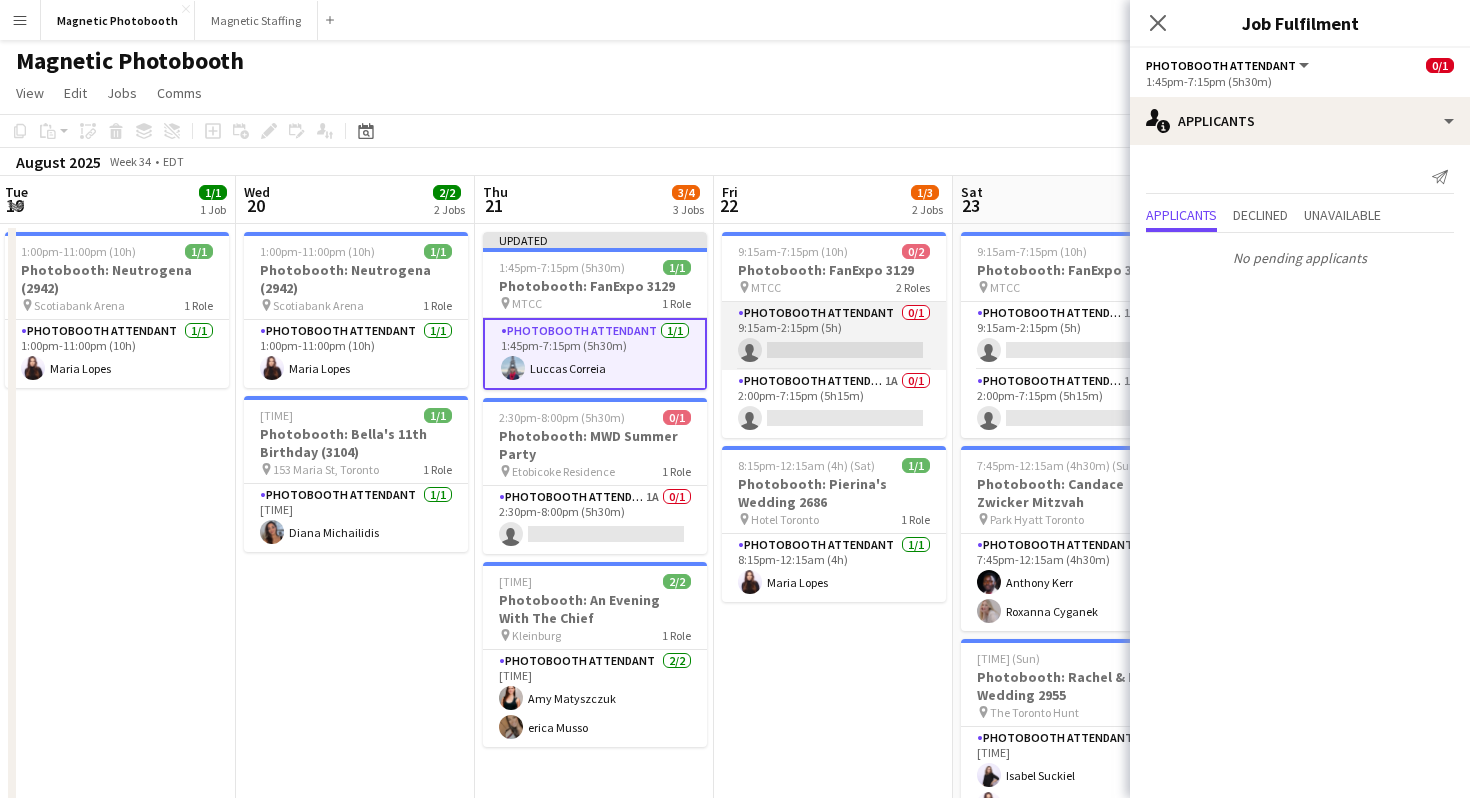 click on "Photobooth Attendant    0/1   9:15am-2:15pm (5h)
single-neutral-actions" at bounding box center [834, 336] 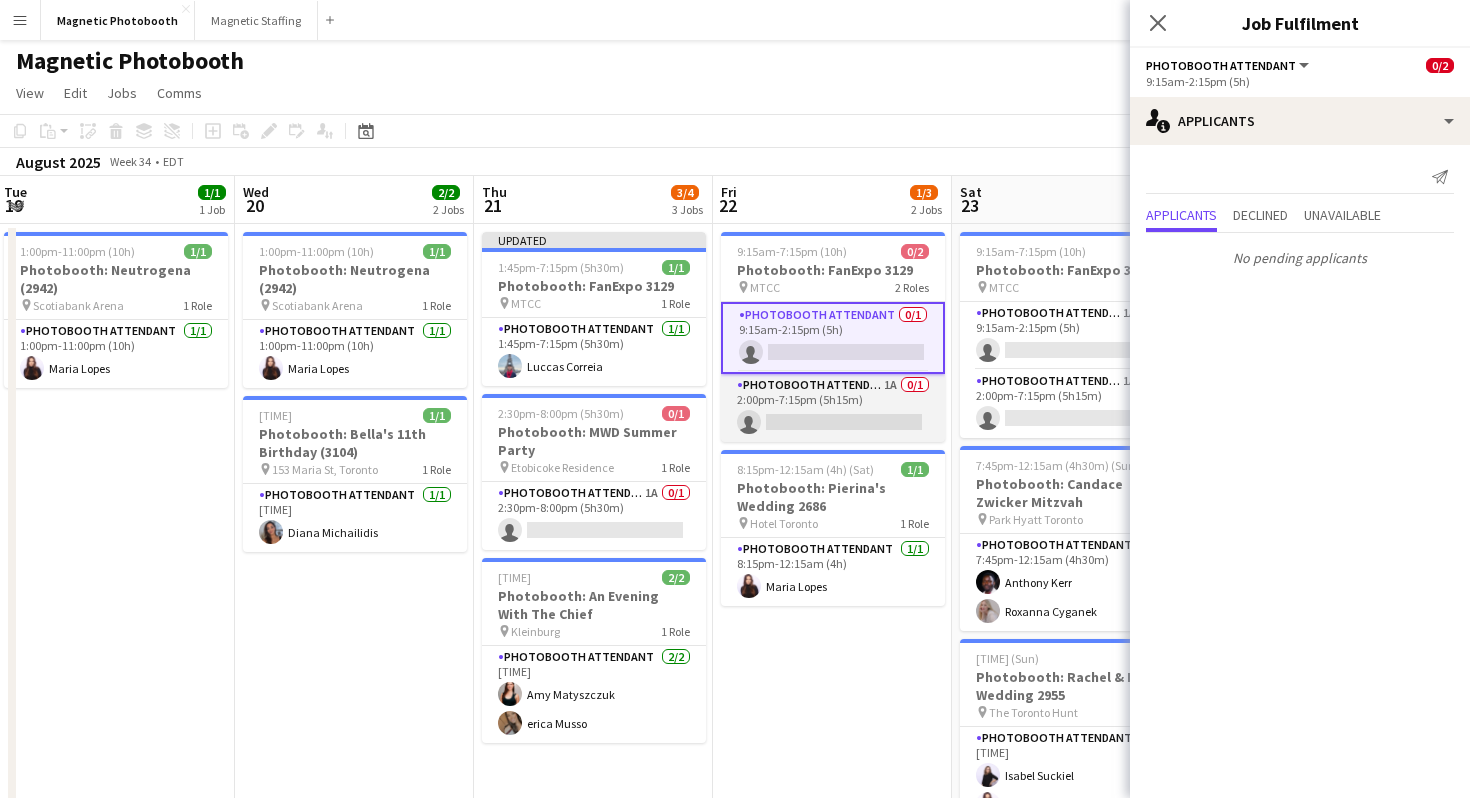 click on "Photobooth Attendant    1A   0/1   2:00pm-7:15pm (5h15m)
single-neutral-actions" at bounding box center [833, 408] 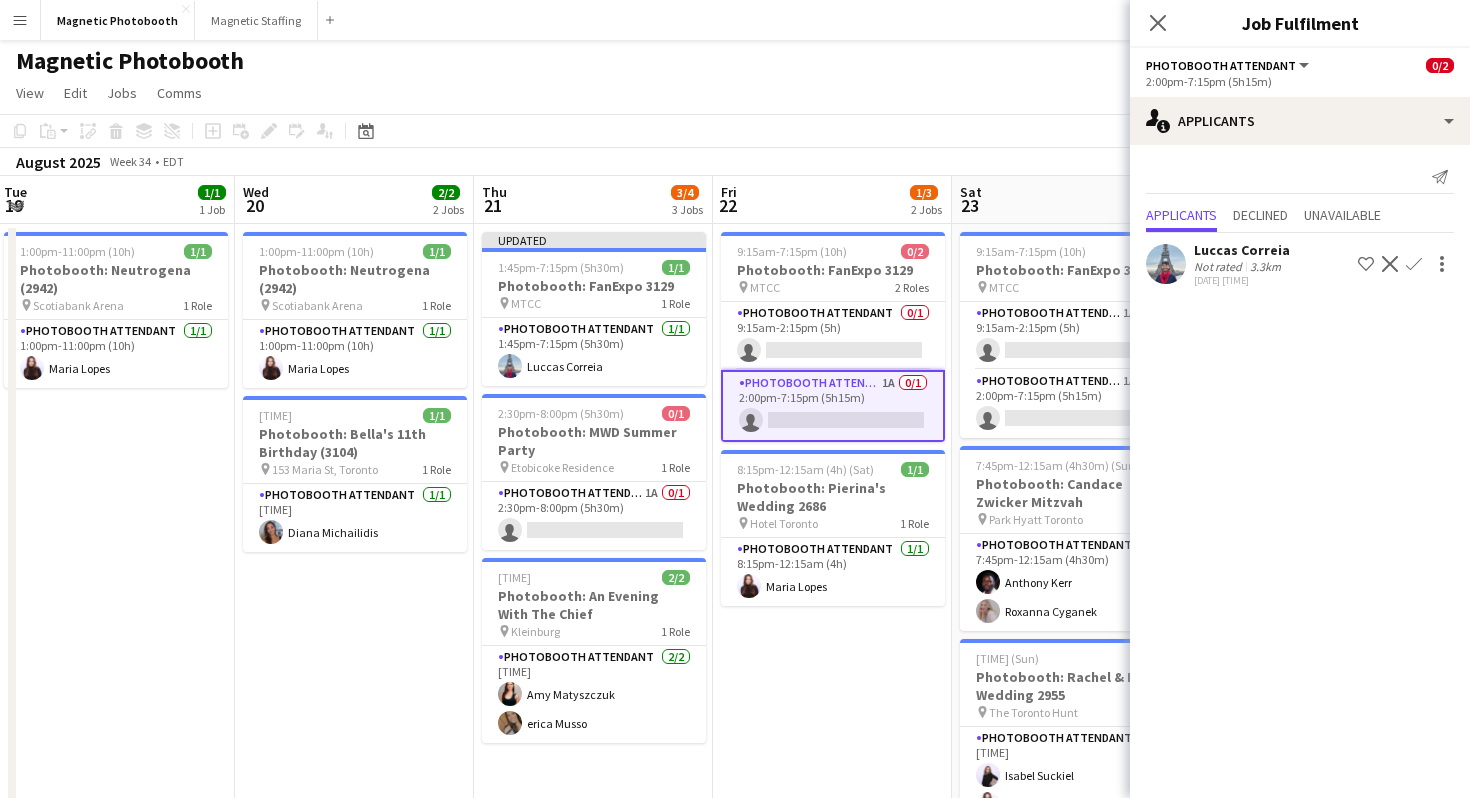 click on "Confirm" 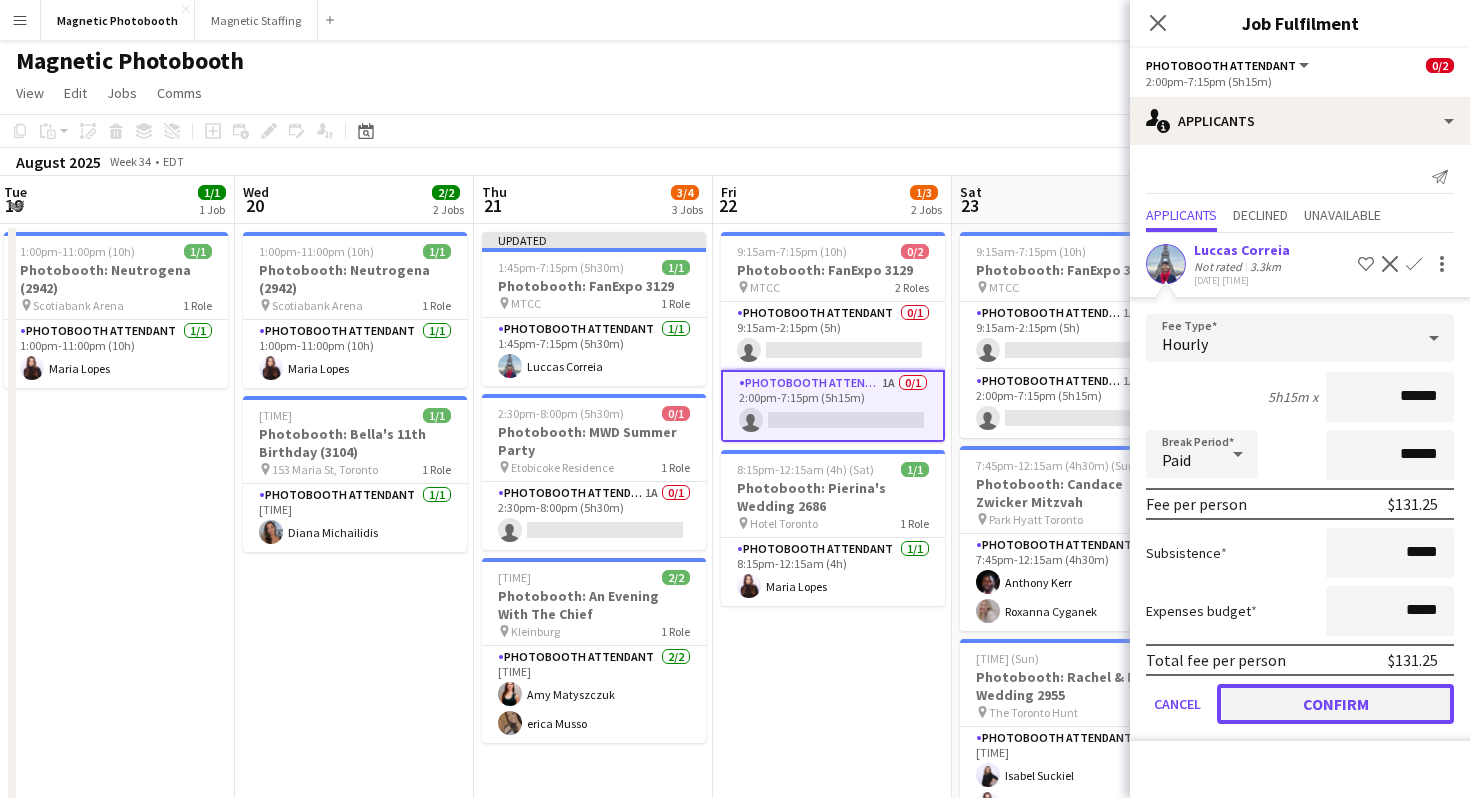 click on "Confirm" 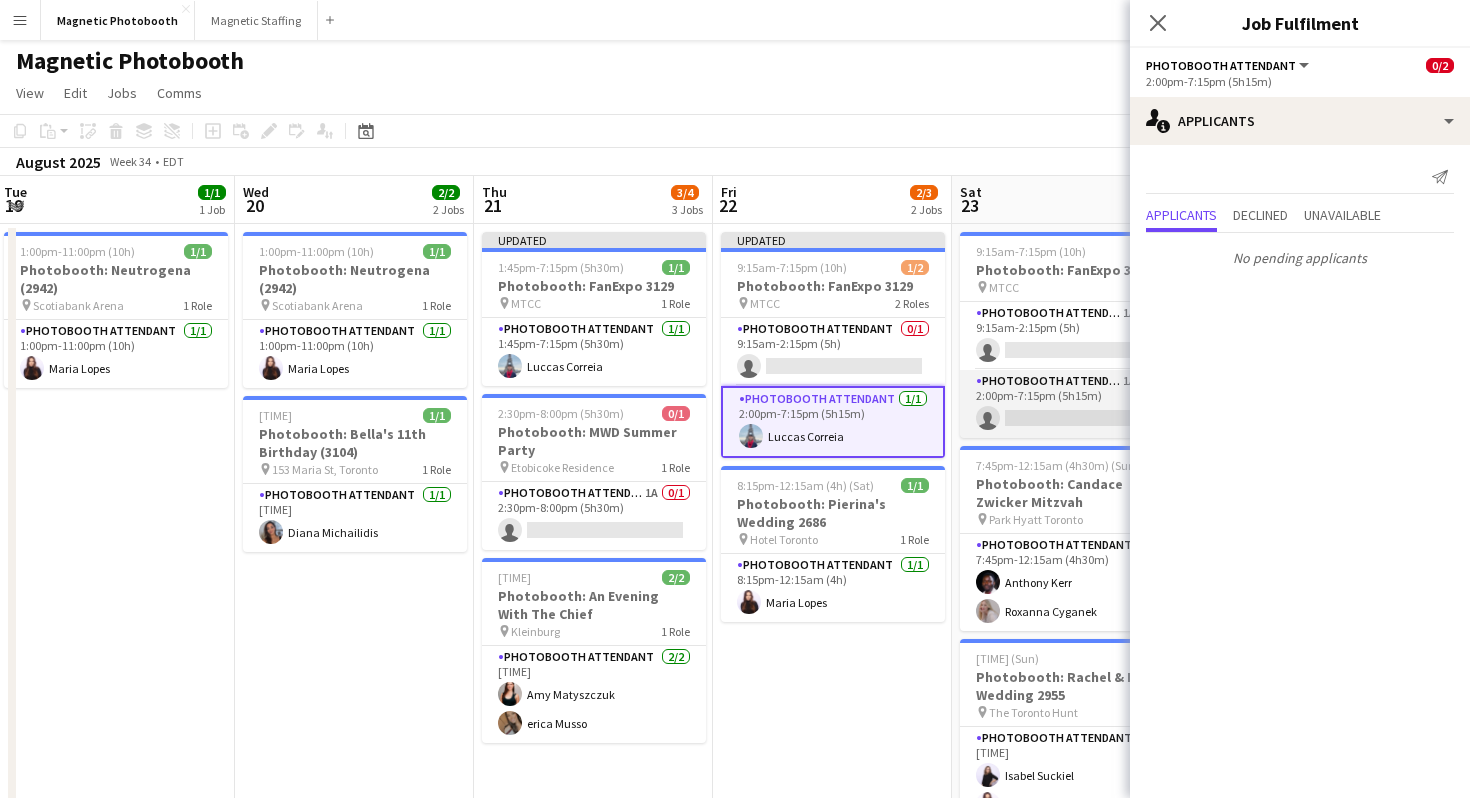click on "Photobooth Attendant    1A   0/1   2:00pm-7:15pm (5h15m)
single-neutral-actions" at bounding box center (1072, 404) 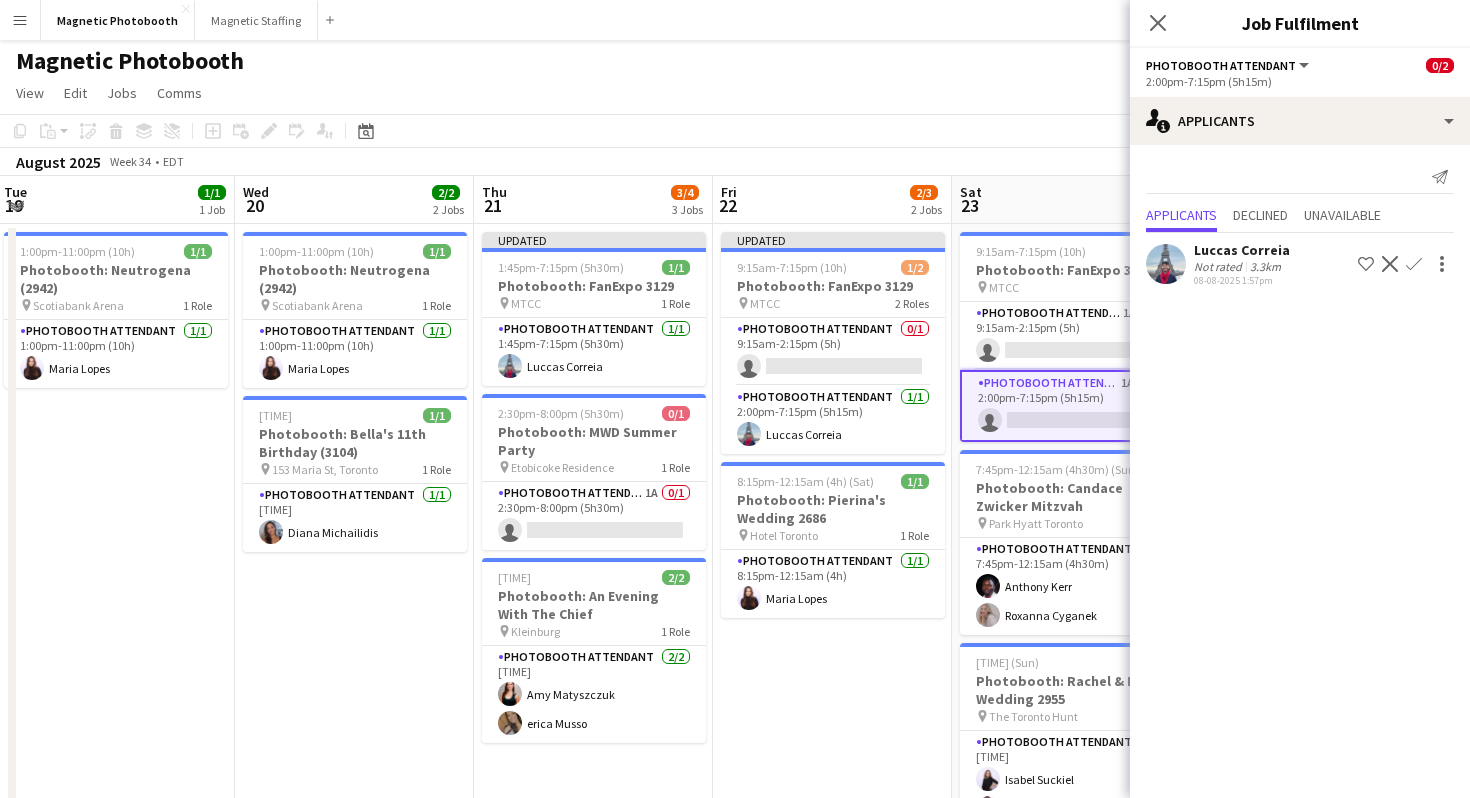 click on "Confirm" 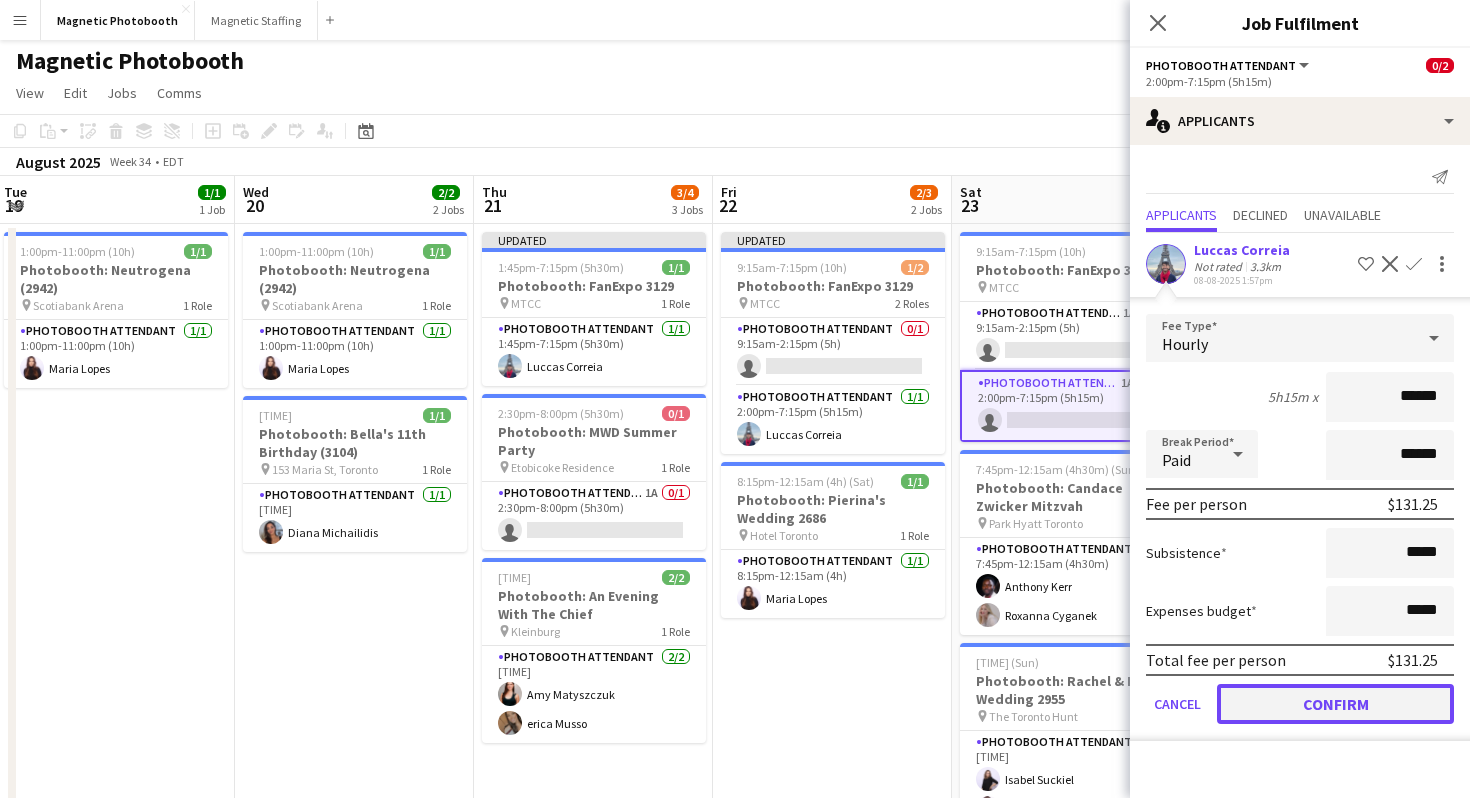 click on "Confirm" 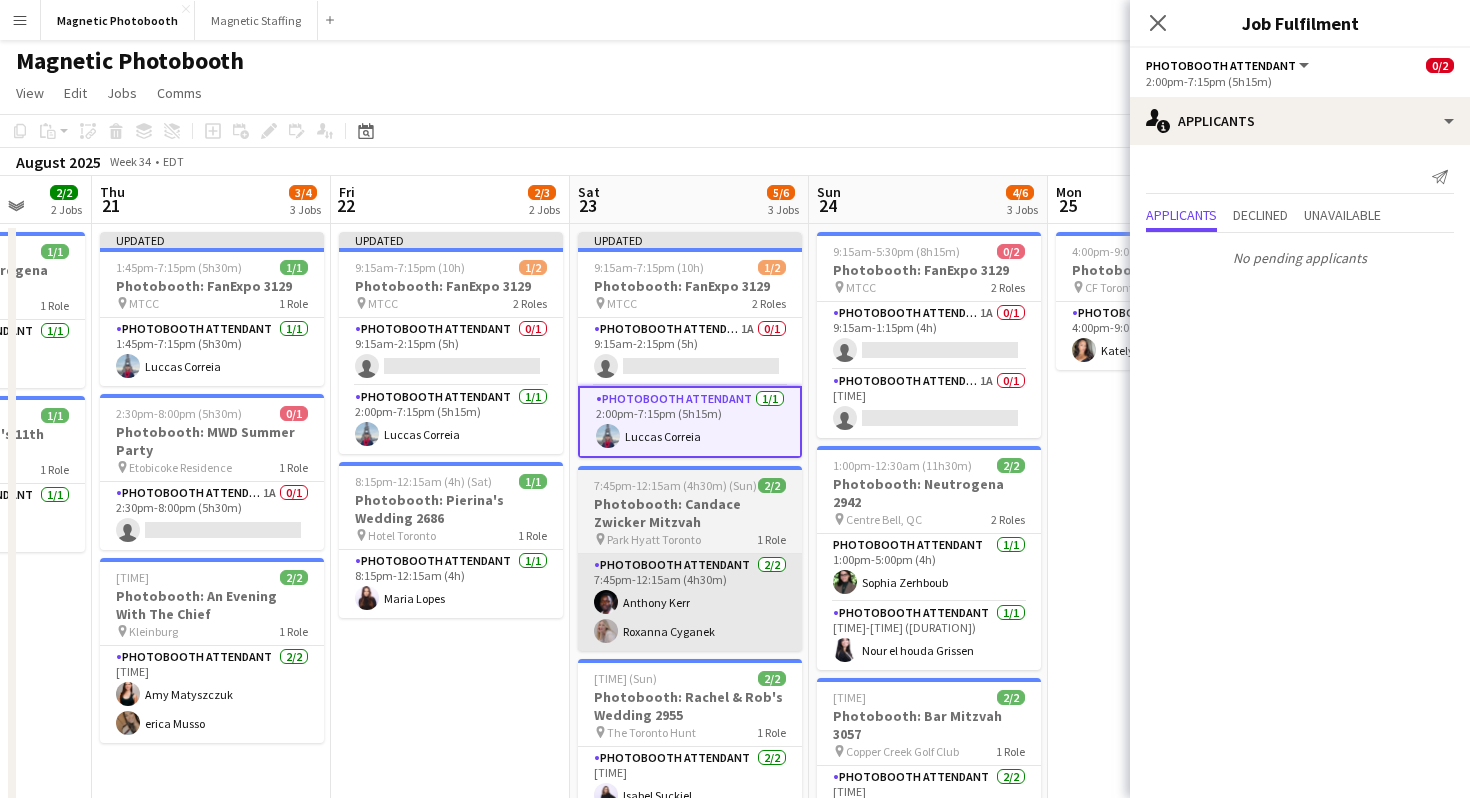 scroll, scrollTop: 0, scrollLeft: 872, axis: horizontal 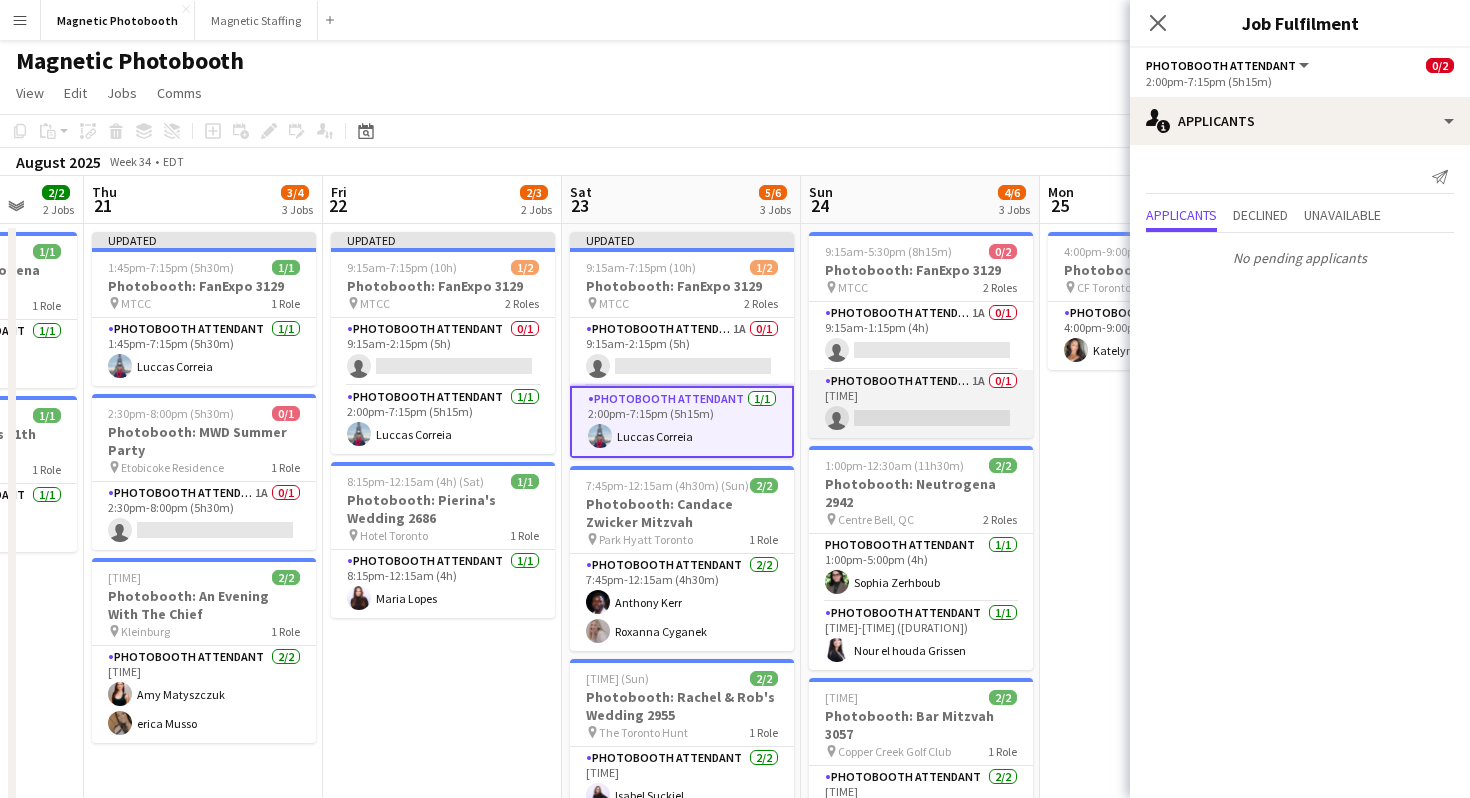 click on "Photobooth Attendant    1A   0/1   1:00pm-5:30pm (4h30m)
single-neutral-actions" at bounding box center (921, 404) 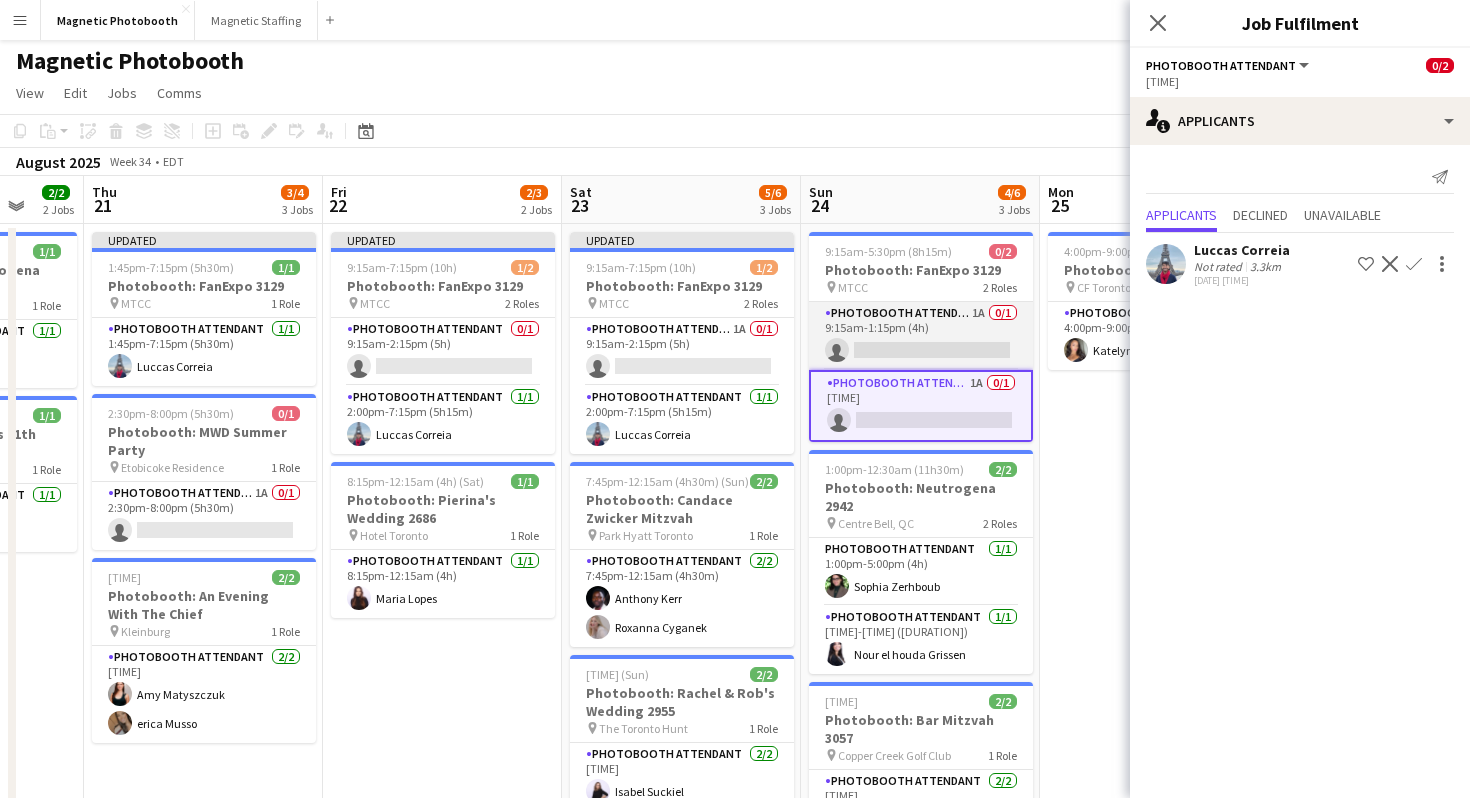 click on "Photobooth Attendant    1A   0/1   9:15am-1:15pm (4h)
single-neutral-actions" at bounding box center [921, 336] 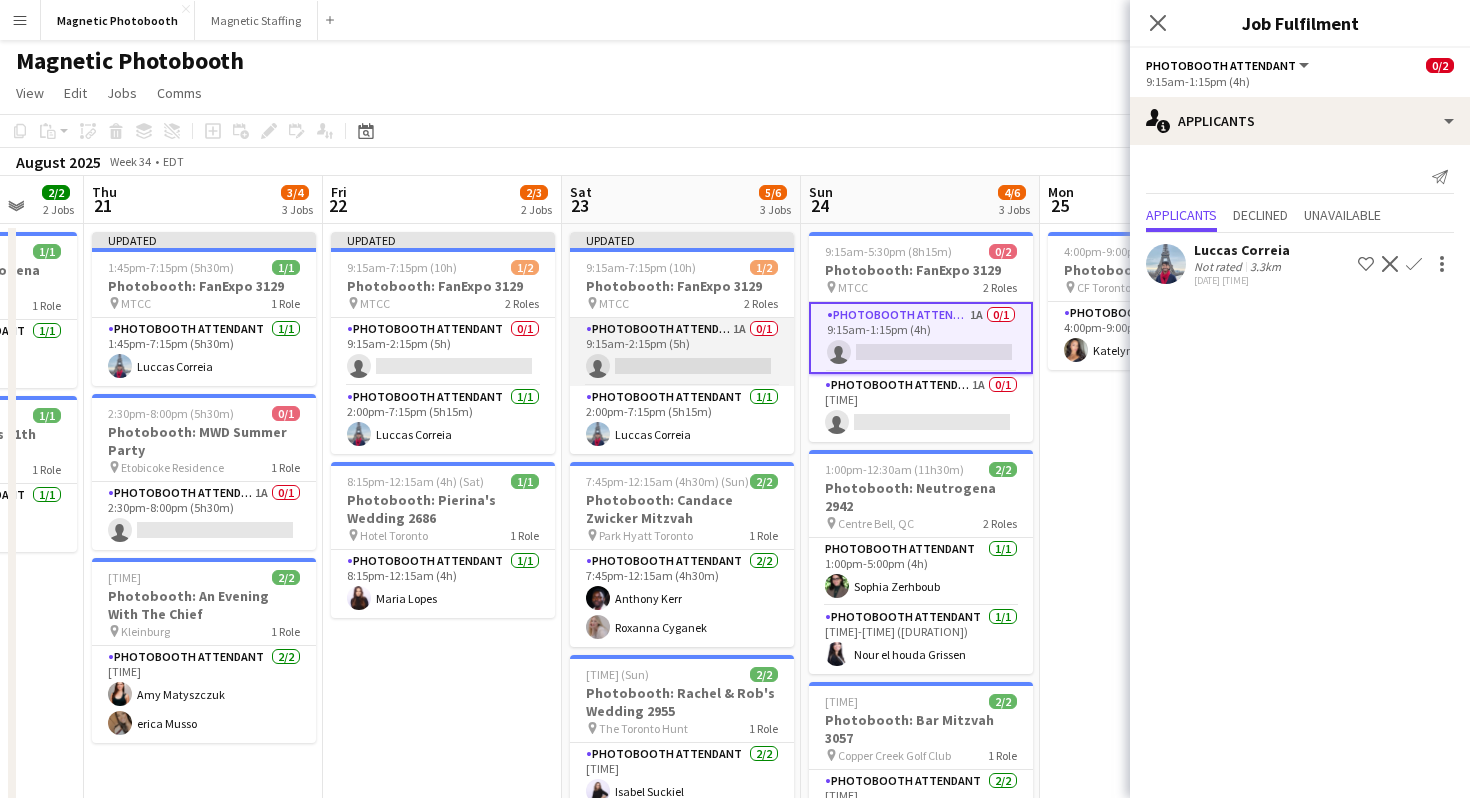 click on "Photobooth Attendant    1A   0/1   9:15am-2:15pm (5h)
single-neutral-actions" at bounding box center [682, 352] 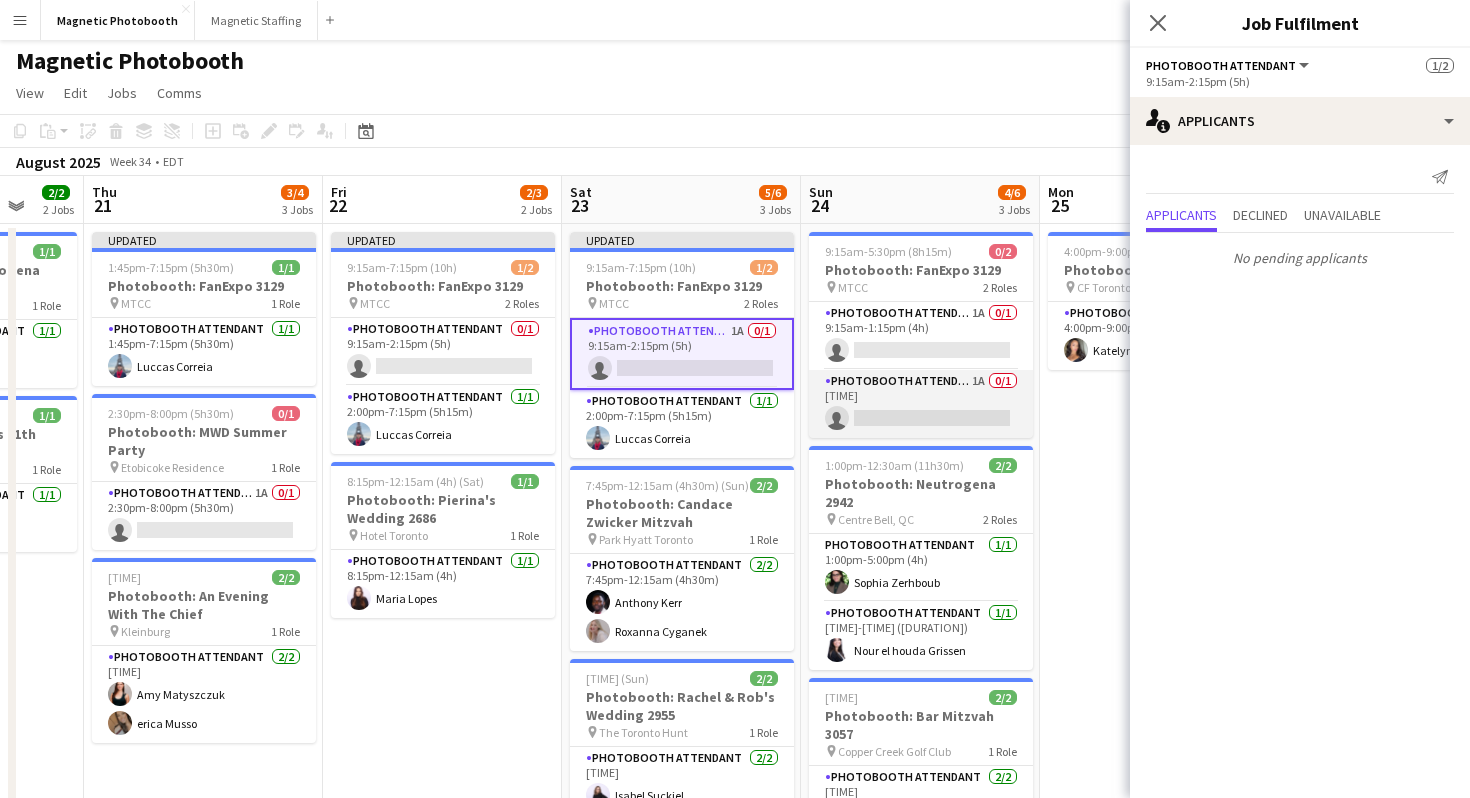 click on "Photobooth Attendant    1A   0/1   1:00pm-5:30pm (4h30m)
single-neutral-actions" at bounding box center [921, 404] 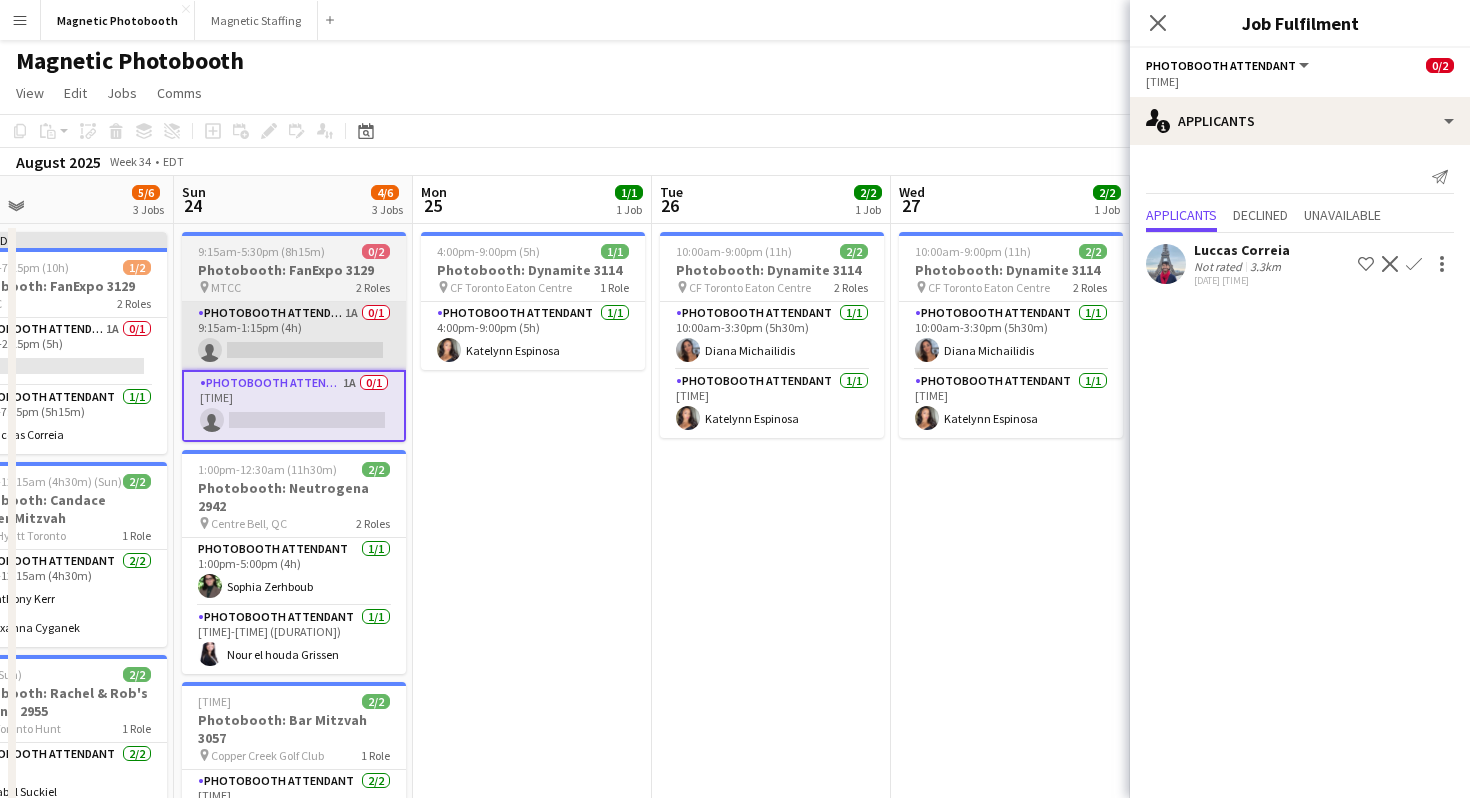 scroll, scrollTop: 0, scrollLeft: 552, axis: horizontal 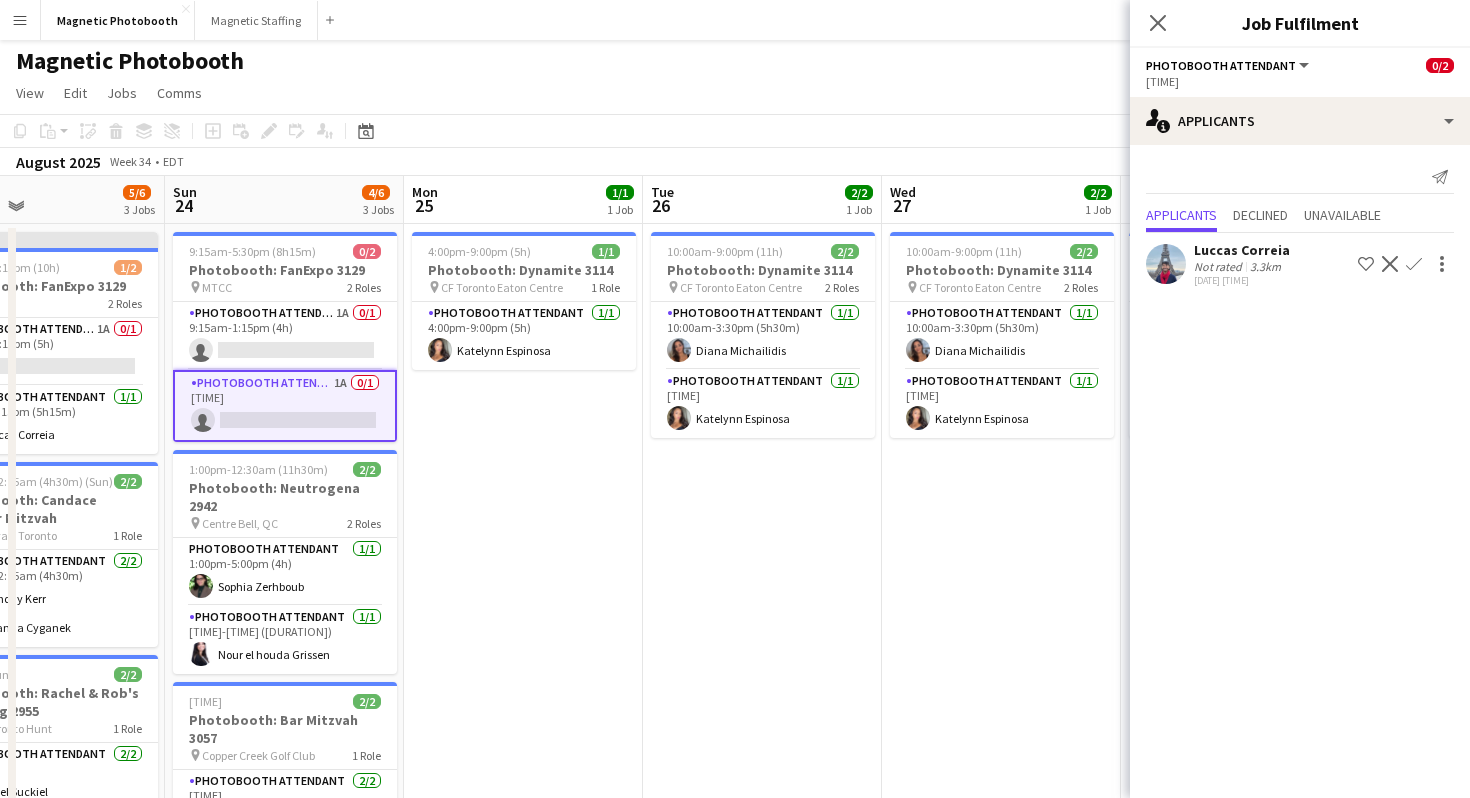 click 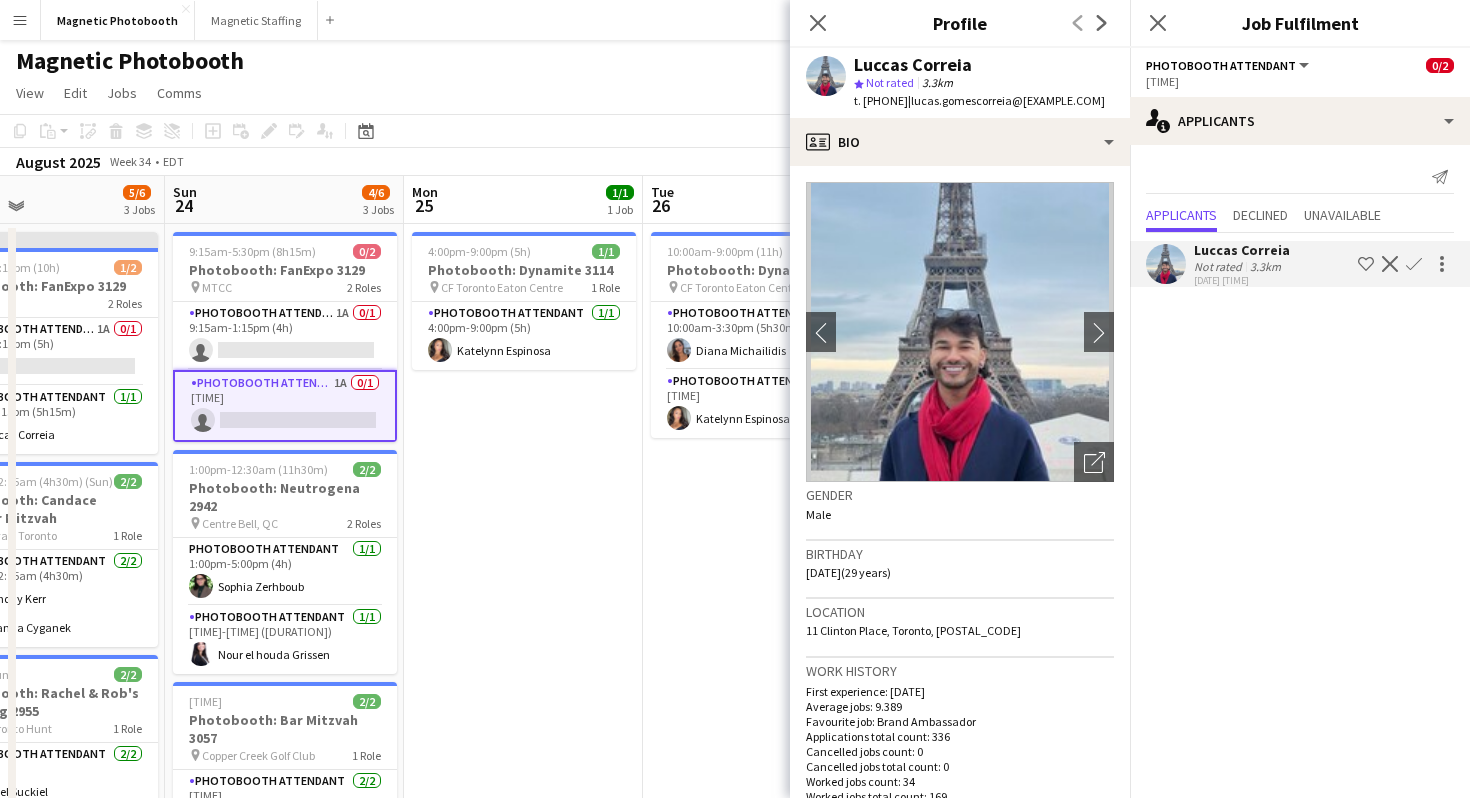 click on "Confirm" 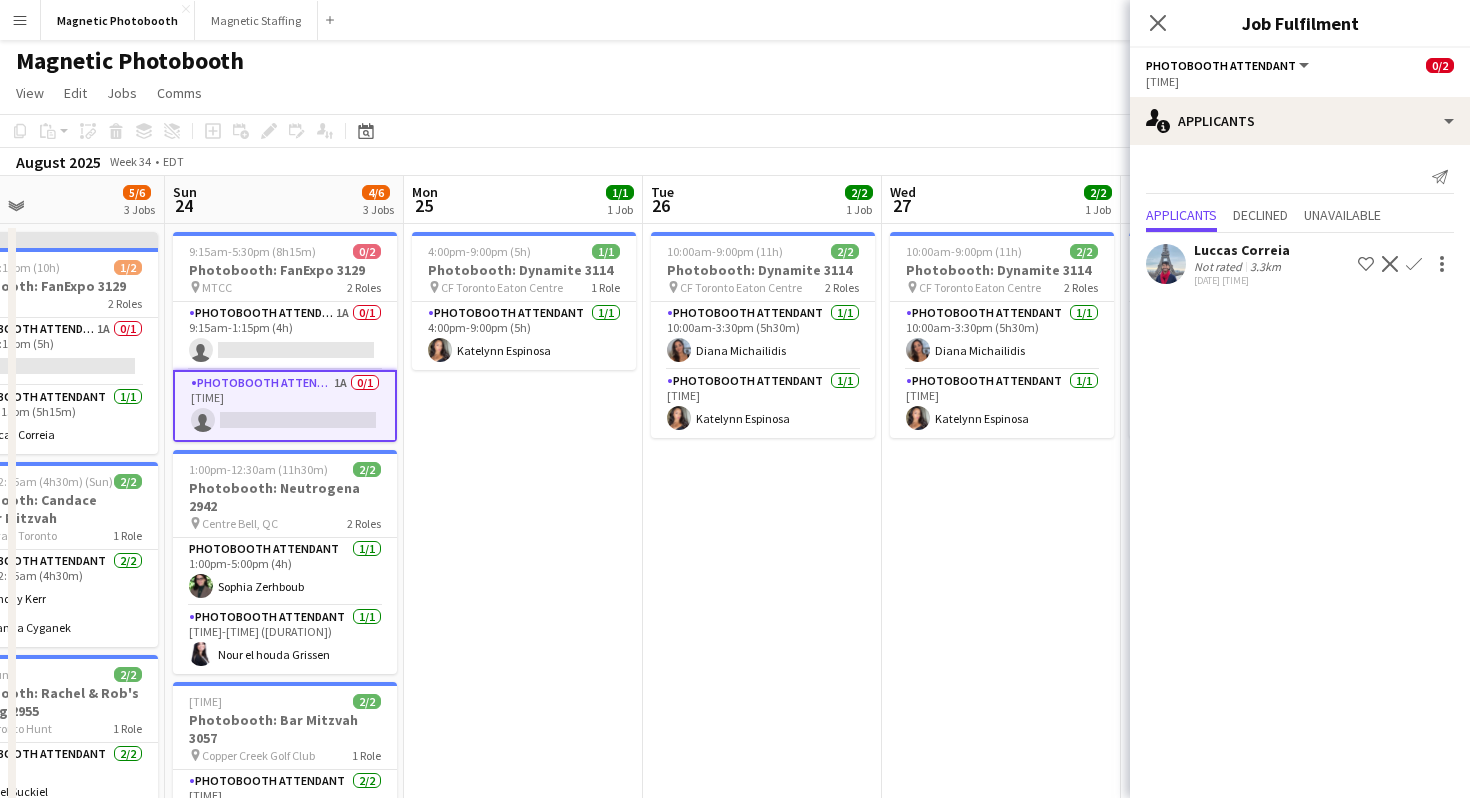 click on "Confirm" 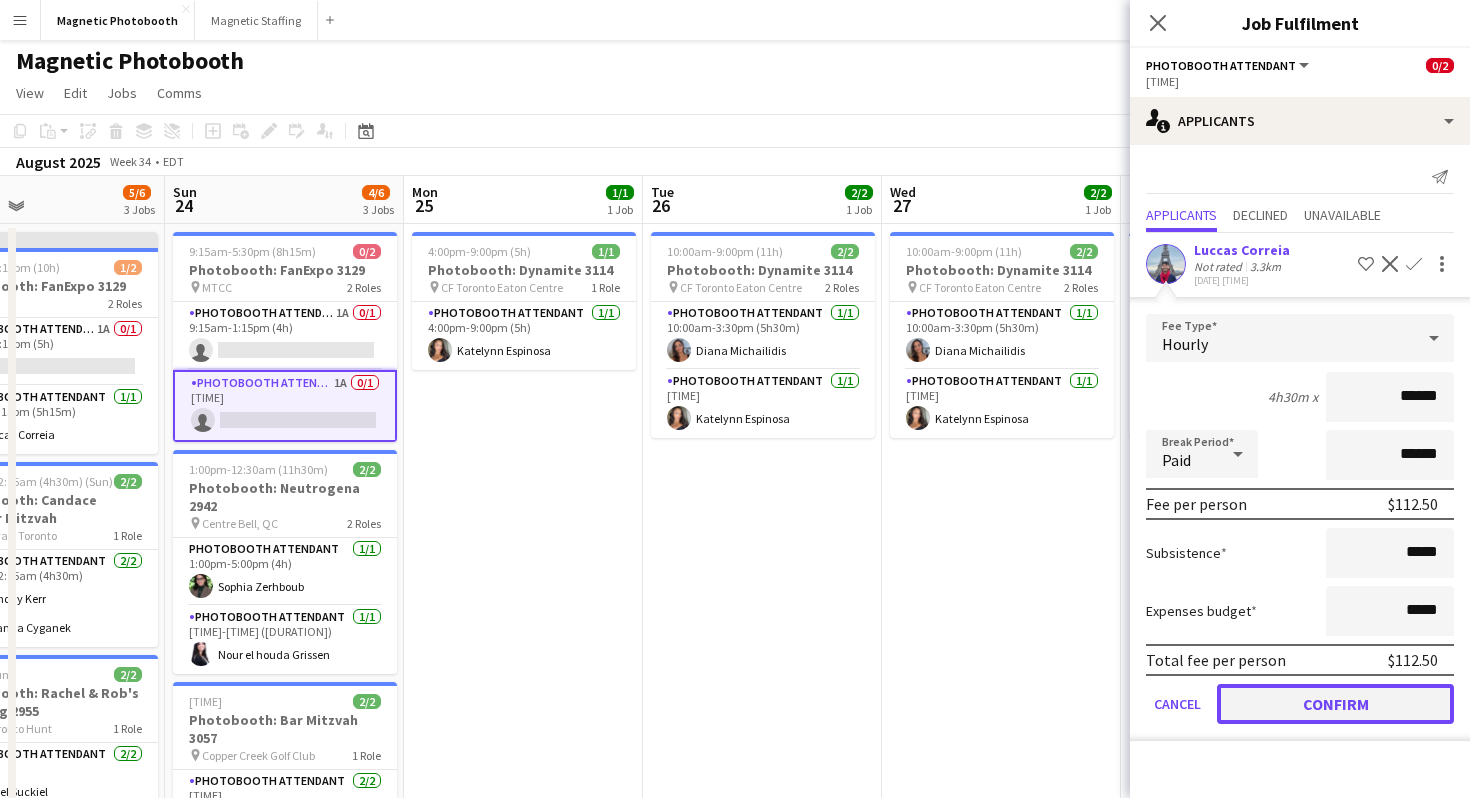 click on "Confirm" 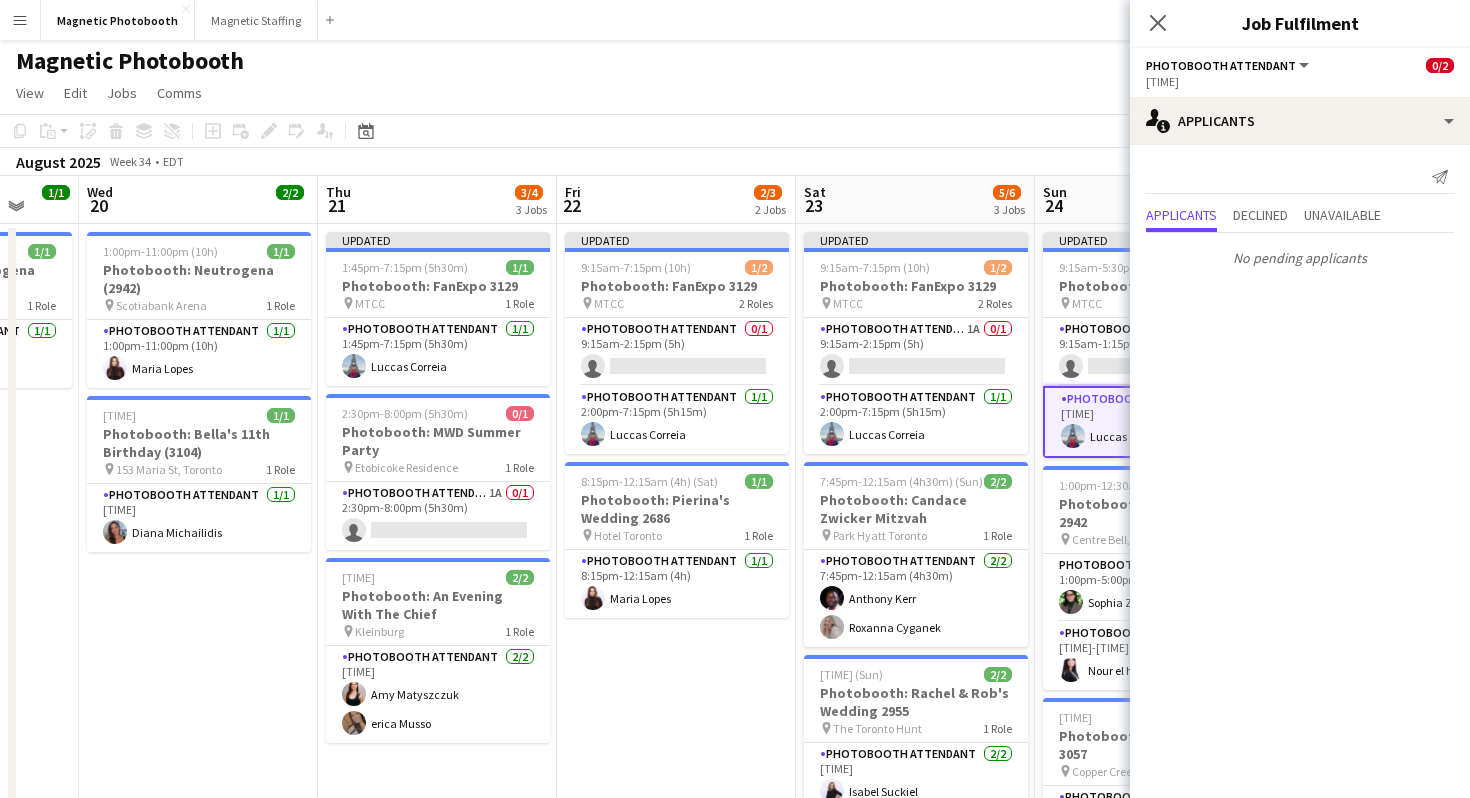 scroll, scrollTop: 0, scrollLeft: 679, axis: horizontal 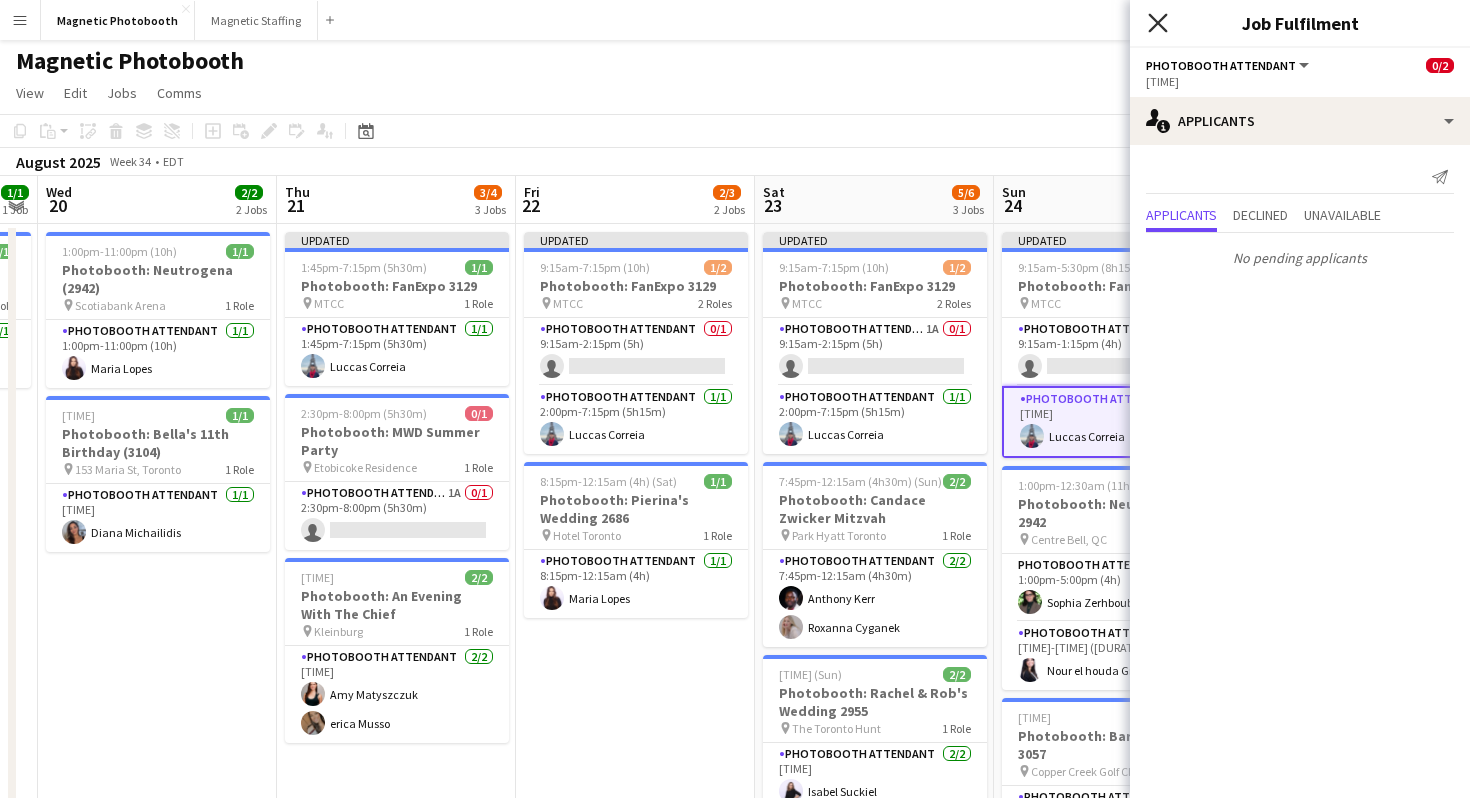 click 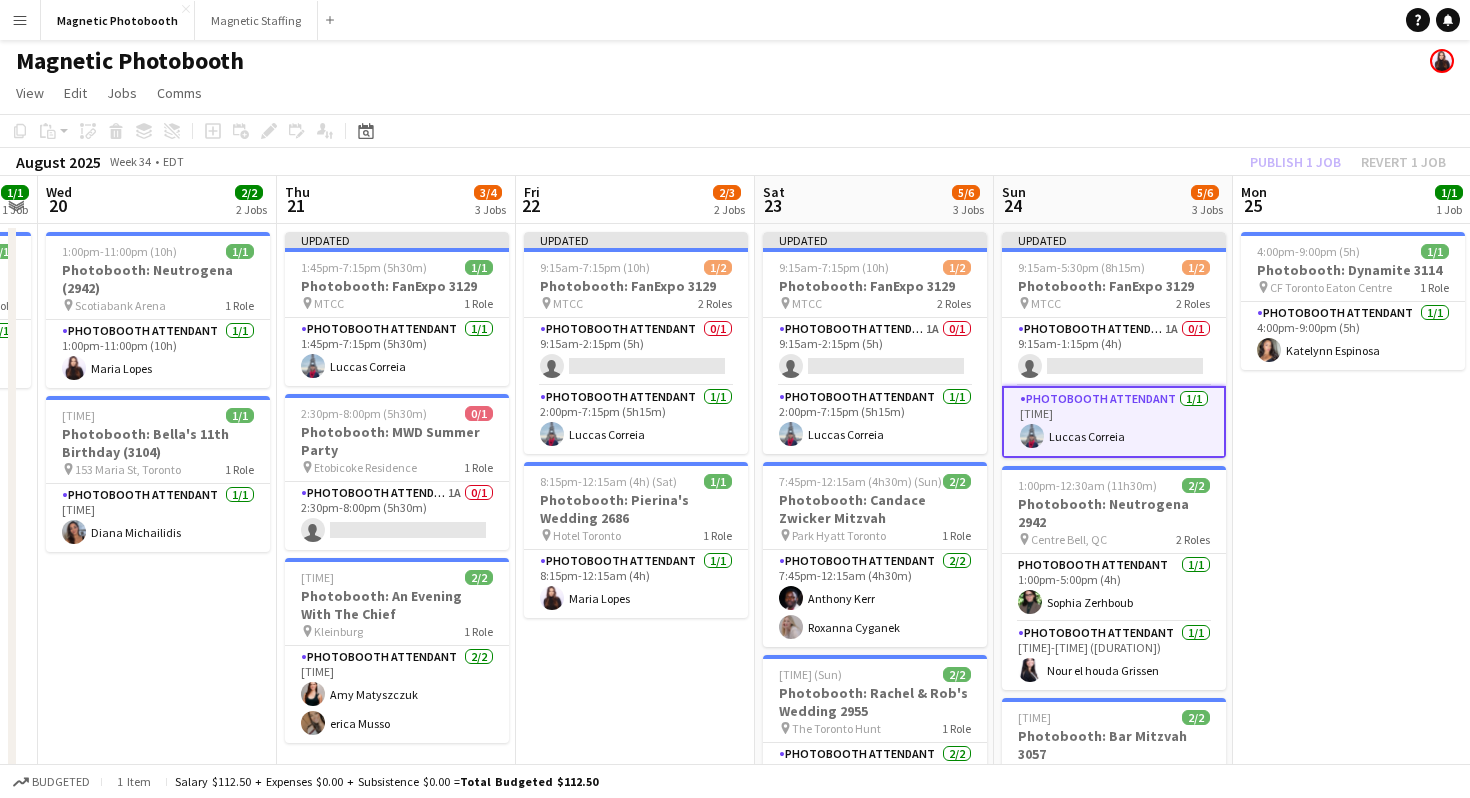 click on "Menu
Boards
Boards   Boards   All jobs   Status
Workforce
Workforce   My Workforce   Recruiting
Comms
Comms
Pay
Pay   Approvals   Payments   Reports
Platform Settings
Platform Settings   Your settings
Training Academy
Training Academy
Knowledge Base
Knowledge Base
Product Updates
Product Updates   Log Out   Privacy   Magnetic Photobooth
Close
Magnetic Staffing
Close
Add
Help
Notifications" at bounding box center (735, 20) 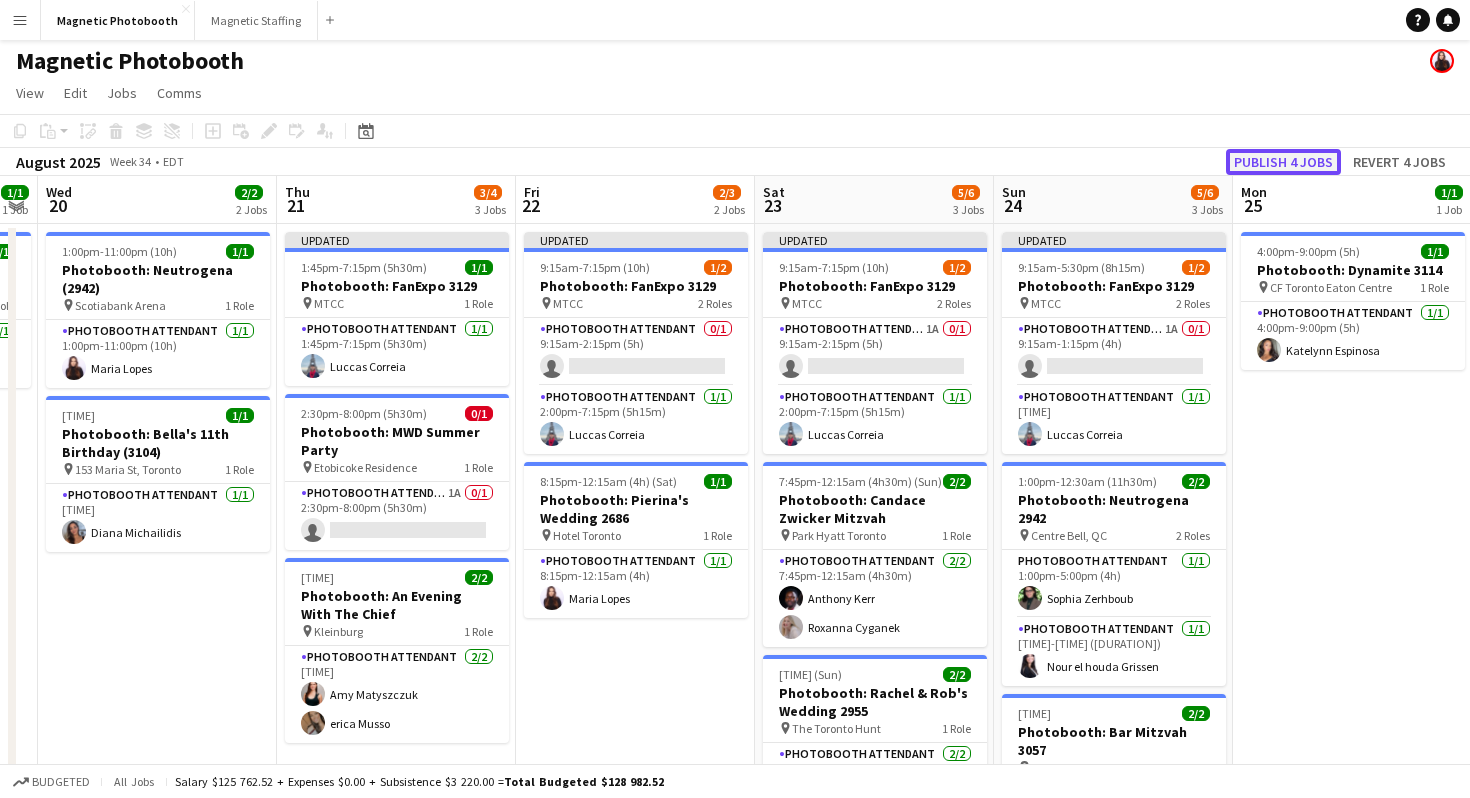 click on "Publish 4 jobs" 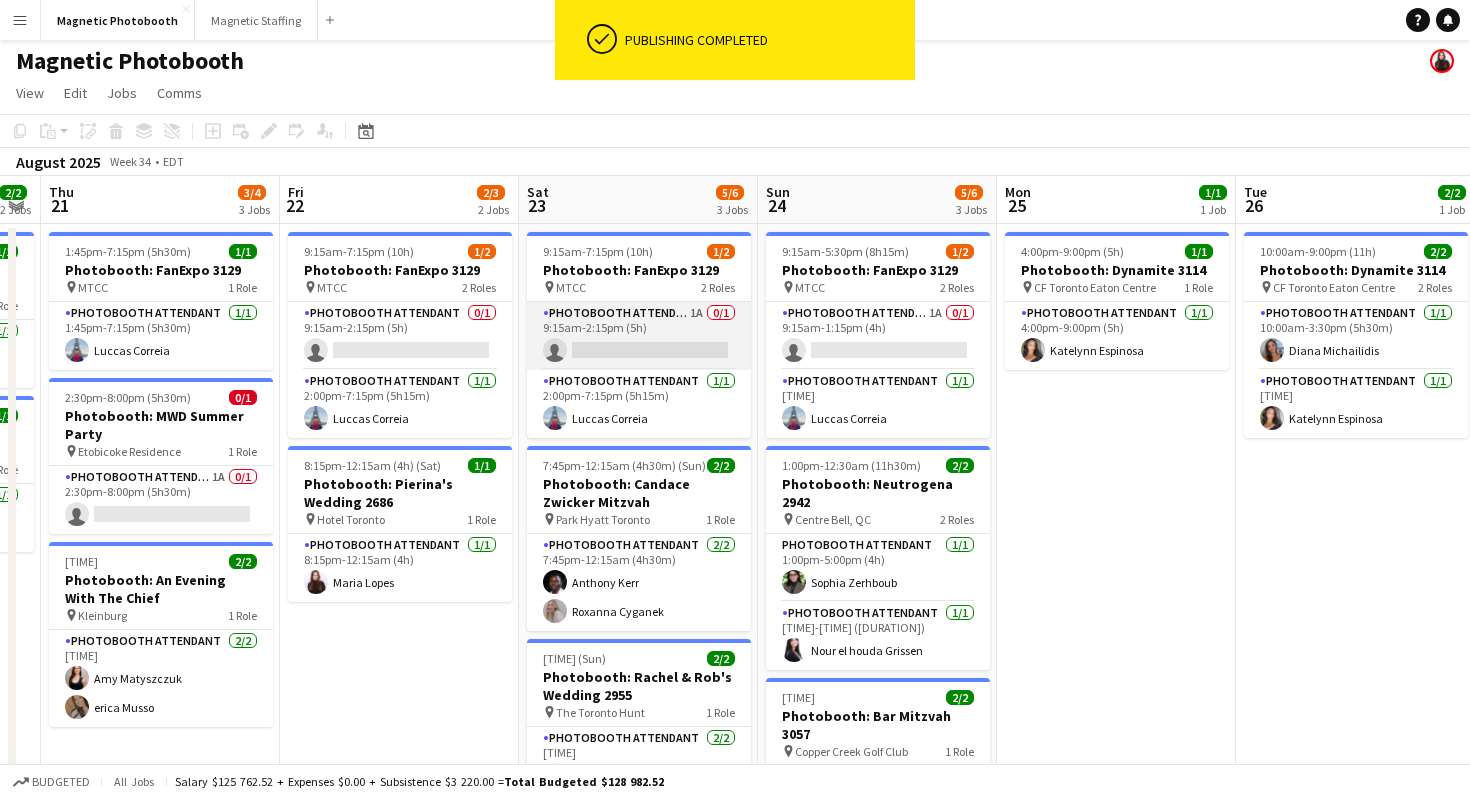scroll, scrollTop: 0, scrollLeft: 953, axis: horizontal 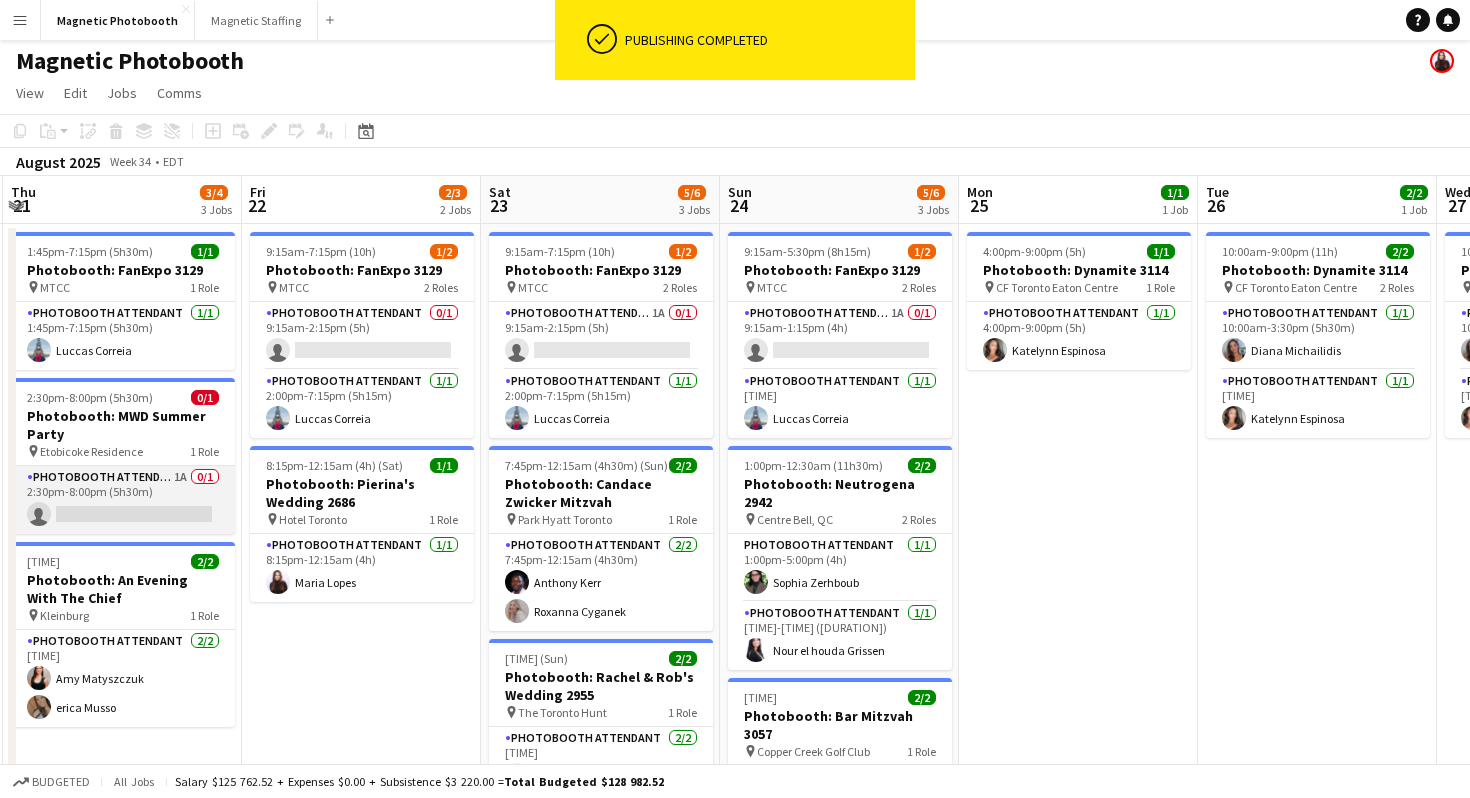 click on "Photobooth Attendant    1A   0/1   2:30pm-8:00pm (5h30m)
single-neutral-actions" at bounding box center [123, 500] 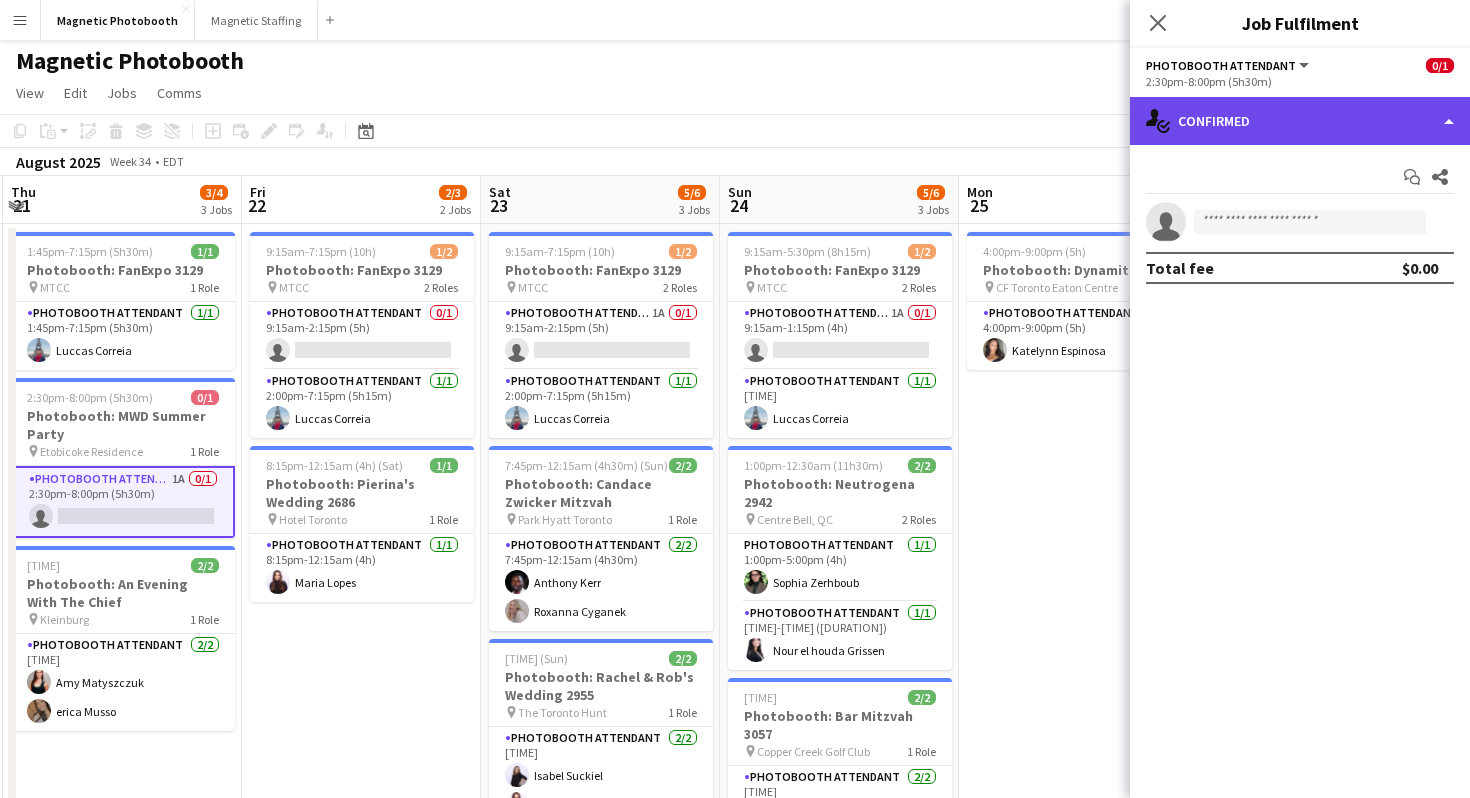 click on "single-neutral-actions-check-2
Confirmed" 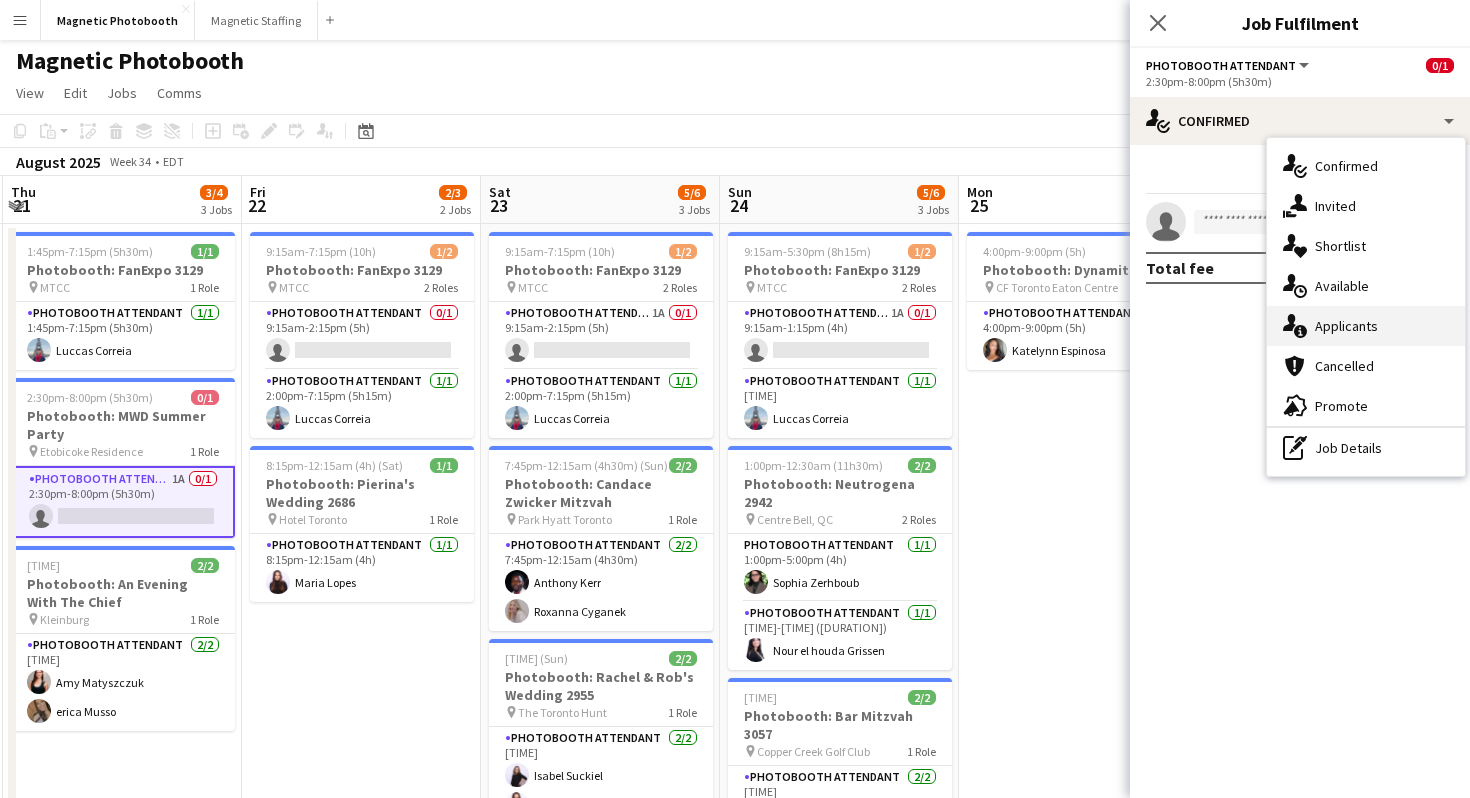 click on "single-neutral-actions-information
Applicants" at bounding box center [1366, 326] 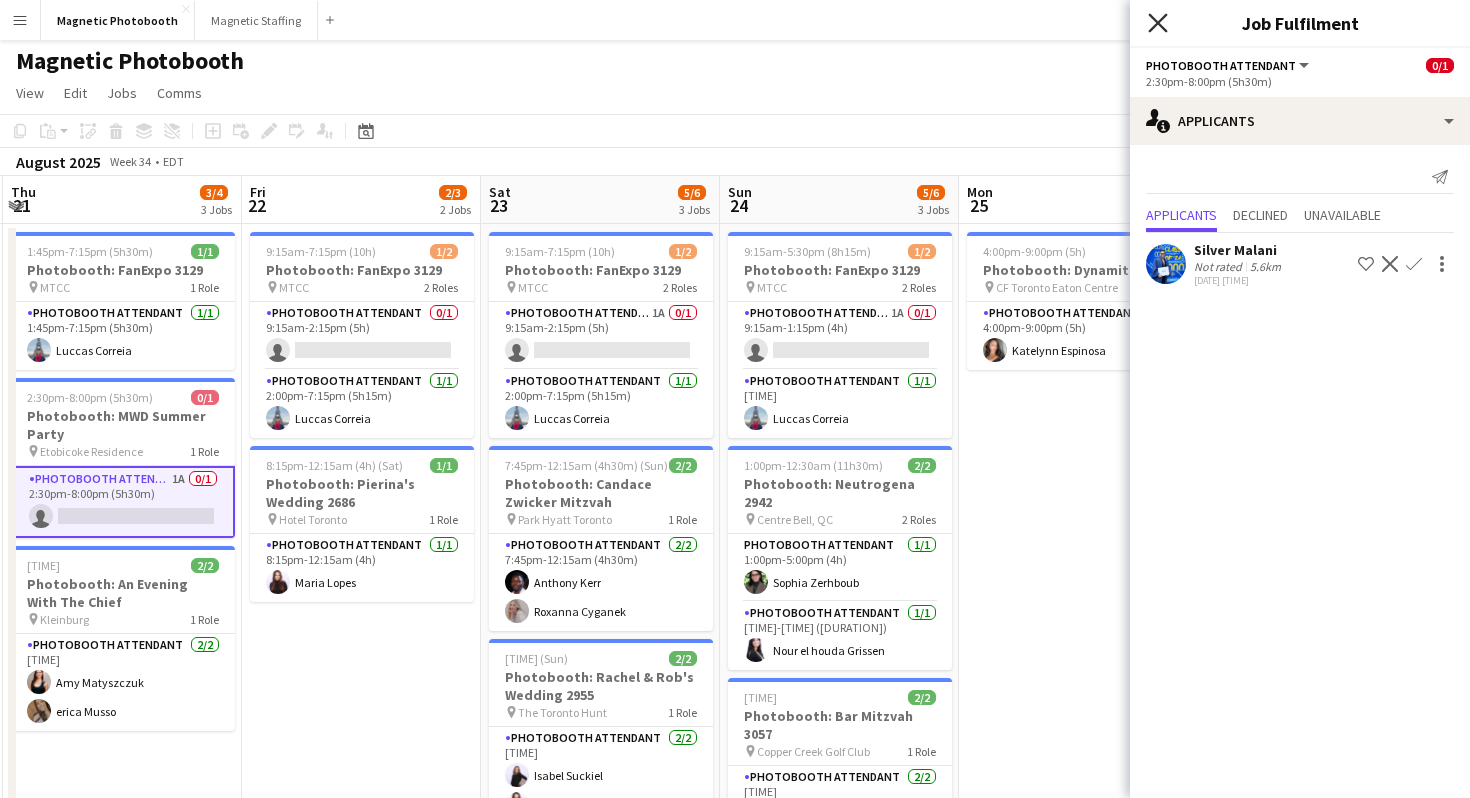 click 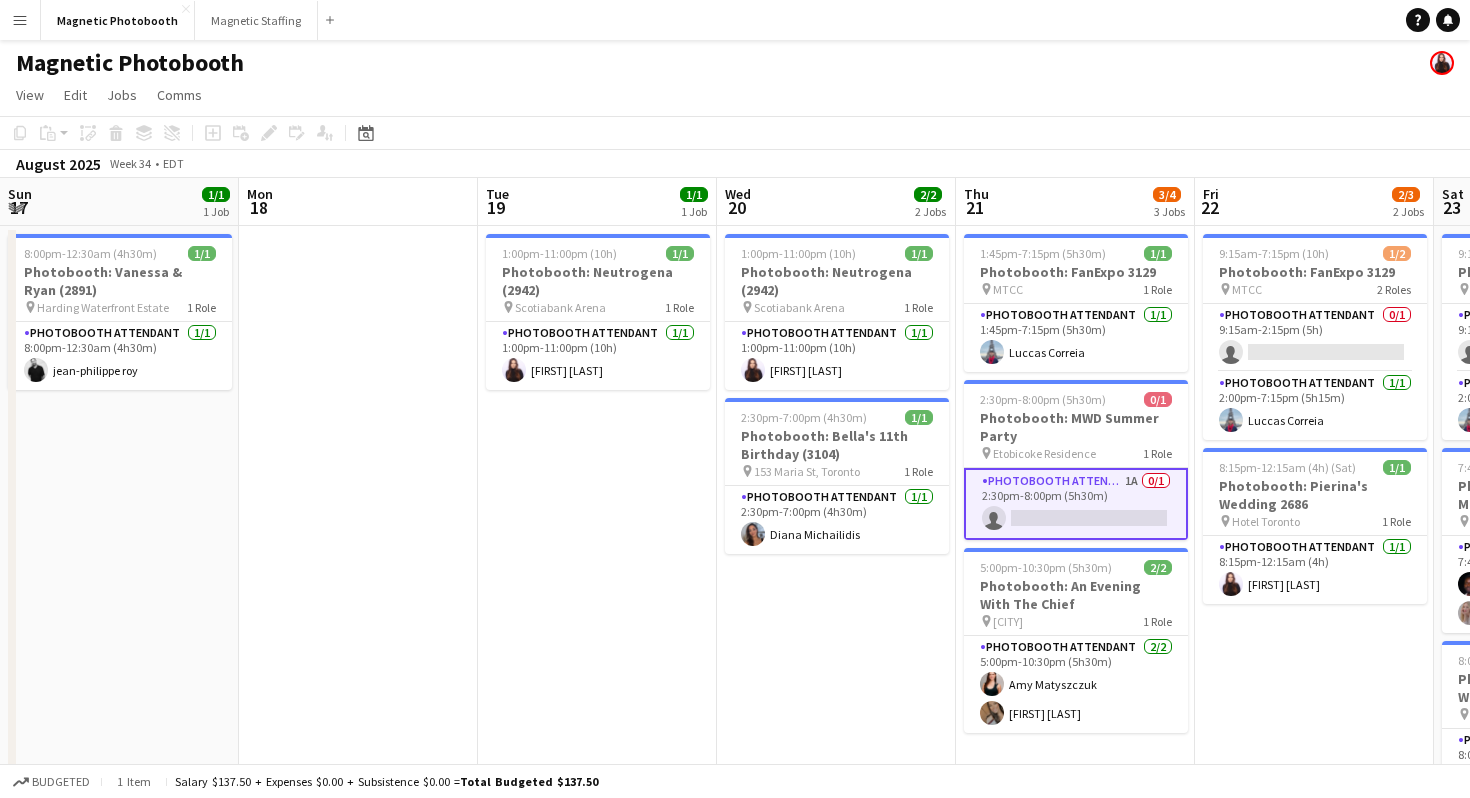 scroll, scrollTop: 4, scrollLeft: 0, axis: vertical 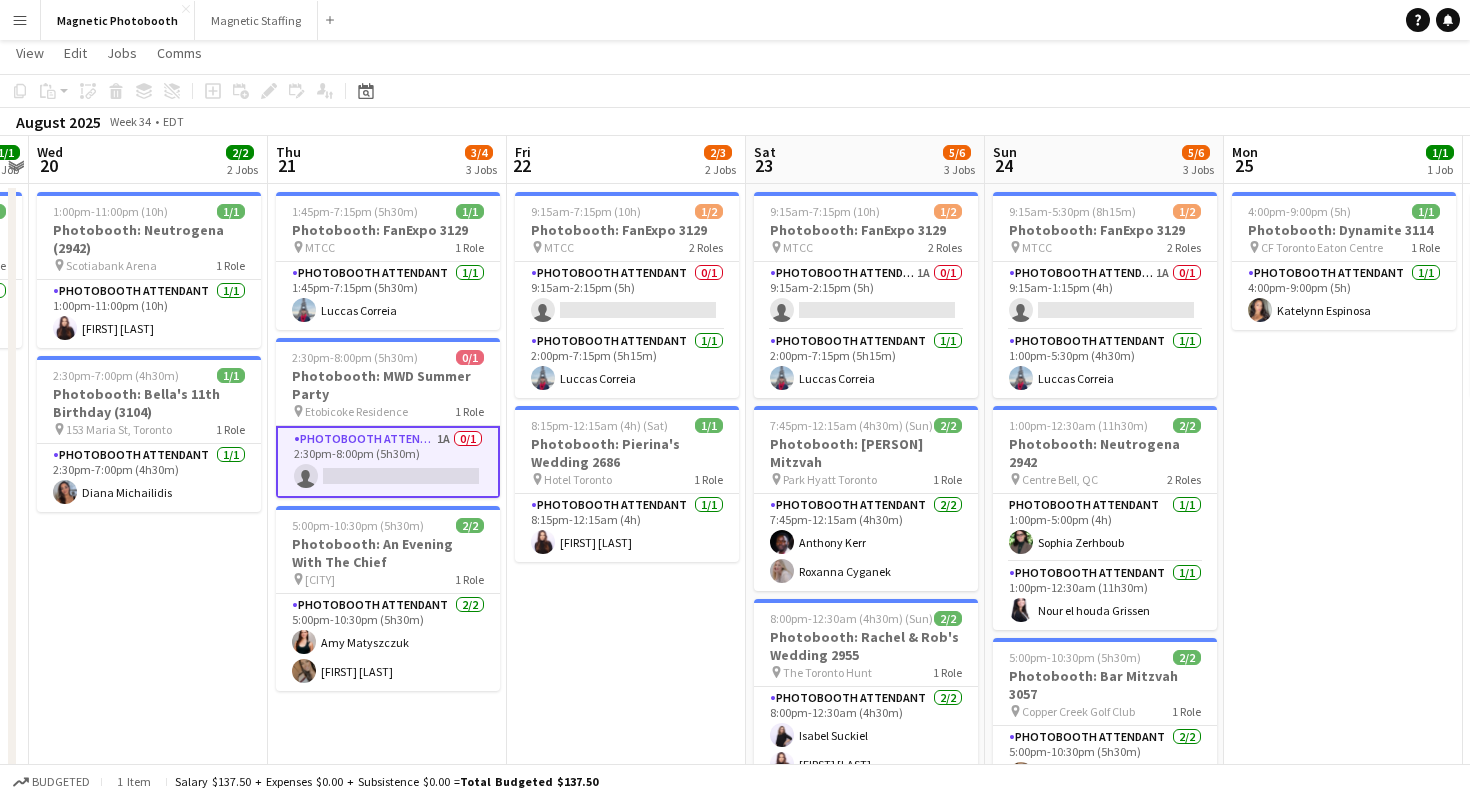 click on "Photobooth Attendant    1A   0/1   2:30pm-8:00pm (5h30m)
single-neutral-actions" at bounding box center (388, 462) 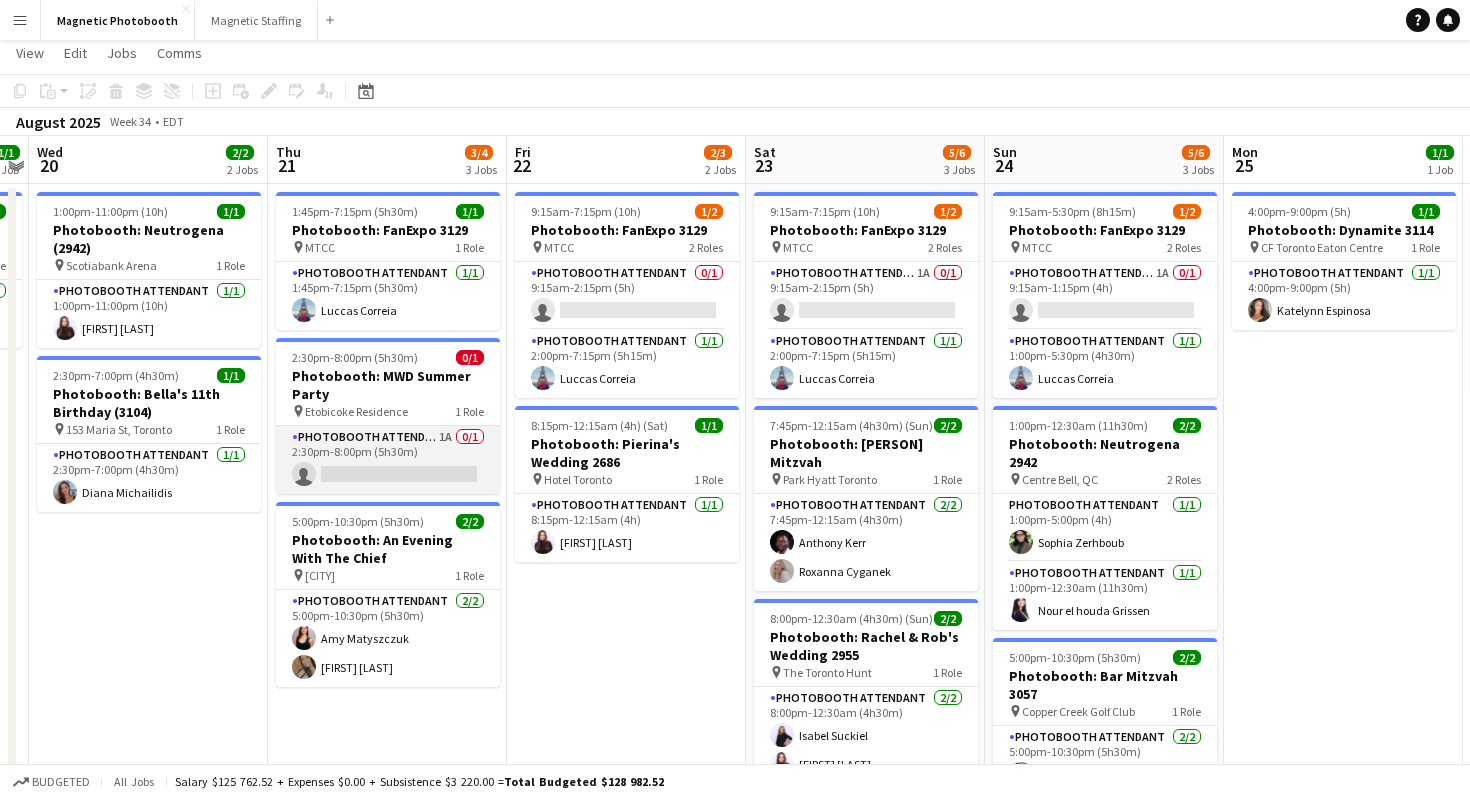 click on "Photobooth Attendant    1A   0/1   2:30pm-8:00pm (5h30m)
single-neutral-actions" at bounding box center [388, 460] 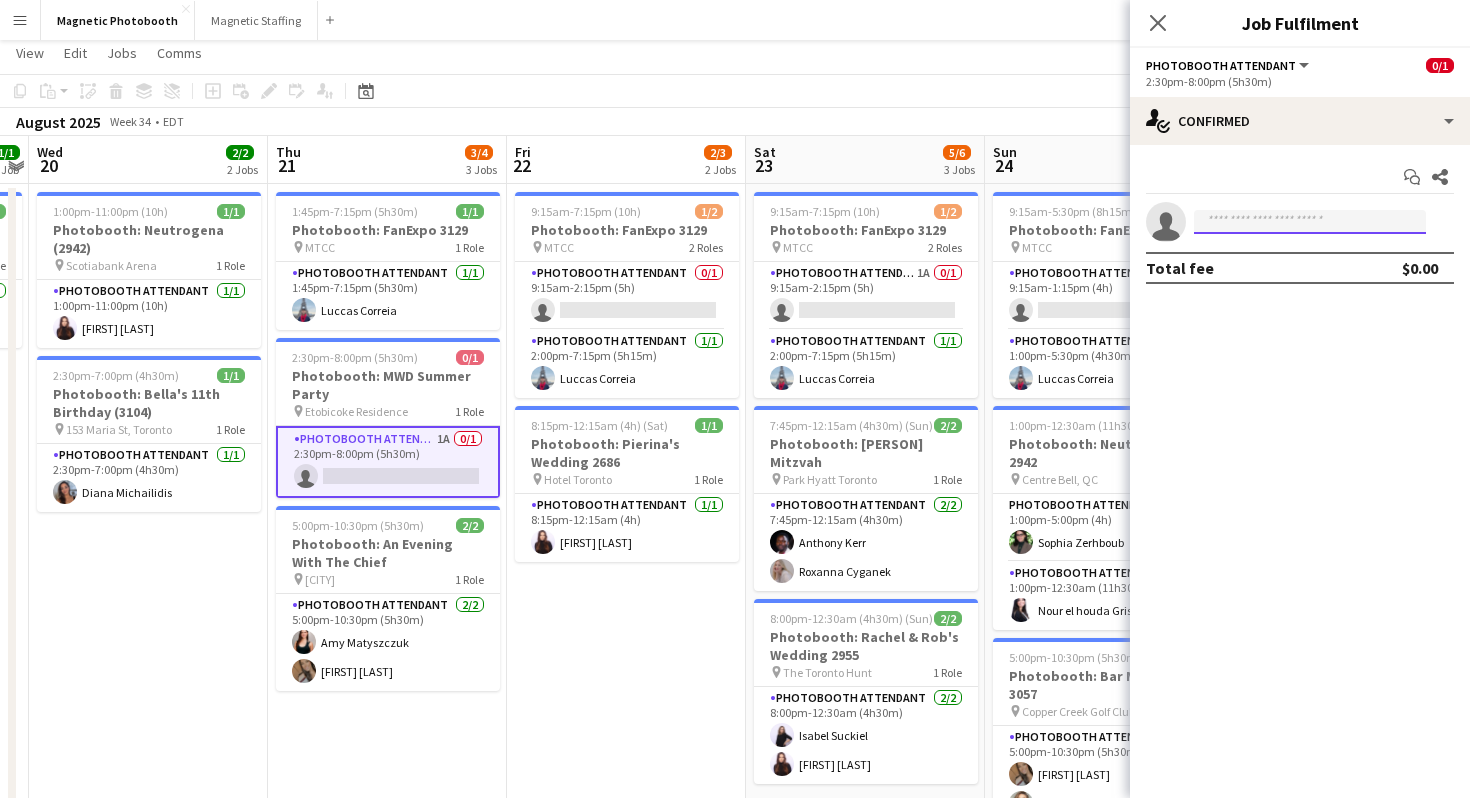 click at bounding box center (1310, 222) 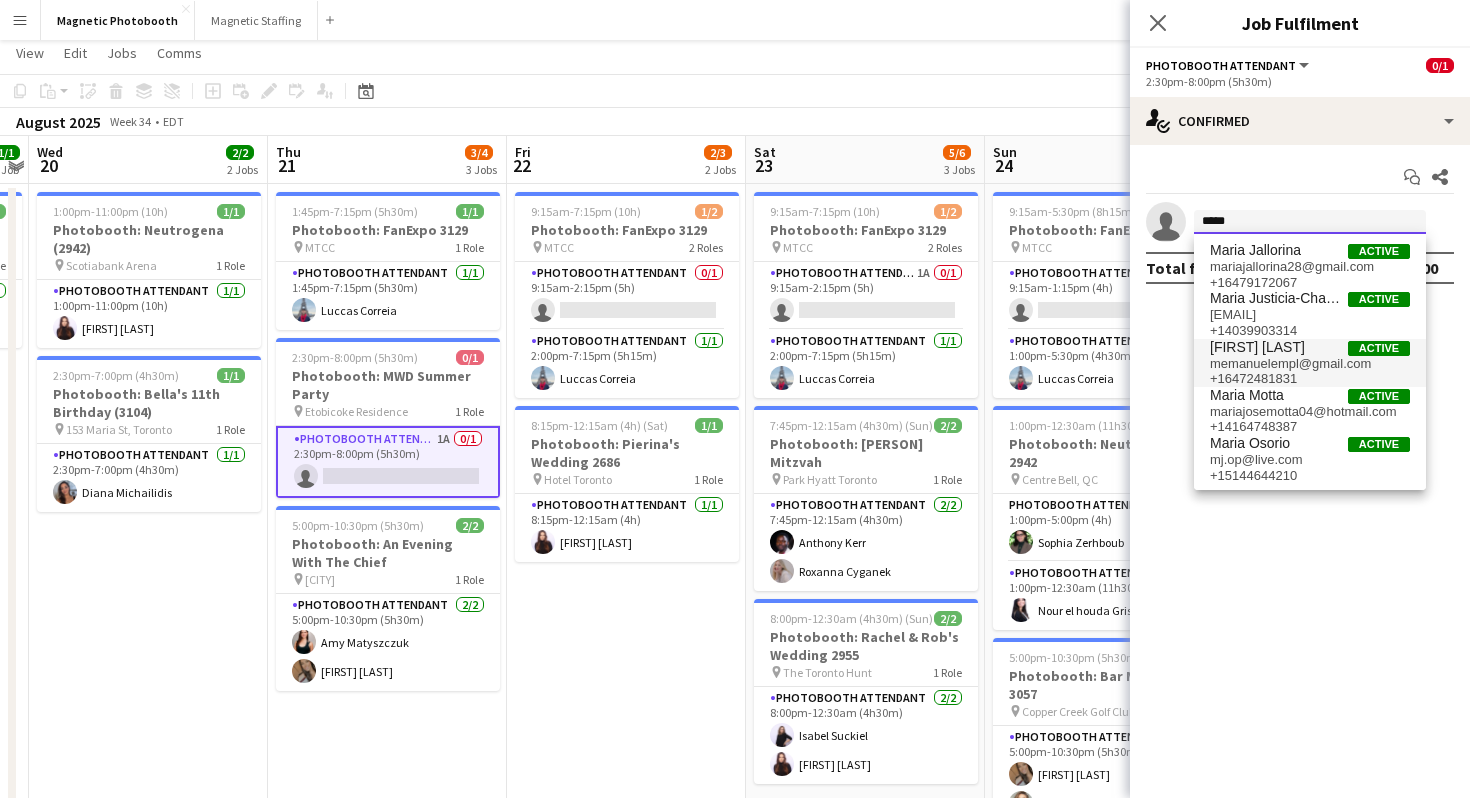 type on "*****" 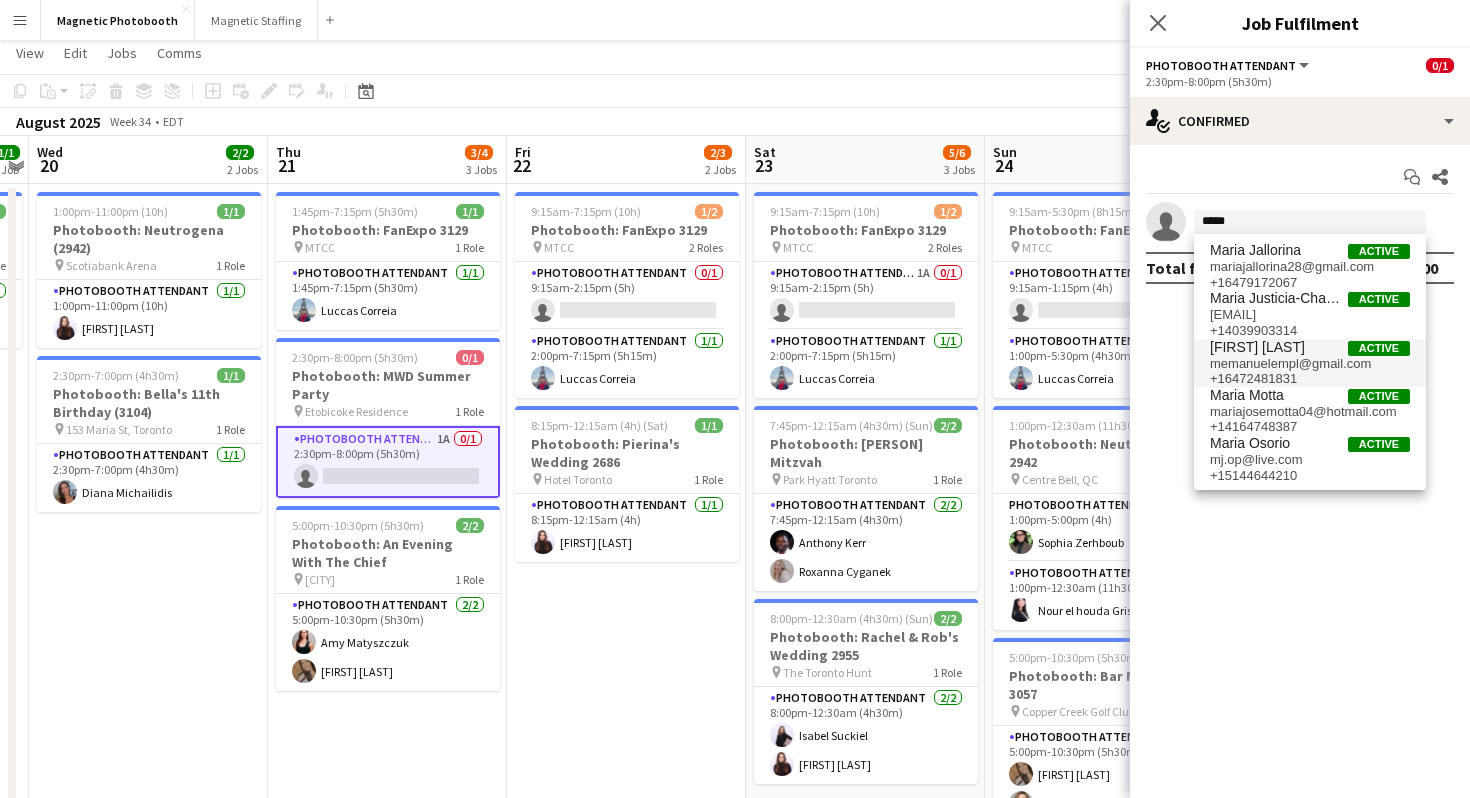 click on "memanuelempl@gmail.com" at bounding box center [1310, 364] 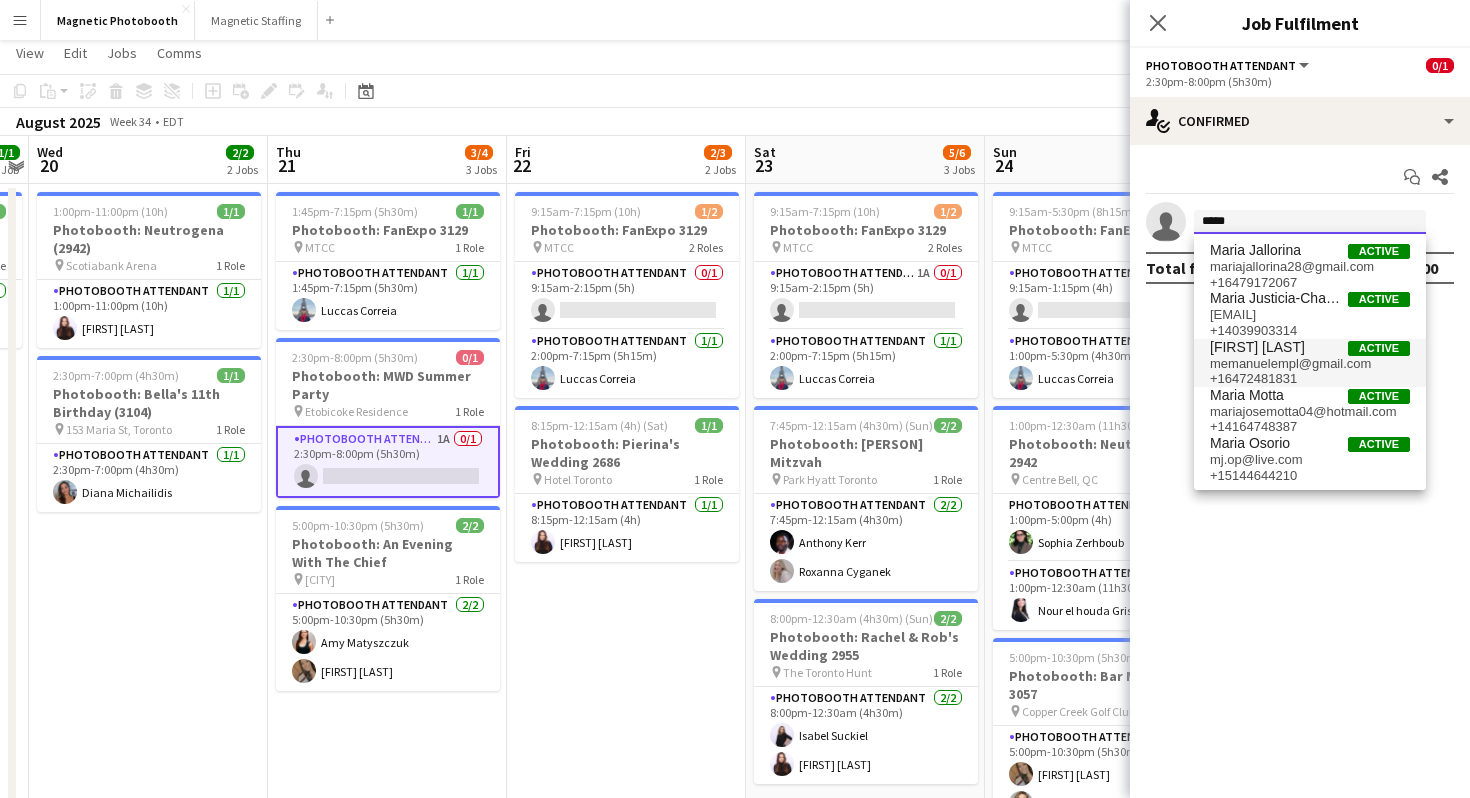 type 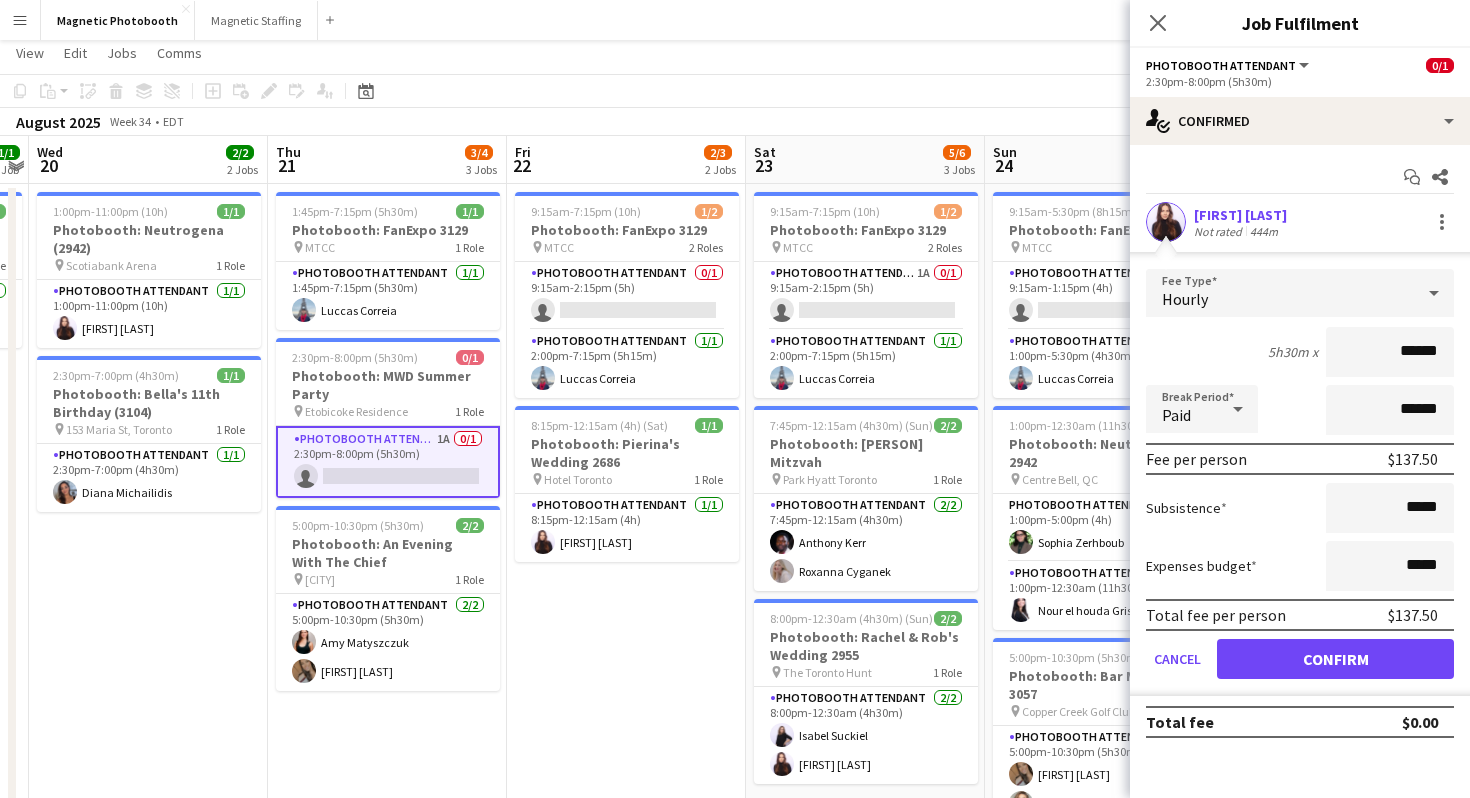 click on "******" at bounding box center [1390, 352] 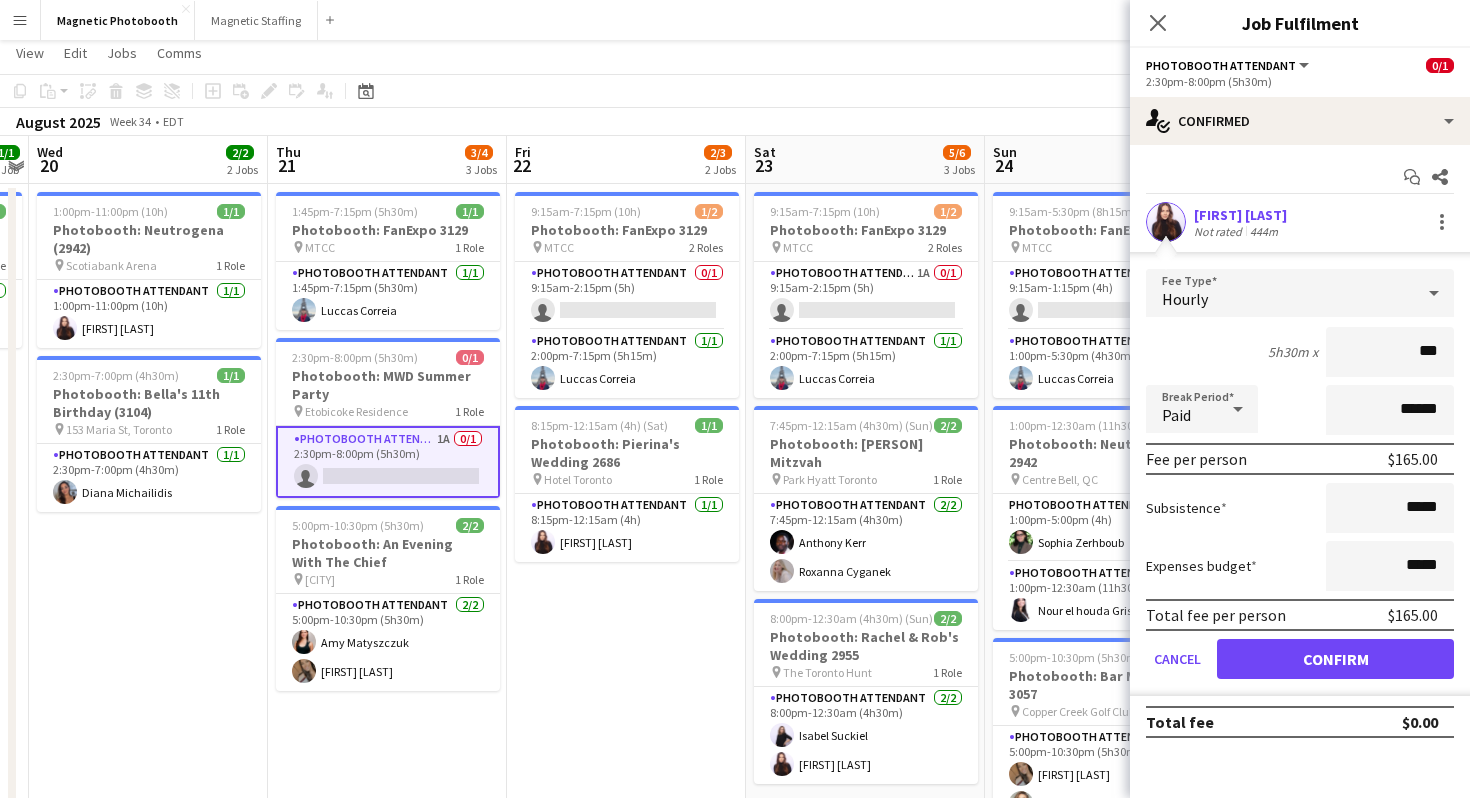 type on "***" 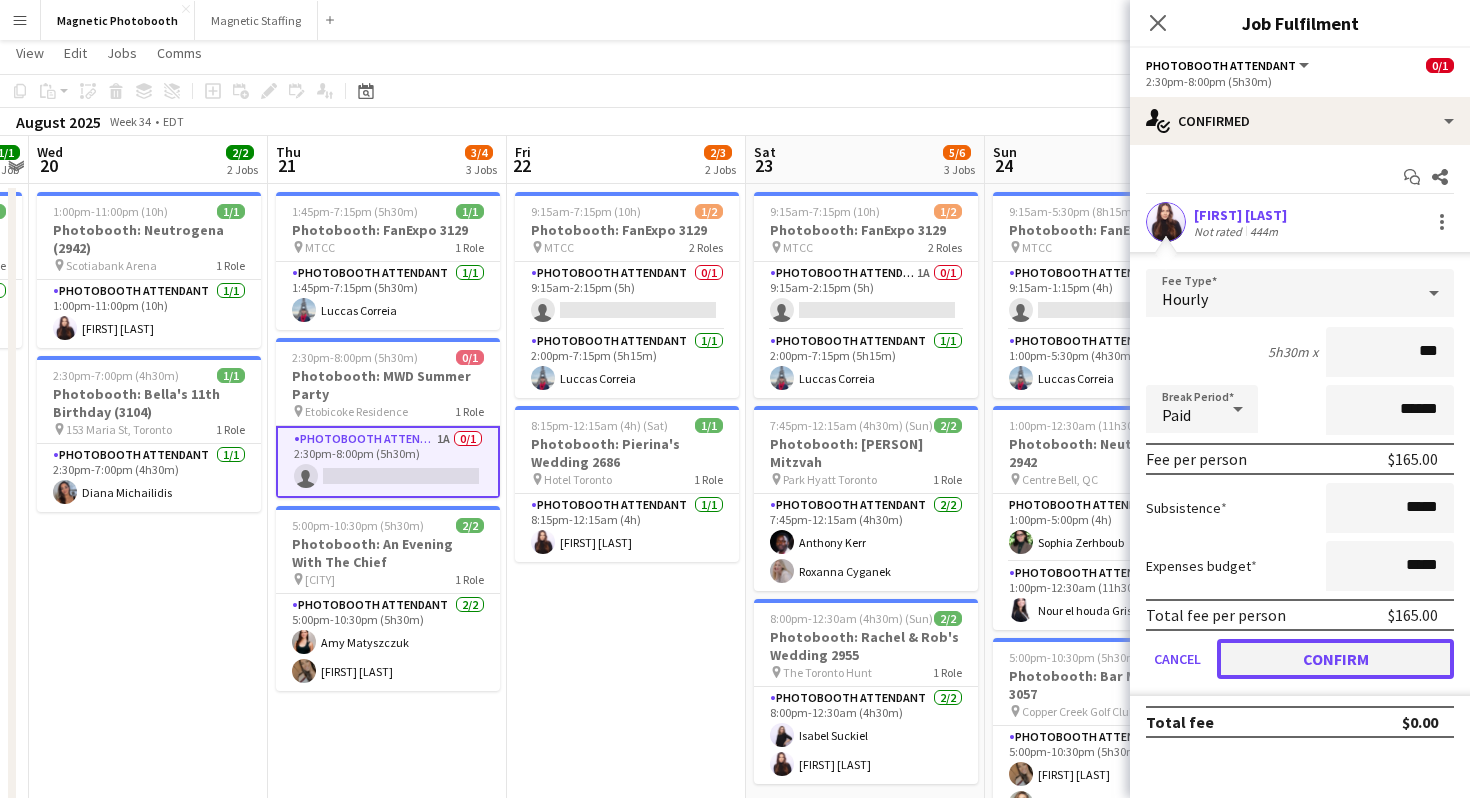 click on "Confirm" at bounding box center [1335, 659] 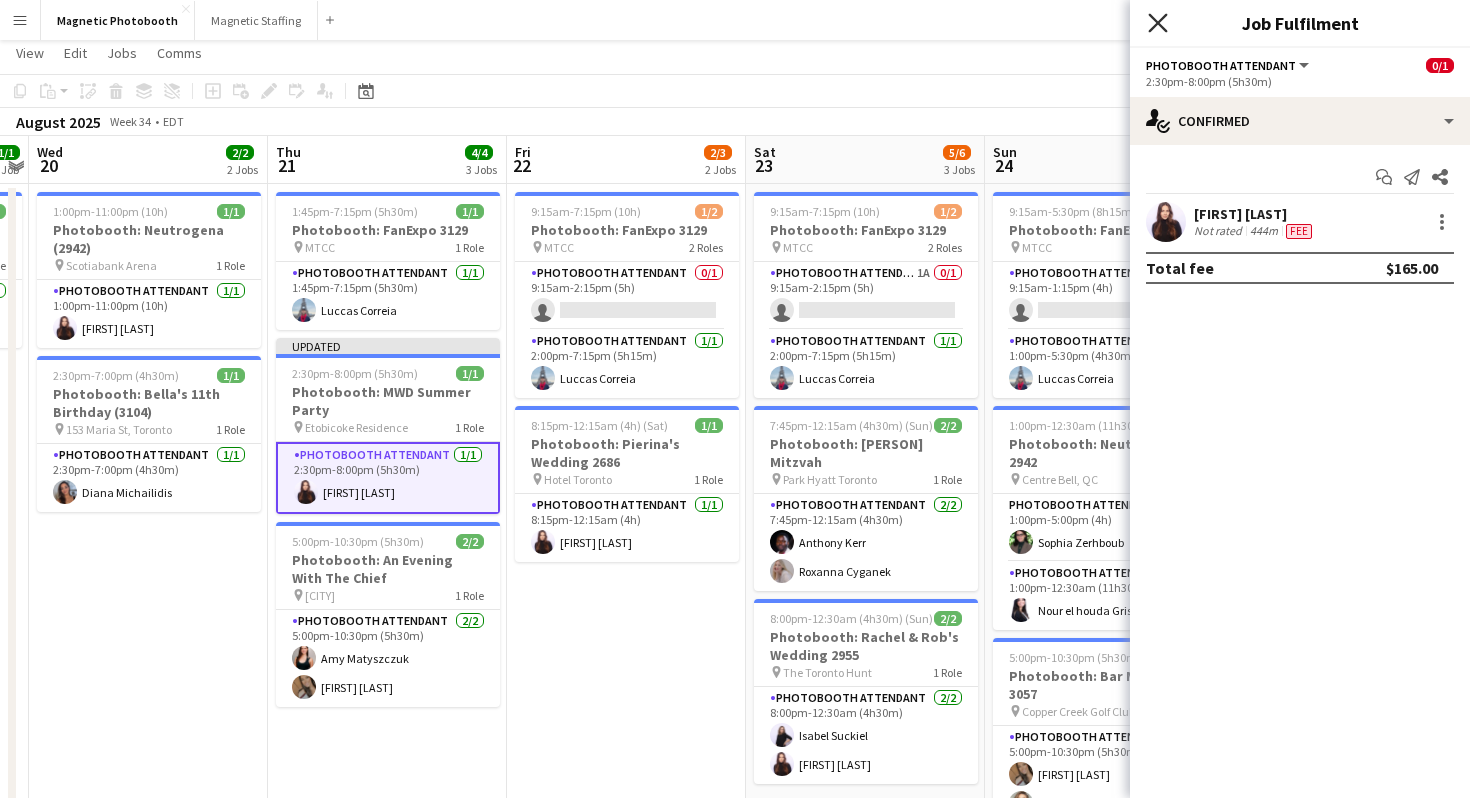 click 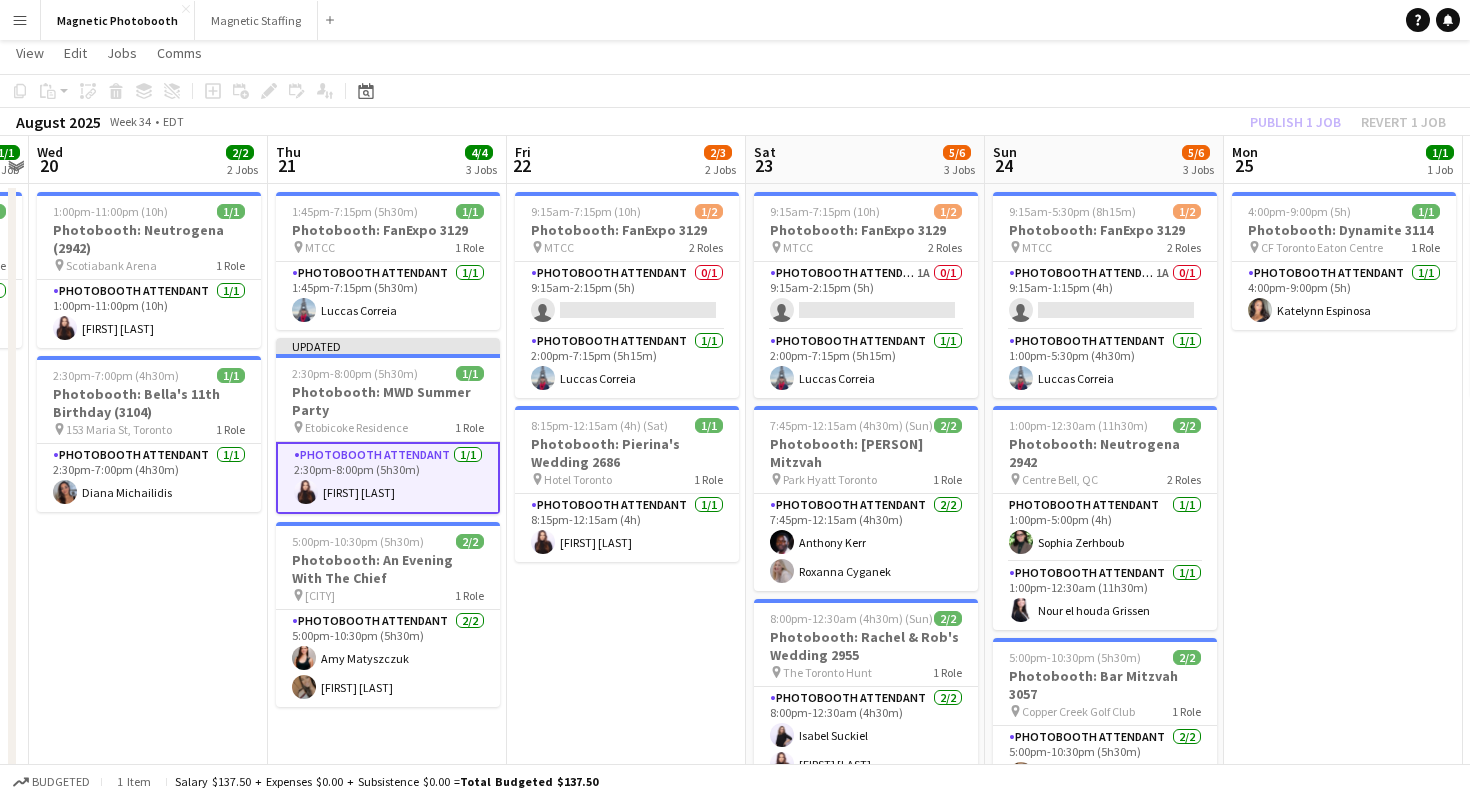 click on "Menu
Boards
Boards   Boards   All jobs   Status
Workforce
Workforce   My Workforce   Recruiting
Comms
Comms
Pay
Pay   Approvals   Payments   Reports
Platform Settings
Platform Settings   Your settings
Training Academy
Training Academy
Knowledge Base
Knowledge Base
Product Updates
Product Updates   Log Out   Privacy   Magnetic Photobooth
Close
Magnetic Staffing
Close
Add
Help
Notifications" at bounding box center (735, 20) 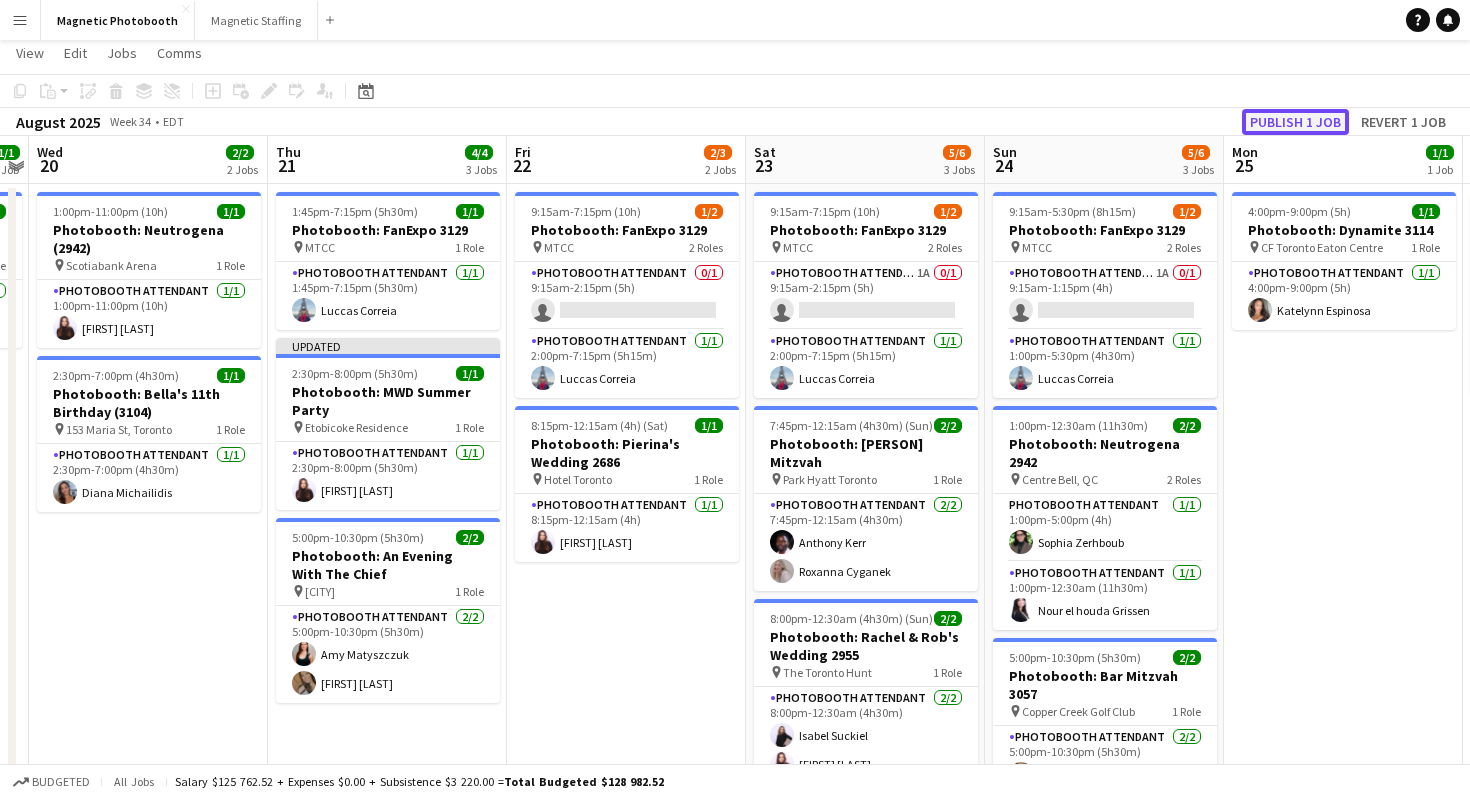 click on "Publish 1 job" 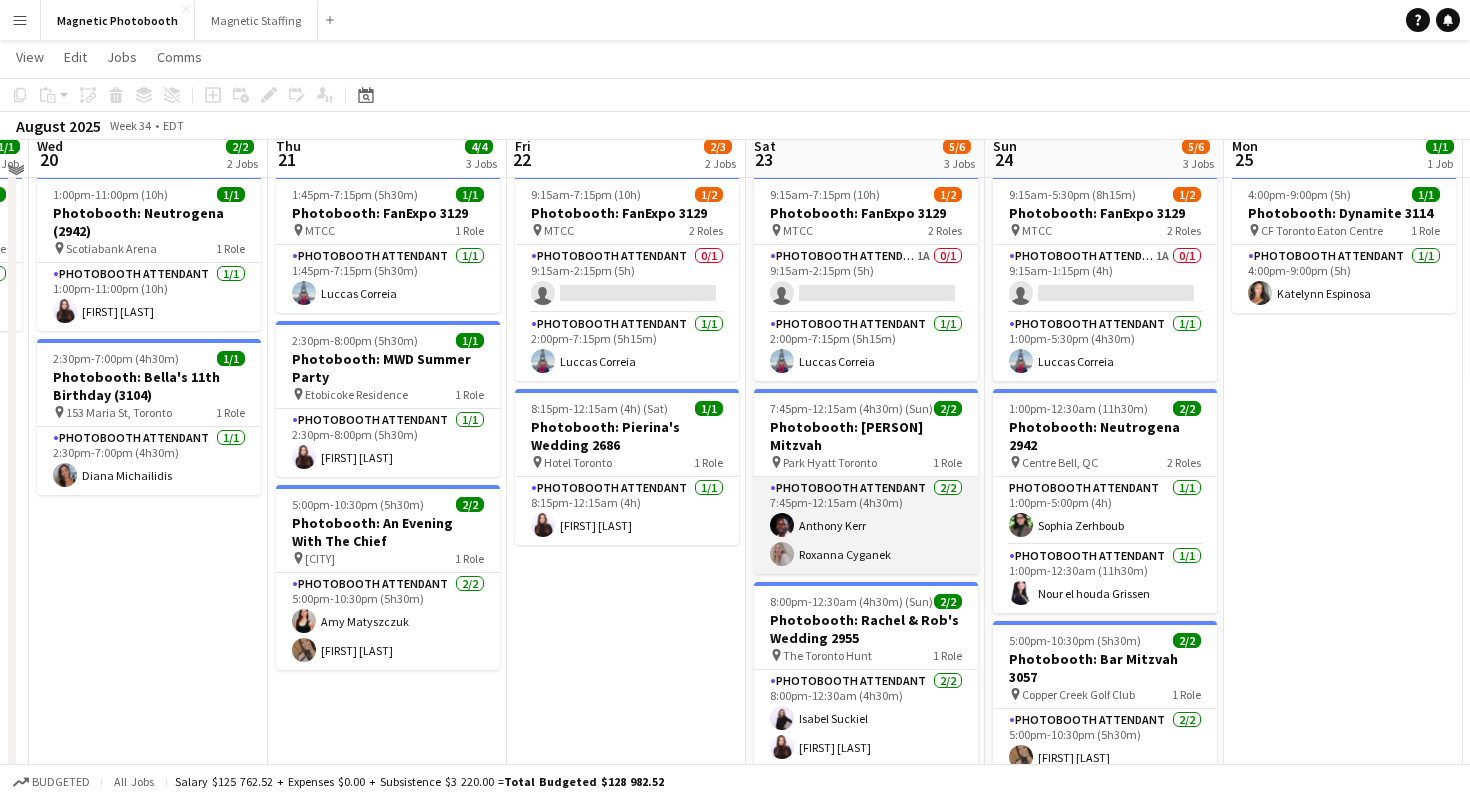 scroll, scrollTop: 41, scrollLeft: 0, axis: vertical 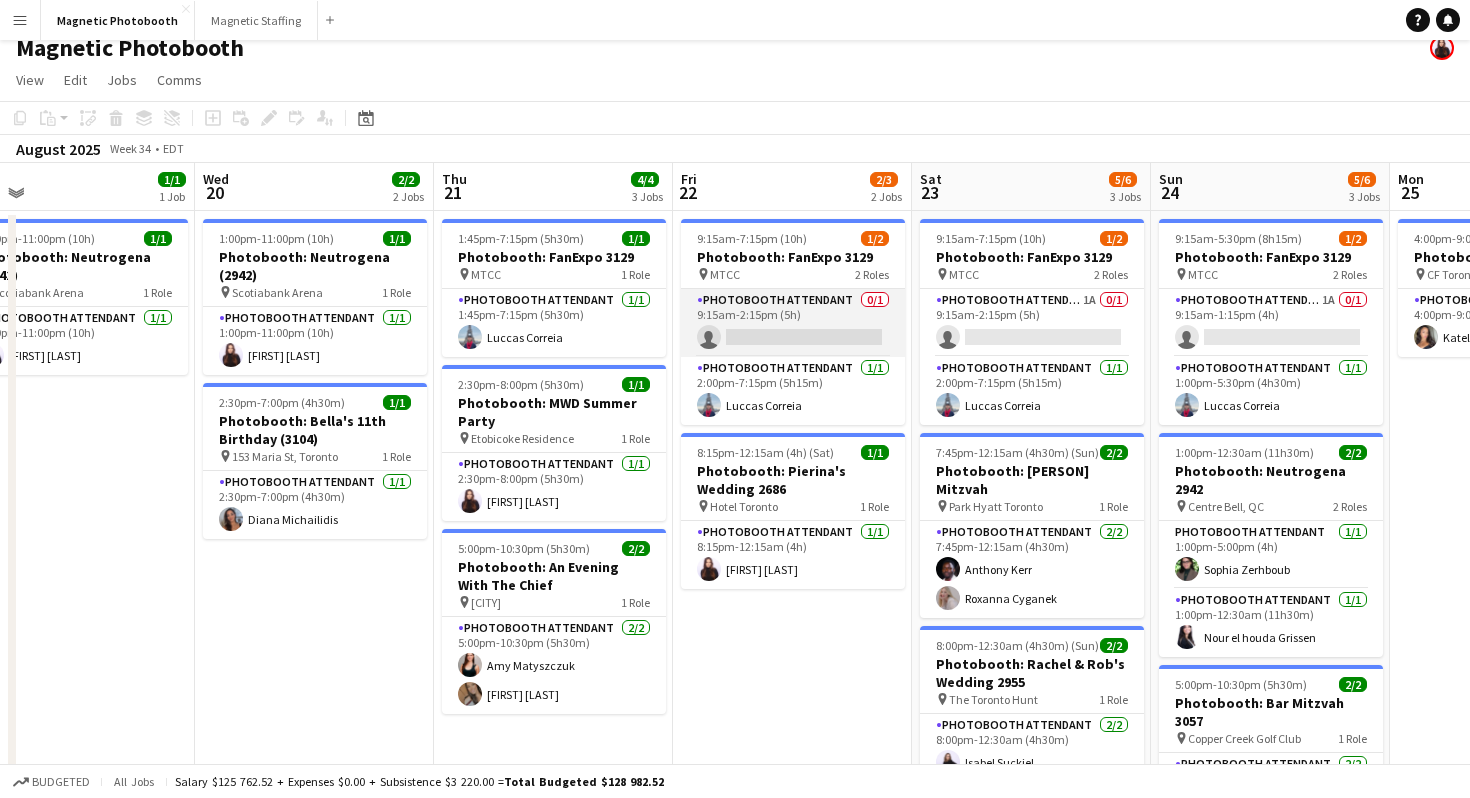 click on "Photobooth Attendant    0/1   9:15am-2:15pm (5h)
single-neutral-actions" at bounding box center (793, 323) 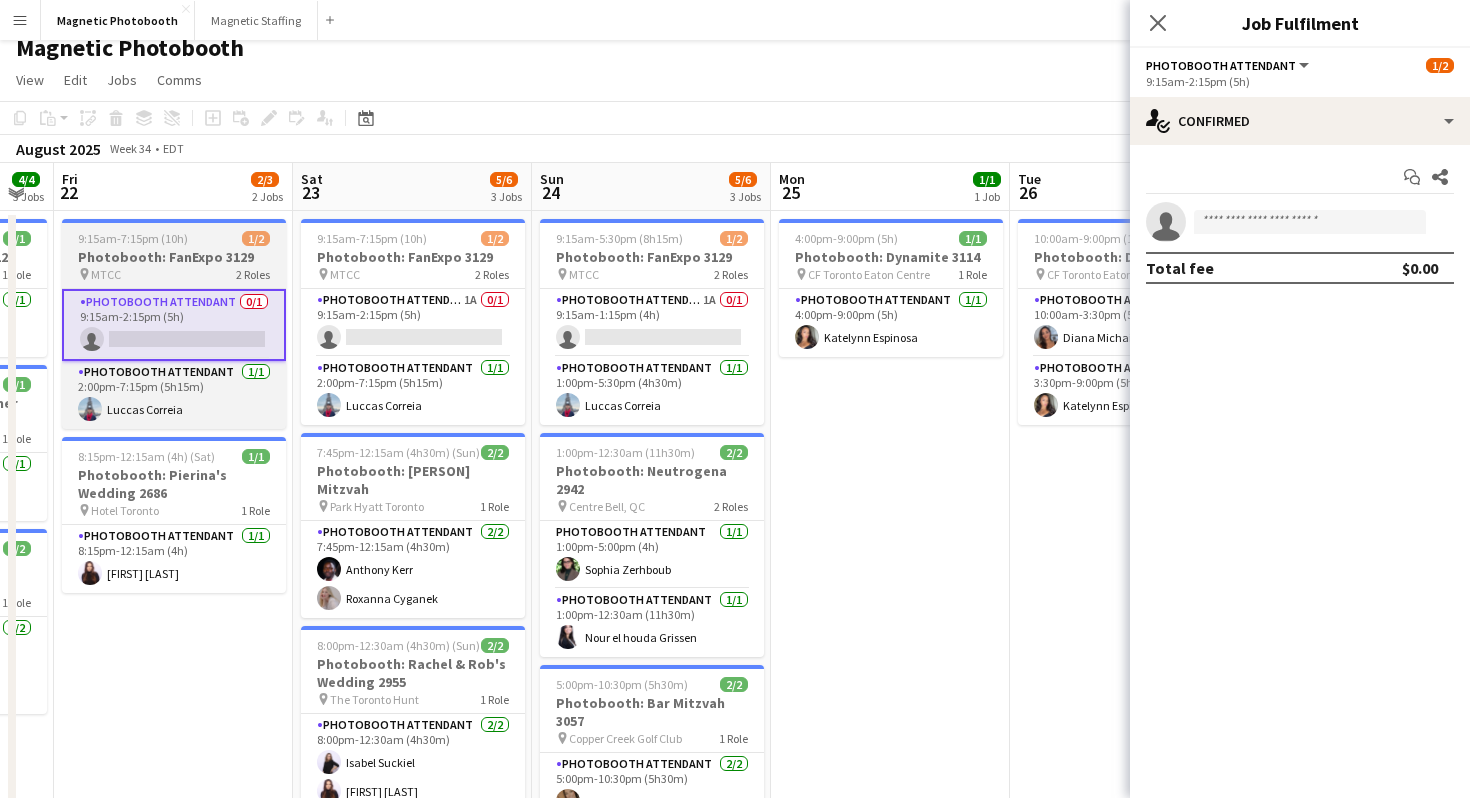 scroll, scrollTop: 0, scrollLeft: 674, axis: horizontal 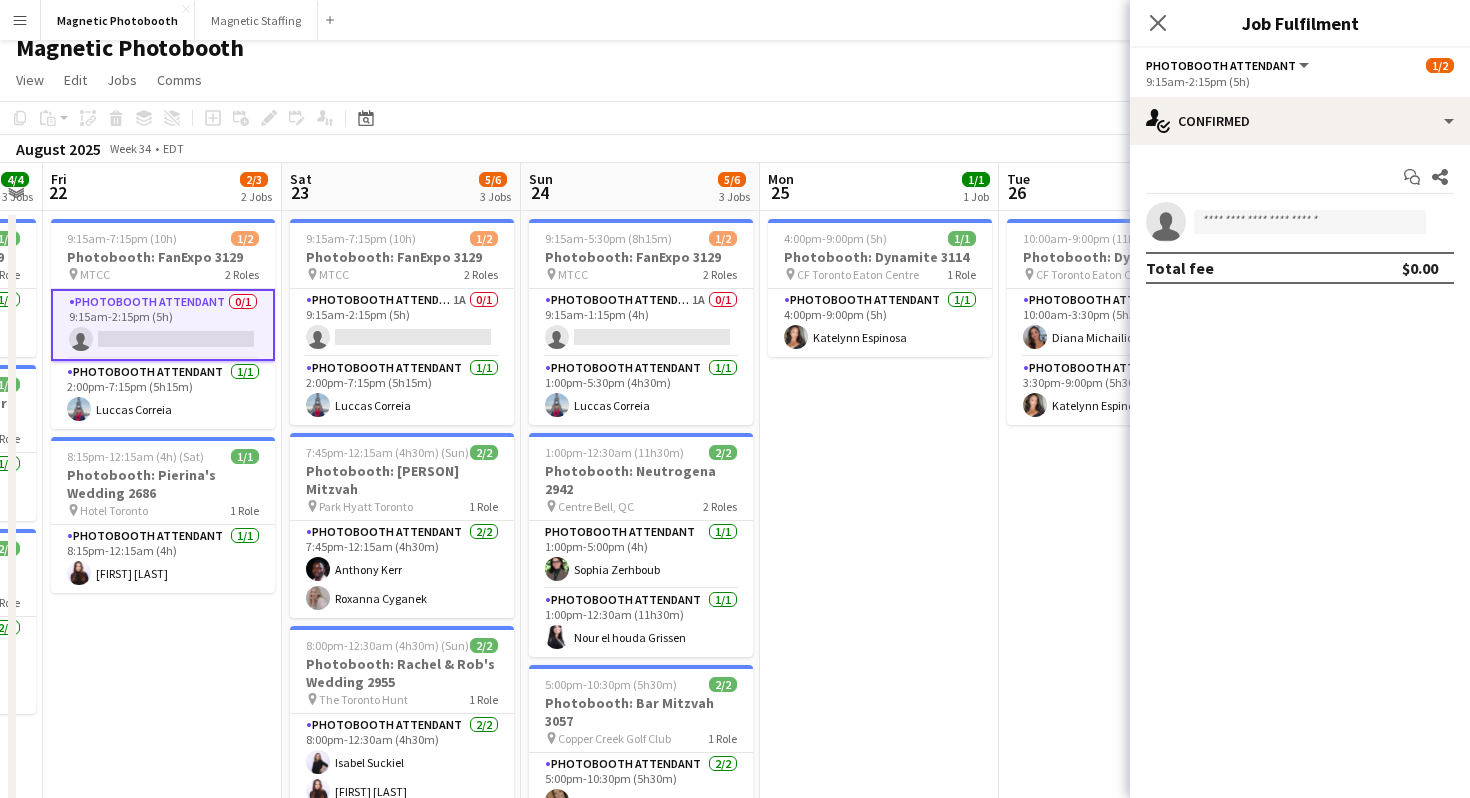 click on "View  Day view expanded Day view collapsed Month view Date picker Jump to today Expand Linked Jobs Collapse Linked Jobs  Edit  Copy
Command
C  Paste  Without Crew
Command
V With Crew
Command
Shift
V Paste as linked job  Group  Group Ungroup  Jobs  New Job Edit Job Delete Job New Linked Job Edit Linked Jobs Job fulfilment Promote Role Copy Role URL  Comms  Notify confirmed crew Create chat" 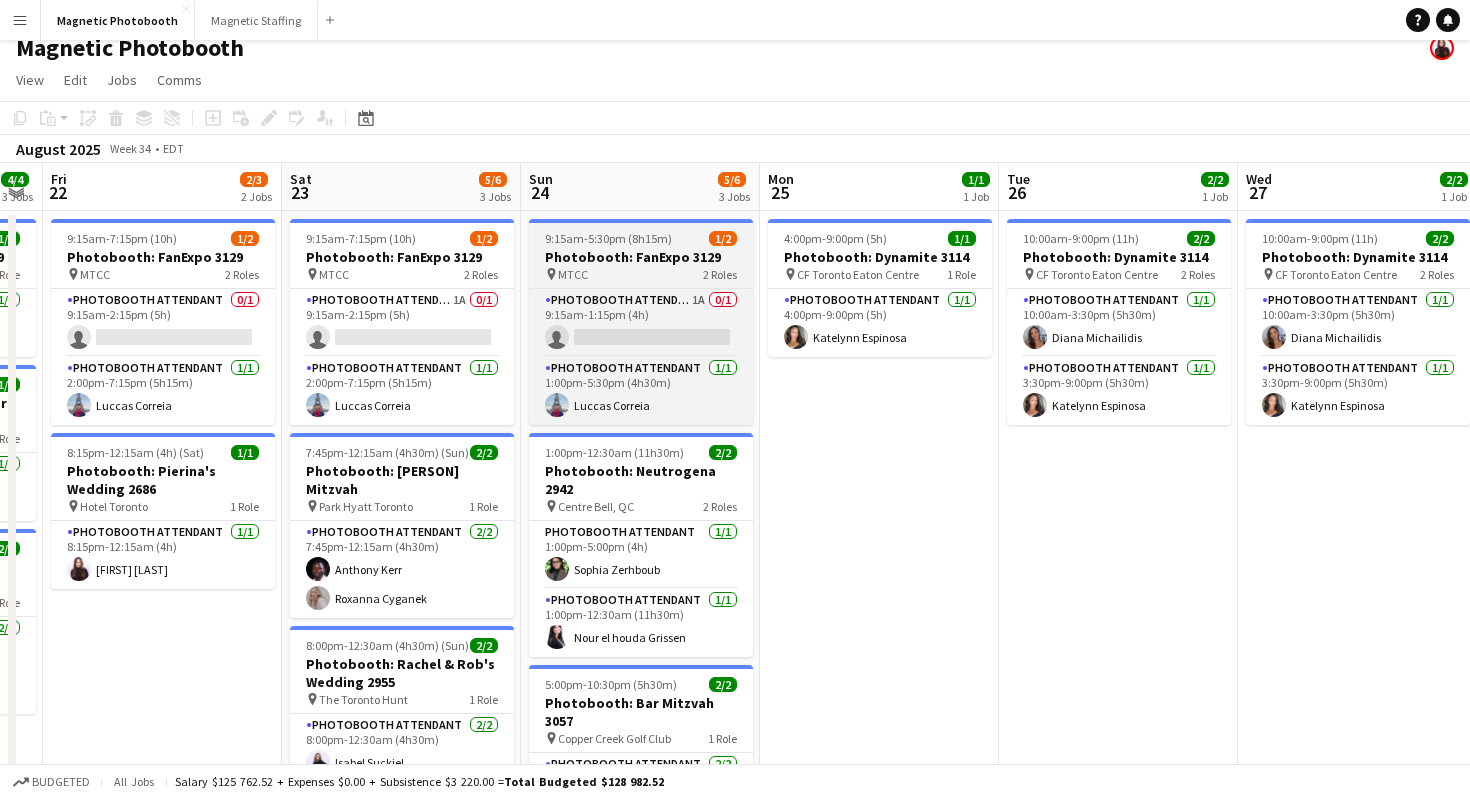 scroll, scrollTop: 17, scrollLeft: 0, axis: vertical 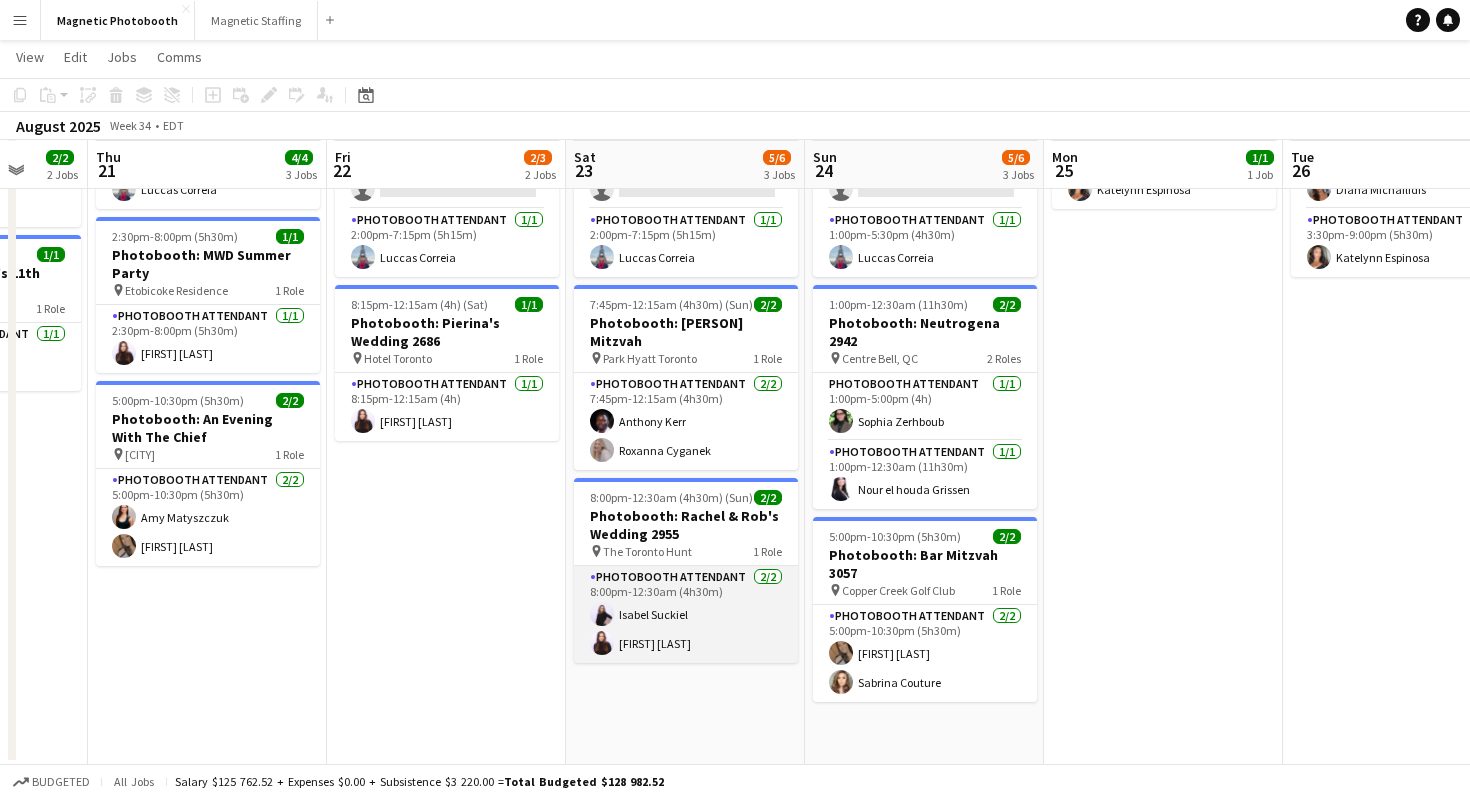 click on "Photobooth Attendant    2/2   8:00pm-12:30am (4h30m)
Isabel Suckiel Maria Lopes" at bounding box center [686, 614] 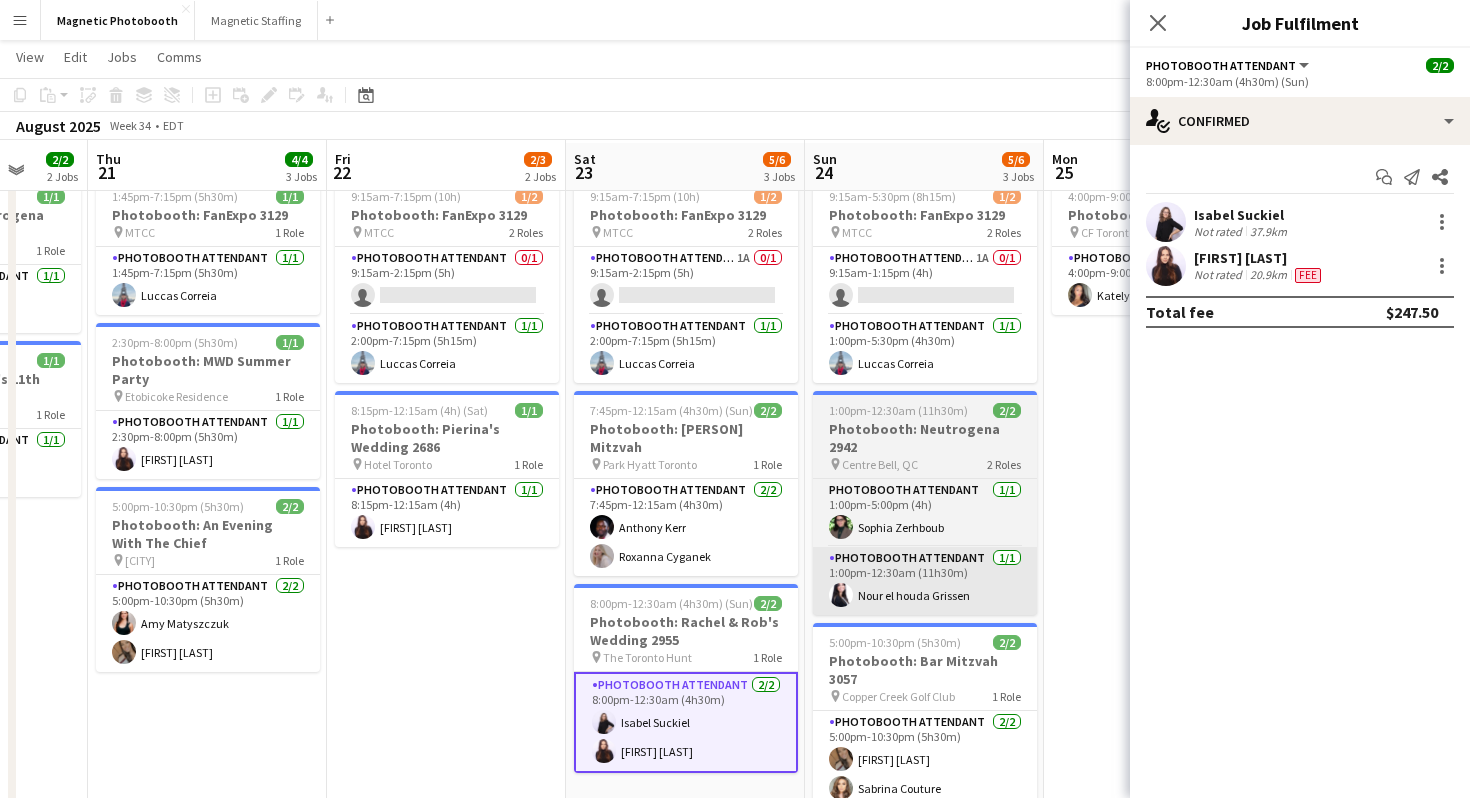 scroll, scrollTop: 57, scrollLeft: 0, axis: vertical 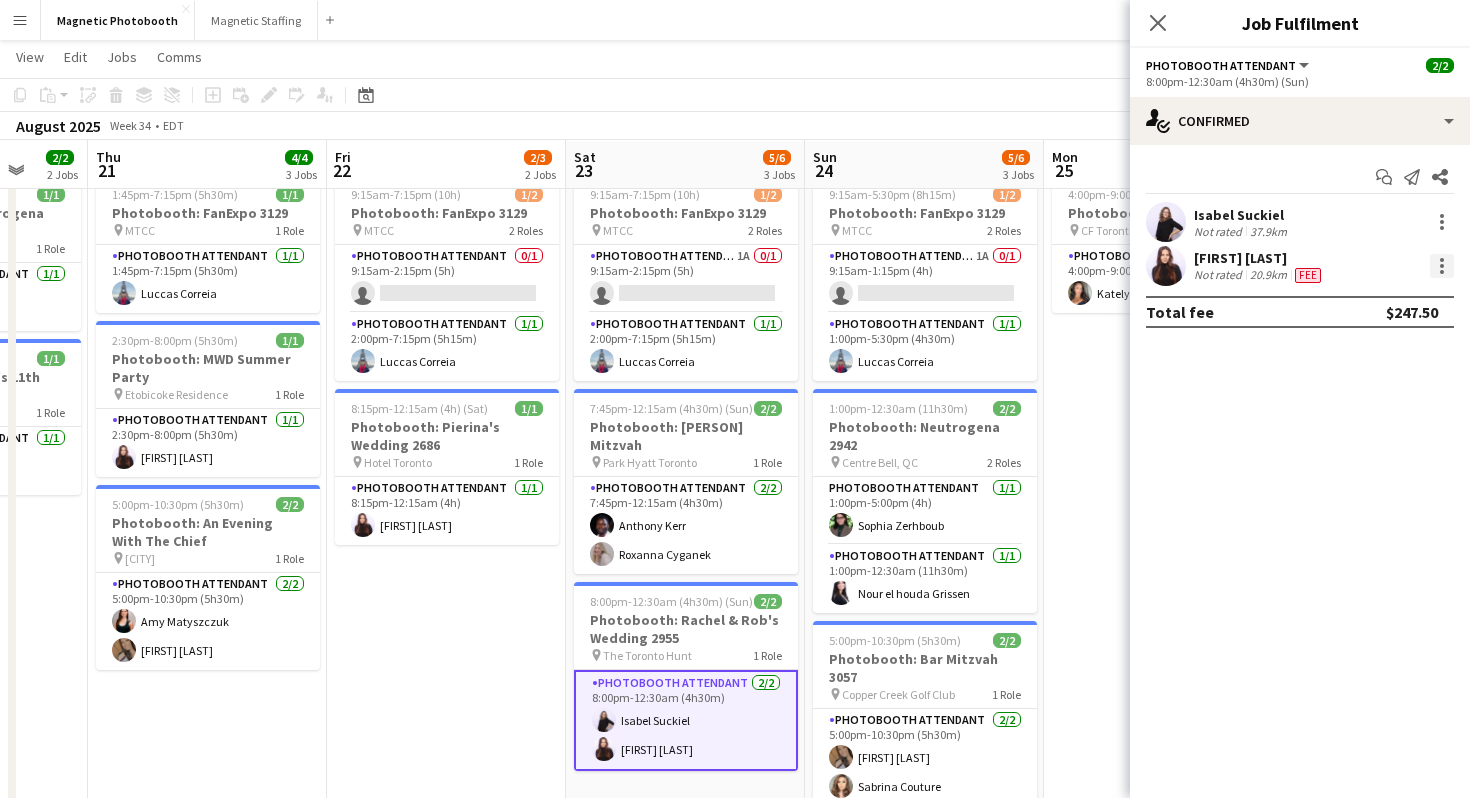 click at bounding box center [1442, 260] 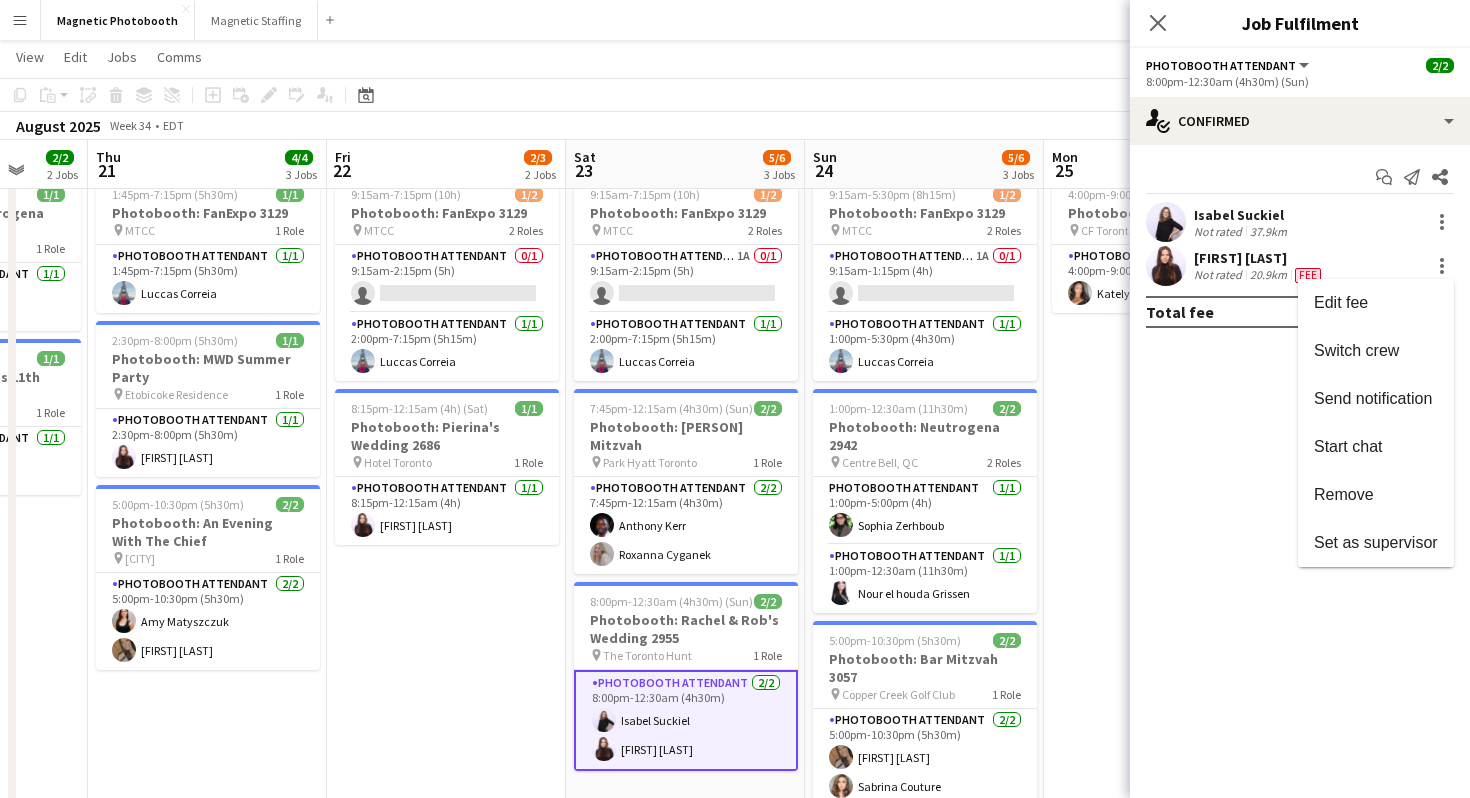 click at bounding box center [735, 399] 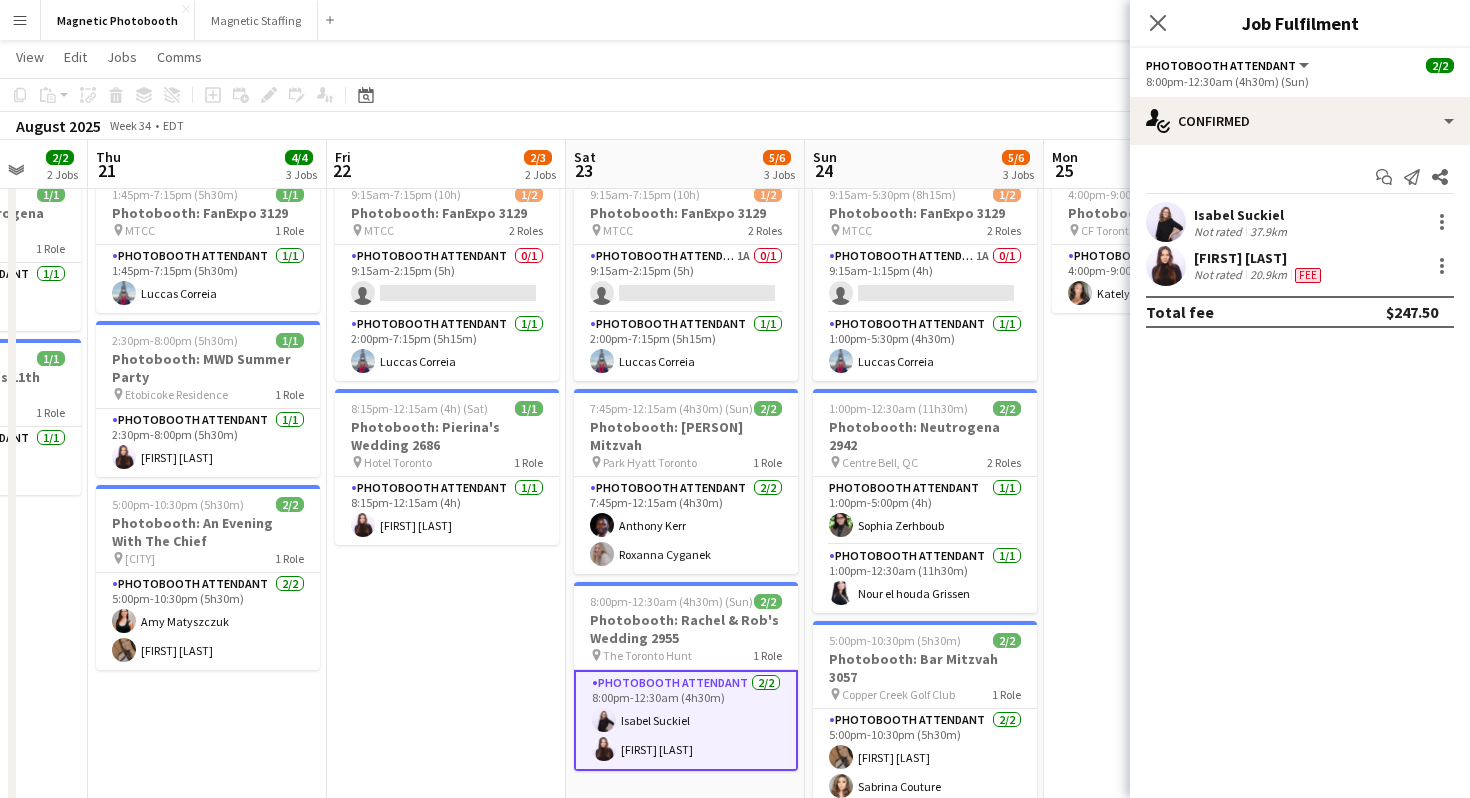 click on "Photobooth: Candace Zwicker Mitzvah" at bounding box center (686, 436) 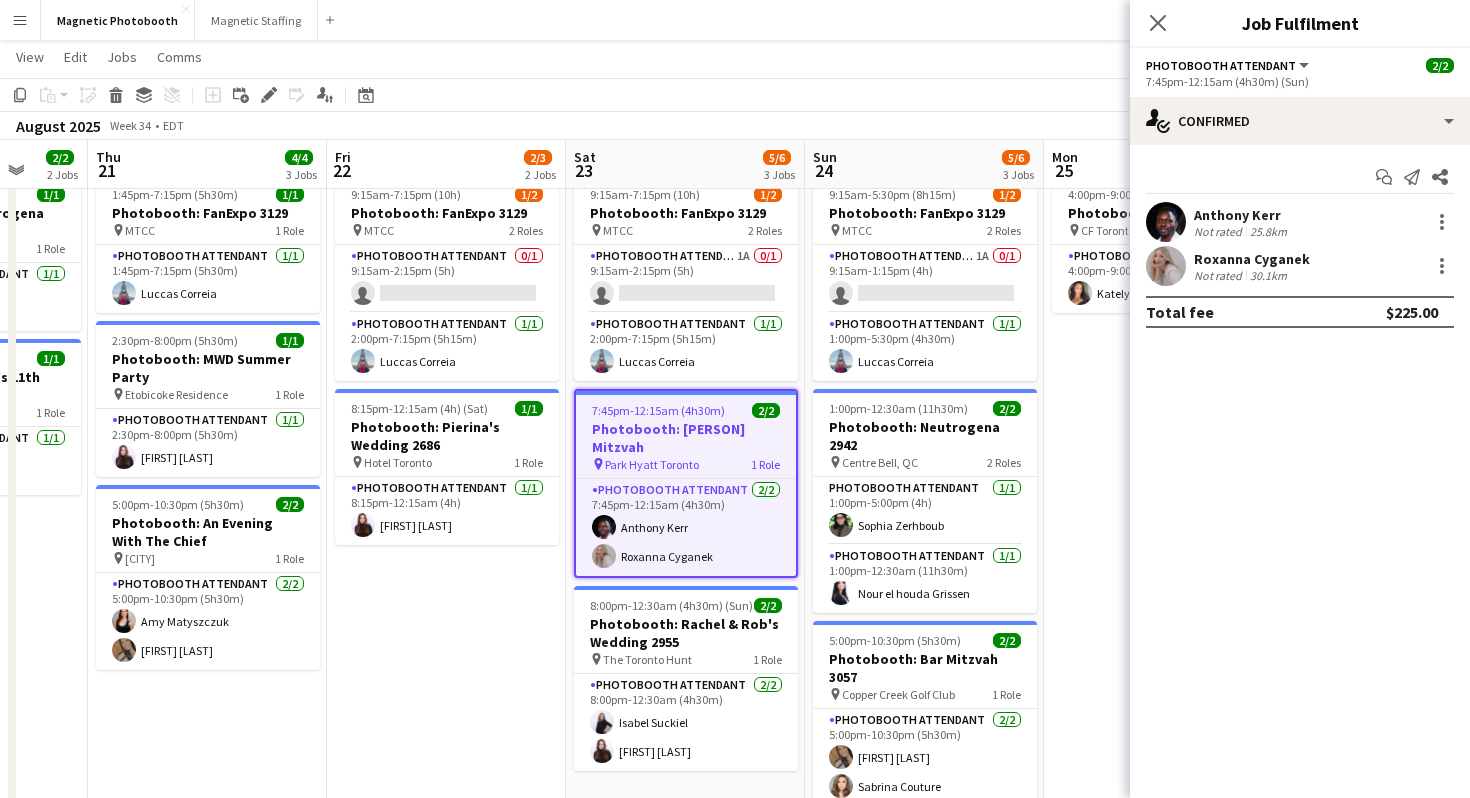 click on "Not rated   30.1km" at bounding box center (1252, 275) 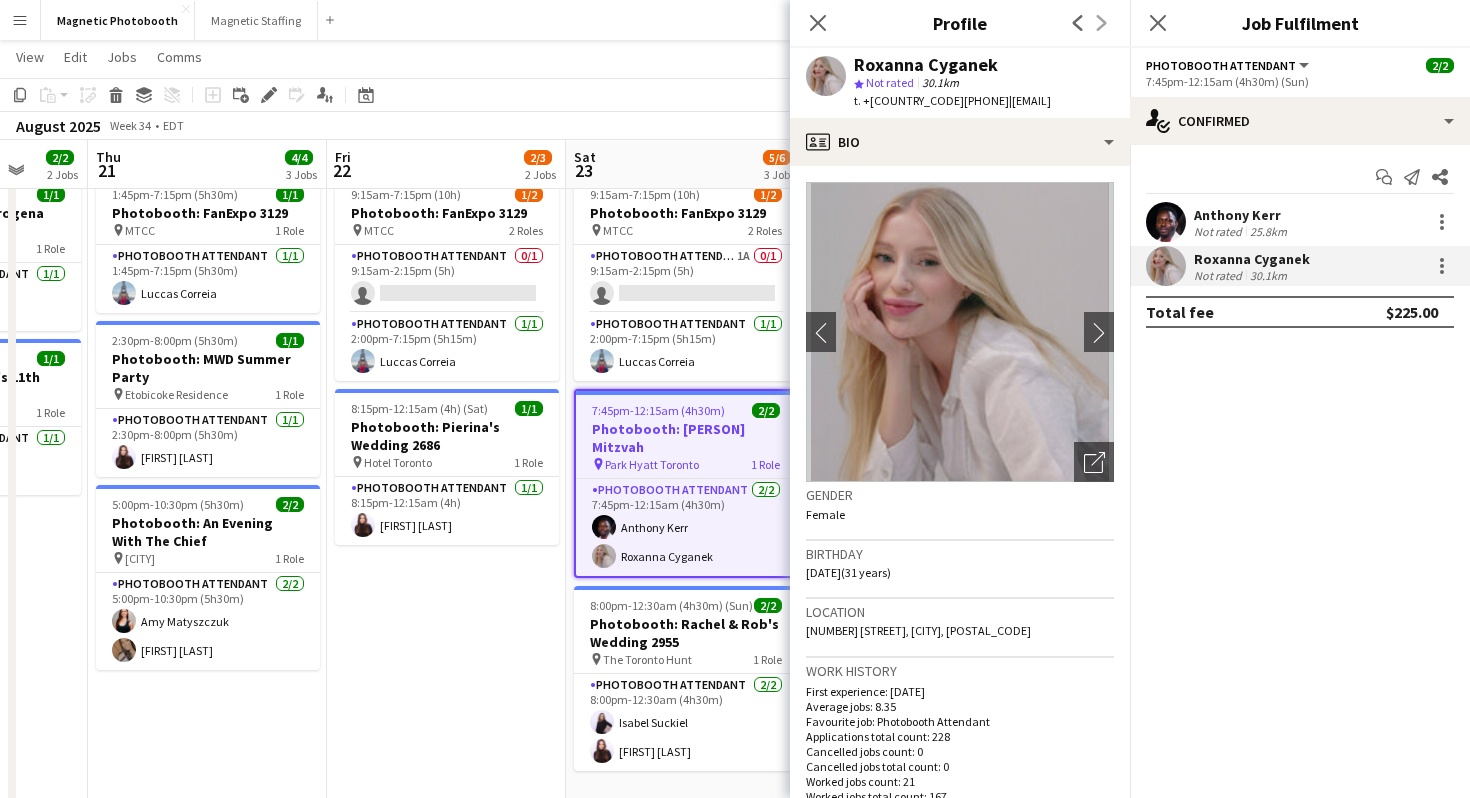 click on "Photobooth: Candace Zwicker Mitzvah" at bounding box center (686, 438) 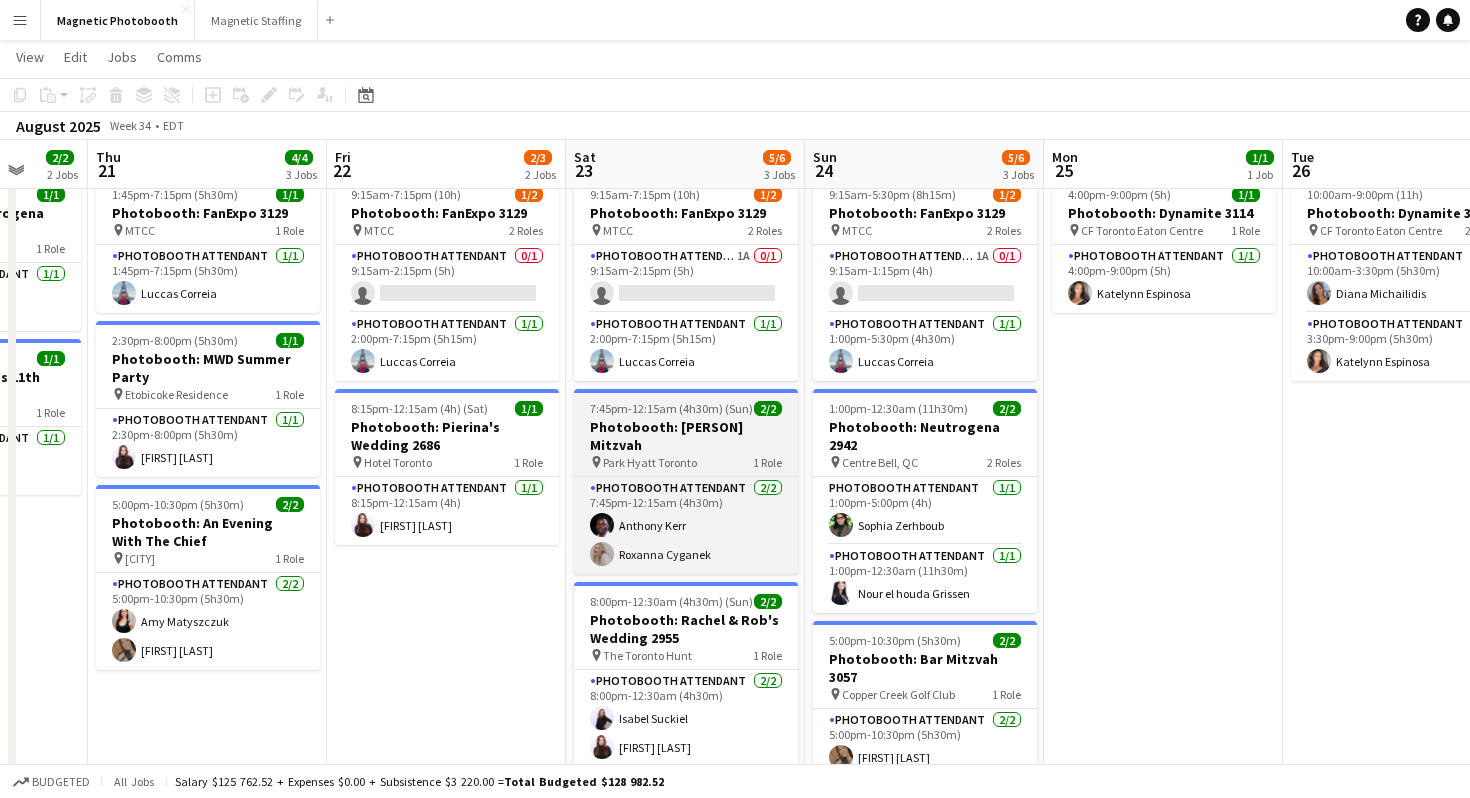click on "pin
Park Hyatt Toronto" at bounding box center (643, 462) 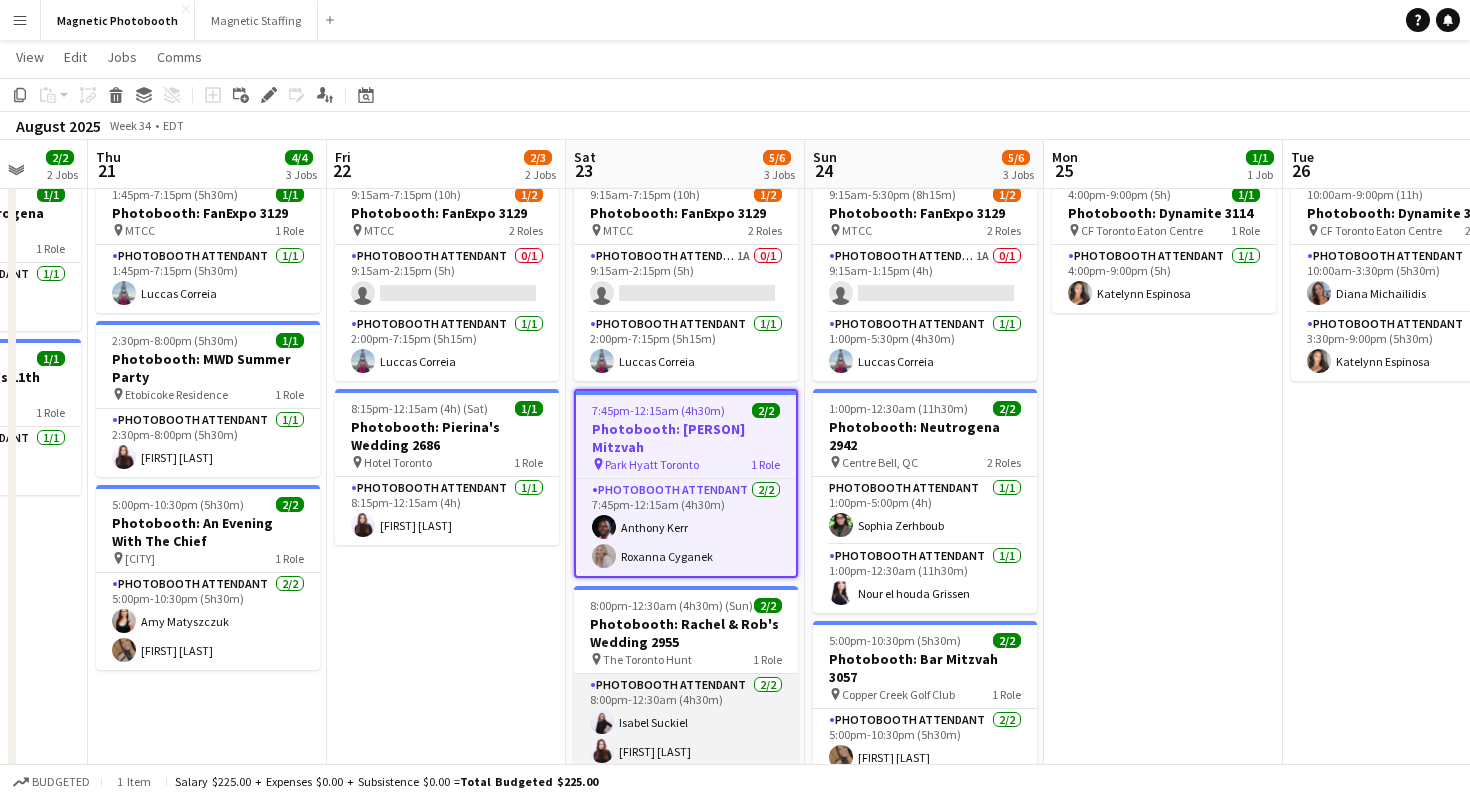 click on "Photobooth Attendant    2/2   8:00pm-12:30am (4h30m)
Isabel Suckiel Maria Lopes" at bounding box center (686, 722) 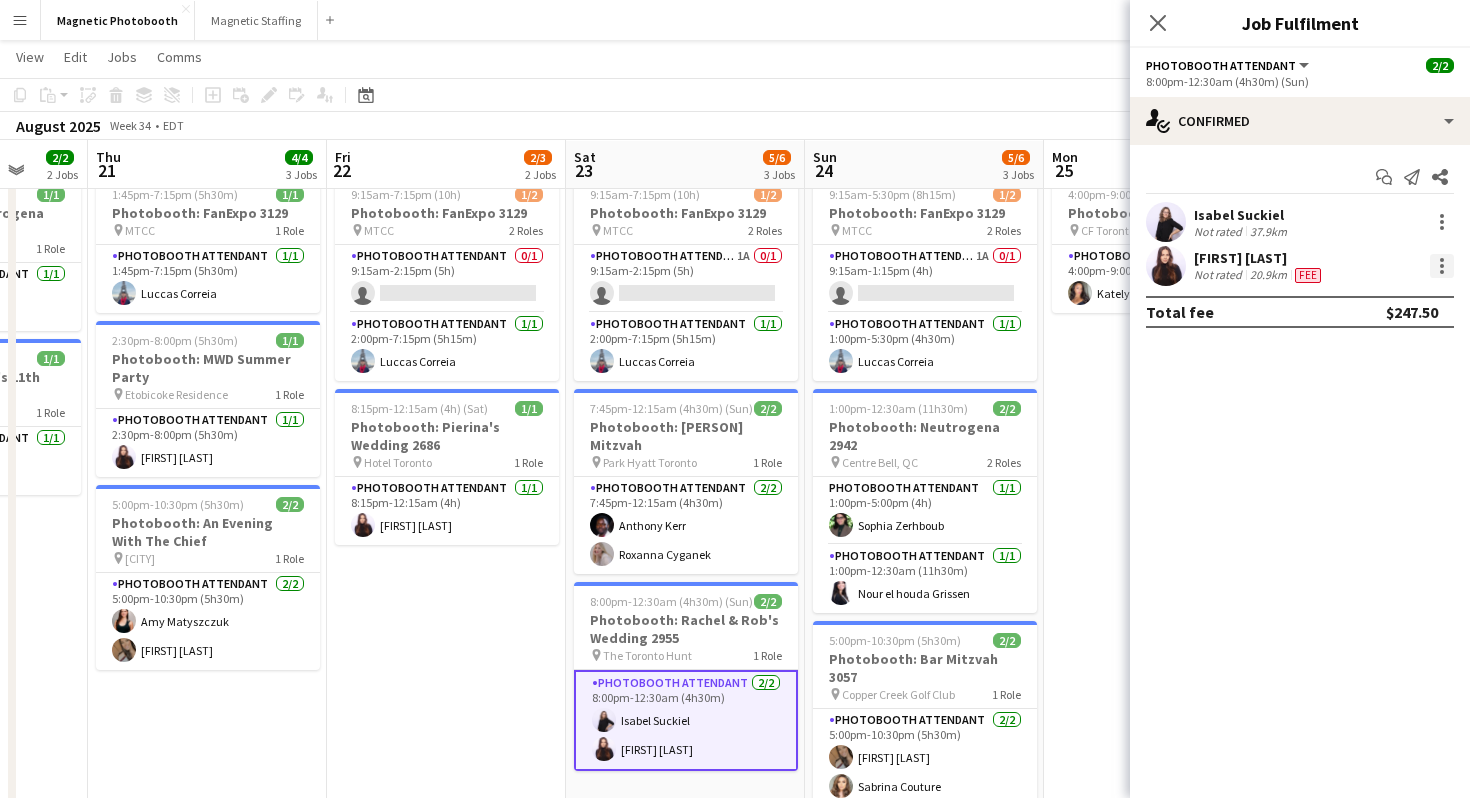 click at bounding box center [1442, 260] 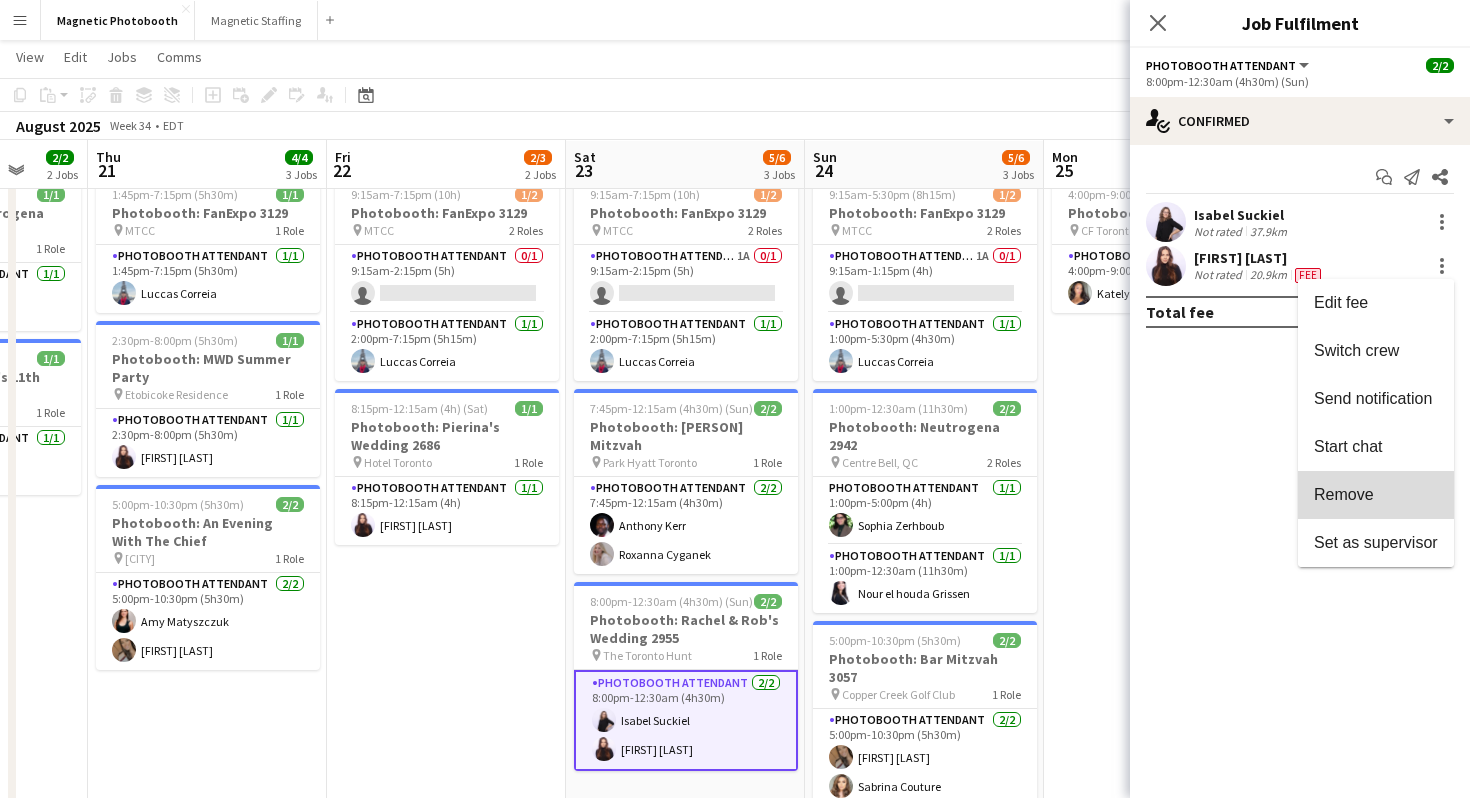 click on "Remove" at bounding box center [1376, 495] 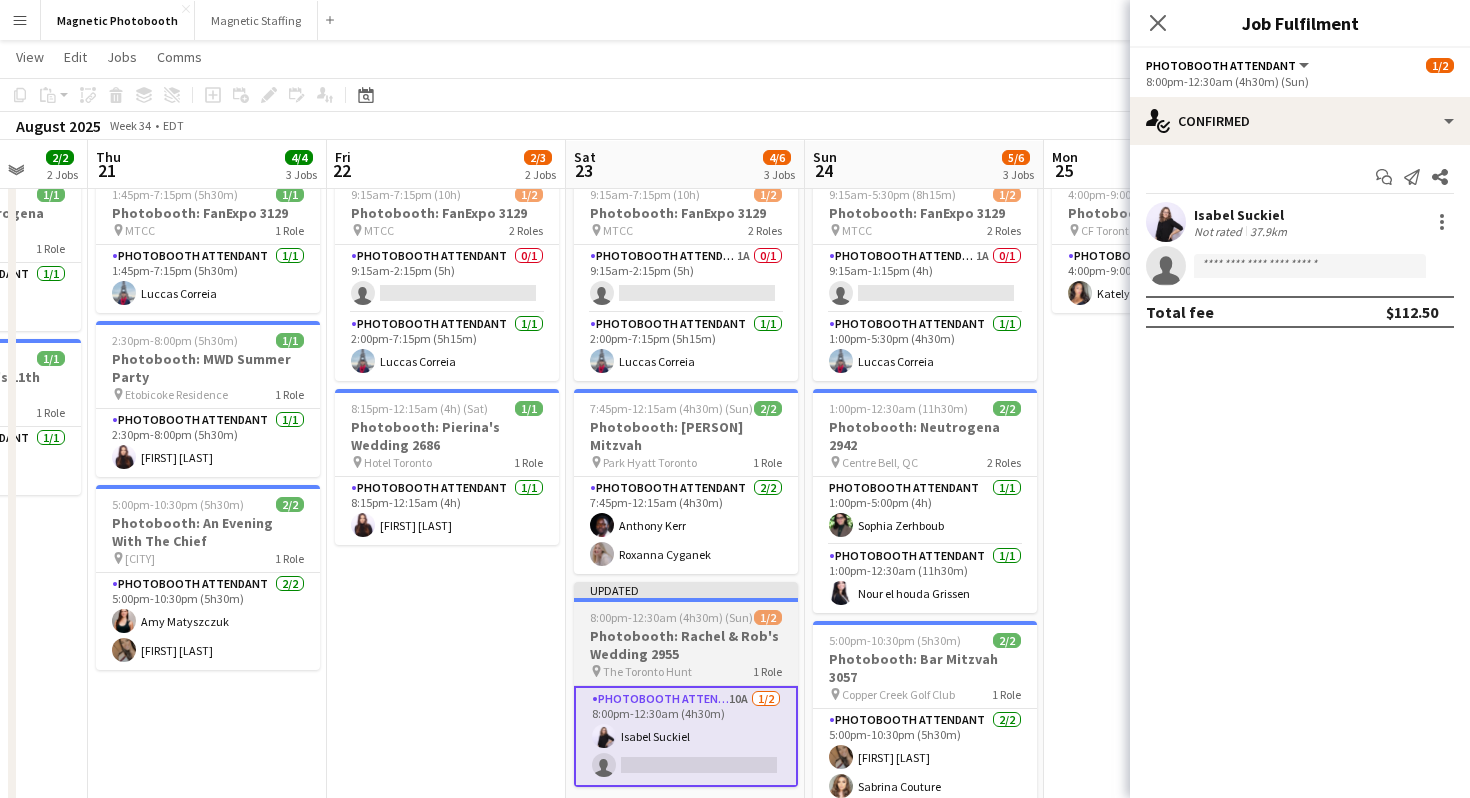 click on "Updated   8:00pm-12:30am (4h30m) (Sun)   1/2   Photobooth: Rachel & Rob's Wedding 2955
pin
The Toronto Hunt   1 Role   Photobooth Attendant    10A   1/2   8:00pm-12:30am (4h30m)
Isabel Suckiel
single-neutral-actions" at bounding box center (686, 684) 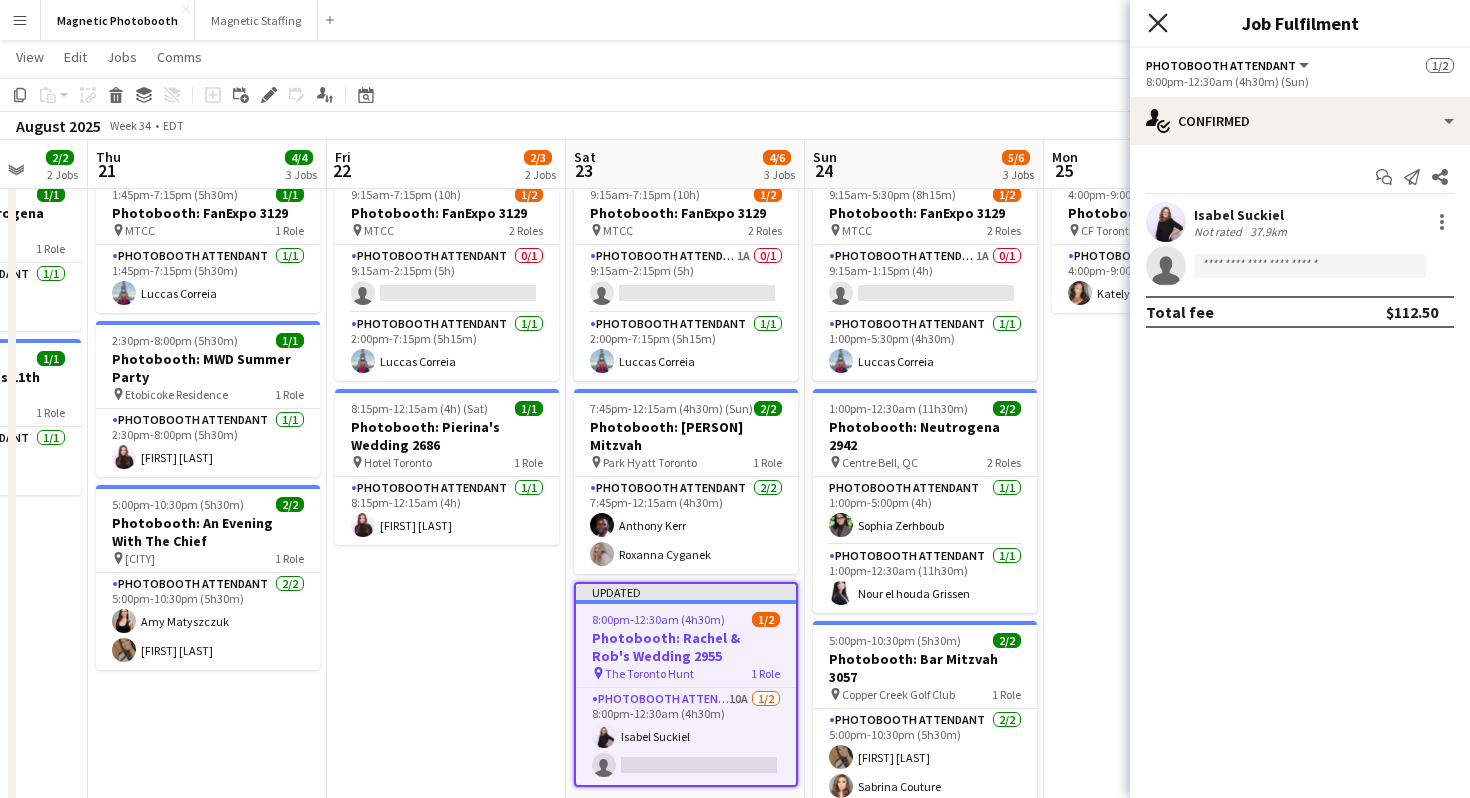 click on "Close pop-in" 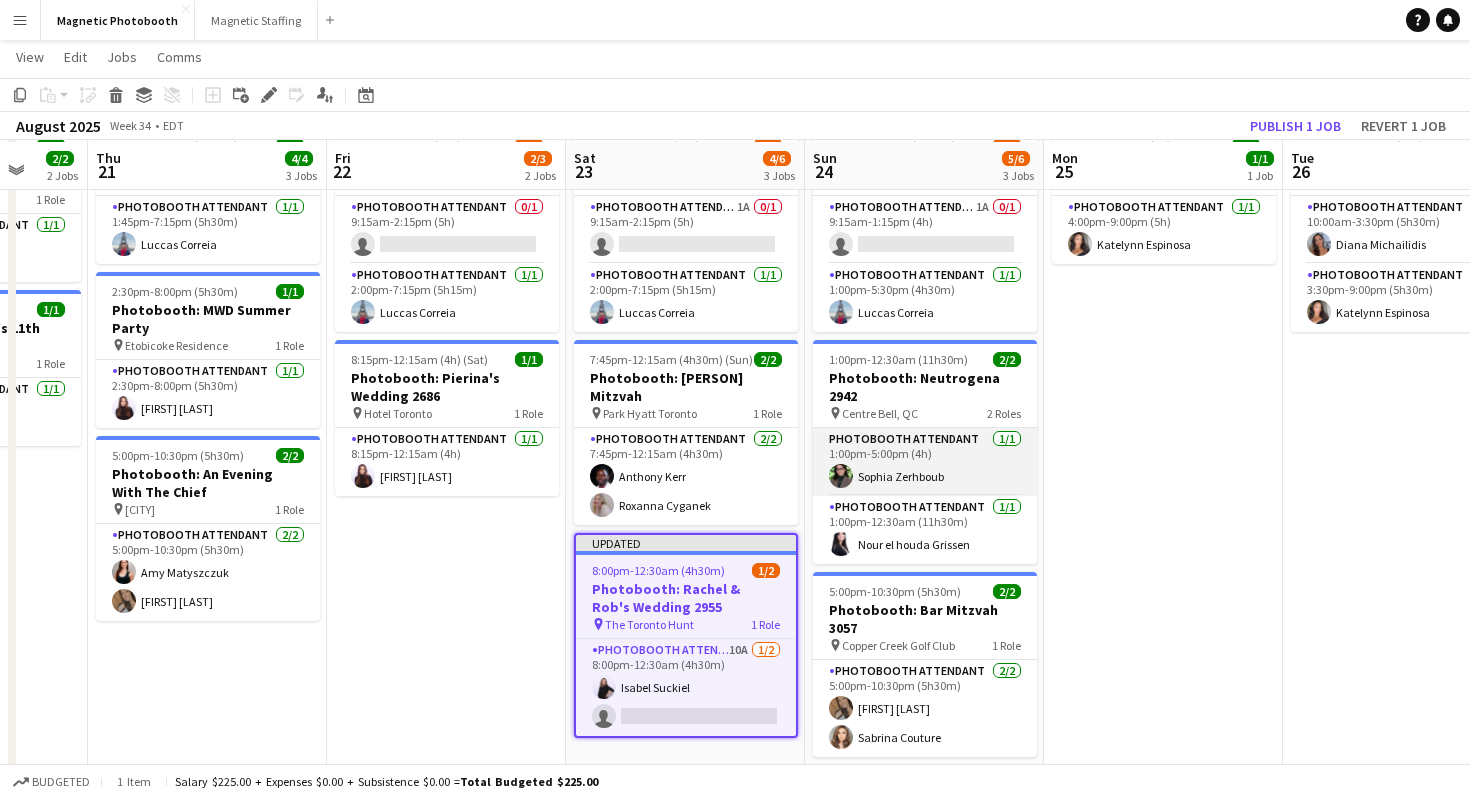 scroll, scrollTop: 107, scrollLeft: 0, axis: vertical 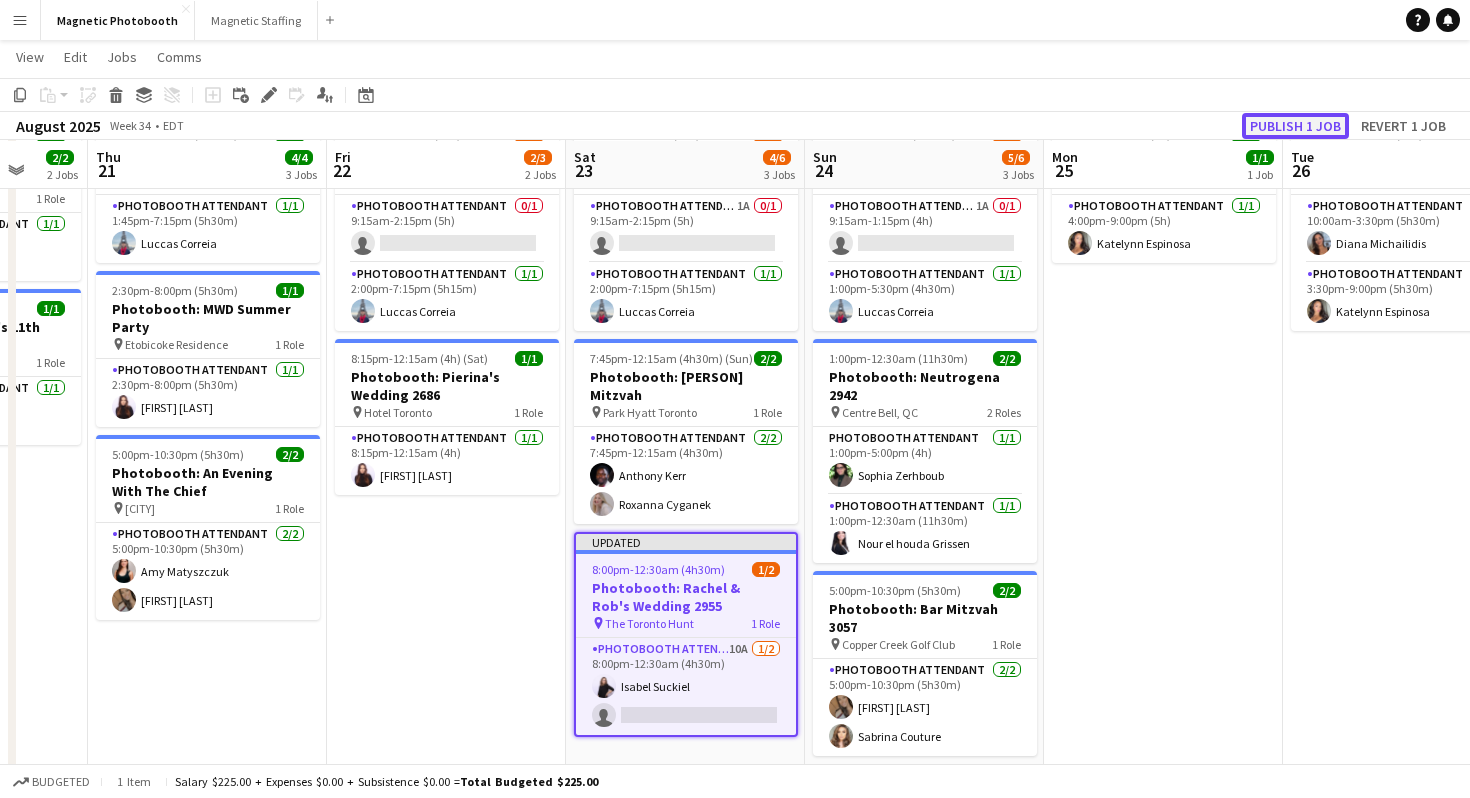 click on "Publish 1 job" 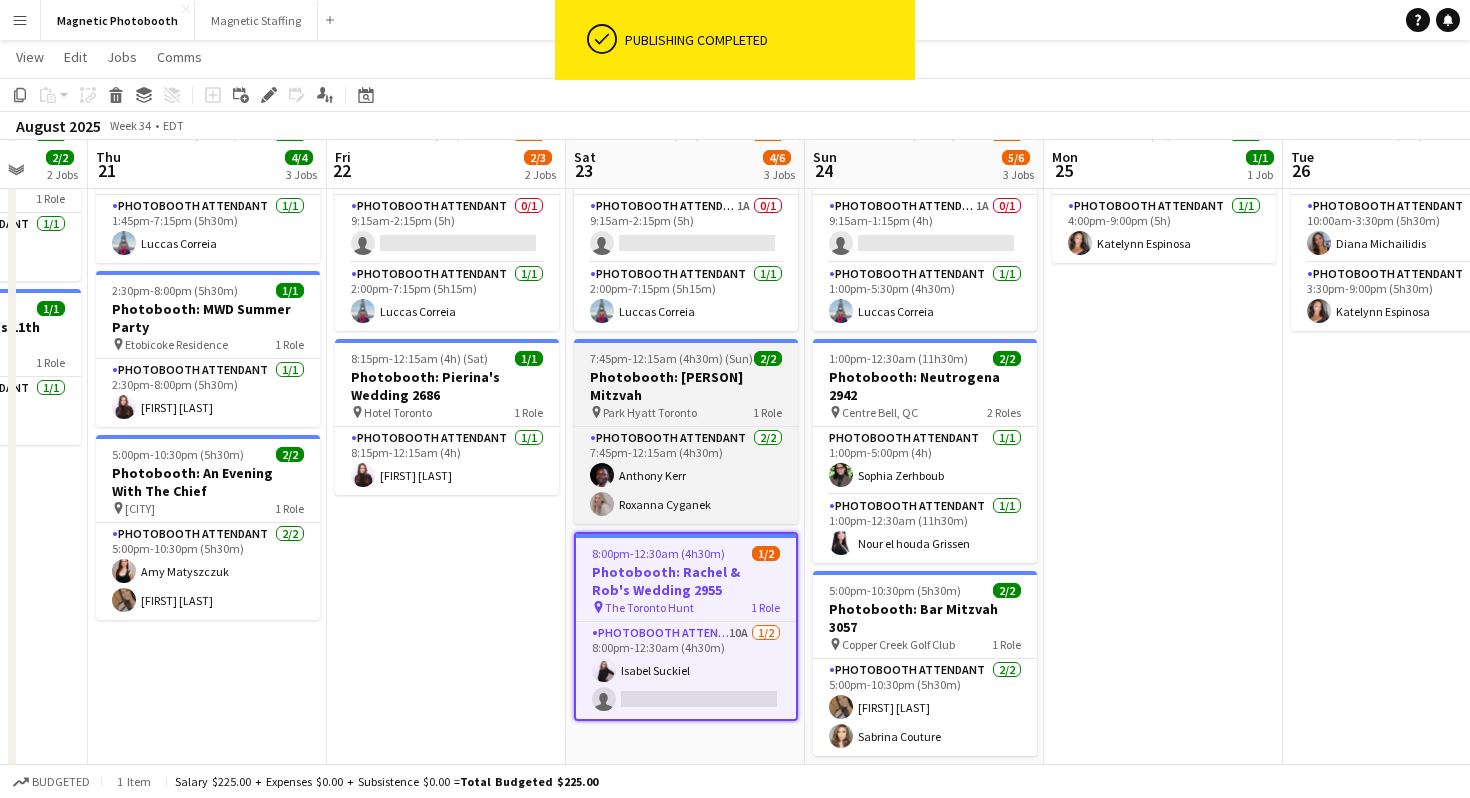 click on "1 Role" at bounding box center [767, 412] 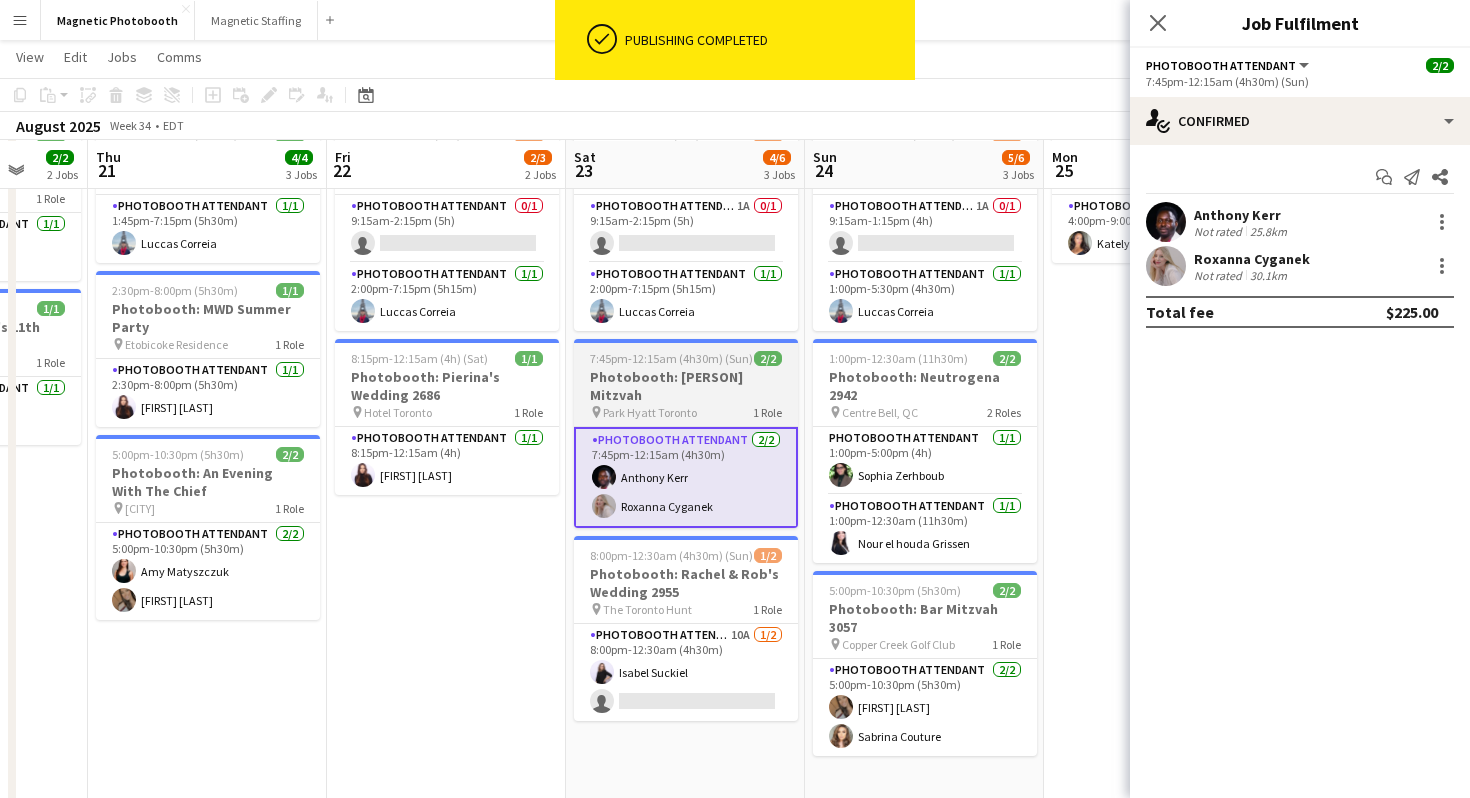 click on "Photobooth: Candace Zwicker Mitzvah" at bounding box center [686, 386] 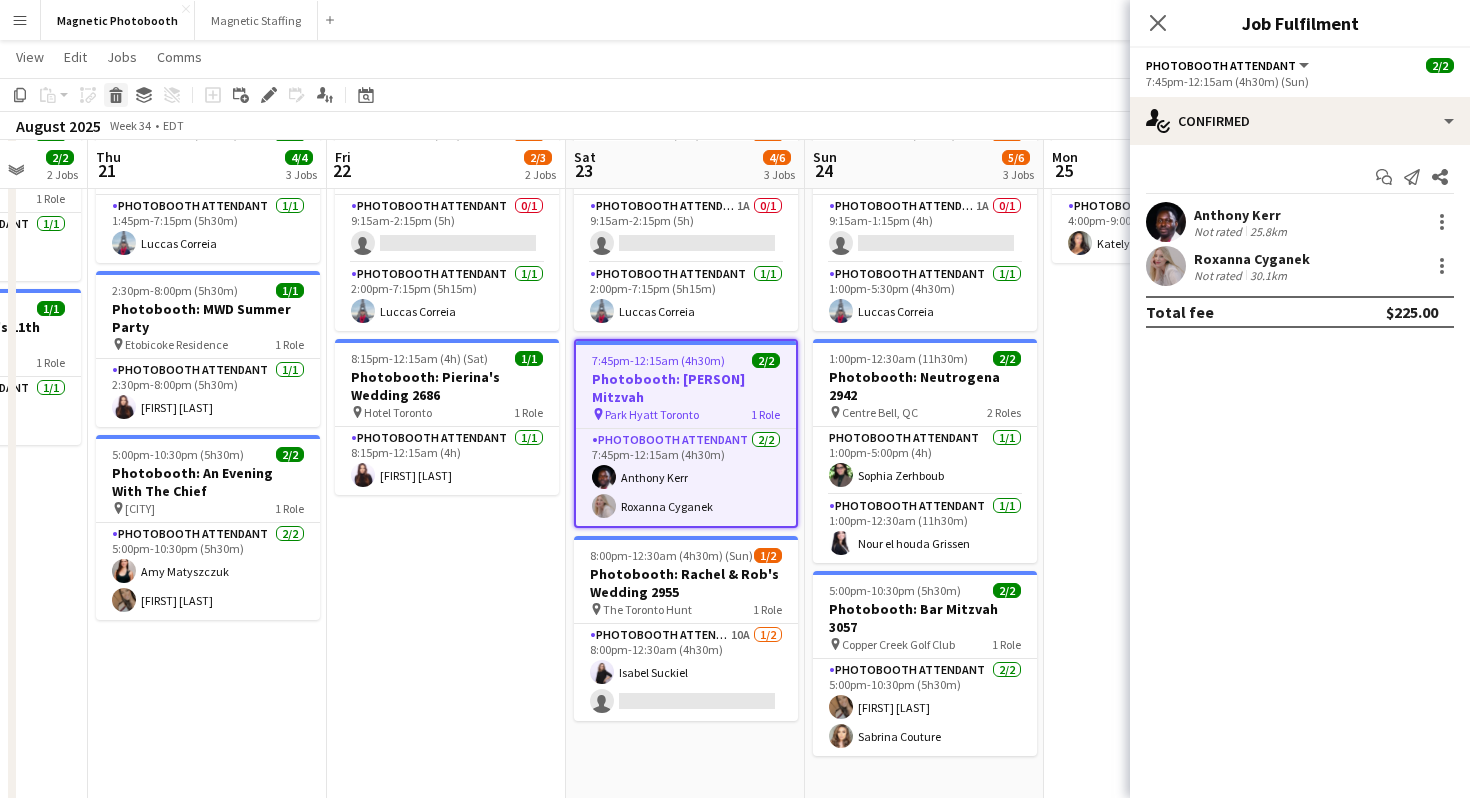 click on "Delete" 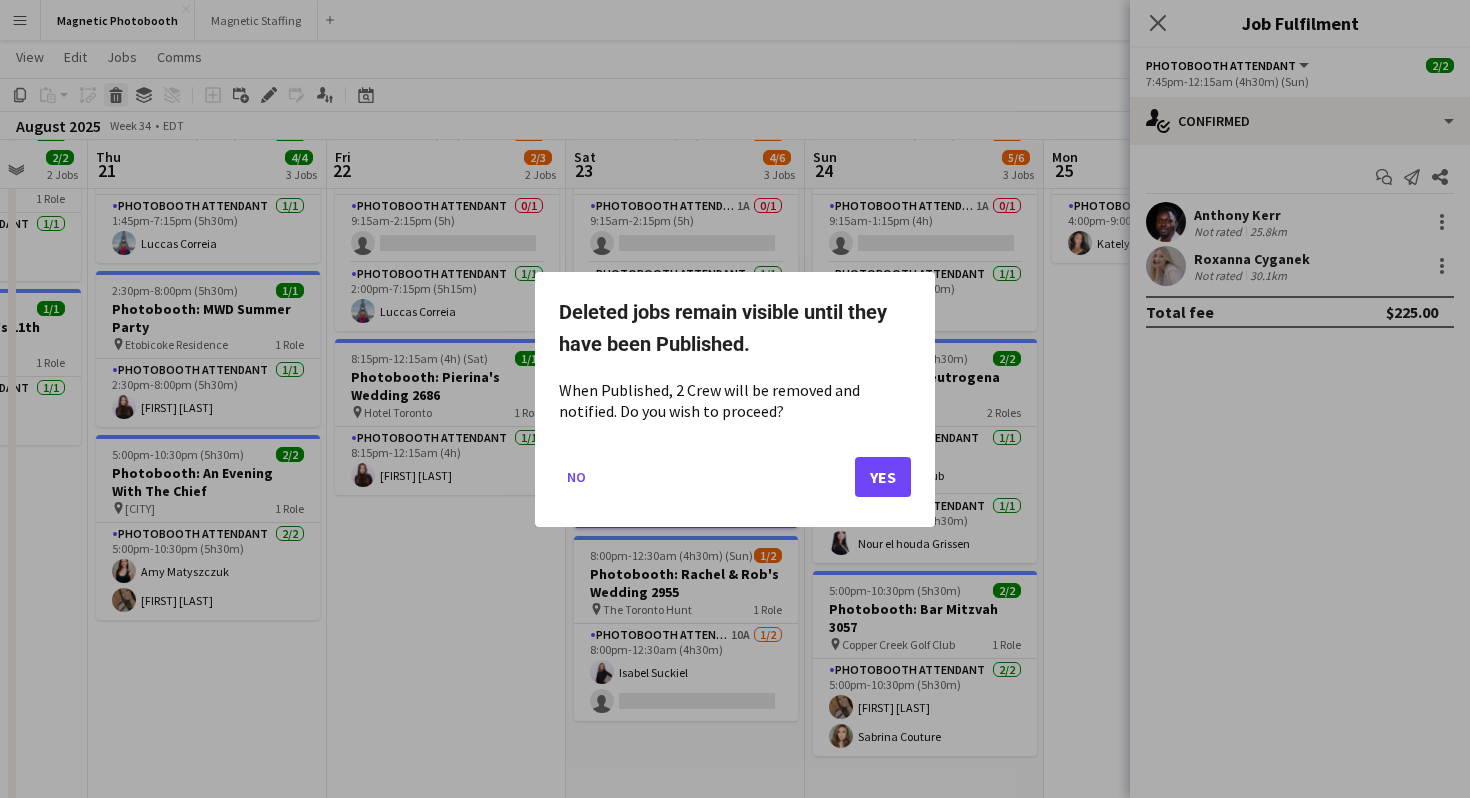 scroll, scrollTop: 0, scrollLeft: 0, axis: both 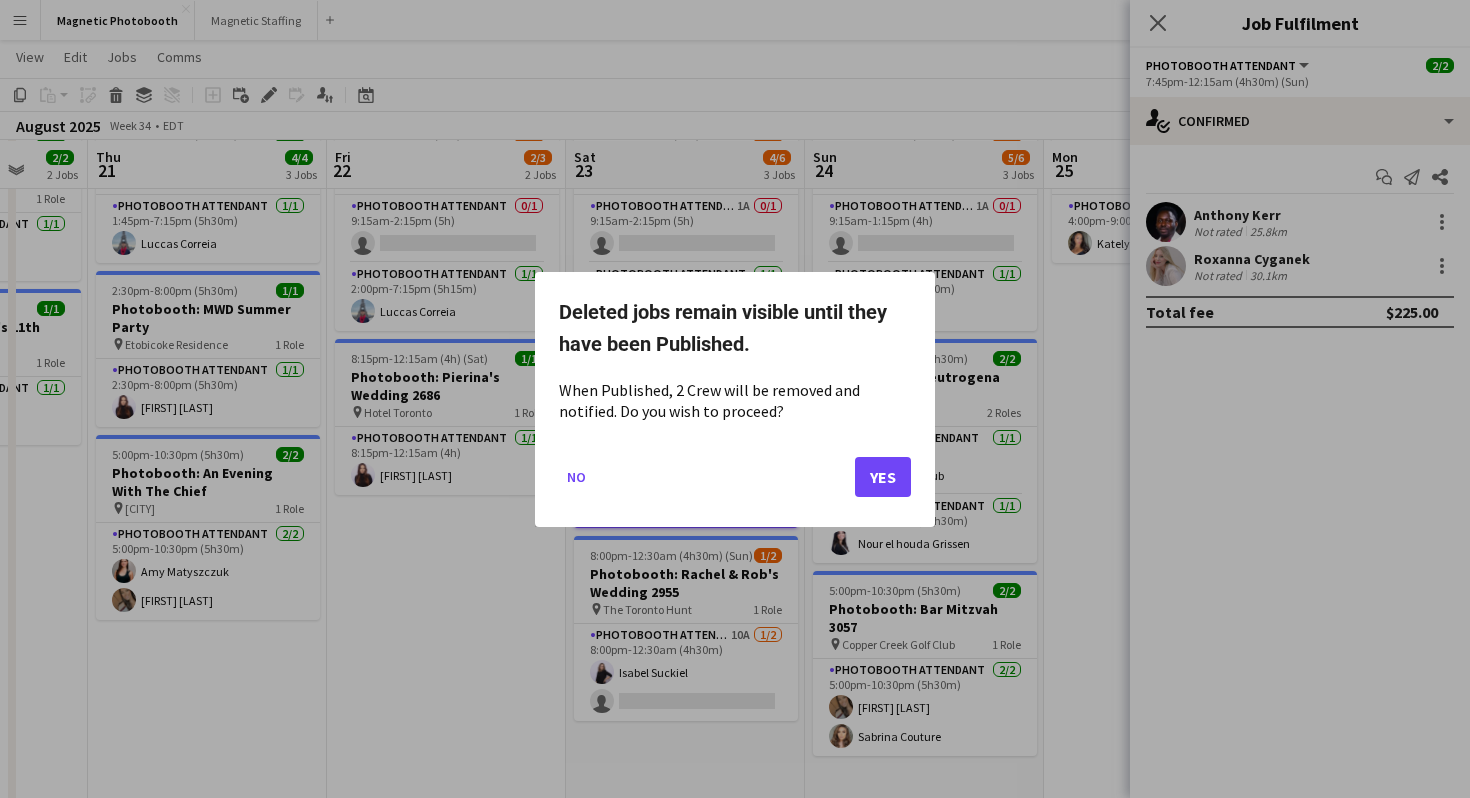 click on "No   Yes" 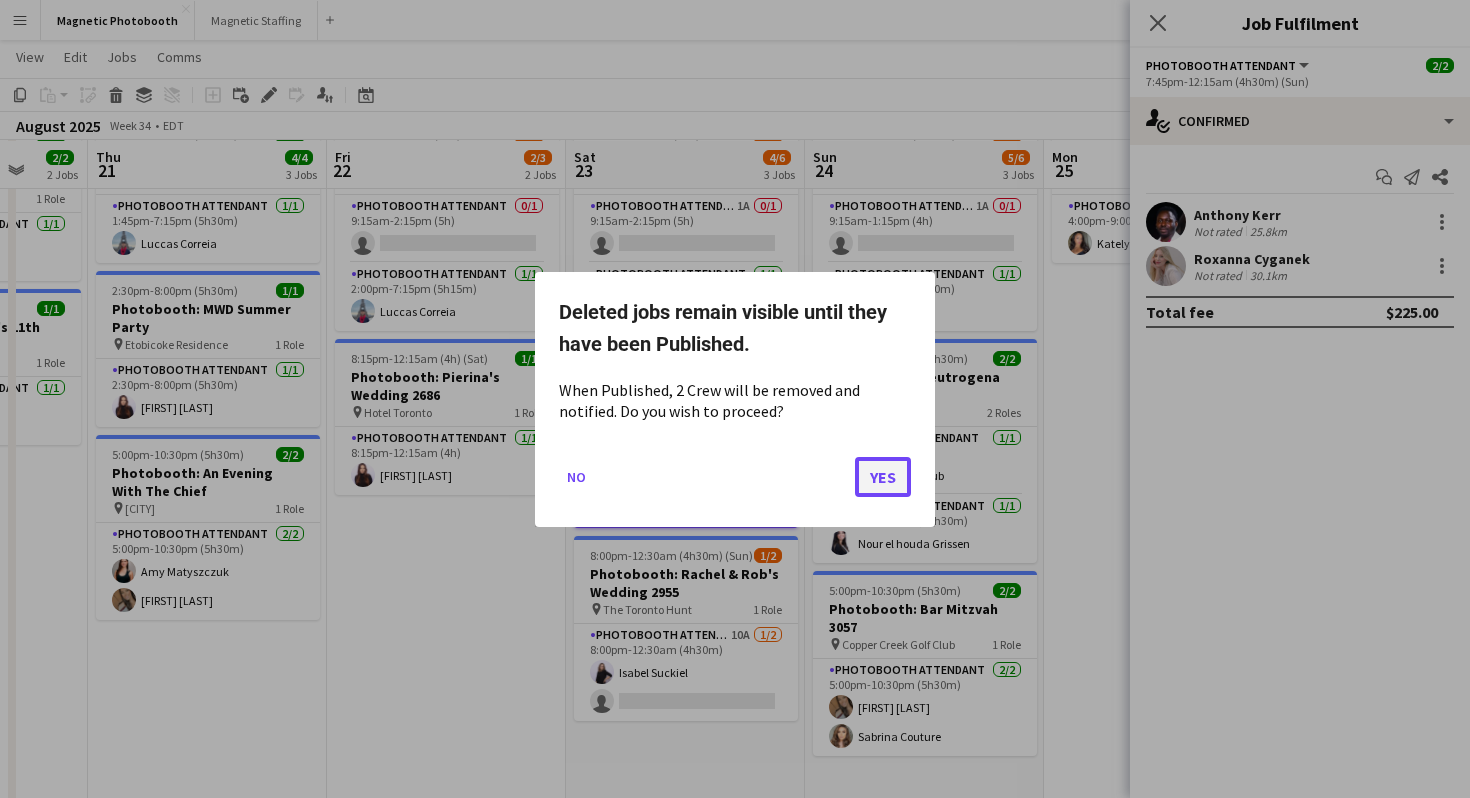 click on "Yes" 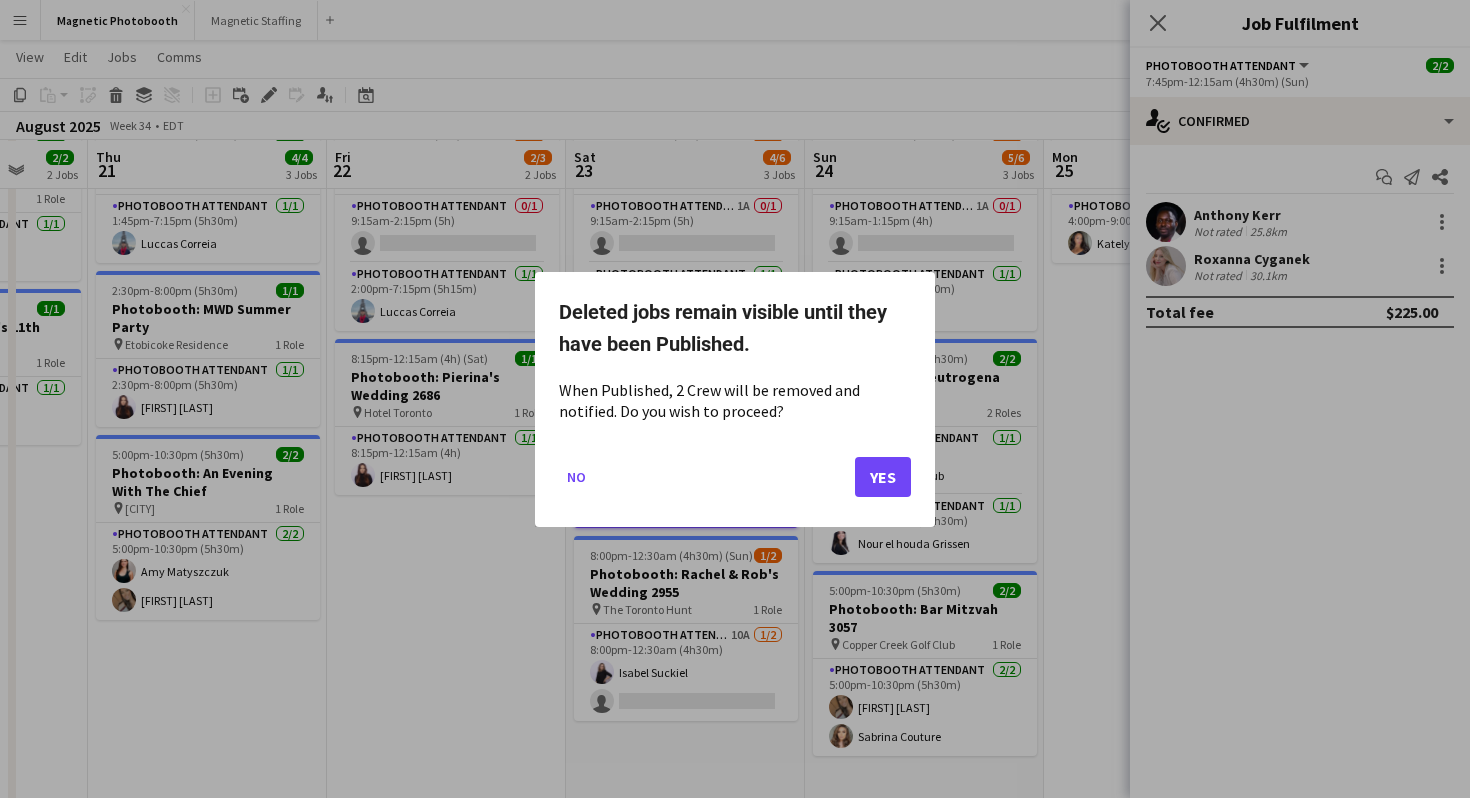 scroll, scrollTop: 107, scrollLeft: 0, axis: vertical 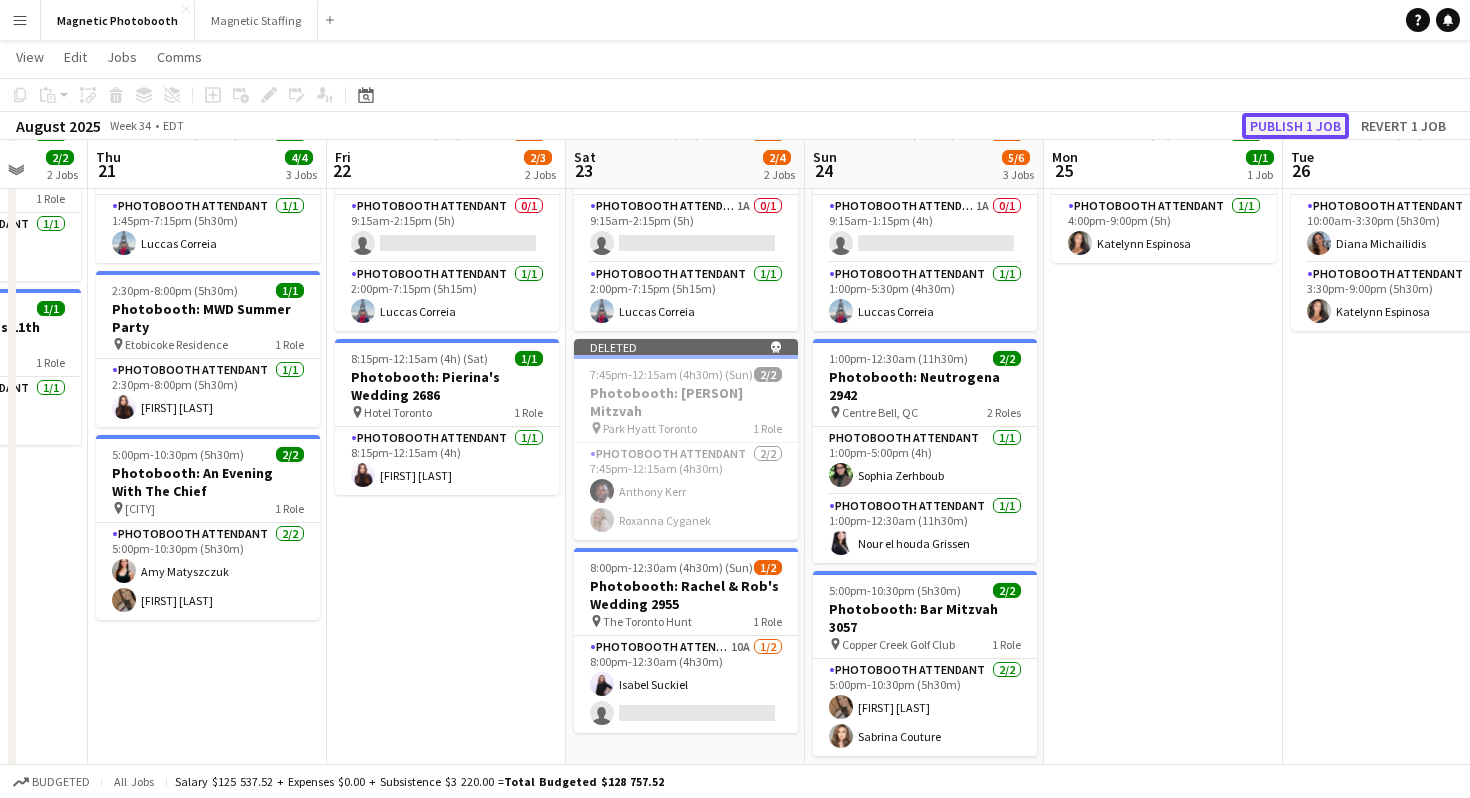 click on "Publish 1 job" 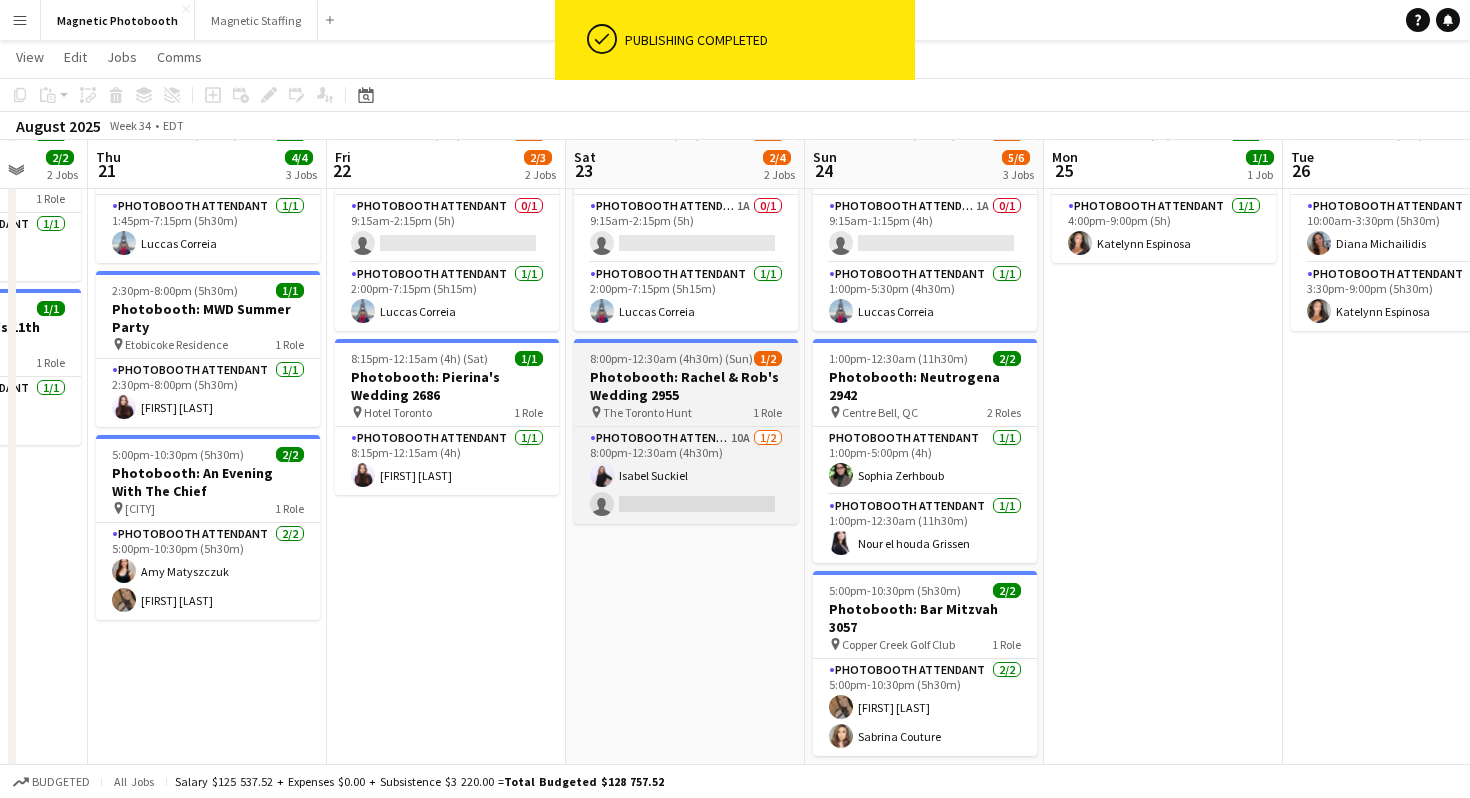 click on "8:00pm-12:30am (4h30m) (Sun)   1/2   Photobooth: Rachel & Rob's Wedding 2955
pin
The Toronto Hunt   1 Role   Photobooth Attendant    10A   1/2   8:00pm-12:30am (4h30m)
Isabel Suckiel
single-neutral-actions" at bounding box center [686, 431] 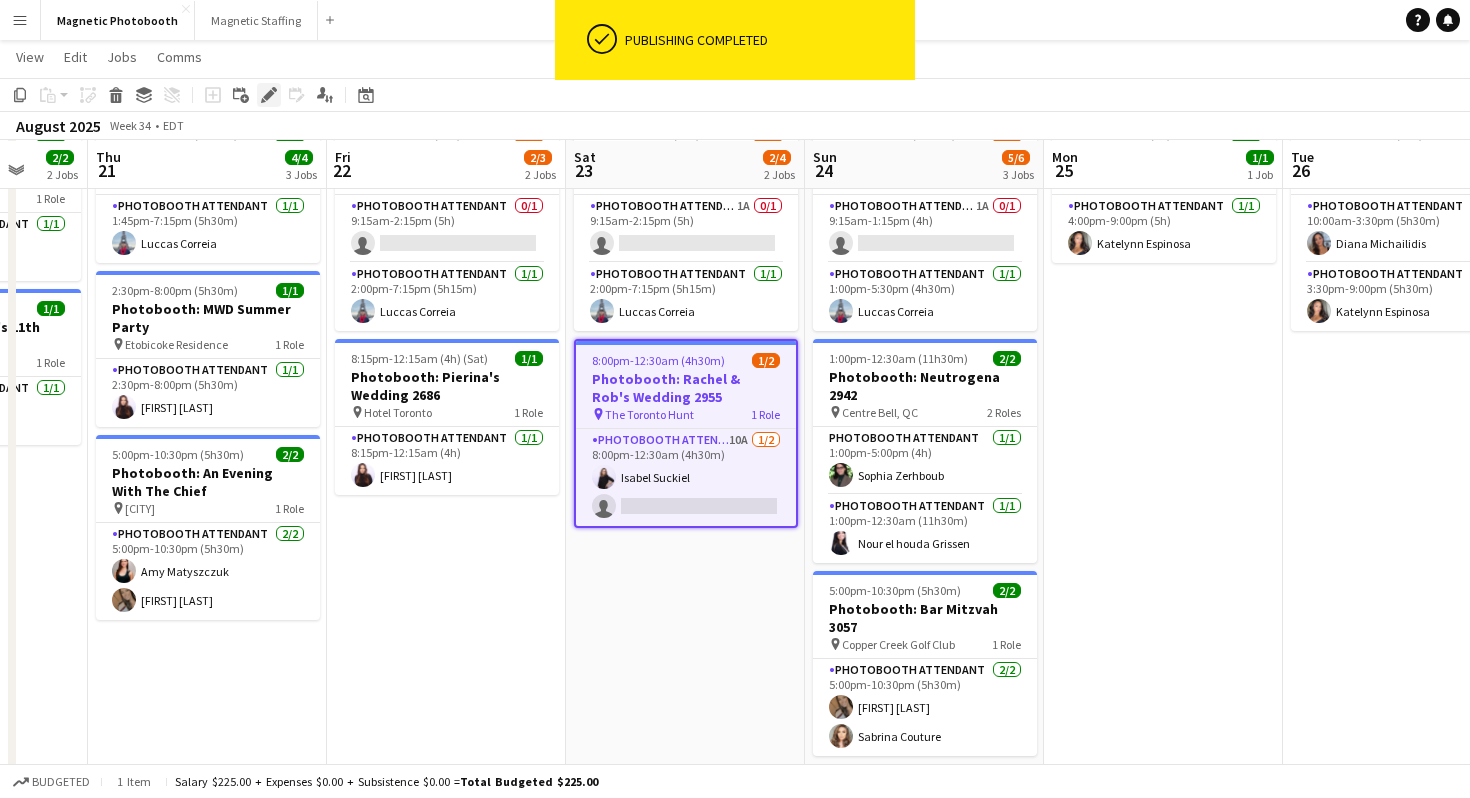 click on "Edit" 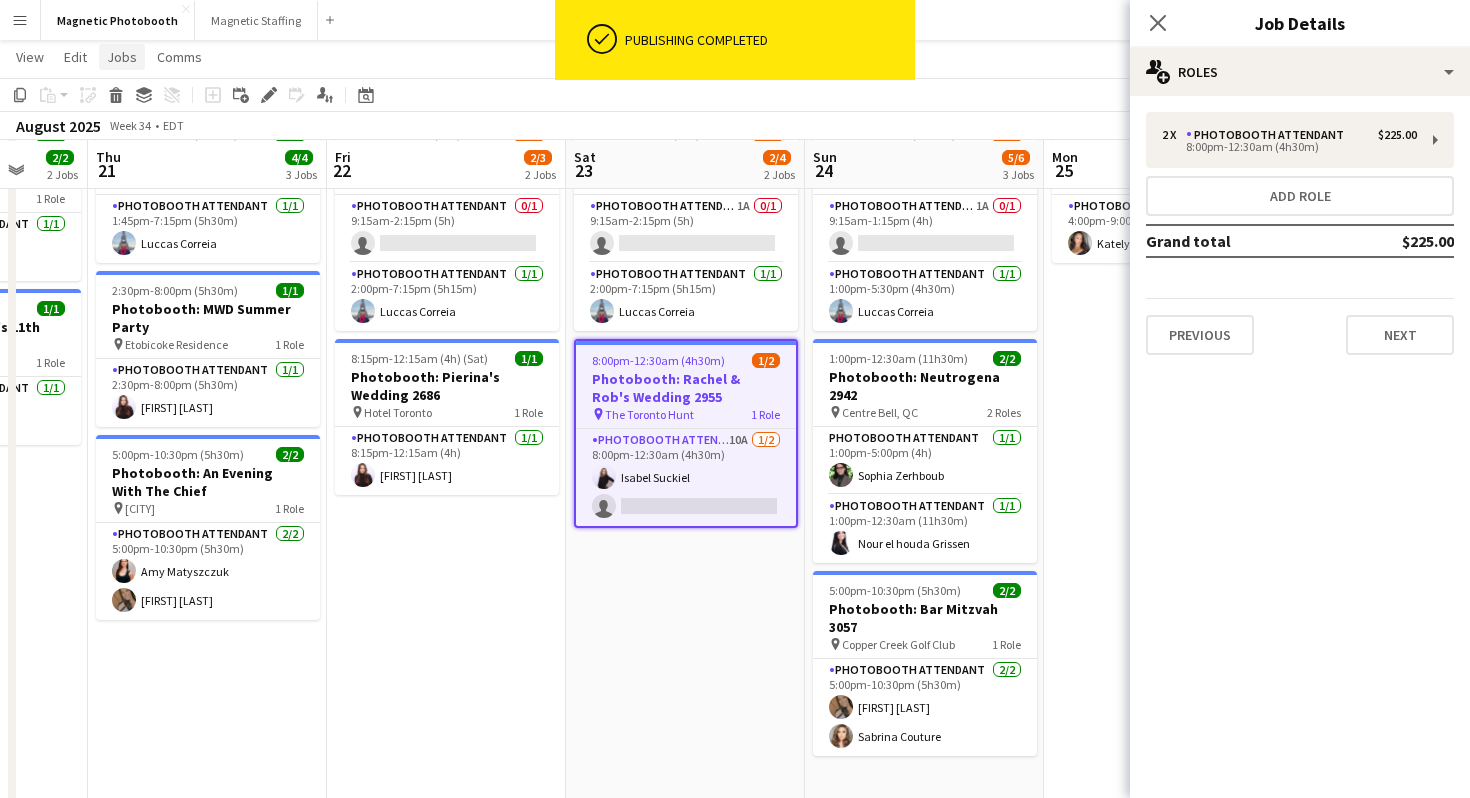 click on "Jobs" 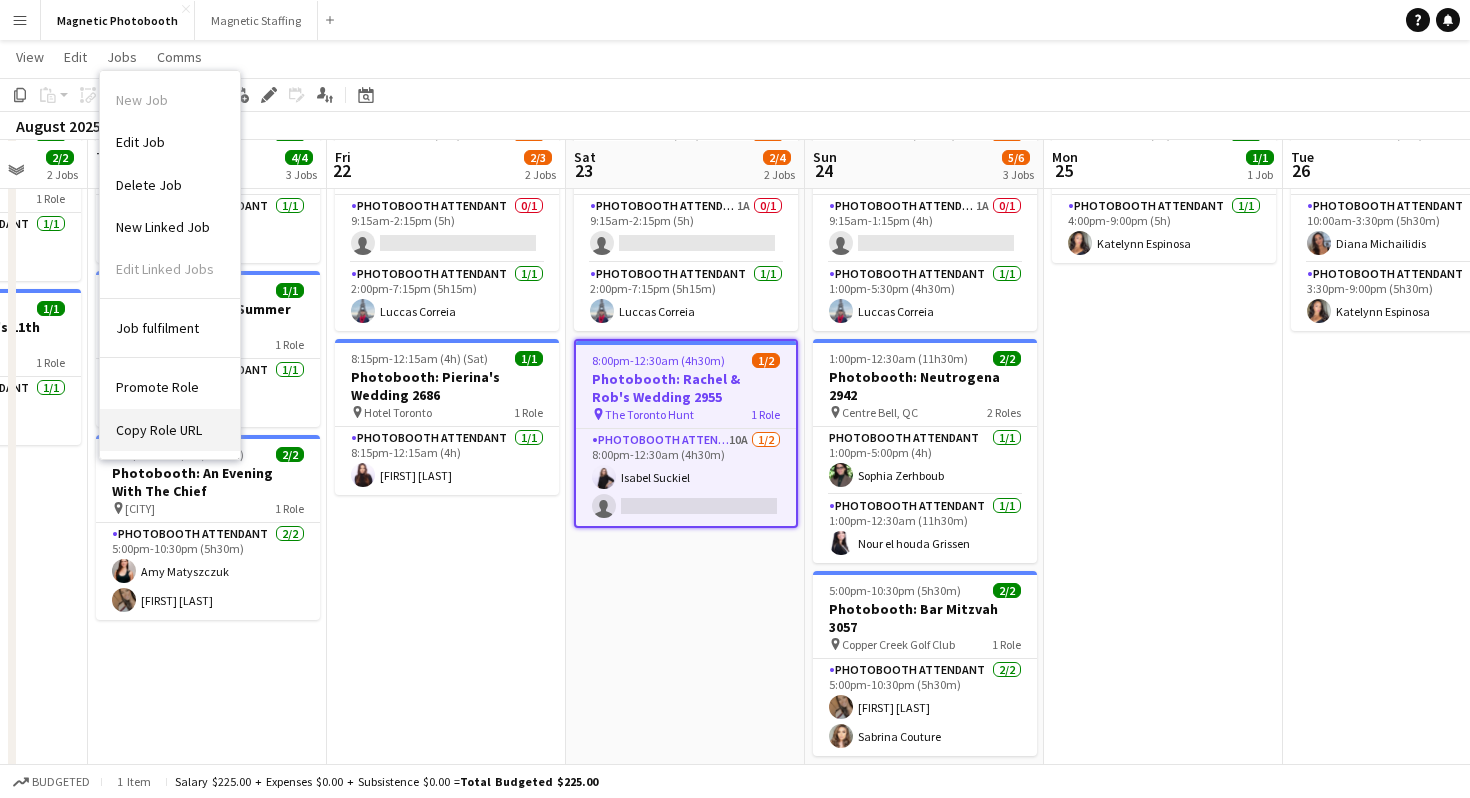 click on "Copy Role URL" at bounding box center (170, 430) 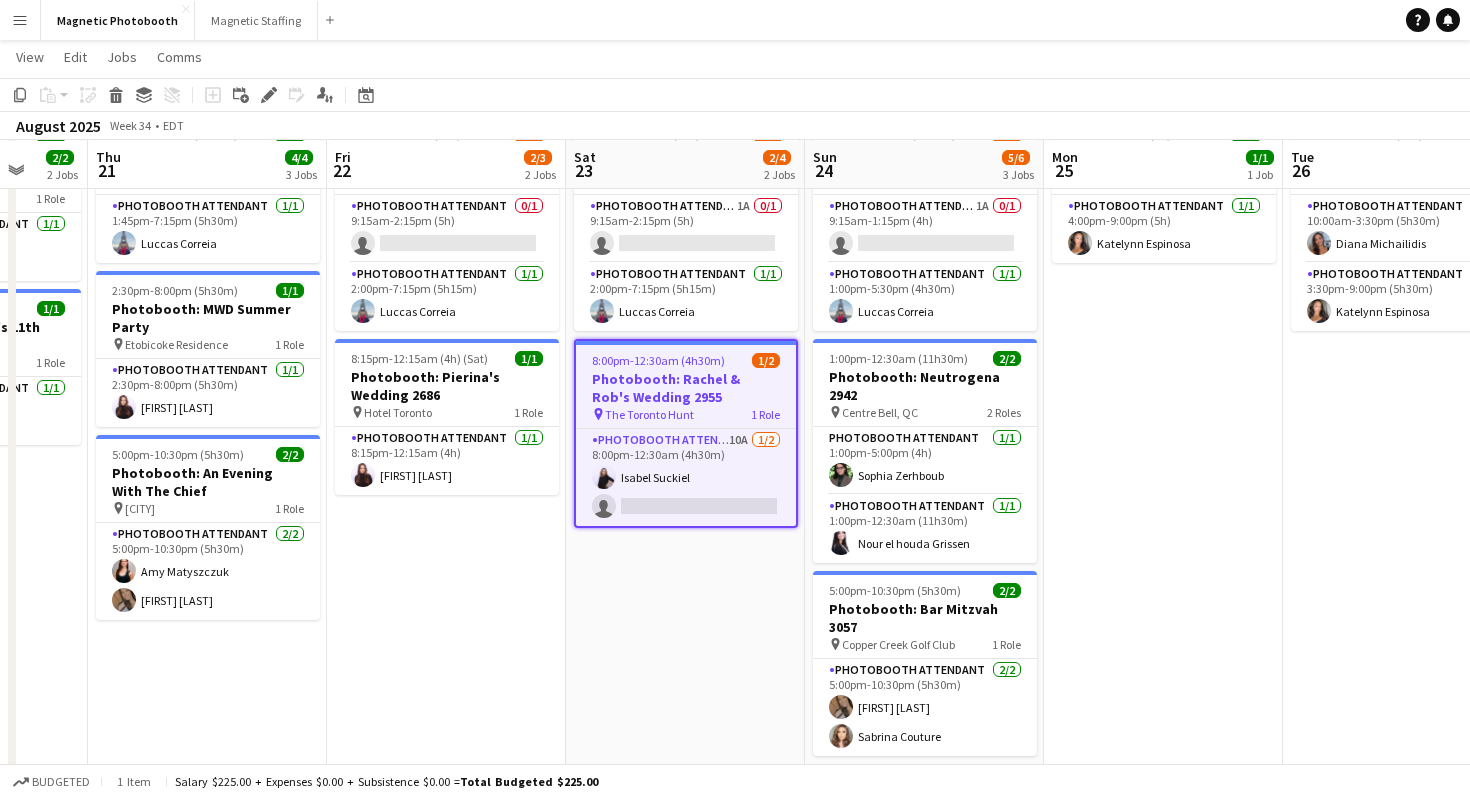 scroll, scrollTop: 0, scrollLeft: 0, axis: both 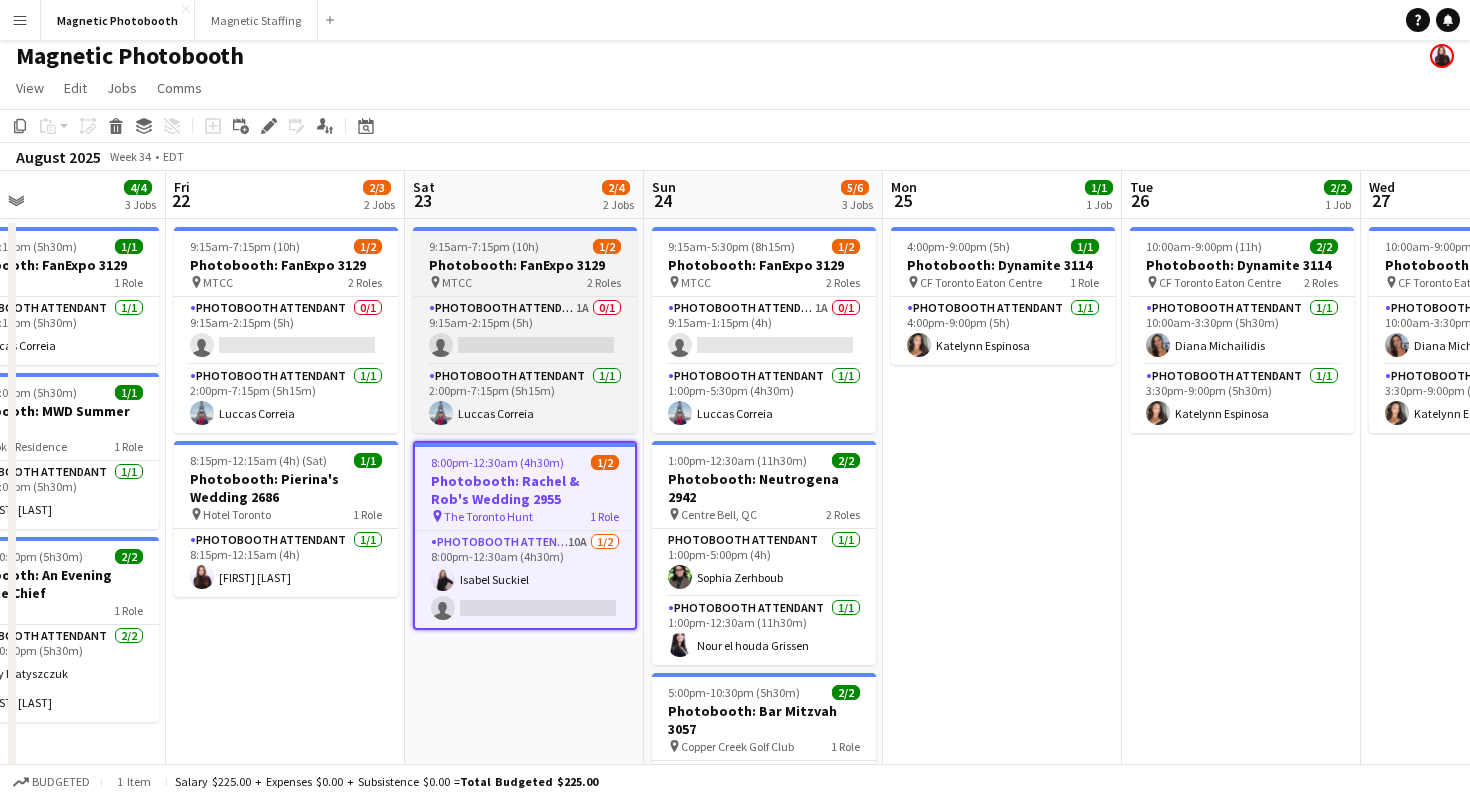 click on "Photobooth: FanExpo 3129" at bounding box center [525, 265] 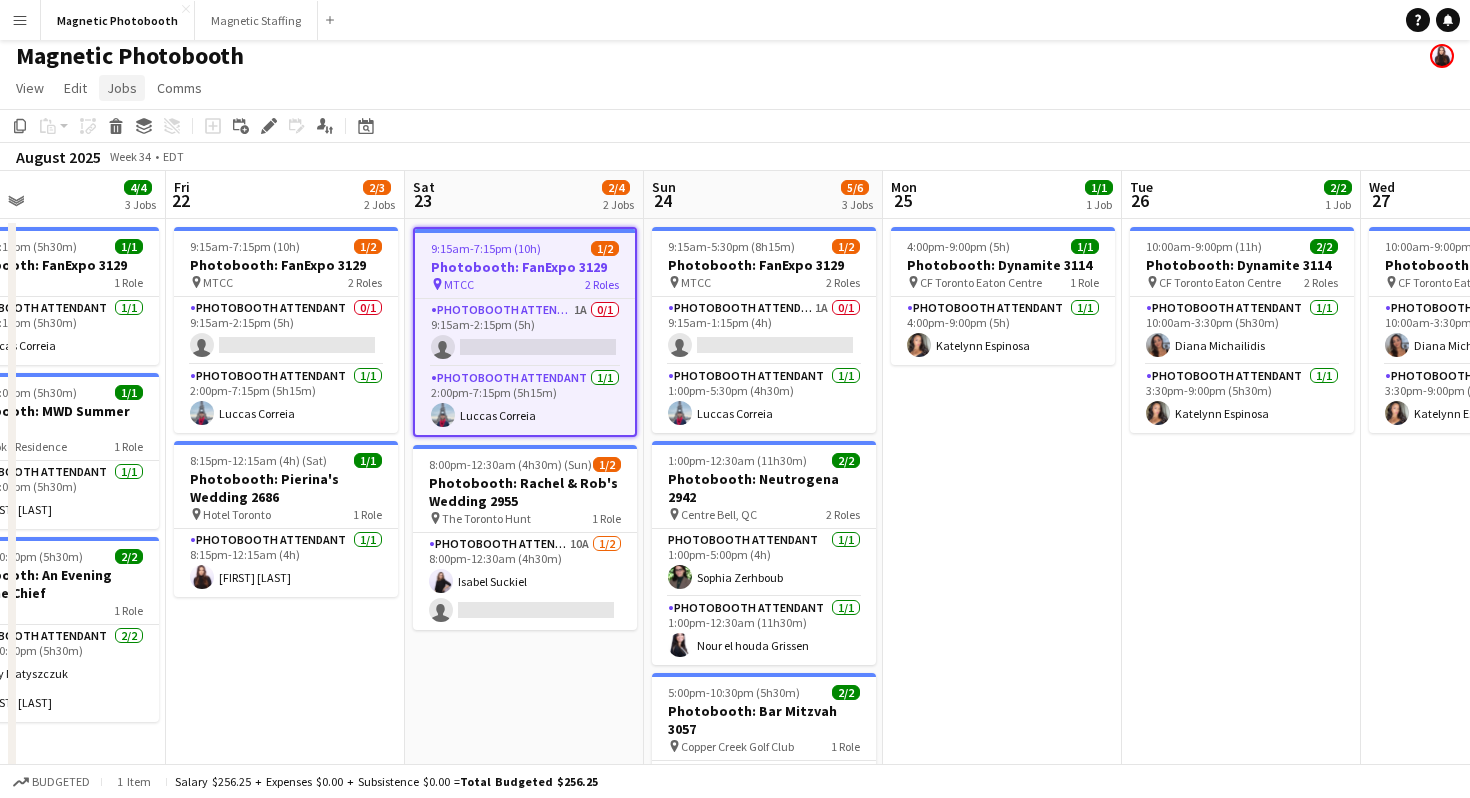 click on "Jobs" 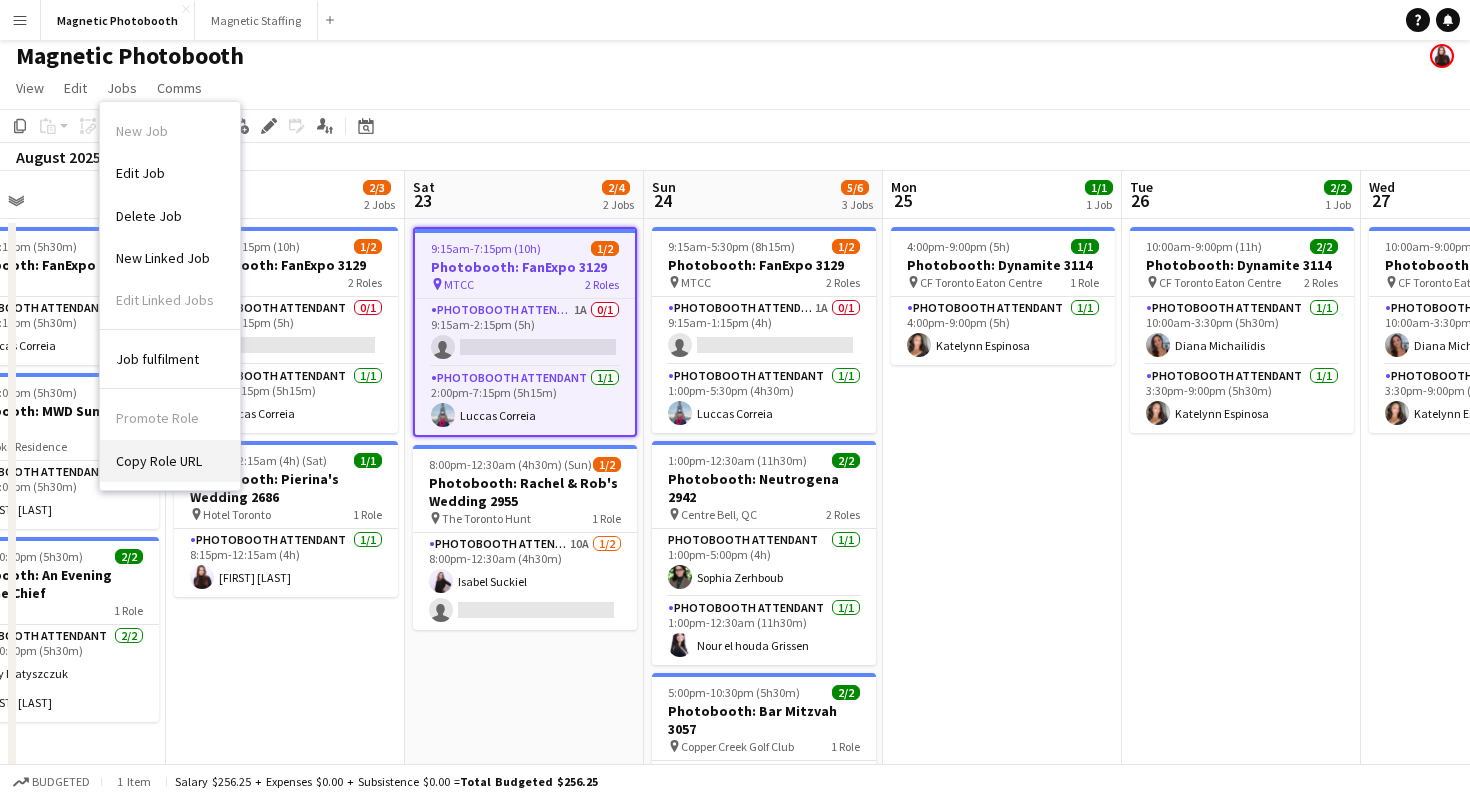 click on "Copy Role URL" at bounding box center (170, 461) 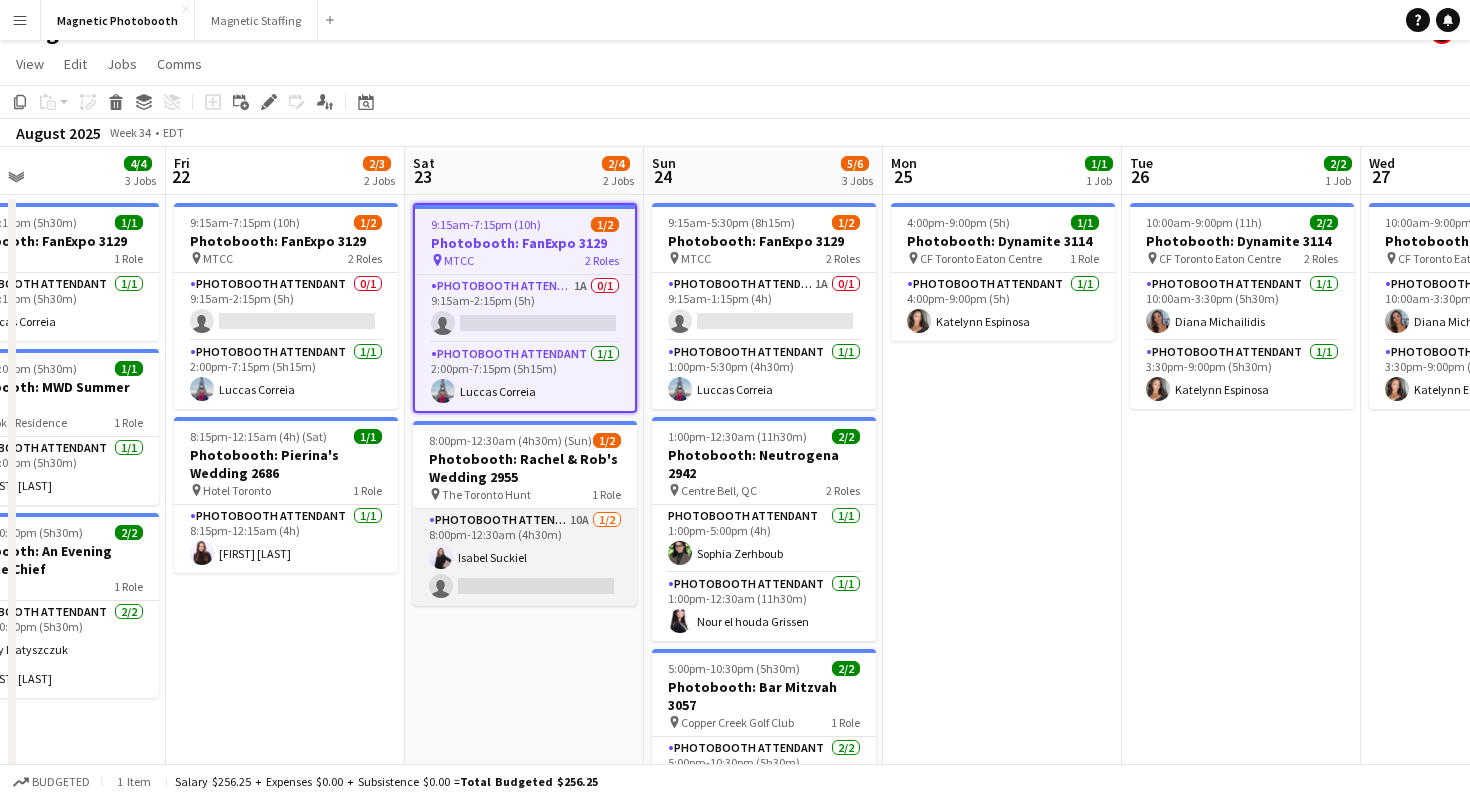 scroll, scrollTop: 33, scrollLeft: 0, axis: vertical 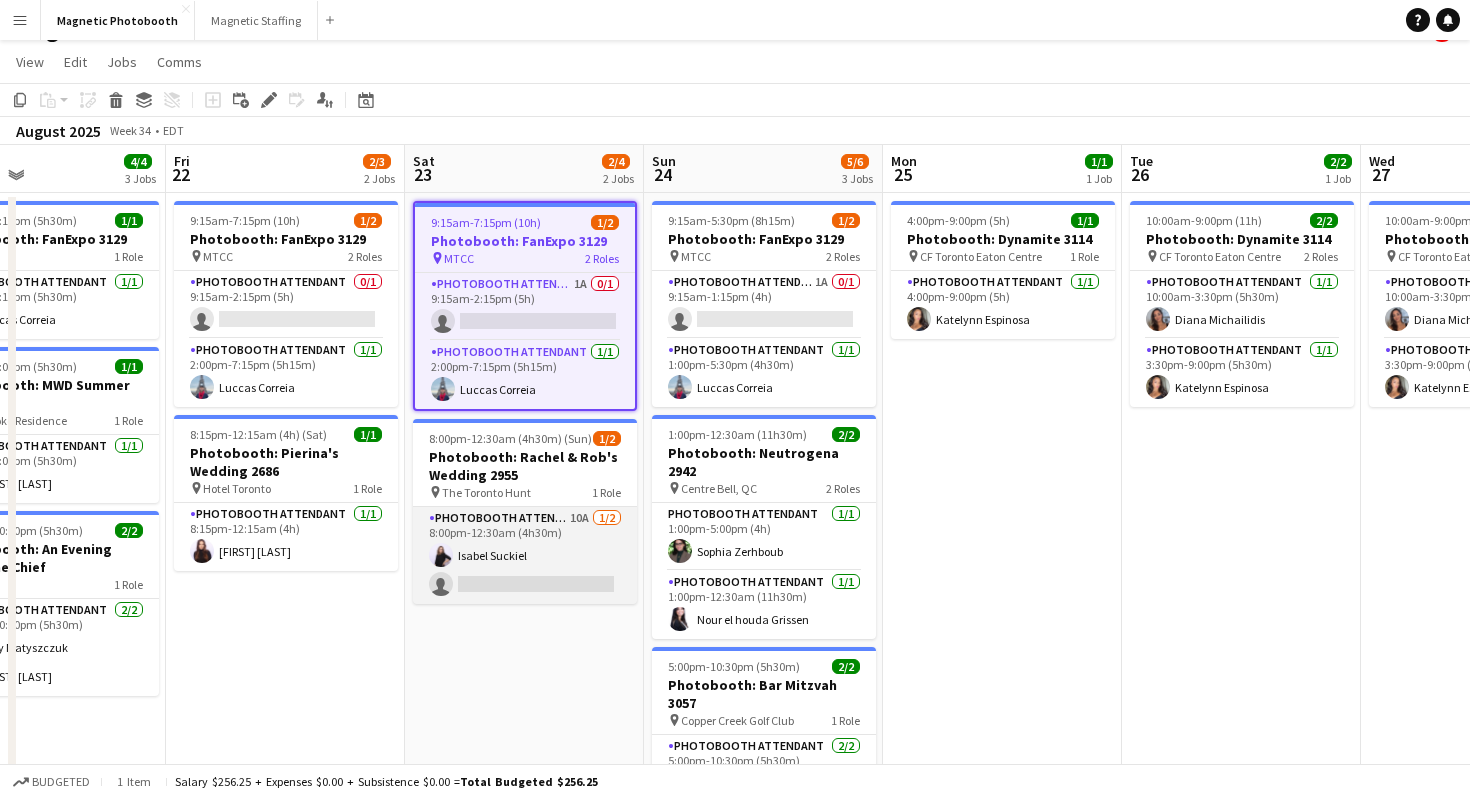 click on "Photobooth Attendant    10A   1/2   8:00pm-12:30am (4h30m)
Isabel Suckiel
single-neutral-actions" at bounding box center [525, 555] 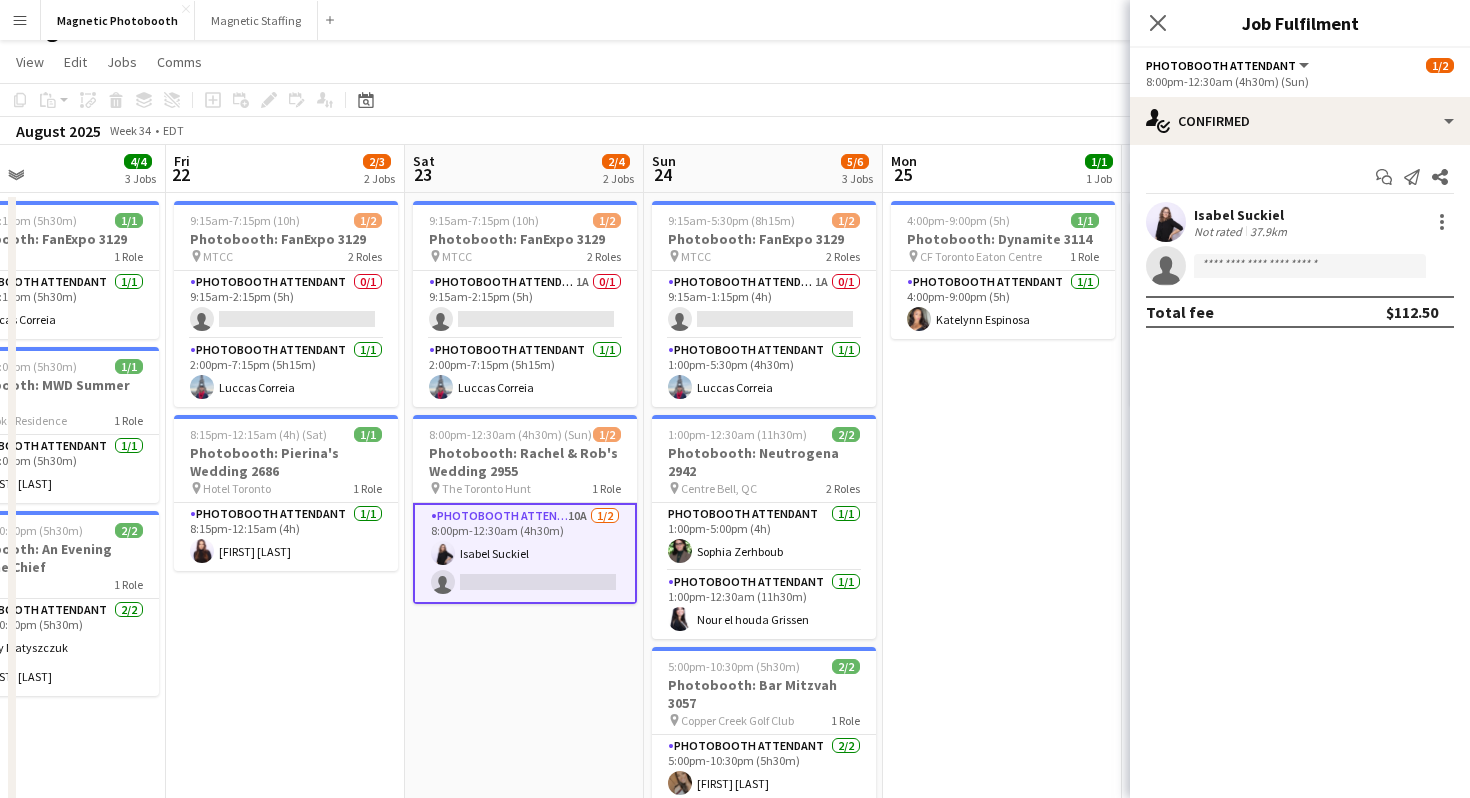 click on "single-neutral-actions" 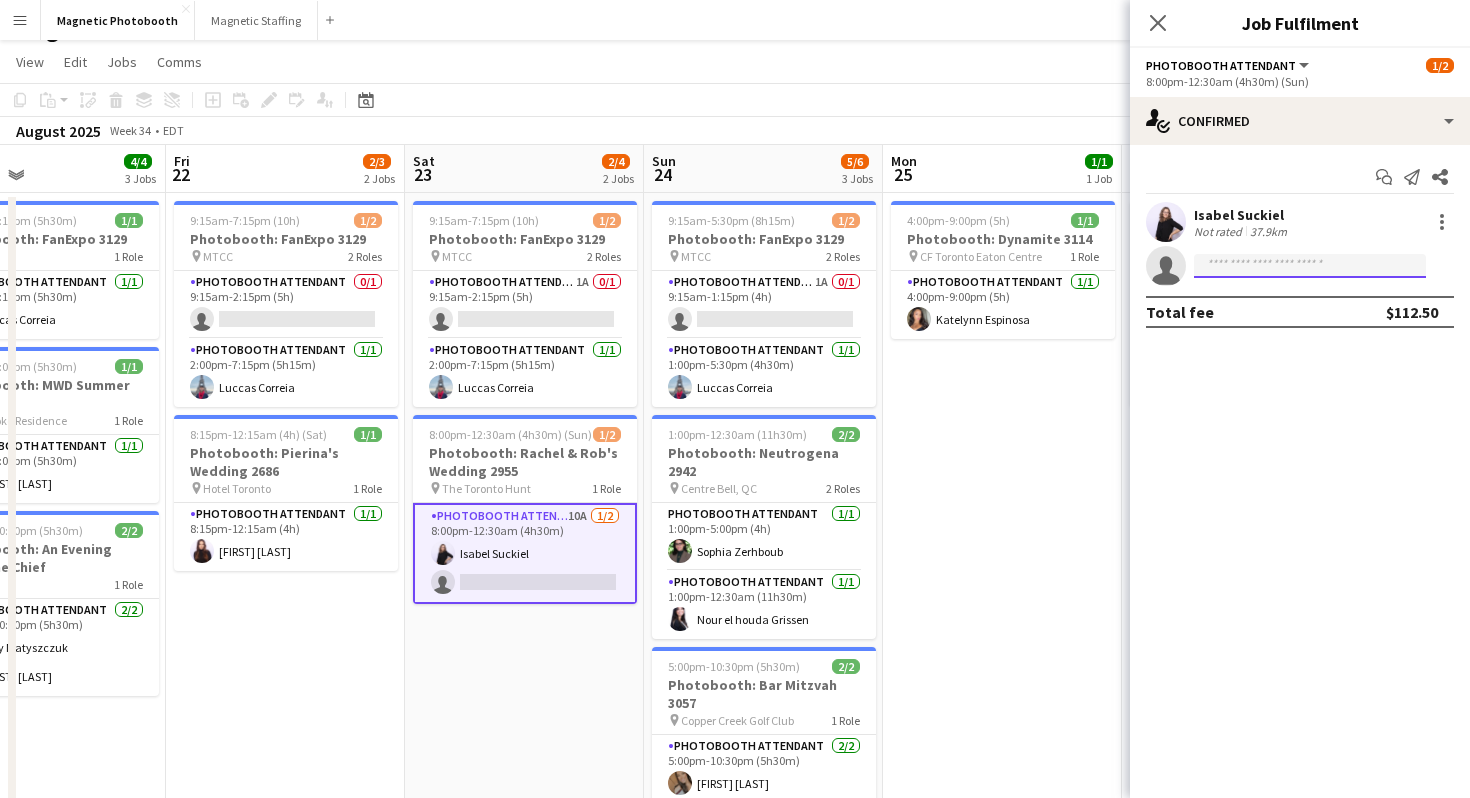 click 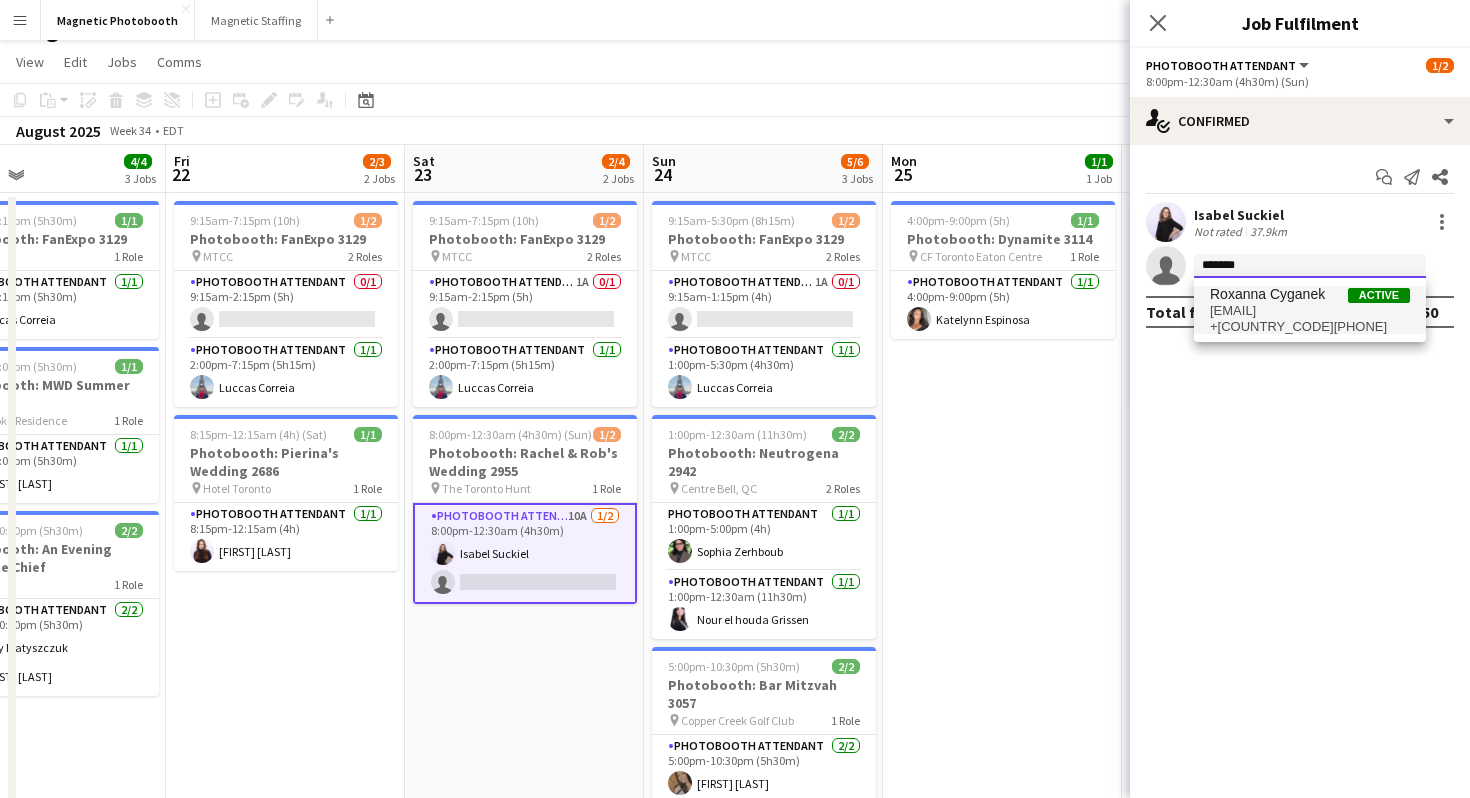 type on "*******" 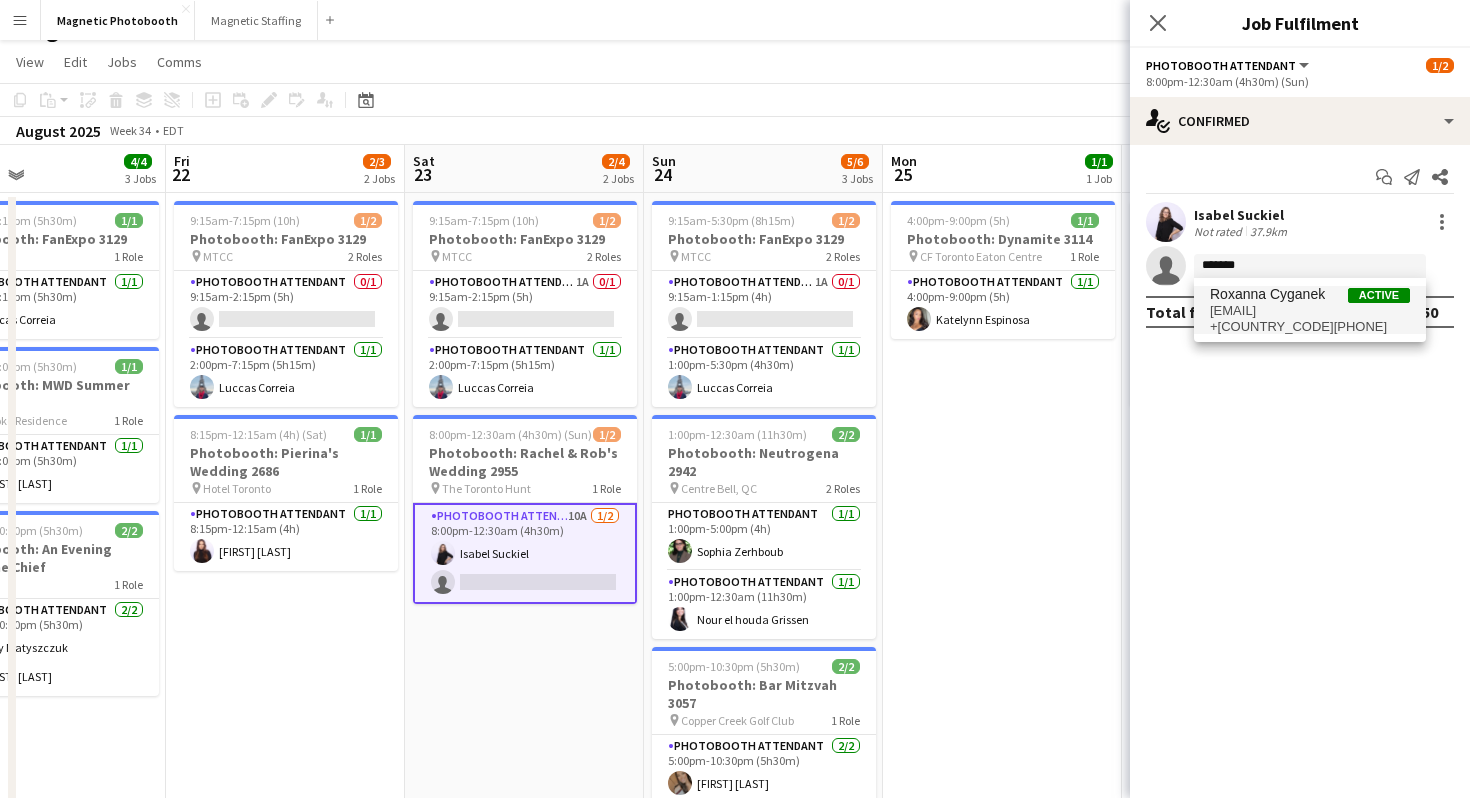 click on "+4915776065531" at bounding box center [1310, 327] 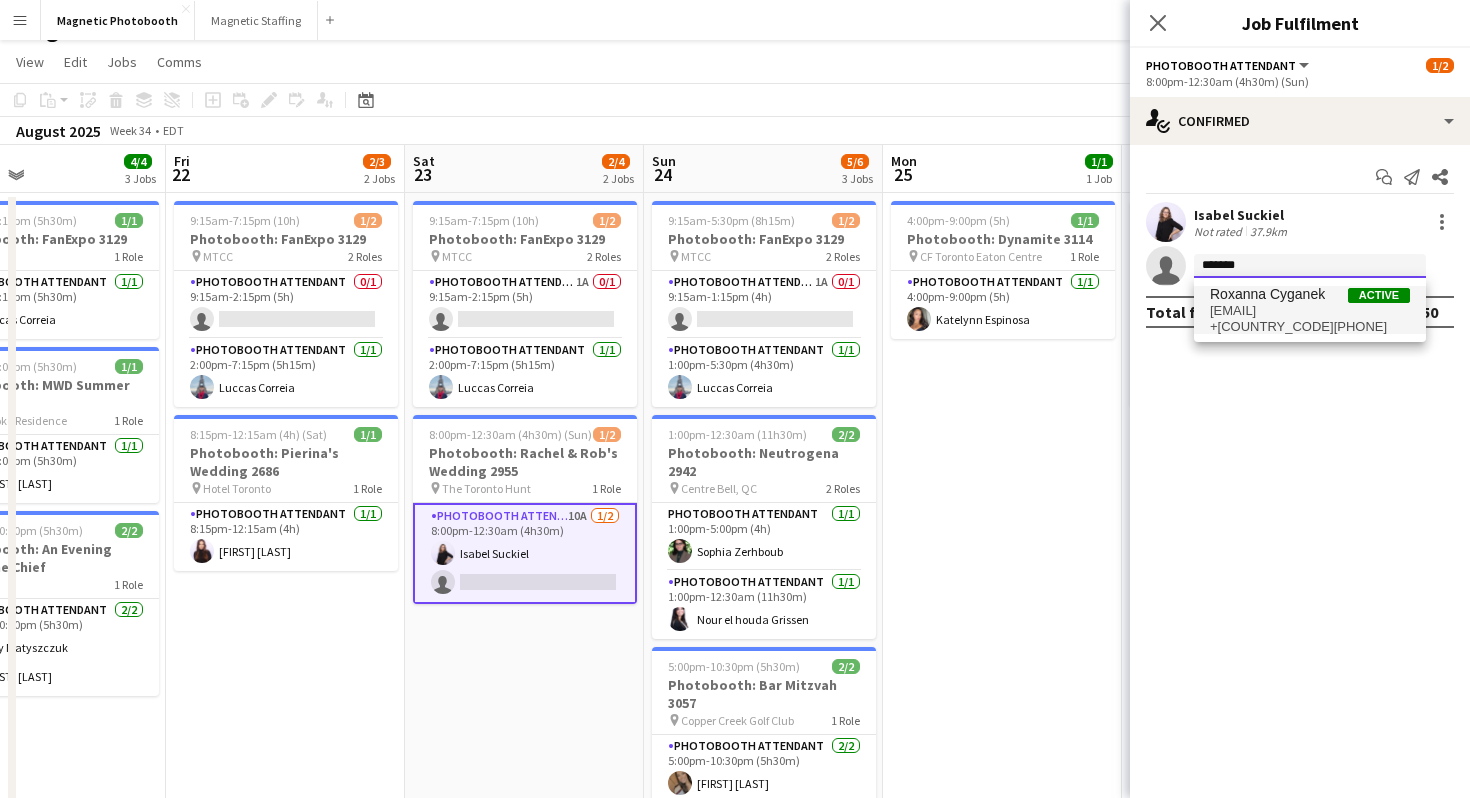 type 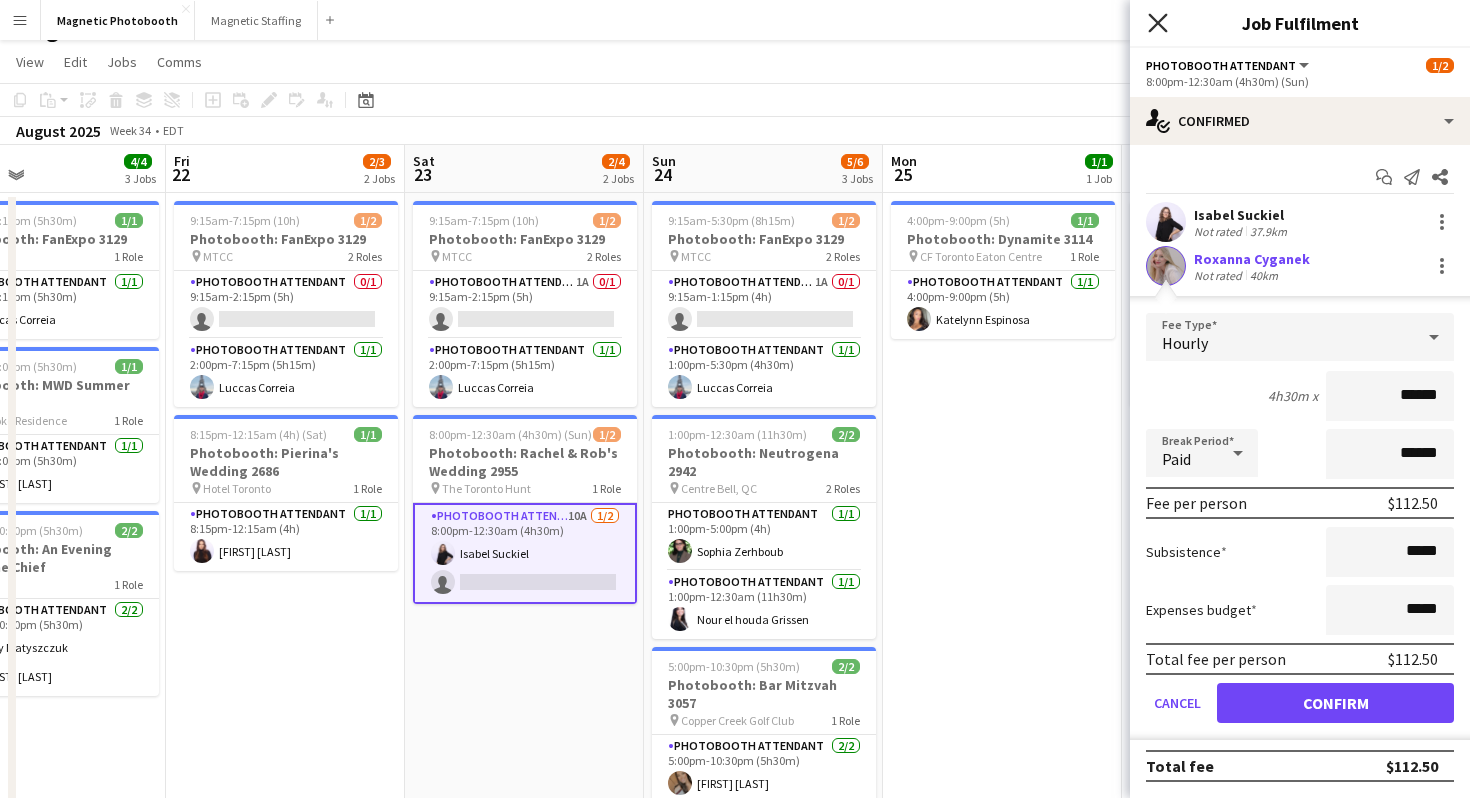 click on "Close pop-in" 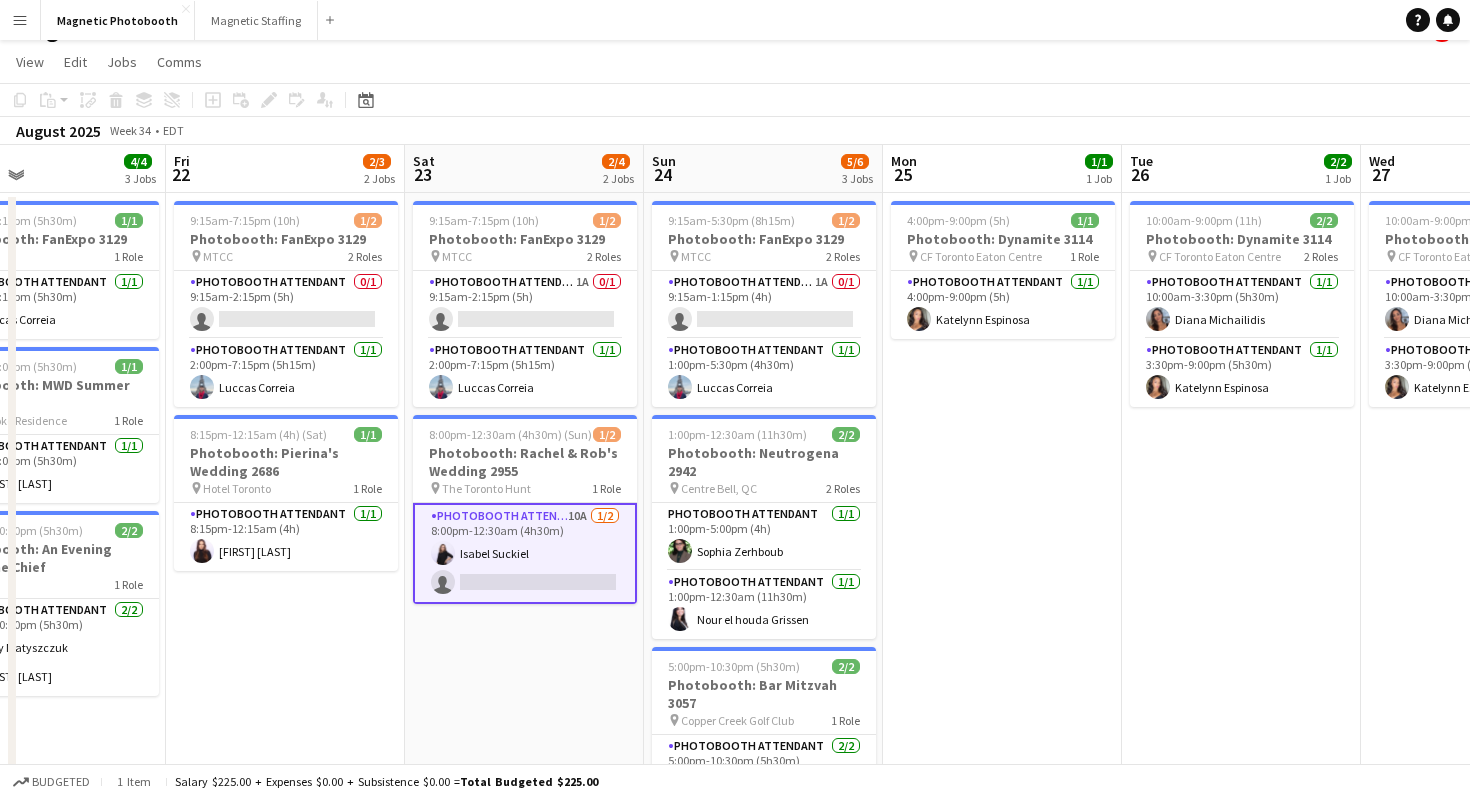 scroll, scrollTop: 0, scrollLeft: 0, axis: both 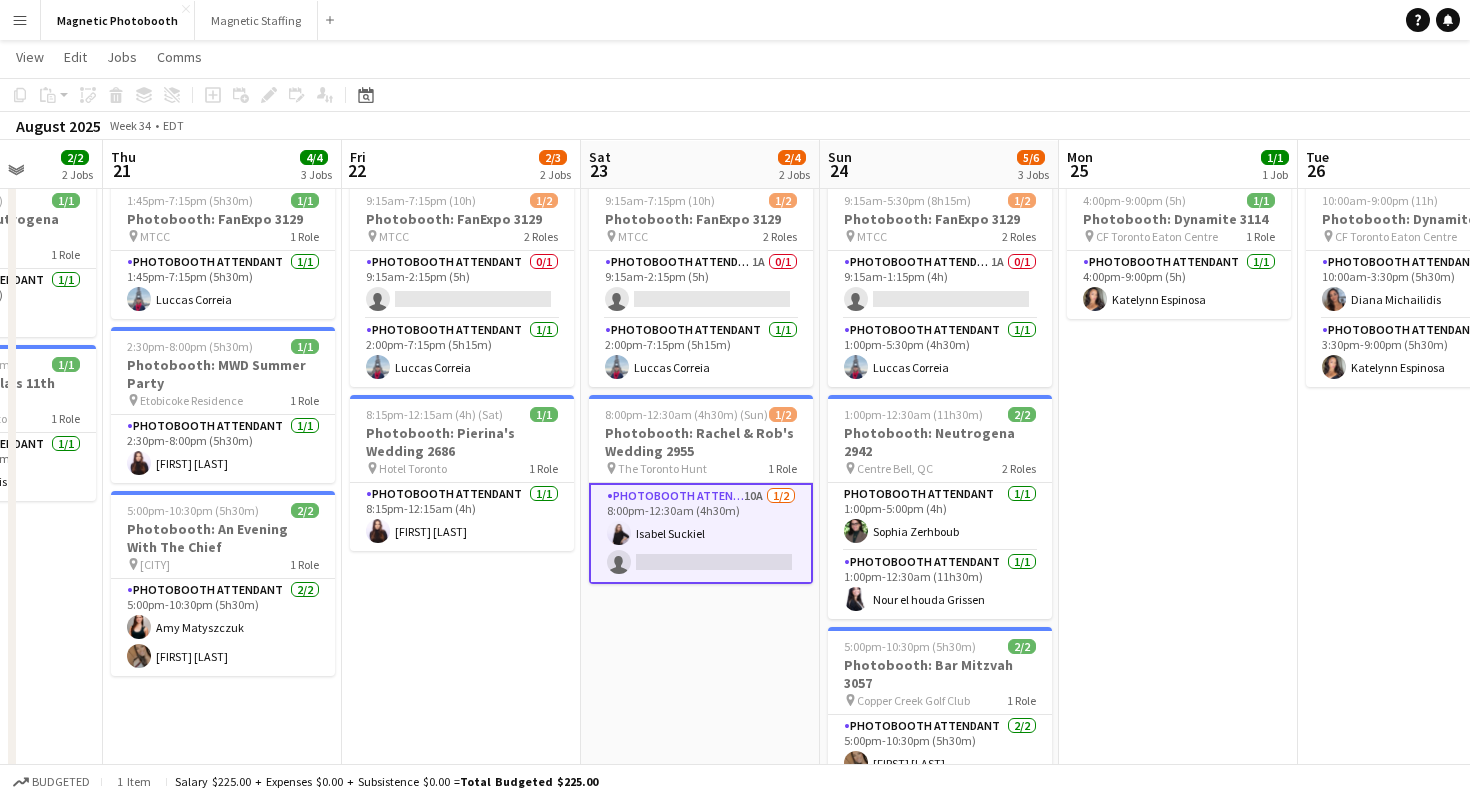 click on "Photobooth Attendant    10A   1/2   8:00pm-12:30am (4h30m)
Isabel Suckiel
single-neutral-actions" at bounding box center (701, 533) 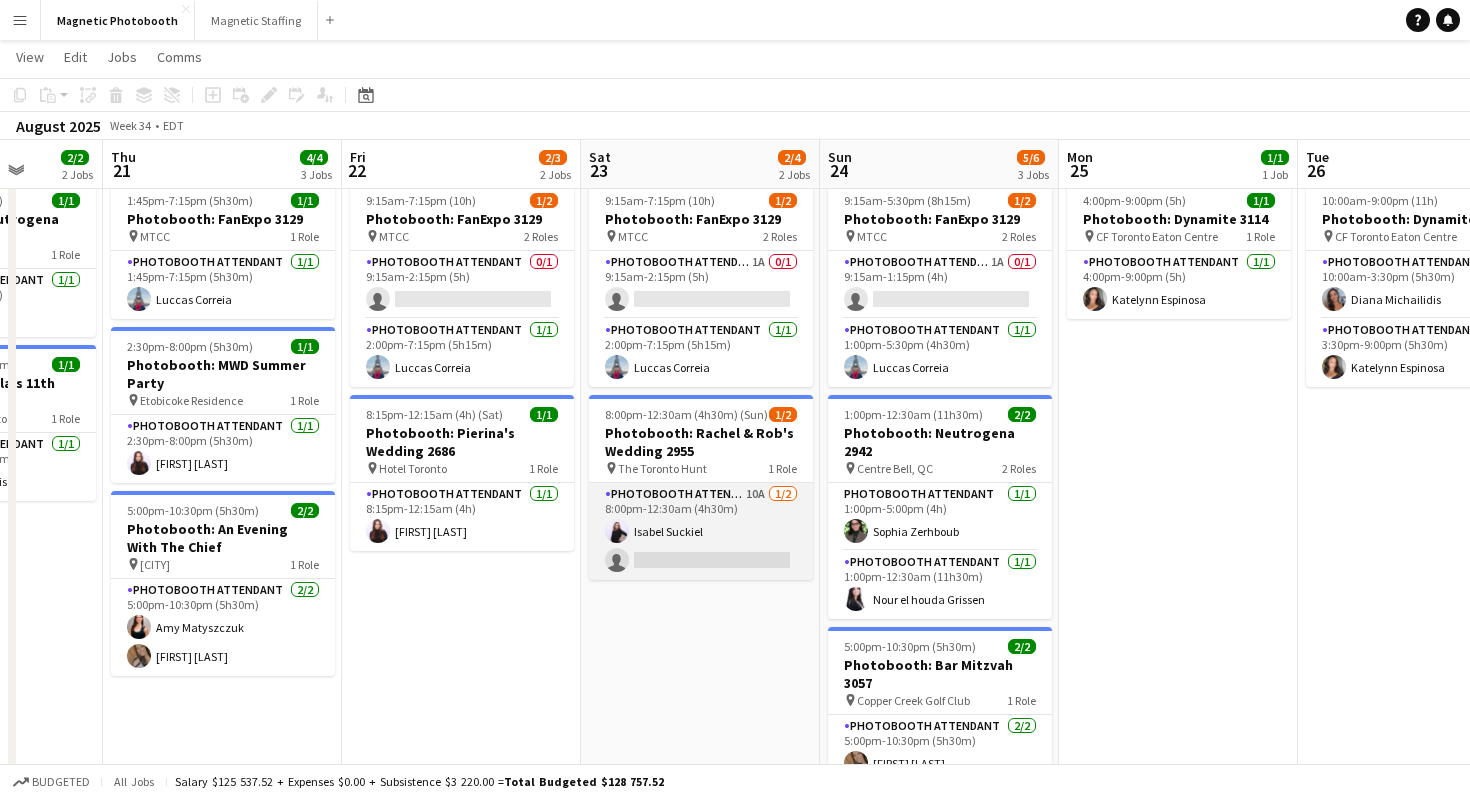 click on "Photobooth Attendant    10A   1/2   8:00pm-12:30am (4h30m)
Isabel Suckiel
single-neutral-actions" at bounding box center (701, 531) 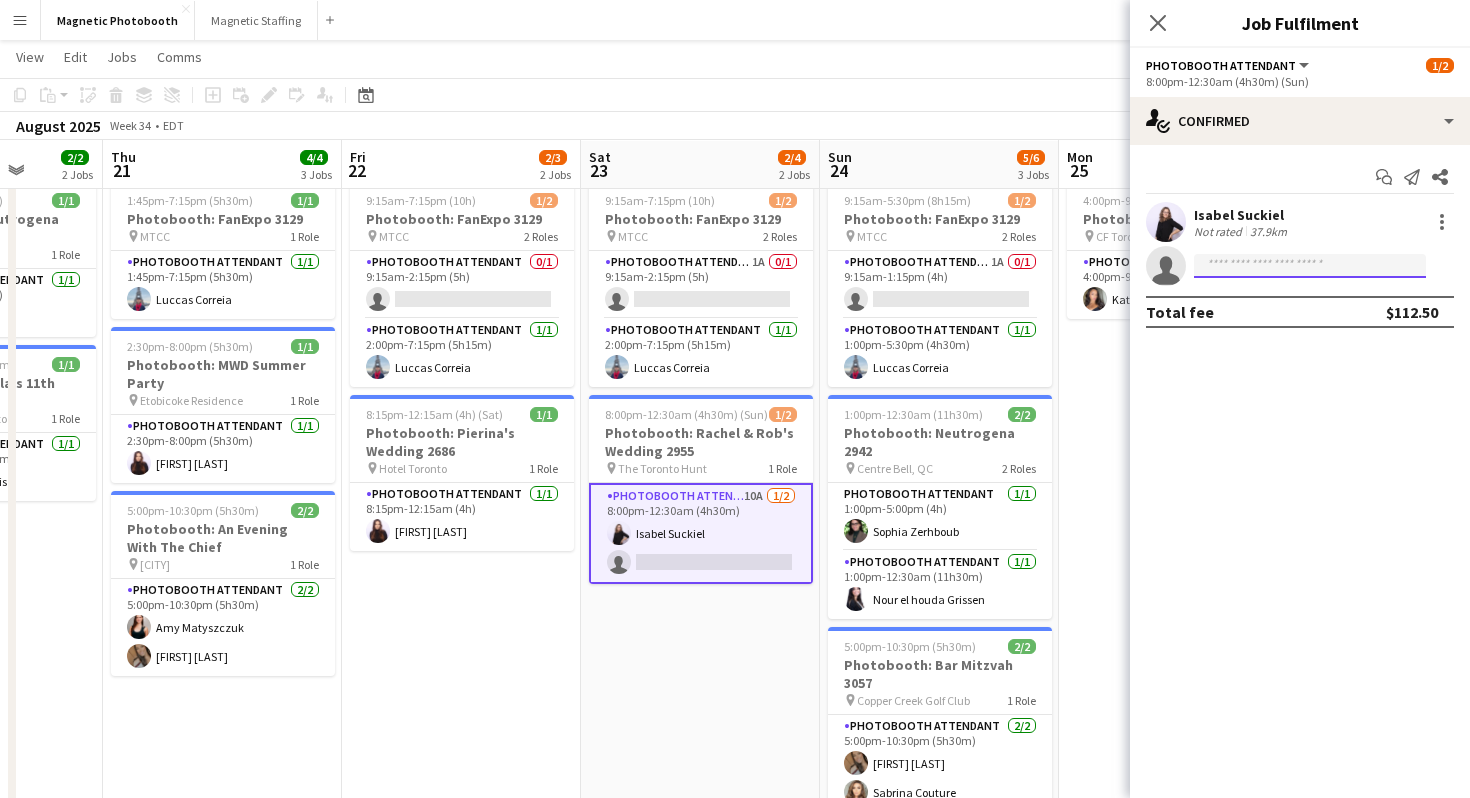 click 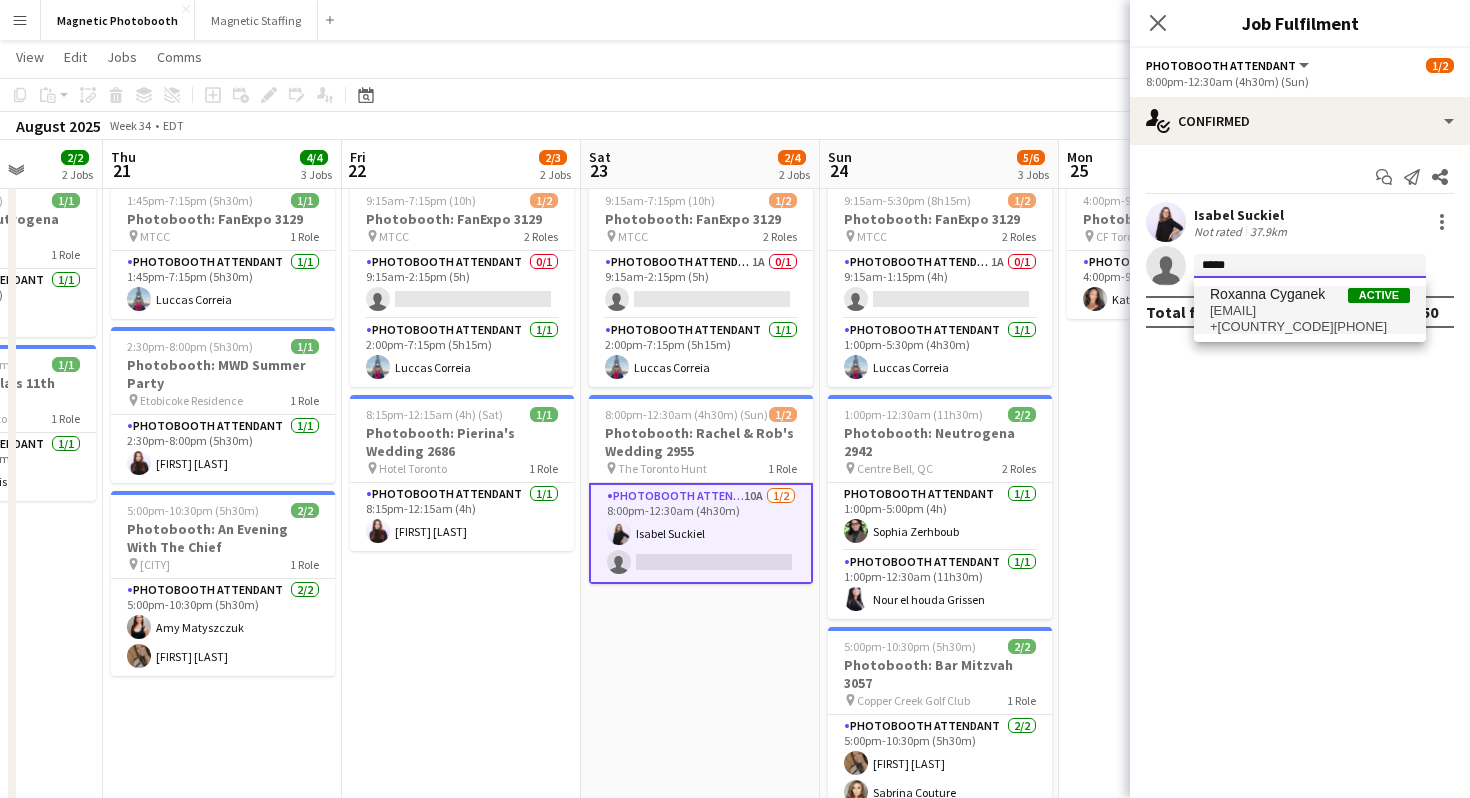 type on "*****" 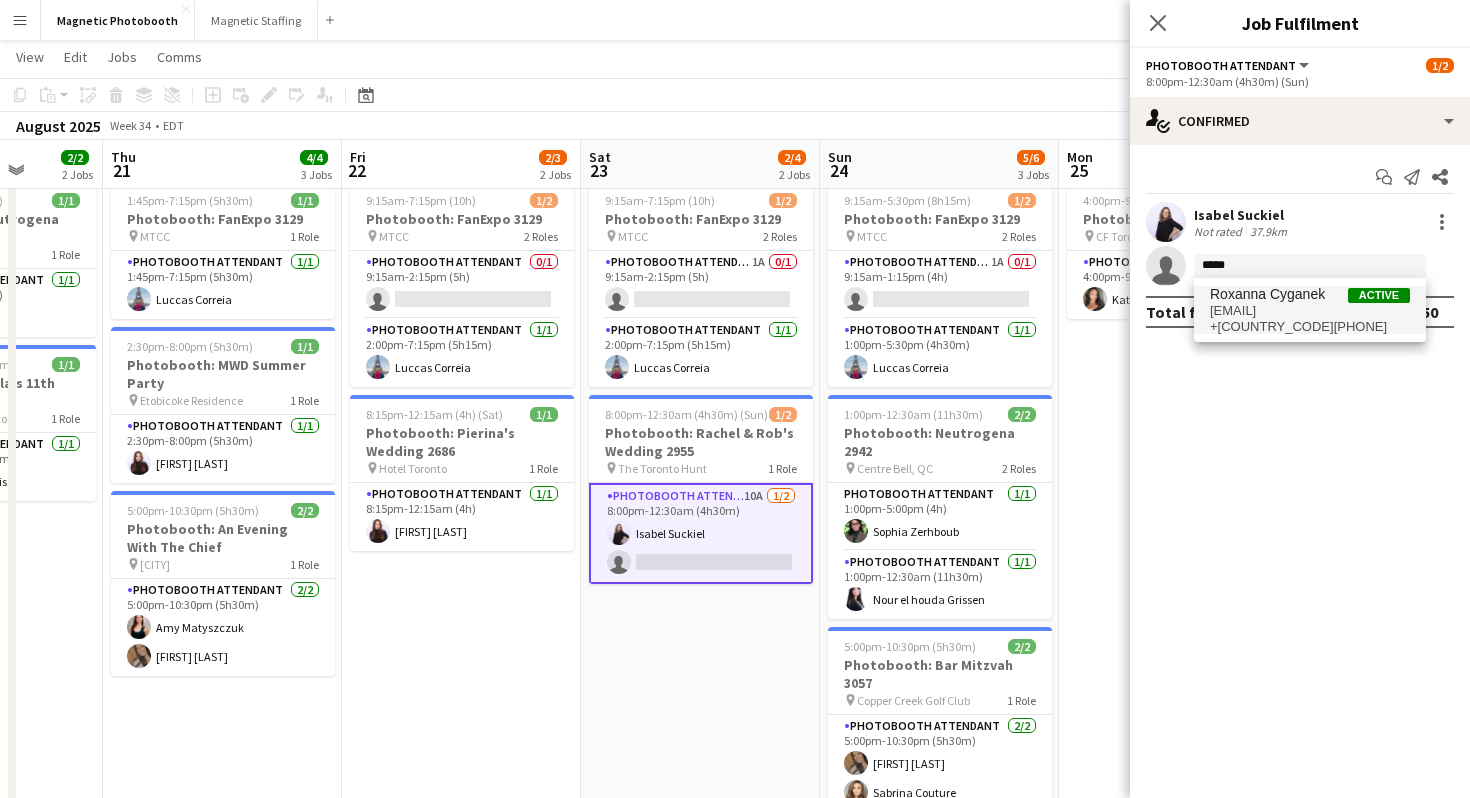 click on "+4915776065531" at bounding box center (1310, 327) 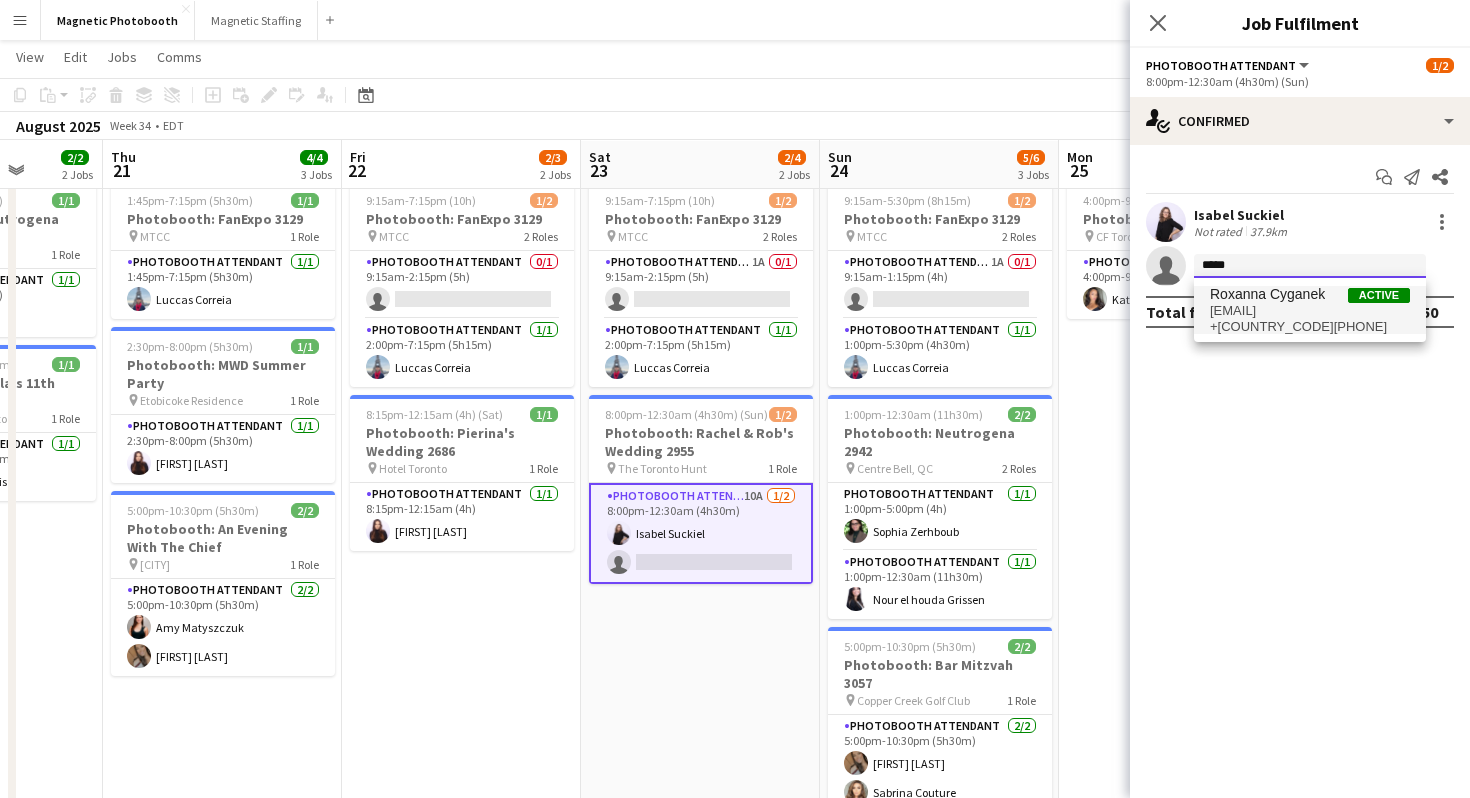 type 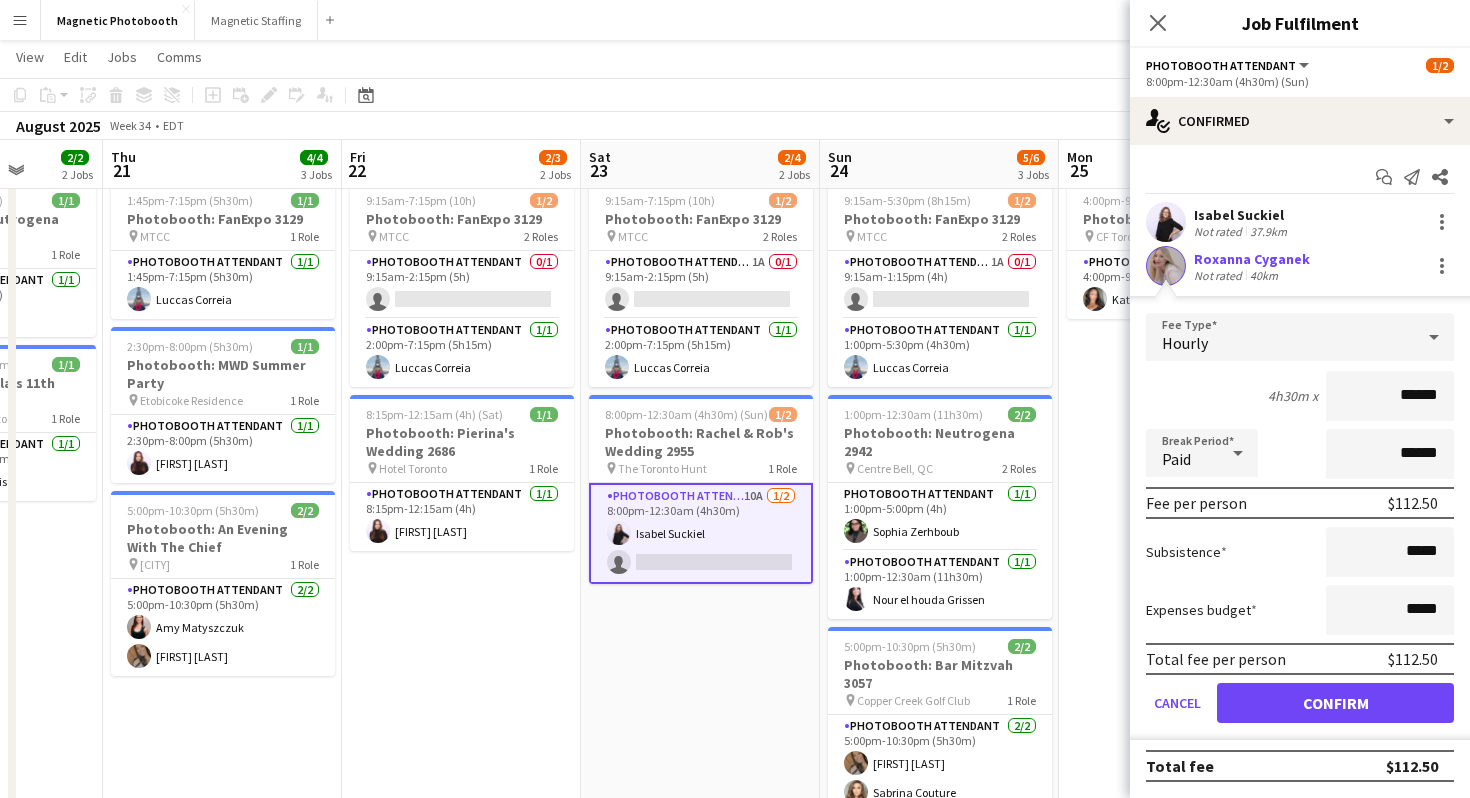 click on "******" at bounding box center [1390, 396] 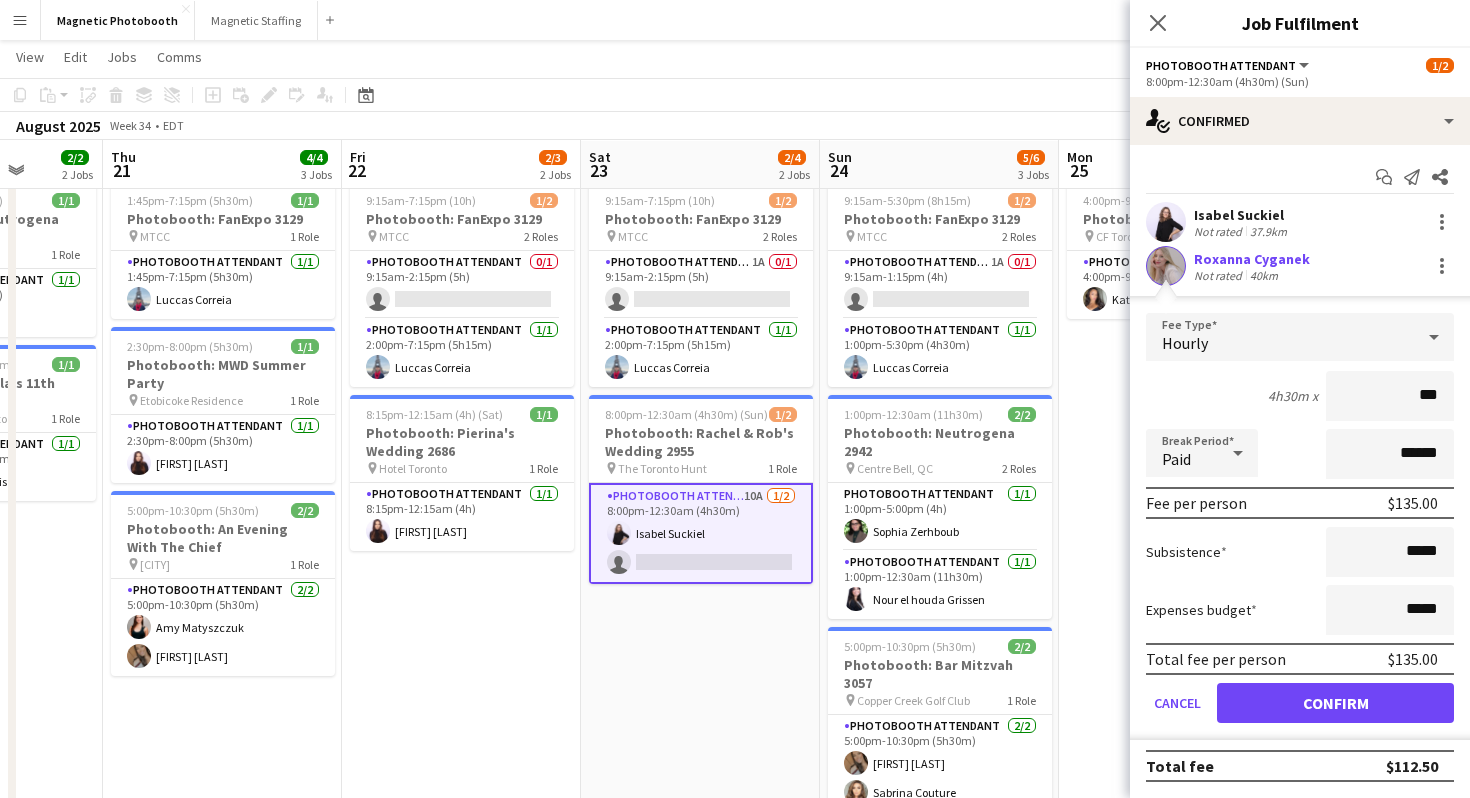 type on "***" 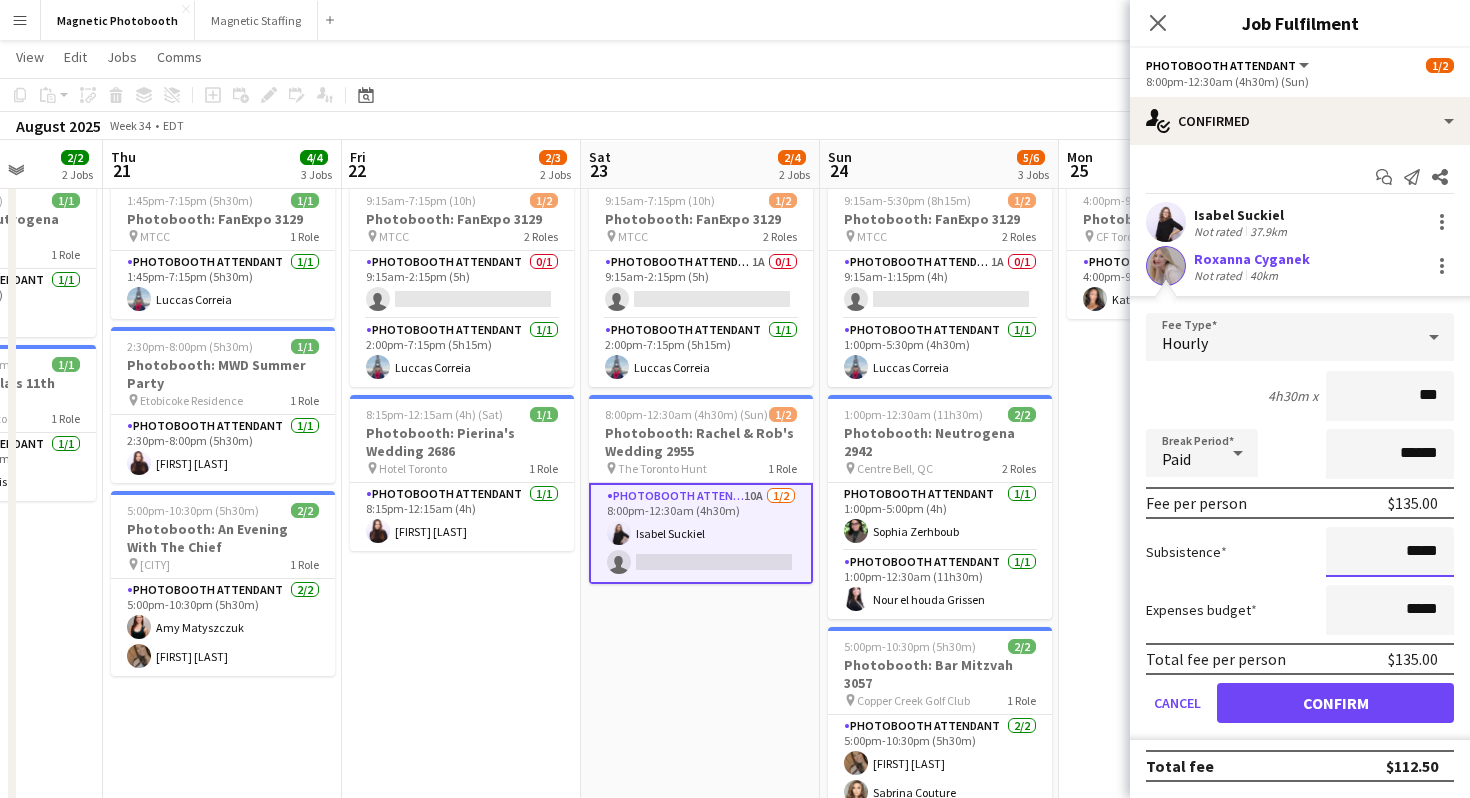 click on "*****" at bounding box center [1390, 552] 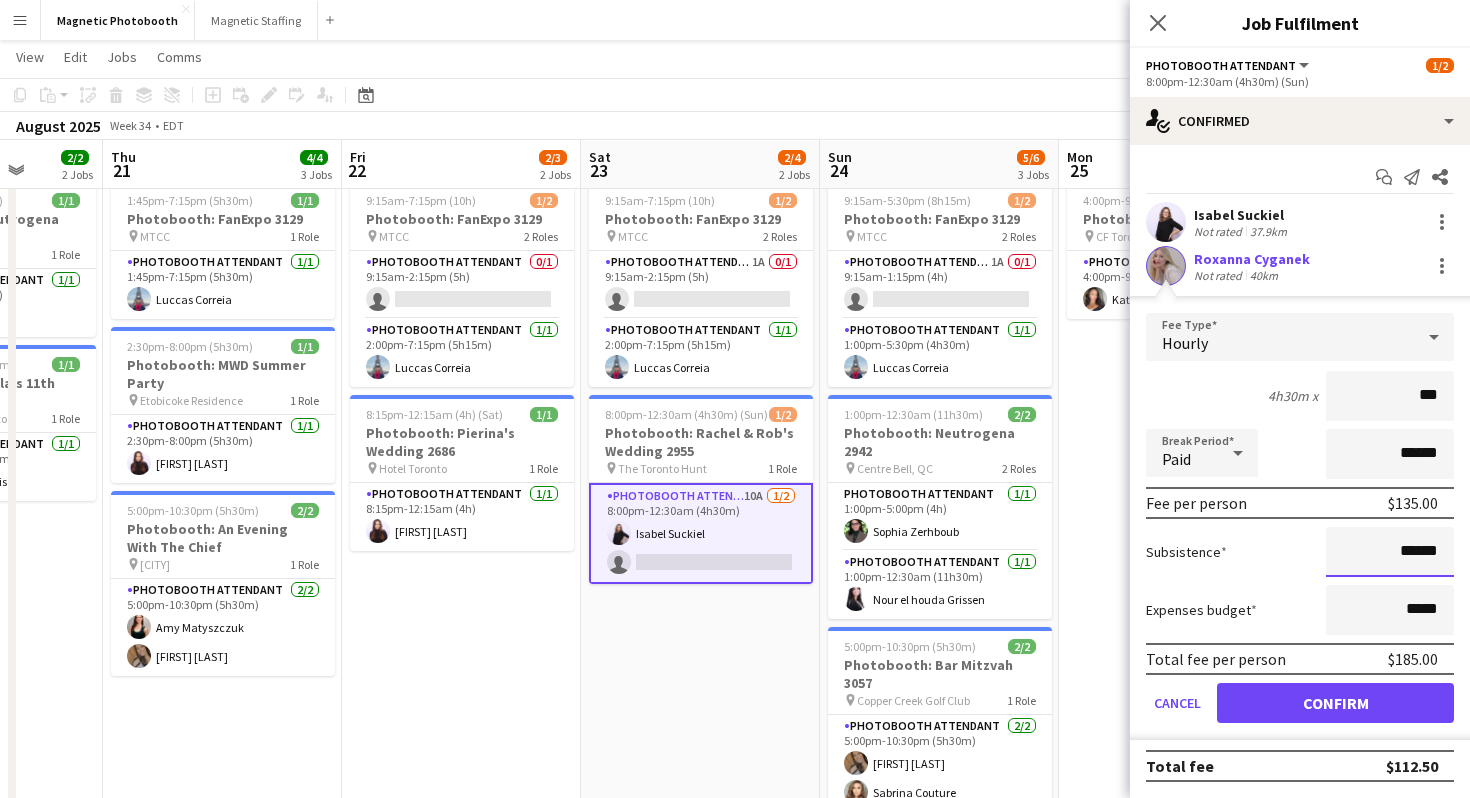 type on "*****" 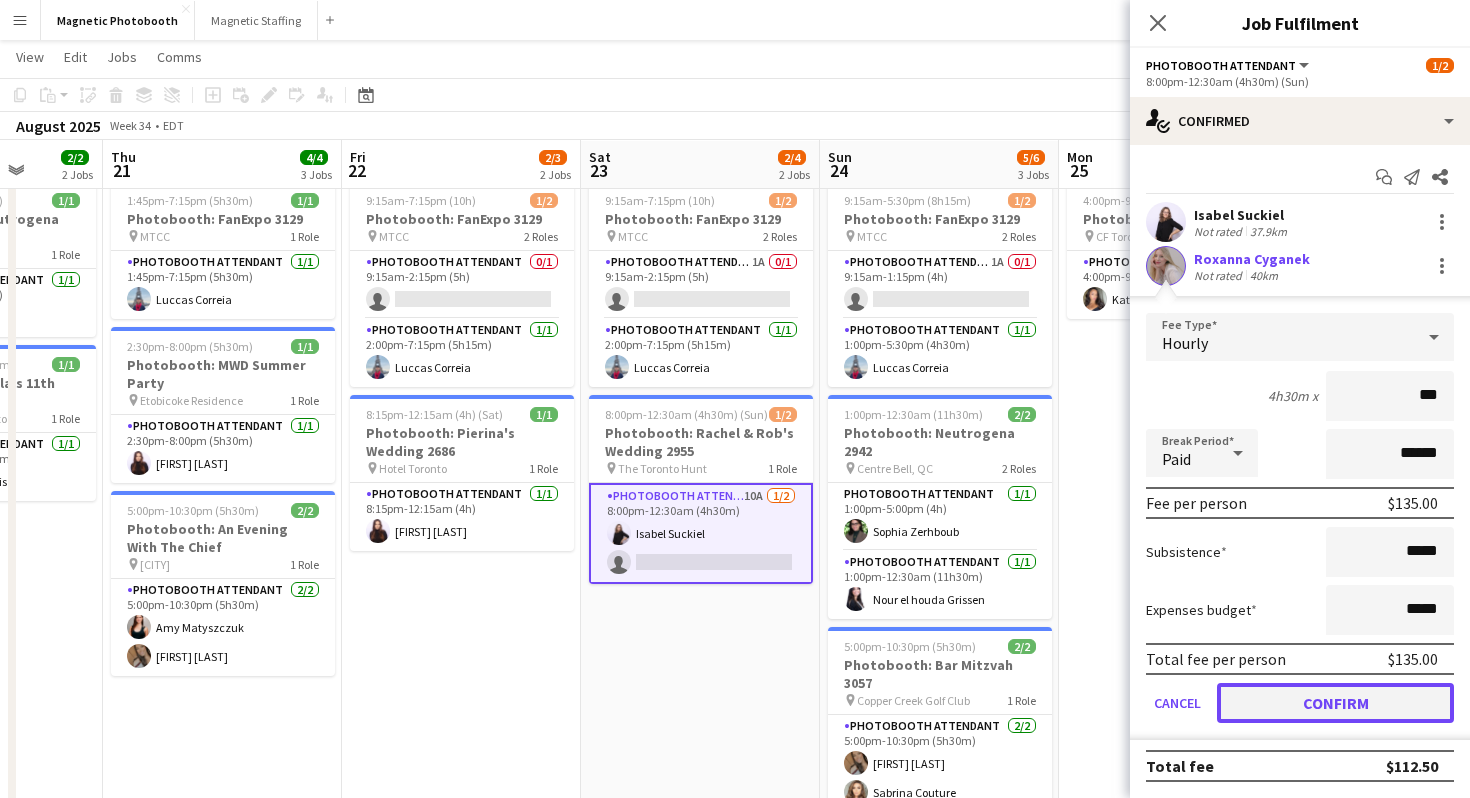 click on "Confirm" at bounding box center [1335, 703] 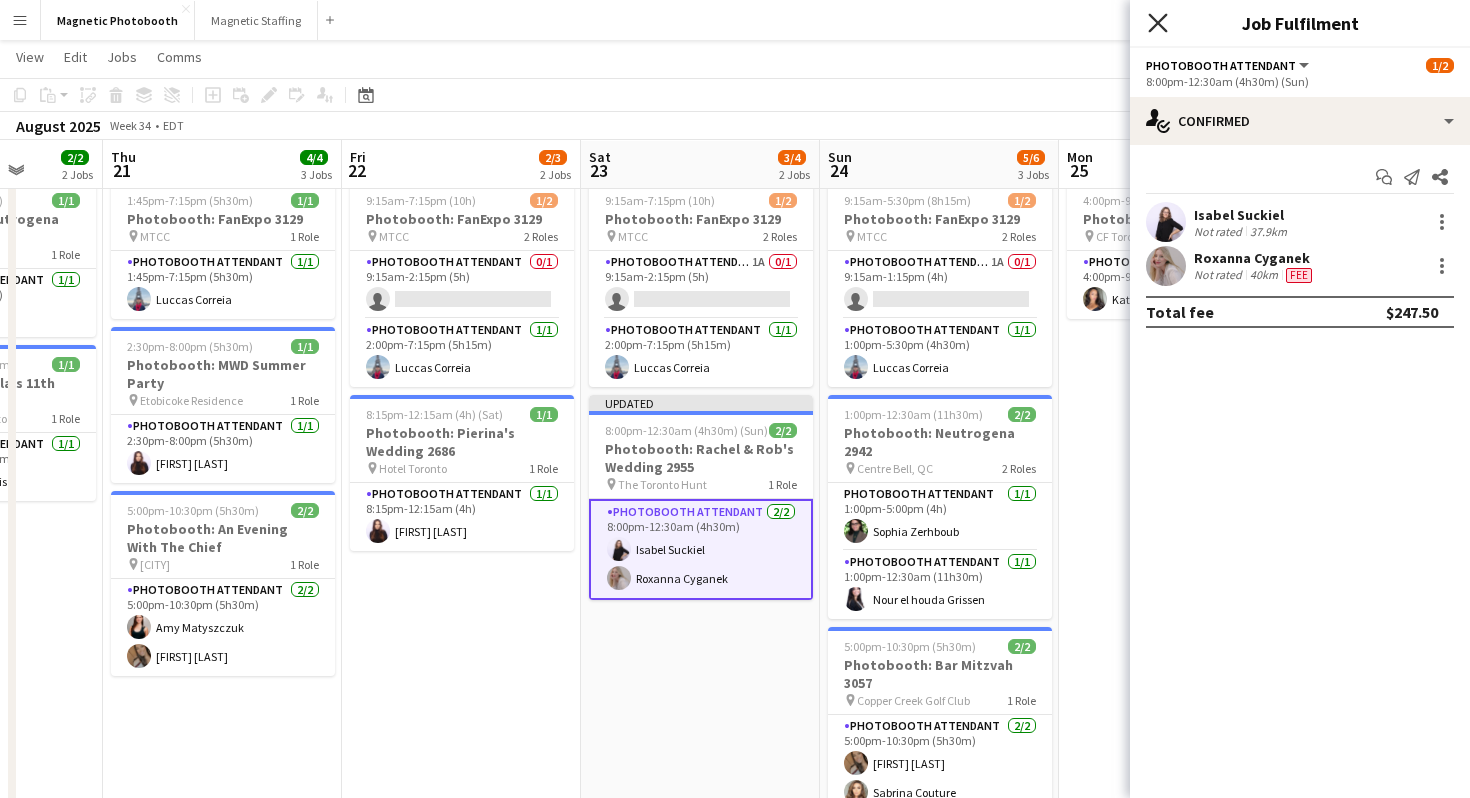 click 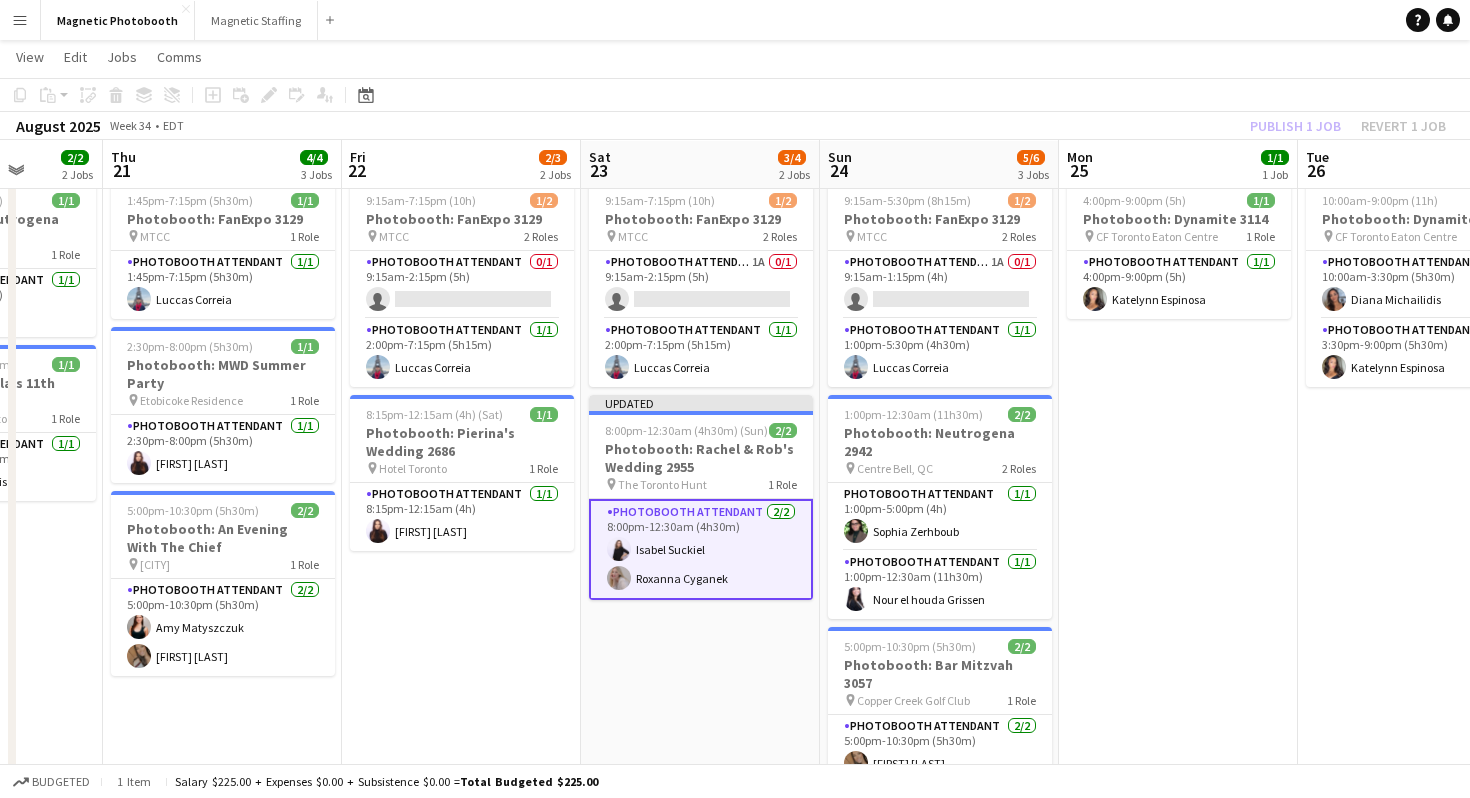 click on "Menu
Boards
Boards   Boards   All jobs   Status
Workforce
Workforce   My Workforce   Recruiting
Comms
Comms
Pay
Pay   Approvals   Payments   Reports
Platform Settings
Platform Settings   Your settings
Training Academy
Training Academy
Knowledge Base
Knowledge Base
Product Updates
Product Updates   Log Out   Privacy   Magnetic Photobooth
Close
Magnetic Staffing
Close
Add
Help
Notifications" at bounding box center [735, 20] 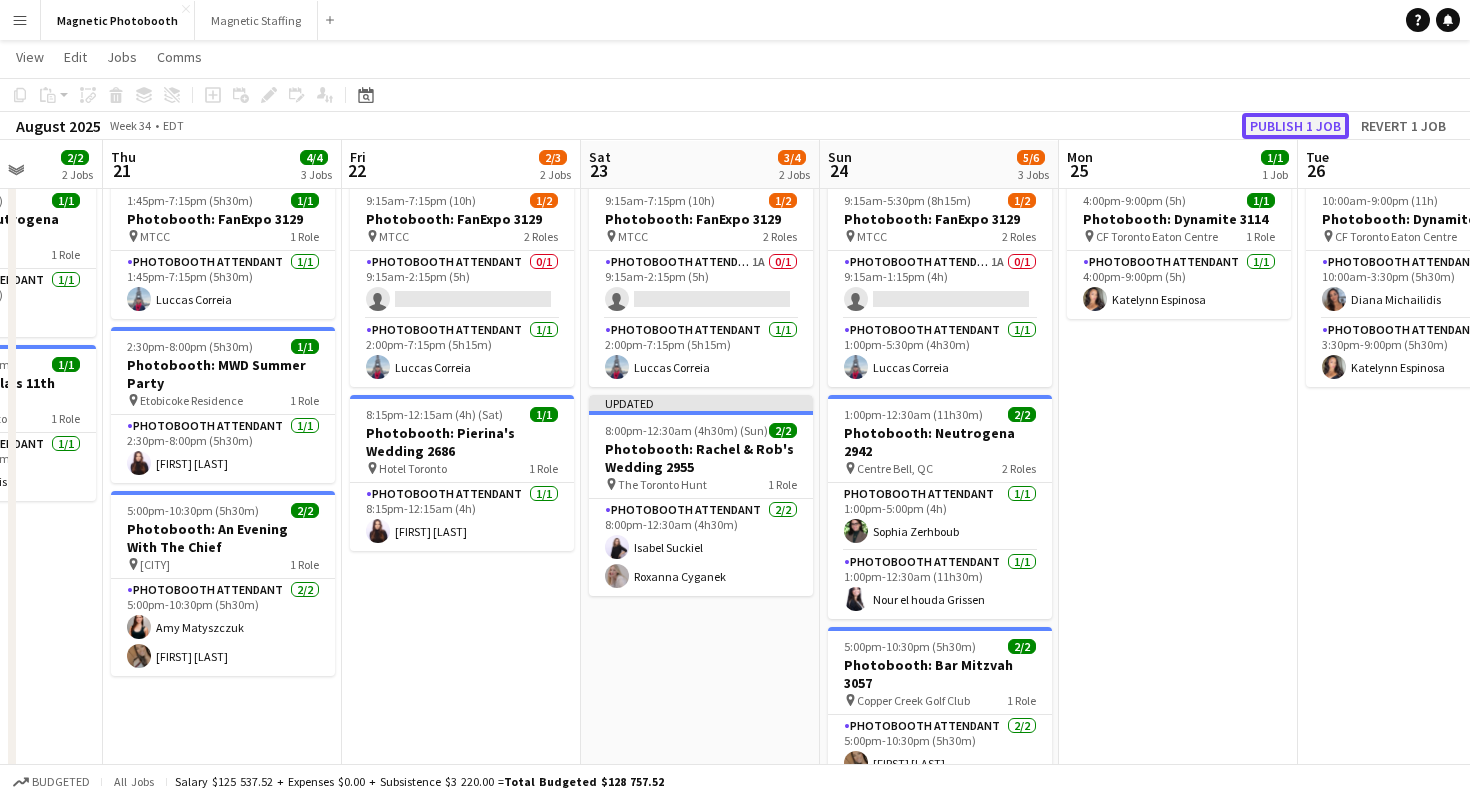 click on "Publish 1 job" 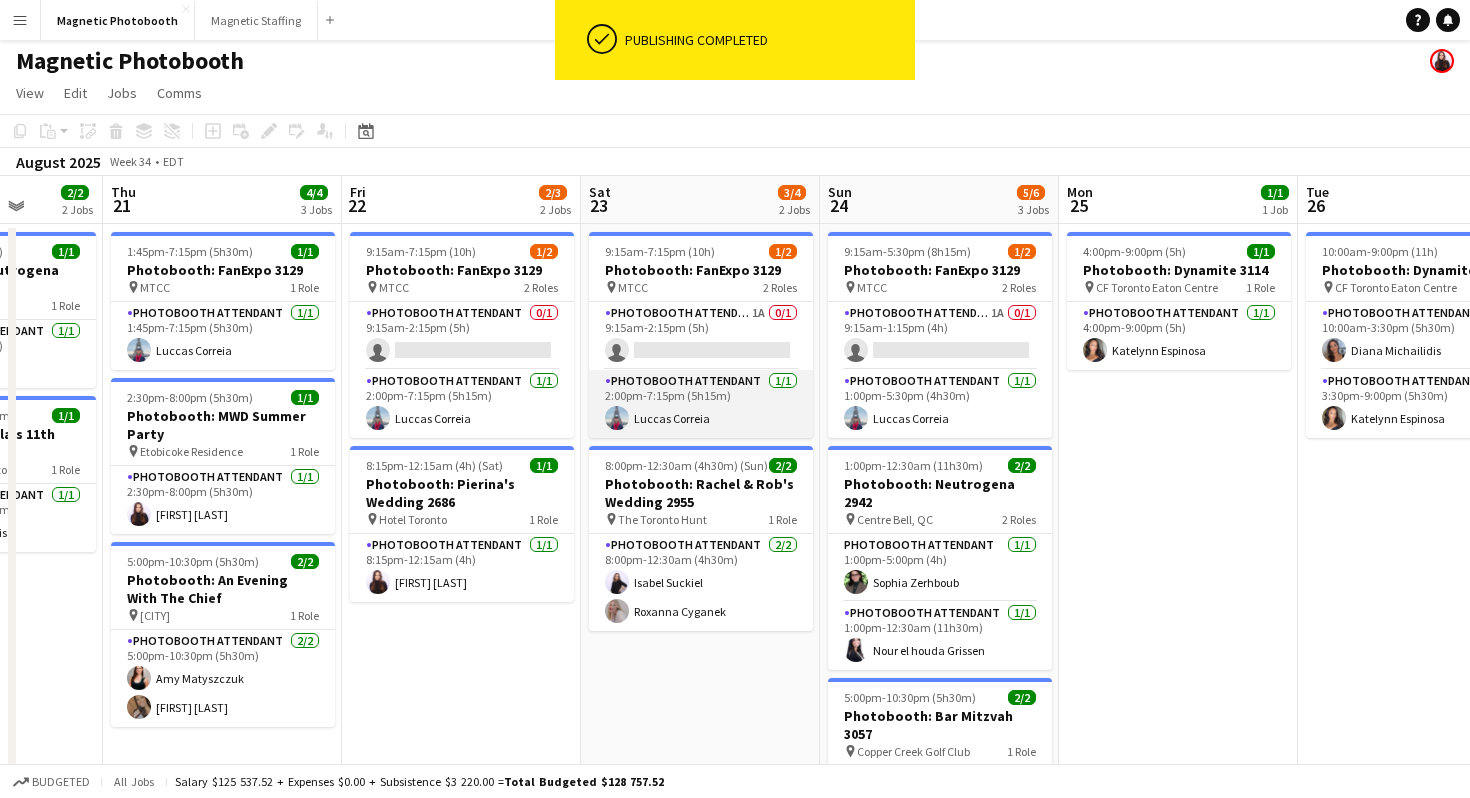 scroll, scrollTop: 0, scrollLeft: 0, axis: both 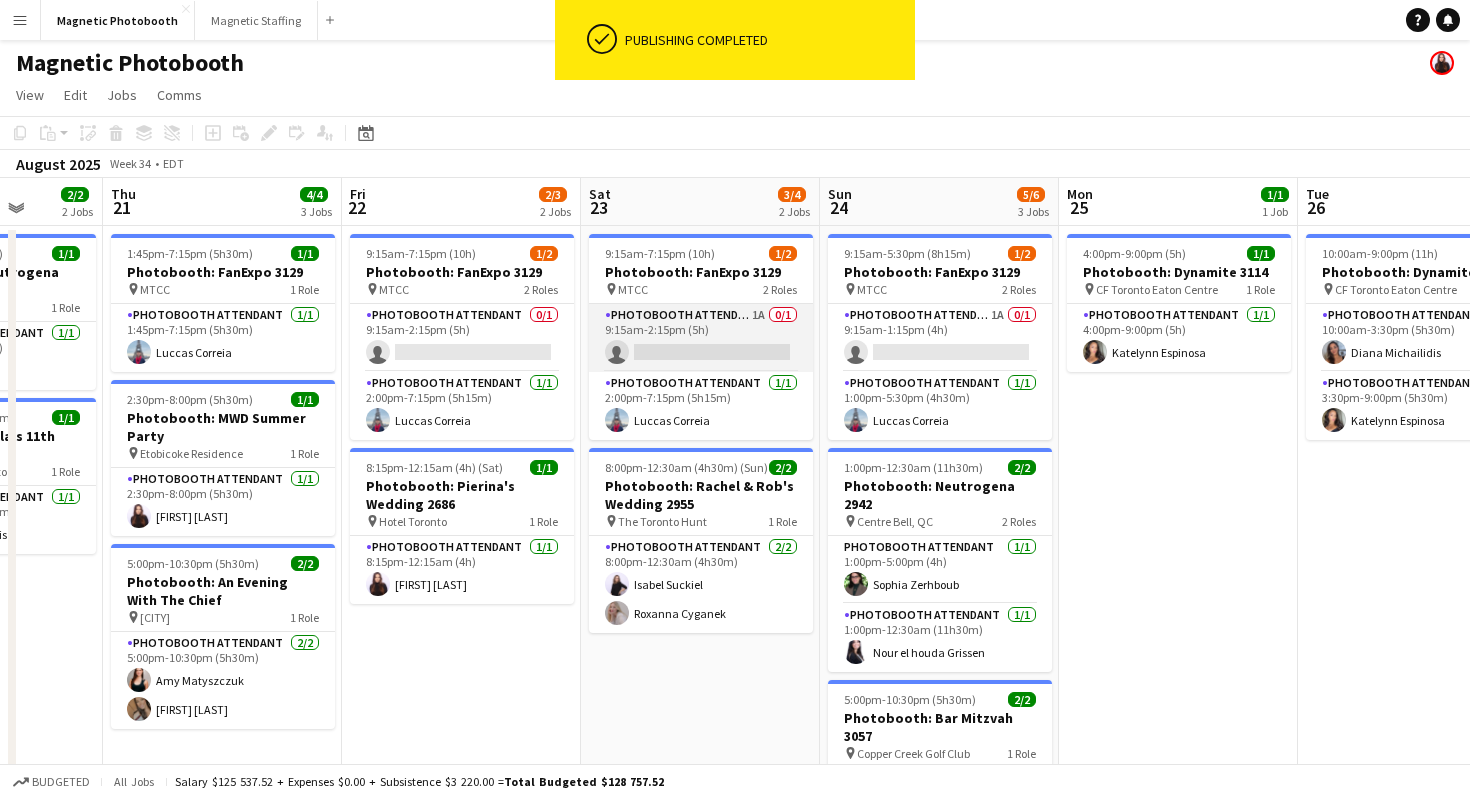 click on "Photobooth Attendant    1A   0/1   9:15am-2:15pm (5h)
single-neutral-actions" at bounding box center (701, 338) 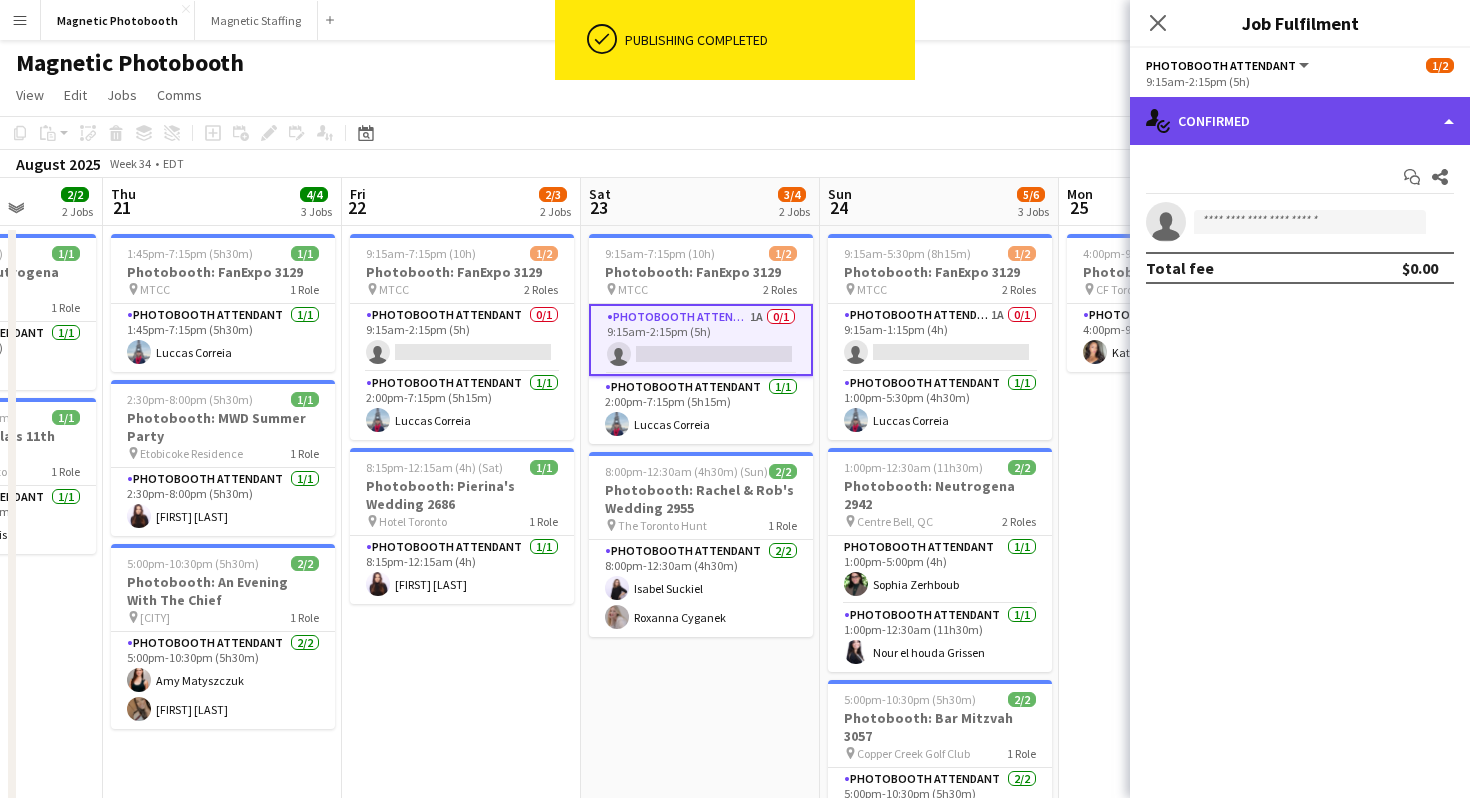 click on "single-neutral-actions-check-2
Confirmed" 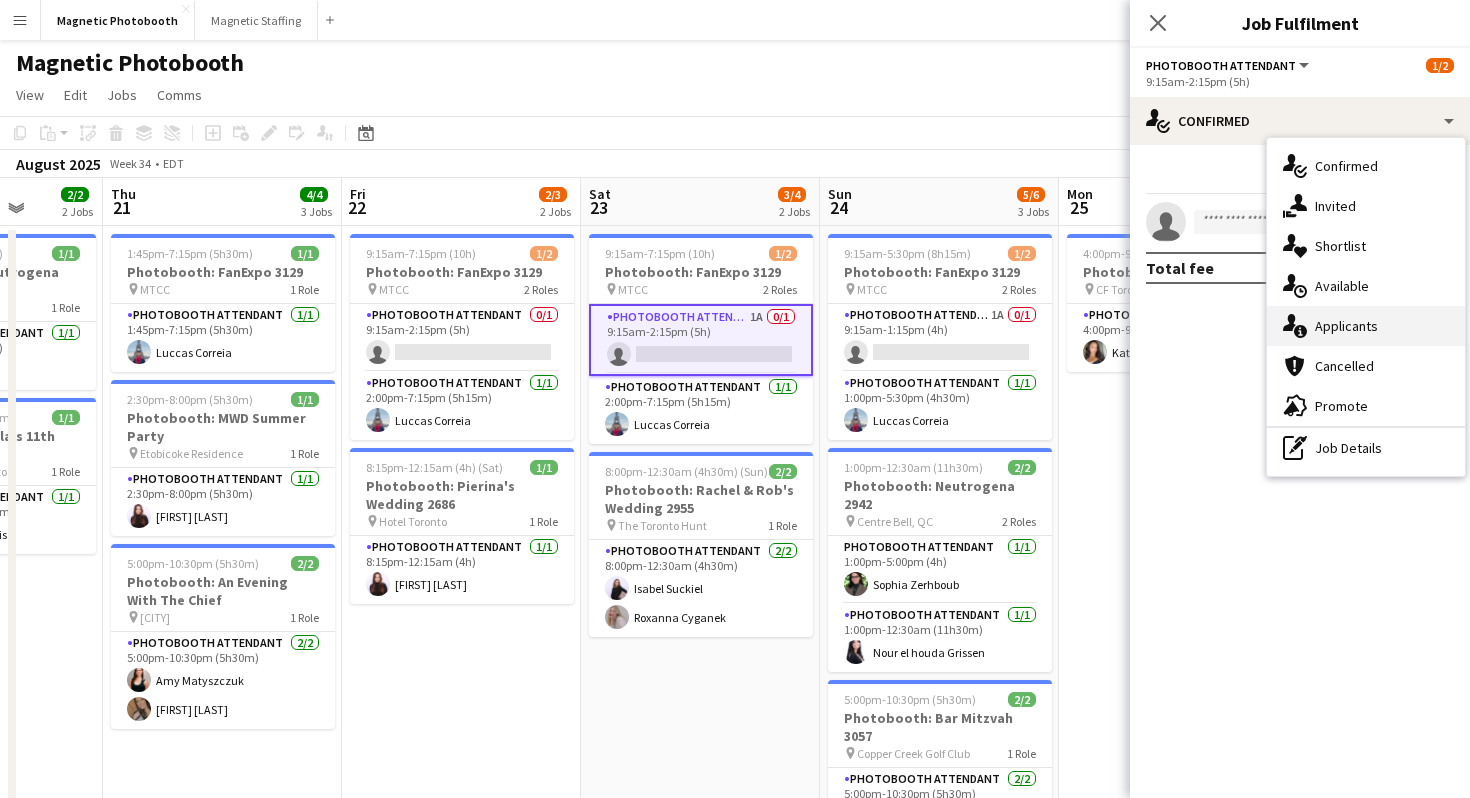 click on "single-neutral-actions-information
Applicants" at bounding box center [1366, 326] 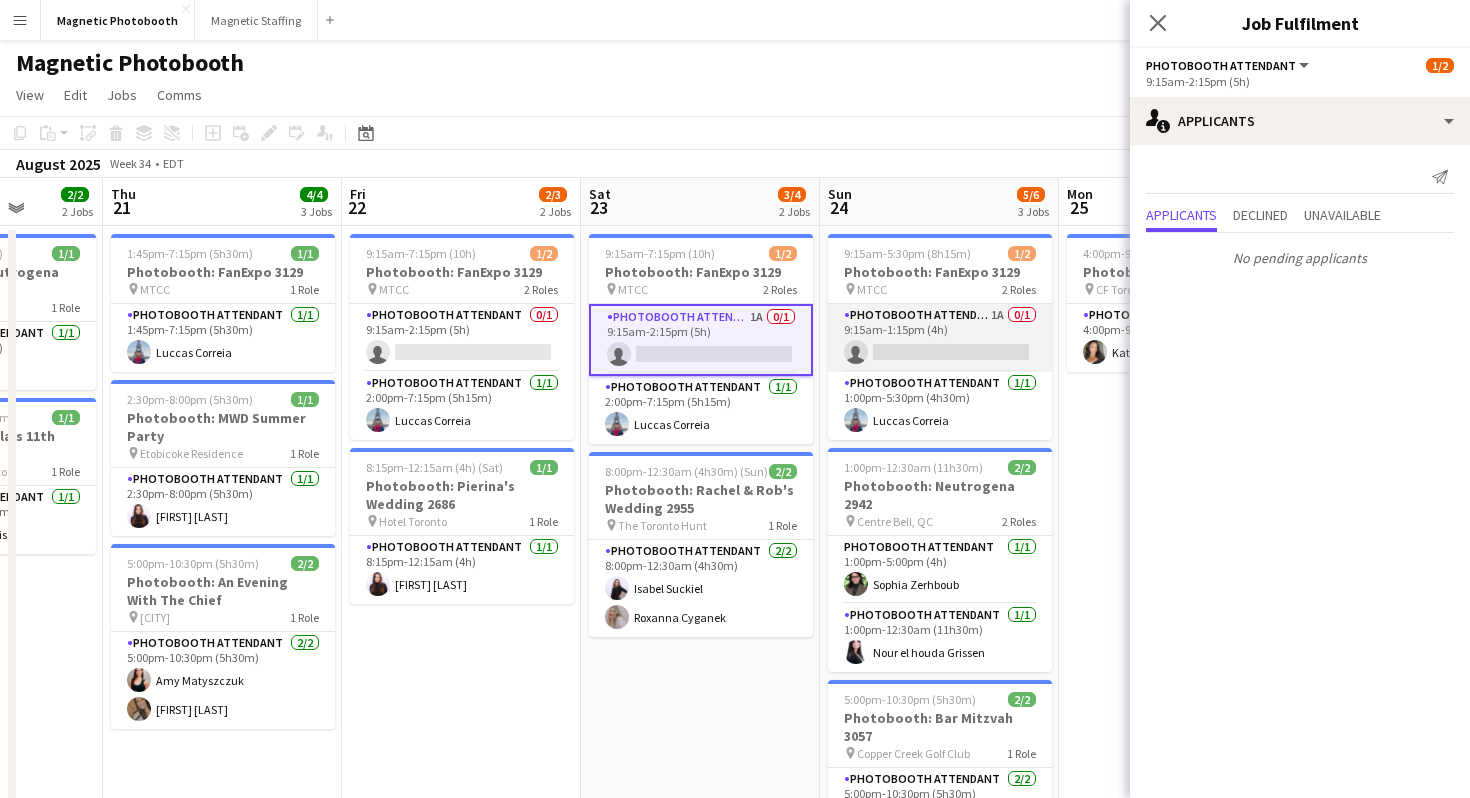 click on "Photobooth Attendant    1A   0/1   9:15am-1:15pm (4h)
single-neutral-actions" at bounding box center (940, 338) 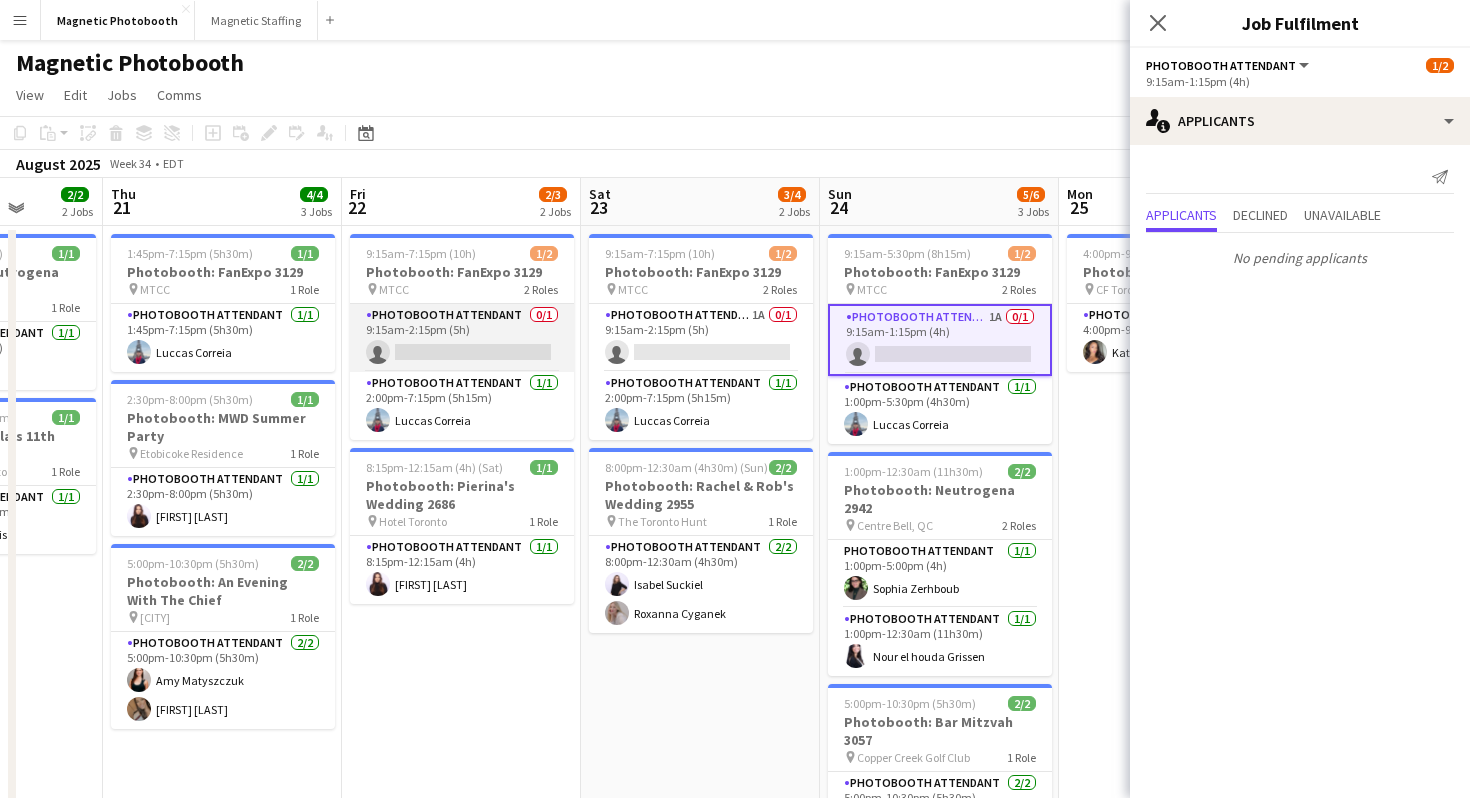 click on "Photobooth Attendant    0/1   9:15am-2:15pm (5h)
single-neutral-actions" at bounding box center [462, 338] 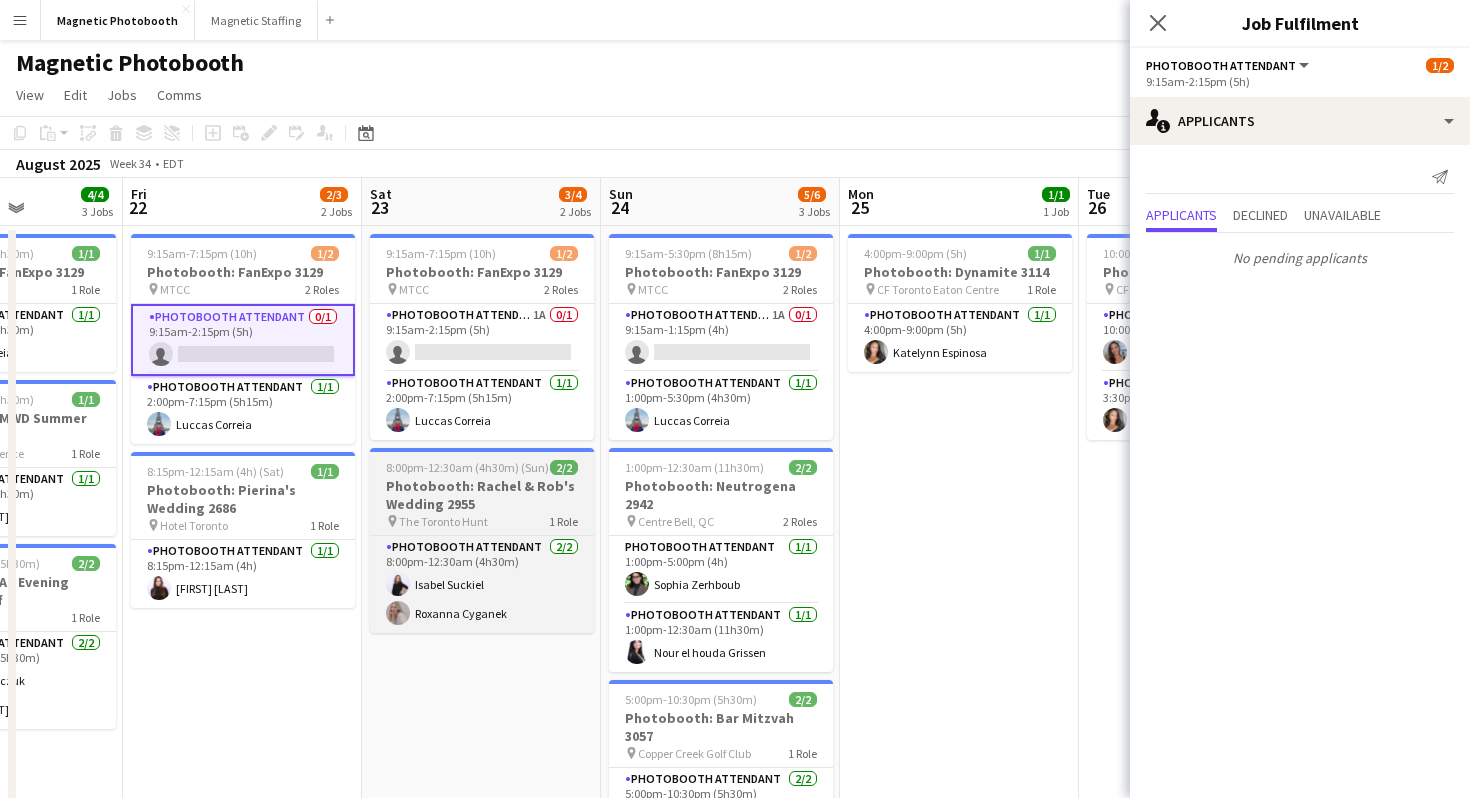 scroll, scrollTop: 0, scrollLeft: 649, axis: horizontal 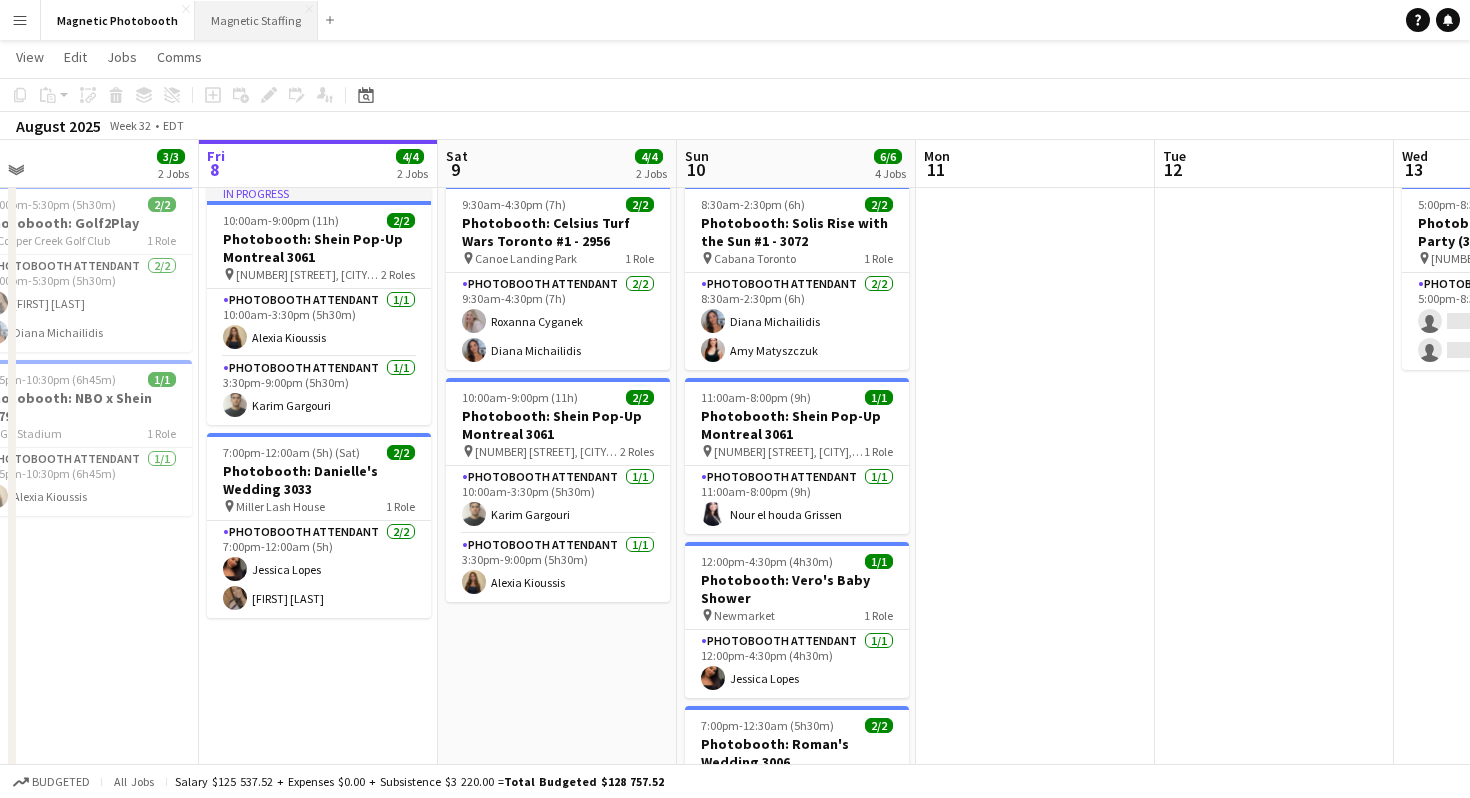 click on "Magnetic Staffing
Close" at bounding box center (256, 20) 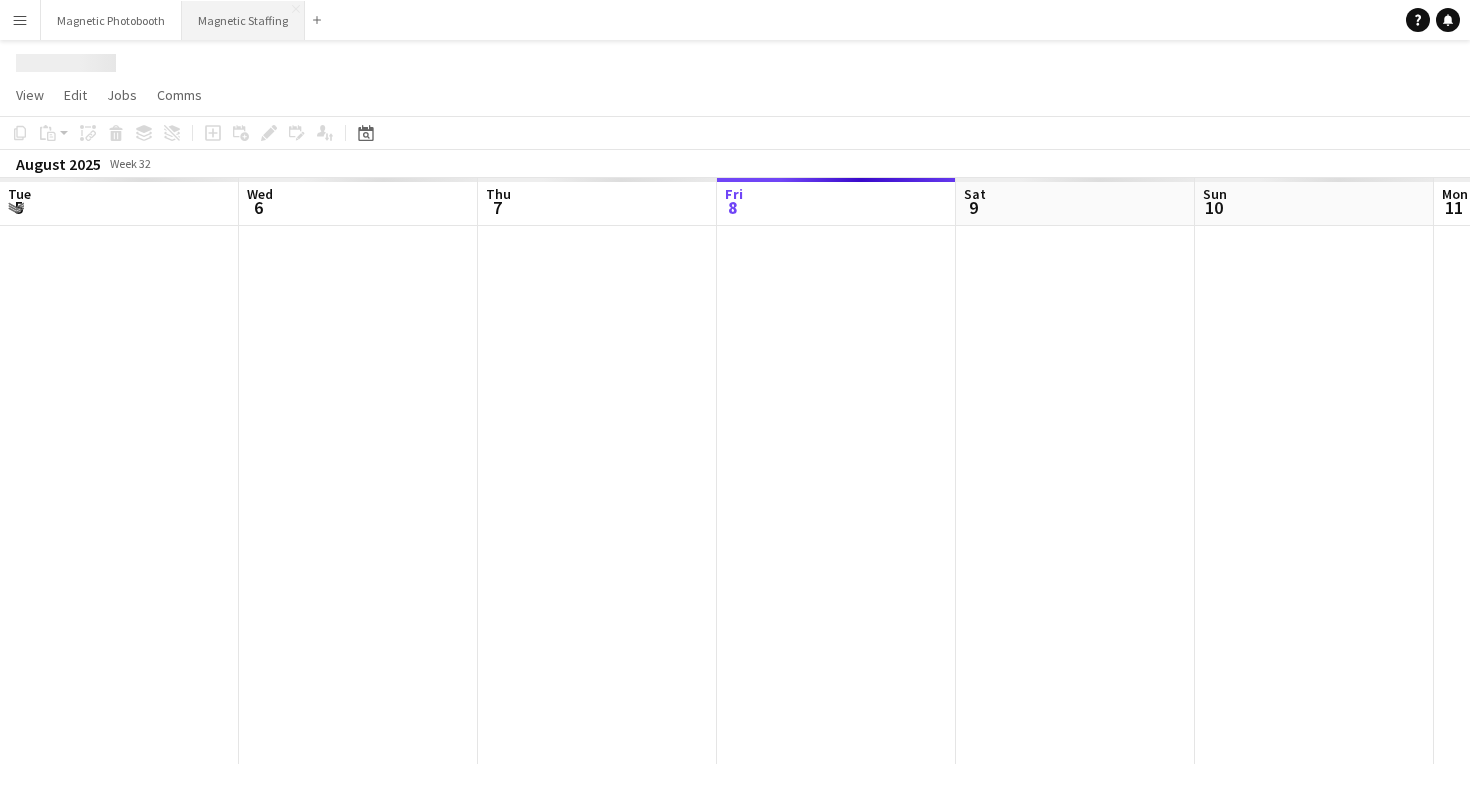 scroll, scrollTop: 0, scrollLeft: 0, axis: both 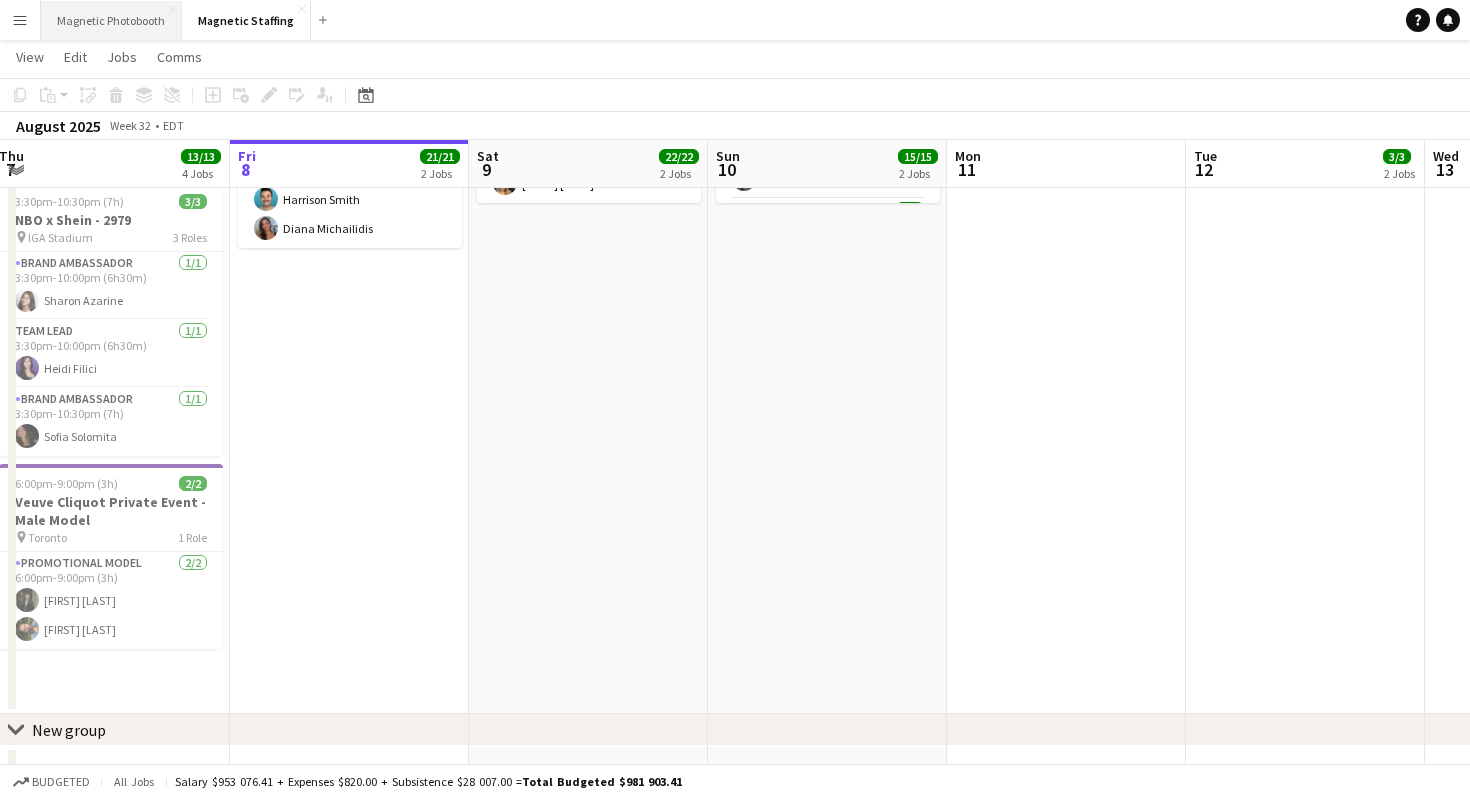 click on "Magnetic Photobooth
Close" at bounding box center (111, 20) 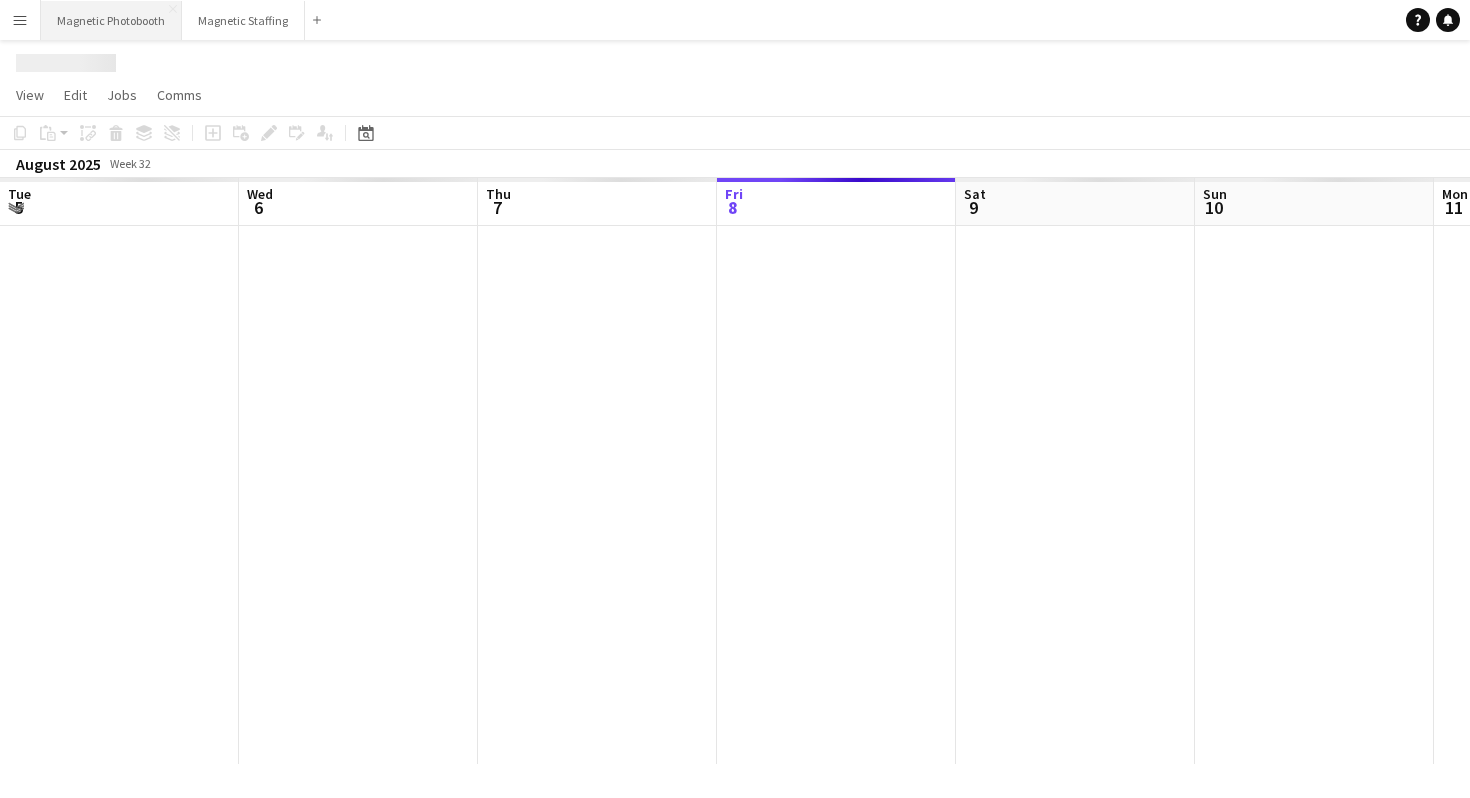 scroll, scrollTop: 0, scrollLeft: 0, axis: both 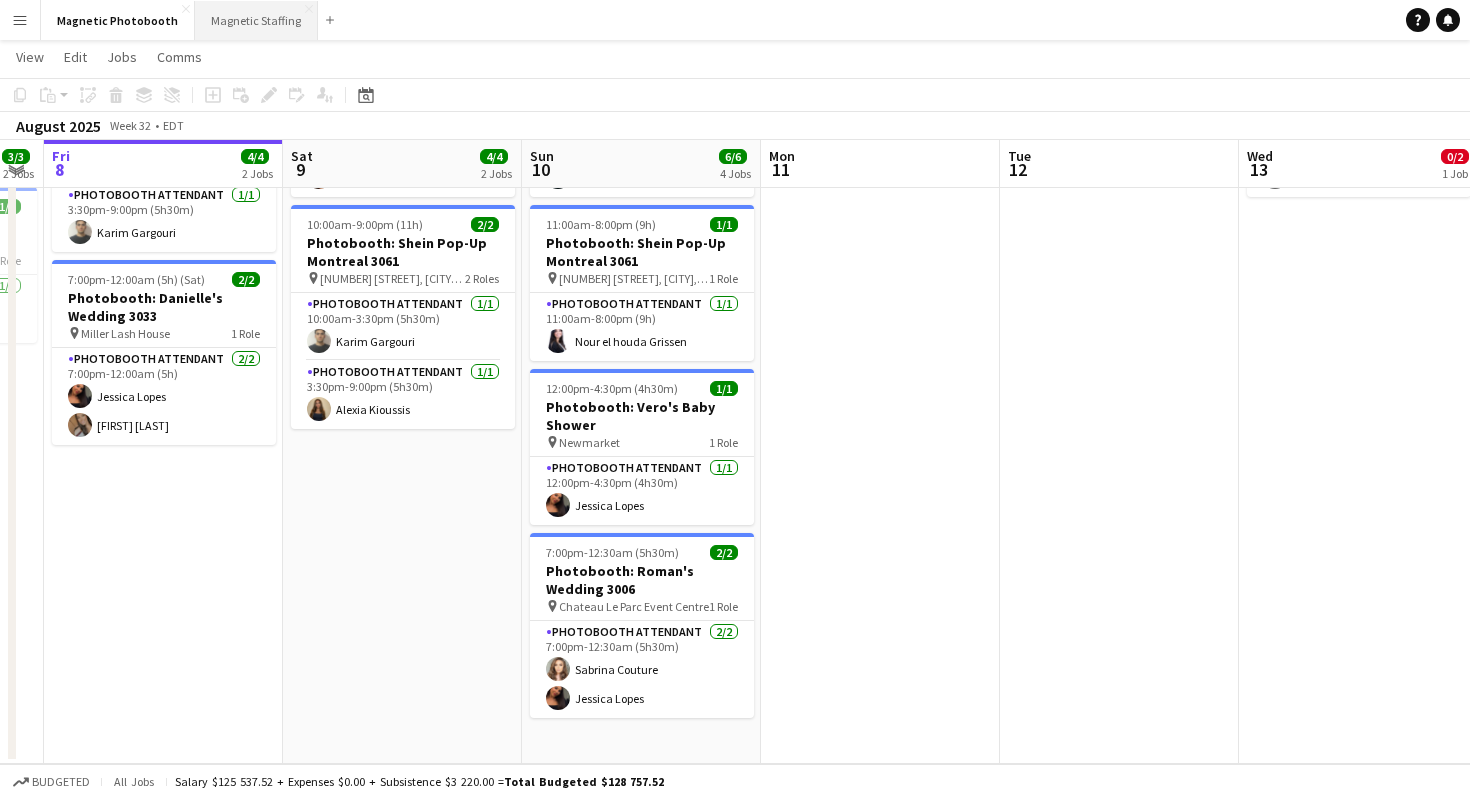 click on "Magnetic Staffing
Close" at bounding box center (256, 20) 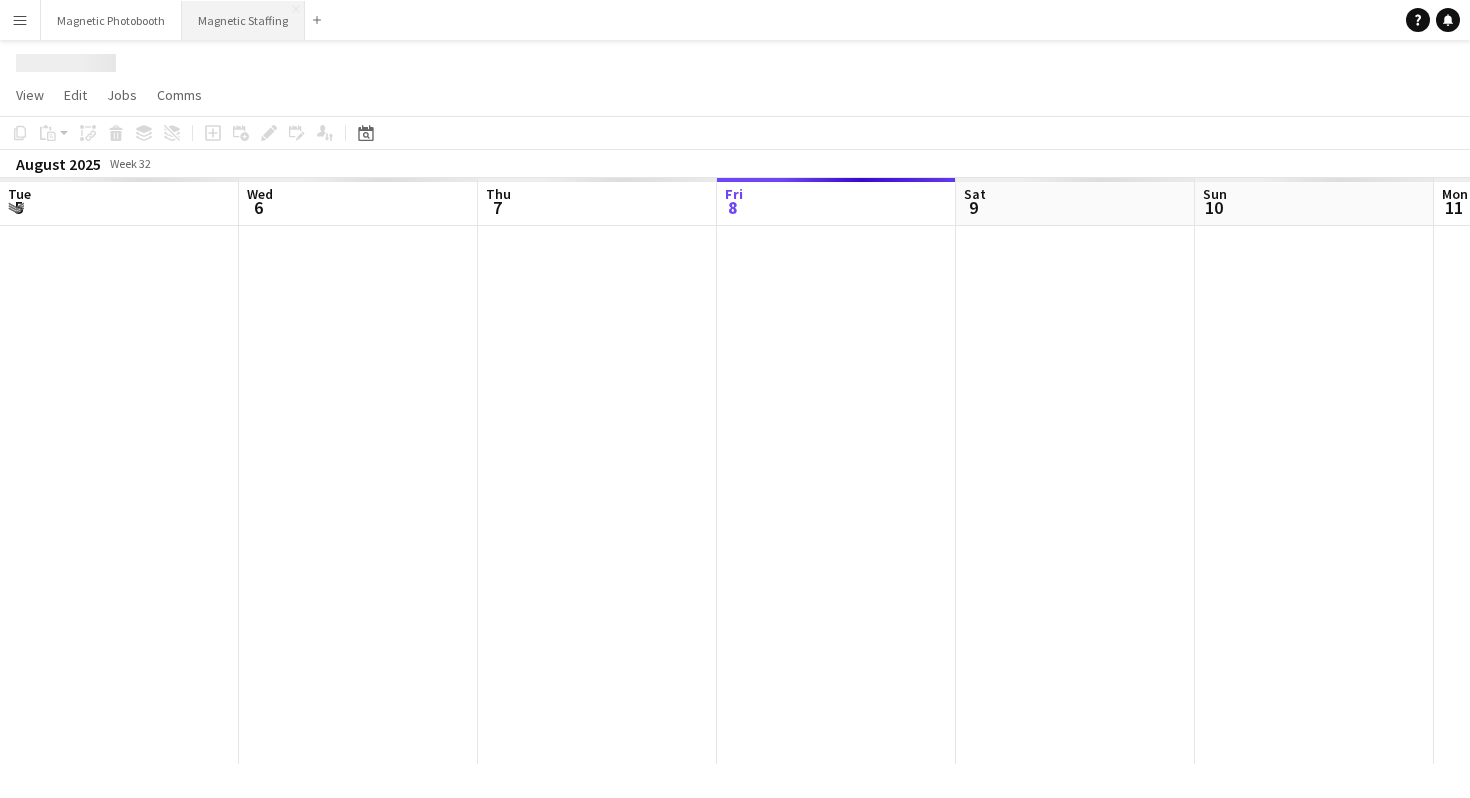 scroll, scrollTop: 0, scrollLeft: 0, axis: both 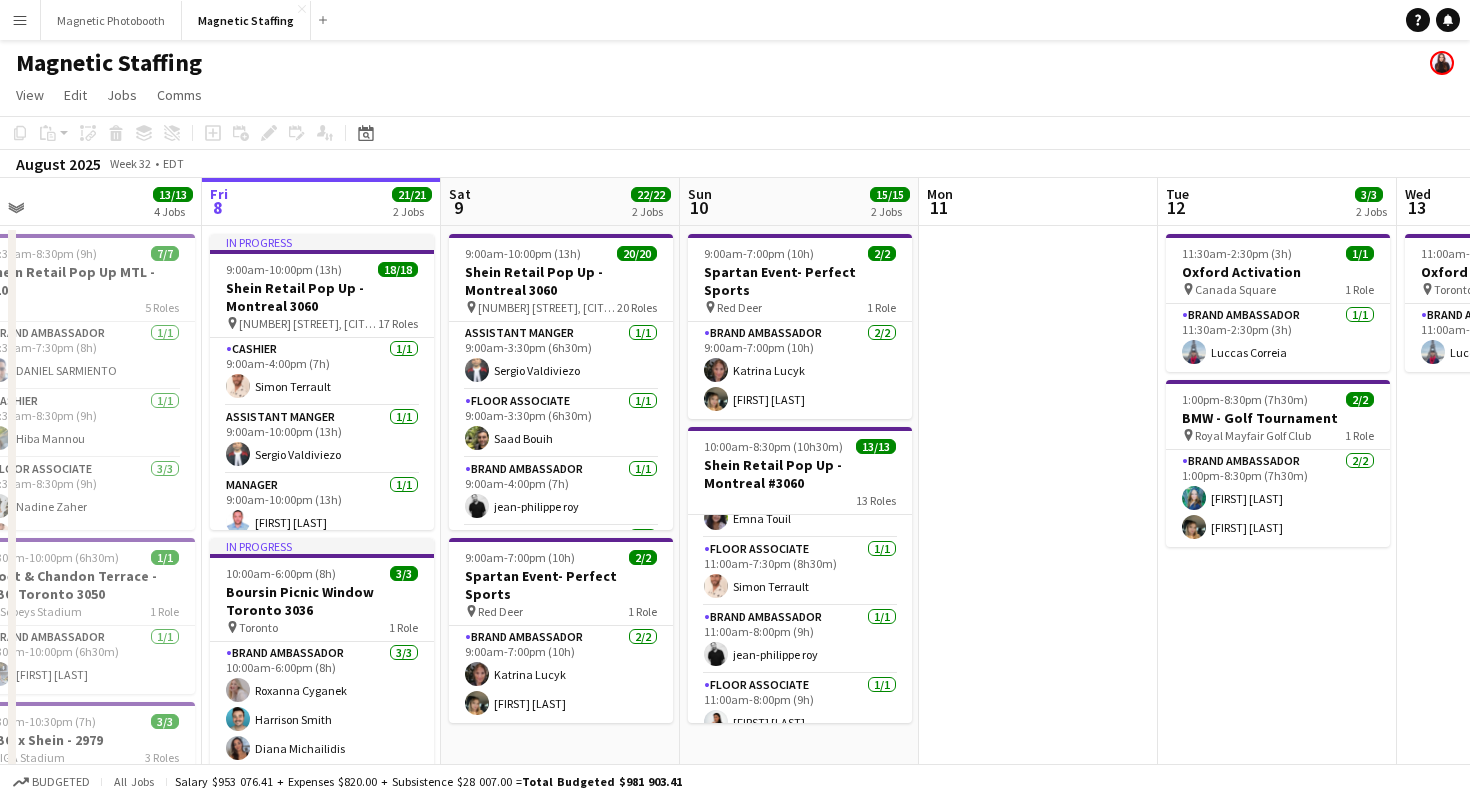 click on "9:00am-7:00pm (10h)    2/2   Spartan Event- Perfect Sports
pin
Red Deer   1 Role   Brand Ambassador   2/2   9:00am-7:00pm (10h)
Katrina Lucyk Avery Kerr     10:00am-8:30pm (10h30m)    13/13   Shein Retail Pop Up - Montreal #3060    13 Roles   Assistant Manger    1/1   10:00am-8:30pm (10h30m)
Sergio Valdiviezo  Manager   1/1   10:00am-8:30pm (10h30m)
mohammed sebbata  Cashier   1/1   10:30am-8:00pm (9h30m)
Sophia Zerhboub  Floor Associate   1/1   11:00am-7:30pm (8h30m)
Emna Touil  Floor Associate   1/1   11:00am-7:30pm (8h30m)
Simon Terrault  Brand Ambassador   1/1   11:00am-8:00pm (9h)
jean-philippe roy  Floor Associate   1/1   11:00am-8:00pm (9h)
Sarah Amoura  Floor Associate   1/1   11:00am-8:00pm (9h)
Nadine Zaher  Cashier   1/1   11:00am-8:30pm (9h30m)
Hiba Mannou  Floor Associate   1/1   12:00pm-6:00pm (6h)
SAMI BOUCHARA  Floater   1/1   12:30pm-5:30pm (5h)
Karim Gargouri  Floater   1/1   12:30pm-5:30pm (5h)
! Zana Chiminian  Floater   1/1" at bounding box center (799, 730) 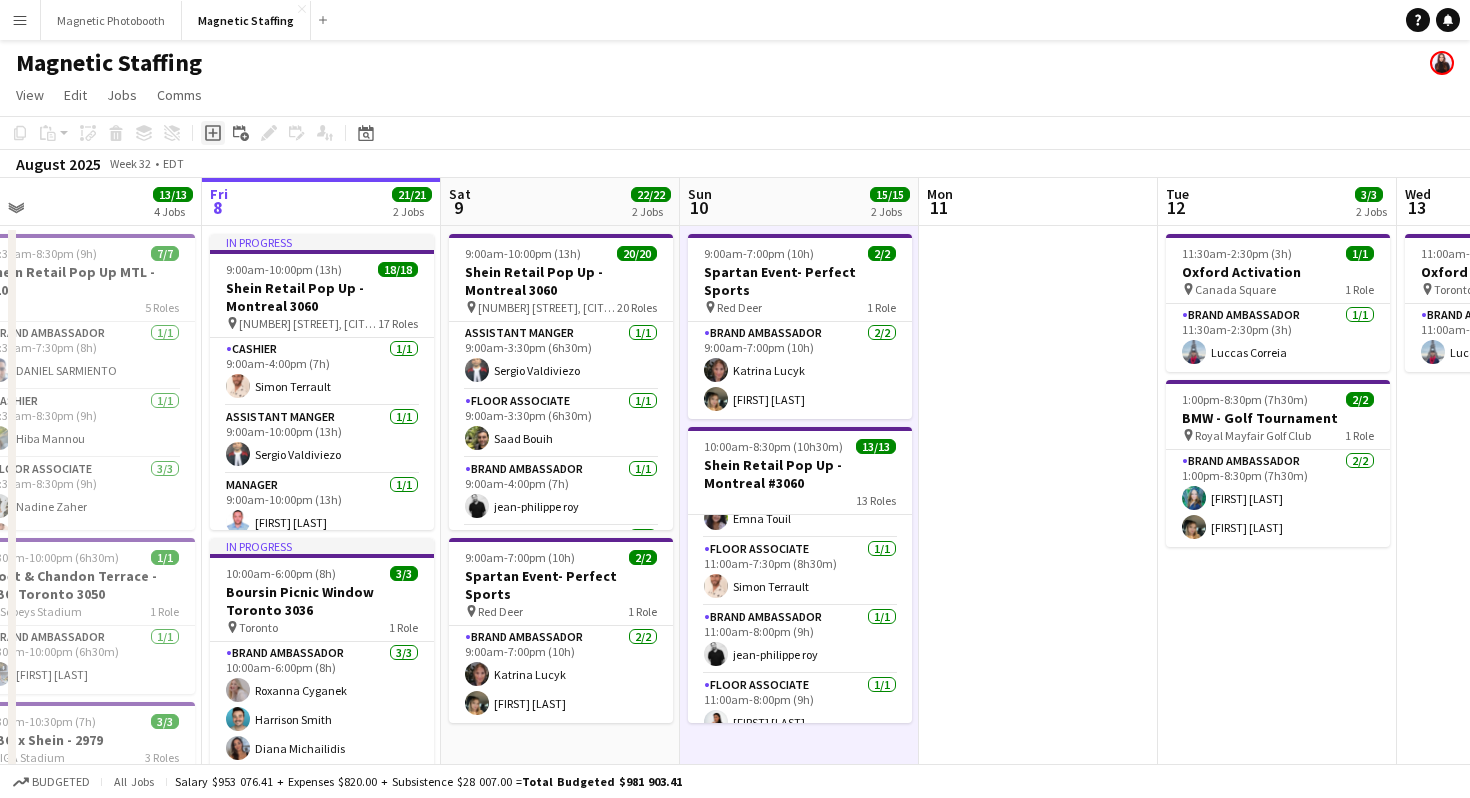 click 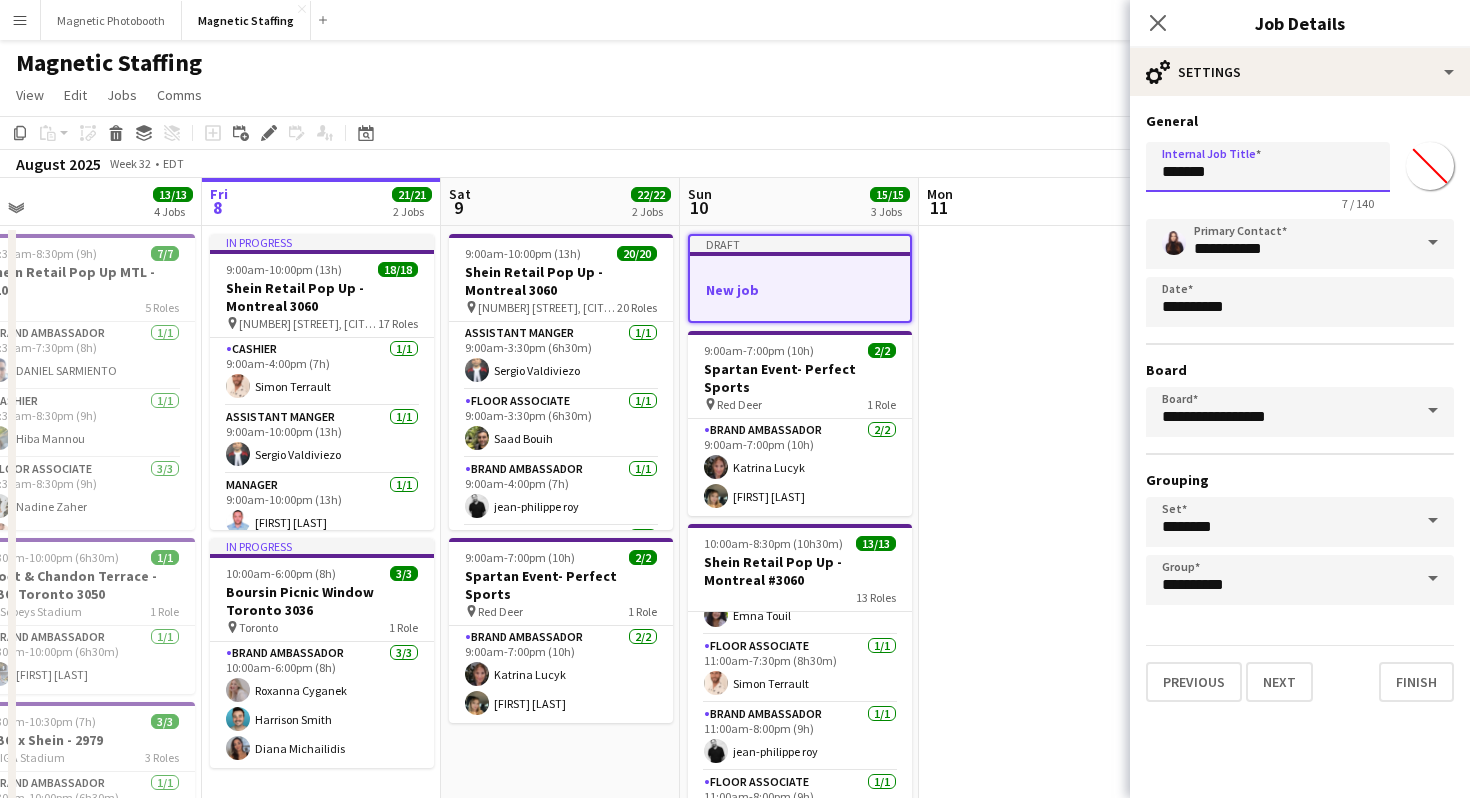 click on "*******" at bounding box center (1268, 167) 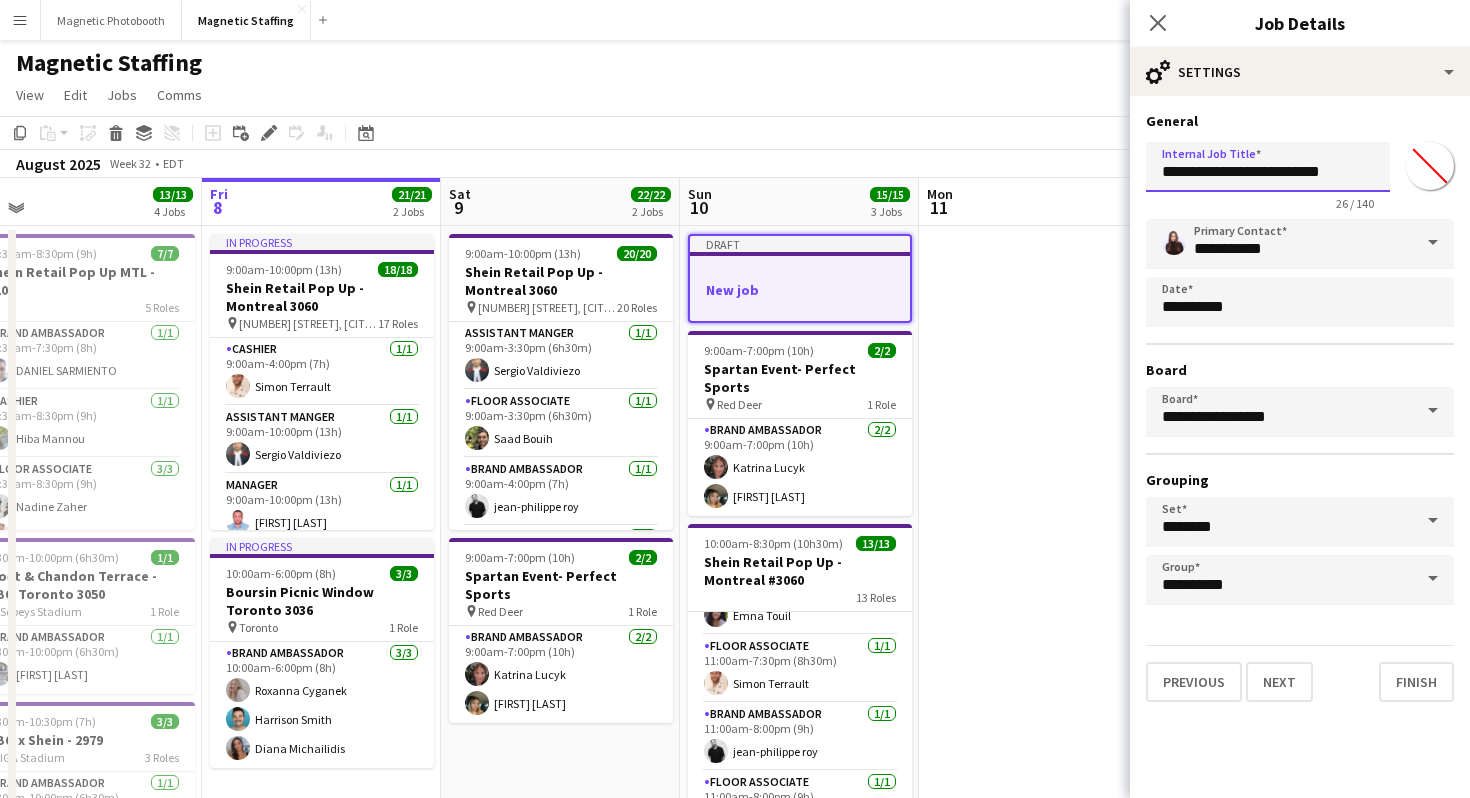 type on "**********" 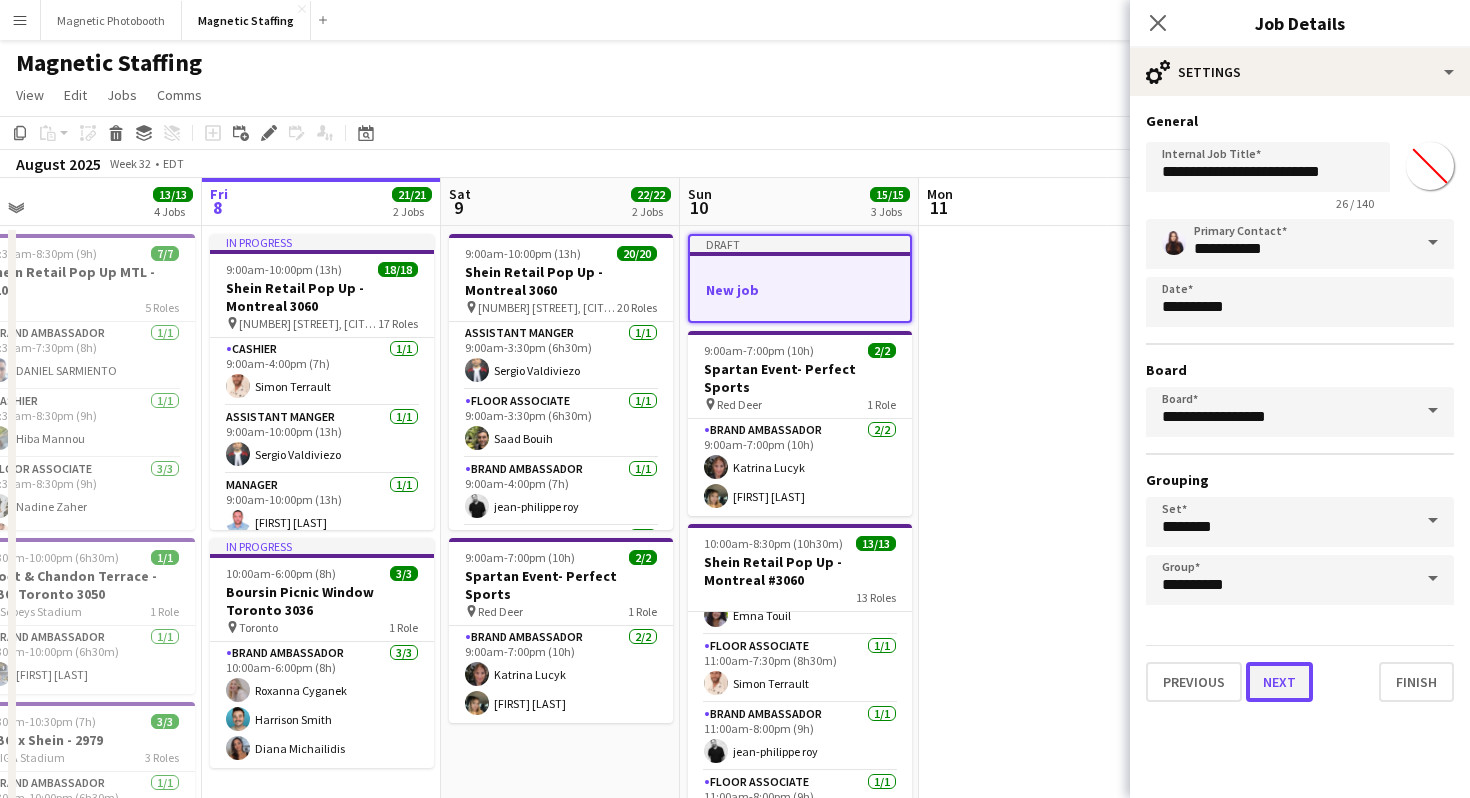click on "Next" at bounding box center [1279, 682] 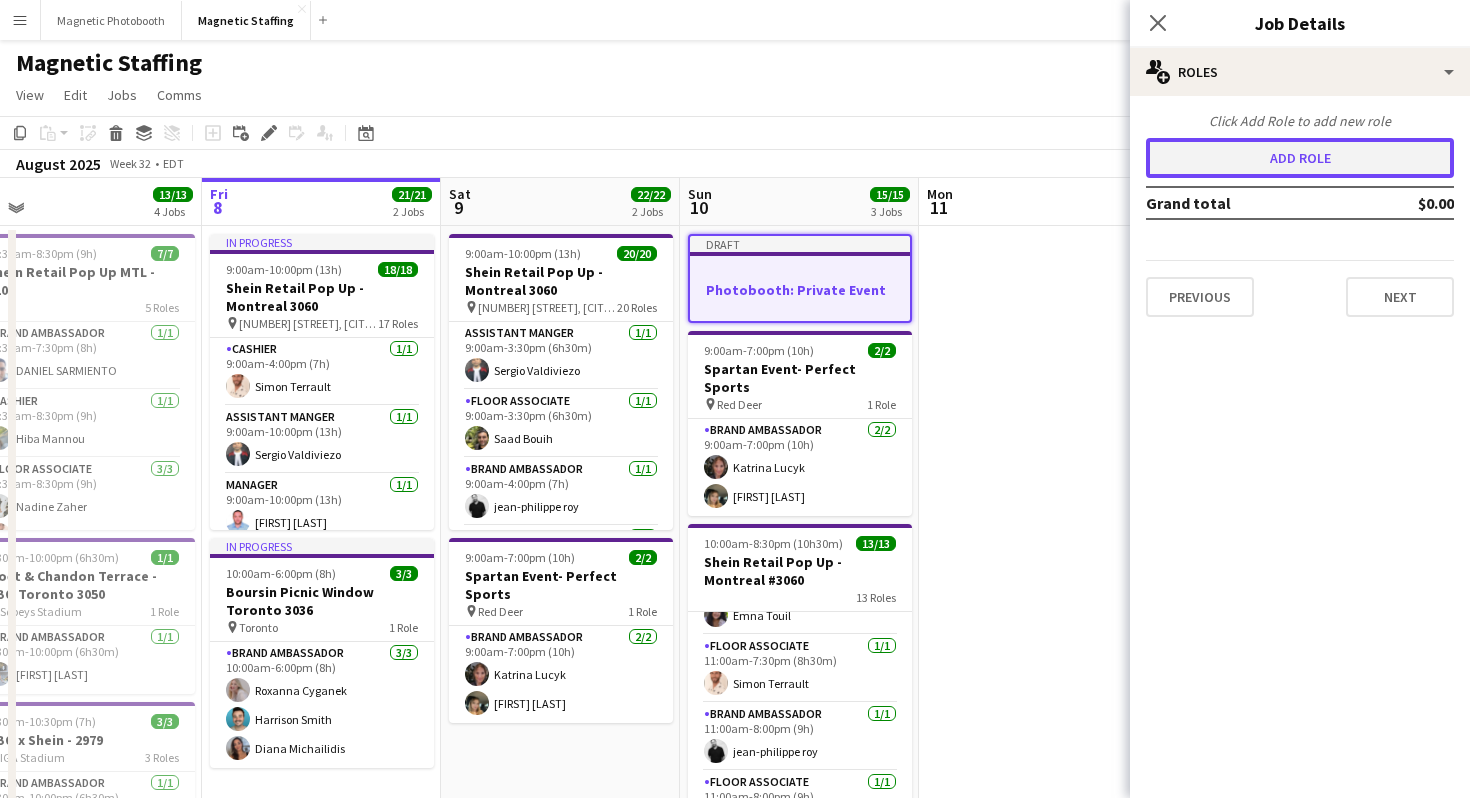 click on "Add role" at bounding box center (1300, 158) 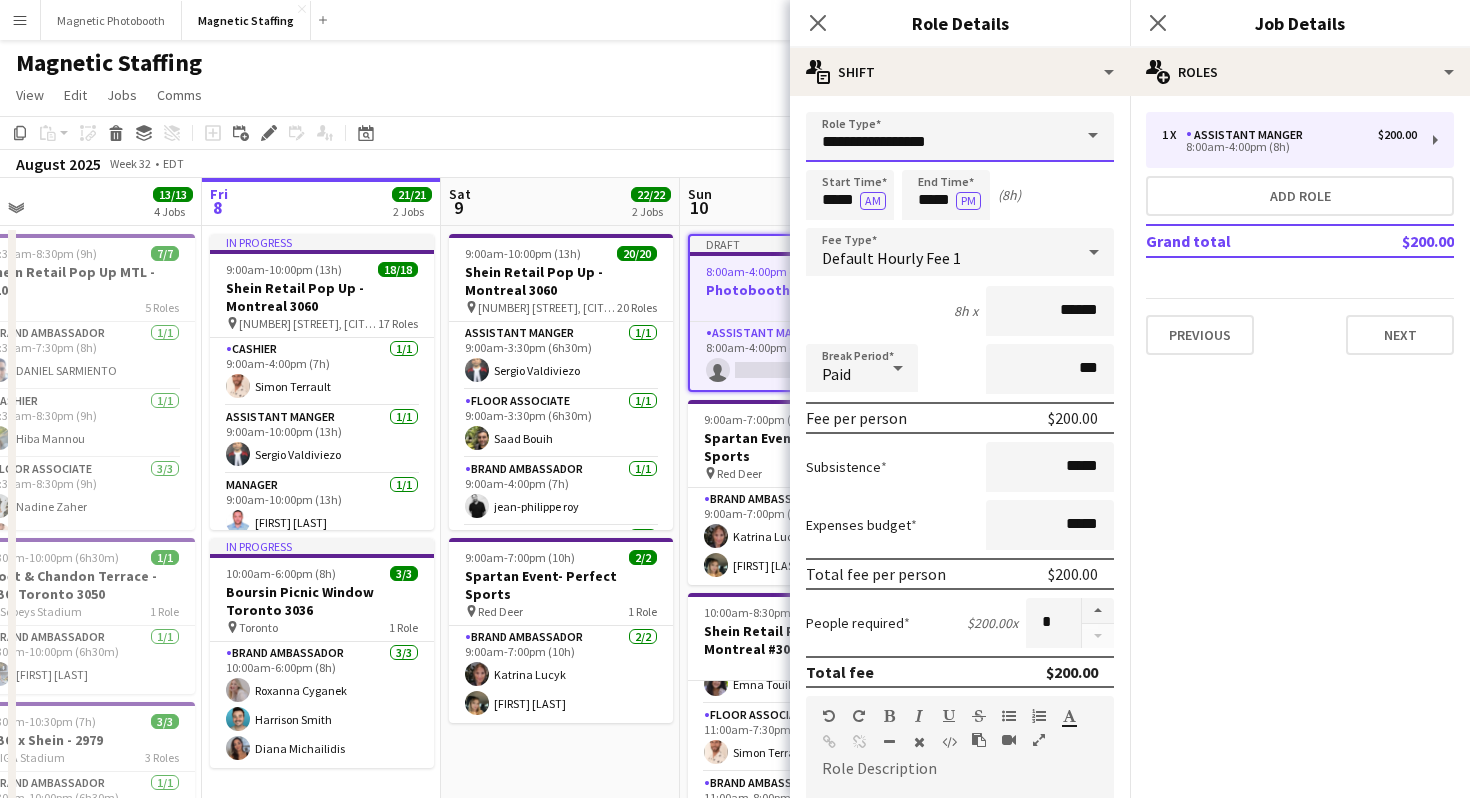 click on "**********" at bounding box center [960, 137] 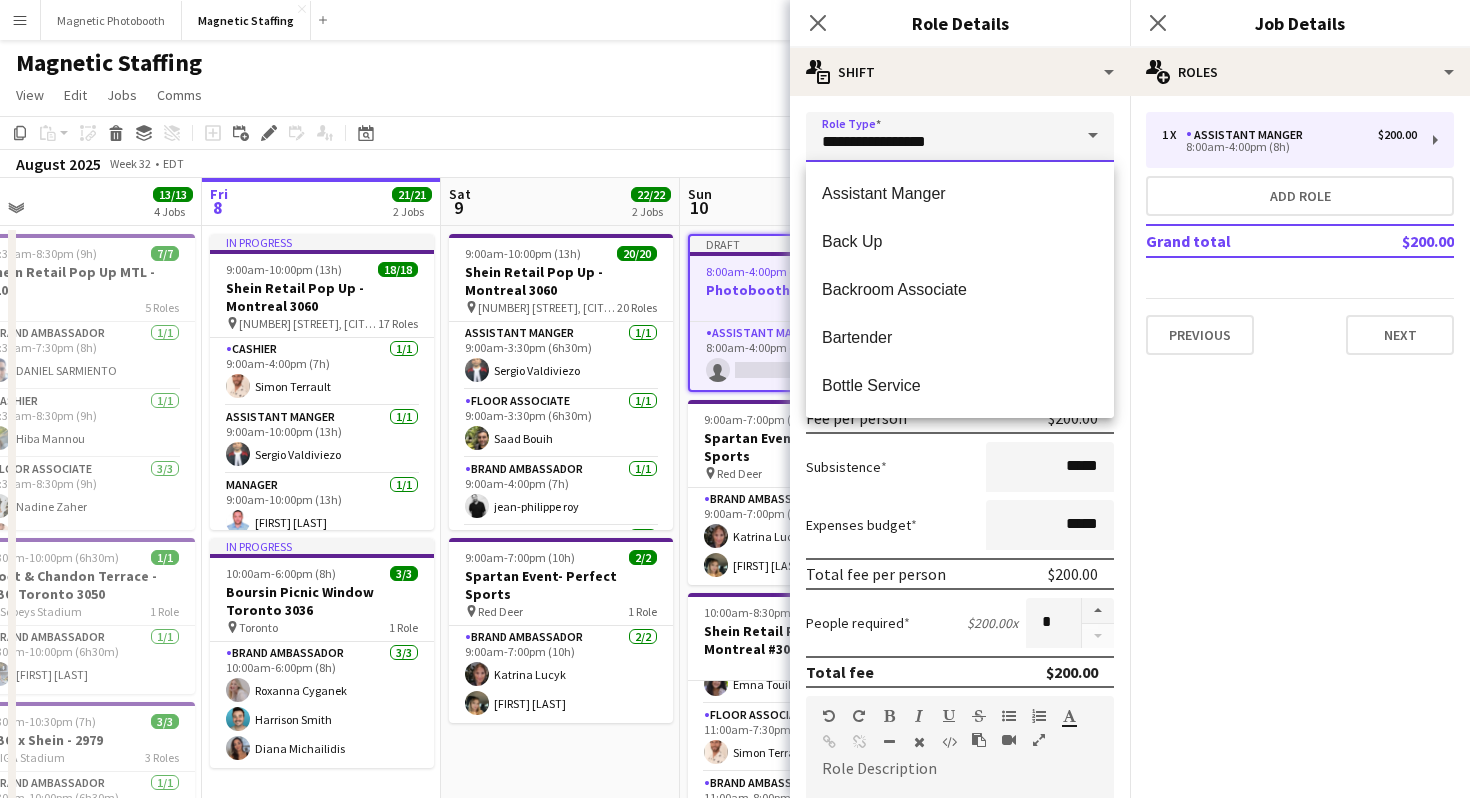 click on "**********" at bounding box center (960, 137) 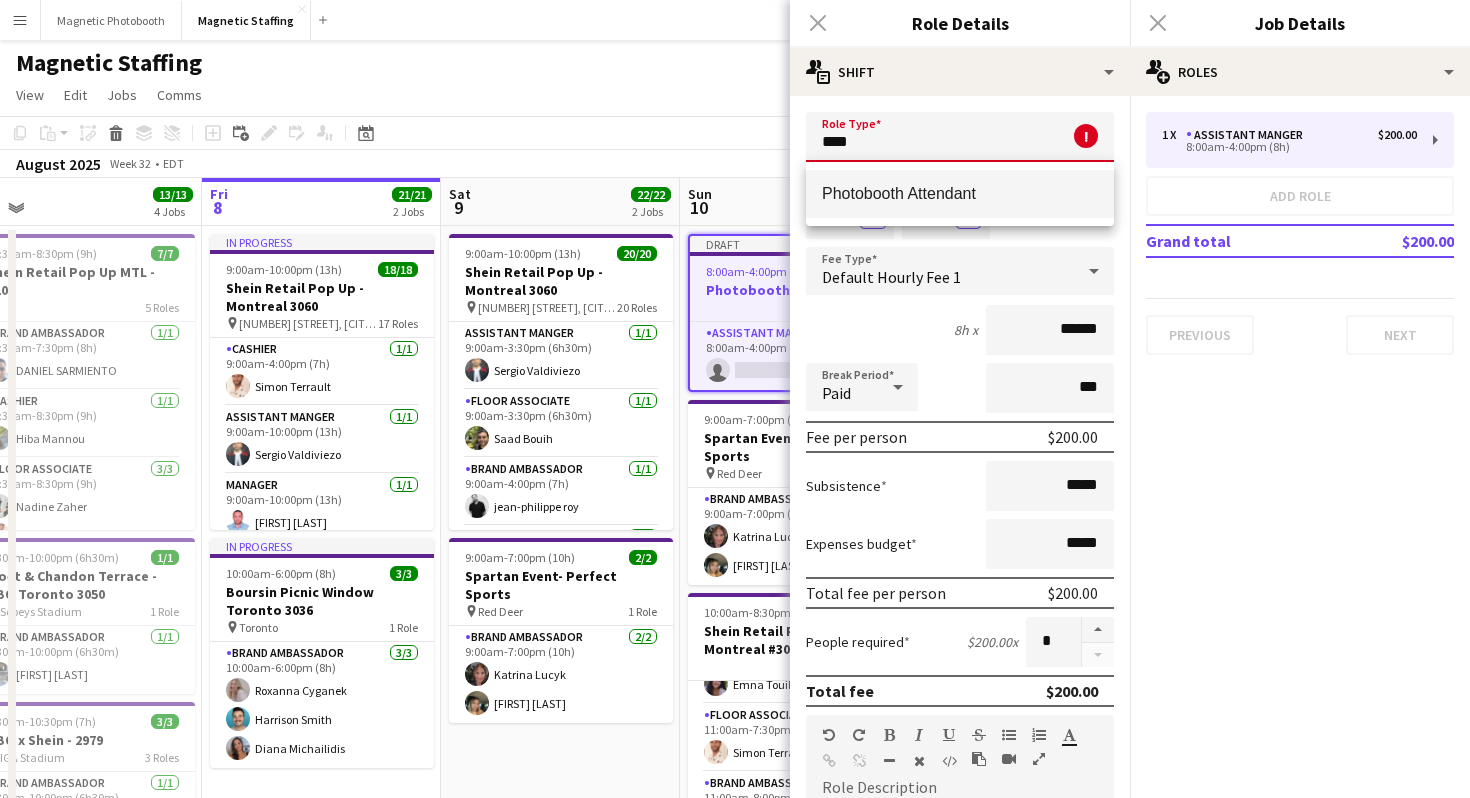 click on "Photobooth Attendant" at bounding box center (960, 194) 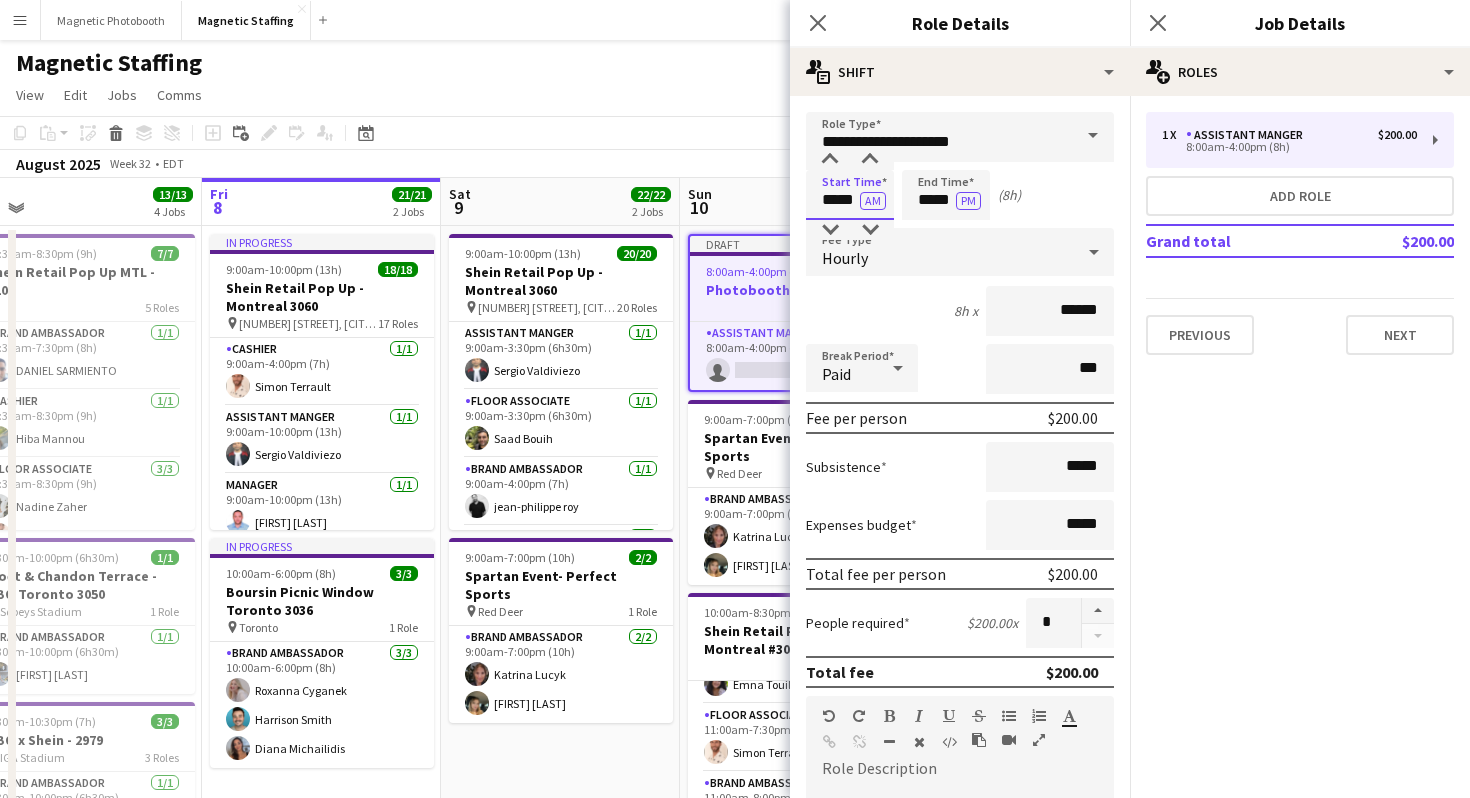 click on "*****" at bounding box center [850, 195] 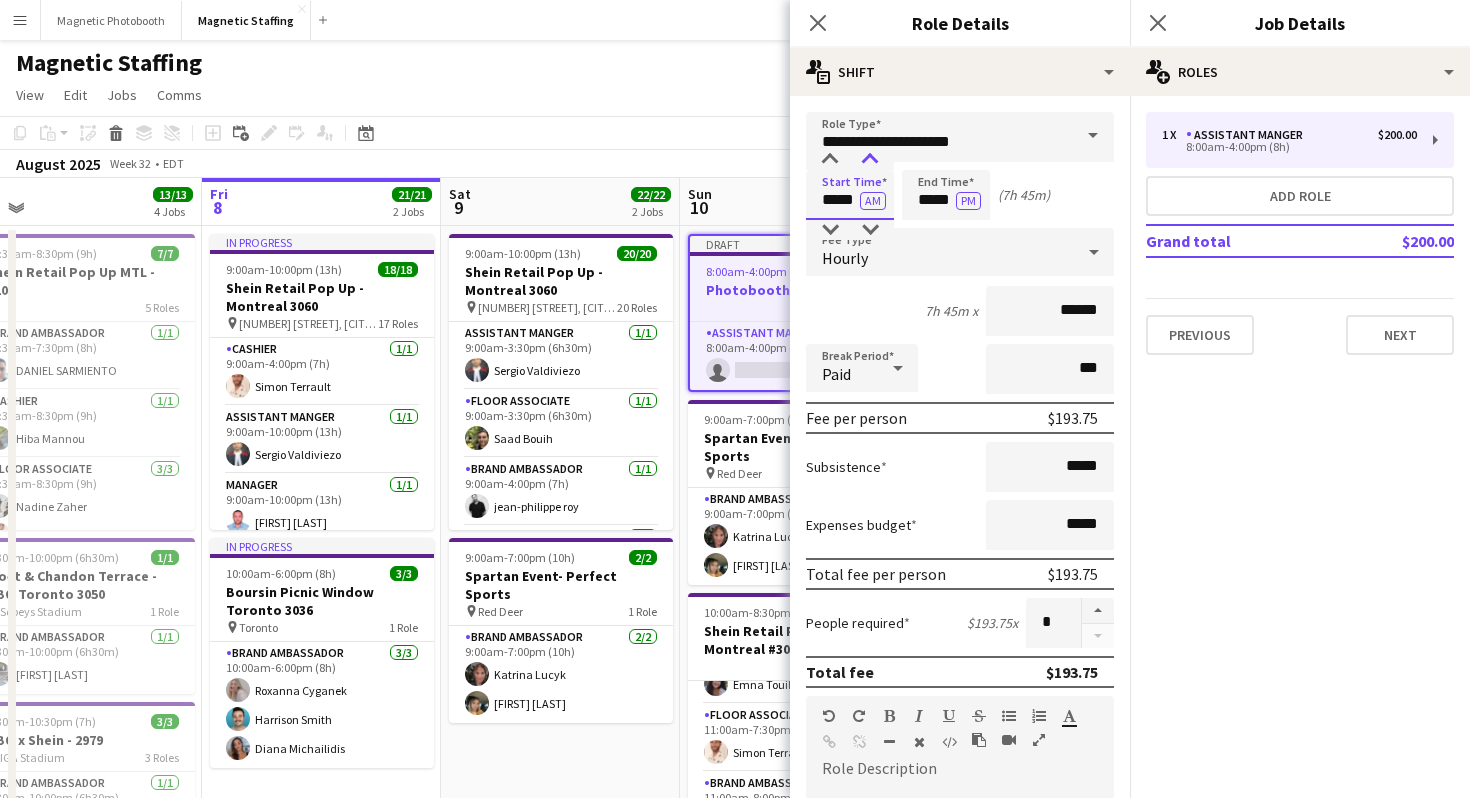 click at bounding box center [870, 160] 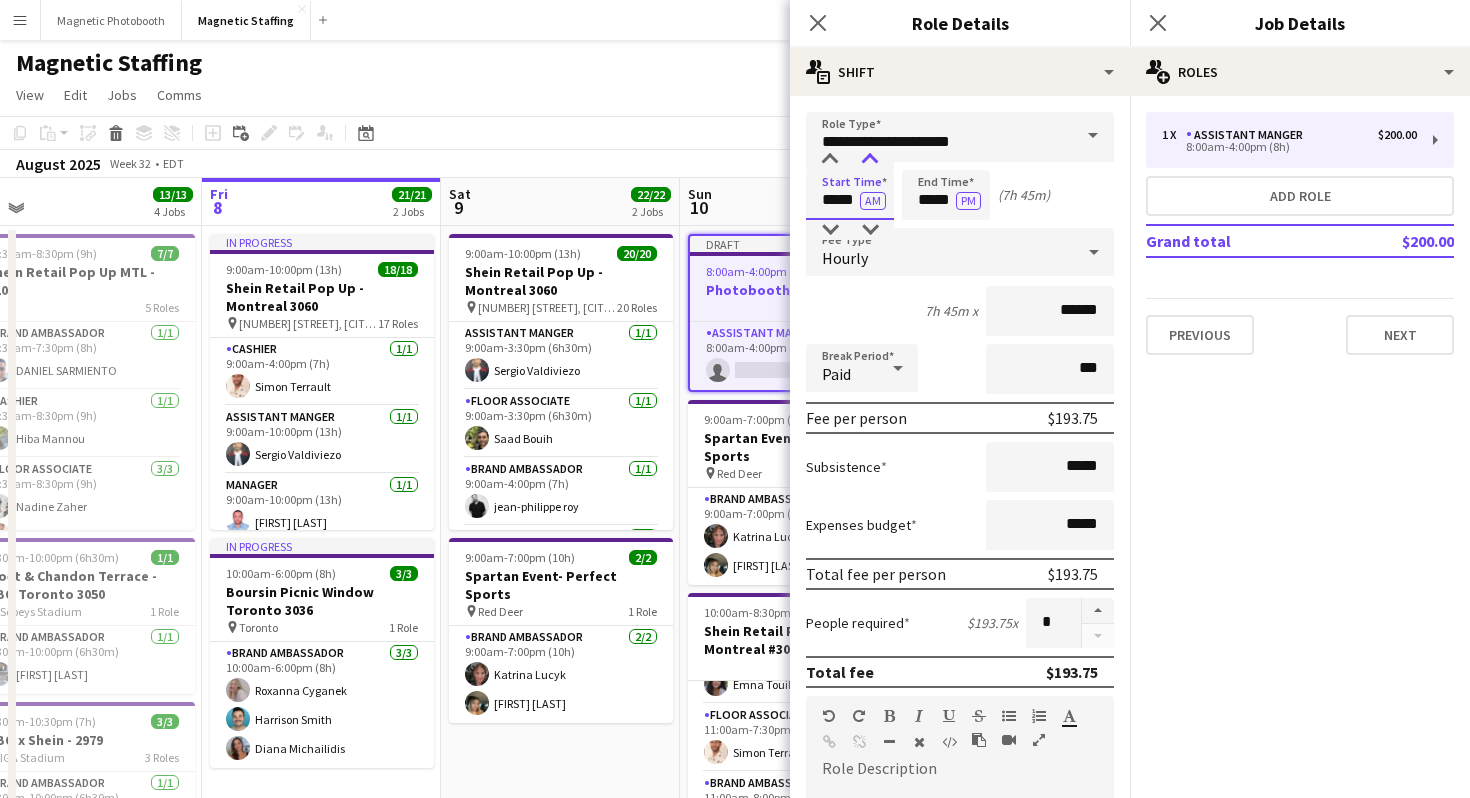 click at bounding box center [870, 160] 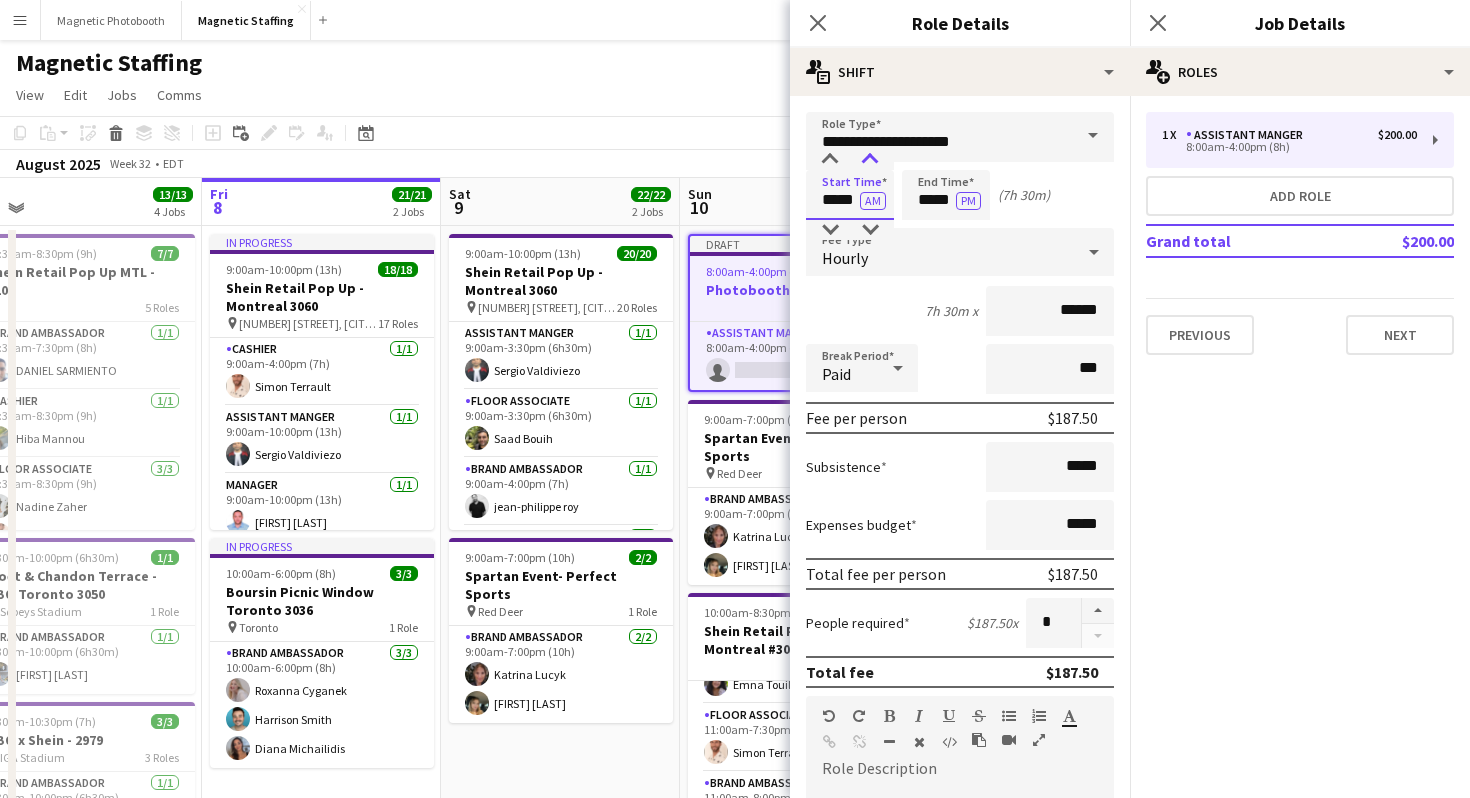 type on "*****" 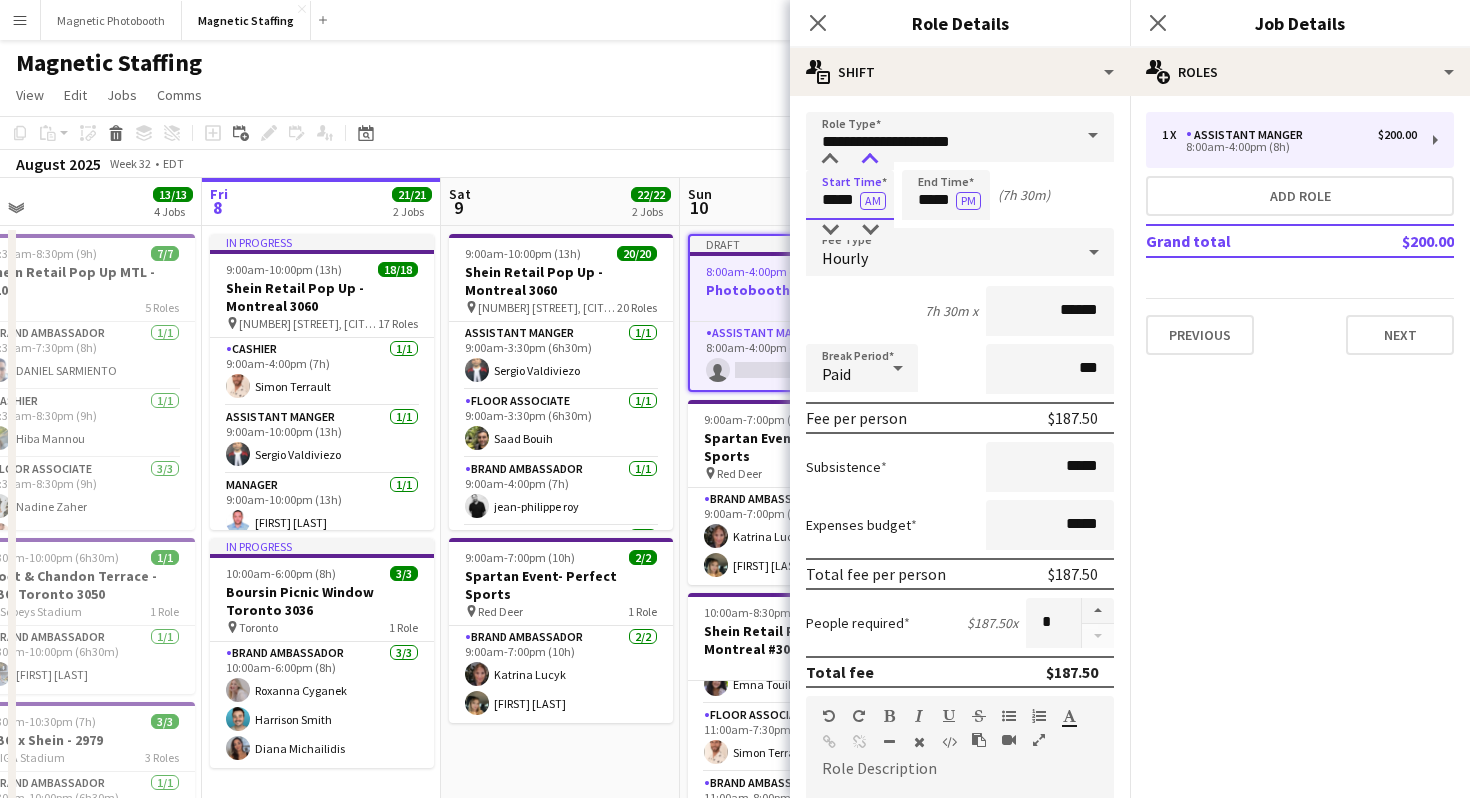 click at bounding box center [870, 160] 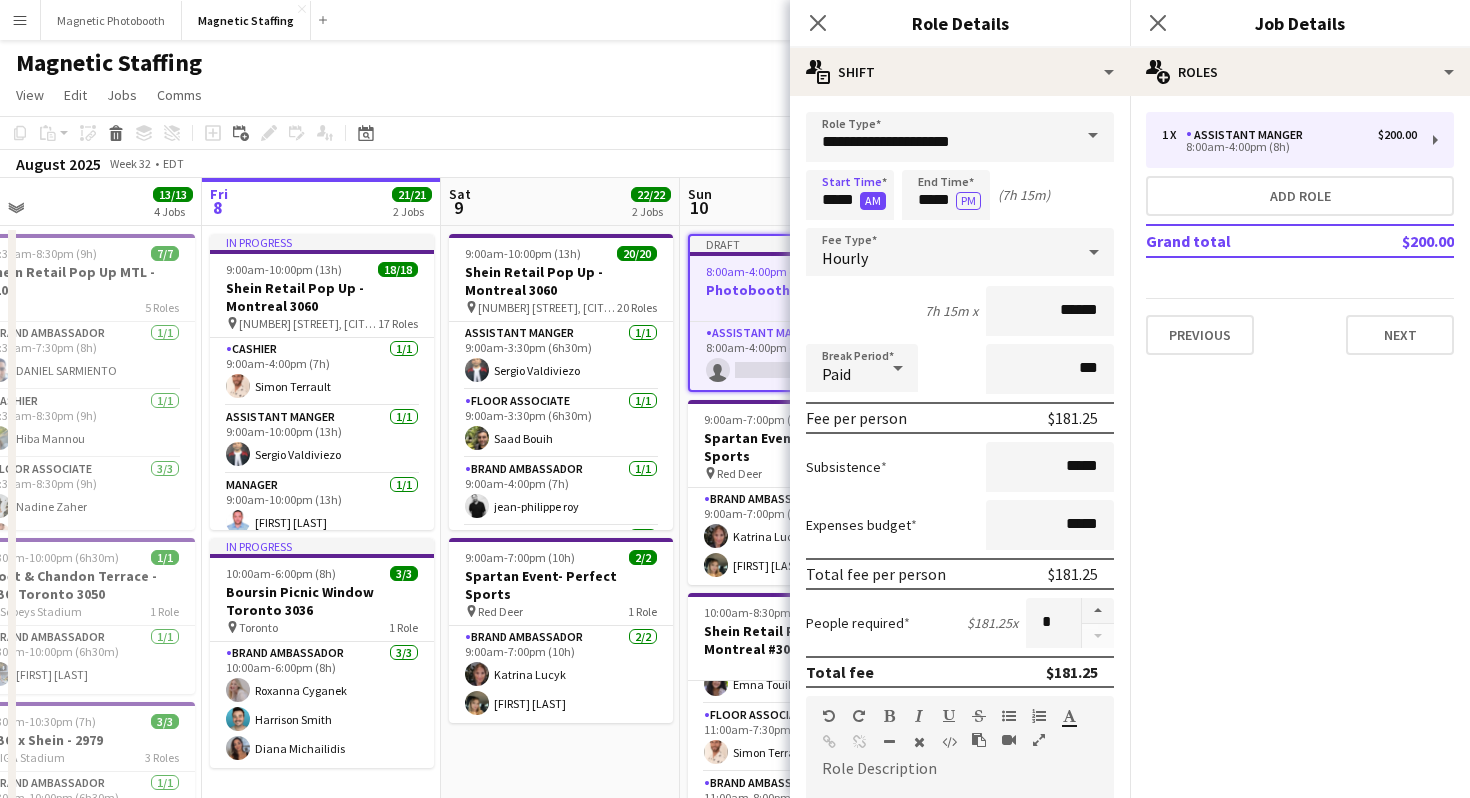 click on "AM" at bounding box center [873, 201] 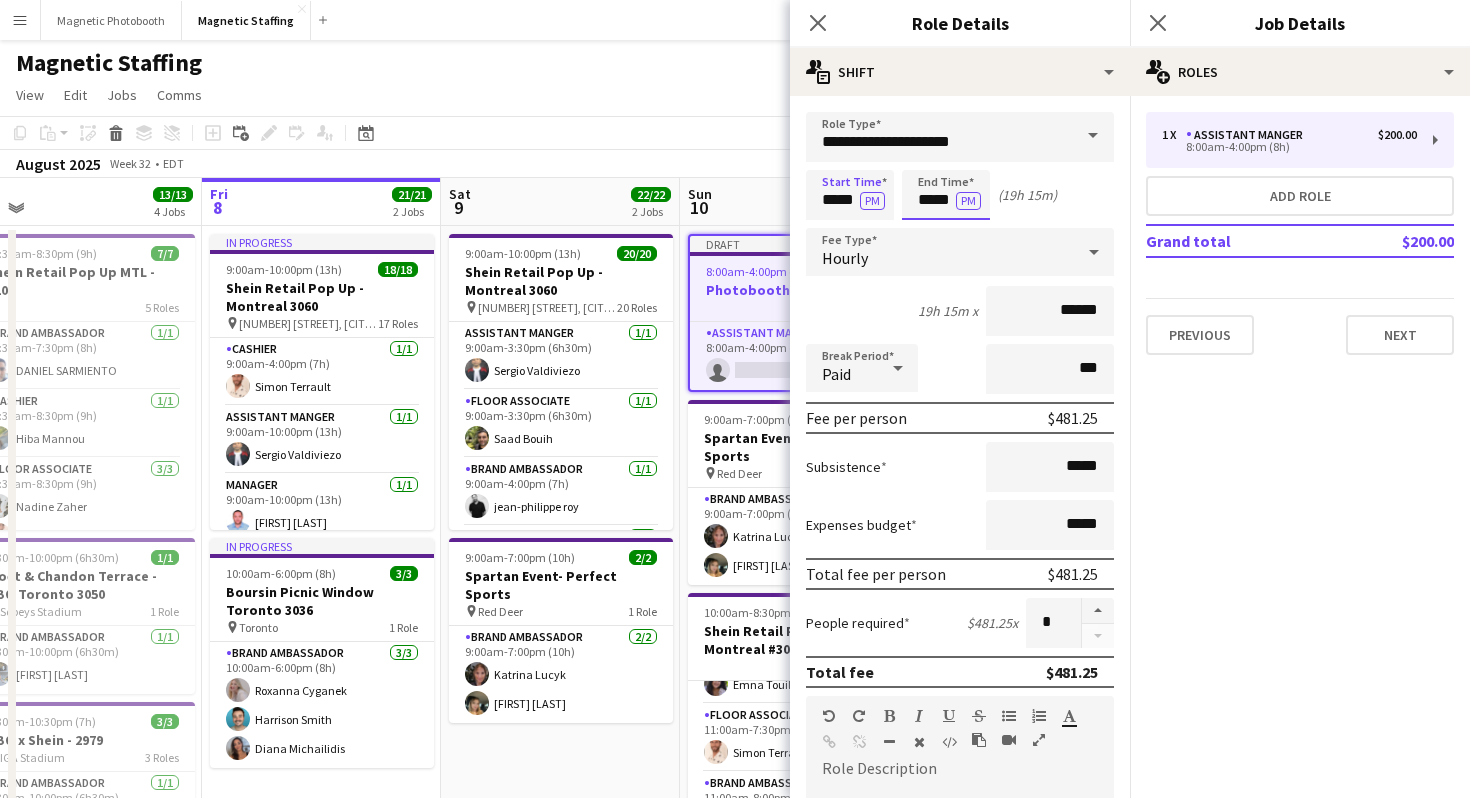 click on "*****" at bounding box center [946, 195] 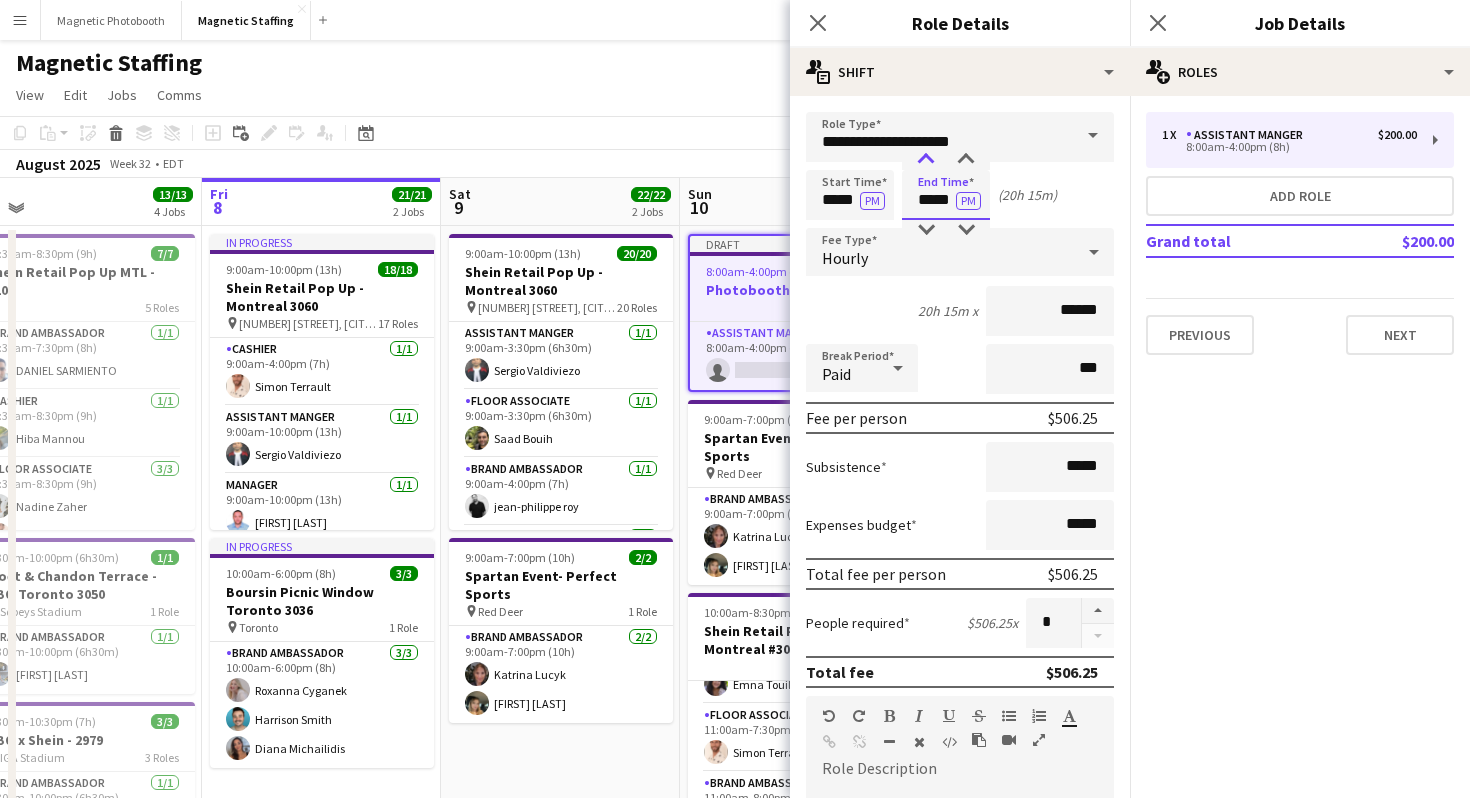 click at bounding box center [926, 160] 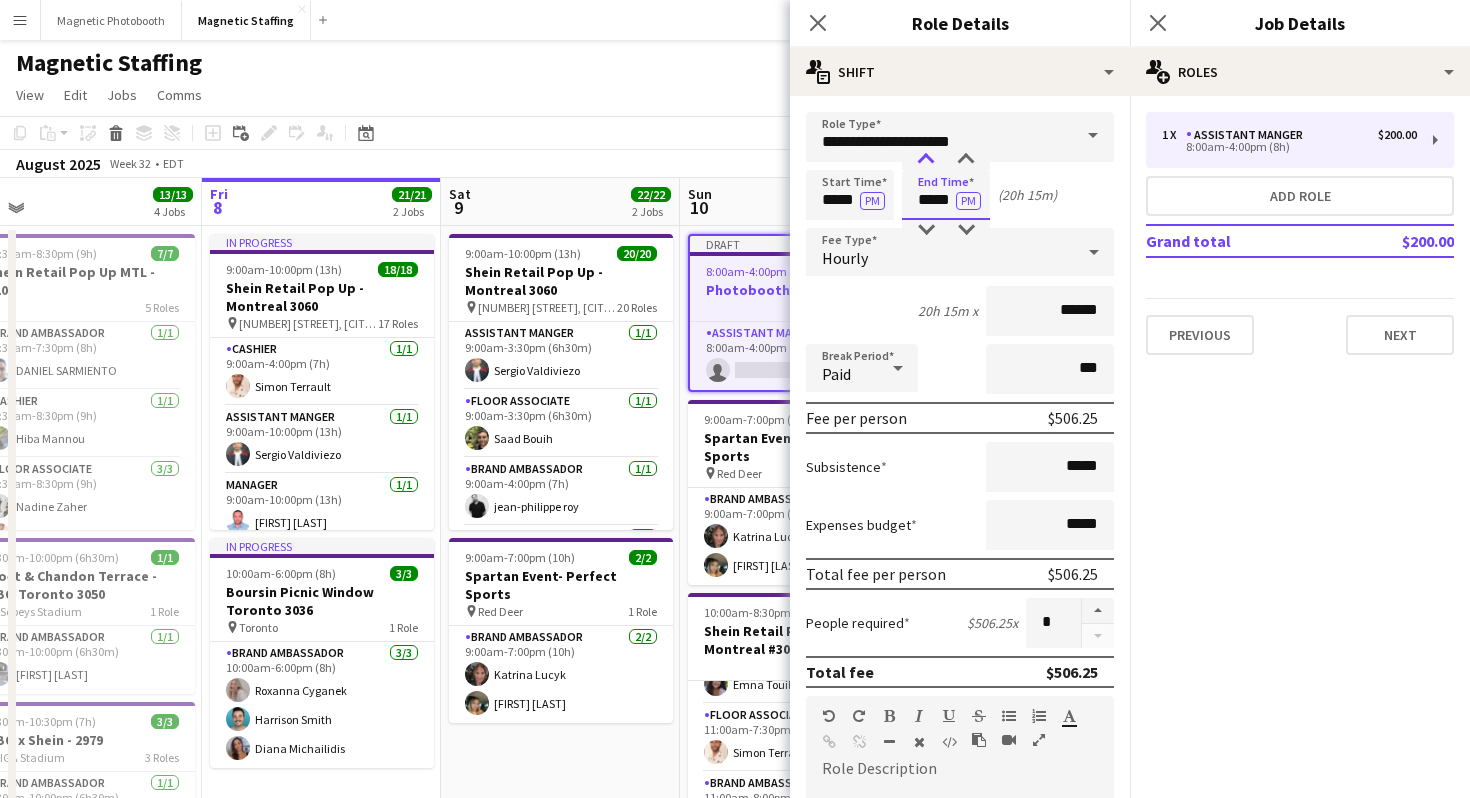 click at bounding box center (926, 160) 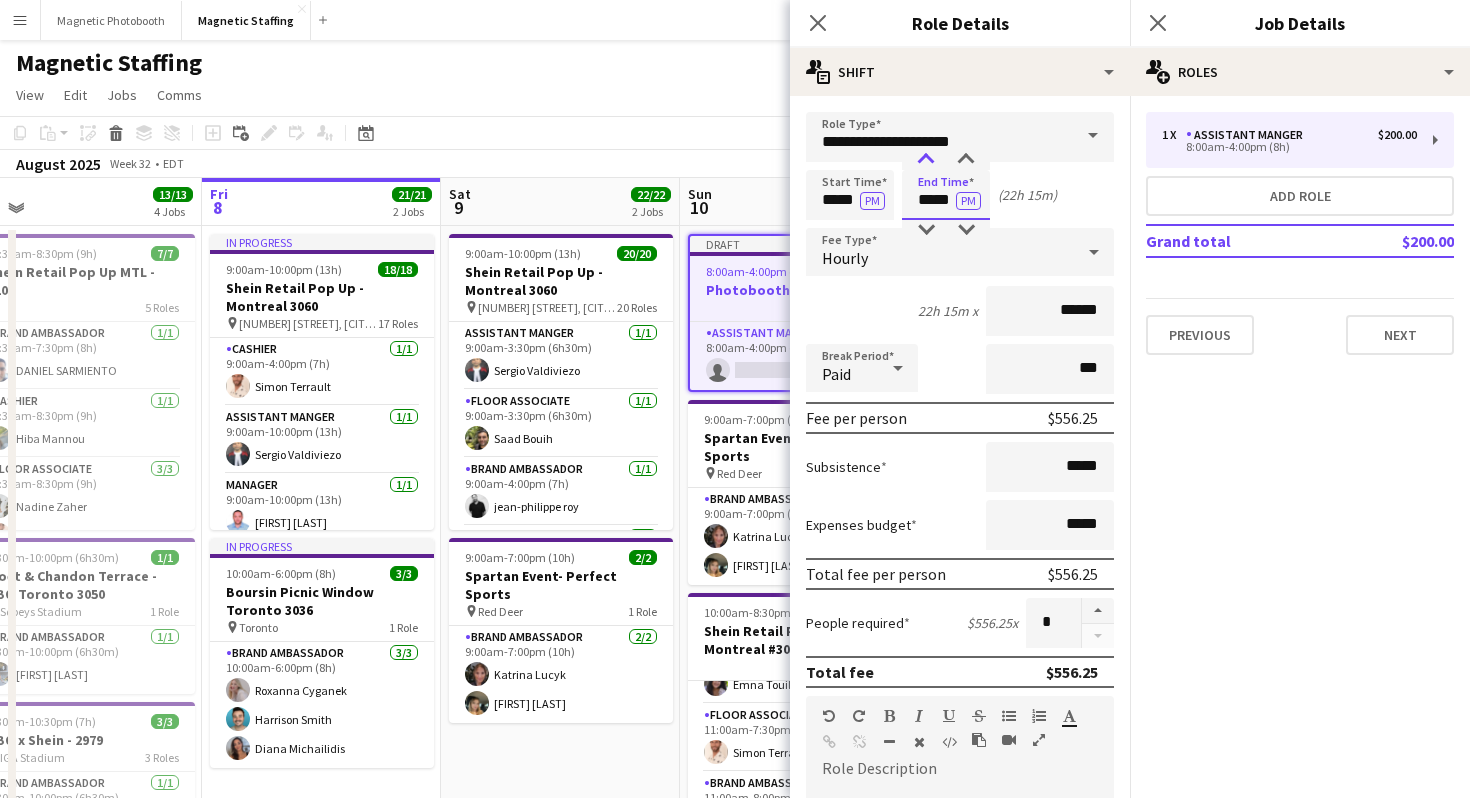 click at bounding box center (926, 160) 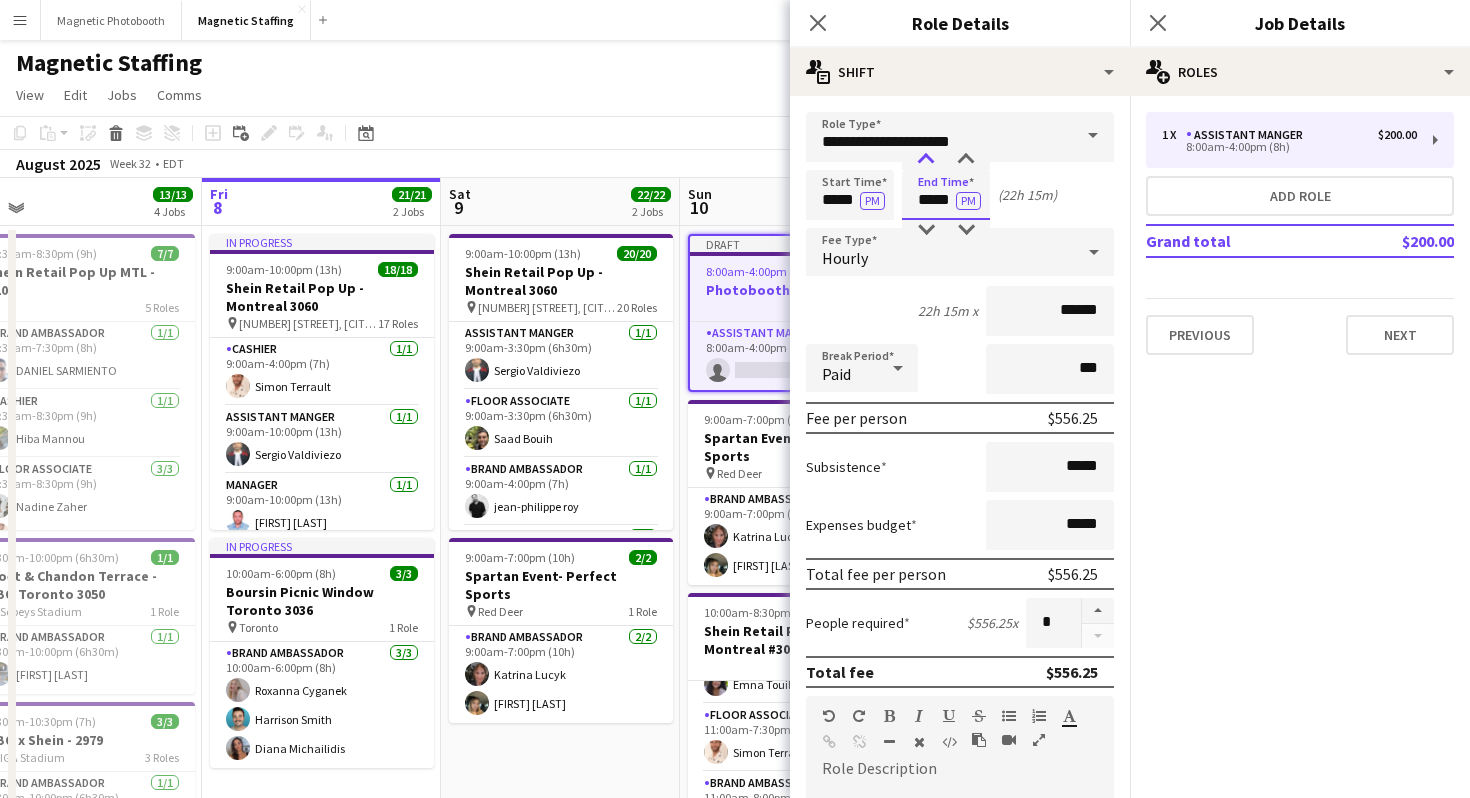 click at bounding box center (926, 160) 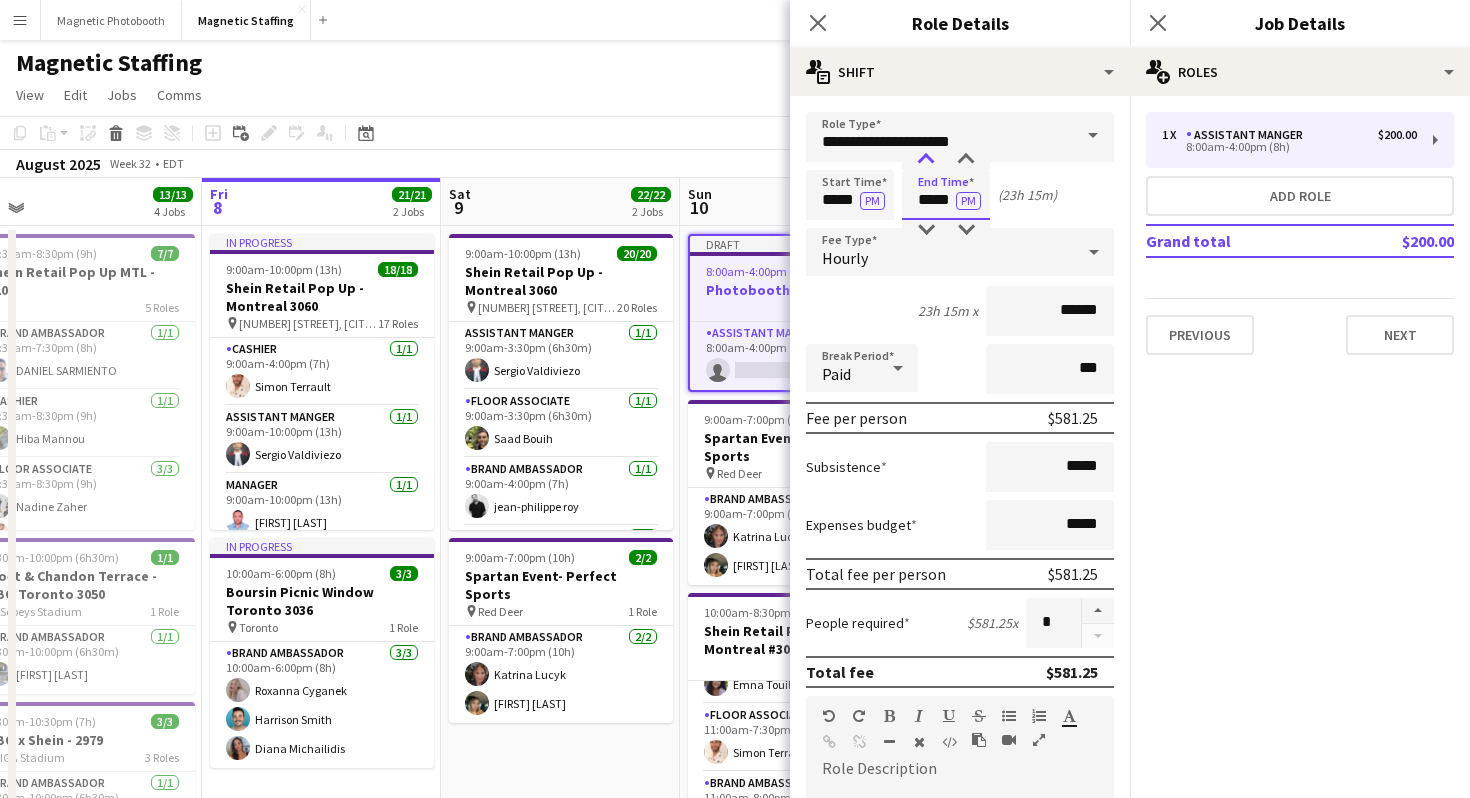 click at bounding box center (926, 160) 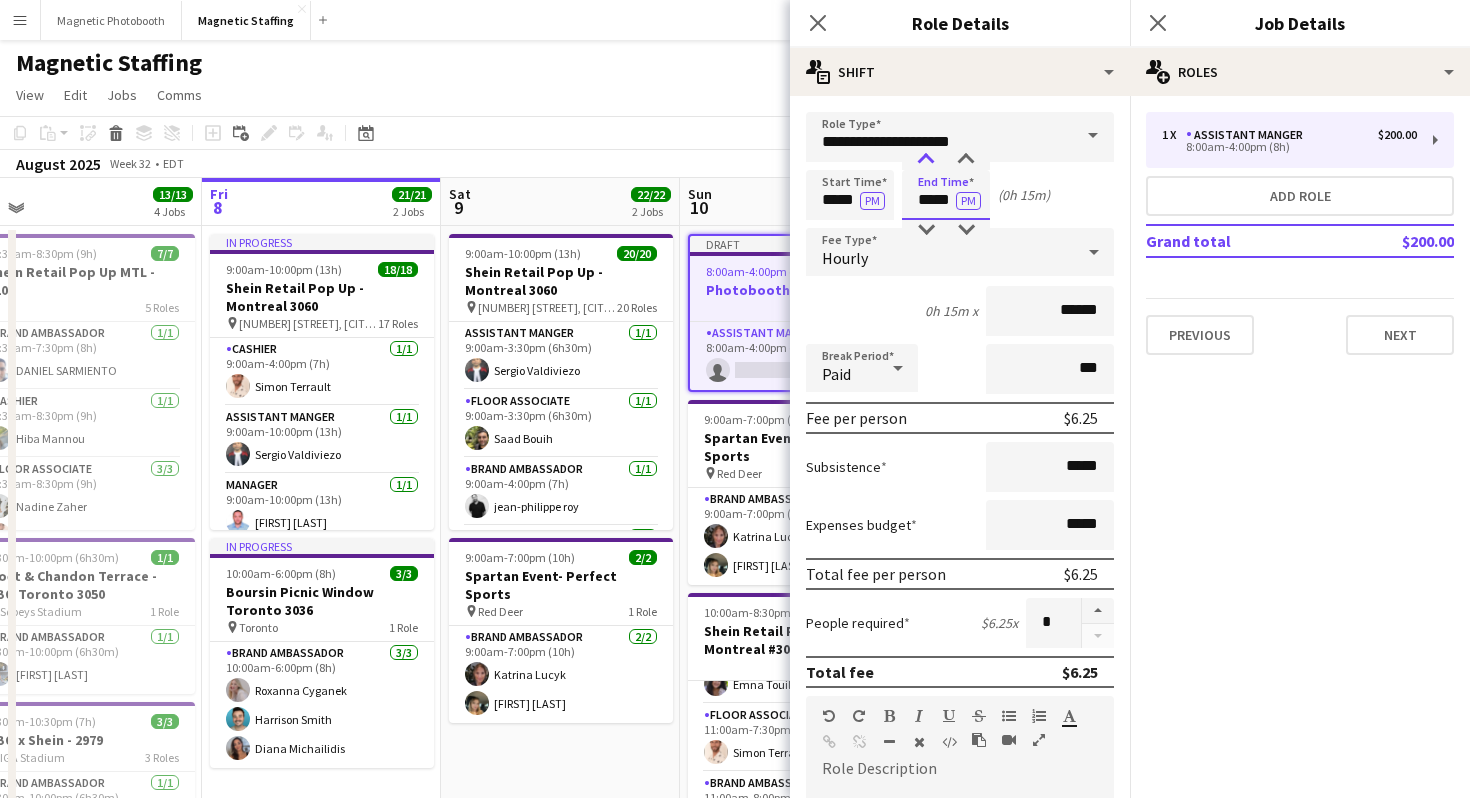 click at bounding box center (926, 160) 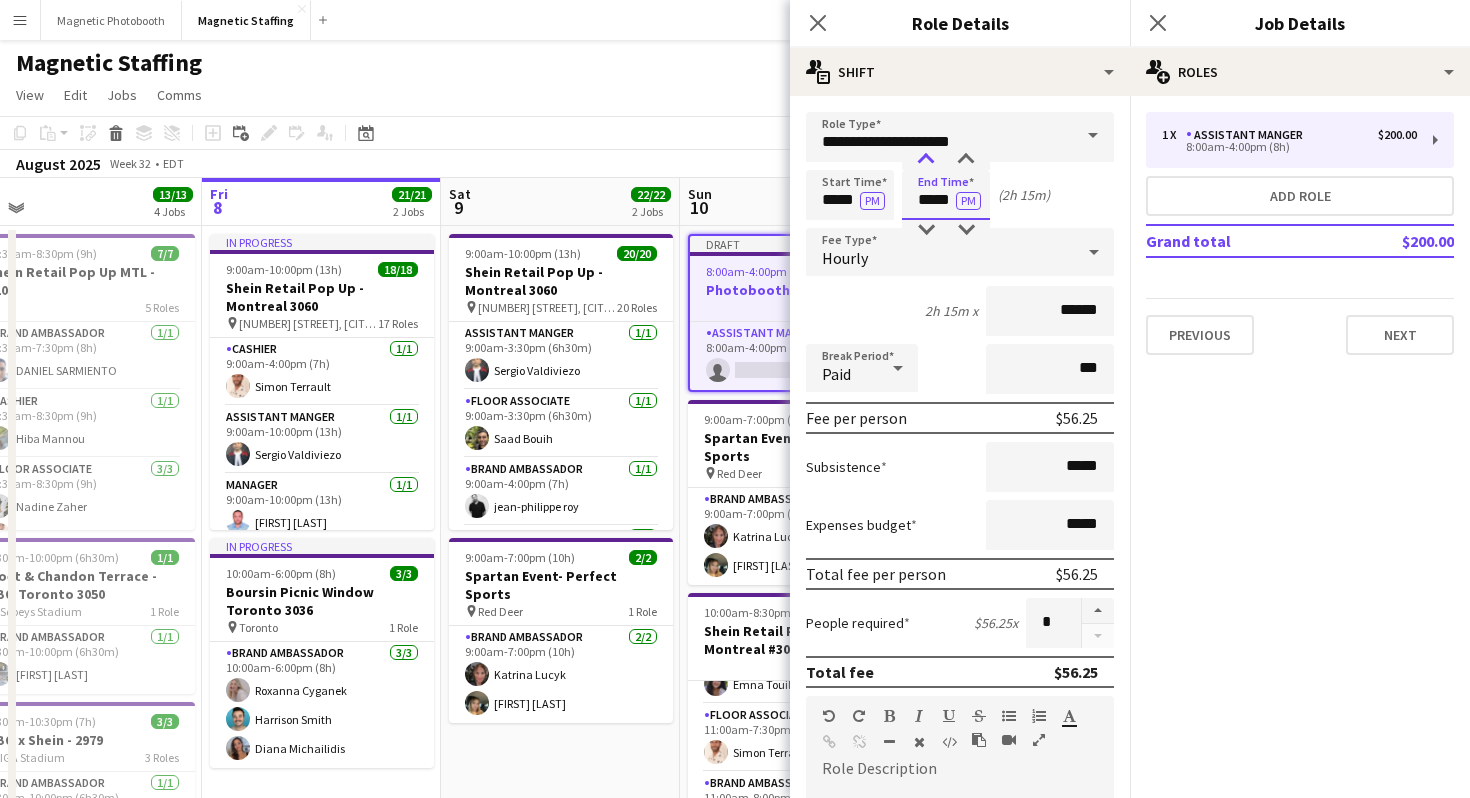 click at bounding box center (926, 160) 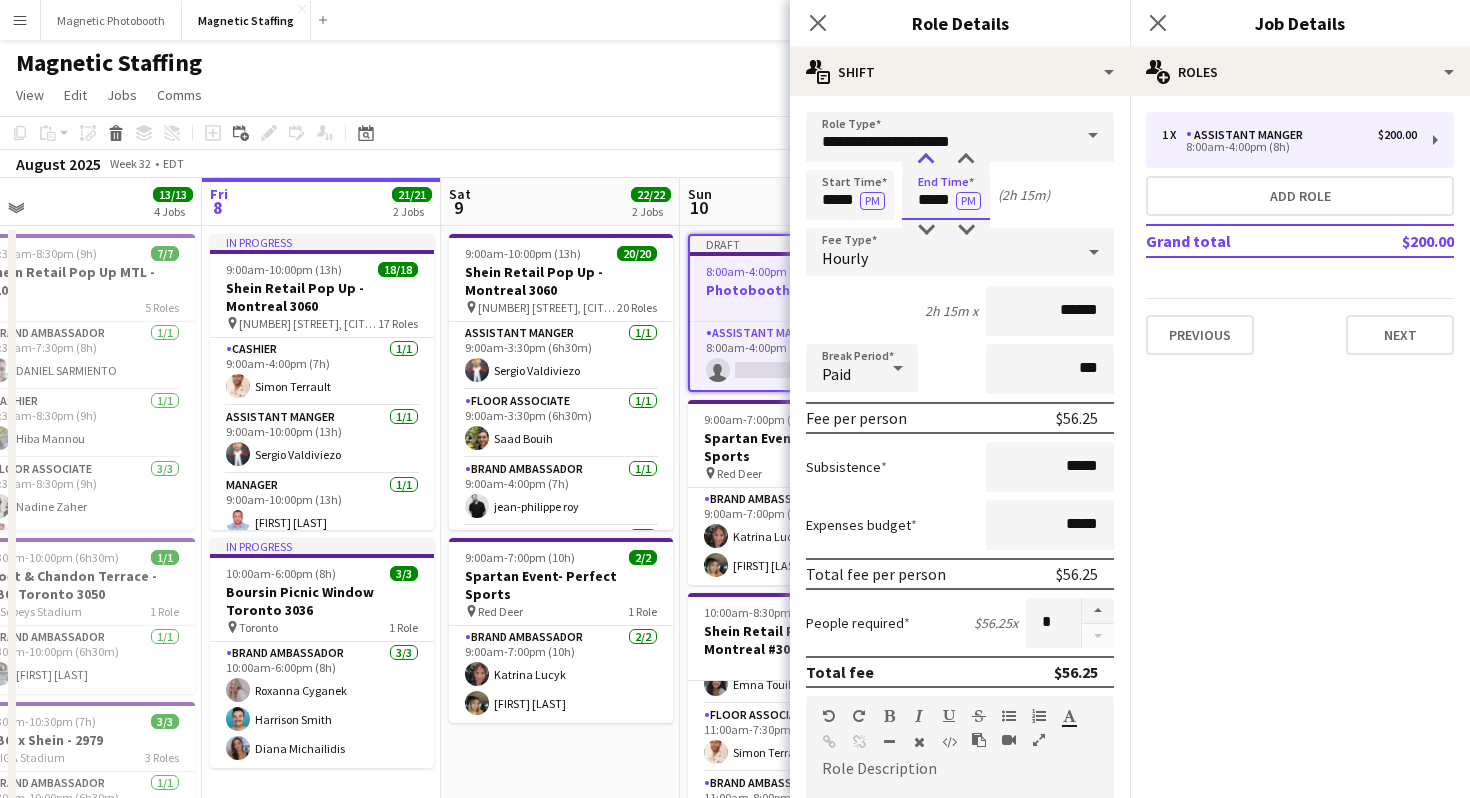 click at bounding box center [926, 160] 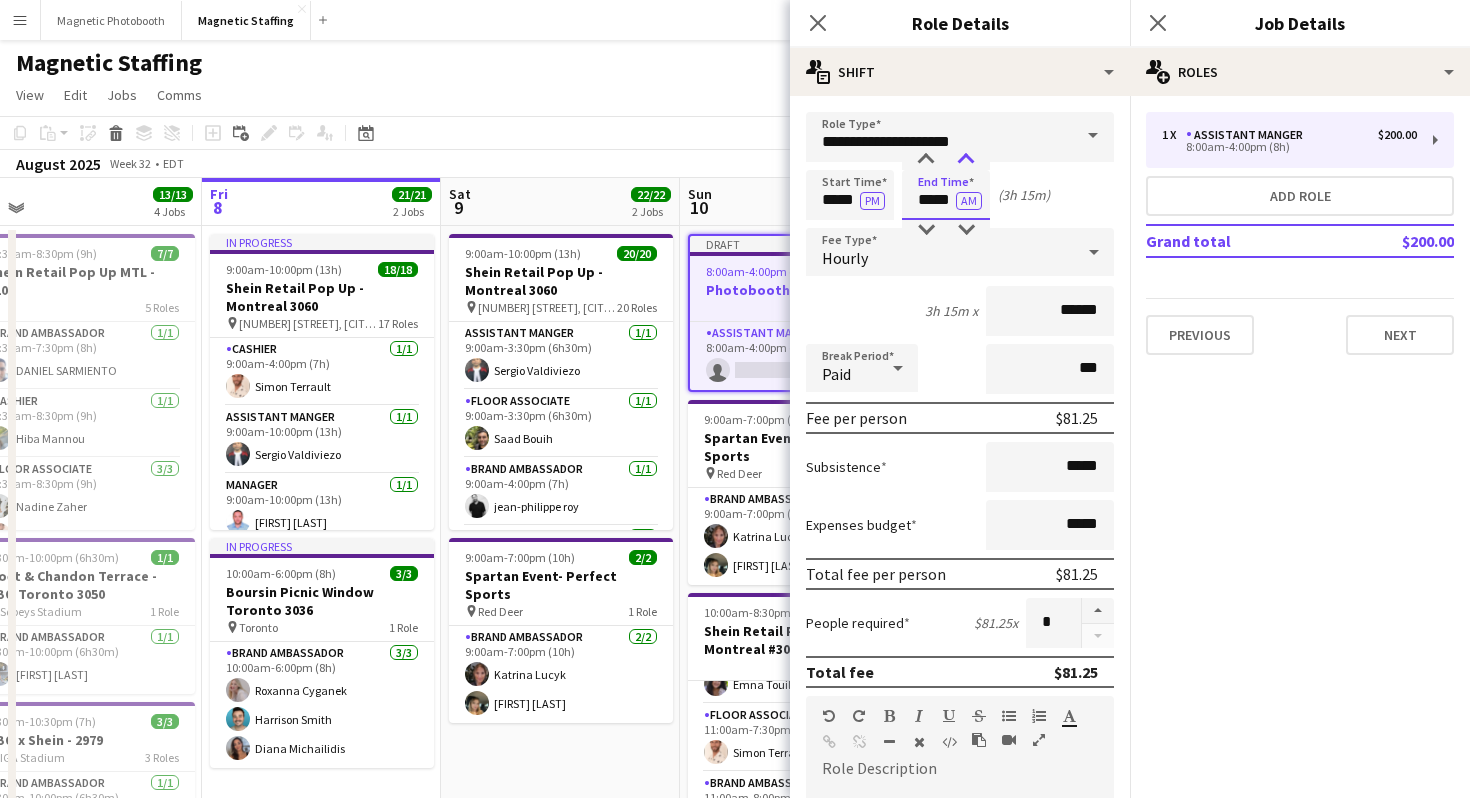 click at bounding box center [966, 160] 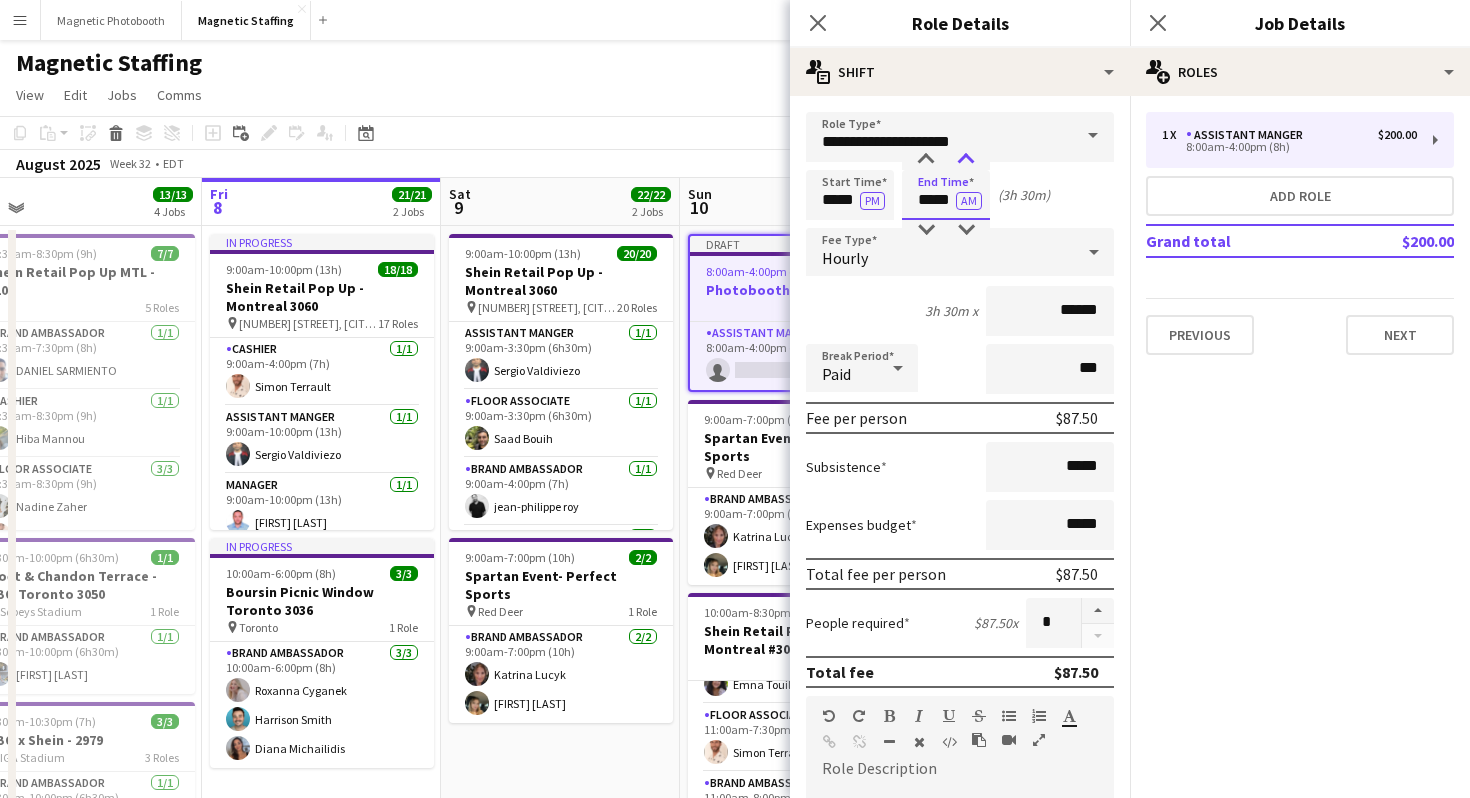 click at bounding box center (966, 160) 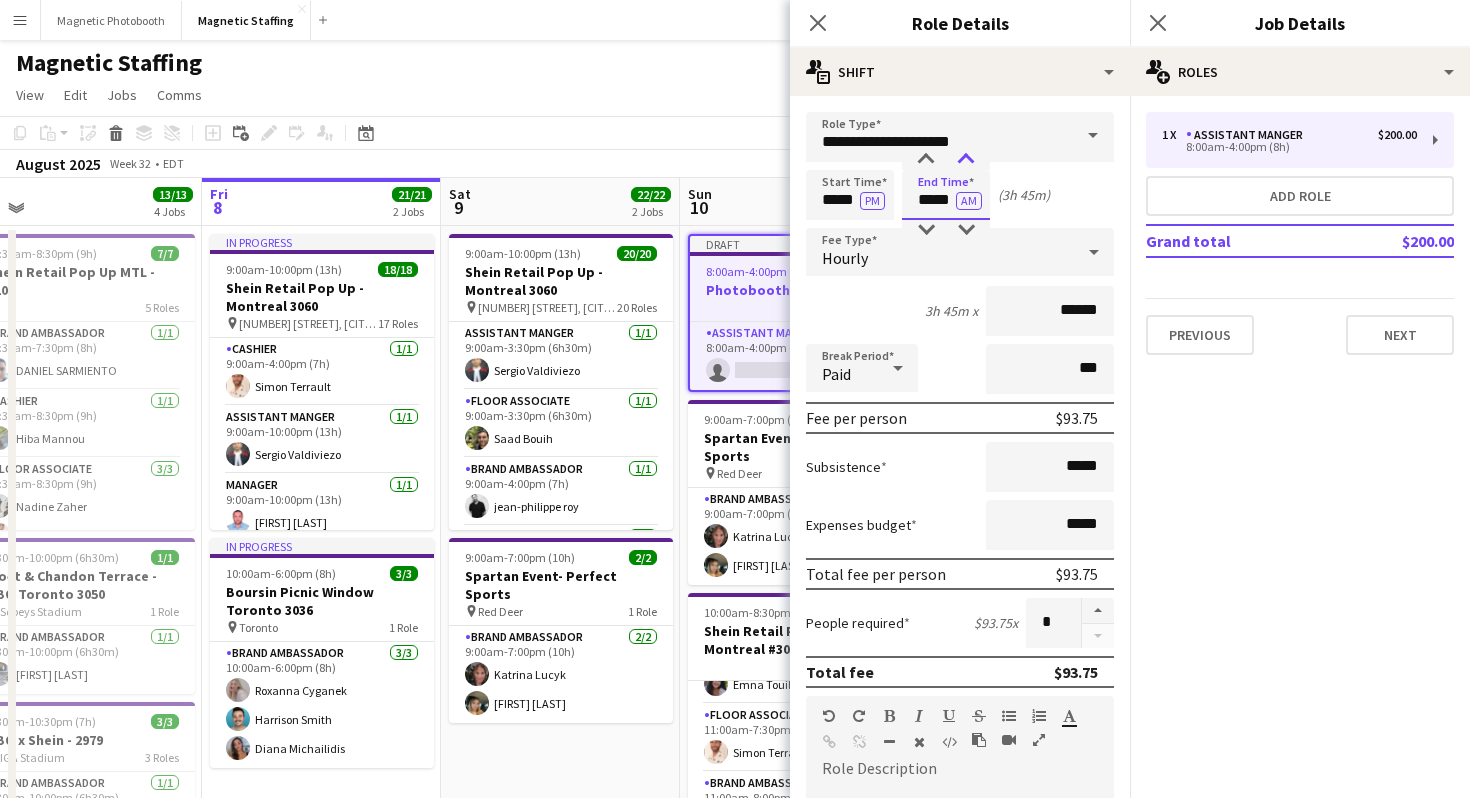 type on "*****" 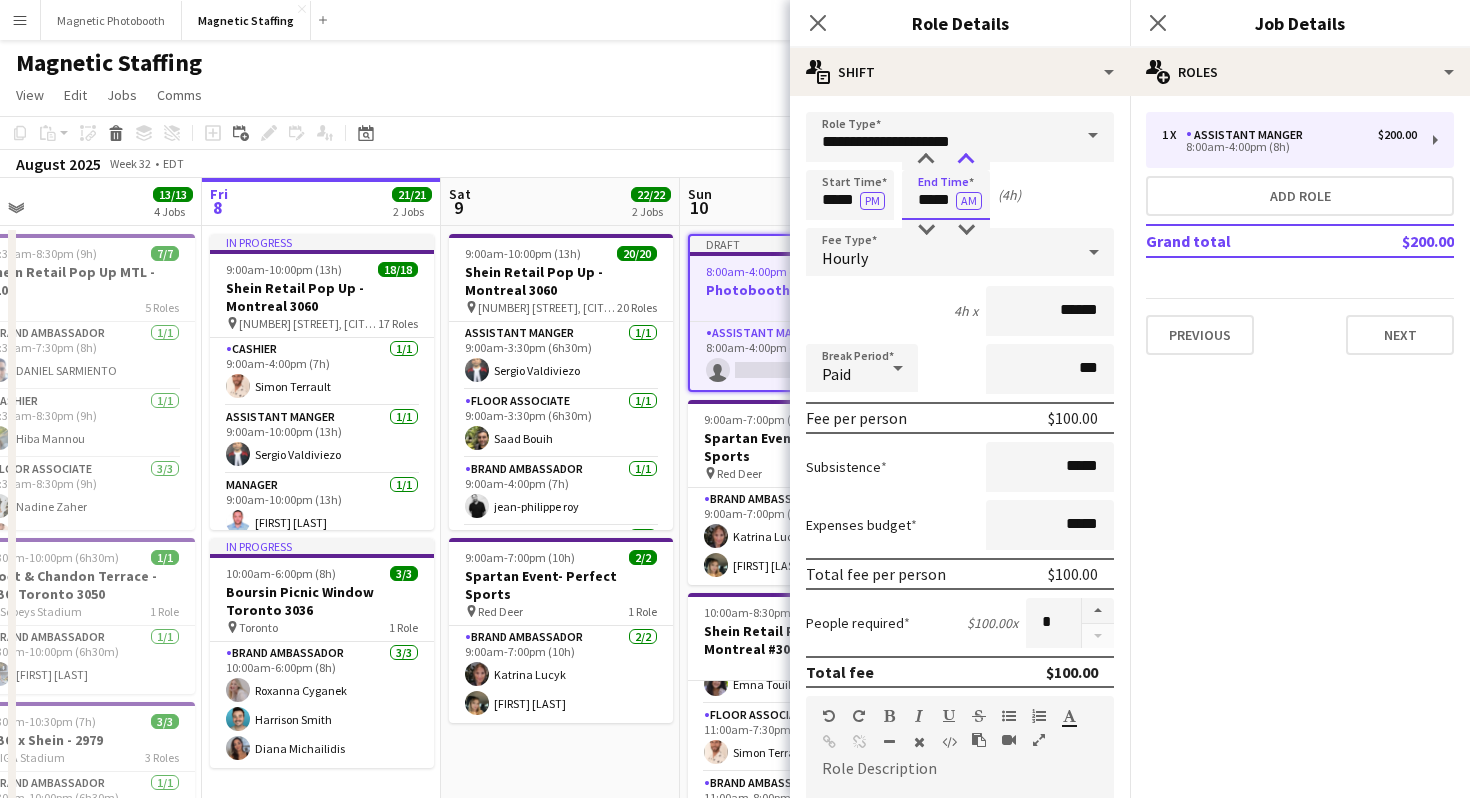 click at bounding box center (966, 160) 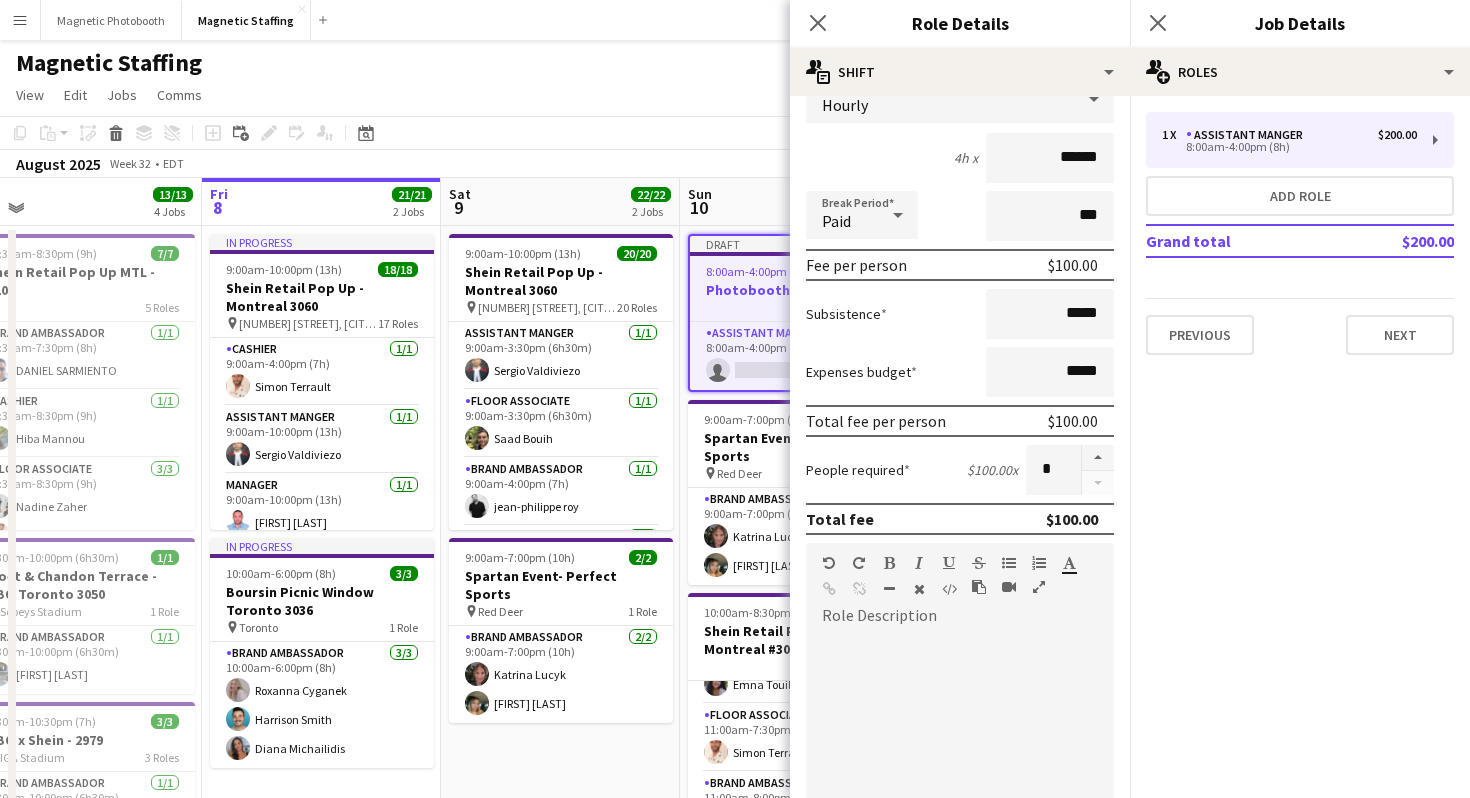 scroll, scrollTop: 0, scrollLeft: 0, axis: both 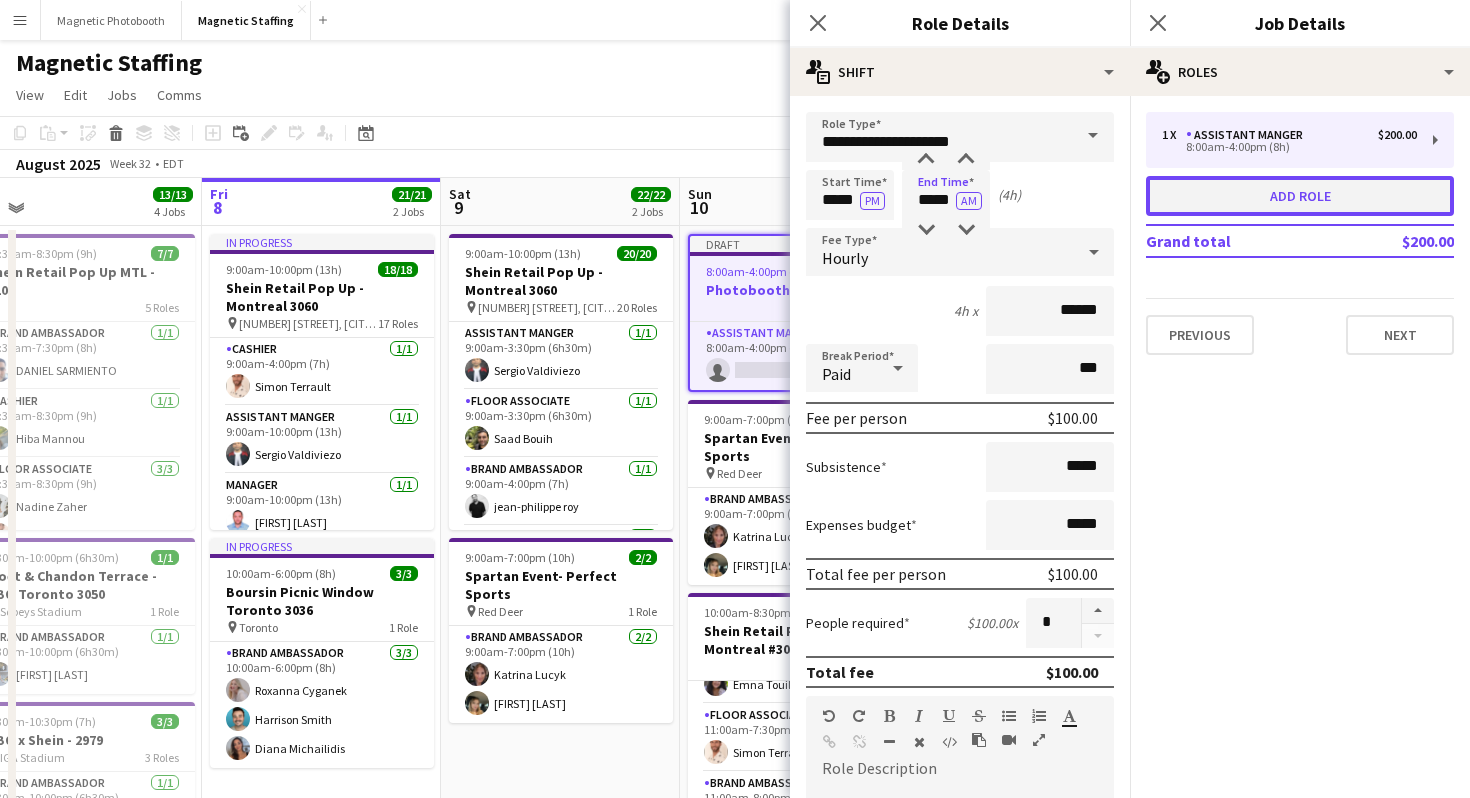 click on "Add role" at bounding box center [1300, 196] 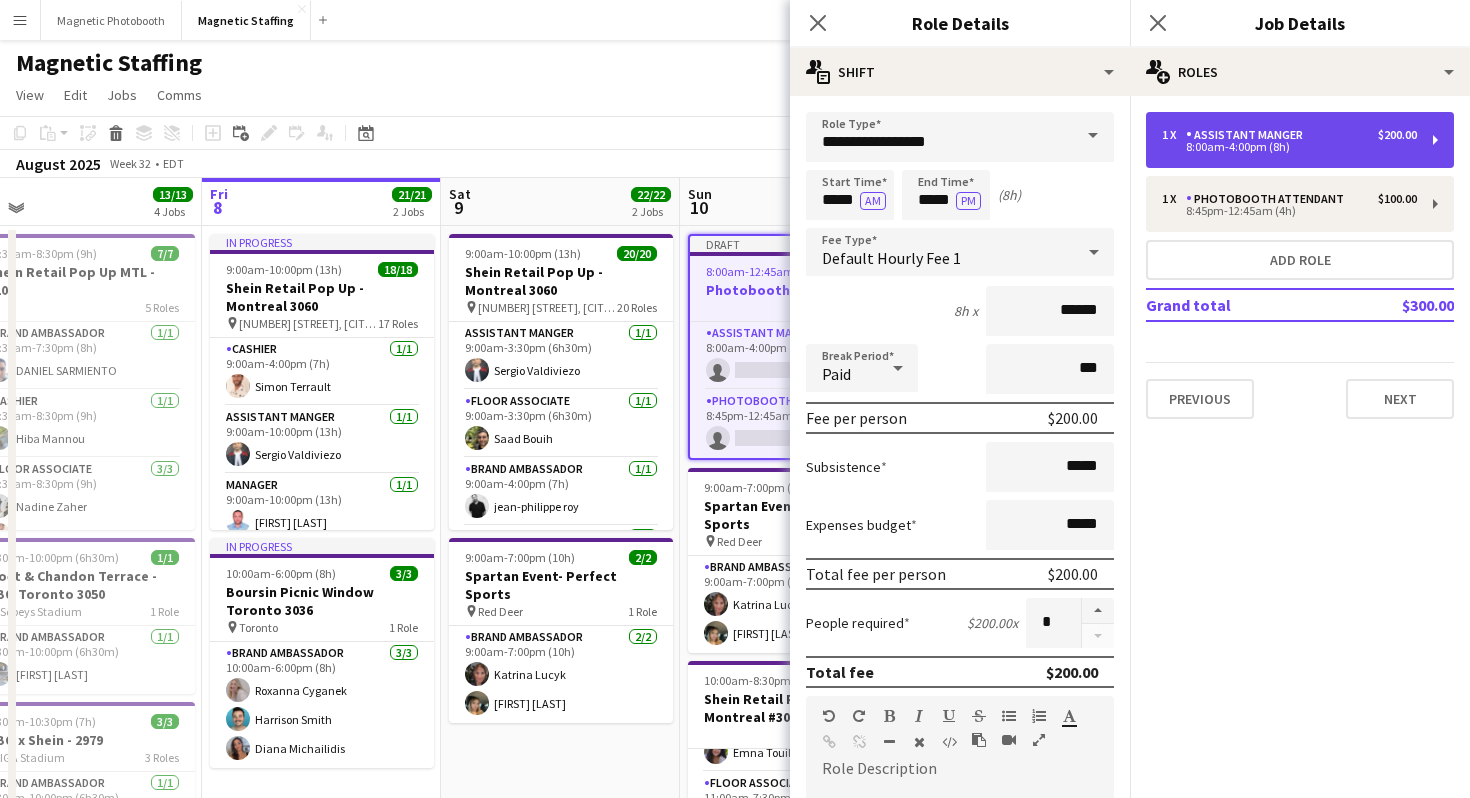 click on "1 x   Assistant Manger    $200.00   8:00am-4:00pm (8h)" at bounding box center (1300, 140) 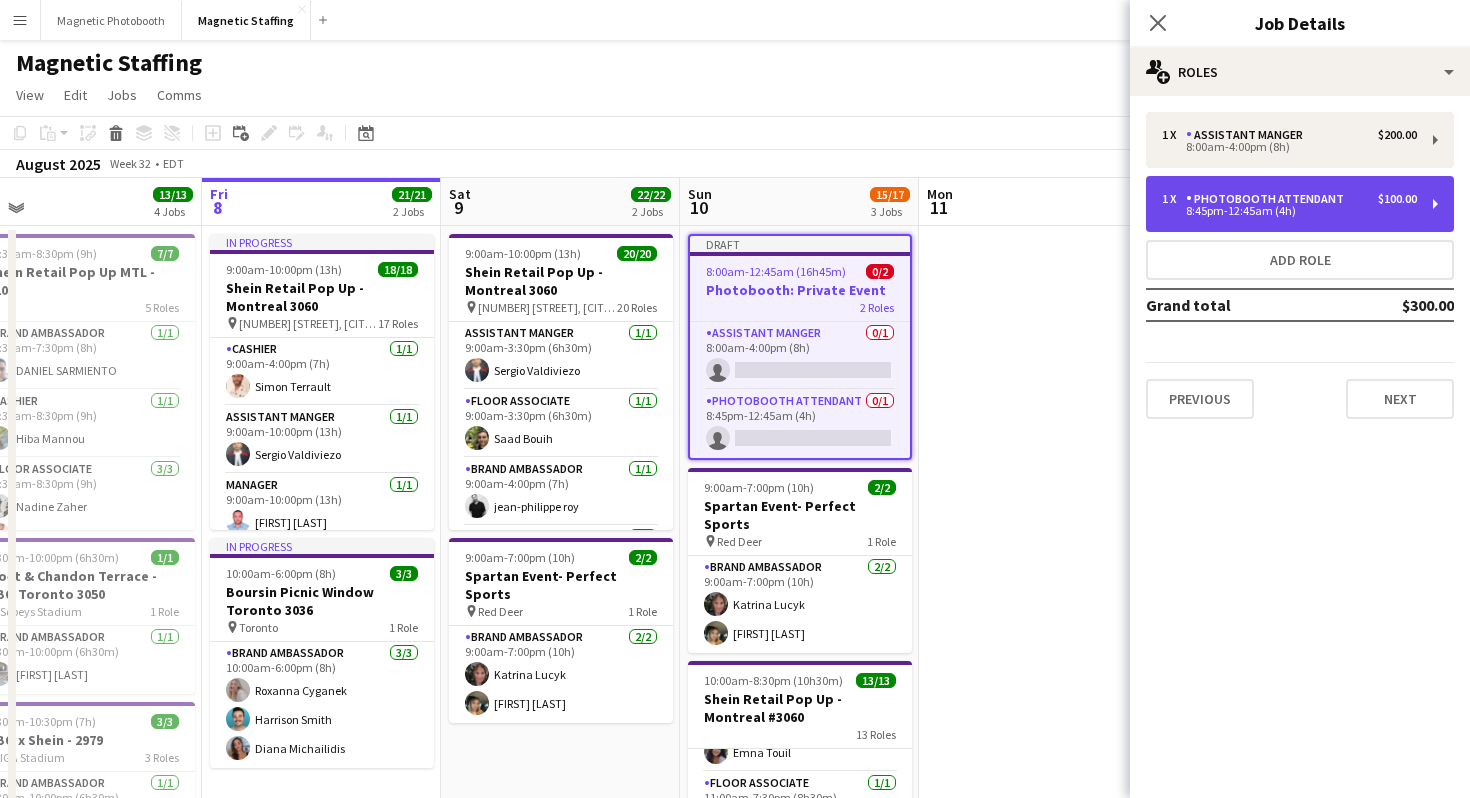 click on "8:45pm-12:45am (4h)" at bounding box center [1289, 211] 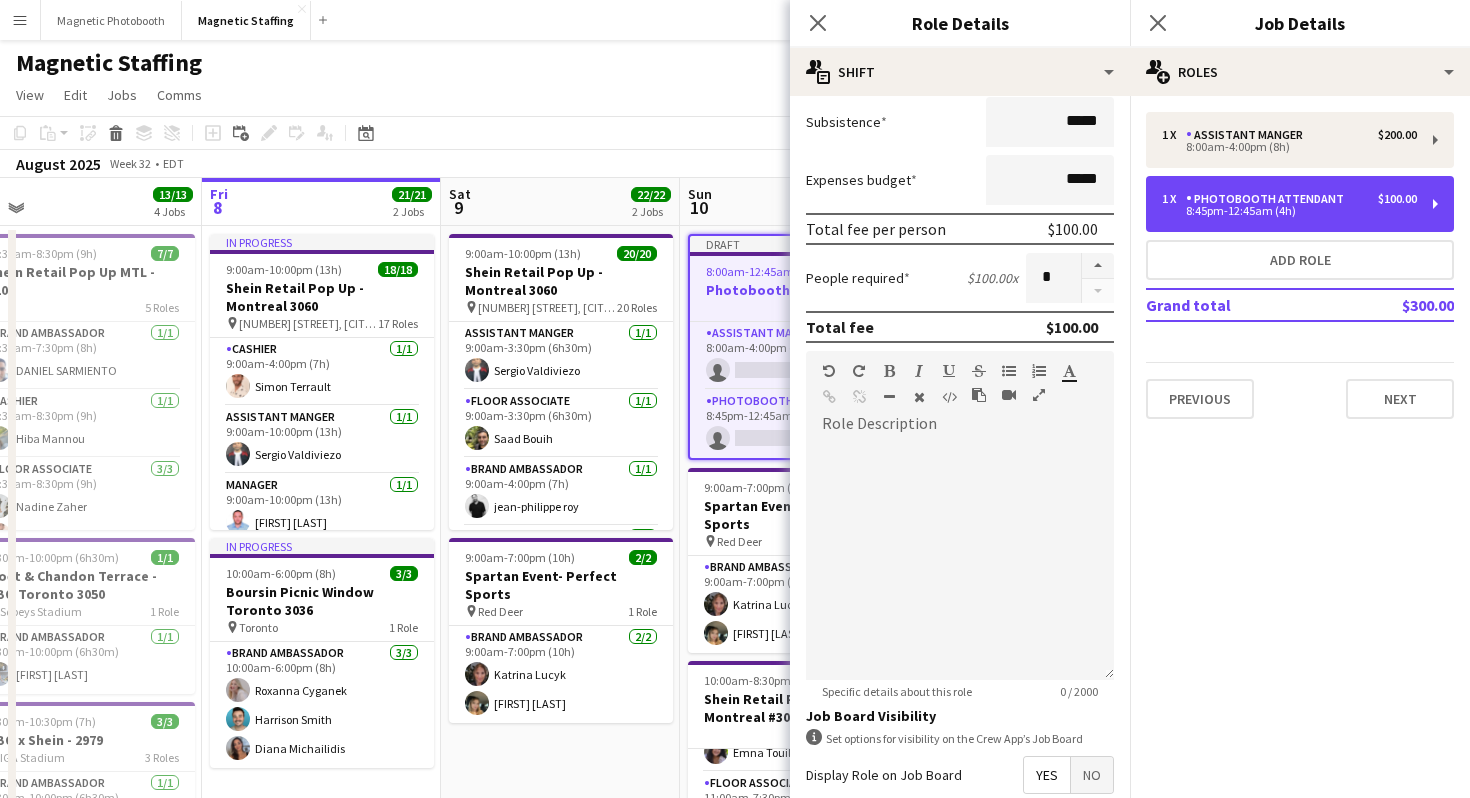 scroll, scrollTop: 377, scrollLeft: 0, axis: vertical 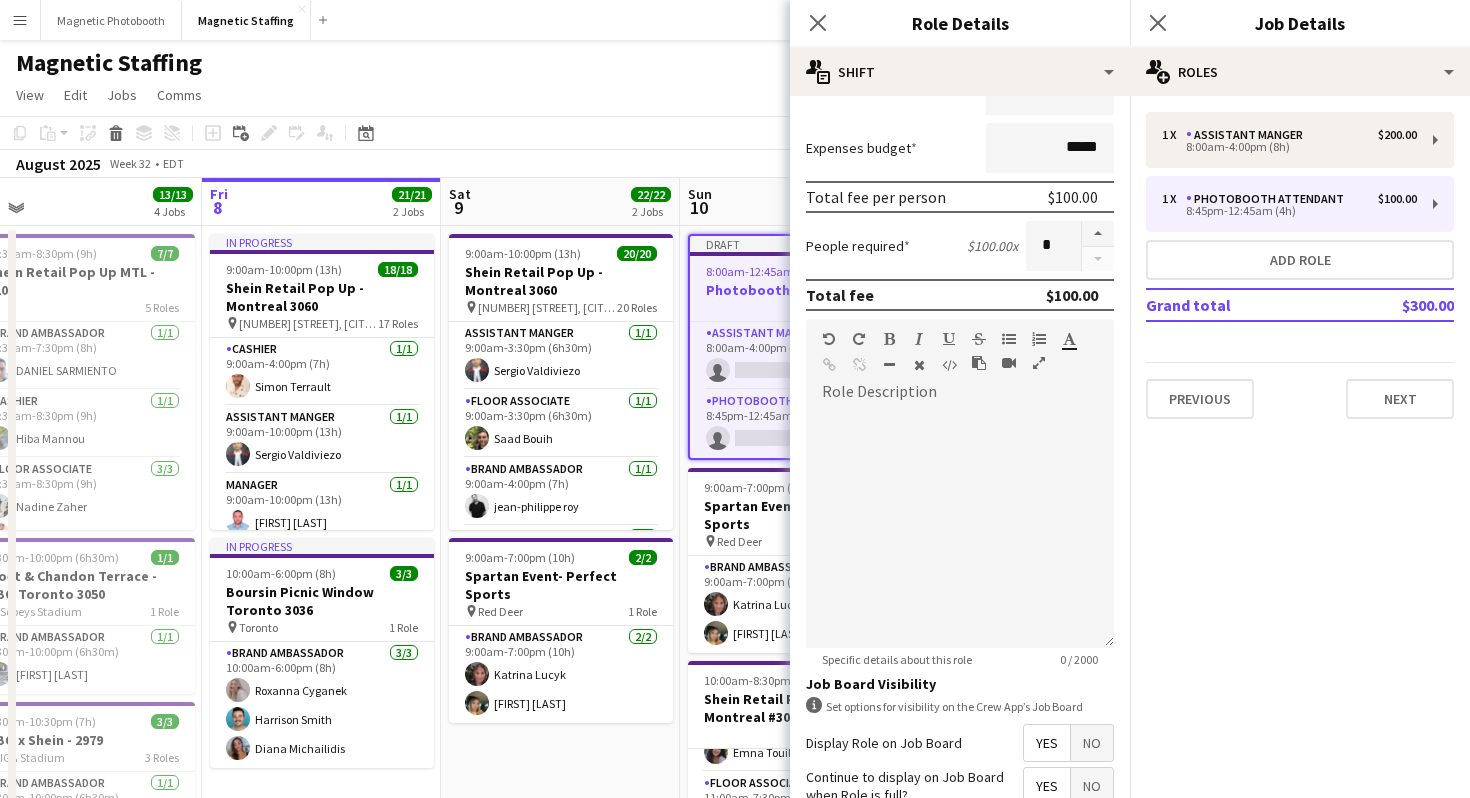 click on "No" at bounding box center (1092, 743) 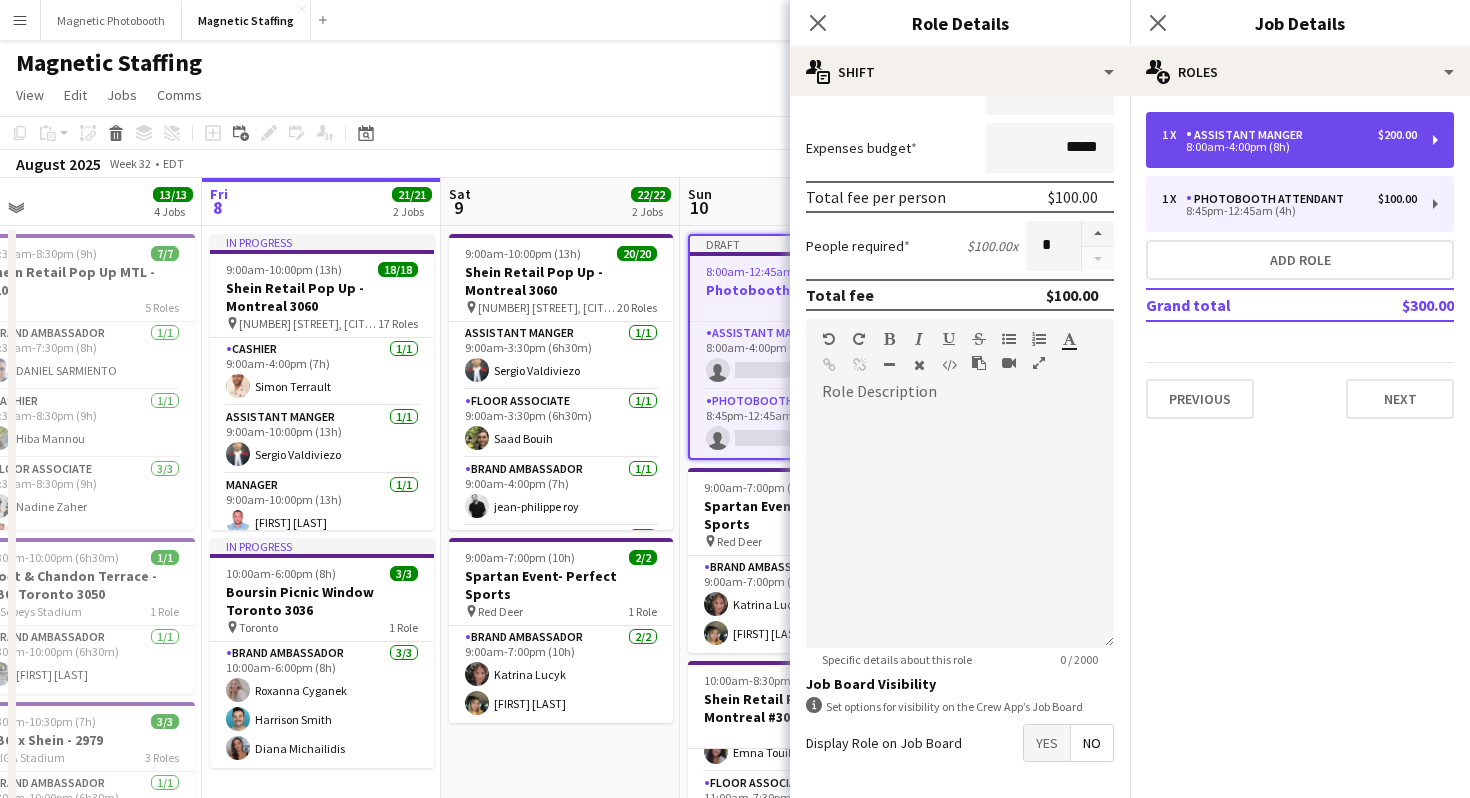 click on "Assistant Manger" at bounding box center (1248, 135) 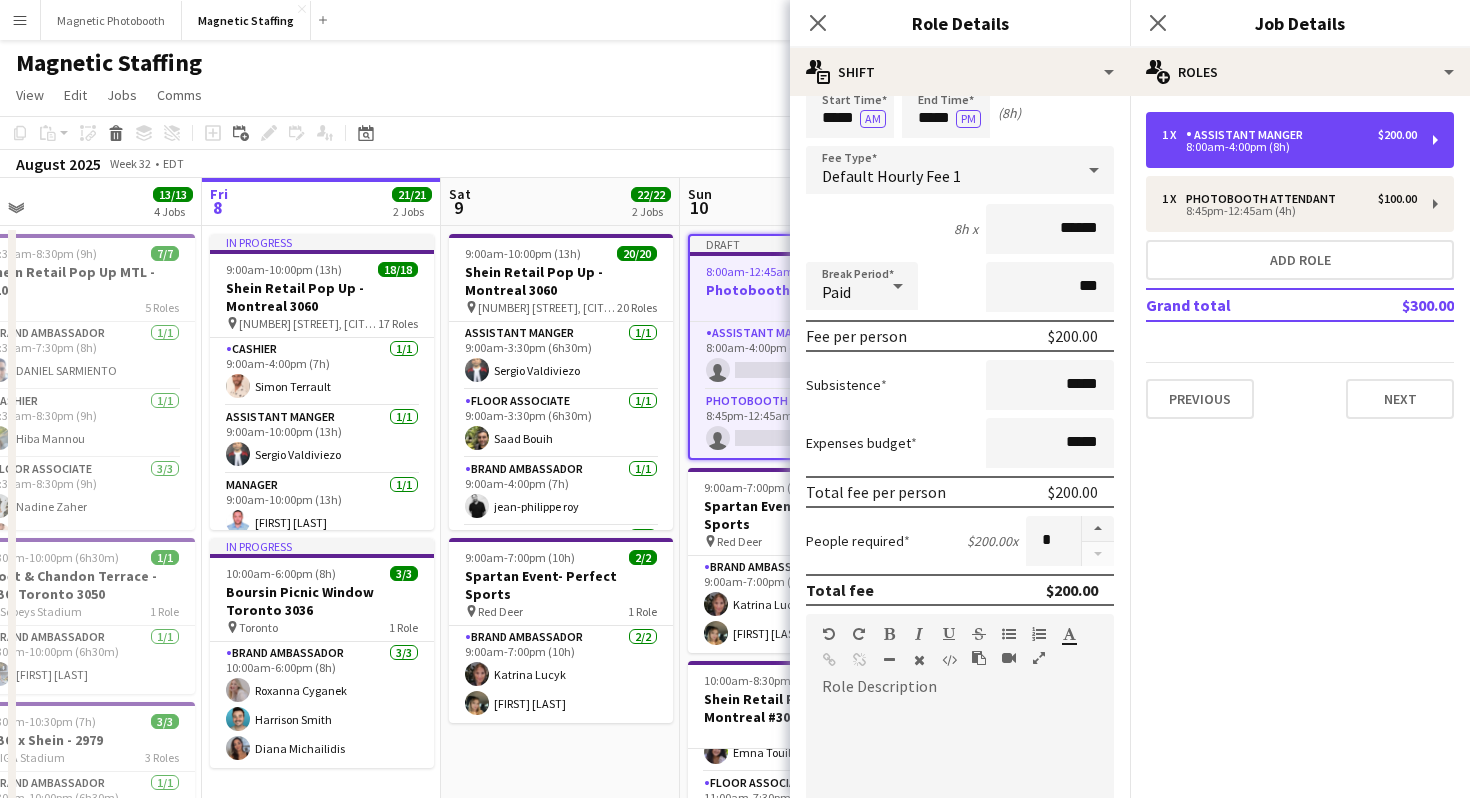 scroll, scrollTop: 0, scrollLeft: 0, axis: both 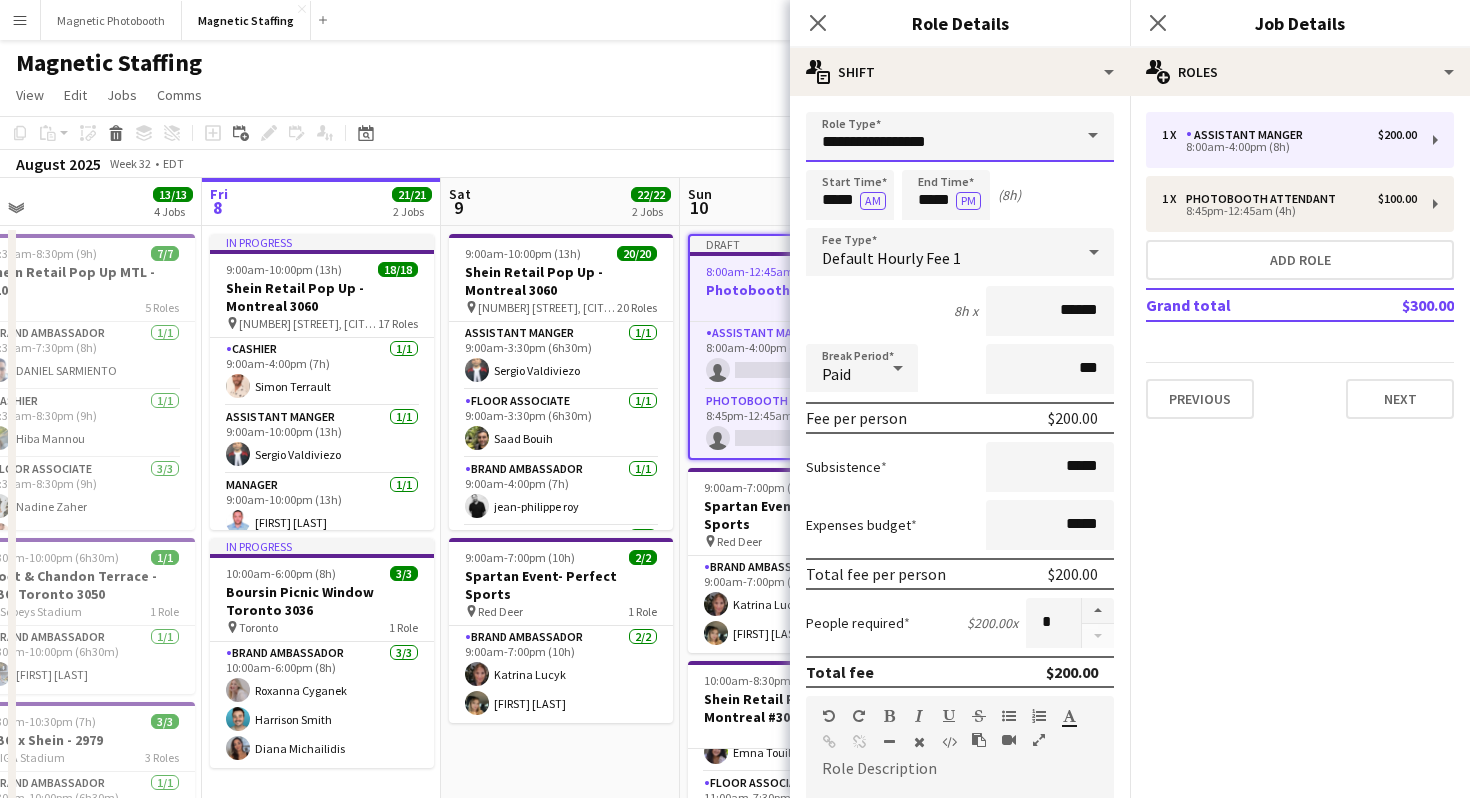 click on "**********" at bounding box center (960, 137) 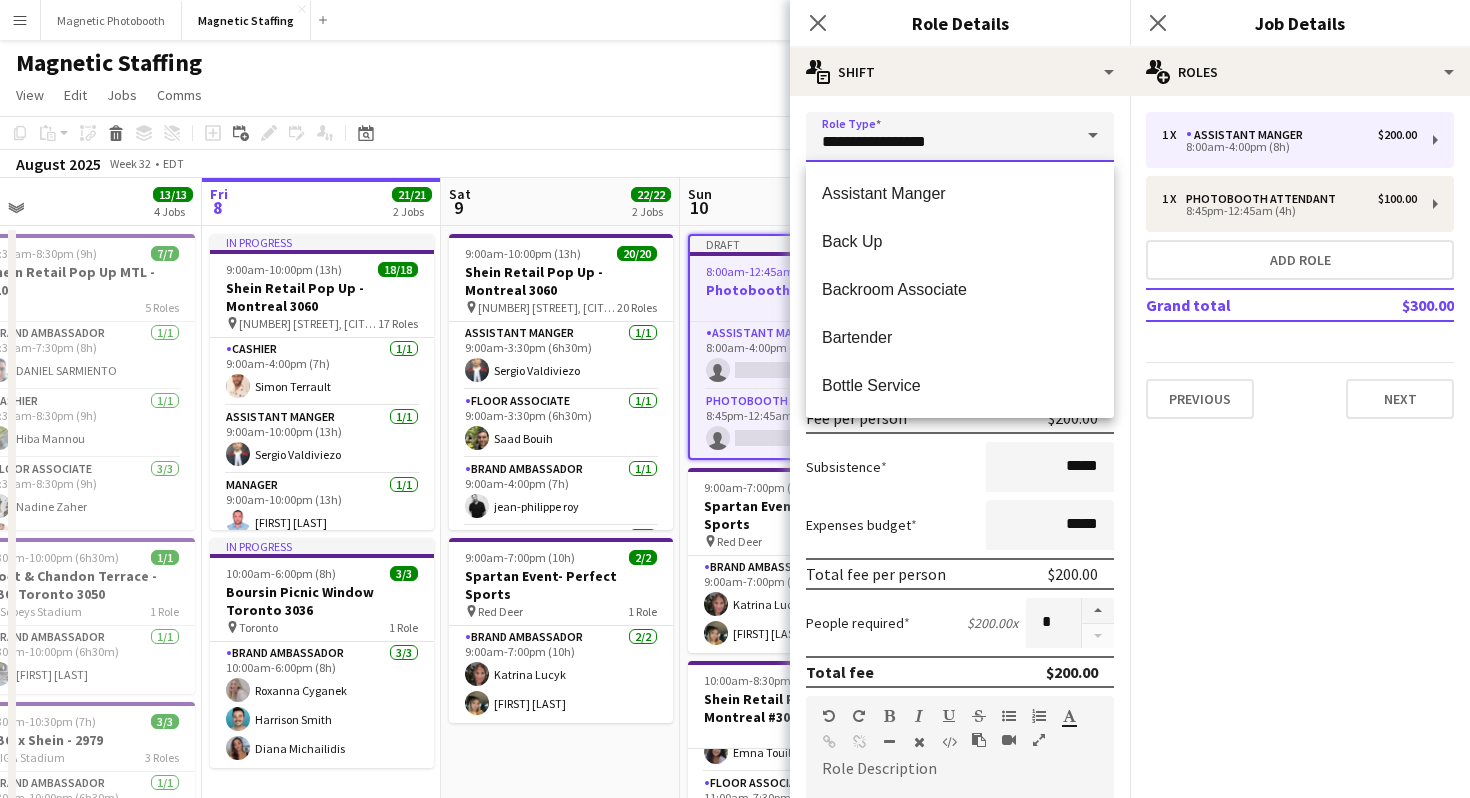 click on "**********" at bounding box center (960, 137) 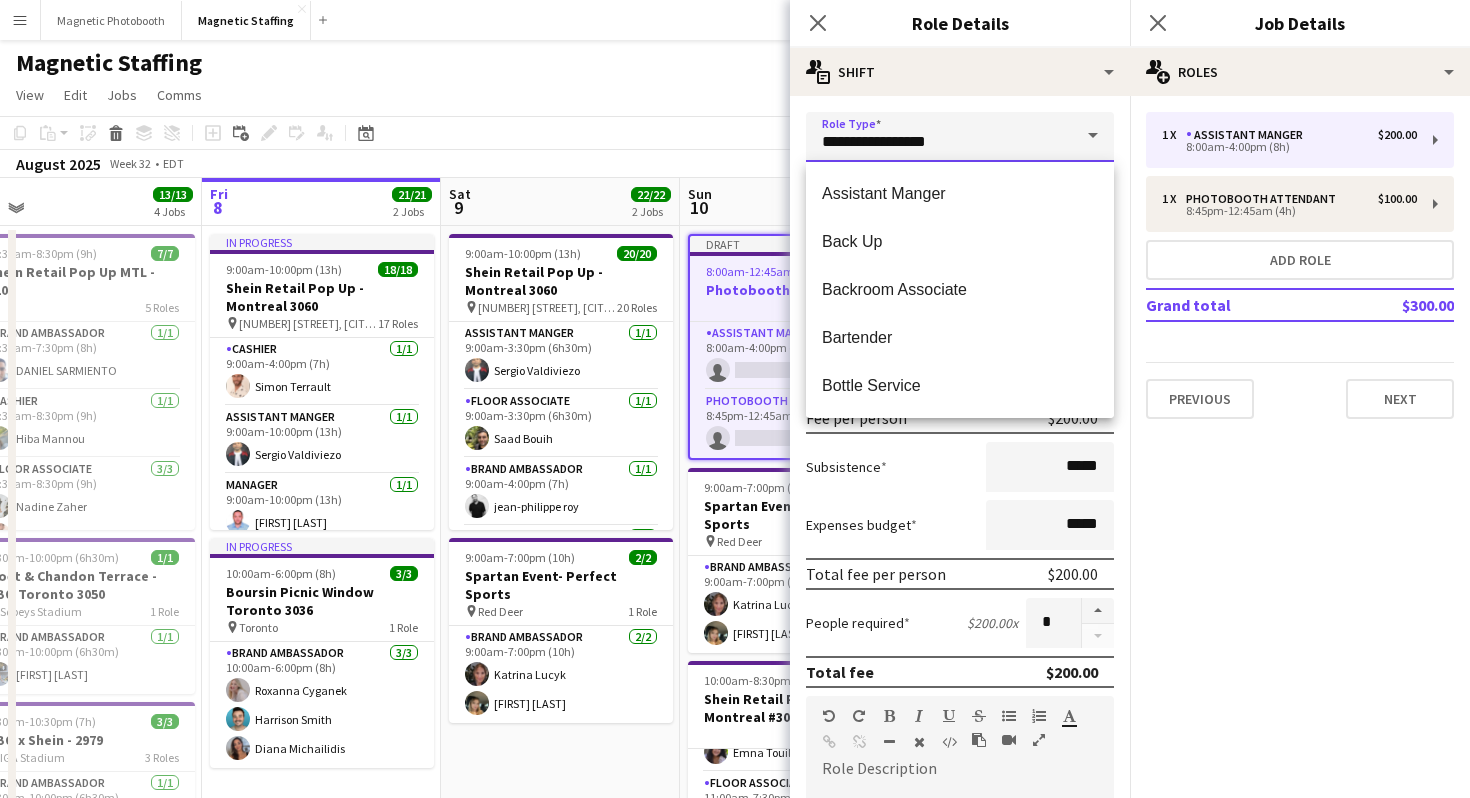 click on "**********" at bounding box center [960, 137] 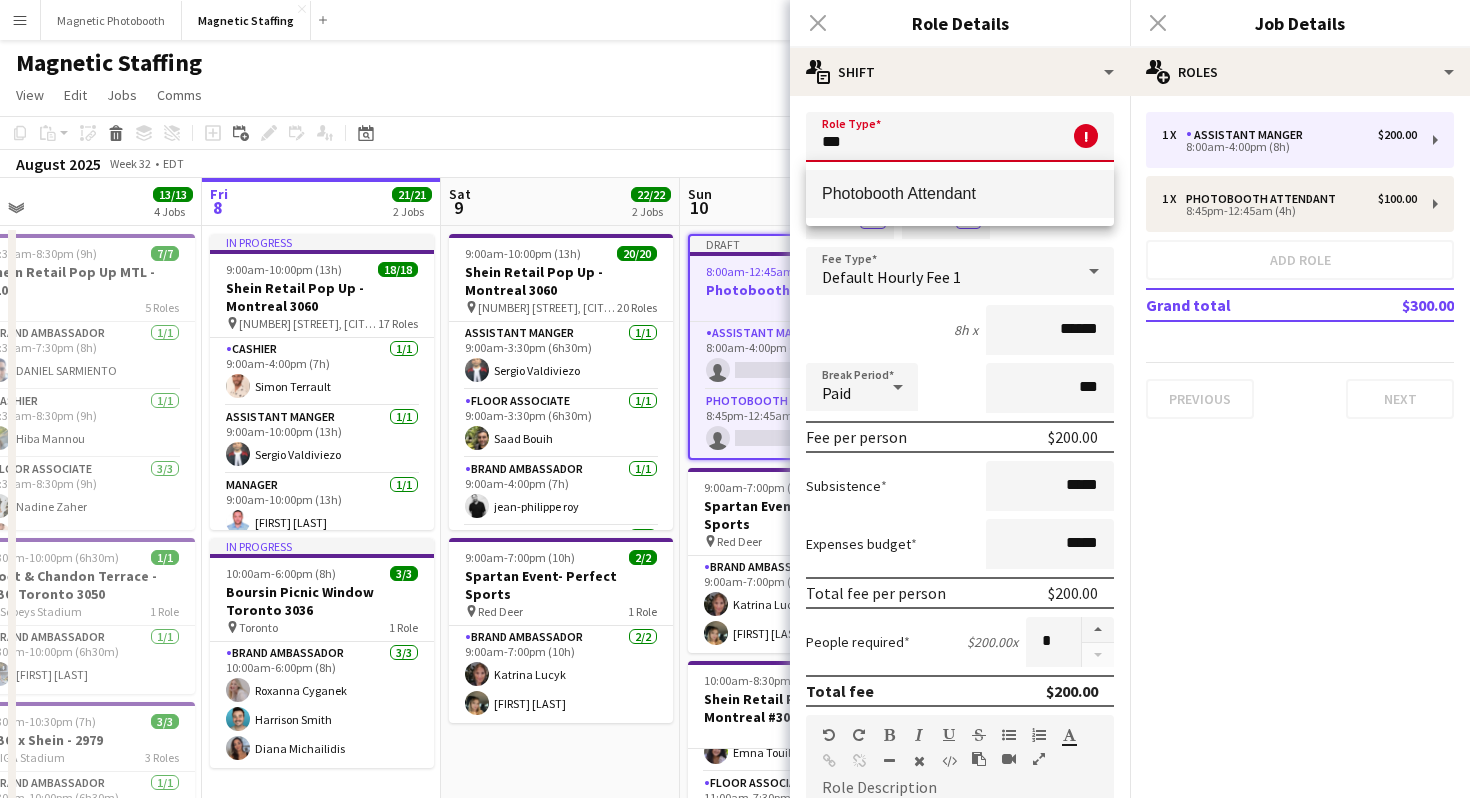 click on "Photobooth Attendant" at bounding box center (960, 193) 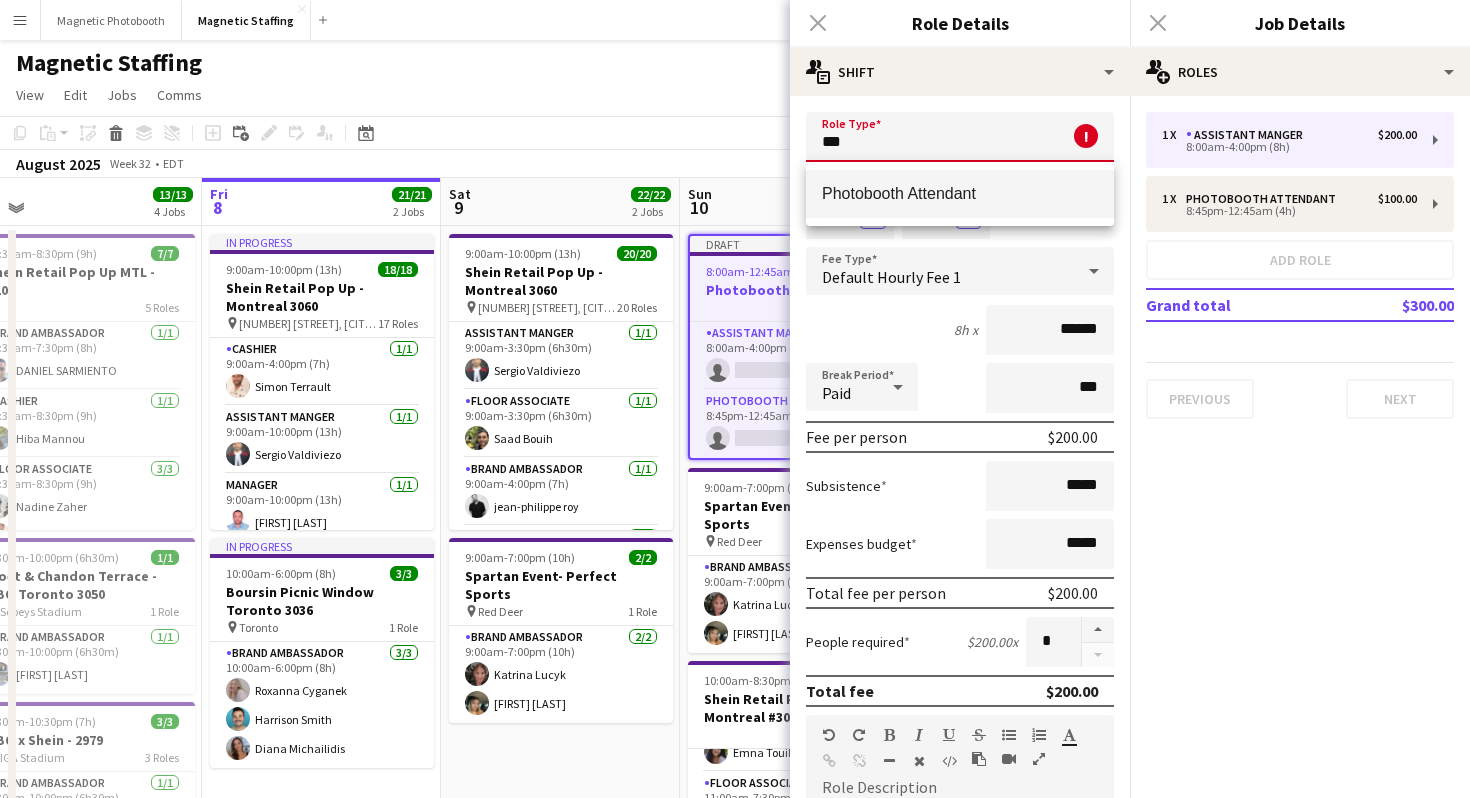 type on "**********" 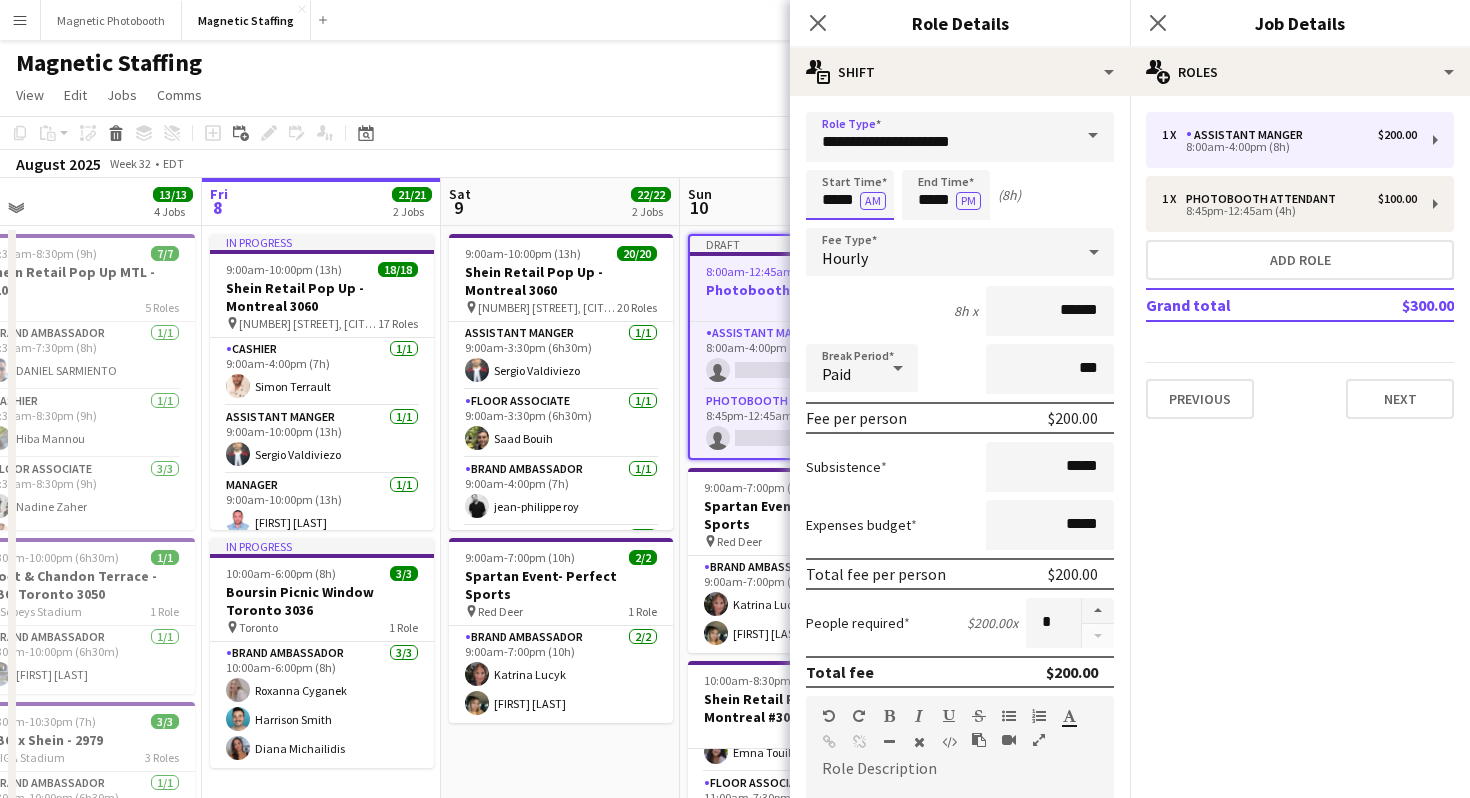 click on "*****" at bounding box center (850, 195) 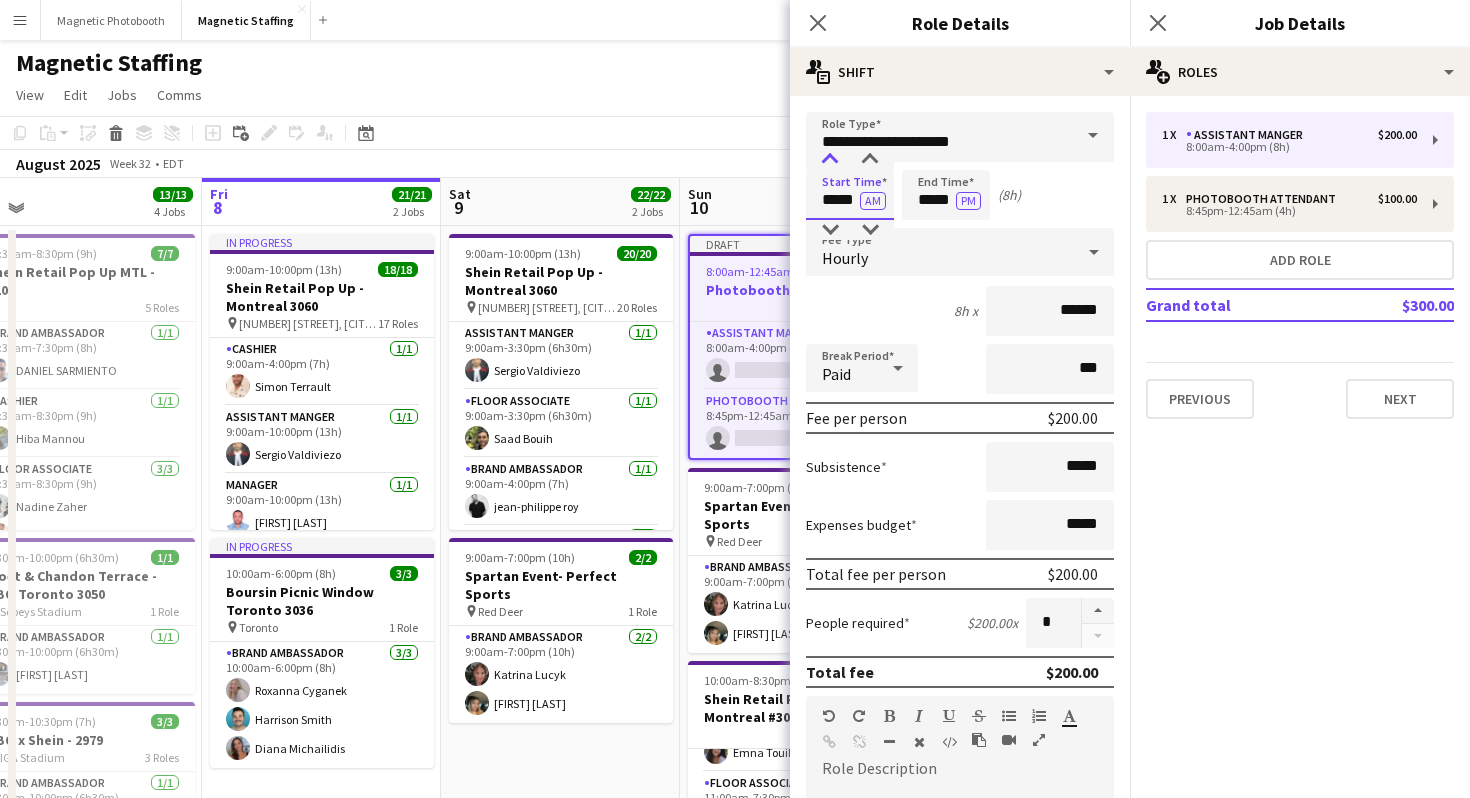 click at bounding box center [830, 160] 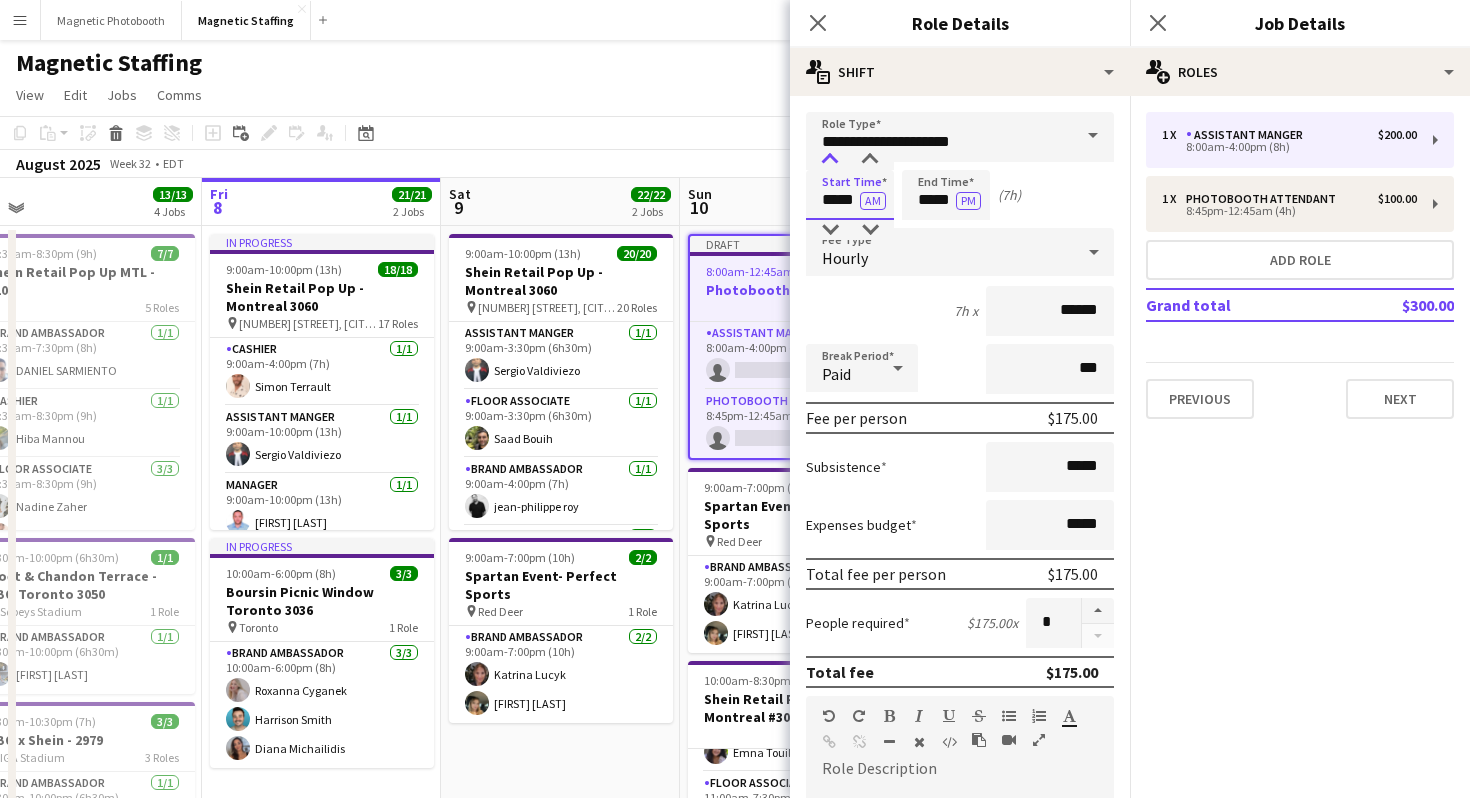 click at bounding box center [830, 160] 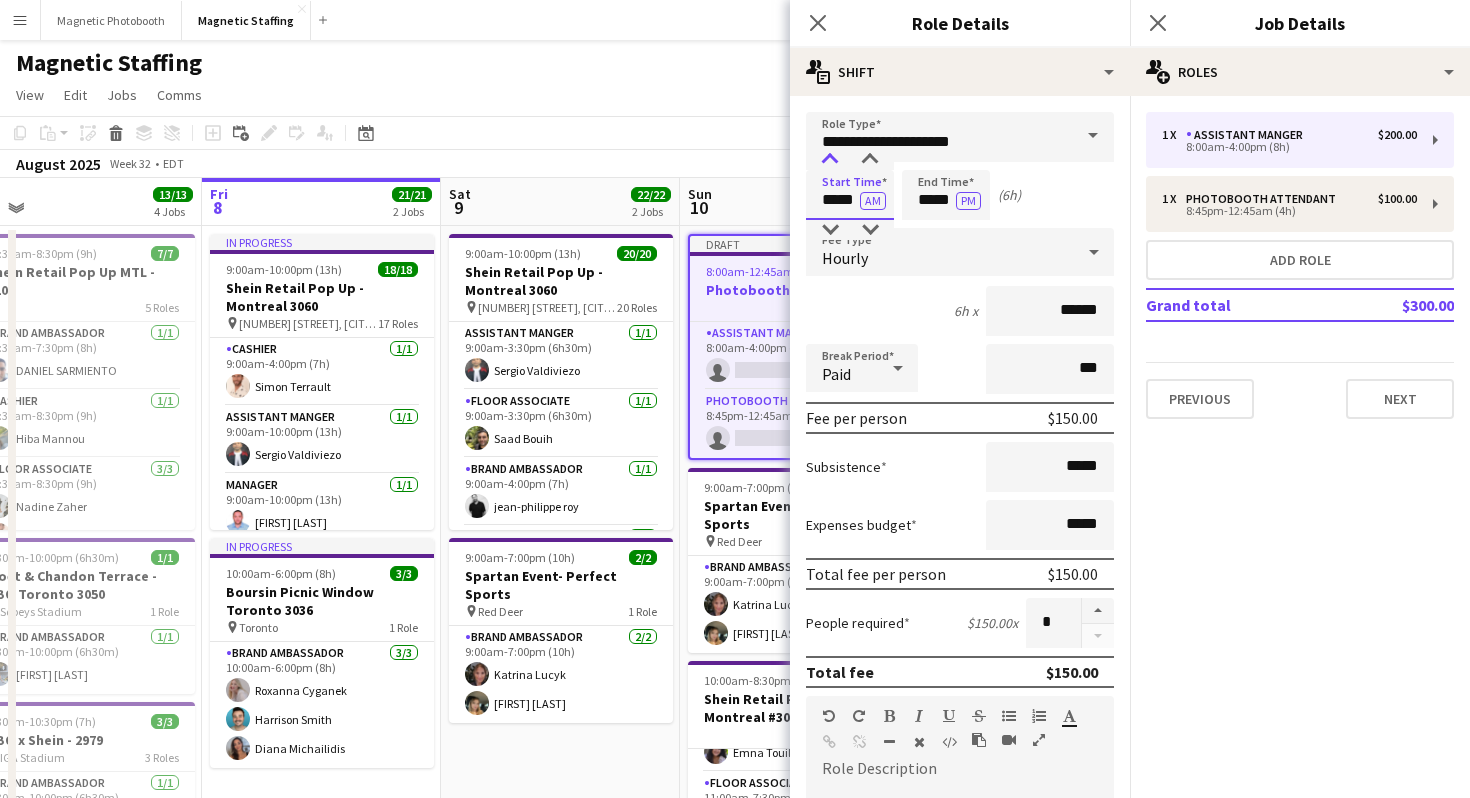 click at bounding box center (830, 160) 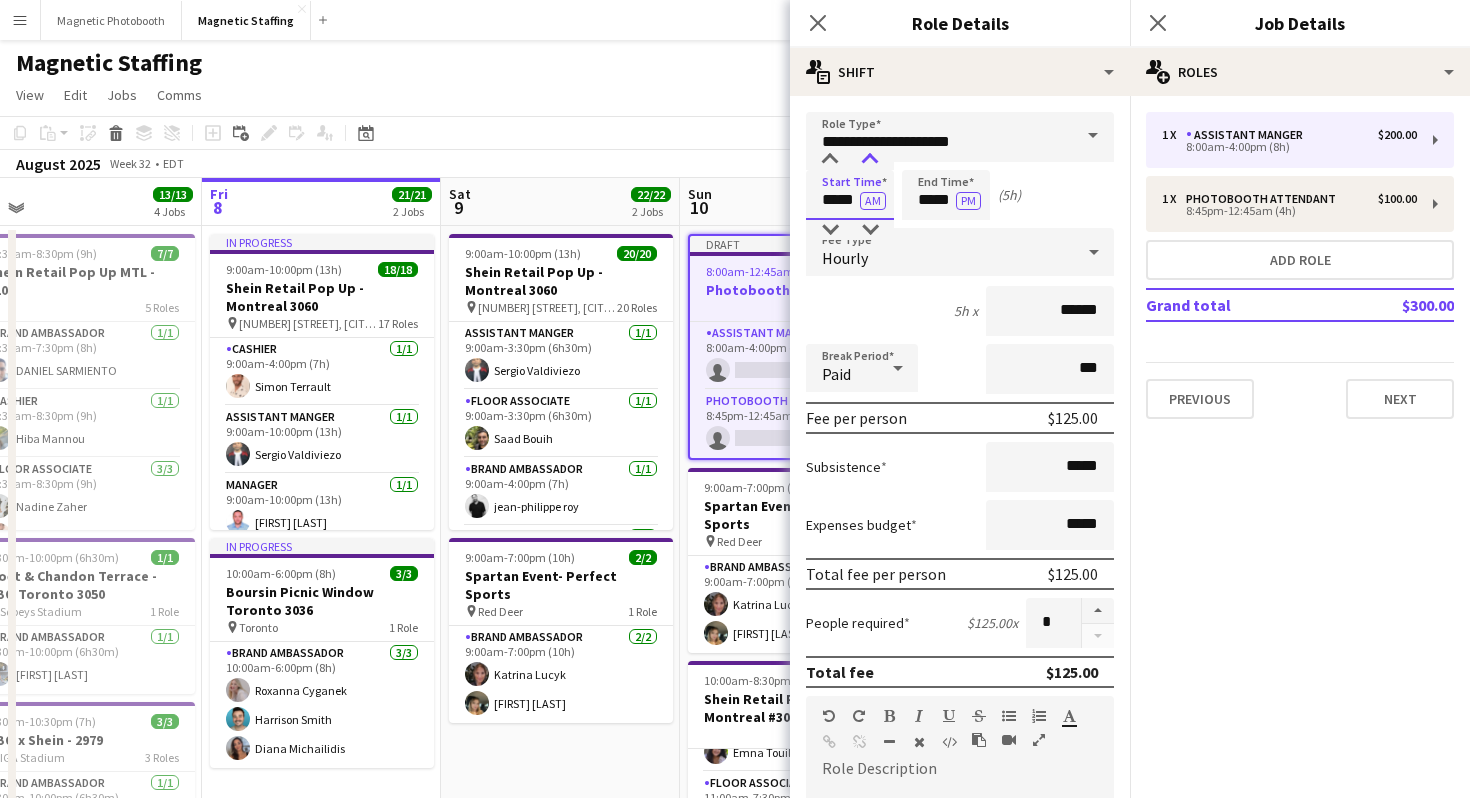click at bounding box center (870, 160) 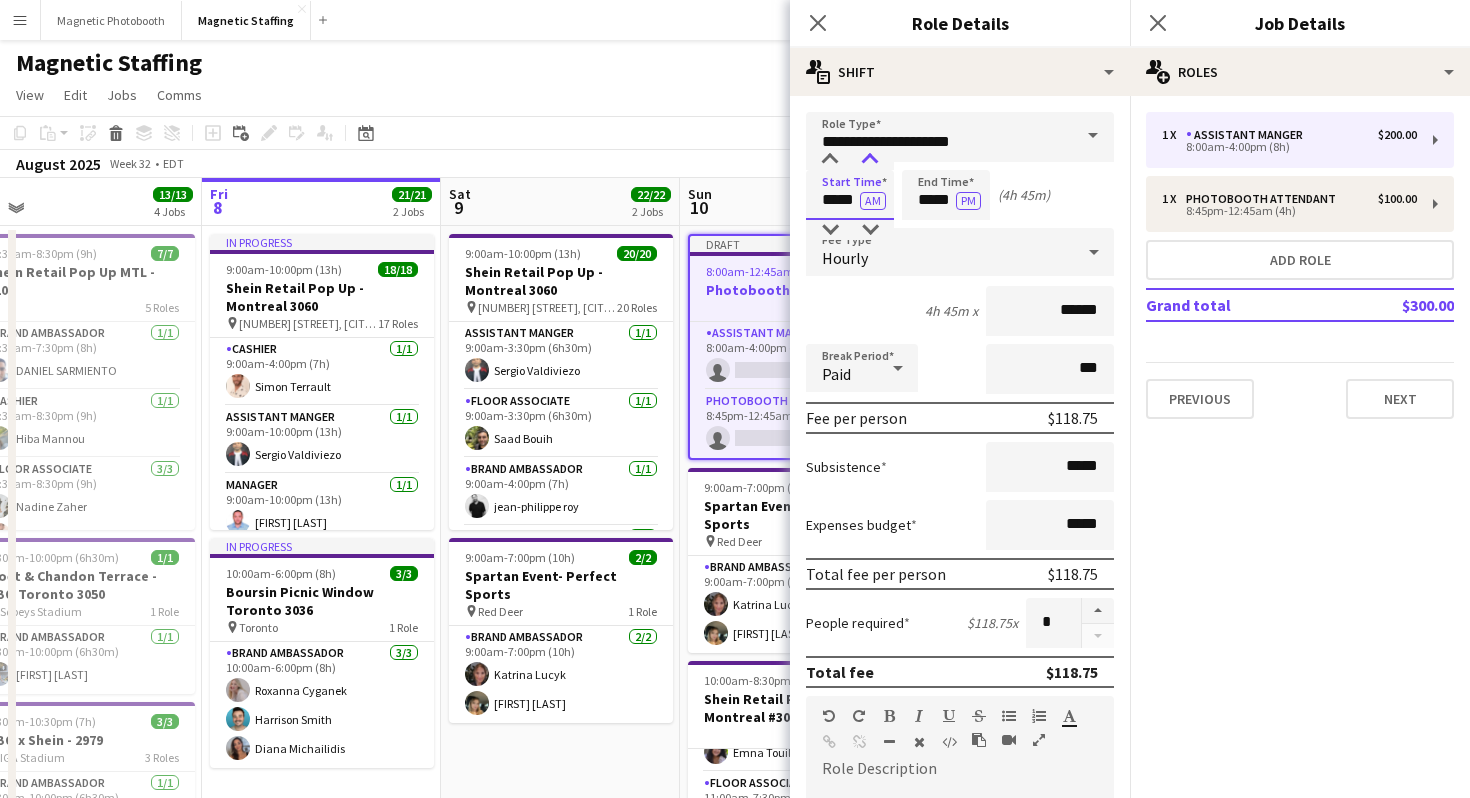 click at bounding box center [870, 160] 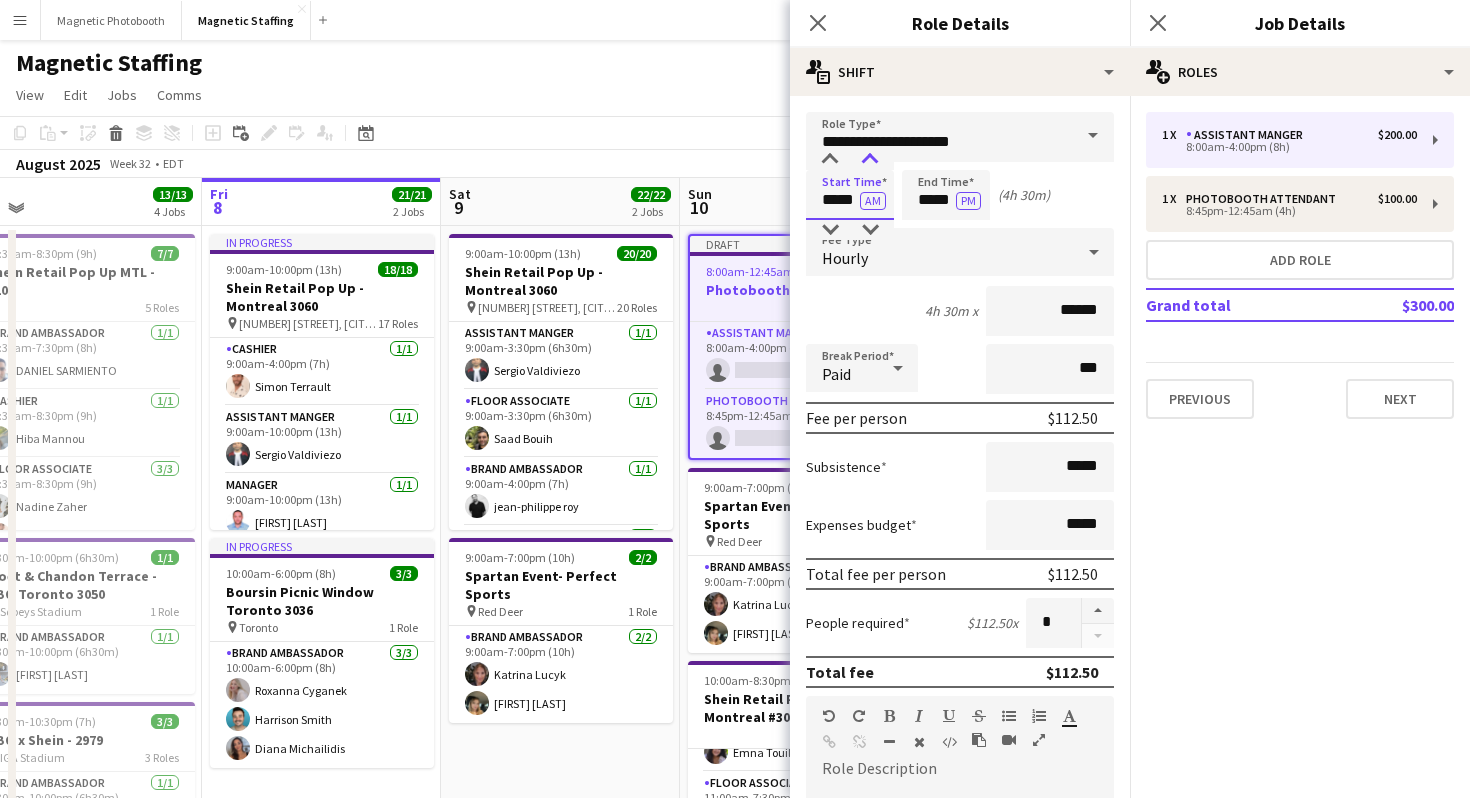 type on "*****" 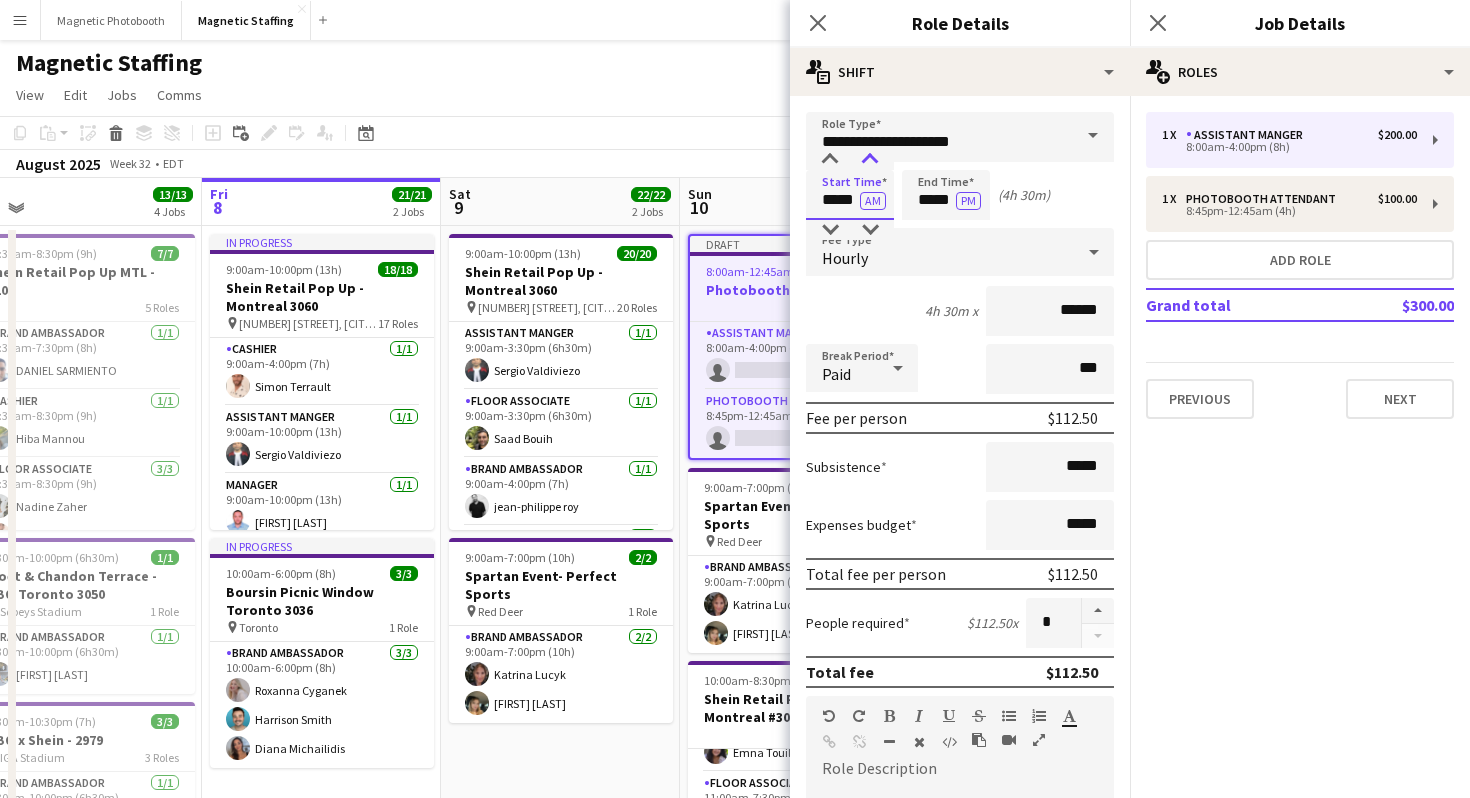 click at bounding box center [870, 160] 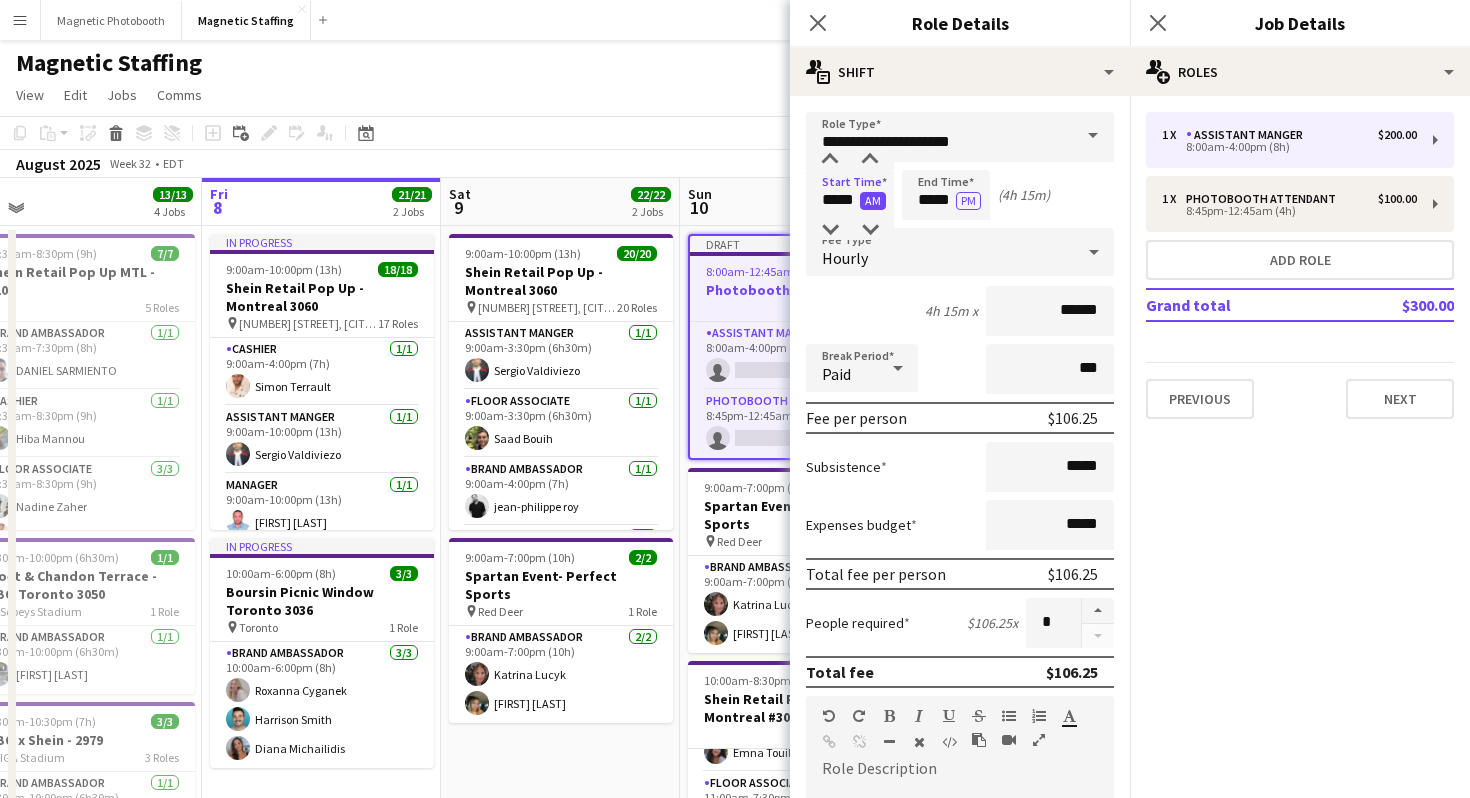 click on "AM" at bounding box center (873, 201) 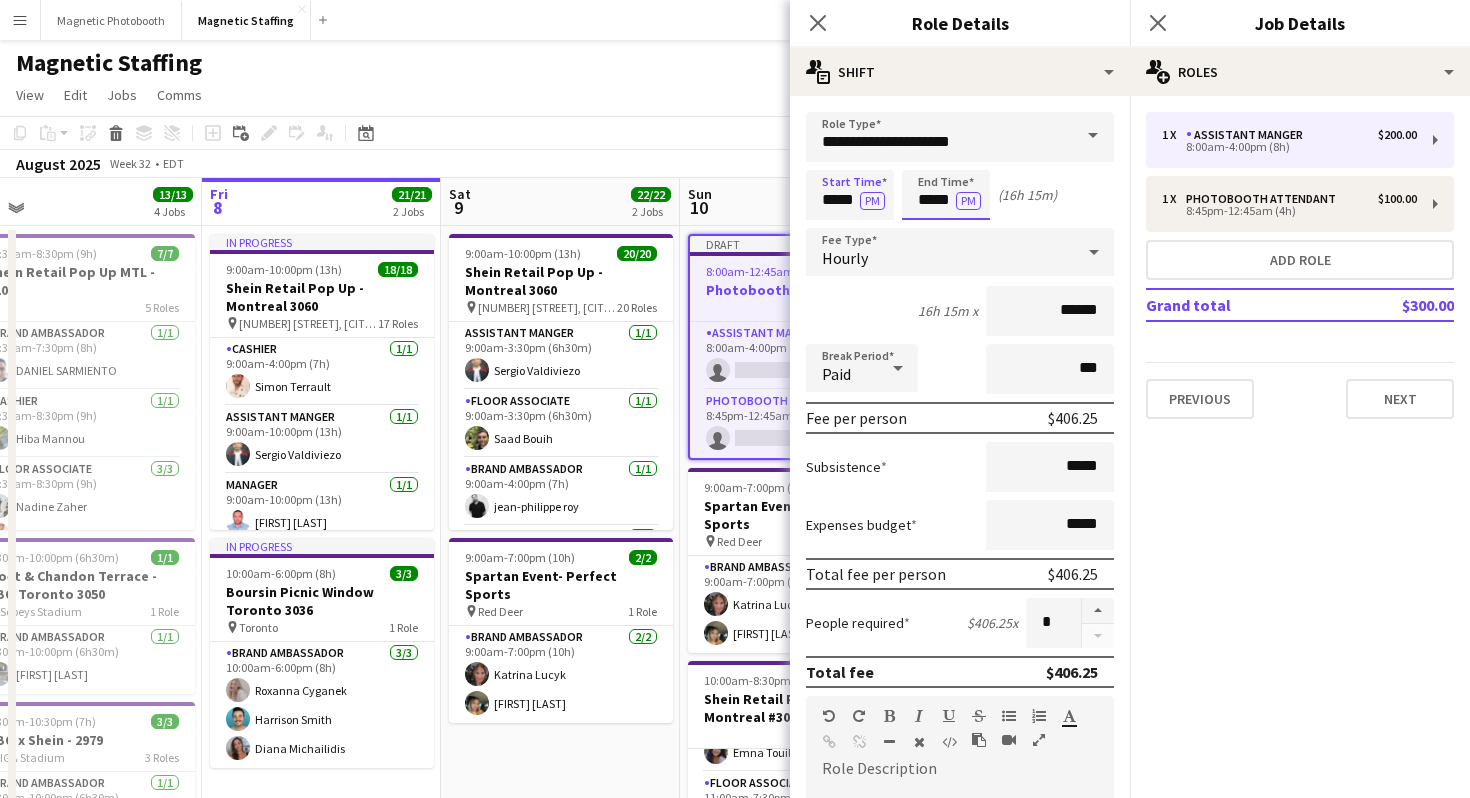 click on "*****" at bounding box center [946, 195] 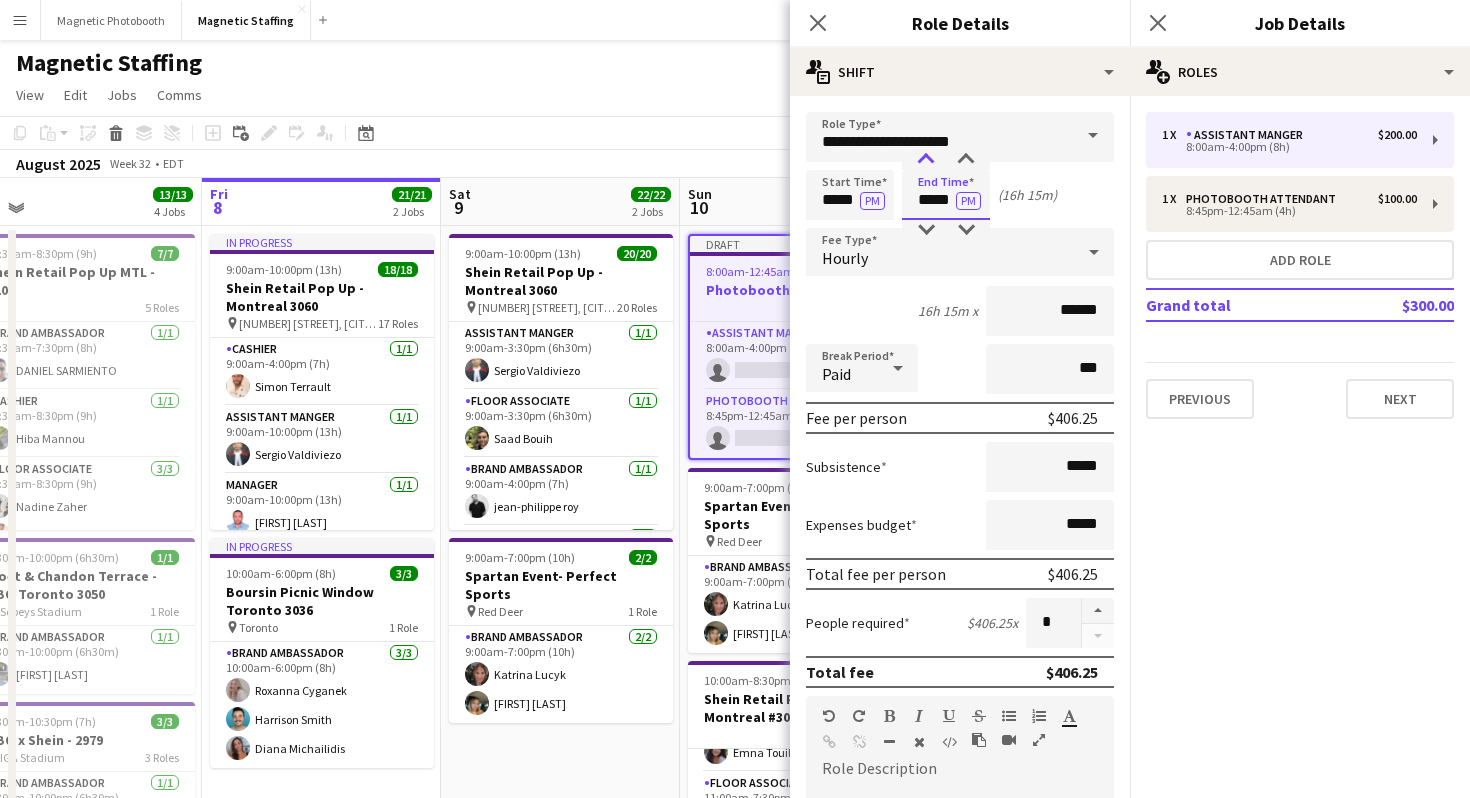click at bounding box center [926, 160] 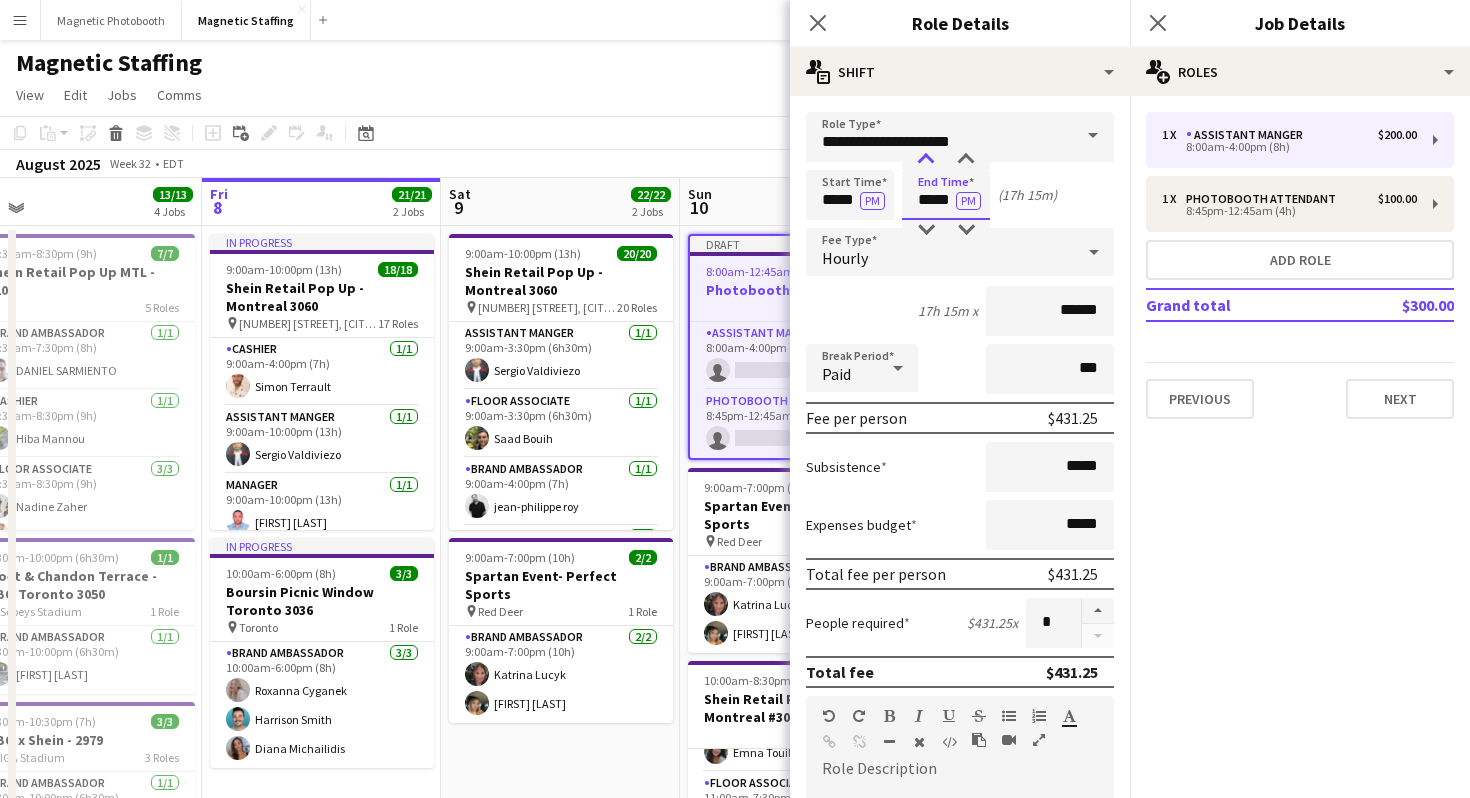 click at bounding box center [926, 160] 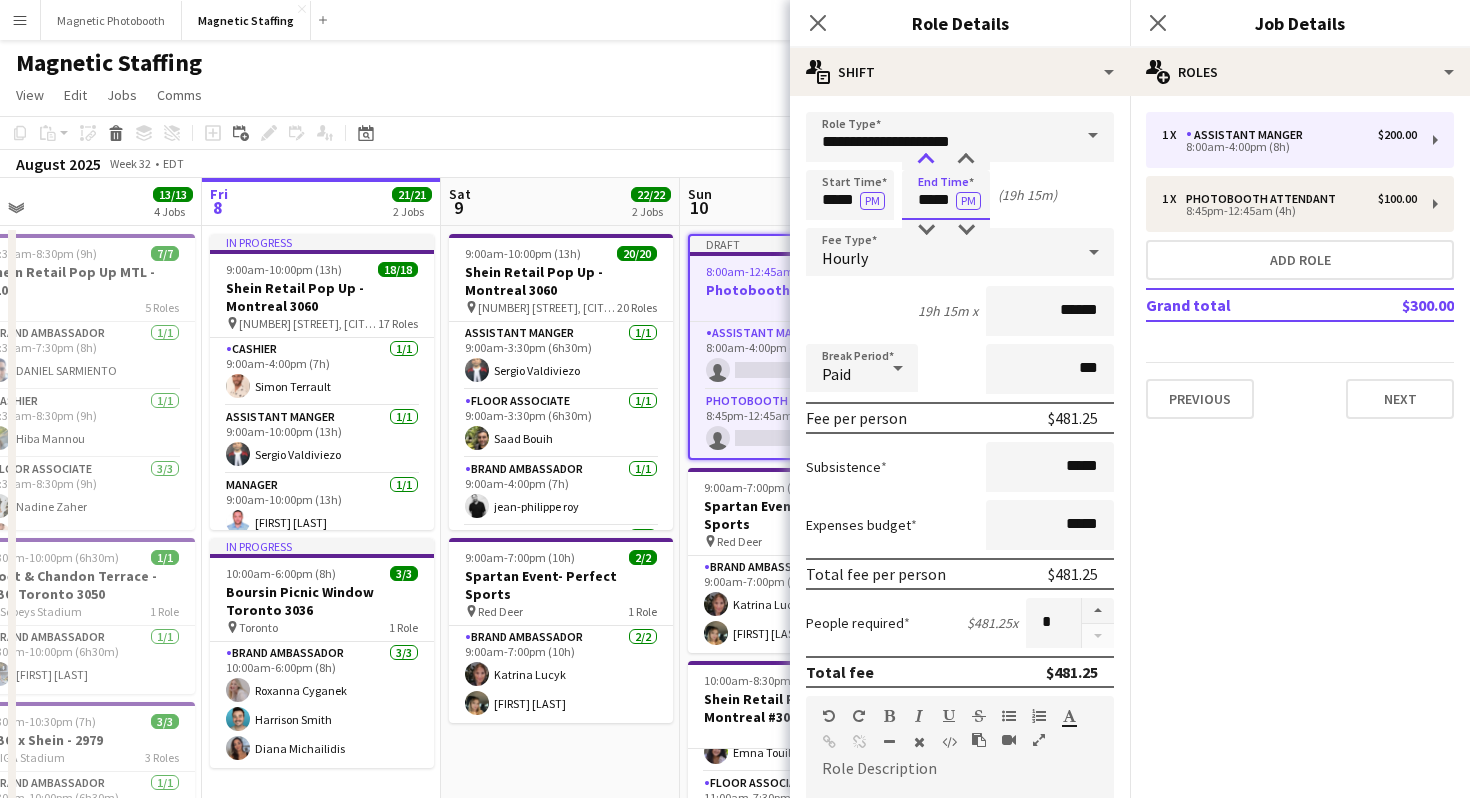 click at bounding box center (926, 160) 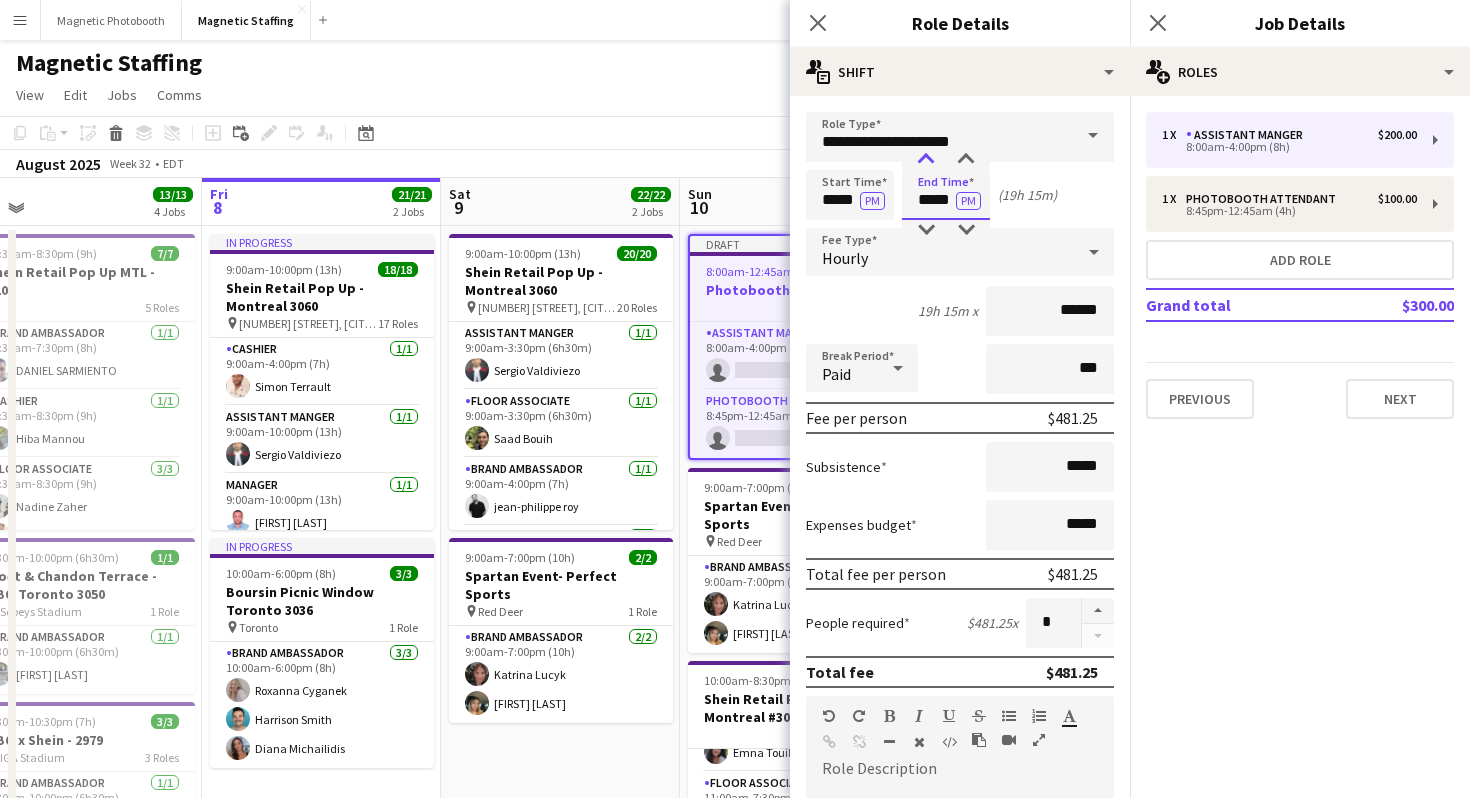 click at bounding box center [926, 160] 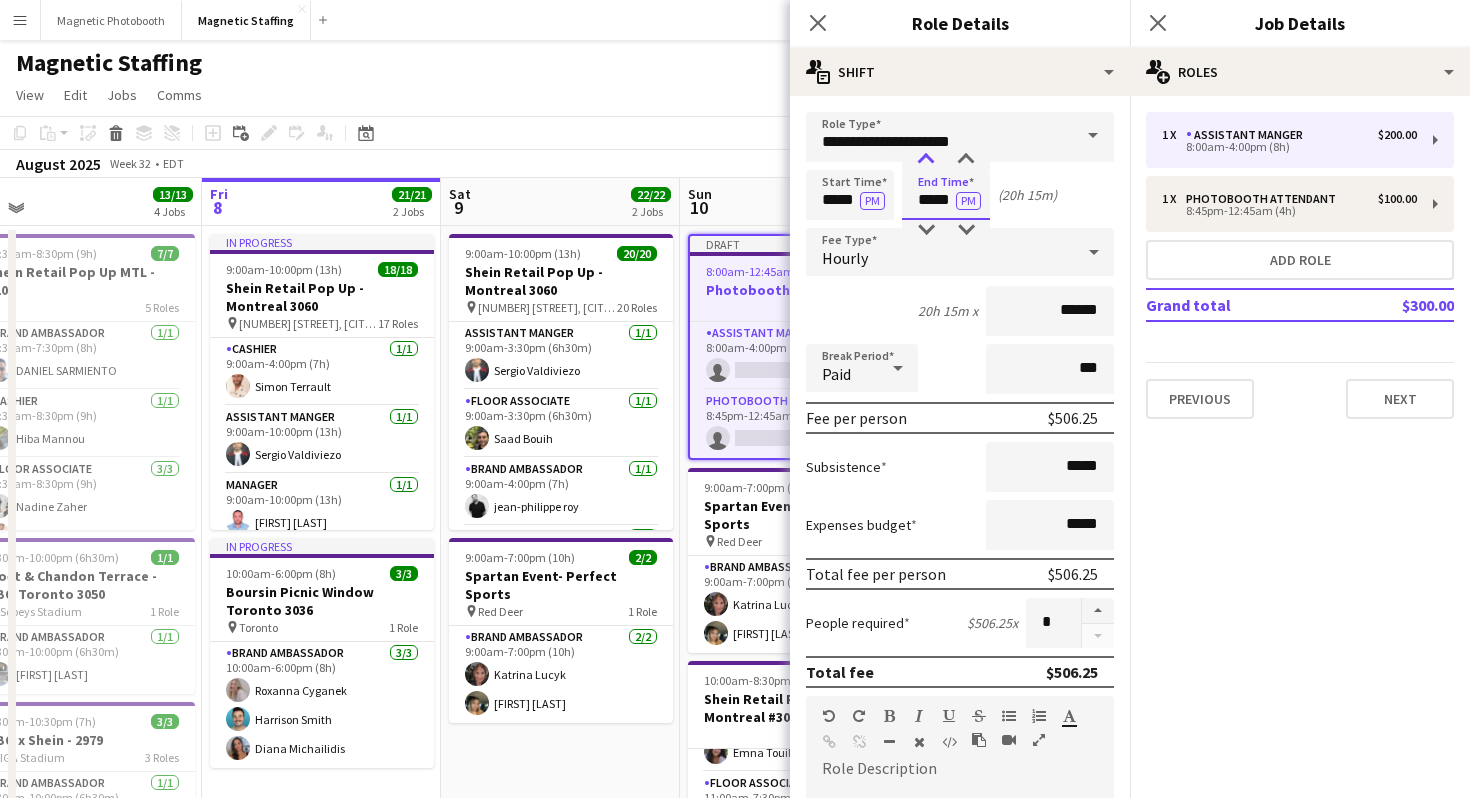 click at bounding box center [926, 160] 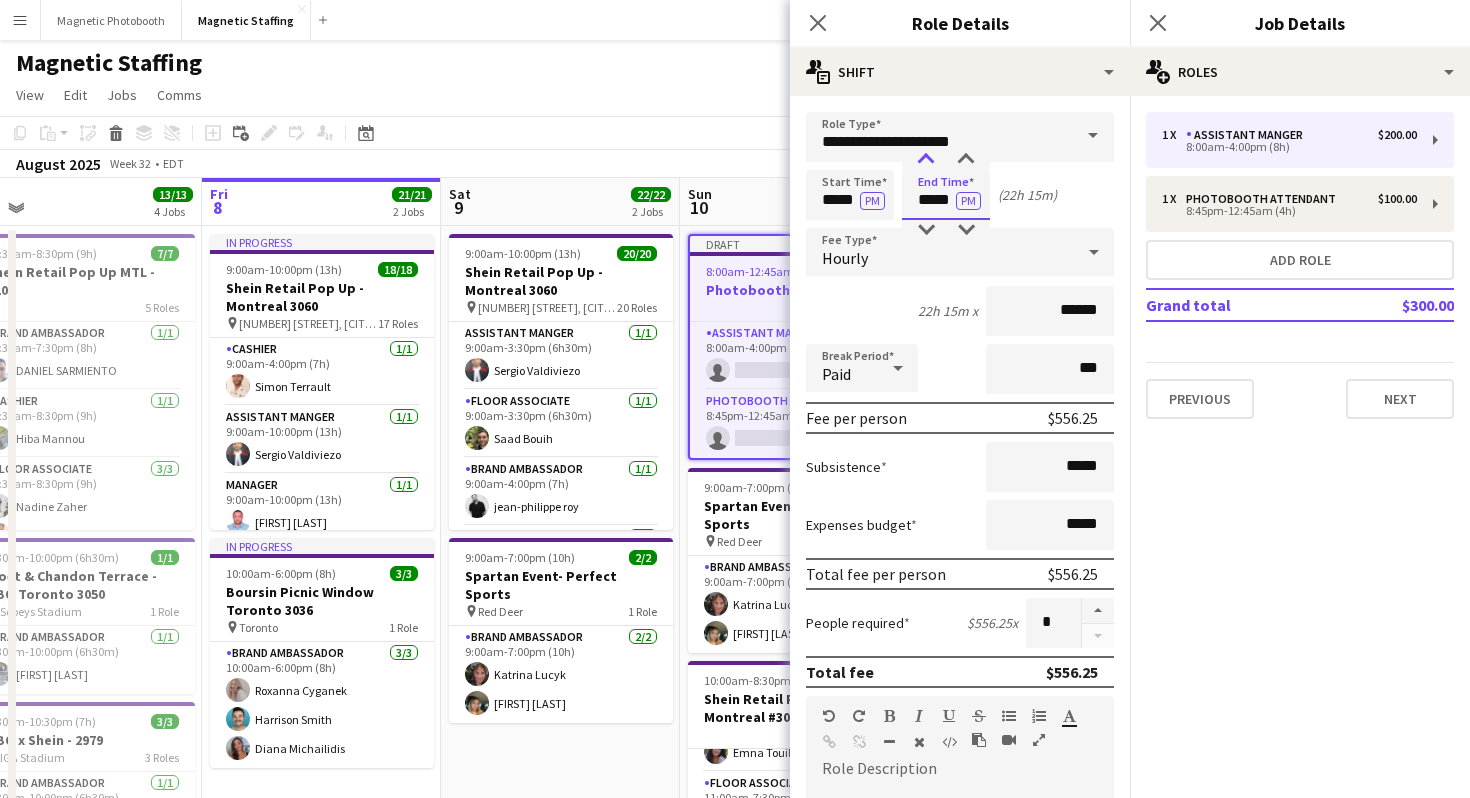 click at bounding box center (926, 160) 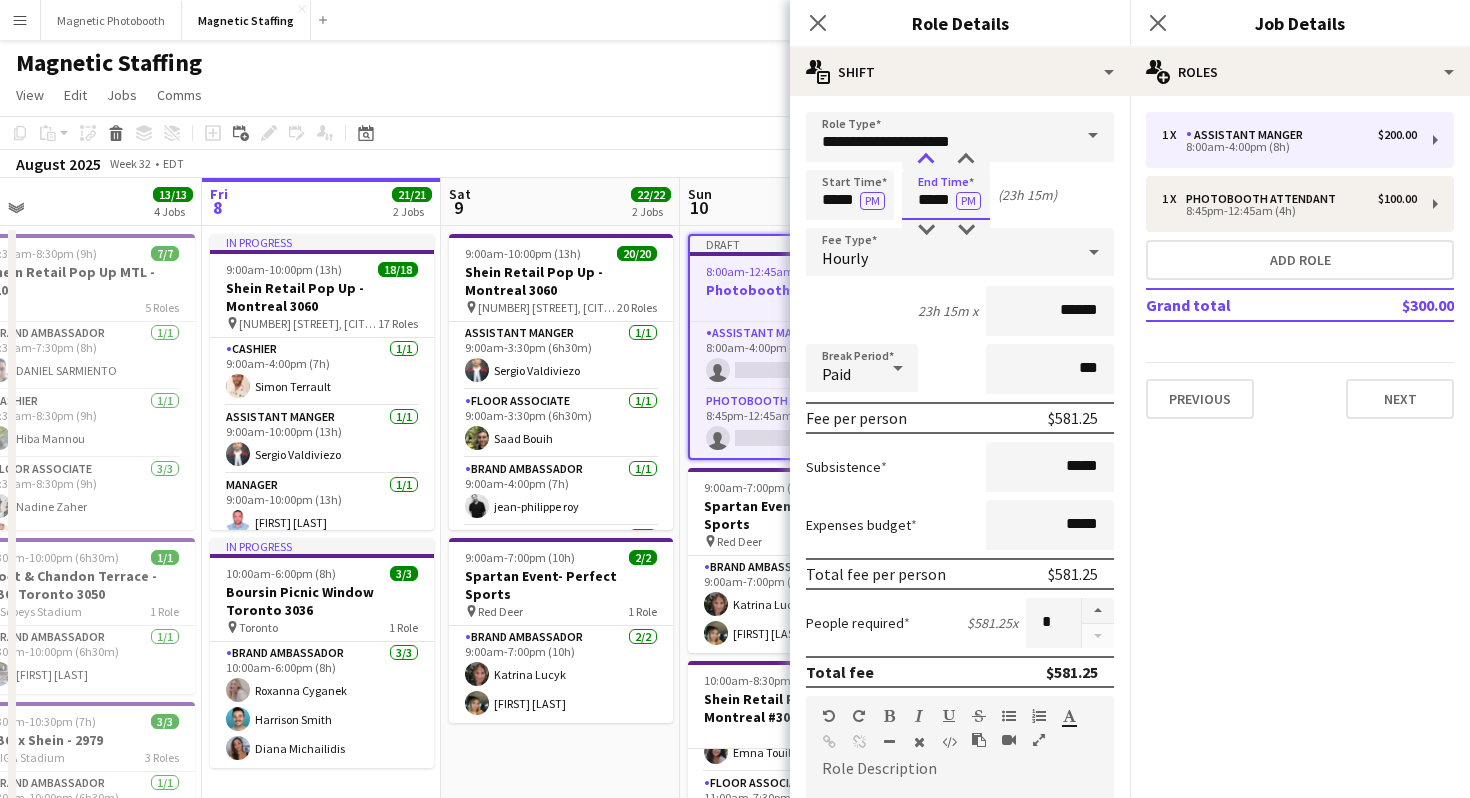 click at bounding box center (926, 160) 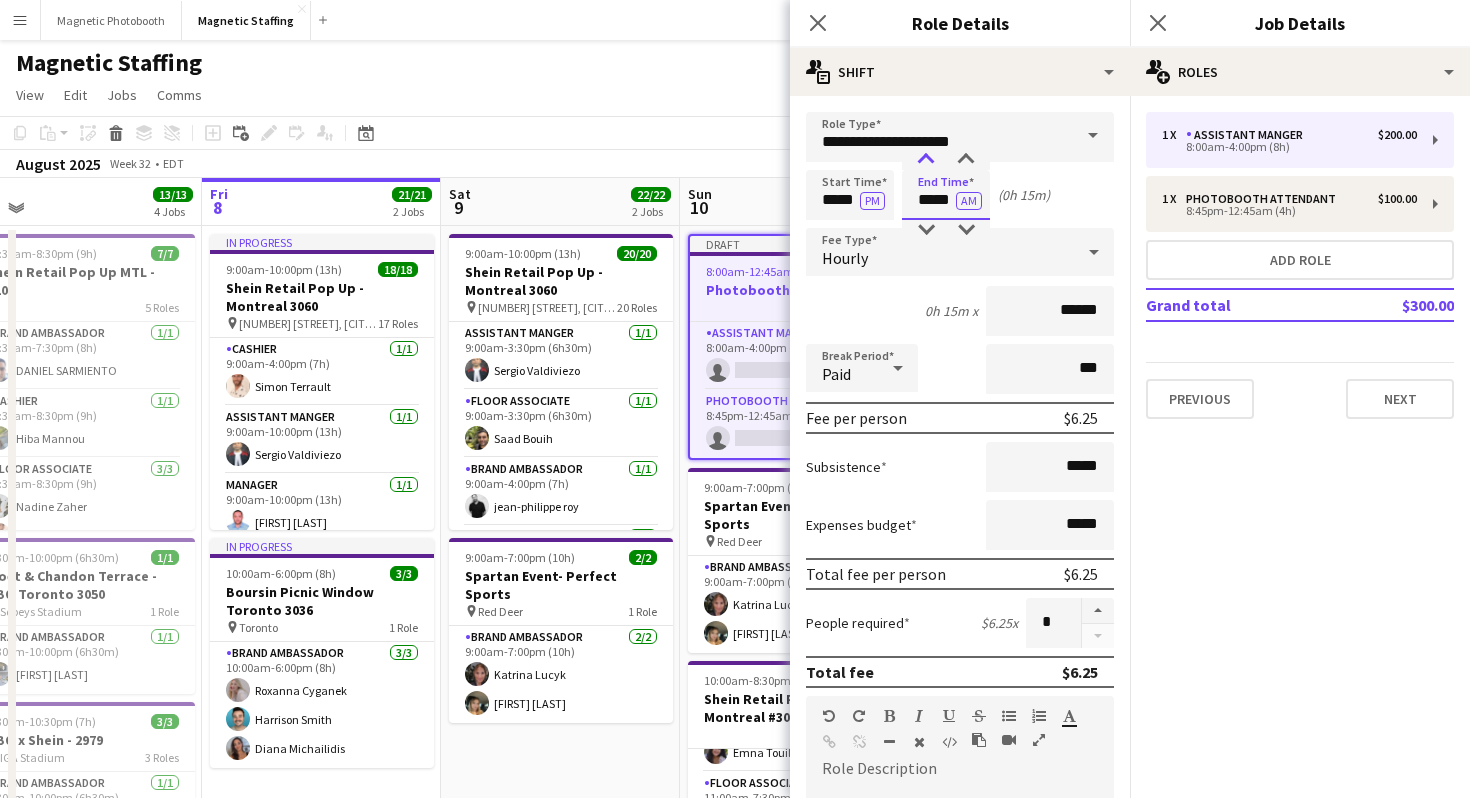 click at bounding box center (926, 160) 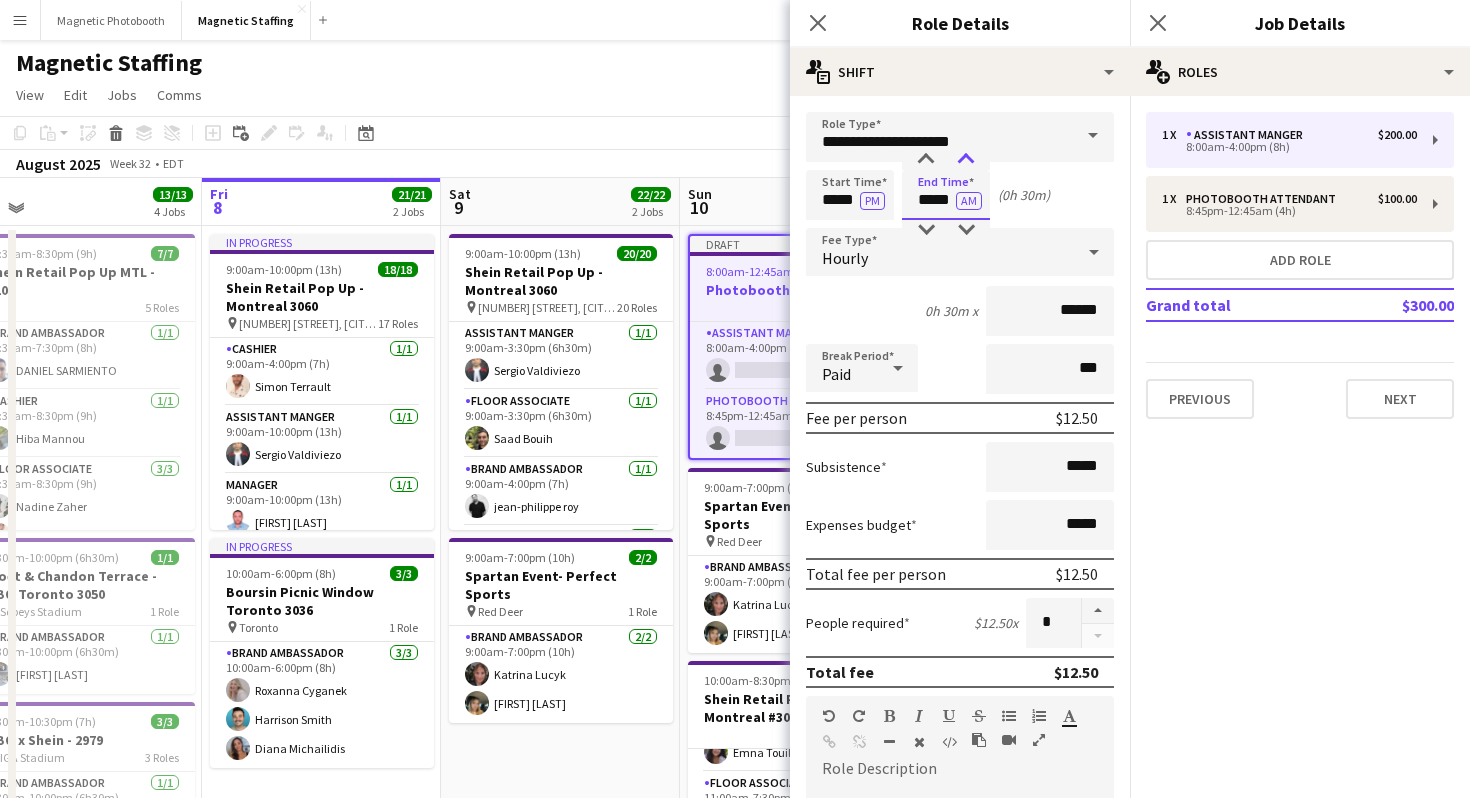 click at bounding box center (966, 160) 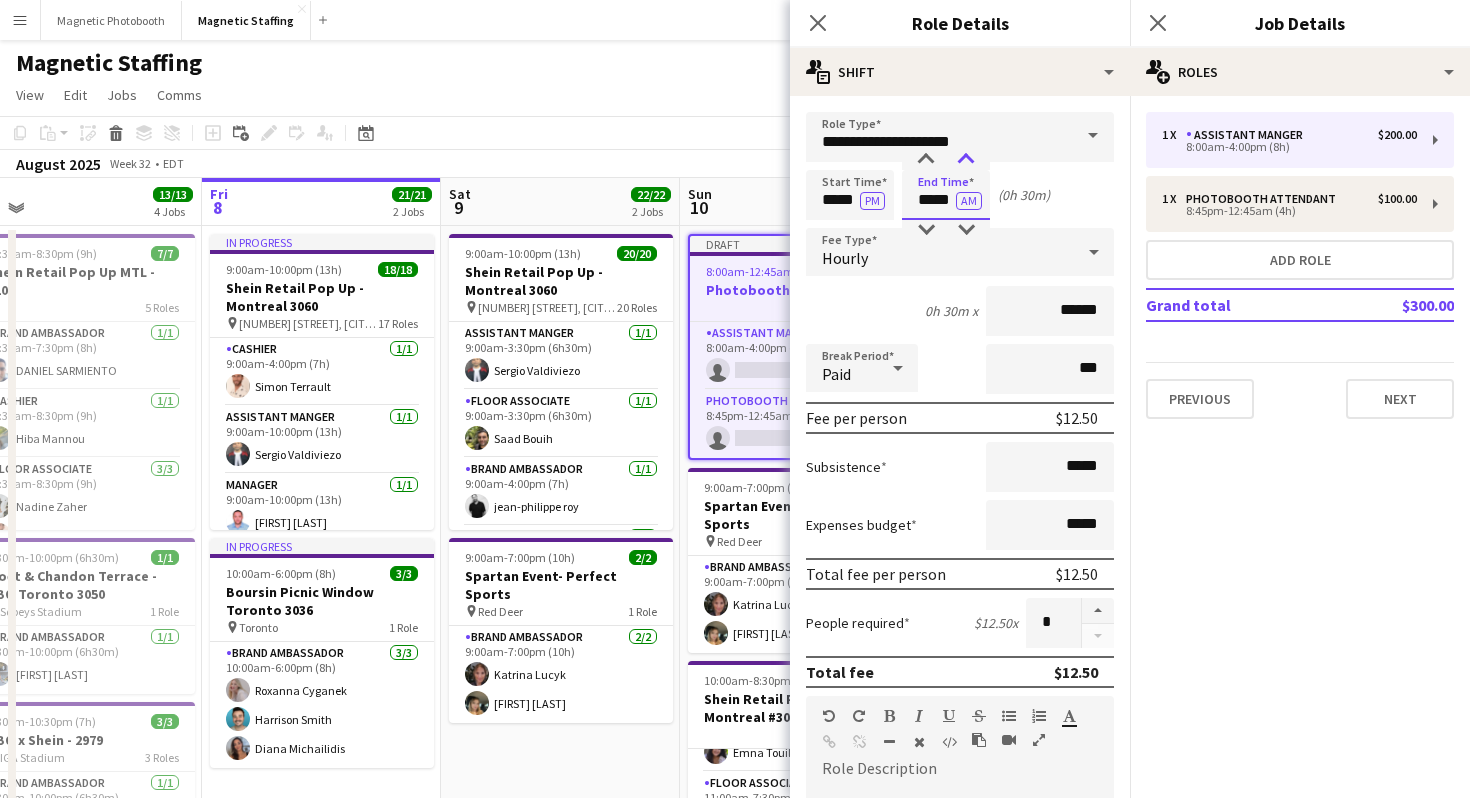 click at bounding box center [966, 160] 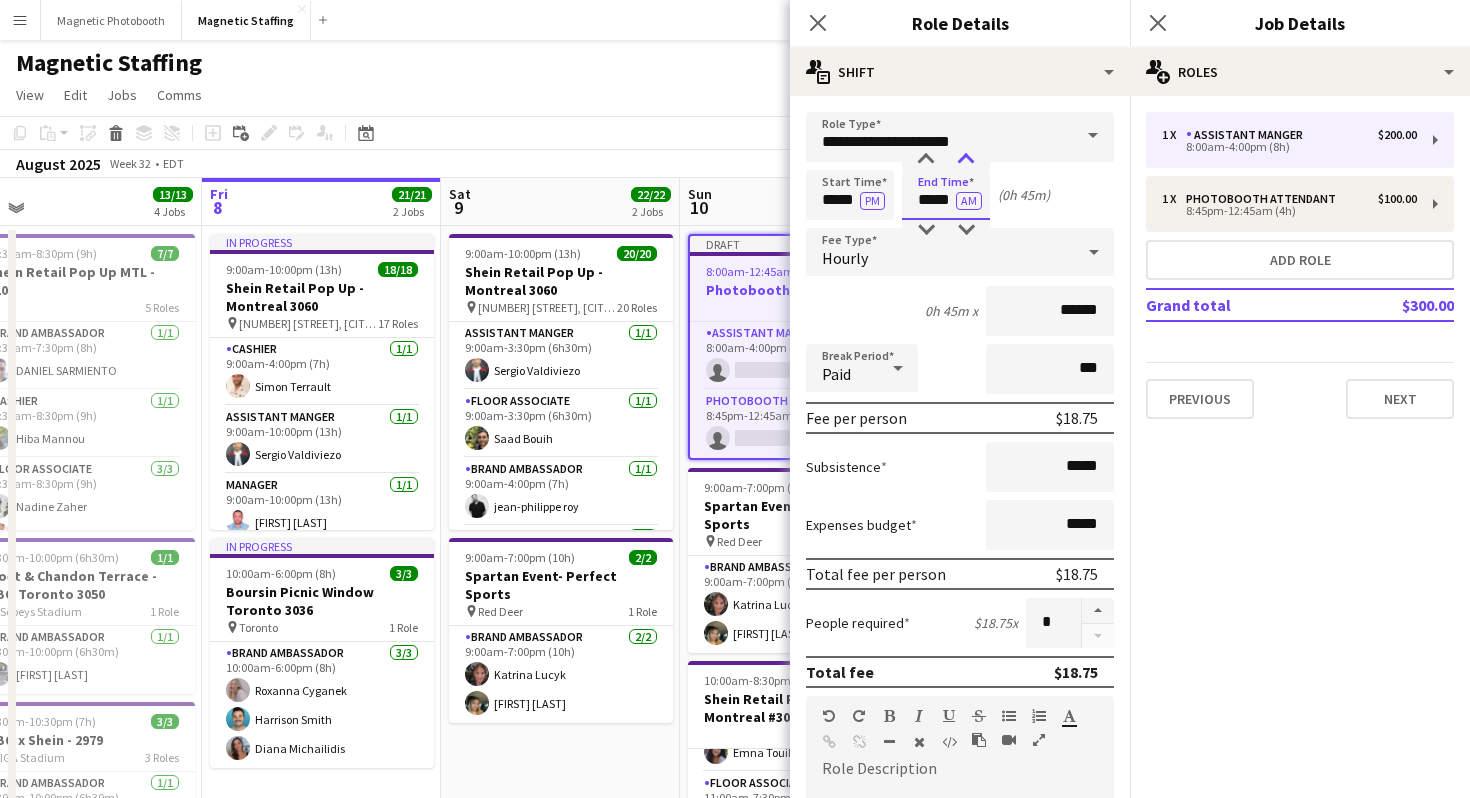 type on "*****" 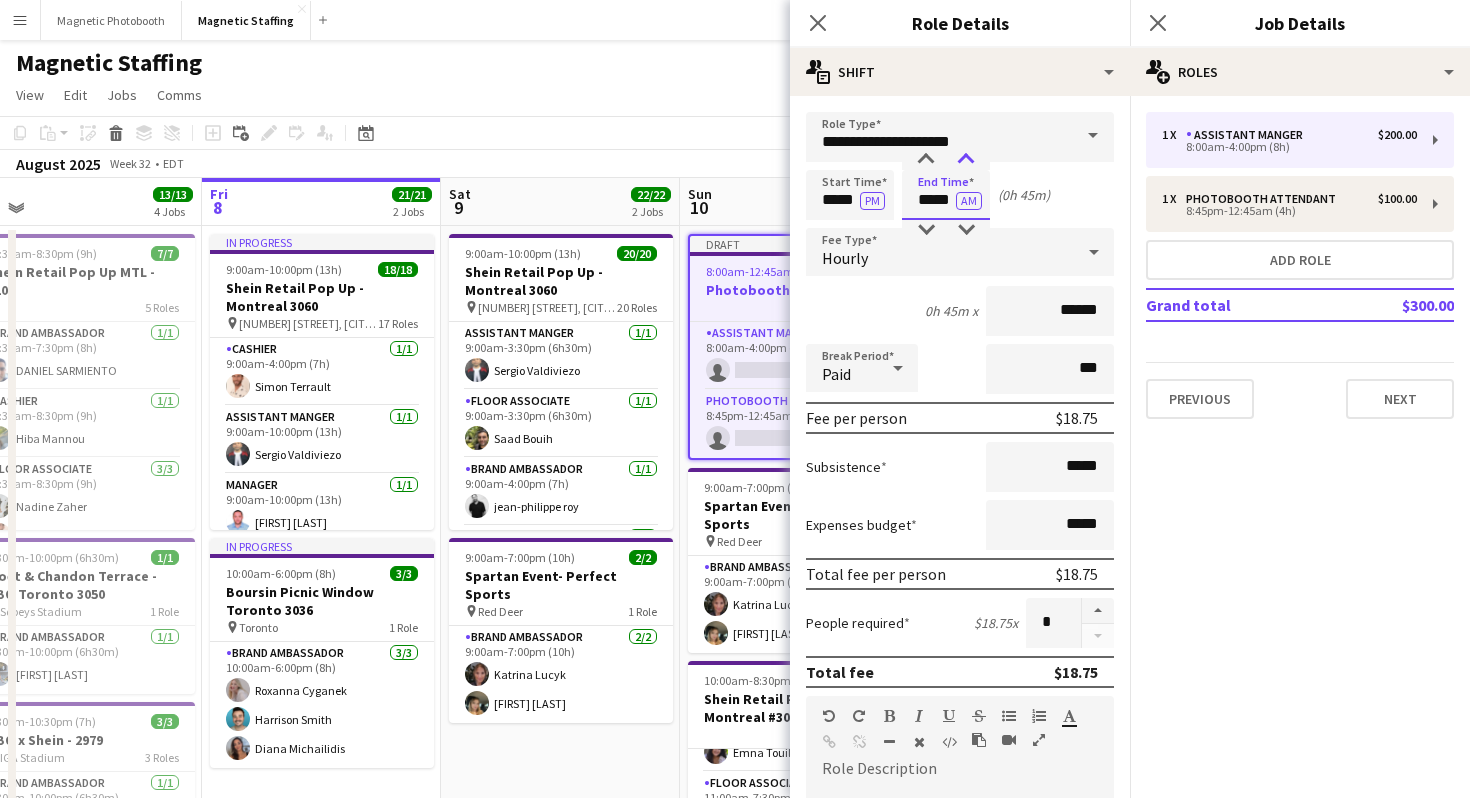 click at bounding box center (966, 160) 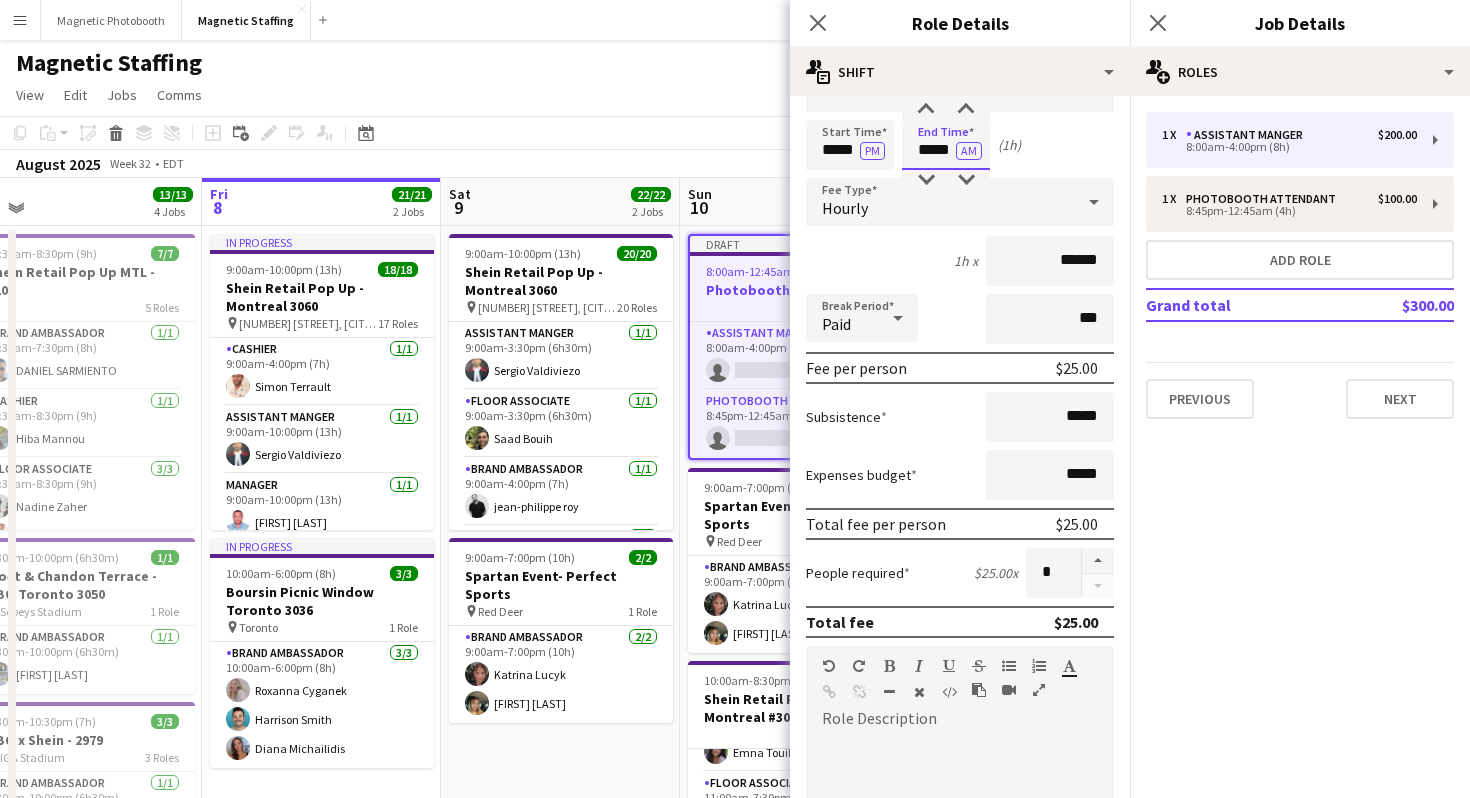 scroll, scrollTop: 49, scrollLeft: 0, axis: vertical 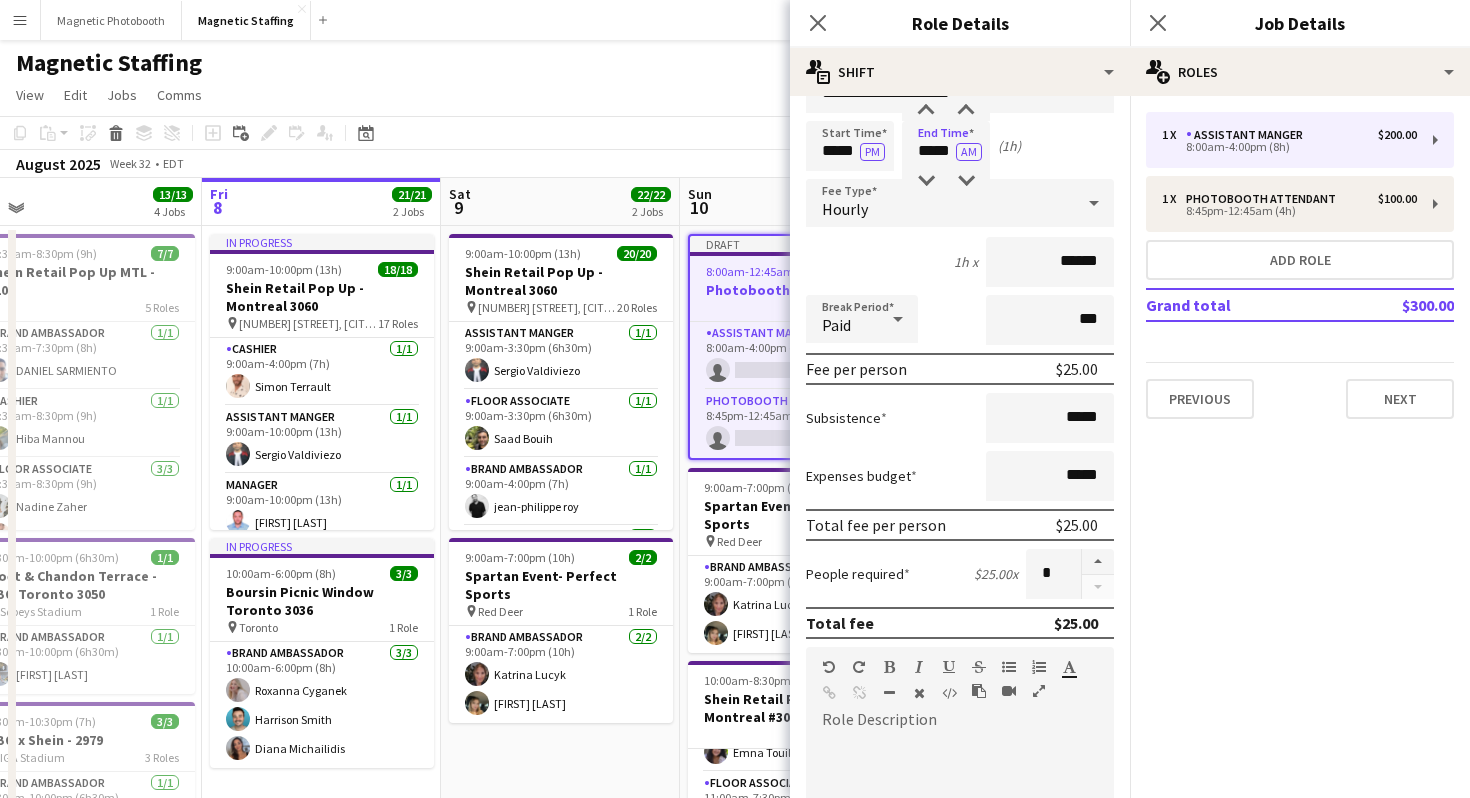 click on "Paid" at bounding box center (842, 319) 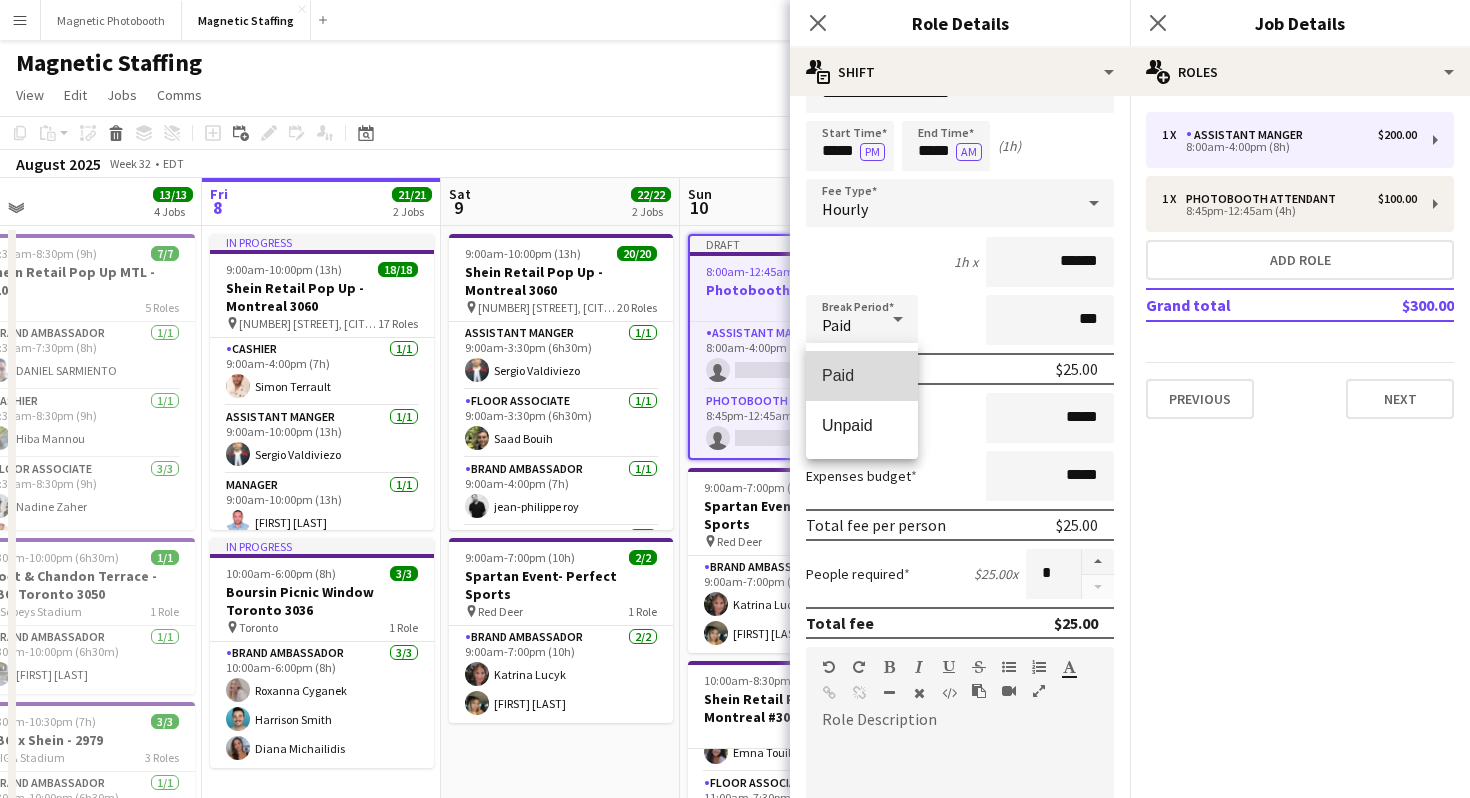 click on "Paid" at bounding box center (862, 376) 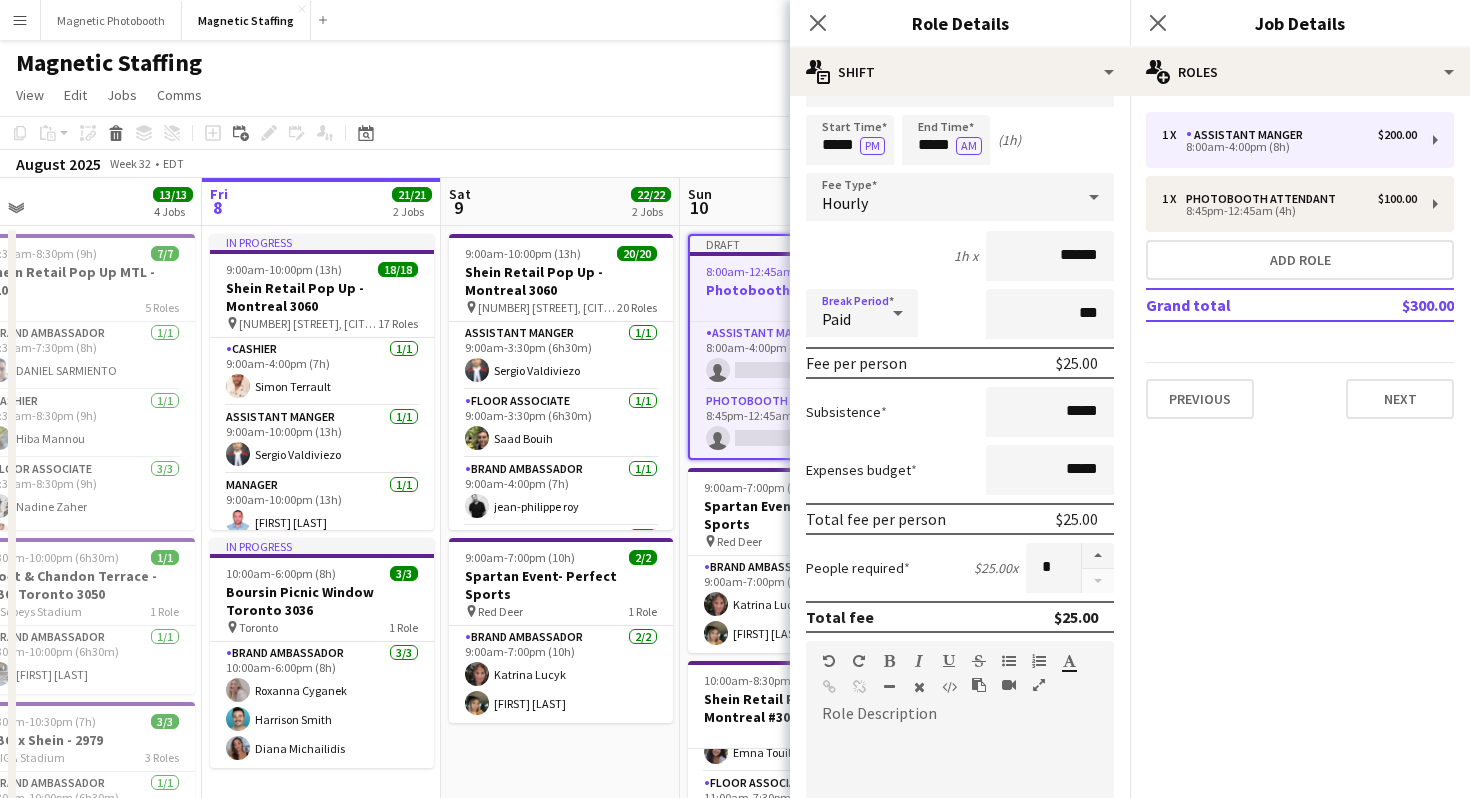 scroll, scrollTop: 46, scrollLeft: 0, axis: vertical 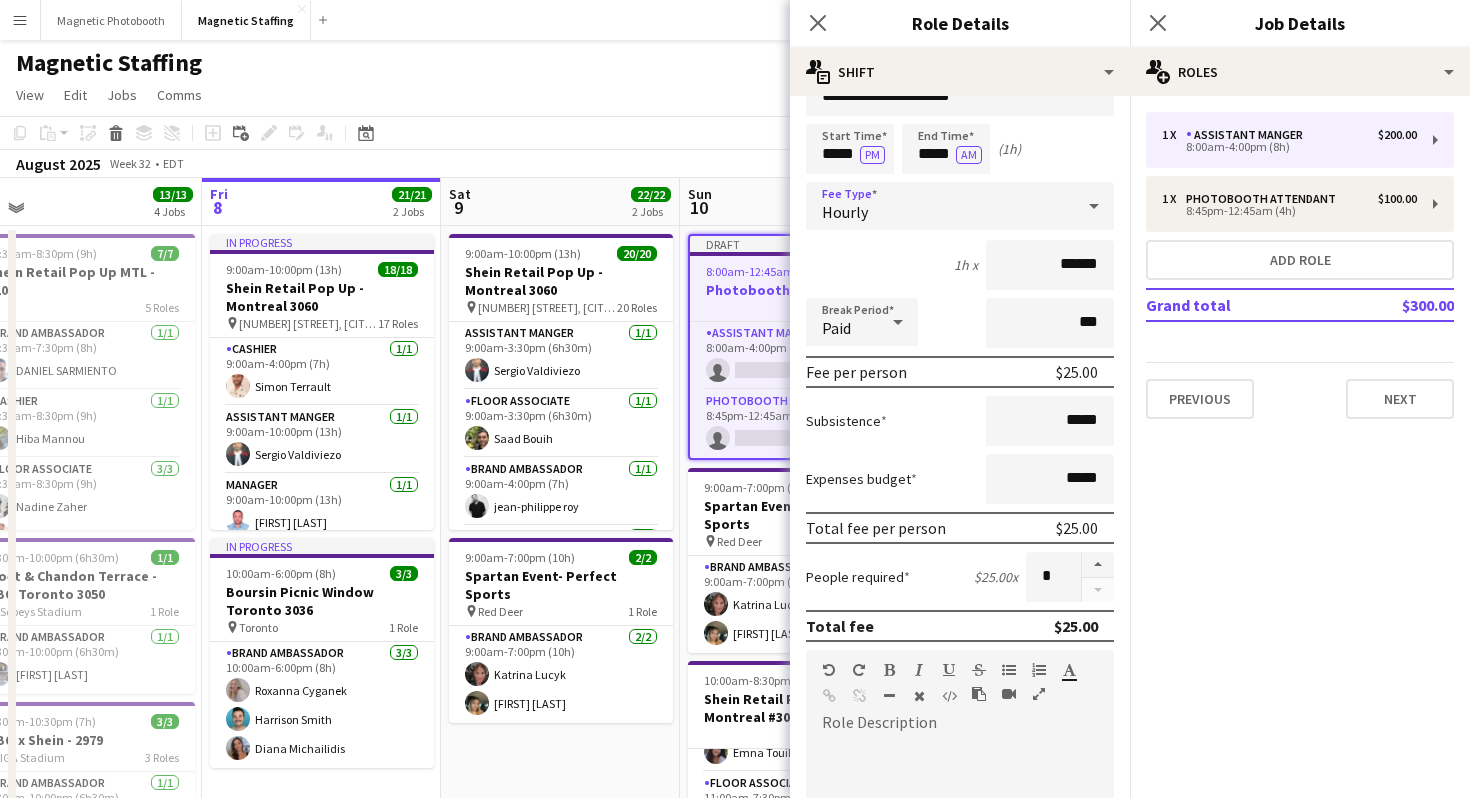 click on "Hourly" at bounding box center [940, 206] 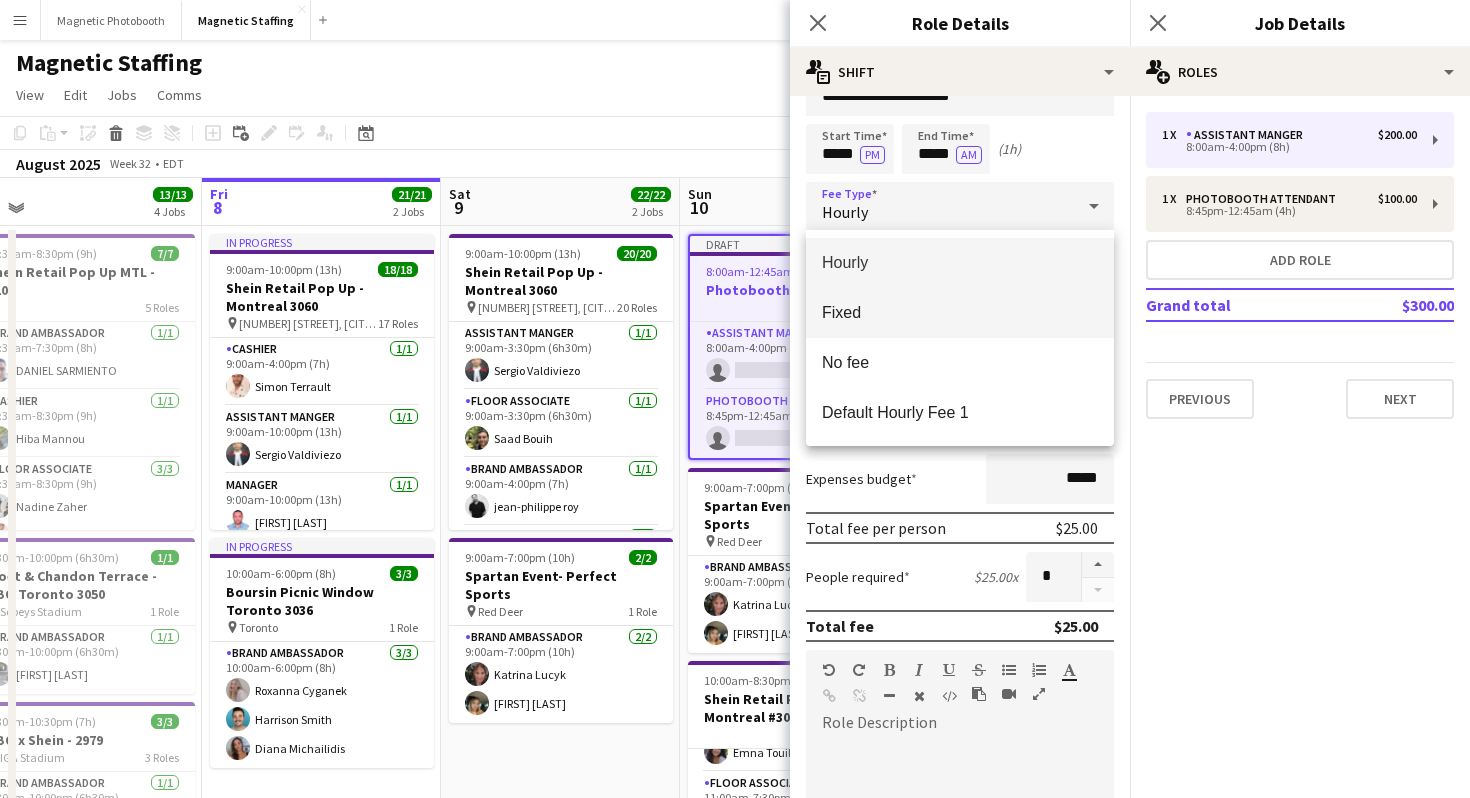click on "Fixed" at bounding box center (960, 312) 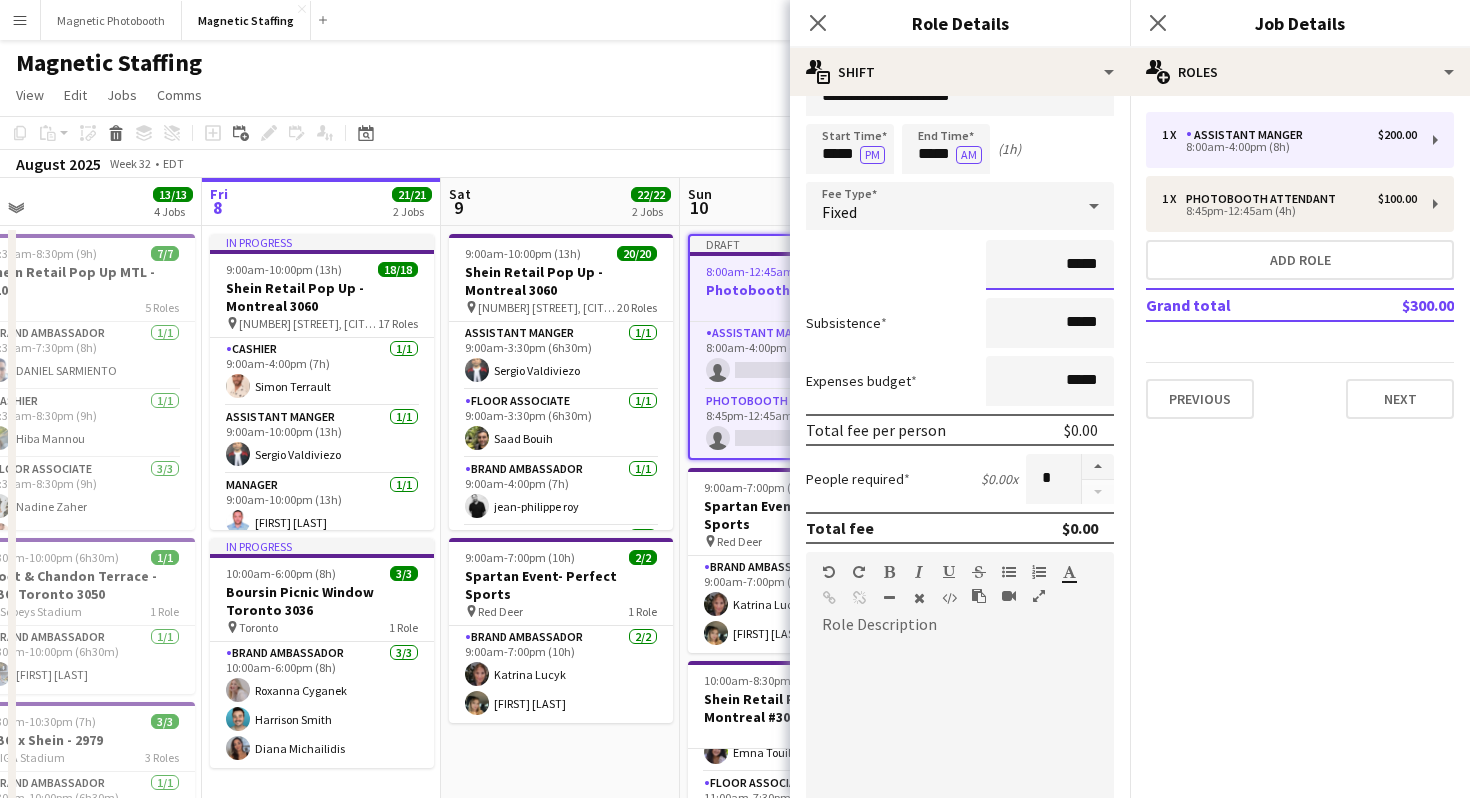 click on "*****" at bounding box center (1050, 265) 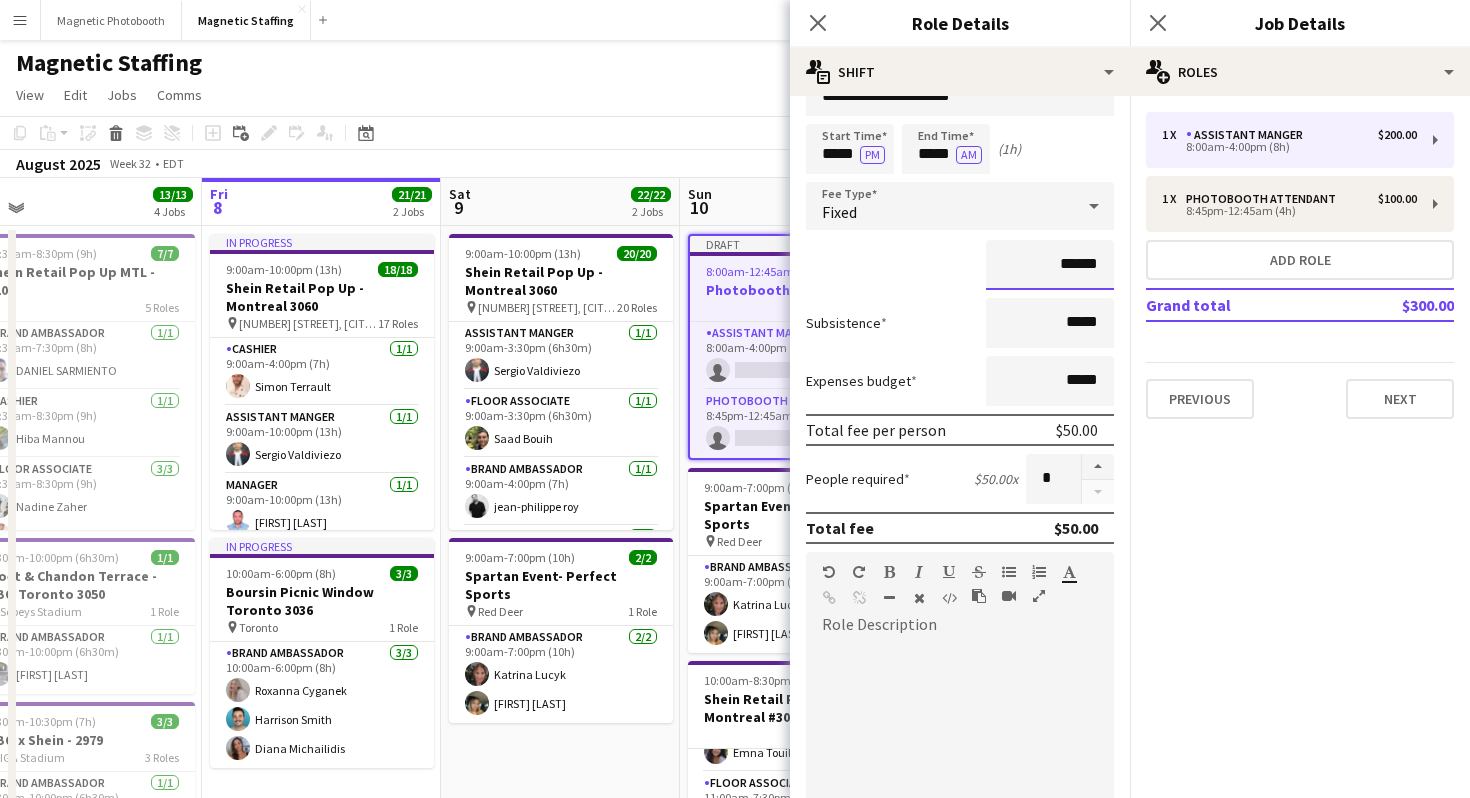 type on "******" 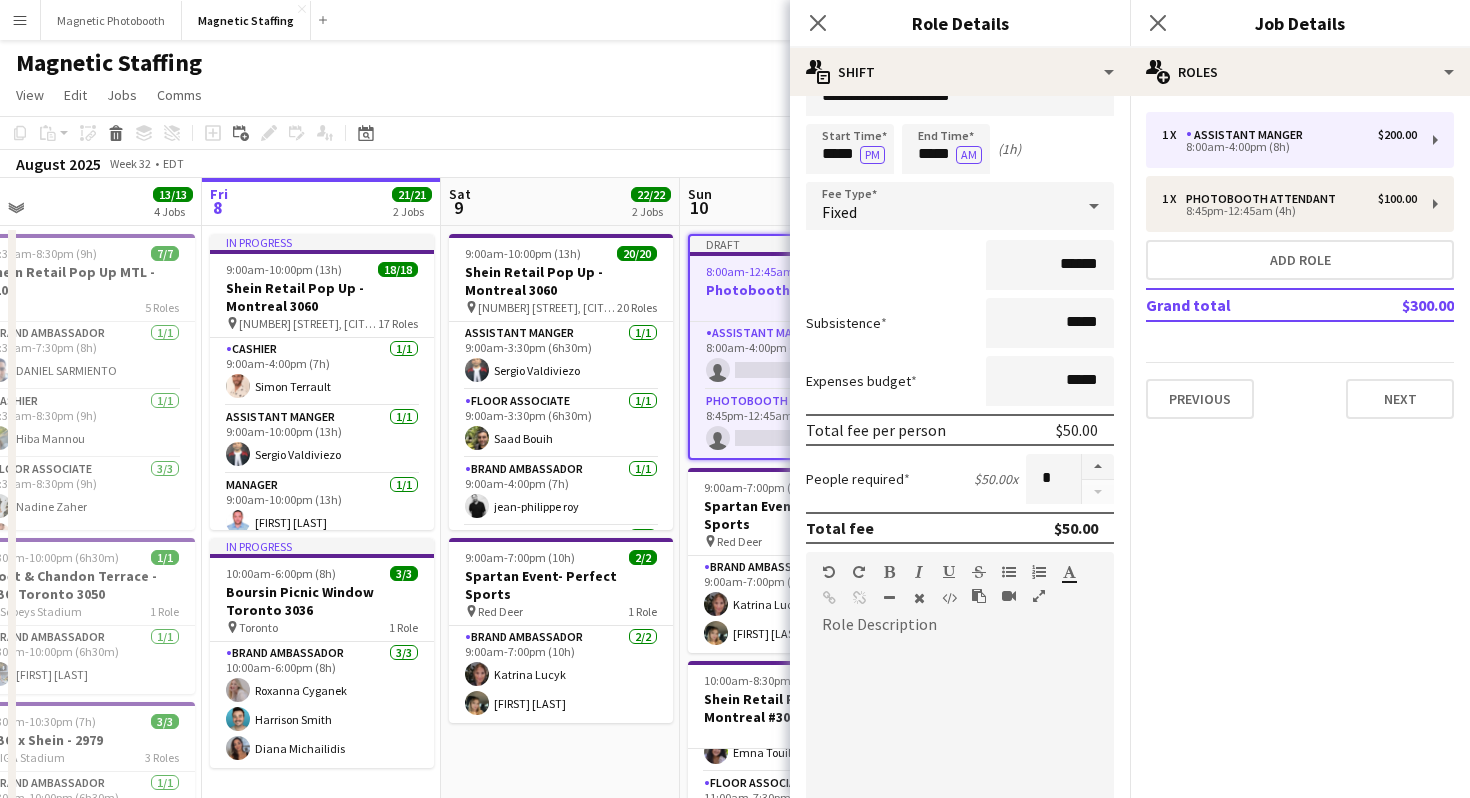 click on "Expenses budget  *****" at bounding box center (960, 381) 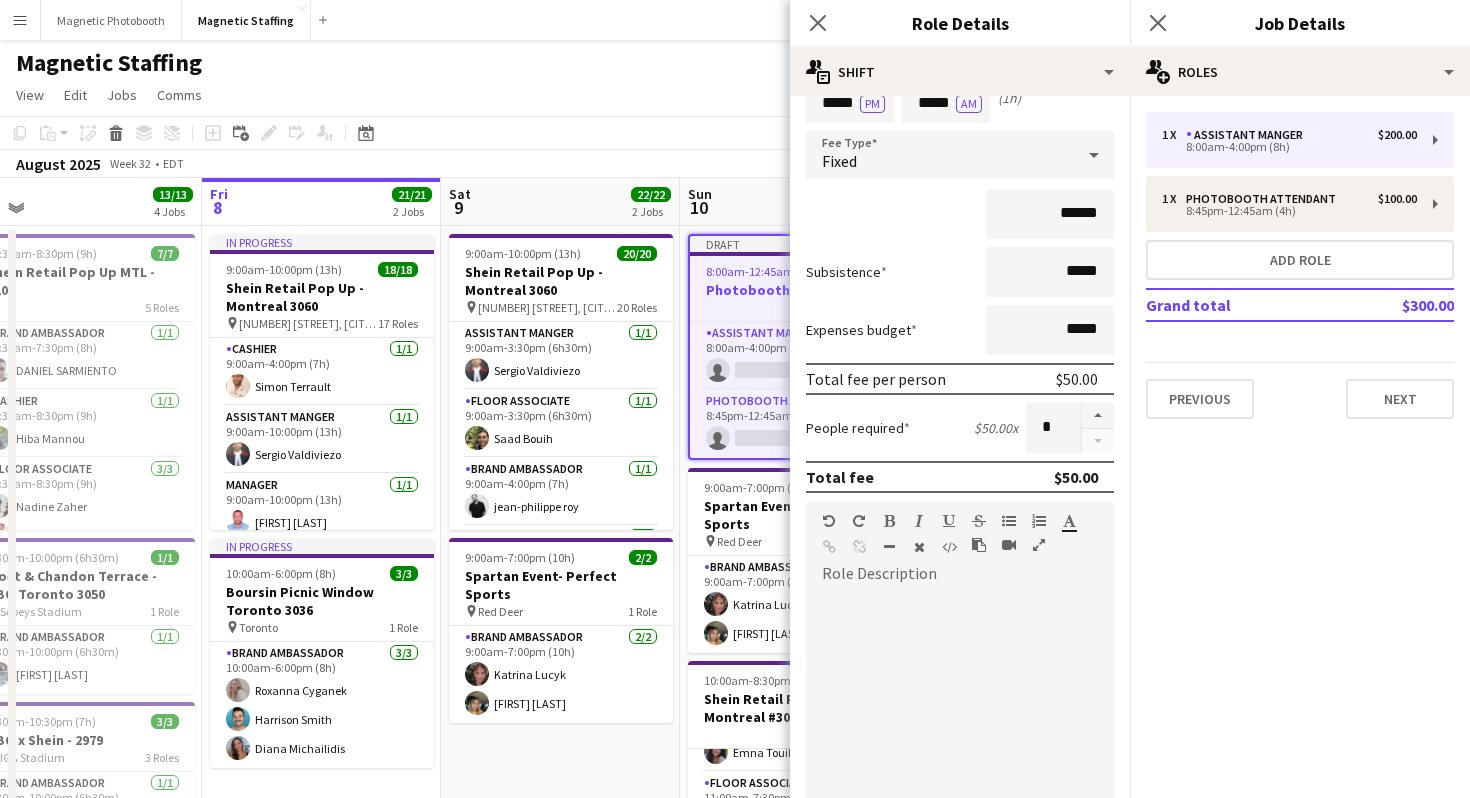 scroll, scrollTop: 105, scrollLeft: 0, axis: vertical 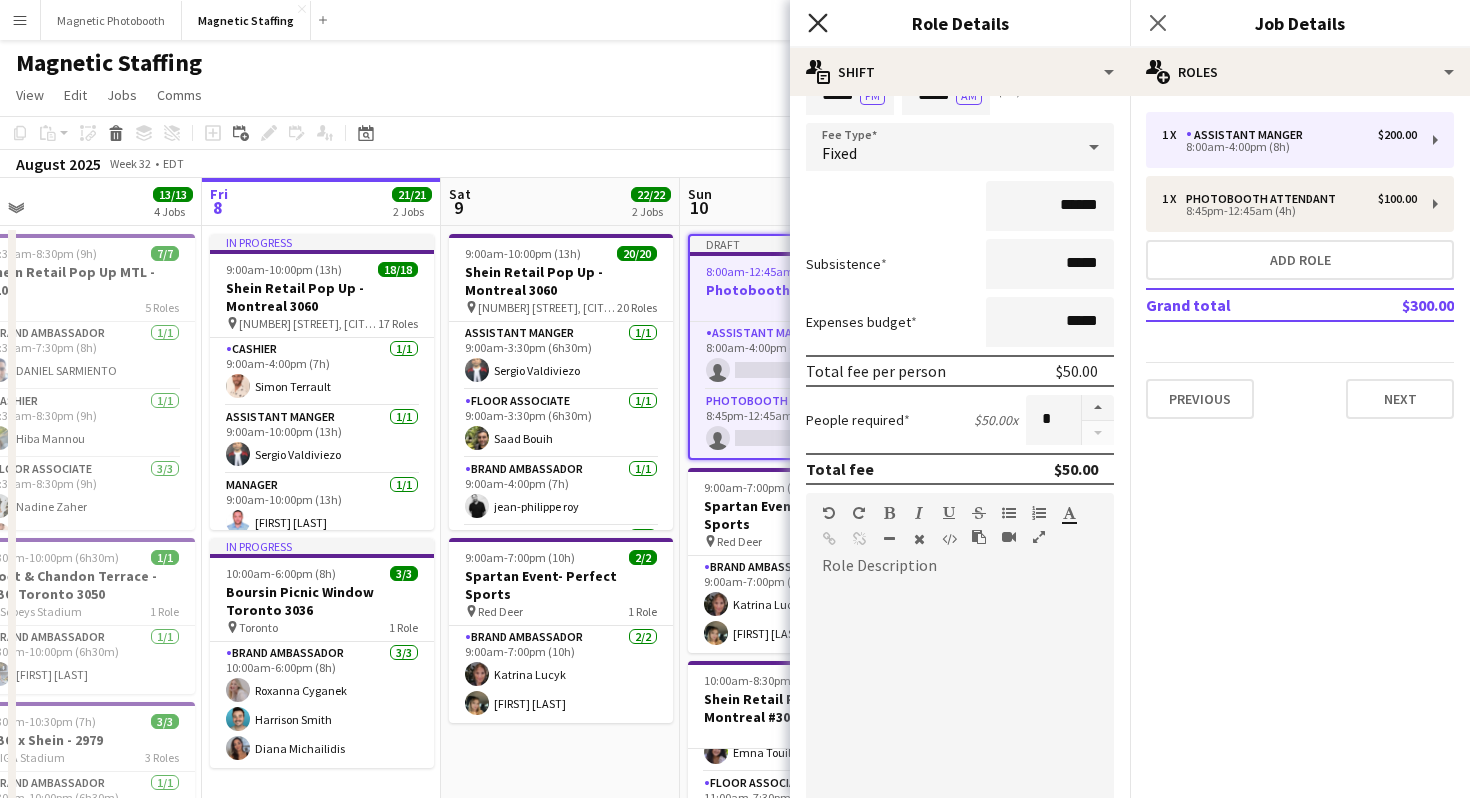 click 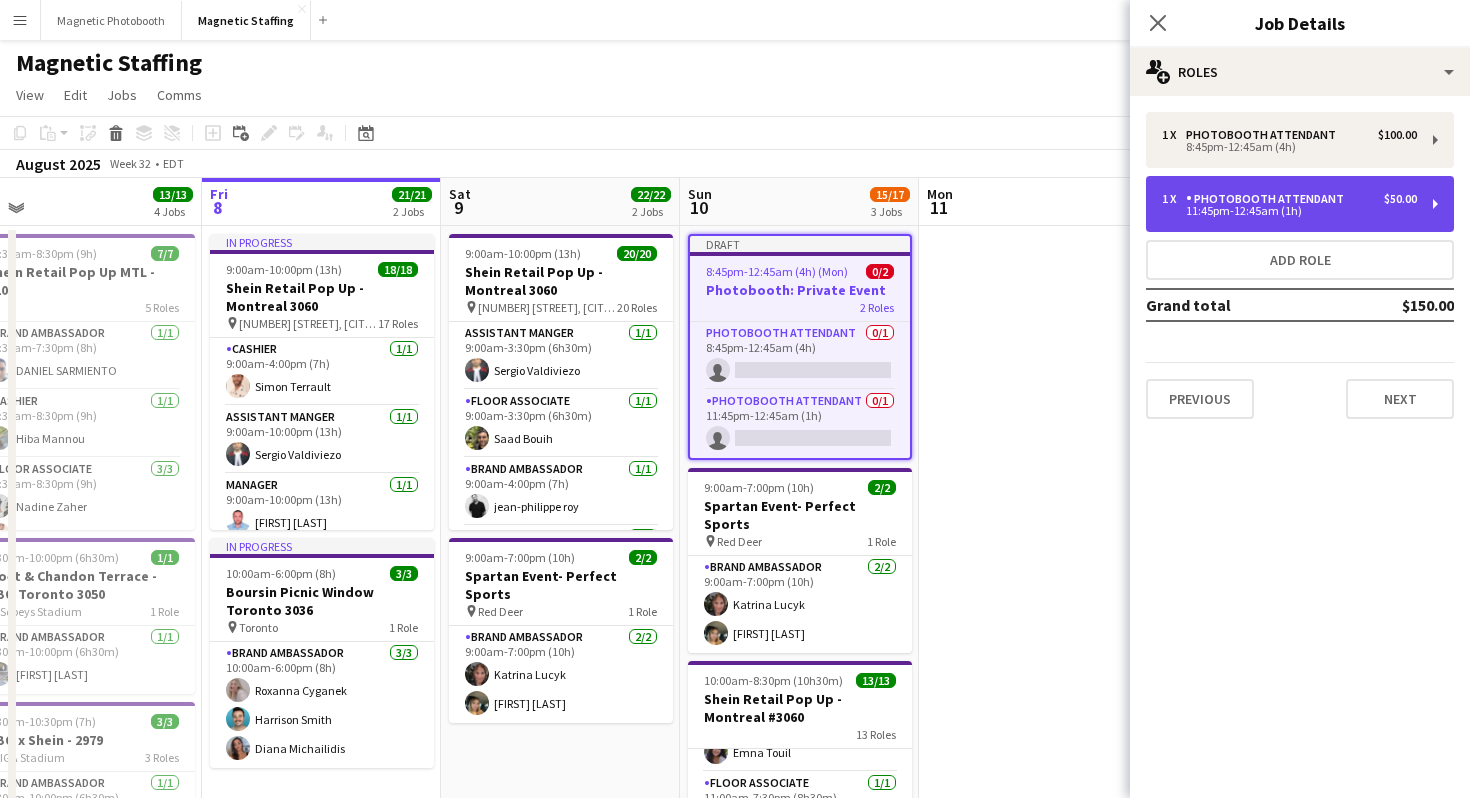 click on "Photobooth Attendant" at bounding box center (1269, 199) 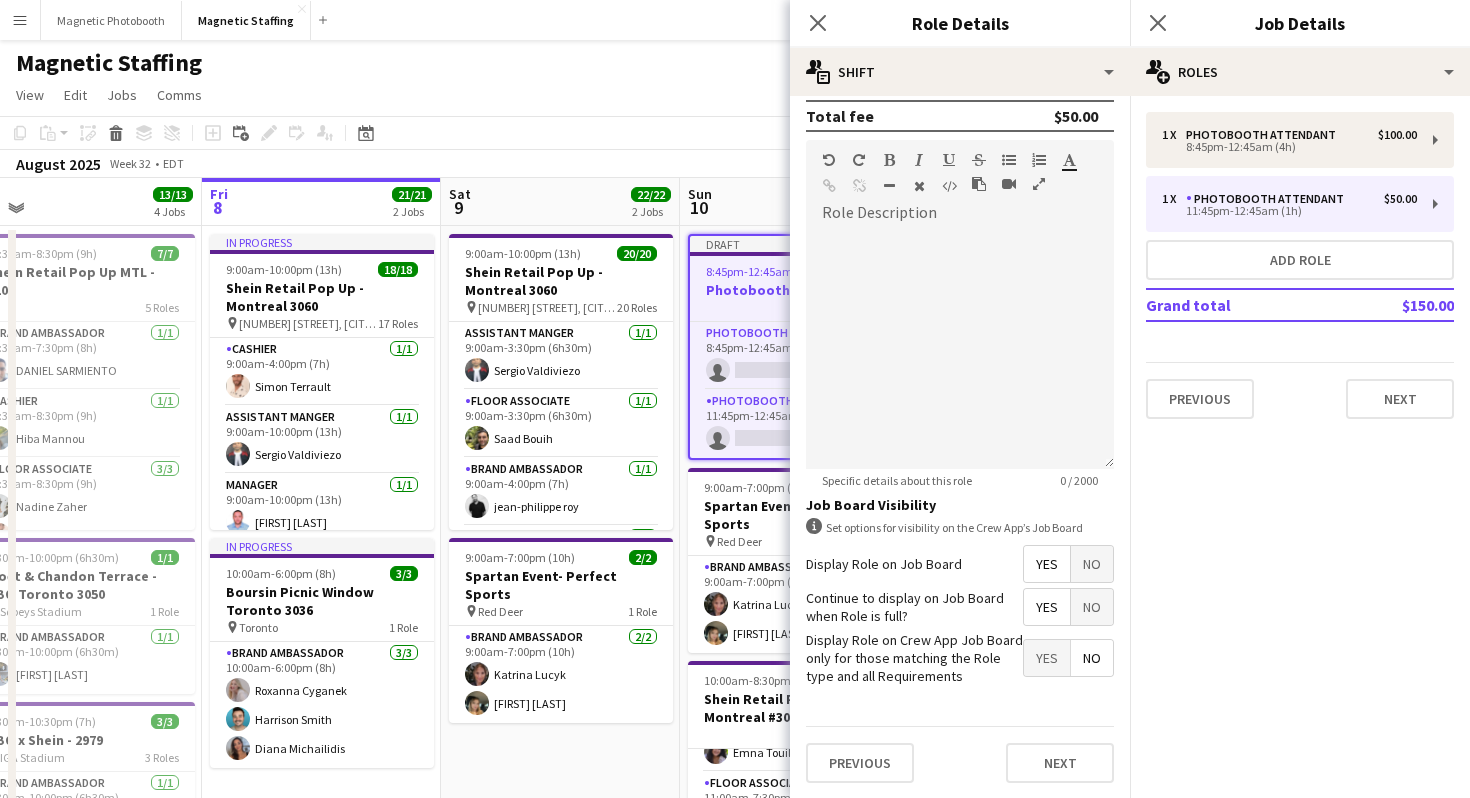 click on "No" at bounding box center [1092, 564] 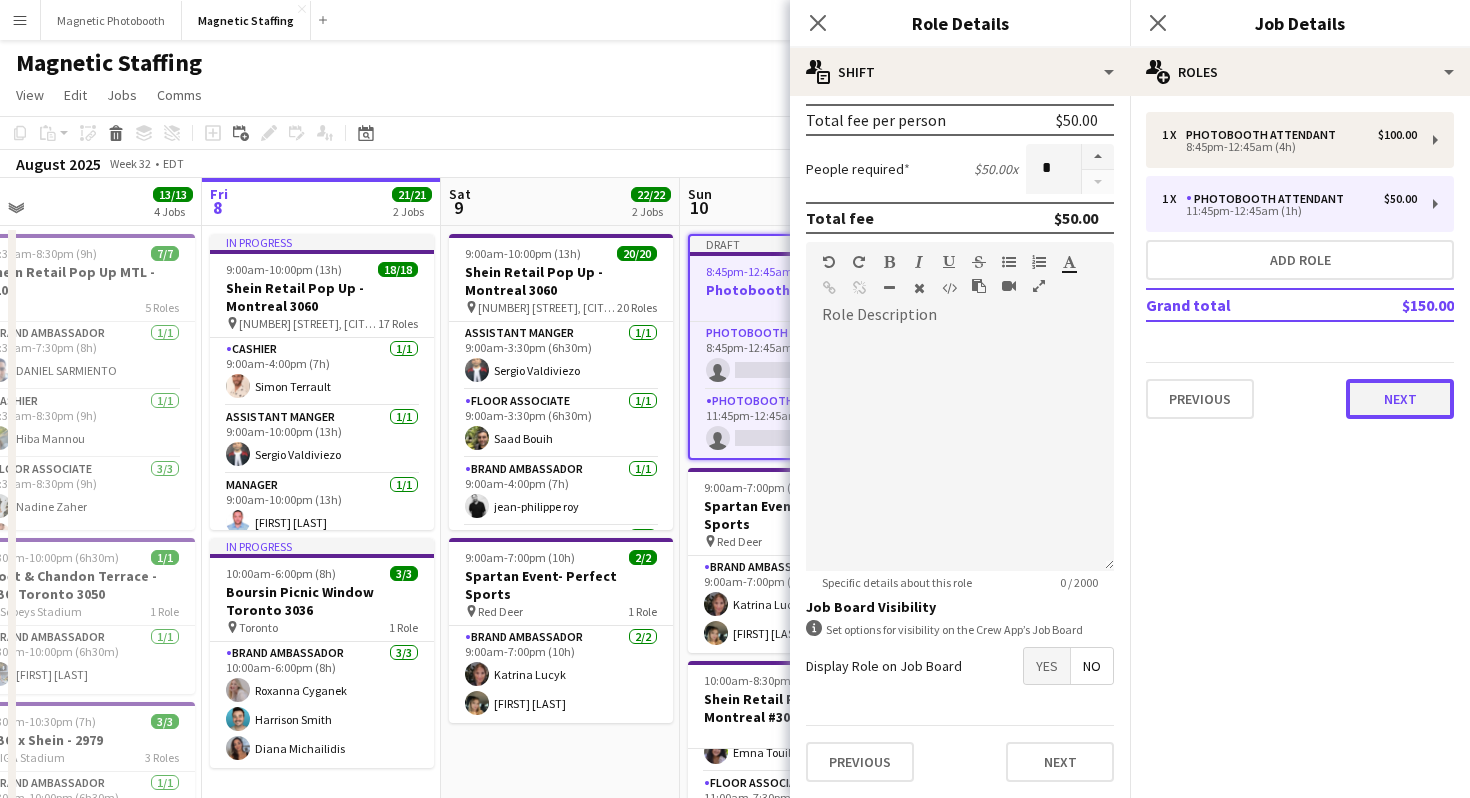 click on "Next" at bounding box center (1400, 399) 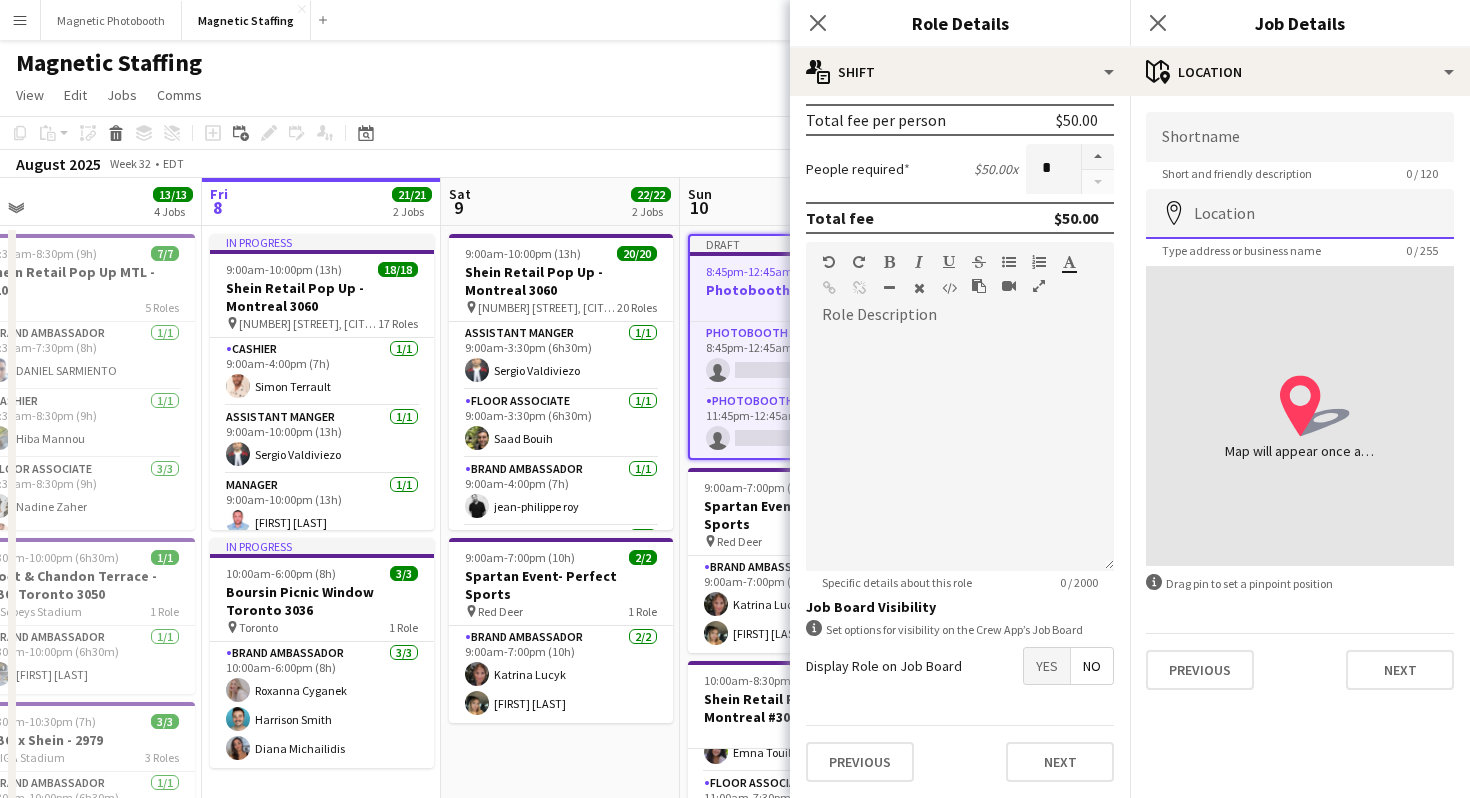 click on "Location" at bounding box center (1300, 214) 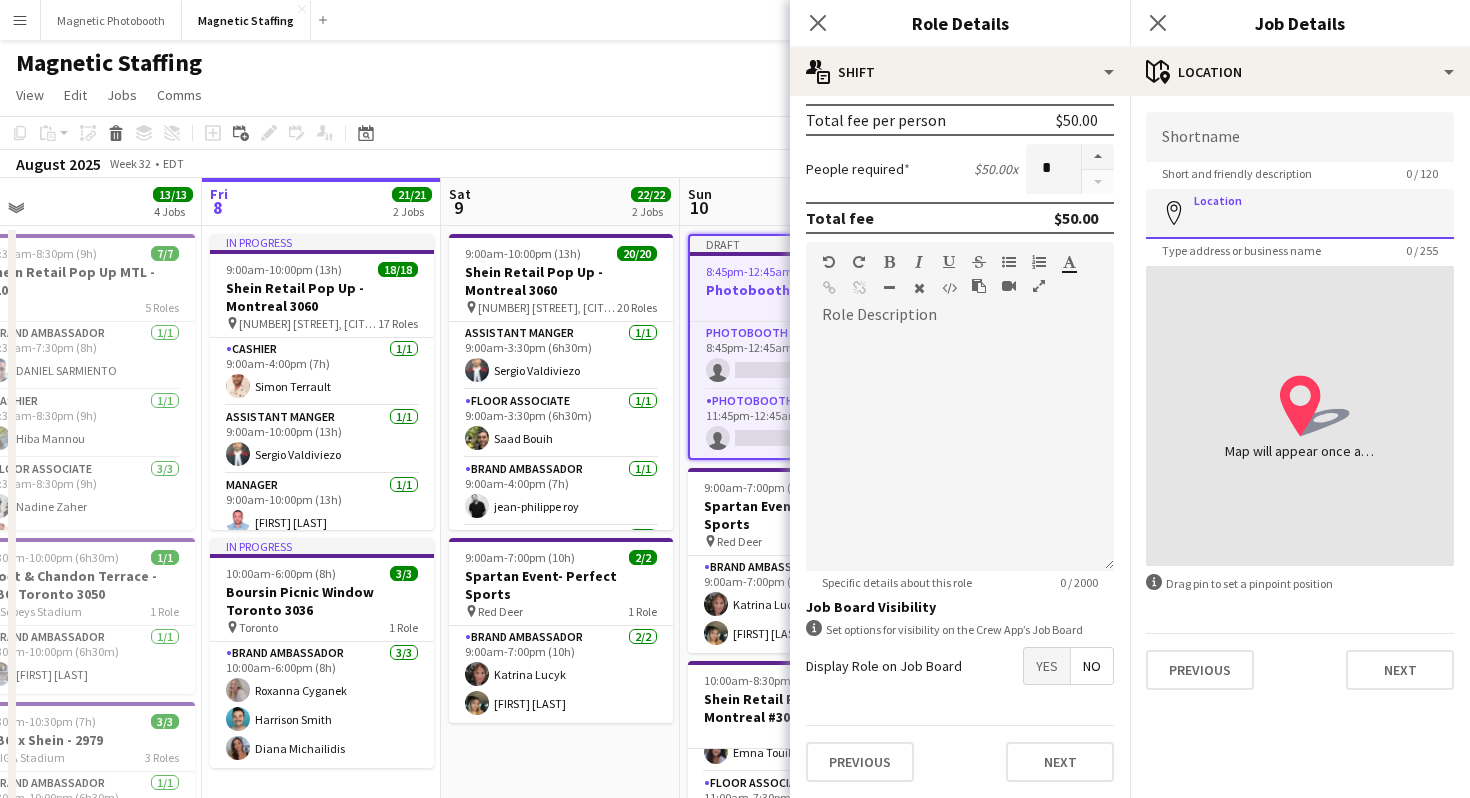 paste on "**********" 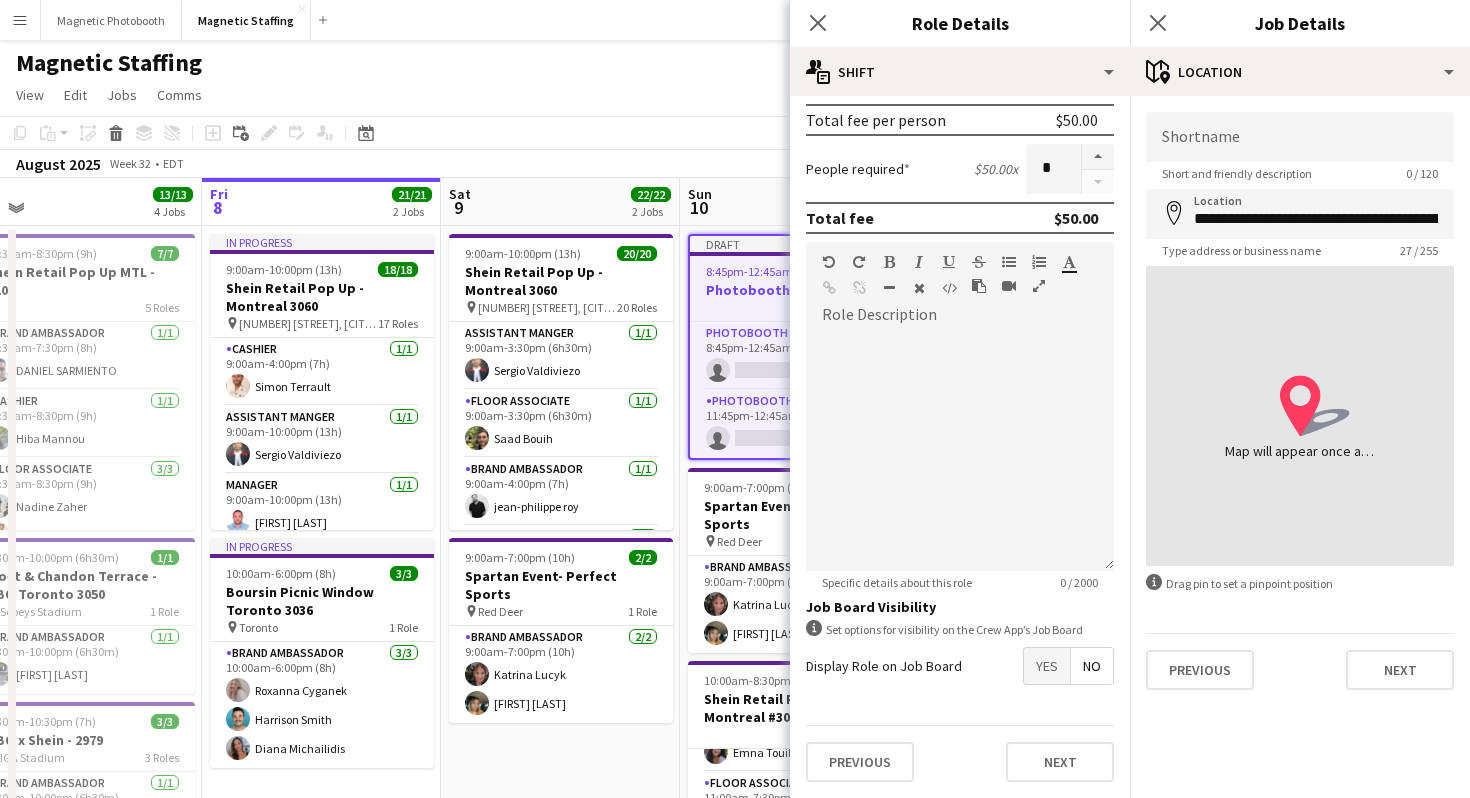 type on "**********" 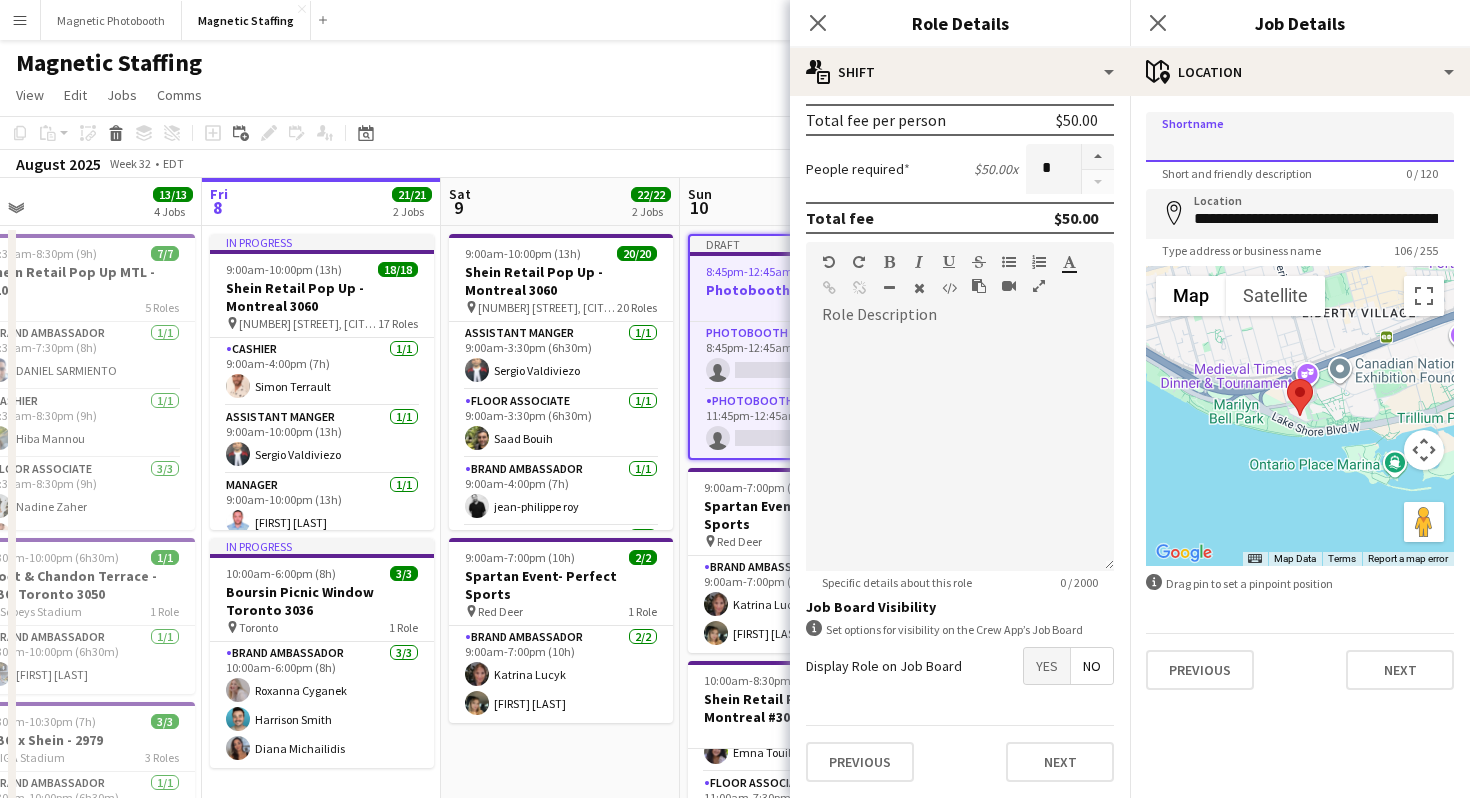 click on "Shortname" at bounding box center (1300, 137) 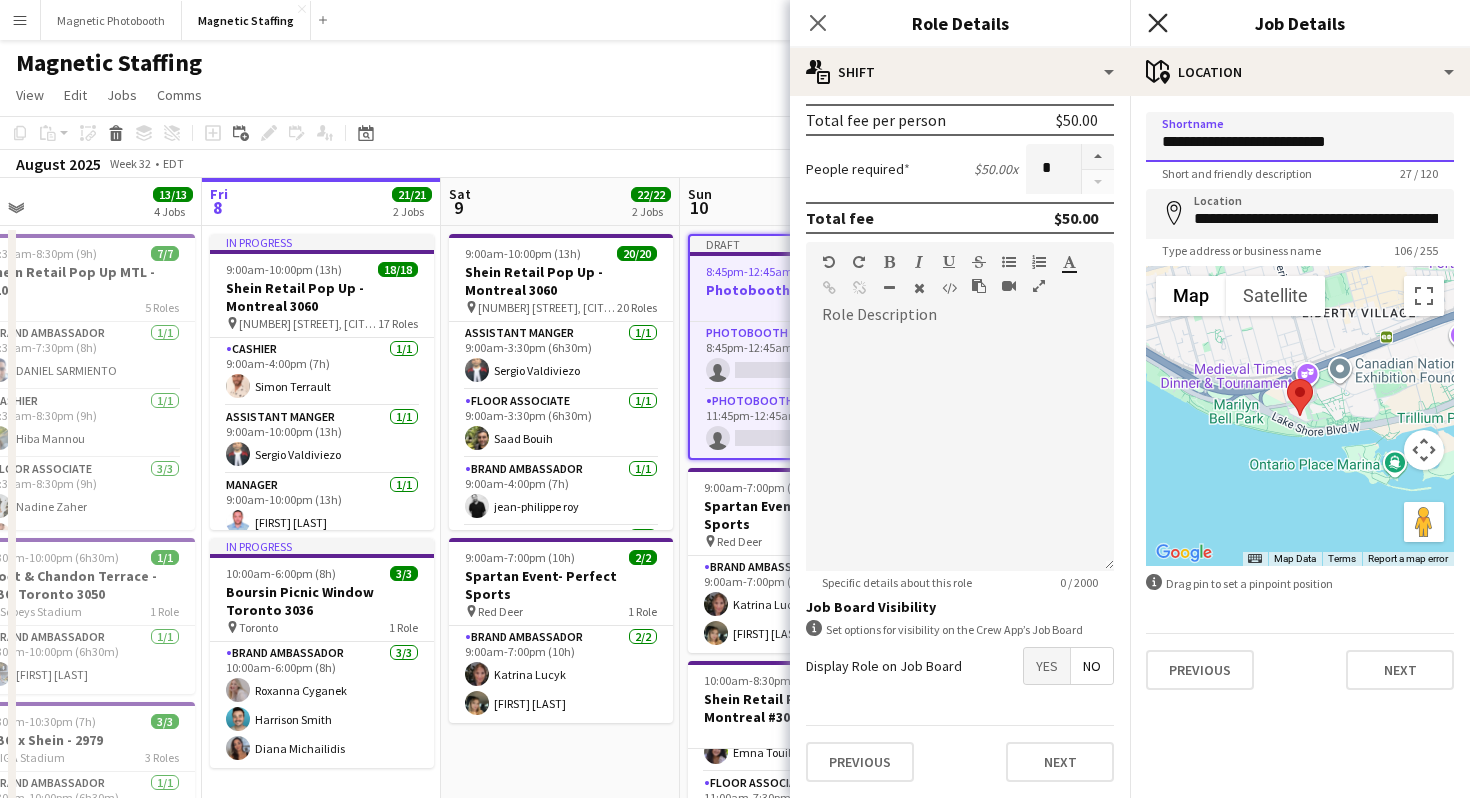 type on "**********" 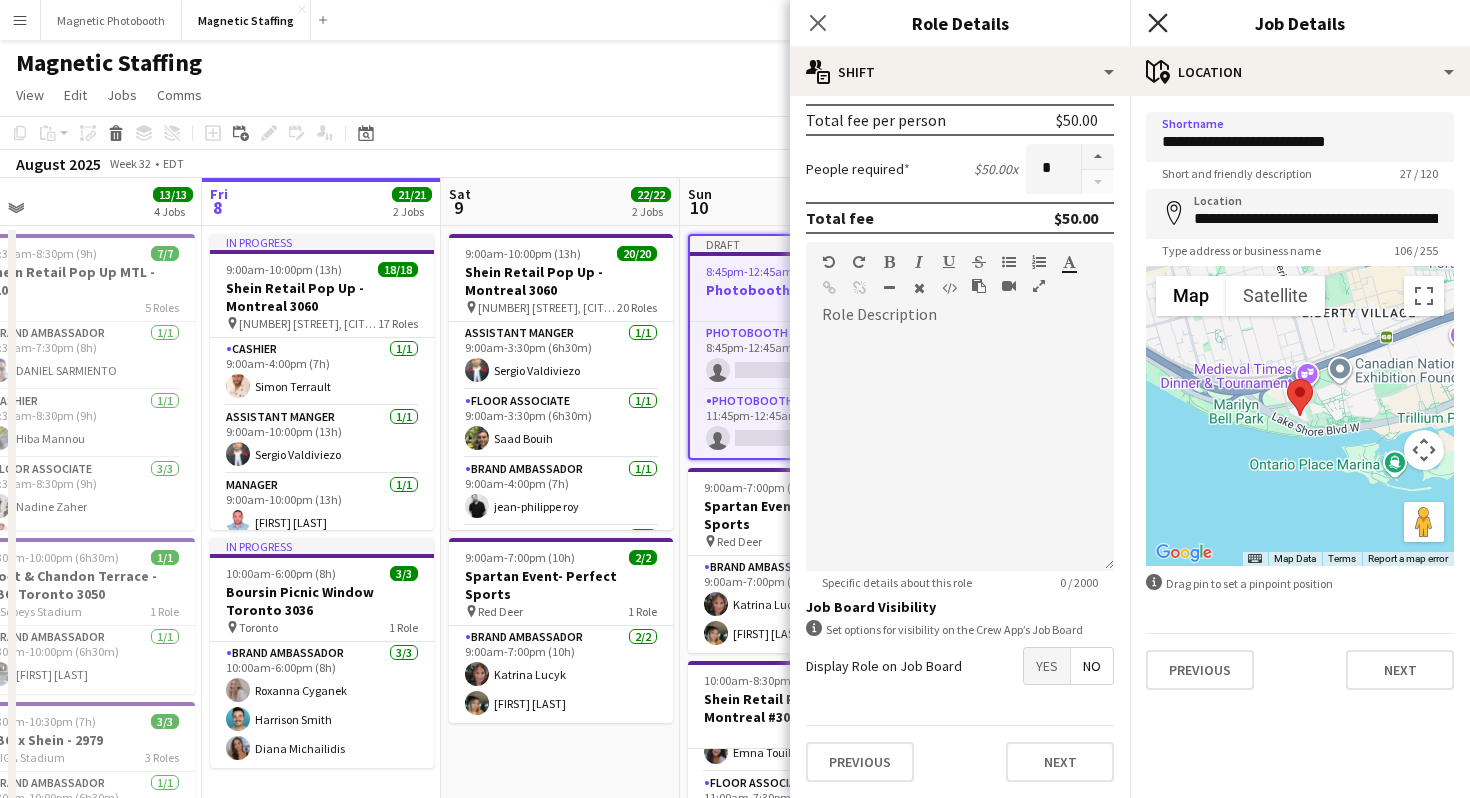 click on "Close pop-in" 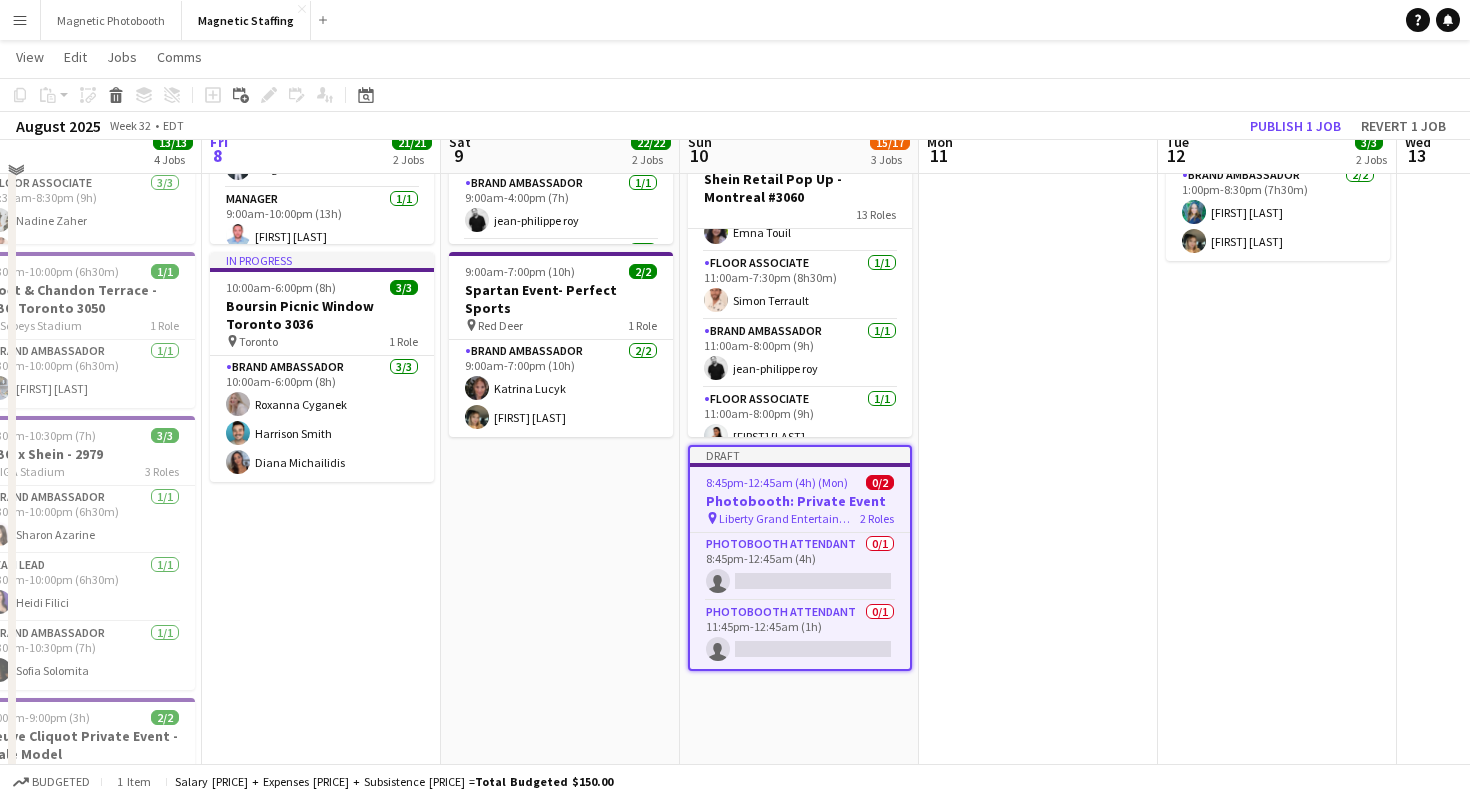 scroll, scrollTop: 288, scrollLeft: 0, axis: vertical 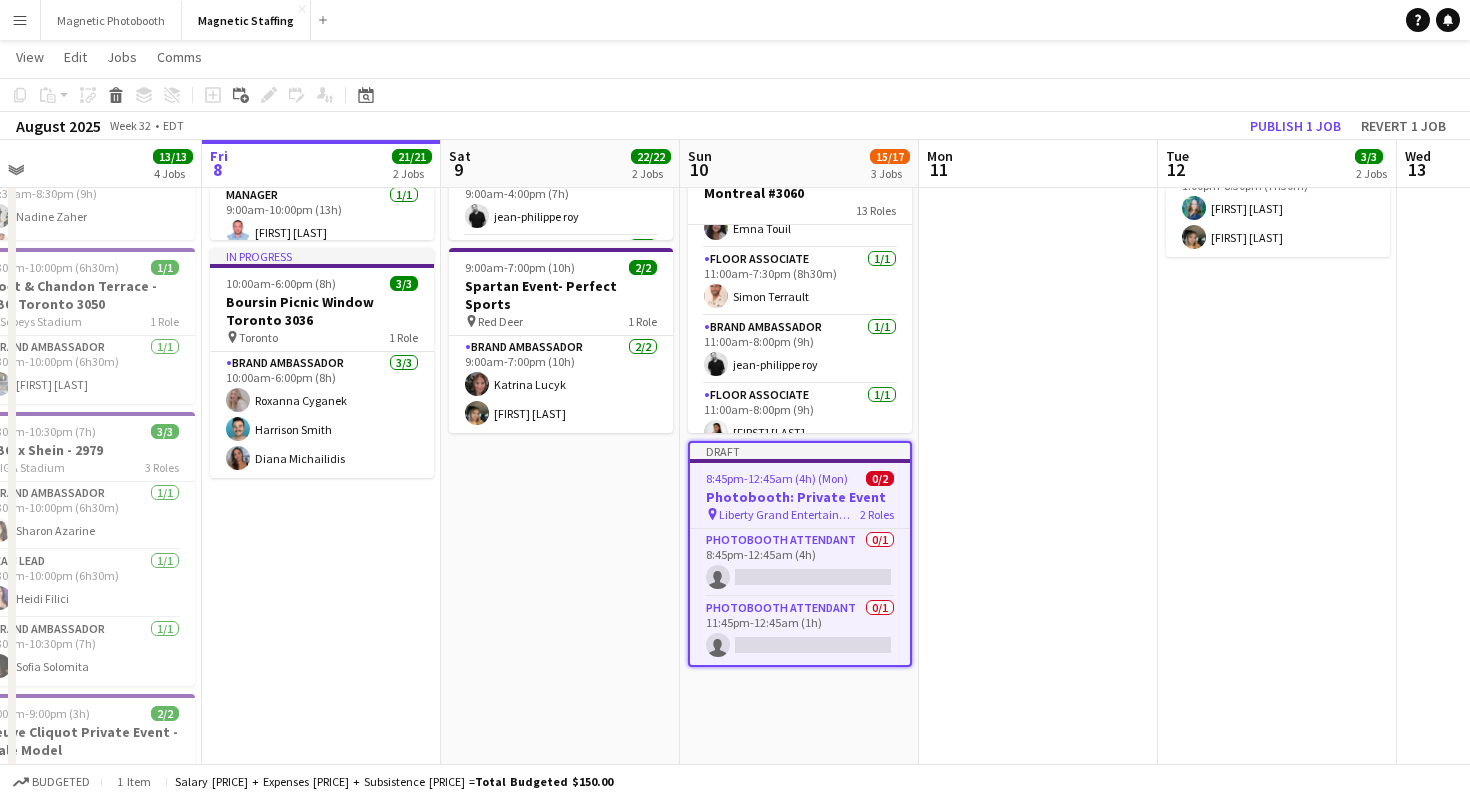 click on "Photobooth: Private Event" at bounding box center (800, 497) 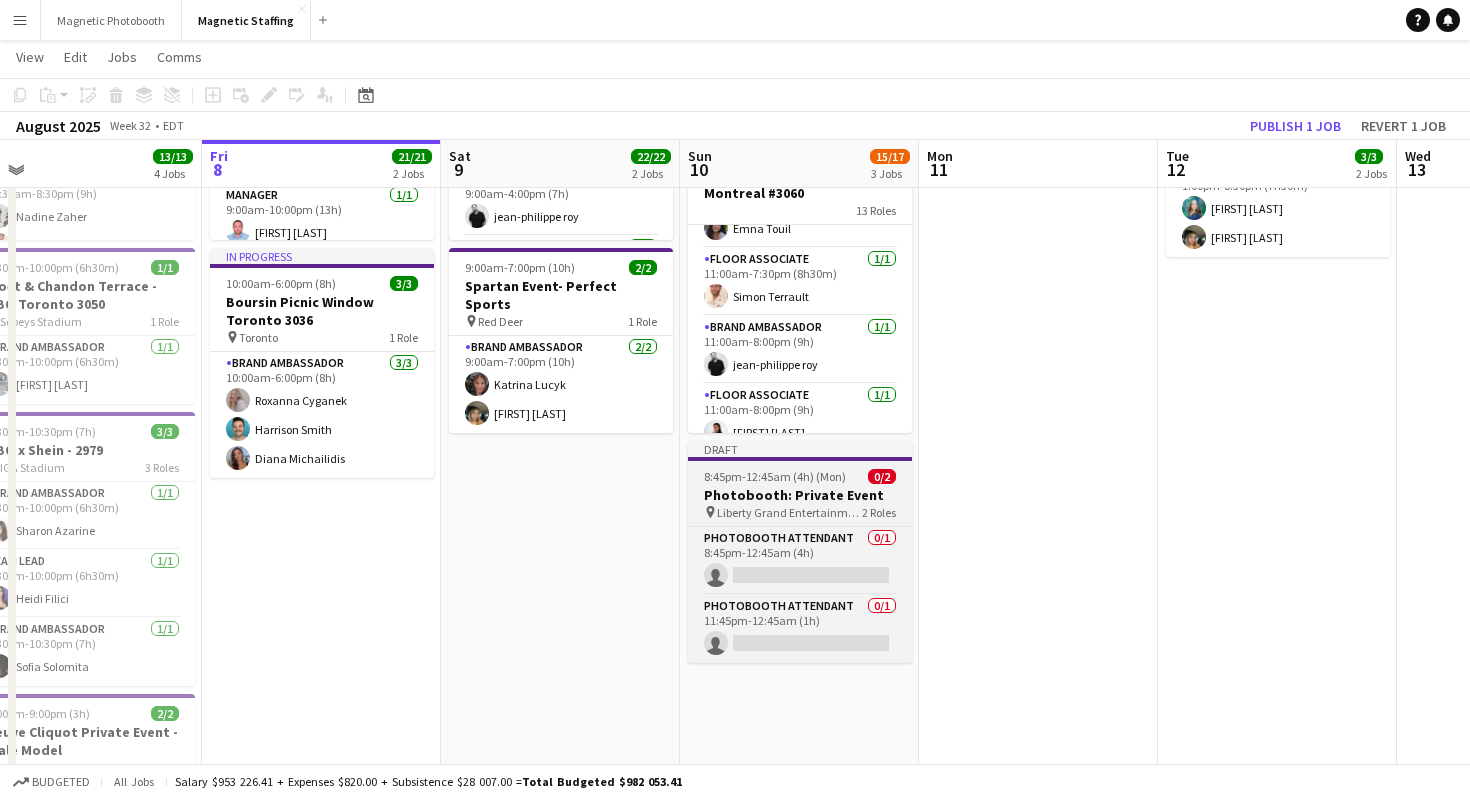 click on "Photobooth: Private Event" at bounding box center (800, 495) 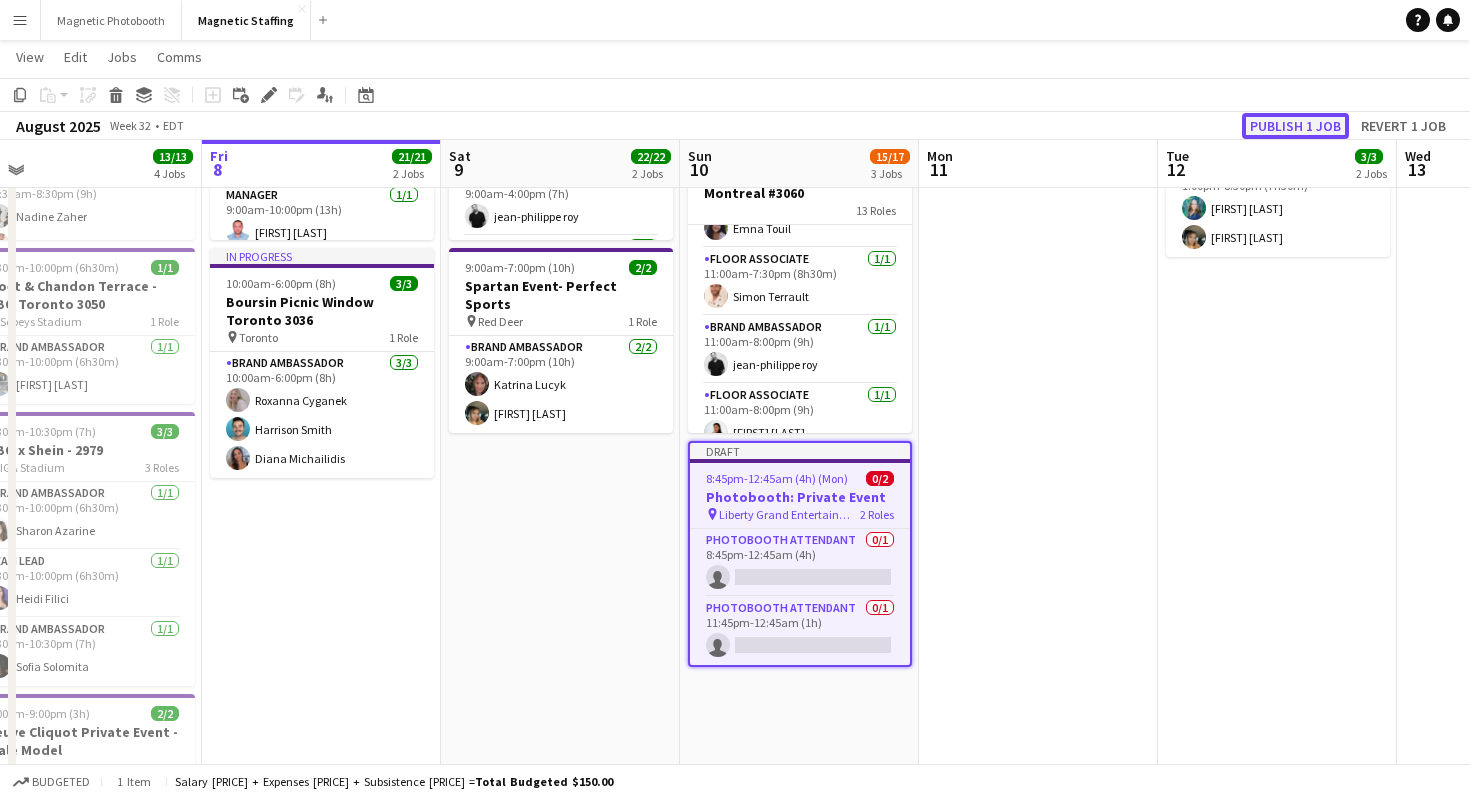 click on "Publish 1 job" 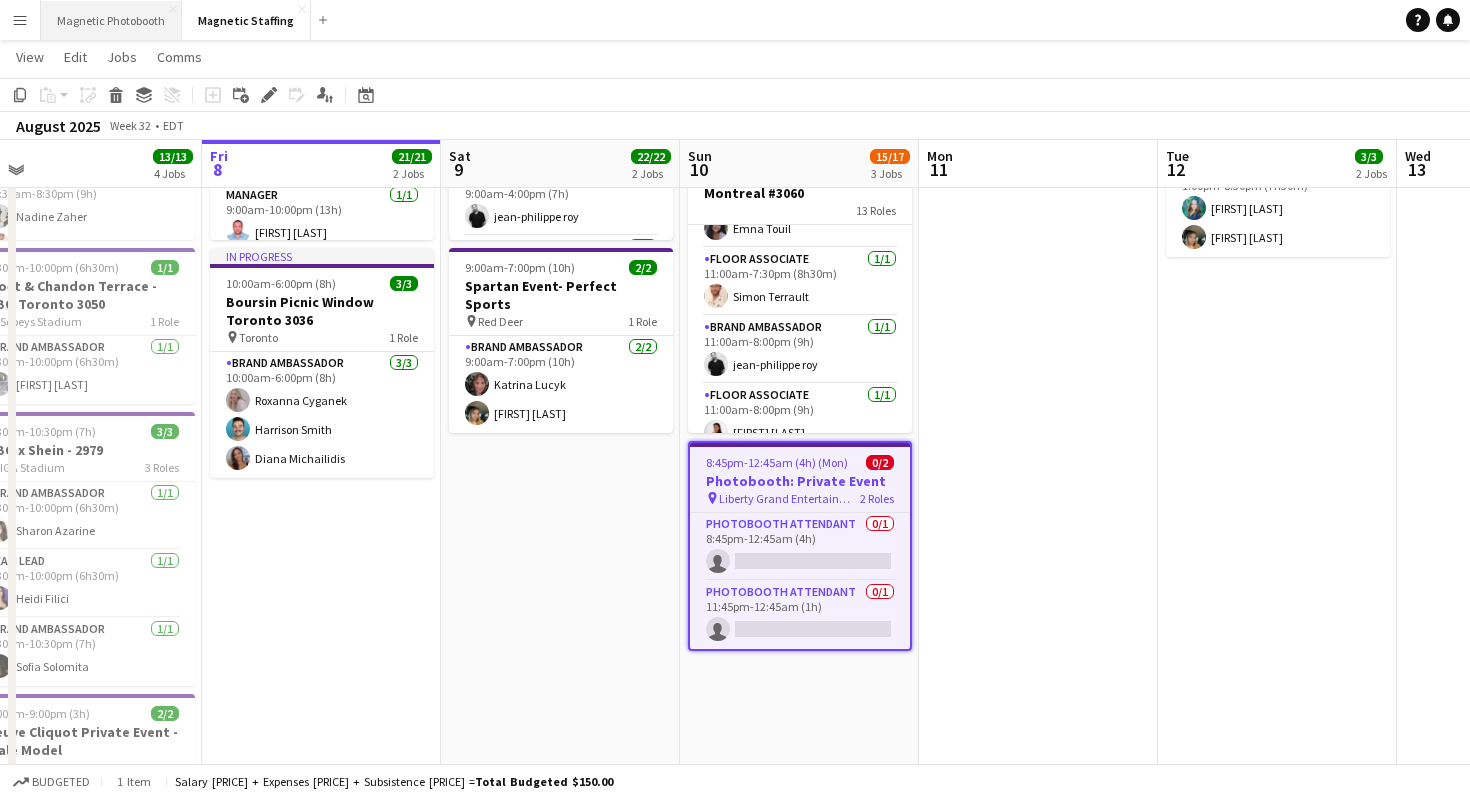 click on "Magnetic Photobooth
Close" at bounding box center [111, 20] 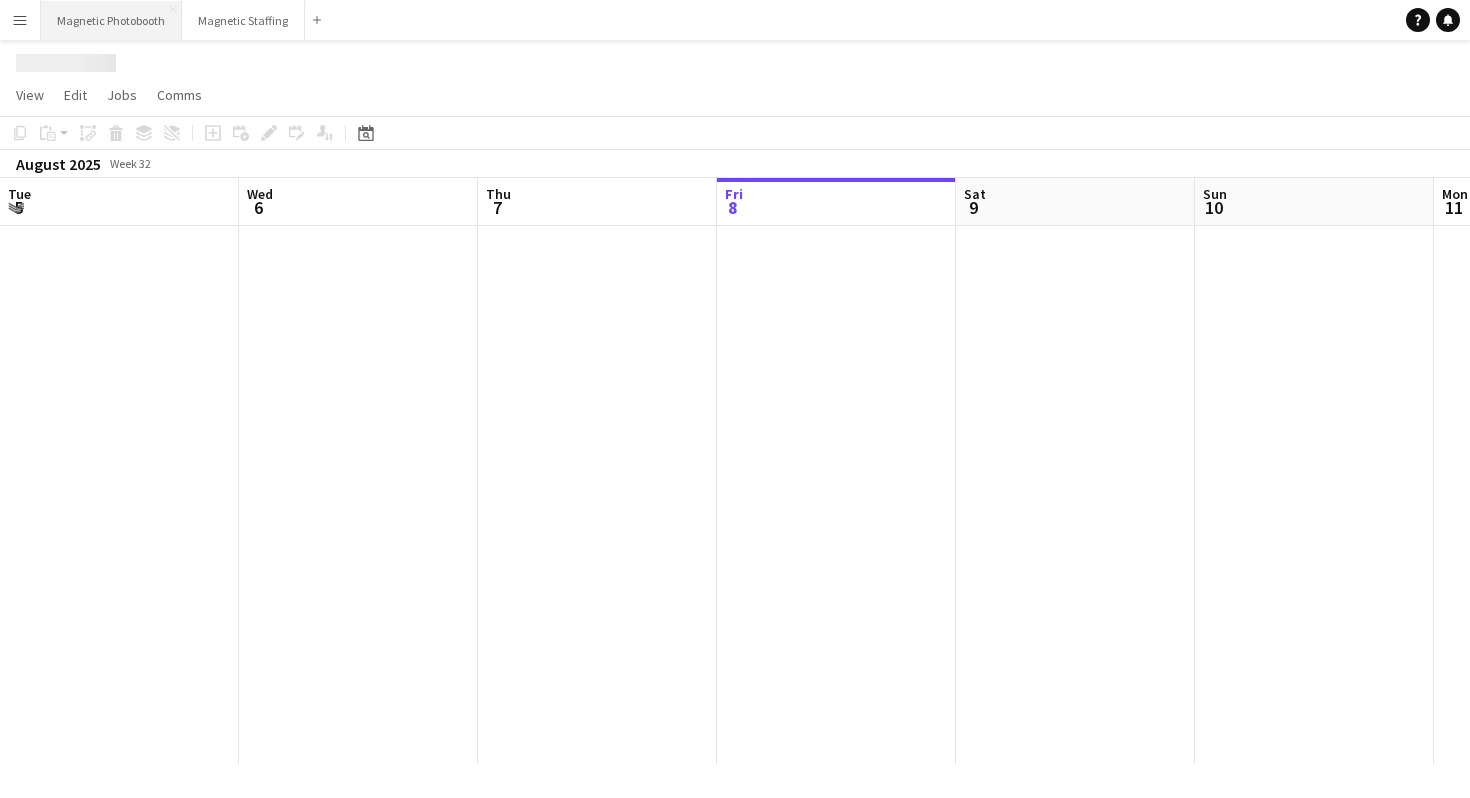 scroll, scrollTop: 0, scrollLeft: 0, axis: both 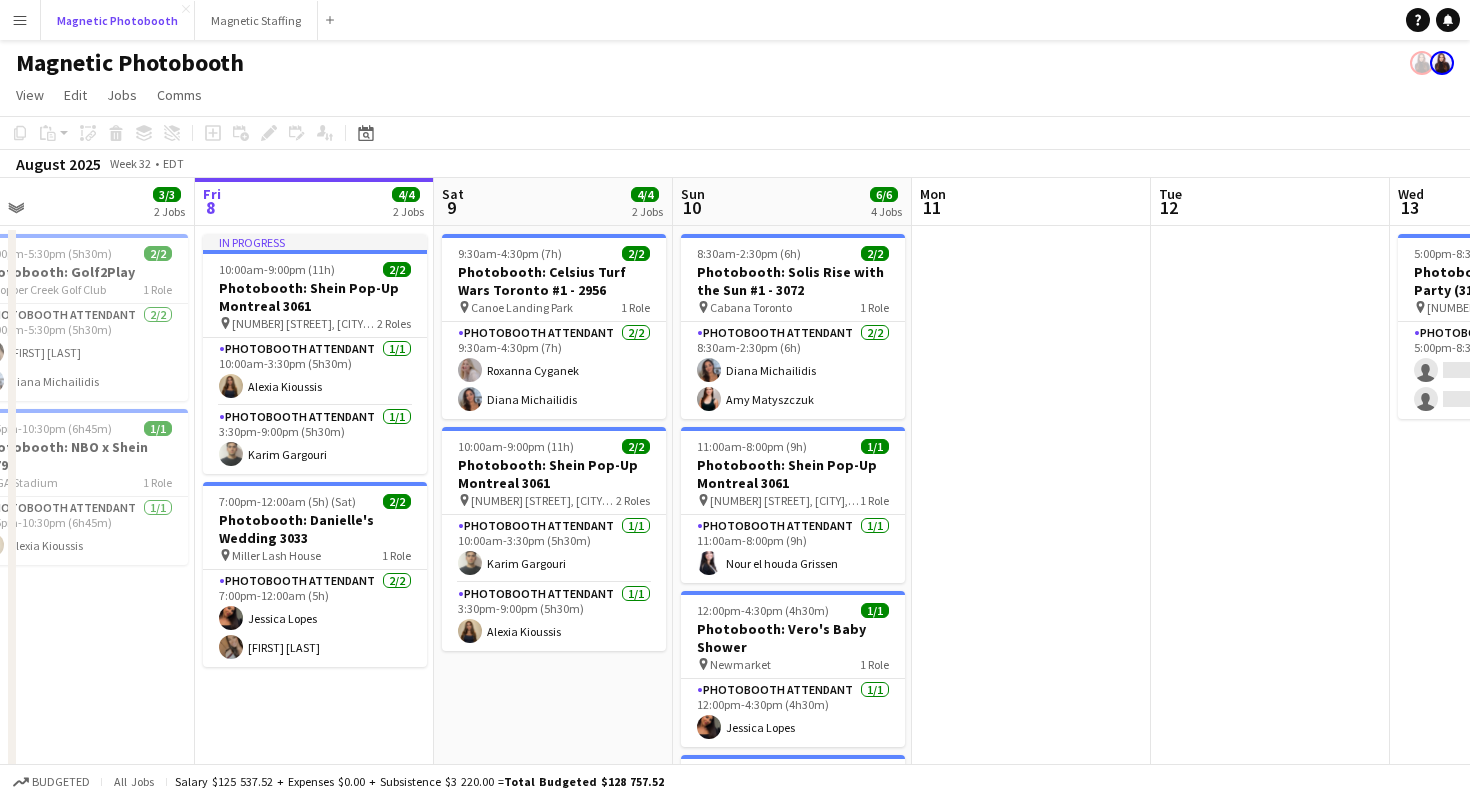 type 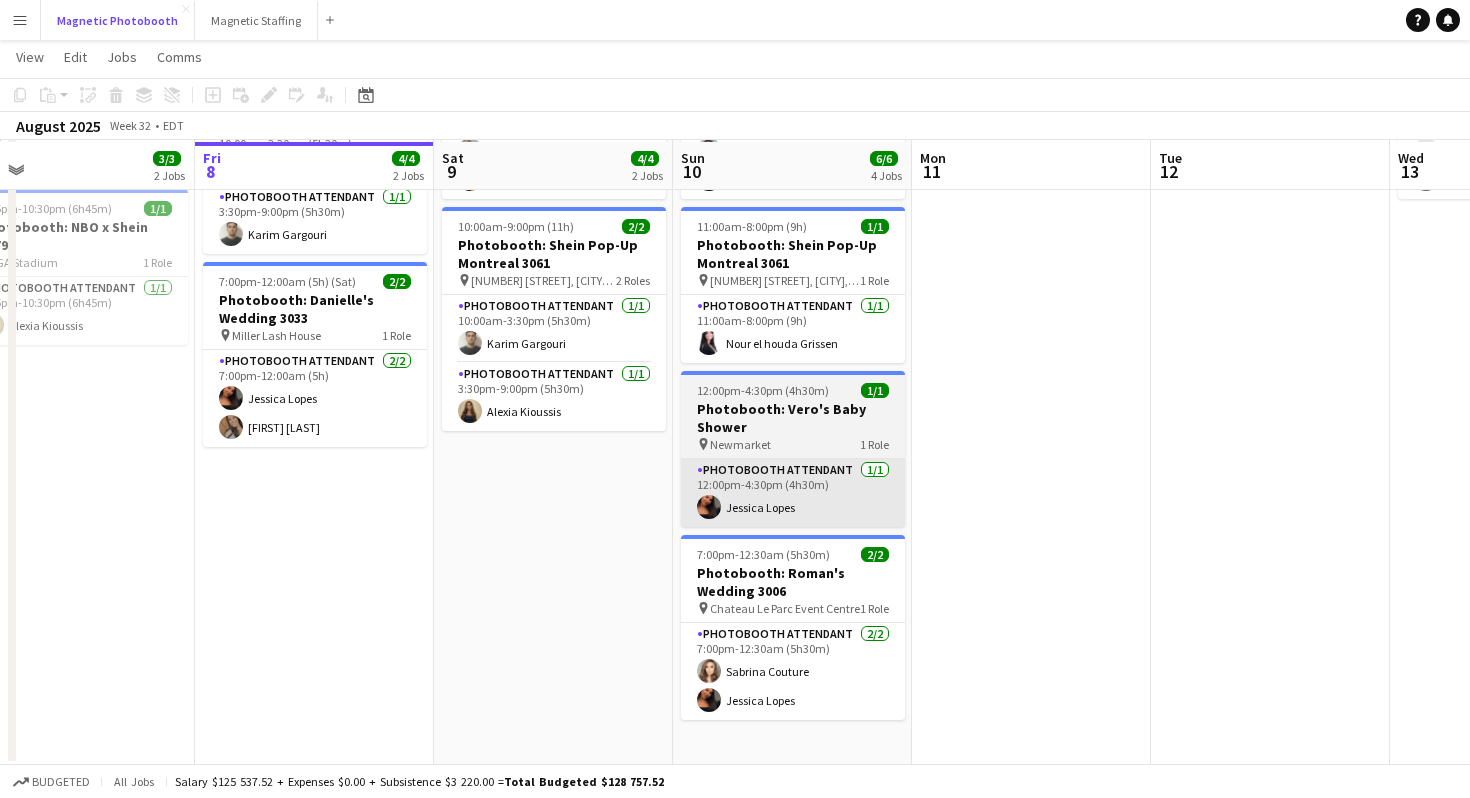 scroll, scrollTop: 220, scrollLeft: 0, axis: vertical 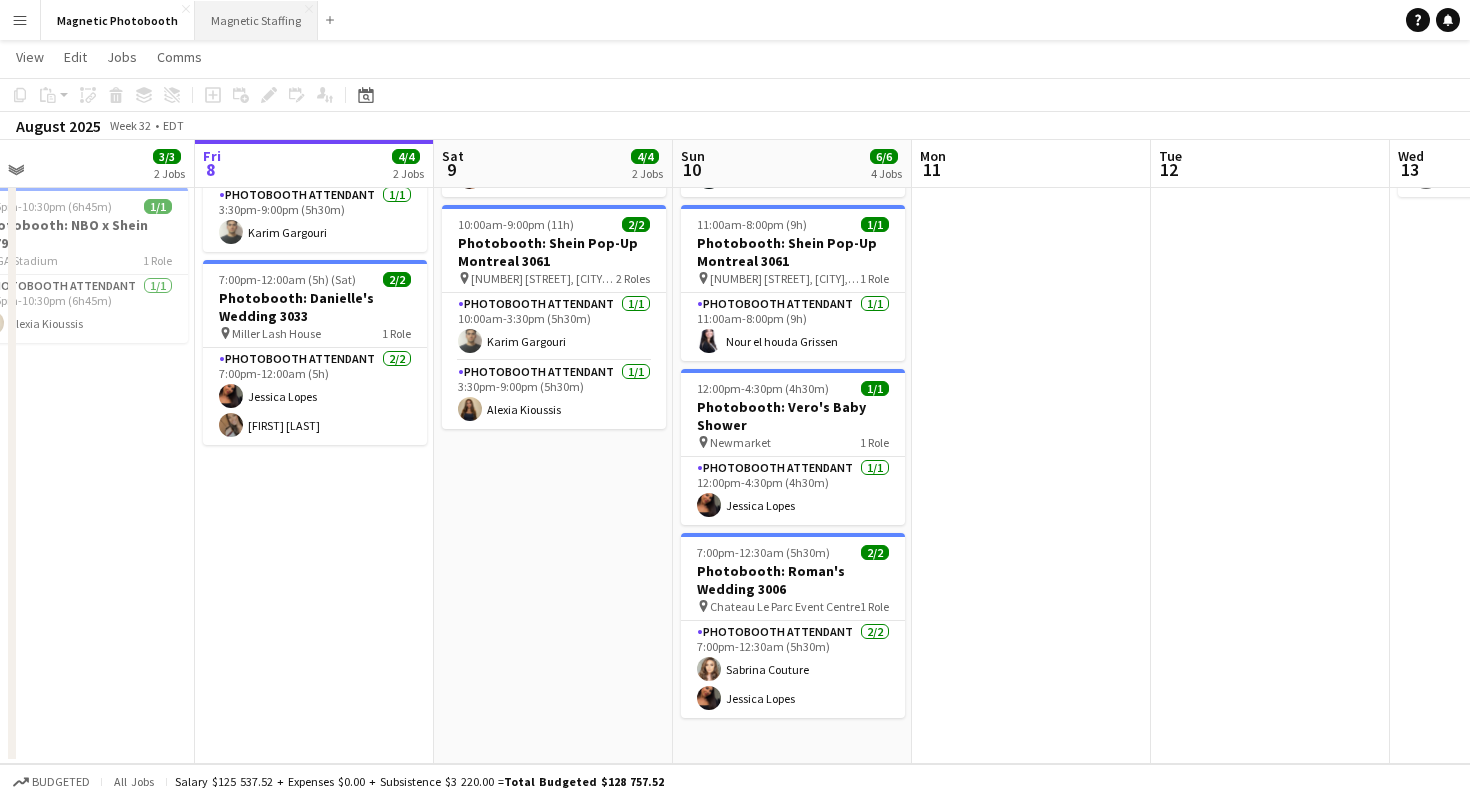 click on "Magnetic Staffing
Close" at bounding box center (256, 20) 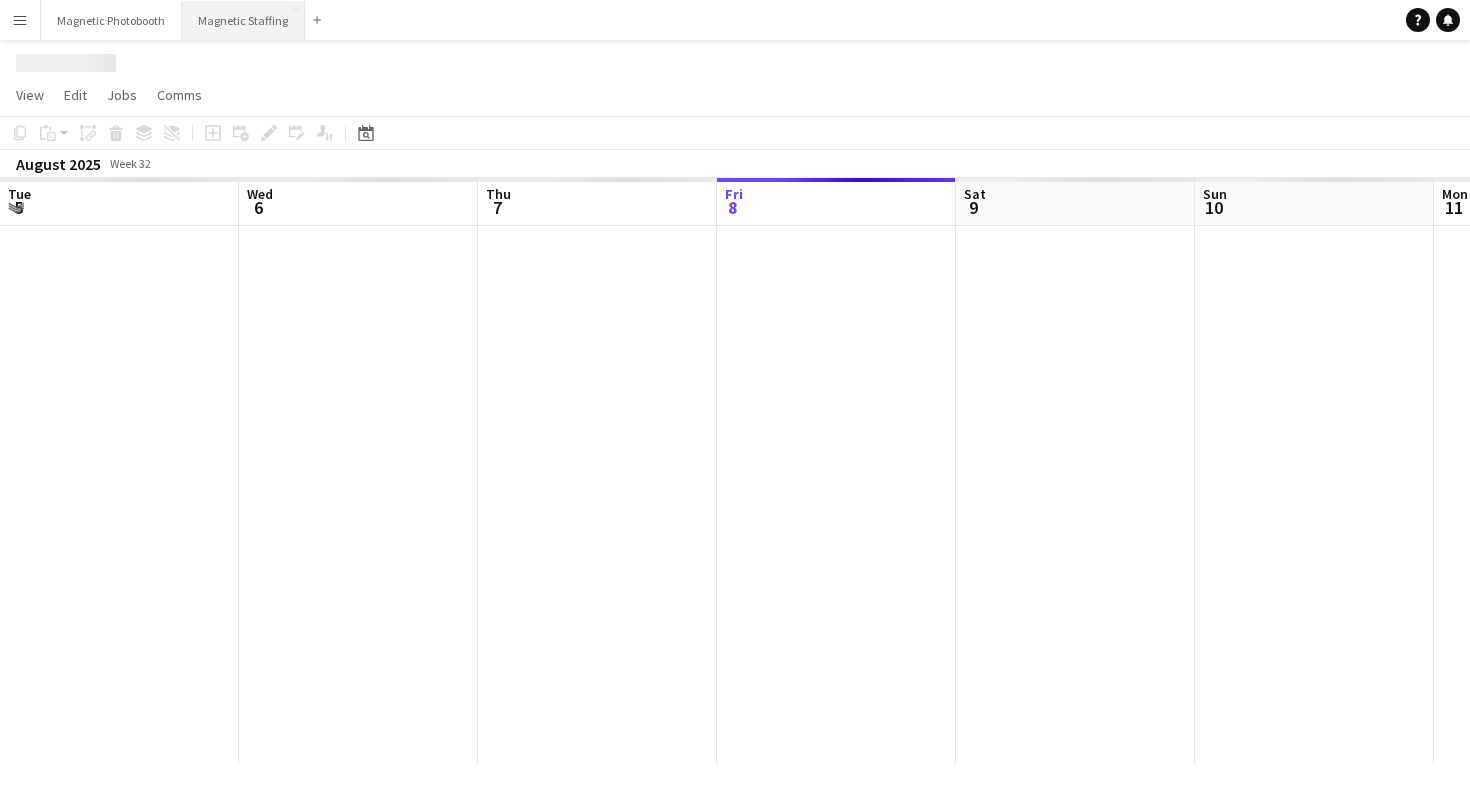 scroll, scrollTop: 0, scrollLeft: 0, axis: both 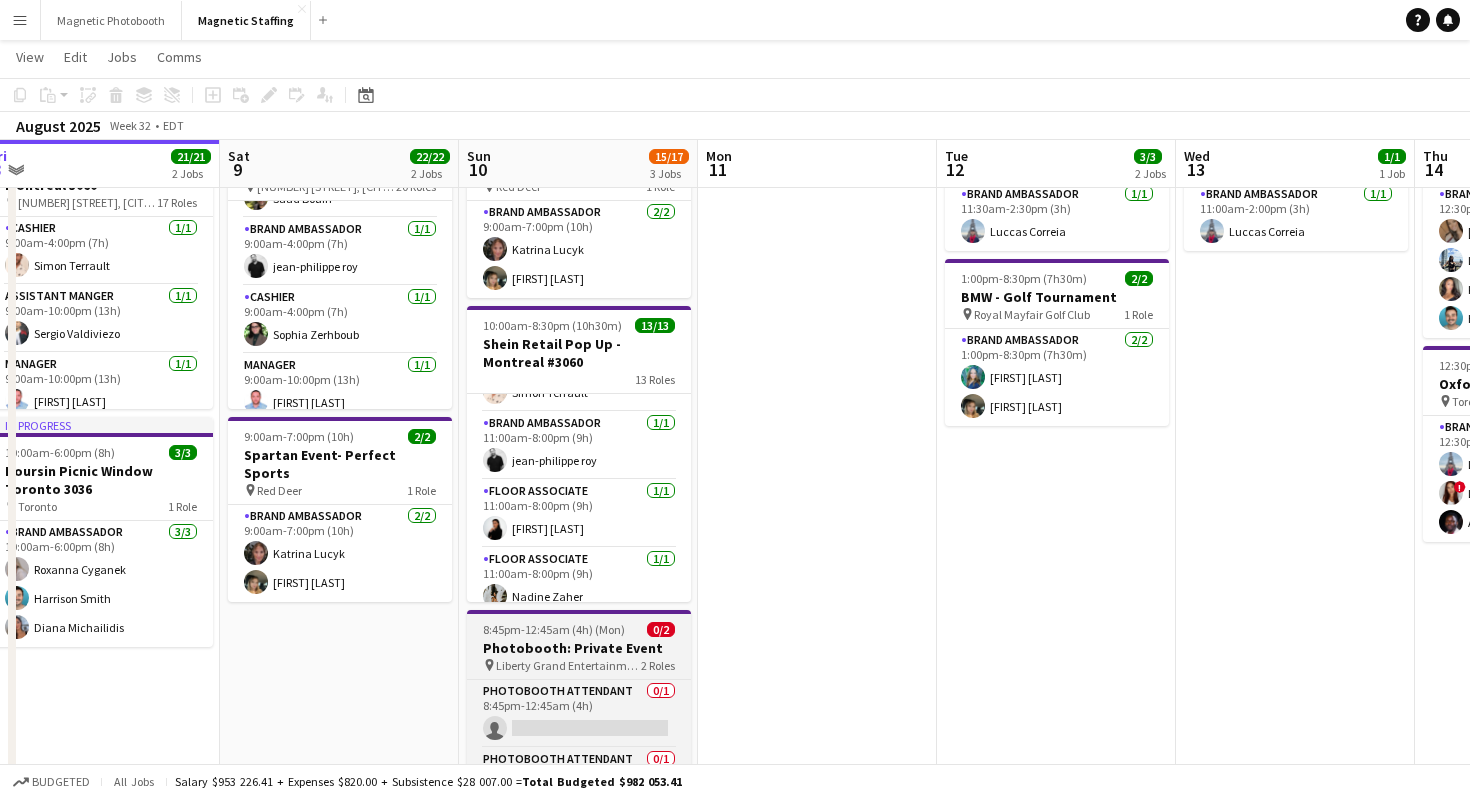 click on "Liberty Grand Entertainment" at bounding box center (568, 665) 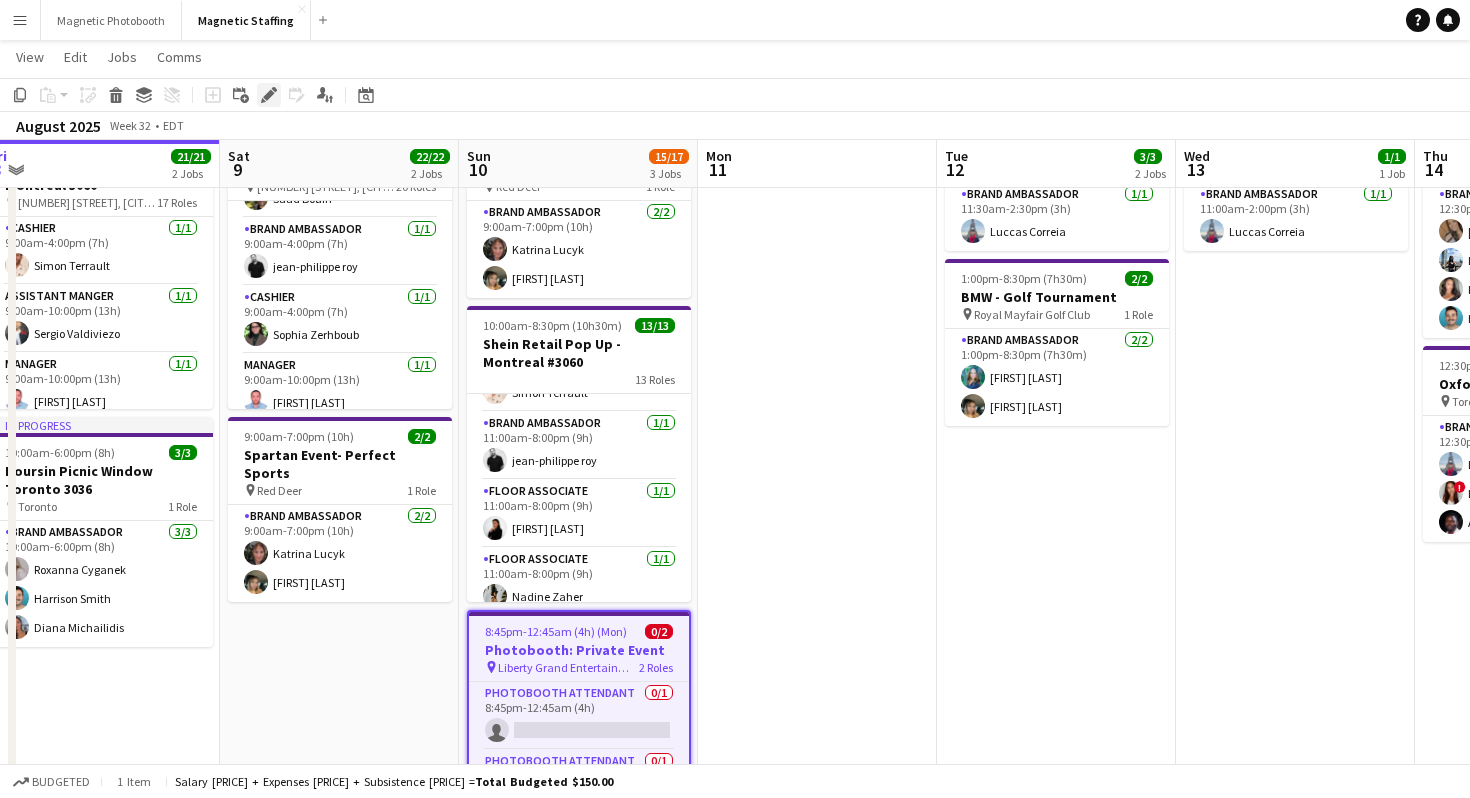 click 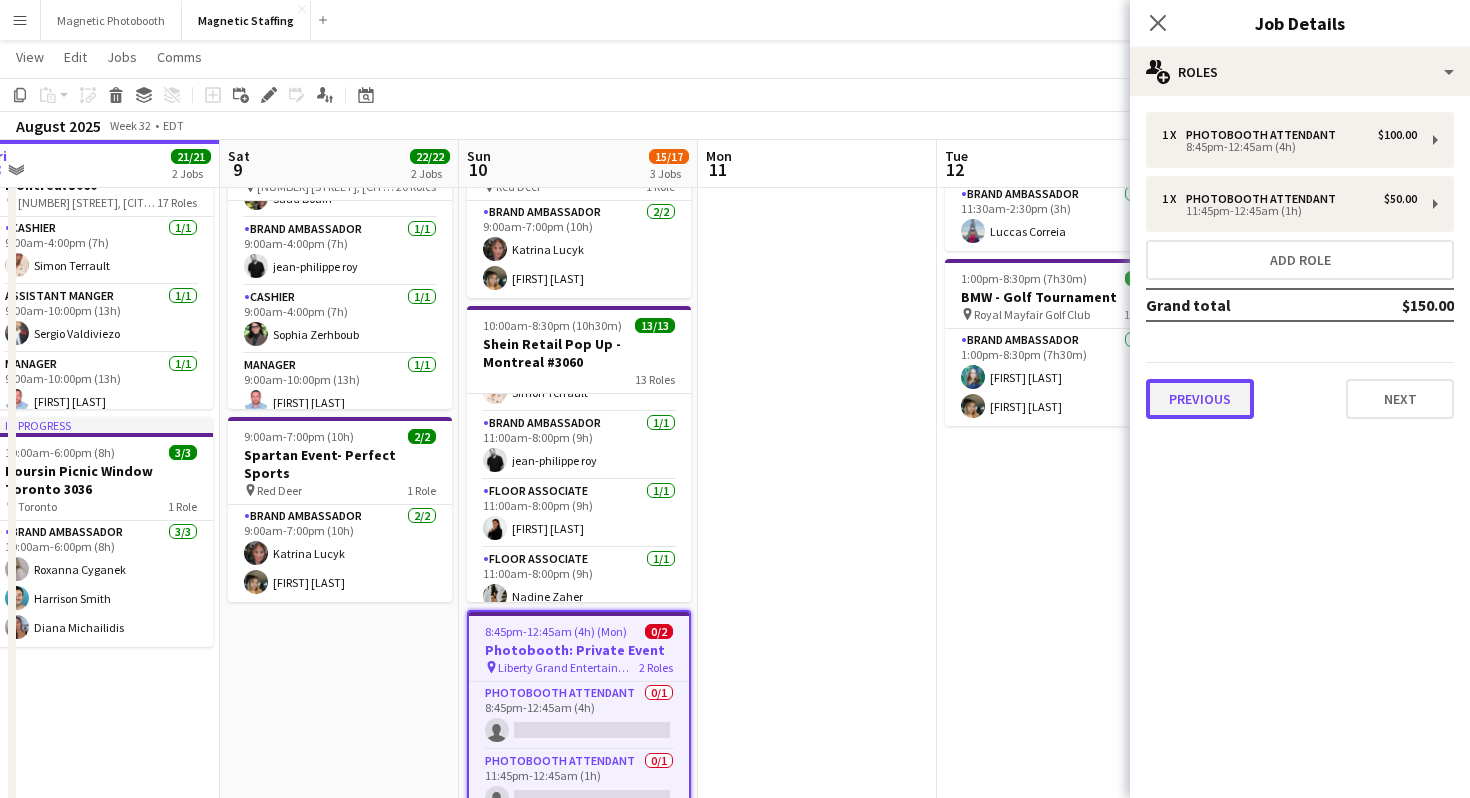click on "Previous" at bounding box center [1200, 399] 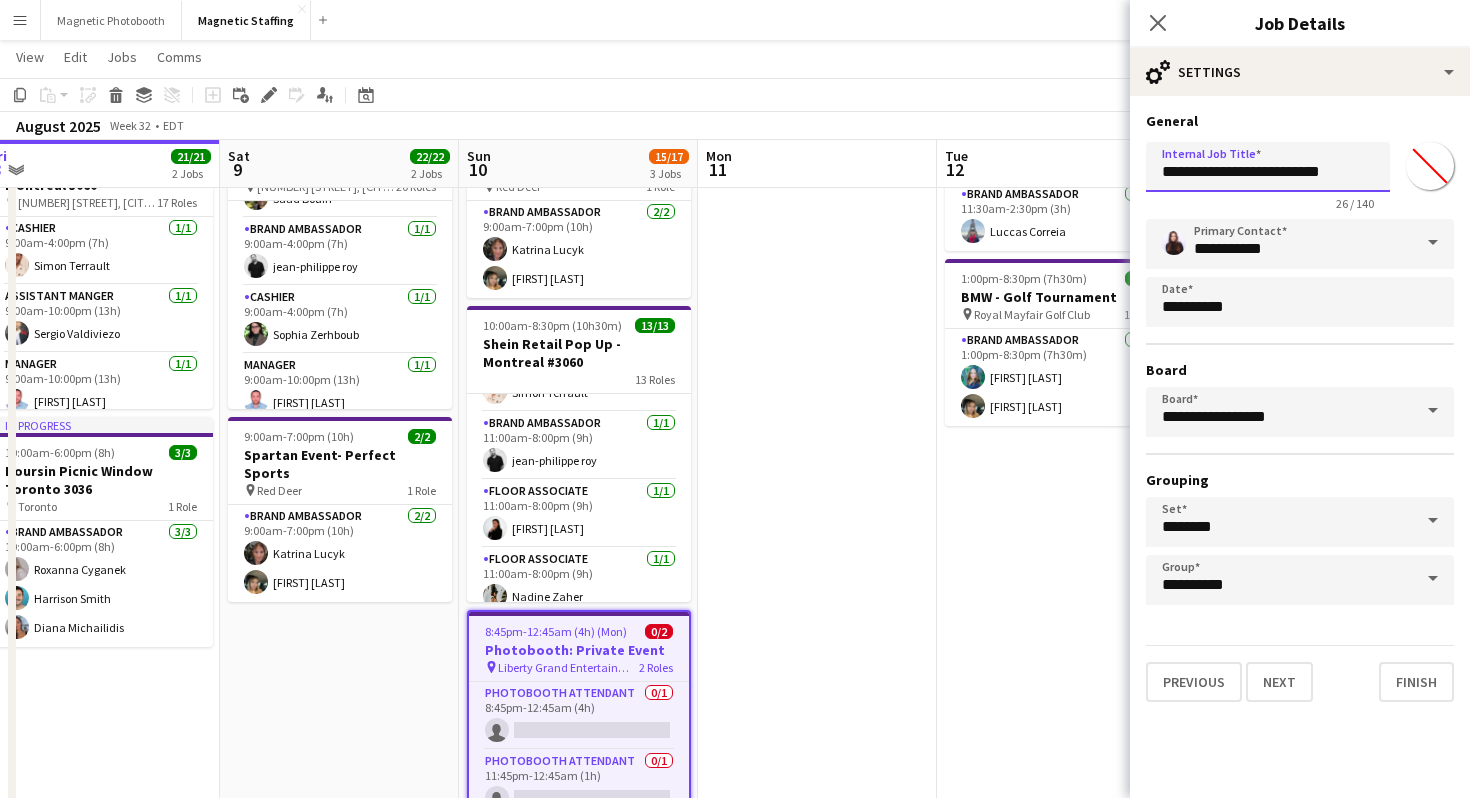 click on "**********" at bounding box center [1268, 167] 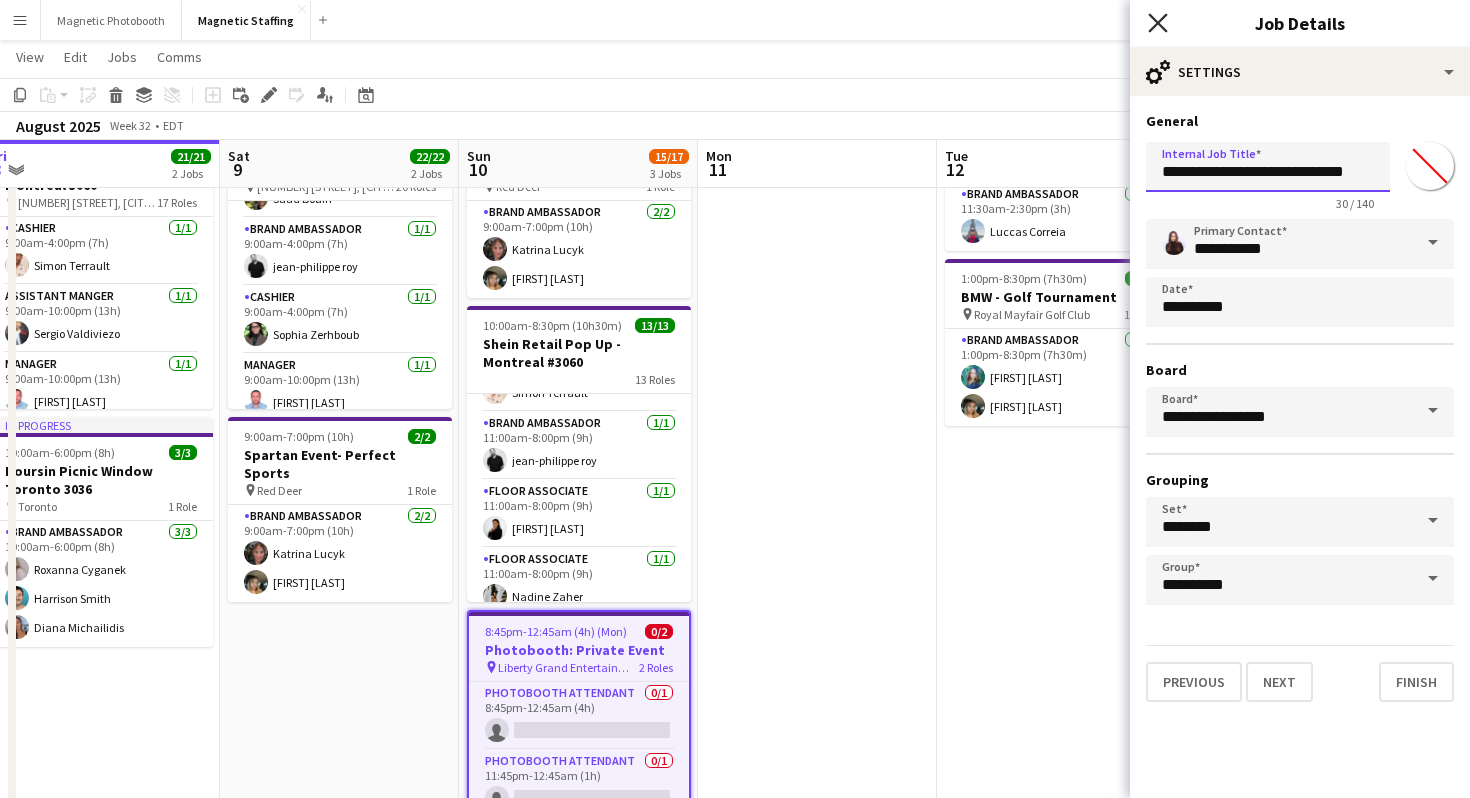 type on "**********" 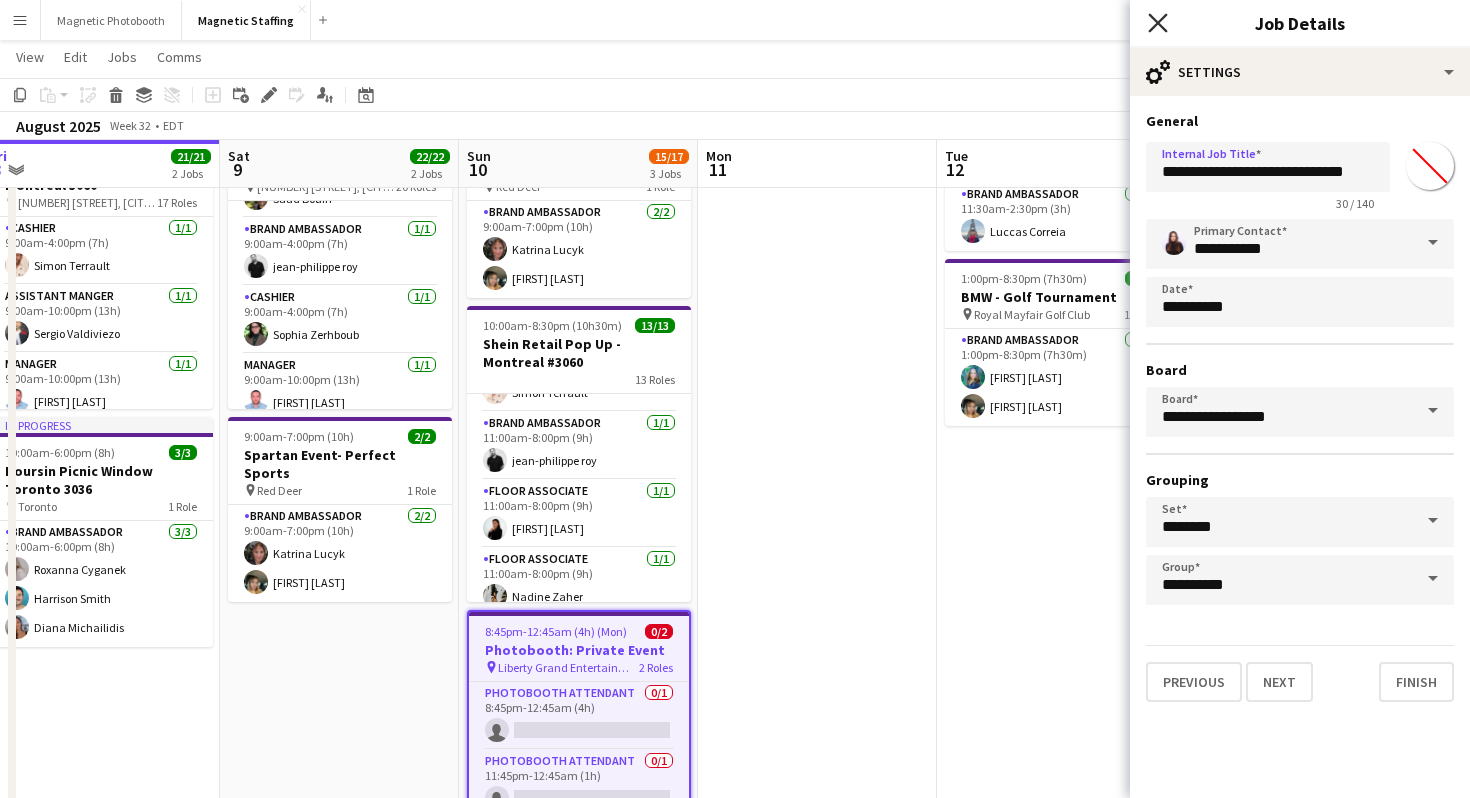 click on "Close pop-in" 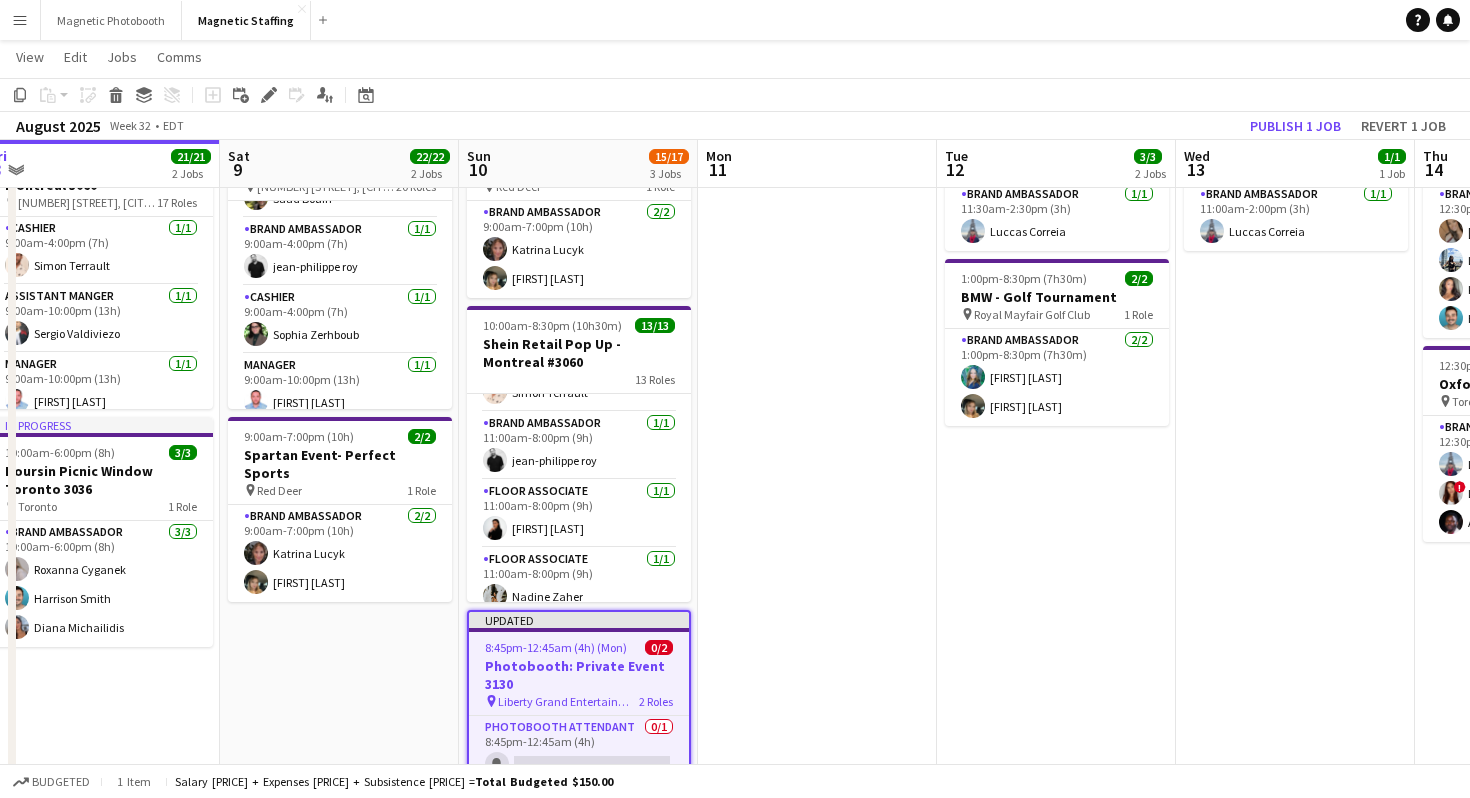 click on "Menu
Boards
Boards   Boards   All jobs   Status
Workforce
Workforce   My Workforce   Recruiting
Comms
Comms
Pay
Pay   Approvals   Payments   Reports
Platform Settings
Platform Settings   Your settings
Training Academy
Training Academy
Knowledge Base
Knowledge Base
Product Updates
Product Updates   Log Out   Privacy   Magnetic Photobooth
Close
Magnetic Staffing
Close
Add
Help
Notifications" at bounding box center [735, 20] 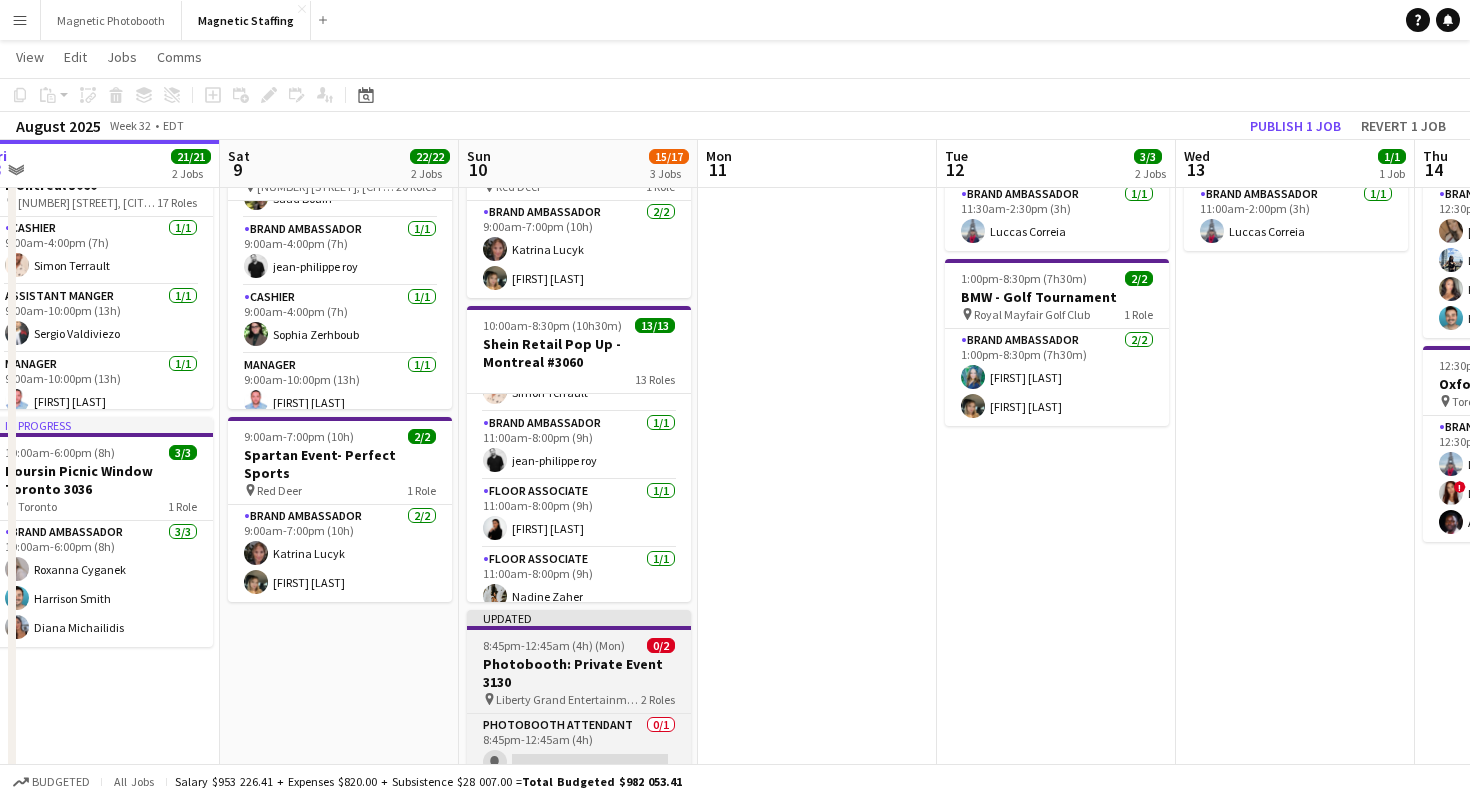 click on "Updated   8:45pm-12:45am (4h) (Mon)   0/2   Photobooth: Private Event 3130
pin
Liberty Grand Entertainment   2 Roles   Photobooth Attendant    0/1   8:45pm-12:45am (4h)
single-neutral-actions
Photobooth Attendant    0/1   11:45pm-12:45am (1h)
single-neutral-actions" at bounding box center [579, 730] 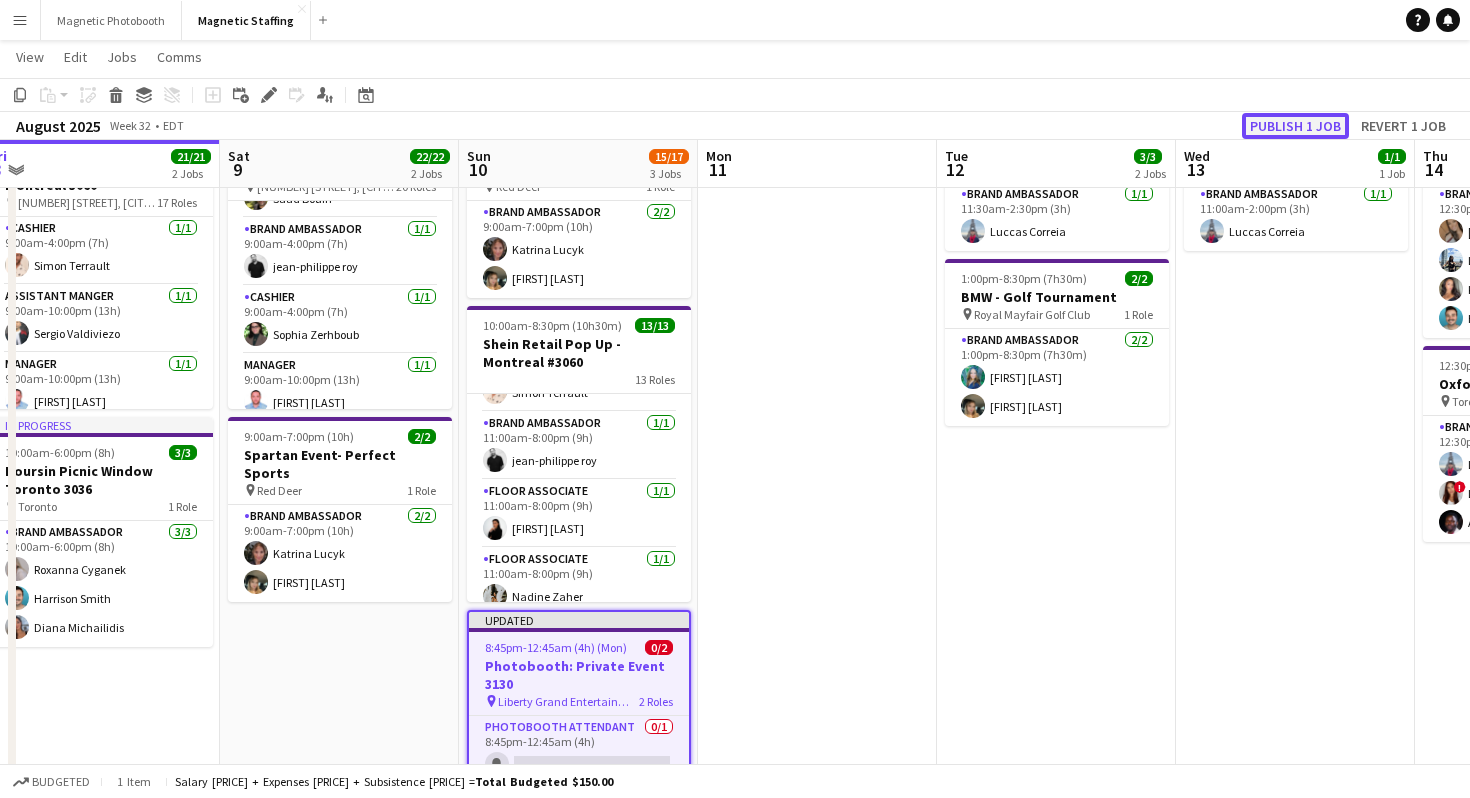 click on "Publish 1 job" 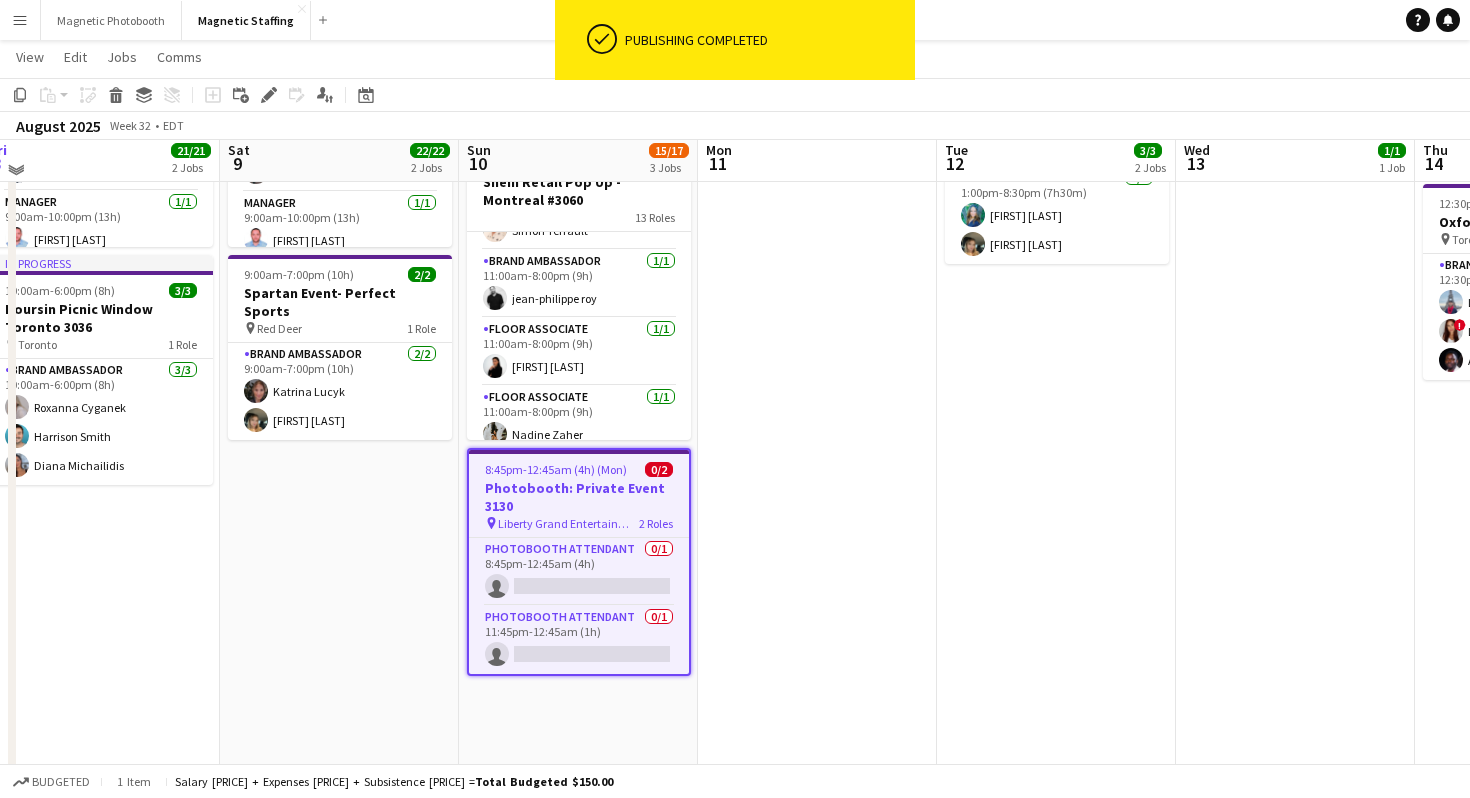 scroll, scrollTop: 284, scrollLeft: 0, axis: vertical 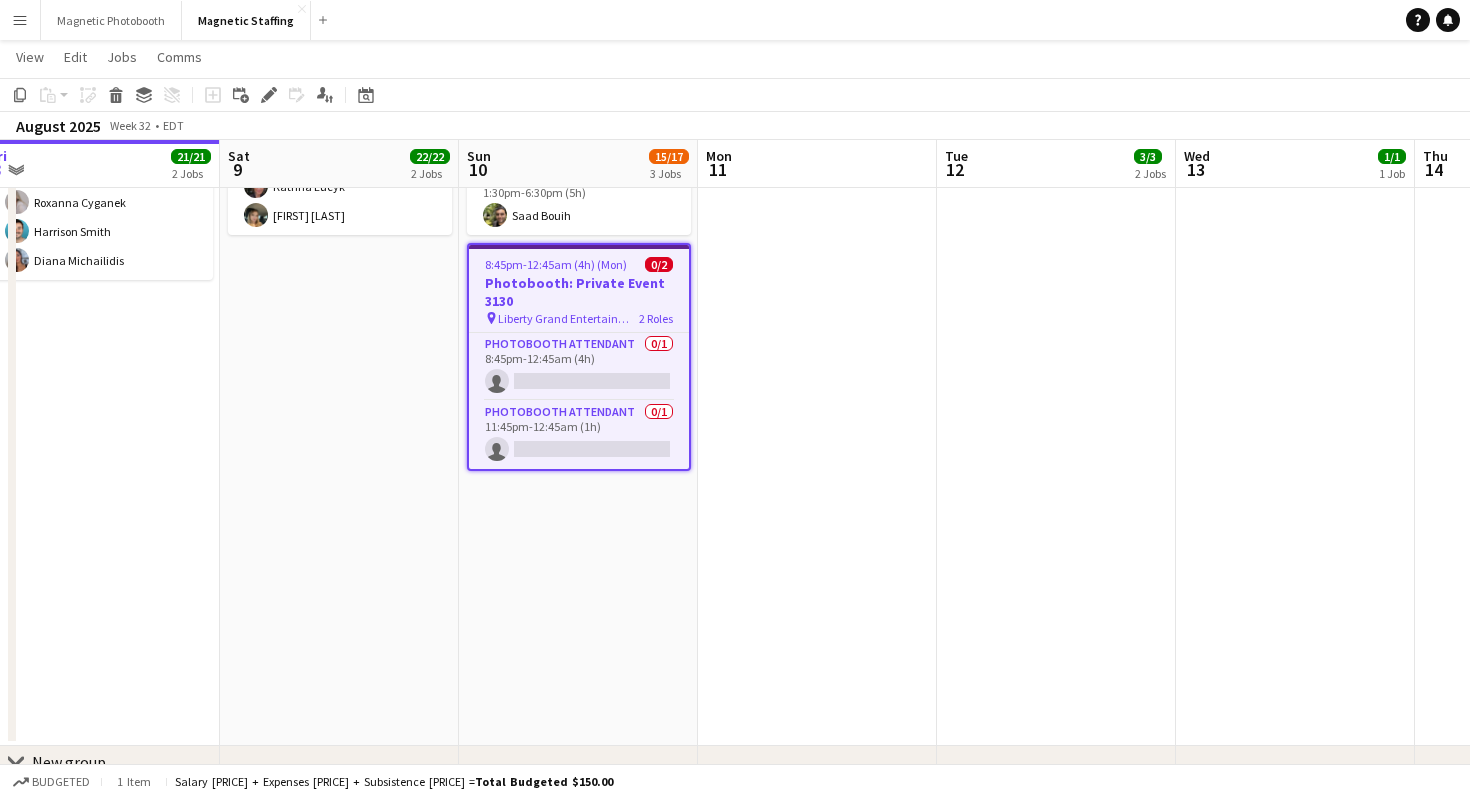 click on "Photobooth: Private Event 3130" at bounding box center [579, 292] 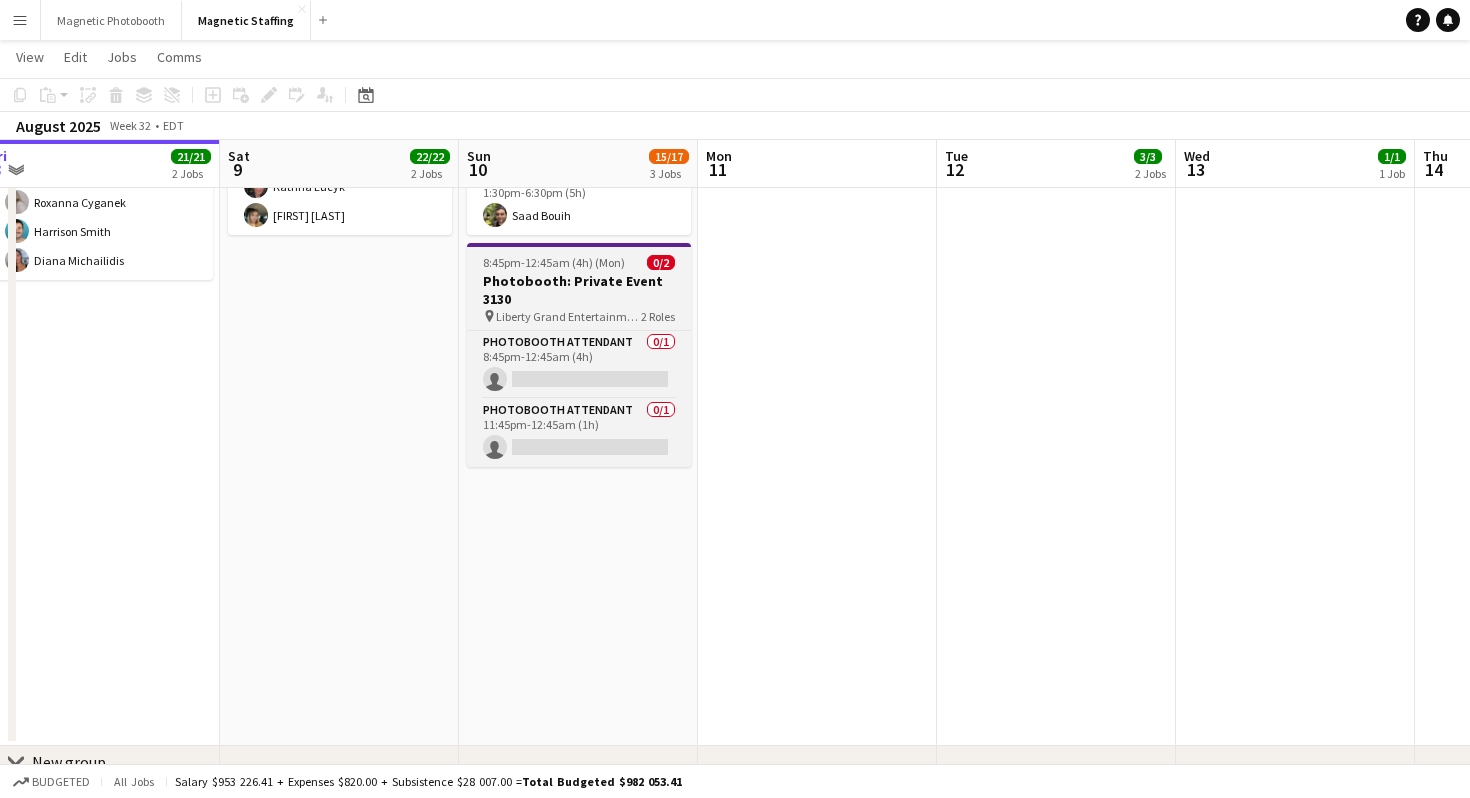 click on "Photobooth: Private Event 3130" at bounding box center [579, 290] 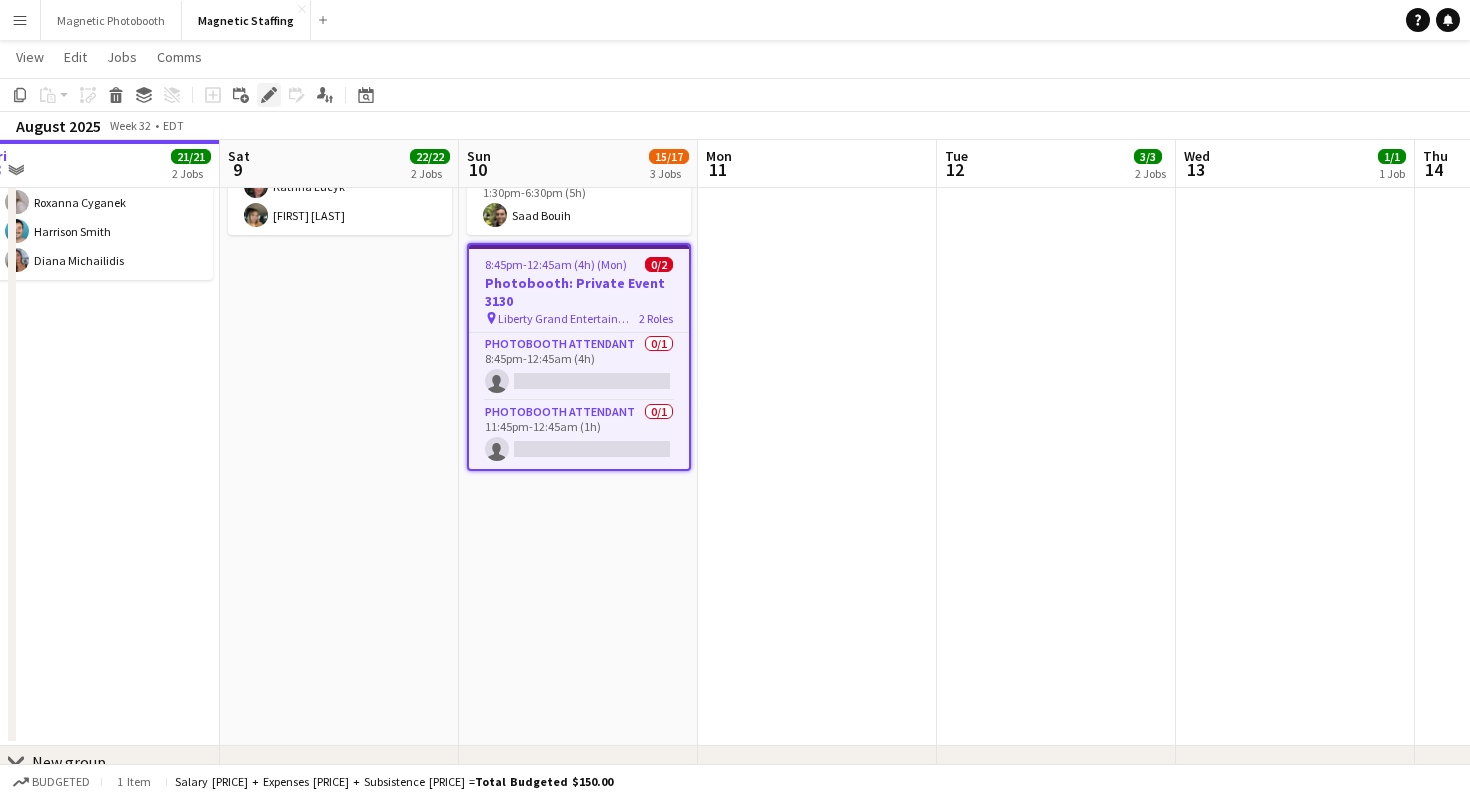 click 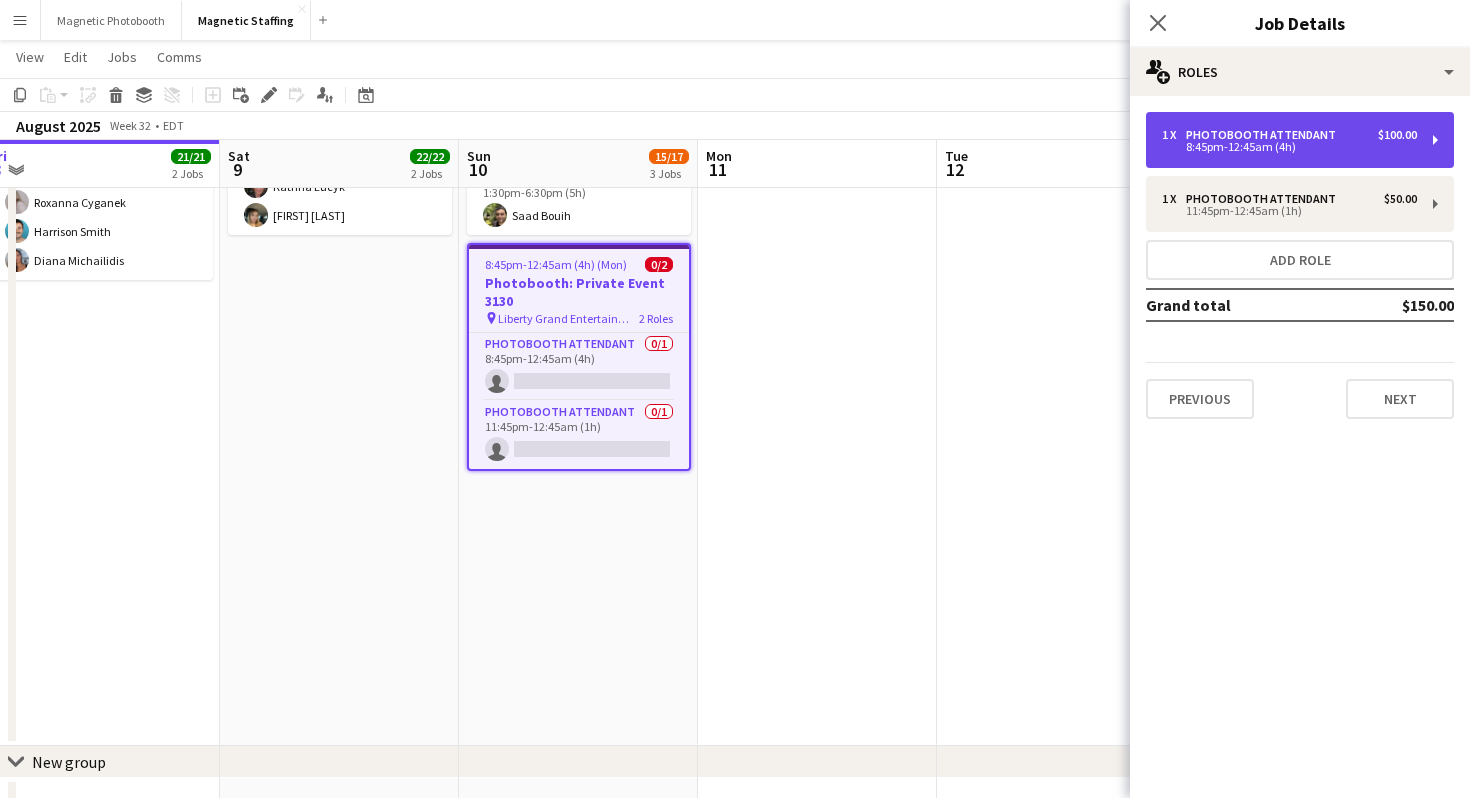 click on "Photobooth Attendant" at bounding box center [1265, 135] 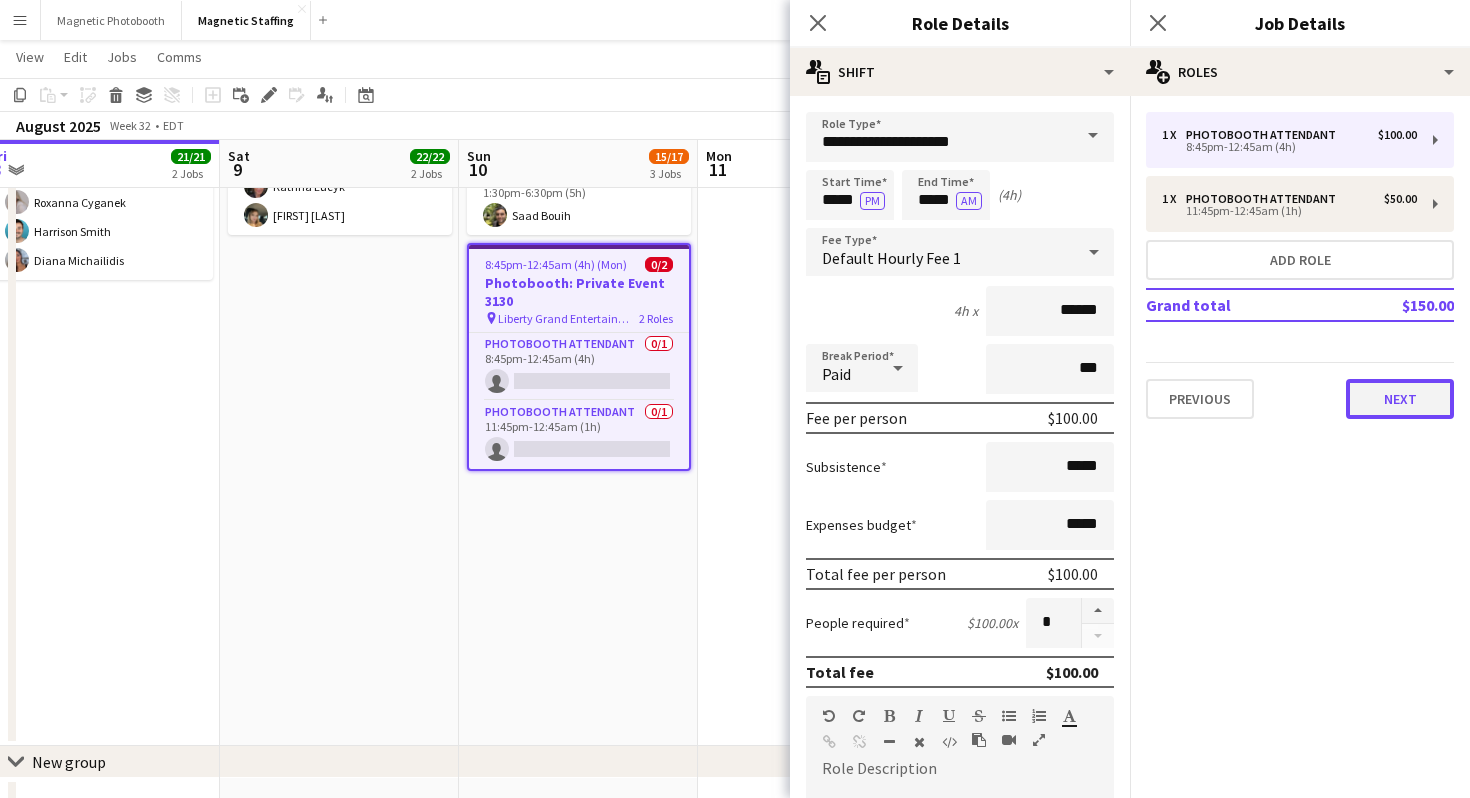 click on "Next" at bounding box center (1400, 399) 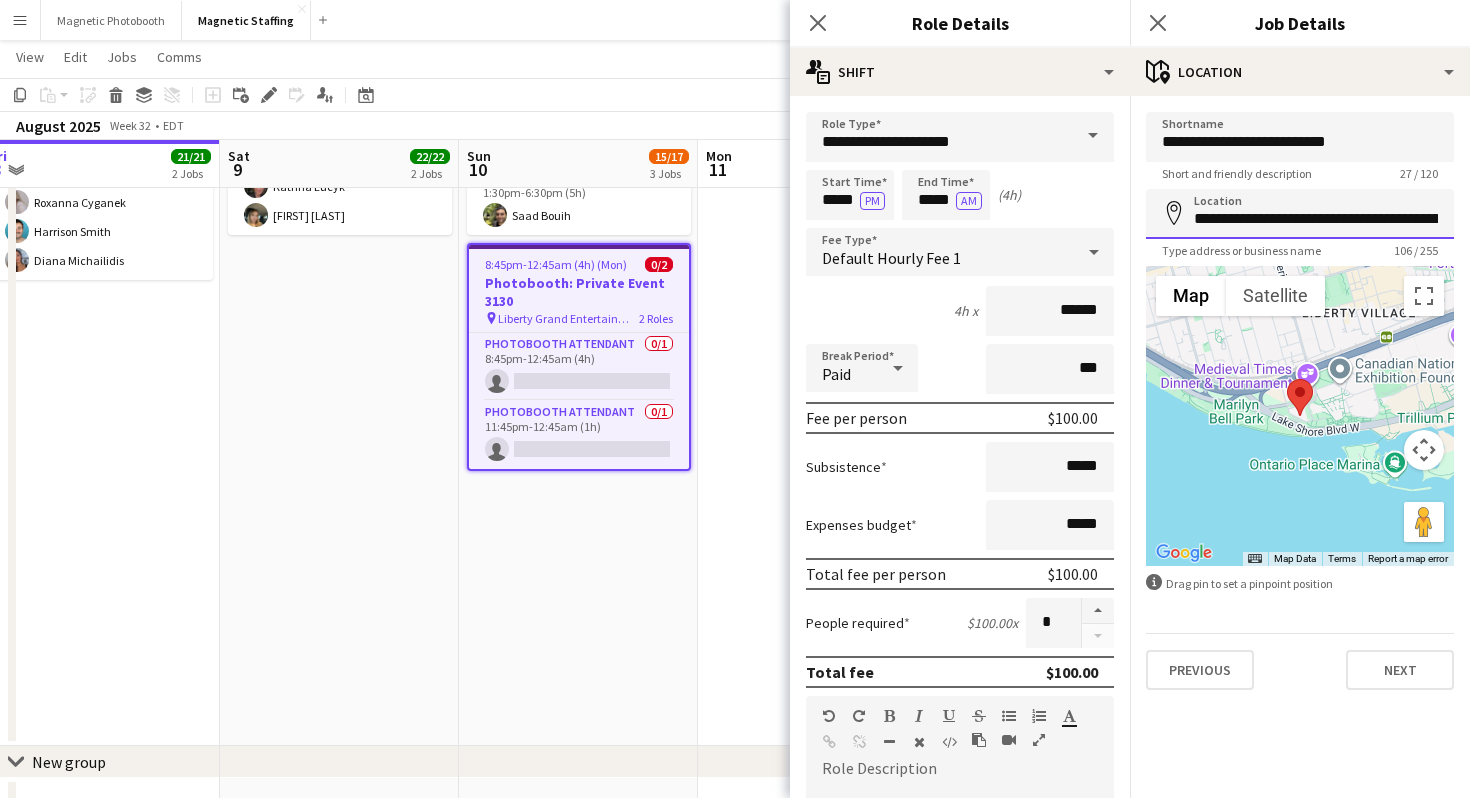click on "**********" at bounding box center (1300, 214) 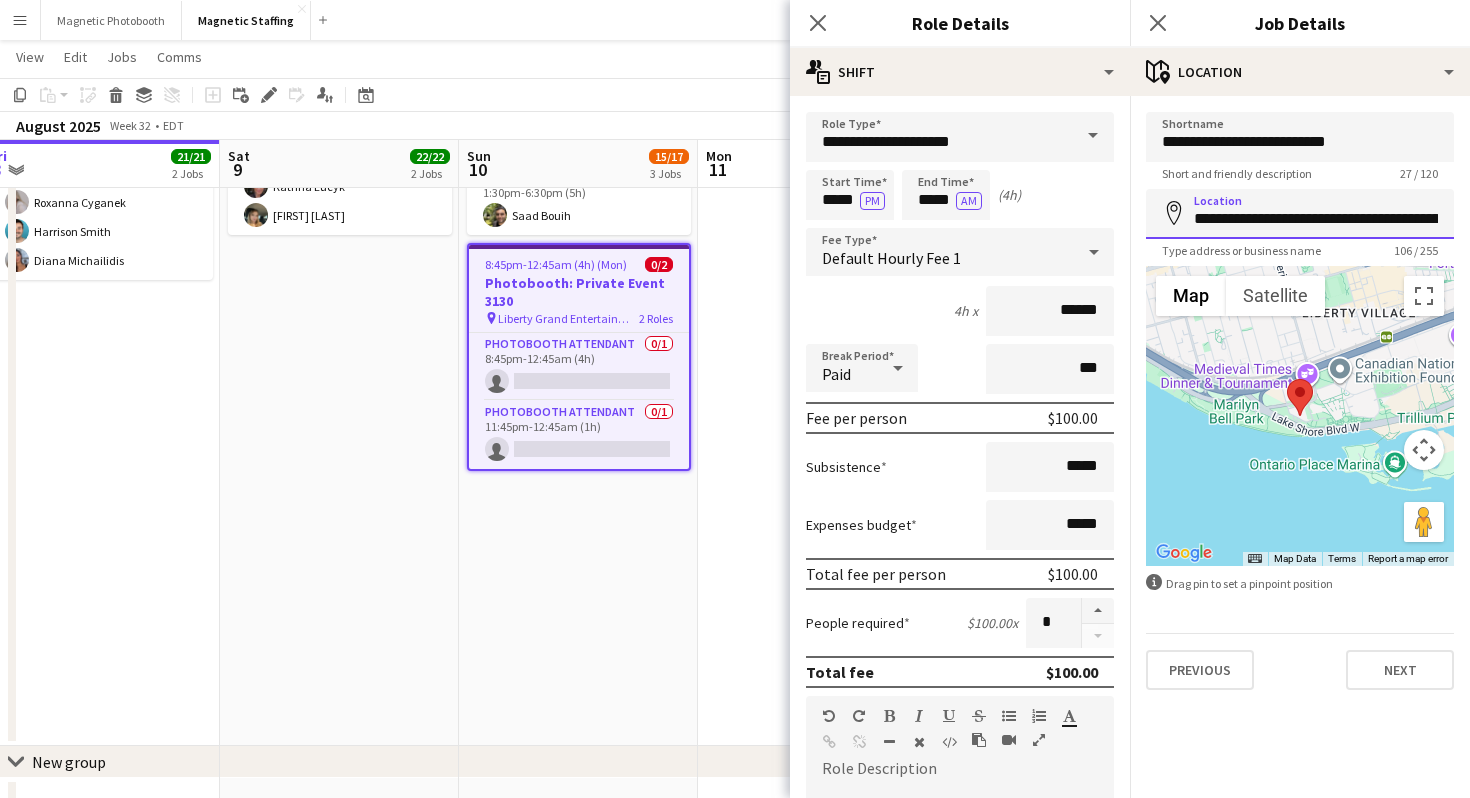 click on "**********" at bounding box center (1300, 214) 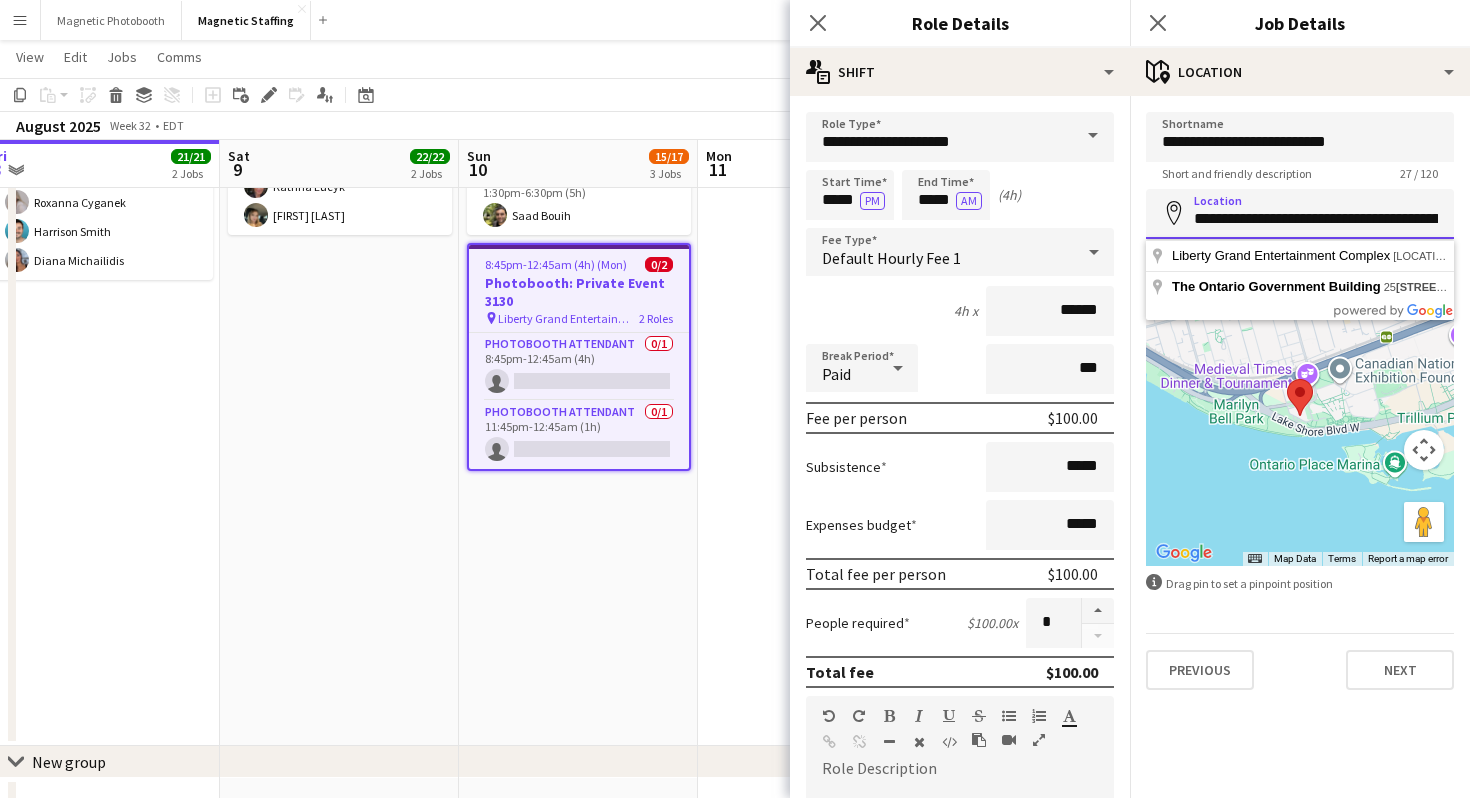 click on "**********" at bounding box center [1300, 214] 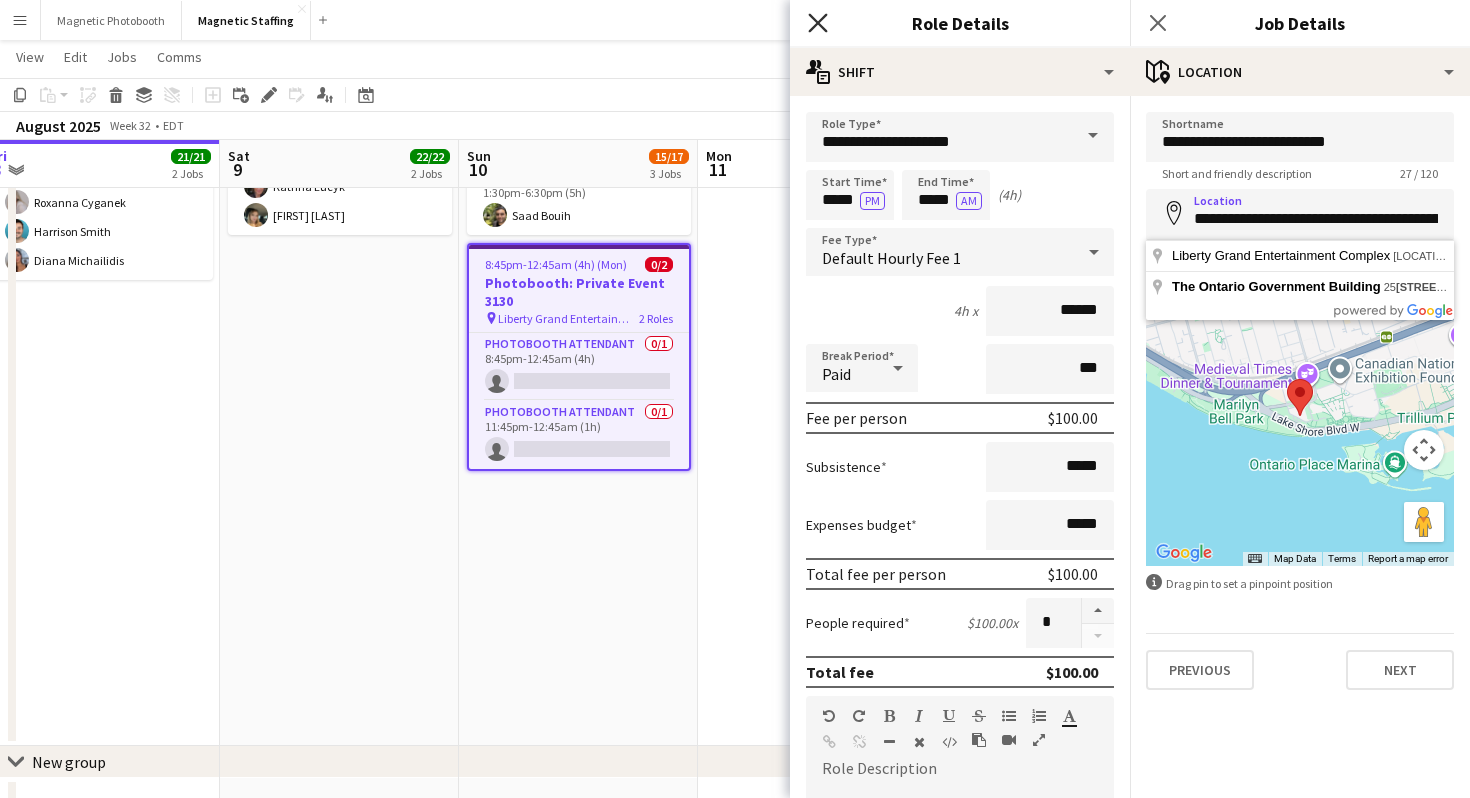 click on "Close pop-in" 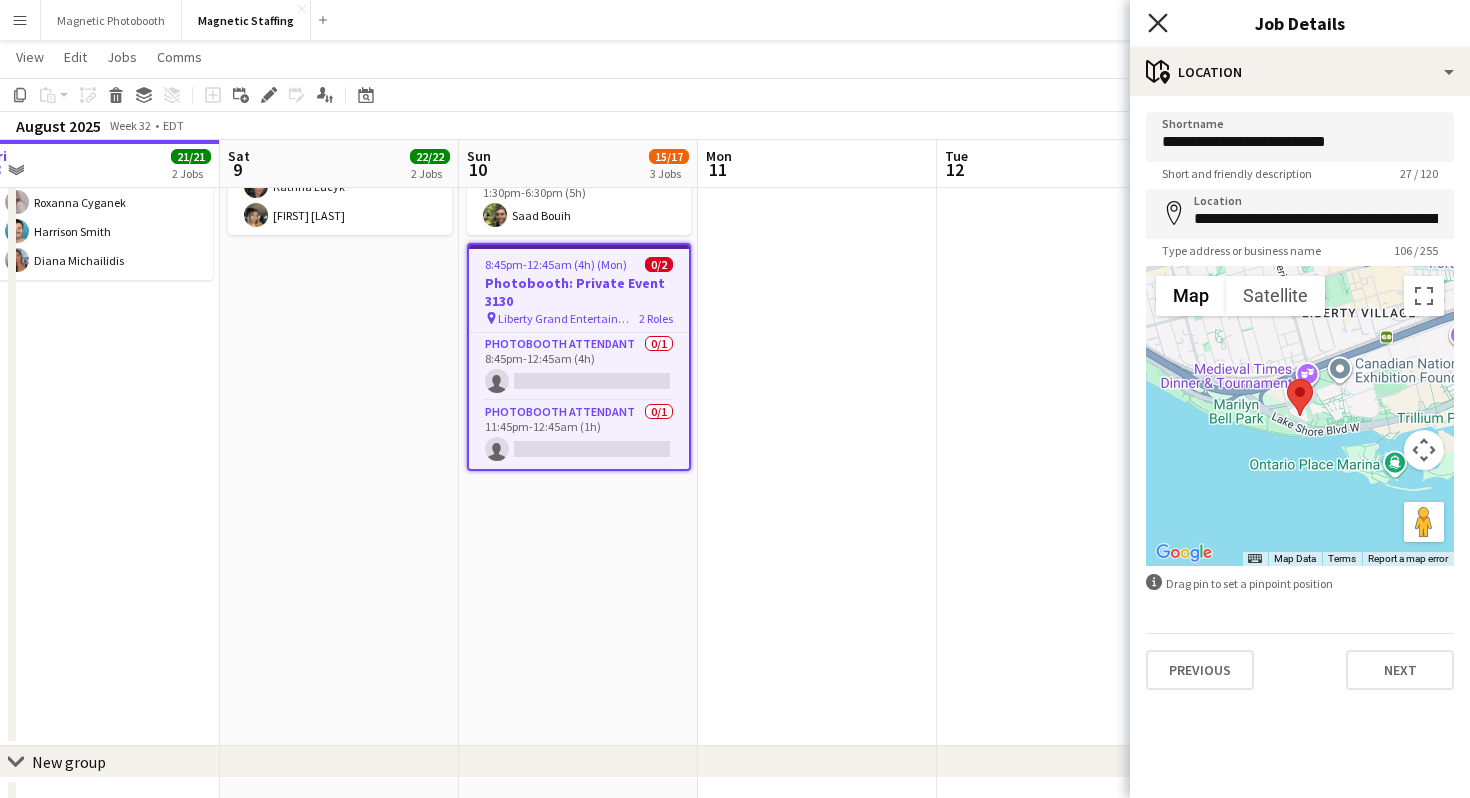 click 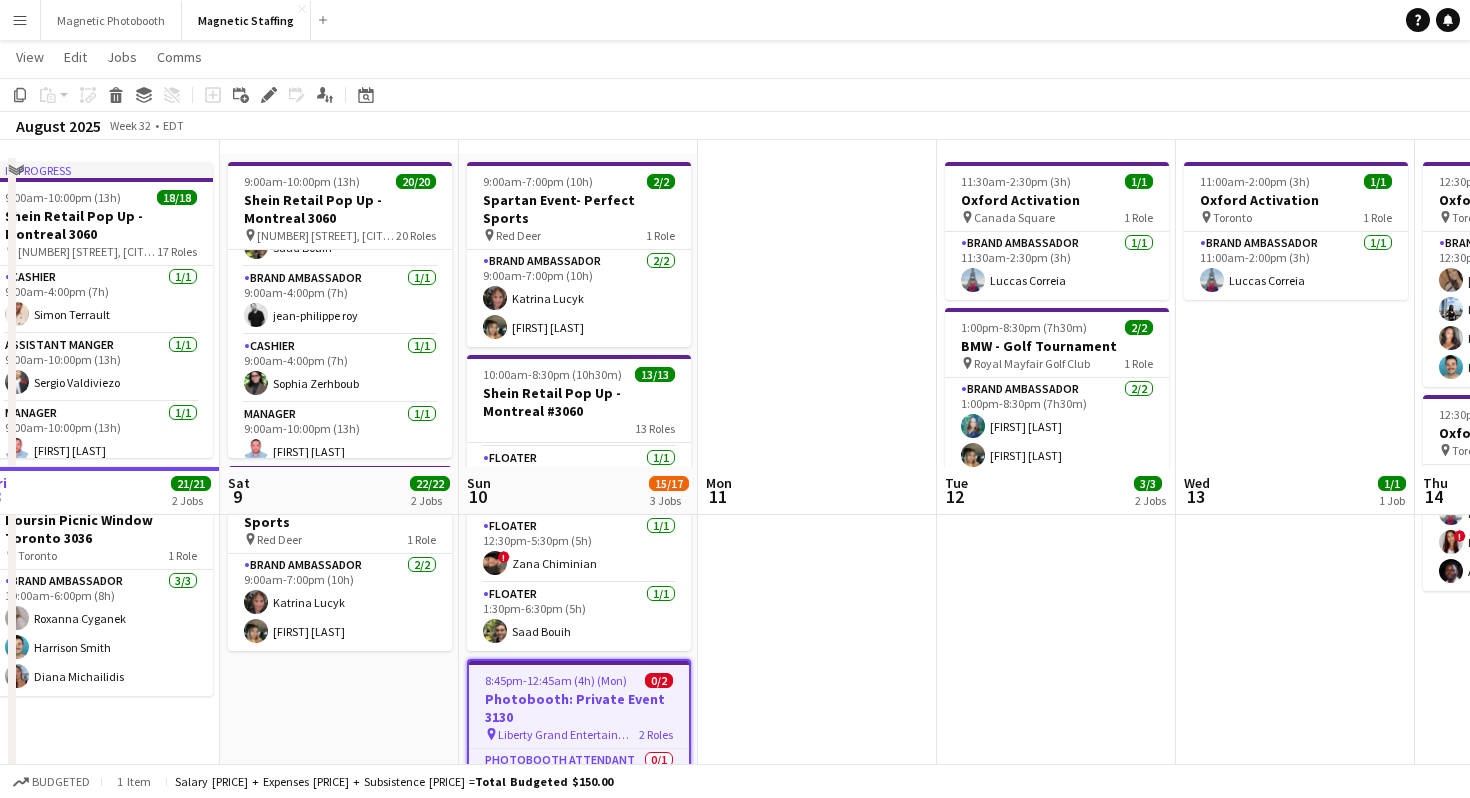 scroll, scrollTop: 0, scrollLeft: 0, axis: both 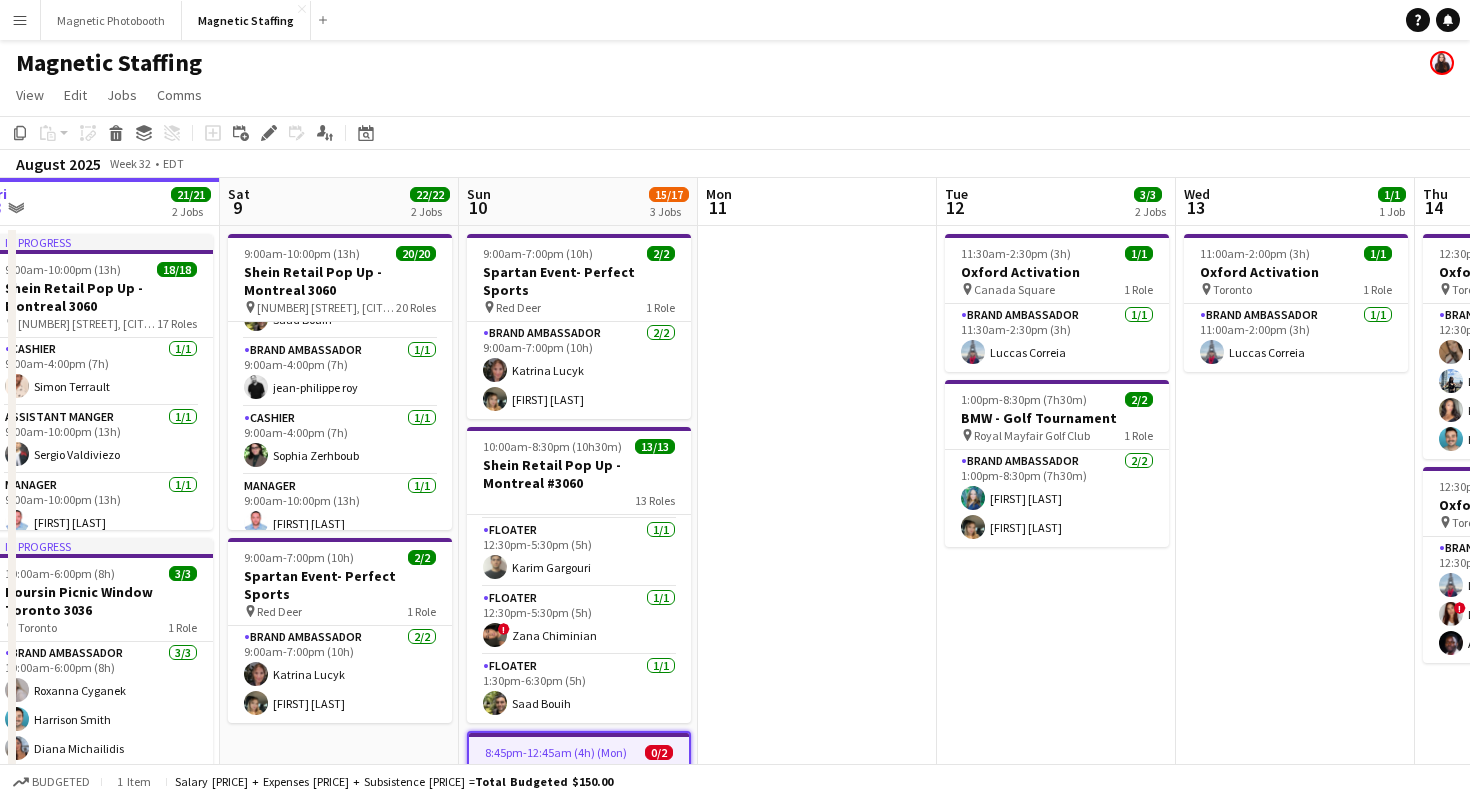 click on "Magnetic Staffing" 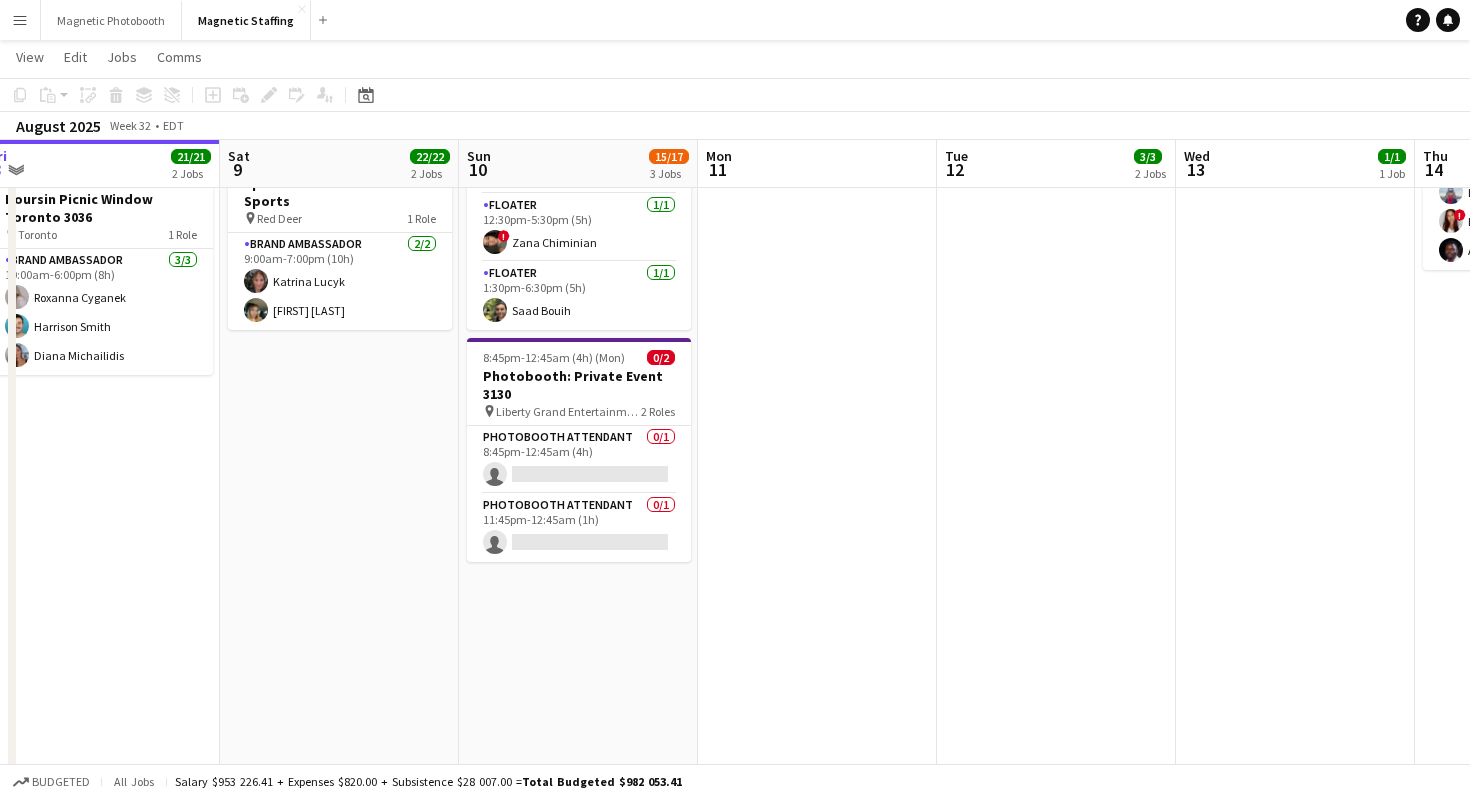 scroll, scrollTop: 395, scrollLeft: 0, axis: vertical 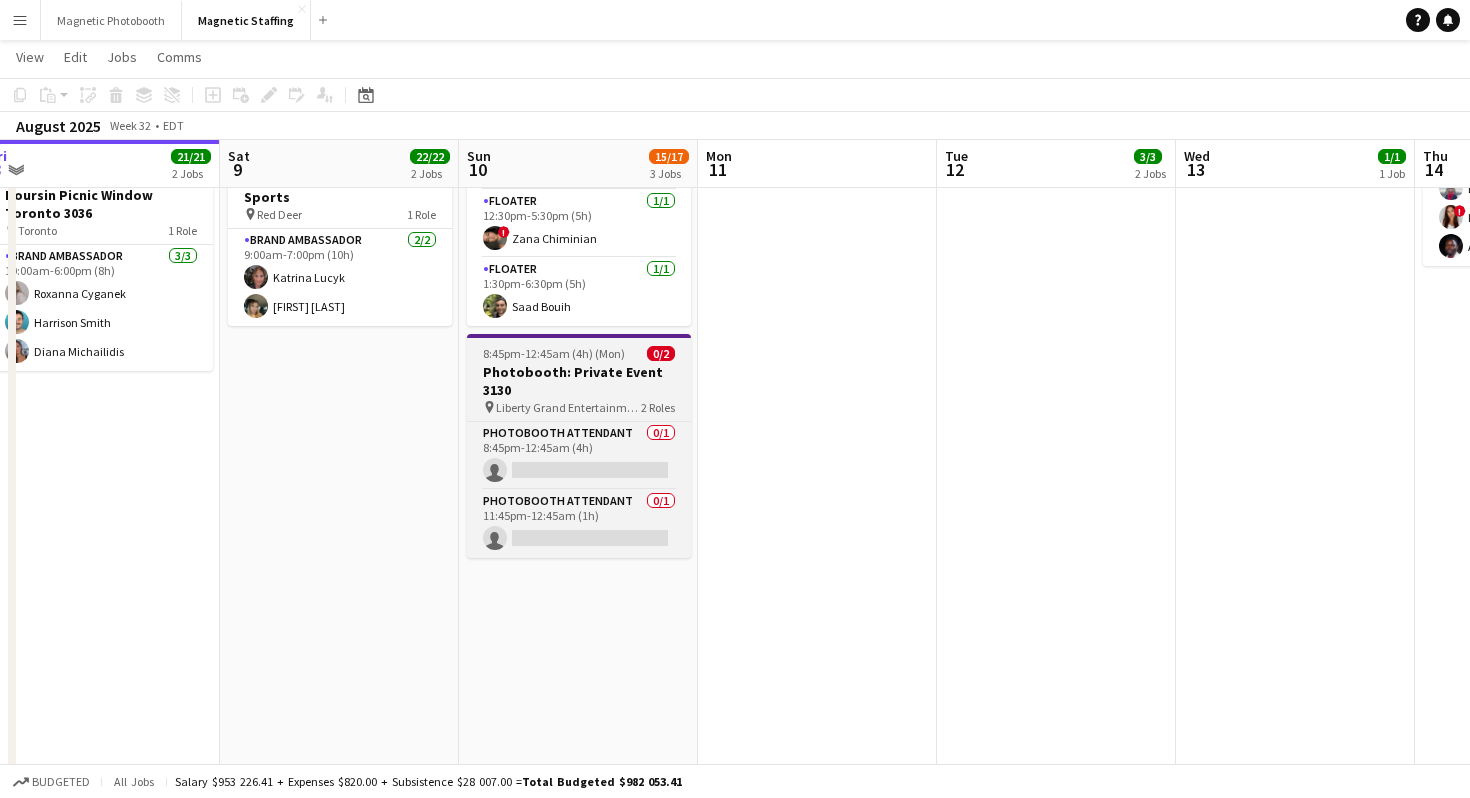 click on "pin
Liberty Grand Entertainment   2 Roles" at bounding box center [579, 407] 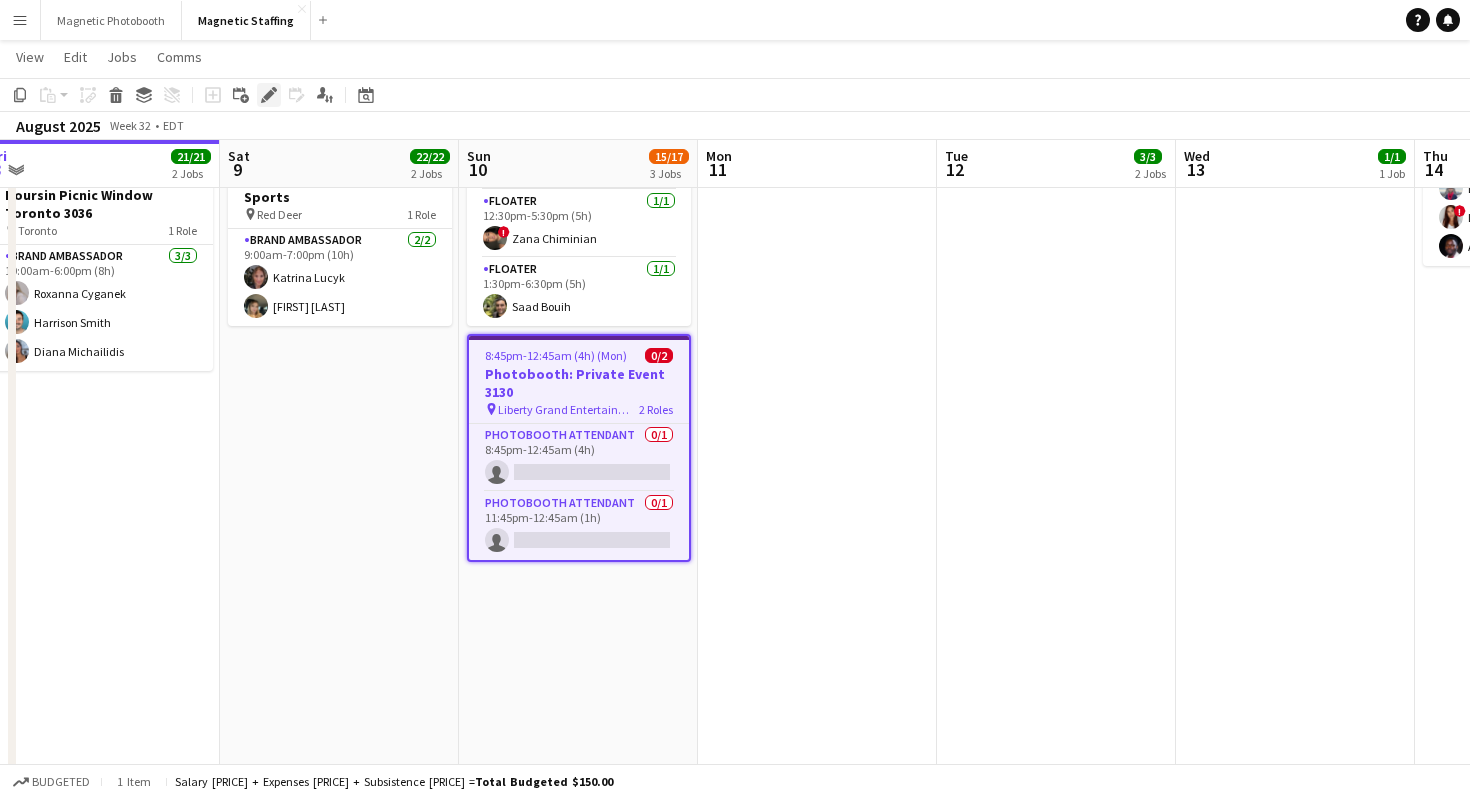 click on "Edit" at bounding box center (269, 95) 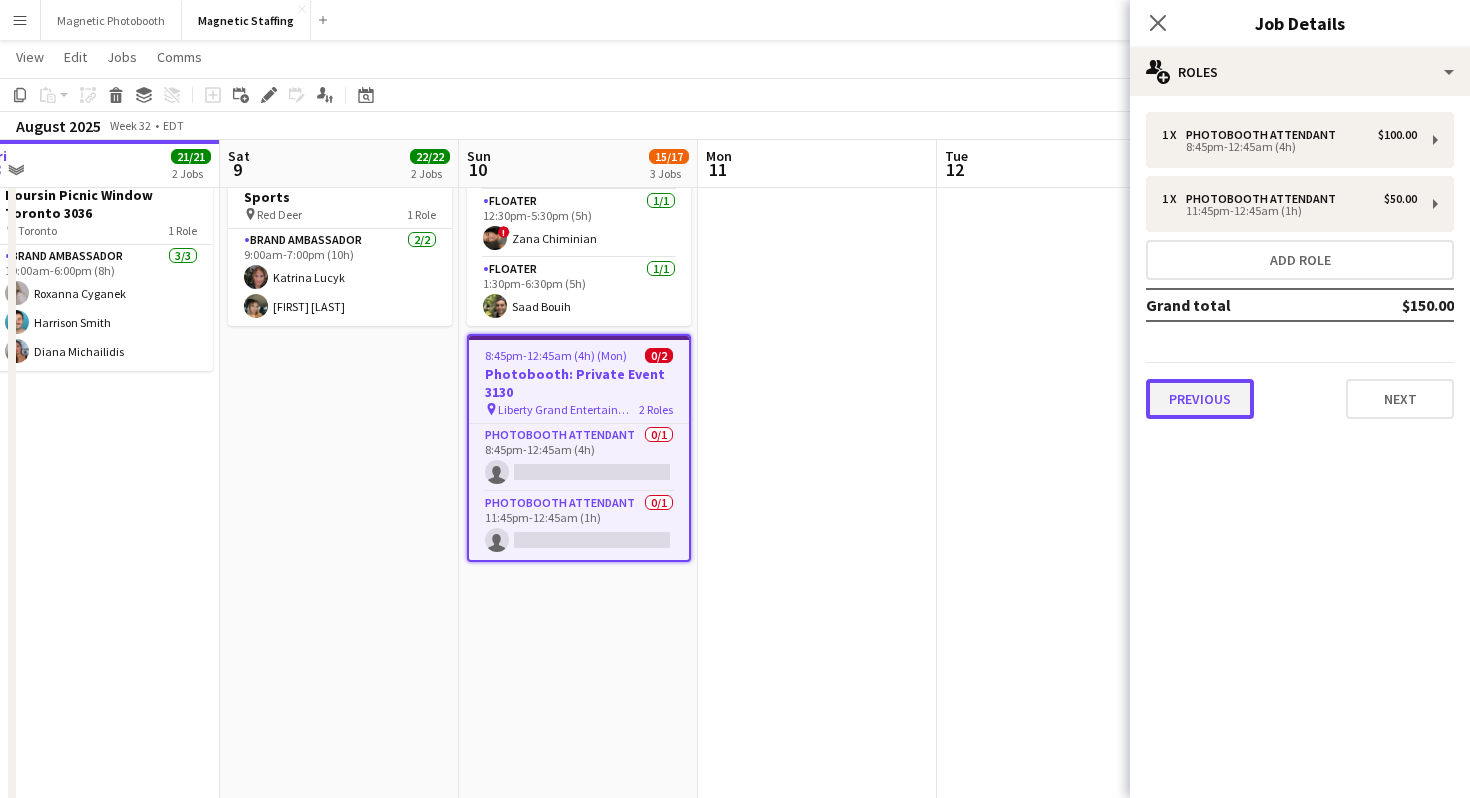 click on "Previous" at bounding box center (1200, 399) 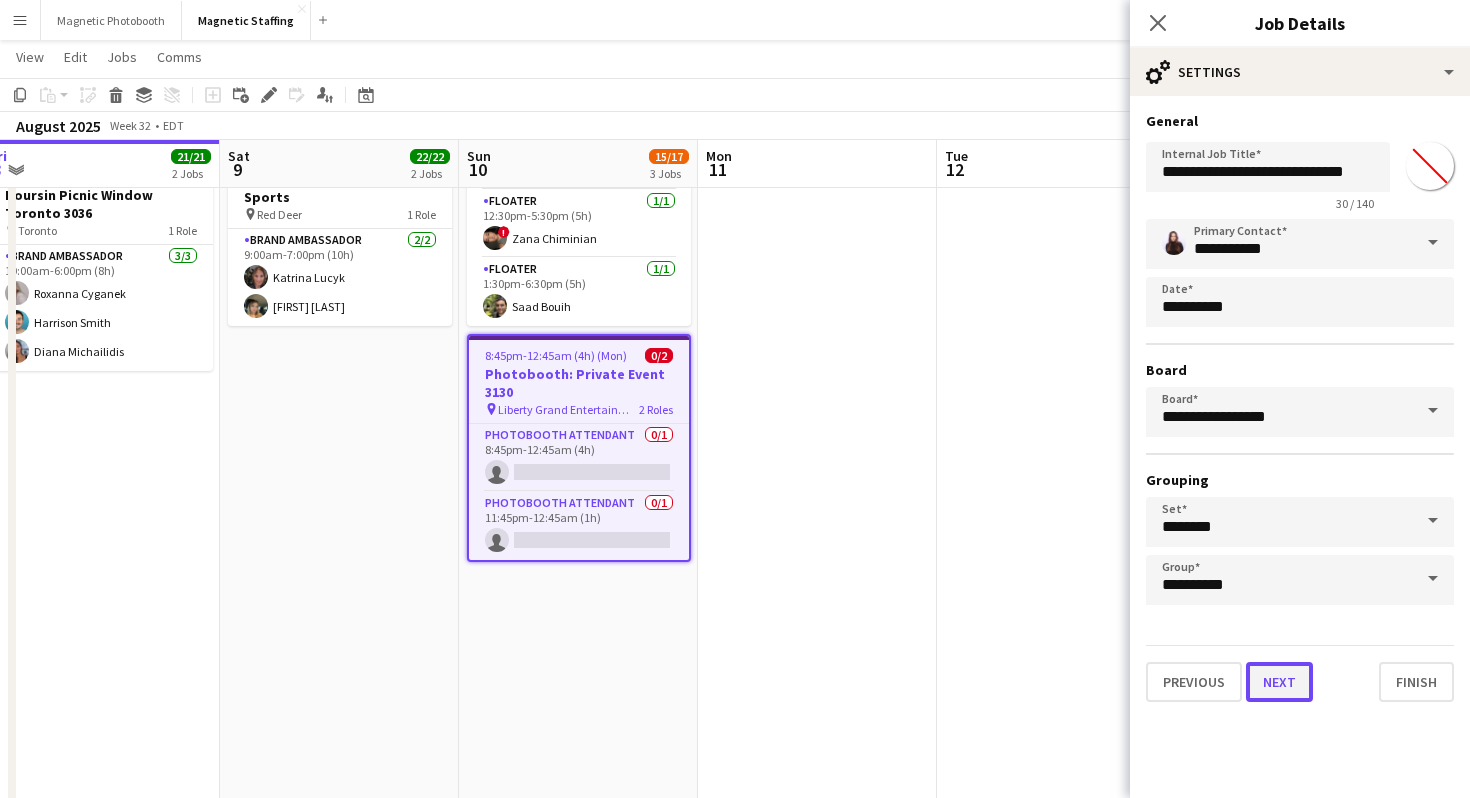click on "Next" at bounding box center [1279, 682] 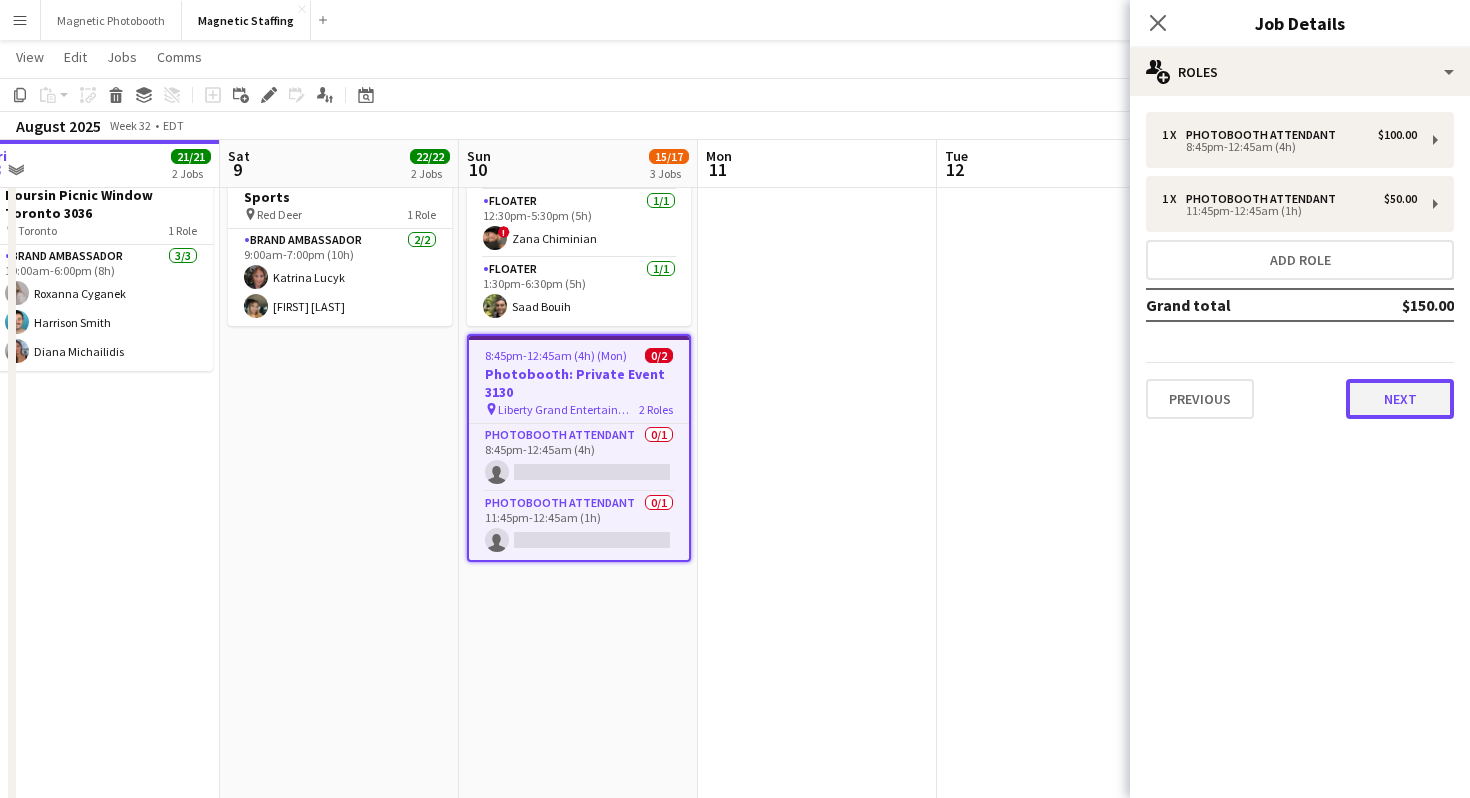 click on "Next" at bounding box center (1400, 399) 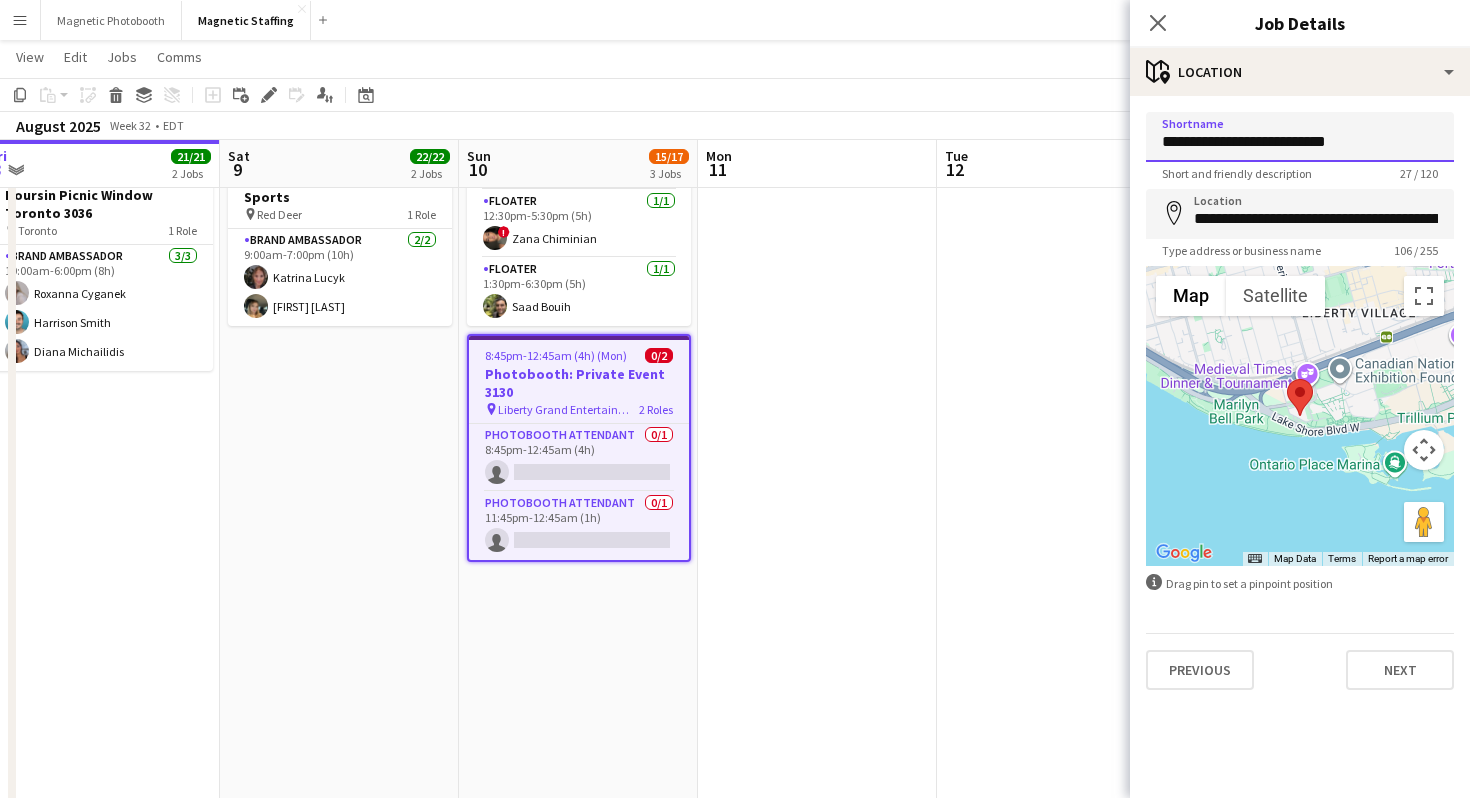 click on "**********" at bounding box center [1300, 137] 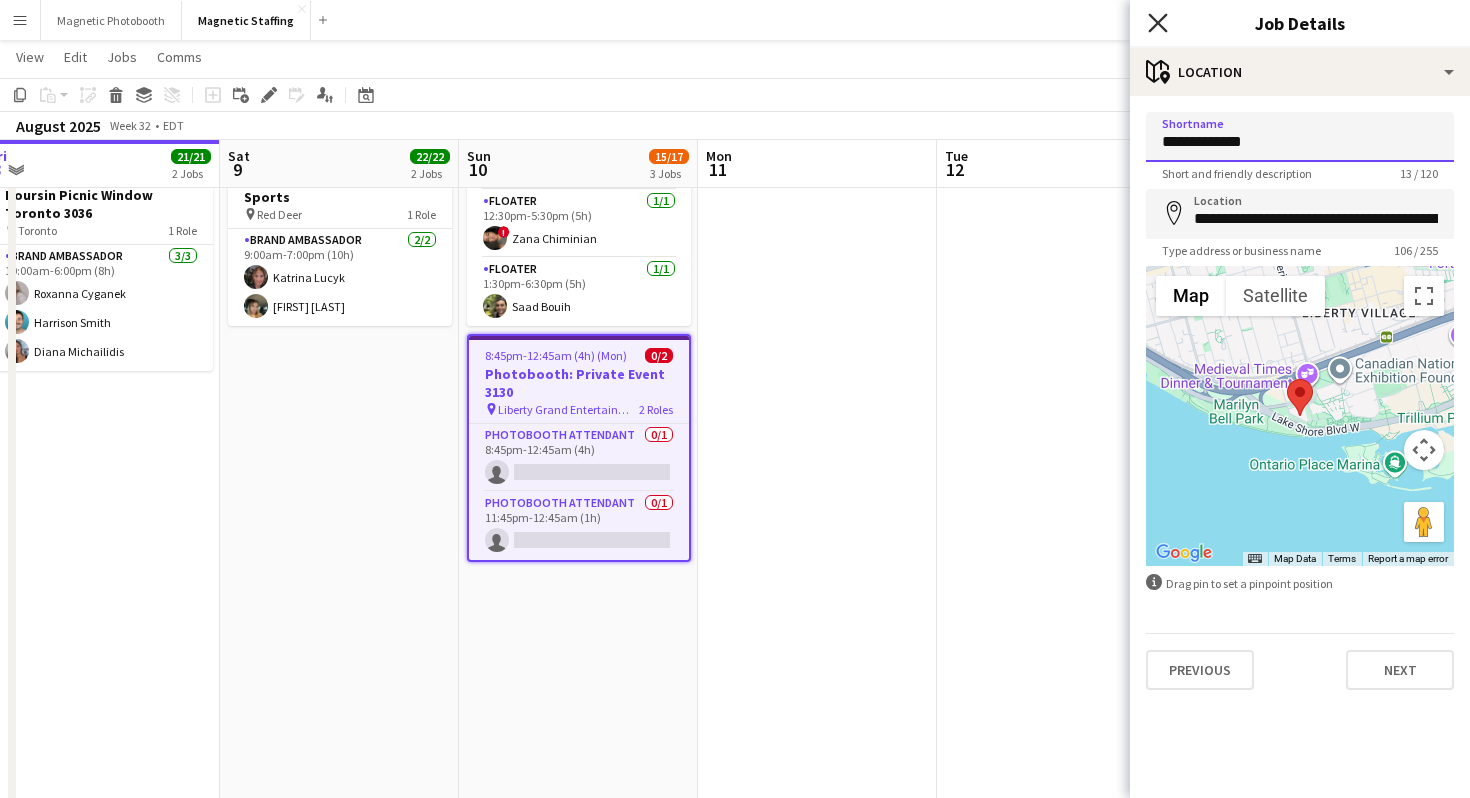 type on "**********" 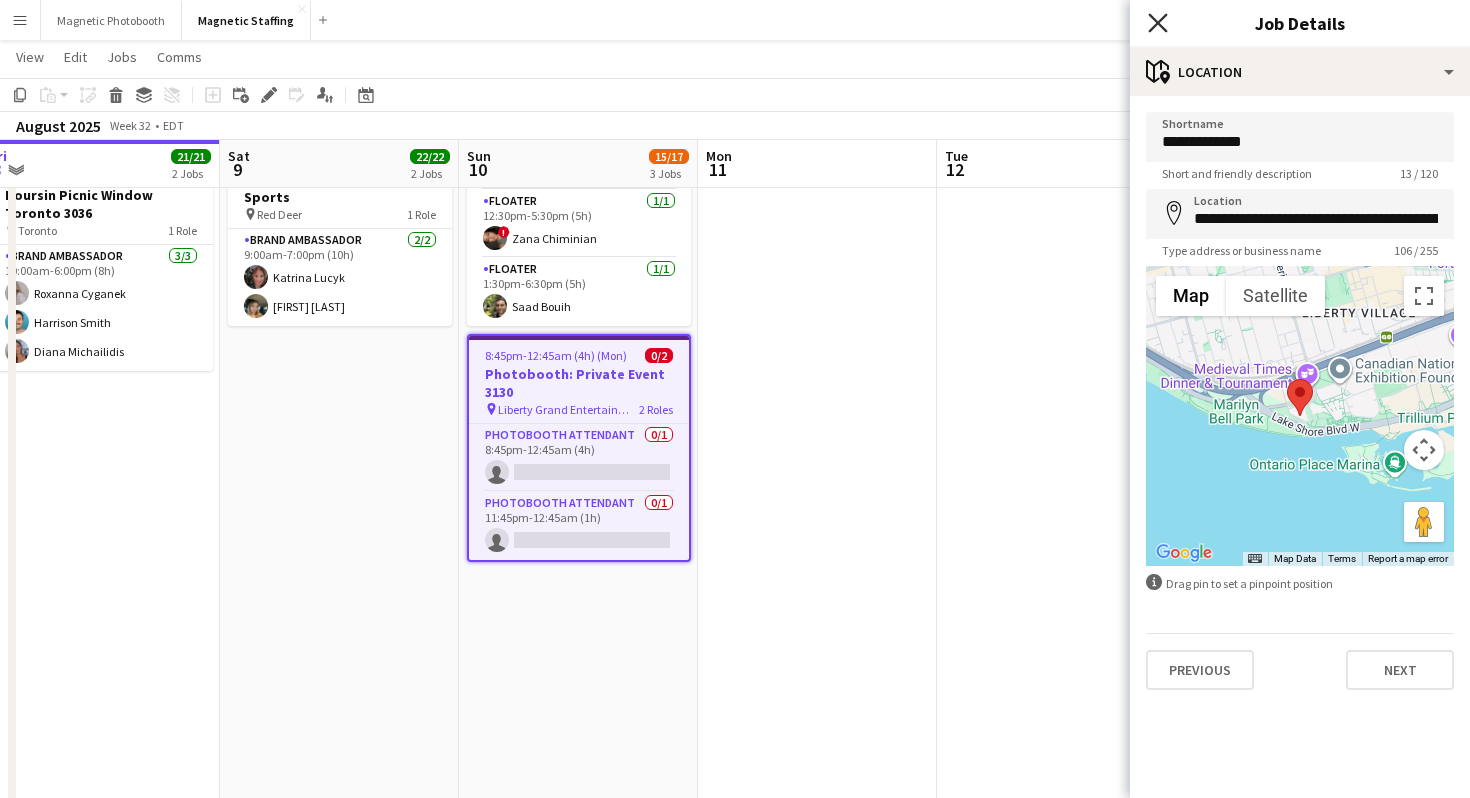 click on "Close pop-in" 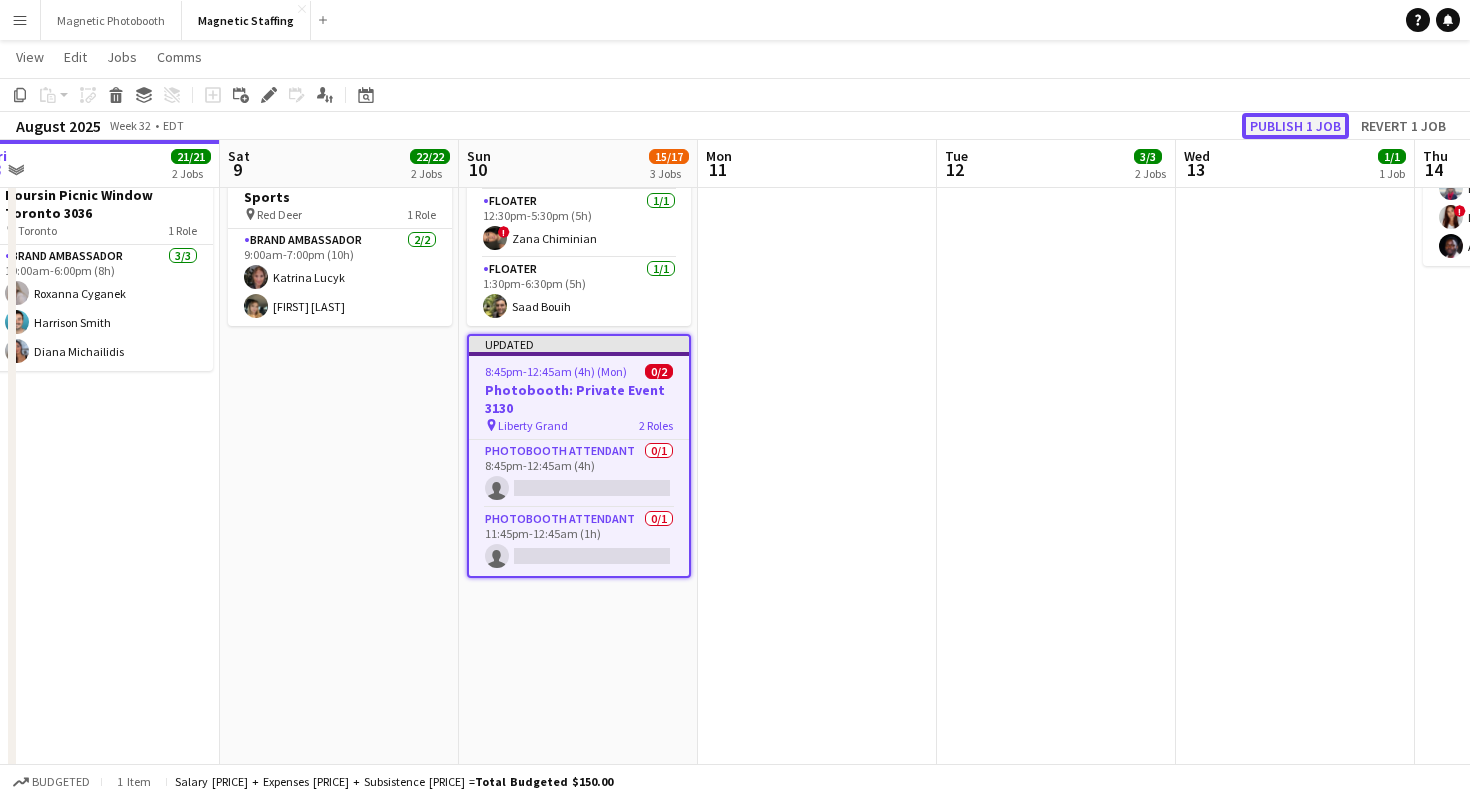 click on "Publish 1 job" 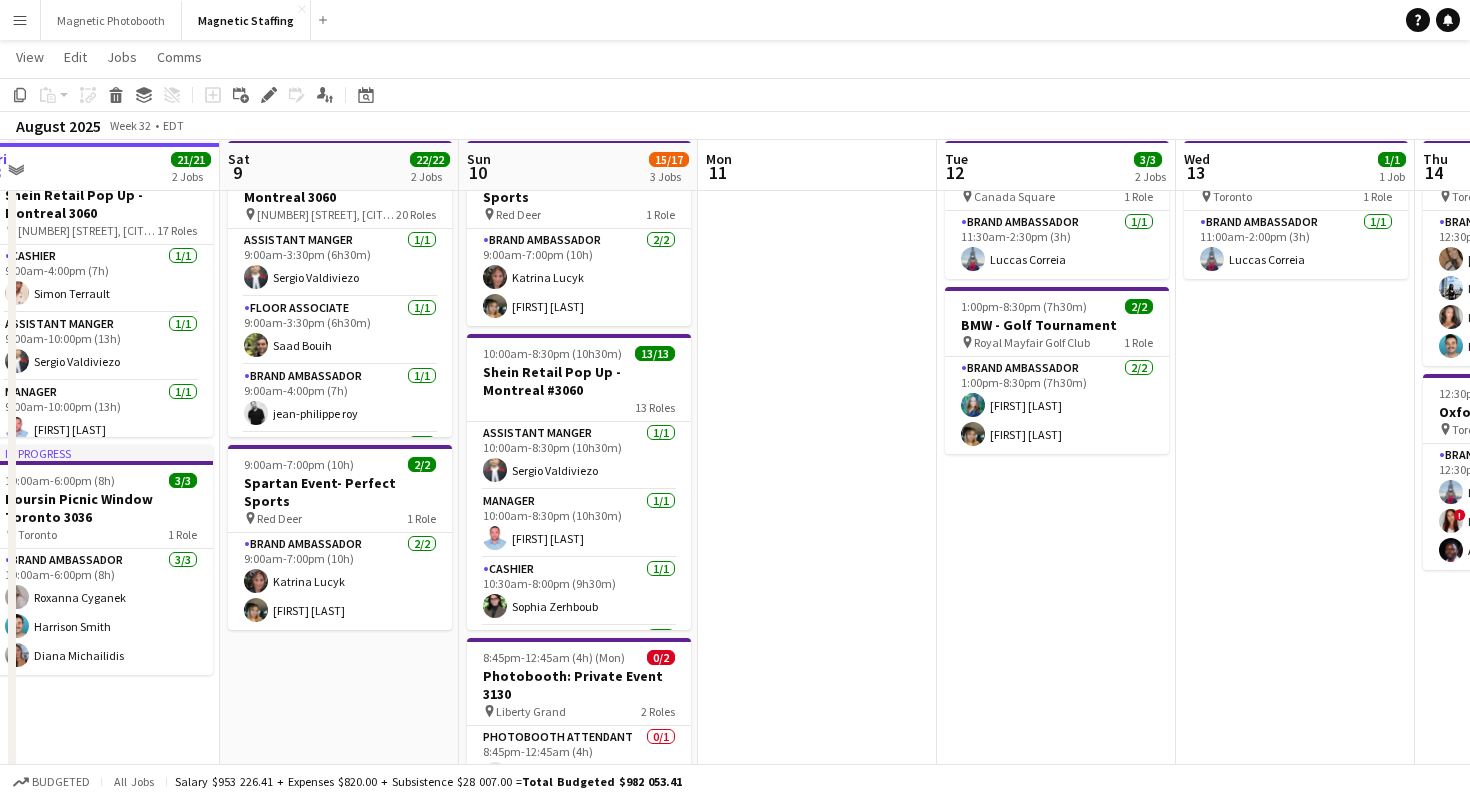 scroll, scrollTop: 93, scrollLeft: 0, axis: vertical 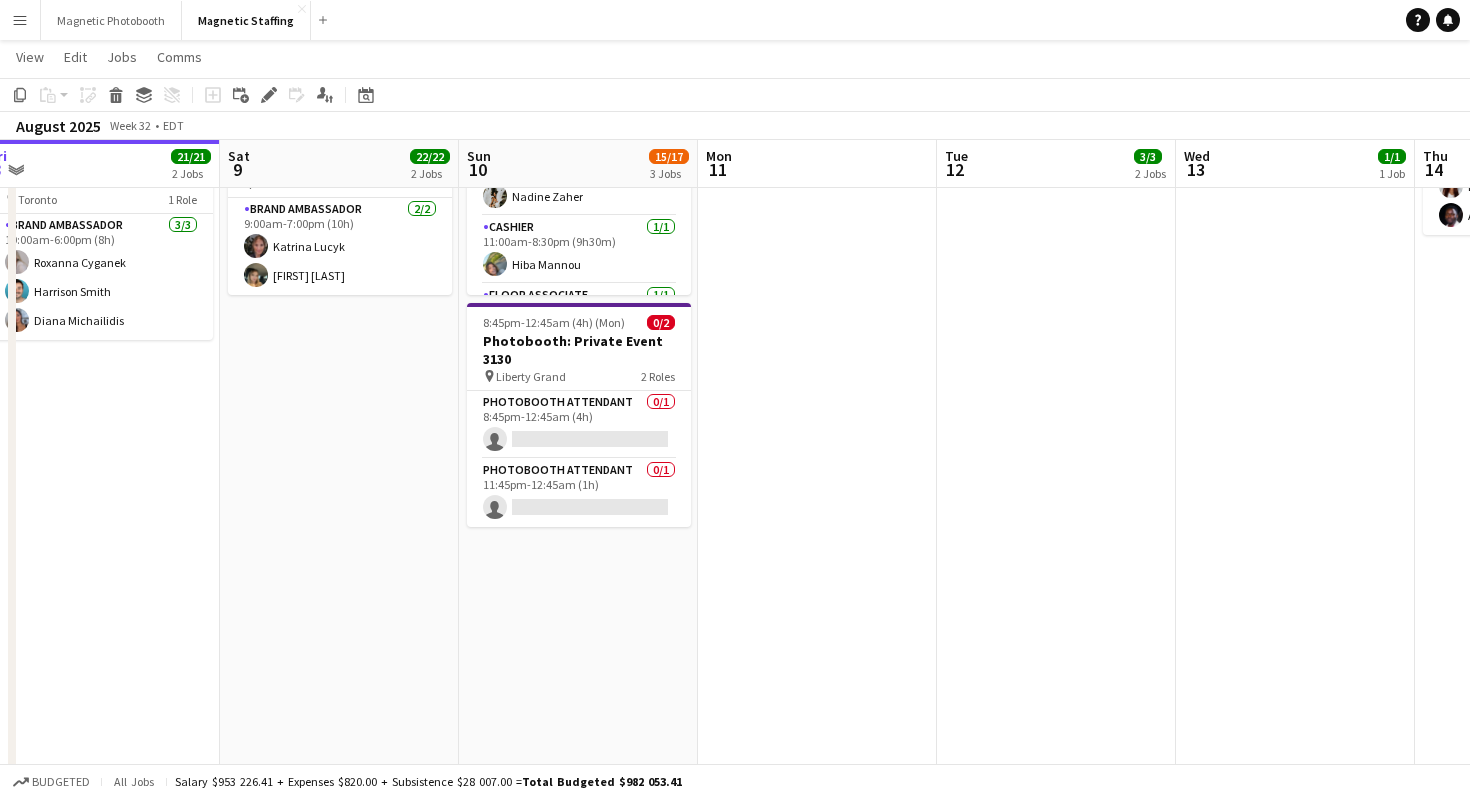 click on "Photobooth Attendant    0/1   8:45pm-12:45am (4h)
single-neutral-actions" at bounding box center (579, 425) 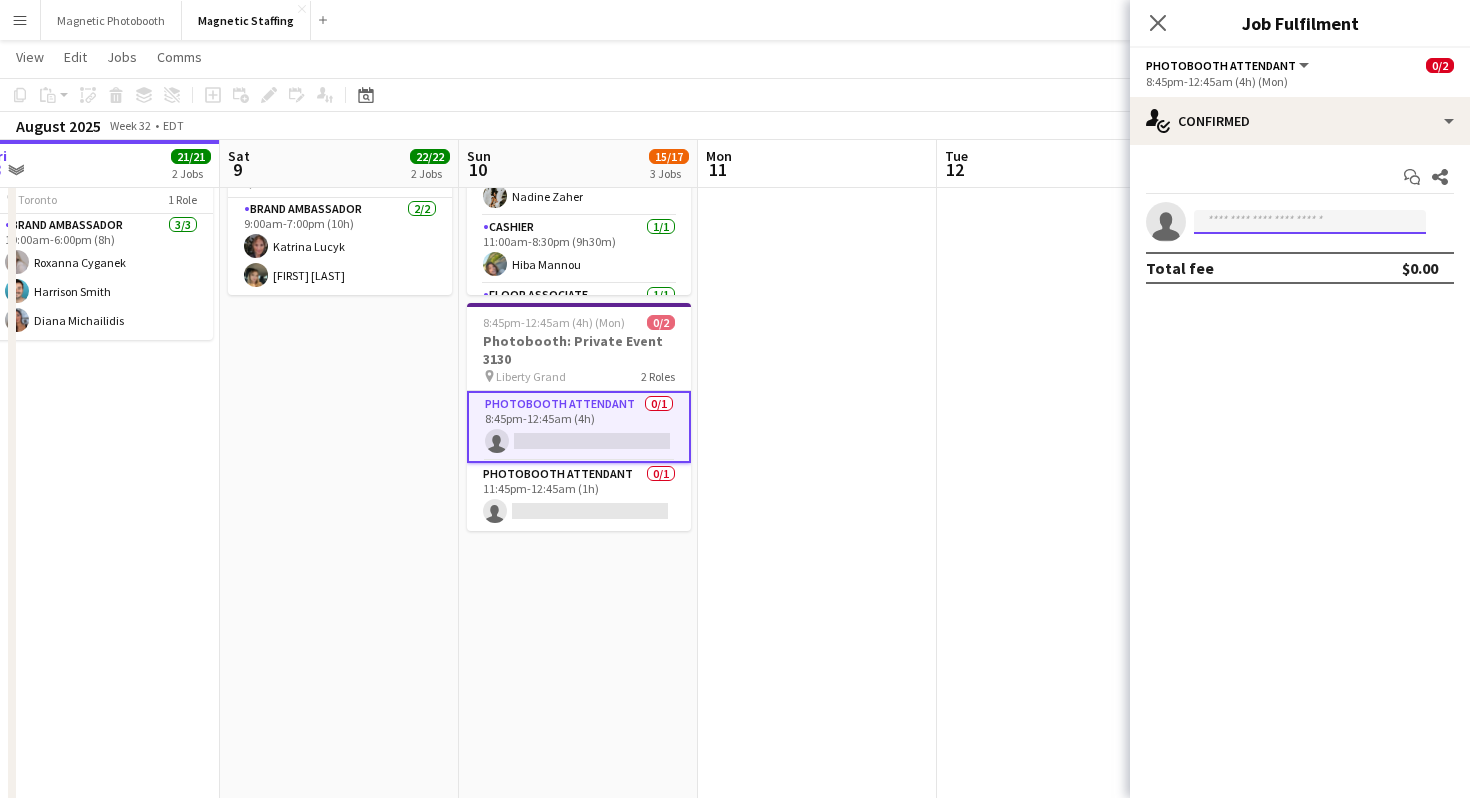 click at bounding box center [1310, 222] 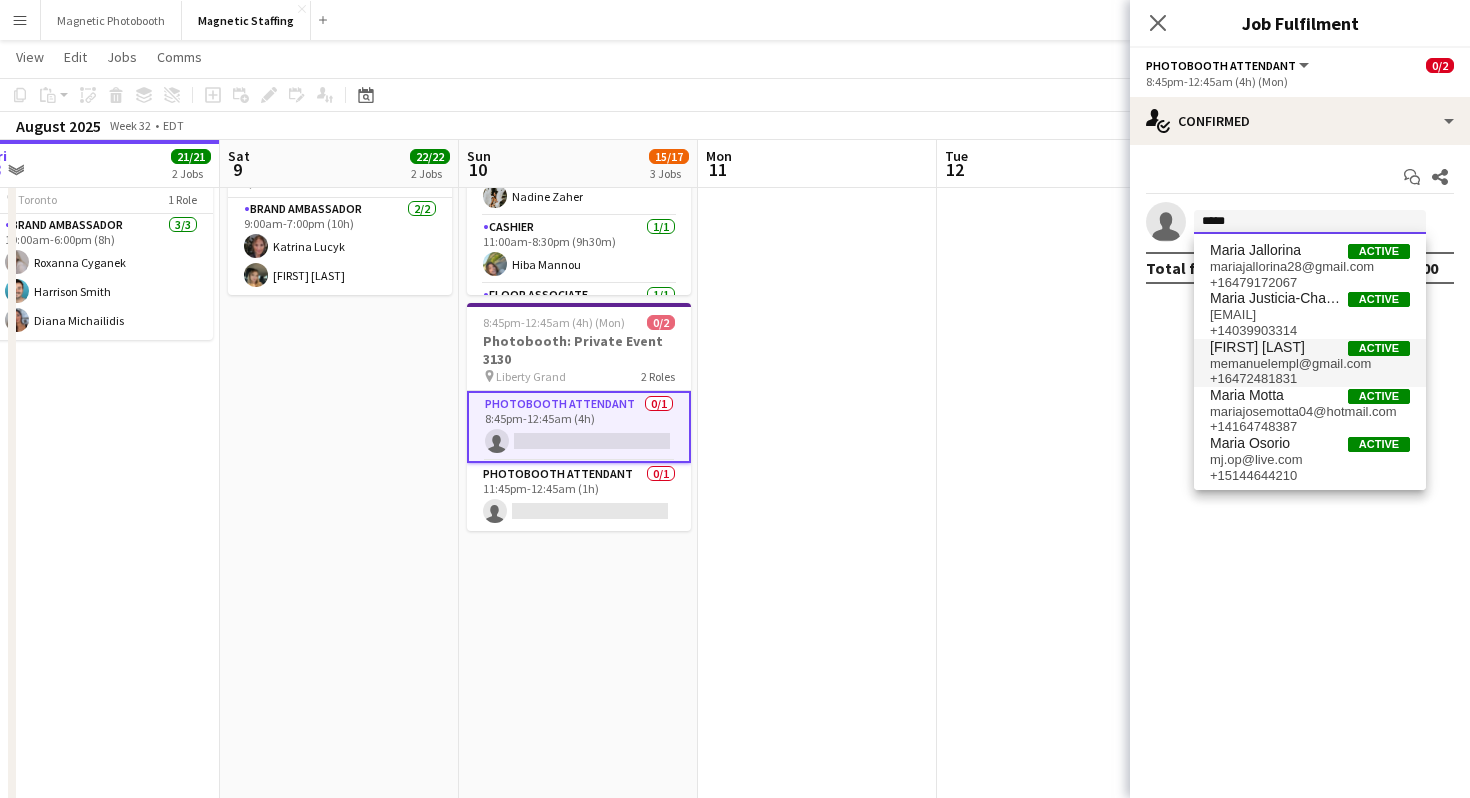type on "*****" 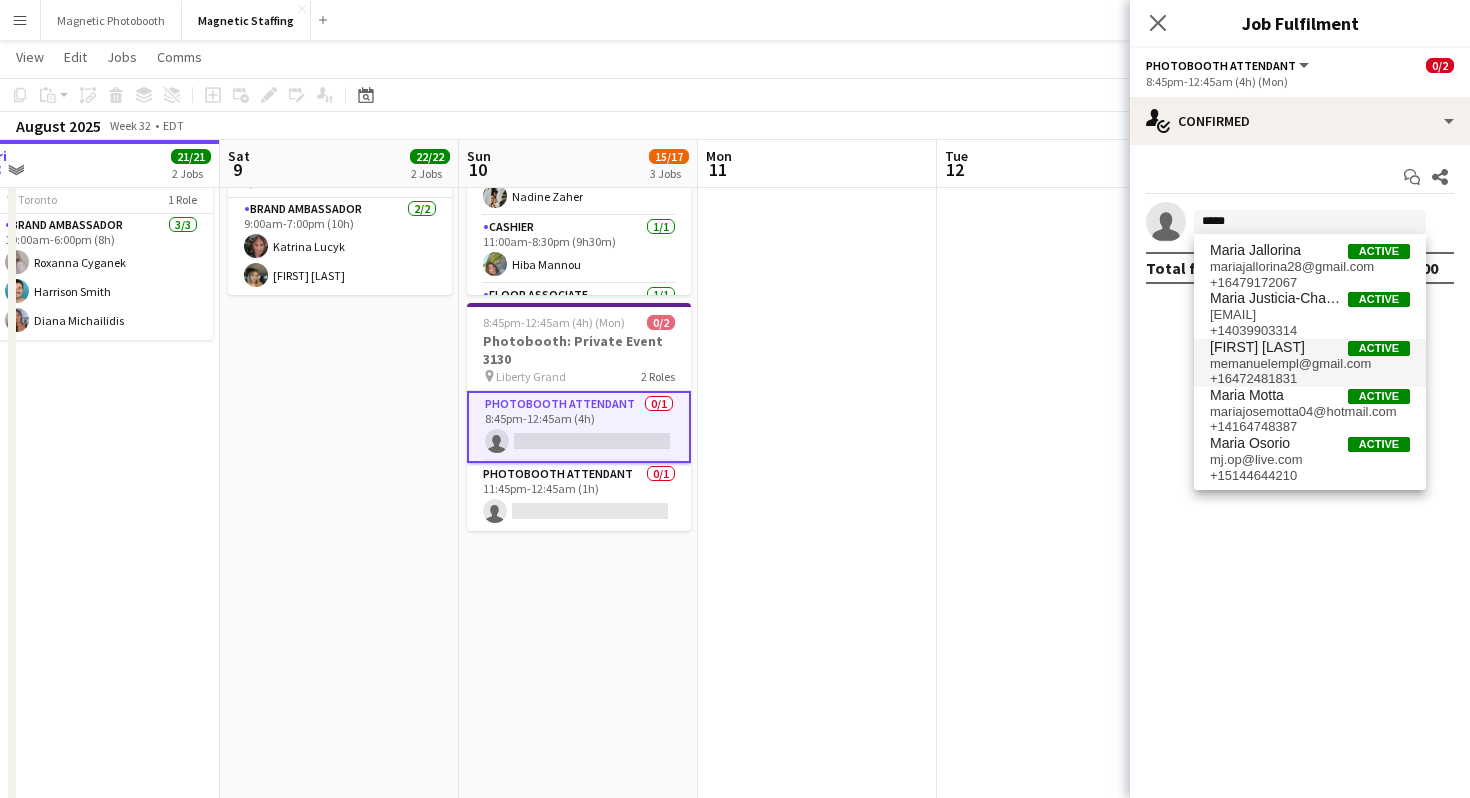 click on "memanuelempl@gmail.com" at bounding box center (1310, 364) 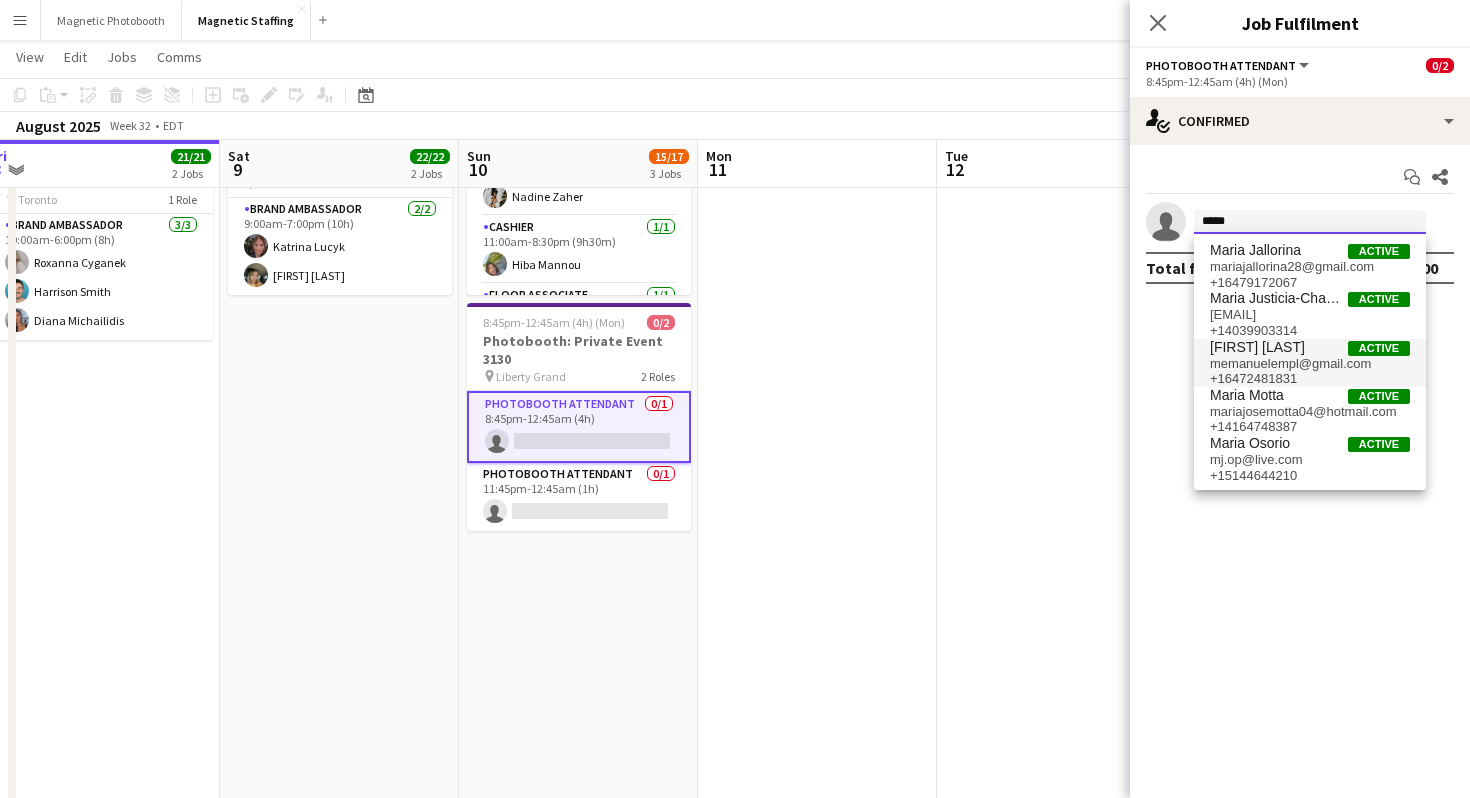 type 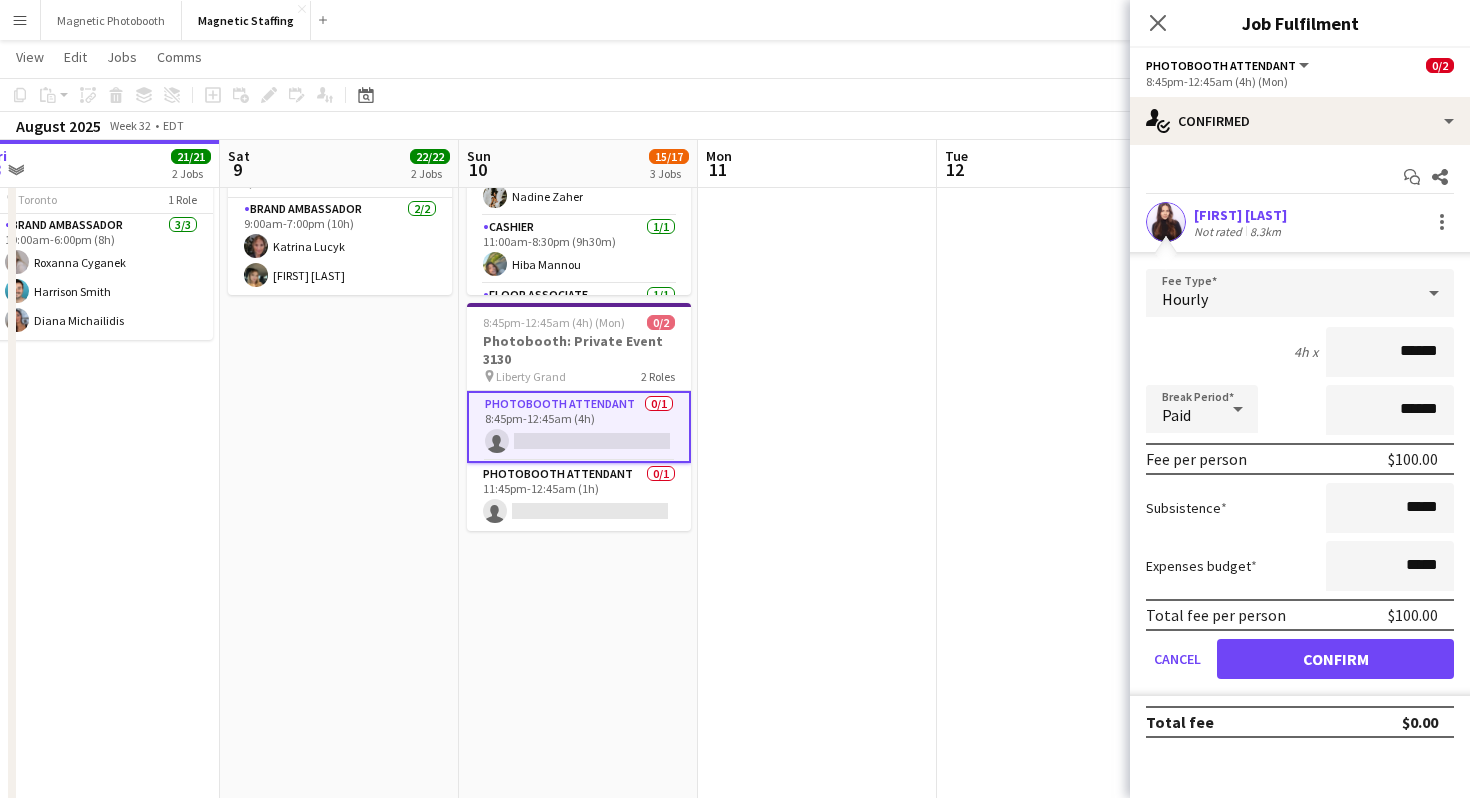 click on "******" at bounding box center (1390, 352) 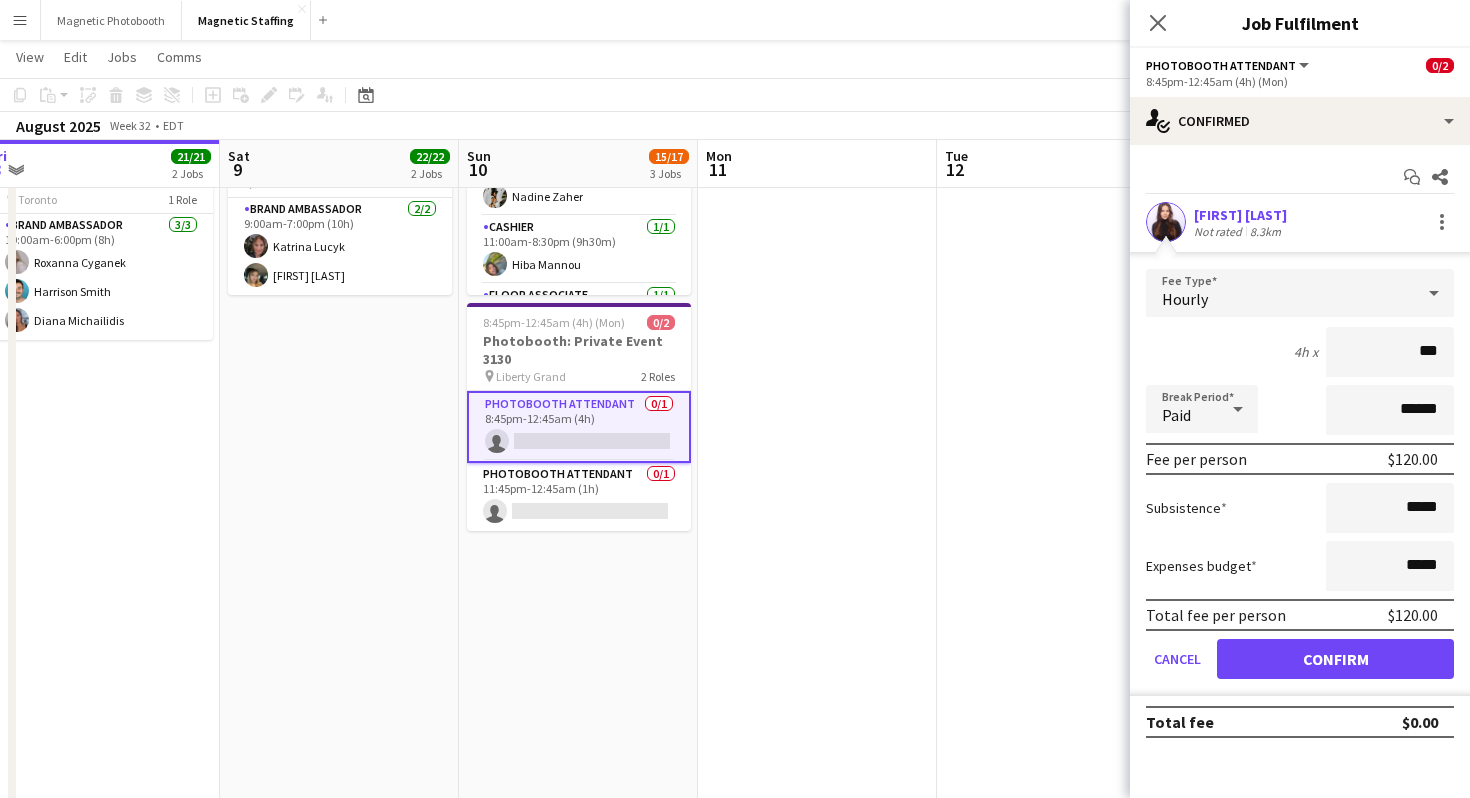 type on "***" 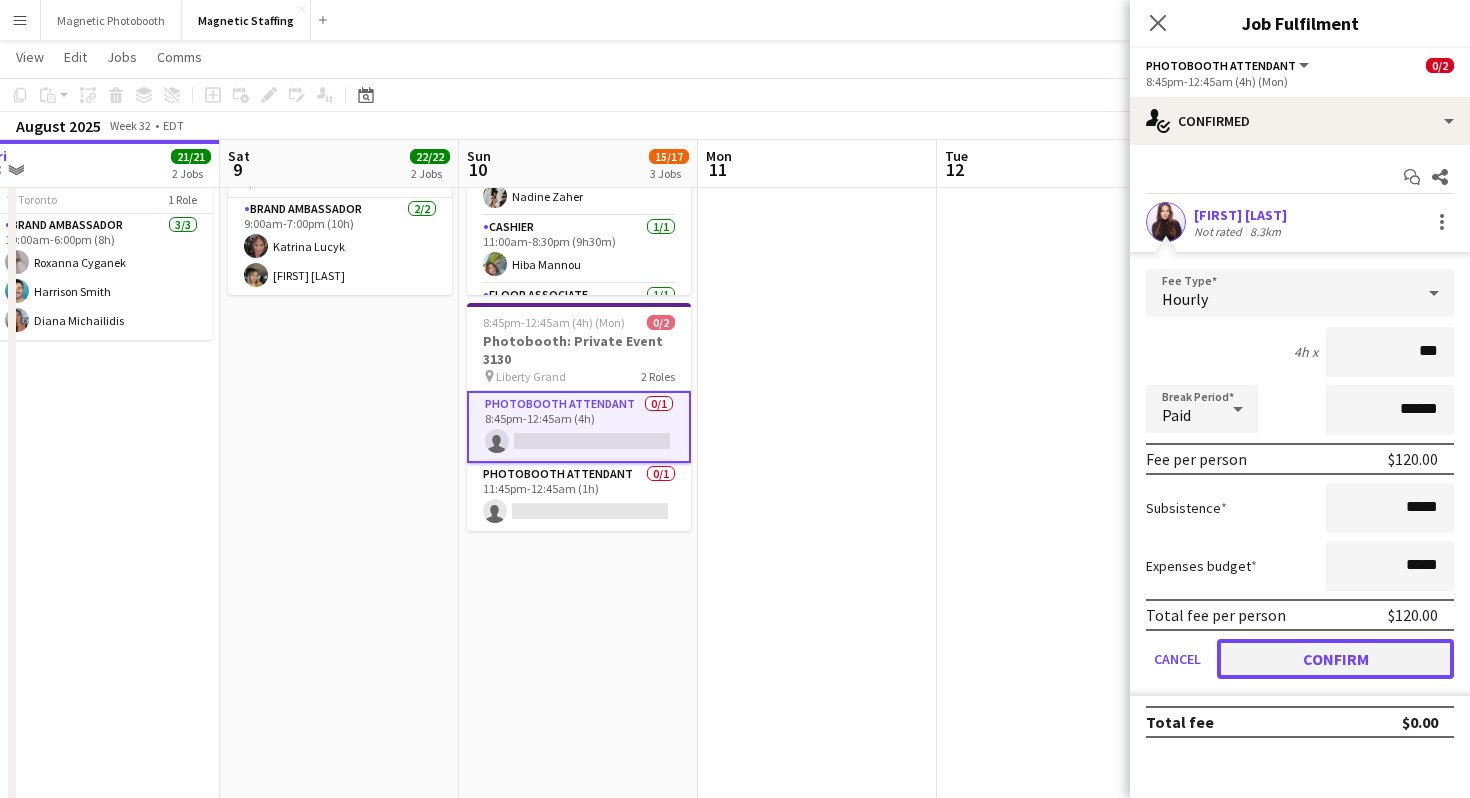 click on "Confirm" at bounding box center [1335, 659] 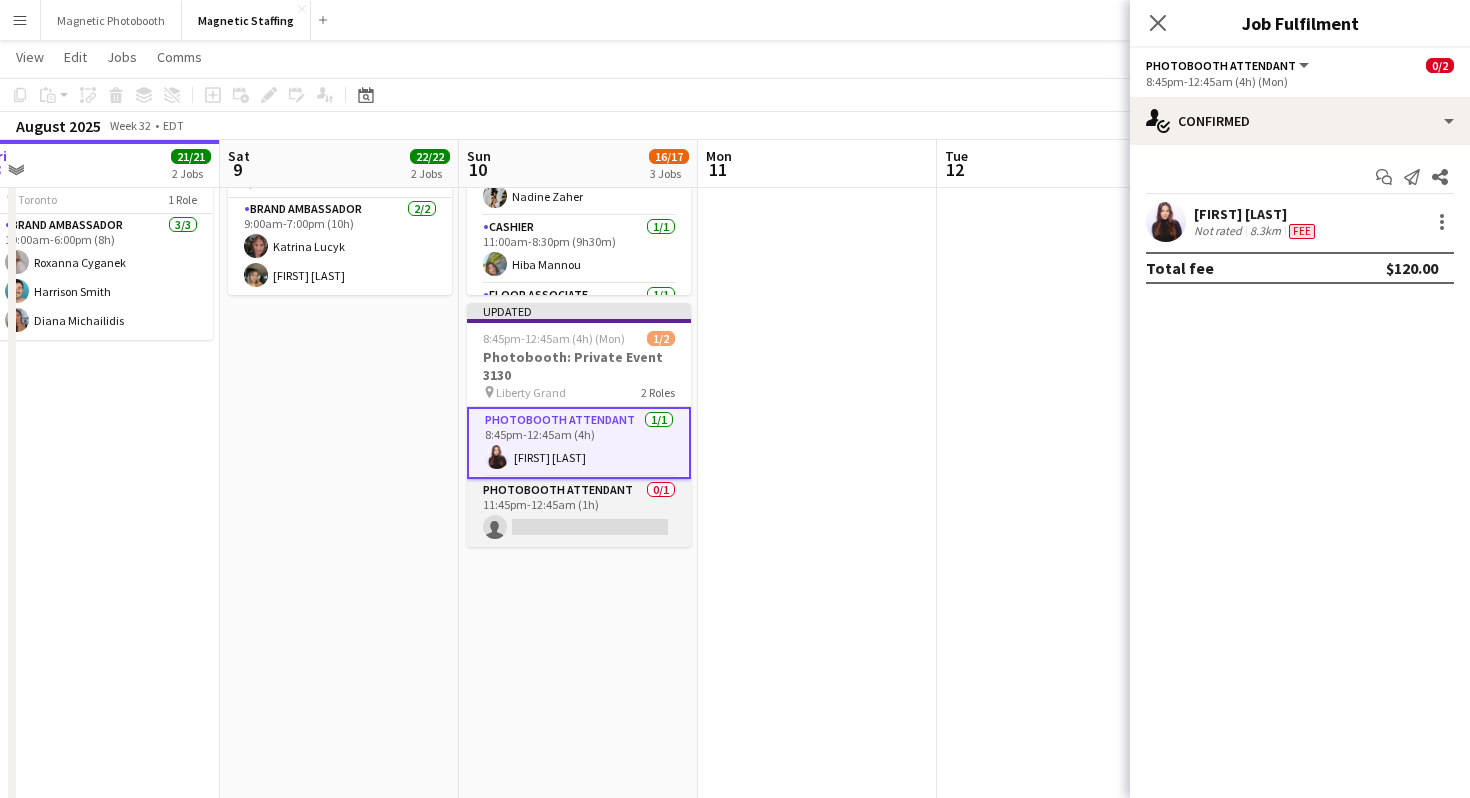 click on "Photobooth Attendant    0/1   11:45pm-12:45am (1h)
single-neutral-actions" at bounding box center [579, 513] 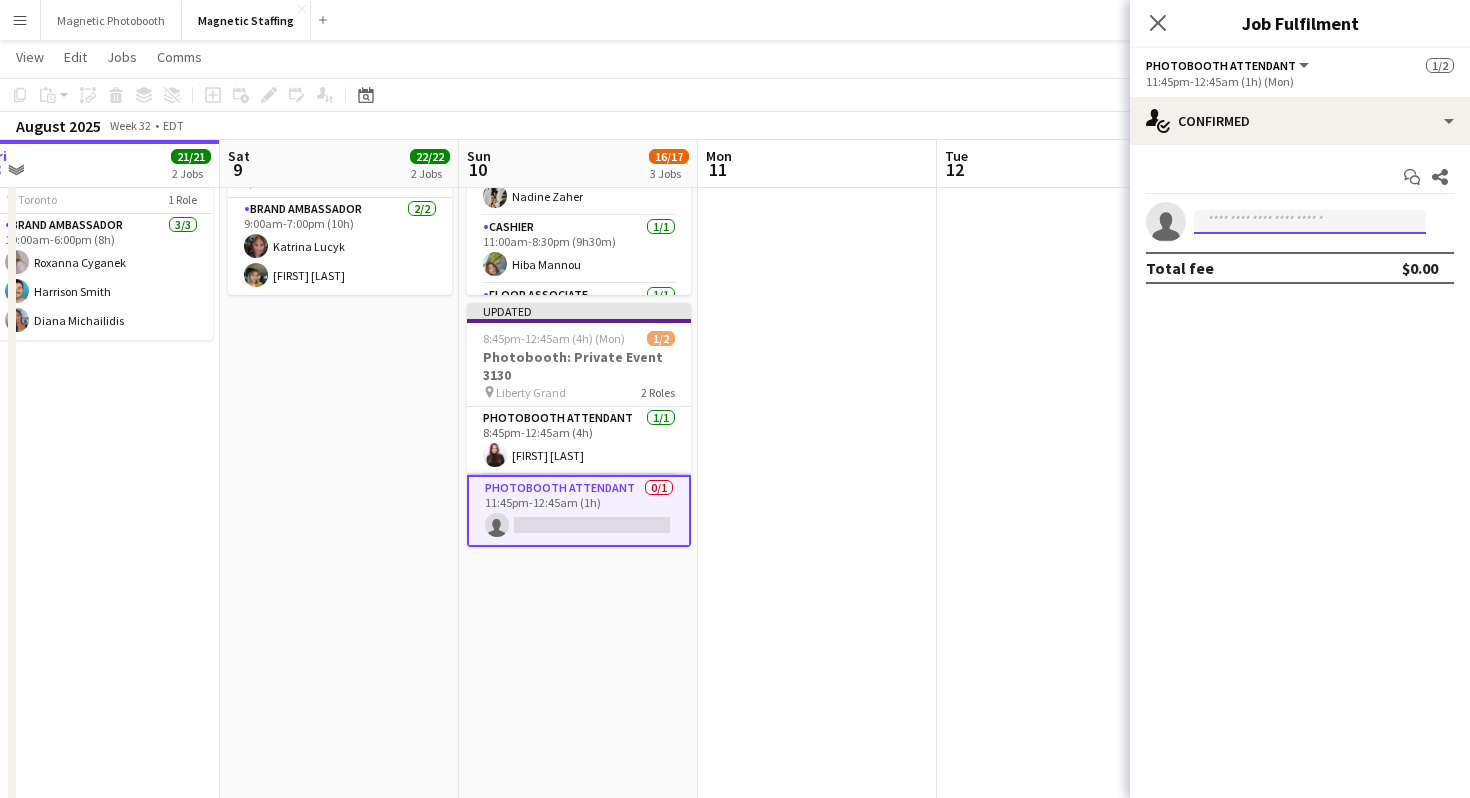 click at bounding box center [1310, 222] 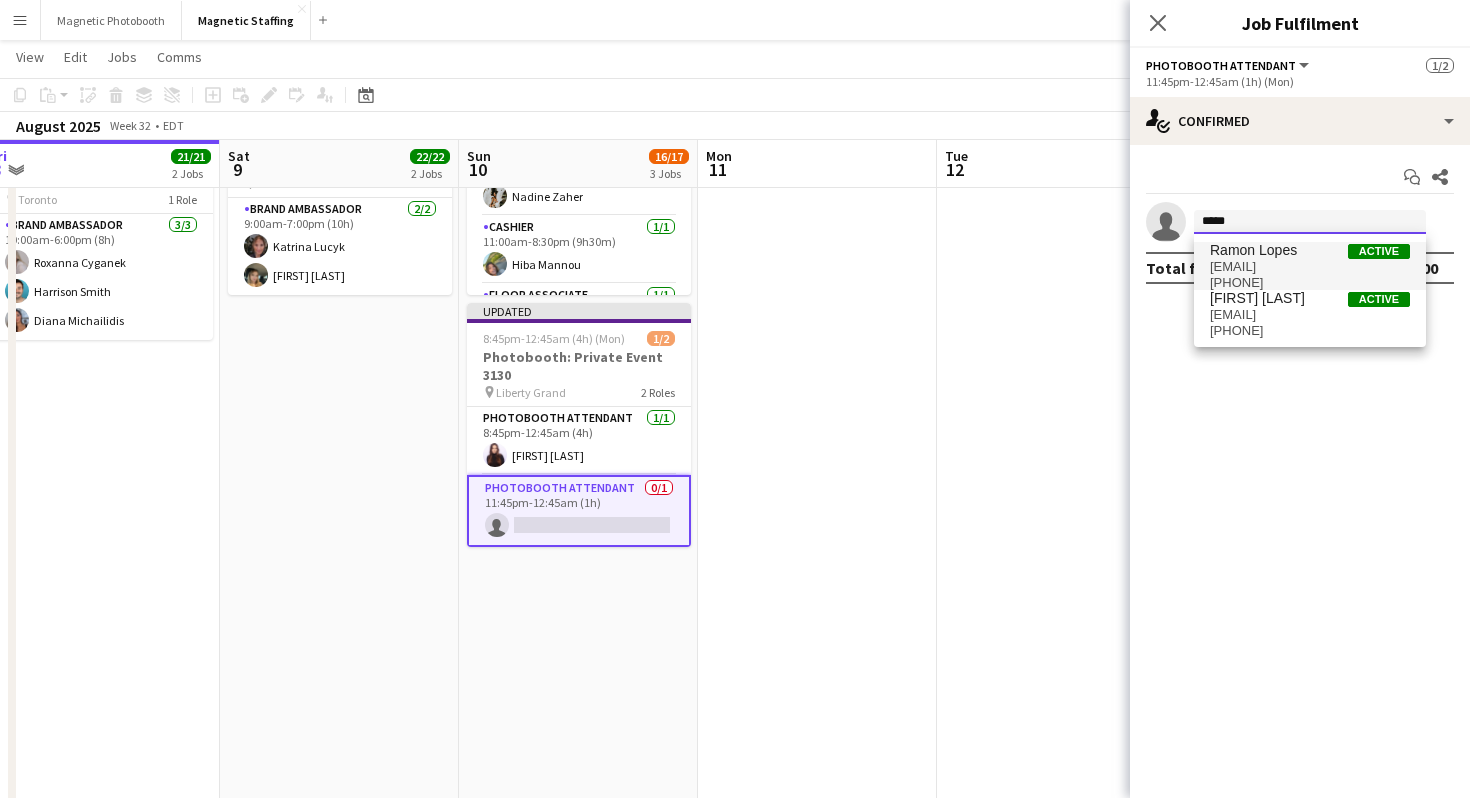 type on "*****" 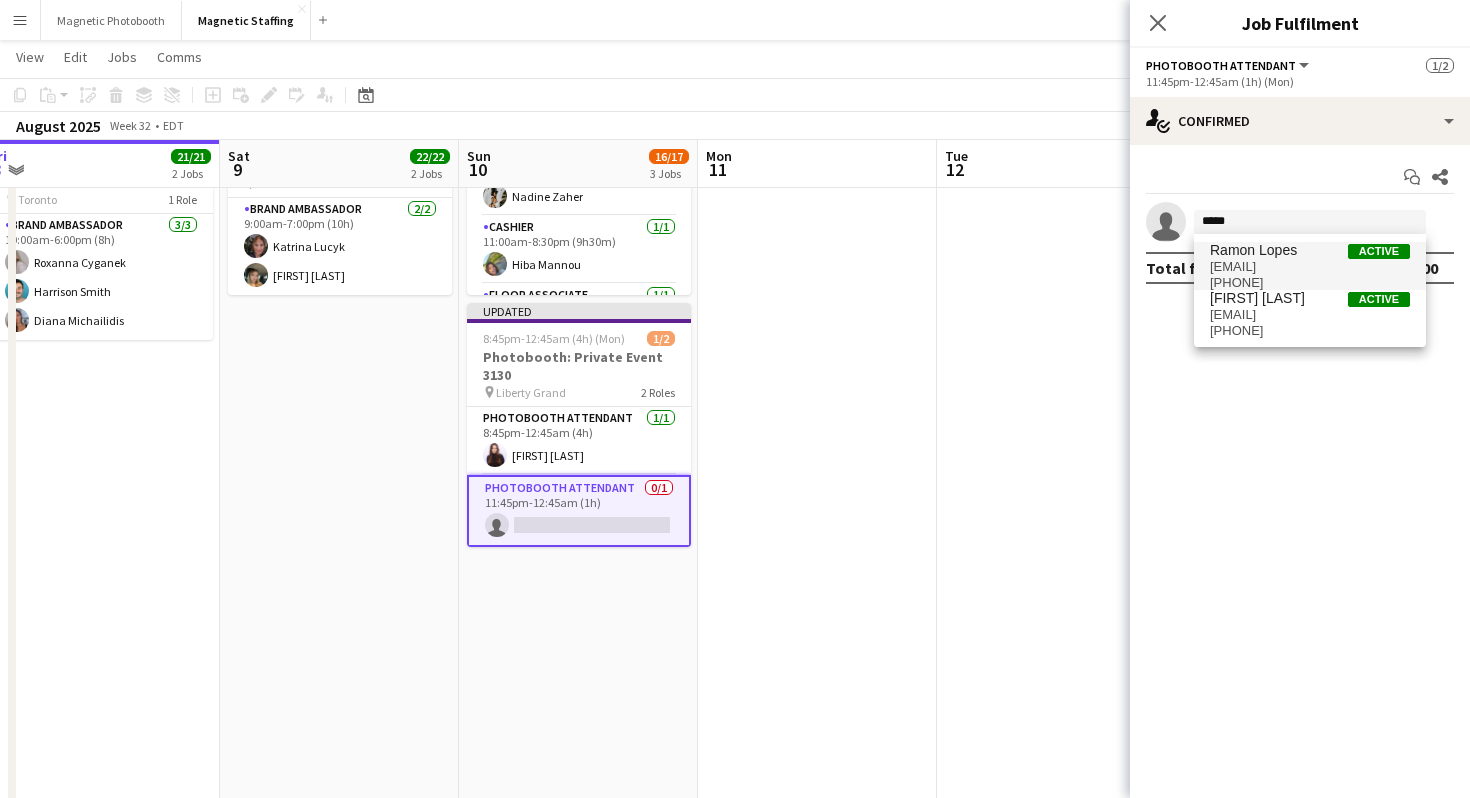 click on "ramonferreira.94@[EXAMPLE.COM]" at bounding box center [1310, 267] 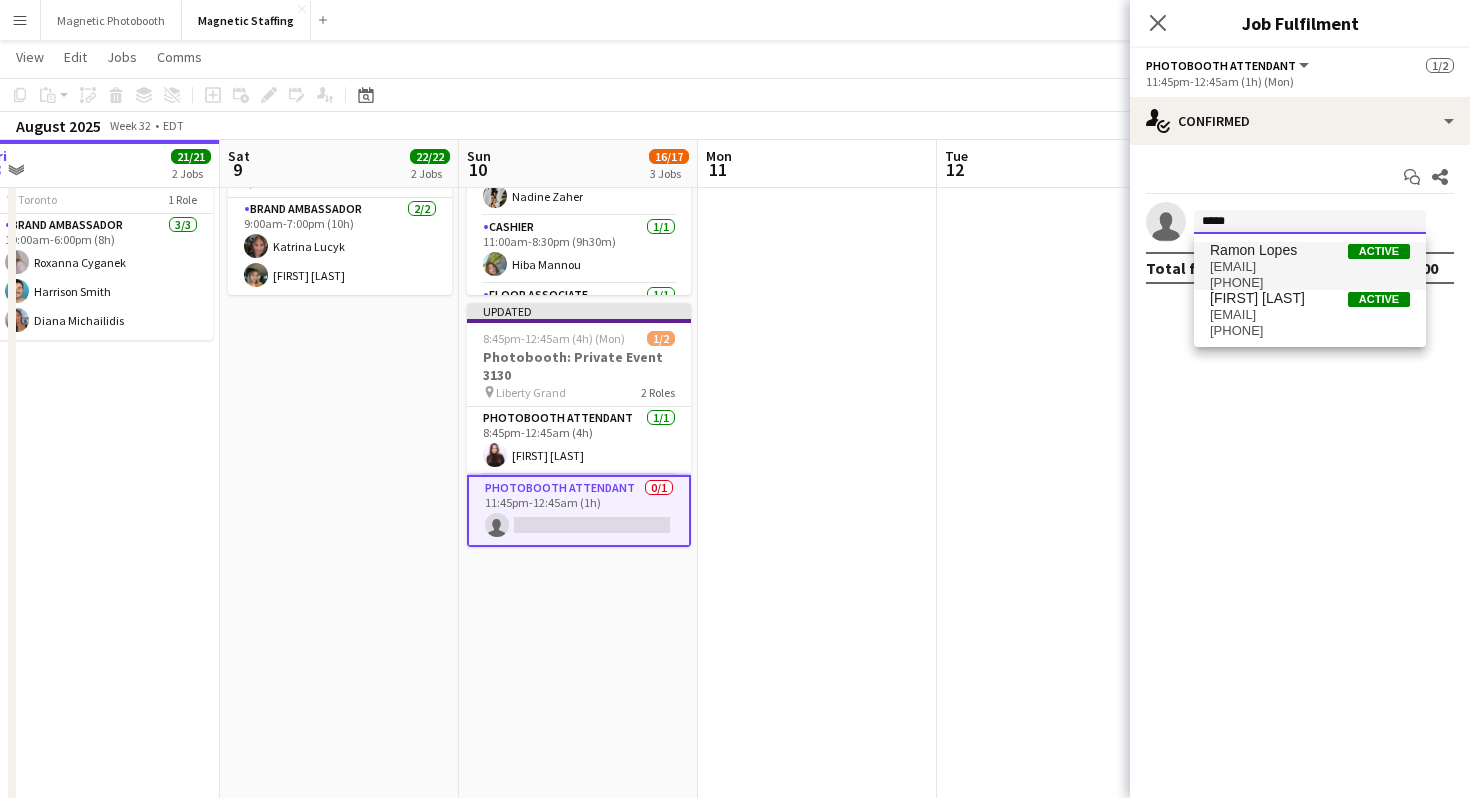 type 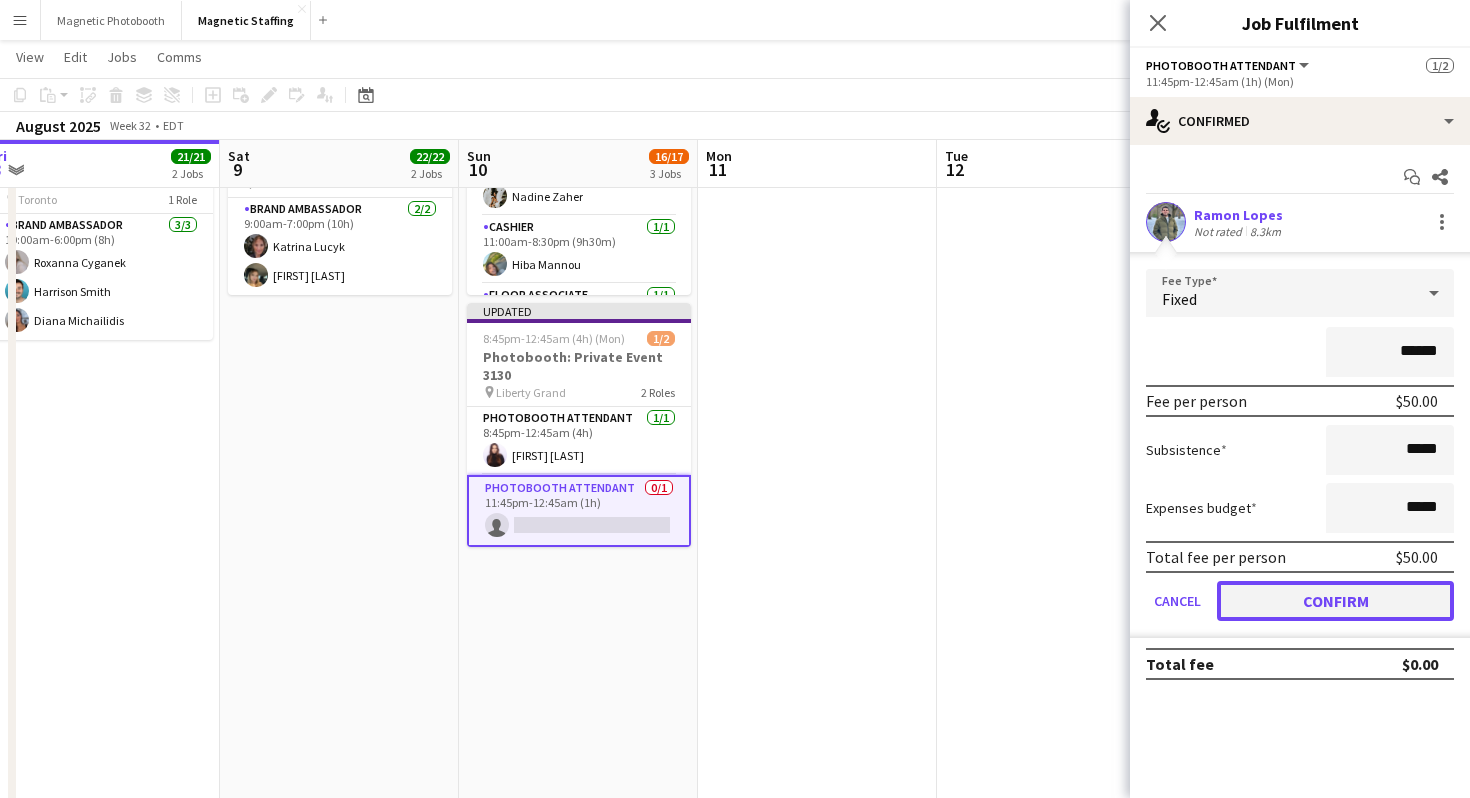 click on "Confirm" at bounding box center (1335, 601) 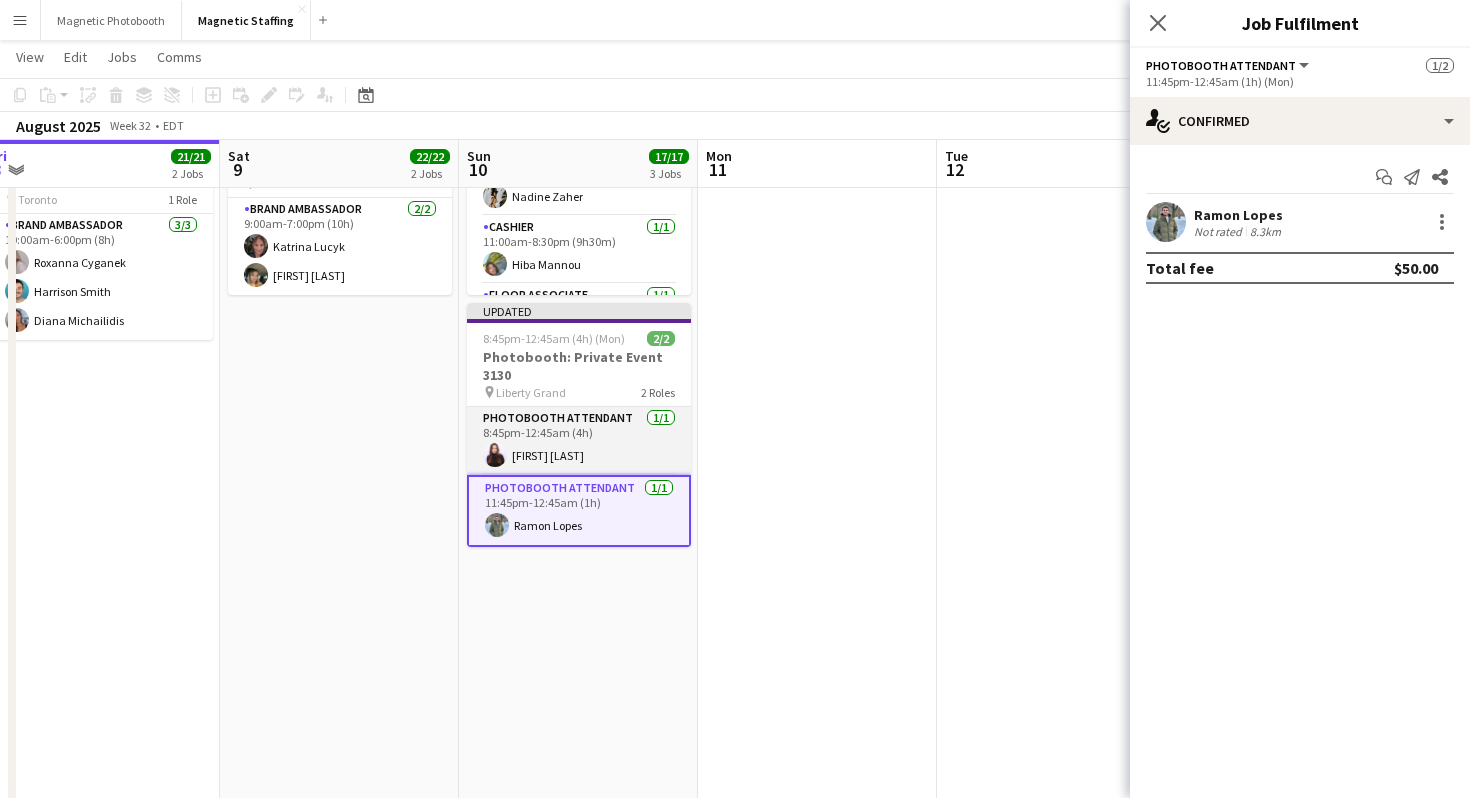 click on "Photobooth Attendant    1/1   8:45pm-12:45am (4h)
Maria Lopes" at bounding box center [579, 441] 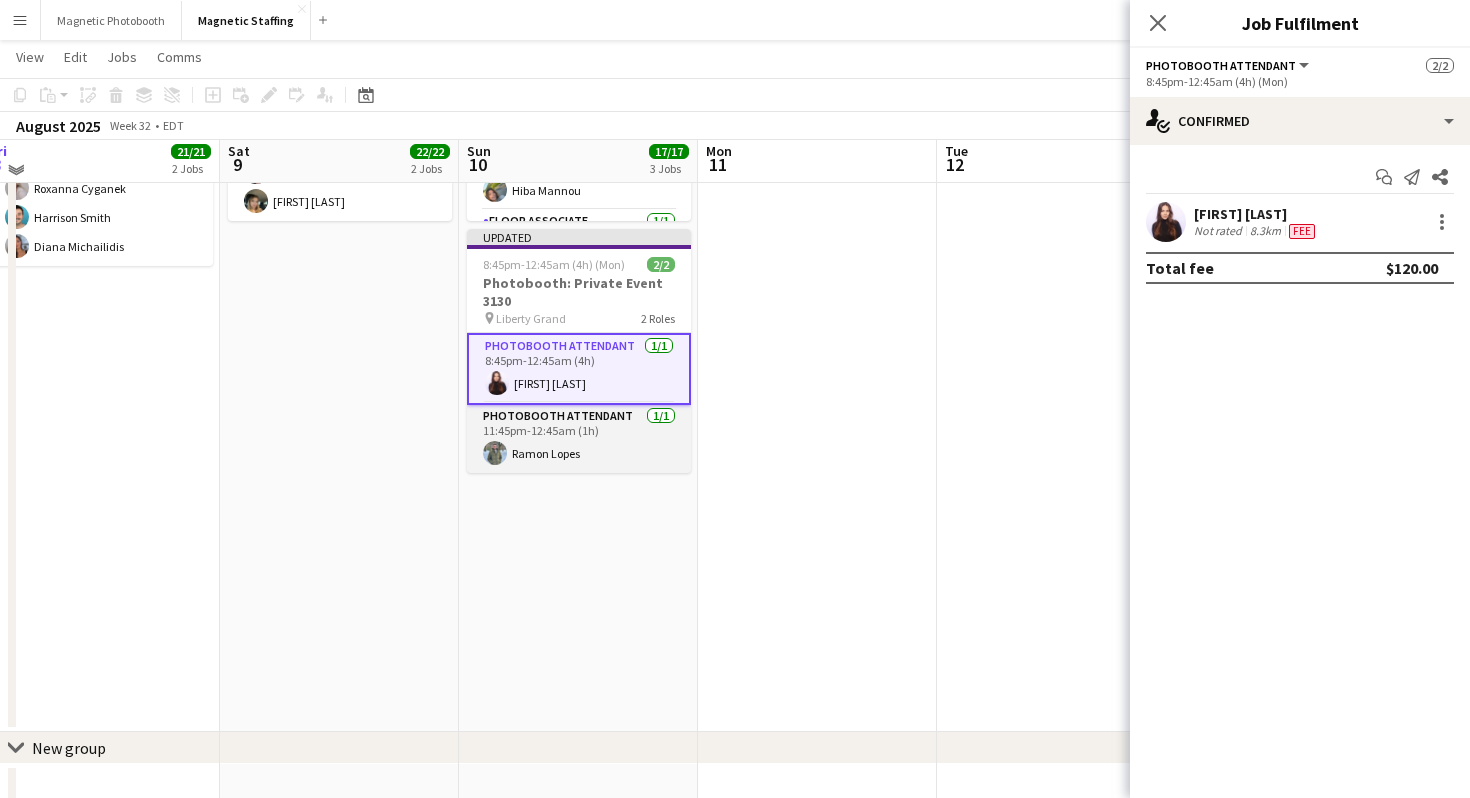 scroll, scrollTop: 495, scrollLeft: 0, axis: vertical 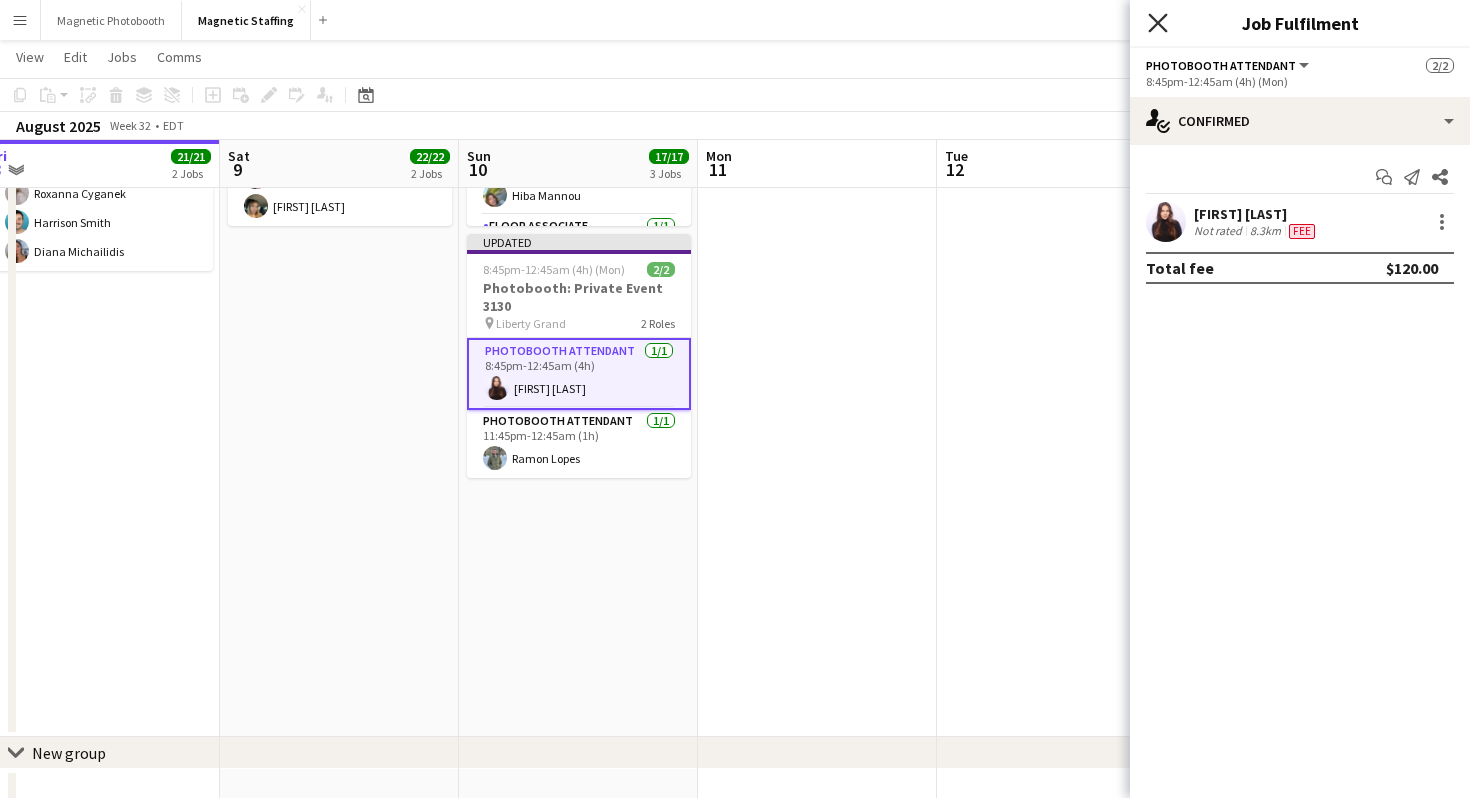 click on "Close pop-in" 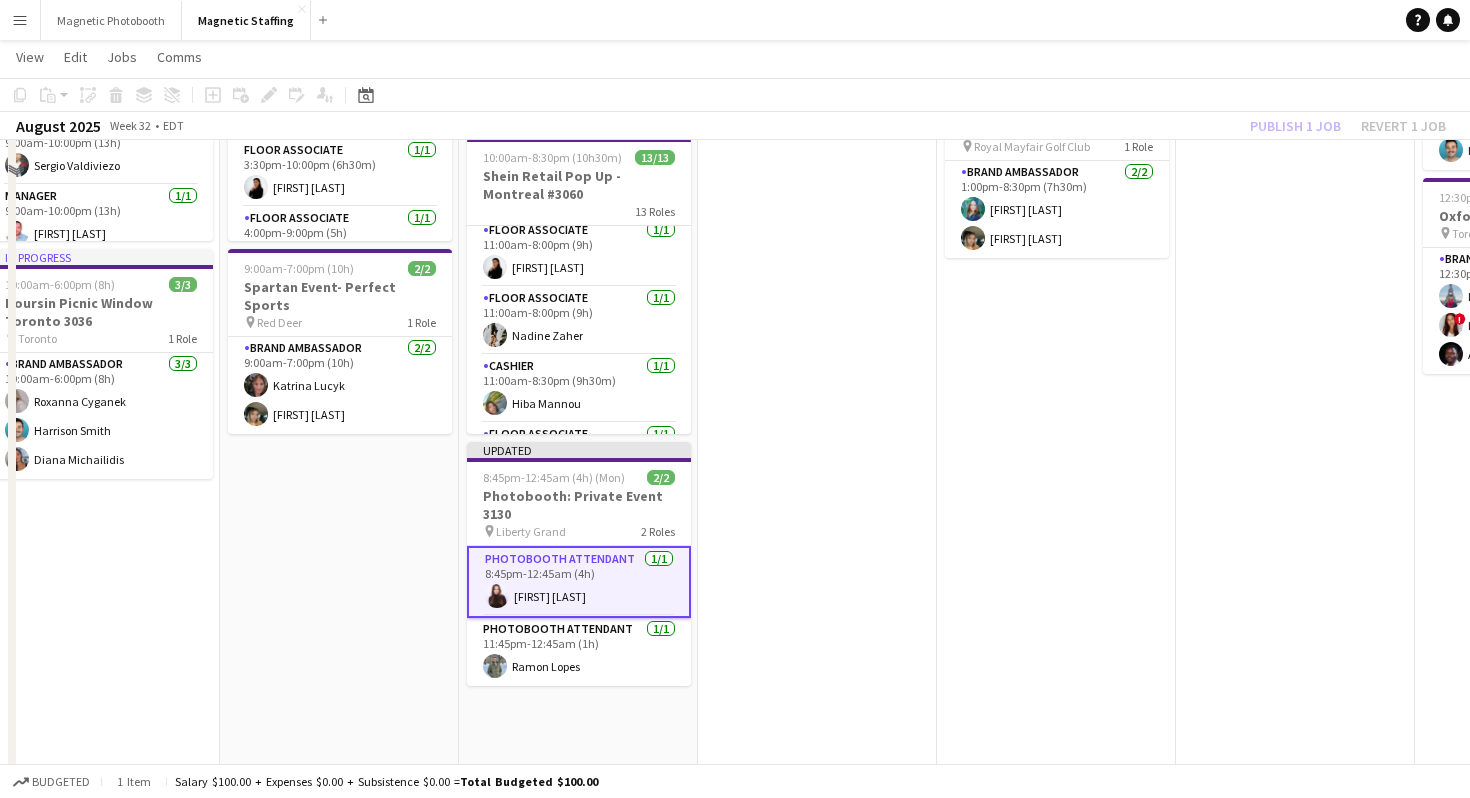 scroll, scrollTop: 179, scrollLeft: 0, axis: vertical 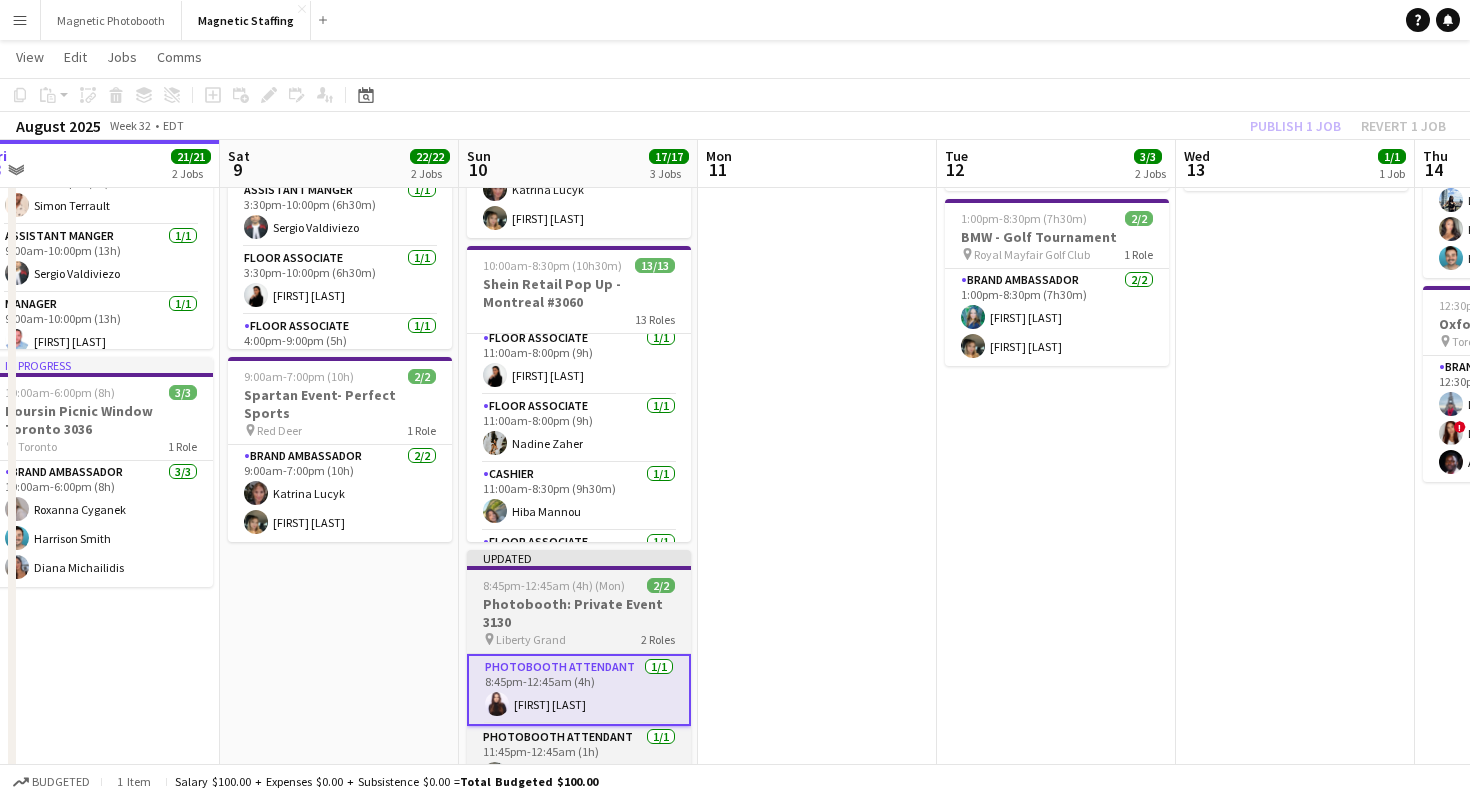 click on "Photobooth: Private Event 3130" at bounding box center [579, 613] 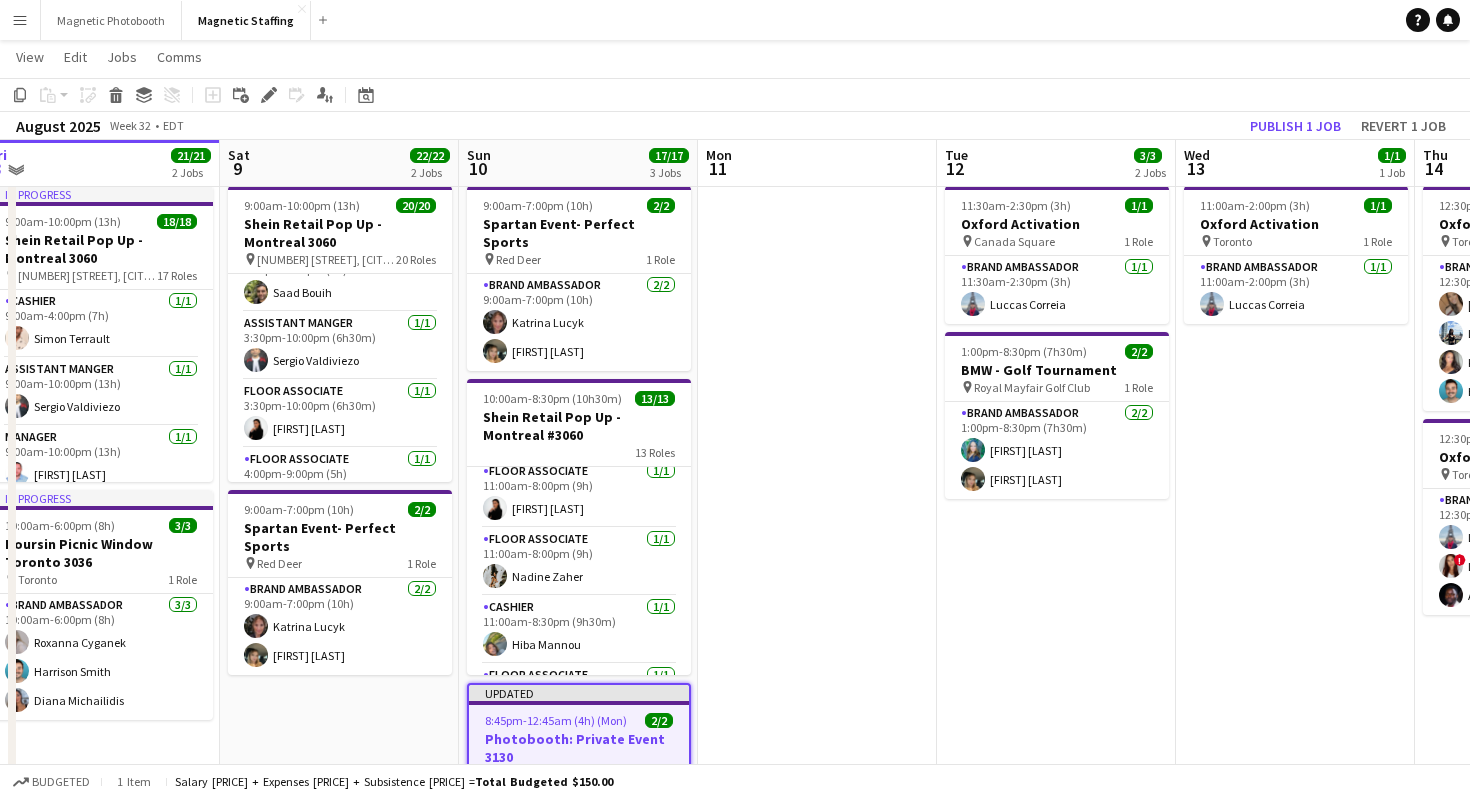 scroll, scrollTop: 44, scrollLeft: 0, axis: vertical 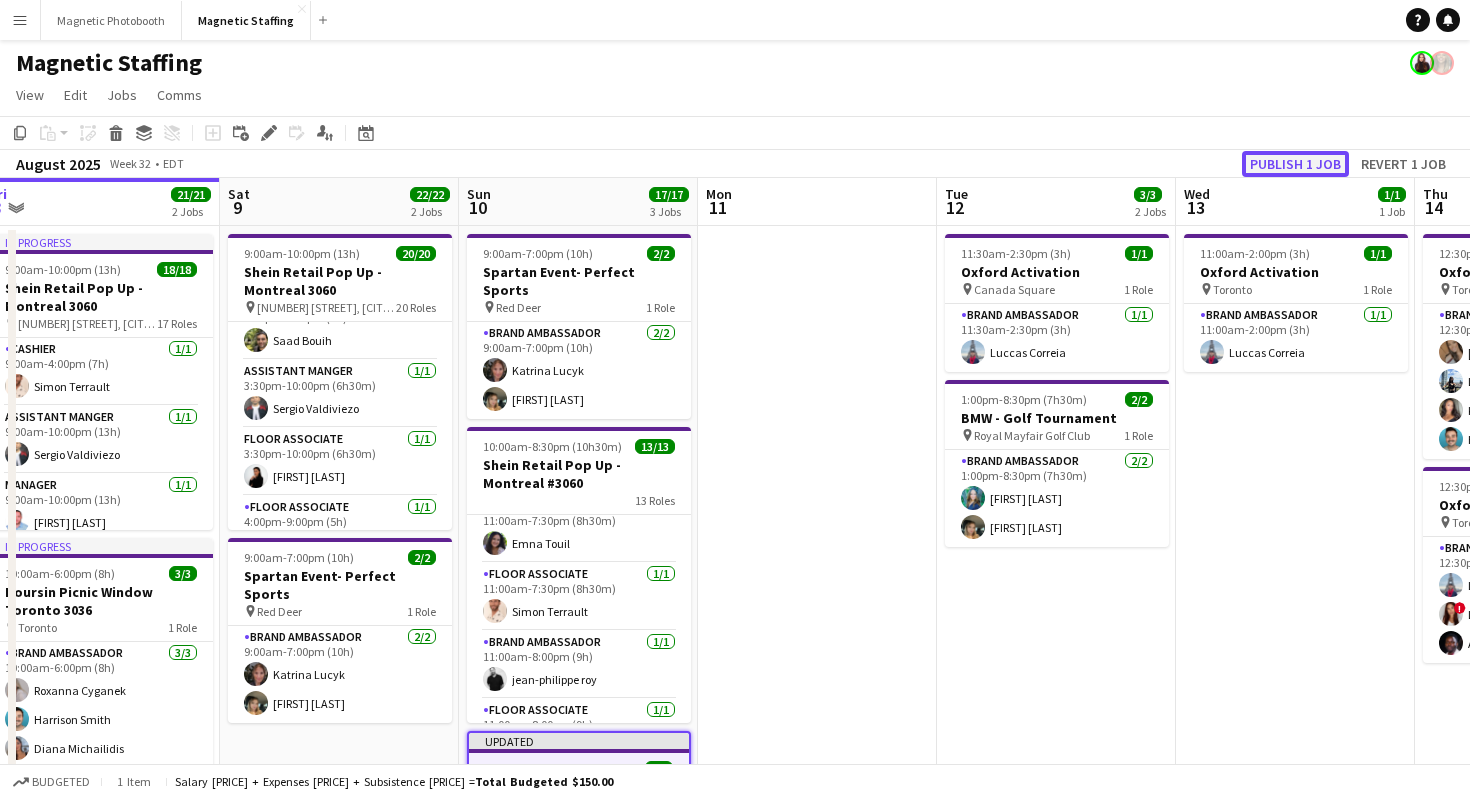 click on "Publish 1 job" 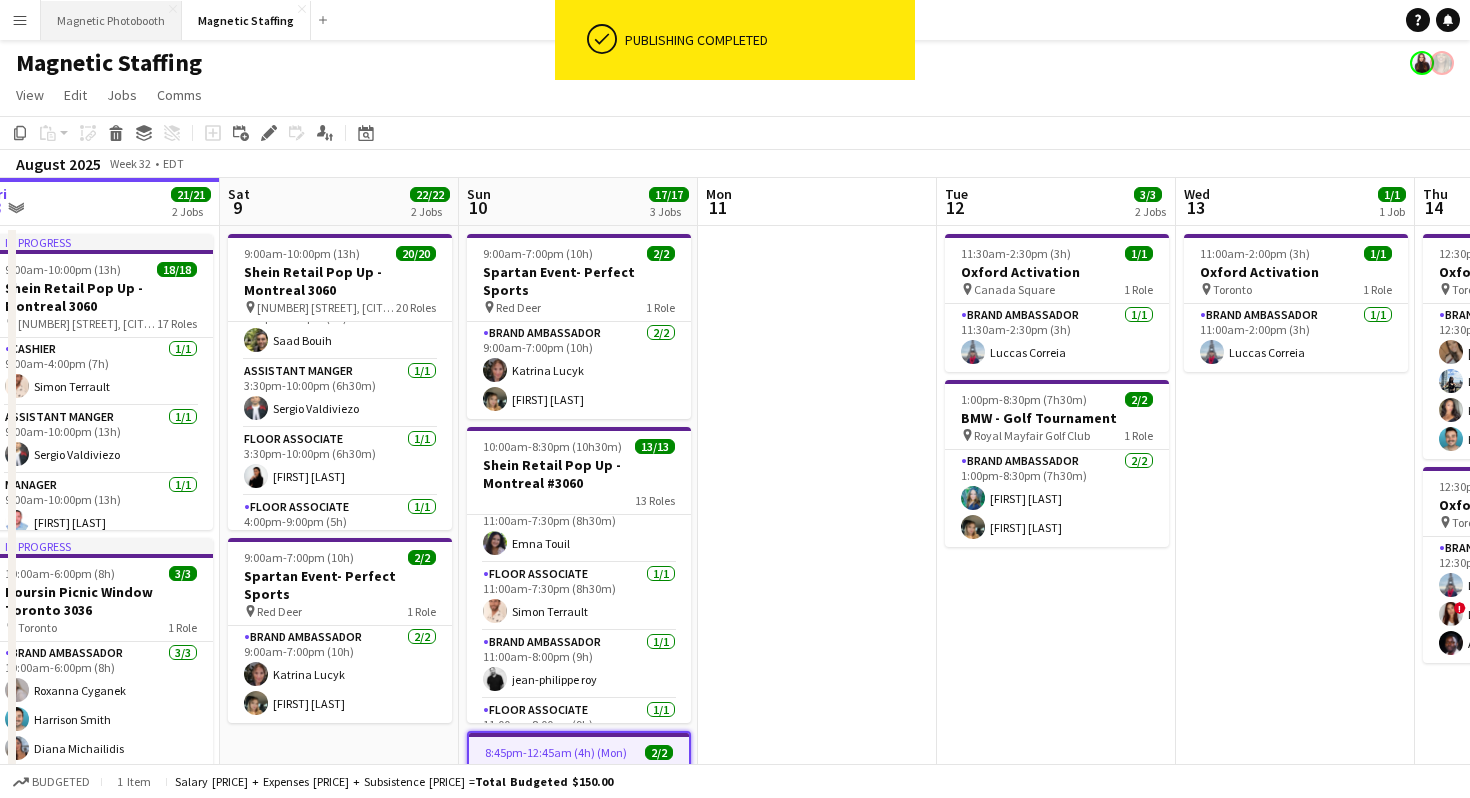 click on "Magnetic Photobooth
Close" at bounding box center (111, 20) 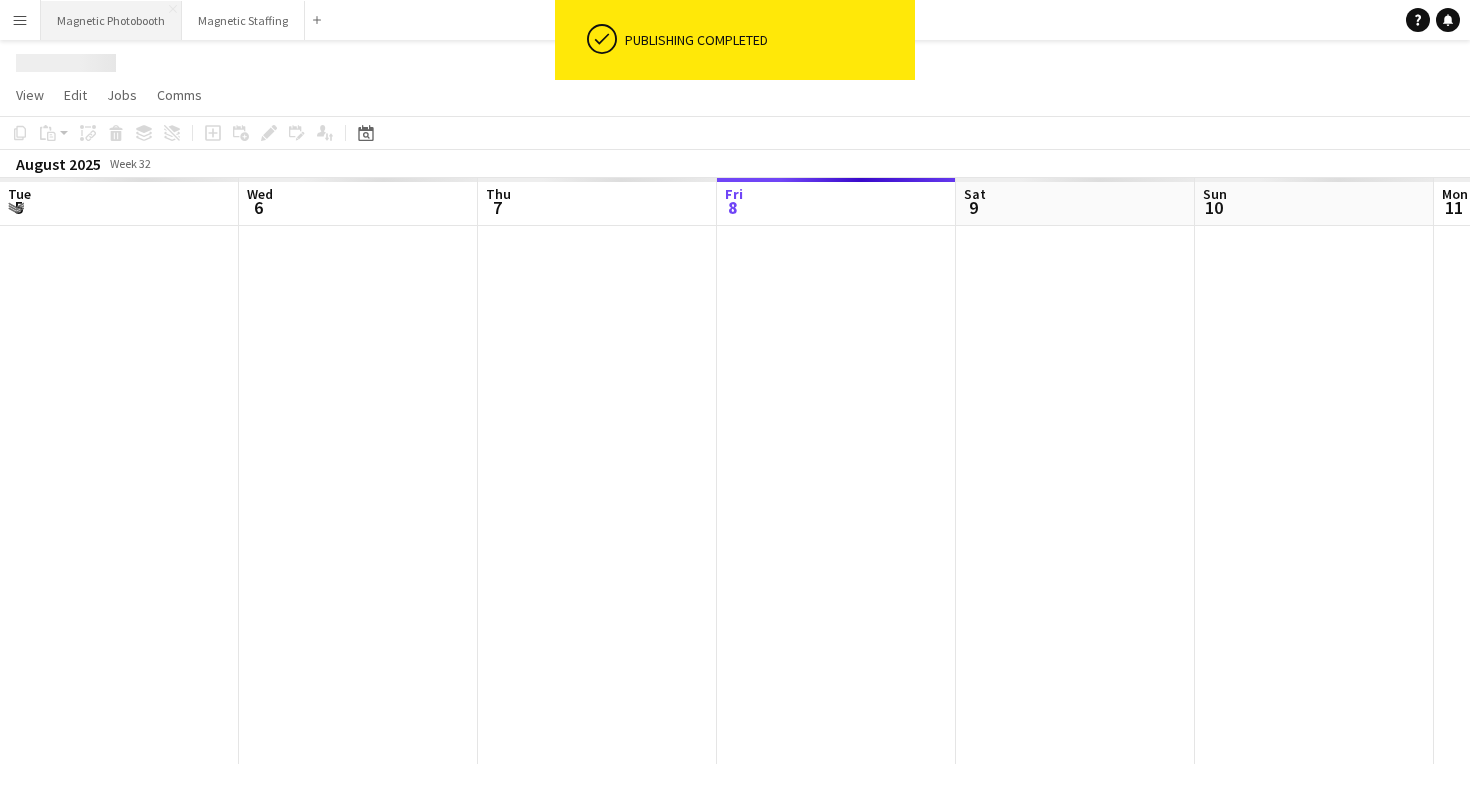 scroll, scrollTop: 0, scrollLeft: 478, axis: horizontal 